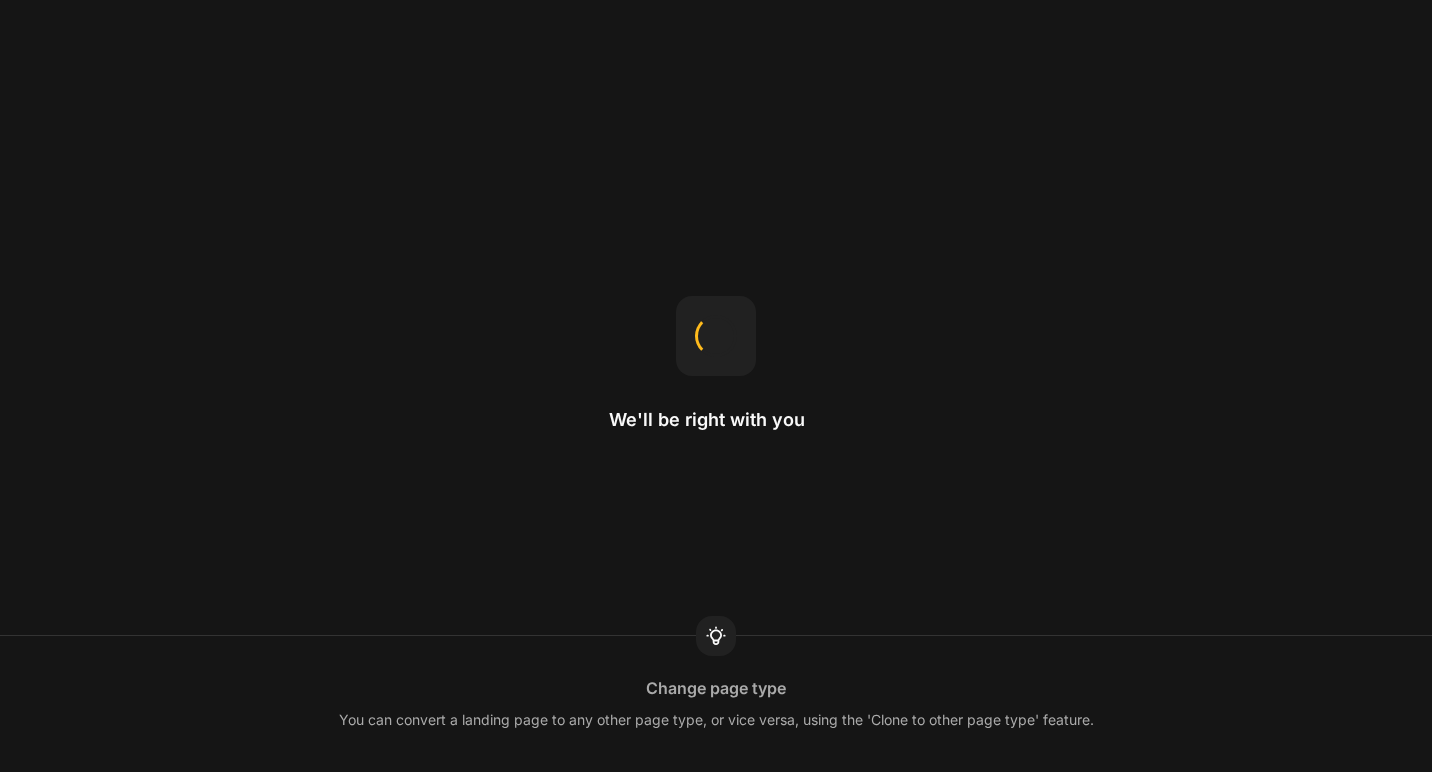 scroll, scrollTop: 0, scrollLeft: 0, axis: both 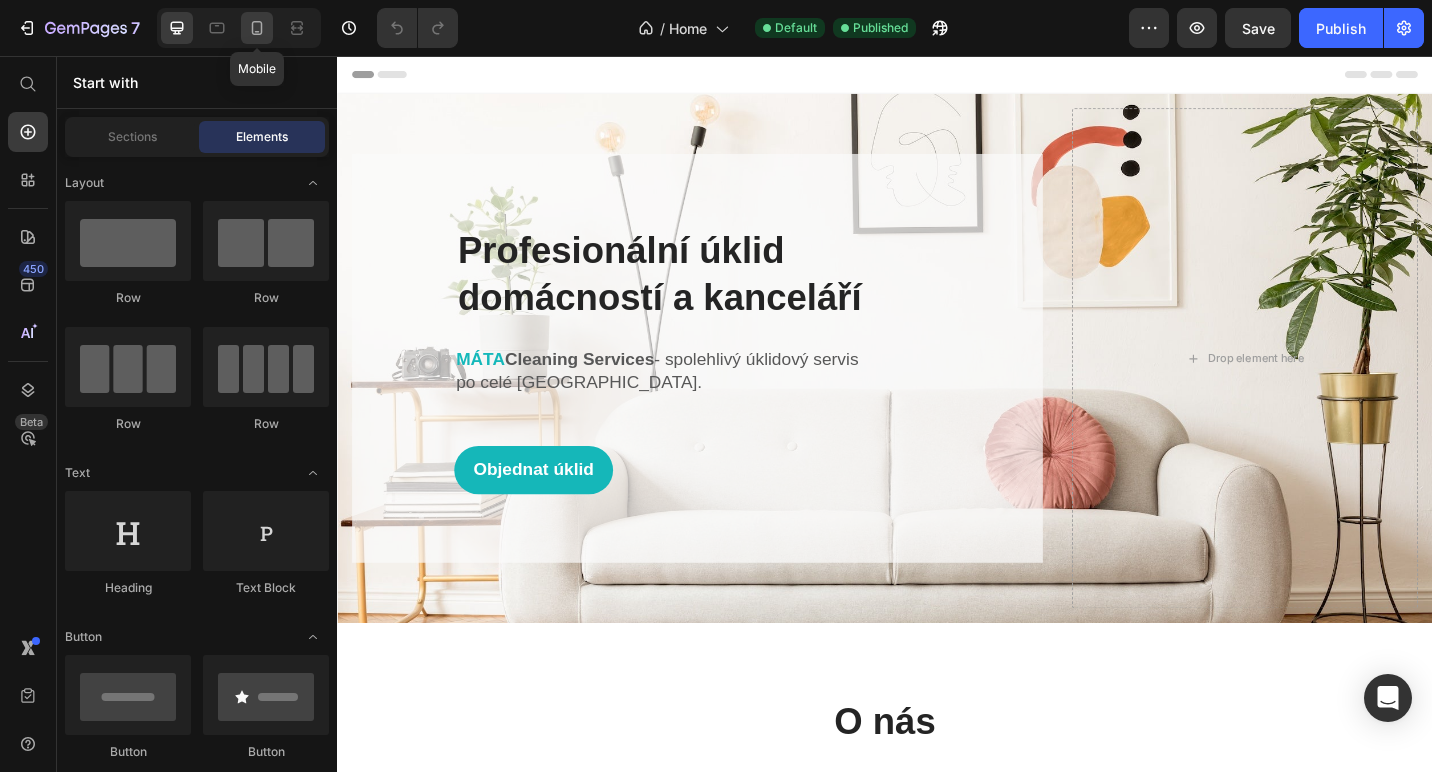 click 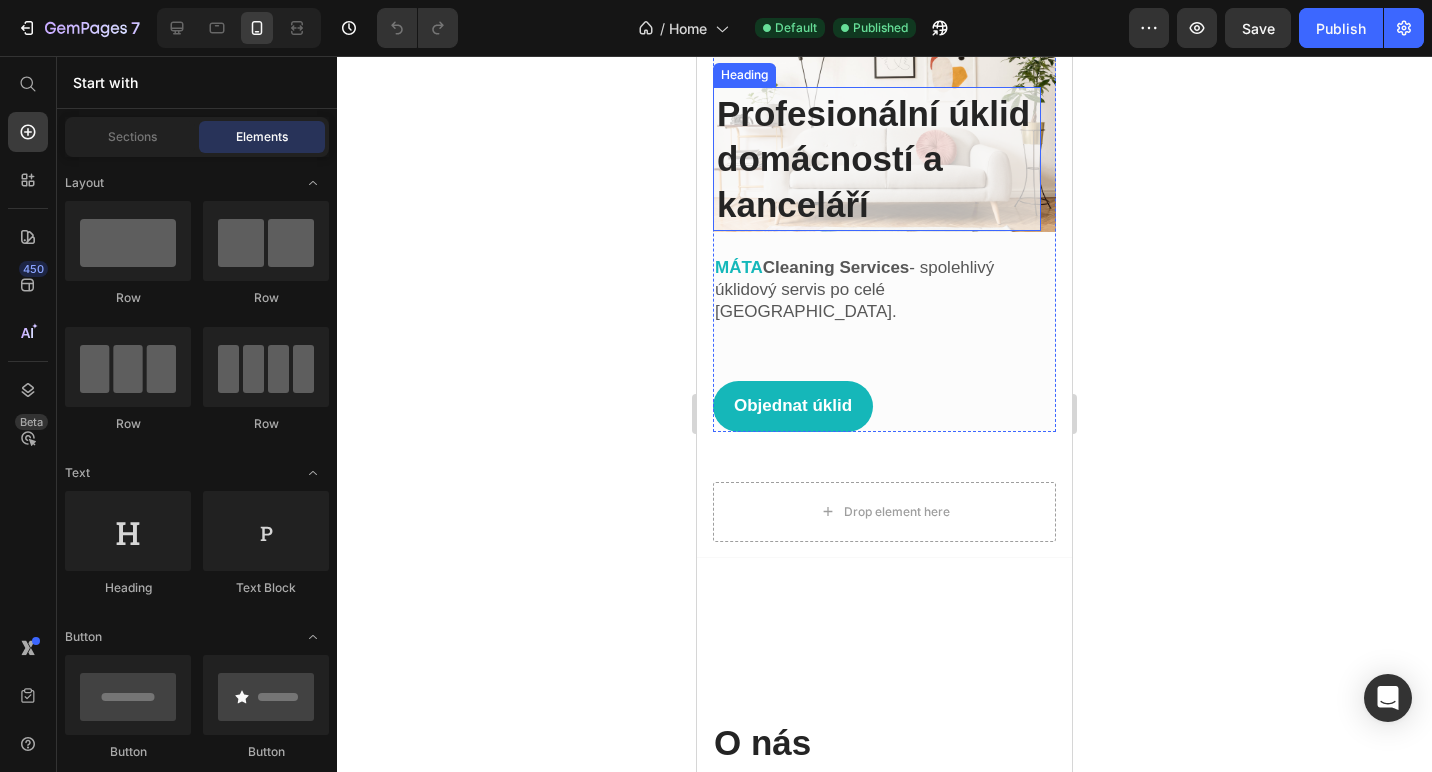 scroll, scrollTop: 184, scrollLeft: 0, axis: vertical 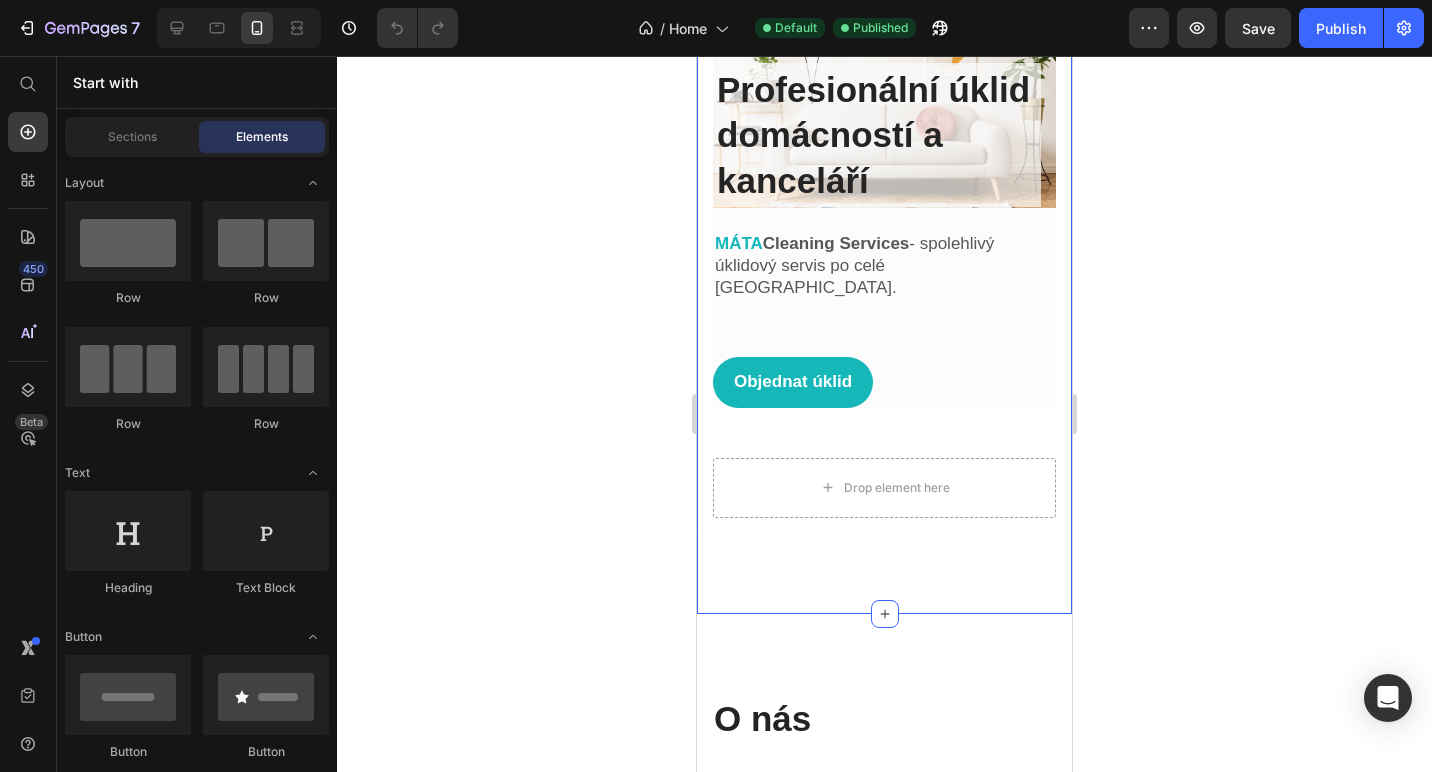 click on "Image Profesionální úklid domácností a kanceláří Heading MÁTA  Cleaning   Services  - spolehlivý úklidový servis po celé Praze. Text block Objednat úklid Button Row Row
Drop element here Hero Banner Section 1" at bounding box center [884, 263] 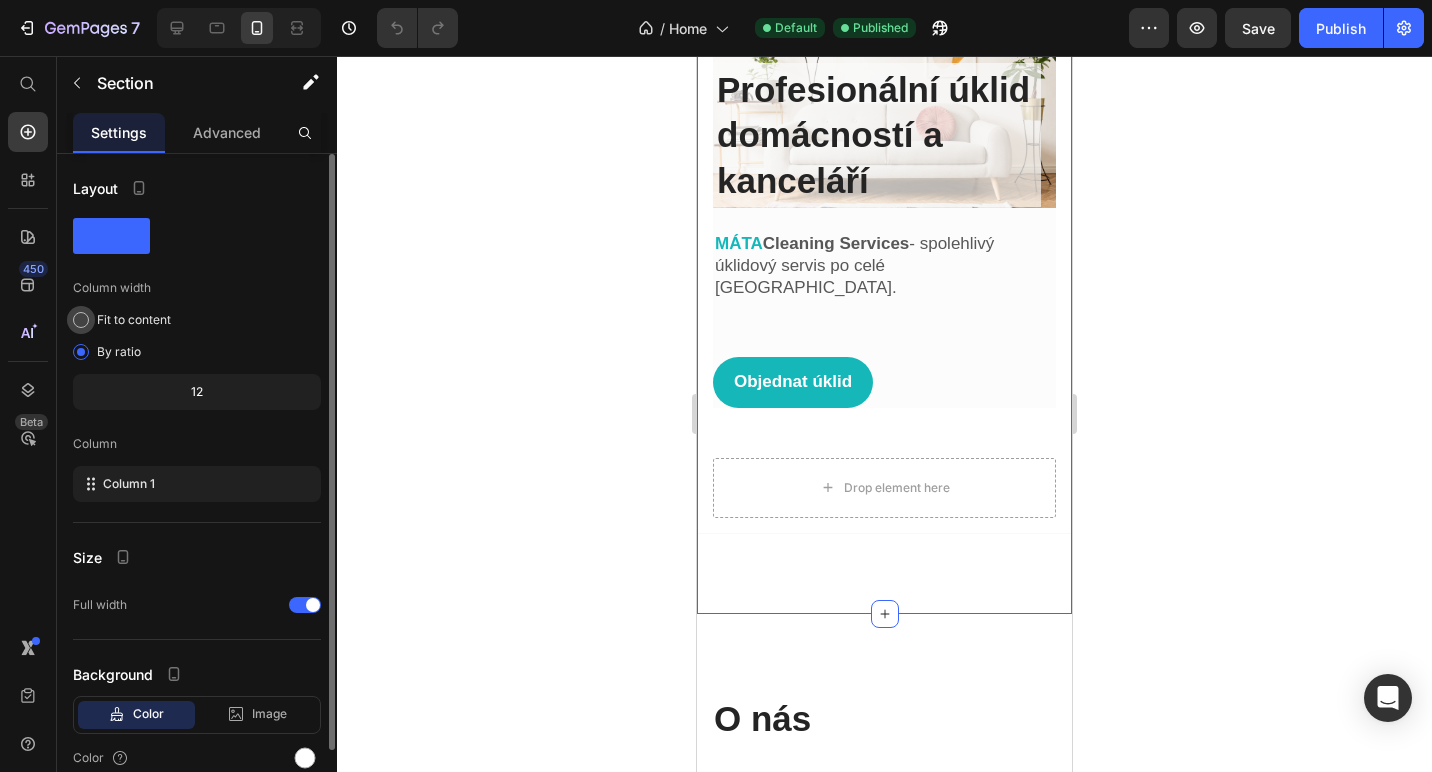 click on "Fit to content" at bounding box center [134, 320] 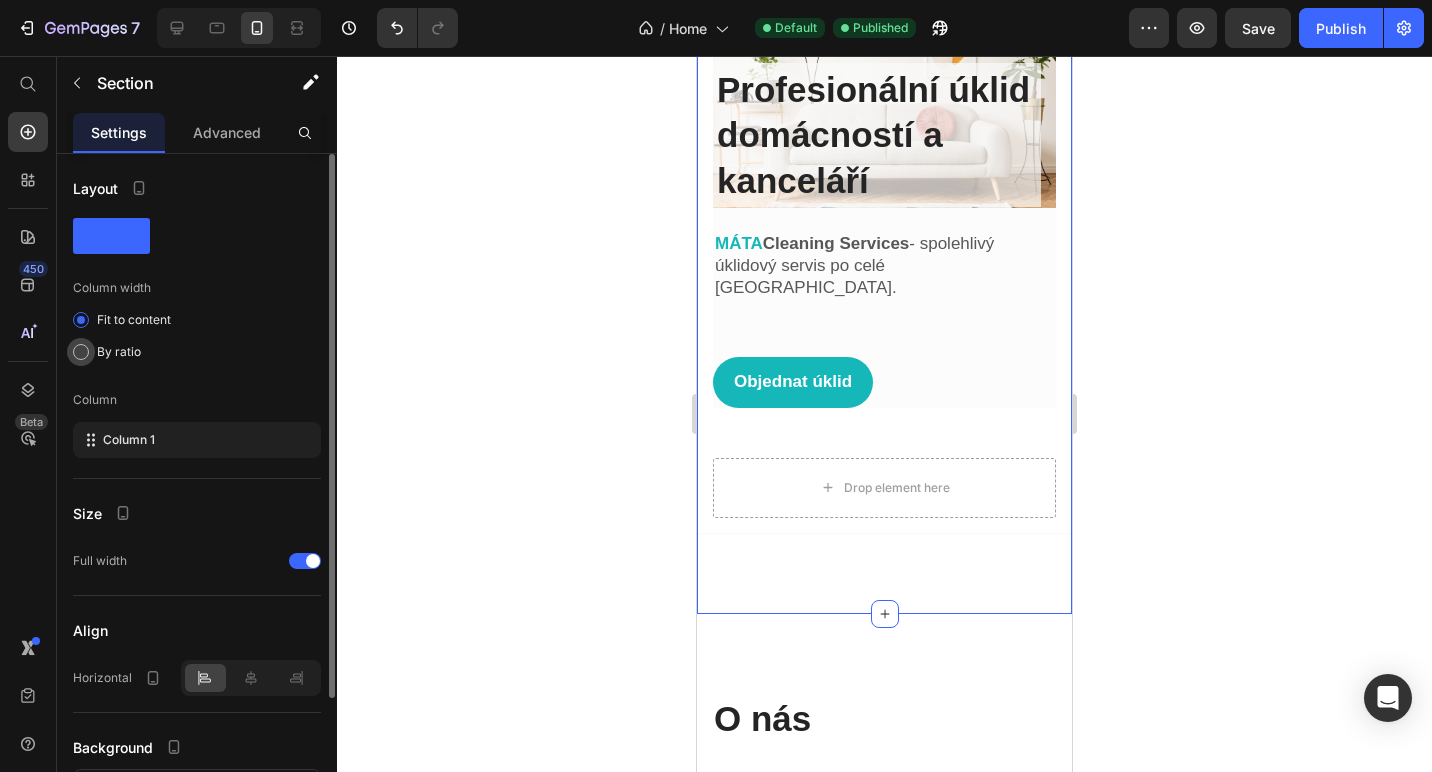 click on "By ratio" 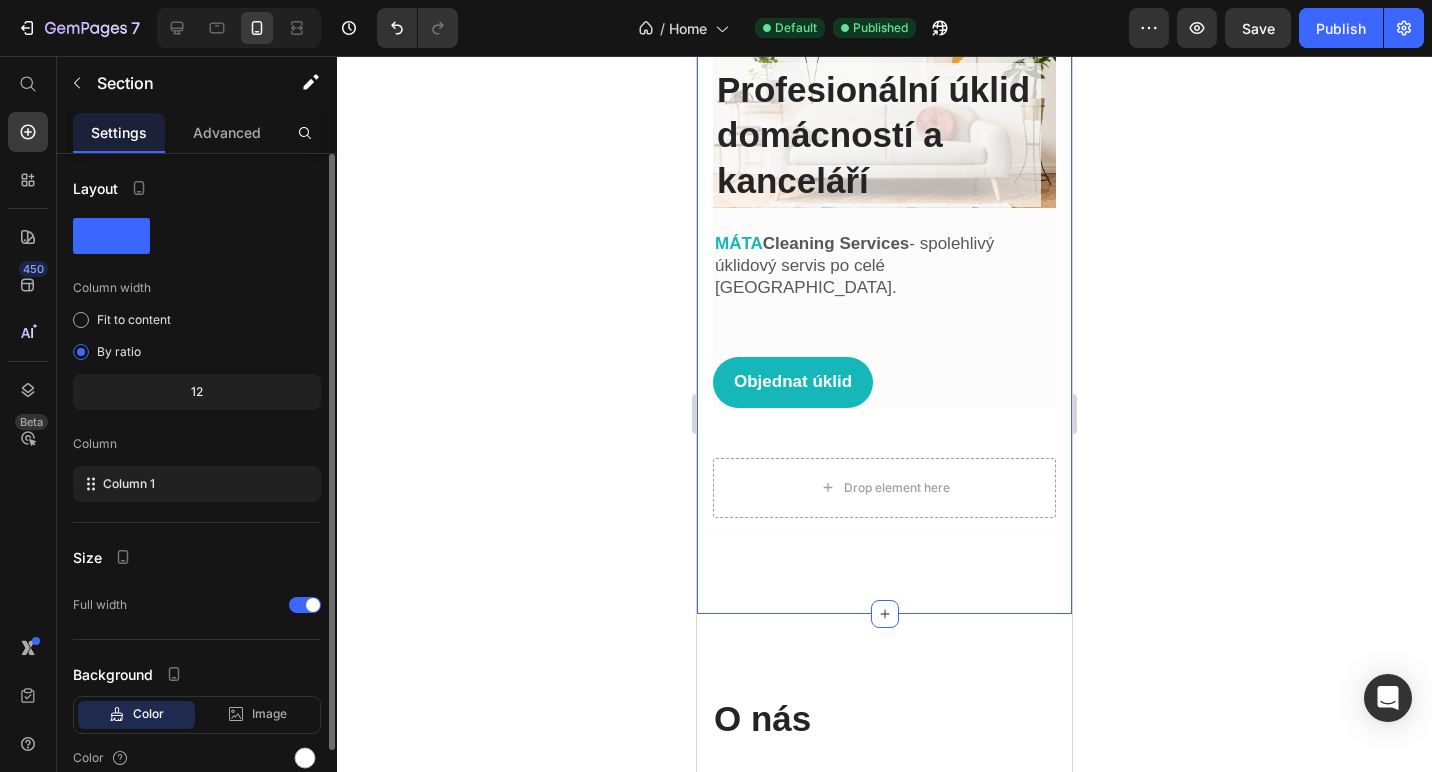 click on "12" 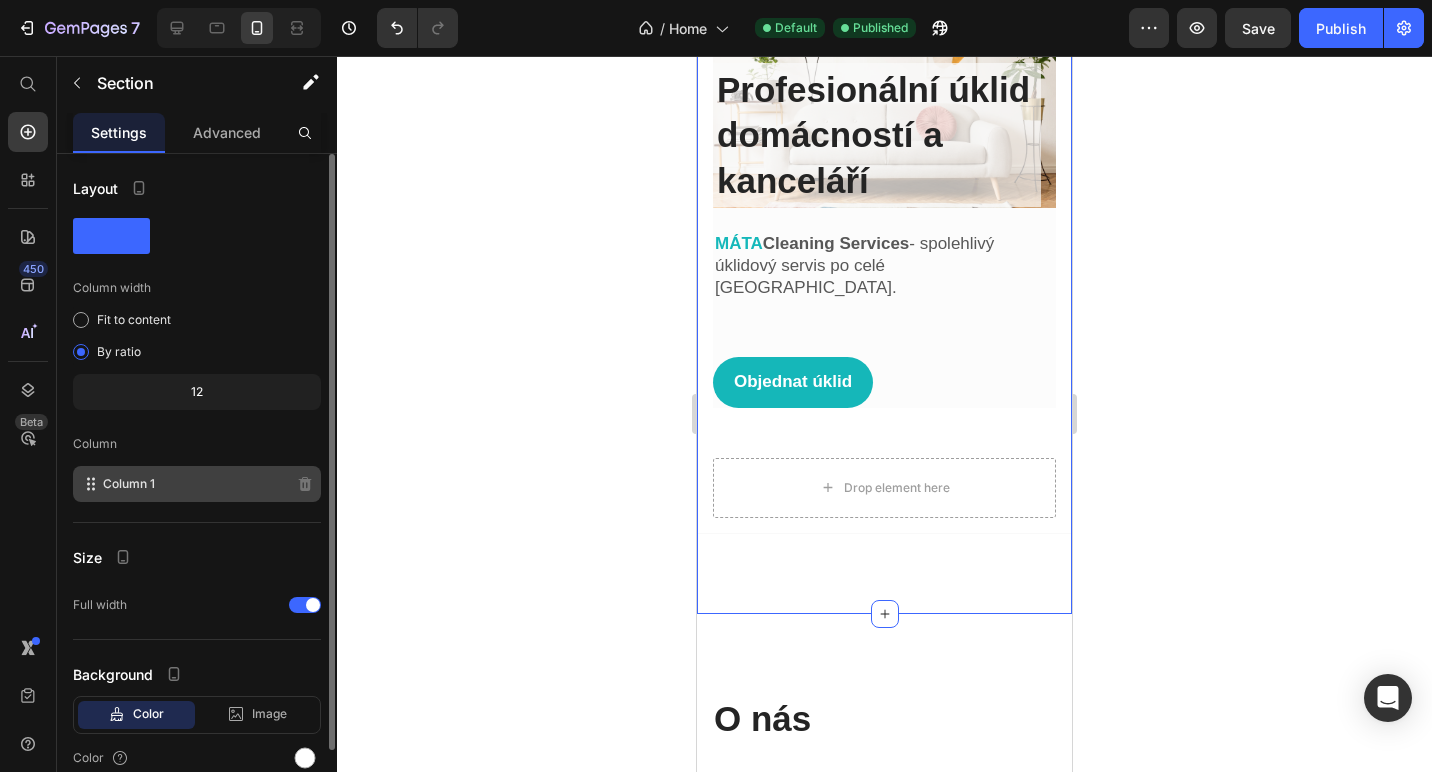click on "Column 1" 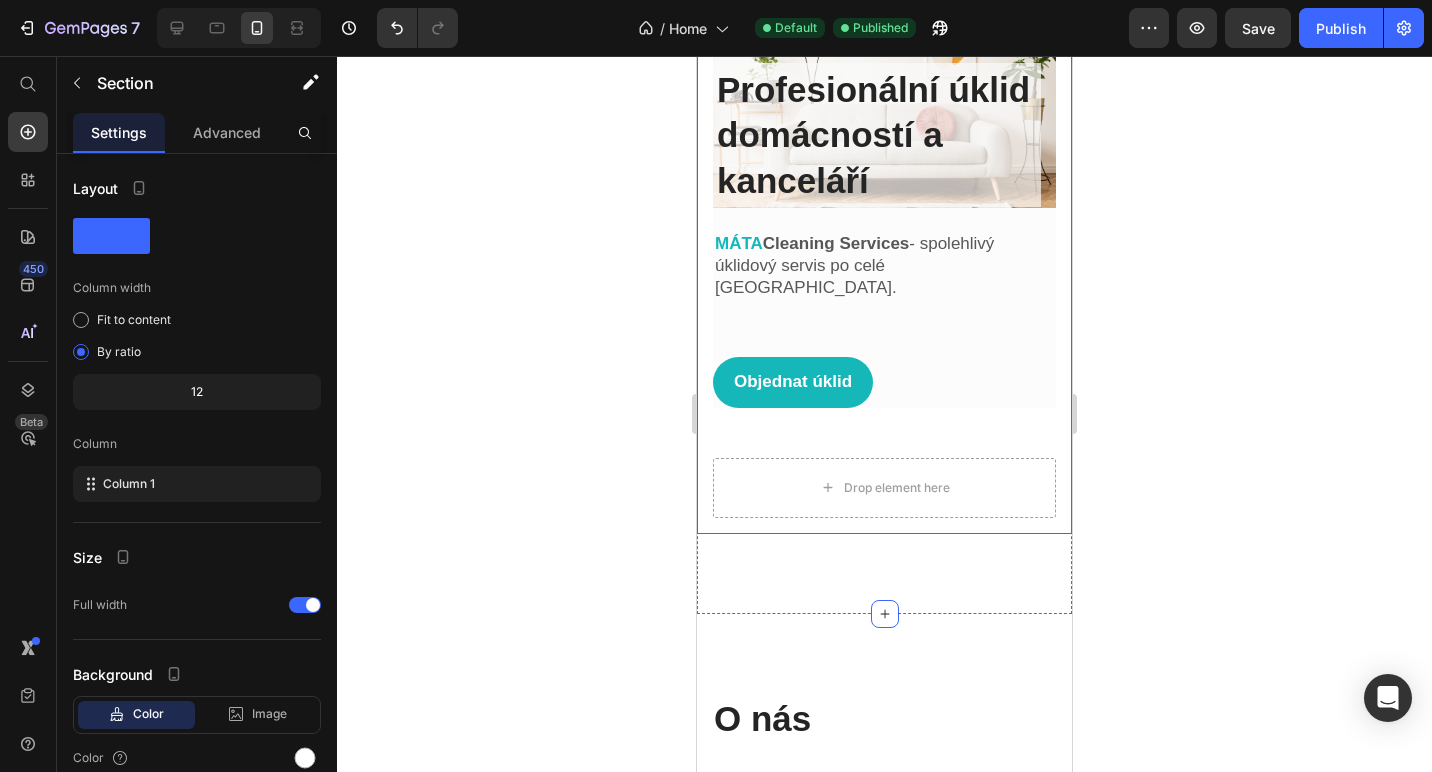 click on "Image Profesionální úklid domácností a kanceláří Heading MÁTA  Cleaning   Services  - spolehlivý úklidový servis po celé Praze. Text block Objednat úklid Button Row Row" at bounding box center (884, 193) 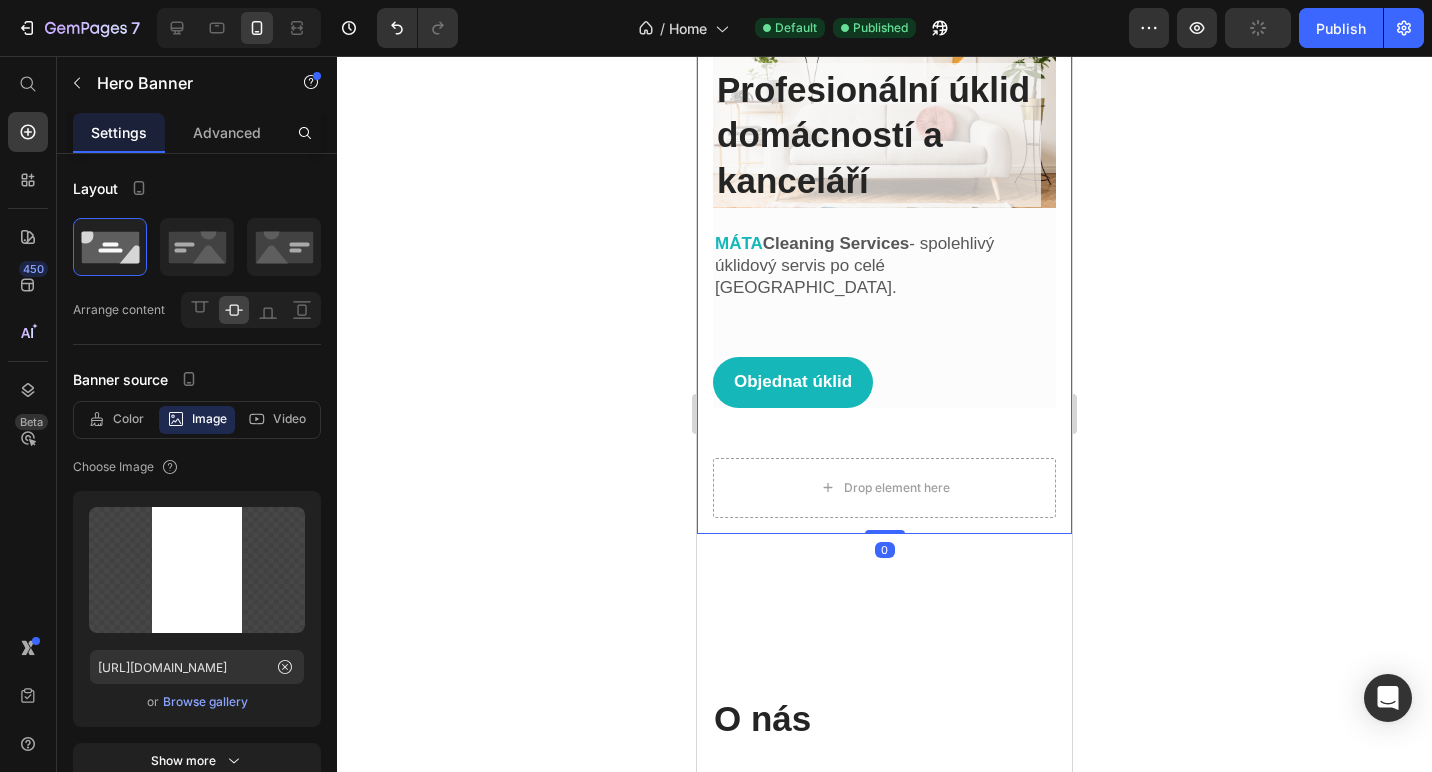 drag, startPoint x: 879, startPoint y: 508, endPoint x: 880, endPoint y: 410, distance: 98.005104 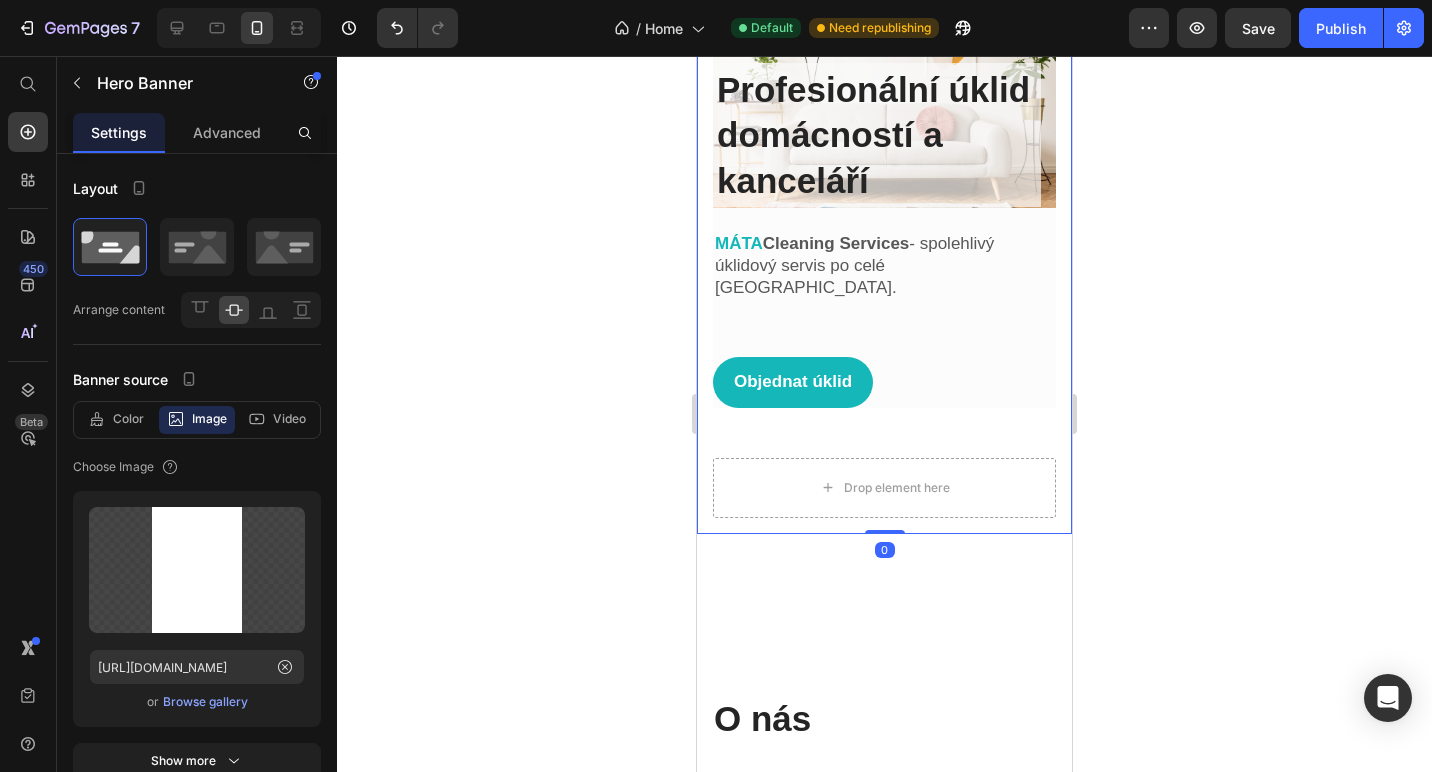 click on "Image Profesionální úklid domácností a kanceláří Heading MÁTA  Cleaning   Services  - spolehlivý úklidový servis po celé Praze. Text block Objednat úklid Button Row Row" at bounding box center (884, 193) 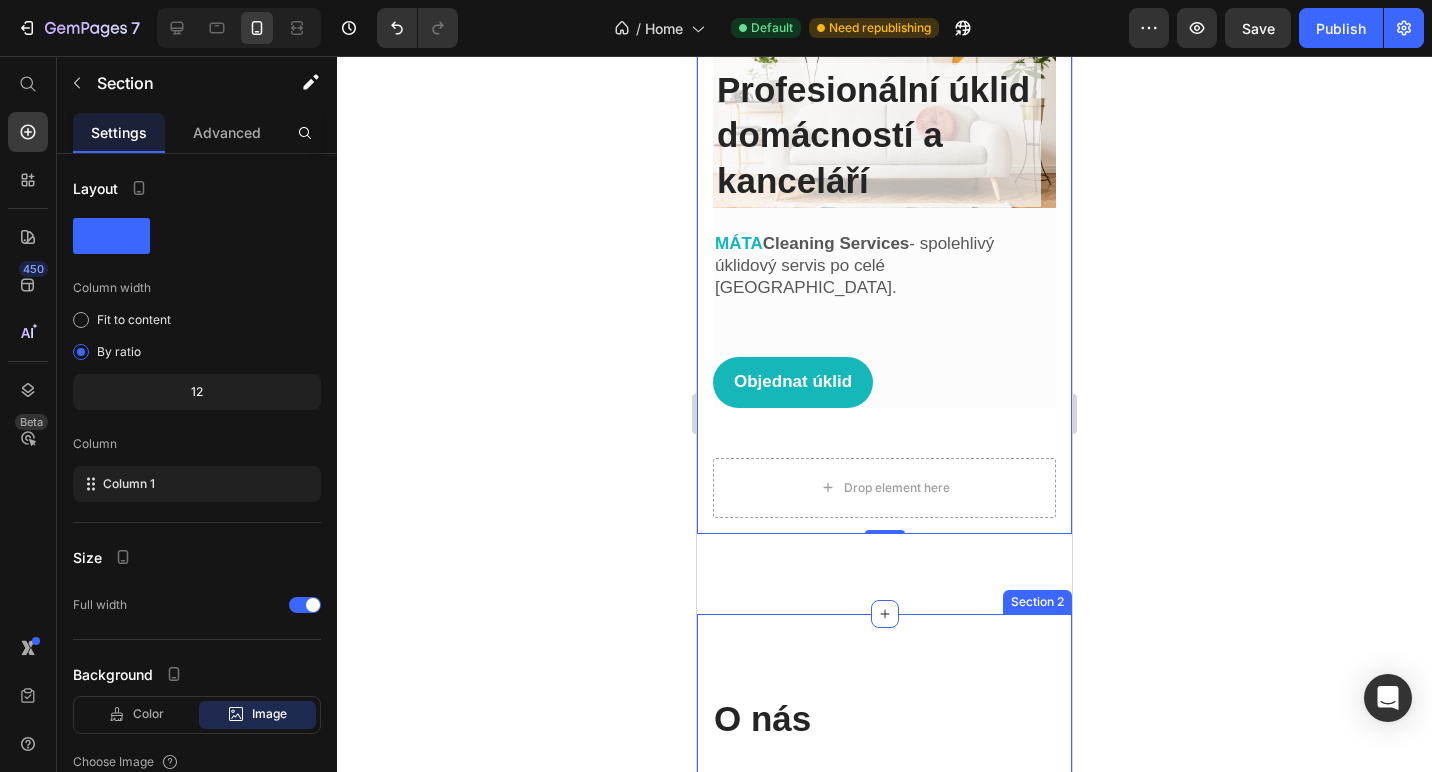 click on "O nás Heading Jsme tým profesionálů, kterým záleží na detailu.   Zajišťujeme precizní úklid domácností i kanceláří po celé Praze.  Naše služby přizpůsobujeme vašim potřebám – ať už jde o pravidelný úklid, jednorázový generální servis, nebo speciální zakázky.   Abychom naši práci odváděli podle našich představ, je pro nás důležitý:  individuální přístup ke každému zákazníkovi školený a ověřený personál rychlá komunikace a flexibilní domluva spolehlivost a diskrétnost při každé zakázce Text block Row Row Section 2" at bounding box center [884, 927] 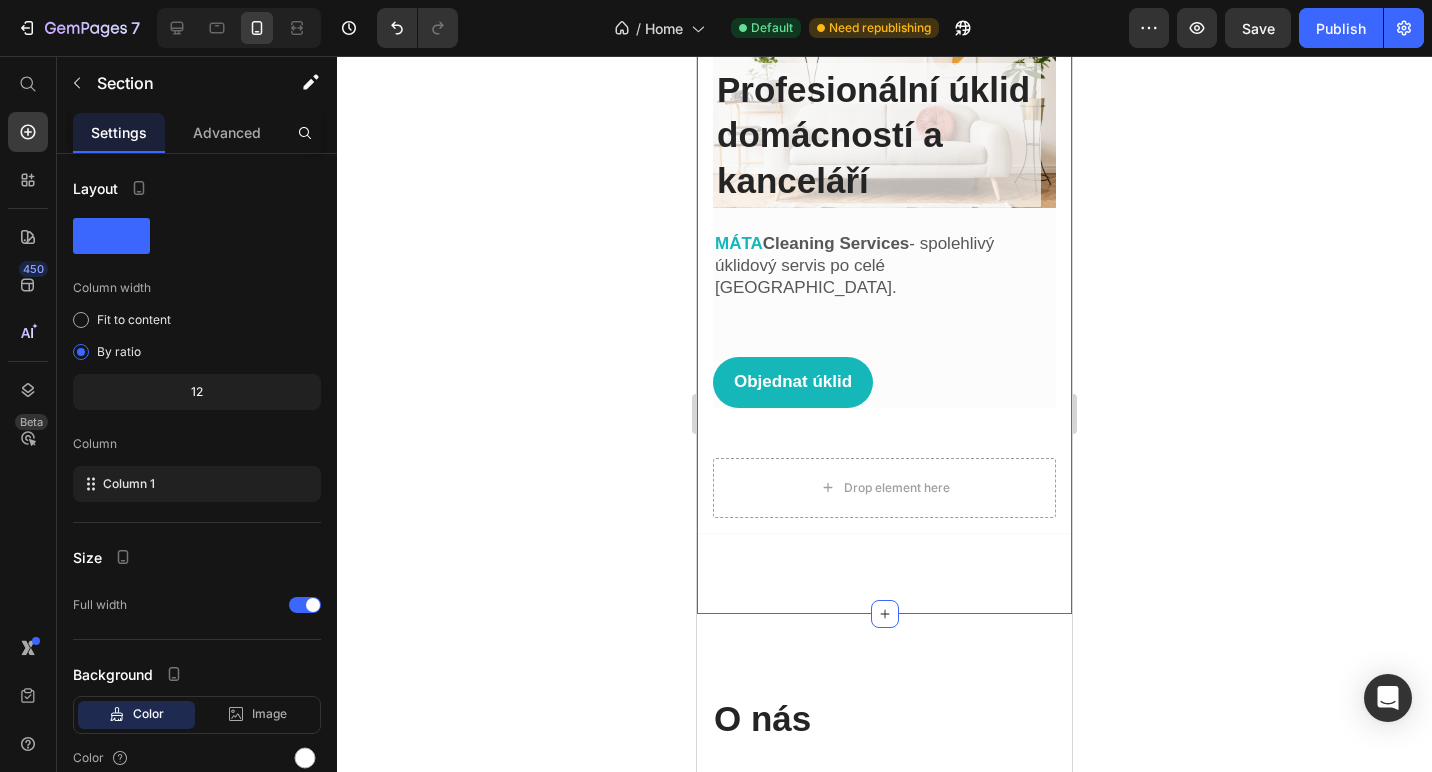 click on "Image Profesionální úklid domácností a kanceláří Heading MÁTA  Cleaning   Services  - spolehlivý úklidový servis po celé Praze. Text block Objednat úklid Button Row Row
Drop element here Hero Banner Section 1   You can create reusable sections Create Theme Section AI Content Write with GemAI What would you like to describe here? Tone and Voice Persuasive Product Show more Generate" at bounding box center [884, 263] 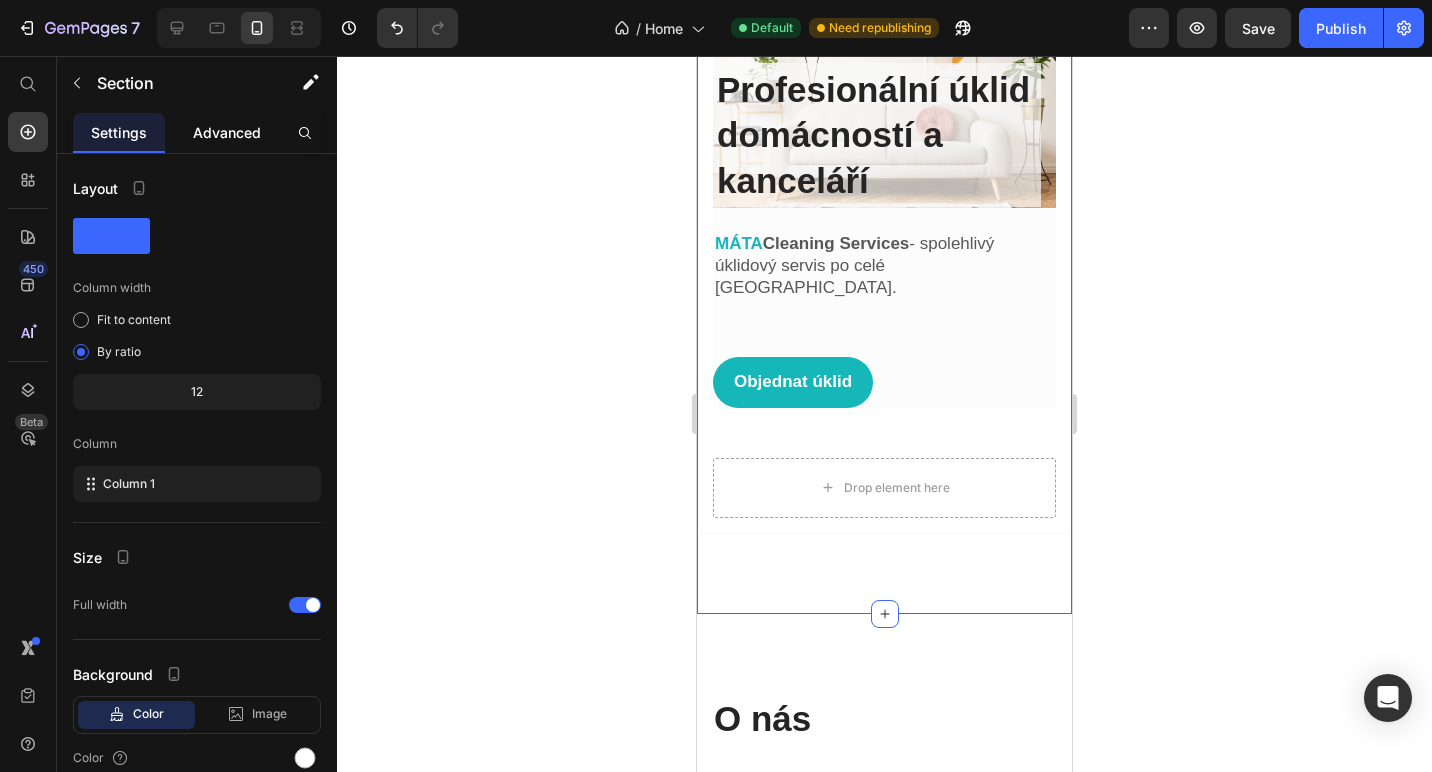 click on "Advanced" at bounding box center [227, 132] 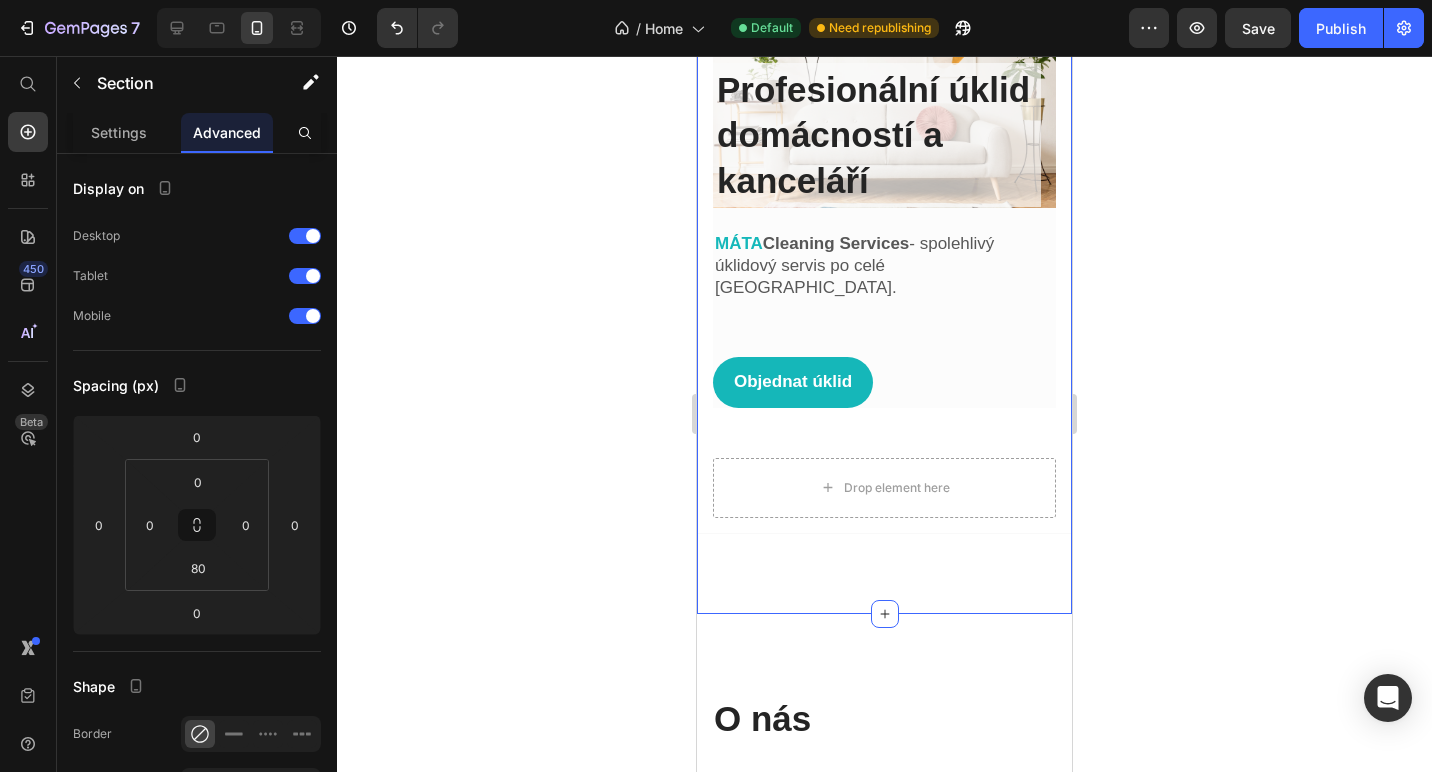 click on "Advanced" at bounding box center (227, 132) 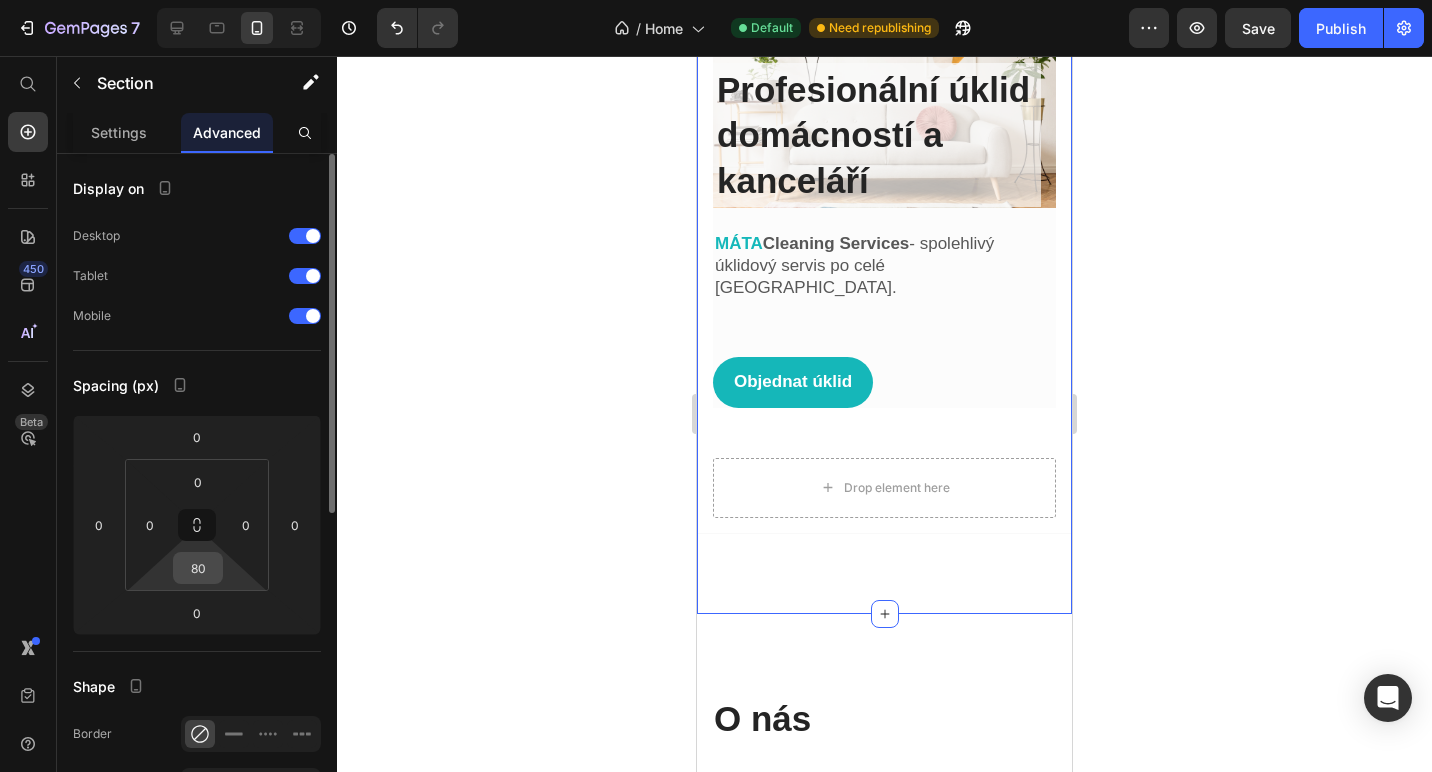 click on "80" at bounding box center (198, 568) 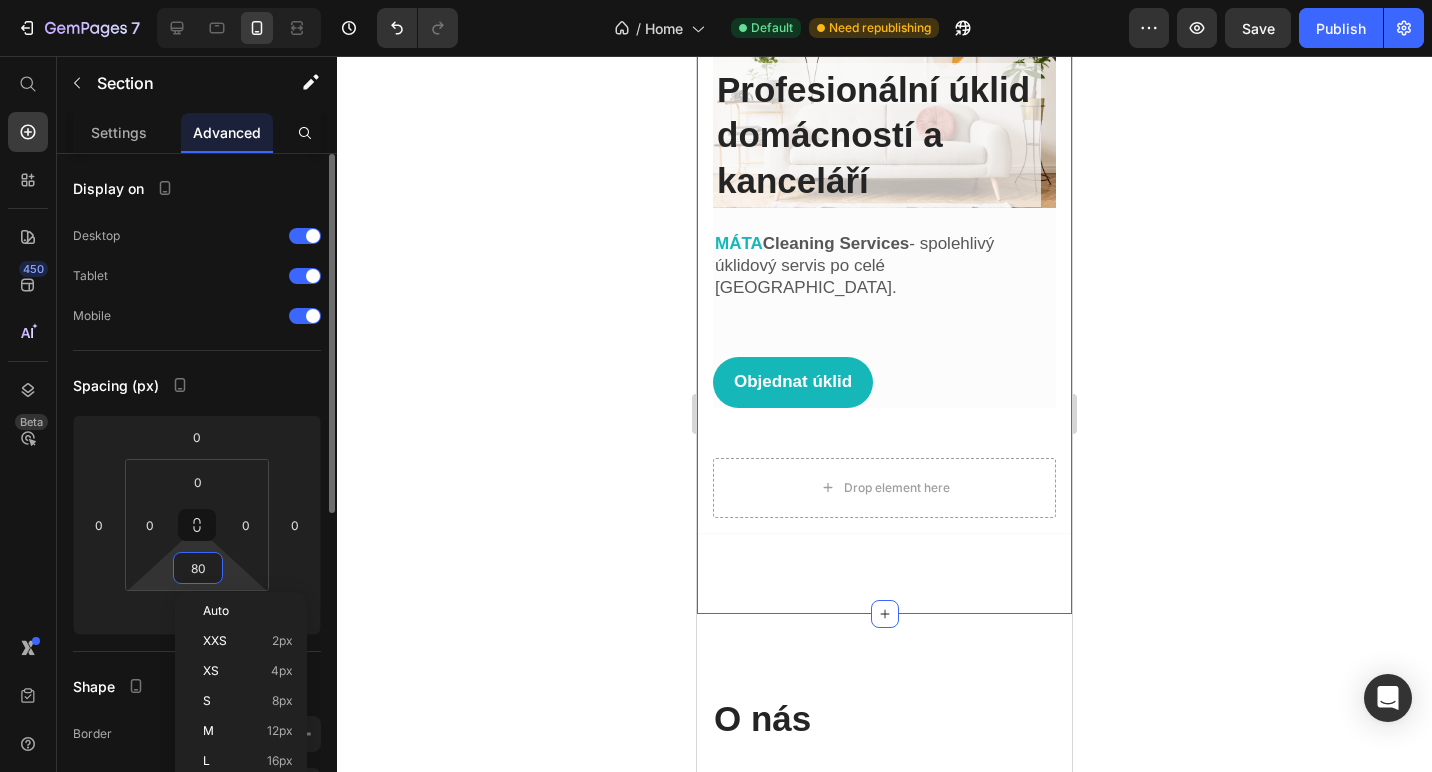 type on "0" 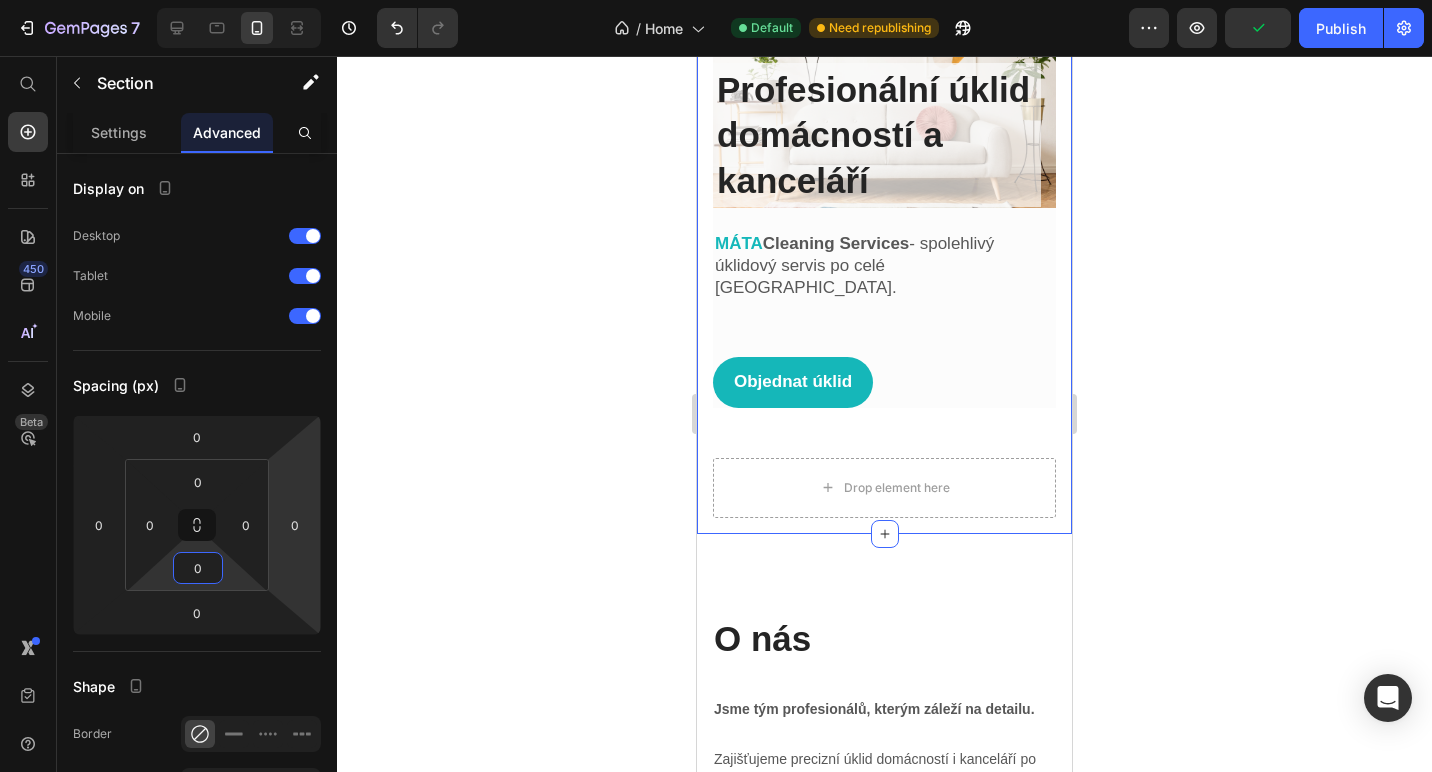 click 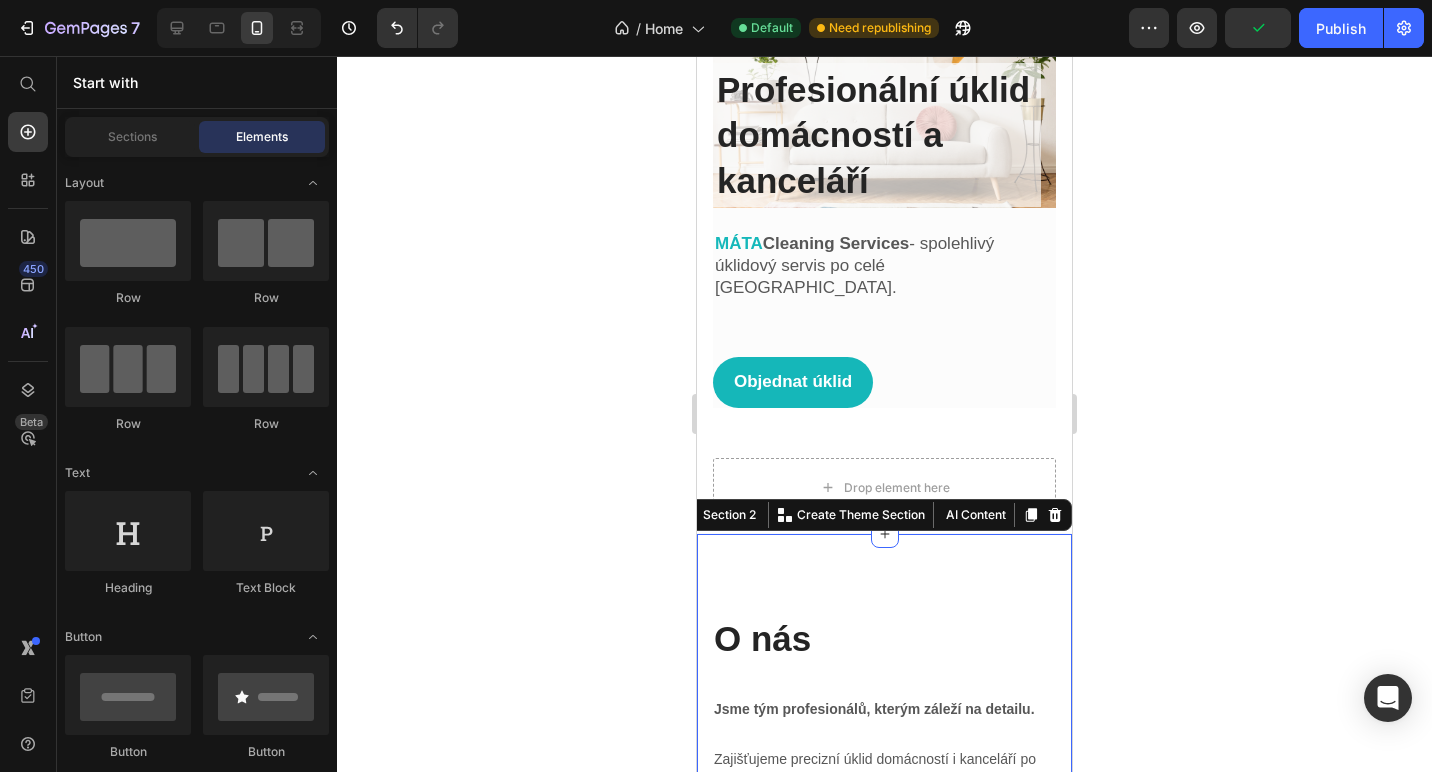 click on "O nás Heading Jsme tým profesionálů, kterým záleží na detailu.   Zajišťujeme precizní úklid domácností i kanceláří po celé Praze.  Naše služby přizpůsobujeme vašim potřebám – ať už jde o pravidelný úklid, jednorázový generální servis, nebo speciální zakázky.   Abychom naši práci odváděli podle našich představ, je pro nás důležitý:  individuální přístup ke každému zákazníkovi školený a ověřený personál rychlá komunikace a flexibilní domluva spolehlivost a diskrétnost při každé zakázce Text block Row Row Section 2   You can create reusable sections Create Theme Section AI Content Write with GemAI What would you like to describe here? Tone and Voice Persuasive Product Show more Generate" at bounding box center [884, 847] 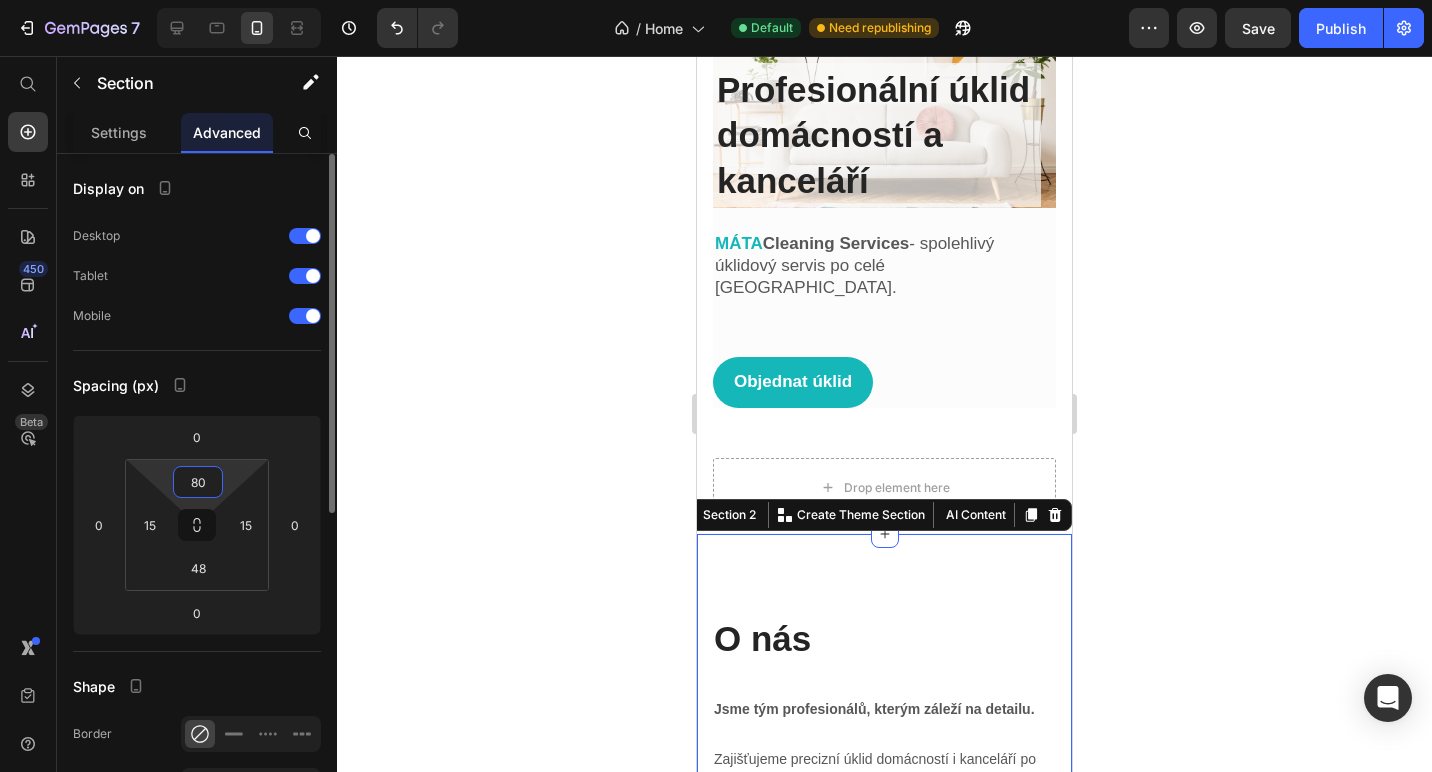 click on "80" at bounding box center (198, 482) 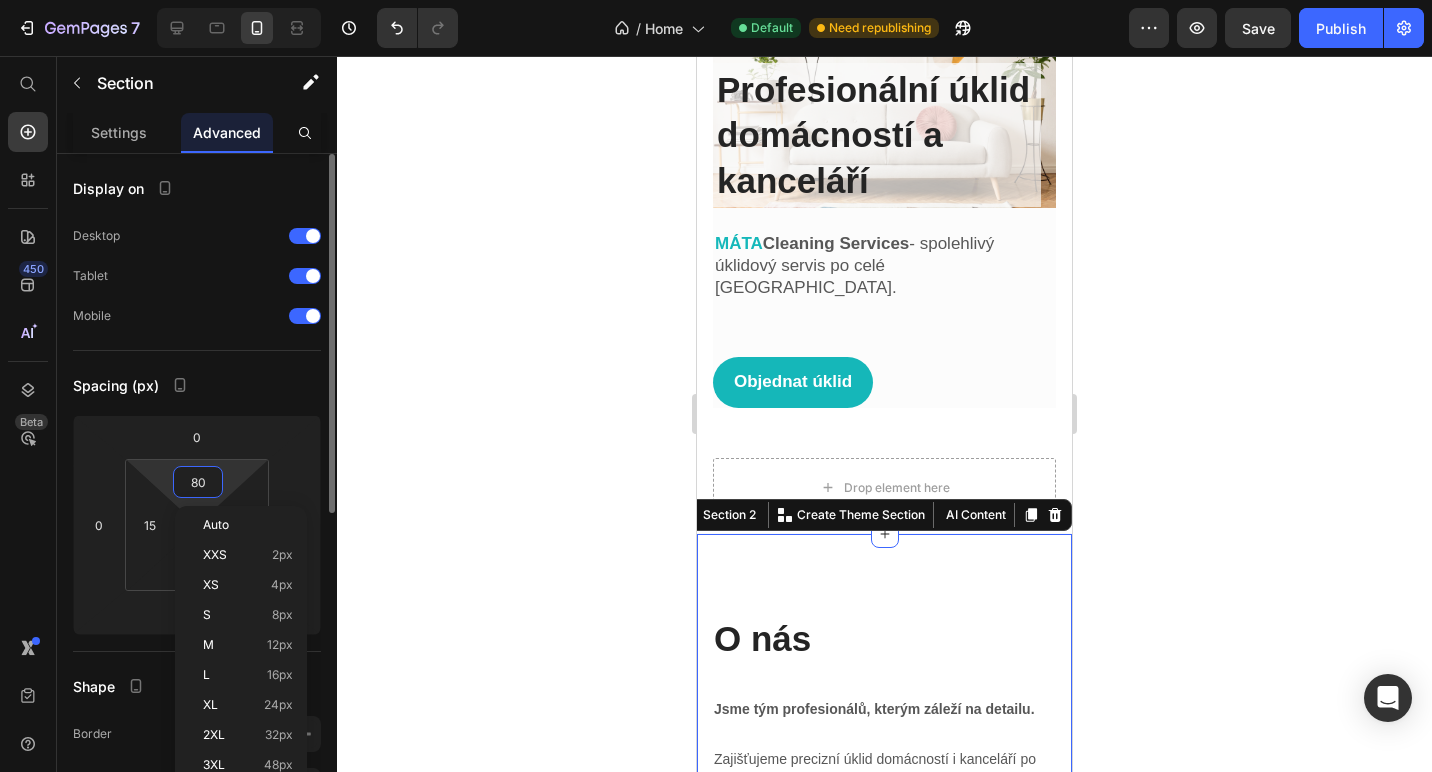 type on "0" 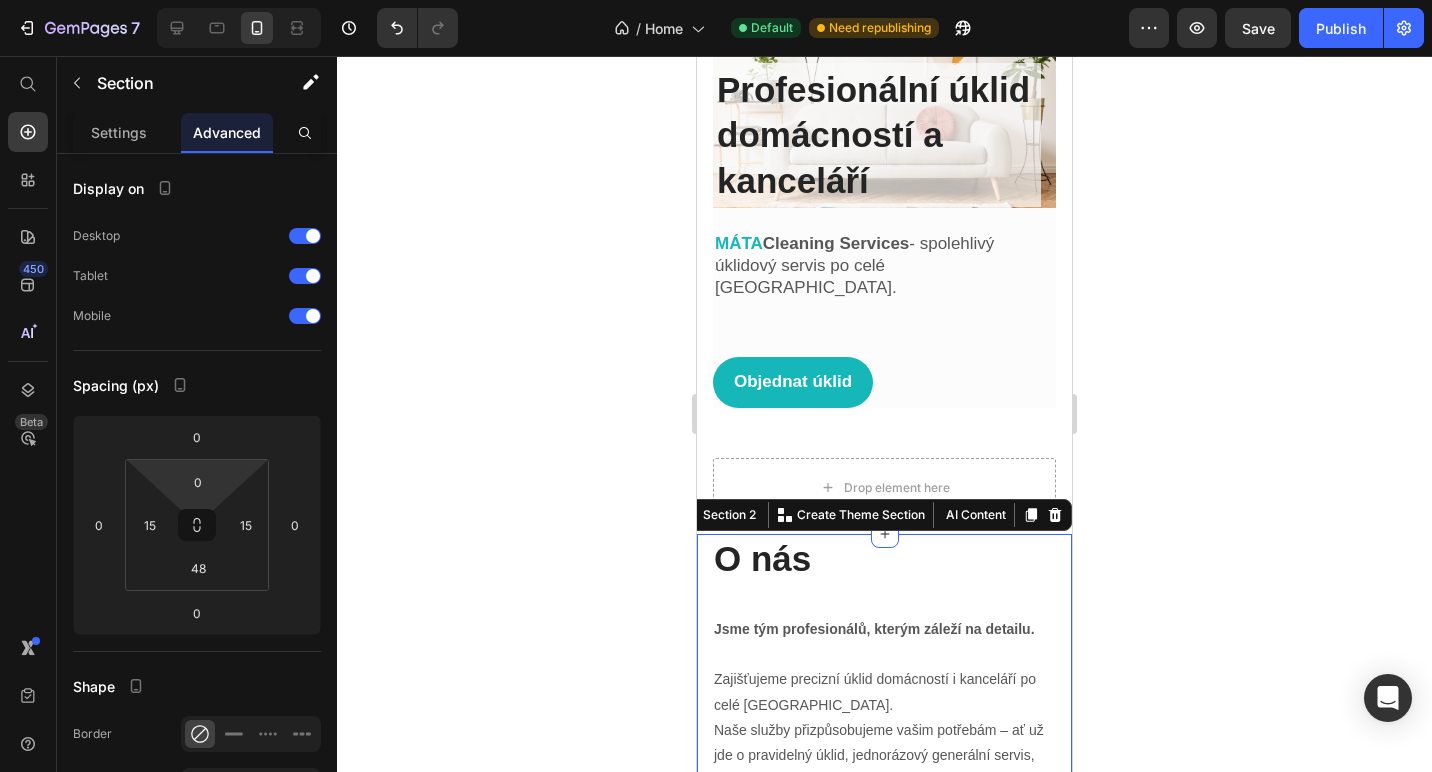 click 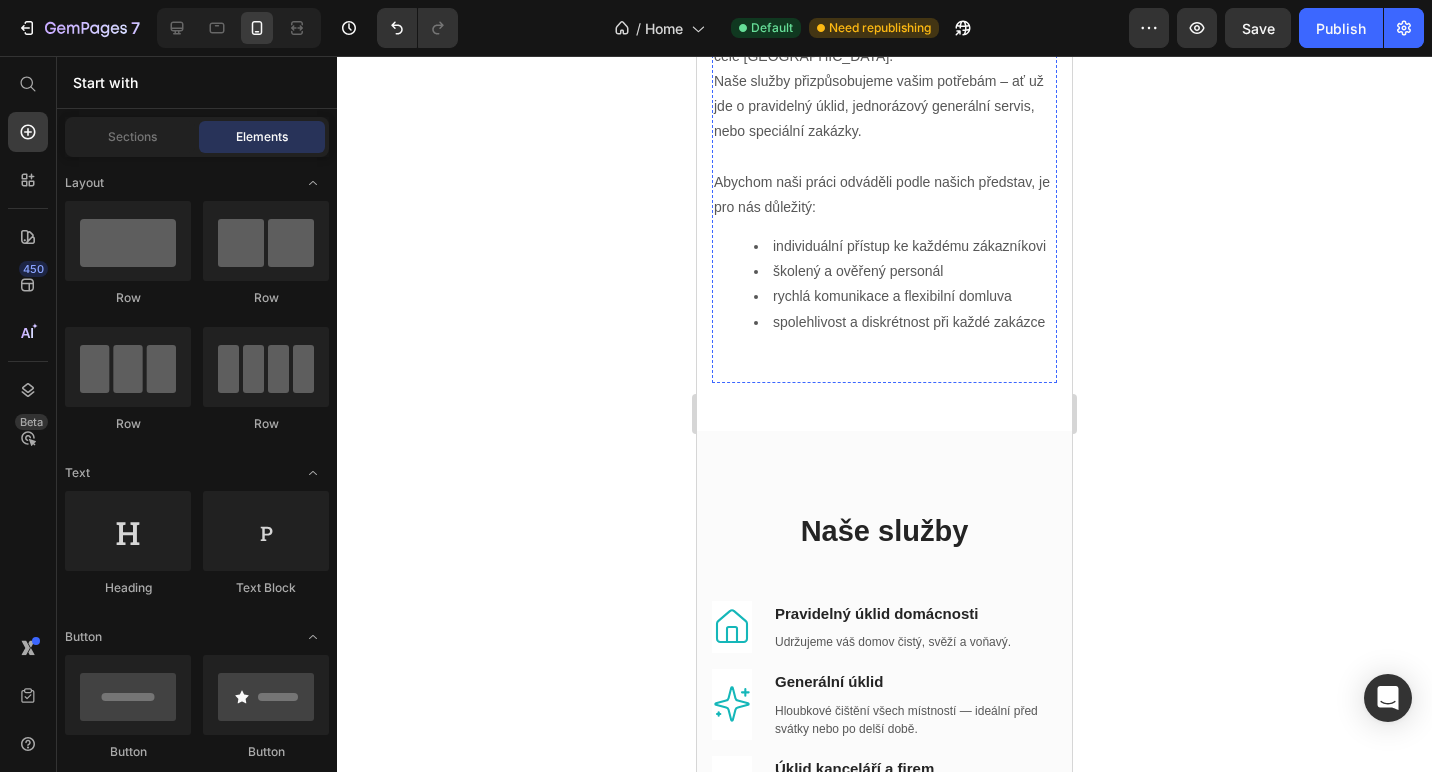 scroll, scrollTop: 845, scrollLeft: 0, axis: vertical 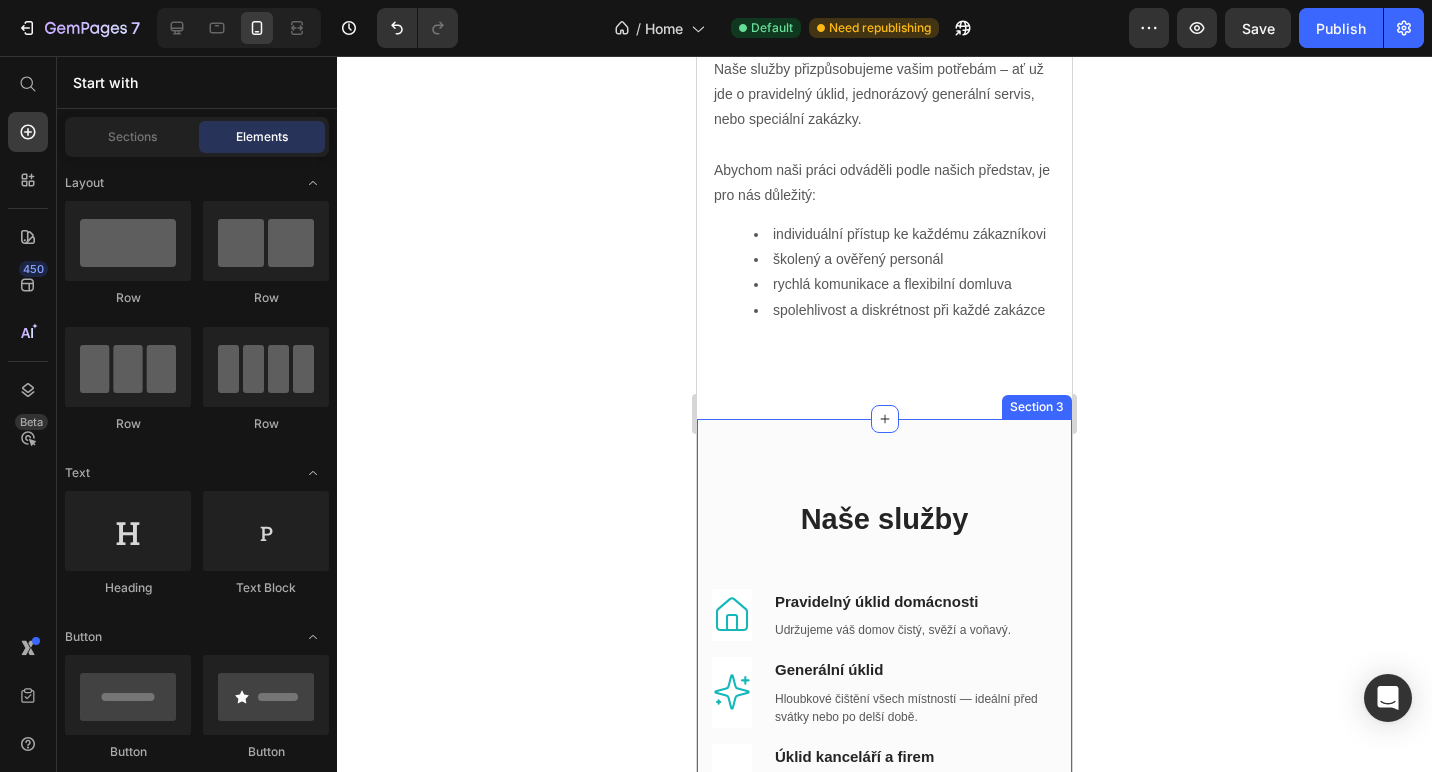 click on "Naše služby Heading Row Image Row Pravidelný úklid domácnosti Text block Udržujeme váš domov čistý, svěží a voňavý. Text block Row Image Row Generální úklid Text block Hloubkové čištění všech místností — ideální před svátky nebo po delší době. Text block Row Row Image Row Úklid kanceláří a firem Text block Čisté pracovní prostředí pro vyšší produktivitu a lepší dojem na klienty. Text block Row Image Row Úklid při stěhování Text block Předání nemovitosti v bezvadném stavu, bez starostí. Text block Row Row Image Row Úklid po rekonstrukci / stavební úklid Text block Odstraníme prach, zbytky stavebního materiálu a zajistíme perfektní čistotu. Text block Row Image Row Úklid na míru Text block Speciální požadavky? Přizpůsobíme úklid vašim potřebám. Text block Row Row Objednat úklid Button Section 3" at bounding box center (884, 851) 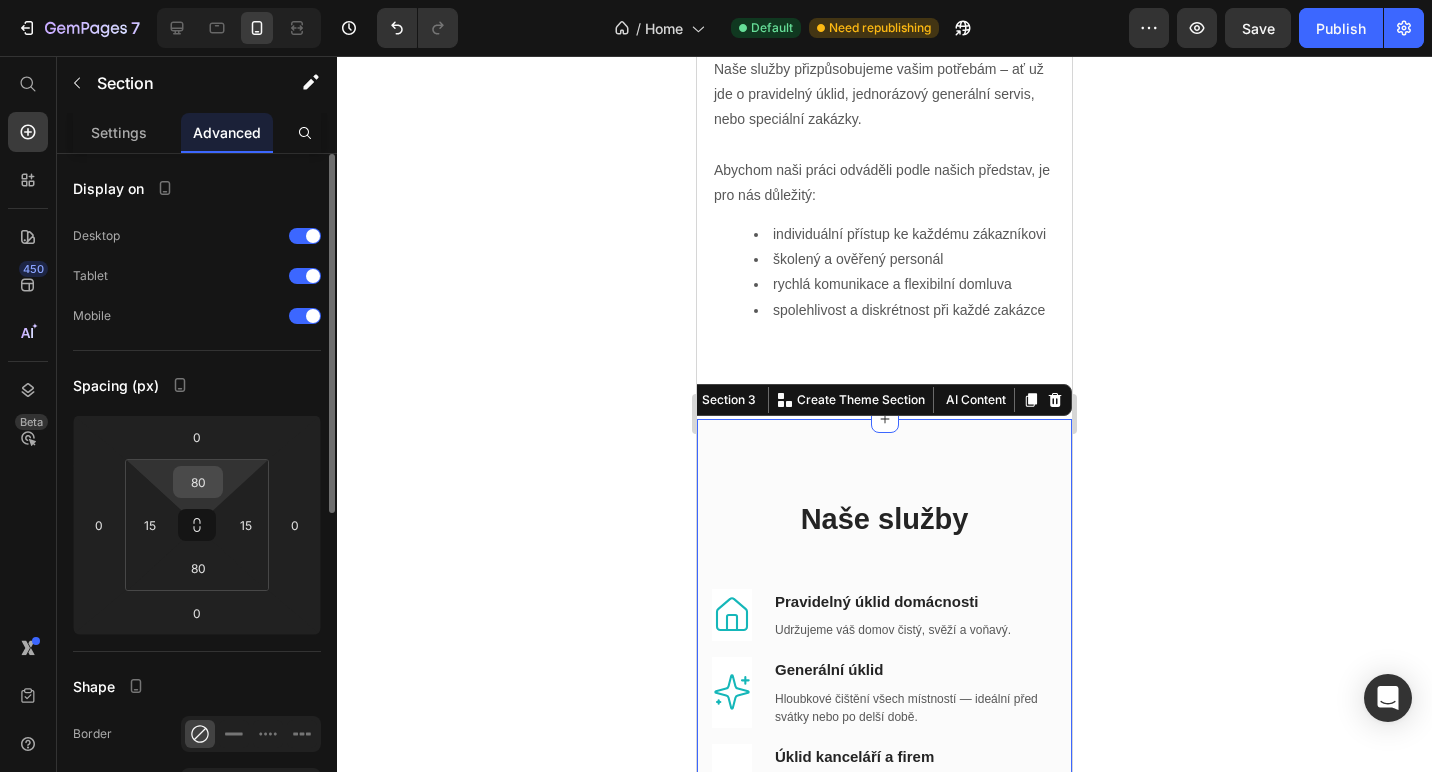 click on "80" at bounding box center (198, 482) 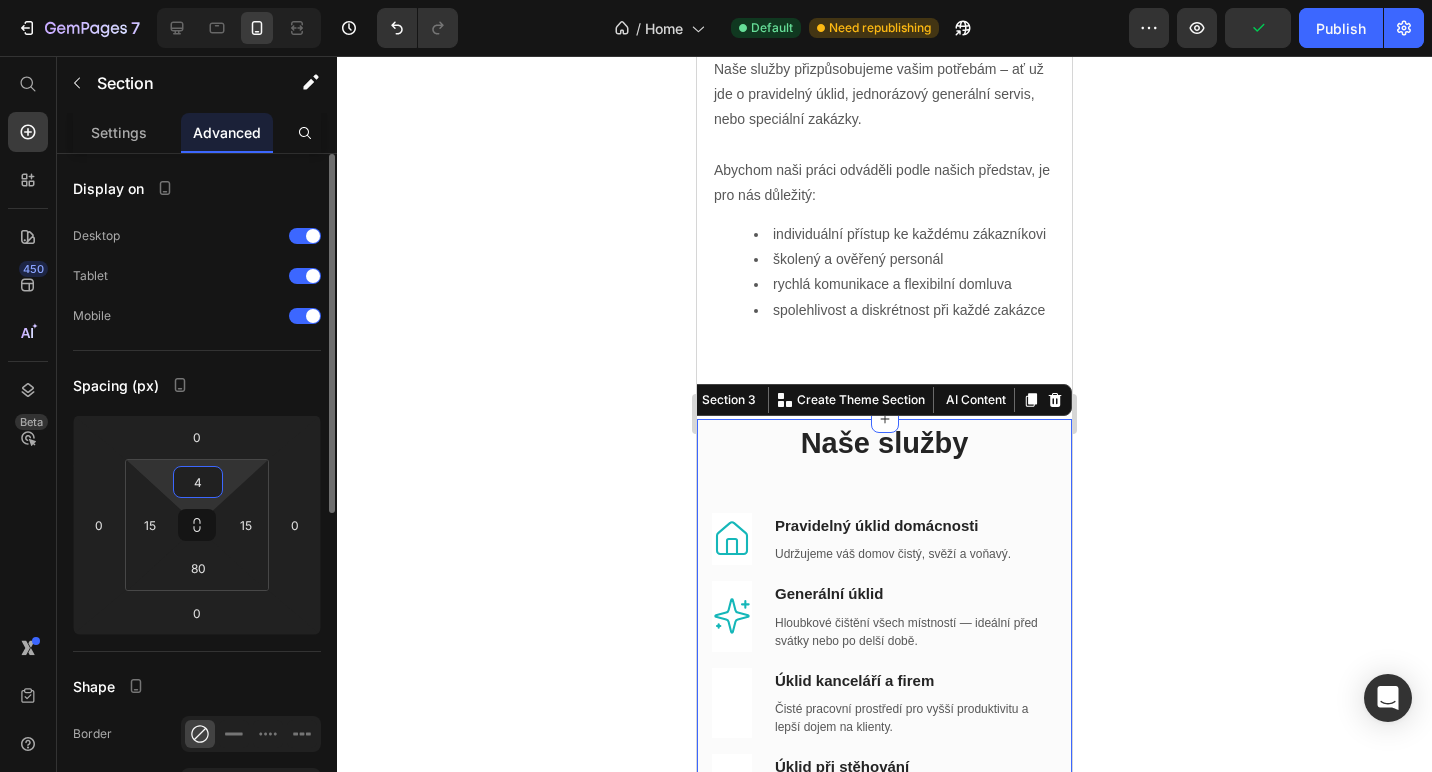 type on "45" 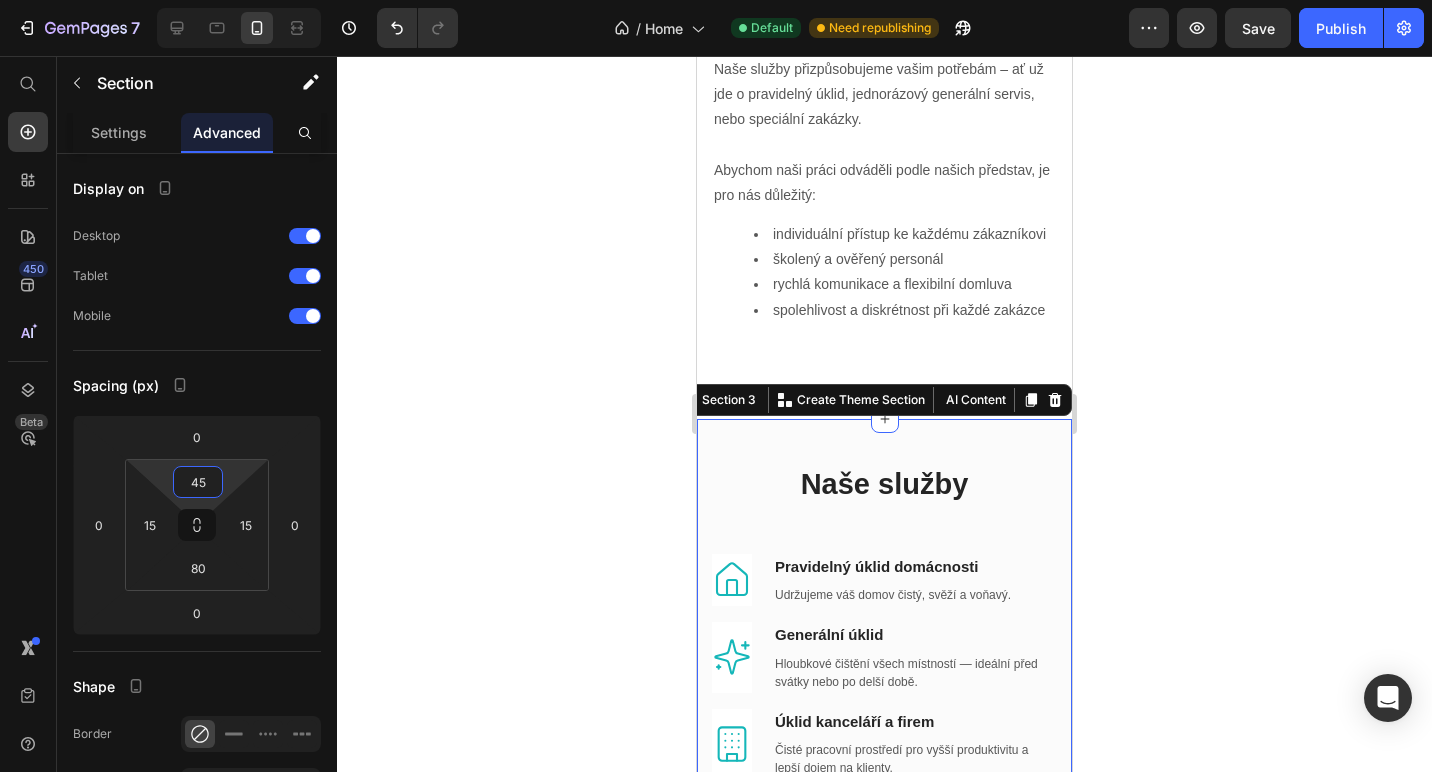 click 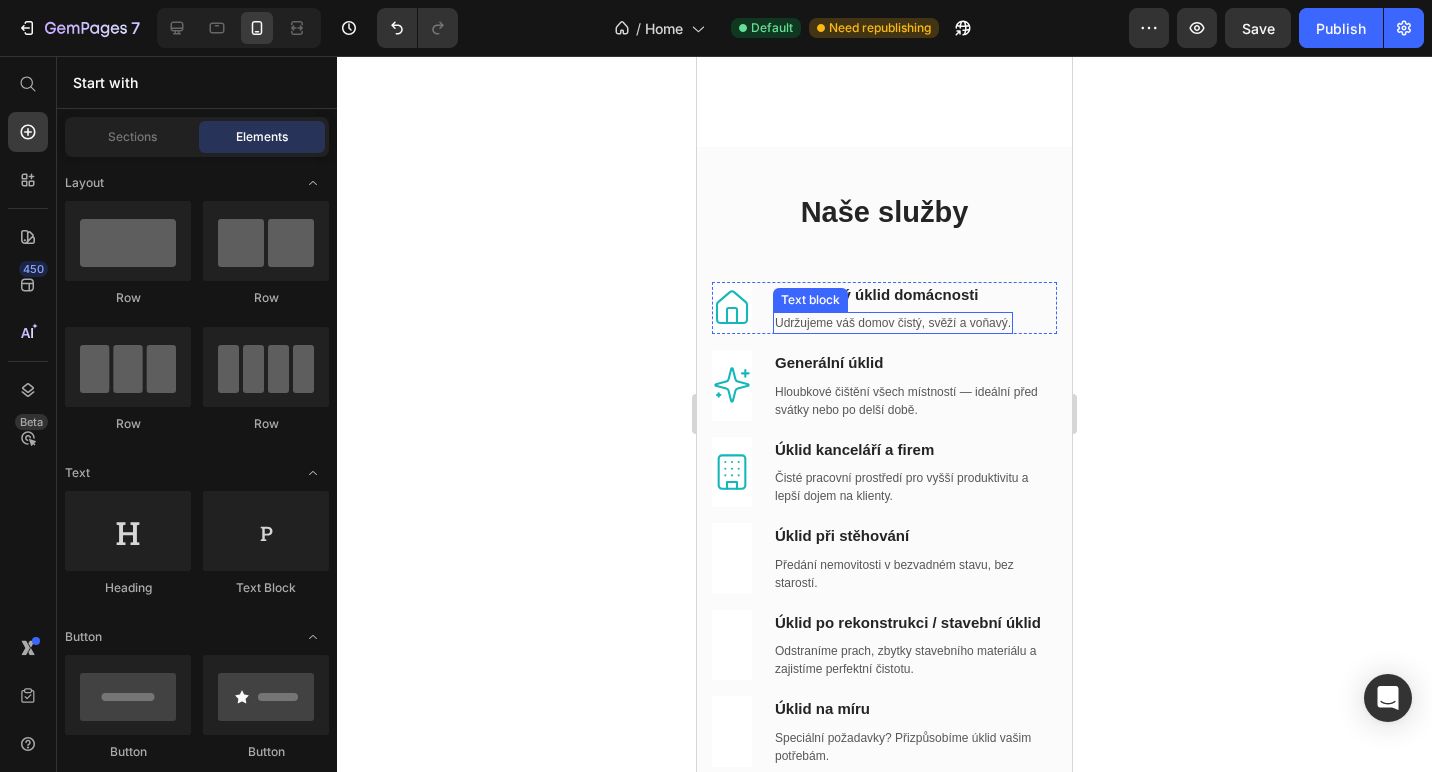 scroll, scrollTop: 1067, scrollLeft: 0, axis: vertical 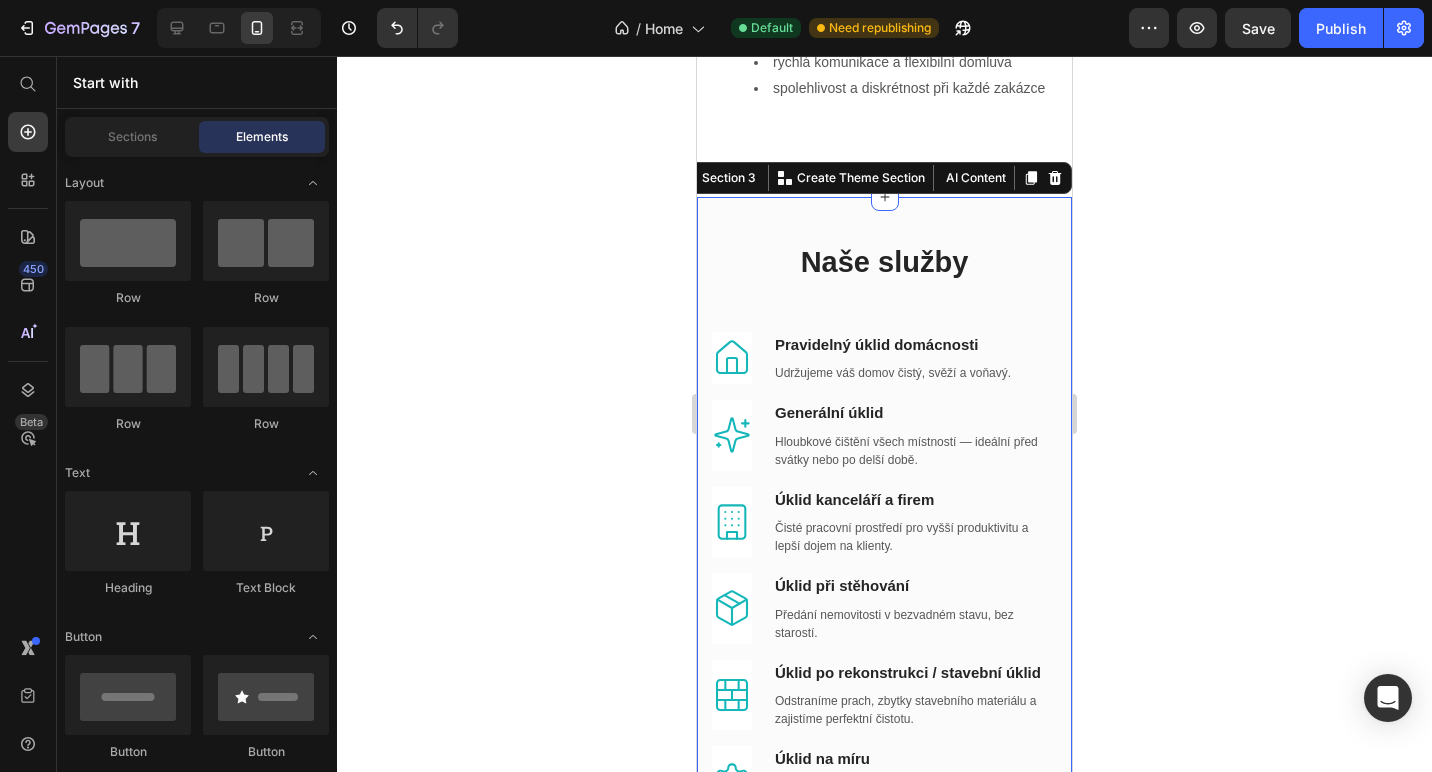 click on "Naše služby Heading Row Image Row Pravidelný úklid domácnosti Text block Udržujeme váš domov čistý, svěží a voňavý. Text block Row Image Row Generální úklid Text block Hloubkové čištění všech místností — ideální před svátky nebo po delší době. Text block Row Row Image Row Úklid kanceláří a firem Text block Čisté pracovní prostředí pro vyšší produktivitu a lepší dojem na klienty. Text block Row Image Row Úklid při stěhování Text block Předání nemovitosti v bezvadném stavu, bez starostí. Text block Row Row Image Row Úklid po rekonstrukci / stavební úklid Text block Odstraníme prach, zbytky stavebního materiálu a zajistíme perfektní čistotu. Text block Row Image Row Úklid na míru Text block Speciální požadavky? Přizpůsobíme úklid vašim potřebám. Text block Row Row Objednat úklid Button Section 3   You can create reusable sections Create Theme Section AI Content Write with GemAI What would you like to describe here? Tone and Voice" at bounding box center (884, 612) 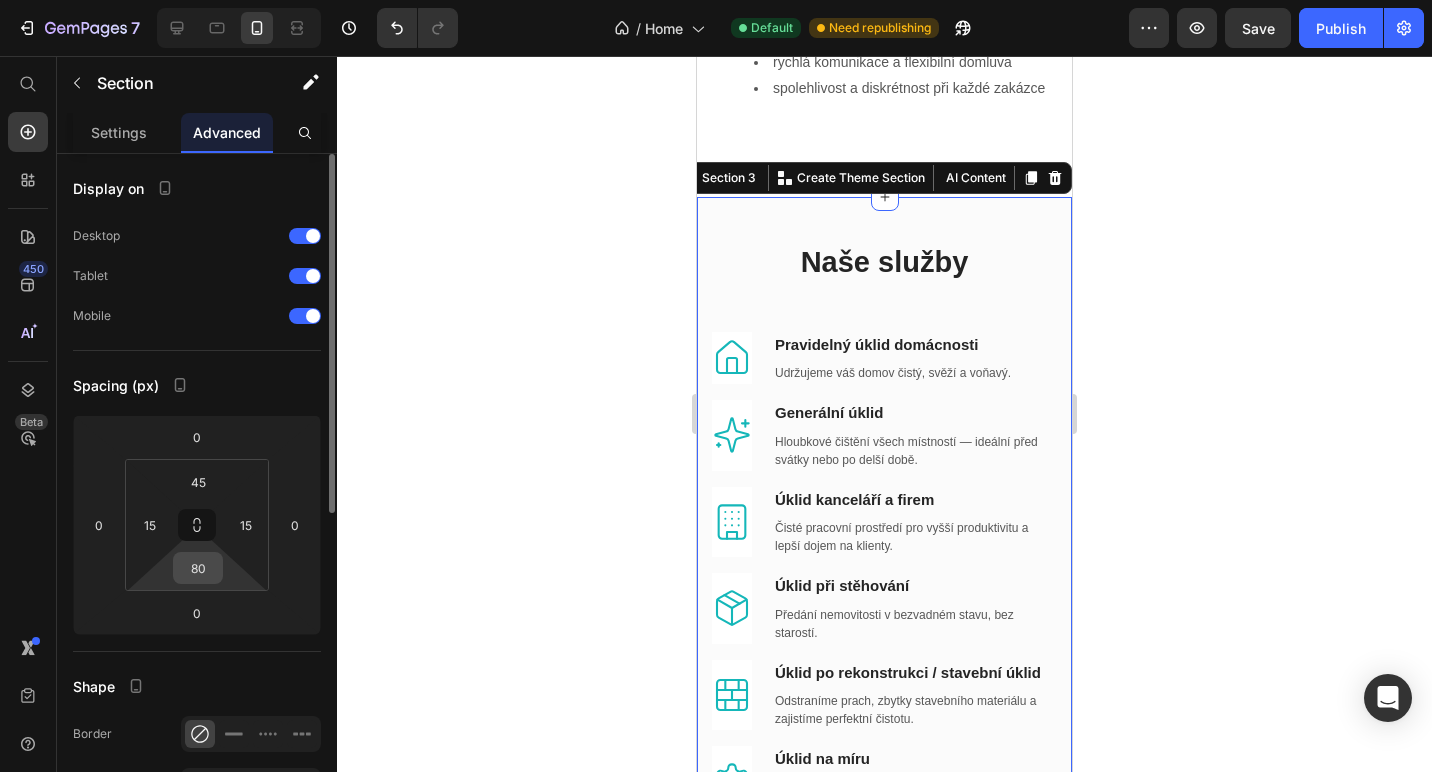 click on "80" at bounding box center (198, 568) 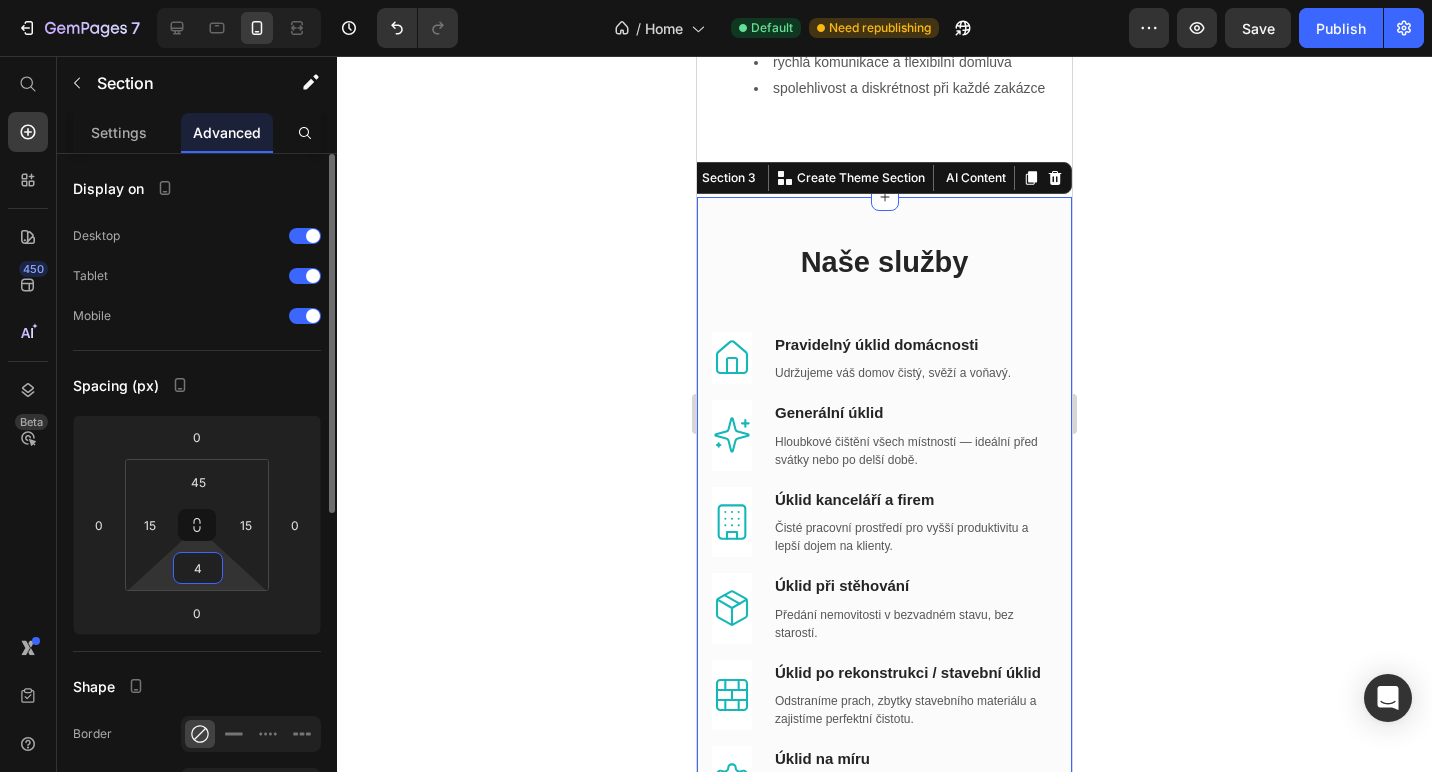 type on "45" 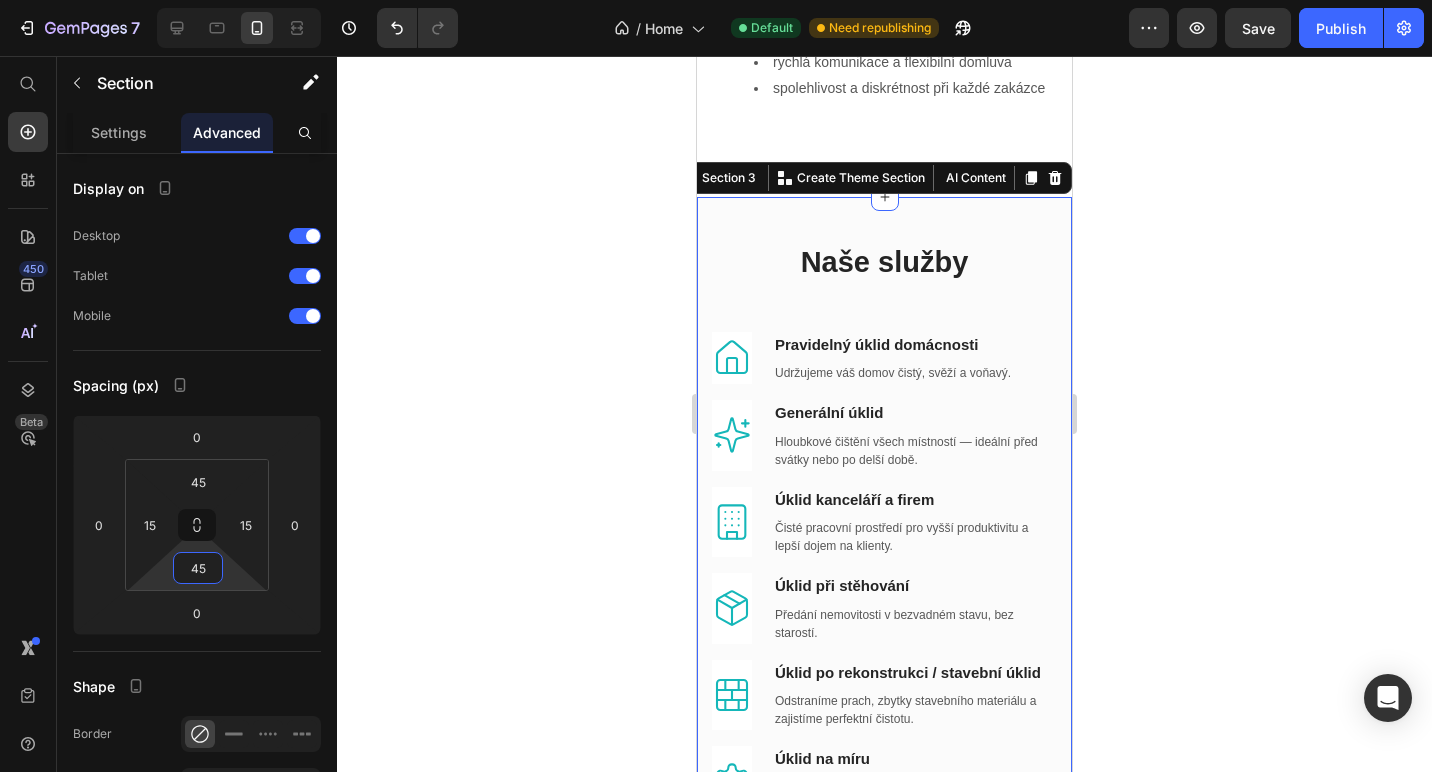 click 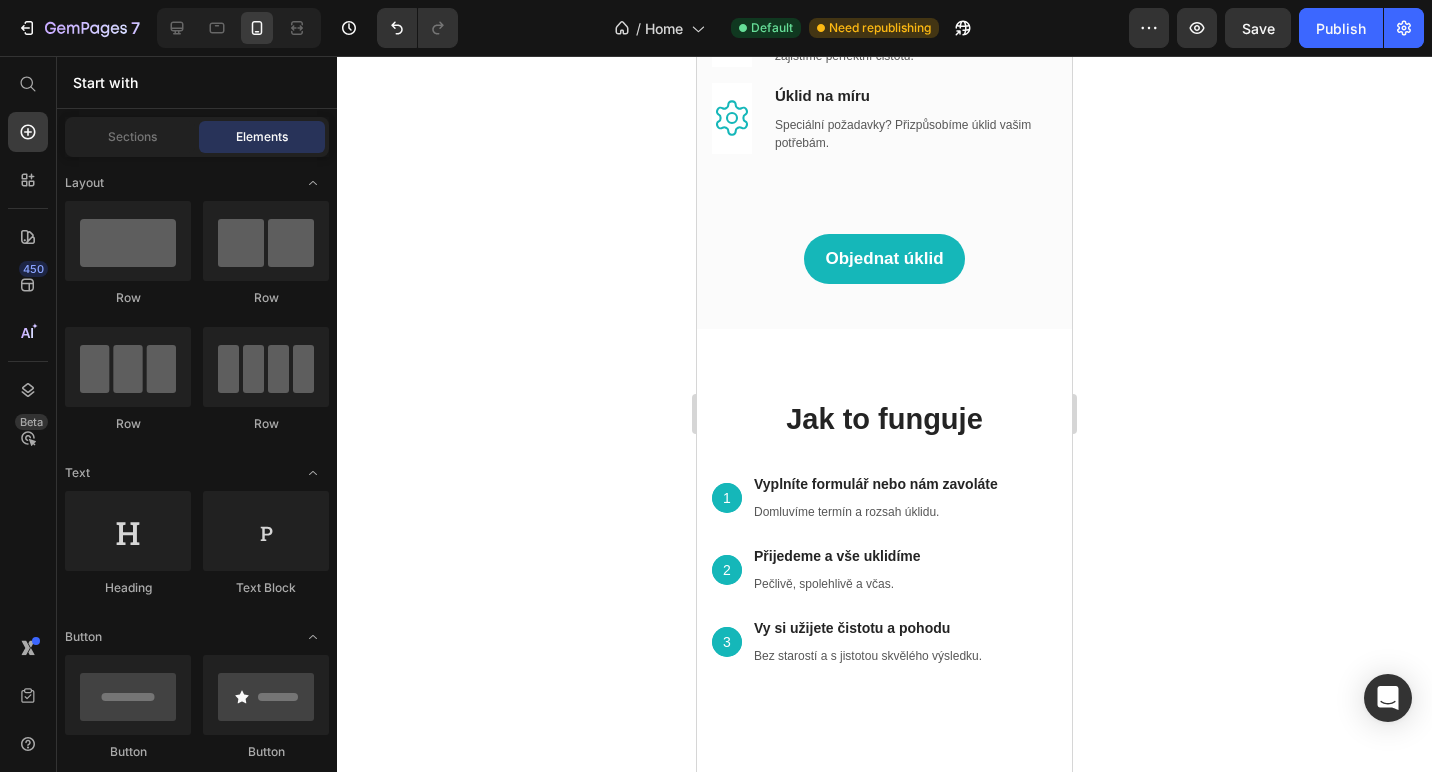 scroll, scrollTop: 1714, scrollLeft: 0, axis: vertical 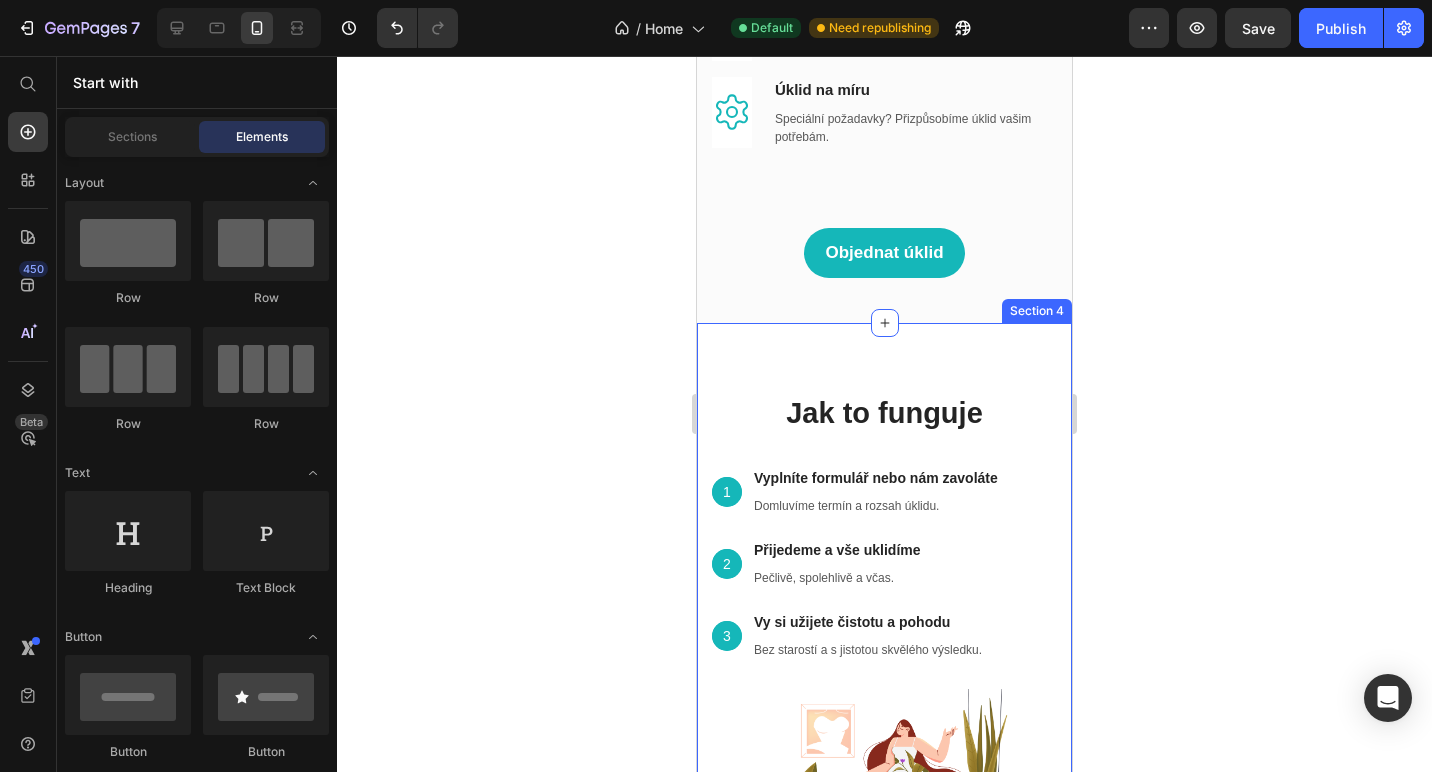 click on "Jak to funguje Heading 1 Text Block Hero Banner Vyplníte formulář nebo nám zavoláte Text block Domluvíme termín a rozsah úklidu. Text block Row 2 Text Block Hero Banner Přijedeme a vše uklidíme Text block Pečlivě, spolehlivě a včas. Text block Row 3 Text Block Hero Banner Vy si užijete čistotu a pohodu Text block Bez starostí a s jistotou skvělého výsledku. Text block Row Row Image Row Section 4" at bounding box center (884, 656) 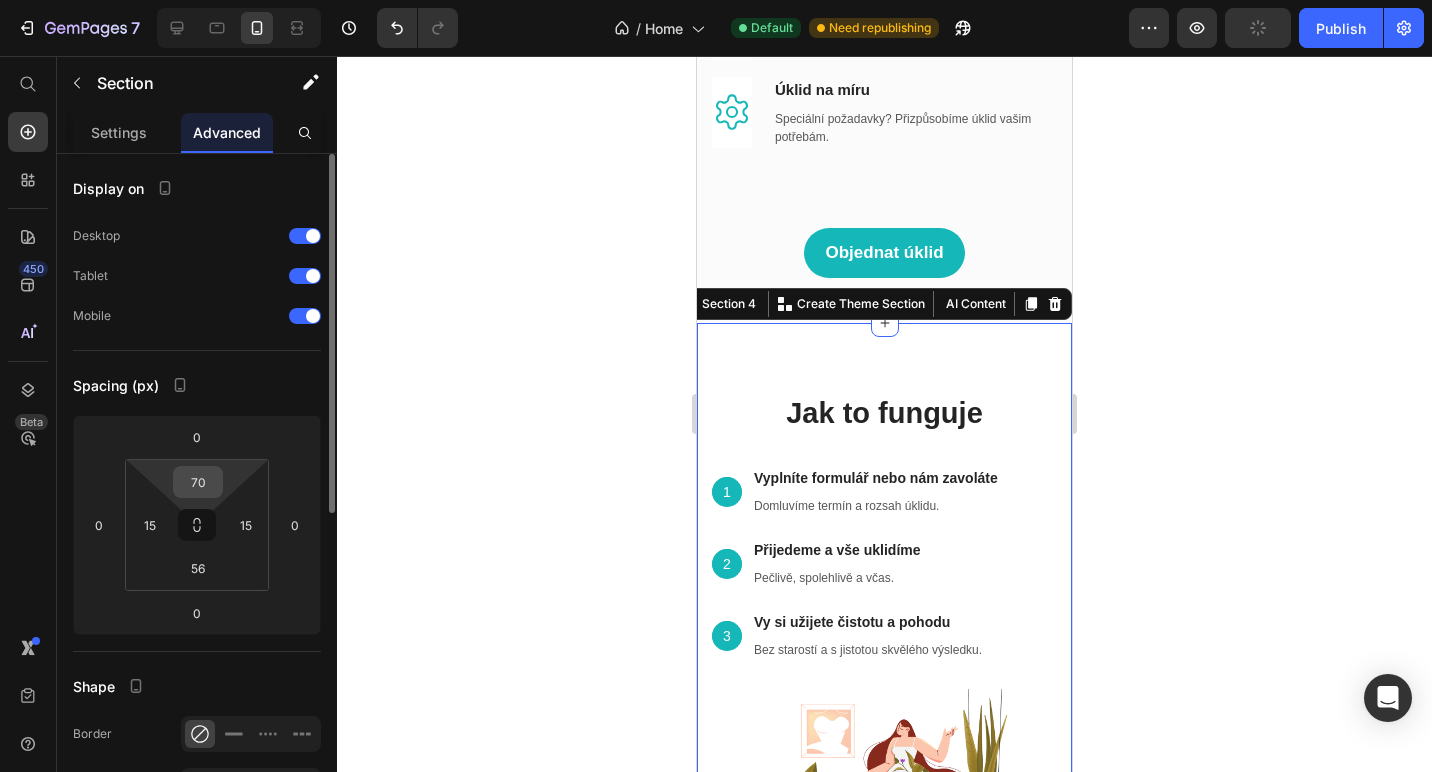 click on "70" at bounding box center [198, 482] 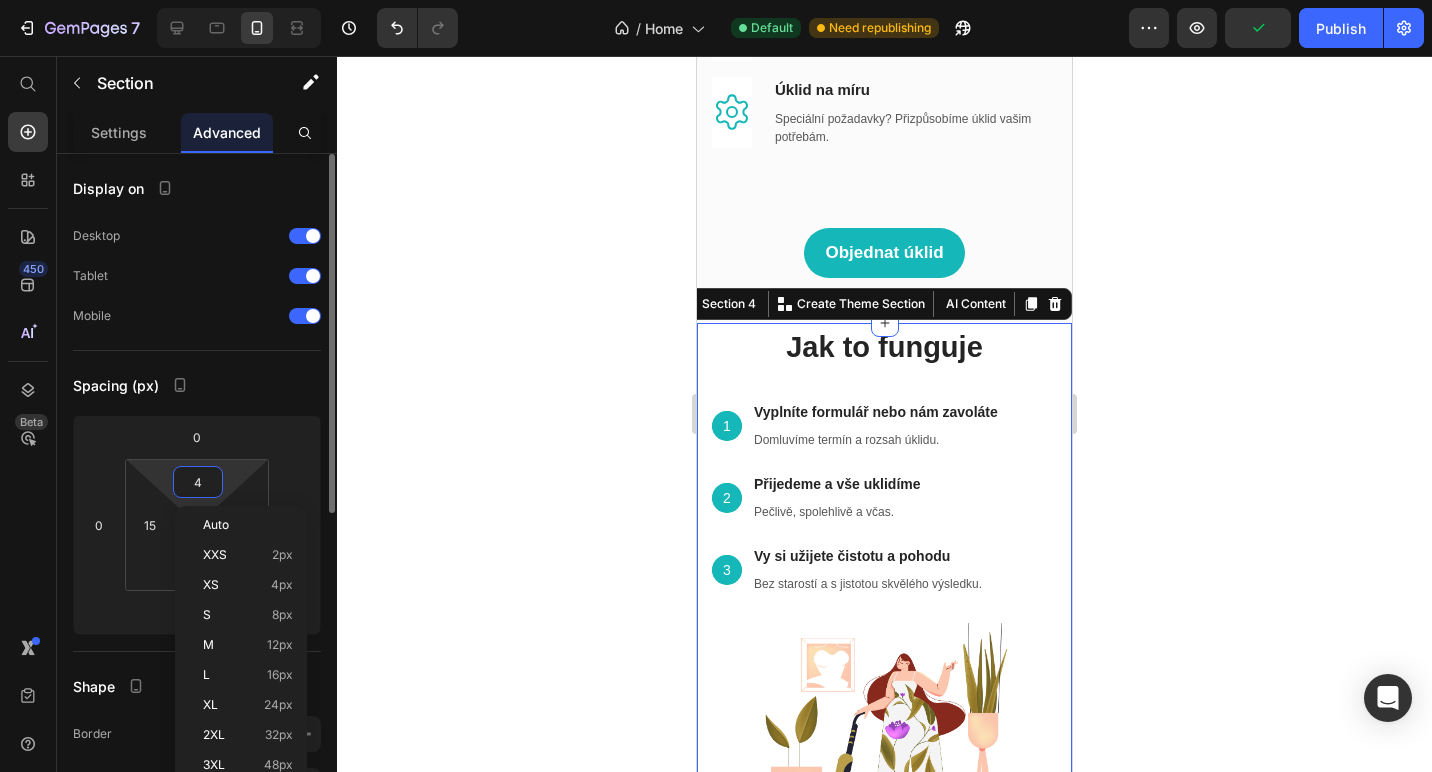 type on "45" 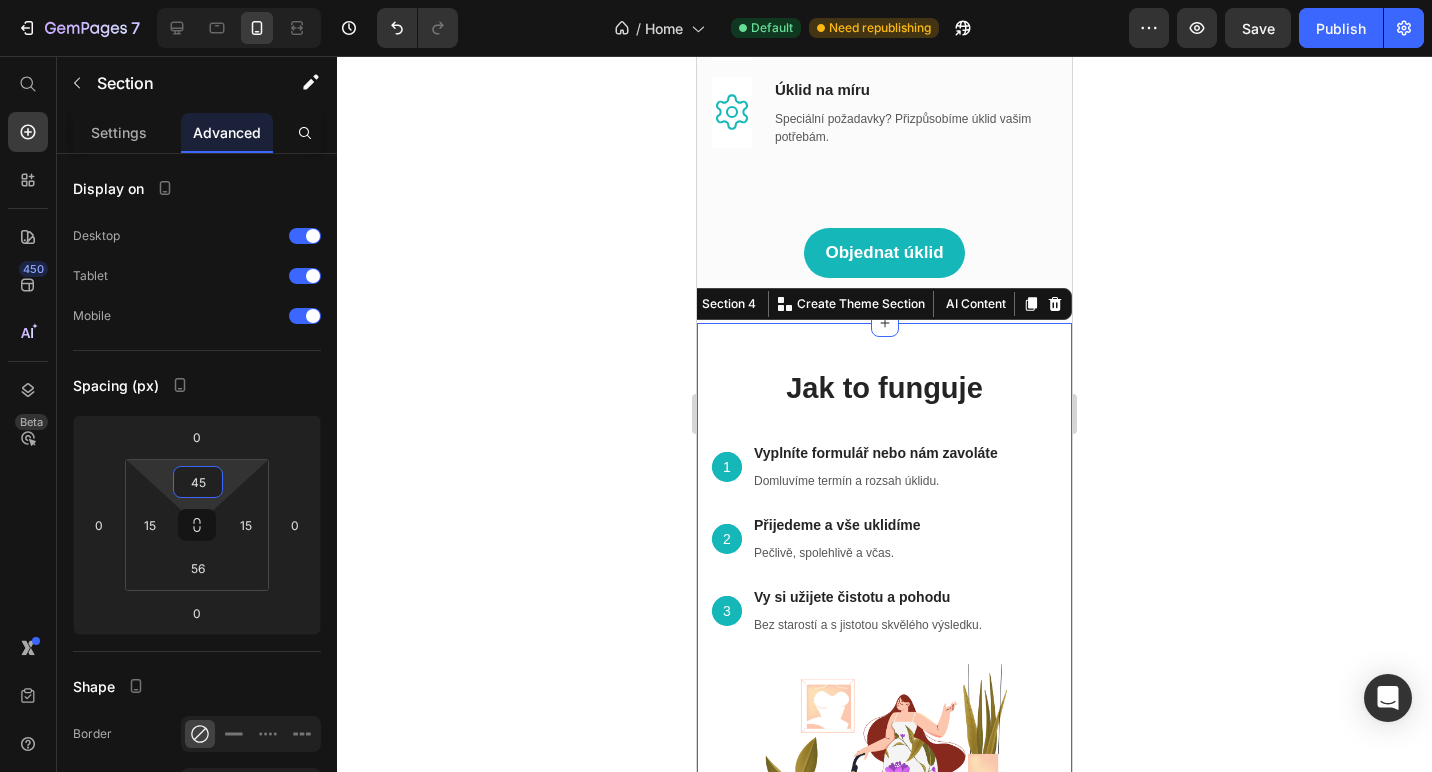 click 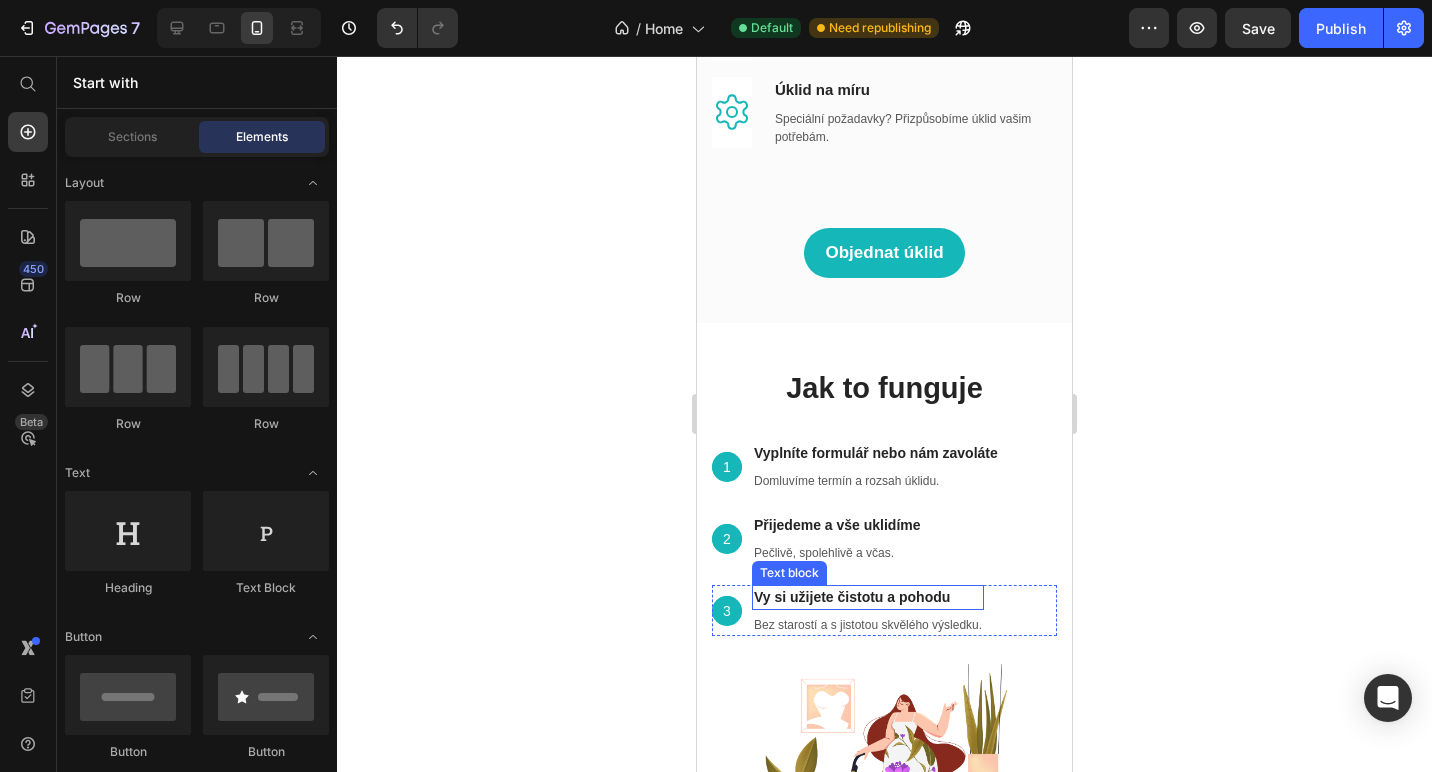 scroll, scrollTop: 2199, scrollLeft: 0, axis: vertical 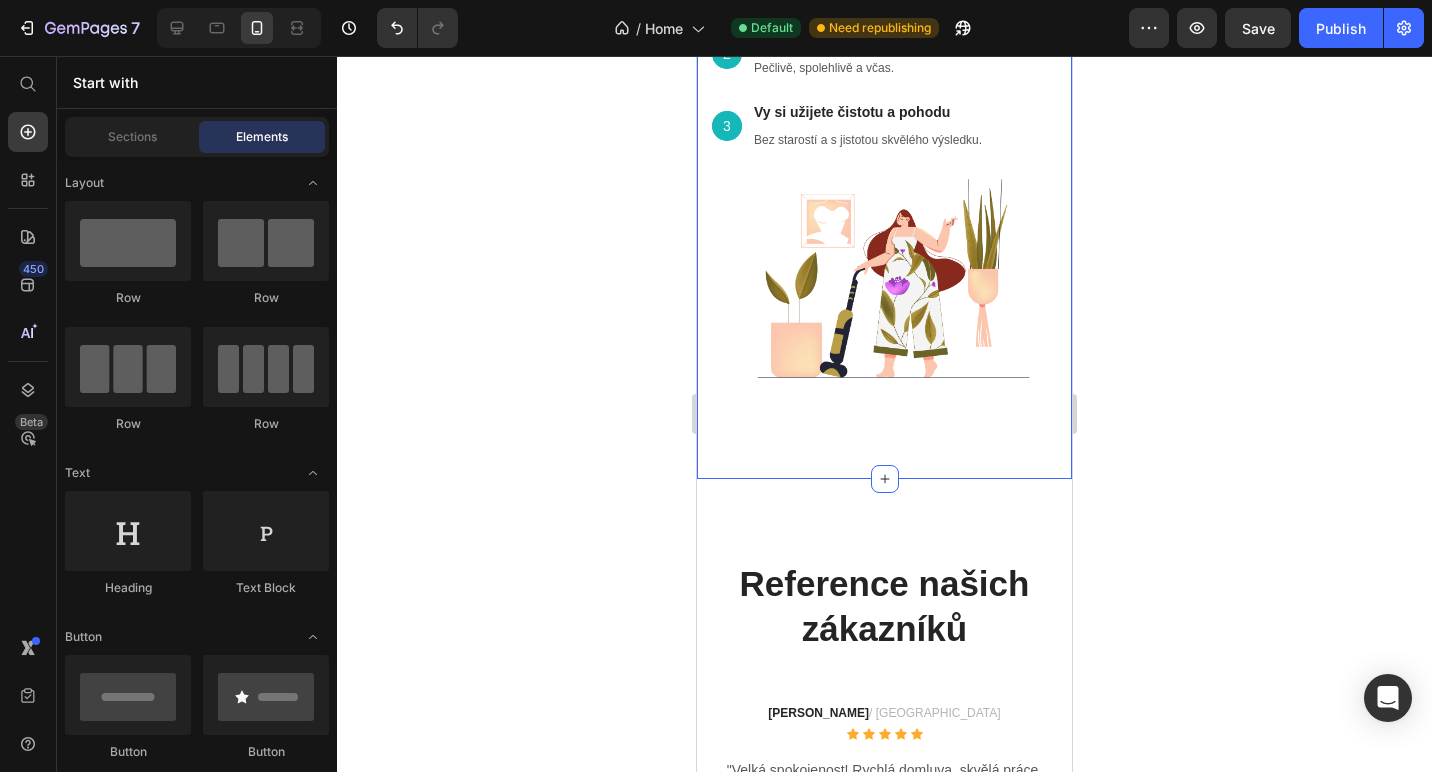 click on "Jak to funguje Heading 1 Text Block Hero Banner Vyplníte formulář nebo nám zavoláte Text block Domluvíme termín a rozsah úklidu. Text block Row 2 Text Block Hero Banner Přijedeme a vše uklidíme Text block Pečlivě, spolehlivě a včas. Text block Row 3 Text Block Hero Banner Vy si užijete čistotu a pohodu Text block Bez starostí a s jistotou skvělého výsledku. Text block Row Row Image Row Section 4   You can create reusable sections Create Theme Section AI Content Write with GemAI What would you like to describe here? Tone and Voice Persuasive Product Show more Generate" at bounding box center (884, 158) 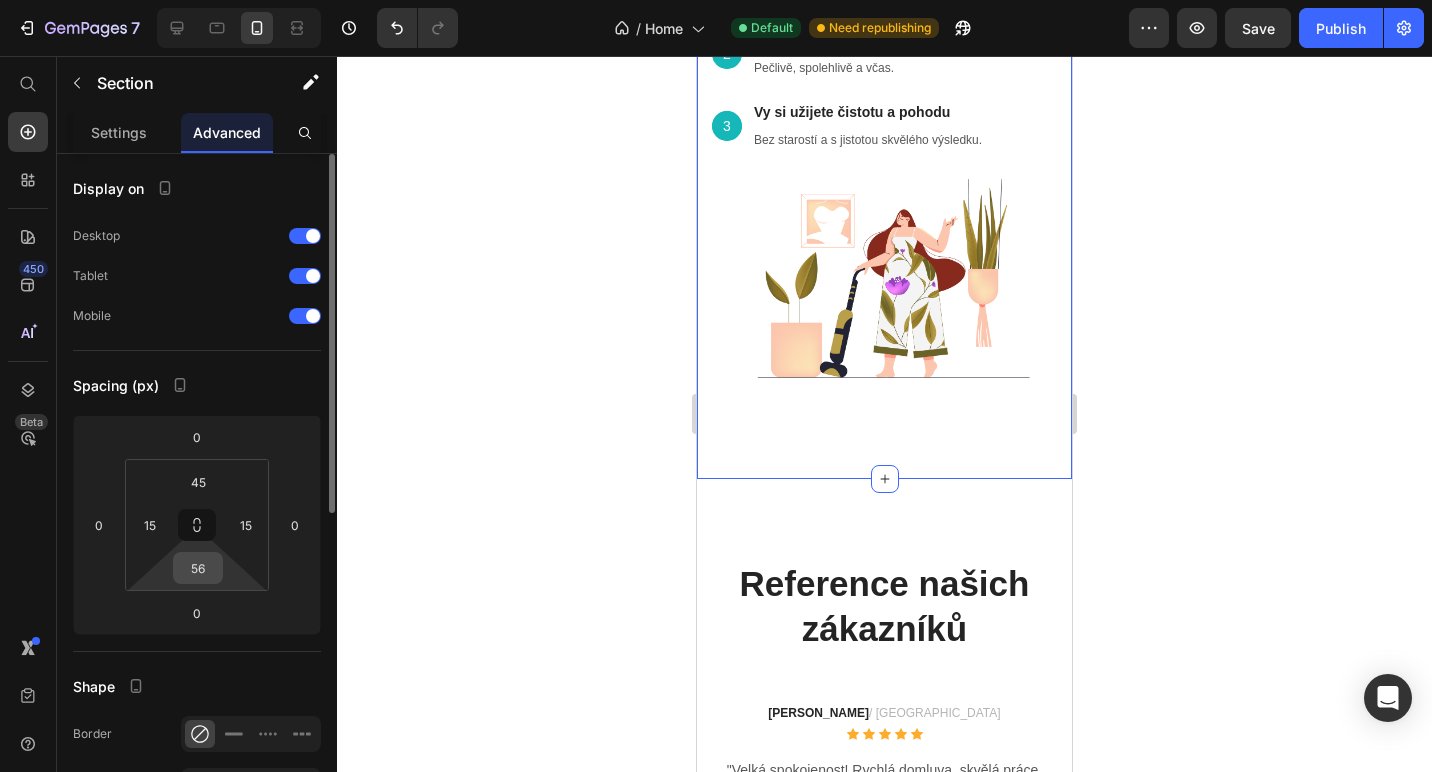 click on "56" at bounding box center [198, 568] 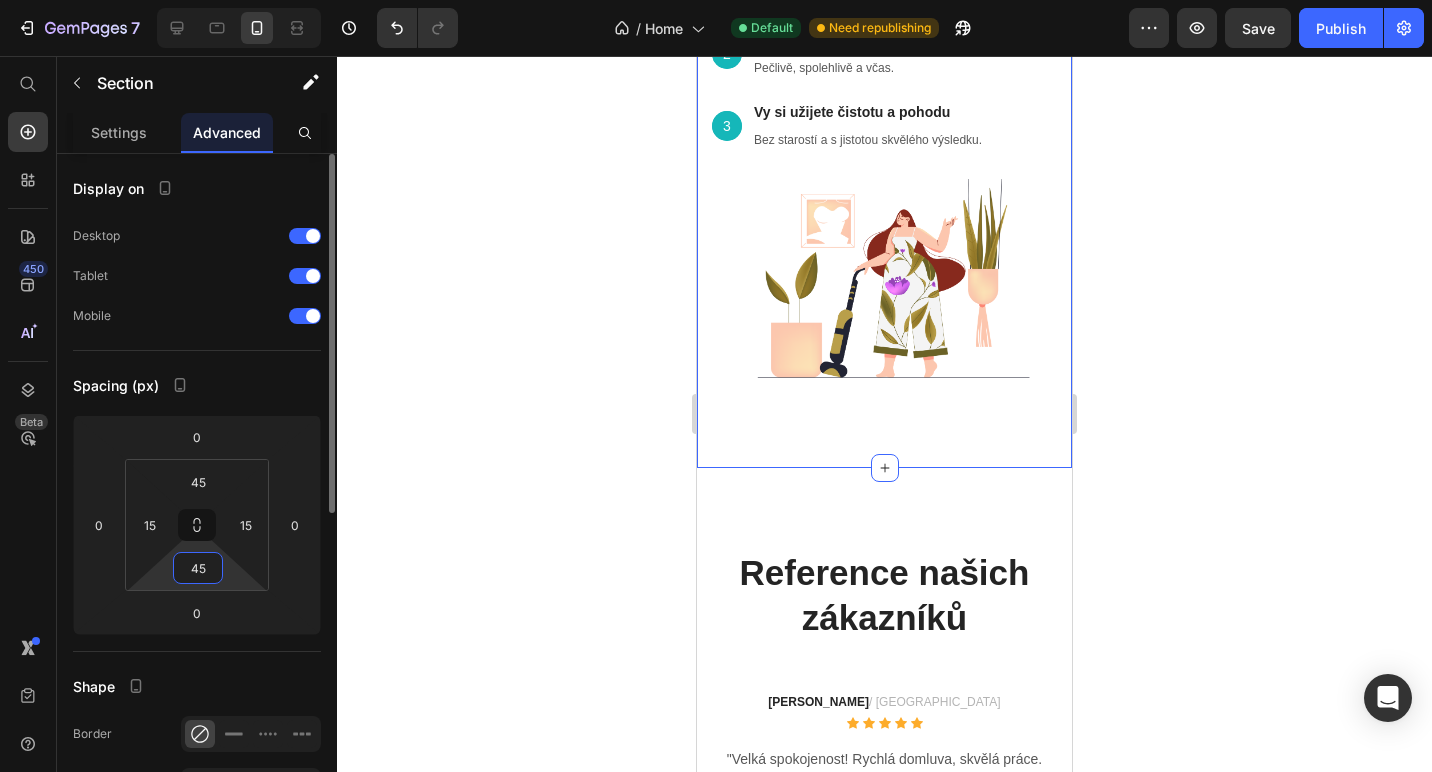 type on "4" 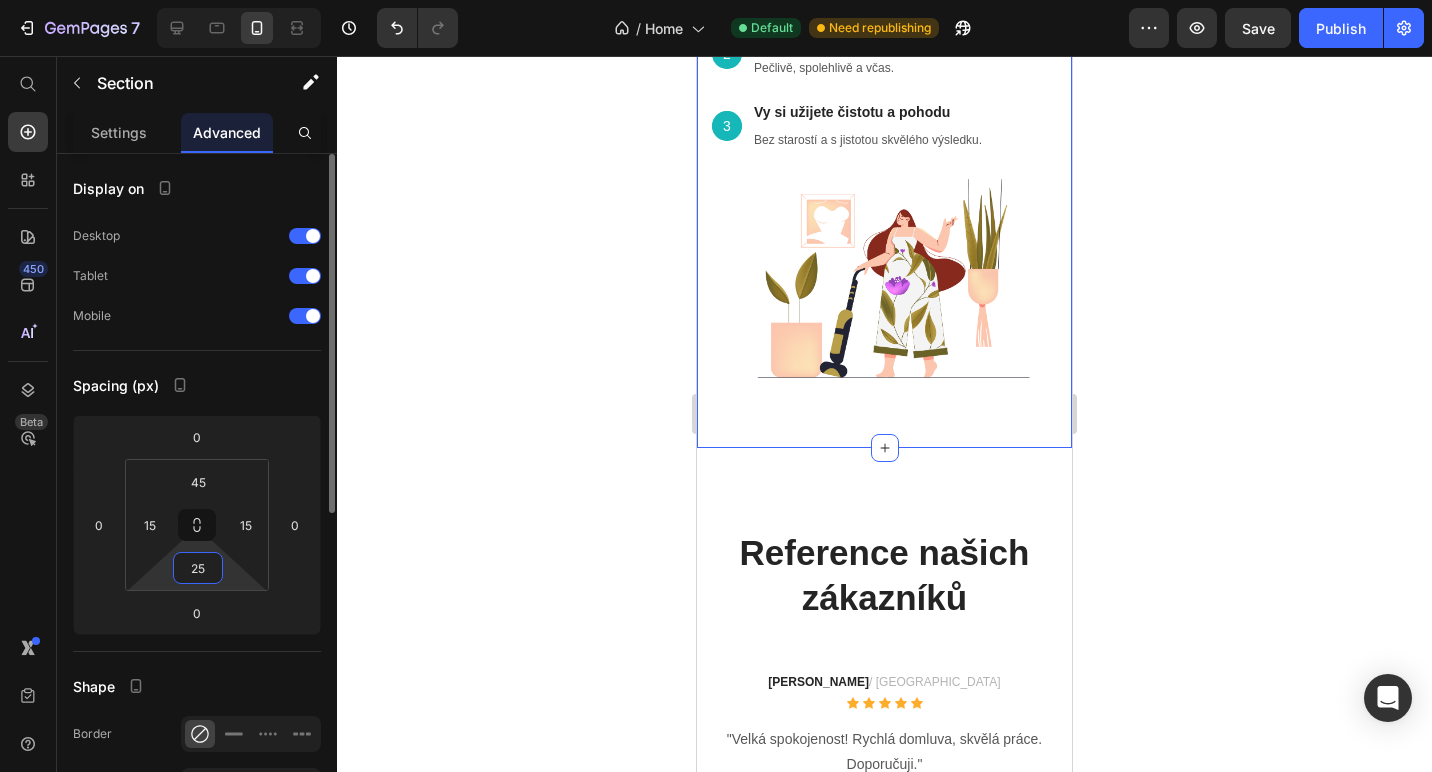 type on "2" 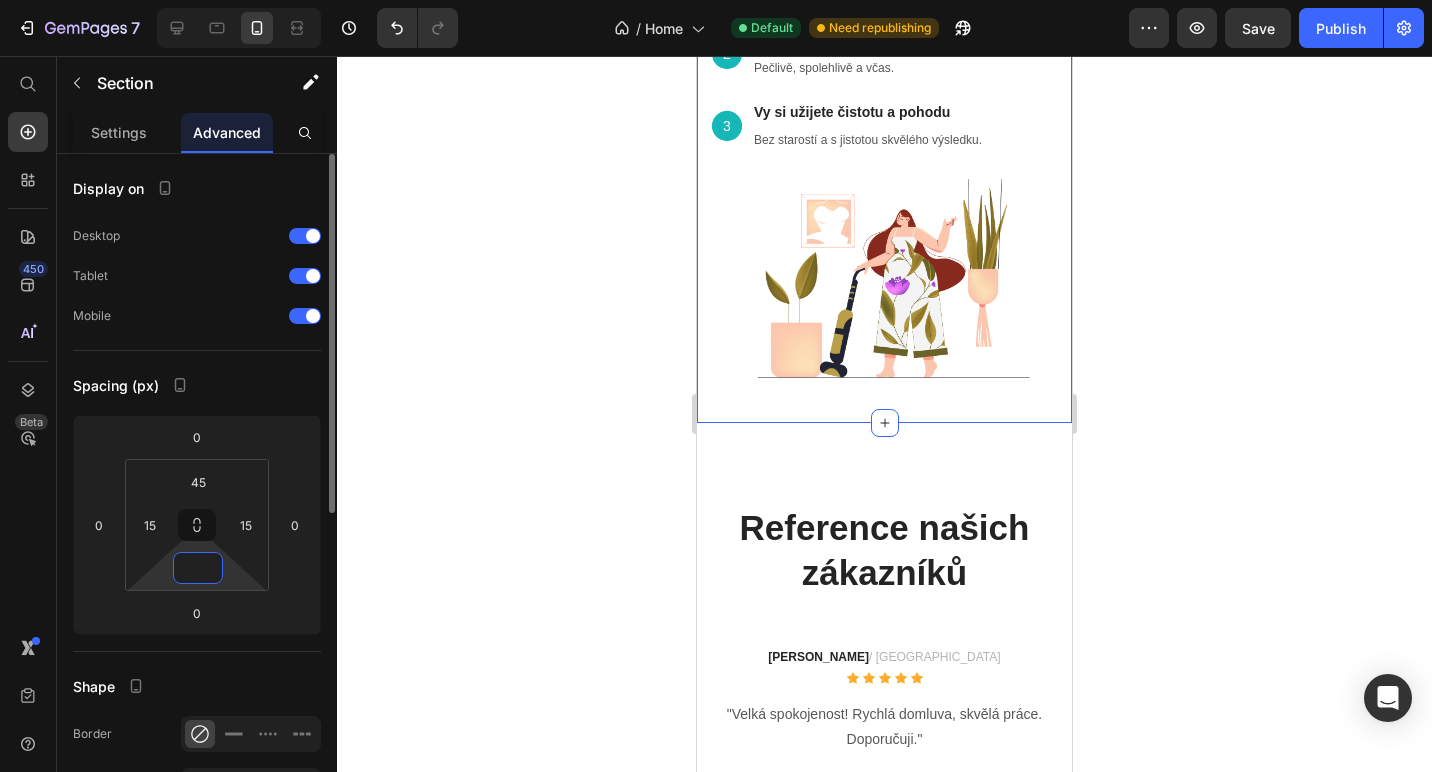 type on "0" 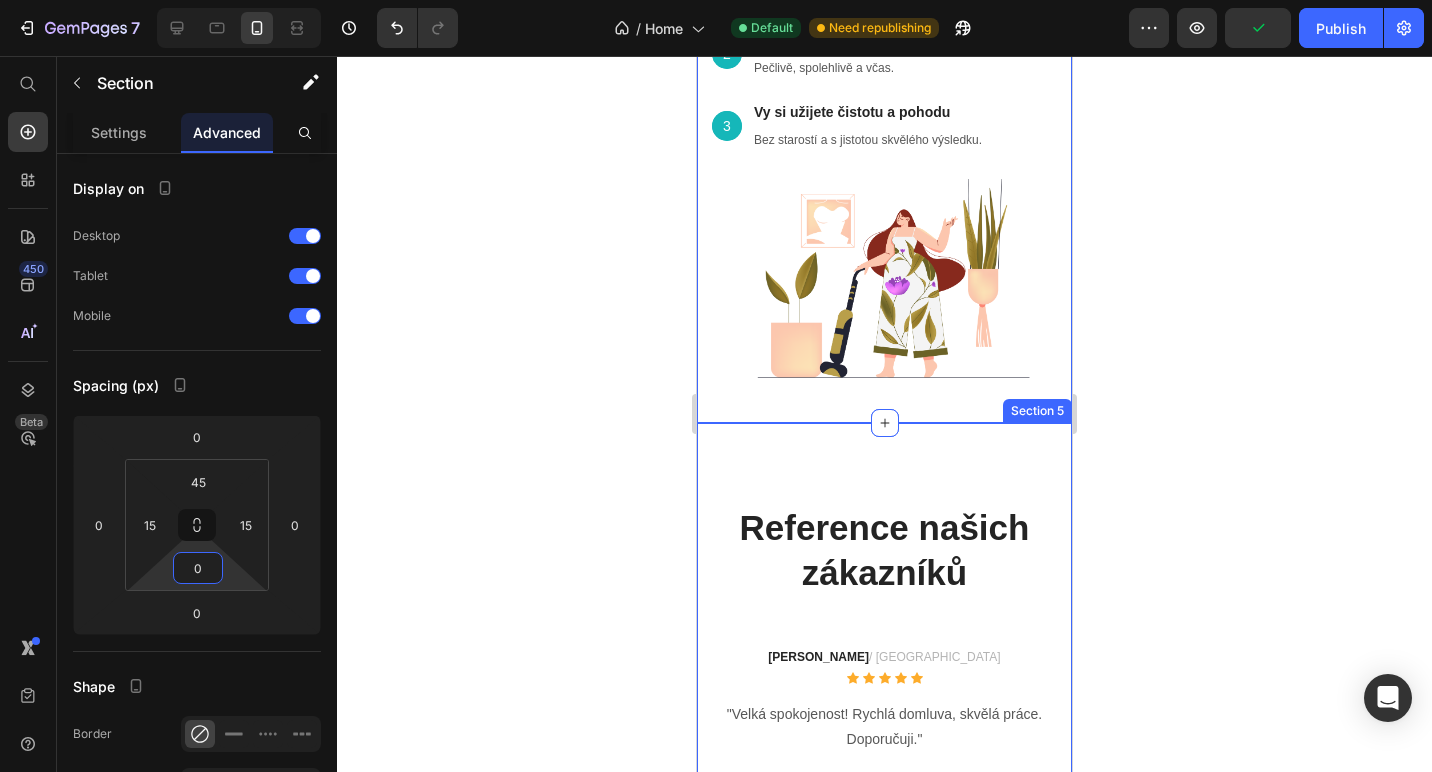 click 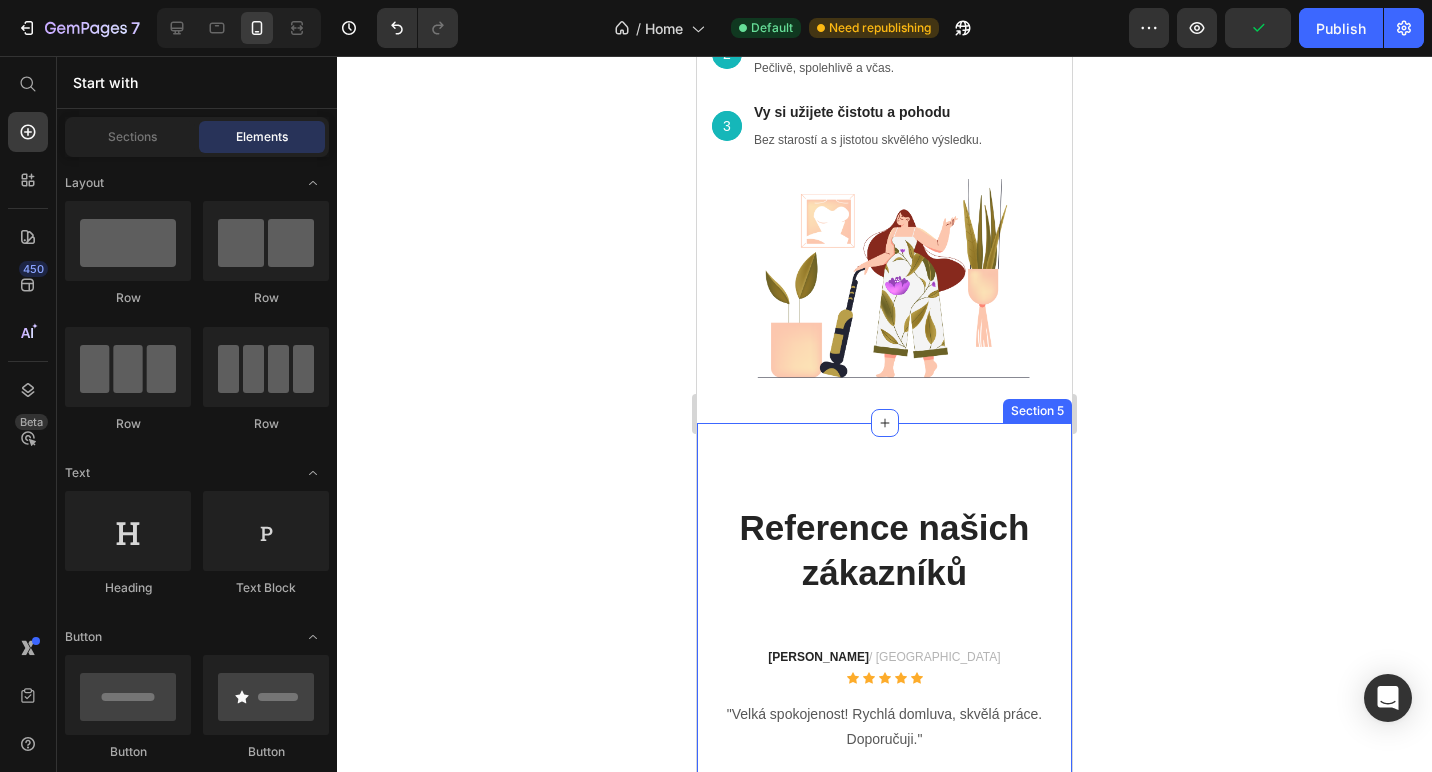 click on "Reference našich zákazníků Heading Petra C.  / Praha Text block                Icon                Icon                Icon                Icon                Icon Icon List Hoz "Velká spokojenost! Rychlá domluva, skvělá práce. Doporučuji." Text block Row Jana H.  / Praha Text block                Icon                Icon                Icon                Icon                Icon Icon List Hoz „Pravidelný úklid na jedničku, milý personál.“ Text block Row Carousel Row Section 5" at bounding box center [884, 628] 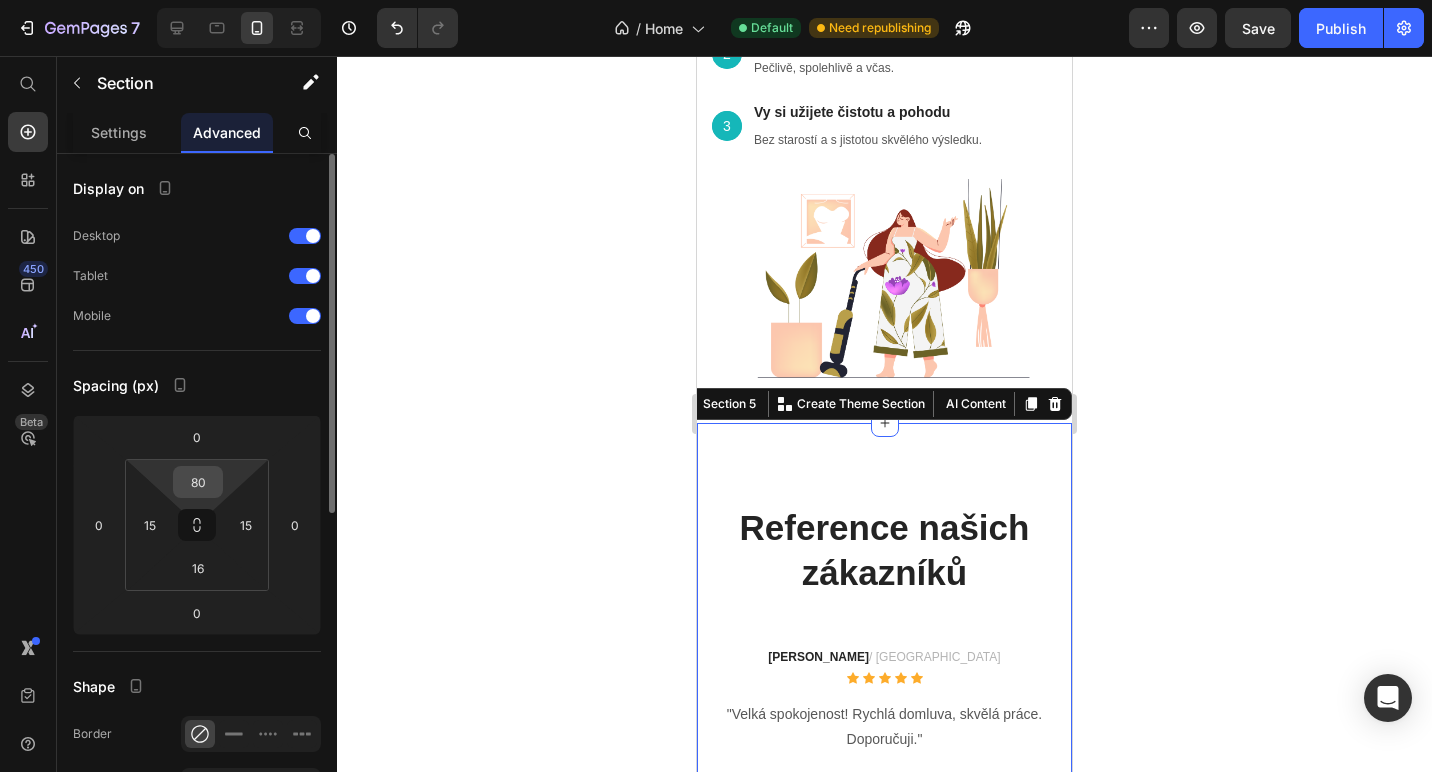 click on "80" at bounding box center [198, 482] 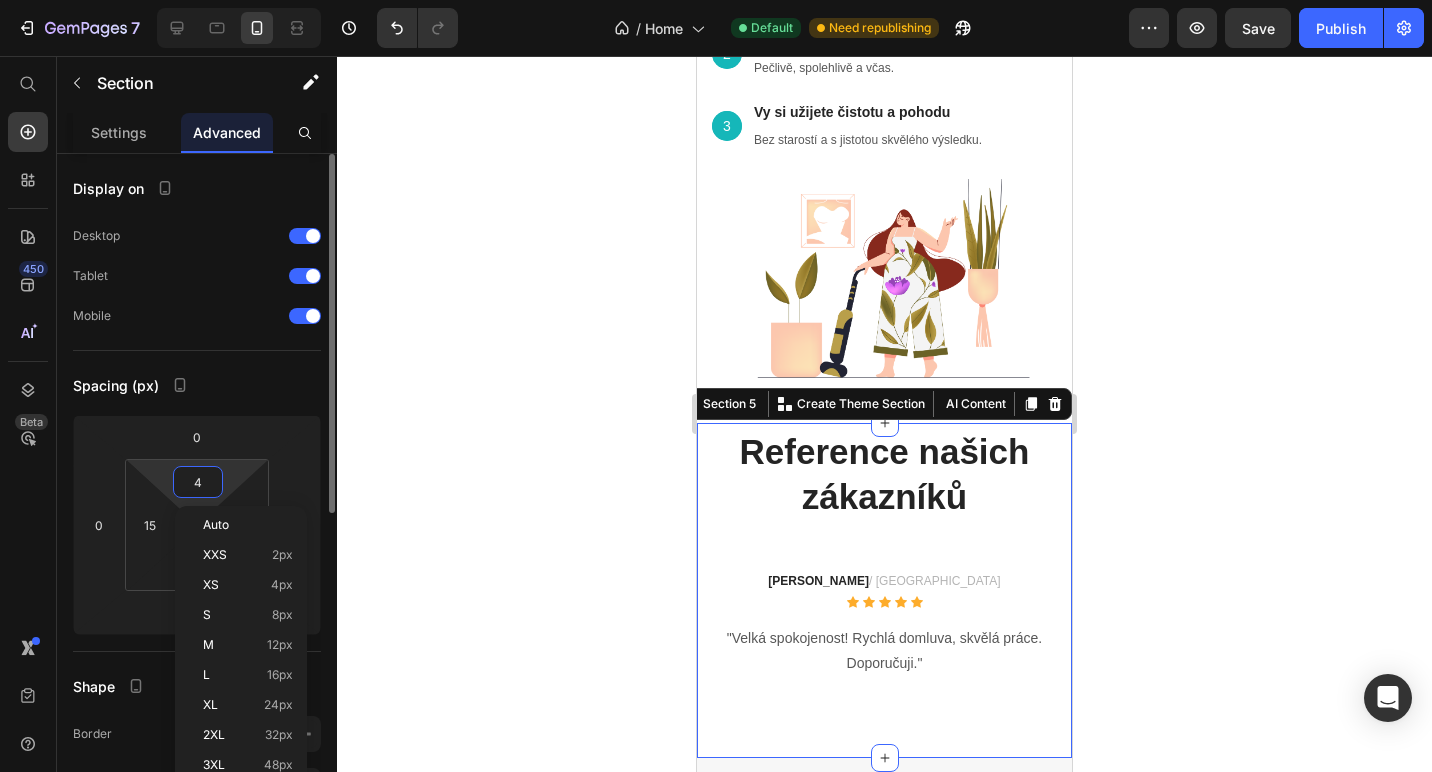 type on "45" 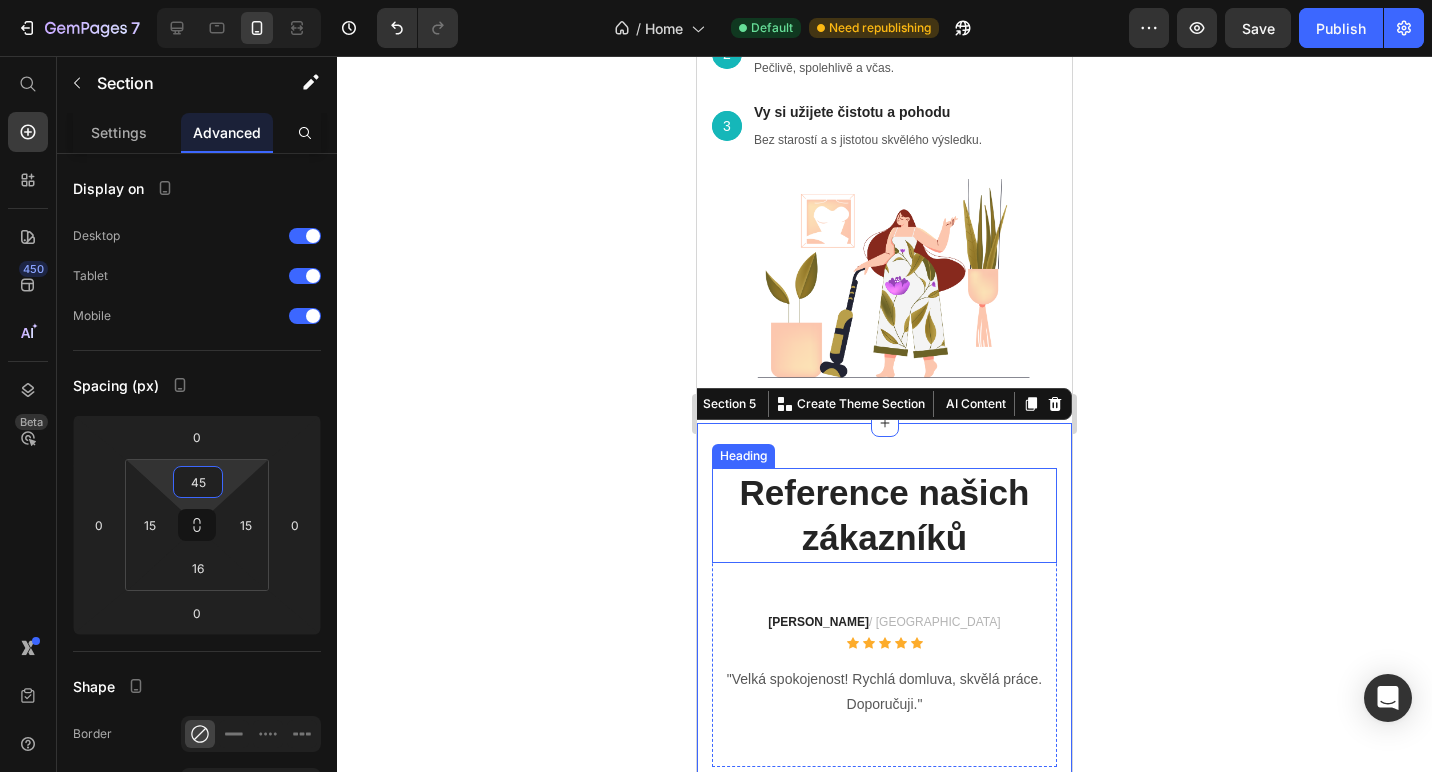 click 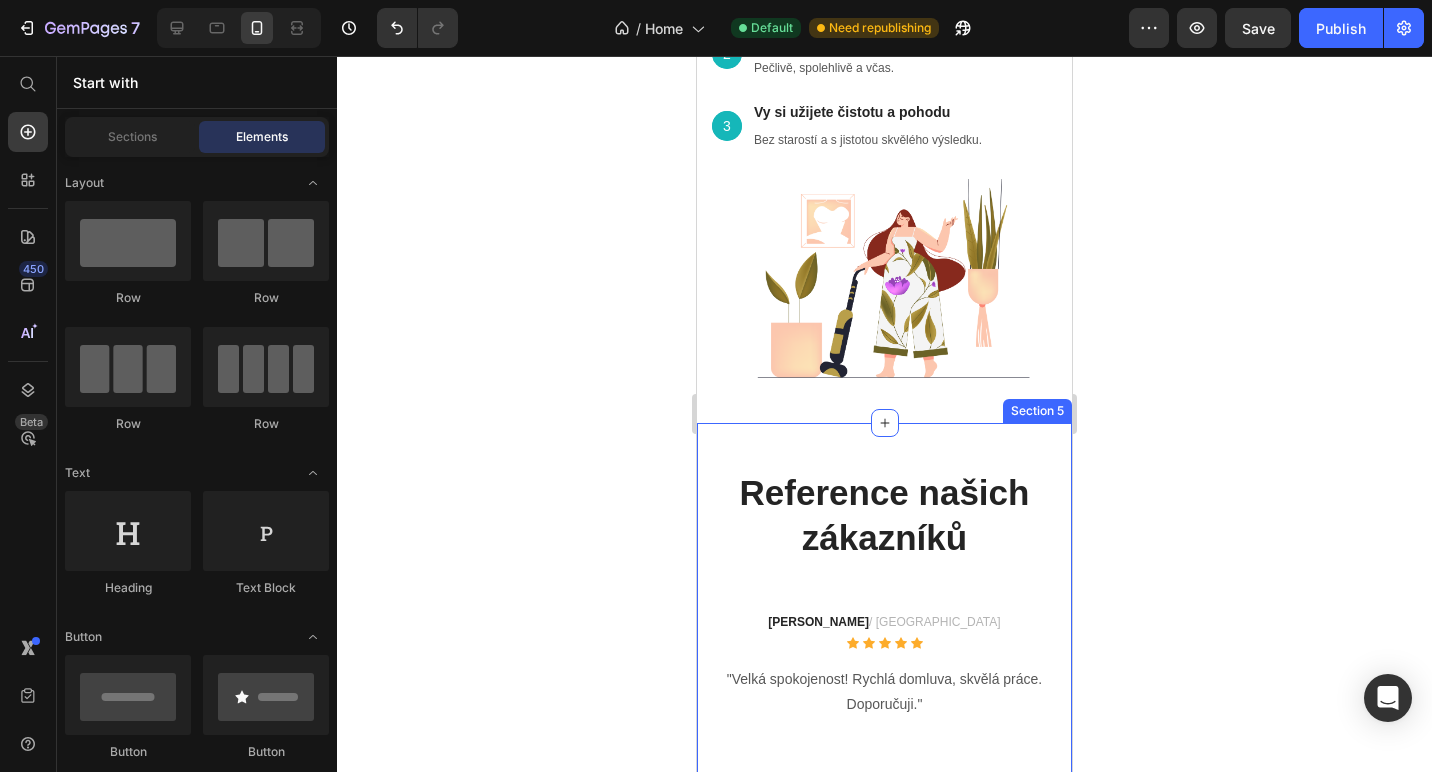 click on "Reference našich zákazníků Heading Petra C.  / Praha Text block                Icon                Icon                Icon                Icon                Icon Icon List Hoz "Velká spokojenost! Rychlá domluva, skvělá práce. Doporučuji." Text block Row Jana H.  / Praha Text block                Icon                Icon                Icon                Icon                Icon Icon List Hoz „Pravidelný úklid na jedničku, milý personál.“ Text block Row Carousel Row Section 5" at bounding box center [884, 611] 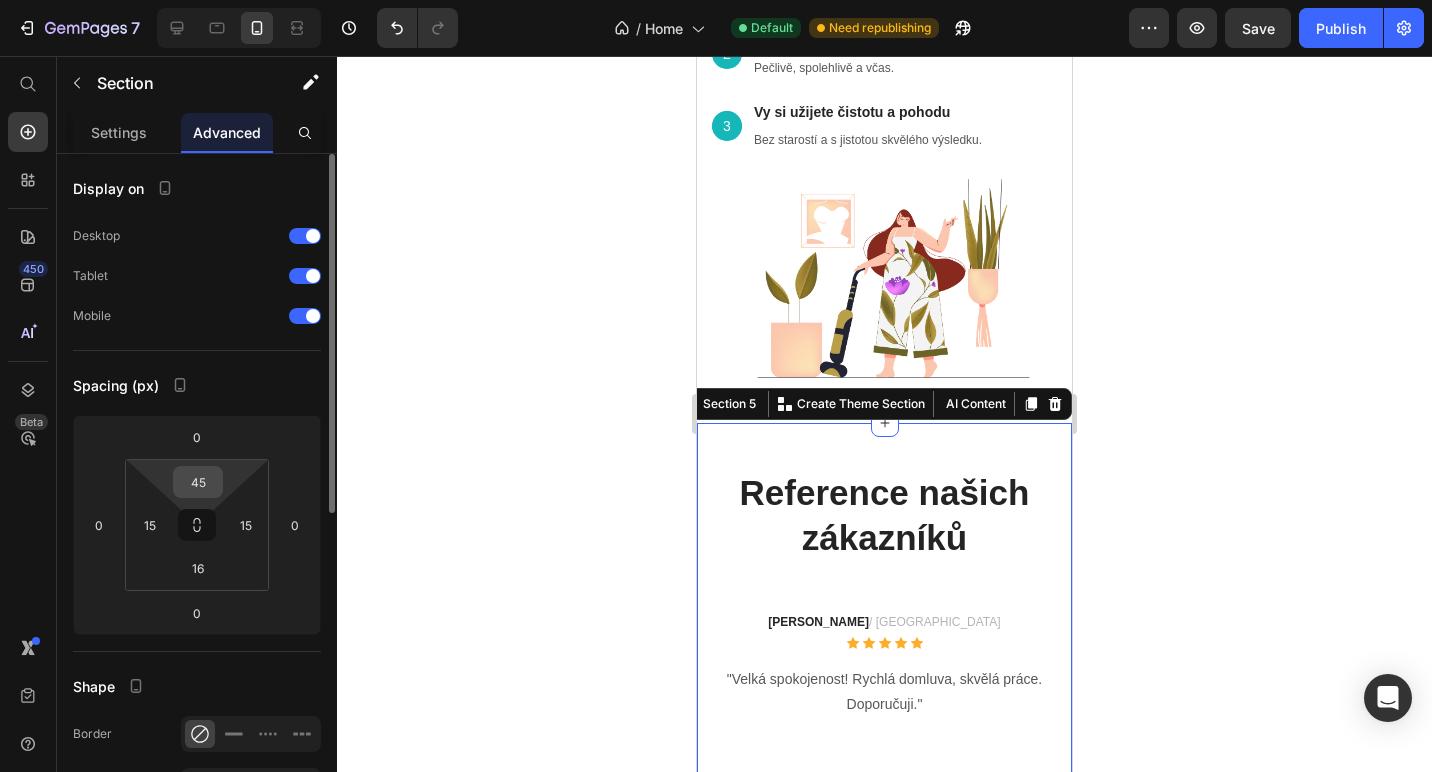 click on "45" at bounding box center (198, 482) 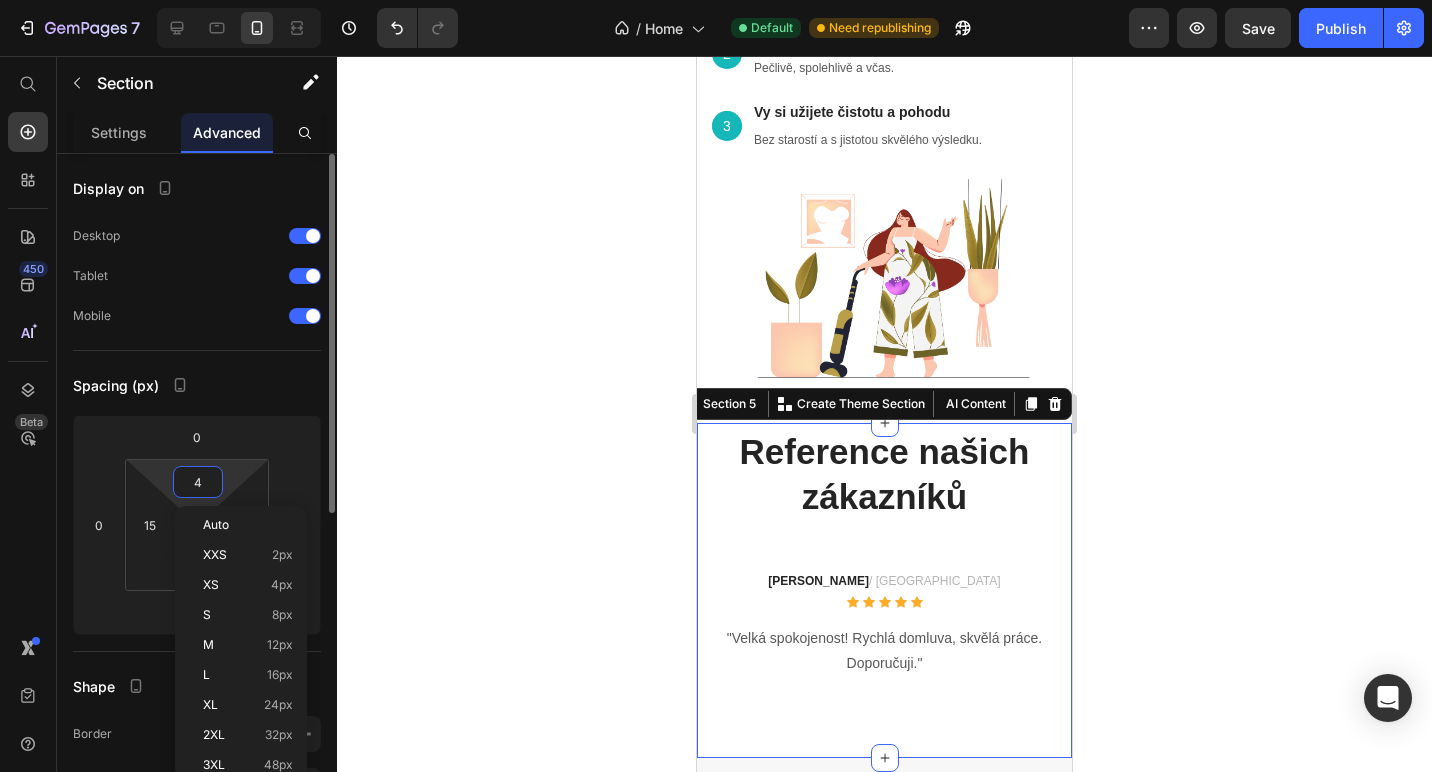 type on "40" 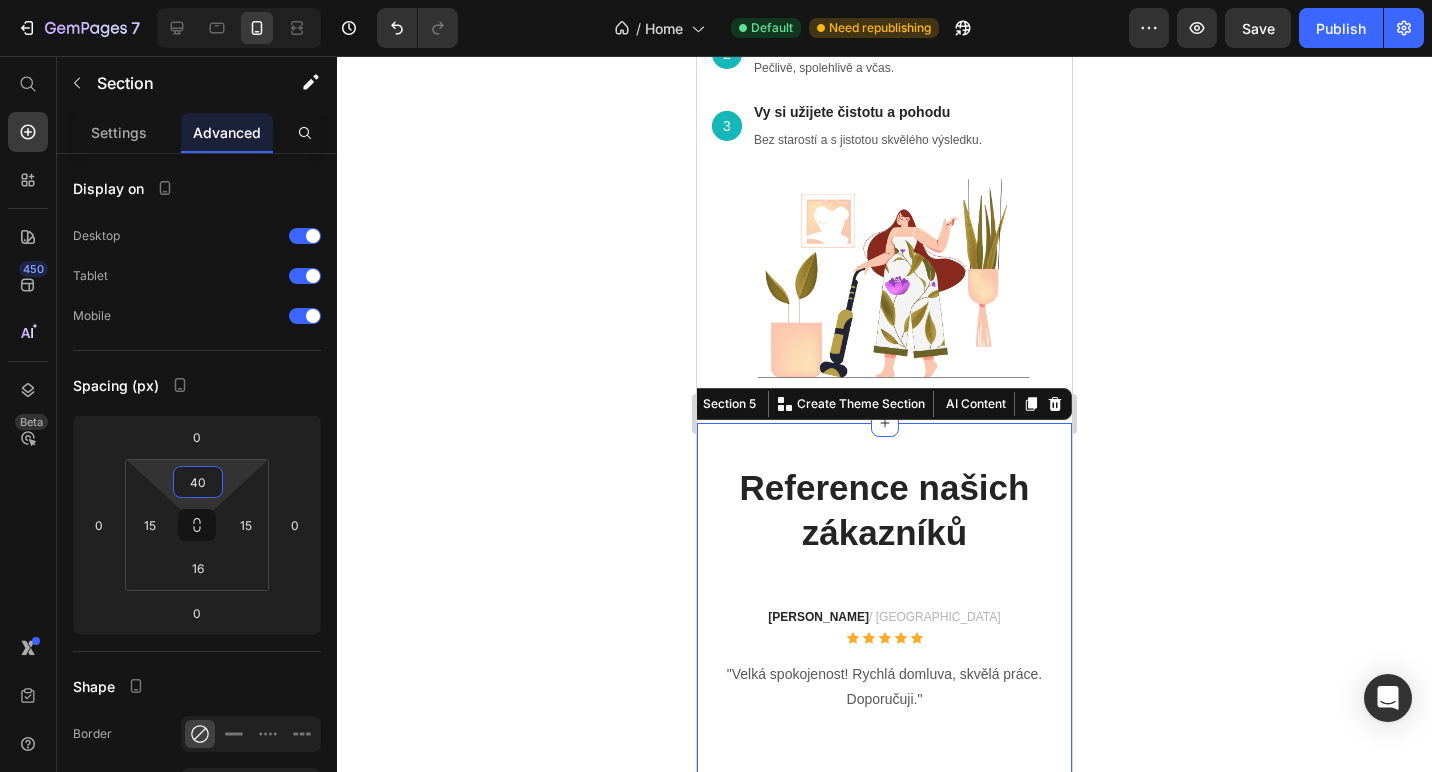 click 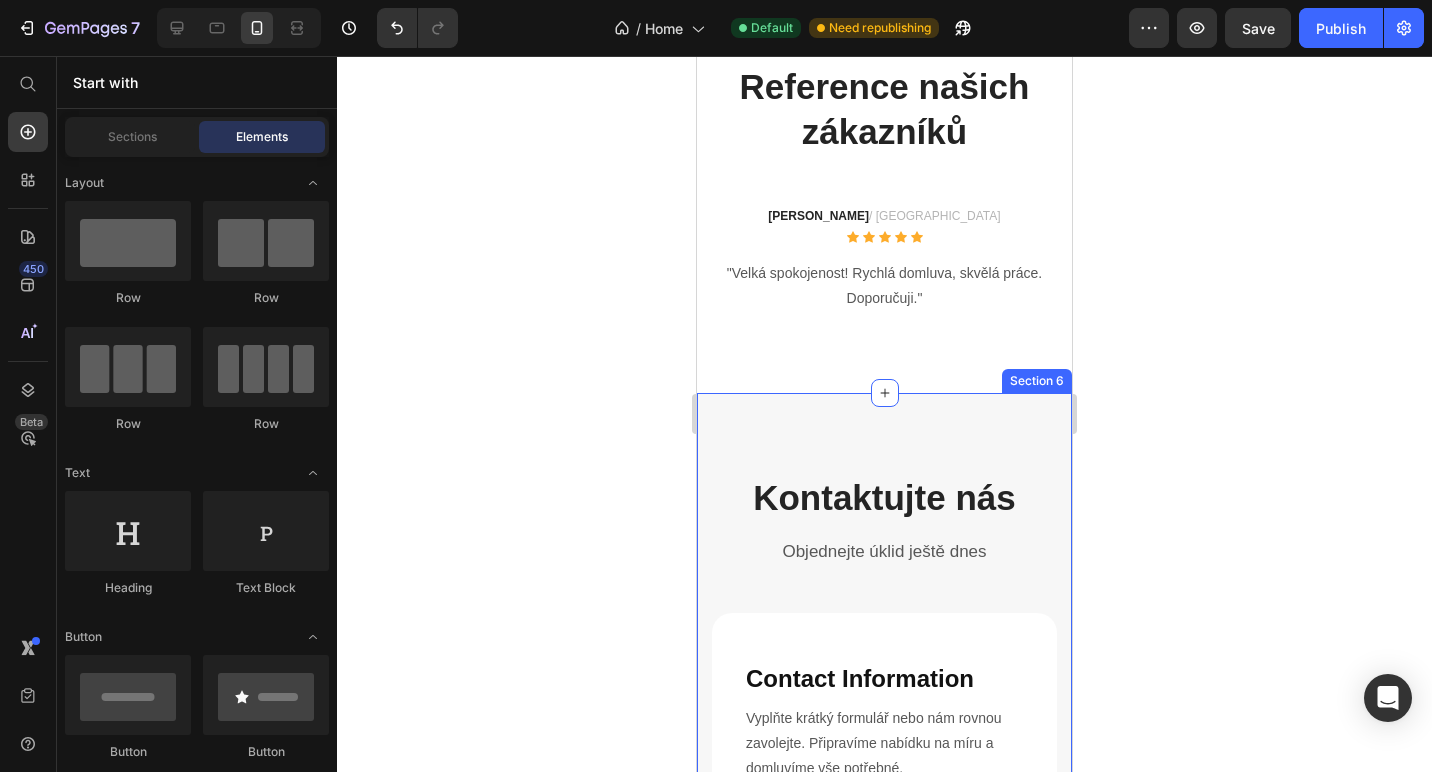 scroll, scrollTop: 2643, scrollLeft: 0, axis: vertical 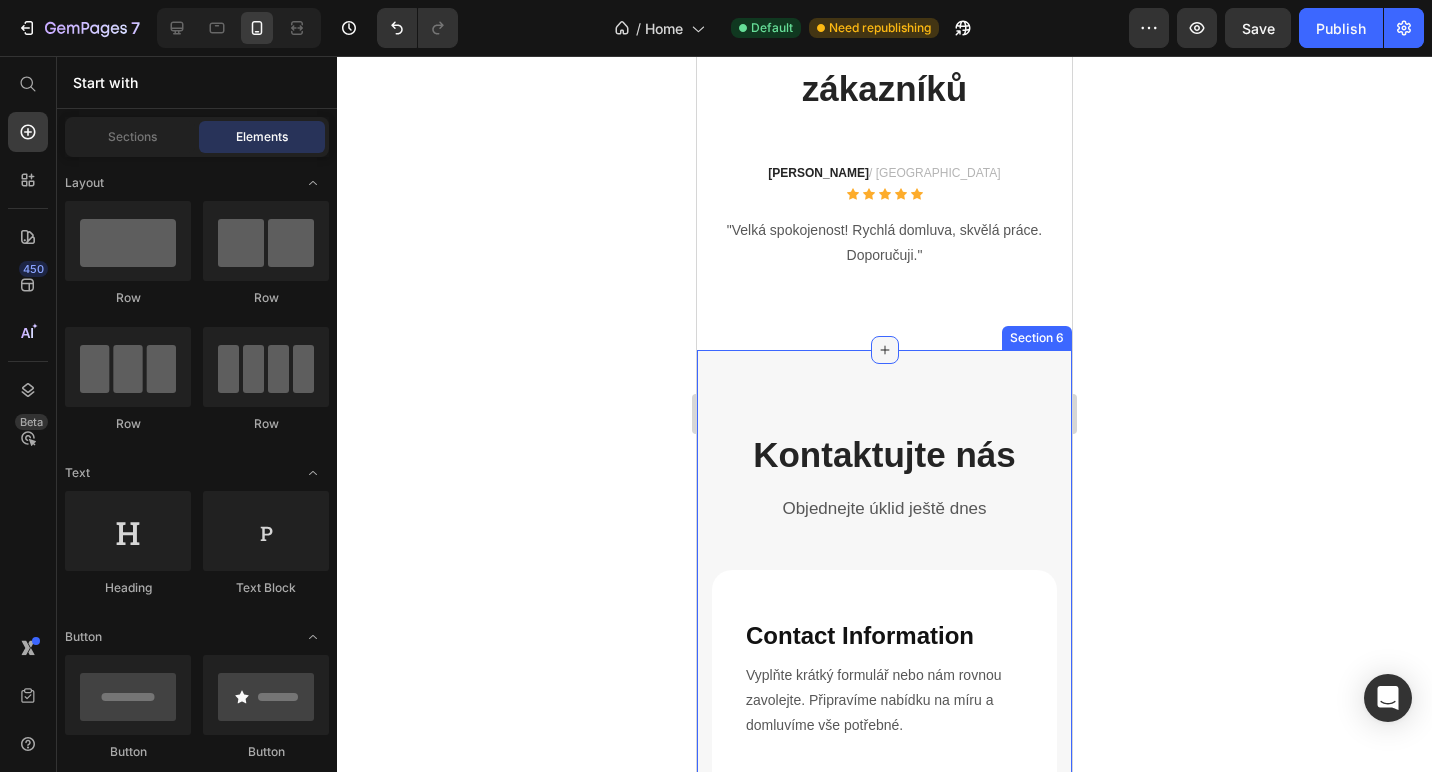 click 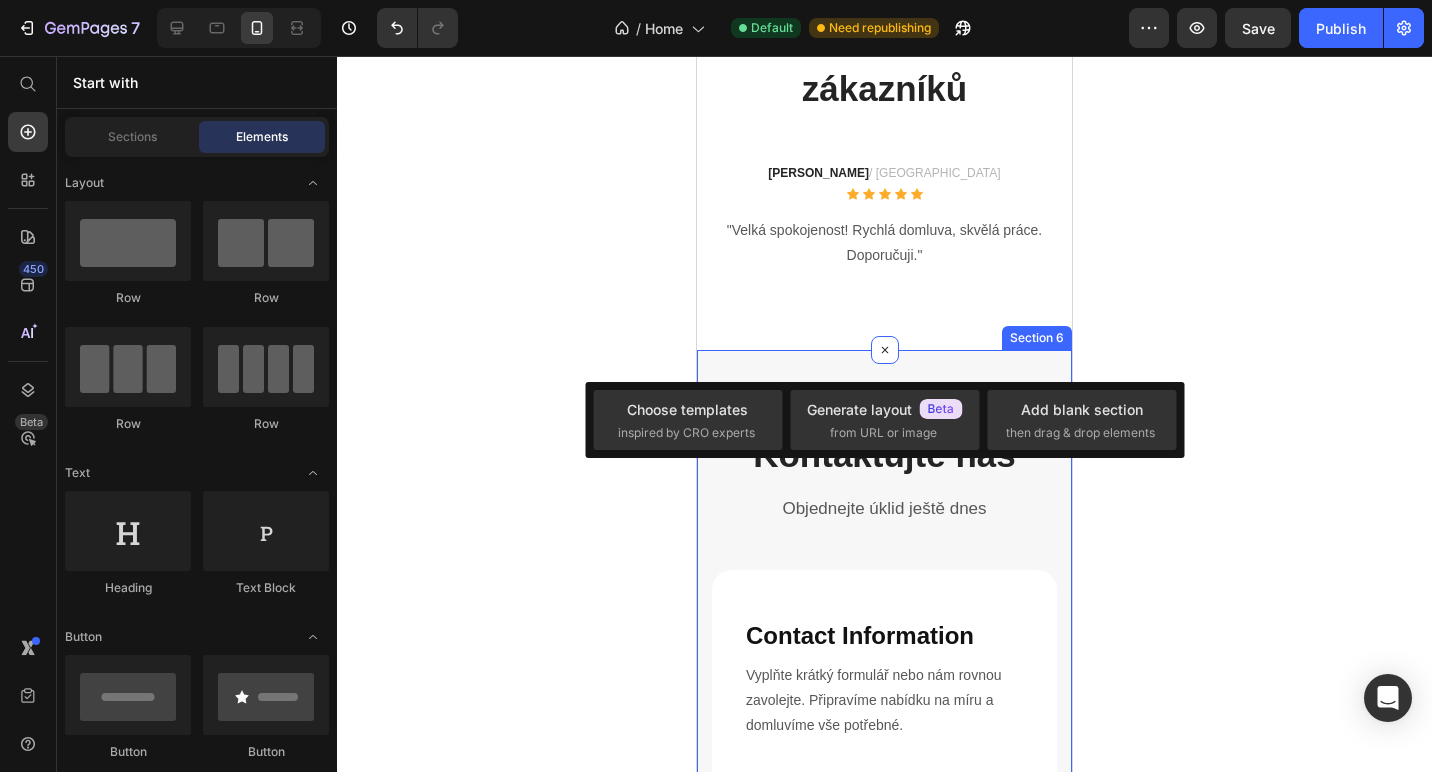 click on "Kontaktujte nás Heading Objednejte úklid ještě dnes Text block Row Contact Information Heading Vyplňte krátký formulář nebo nám rovnou zavolejte. Připravíme nabídku na míru a domluvíme vše potřebné. Text block Image 999 - 9999 - 999 Text block Row Image kvalimax.clean@gmail.com Text block Row Row FIRST NAME Text block NAME Text block Text Field LAST NAME Text block Email Text block Email Field Row MESSAGE Text block MESSAGE Text block Text Field ODESLAT Submit Button Contact Form Row FIRST NAME Text block JMÉNO Text block Text Field LAST NAME Text block Row FIRST NAME Text block TELEFON Text block Text Field LAST NAME Text block Email Text block Email Field Row MESSAGE Text block VAŠE ZPRÁVA Text block Text Field ODESLAT Submit Button Contact Form Row Row Section 6" at bounding box center [884, 892] 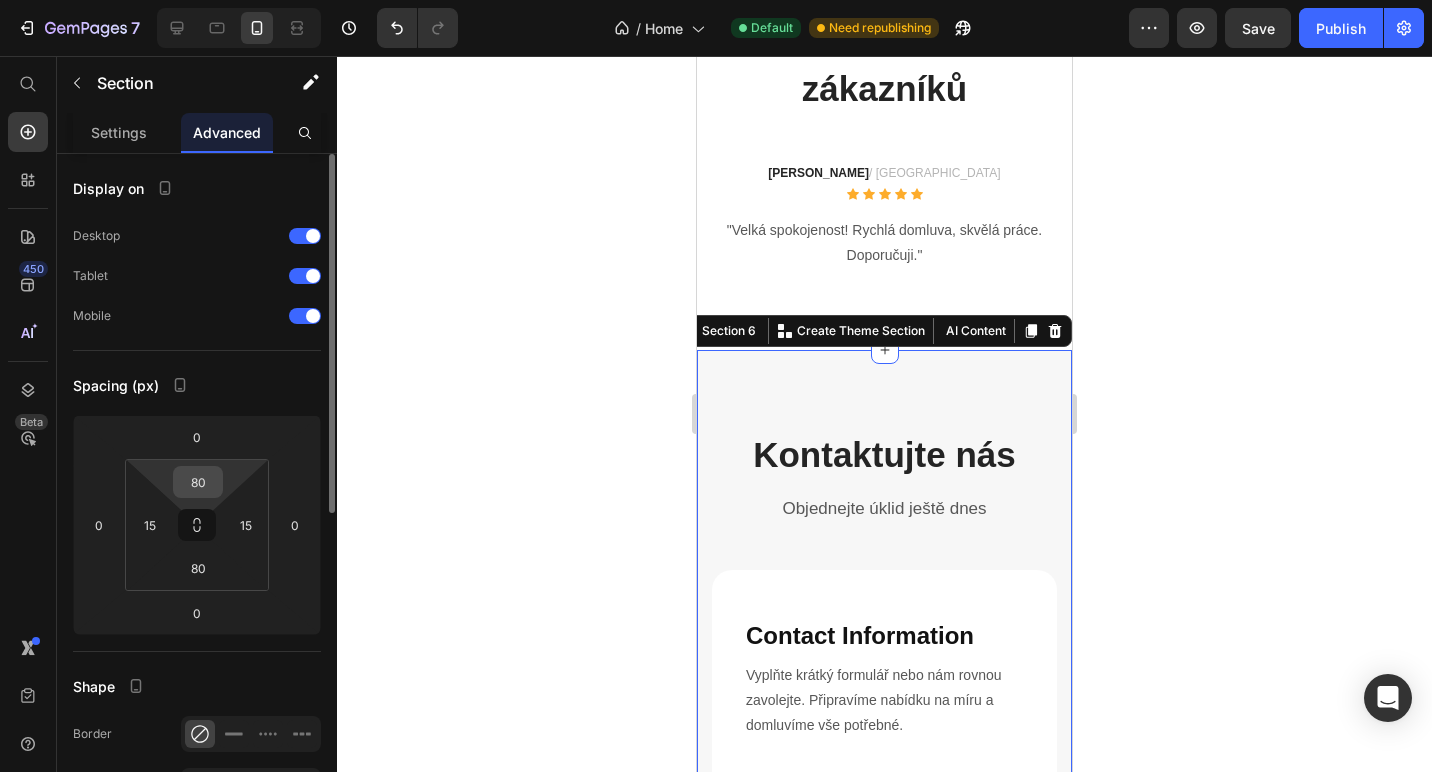 click on "80" at bounding box center (198, 482) 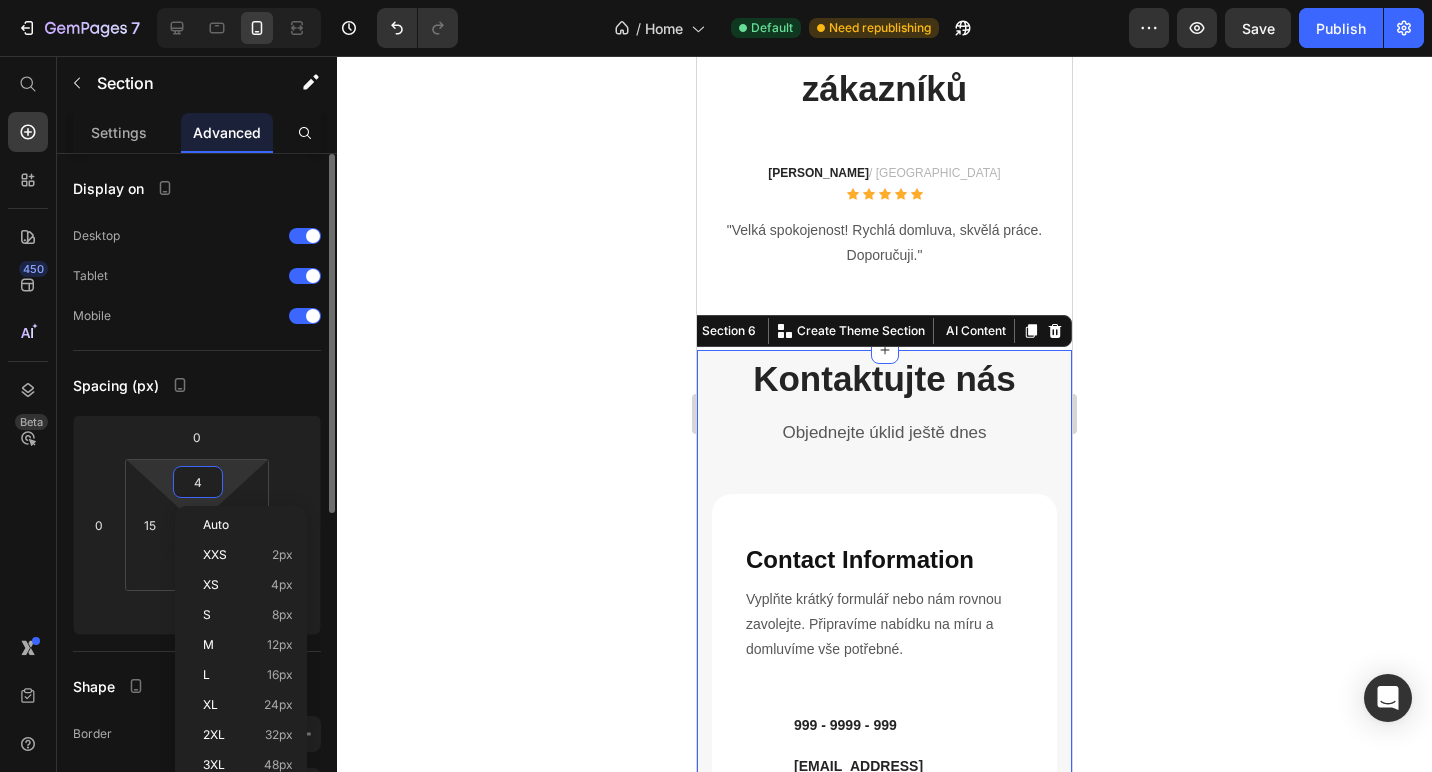 type on "45" 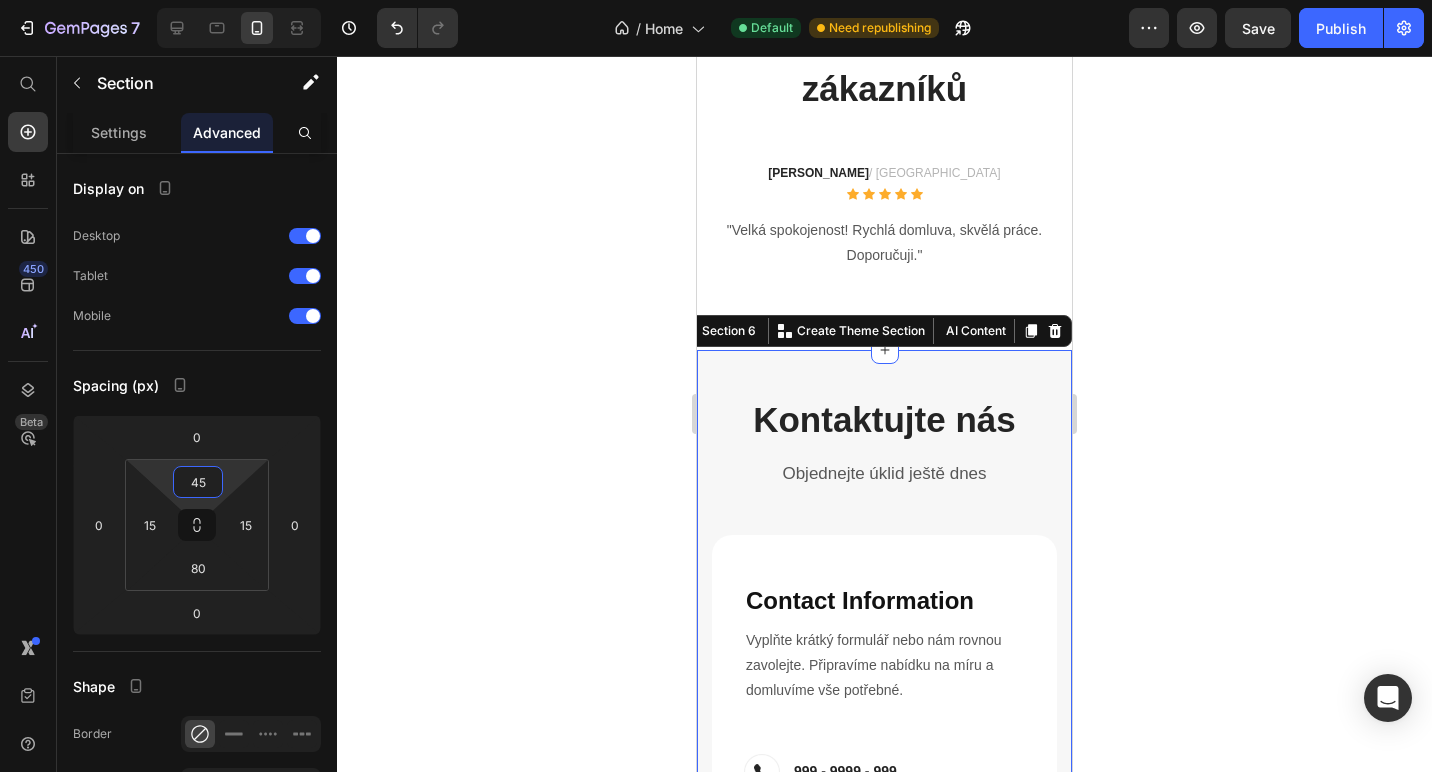 click 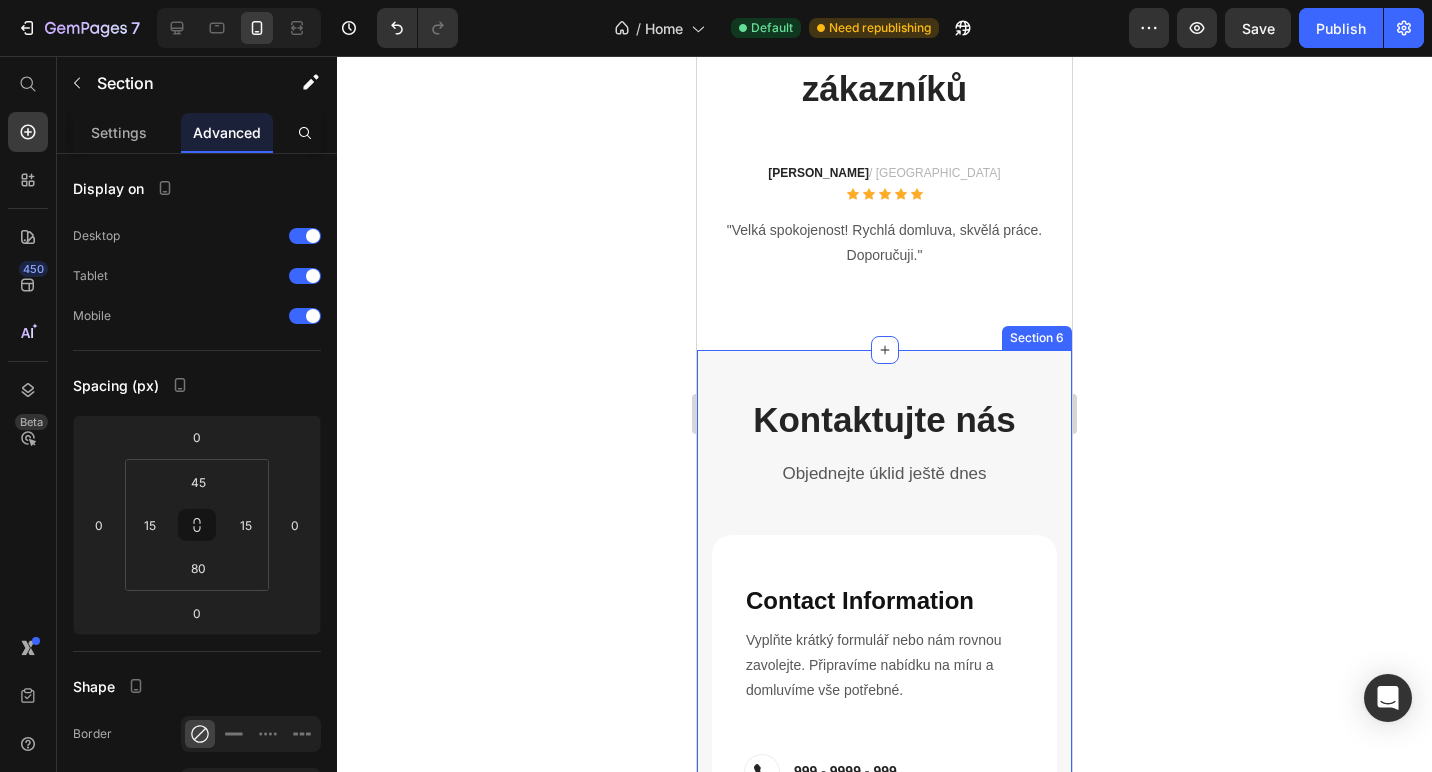 click on "Kontaktujte nás Heading Objednejte úklid ještě dnes Text block Row Contact Information Heading Vyplňte krátký formulář nebo nám rovnou zavolejte. Připravíme nabídku na míru a domluvíme vše potřebné. Text block Image 999 - 9999 - 999 Text block Row Image kvalimax.clean@gmail.com Text block Row Row FIRST NAME Text block NAME Text block Text Field LAST NAME Text block Email Text block Email Field Row MESSAGE Text block MESSAGE Text block Text Field ODESLAT Submit Button Contact Form Row FIRST NAME Text block JMÉNO Text block Text Field LAST NAME Text block Row FIRST NAME Text block TELEFON Text block Text Field LAST NAME Text block Email Text block Email Field Row MESSAGE Text block VAŠE ZPRÁVA Text block Text Field ODESLAT Submit Button Contact Form Row Row" at bounding box center (884, 862) 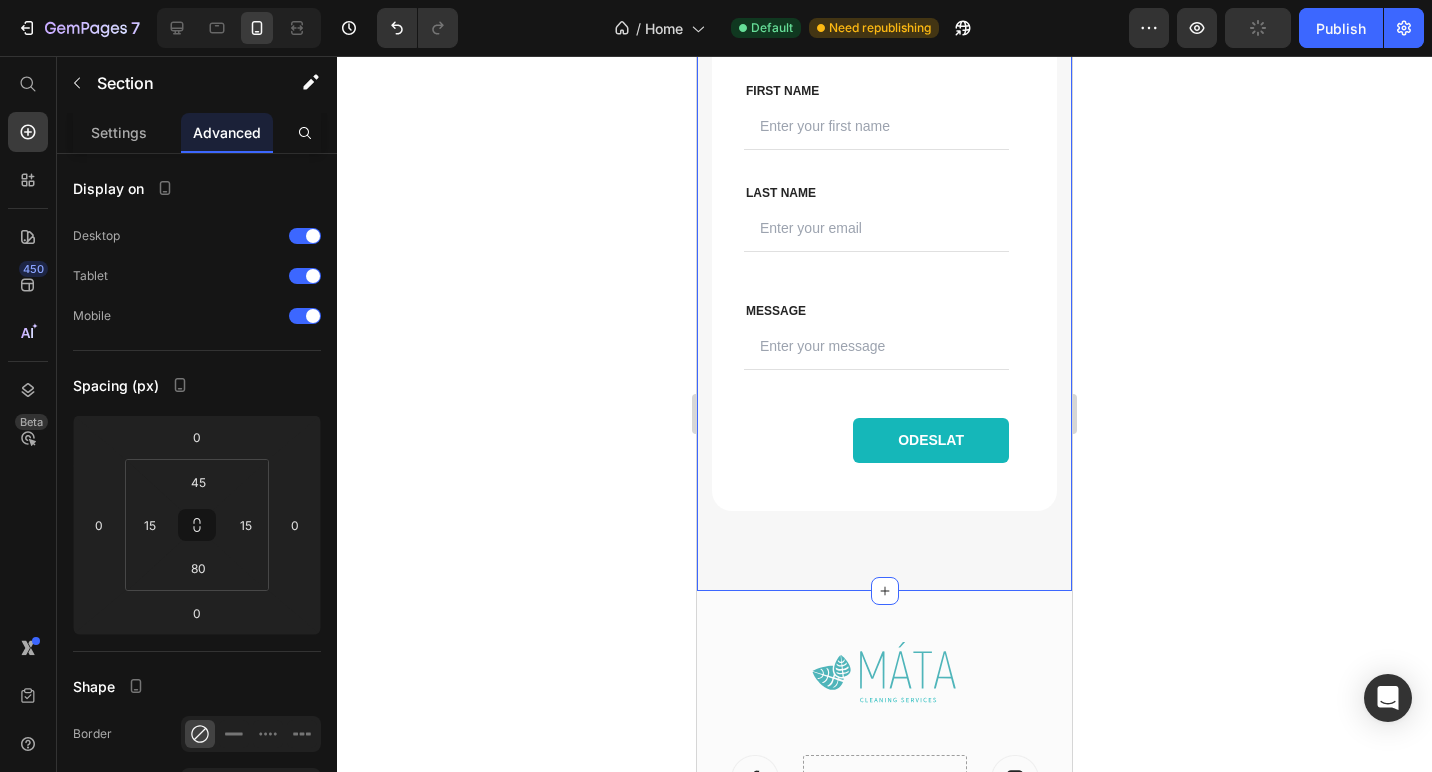 scroll, scrollTop: 3468, scrollLeft: 0, axis: vertical 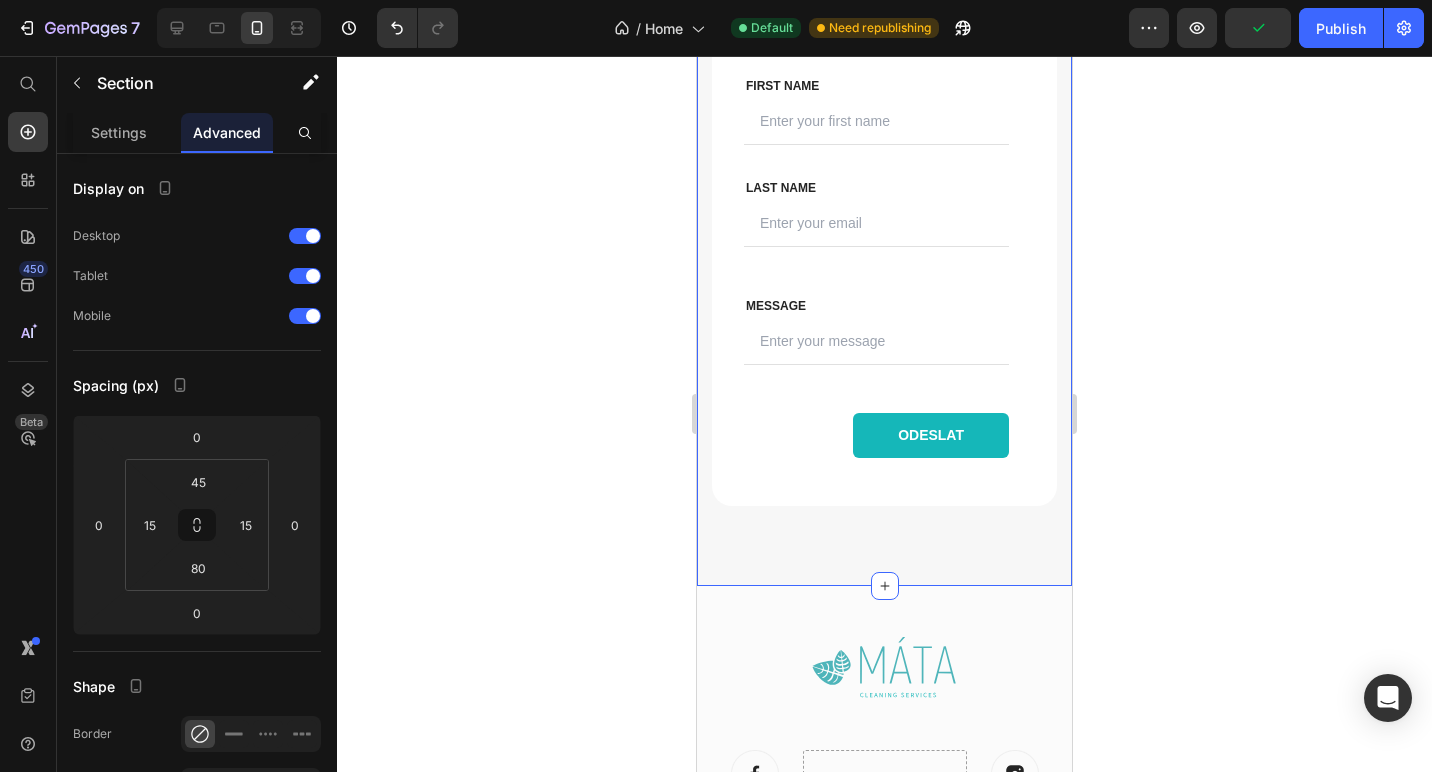 click on "Kontaktujte nás Heading Objednejte úklid ještě dnes Text block Row Contact Information Heading Vyplňte krátký formulář nebo nám rovnou zavolejte. Připravíme nabídku na míru a domluvíme vše potřebné. Text block Image 999 - 9999 - 999 Text block Row Image kvalimax.clean@gmail.com Text block Row Row FIRST NAME Text block NAME Text block Text Field LAST NAME Text block Email Text block Email Field Row MESSAGE Text block MESSAGE Text block Text Field ODESLAT Submit Button Contact Form Row FIRST NAME Text block JMÉNO Text block Text Field LAST NAME Text block Row FIRST NAME Text block TELEFON Text block Text Field LAST NAME Text block Email Text block Email Field Row MESSAGE Text block VAŠE ZPRÁVA Text block Text Field ODESLAT Submit Button Contact Form Row Row Section 6   You can create reusable sections Create Theme Section AI Content Write with GemAI What would you like to describe here? Tone and Voice Persuasive Product Show more Generate" at bounding box center [884, 55] 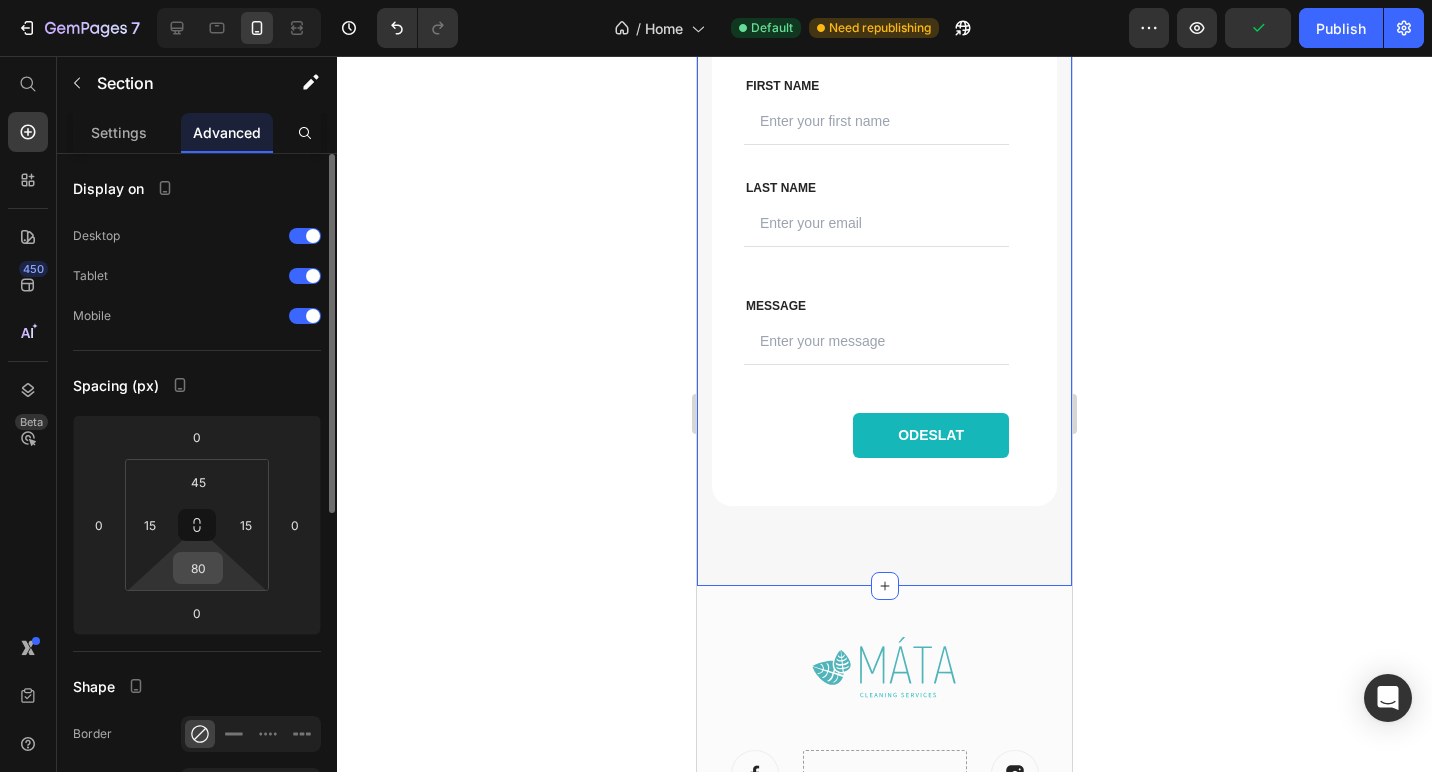 click on "80" at bounding box center (198, 568) 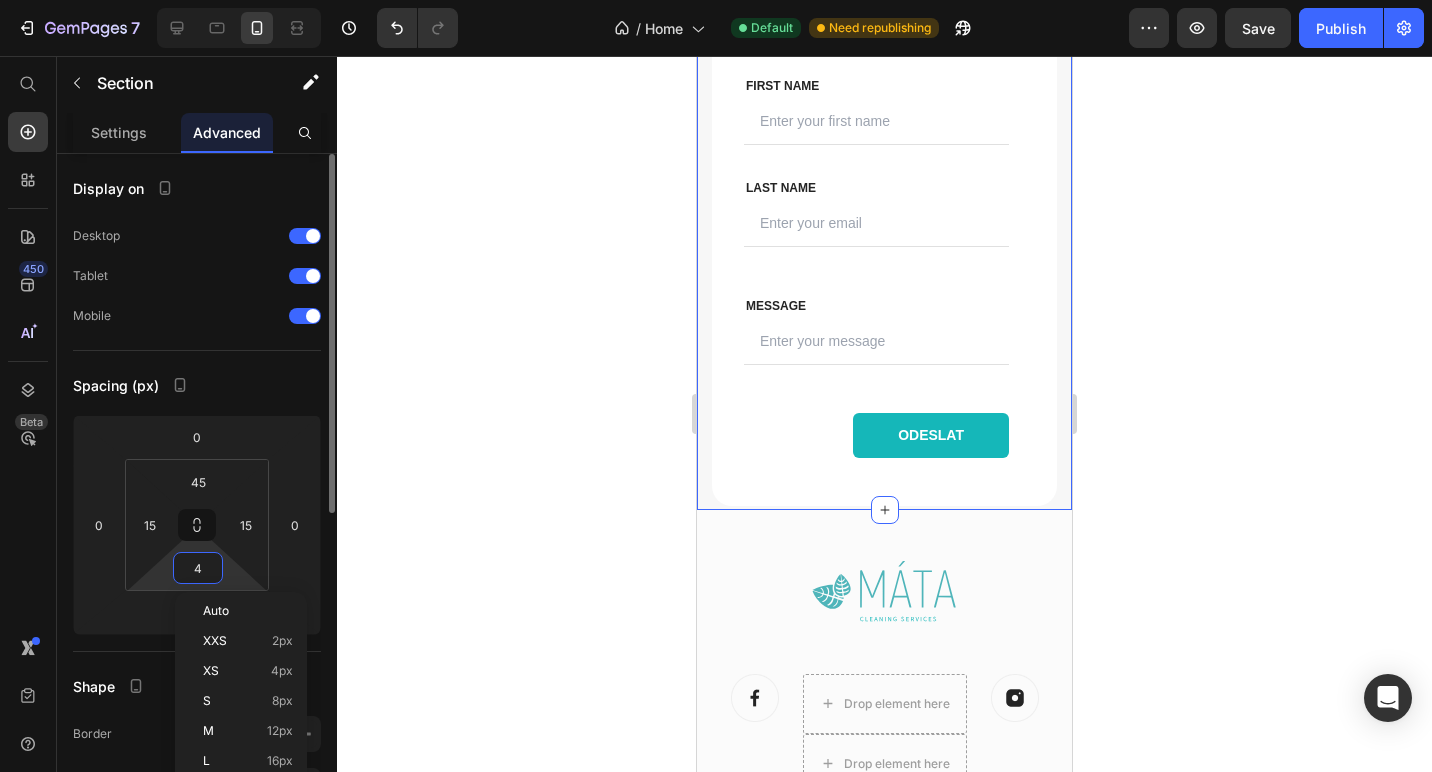 type on "45" 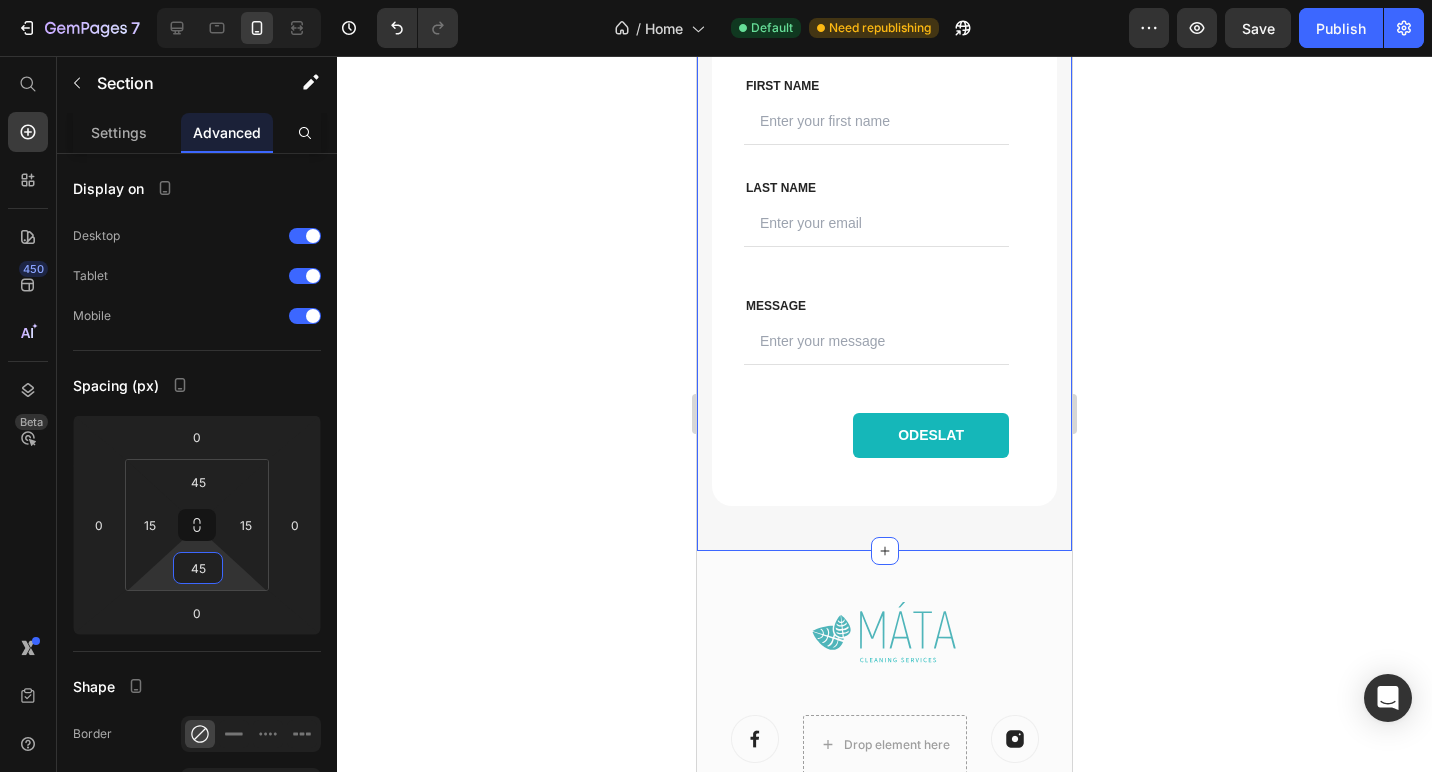 click 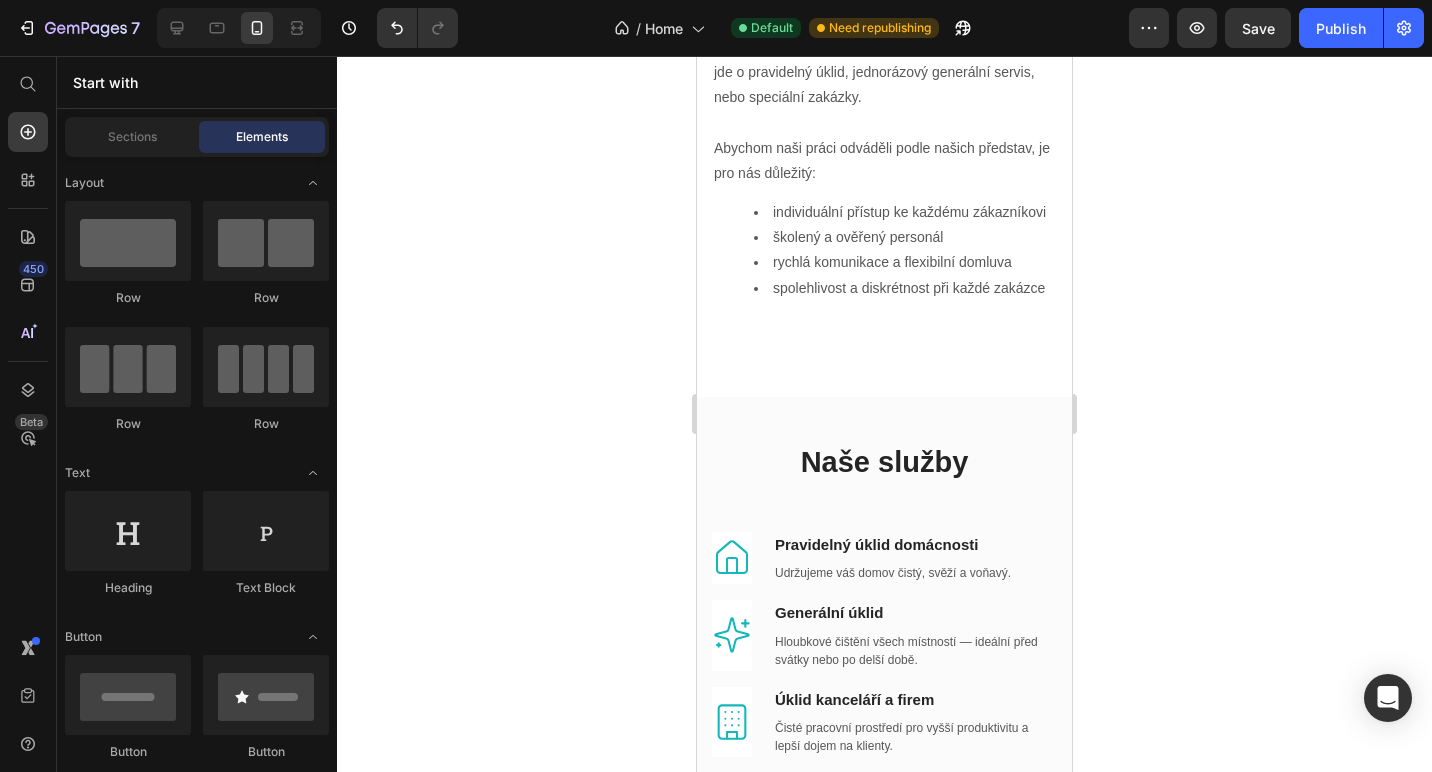 scroll, scrollTop: 0, scrollLeft: 0, axis: both 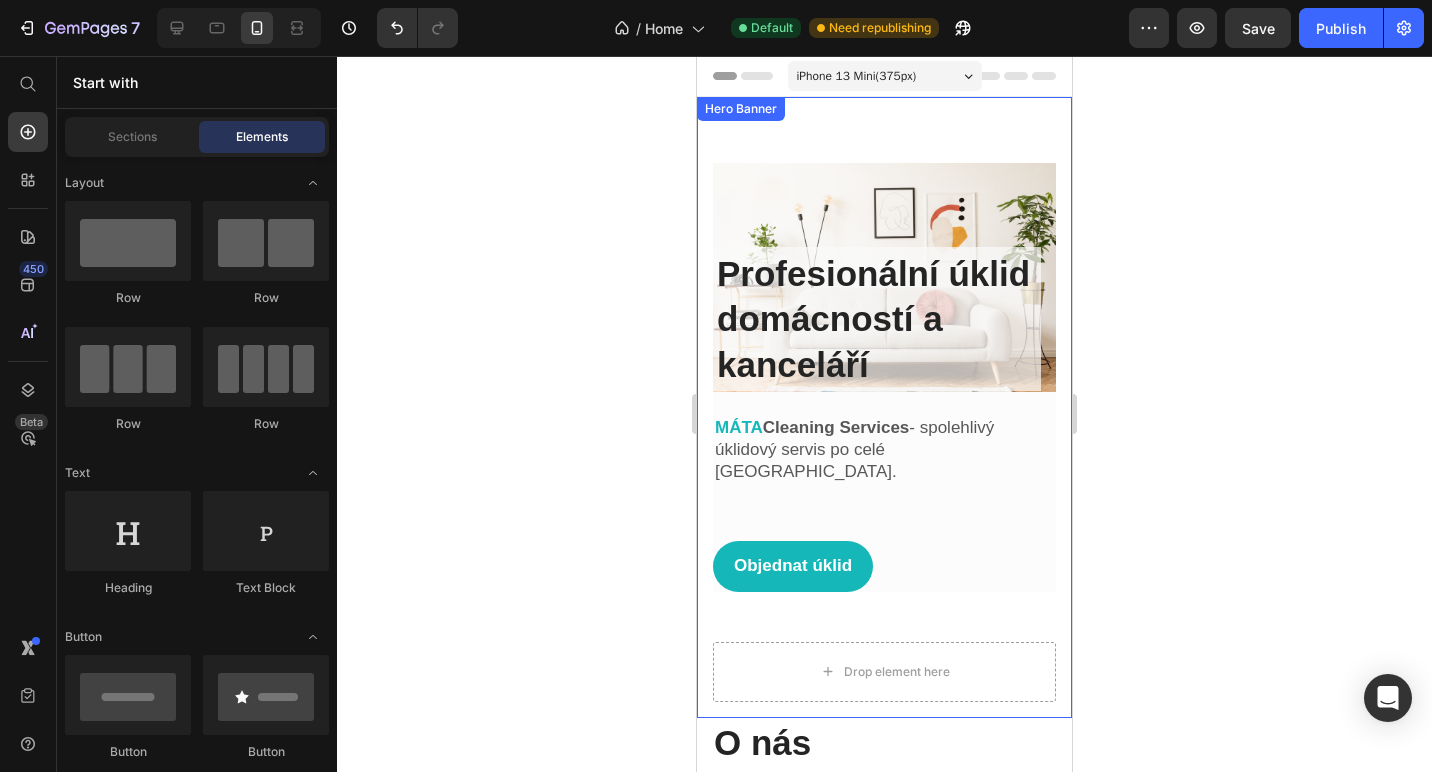 click on "Image Profesionální úklid domácností a kanceláří Heading MÁTA  Cleaning   Services  - spolehlivý úklidový servis po celé Praze. Text block Objednat úklid Button Row Row" at bounding box center (884, 377) 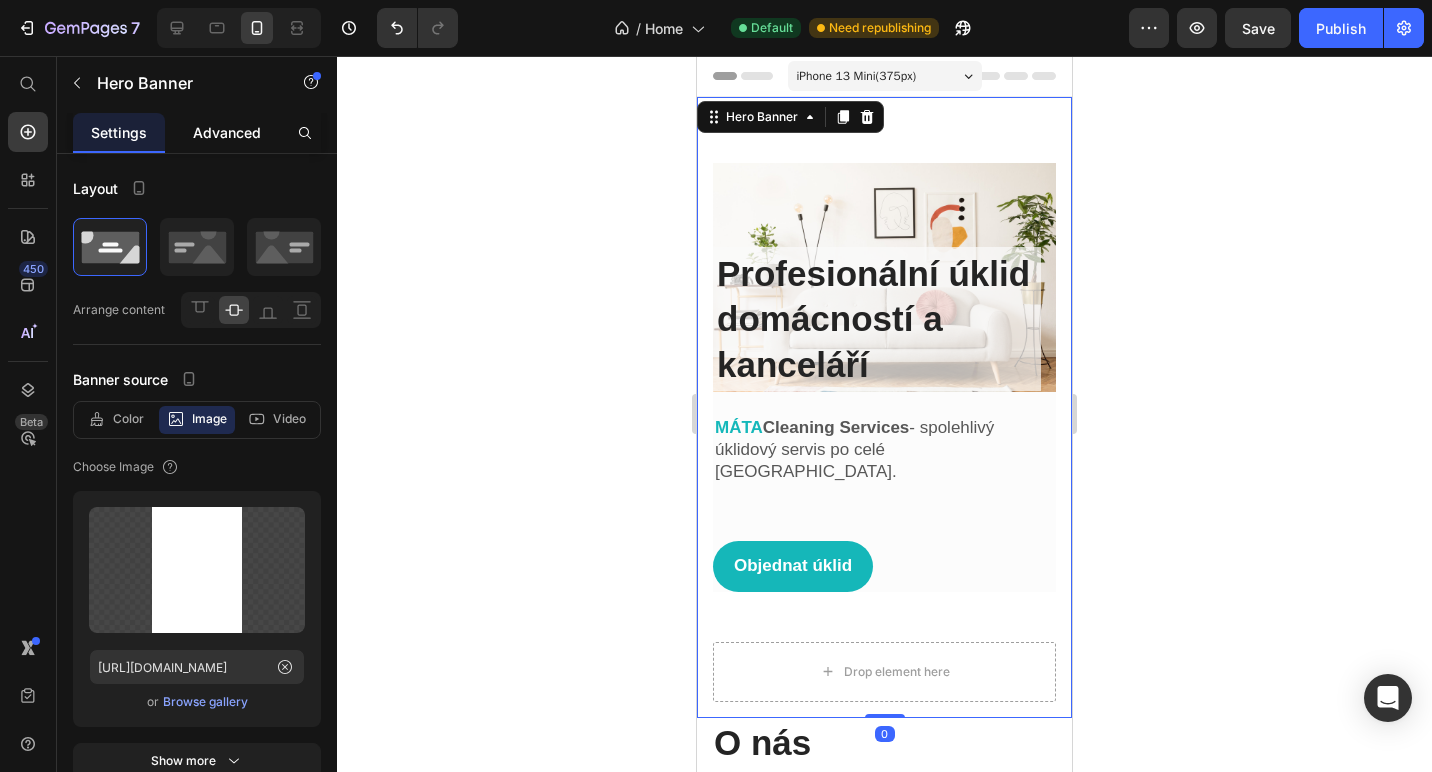 click on "Advanced" at bounding box center (227, 132) 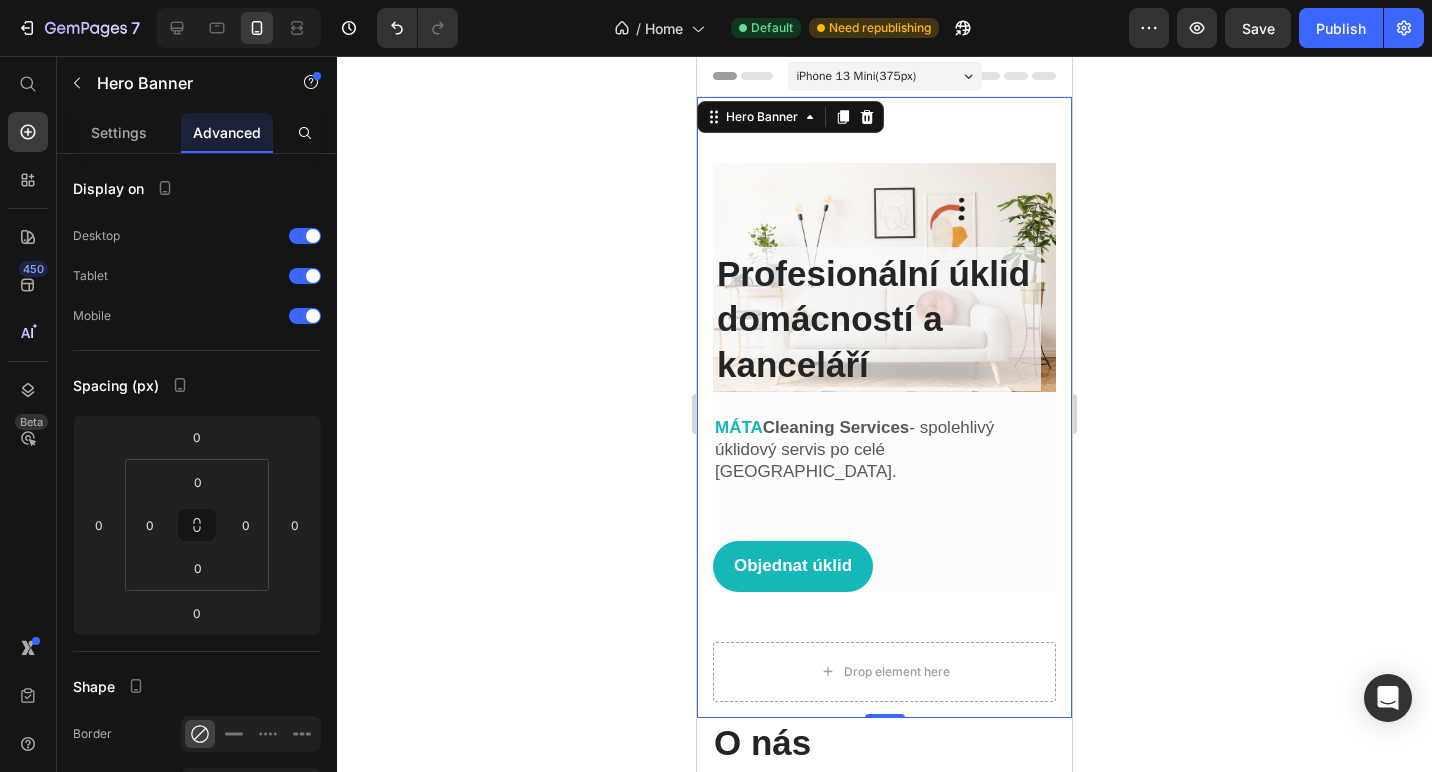 click on "Image Profesionální úklid domácností a kanceláří Heading MÁTA  Cleaning   Services  - spolehlivý úklidový servis po celé Praze. Text block Objednat úklid Button Row Row" at bounding box center (884, 377) 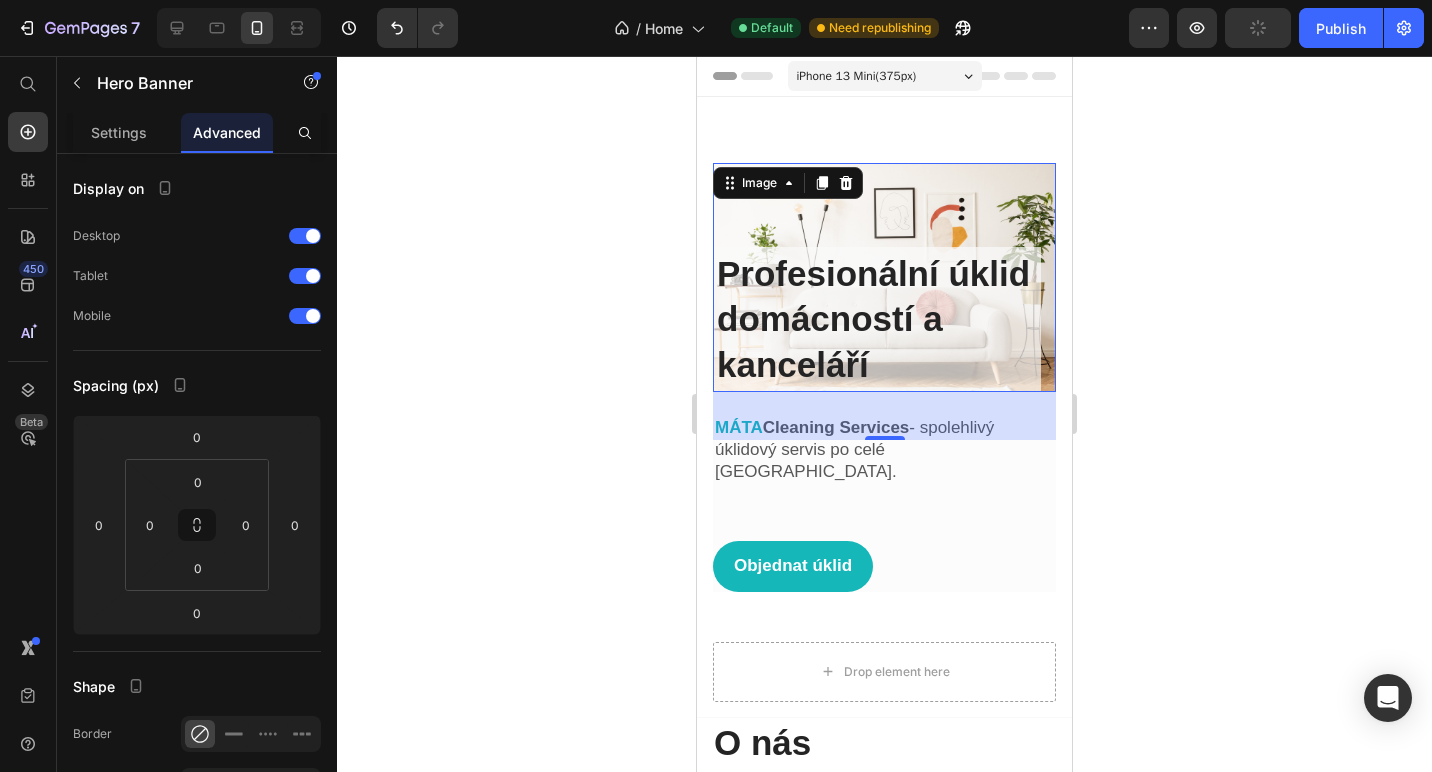 click at bounding box center (884, 277) 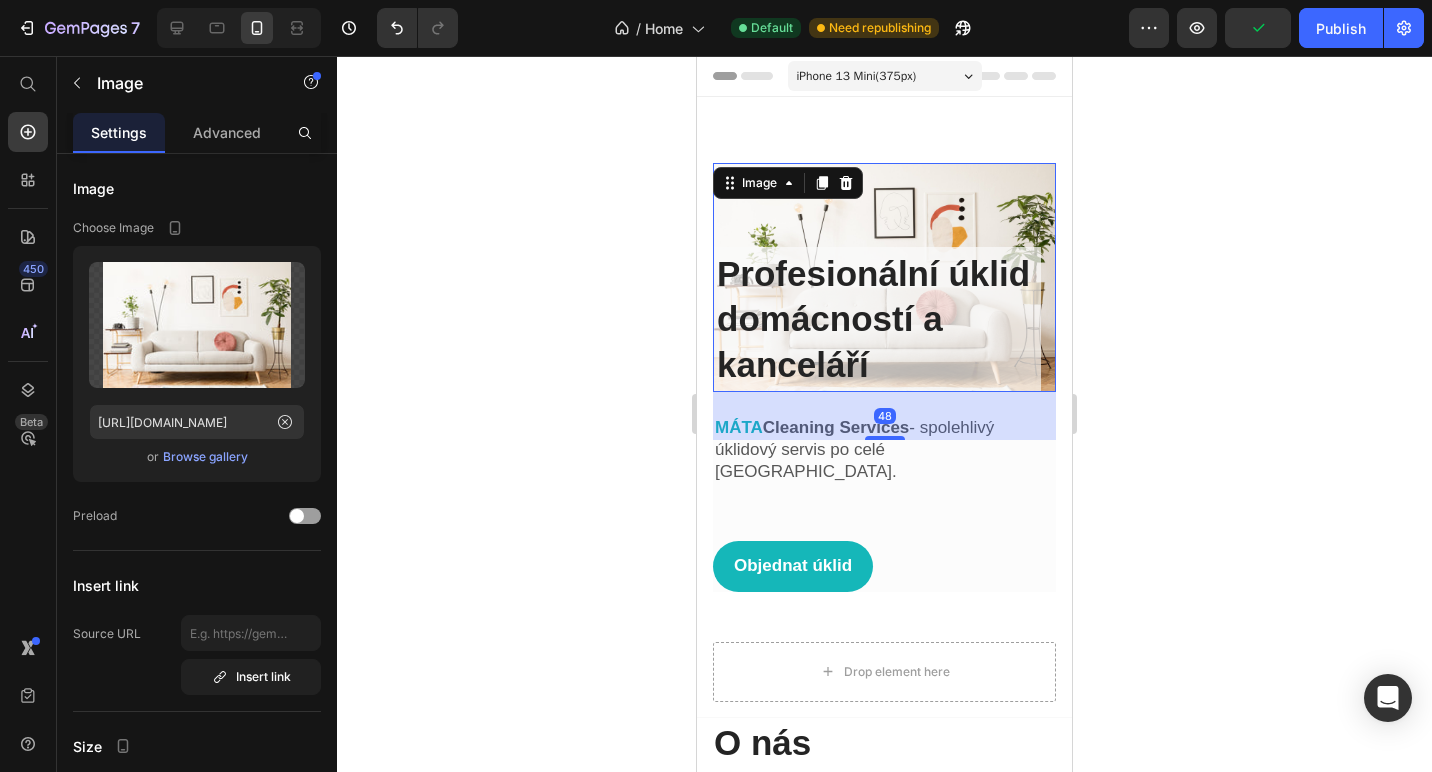 click 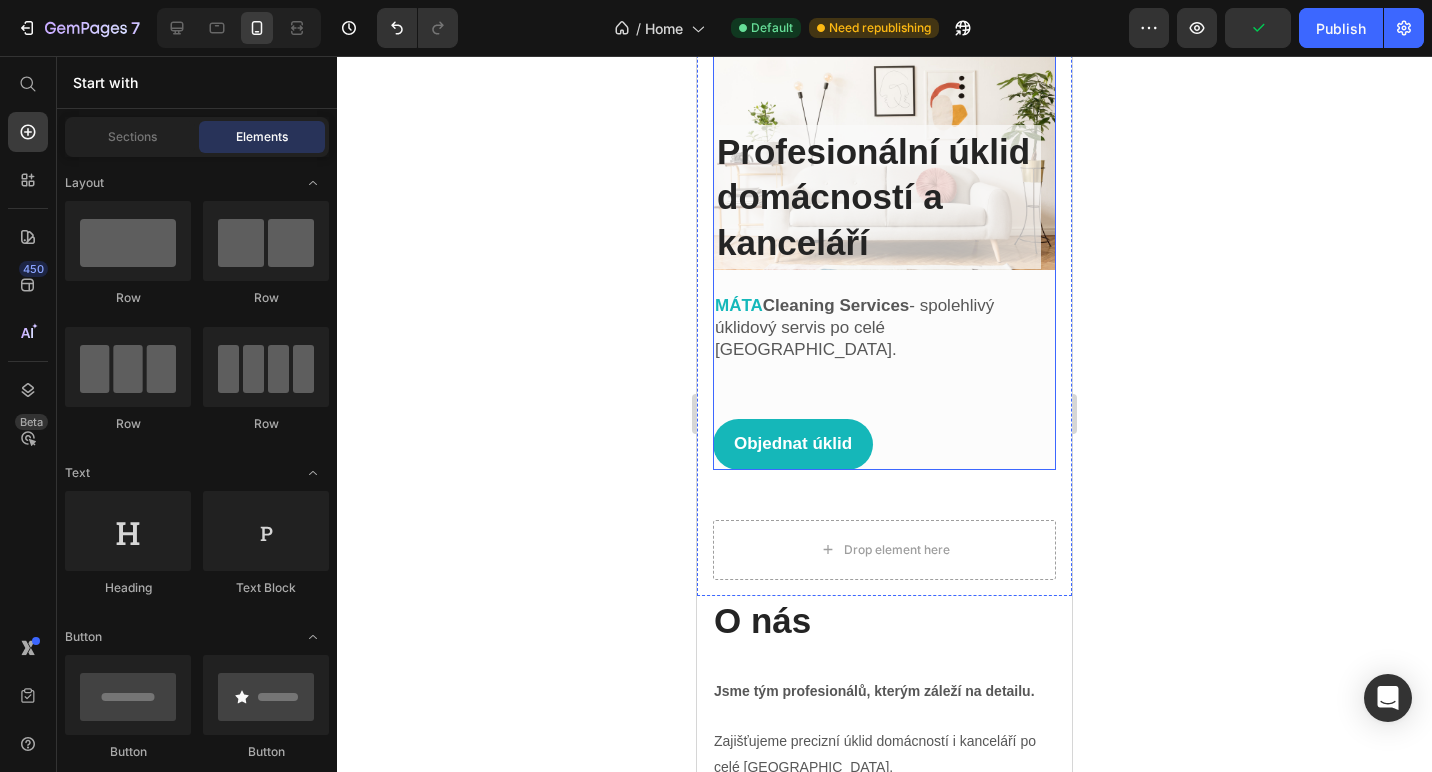 scroll, scrollTop: 0, scrollLeft: 0, axis: both 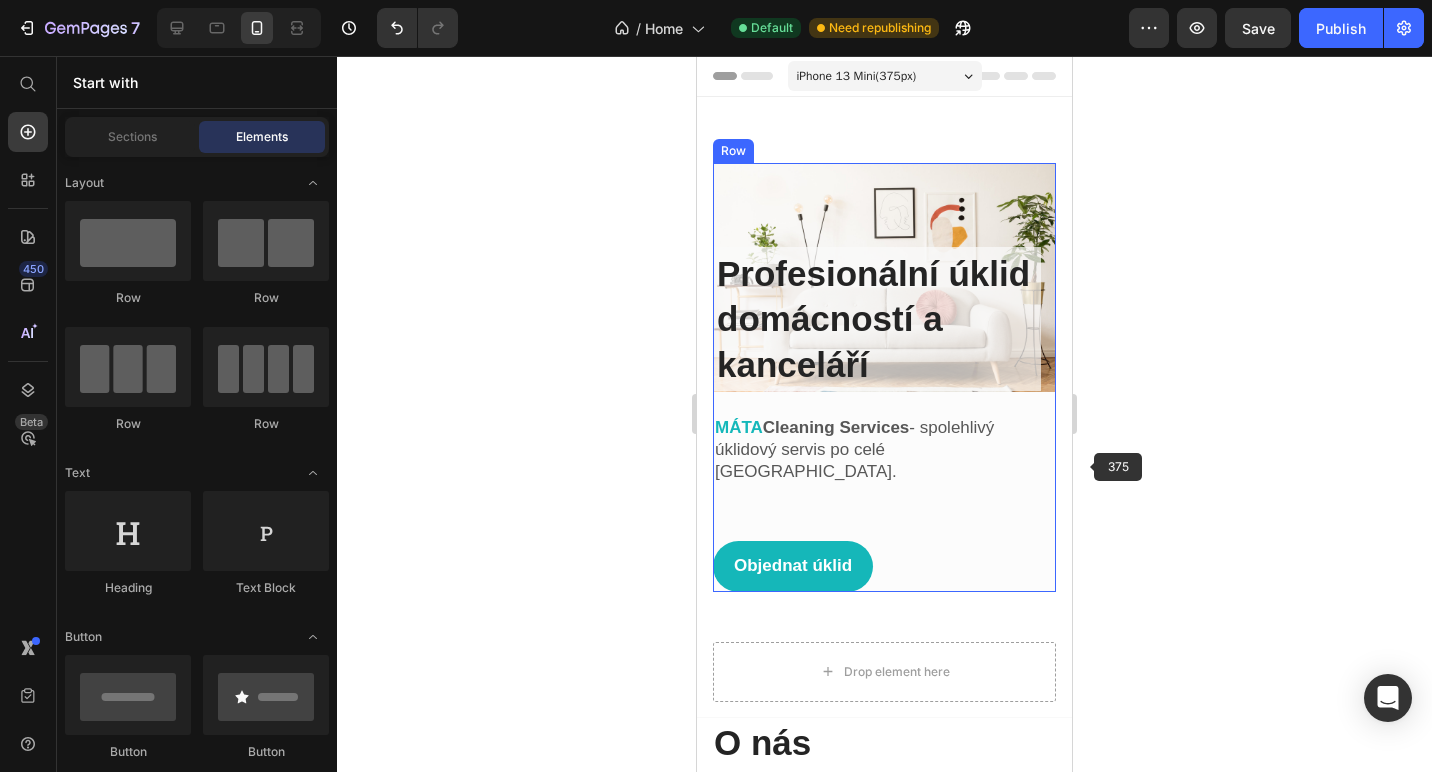 click on "Profesionální úklid domácností a kanceláří Heading MÁTA  Cleaning   Services  - spolehlivý úklidový servis po celé Praze. Text block Objednat úklid Button" at bounding box center (877, 516) 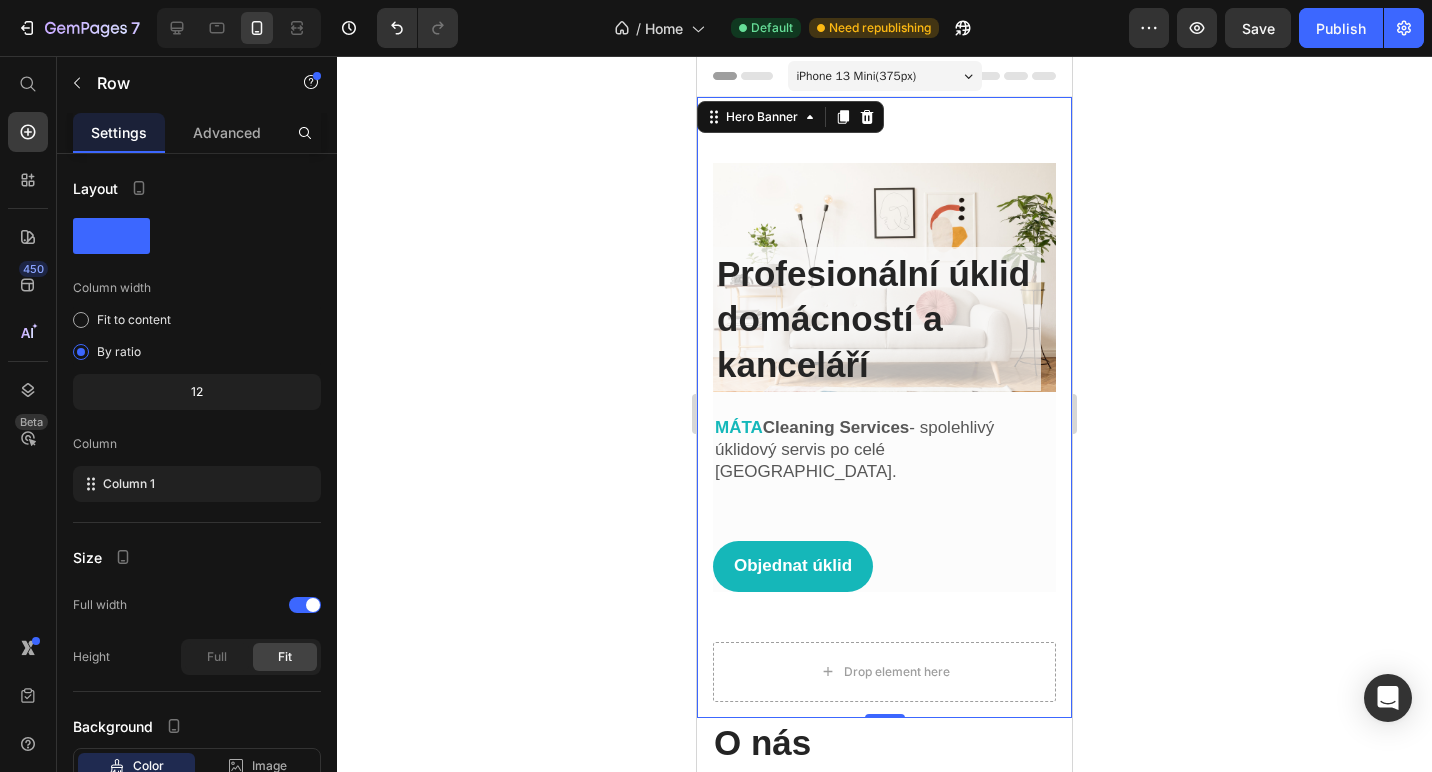 click on "Image Profesionální úklid domácností a kanceláří Heading MÁTA  Cleaning   Services  - spolehlivý úklidový servis po celé Praze. Text block Objednat úklid Button Row Row" at bounding box center (884, 377) 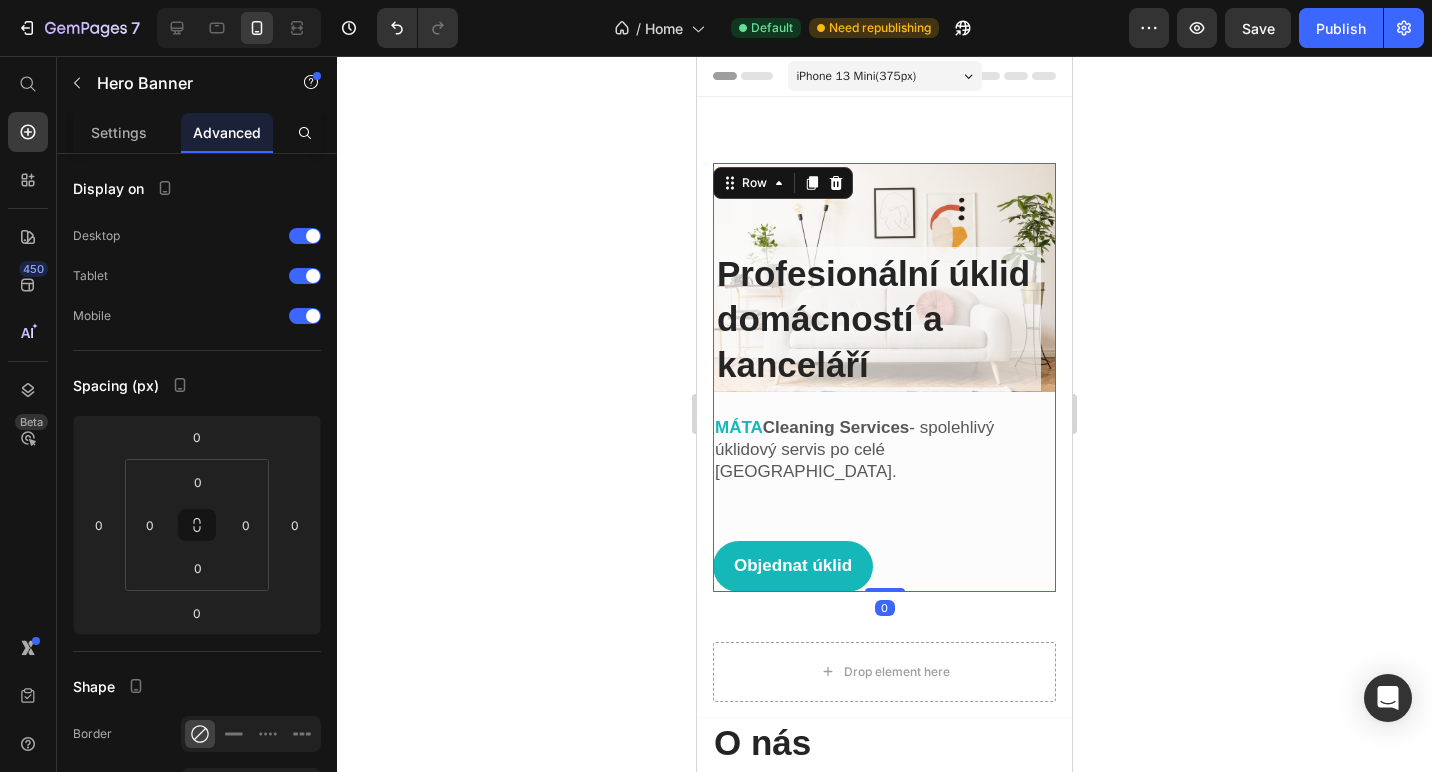 click on "Profesionální úklid domácností a kanceláří Heading MÁTA  Cleaning   Services  - spolehlivý úklidový servis po celé Praze. Text block Objednat úklid Button" at bounding box center (877, 516) 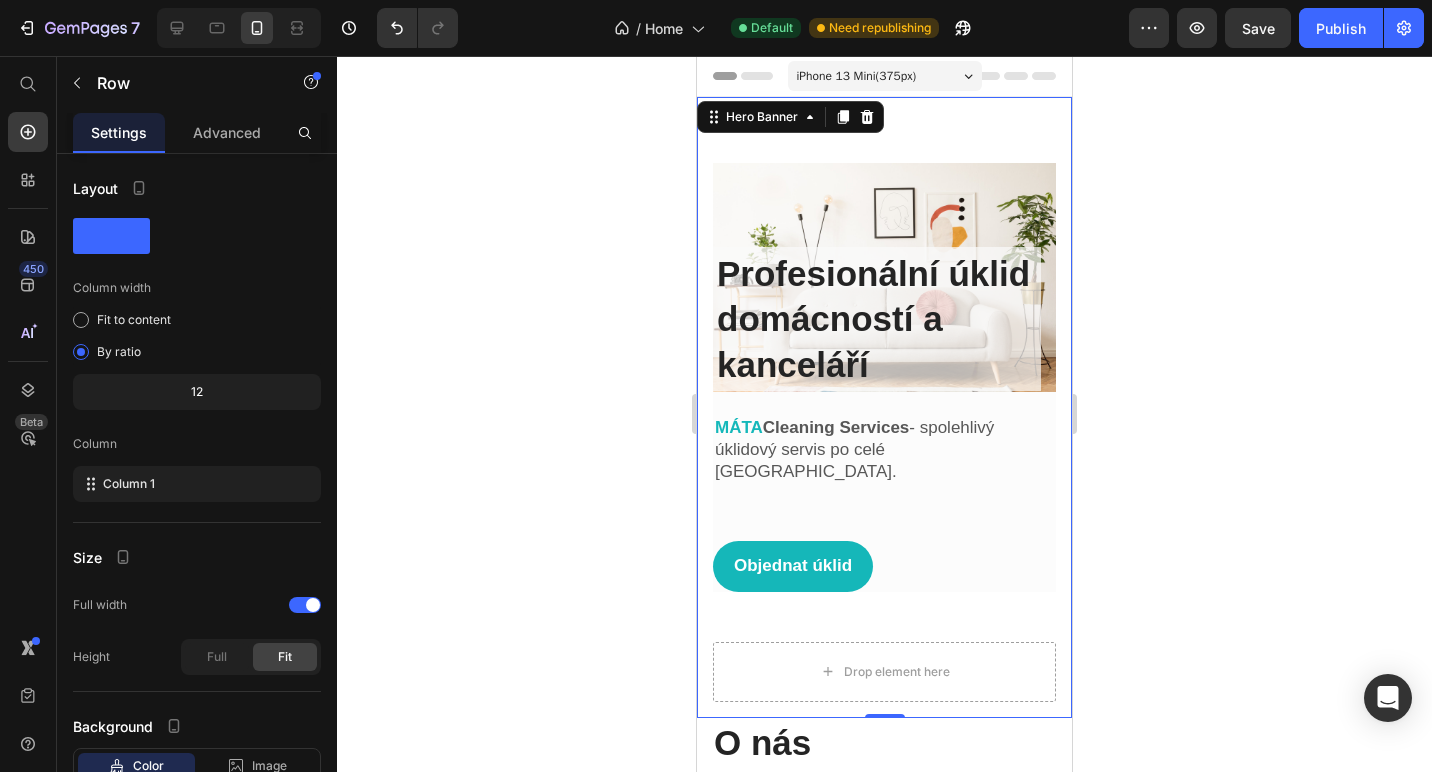 click on "Image Profesionální úklid domácností a kanceláří Heading MÁTA  Cleaning   Services  - spolehlivý úklidový servis po celé Praze. Text block Objednat úklid Button Row Row" at bounding box center [884, 377] 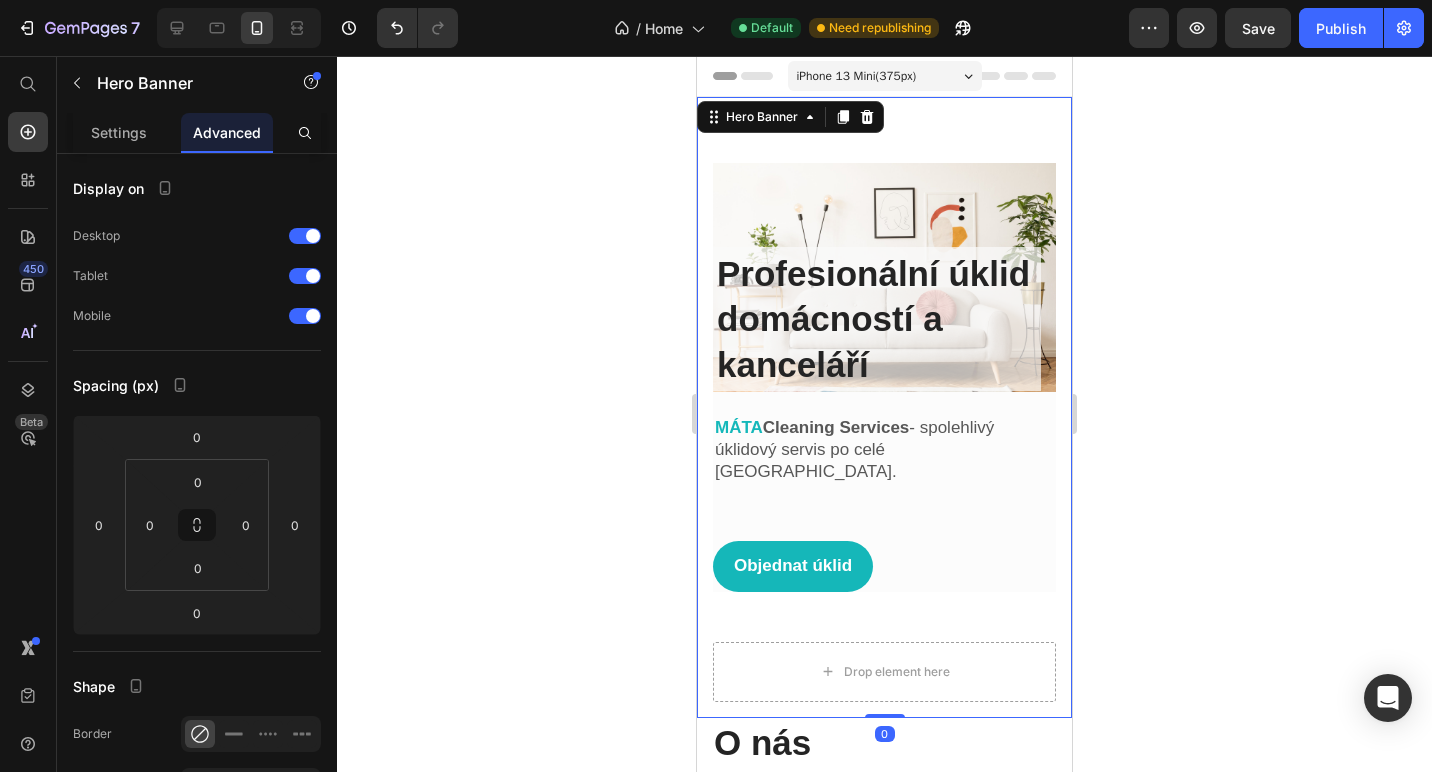 click on "Image Profesionální úklid domácností a kanceláří Heading MÁTA  Cleaning   Services  - spolehlivý úklidový servis po celé Praze. Text block Objednat úklid Button Row Row" at bounding box center [884, 377] 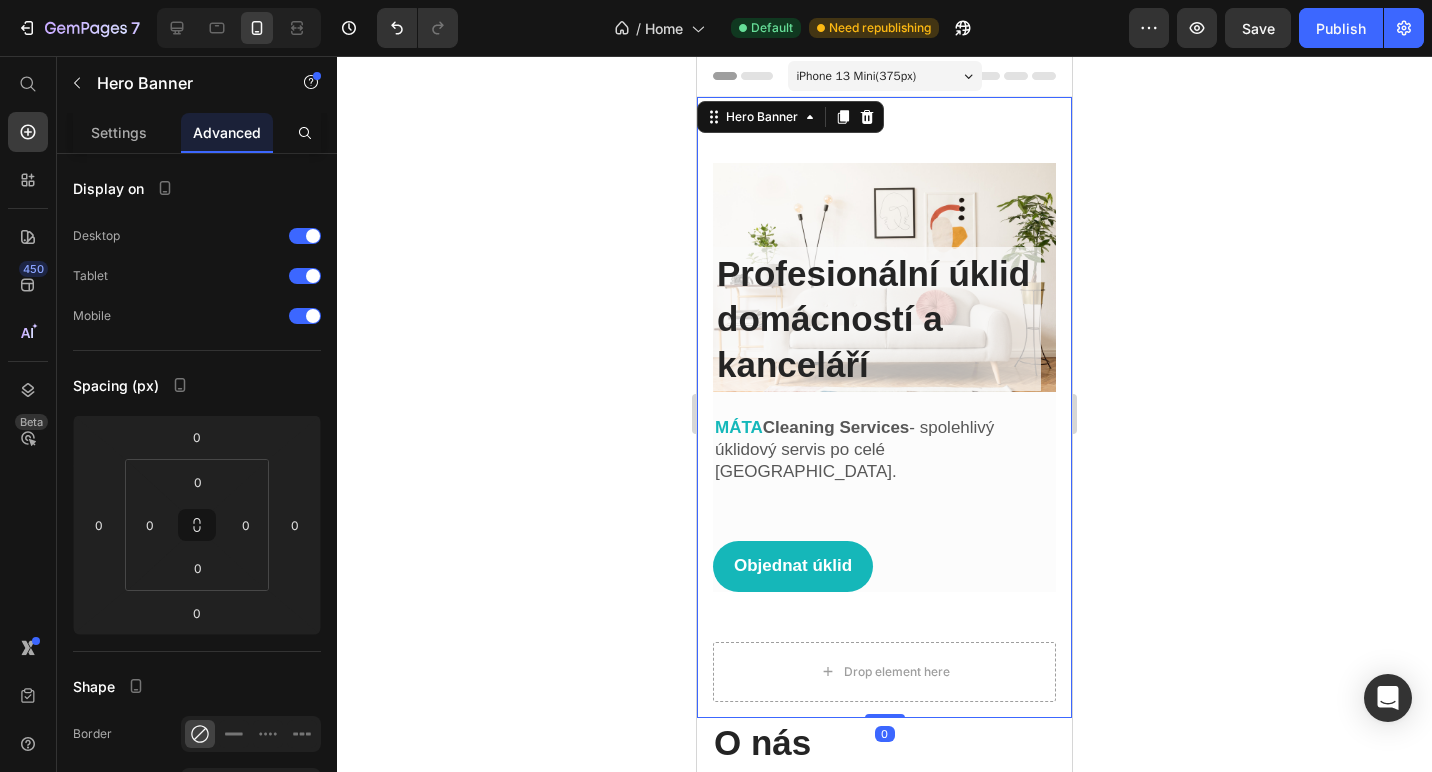 click on "Image Profesionální úklid domácností a kanceláří Heading MÁTA  Cleaning   Services  - spolehlivý úklidový servis po celé Praze. Text block Objednat úklid Button Row Row
Drop element here Hero Banner   0" at bounding box center (884, 407) 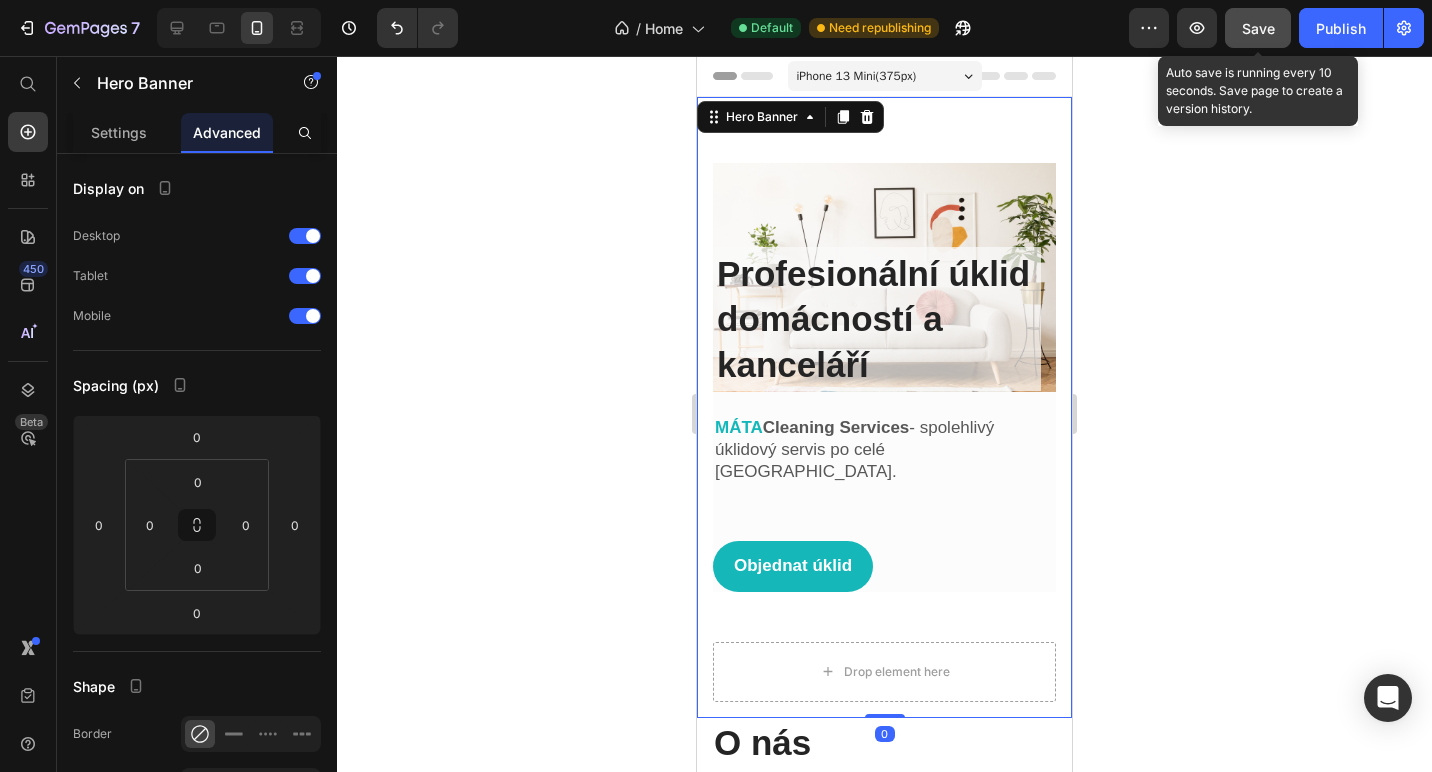 click on "Save" at bounding box center (1258, 28) 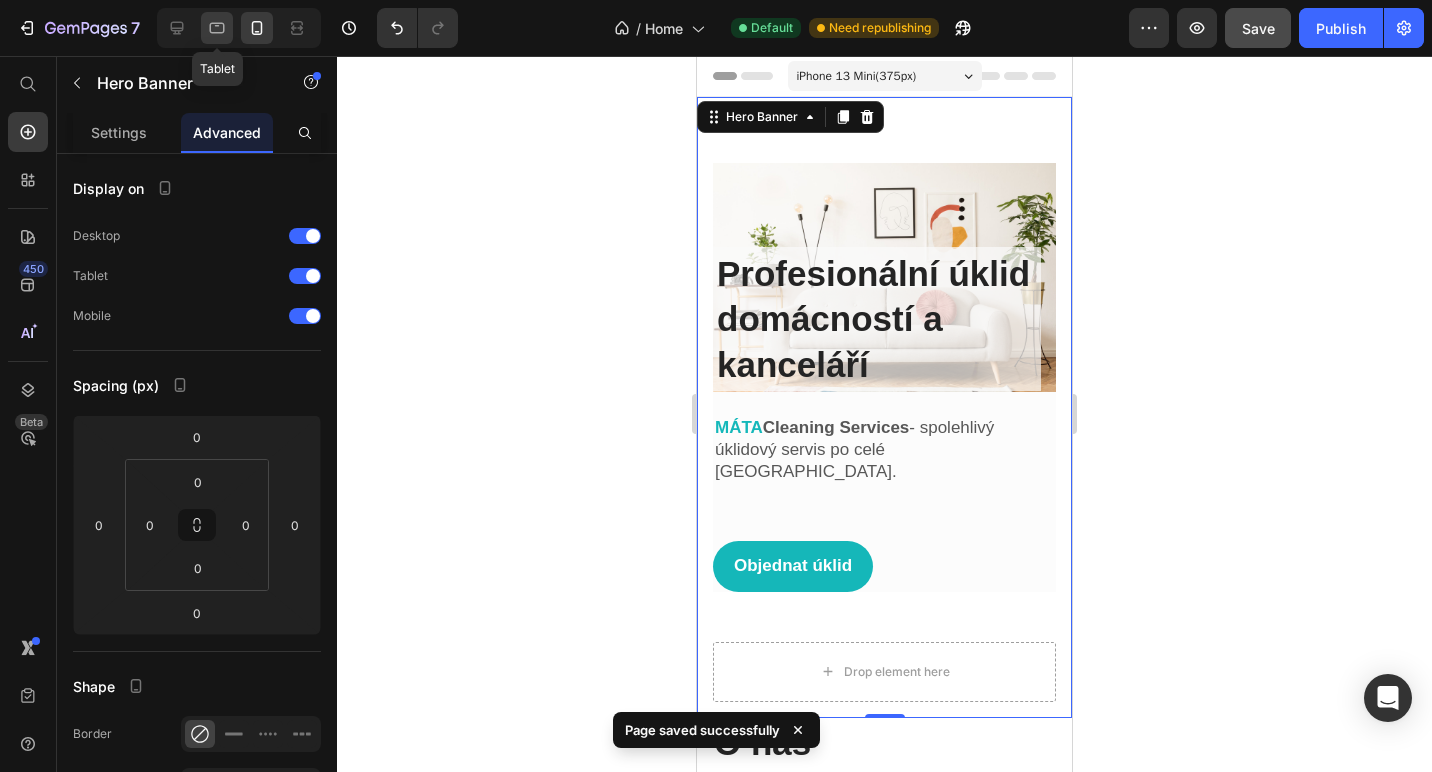 click 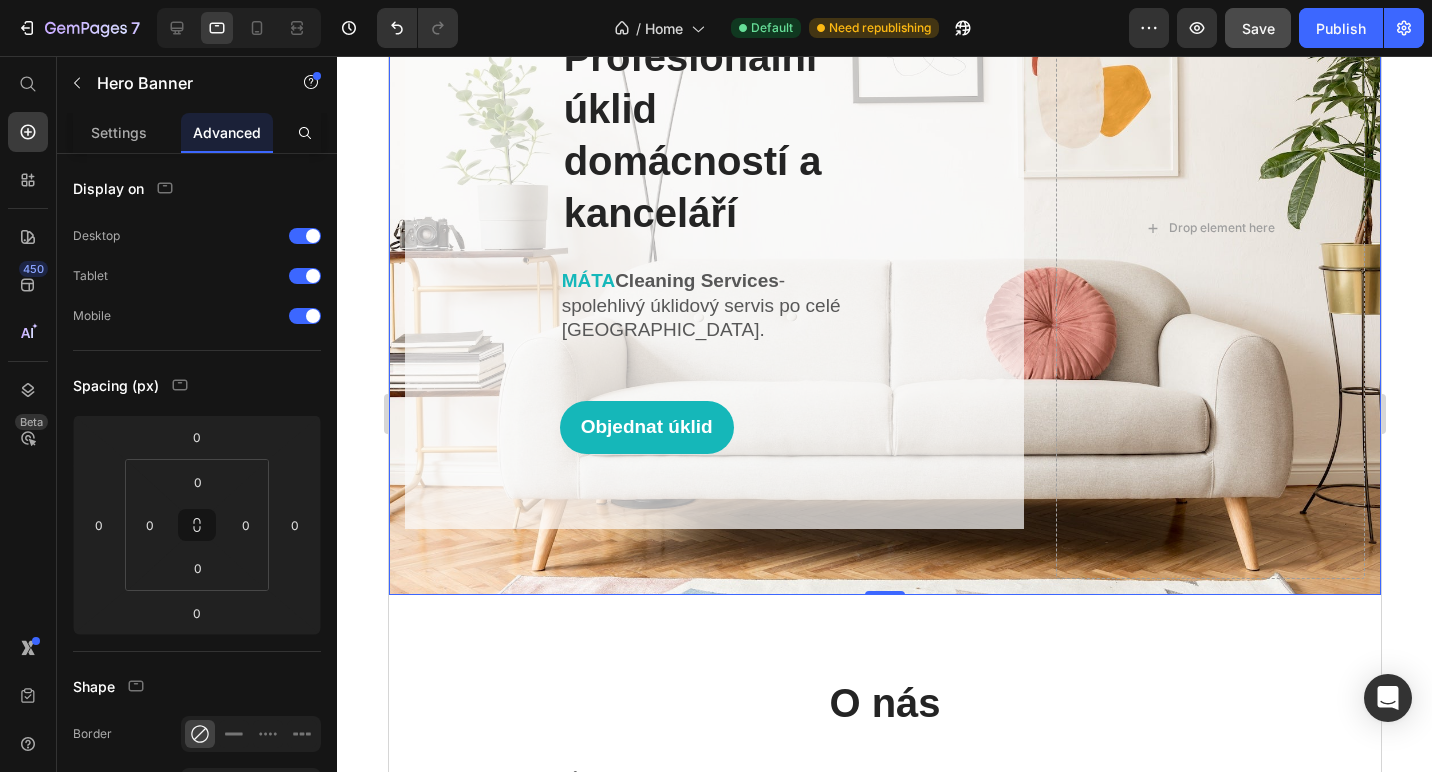 scroll, scrollTop: 219, scrollLeft: 0, axis: vertical 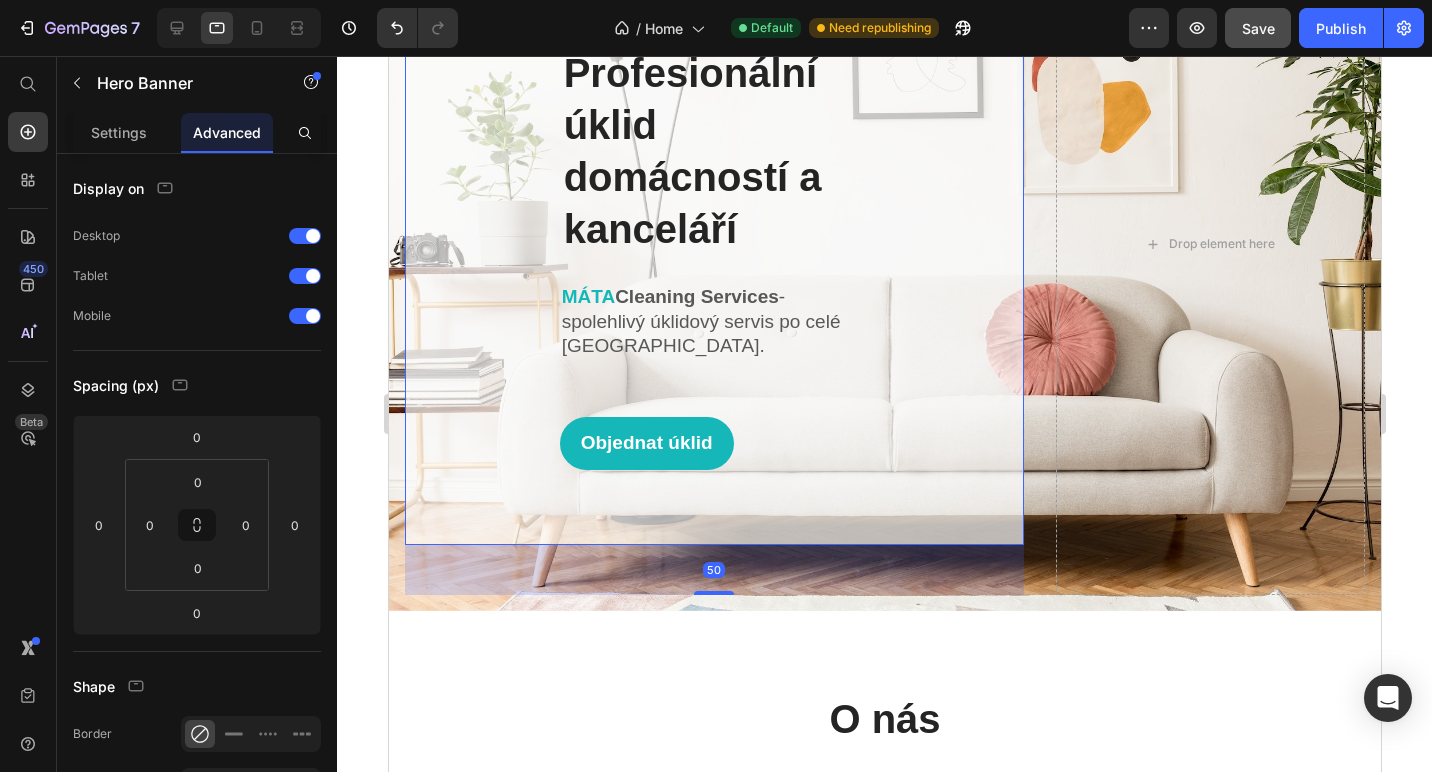 click on "Image Profesionální úklid domácností a kanceláří Heading MÁTA  Cleaning   Services  - spolehlivý úklidový servis po celé Praze. Text block Objednat úklid Button Row" at bounding box center [713, 244] 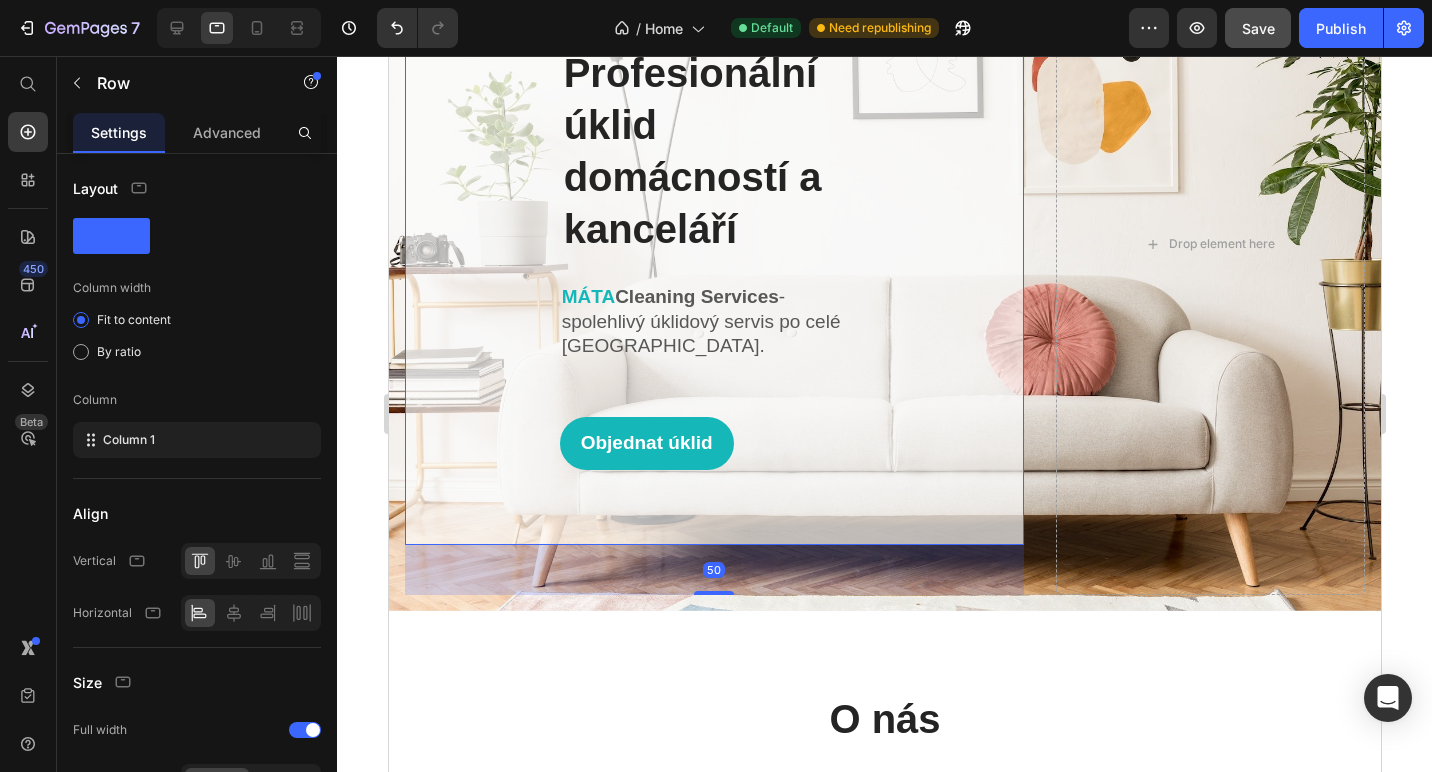 click on "Image Profesionální úklid domácností a kanceláří Heading MÁTA  Cleaning   Services  - spolehlivý úklidový servis po celé Praze. Text block Objednat úklid Button Row" at bounding box center (713, 244) 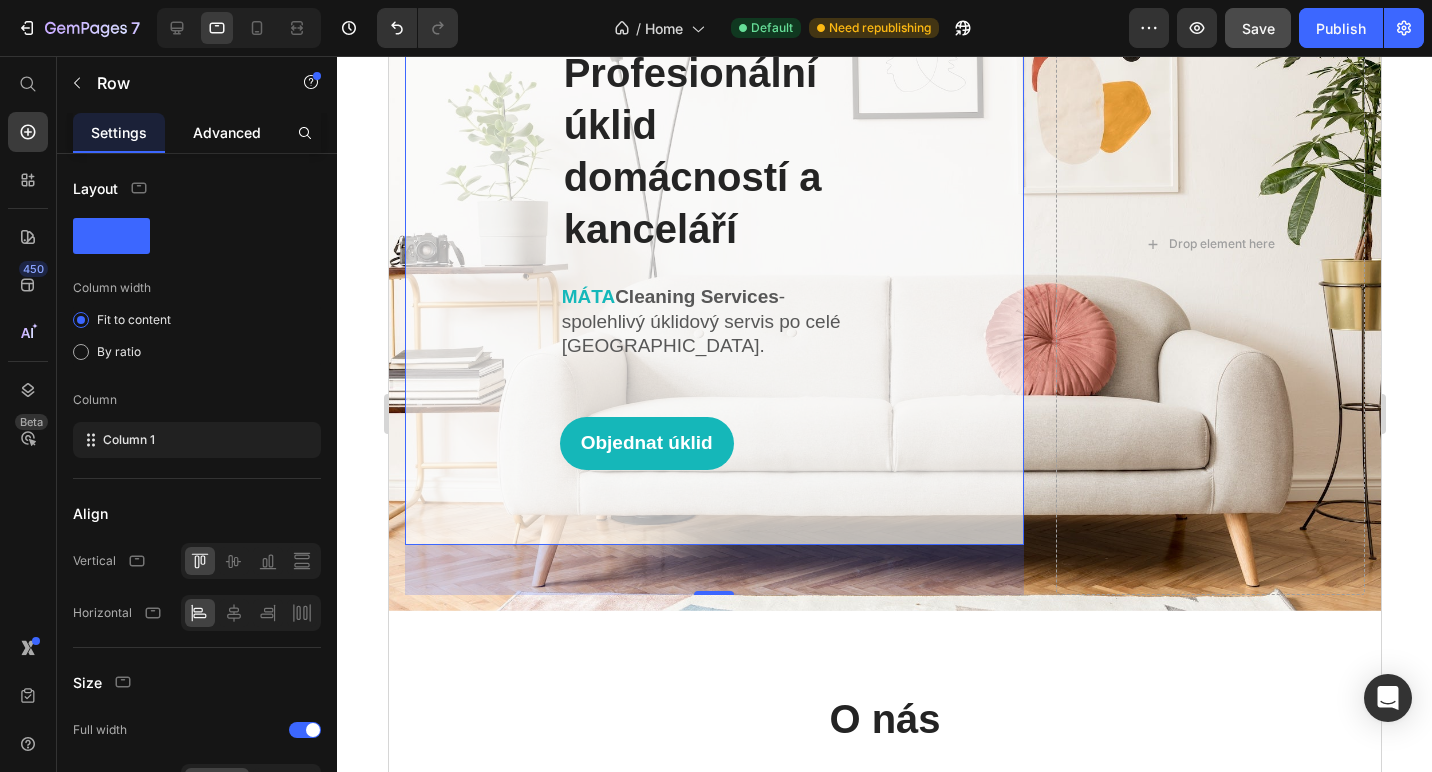 click on "Advanced" at bounding box center [227, 132] 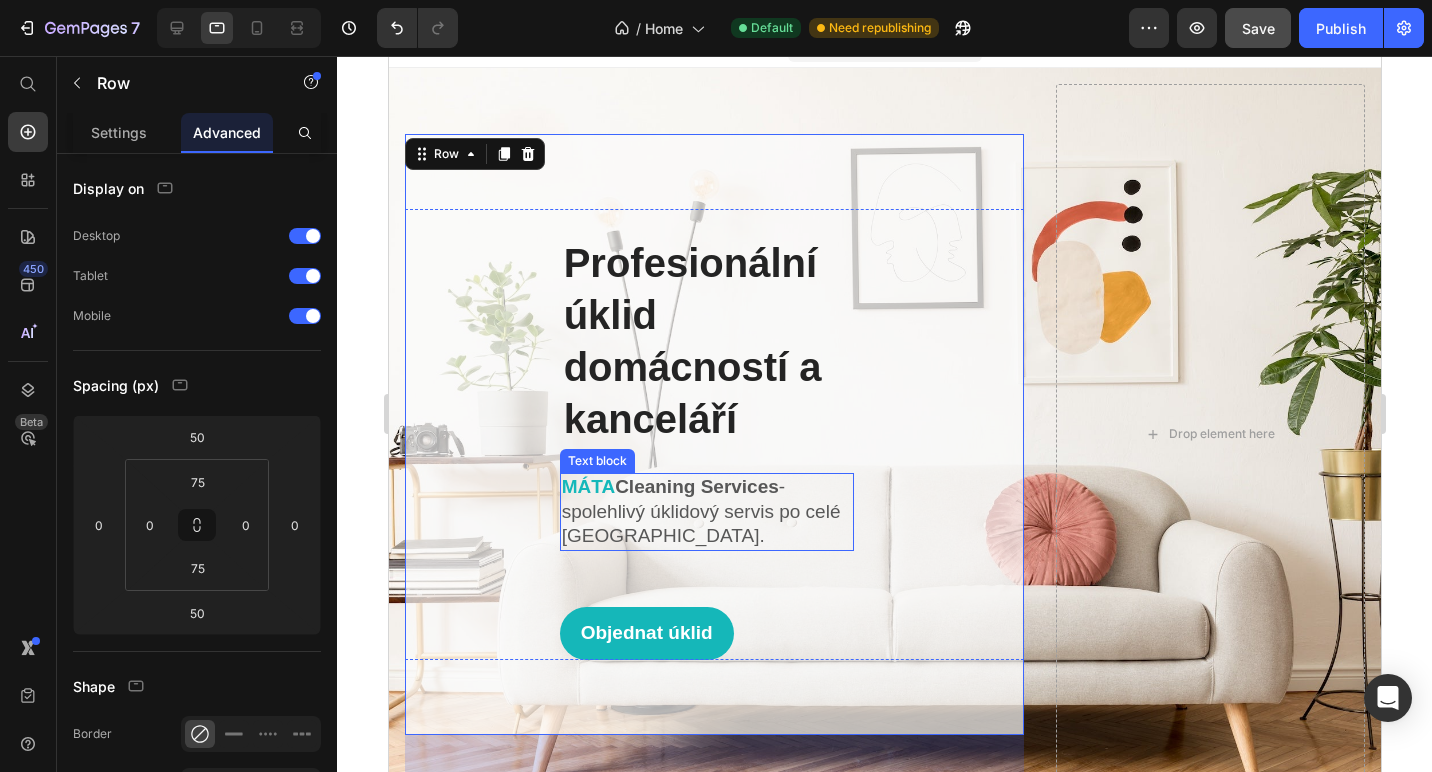 scroll, scrollTop: 0, scrollLeft: 0, axis: both 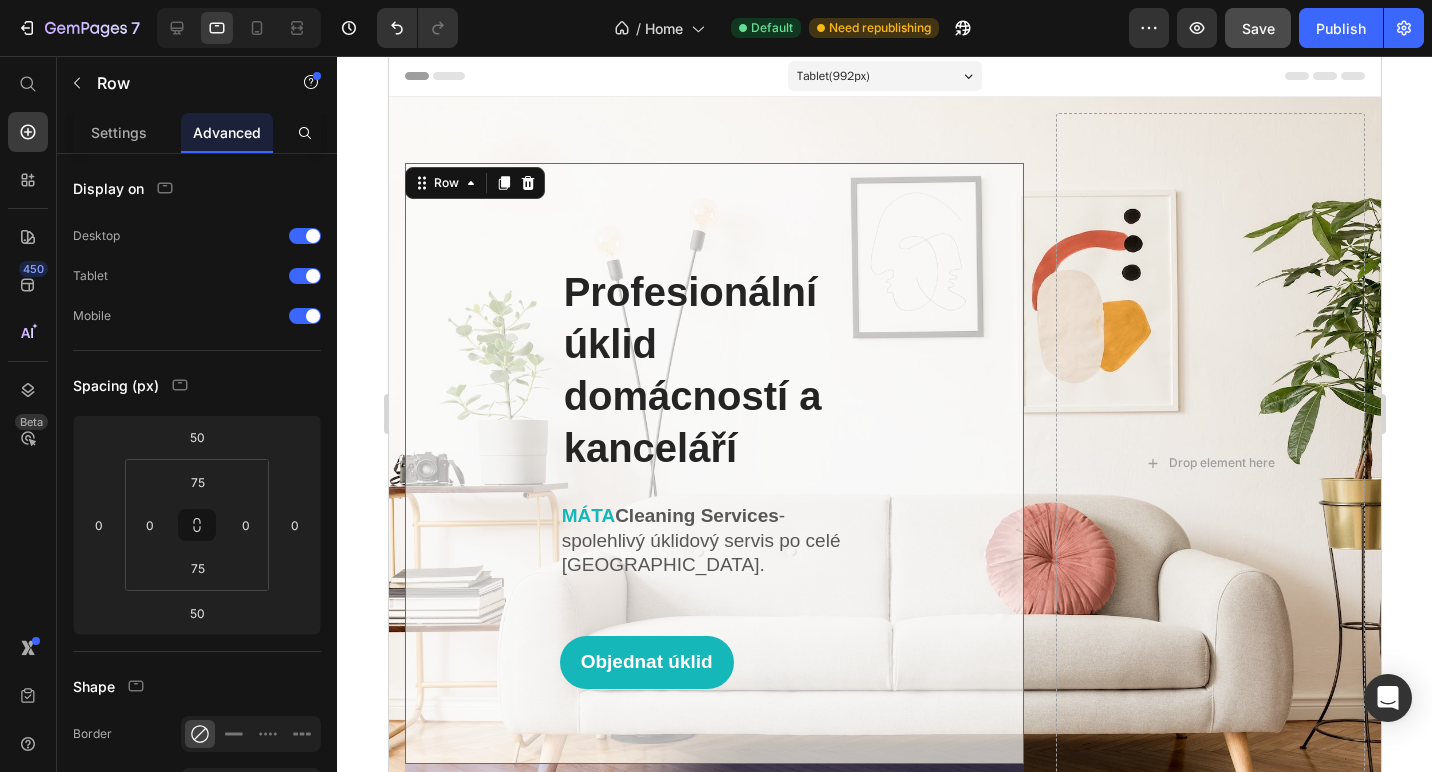 click on "Image Profesionální úklid domácností a kanceláří Heading MÁTA  Cleaning   Services  - spolehlivý úklidový servis po celé Praze. Text block Objednat úklid Button Row" at bounding box center [713, 463] 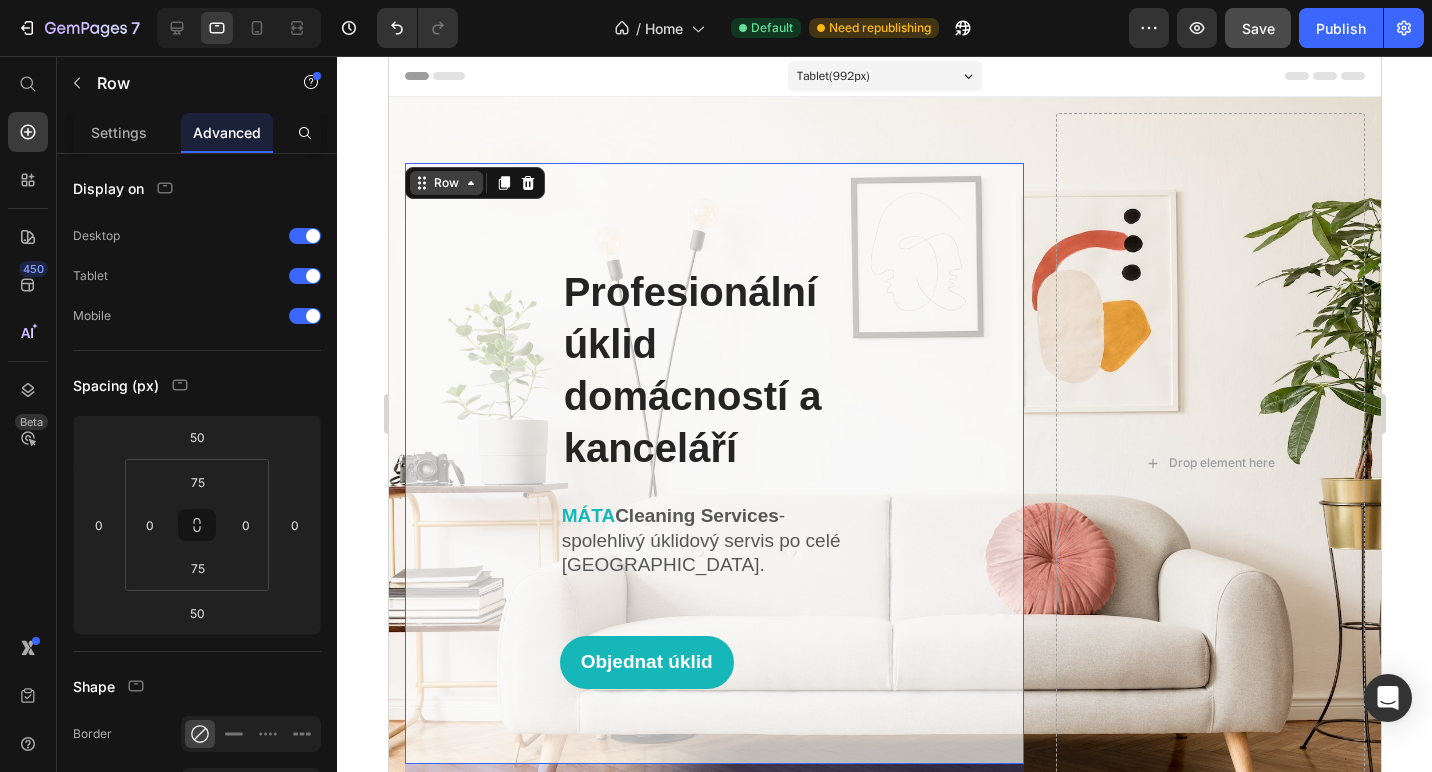 click on "Row" at bounding box center (445, 183) 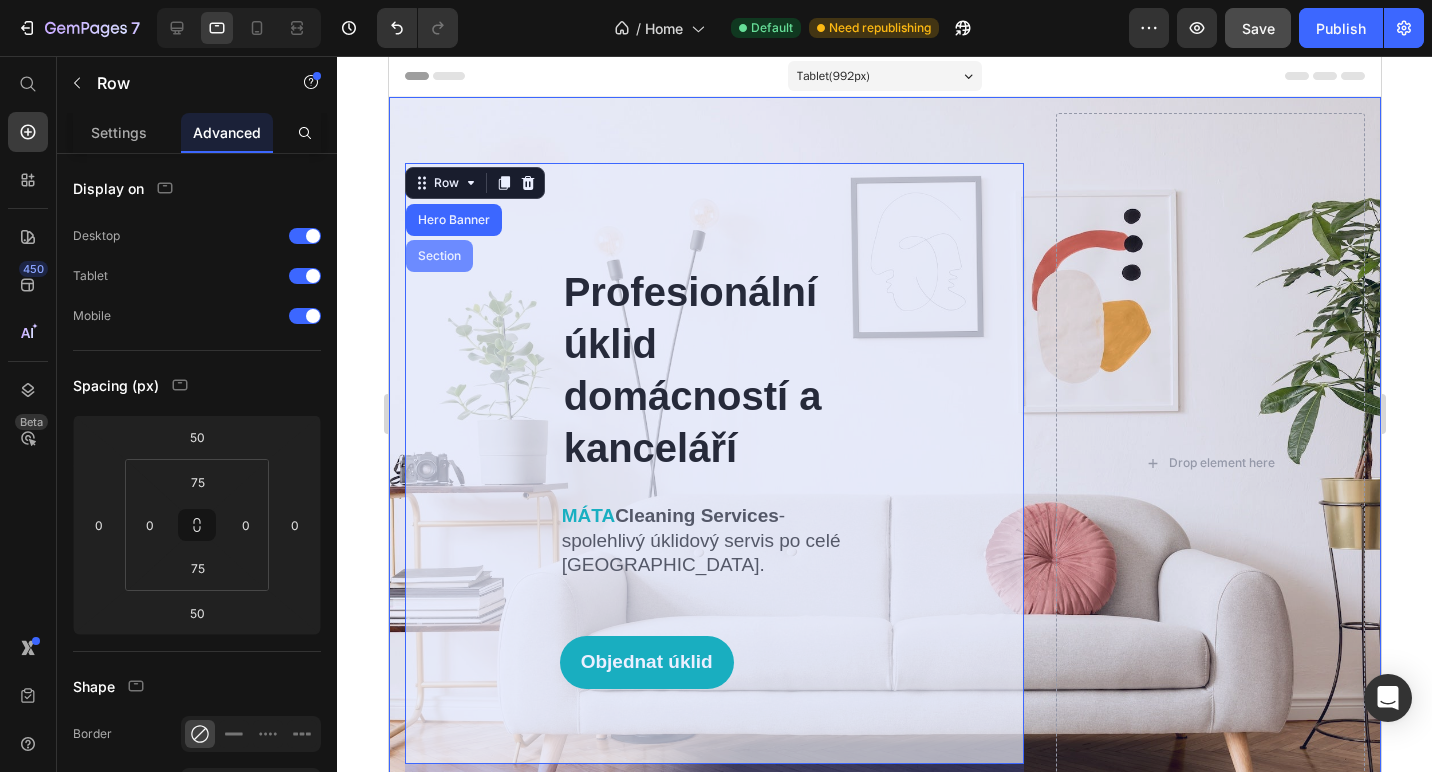 click on "Section" at bounding box center [438, 256] 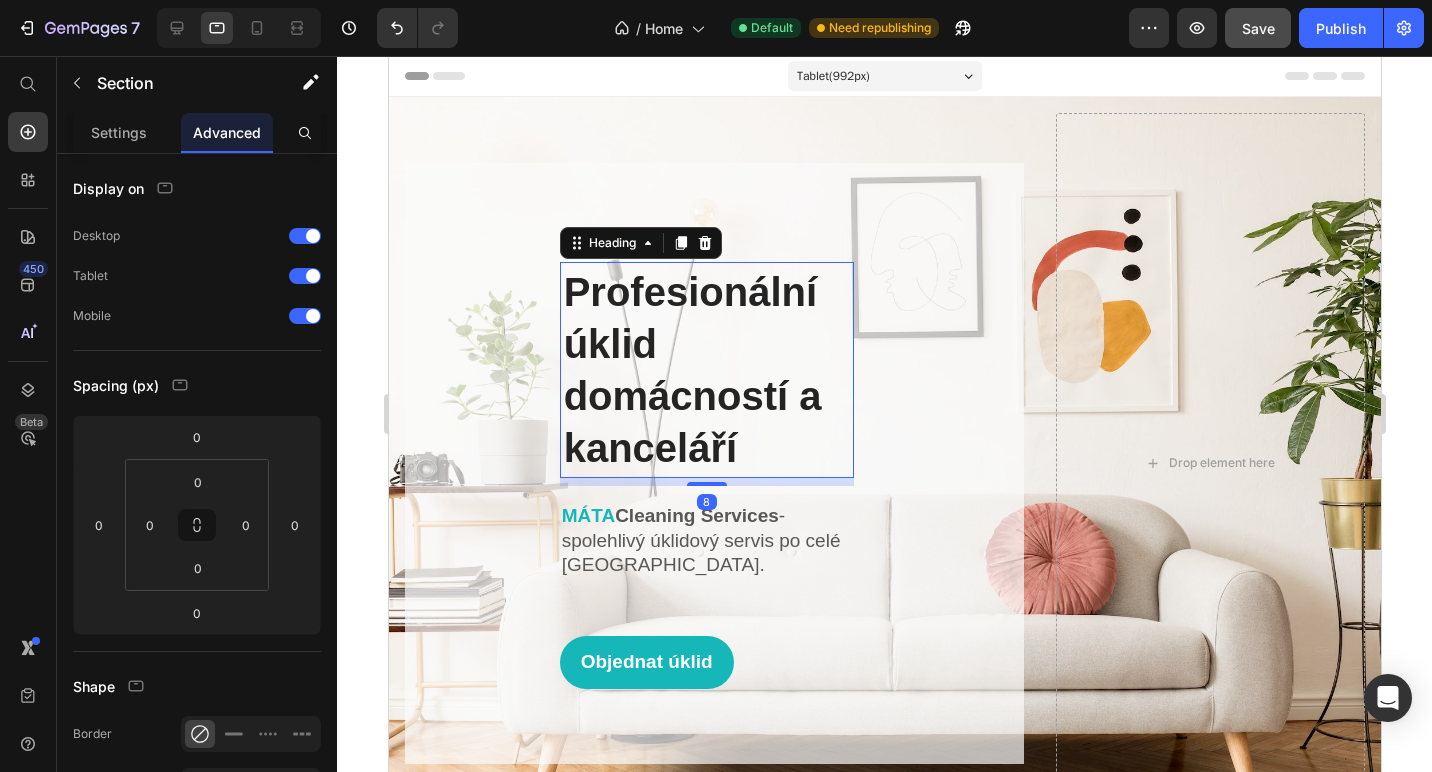 click on "Profesionální úklid domácností a kanceláří" at bounding box center (706, 370) 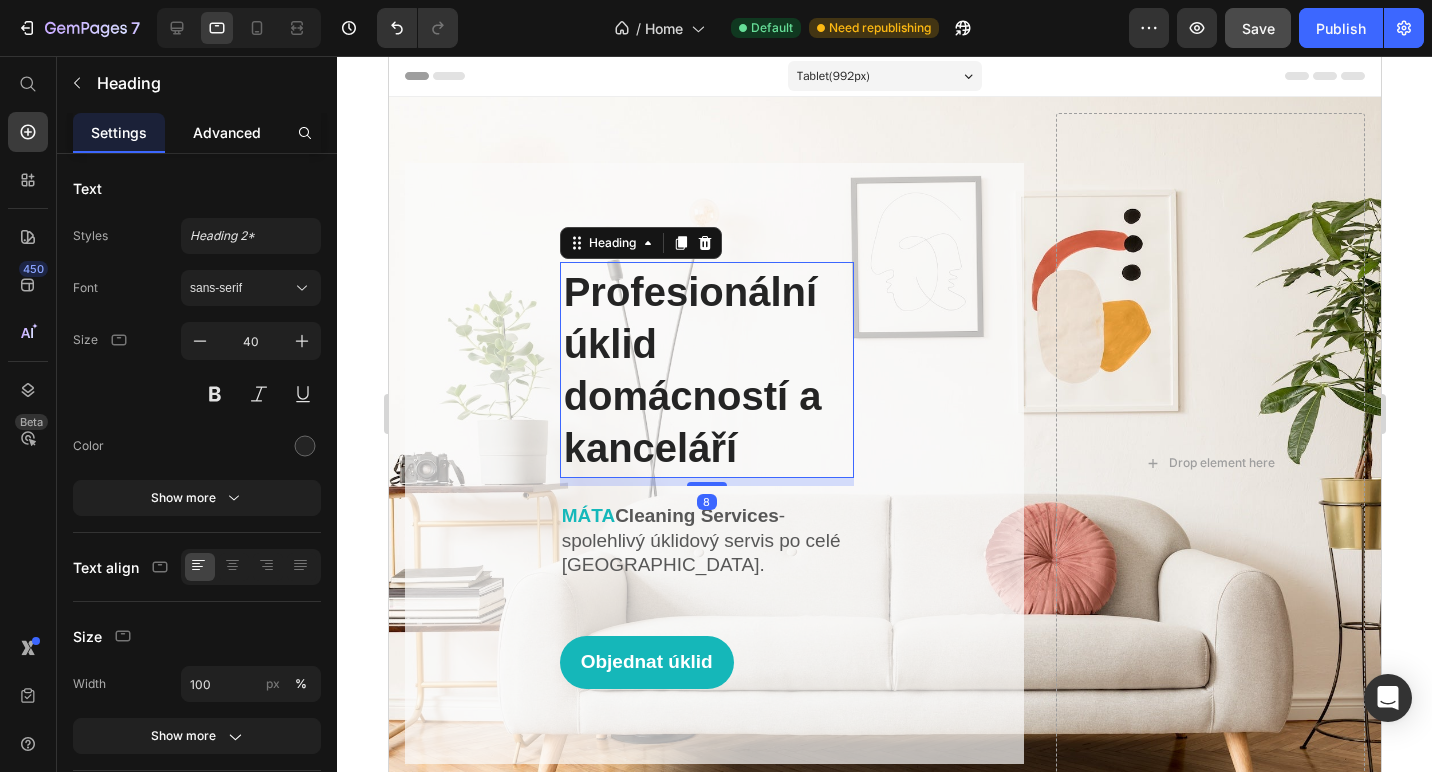 click on "Advanced" at bounding box center (227, 132) 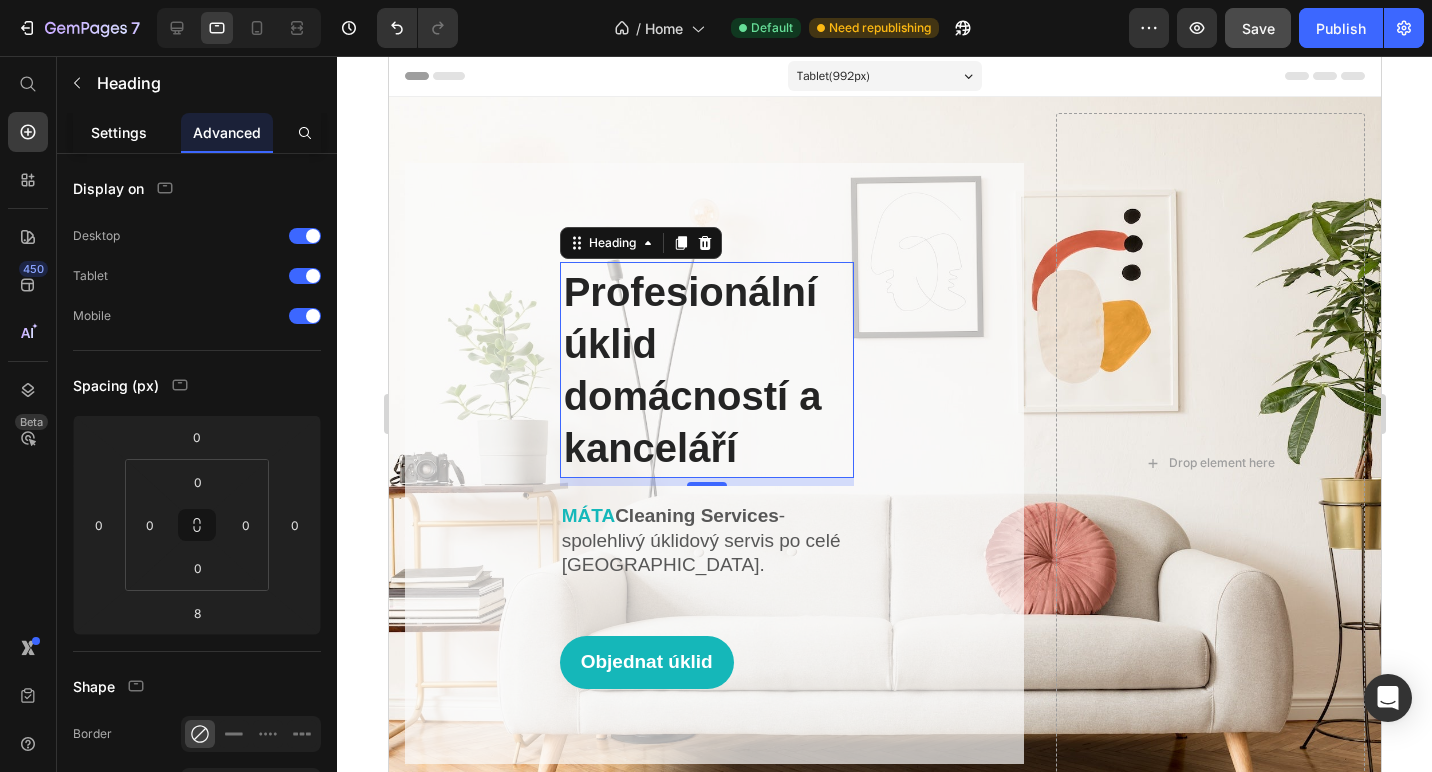 click on "Settings" 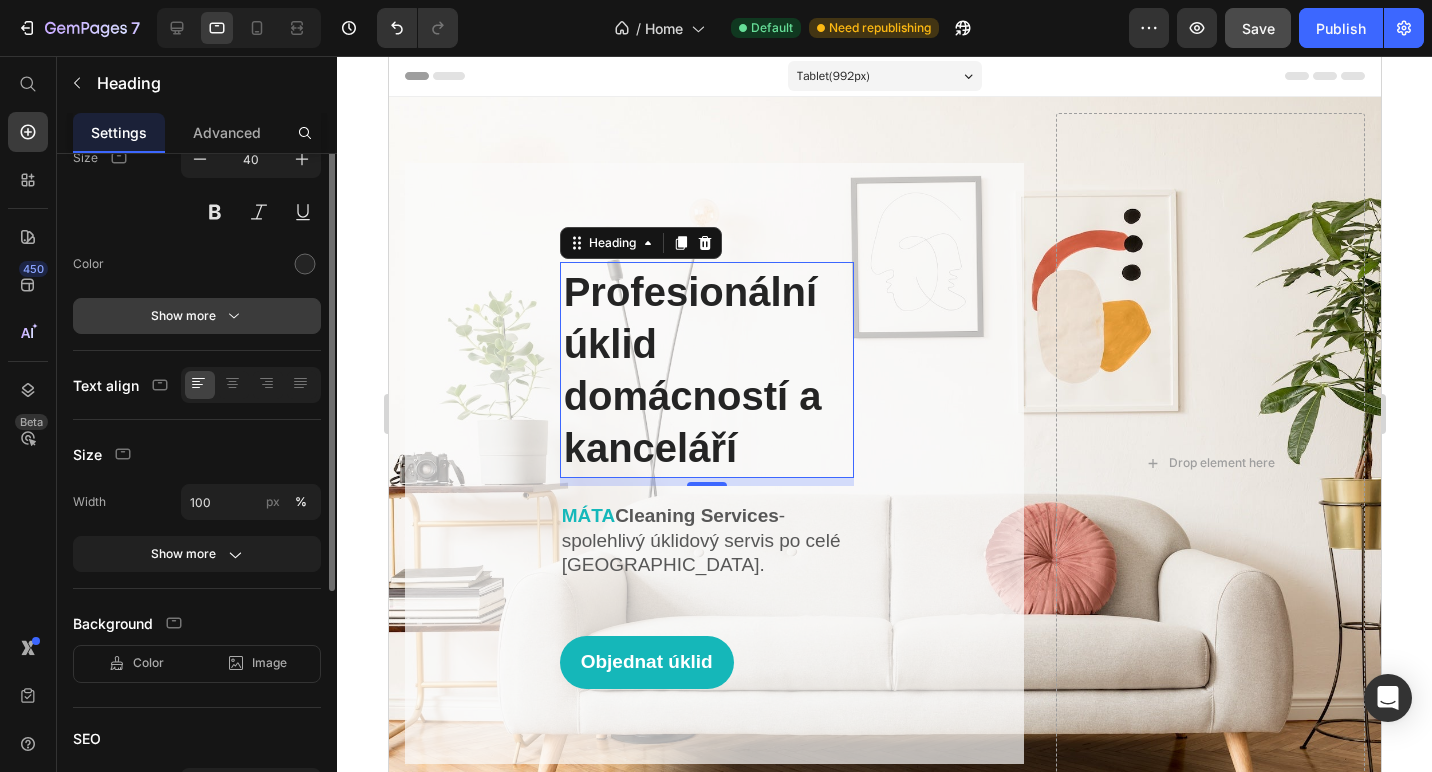 scroll, scrollTop: 187, scrollLeft: 0, axis: vertical 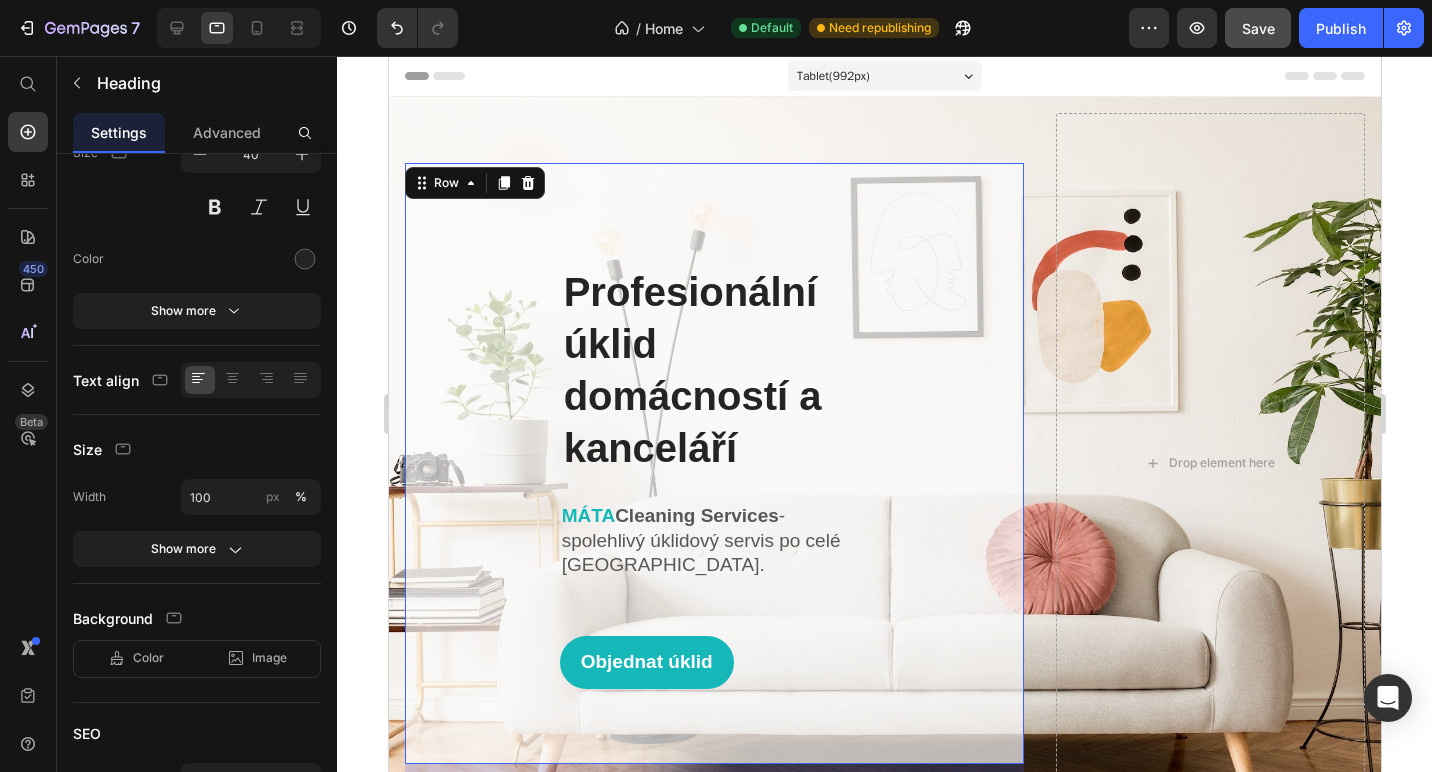 click on "Image Profesionální úklid domácností a kanceláří Heading MÁTA  Cleaning   Services  - spolehlivý úklidový servis po celé Praze. Text block Objednat úklid Button Row" at bounding box center [713, 463] 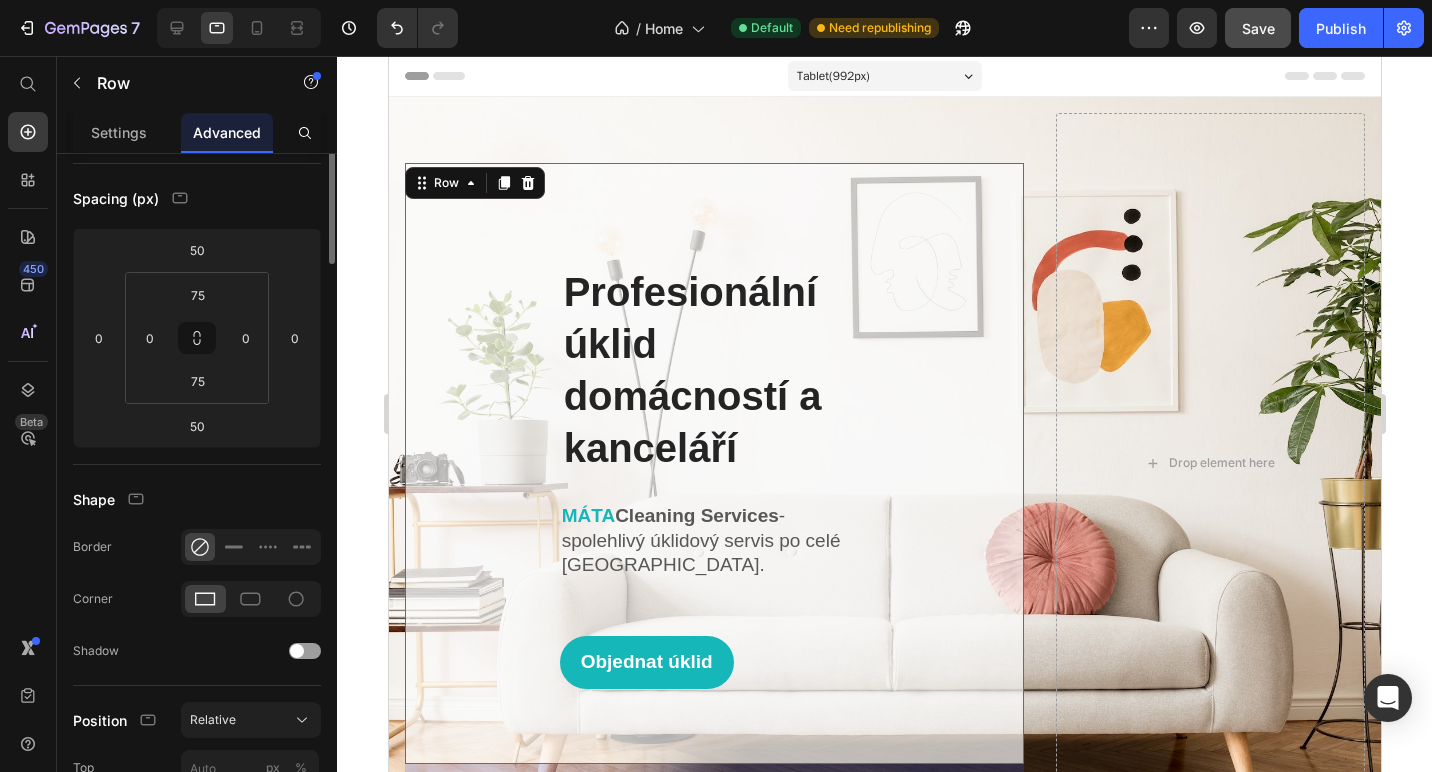 scroll, scrollTop: 0, scrollLeft: 0, axis: both 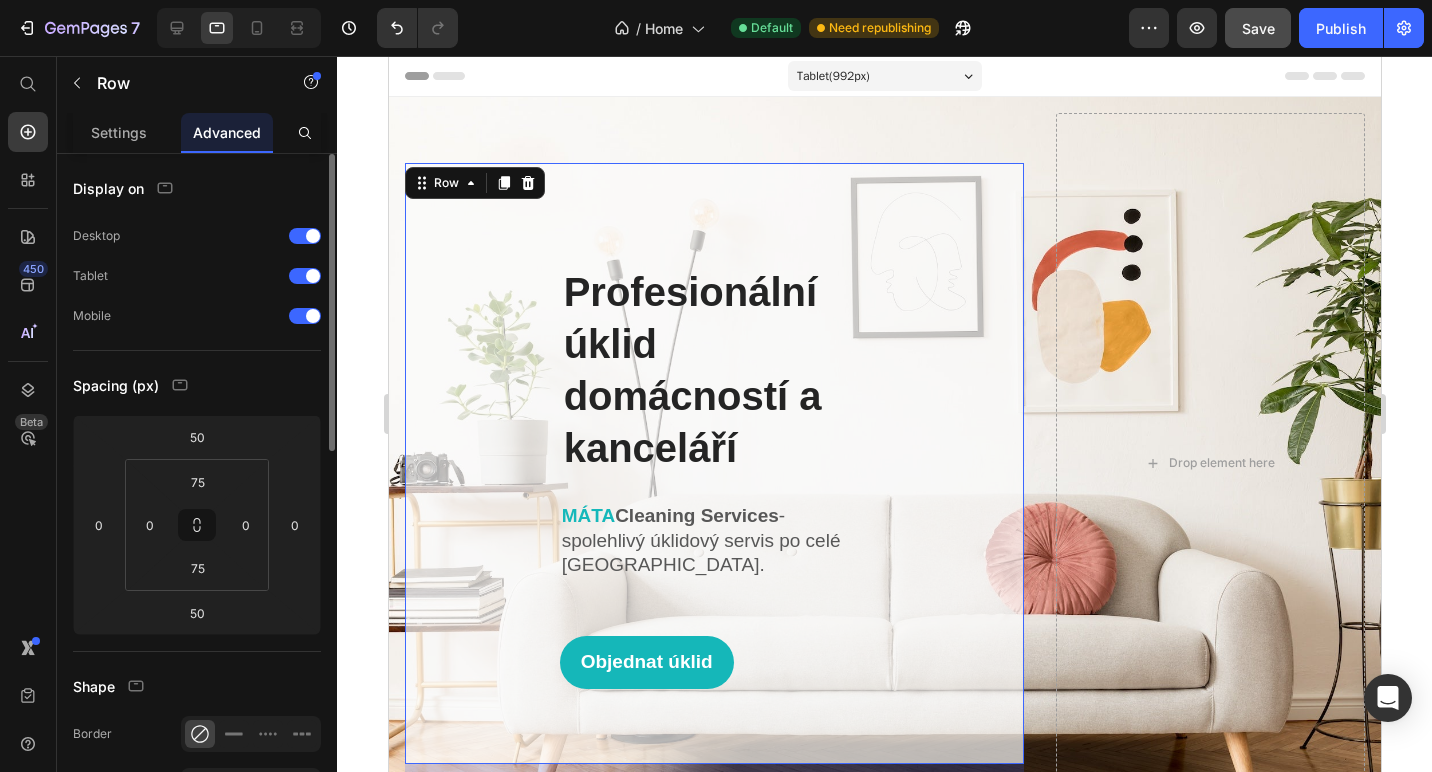 click on "Image Profesionální úklid domácností a kanceláří Heading MÁTA  Cleaning   Services  - spolehlivý úklidový servis po celé Praze. Text block Objednat úklid Button Row" at bounding box center (713, 463) 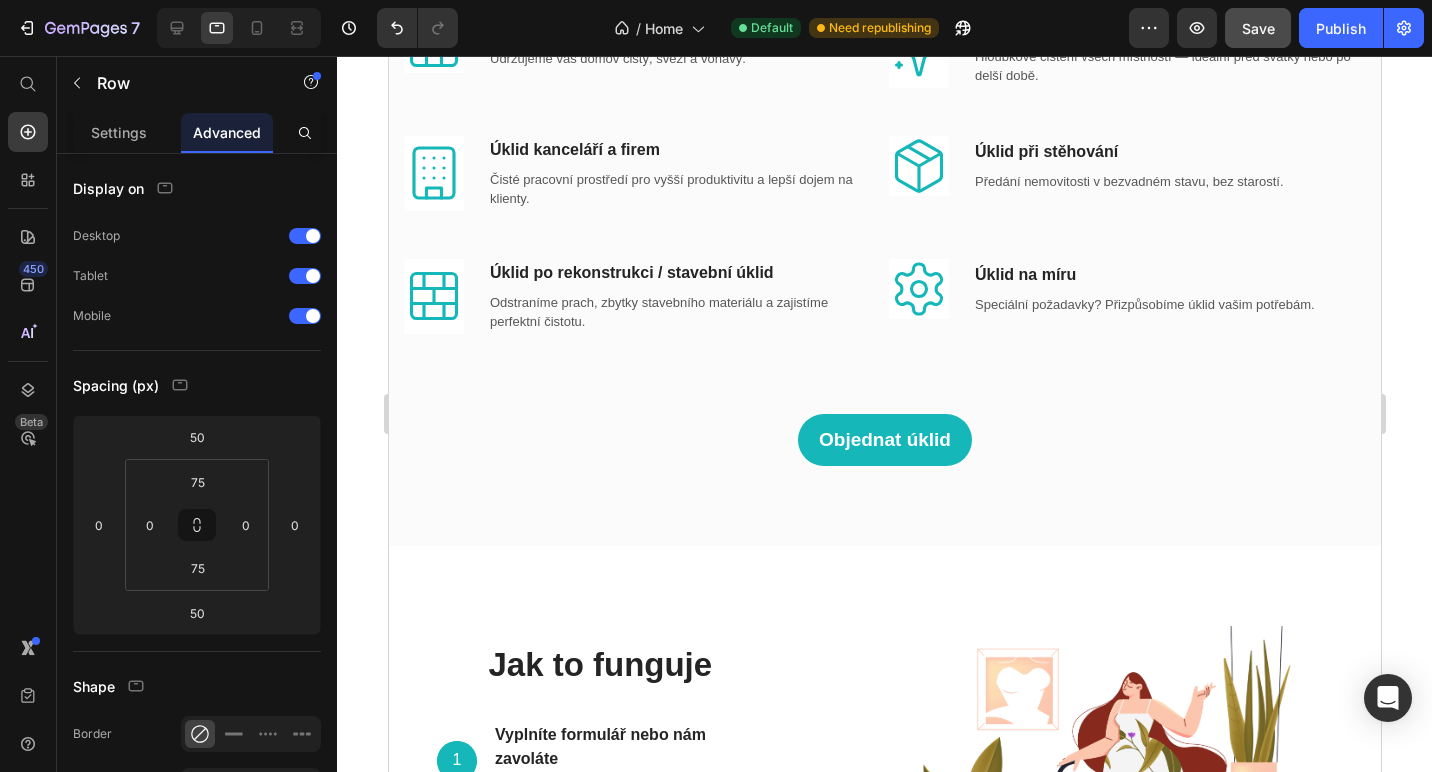 scroll, scrollTop: 1672, scrollLeft: 0, axis: vertical 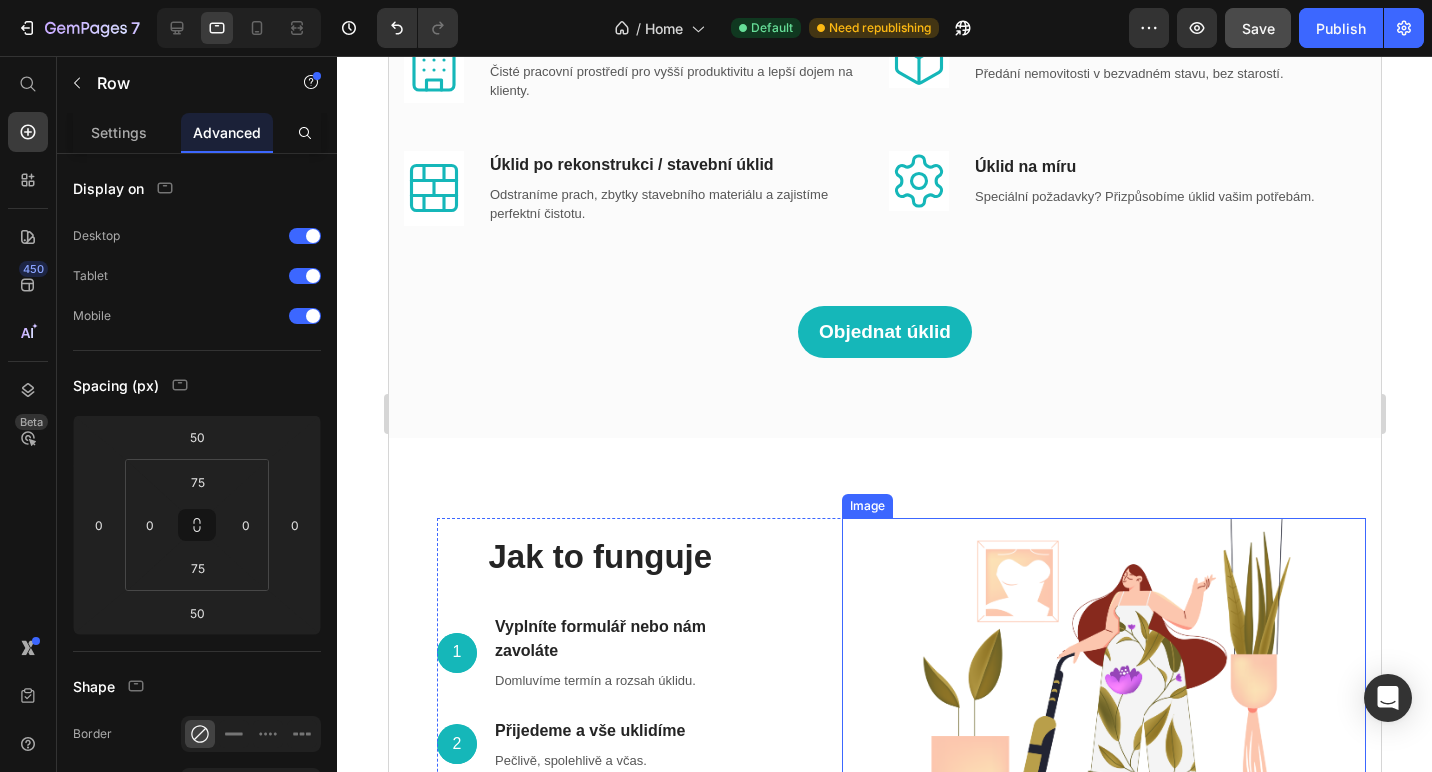 click on "Image" at bounding box center (866, 506) 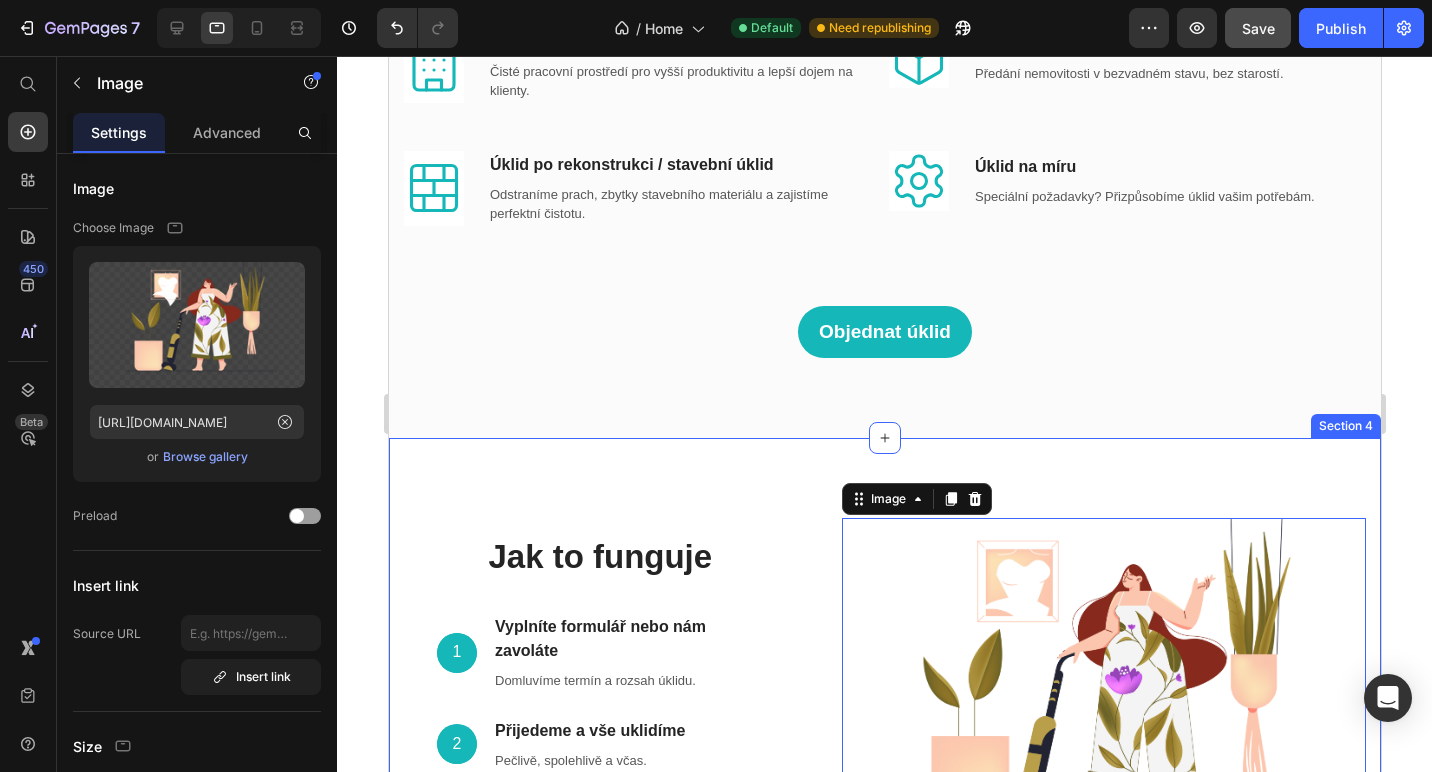 click on "Jak to funguje Heading 1 Text Block Hero Banner Vyplníte formulář nebo nám zavoláte Text block Domluvíme termín a rozsah úklidu. Text block Row 2 Text Block Hero Banner Přijedeme a vše uklidíme Text block Pečlivě, spolehlivě a včas. Text block Row 3 Text Block Hero Banner Vy si užijete čistotu a pohodu Text block Bez starostí a s jistotou skvělého výsledku. Text block Row Row Image   0 Row Section 4" at bounding box center (884, 692) 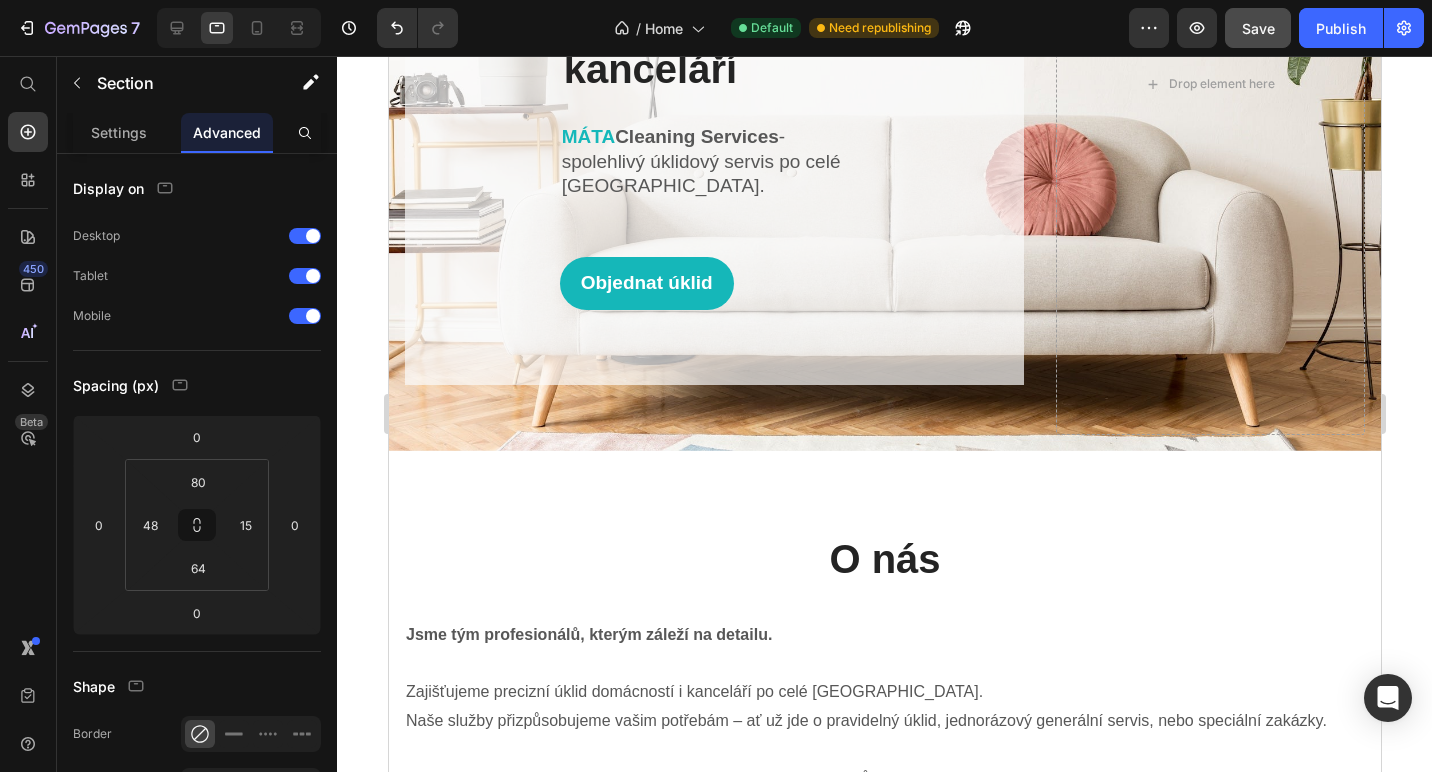 scroll, scrollTop: 0, scrollLeft: 0, axis: both 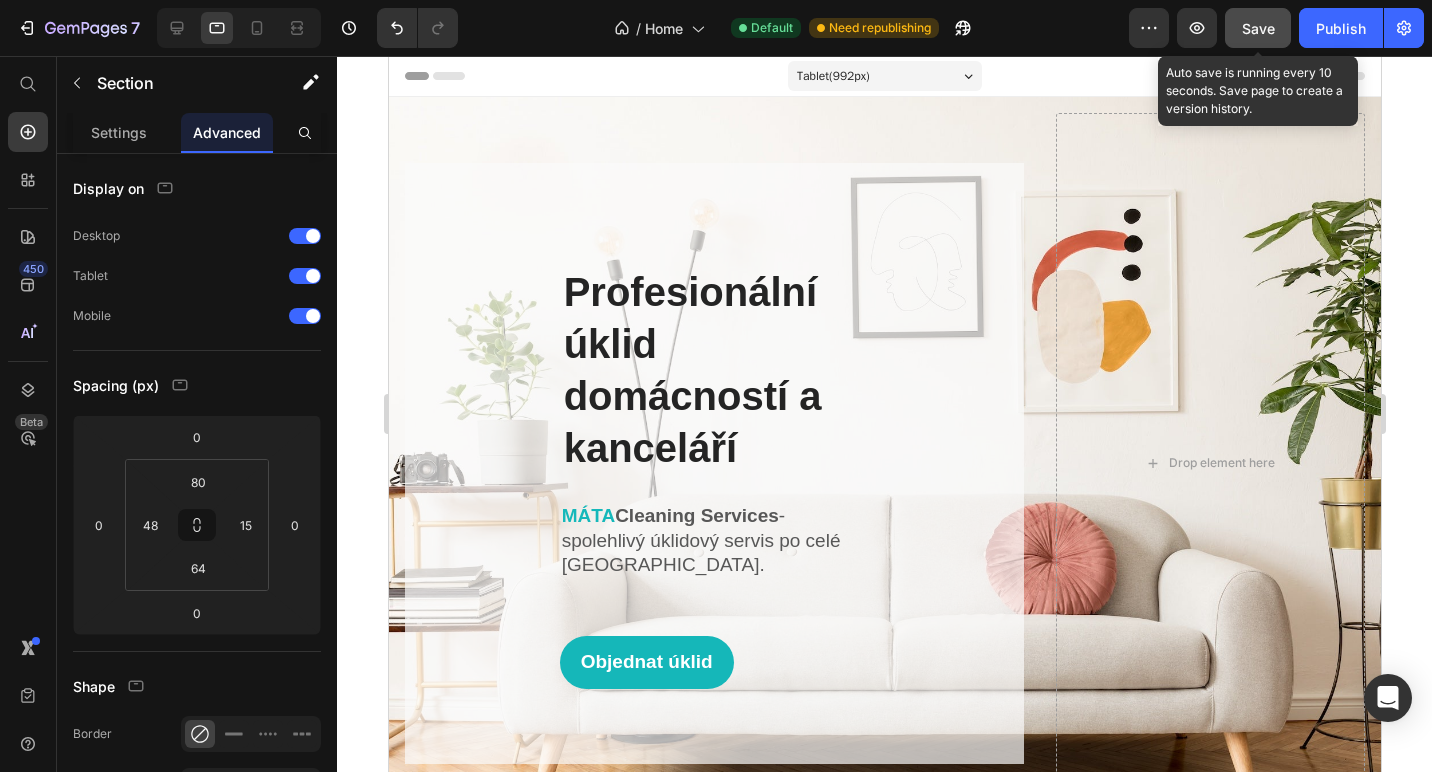 click on "Save" at bounding box center (1258, 28) 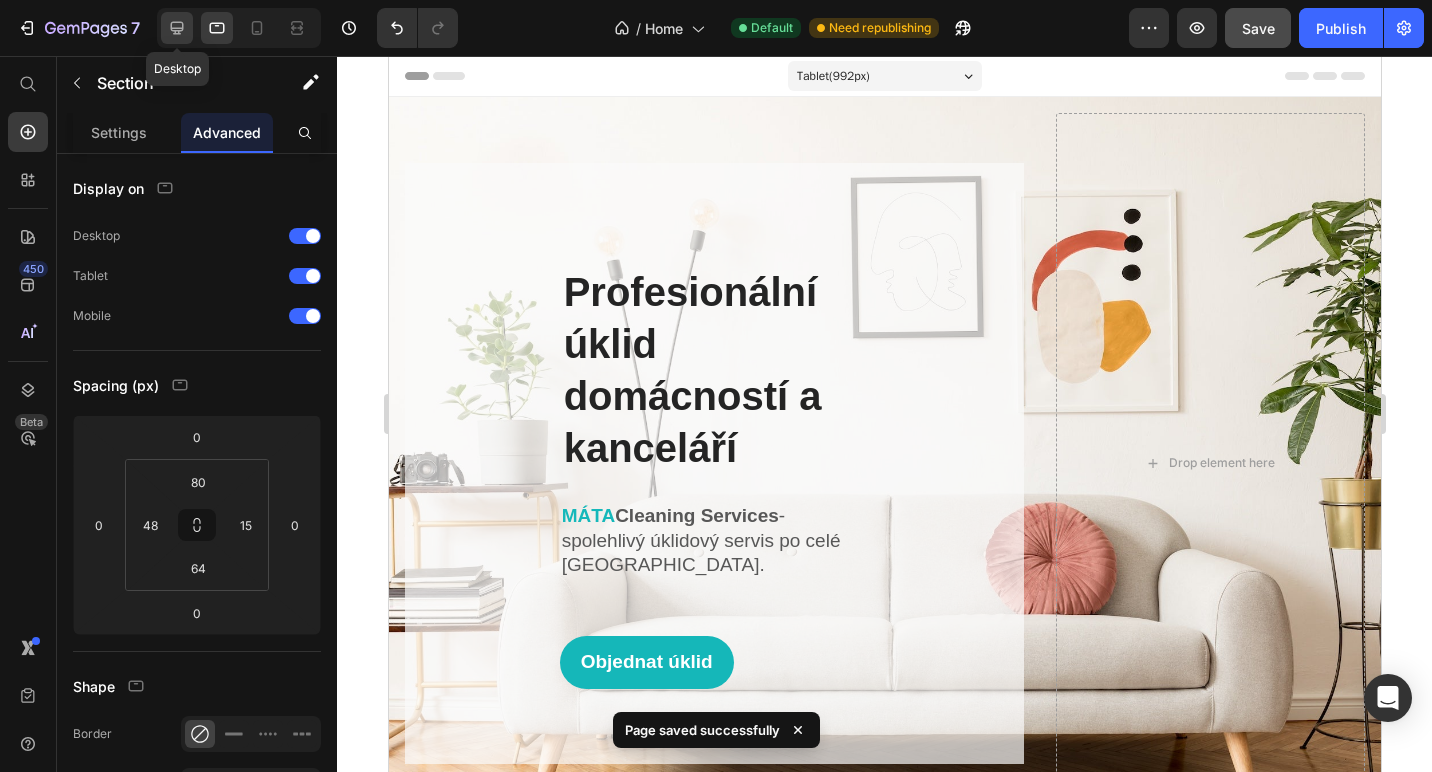 click 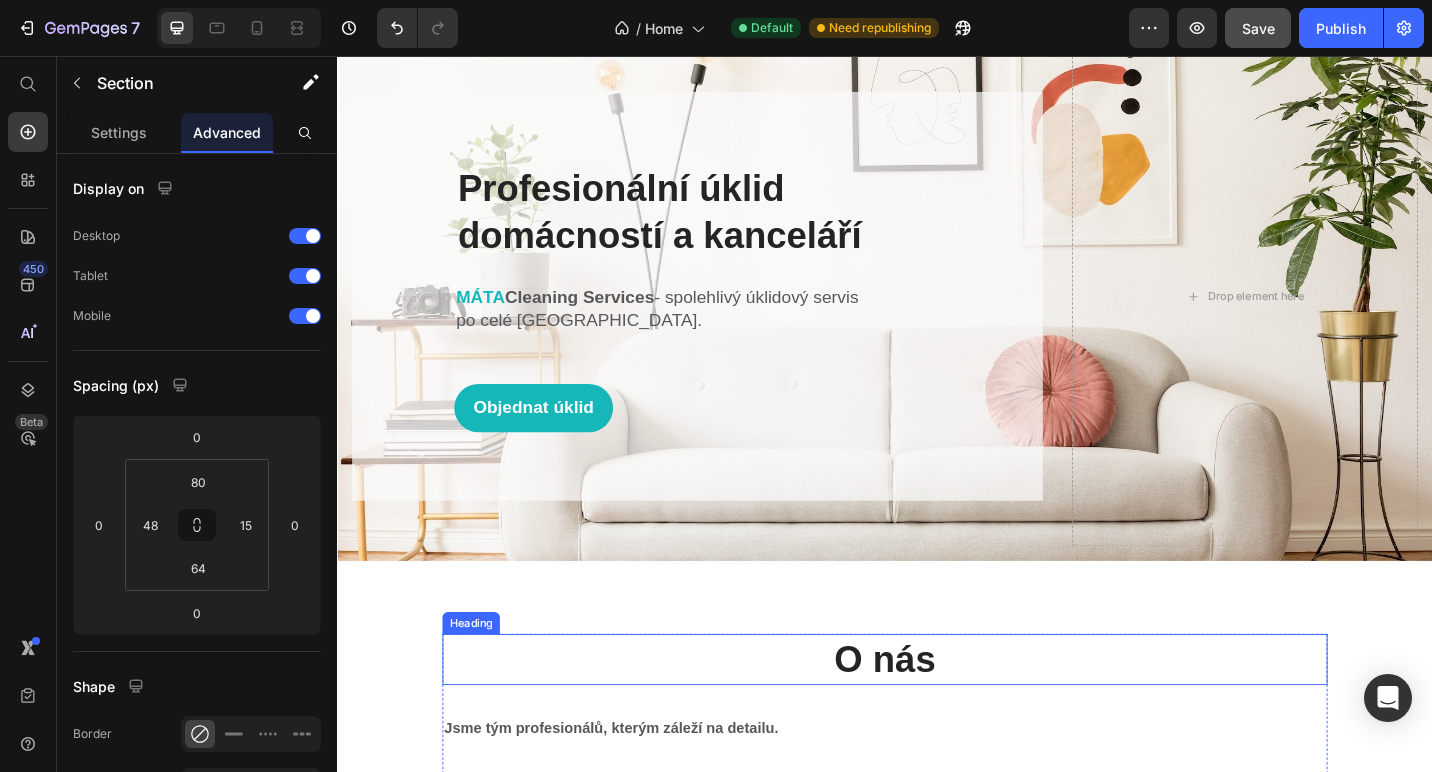 scroll, scrollTop: 65, scrollLeft: 0, axis: vertical 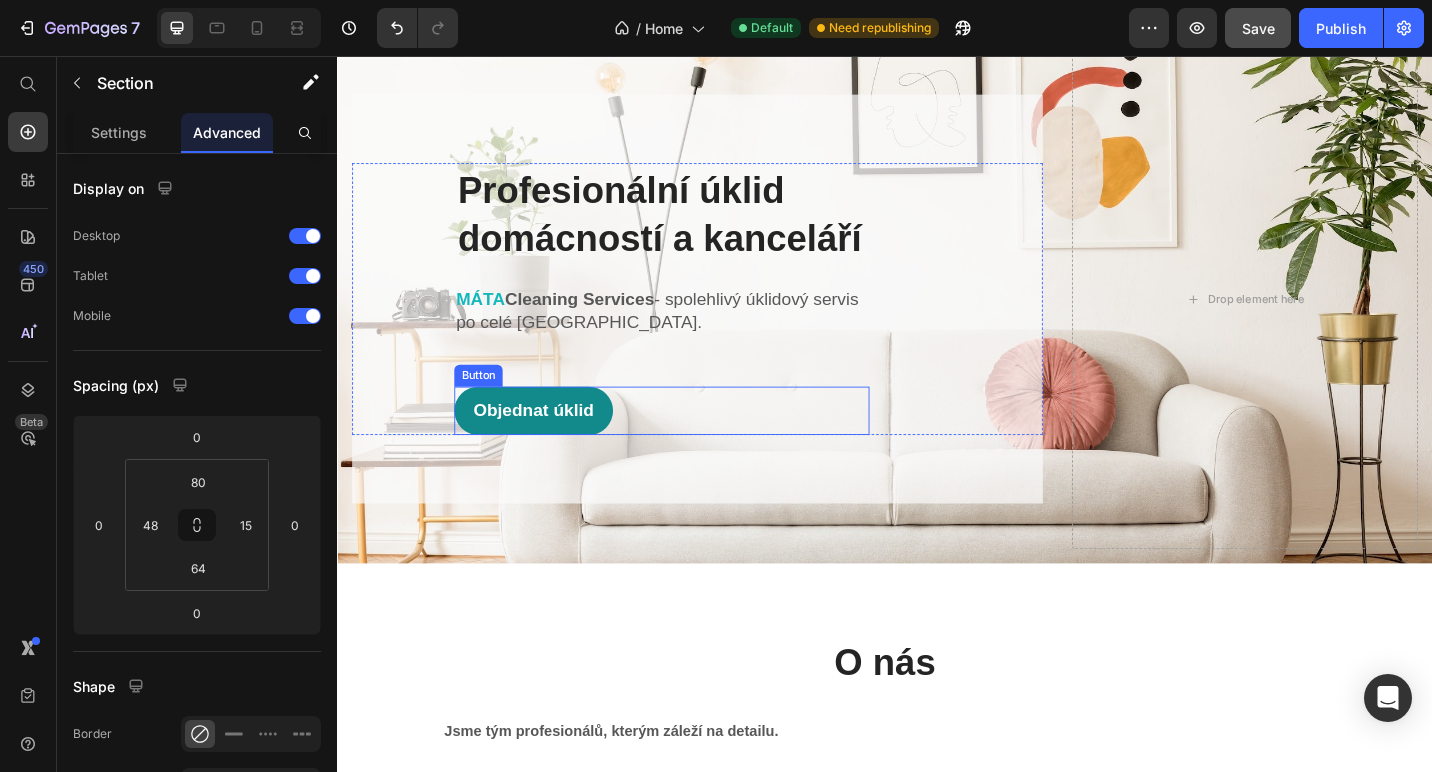 click on "Objednat úklid" at bounding box center [552, 444] 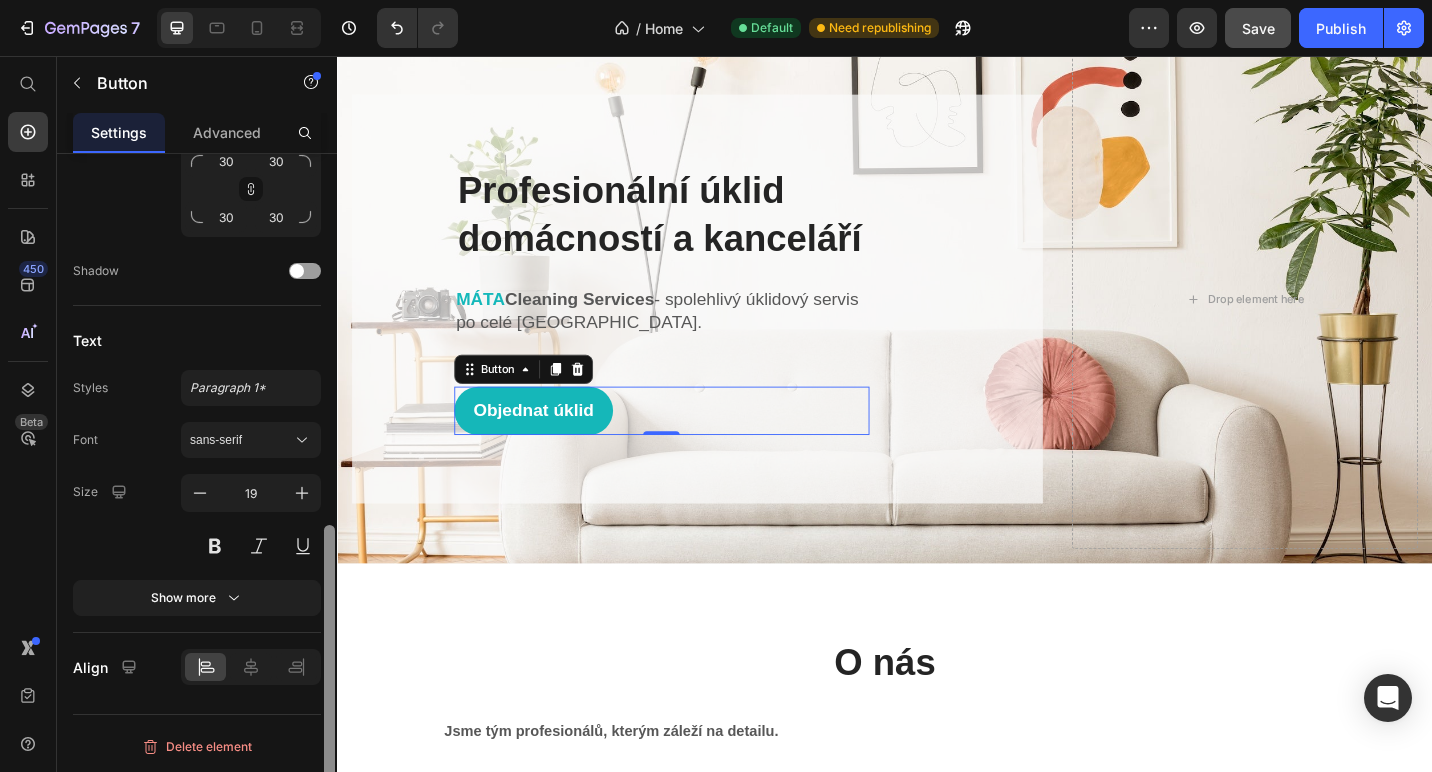 scroll, scrollTop: 821, scrollLeft: 0, axis: vertical 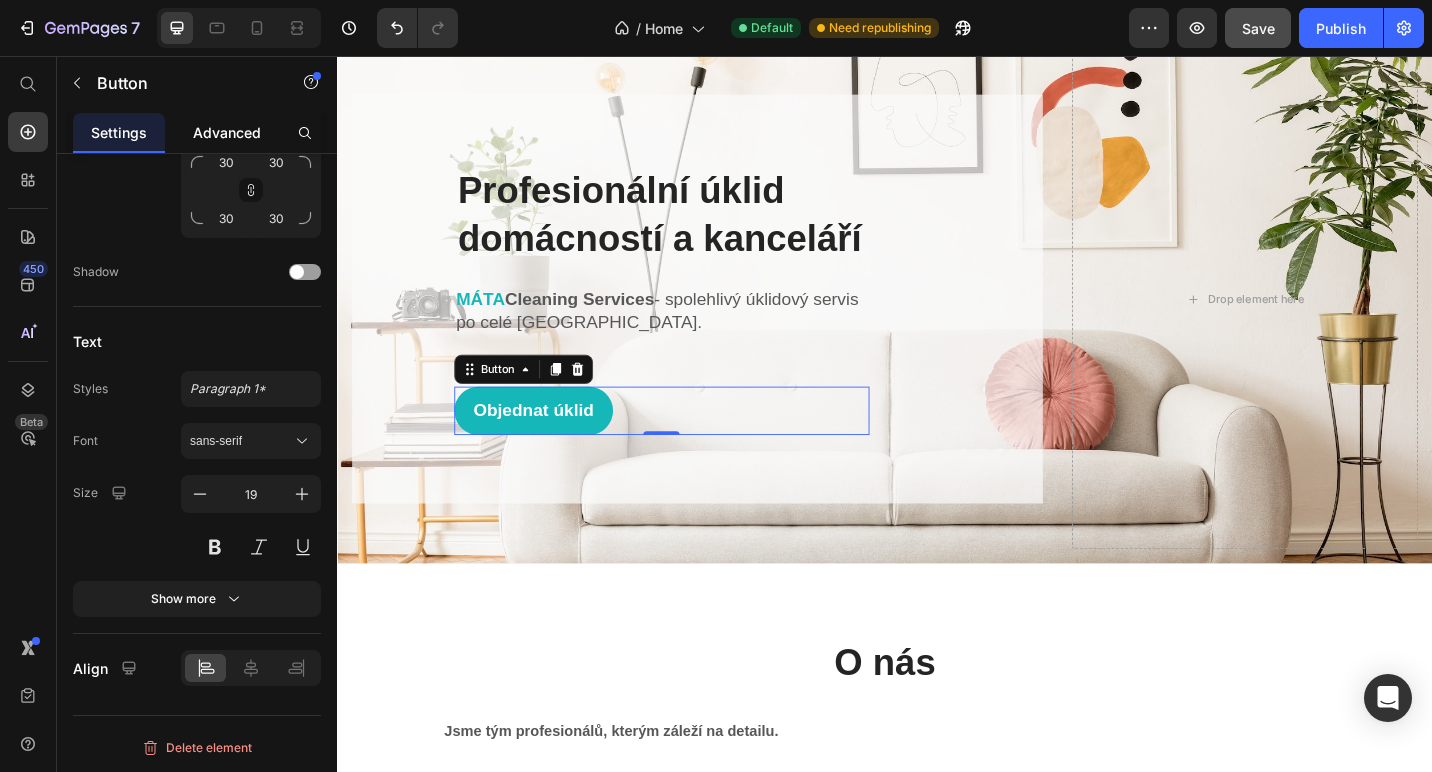 click on "Advanced" 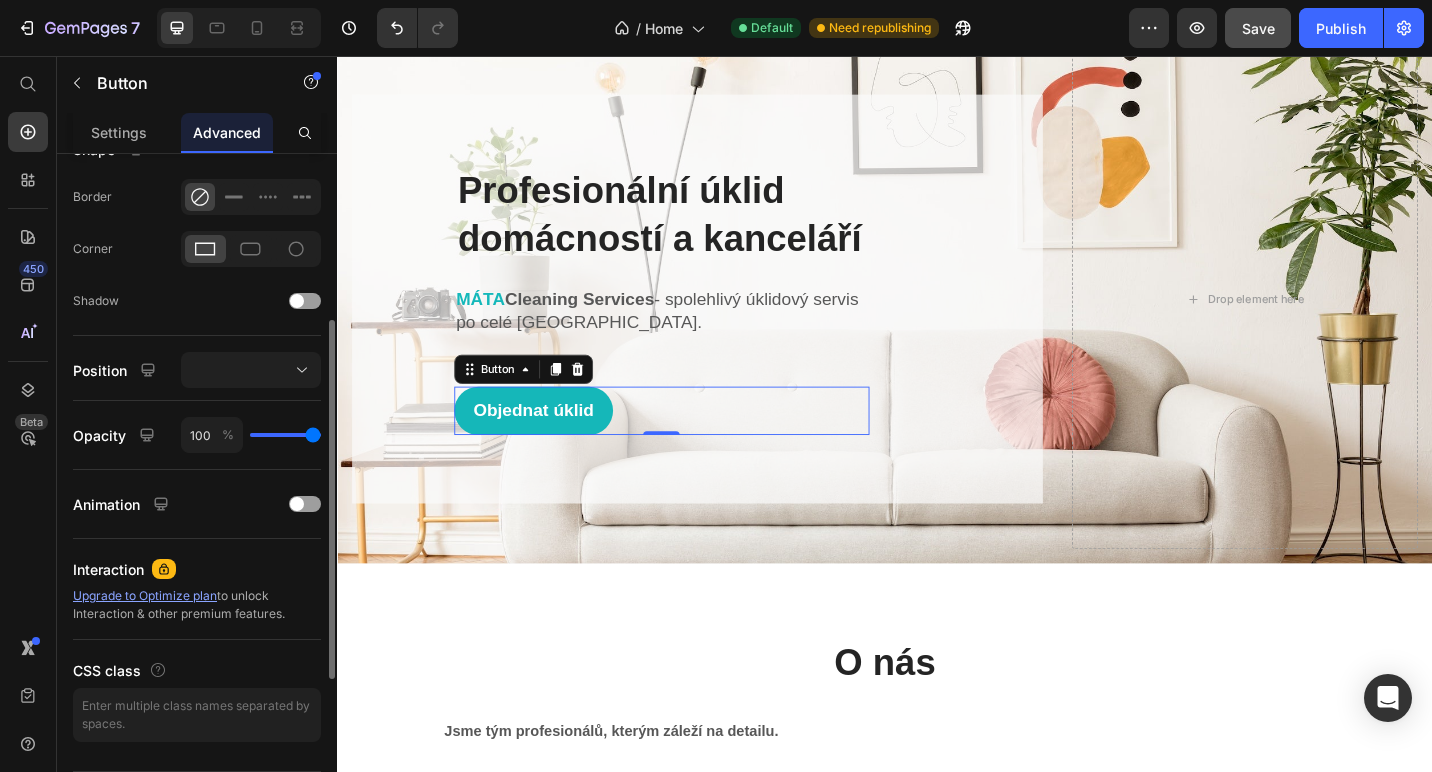 scroll, scrollTop: 540, scrollLeft: 0, axis: vertical 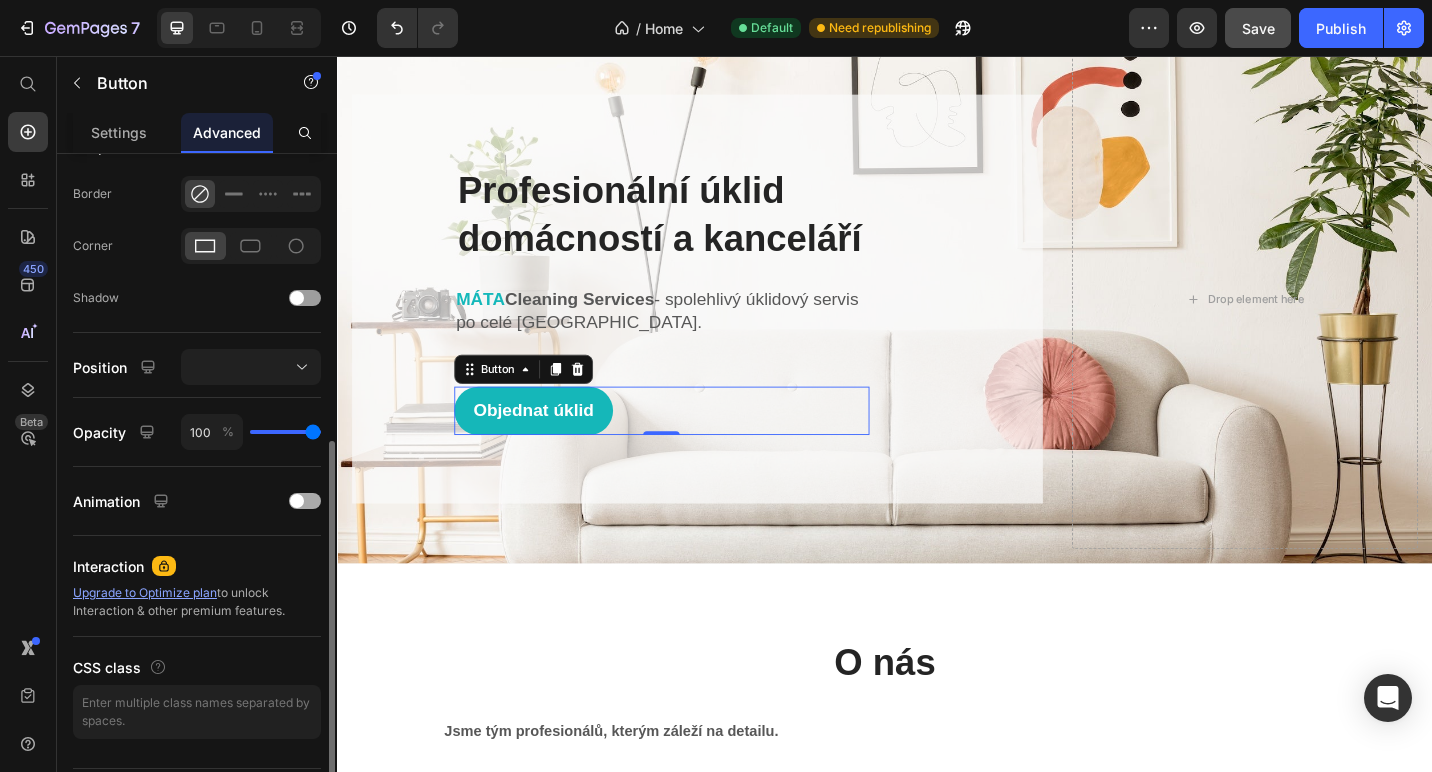 click at bounding box center [297, 501] 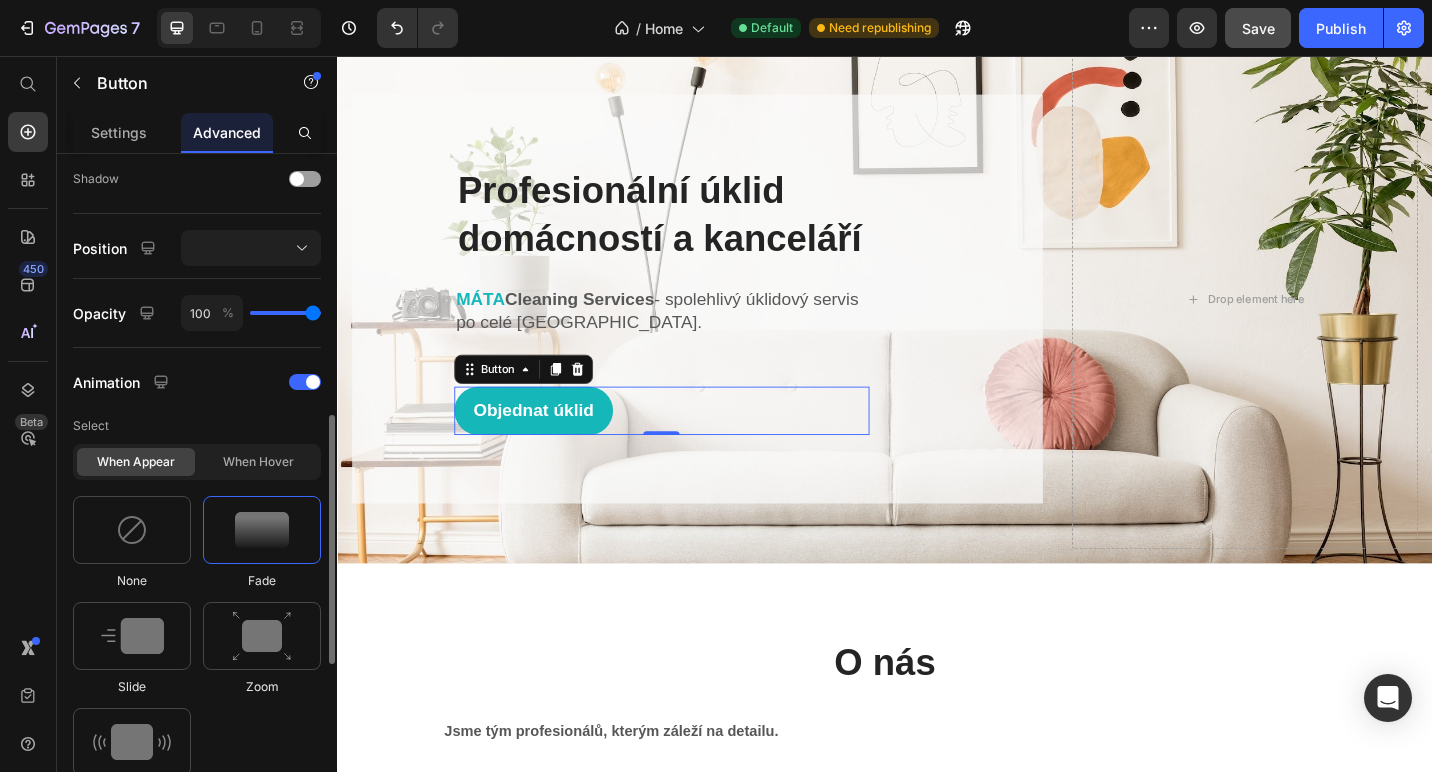 scroll, scrollTop: 674, scrollLeft: 0, axis: vertical 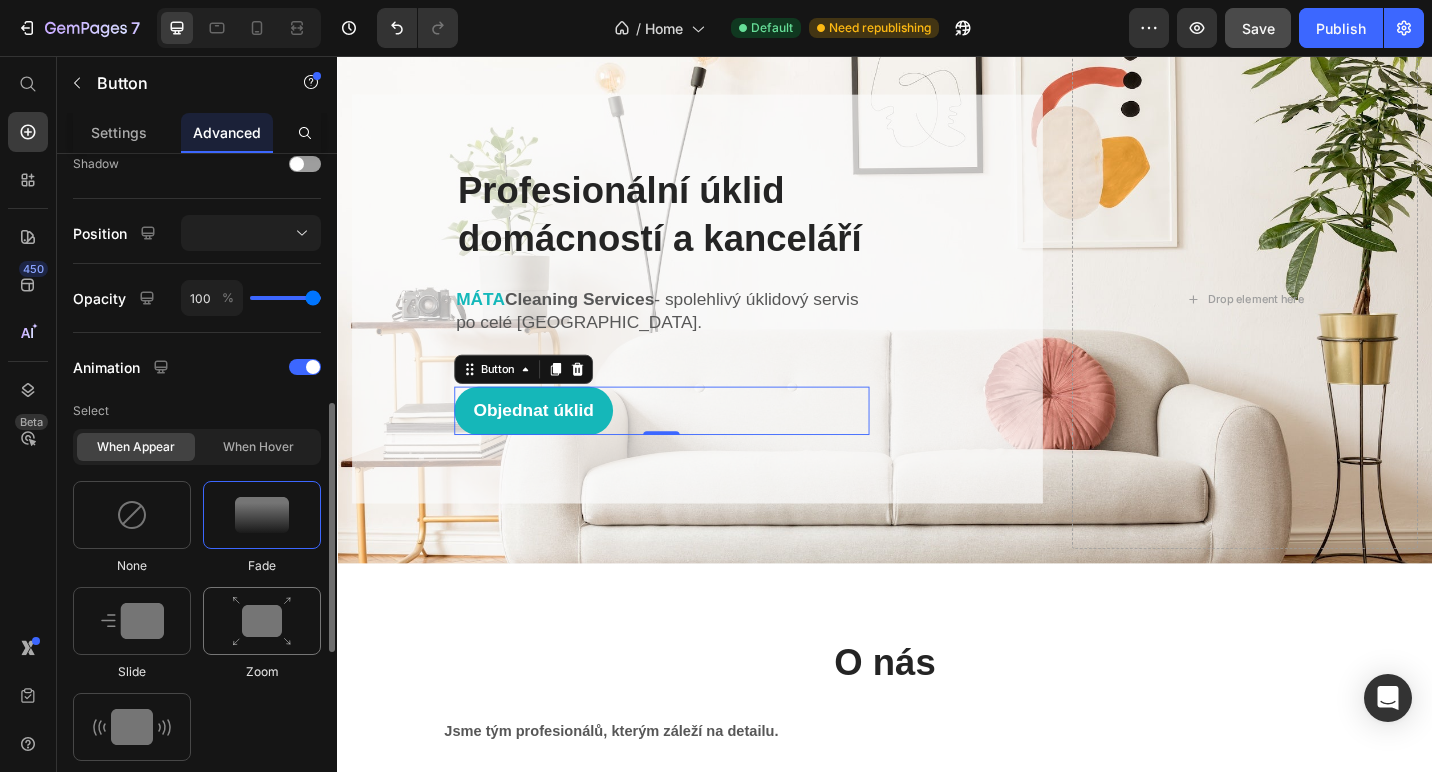 click at bounding box center [262, 621] 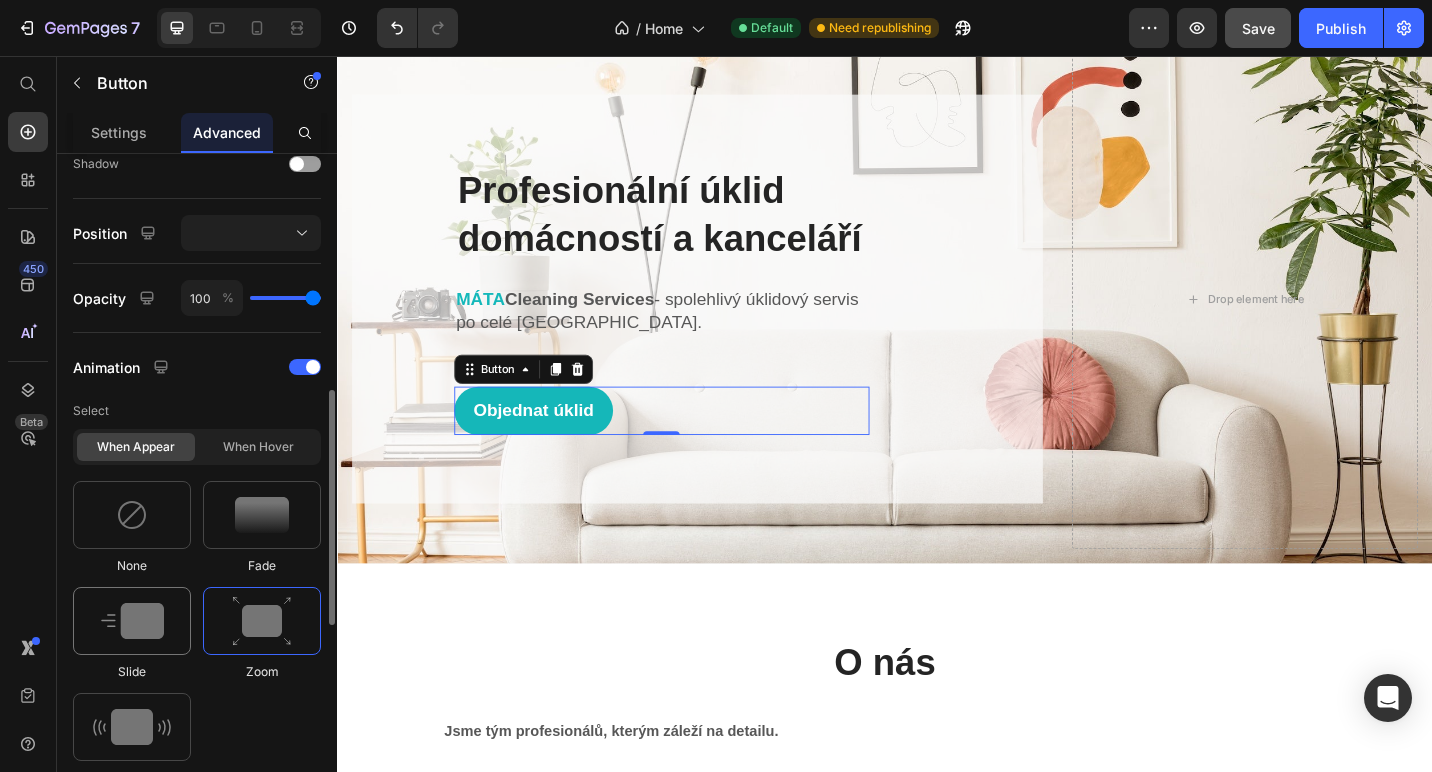click at bounding box center (132, 621) 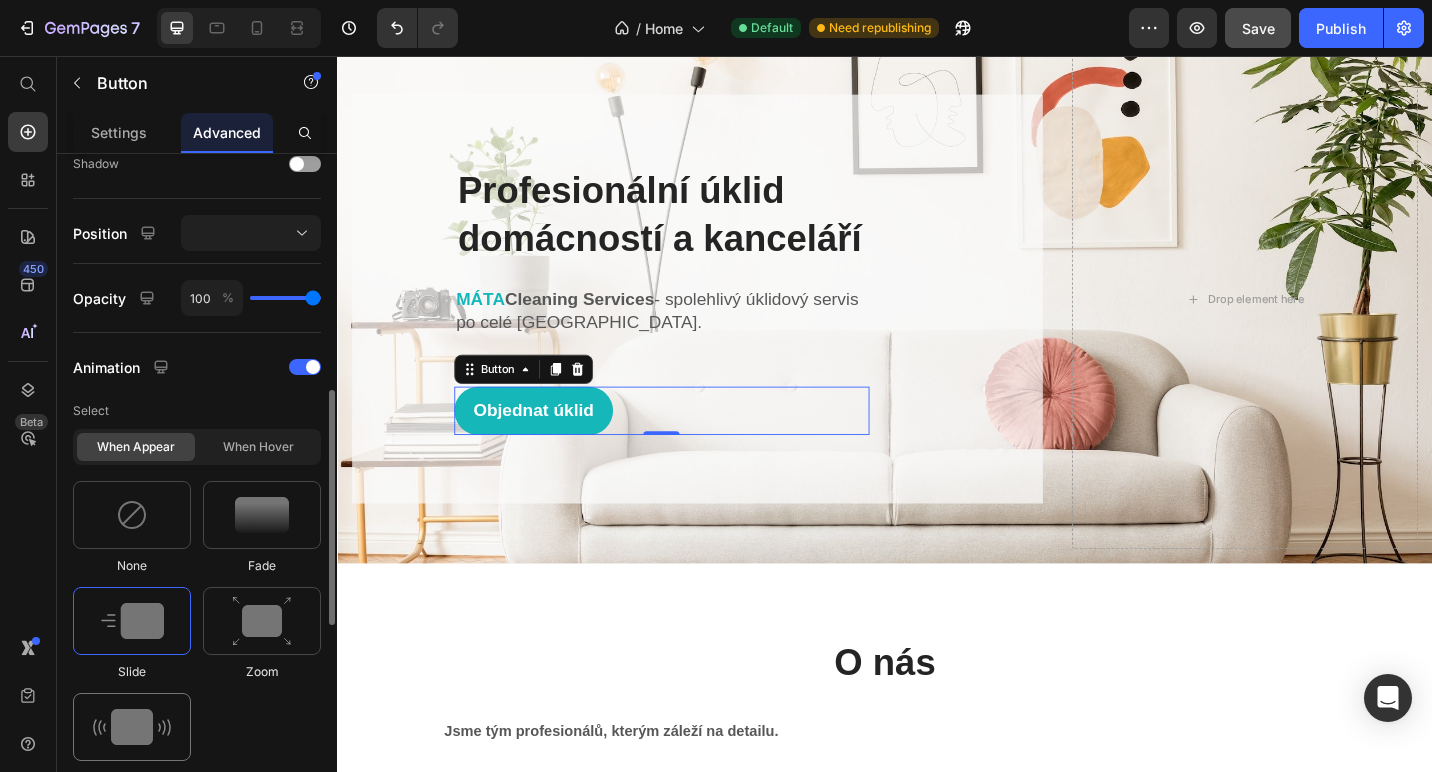 click at bounding box center [132, 727] 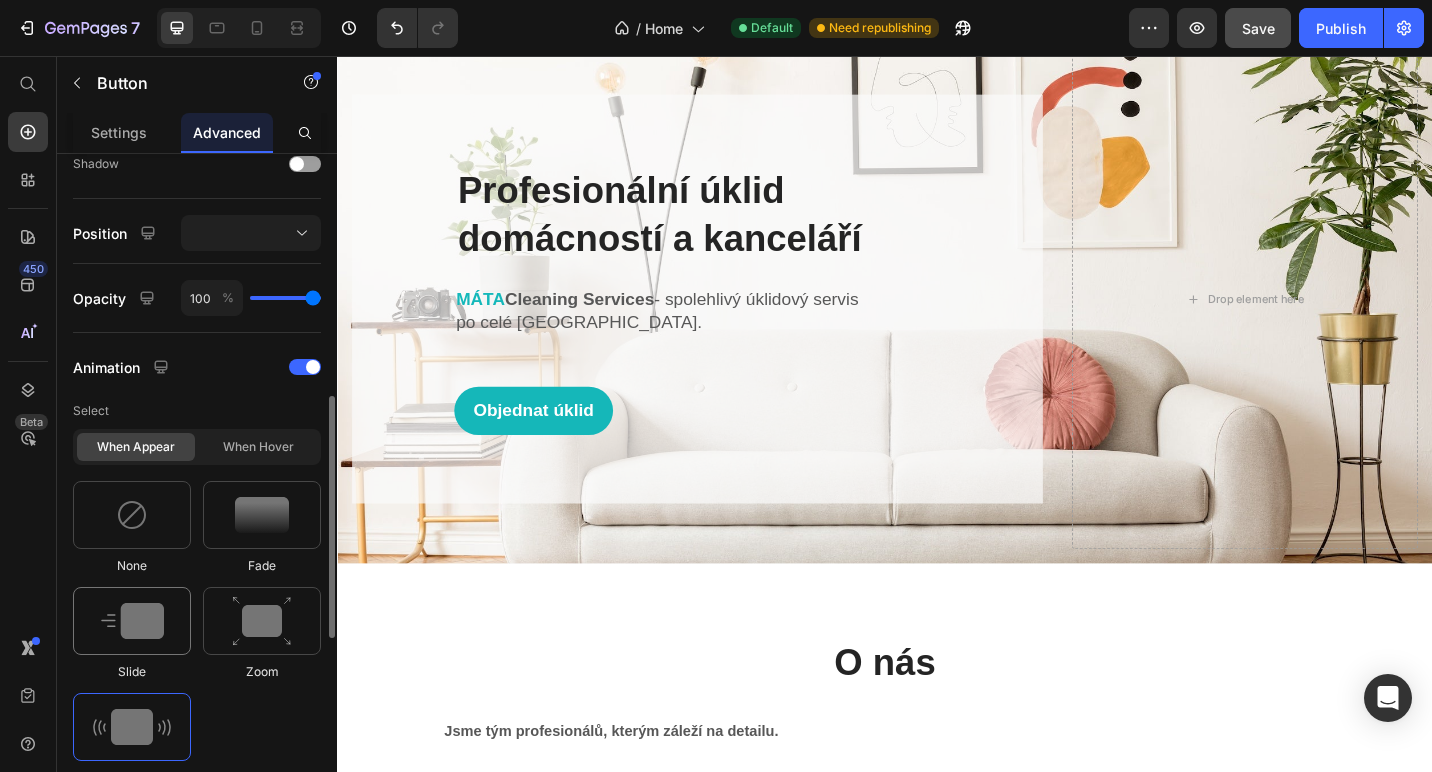 click at bounding box center [132, 621] 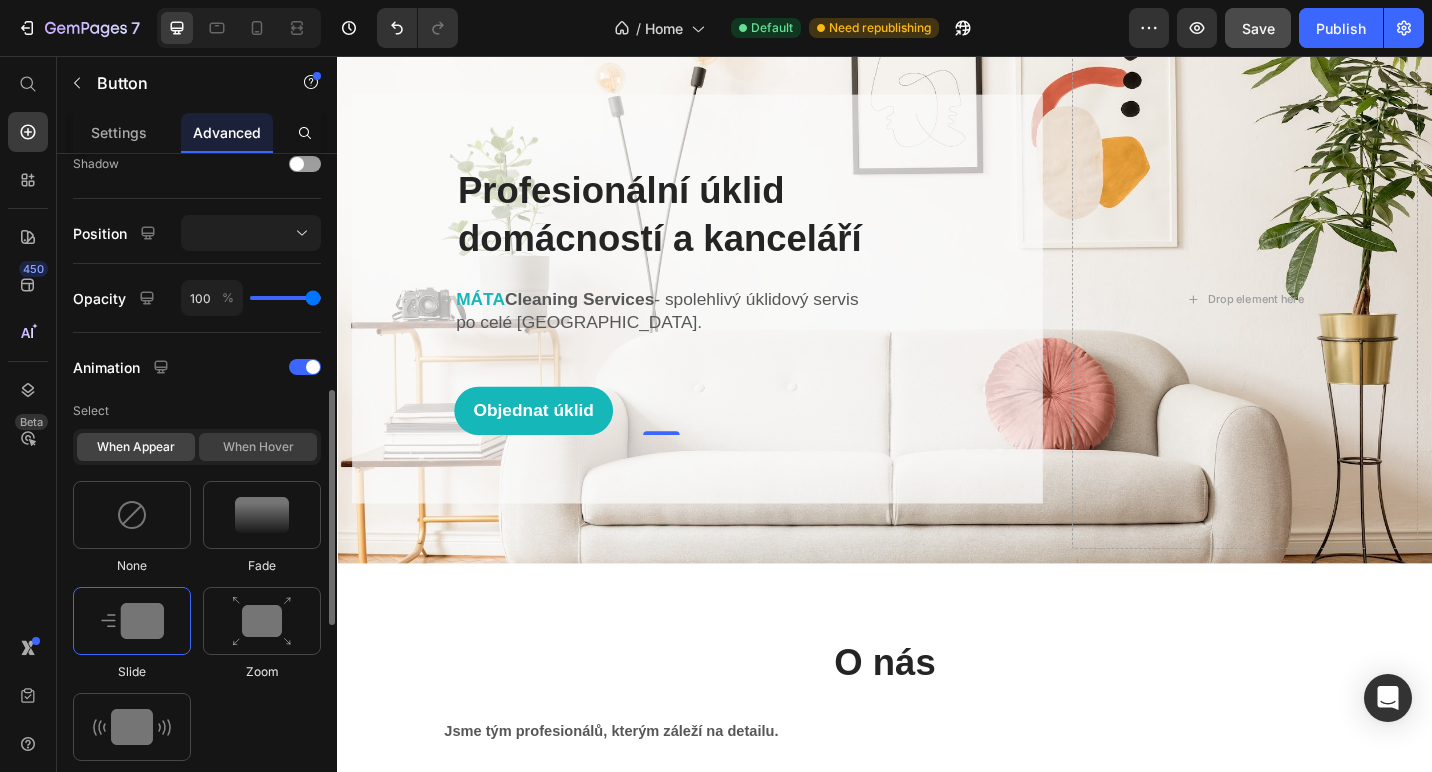 click on "When hover" 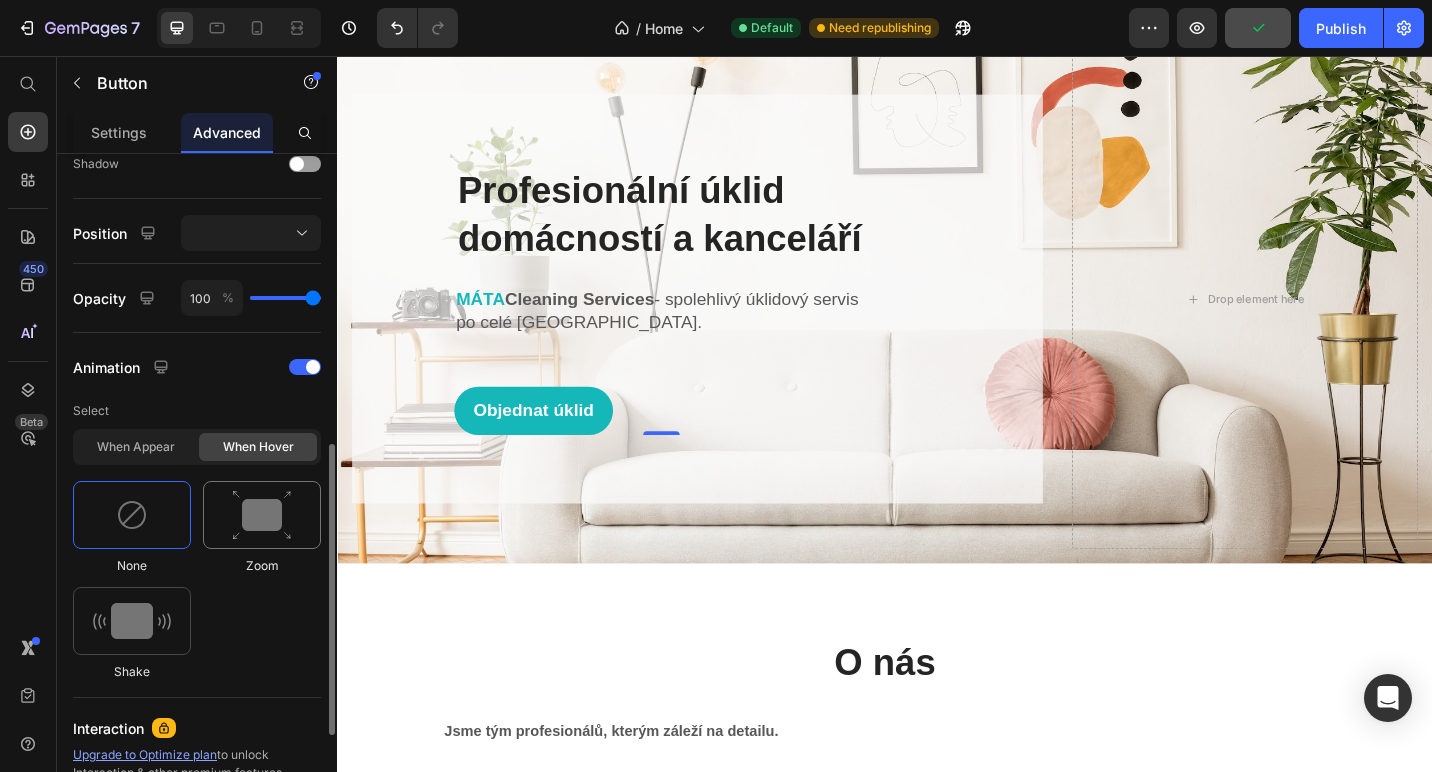 click at bounding box center (262, 515) 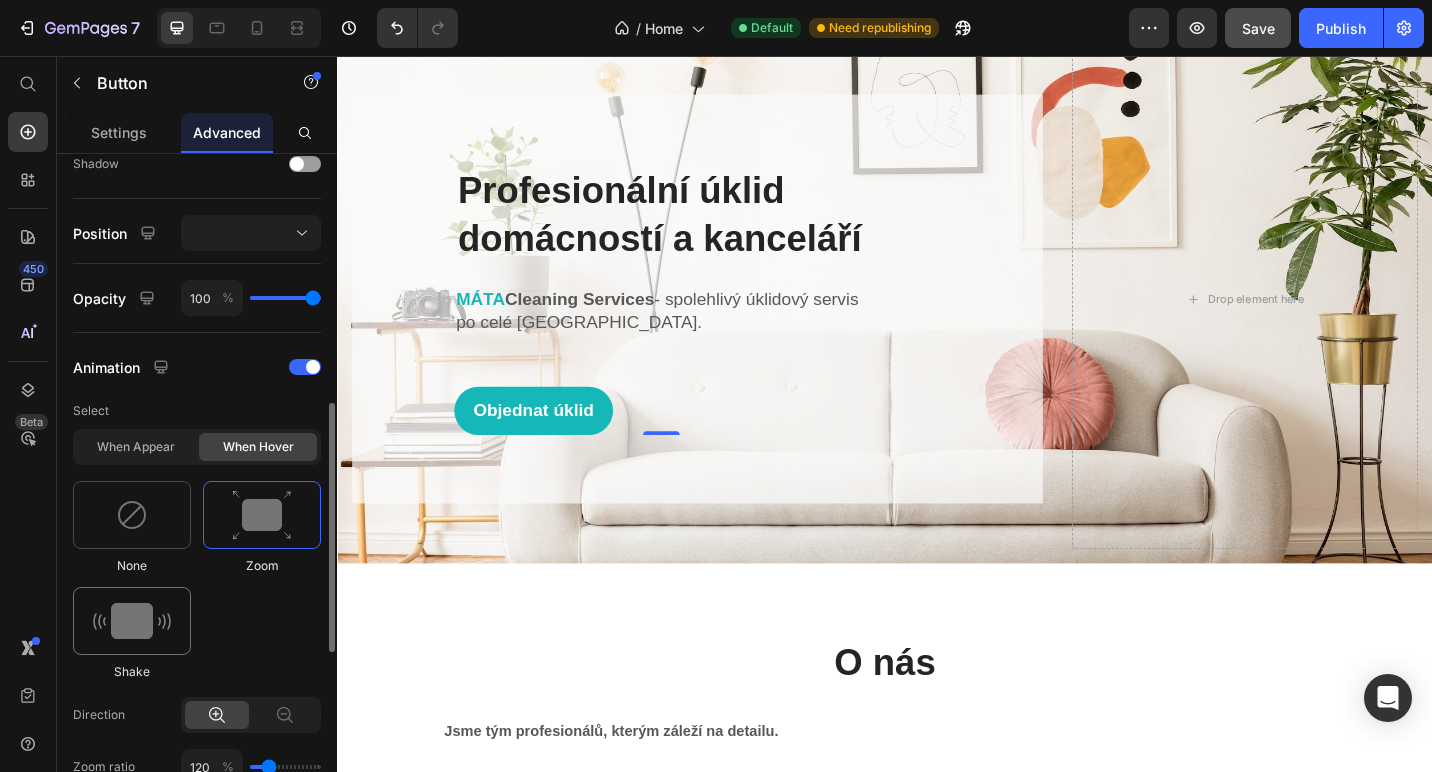 click at bounding box center (132, 621) 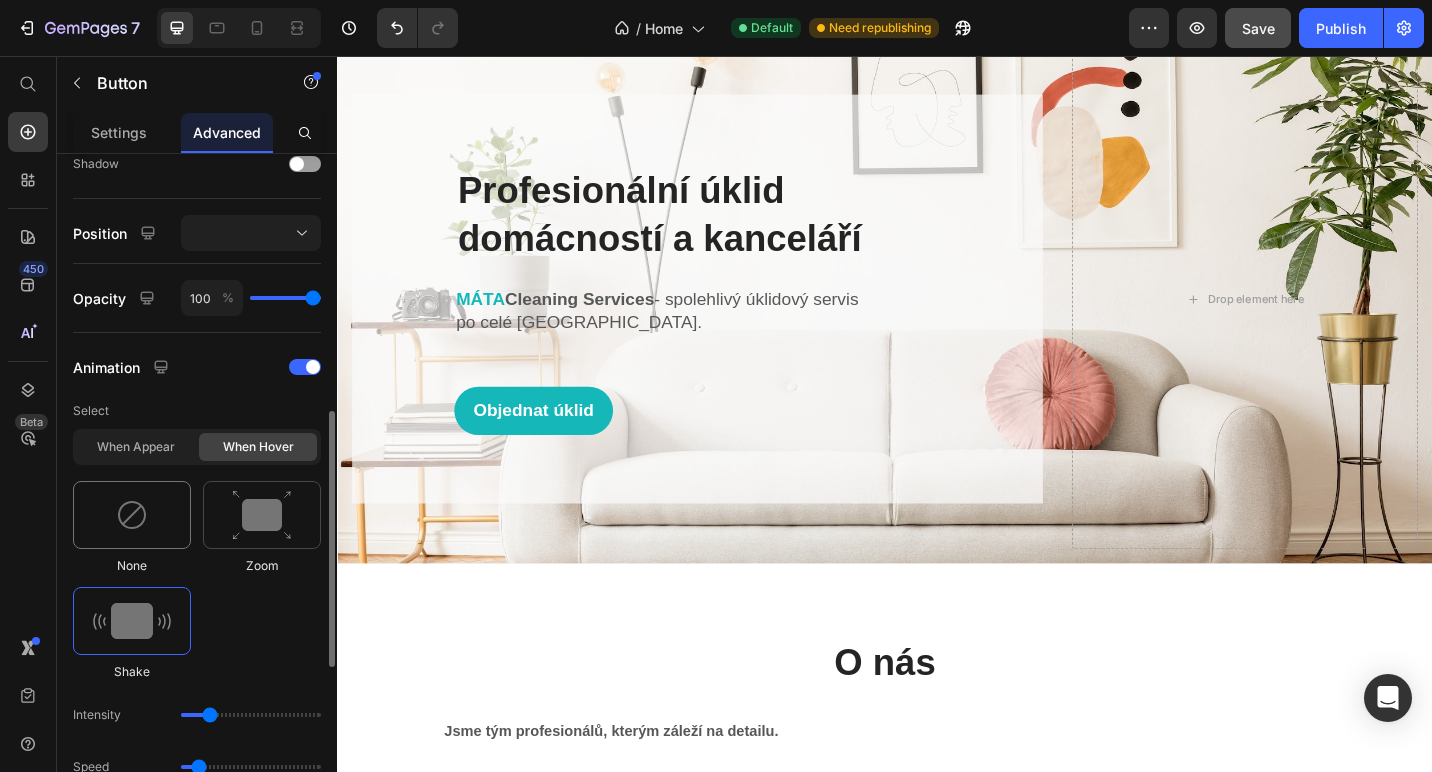 click at bounding box center (132, 515) 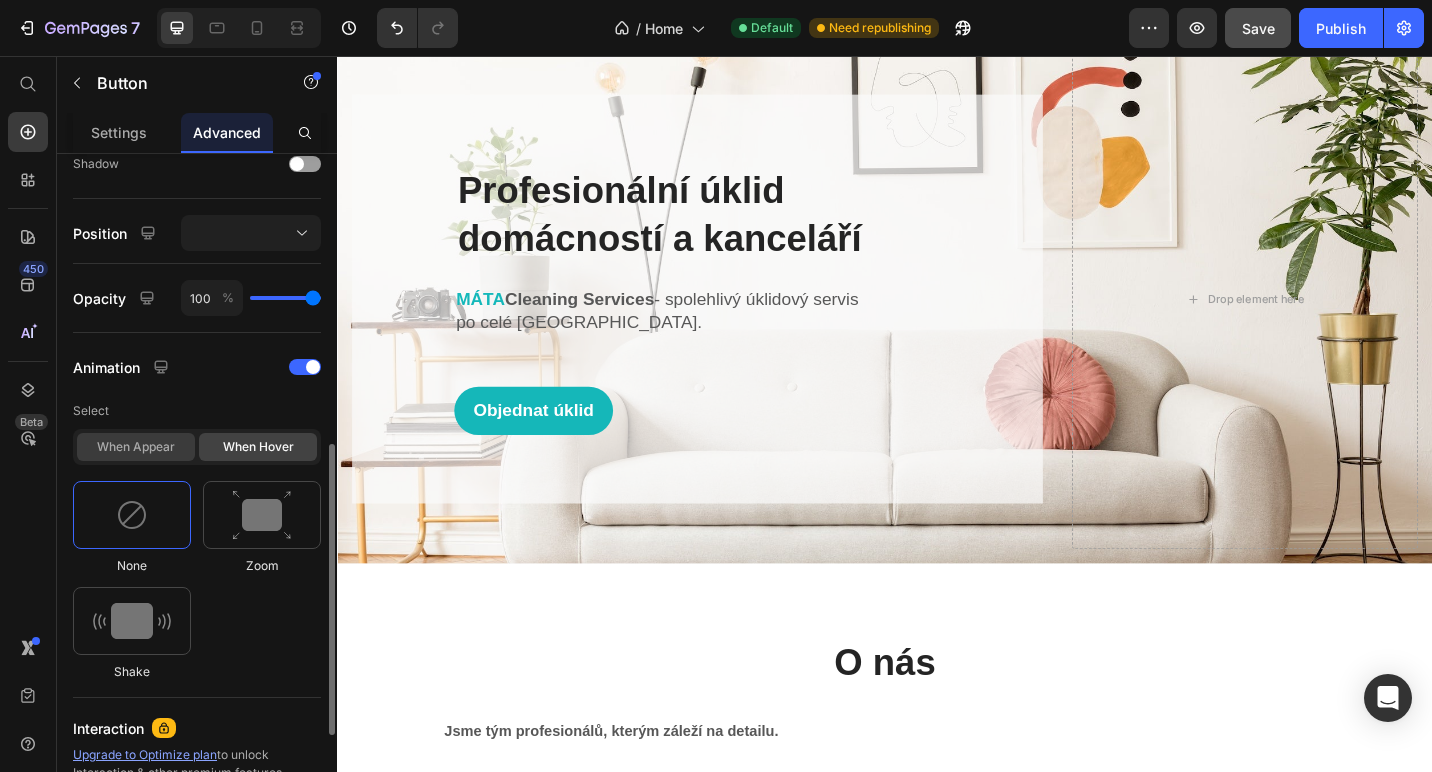 click on "When appear" 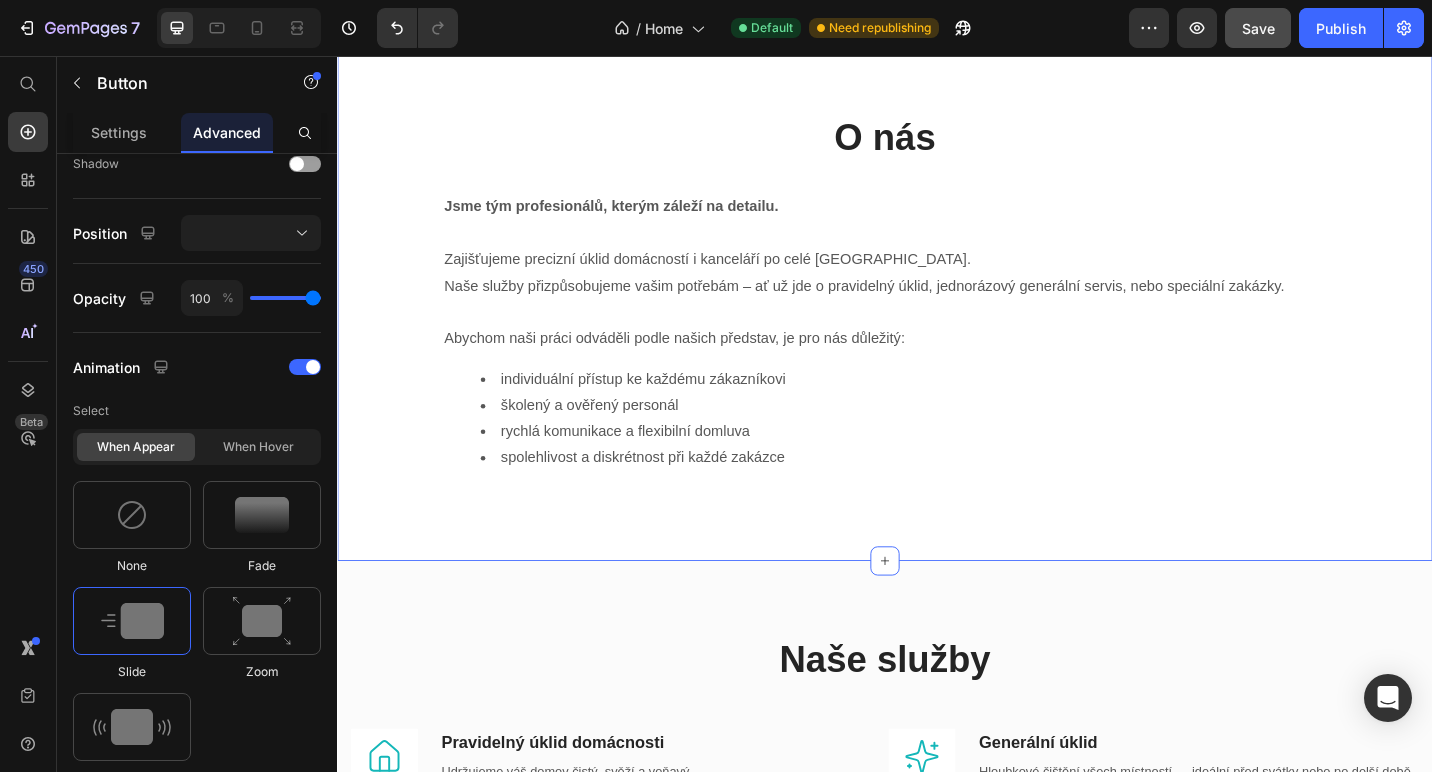 scroll, scrollTop: 702, scrollLeft: 0, axis: vertical 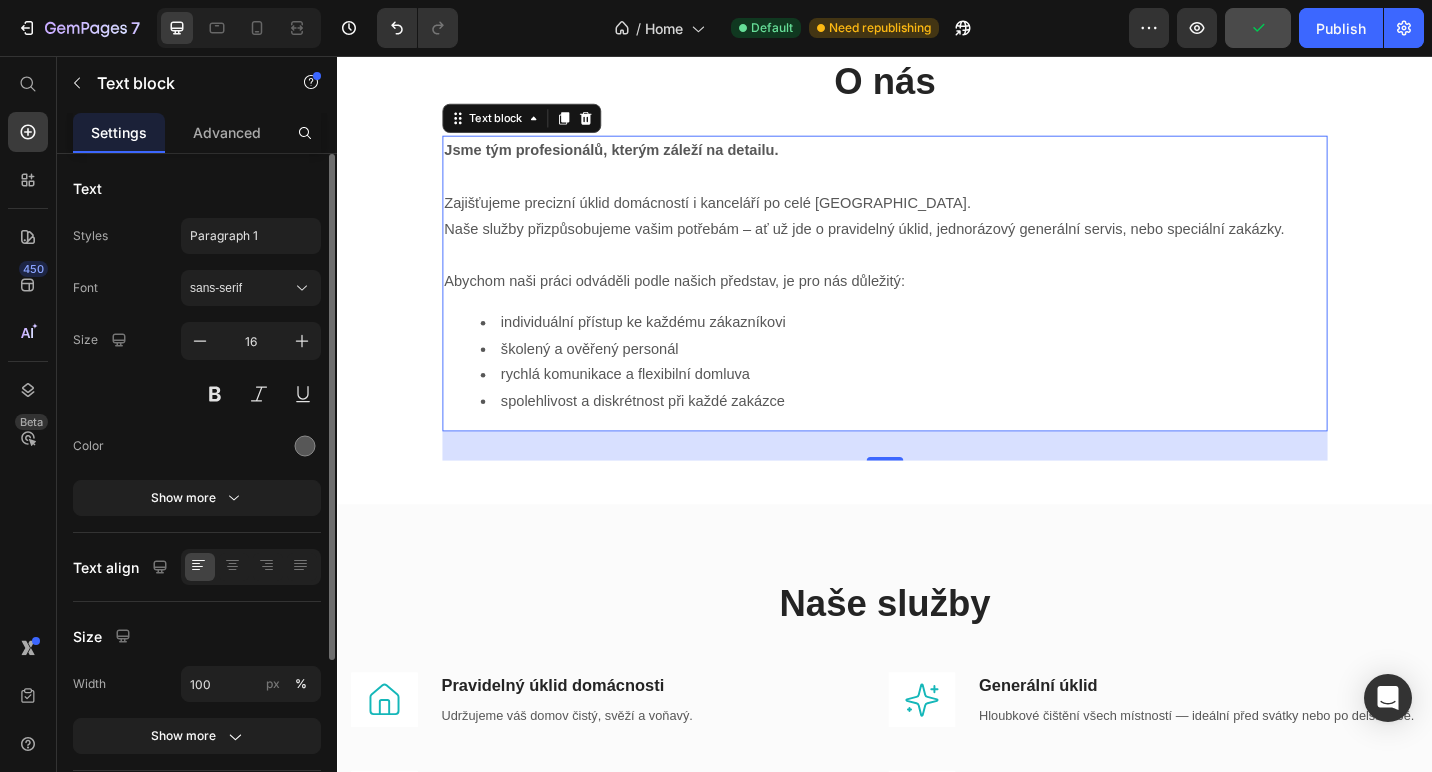 click on "Naše služby přizpůsobujeme vašim potřebám – ať už jde o pravidelný úklid, jednorázový generální servis, nebo speciální zakázky." at bounding box center [937, 246] 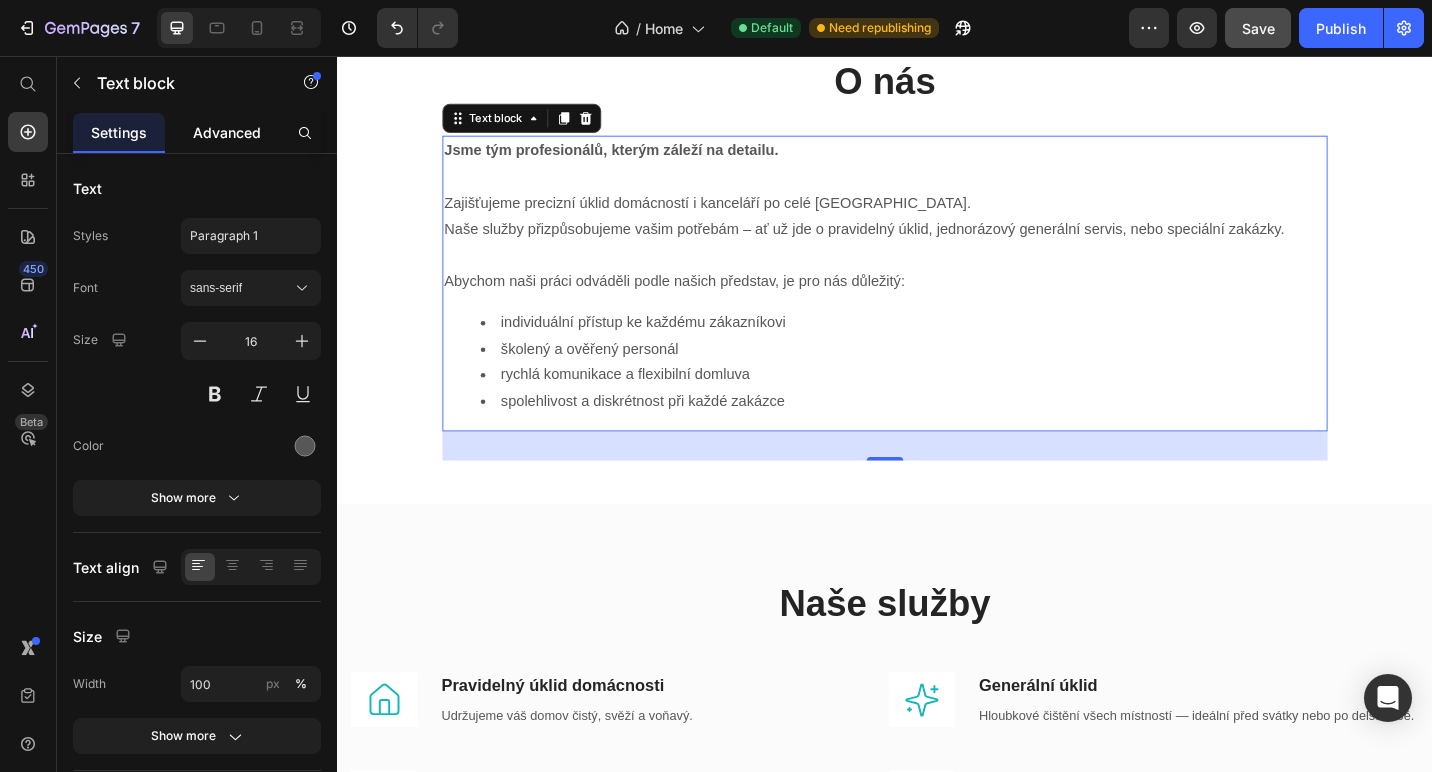 click on "Advanced" at bounding box center (227, 132) 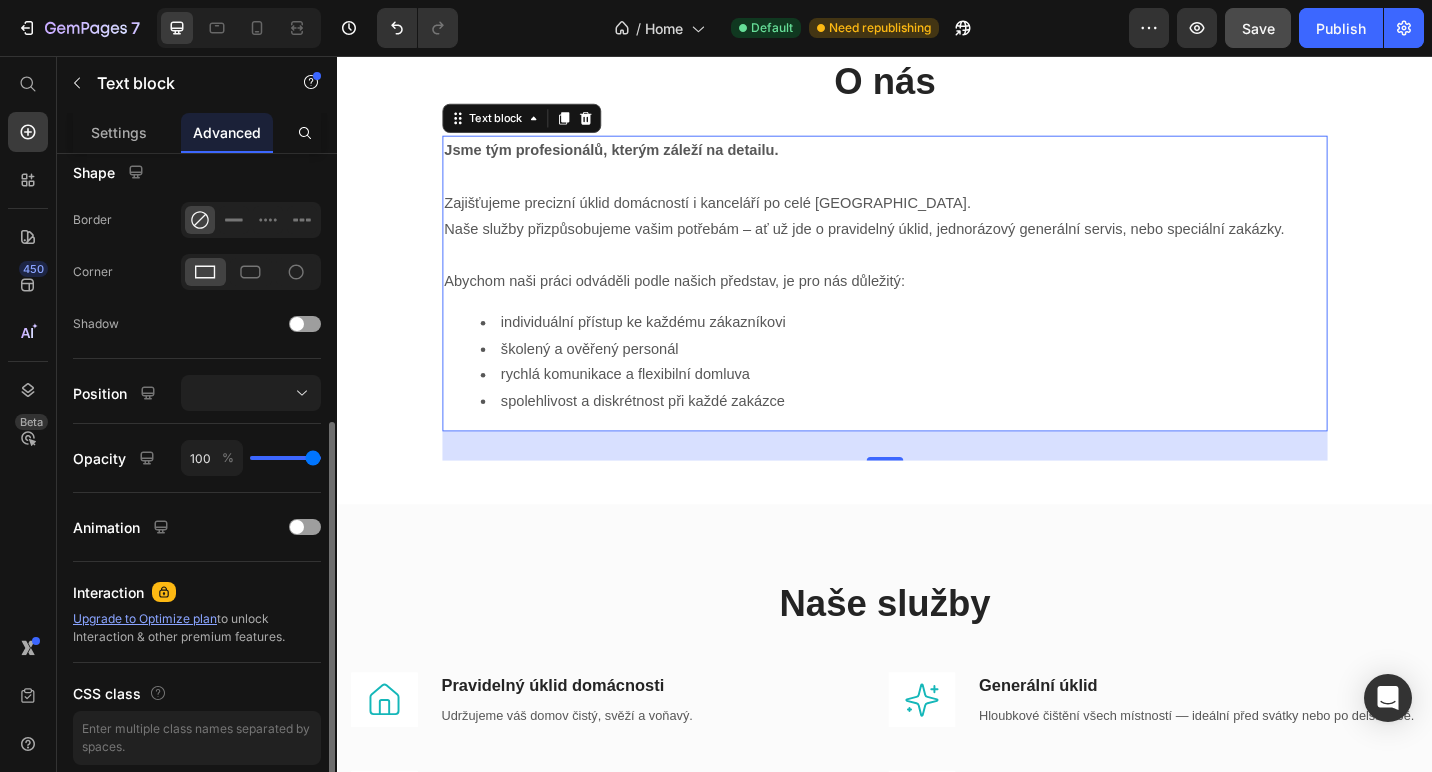 scroll, scrollTop: 519, scrollLeft: 0, axis: vertical 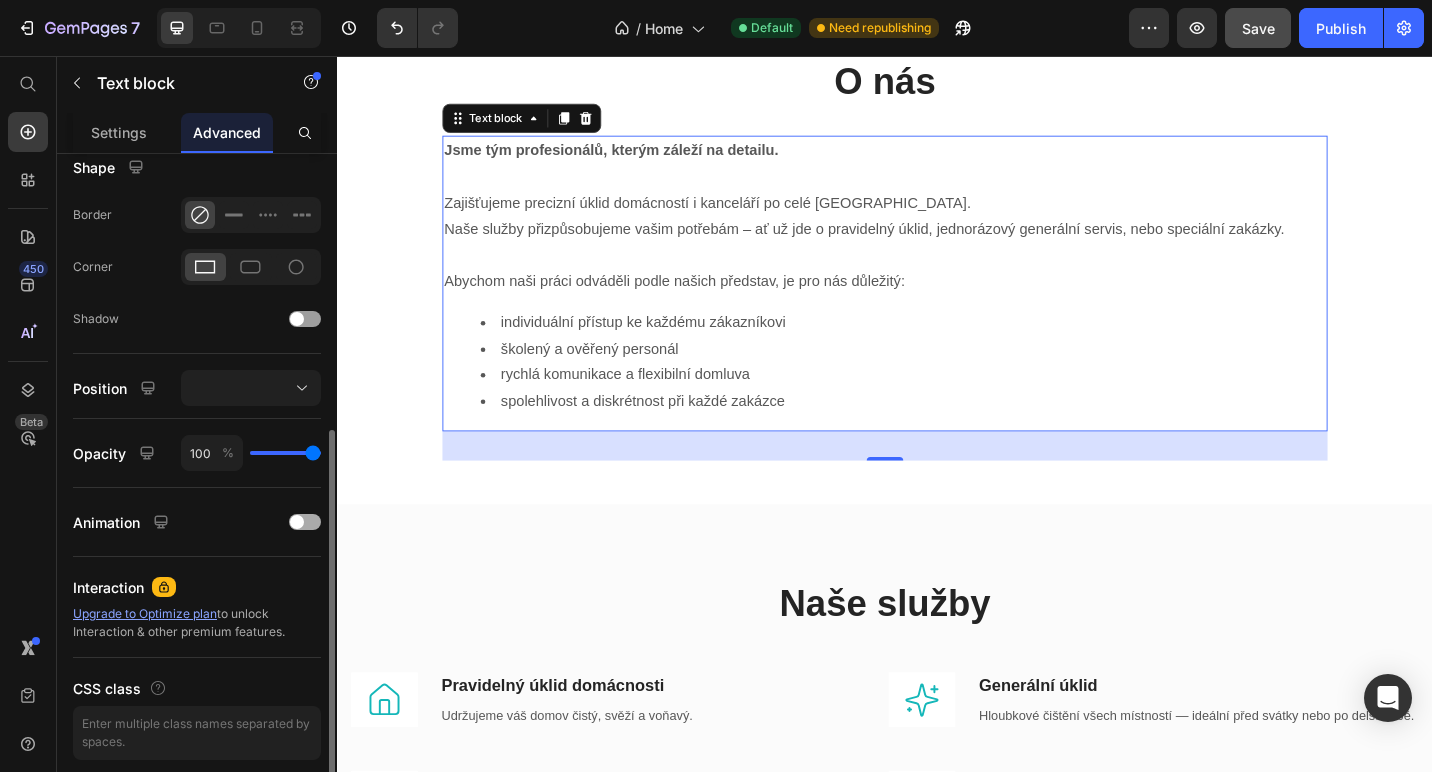 click at bounding box center (297, 522) 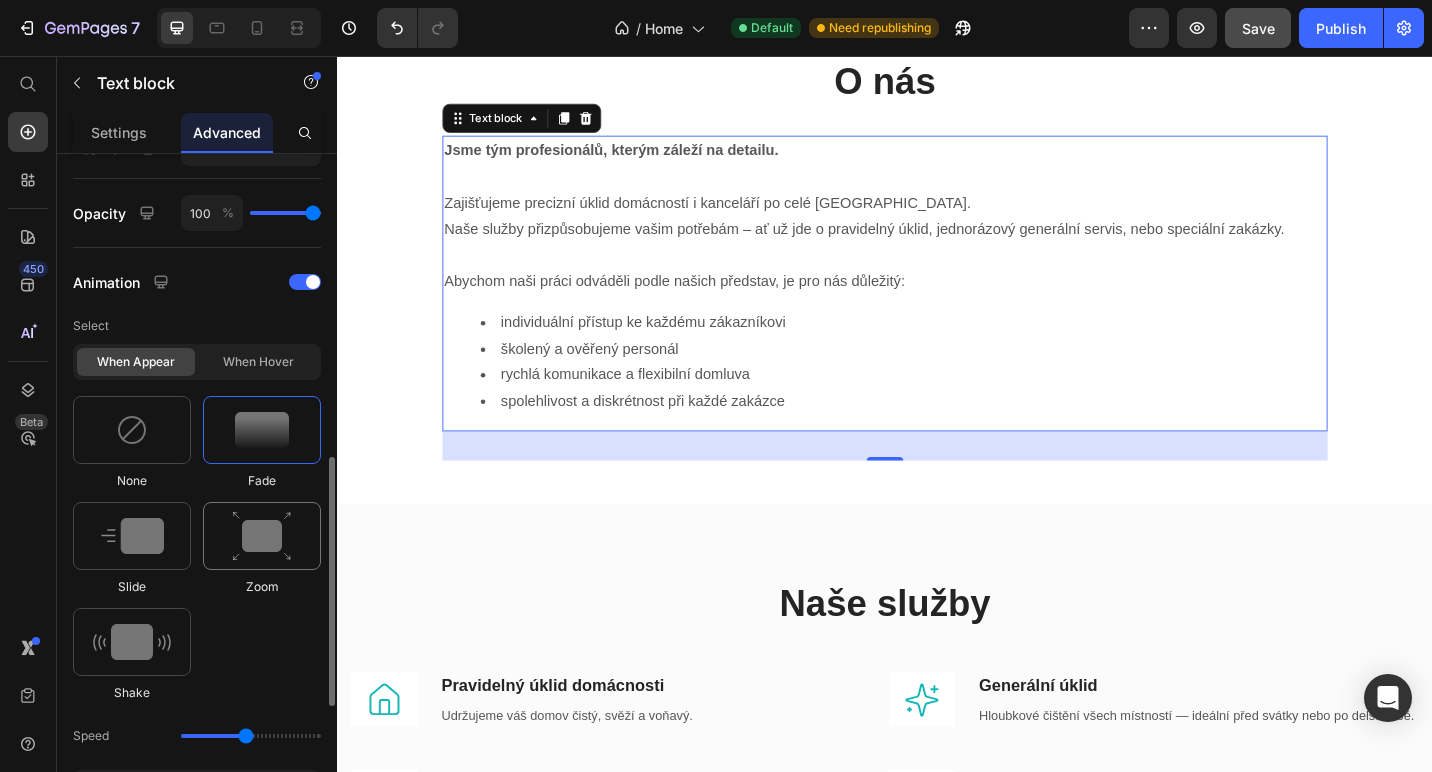 scroll, scrollTop: 776, scrollLeft: 0, axis: vertical 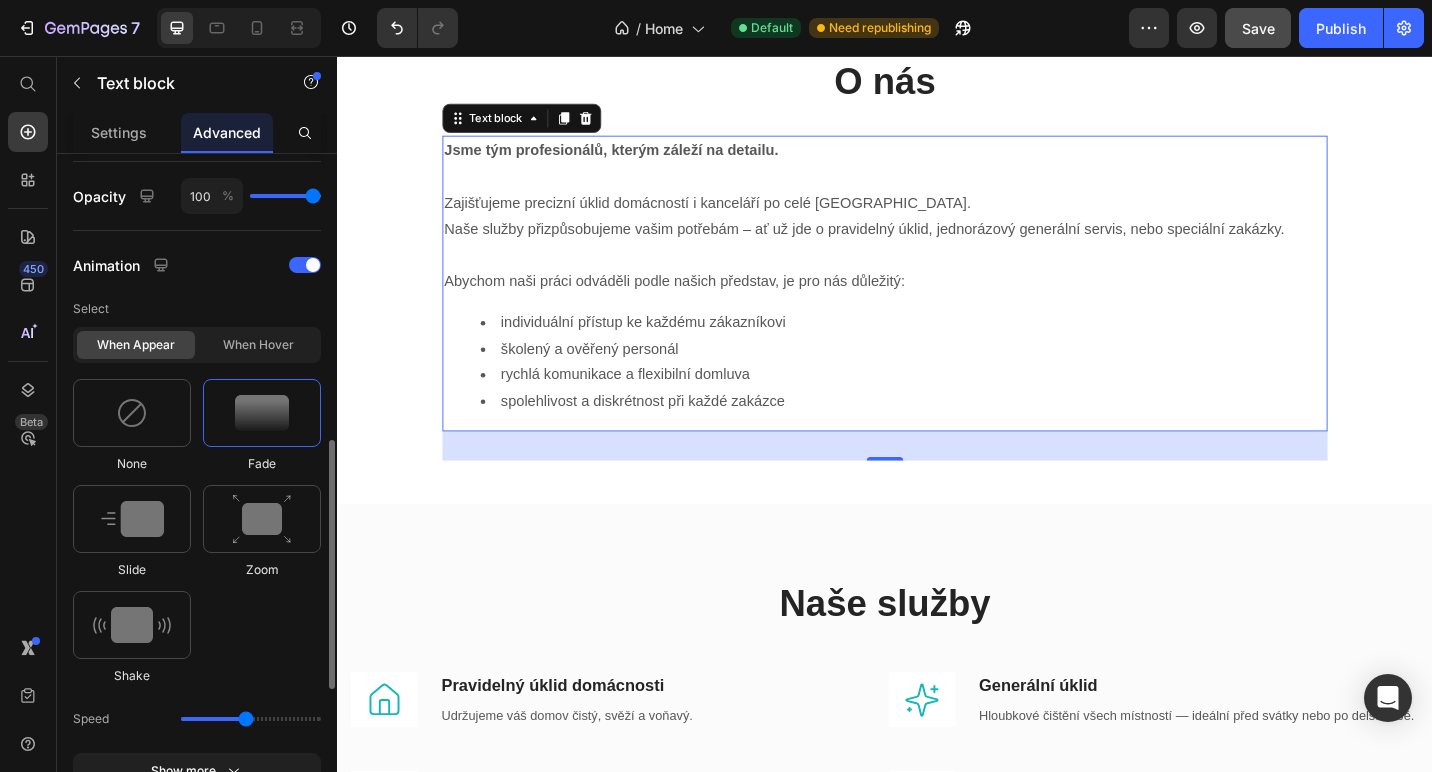 click at bounding box center [262, 413] 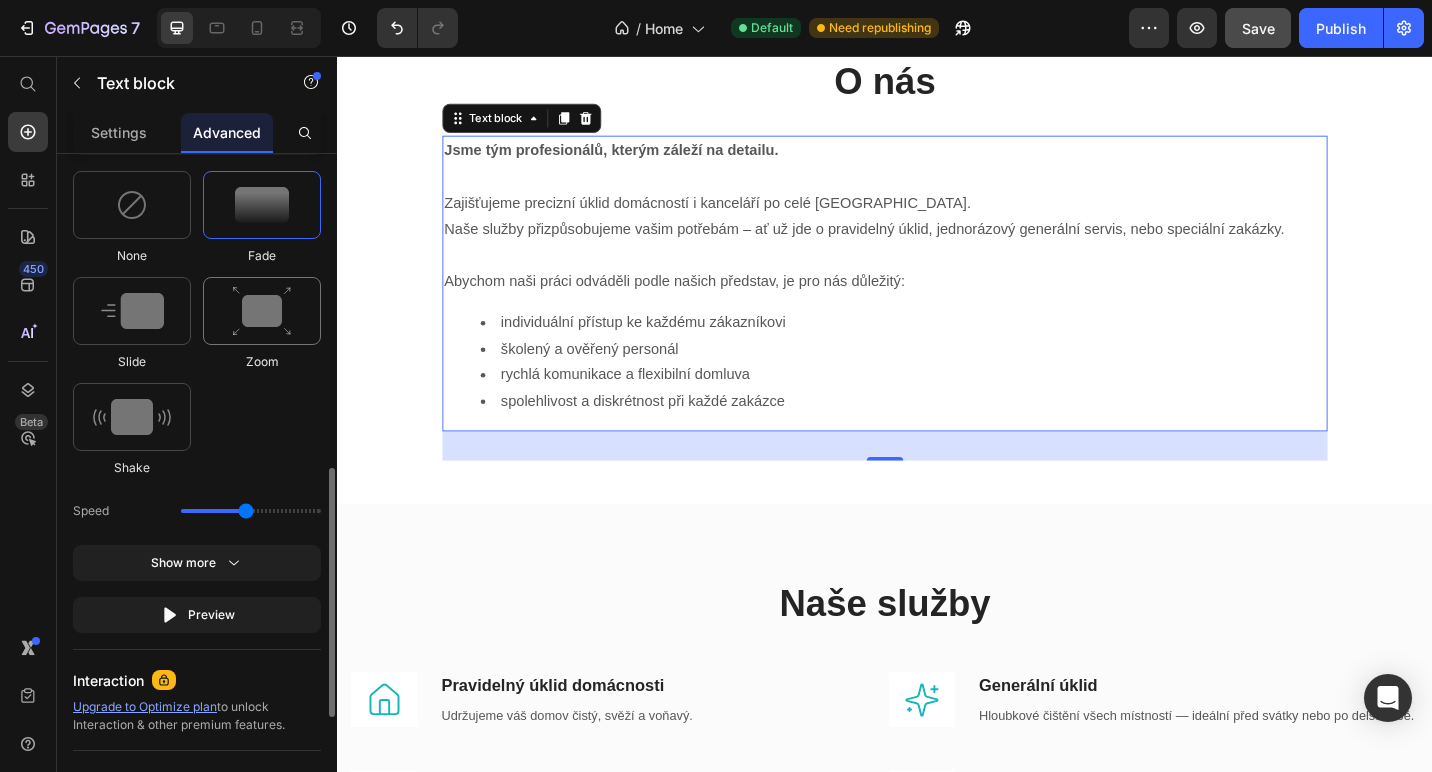 scroll, scrollTop: 993, scrollLeft: 0, axis: vertical 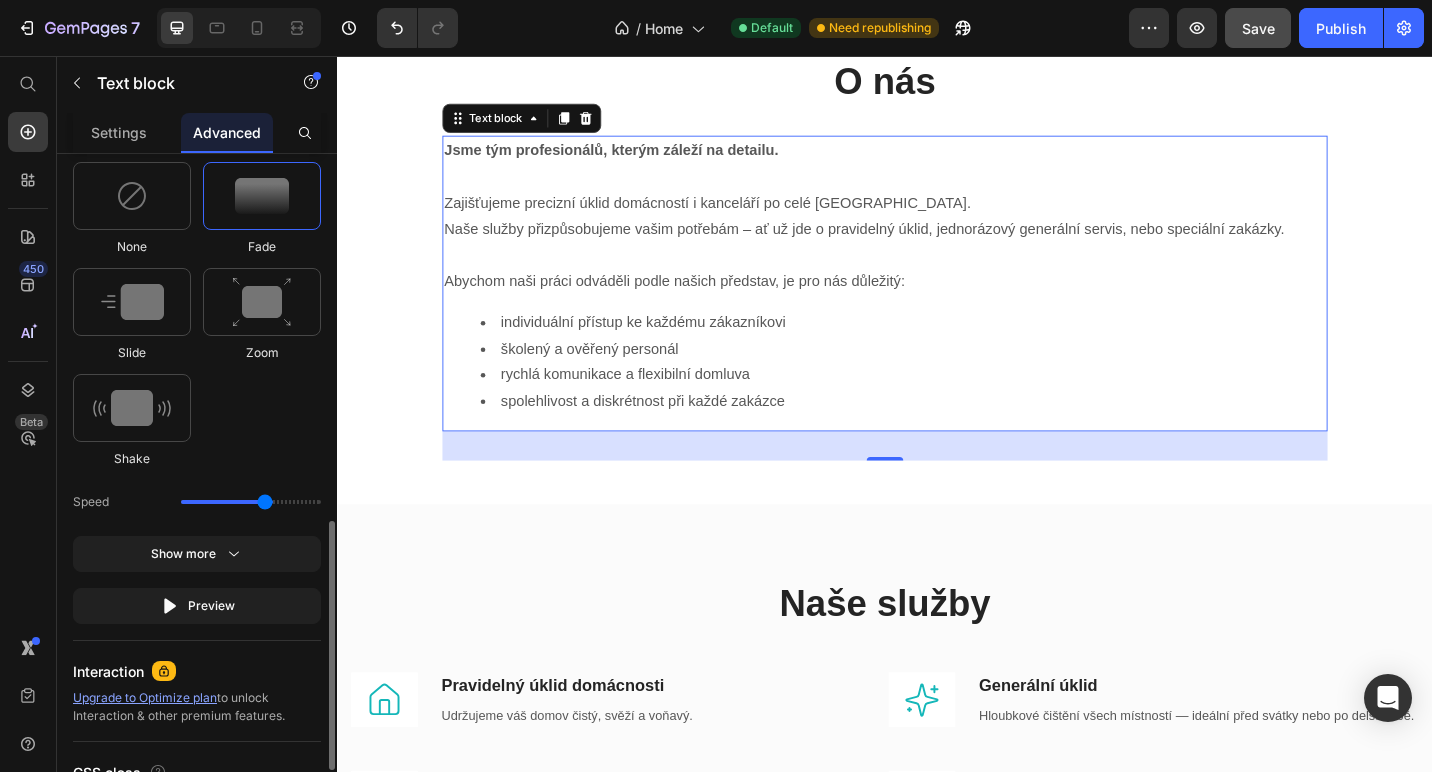 drag, startPoint x: 242, startPoint y: 505, endPoint x: 263, endPoint y: 505, distance: 21 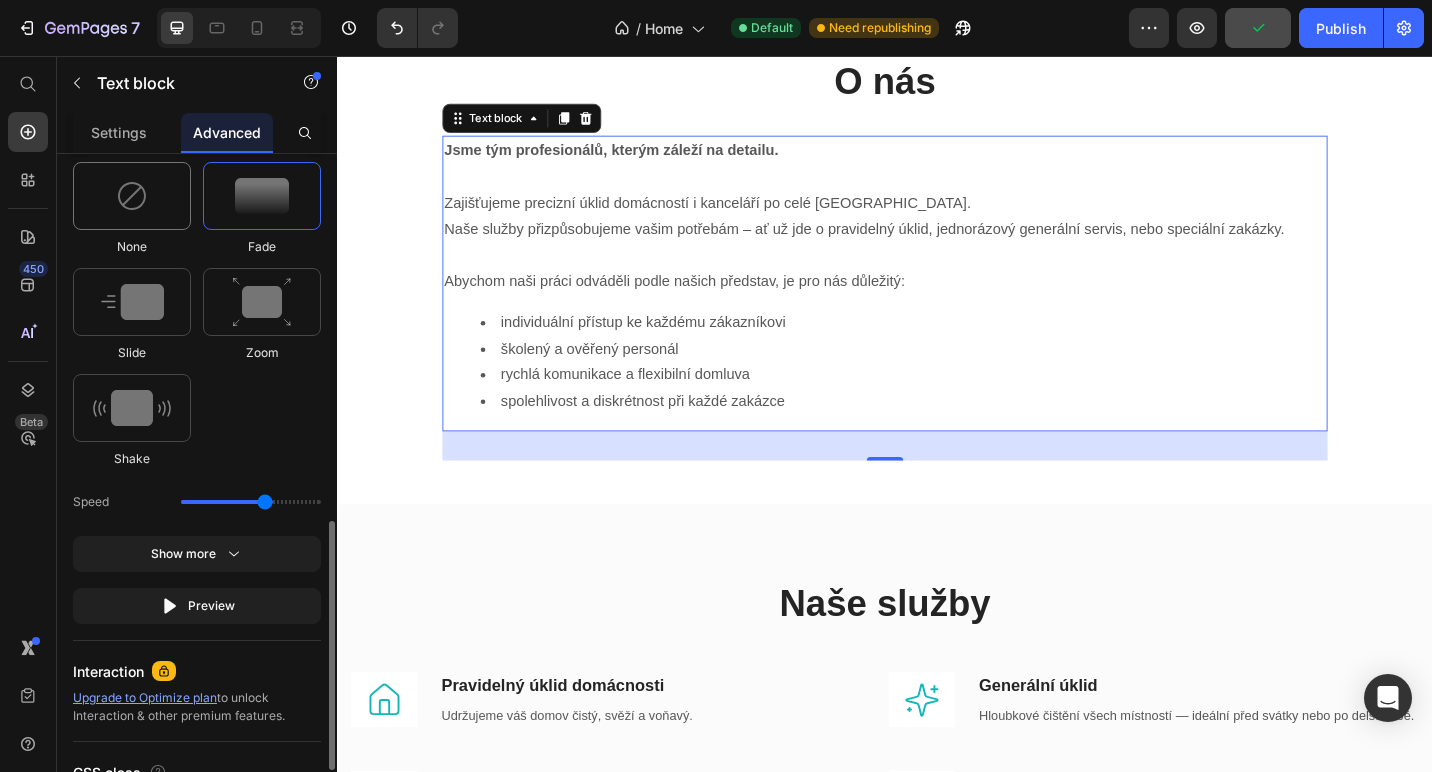click at bounding box center (132, 196) 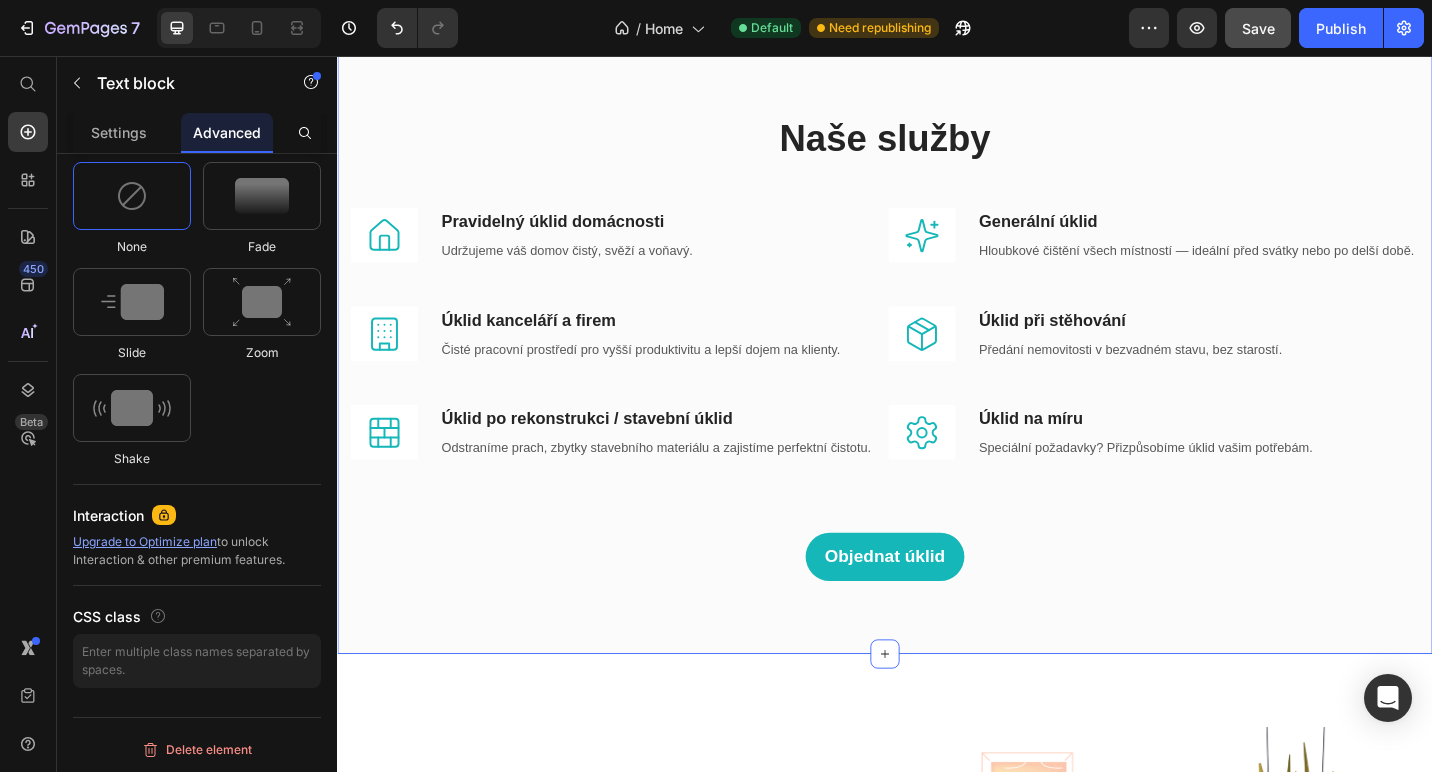 scroll, scrollTop: 1235, scrollLeft: 0, axis: vertical 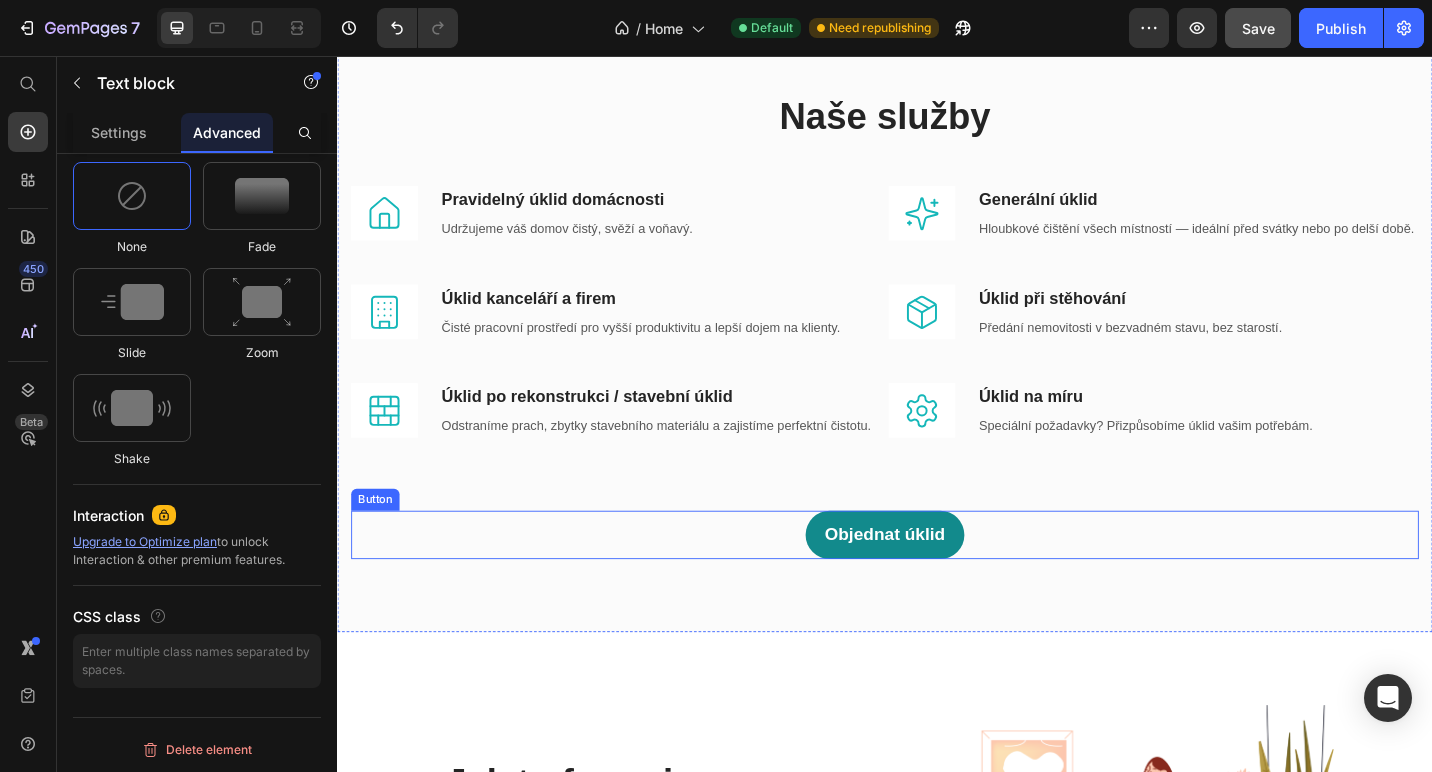 click on "Objednat úklid" at bounding box center [937, 580] 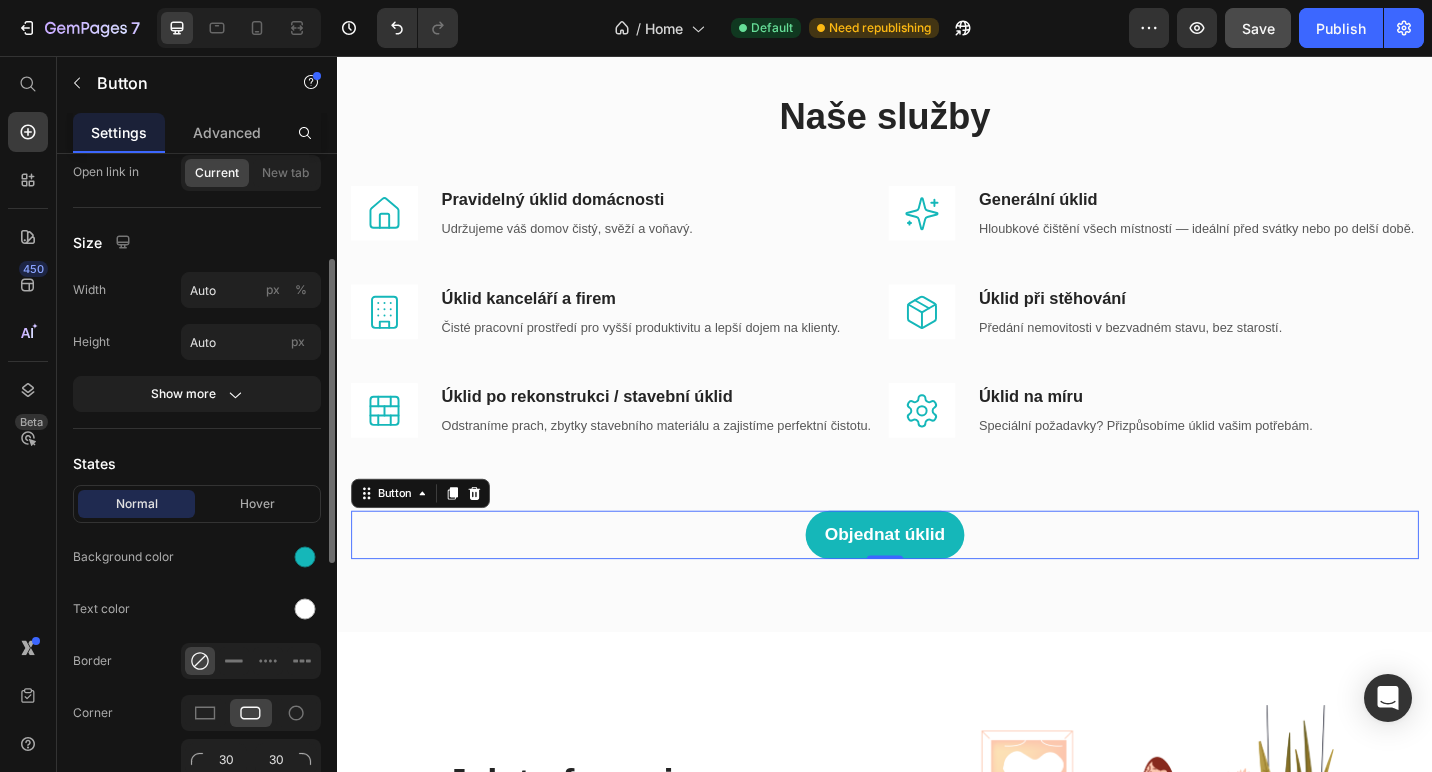 scroll, scrollTop: 245, scrollLeft: 0, axis: vertical 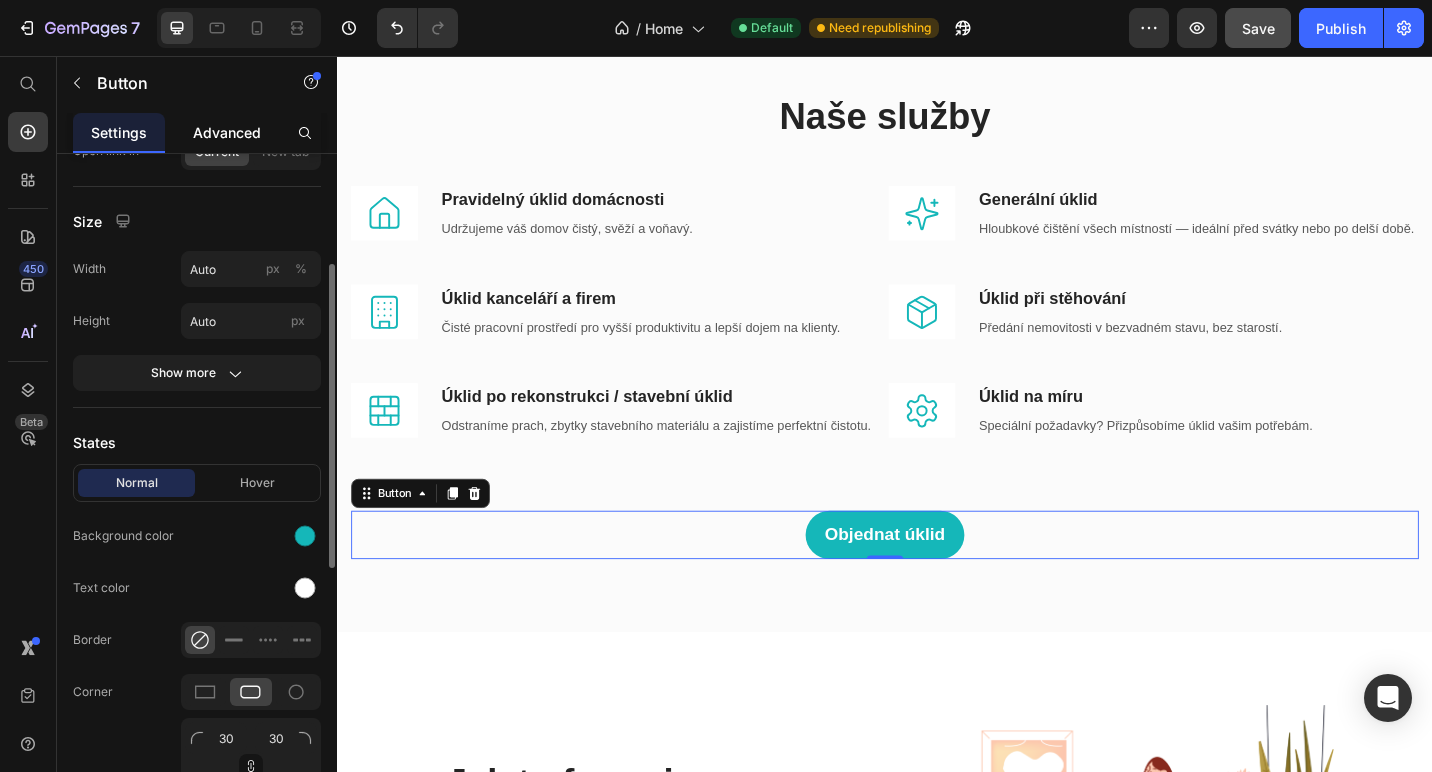 click on "Advanced" at bounding box center (227, 132) 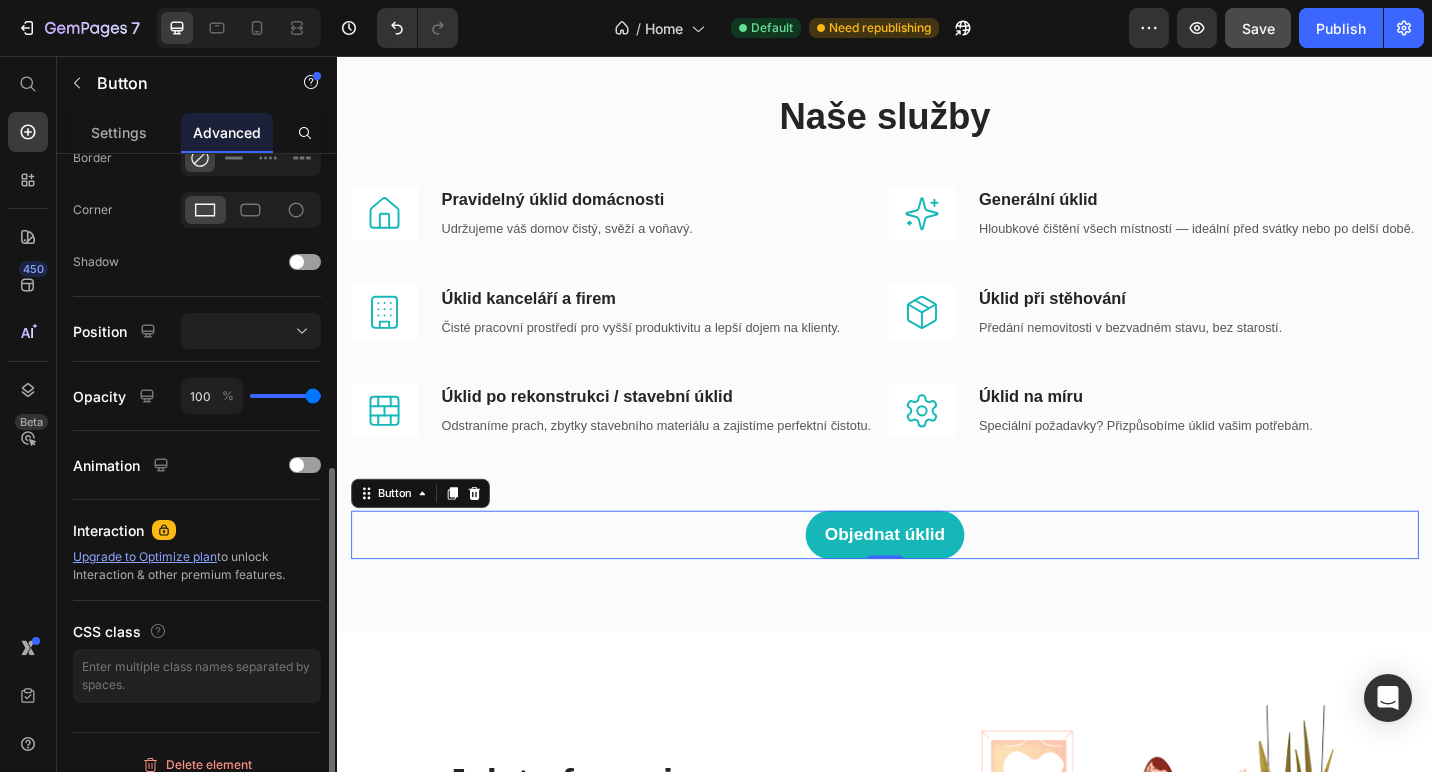 scroll, scrollTop: 581, scrollLeft: 0, axis: vertical 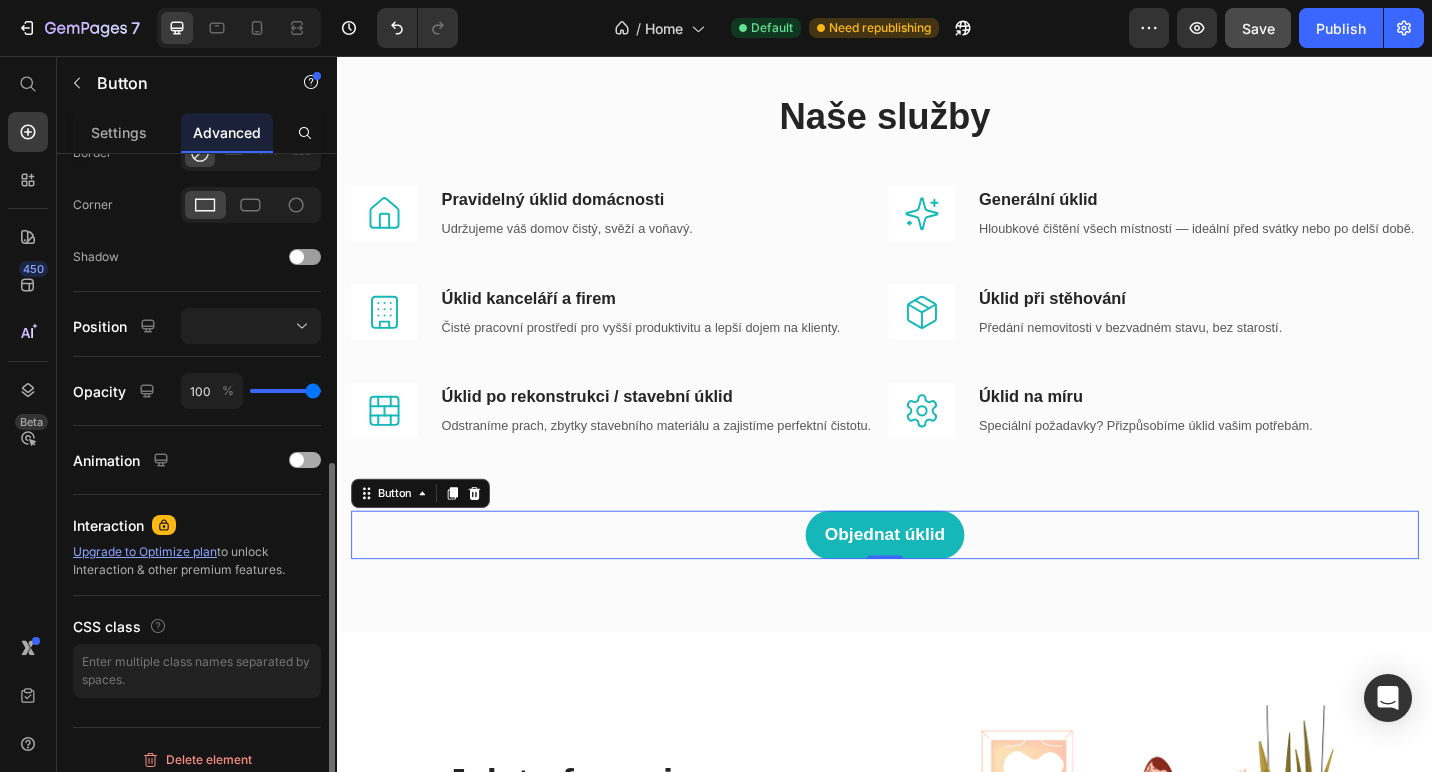 click at bounding box center (297, 460) 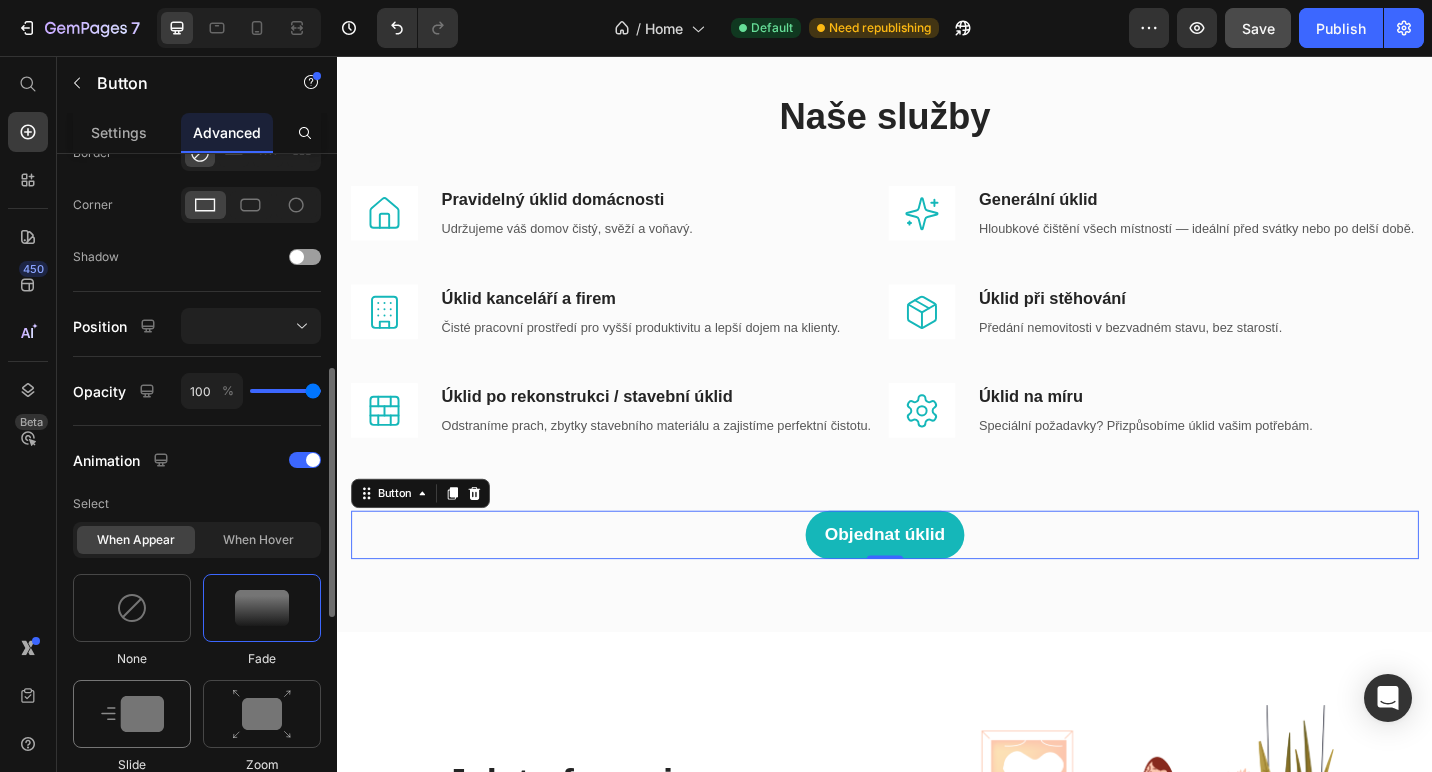 click at bounding box center (132, 714) 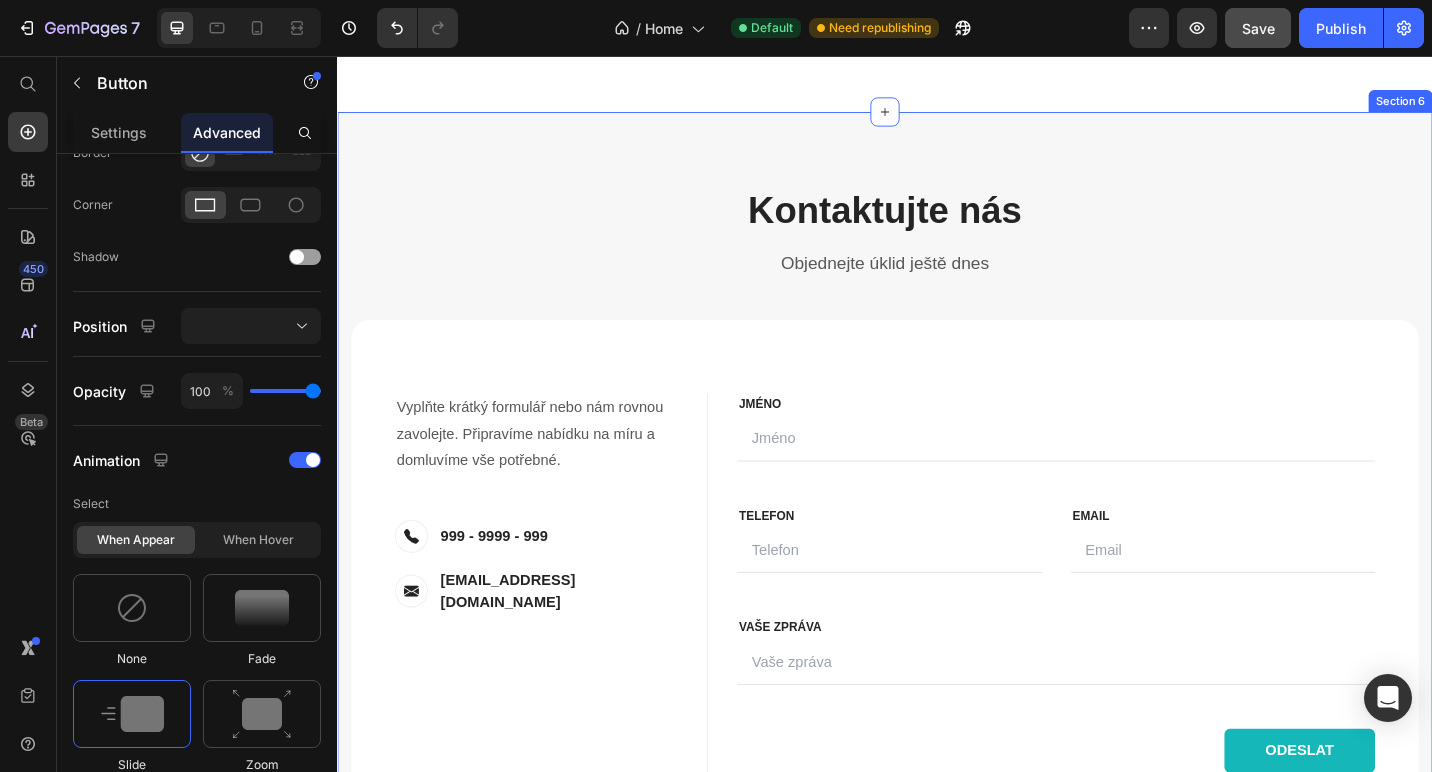 scroll, scrollTop: 2755, scrollLeft: 0, axis: vertical 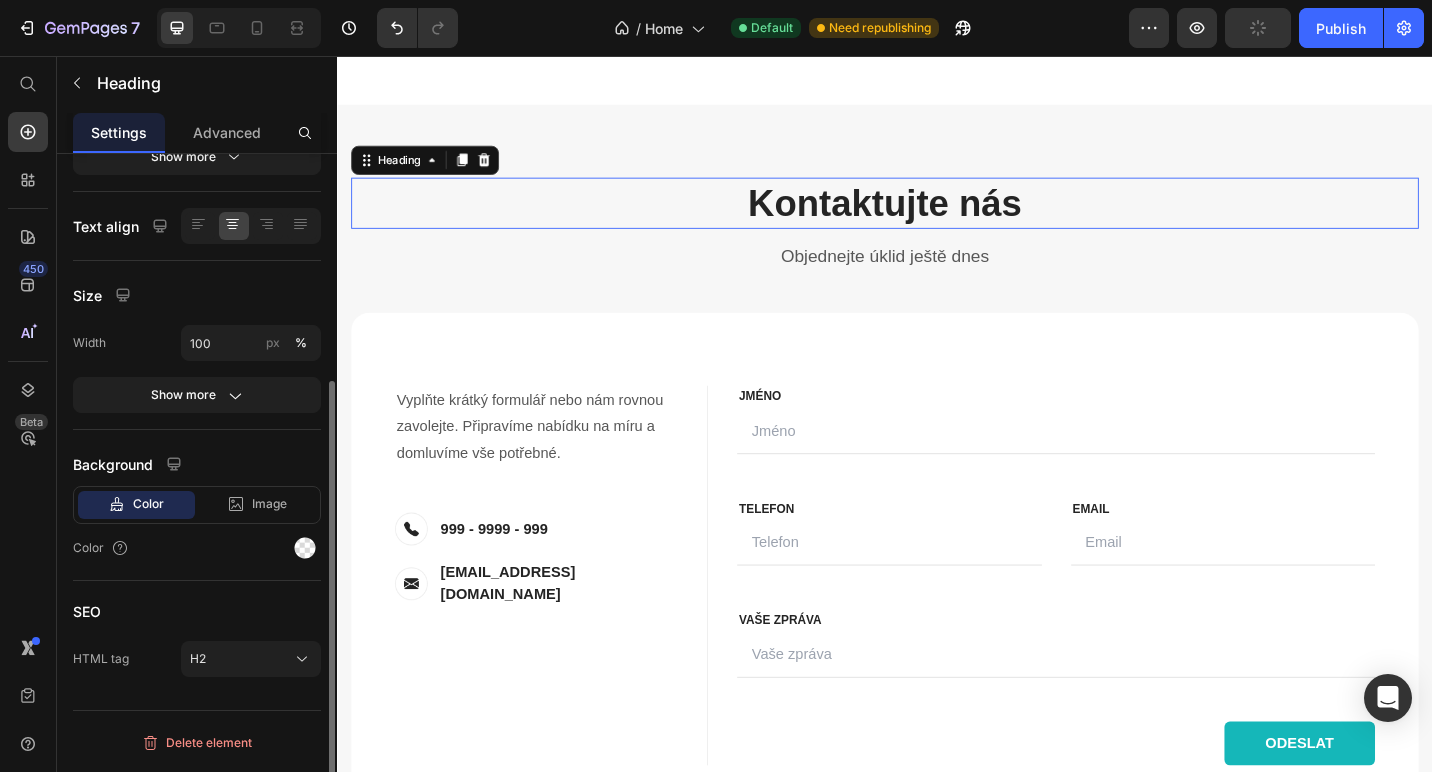 click on "Kontaktujte nás" at bounding box center (937, 217) 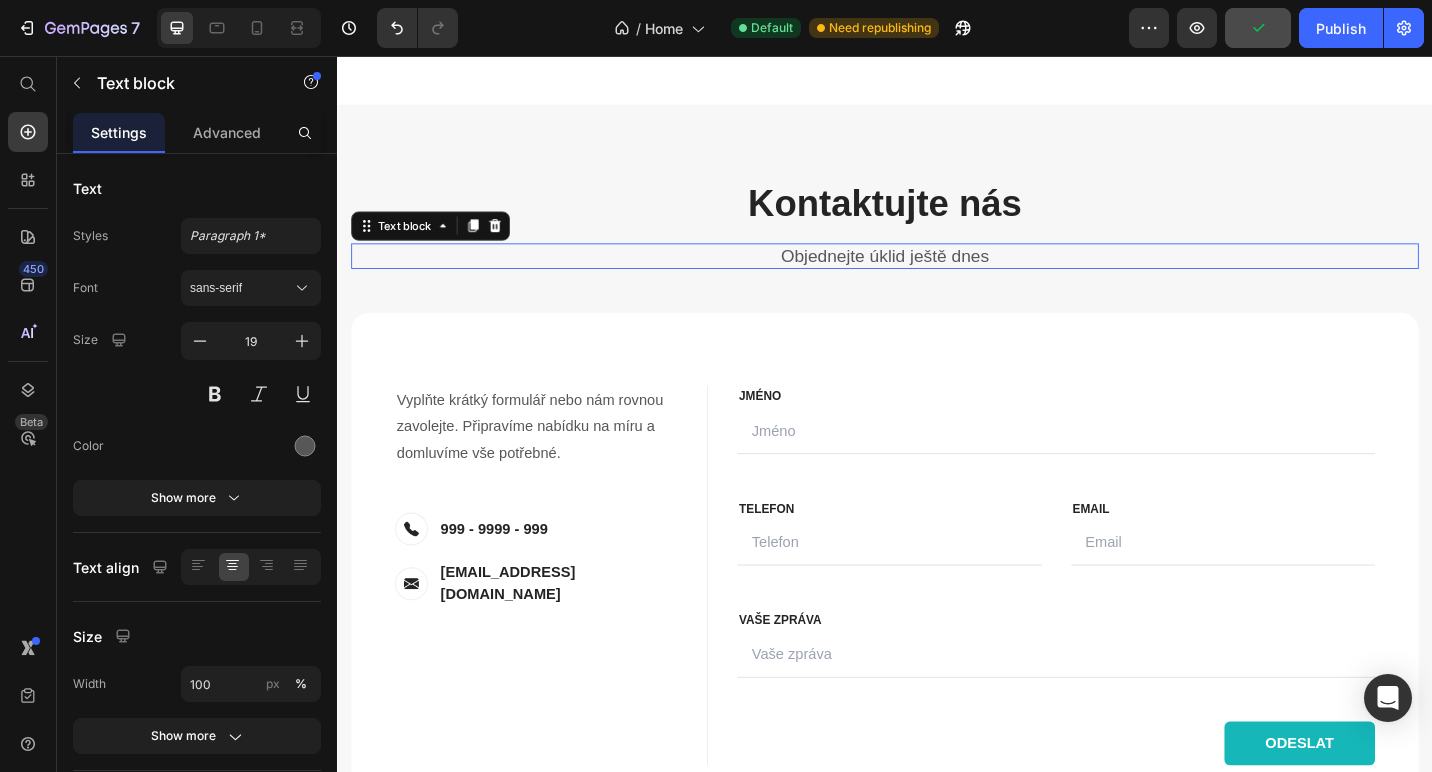 click on "Objednejte úklid ještě dnes" at bounding box center [937, 275] 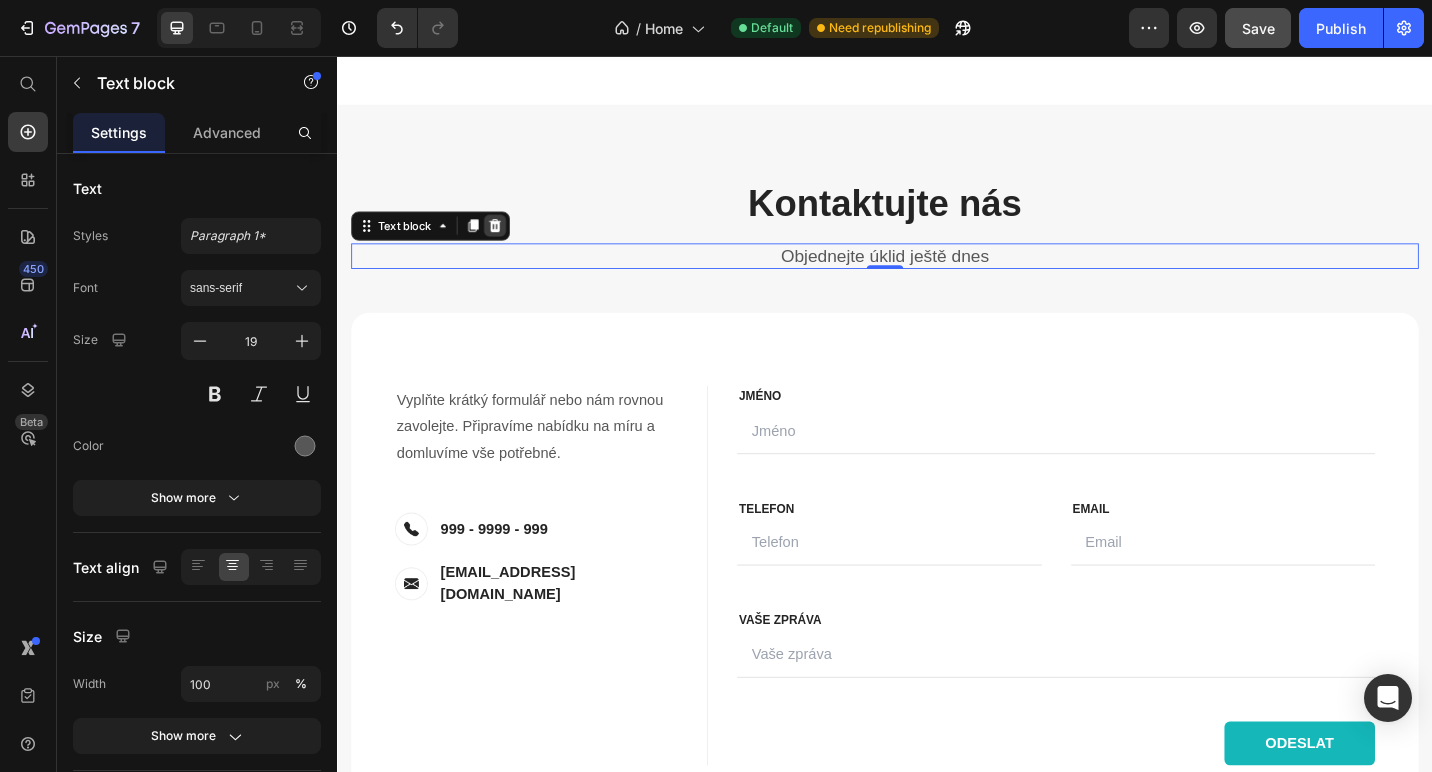 click 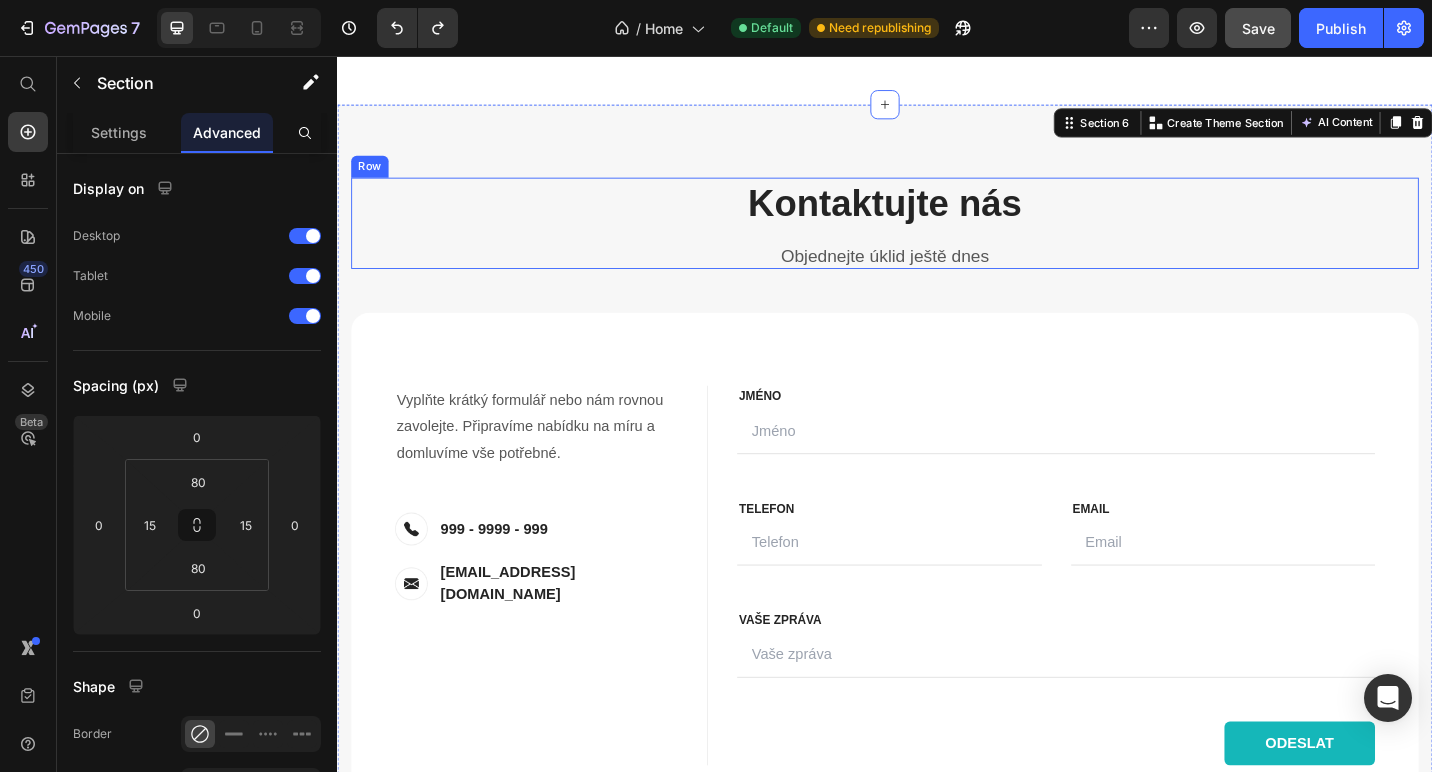 click on "Kontaktujte nás Heading Objednejte úklid ještě dnes Text block" at bounding box center (937, 239) 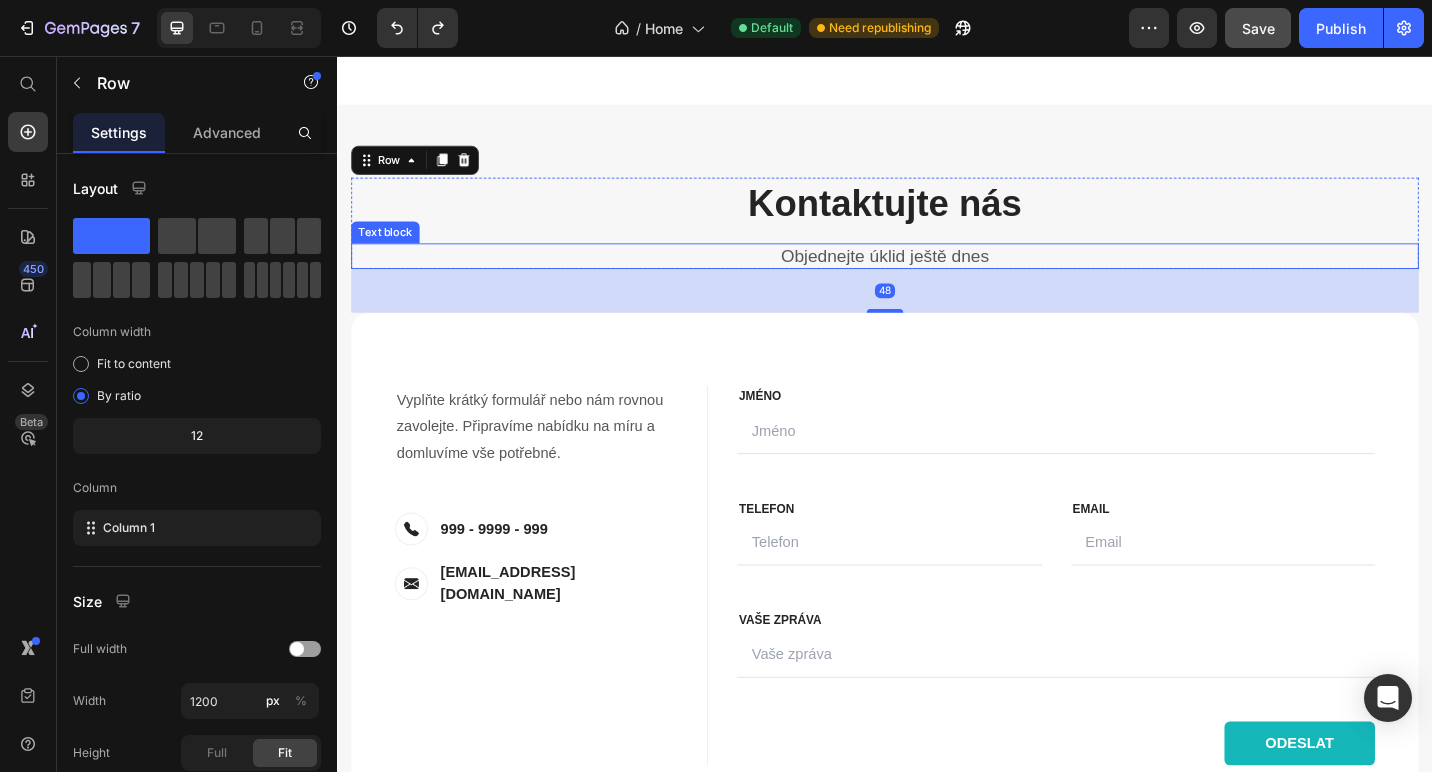 click on "Objednejte úklid ještě dnes" at bounding box center (937, 275) 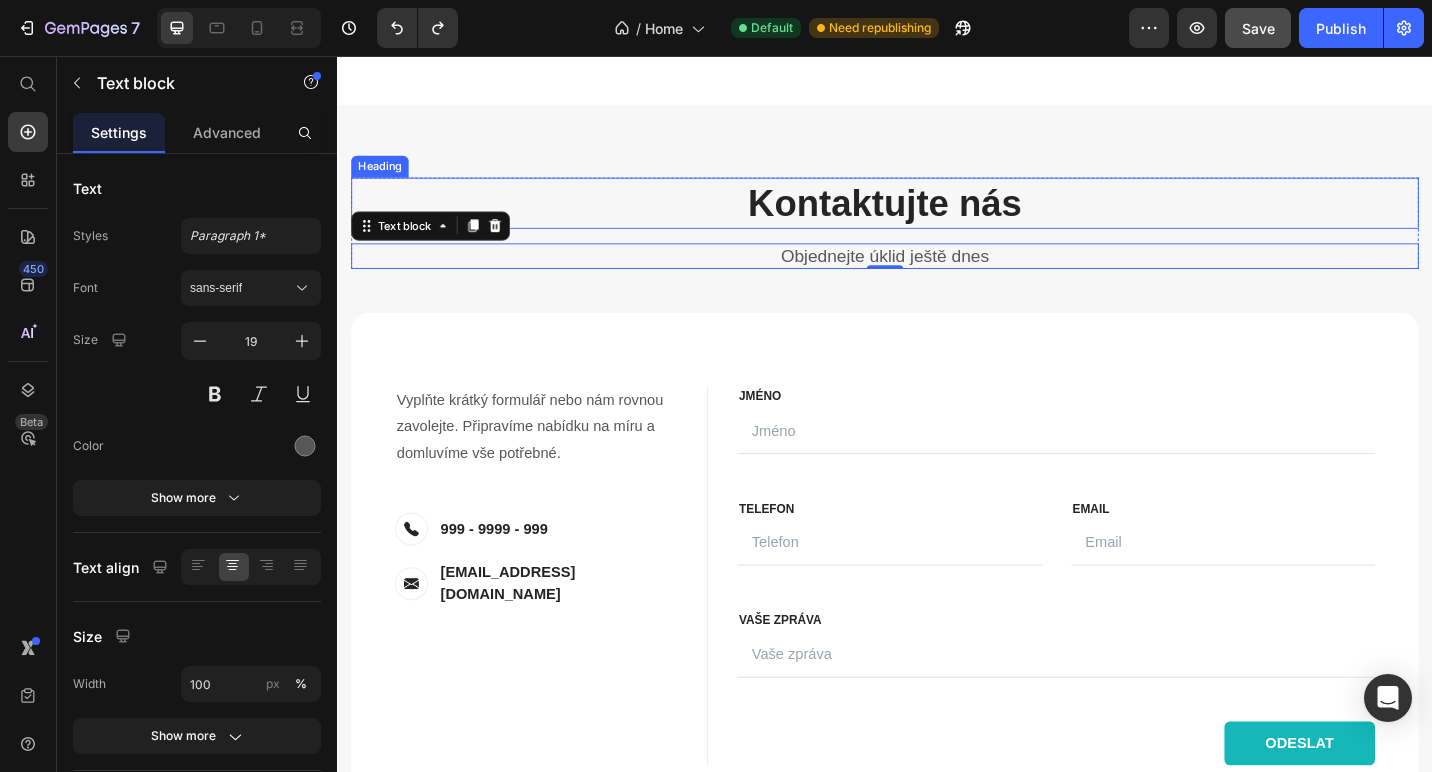click on "Kontaktujte nás" at bounding box center [937, 217] 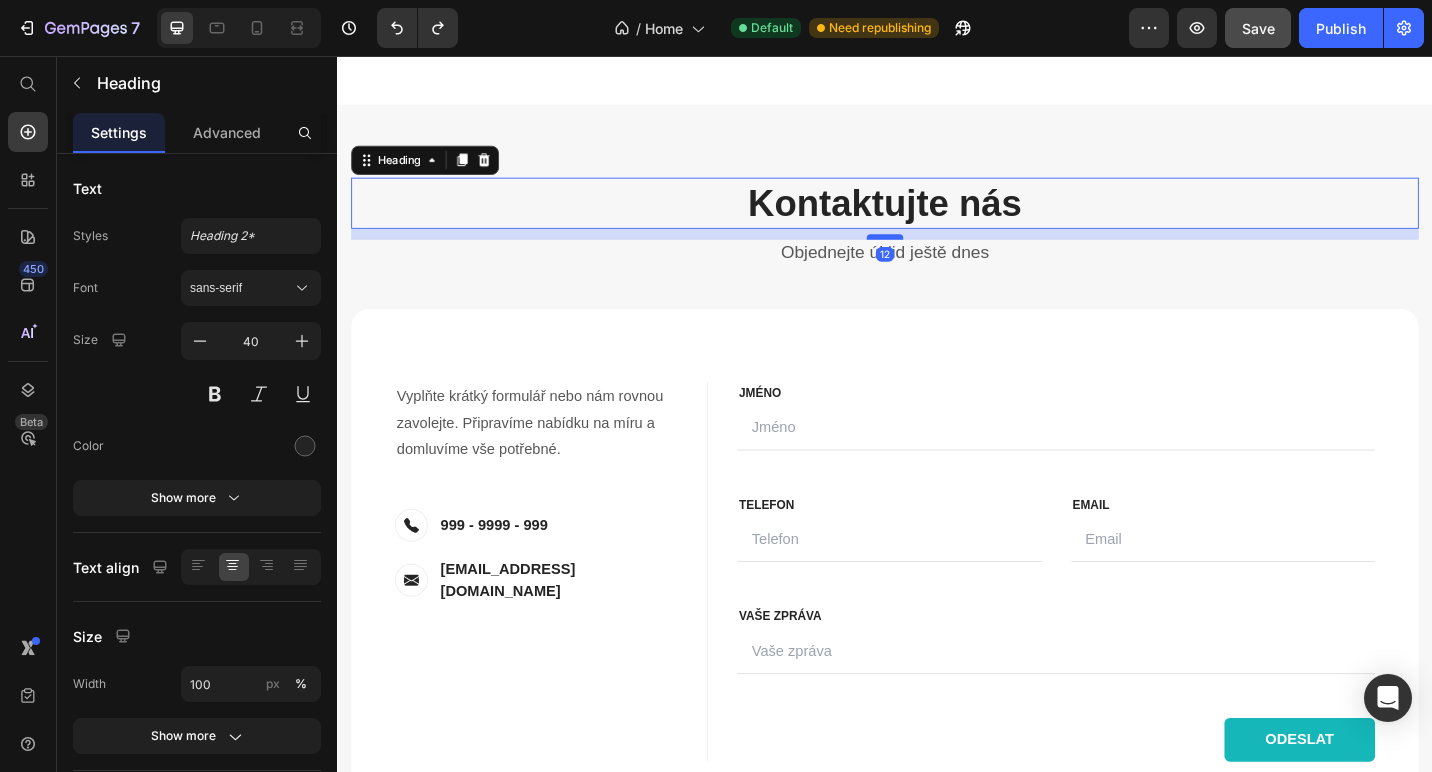 click at bounding box center (937, 254) 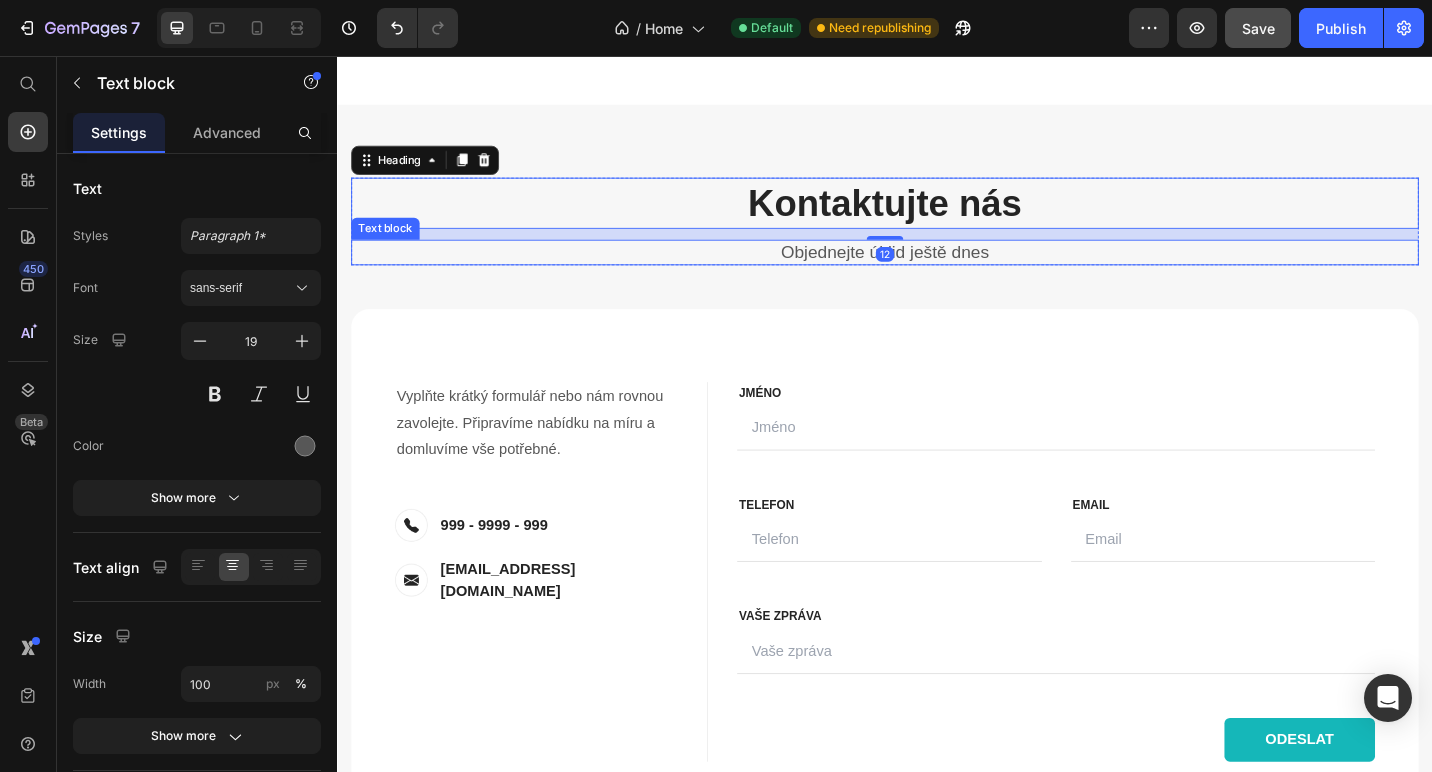 click on "Objednejte úklid ještě dnes" at bounding box center (937, 271) 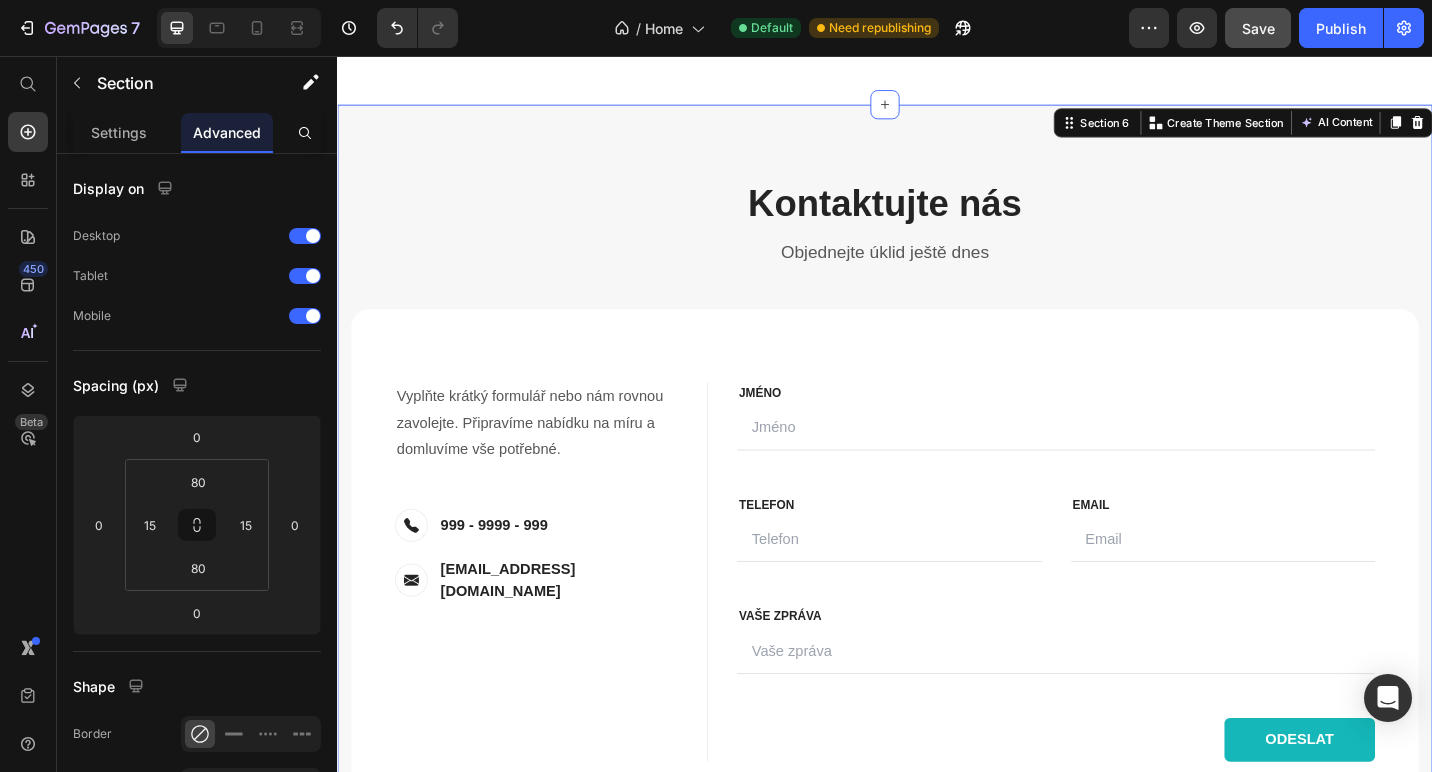 click on "Kontaktujte nás Heading Objednejte úklid ještě dnes Text block Row Contact Information Heading Vyplňte krátký formulář nebo nám rovnou zavolejte. Připravíme nabídku na míru a domluvíme vše potřebné. Text block Image 999 - 9999 - 999 Text block Row Image kvalimax.clean@gmail.com Text block Row Row FIRST NAME Text block NAME Text block Text Field LAST NAME Text block Email Text block Email Field Row MESSAGE Text block MESSAGE Text block Text Field ODESLAT Submit Button Contact Form Row FIRST NAME Text block JMÉNO Text block Text Field LAST NAME Text block Row FIRST NAME Text block TELEFON Text block Text Field LAST NAME Text block Email Text block Email Field Row MESSAGE Text block VAŠE ZPRÁVA Text block Text Field ODESLAT Submit Button Contact Form Row Row" at bounding box center (937, 549) 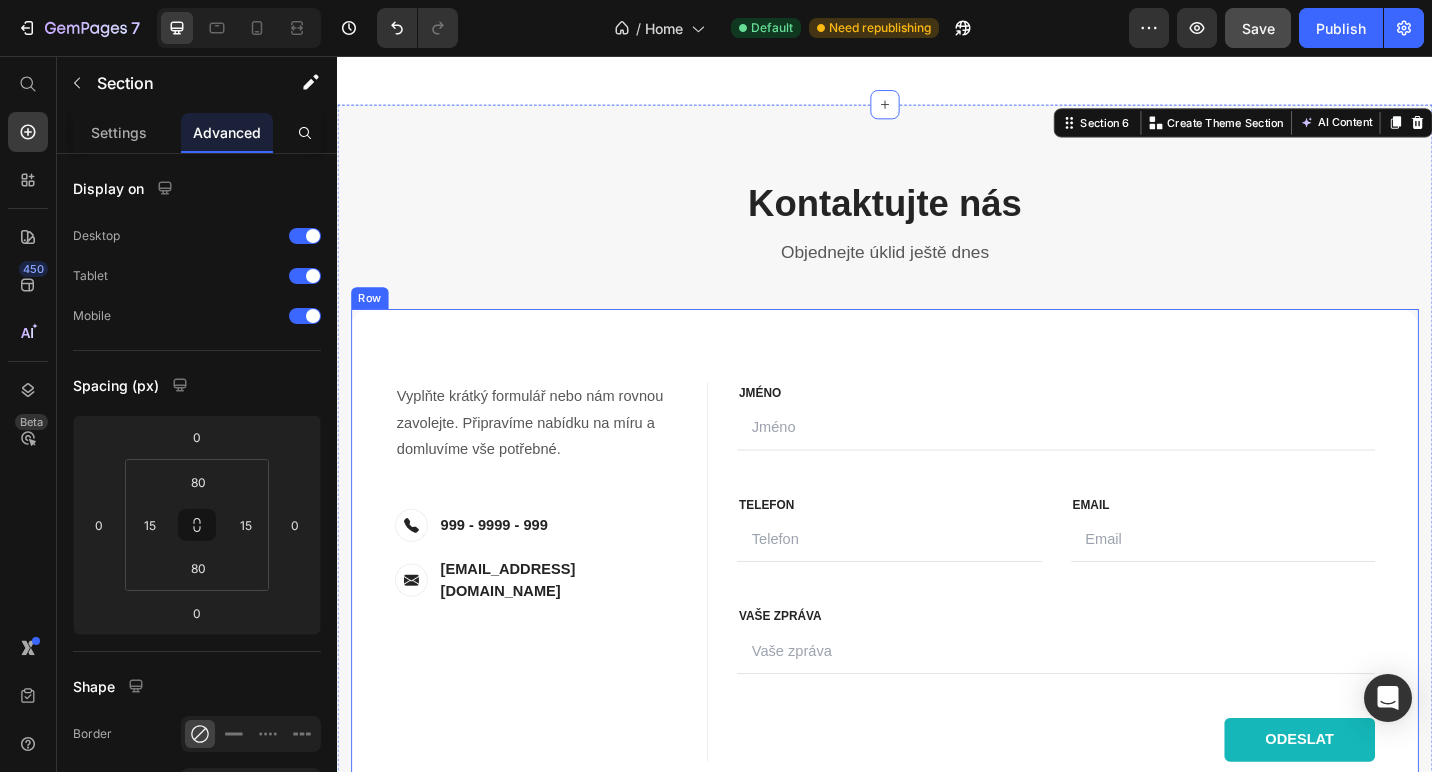 click on "Contact Information Heading Vyplňte krátký formulář nebo nám rovnou zavolejte. Připravíme nabídku na míru a domluvíme vše potřebné. Text block Image 999 - 9999 - 999 Text block Row Image kvalimax.clean@gmail.com Text block Row Row FIRST NAME Text block NAME Text block Text Field LAST NAME Text block Email Text block Email Field Row MESSAGE Text block MESSAGE Text block Text Field ODESLAT Submit Button Contact Form Row FIRST NAME Text block JMÉNO Text block Text Field LAST NAME Text block Row FIRST NAME Text block TELEFON Text block Text Field LAST NAME Text block Email Text block Email Field Row MESSAGE Text block VAŠE ZPRÁVA Text block Text Field ODESLAT Submit Button Contact Form Row Row" at bounding box center [937, 621] 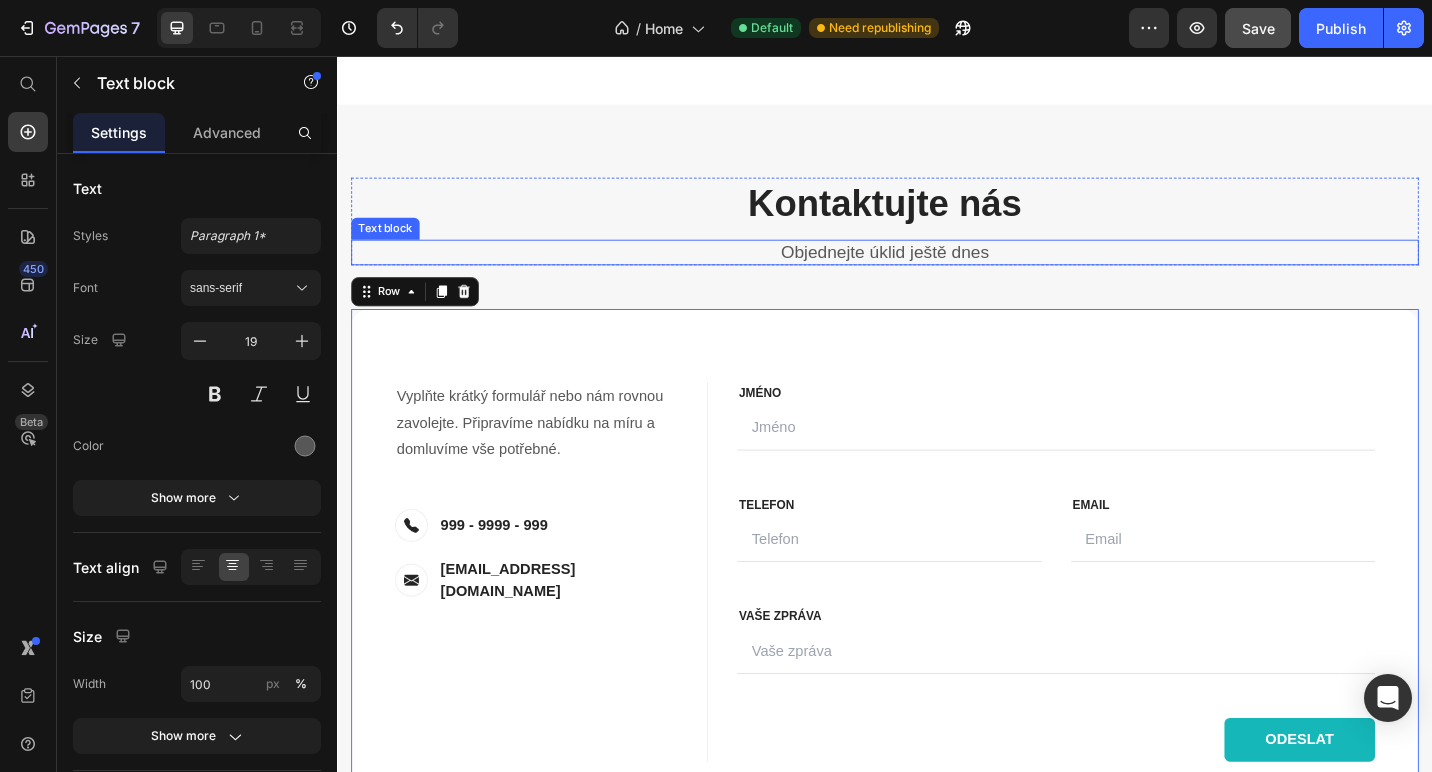 click on "Objednejte úklid ještě dnes" at bounding box center [937, 271] 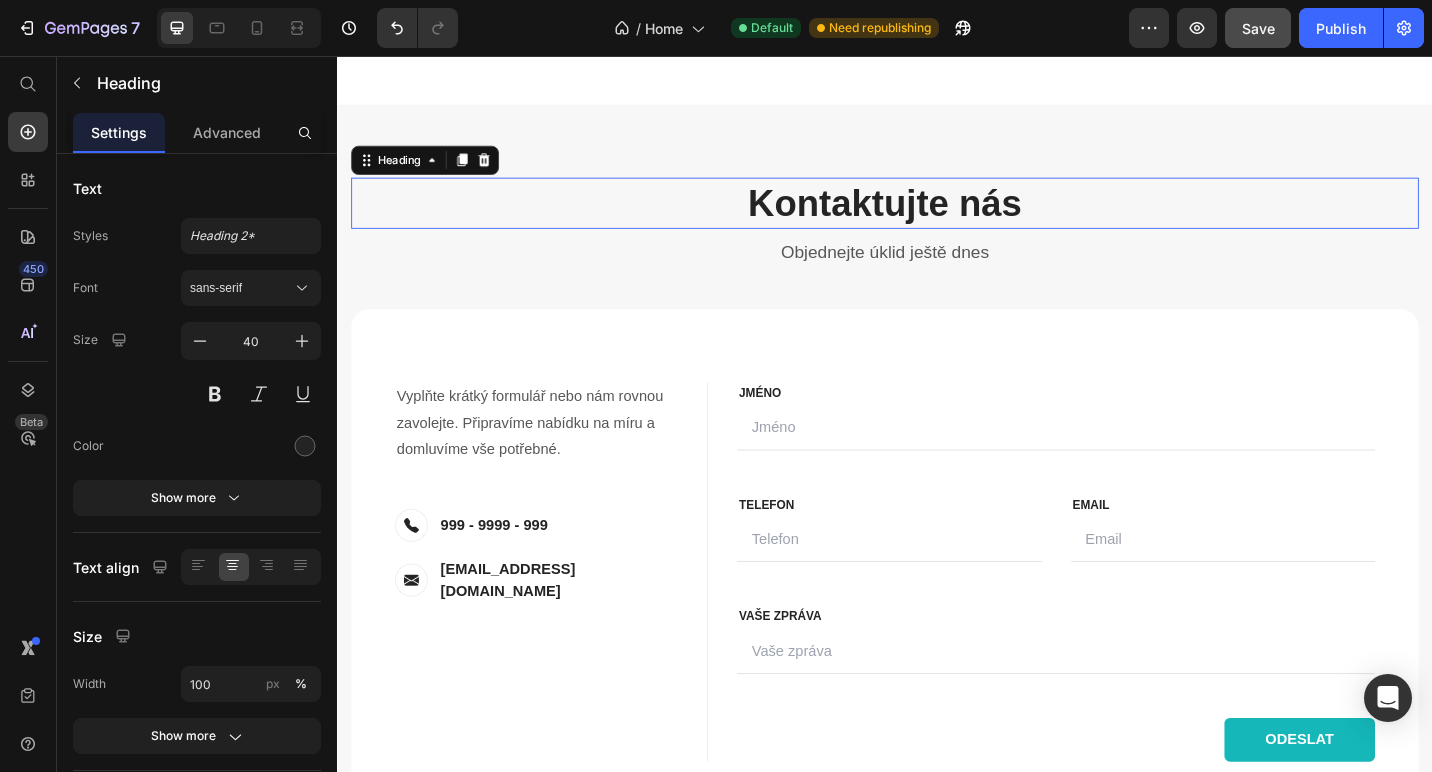 click on "Kontaktujte nás" at bounding box center [937, 217] 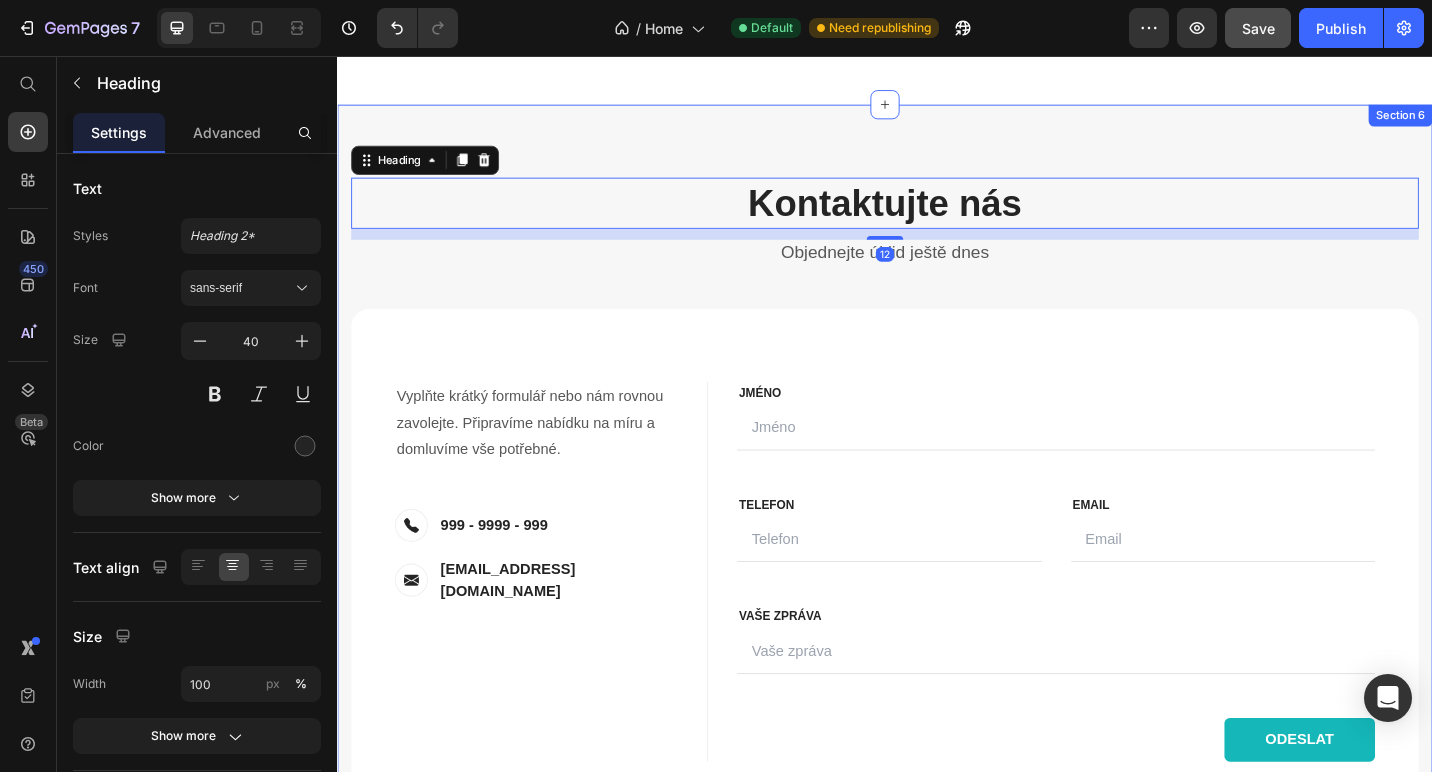 click on "Kontaktujte nás Heading   12 Objednejte úklid ještě dnes Text block Row Contact Information Heading Vyplňte krátký formulář nebo nám rovnou zavolejte. Připravíme nabídku na míru a domluvíme vše potřebné. Text block Image 999 - 9999 - 999 Text block Row Image kvalimax.clean@gmail.com Text block Row Row FIRST NAME Text block NAME Text block Text Field LAST NAME Text block Email Text block Email Field Row MESSAGE Text block MESSAGE Text block Text Field ODESLAT Submit Button Contact Form Row FIRST NAME Text block JMÉNO Text block Text Field LAST NAME Text block Row FIRST NAME Text block TELEFON Text block Text Field LAST NAME Text block Email Text block Email Field Row MESSAGE Text block VAŠE ZPRÁVA Text block Text Field ODESLAT Submit Button Contact Form Row Row Section 6" at bounding box center [937, 549] 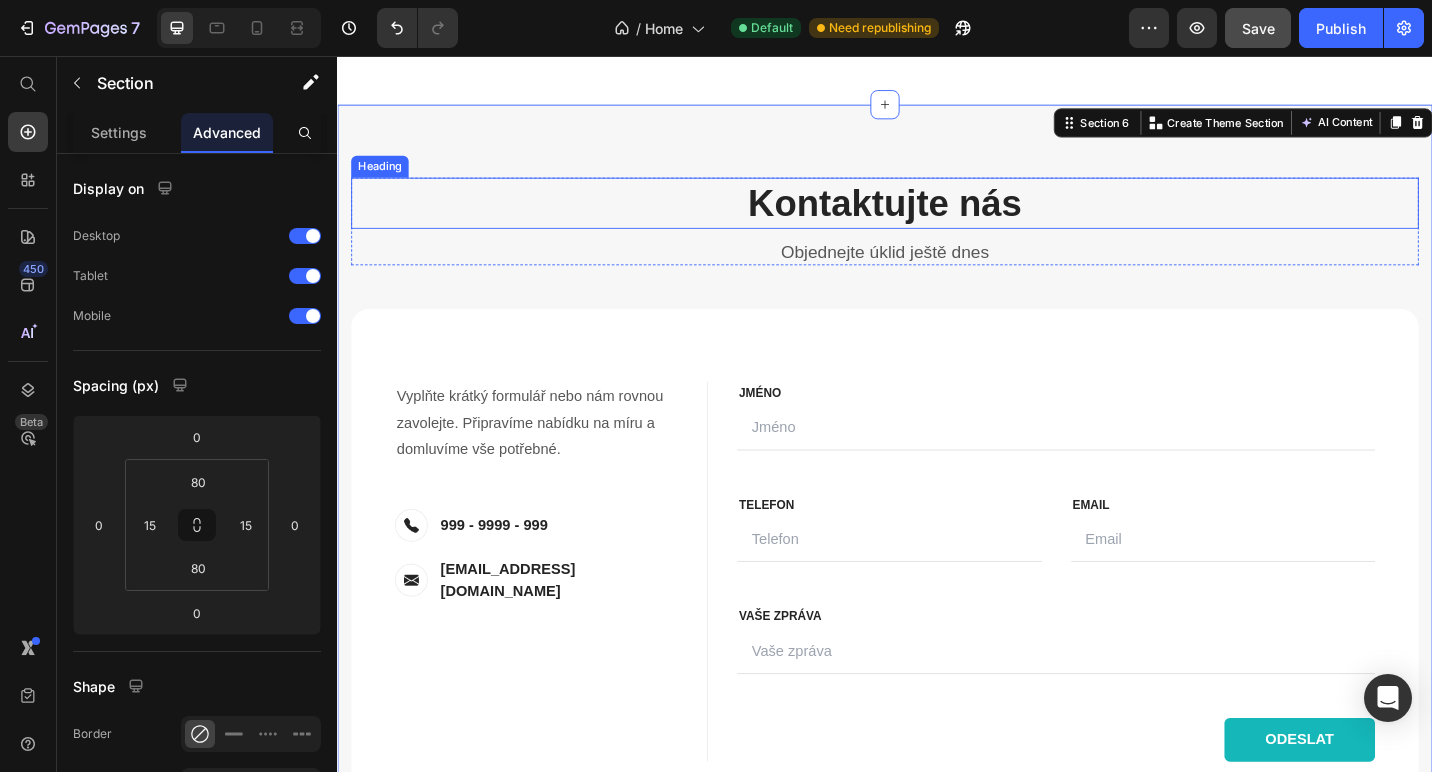 click on "Kontaktujte nás" at bounding box center (937, 217) 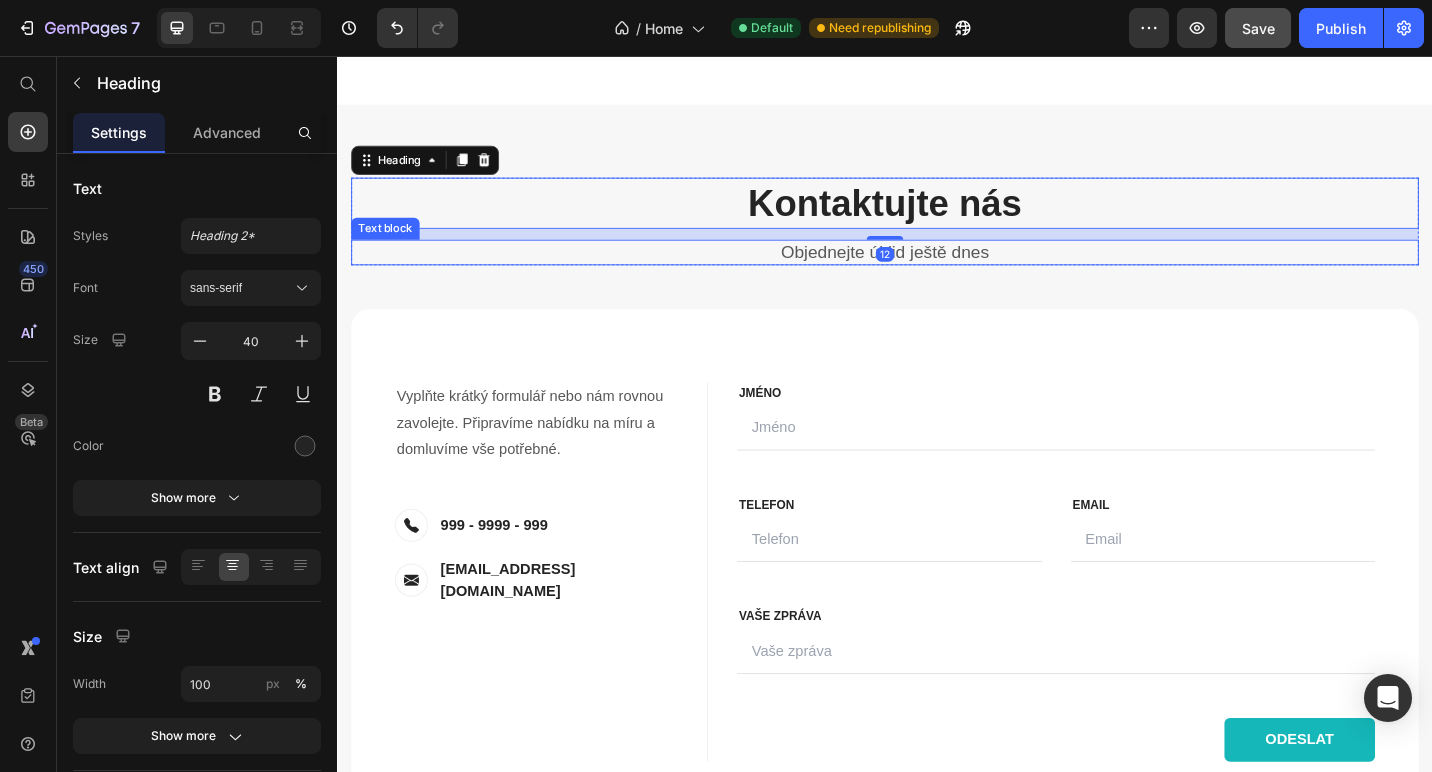 click on "Objednejte úklid ještě dnes" at bounding box center (937, 271) 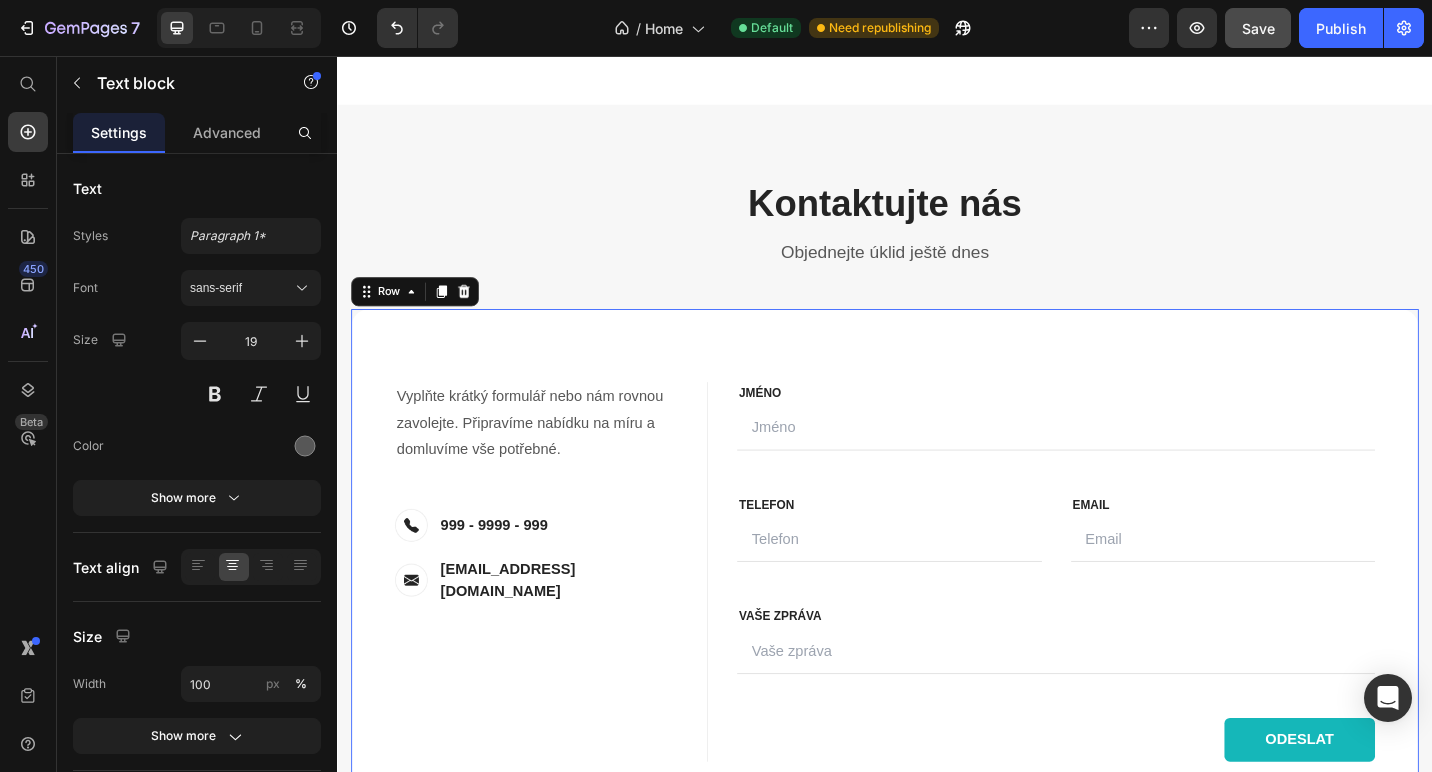 click on "Contact Information Heading Vyplňte krátký formulář nebo nám rovnou zavolejte. Připravíme nabídku na míru a domluvíme vše potřebné. Text block Image 999 - 9999 - 999 Text block Row Image kvalimax.clean@gmail.com Text block Row Row FIRST NAME Text block NAME Text block Text Field LAST NAME Text block Email Text block Email Field Row MESSAGE Text block MESSAGE Text block Text Field ODESLAT Submit Button Contact Form Row FIRST NAME Text block JMÉNO Text block Text Field LAST NAME Text block Row FIRST NAME Text block TELEFON Text block Text Field LAST NAME Text block Email Text block Email Field Row MESSAGE Text block VAŠE ZPRÁVA Text block Text Field ODESLAT Submit Button Contact Form Row Row   0" at bounding box center [937, 621] 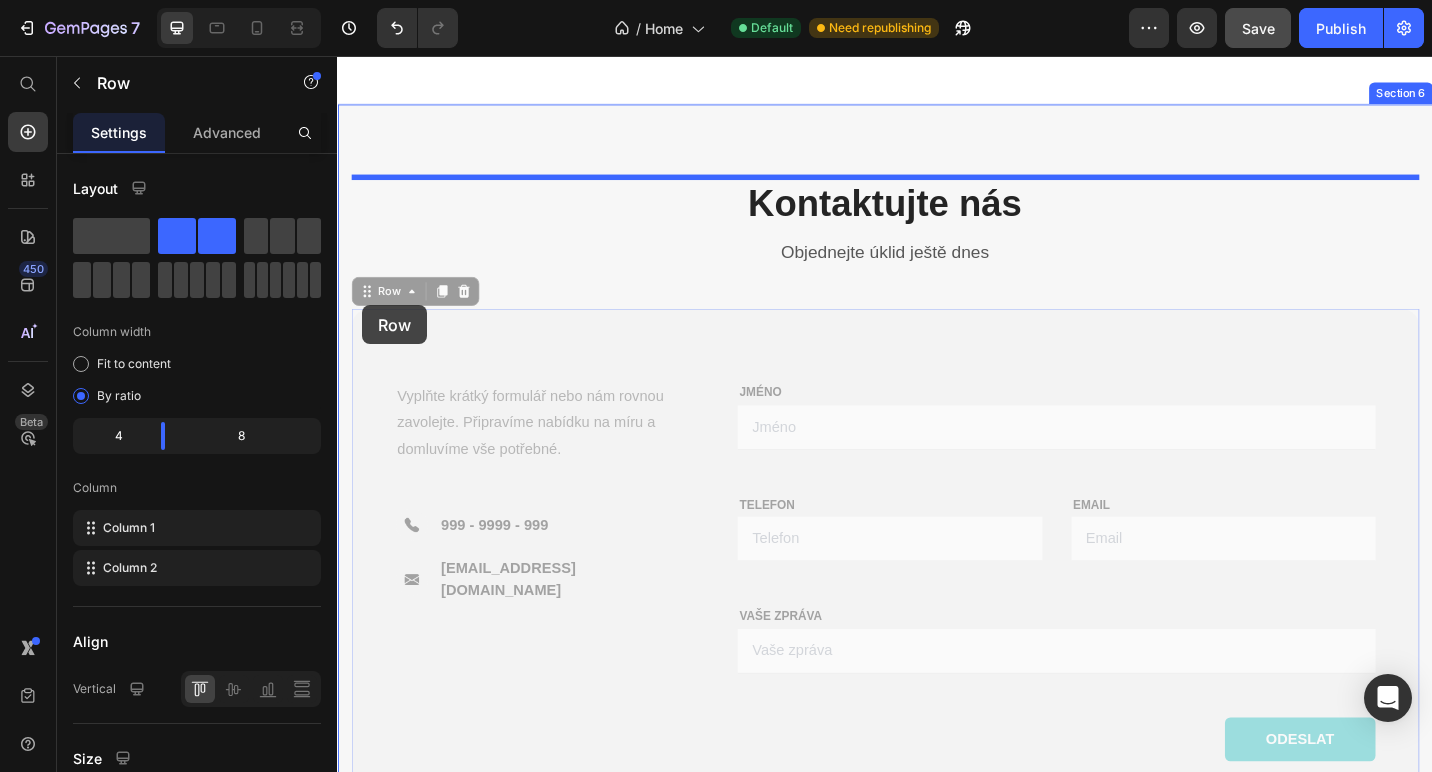 drag, startPoint x: 364, startPoint y: 311, endPoint x: 364, endPoint y: 329, distance: 18 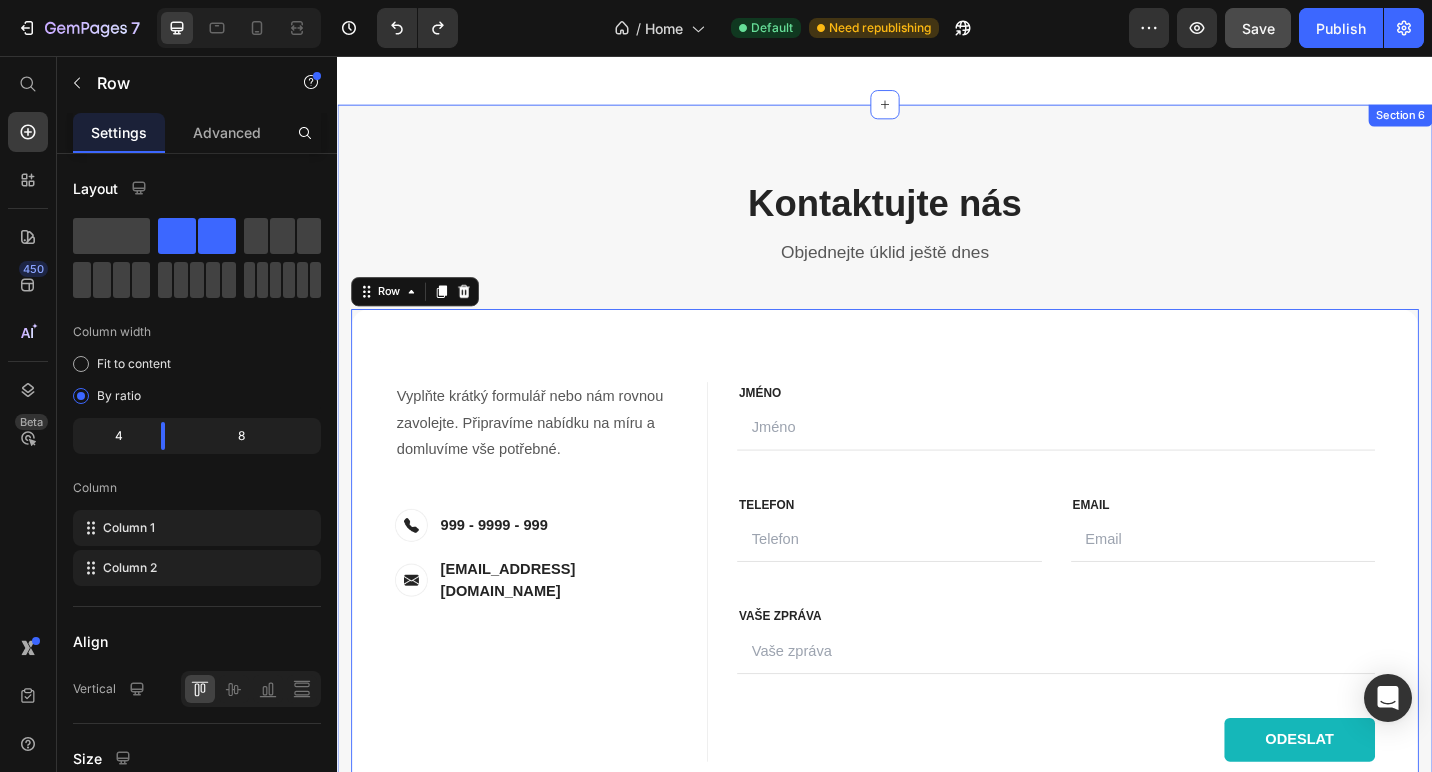 click on "Kontaktujte nás Heading Objednejte úklid ještě dnes Text block Row Contact Information Heading Vyplňte krátký formulář nebo nám rovnou zavolejte. Připravíme nabídku na míru a domluvíme vše potřebné. Text block Image 999 - 9999 - 999 Text block Row Image kvalimax.clean@gmail.com Text block Row Row FIRST NAME Text block NAME Text block Text Field LAST NAME Text block Email Text block Email Field Row MESSAGE Text block MESSAGE Text block Text Field ODESLAT Submit Button Contact Form Row FIRST NAME Text block JMÉNO Text block Text Field LAST NAME Text block Row FIRST NAME Text block TELEFON Text block Text Field LAST NAME Text block Email Text block Email Field Row MESSAGE Text block VAŠE ZPRÁVA Text block Text Field ODESLAT Submit Button Contact Form Row Row   0" at bounding box center (937, 549) 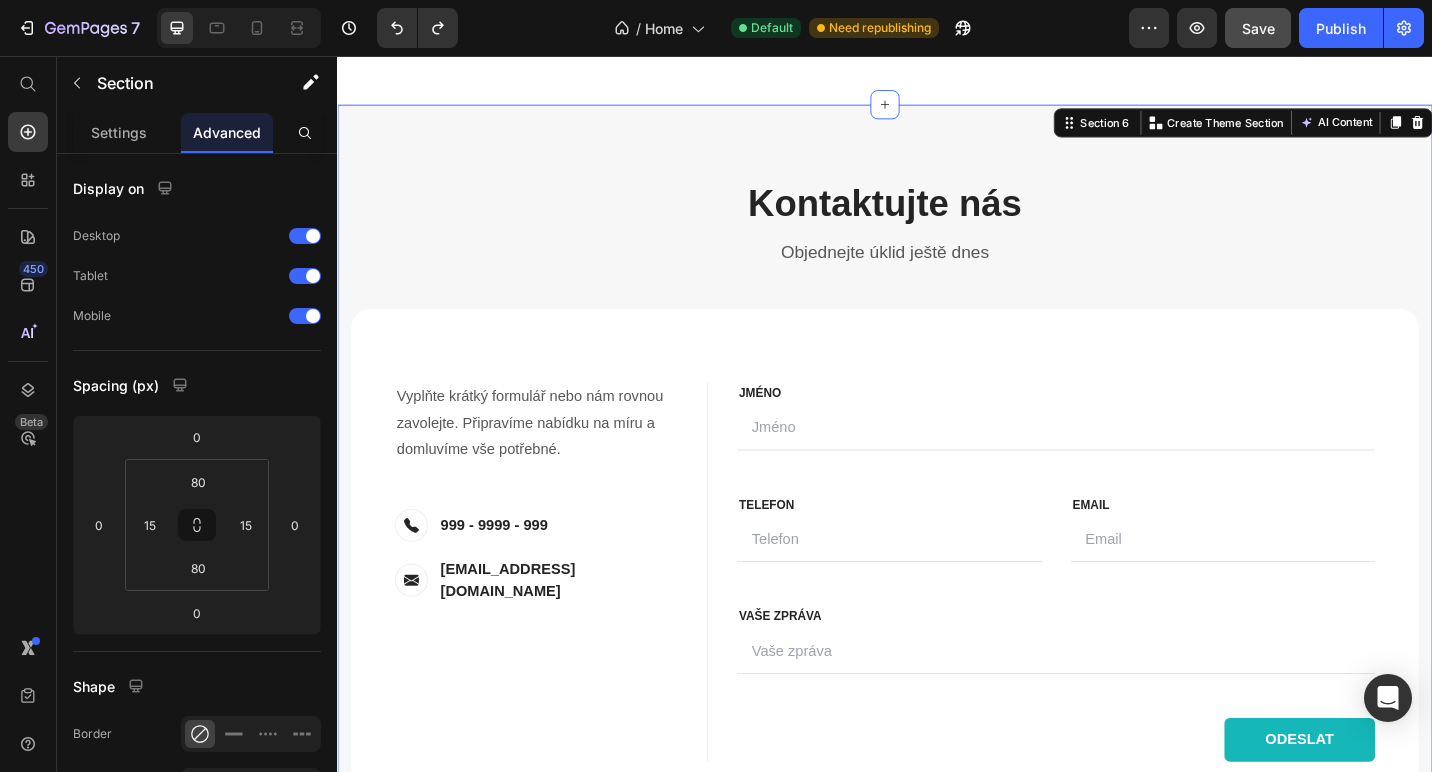click on "Kontaktujte nás Heading Objednejte úklid ještě dnes Text block Row Contact Information Heading Vyplňte krátký formulář nebo nám rovnou zavolejte. Připravíme nabídku na míru a domluvíme vše potřebné. Text block Image 999 - 9999 - 999 Text block Row Image kvalimax.clean@gmail.com Text block Row Row FIRST NAME Text block NAME Text block Text Field LAST NAME Text block Email Text block Email Field Row MESSAGE Text block MESSAGE Text block Text Field ODESLAT Submit Button Contact Form Row FIRST NAME Text block JMÉNO Text block Text Field LAST NAME Text block Row FIRST NAME Text block TELEFON Text block Text Field LAST NAME Text block Email Text block Email Field Row MESSAGE Text block VAŠE ZPRÁVA Text block Text Field ODESLAT Submit Button Contact Form Row Row" at bounding box center (937, 549) 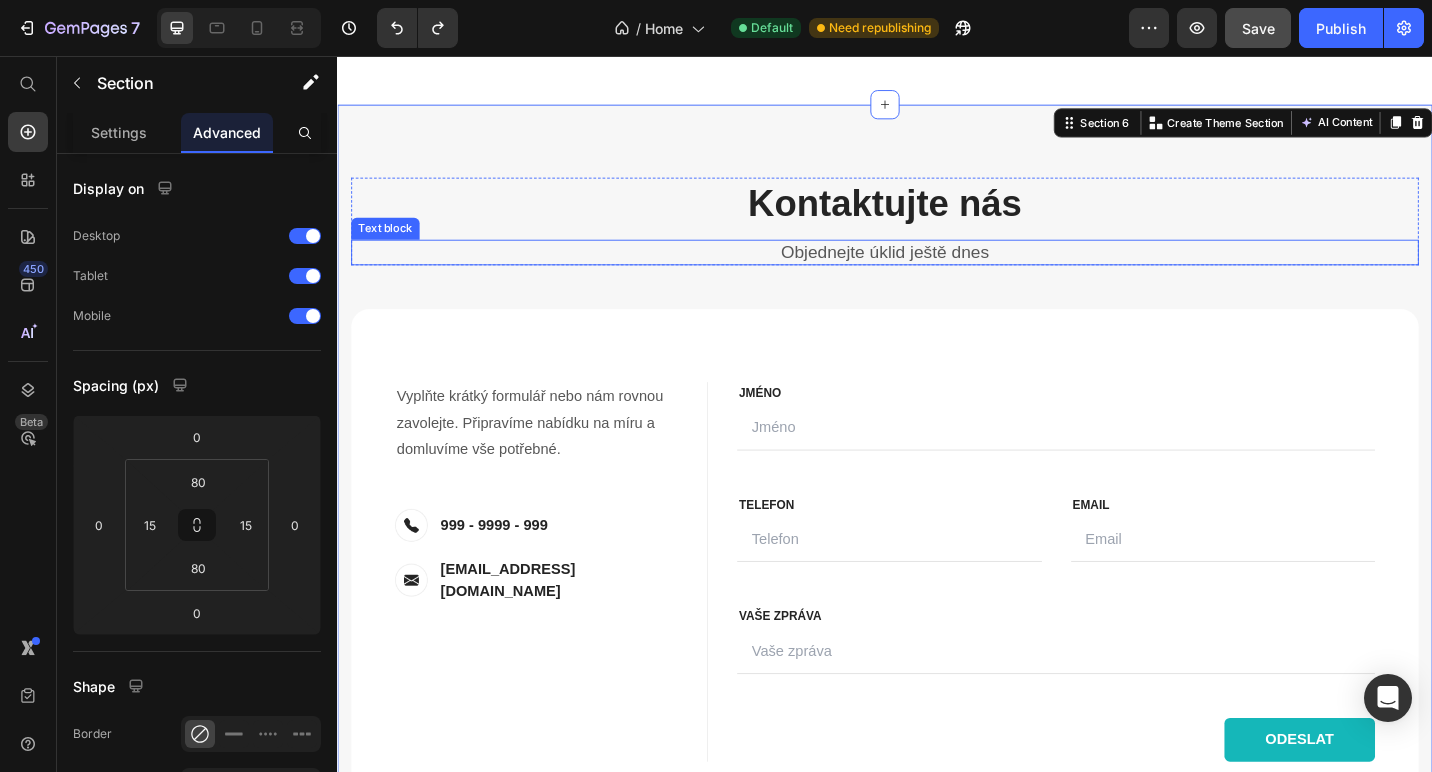click on "Objednejte úklid ještě dnes" at bounding box center [937, 271] 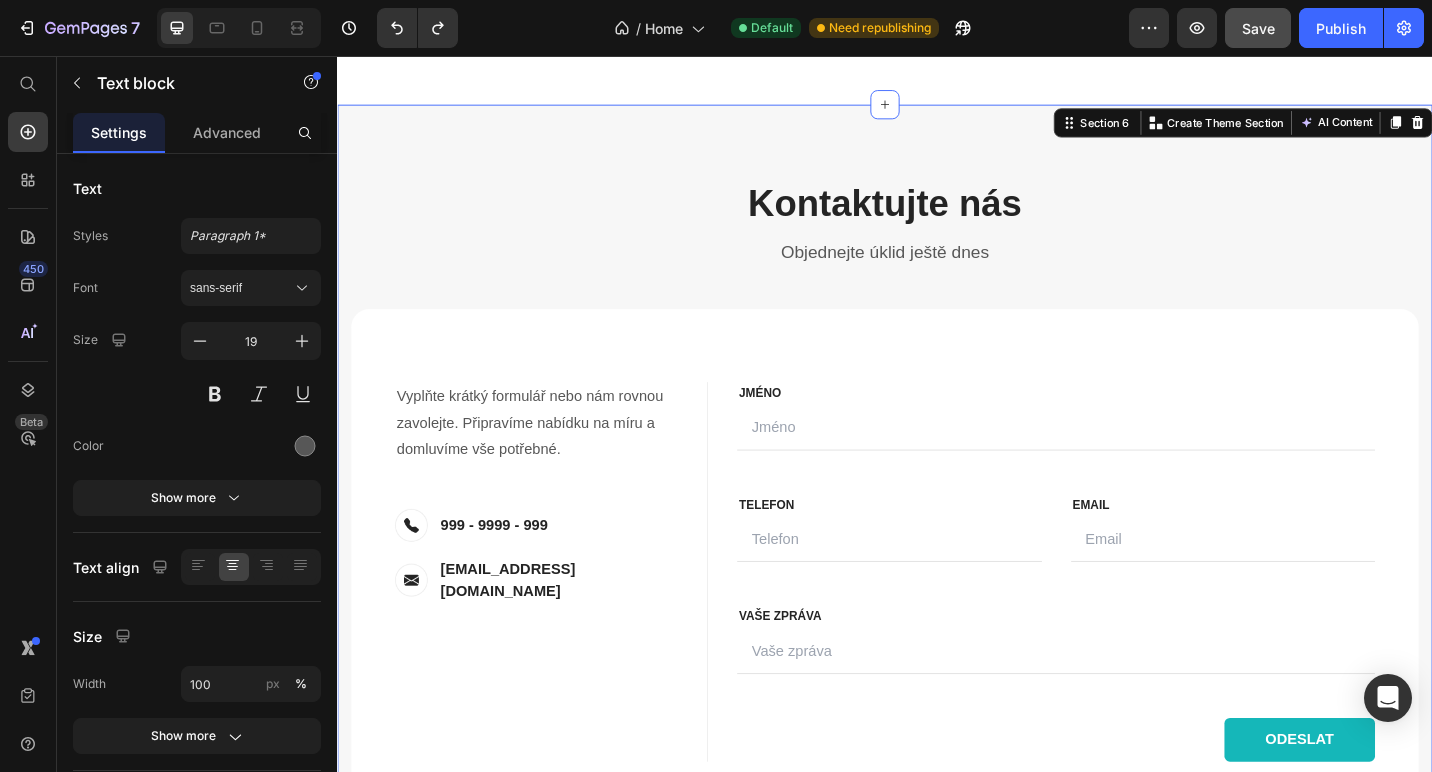 click on "Kontaktujte nás Heading Objednejte úklid ještě dnes Text block Row Contact Information Heading Vyplňte krátký formulář nebo nám rovnou zavolejte. Připravíme nabídku na míru a domluvíme vše potřebné. Text block Image 999 - 9999 - 999 Text block Row Image kvalimax.clean@gmail.com Text block Row Row FIRST NAME Text block NAME Text block Text Field LAST NAME Text block Email Text block Email Field Row MESSAGE Text block MESSAGE Text block Text Field ODESLAT Submit Button Contact Form Row FIRST NAME Text block JMÉNO Text block Text Field LAST NAME Text block Row FIRST NAME Text block TELEFON Text block Text Field LAST NAME Text block Email Text block Email Field Row MESSAGE Text block VAŠE ZPRÁVA Text block Text Field ODESLAT Submit Button Contact Form Row Row" at bounding box center [937, 549] 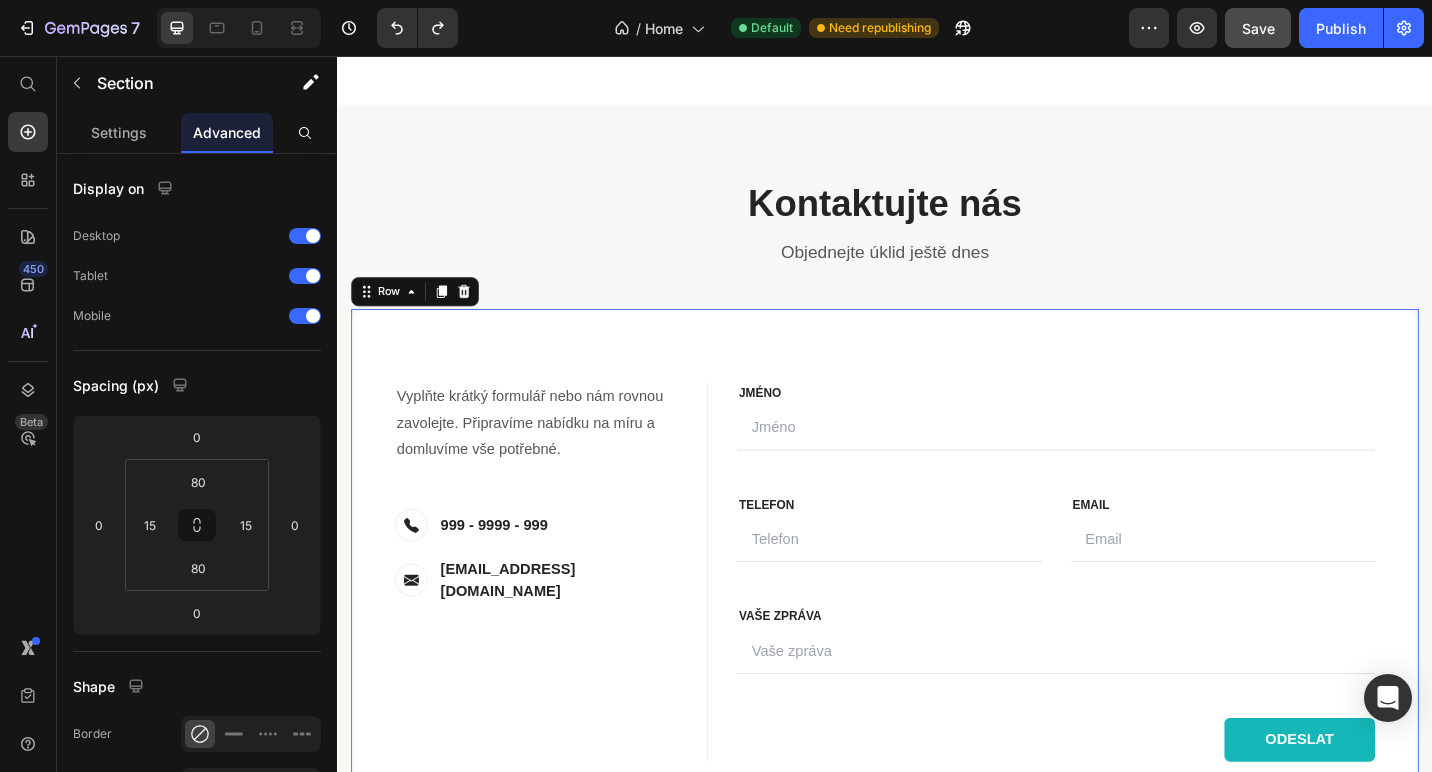 click on "Contact Information Heading Vyplňte krátký formulář nebo nám rovnou zavolejte. Připravíme nabídku na míru a domluvíme vše potřebné. Text block Image 999 - 9999 - 999 Text block Row Image kvalimax.clean@gmail.com Text block Row Row FIRST NAME Text block NAME Text block Text Field LAST NAME Text block Email Text block Email Field Row MESSAGE Text block MESSAGE Text block Text Field ODESLAT Submit Button Contact Form Row FIRST NAME Text block JMÉNO Text block Text Field LAST NAME Text block Row FIRST NAME Text block TELEFON Text block Text Field LAST NAME Text block Email Text block Email Field Row MESSAGE Text block VAŠE ZPRÁVA Text block Text Field ODESLAT Submit Button Contact Form Row Row   0" at bounding box center (937, 621) 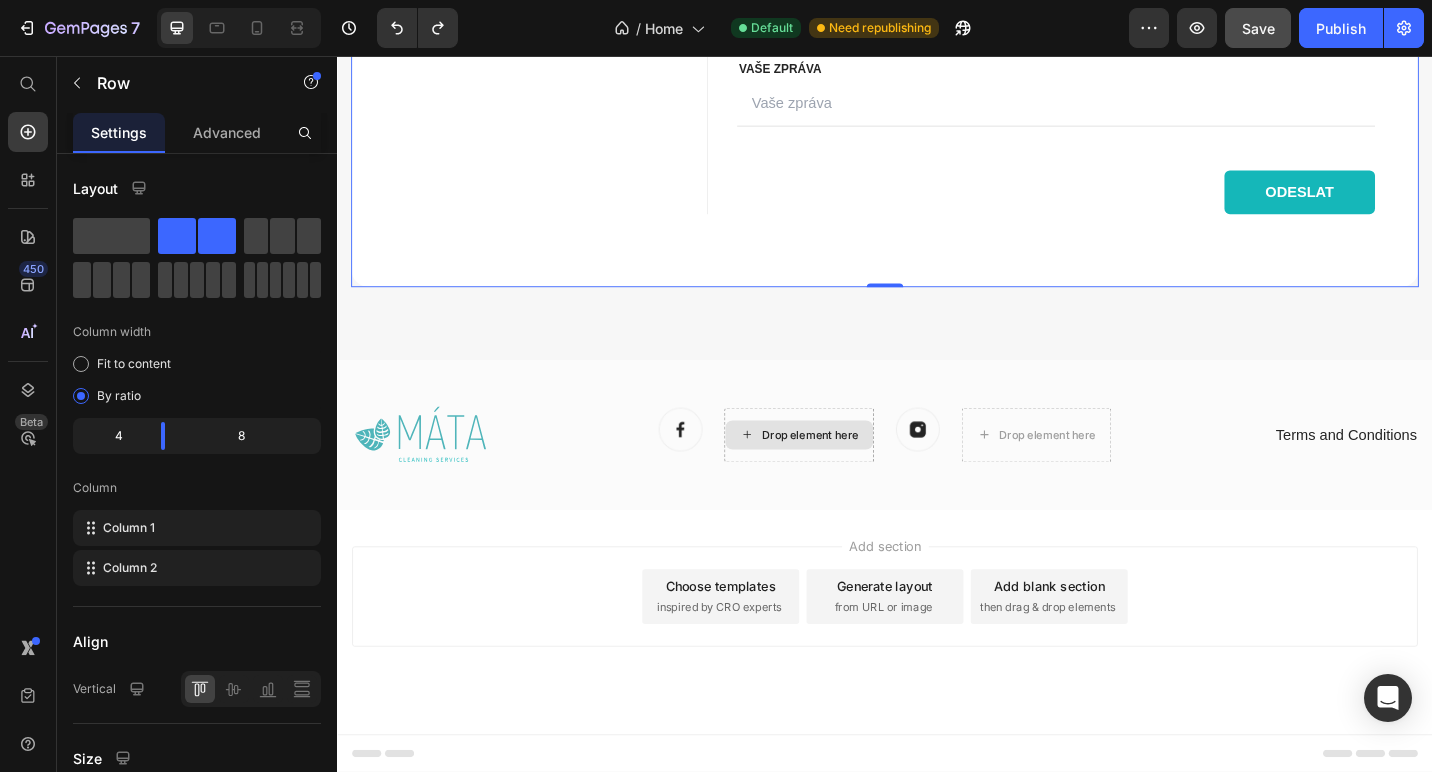scroll, scrollTop: 3354, scrollLeft: 0, axis: vertical 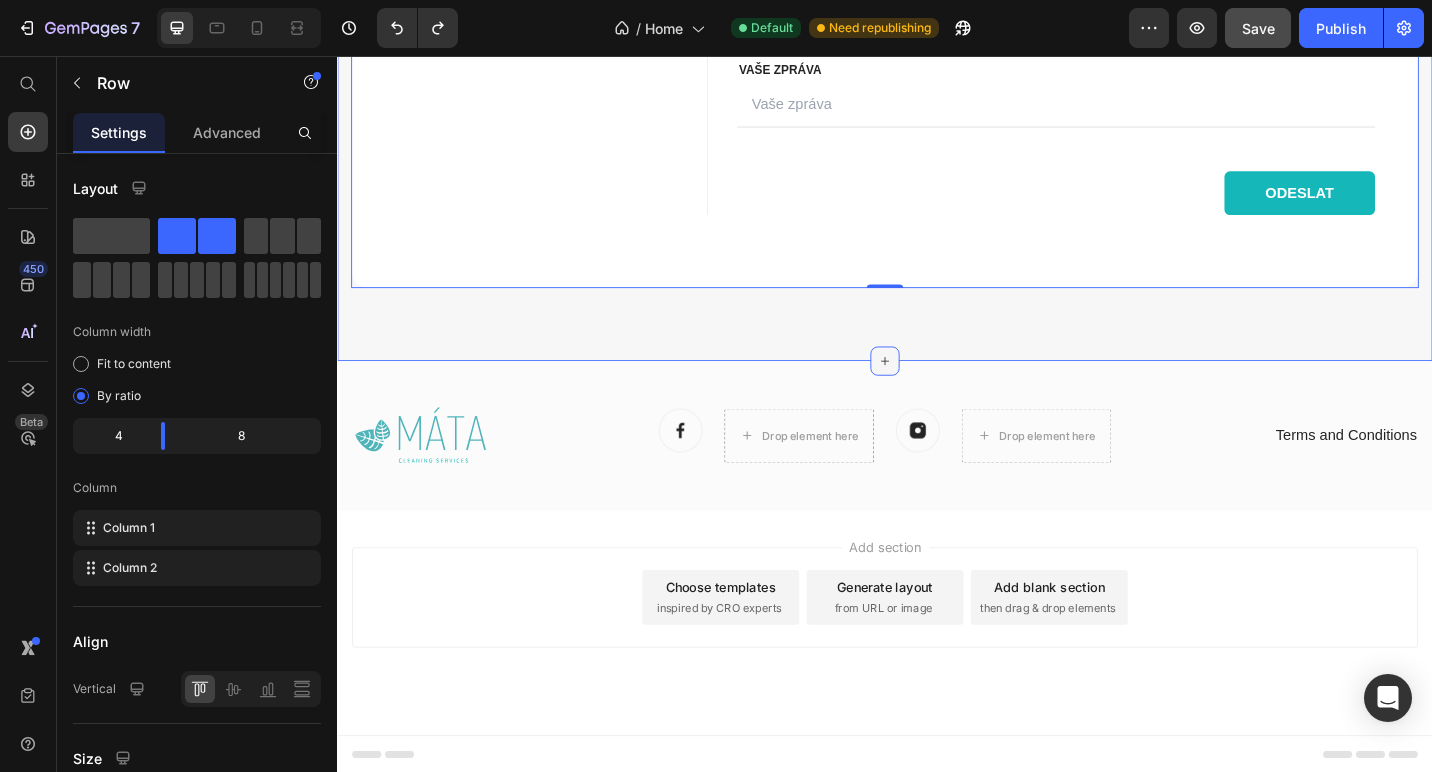 click 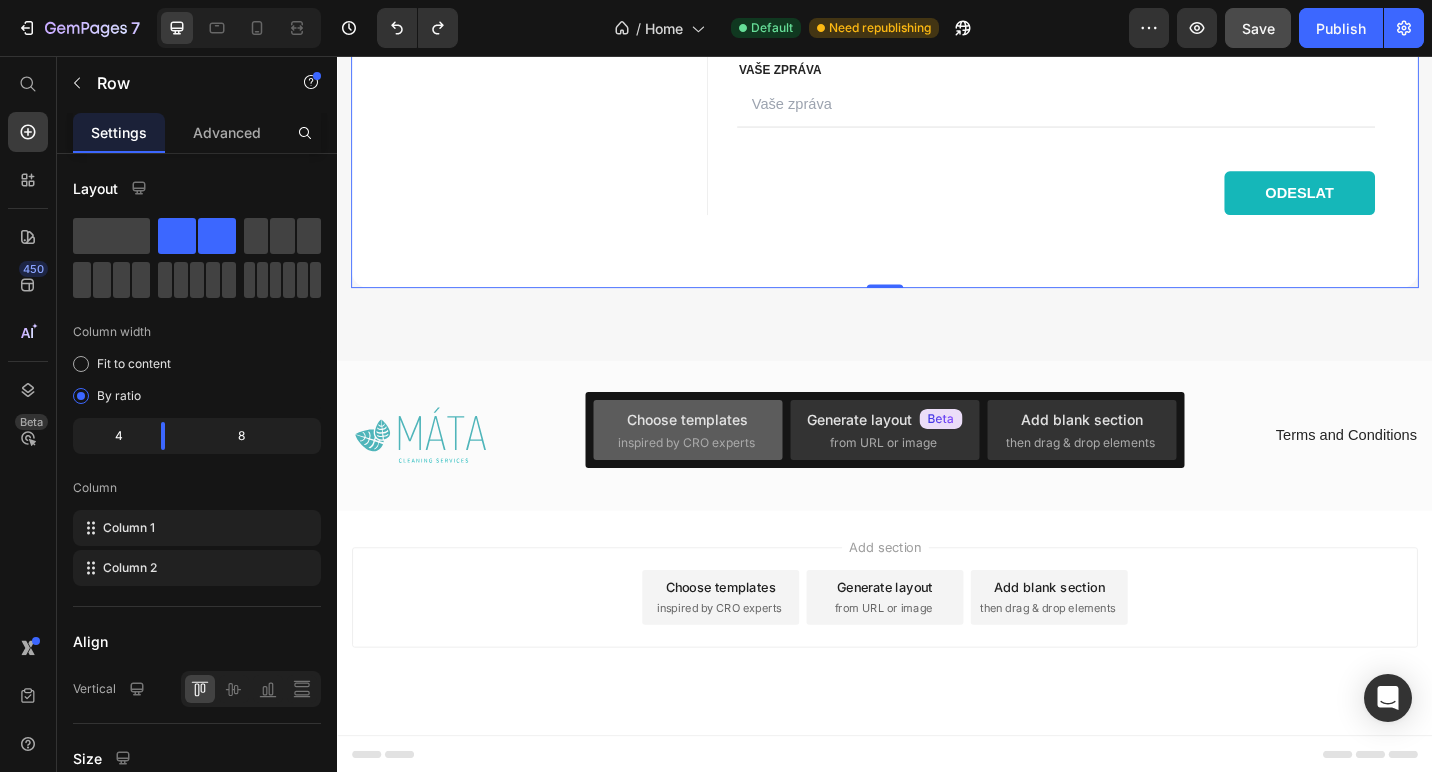 click on "inspired by CRO experts" at bounding box center (686, 443) 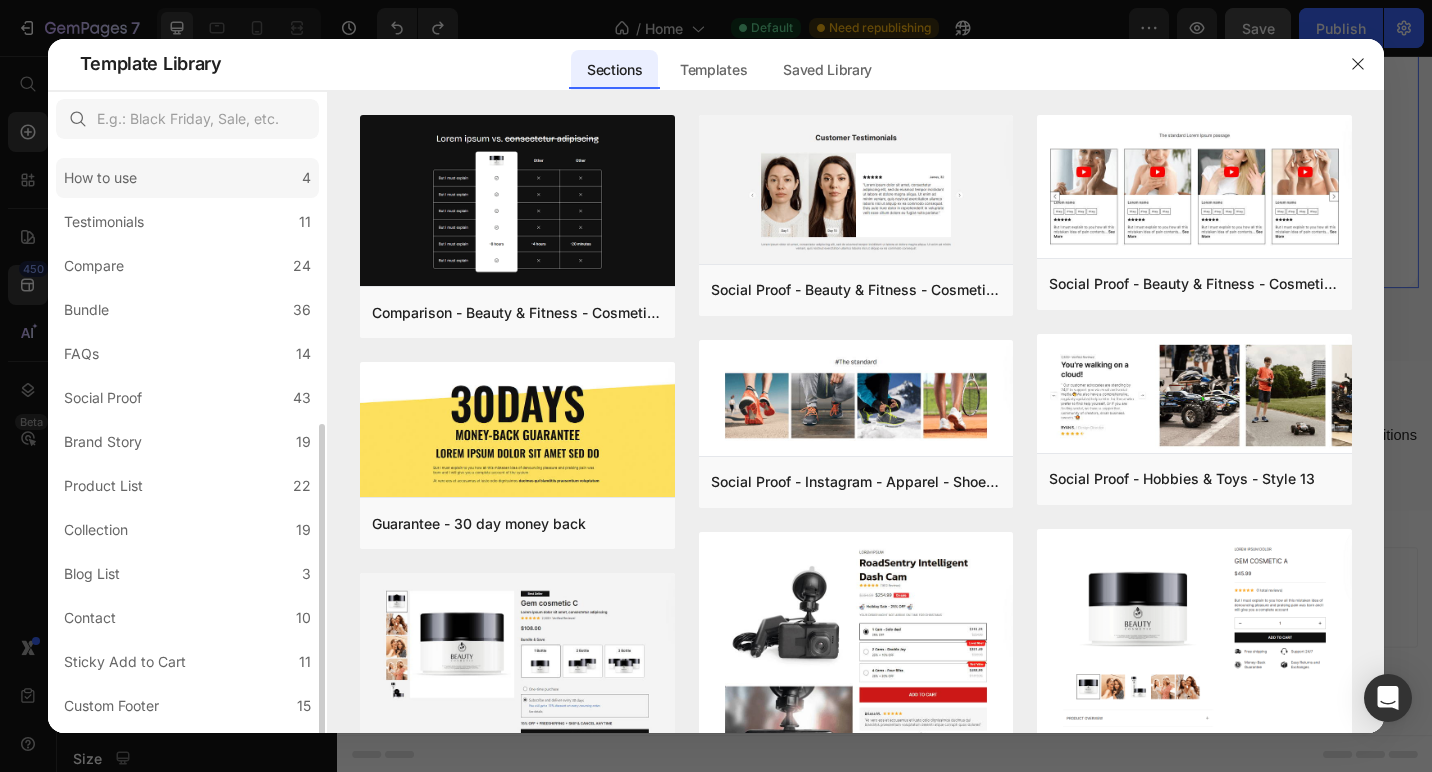 scroll, scrollTop: 393, scrollLeft: 0, axis: vertical 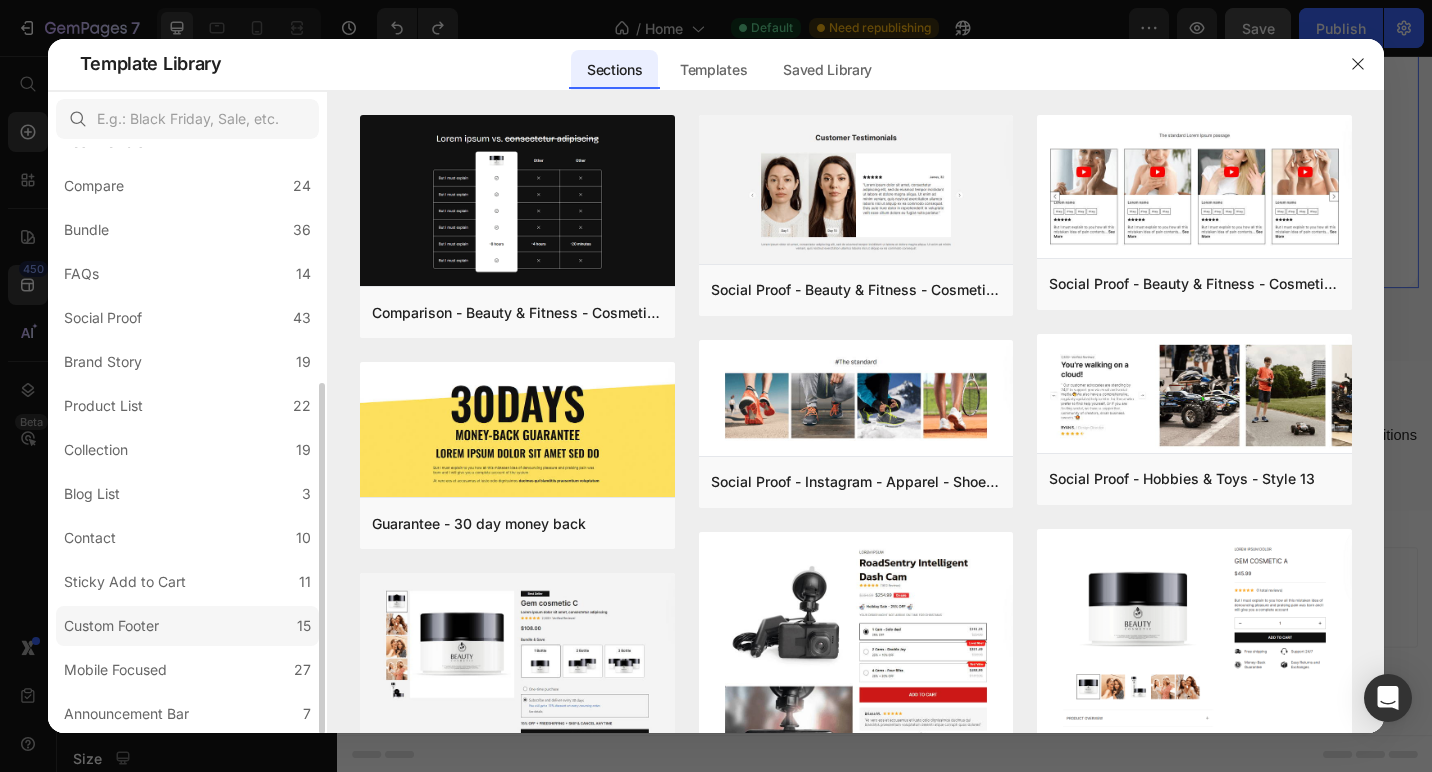 click on "Custom Footer" at bounding box center [111, 626] 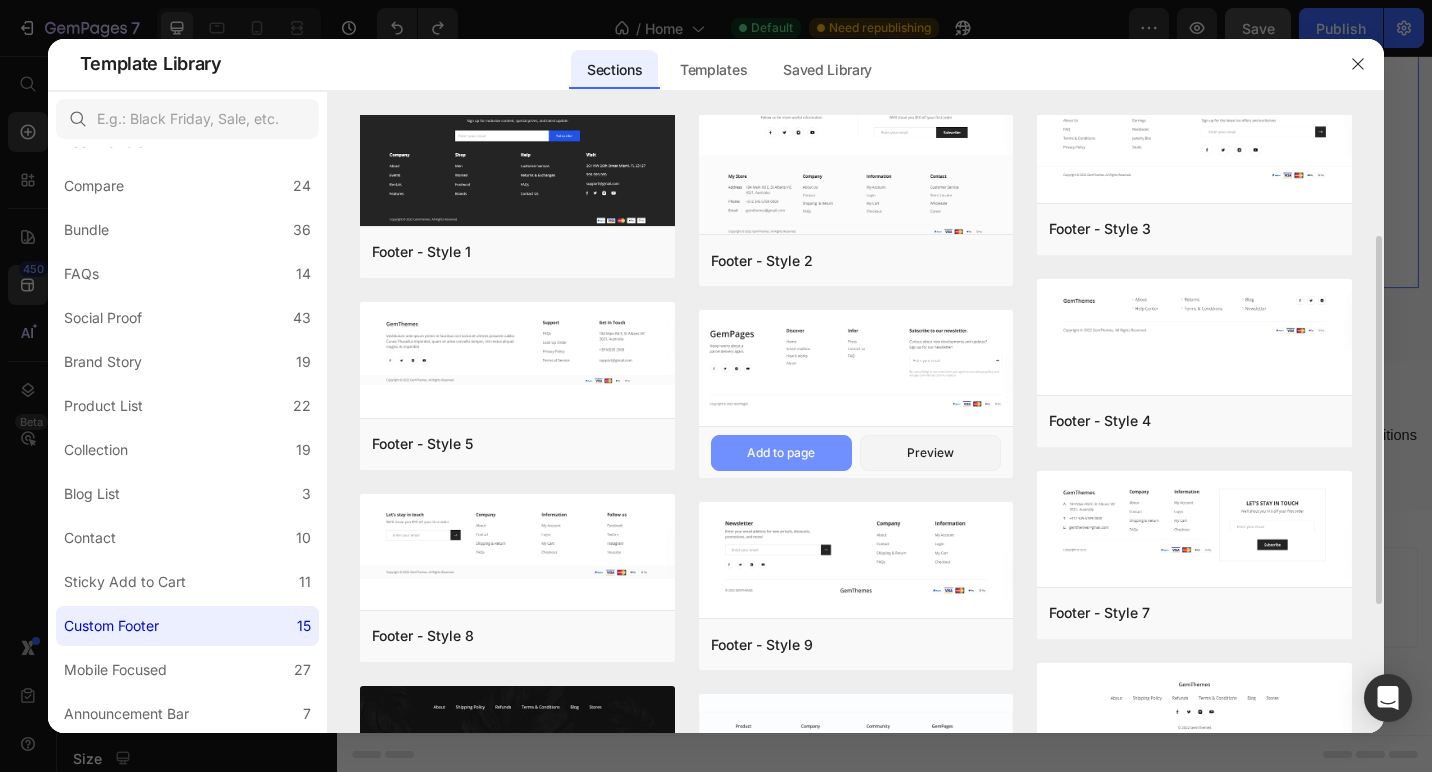 scroll, scrollTop: 0, scrollLeft: 0, axis: both 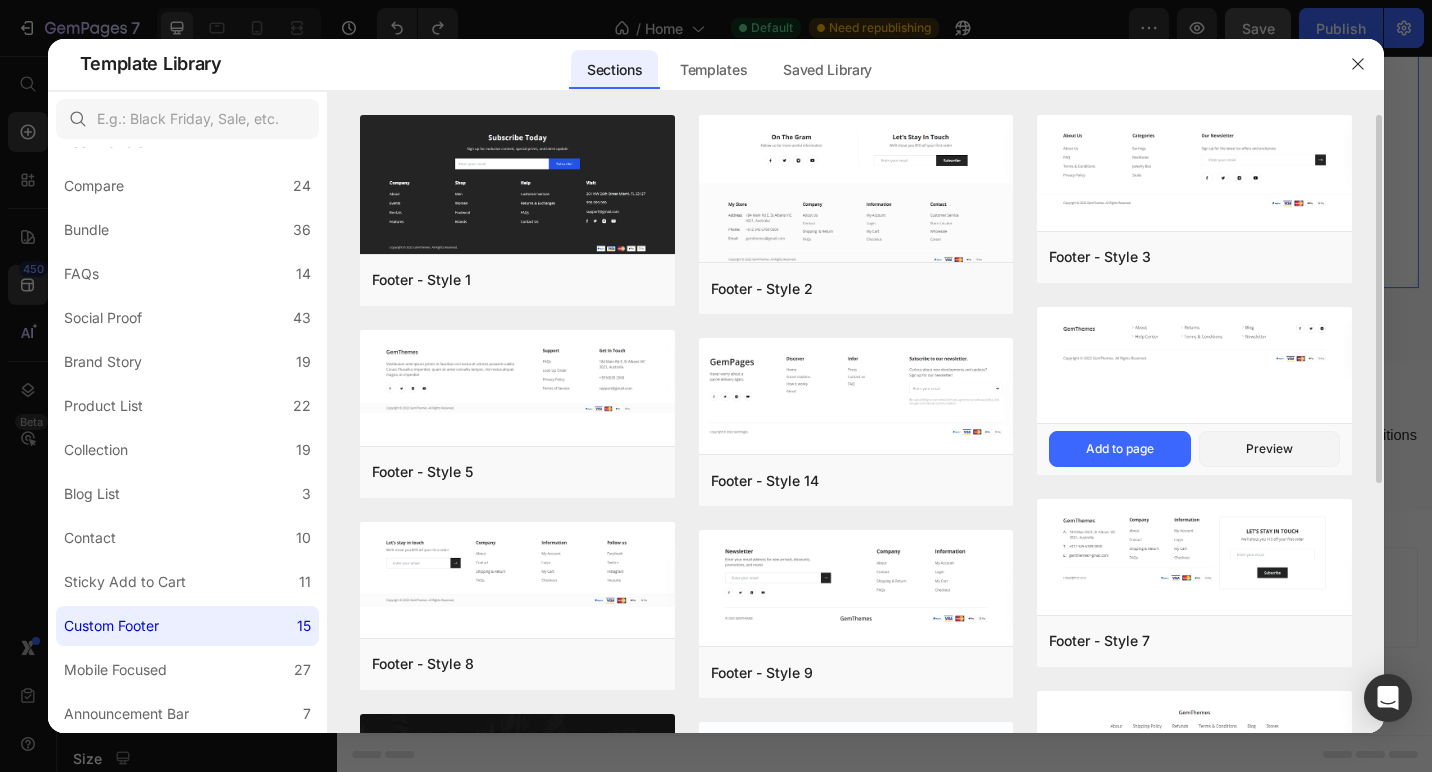 click at bounding box center [1194, 367] 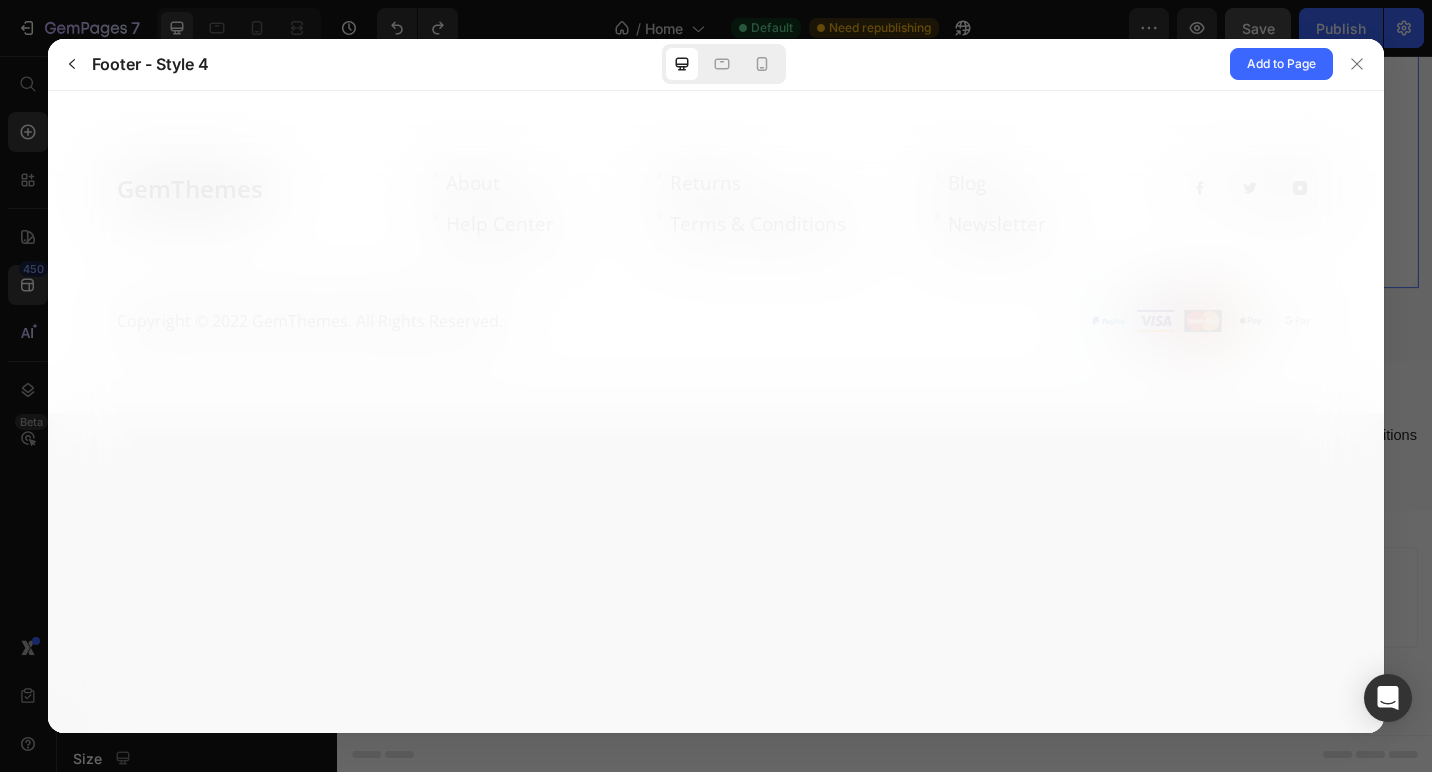 scroll, scrollTop: 0, scrollLeft: 0, axis: both 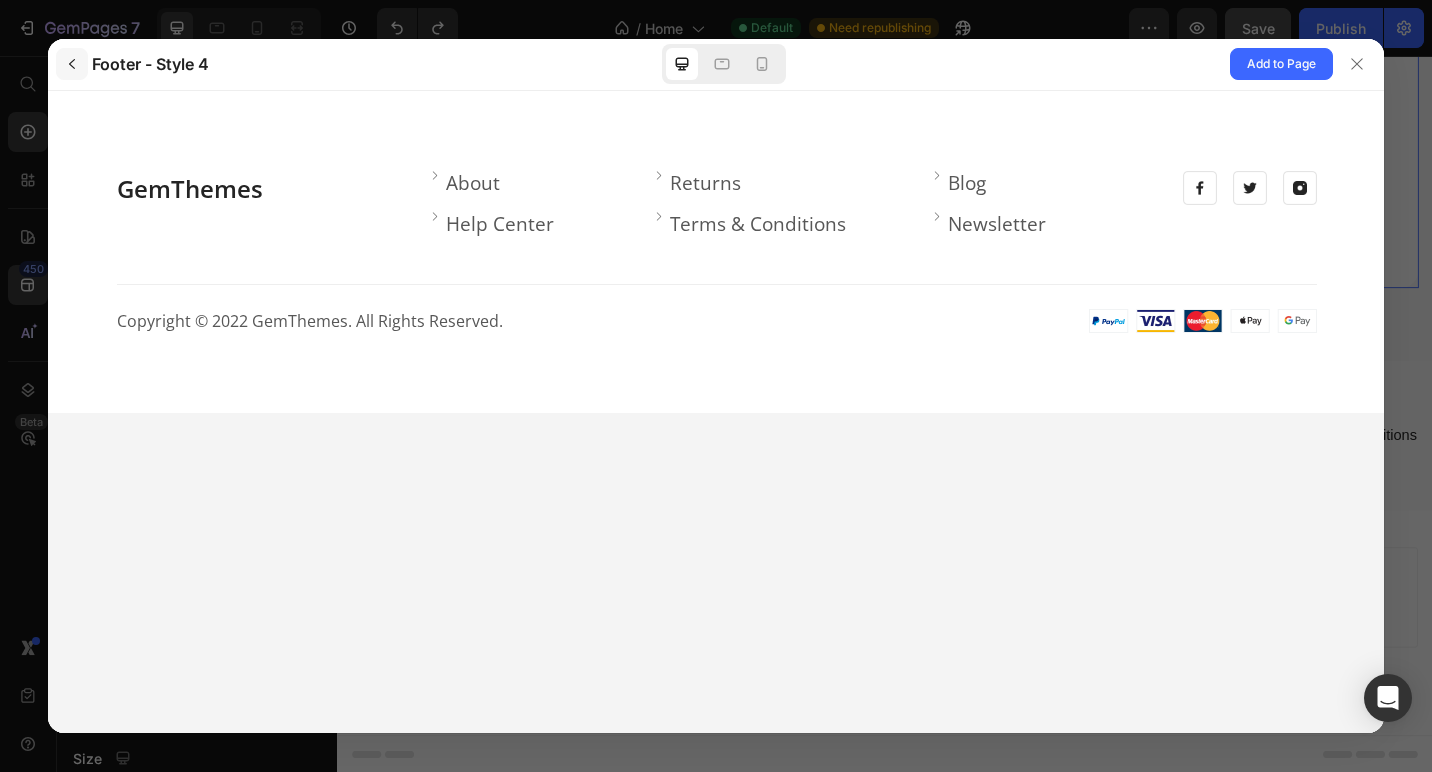 click 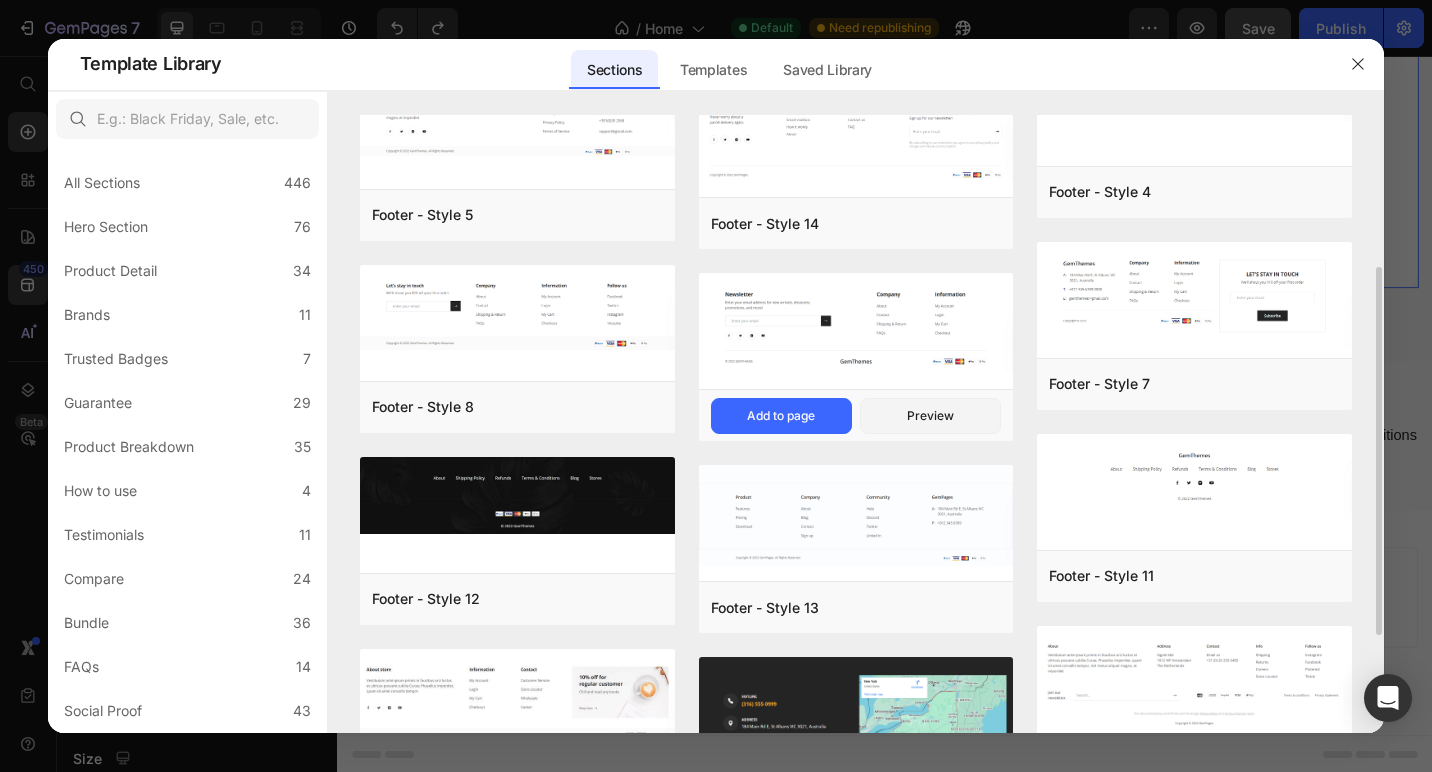 scroll, scrollTop: 422, scrollLeft: 0, axis: vertical 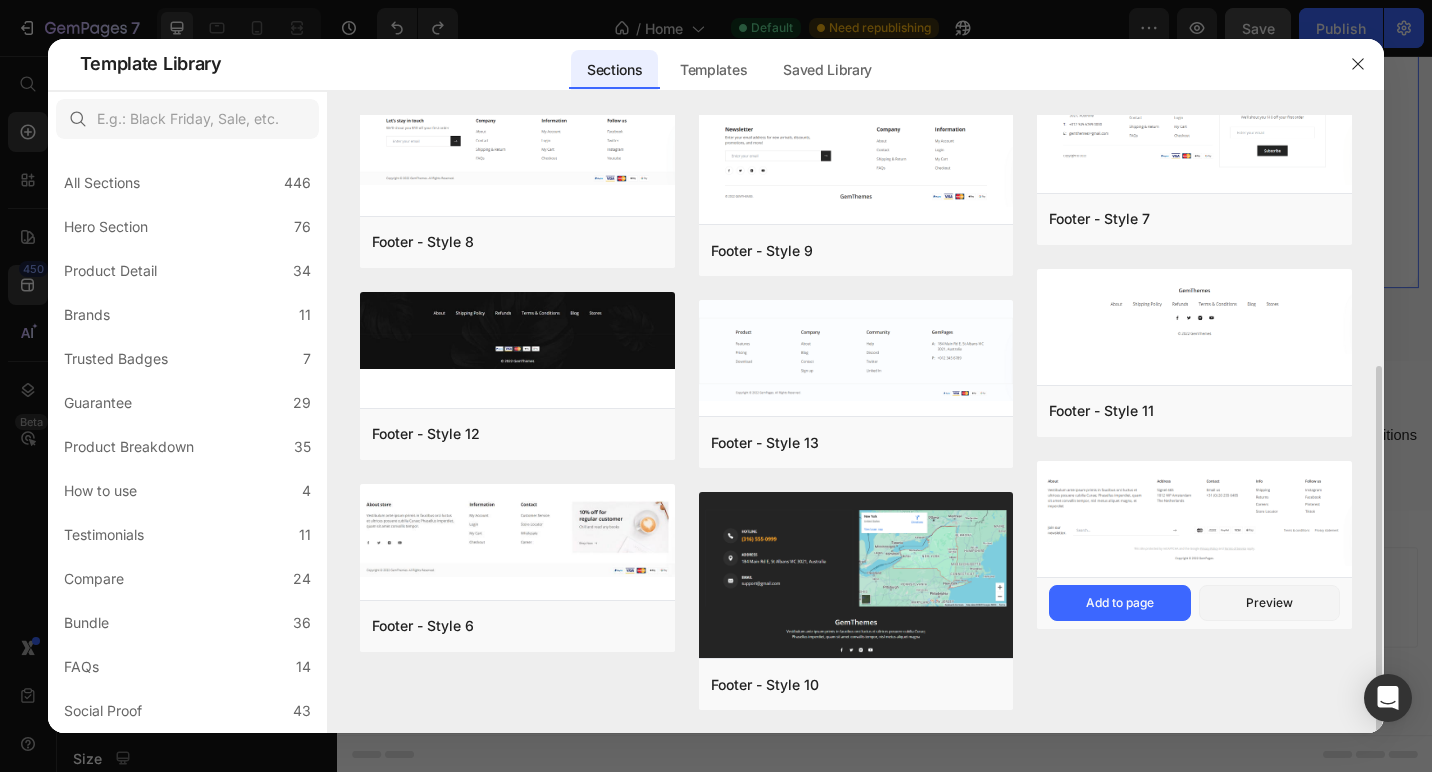 click at bounding box center [1194, 513] 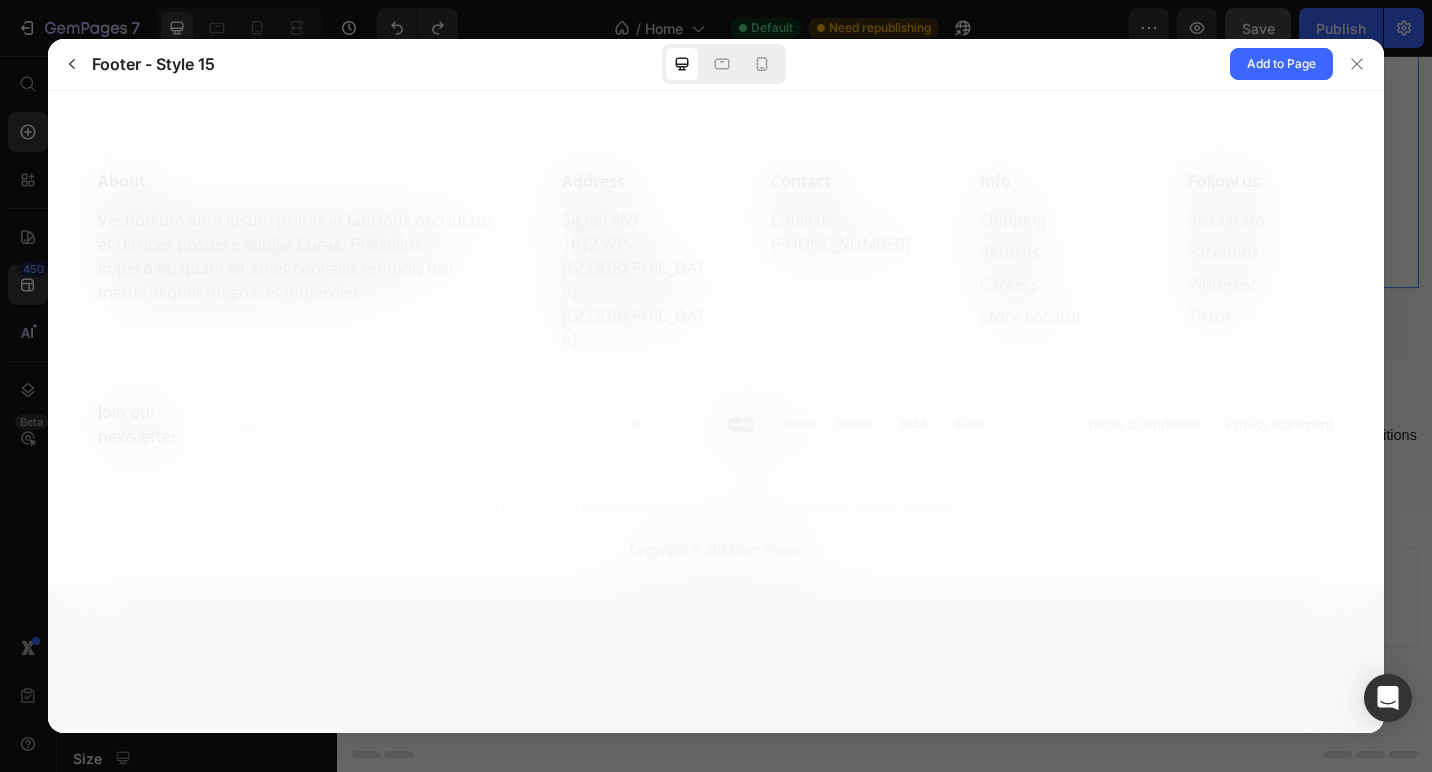 scroll, scrollTop: 0, scrollLeft: 0, axis: both 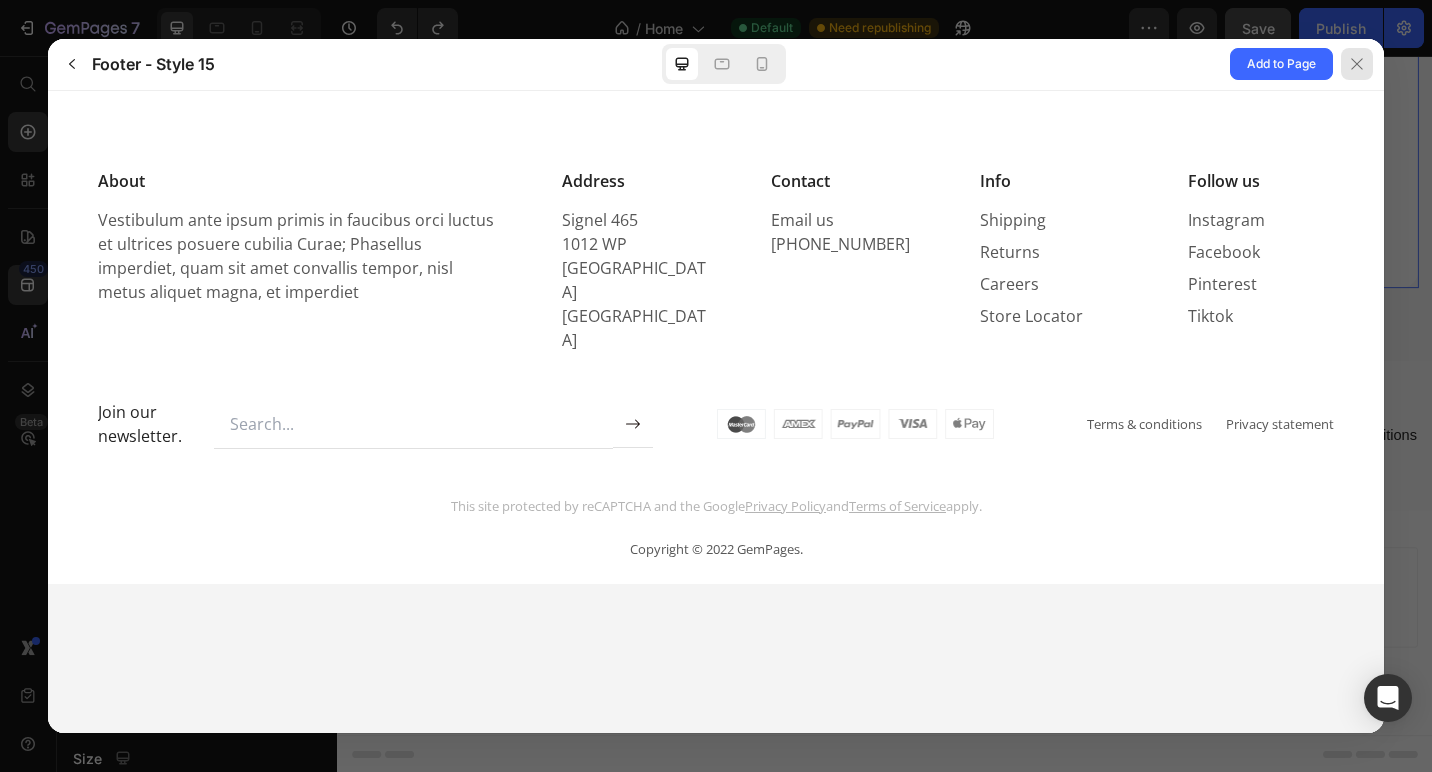 click 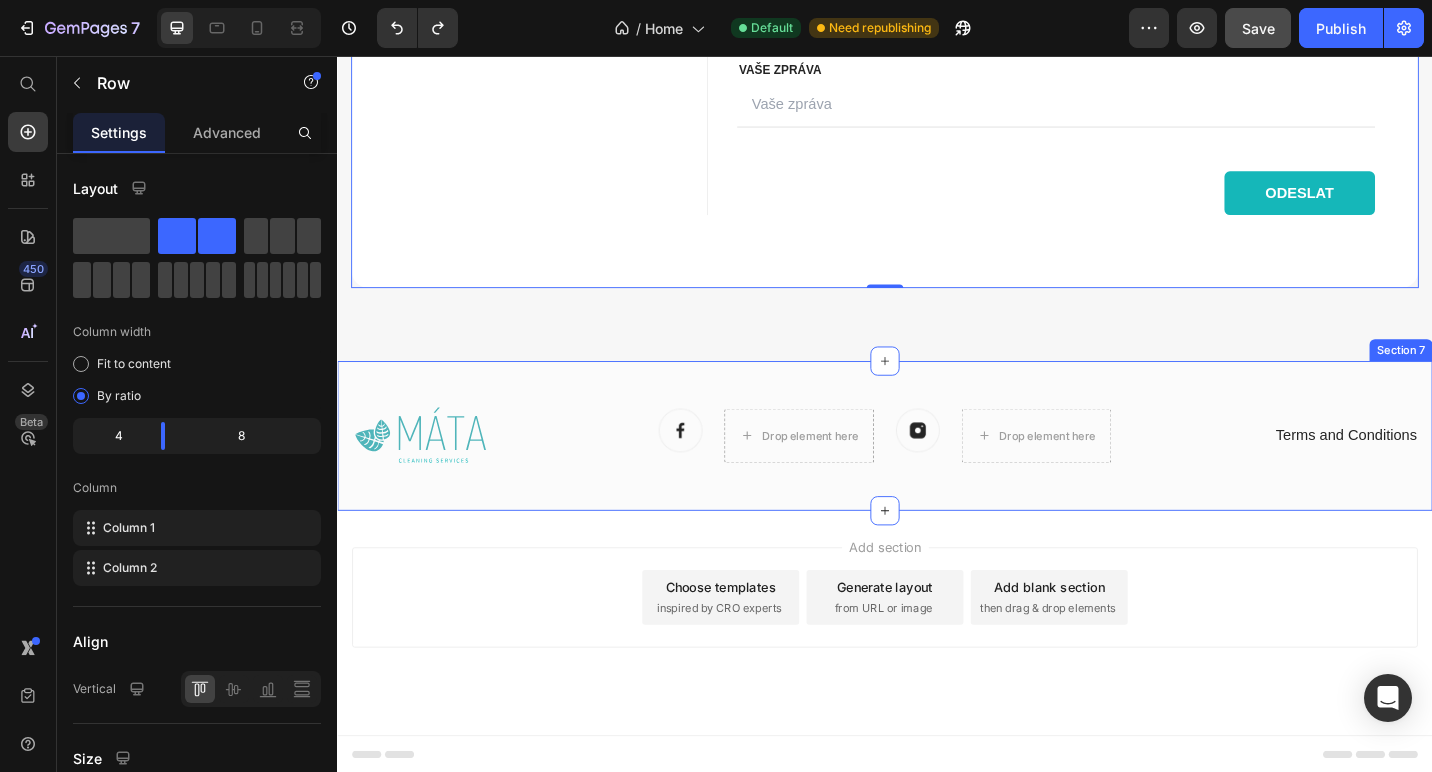 scroll, scrollTop: 3355, scrollLeft: 0, axis: vertical 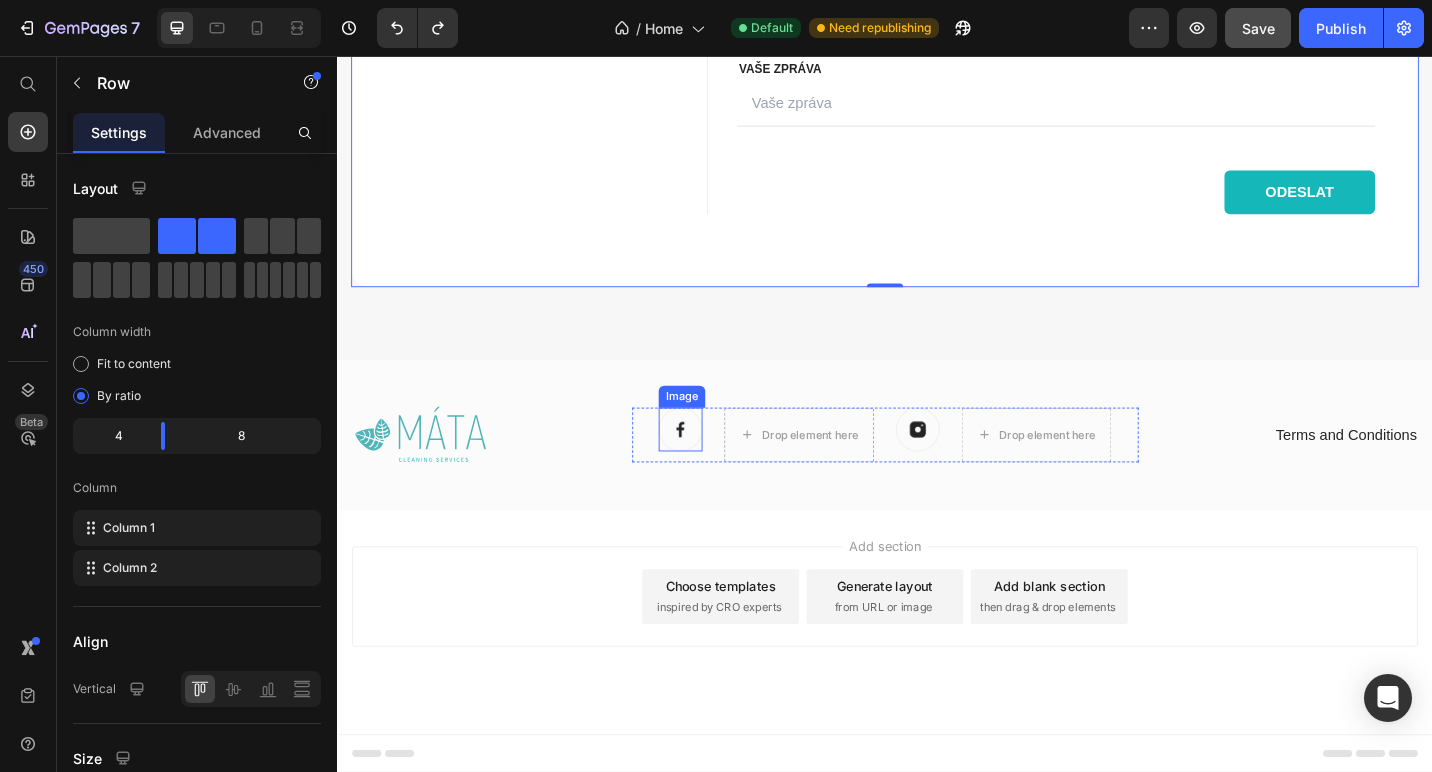 click at bounding box center [713, 465] 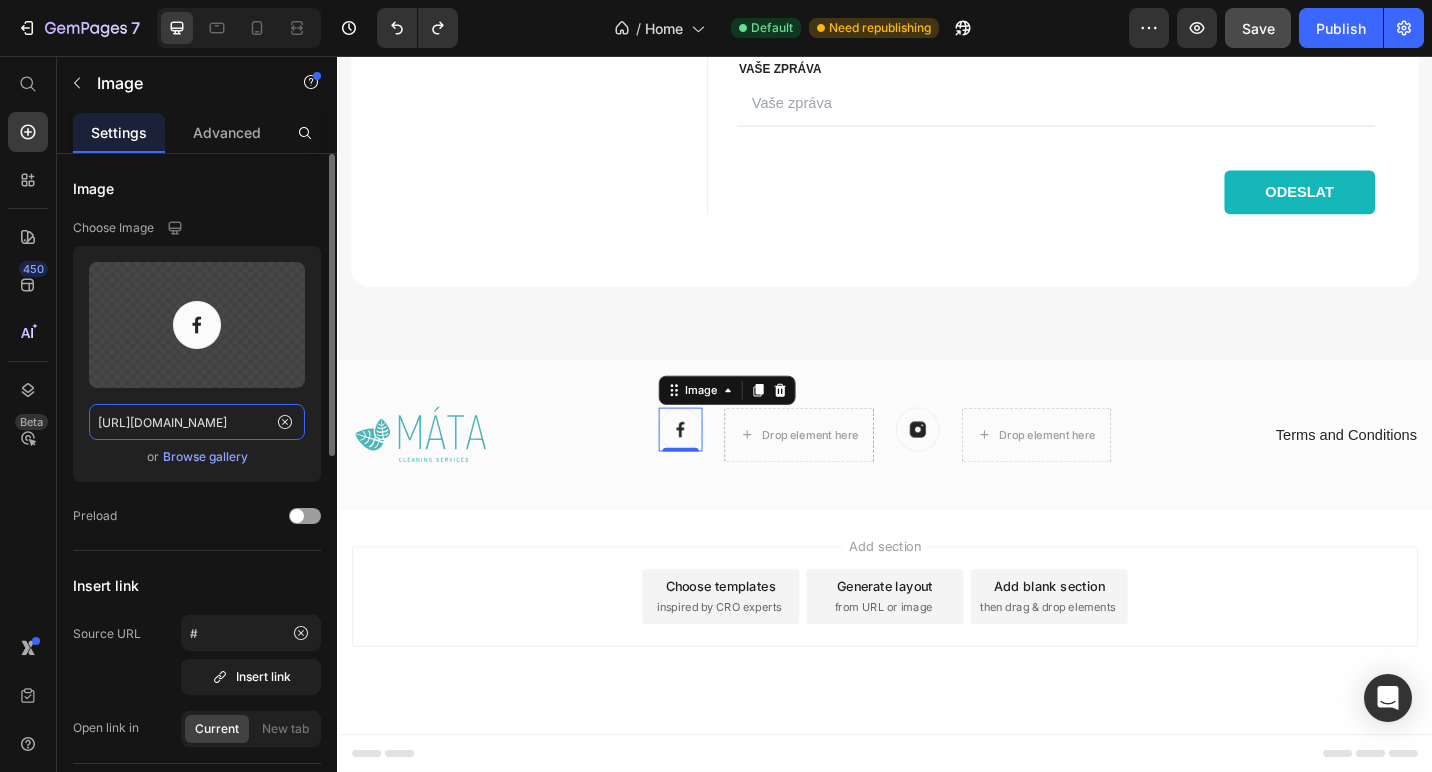 click on "https://ucarecdn.com/ad8fbce1-9093-4b72-b71b-7df8e74b9c2f/-/format/auto/" 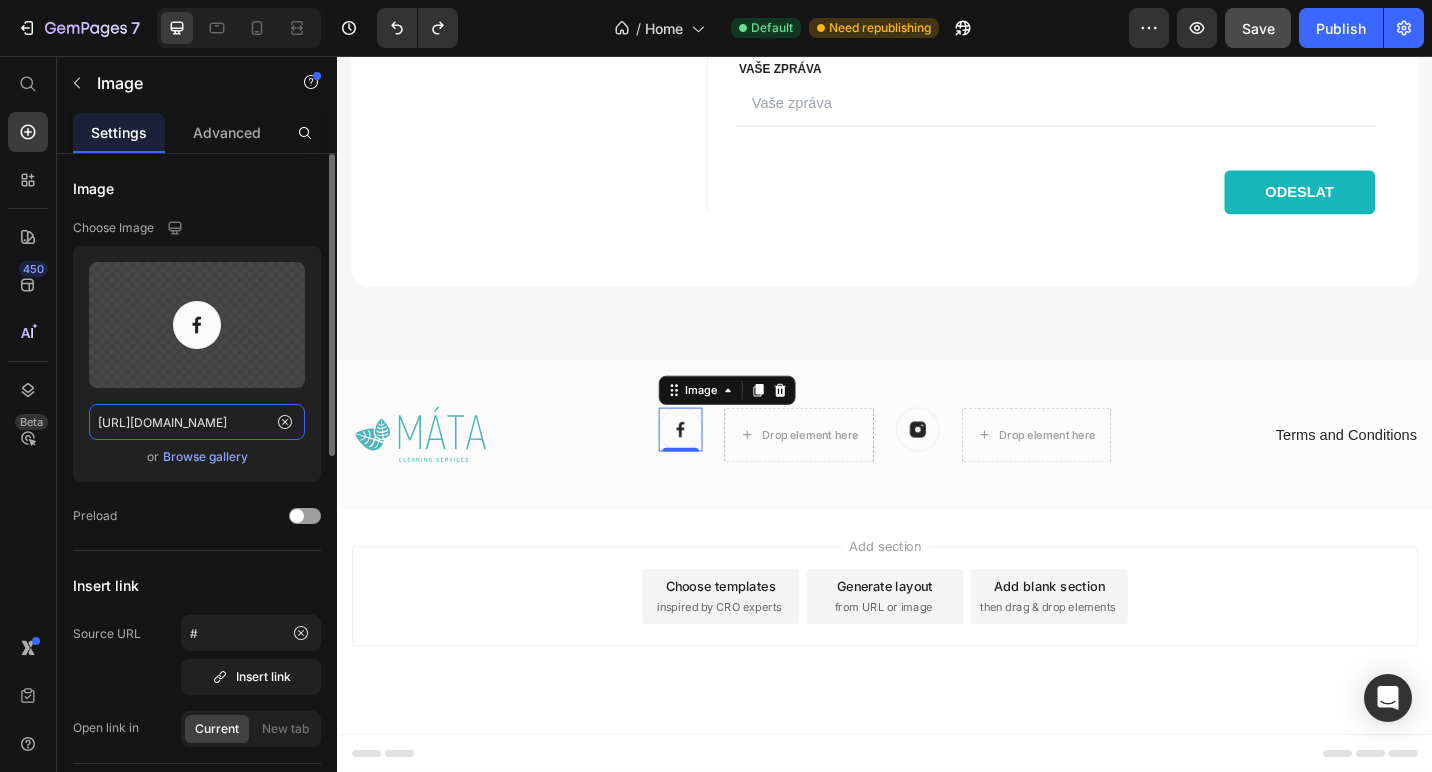 scroll, scrollTop: 0, scrollLeft: 165, axis: horizontal 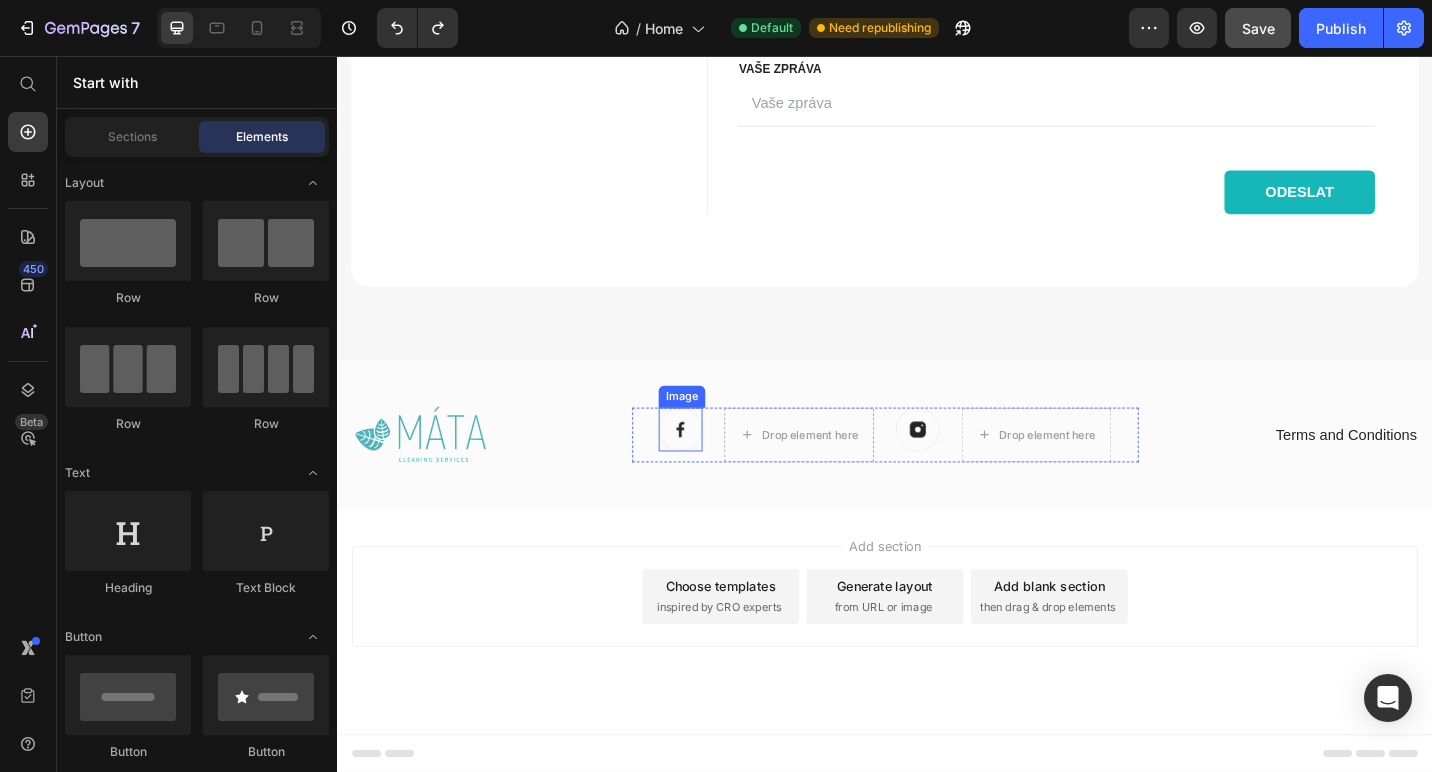 click at bounding box center [713, 465] 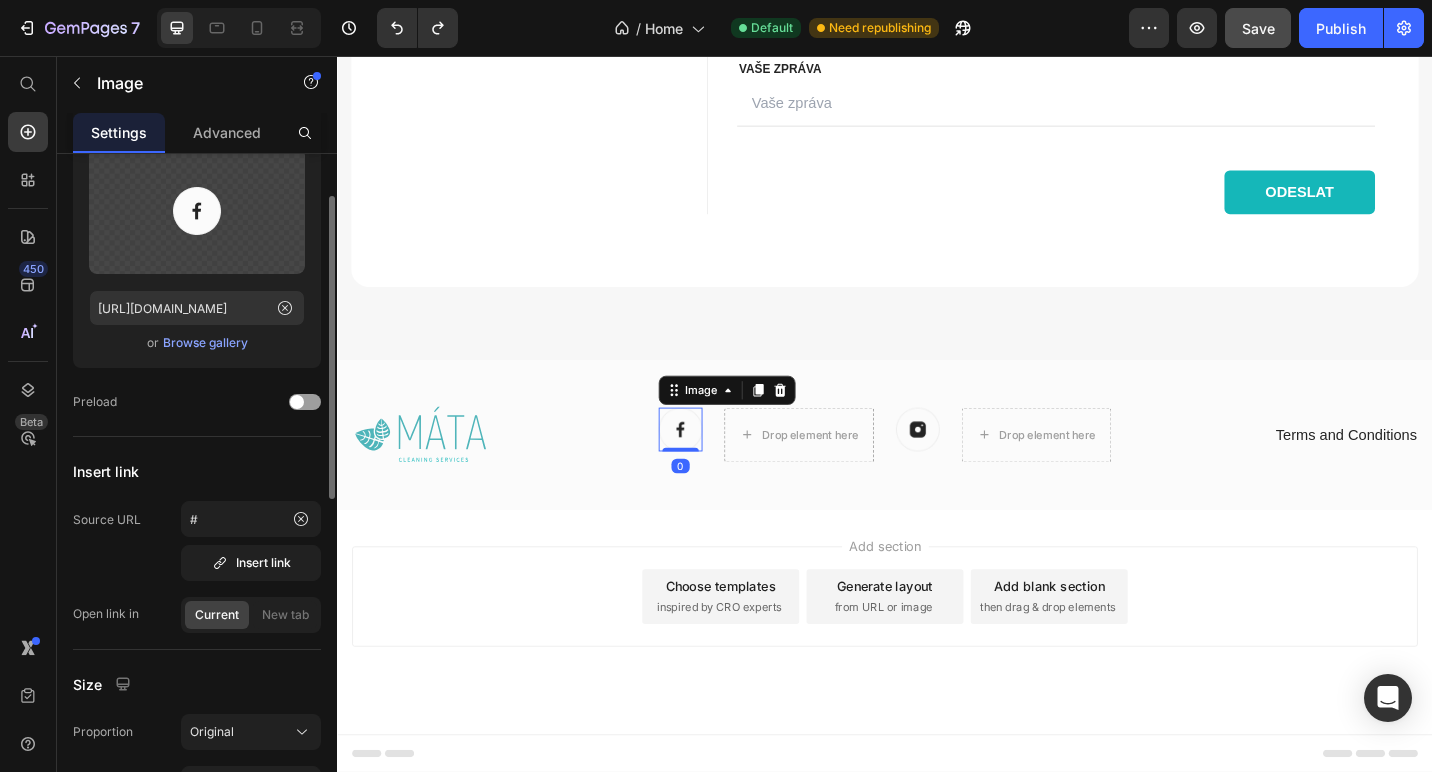 scroll, scrollTop: 131, scrollLeft: 0, axis: vertical 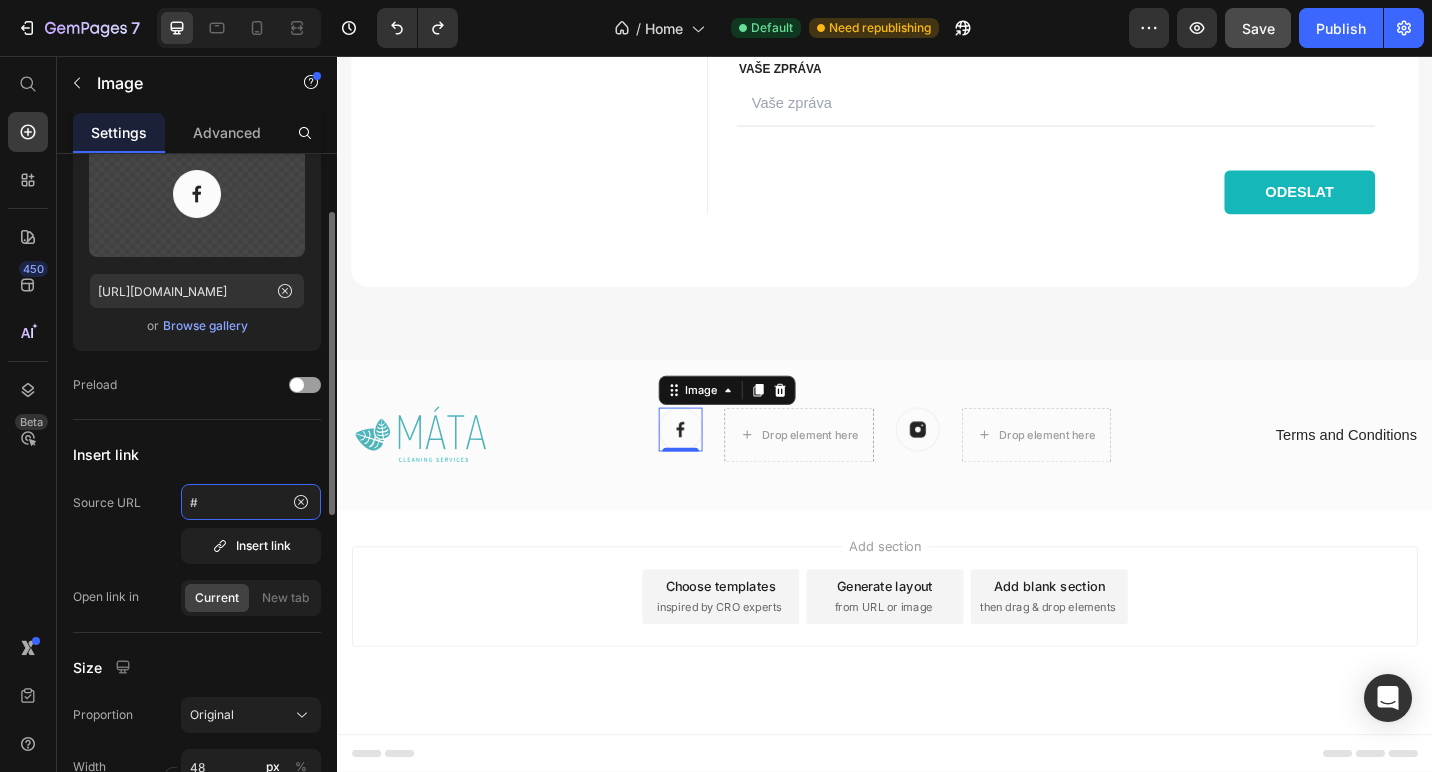 click on "#" 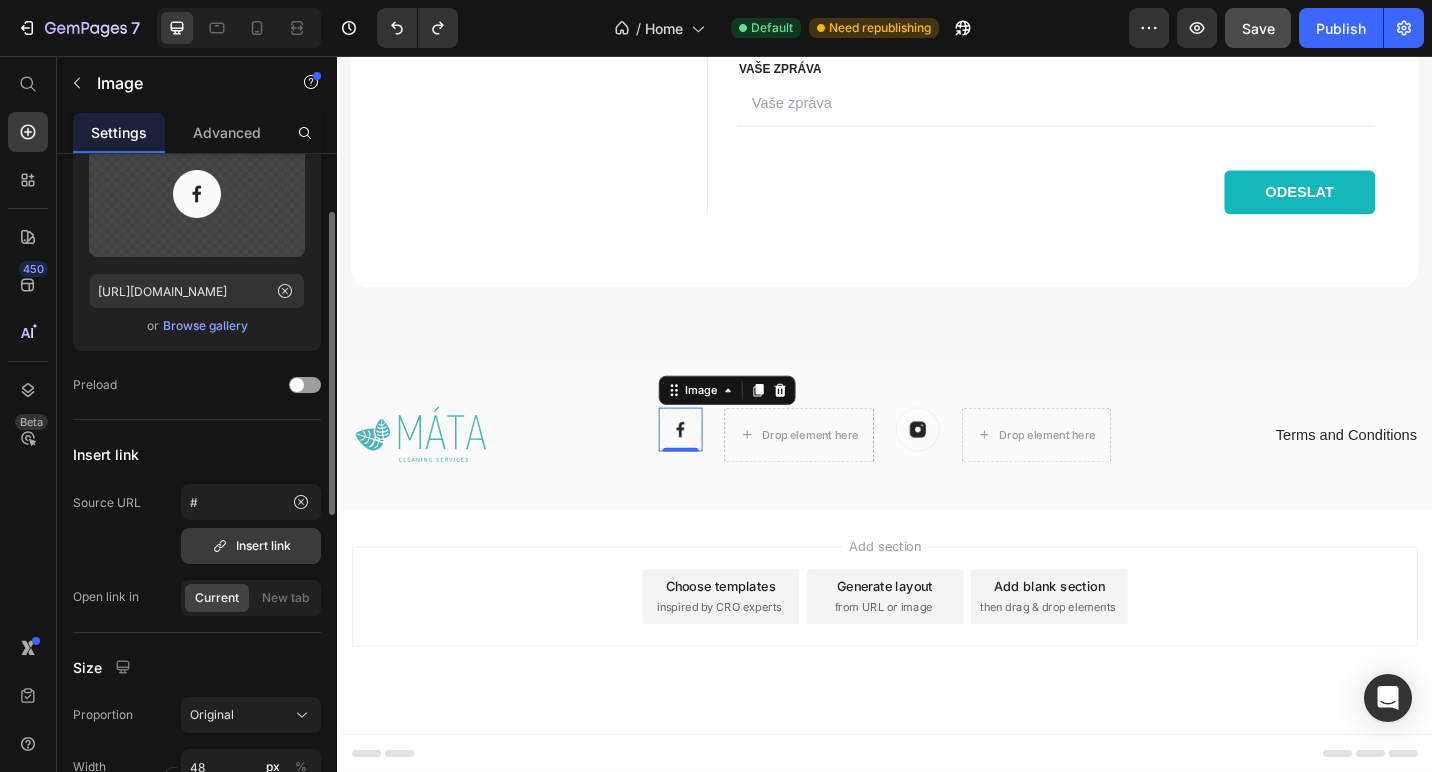 click on "Insert link" at bounding box center (251, 546) 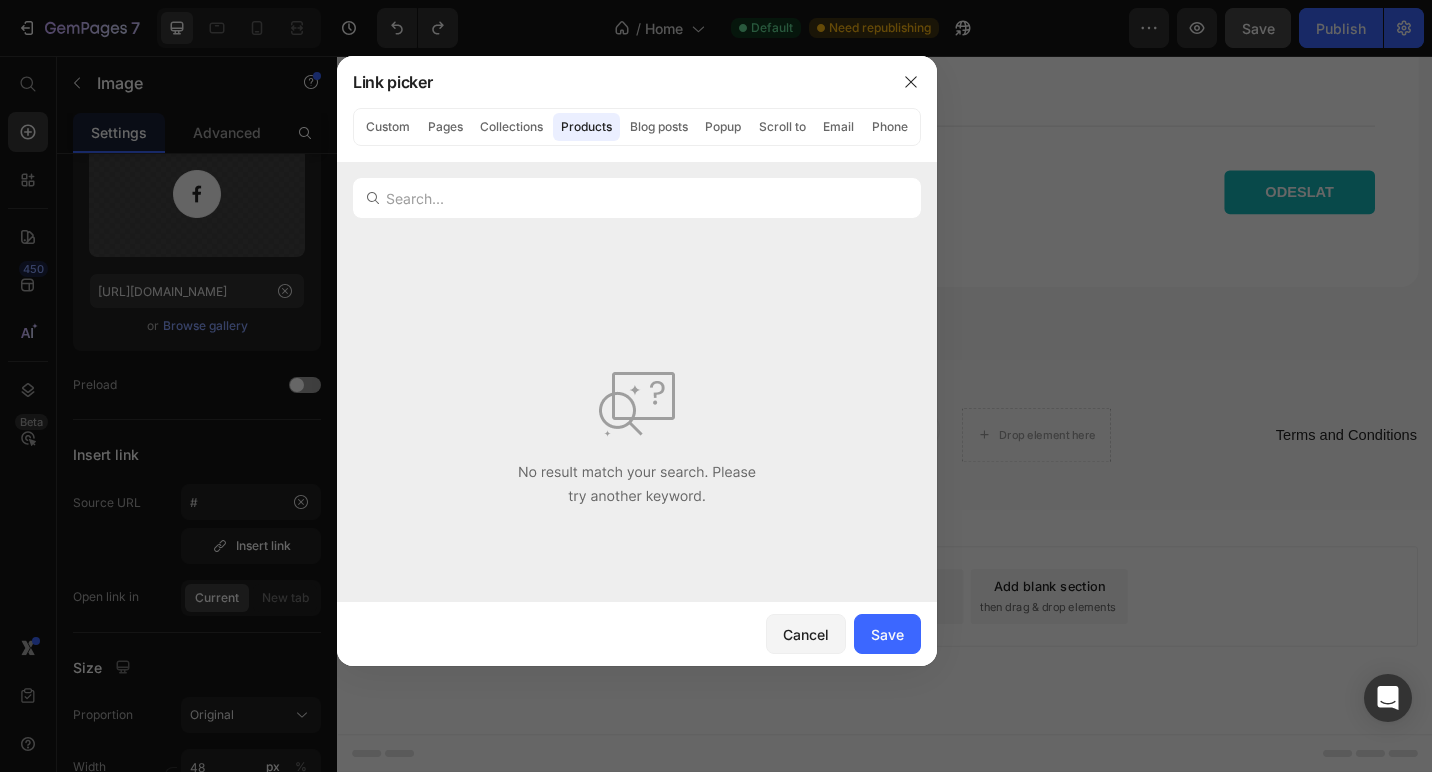 type on "https://www.facebook.com/profile.php?id=61577760914031" 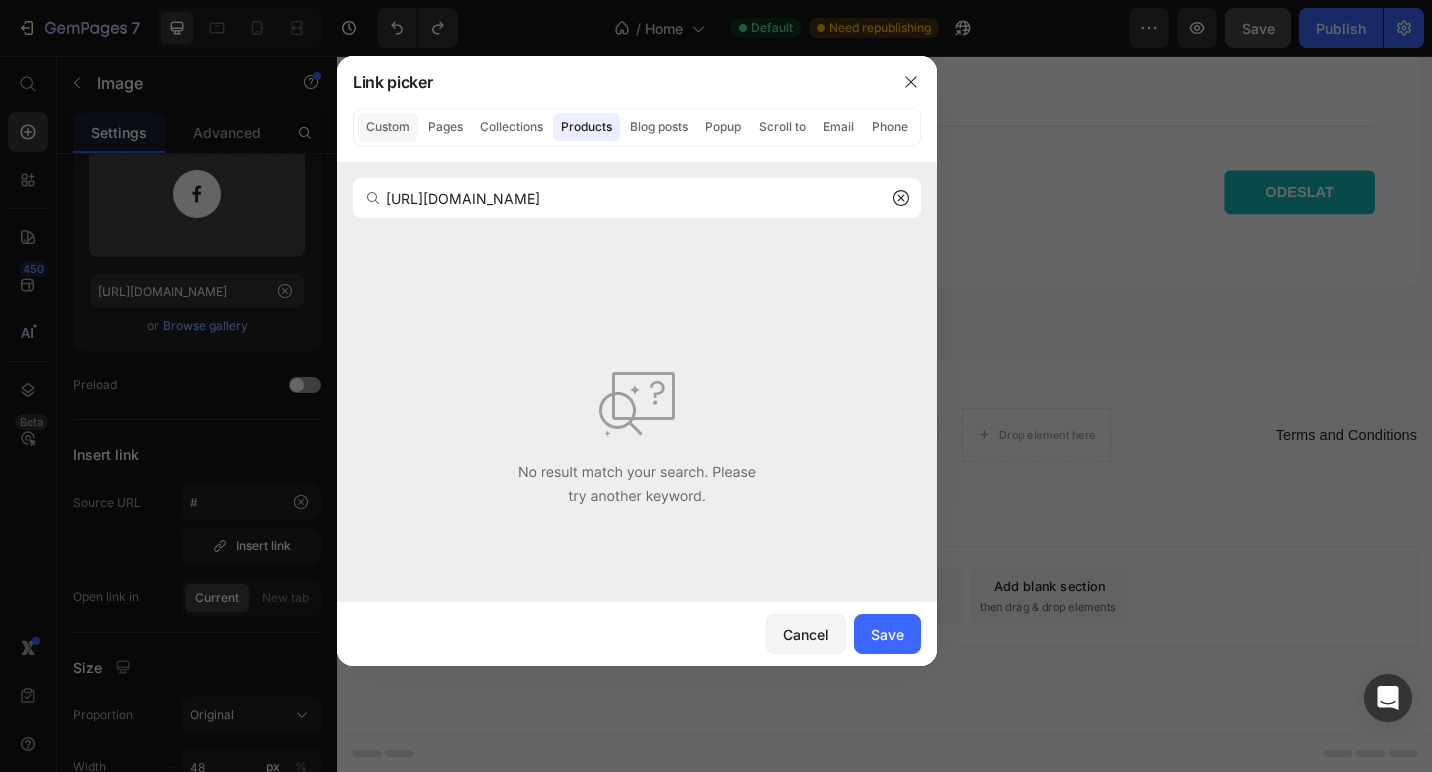click on "Custom" 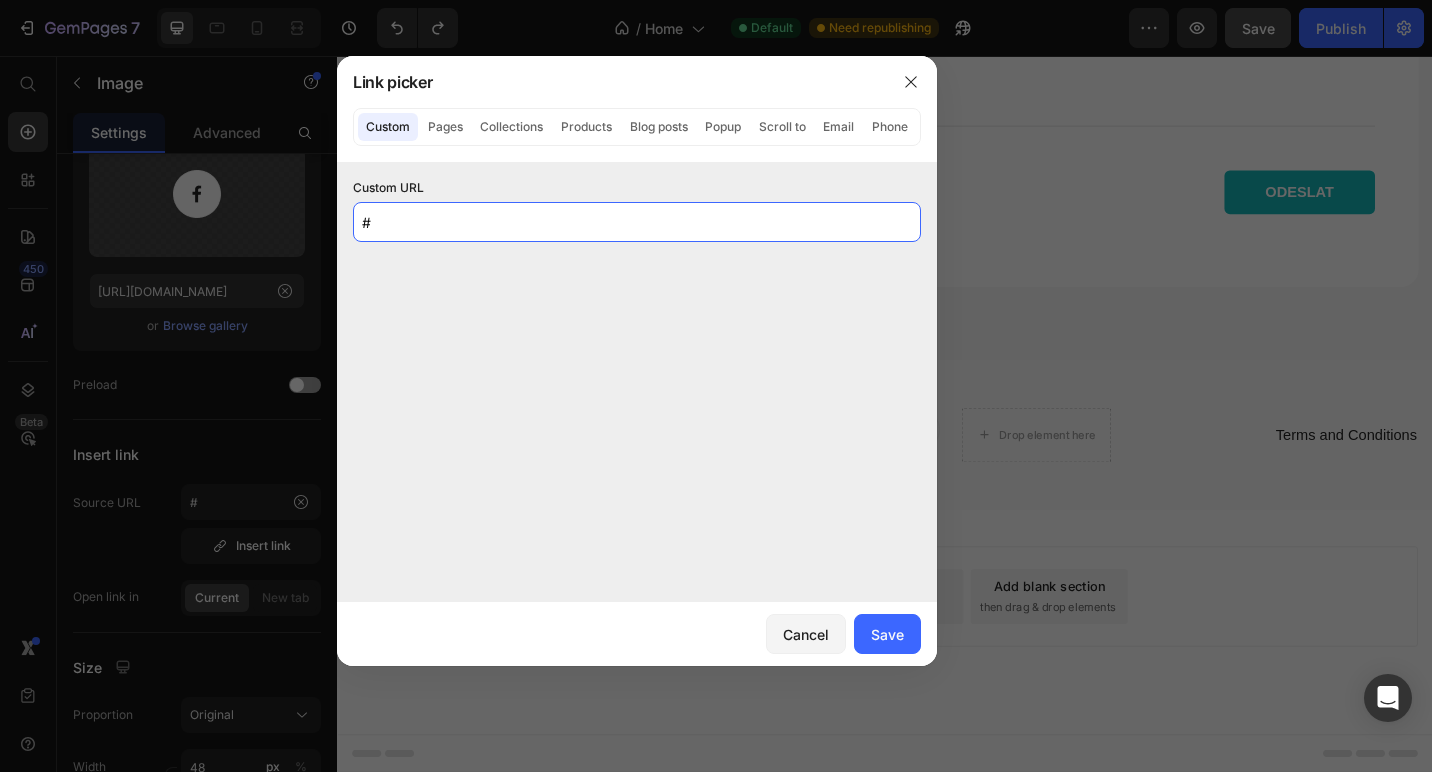 click on "#" 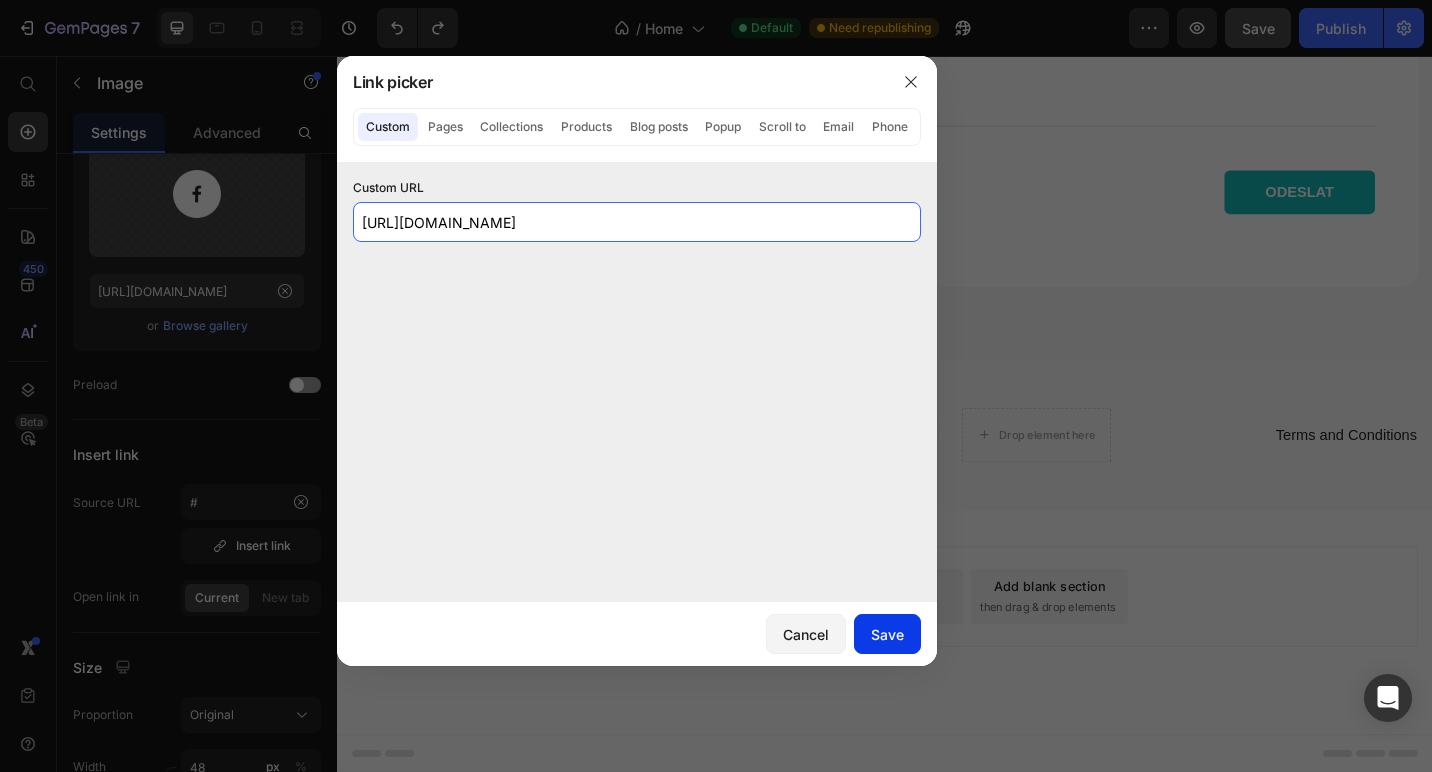 type on "https://www.facebook.com/profile.php?id=61577760914031" 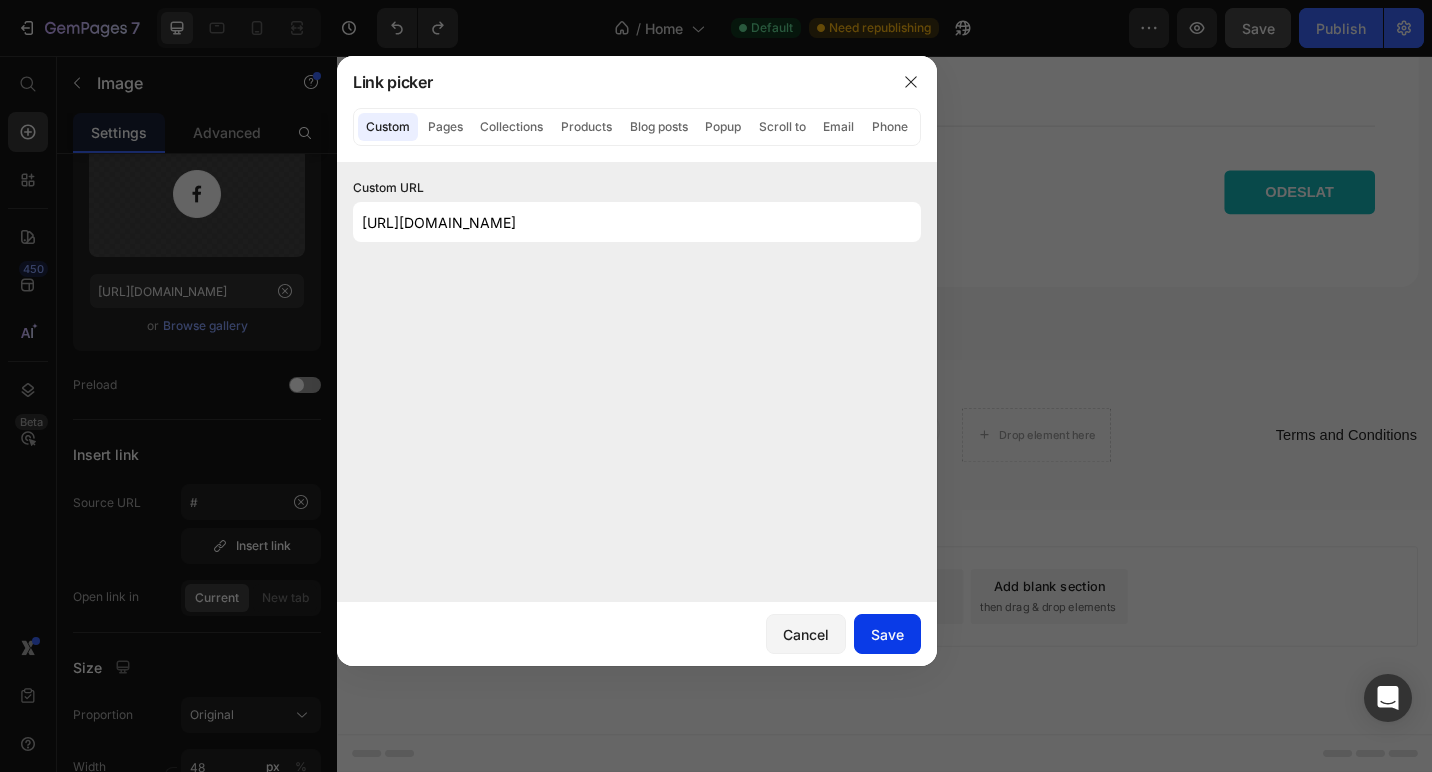 click on "Save" 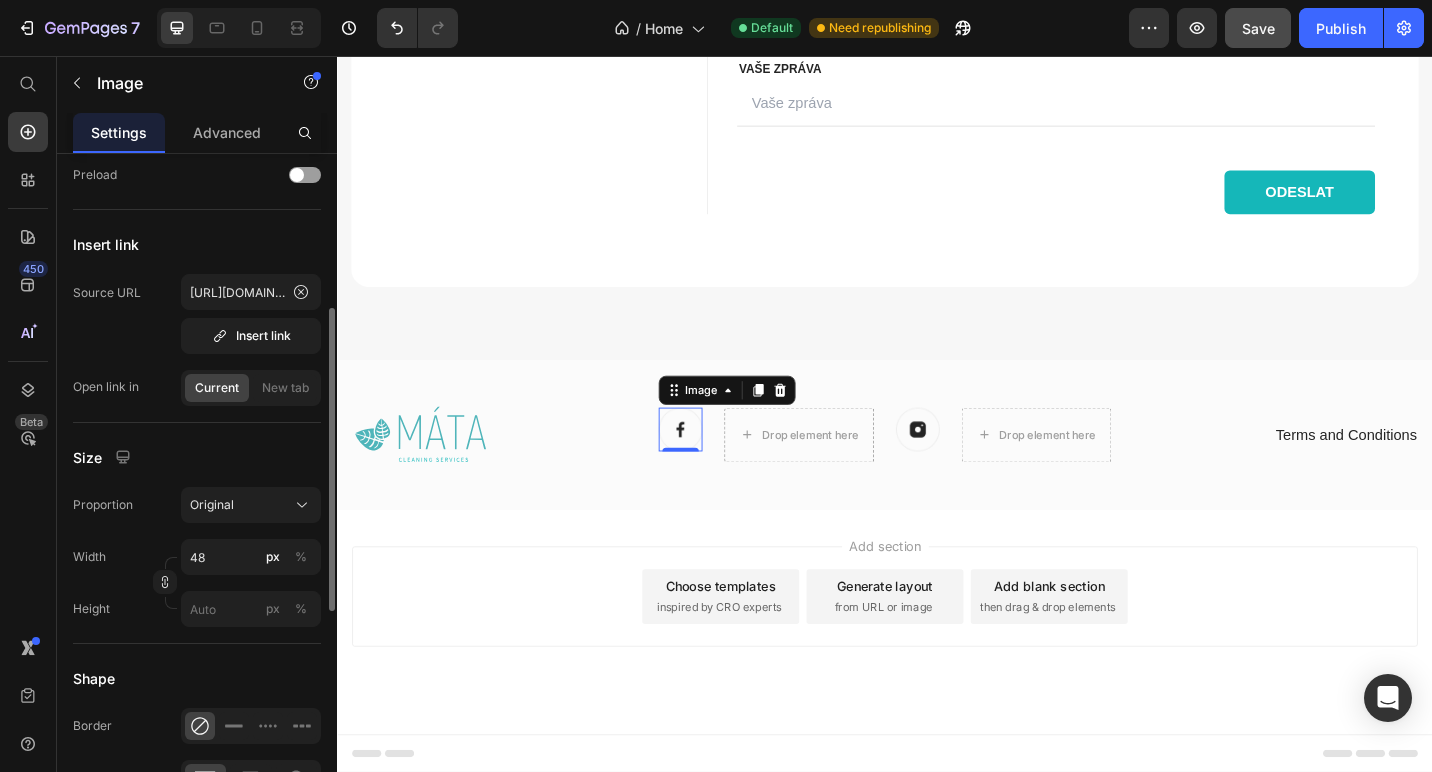 scroll, scrollTop: 342, scrollLeft: 0, axis: vertical 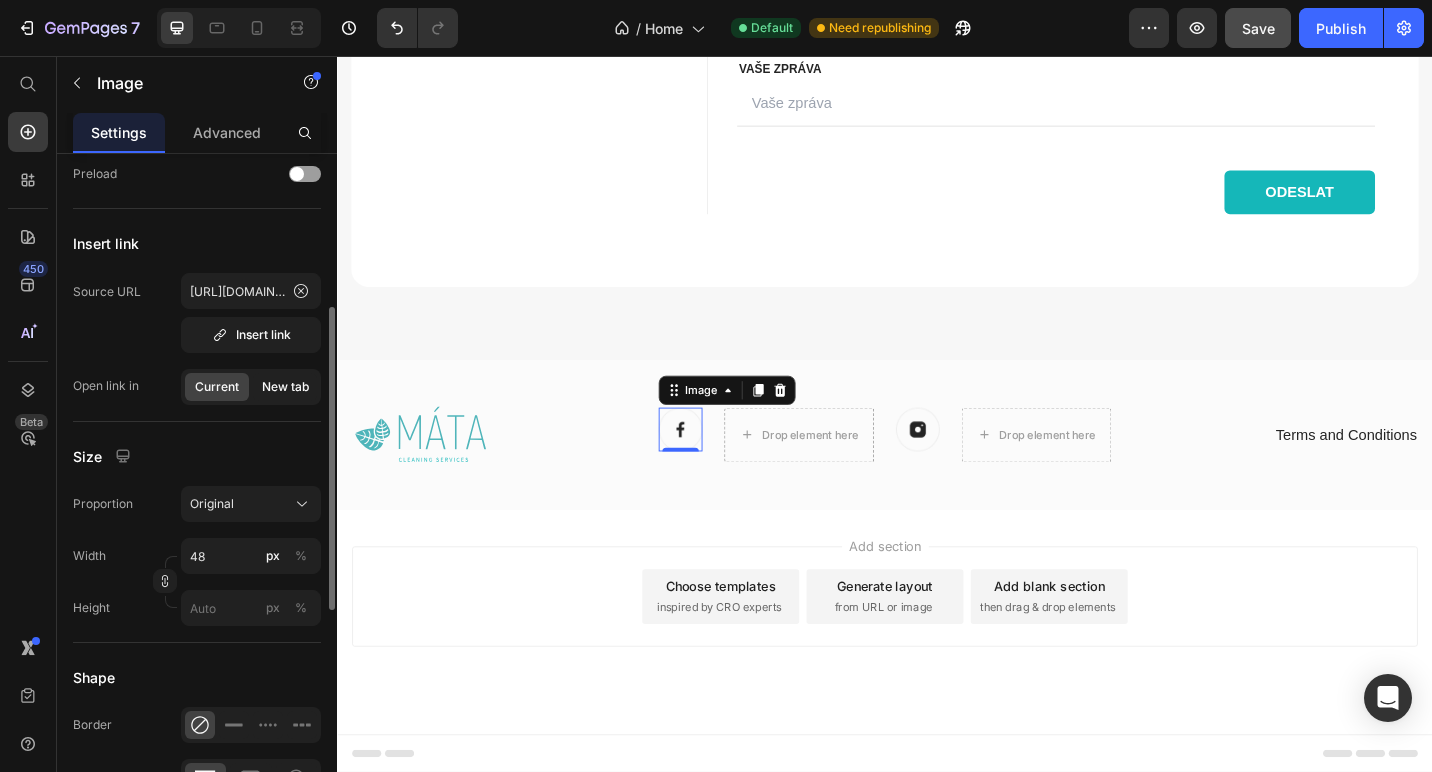 click on "New tab" 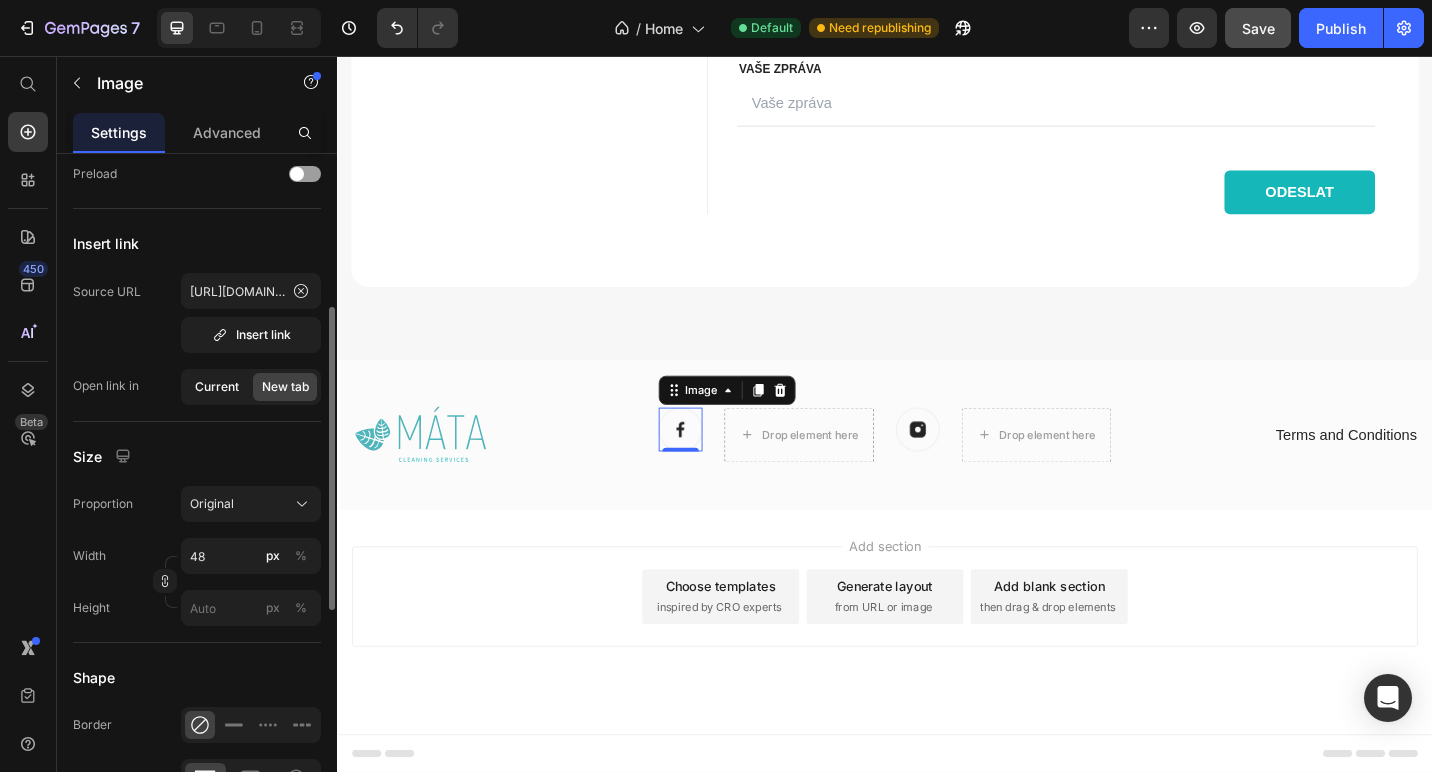 click on "Current" 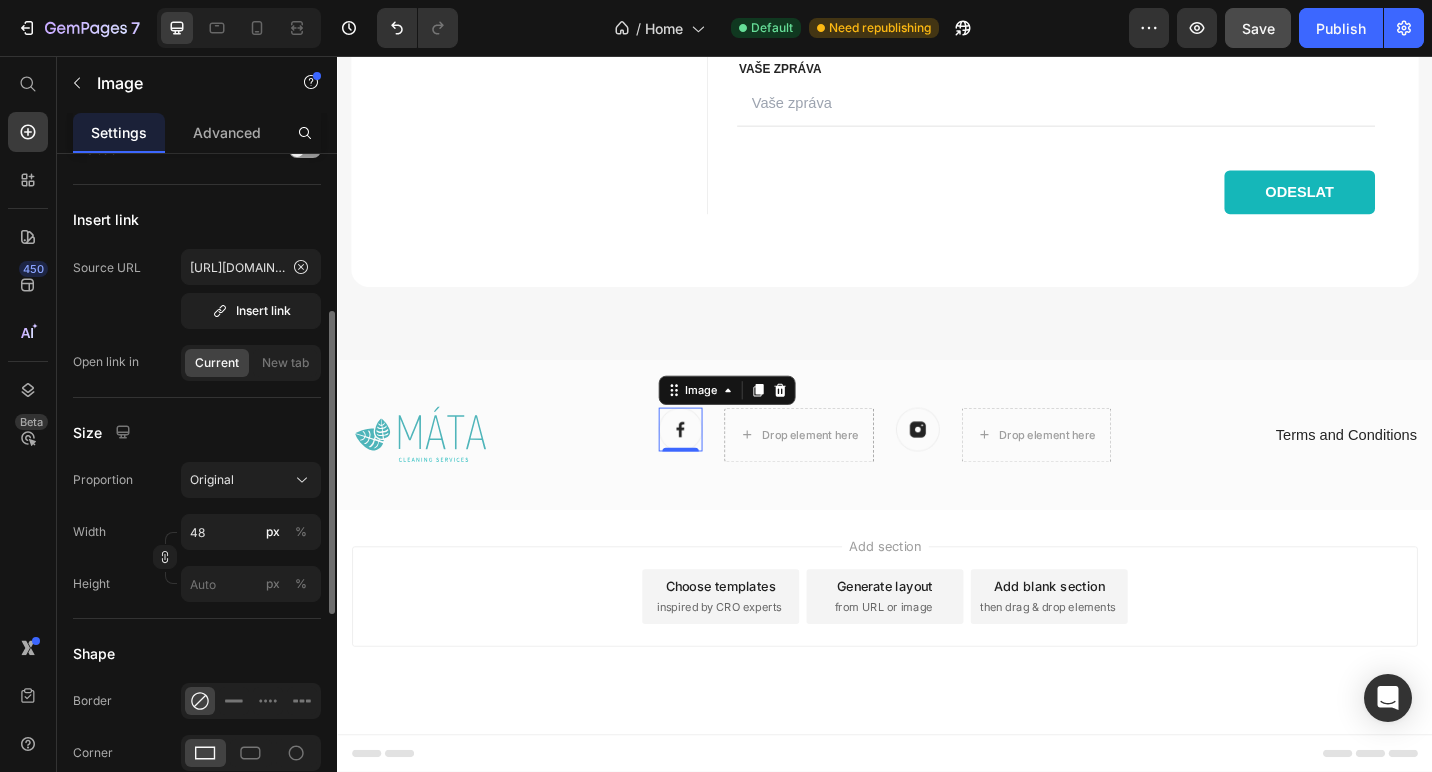 scroll, scrollTop: 362, scrollLeft: 0, axis: vertical 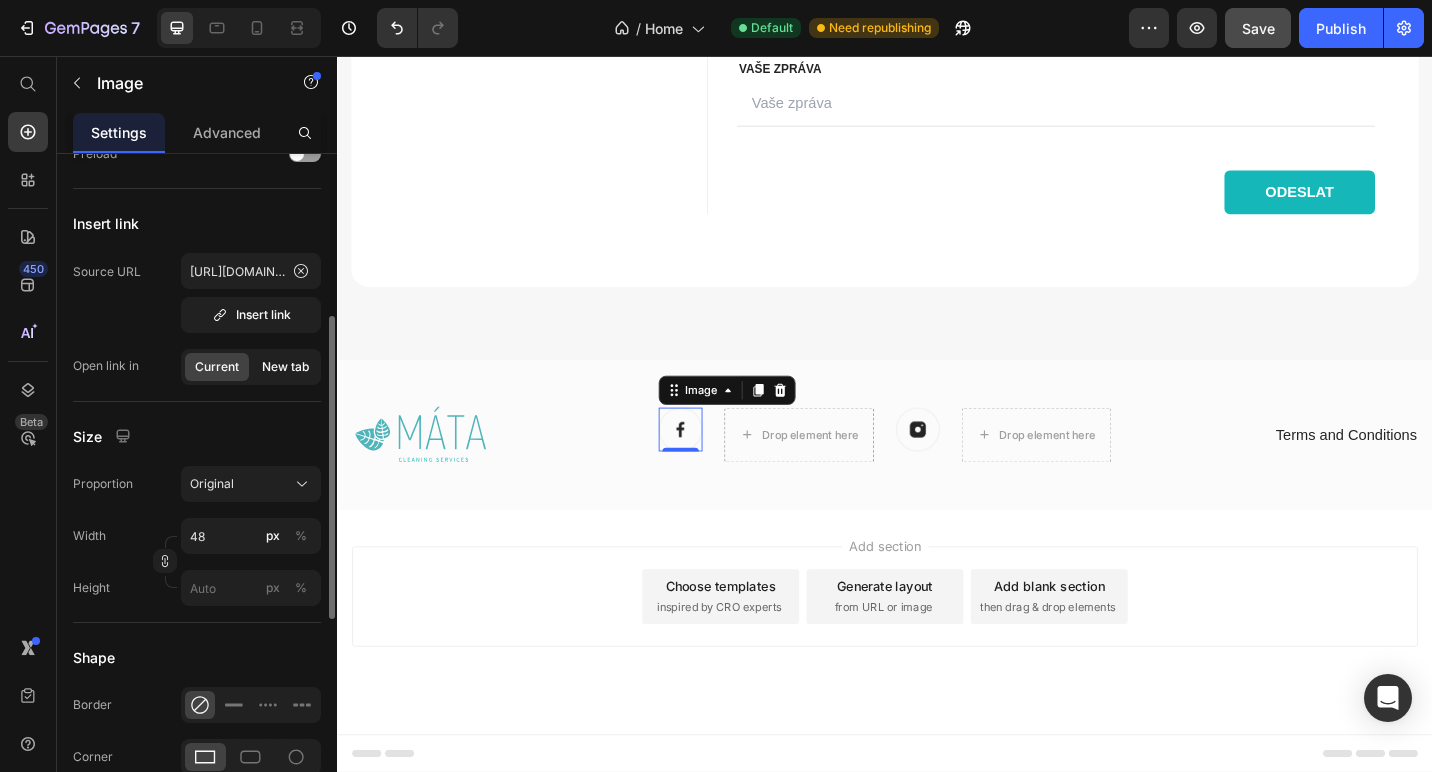 click on "New tab" 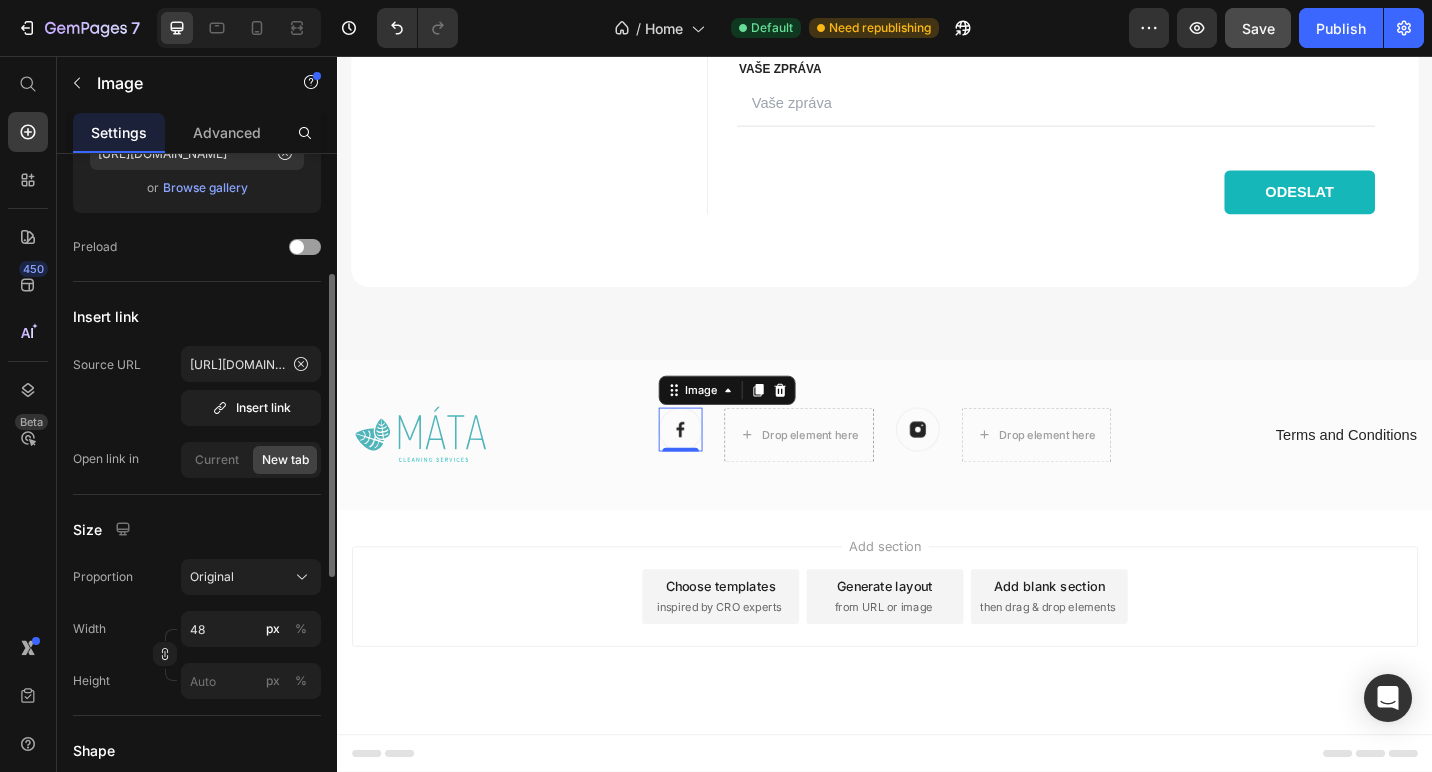 scroll, scrollTop: 0, scrollLeft: 0, axis: both 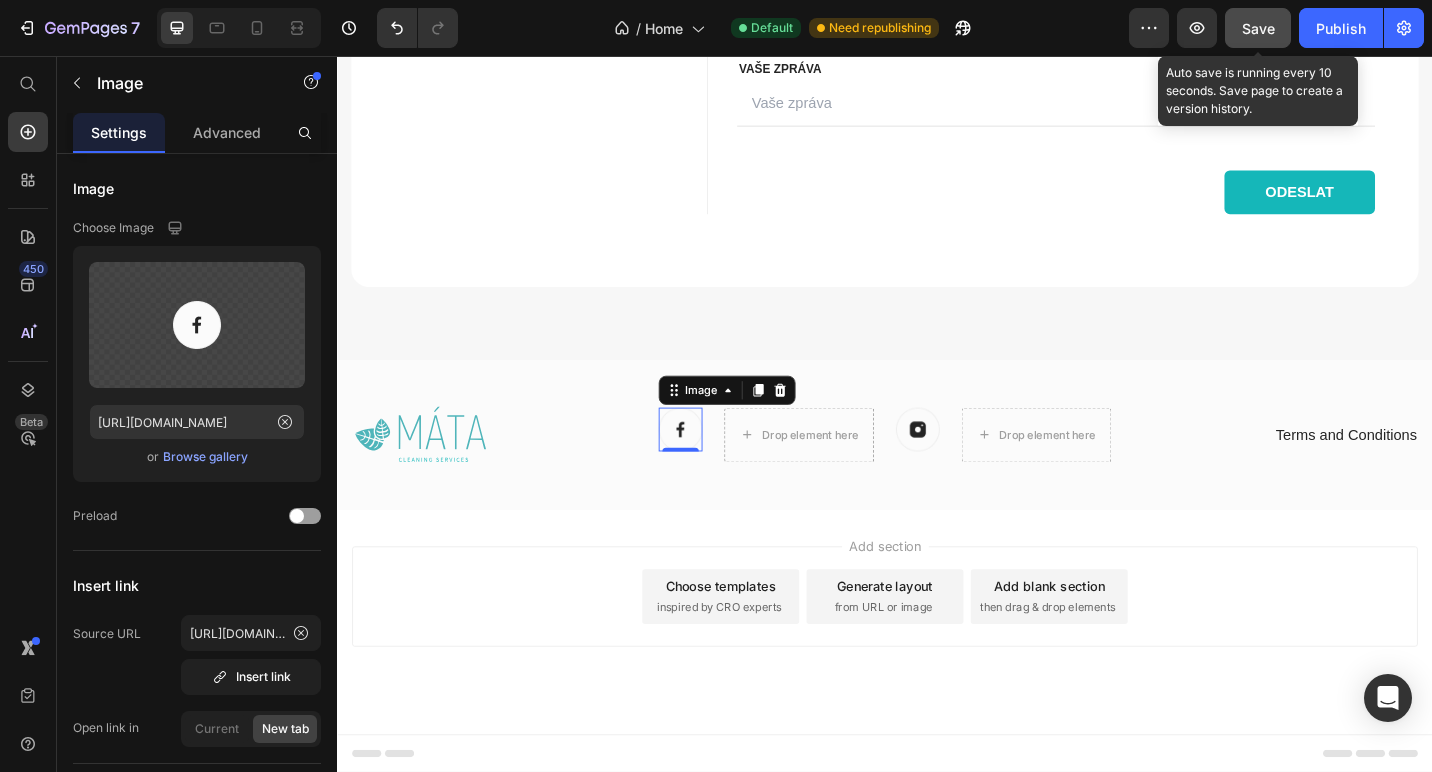 click on "Save" at bounding box center [1258, 28] 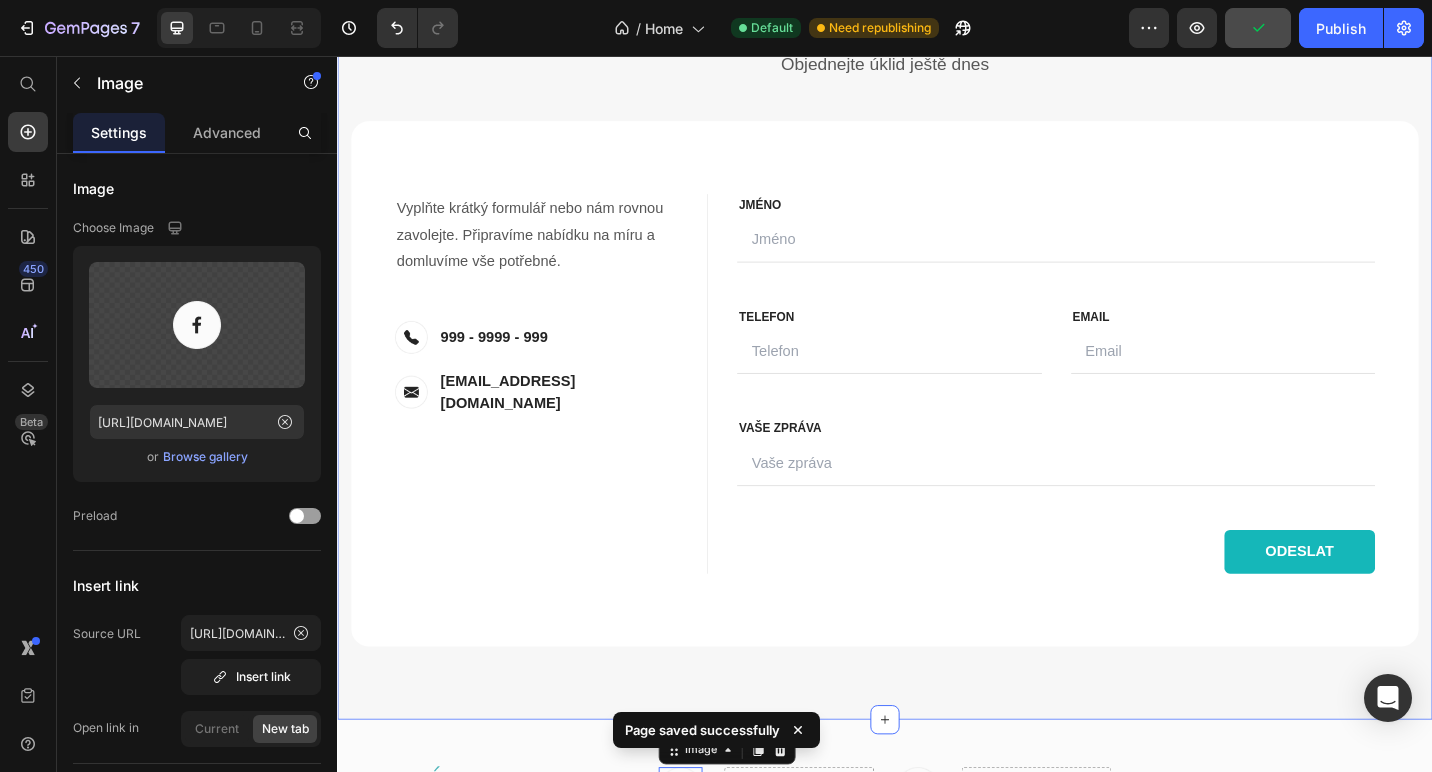 scroll, scrollTop: 2940, scrollLeft: 0, axis: vertical 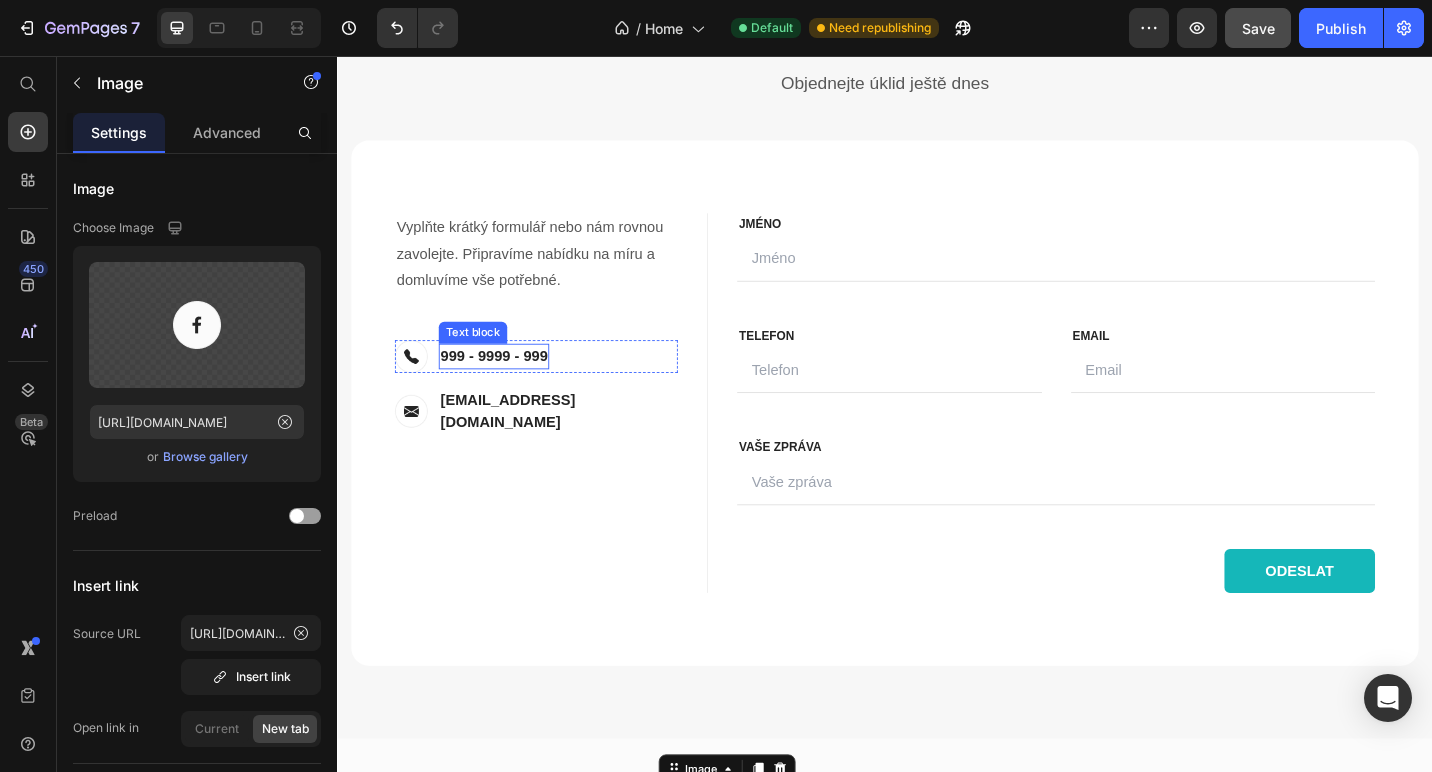 click on "999 - 9999 - 999" at bounding box center (508, 385) 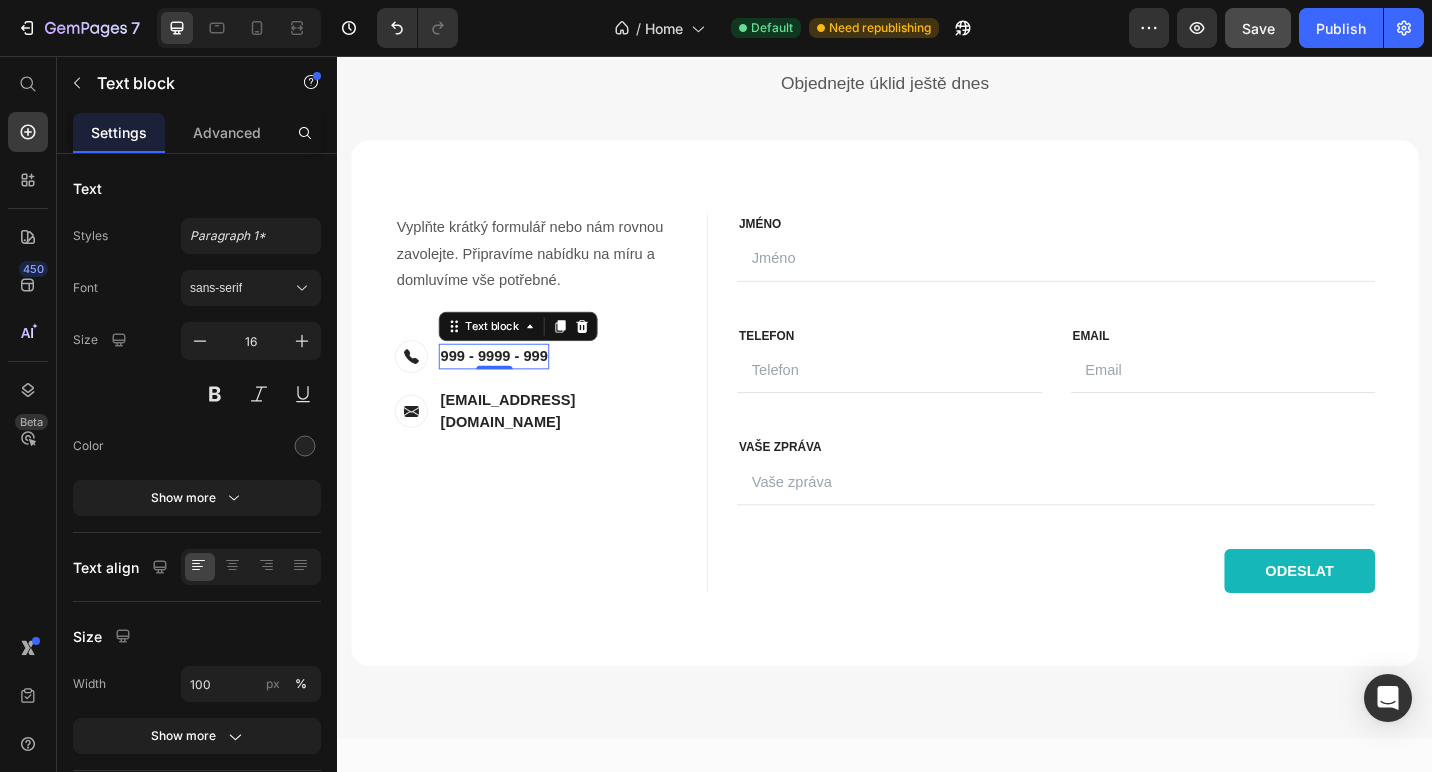 click on "999 - 9999 - 999" at bounding box center (508, 385) 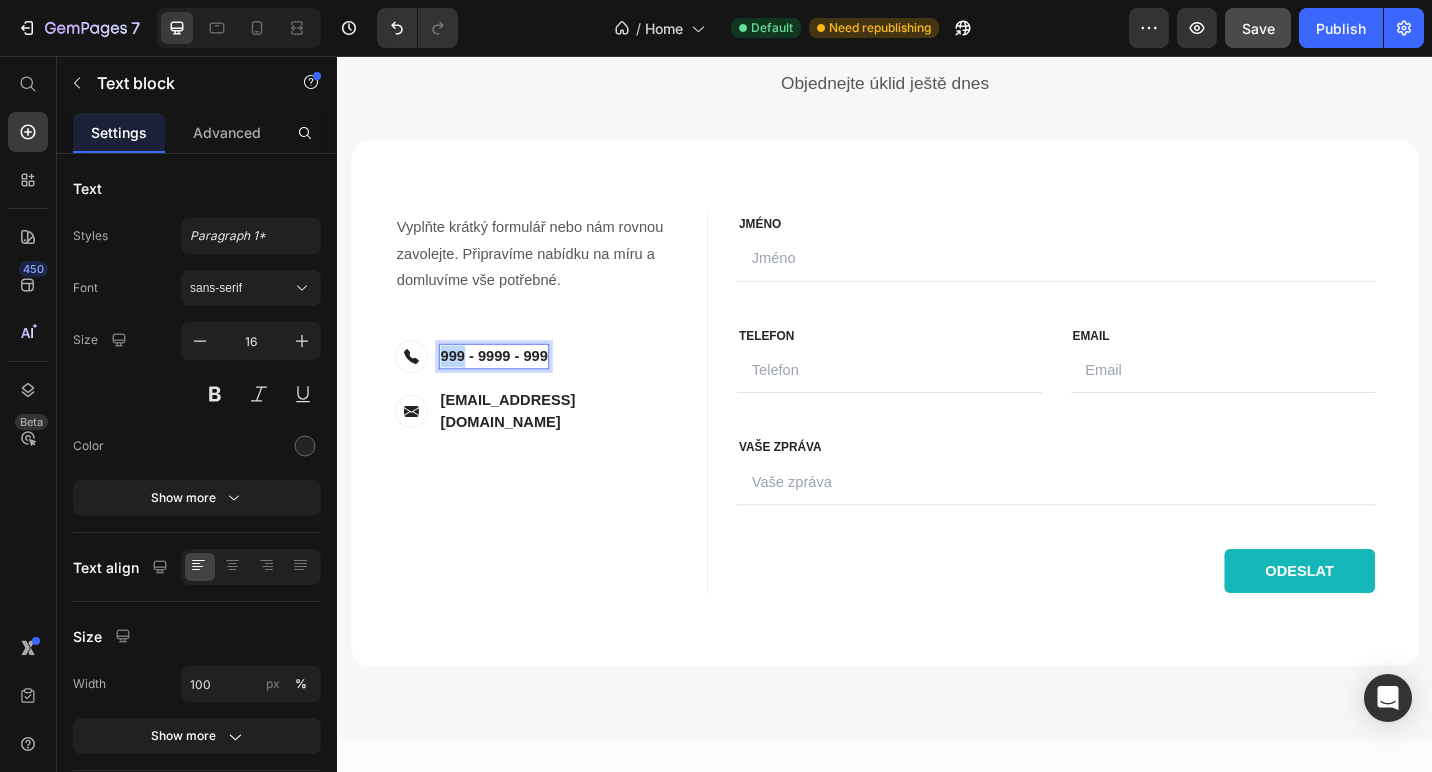click on "999 - 9999 - 999" at bounding box center [508, 385] 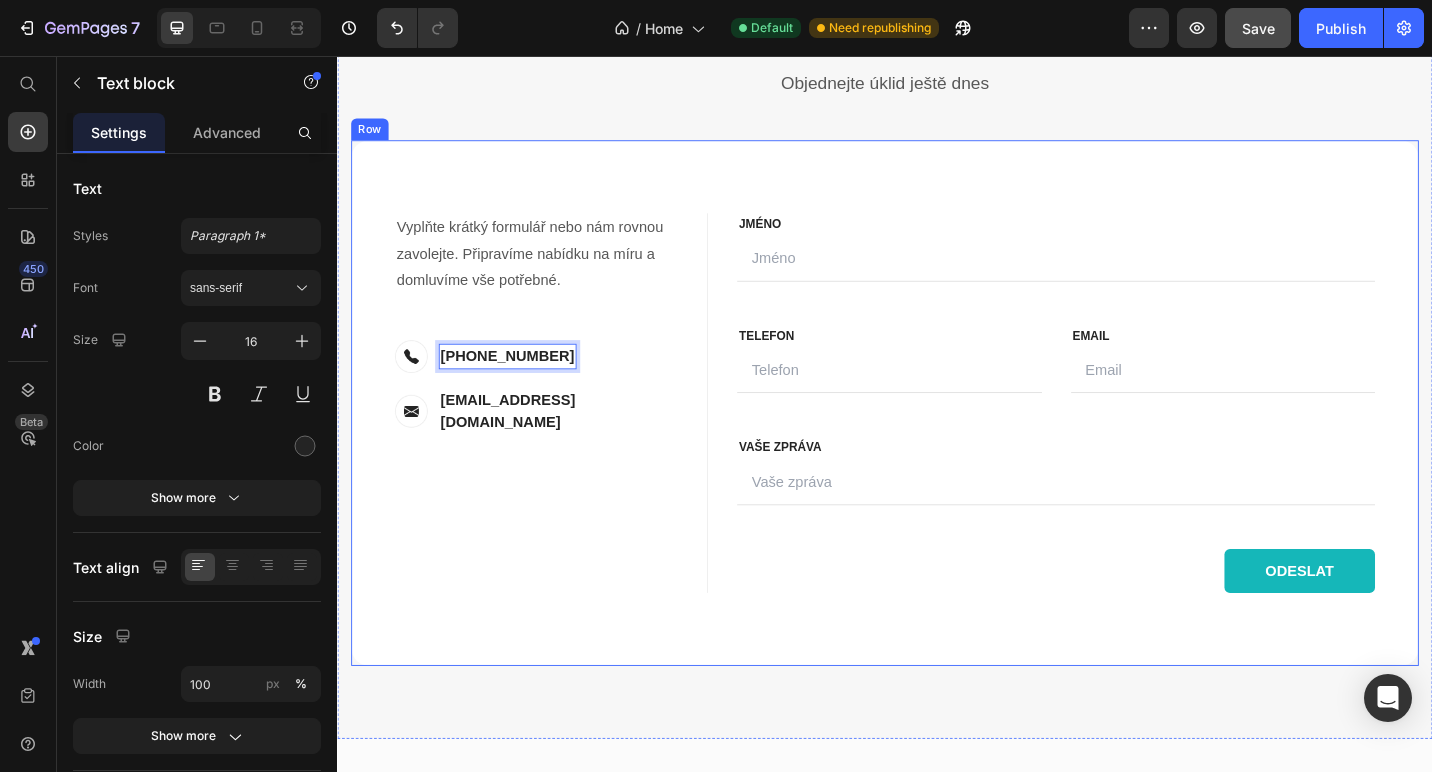 click on "Contact Information Heading Vyplňte krátký formulář nebo nám rovnou zavolejte. Připravíme nabídku na míru a domluvíme vše potřebné. Text block Image +420 777 573 374 Text block   0 Row Image kvalimax.clean@gmail.com Text block Row Row" at bounding box center [547, 436] 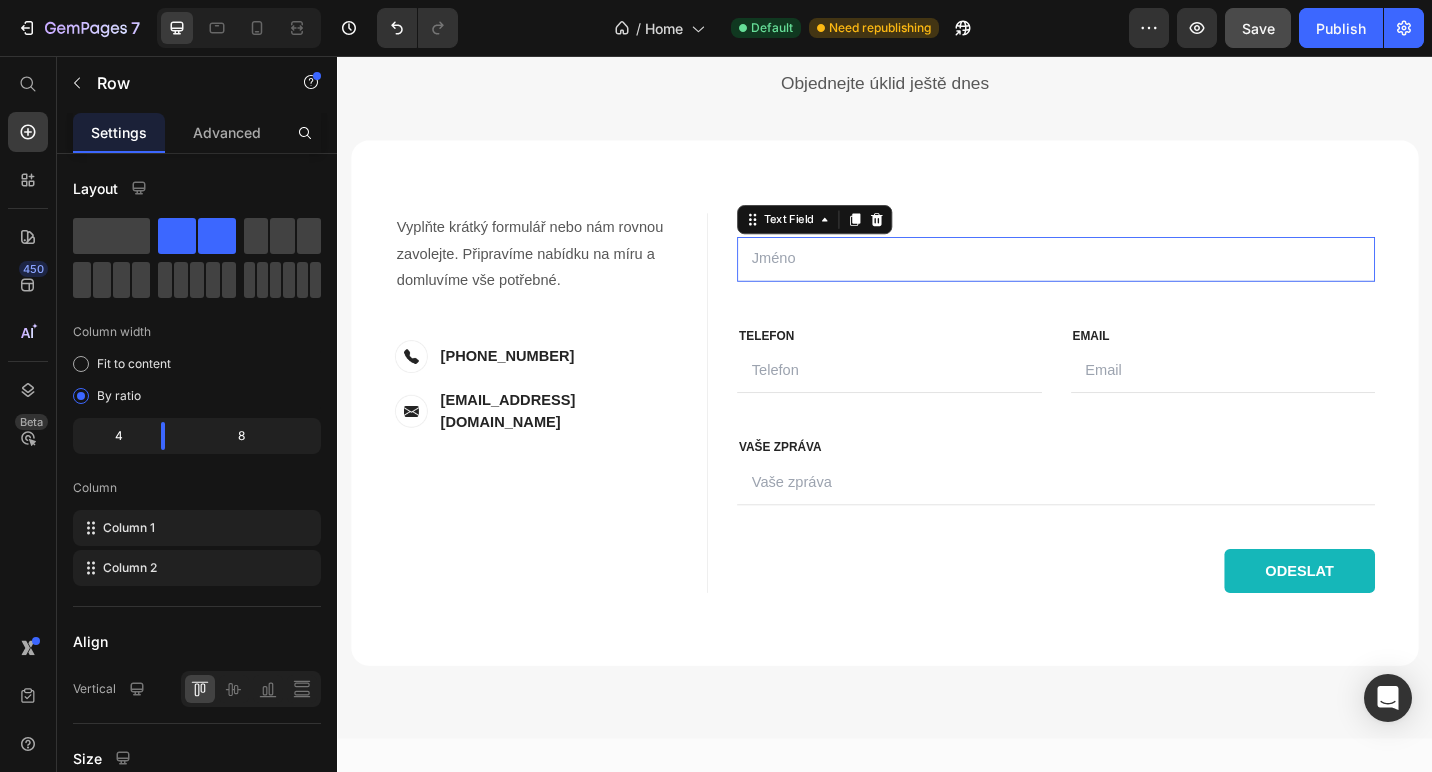 click at bounding box center (1124, 278) 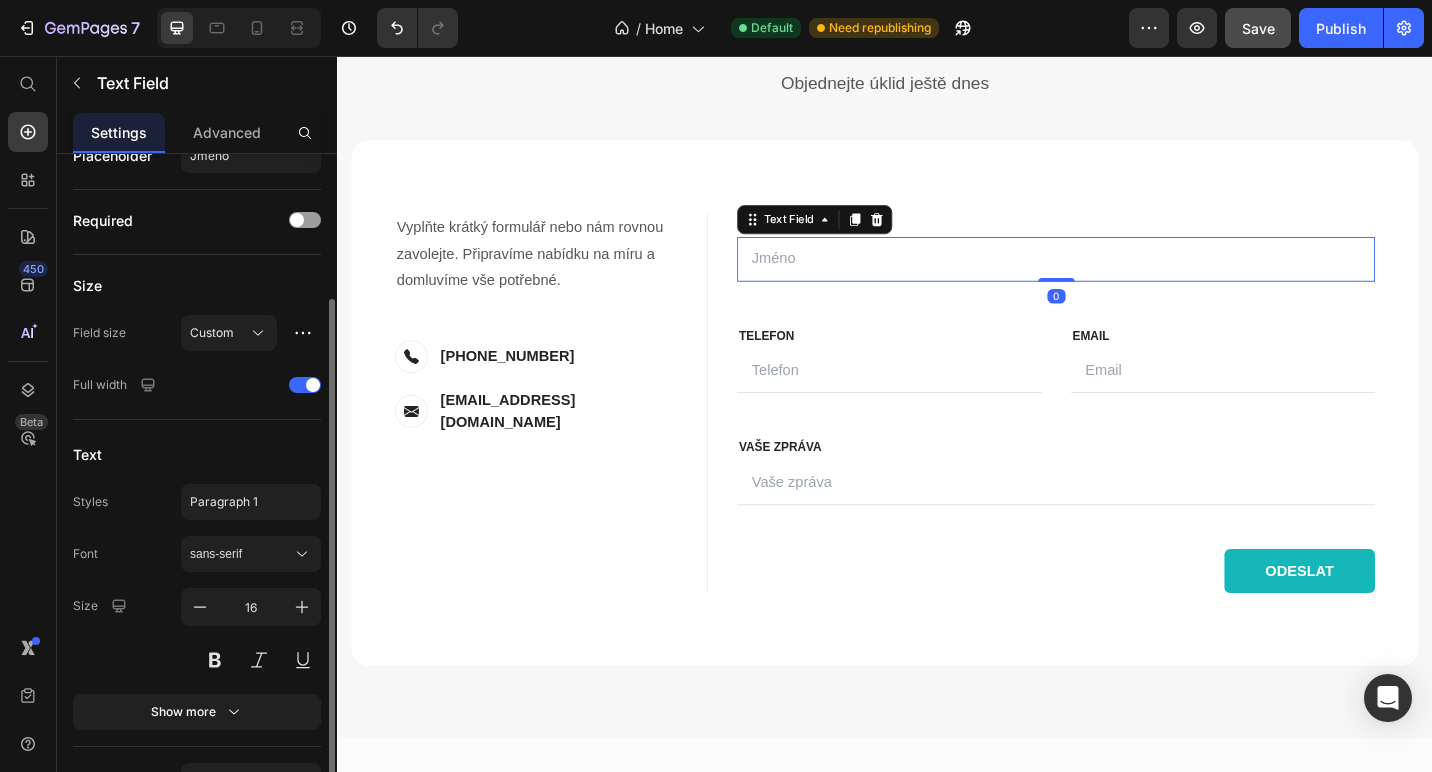 scroll, scrollTop: 151, scrollLeft: 0, axis: vertical 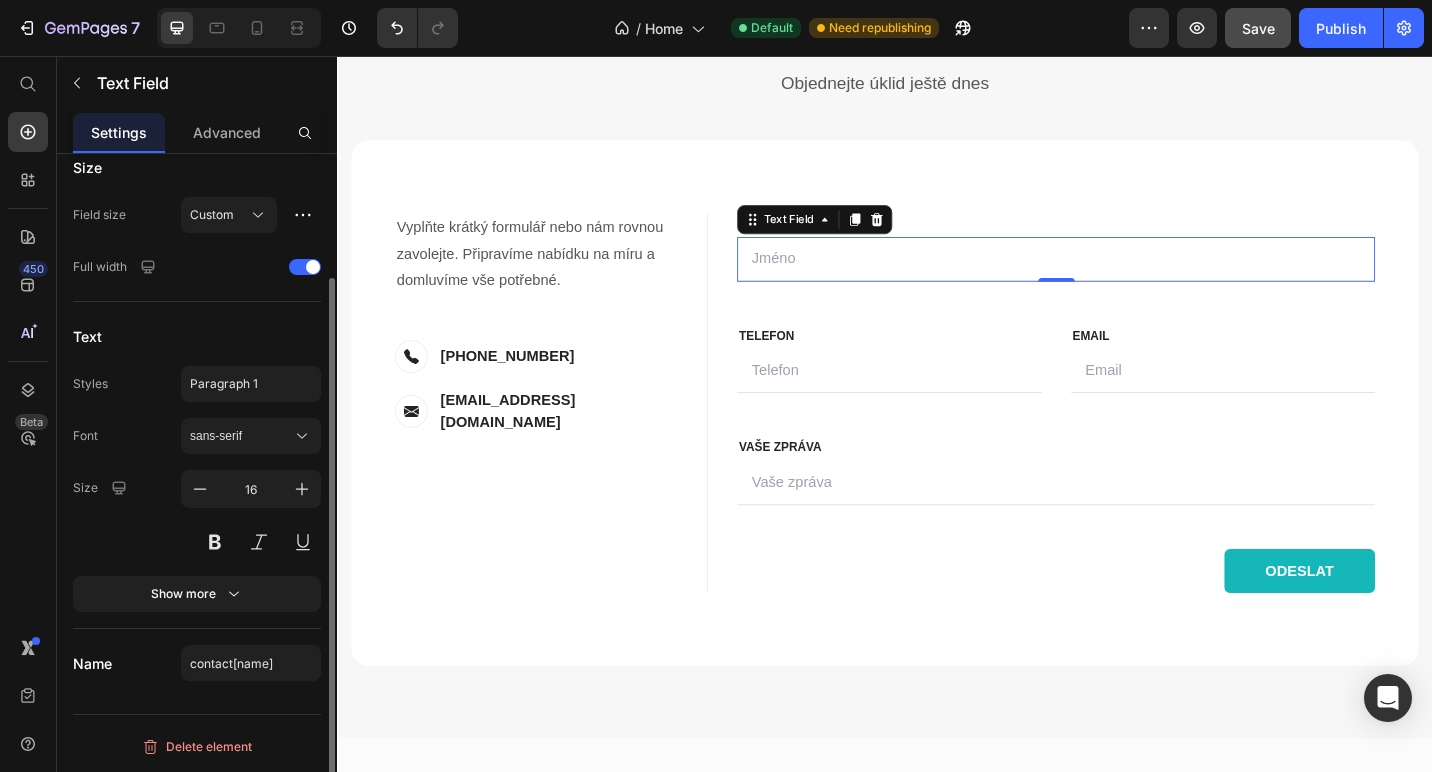 click on "Text Styles Paragraph 1 Font sans-serif Size 16 Show more" 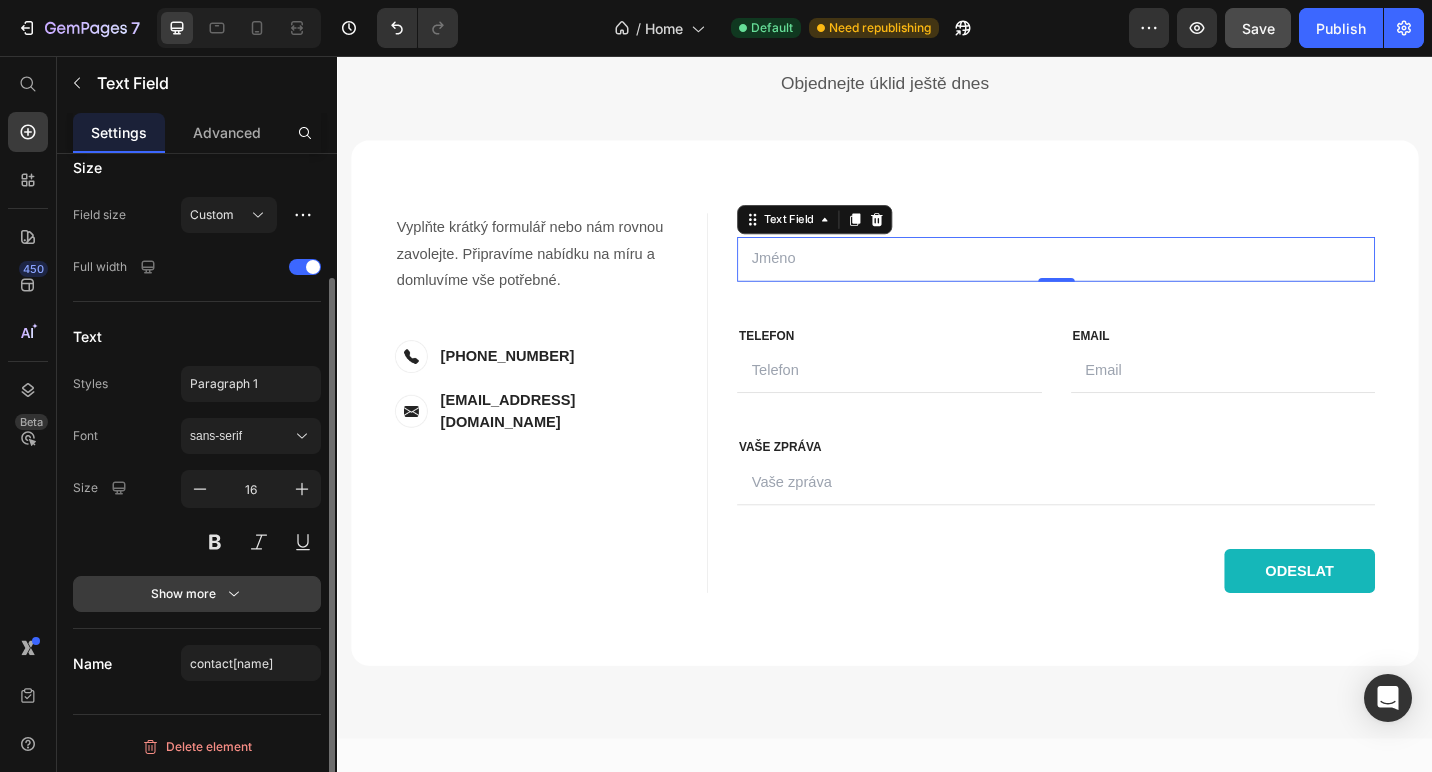 click 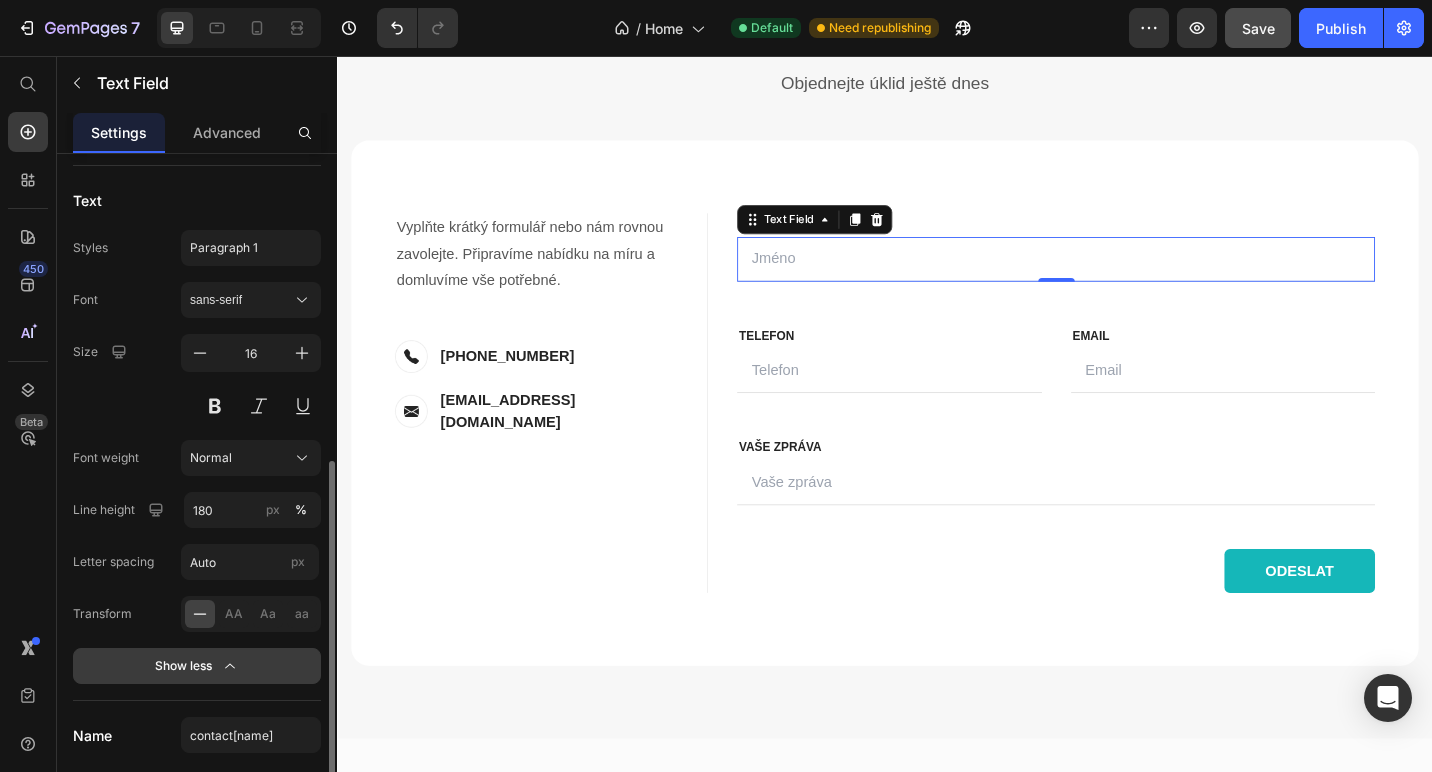 scroll, scrollTop: 359, scrollLeft: 0, axis: vertical 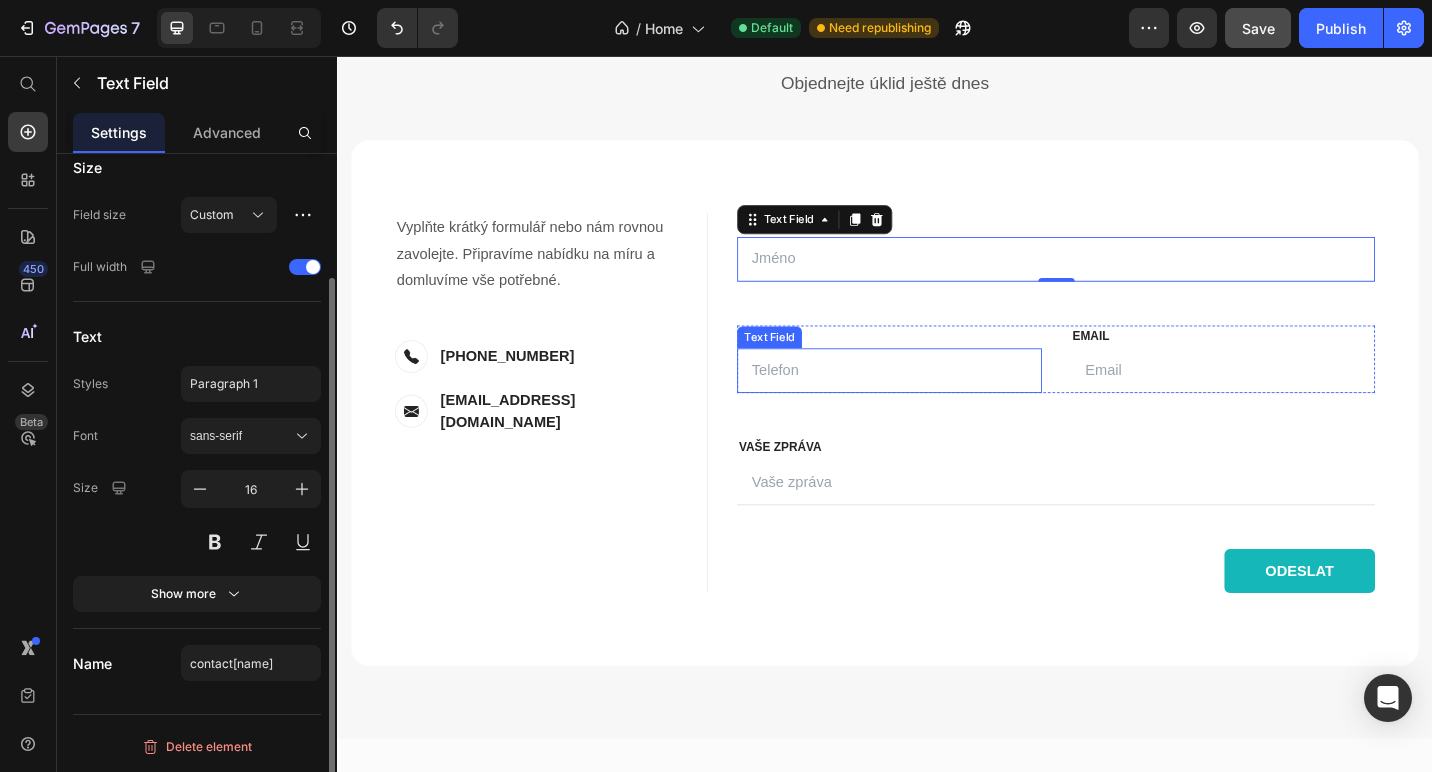 click at bounding box center (942, 400) 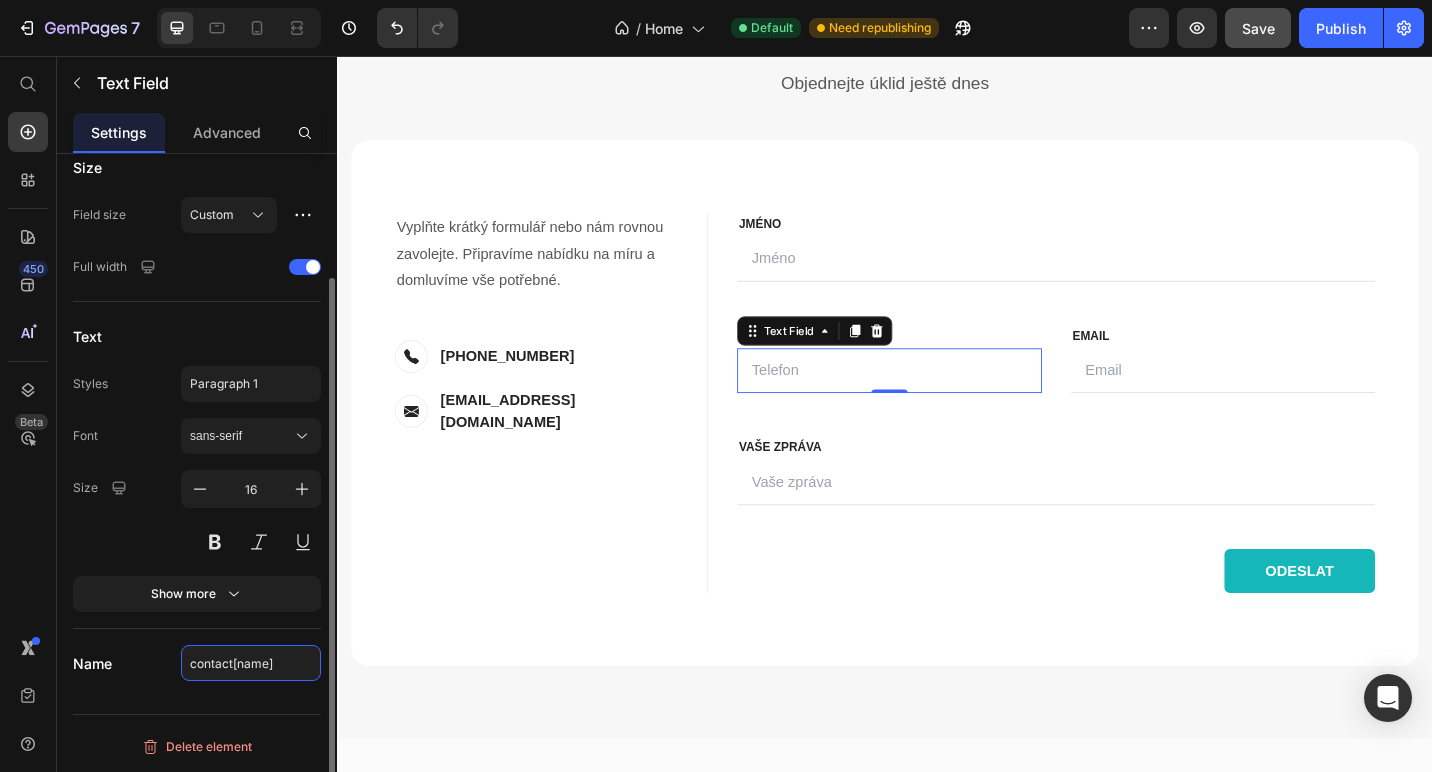 click on "contact[name]" 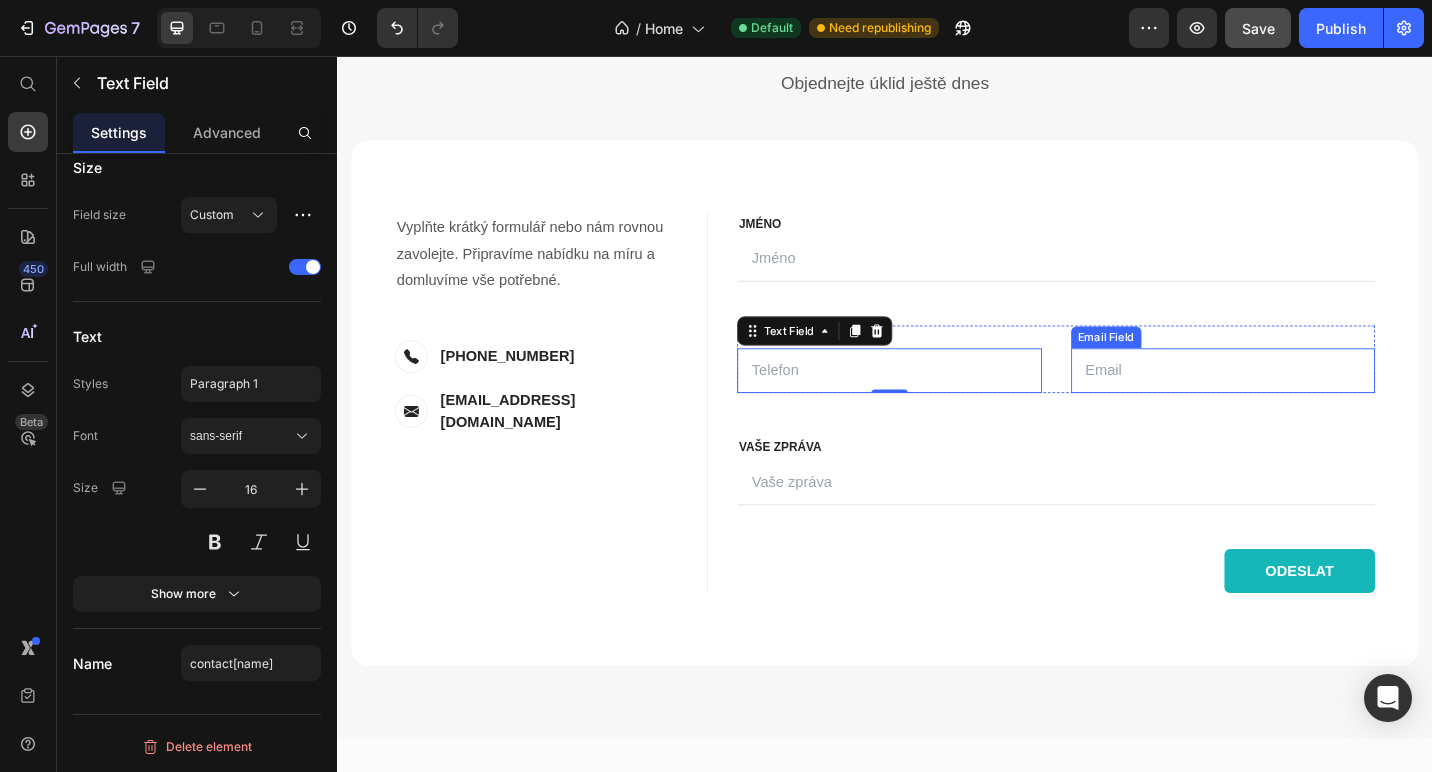 click at bounding box center [1308, 400] 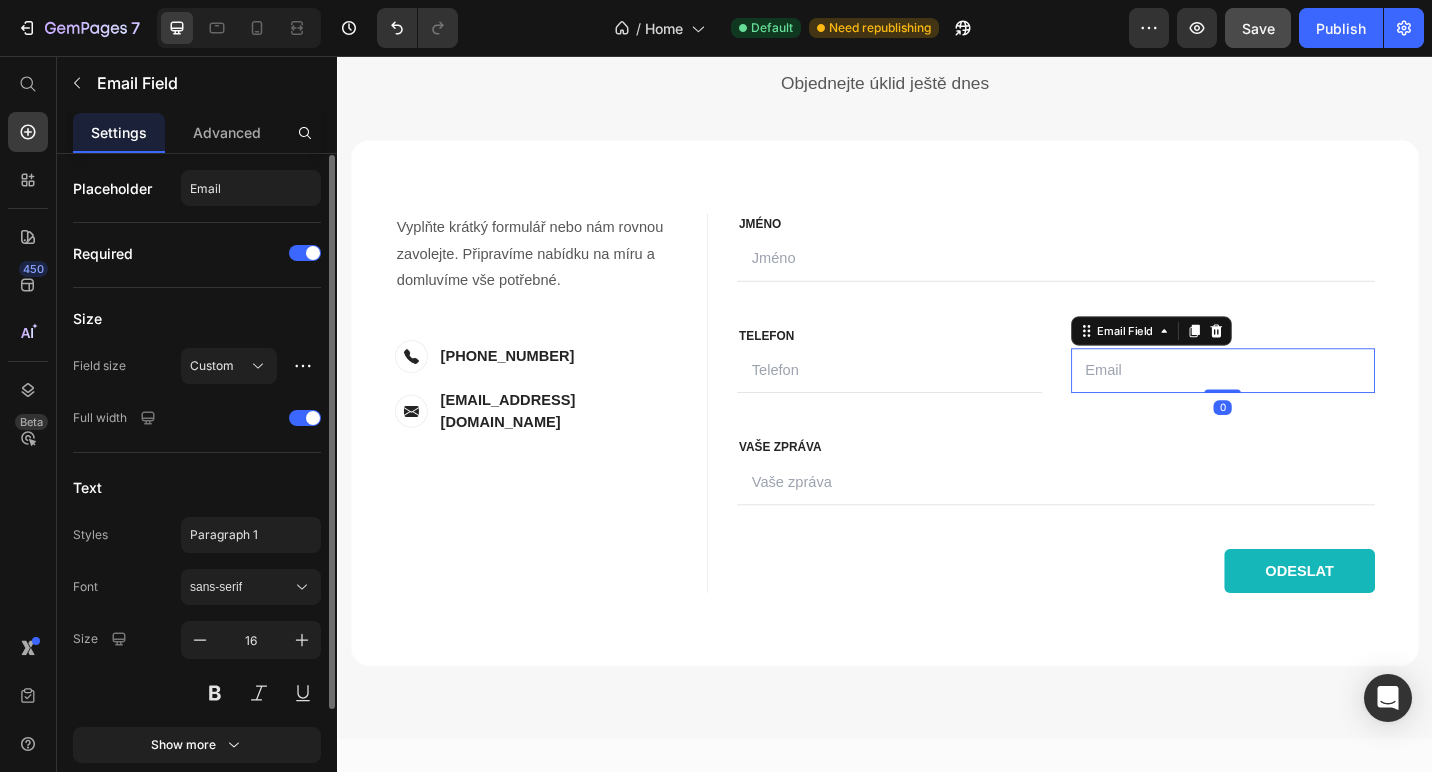 scroll, scrollTop: 147, scrollLeft: 0, axis: vertical 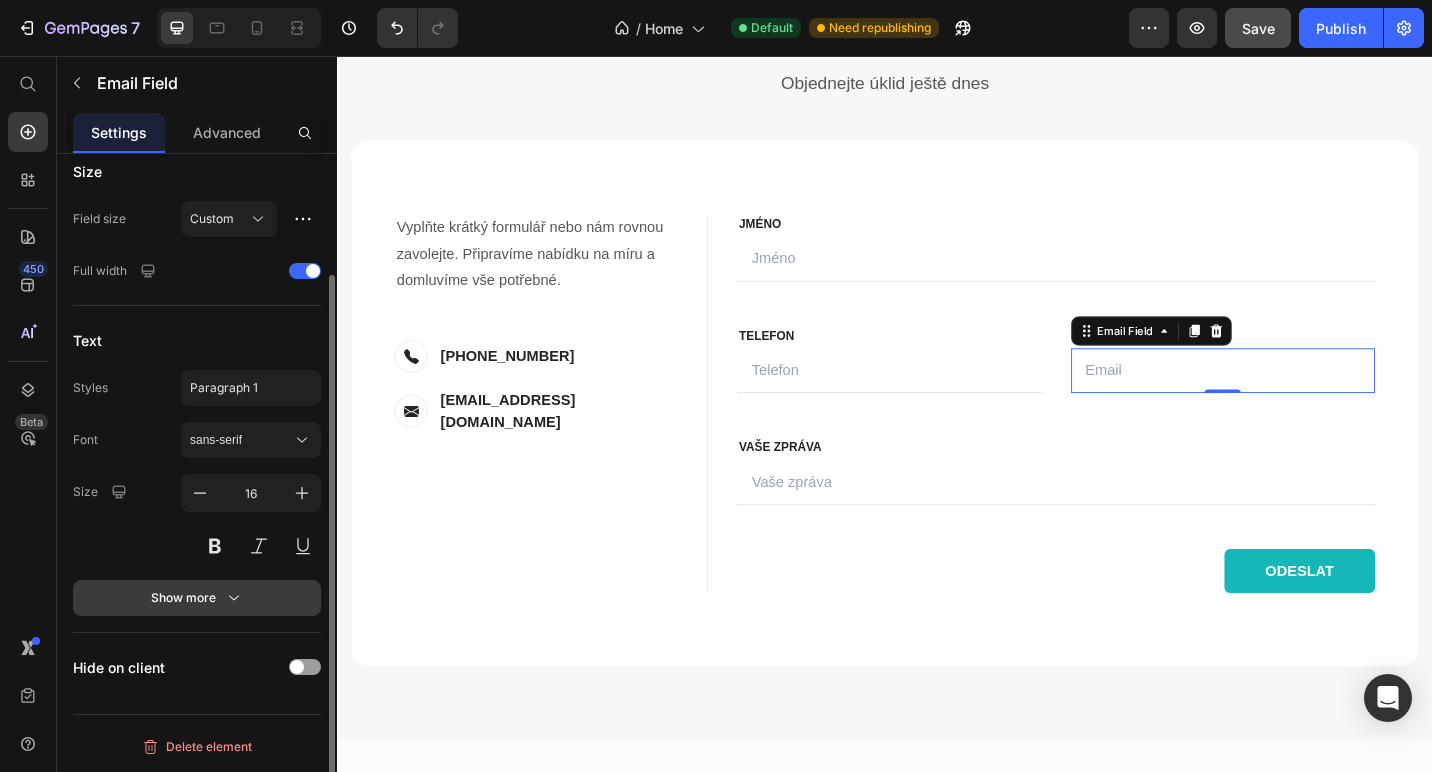 click on "Show more" at bounding box center [197, 598] 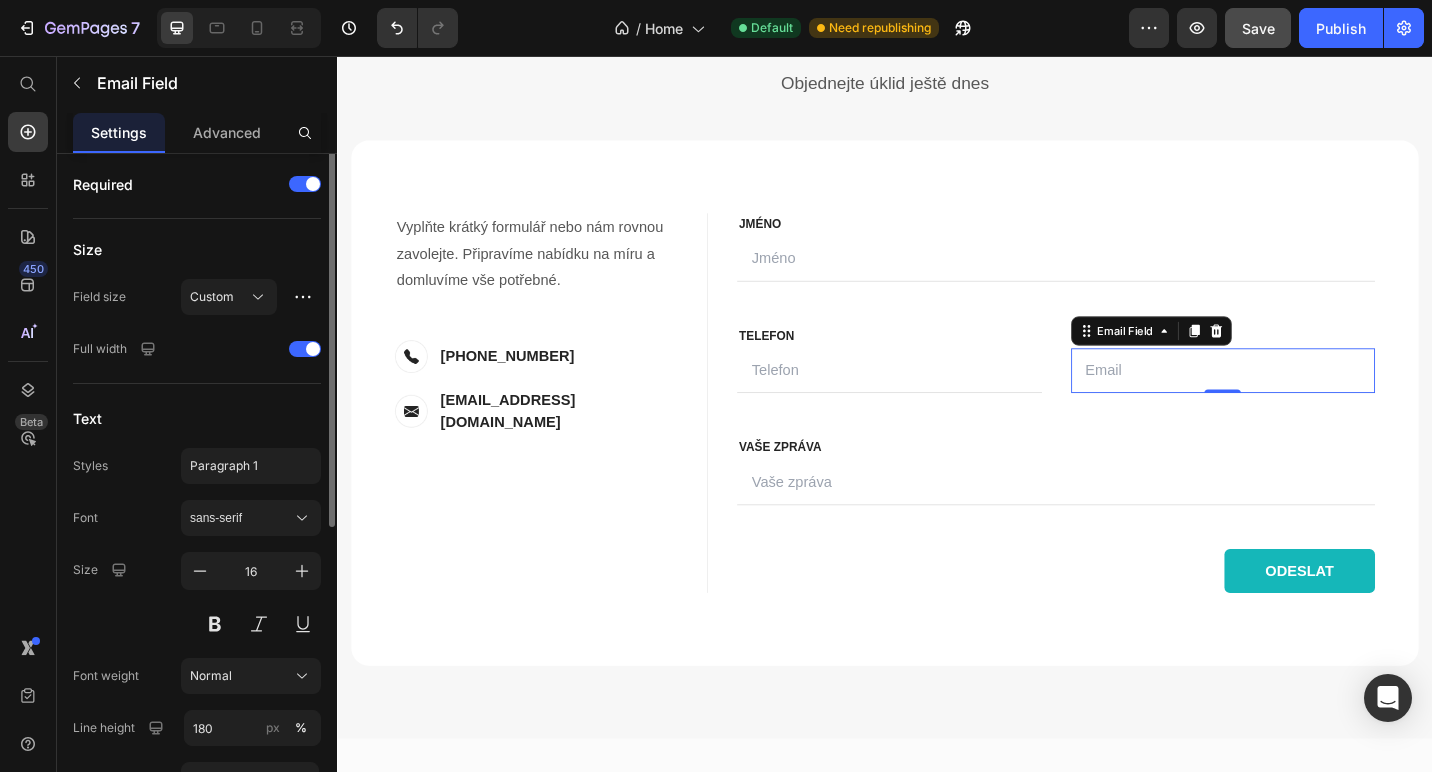 scroll, scrollTop: 0, scrollLeft: 0, axis: both 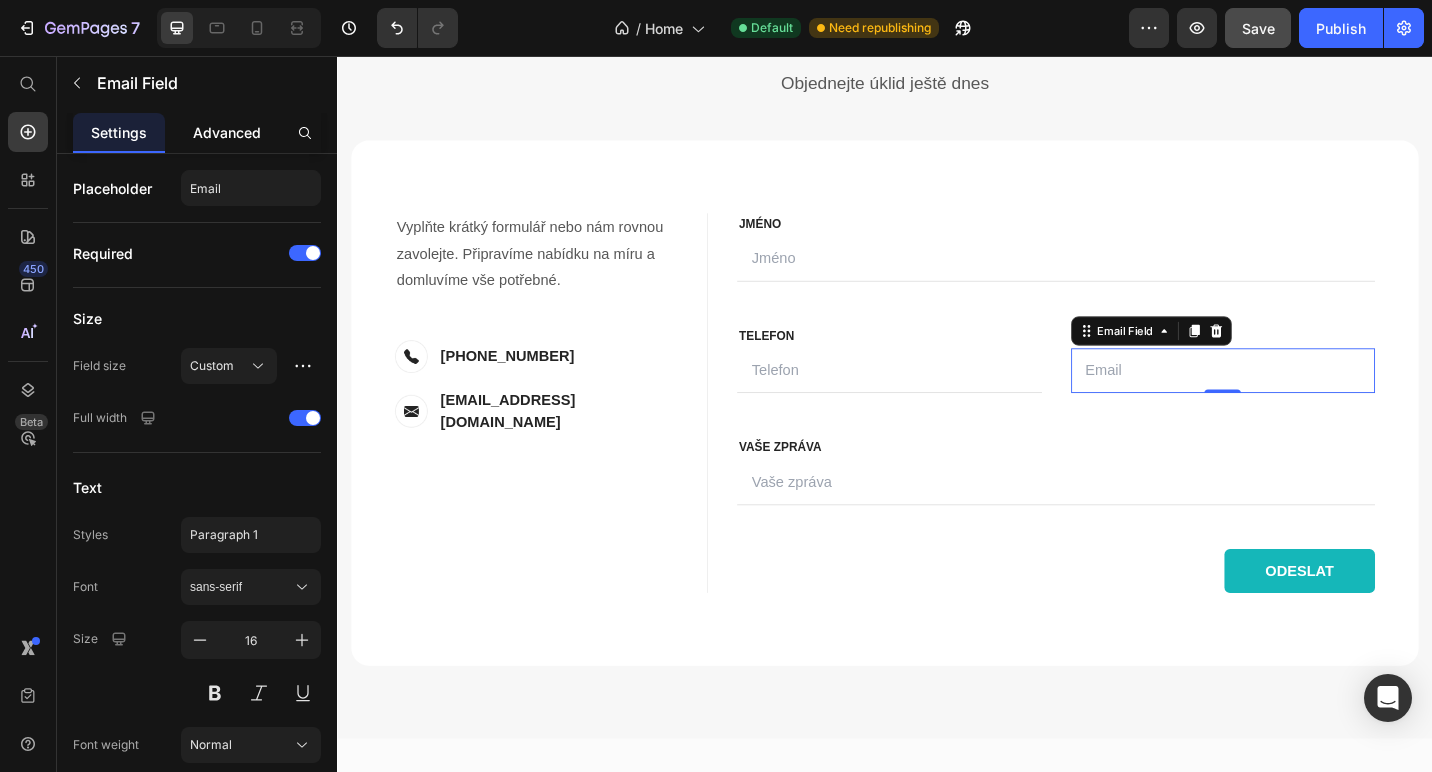 click on "Advanced" 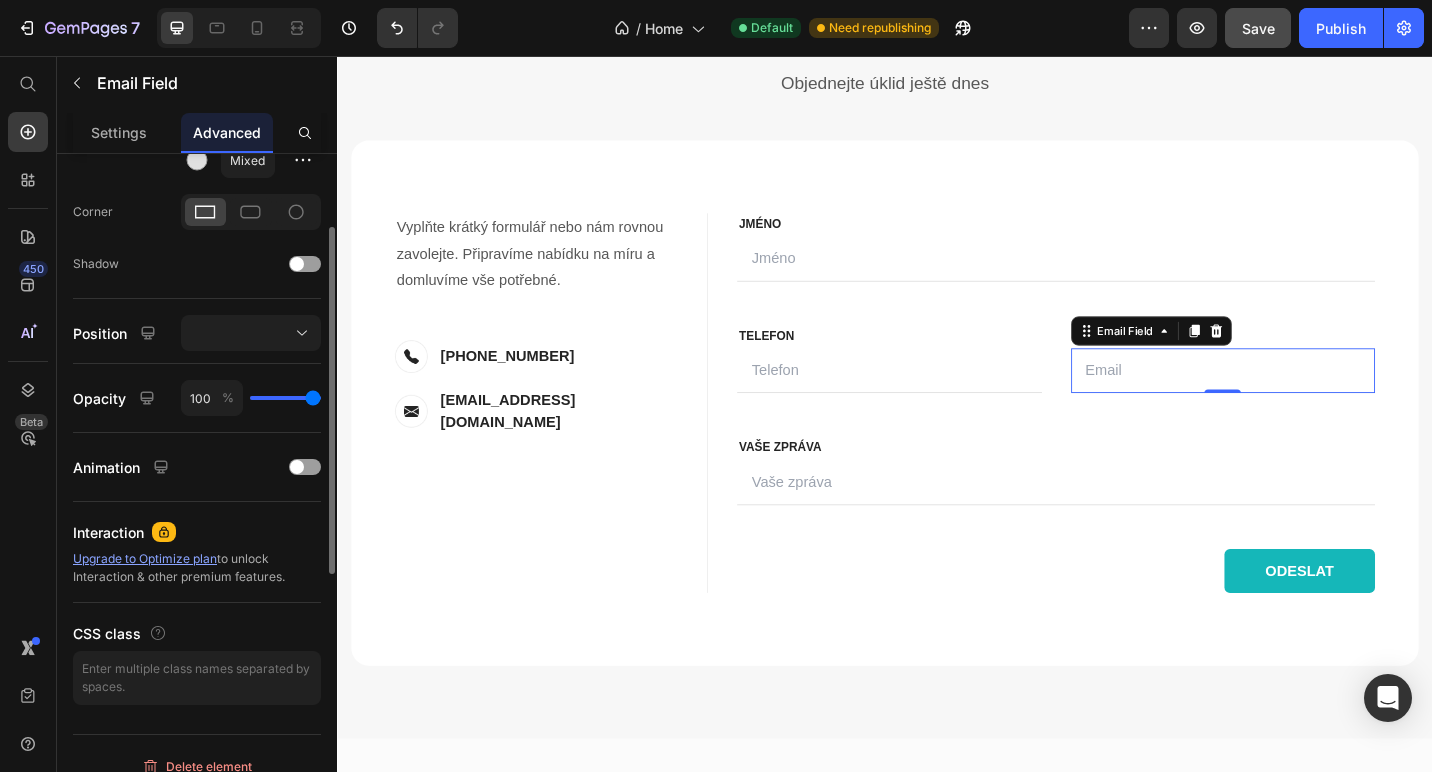 scroll, scrollTop: 0, scrollLeft: 0, axis: both 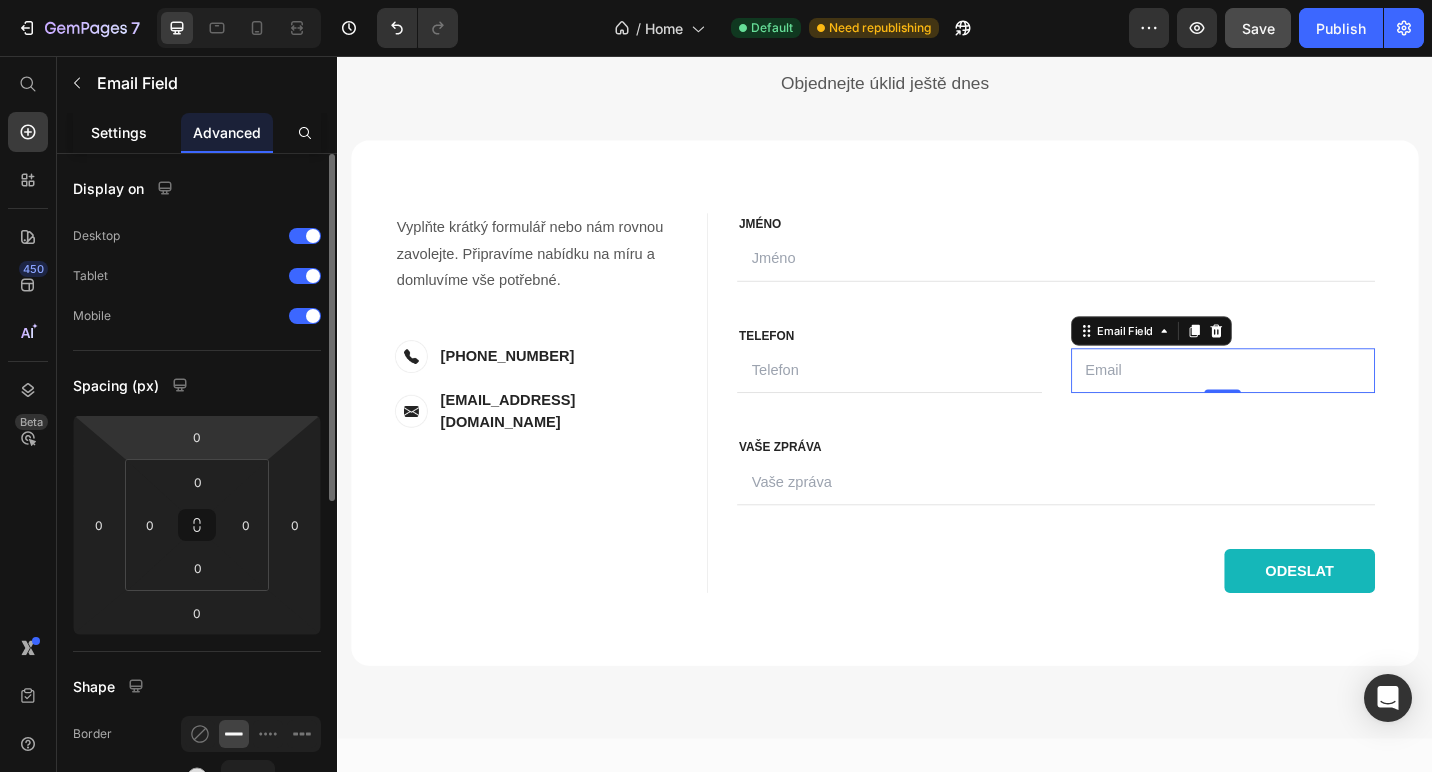 click on "Settings" at bounding box center [119, 132] 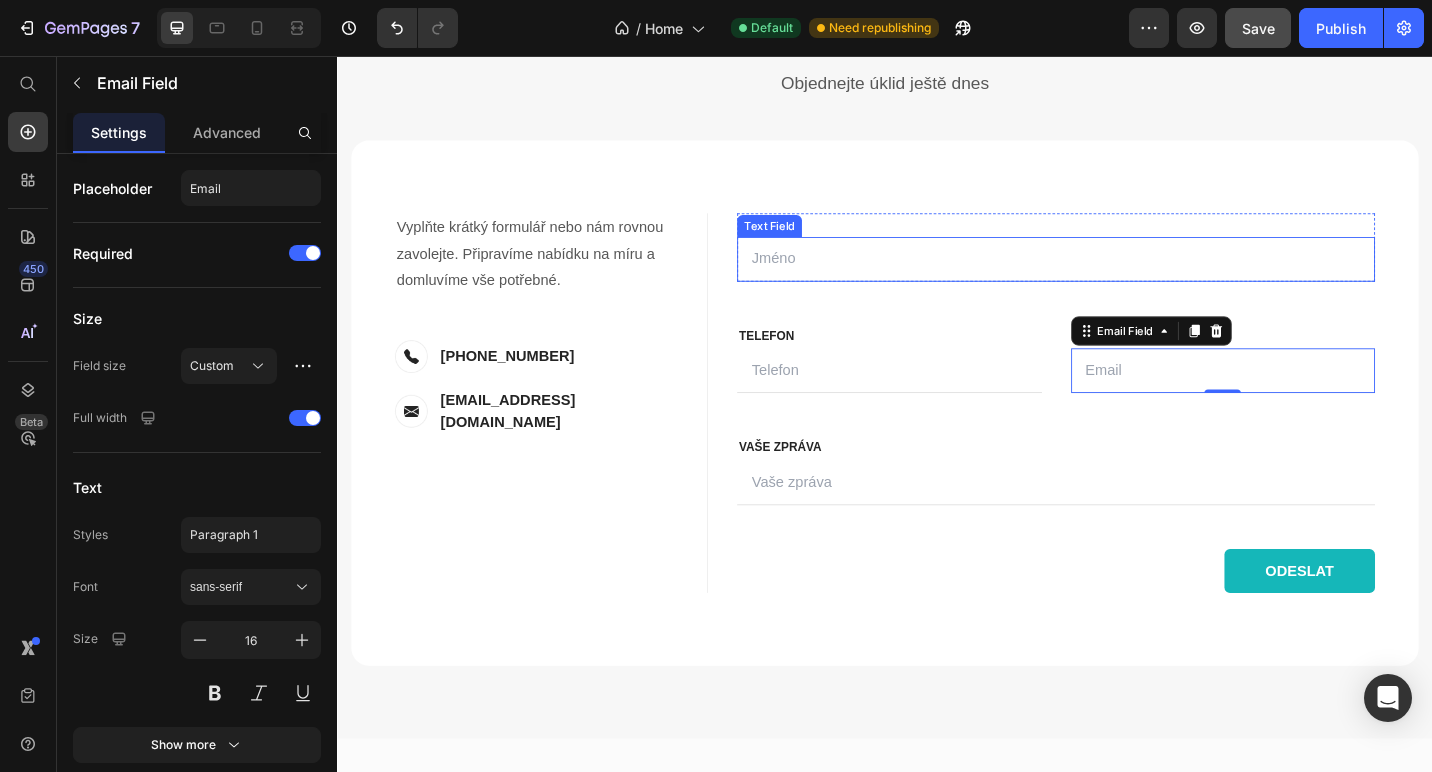click at bounding box center (1124, 278) 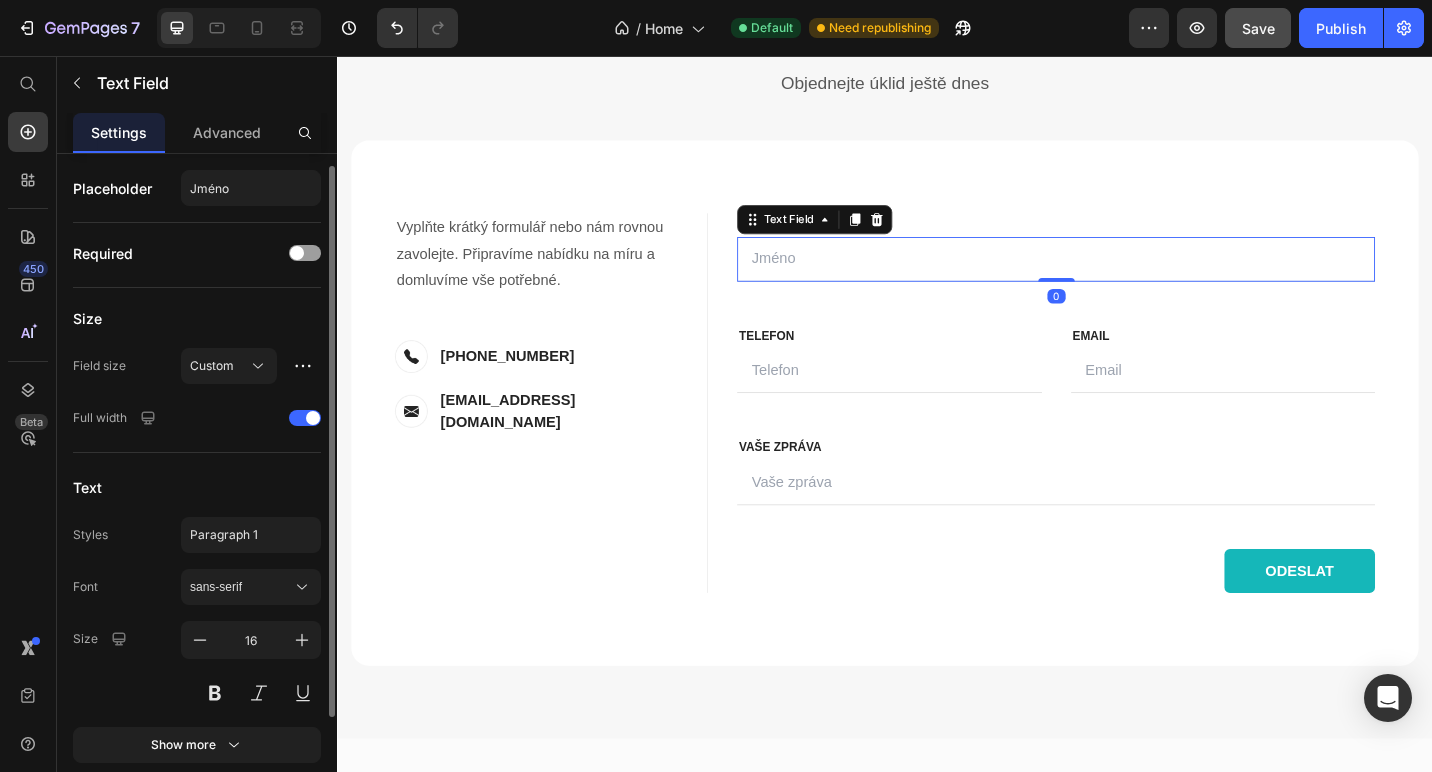 scroll, scrollTop: 151, scrollLeft: 0, axis: vertical 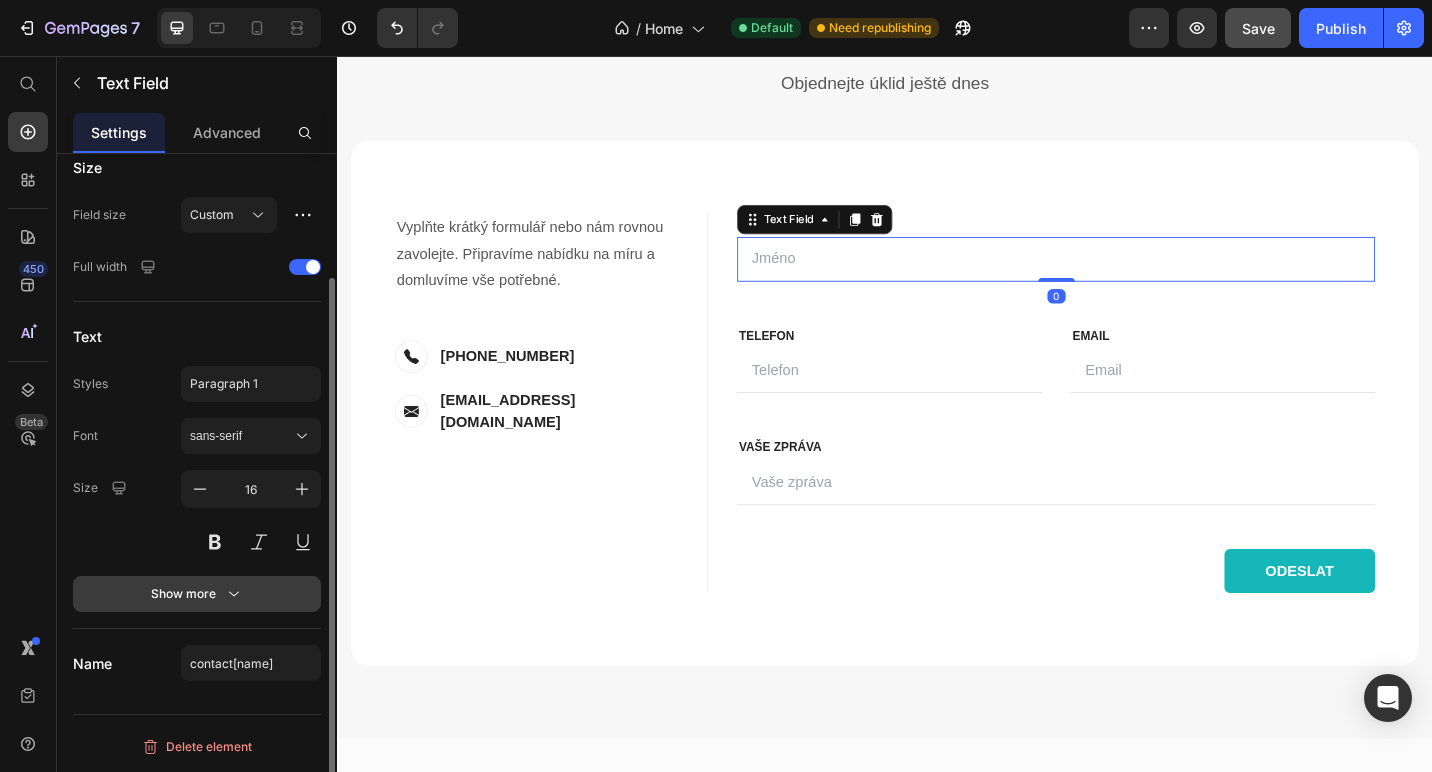 click on "Show more" at bounding box center (197, 594) 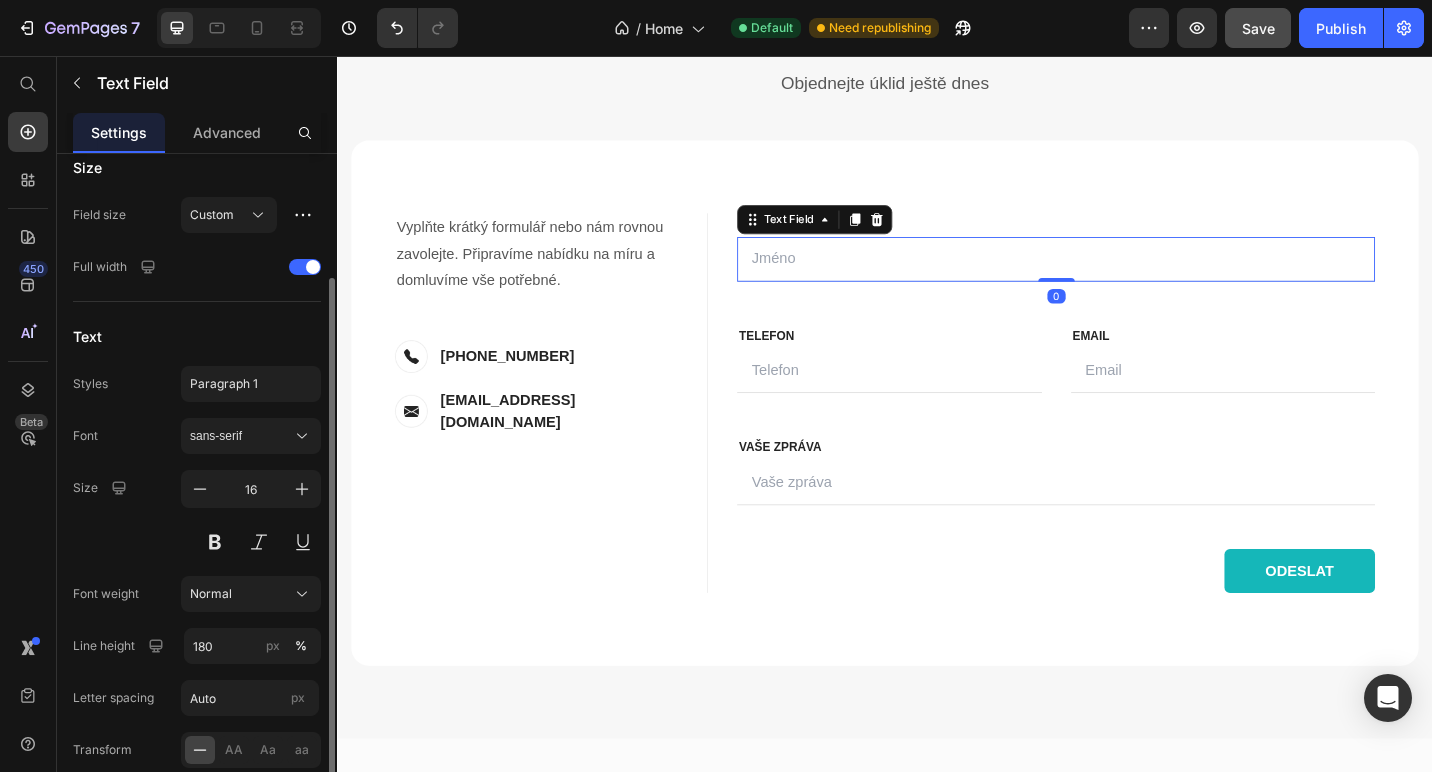 scroll, scrollTop: 359, scrollLeft: 0, axis: vertical 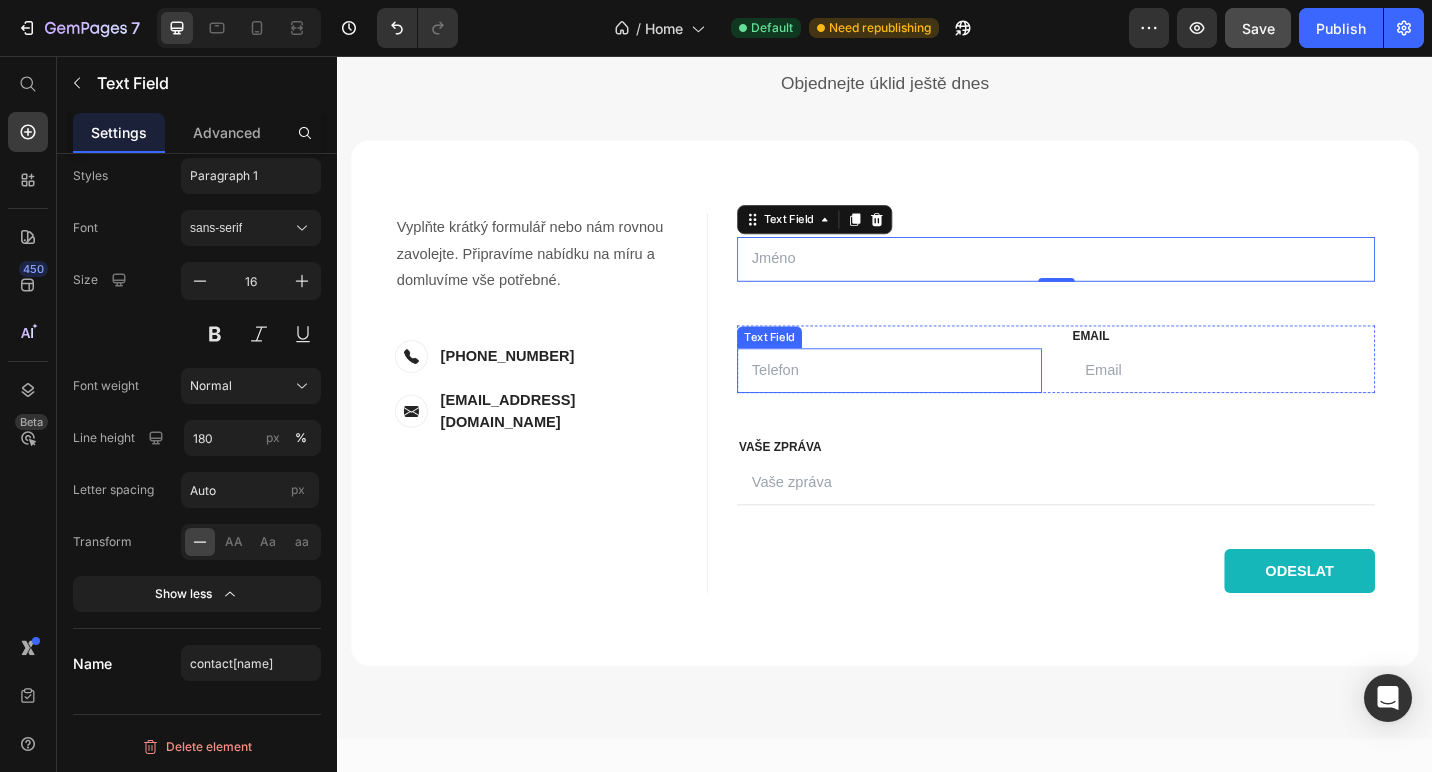 click at bounding box center [942, 400] 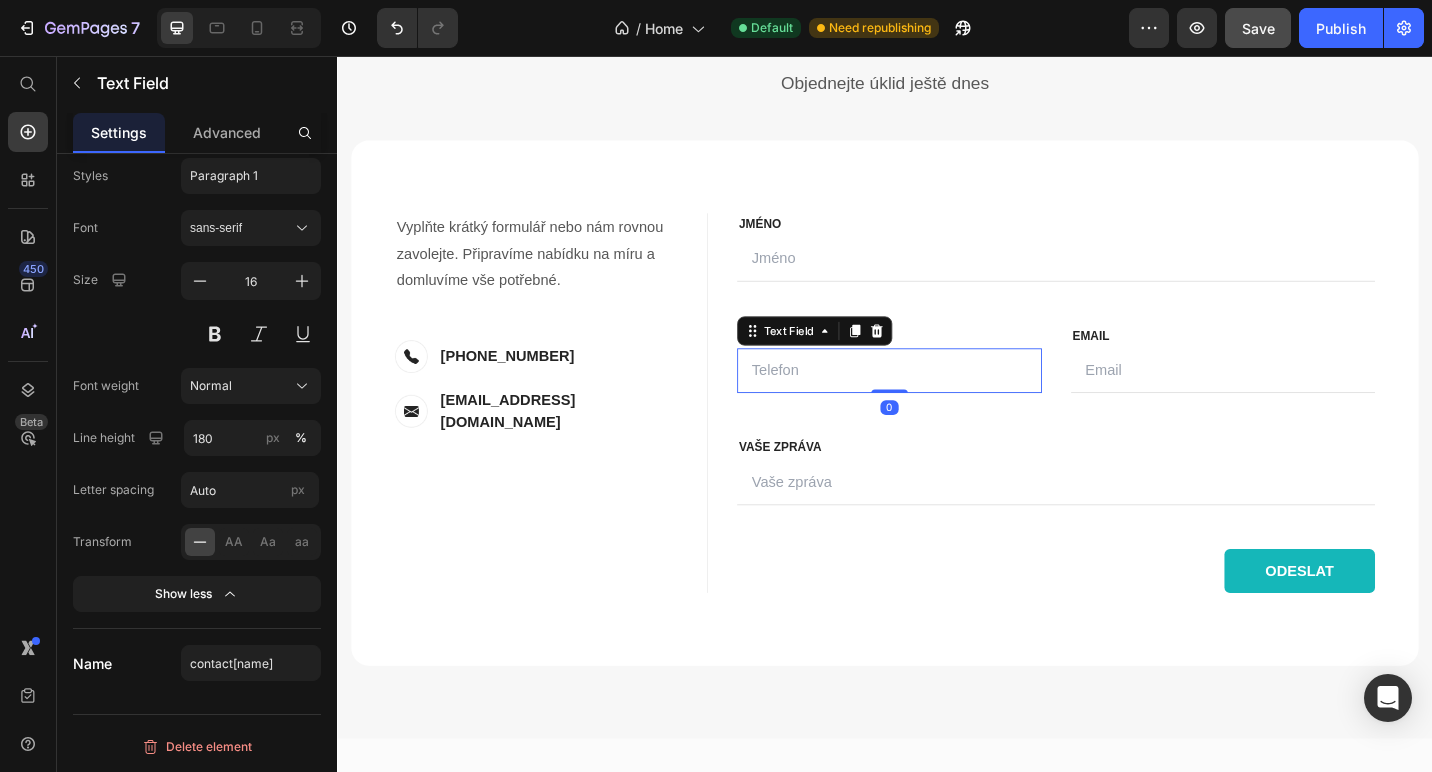 scroll, scrollTop: 151, scrollLeft: 0, axis: vertical 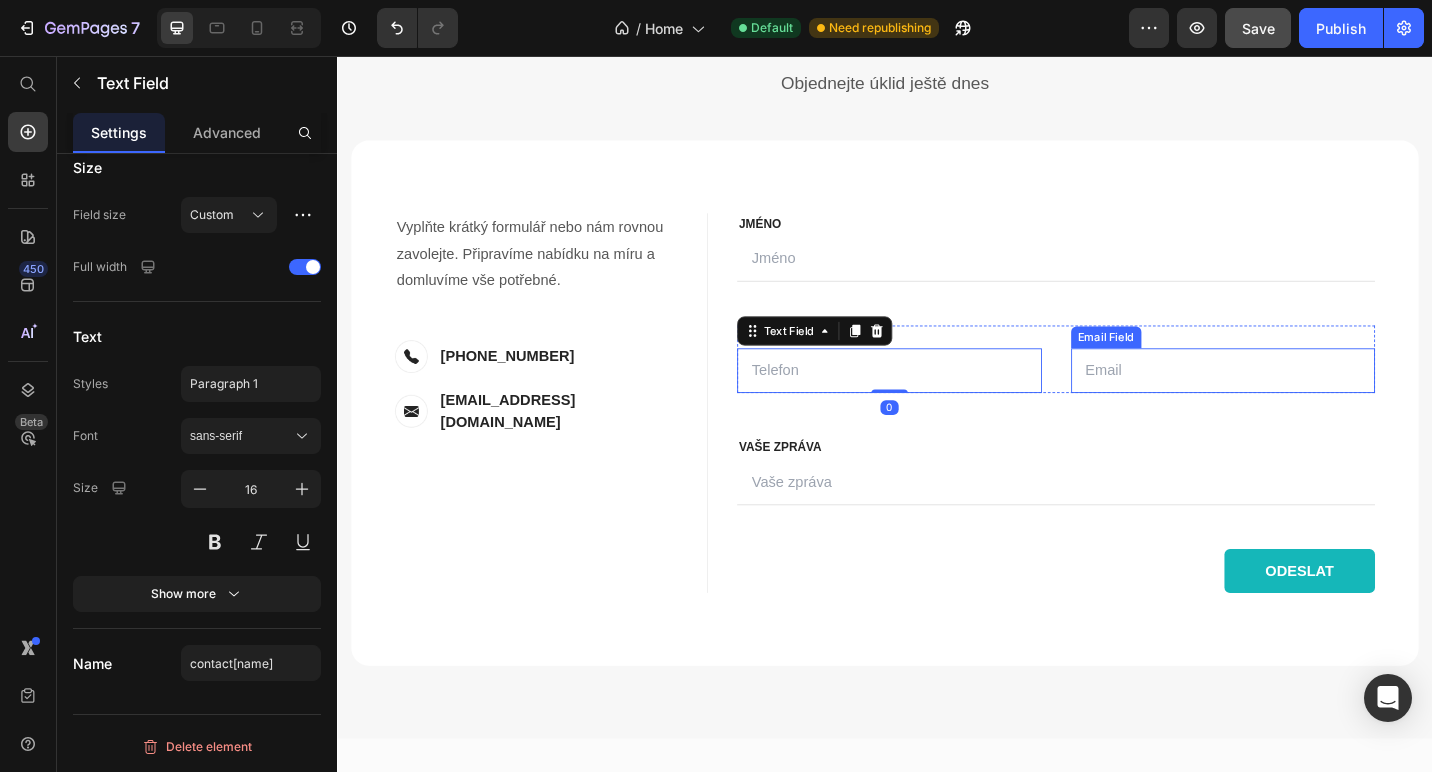 click at bounding box center (1308, 400) 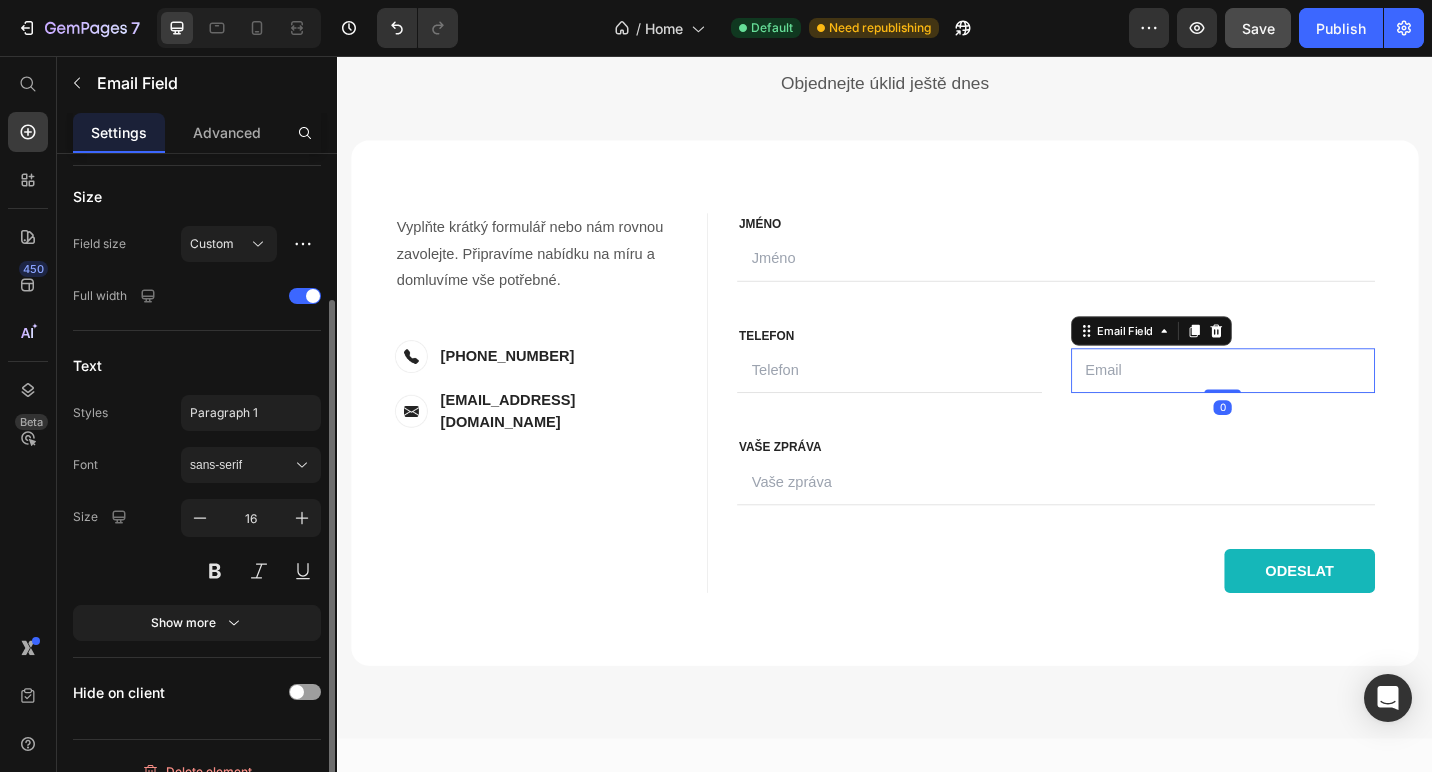 scroll, scrollTop: 147, scrollLeft: 0, axis: vertical 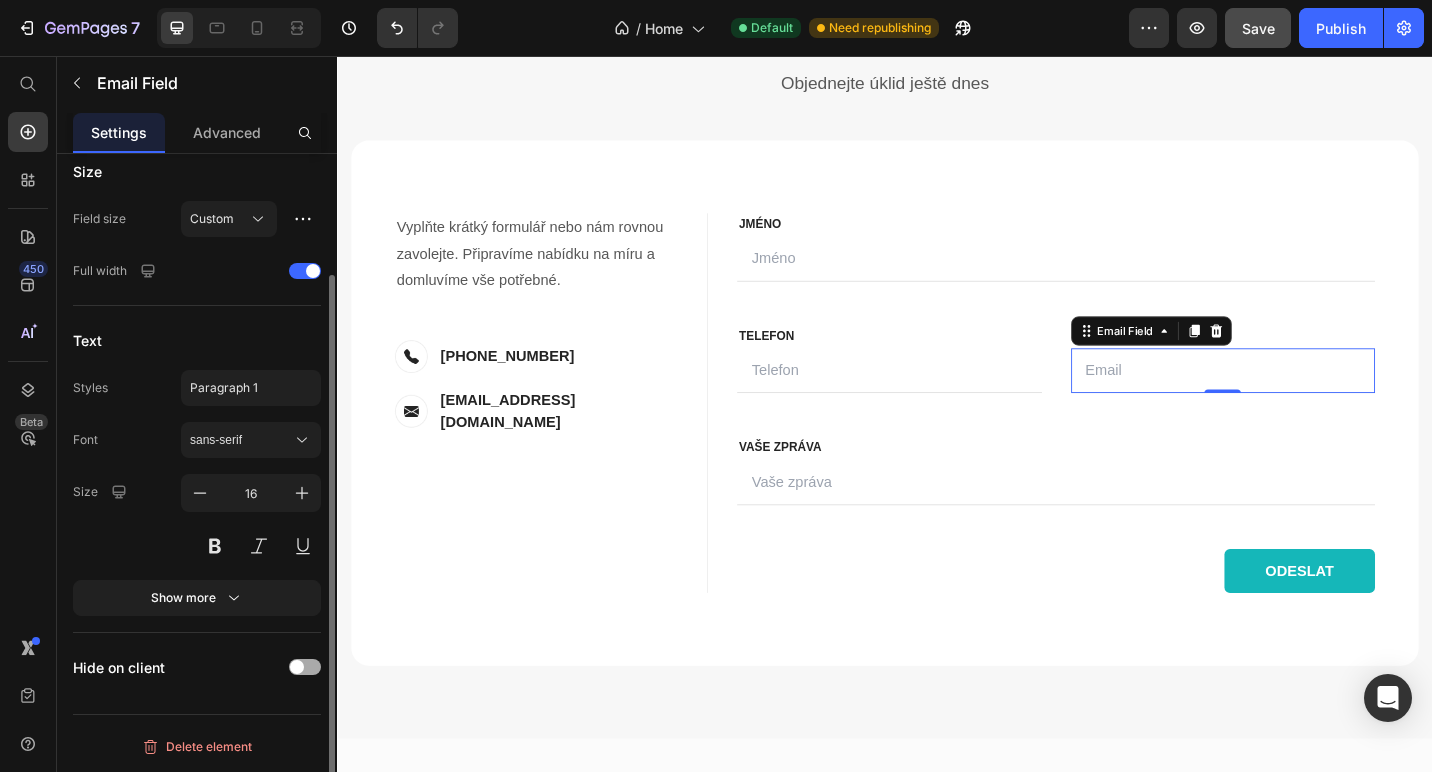 click at bounding box center [305, 667] 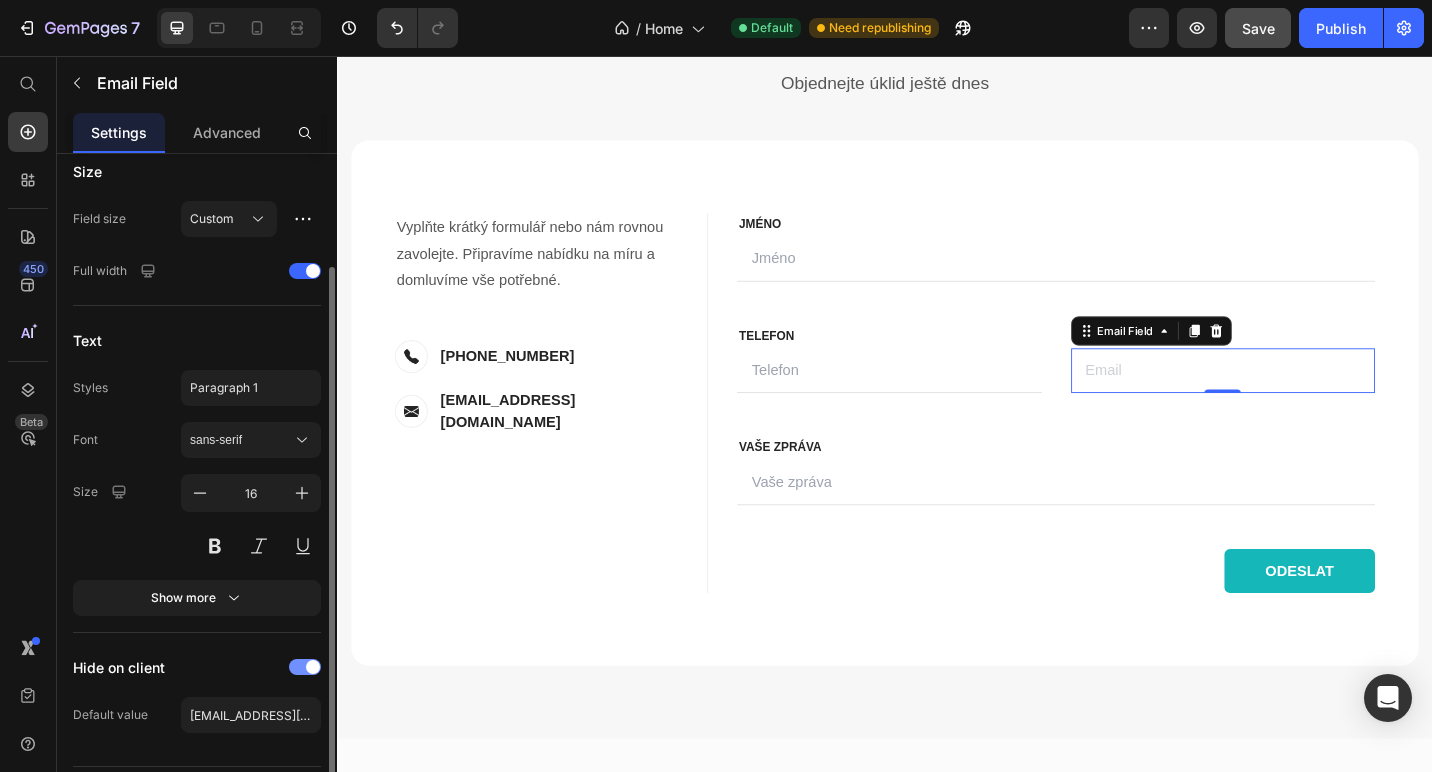 scroll, scrollTop: 199, scrollLeft: 0, axis: vertical 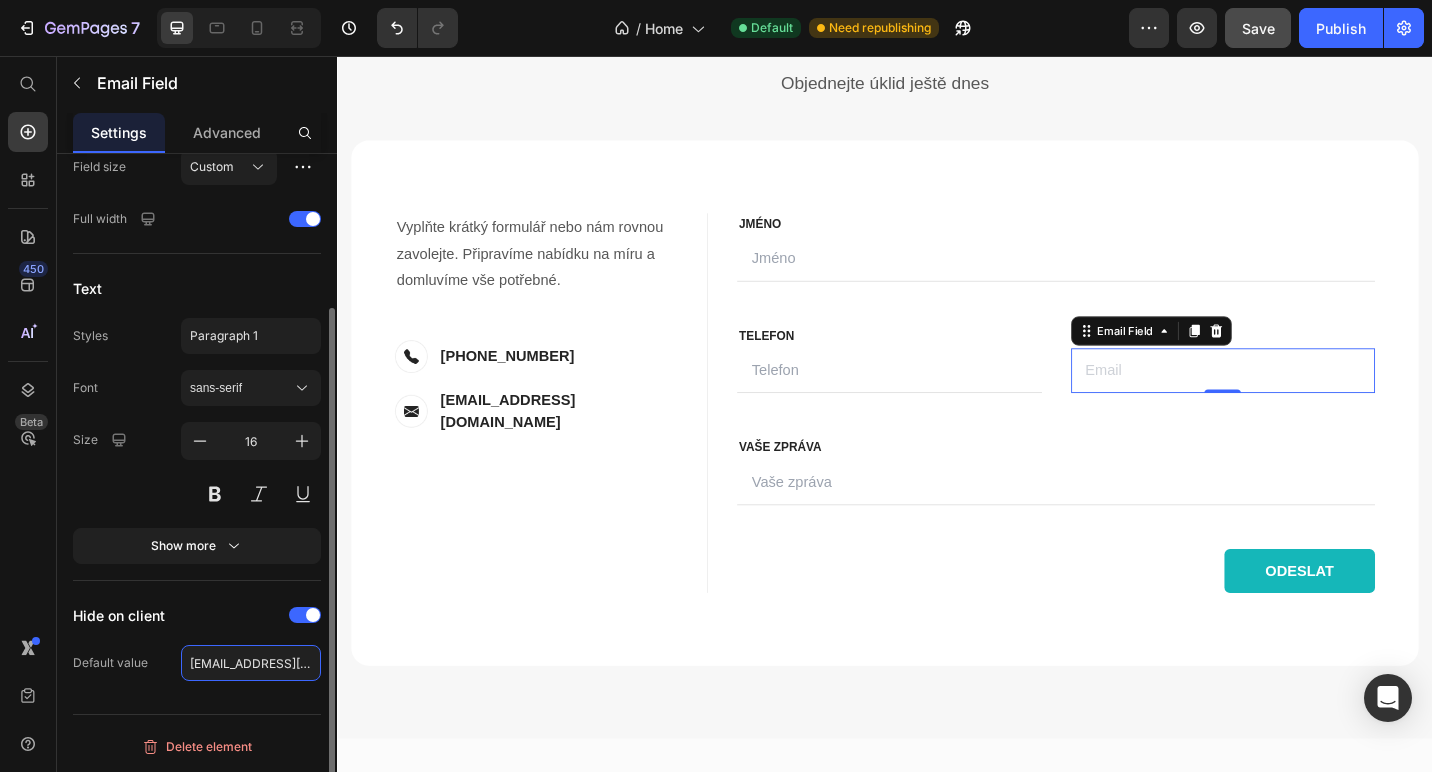 click on "default@gempages.help" 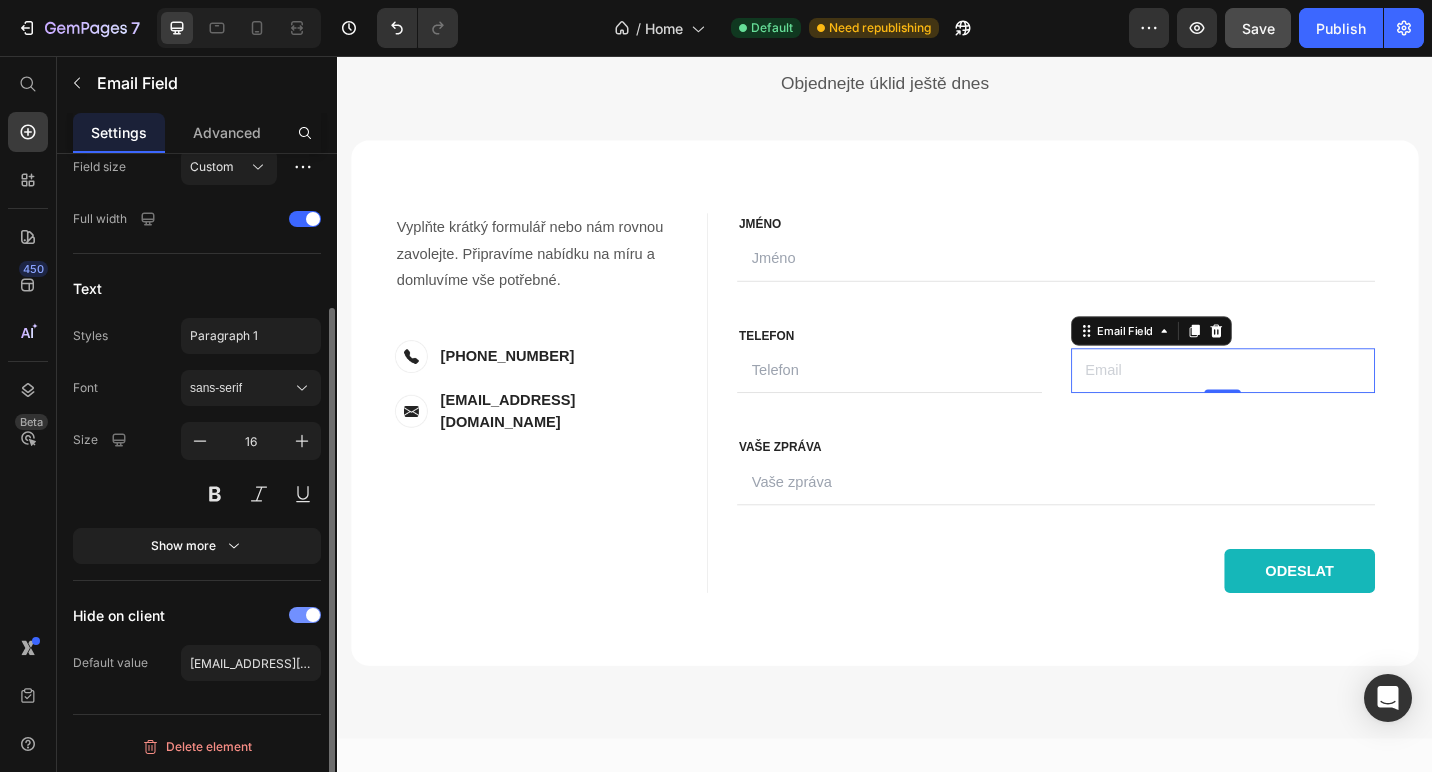 click at bounding box center [305, 615] 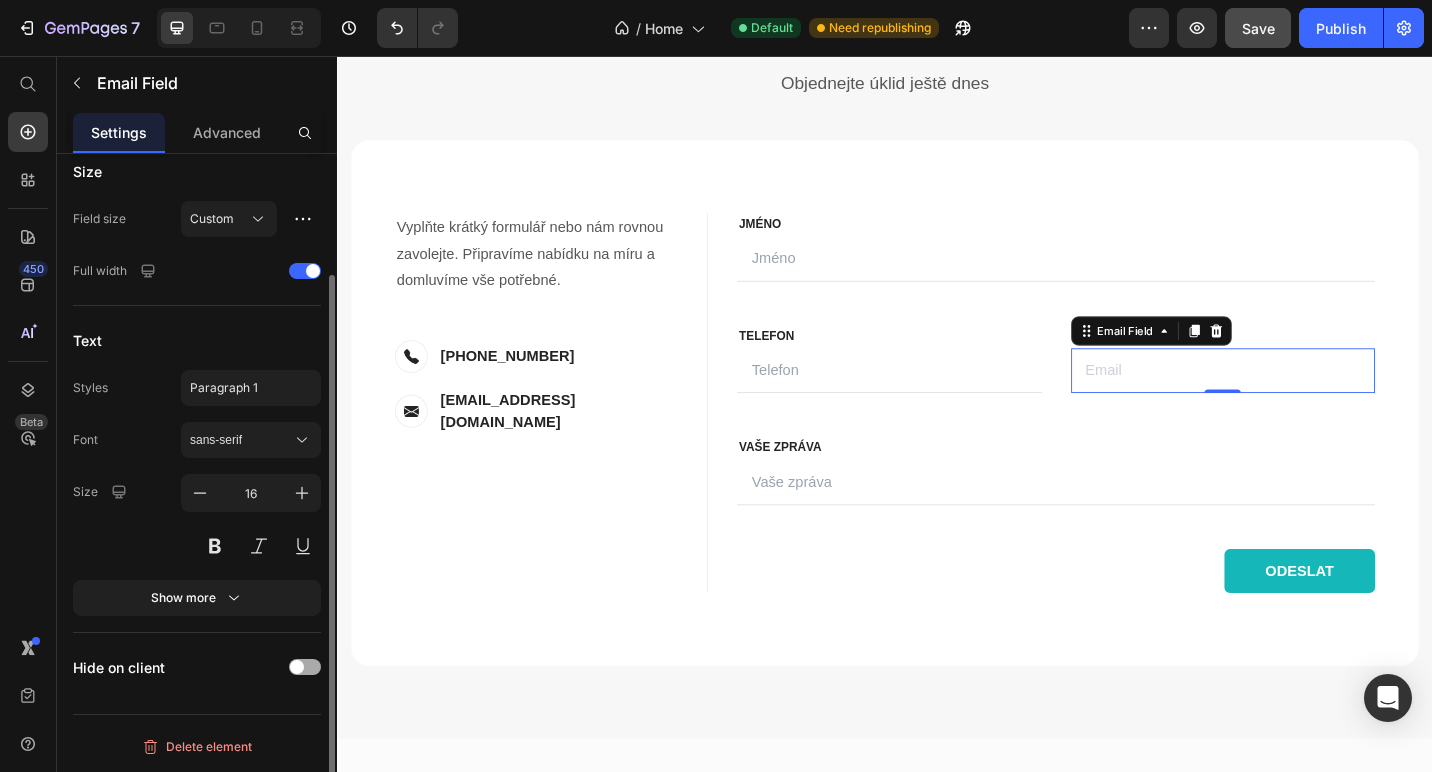 scroll, scrollTop: 147, scrollLeft: 0, axis: vertical 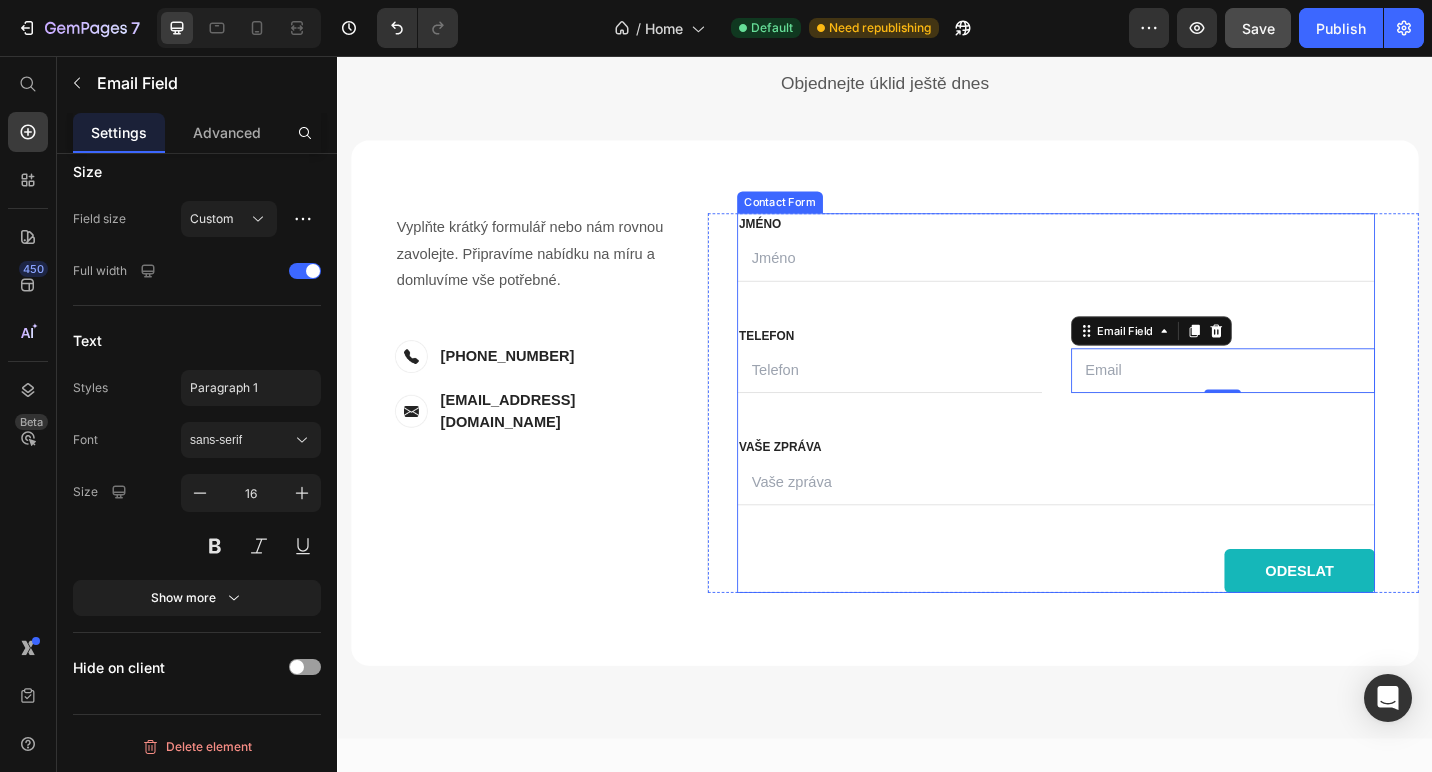 click at bounding box center (942, 400) 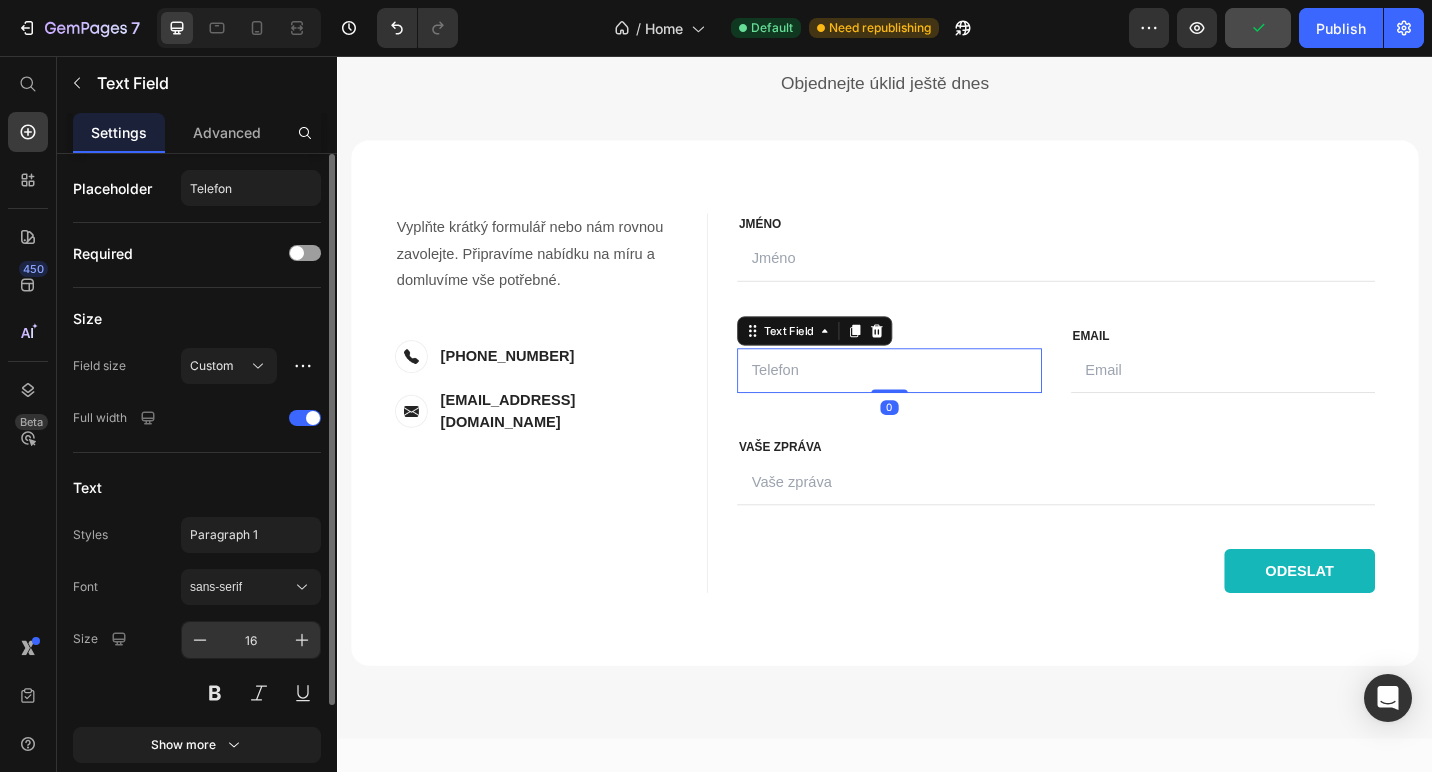 scroll, scrollTop: 151, scrollLeft: 0, axis: vertical 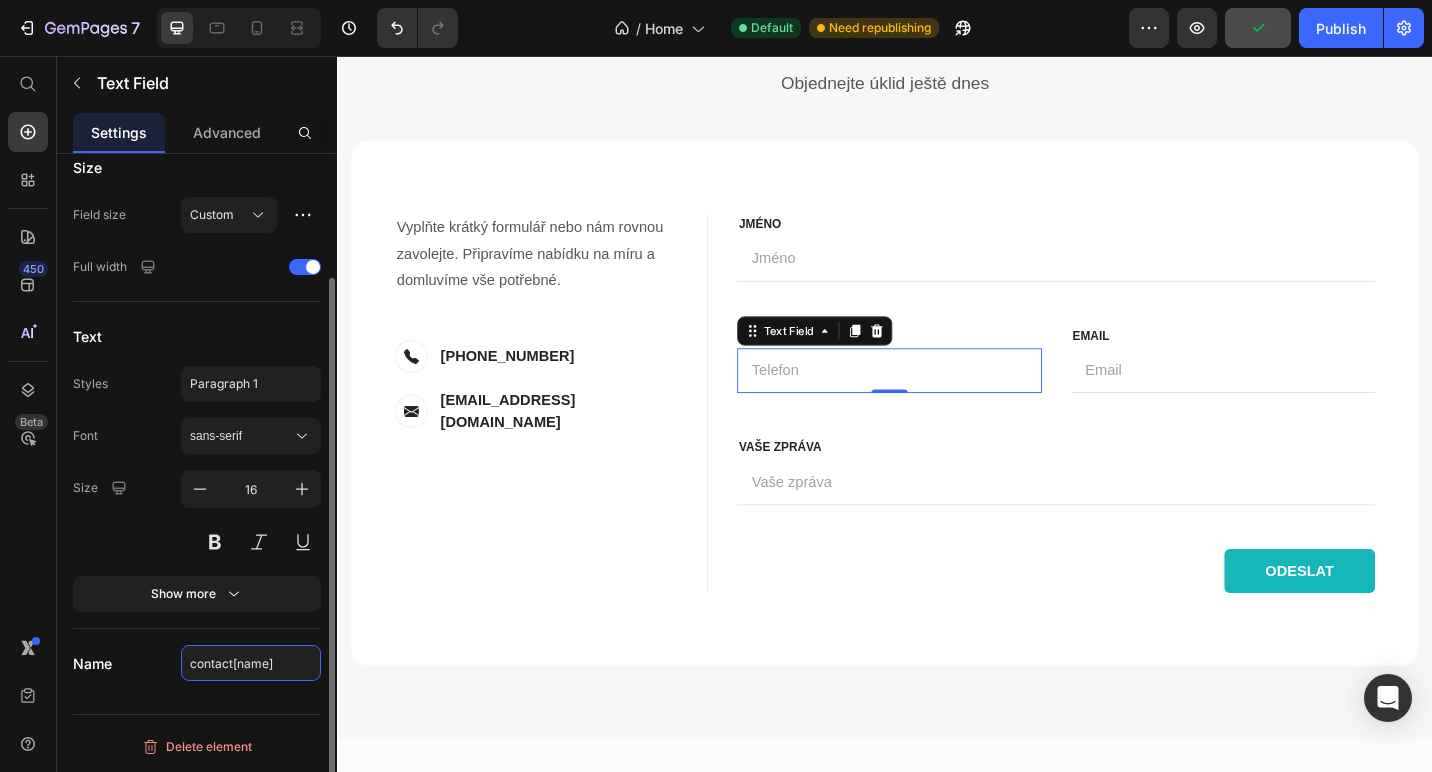click on "contact[name]" 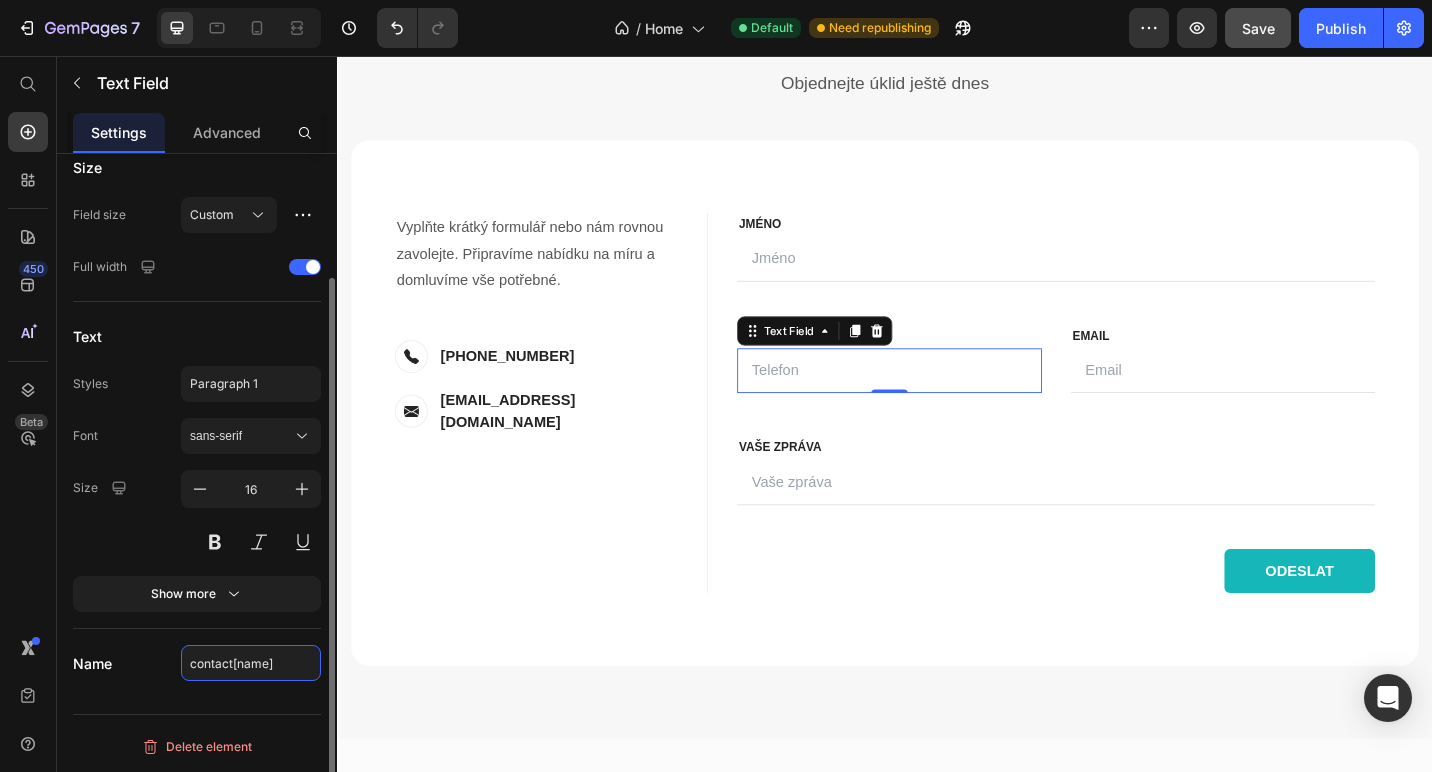 click on "contact[name]" 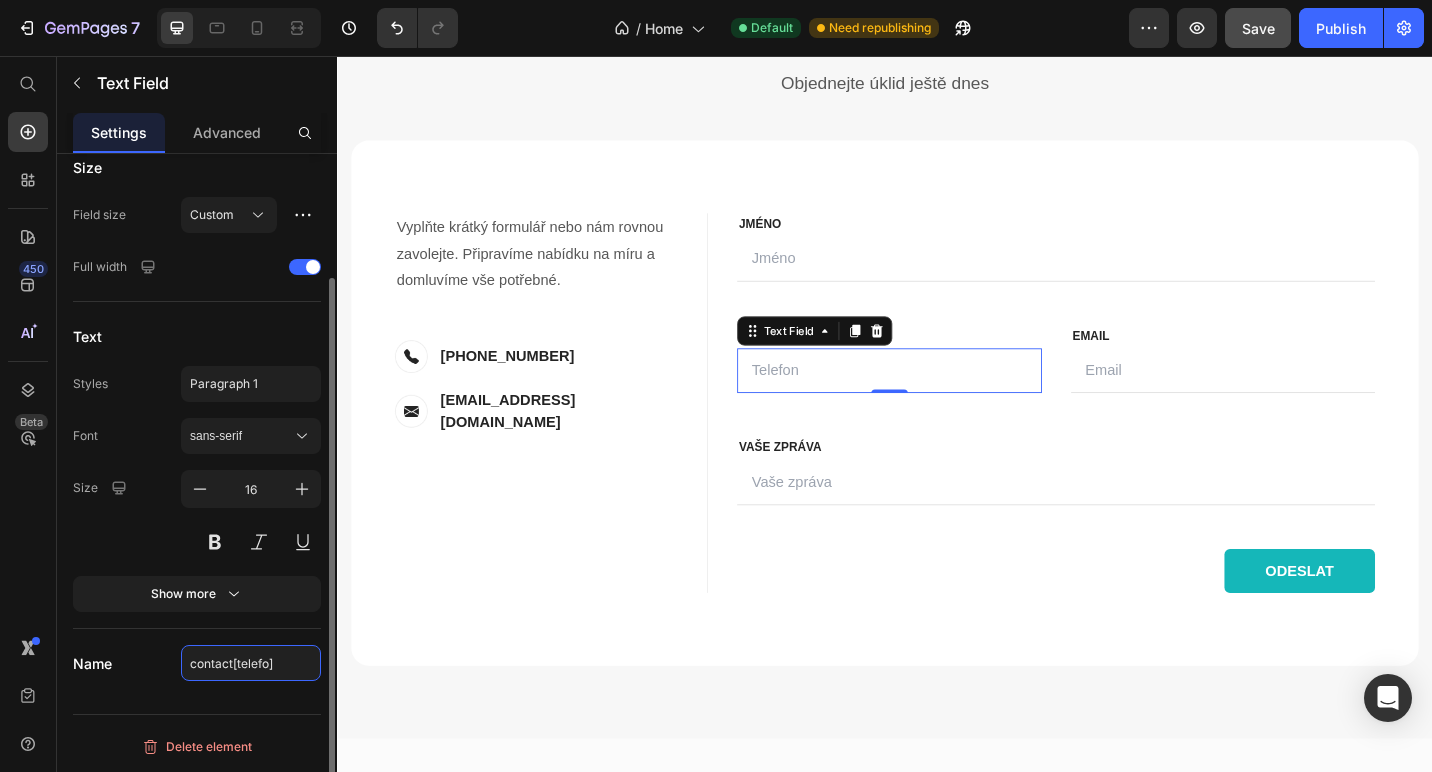 type on "contact[telefon]" 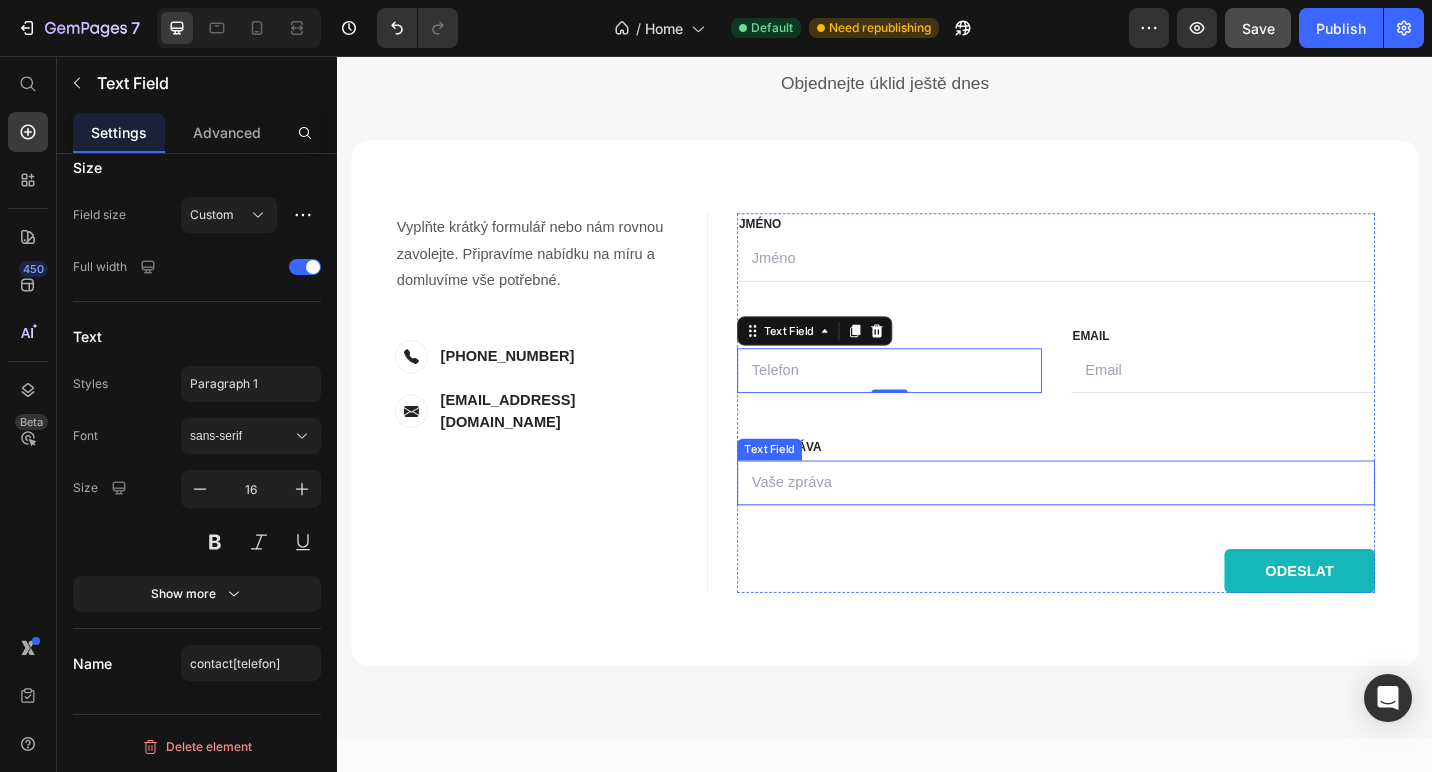 click at bounding box center [1124, 523] 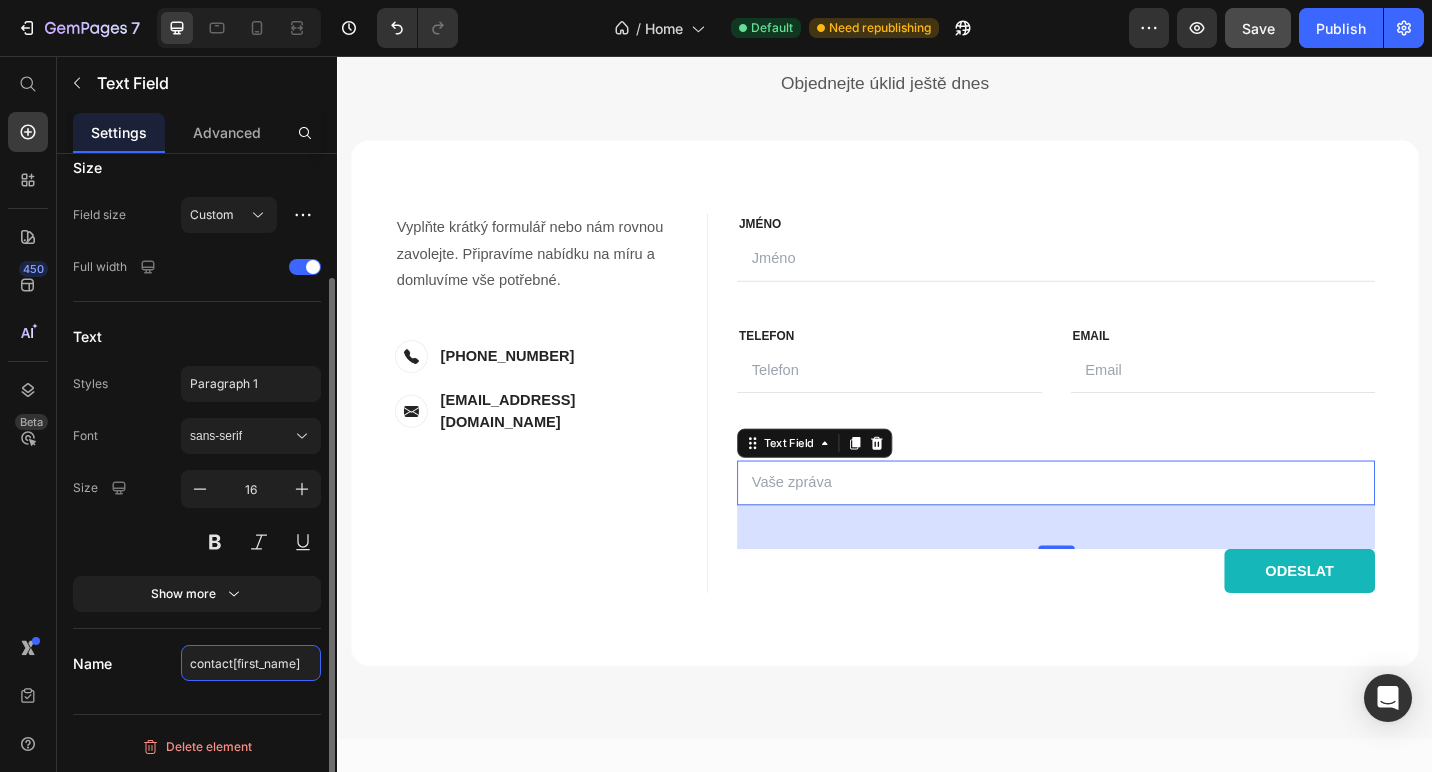click on "contact[first_name]" 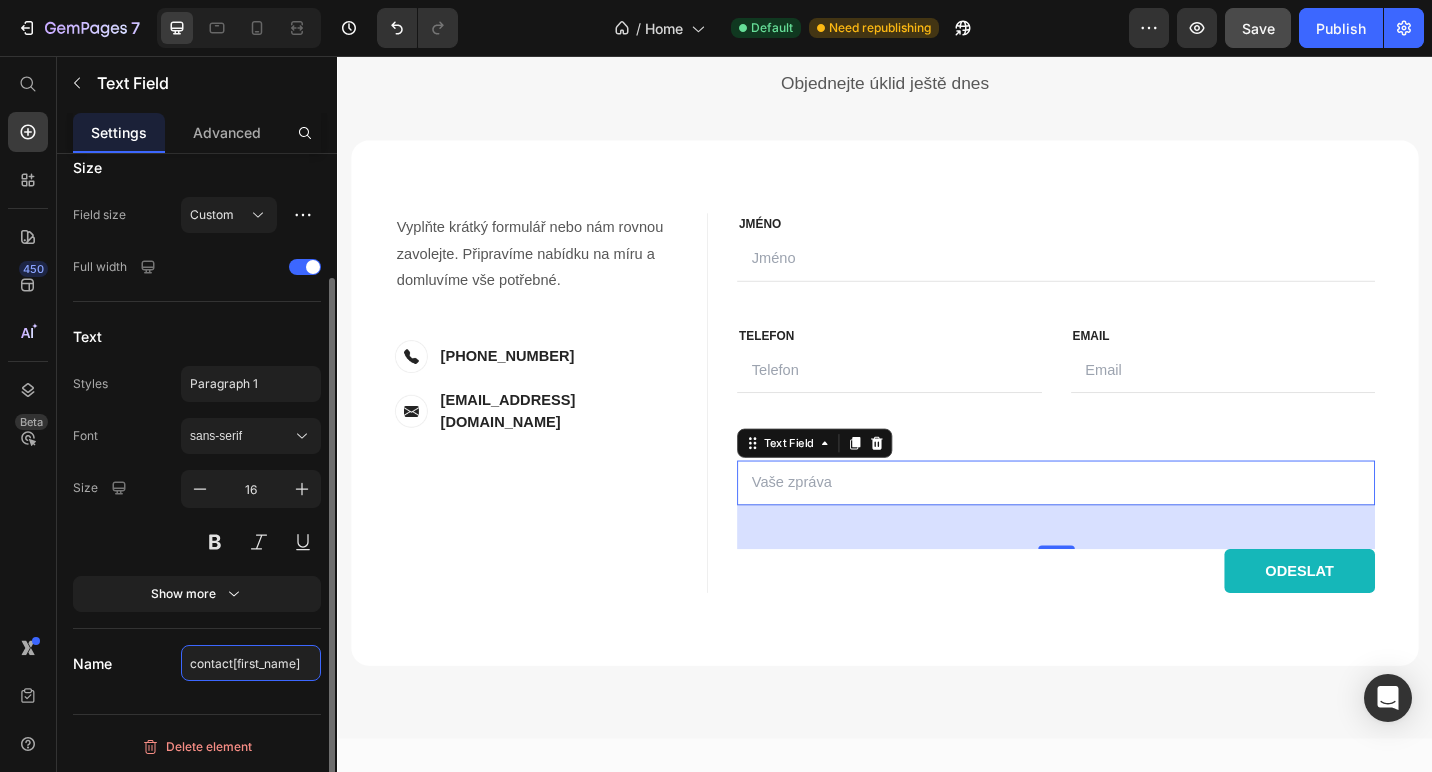 click on "contact[first_name]" 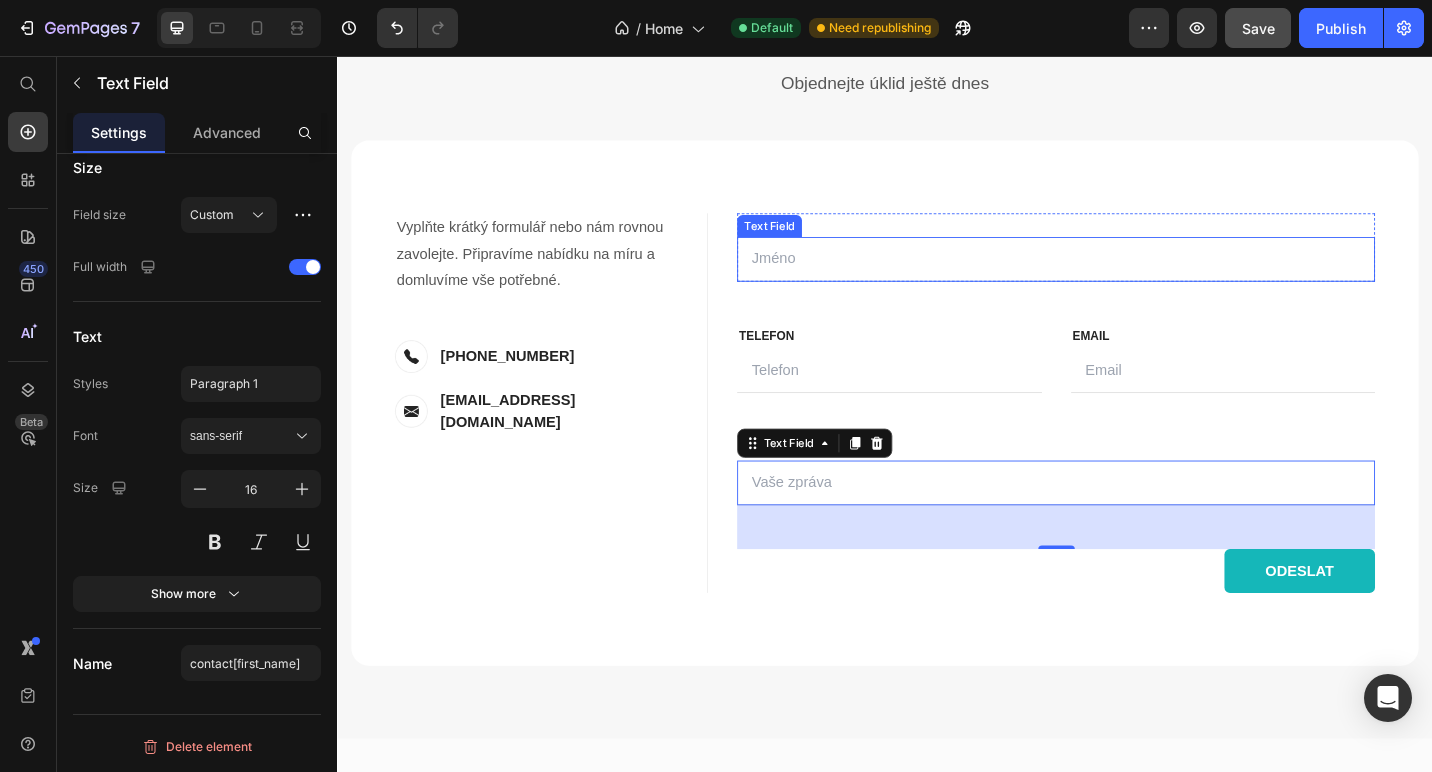 click at bounding box center [1124, 278] 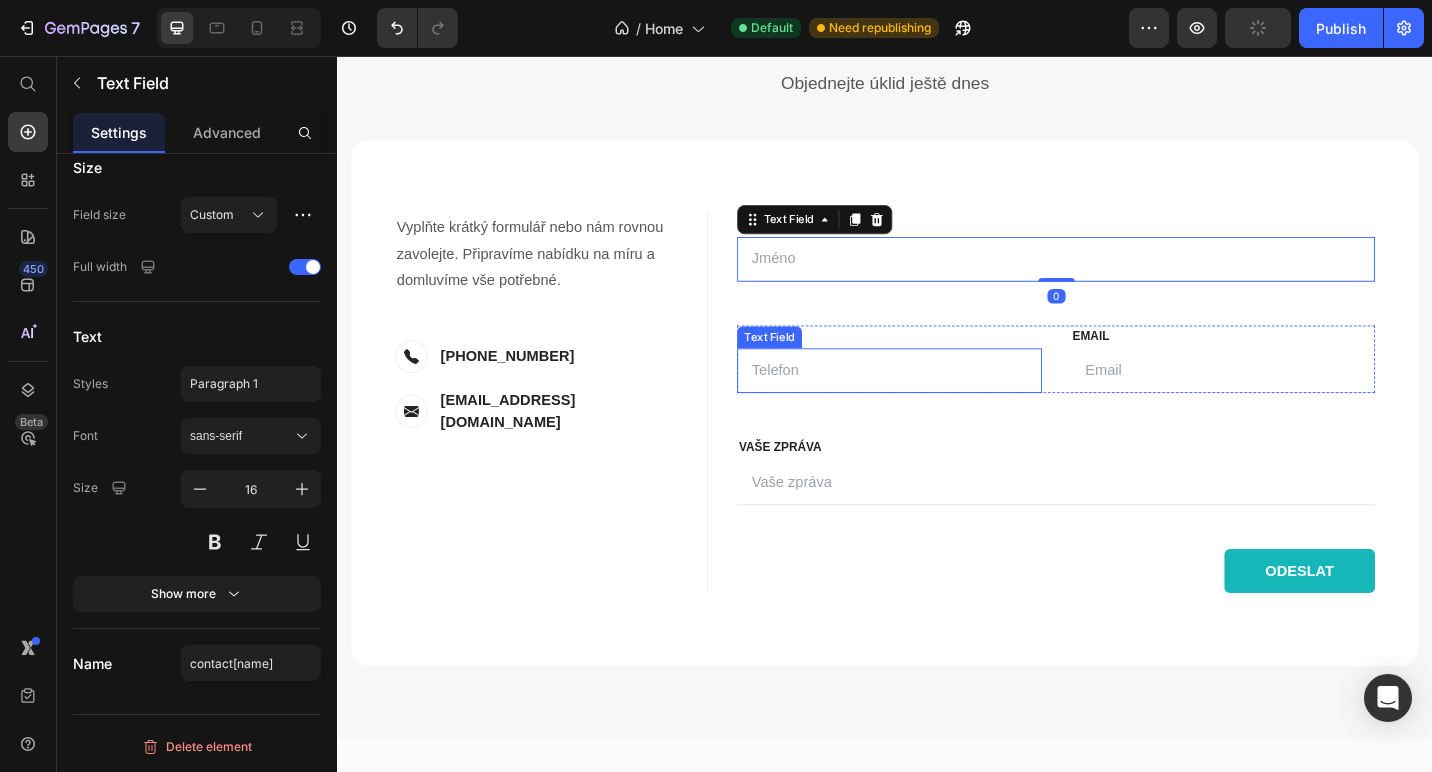 click at bounding box center (942, 400) 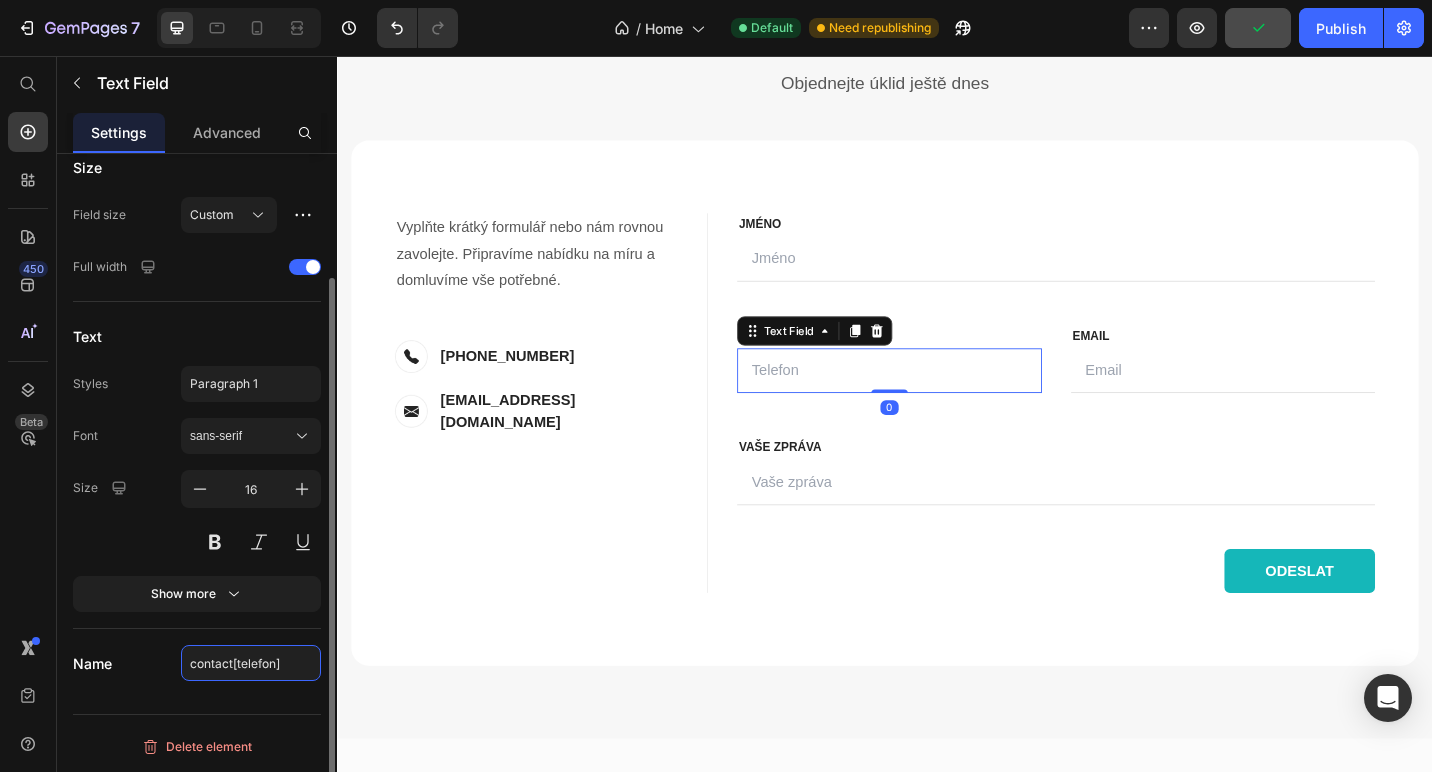 click on "contact[telefon]" 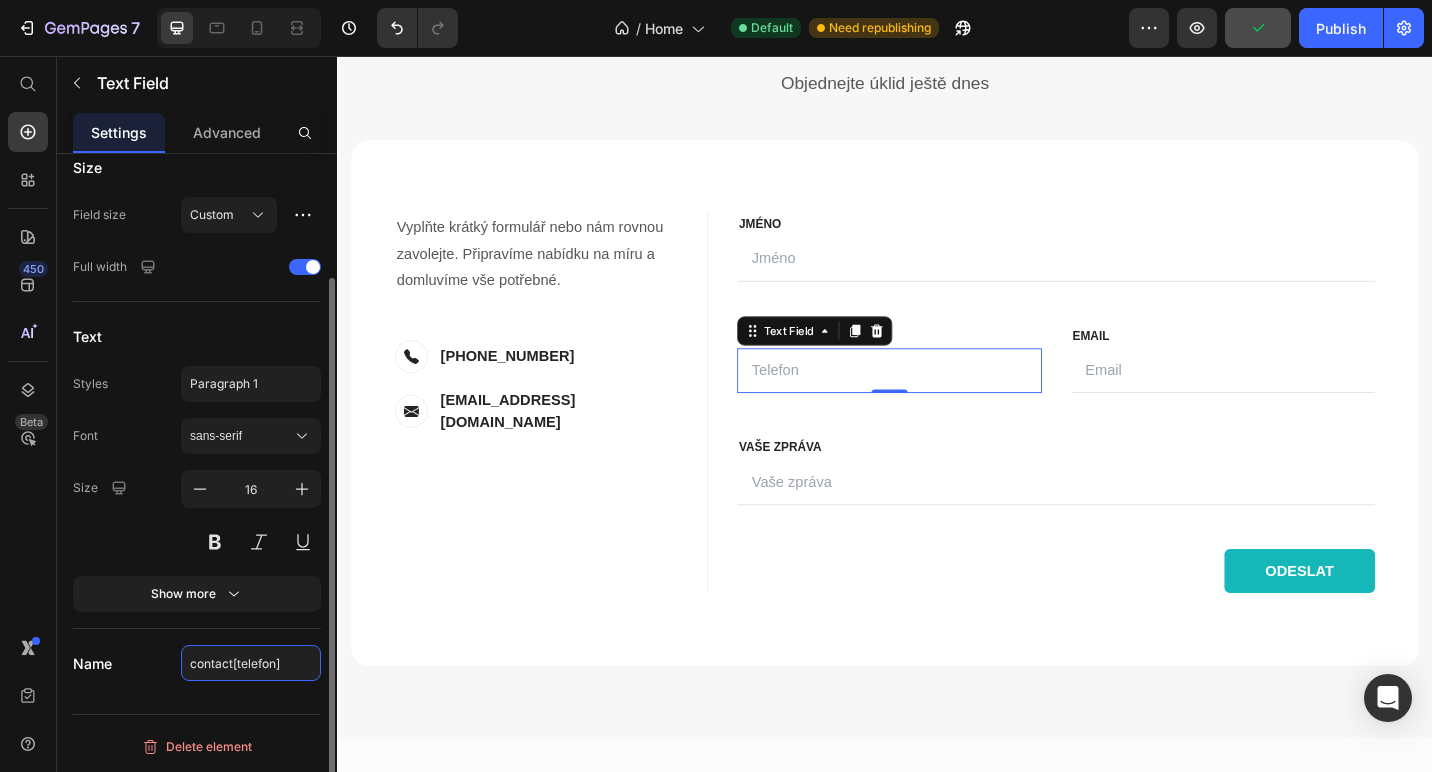 click on "contact[telefon]" 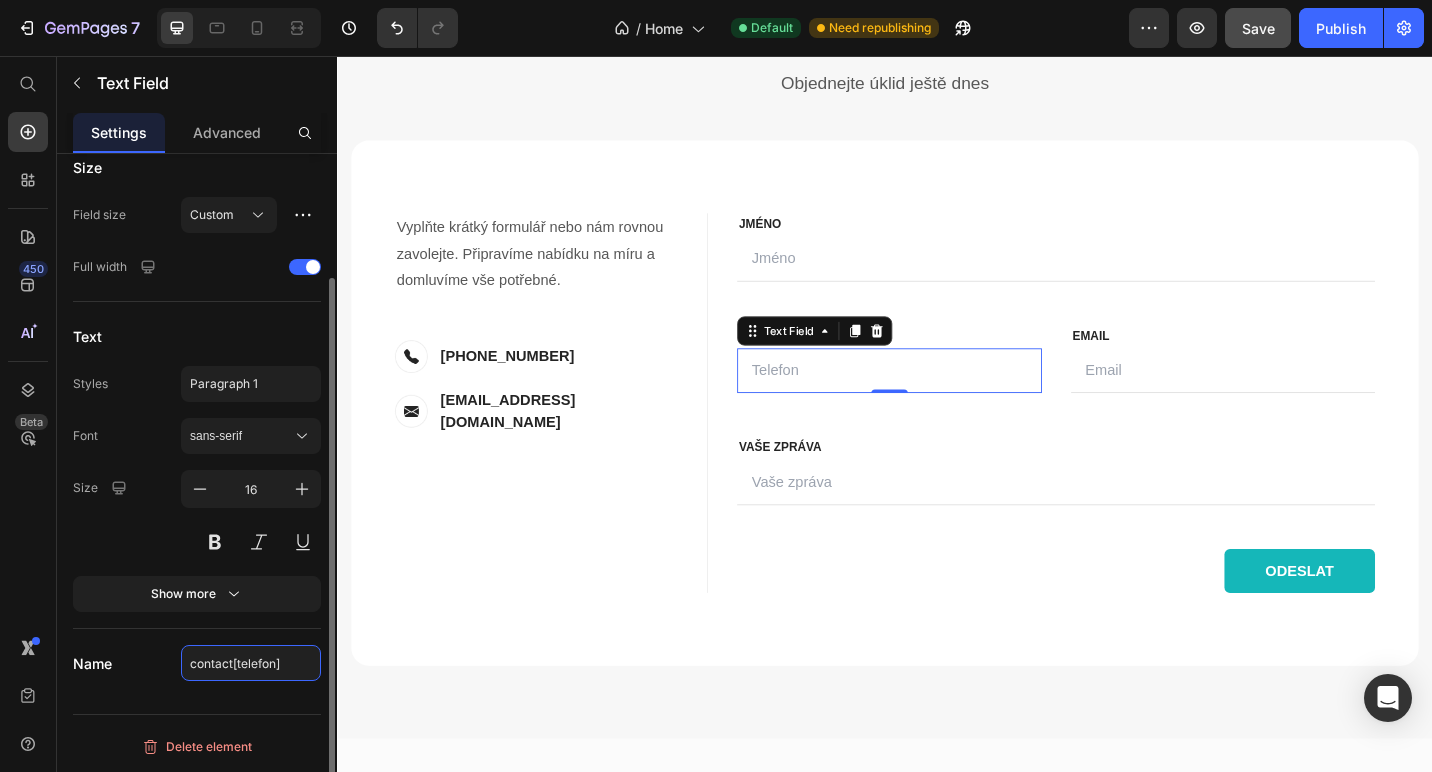 click on "contact[telefon]" 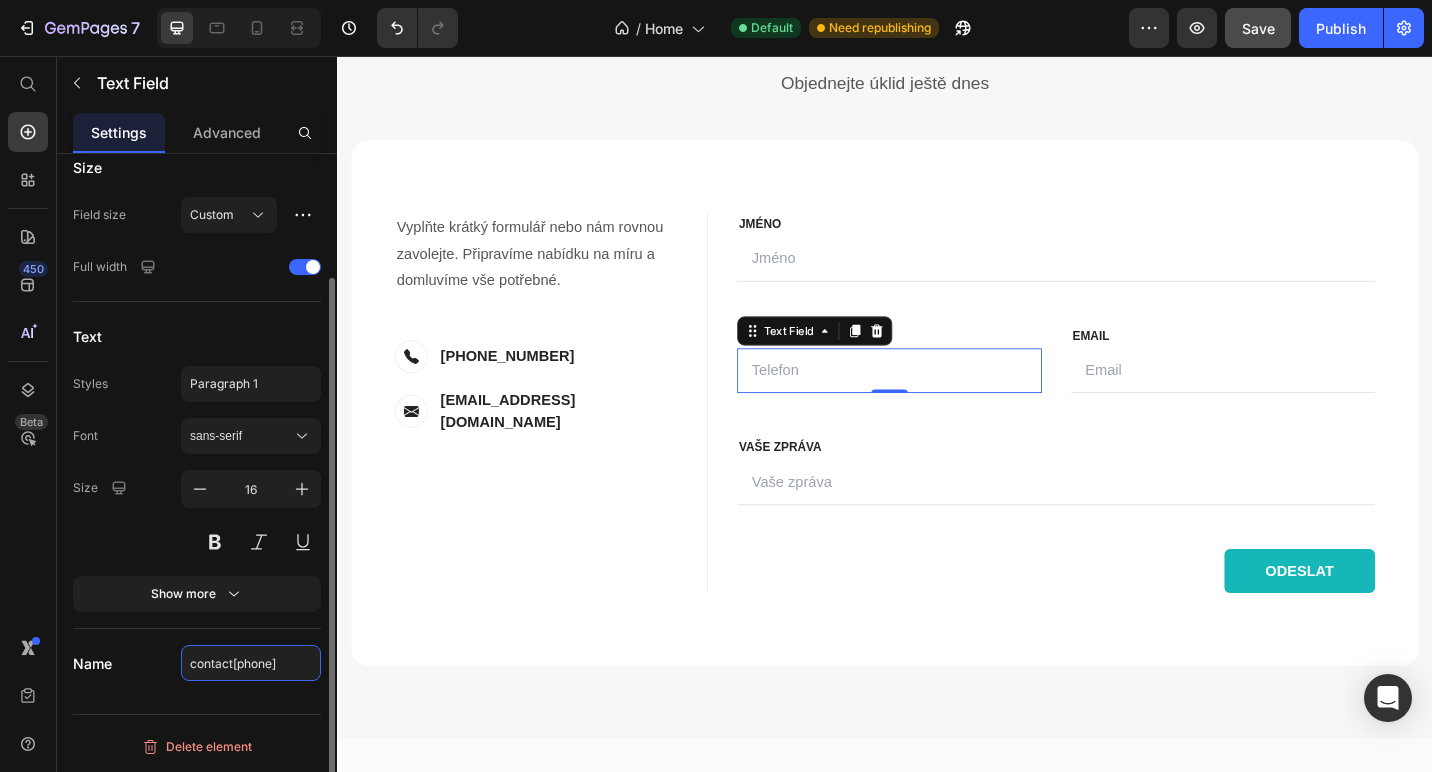 type on "contact[phone]" 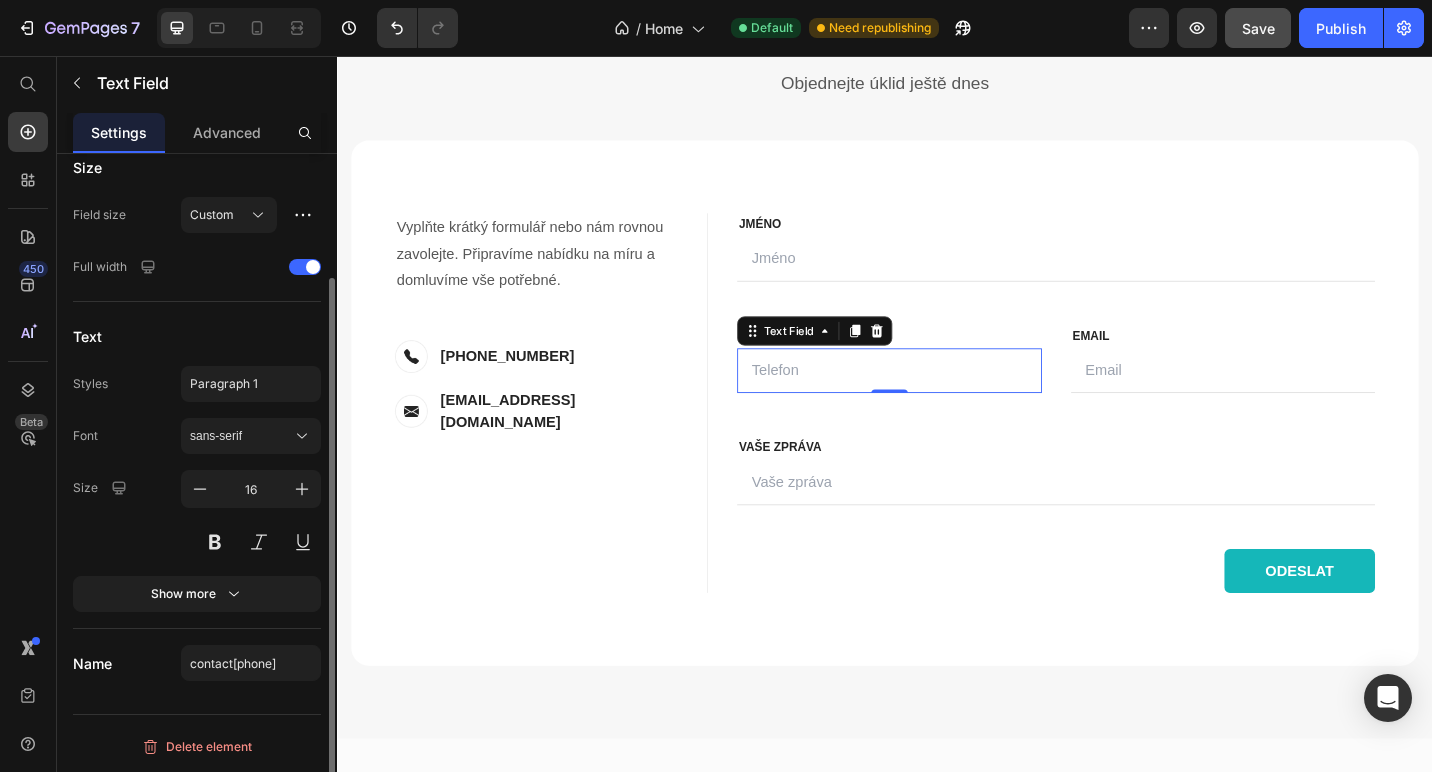 click on "Placeholder Telefon Required Size Field size Custom Full width Text Styles Paragraph 1 Font sans-serif Size 16 Show more Name contact[phone]" at bounding box center (197, 366) 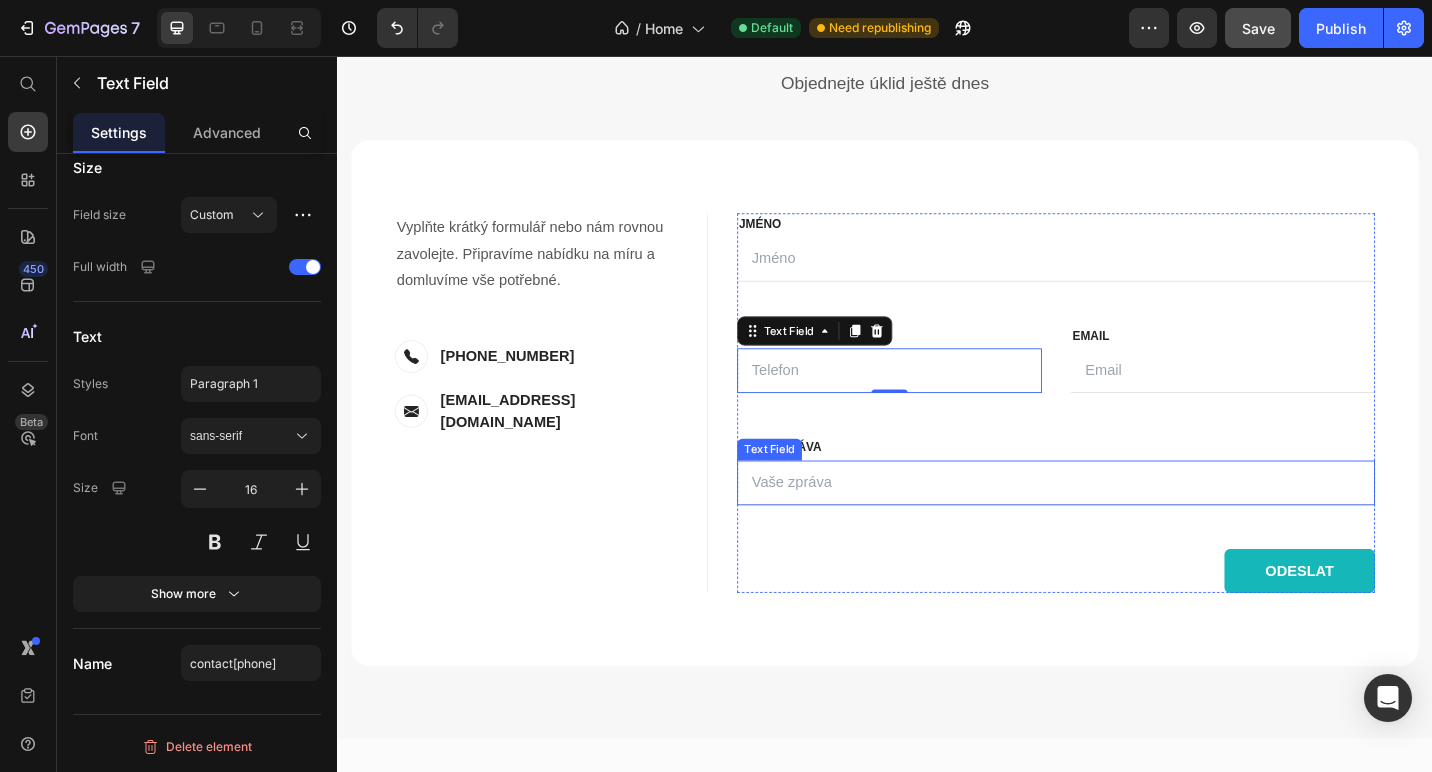 click at bounding box center (1124, 523) 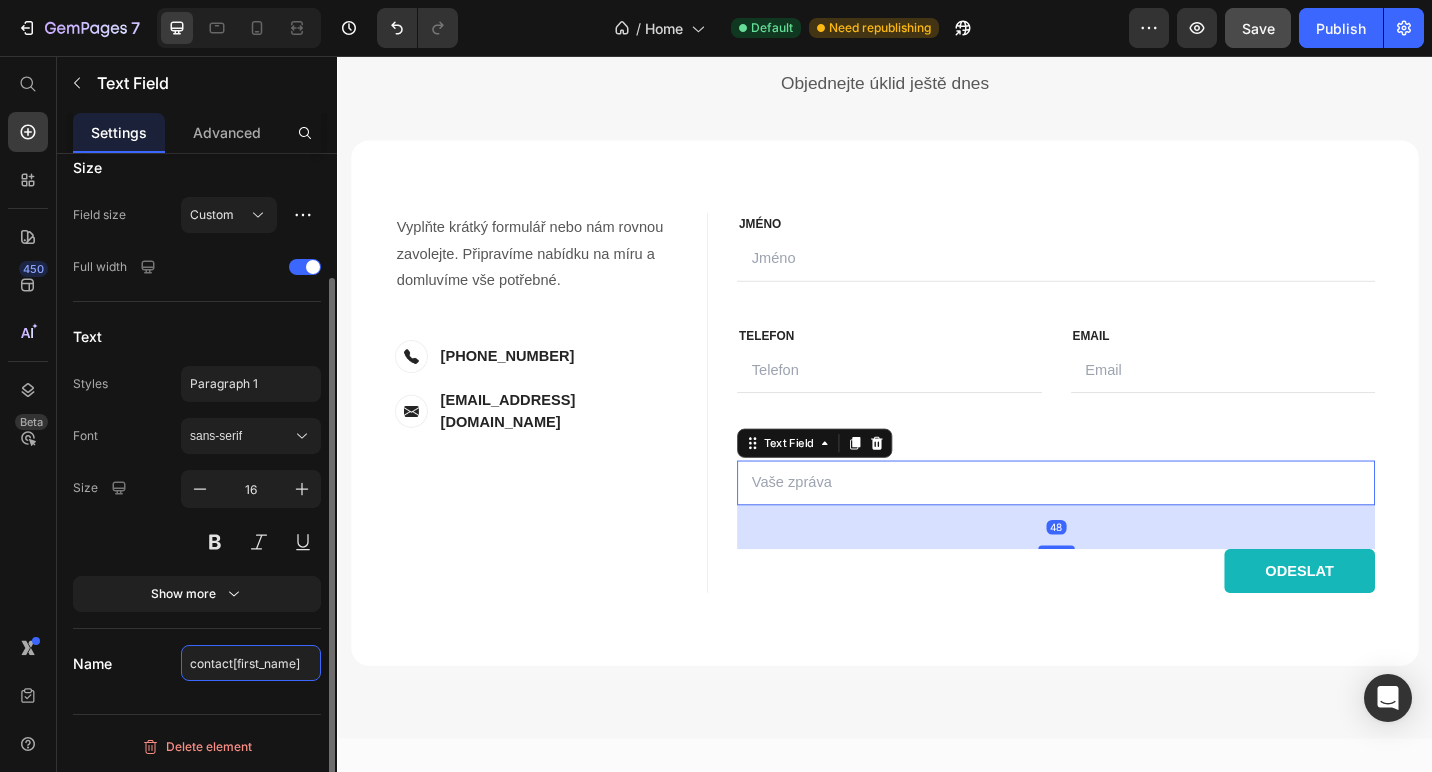 click on "contact[first_name]" 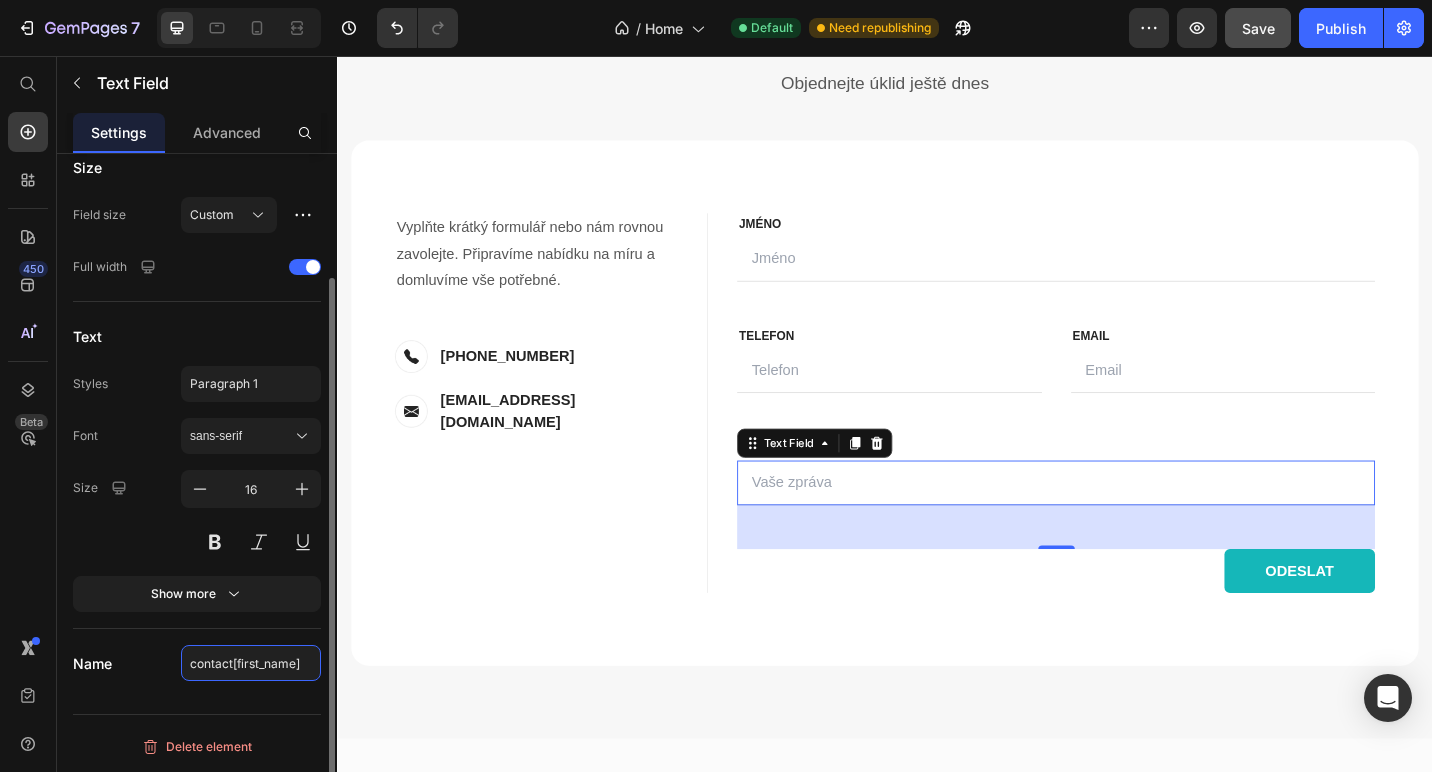 drag, startPoint x: 294, startPoint y: 662, endPoint x: 237, endPoint y: 662, distance: 57 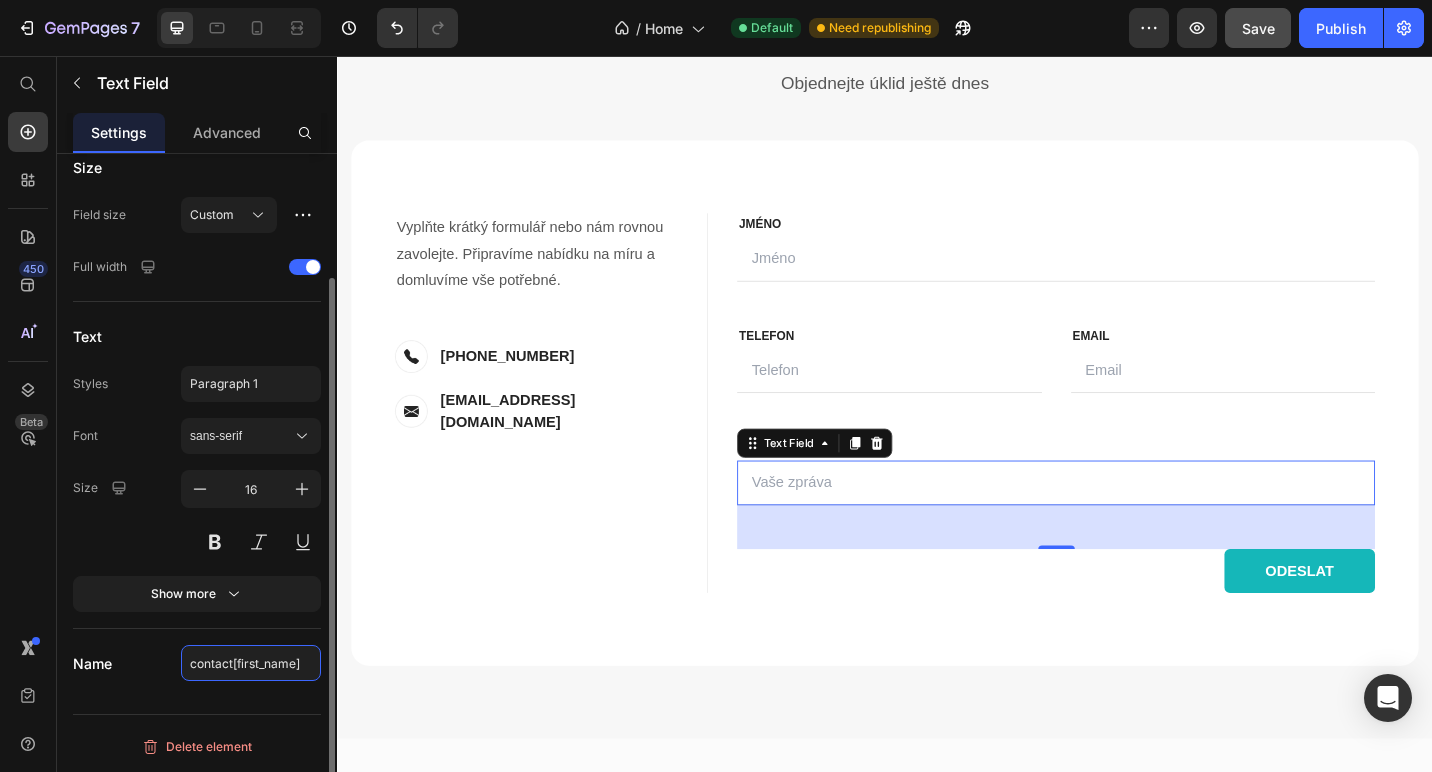 click on "contact[first_name]" 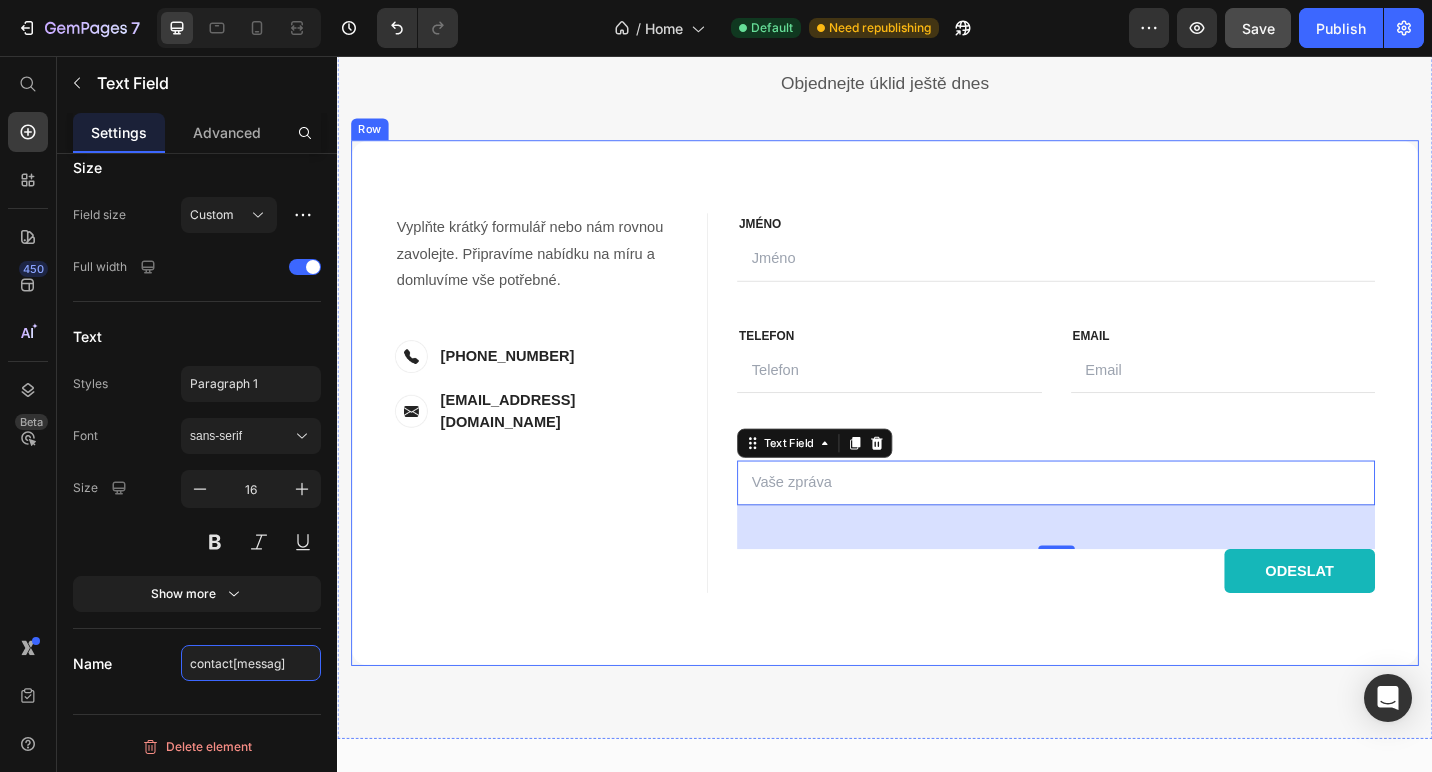 type on "contact[message]" 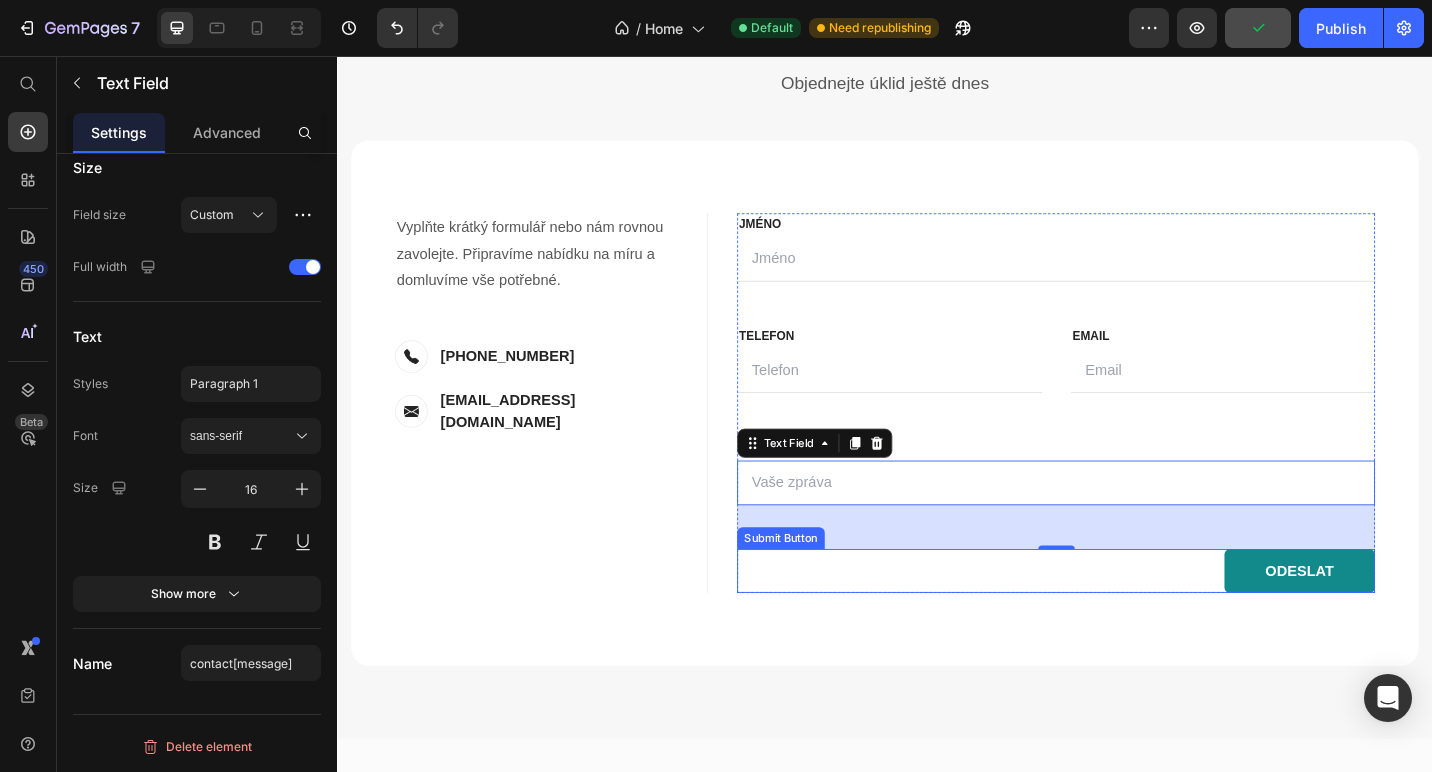 click on "ODESLAT" at bounding box center [1391, 620] 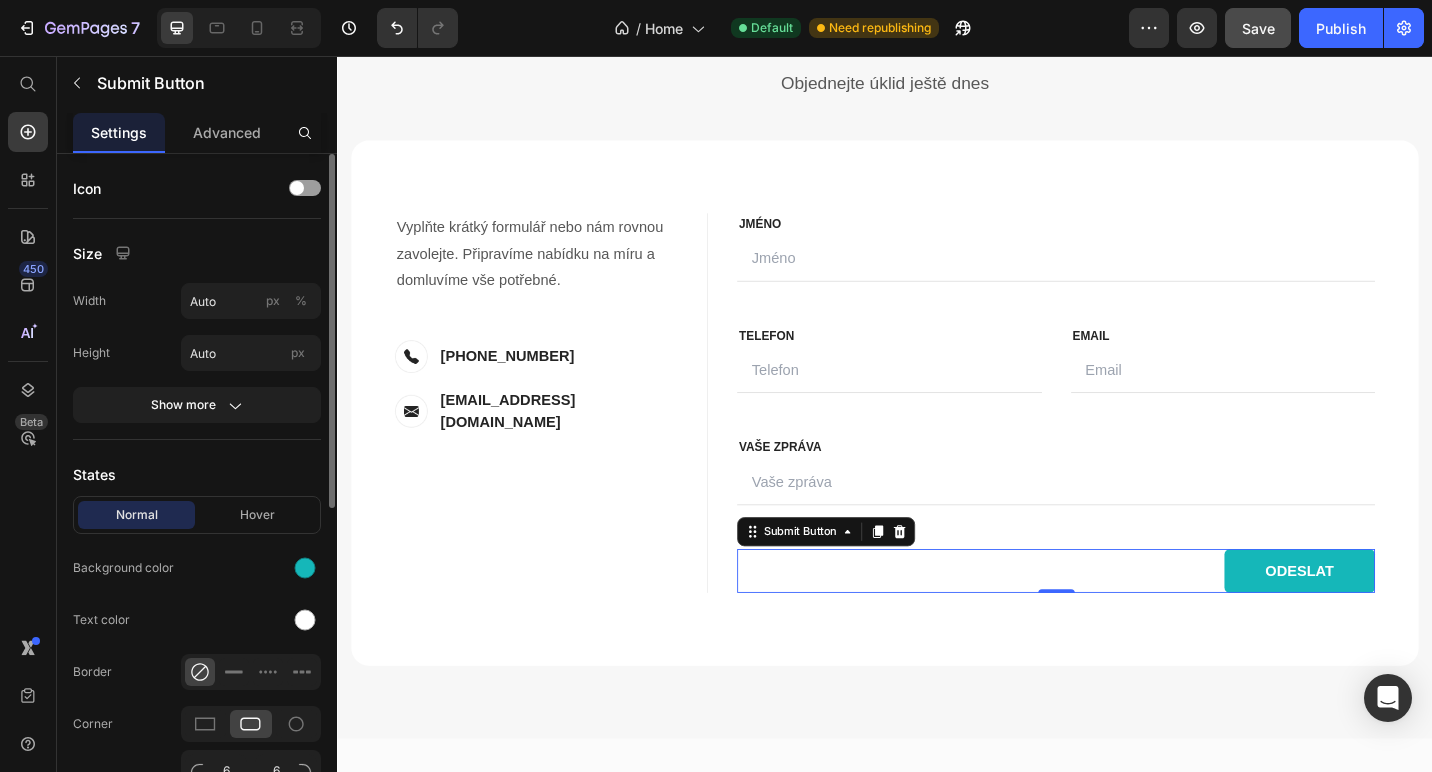 scroll, scrollTop: 609, scrollLeft: 0, axis: vertical 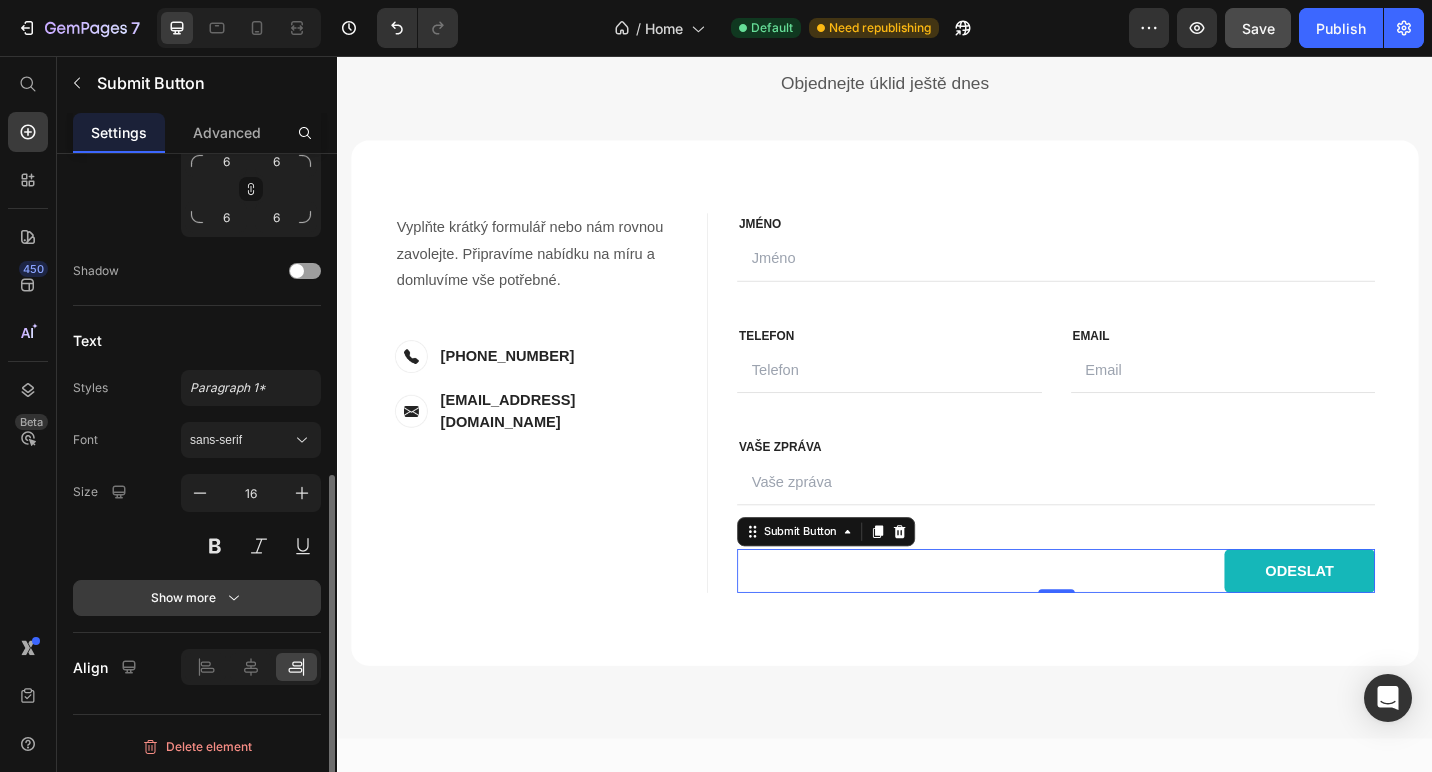 click on "Show more" at bounding box center (197, 598) 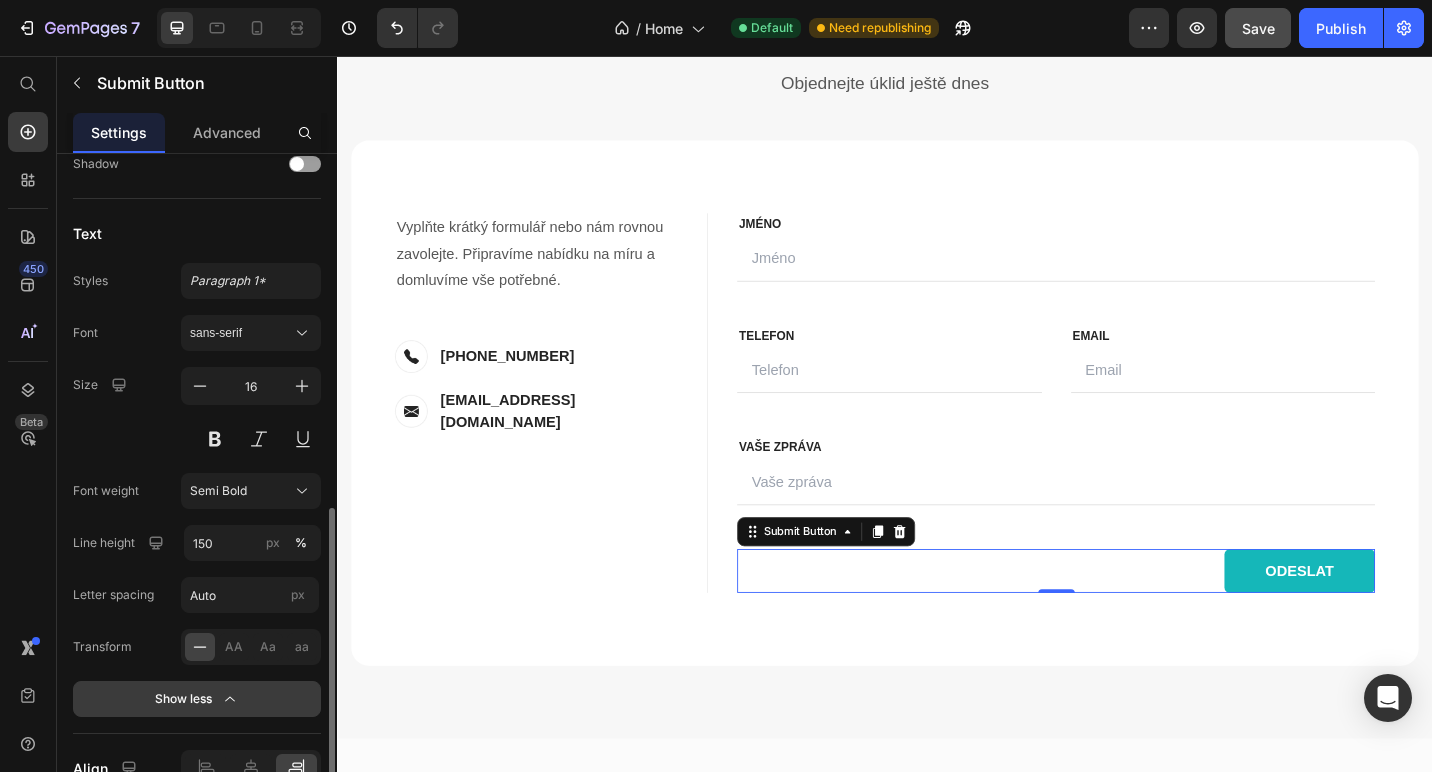 scroll, scrollTop: 817, scrollLeft: 0, axis: vertical 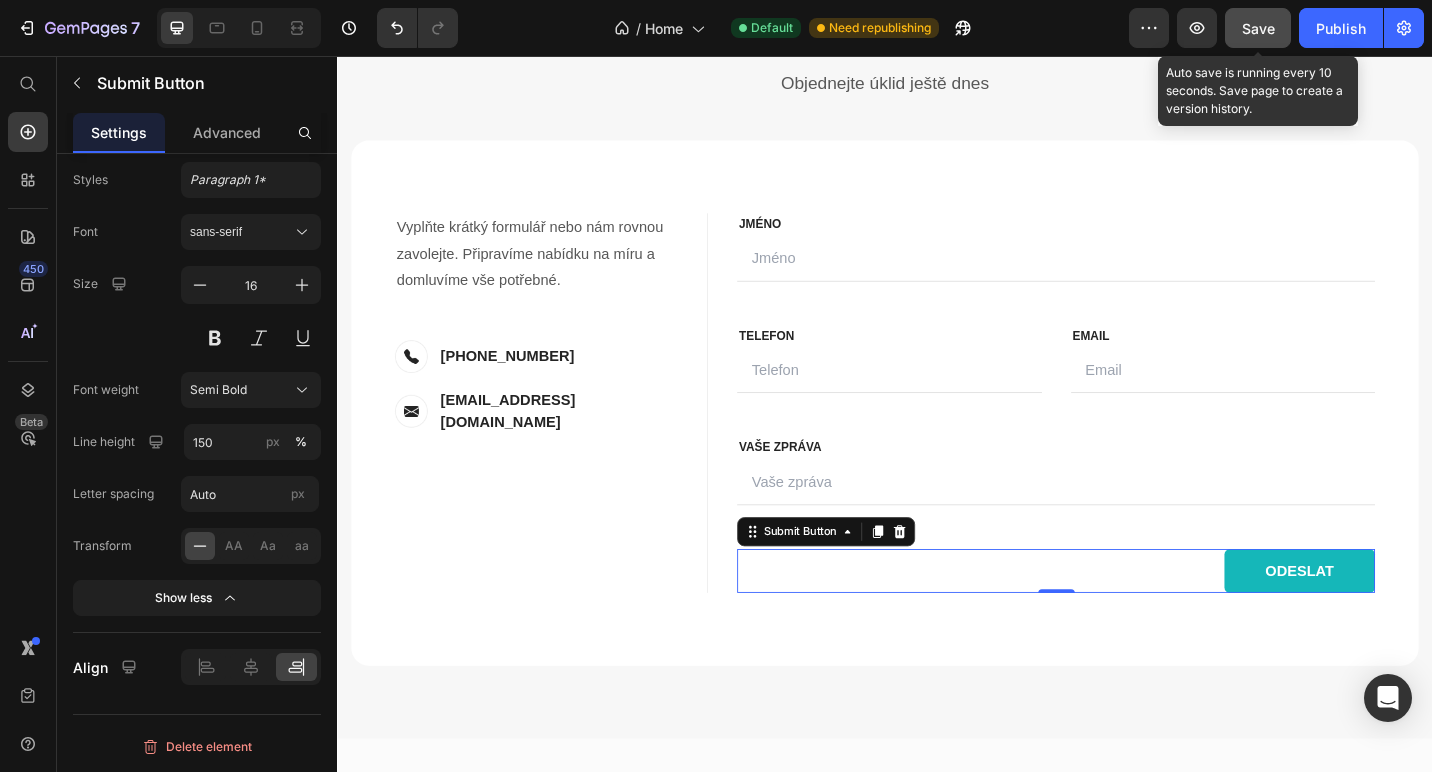 click on "Save" at bounding box center (1258, 28) 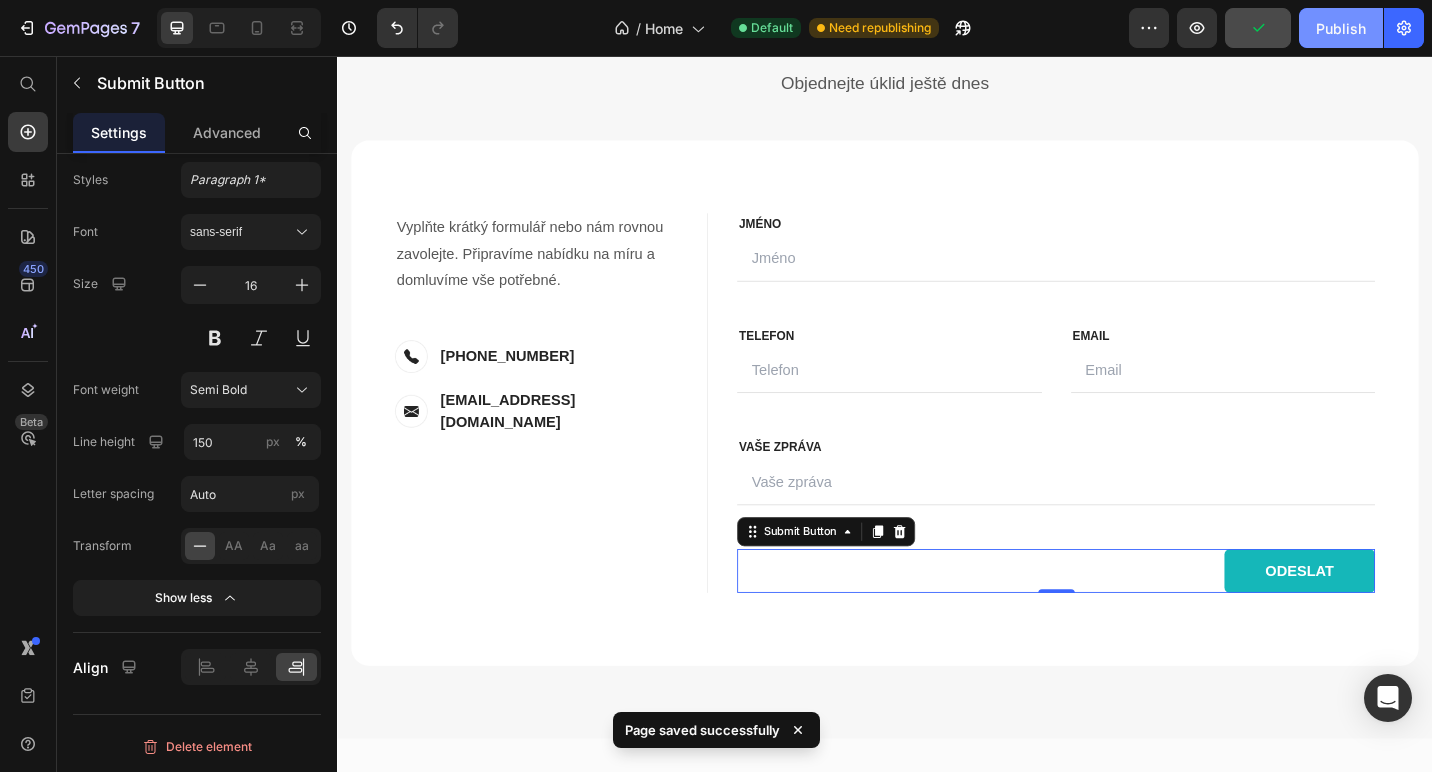 click on "Publish" at bounding box center (1341, 28) 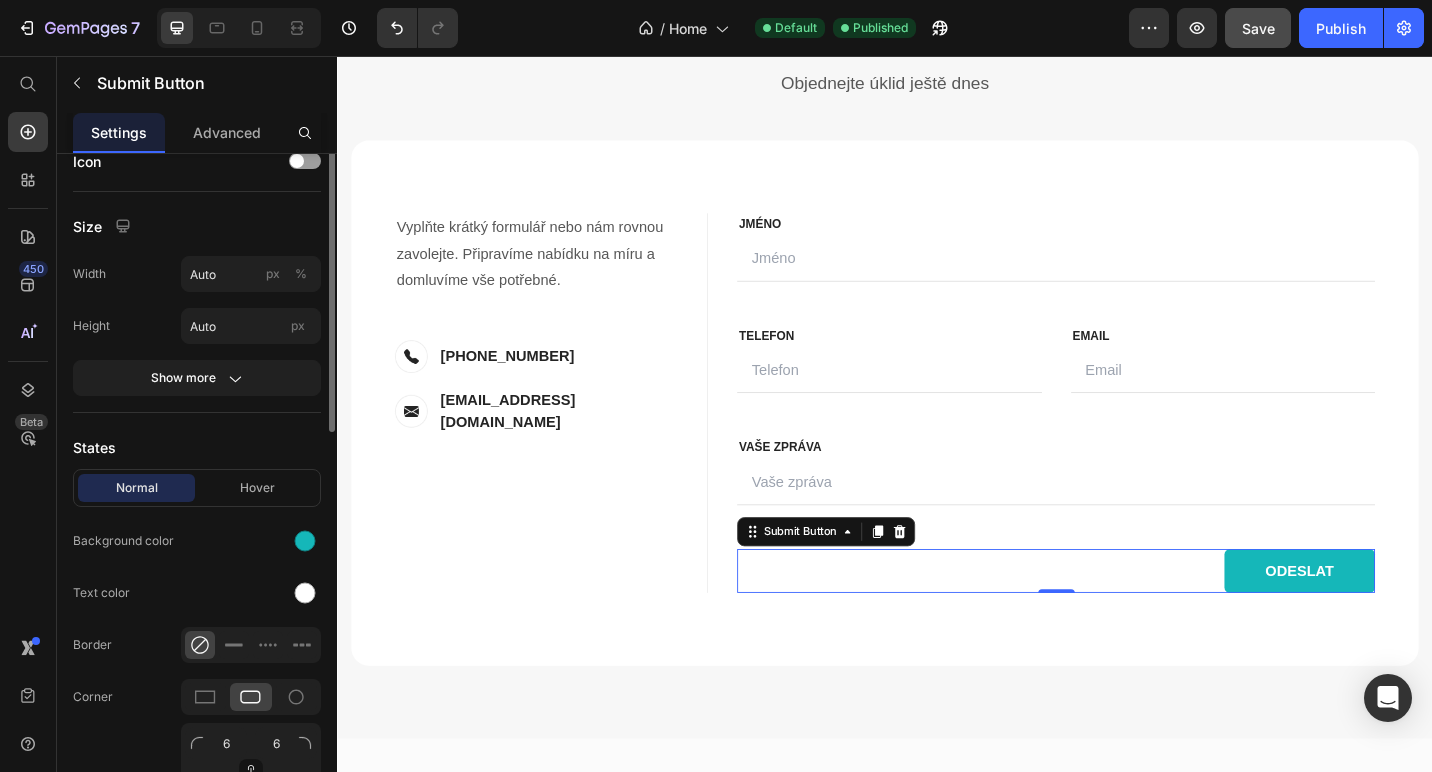 scroll, scrollTop: 0, scrollLeft: 0, axis: both 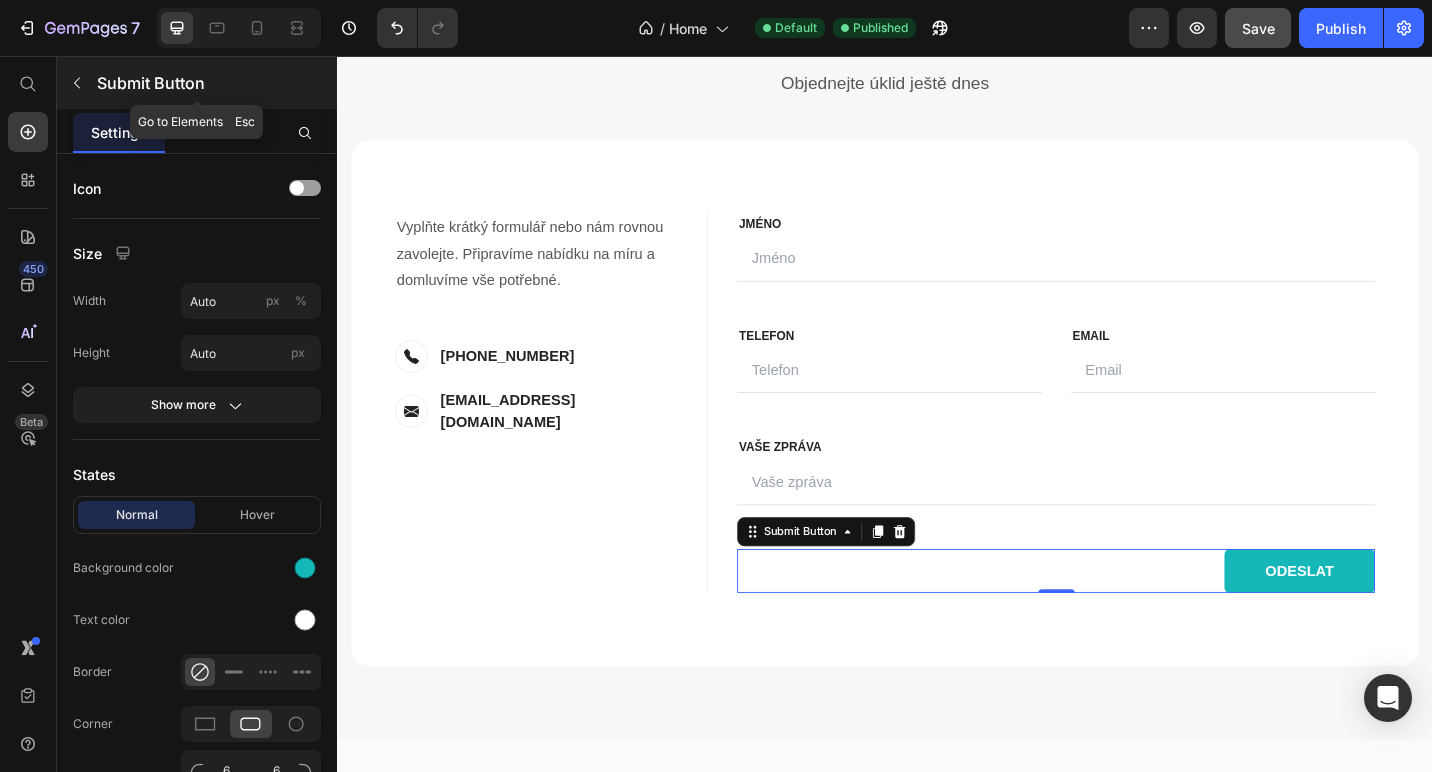 click at bounding box center [77, 83] 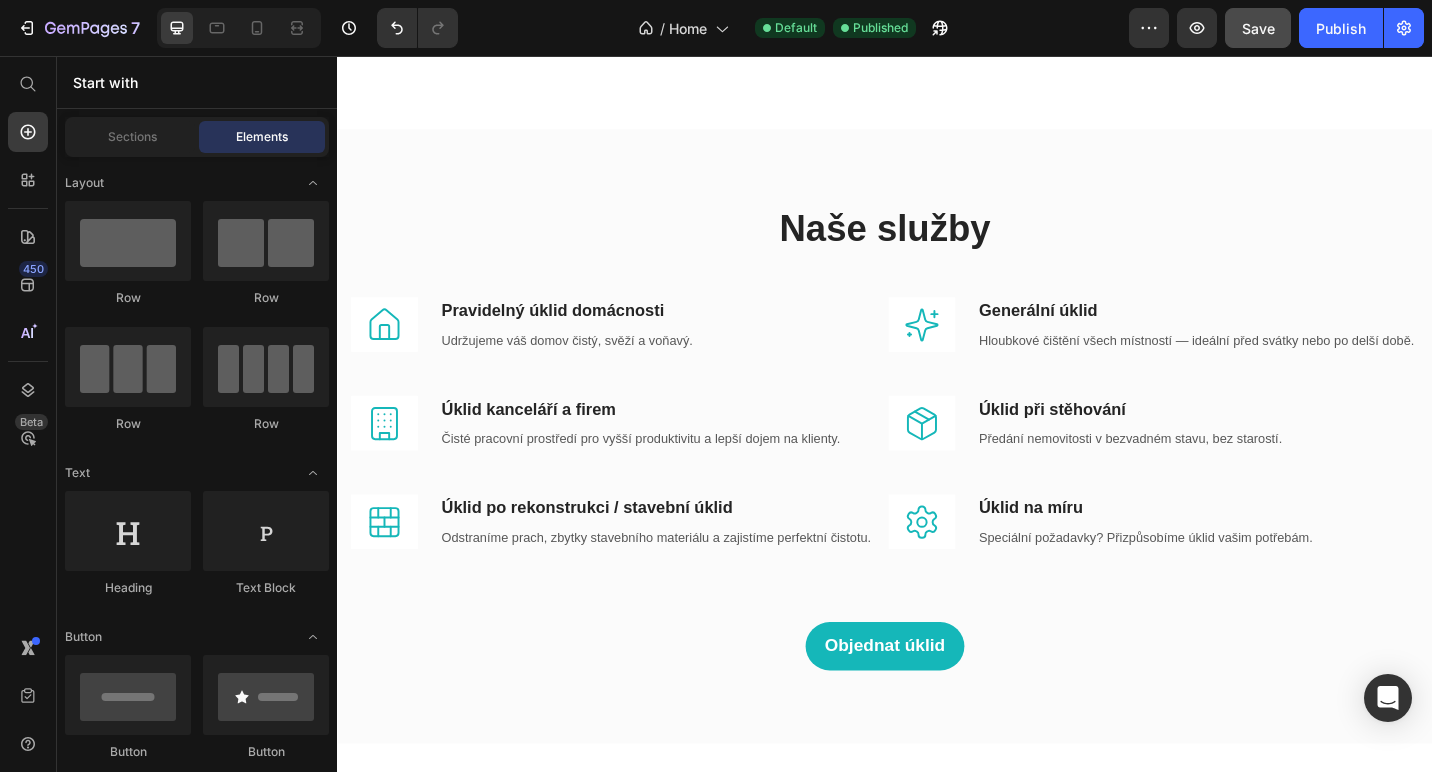 scroll, scrollTop: 1029, scrollLeft: 0, axis: vertical 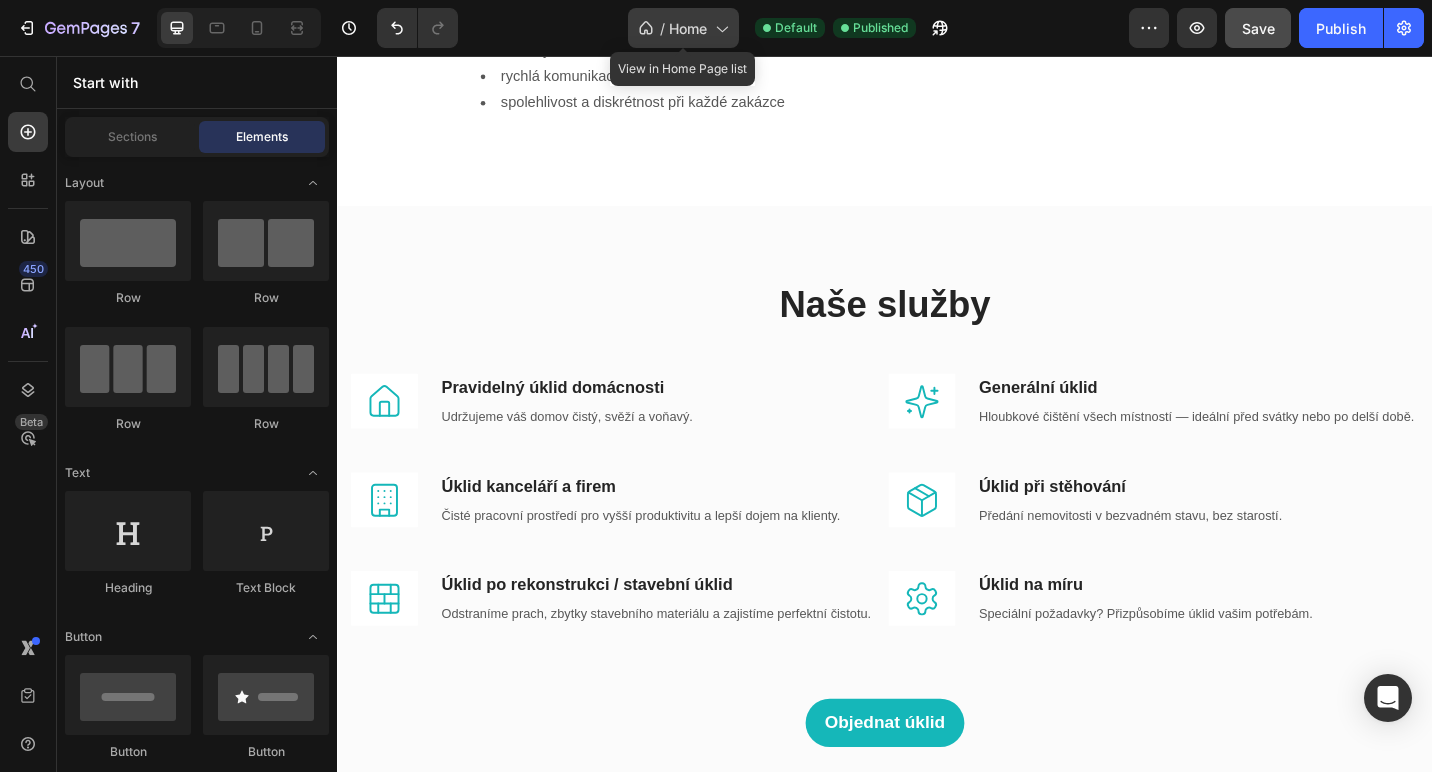 click on "Home" at bounding box center [688, 28] 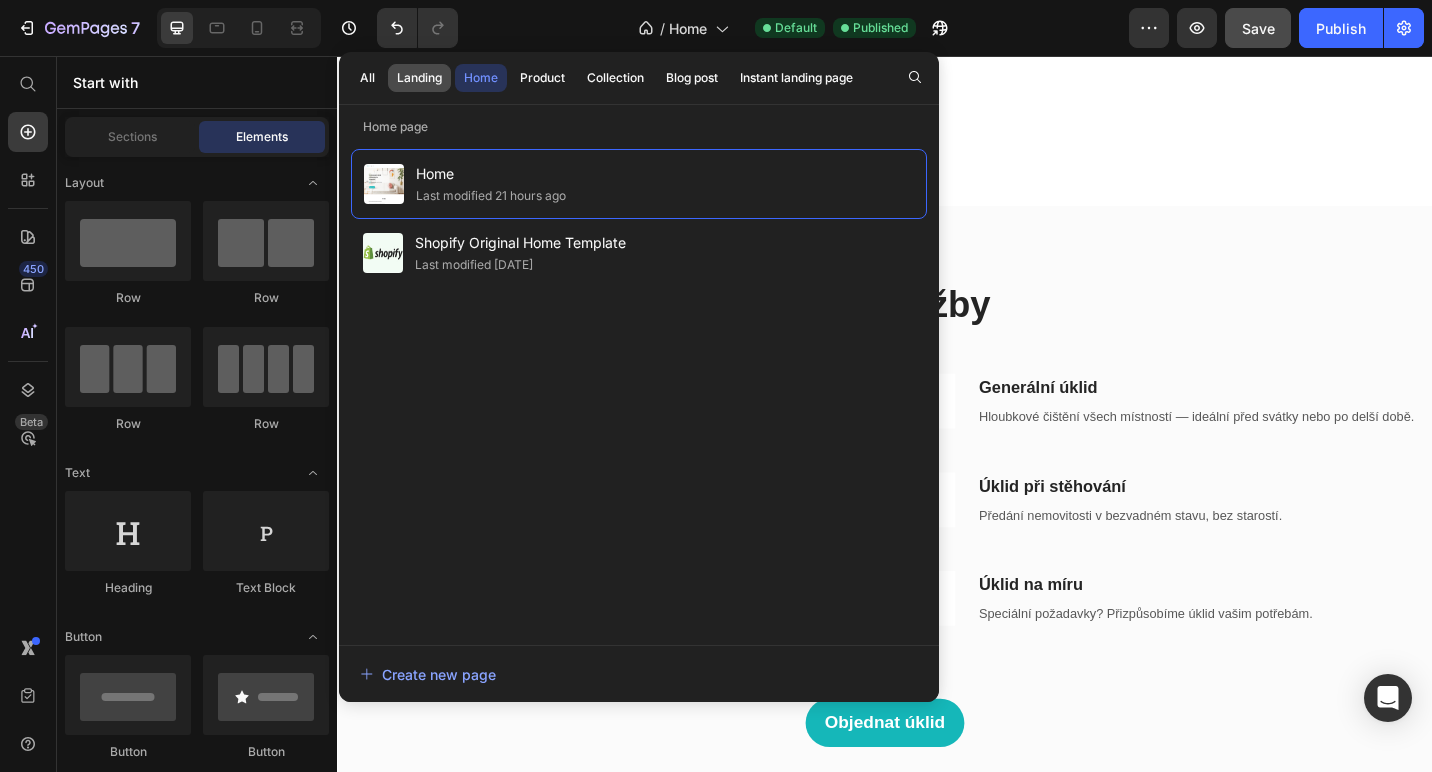 click on "Landing" at bounding box center [419, 78] 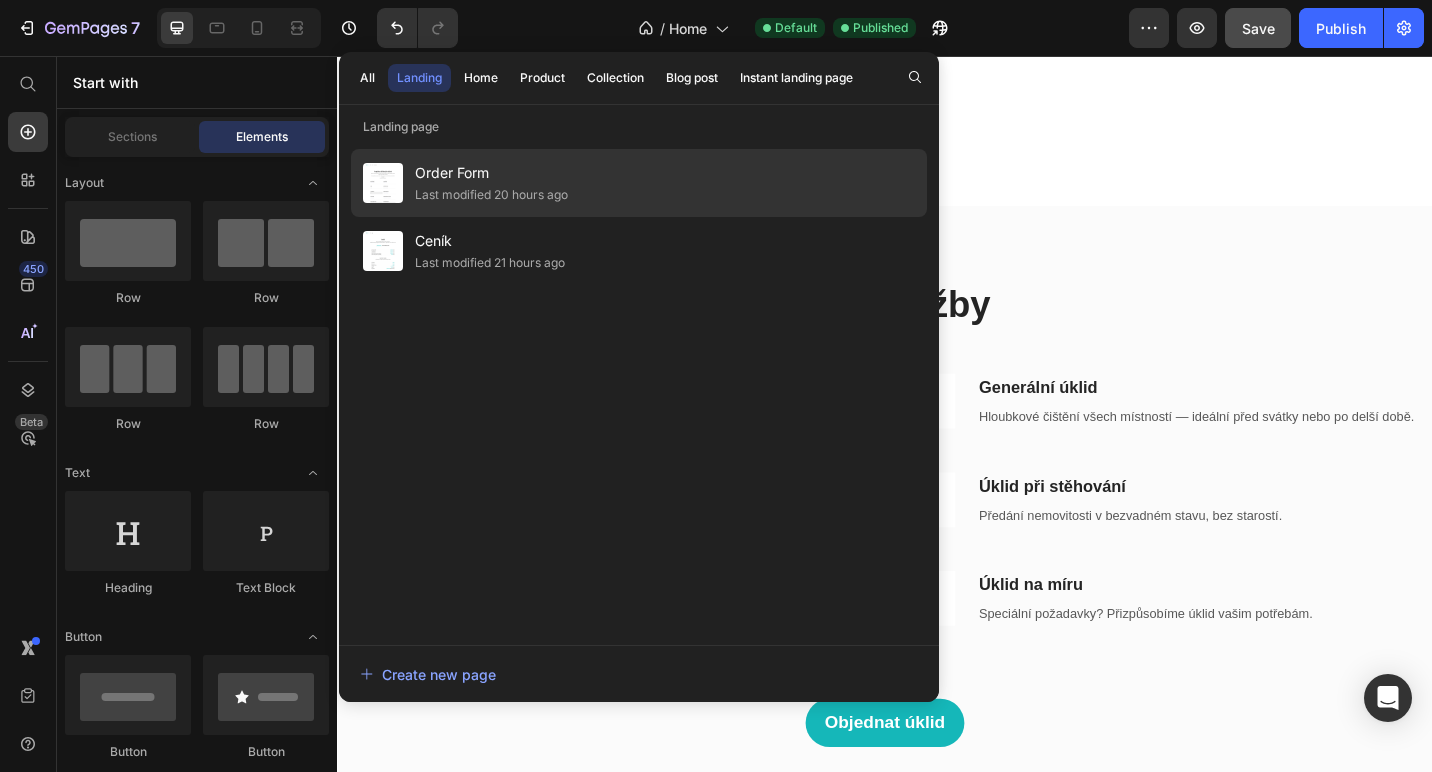 click on "Last modified 20 hours ago" 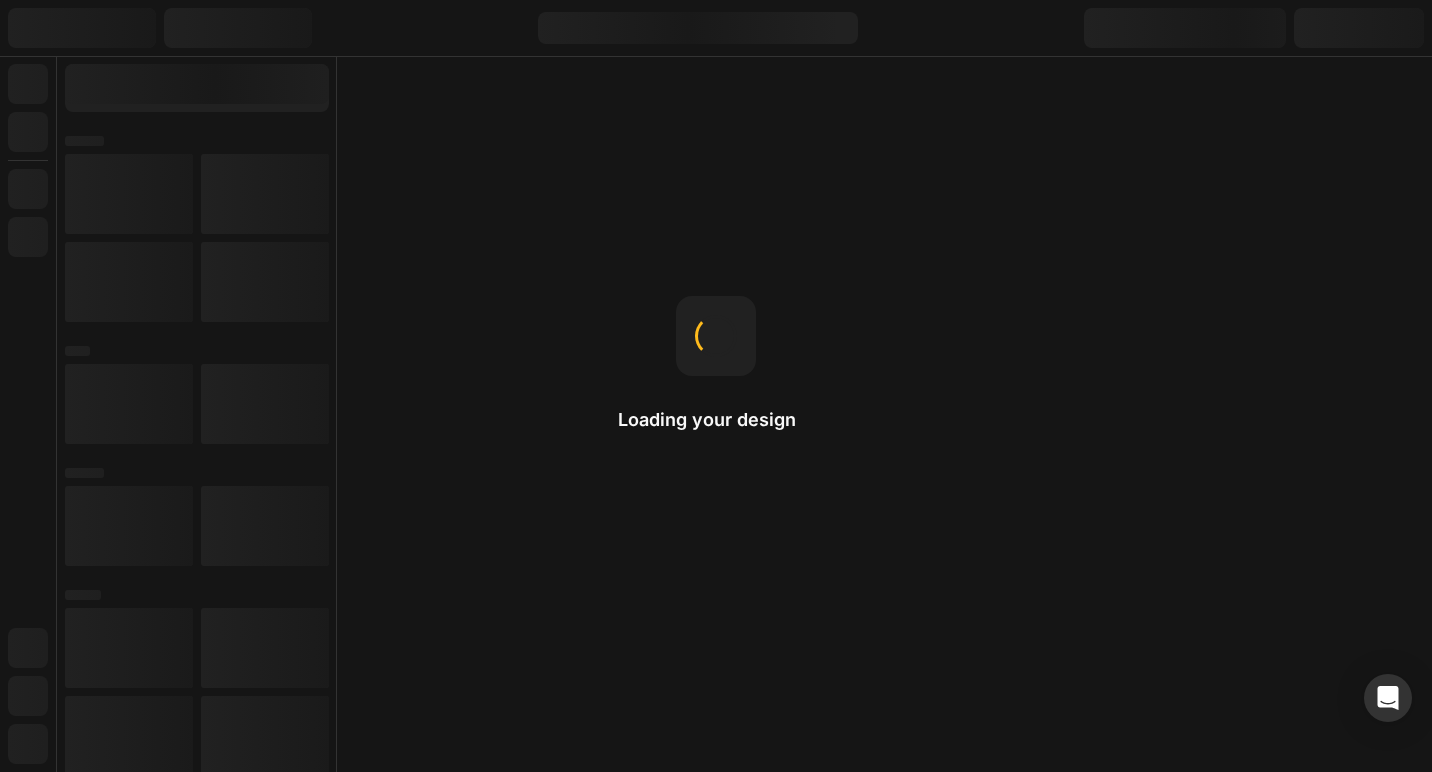 scroll, scrollTop: 0, scrollLeft: 0, axis: both 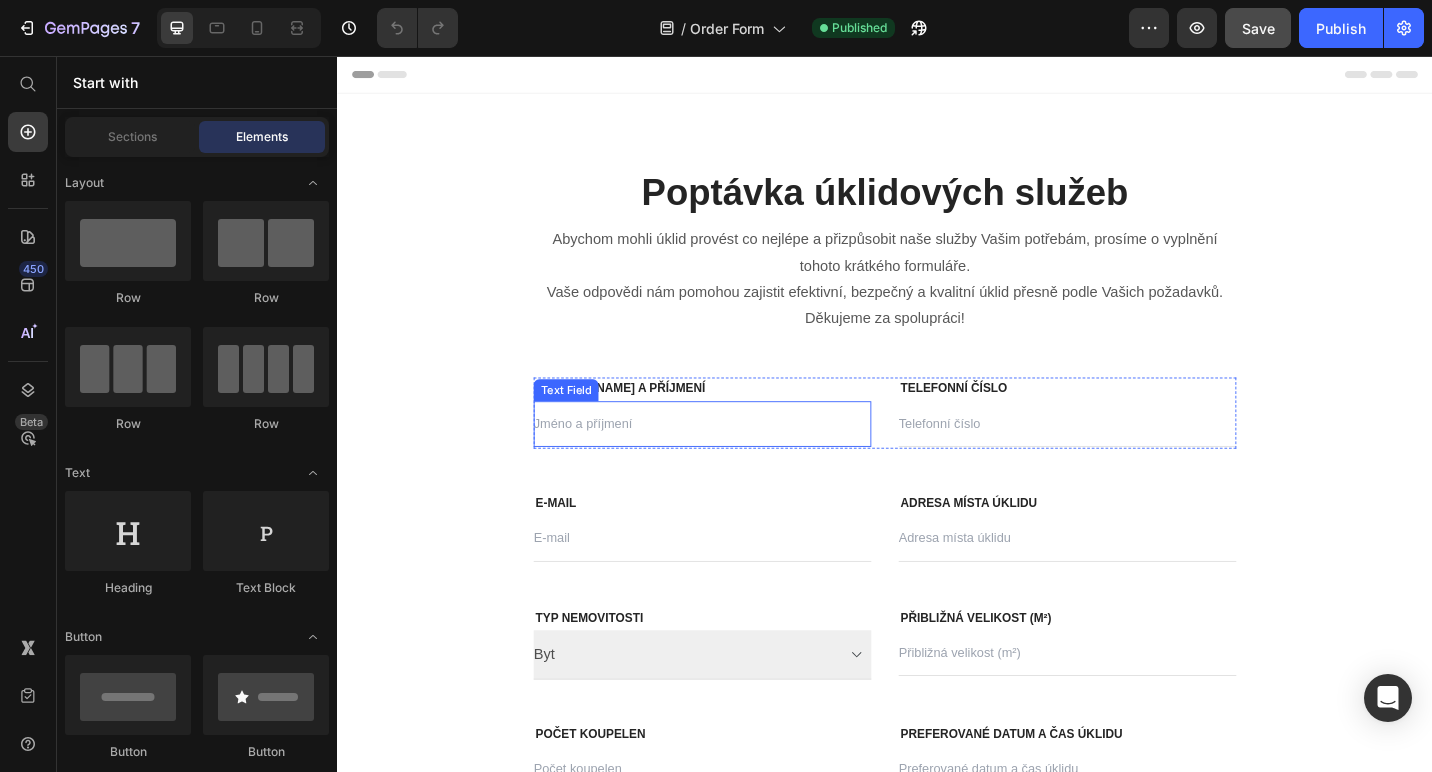 click at bounding box center (737, 459) 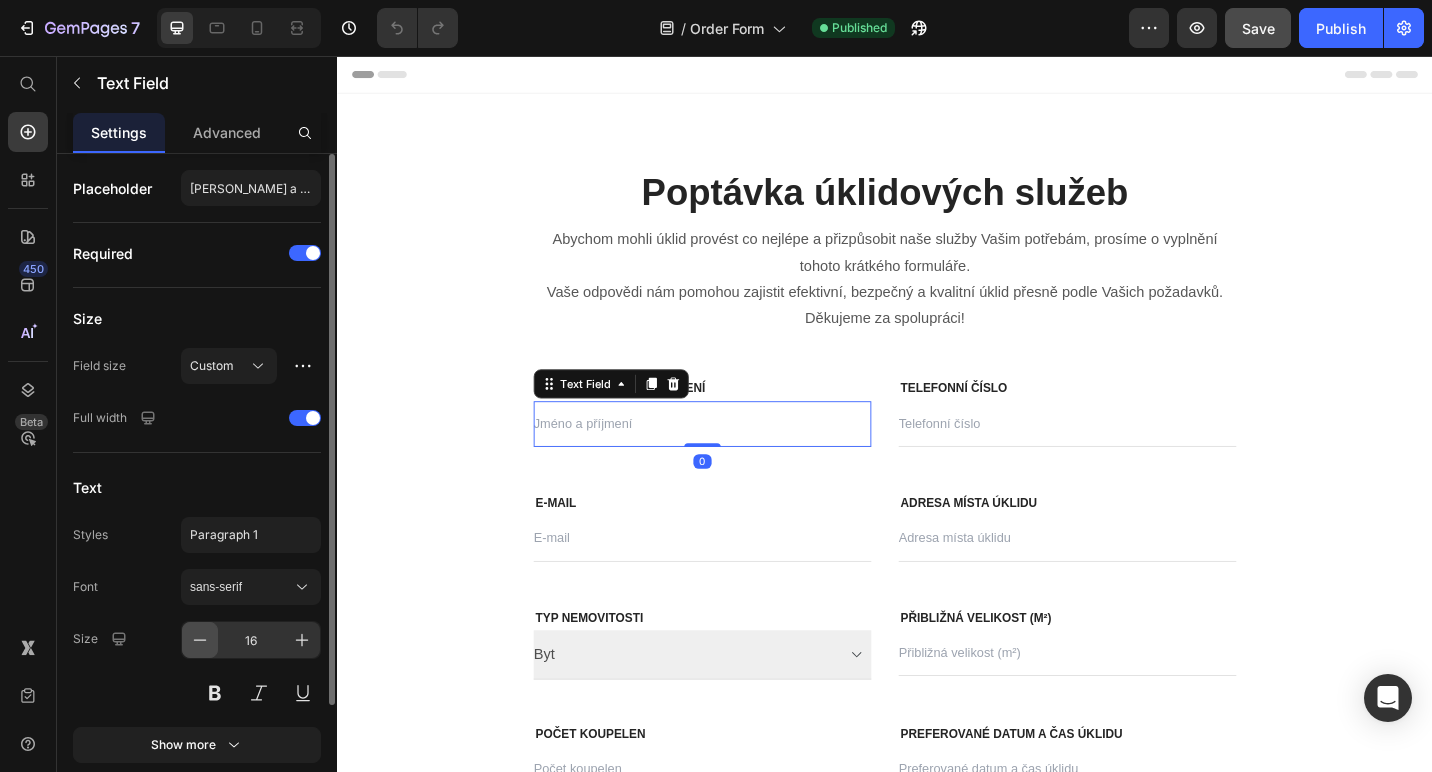 scroll, scrollTop: 151, scrollLeft: 0, axis: vertical 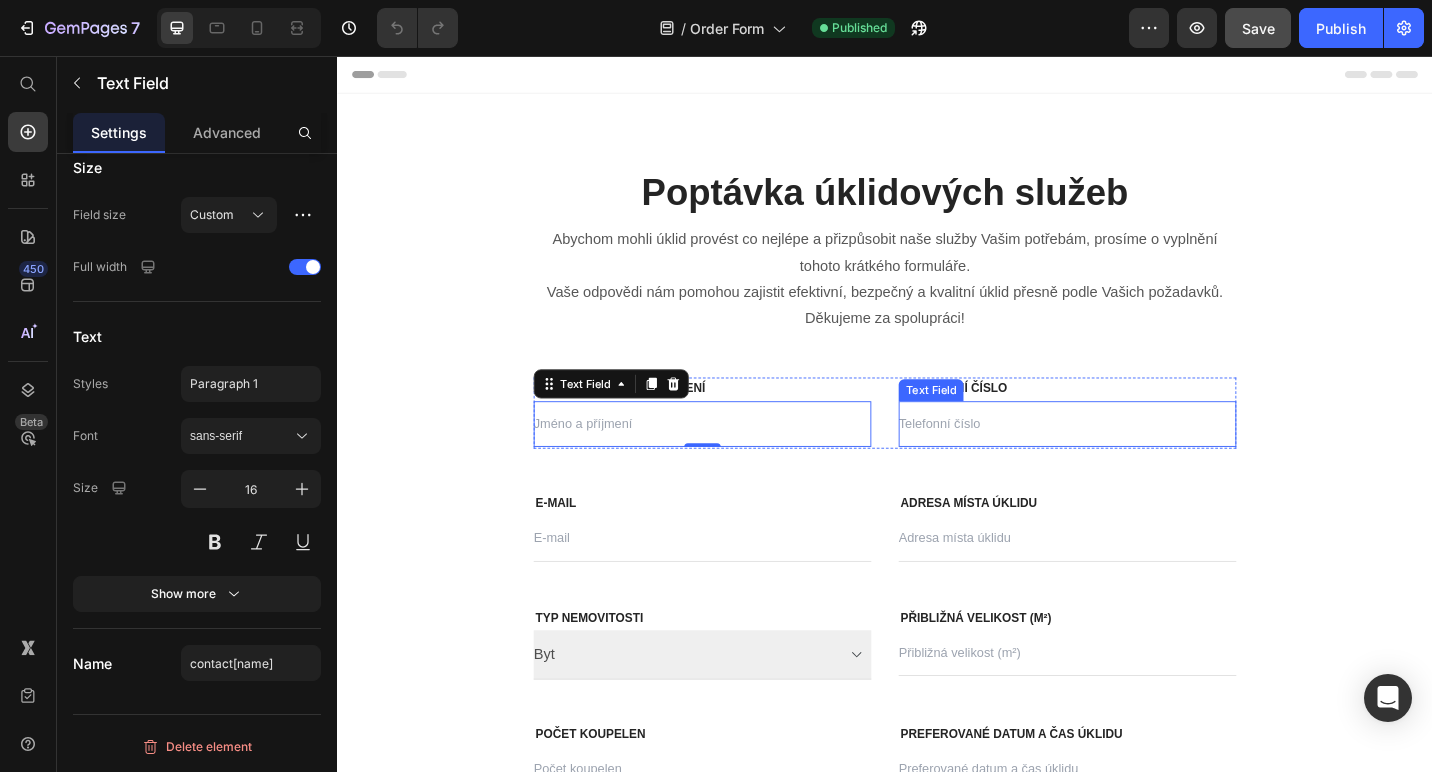 click at bounding box center [1137, 459] 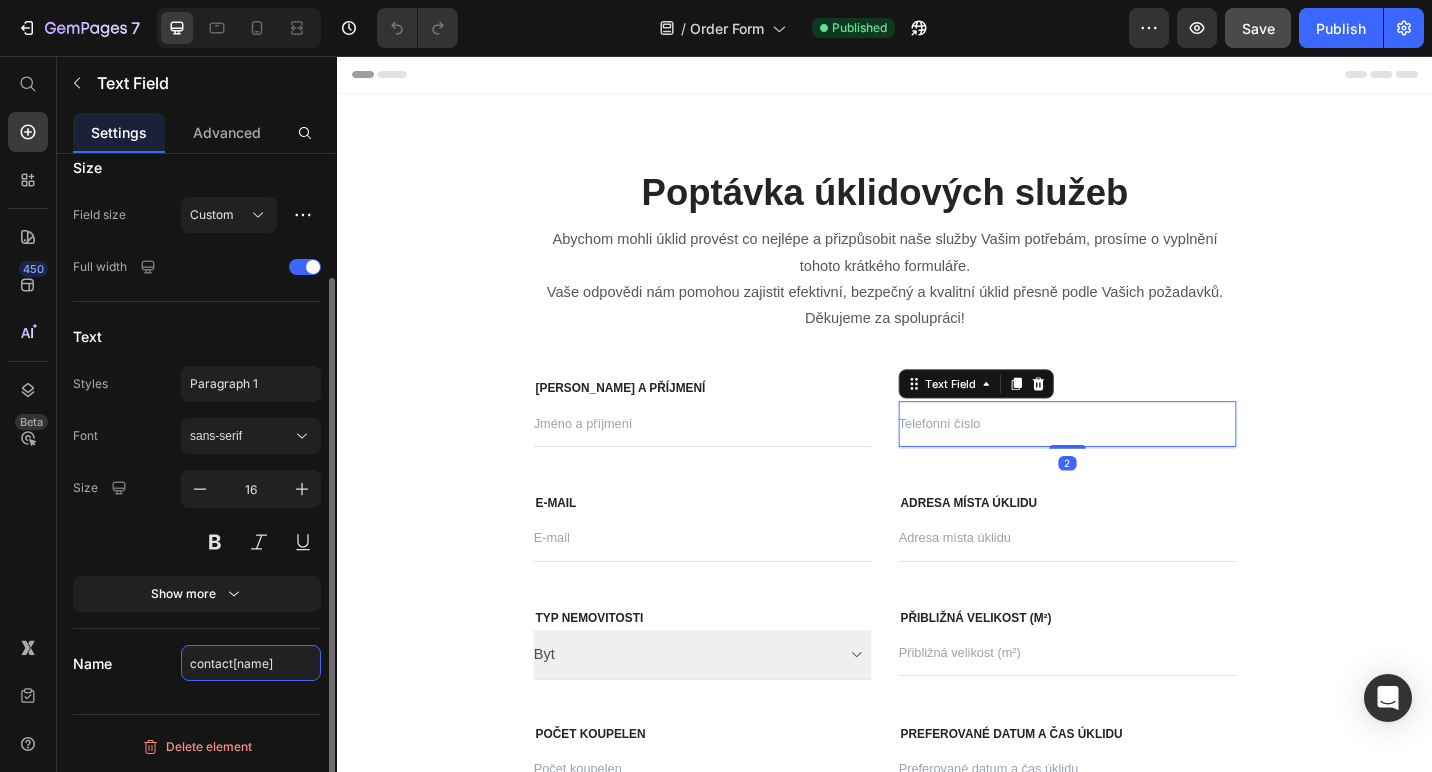 click on "contact[name]" 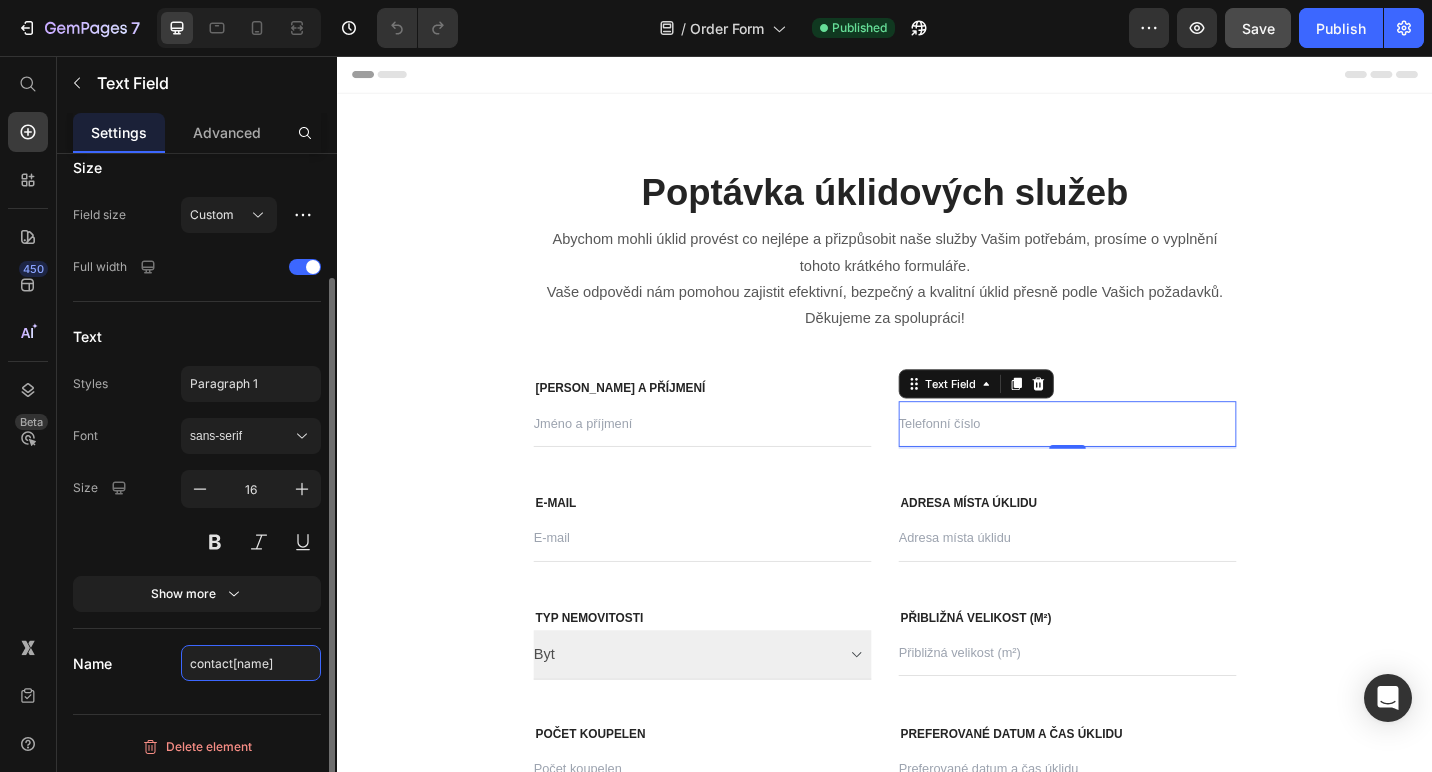 click on "contact[name]" 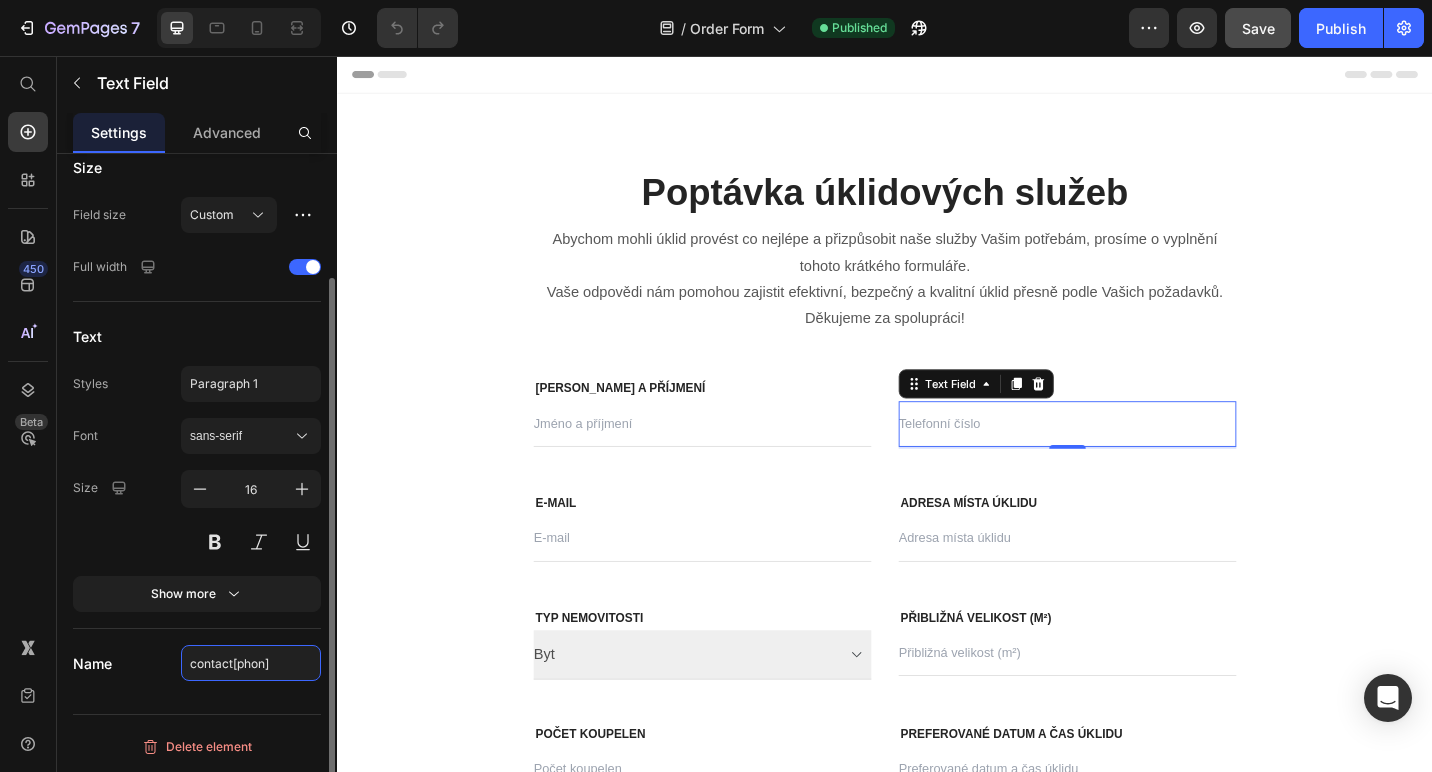 type on "contact[phone]" 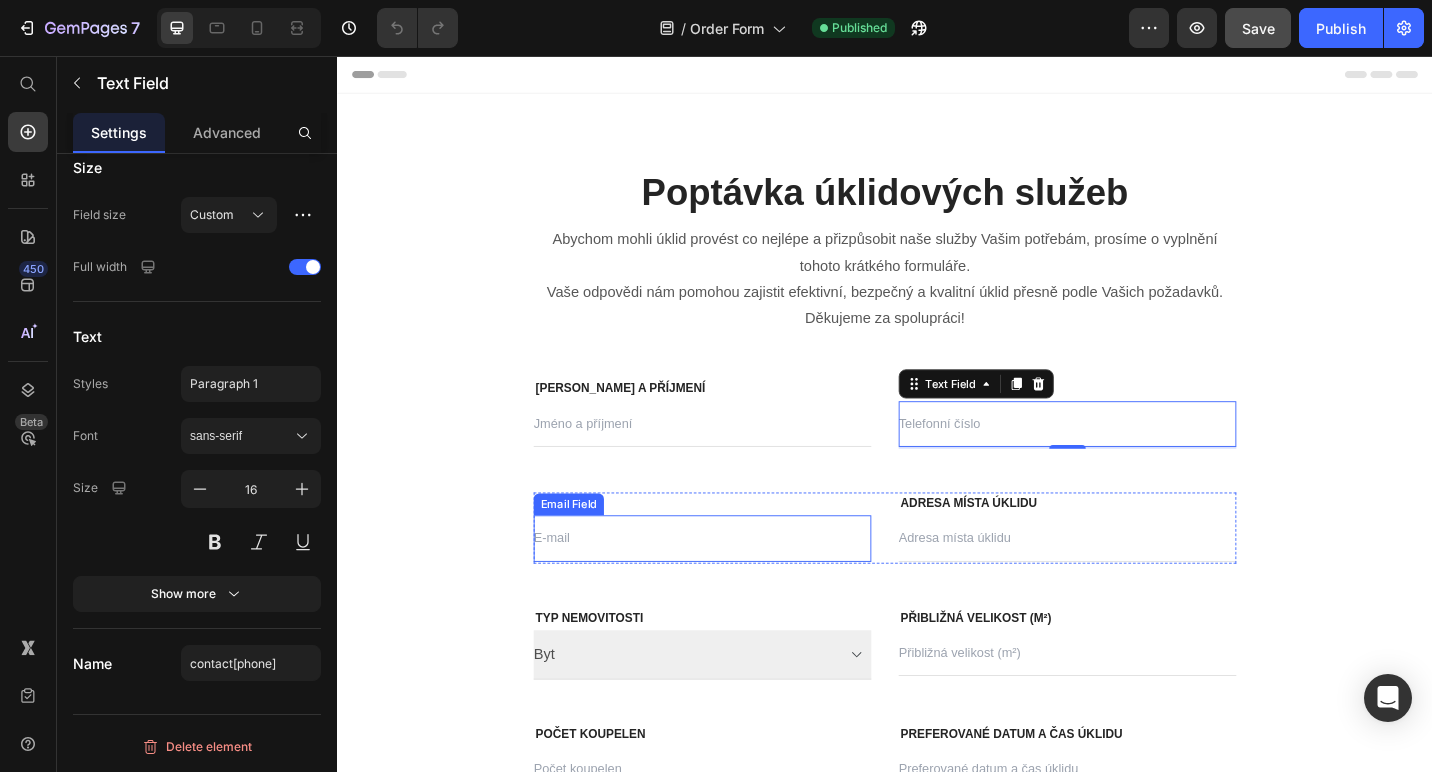 click at bounding box center (737, 584) 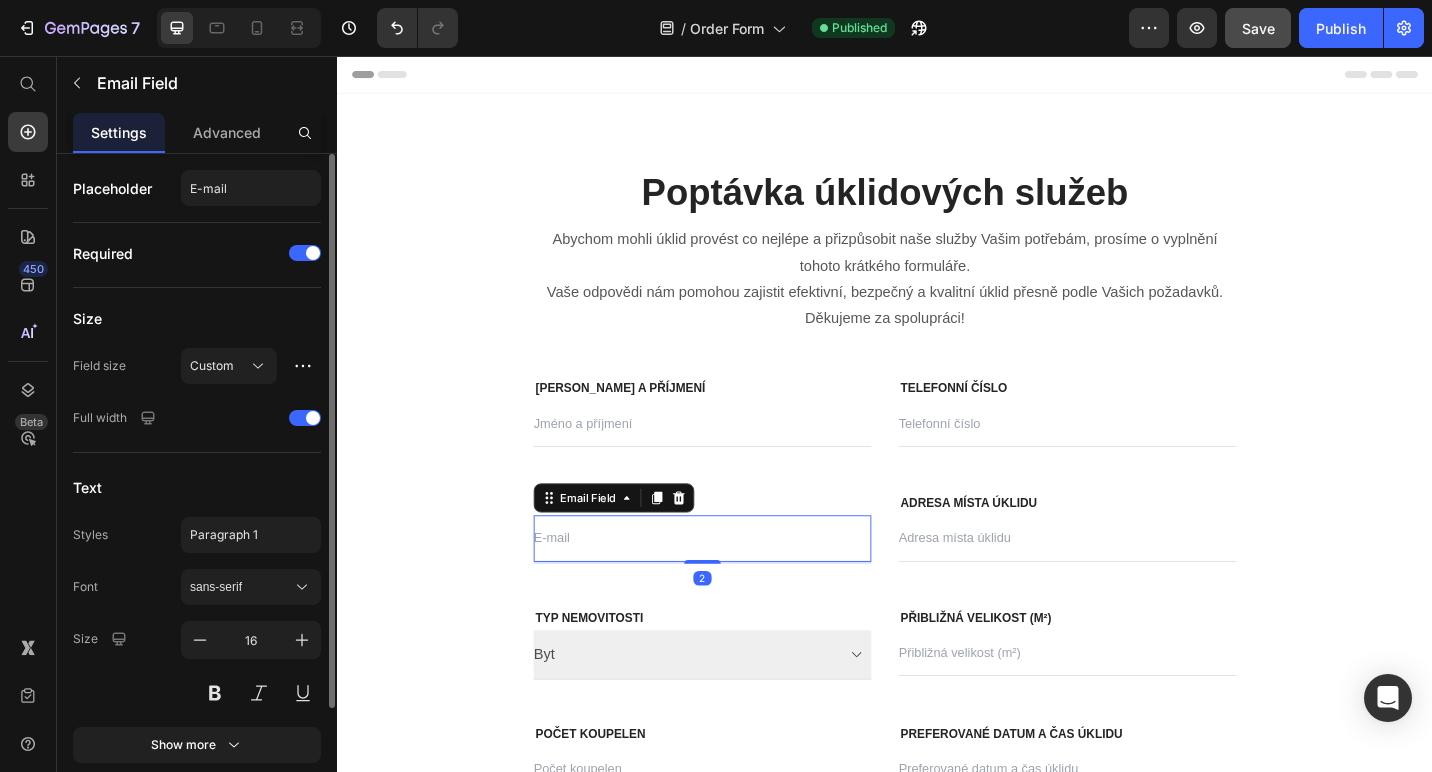 scroll, scrollTop: 147, scrollLeft: 0, axis: vertical 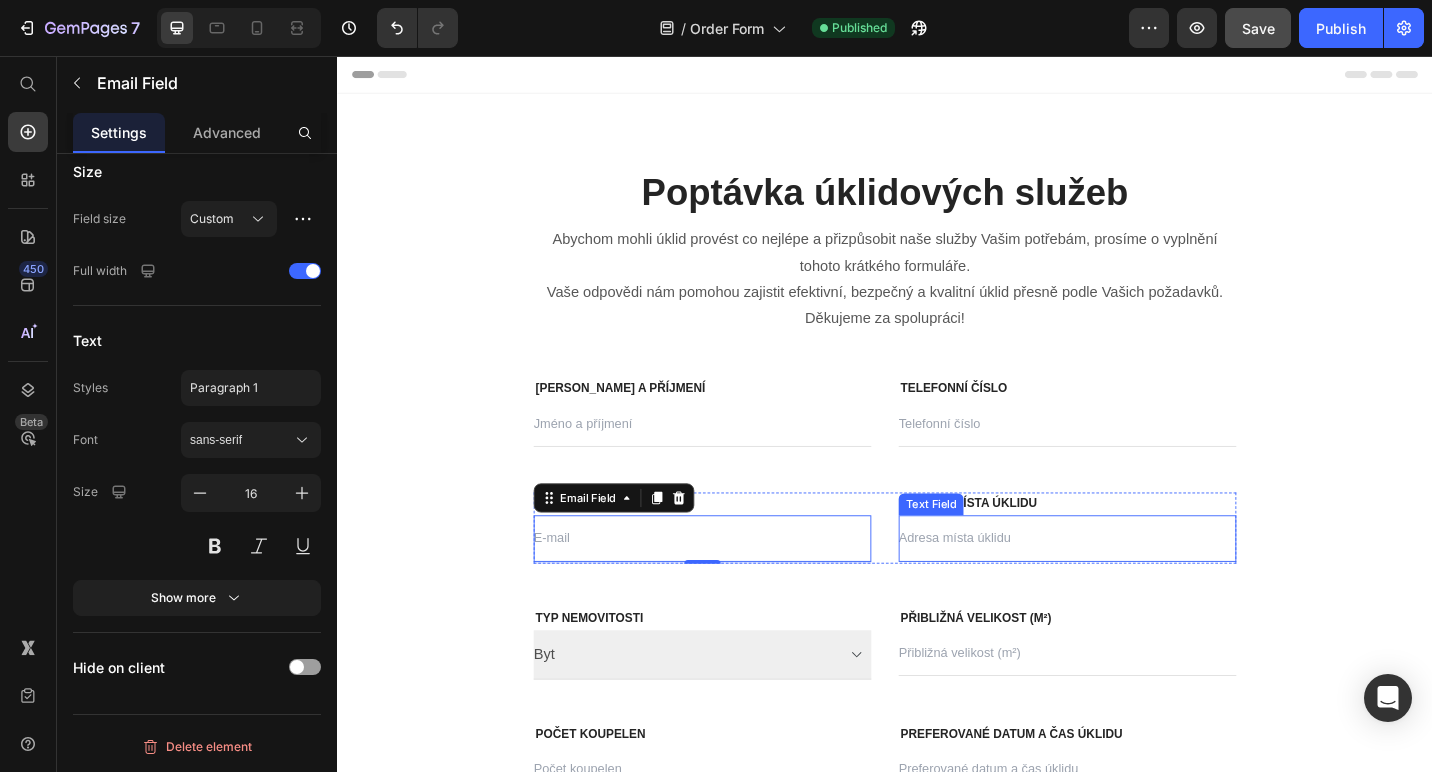 click at bounding box center [1137, 584] 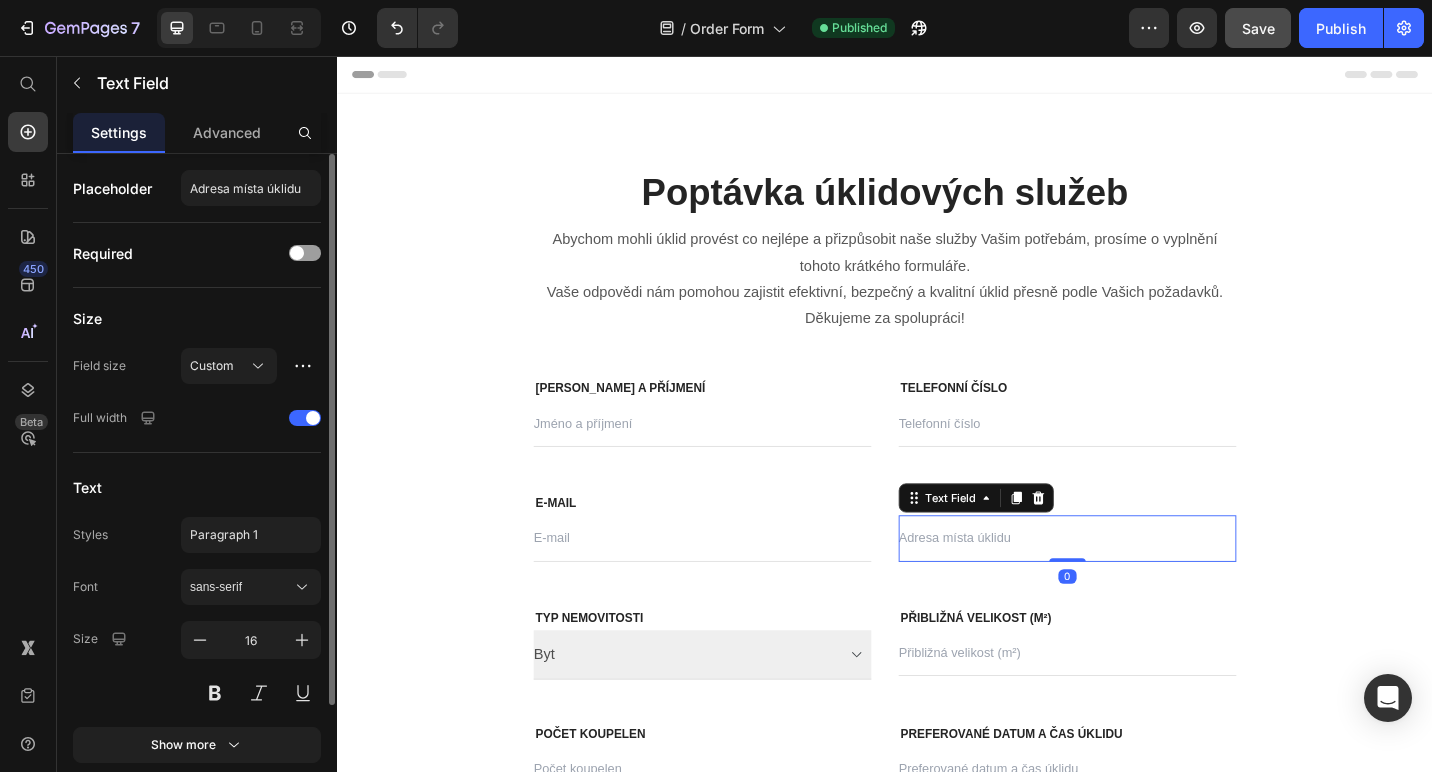 scroll, scrollTop: 151, scrollLeft: 0, axis: vertical 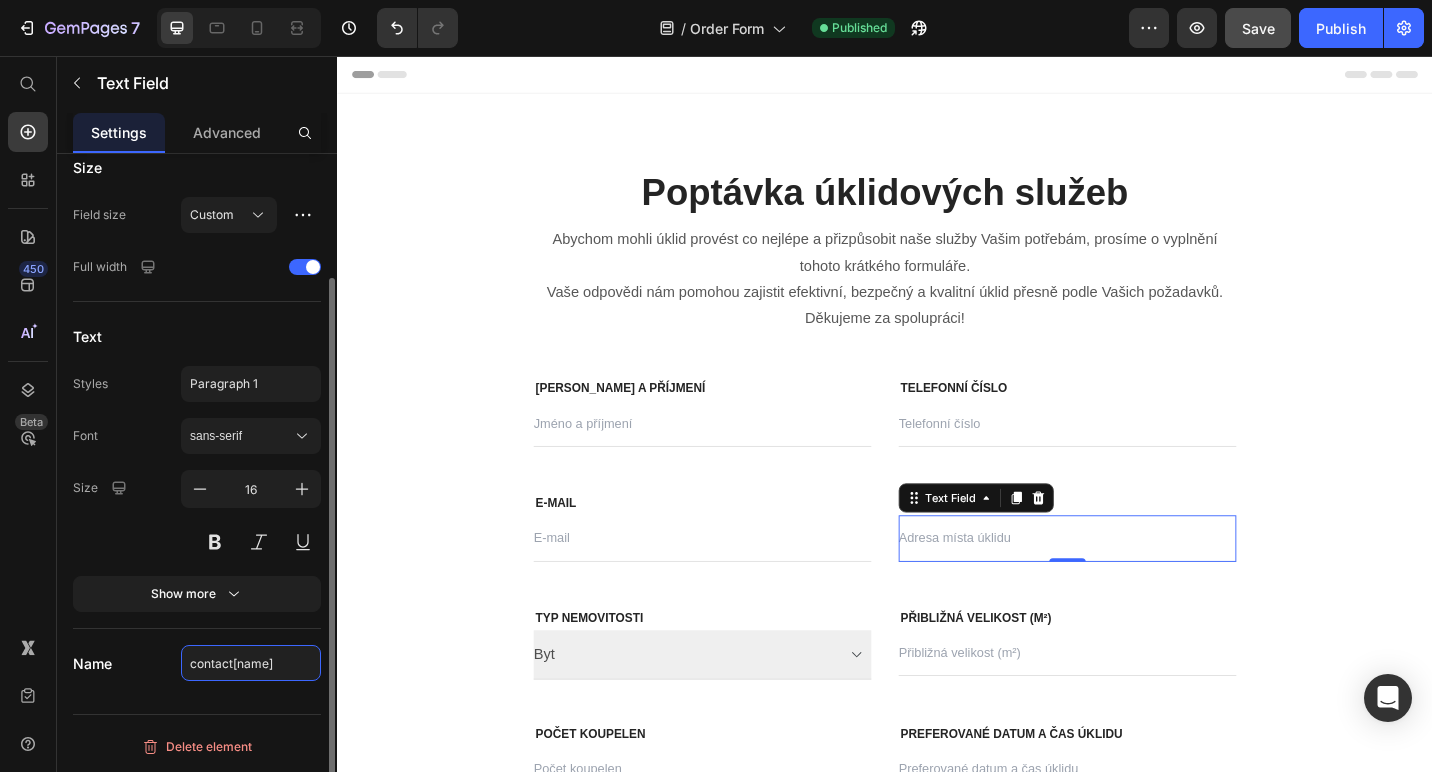 click on "contact[name]" 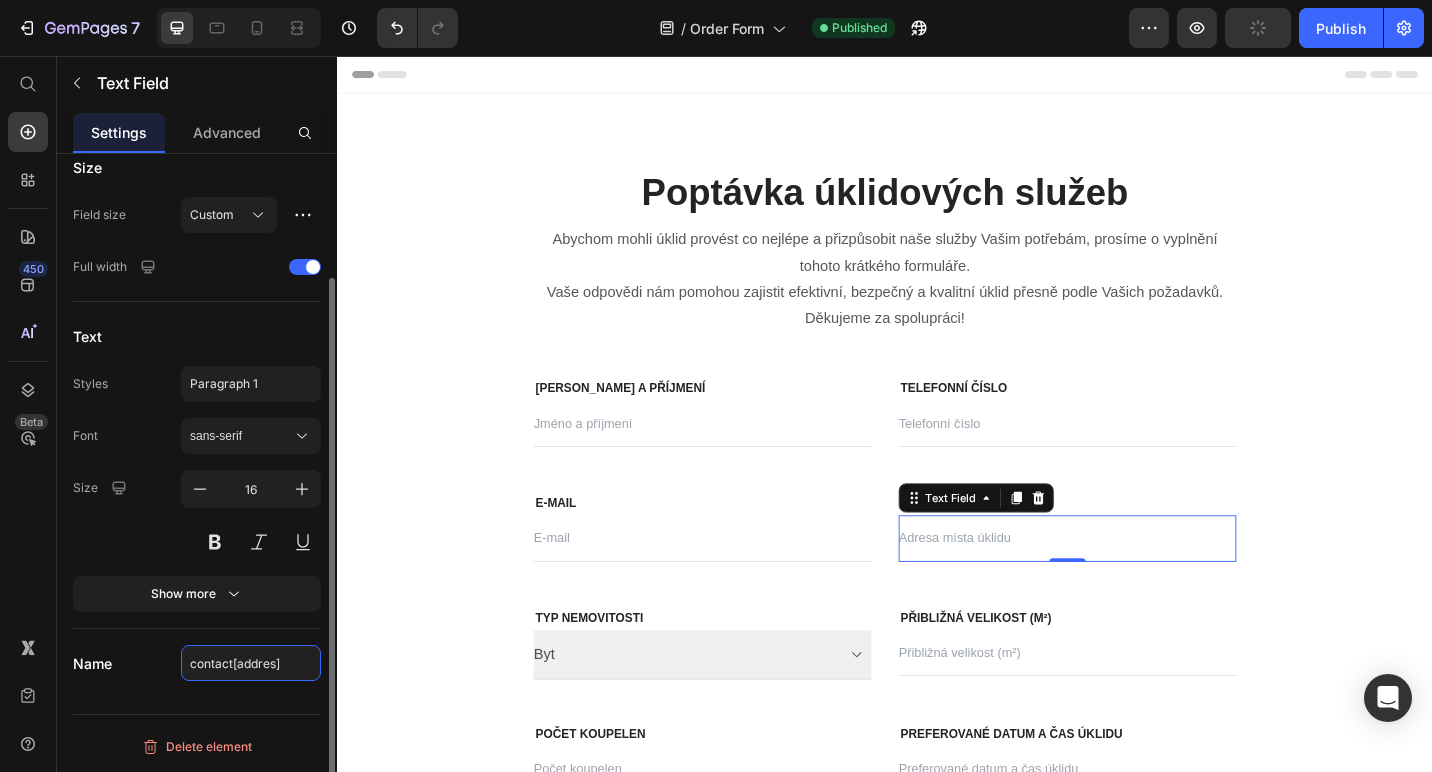 type on "contact[address]" 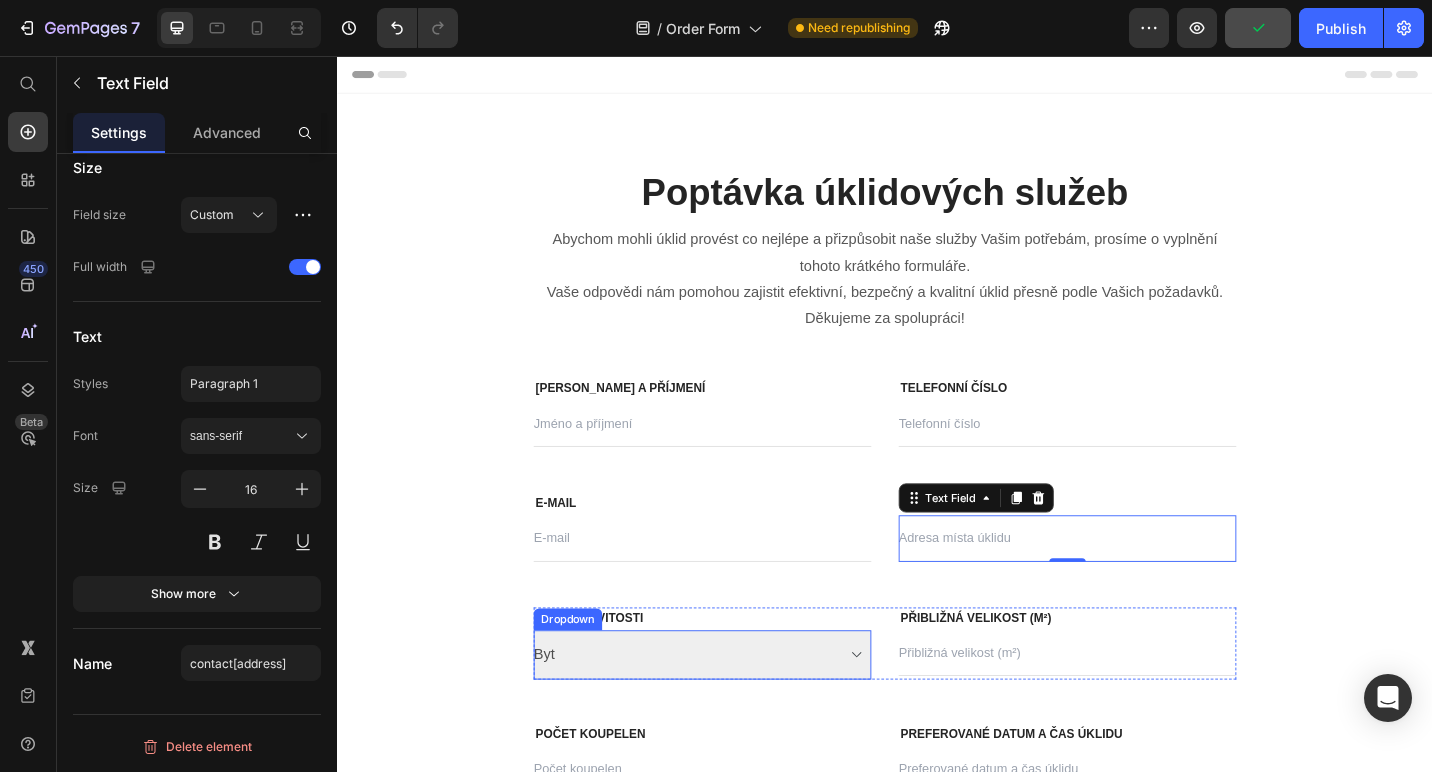 click on "Byt Rodinný dům Kancelář" at bounding box center (737, 712) 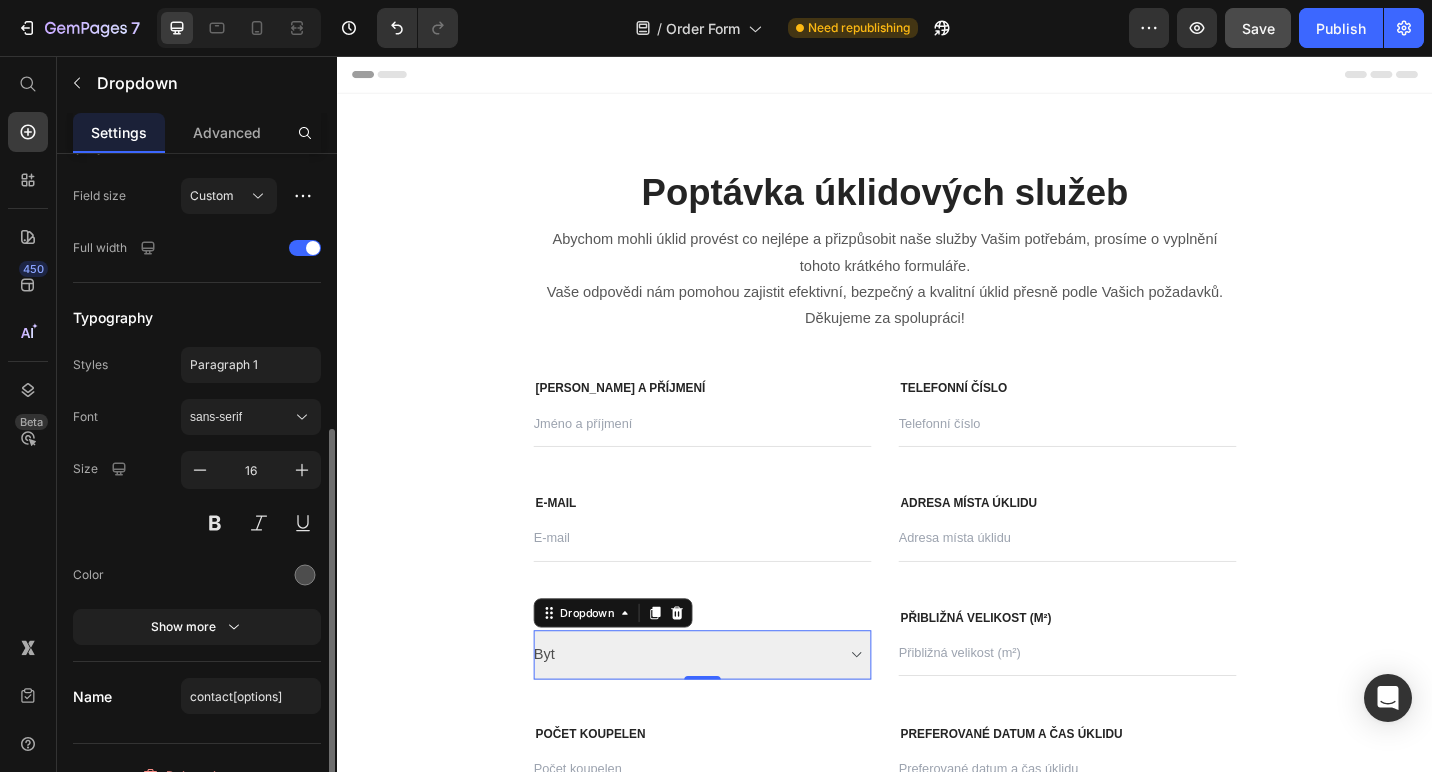 scroll, scrollTop: 387, scrollLeft: 0, axis: vertical 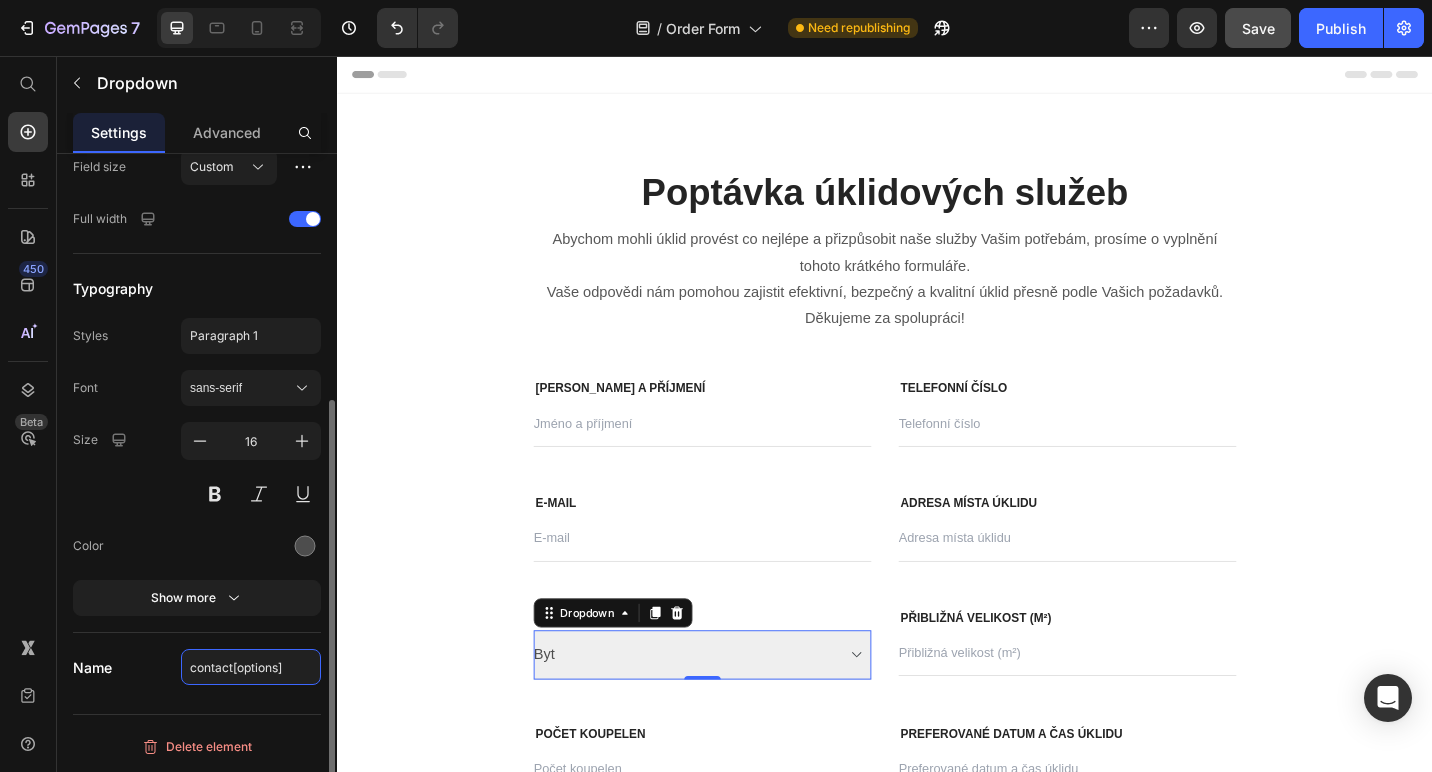 click on "contact[options]" 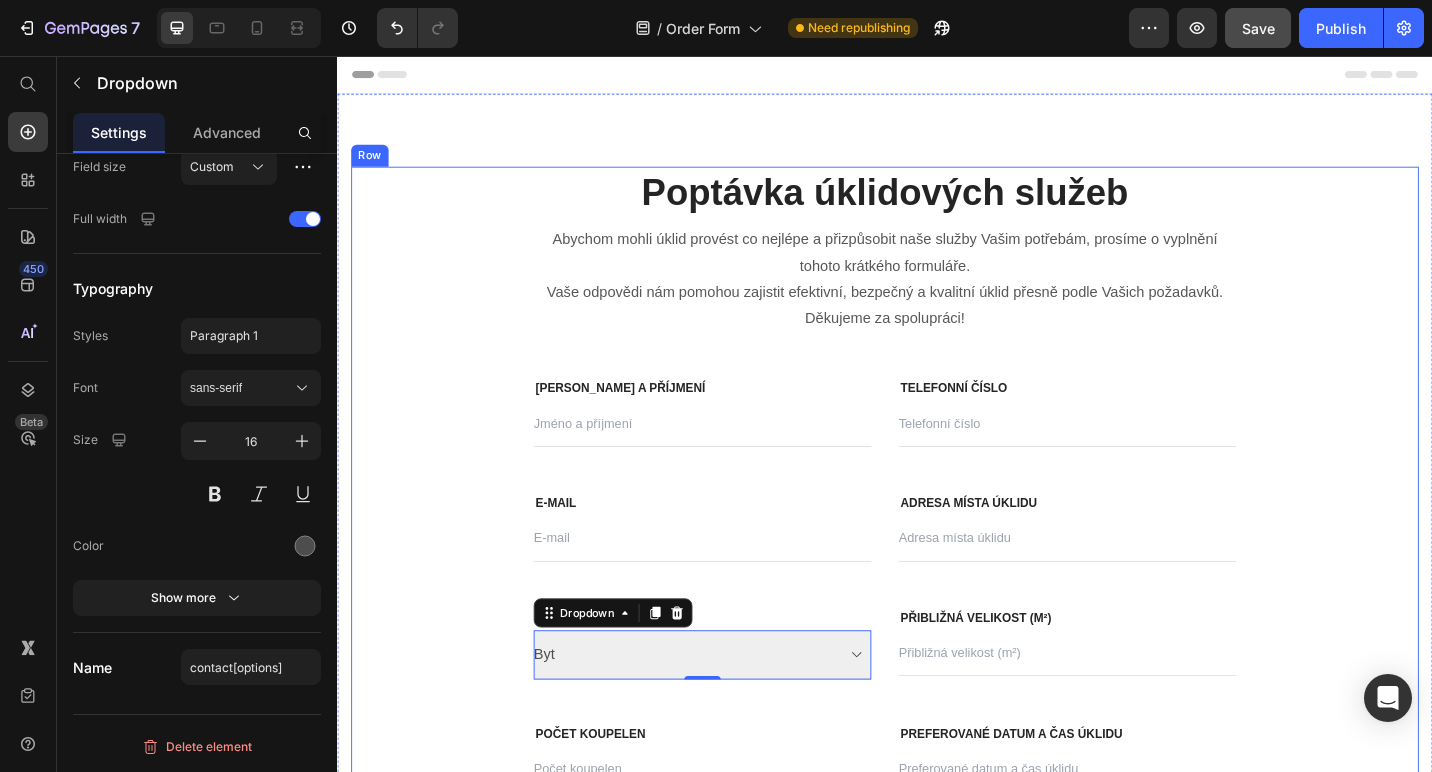 click on "Poptávka úklidových služeb Heading Abychom mohli úklid provést co nejlépe a přizpůsobit naše služby Vašim potřebám, prosíme o vyplnění tohoto krátkého formuláře. Vaše odpovědi nám pomohou zajistit efektivní, bezpečný a kvalitní úklid přesně podle Vašich požadavků. Děkujeme za spolupráci! Text block Row Jméno a příjmení Text block Text Field Telefonní číslo Text block Text Field Row E-mail Text block Email Field Adresa místa úklidu Text block Text Field Row Typ nemovitosti Text block Byt Rodinný dům Kancelář Dropdown   0 Přibližná velikost (m²) Text block Text Field Row Počet koupelen Text block Text Field Preferované datum a čas úklidu Text block Text Field Row Jak často si přejete úklid? Text block Jednorázově Každý týden Každé dva týdny Každé tři týdny Každý měsíc Dropdown Máte domácí mazlíčky? Text block Ne Ano Dropdown Row Chcete, abychom použili Text block Vaše vlastní čistící prostředky a vybavení Dropdown Ano Ne Ne" at bounding box center [937, 836] 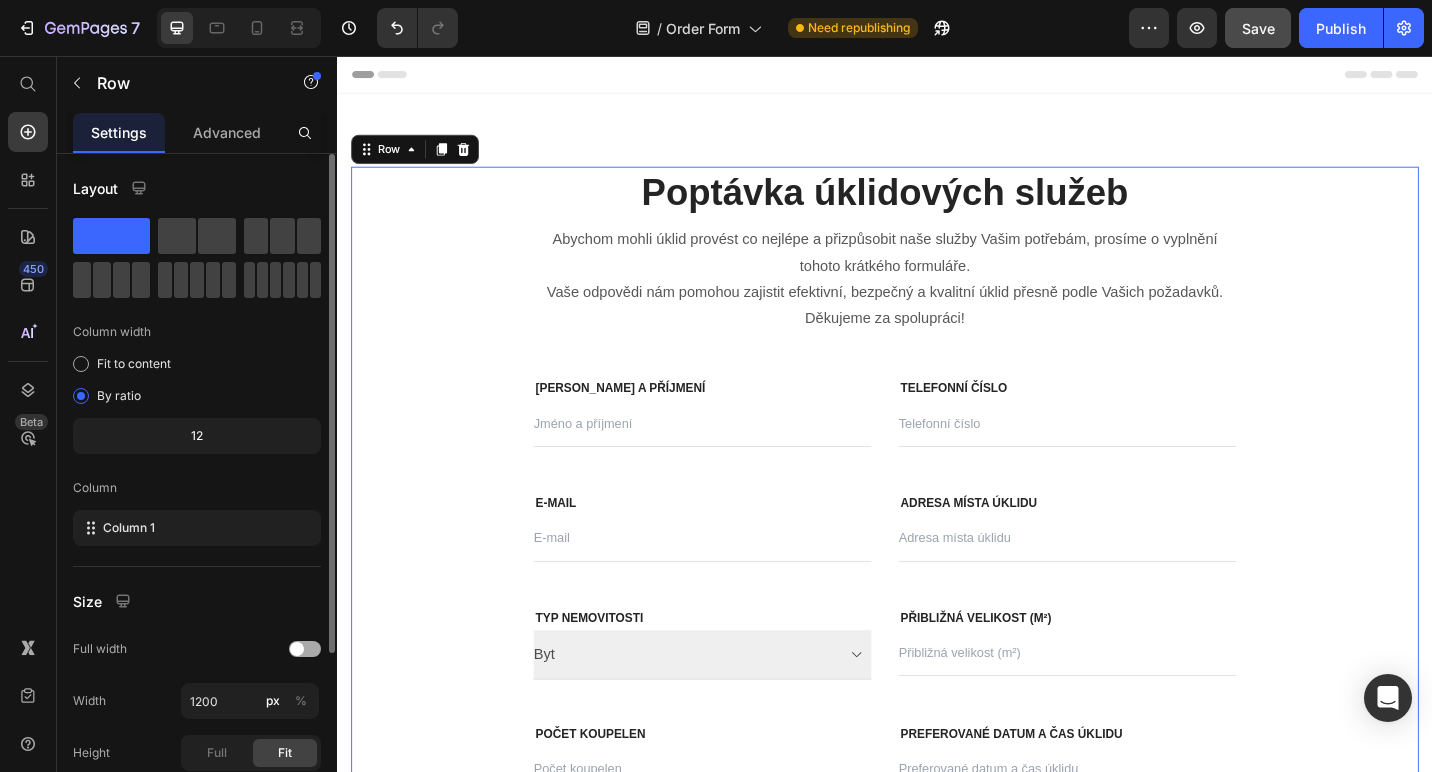 scroll, scrollTop: 237, scrollLeft: 0, axis: vertical 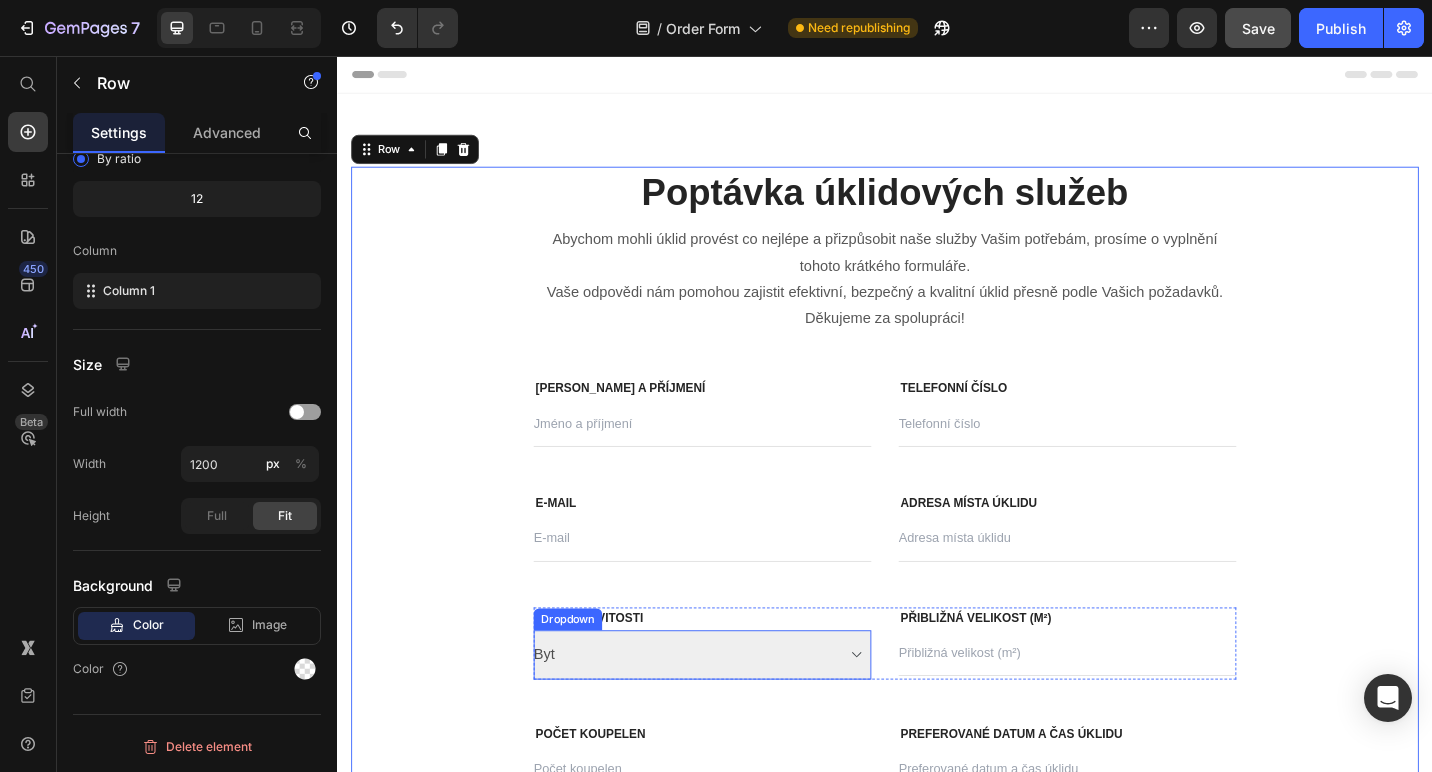 click on "Byt Rodinný dům Kancelář" at bounding box center (737, 712) 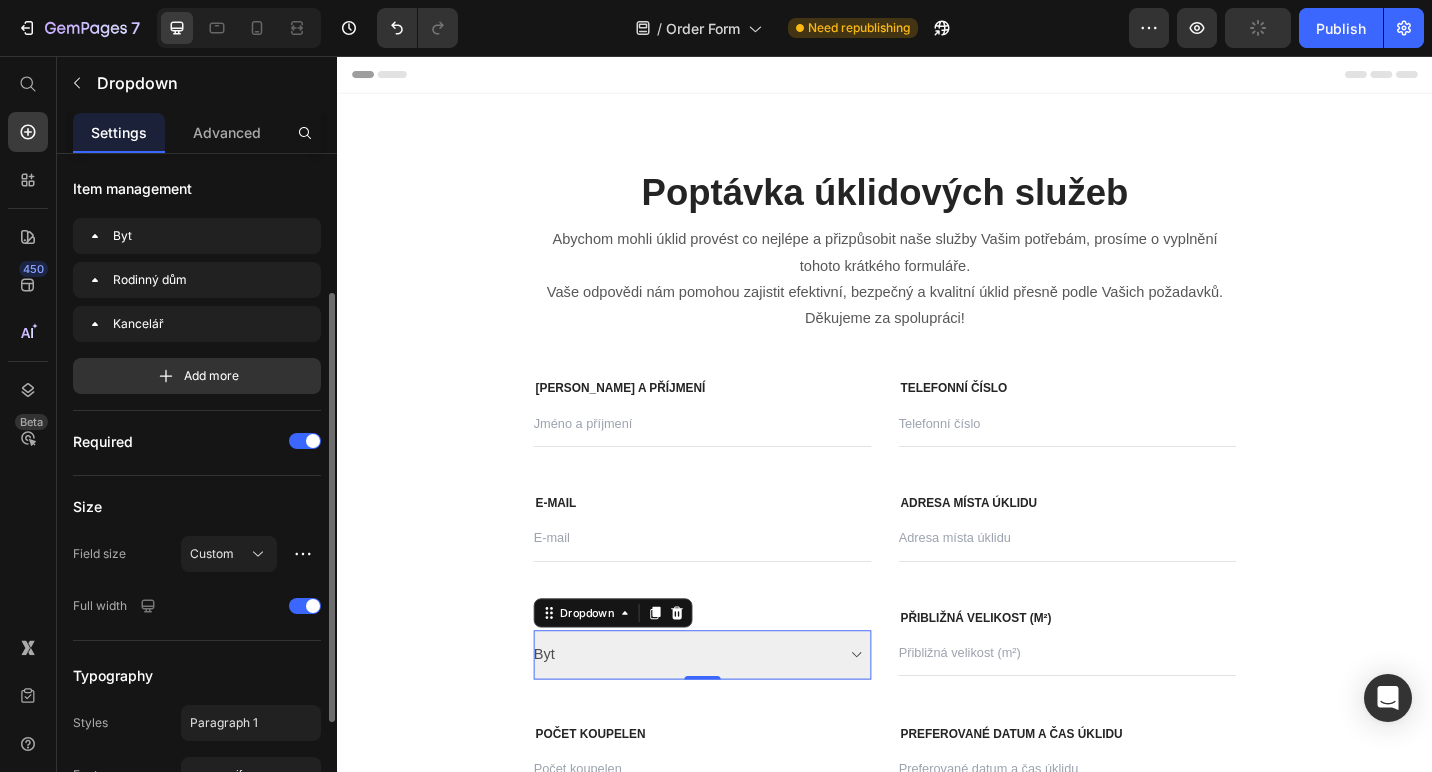 scroll, scrollTop: 387, scrollLeft: 0, axis: vertical 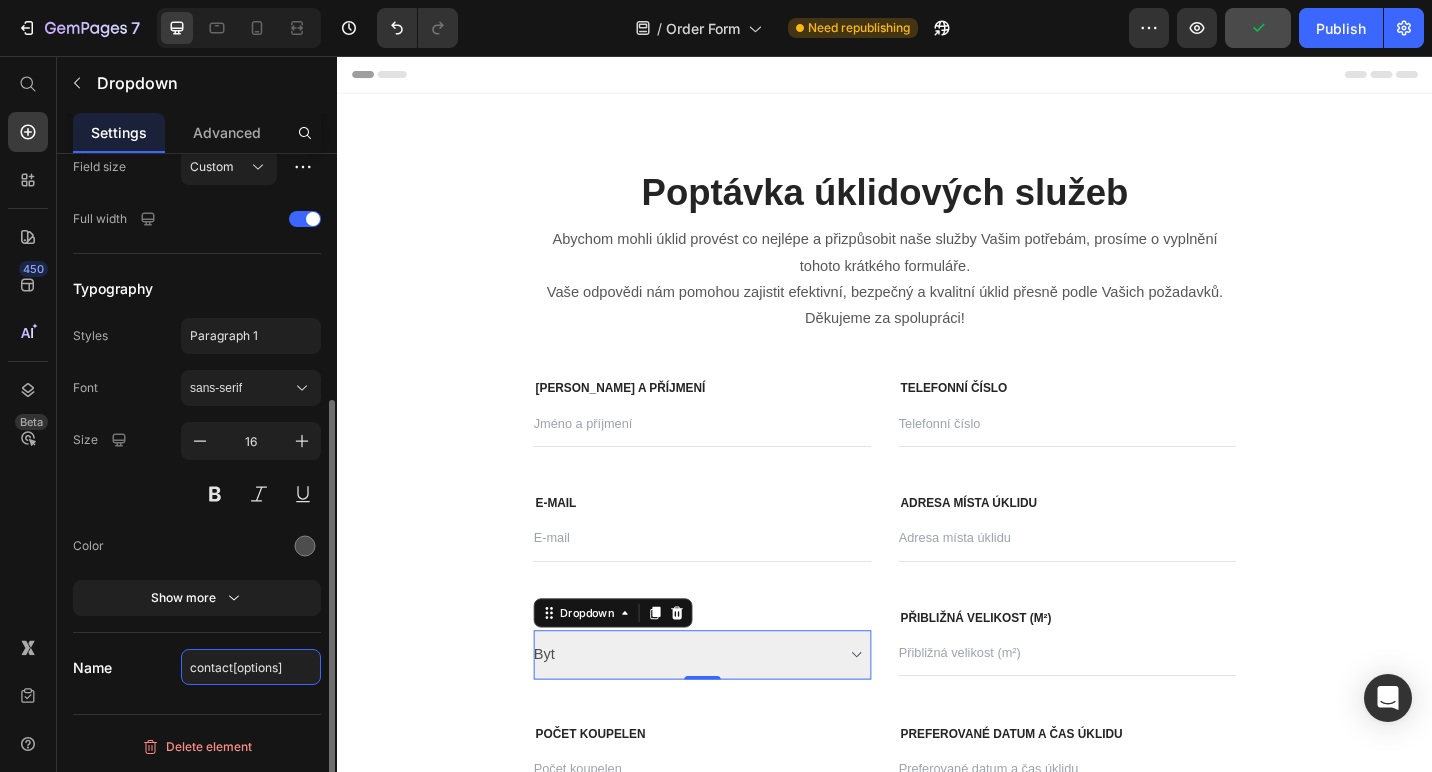 click on "contact[options]" 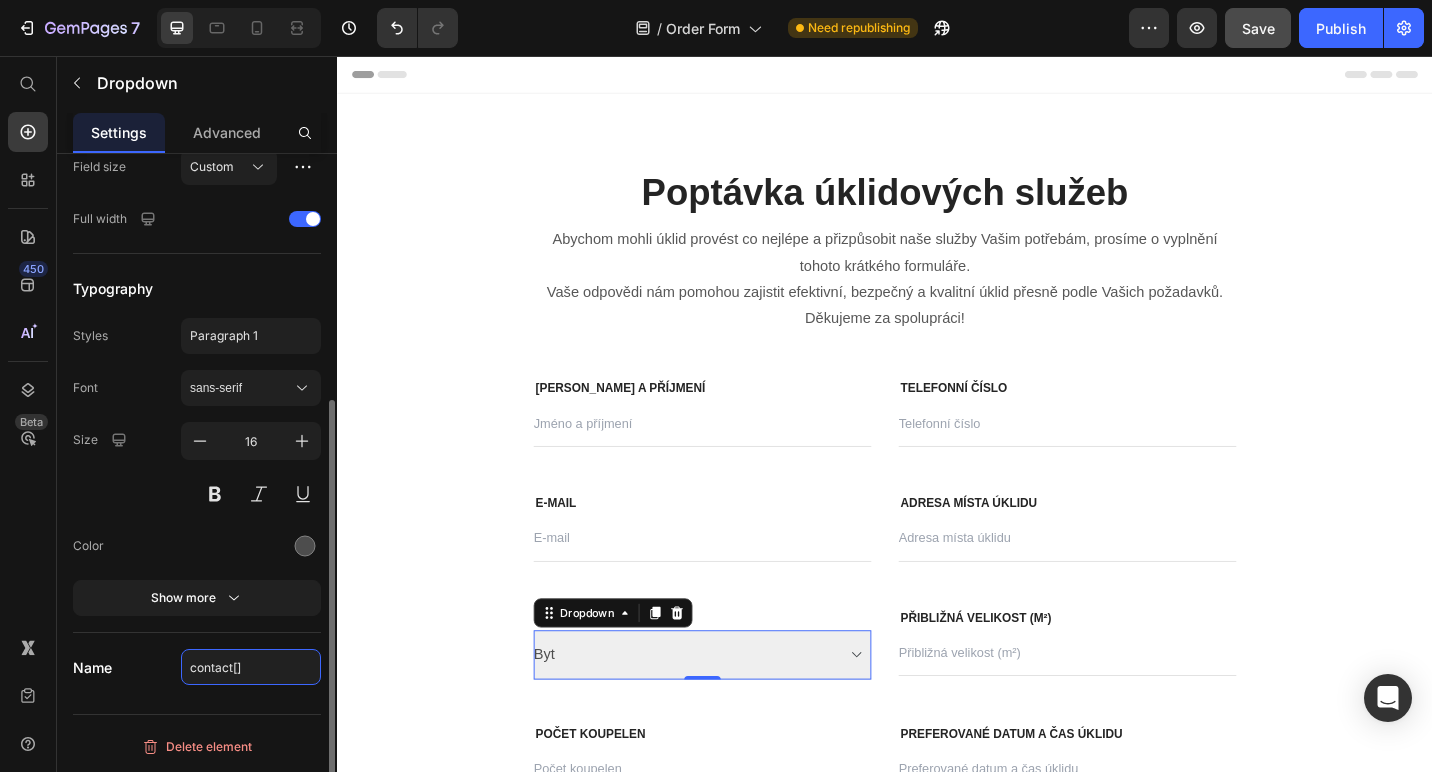 click on "contact[]" 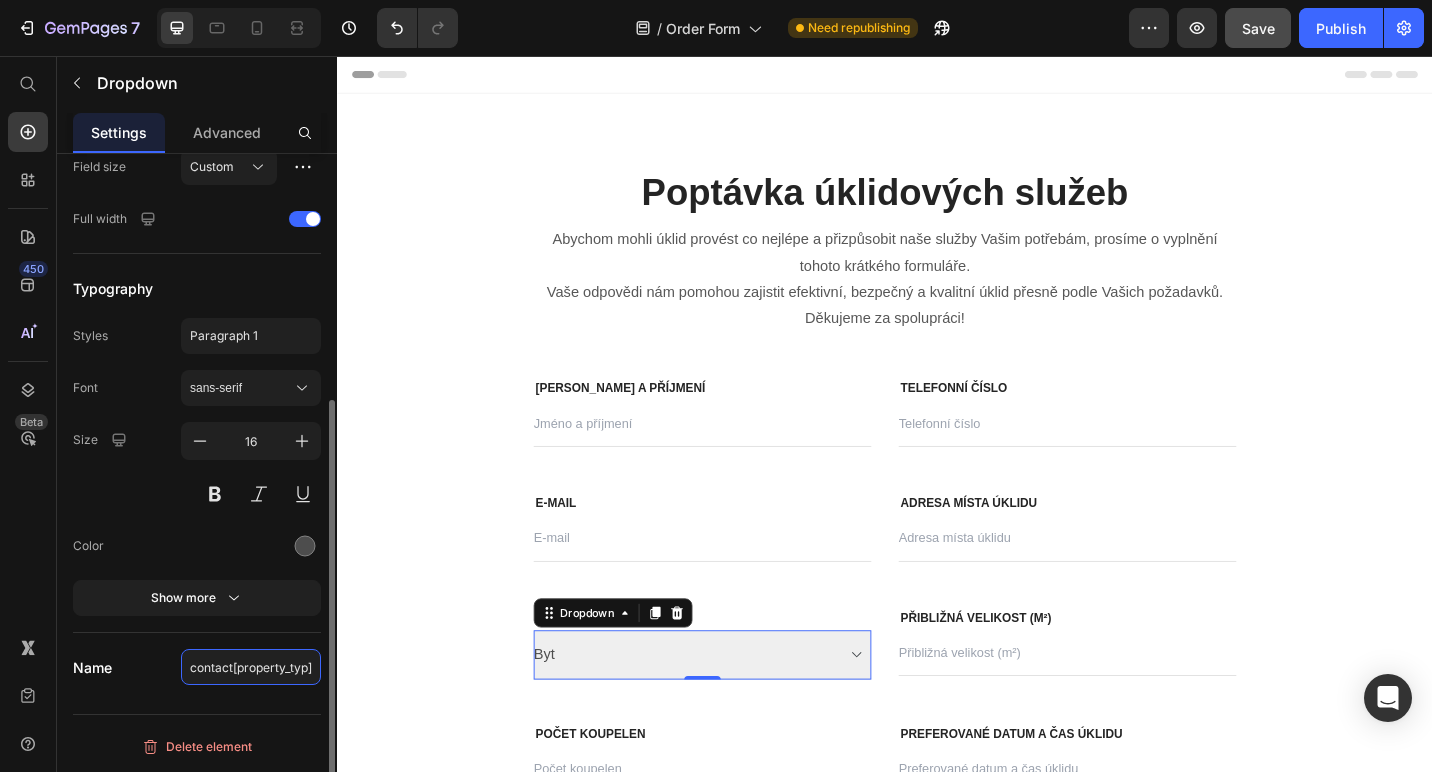 type on "contact[property_type]" 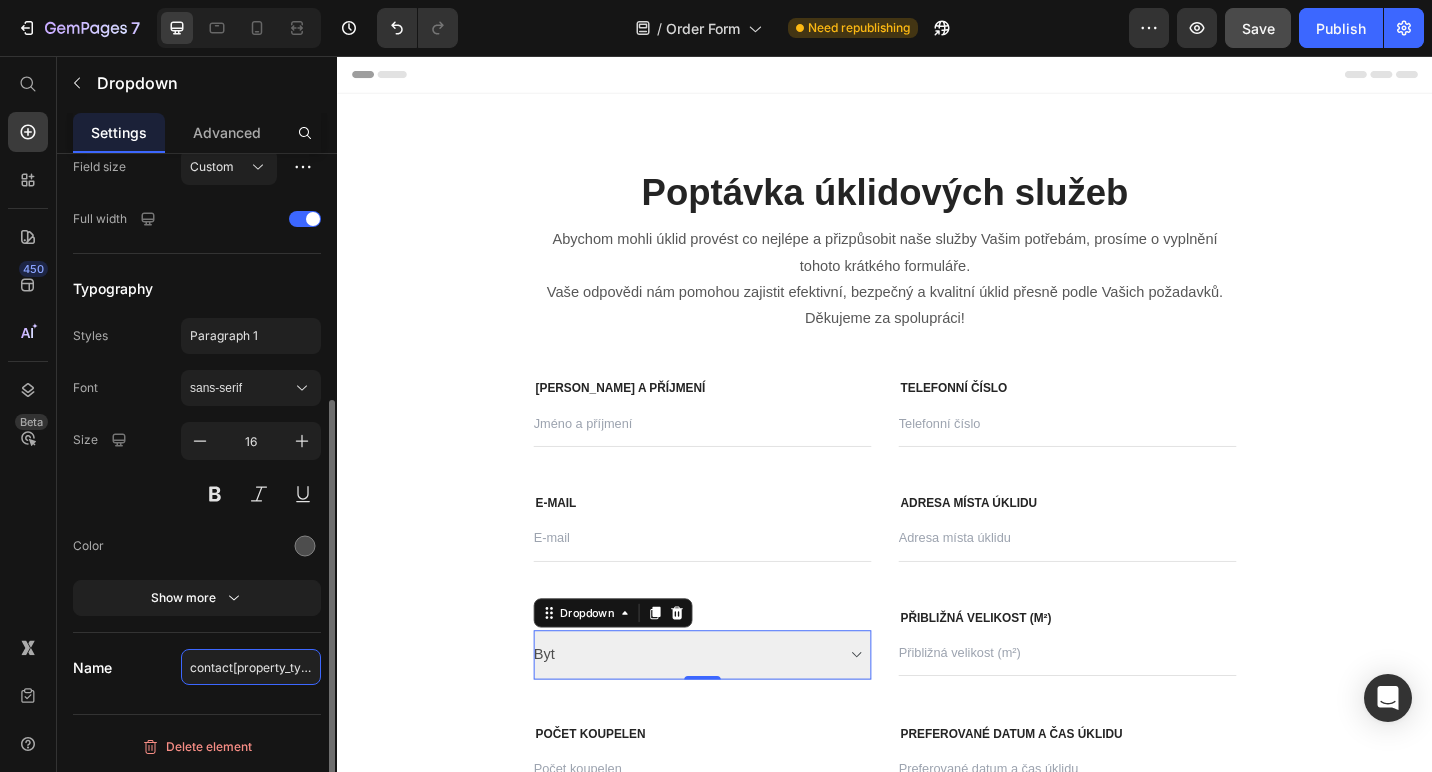 scroll, scrollTop: 0, scrollLeft: 4, axis: horizontal 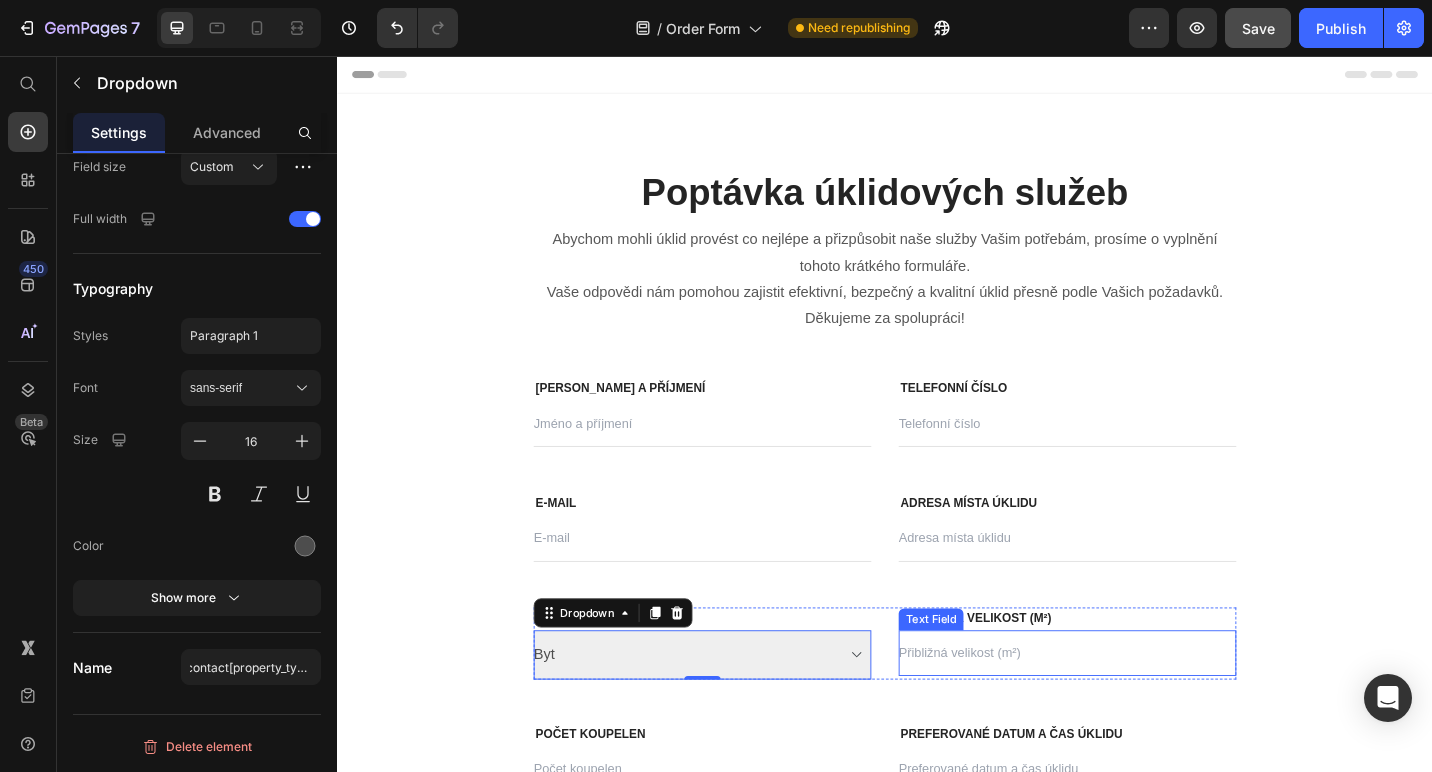 click at bounding box center [1137, 710] 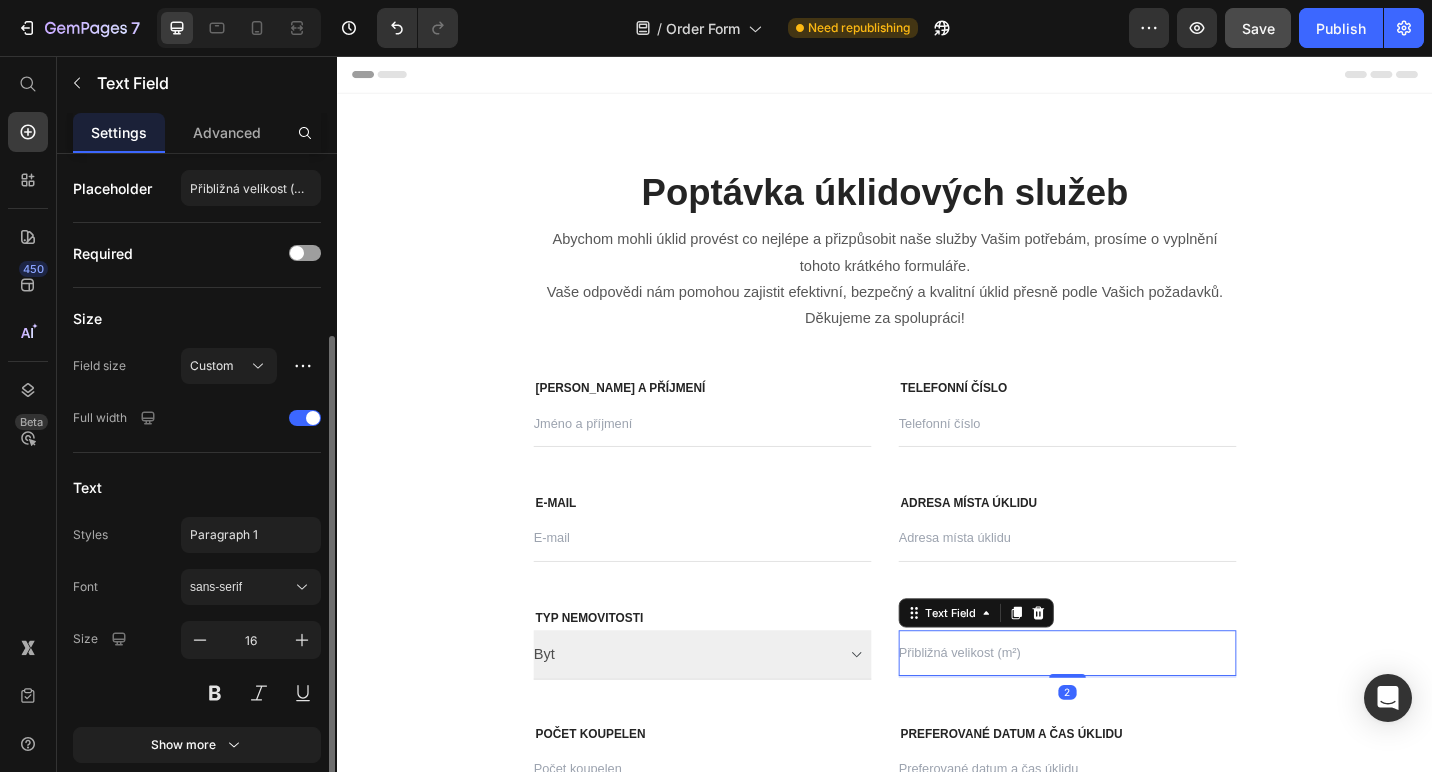 scroll, scrollTop: 151, scrollLeft: 0, axis: vertical 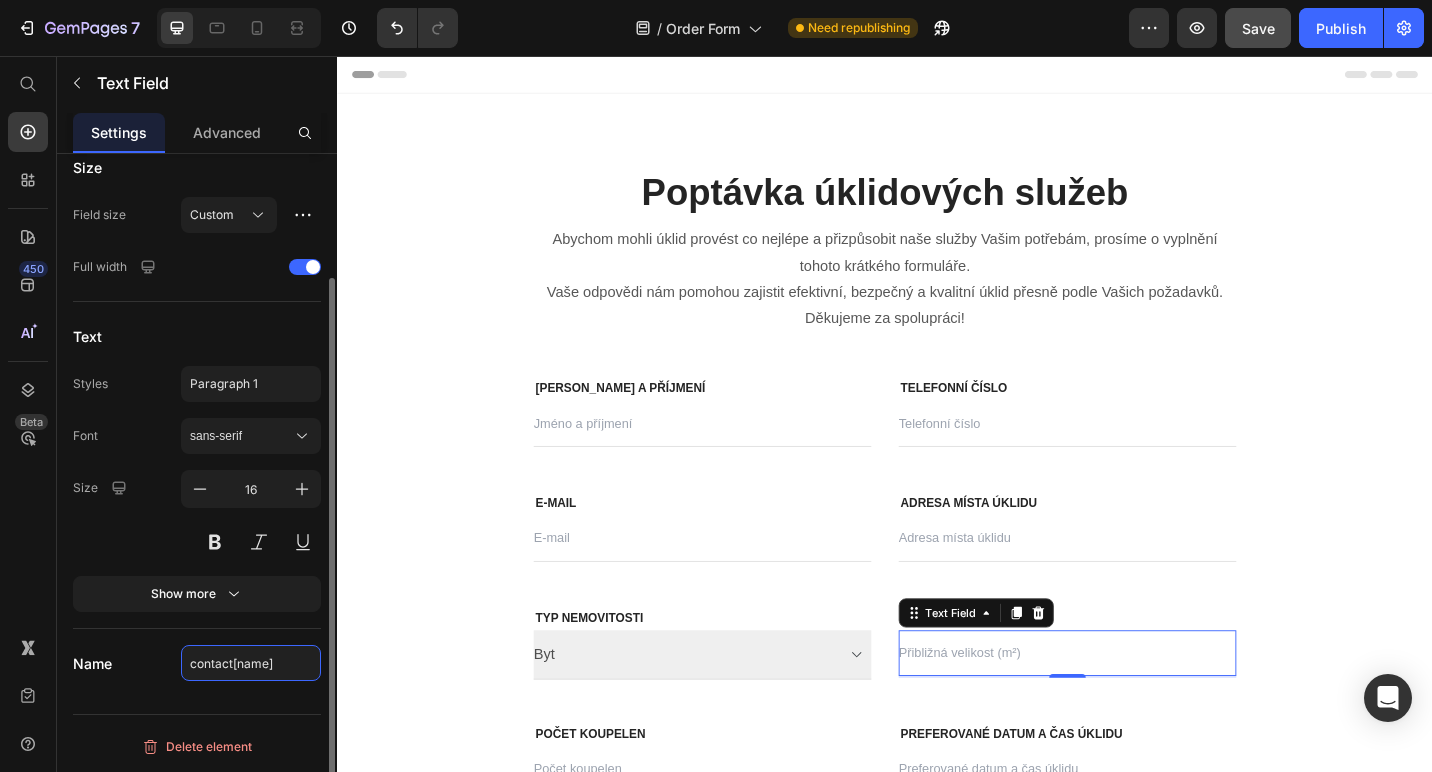 click on "contact[name]" 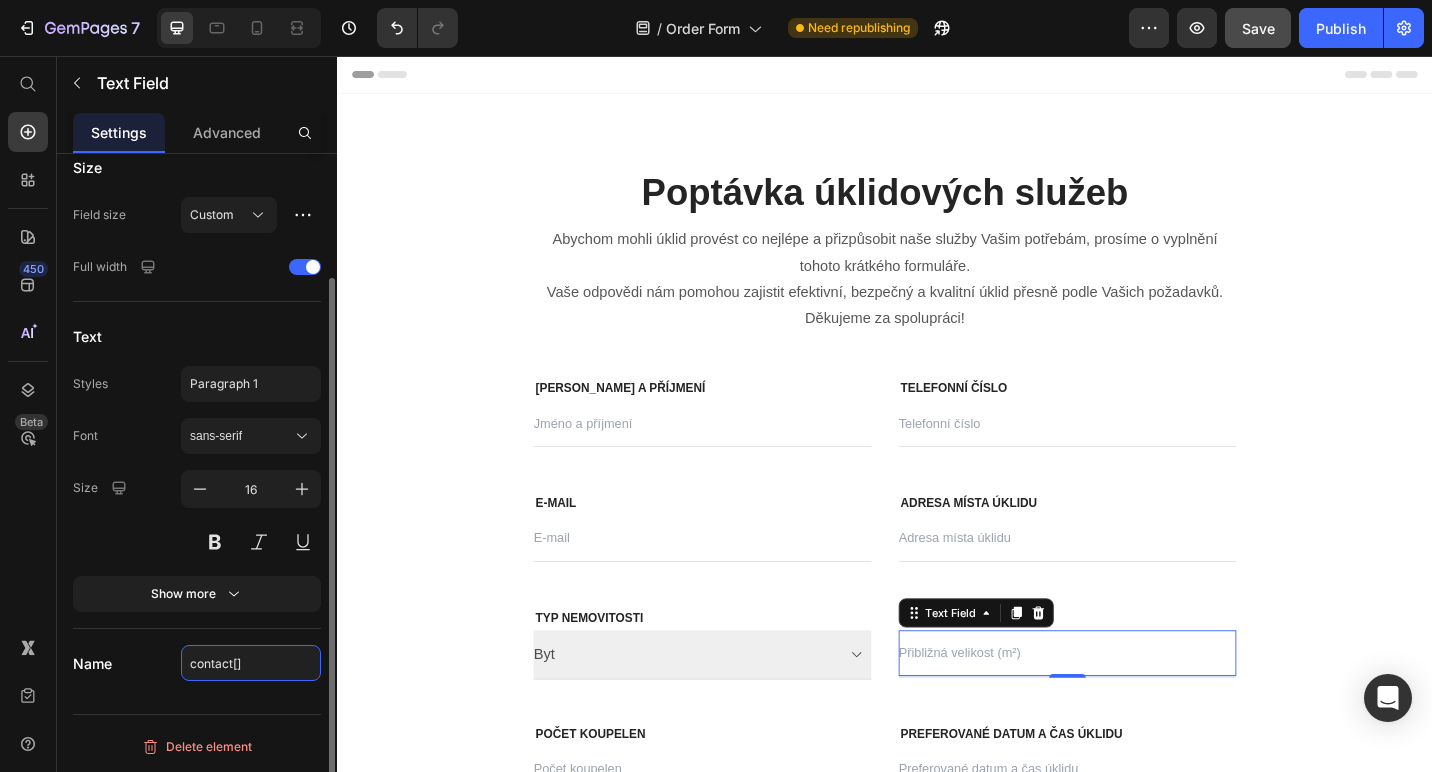 click on "contact[]" 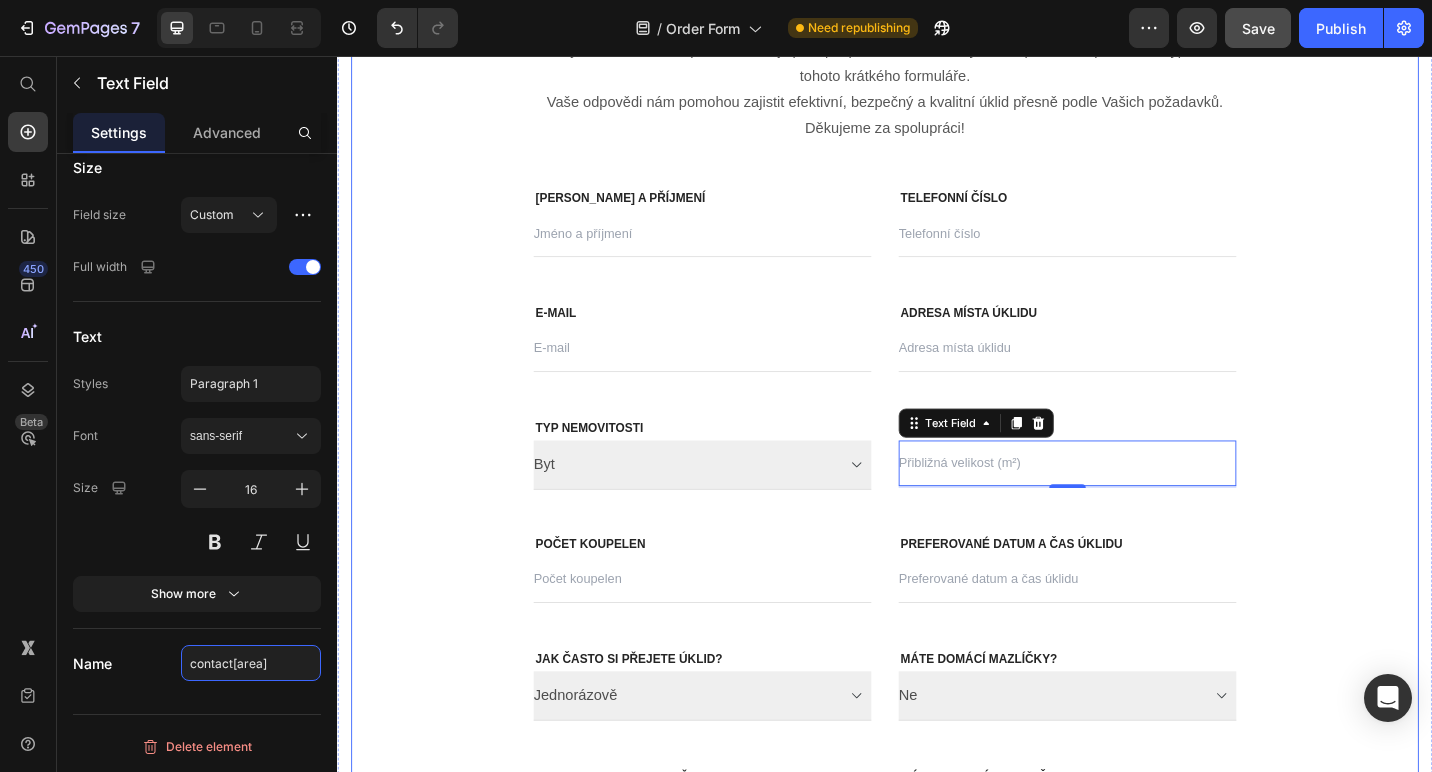 scroll, scrollTop: 210, scrollLeft: 0, axis: vertical 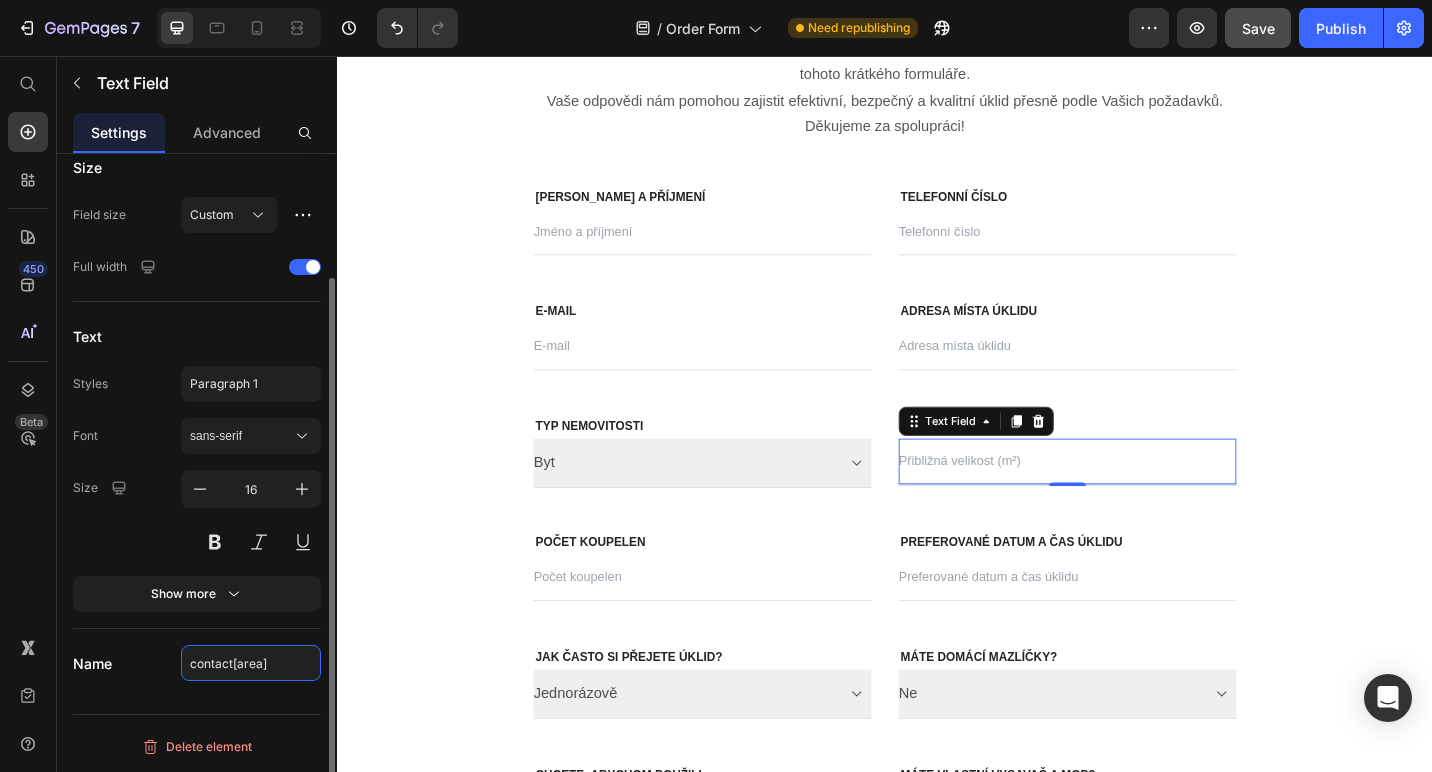 click on "contact[area]" 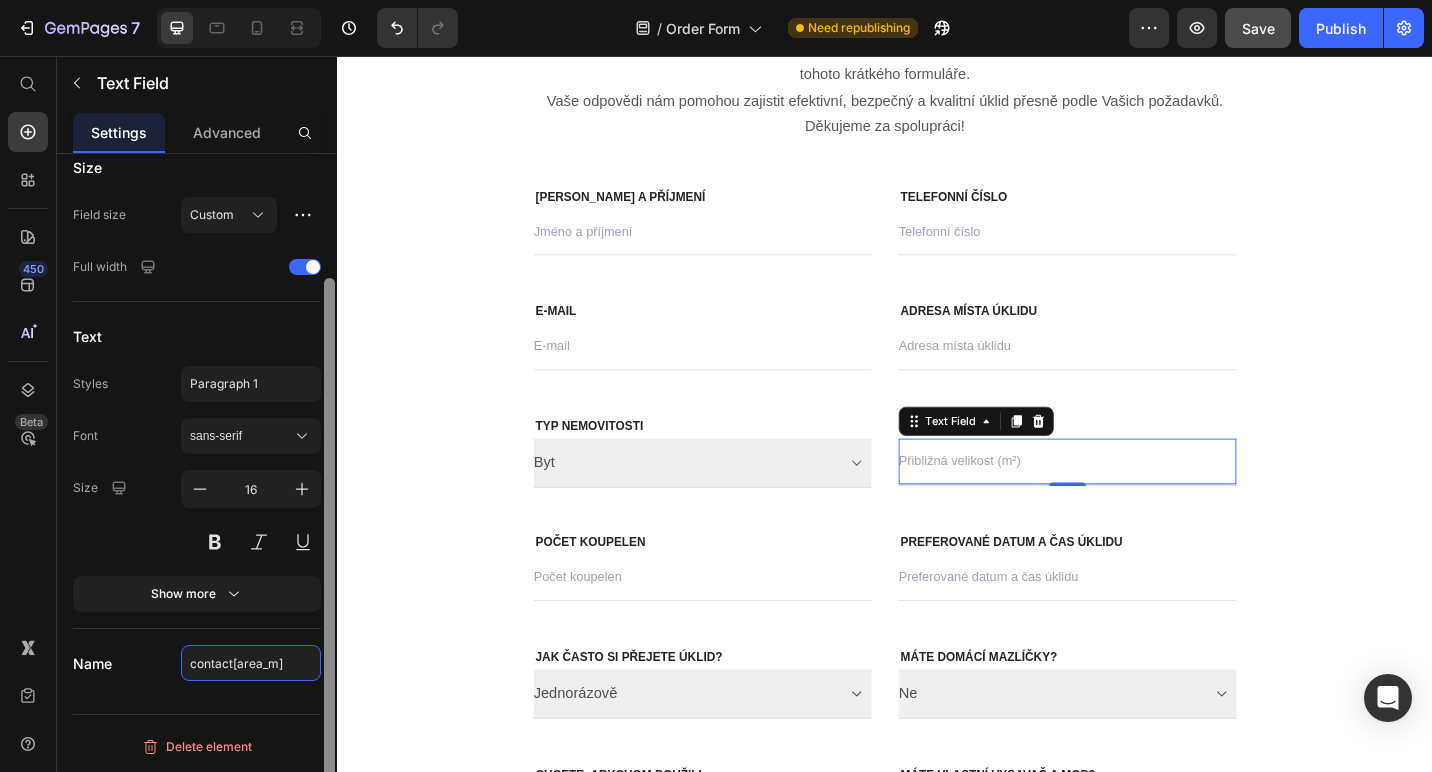 type on "contact[area_m2]" 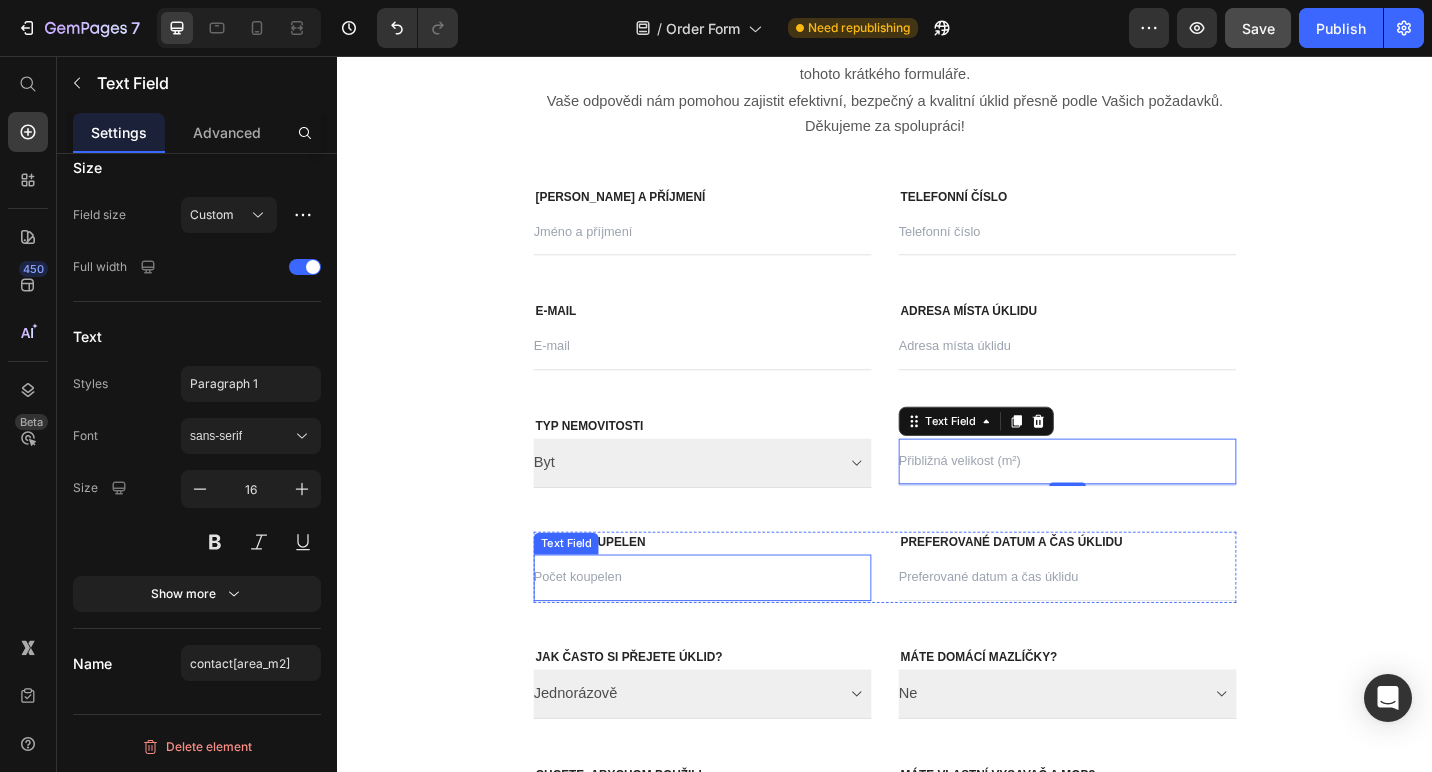 click at bounding box center (737, 627) 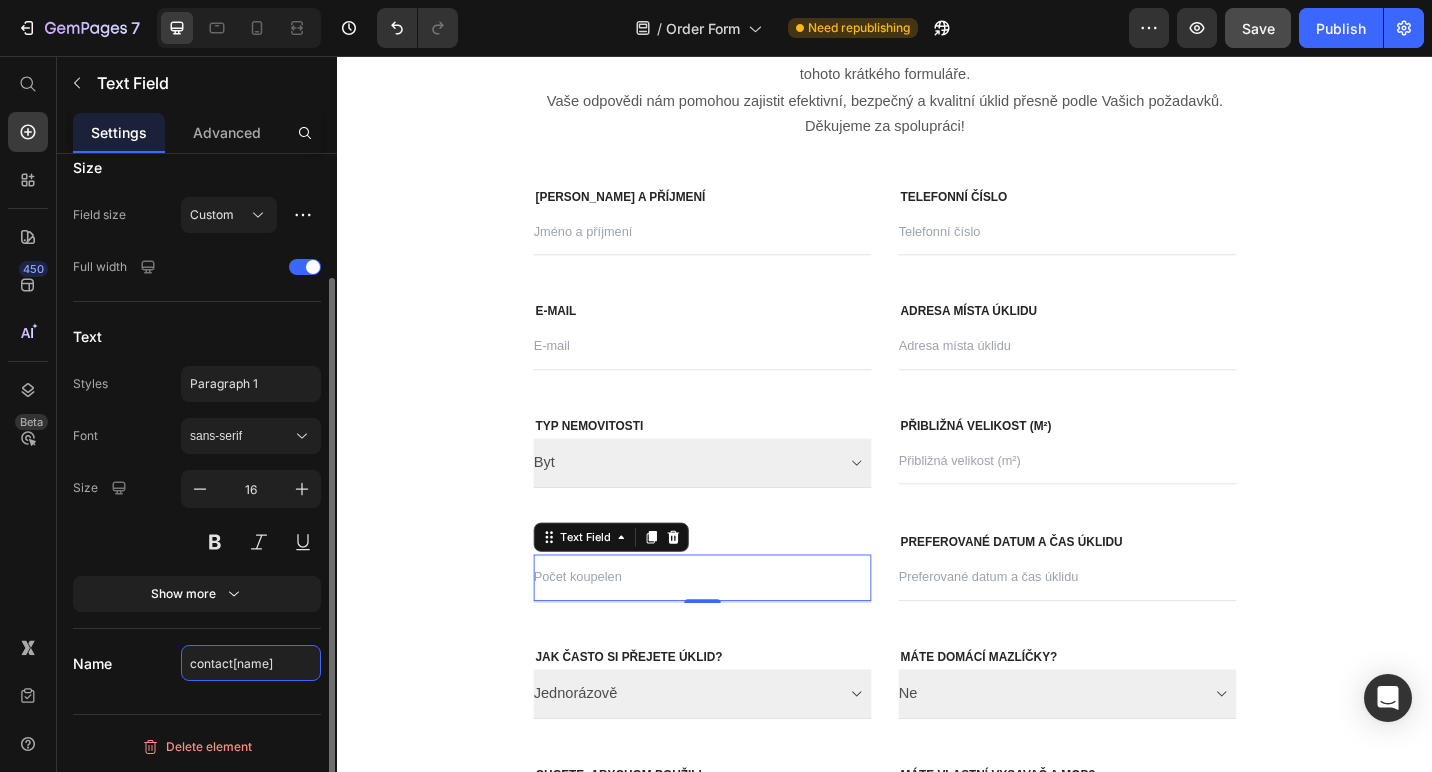 click on "contact[name]" 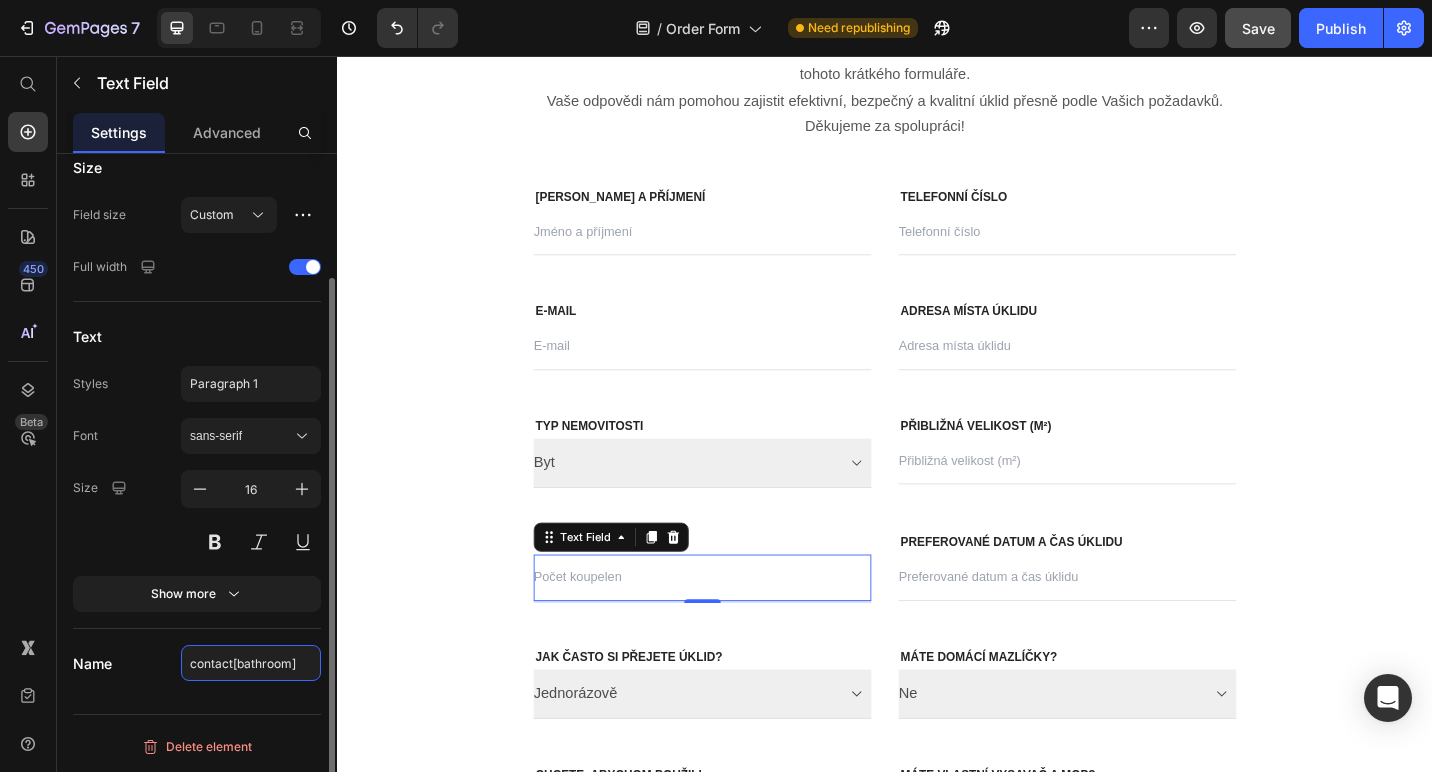 type on "contact[bathrooms]" 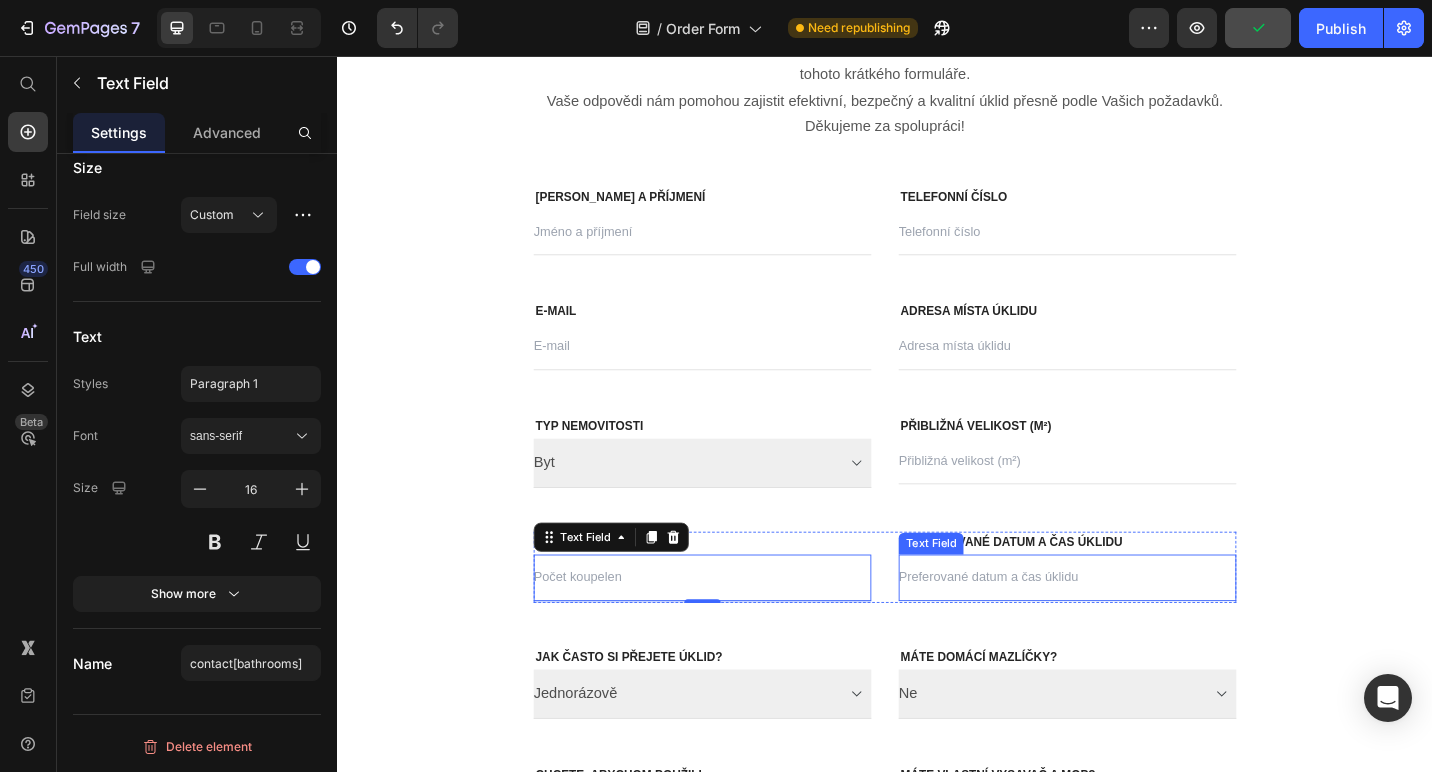 click at bounding box center [1137, 627] 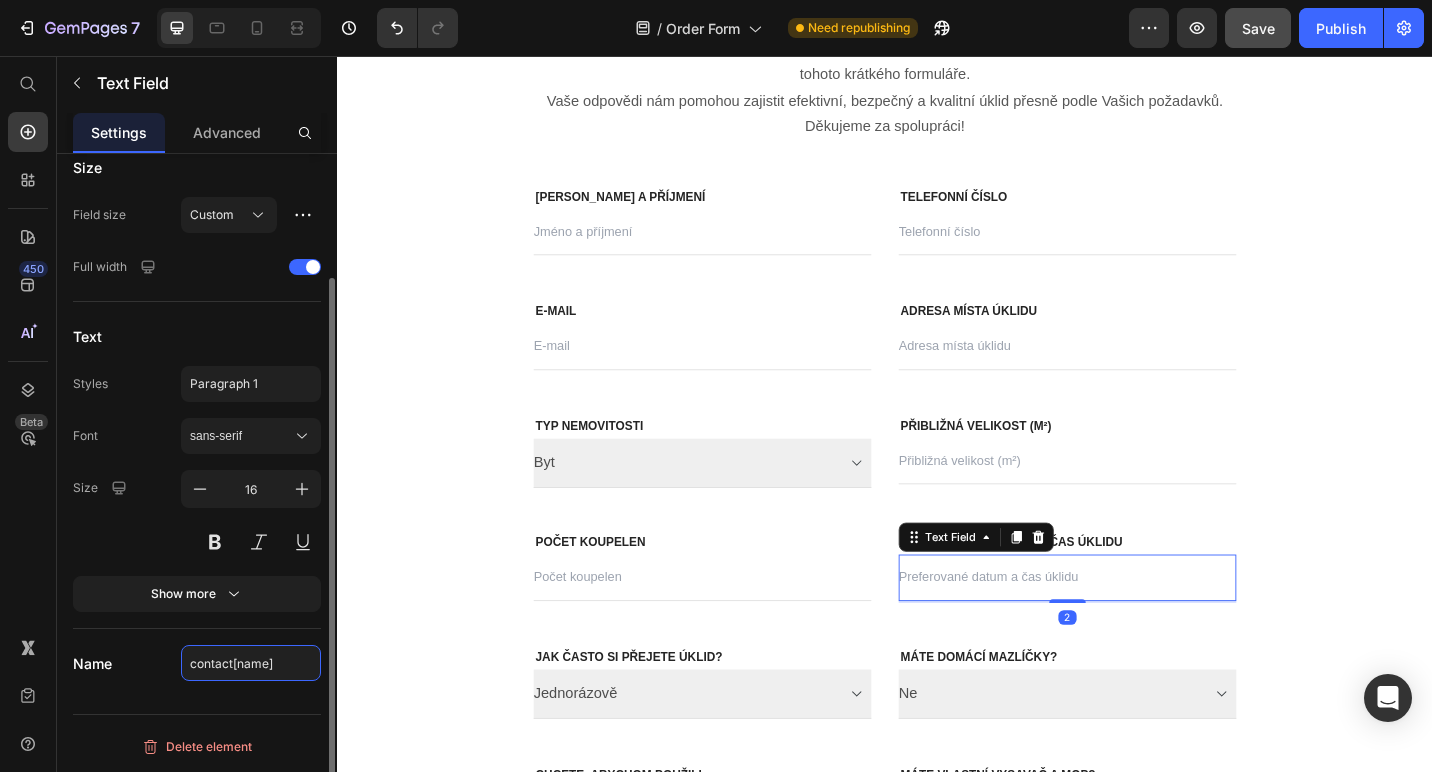 click on "contact[name]" 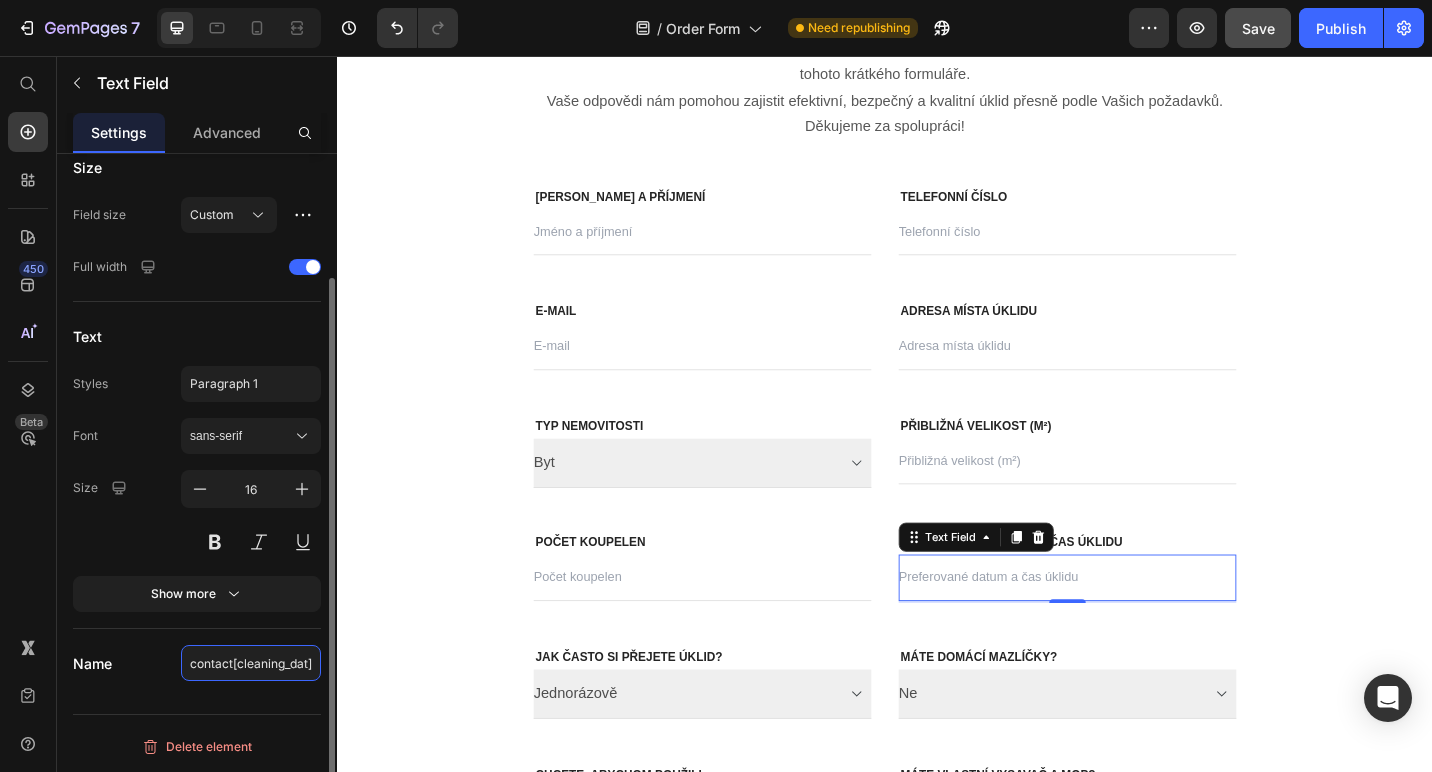 type on "contact[cleaning_date]" 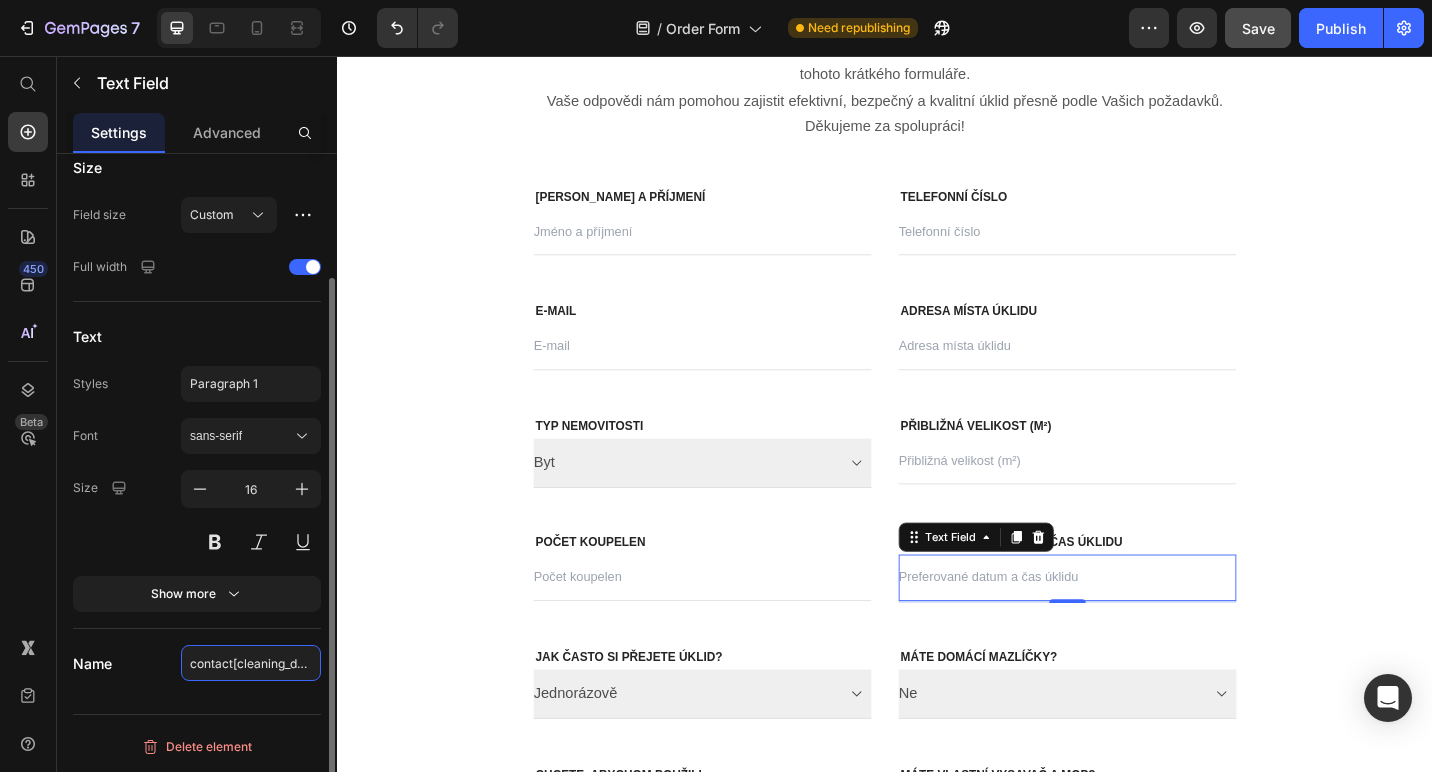 scroll, scrollTop: 0, scrollLeft: 3, axis: horizontal 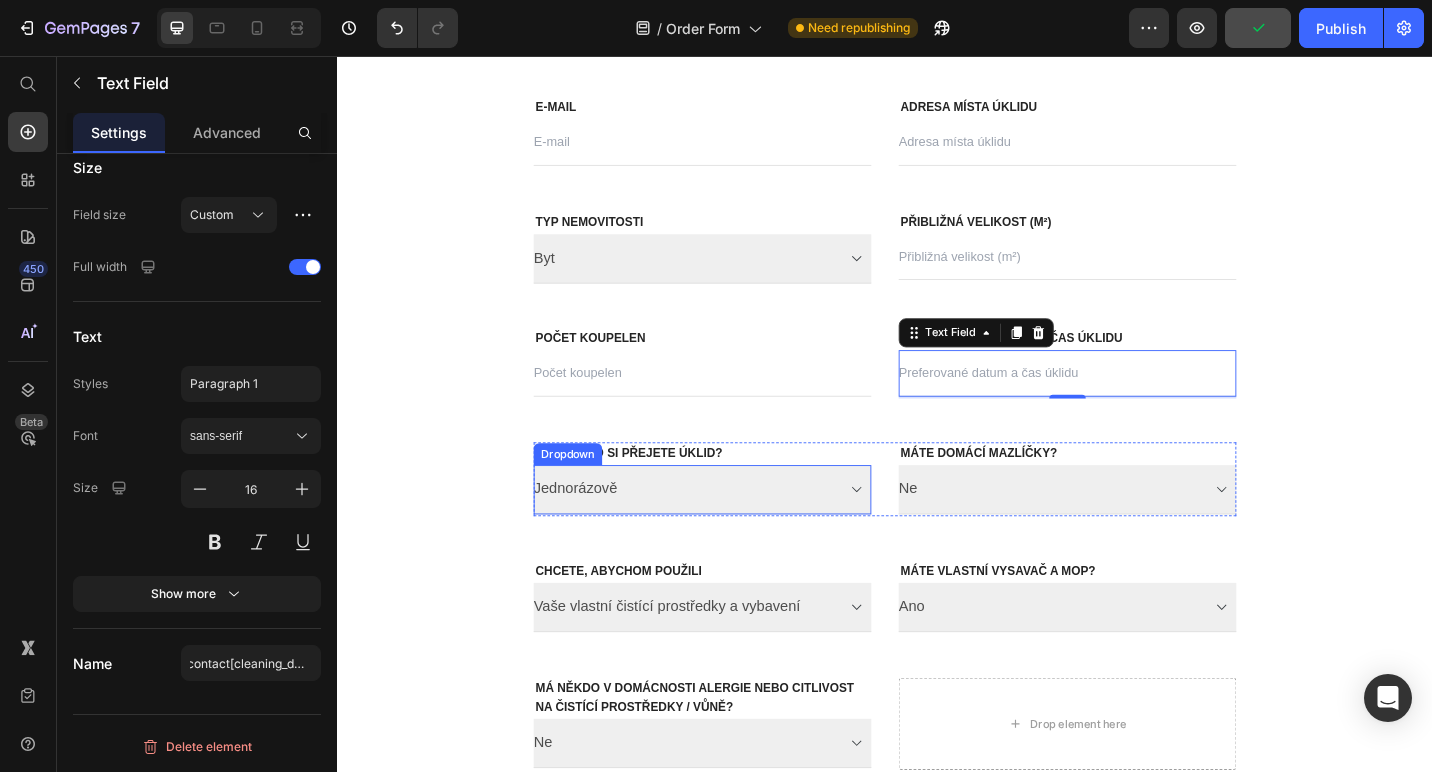 click on "Jednorázově Každý týden Každé dva týdny Každé tři týdny Každý měsíc" at bounding box center (737, 531) 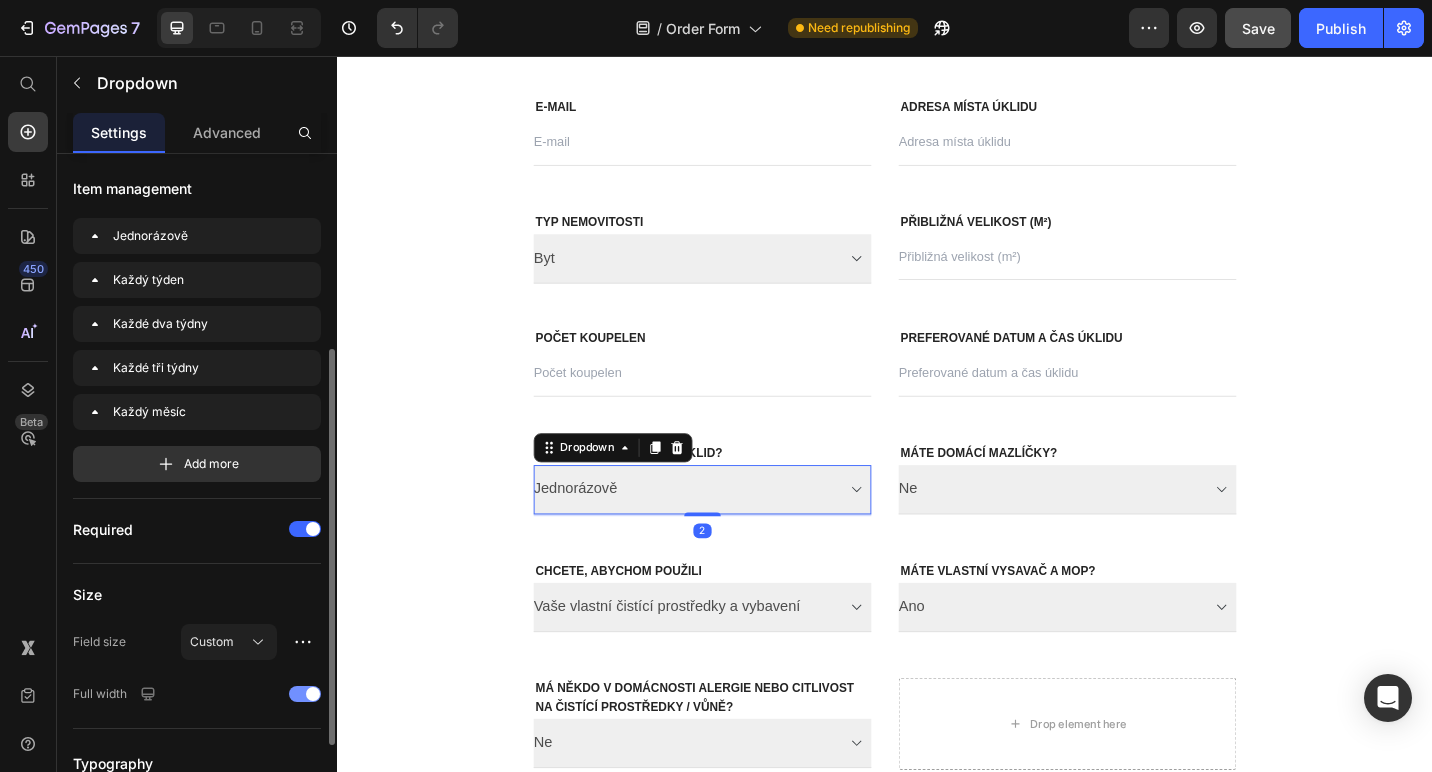 scroll, scrollTop: 475, scrollLeft: 0, axis: vertical 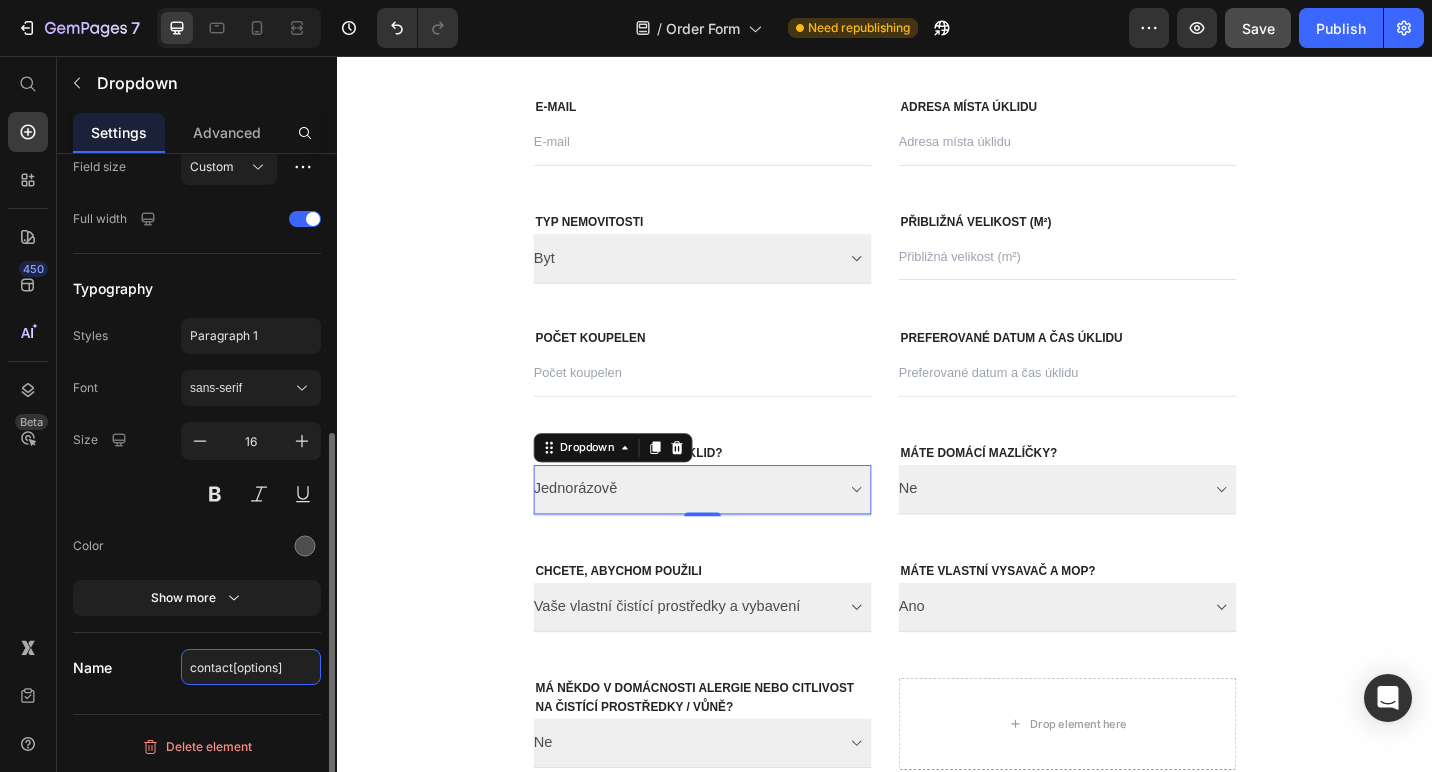 click on "contact[options]" 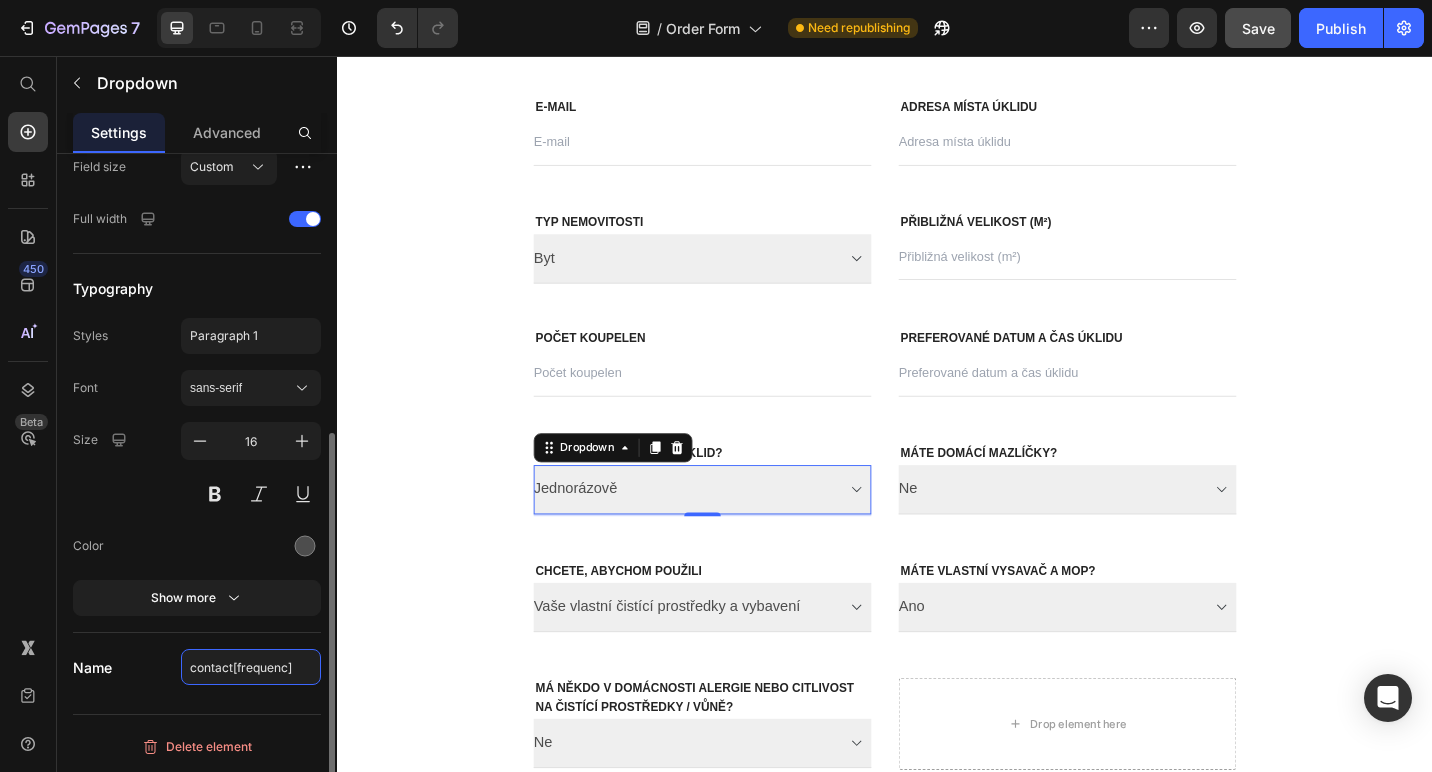 type on "contact[frequency]" 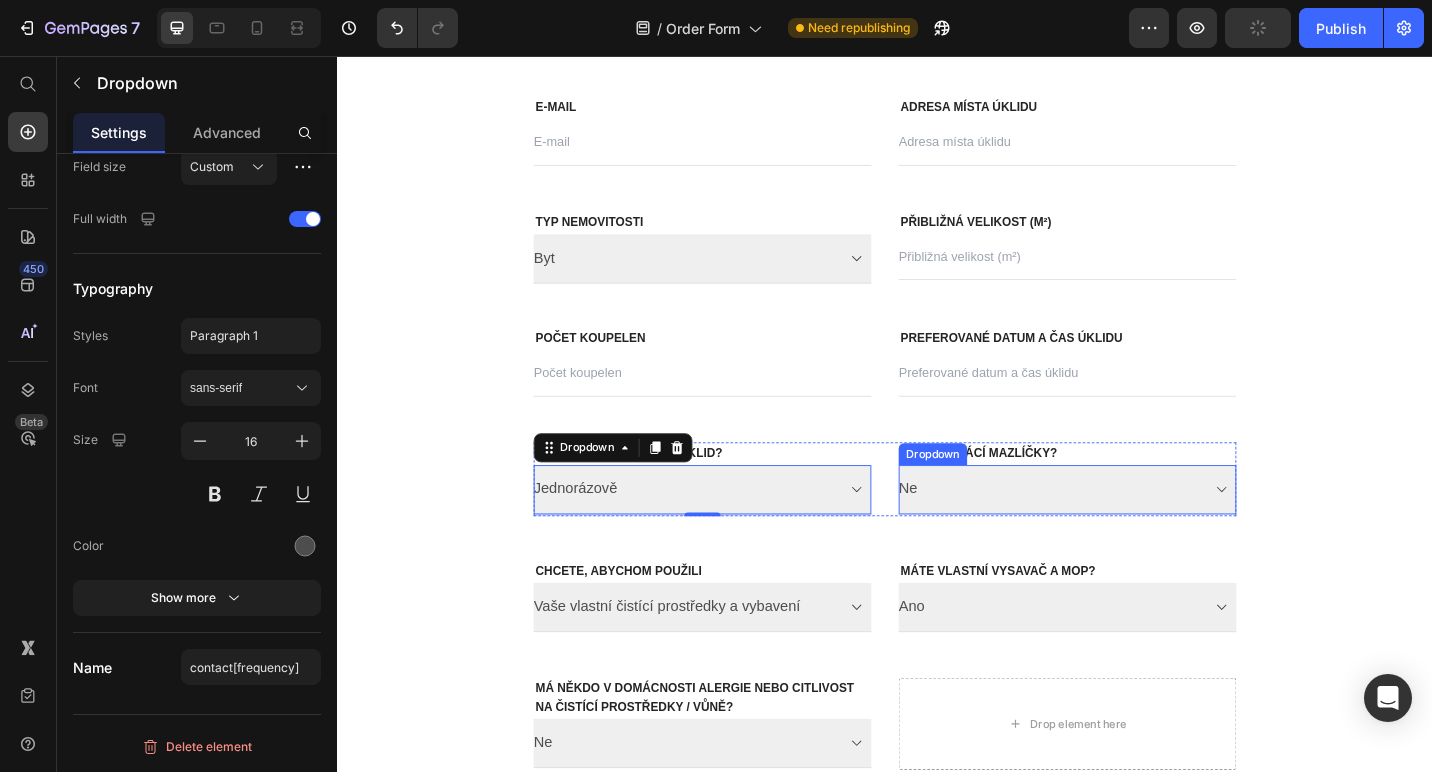 click on "Ne Ano" at bounding box center [1137, 531] 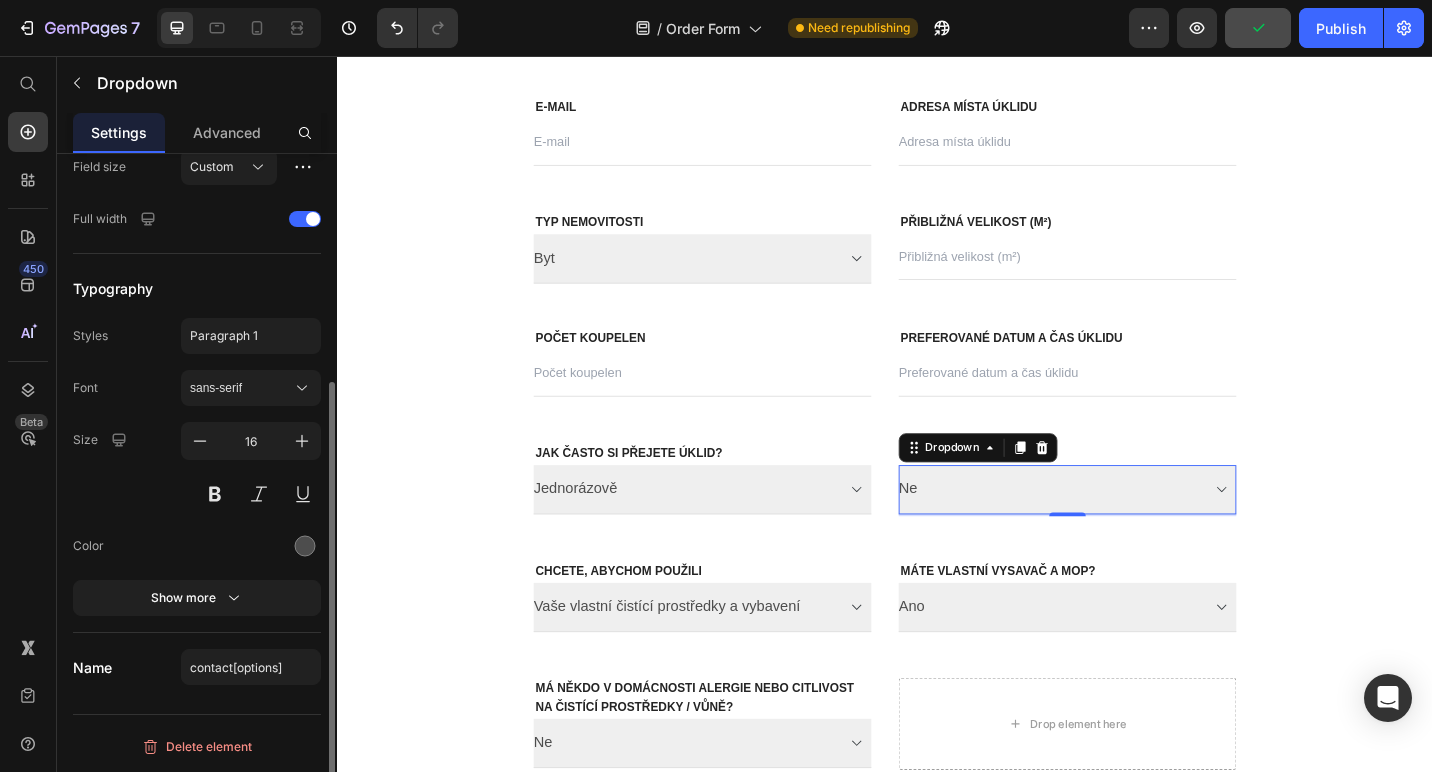 scroll, scrollTop: 343, scrollLeft: 0, axis: vertical 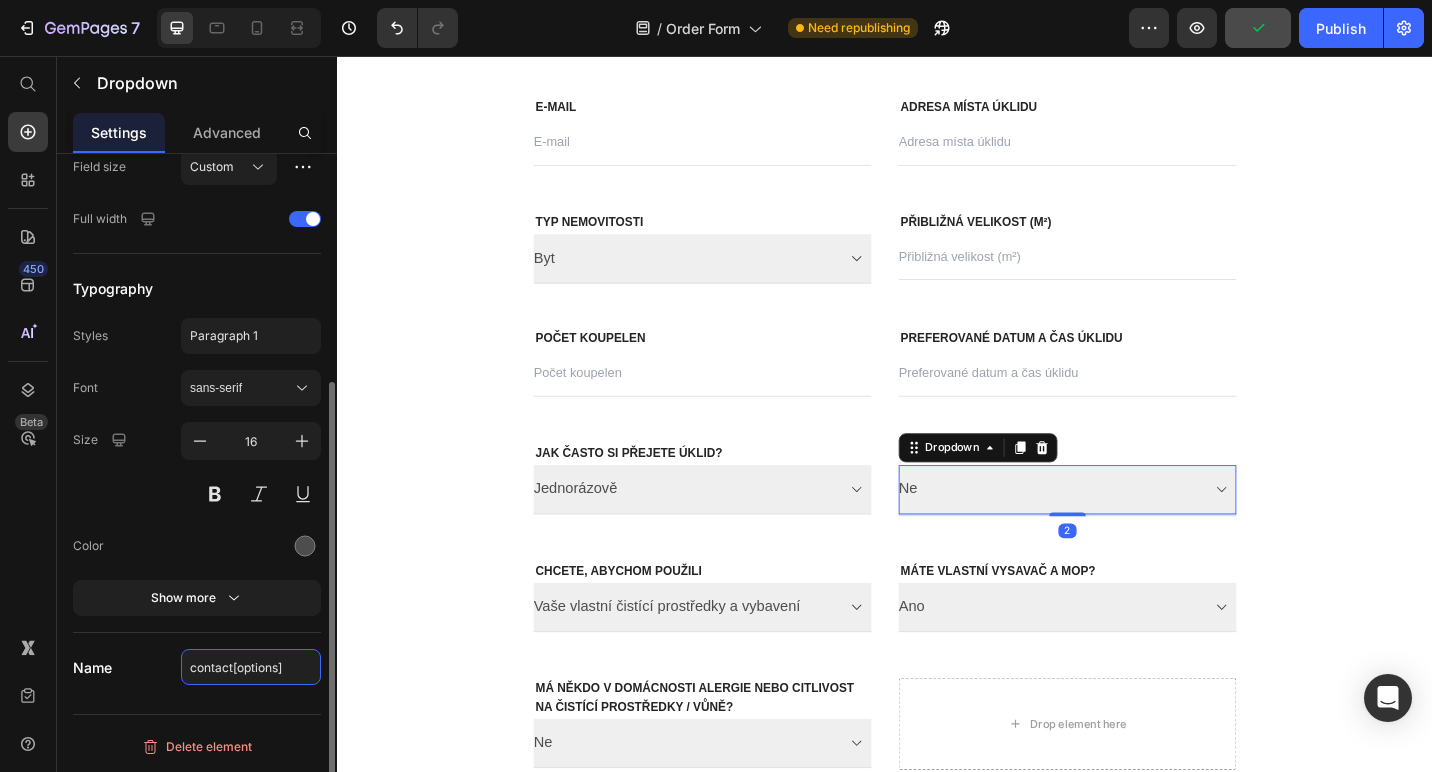 click on "contact[options]" 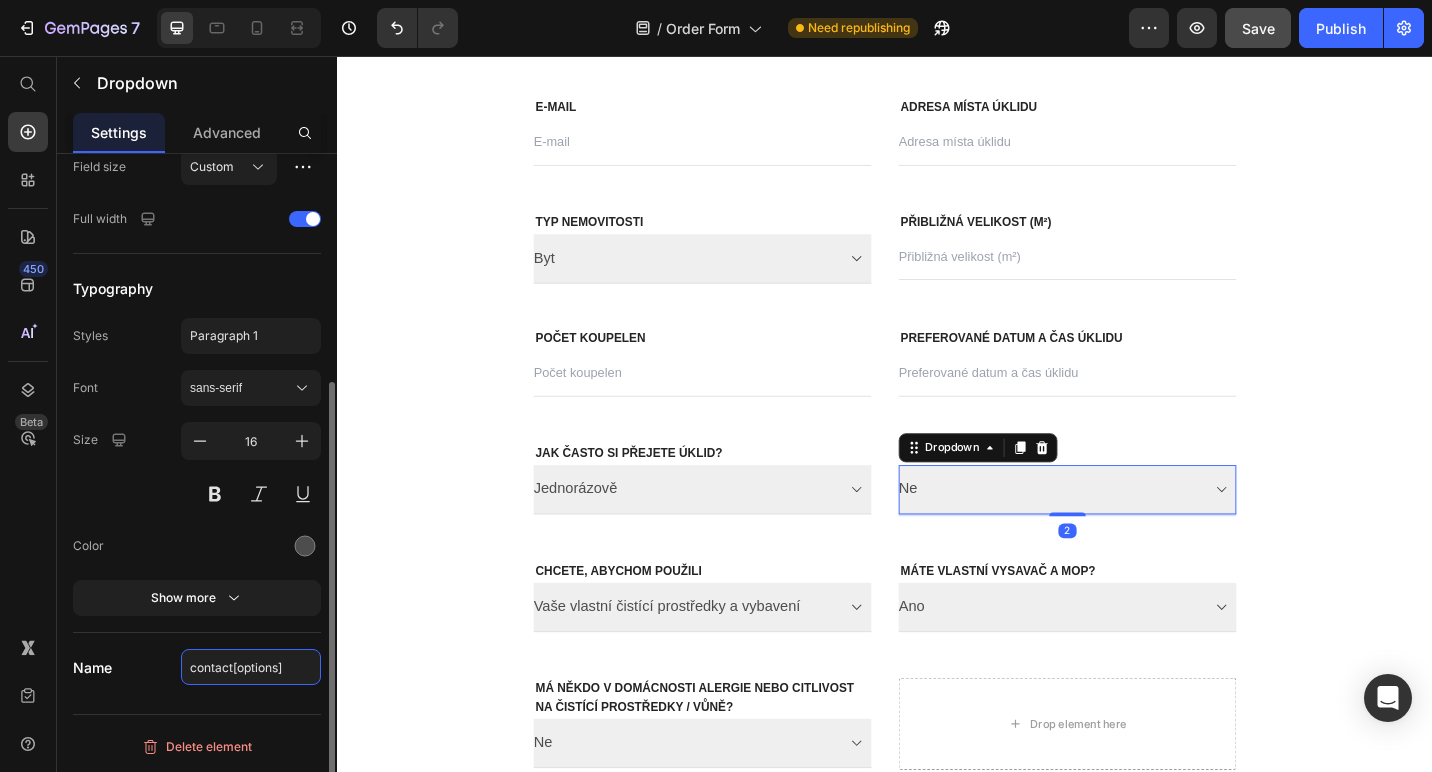 click on "contact[options]" 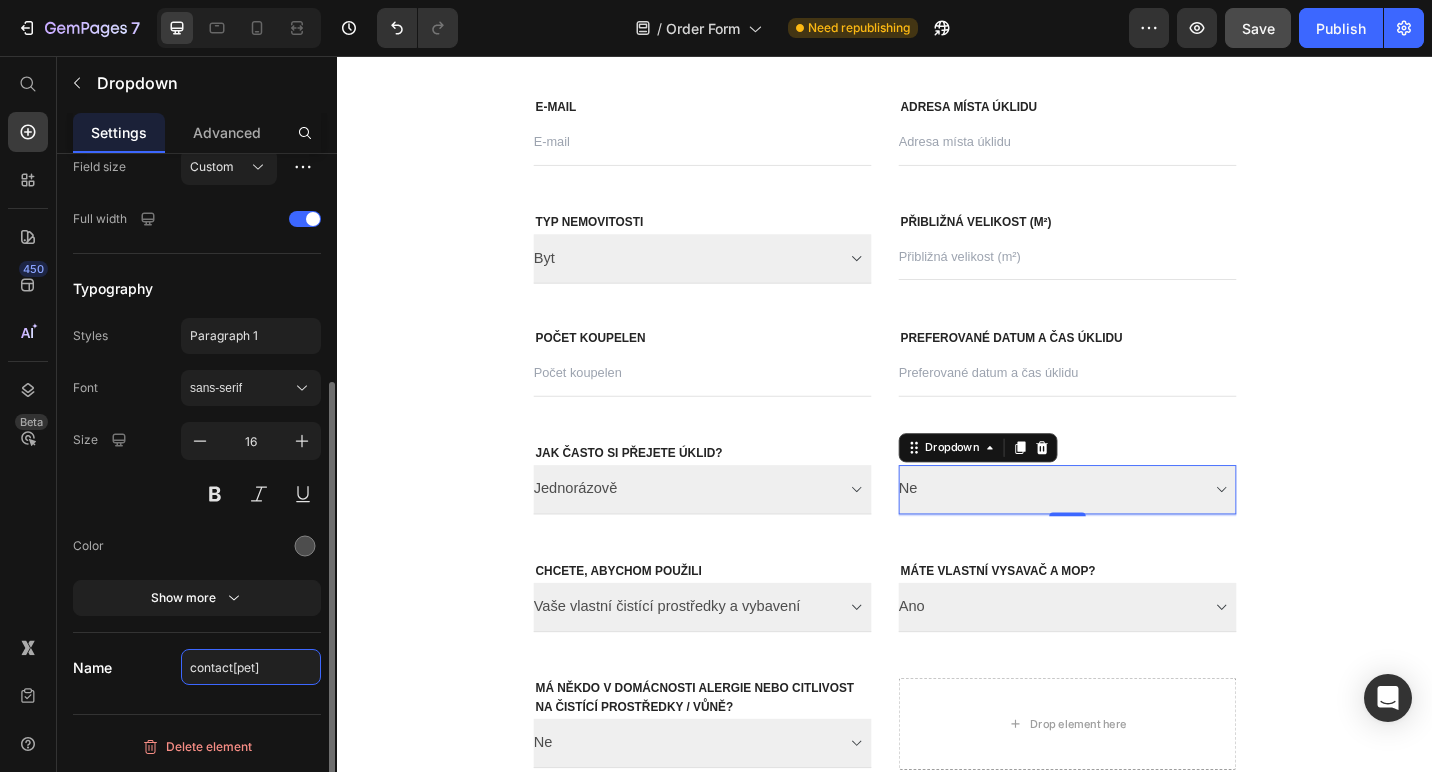 type on "contact[pets]" 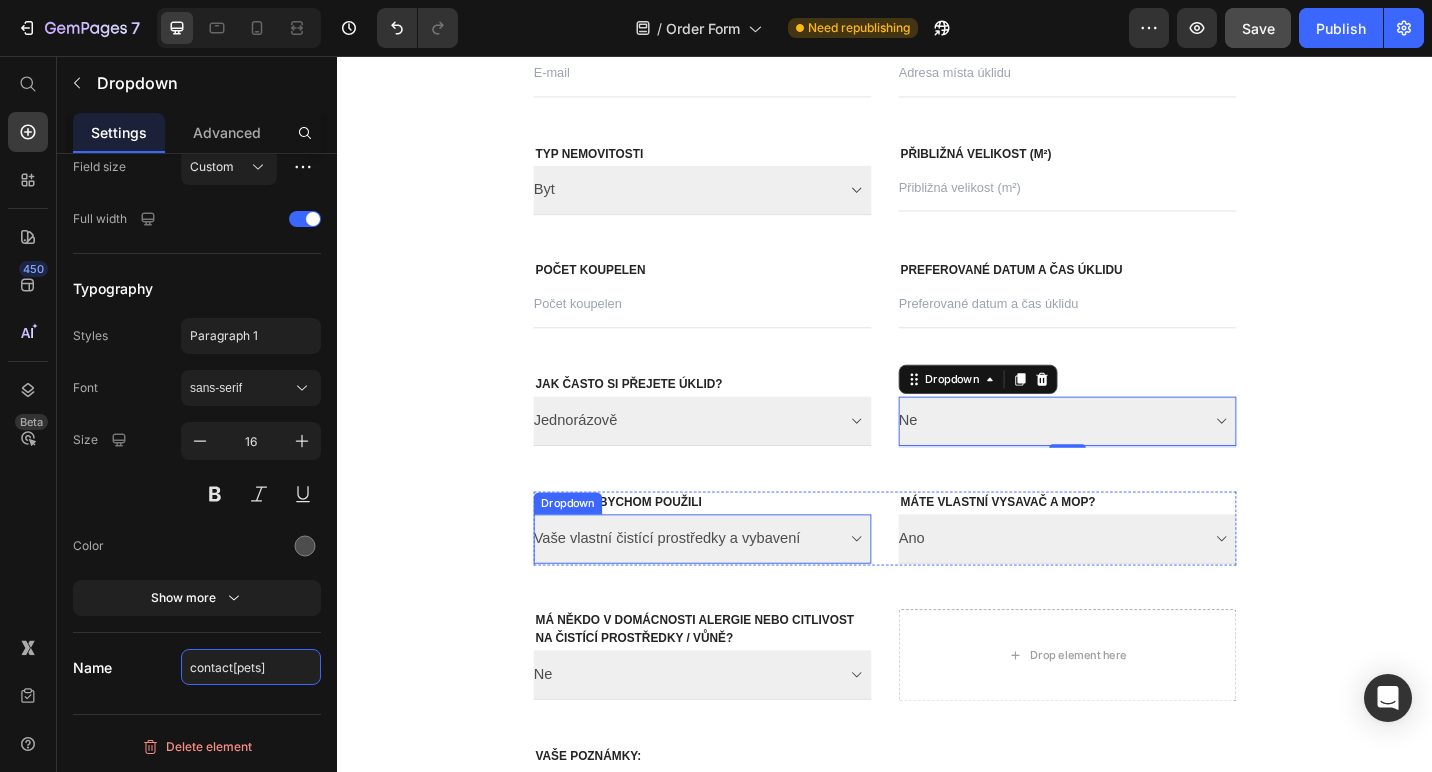 scroll, scrollTop: 555, scrollLeft: 0, axis: vertical 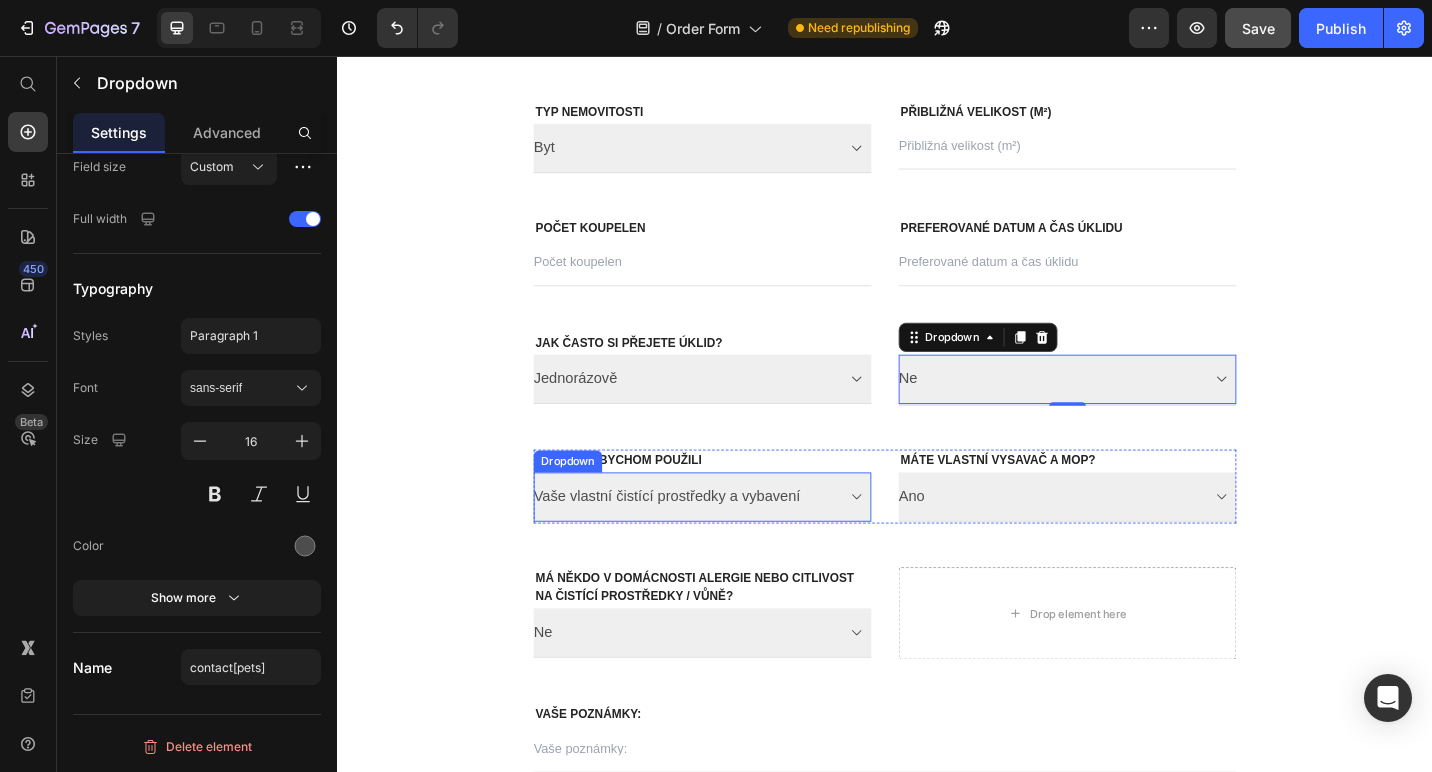 click on "Vaše vlastní čistící prostředky a vybavení Naše čistící prostředky a vybavení" at bounding box center (737, 539) 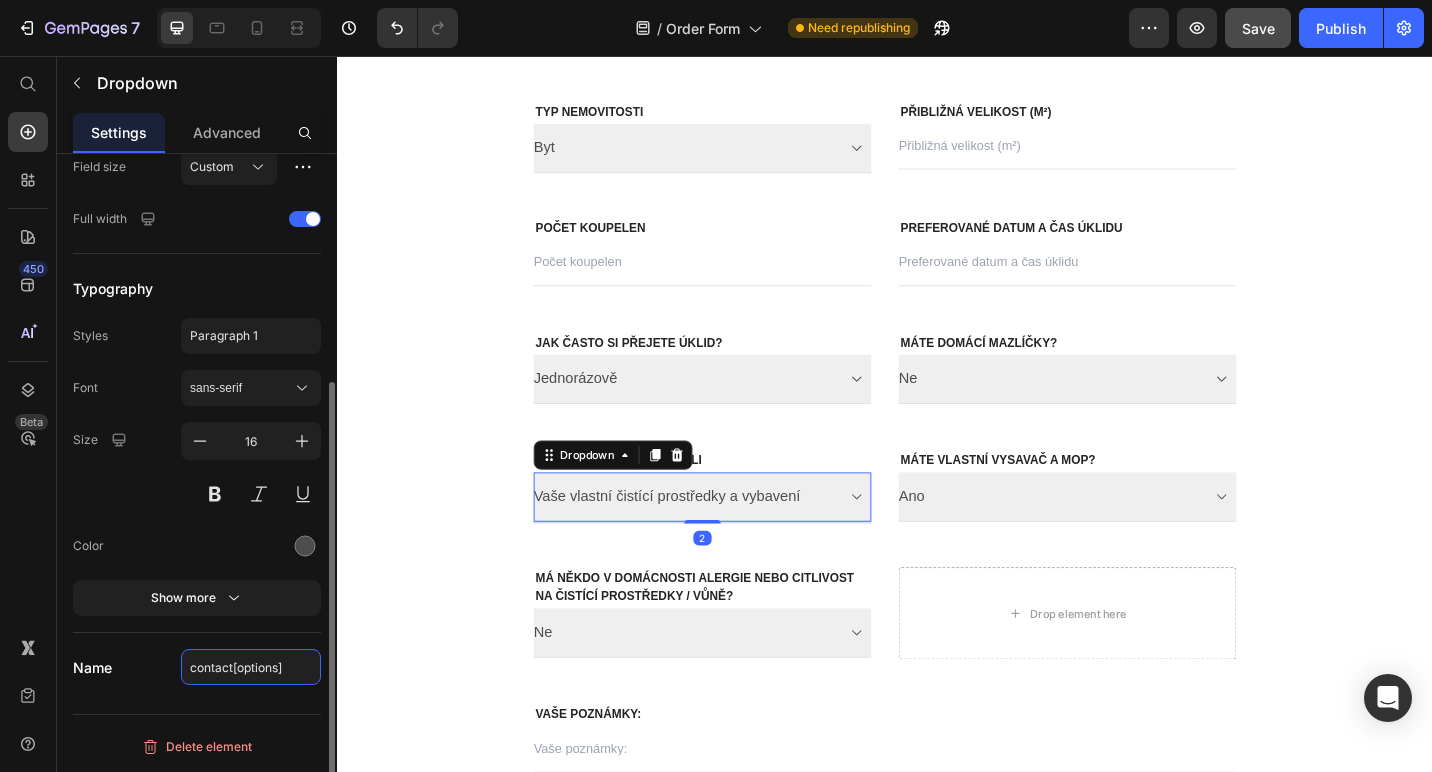click on "contact[options]" 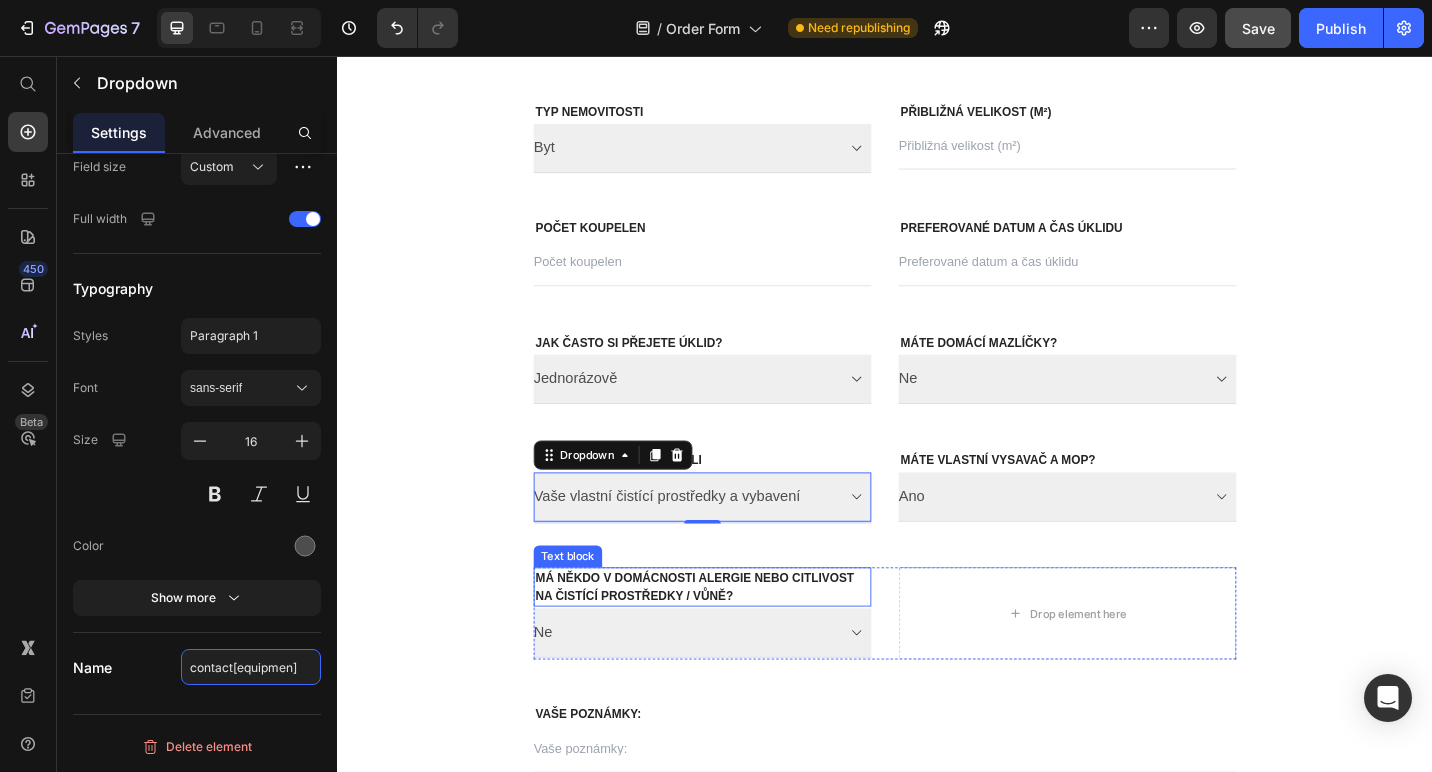 type on "contact[equipment]" 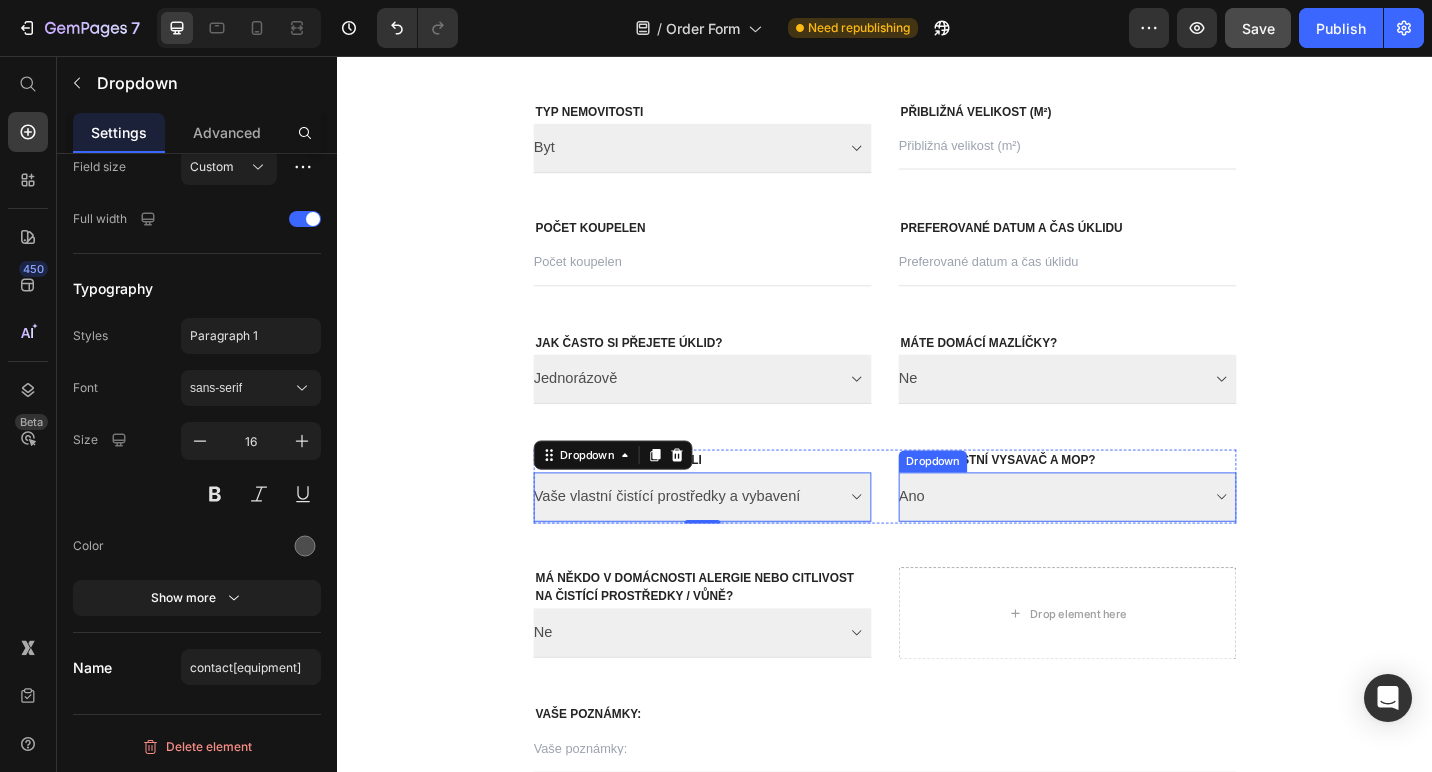 click on "Ano Ne" at bounding box center [1137, 539] 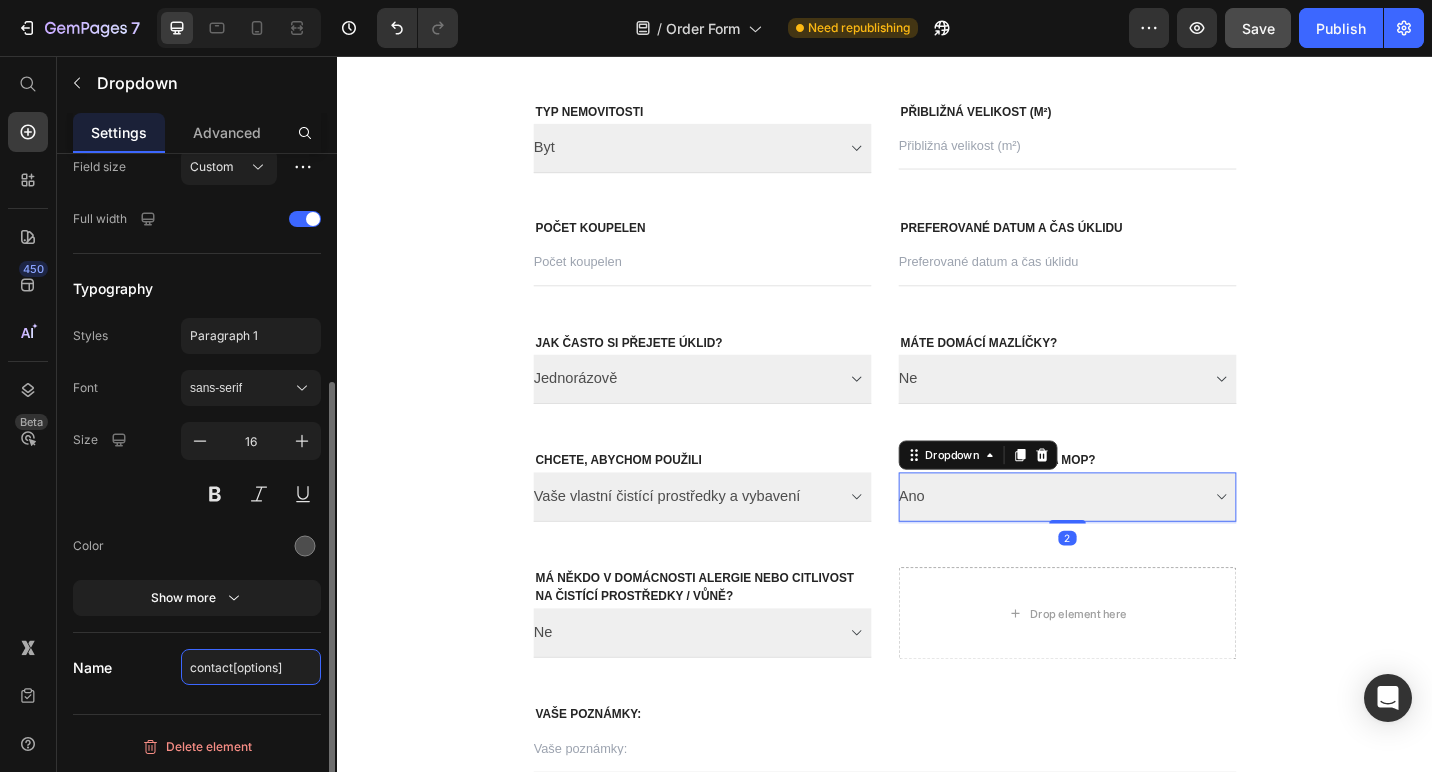 click on "contact[options]" 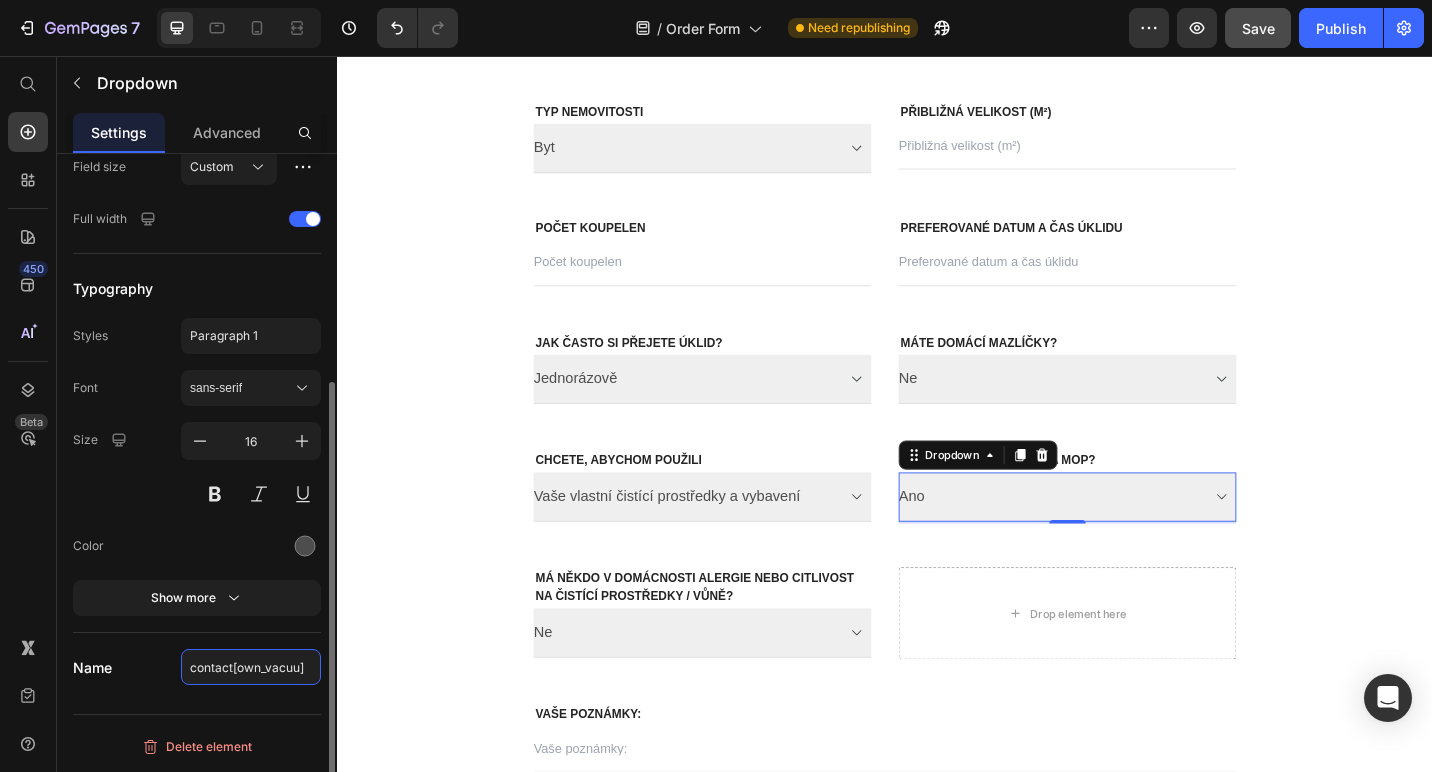 type on "contact[own_vacuum]" 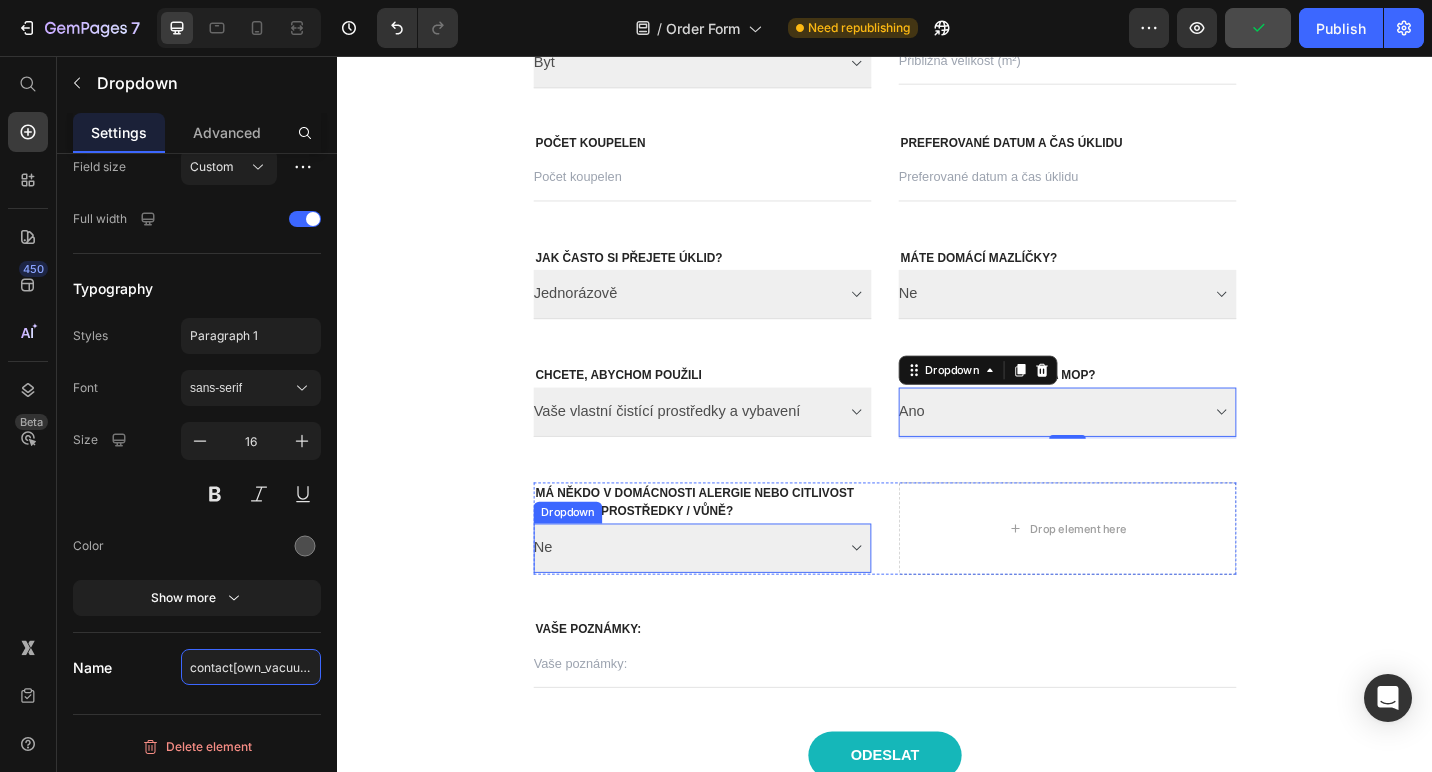 scroll, scrollTop: 649, scrollLeft: 0, axis: vertical 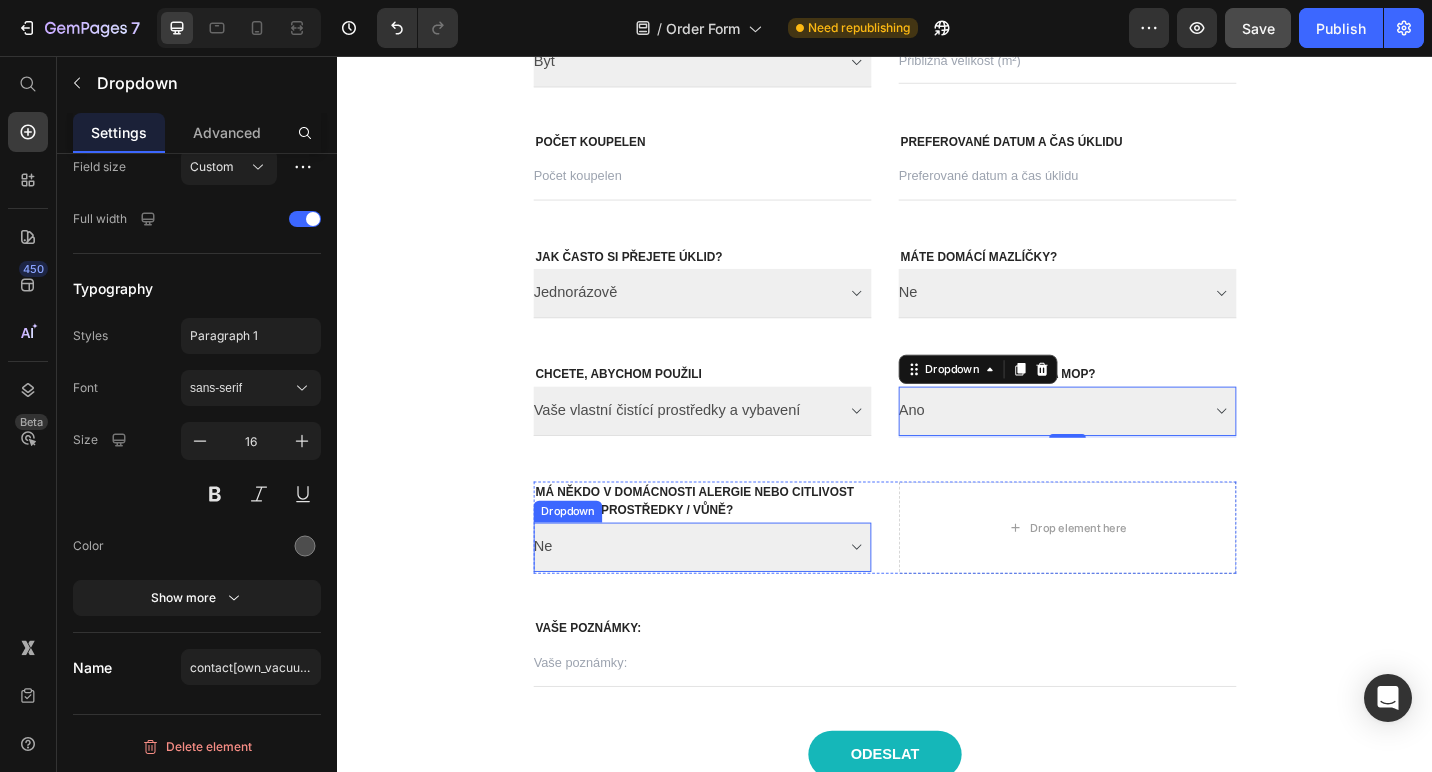 click on "Ne Ano" at bounding box center (737, 594) 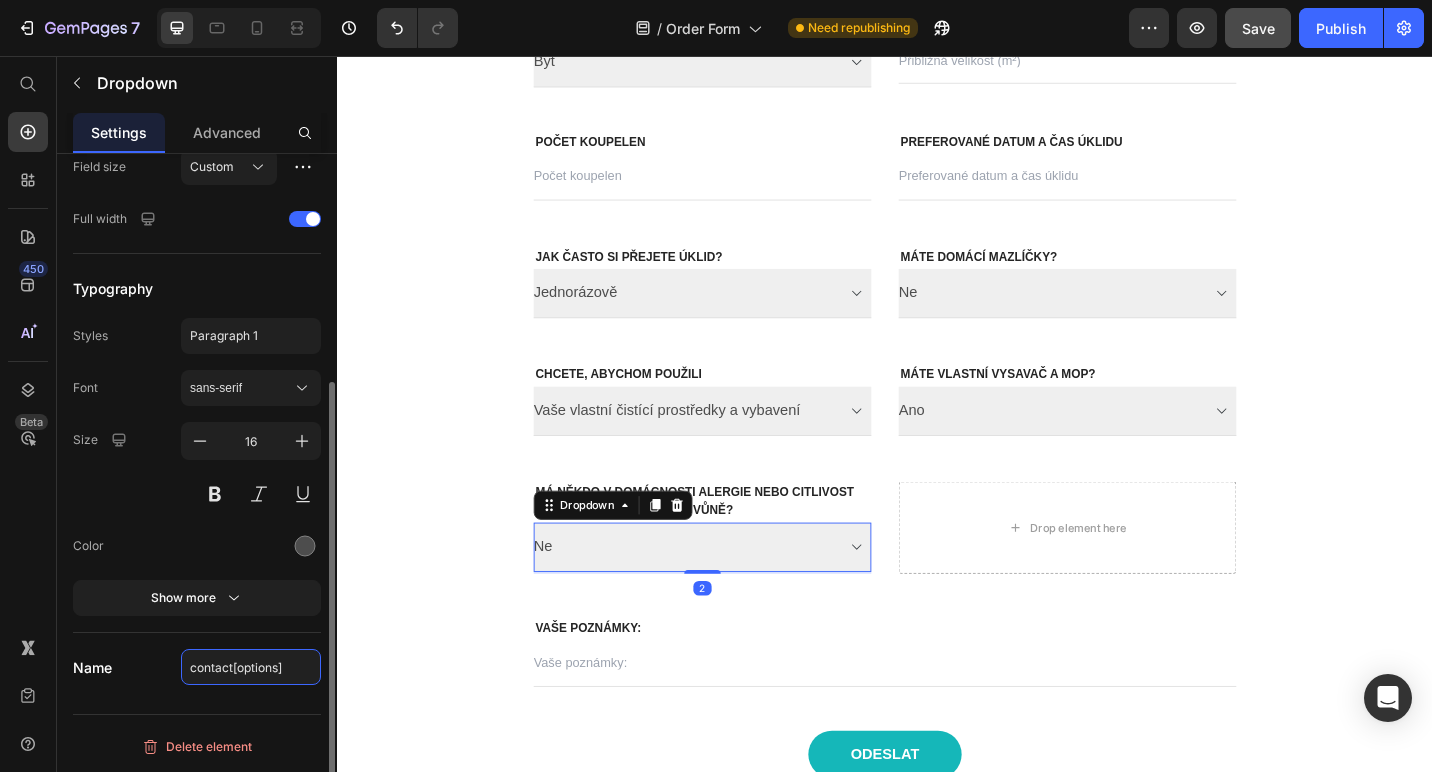 click on "contact[options]" 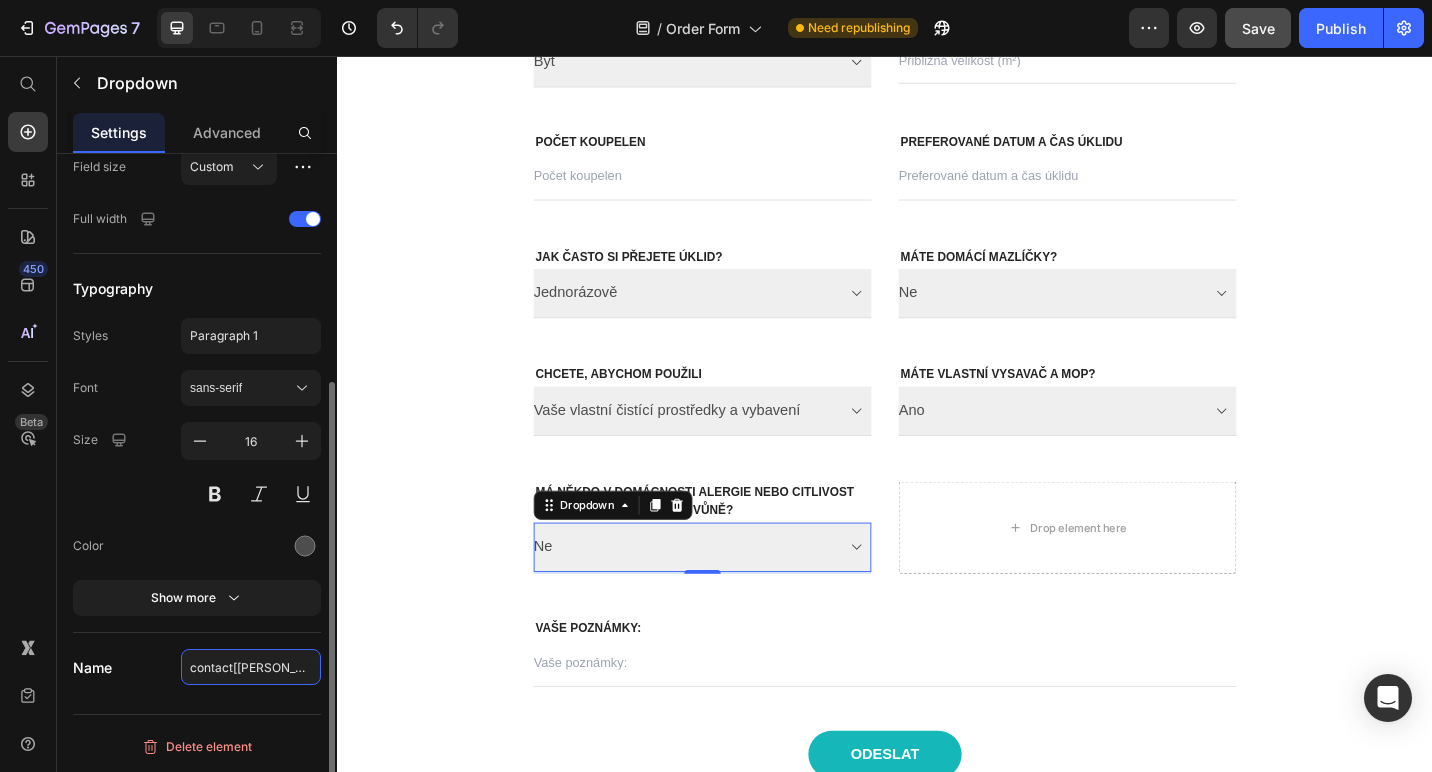 click on "contact[alergies]" 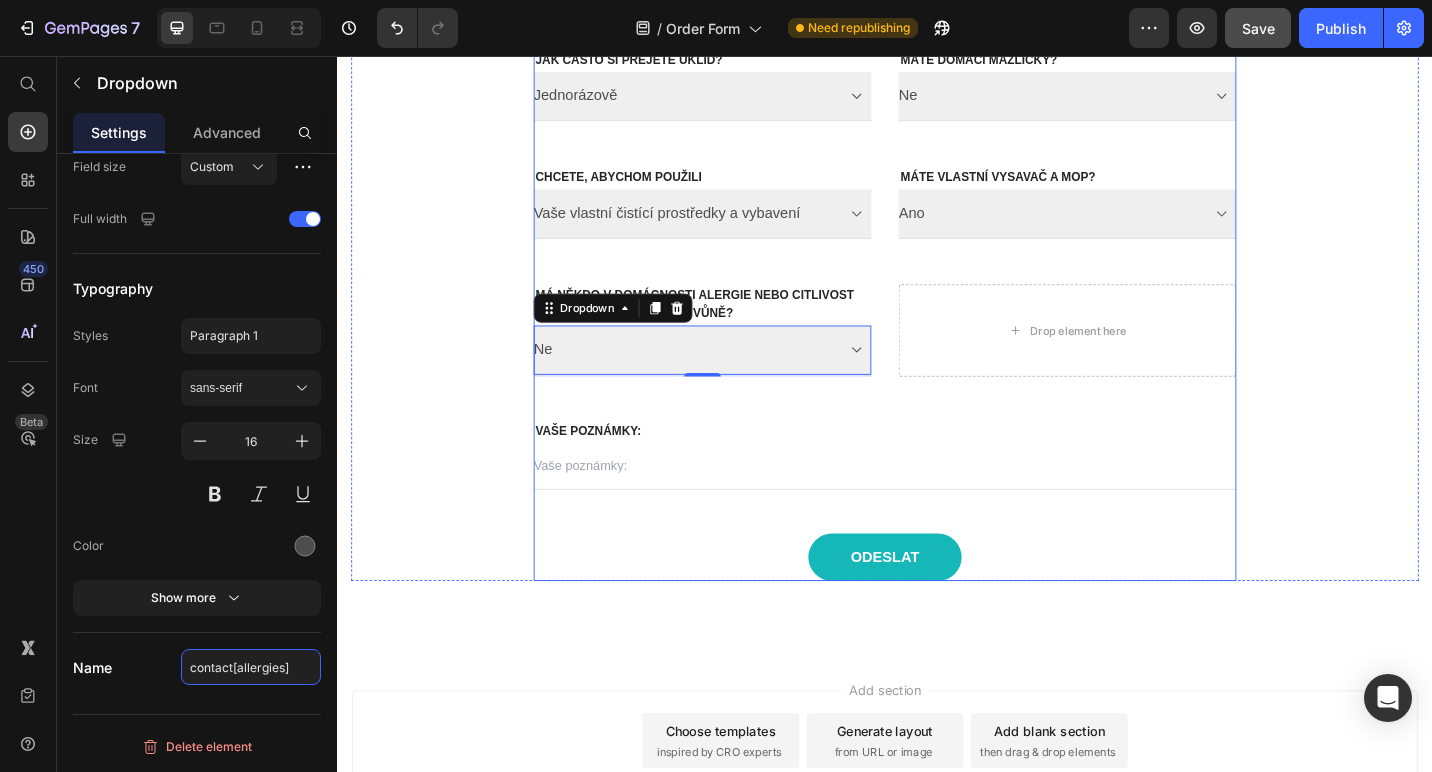 scroll, scrollTop: 875, scrollLeft: 0, axis: vertical 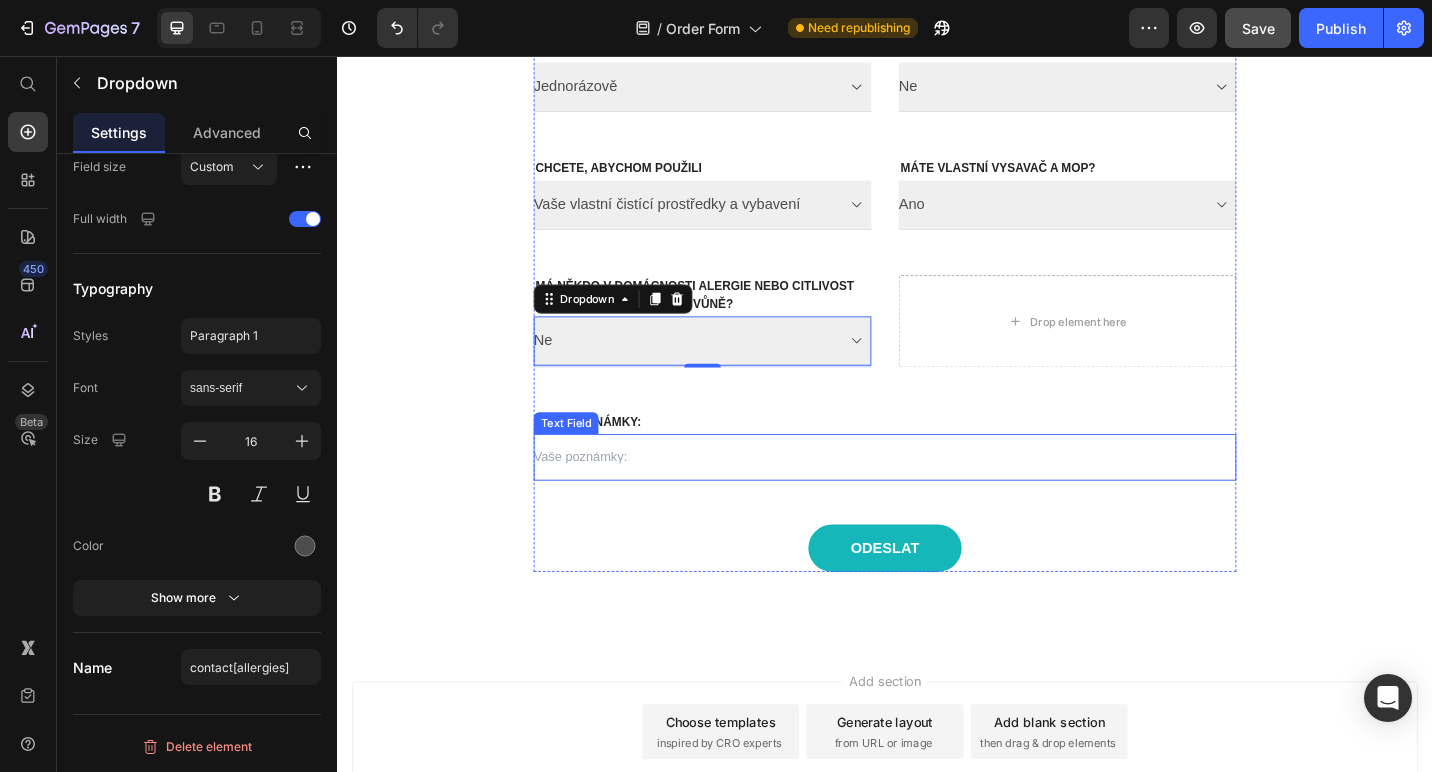 click at bounding box center (937, 495) 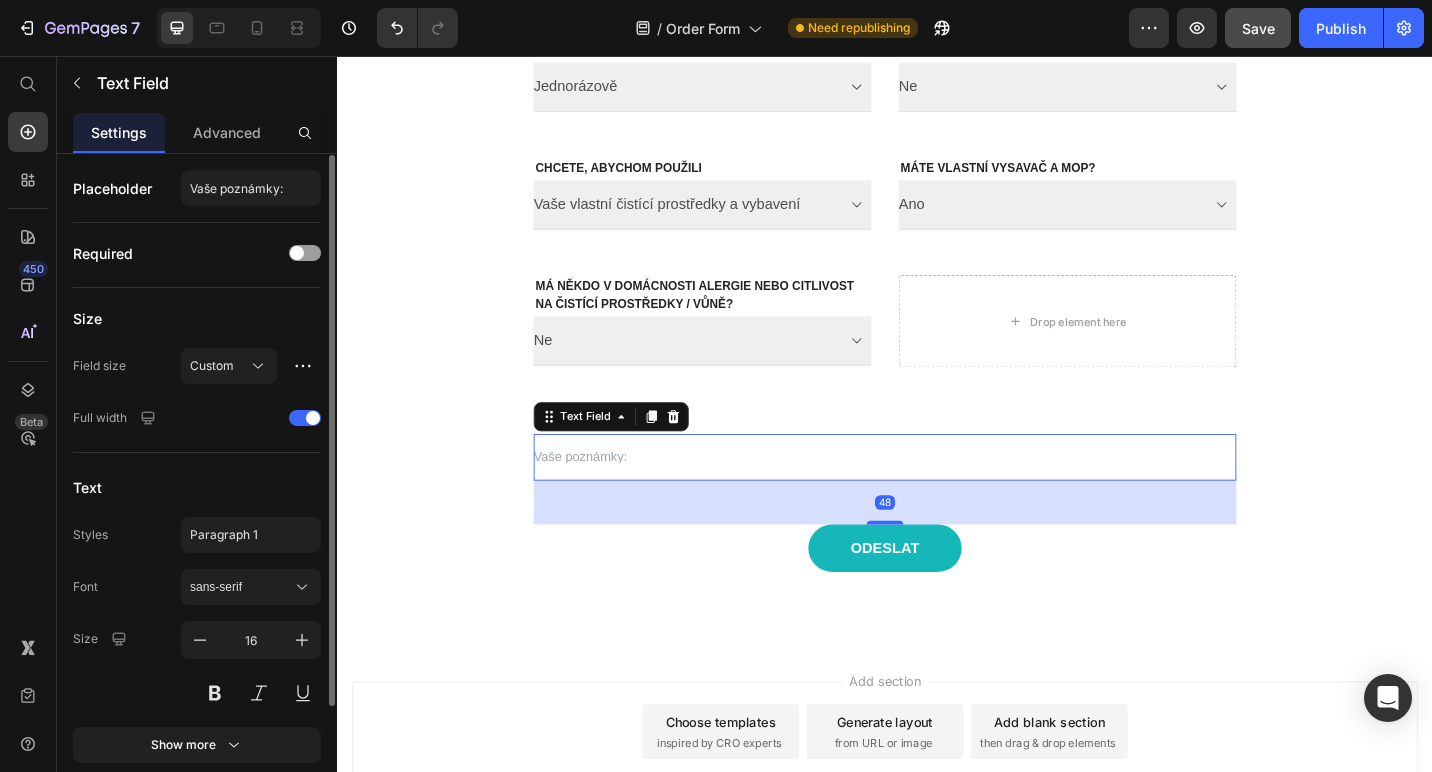 scroll, scrollTop: 151, scrollLeft: 0, axis: vertical 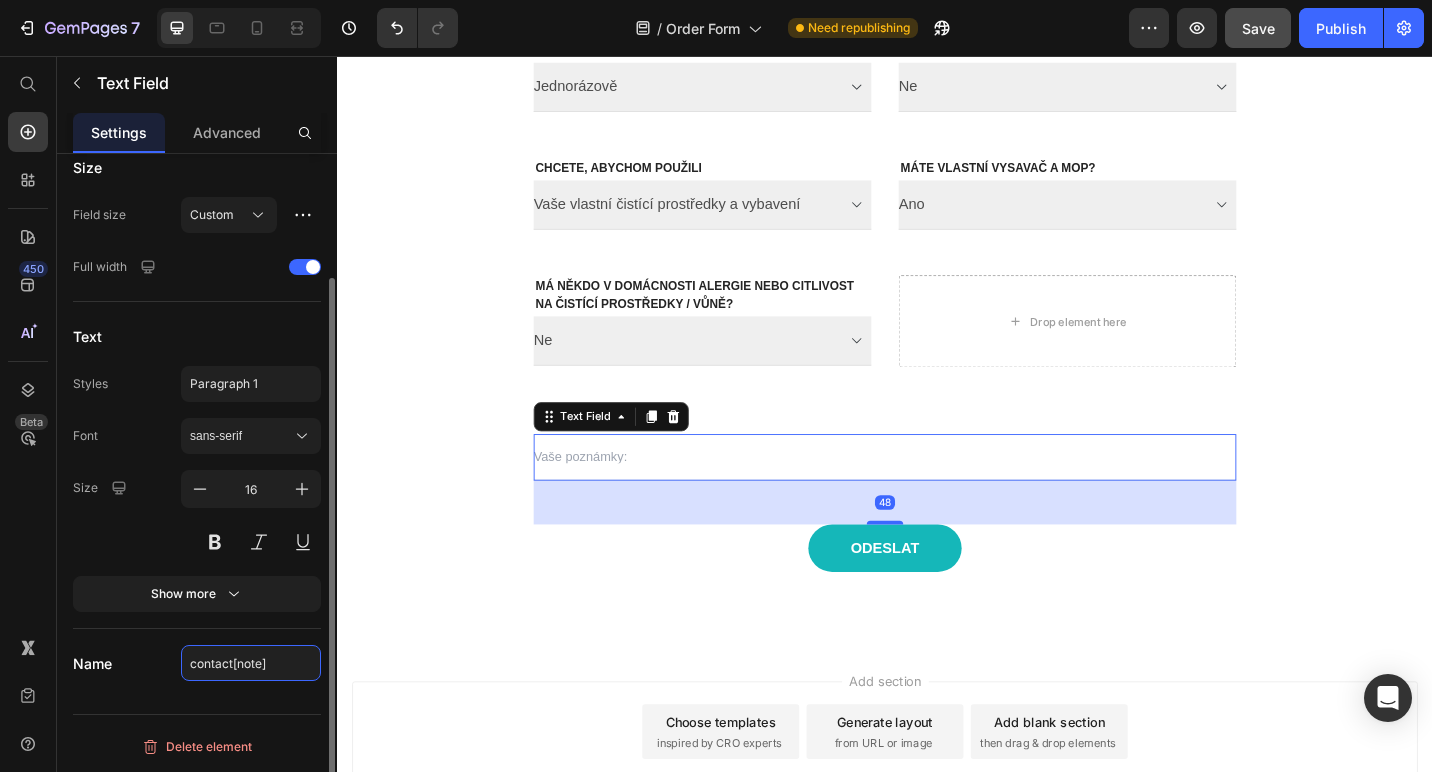 click on "contact[note]" 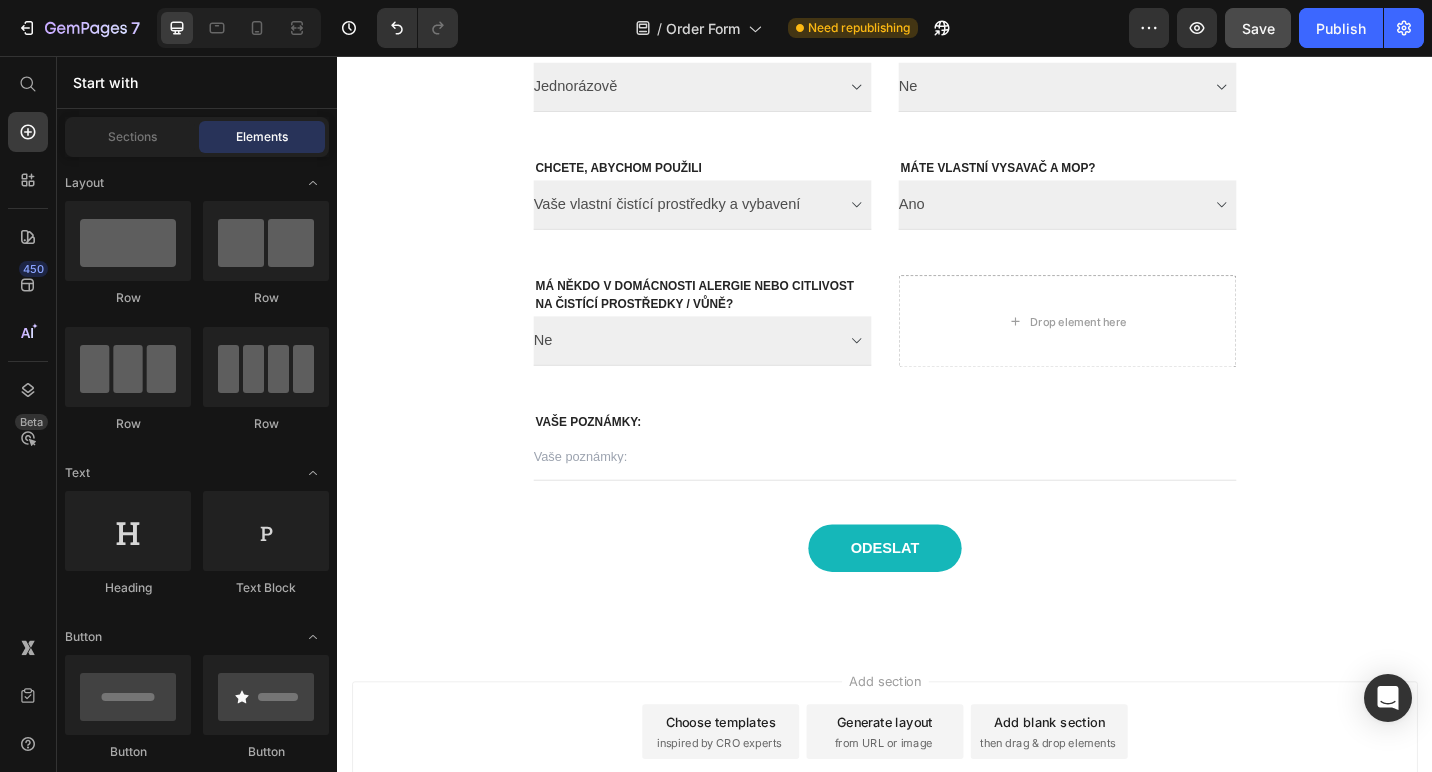 click on "Add section Choose templates inspired by CRO experts Generate layout from URL or image Add blank section then drag & drop elements" at bounding box center [937, 824] 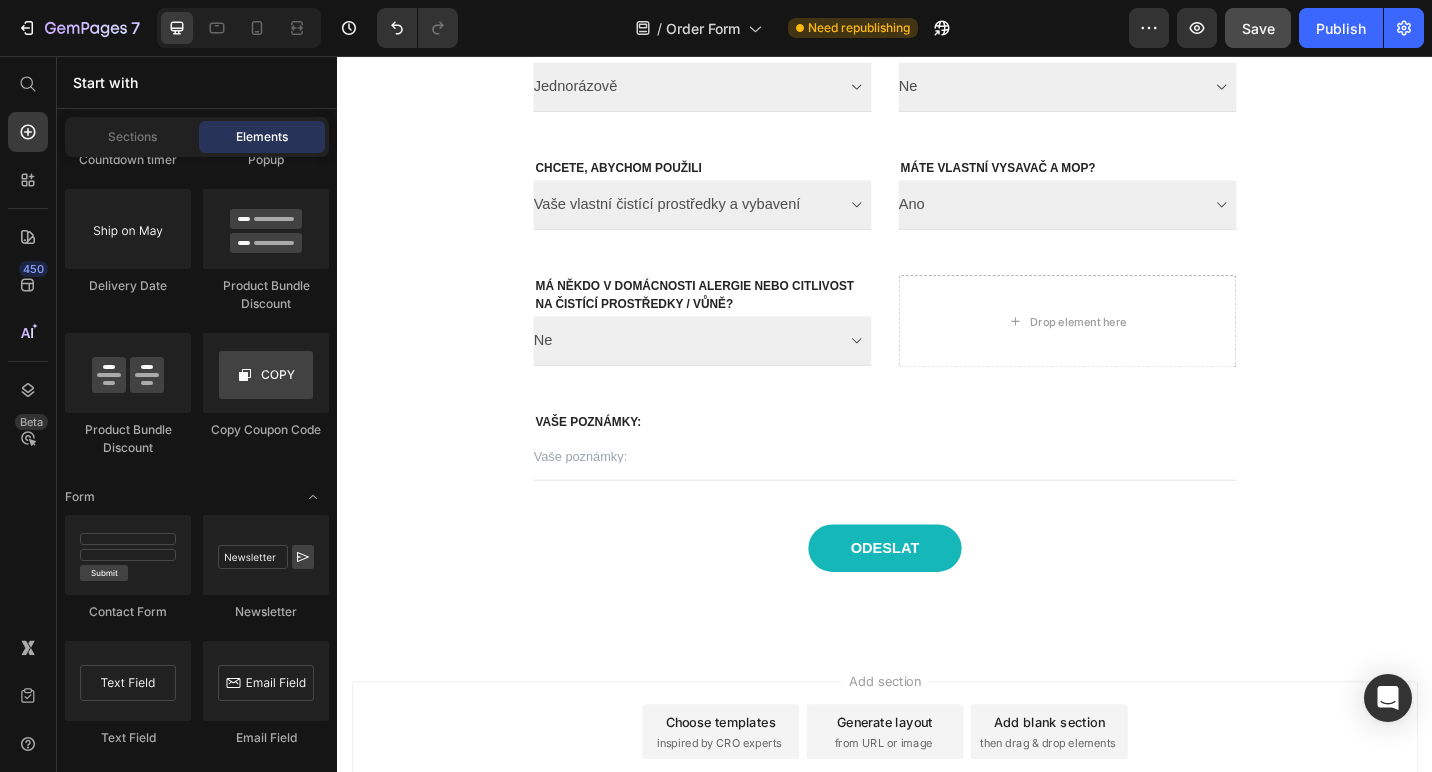 scroll, scrollTop: 5572, scrollLeft: 0, axis: vertical 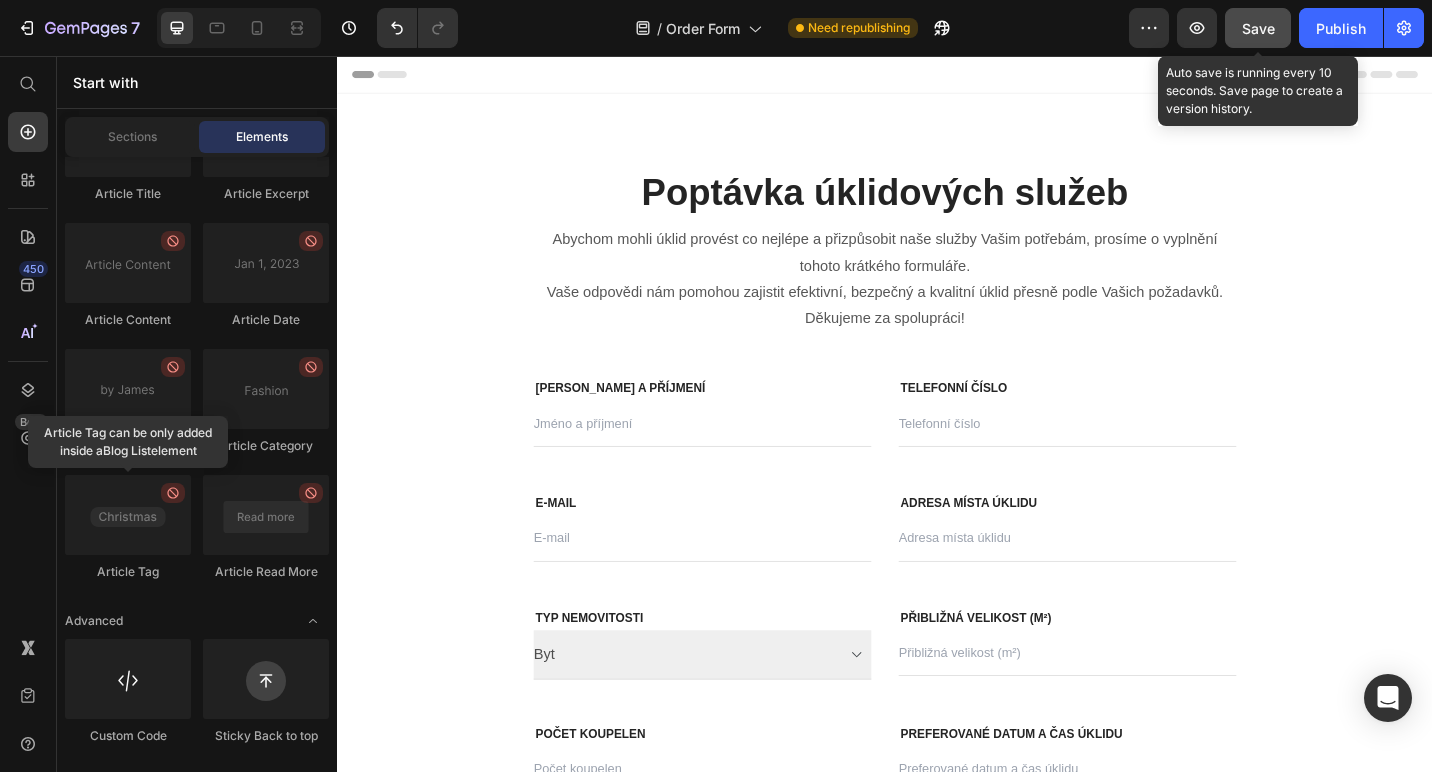 click on "Save" at bounding box center [1258, 28] 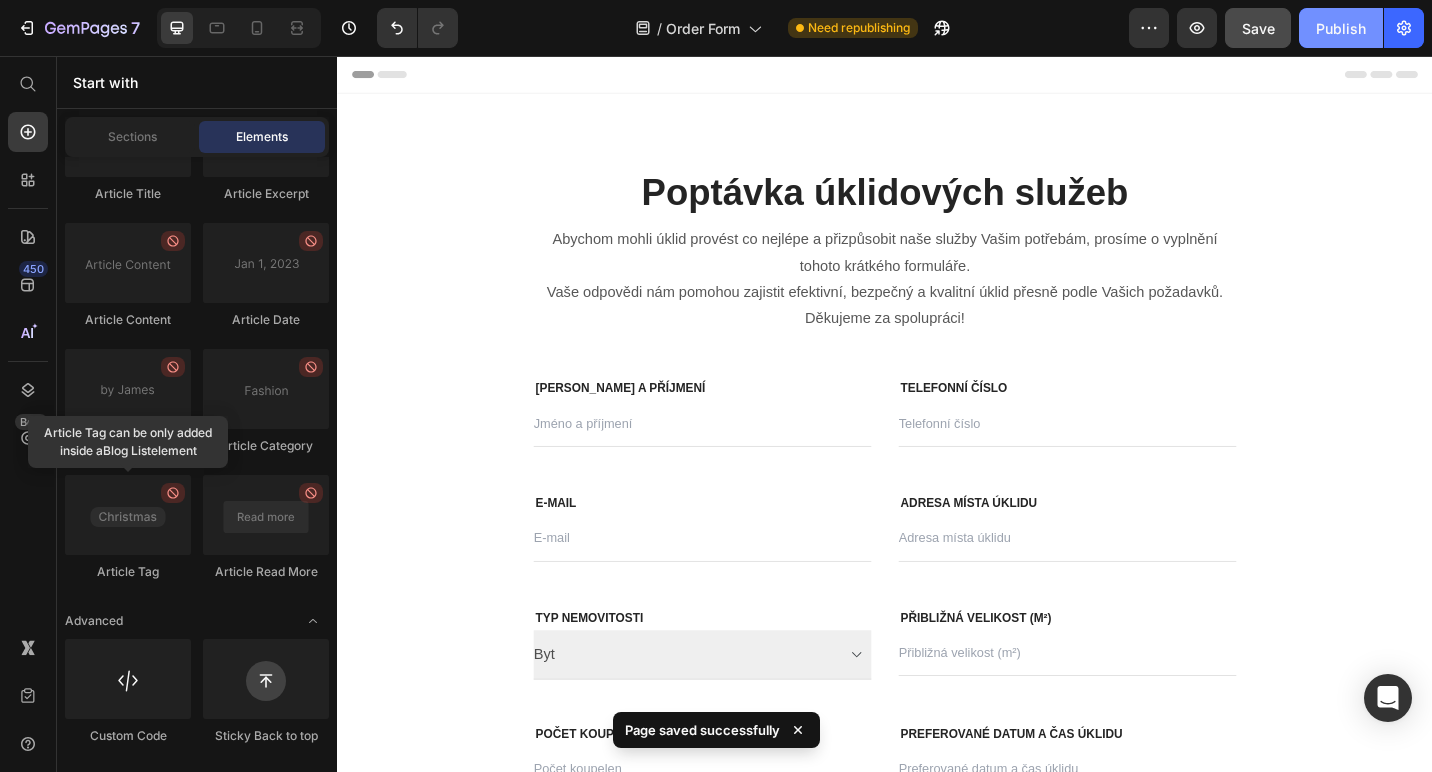 click on "Publish" 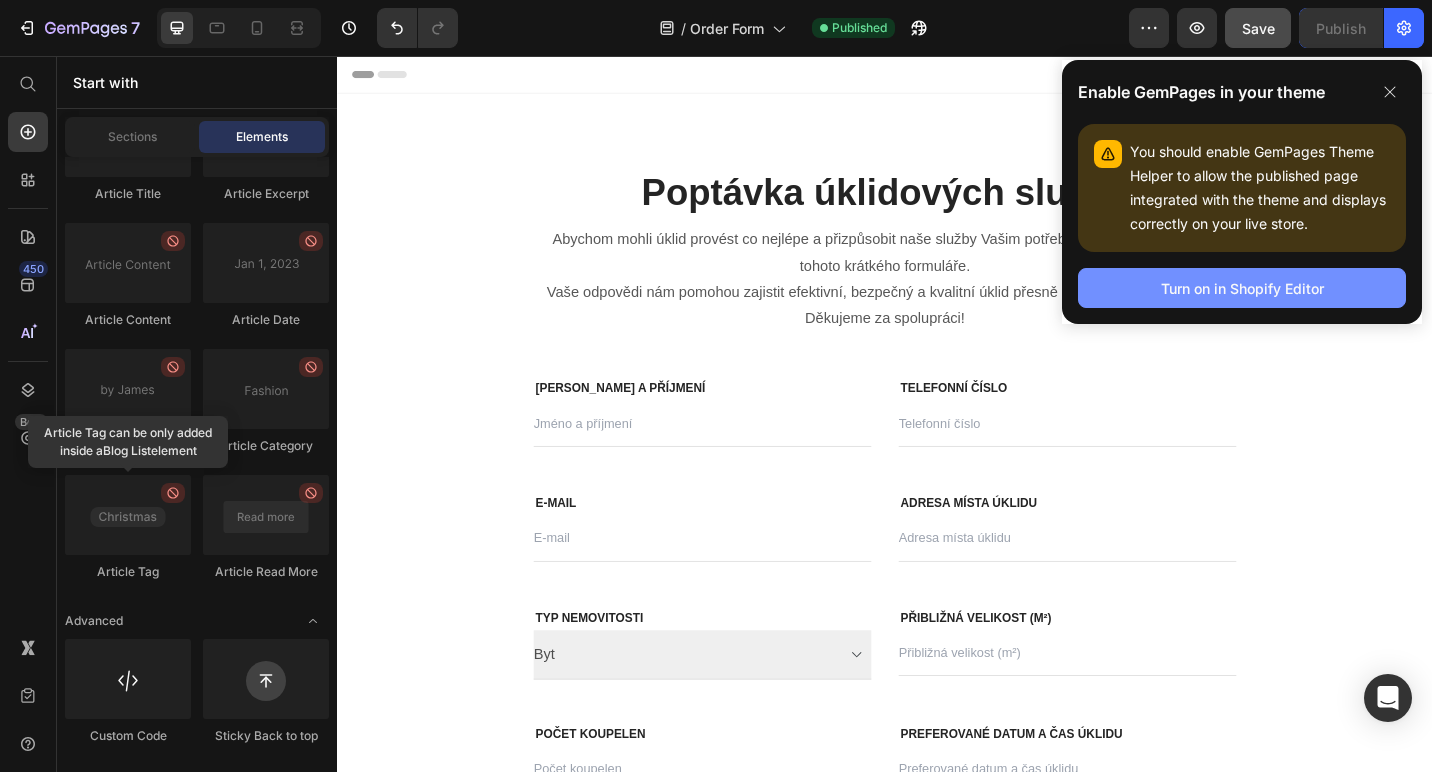 click on "Turn on in Shopify Editor" at bounding box center (1242, 288) 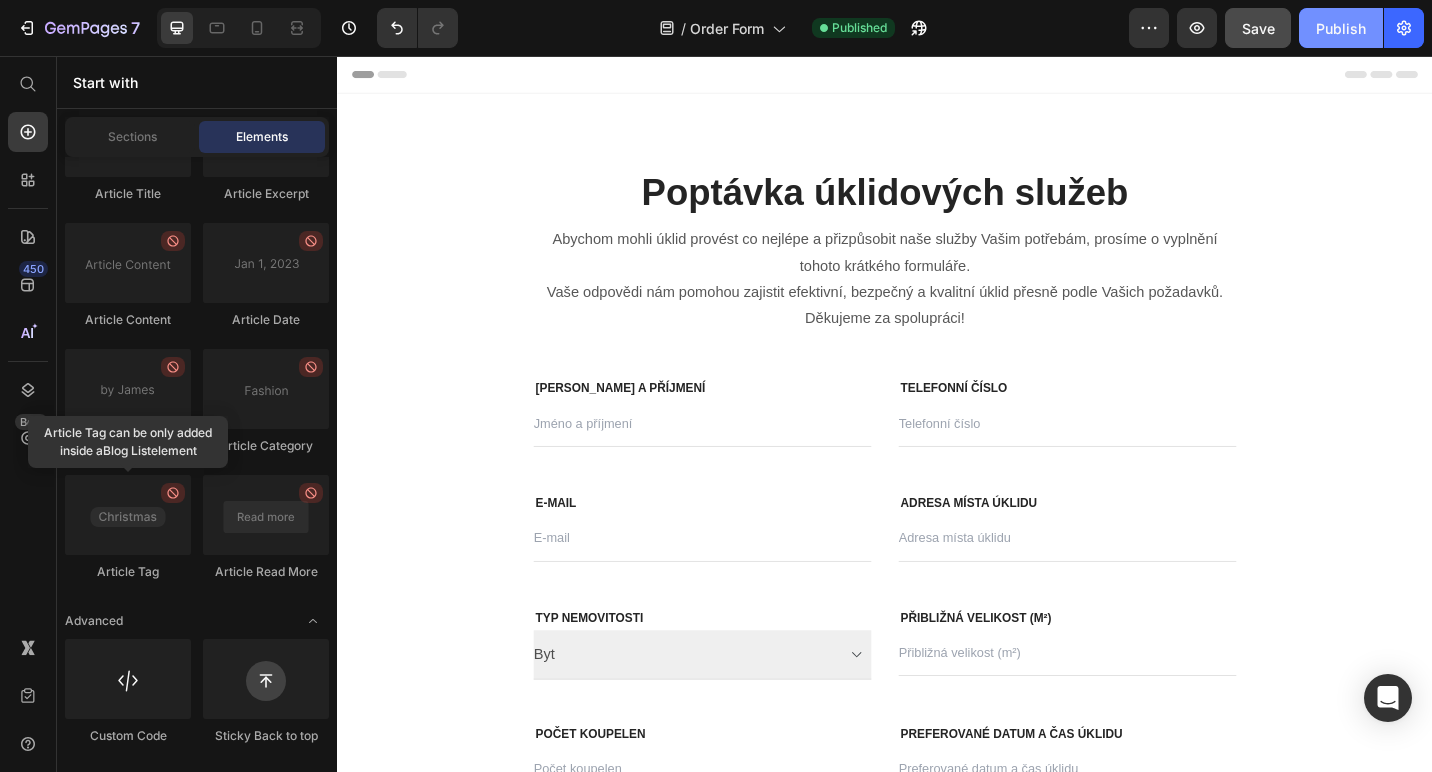click on "Publish" at bounding box center [1341, 28] 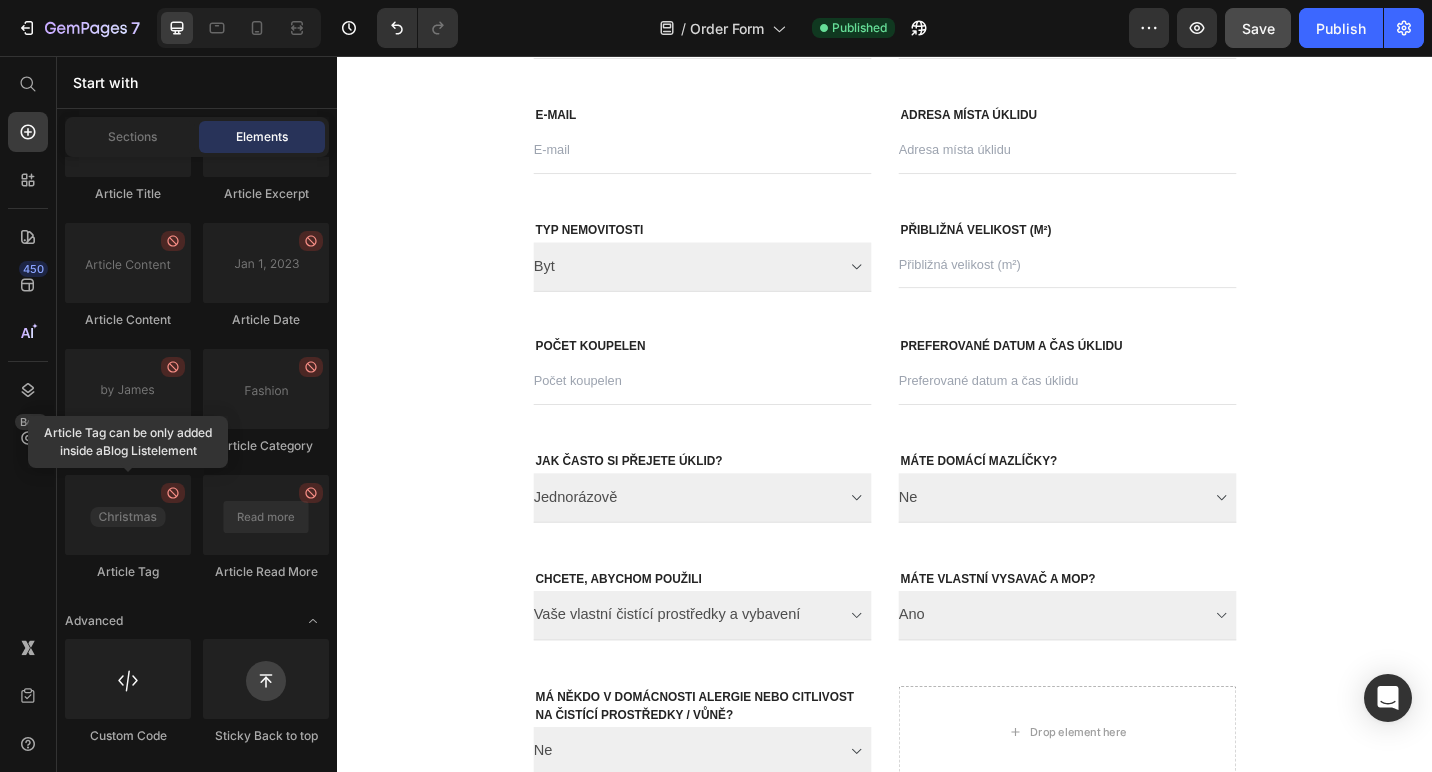 scroll, scrollTop: 0, scrollLeft: 0, axis: both 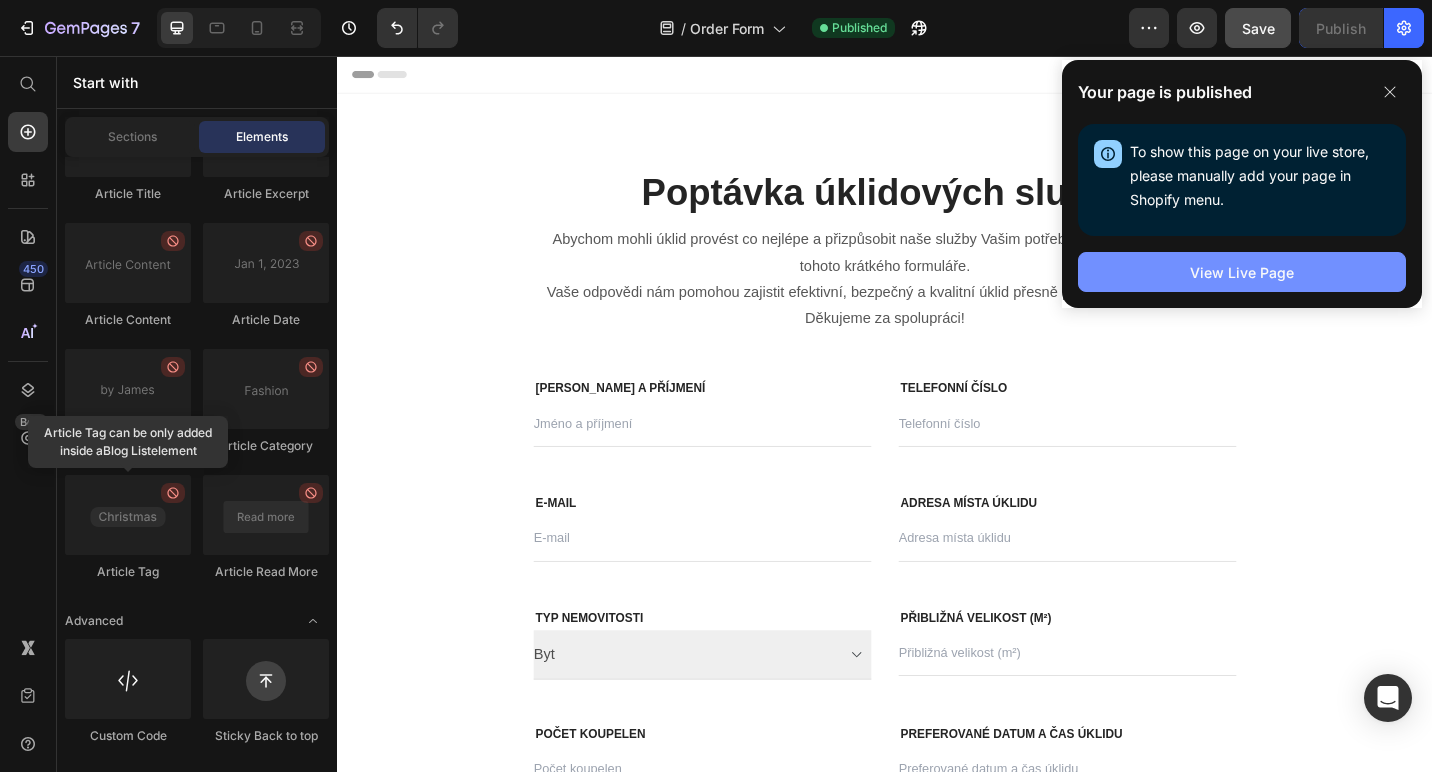 click on "View Live Page" at bounding box center [1242, 272] 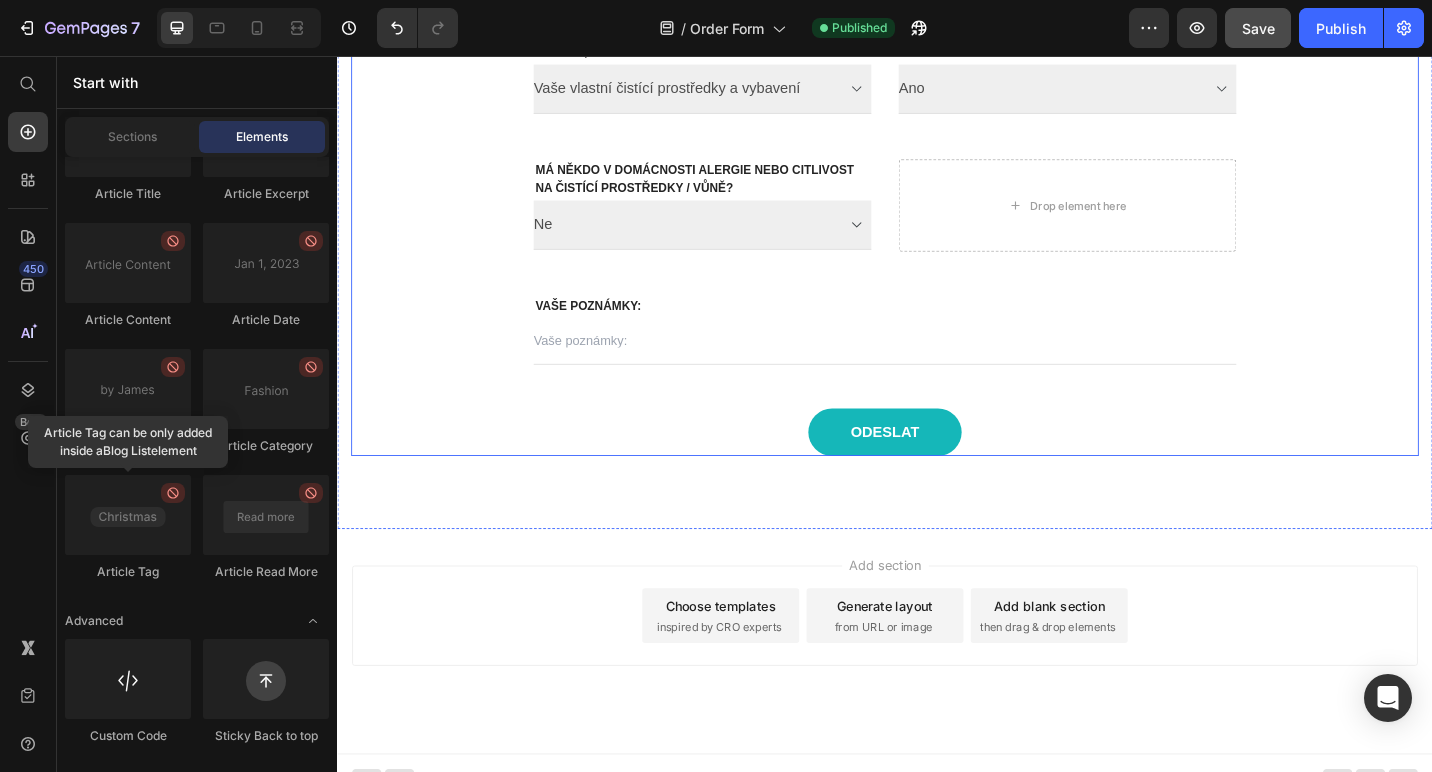 scroll, scrollTop: 1024, scrollLeft: 0, axis: vertical 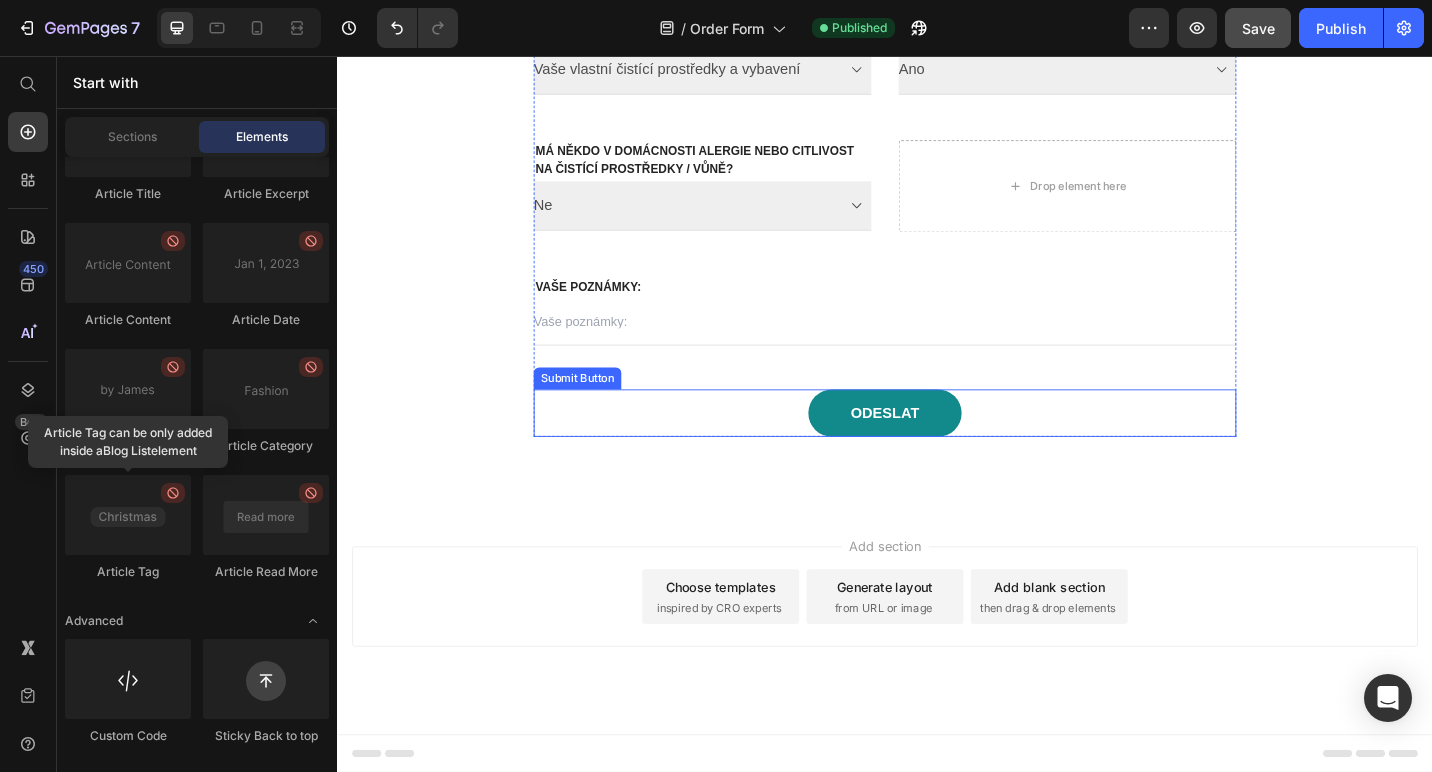 click on "ODESLAT" at bounding box center (936, 447) 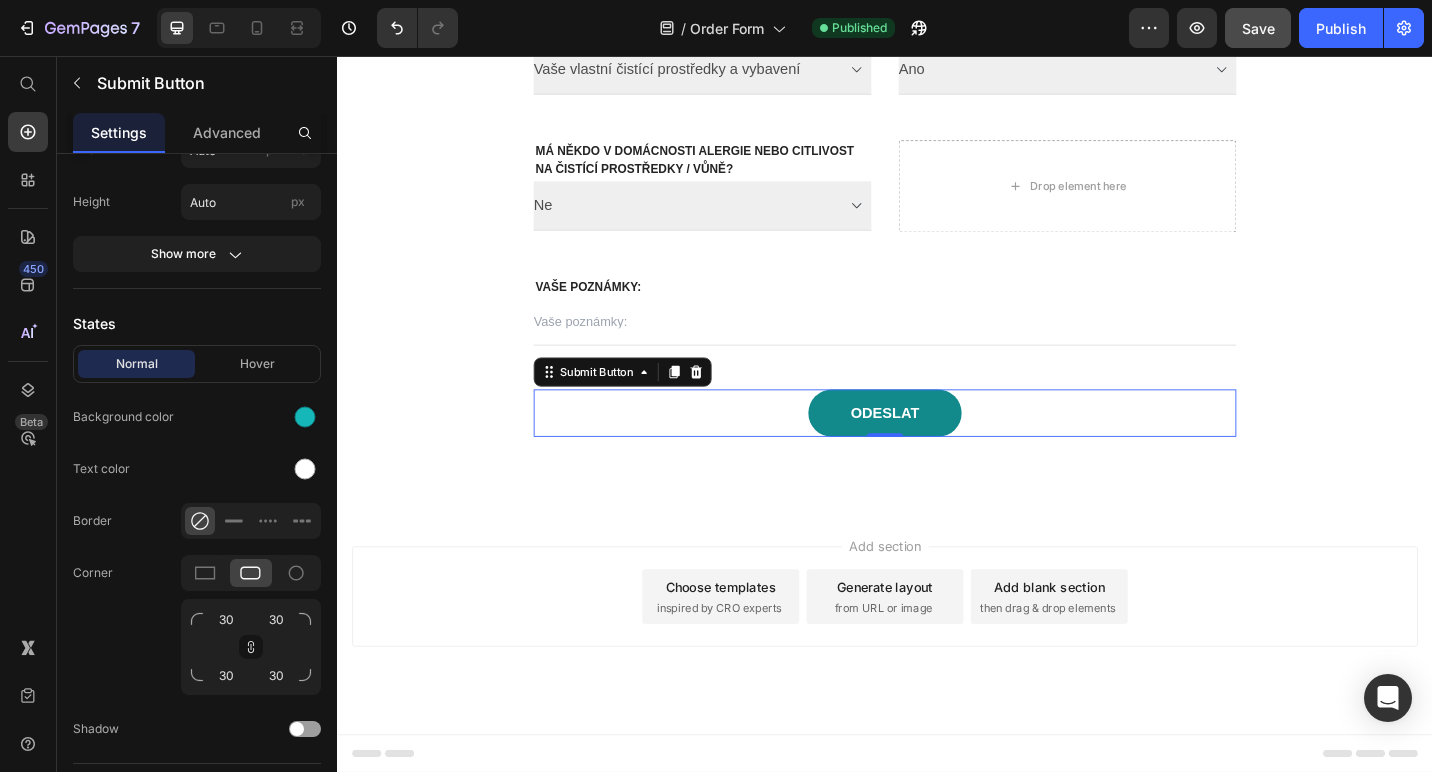 scroll, scrollTop: 0, scrollLeft: 0, axis: both 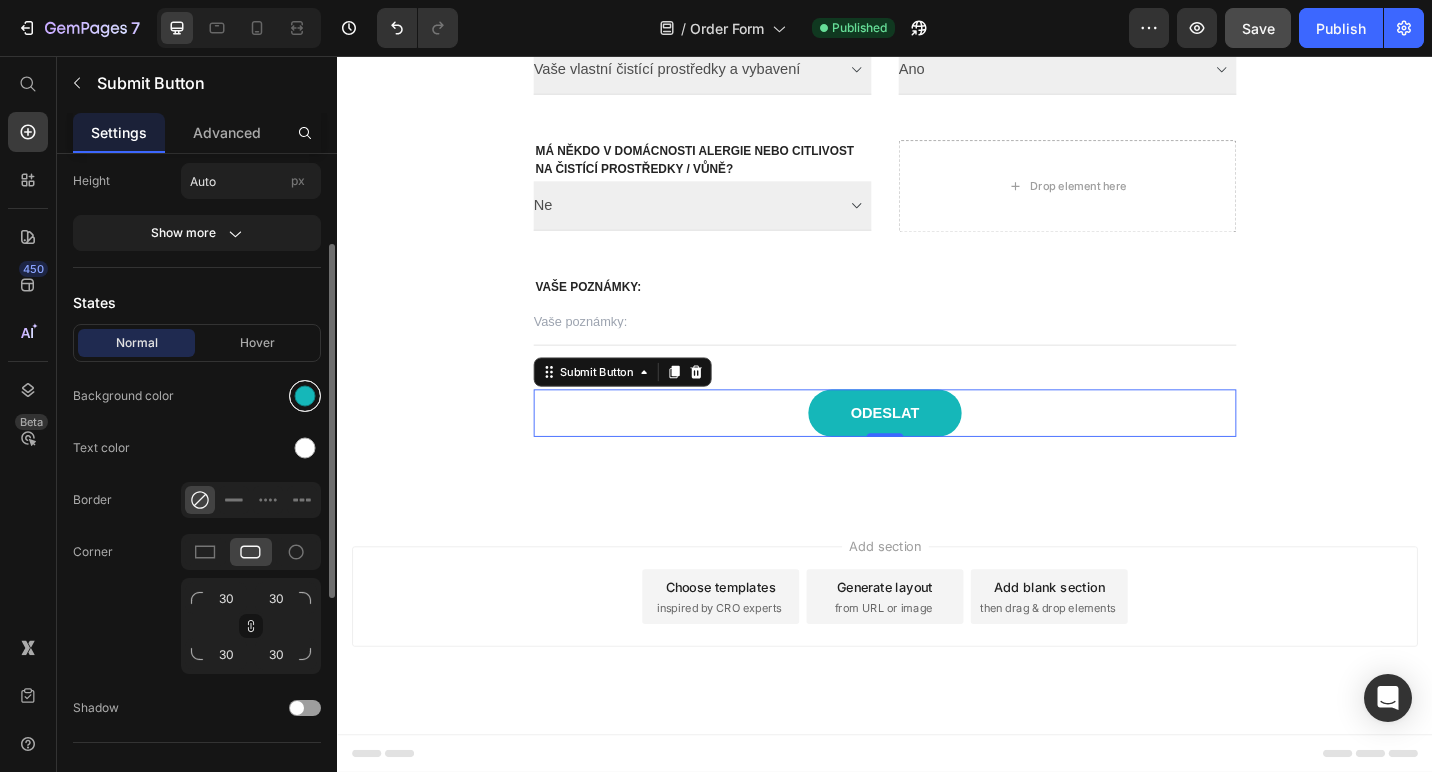 click at bounding box center (305, 396) 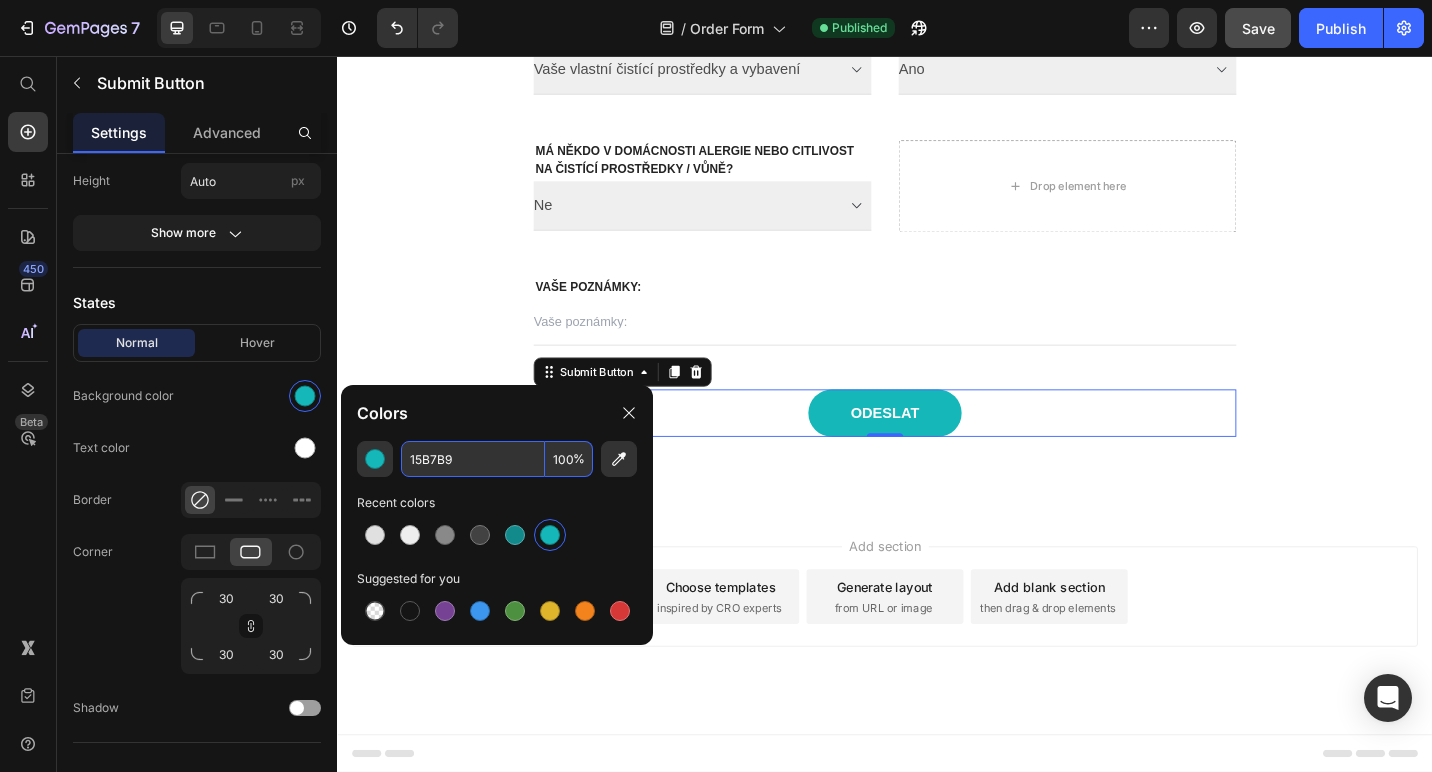 click on "15B7B9" at bounding box center (473, 459) 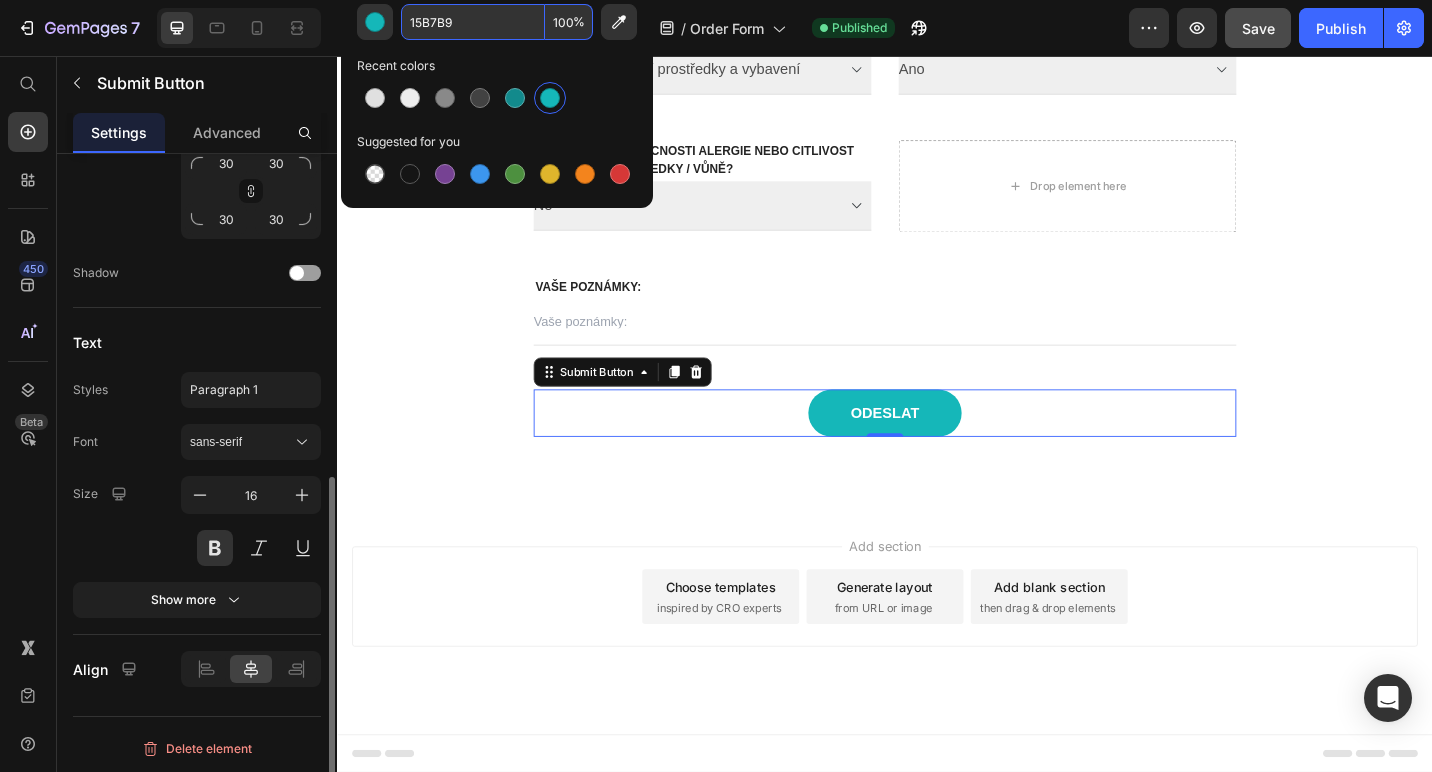 scroll, scrollTop: 609, scrollLeft: 0, axis: vertical 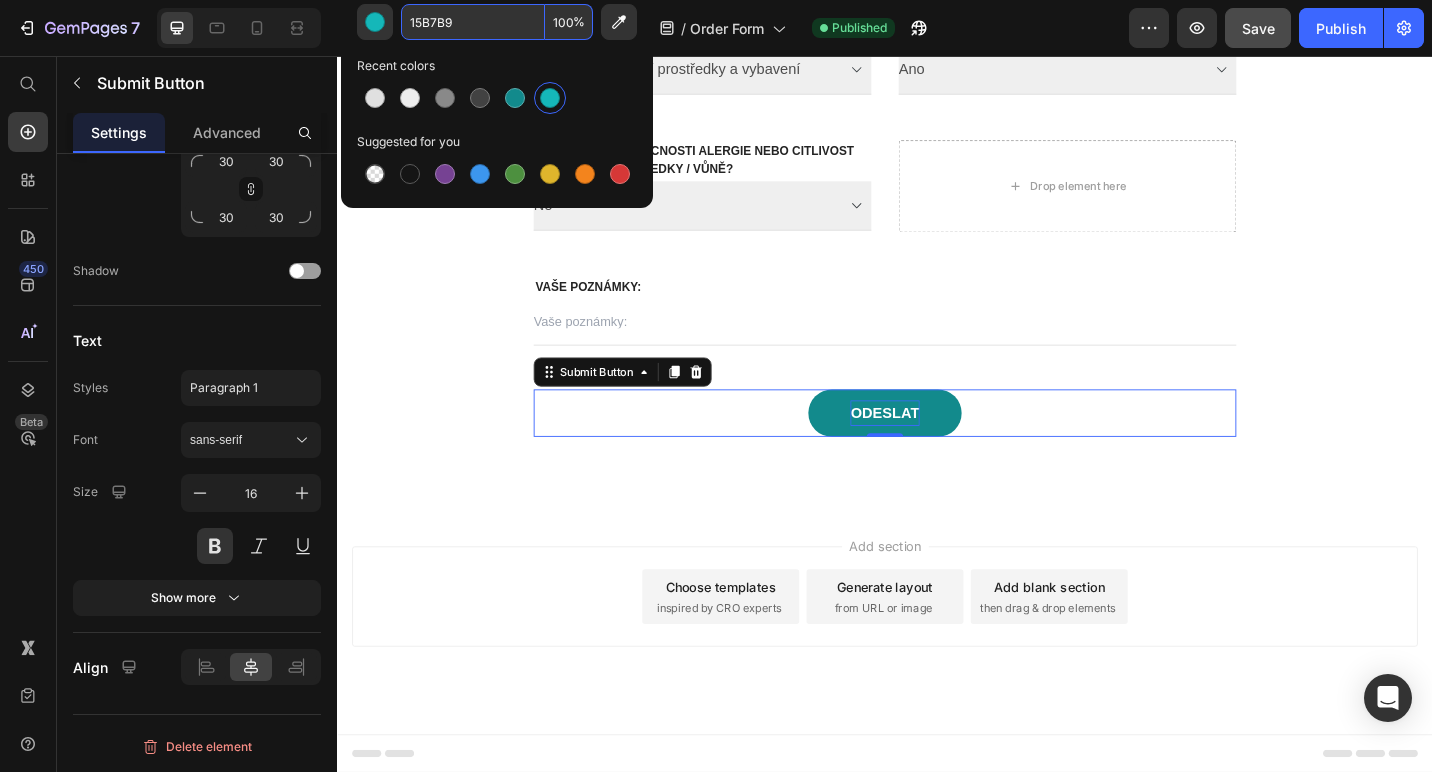 click on "ODESLAT" at bounding box center (936, 447) 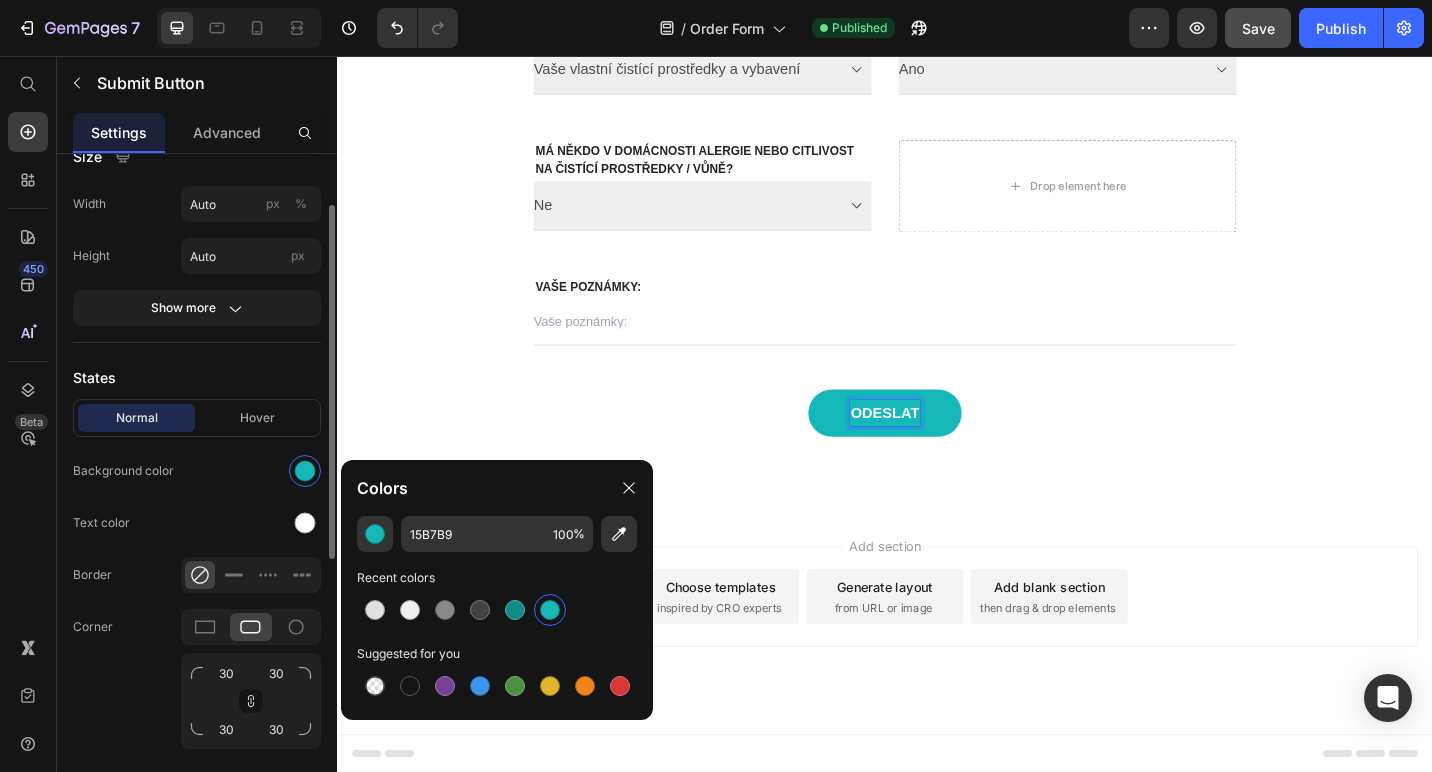 scroll, scrollTop: 0, scrollLeft: 0, axis: both 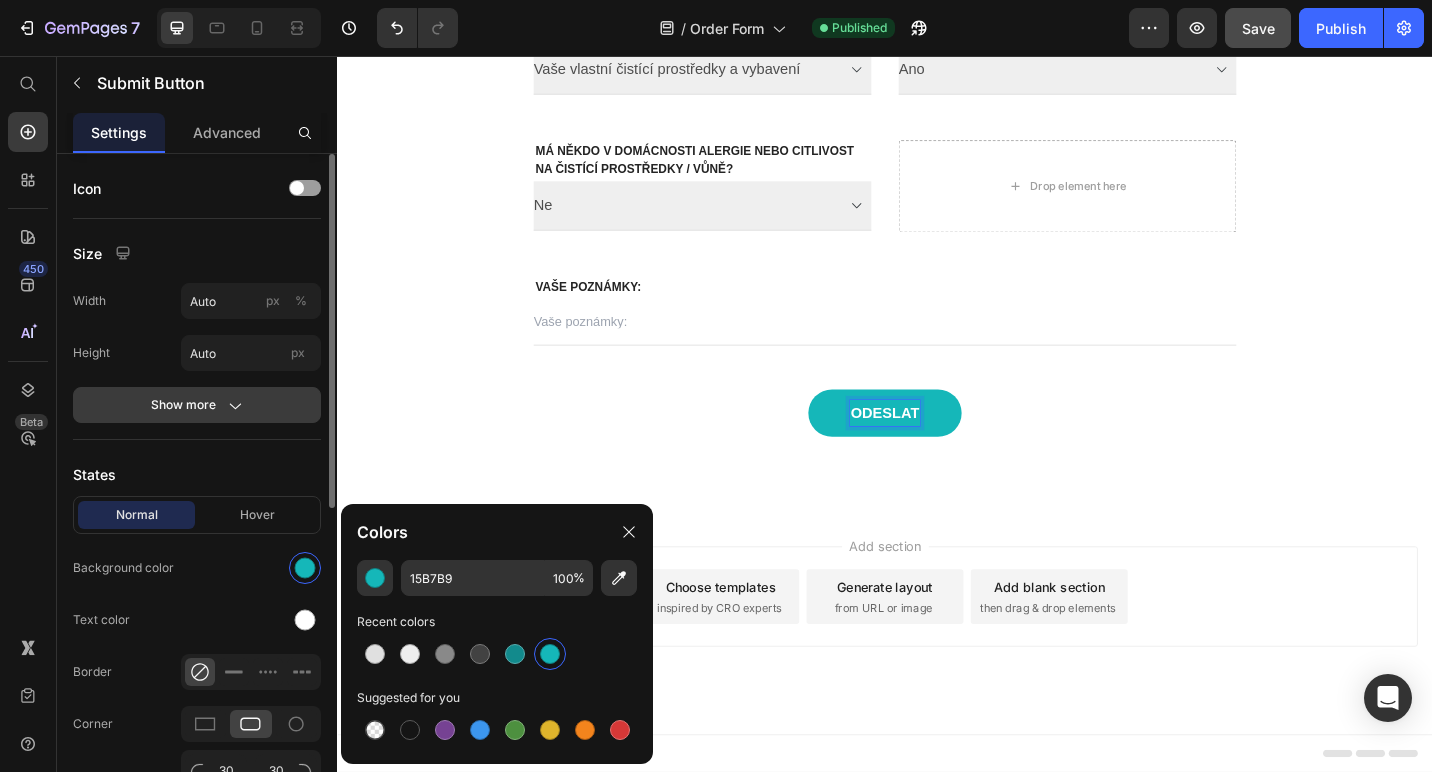 click on "Show more" at bounding box center [197, 405] 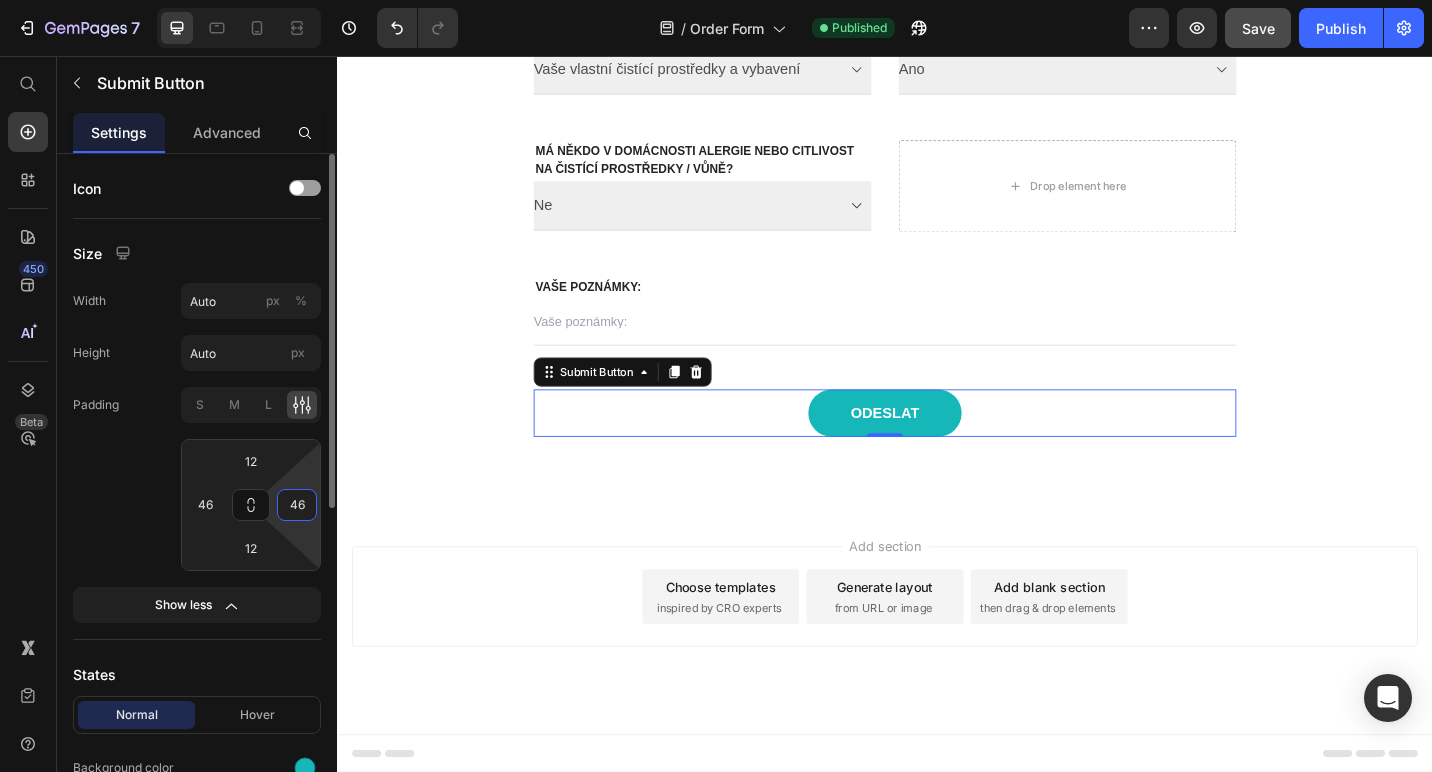 click on "46" at bounding box center (297, 505) 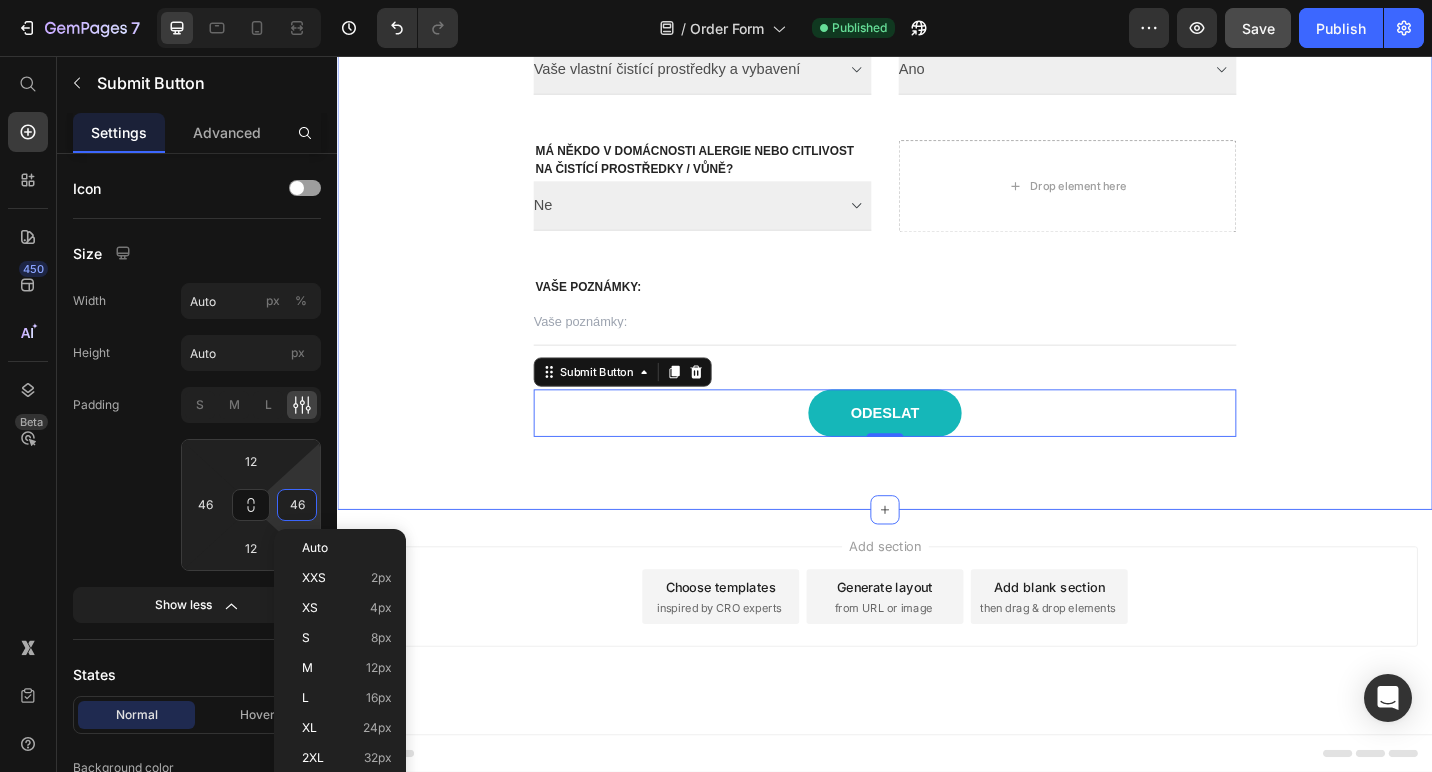 click on "Poptávka úklidových služeb Heading Abychom mohli úklid provést co nejlépe a přizpůsobit naše služby Vašim potřebám, prosíme o vyplnění tohoto krátkého formuláře. Vaše odpovědi nám pomohou zajistit efektivní, bezpečný a kvalitní úklid přesně podle Vašich požadavků. Děkujeme za spolupráci! Text block Row Jméno a příjmení Text block Text Field Telefonní číslo Text block Text Field Row E-mail Text block Email Field Adresa místa úklidu Text block Text Field Row Typ nemovitosti Text block Byt Rodinný dům Kancelář Dropdown Přibližná velikost (m²) Text block Text Field Row Počet koupelen Text block Text Field Preferované datum a čas úklidu Text block Text Field Row Jak často si přejete úklid? Text block Jednorázově Každý týden Každé dva týdny Každé tři týdny Každý měsíc Dropdown Máte domácí mazlíčky? Text block Ne Ano Dropdown Row Chcete, abychom použili Text block Vaše vlastní čistící prostředky a vybavení Dropdown Text block Ne" at bounding box center [937, -187] 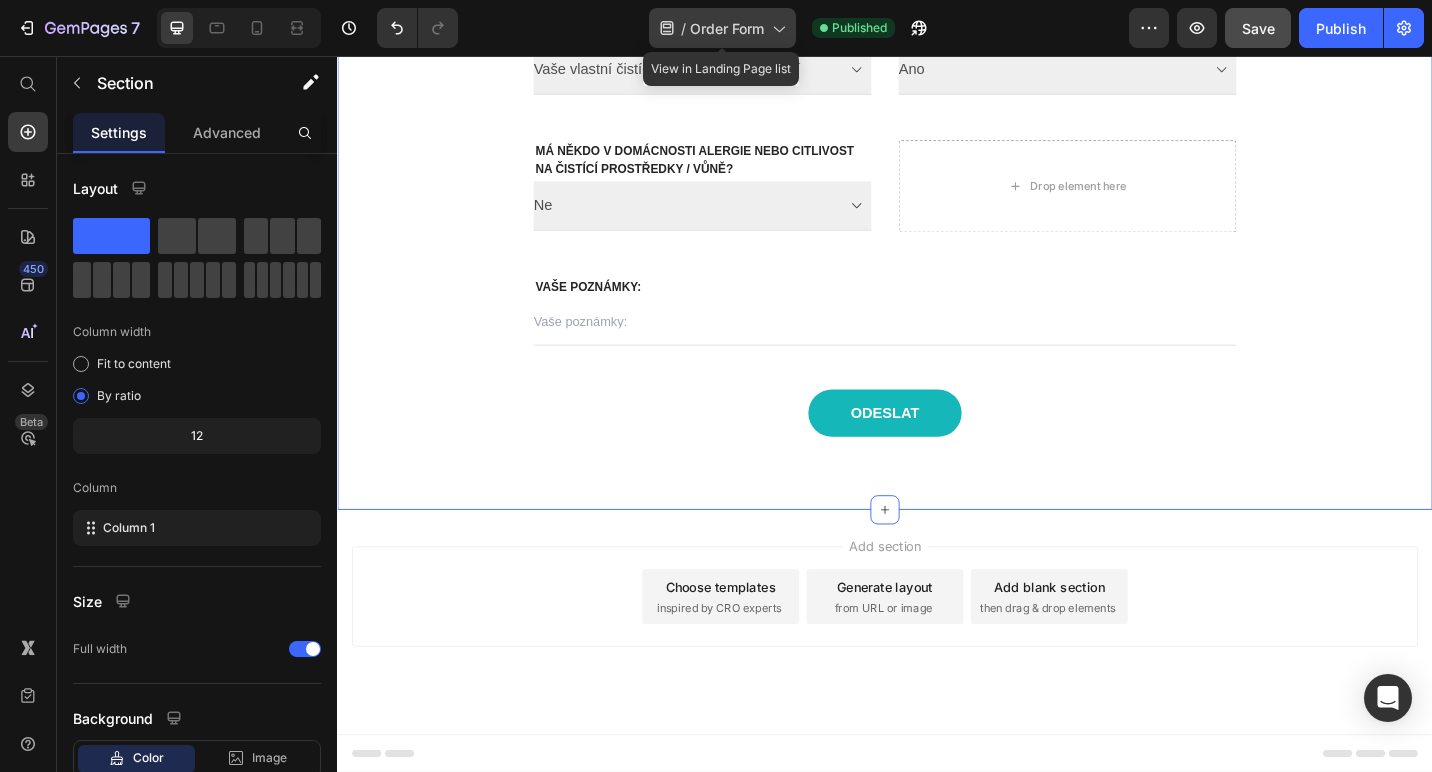 click on "/  Order Form" 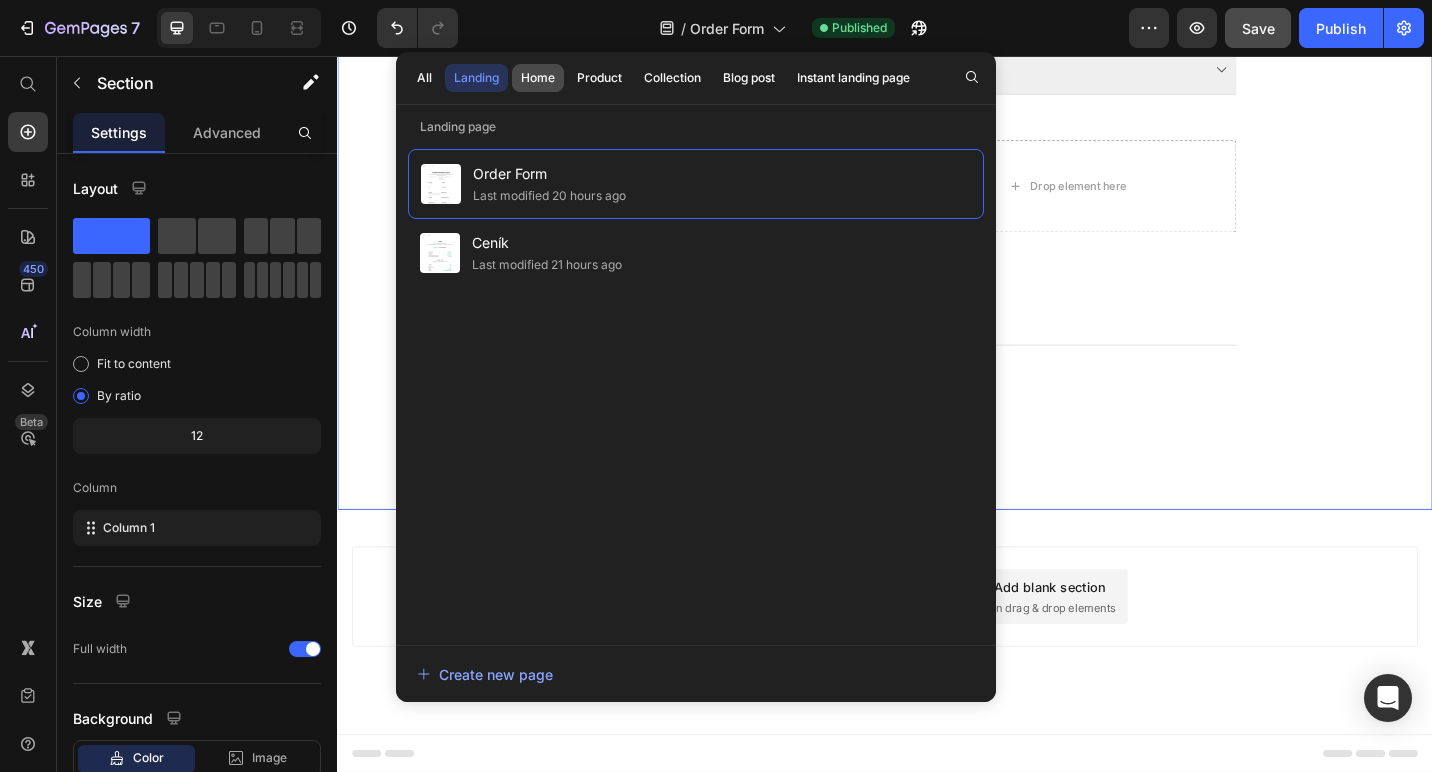 click on "Home" 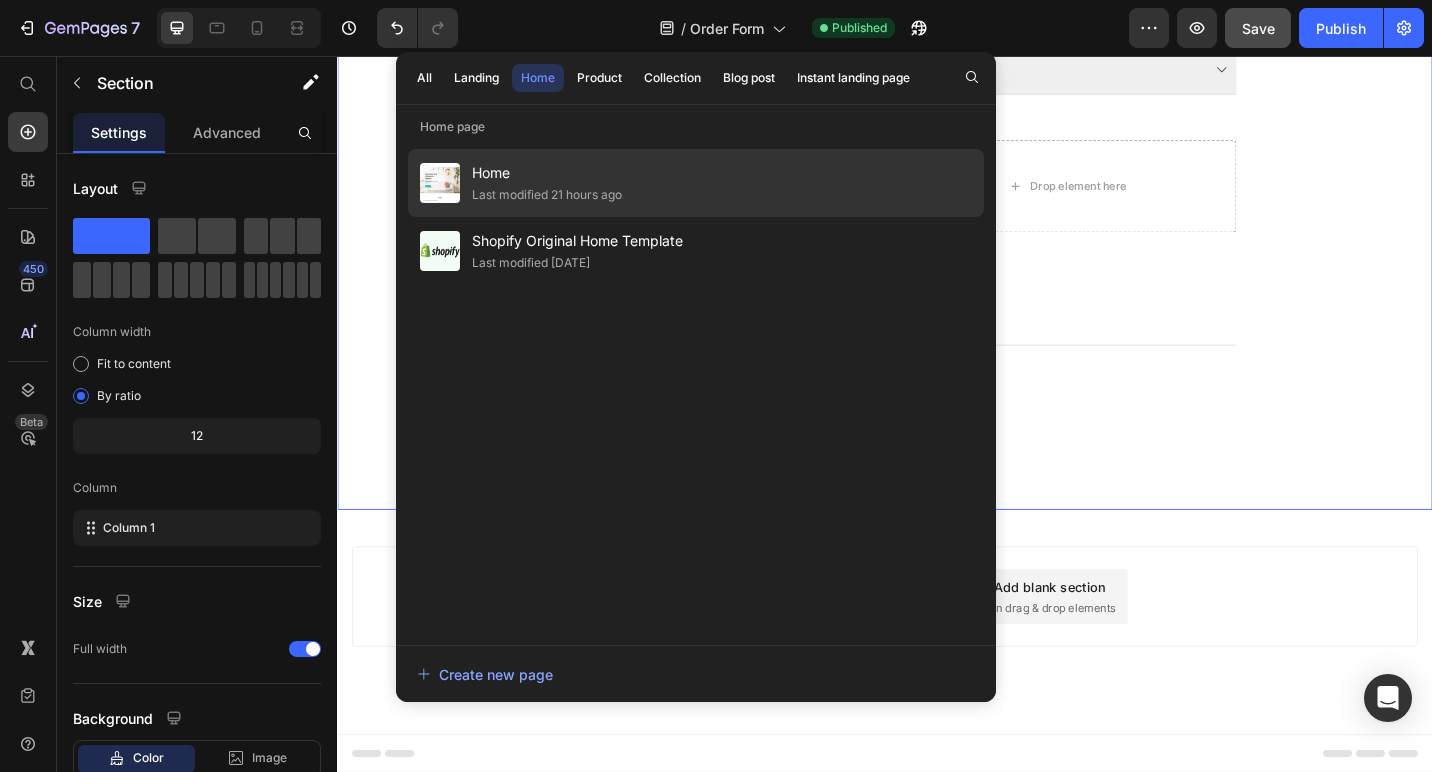 click on "Last modified 21 hours ago" 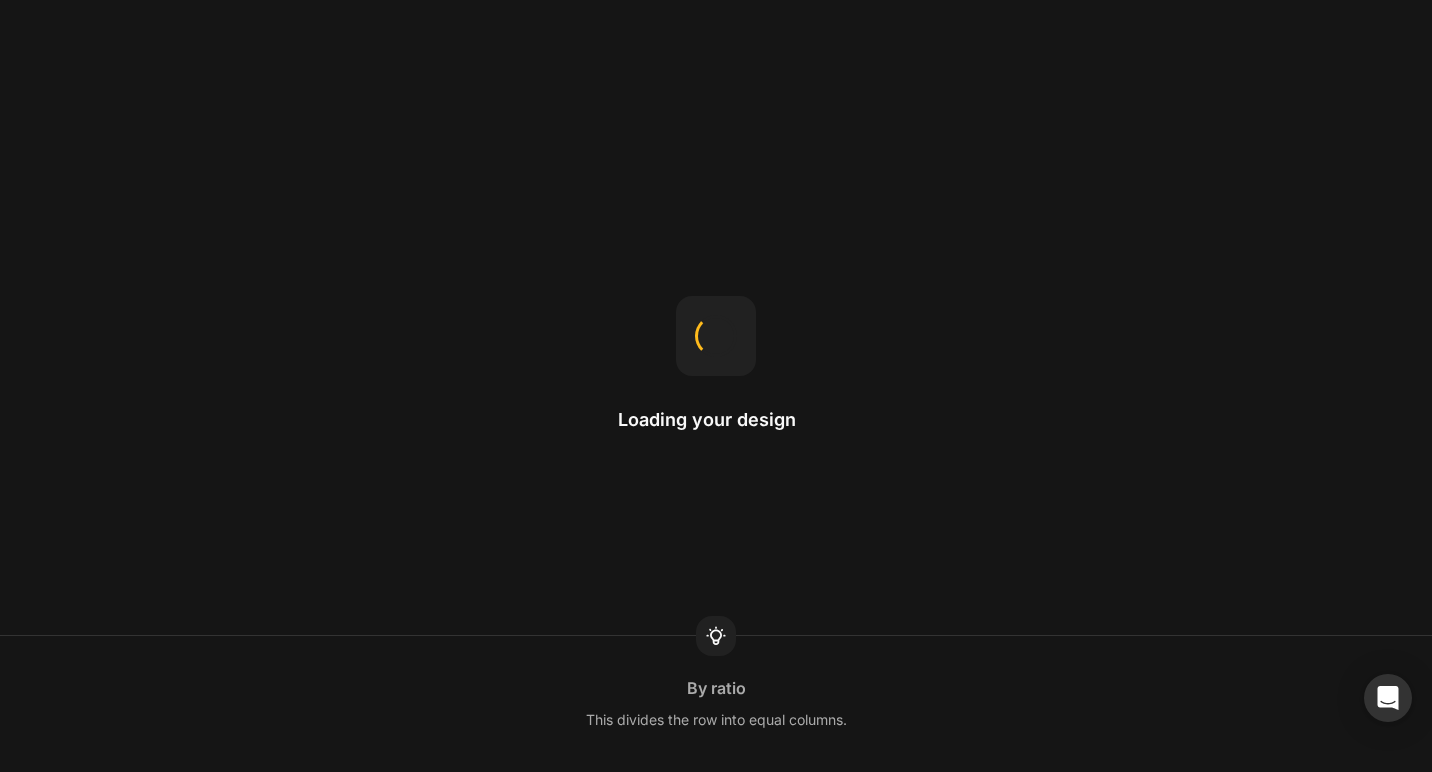 scroll, scrollTop: 5559, scrollLeft: 0, axis: vertical 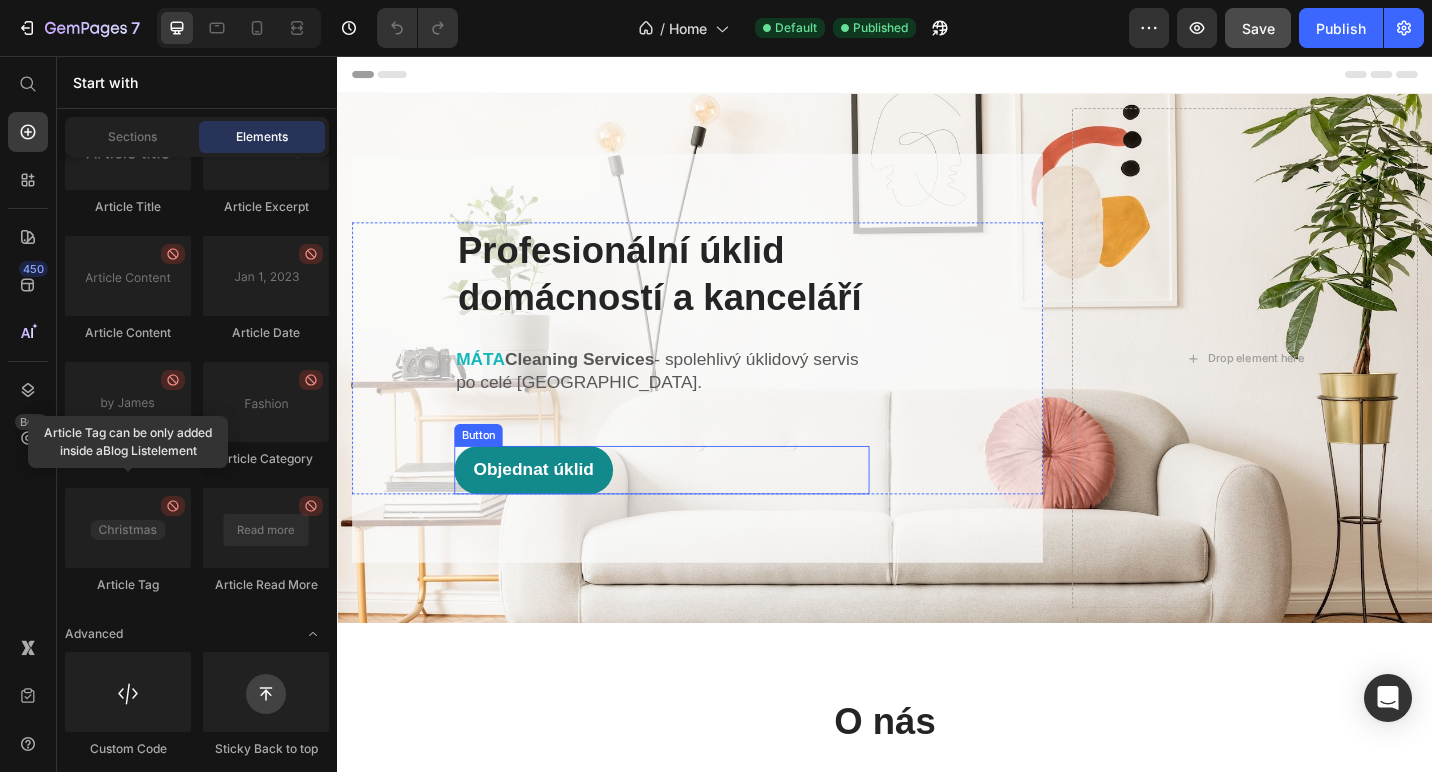 click on "Objednat úklid" at bounding box center [552, 509] 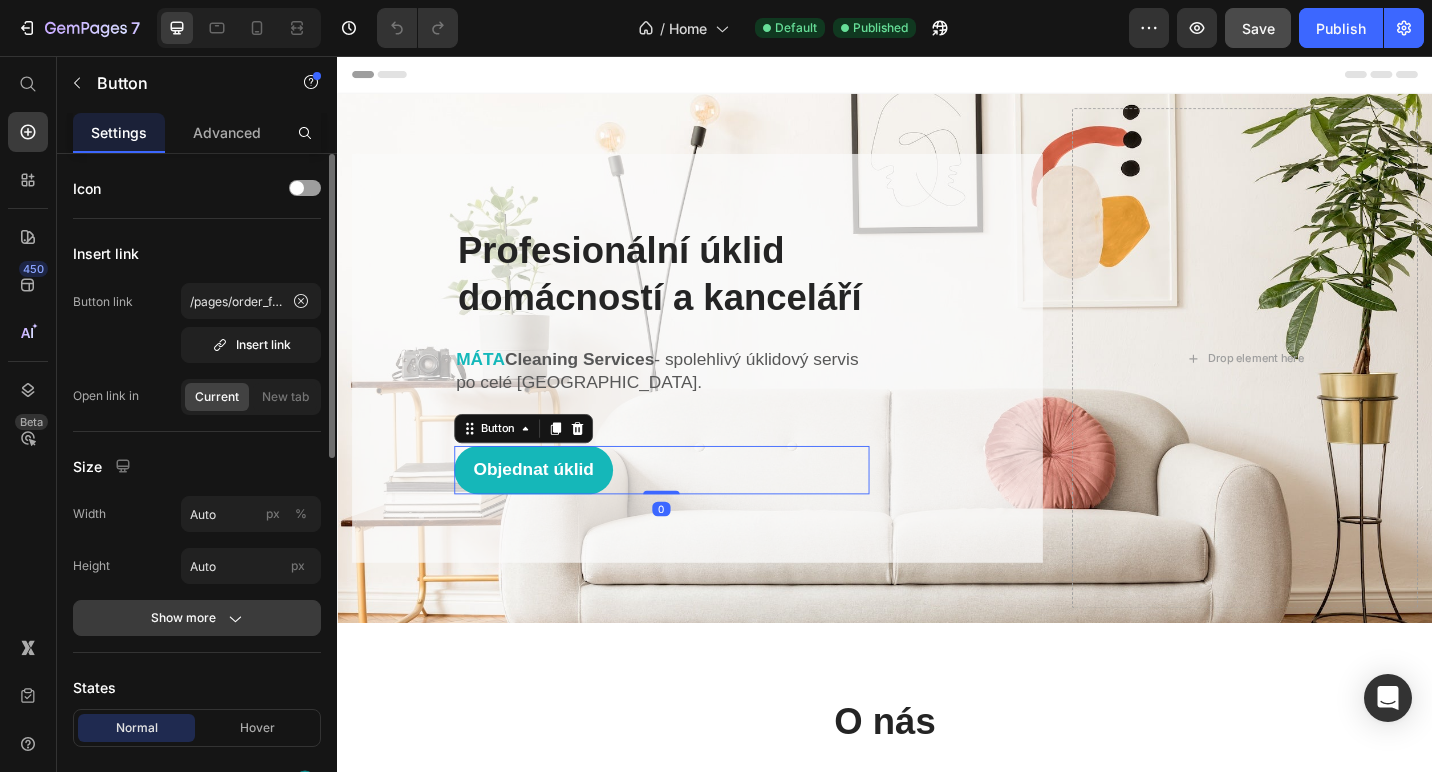 click on "Show more" 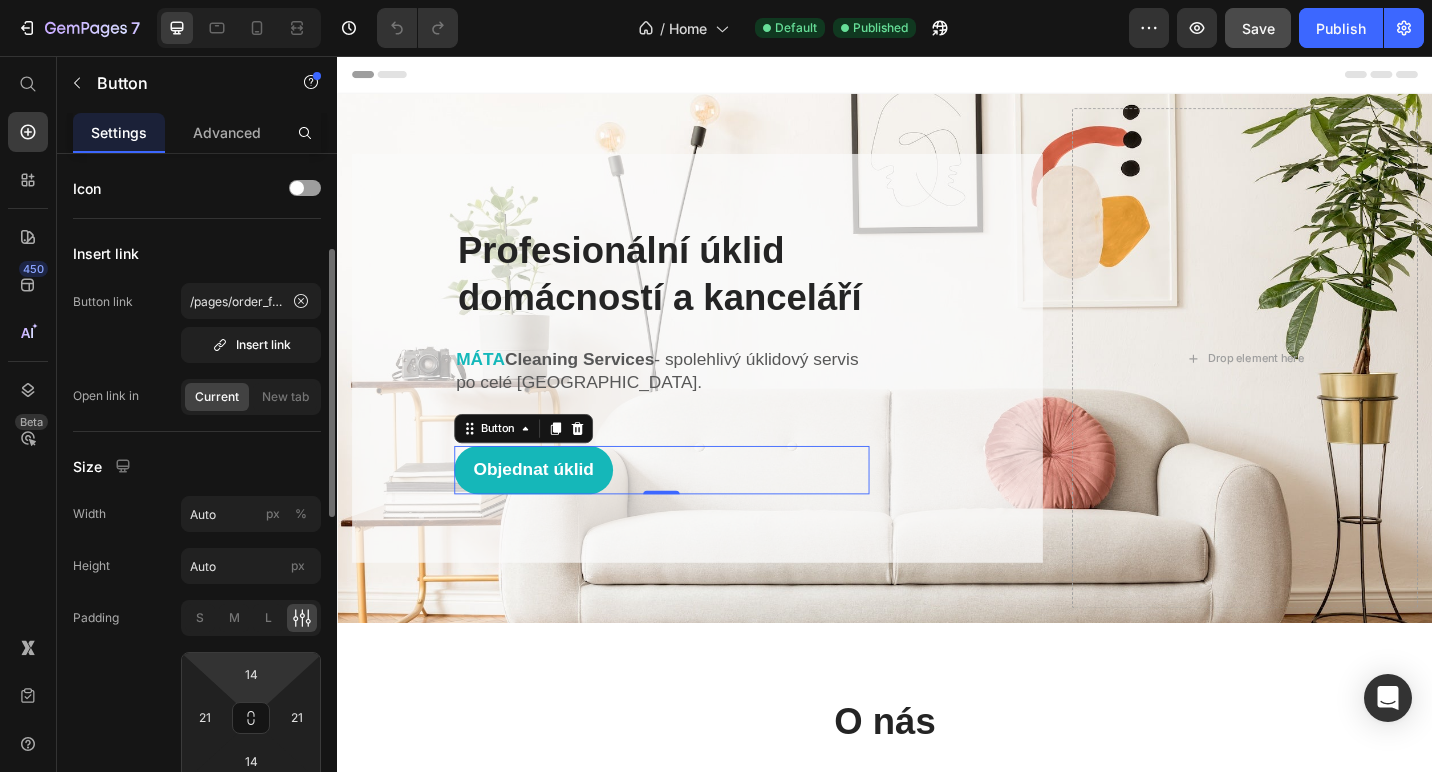 scroll, scrollTop: 69, scrollLeft: 0, axis: vertical 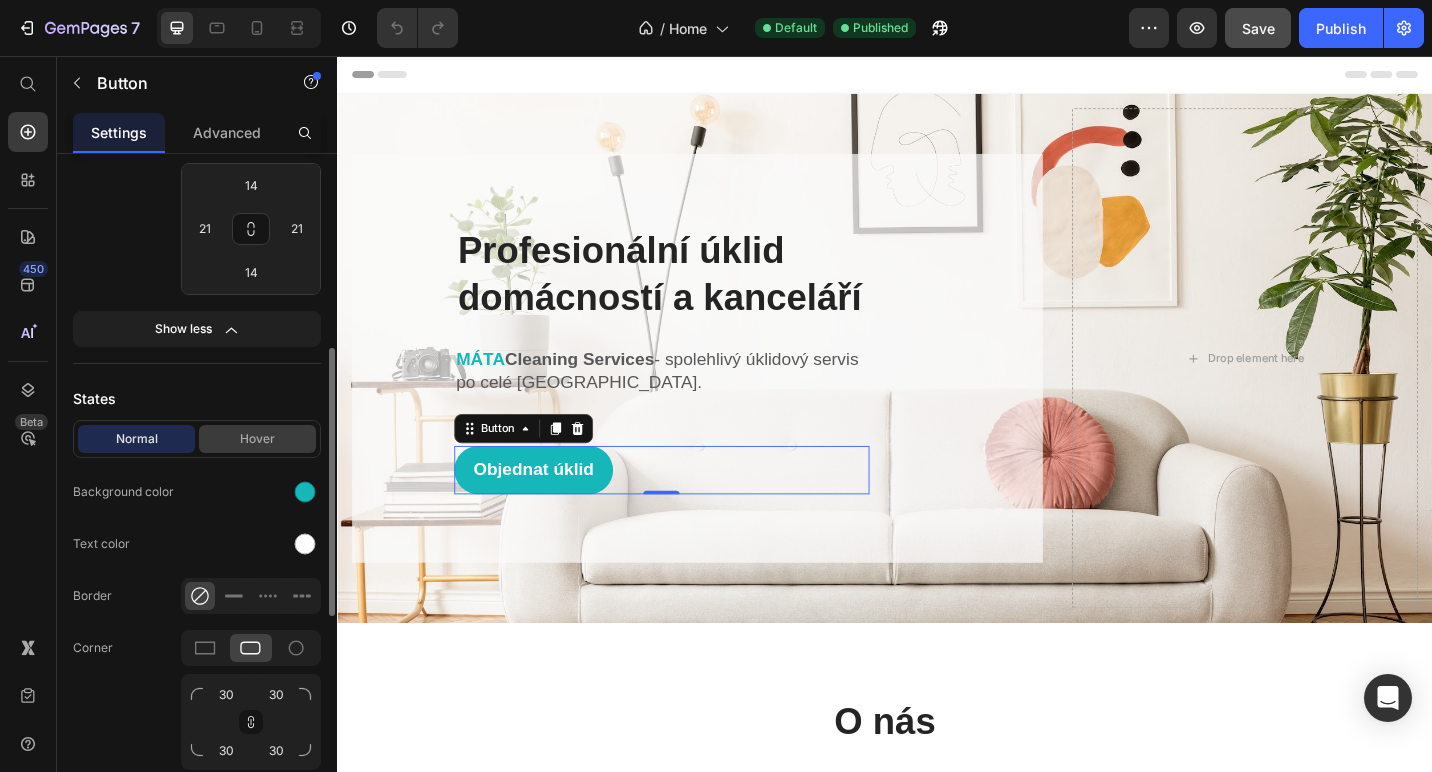 click on "Hover" at bounding box center [257, 439] 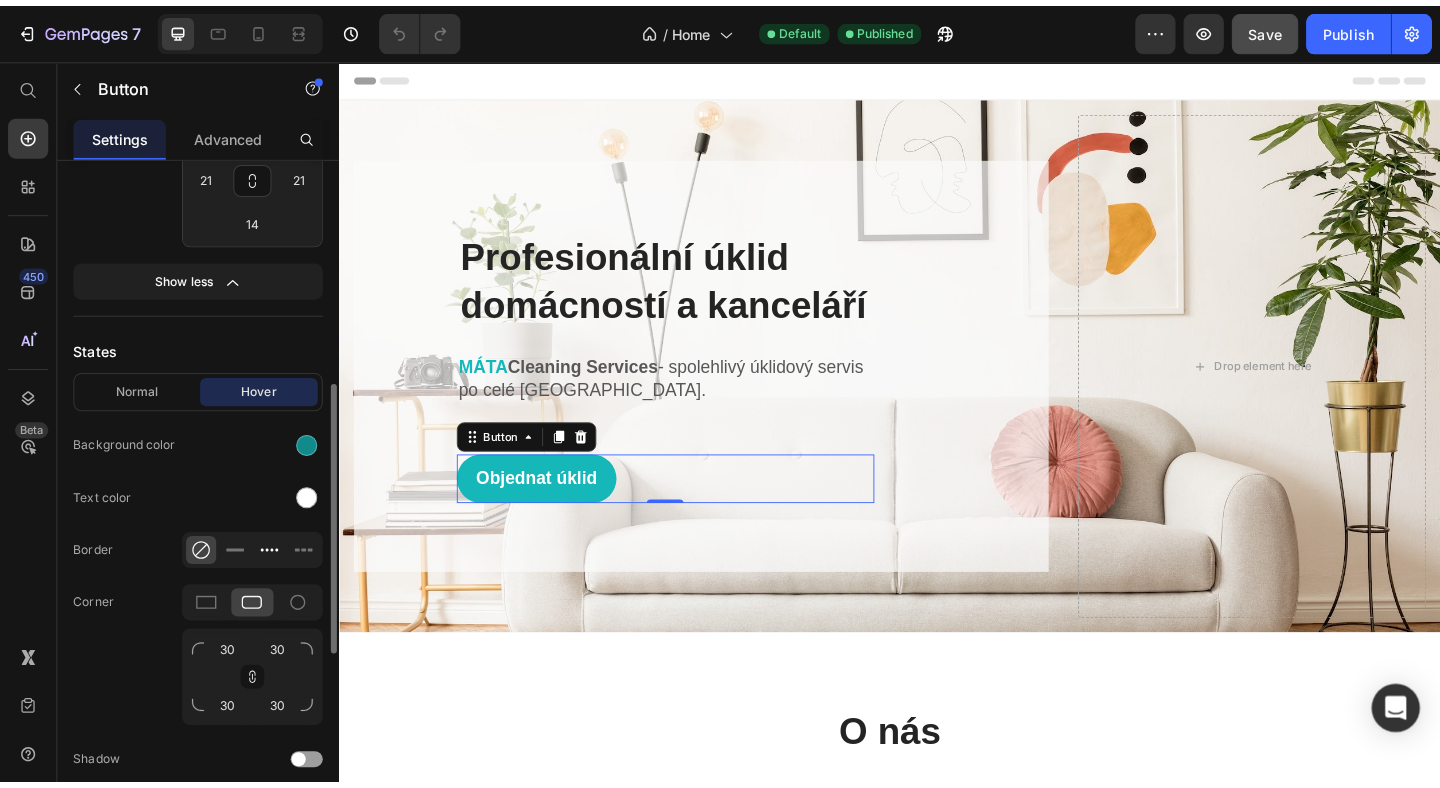 scroll, scrollTop: 552, scrollLeft: 0, axis: vertical 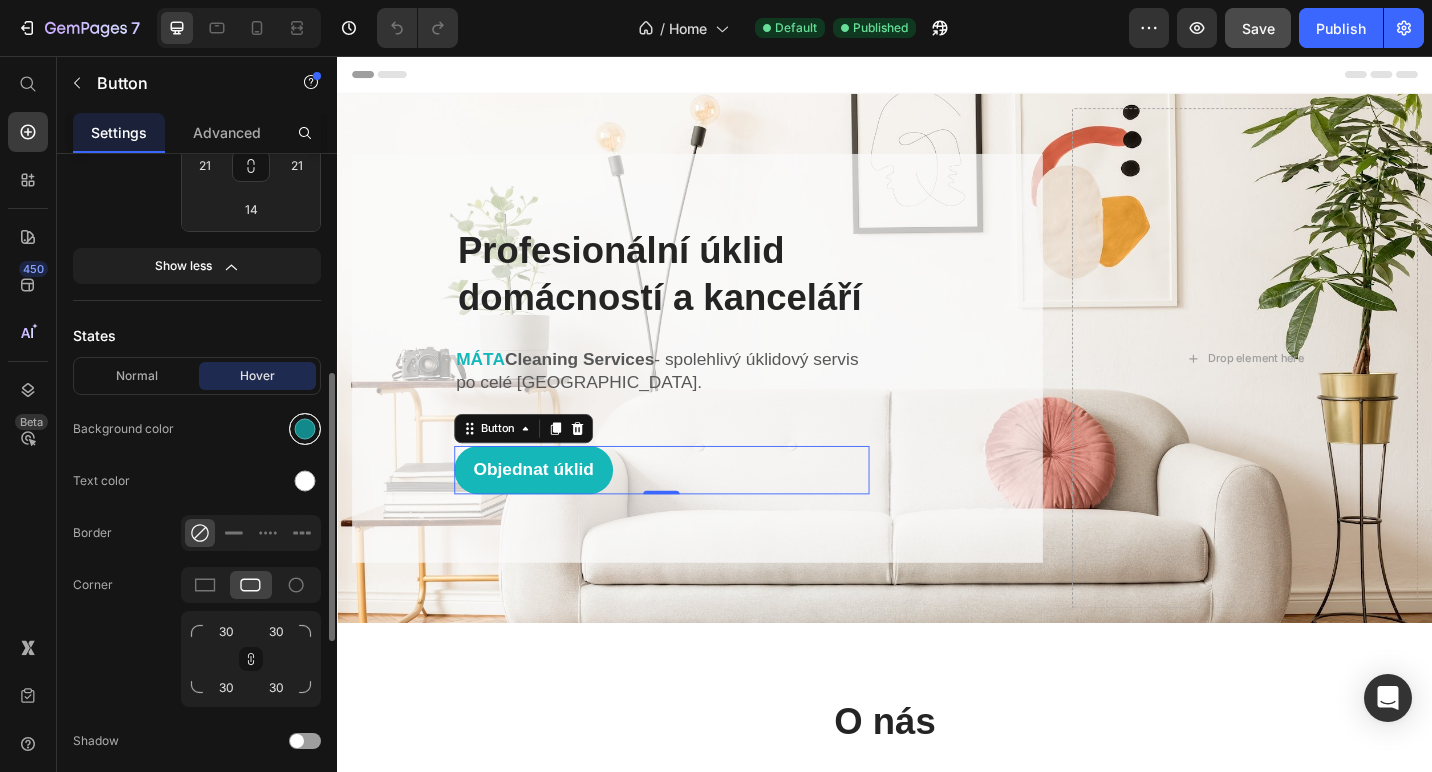 click at bounding box center (305, 429) 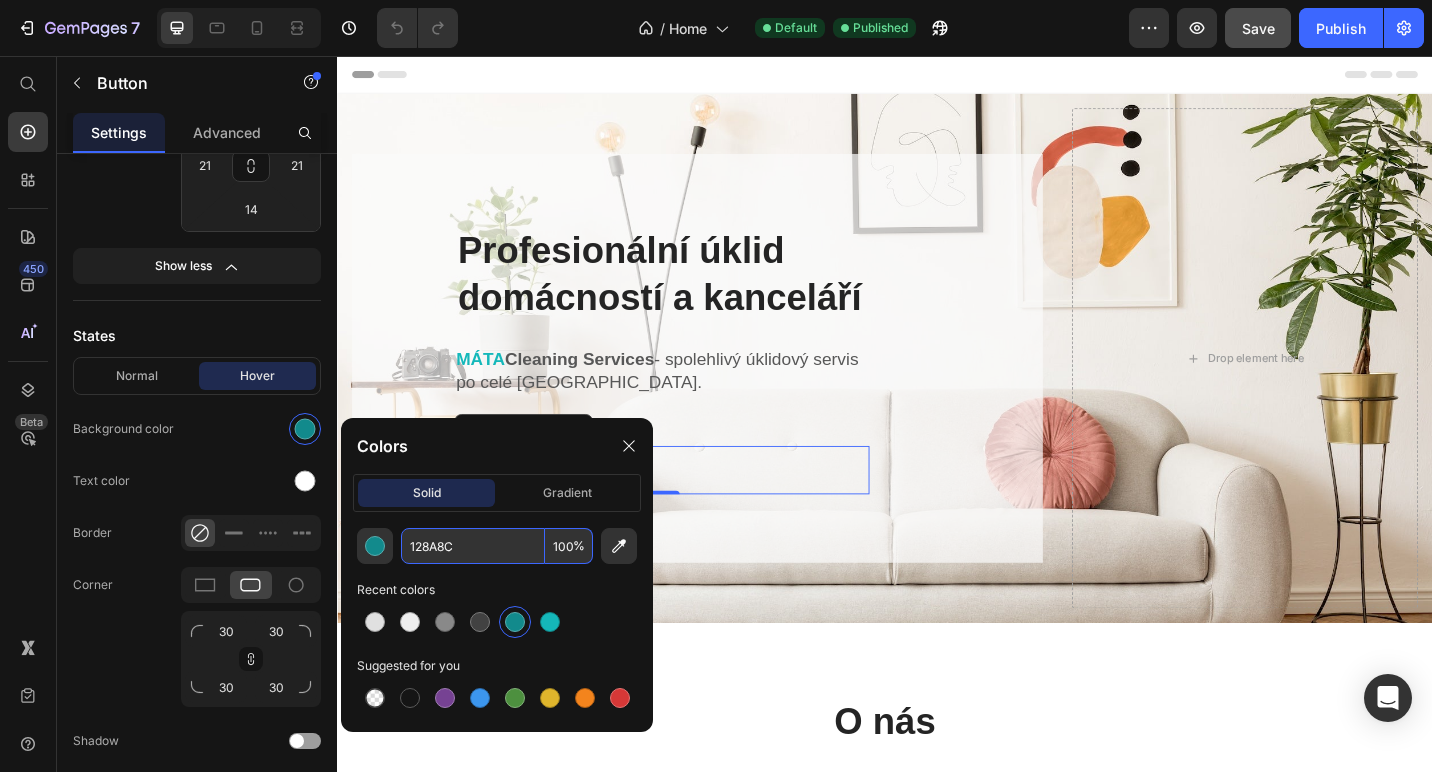 click on "128A8C" at bounding box center (473, 546) 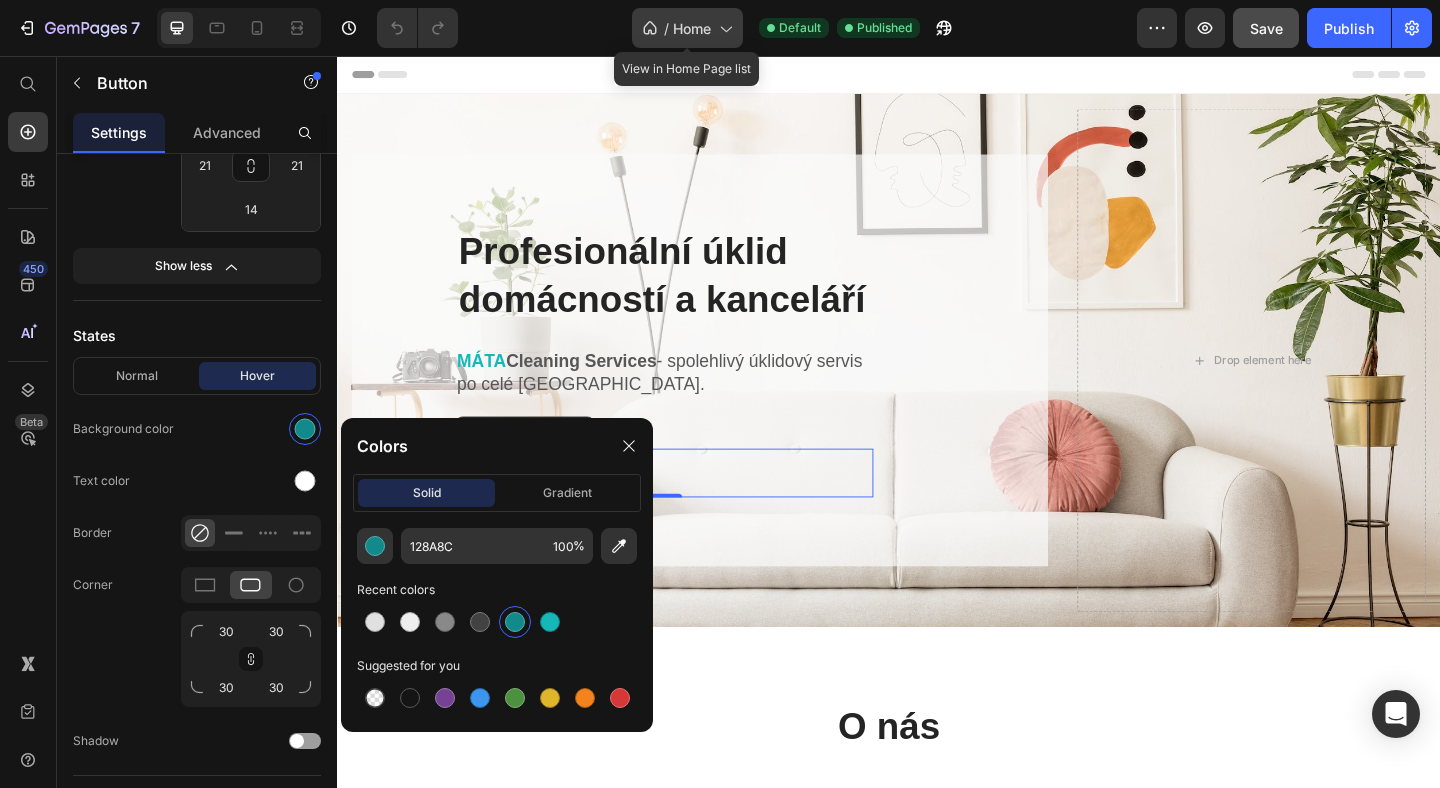 click 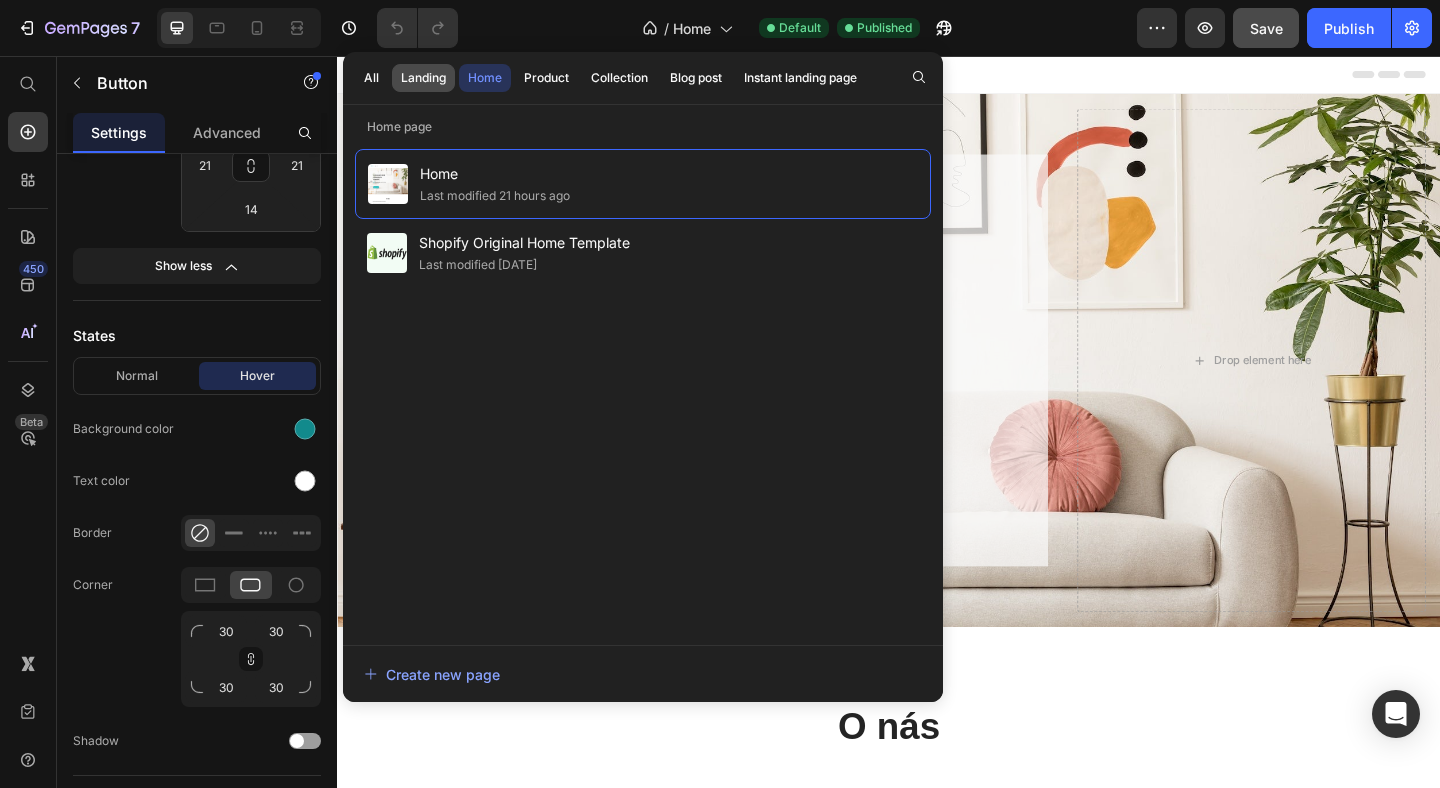 click on "Landing" at bounding box center (423, 78) 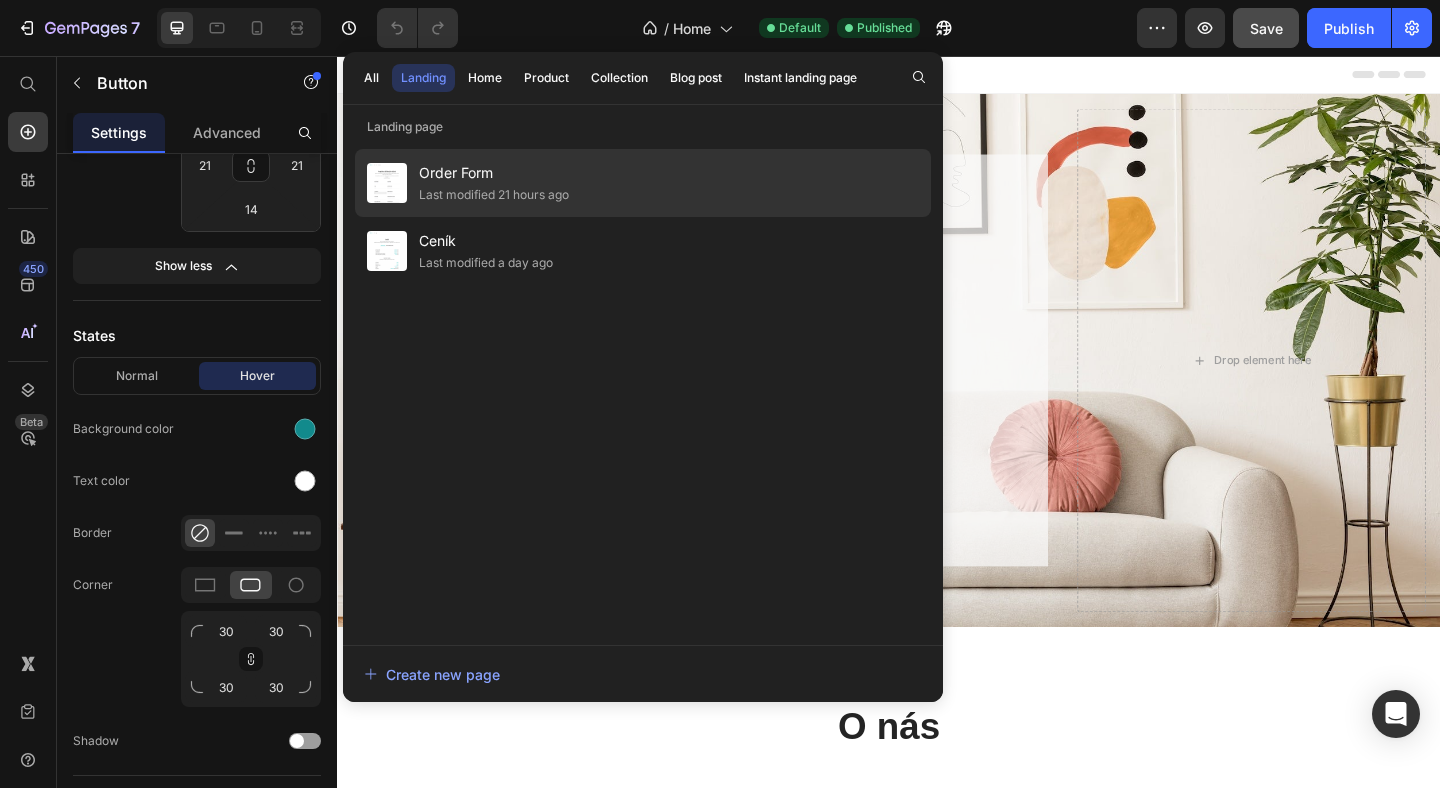 click on "Order Form" at bounding box center [494, 173] 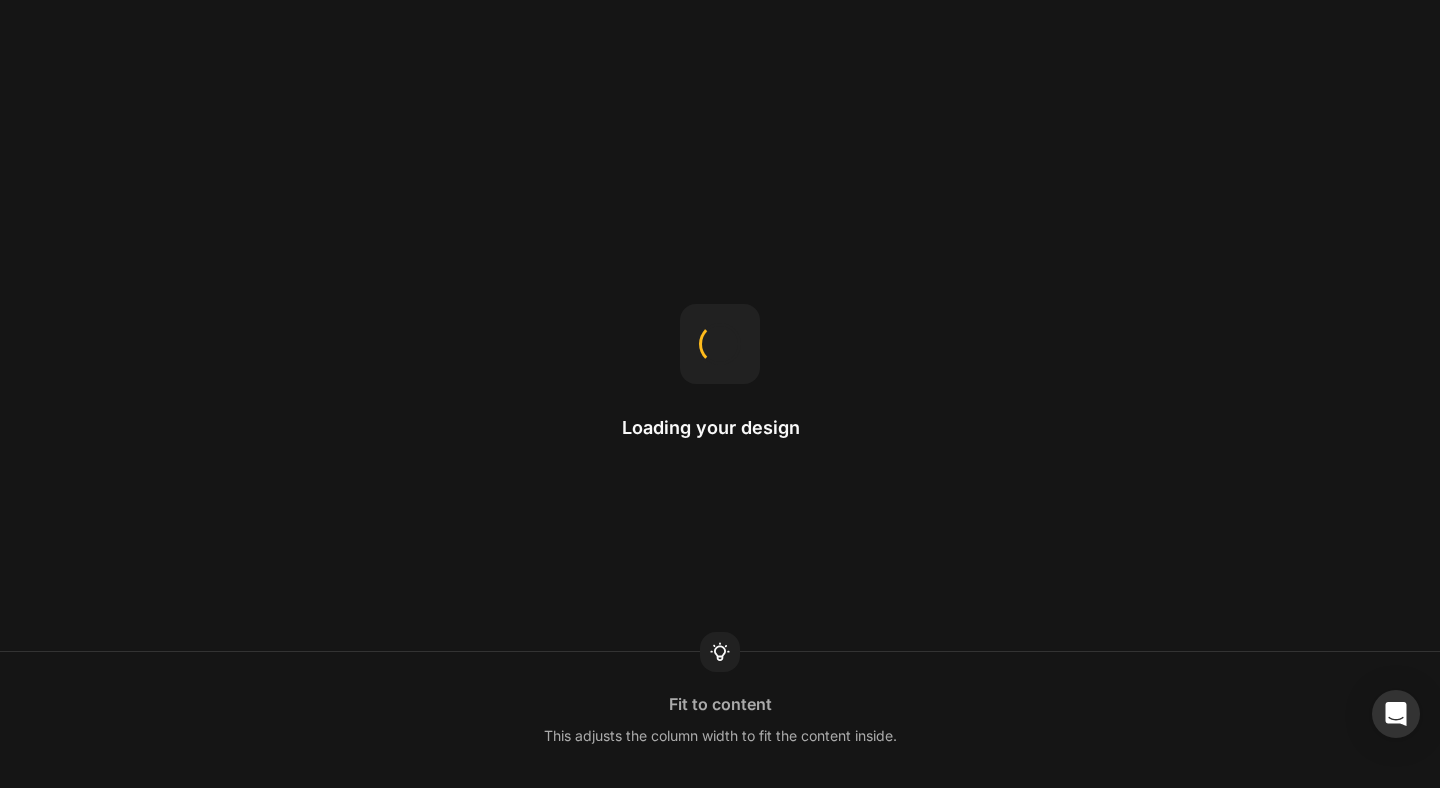 scroll, scrollTop: 5543, scrollLeft: 0, axis: vertical 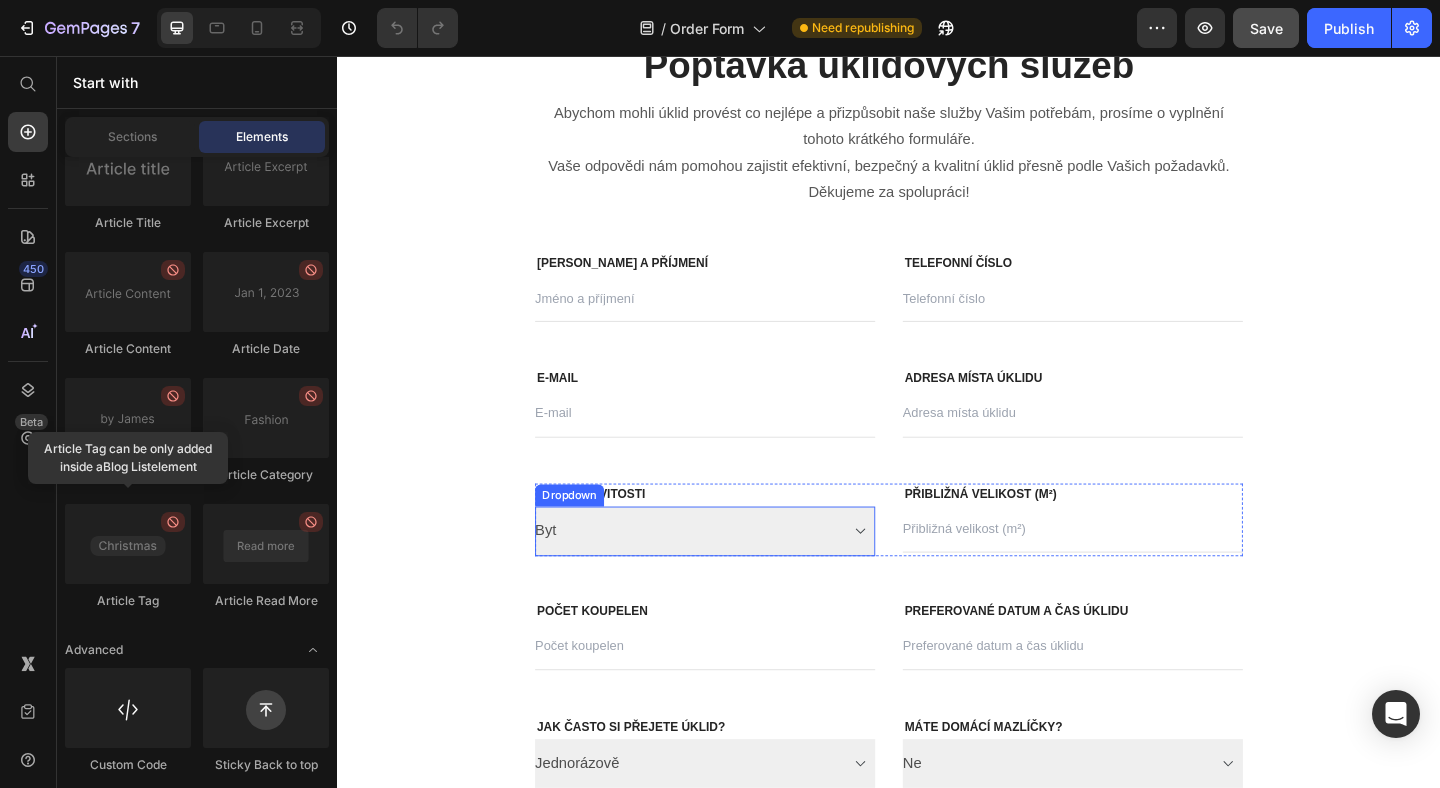 click on "Byt Rodinný dům Kancelář" at bounding box center [737, 573] 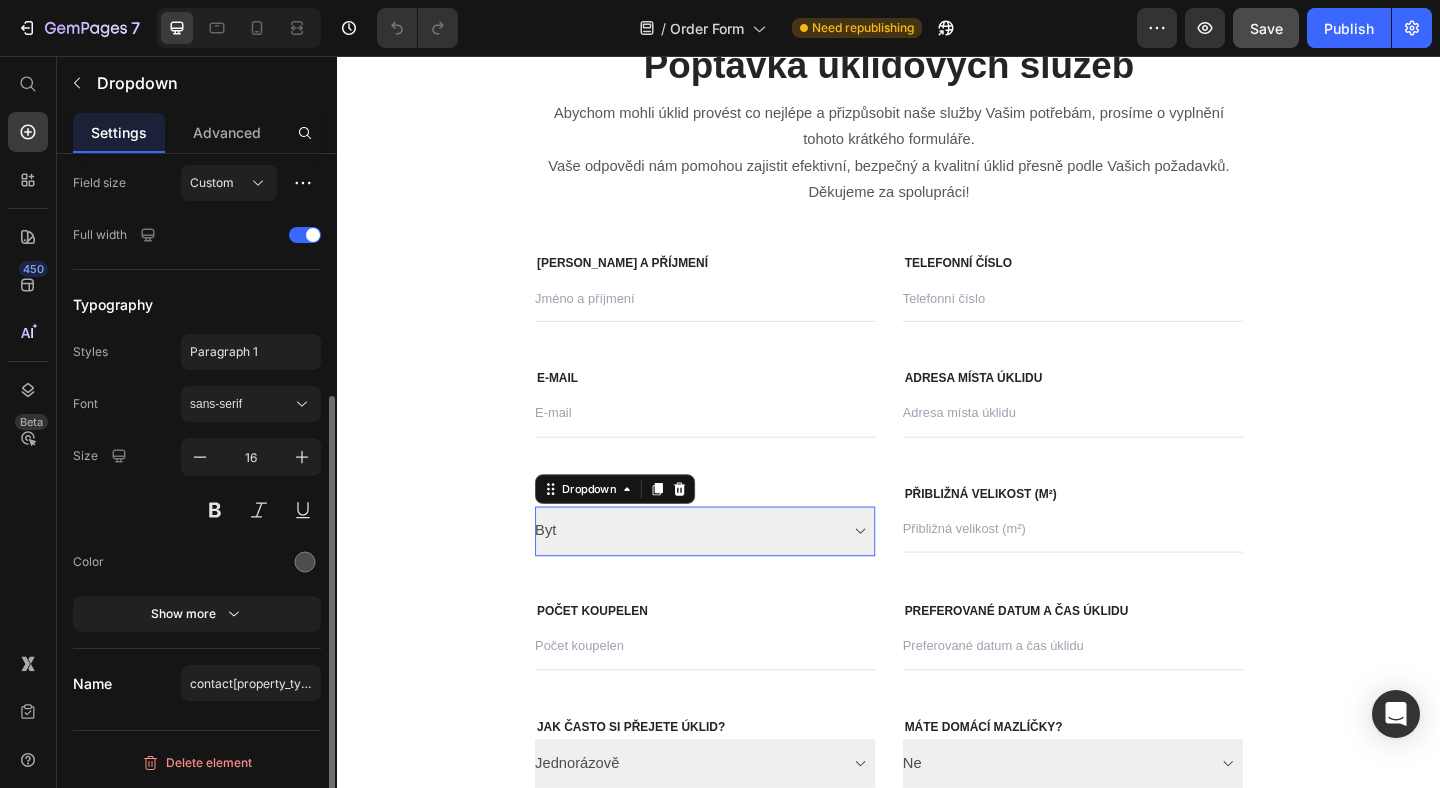 scroll, scrollTop: 0, scrollLeft: 0, axis: both 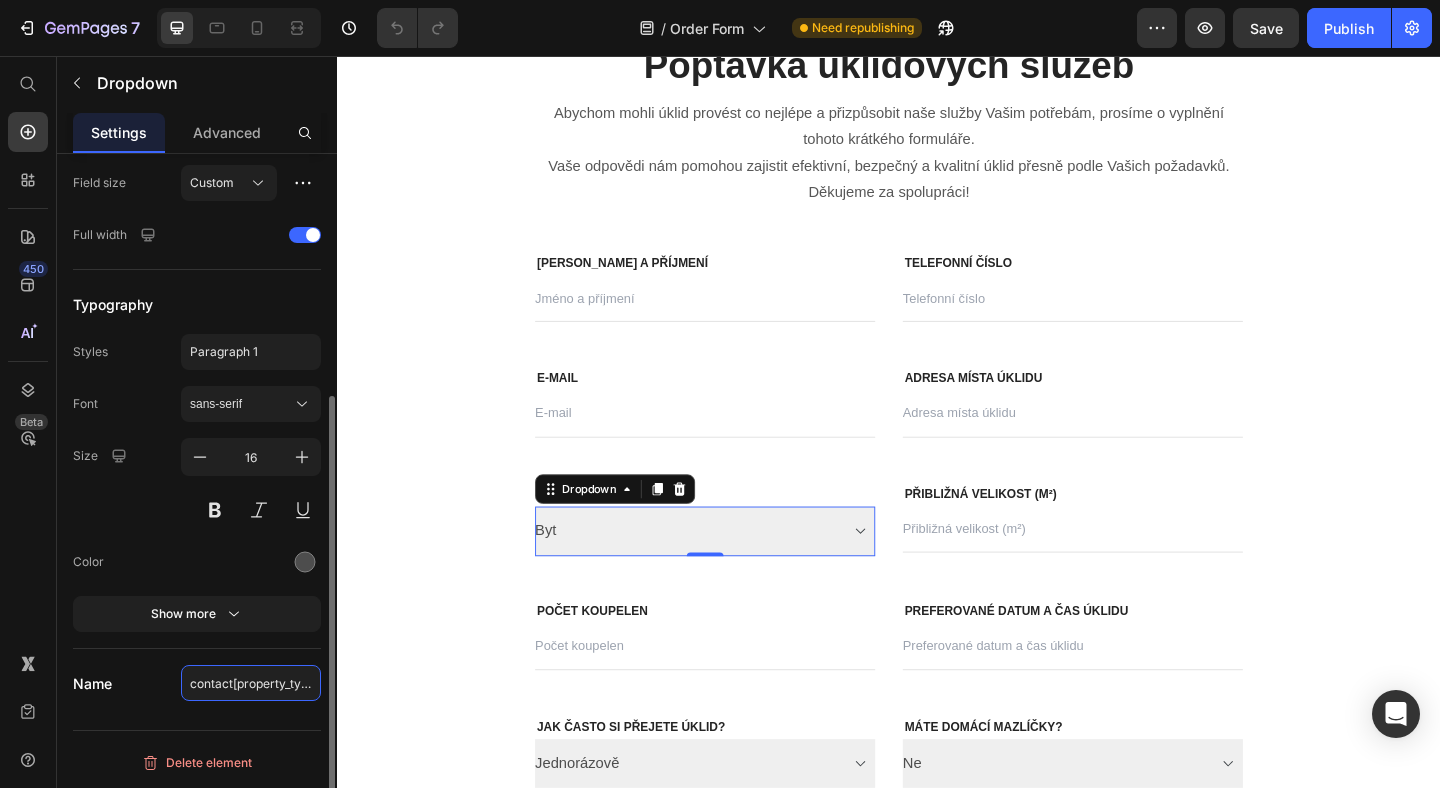 click on "contact[property_type]" 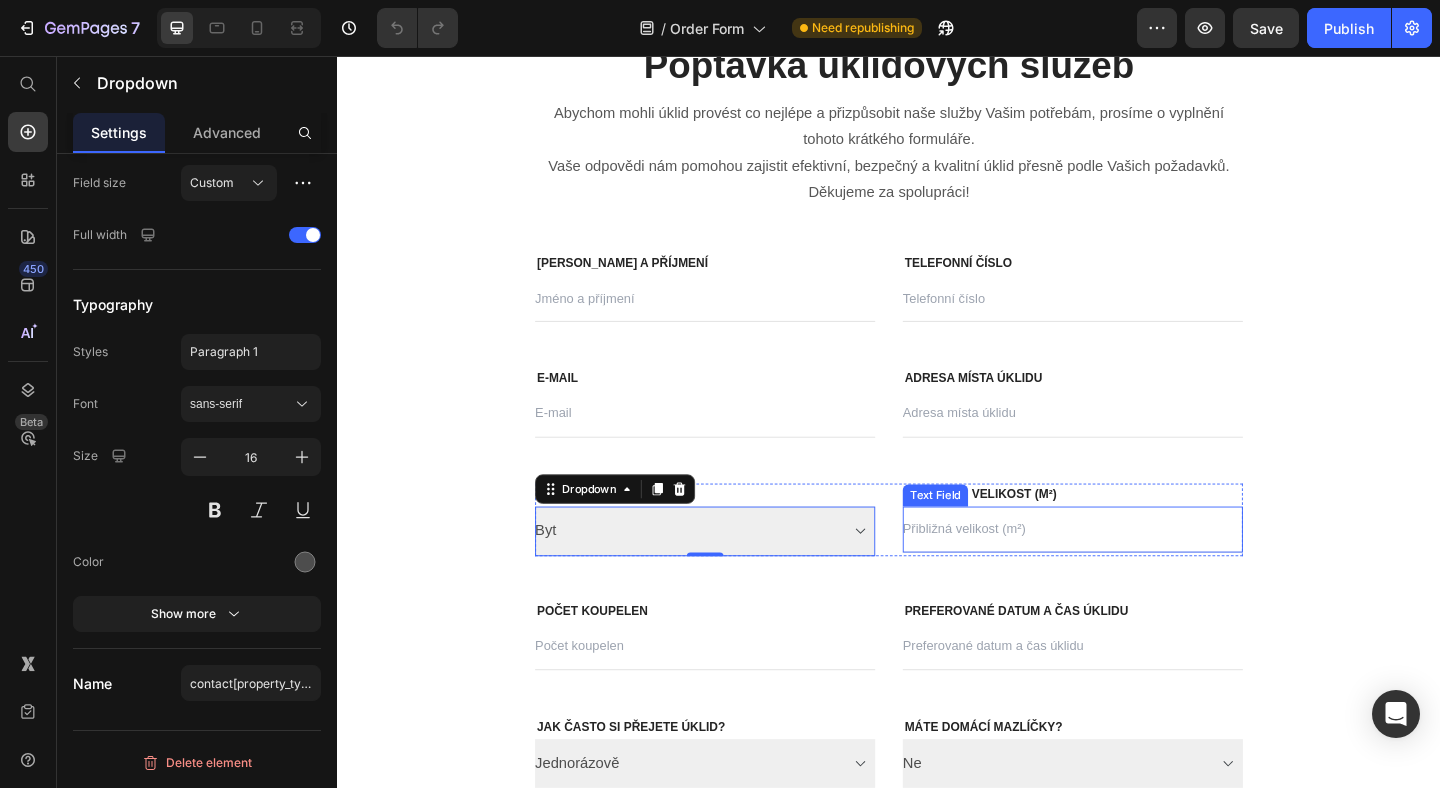 click at bounding box center (1137, 571) 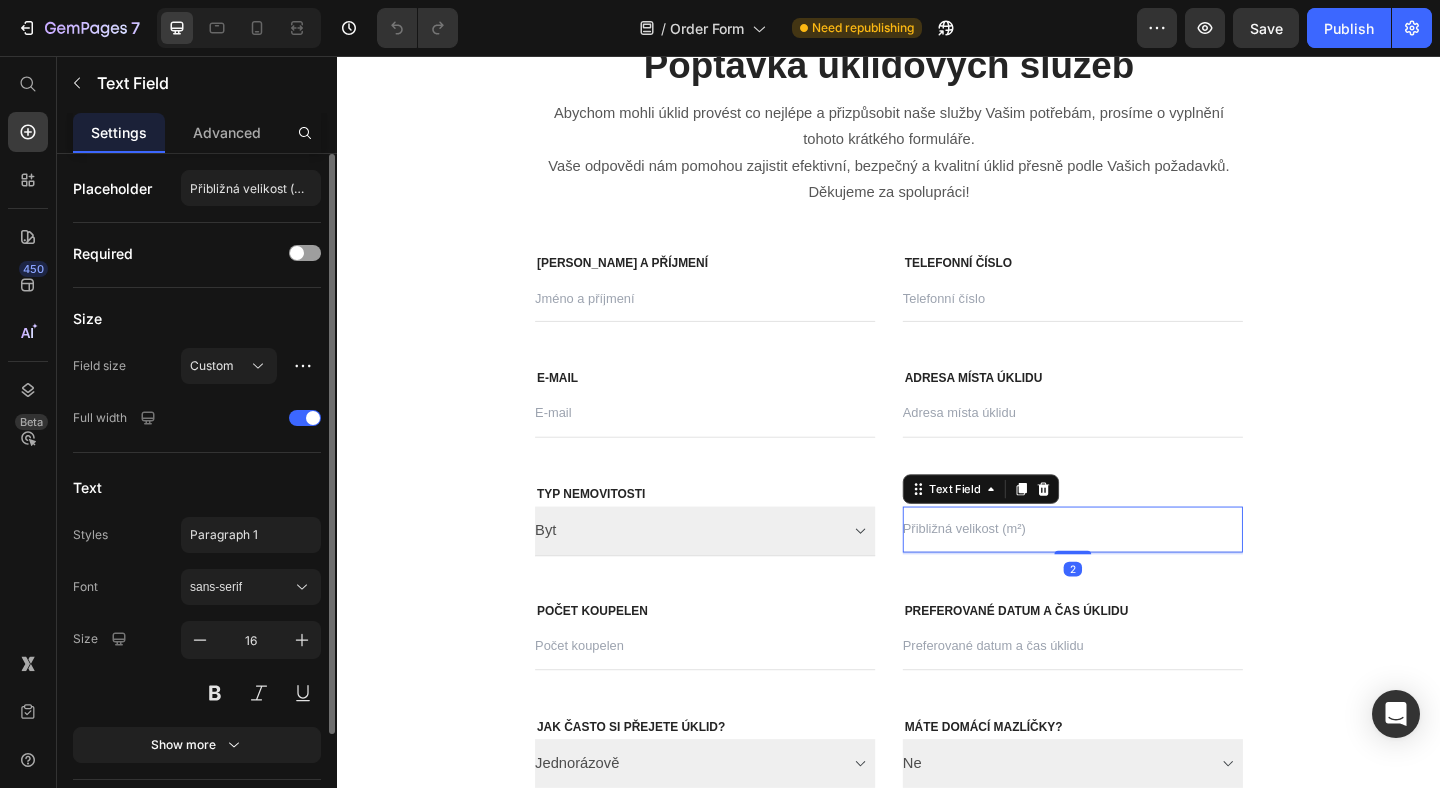 scroll, scrollTop: 135, scrollLeft: 0, axis: vertical 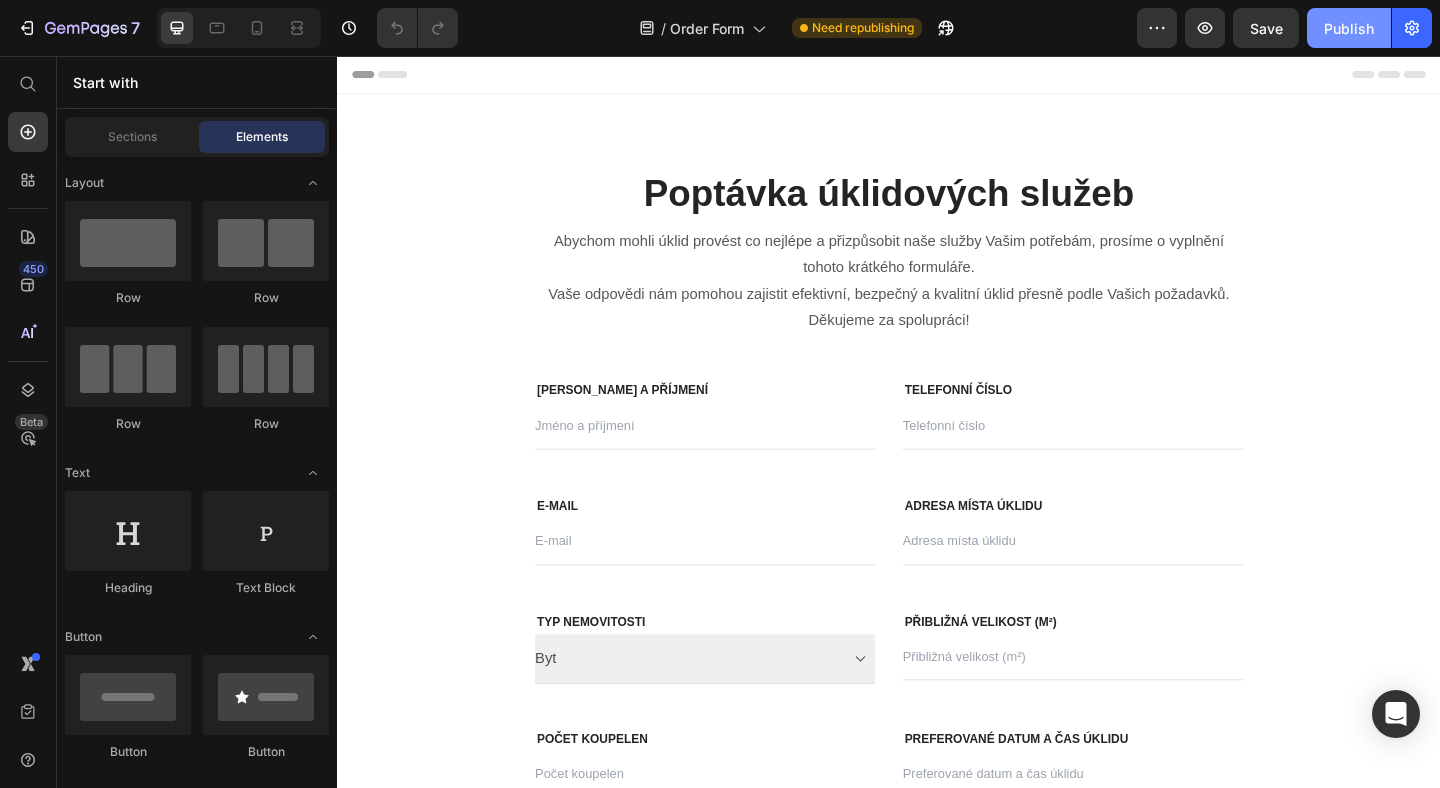 click on "Publish" at bounding box center (1349, 28) 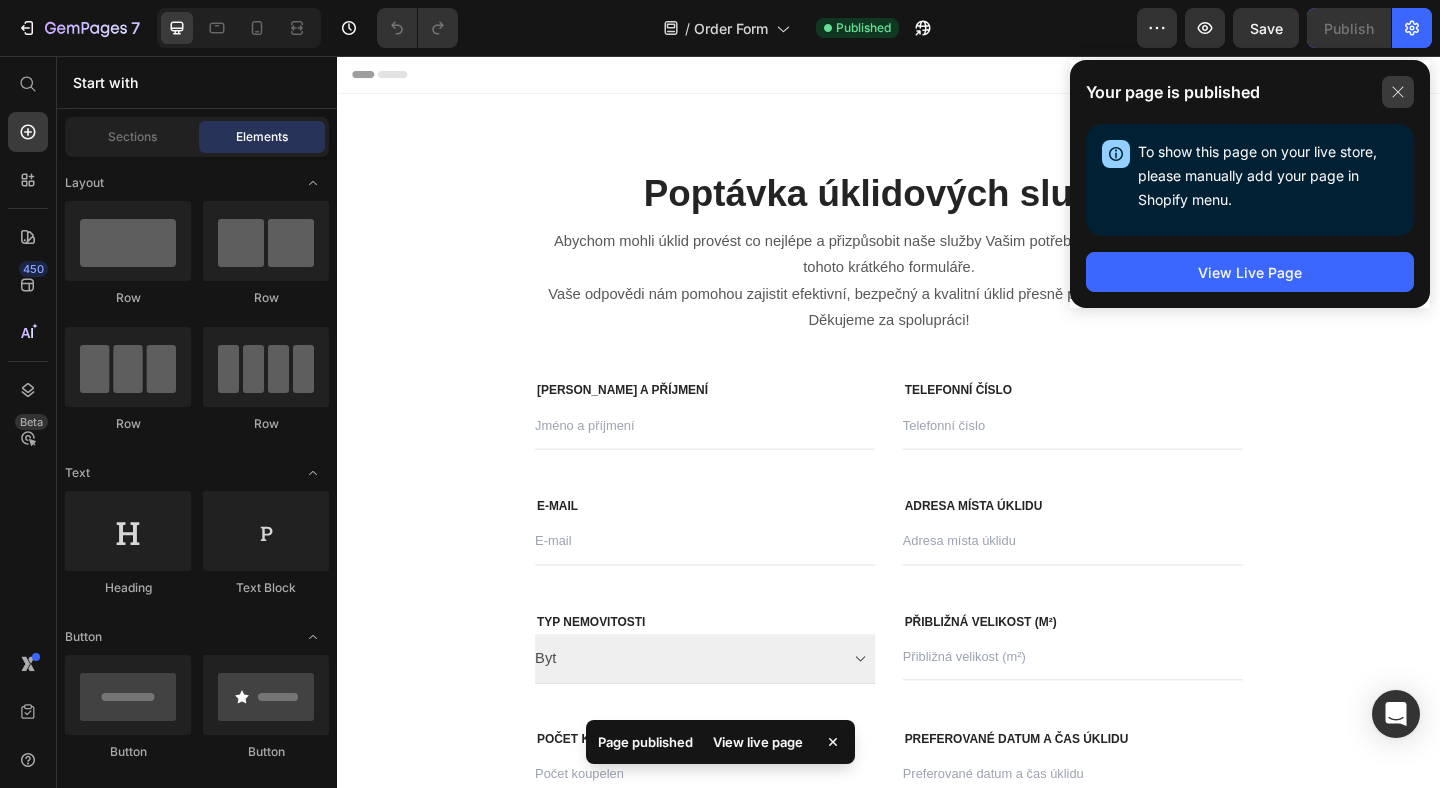 click 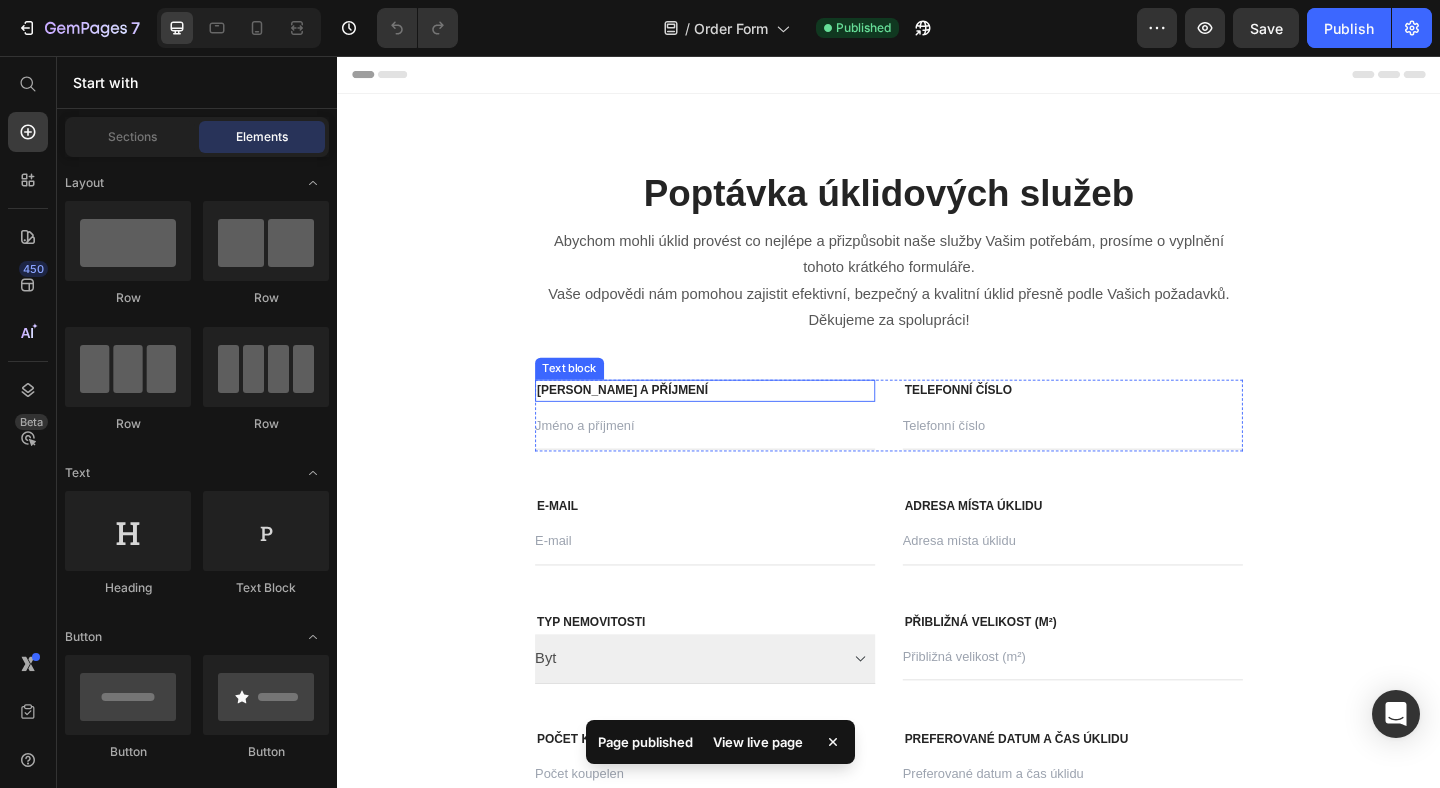 click on "[PERSON_NAME] a příjmení" at bounding box center [737, 420] 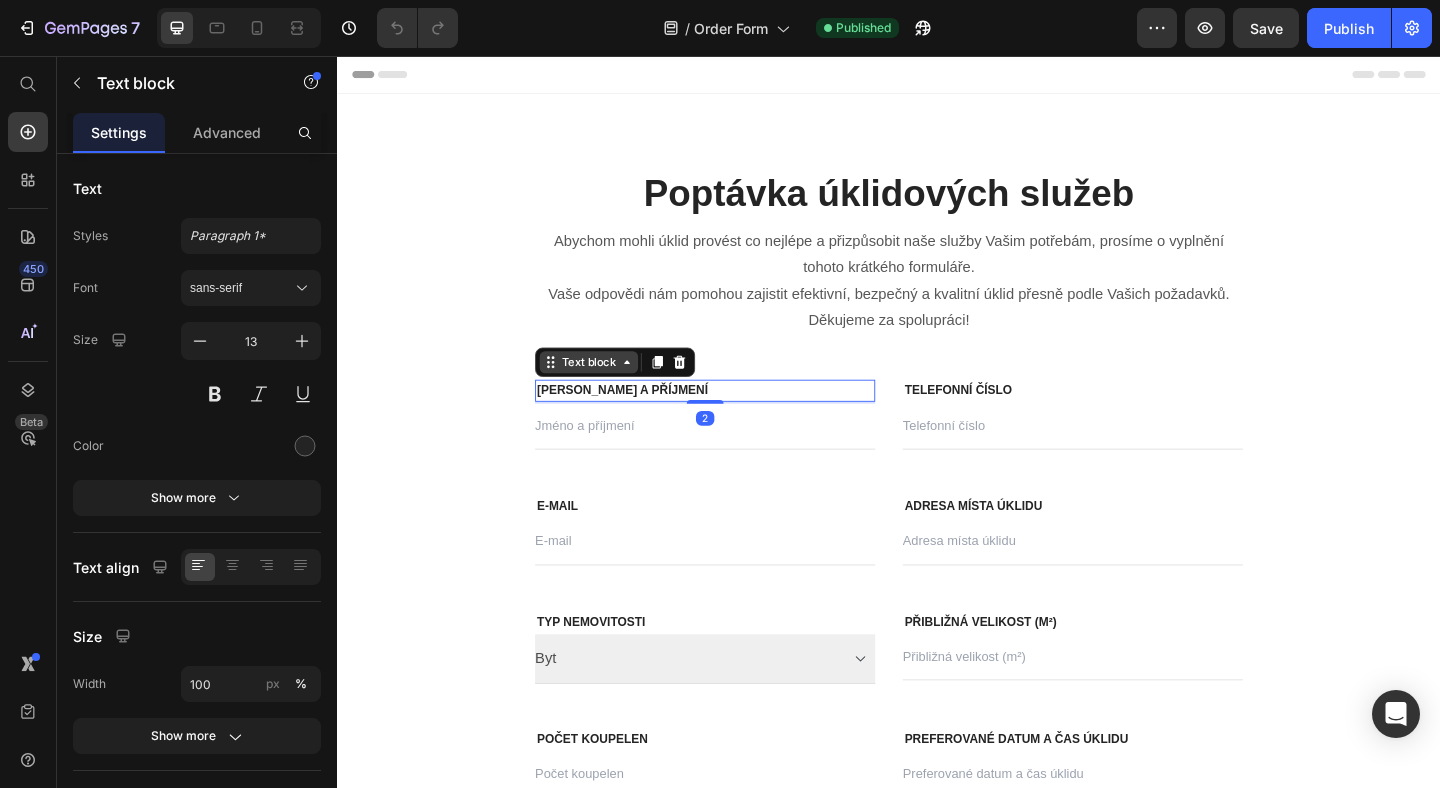 click on "Text block" at bounding box center [610, 389] 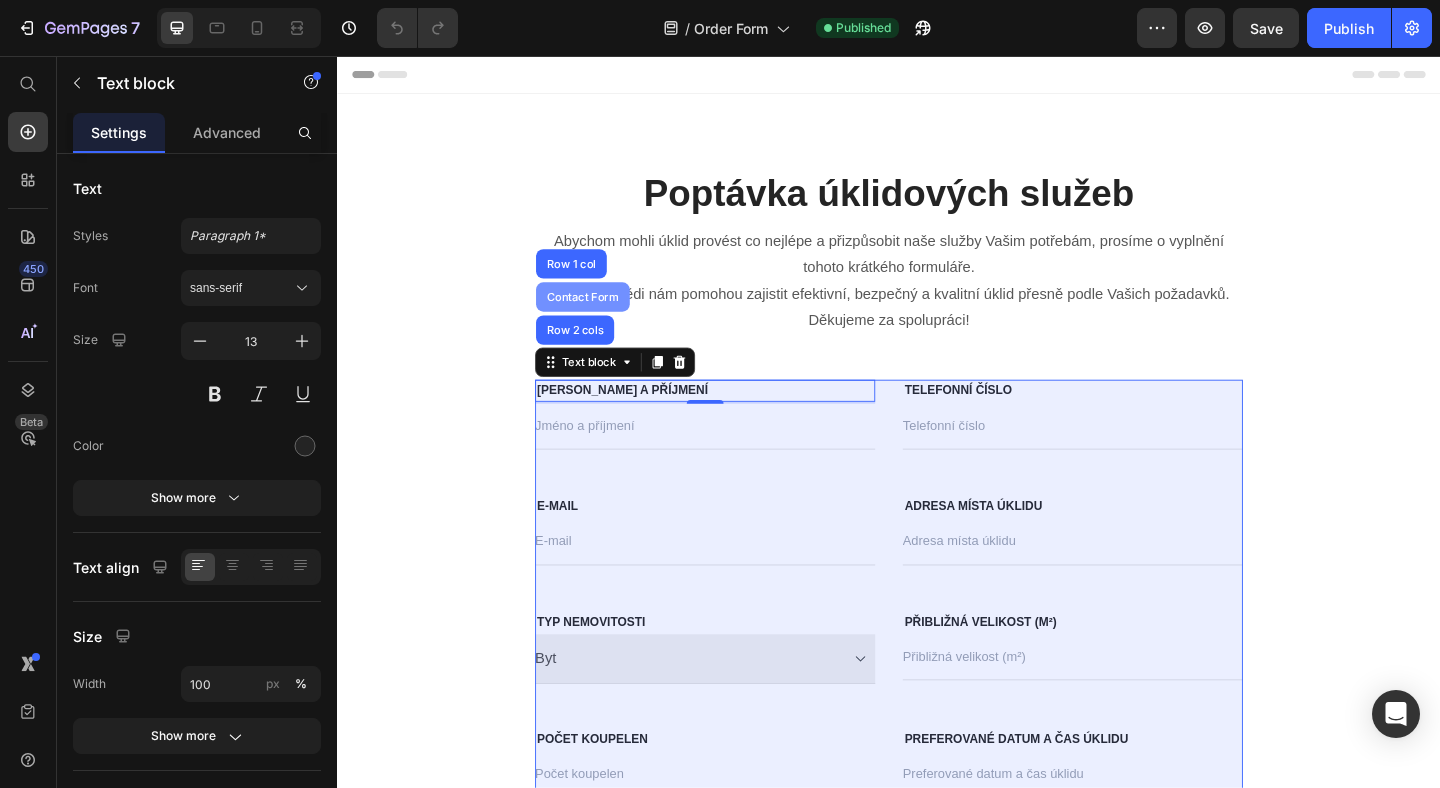 click on "Contact Form" at bounding box center (604, 318) 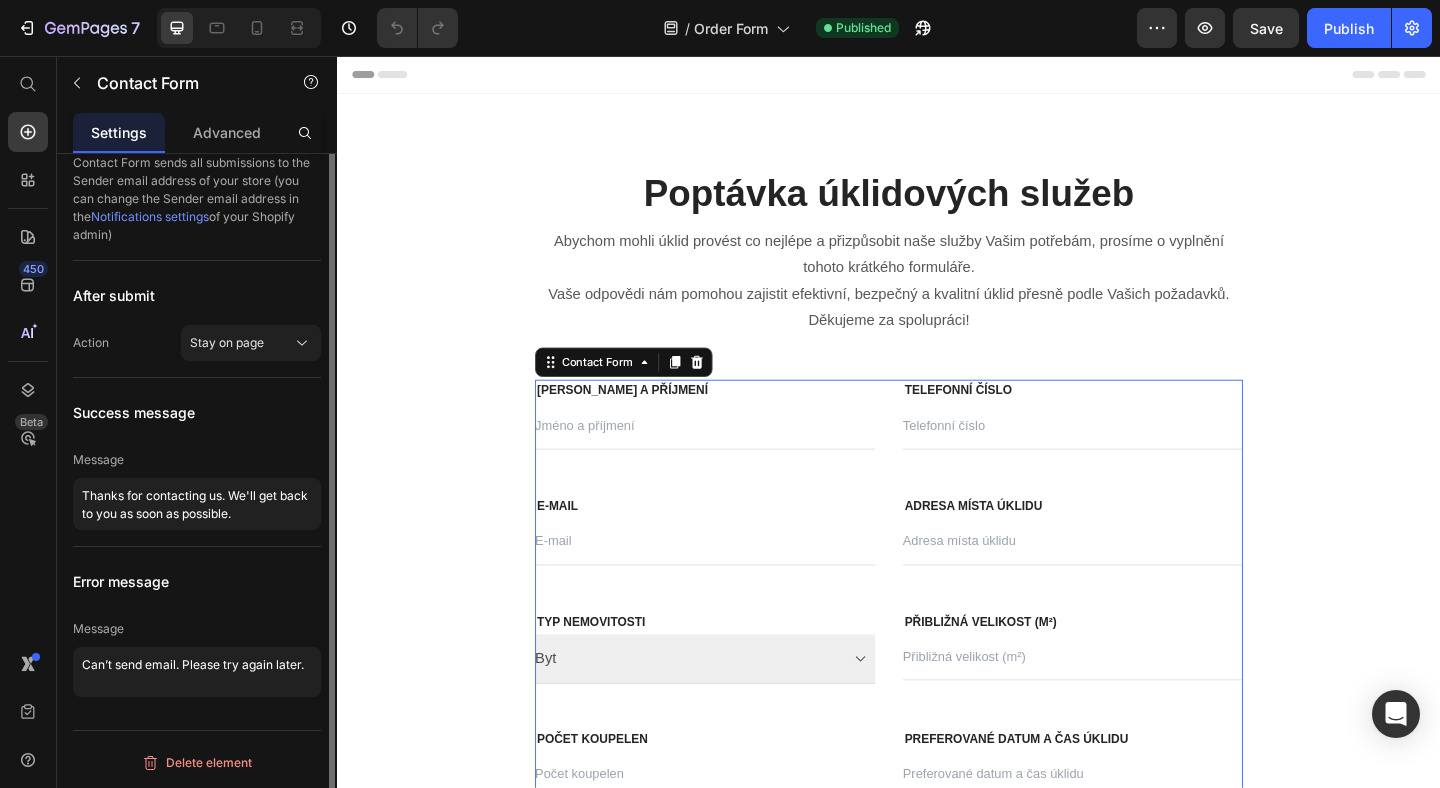 scroll, scrollTop: 0, scrollLeft: 0, axis: both 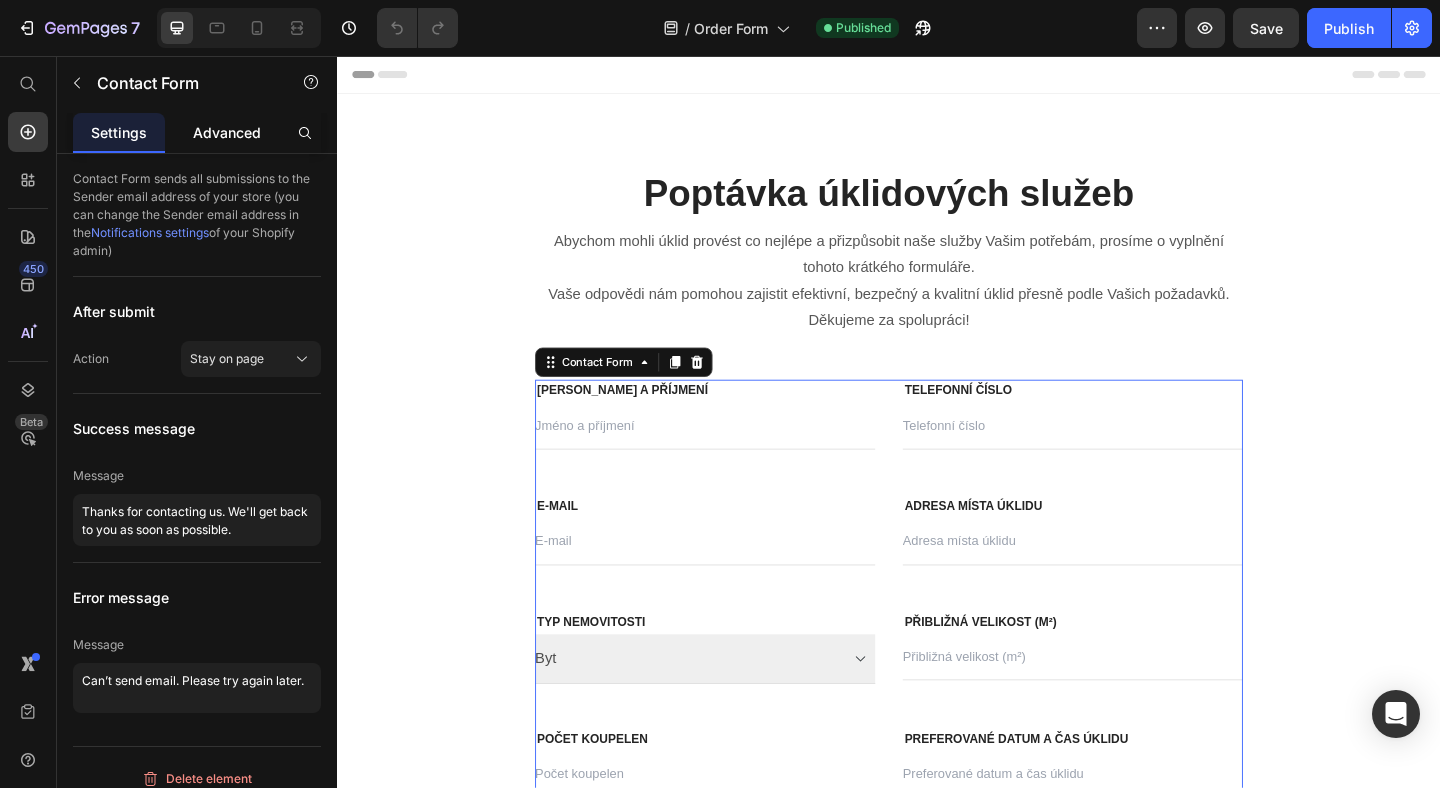 click on "Advanced" 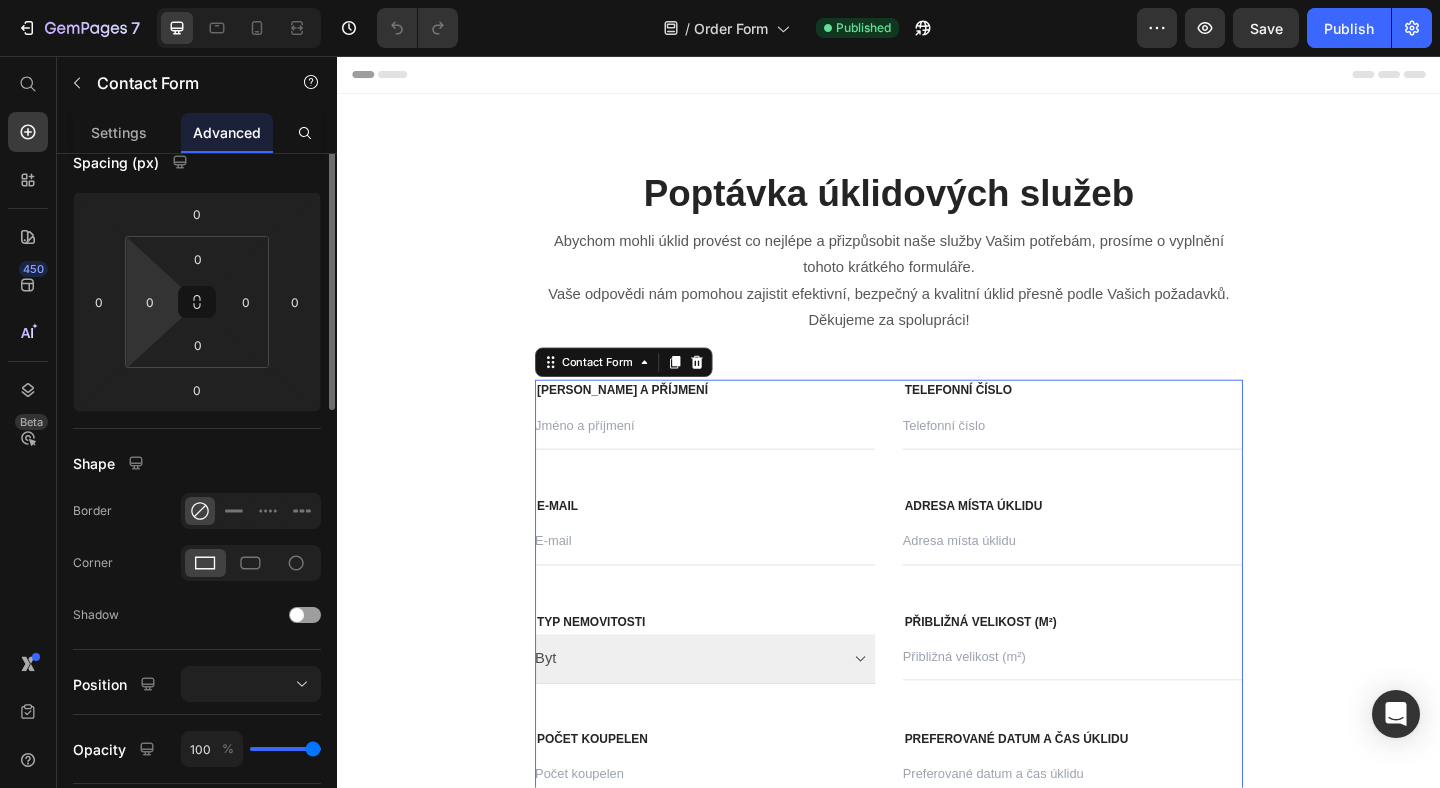 scroll, scrollTop: 0, scrollLeft: 0, axis: both 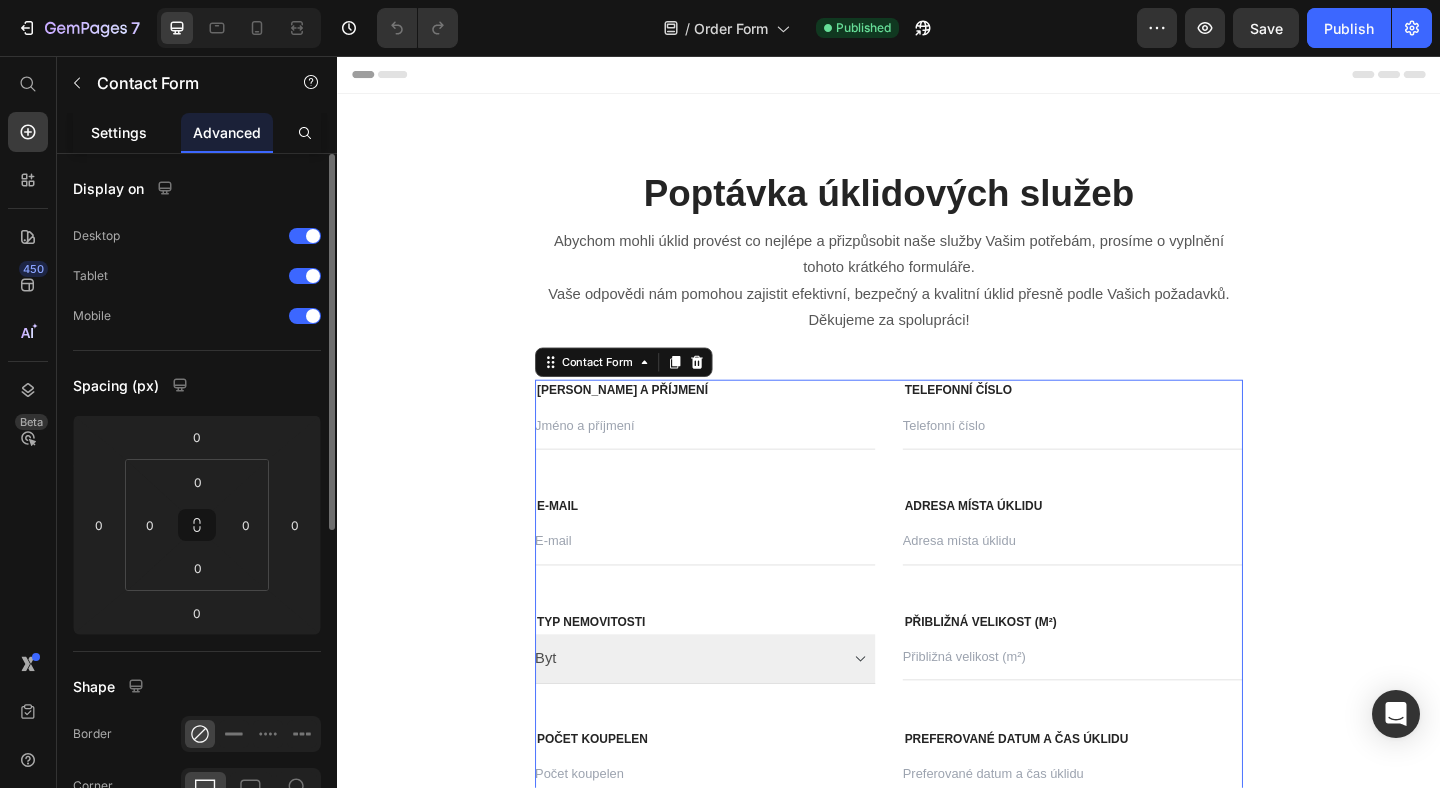 click on "Settings" at bounding box center (119, 132) 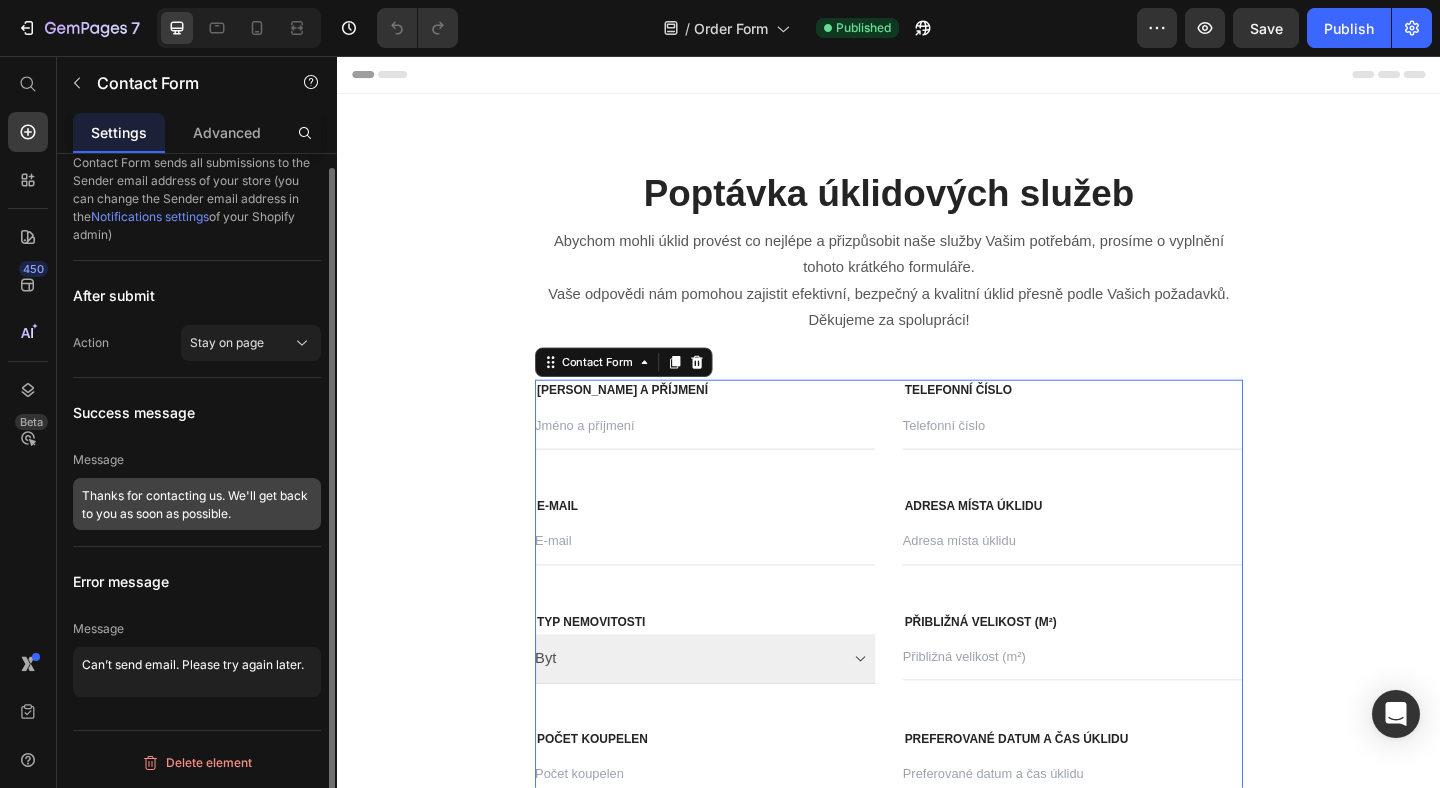 scroll, scrollTop: 15, scrollLeft: 0, axis: vertical 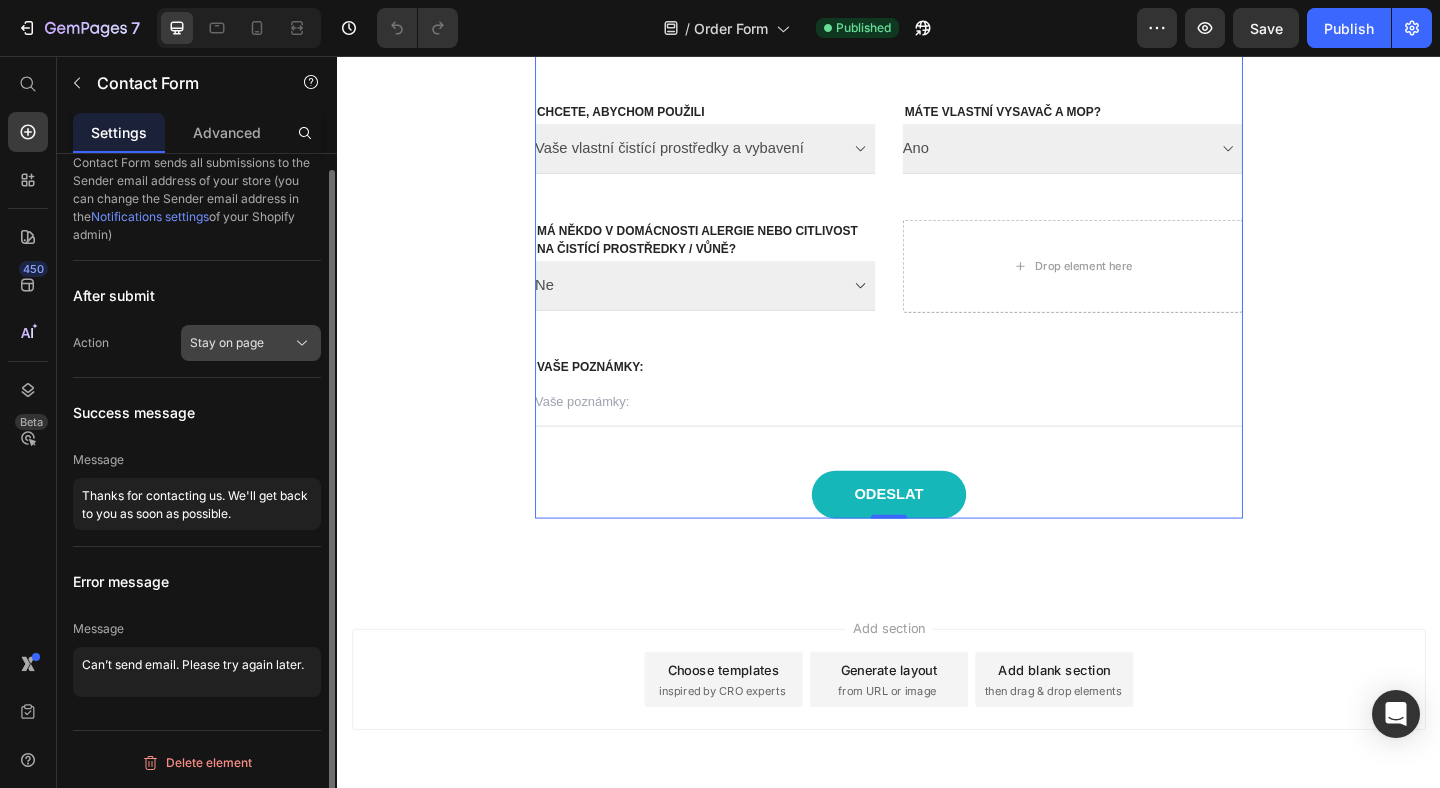 click on "Stay on page" at bounding box center (251, 343) 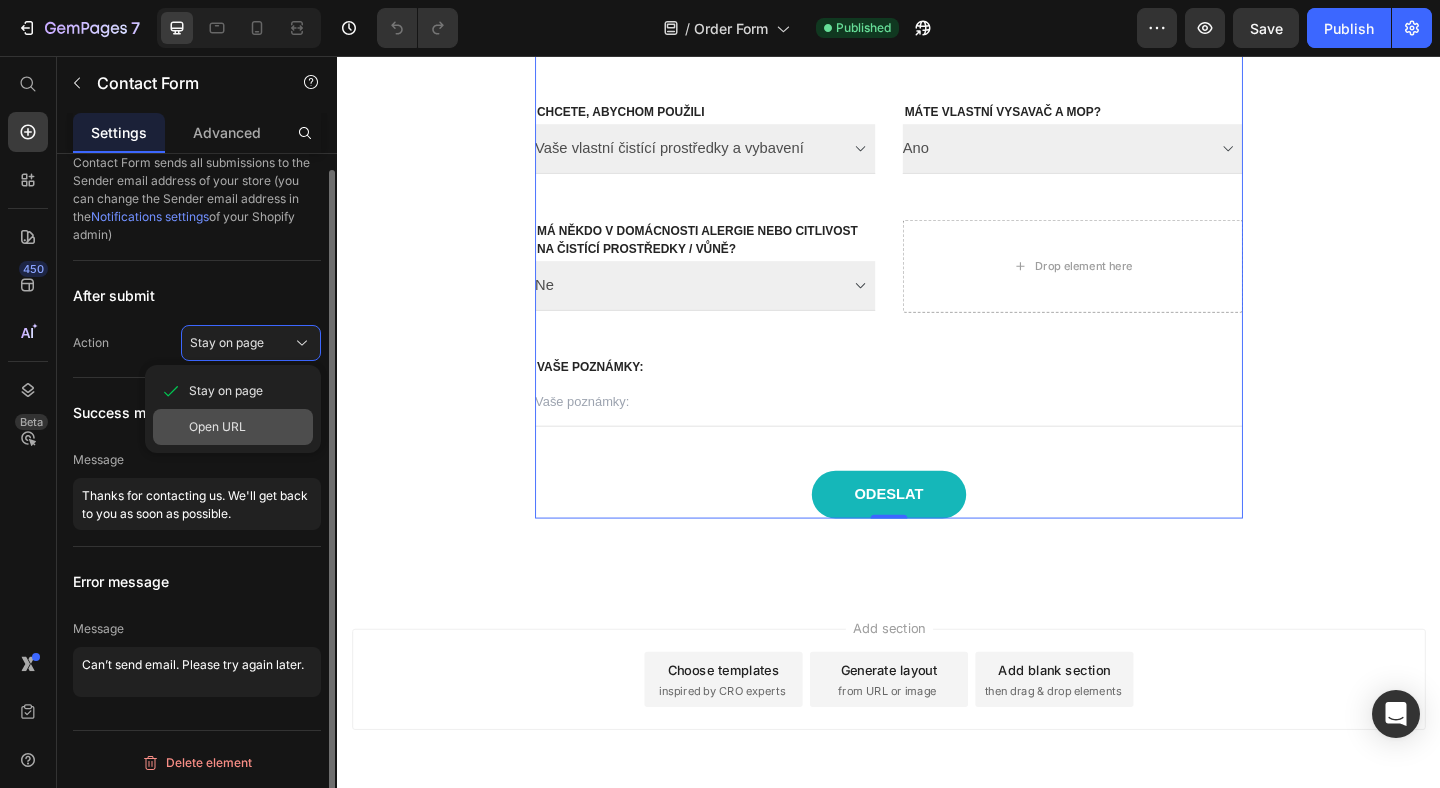 click on "Open URL" 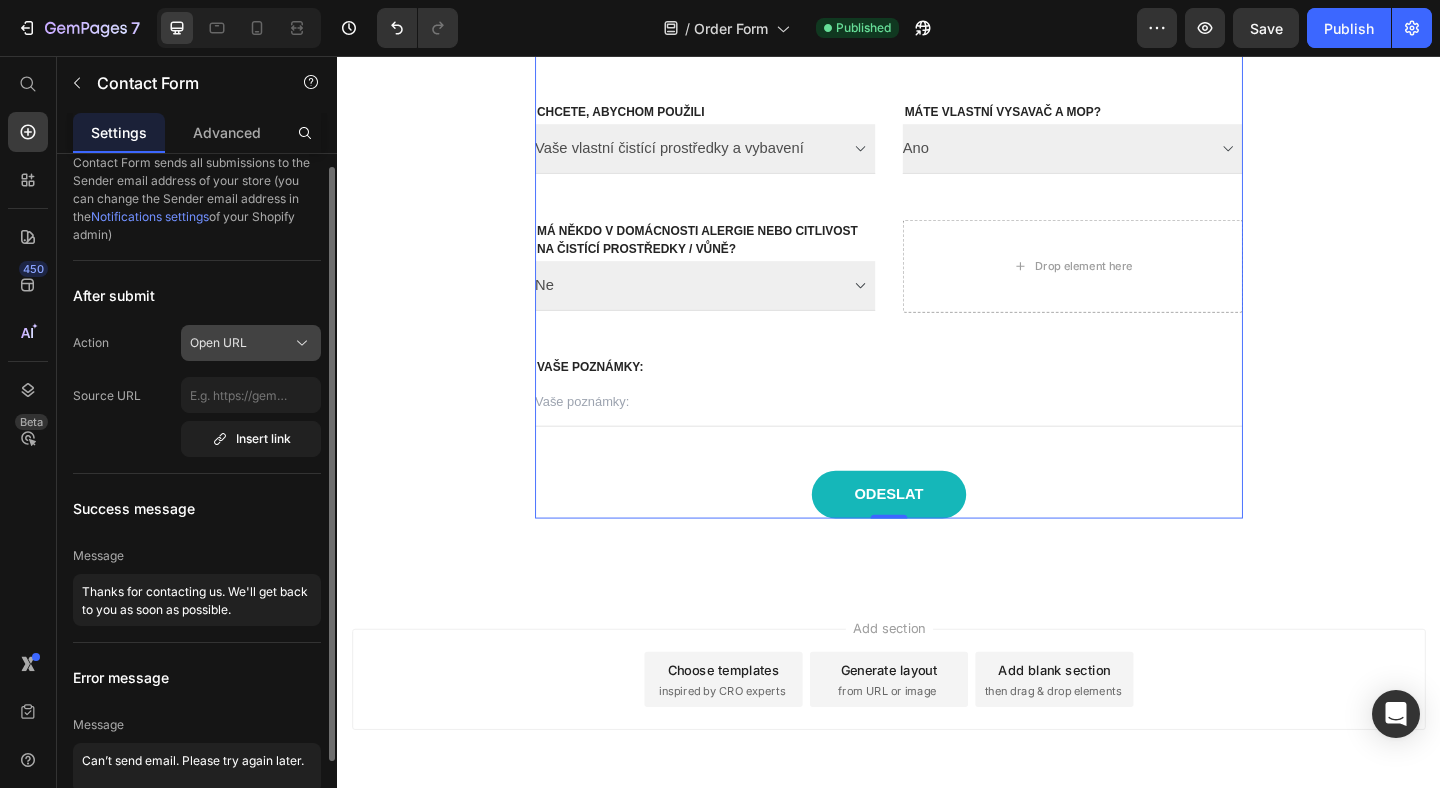 click on "Open URL" 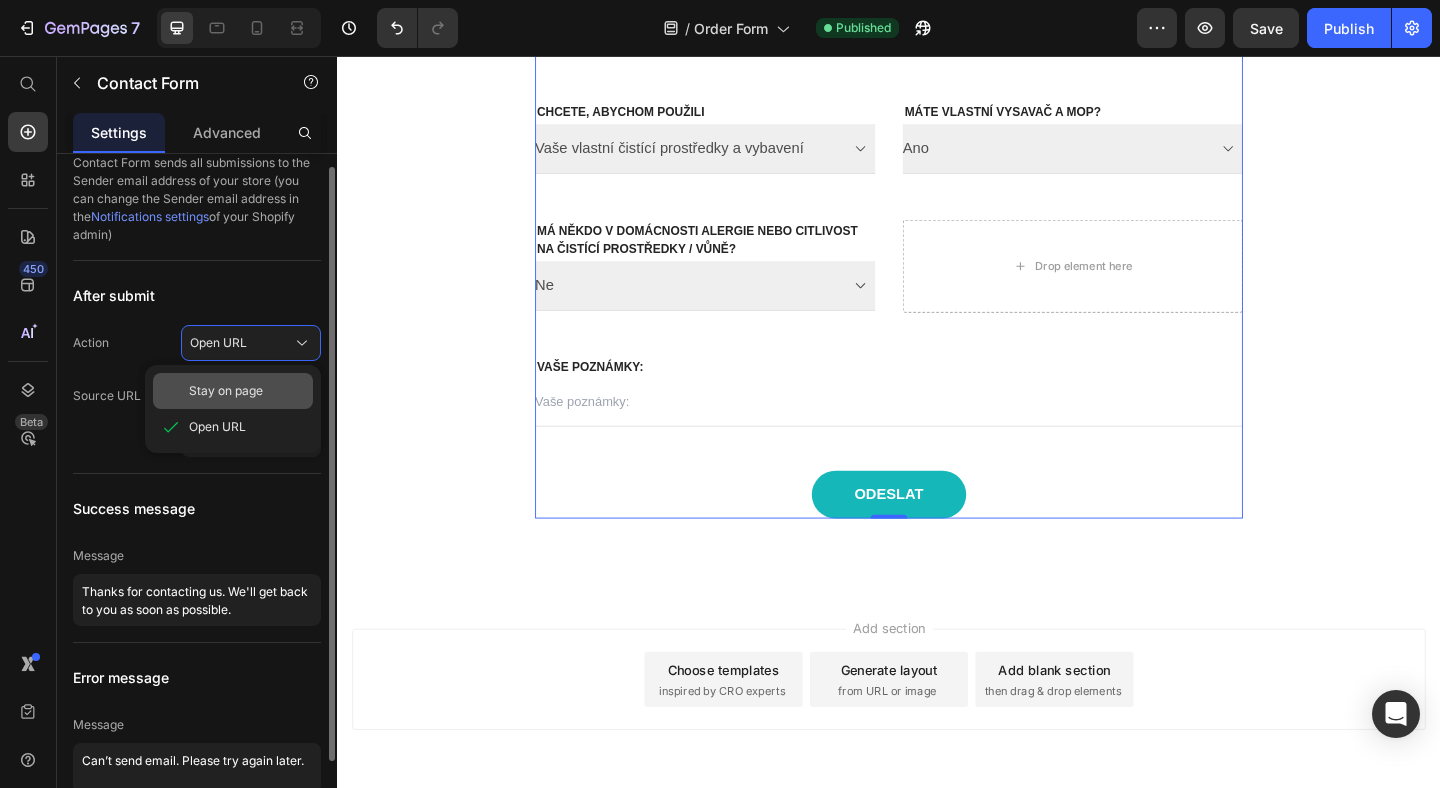 click on "Stay on page" at bounding box center (226, 391) 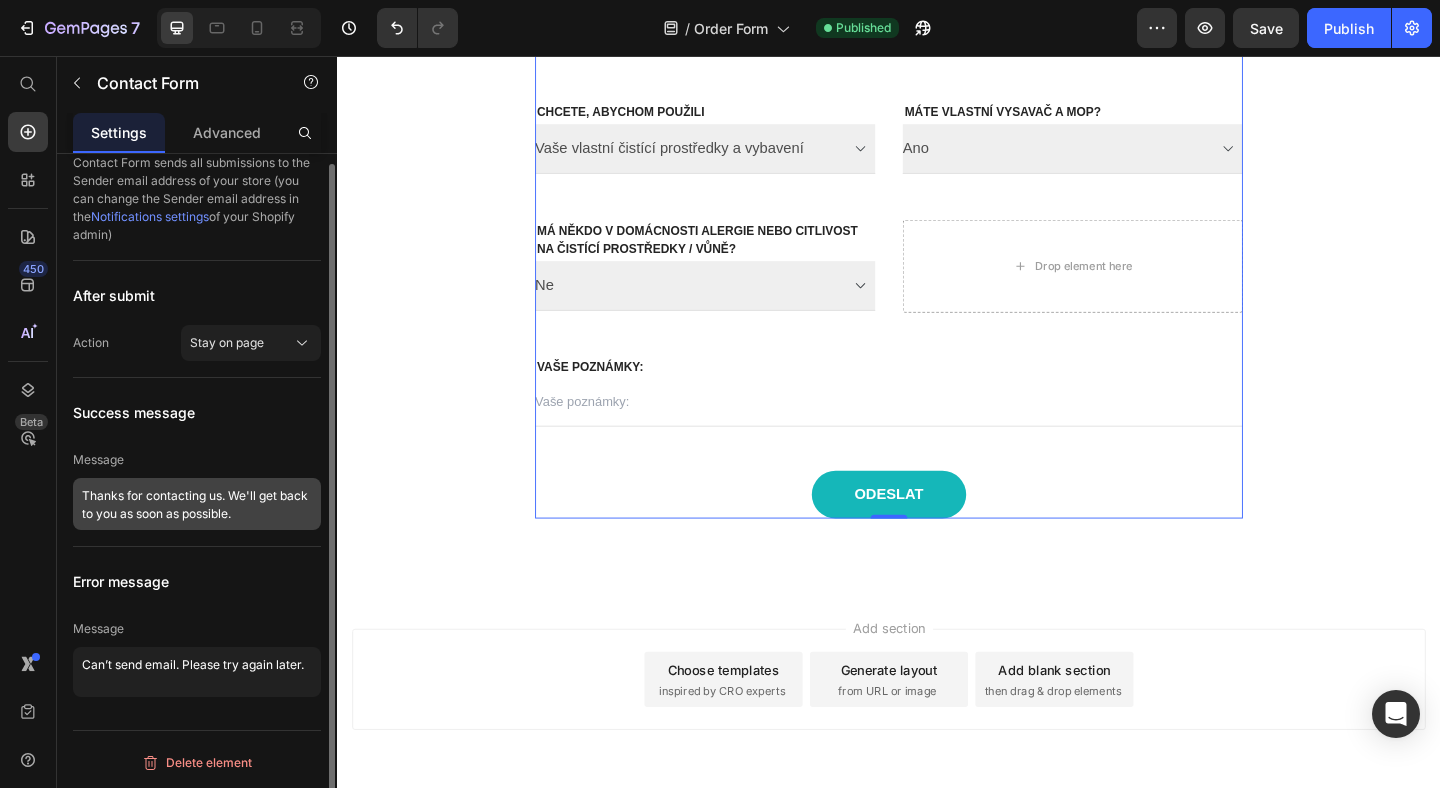 scroll, scrollTop: 0, scrollLeft: 0, axis: both 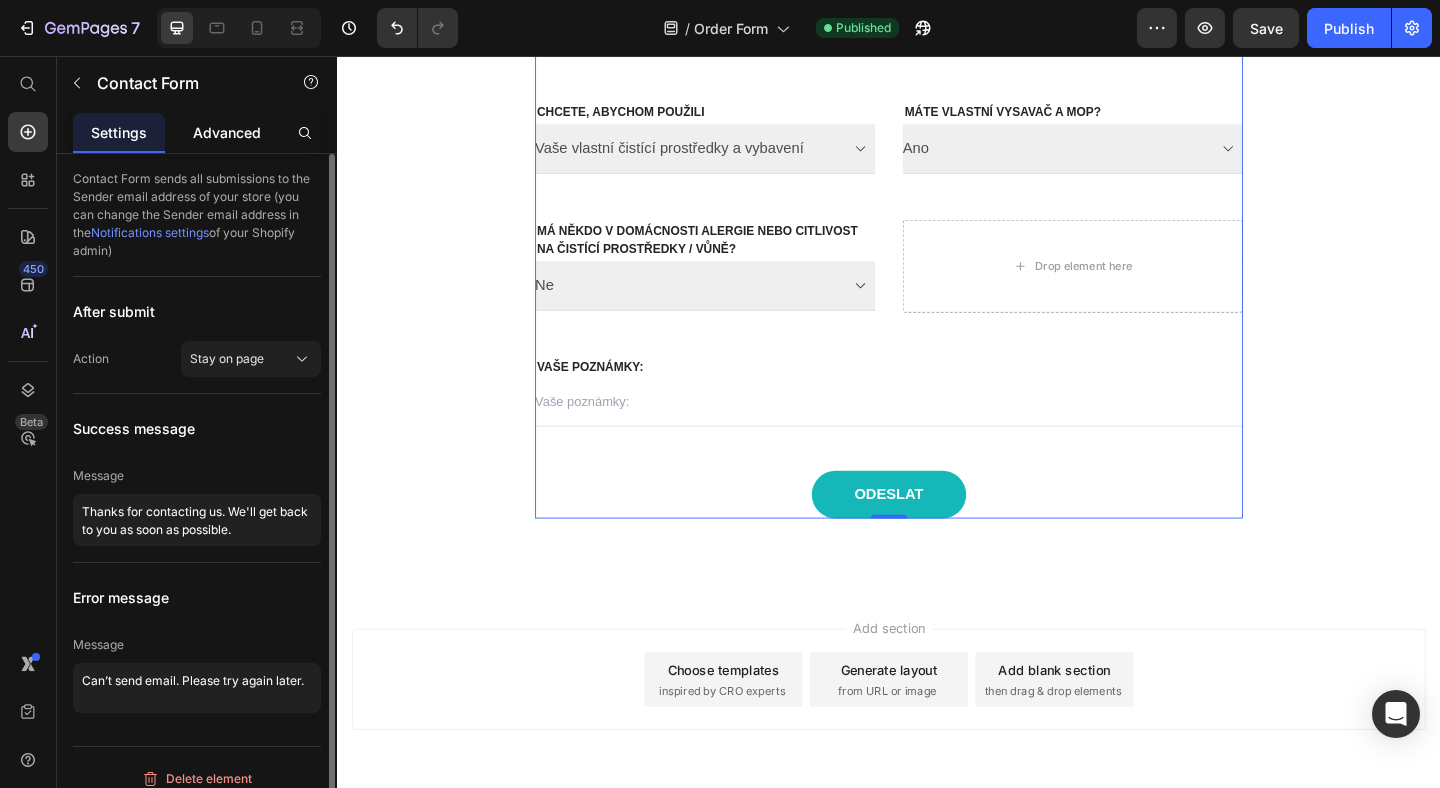 click on "Advanced" at bounding box center (227, 132) 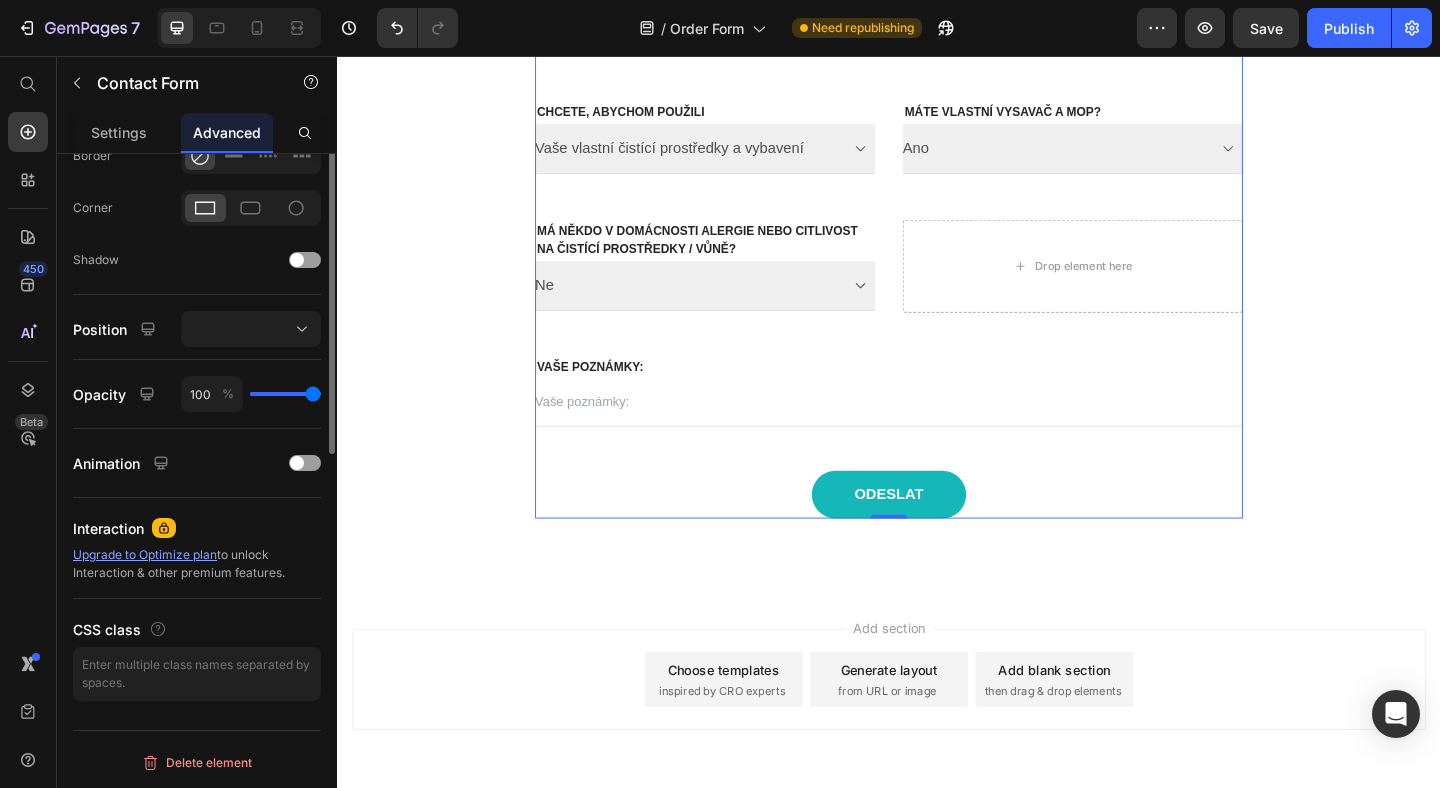 scroll, scrollTop: 0, scrollLeft: 0, axis: both 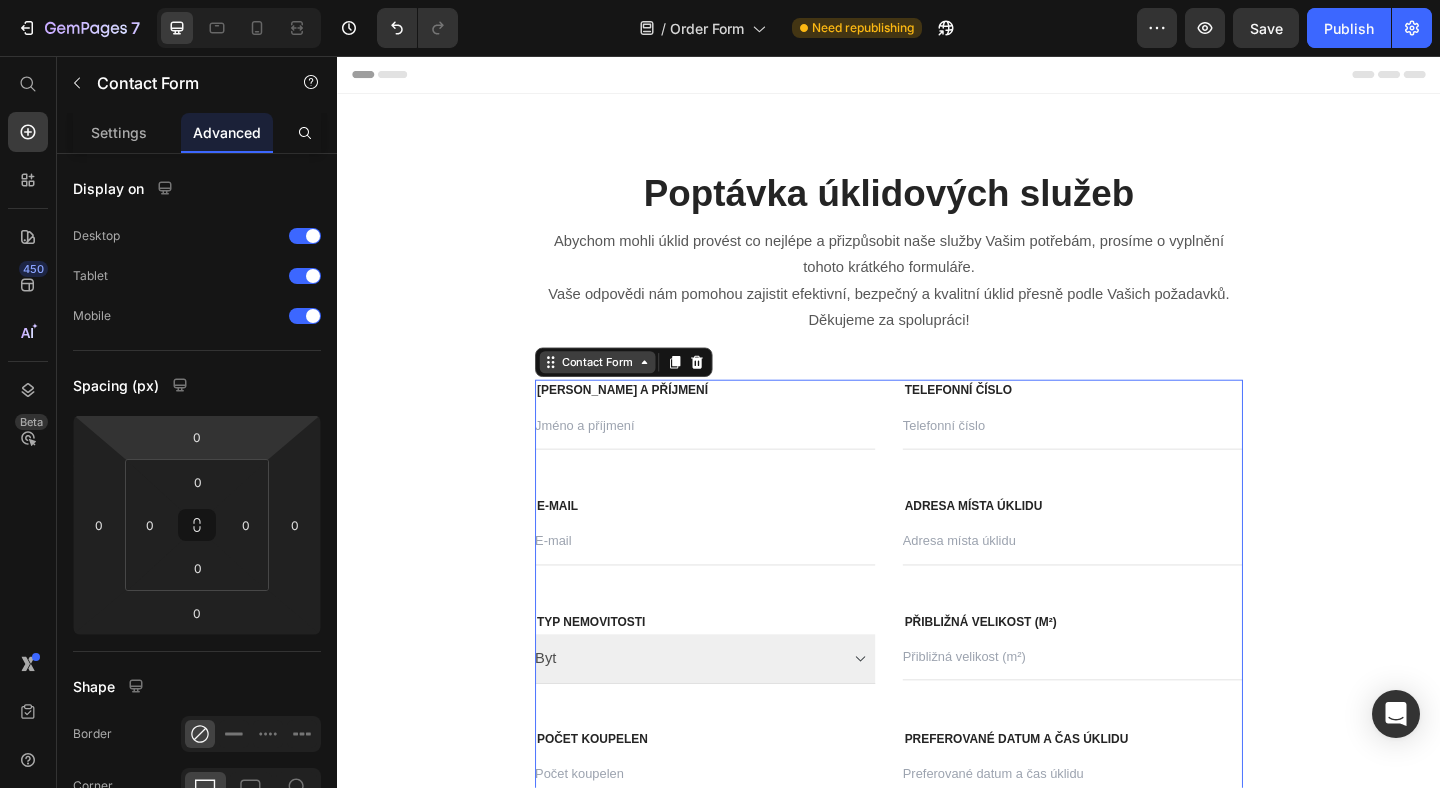 click on "Contact Form" at bounding box center (620, 389) 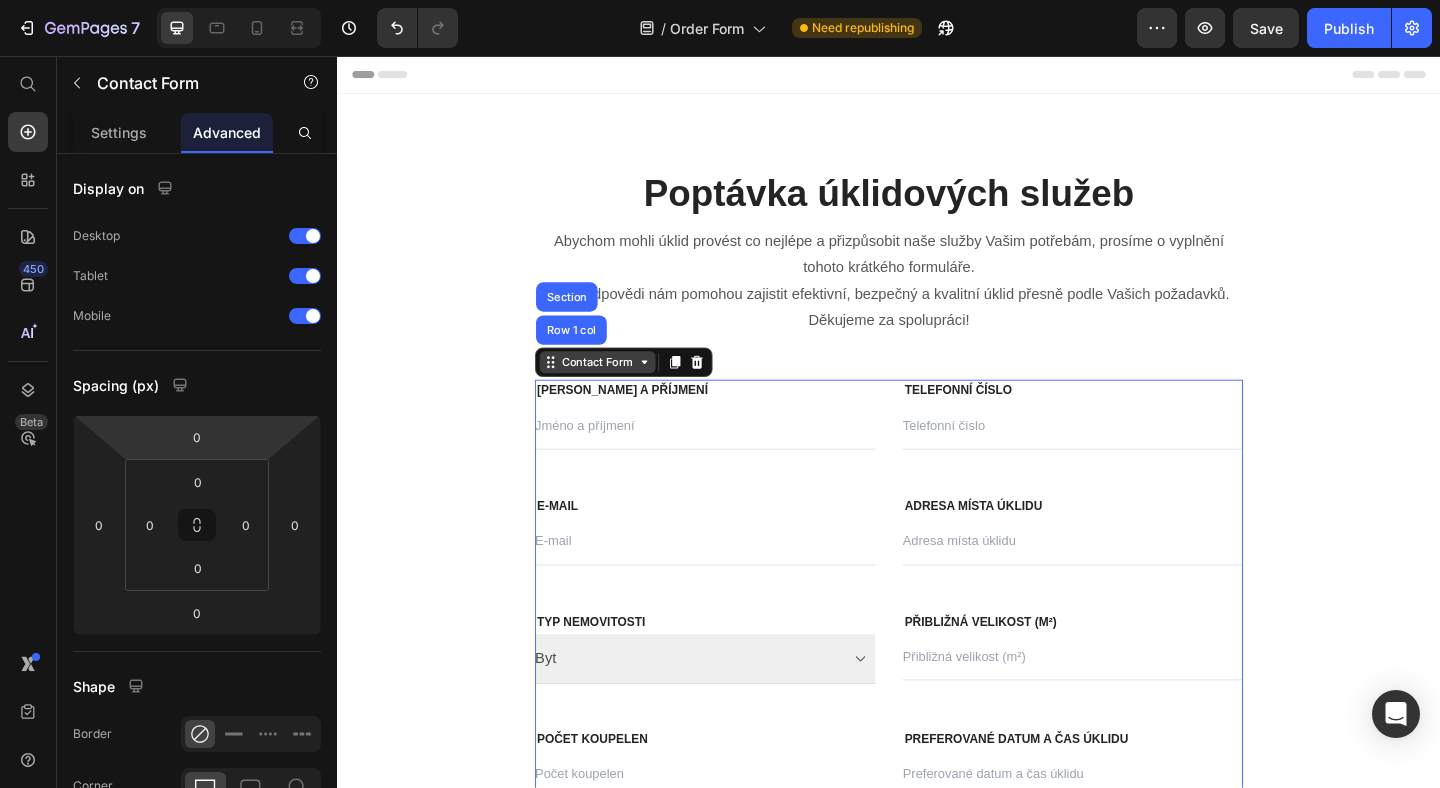 click on "Contact Form" at bounding box center [620, 389] 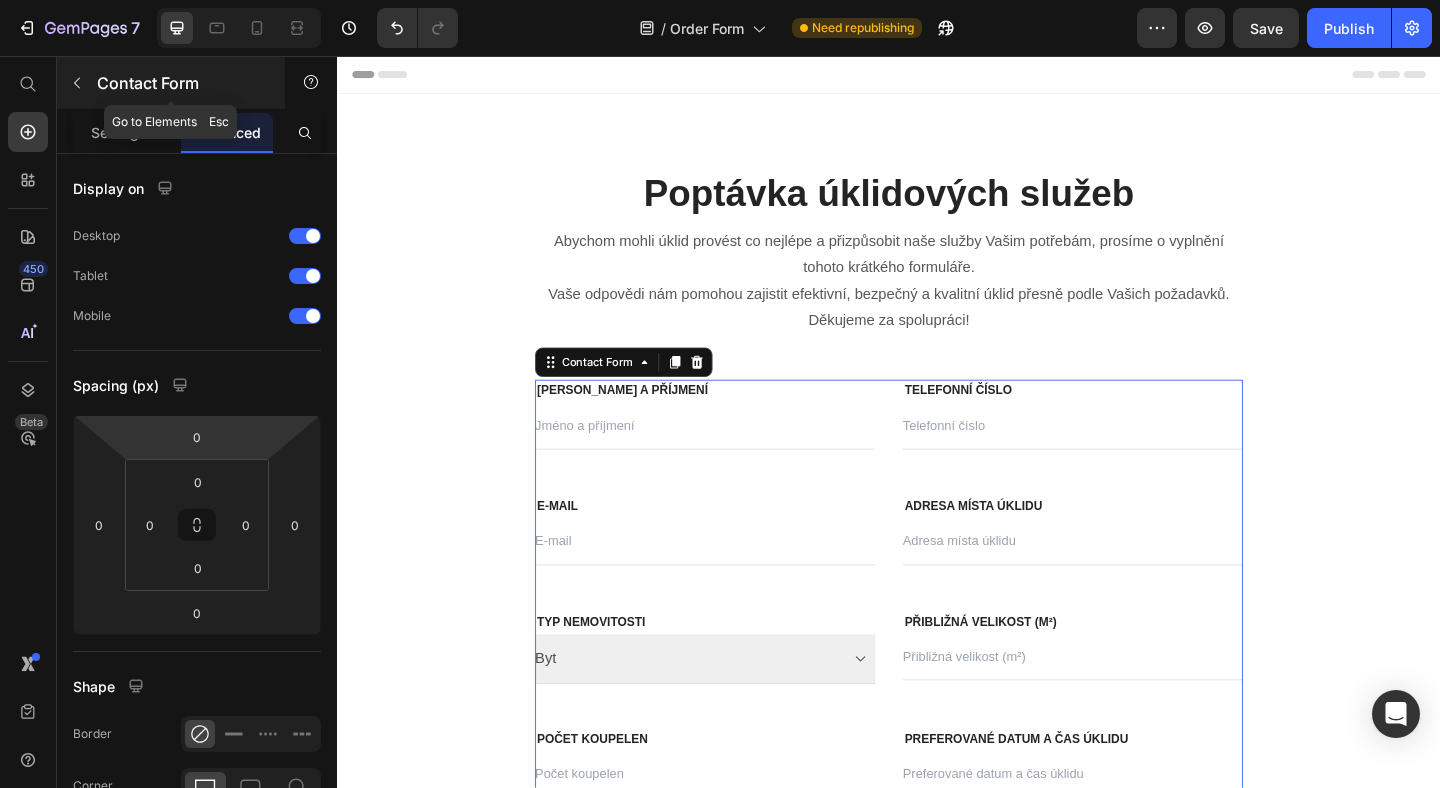 click on "Contact Form" at bounding box center [182, 83] 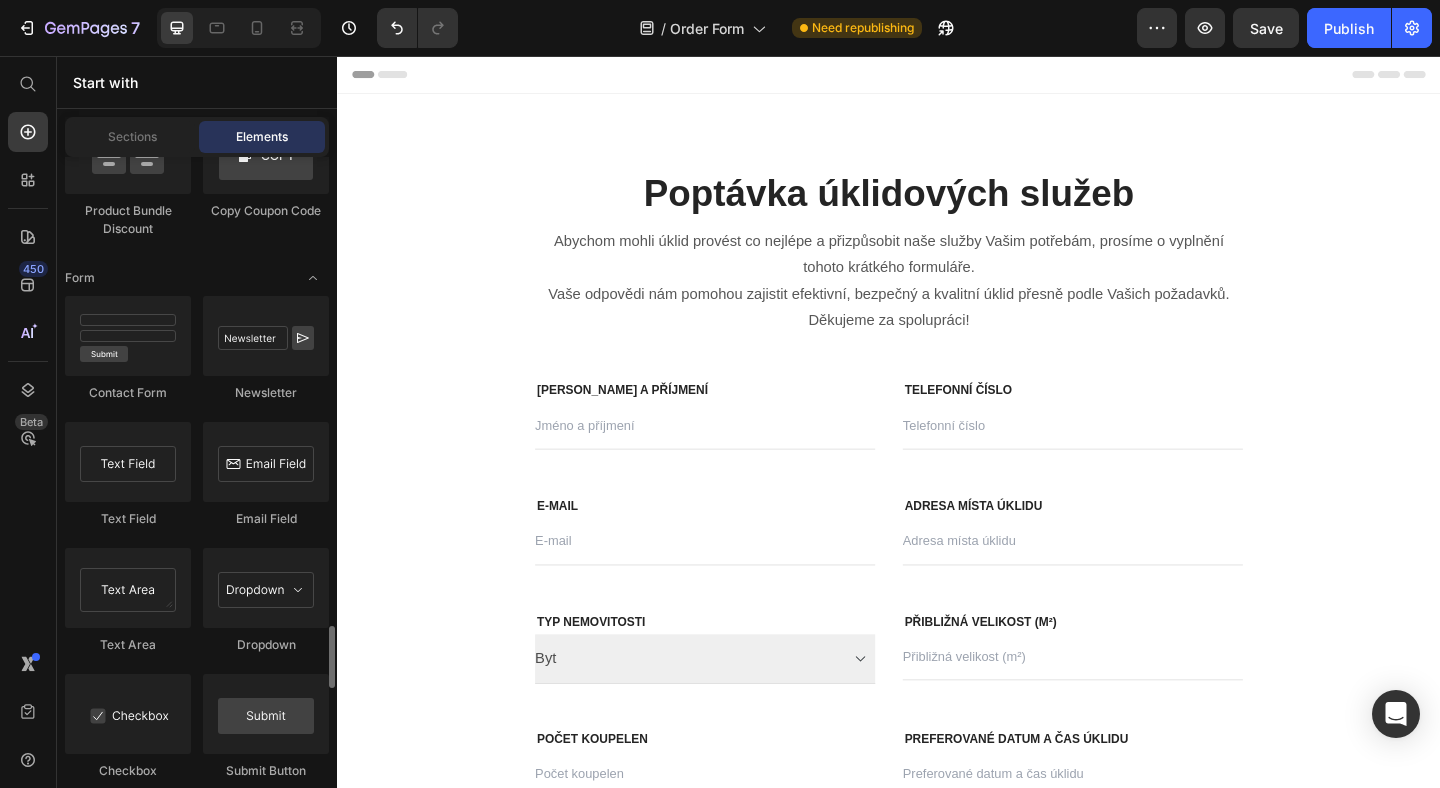 scroll, scrollTop: 4699, scrollLeft: 0, axis: vertical 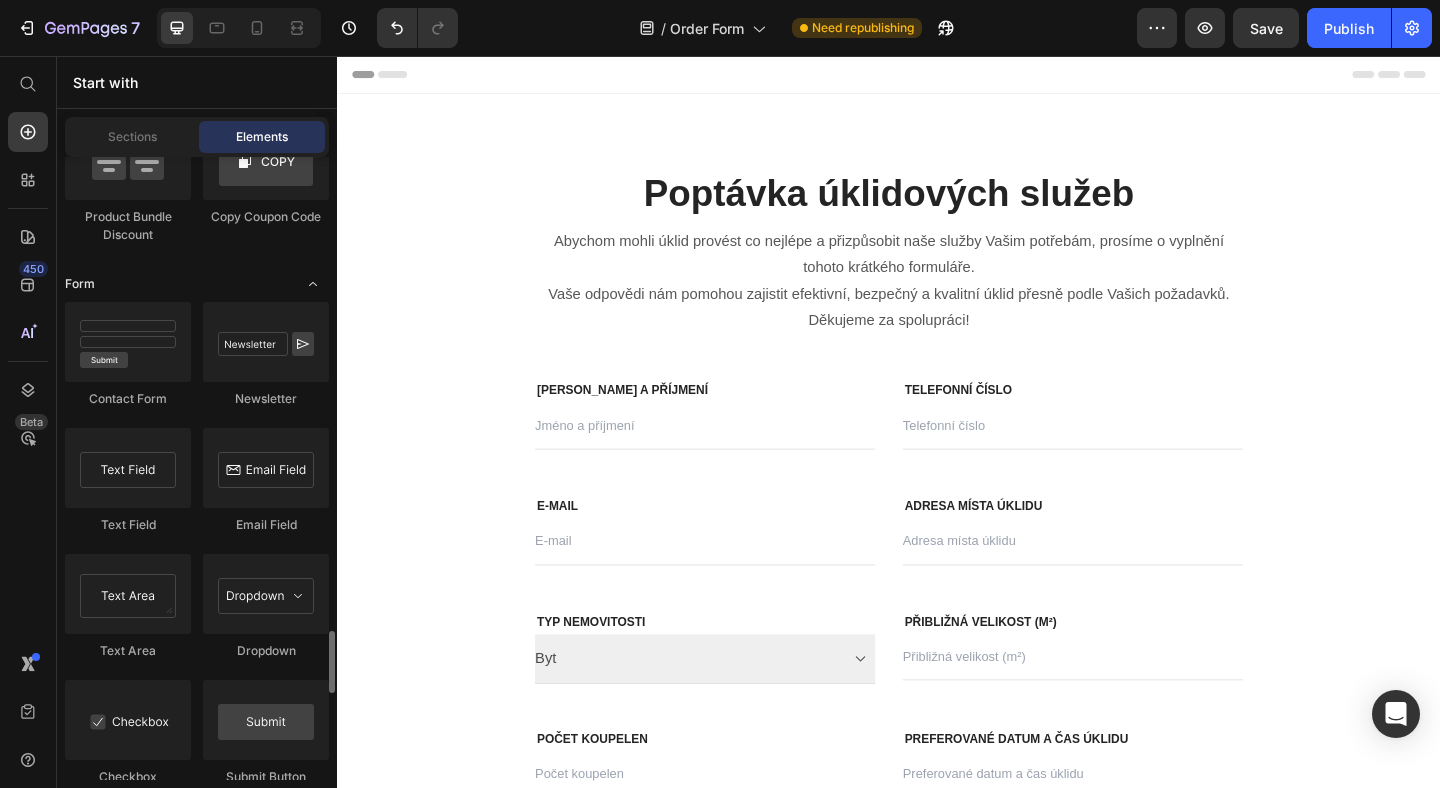 click 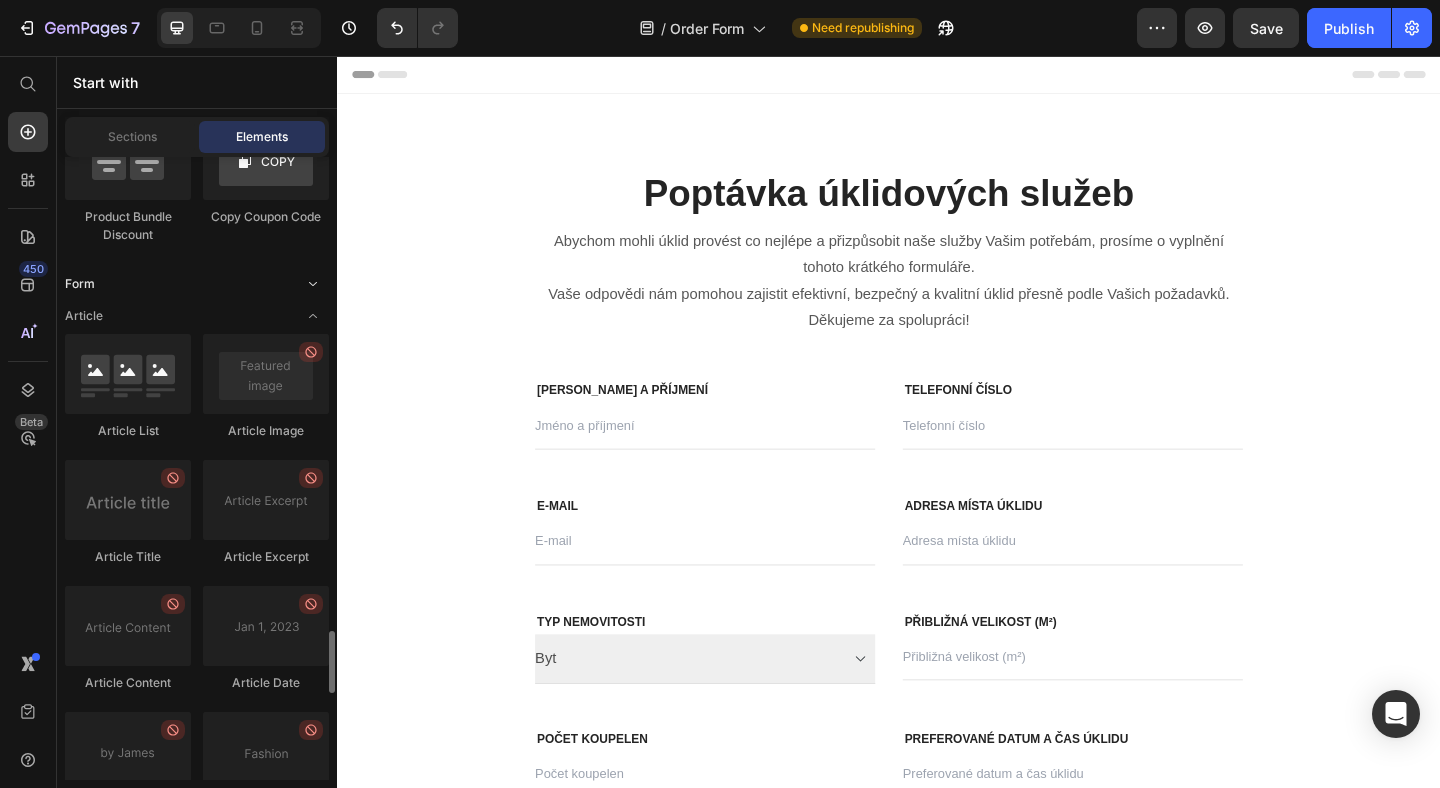 click 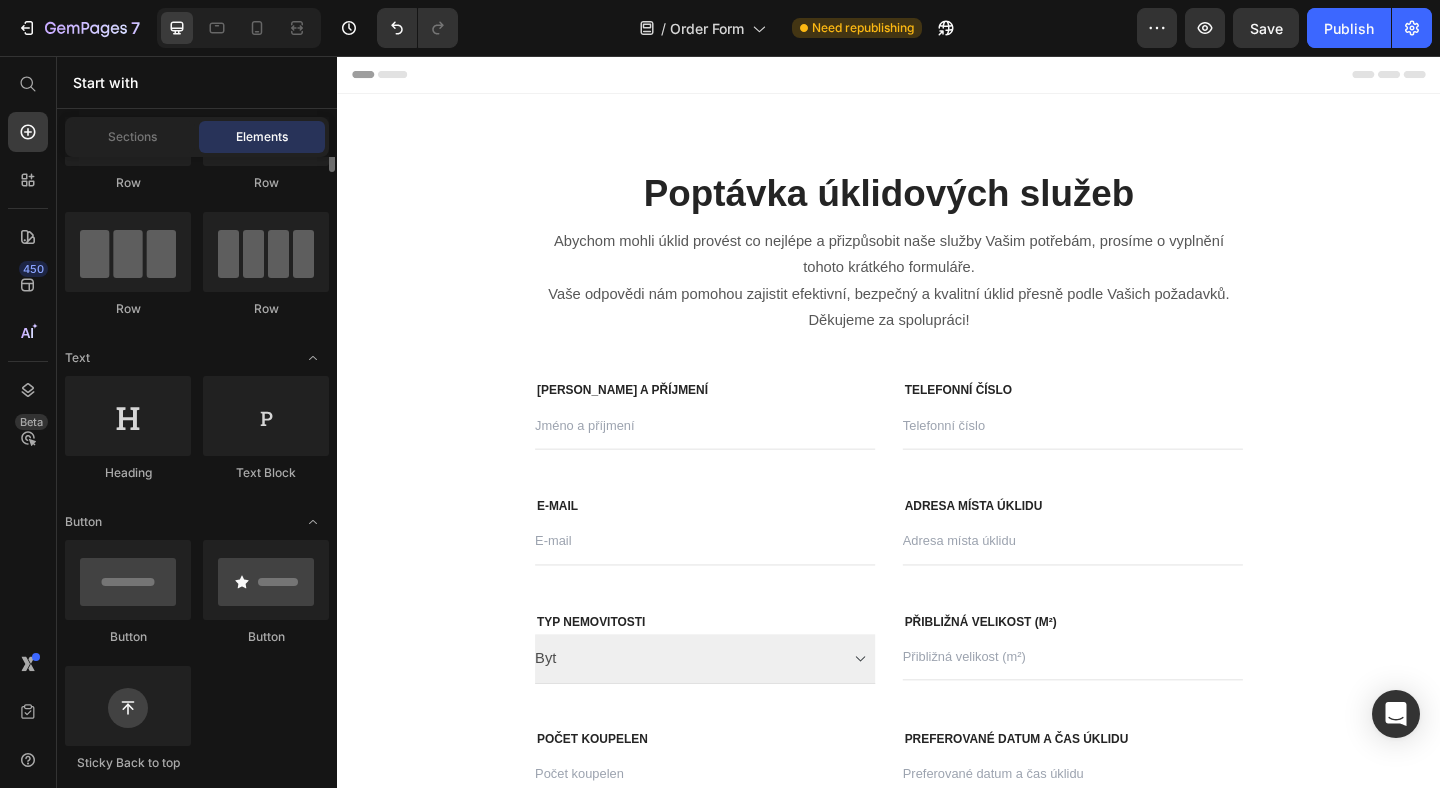 scroll, scrollTop: 0, scrollLeft: 0, axis: both 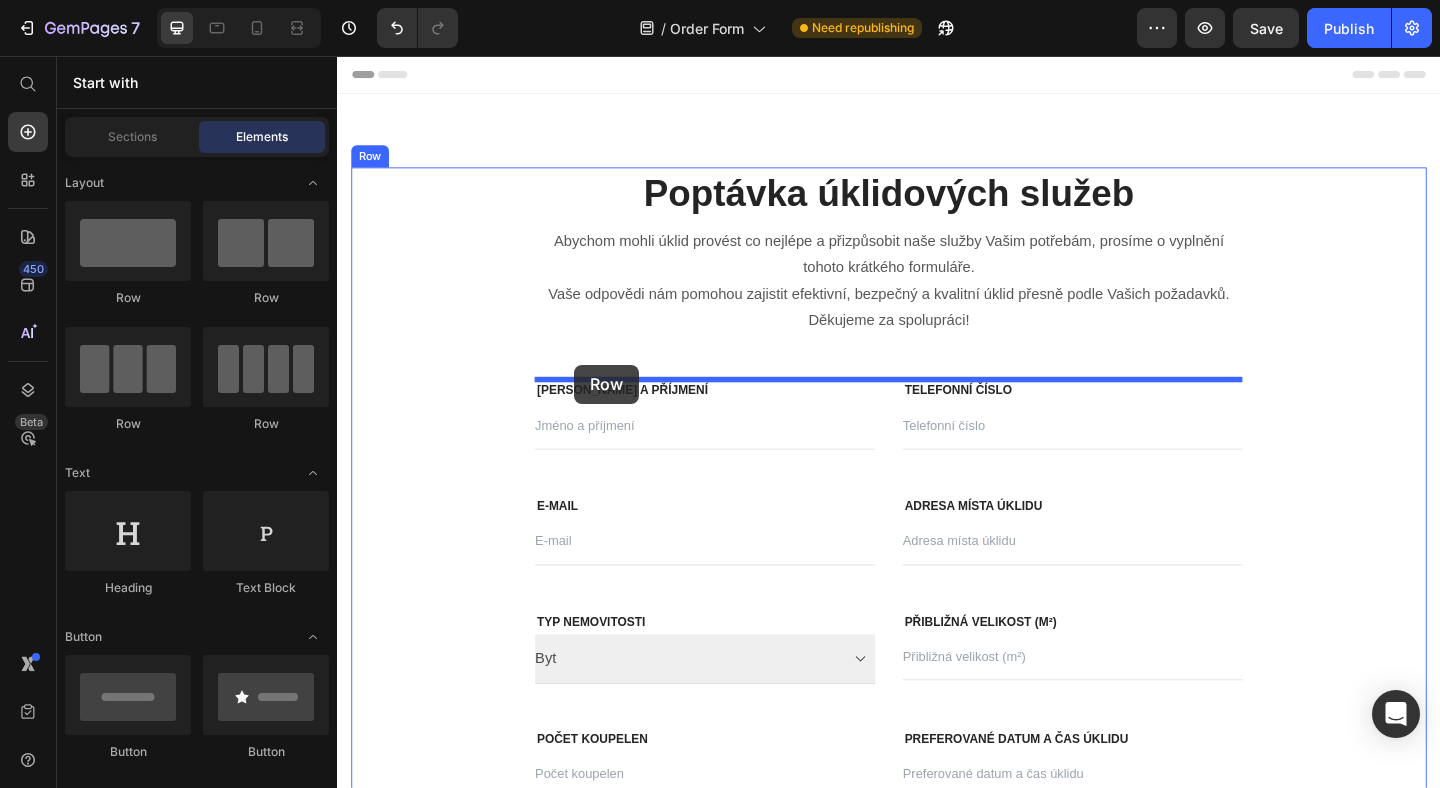 drag, startPoint x: 448, startPoint y: 298, endPoint x: 595, endPoint y: 392, distance: 174.48495 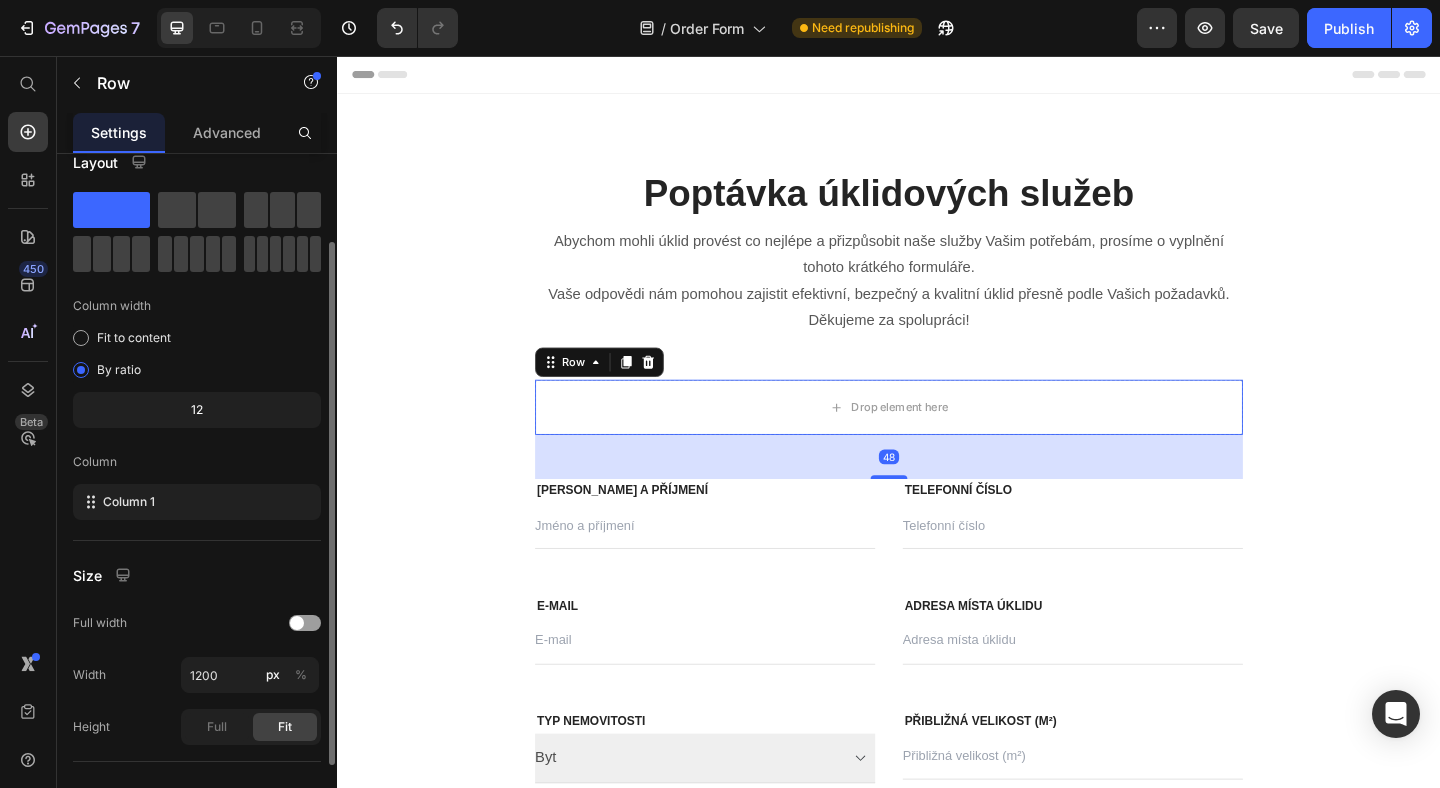 scroll, scrollTop: 67, scrollLeft: 0, axis: vertical 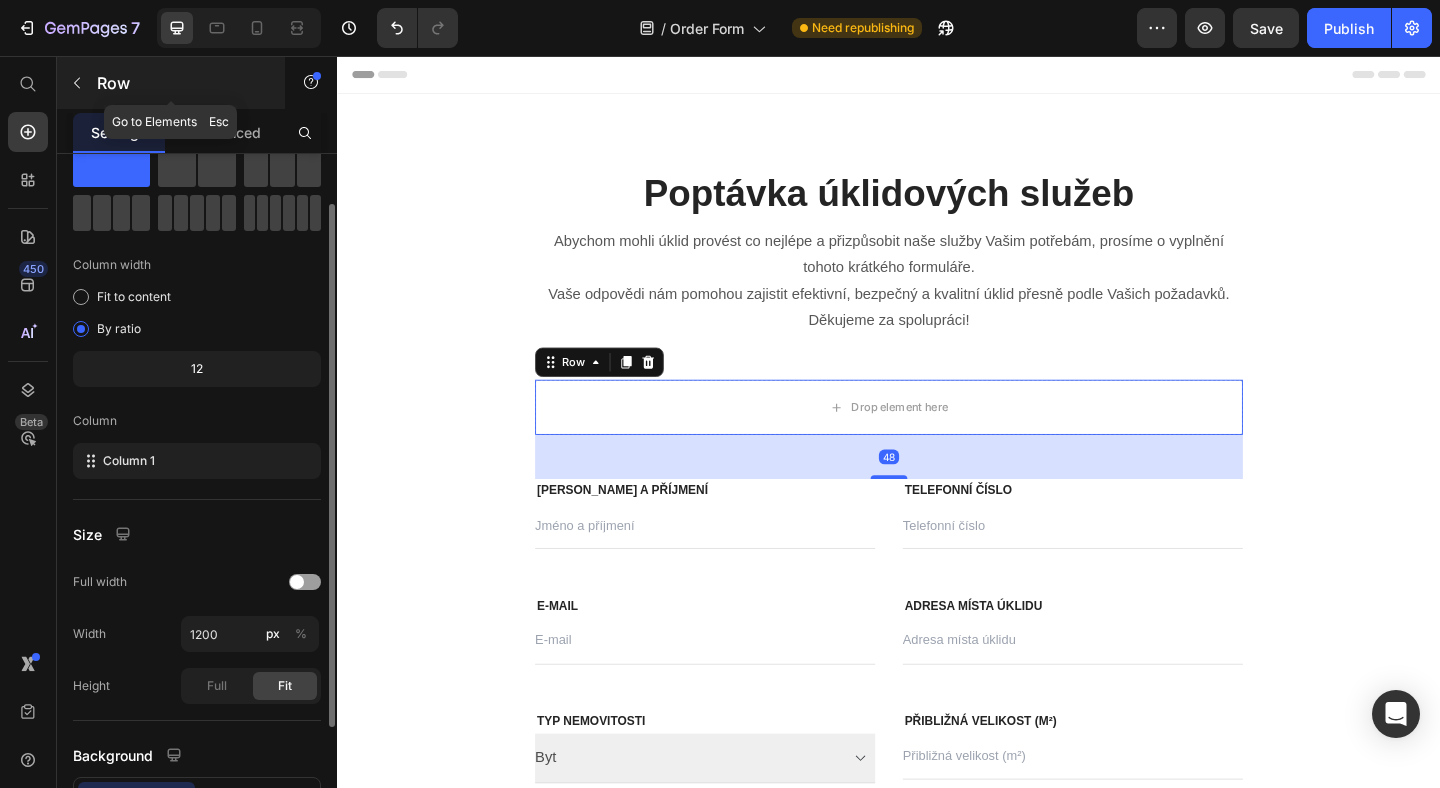 click on "Row" at bounding box center [182, 83] 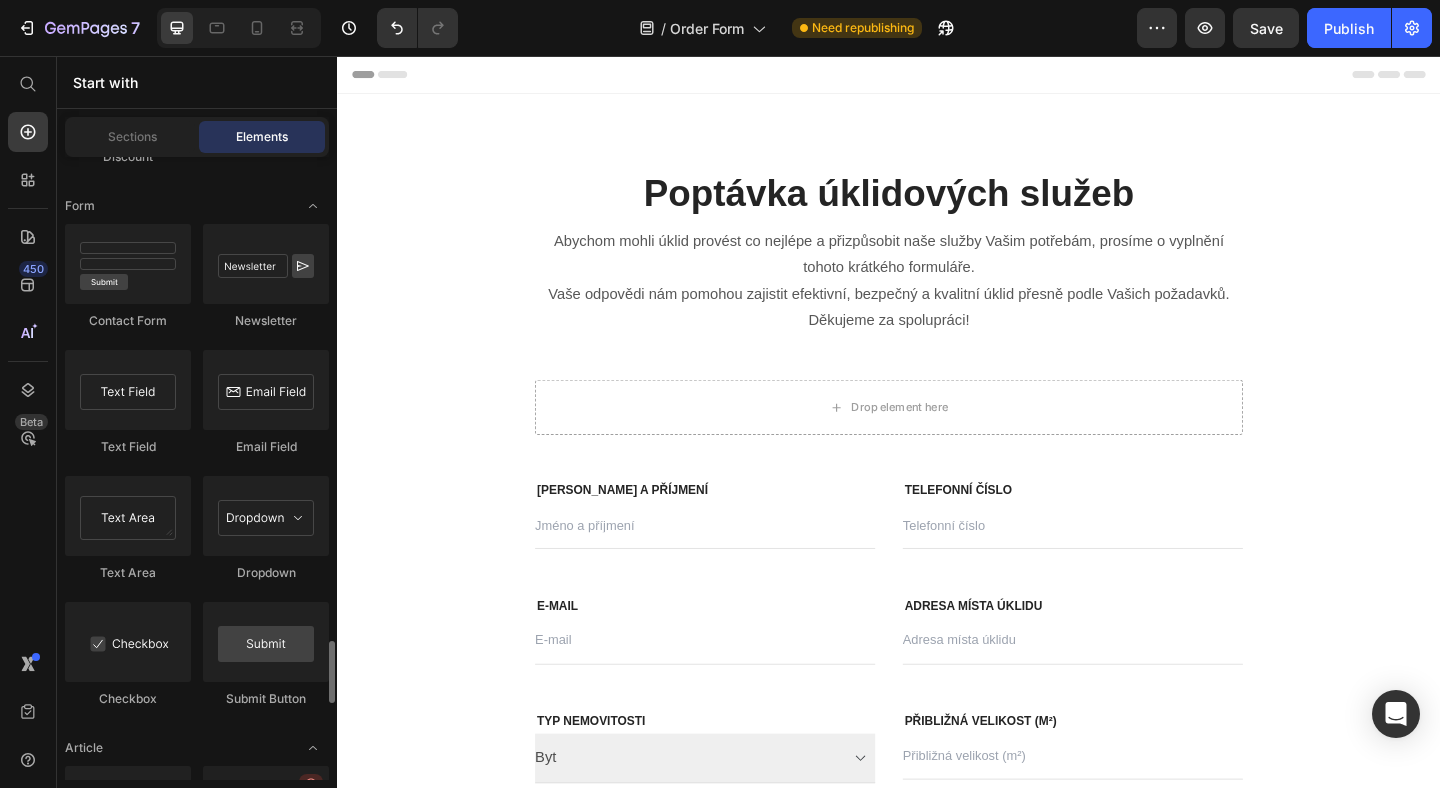 scroll, scrollTop: 4779, scrollLeft: 0, axis: vertical 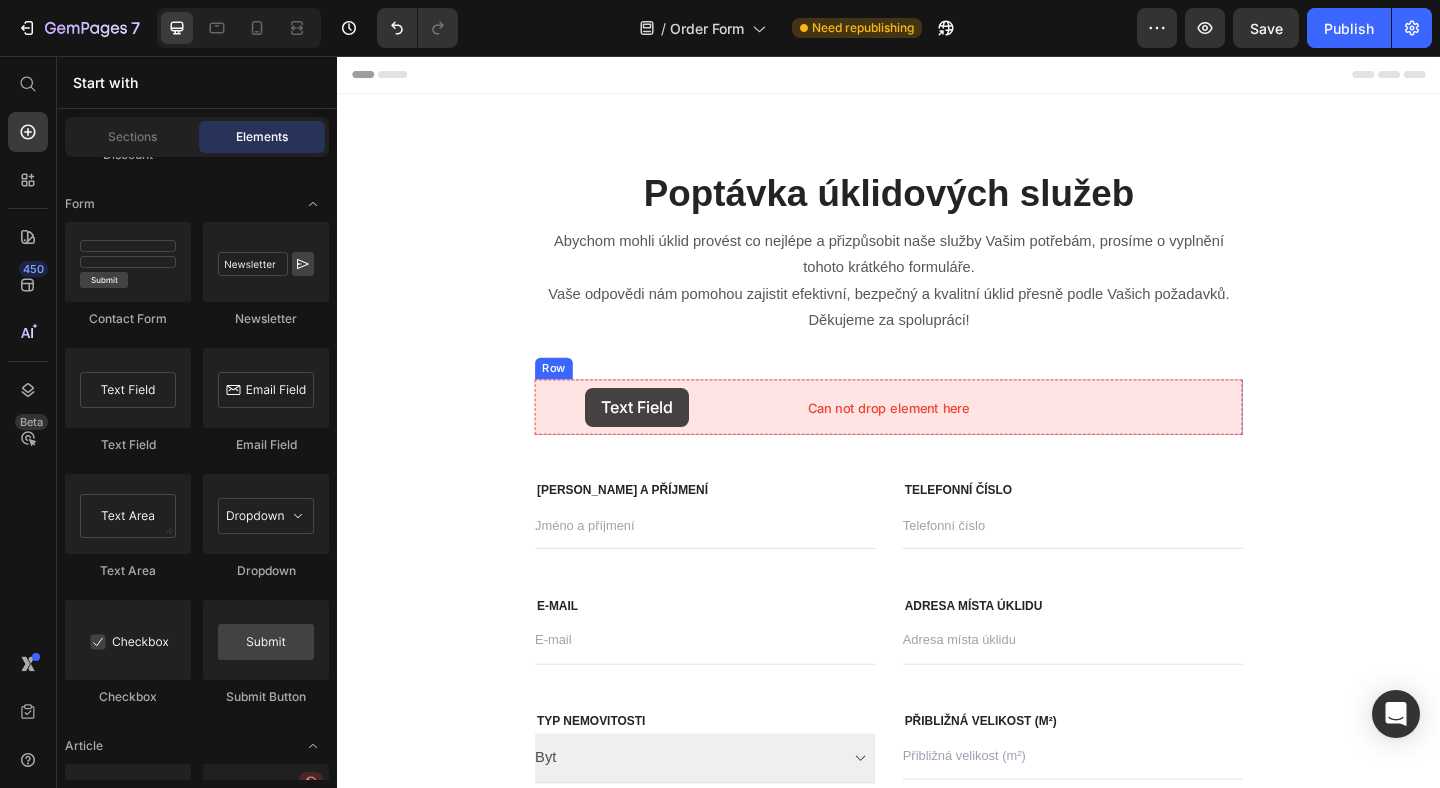 drag, startPoint x: 477, startPoint y: 438, endPoint x: 607, endPoint y: 417, distance: 131.68523 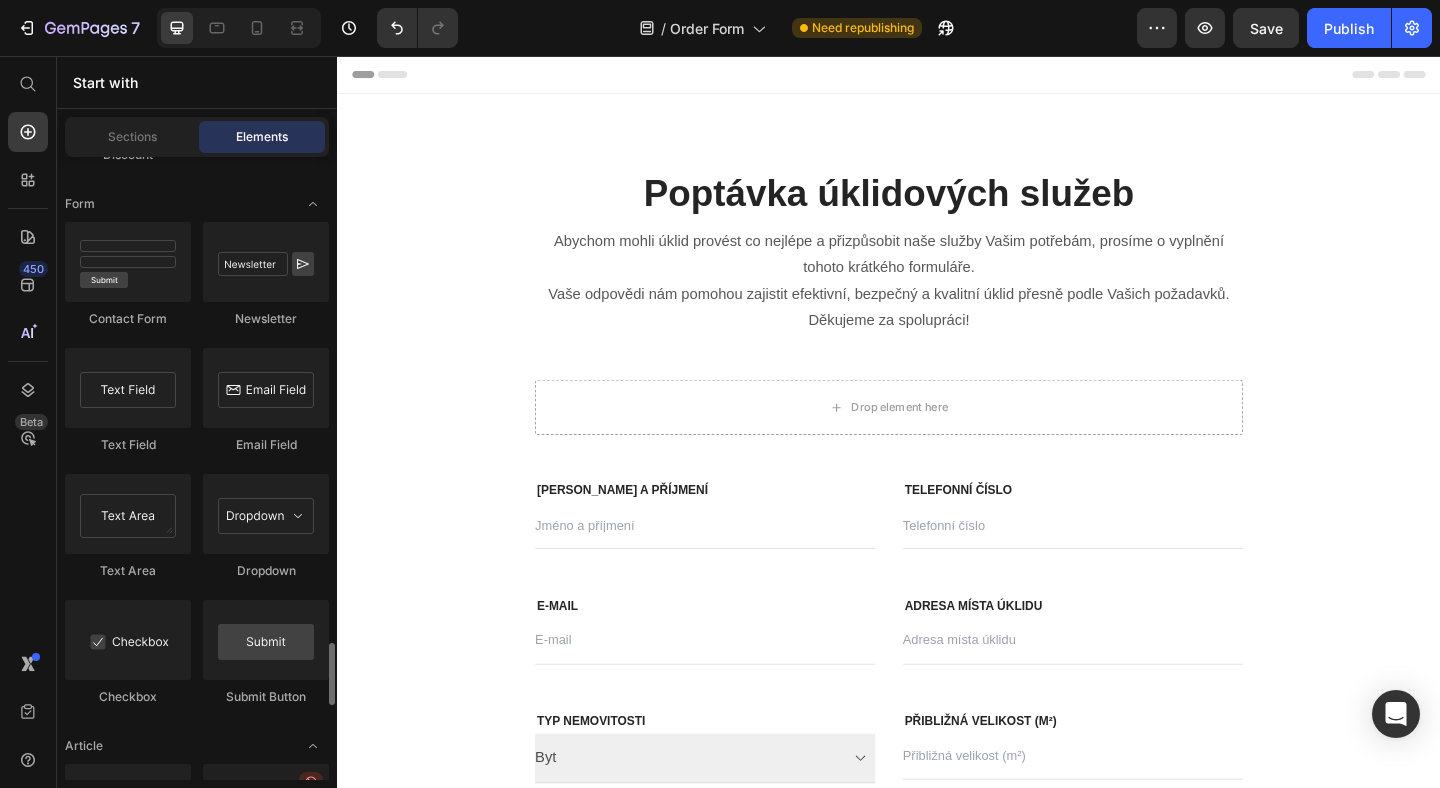 scroll, scrollTop: 4792, scrollLeft: 0, axis: vertical 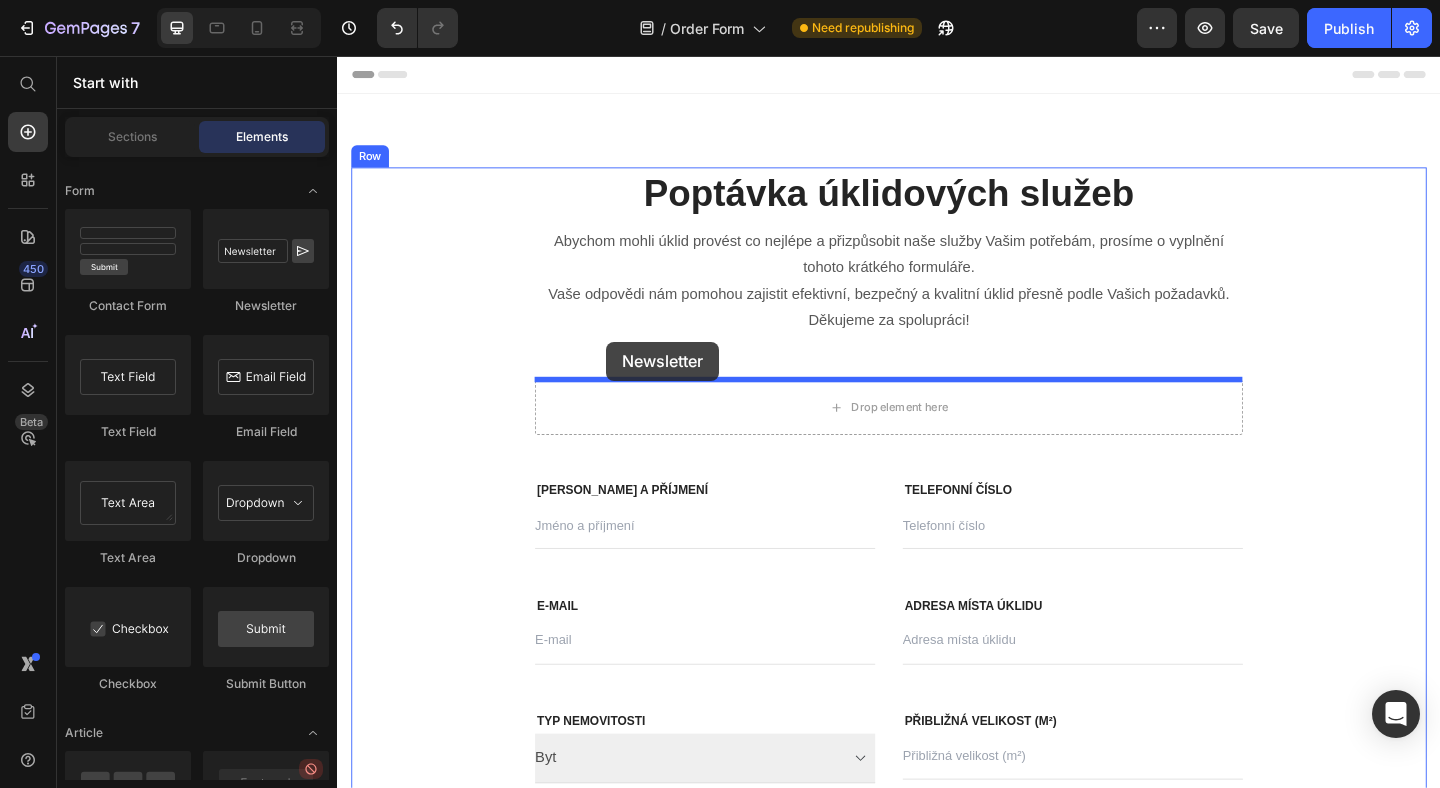 drag, startPoint x: 600, startPoint y: 312, endPoint x: 630, endPoint y: 367, distance: 62.649822 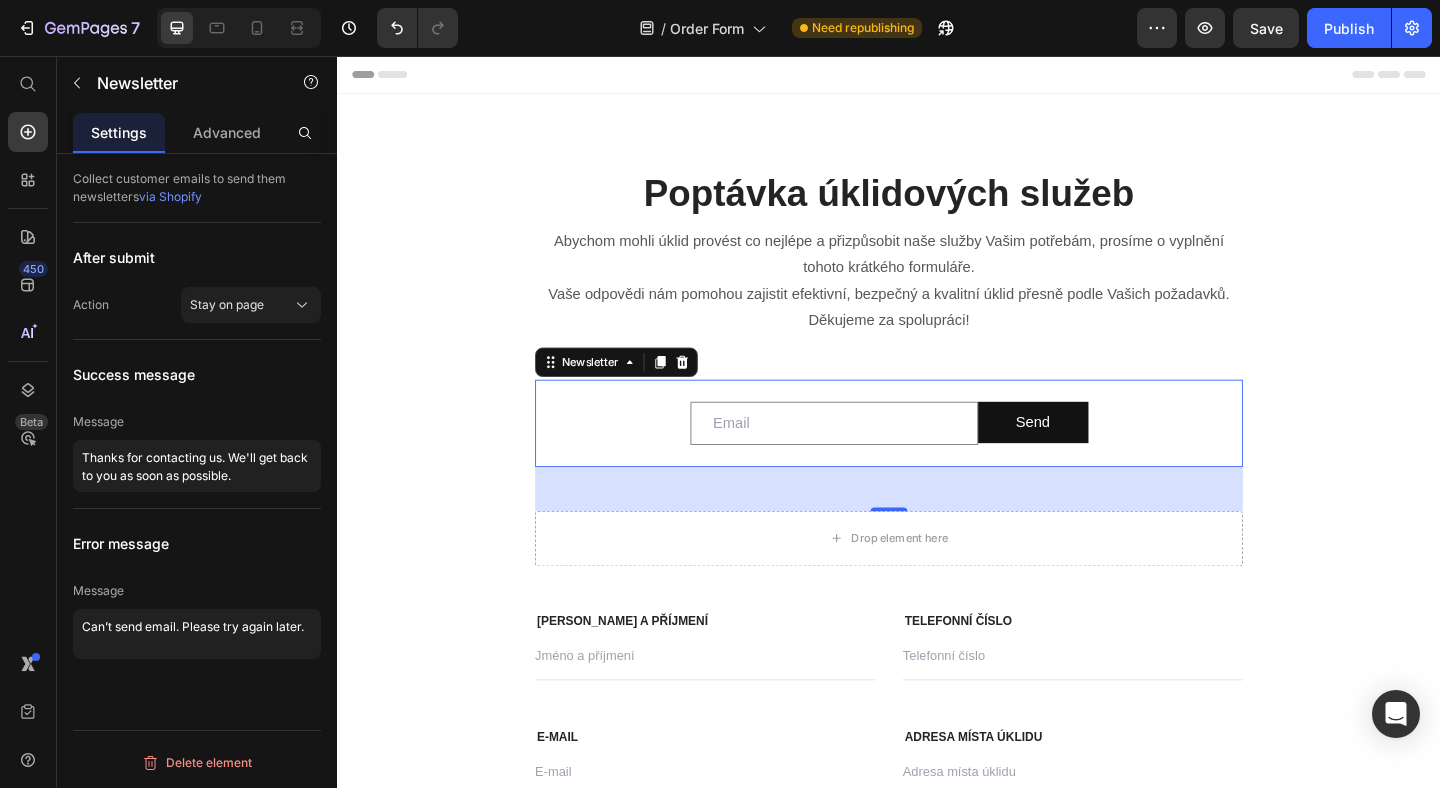 scroll, scrollTop: 0, scrollLeft: 0, axis: both 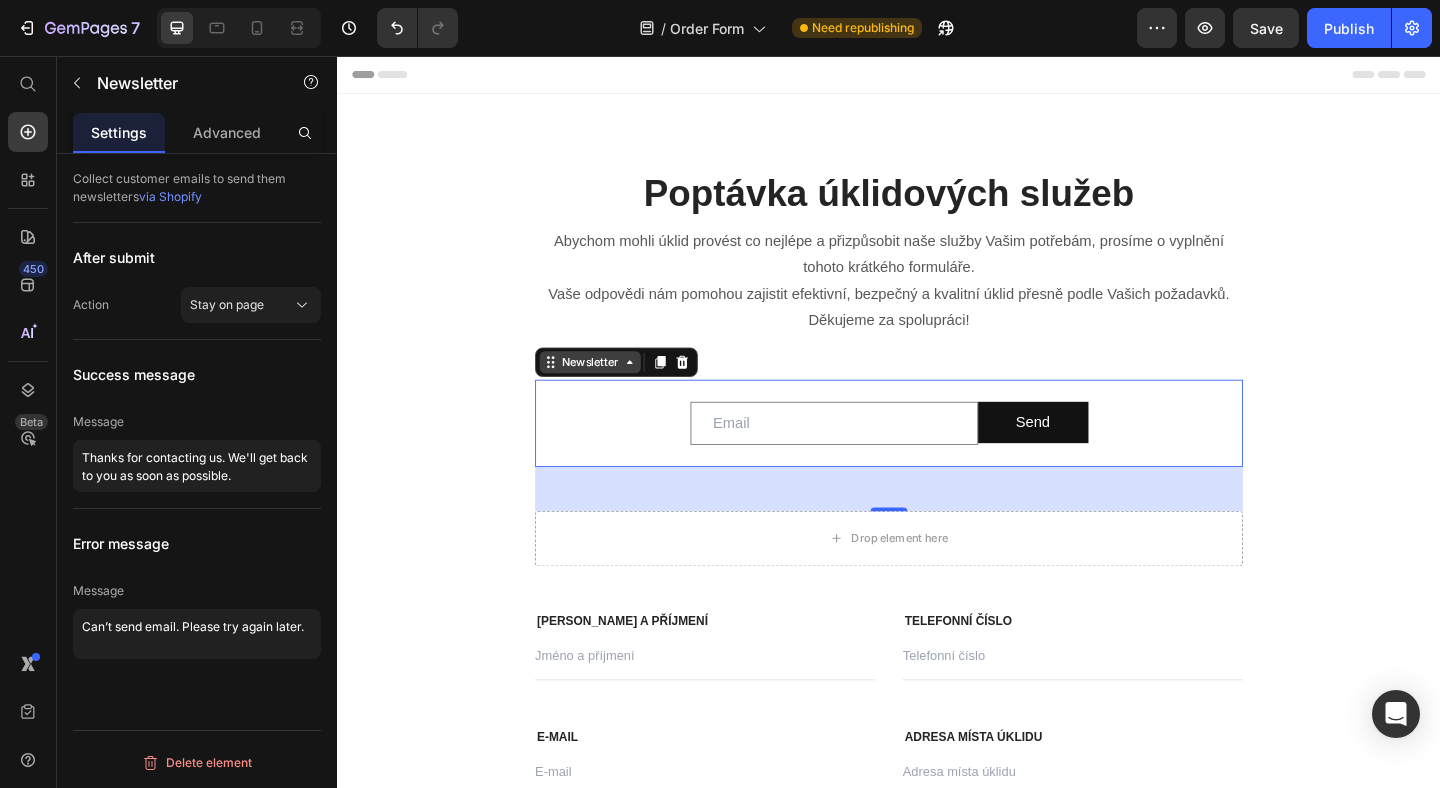 click on "Newsletter" at bounding box center (612, 389) 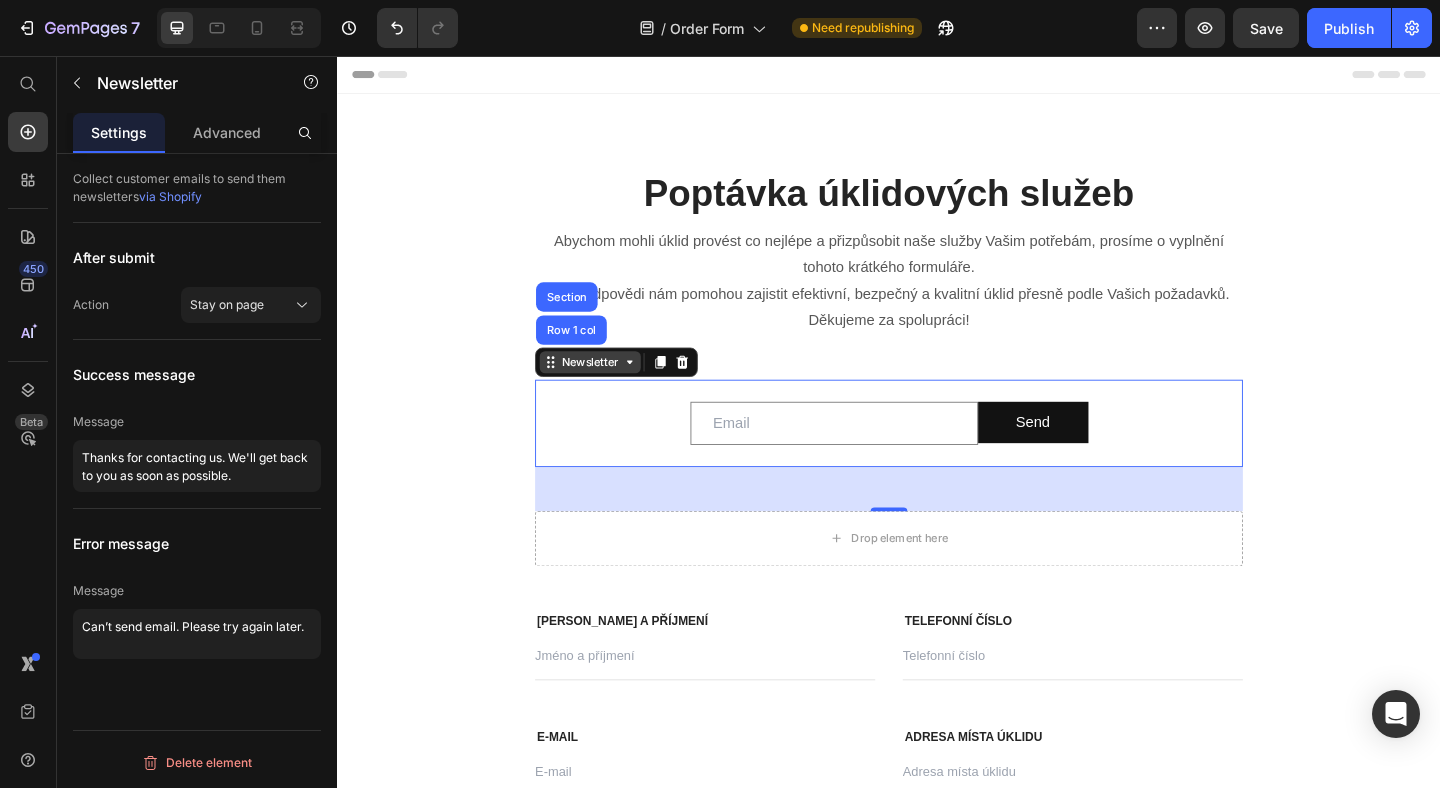 click on "Newsletter" at bounding box center [612, 389] 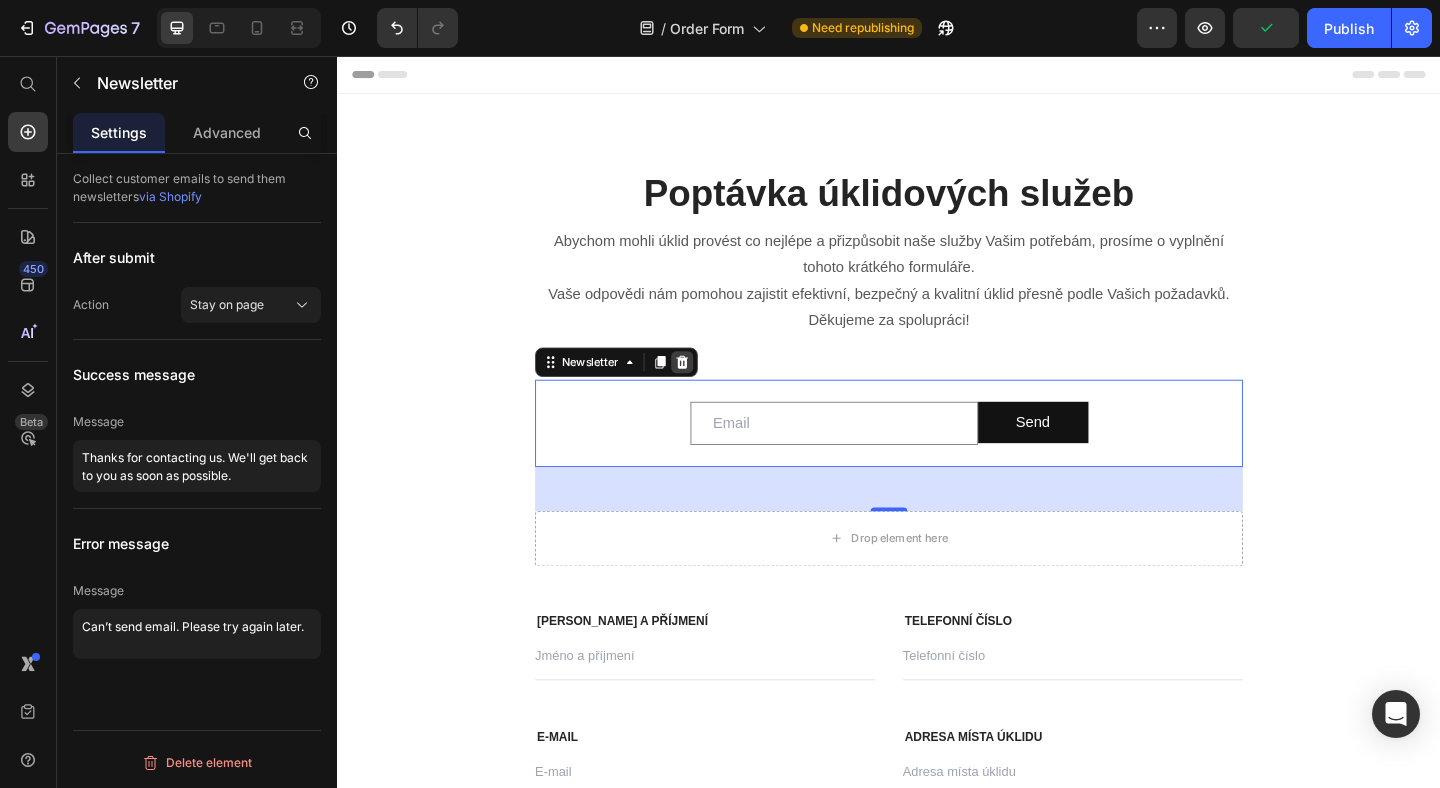 click 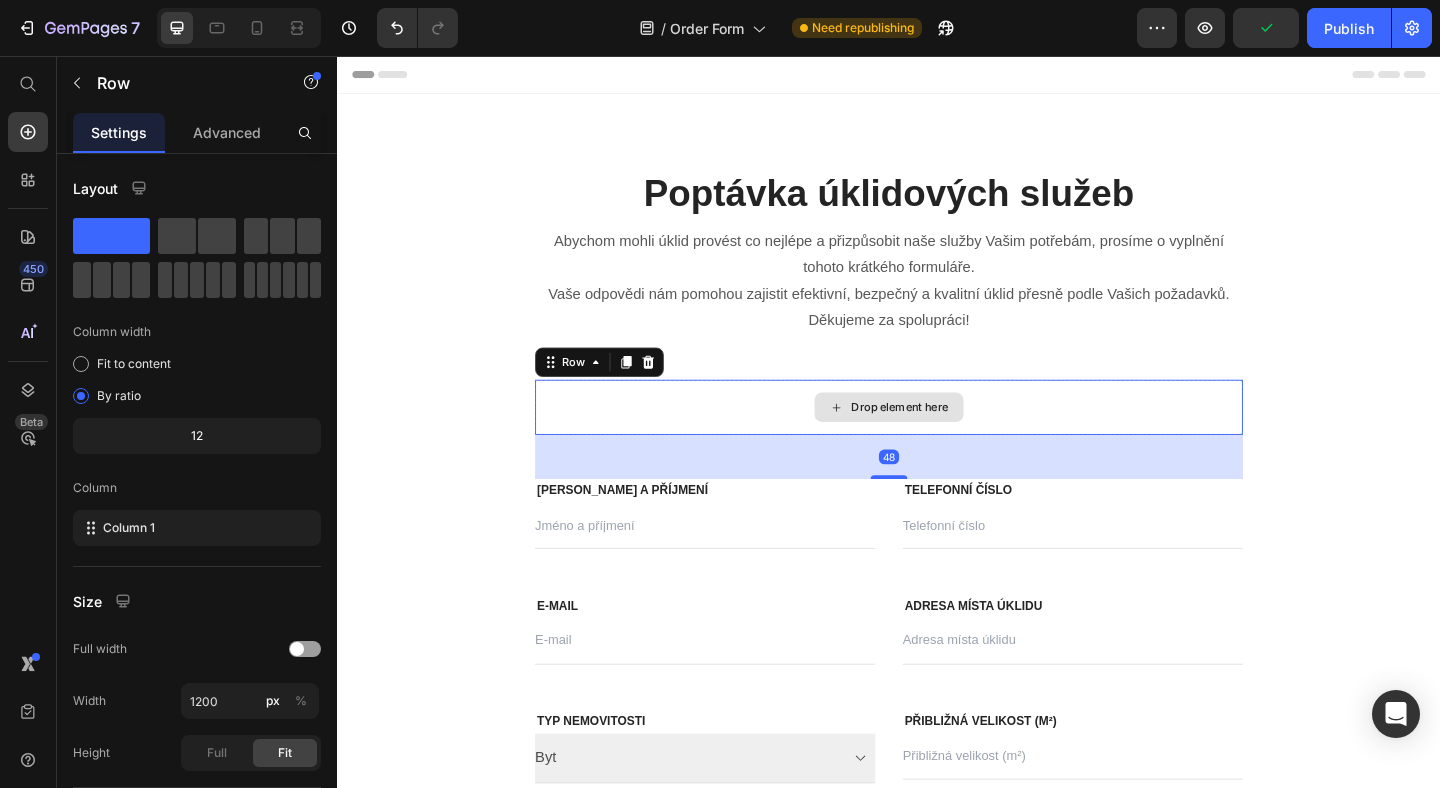 click on "Drop element here" at bounding box center [937, 438] 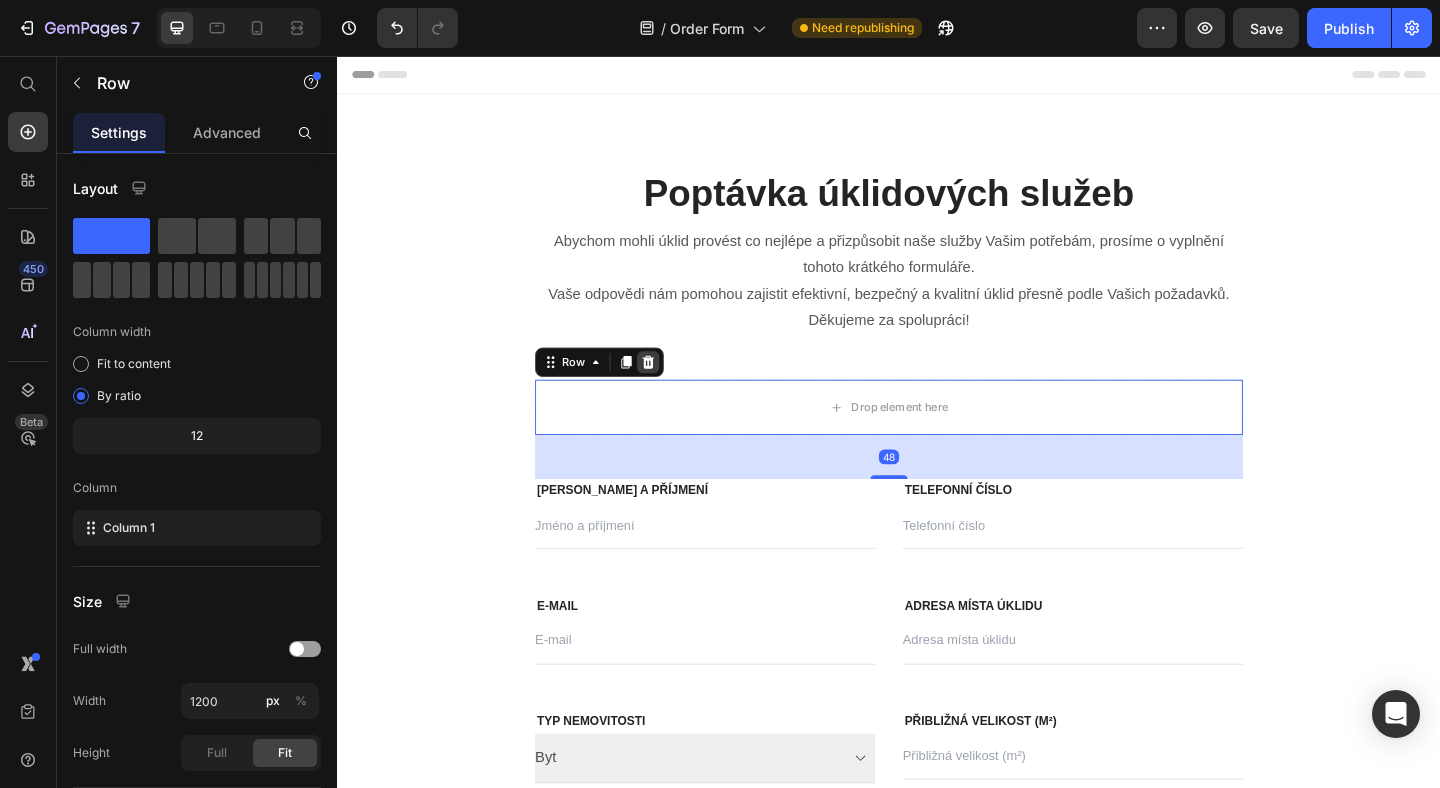 click 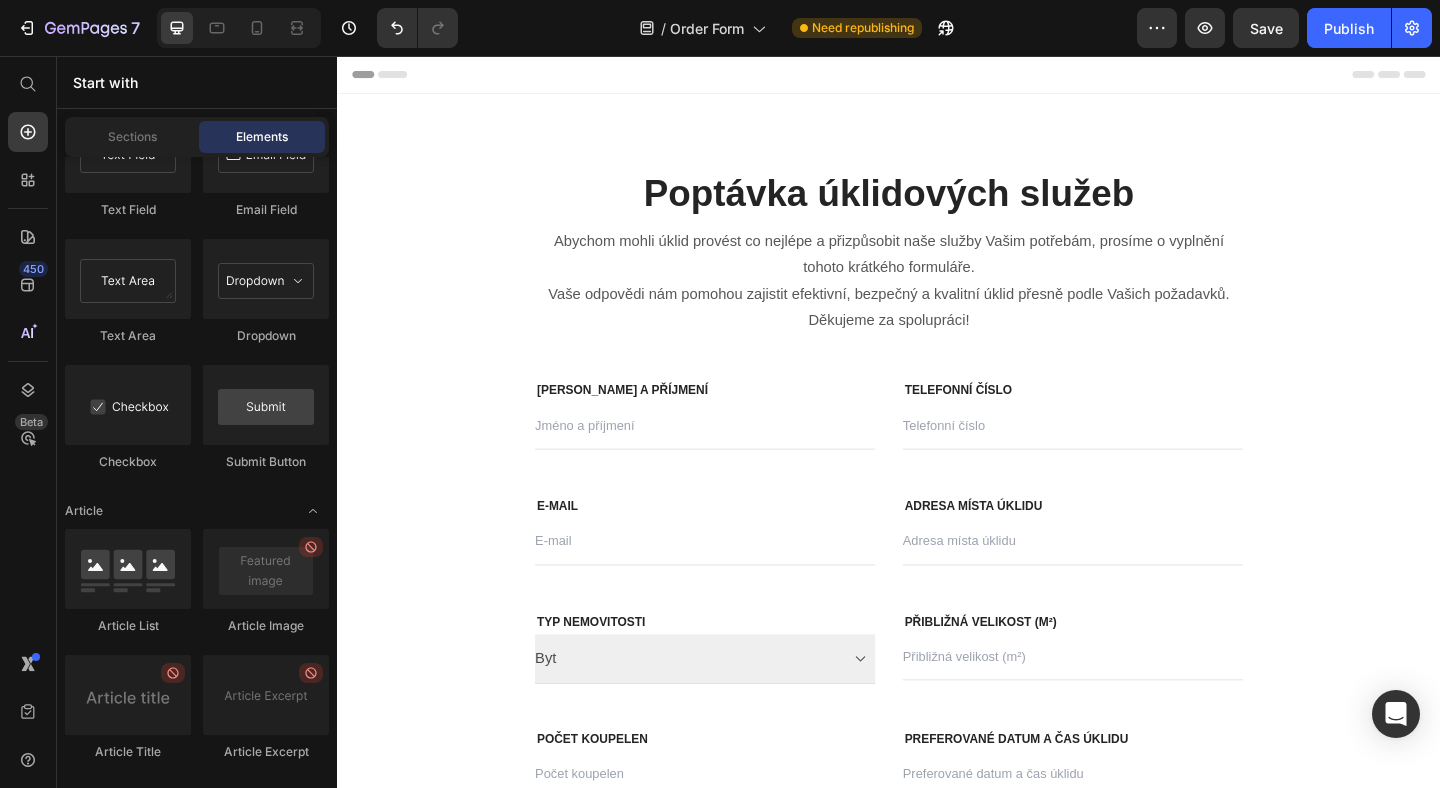 scroll, scrollTop: 5556, scrollLeft: 0, axis: vertical 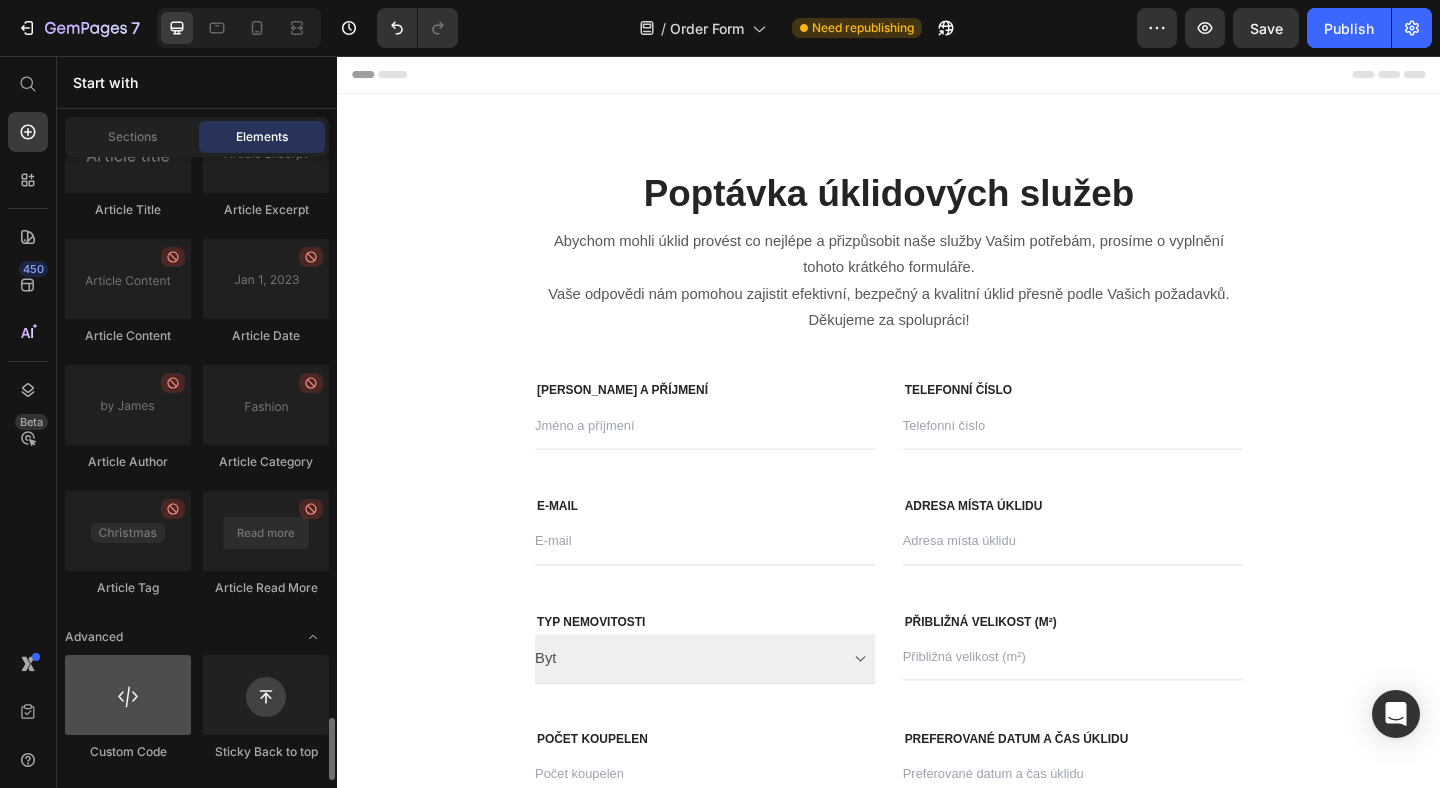 click at bounding box center (128, 695) 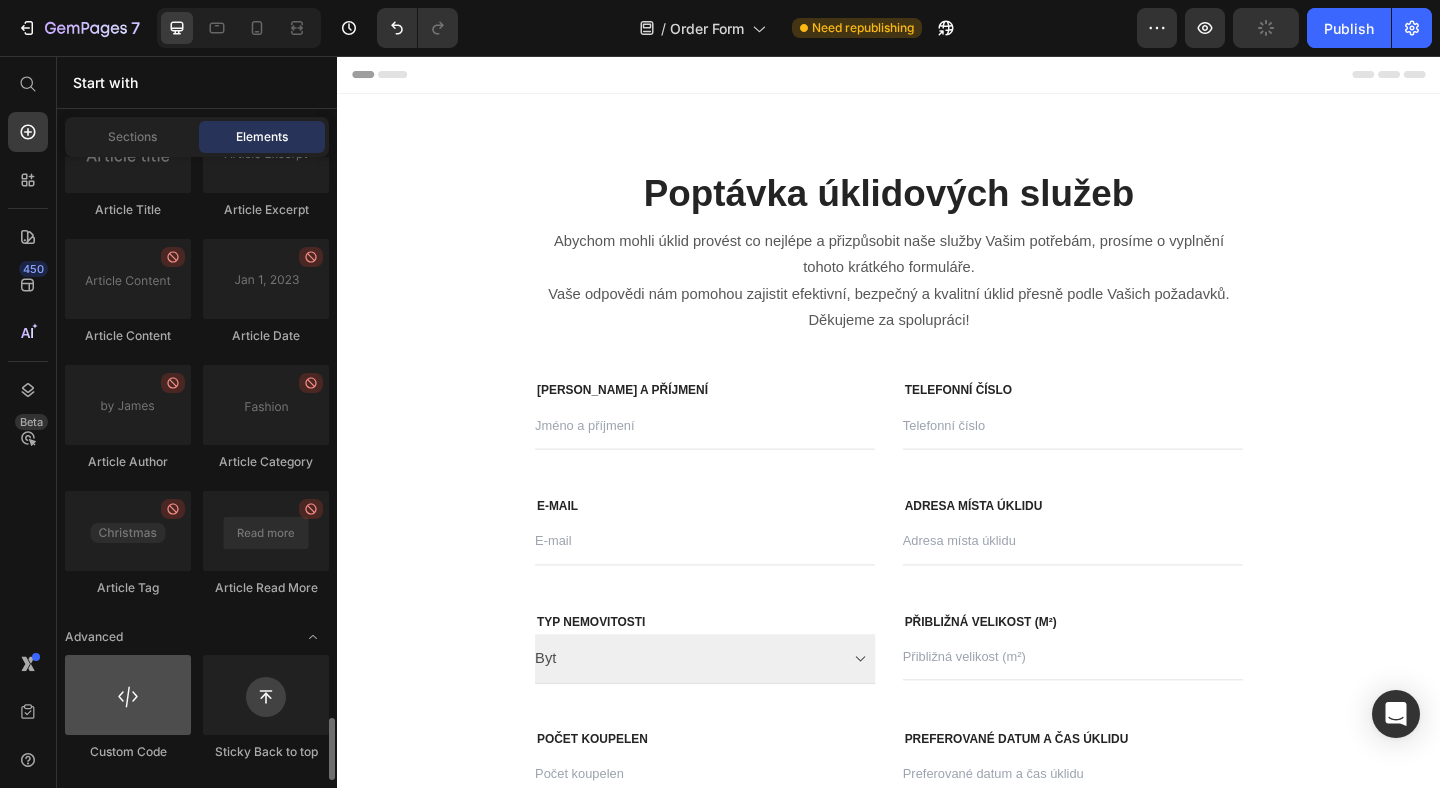 click at bounding box center [128, 695] 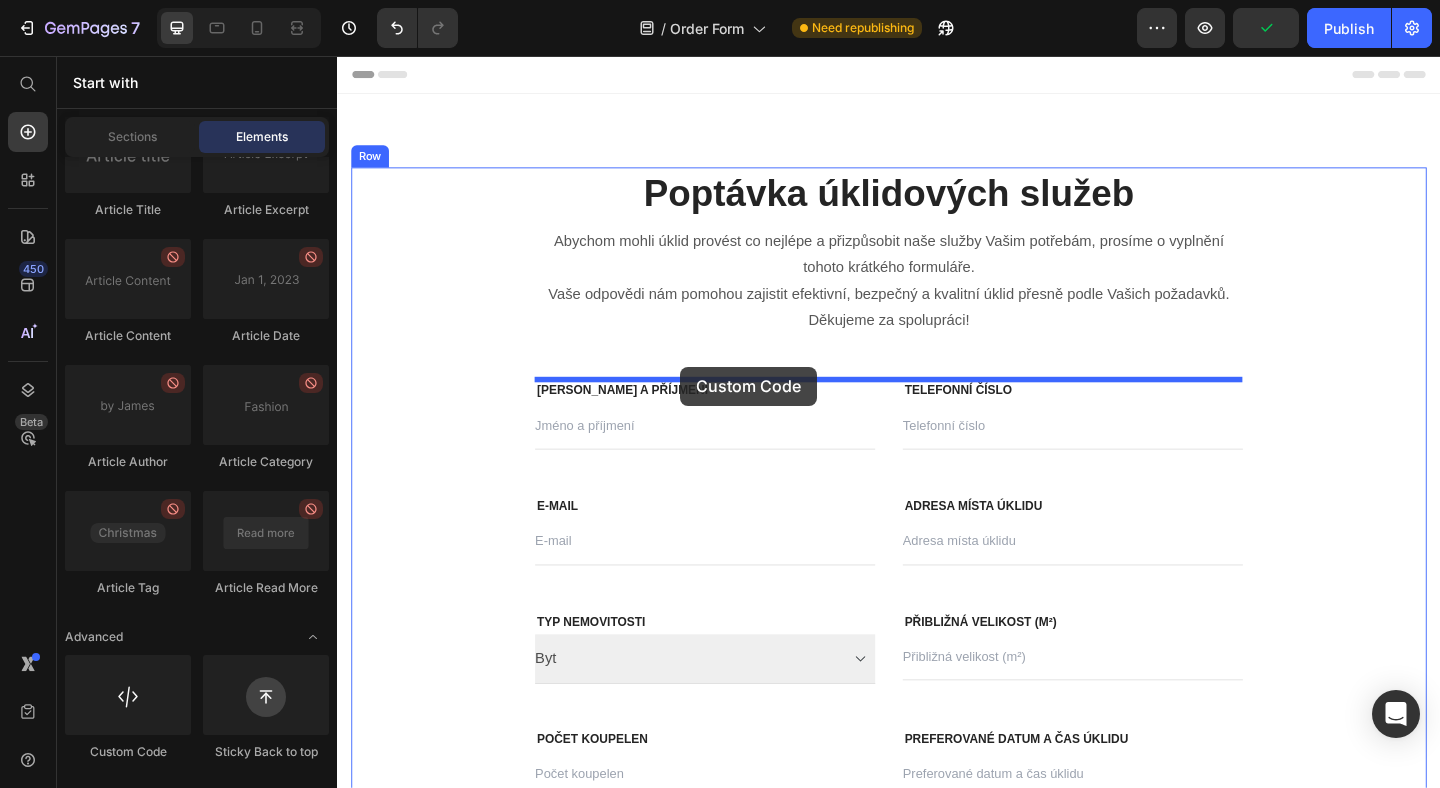 drag, startPoint x: 464, startPoint y: 766, endPoint x: 710, endPoint y: 394, distance: 445.98206 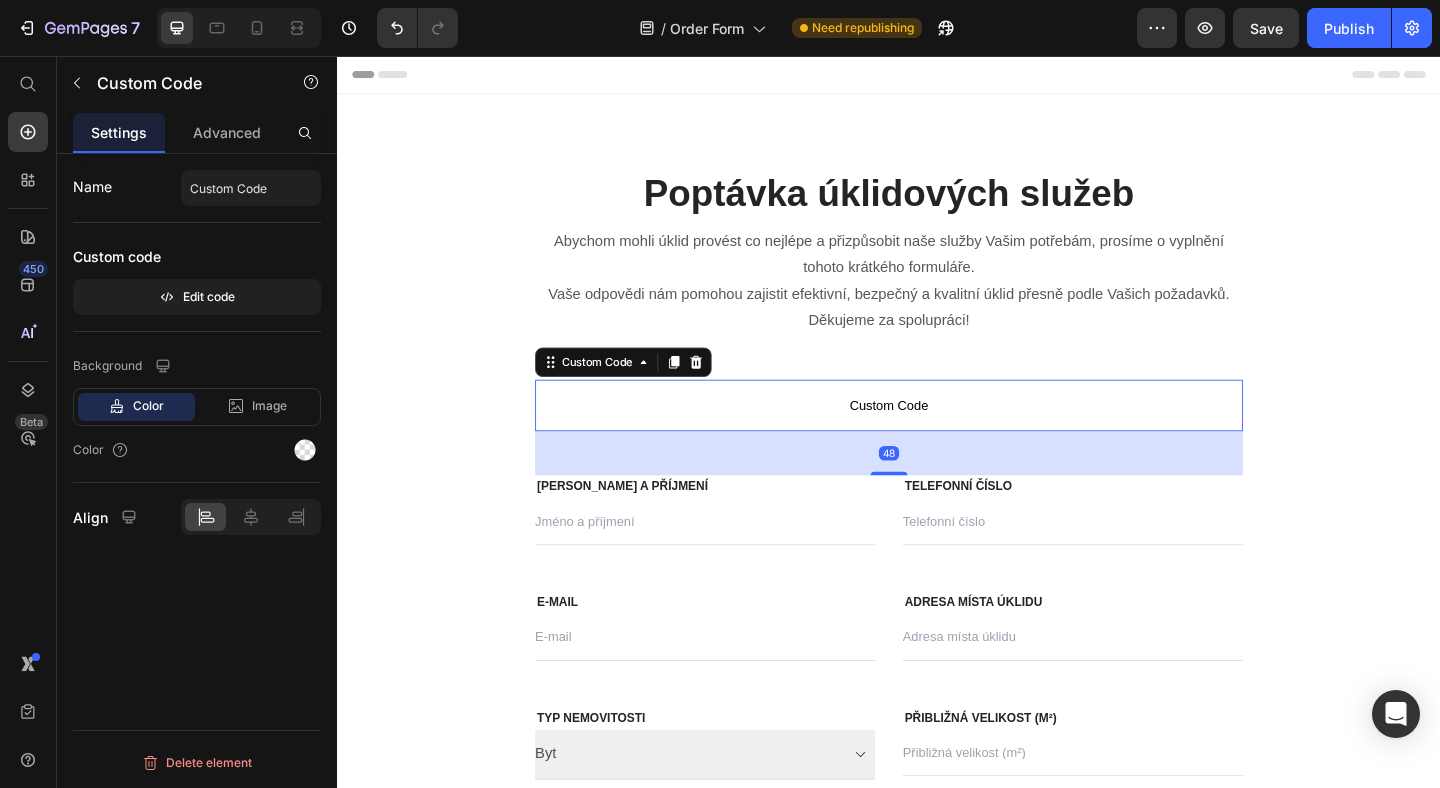 click on "Custom Code" at bounding box center (937, 436) 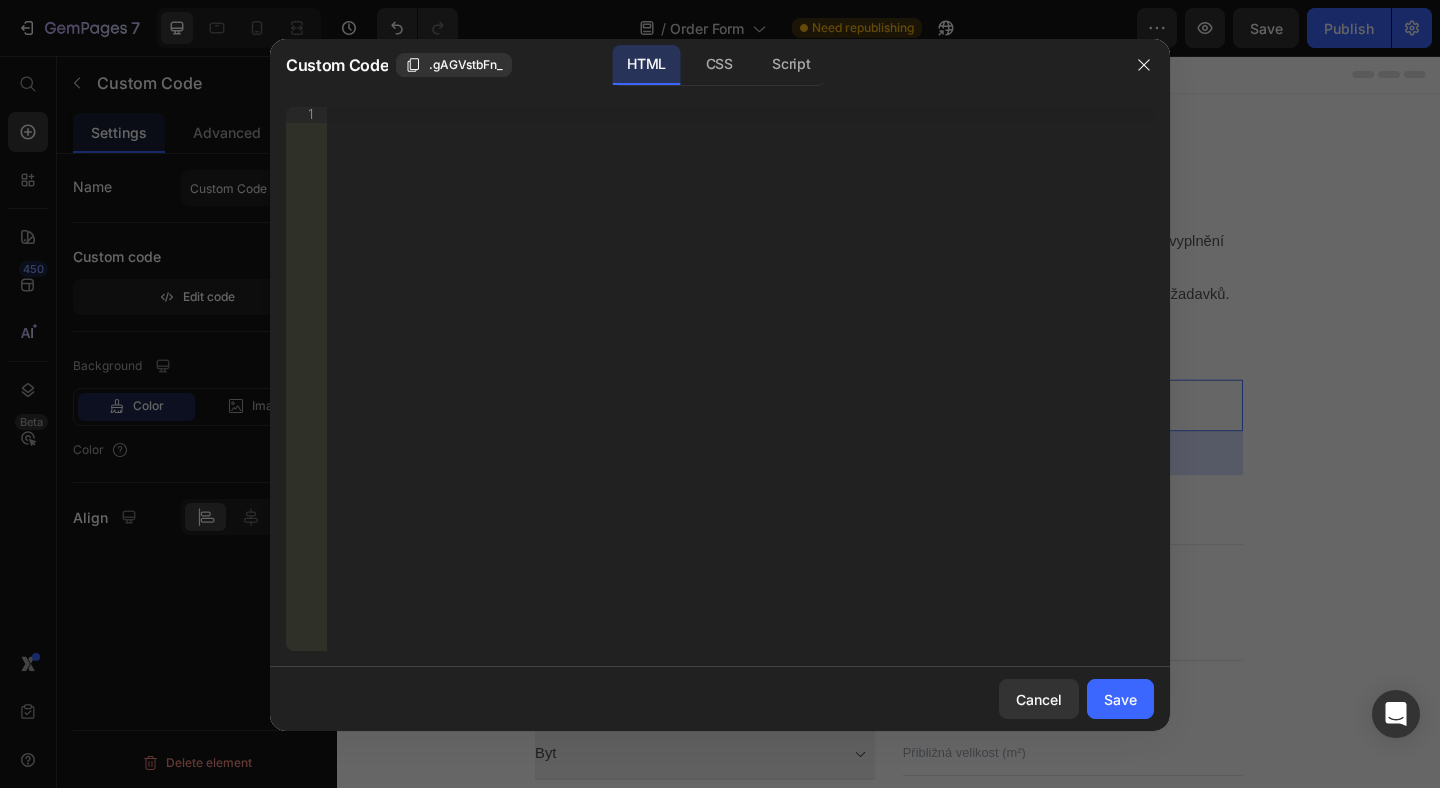 type 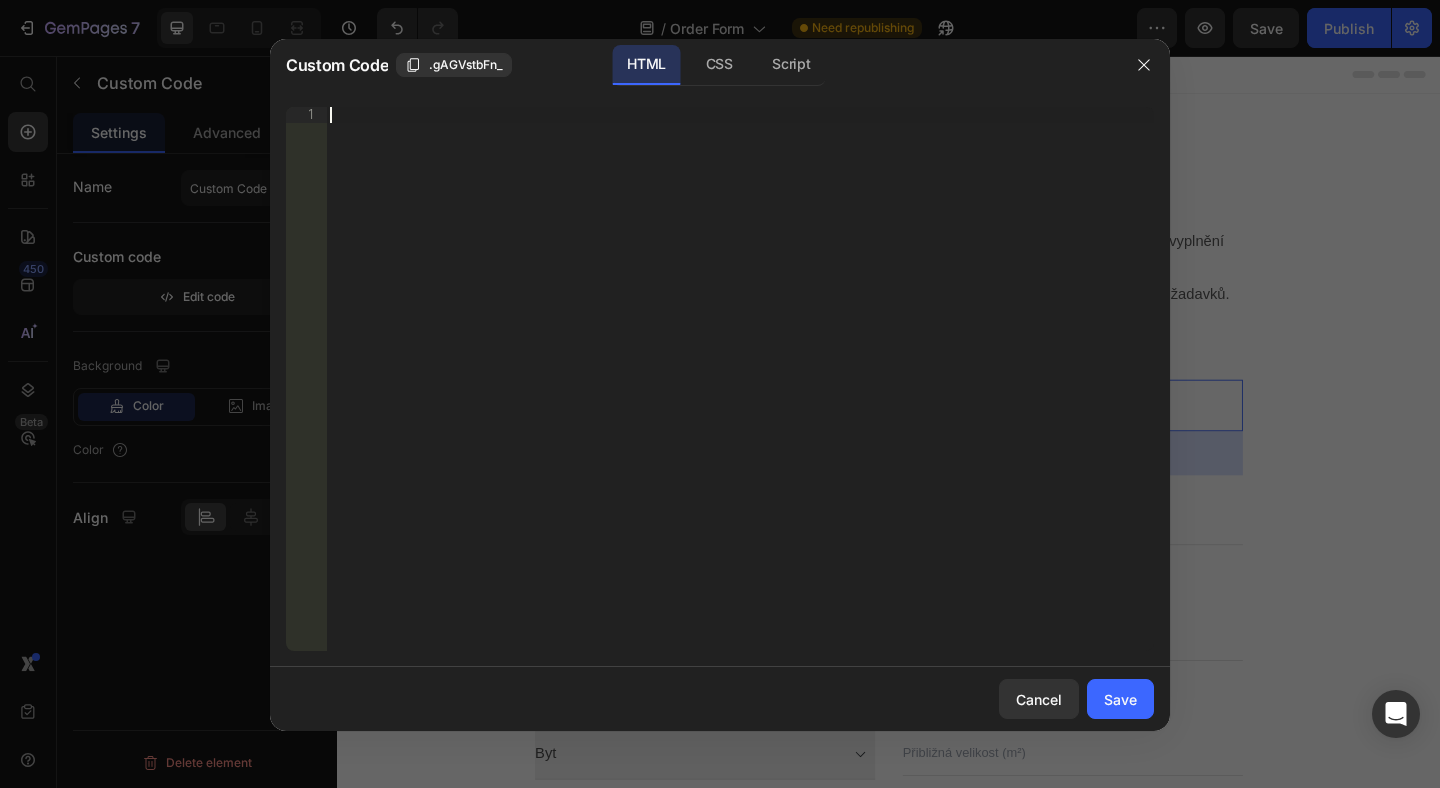 click on "Insert the 3rd-party installation code, HTML code, or Liquid code to display custom content." at bounding box center (740, 395) 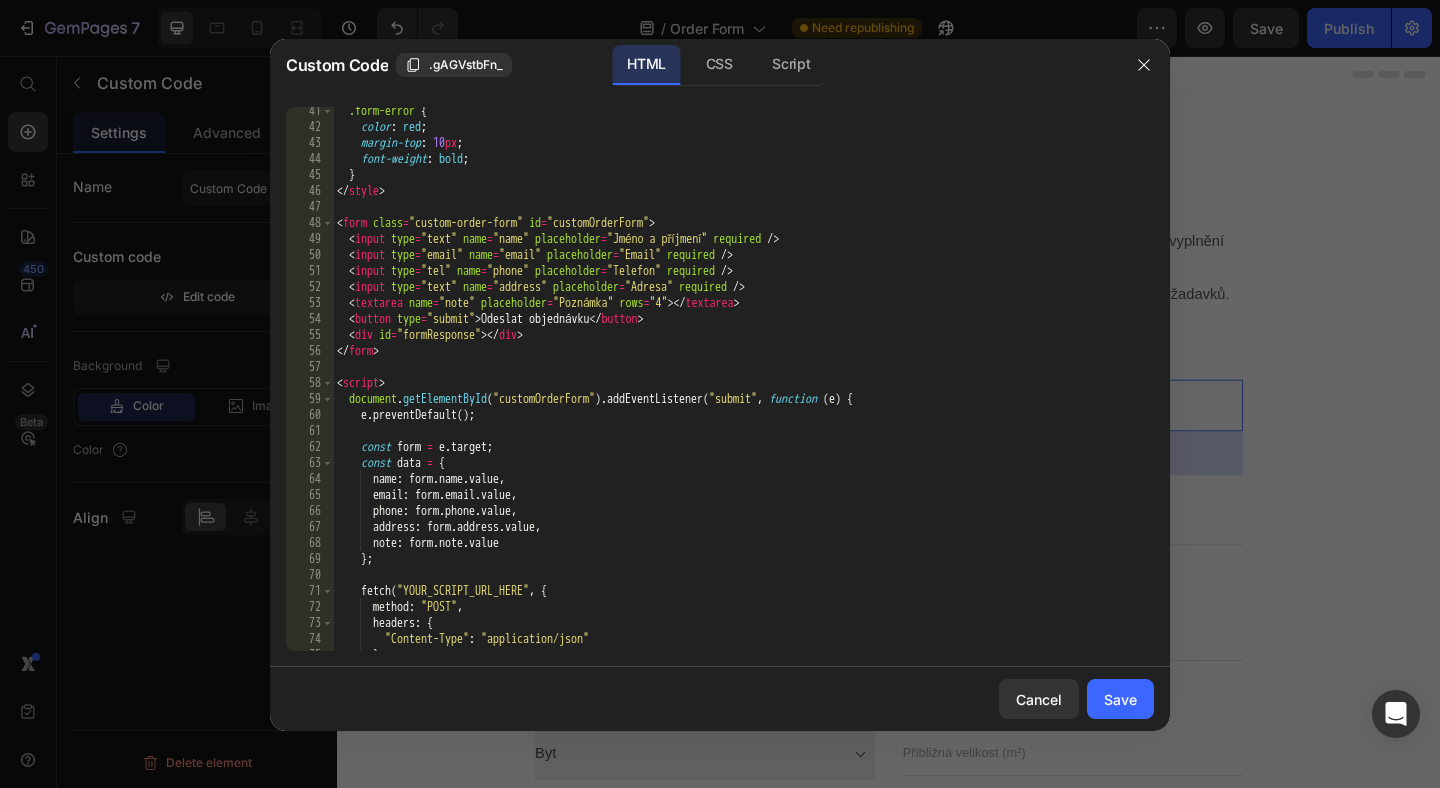 scroll, scrollTop: 644, scrollLeft: 0, axis: vertical 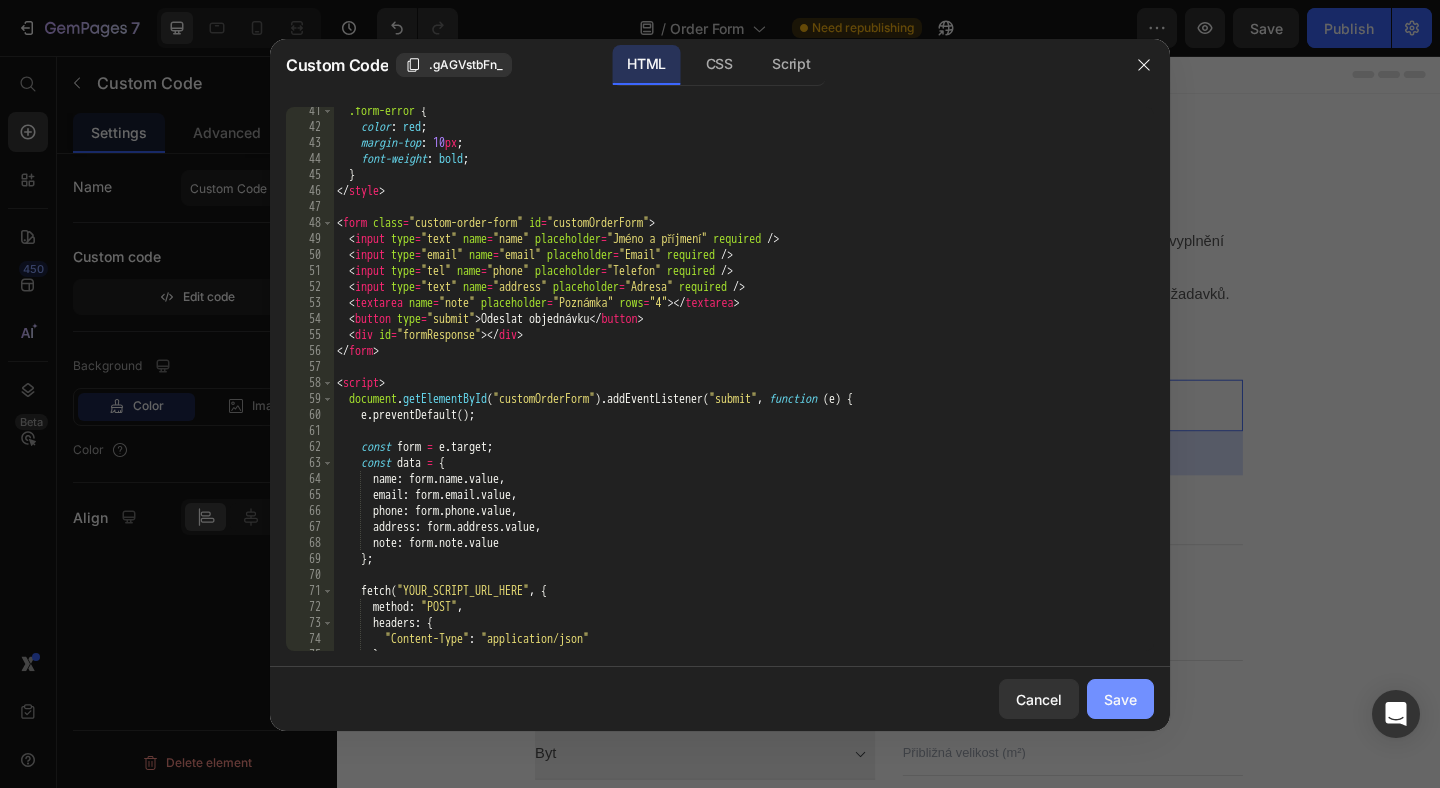 click on "Save" at bounding box center [1120, 699] 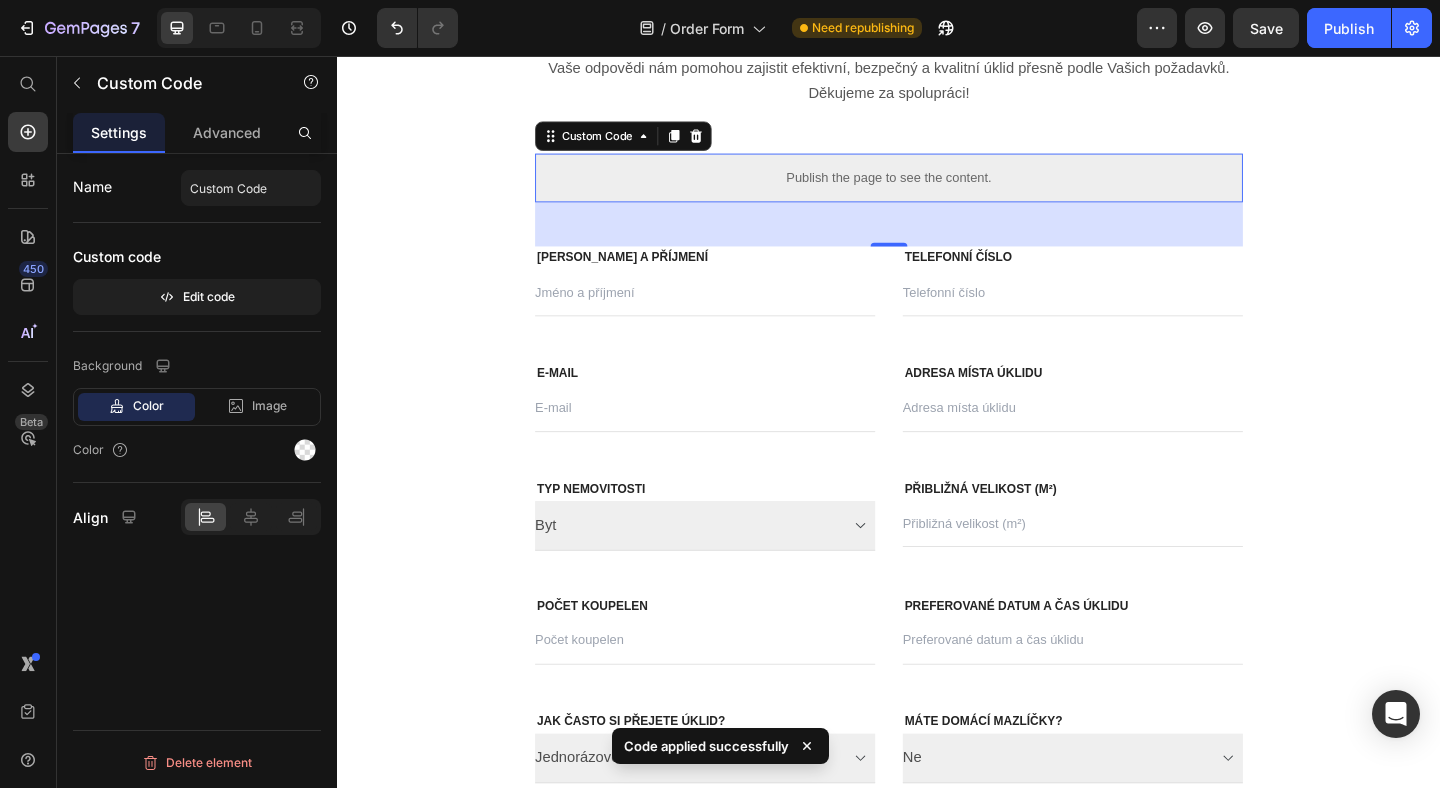 scroll, scrollTop: 250, scrollLeft: 0, axis: vertical 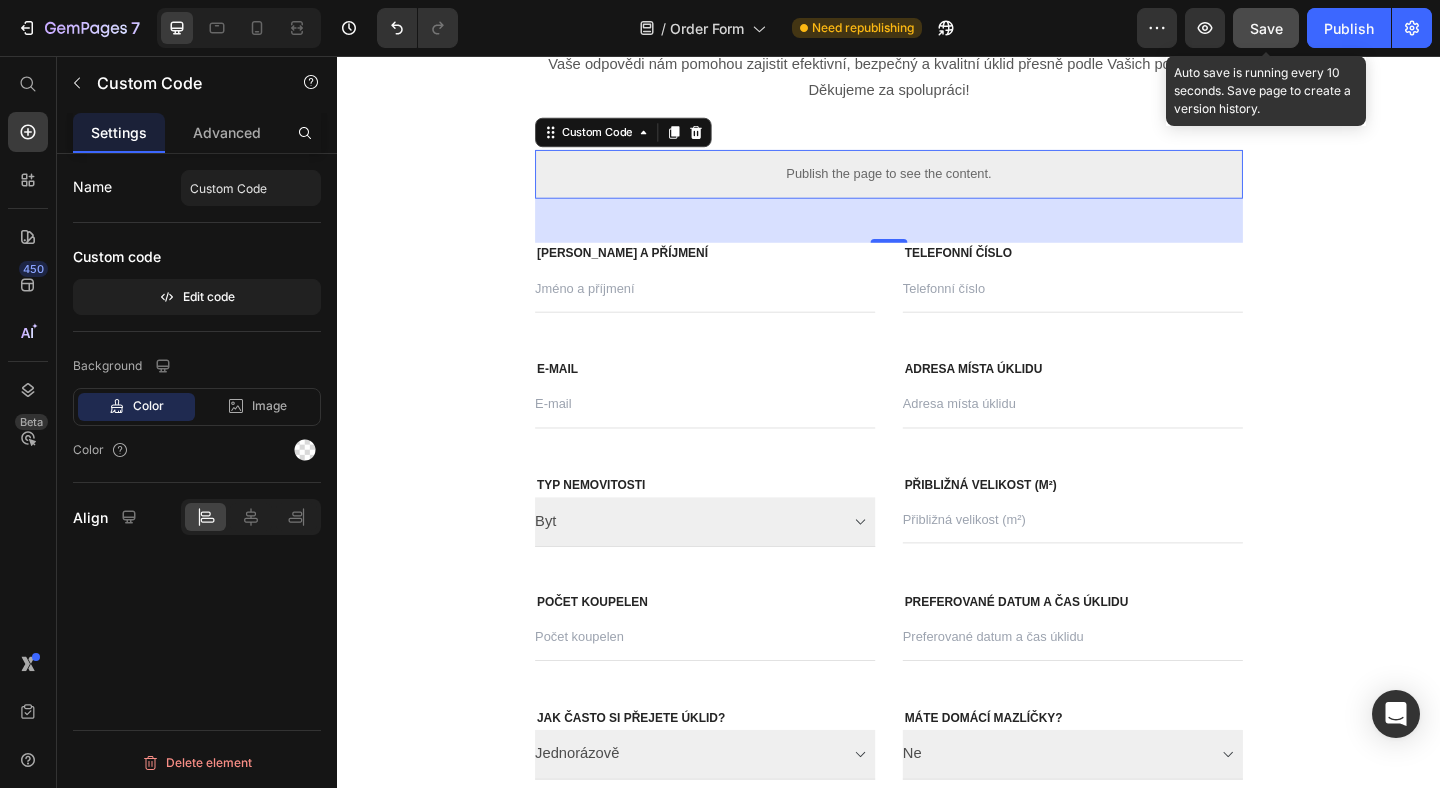 click on "Save" at bounding box center [1266, 28] 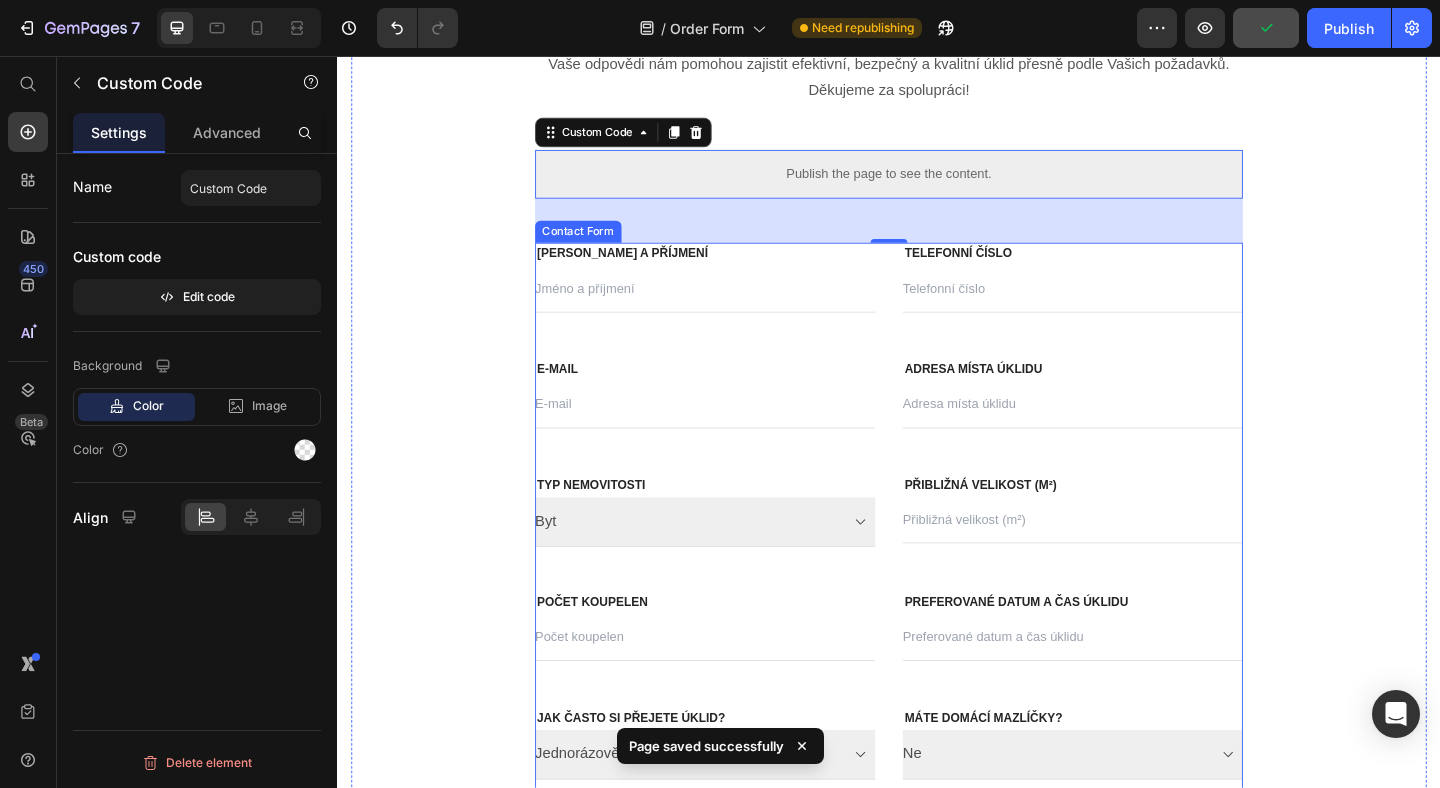 click on "Jméno a příjmení Text block Text Field Telefonní číslo Text block Text Field Row E-mail Text block Email Field Adresa místa úklidu Text block Text Field Row Typ nemovitosti Text block Byt Rodinný dům Kancelář Dropdown Přibližná velikost (m²) Text block Text Field Row Počet koupelen Text block Text Field Preferované datum a čas úklidu Text block Text Field Row Jak často si přejete úklid? Text block Jednorázově Každý týden Každé dva týdny Každé tři týdny Každý měsíc Dropdown Máte domácí mazlíčky? Text block Ne Ano Dropdown Row Chcete, abychom použili Text block Vaše vlastní čistící prostředky a vybavení Naše čistící prostředky a vybavení Dropdown Máte vlastní vysavač a mop? Text block Ano Ne Dropdown Row Má někdo v domácnosti alergie nebo citlivost na čistící prostředky / vůně? Text block Ne Ano Dropdown
Drop element here Row Vaše poznámky: Text block Text Field ODESLAT Submit Button Contact Form" at bounding box center [937, 803] 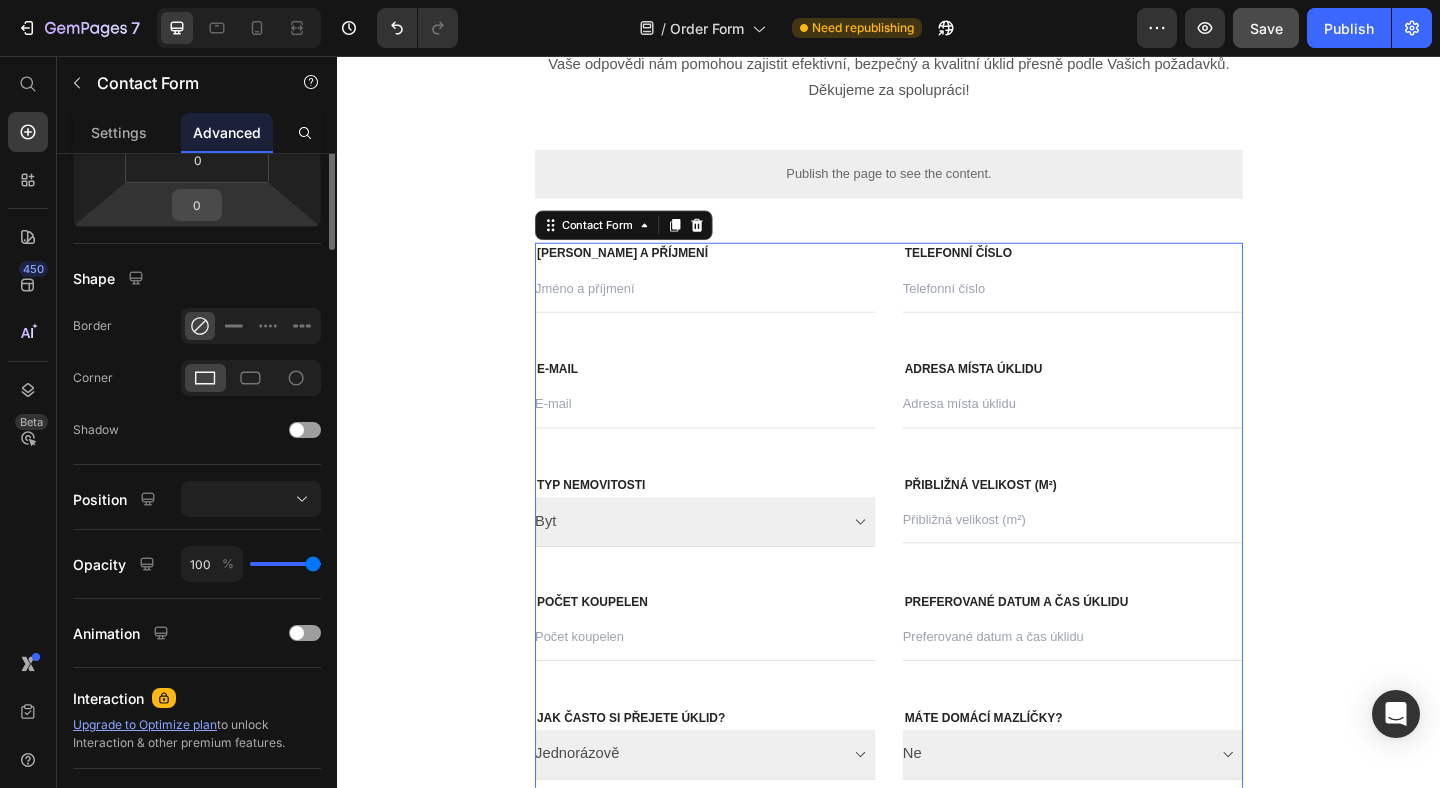 scroll, scrollTop: 0, scrollLeft: 0, axis: both 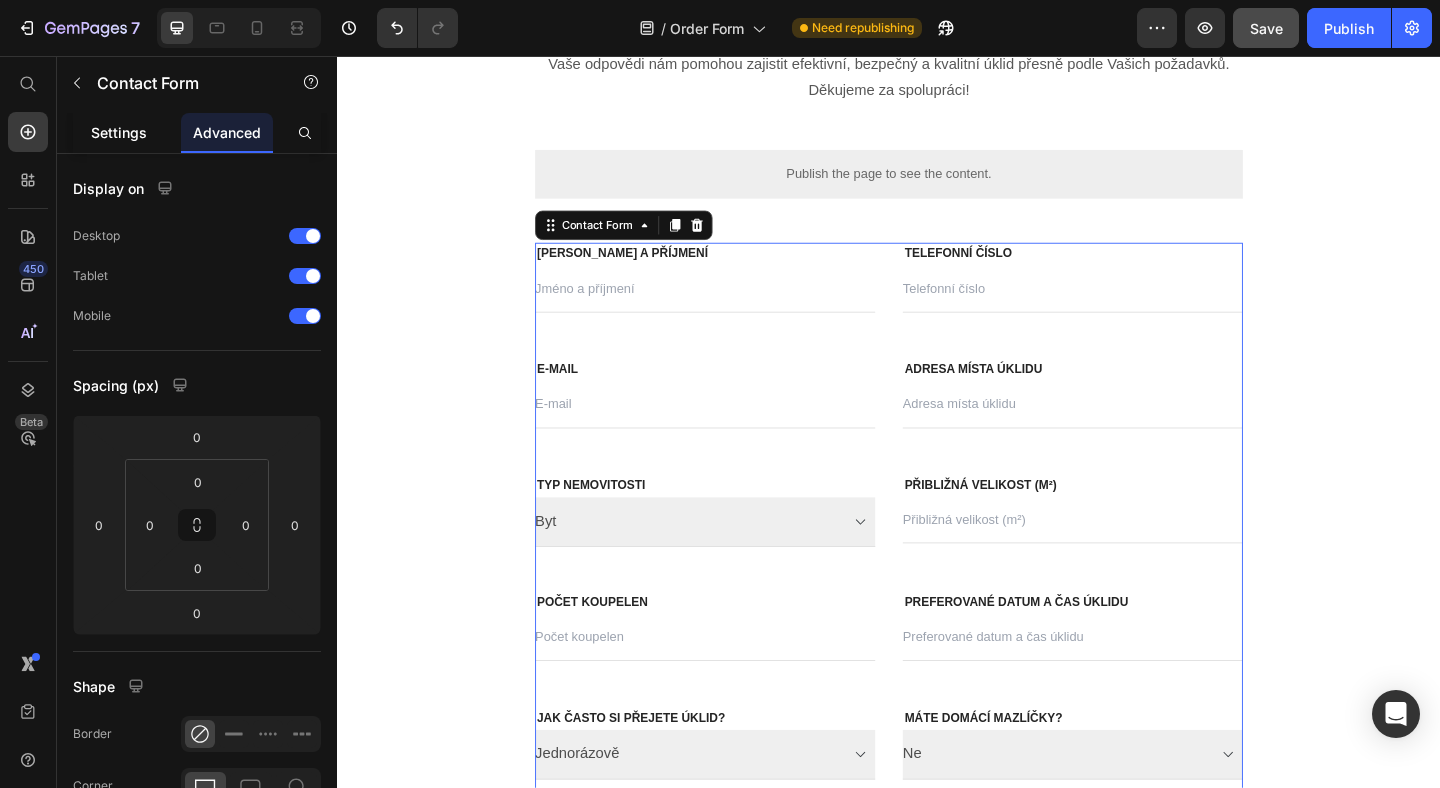 click on "Settings" 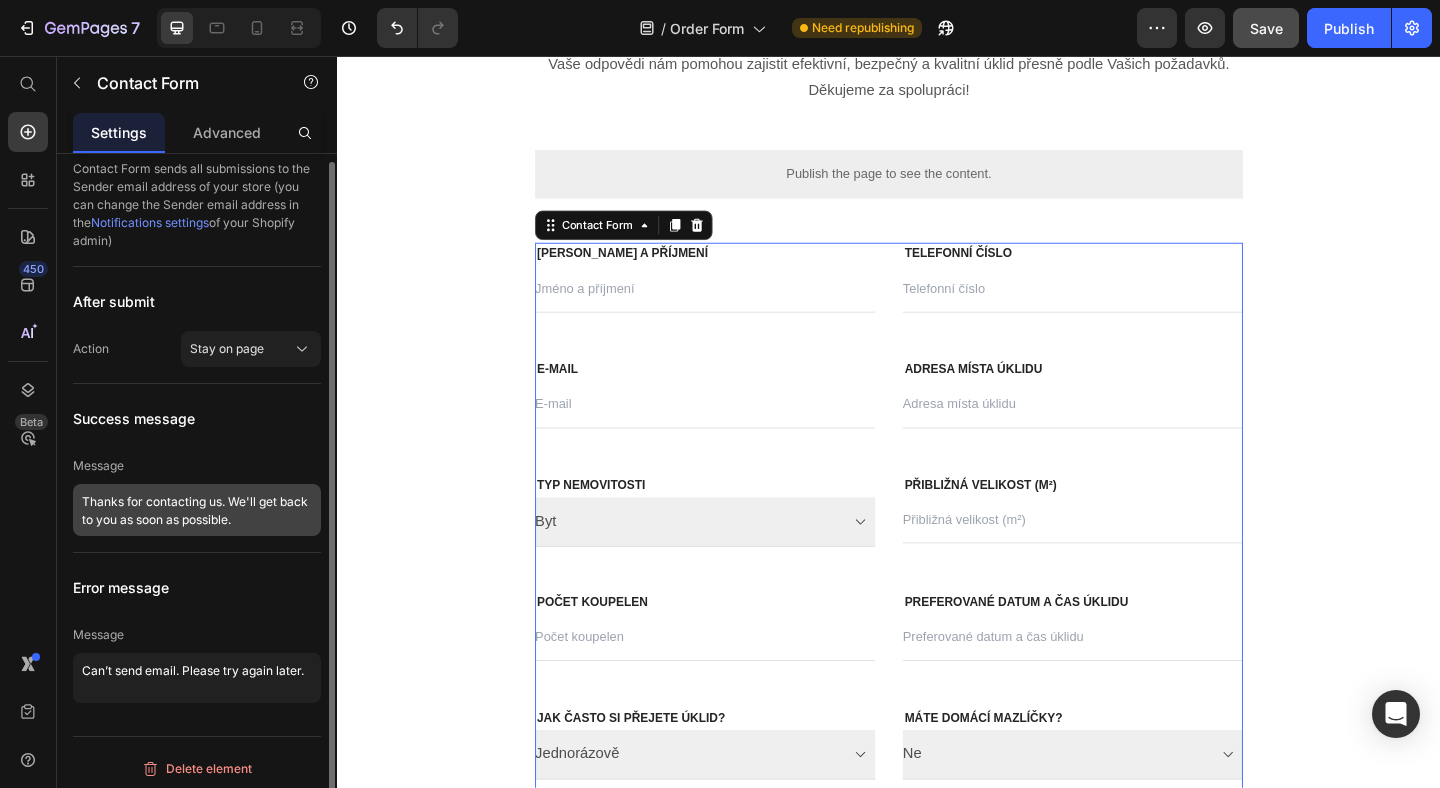 scroll, scrollTop: 0, scrollLeft: 0, axis: both 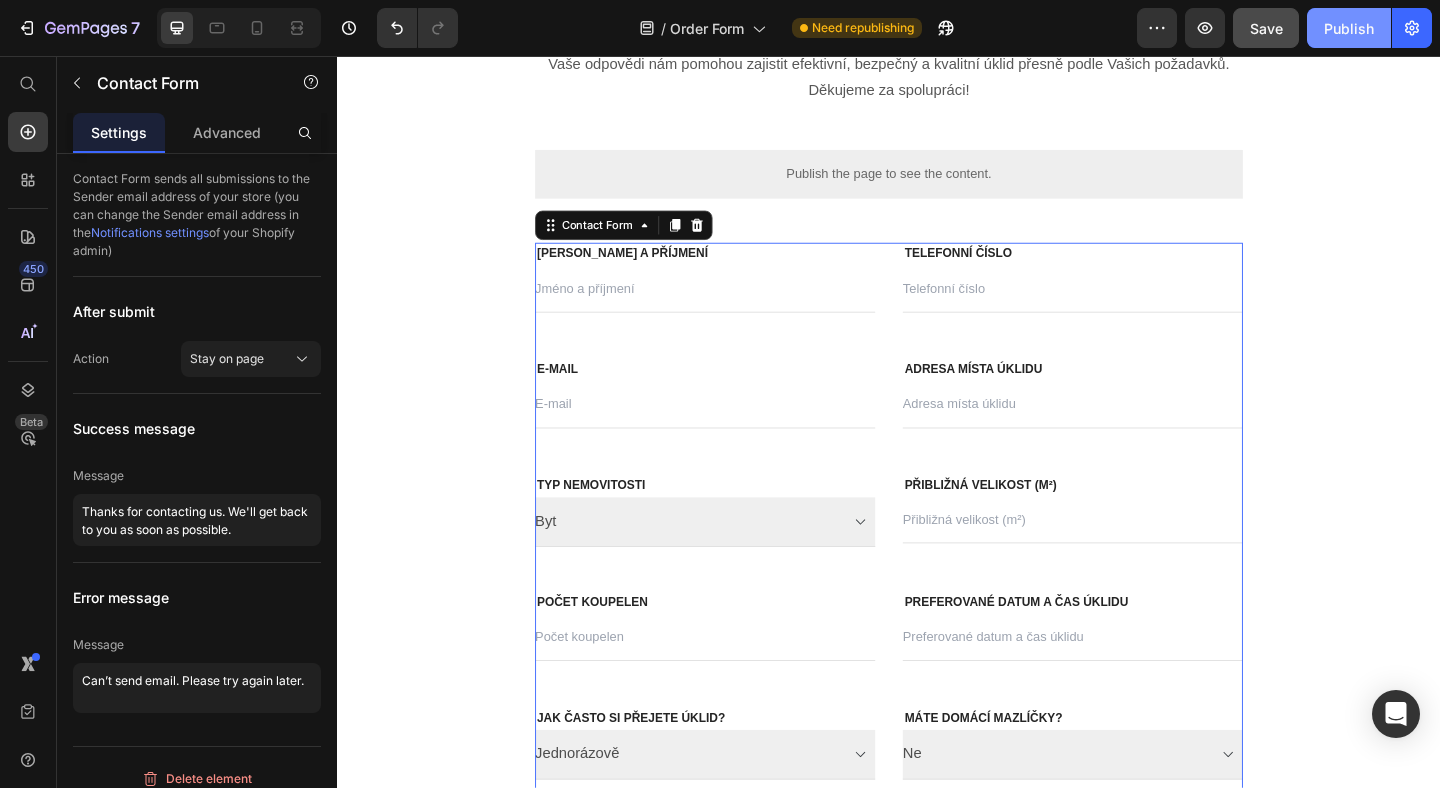 click on "Publish" 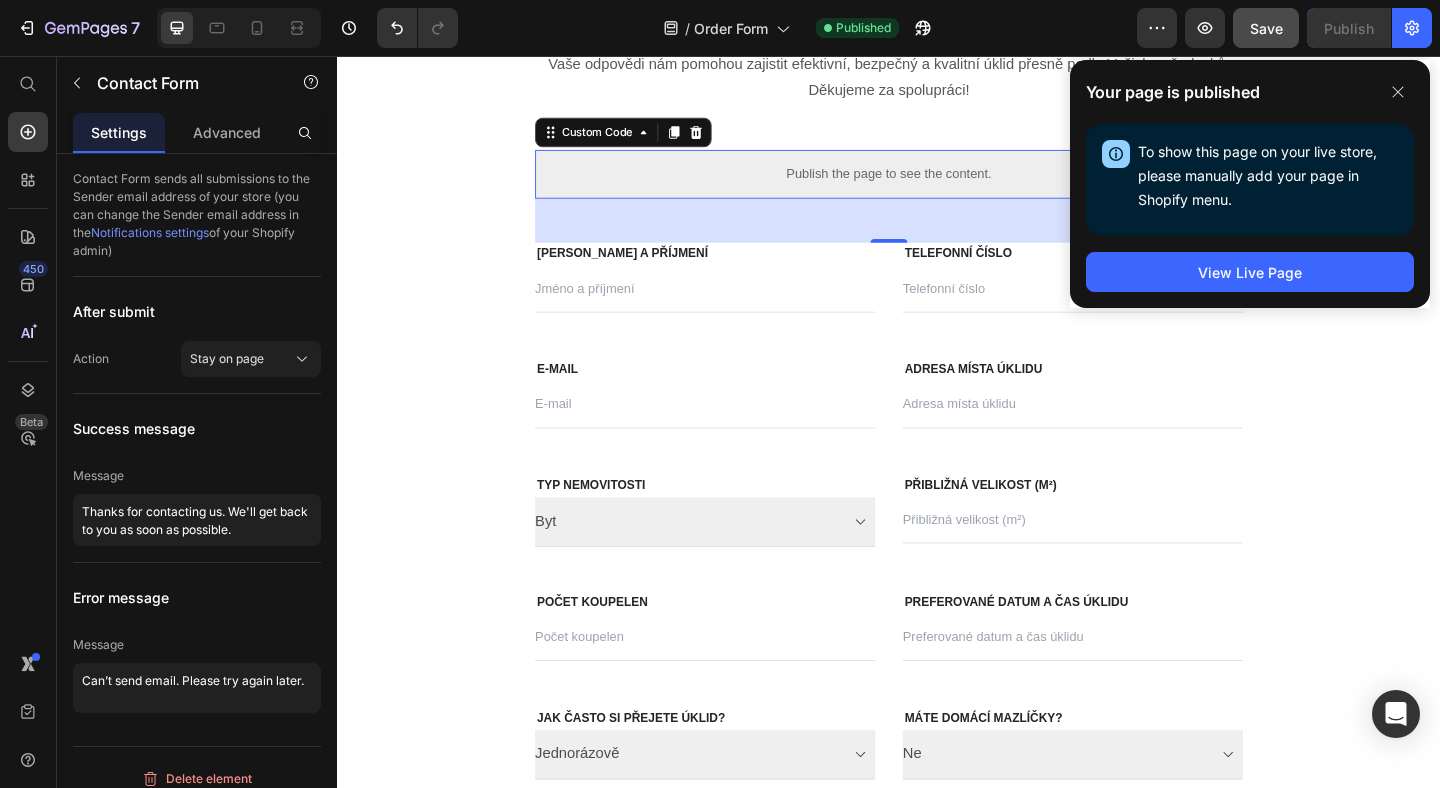 click on "Publish the page to see the content." at bounding box center (937, 184) 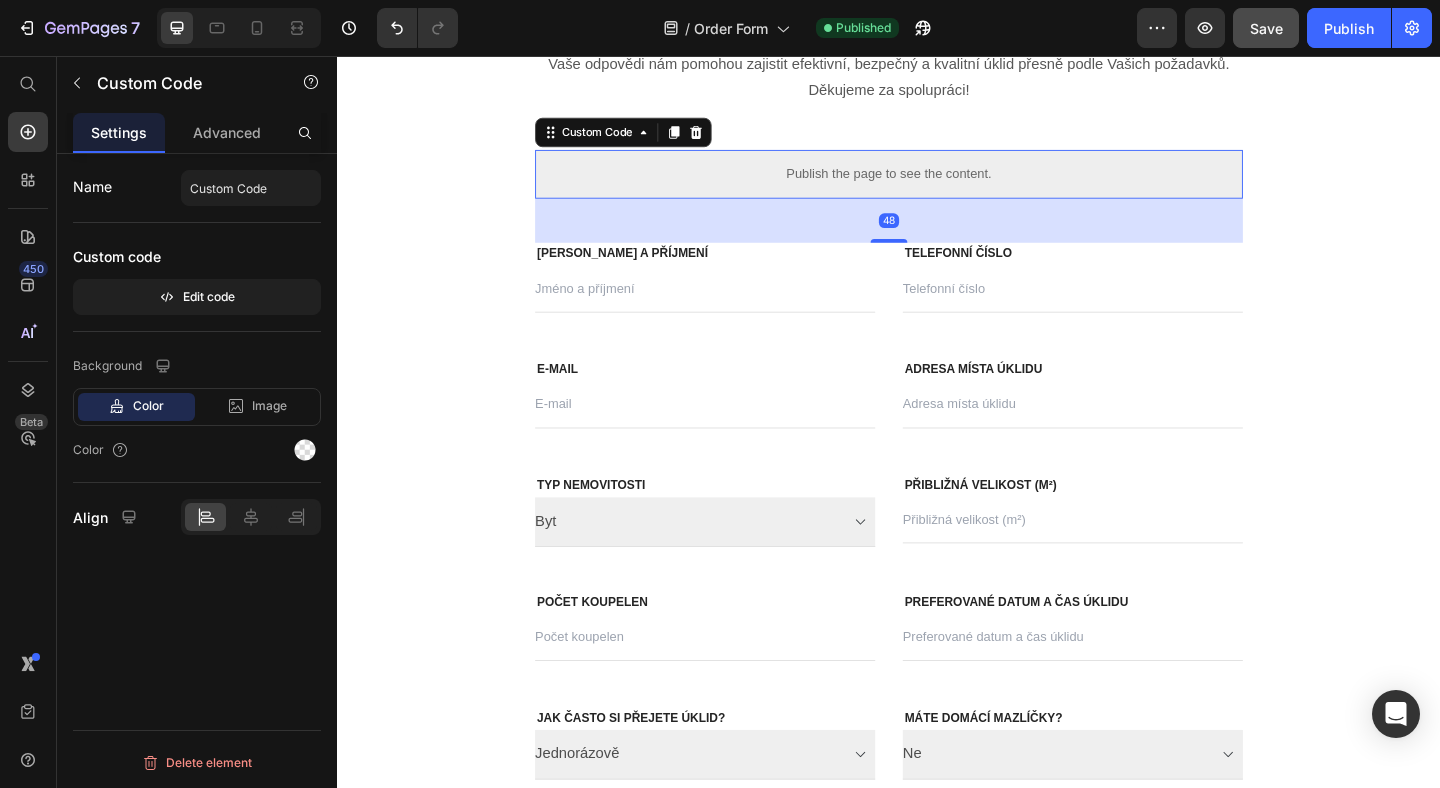 click on "Publish the page to see the content." at bounding box center (937, 184) 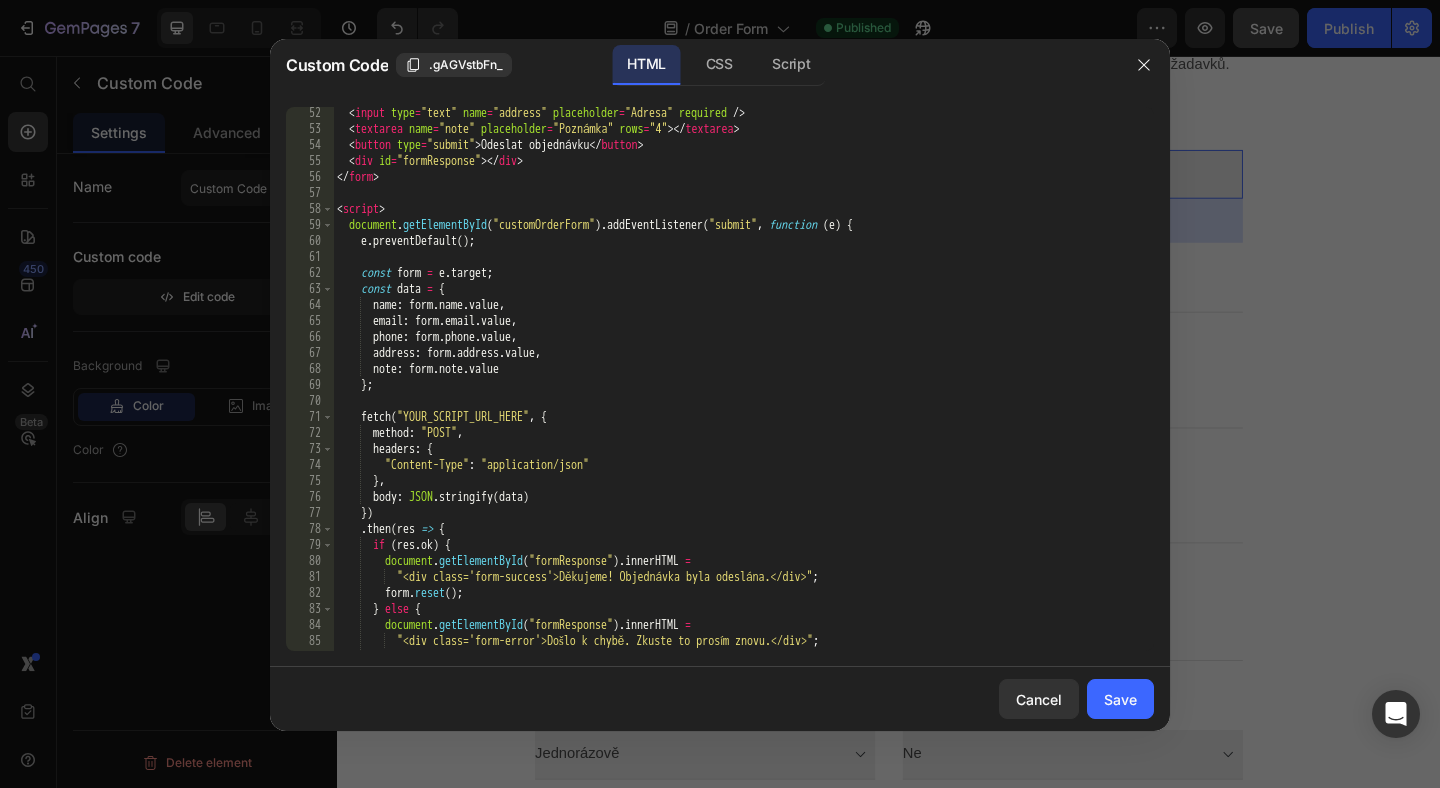 scroll, scrollTop: 818, scrollLeft: 0, axis: vertical 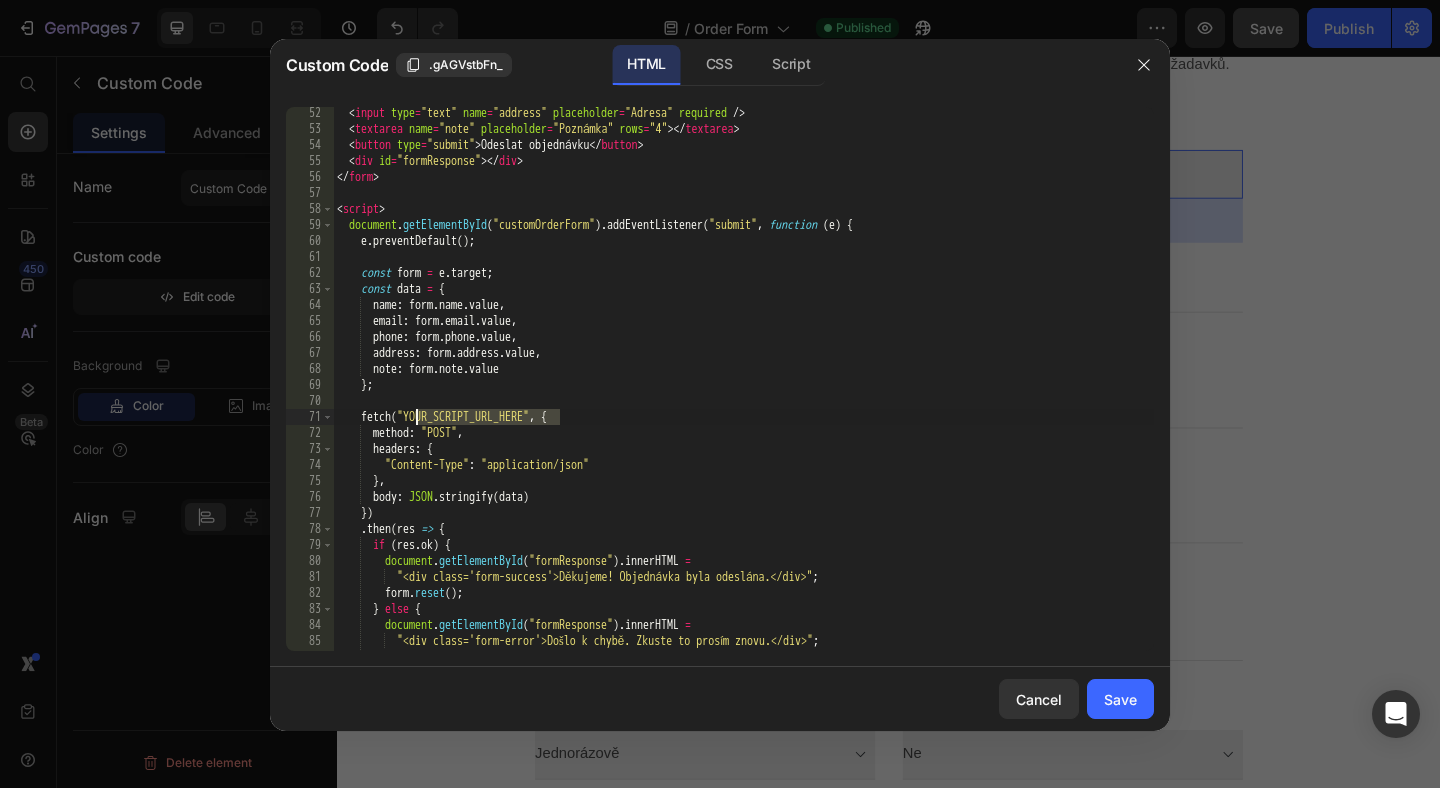 drag, startPoint x: 562, startPoint y: 413, endPoint x: 417, endPoint y: 416, distance: 145.03104 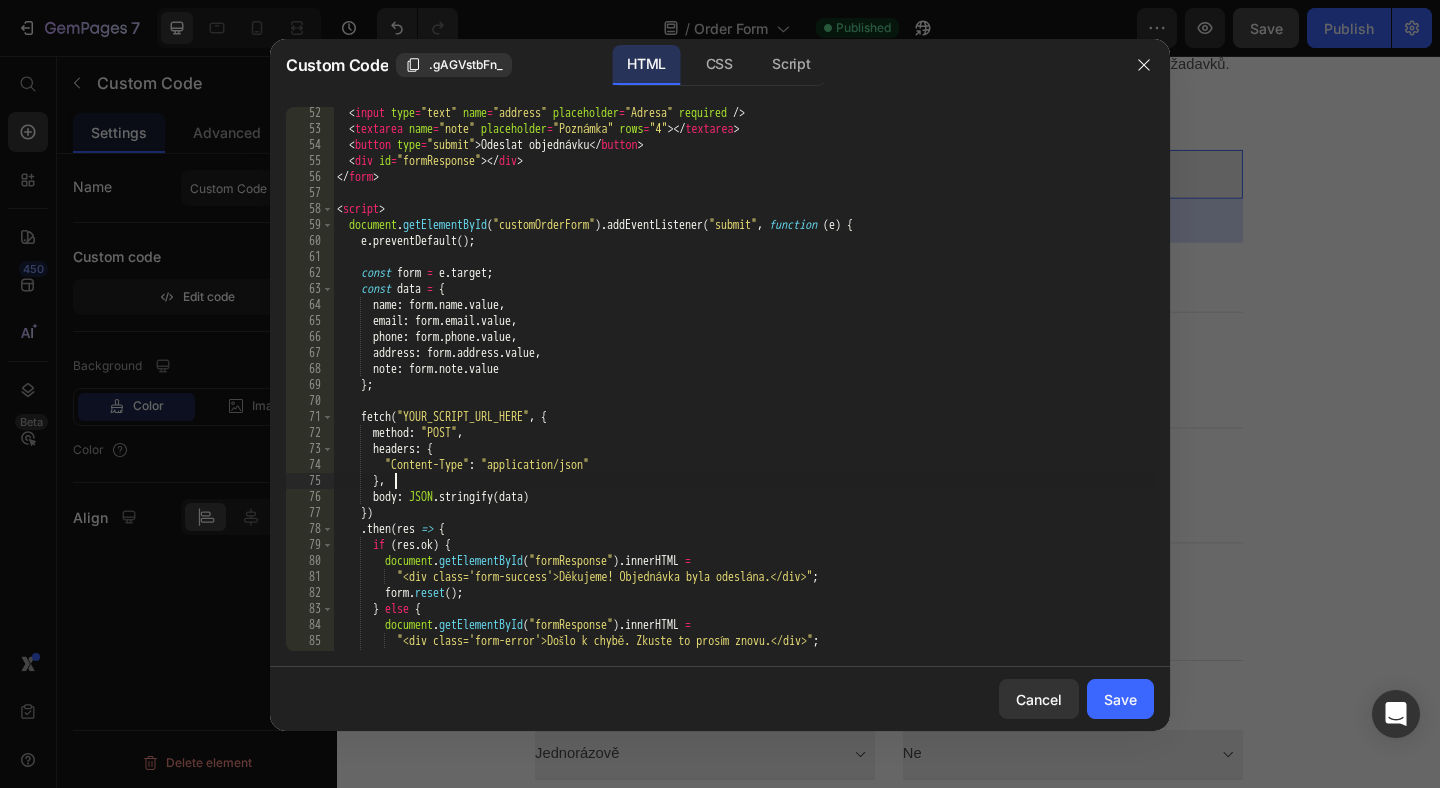 click on "< input   type = "text"   name = "address"   placeholder = "Adresa"   required   />    < textarea   name = "note"   placeholder = "Poznámka"   rows = "4" > </ textarea >    < button   type = "submit" > Odeslat objednávku </ button >    < div   id = "formResponse" > </ div > </ form > < script >    document . getElementById ( "customOrderForm" ) . addEventListener ( "submit" ,   function   ( e )   {      e . preventDefault ( ) ;      const   form   =   e . target ;      const   data   =   {         name :   form . name . value ,         email :   form . email . value ,         phone :   form . phone . value ,         address :   form . address . value ,         note :   form . note . value      } ;      fetch ( "YOUR_SCRIPT_URL_HERE" ,   {         method :   "POST" ,         headers :   {           "Content-Type" :   "application/json"         } ,         body :   JSON . stringify ( data )      })      . then ( res   =>   {         if   ( res . ok )   {           document . getElementById ( "formResponse"" at bounding box center (743, 393) 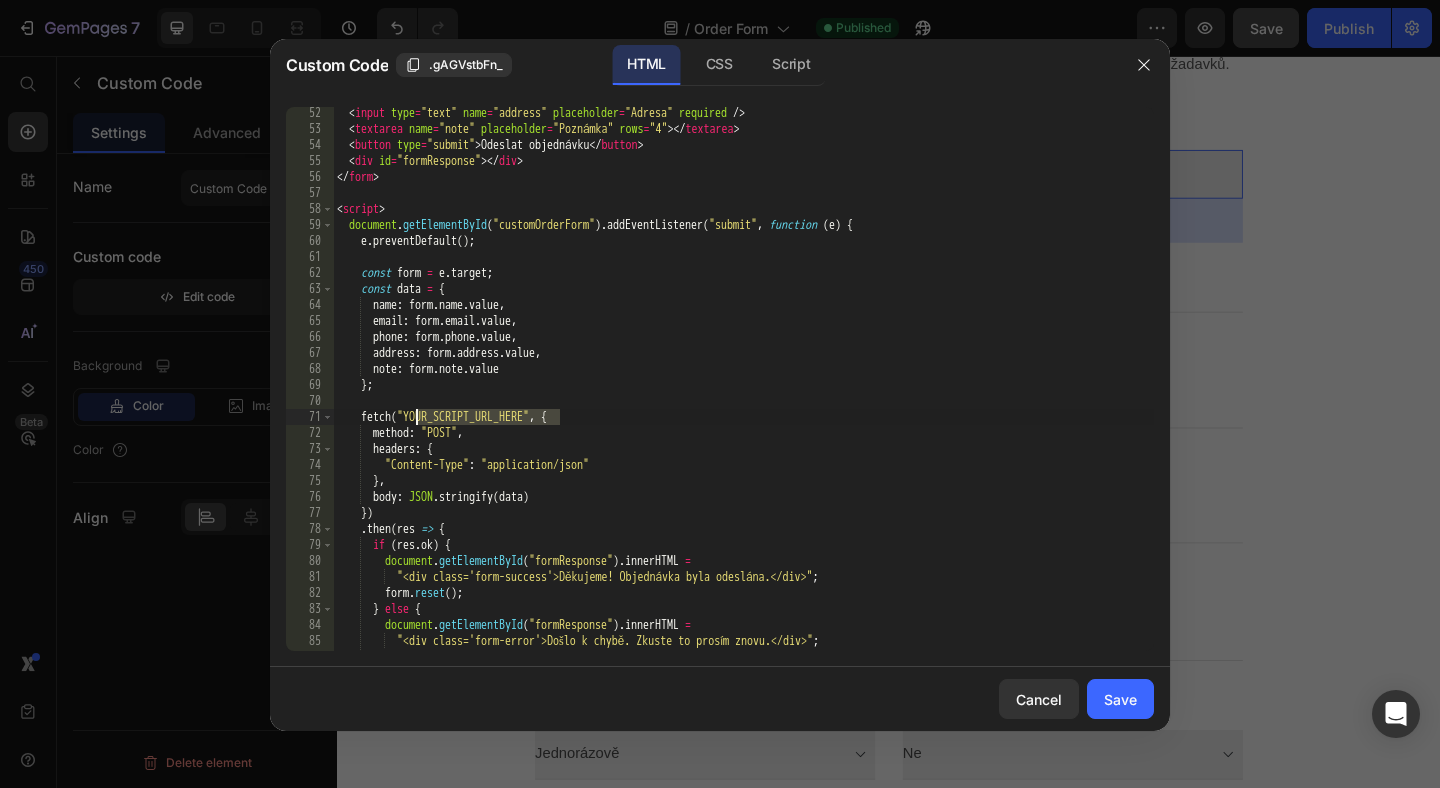 drag, startPoint x: 561, startPoint y: 420, endPoint x: 416, endPoint y: 412, distance: 145.22052 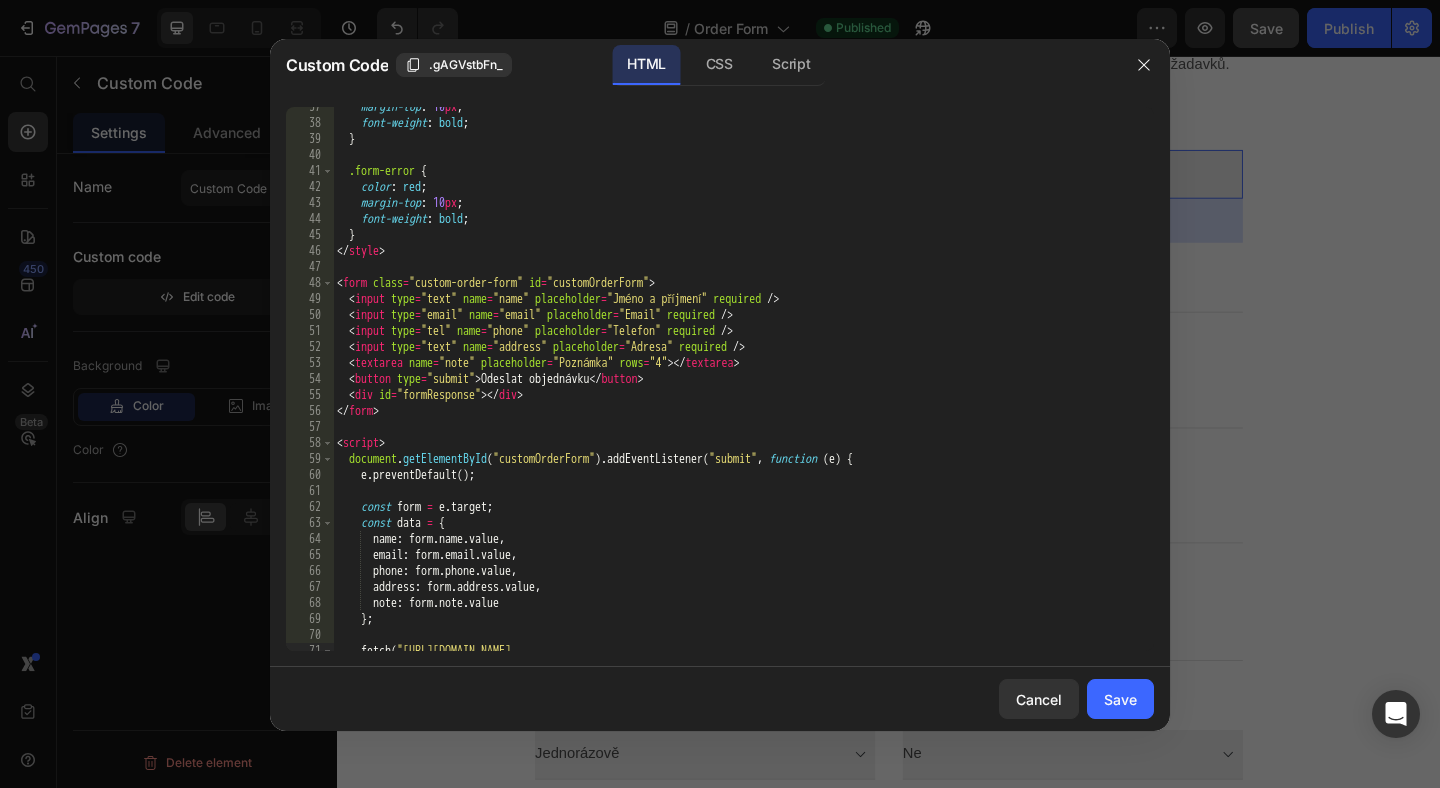 scroll, scrollTop: 585, scrollLeft: 0, axis: vertical 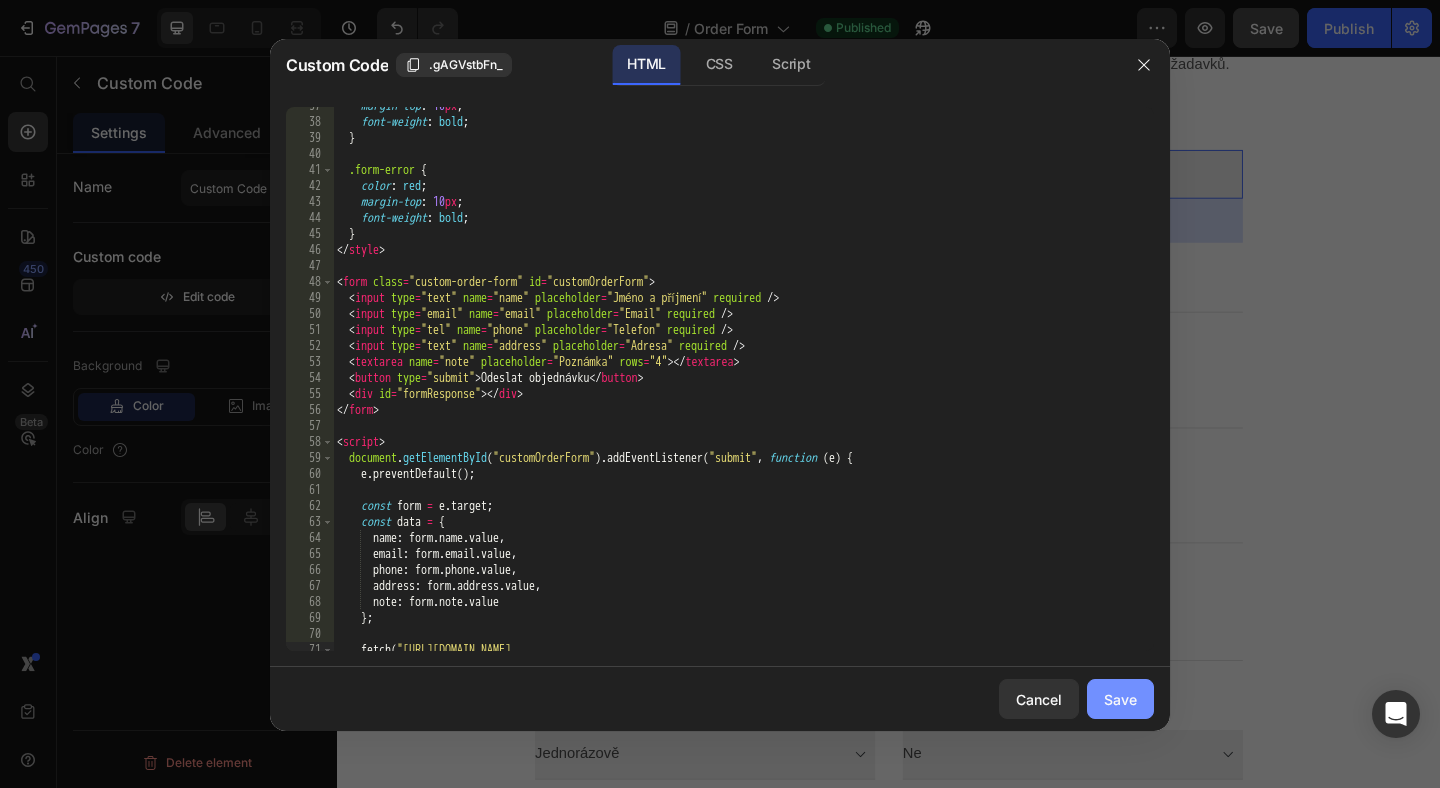 click on "Save" 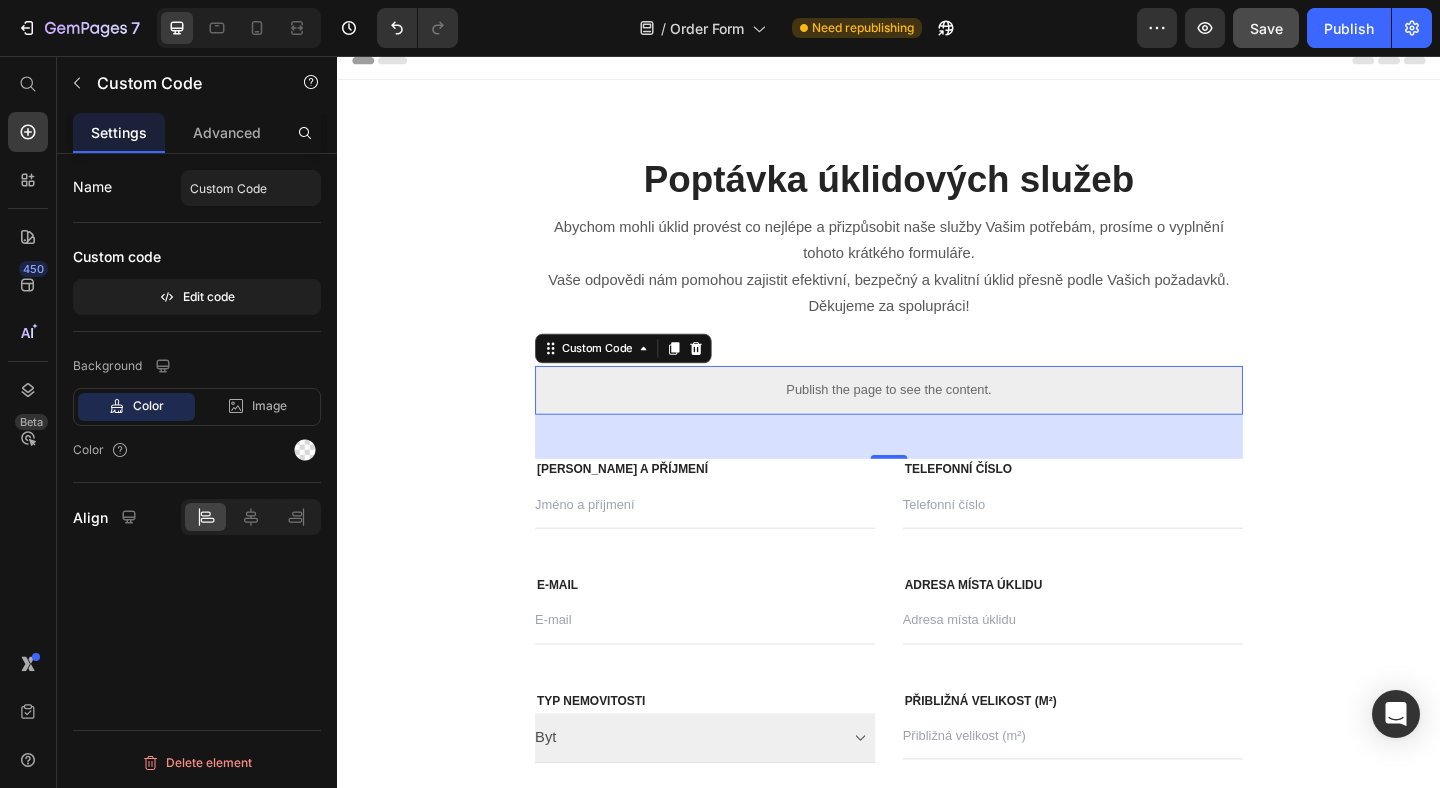 scroll, scrollTop: 0, scrollLeft: 0, axis: both 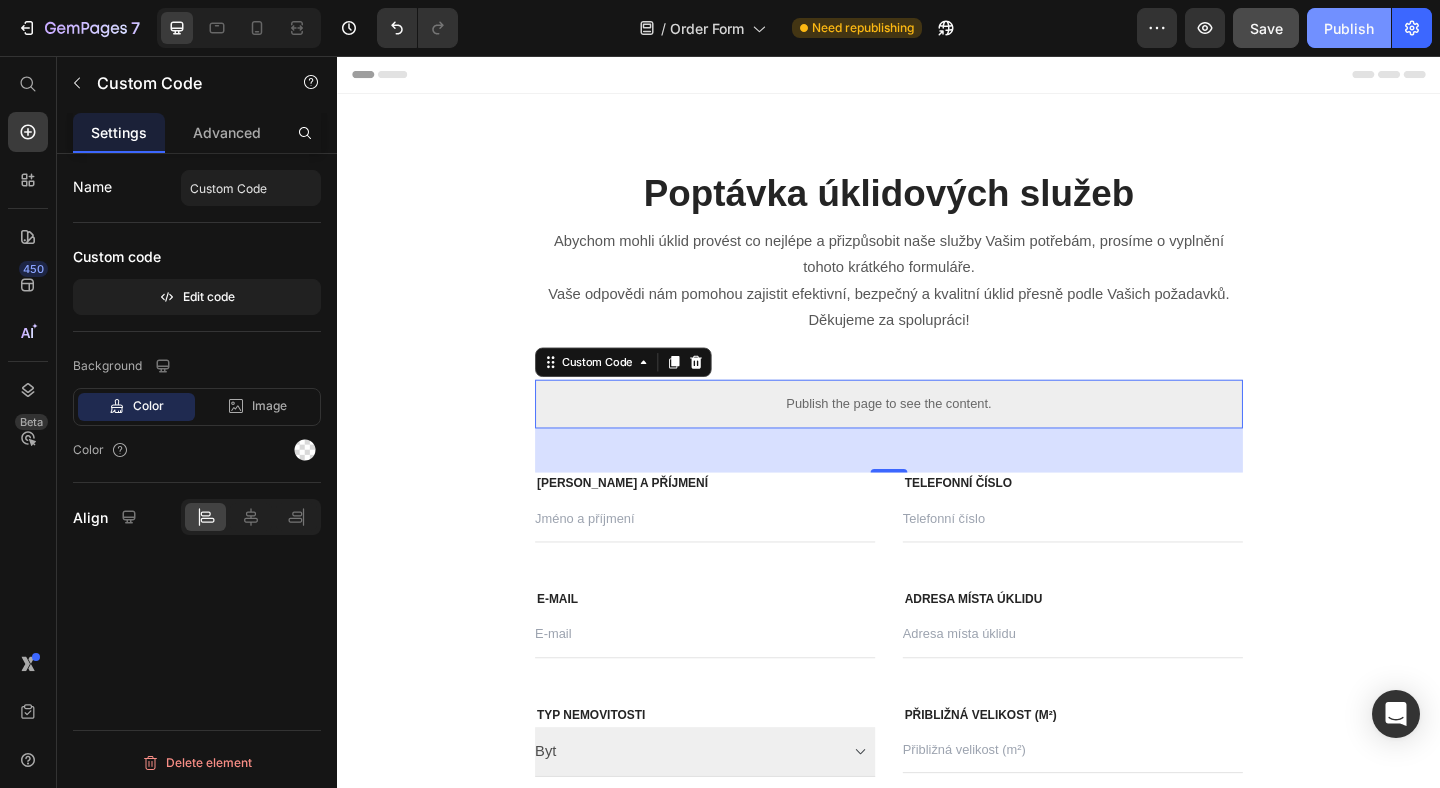 click on "Publish" at bounding box center (1349, 28) 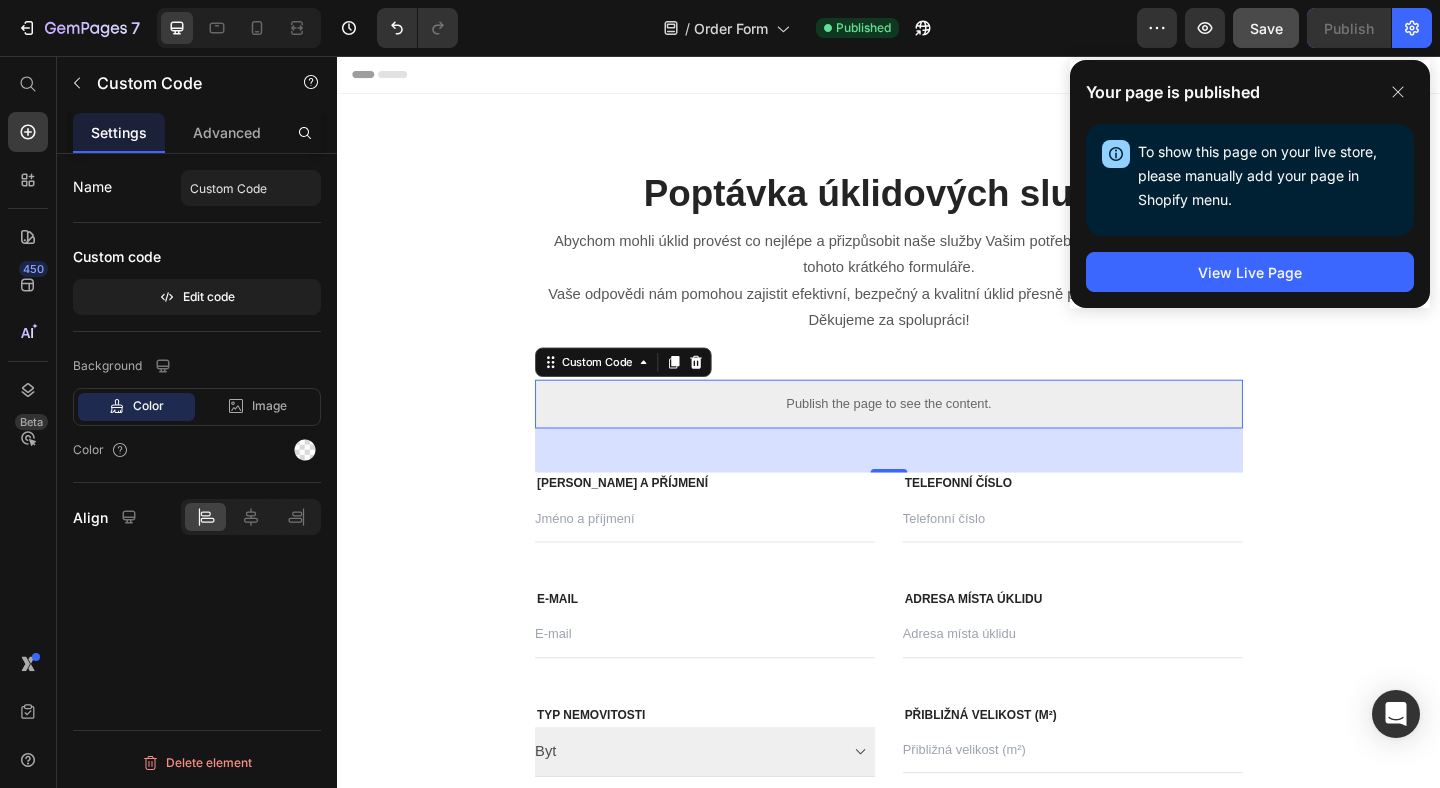 click on "Publish the page to see the content." at bounding box center [937, 434] 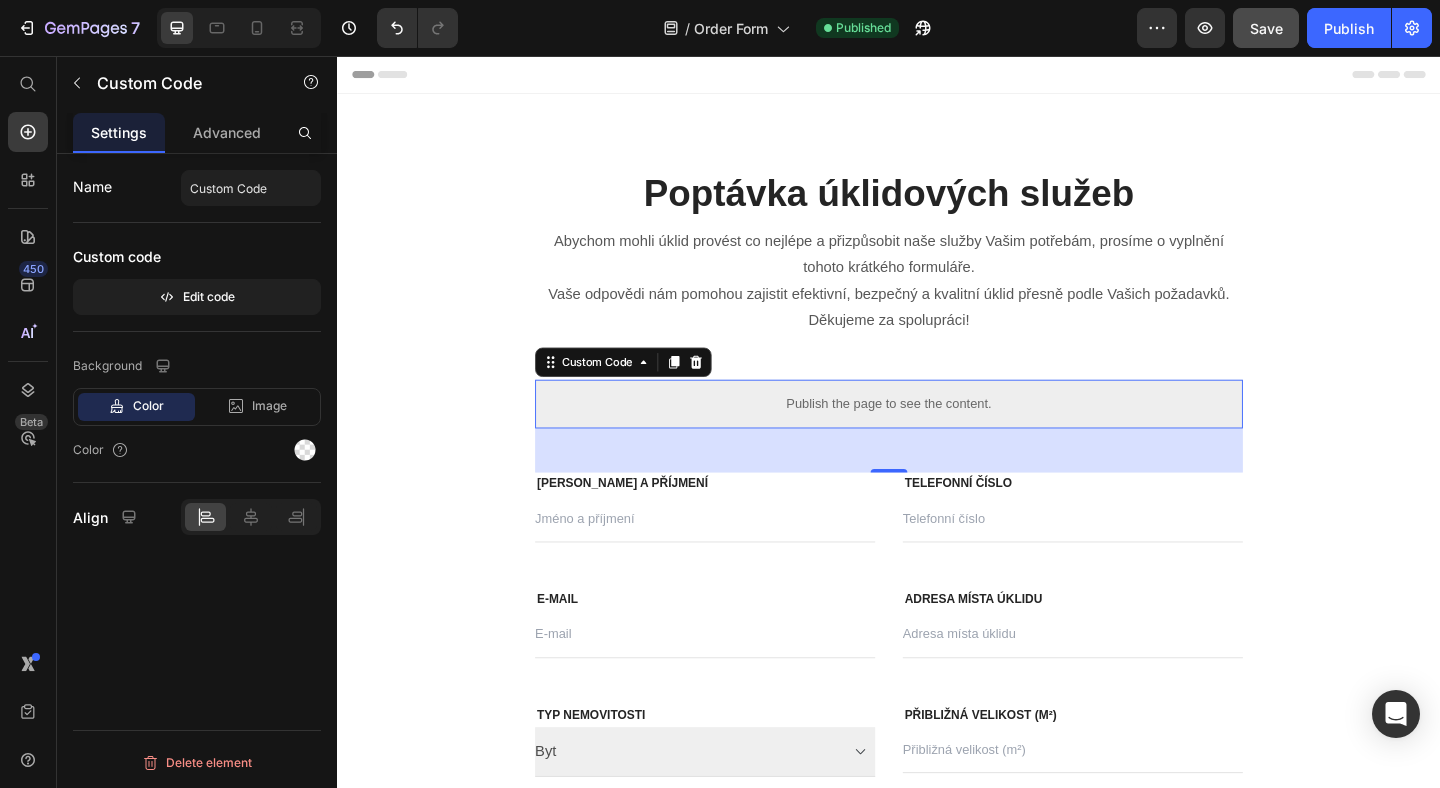 click on "Publish the page to see the content." at bounding box center (937, 434) 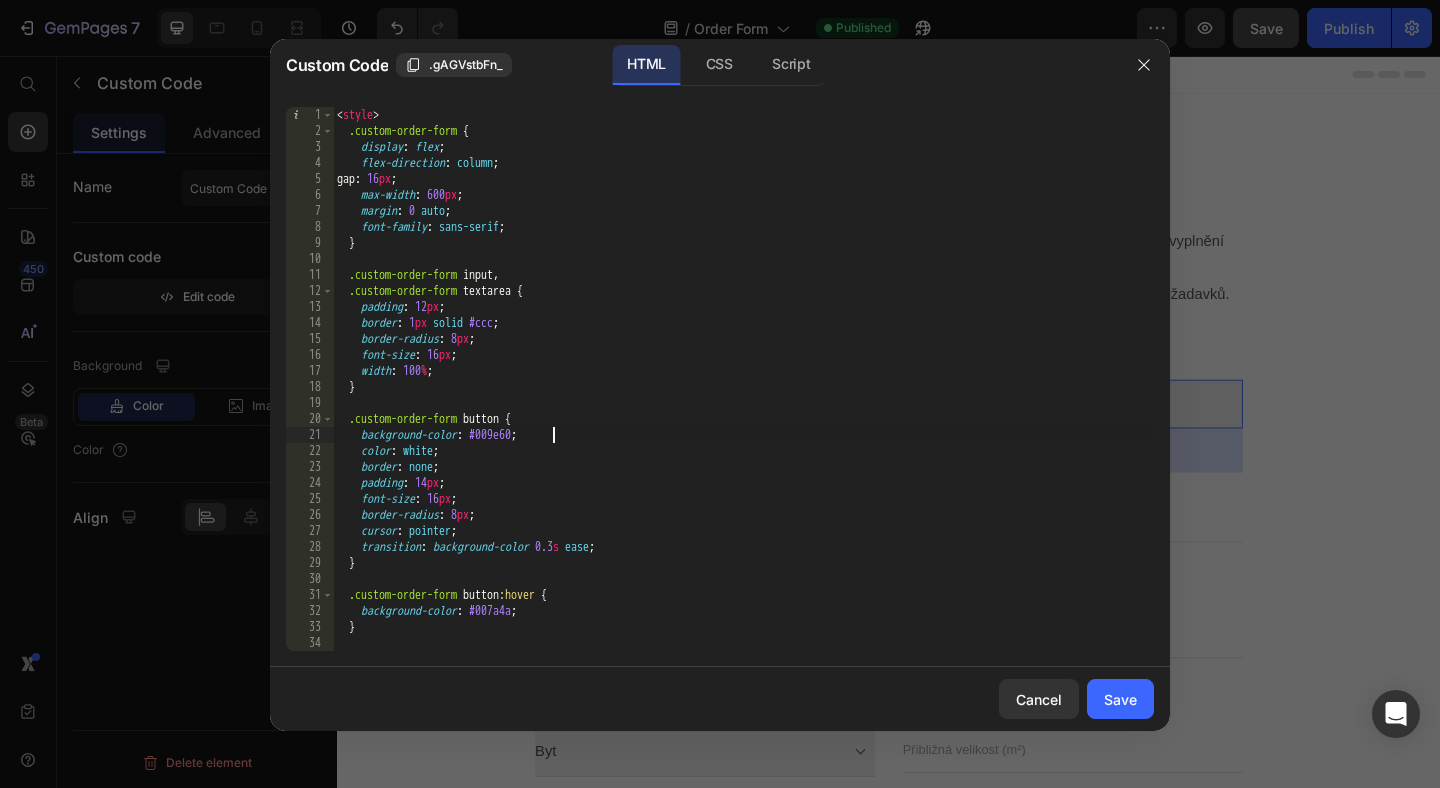 click on "< style >    .custom-order-form   {      display :   flex ;      flex-direction :   column ;     gap :   16 px ;      max-width :   600 px ;      margin :   0   auto ;      font-family :   sans-serif ;    }    .custom-order-form   input ,    .custom-order-form   textarea   {      padding :   12 px ;      border :   1 px   solid   #ccc ;      border-radius :   8 px ;      font-size :   16 px ;      width :   100 % ;    }    .custom-order-form   button   {      background-color :   #009e60 ;      color :   white ;      border :   none ;      padding :   14 px ;      font-size :   16 px ;      border-radius :   8 px ;      cursor :   pointer ;      transition :   background-color   0.3 s   ease ;    }    .custom-order-form   button :hover   {      background-color :   #007a4a ;    }    .form-success   {" at bounding box center (743, 395) 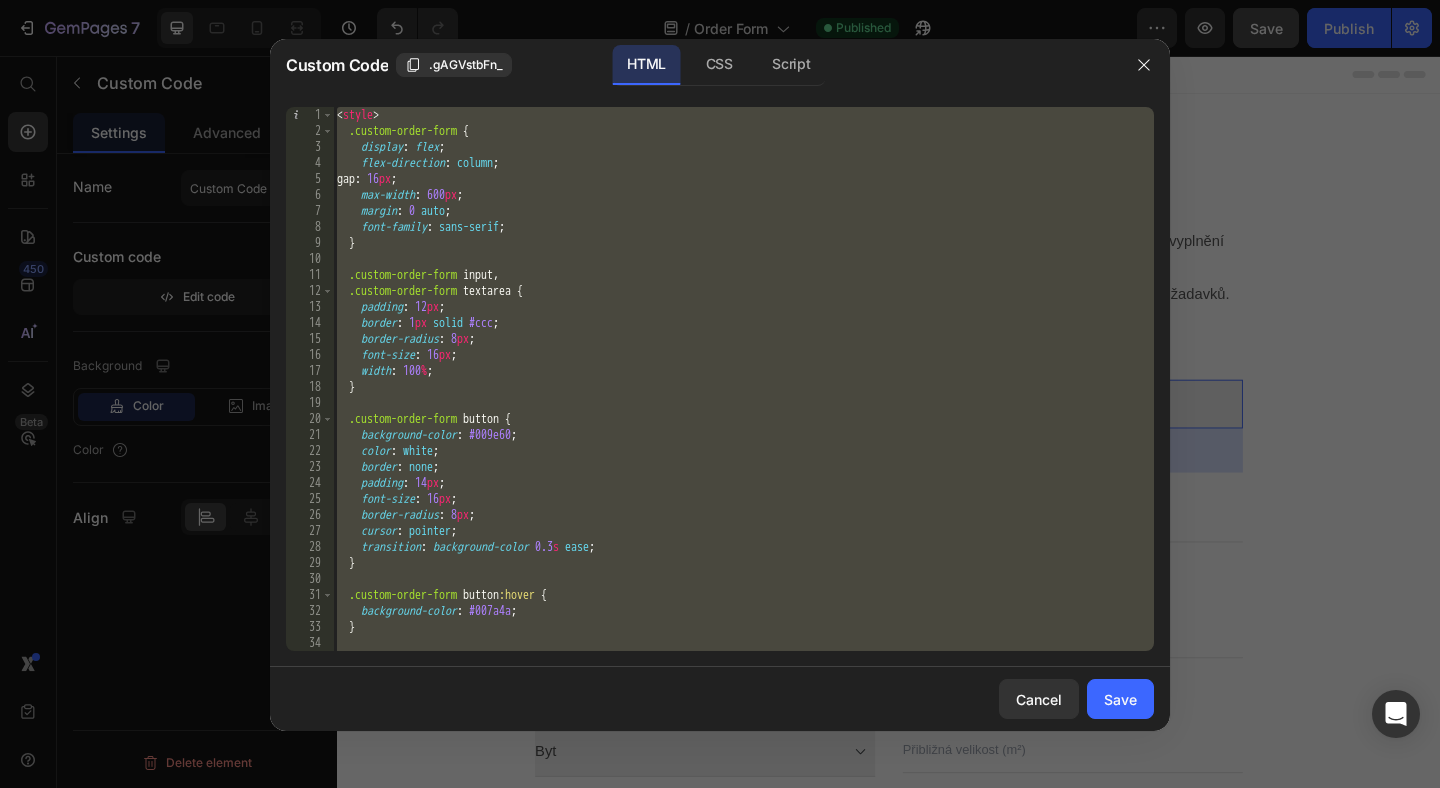 paste 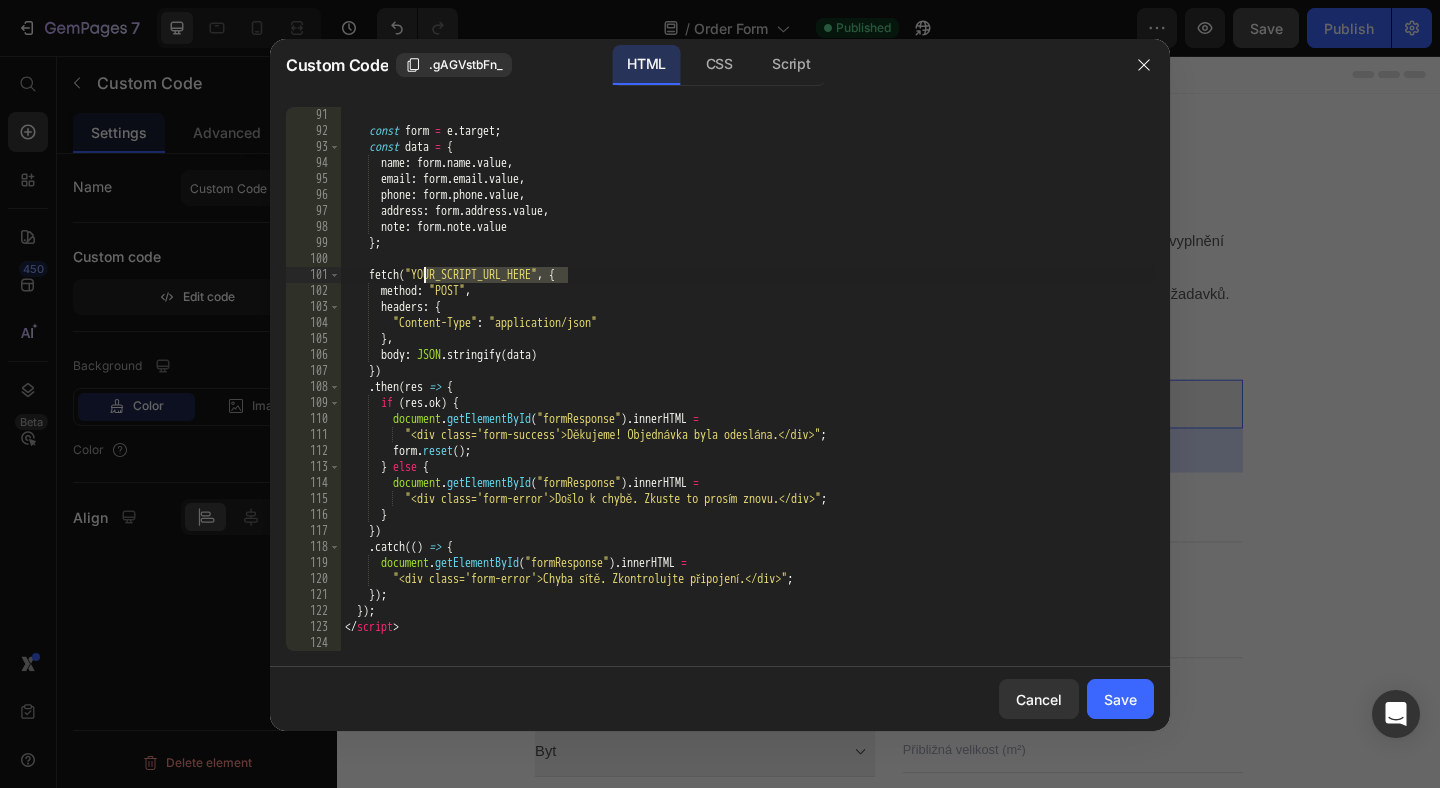 drag, startPoint x: 567, startPoint y: 271, endPoint x: 423, endPoint y: 281, distance: 144.3468 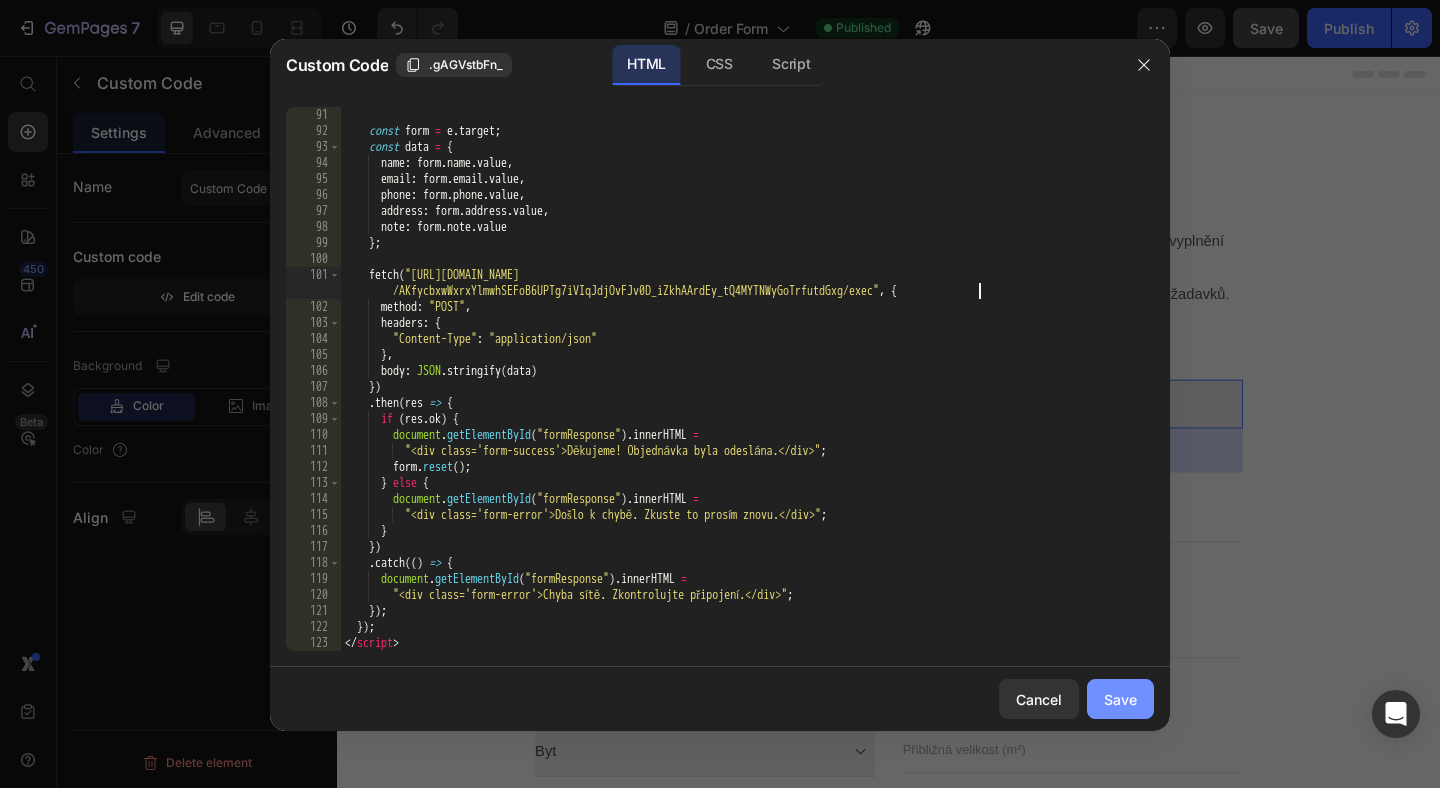 click on "Save" at bounding box center (1120, 699) 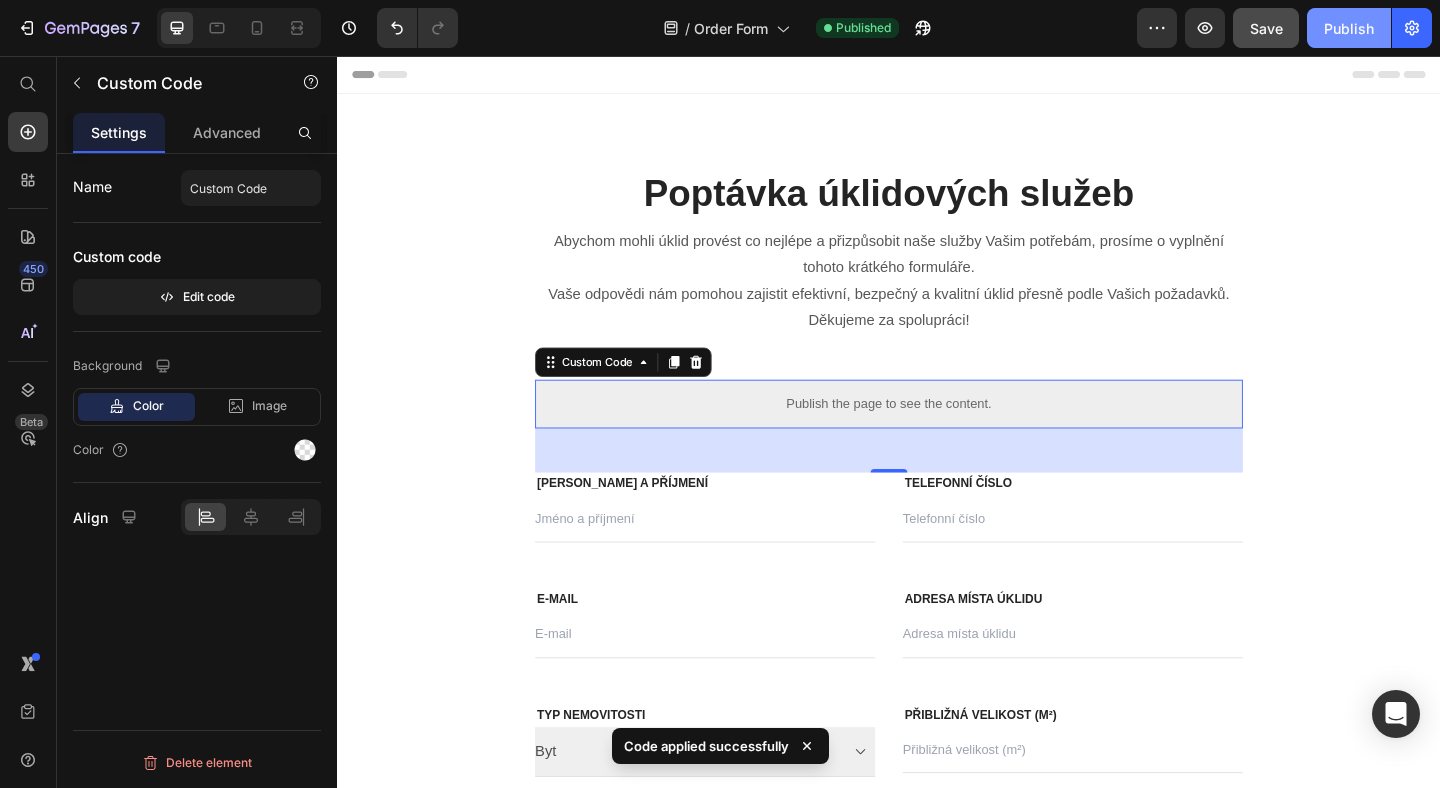 click on "Publish" at bounding box center [1349, 28] 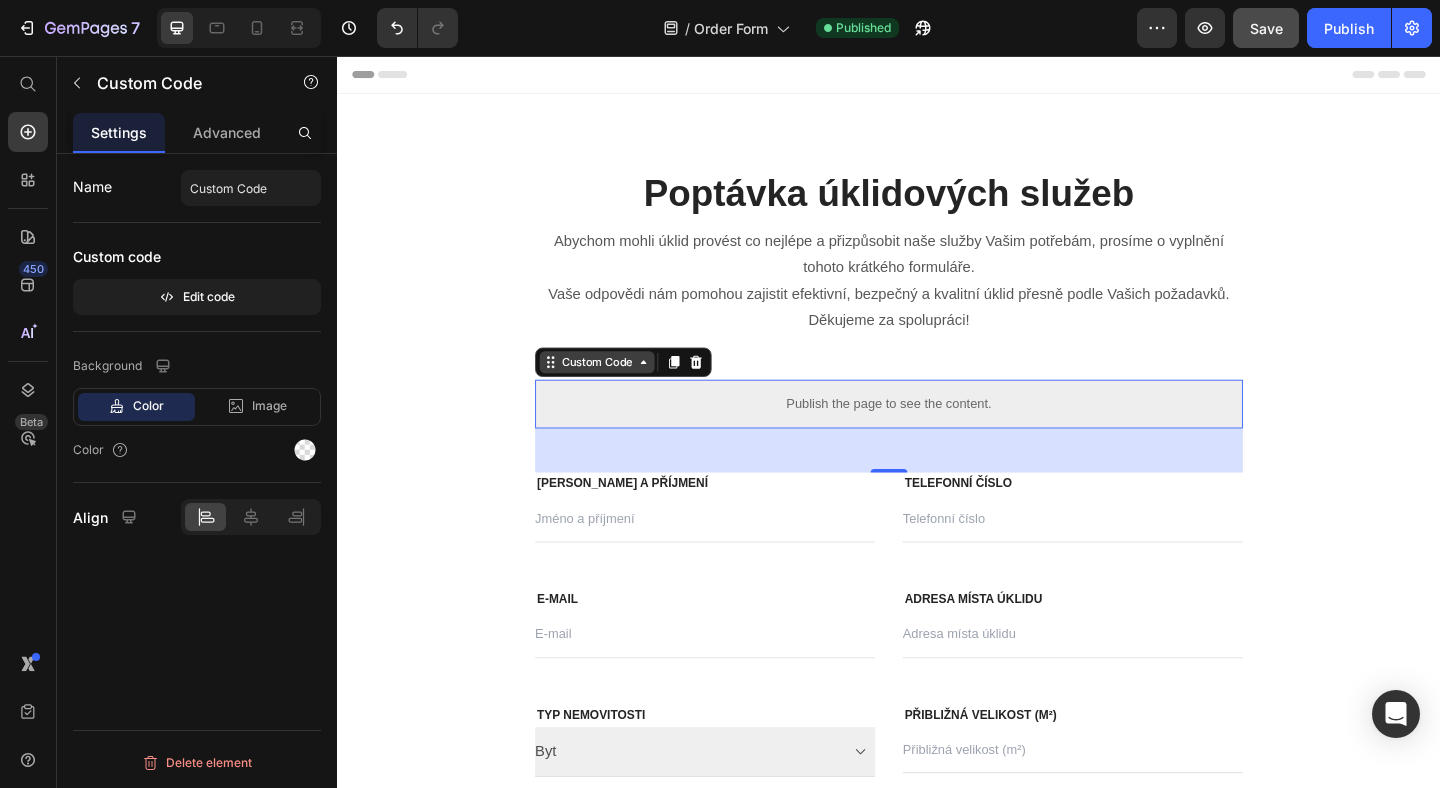 click on "Custom Code" at bounding box center [619, 389] 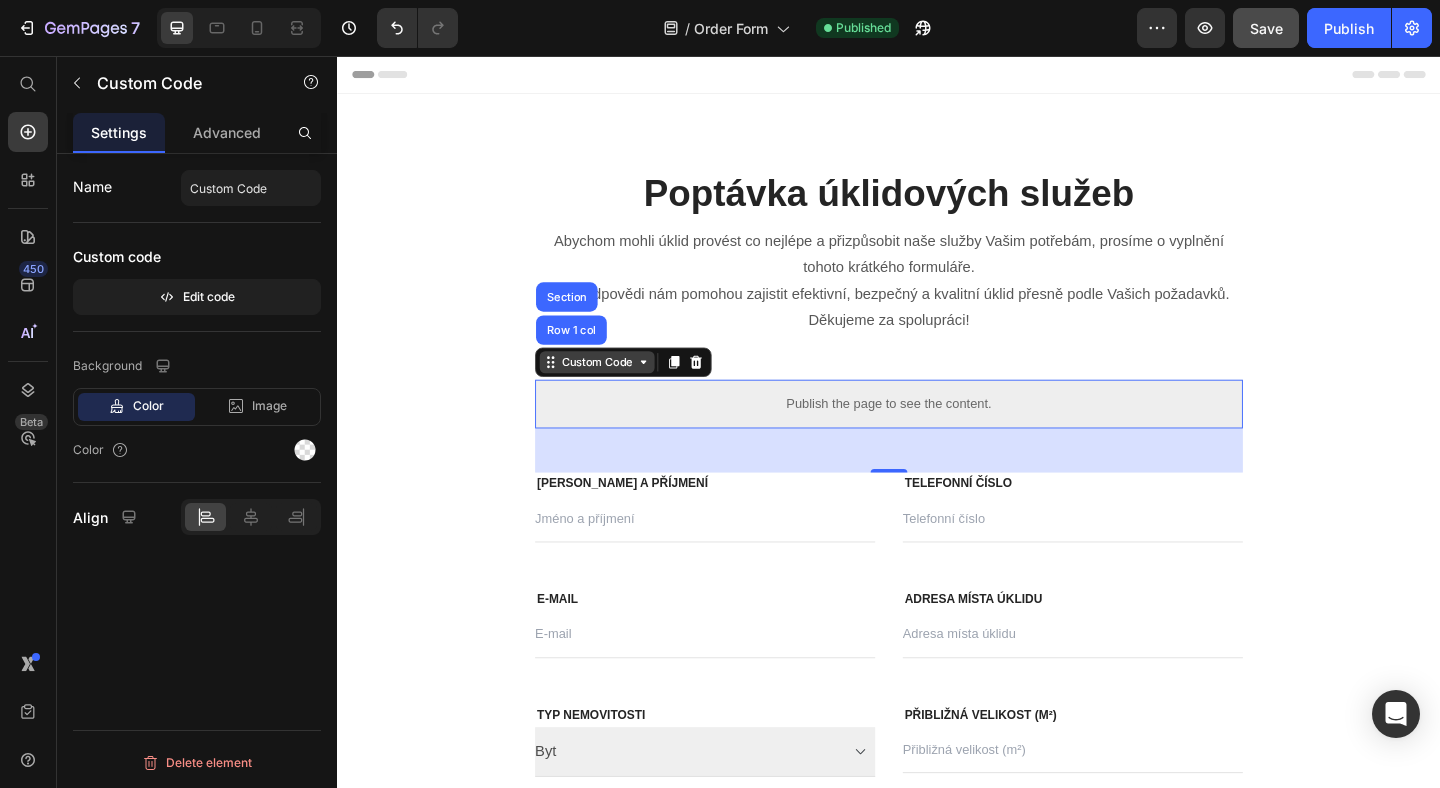 click on "Custom Code" at bounding box center (619, 389) 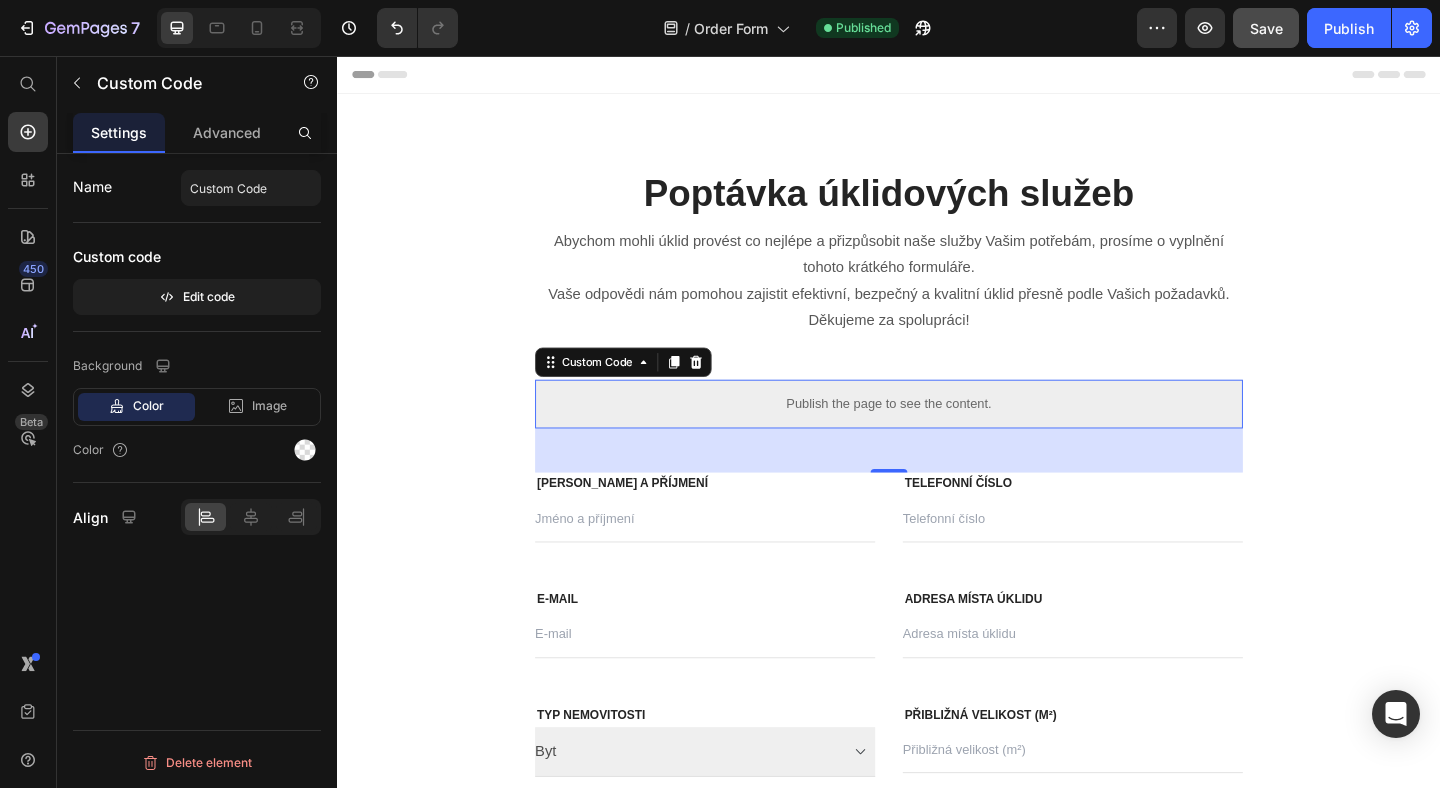 click on "Publish the page to see the content." at bounding box center (937, 434) 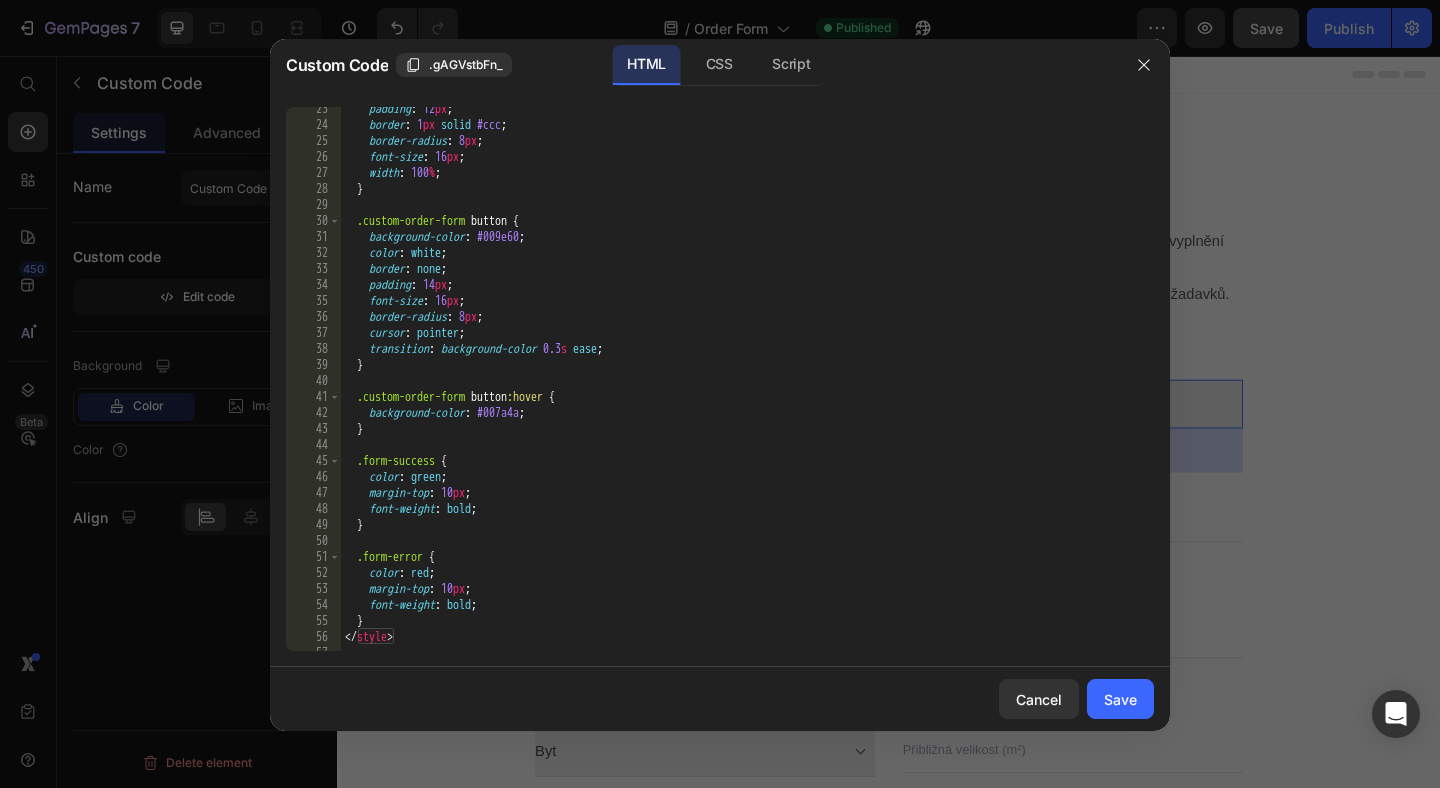 scroll, scrollTop: 498, scrollLeft: 0, axis: vertical 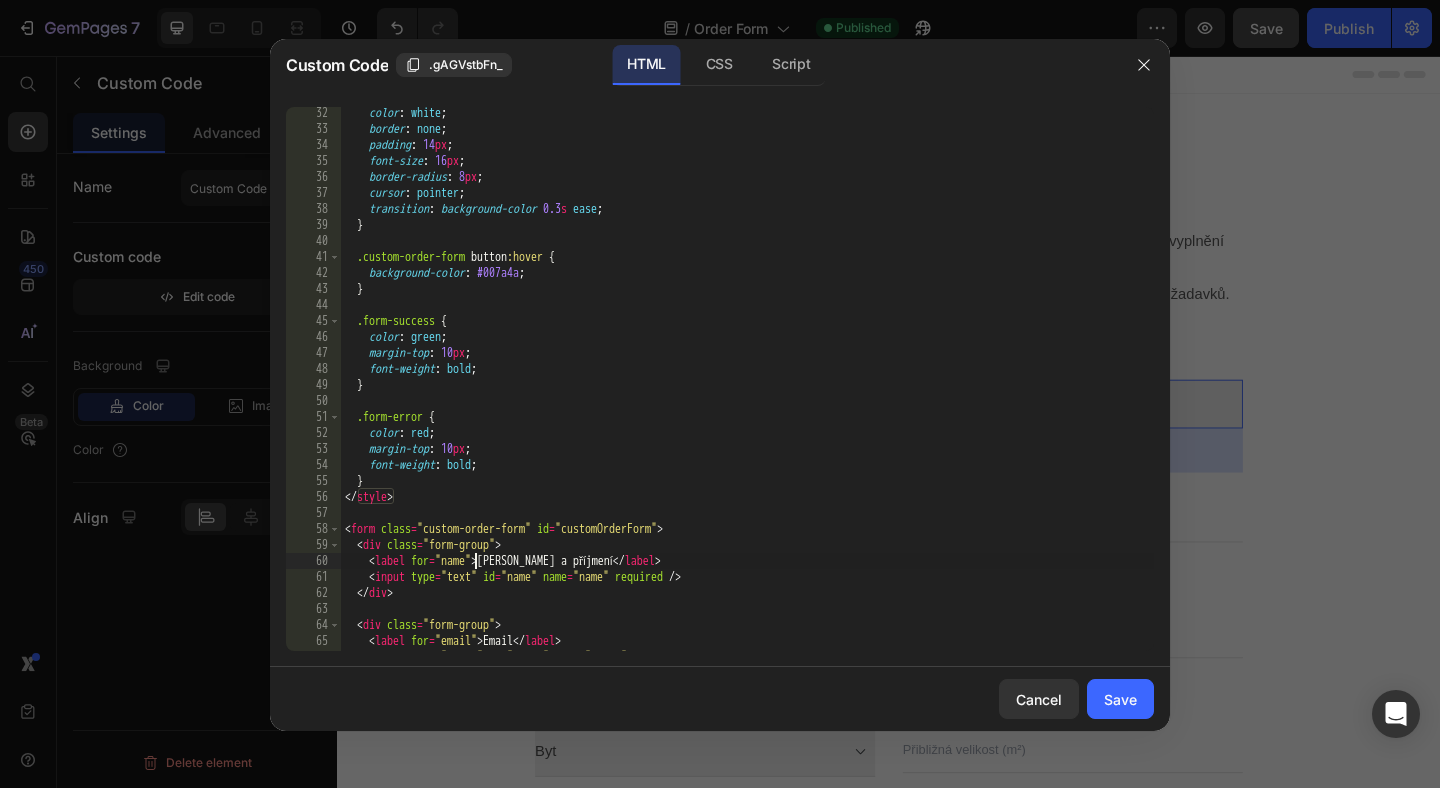 click on "color :   white ;      border :   none ;      padding :   14 px ;      font-size :   16 px ;      border-radius :   8 px ;      cursor :   pointer ;      transition :   background-color   0.3 s   ease ;    }    .custom-order-form   button :hover   {      background-color :   #007a4a ;    }    .form-success   {      color :   green ;      margin-top :   10 px ;      font-weight :   bold ;    }    .form-error   {      color :   red ;      margin-top :   10 px ;      font-weight :   bold ;    } </ style > < form   class = "custom-order-form"   id = "customOrderForm" >    < div   class = "form-group" >      < label   for = "name" > Jméno a příjmení </ label >      < input   type = "text"   id = "name"   name = "name"   required   />    </ div >    < div   class = "form-group" >      < label   for = "email" > Email </ label >      < input   type = "email"   id = "email"   name = "email"   required   />" at bounding box center [747, 393] 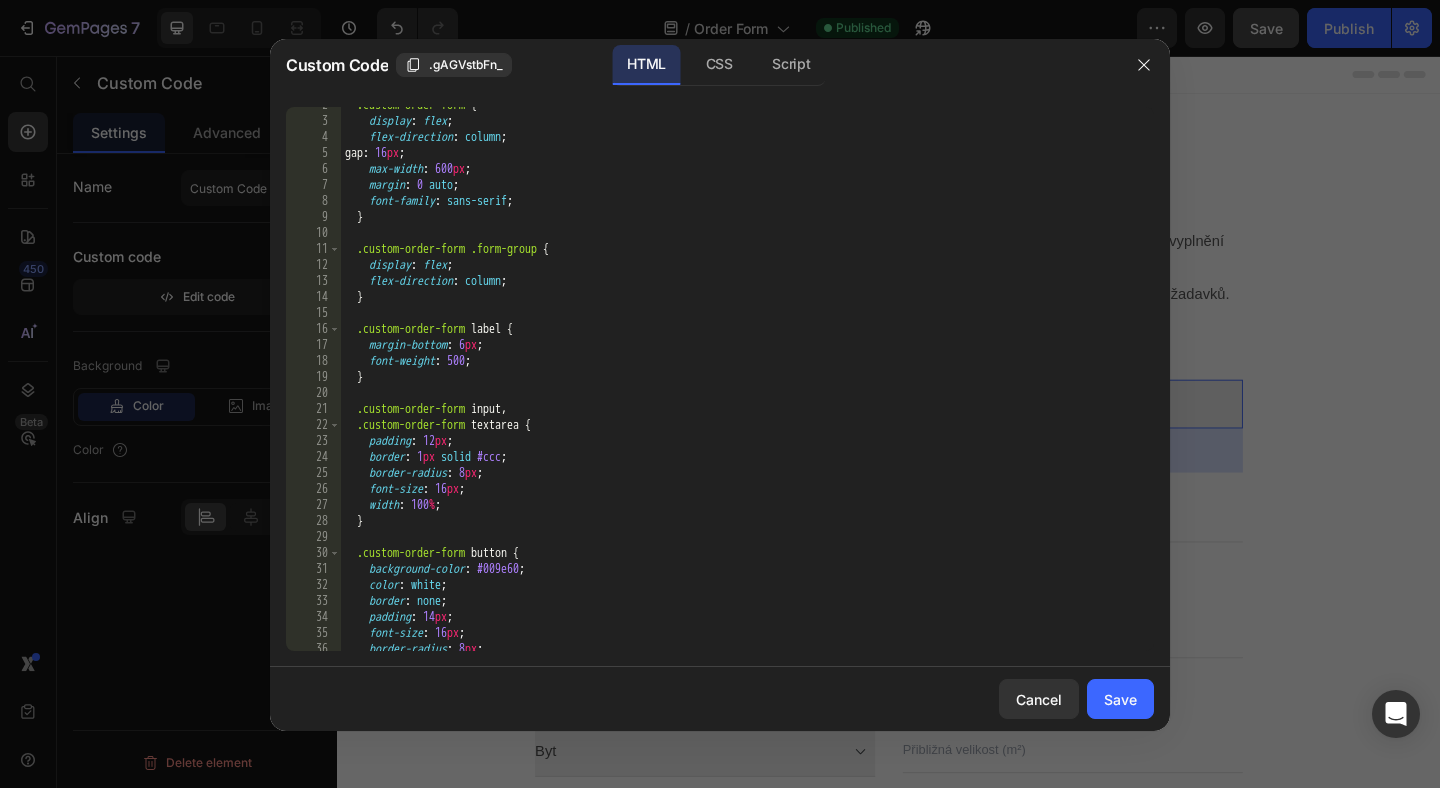 scroll, scrollTop: 26, scrollLeft: 0, axis: vertical 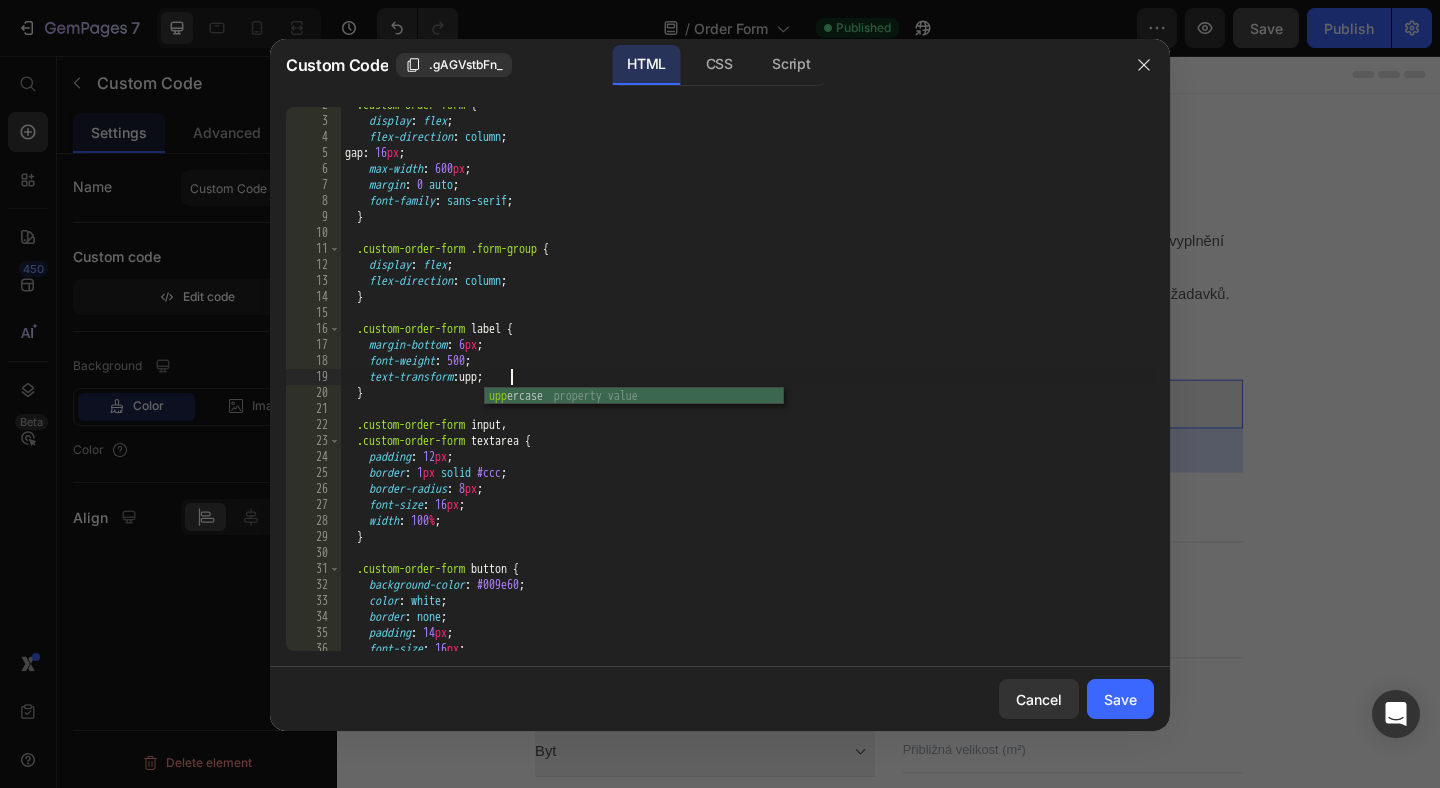 type on "text-transform: uppercase;" 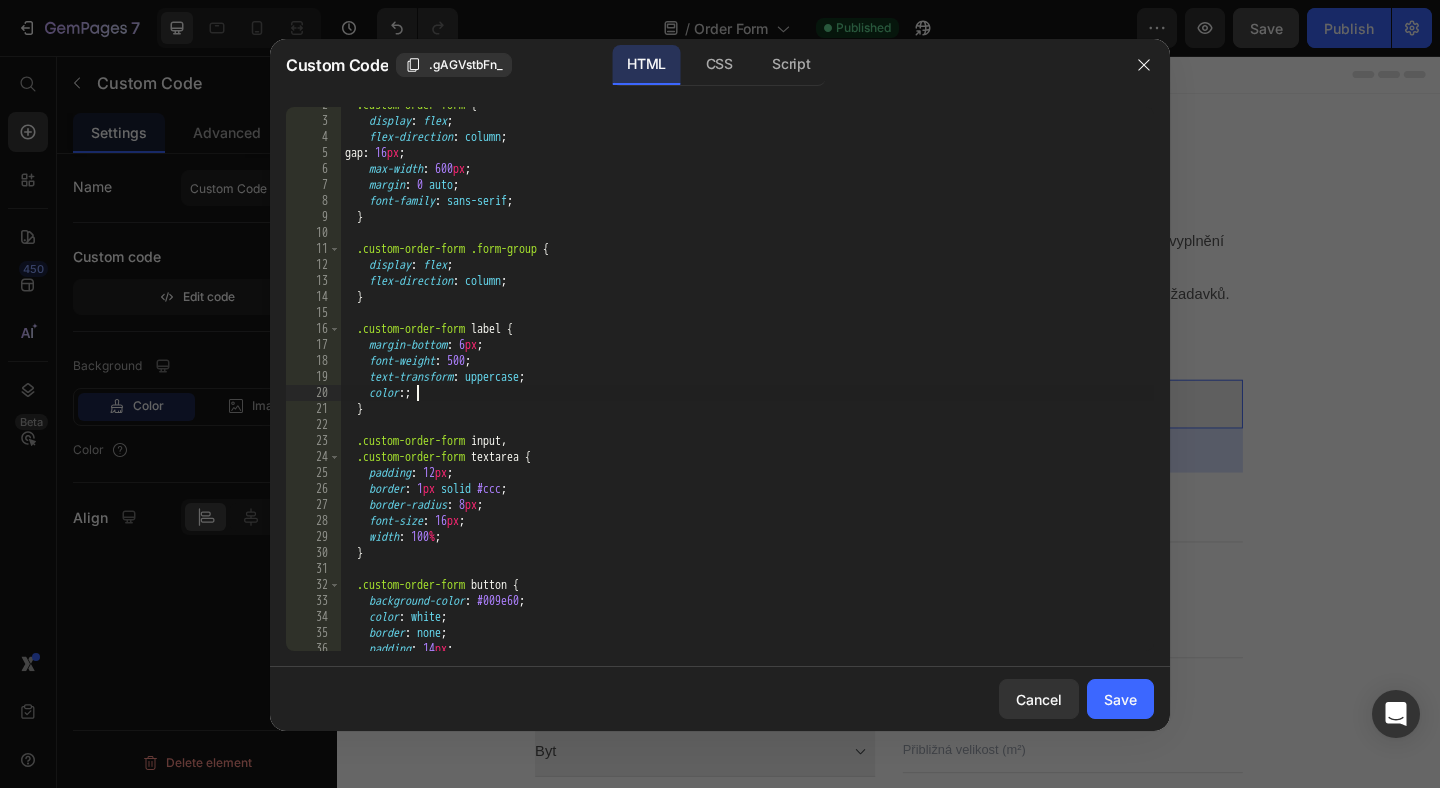 scroll, scrollTop: 0, scrollLeft: 5, axis: horizontal 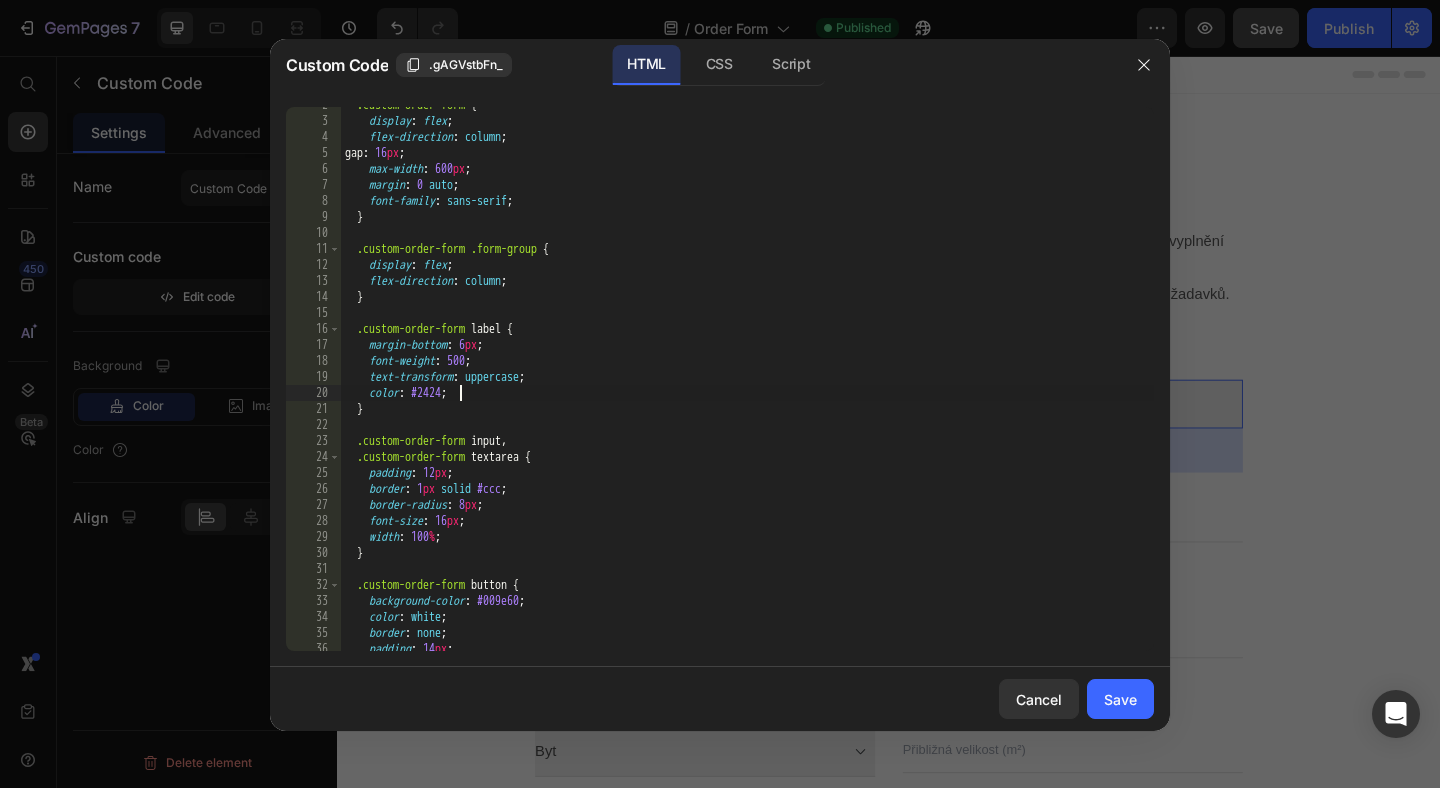 type on "color: #242424;" 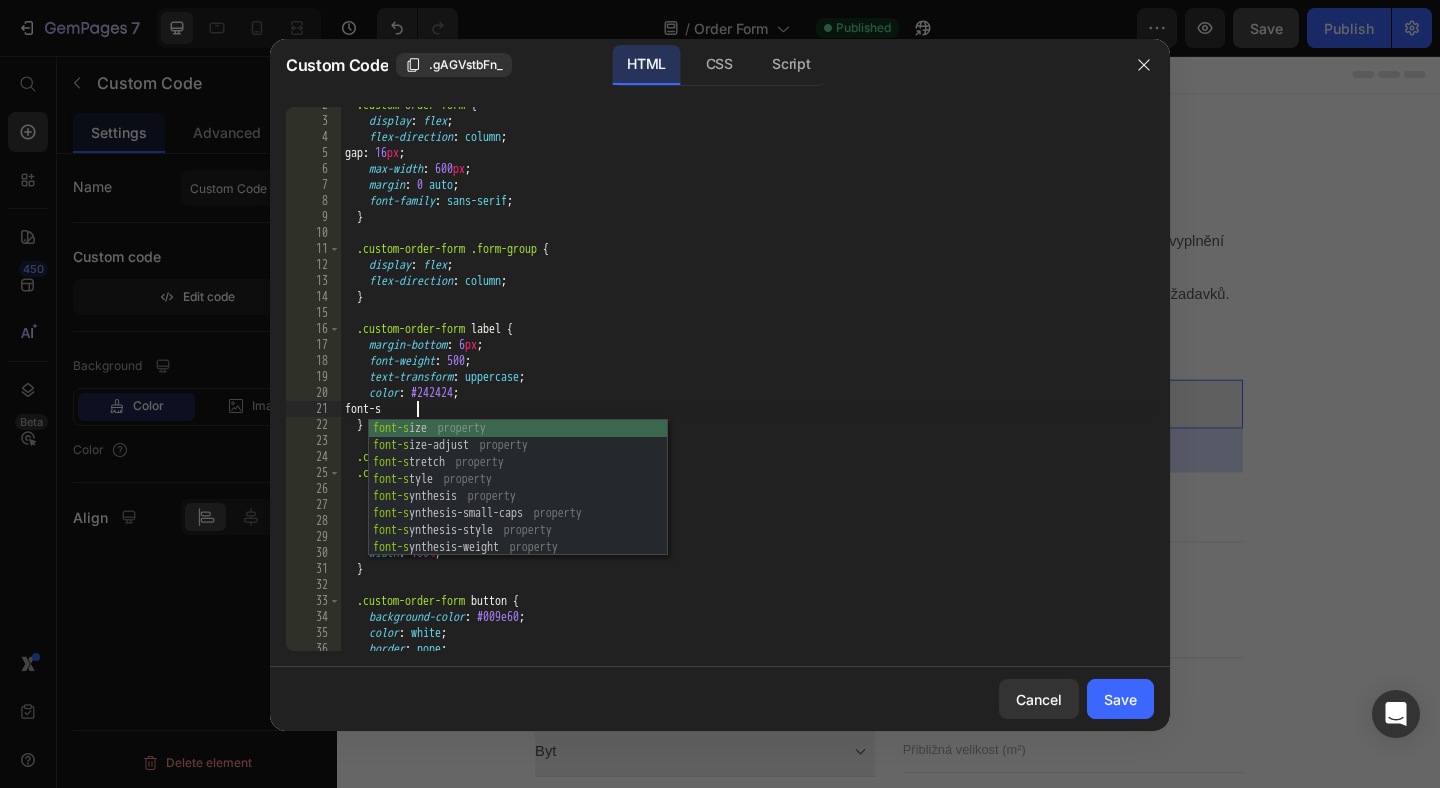 scroll, scrollTop: 0, scrollLeft: 5, axis: horizontal 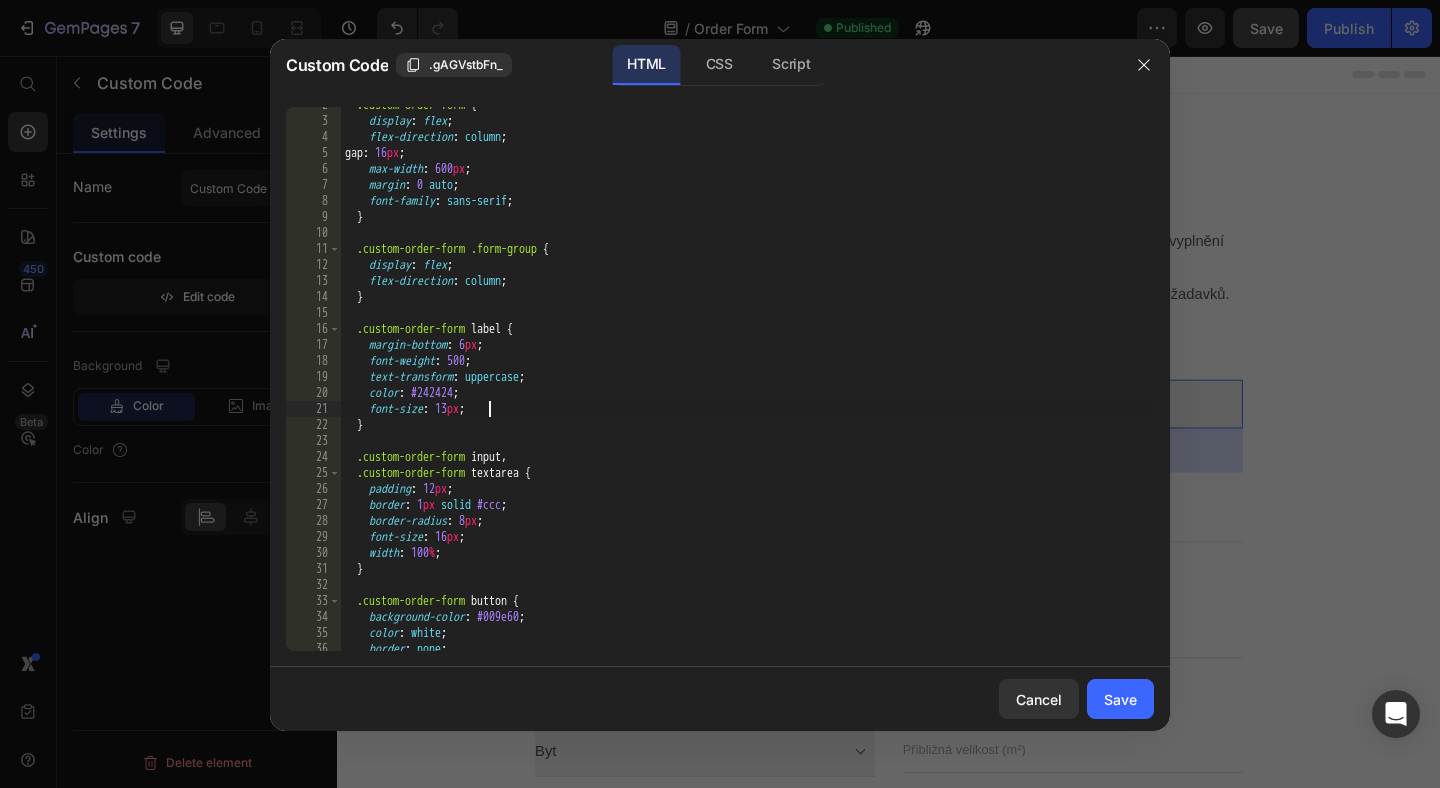 click on ".custom-order-form   {      display :   flex ;      flex-direction :   column ;     gap :   16 px ;      max-width :   600 px ;      margin :   0   auto ;      font-family :   sans-serif ;    }    .custom-order-form   .form-group   {      display :   flex ;      flex-direction :   column ;    }    .custom-order-form   label   {      margin-bottom :   6 px ;      font-weight :   500 ;      text-transform :   uppercase ;      color :   #242424 ;      font-size :   13 px ;    }    .custom-order-form   input ,    .custom-order-form   textarea   {      padding :   12 px ;      border :   1 px   solid   #ccc ;      border-radius :   8 px ;      font-size :   16 px ;      width :   100 % ;    }    .custom-order-form   button   {      background-color :   #009e60 ;      color :   white ;      border :   none ;" at bounding box center (747, 385) 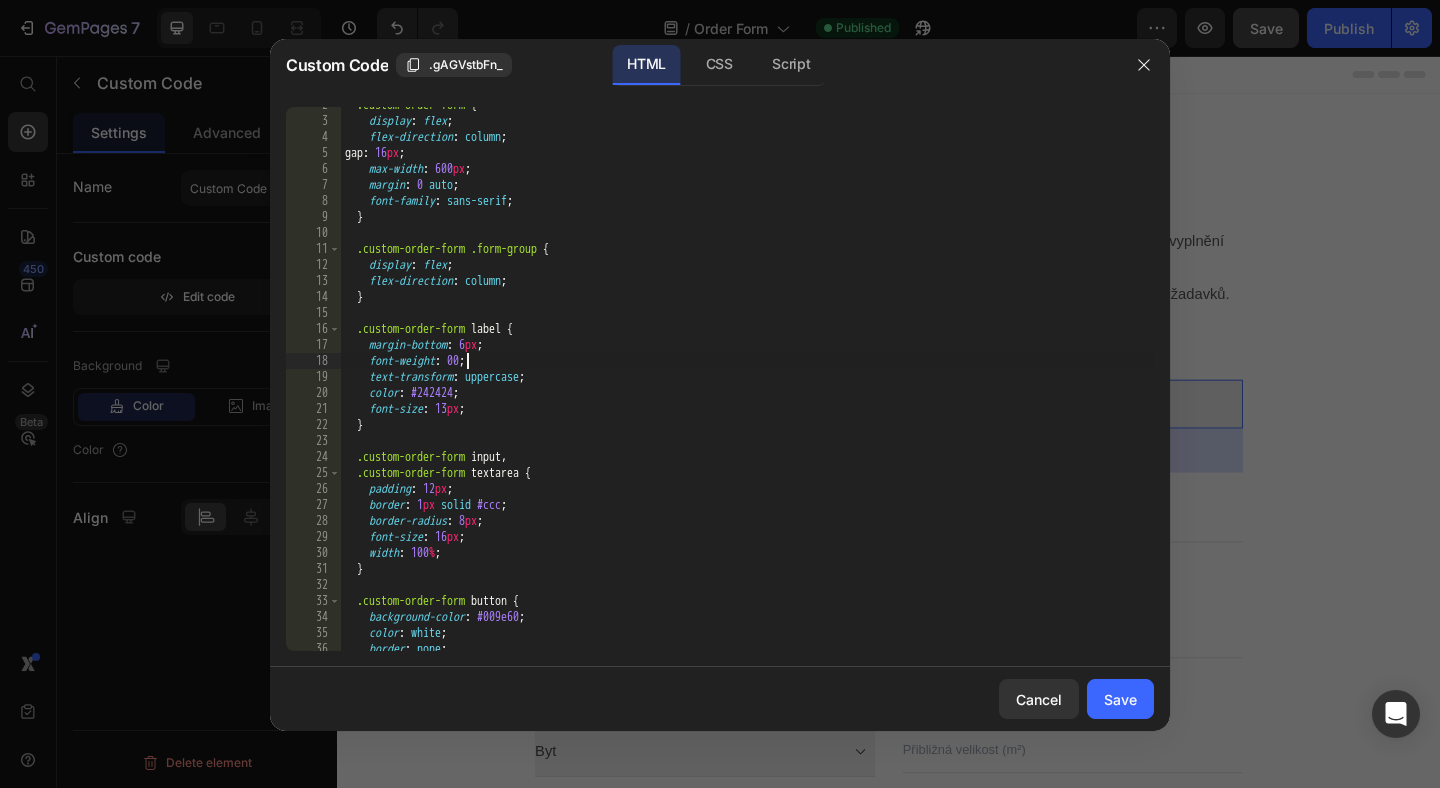 type on "font-weight: 600;" 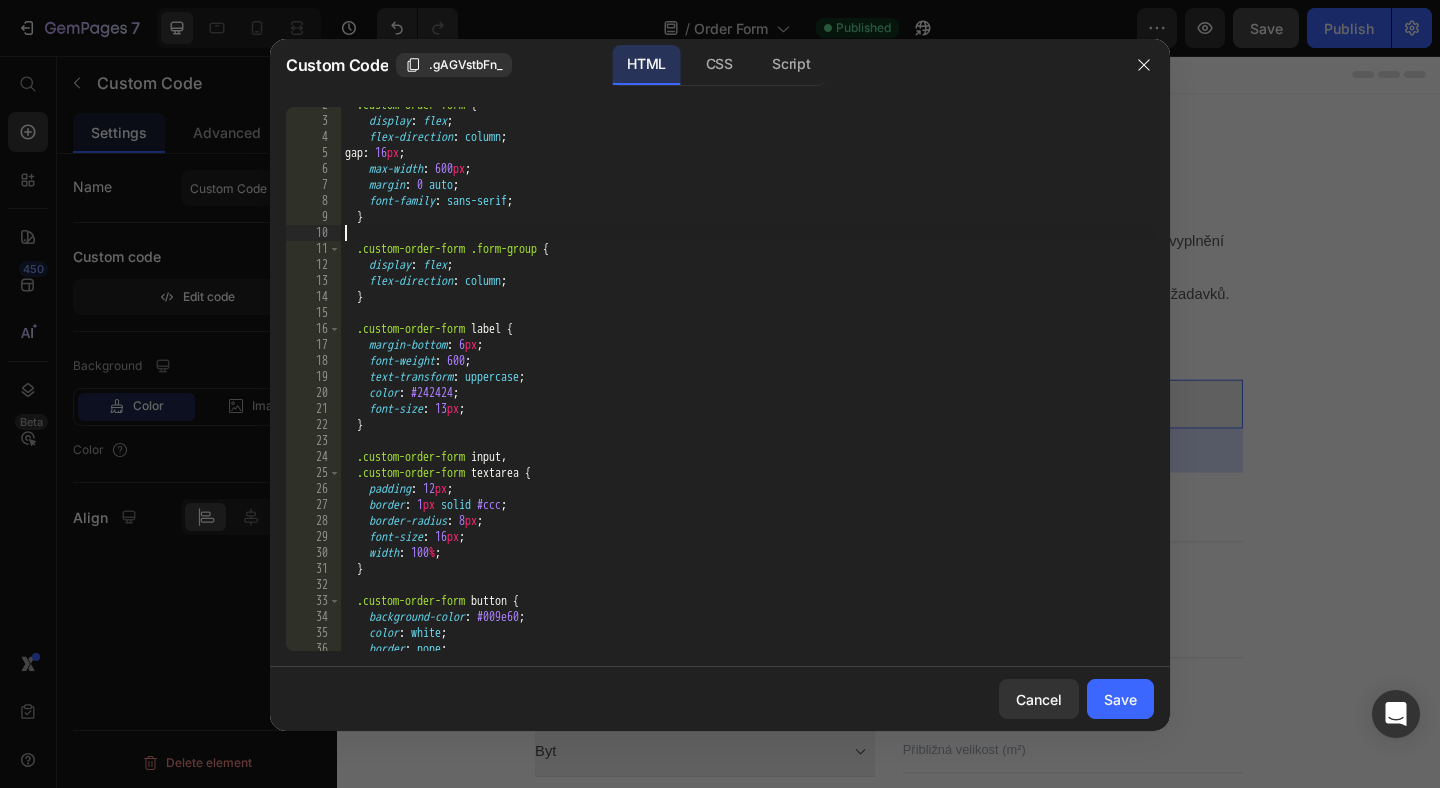 click on ".custom-order-form   {      display :   flex ;      flex-direction :   column ;     gap :   16 px ;      max-width :   600 px ;      margin :   0   auto ;      font-family :   sans-serif ;    }    .custom-order-form   .form-group   {      display :   flex ;      flex-direction :   column ;    }    .custom-order-form   label   {      margin-bottom :   6 px ;      font-weight :   600 ;      text-transform :   uppercase ;      color :   #242424 ;      font-size :   13 px ;    }    .custom-order-form   input ,    .custom-order-form   textarea   {      padding :   12 px ;      border :   1 px   solid   #ccc ;      border-radius :   8 px ;      font-size :   16 px ;      width :   100 % ;    }    .custom-order-form   button   {      background-color :   #009e60 ;      color :   white ;      border :   none ;" at bounding box center [747, 385] 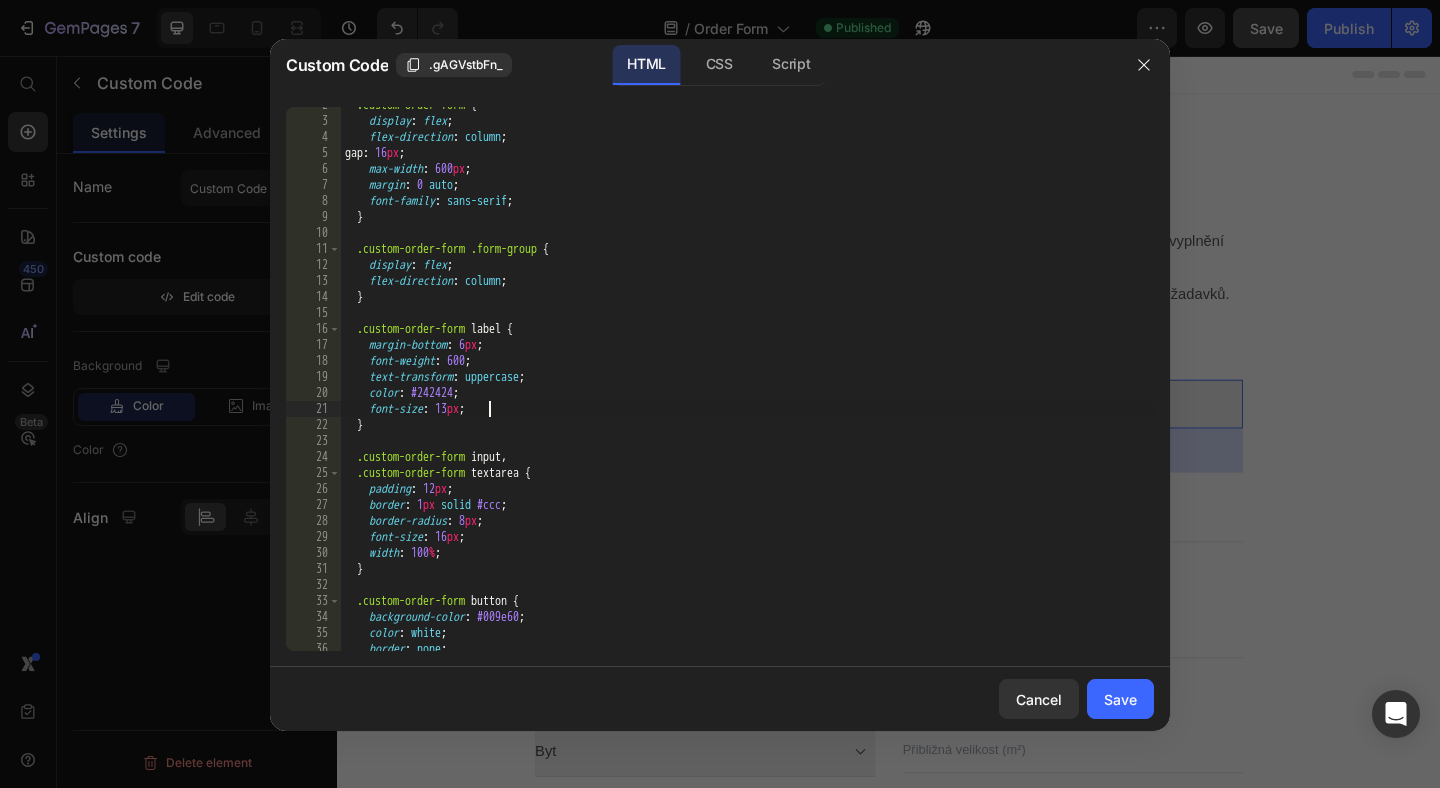 click on ".custom-order-form   {      display :   flex ;      flex-direction :   column ;     gap :   16 px ;      max-width :   600 px ;      margin :   0   auto ;      font-family :   sans-serif ;    }    .custom-order-form   .form-group   {      display :   flex ;      flex-direction :   column ;    }    .custom-order-form   label   {      margin-bottom :   6 px ;      font-weight :   600 ;      text-transform :   uppercase ;      color :   #242424 ;      font-size :   13 px ;    }    .custom-order-form   input ,    .custom-order-form   textarea   {      padding :   12 px ;      border :   1 px   solid   #ccc ;      border-radius :   8 px ;      font-size :   16 px ;      width :   100 % ;    }    .custom-order-form   button   {      background-color :   #009e60 ;      color :   white ;      border :   none ;" at bounding box center [747, 385] 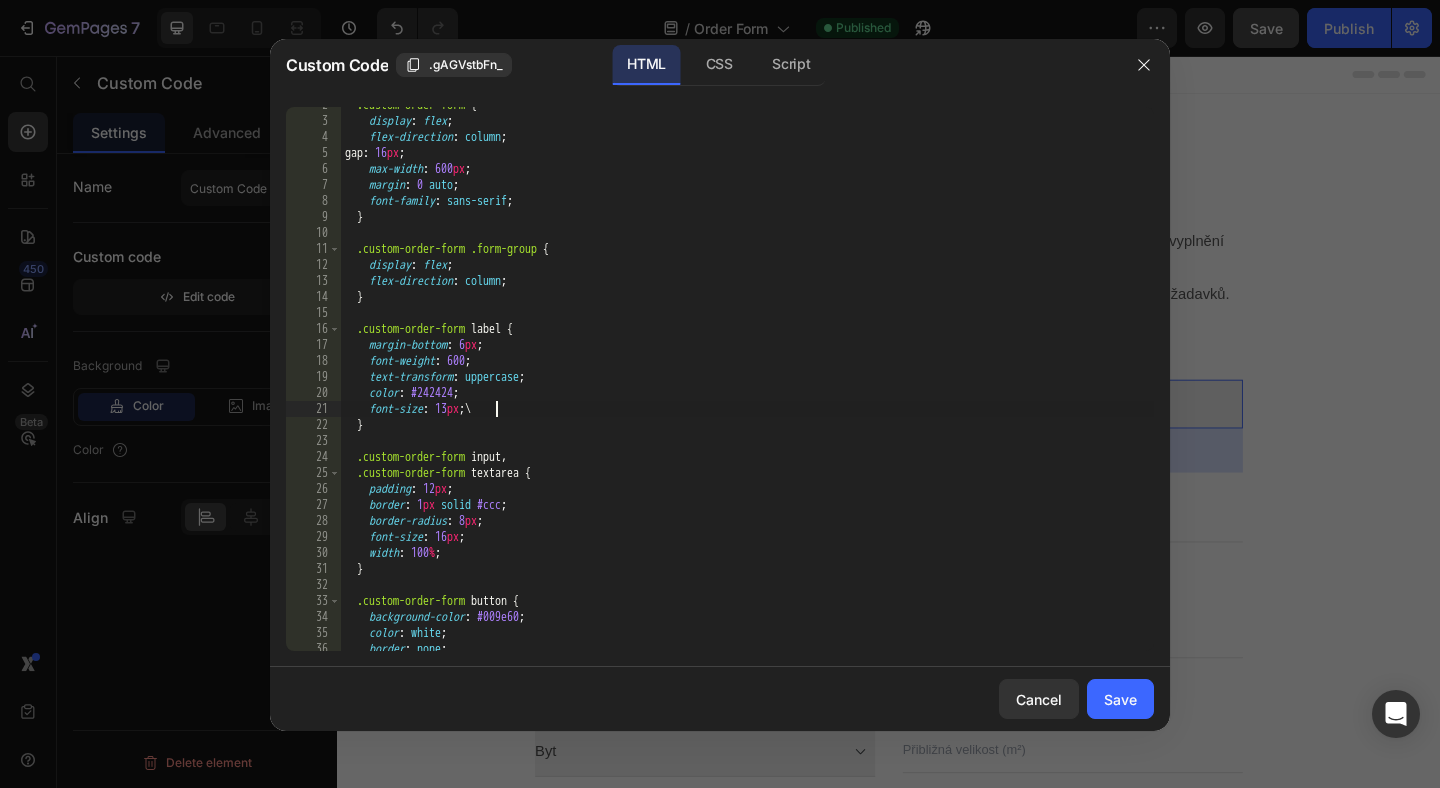 type on "font-size: 13px;" 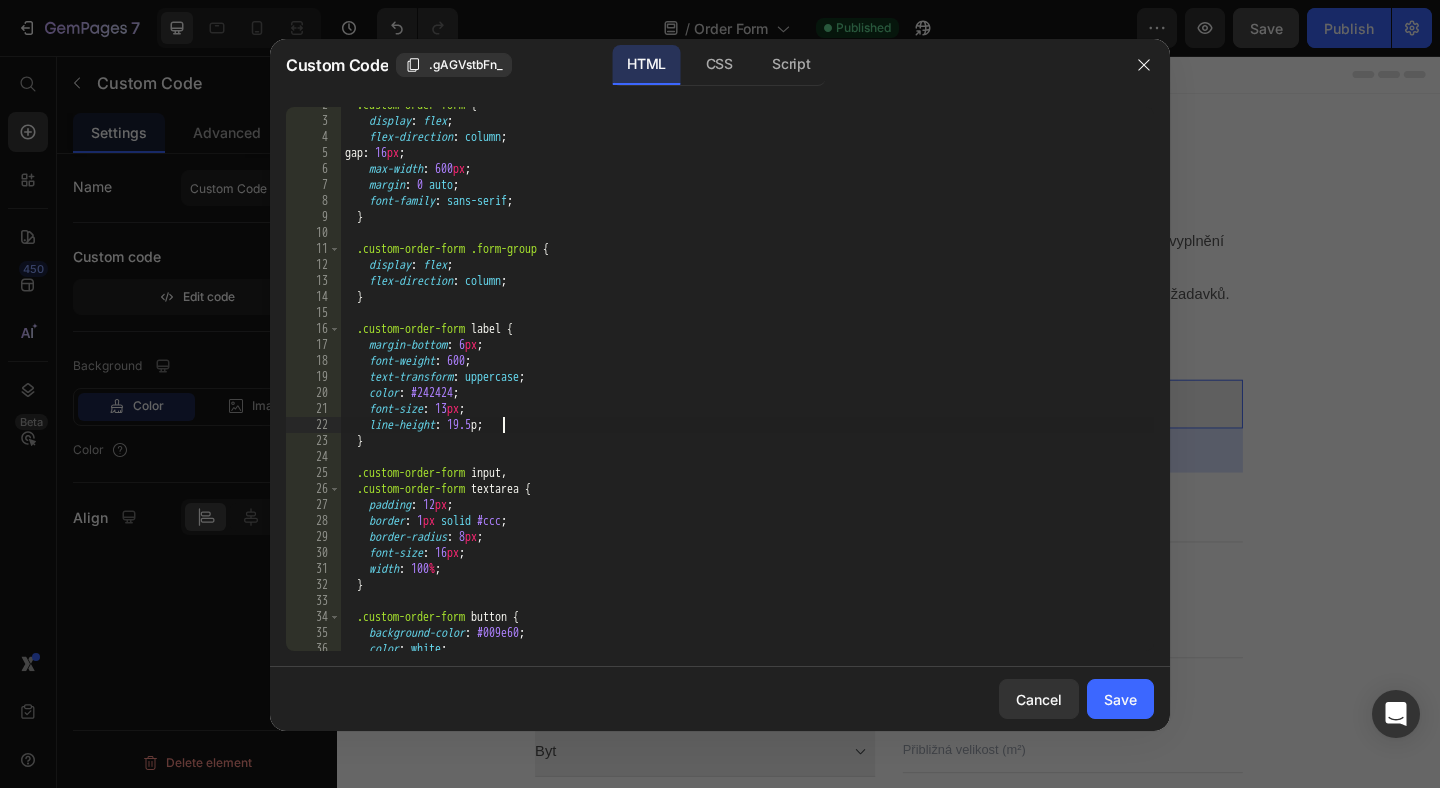 scroll, scrollTop: 0, scrollLeft: 13, axis: horizontal 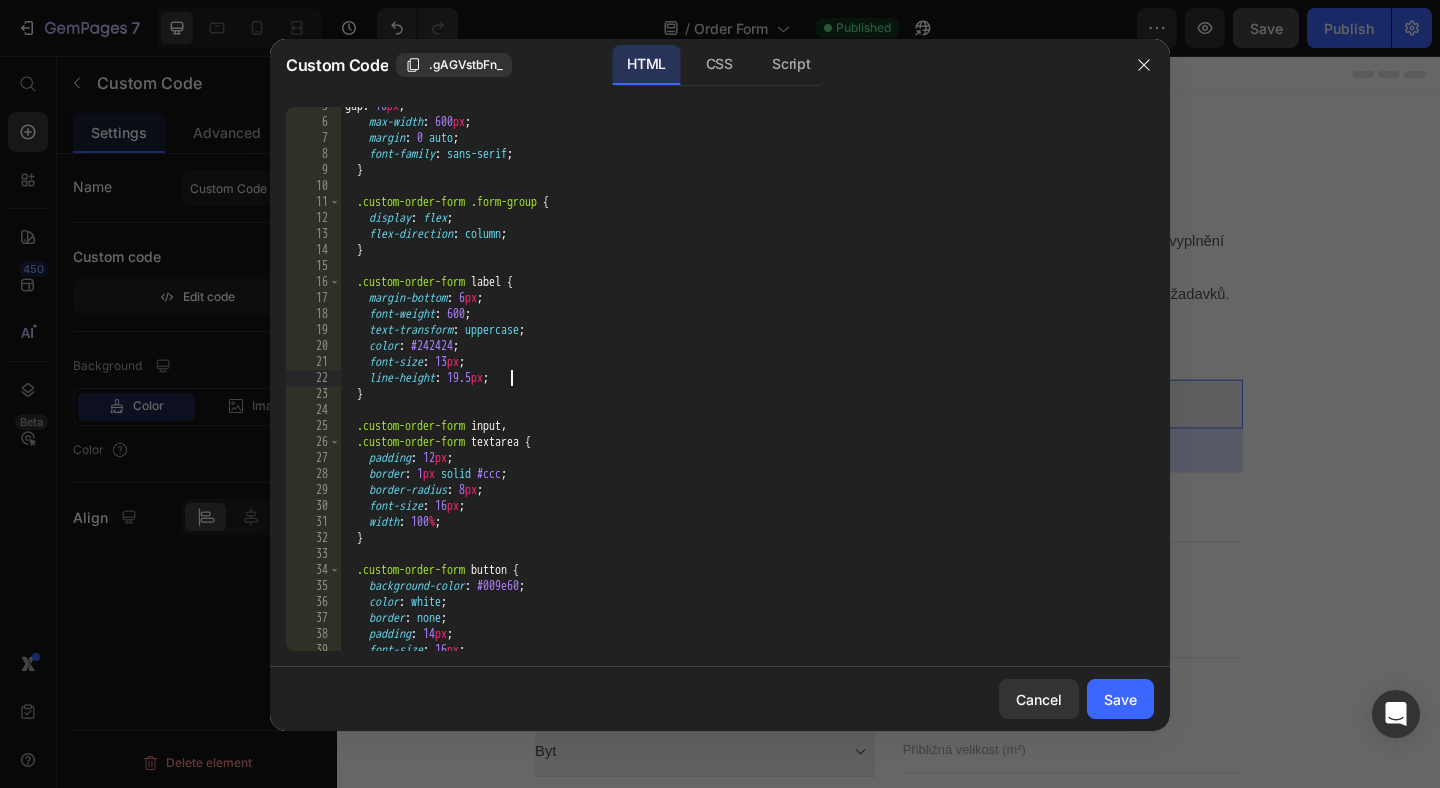 click on "gap :   16 px ;      max-width :   600 px ;      margin :   0   auto ;      font-family :   sans-serif ;    }    .custom-order-form   .form-group   {      display :   flex ;      flex-direction :   column ;    }    .custom-order-form   label   {      margin-bottom :   6 px ;      font-weight :   600 ;      text-transform :   uppercase ;      color :   #242424 ;      font-size :   13 px ;      line-height :   19.5 px ;    }    .custom-order-form   input ,    .custom-order-form   textarea   {      padding :   12 px ;      border :   1 px   solid   #ccc ;      border-radius :   8 px ;      font-size :   16 px ;      width :   100 % ;    }    .custom-order-form   button   {      background-color :   #009e60 ;      color :   white ;      border :   none ;      padding :   14 px ;      font-size :   16 px ;" at bounding box center (747, 386) 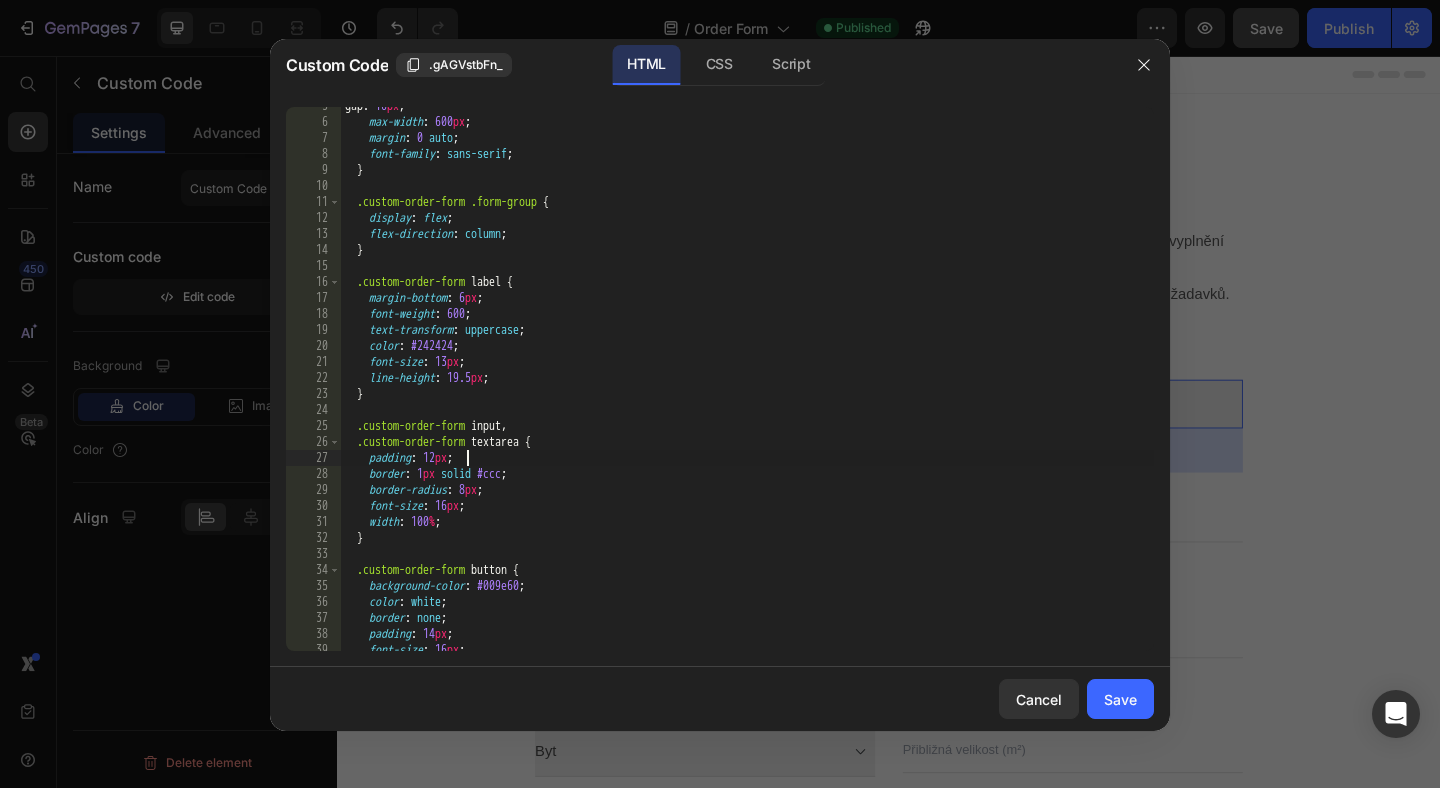 scroll, scrollTop: 0, scrollLeft: 10, axis: horizontal 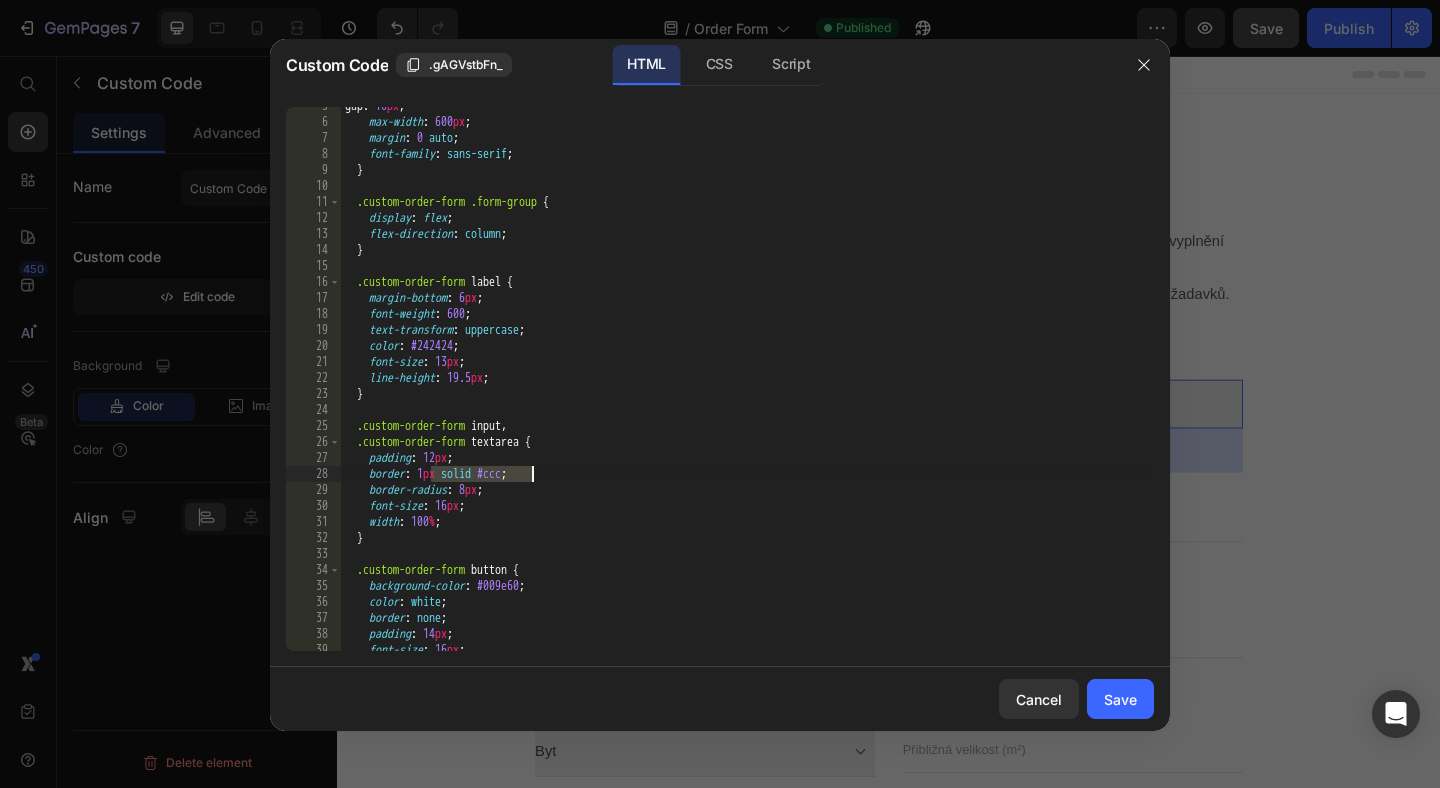 drag, startPoint x: 428, startPoint y: 476, endPoint x: 530, endPoint y: 475, distance: 102.0049 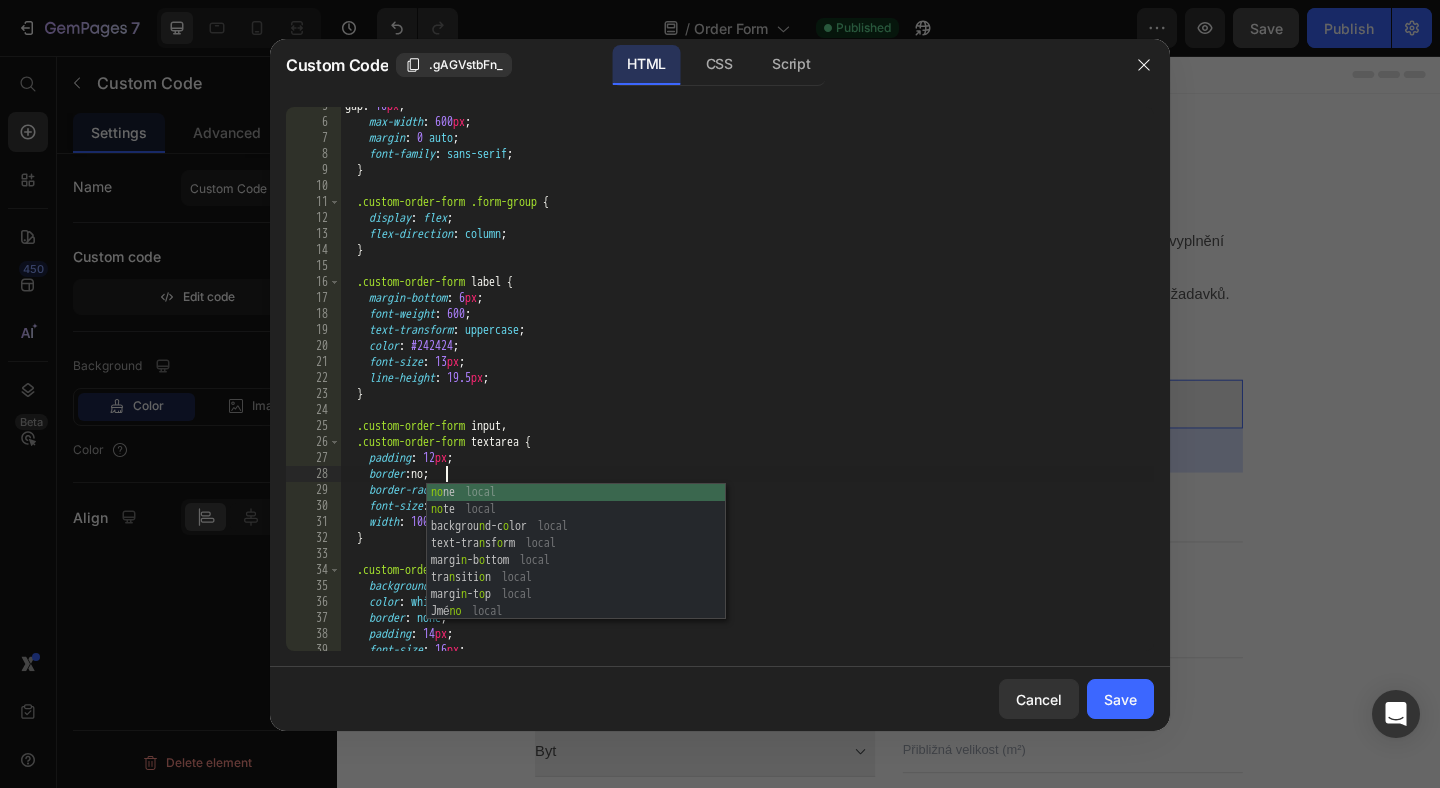scroll, scrollTop: 0, scrollLeft: 8, axis: horizontal 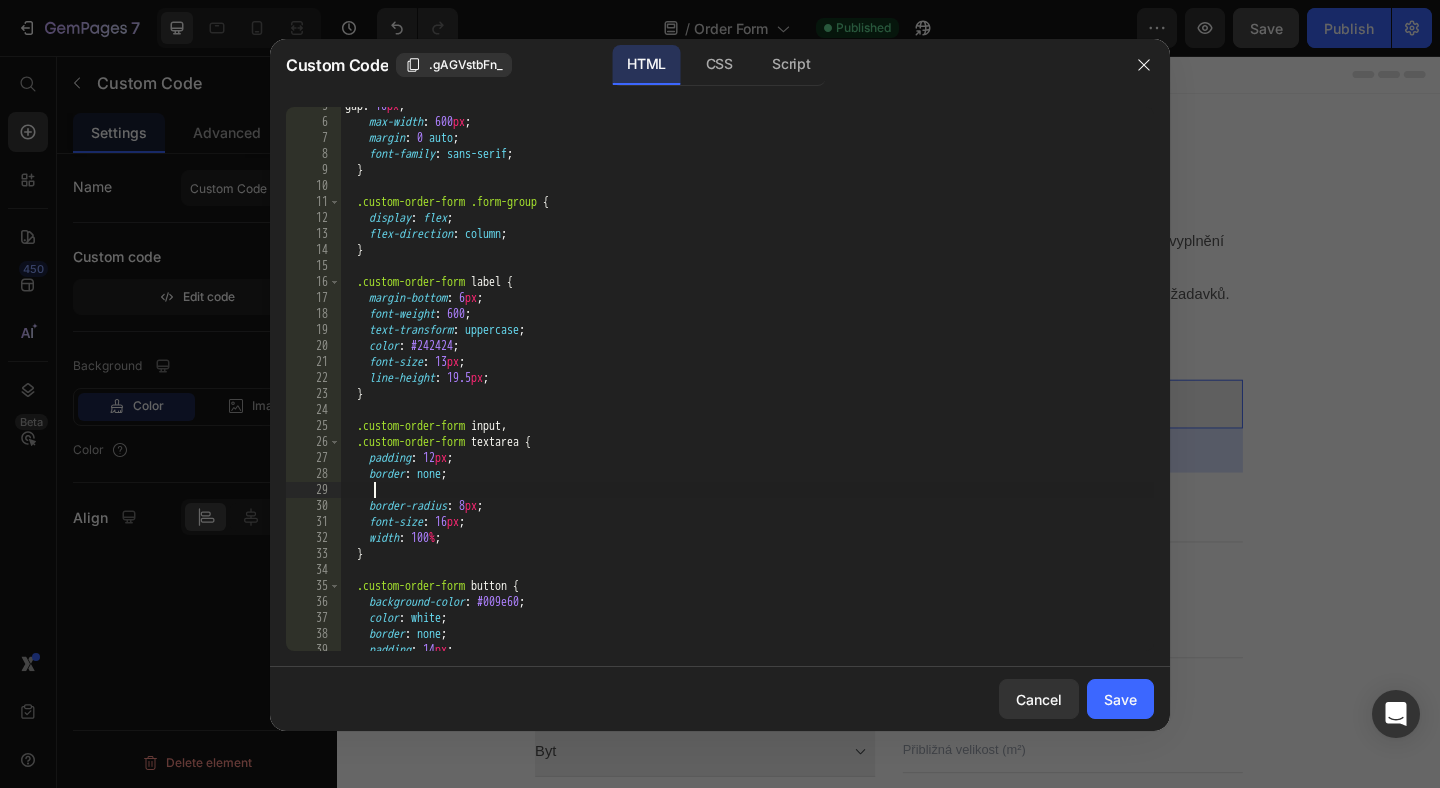 type on "n" 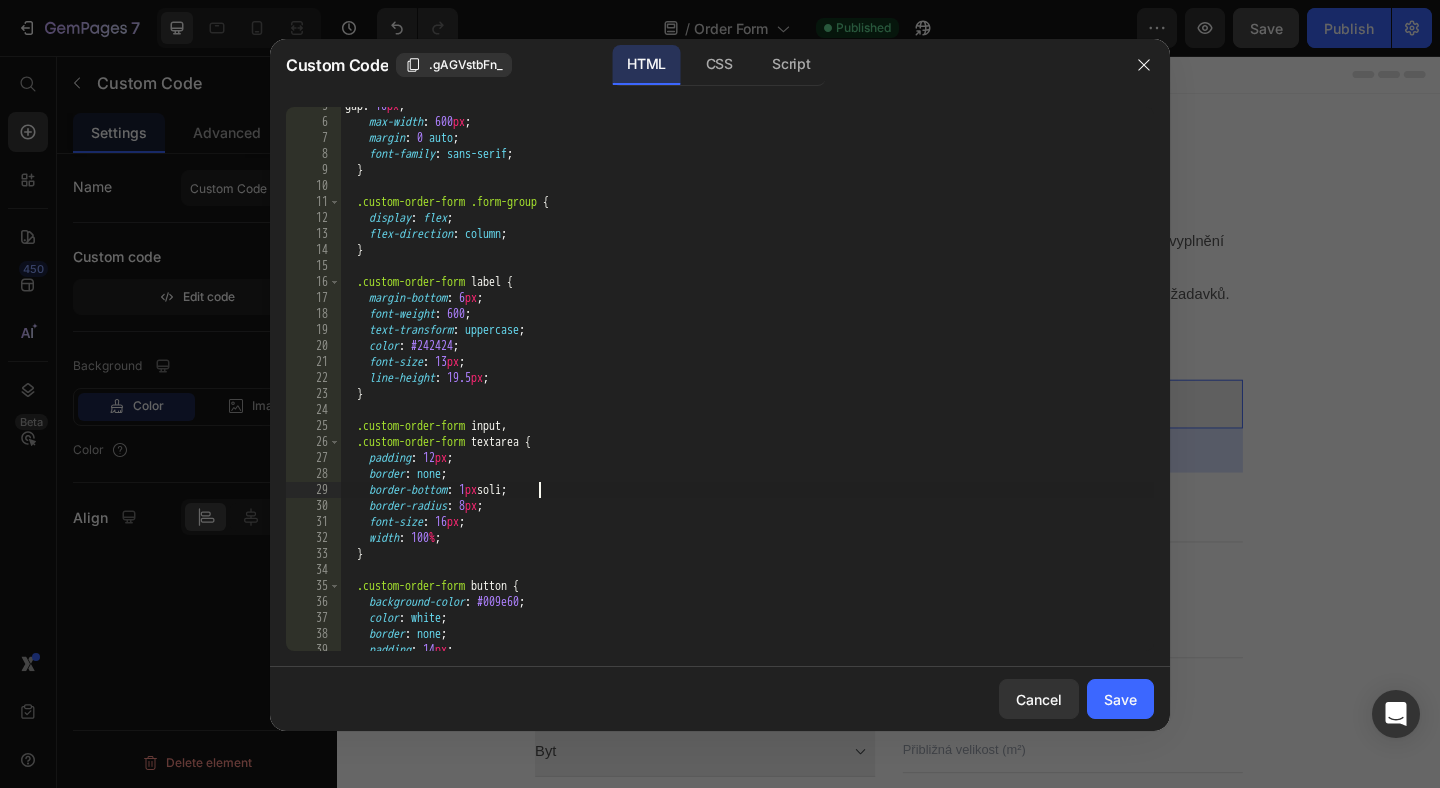 scroll, scrollTop: 0, scrollLeft: 16, axis: horizontal 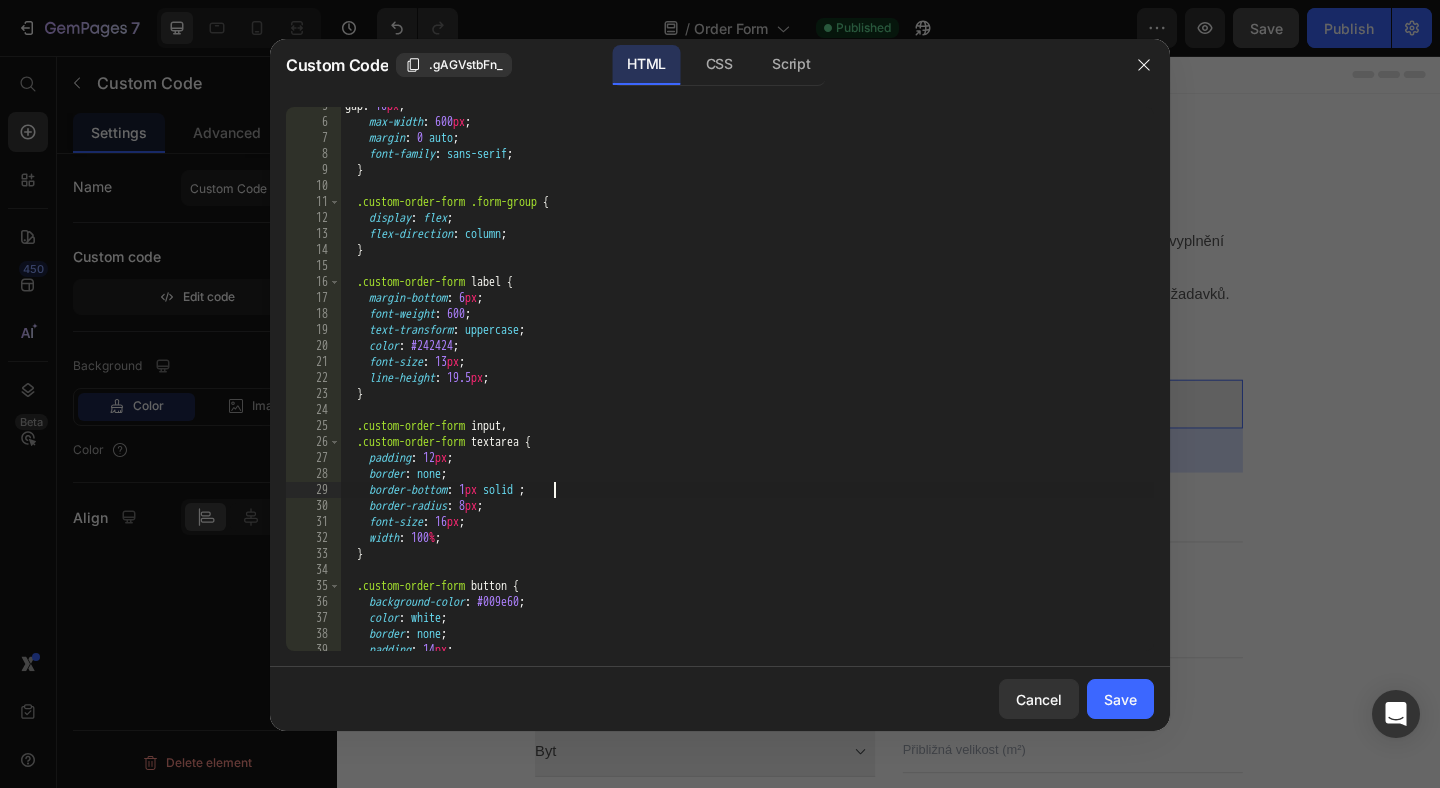 paste on "#E0E0E0" 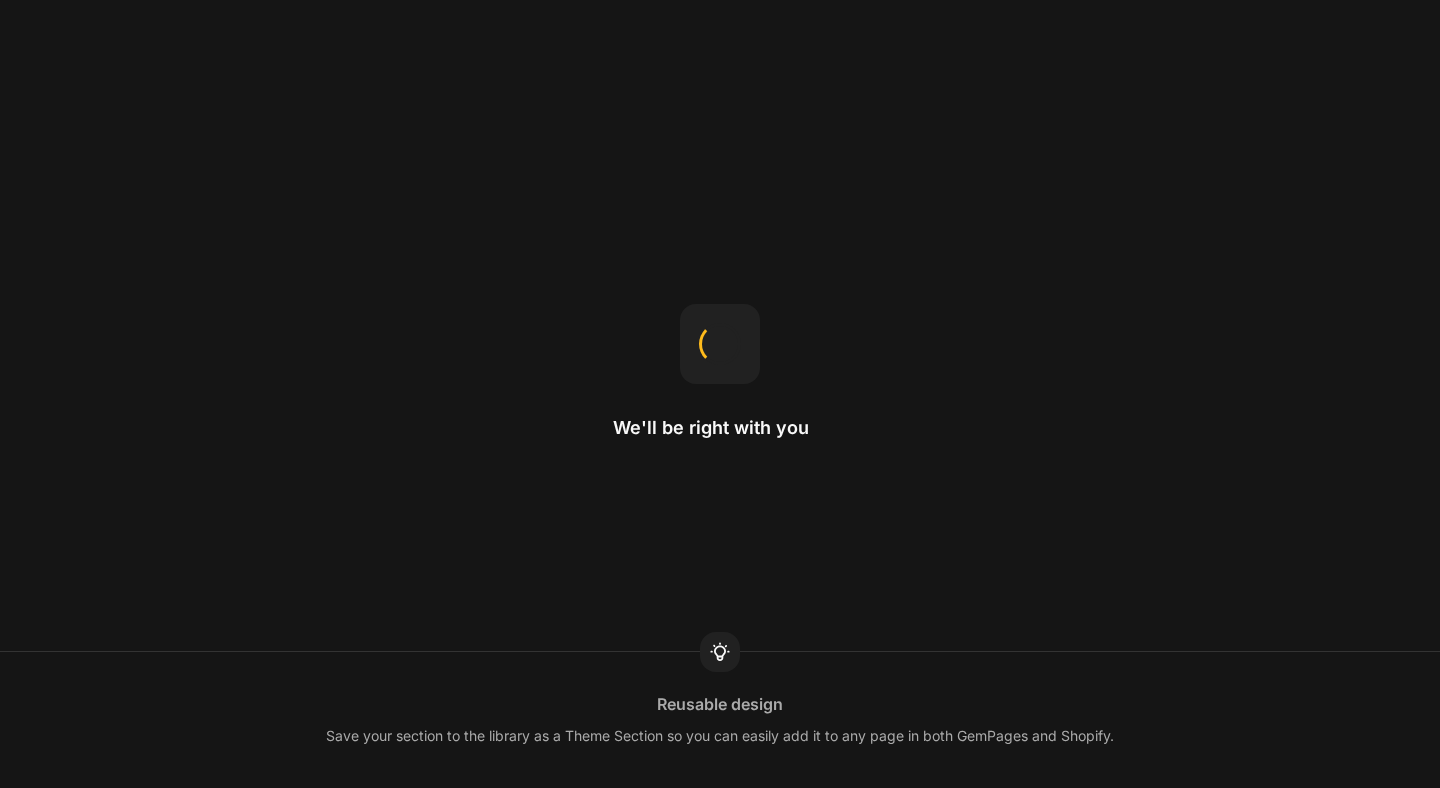 scroll, scrollTop: 0, scrollLeft: 0, axis: both 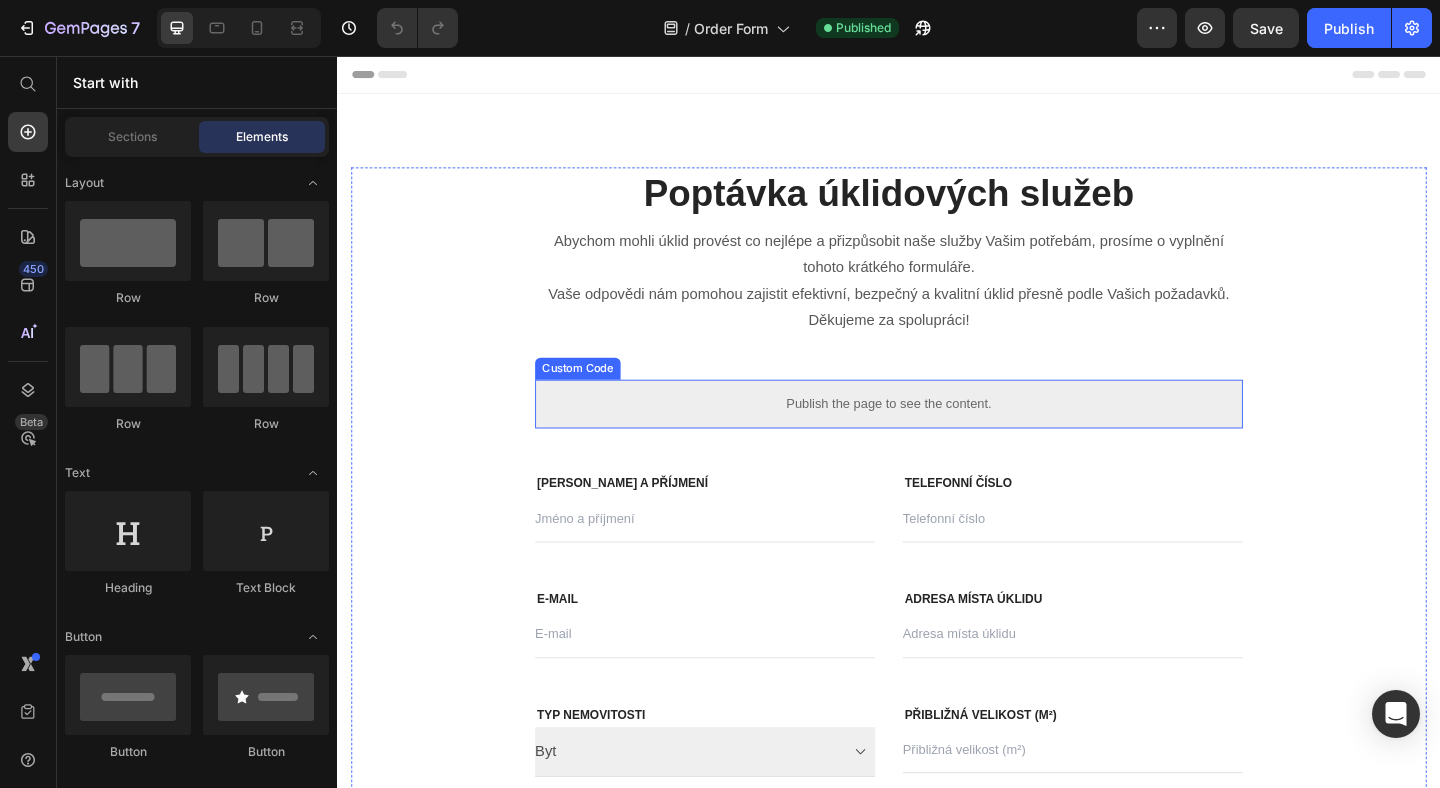 click on "Publish the page to see the content." at bounding box center (937, 434) 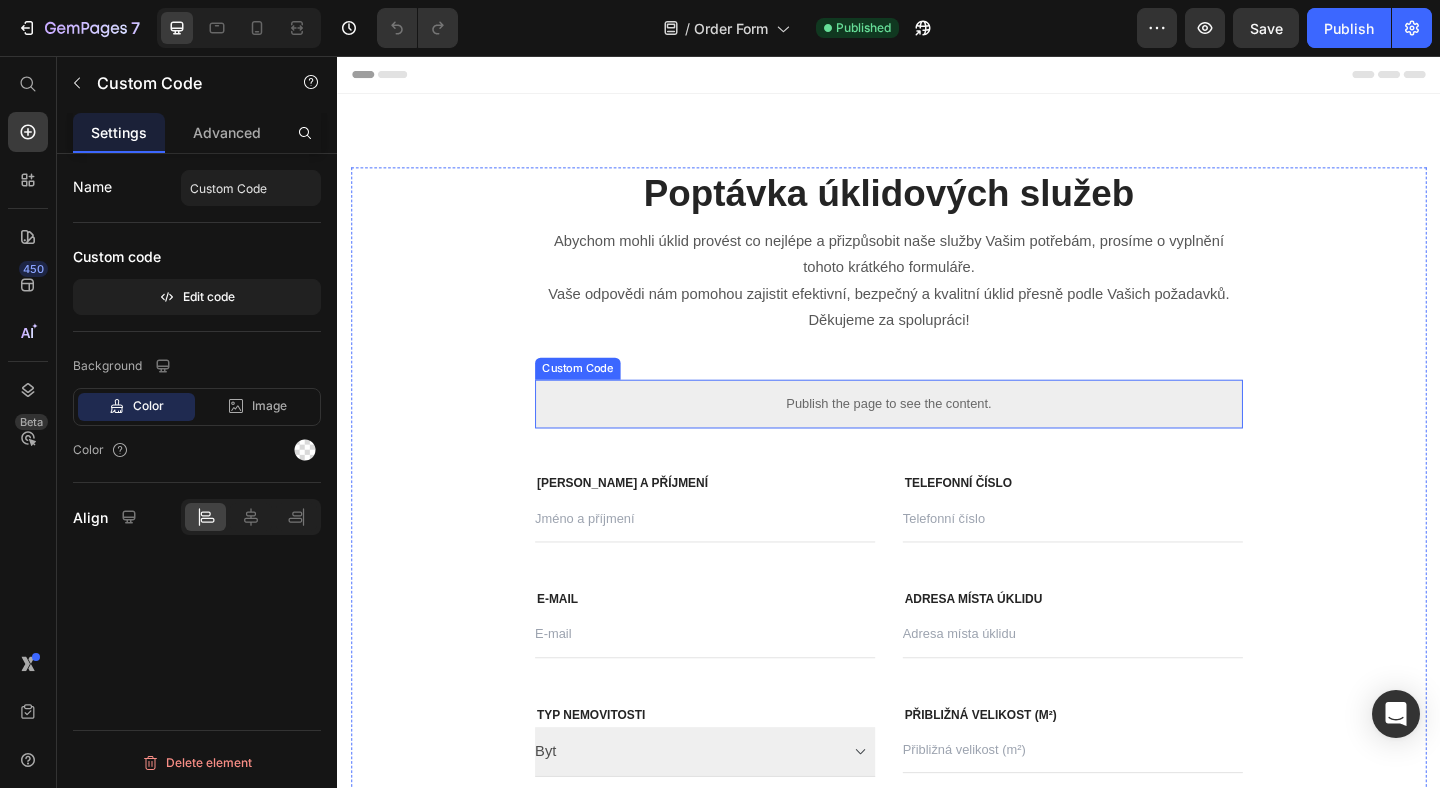 click on "Publish the page to see the content." at bounding box center (937, 434) 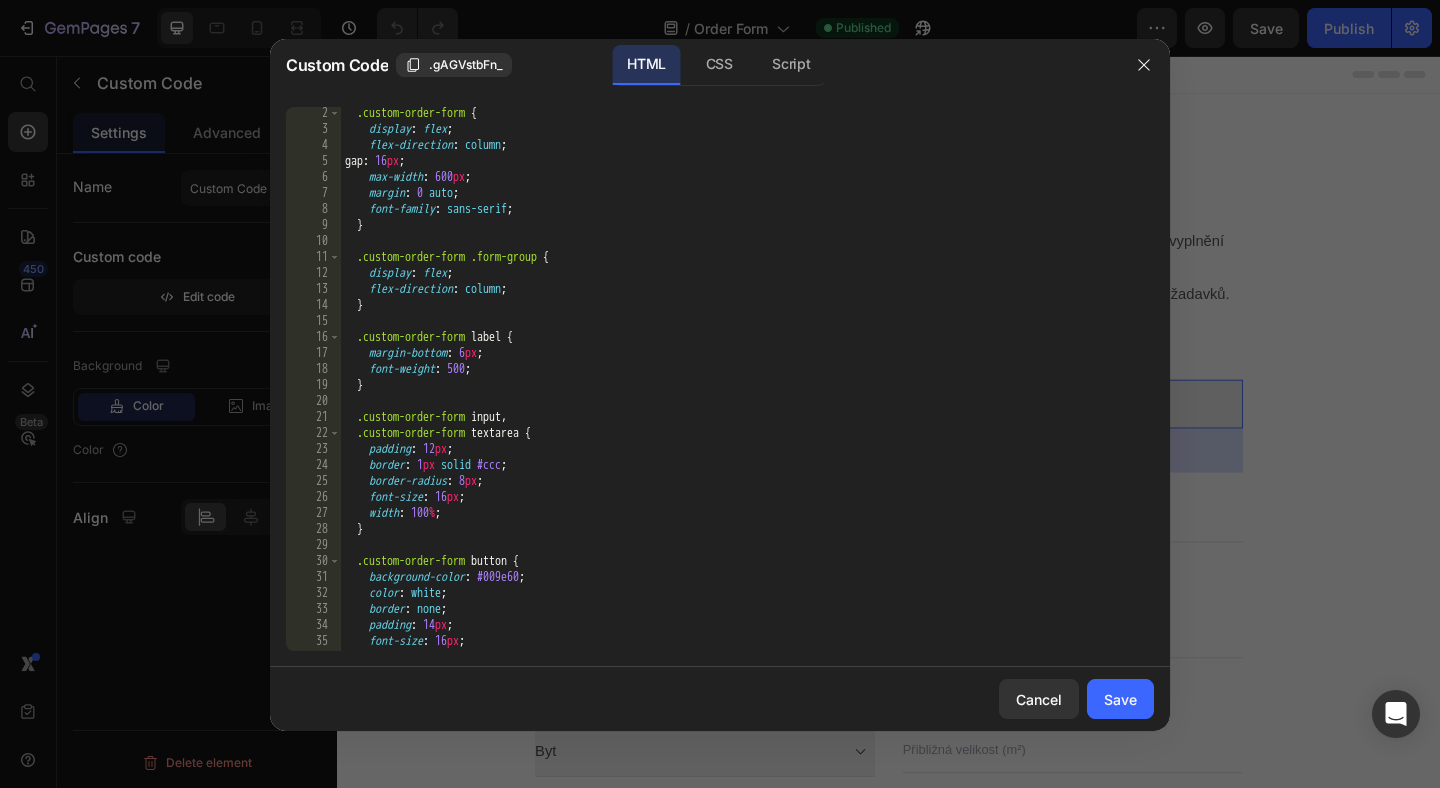 scroll, scrollTop: 18, scrollLeft: 0, axis: vertical 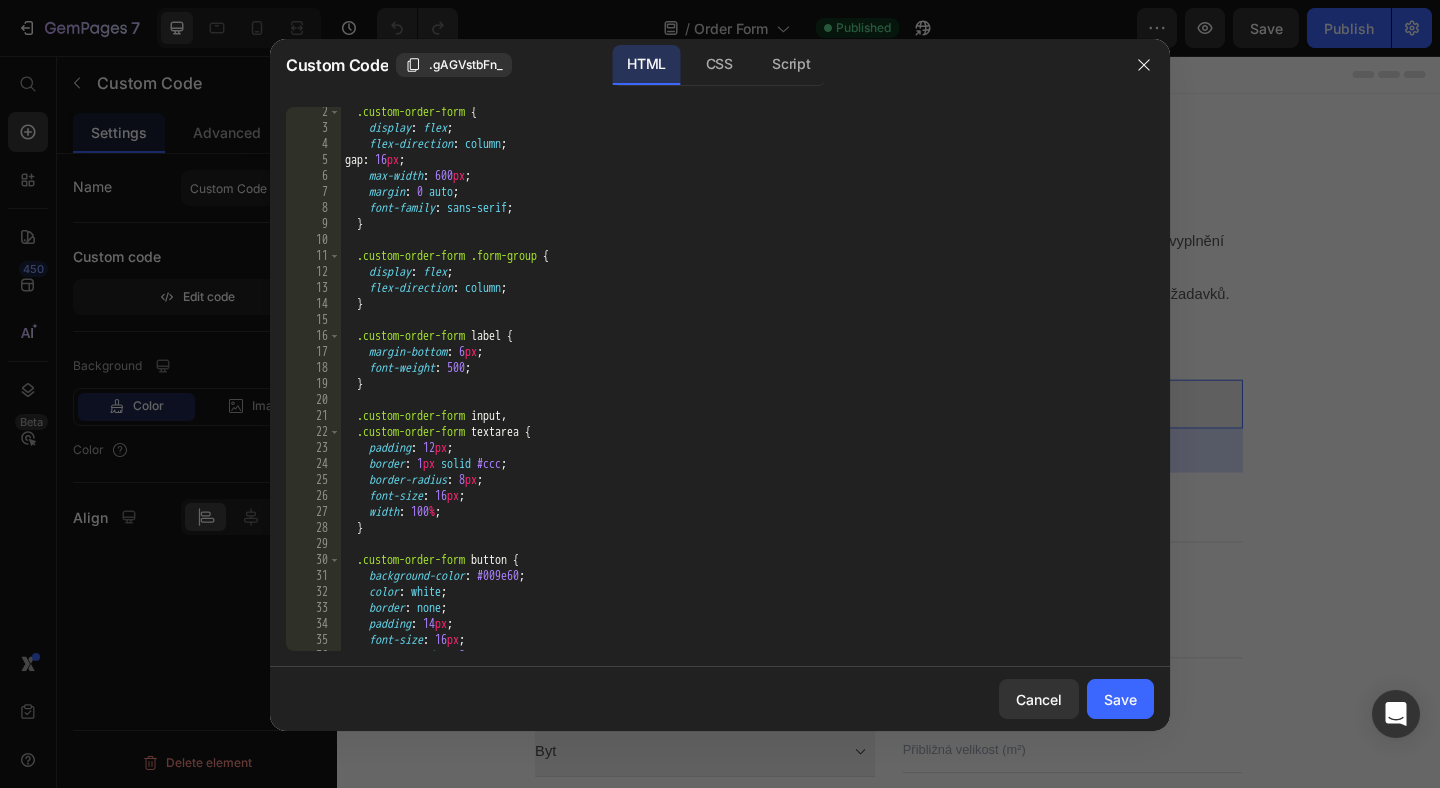 click on ".custom-order-form   {      display :   flex ;      flex-direction :   column ;     gap :   16 px ;      max-width :   600 px ;      margin :   0   auto ;      font-family :   sans-serif ;    }    .custom-order-form   .form-group   {      display :   flex ;      flex-direction :   column ;    }    .custom-order-form   label   {      margin-bottom :   6 px ;      font-weight :   500 ;    }    .custom-order-form   input ,    .custom-order-form   textarea   {      padding :   12 px ;      border :   1 px   solid   #ccc ;      border-radius :   8 px ;      font-size :   16 px ;      width :   100 % ;    }    .custom-order-form   button   {      background-color :   #009e60 ;      color :   white ;      border :   none ;      padding :   14 px ;      font-size :   16 px ;      border-radius :   8 px ;" at bounding box center (747, 392) 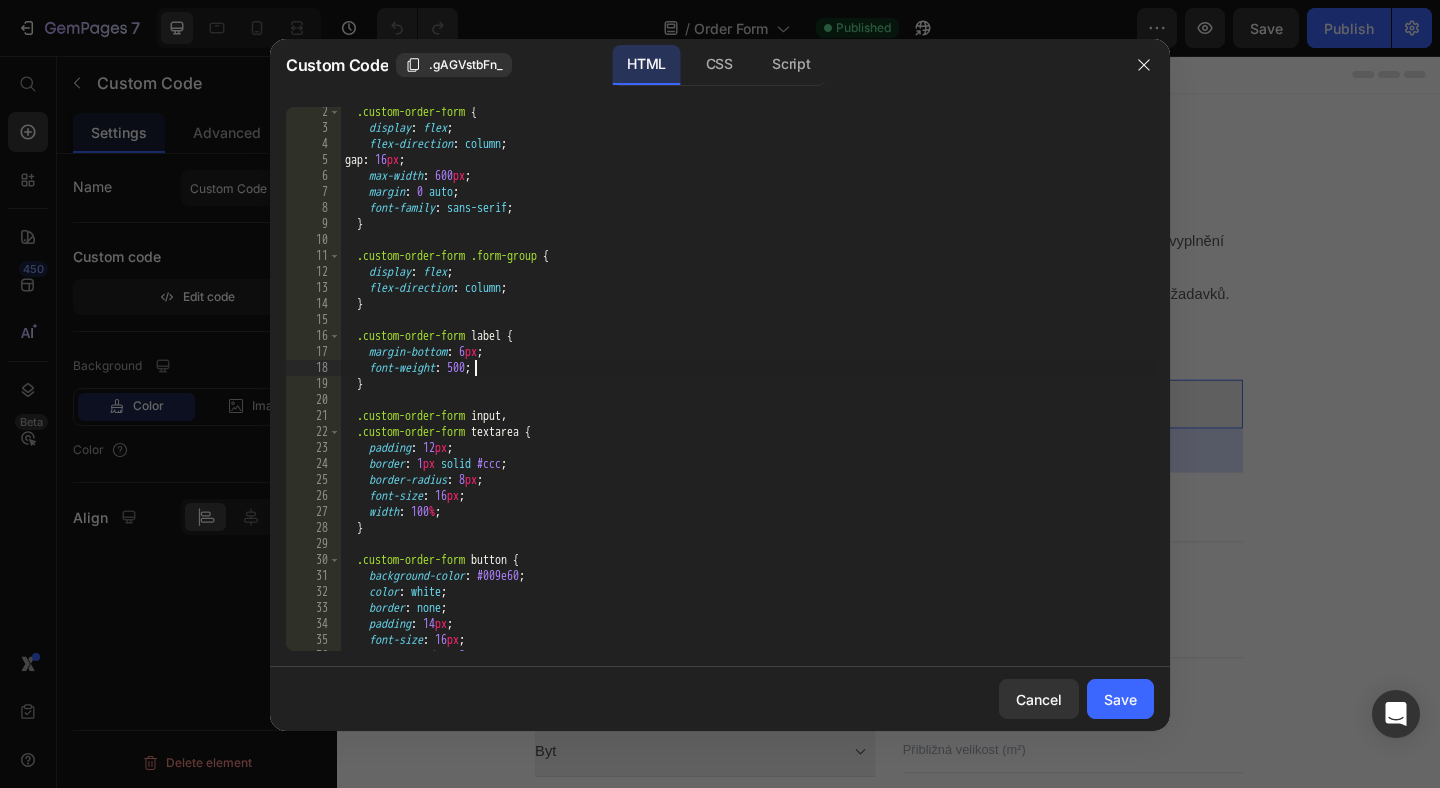 scroll, scrollTop: 0, scrollLeft: 10, axis: horizontal 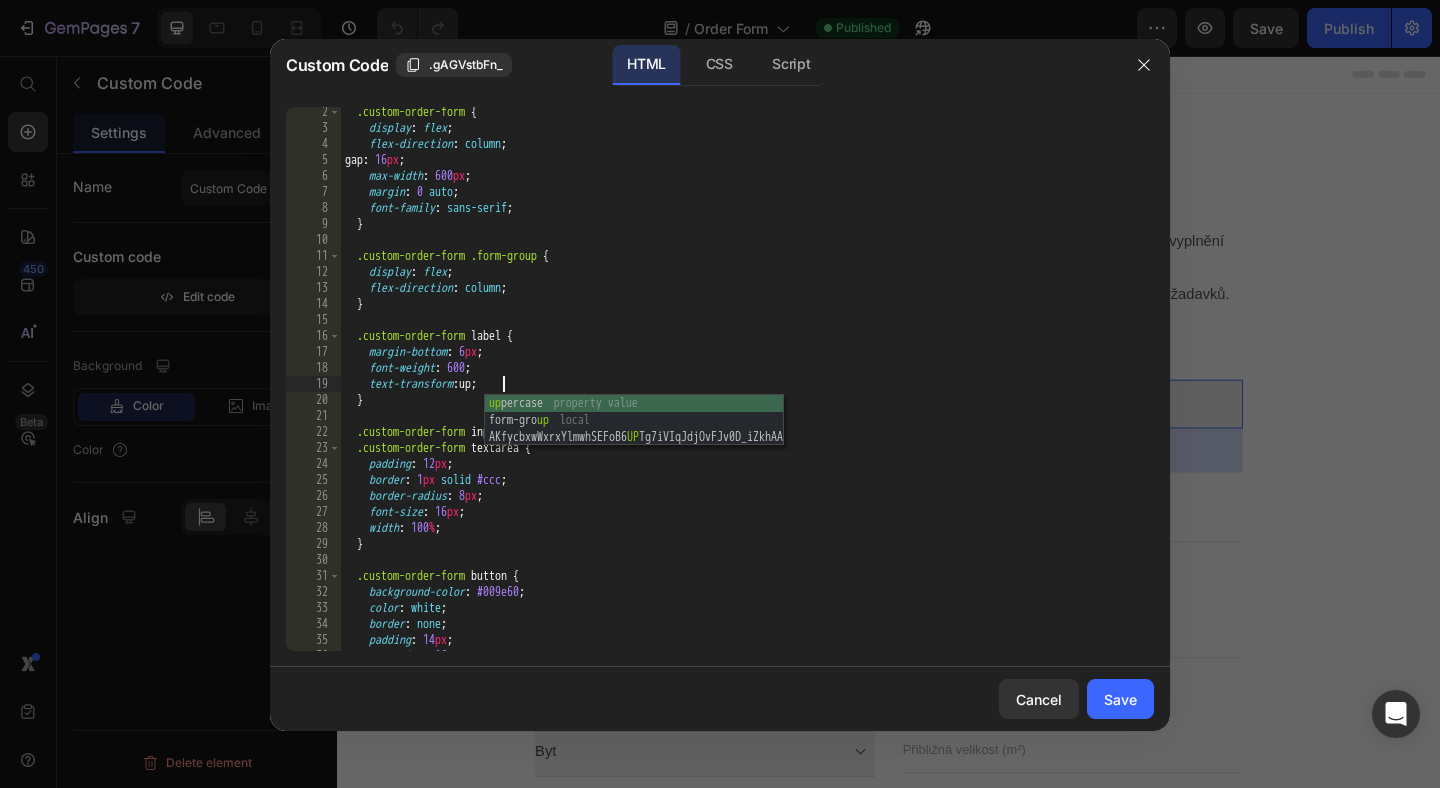type on "text-transform: uppercase;" 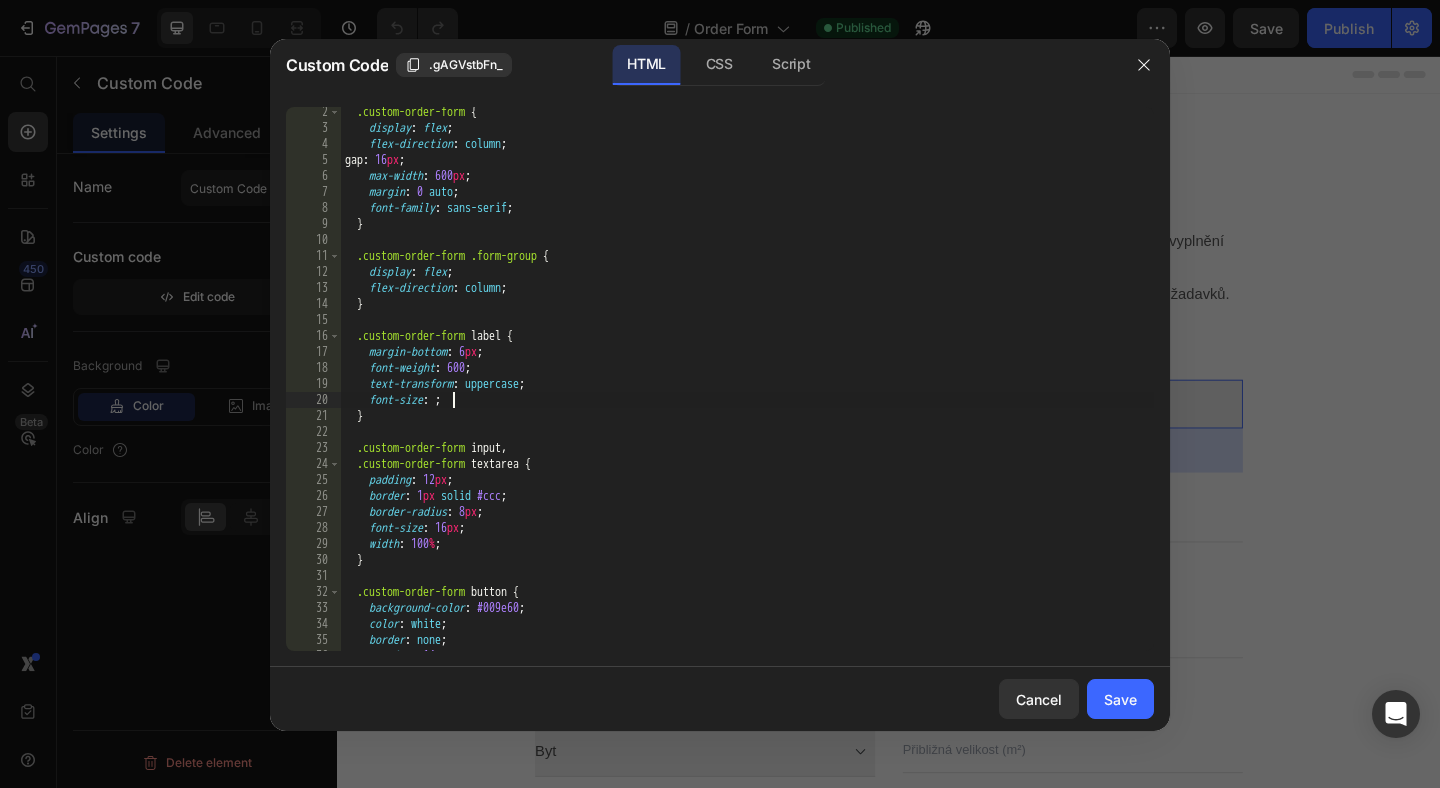 scroll, scrollTop: 0, scrollLeft: 9, axis: horizontal 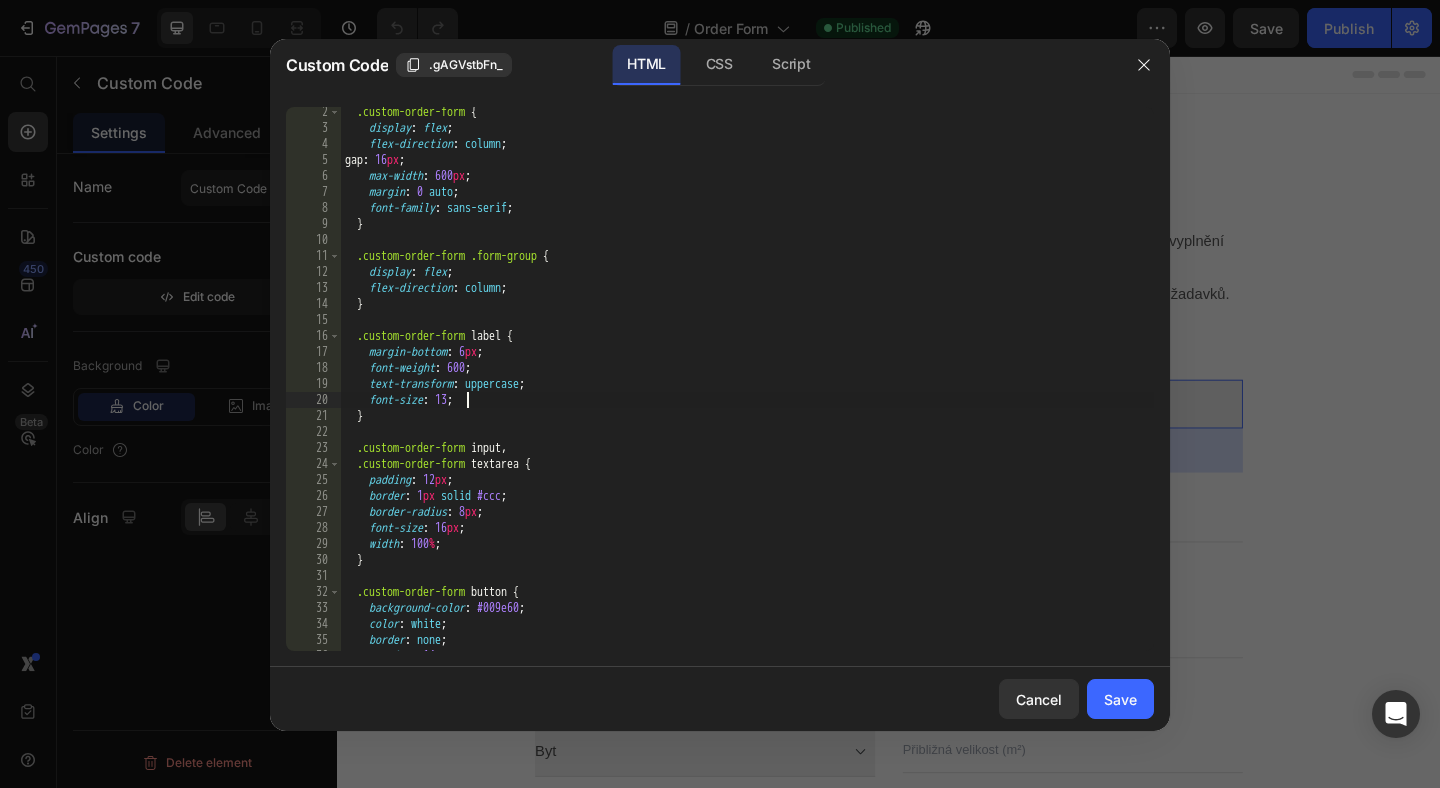 type on "font-size: 13px;" 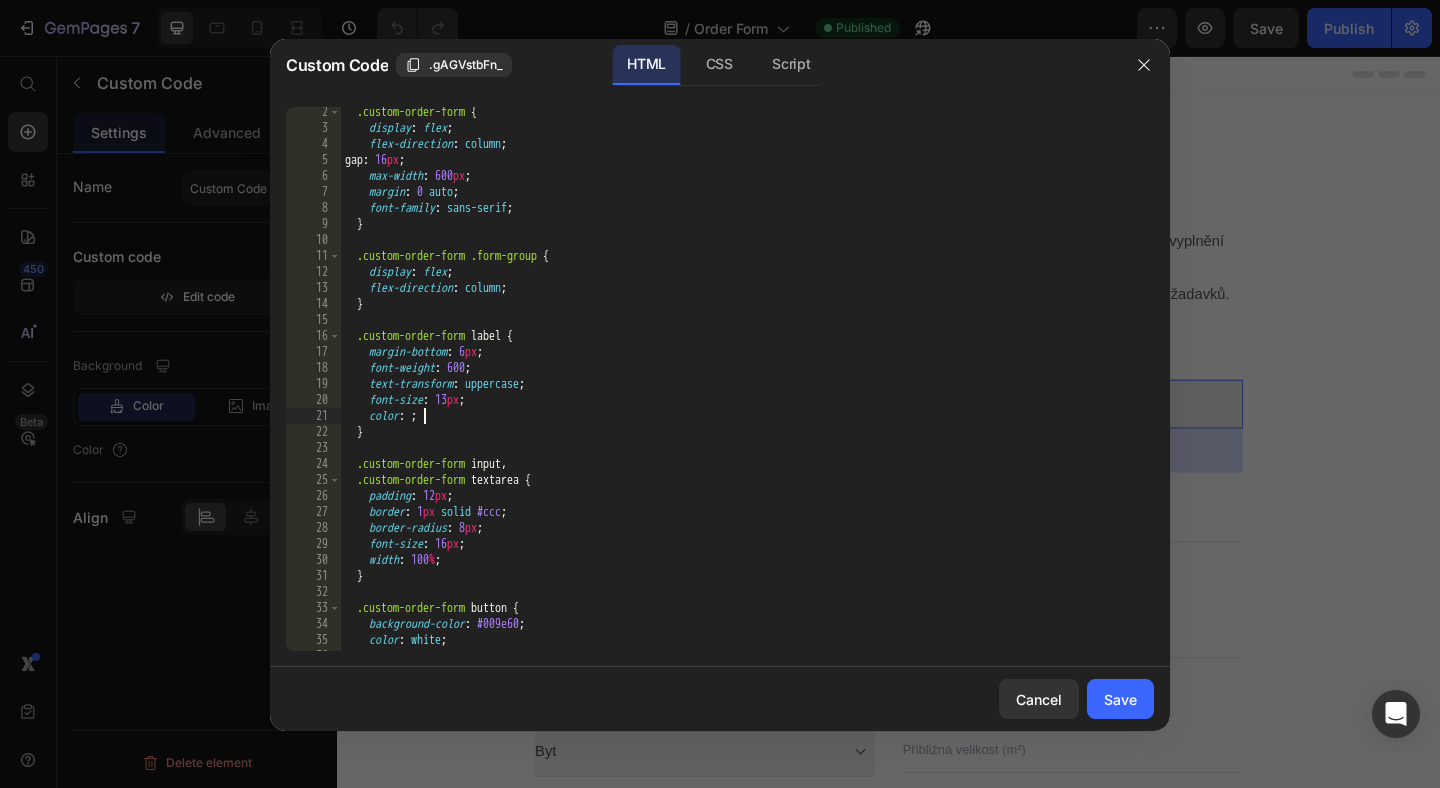 scroll, scrollTop: 0, scrollLeft: 5, axis: horizontal 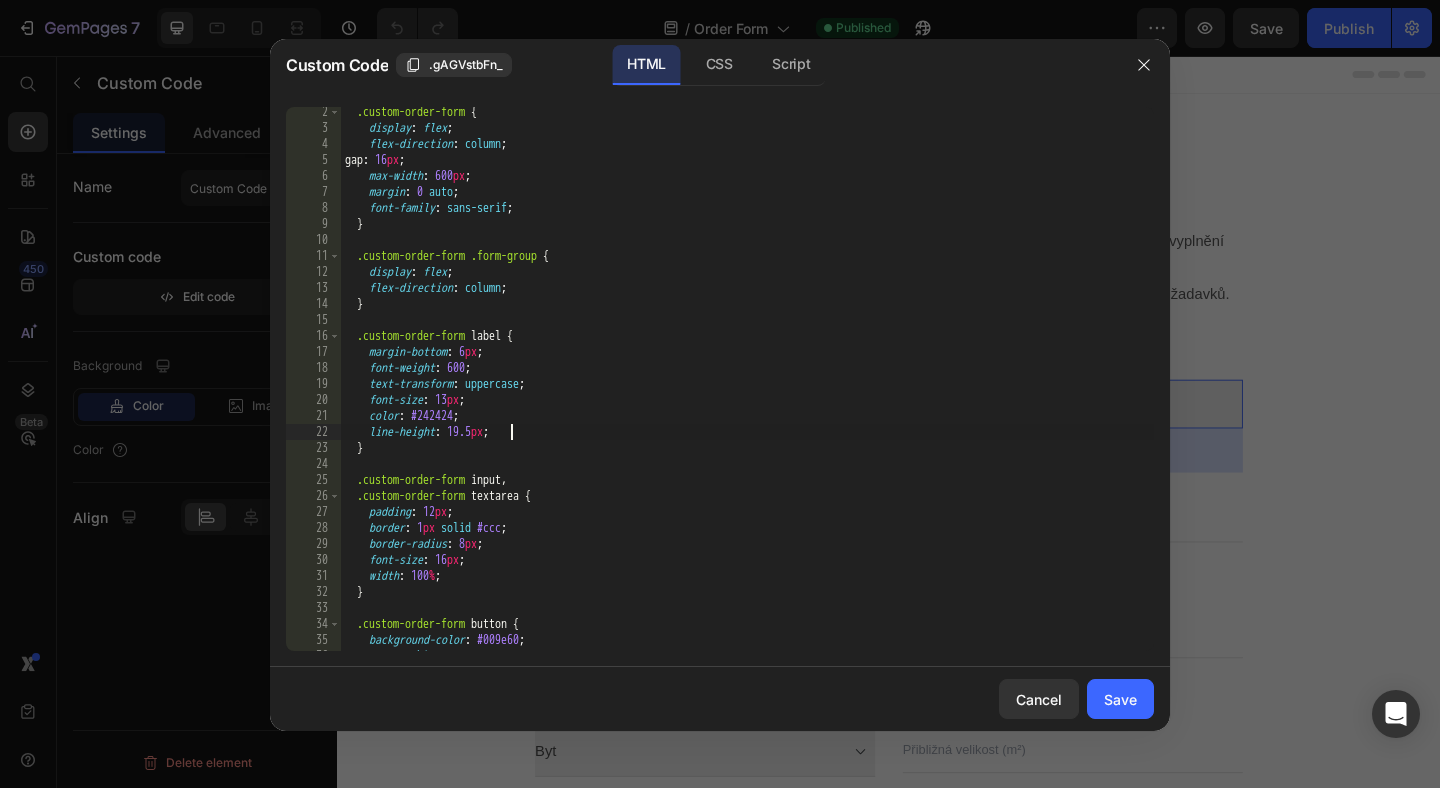 click on ".custom-order-form   {      display :   flex ;      flex-direction :   column ;     gap :   16 px ;      max-width :   600 px ;      margin :   0   auto ;      font-family :   sans-serif ;    }    .custom-order-form   .form-group   {      display :   flex ;      flex-direction :   column ;    }    .custom-order-form   label   {      margin-bottom :   6 px ;      font-weight :   600 ;      text-transform :   uppercase ;      font-size :   13 px ;      color :   #242424 ;      line-height :   19.5 px ;    }    .custom-order-form   input ,    .custom-order-form   textarea   {      padding :   12 px ;      border :   1 px   solid   #ccc ;      border-radius :   8 px ;      font-size :   16 px ;      width :   100 % ;    }    .custom-order-form   button   {      background-color :   #009e60 ;      color :   white ;" at bounding box center (747, 392) 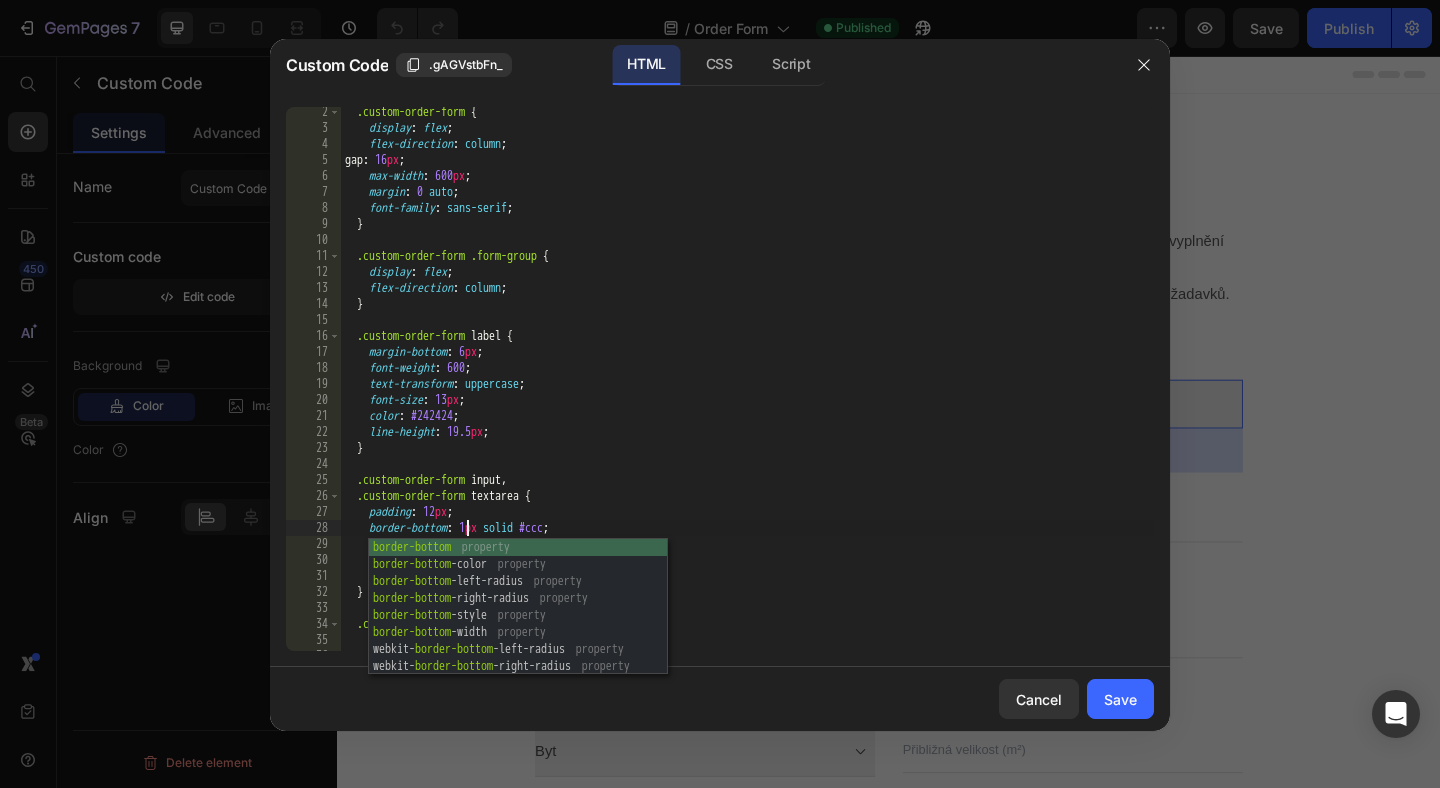 scroll, scrollTop: 0, scrollLeft: 9, axis: horizontal 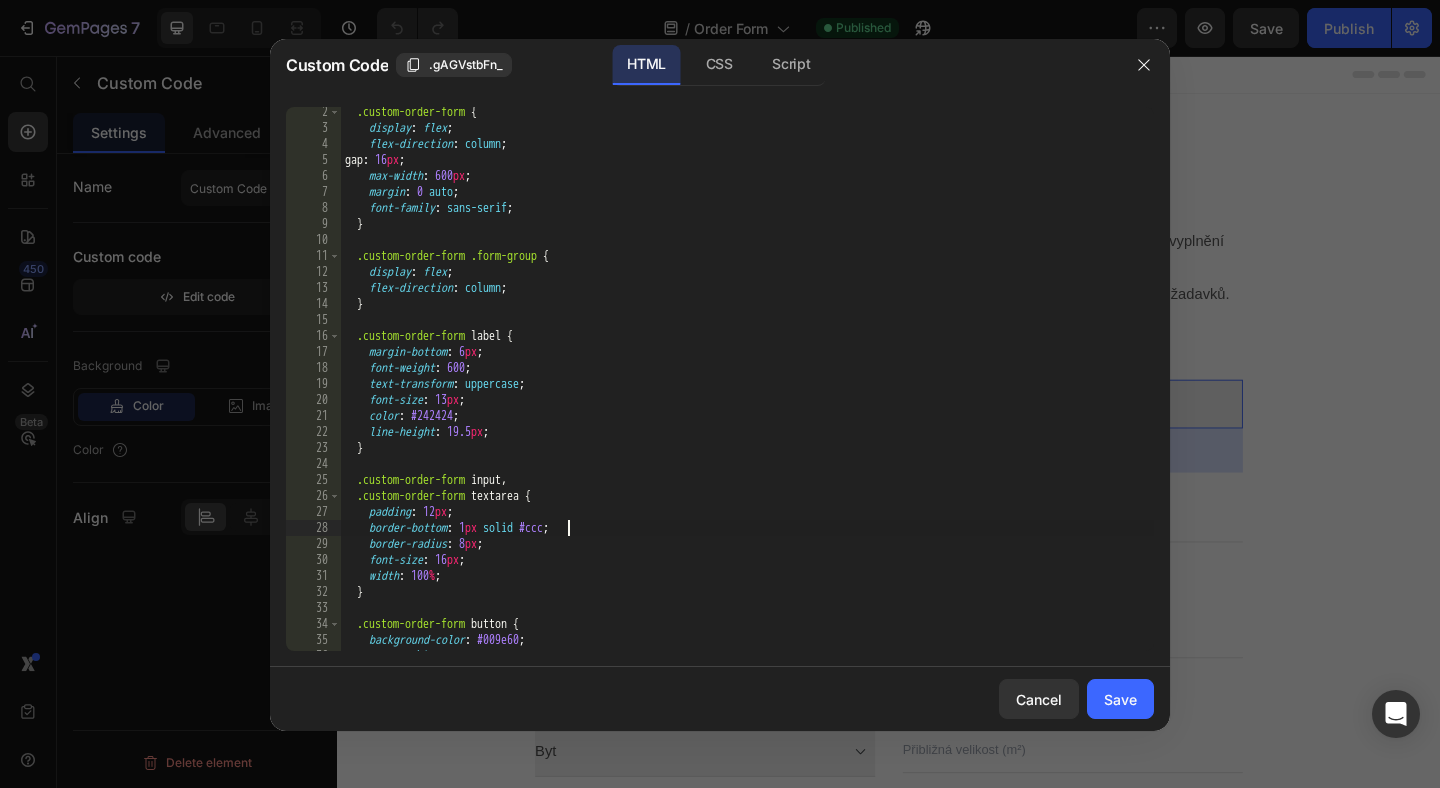 click on ".custom-order-form   {      display :   flex ;      flex-direction :   column ;     gap :   16 px ;      max-width :   600 px ;      margin :   0   auto ;      font-family :   sans-serif ;    }    .custom-order-form   .form-group   {      display :   flex ;      flex-direction :   column ;    }    .custom-order-form   label   {      margin-bottom :   6 px ;      font-weight :   600 ;      text-transform :   uppercase ;      font-size :   13 px ;      color :   #242424 ;      line-height :   19.5 px ;    }    .custom-order-form   input ,    .custom-order-form   textarea   {      padding :   12 px ;      border-bottom :   1 px   solid   #ccc ;      border-radius :   8 px ;      font-size :   16 px ;      width :   100 % ;    }    .custom-order-form   button   {      background-color :   #009e60 ;      color :   white ;" at bounding box center (747, 392) 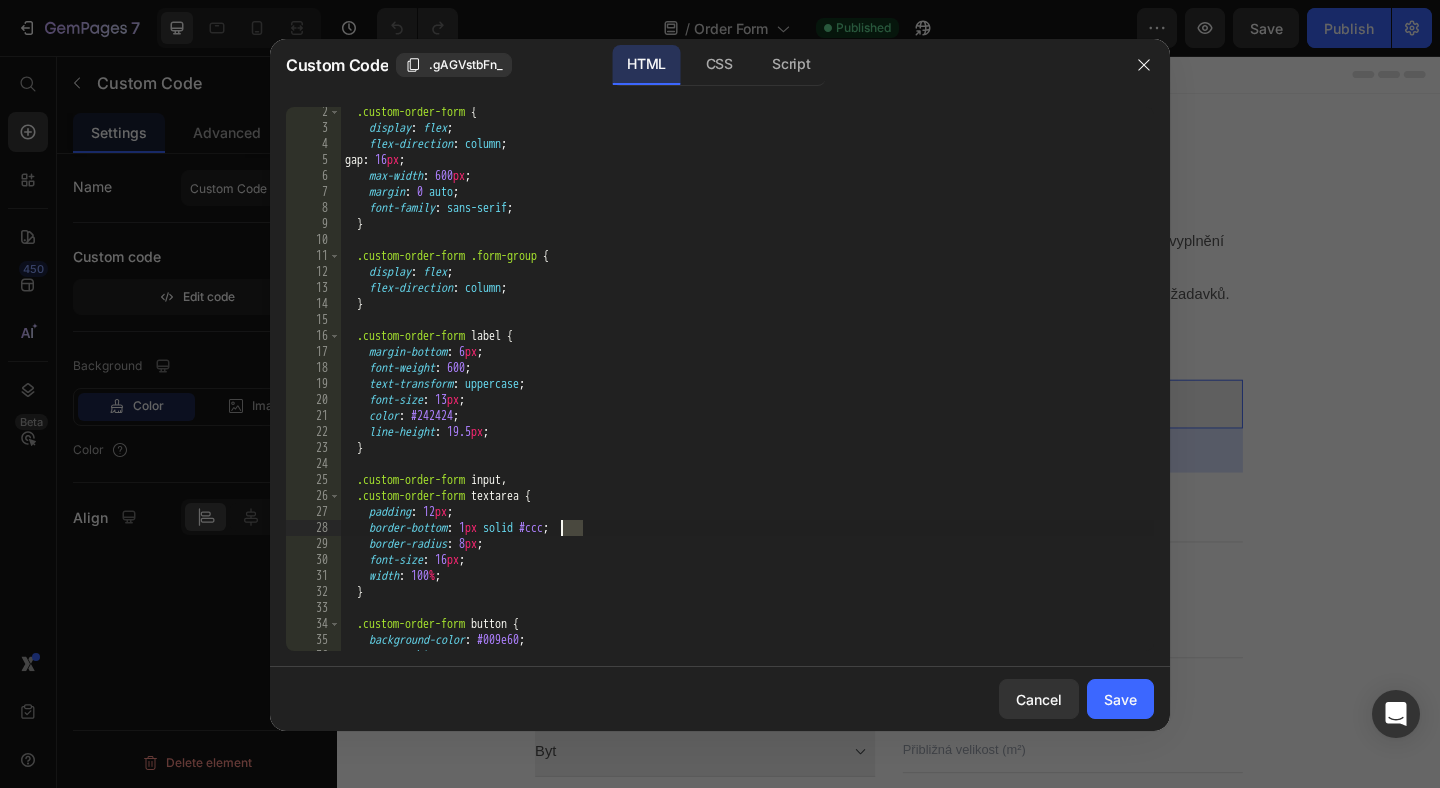 paste on "#E0E0E0" 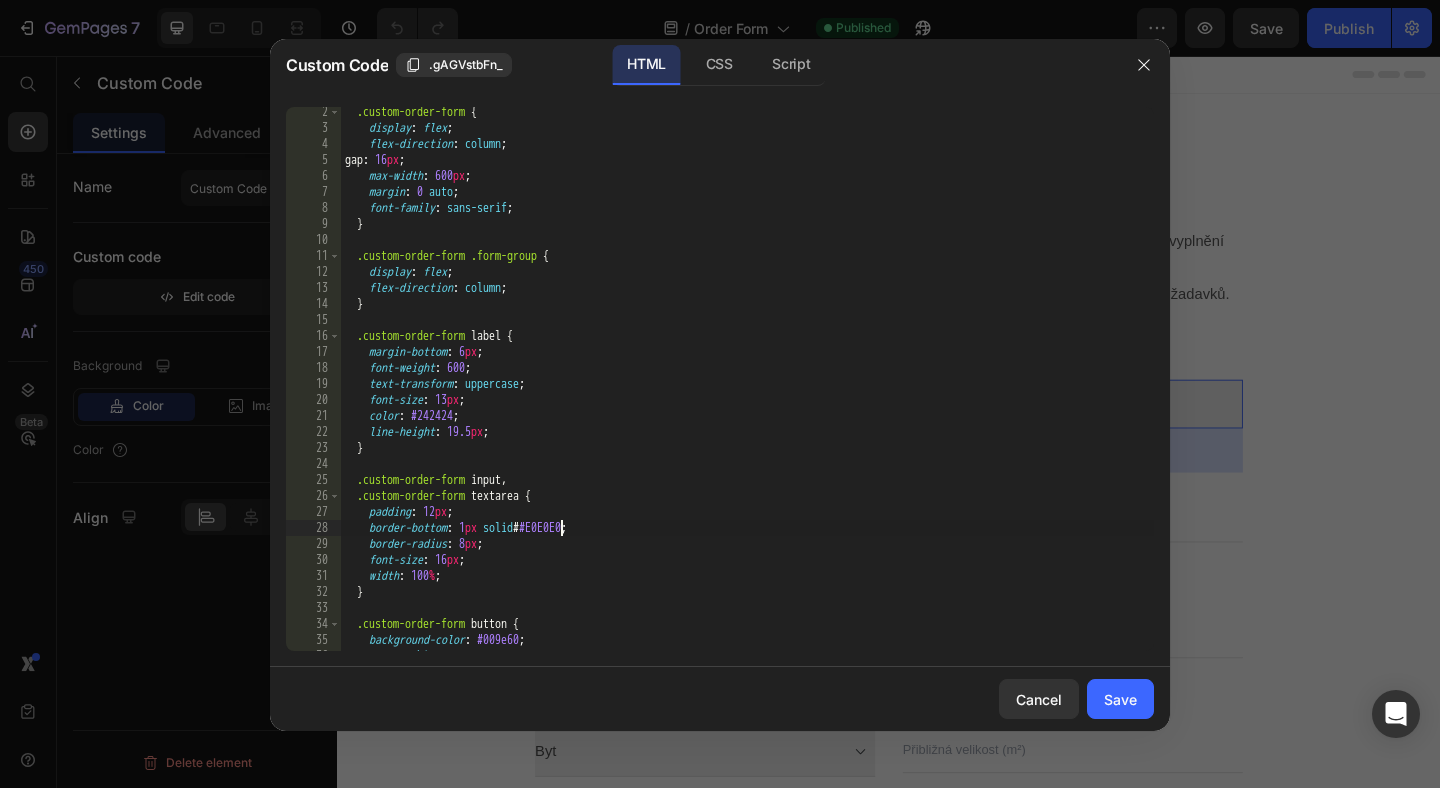 click on ".custom-order-form   {      display :   flex ;      flex-direction :   column ;     gap :   16 px ;      max-width :   600 px ;      margin :   0   auto ;      font-family :   sans-serif ;    }    .custom-order-form   .form-group   {      display :   flex ;      flex-direction :   column ;    }    .custom-order-form   label   {      margin-bottom :   6 px ;      font-weight :   600 ;      text-transform :   uppercase ;      font-size :   13 px ;      color :   #242424 ;      line-height :   19.5 px ;    }    .custom-order-form   input ,    .custom-order-form   textarea   {      padding :   12 px ;      border-bottom :   1 px   solid  # #E0E0E0 ;      border-radius :   8 px ;      font-size :   16 px ;      width :   100 % ;    }    .custom-order-form   button   {      background-color :   #009e60 ;      color :   white ;" at bounding box center (747, 392) 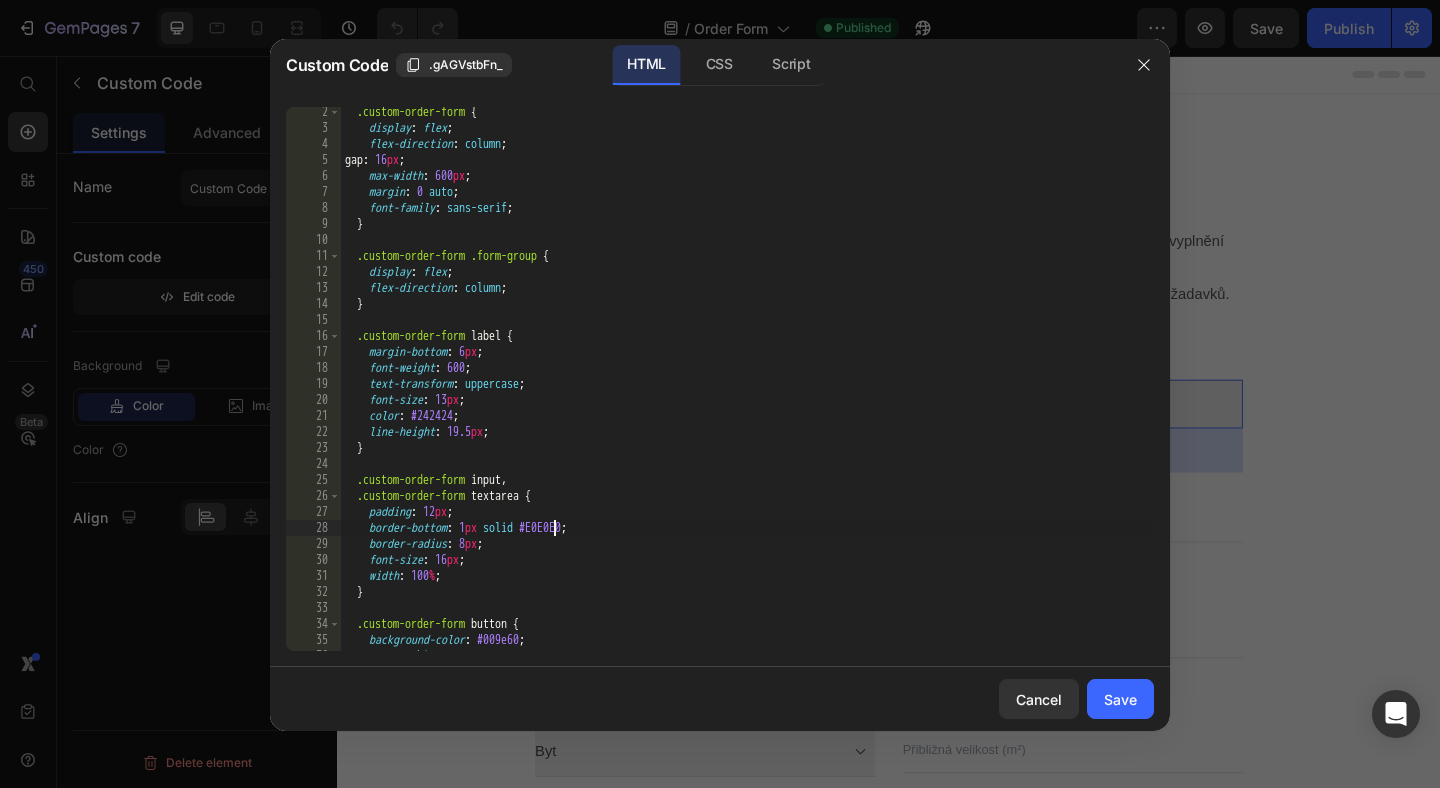 type on "padding: 12px;" 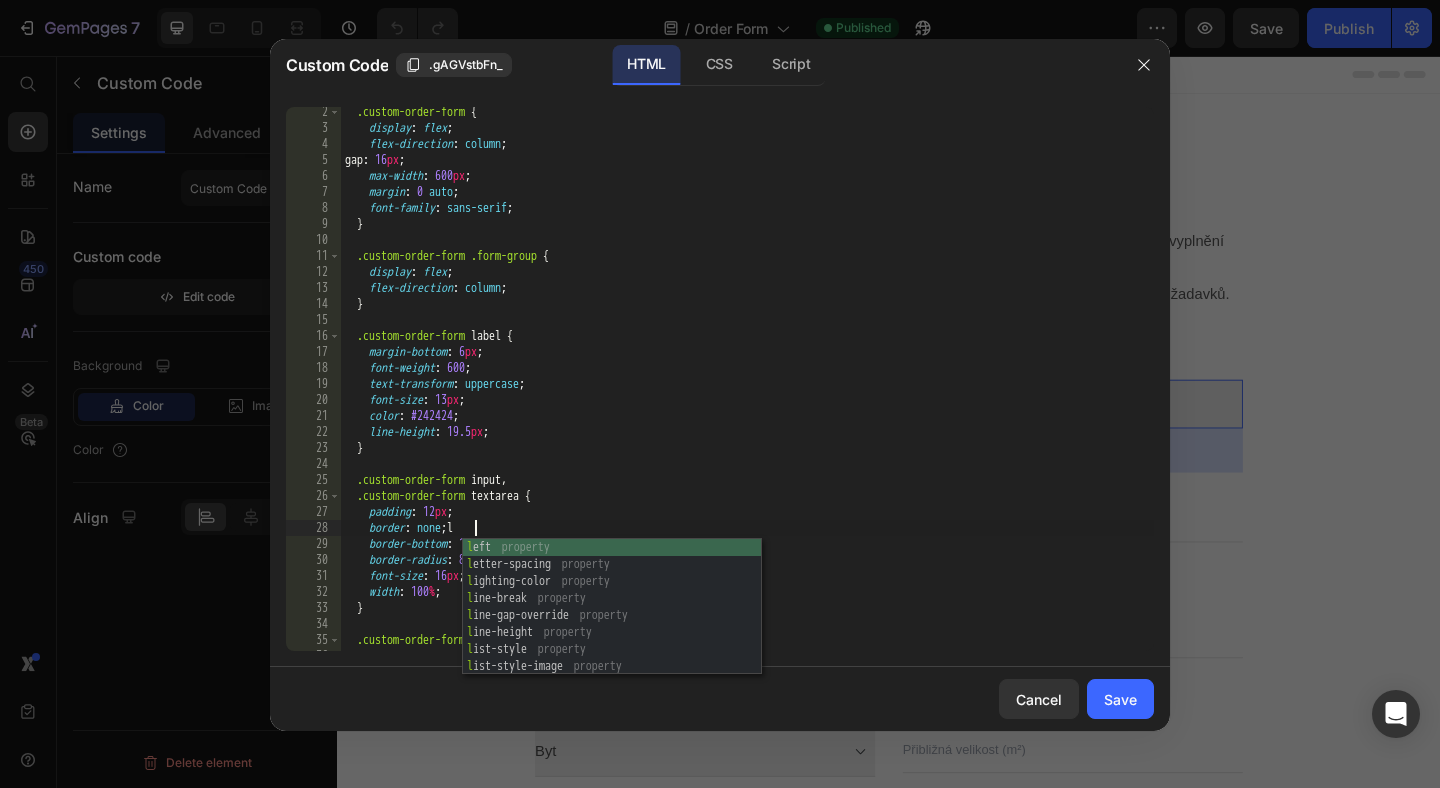 scroll, scrollTop: 0, scrollLeft: 9, axis: horizontal 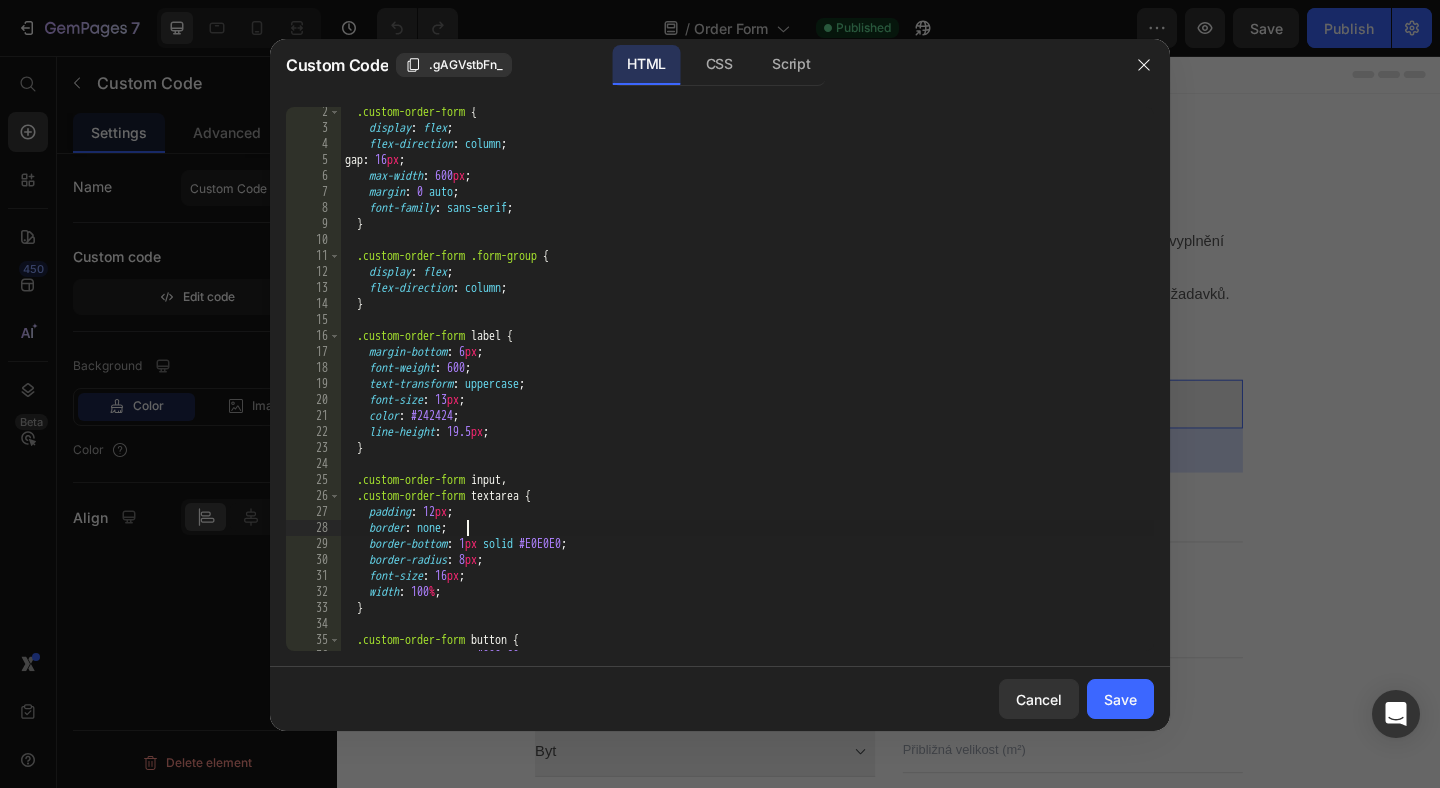click on ".custom-order-form   {      display :   flex ;      flex-direction :   column ;     gap :   16 px ;      max-width :   600 px ;      margin :   0   auto ;      font-family :   sans-serif ;    }    .custom-order-form   .form-group   {      display :   flex ;      flex-direction :   column ;    }    .custom-order-form   label   {      margin-bottom :   6 px ;      font-weight :   600 ;      text-transform :   uppercase ;      font-size :   13 px ;      color :   #242424 ;      line-height :   19.5 px ;    }    .custom-order-form   input ,    .custom-order-form   textarea   {      padding :   12 px ;      border :   none ;      border-bottom :   1 px   solid   #E0E0E0 ;      border-radius :   8 px ;      font-size :   16 px ;      width :   100 % ;    }    .custom-order-form   button   {      background-color :   #009e60 ;" at bounding box center (747, 392) 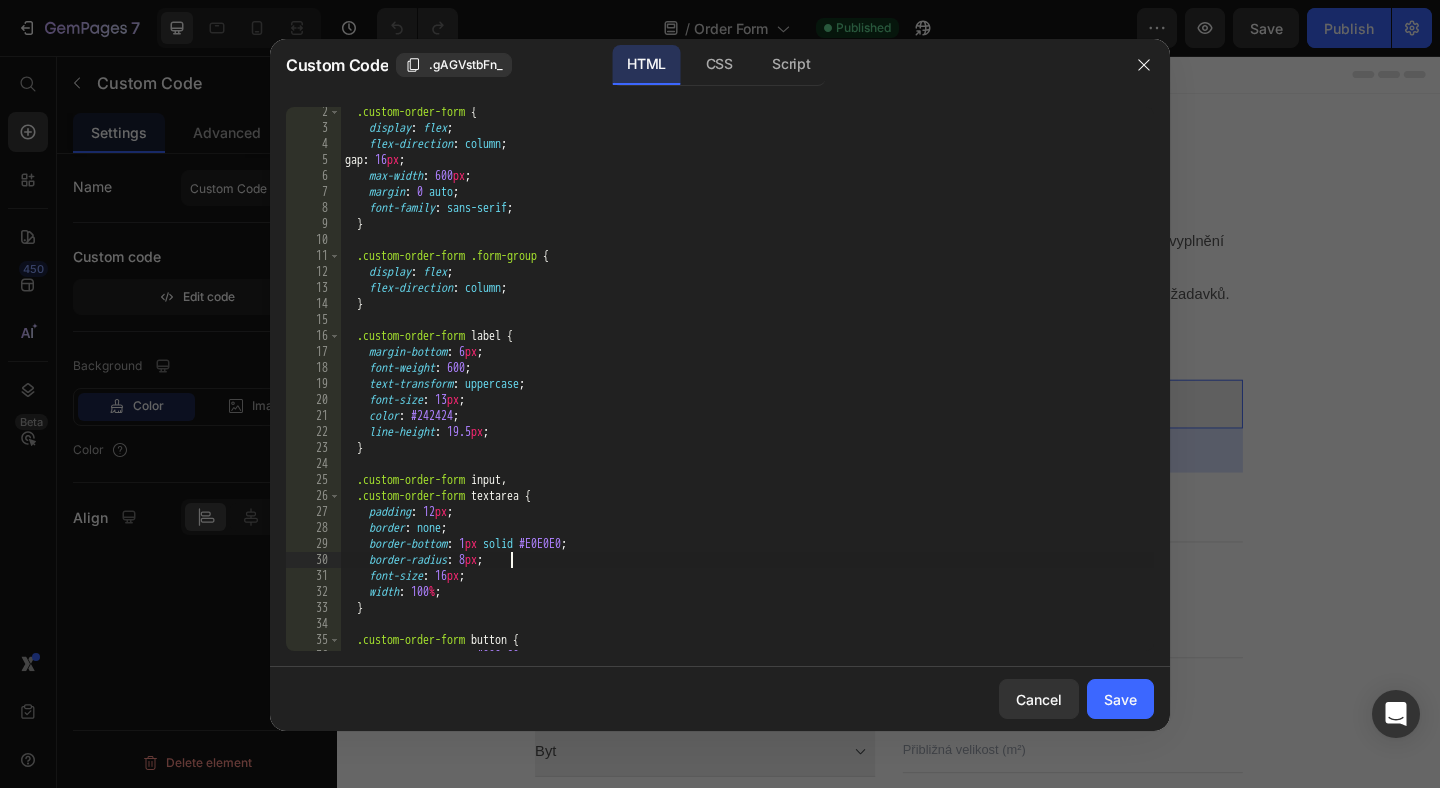 click on ".custom-order-form   {      display :   flex ;      flex-direction :   column ;     gap :   16 px ;      max-width :   600 px ;      margin :   0   auto ;      font-family :   sans-serif ;    }    .custom-order-form   .form-group   {      display :   flex ;      flex-direction :   column ;    }    .custom-order-form   label   {      margin-bottom :   6 px ;      font-weight :   600 ;      text-transform :   uppercase ;      font-size :   13 px ;      color :   #242424 ;      line-height :   19.5 px ;    }    .custom-order-form   input ,    .custom-order-form   textarea   {      padding :   12 px ;      border :   none ;      border-bottom :   1 px   solid   #E0E0E0 ;      border-radius :   8 px ;      font-size :   16 px ;      width :   100 % ;    }    .custom-order-form   button   {      background-color :   #009e60 ;" at bounding box center [747, 392] 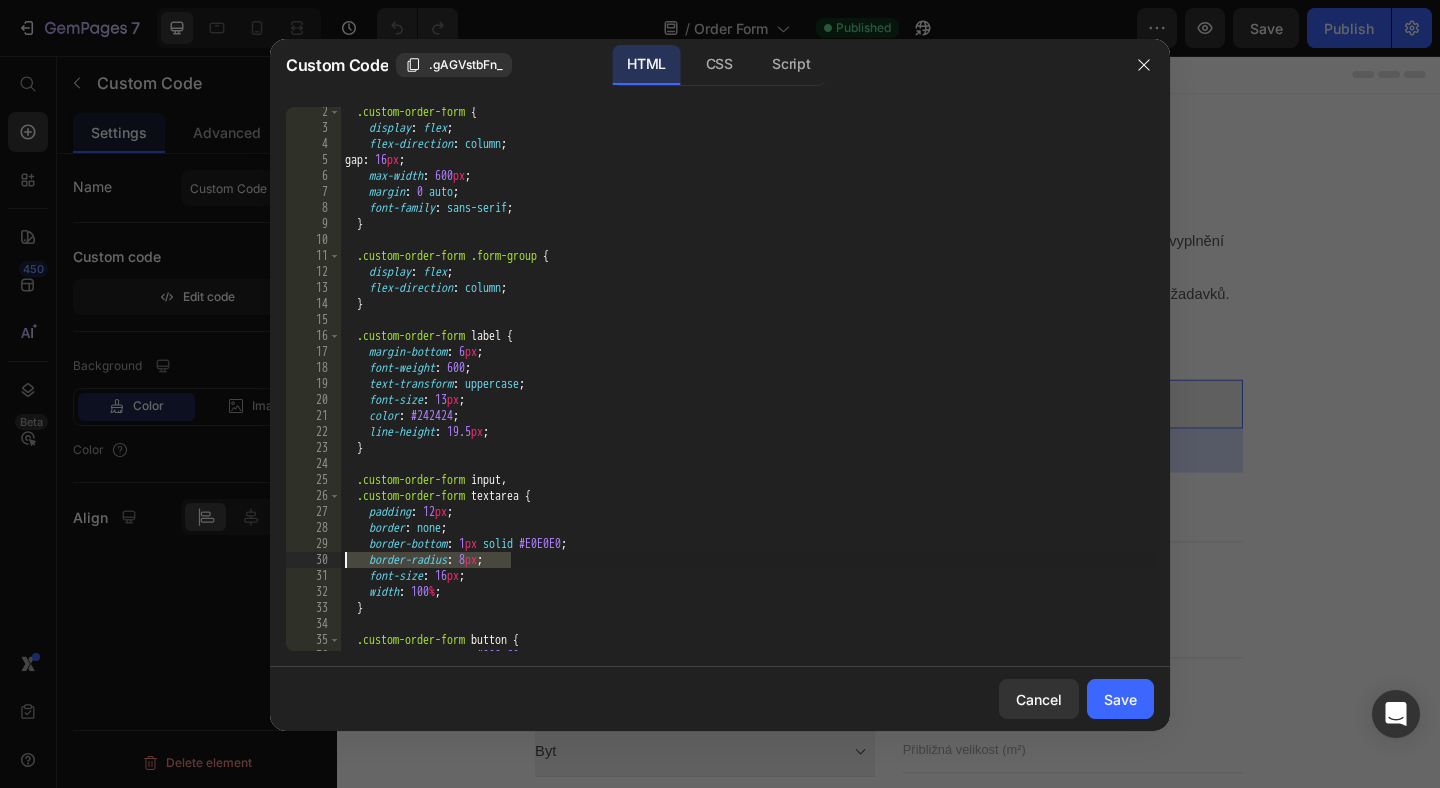 drag, startPoint x: 524, startPoint y: 560, endPoint x: 290, endPoint y: 558, distance: 234.00854 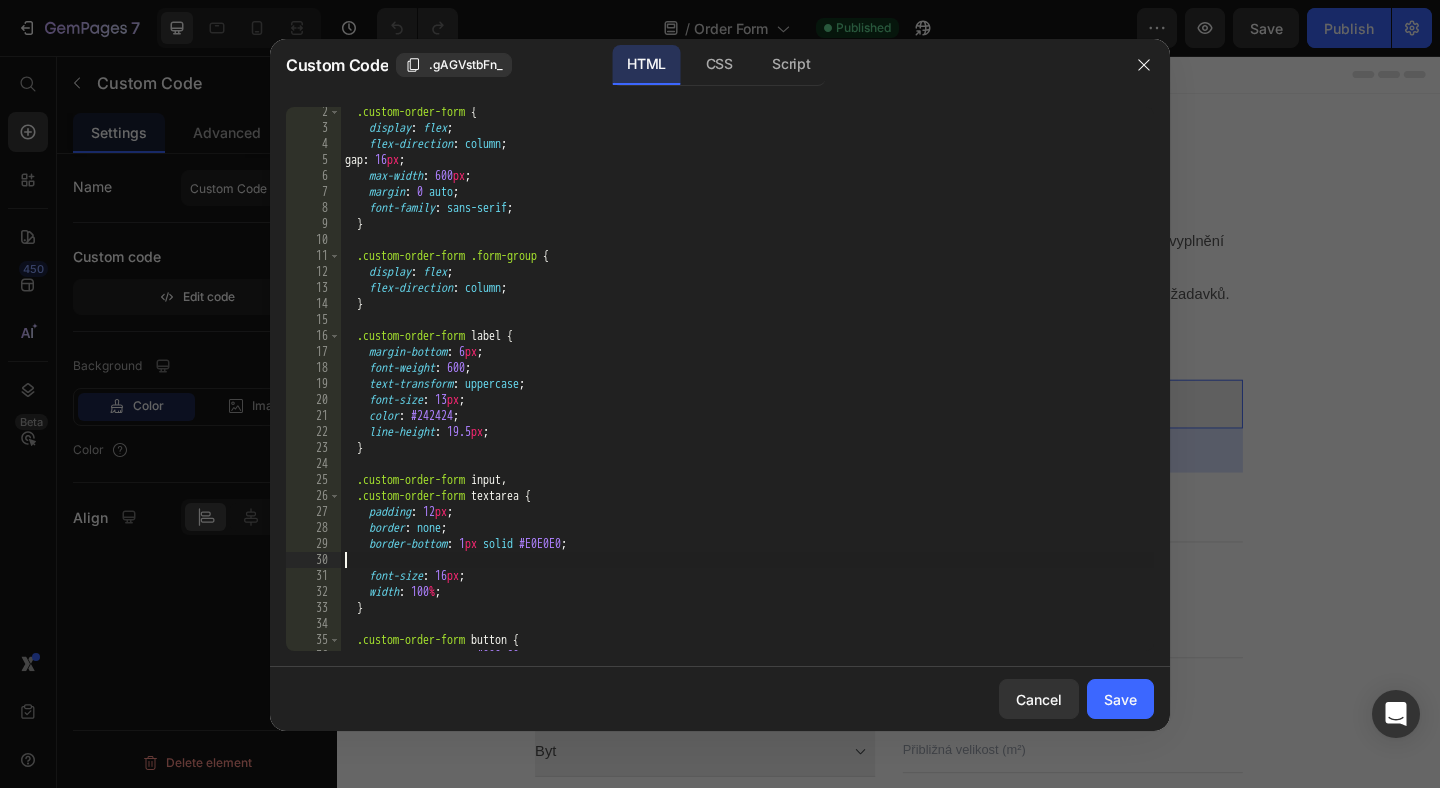 scroll, scrollTop: 0, scrollLeft: 0, axis: both 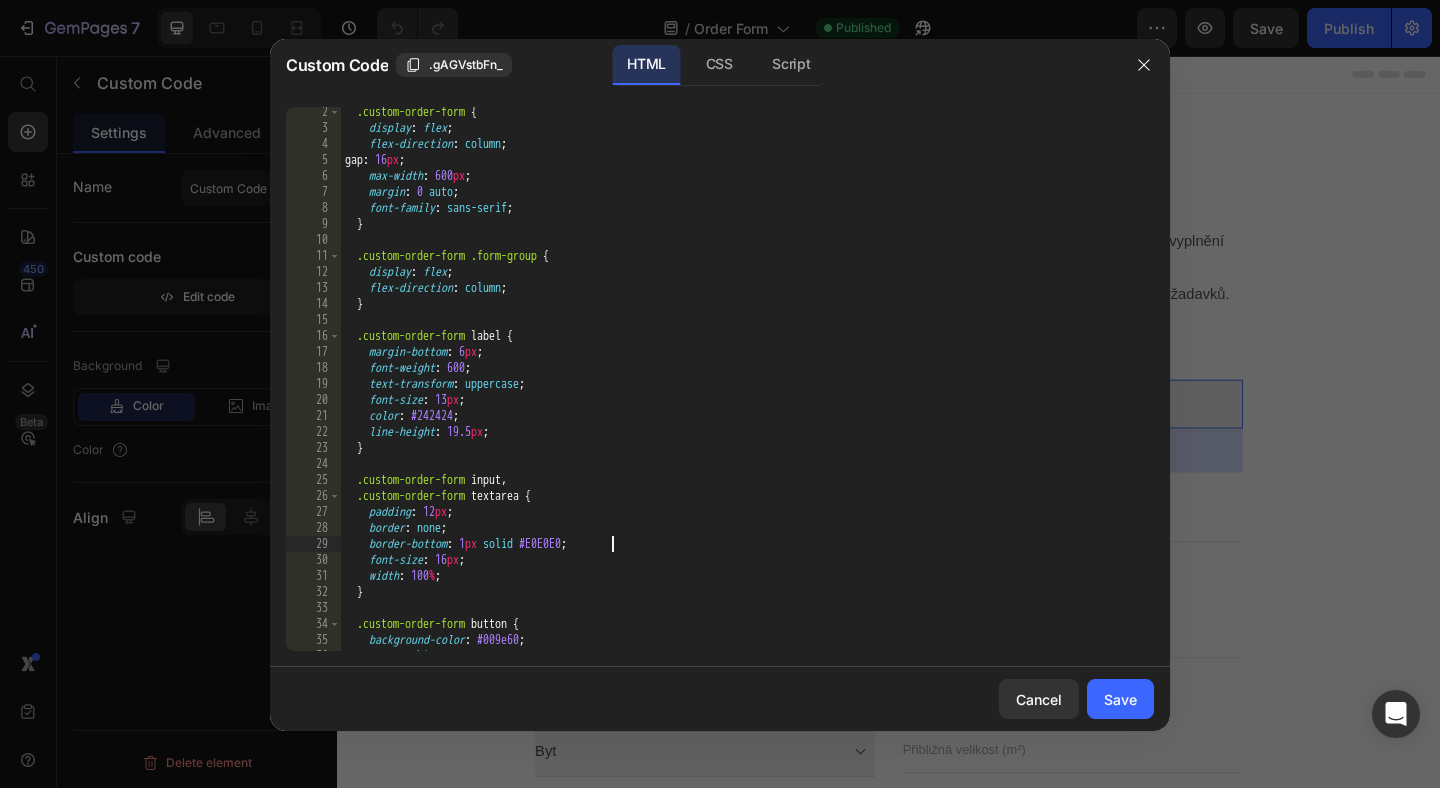 click on ".custom-order-form   {      display :   flex ;      flex-direction :   column ;     gap :   16 px ;      max-width :   600 px ;      margin :   0   auto ;      font-family :   sans-serif ;    }    .custom-order-form   .form-group   {      display :   flex ;      flex-direction :   column ;    }    .custom-order-form   label   {      margin-bottom :   6 px ;      font-weight :   600 ;      text-transform :   uppercase ;      font-size :   13 px ;      color :   #242424 ;      line-height :   19.5 px ;    }    .custom-order-form   input ,    .custom-order-form   textarea   {      padding :   12 px ;      border :   none ;      border-bottom :   1 px   solid   #E0E0E0 ;      font-size :   16 px ;      width :   100 % ;    }    .custom-order-form   button   {      background-color :   #009e60 ;      color :   white ;" at bounding box center [747, 392] 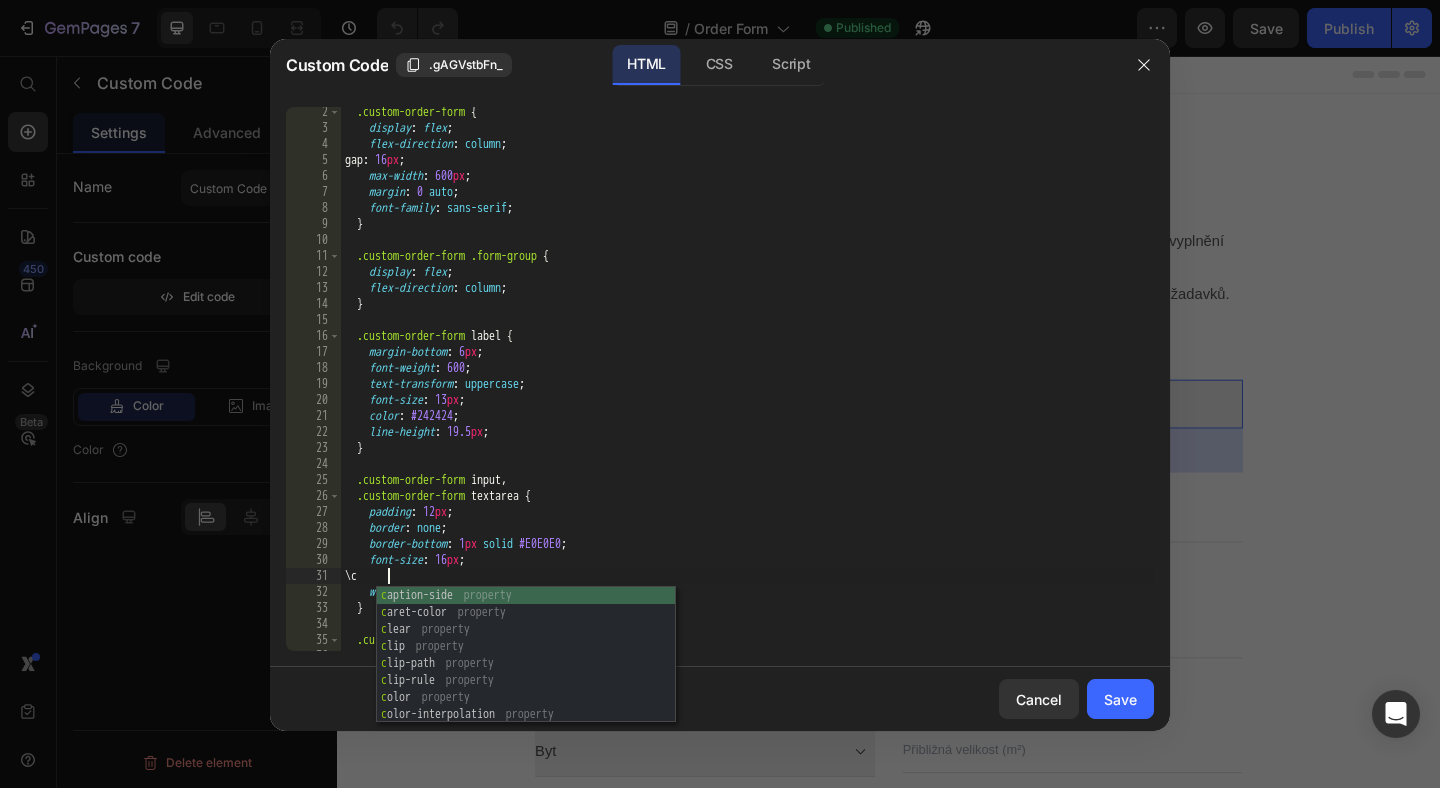 type on "\" 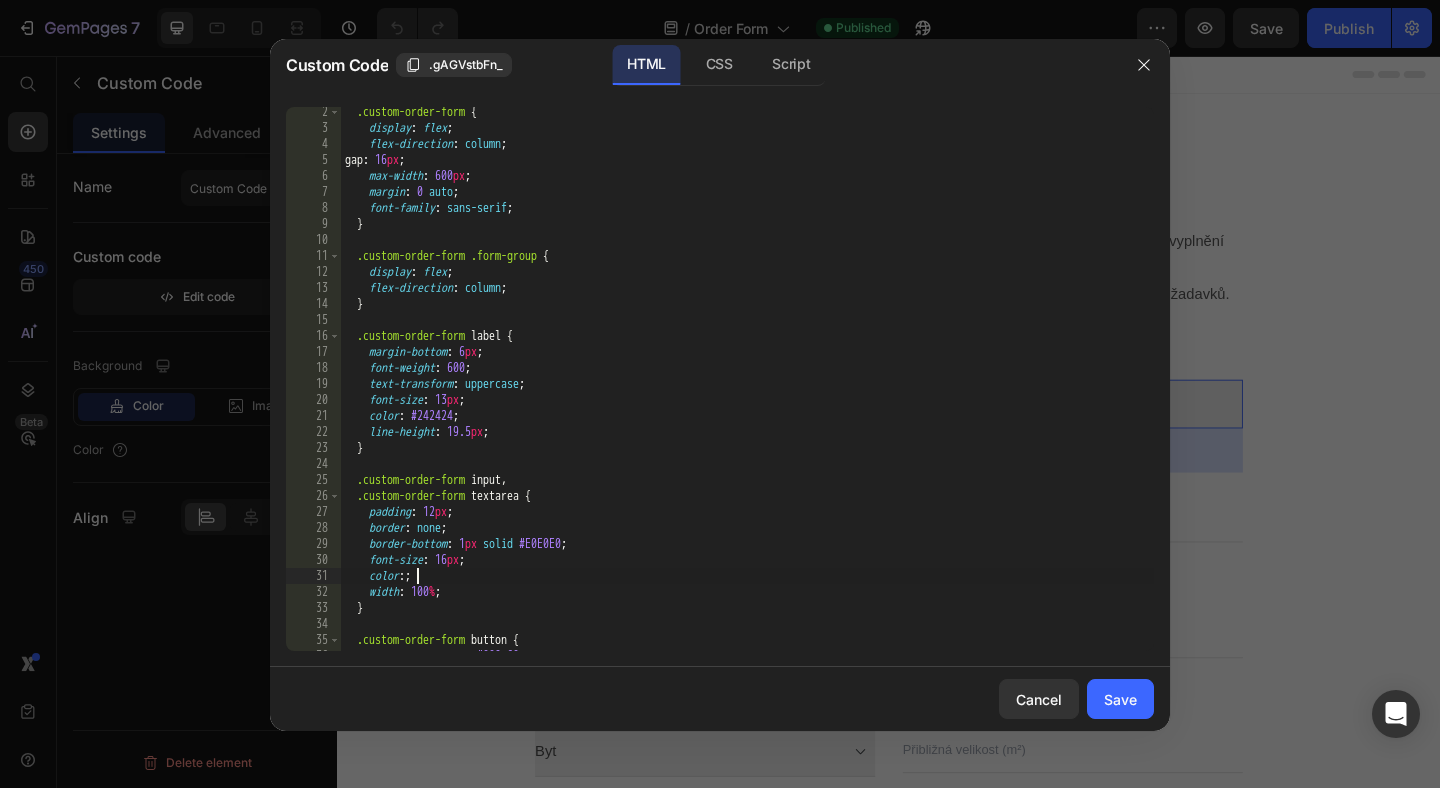 scroll, scrollTop: 0, scrollLeft: 5, axis: horizontal 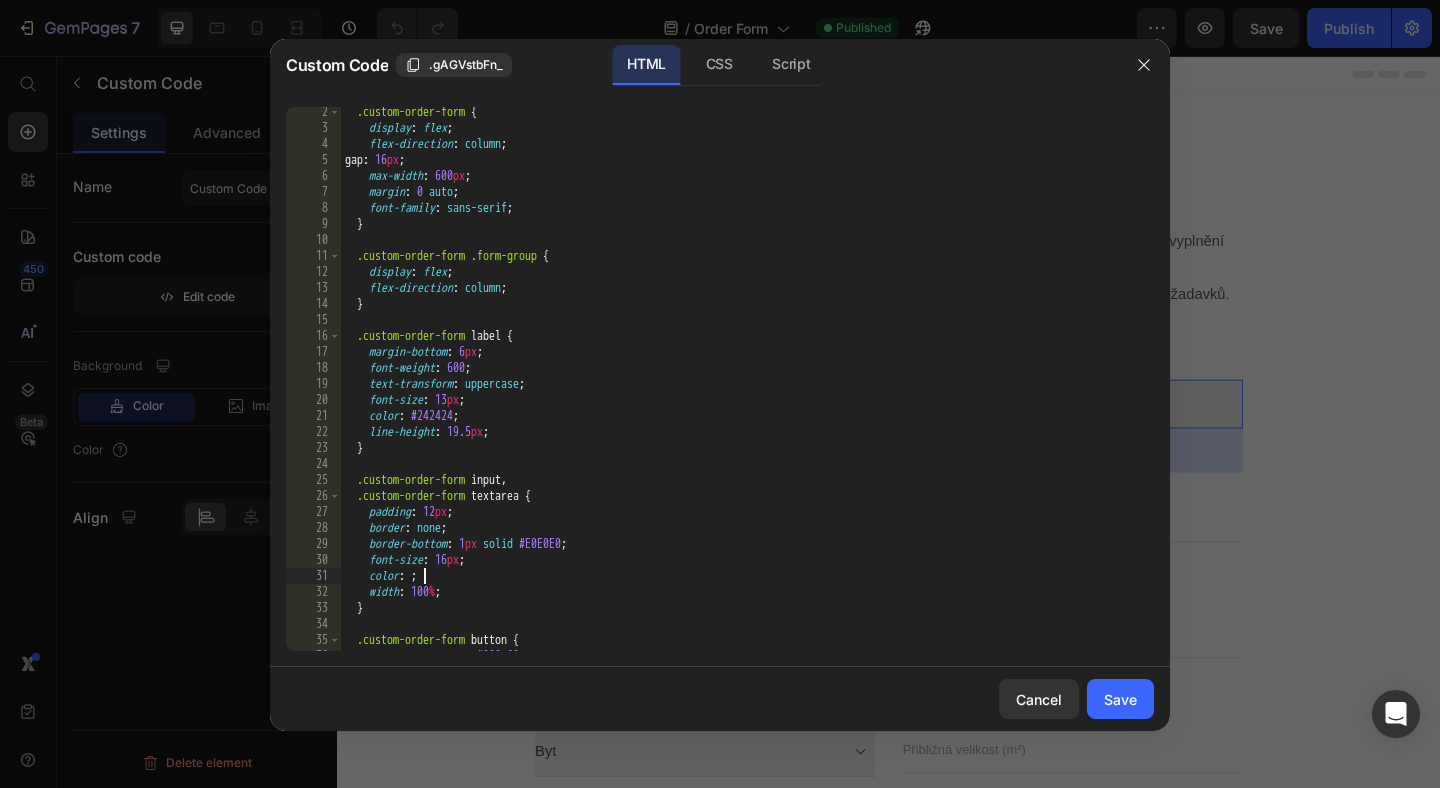 paste on "#4d4d4d" 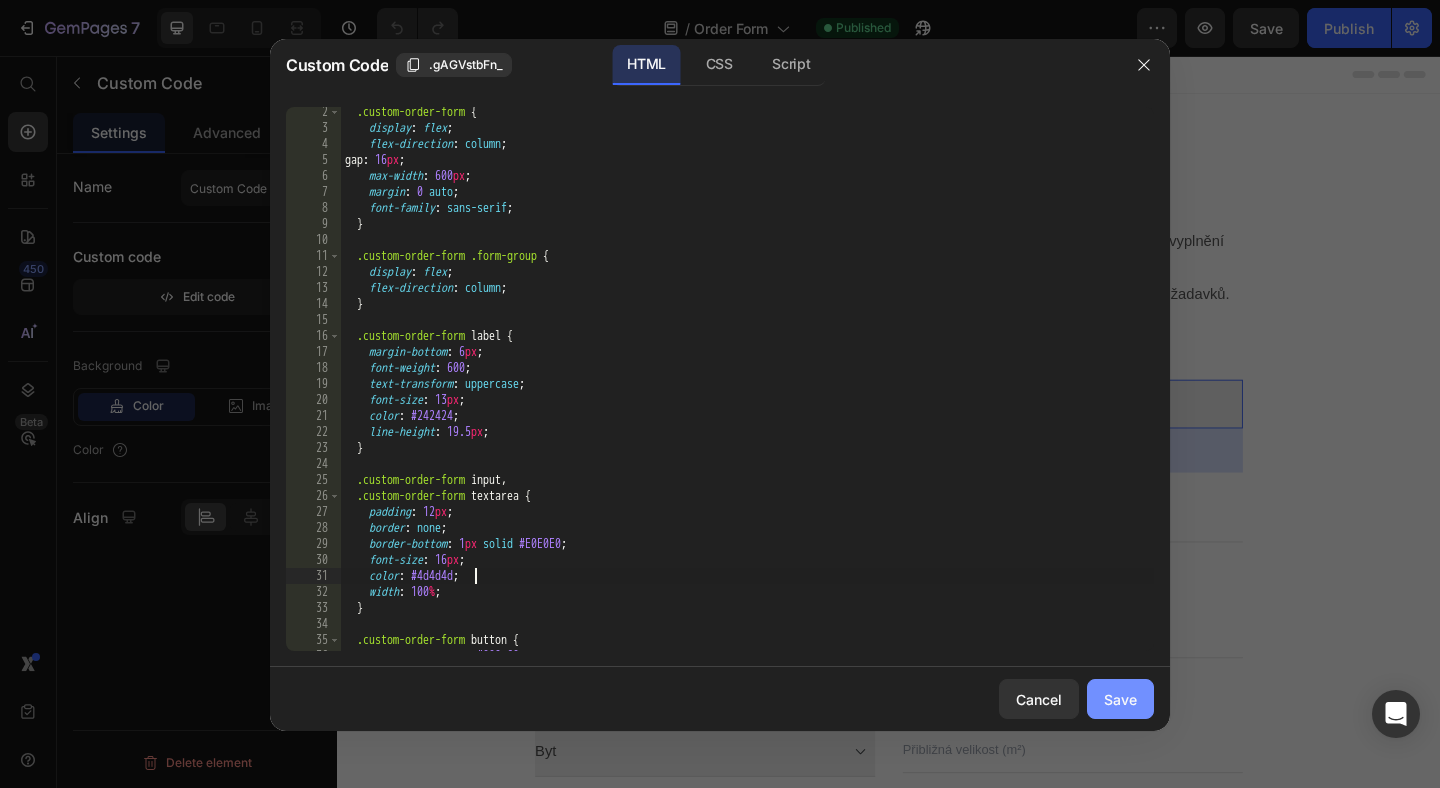 click on "Save" at bounding box center [1120, 699] 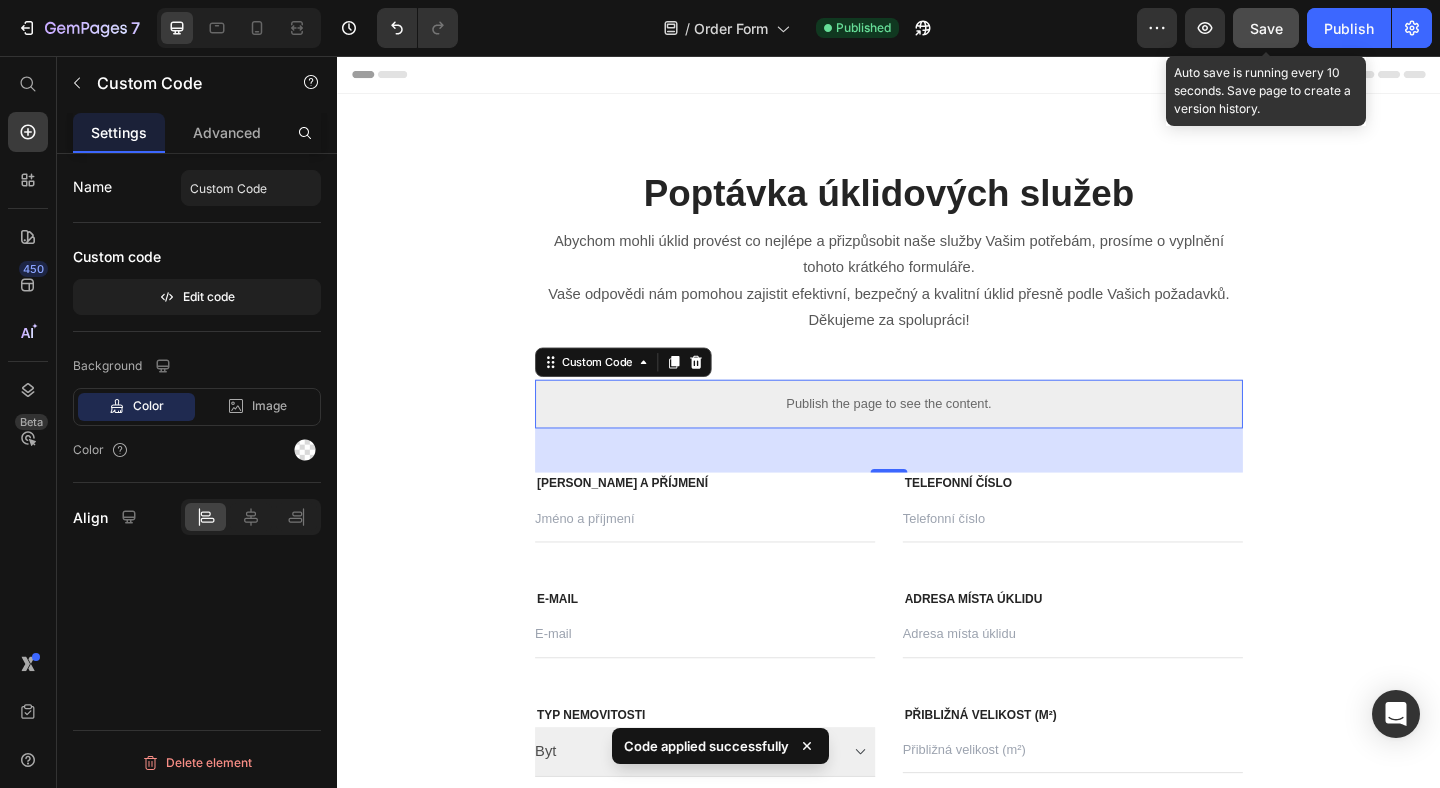 click on "Save" at bounding box center [1266, 28] 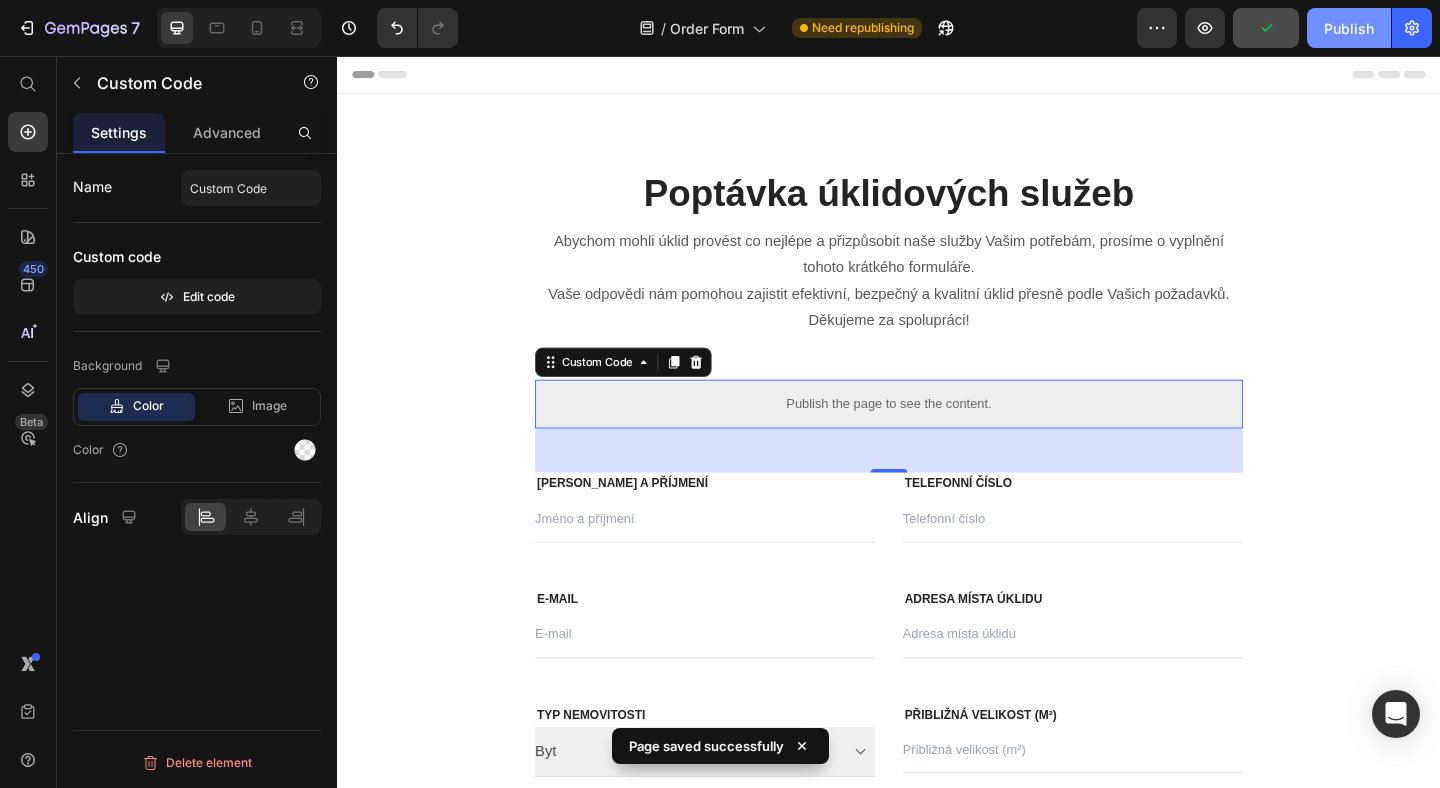 click on "Publish" 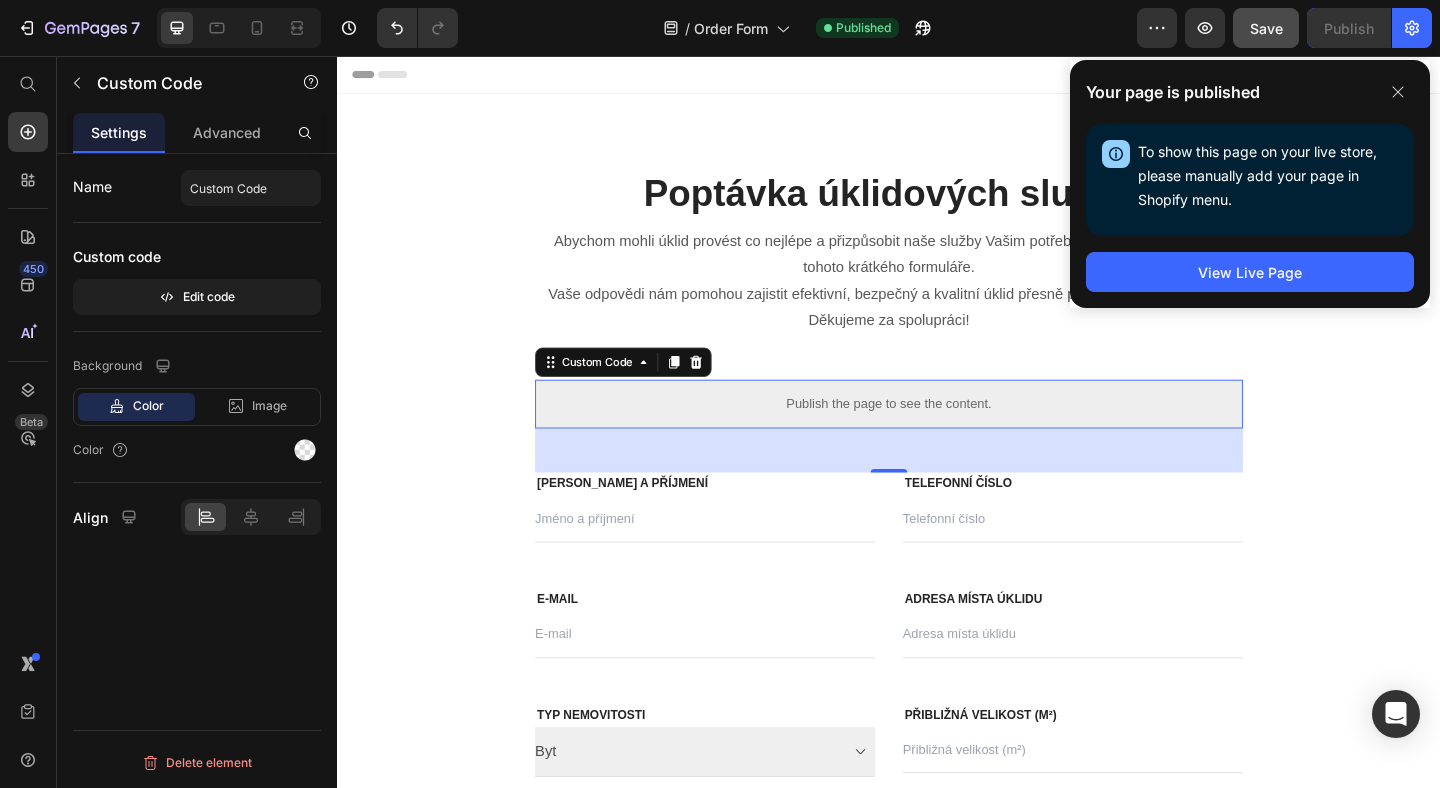 click on "Publish the page to see the content." at bounding box center (937, 434) 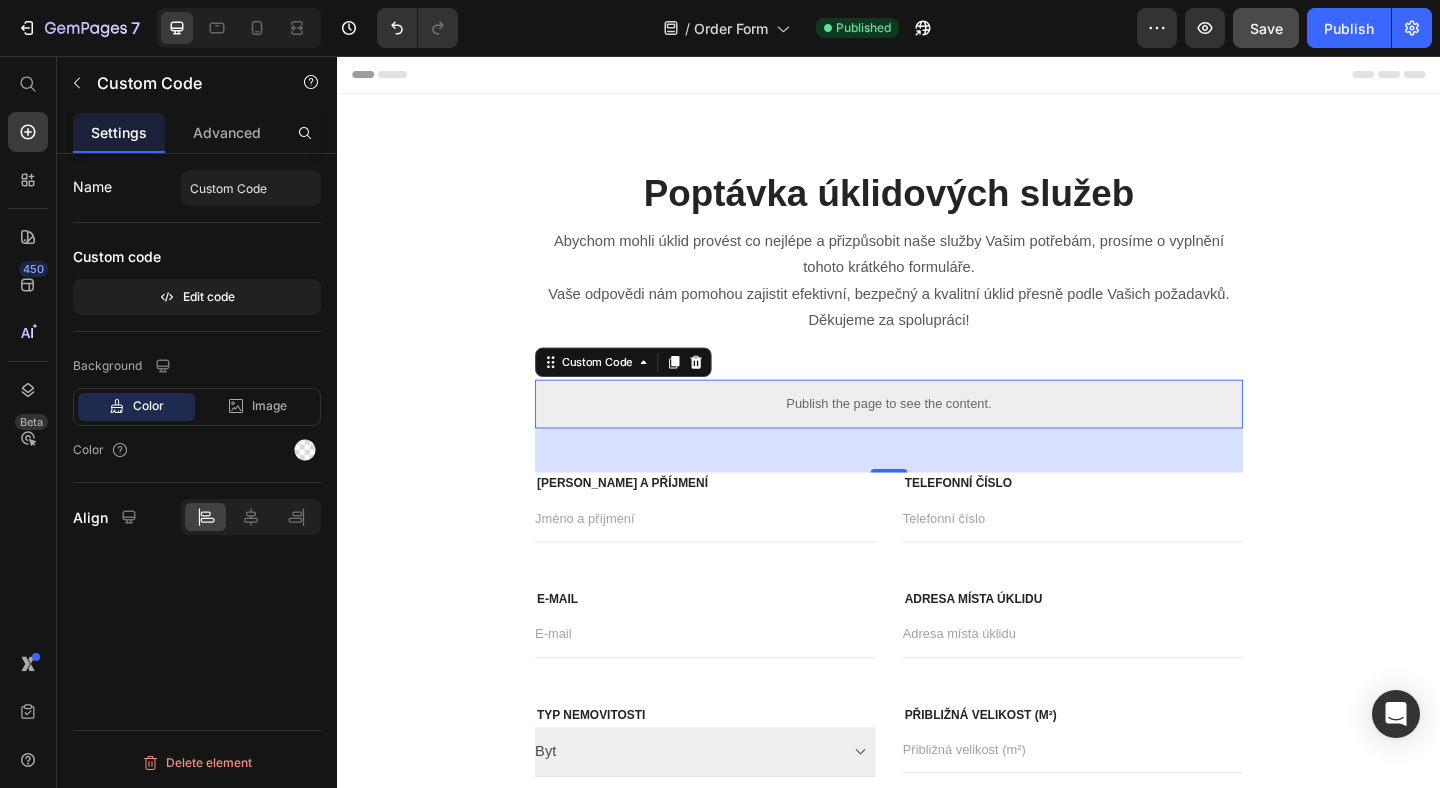 click on "Publish the page to see the content." at bounding box center (937, 434) 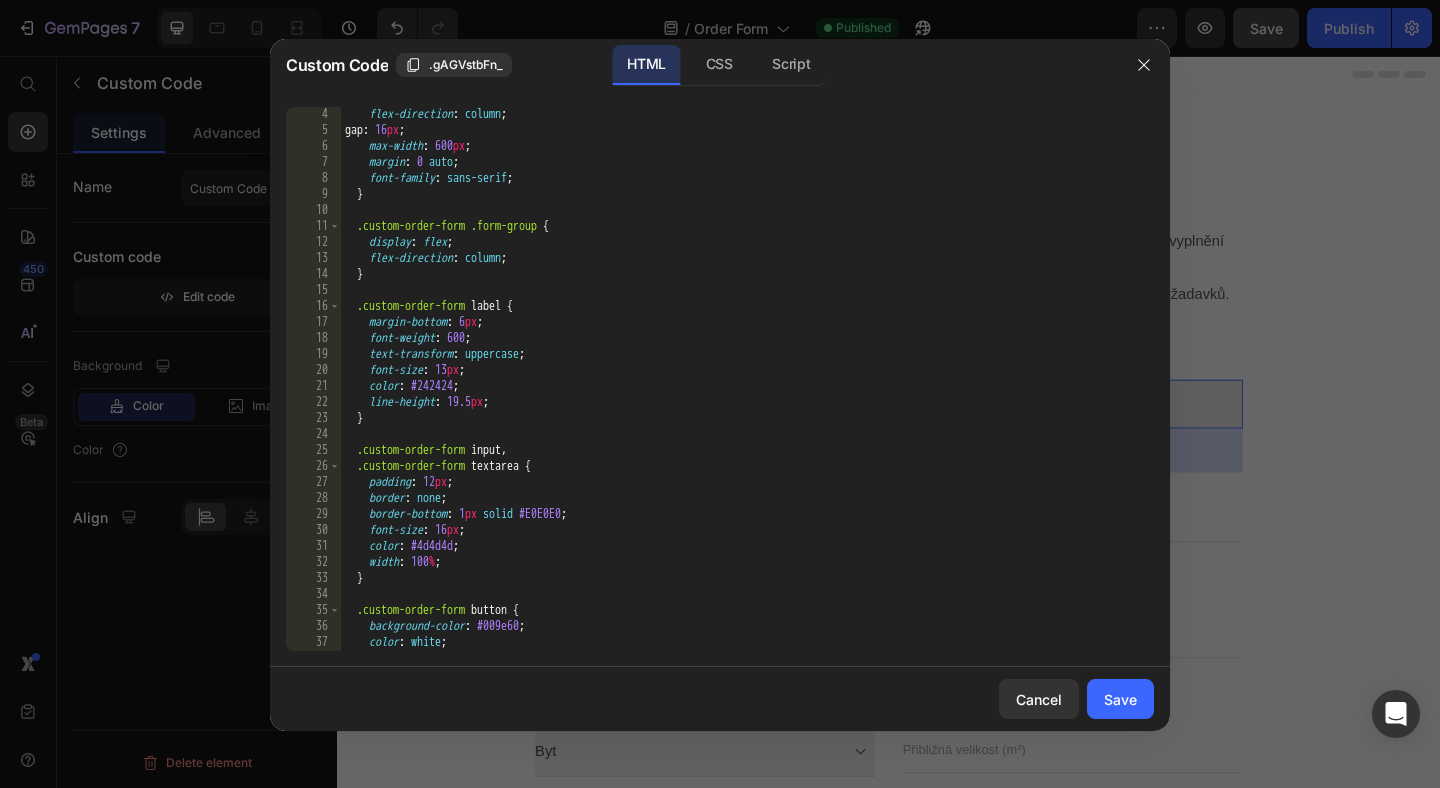 scroll, scrollTop: 48, scrollLeft: 0, axis: vertical 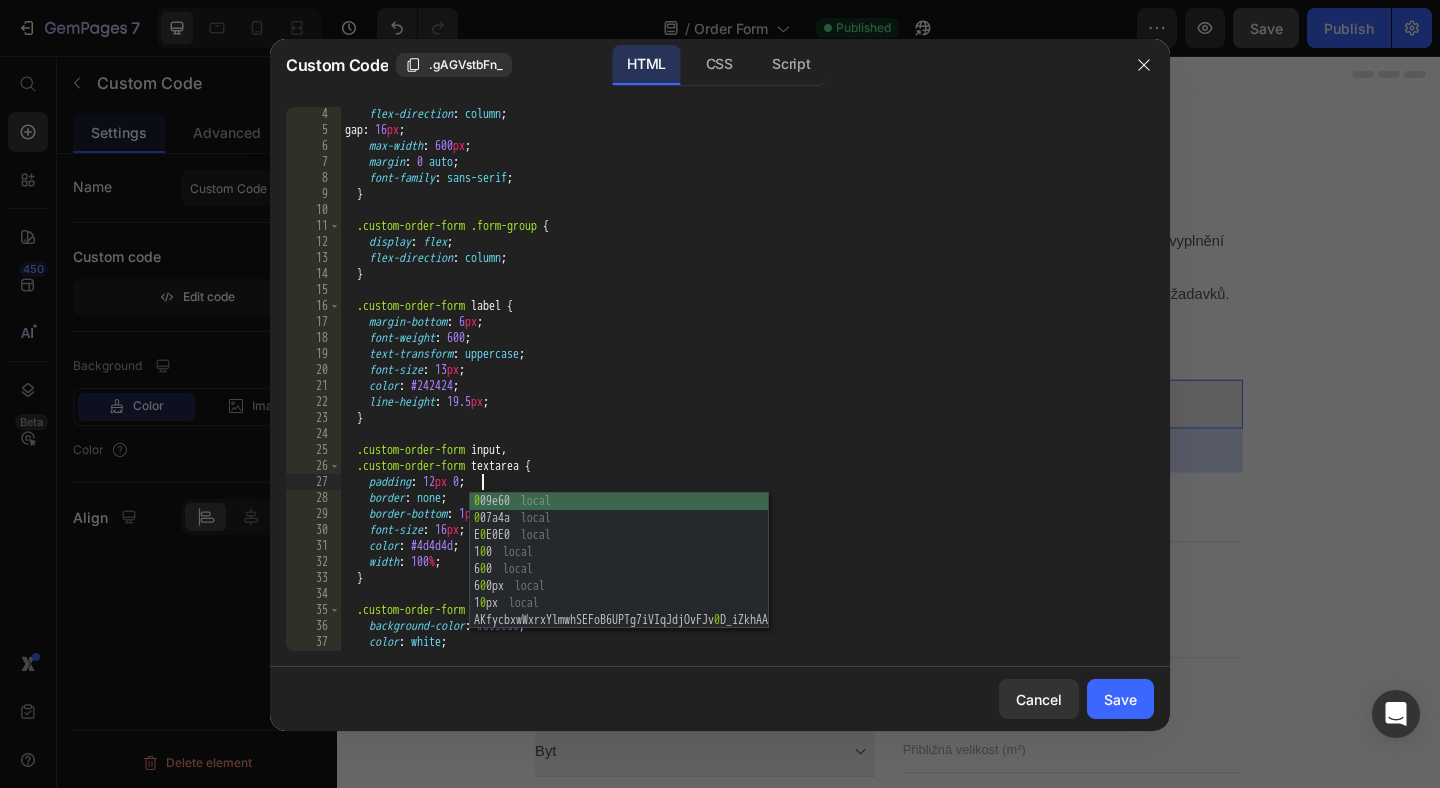 click on "flex-direction :   column ;     gap :   16 px ;      max-width :   600 px ;      margin :   0   auto ;      font-family :   sans-serif ;    }    .custom-order-form   .form-group   {      display :   flex ;      flex-direction :   column ;    }    .custom-order-form   label   {      margin-bottom :   6 px ;      font-weight :   600 ;      text-transform :   uppercase ;      font-size :   13 px ;      color :   #242424 ;      line-height :   19.5 px ;    }    .custom-order-form   input ,    .custom-order-form   textarea   {      padding :   12 px   0 ;      border :   none ;      border-bottom :   1 px   solid   #E0E0E0 ;      font-size :   16 px ;      color :   #4d4d4d ;      width :   100 % ;    }    .custom-order-form   button   {      background-color :   #009e60 ;      color :   white ;      border :   none ;" at bounding box center [747, 394] 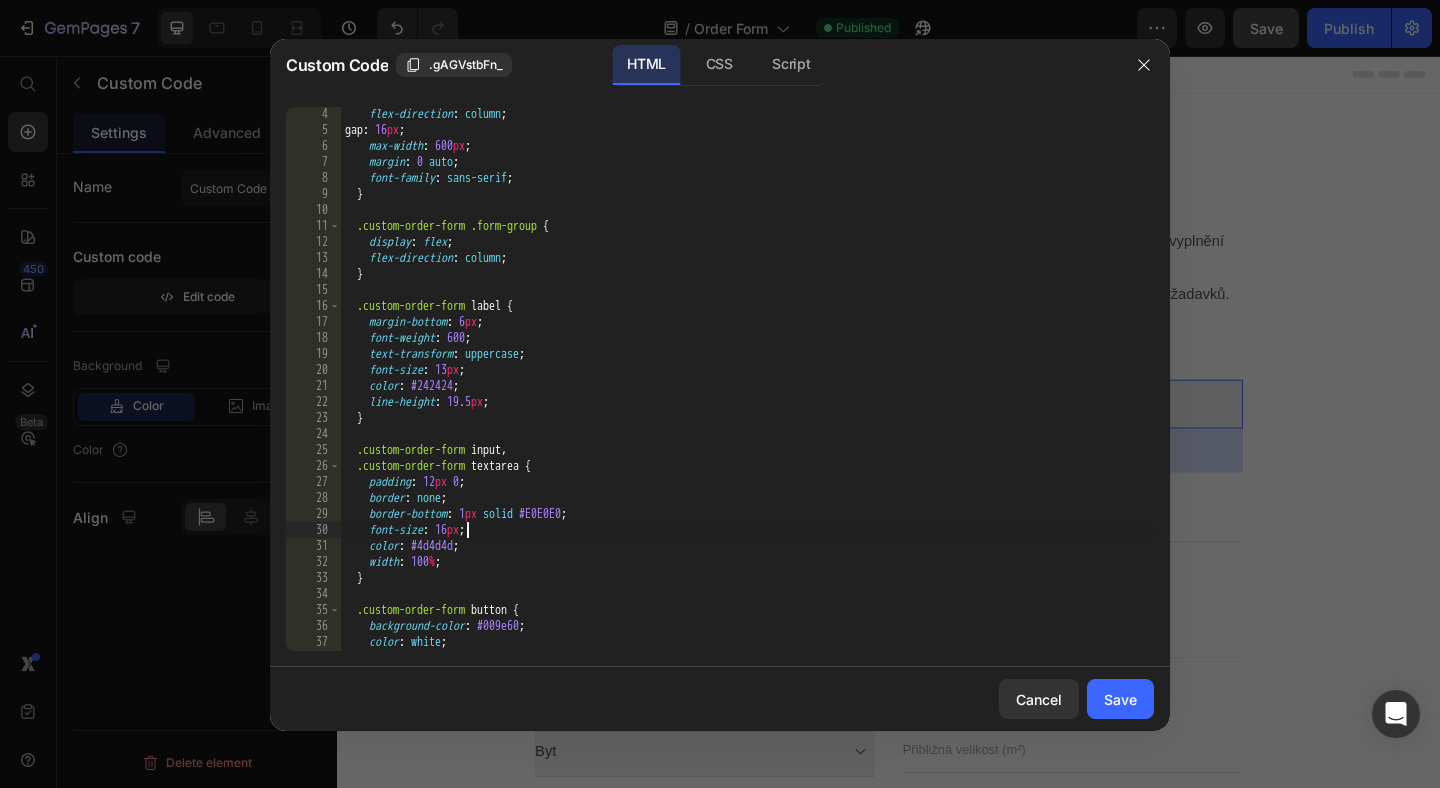 click on "flex-direction :   column ;     gap :   16 px ;      max-width :   600 px ;      margin :   0   auto ;      font-family :   sans-serif ;    }    .custom-order-form   .form-group   {      display :   flex ;      flex-direction :   column ;    }    .custom-order-form   label   {      margin-bottom :   6 px ;      font-weight :   600 ;      text-transform :   uppercase ;      font-size :   13 px ;      color :   #242424 ;      line-height :   19.5 px ;    }    .custom-order-form   input ,    .custom-order-form   textarea   {      padding :   12 px   0 ;      border :   none ;      border-bottom :   1 px   solid   #E0E0E0 ;      font-size :   16 px ;      color :   #4d4d4d ;      width :   100 % ;    }    .custom-order-form   button   {      background-color :   #009e60 ;      color :   white ;      border :   none ;" at bounding box center (747, 394) 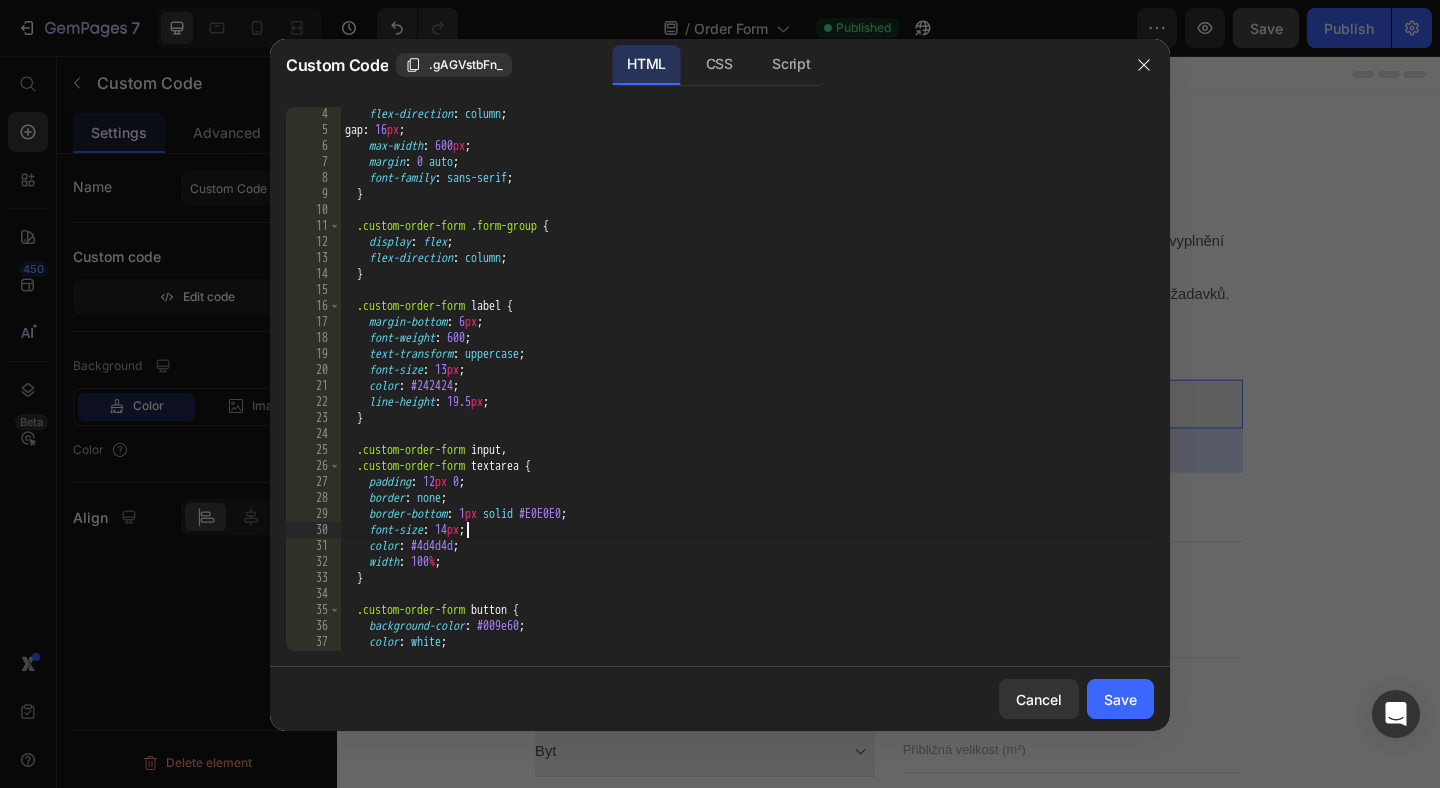 click on "flex-direction :   column ;     gap :   16 px ;      max-width :   600 px ;      margin :   0   auto ;      font-family :   sans-serif ;    }    .custom-order-form   .form-group   {      display :   flex ;      flex-direction :   column ;    }    .custom-order-form   label   {      margin-bottom :   6 px ;      font-weight :   600 ;      text-transform :   uppercase ;      font-size :   13 px ;      color :   #242424 ;      line-height :   19.5 px ;    }    .custom-order-form   input ,    .custom-order-form   textarea   {      padding :   12 px   0 ;      border :   none ;      border-bottom :   1 px   solid   #E0E0E0 ;      font-size :   14 px ;      color :   #4d4d4d ;      width :   100 % ;    }    .custom-order-form   button   {      background-color :   #009e60 ;      color :   white ;      border :   none ;" at bounding box center (747, 394) 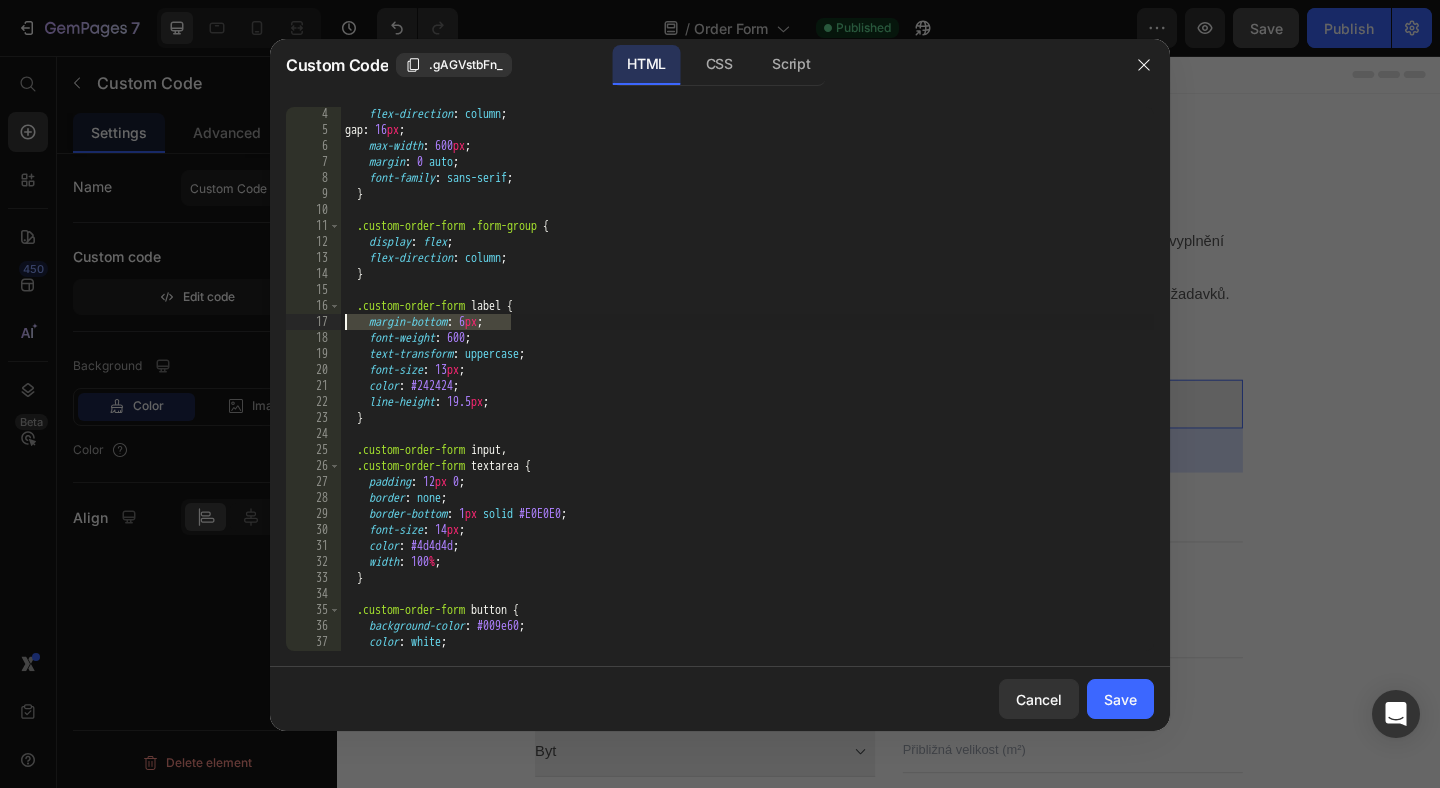 drag, startPoint x: 538, startPoint y: 325, endPoint x: 273, endPoint y: 325, distance: 265 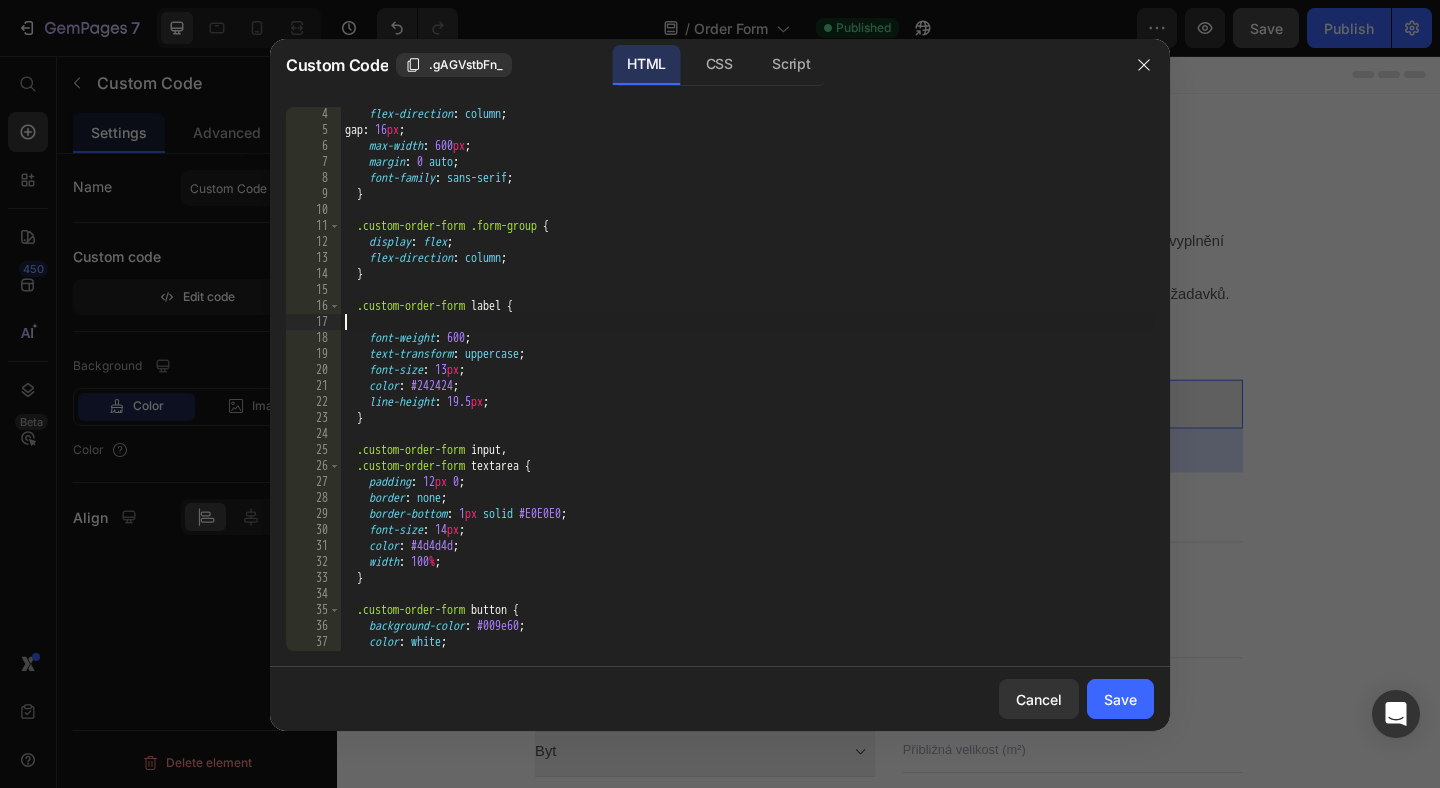 scroll, scrollTop: 0, scrollLeft: 0, axis: both 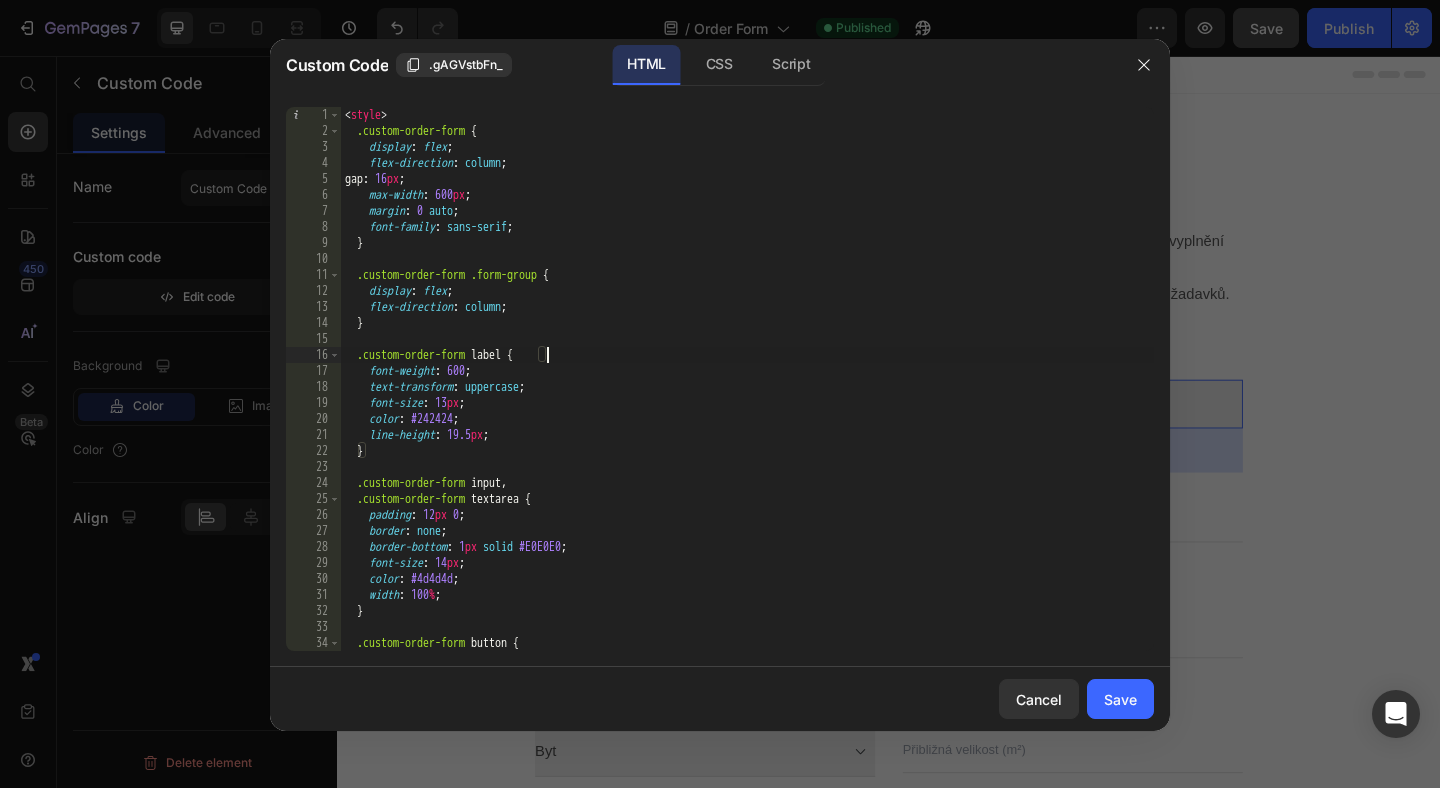 click on "< style >    .custom-order-form   {      display :   flex ;      flex-direction :   column ;     gap :   16 px ;      max-width :   600 px ;      margin :   0   auto ;      font-family :   sans-serif ;    }    .custom-order-form   .form-group   {      display :   flex ;      flex-direction :   column ;    }    .custom-order-form   label   {      font-weight :   600 ;      text-transform :   uppercase ;      font-size :   13 px ;      color :   #242424 ;      line-height :   19.5 px ;    }    .custom-order-form   input ,    .custom-order-form   textarea   {      padding :   12 px   0 ;      border :   none ;      border-bottom :   1 px   solid   #E0E0E0 ;      font-size :   14 px ;      color :   #4d4d4d ;      width :   100 % ;    }    .custom-order-form   button   {      background-color :   #009e60 ;" at bounding box center (747, 395) 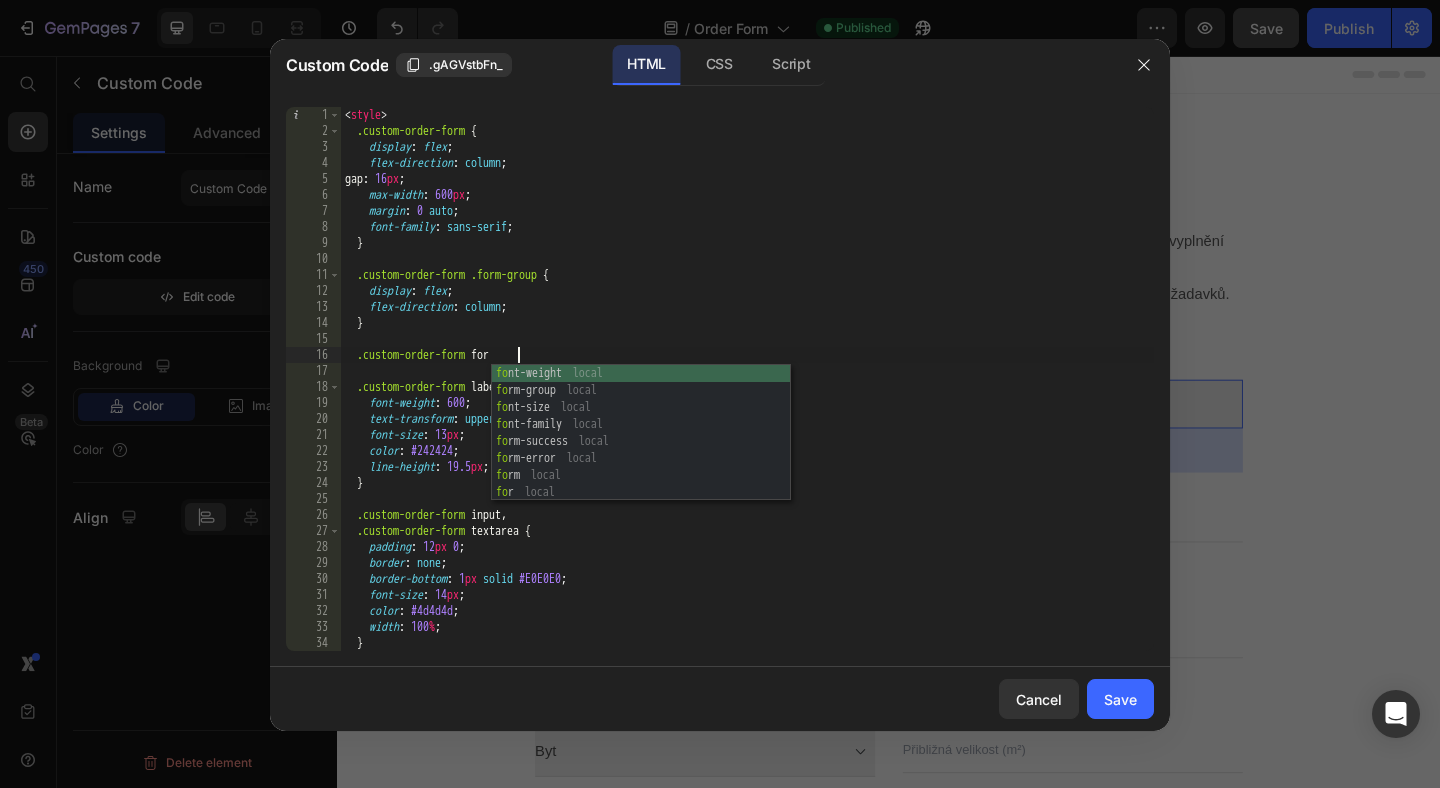 scroll, scrollTop: 0, scrollLeft: 14, axis: horizontal 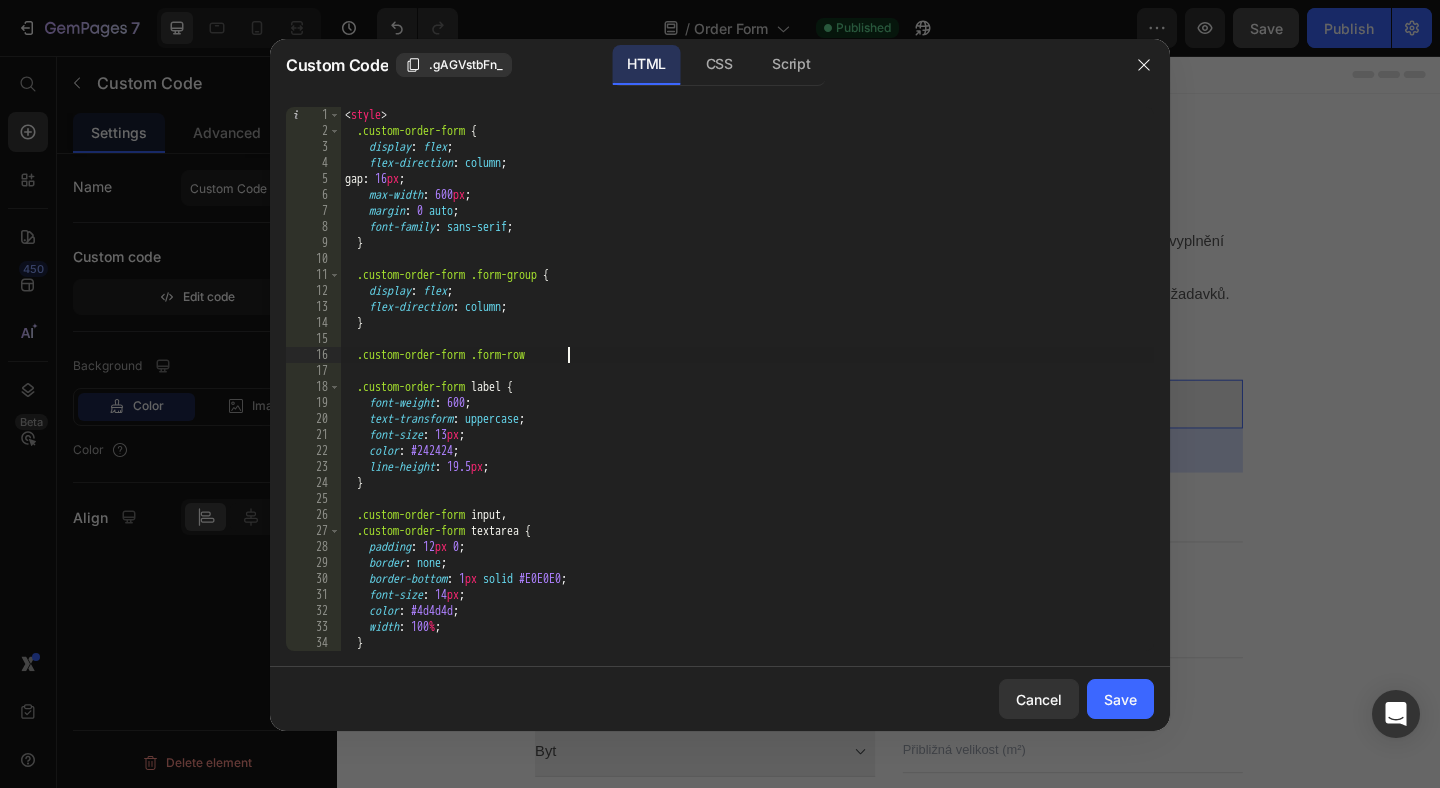 type on ".custom-order-form .form-row {}" 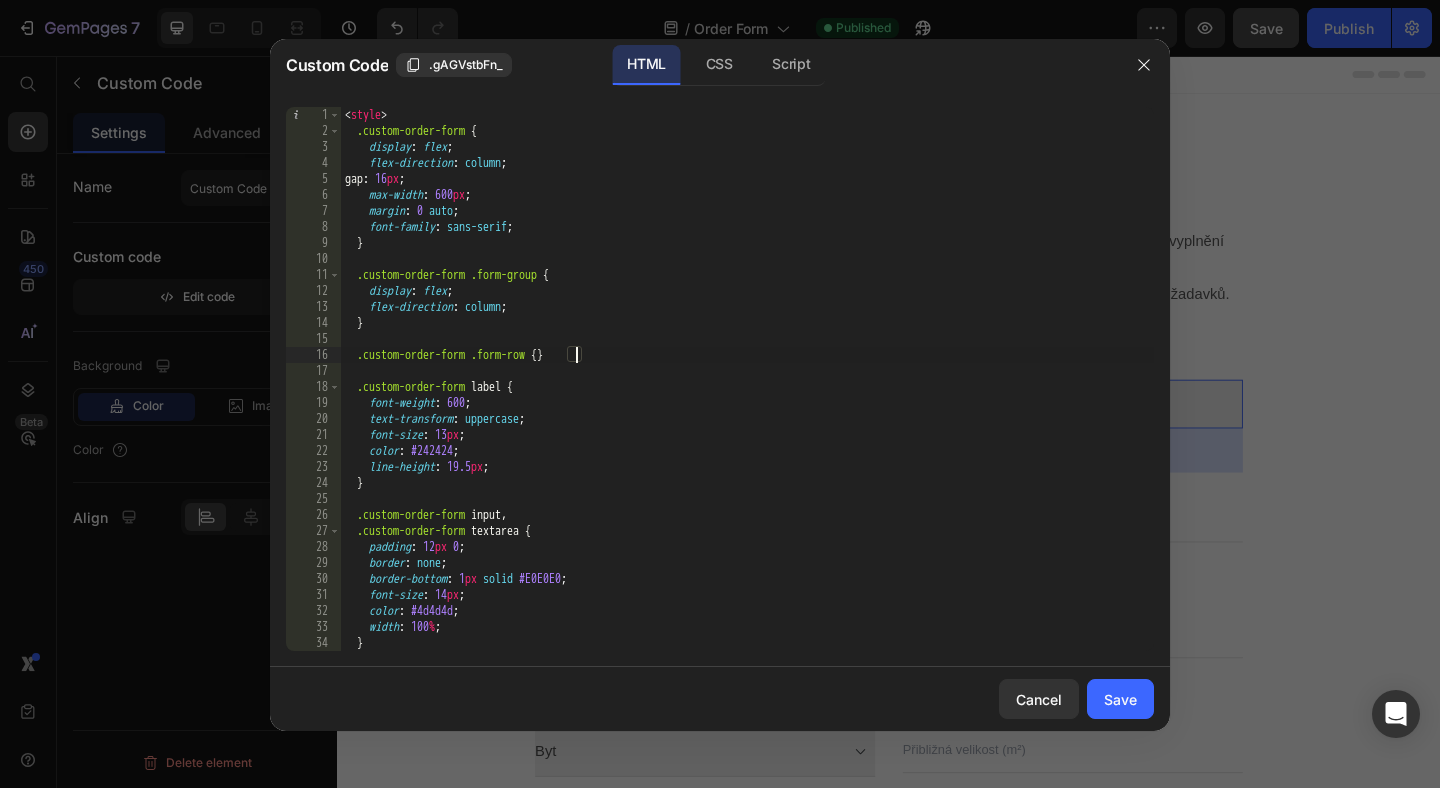 scroll, scrollTop: 0, scrollLeft: 2, axis: horizontal 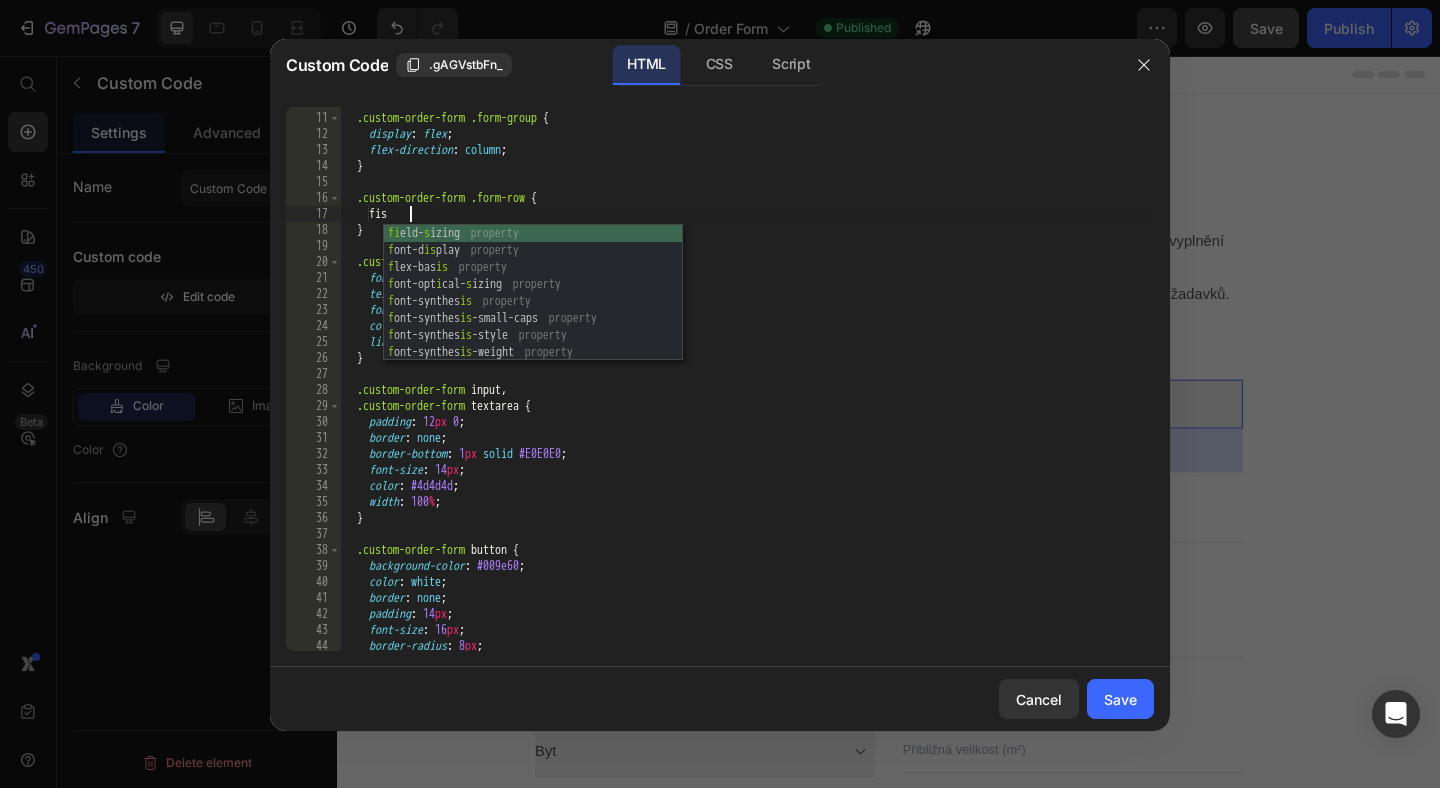 type on "f" 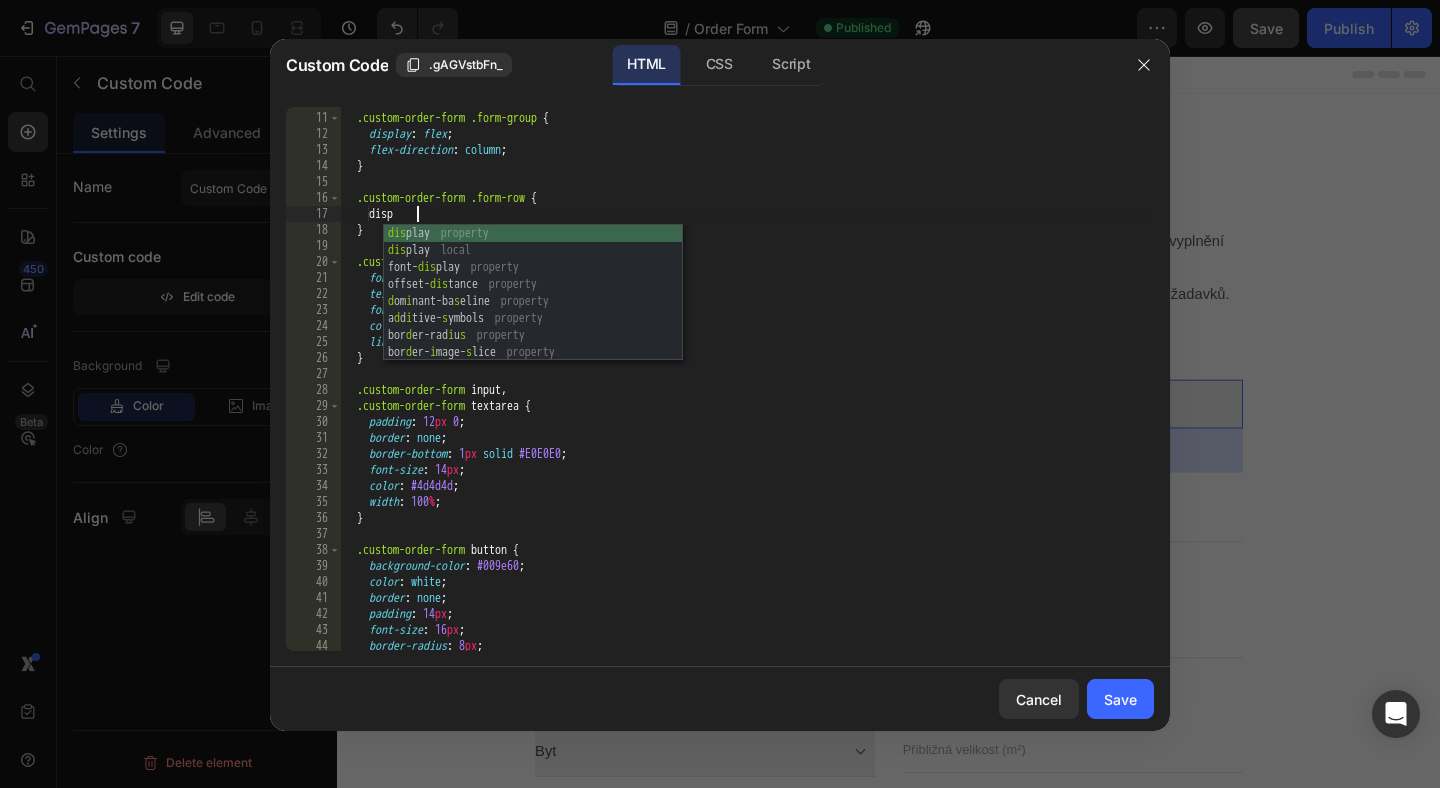 scroll, scrollTop: 0, scrollLeft: 5, axis: horizontal 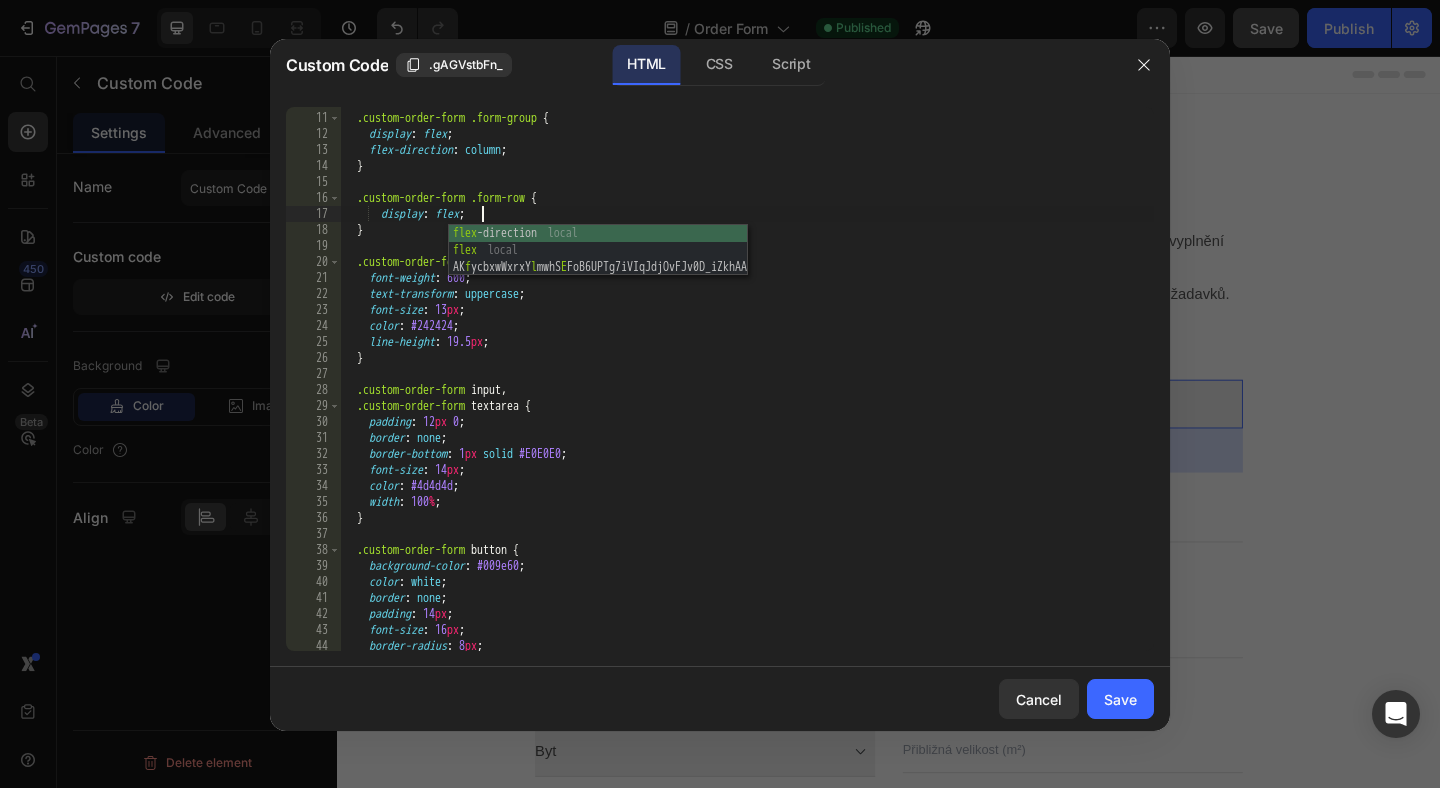 type on "display: flex;;" 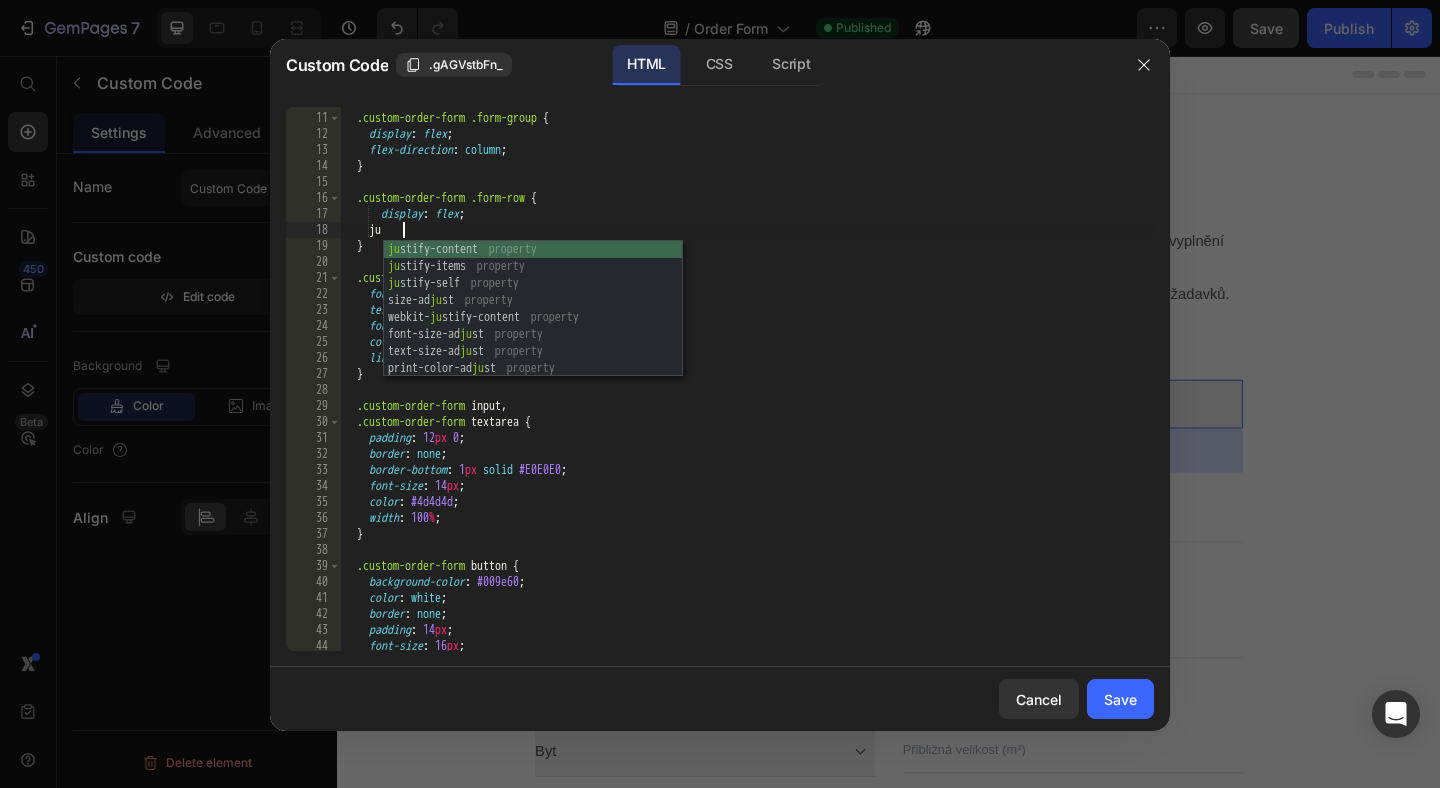 scroll, scrollTop: 0, scrollLeft: 4, axis: horizontal 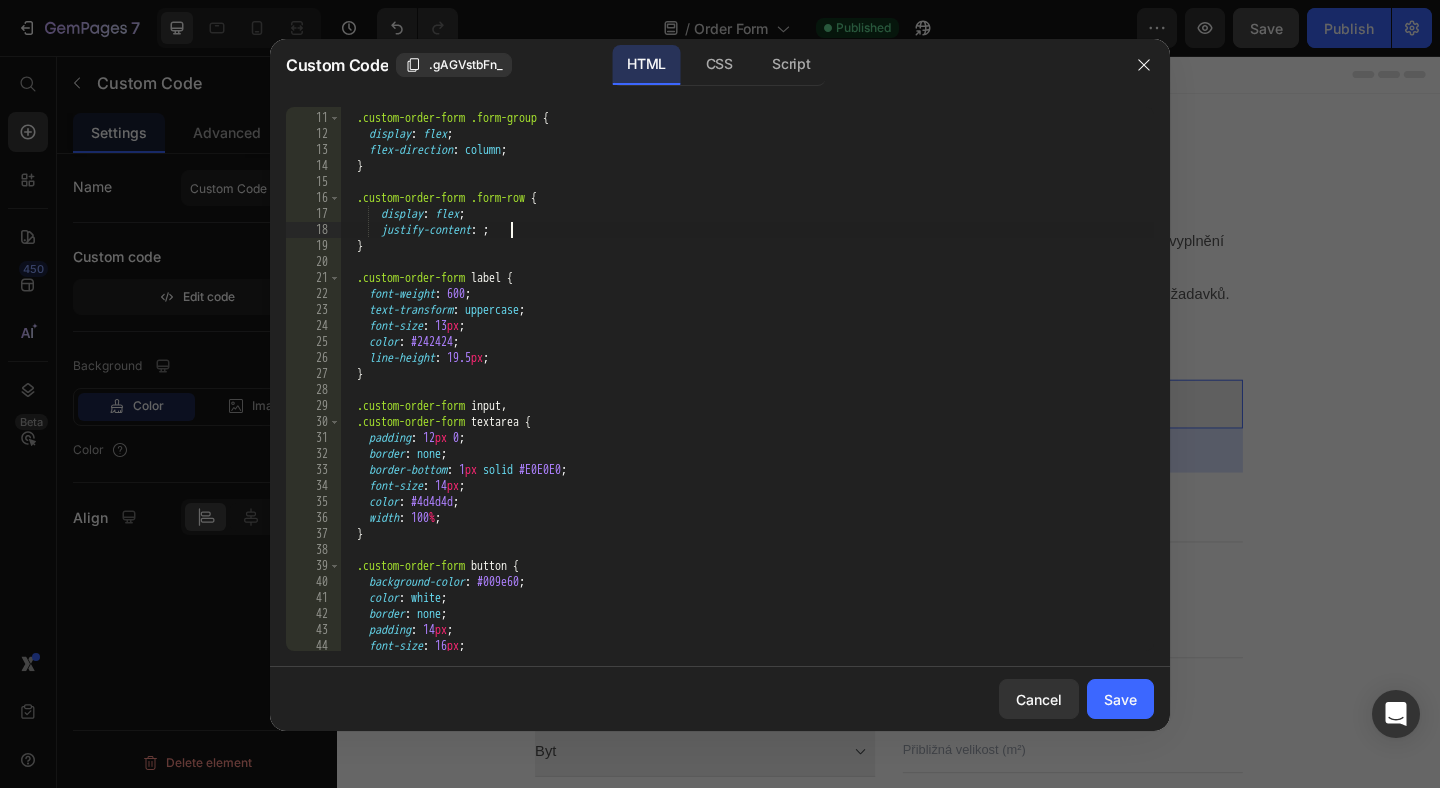 type on "jus" 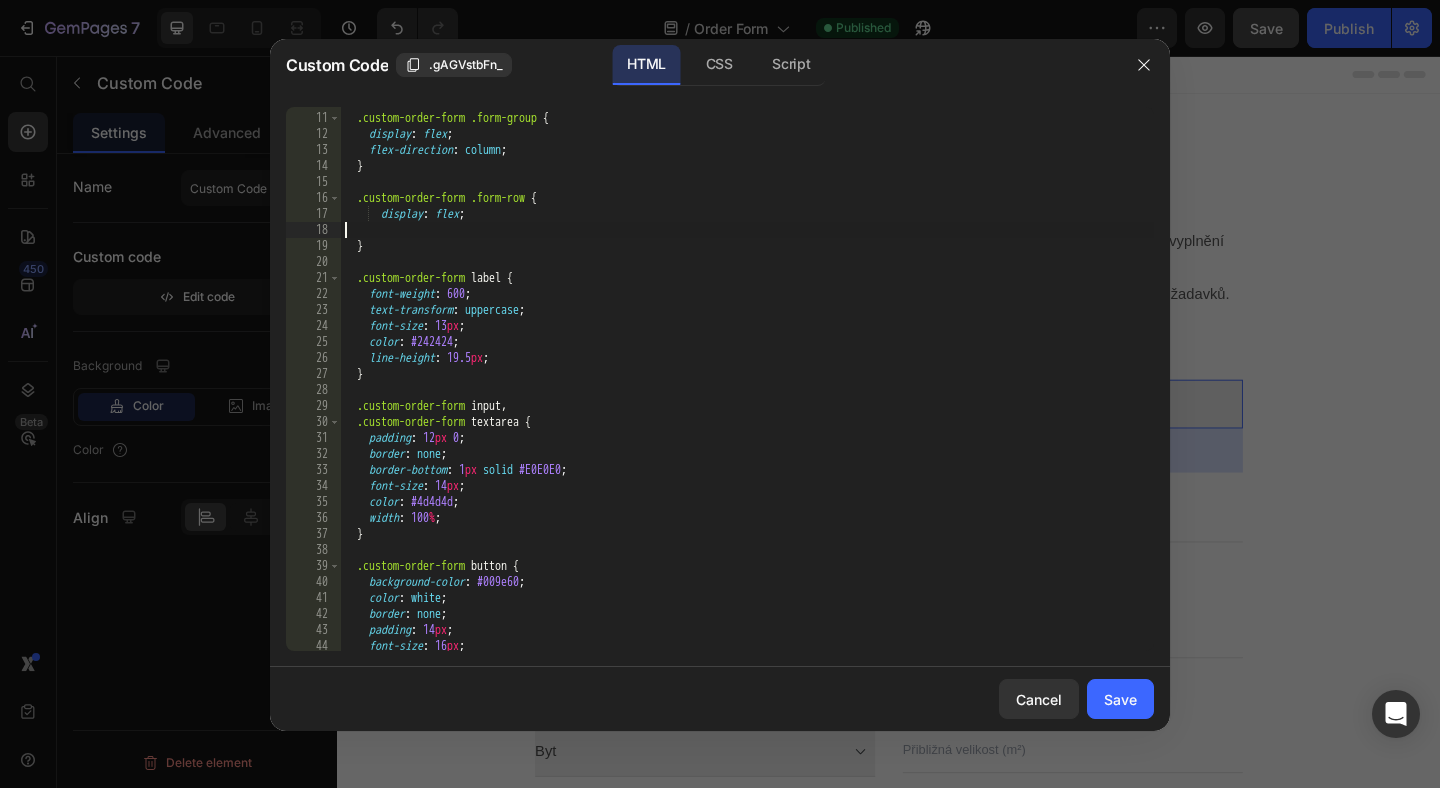 scroll, scrollTop: 0, scrollLeft: 0, axis: both 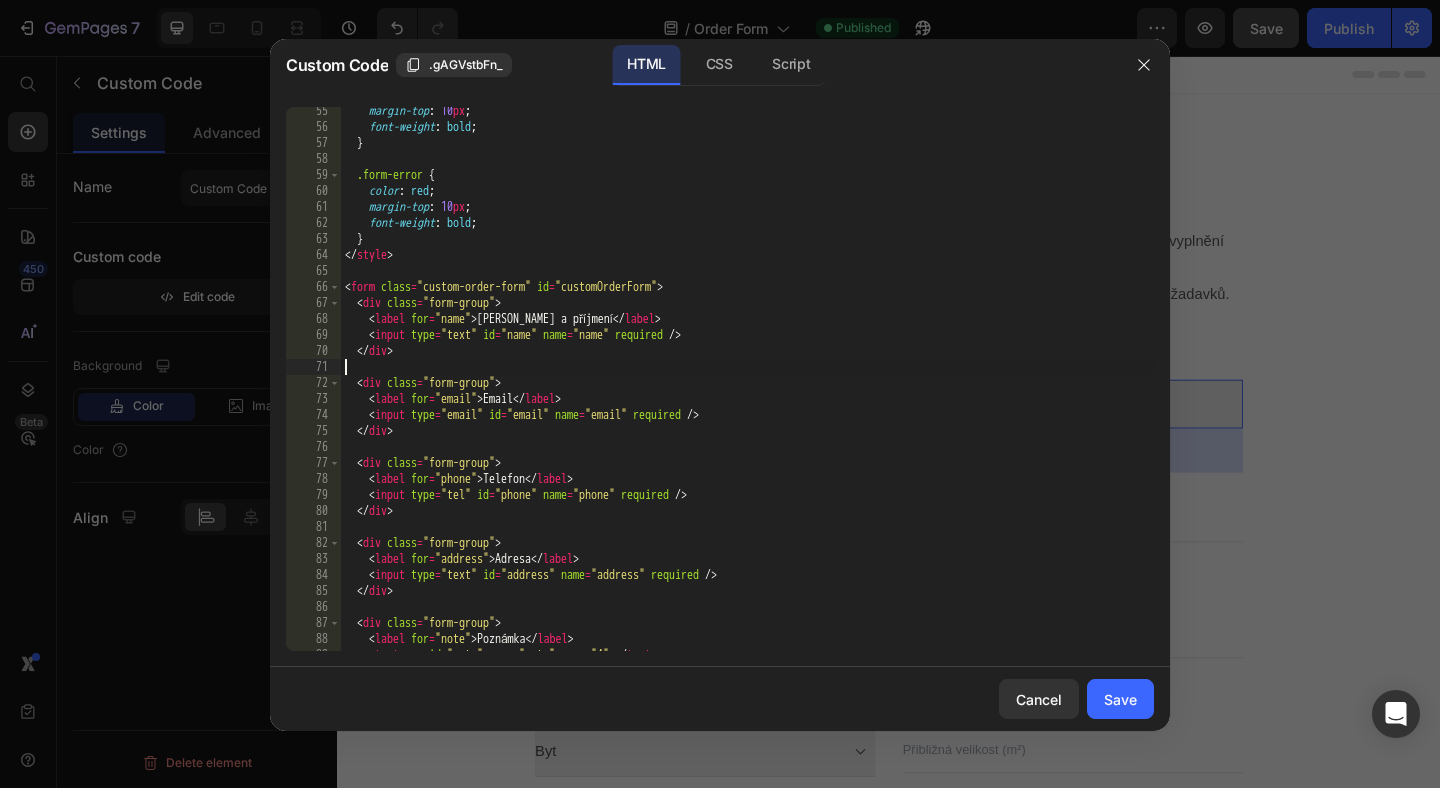 click on "margin-top :   10 px ;      font-weight :   bold ;    }    .form-error   {      color :   red ;      margin-top :   10 px ;      font-weight :   bold ;    } </ style > < form   class = "custom-order-form"   id = "customOrderForm" >    < div   class = "form-group" >      < label   for = "name" > Jméno a příjmení </ label >      < input   type = "text"   id = "name"   name = "name"   required   />    </ div >    < div   class = "form-group" >      < label   for = "email" > Email </ label >      < input   type = "email"   id = "email"   name = "email"   required   />    </ div >    < div   class = "form-group" >      < label   for = "phone" > Telefon </ label >      < input   type = "tel"   id = "phone"   name = "phone"   required   />    </ div >    < div   class = "form-group" >      < label   for = "address" > Adresa </ label >      < input   type = "text"   id = "address"   name = "address"   required   />    </ div >    < div   class = "form-group" >      < label   for = "note" > Poznámka </ label" at bounding box center [747, 391] 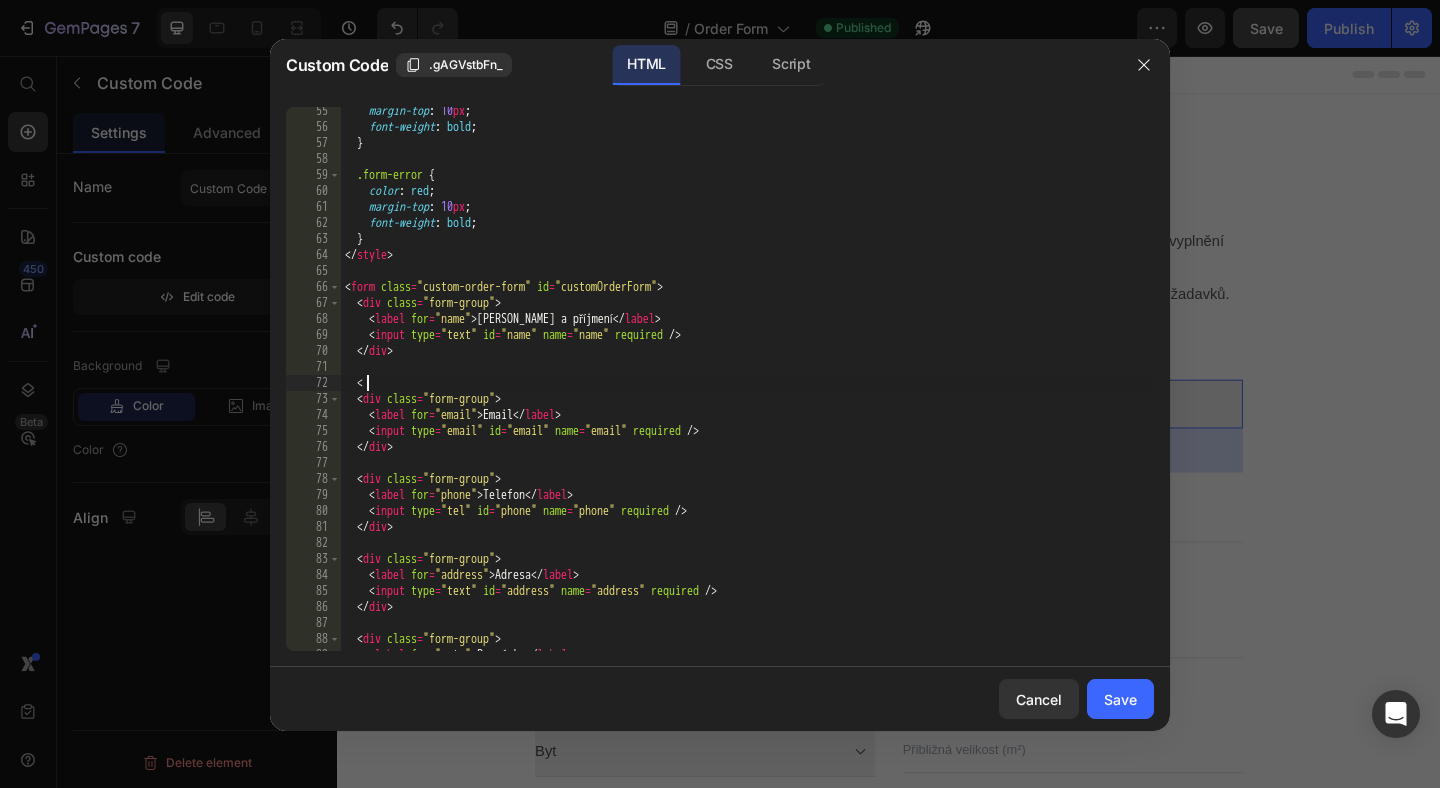 scroll, scrollTop: 0, scrollLeft: 0, axis: both 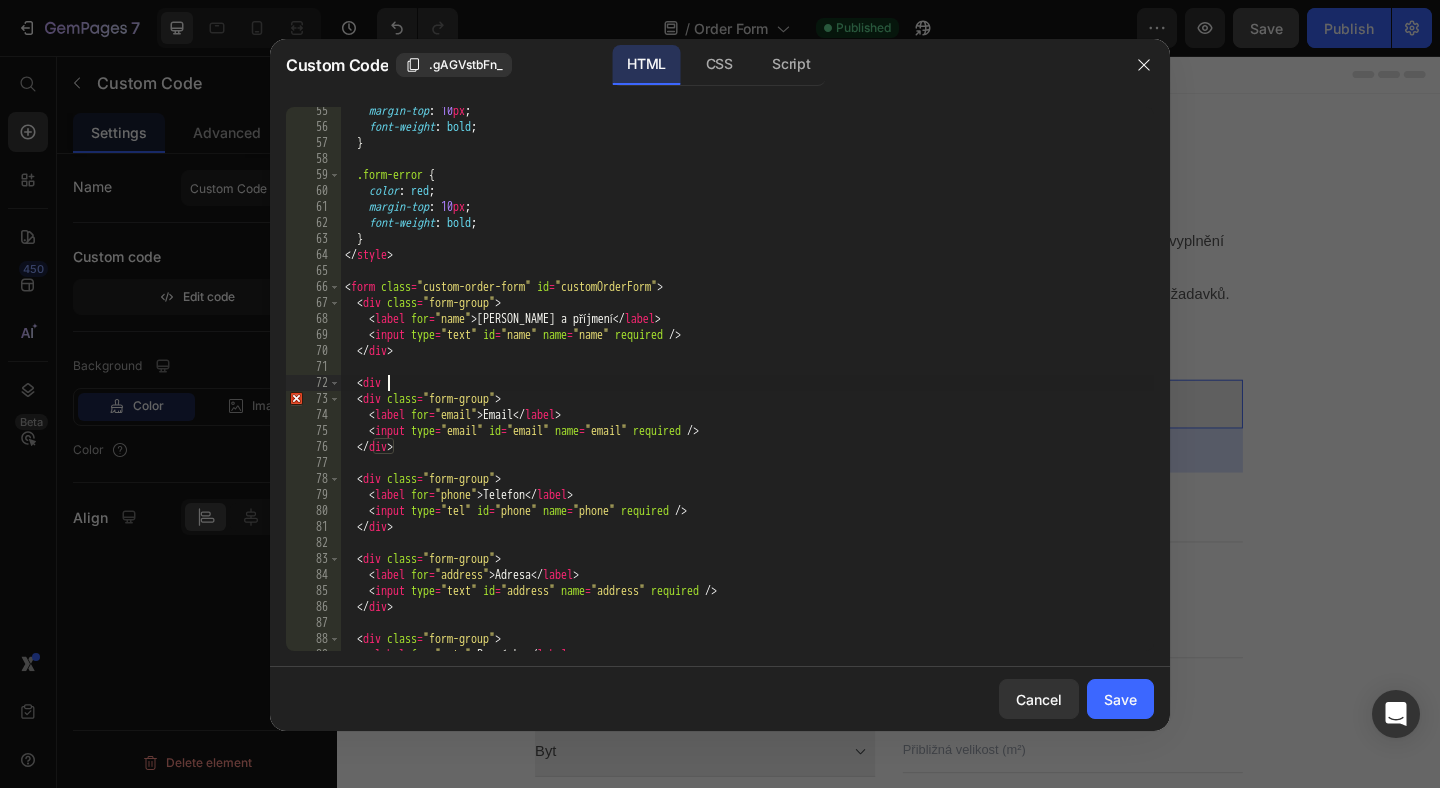 type on "<div>" 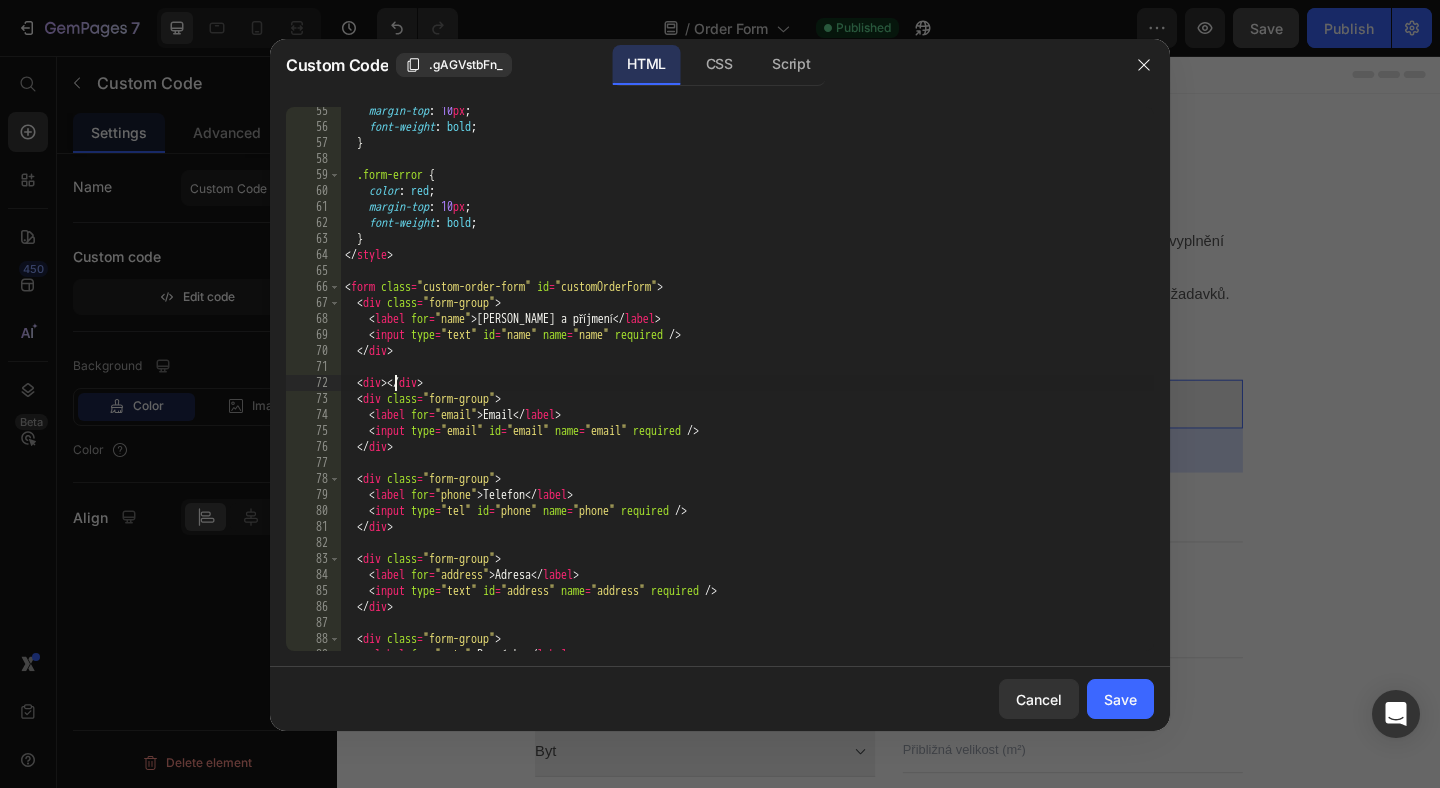 scroll, scrollTop: 0, scrollLeft: 2, axis: horizontal 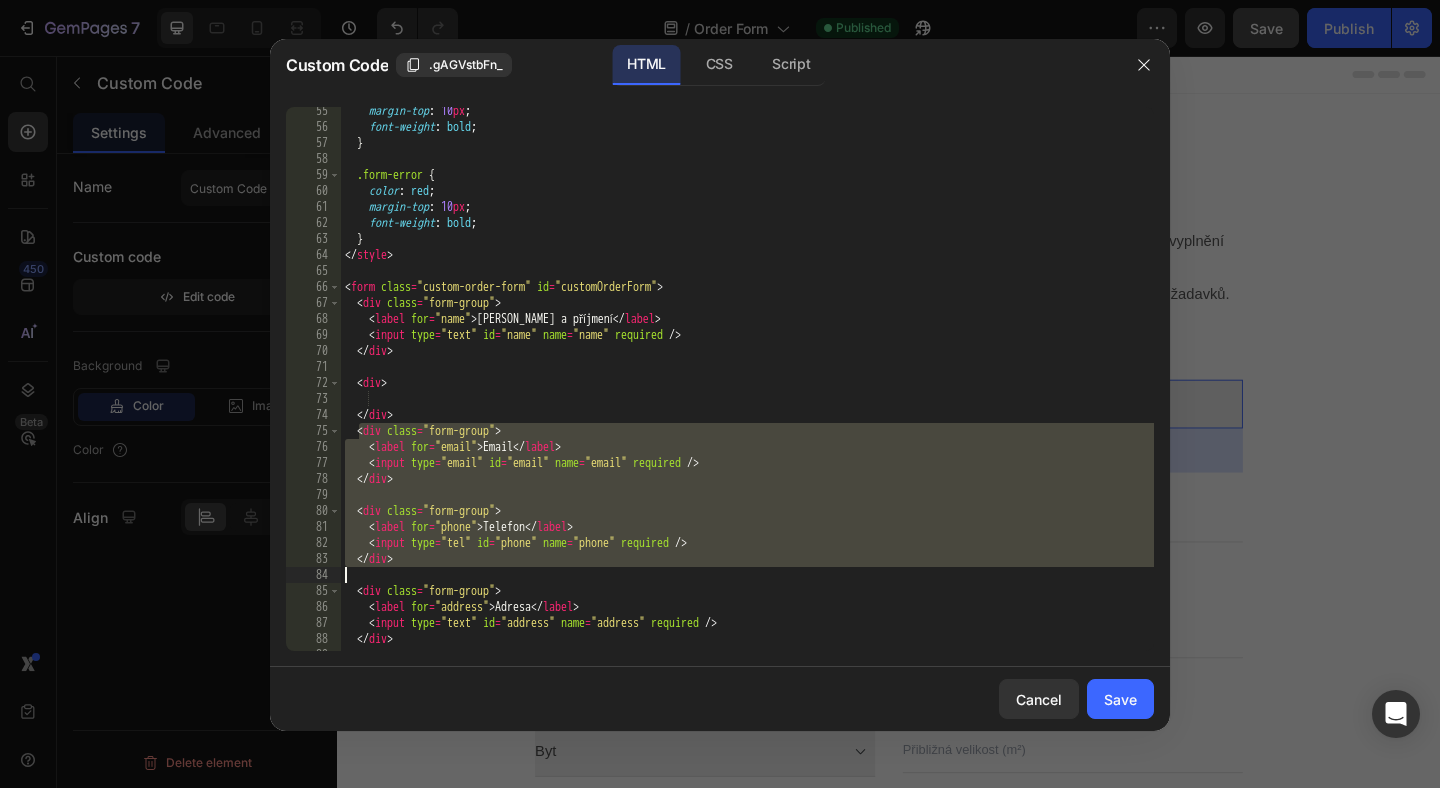 drag, startPoint x: 357, startPoint y: 431, endPoint x: 411, endPoint y: 568, distance: 147.25827 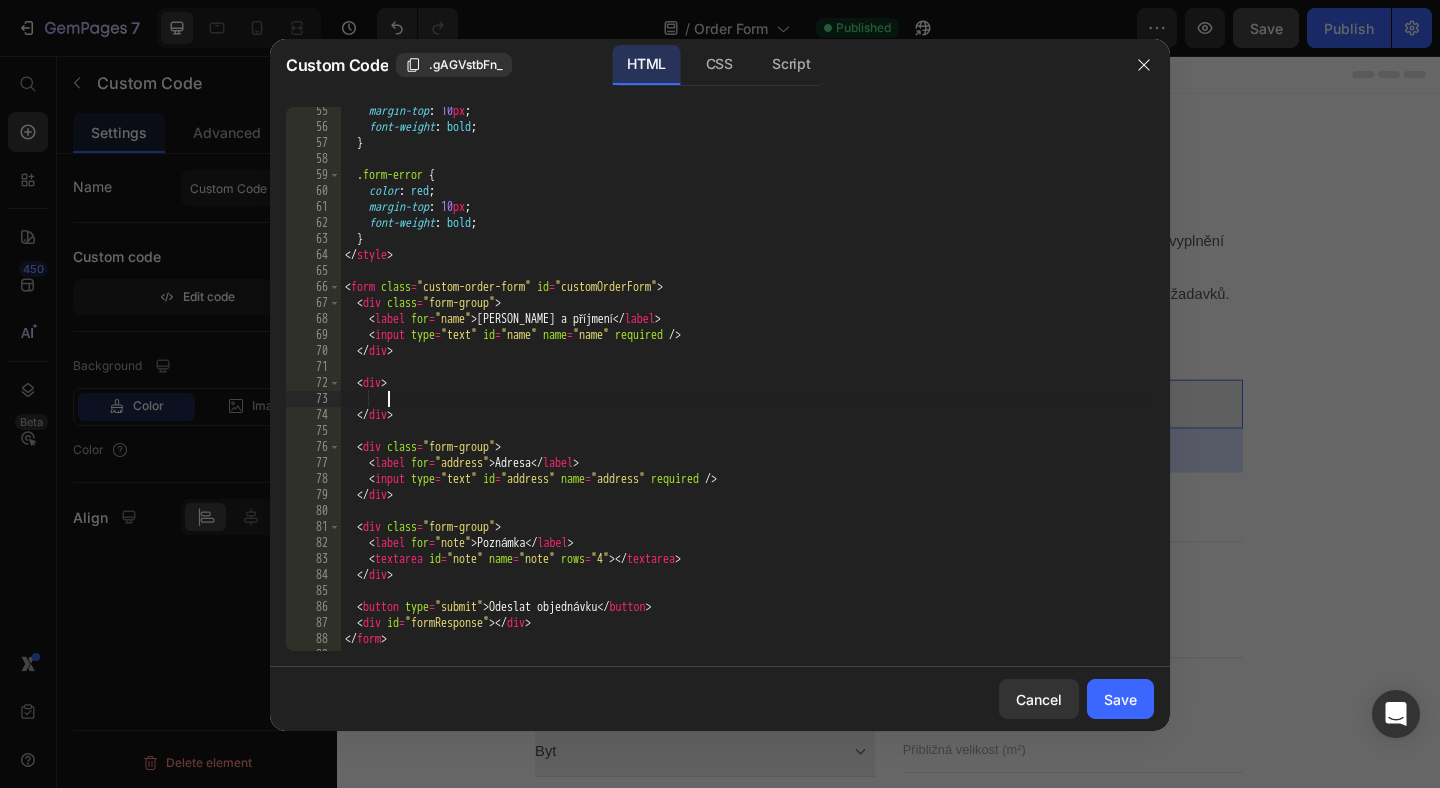 click on "margin-top :   10 px ;      font-weight :   bold ;    }    .form-error   {      color :   red ;      margin-top :   10 px ;      font-weight :   bold ;    } </ style > < form   class = "custom-order-form"   id = "customOrderForm" >    < div   class = "form-group" >      < label   for = "name" > Jméno a příjmení </ label >      < input   type = "text"   id = "name"   name = "name"   required   />    </ div >    < div >            </ div >       < div   class = "form-group" >      < label   for = "address" > Adresa </ label >      < input   type = "text"   id = "address"   name = "address"   required   />    </ div >    < div   class = "form-group" >      < label   for = "note" > Poznámka </ label >      < textarea   id = "note"   name = "note"   rows = "4" > </ textarea >    </ div >    < button   type = "submit" > Odeslat objednávku </ button >    < div   id = "formResponse" > </ div > </ form >" at bounding box center [747, 391] 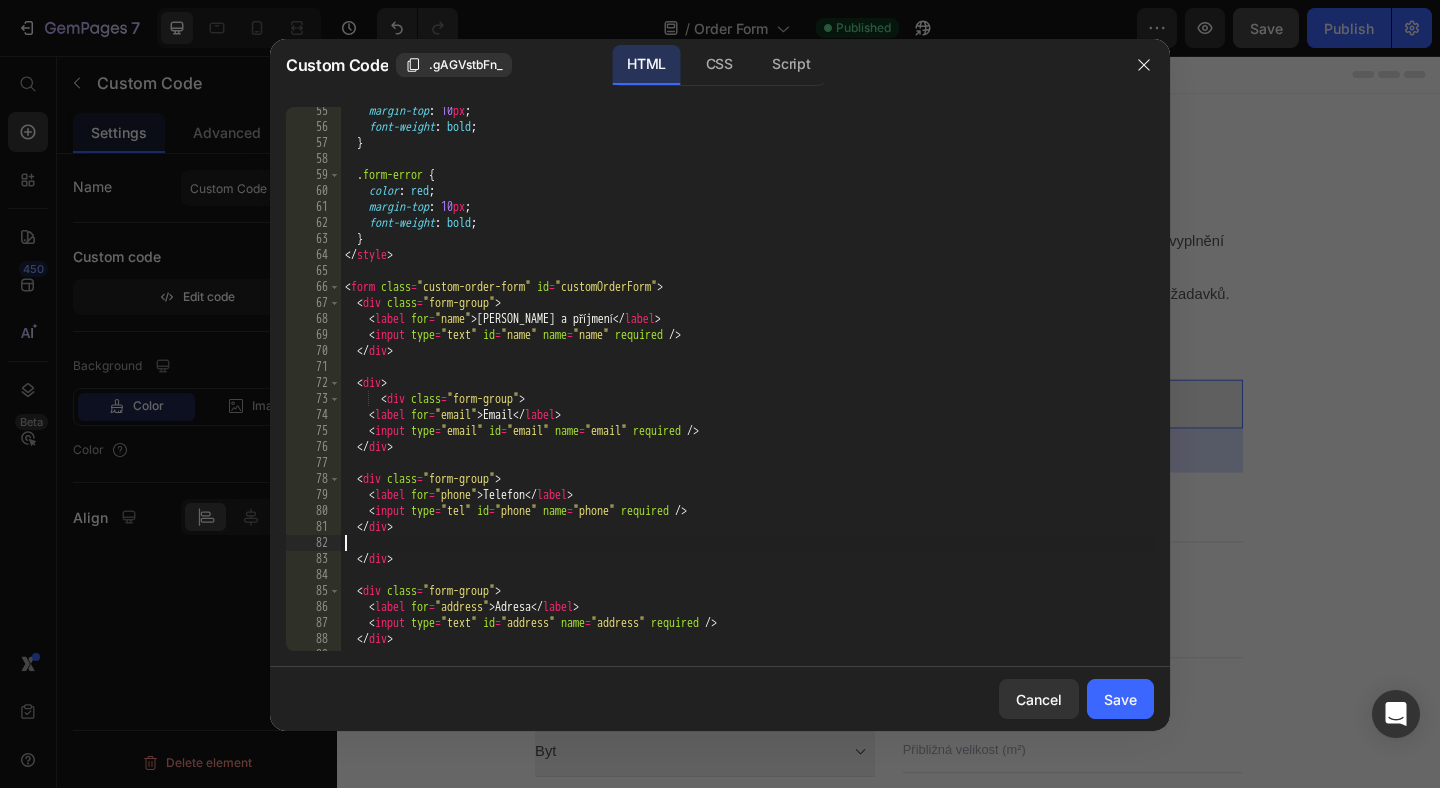 click on "margin-top :   10 px ;      font-weight :   bold ;    }    .form-error   {      color :   red ;      margin-top :   10 px ;      font-weight :   bold ;    } </ style > < form   class = "custom-order-form"   id = "customOrderForm" >    < div   class = "form-group" >      < label   for = "name" > Jméno a příjmení </ label >      < input   type = "text"   id = "name"   name = "name"   required   />    </ div >    < div >         < div   class = "form-group" >      < label   for = "email" > Email </ label >      < input   type = "email"   id = "email"   name = "email"   required   />    </ div >    < div   class = "form-group" >      < label   for = "phone" > Telefon </ label >      < input   type = "tel"   id = "phone"   name = "phone"   required   />    </ div >    </ div >       < div   class = "form-group" >      < label   for = "address" > Adresa </ label >      < input   type = "text"   id = "address"   name = "address"   required   />    </ div >" at bounding box center (747, 391) 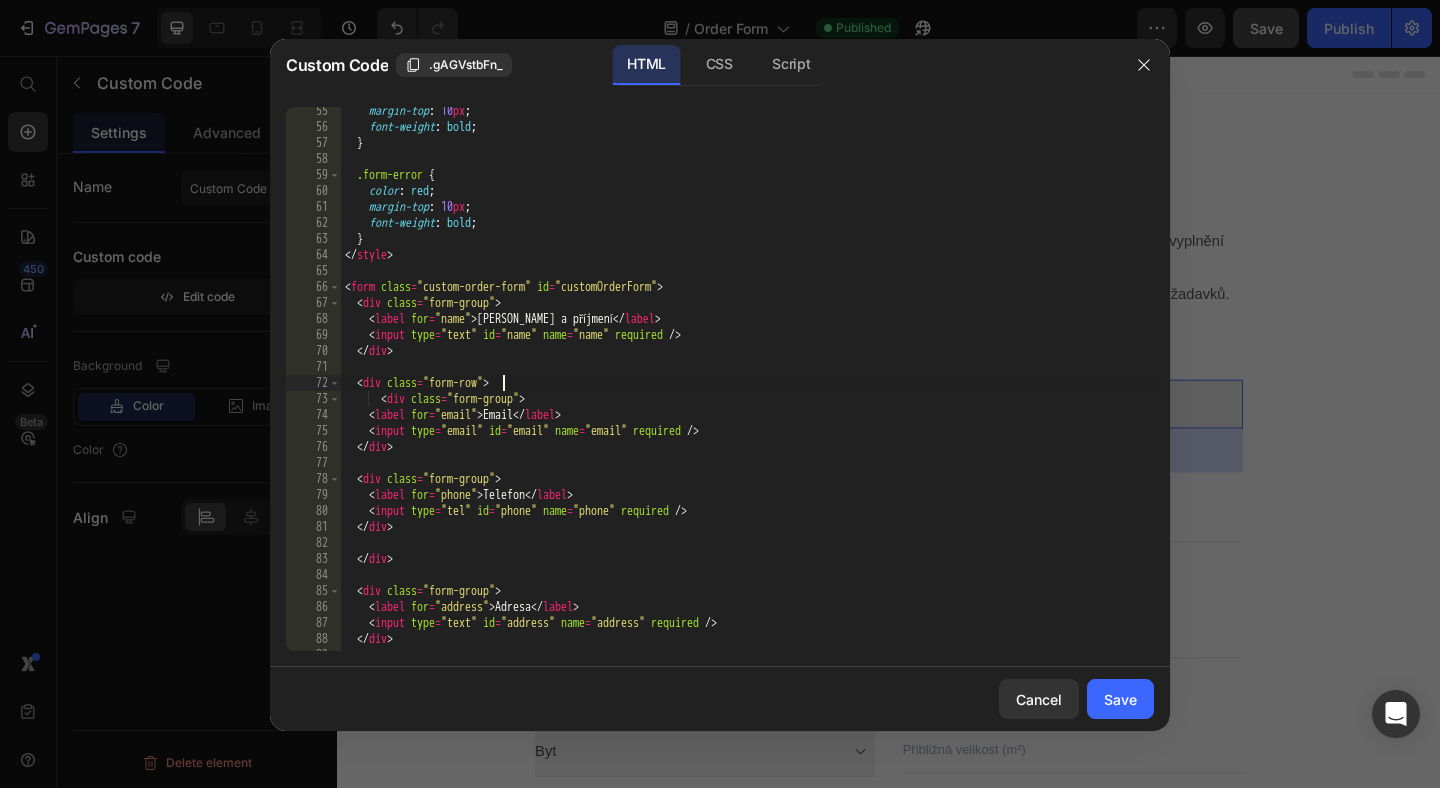 scroll, scrollTop: 0, scrollLeft: 12, axis: horizontal 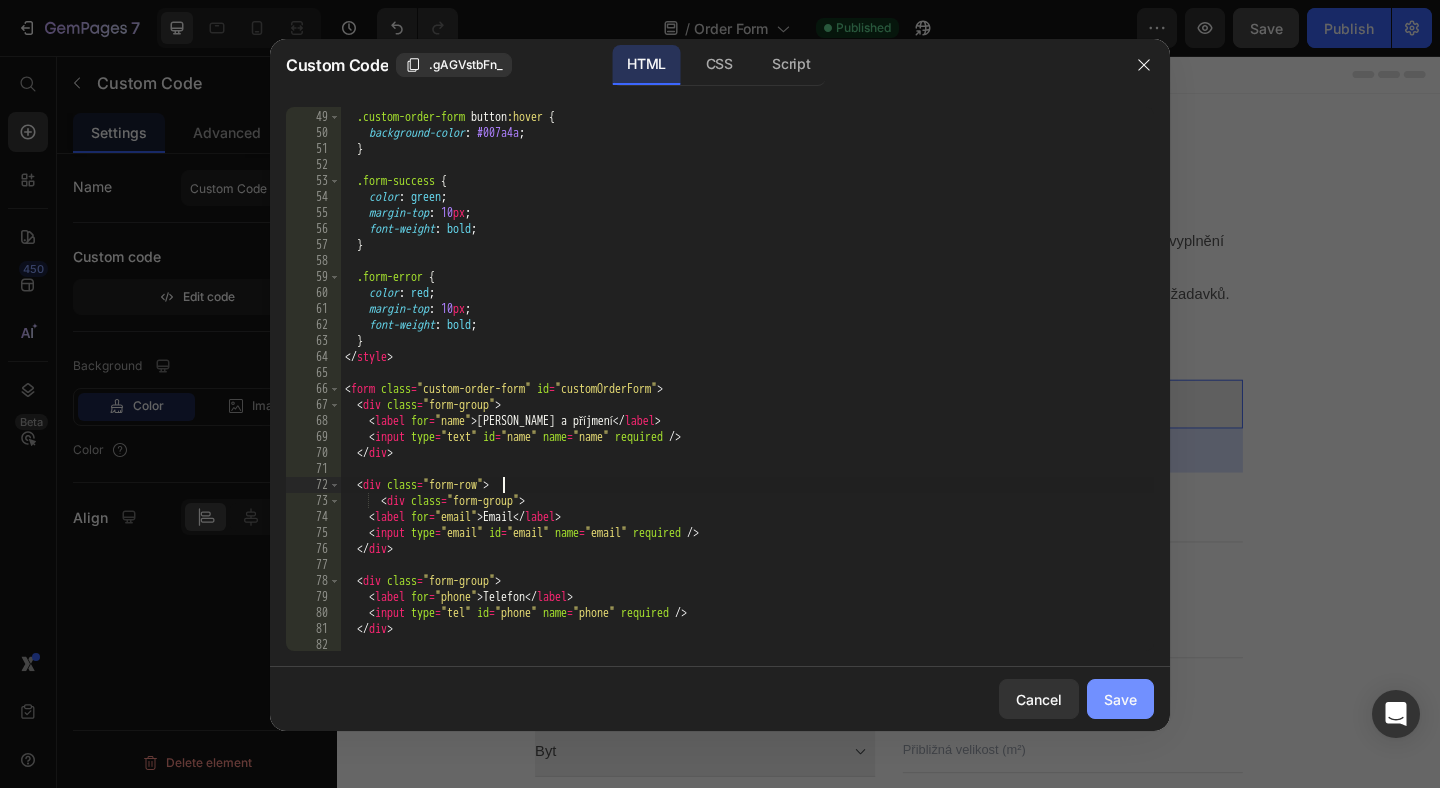 type on "<div class="form-row">" 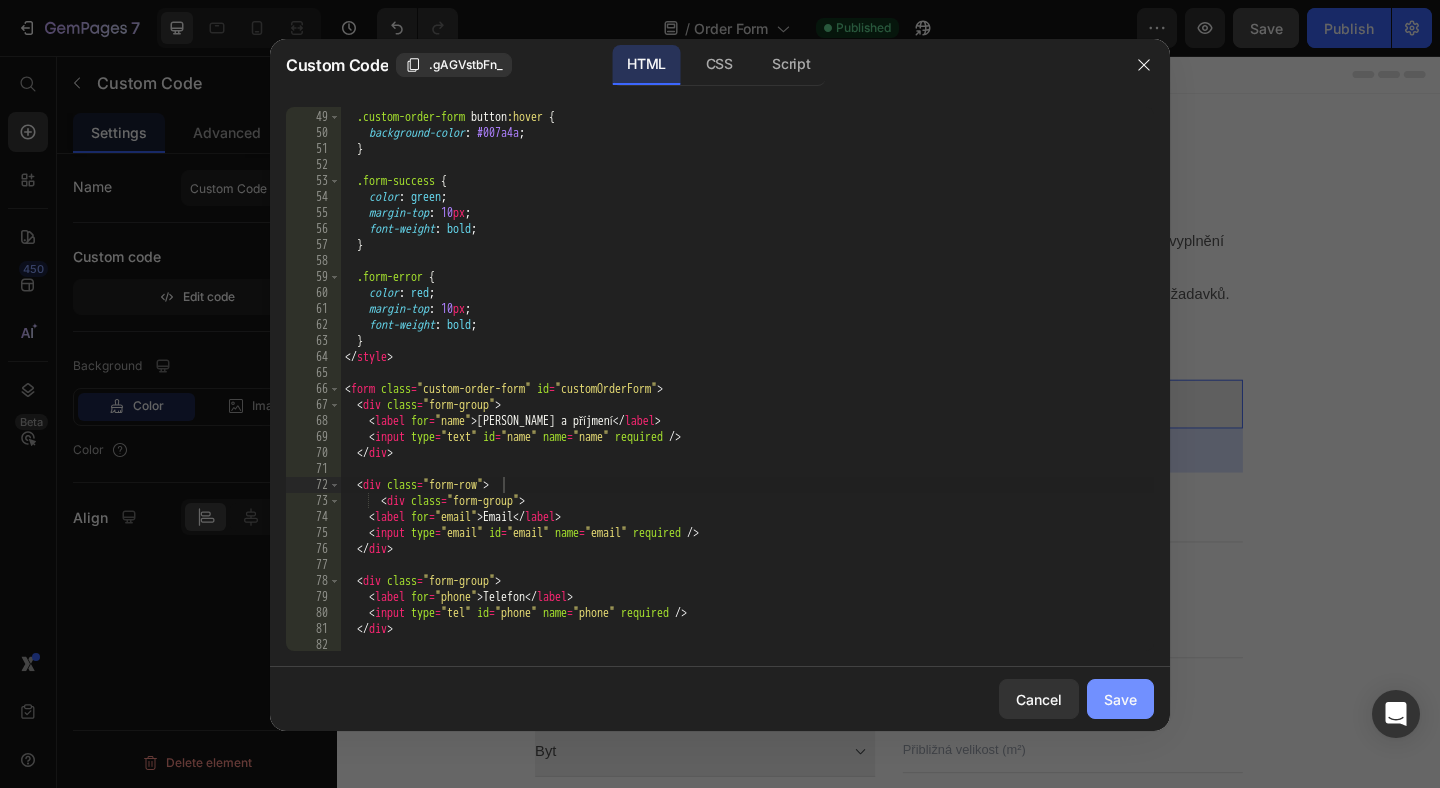 click on "Save" at bounding box center (1120, 699) 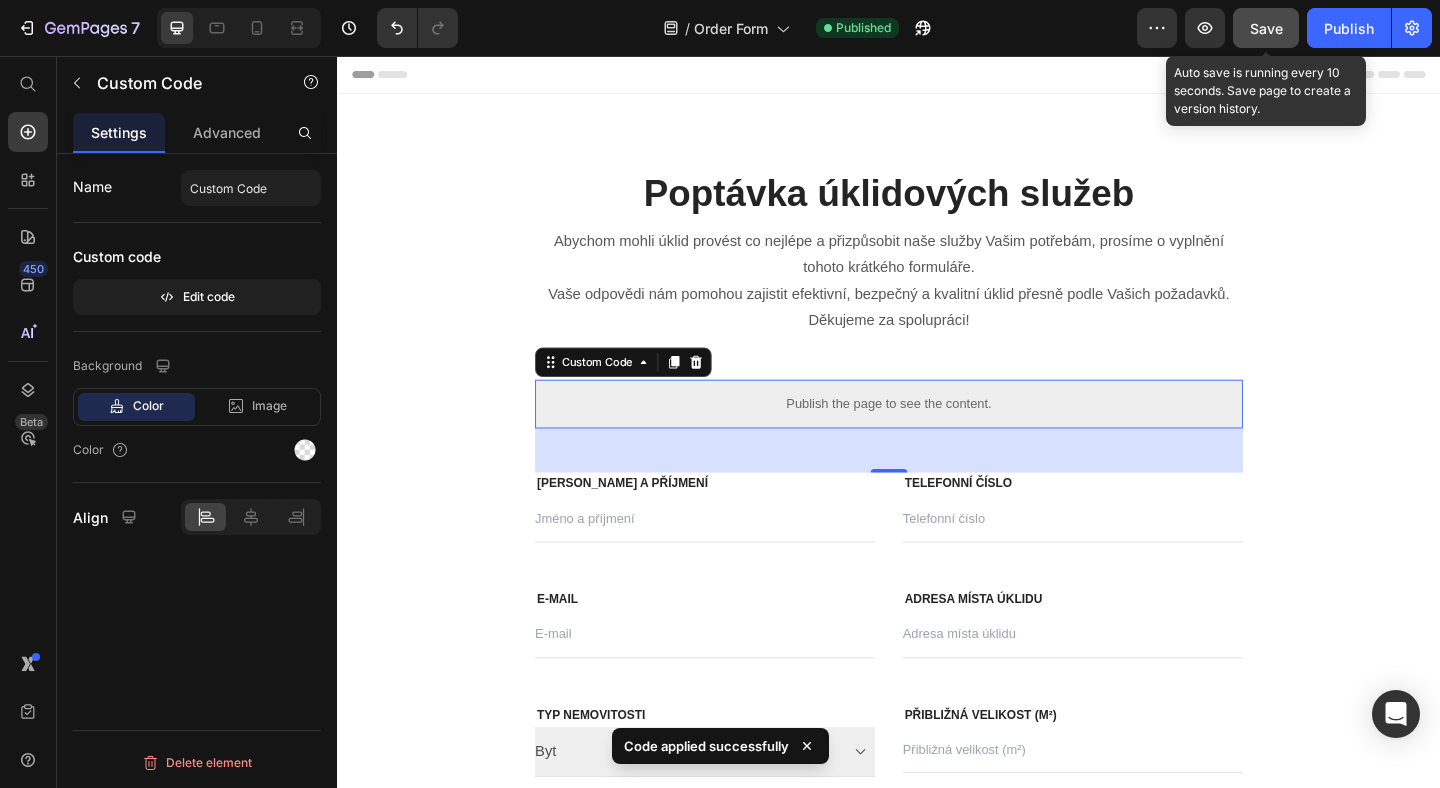 click on "Save" at bounding box center (1266, 28) 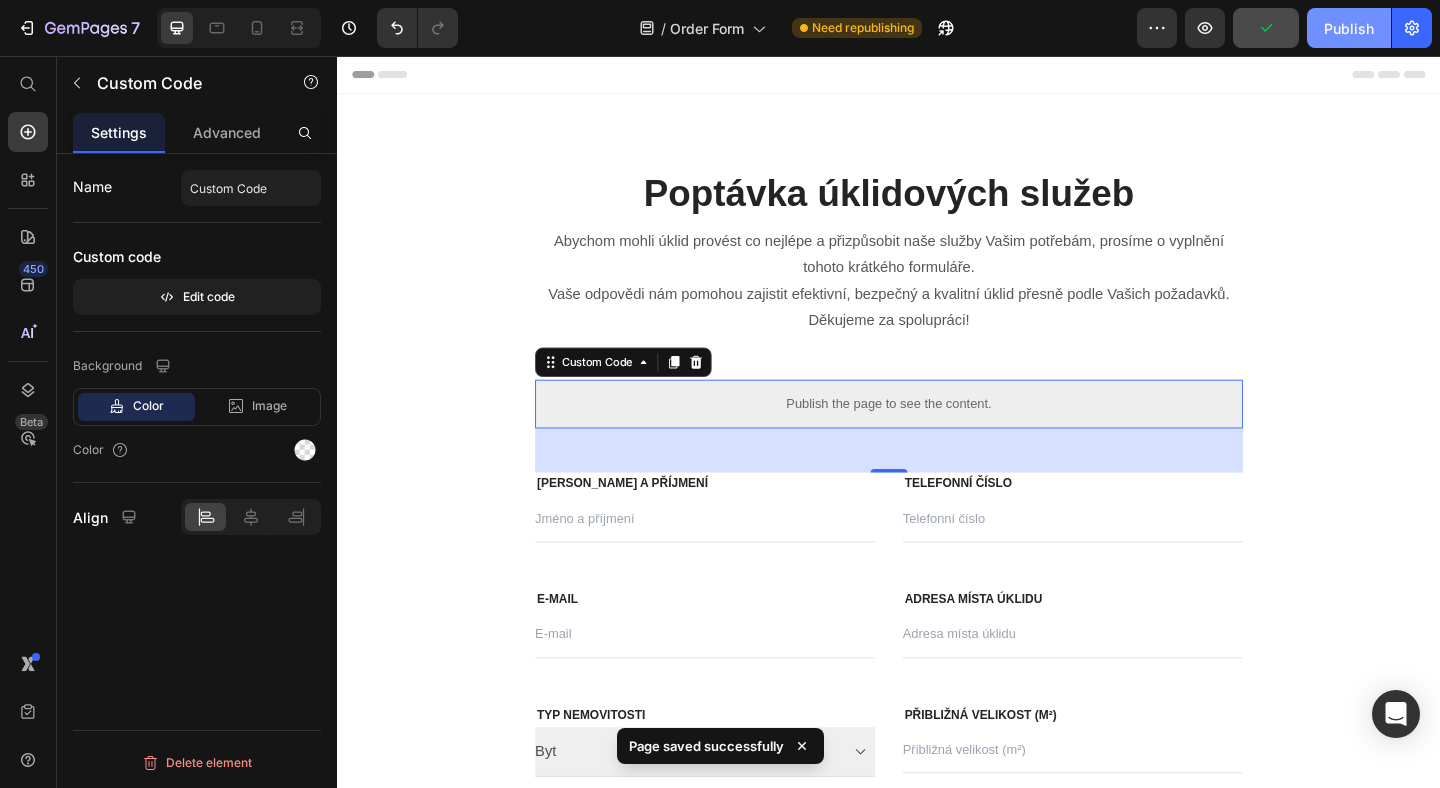 click on "Publish" 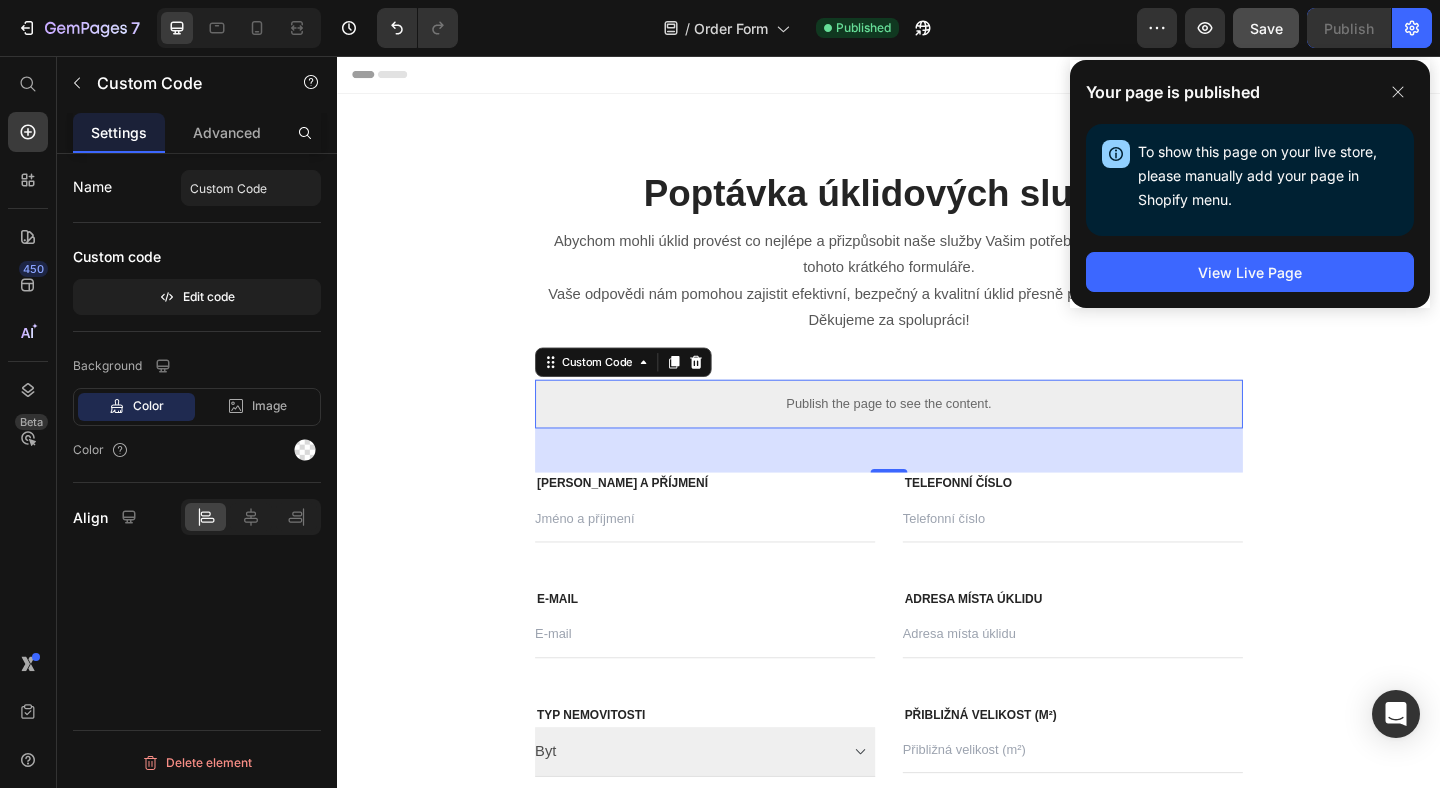click on "Publish the page to see the content." at bounding box center [937, 434] 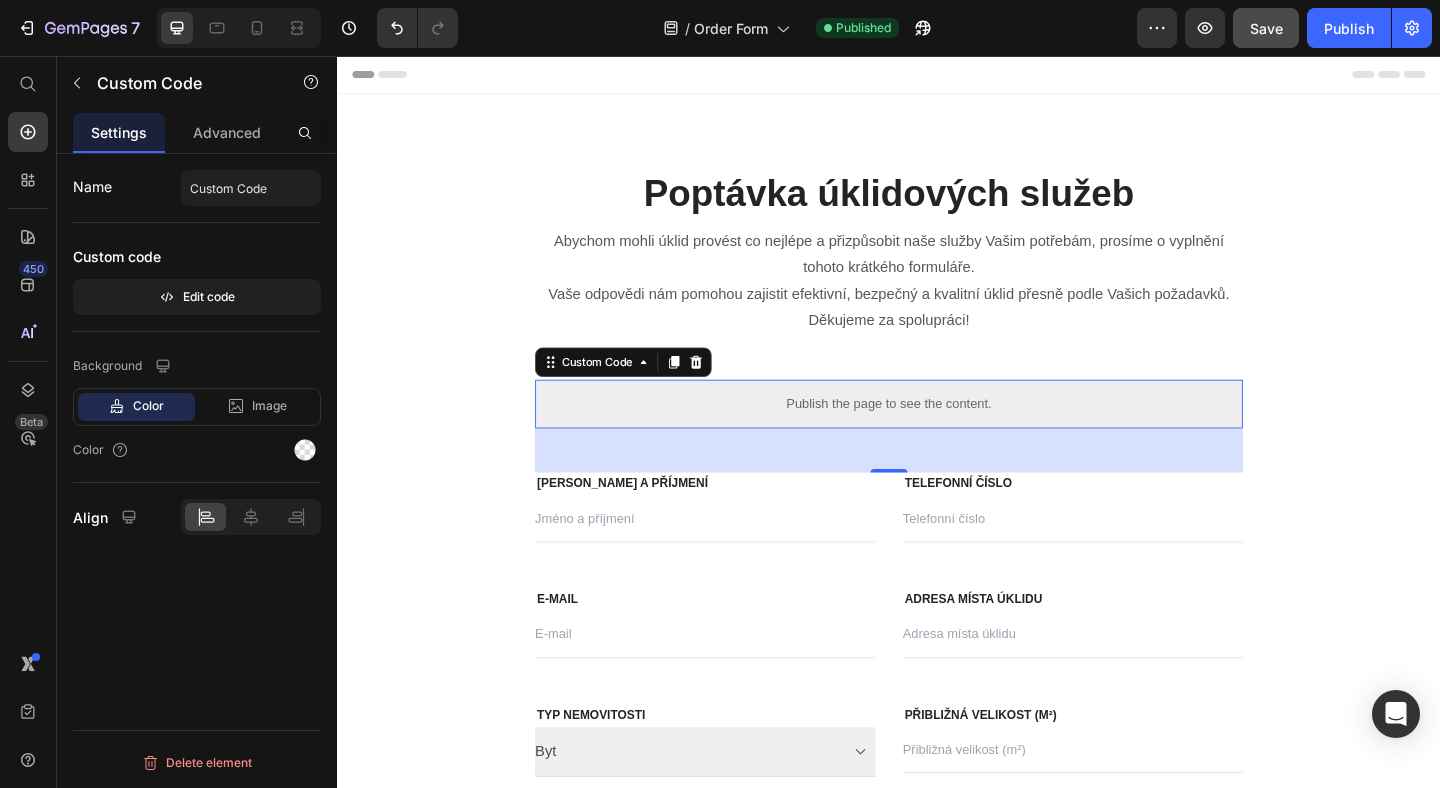 click on "Publish the page to see the content." at bounding box center [937, 434] 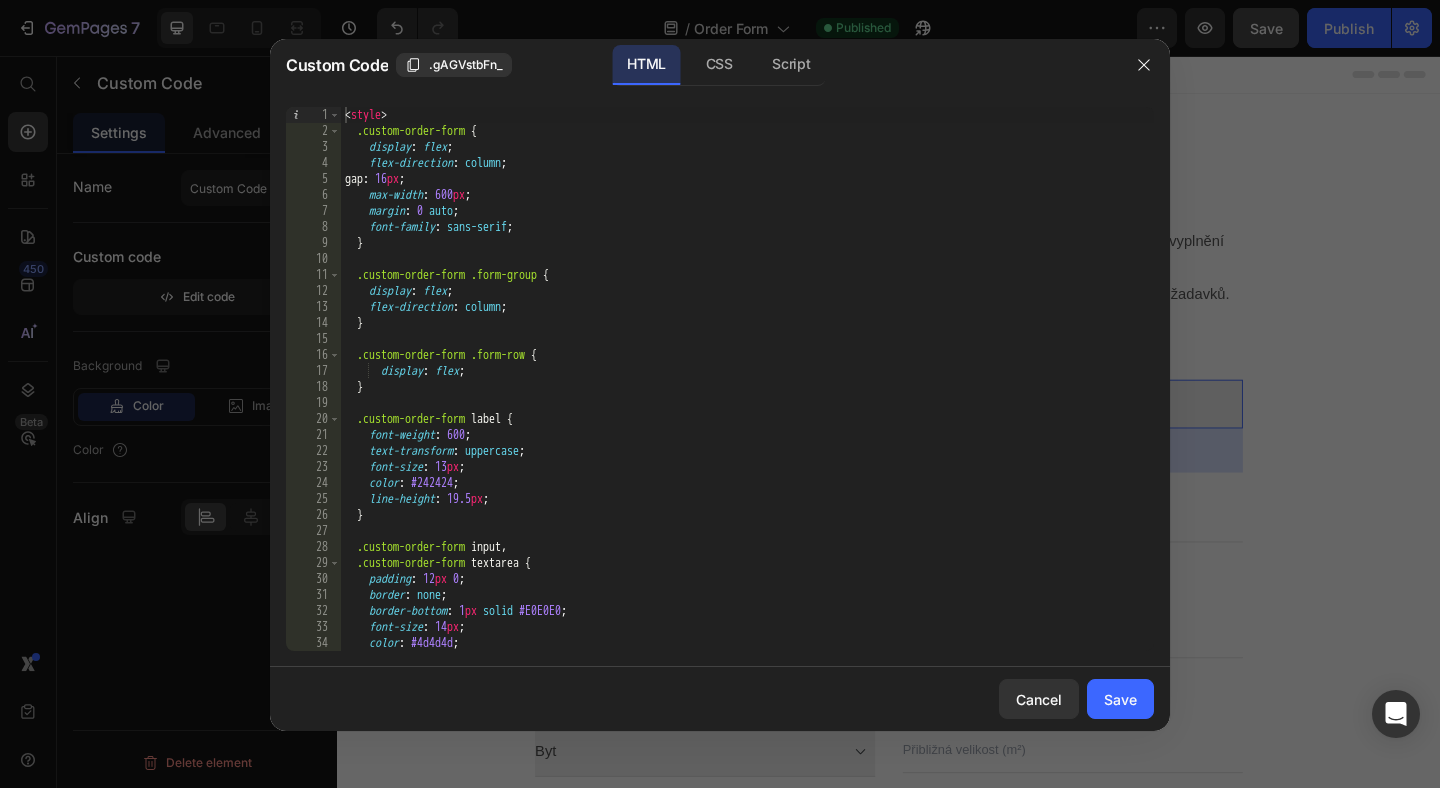 type on "display: flex;" 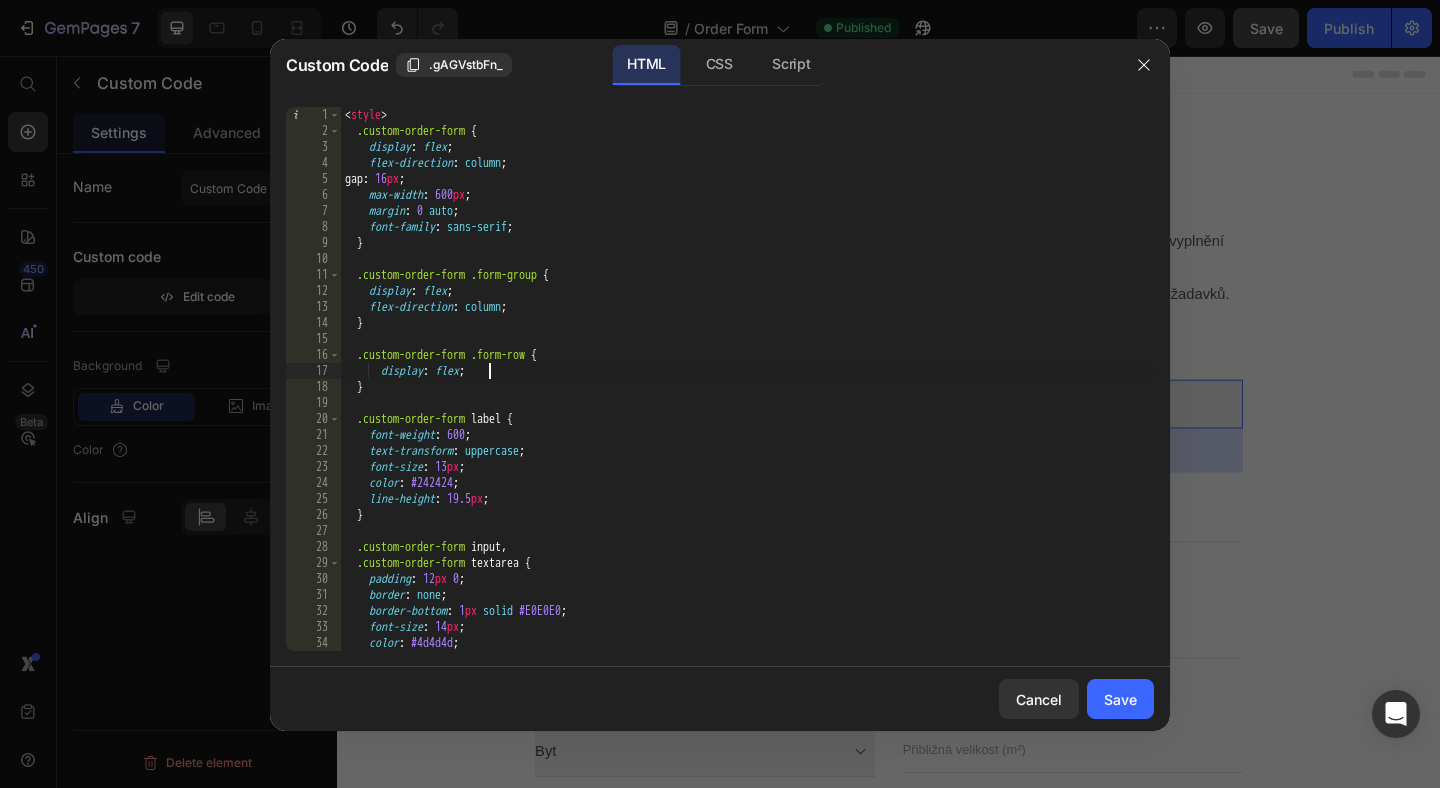 click on "< style >    .custom-order-form   {      display :   flex ;      flex-direction :   column ;     gap :   16 px ;      max-width :   600 px ;      margin :   0   auto ;      font-family :   sans-serif ;    }    .custom-order-form   .form-group   {      display :   flex ;      flex-direction :   column ;    }       .custom-order-form   .form-row   {         display :   flex ;    }    .custom-order-form   label   {      font-weight :   600 ;      text-transform :   uppercase ;      font-size :   13 px ;      color :   #242424 ;      line-height :   19.5 px ;    }    .custom-order-form   input ,    .custom-order-form   textarea   {      padding :   12 px   0 ;      border :   none ;      border-bottom :   1 px   solid   #E0E0E0 ;      font-size :   14 px ;      color :   #4d4d4d ;      width :   100 % ;" at bounding box center [747, 395] 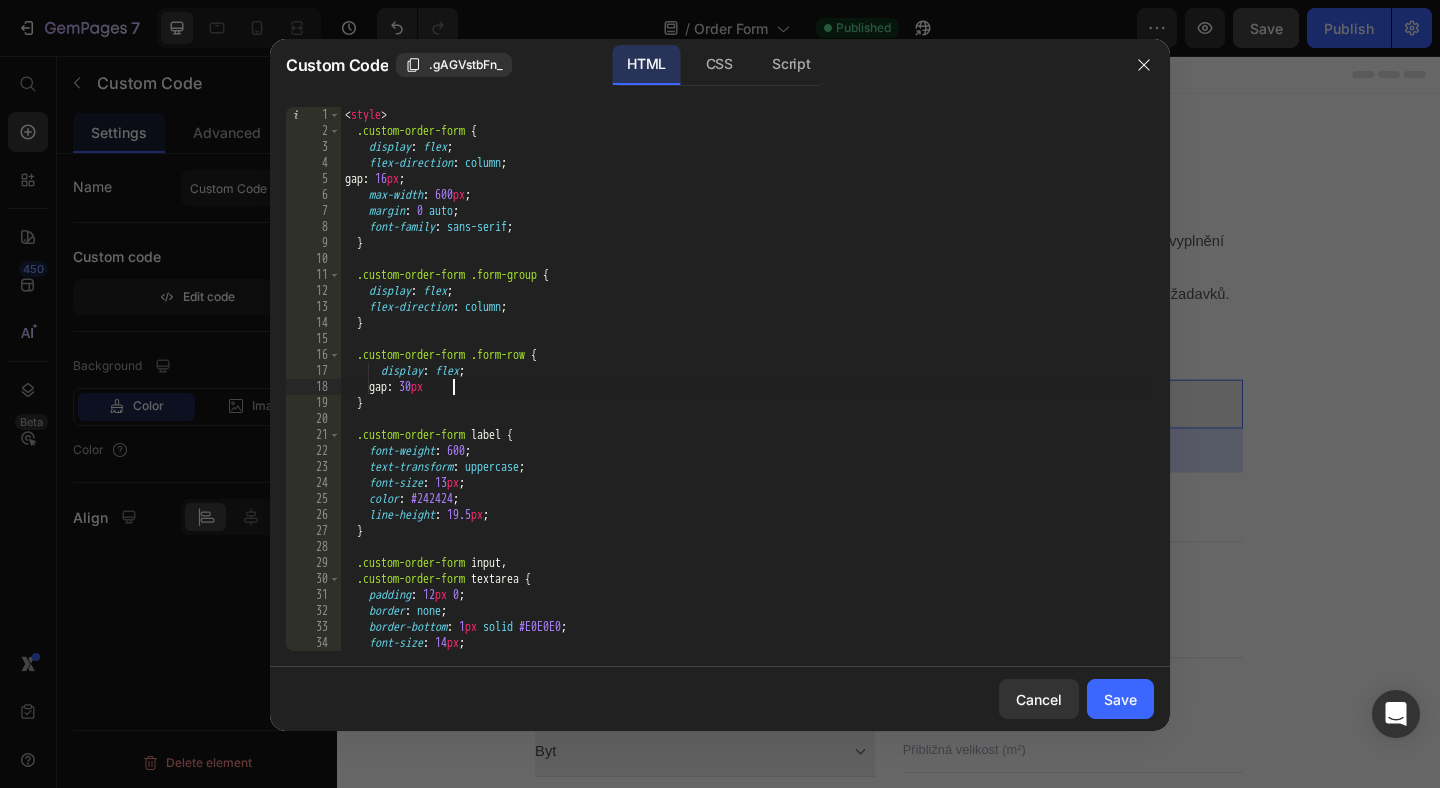 scroll, scrollTop: 0, scrollLeft: 8, axis: horizontal 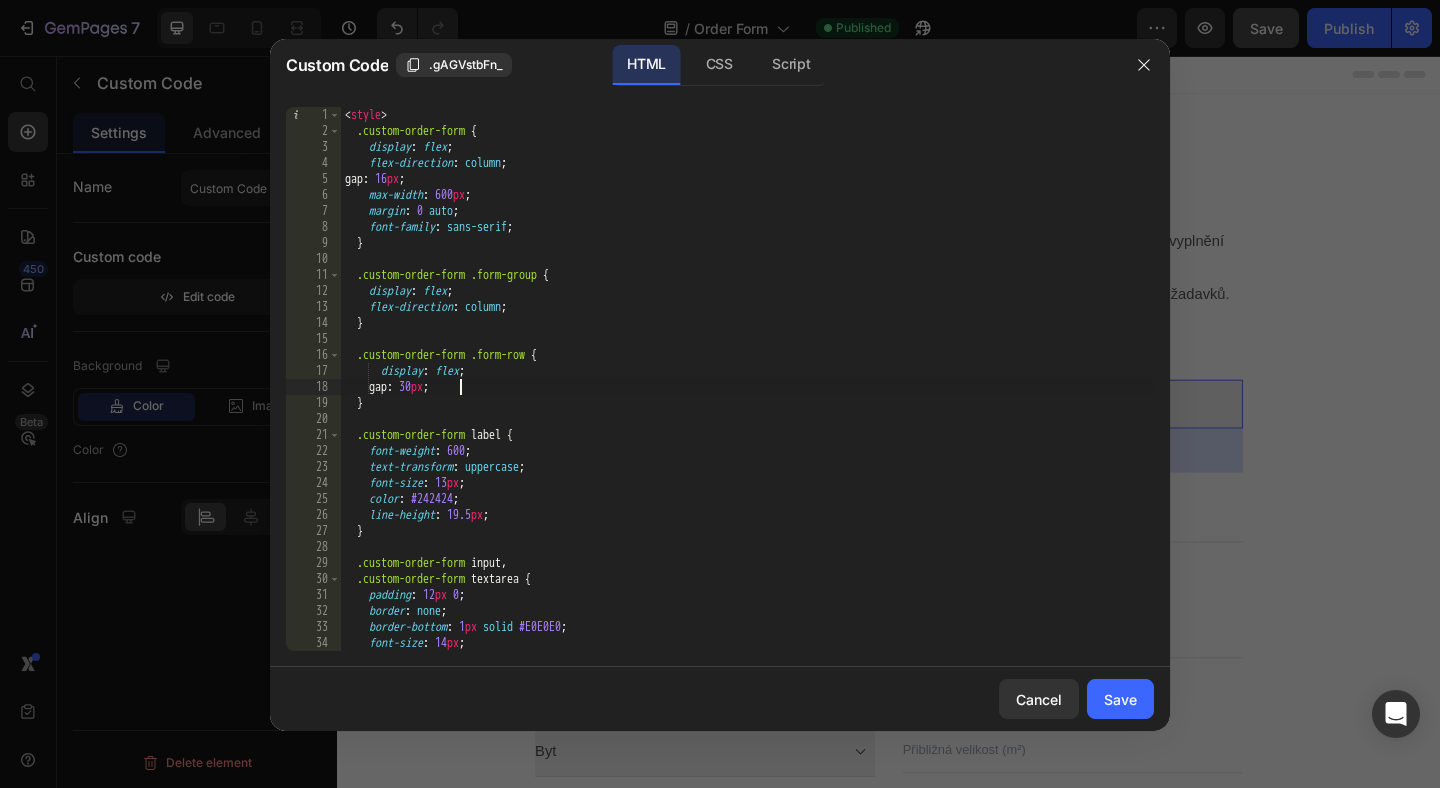 click on "< style >    .custom-order-form   {      display :   flex ;      flex-direction :   column ;     gap :   16 px ;      max-width :   600 px ;      margin :   0   auto ;      font-family :   sans-serif ;    }    .custom-order-form   .form-group   {      display :   flex ;      flex-direction :   column ;    }       .custom-order-form   .form-row   {         display :   flex ;        gap :   30 px ;    }    .custom-order-form   label   {      font-weight :   600 ;      text-transform :   uppercase ;      font-size :   13 px ;      color :   #242424 ;      line-height :   19.5 px ;    }    .custom-order-form   input ,    .custom-order-form   textarea   {      padding :   12 px   0 ;      border :   none ;      border-bottom :   1 px   solid   #E0E0E0 ;      font-size :   14 px ;      color :   #4d4d4d ;" at bounding box center (747, 395) 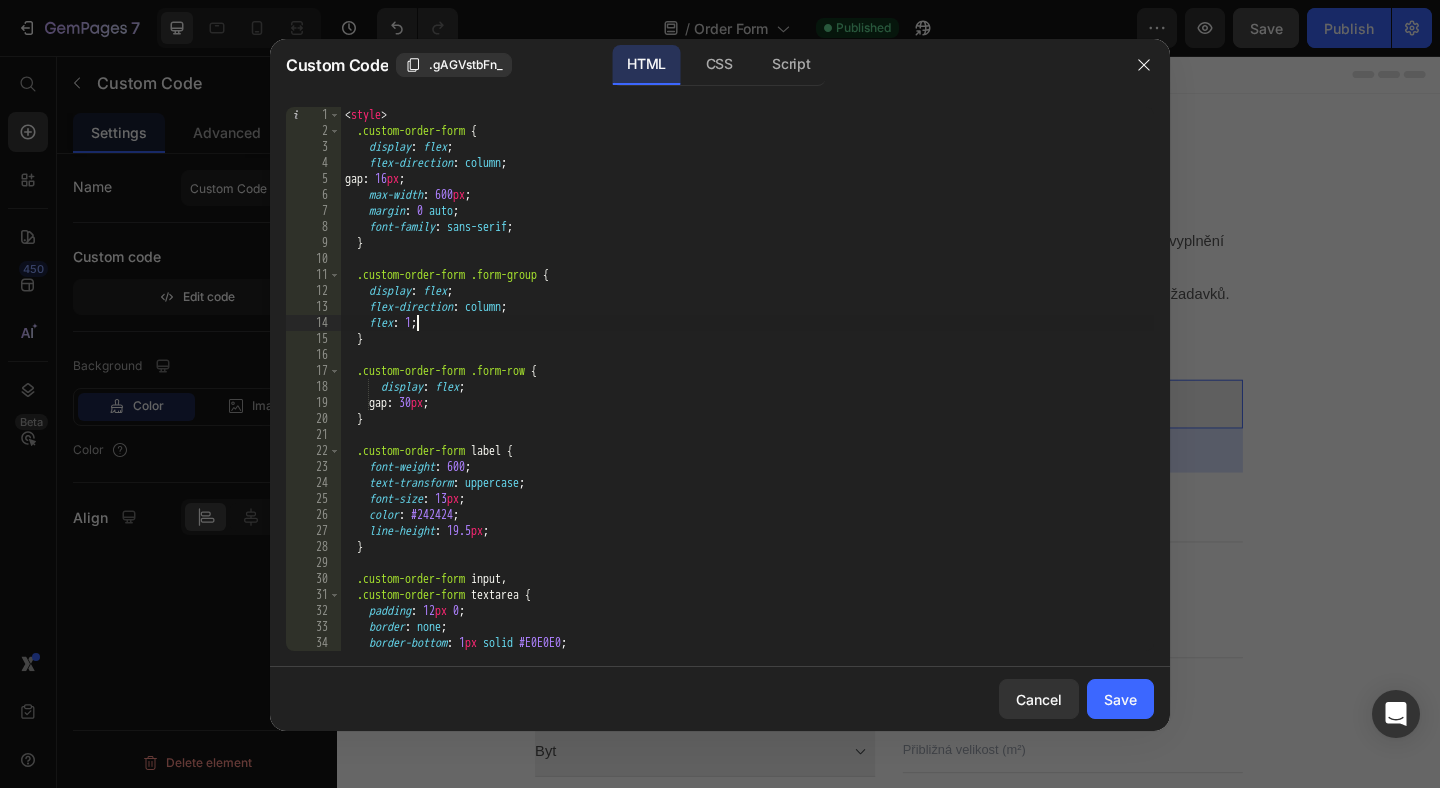 scroll, scrollTop: 0, scrollLeft: 5, axis: horizontal 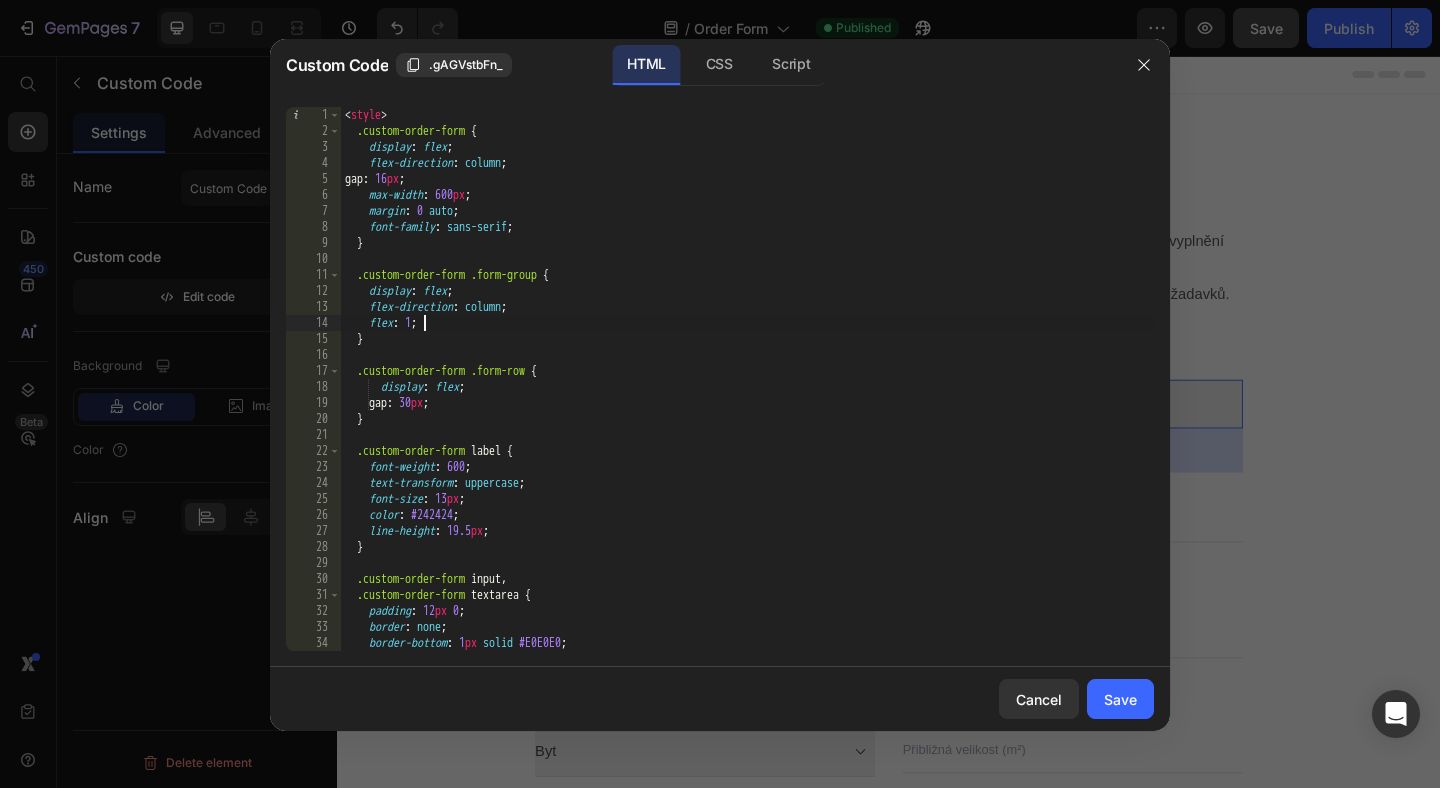 click on "< style >    .custom-order-form   {      display :   flex ;      flex-direction :   column ;     gap :   16 px ;      max-width :   600 px ;      margin :   0   auto ;      font-family :   sans-serif ;    }    .custom-order-form   .form-group   {      display :   flex ;      flex-direction :   column ;      flex :   1 ;    }       .custom-order-form   .form-row   {         display :   flex ;        gap :   30 px ;    }    .custom-order-form   label   {      font-weight :   600 ;      text-transform :   uppercase ;      font-size :   13 px ;      color :   #242424 ;      line-height :   19.5 px ;    }    .custom-order-form   input ,    .custom-order-form   textarea   {      padding :   12 px   0 ;      border :   none ;      border-bottom :   1 px   solid   #E0E0E0 ;      font-size :   14 px ;" at bounding box center [747, 395] 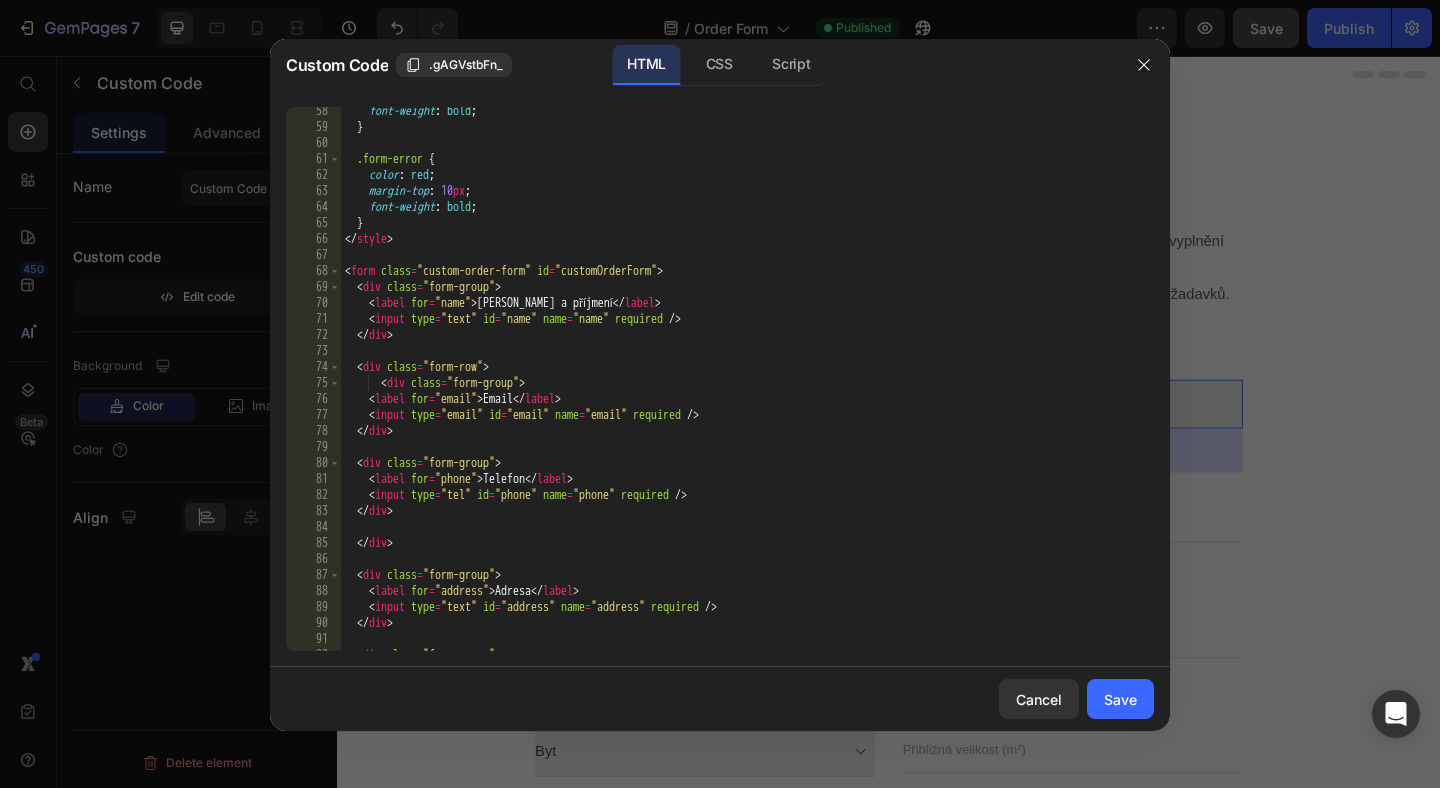 scroll, scrollTop: 917, scrollLeft: 0, axis: vertical 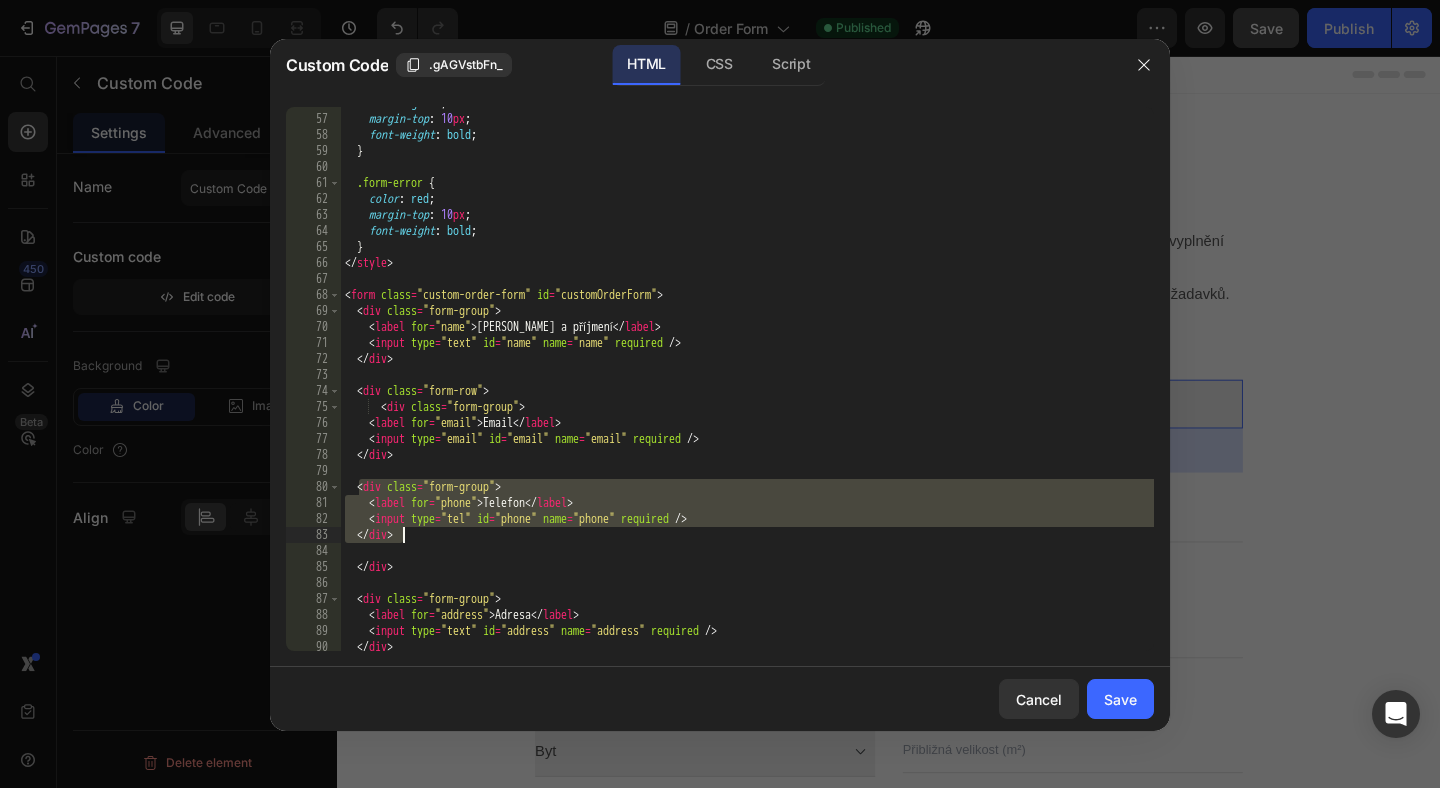 drag, startPoint x: 358, startPoint y: 488, endPoint x: 413, endPoint y: 534, distance: 71.70077 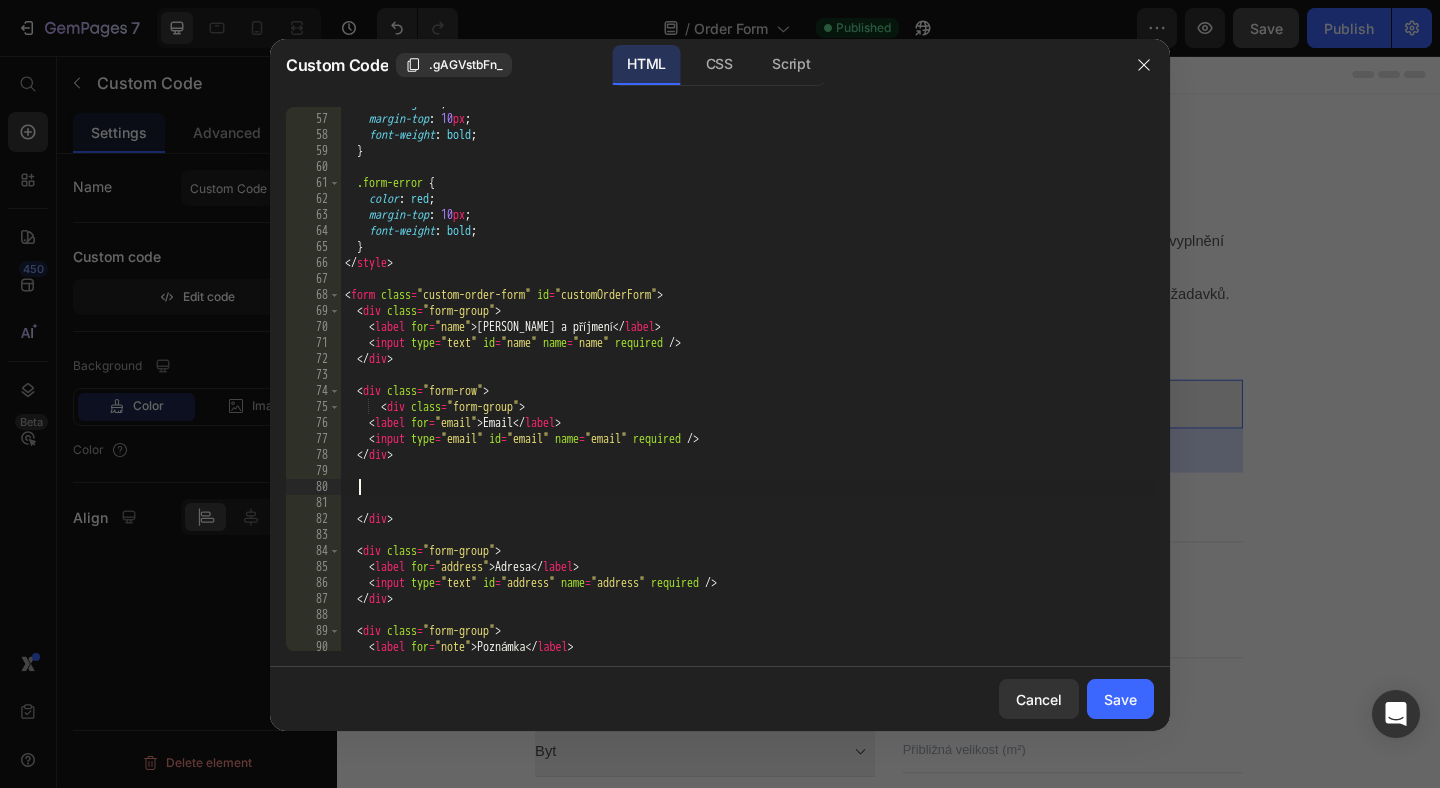 scroll, scrollTop: 0, scrollLeft: 0, axis: both 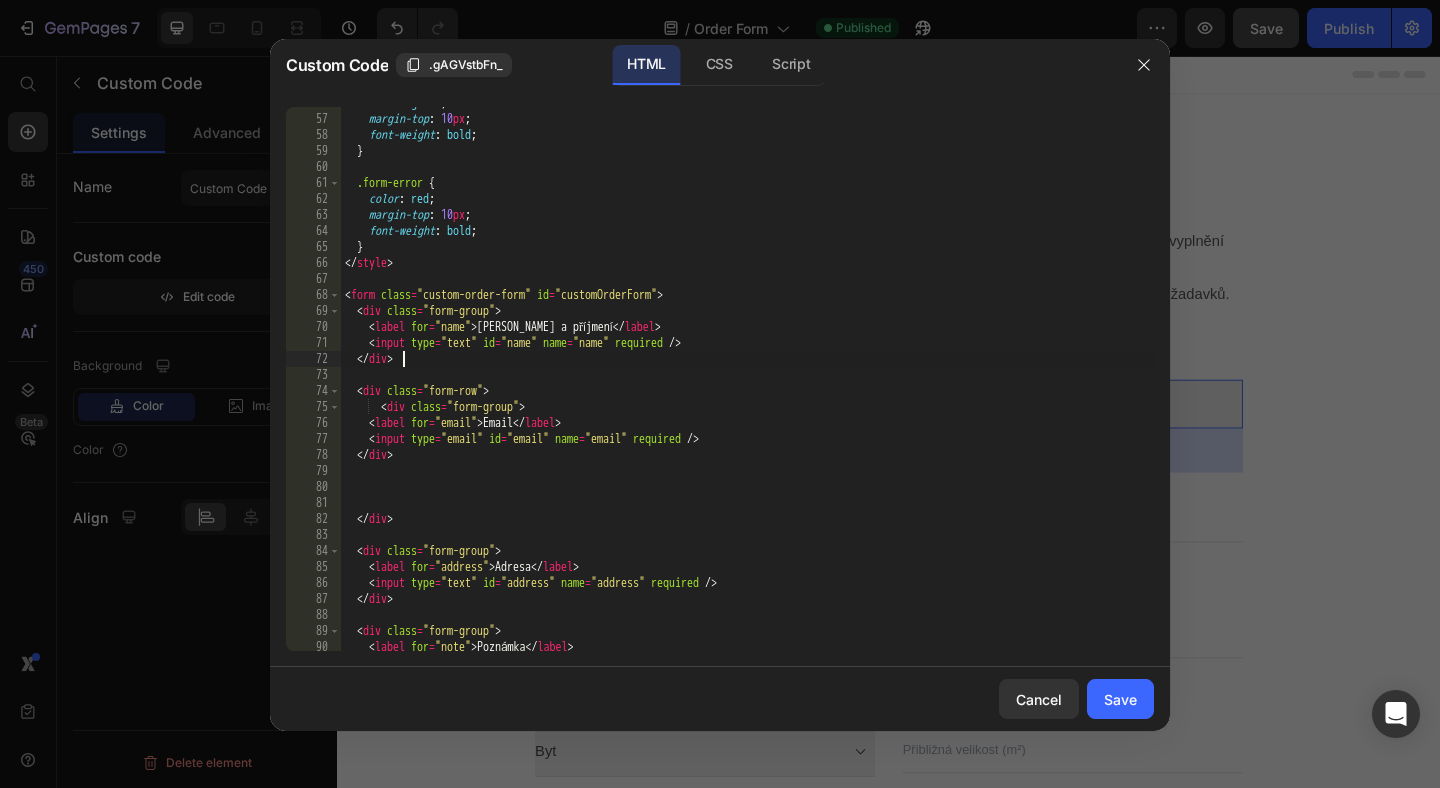 click on "color :   green ;      margin-top :   10 px ;      font-weight :   bold ;    }    .form-error   {      color :   red ;      margin-top :   10 px ;      font-weight :   bold ;    } </ style > < form   class = "custom-order-form"   id = "customOrderForm" >    < div   class = "form-group" >      < label   for = "name" > Jméno a příjmení </ label >      < input   type = "text"   id = "name"   name = "name"   required   />    </ div >    < div   class = "form-row" >         < div   class = "form-group" >      < label   for = "email" > Email </ label >      < input   type = "email"   id = "email"   name = "email"   required   />    </ div >       </ div >       < div   class = "form-group" >      < label   for = "address" > Adresa </ label >      < input   type = "text"   id = "address"   name = "address"   required   />    </ div >    < div   class = "form-group" >      < label   for = "note" > Poznámka </ label >" at bounding box center (747, 383) 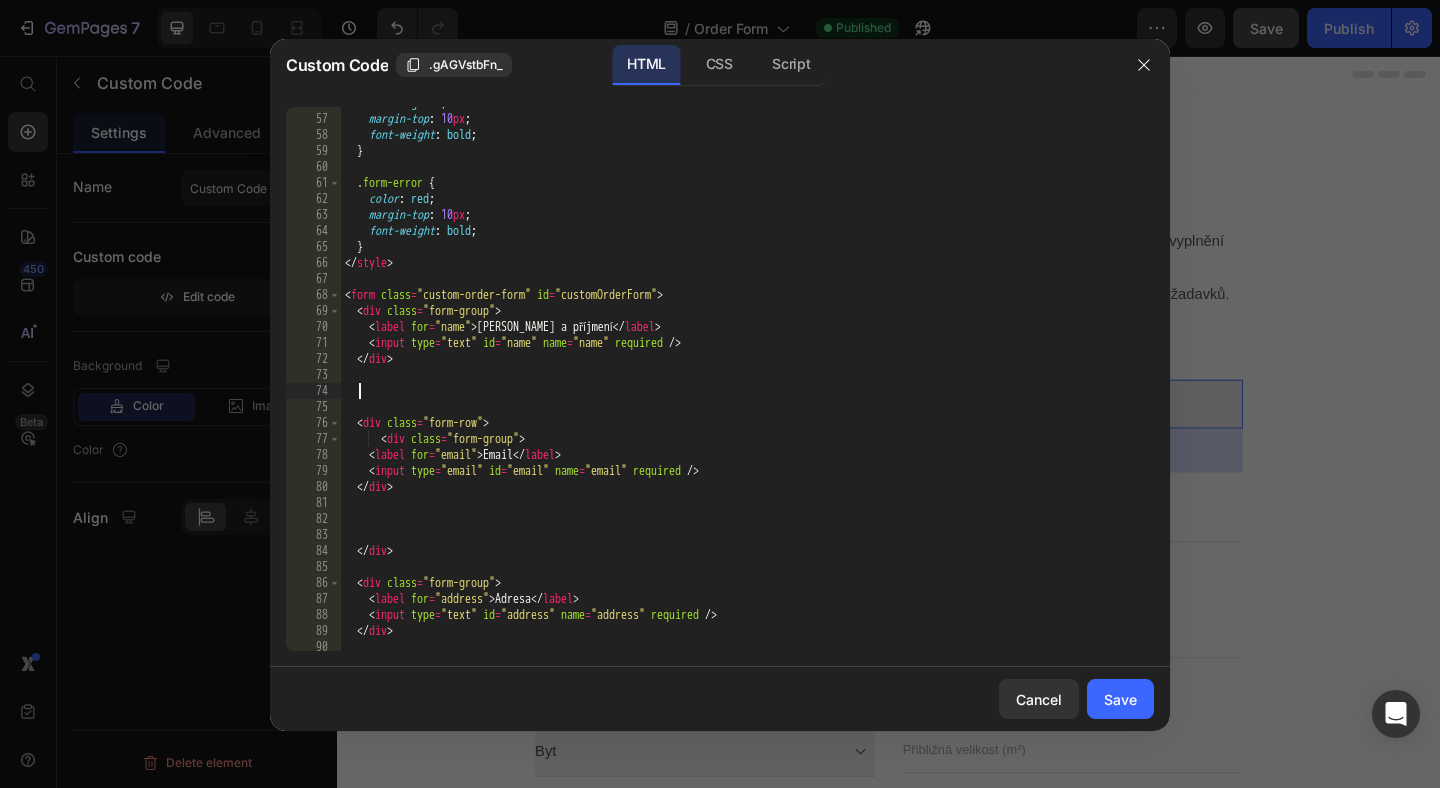 paste on "</div>" 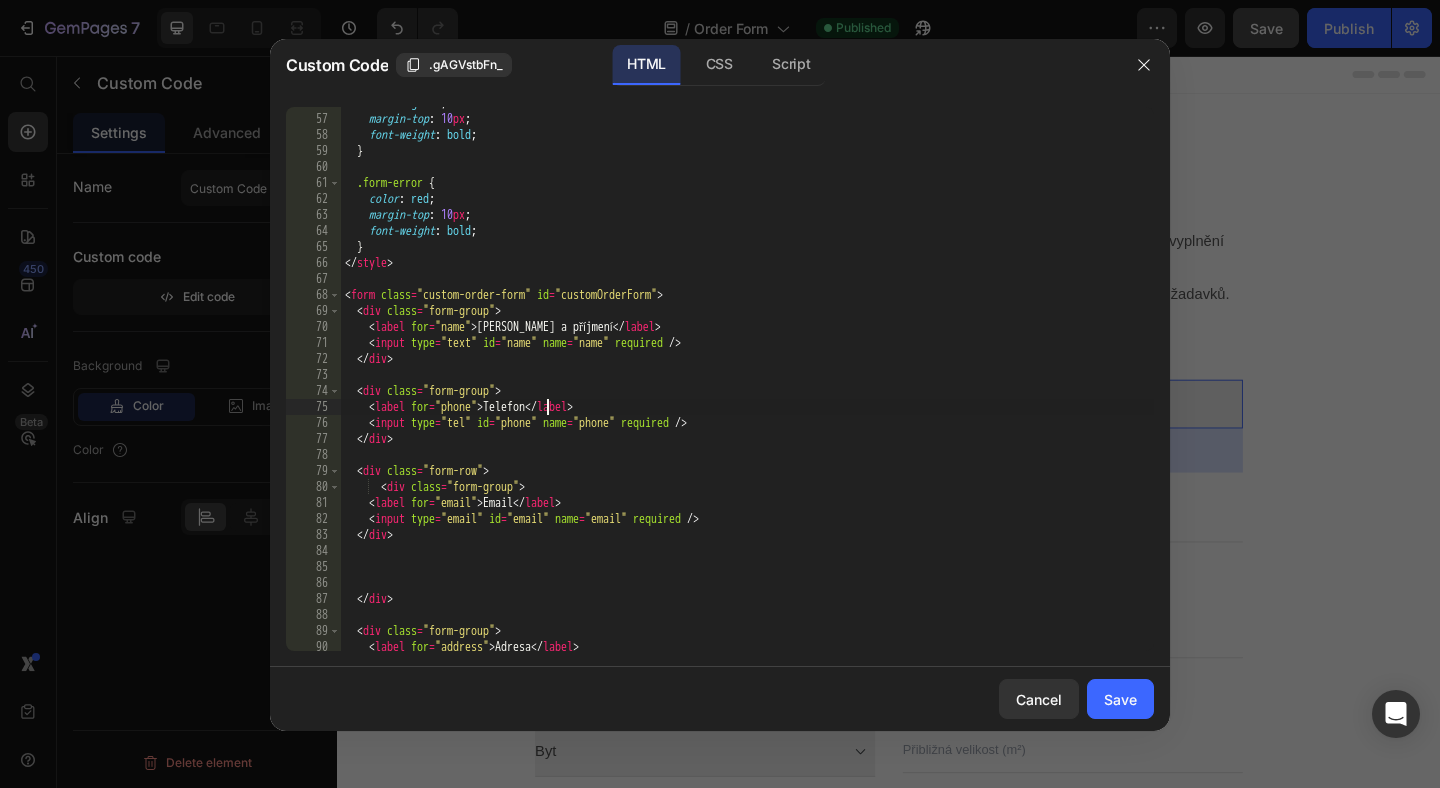 click on "color :   green ;      margin-top :   10 px ;      font-weight :   bold ;    }    .form-error   {      color :   red ;      margin-top :   10 px ;      font-weight :   bold ;    } </ style > < form   class = "custom-order-form"   id = "customOrderForm" >    < div   class = "form-group" >      < label   for = "name" > Jméno a příjmení </ label >      < input   type = "text"   id = "name"   name = "name"   required   />    </ div >       < div   class = "form-group" >      < label   for = "phone" > Telefon </ label >      < input   type = "tel"   id = "phone"   name = "phone"   required   />    </ div >    < div   class = "form-row" >         < div   class = "form-group" >      < label   for = "email" > Email </ label >      < input   type = "email"   id = "email"   name = "email"   required   />    </ div >       </ div >       < div   class = "form-group" >      < label   for = "address" > Adresa </ label >" at bounding box center (747, 383) 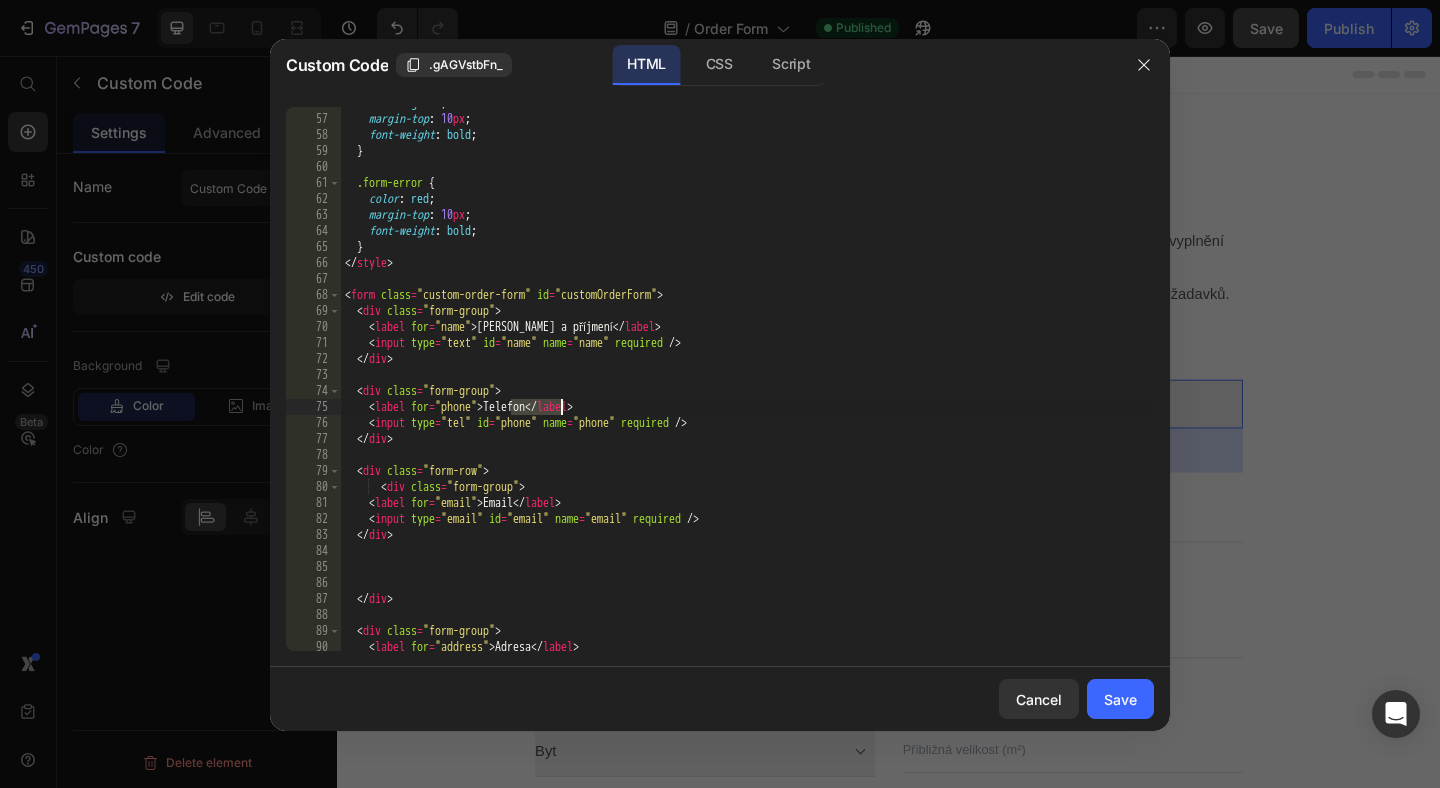 click on "color :   green ;      margin-top :   10 px ;      font-weight :   bold ;    }    .form-error   {      color :   red ;      margin-top :   10 px ;      font-weight :   bold ;    } </ style > < form   class = "custom-order-form"   id = "customOrderForm" >    < div   class = "form-group" >      < label   for = "name" > Jméno a příjmení </ label >      < input   type = "text"   id = "name"   name = "name"   required   />    </ div >       < div   class = "form-group" >      < label   for = "phone" > Telefon </ label >      < input   type = "tel"   id = "phone"   name = "phone"   required   />    </ div >    < div   class = "form-row" >         < div   class = "form-group" >      < label   for = "email" > Email </ label >      < input   type = "email"   id = "email"   name = "email"   required   />    </ div >       </ div >       < div   class = "form-group" >      < label   for = "address" > Adresa </ label >" at bounding box center [747, 383] 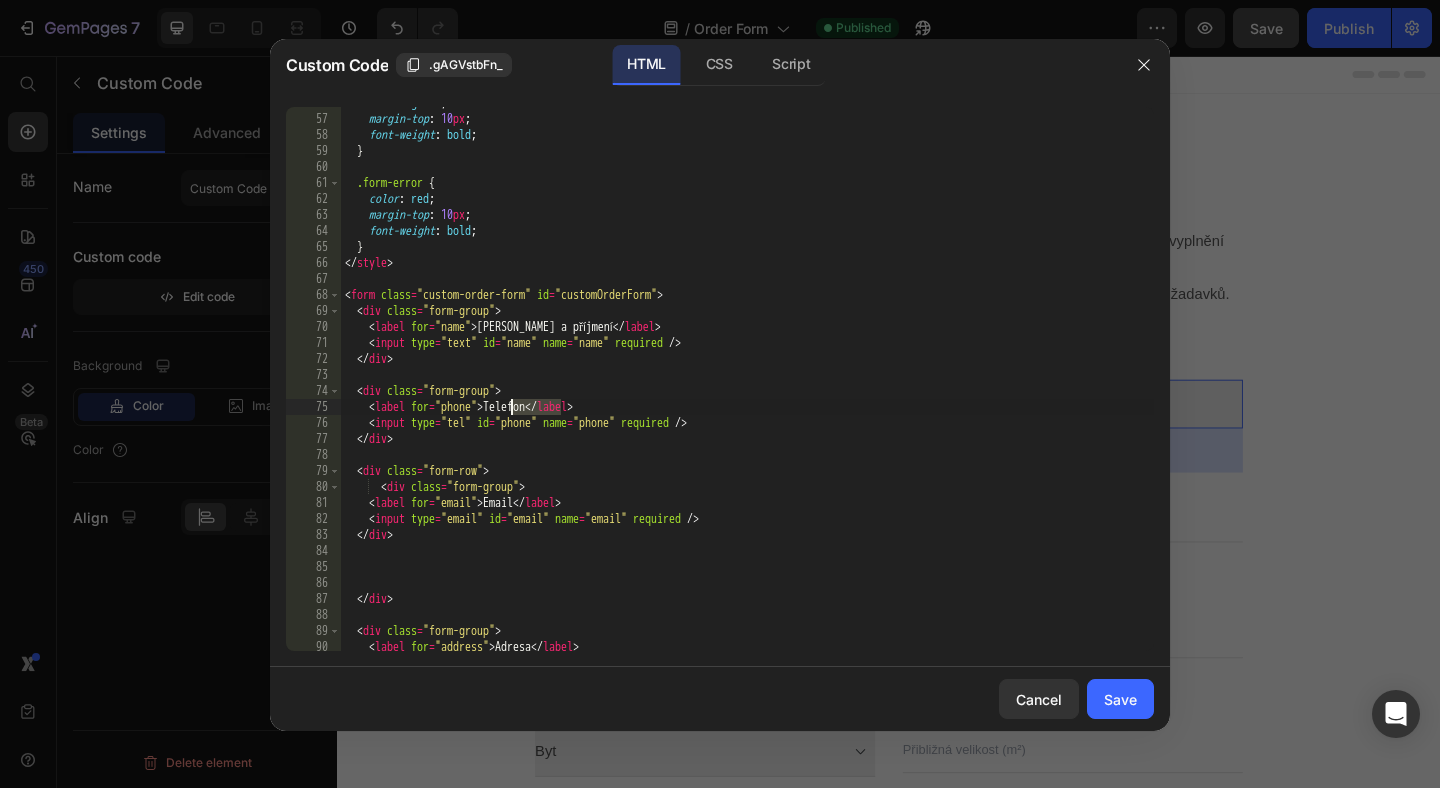 click on "color :   green ;      margin-top :   10 px ;      font-weight :   bold ;    }    .form-error   {      color :   red ;      margin-top :   10 px ;      font-weight :   bold ;    } </ style > < form   class = "custom-order-form"   id = "customOrderForm" >    < div   class = "form-group" >      < label   for = "name" > Jméno a příjmení </ label >      < input   type = "text"   id = "name"   name = "name"   required   />    </ div >       < div   class = "form-group" >      < label   for = "phone" > Telefon </ label >      < input   type = "tel"   id = "phone"   name = "phone"   required   />    </ div >    < div   class = "form-row" >         < div   class = "form-group" >      < label   for = "email" > Email </ label >      < input   type = "email"   id = "email"   name = "email"   required   />    </ div >       </ div >       < div   class = "form-group" >      < label   for = "address" > Adresa </ label >" at bounding box center [747, 383] 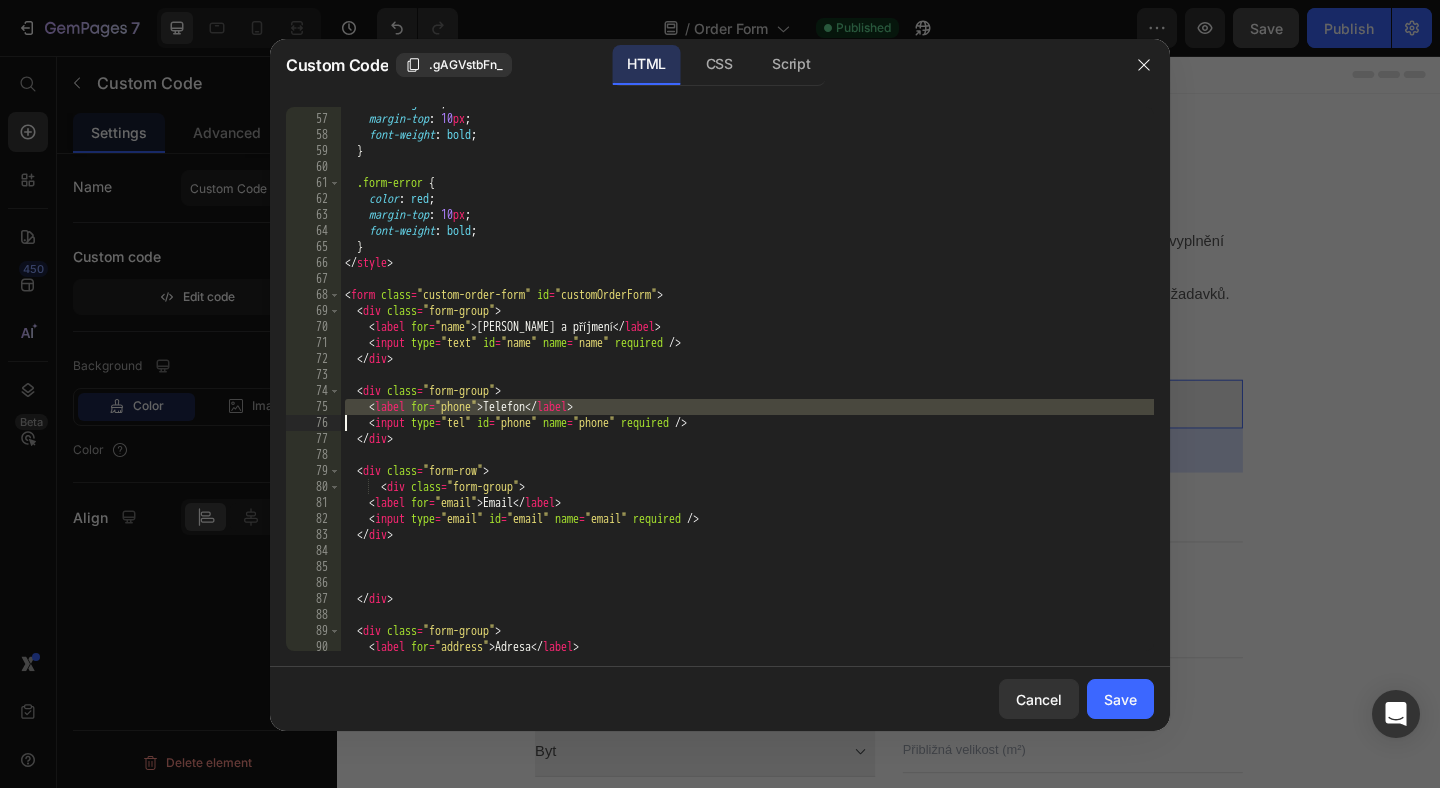 click on "color :   green ;      margin-top :   10 px ;      font-weight :   bold ;    }    .form-error   {      color :   red ;      margin-top :   10 px ;      font-weight :   bold ;    } </ style > < form   class = "custom-order-form"   id = "customOrderForm" >    < div   class = "form-group" >      < label   for = "name" > Jméno a příjmení </ label >      < input   type = "text"   id = "name"   name = "name"   required   />    </ div >       < div   class = "form-group" >      < label   for = "phone" > Telefon </ label >      < input   type = "tel"   id = "phone"   name = "phone"   required   />    </ div >    < div   class = "form-row" >         < div   class = "form-group" >      < label   for = "email" > Email </ label >      < input   type = "email"   id = "email"   name = "email"   required   />    </ div >       </ div >       < div   class = "form-group" >      < label   for = "address" > Adresa </ label >" at bounding box center [747, 383] 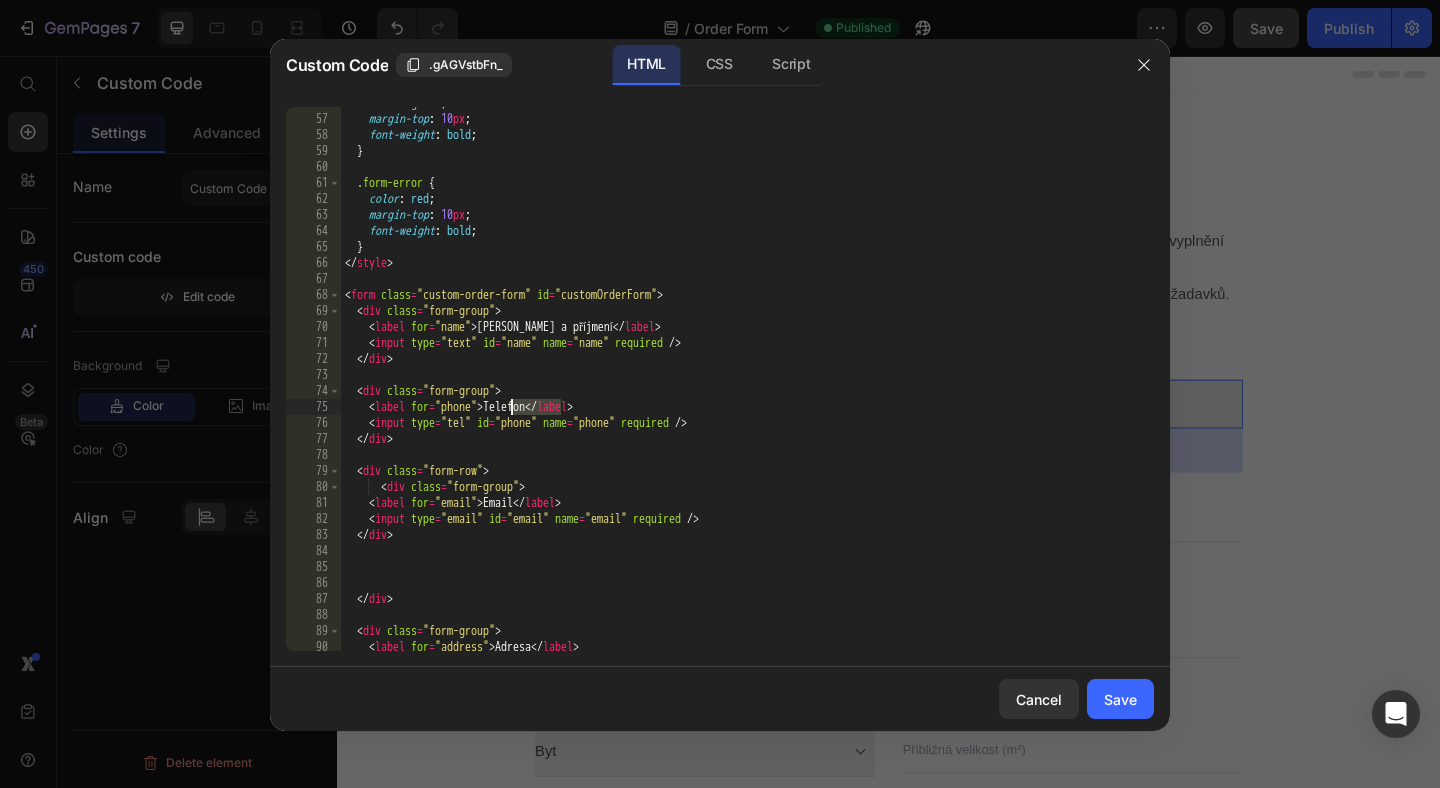 paste 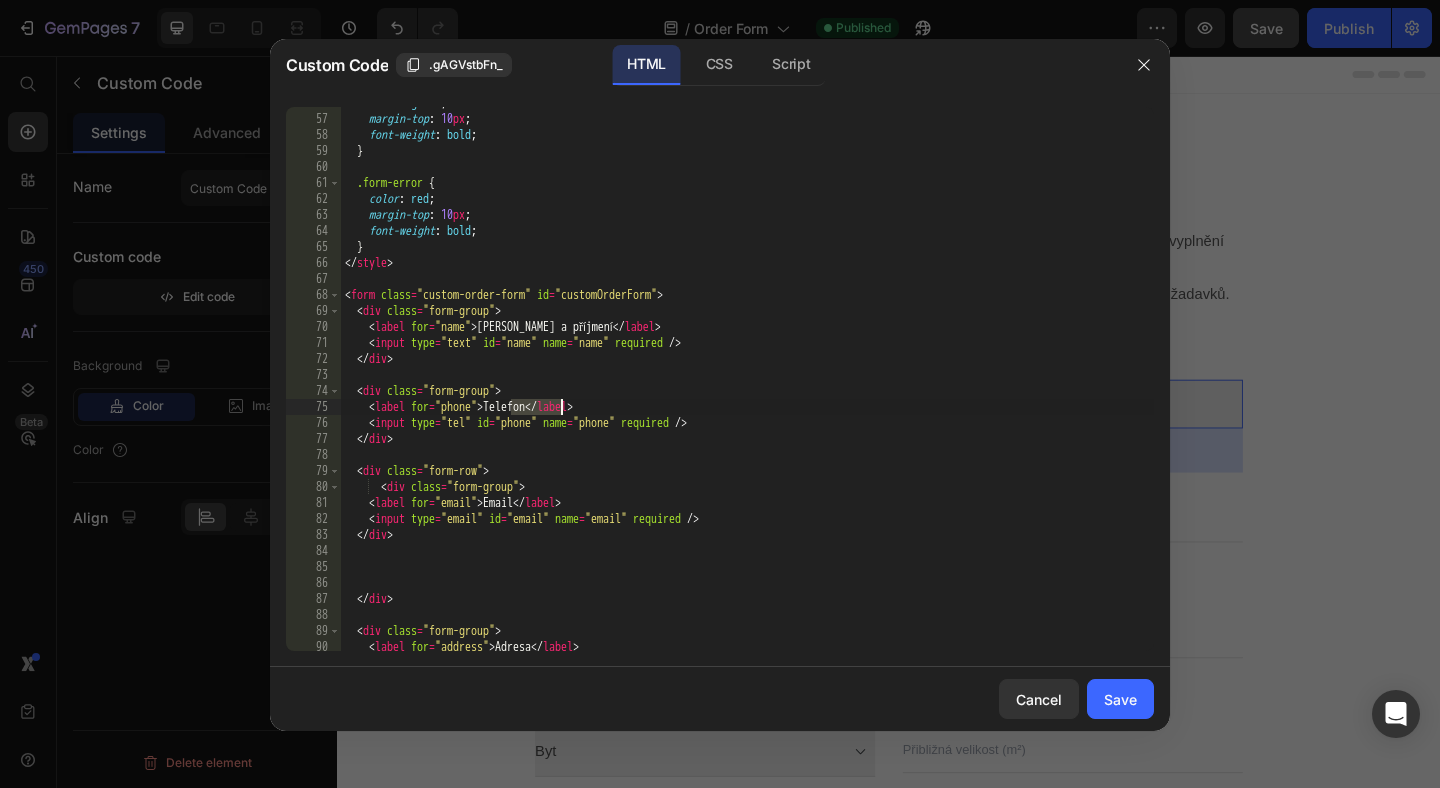 paste 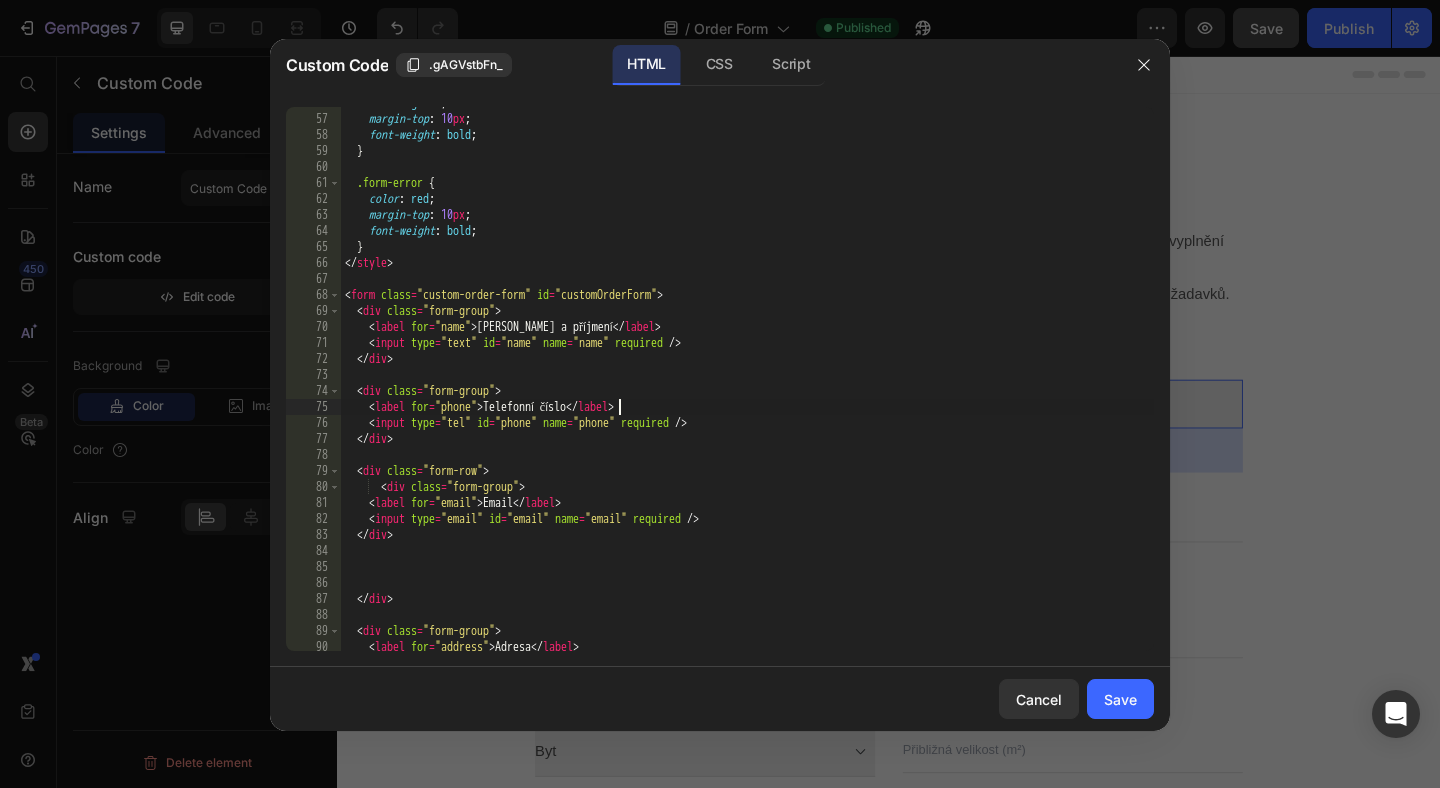click on "color :   green ;      margin-top :   10 px ;      font-weight :   bold ;    }    .form-error   {      color :   red ;      margin-top :   10 px ;      font-weight :   bold ;    } </ style > < form   class = "custom-order-form"   id = "customOrderForm" >    < div   class = "form-group" >      < label   for = "name" > Jméno a příjmení </ label >      < input   type = "text"   id = "name"   name = "name"   required   />    </ div >       < div   class = "form-group" >      < label   for = "phone" > Telefonní číslo </ label >      < input   type = "tel"   id = "phone"   name = "phone"   required   />    </ div >    < div   class = "form-row" >         < div   class = "form-group" >      < label   for = "email" > Email </ label >      < input   type = "email"   id = "email"   name = "email"   required   />    </ div >       </ div >       < div   class = "form-group" >      < label   for = "address" > Adresa </ label >" at bounding box center (747, 383) 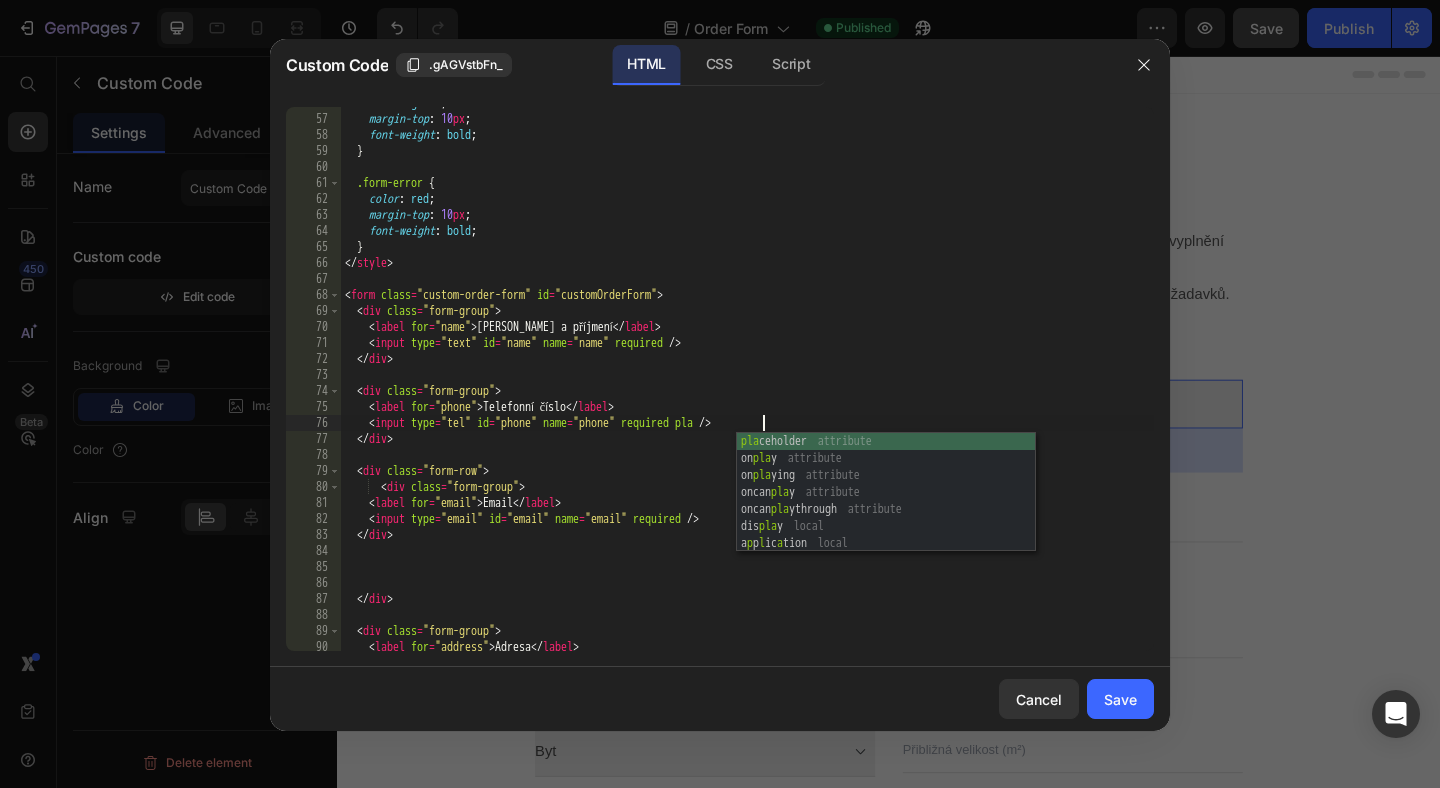 scroll, scrollTop: 0, scrollLeft: 35, axis: horizontal 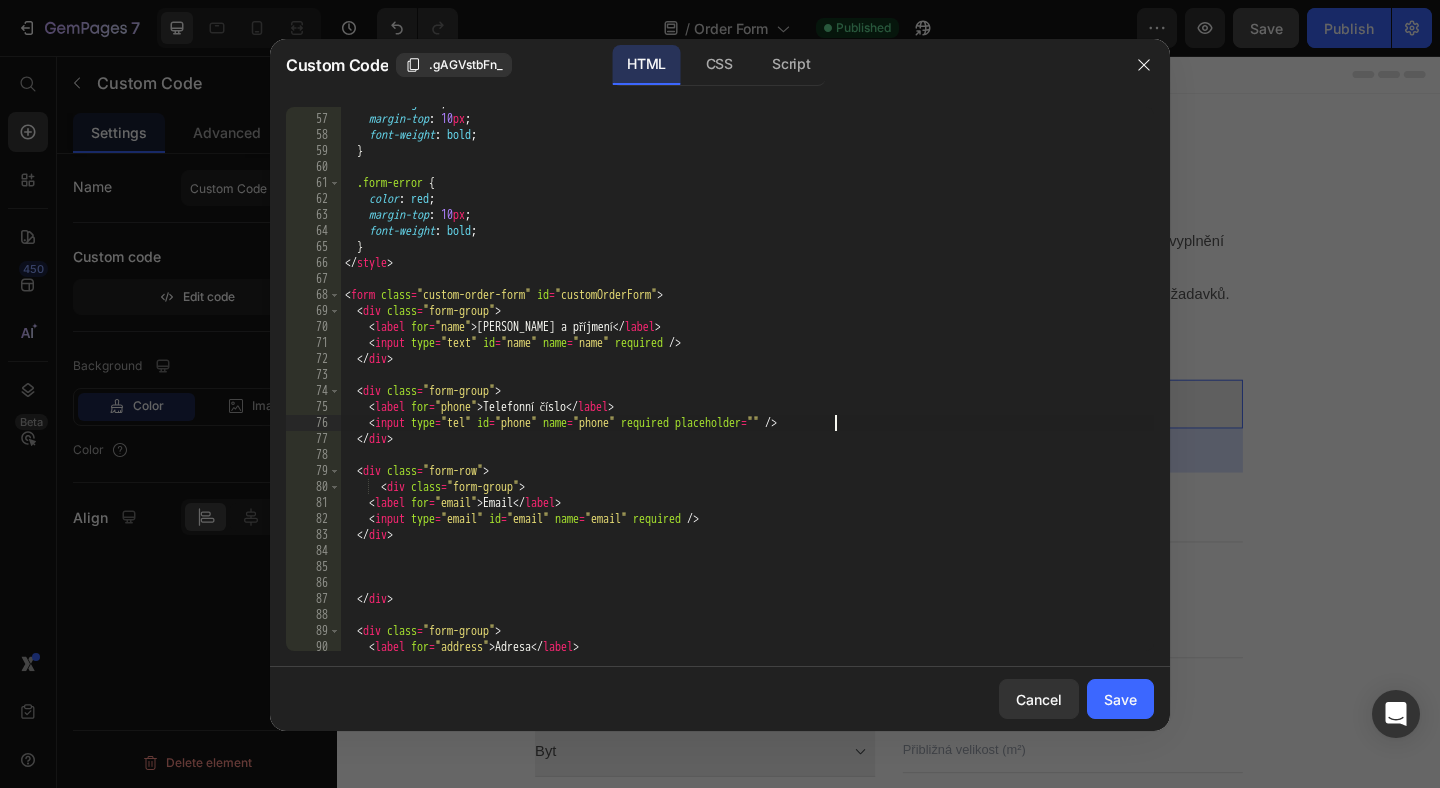 paste 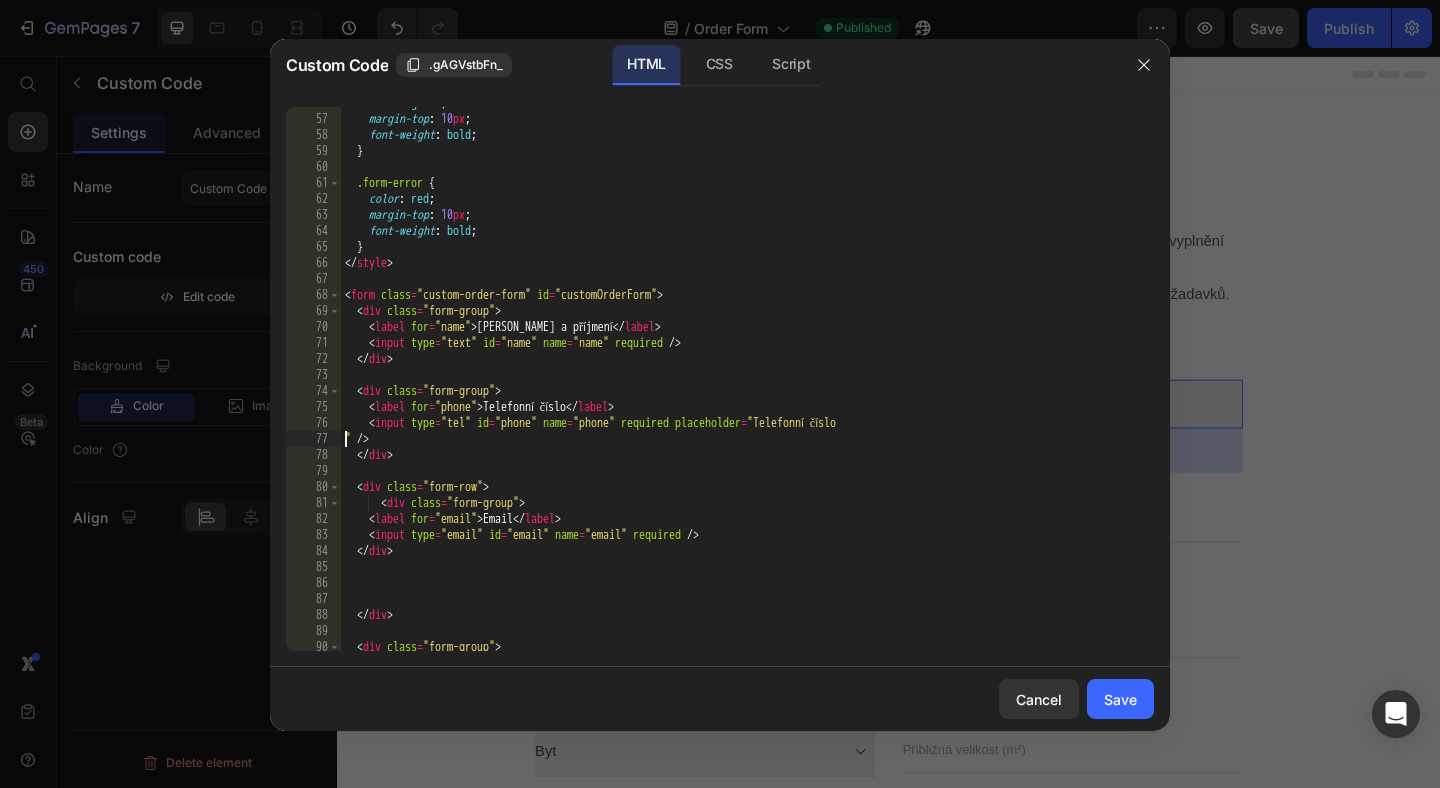 click on "color :   green ;      margin-top :   10 px ;      font-weight :   bold ;    }    .form-error   {      color :   red ;      margin-top :   10 px ;      font-weight :   bold ;    } </ style > < form   class = "custom-order-form"   id = "customOrderForm" >    < div   class = "form-group" >      < label   for = "name" > Jméno a příjmení </ label >      < input   type = "text"   id = "name"   name = "name"   required   />    </ div >       < div   class = "form-group" >      < label   for = "phone" > Telefonní číslo </ label >      < input   type = "tel"   id = "phone"   name = "phone"   required   placeholder = "Telefonní číslo "   />    </ div >    < div   class = "form-row" >         < div   class = "form-group" >      < label   for = "email" > Email </ label >      < input   type = "email"   id = "email"   name = "email"   required   />    </ div >       </ div >       < div   class = "form-group" >" at bounding box center [747, 383] 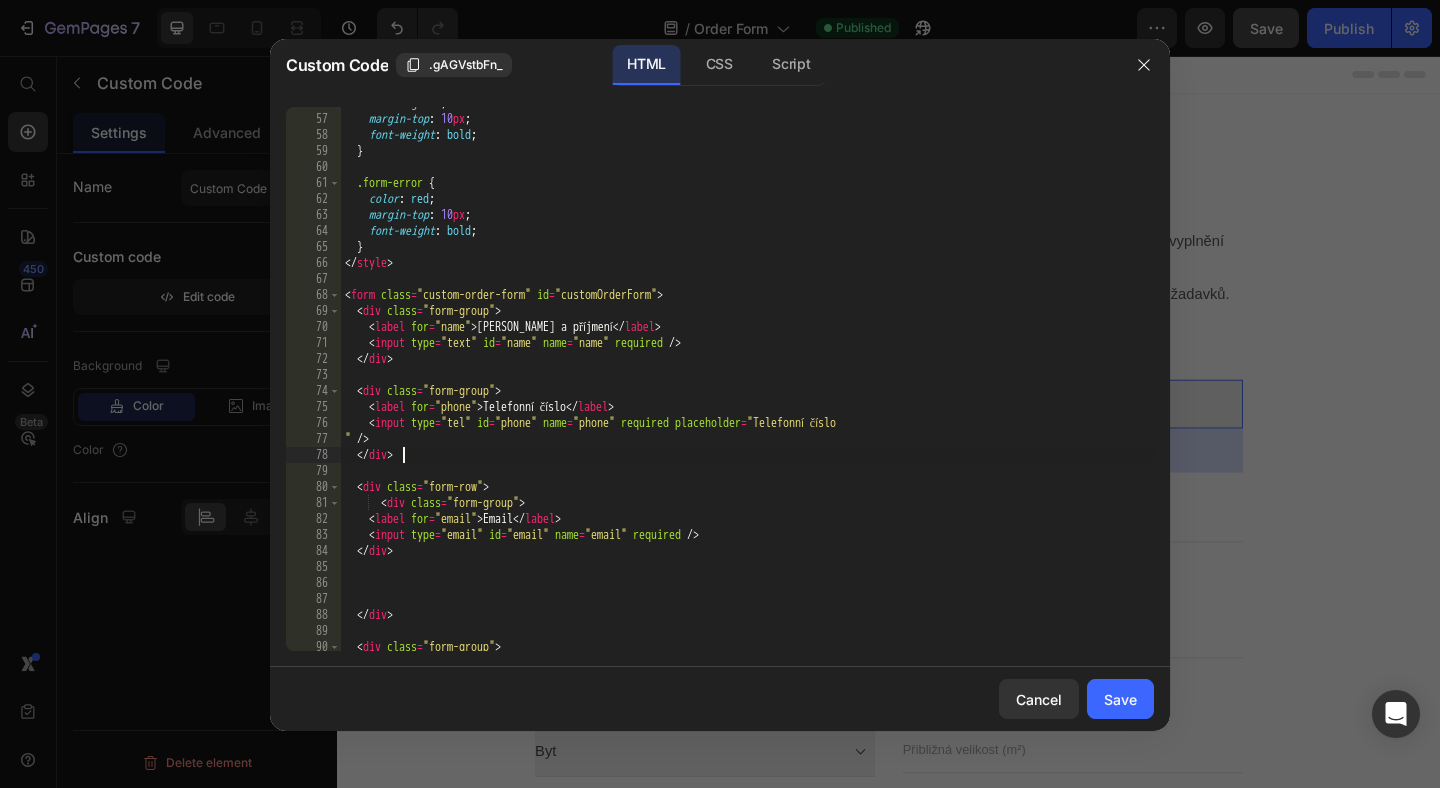 click on "color :   green ;      margin-top :   10 px ;      font-weight :   bold ;    }    .form-error   {      color :   red ;      margin-top :   10 px ;      font-weight :   bold ;    } </ style > < form   class = "custom-order-form"   id = "customOrderForm" >    < div   class = "form-group" >      < label   for = "name" > Jméno a příjmení </ label >      < input   type = "text"   id = "name"   name = "name"   required   />    </ div >       < div   class = "form-group" >      < label   for = "phone" > Telefonní číslo </ label >      < input   type = "tel"   id = "phone"   name = "phone"   required   placeholder = "Telefonní číslo "   />    </ div >    < div   class = "form-row" >         < div   class = "form-group" >      < label   for = "email" > Email </ label >      < input   type = "email"   id = "email"   name = "email"   required   />    </ div >       </ div >       < div   class = "form-group" >" at bounding box center (747, 383) 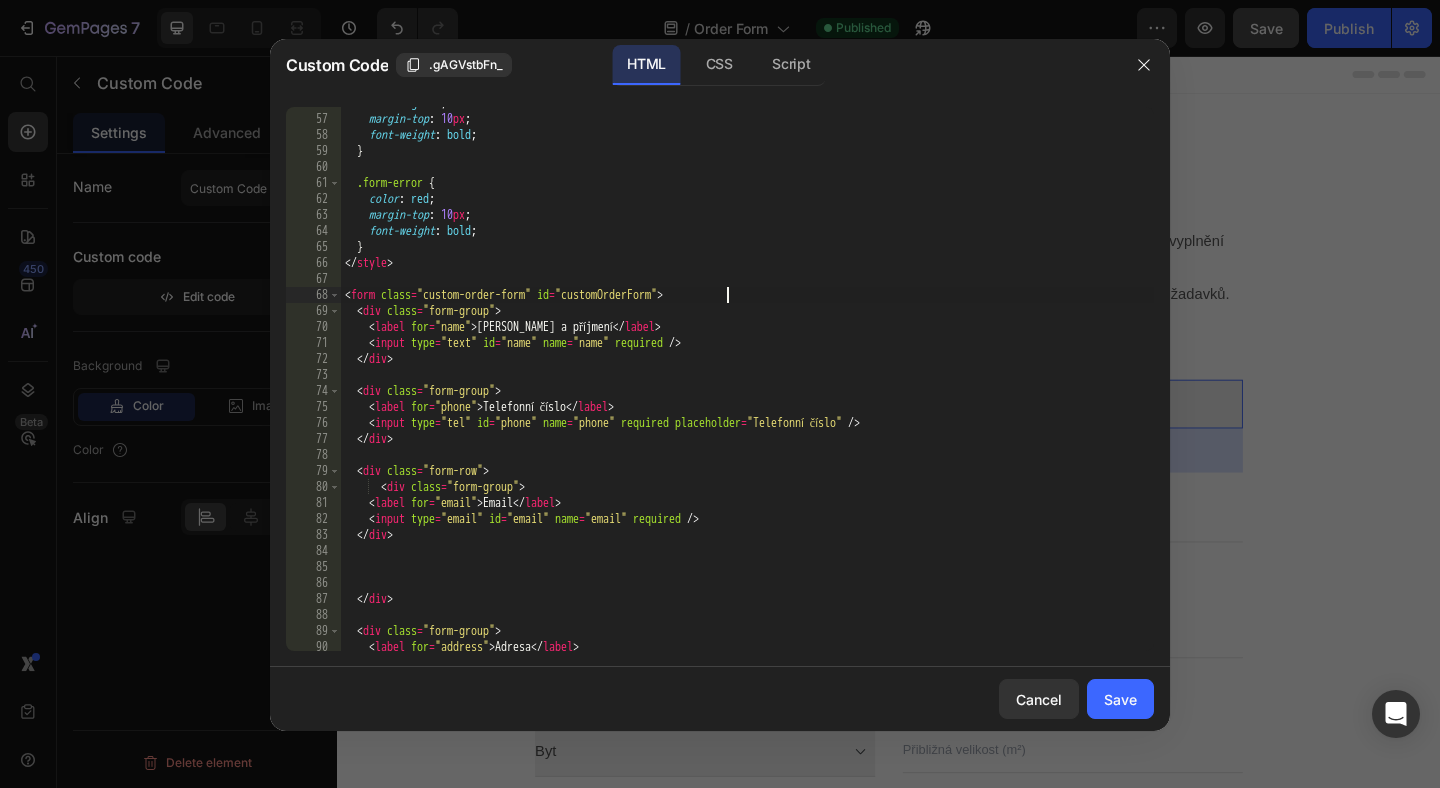 click on "color :   green ;      margin-top :   10 px ;      font-weight :   bold ;    }    .form-error   {      color :   red ;      margin-top :   10 px ;      font-weight :   bold ;    } </ style > < form   class = "custom-order-form"   id = "customOrderForm" >    < div   class = "form-group" >      < label   for = "name" > Jméno a příjmení </ label >      < input   type = "text"   id = "name"   name = "name"   required   />    </ div >       < div   class = "form-group" >      < label   for = "phone" > Telefonní číslo </ label >      < input   type = "tel"   id = "phone"   name = "phone"   required   placeholder = "Telefonní číslo"   />    </ div >    < div   class = "form-row" >         < div   class = "form-group" >      < label   for = "email" > Email </ label >      < input   type = "email"   id = "email"   name = "email"   required   />    </ div >       </ div >       < div   class = "form-group" >      < label   for = "address" > Adresa </ label >" at bounding box center (747, 383) 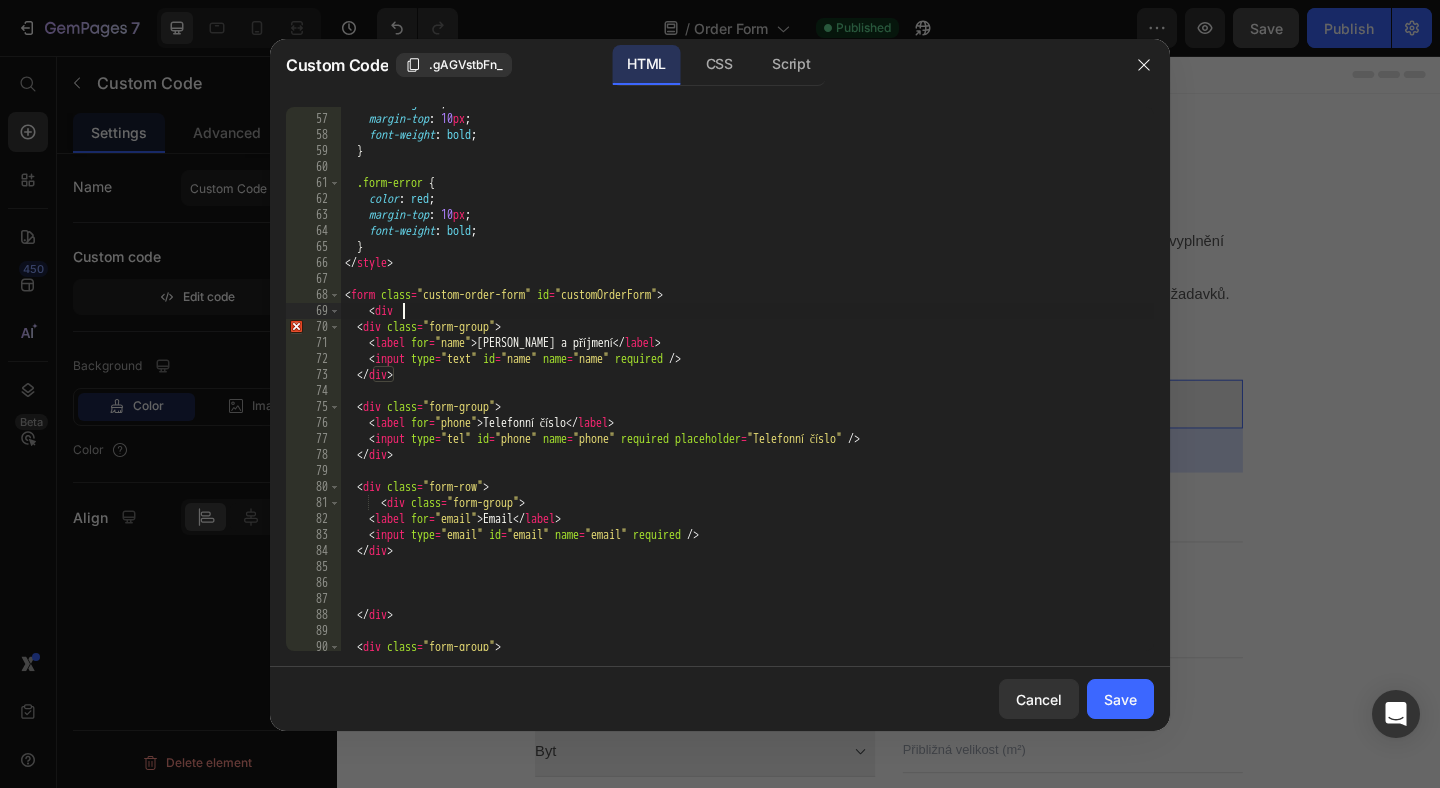 scroll, scrollTop: 0, scrollLeft: 4, axis: horizontal 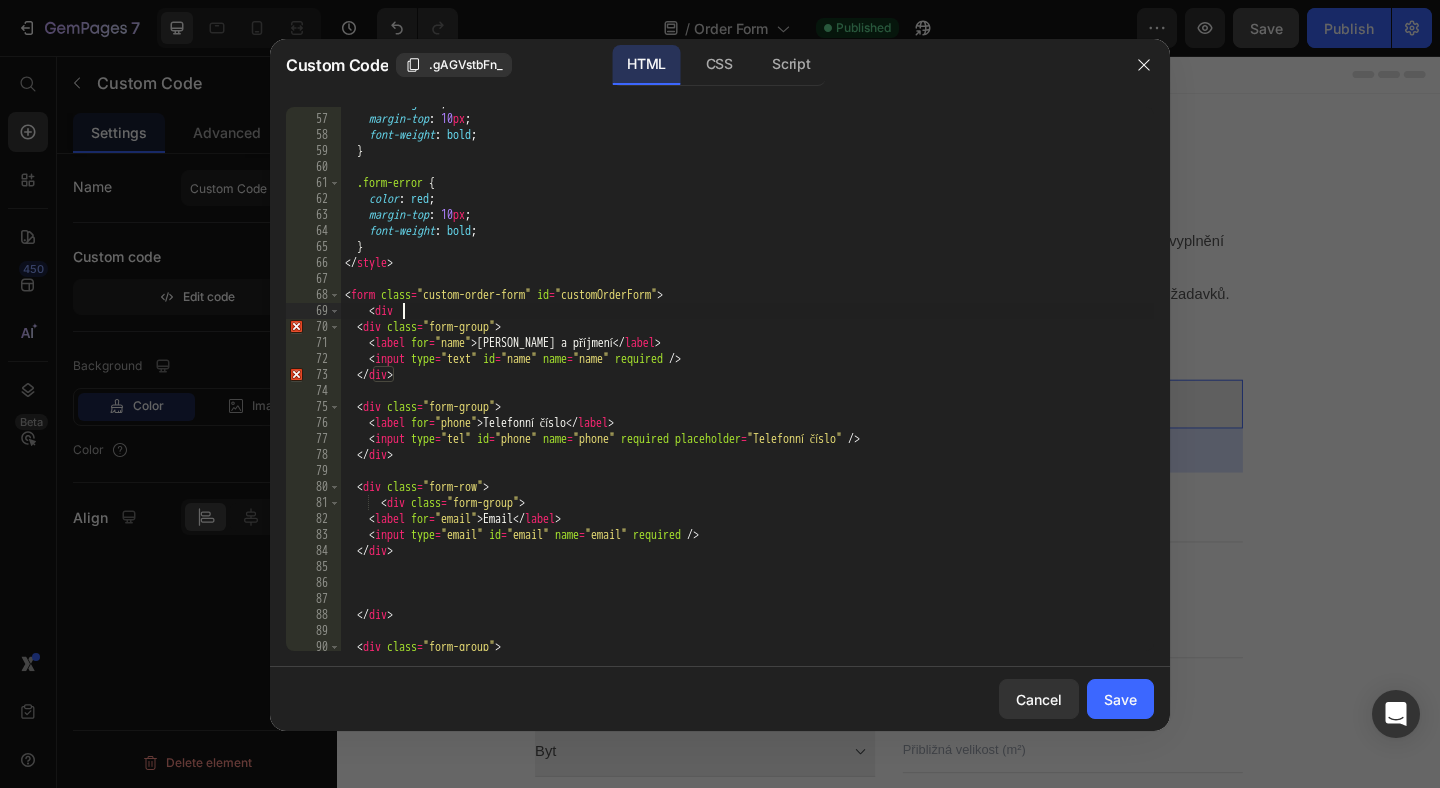 type on "<div>" 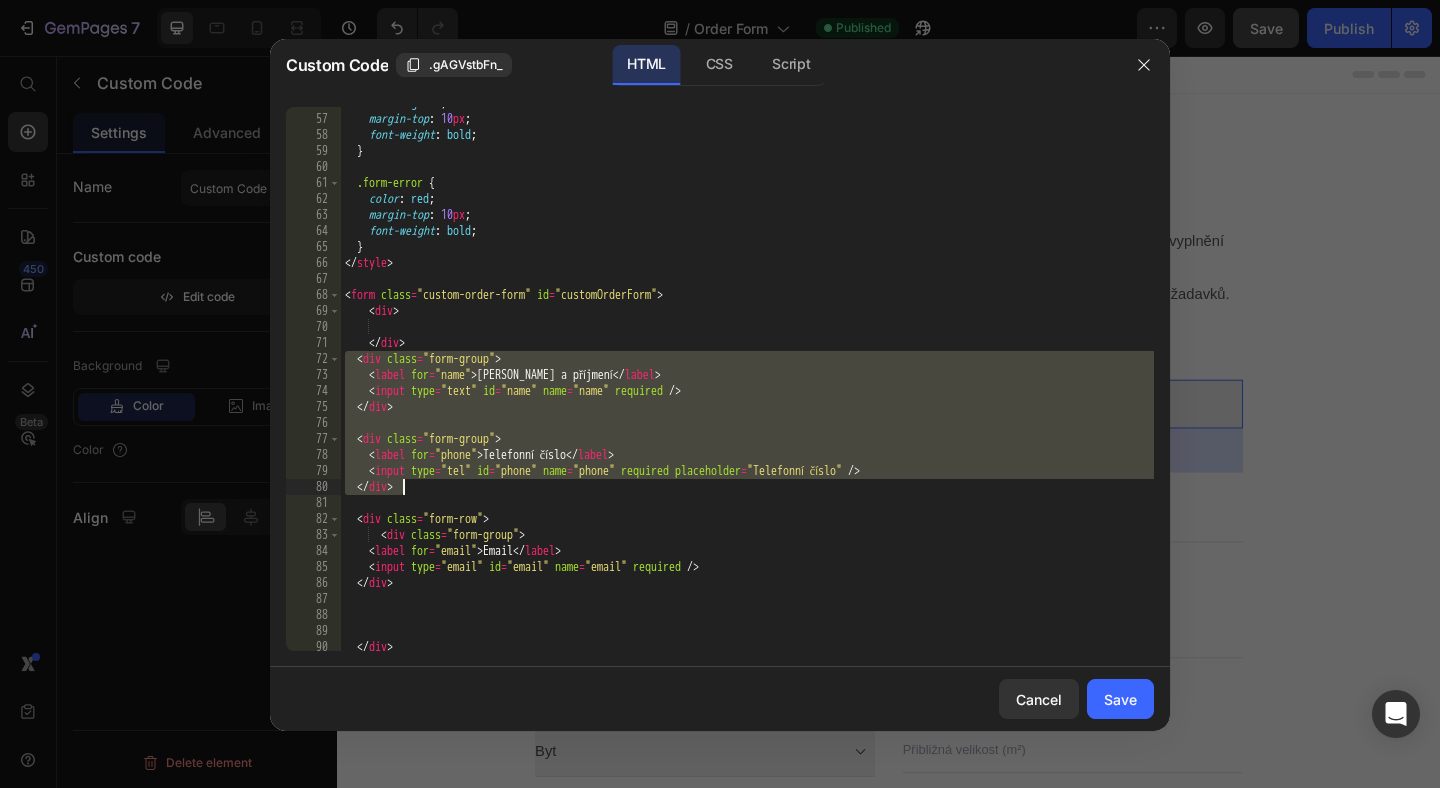 drag, startPoint x: 347, startPoint y: 365, endPoint x: 419, endPoint y: 483, distance: 138.23169 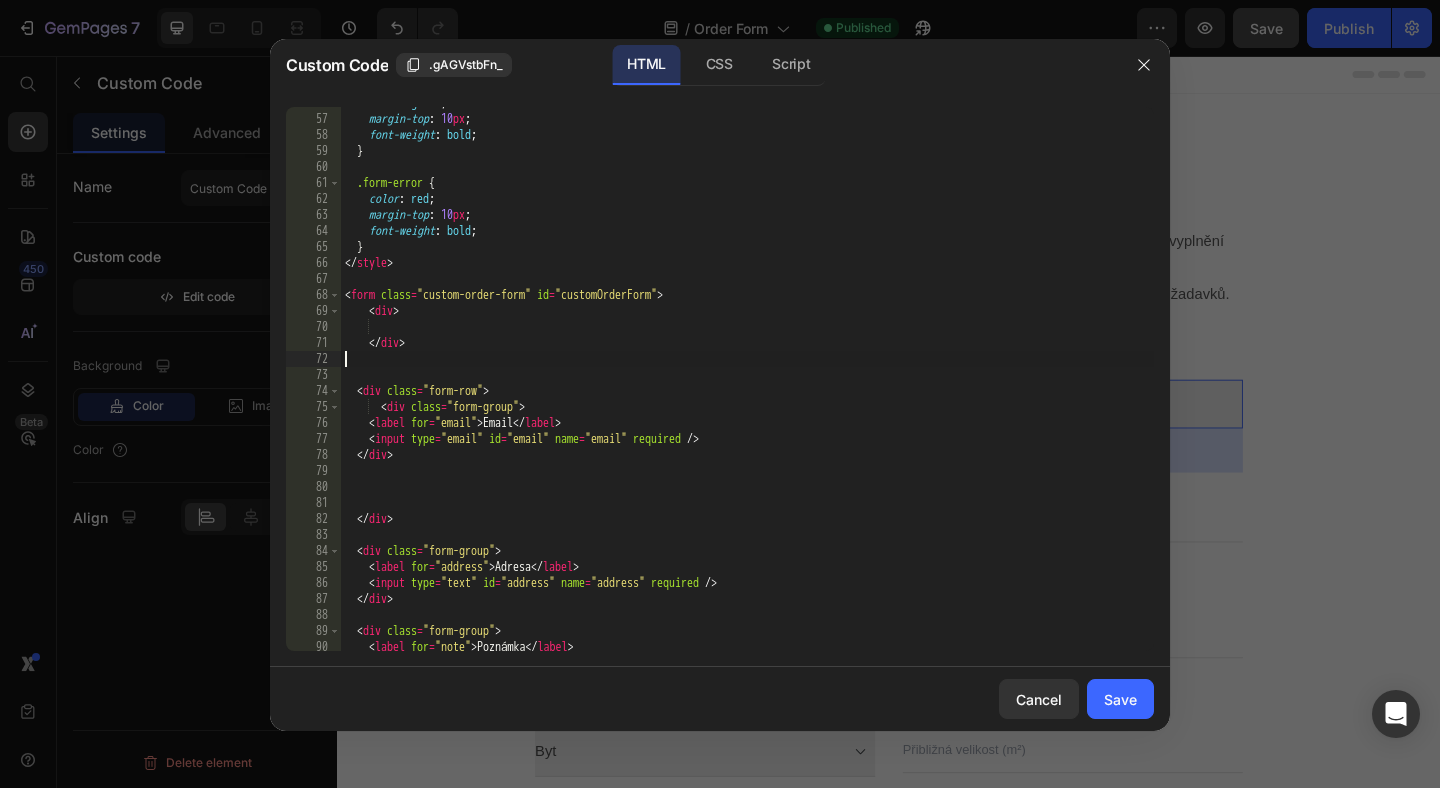 click on "color :   green ;      margin-top :   10 px ;      font-weight :   bold ;    }    .form-error   {      color :   red ;      margin-top :   10 px ;      font-weight :   bold ;    } </ style > < form   class = "custom-order-form"   id = "customOrderForm" >      < div >                </ div >    < div   class = "form-row" >         < div   class = "form-group" >      < label   for = "email" > Email </ label >      < input   type = "email"   id = "email"   name = "email"   required   />    </ div >       </ div >       < div   class = "form-group" >      < label   for = "address" > Adresa </ label >      < input   type = "text"   id = "address"   name = "address"   required   />    </ div >    < div   class = "form-group" >      < label   for = "note" > Poznámka </ label >" at bounding box center (747, 383) 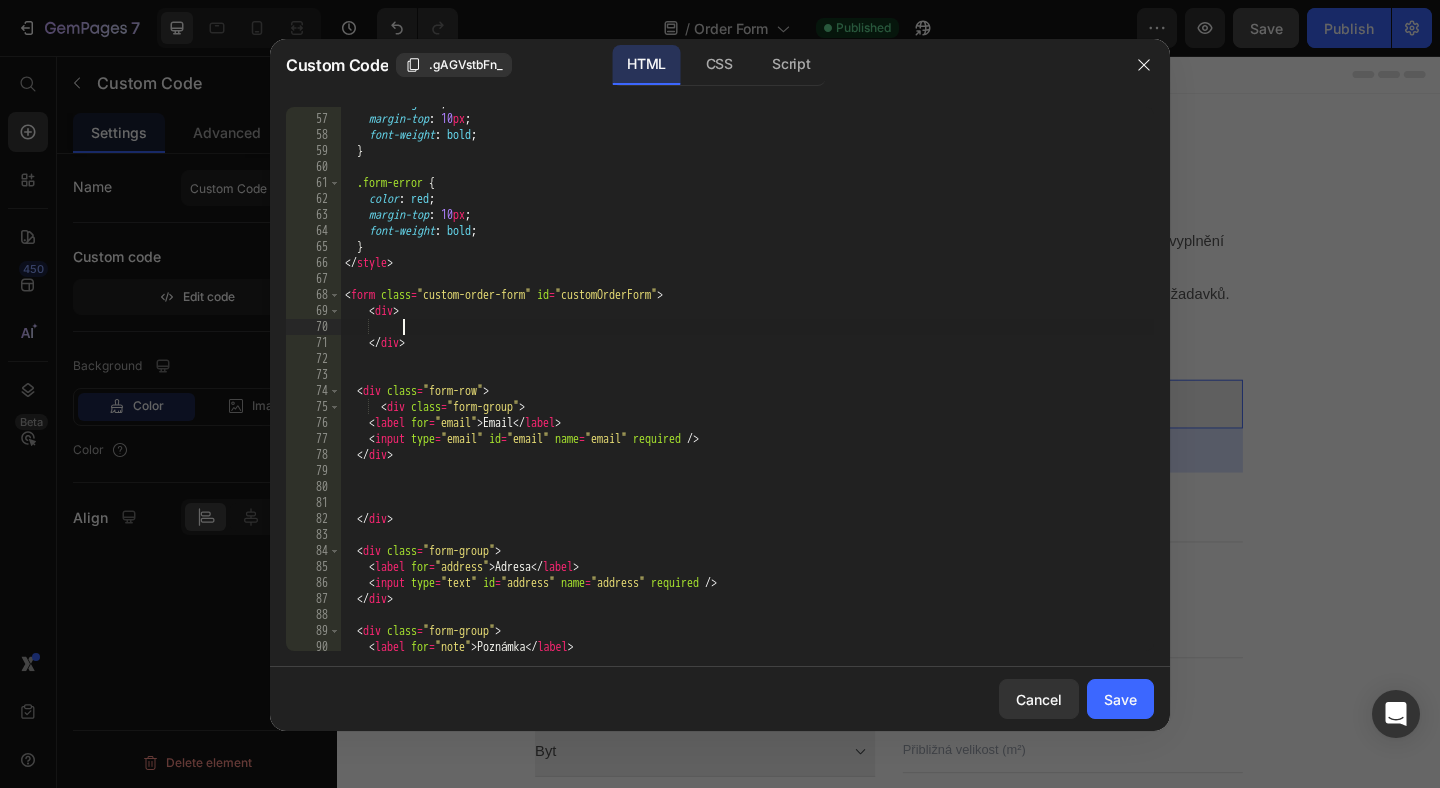 paste on "</div>" 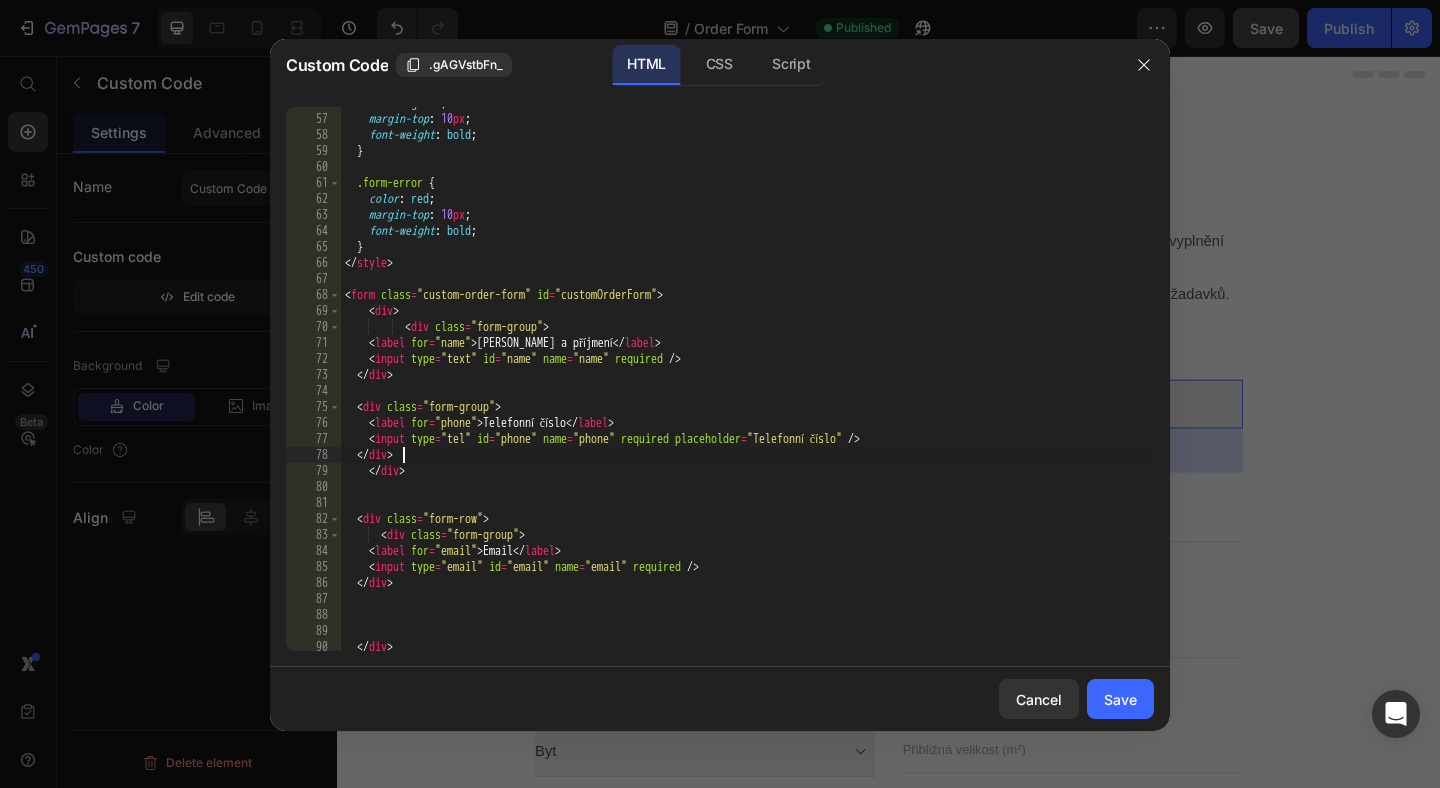 click on "color :   green ;      margin-top :   10 px ;      font-weight :   bold ;    }    .form-error   {      color :   red ;      margin-top :   10 px ;      font-weight :   bold ;    } </ style > < form   class = "custom-order-form"   id = "customOrderForm" >      < div >              < div   class = "form-group" >      < label   for = "name" > Jméno a příjmení </ label >      < input   type = "text"   id = "name"   name = "name"   required   />    </ div >       < div   class = "form-group" >      < label   for = "phone" > Telefonní číslo </ label >      < input   type = "tel"   id = "phone"   name = "phone"   required   placeholder = "Telefonní číslo"   />    </ div >      </ div >    < div   class = "form-row" >         < div   class = "form-group" >      < label   for = "email" > Email </ label >      < input   type = "email"   id = "email"   name = "email"   required   />    </ div >       </ div >" at bounding box center (747, 383) 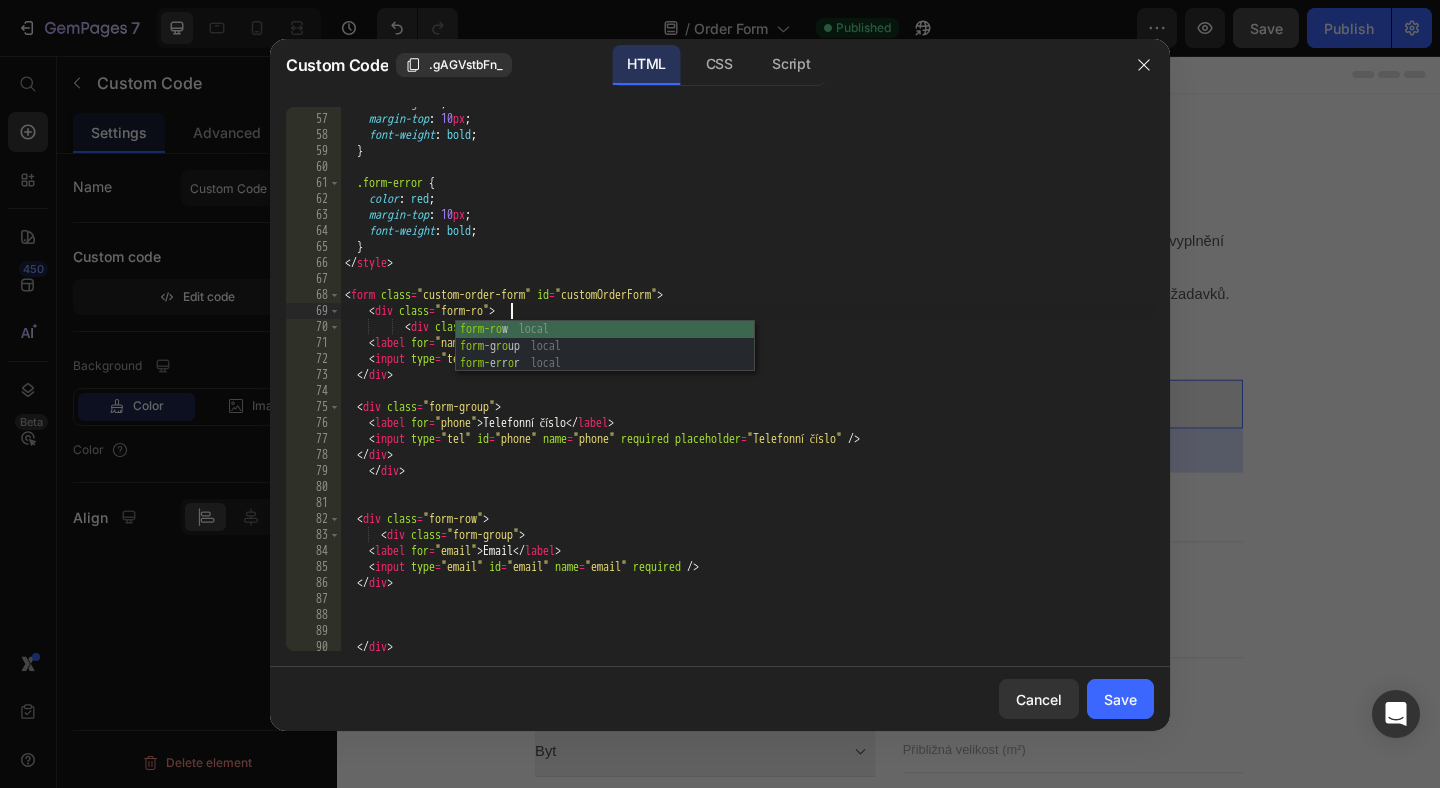 scroll, scrollTop: 0, scrollLeft: 14, axis: horizontal 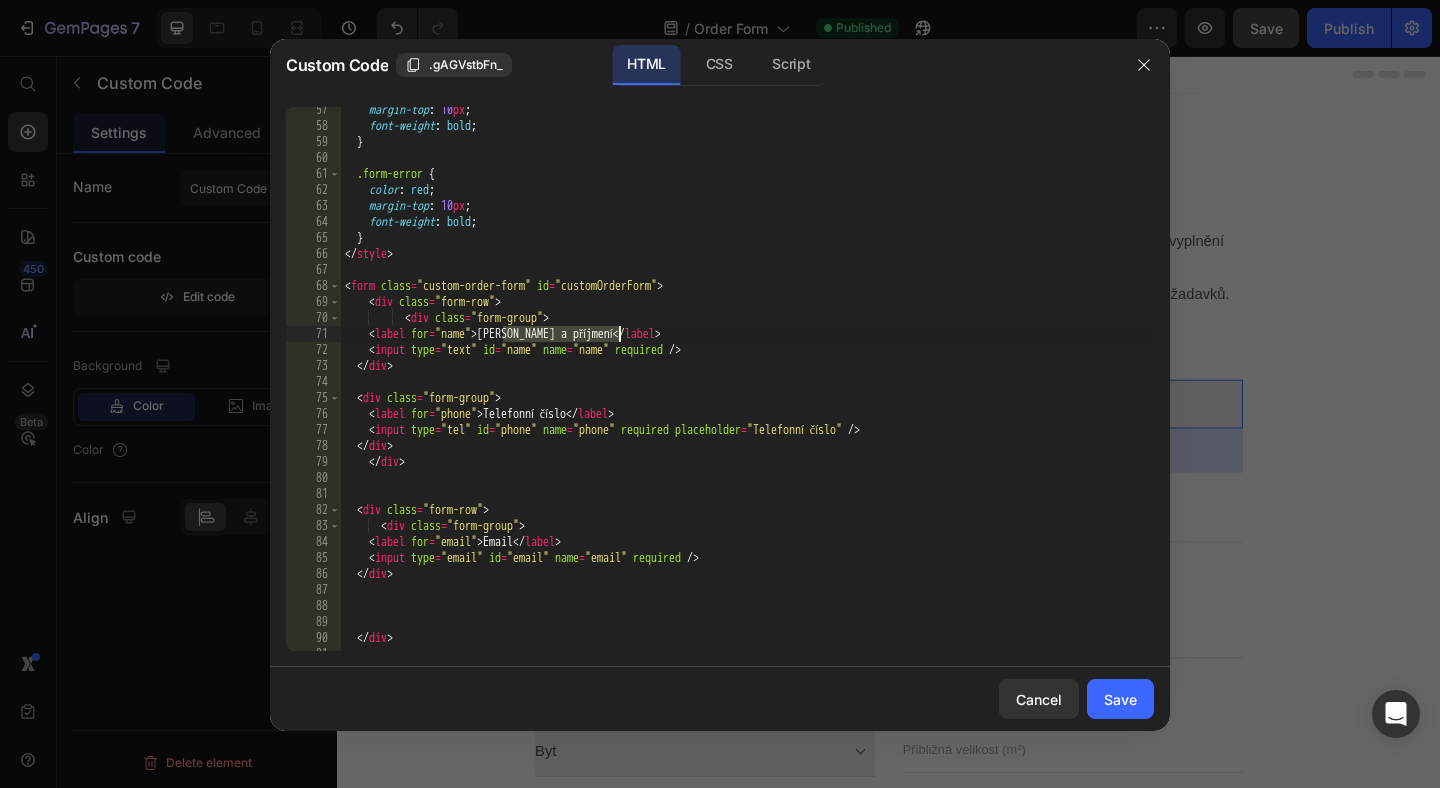 drag, startPoint x: 503, startPoint y: 336, endPoint x: 617, endPoint y: 336, distance: 114 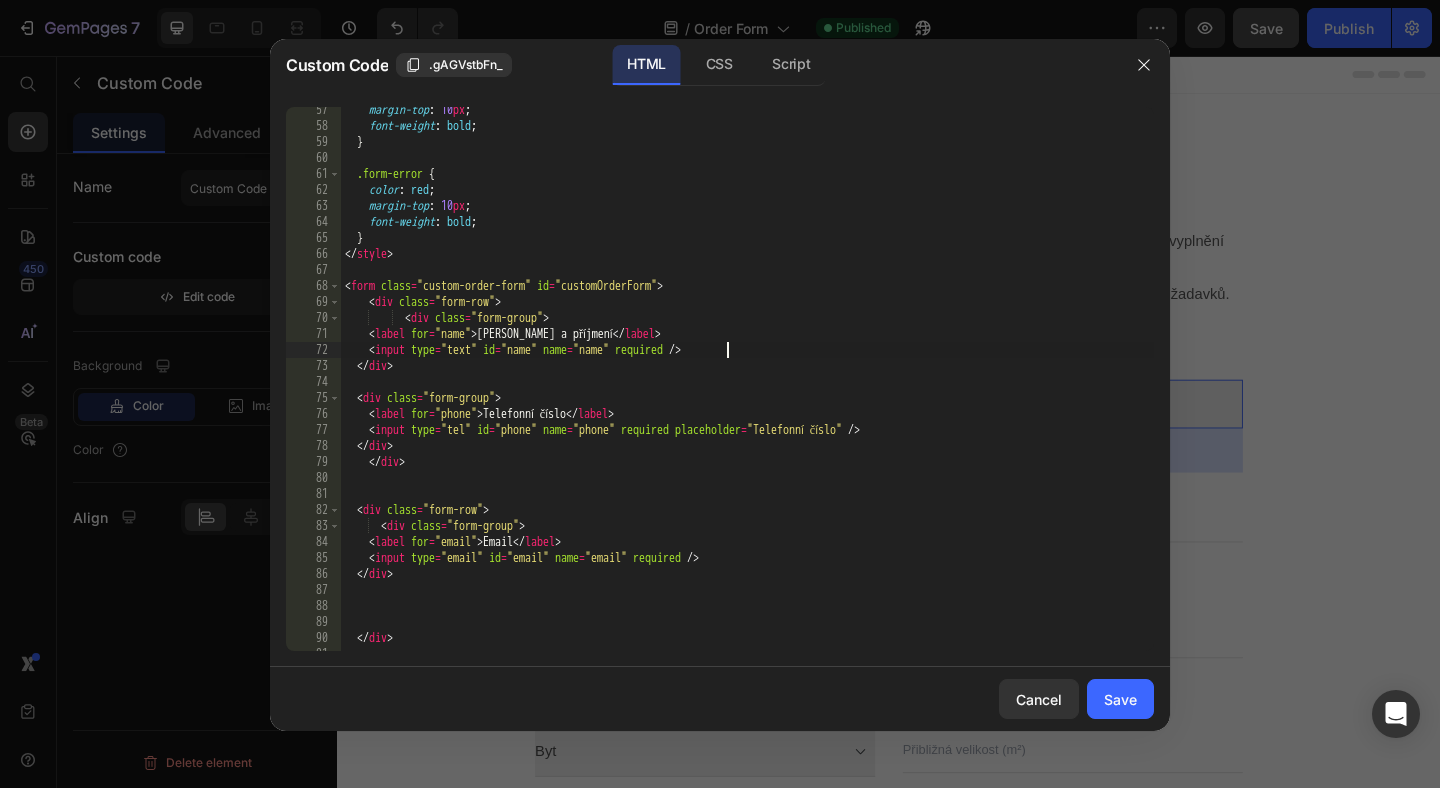 click on "margin-top :   10 px ;      font-weight :   bold ;    }    .form-error   {      color :   red ;      margin-top :   10 px ;      font-weight :   bold ;    } </ style > < form   class = "custom-order-form"   id = "customOrderForm" >      < div   class = "form-row" >              < div   class = "form-group" >      < label   for = "name" > Jméno a příjmení </ label >      < input   type = "text"   id = "name"   name = "name"   required   />    </ div >       < div   class = "form-group" >      < label   for = "phone" > Telefonní číslo </ label >      < input   type = "tel"   id = "phone"   name = "phone"   required   placeholder = "Telefonní číslo"   />    </ div >      </ div >    < div   class = "form-row" >         < div   class = "form-group" >      < label   for = "email" > Email </ label >      < input   type = "email"   id = "email"   name = "email"   required   />    </ div >       </ div >" at bounding box center [747, 390] 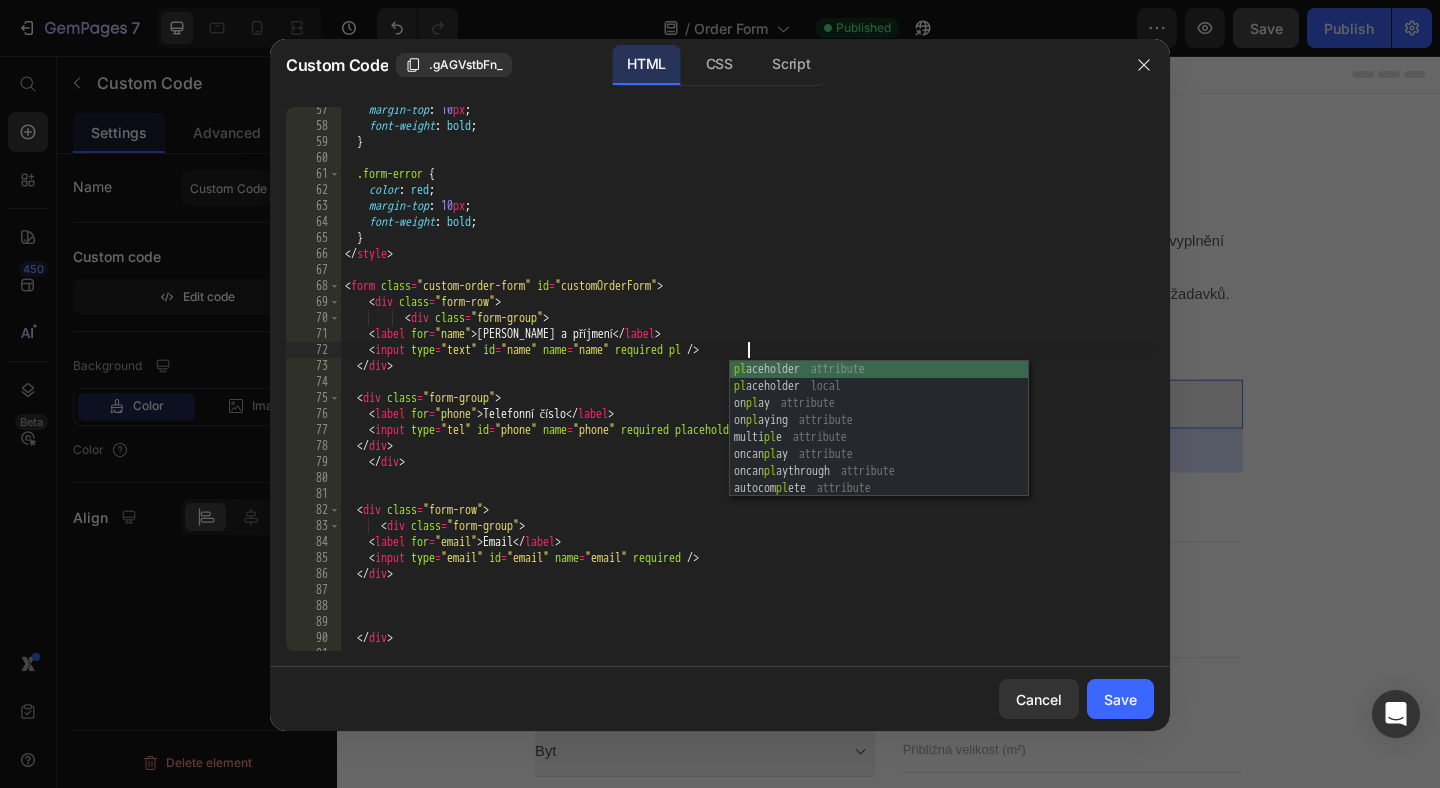 scroll, scrollTop: 0, scrollLeft: 33, axis: horizontal 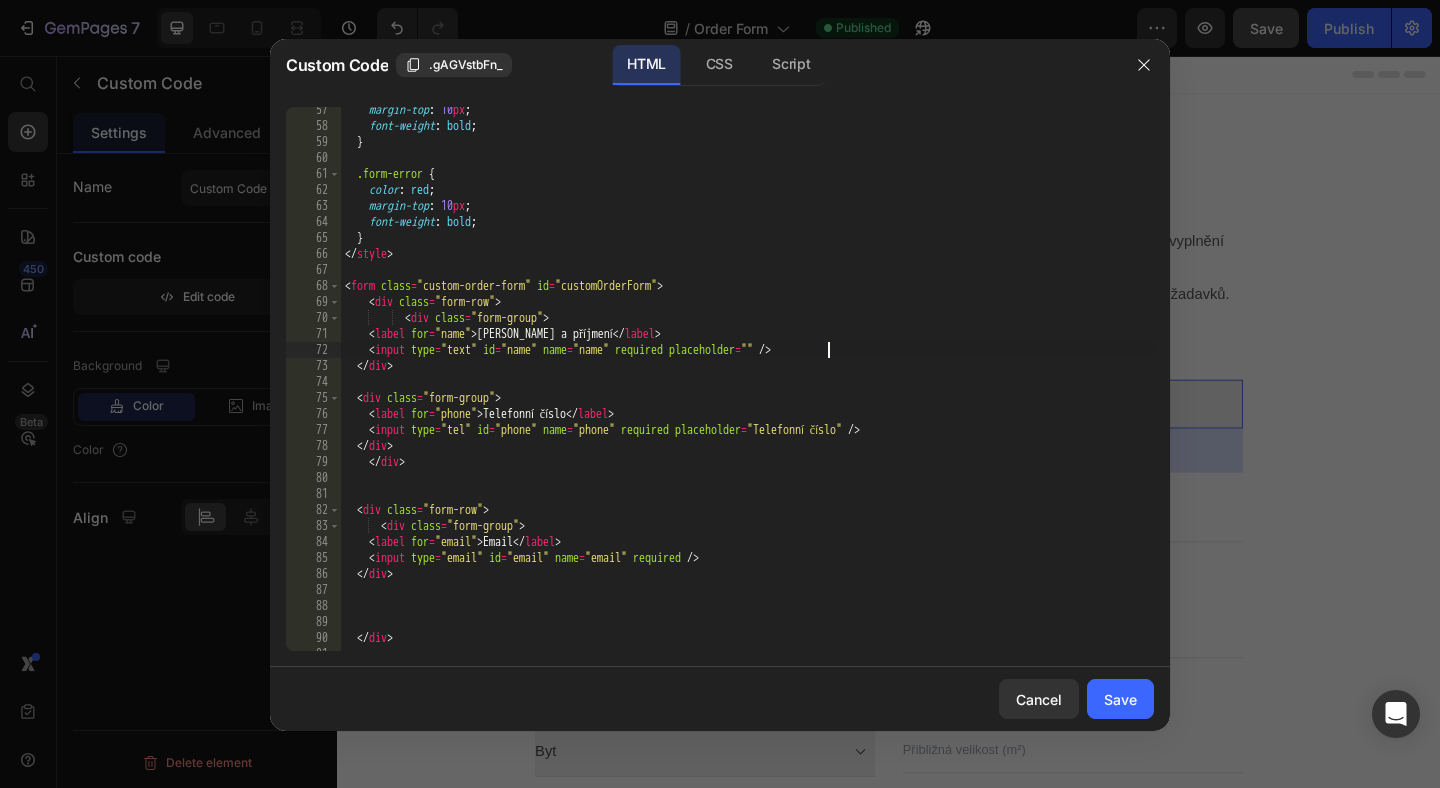 paste on "[PERSON_NAME] a příjmení" 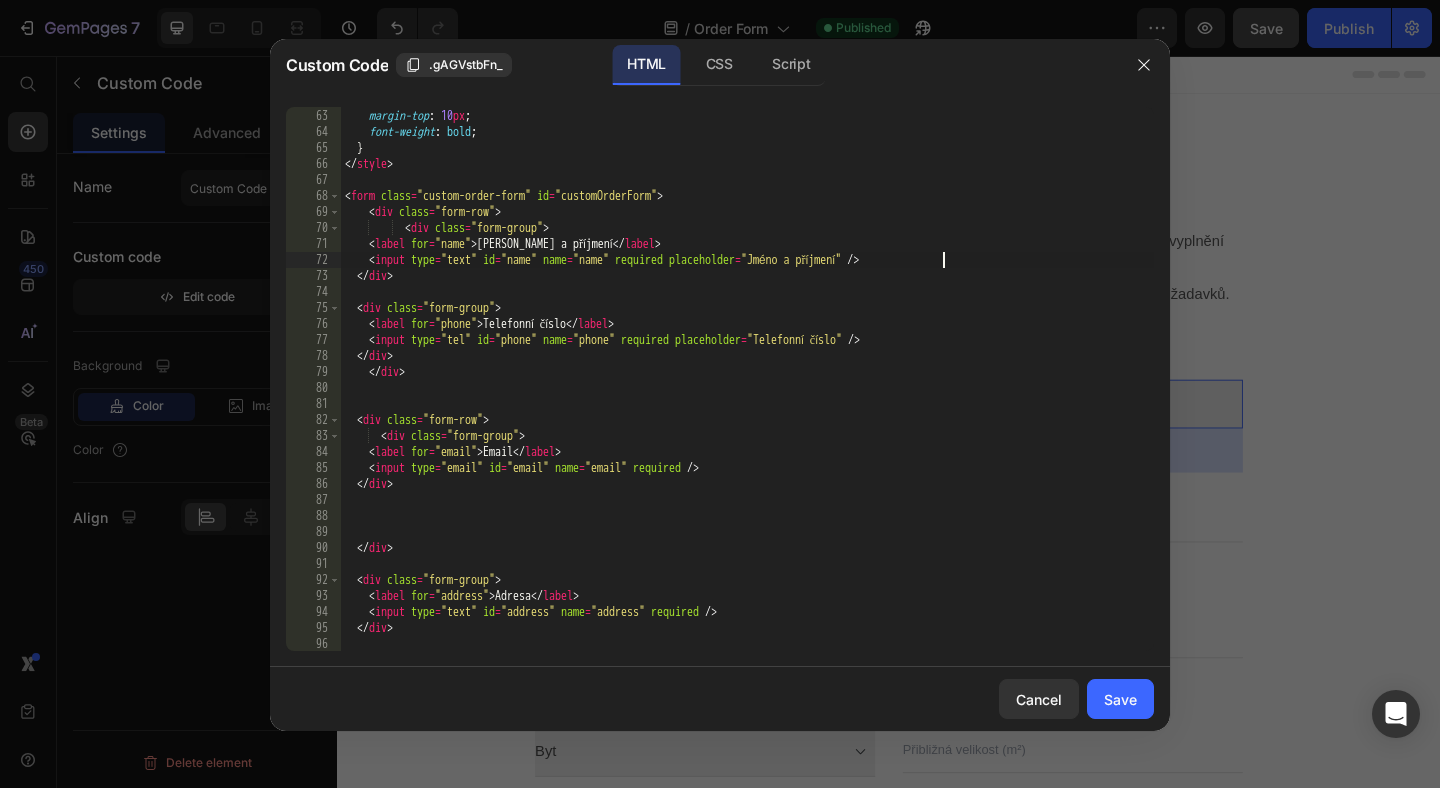 scroll, scrollTop: 995, scrollLeft: 0, axis: vertical 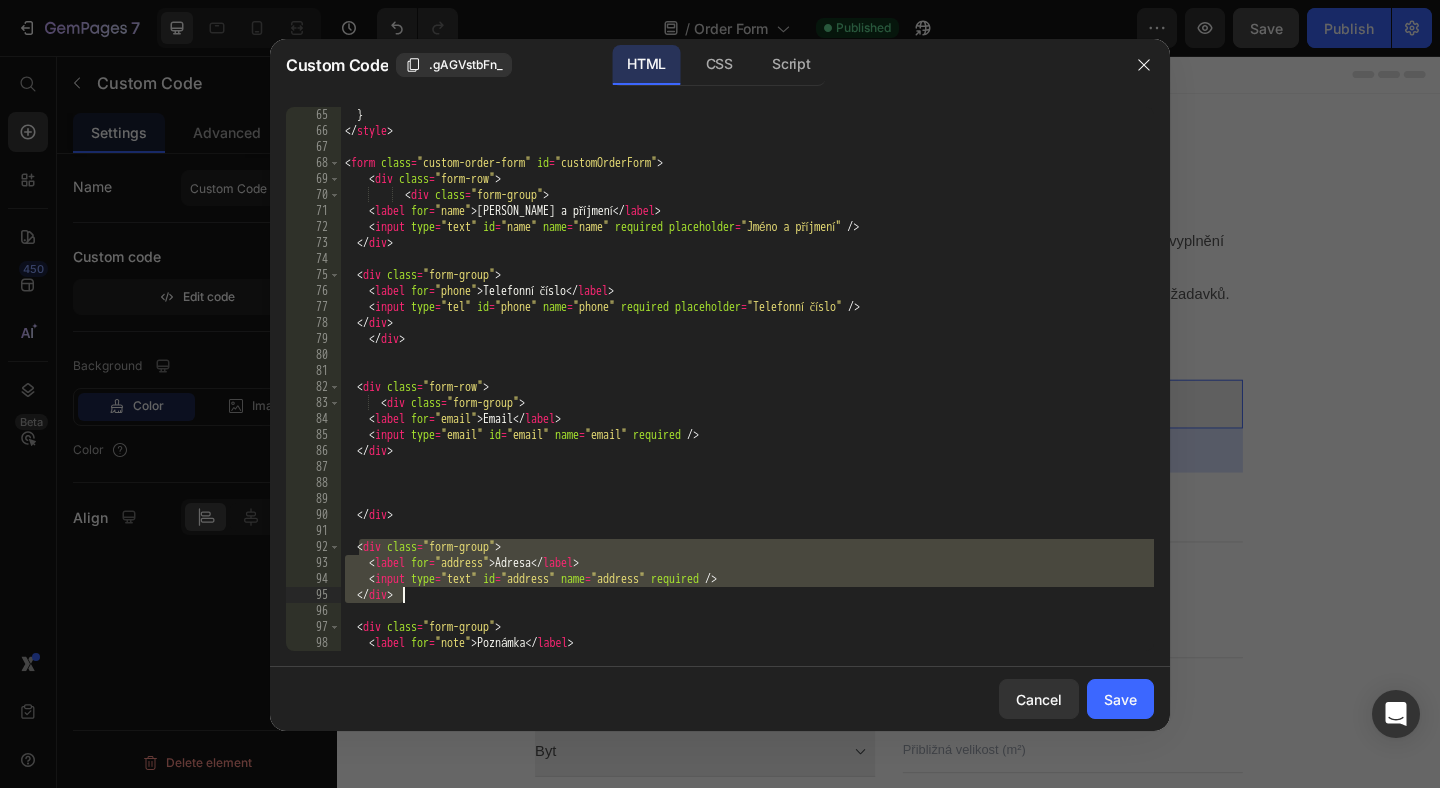 drag, startPoint x: 361, startPoint y: 554, endPoint x: 423, endPoint y: 597, distance: 75.45197 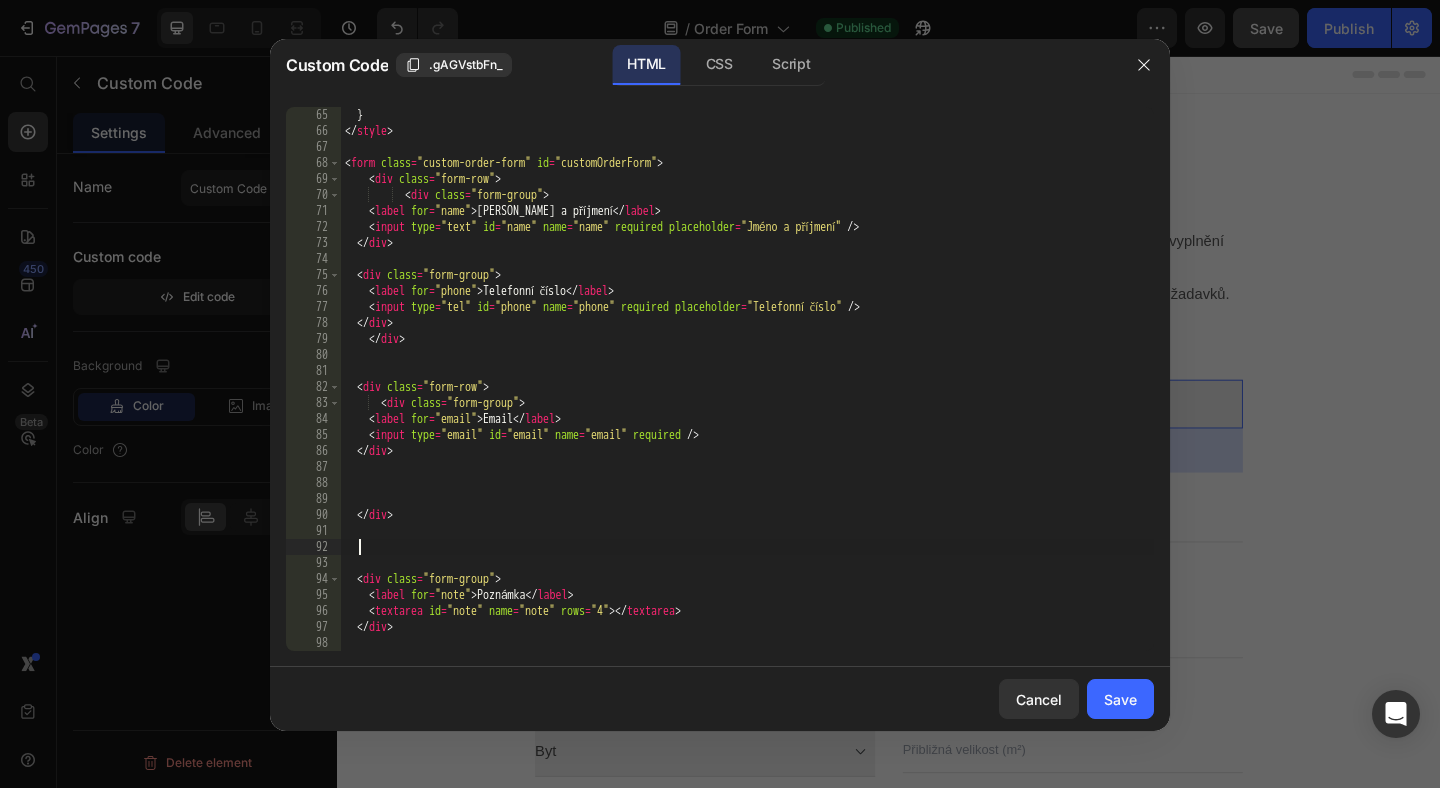 click on "} </ style > < form   class = "custom-order-form"   id = "customOrderForm" >      < div   class = "form-row" >              < div   class = "form-group" >      < label   for = "name" > Jméno a příjmení </ label >      < input   type = "text"   id = "name"   name = "name"   required   placeholder = "Jméno a příjmení"   />    </ div >       < div   class = "form-group" >      < label   for = "phone" > Telefonní číslo </ label >      < input   type = "tel"   id = "phone"   name = "phone"   required   placeholder = "Telefonní číslo"   />    </ div >      </ div >    < div   class = "form-row" >         < div   class = "form-group" >      < label   for = "email" > Email </ label >      < input   type = "email"   id = "email"   name = "email"   required   />    </ div >       </ div >          < div   class = "form-group" >      < label   for = "note" > Poznámka </ label >      < textarea   id = "note"   name = "note"   rows = "4" > </ textarea >    </ div >    < button   type = "submit" > </ >" at bounding box center [747, 395] 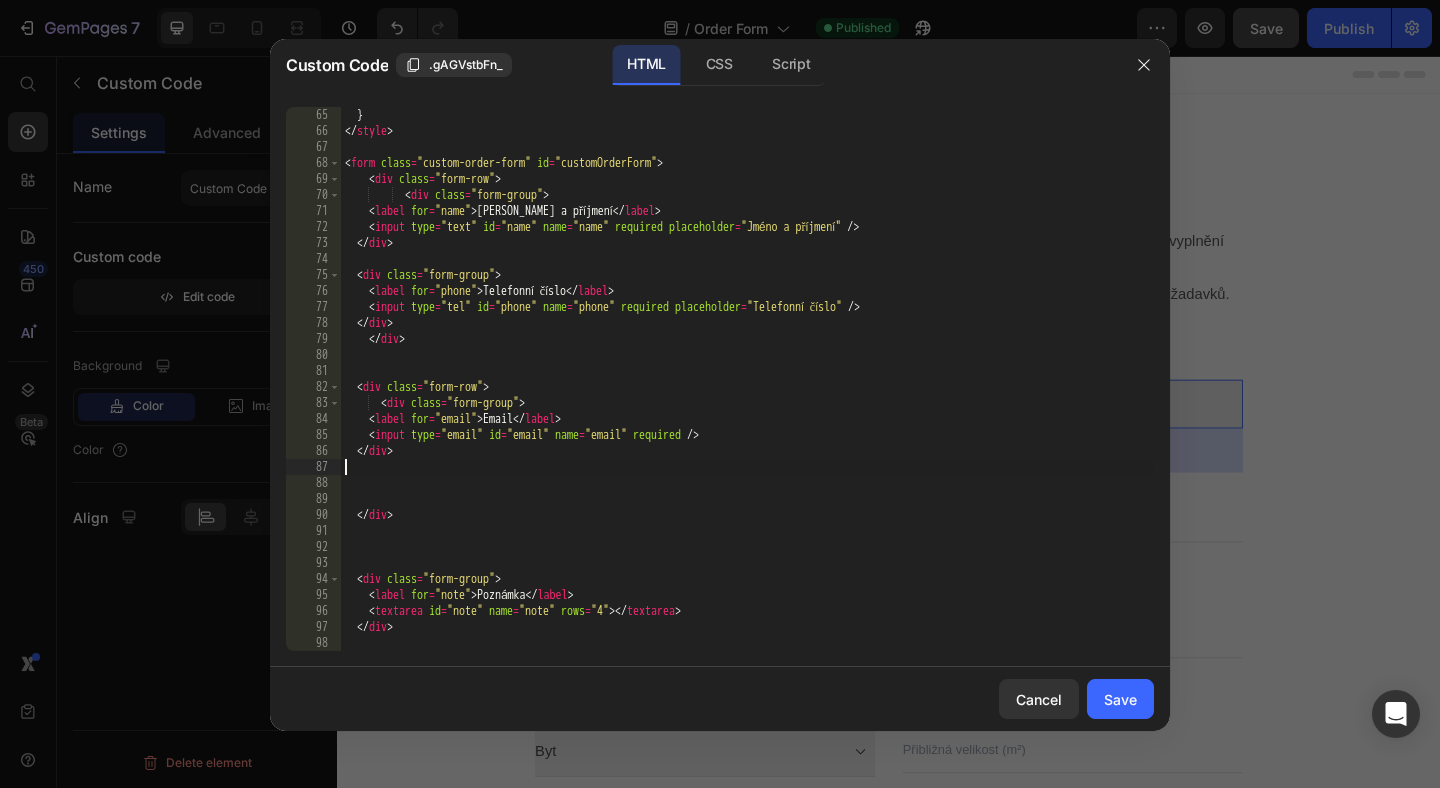 paste on "</div>" 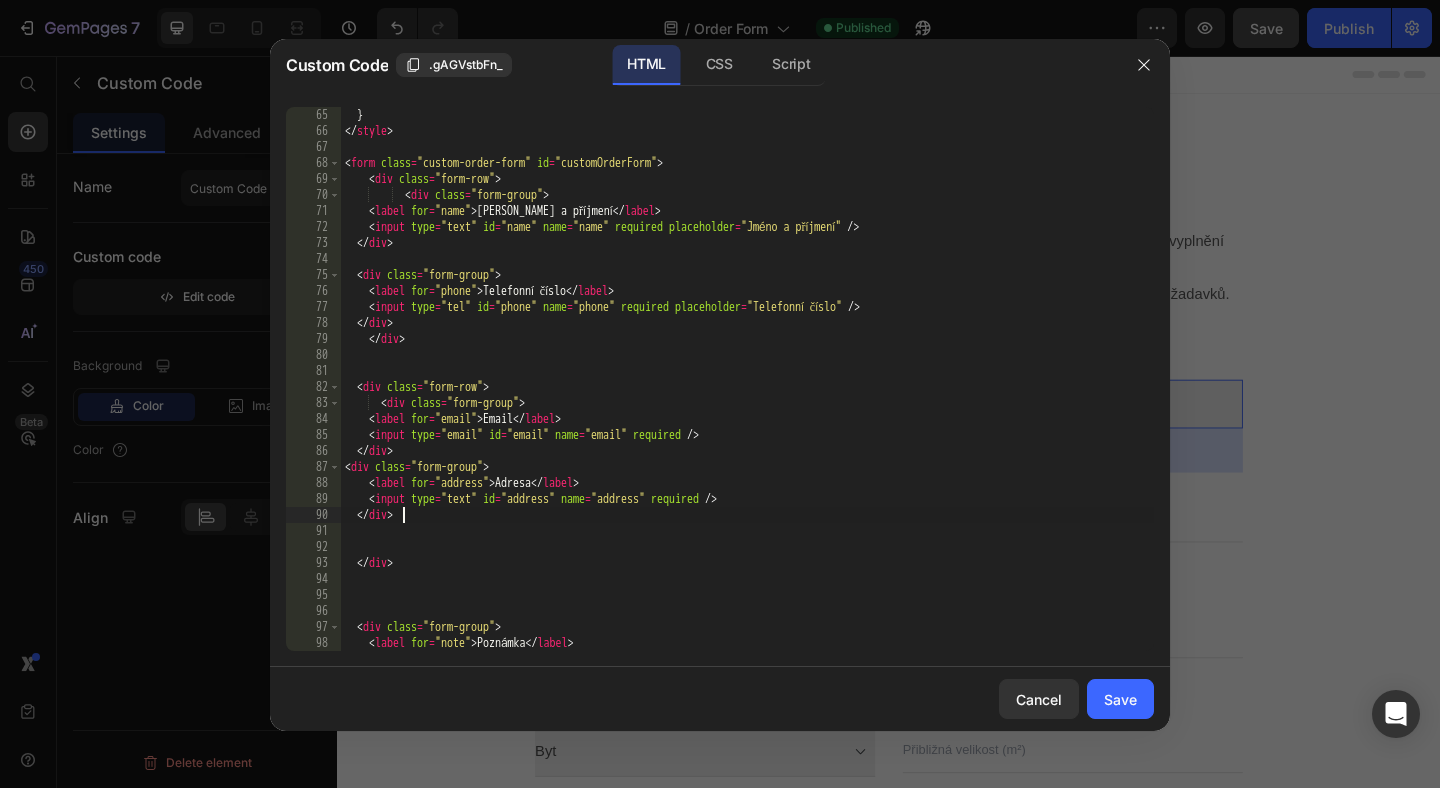 click on "} </ style > < form   class = "custom-order-form"   id = "customOrderForm" >      < div   class = "form-row" >              < div   class = "form-group" >      < label   for = "name" > Jméno a příjmení </ label >      < input   type = "text"   id = "name"   name = "name"   required   placeholder = "Jméno a příjmení"   />    </ div >       < div   class = "form-group" >      < label   for = "phone" > Telefonní číslo </ label >      < input   type = "tel"   id = "phone"   name = "phone"   required   placeholder = "Telefonní číslo"   />    </ div >      </ div >    < div   class = "form-row" >         < div   class = "form-group" >      < label   for = "email" > Email </ label >      < input   type = "email"   id = "email"   name = "email"   required   />    </ div > < div   class = "form-group" >      < label   for = "address" > Adresa </ label >      < input   type = "text"   id = "address"   name = "address"   required   />    </ div >       </ div >          < div   class = "form-group" > <" at bounding box center (747, 395) 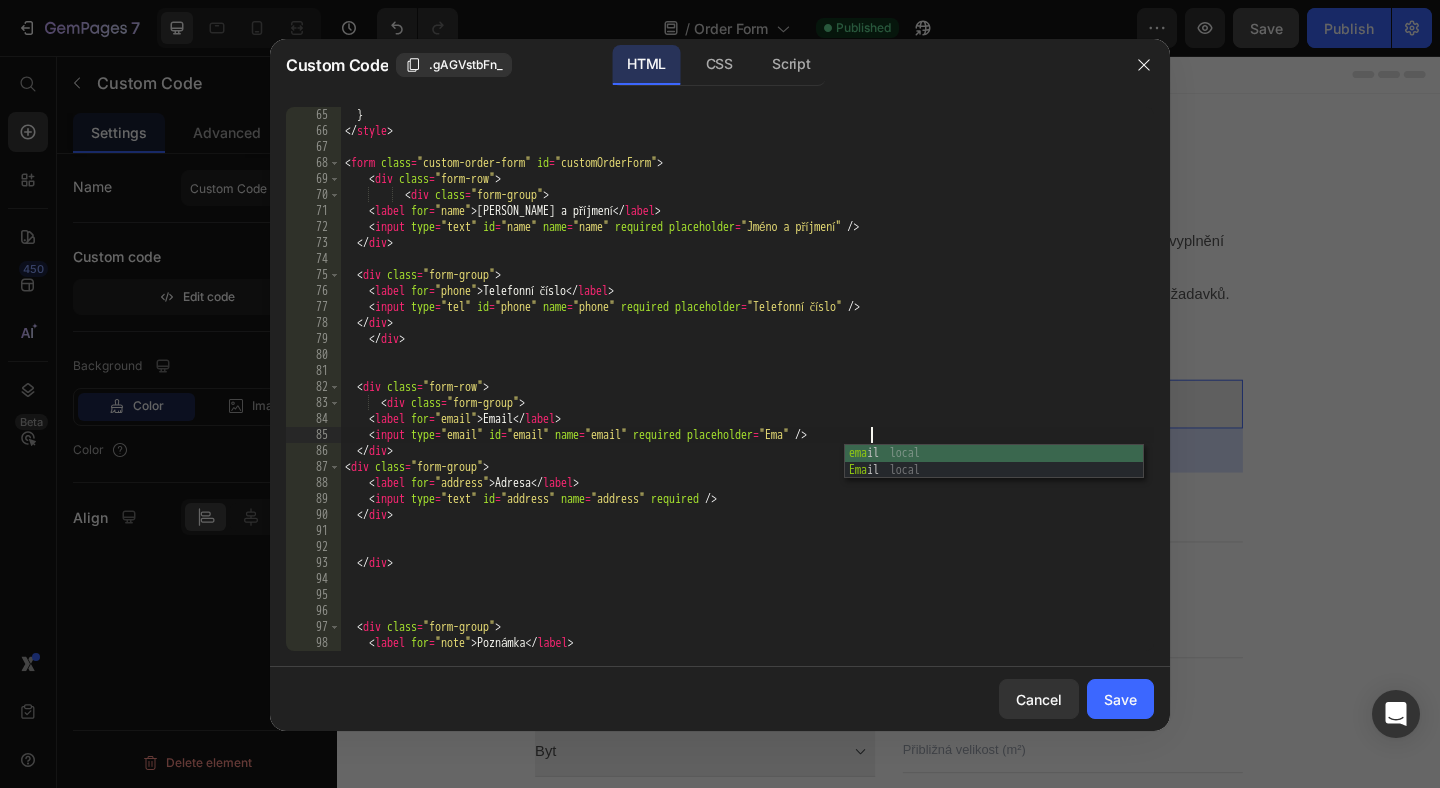 scroll, scrollTop: 0, scrollLeft: 44, axis: horizontal 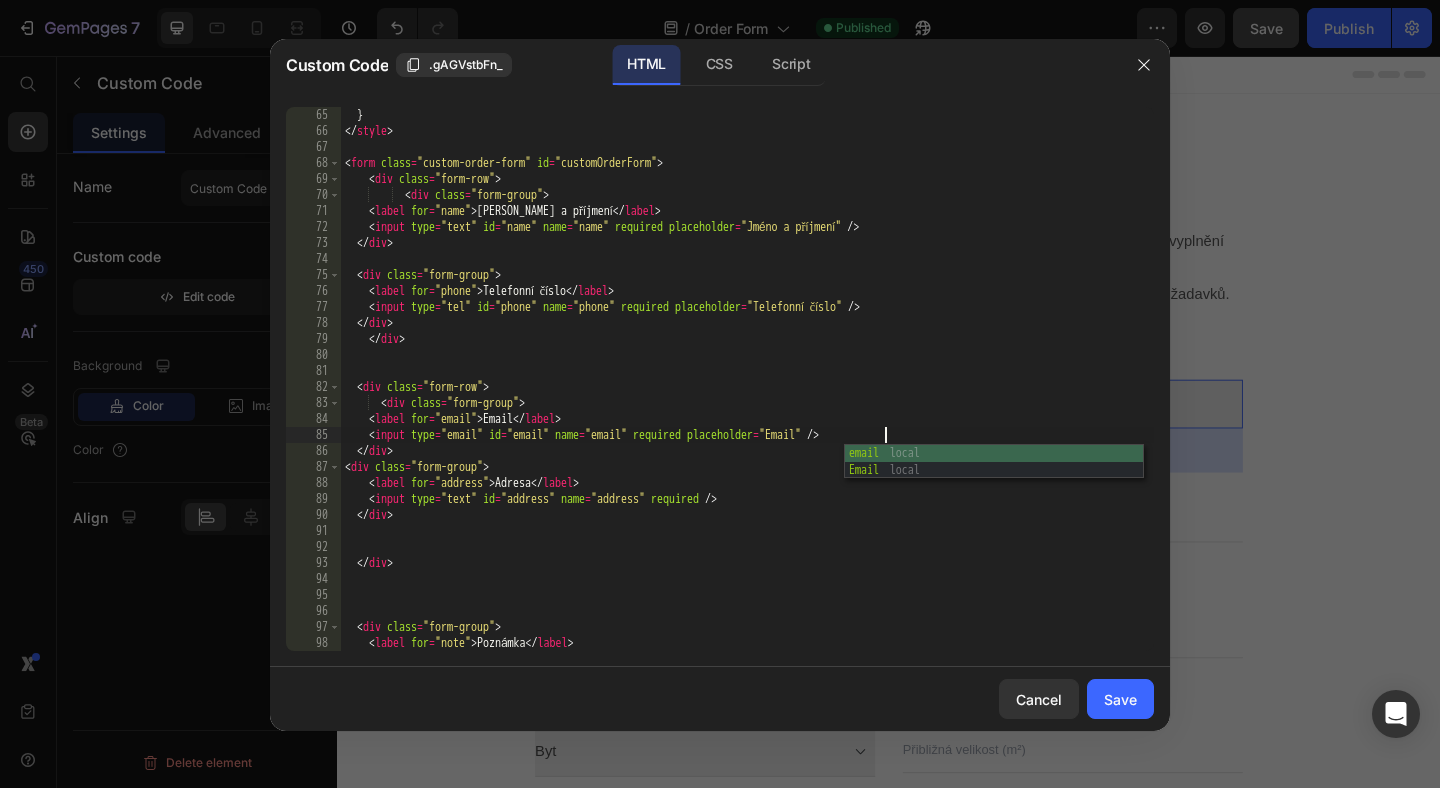 click on "} </ style > < form   class = "custom-order-form"   id = "customOrderForm" >      < div   class = "form-row" >              < div   class = "form-group" >      < label   for = "name" > Jméno a příjmení </ label >      < input   type = "text"   id = "name"   name = "name"   required   placeholder = "Jméno a příjmení"   />    </ div >       < div   class = "form-group" >      < label   for = "phone" > Telefonní číslo </ label >      < input   type = "tel"   id = "phone"   name = "phone"   required   placeholder = "Telefonní číslo"   />    </ div >      </ div >    < div   class = "form-row" >         < div   class = "form-group" >      < label   for = "email" > Email </ label >      < input   type = "email"   id = "email"   name = "email"   required   placeholder = "Email"   />    </ div > < div   class = "form-group" >      < label   for = "address" > Adresa </ label >      < input   type = "text"   id = "address"   name = "address"   required   />    </ div >       </ div >          < div   =" at bounding box center (747, 395) 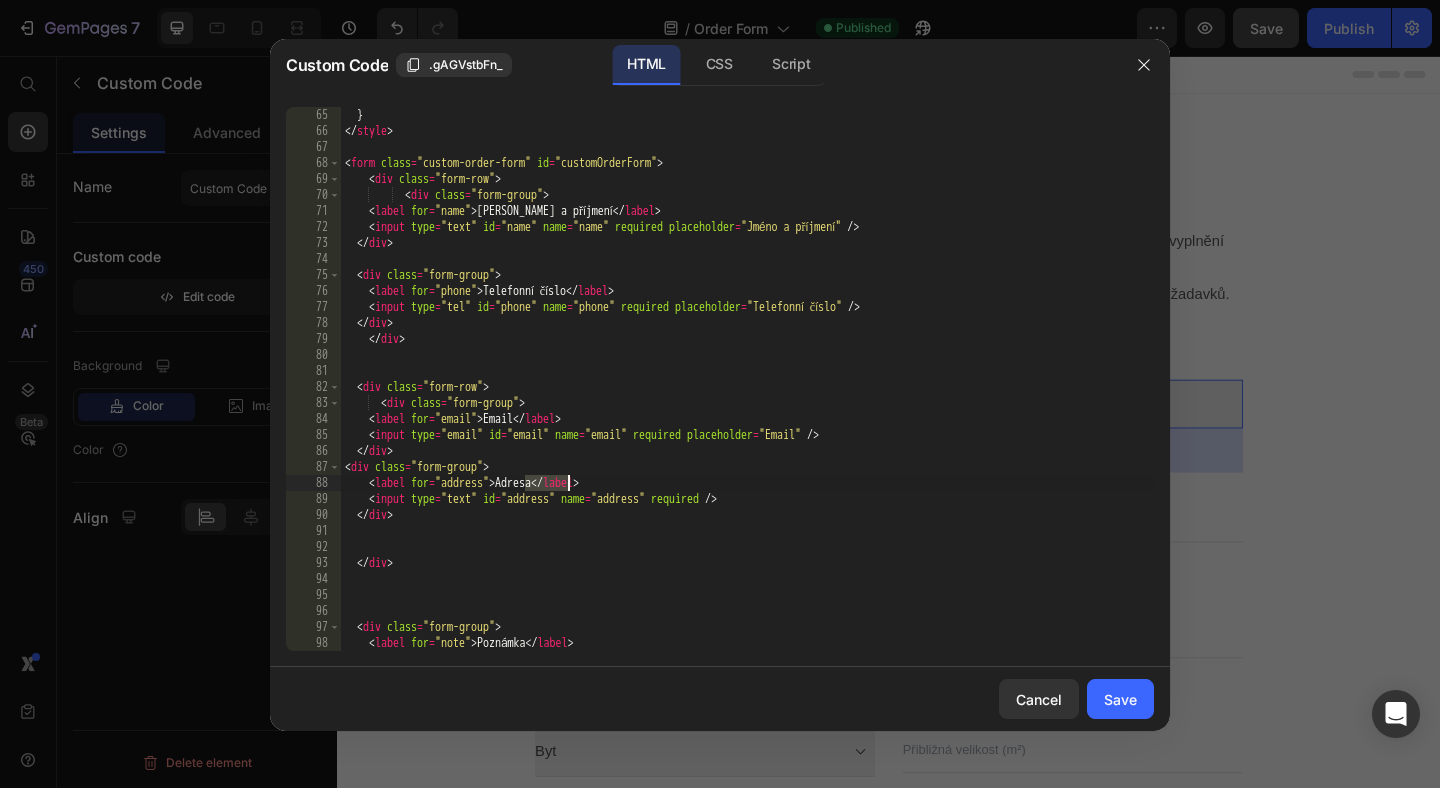 click on "} </ style > < form   class = "custom-order-form"   id = "customOrderForm" >      < div   class = "form-row" >              < div   class = "form-group" >      < label   for = "name" > Jméno a příjmení </ label >      < input   type = "text"   id = "name"   name = "name"   required   placeholder = "Jméno a příjmení"   />    </ div >       < div   class = "form-group" >      < label   for = "phone" > Telefonní číslo </ label >      < input   type = "tel"   id = "phone"   name = "phone"   required   placeholder = "Telefonní číslo"   />    </ div >      </ div >    < div   class = "form-row" >         < div   class = "form-group" >      < label   for = "email" > Email </ label >      < input   type = "email"   id = "email"   name = "email"   required   placeholder = "Email"   />    </ div > < div   class = "form-group" >      < label   for = "address" > Adresa </ label >      < input   type = "text"   id = "address"   name = "address"   required   />    </ div >       </ div >          < div   =" at bounding box center (747, 395) 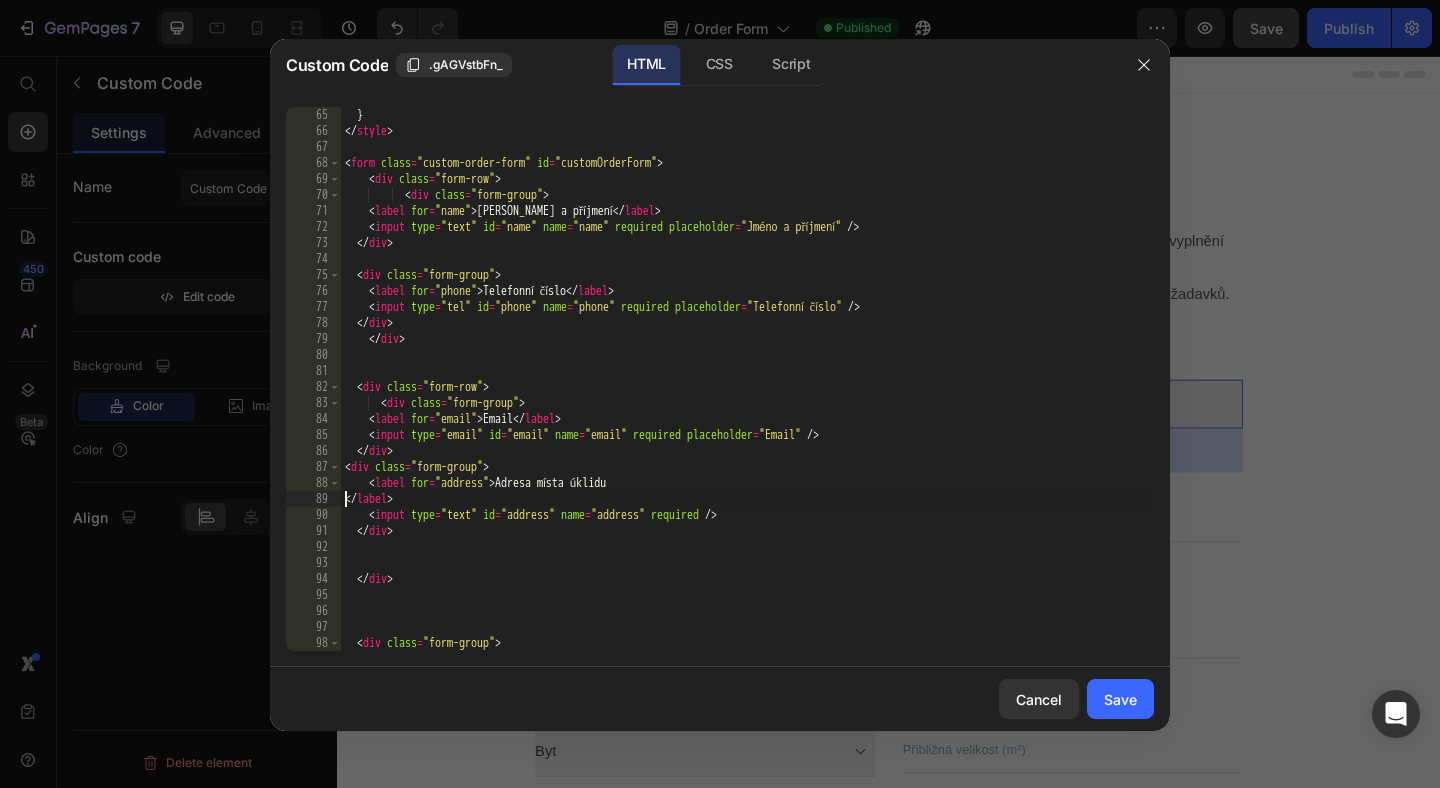 scroll, scrollTop: 0, scrollLeft: 4, axis: horizontal 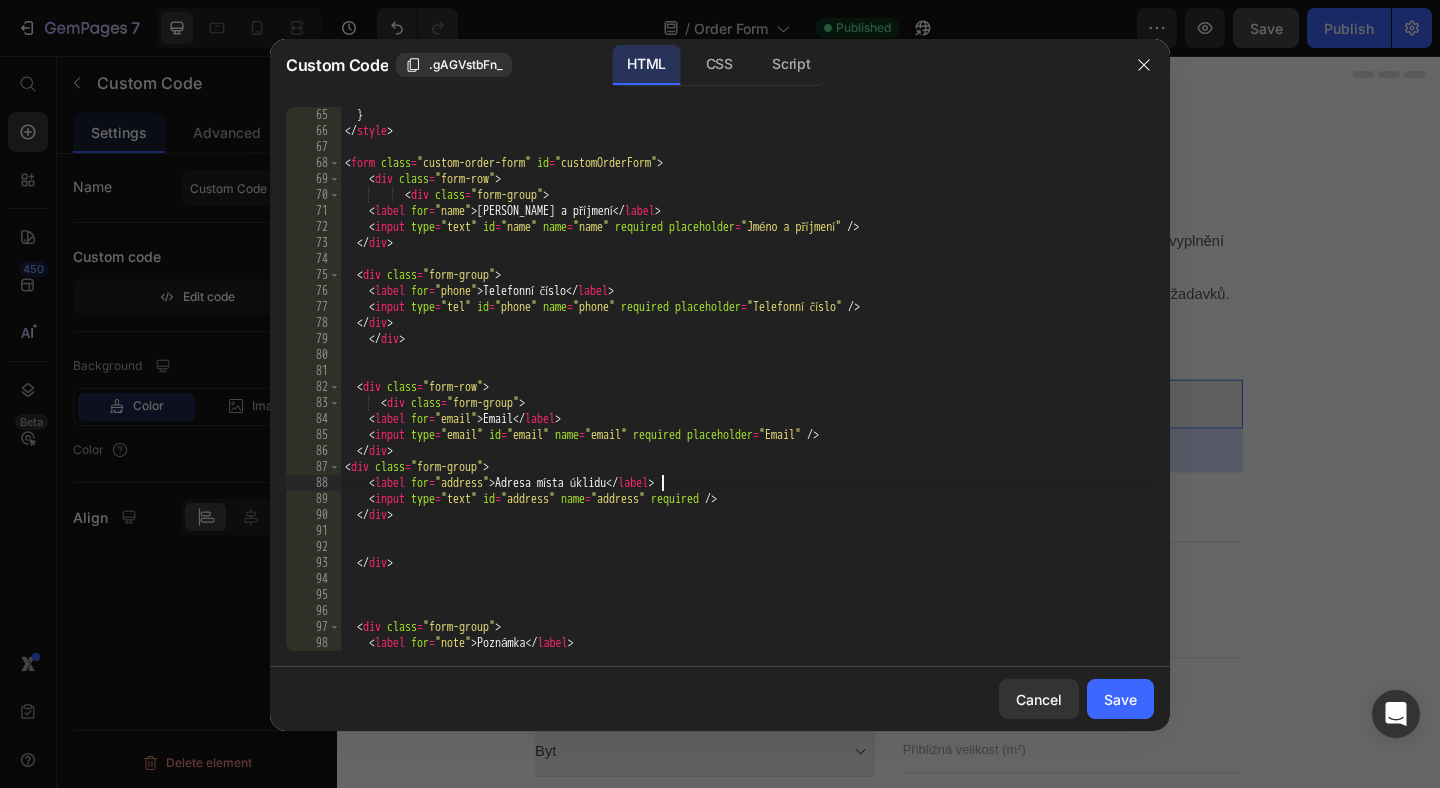 click on "} </ style > < form   class = "custom-order-form"   id = "customOrderForm" >      < div   class = "form-row" >              < div   class = "form-group" >      < label   for = "name" > Jméno a příjmení </ label >      < input   type = "text"   id = "name"   name = "name"   required   placeholder = "Jméno a příjmení"   />    </ div >       < div   class = "form-group" >      < label   for = "phone" > Telefonní číslo </ label >      < input   type = "tel"   id = "phone"   name = "phone"   required   placeholder = "Telefonní číslo"   />    </ div >      </ div >    < div   class = "form-row" >         < div   class = "form-group" >      < label   for = "email" > Email </ label >      < input   type = "email"   id = "email"   name = "email"   required   placeholder = "Email"   />    </ div > < div   class = "form-group" >      < label   for = "address" > Adresa místa úklidu </ label >      < input   type = "text"   id = "address"   name = "address"   required   />    </ div >       </ div >" at bounding box center (747, 395) 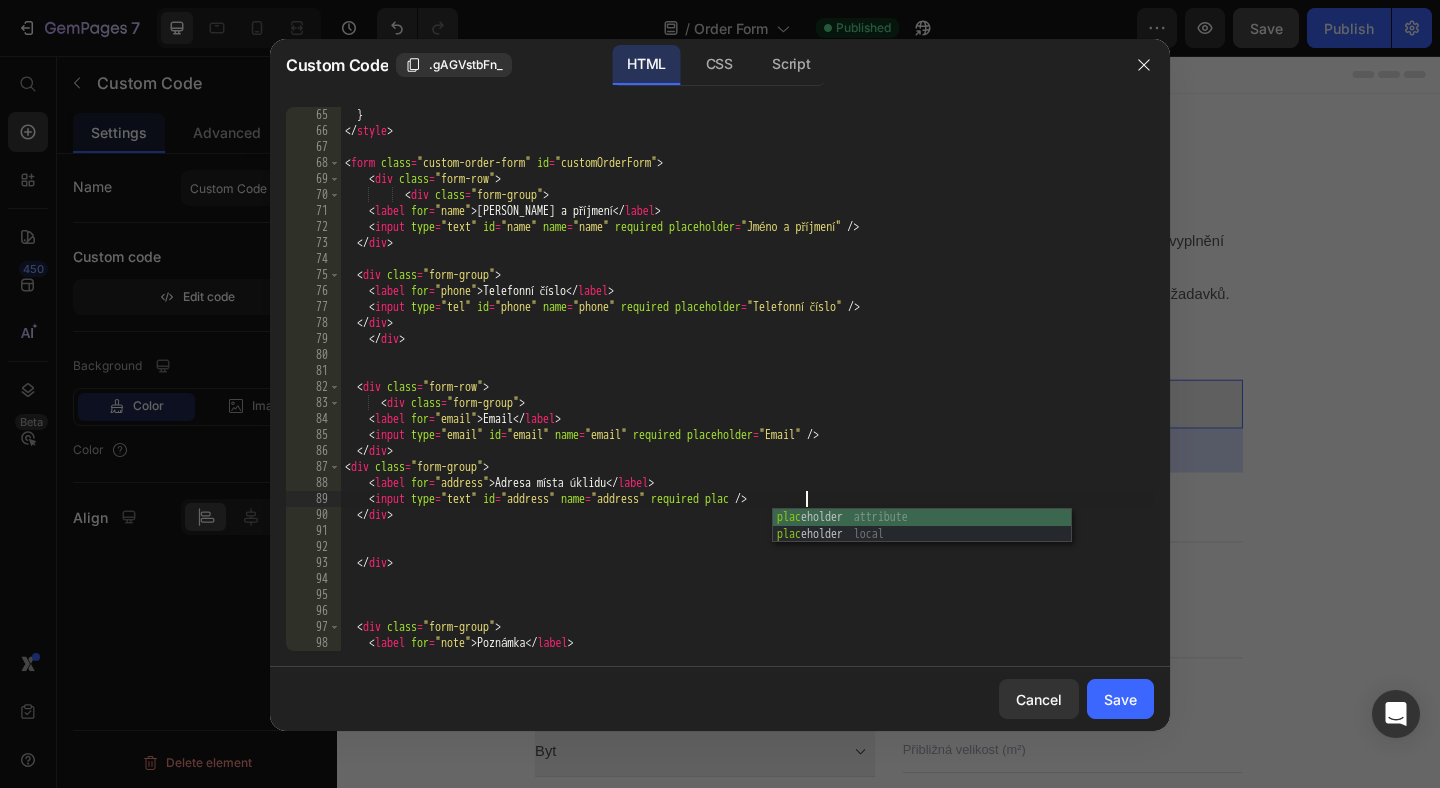 scroll, scrollTop: 0, scrollLeft: 38, axis: horizontal 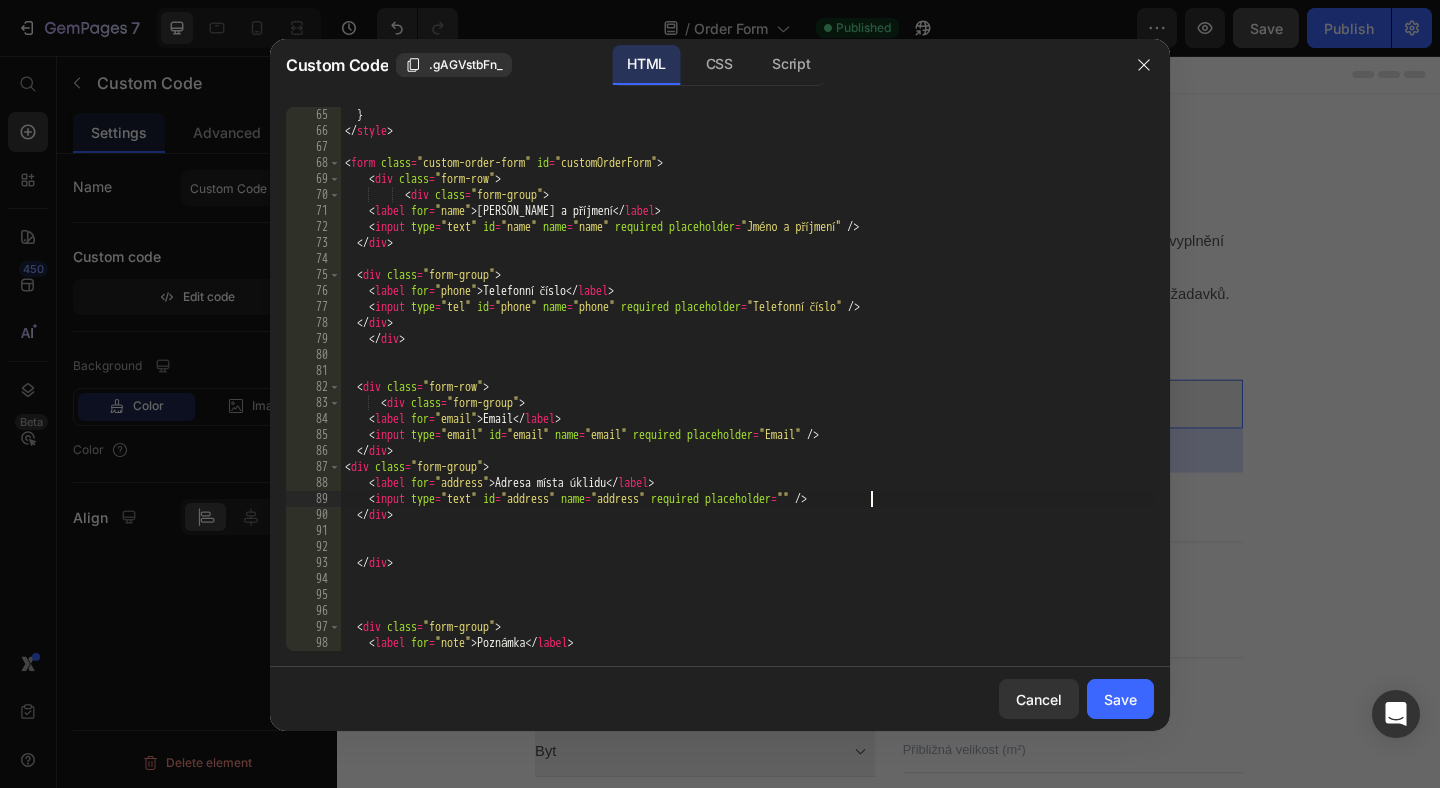 paste 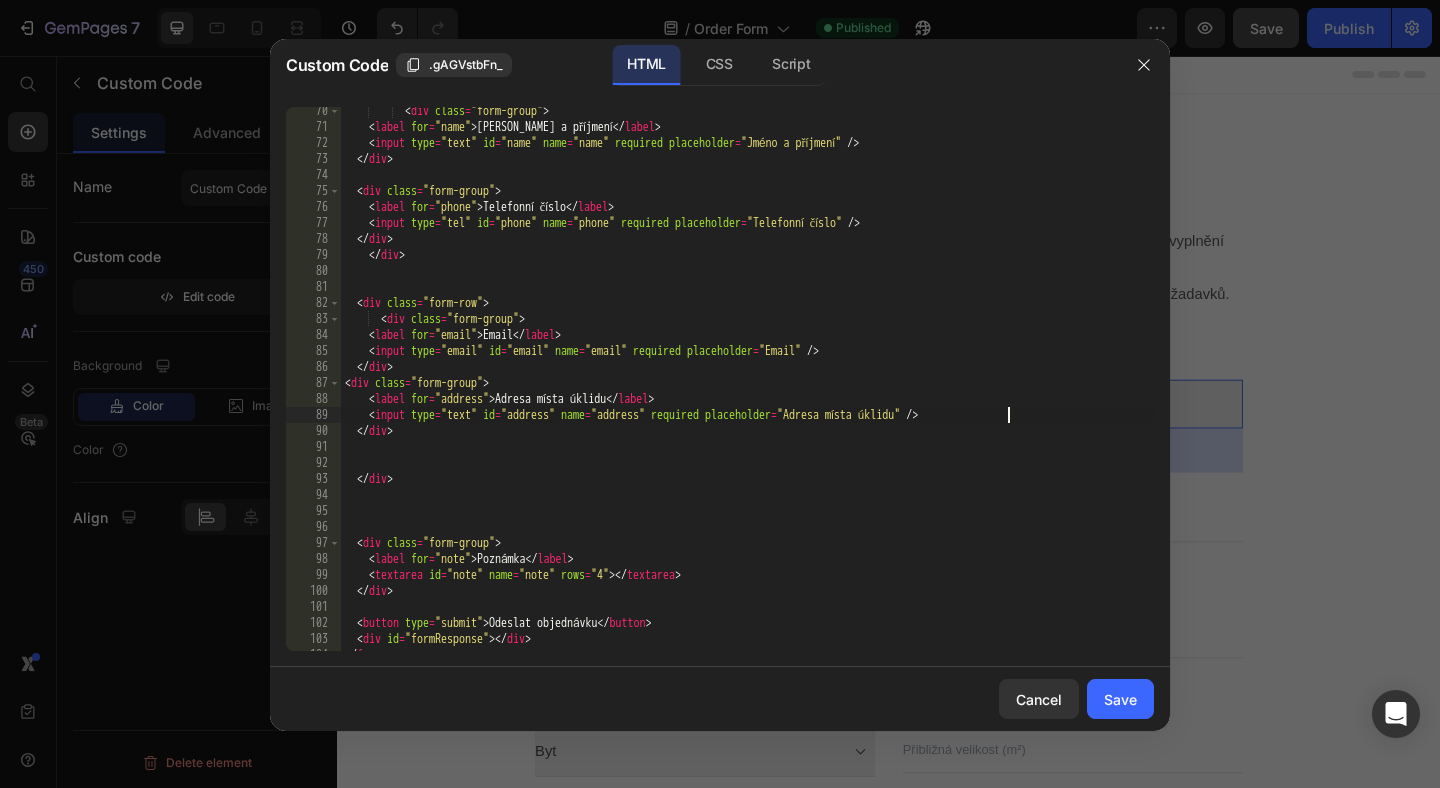 scroll, scrollTop: 1108, scrollLeft: 0, axis: vertical 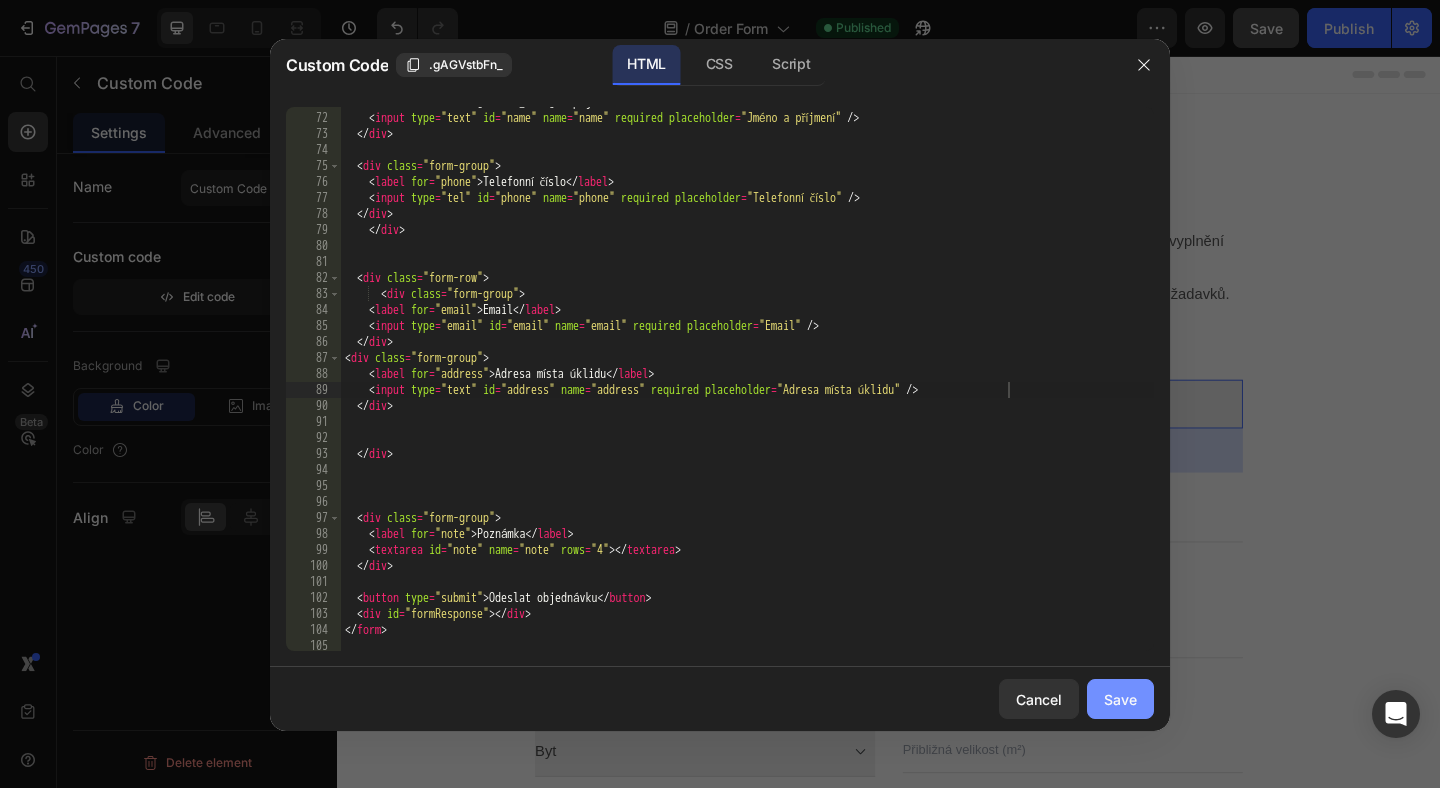 click on "Save" at bounding box center [1120, 699] 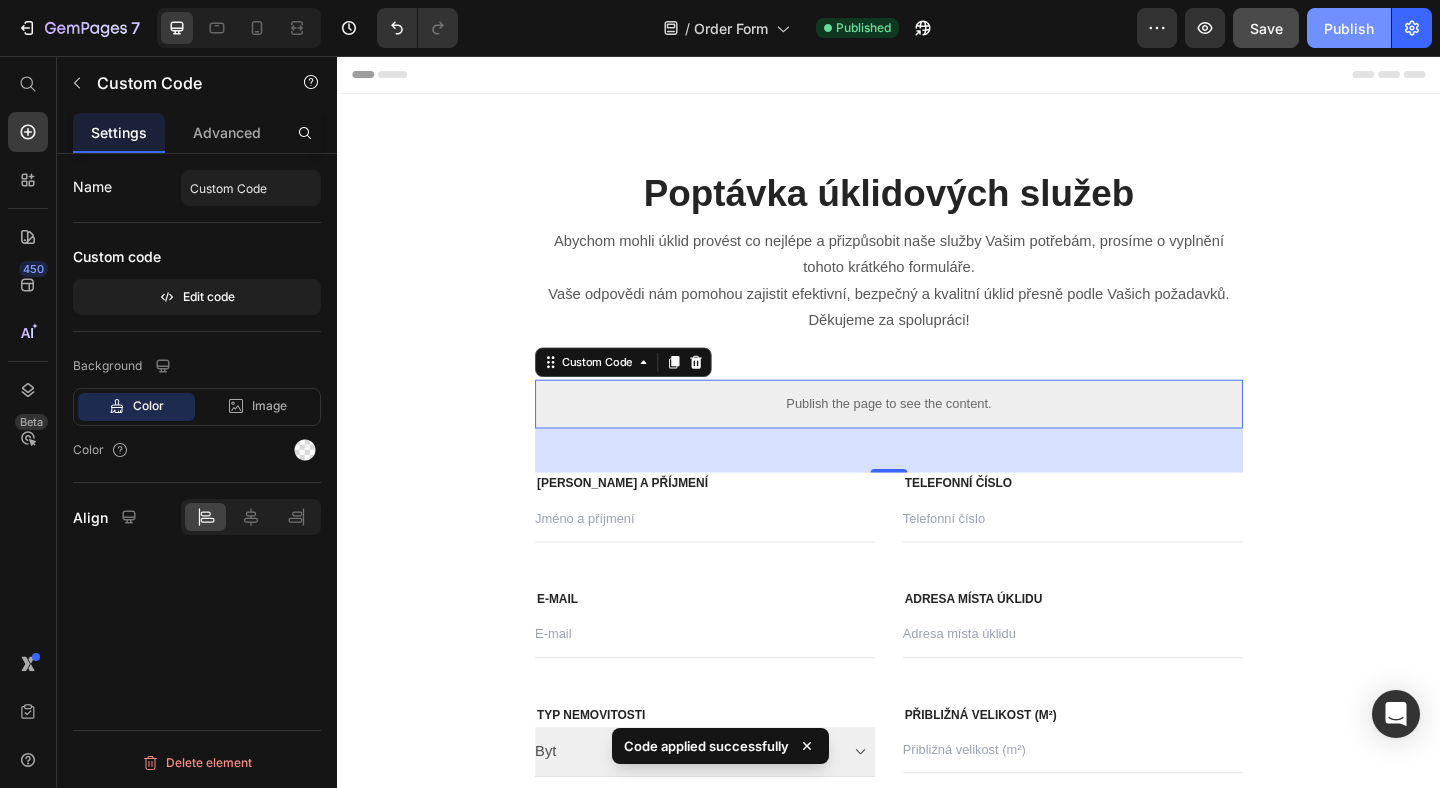 click on "Publish" at bounding box center (1349, 28) 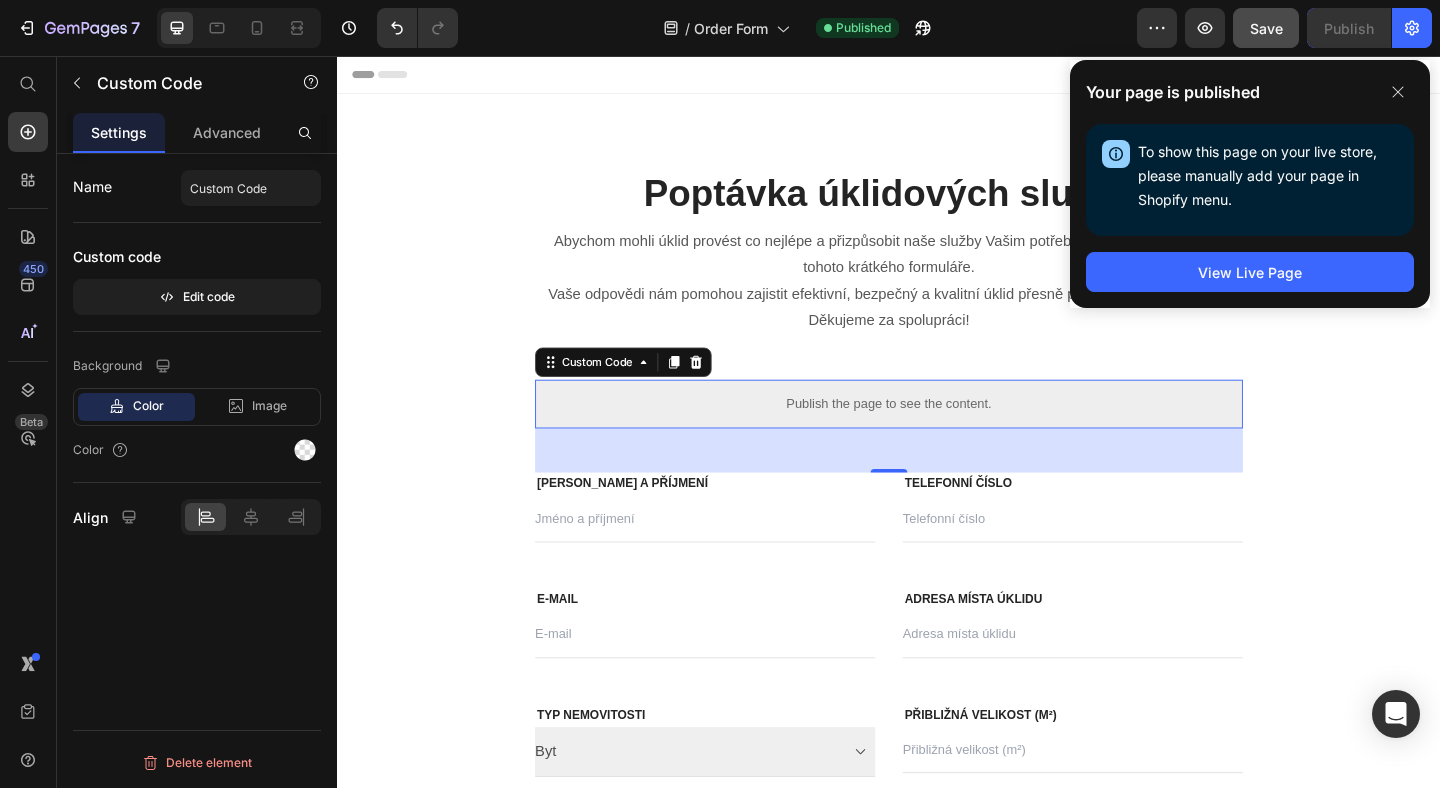 click on "Publish the page to see the content." at bounding box center (937, 434) 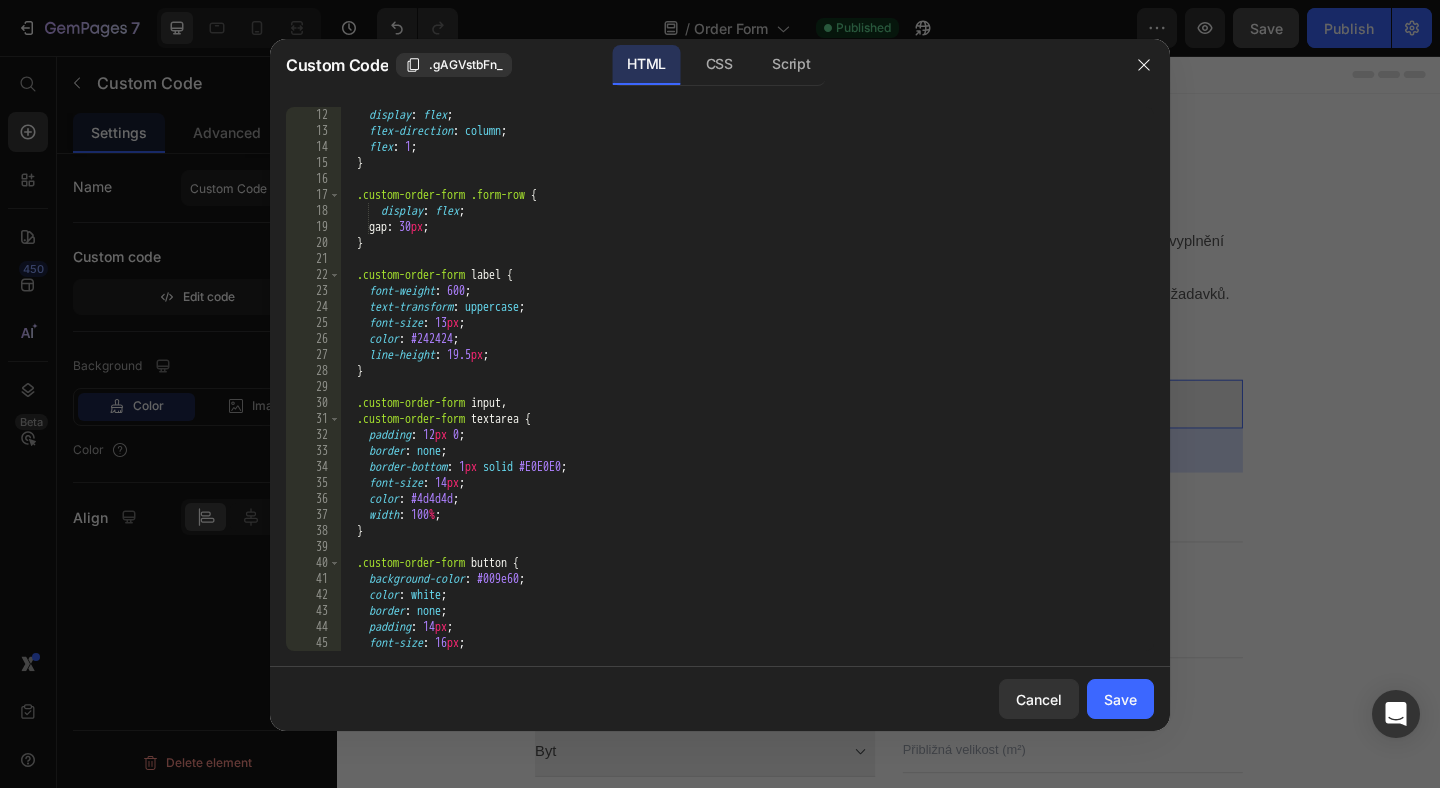 scroll, scrollTop: 186, scrollLeft: 0, axis: vertical 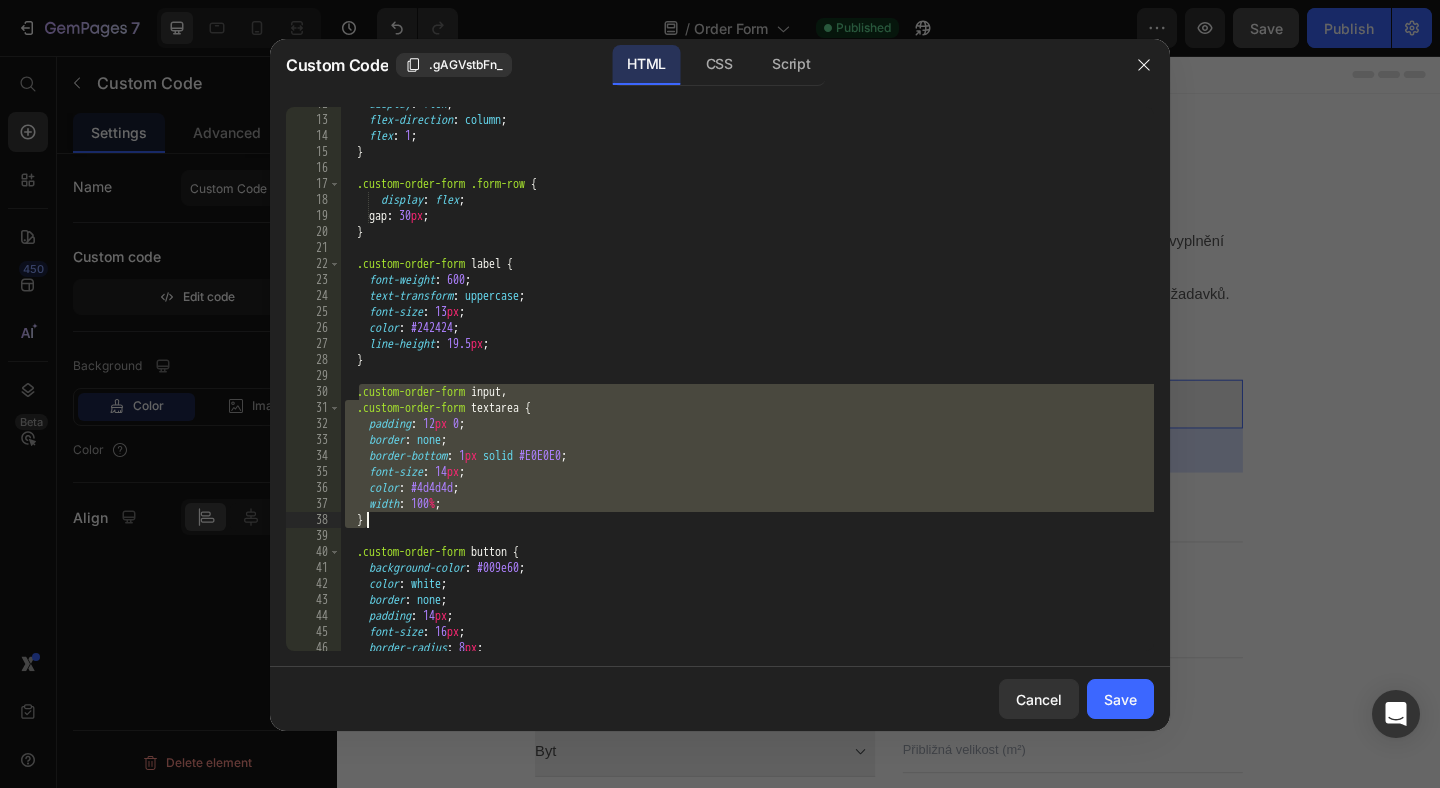 drag, startPoint x: 360, startPoint y: 398, endPoint x: 396, endPoint y: 521, distance: 128.16005 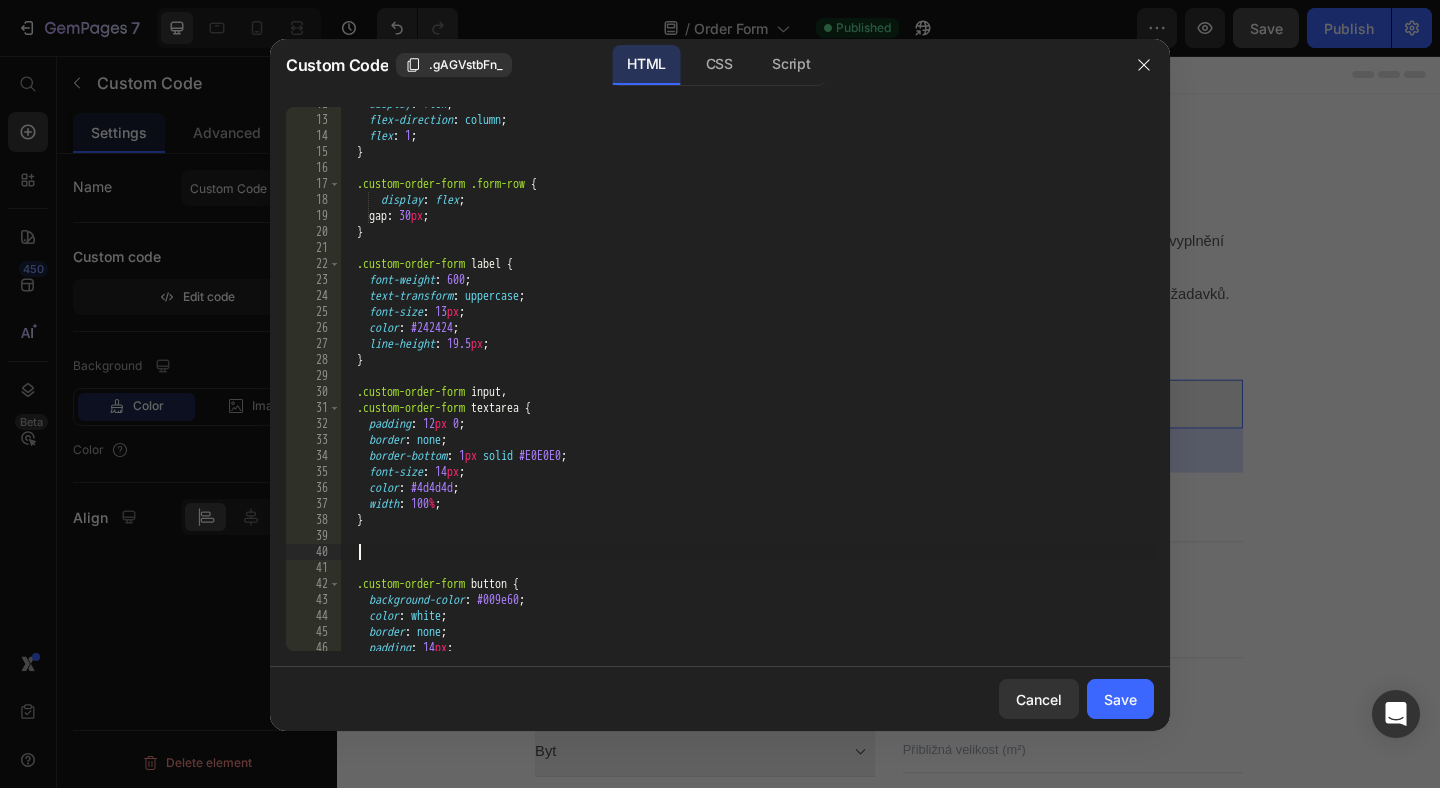 paste on "}" 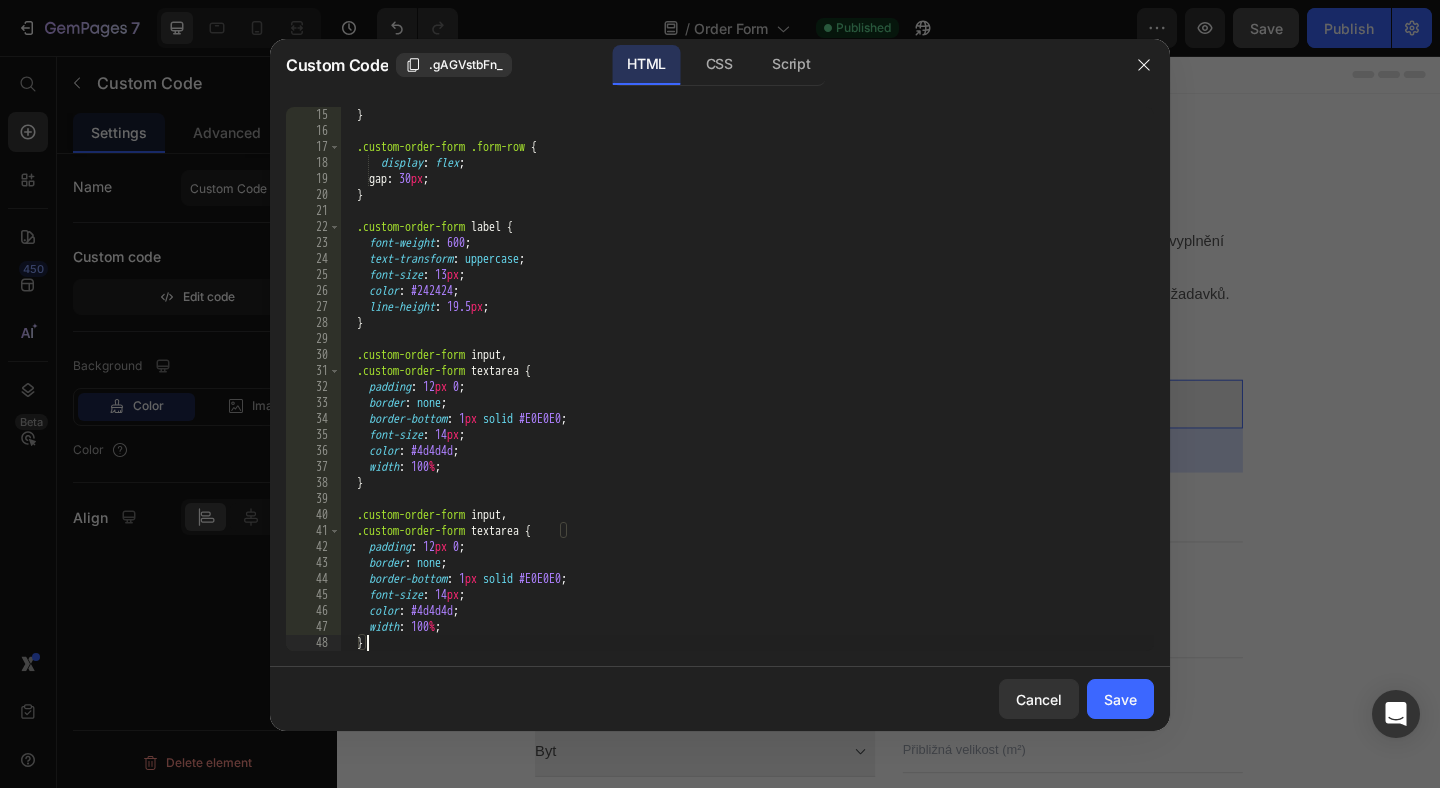 scroll, scrollTop: 224, scrollLeft: 0, axis: vertical 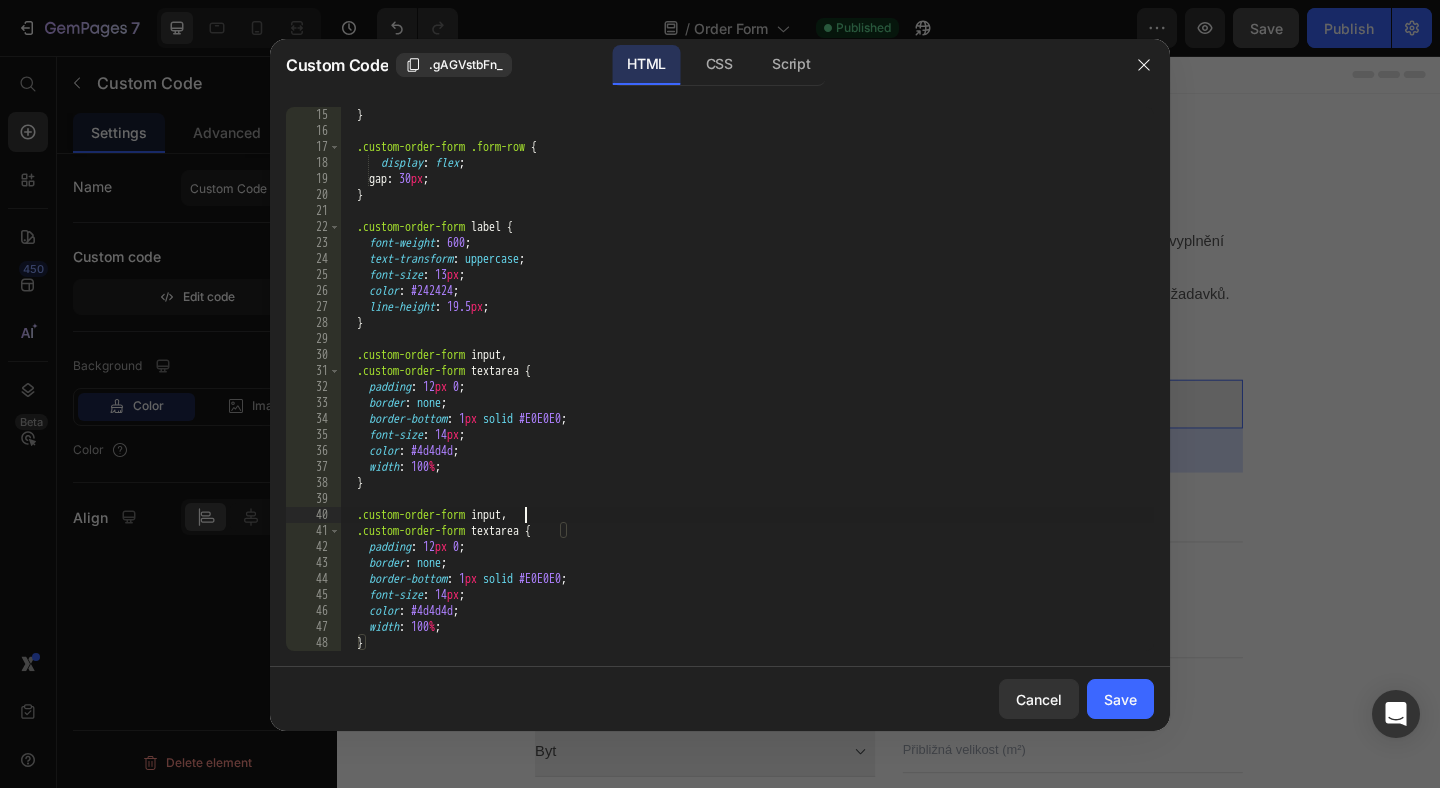 click on "}       .custom-order-form   .form-row   {         display :   flex ;        gap :   30 px ;    }    .custom-order-form   label   {      font-weight :   600 ;      text-transform :   uppercase ;      font-size :   13 px ;      color :   #242424 ;      line-height :   19.5 px ;    }    .custom-order-form   input ,    .custom-order-form   textarea   {      padding :   12 px   0 ;      border :   none ;      border-bottom :   1 px   solid   #E0E0E0 ;      font-size :   14 px ;      color :   #4d4d4d ;      width :   100 % ;    }       .custom-order-form   input ,    .custom-order-form   textarea   {      padding :   12 px   0 ;      border :   none ;      border-bottom :   1 px   solid   #E0E0E0 ;      font-size :   14 px ;      color :   #4d4d4d ;      width :   100 % ;    }" at bounding box center [747, 395] 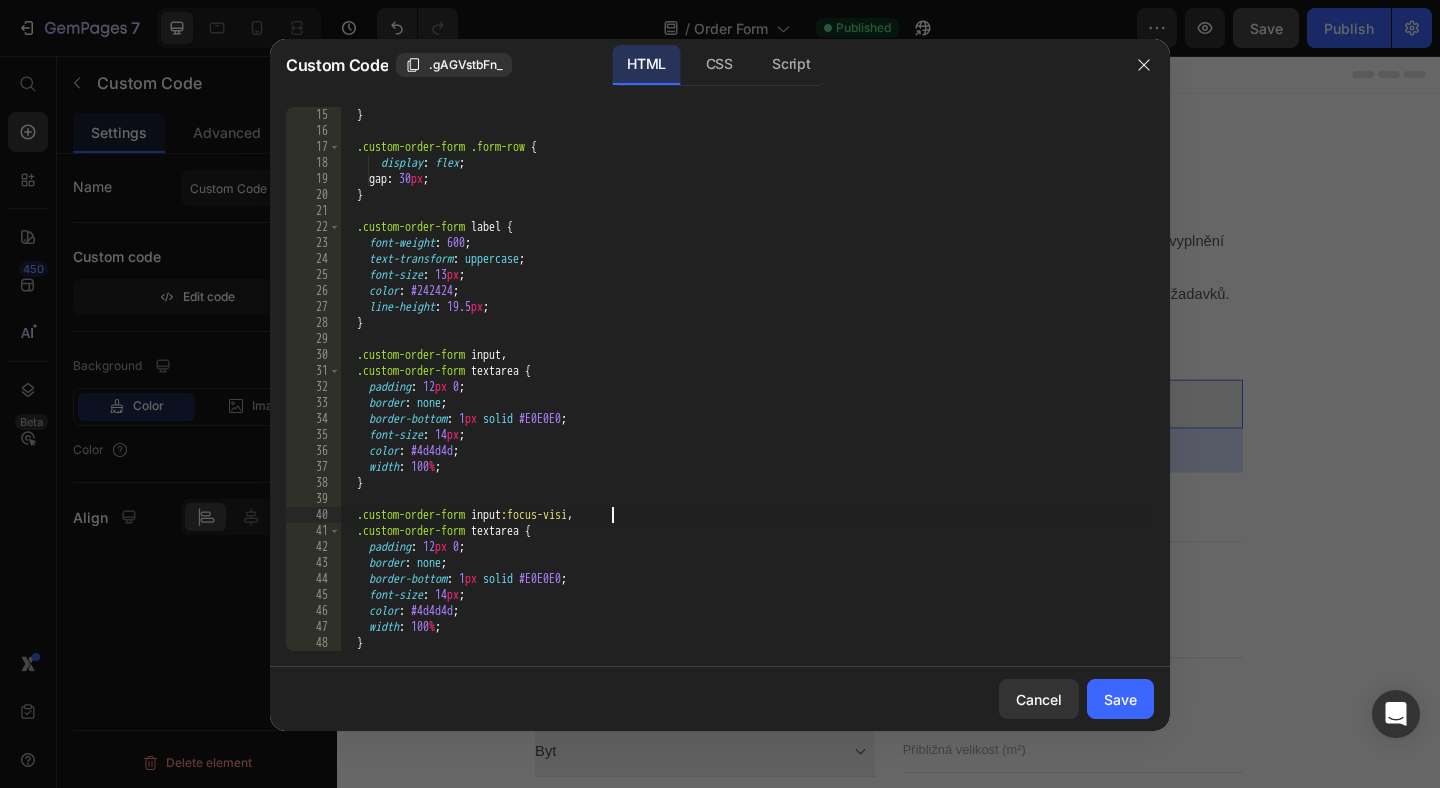 scroll, scrollTop: 0, scrollLeft: 23, axis: horizontal 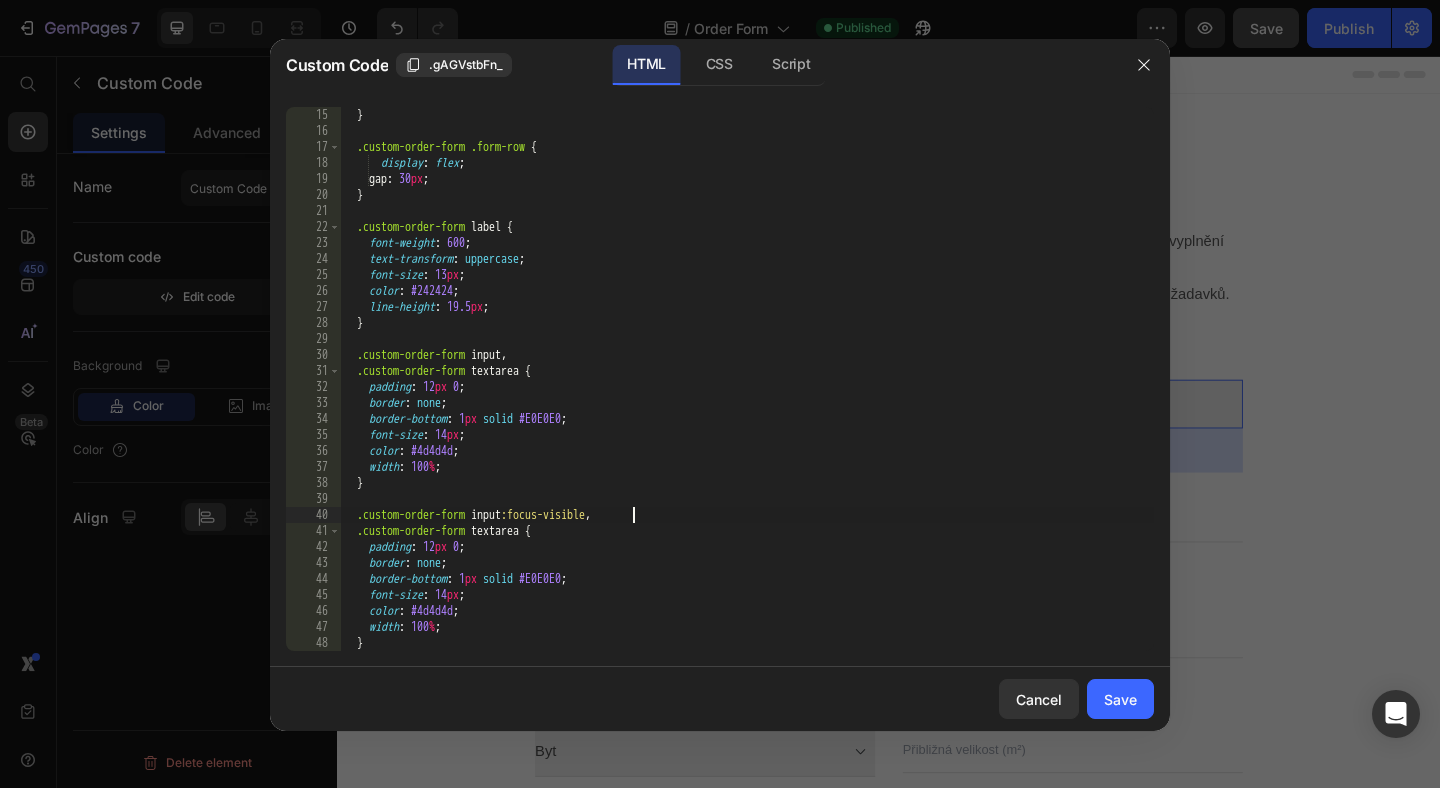 click on "}       .custom-order-form   .form-row   {         display :   flex ;        gap :   30 px ;    }    .custom-order-form   label   {      font-weight :   600 ;      text-transform :   uppercase ;      font-size :   13 px ;      color :   #242424 ;      line-height :   19.5 px ;    }    .custom-order-form   input ,    .custom-order-form   textarea   {      padding :   12 px   0 ;      border :   none ;      border-bottom :   1 px   solid   #E0E0E0 ;      font-size :   14 px ;      color :   #4d4d4d ;      width :   100 % ;    }       .custom-order-form   input :focus-visible ,    .custom-order-form   textarea   {      padding :   12 px   0 ;      border :   none ;      border-bottom :   1 px   solid   #E0E0E0 ;      font-size :   14 px ;      color :   #4d4d4d ;      width :   100 % ;    }" at bounding box center (747, 395) 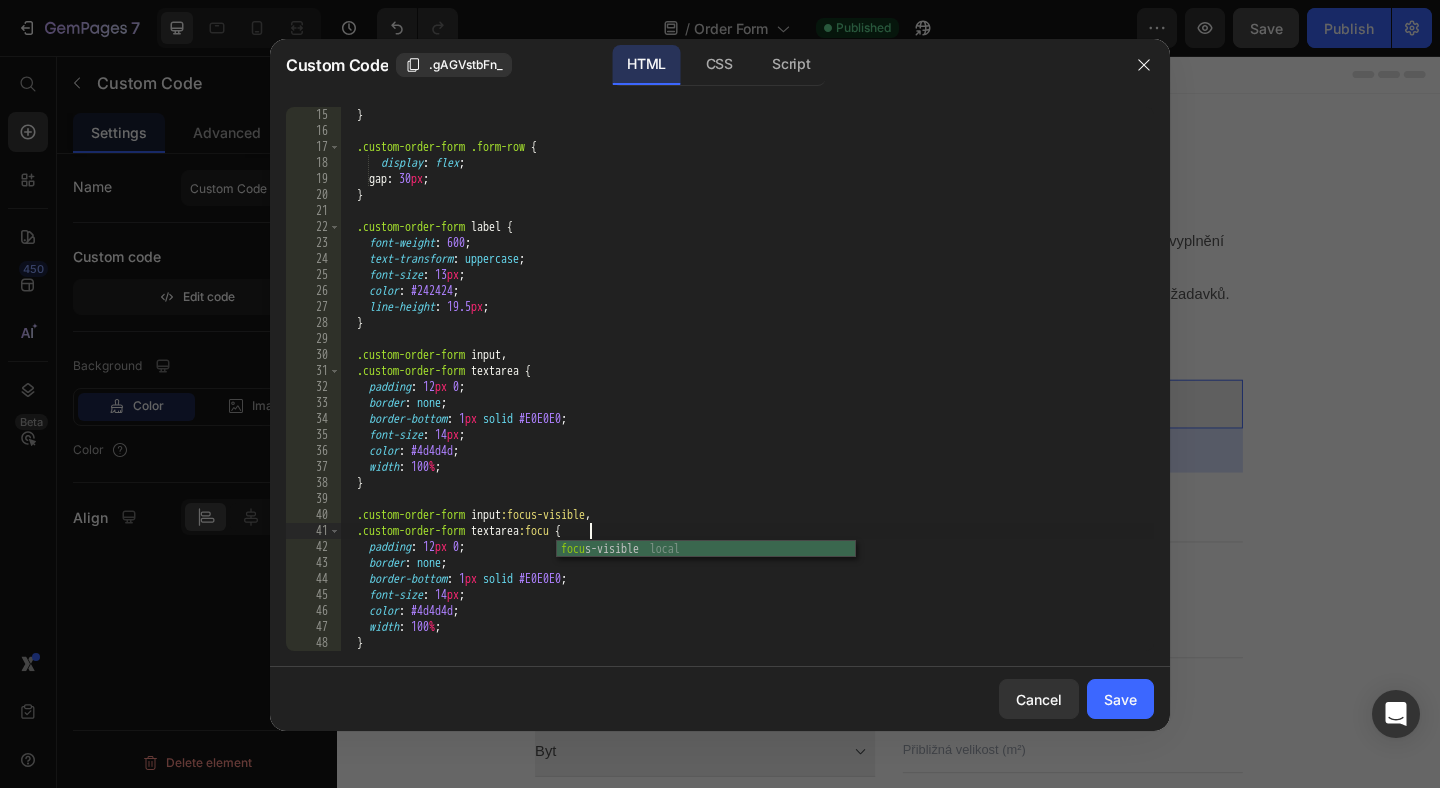 scroll, scrollTop: 0, scrollLeft: 20, axis: horizontal 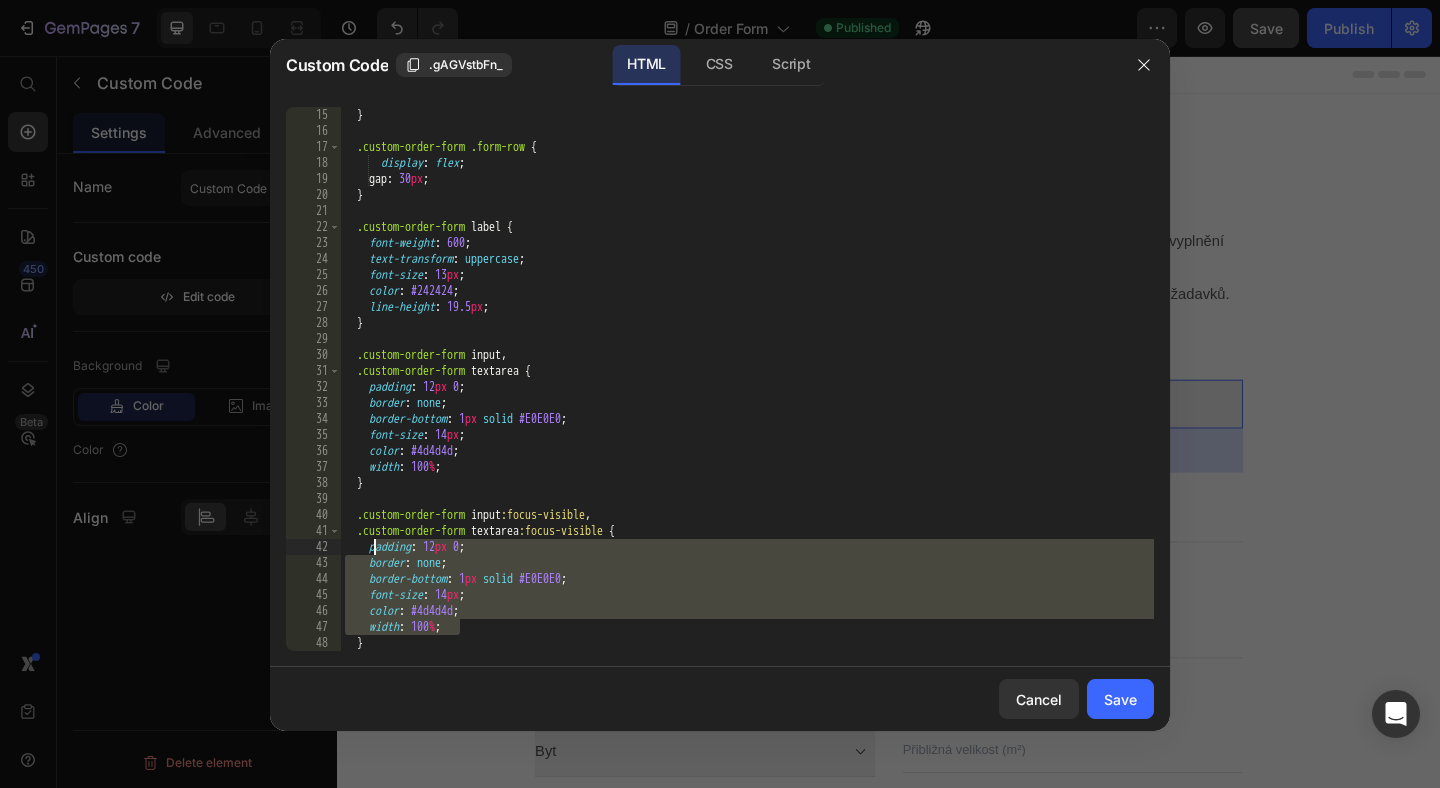 drag, startPoint x: 465, startPoint y: 623, endPoint x: 375, endPoint y: 548, distance: 117.15375 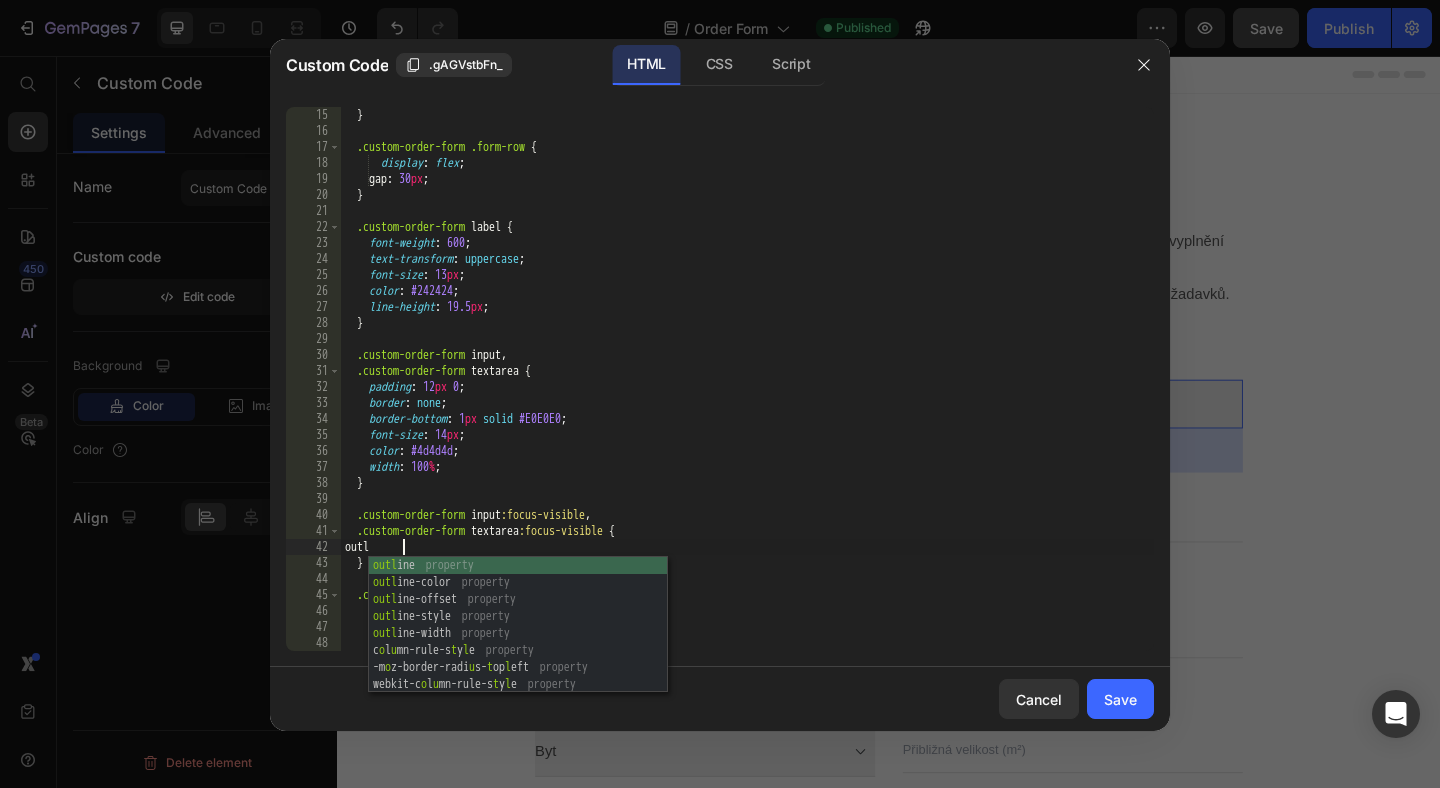 scroll, scrollTop: 0, scrollLeft: 4, axis: horizontal 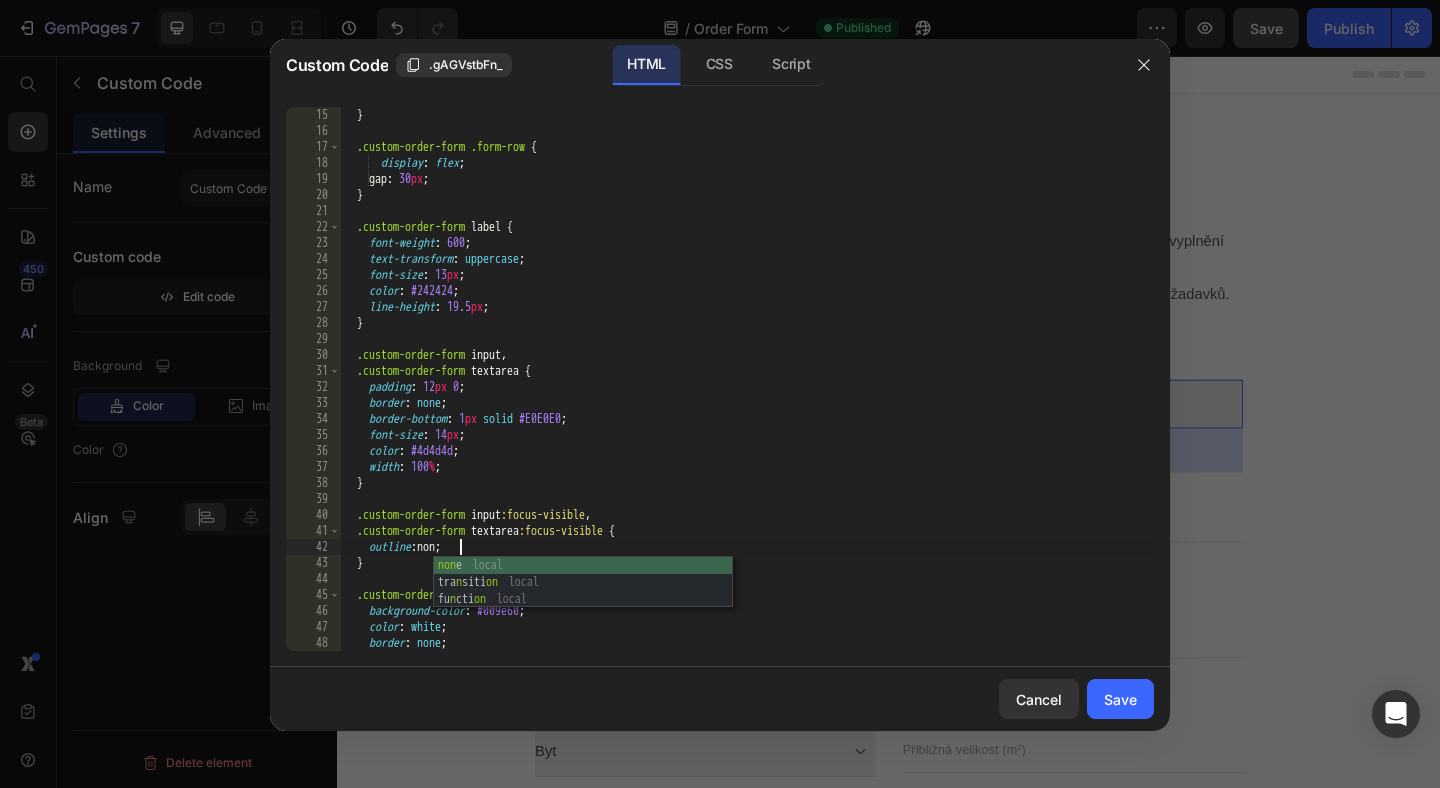 type on "outline: none;" 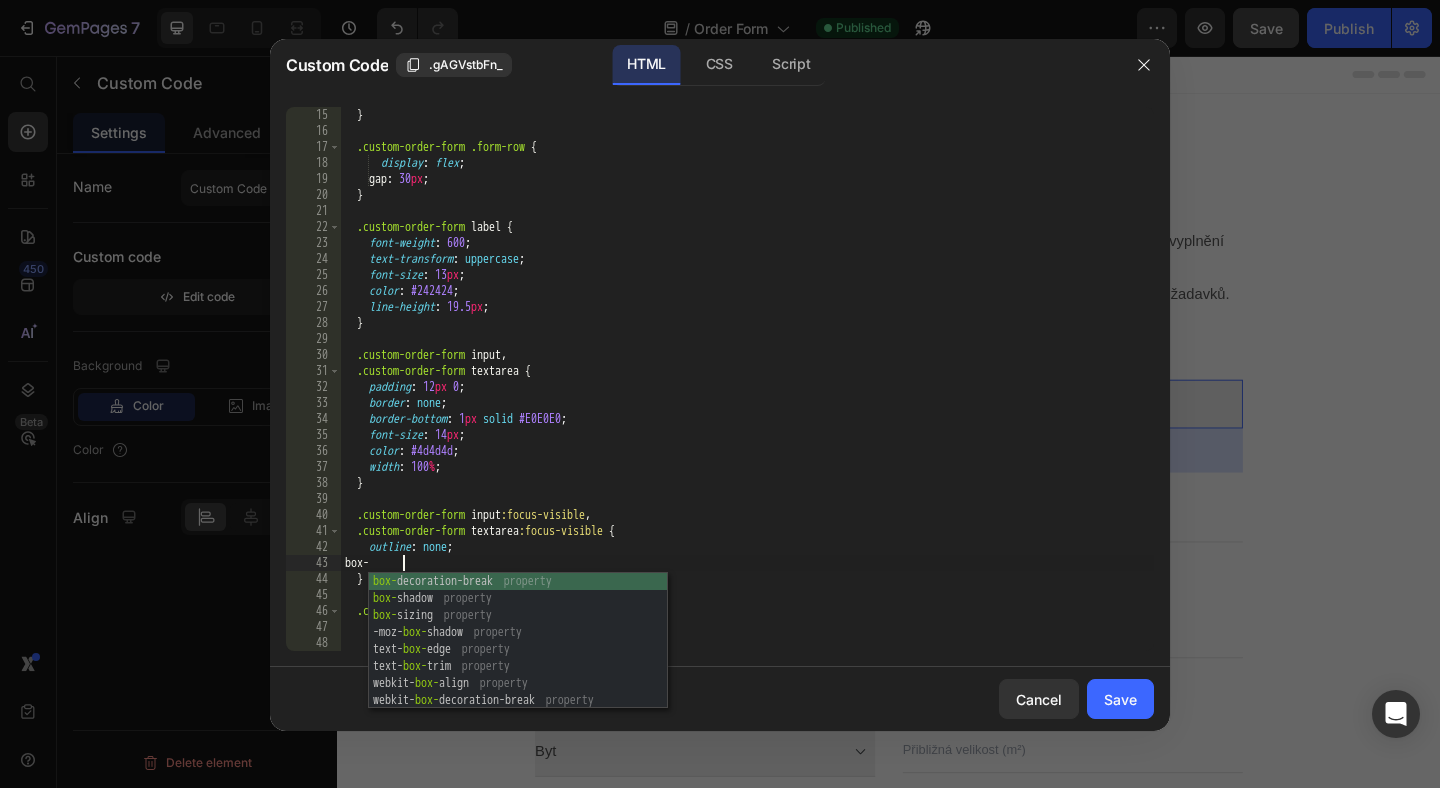 scroll, scrollTop: 0, scrollLeft: 4, axis: horizontal 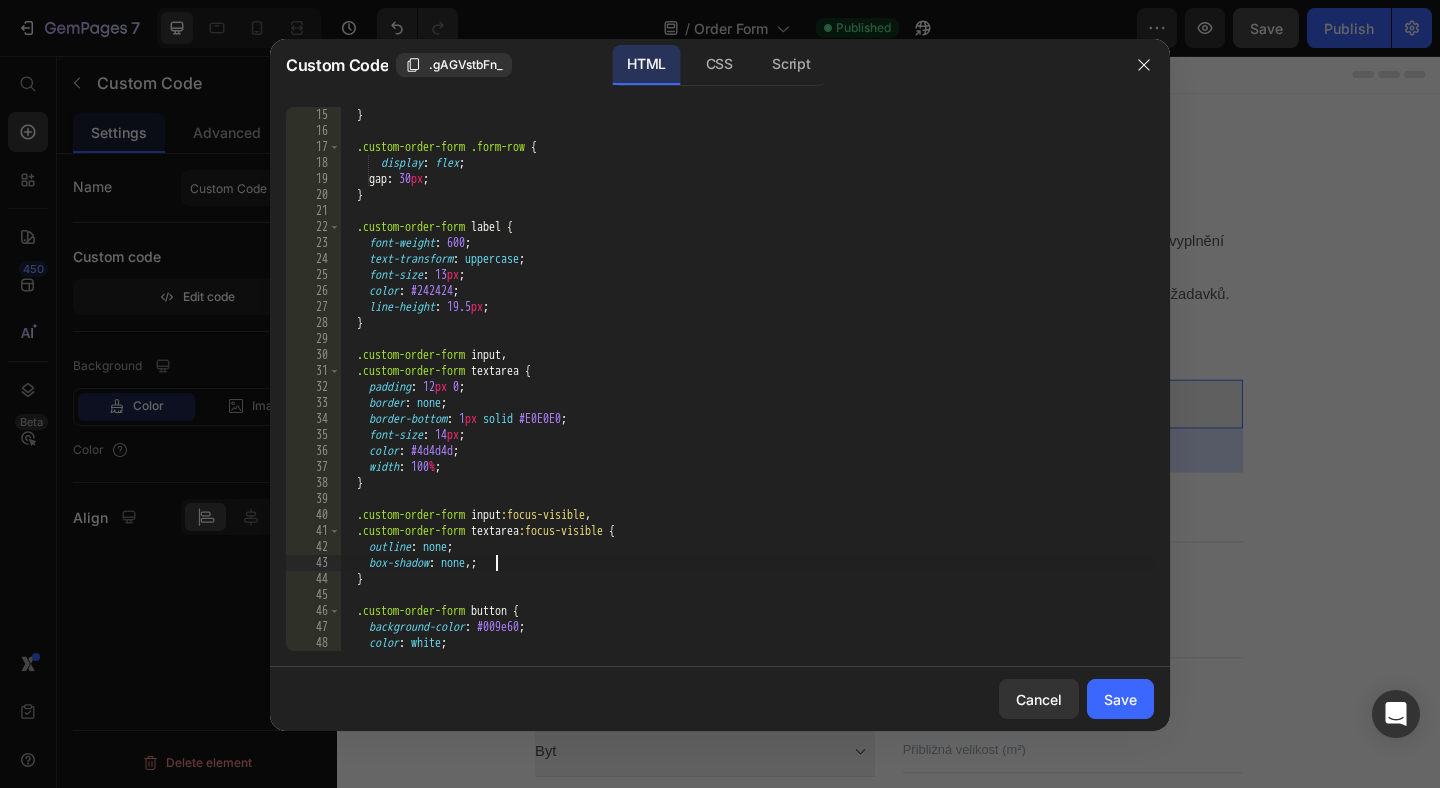 type on "box-shadow: none;" 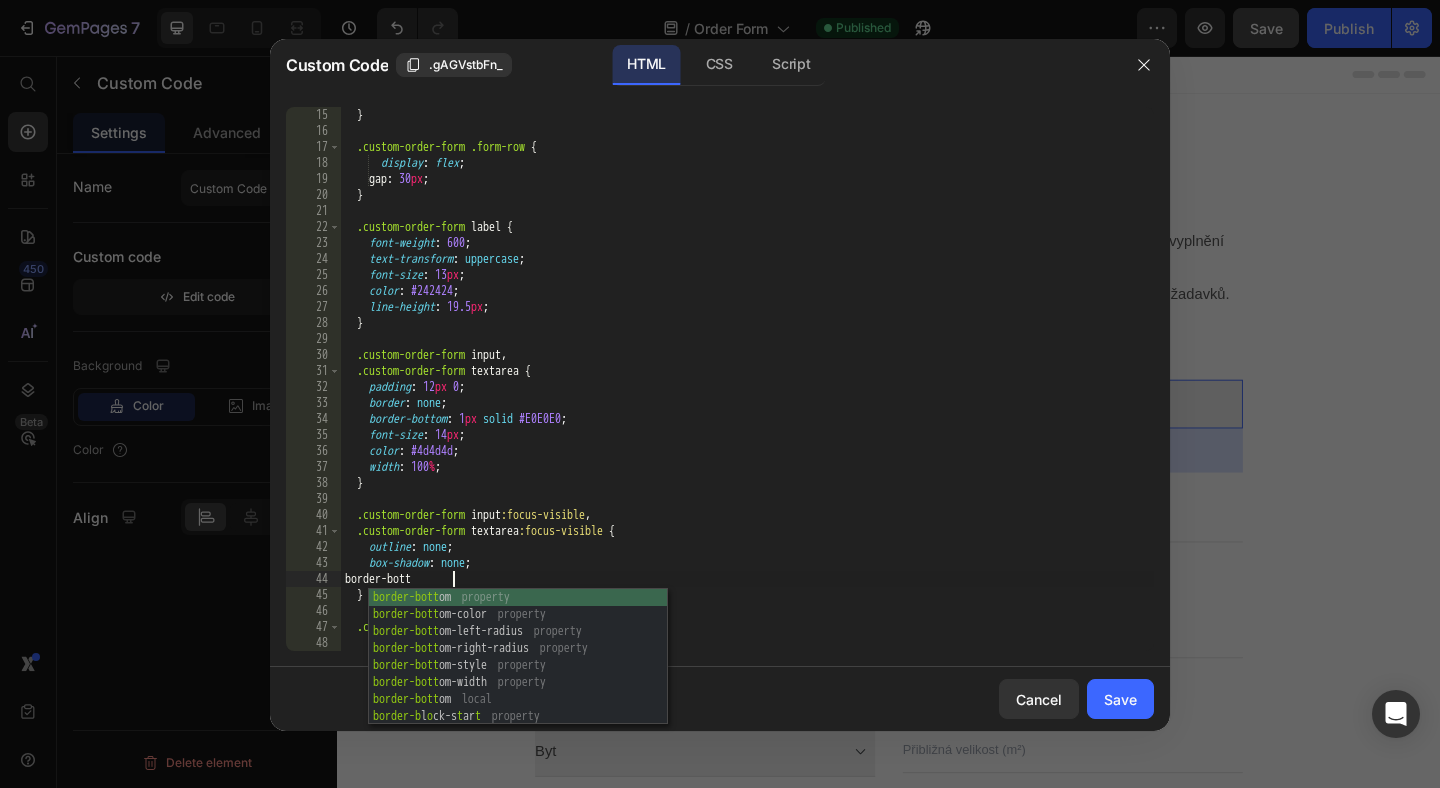 scroll, scrollTop: 0, scrollLeft: 9, axis: horizontal 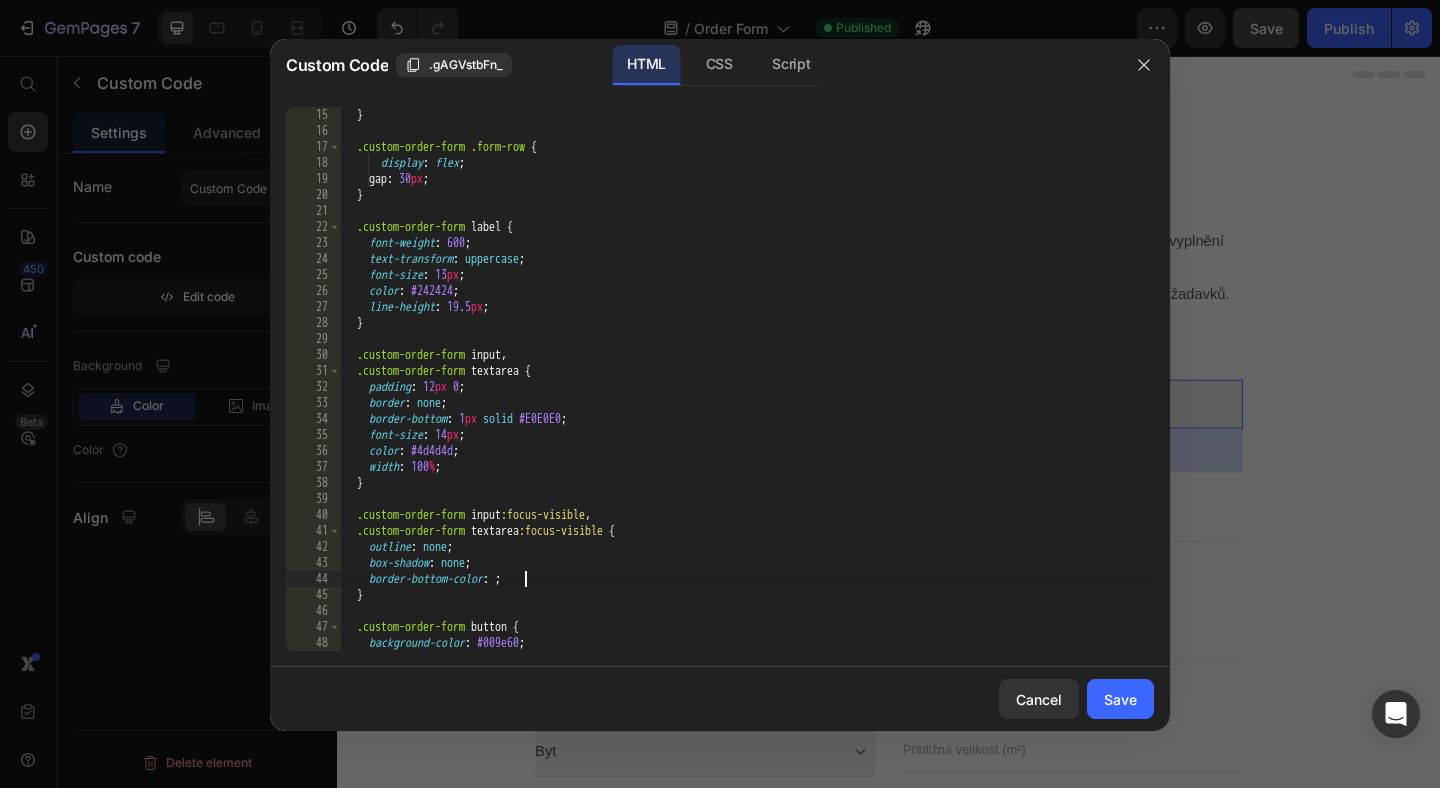 click on "}       .custom-order-form   .form-row   {         display :   flex ;        gap :   30 px ;    }    .custom-order-form   label   {      font-weight :   600 ;      text-transform :   uppercase ;      font-size :   13 px ;      color :   #242424 ;      line-height :   19.5 px ;    }    .custom-order-form   input ,    .custom-order-form   textarea   {      padding :   12 px   0 ;      border :   none ;      border-bottom :   1 px   solid   #E0E0E0 ;      font-size :   14 px ;      color :   #4d4d4d ;      width :   100 % ;    }       .custom-order-form   input :focus-visible ,    .custom-order-form   textarea :focus-visible   {      outline :   none ;      box-shadow :   none ;      border-bottom-color :   ;    }    .custom-order-form   button   {      background-color :   #009e60 ;      color :   white ;" at bounding box center (747, 395) 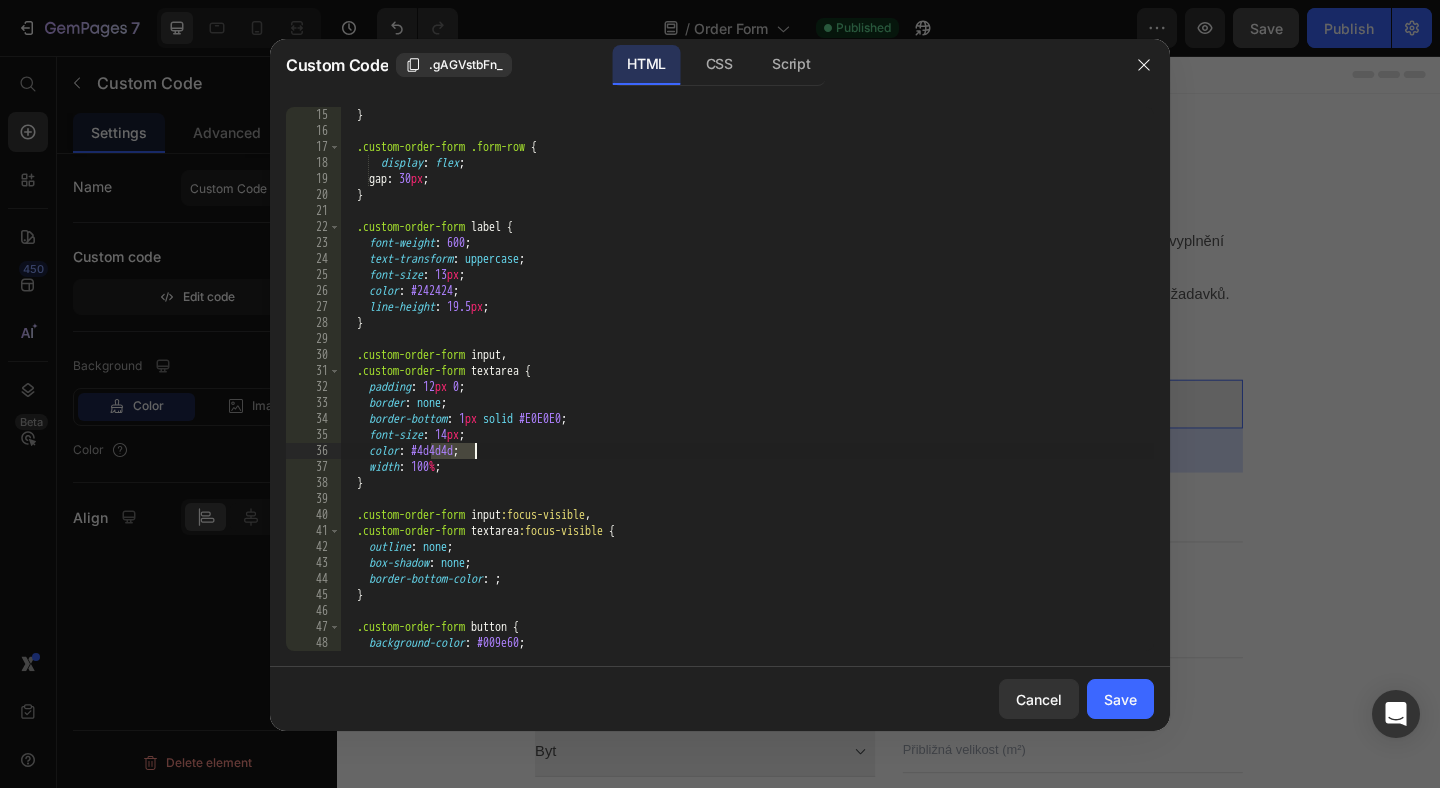 click on "}       .custom-order-form   .form-row   {         display :   flex ;        gap :   30 px ;    }    .custom-order-form   label   {      font-weight :   600 ;      text-transform :   uppercase ;      font-size :   13 px ;      color :   #242424 ;      line-height :   19.5 px ;    }    .custom-order-form   input ,    .custom-order-form   textarea   {      padding :   12 px   0 ;      border :   none ;      border-bottom :   1 px   solid   #E0E0E0 ;      font-size :   14 px ;      color :   #4d4d4d ;      width :   100 % ;    }       .custom-order-form   input :focus-visible ,    .custom-order-form   textarea :focus-visible   {      outline :   none ;      box-shadow :   none ;      border-bottom-color :   ;    }    .custom-order-form   button   {      background-color :   #009e60 ;      color :   white ;" at bounding box center [747, 395] 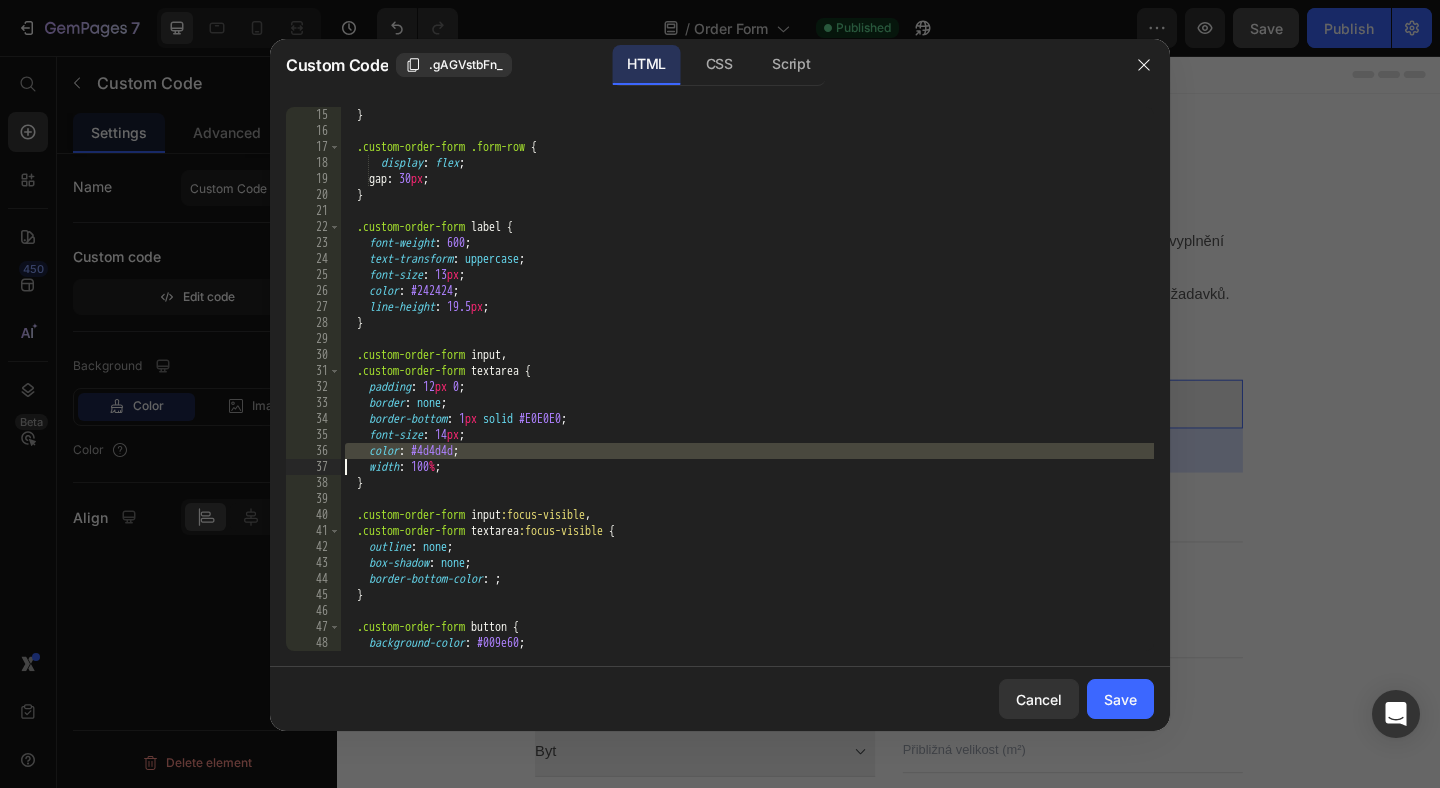 click on "}       .custom-order-form   .form-row   {         display :   flex ;        gap :   30 px ;    }    .custom-order-form   label   {      font-weight :   600 ;      text-transform :   uppercase ;      font-size :   13 px ;      color :   #242424 ;      line-height :   19.5 px ;    }    .custom-order-form   input ,    .custom-order-form   textarea   {      padding :   12 px   0 ;      border :   none ;      border-bottom :   1 px   solid   #E0E0E0 ;      font-size :   14 px ;      color :   #4d4d4d ;      width :   100 % ;    }       .custom-order-form   input :focus-visible ,    .custom-order-form   textarea :focus-visible   {      outline :   none ;      box-shadow :   none ;      border-bottom-color :   ;    }    .custom-order-form   button   {      background-color :   #009e60 ;      color :   white ;" at bounding box center (747, 395) 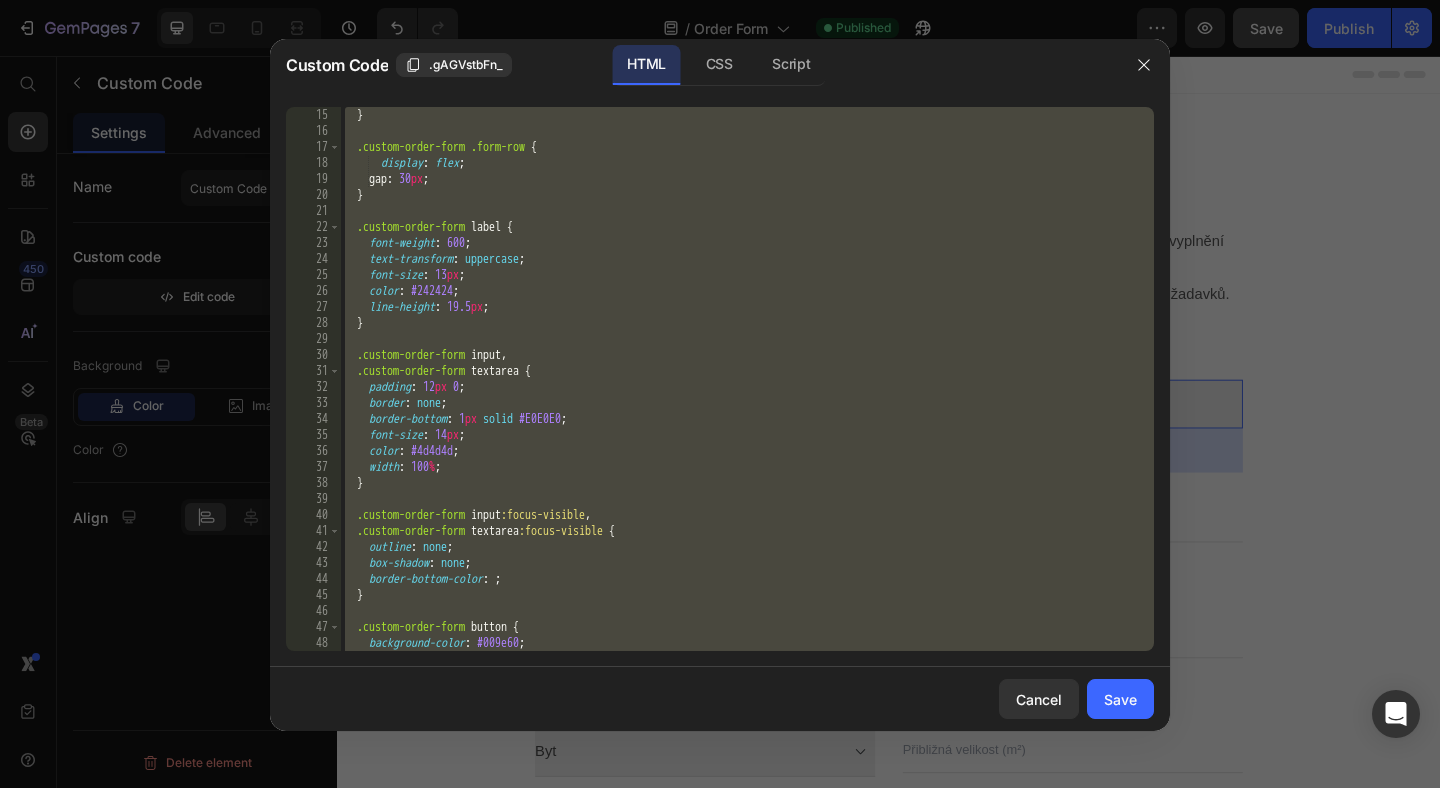 scroll, scrollTop: 0, scrollLeft: 4, axis: horizontal 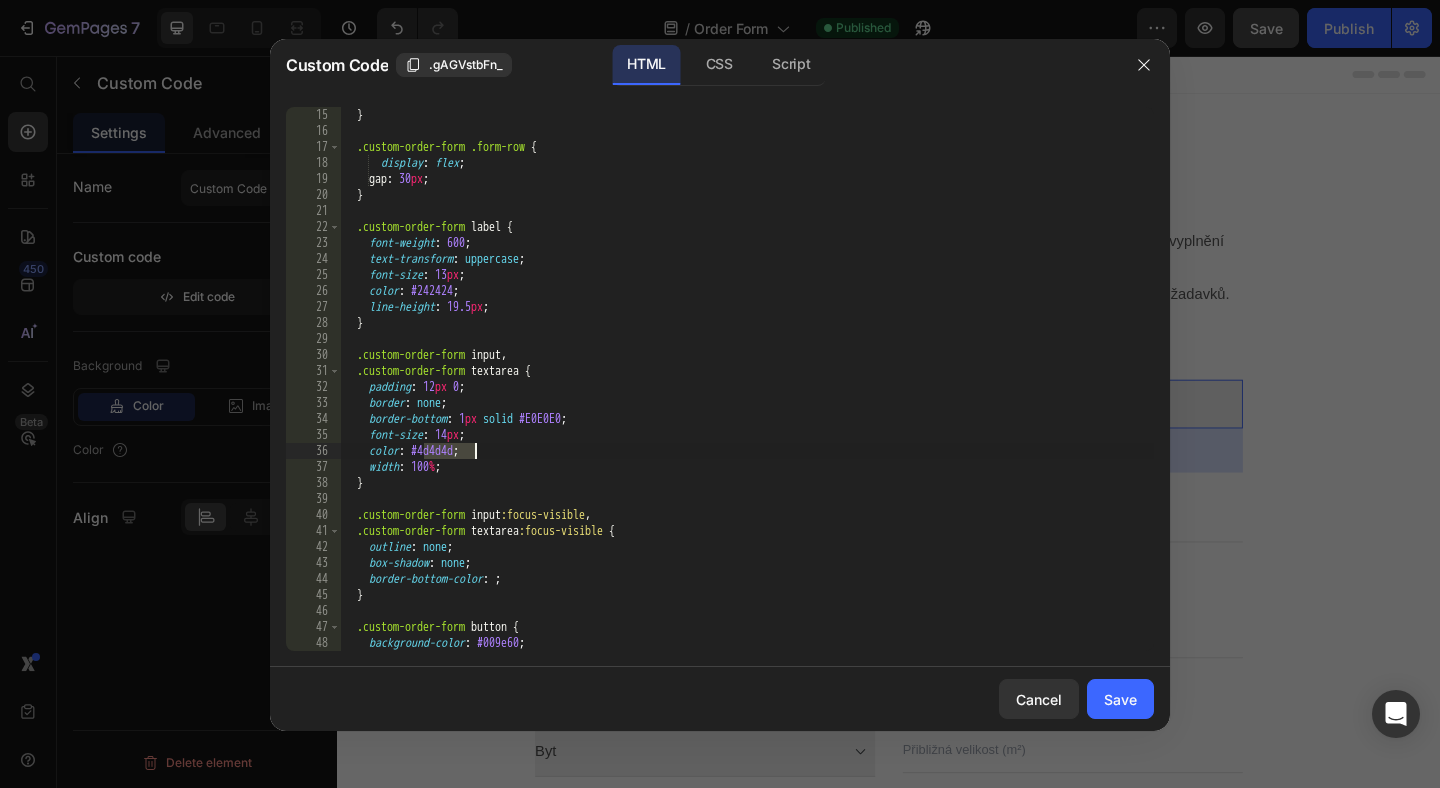 drag, startPoint x: 426, startPoint y: 449, endPoint x: 475, endPoint y: 449, distance: 49 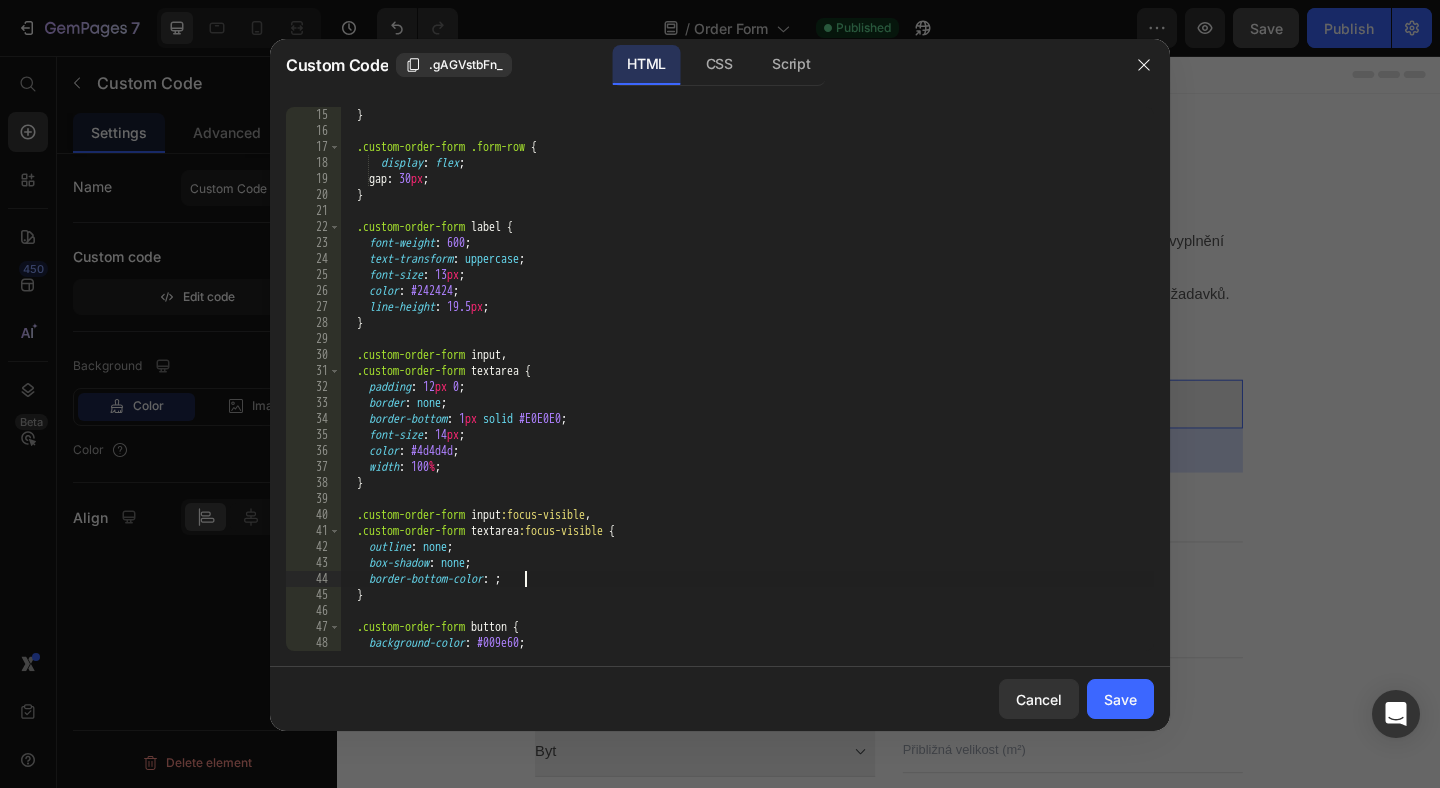 click on "}       .custom-order-form   .form-row   {         display :   flex ;        gap :   30 px ;    }    .custom-order-form   label   {      font-weight :   600 ;      text-transform :   uppercase ;      font-size :   13 px ;      color :   #242424 ;      line-height :   19.5 px ;    }    .custom-order-form   input ,    .custom-order-form   textarea   {      padding :   12 px   0 ;      border :   none ;      border-bottom :   1 px   solid   #E0E0E0 ;      font-size :   14 px ;      color :   #4d4d4d ;      width :   100 % ;    }       .custom-order-form   input :focus-visible ,    .custom-order-form   textarea :focus-visible   {      outline :   none ;      box-shadow :   none ;      border-bottom-color :   ;    }    .custom-order-form   button   {      background-color :   #009e60 ;      color :   white ;" at bounding box center (747, 395) 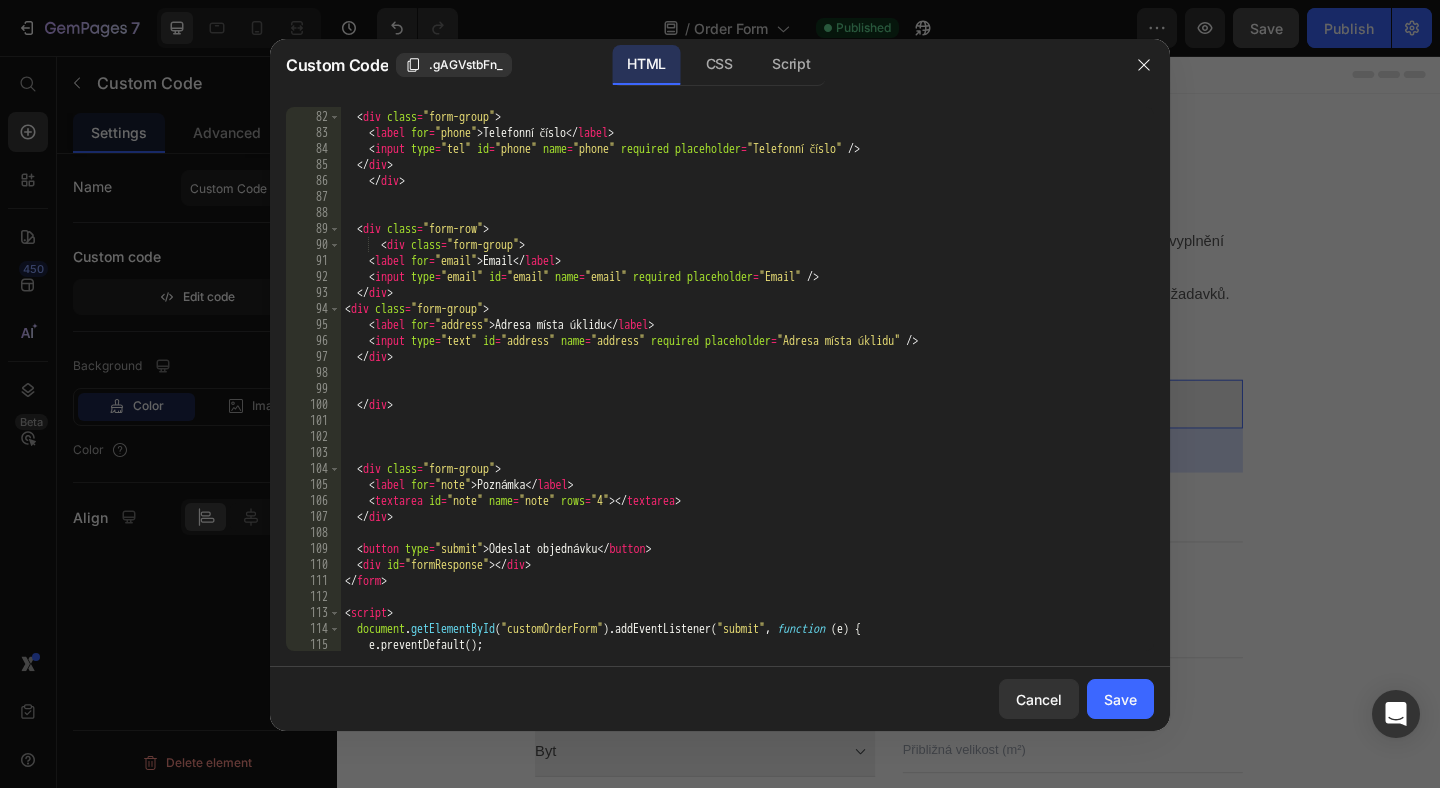 scroll, scrollTop: 1294, scrollLeft: 0, axis: vertical 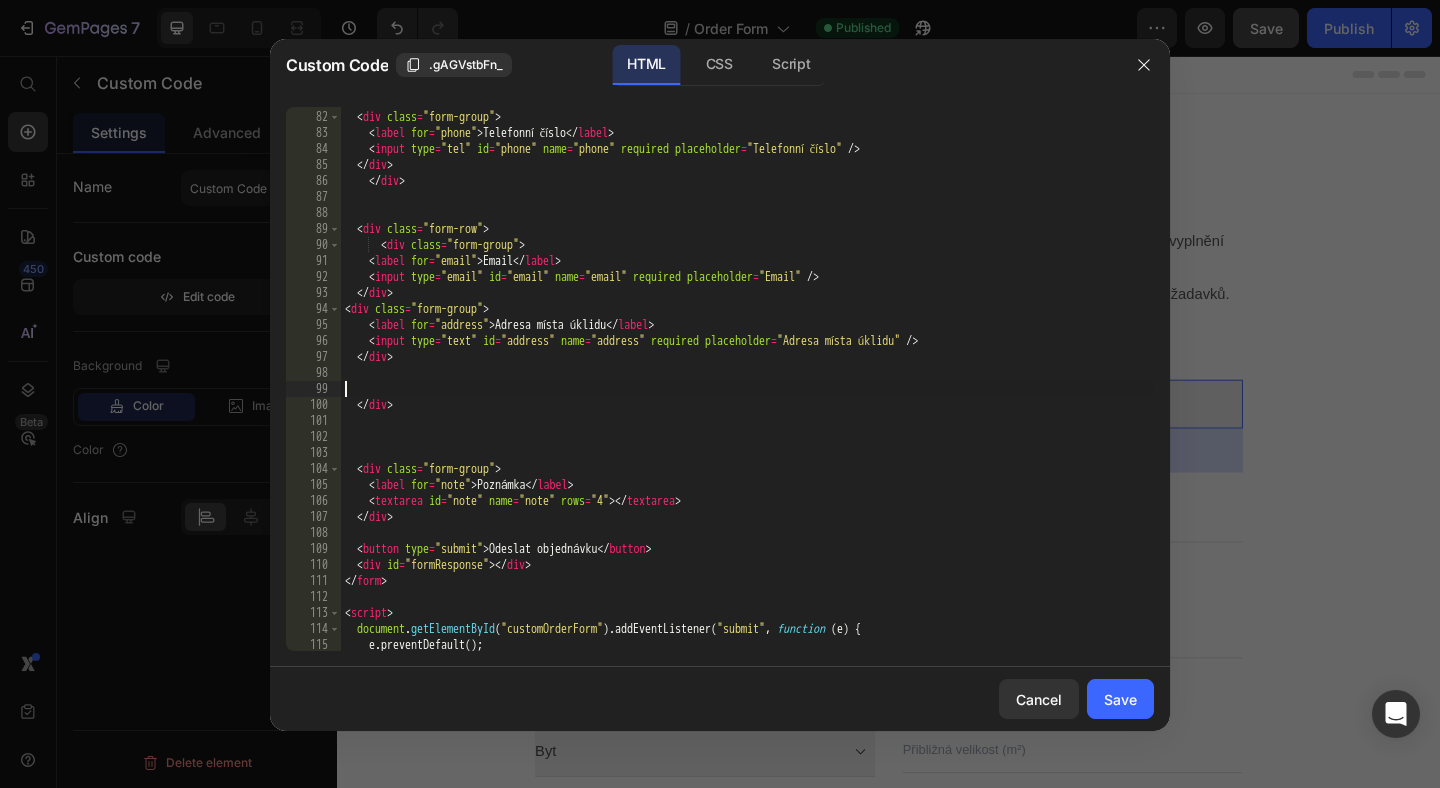 click on "< div   class = "form-group" >      < label   for = "phone" > Telefonní číslo </ label >      < input   type = "tel"   id = "phone"   name = "phone"   required   placeholder = "Telefonní číslo"   />    </ div >      </ div >    < div   class = "form-row" >         < div   class = "form-group" >      < label   for = "email" > Email </ label >      < input   type = "email"   id = "email"   name = "email"   required   placeholder = "Email"   />    </ div > < div   class = "form-group" >      < label   for = "address" > Adresa místa úklidu </ label >      < input   type = "text"   id = "address"   name = "address"   required   placeholder = "Adresa místa úklidu"   />    </ div >       </ div >          < div   class = "form-group" >      < label   for = "note" > Poznámka </ label >      < textarea   id = "note"   name = "note"   rows = "4" > </ textarea >    </ div >    < button   type = "submit" > Odeslat objednávku </ button >    < div   id = "formResponse" > </ div > </ form > < script >    ." at bounding box center (747, 381) 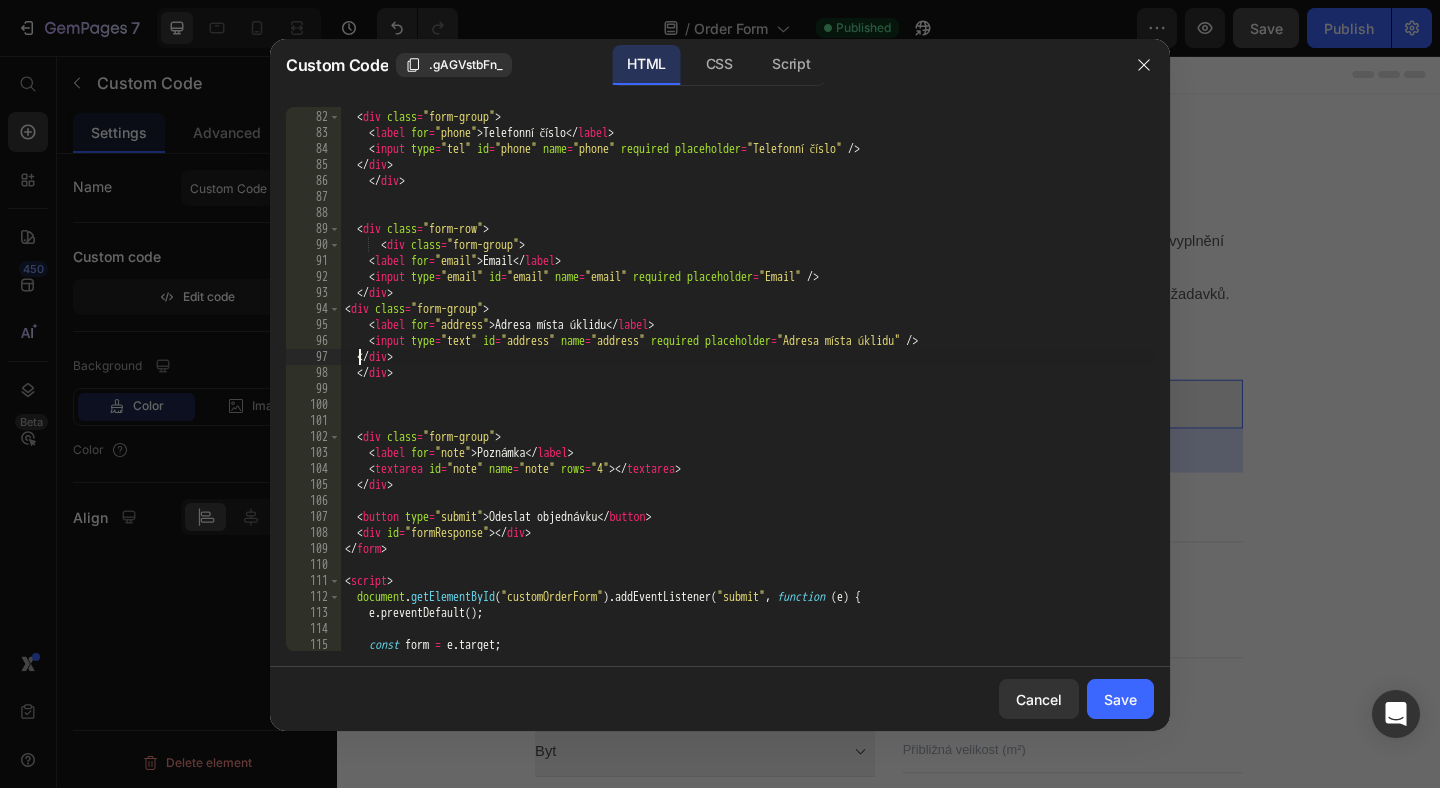 click on "< div   class = "form-group" >      < label   for = "phone" > Telefonní číslo </ label >      < input   type = "tel"   id = "phone"   name = "phone"   required   placeholder = "Telefonní číslo"   />    </ div >      </ div >    < div   class = "form-row" >         < div   class = "form-group" >      < label   for = "email" > Email </ label >      < input   type = "email"   id = "email"   name = "email"   required   placeholder = "Email"   />    </ div > < div   class = "form-group" >      < label   for = "address" > Adresa místa úklidu </ label >      < input   type = "text"   id = "address"   name = "address"   required   placeholder = "Adresa místa úklidu"   />    </ div >    </ div >          < div   class = "form-group" >      < label   for = "note" > Poznámka </ label >      < textarea   id = "note"   name = "note"   rows = "4" > </ textarea >    </ div >    < button   type = "submit" > Odeslat objednávku </ button >    < div   id = "formResponse" > </ div > </ form > < script >    . (" at bounding box center [747, 381] 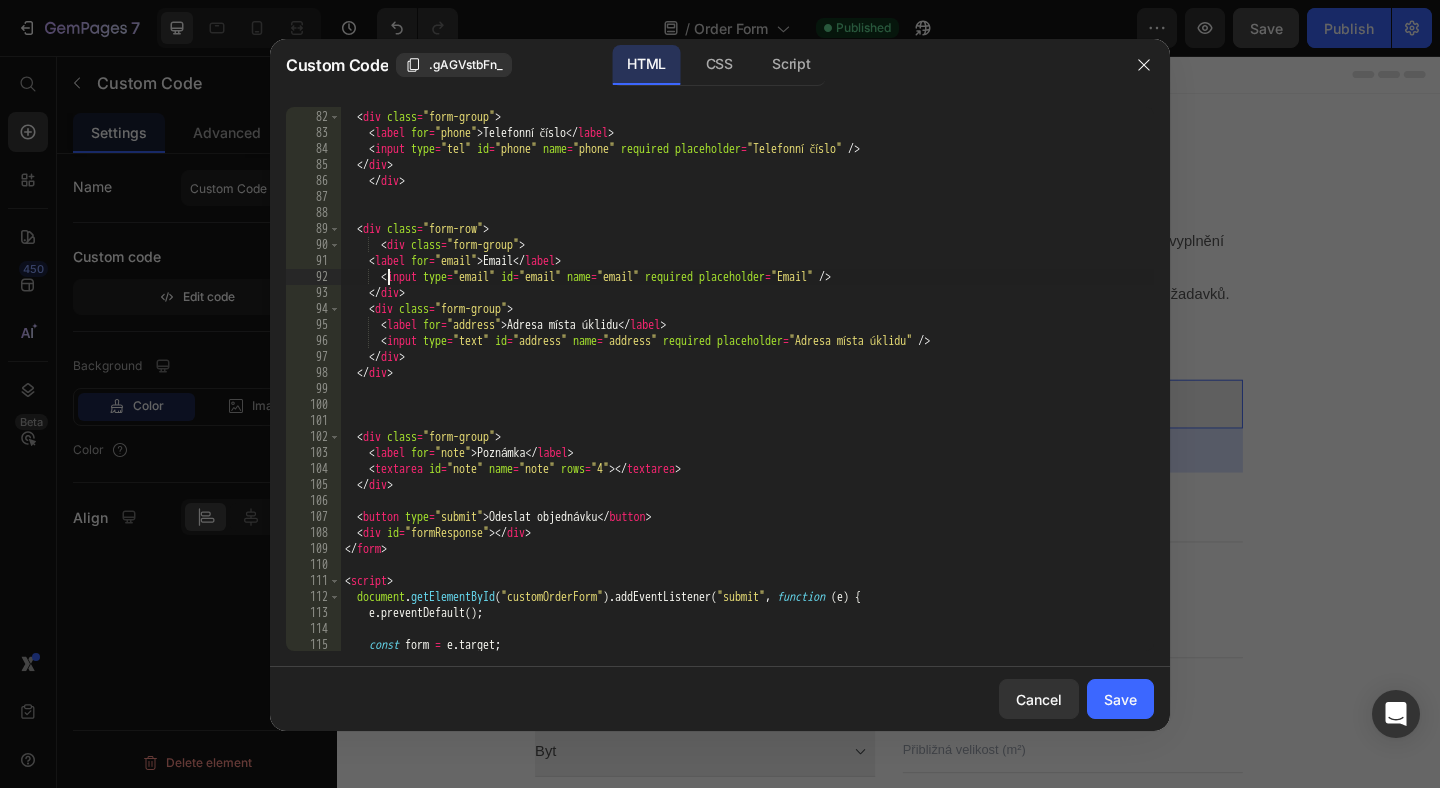 scroll, scrollTop: 0, scrollLeft: 3, axis: horizontal 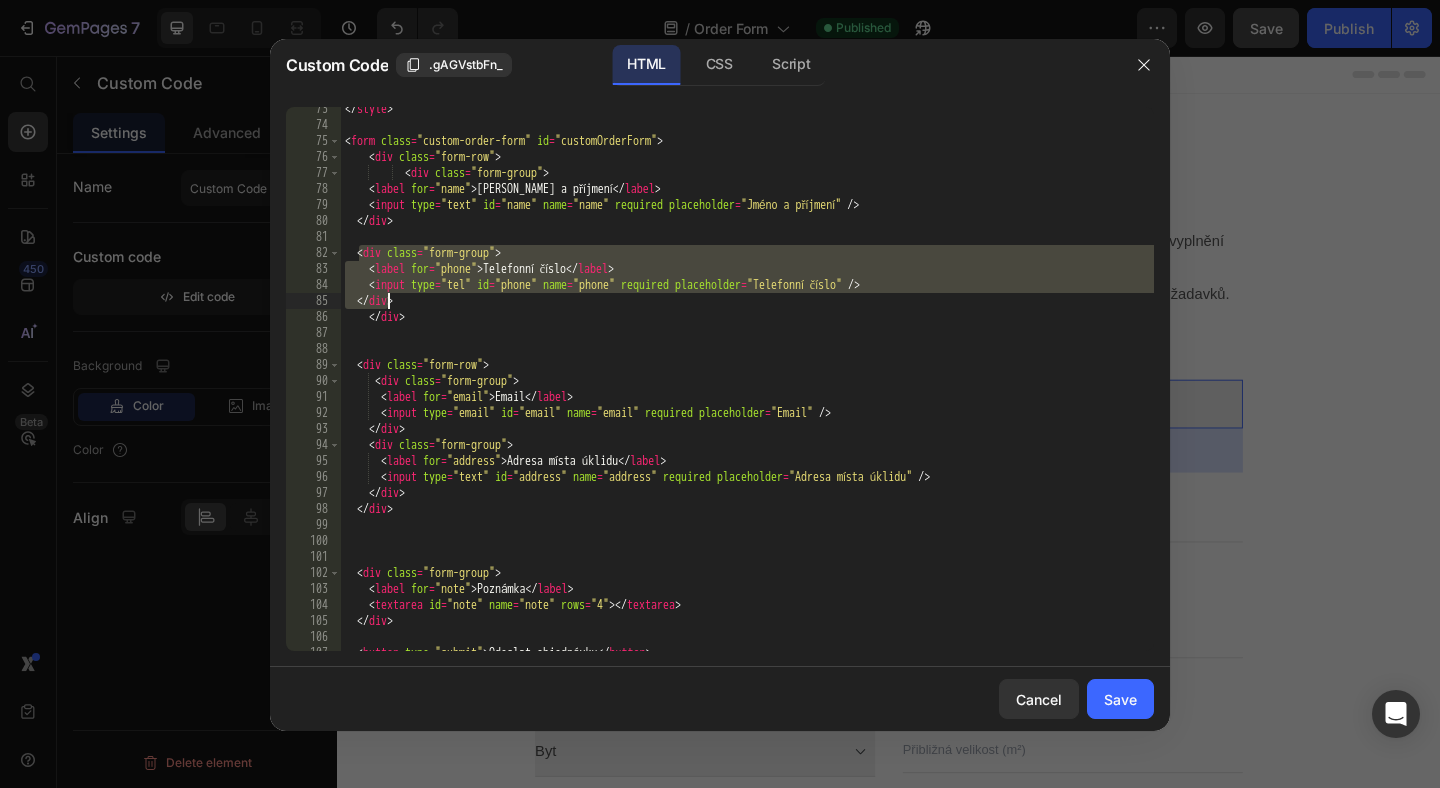 drag, startPoint x: 362, startPoint y: 252, endPoint x: 390, endPoint y: 305, distance: 59.94164 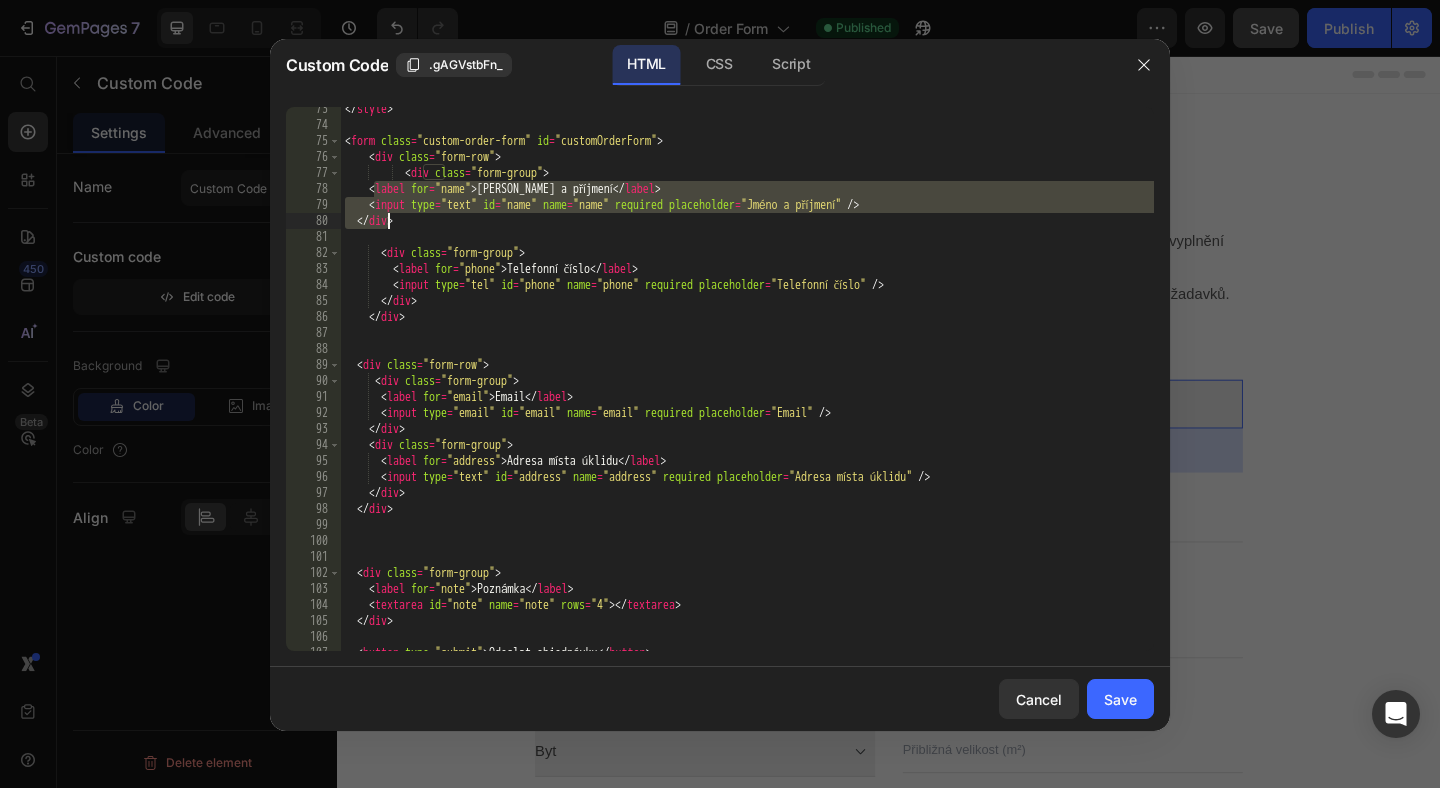 drag, startPoint x: 372, startPoint y: 193, endPoint x: 387, endPoint y: 226, distance: 36.249138 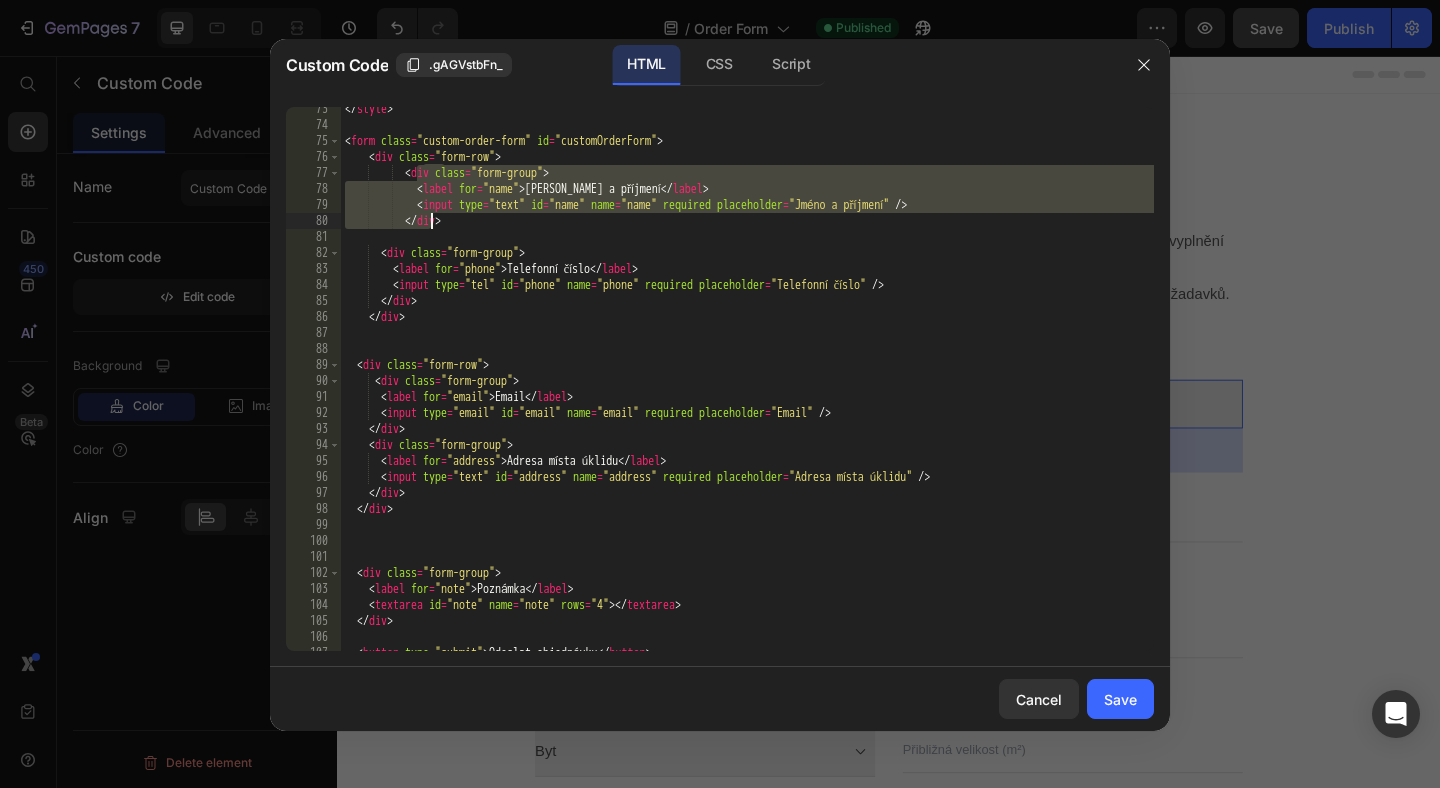drag, startPoint x: 419, startPoint y: 179, endPoint x: 430, endPoint y: 228, distance: 50.219517 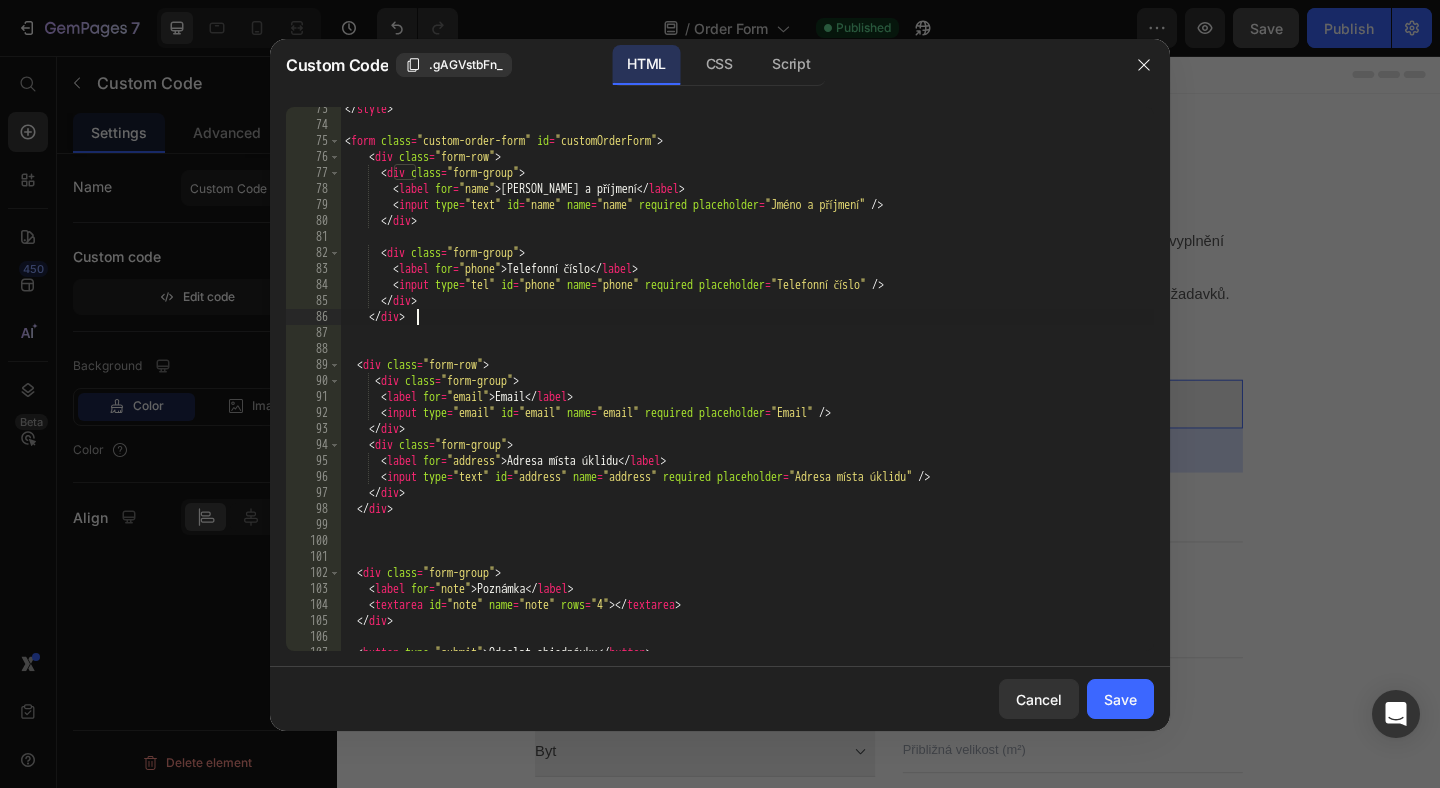 click on "</ style > < form   class = "custom-order-form"   id = "customOrderForm" >      < div   class = "form-row" >         < div   class = "form-group" >           < label   for = "name" > Jméno a příjmení </ label >           < input   type = "text"   id = "name"   name = "name"   required   placeholder = "Jméno a příjmení"   />         </ div >            < div   class = "form-group" >           < label   for = "phone" > Telefonní číslo </ label >           < input   type = "tel"   id = "phone"   name = "phone"   required   placeholder = "Telefonní číslo"   />         </ div >      </ div >    < div   class = "form-row" >        < div   class = "form-group" >         < label   for = "email" > Email </ label >         < input   type = "email"   id = "email"   name = "email"   required   placeholder = "Email"   />      </ div >      < div   class = "form-group" >         < label   for = "address" > Adresa místa úklidu </ label >         < input   type = "text"   id = "address"   name = "address"" at bounding box center [747, 389] 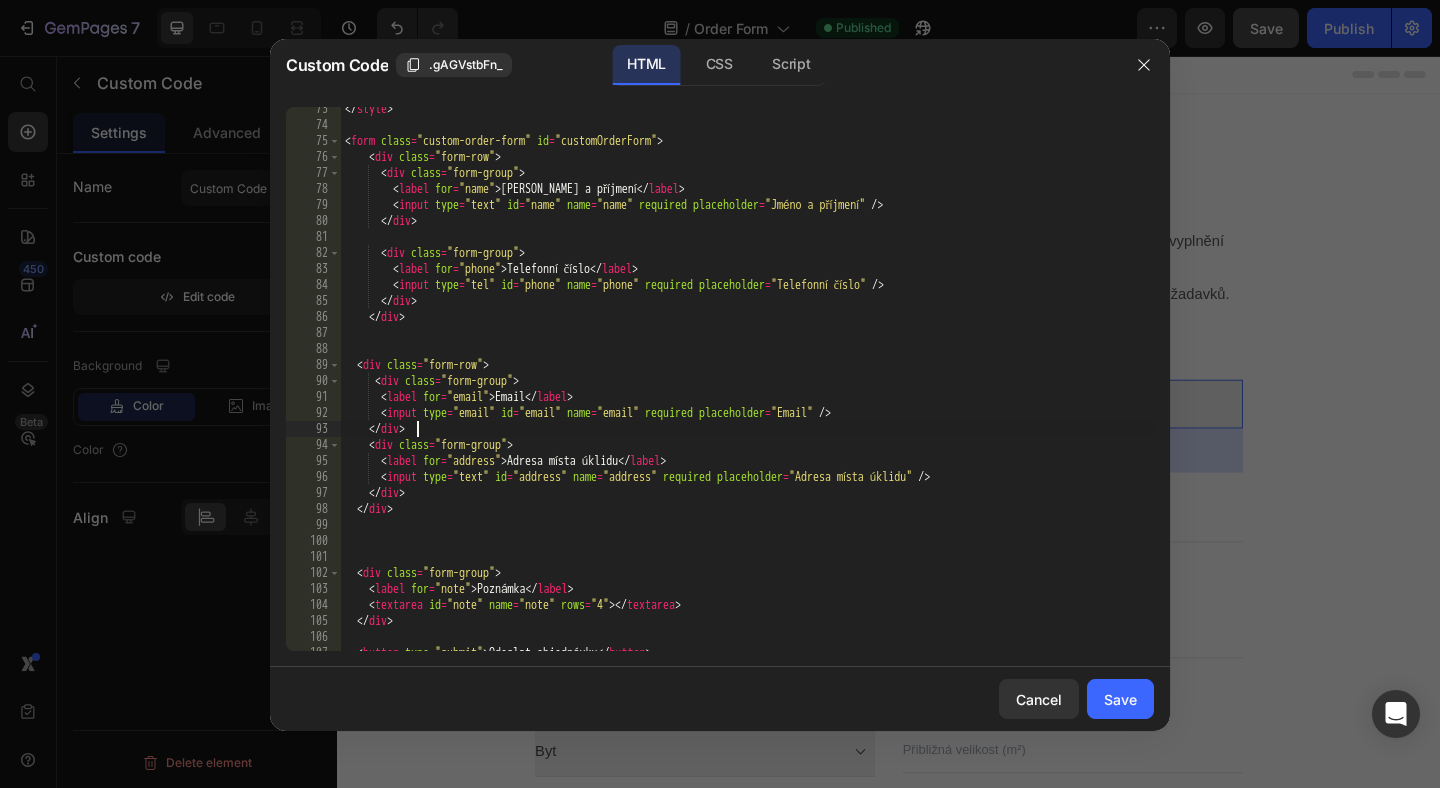 click on "</ style > < form   class = "custom-order-form"   id = "customOrderForm" >      < div   class = "form-row" >         < div   class = "form-group" >           < label   for = "name" > Jméno a příjmení </ label >           < input   type = "text"   id = "name"   name = "name"   required   placeholder = "Jméno a příjmení"   />         </ div >            < div   class = "form-group" >           < label   for = "phone" > Telefonní číslo </ label >           < input   type = "tel"   id = "phone"   name = "phone"   required   placeholder = "Telefonní číslo"   />         </ div >      </ div >    < div   class = "form-row" >        < div   class = "form-group" >         < label   for = "email" > Email </ label >         < input   type = "email"   id = "email"   name = "email"   required   placeholder = "Email"   />      </ div >      < div   class = "form-group" >         < label   for = "address" > Adresa místa úklidu </ label >         < input   type = "text"   id = "address"   name = "address"" at bounding box center [747, 389] 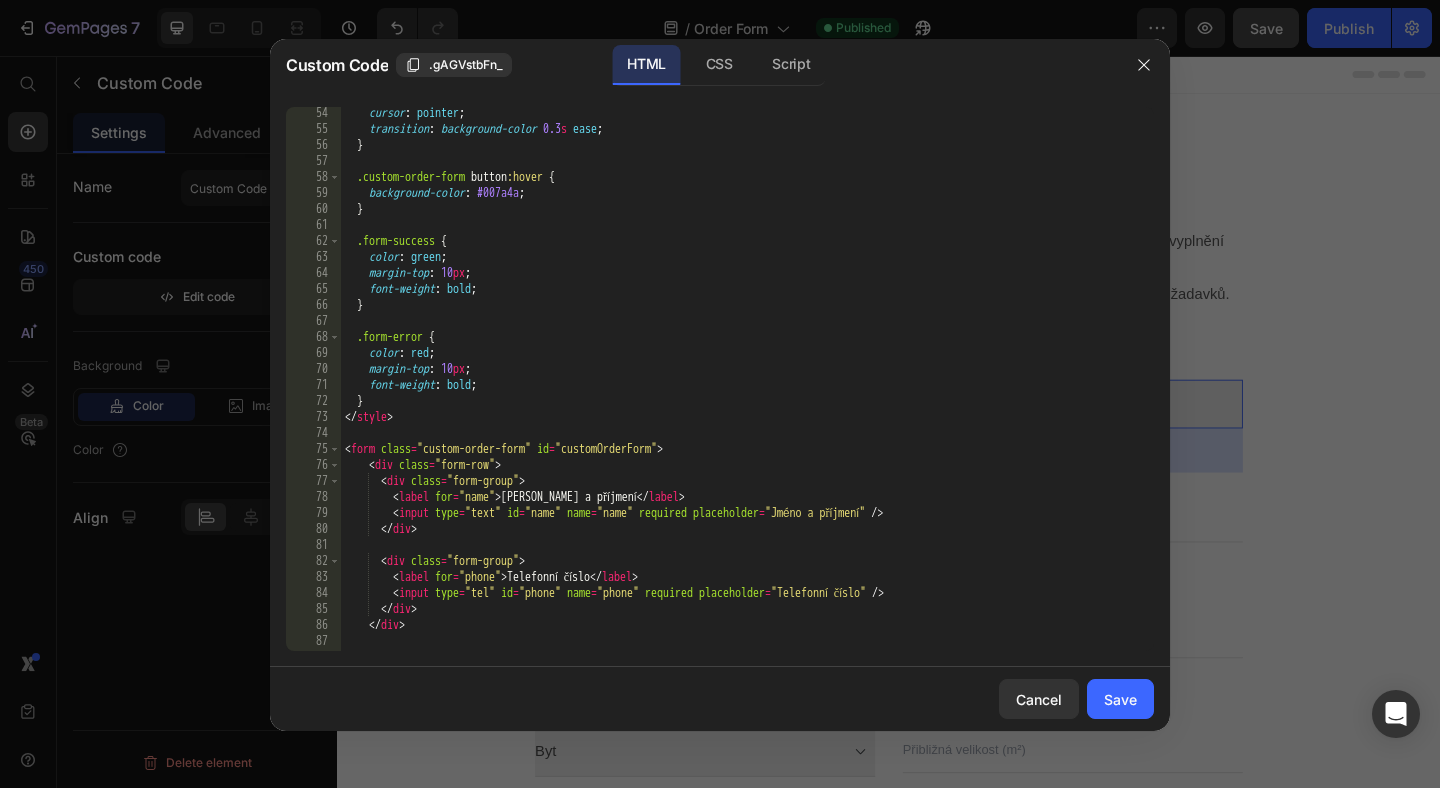 scroll, scrollTop: 853, scrollLeft: 0, axis: vertical 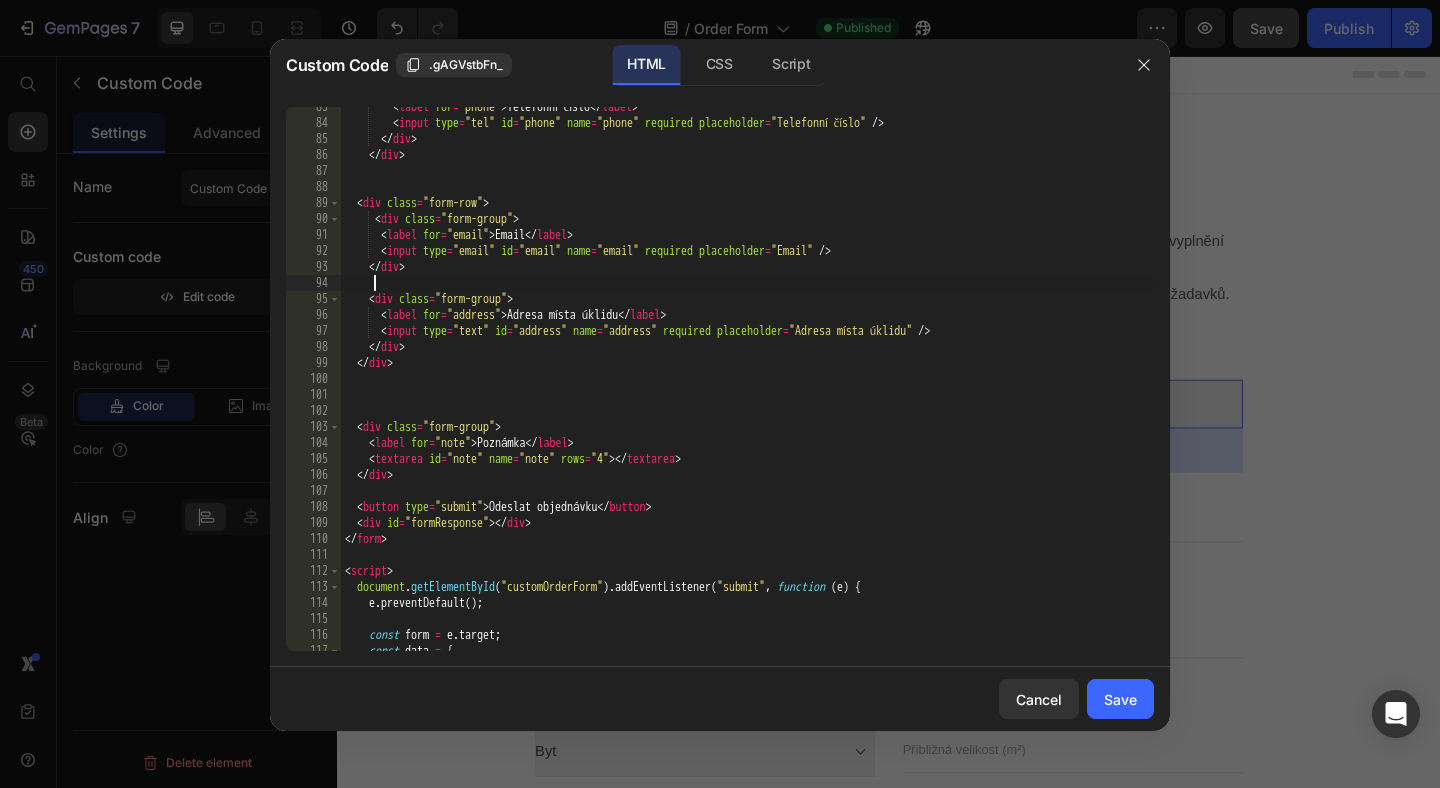 click on "< label   for = "phone" > Telefonní číslo </ label >           < input   type = "tel"   id = "phone"   name = "phone"   required   placeholder = "Telefonní číslo"   />         </ div >      </ div >    < div   class = "form-row" >        < div   class = "form-group" >         < label   for = "email" > Email </ label >         < input   type = "email"   id = "email"   name = "email"   required   placeholder = "Email"   />      </ div >           < div   class = "form-group" >         < label   for = "address" > Adresa místa úklidu </ label >         < input   type = "text"   id = "address"   name = "address"   required   placeholder = "Adresa místa úklidu"   />      </ div >    </ div >          < div   class = "form-group" >      < label   for = "note" > Poznámka </ label >      < textarea   id = "note"   name = "note"   rows = "4" > </ textarea >    </ div >    < button   type = "submit" > Odeslat objednávku </ button >    < div   id = "formResponse" > </ div > </ form > < script >    ." at bounding box center [747, 387] 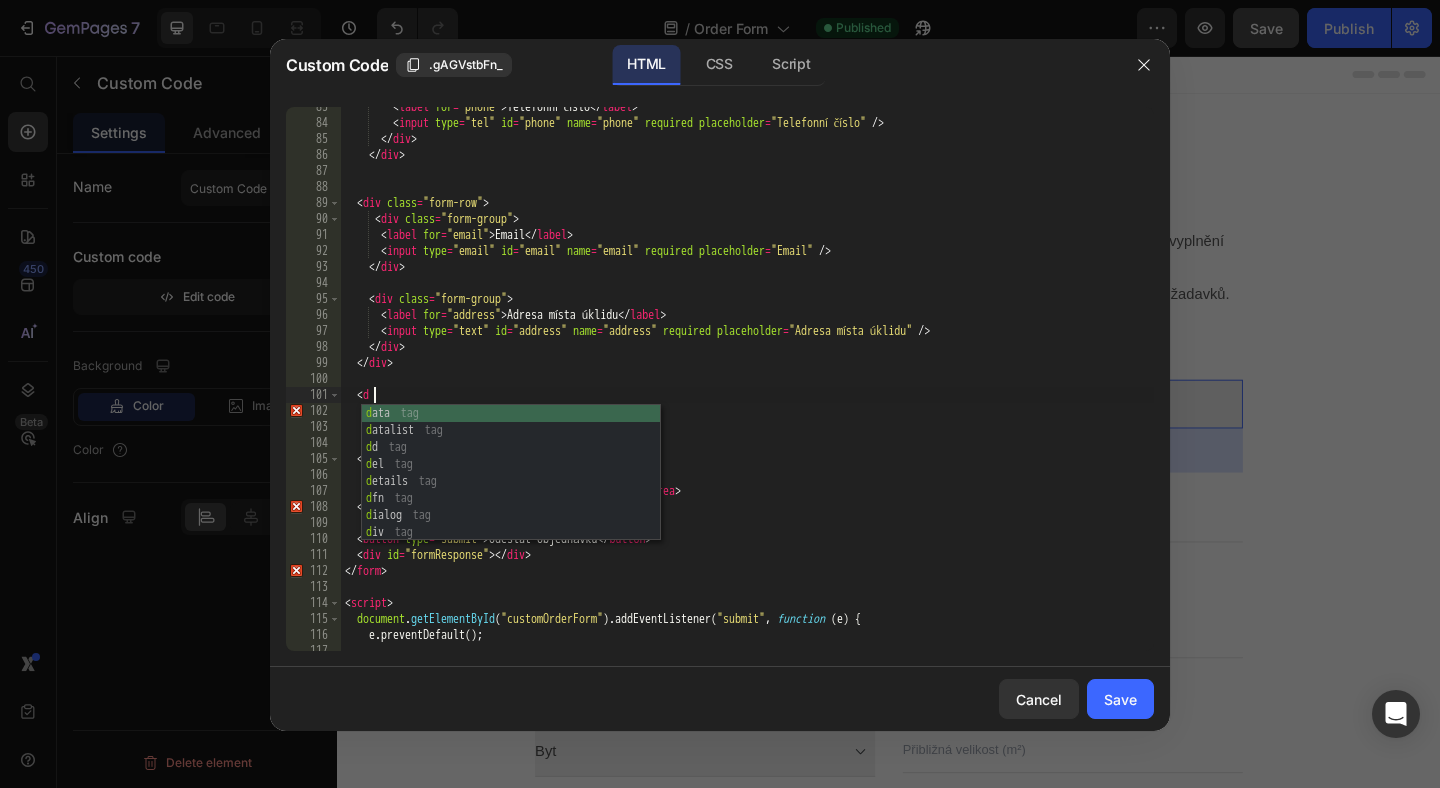 scroll, scrollTop: 0, scrollLeft: 2, axis: horizontal 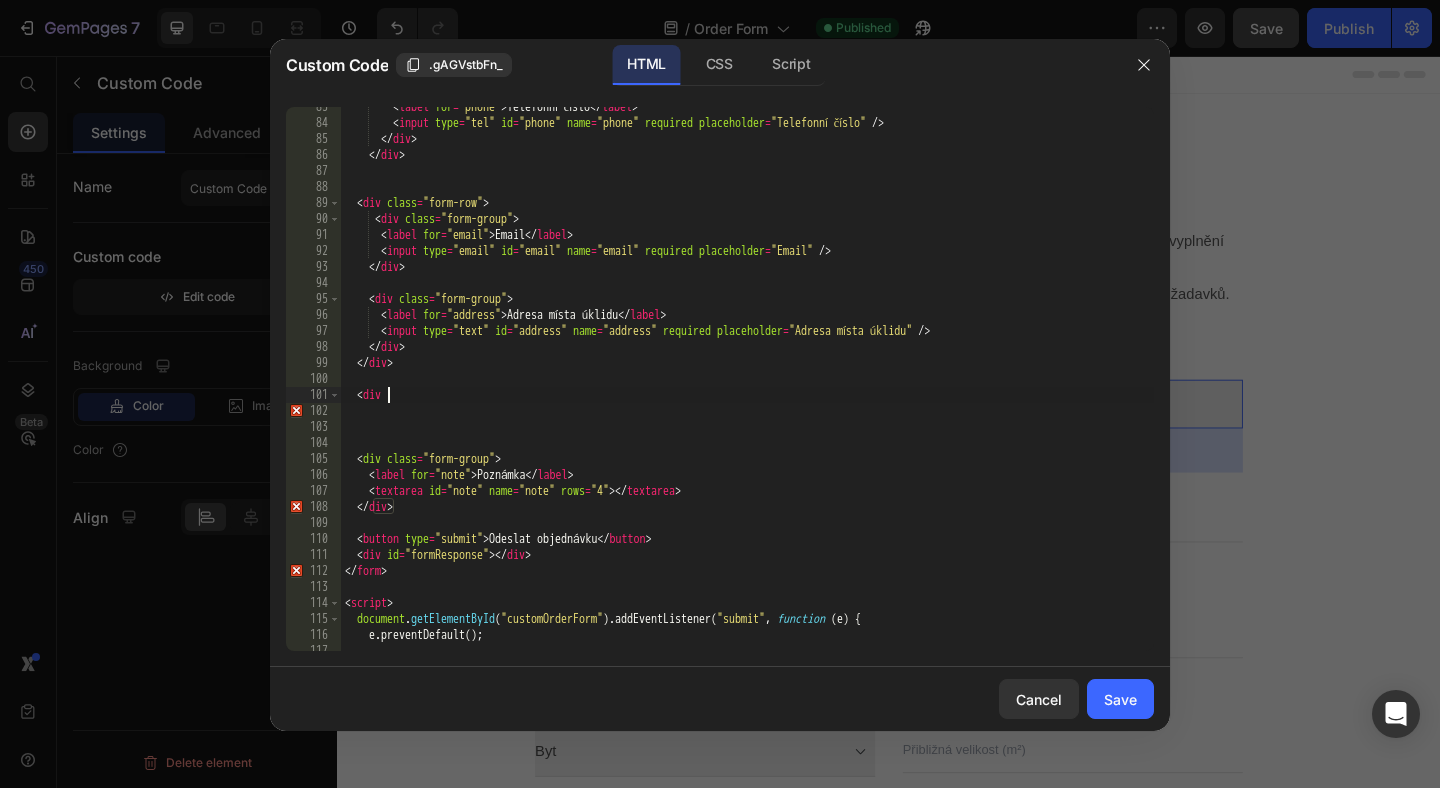 type on "<div>" 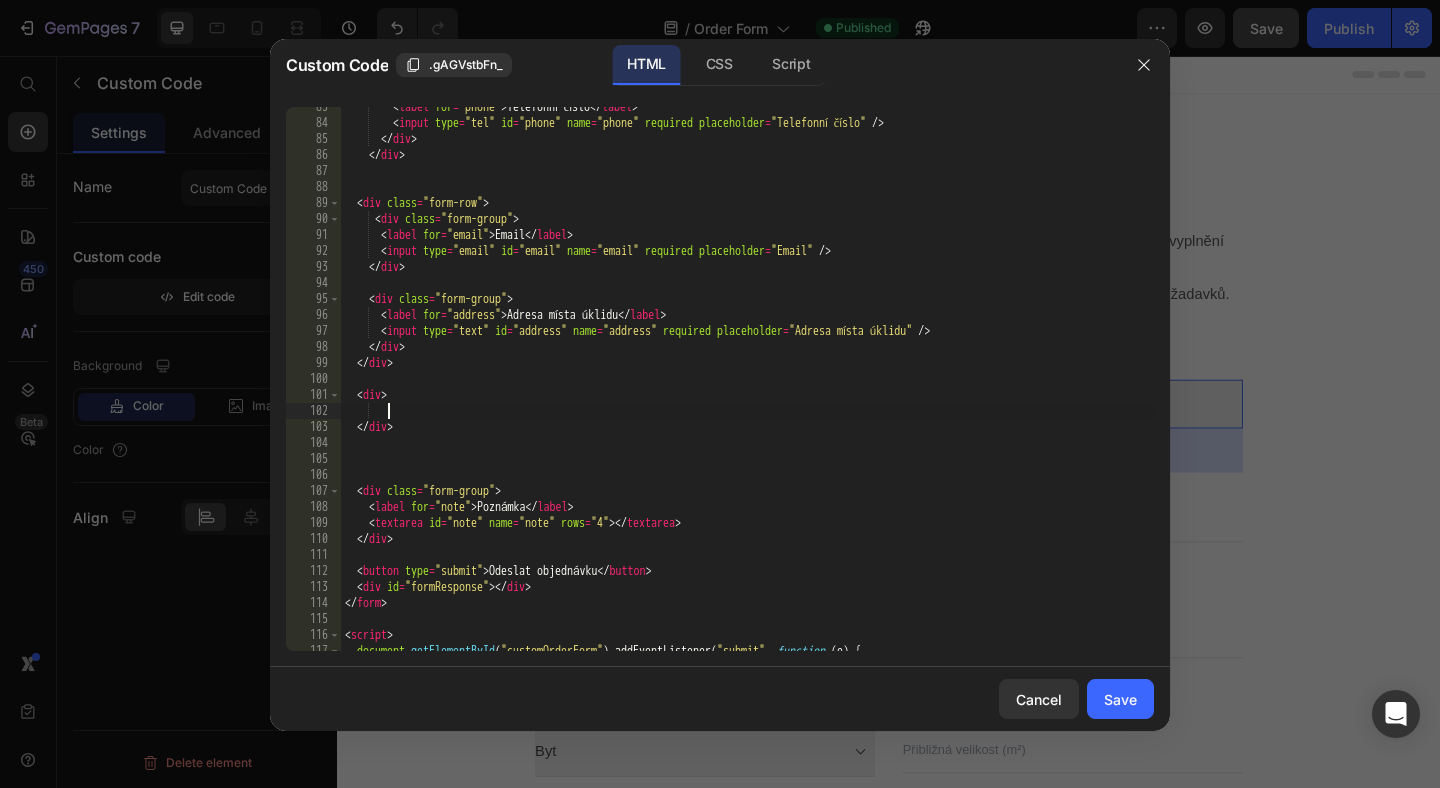 scroll, scrollTop: 0, scrollLeft: 2, axis: horizontal 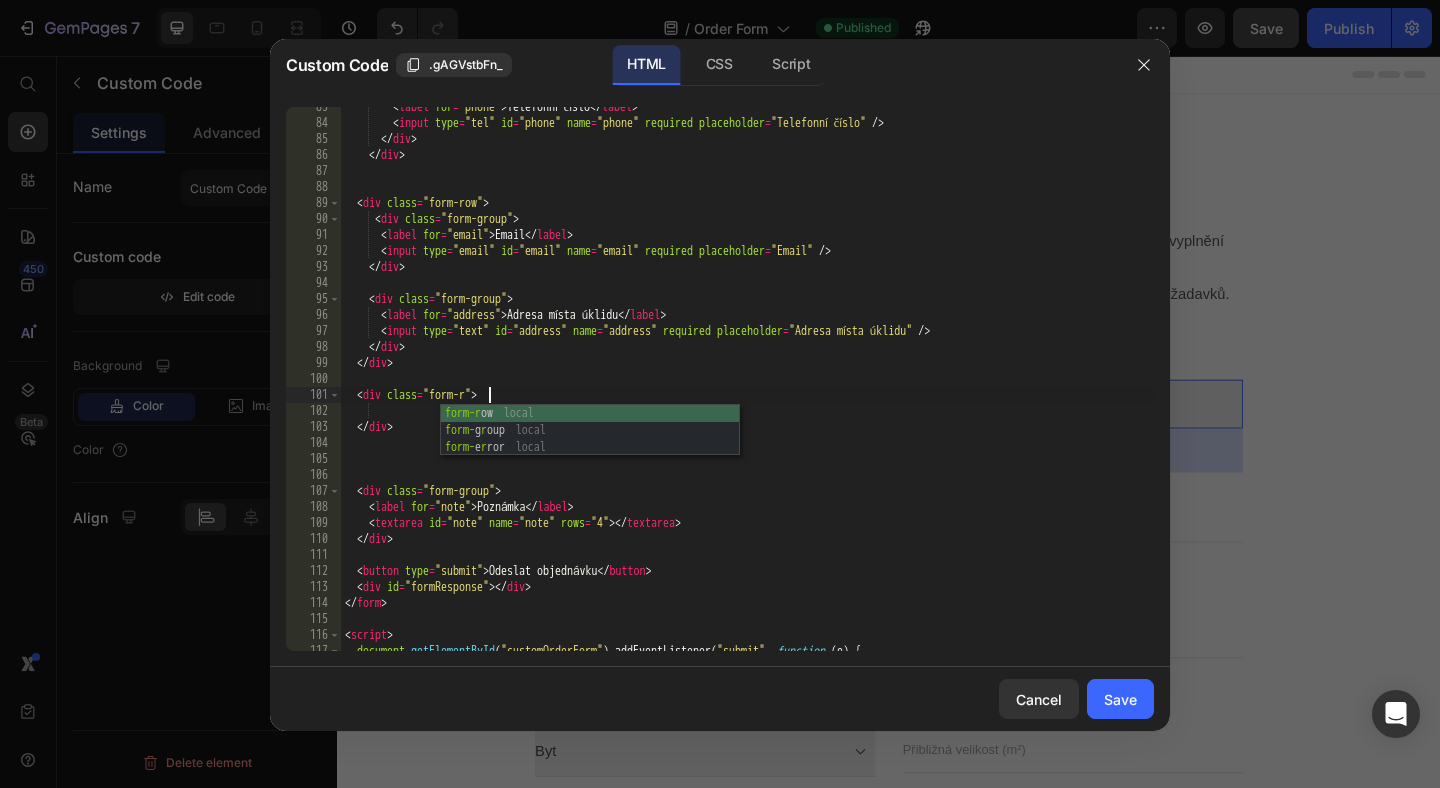 type on "<div class="form-row>" 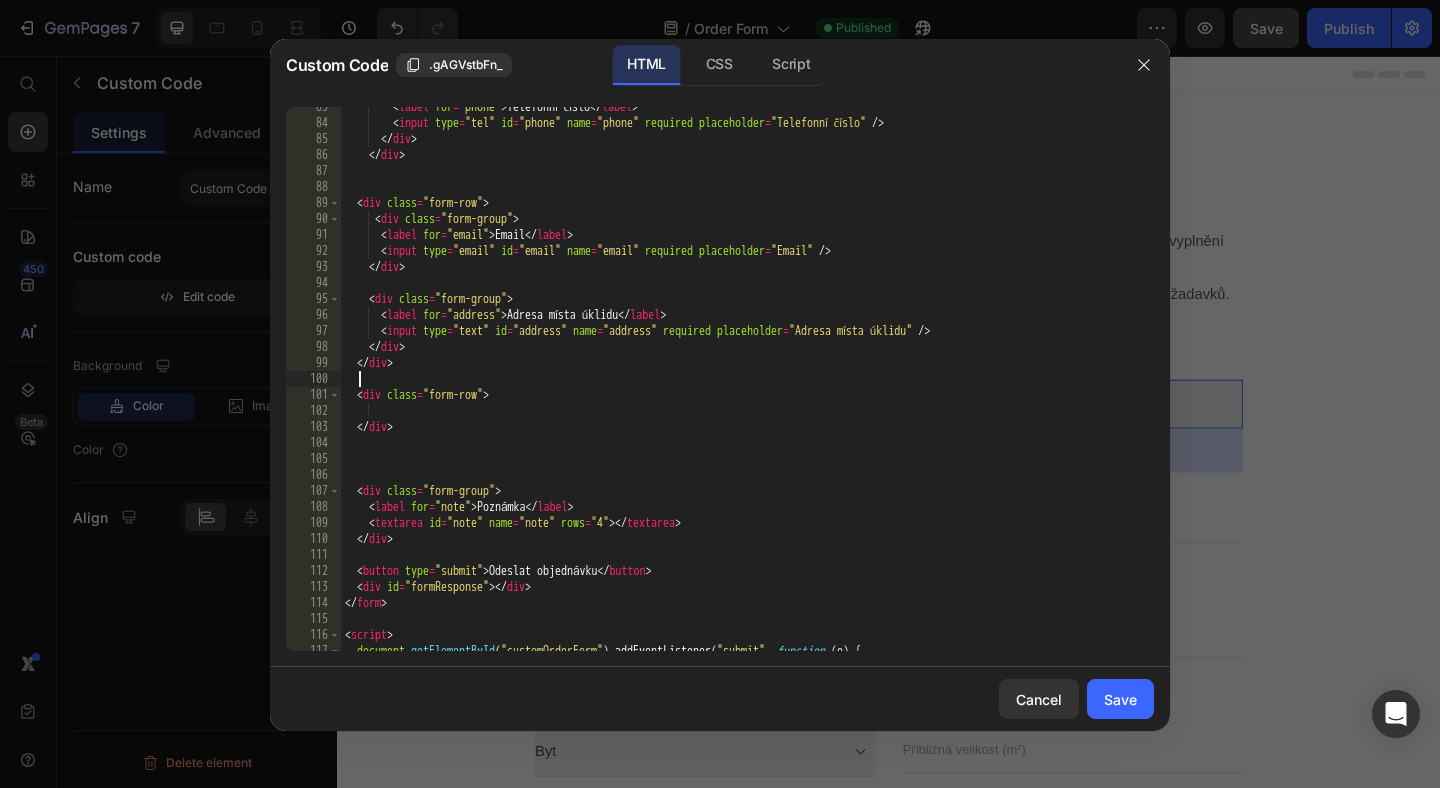 scroll, scrollTop: 0, scrollLeft: 0, axis: both 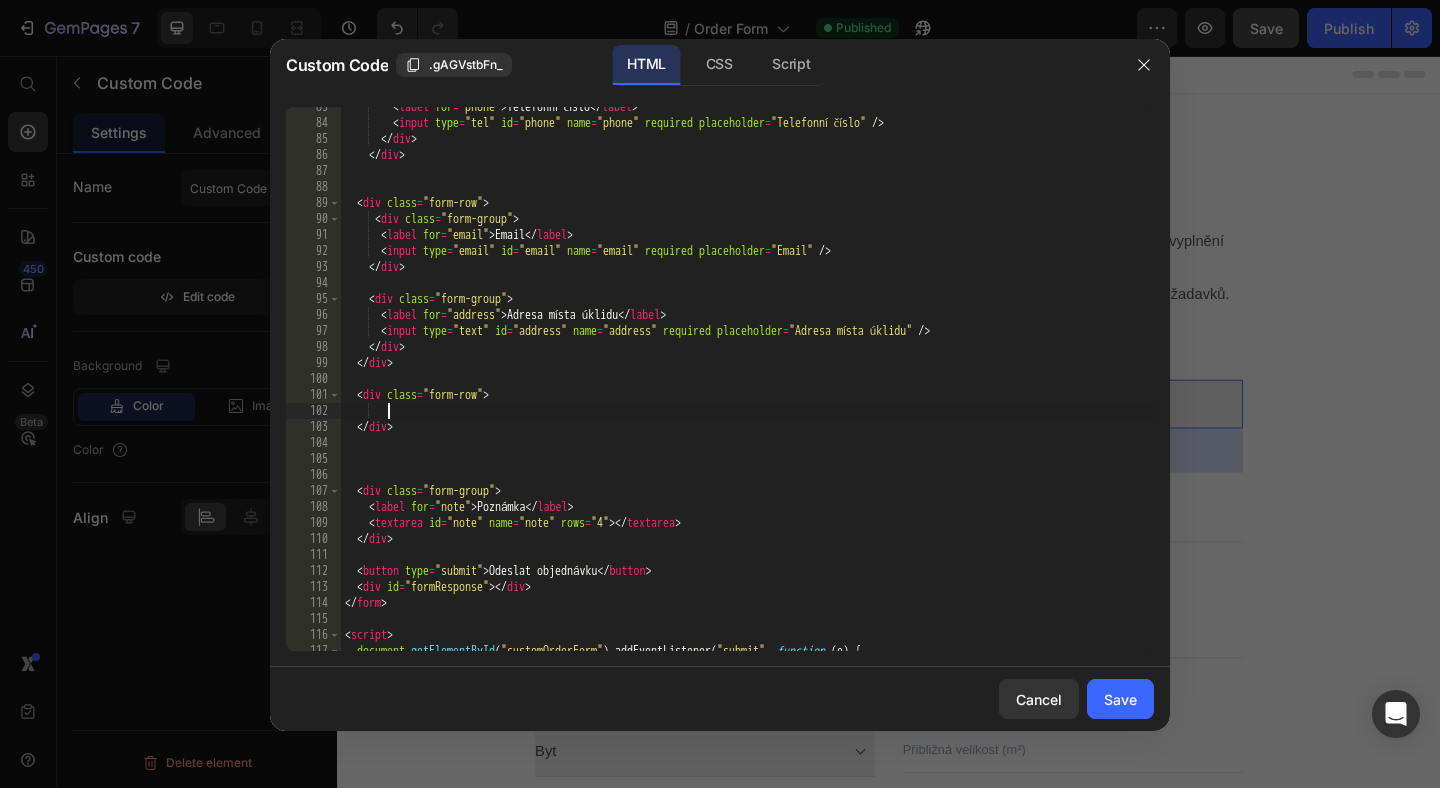 paste on "</div>" 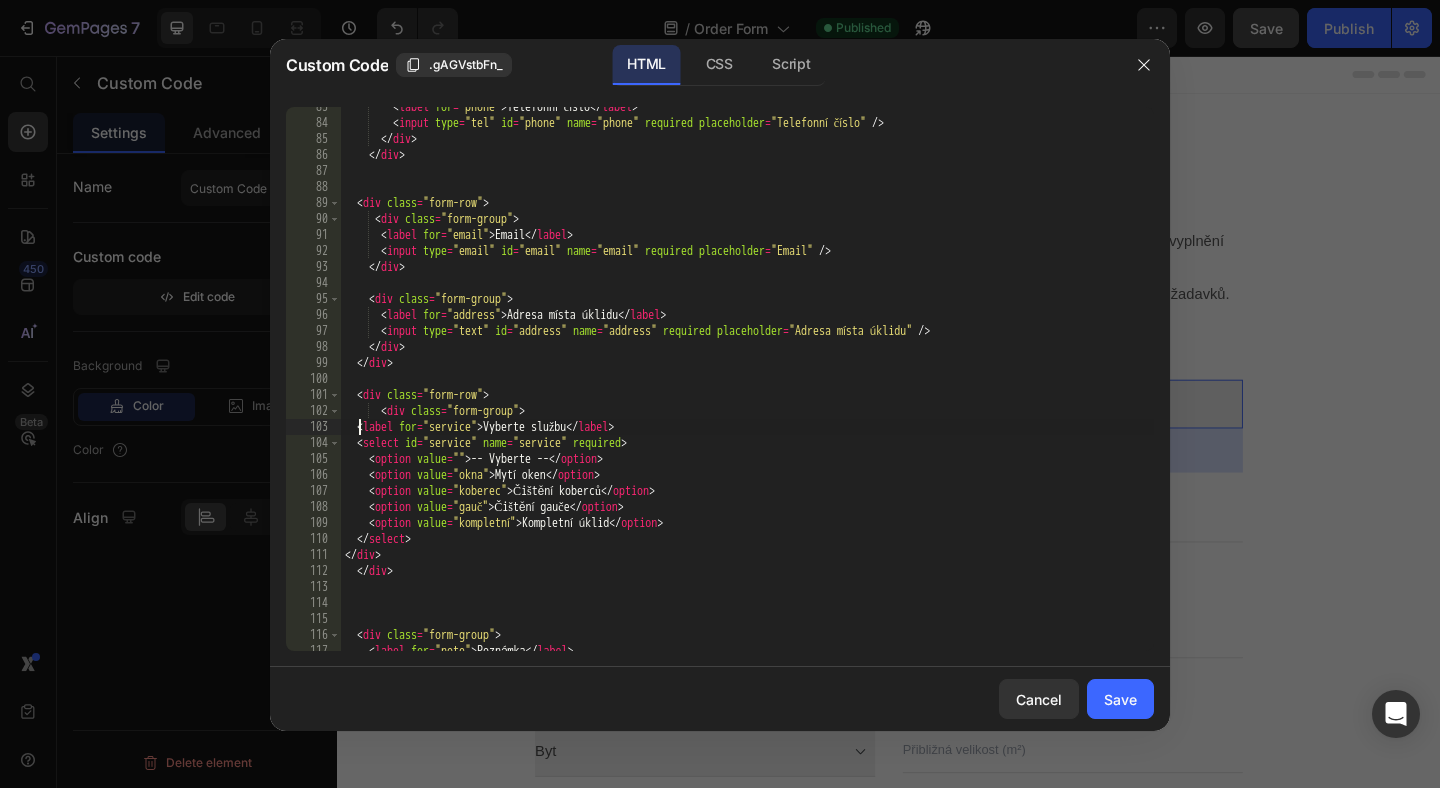 click on "< label   for = "phone" > Telefonní číslo </ label >           < input   type = "tel"   id = "phone"   name = "phone"   required   placeholder = "Telefonní číslo"   />         </ div >      </ div >    < div   class = "form-row" >        < div   class = "form-group" >         < label   for = "email" > Email </ label >         < input   type = "email"   id = "email"   name = "email"   required   placeholder = "Email"   />      </ div >           < div   class = "form-group" >         < label   for = "address" > Adresa místa úklidu </ label >         < input   type = "text"   id = "address"   name = "address"   required   placeholder = "Adresa místa úklidu"   />      </ div >    </ div >       < div   class = "form-row" >         < div   class = "form-group" >    < label   for = "service" > Vyberte službu </ label >    < select   id = "service"   name = "service"   required >      < option   value = "" > -- Vyberte -- </ option >      < option   value = "okna" > Mytí oken </ option >" at bounding box center (747, 387) 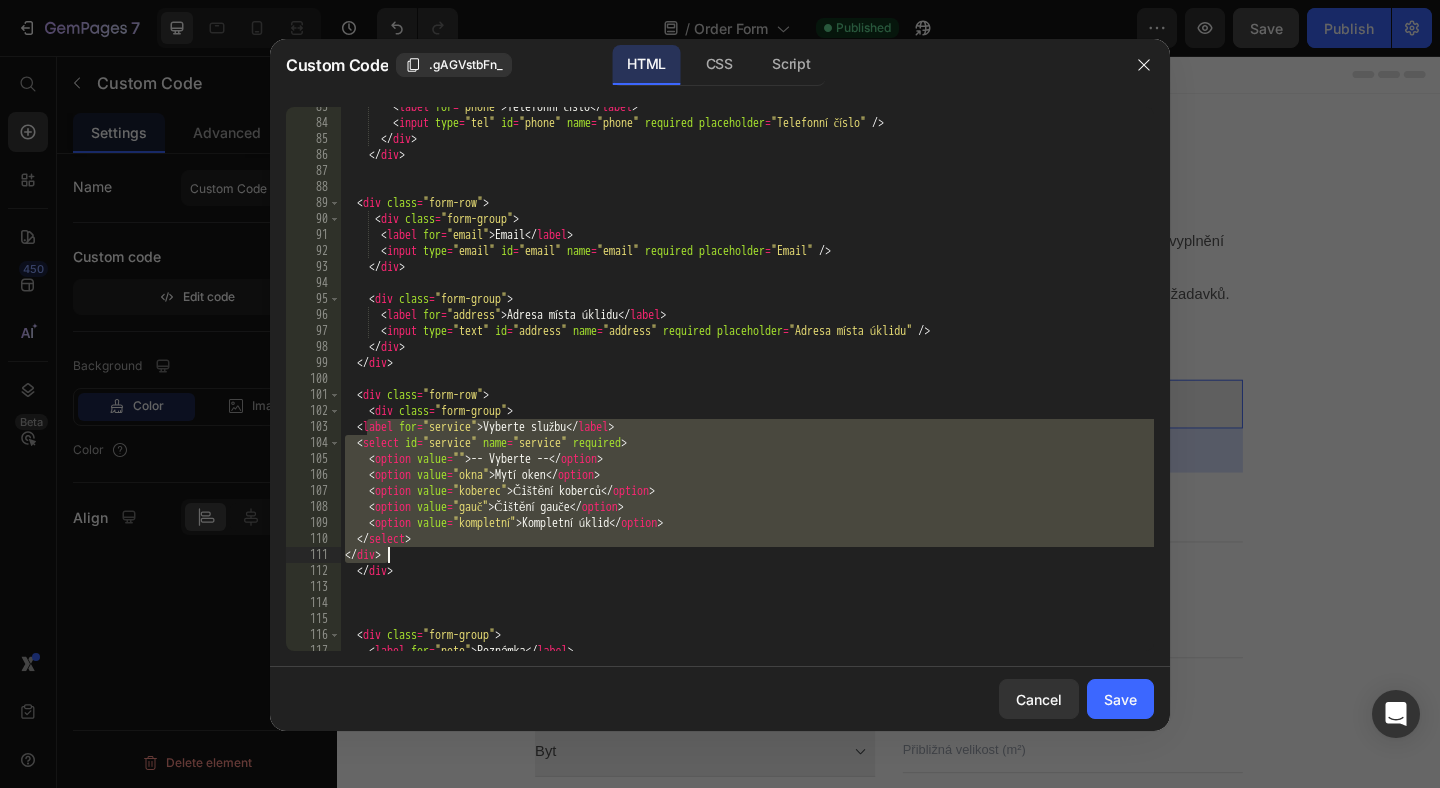 drag, startPoint x: 363, startPoint y: 426, endPoint x: 391, endPoint y: 562, distance: 138.85243 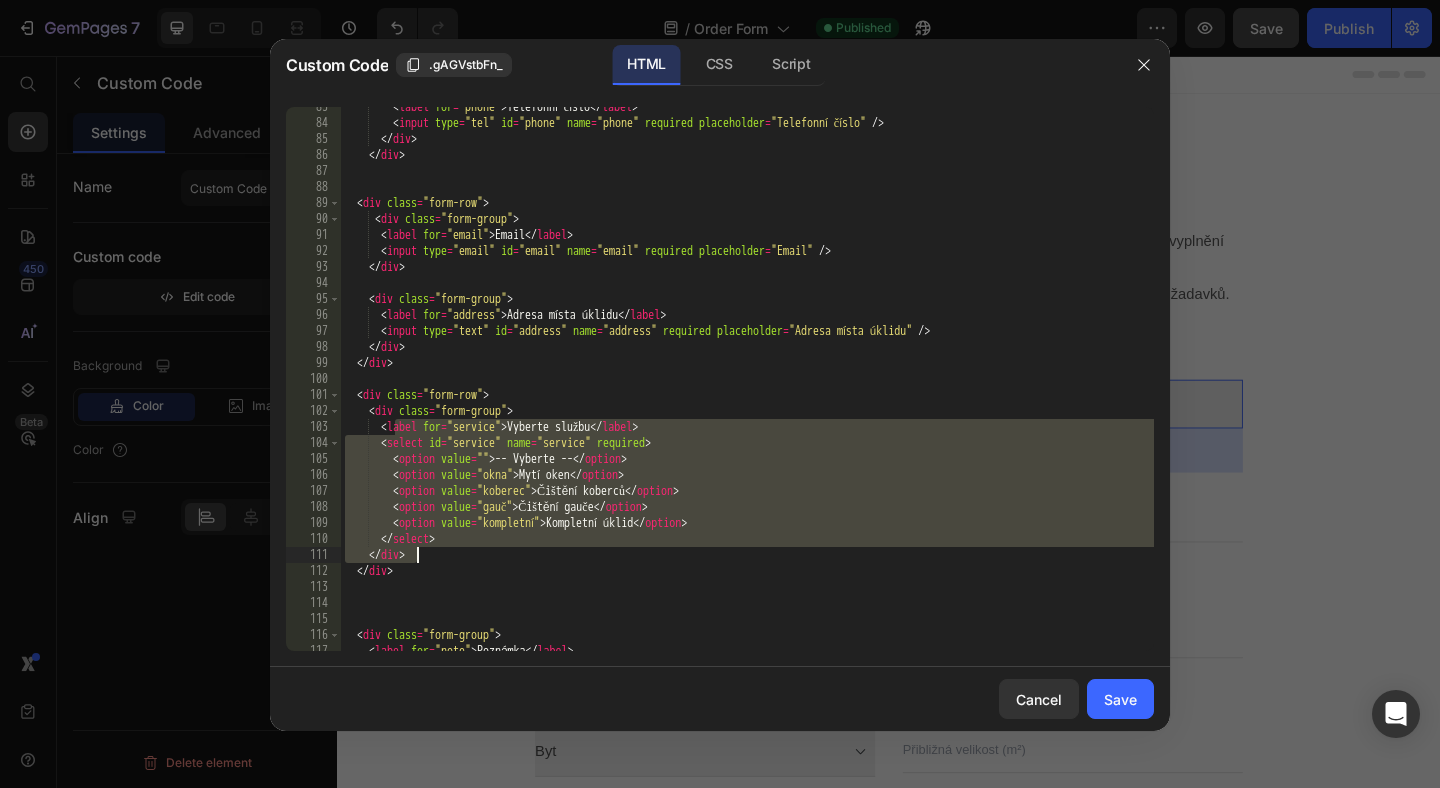 click on "< label   for = "phone" > Telefonní číslo </ label >           < input   type = "tel"   id = "phone"   name = "phone"   required   placeholder = "Telefonní číslo"   />         </ div >      </ div >    < div   class = "form-row" >        < div   class = "form-group" >         < label   for = "email" > Email </ label >         < input   type = "email"   id = "email"   name = "email"   required   placeholder = "Email"   />      </ div >           < div   class = "form-group" >         < label   for = "address" > Adresa místa úklidu </ label >         < input   type = "text"   id = "address"   name = "address"   required   placeholder = "Adresa místa úklidu"   />      </ div >    </ div >       < div   class = "form-row" >      < div   class = "form-group" >         < label   for = "service" > Vyberte službu </ label >         < select   id = "service"   name = "service"   required >           < option   value = "" > -- Vyberte -- </ option >           < option   value = "okna" > Mytí oken" at bounding box center (747, 387) 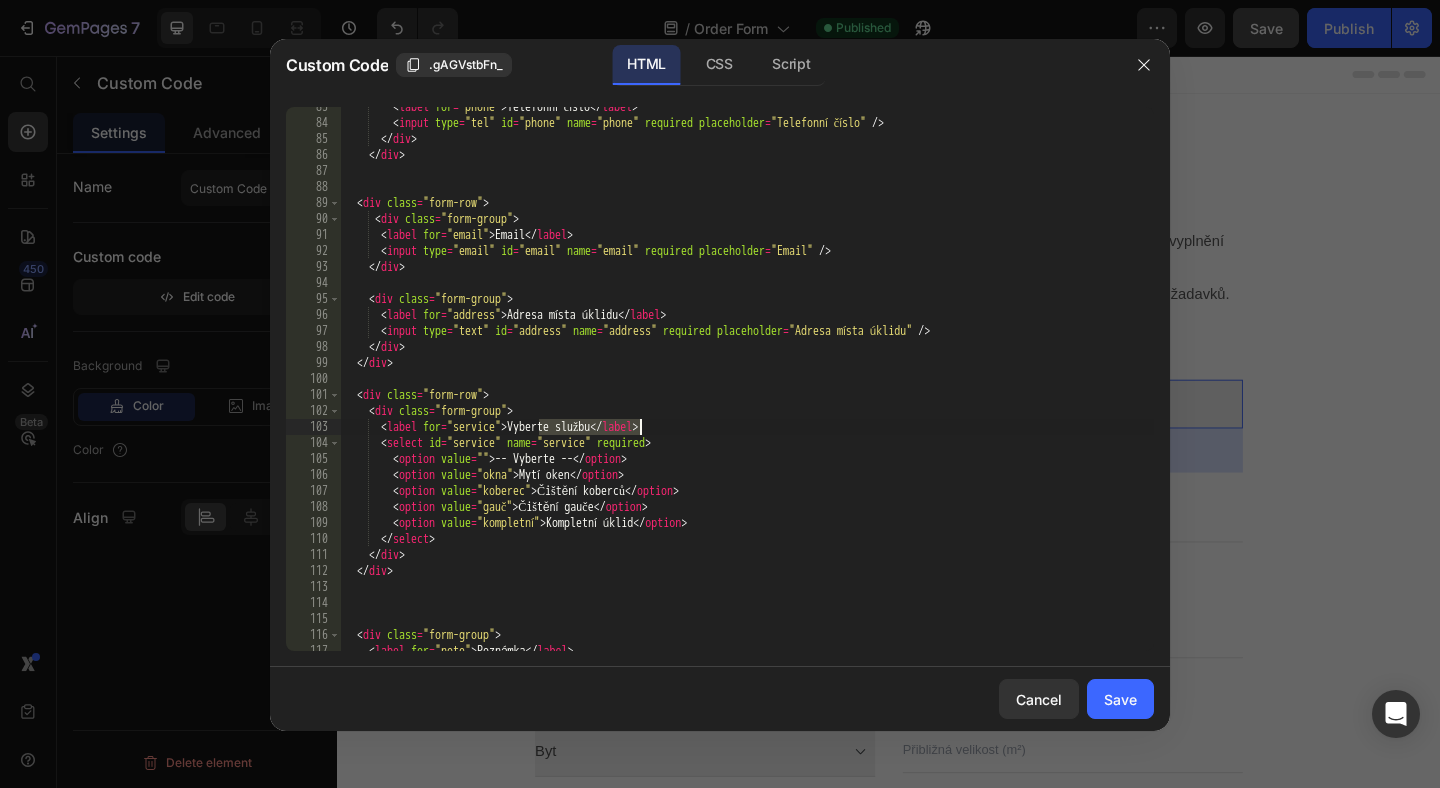 drag, startPoint x: 542, startPoint y: 428, endPoint x: 638, endPoint y: 428, distance: 96 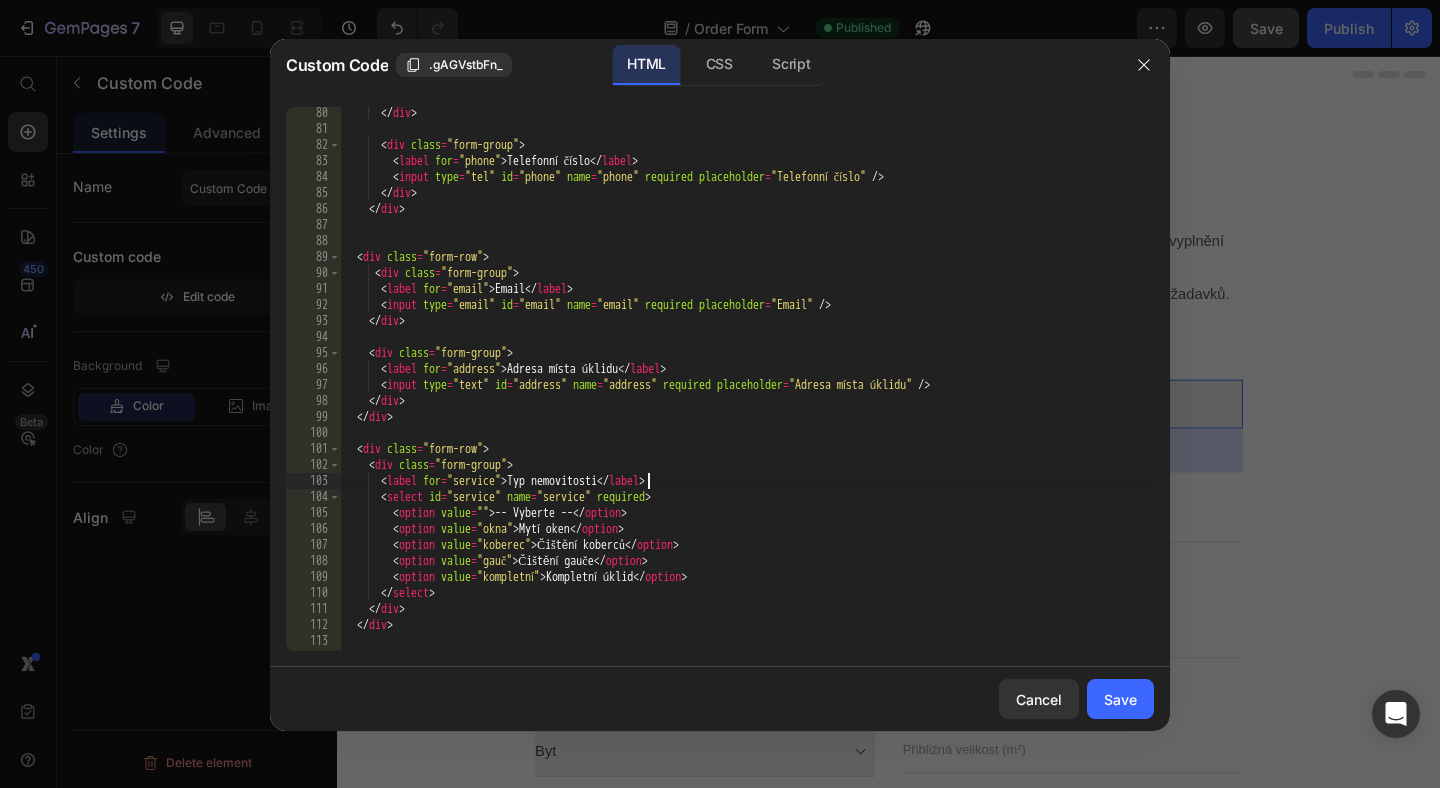 scroll, scrollTop: 1266, scrollLeft: 0, axis: vertical 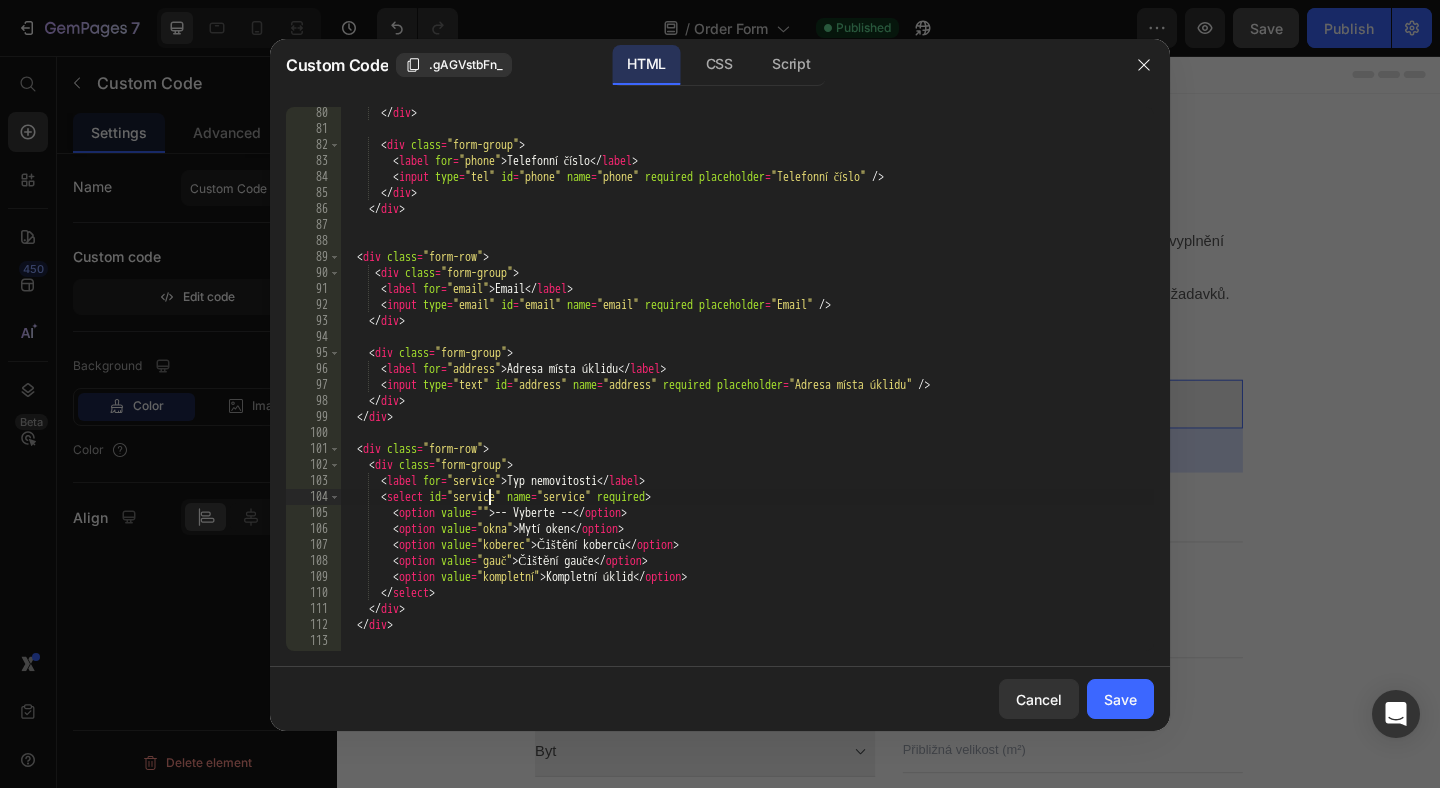 click on "</ div >            < div   class = "form-group" >           < label   for = "phone" > Telefonní číslo </ label >           < input   type = "tel"   id = "phone"   name = "phone"   required   placeholder = "Telefonní číslo"   />         </ div >      </ div >    < div   class = "form-row" >        < div   class = "form-group" >         < label   for = "email" > Email </ label >         < input   type = "email"   id = "email"   name = "email"   required   placeholder = "Email"   />      </ div >           < div   class = "form-group" >         < label   for = "address" > Adresa místa úklidu </ label >         < input   type = "text"   id = "address"   name = "address"   required   placeholder = "Adresa místa úklidu"   />      </ div >    </ div >       < div   class = "form-row" >      < div   class = "form-group" >         < label   for = "service" > Typ nemovitosti </ label >         < select   id = "service"   name = "service"   required >           < option   value = "" > -- Vyberte -- </" at bounding box center (747, 393) 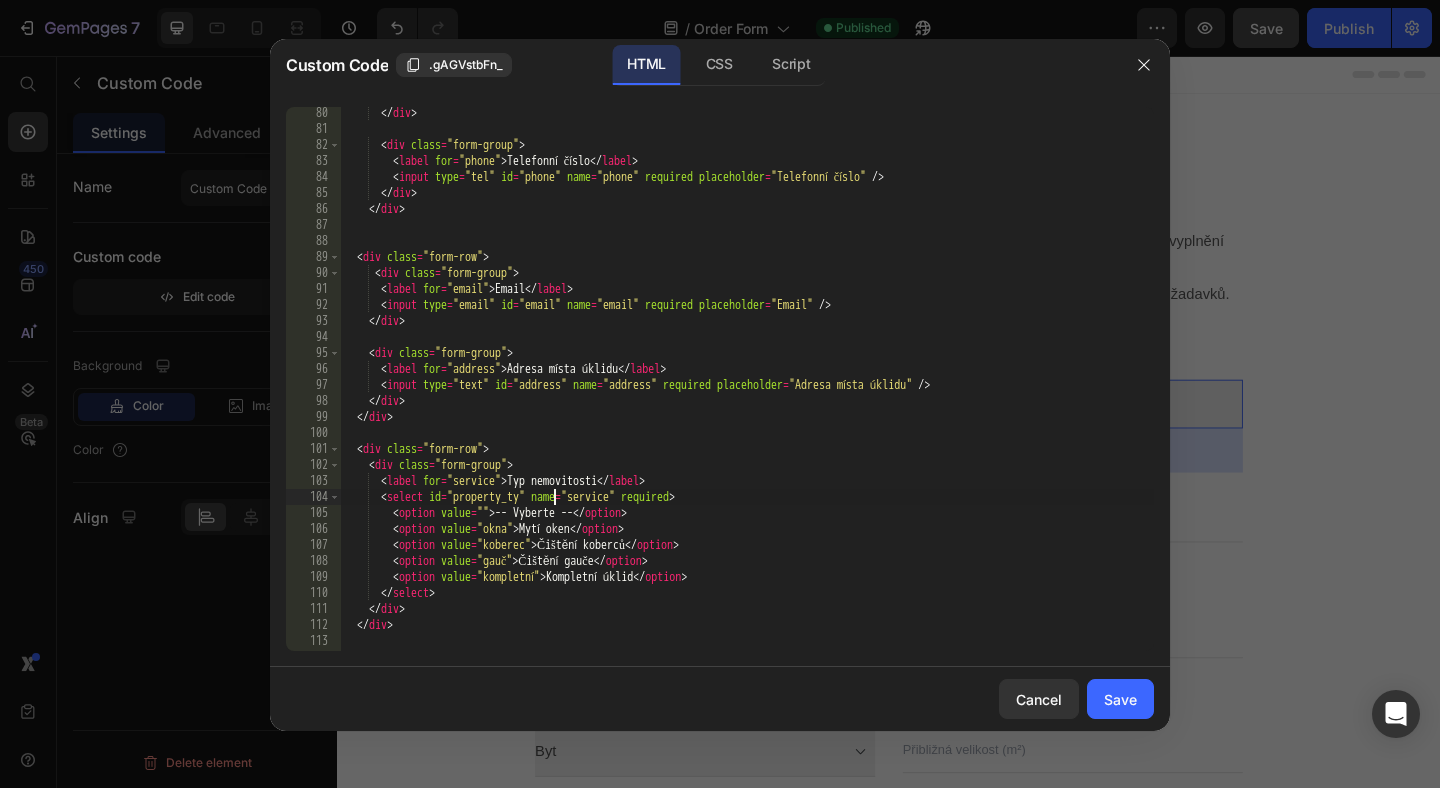 scroll, scrollTop: 0, scrollLeft: 18, axis: horizontal 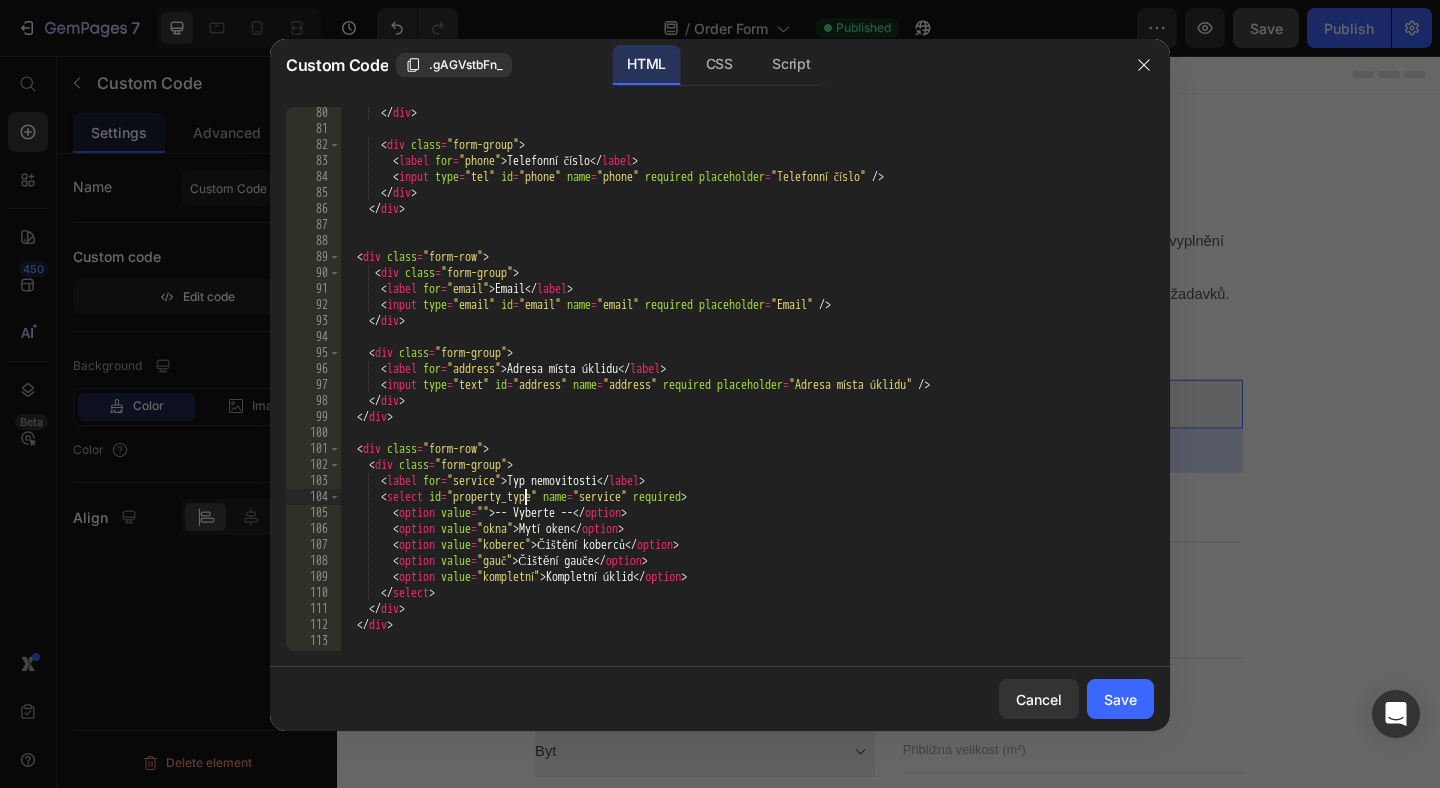 click on "</ div >            < div   class = "form-group" >           < label   for = "phone" > Telefonní číslo </ label >           < input   type = "tel"   id = "phone"   name = "phone"   required   placeholder = "Telefonní číslo"   />         </ div >      </ div >    < div   class = "form-row" >        < div   class = "form-group" >         < label   for = "email" > Email </ label >         < input   type = "email"   id = "email"   name = "email"   required   placeholder = "Email"   />      </ div >           < div   class = "form-group" >         < label   for = "address" > Adresa místa úklidu </ label >         < input   type = "text"   id = "address"   name = "address"   required   placeholder = "Adresa místa úklidu"   />      </ div >    </ div >       < div   class = "form-row" >      < div   class = "form-group" >         < label   for = "service" > Typ nemovitosti </ label >         < select   id = "property_type"   name = "service"   required >           < option   value = "" > </ option" at bounding box center [747, 393] 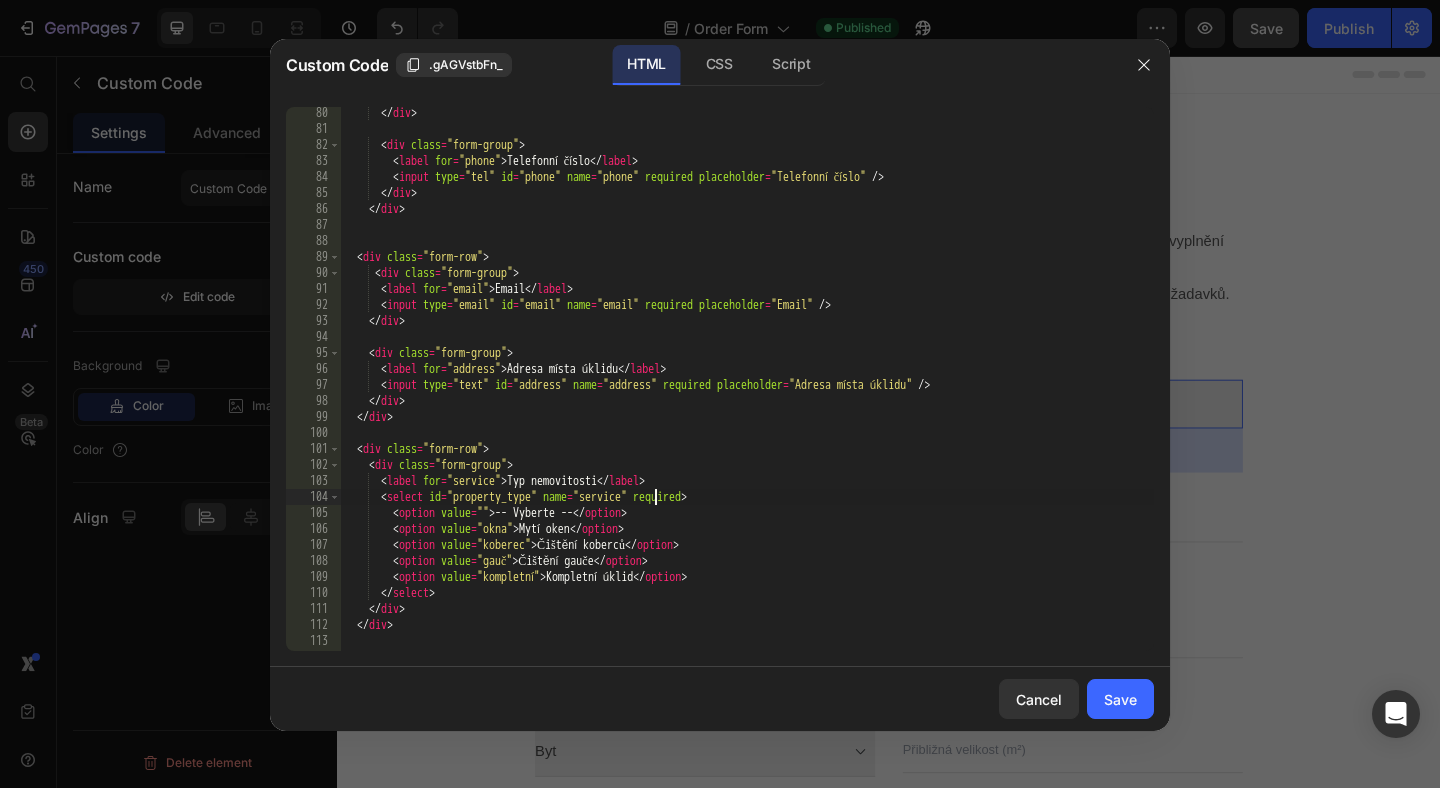 click on "</ div >            < div   class = "form-group" >           < label   for = "phone" > Telefonní číslo </ label >           < input   type = "tel"   id = "phone"   name = "phone"   required   placeholder = "Telefonní číslo"   />         </ div >      </ div >    < div   class = "form-row" >        < div   class = "form-group" >         < label   for = "email" > Email </ label >         < input   type = "email"   id = "email"   name = "email"   required   placeholder = "Email"   />      </ div >           < div   class = "form-group" >         < label   for = "address" > Adresa místa úklidu </ label >         < input   type = "text"   id = "address"   name = "address"   required   placeholder = "Adresa místa úklidu"   />      </ div >    </ div >       < div   class = "form-row" >      < div   class = "form-group" >         < label   for = "service" > Typ nemovitosti </ label >         < select   id = "property_type"   name = "service"   required >           < option   value = "" > </ option" at bounding box center [747, 393] 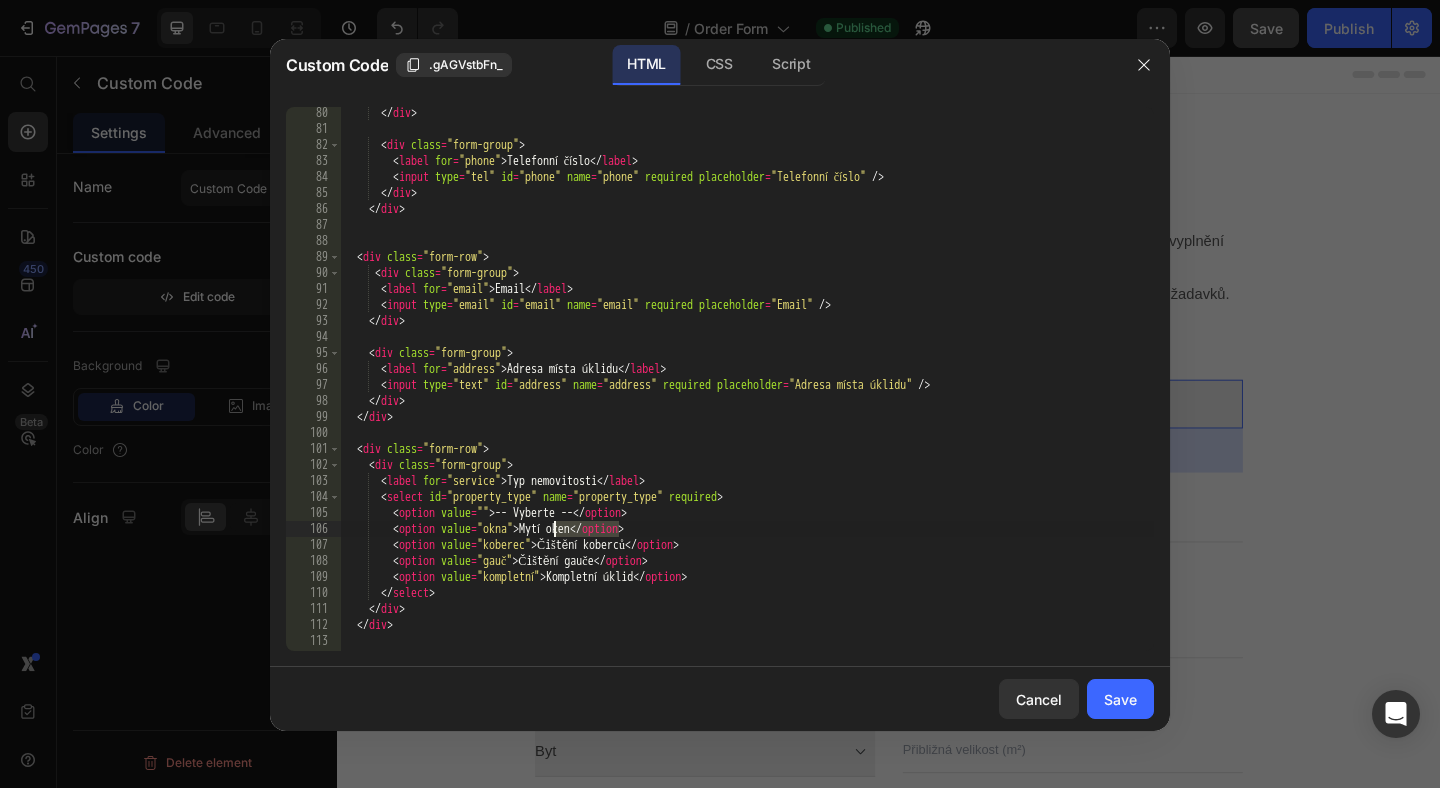 drag, startPoint x: 617, startPoint y: 533, endPoint x: 555, endPoint y: 533, distance: 62 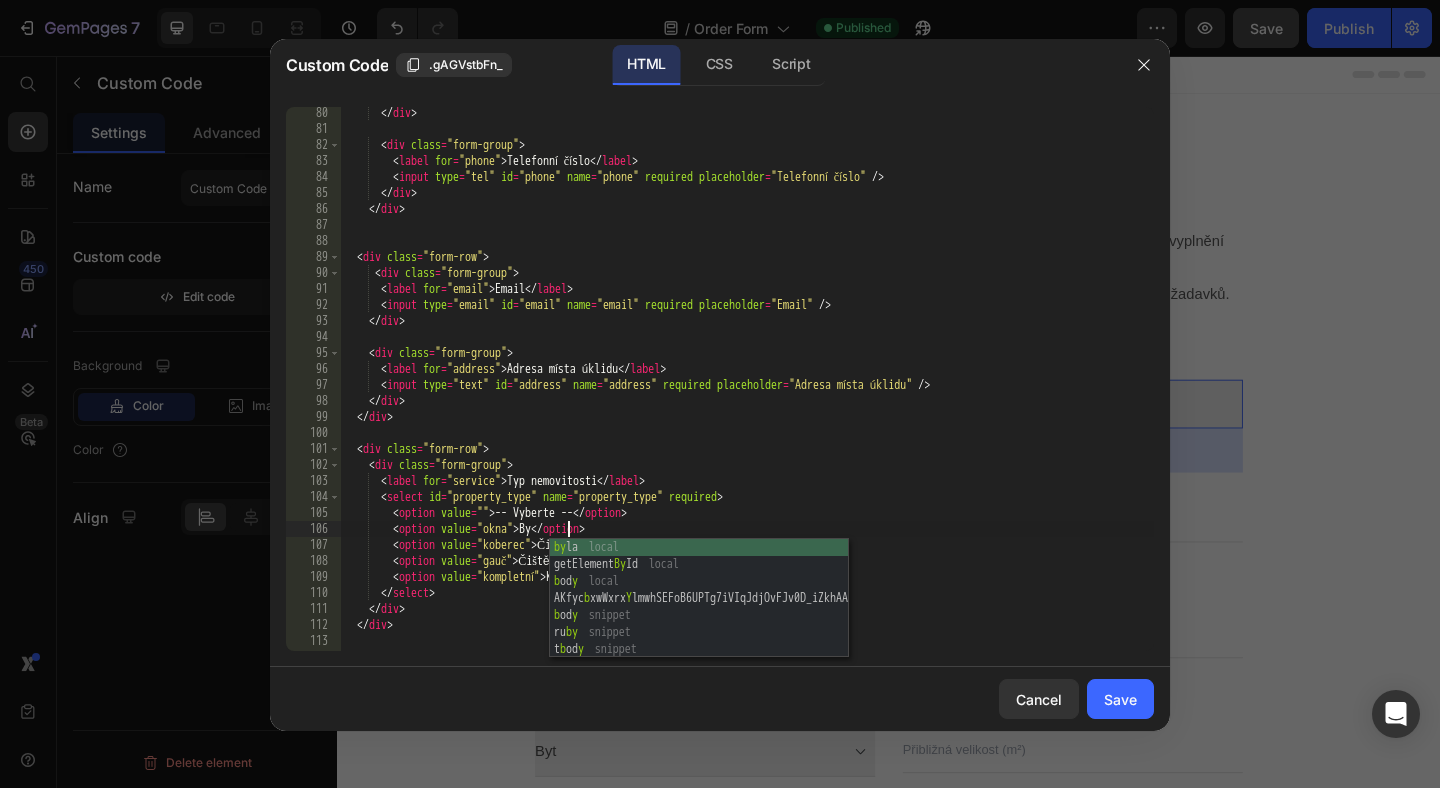 scroll, scrollTop: 0, scrollLeft: 18, axis: horizontal 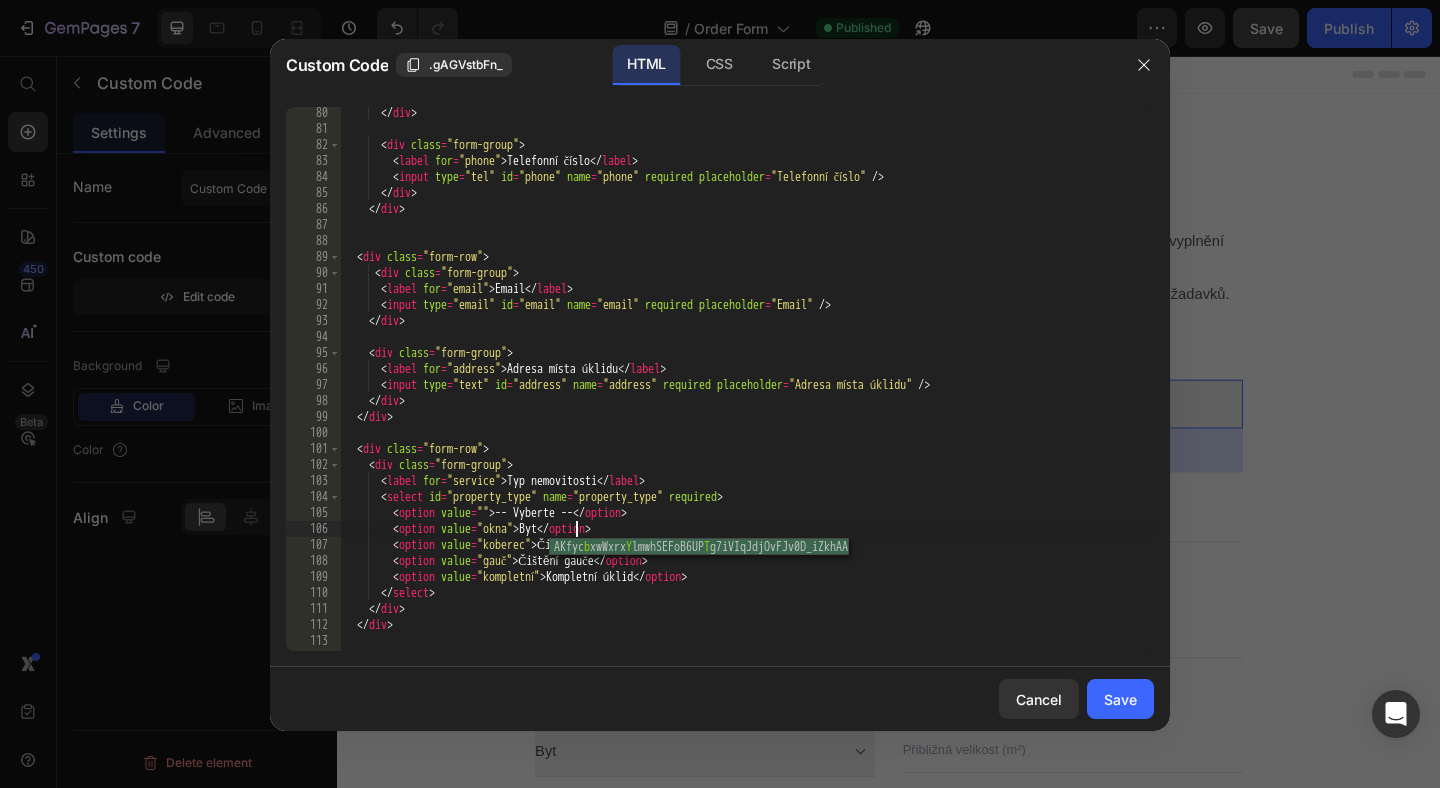 click on "</ div >            < div   class = "form-group" >           < label   for = "phone" > Telefonní číslo </ label >           < input   type = "tel"   id = "phone"   name = "phone"   required   placeholder = "Telefonní číslo"   />         </ div >      </ div >    < div   class = "form-row" >        < div   class = "form-group" >         < label   for = "email" > Email </ label >         < input   type = "email"   id = "email"   name = "email"   required   placeholder = "Email"   />      </ div >           < div   class = "form-group" >         < label   for = "address" > Adresa místa úklidu </ label >         < input   type = "text"   id = "address"   name = "address"   required   placeholder = "Adresa místa úklidu"   />      </ div >    </ div >       < div   class = "form-row" >      < div   class = "form-group" >         < label   for = "service" > Typ nemovitosti </ label >         < select   id = "property_type"   name = "property_type"   required >           < option   value = "" > </ >" at bounding box center [747, 393] 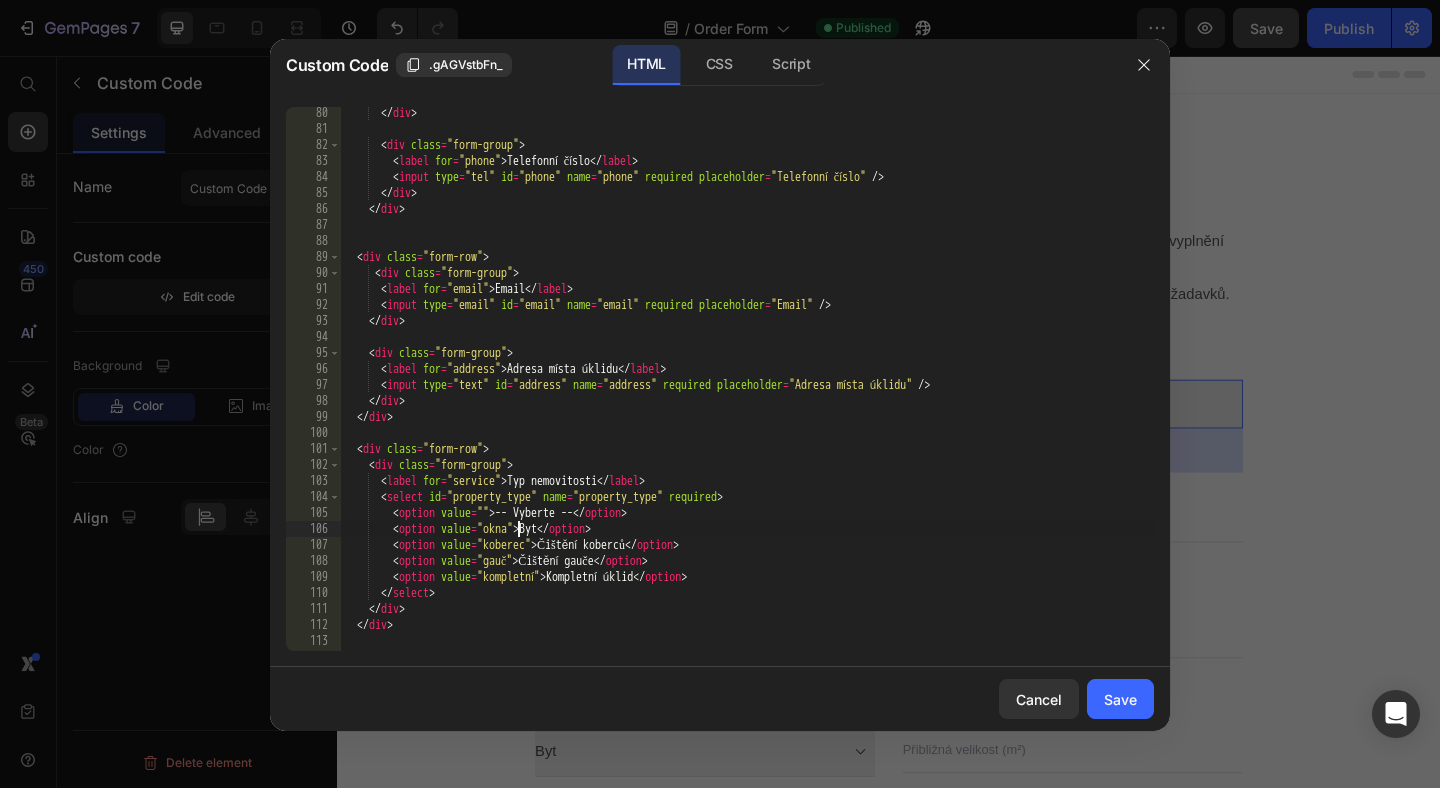 click on "</ div >            < div   class = "form-group" >           < label   for = "phone" > Telefonní číslo </ label >           < input   type = "tel"   id = "phone"   name = "phone"   required   placeholder = "Telefonní číslo"   />         </ div >      </ div >    < div   class = "form-row" >        < div   class = "form-group" >         < label   for = "email" > Email </ label >         < input   type = "email"   id = "email"   name = "email"   required   placeholder = "Email"   />      </ div >           < div   class = "form-group" >         < label   for = "address" > Adresa místa úklidu </ label >         < input   type = "text"   id = "address"   name = "address"   required   placeholder = "Adresa místa úklidu"   />      </ div >    </ div >       < div   class = "form-row" >      < div   class = "form-group" >         < label   for = "service" > Typ nemovitosti </ label >         < select   id = "property_type"   name = "property_type"   required >           < option   value = "" > </ >" at bounding box center (747, 393) 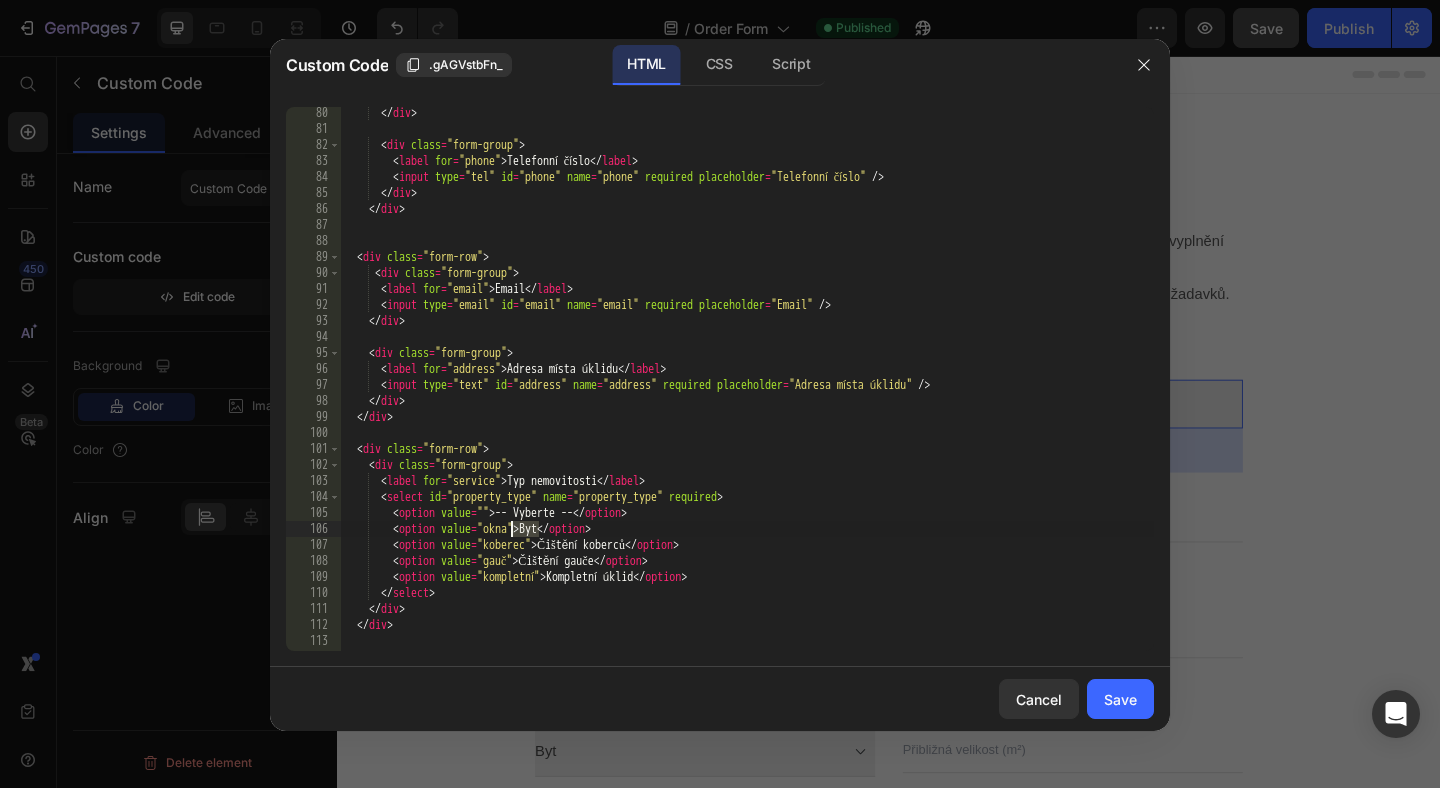 scroll, scrollTop: 0, scrollLeft: 15, axis: horizontal 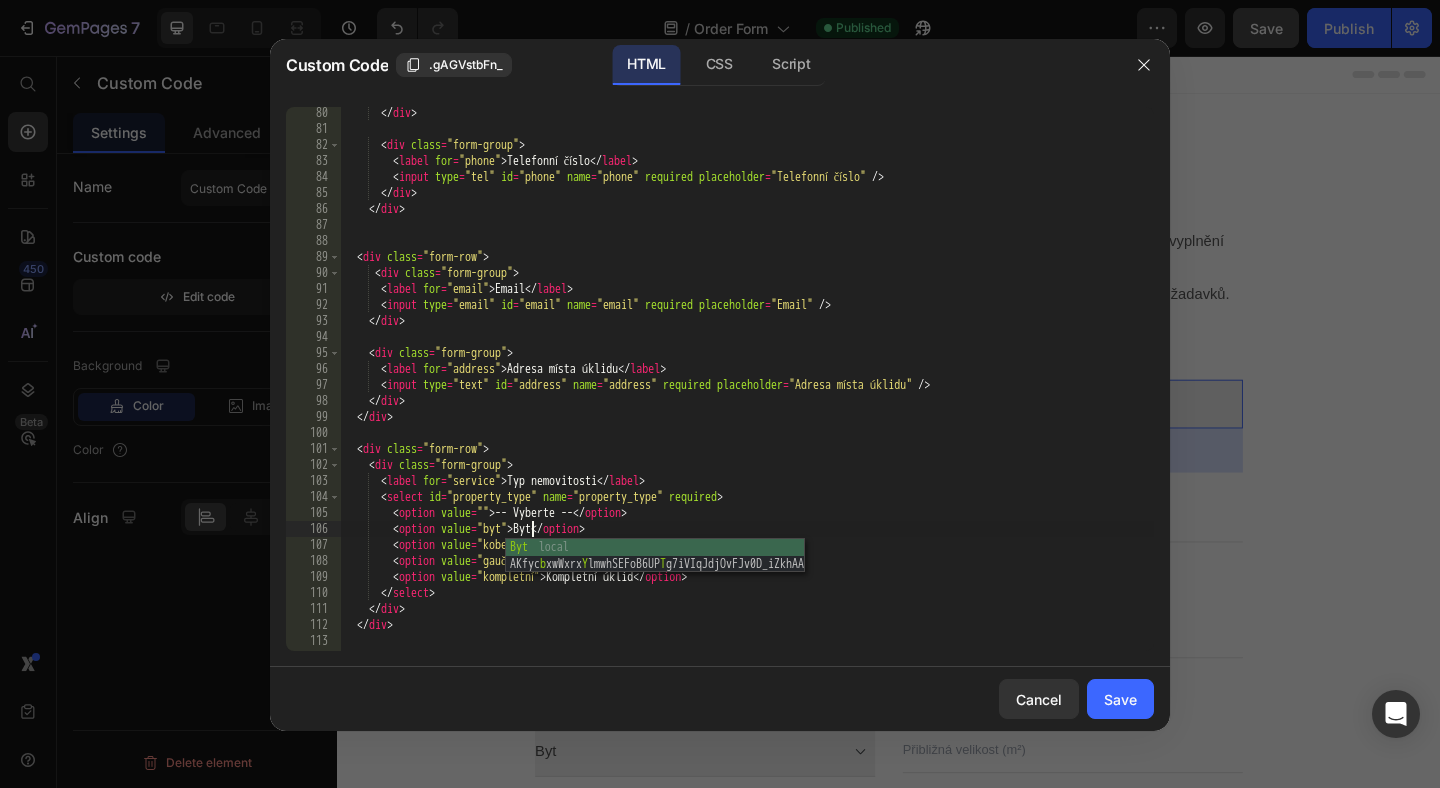 click on "</ div >            < div   class = "form-group" >           < label   for = "phone" > Telefonní číslo </ label >           < input   type = "tel"   id = "phone"   name = "phone"   required   placeholder = "Telefonní číslo"   />         </ div >      </ div >    < div   class = "form-row" >        < div   class = "form-group" >         < label   for = "email" > Email </ label >         < input   type = "email"   id = "email"   name = "email"   required   placeholder = "Email"   />      </ div >           < div   class = "form-group" >         < label   for = "address" > Adresa místa úklidu </ label >         < input   type = "text"   id = "address"   name = "address"   required   placeholder = "Adresa místa úklidu"   />      </ div >    </ div >       < div   class = "form-row" >      < div   class = "form-group" >         < label   for = "service" > Typ nemovitosti </ label >         < select   id = "property_type"   name = "property_type"   required >           < option   value = "" > </ >" at bounding box center [747, 393] 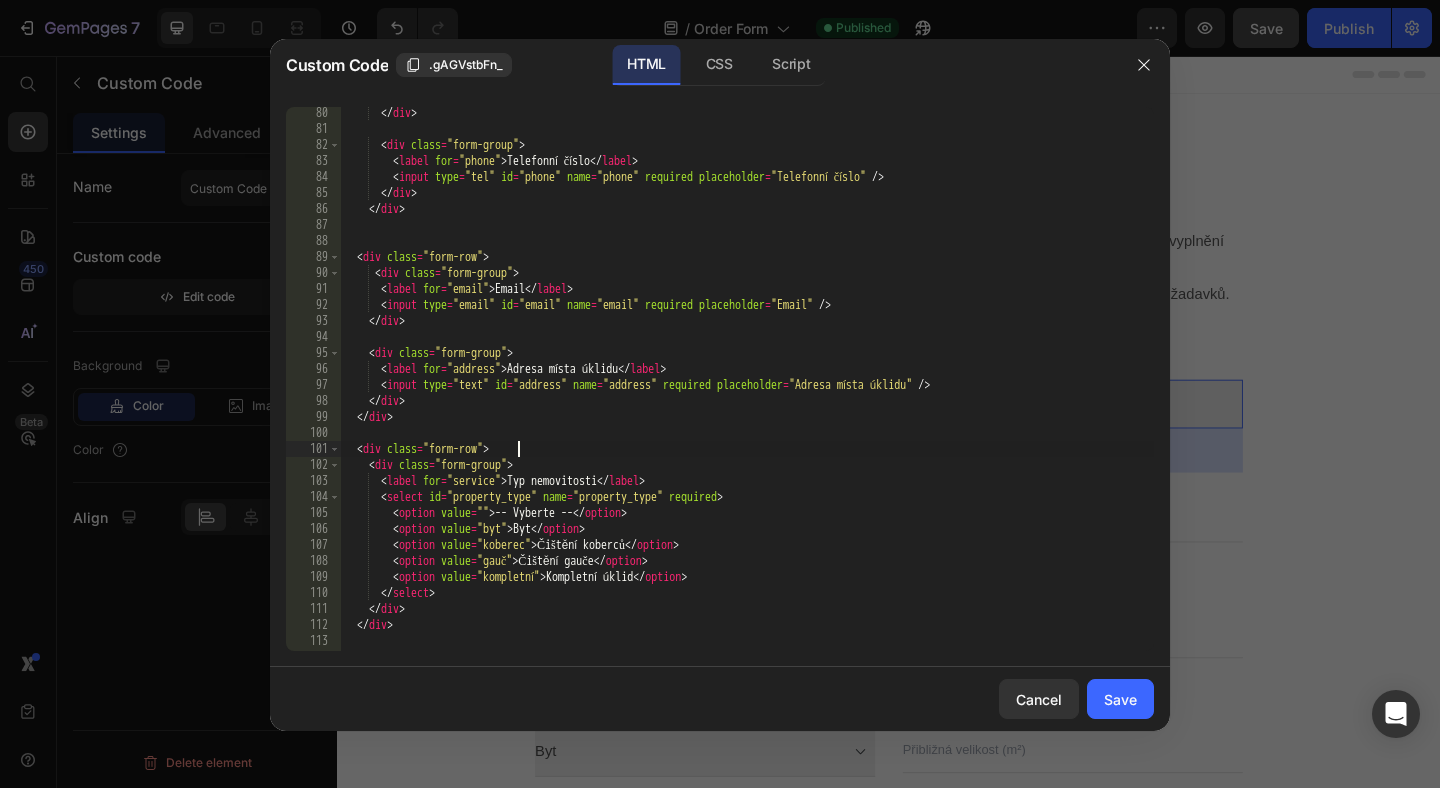 scroll, scrollTop: 0, scrollLeft: 13, axis: horizontal 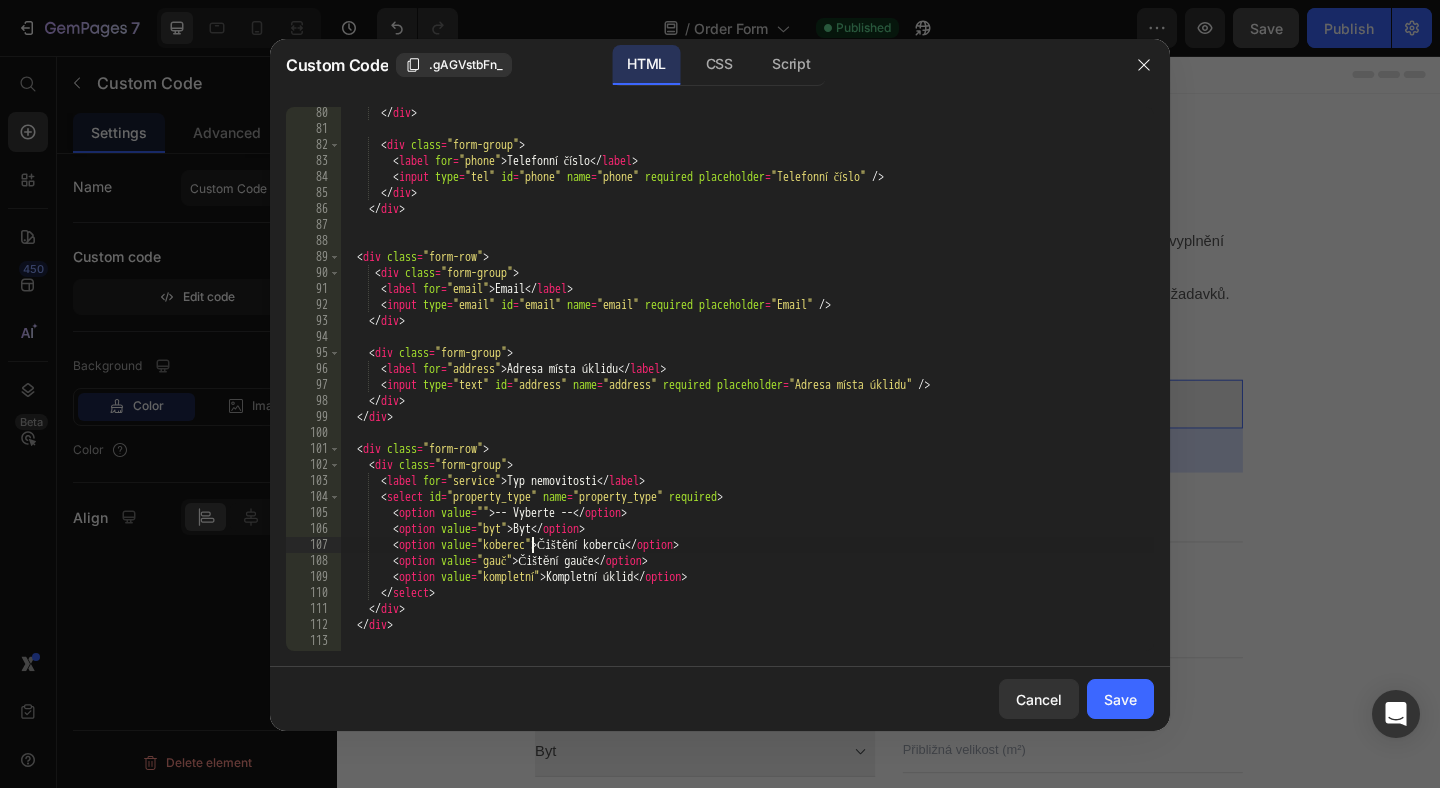 click on "</ div >            < div   class = "form-group" >           < label   for = "phone" > Telefonní číslo </ label >           < input   type = "tel"   id = "phone"   name = "phone"   required   placeholder = "Telefonní číslo"   />         </ div >      </ div >    < div   class = "form-row" >        < div   class = "form-group" >         < label   for = "email" > Email </ label >         < input   type = "email"   id = "email"   name = "email"   required   placeholder = "Email"   />      </ div >           < div   class = "form-group" >         < label   for = "address" > Adresa místa úklidu </ label >         < input   type = "text"   id = "address"   name = "address"   required   placeholder = "Adresa místa úklidu"   />      </ div >    </ div >       < div   class = "form-row" >      < div   class = "form-group" >         < label   for = "service" > Typ nemovitosti </ label >         < select   id = "property_type"   name = "property_type"   required >           < option   value = "" > </ >" at bounding box center [747, 393] 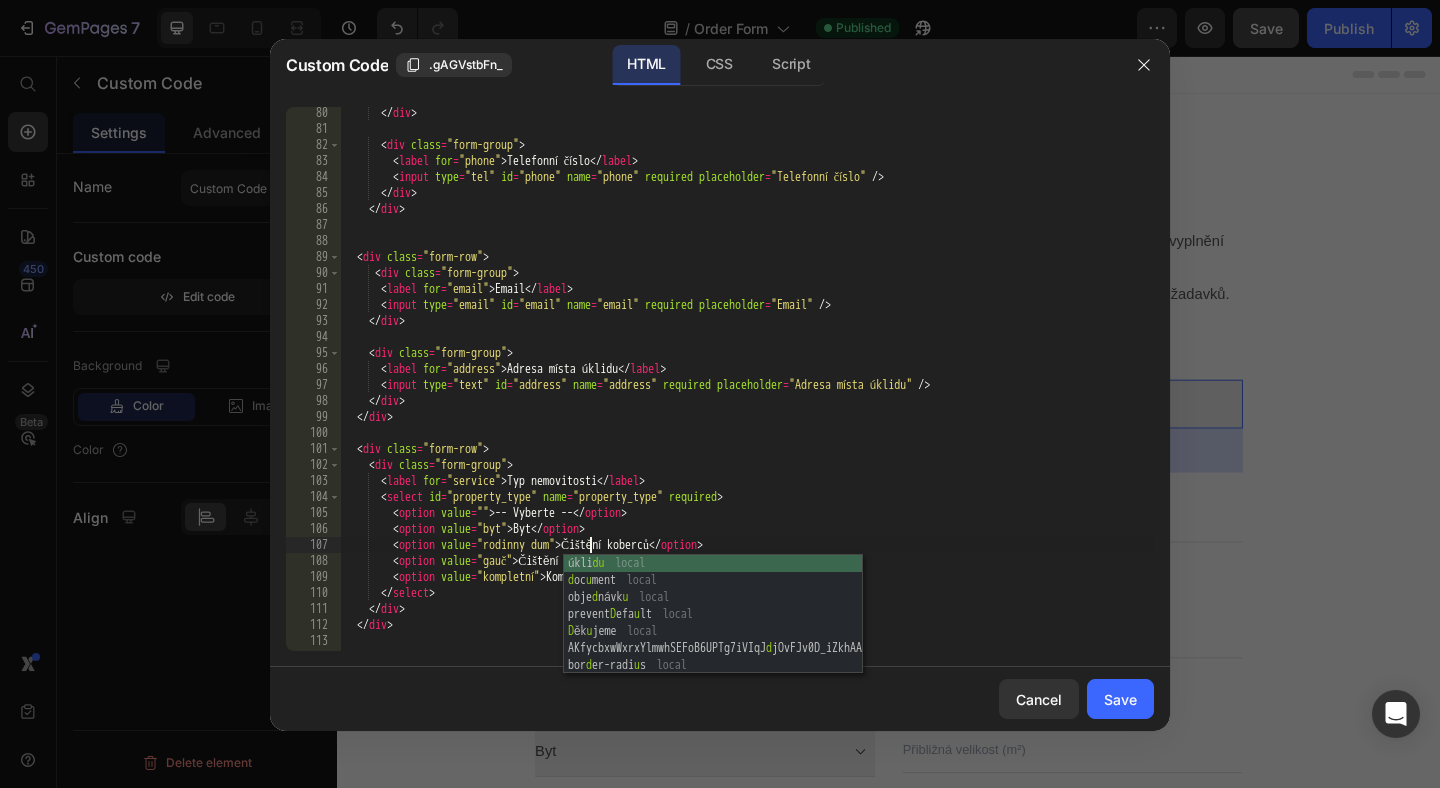 scroll, scrollTop: 0, scrollLeft: 20, axis: horizontal 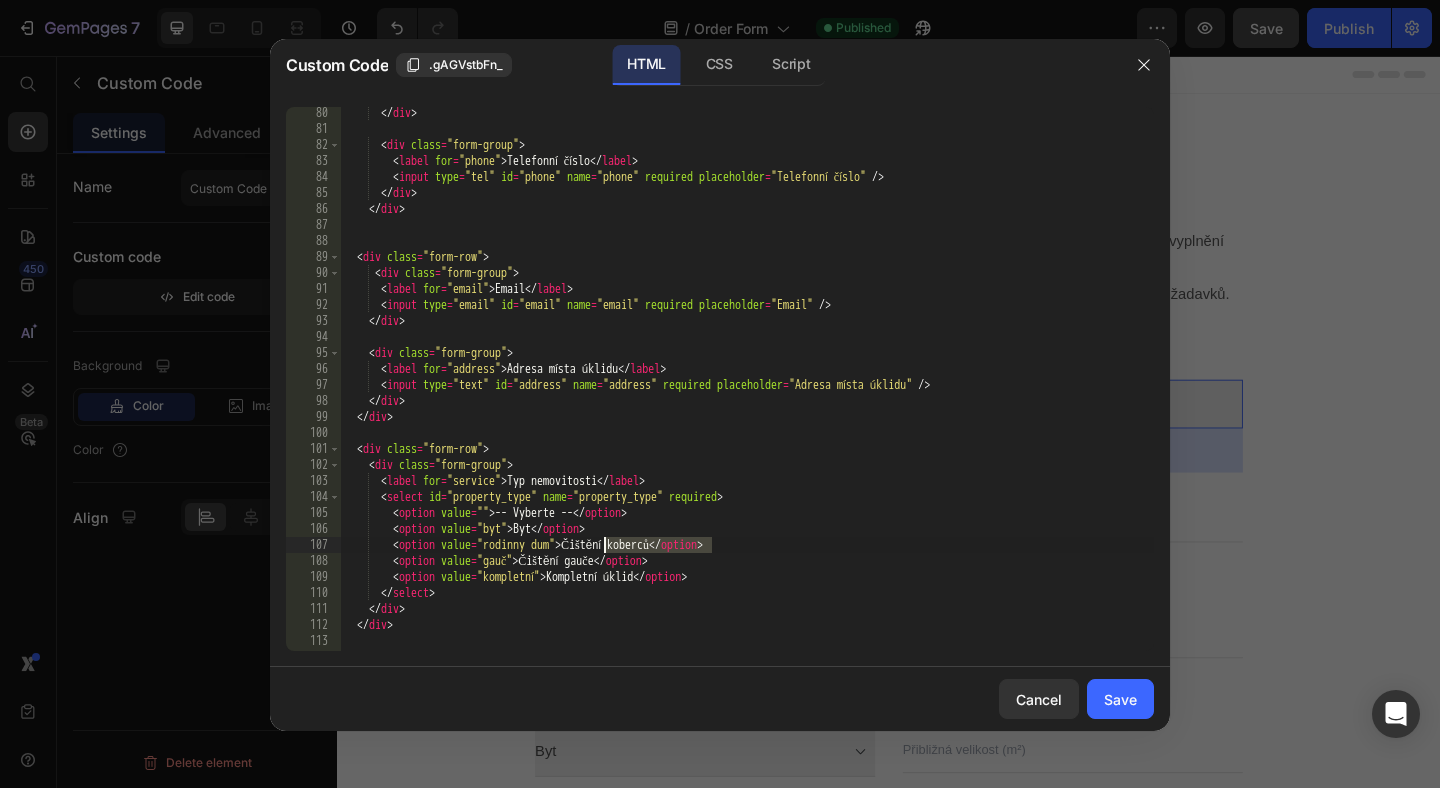 drag, startPoint x: 712, startPoint y: 543, endPoint x: 605, endPoint y: 543, distance: 107 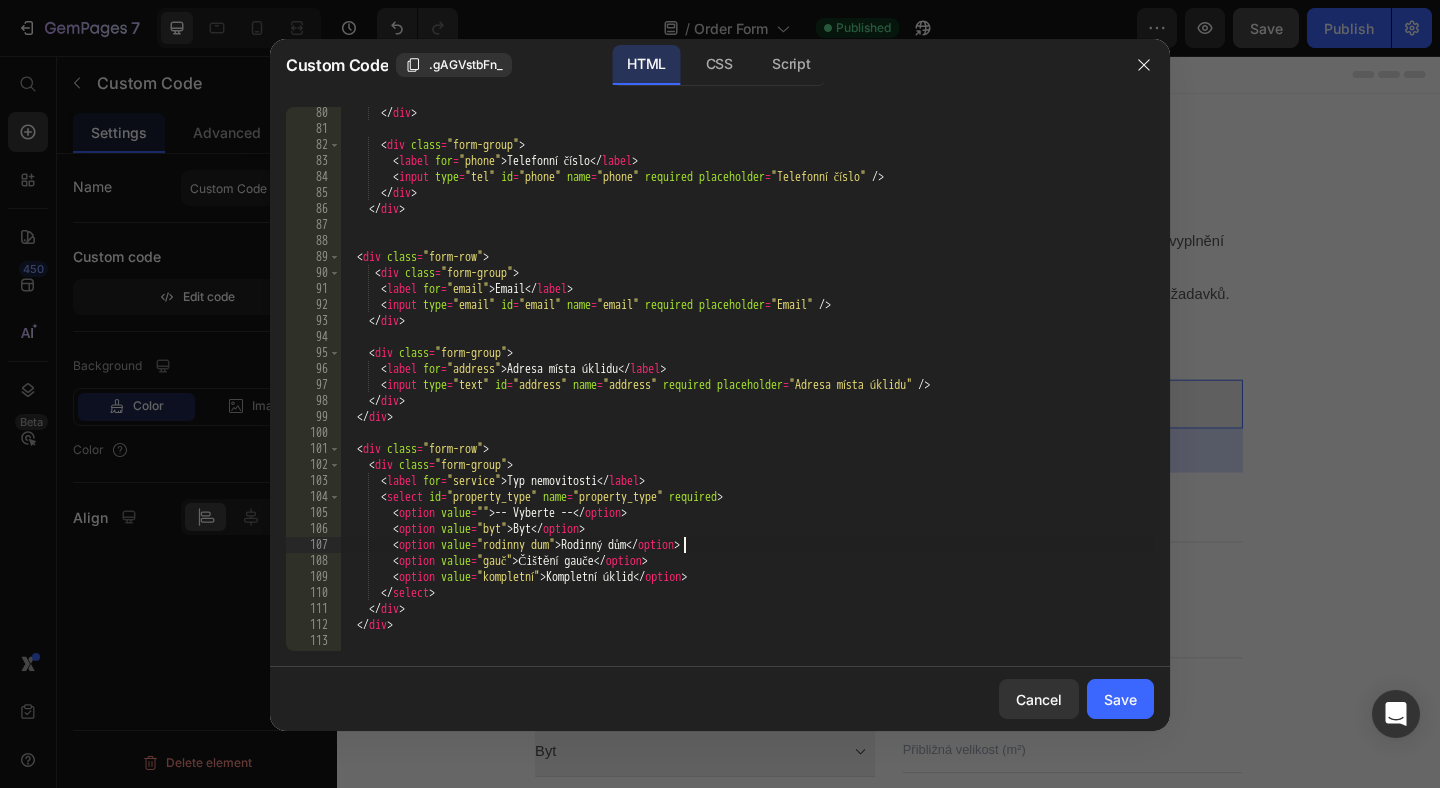 scroll, scrollTop: 0, scrollLeft: 27, axis: horizontal 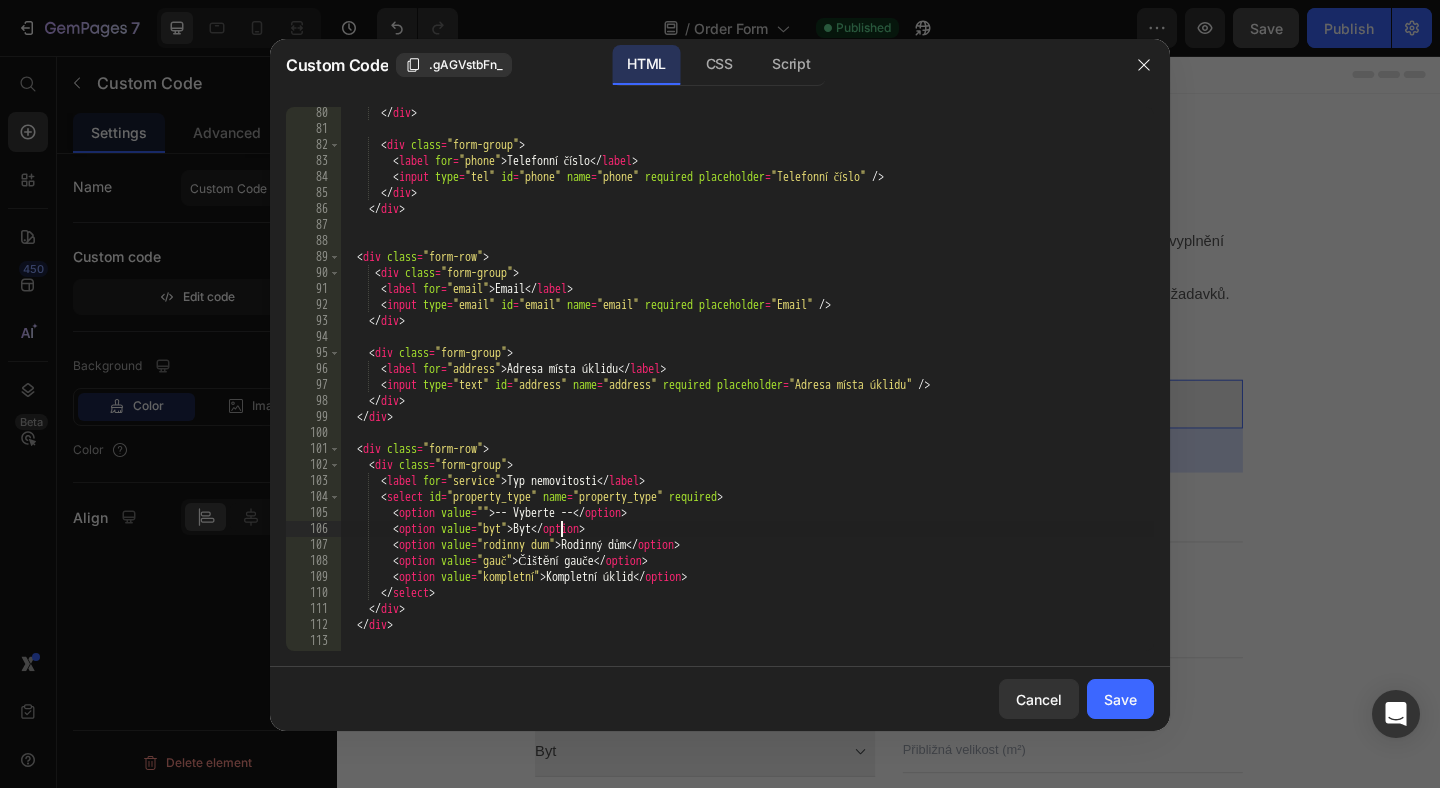 click on "</ div >            < div   class = "form-group" >           < label   for = "phone" > Telefonní číslo </ label >           < input   type = "tel"   id = "phone"   name = "phone"   required   placeholder = "Telefonní číslo"   />         </ div >      </ div >    < div   class = "form-row" >        < div   class = "form-group" >         < label   for = "email" > Email </ label >         < input   type = "email"   id = "email"   name = "email"   required   placeholder = "Email"   />      </ div >           < div   class = "form-group" >         < label   for = "address" > Adresa místa úklidu </ label >         < input   type = "text"   id = "address"   name = "address"   required   placeholder = "Adresa místa úklidu"   />      </ div >    </ div >       < div   class = "form-row" >      < div   class = "form-group" >         < label   for = "service" > Typ nemovitosti </ label >         < select   id = "property_type"   name = "property_type"   required >           < option   value = "" > </ >" at bounding box center [747, 393] 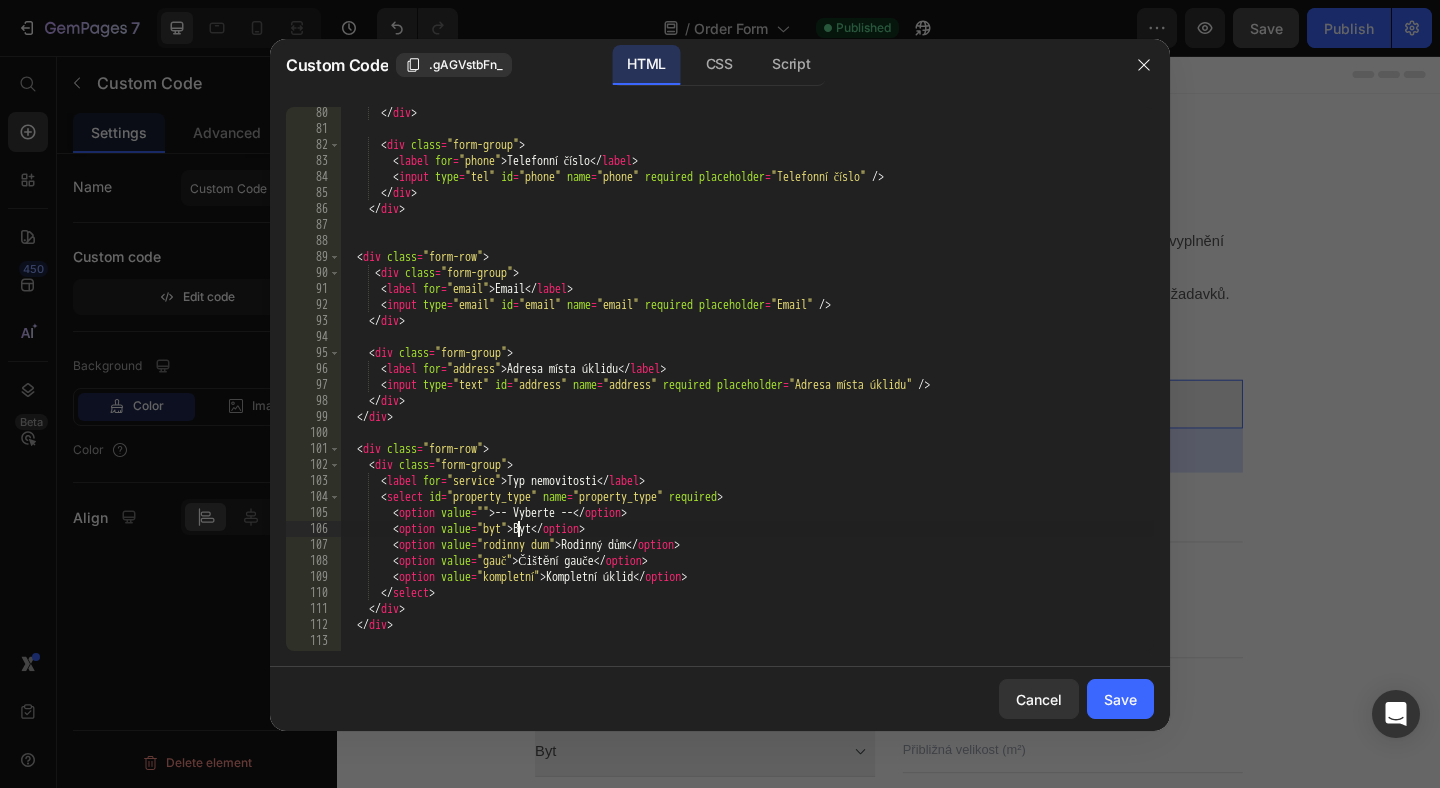 click on "</ div >            < div   class = "form-group" >           < label   for = "phone" > Telefonní číslo </ label >           < input   type = "tel"   id = "phone"   name = "phone"   required   placeholder = "Telefonní číslo"   />         </ div >      </ div >    < div   class = "form-row" >        < div   class = "form-group" >         < label   for = "email" > Email </ label >         < input   type = "email"   id = "email"   name = "email"   required   placeholder = "Email"   />      </ div >           < div   class = "form-group" >         < label   for = "address" > Adresa místa úklidu </ label >         < input   type = "text"   id = "address"   name = "address"   required   placeholder = "Adresa místa úklidu"   />      </ div >    </ div >       < div   class = "form-row" >      < div   class = "form-group" >         < label   for = "service" > Typ nemovitosti </ label >         < select   id = "property_type"   name = "property_type"   required >           < option   value = "" > </ >" at bounding box center (747, 393) 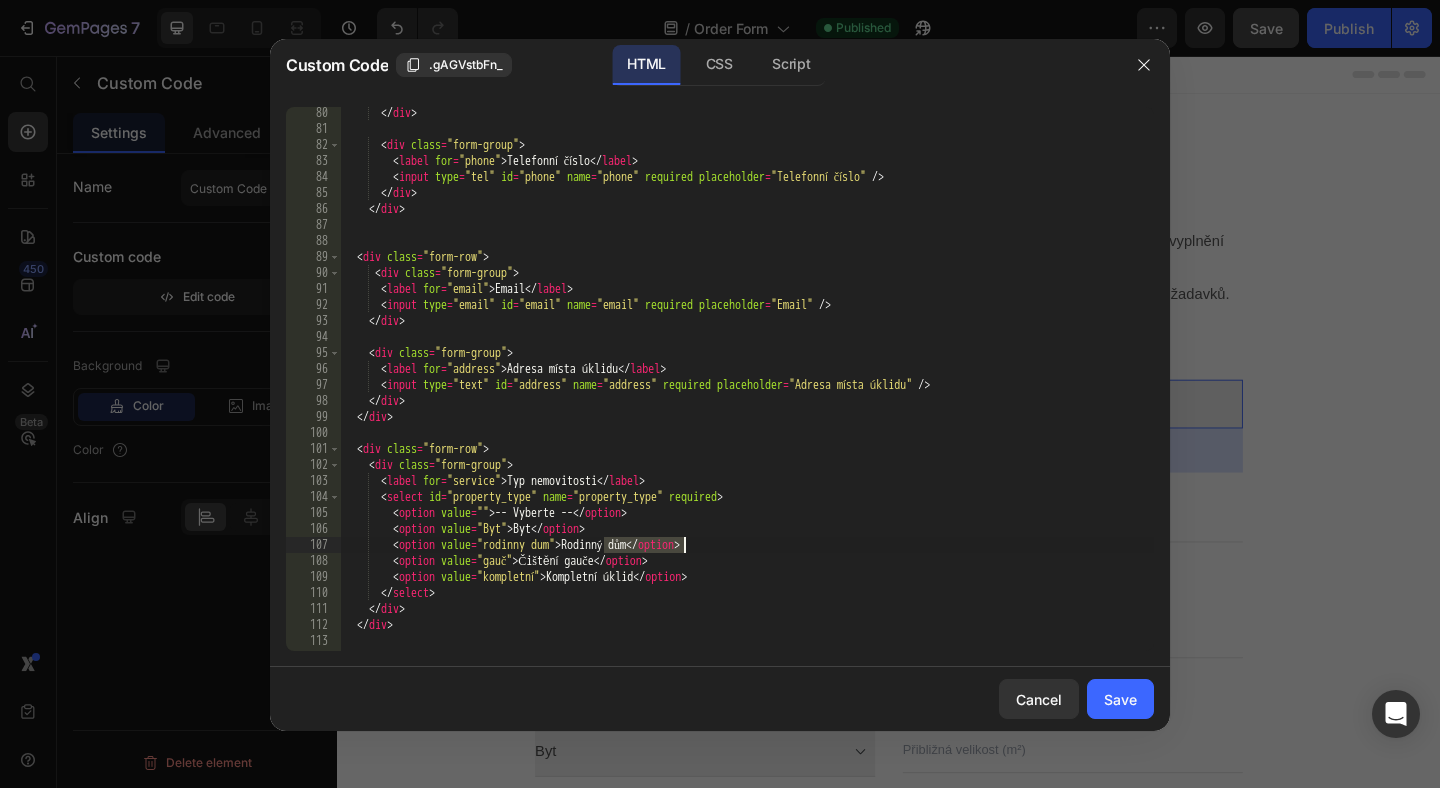 drag, startPoint x: 605, startPoint y: 544, endPoint x: 680, endPoint y: 544, distance: 75 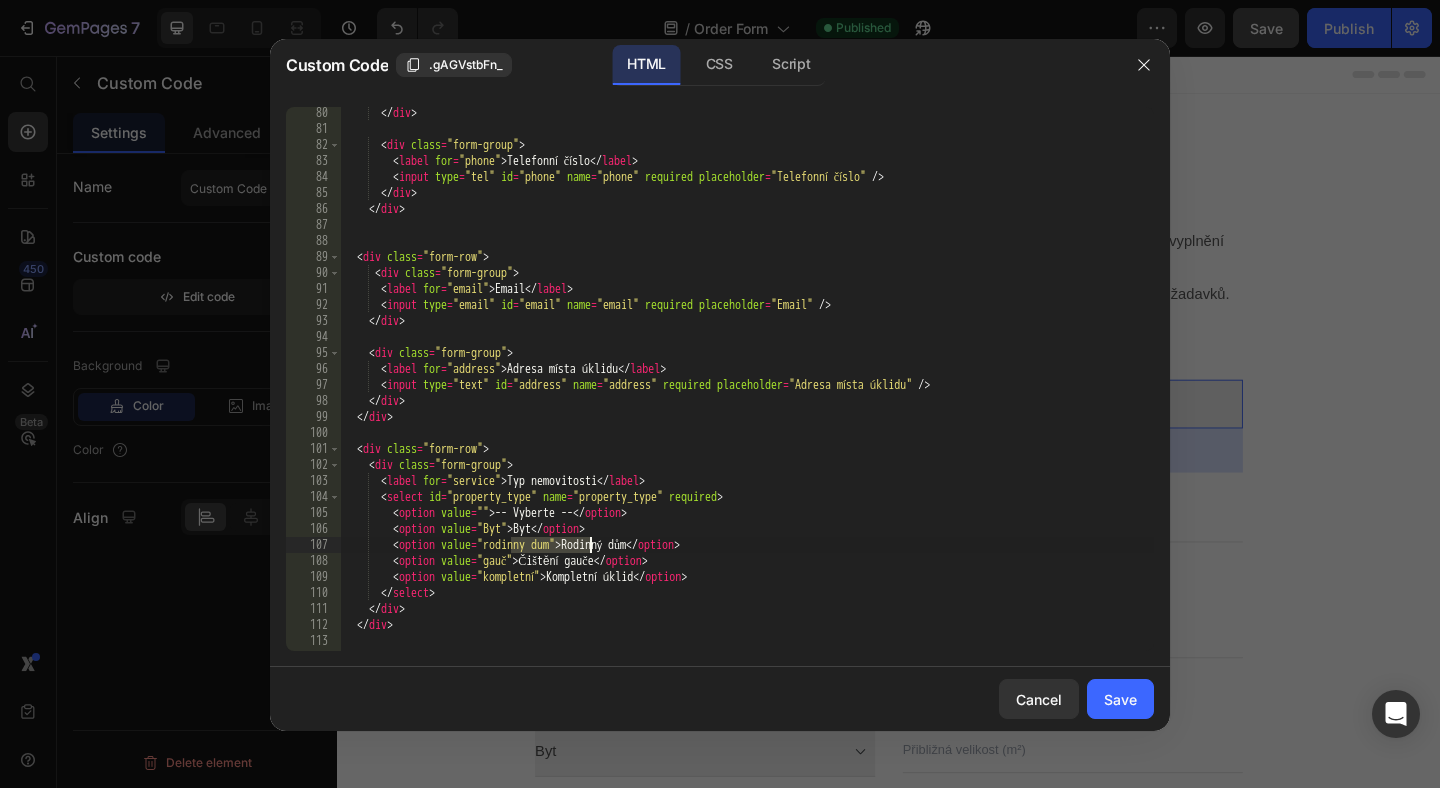 drag, startPoint x: 510, startPoint y: 546, endPoint x: 588, endPoint y: 546, distance: 78 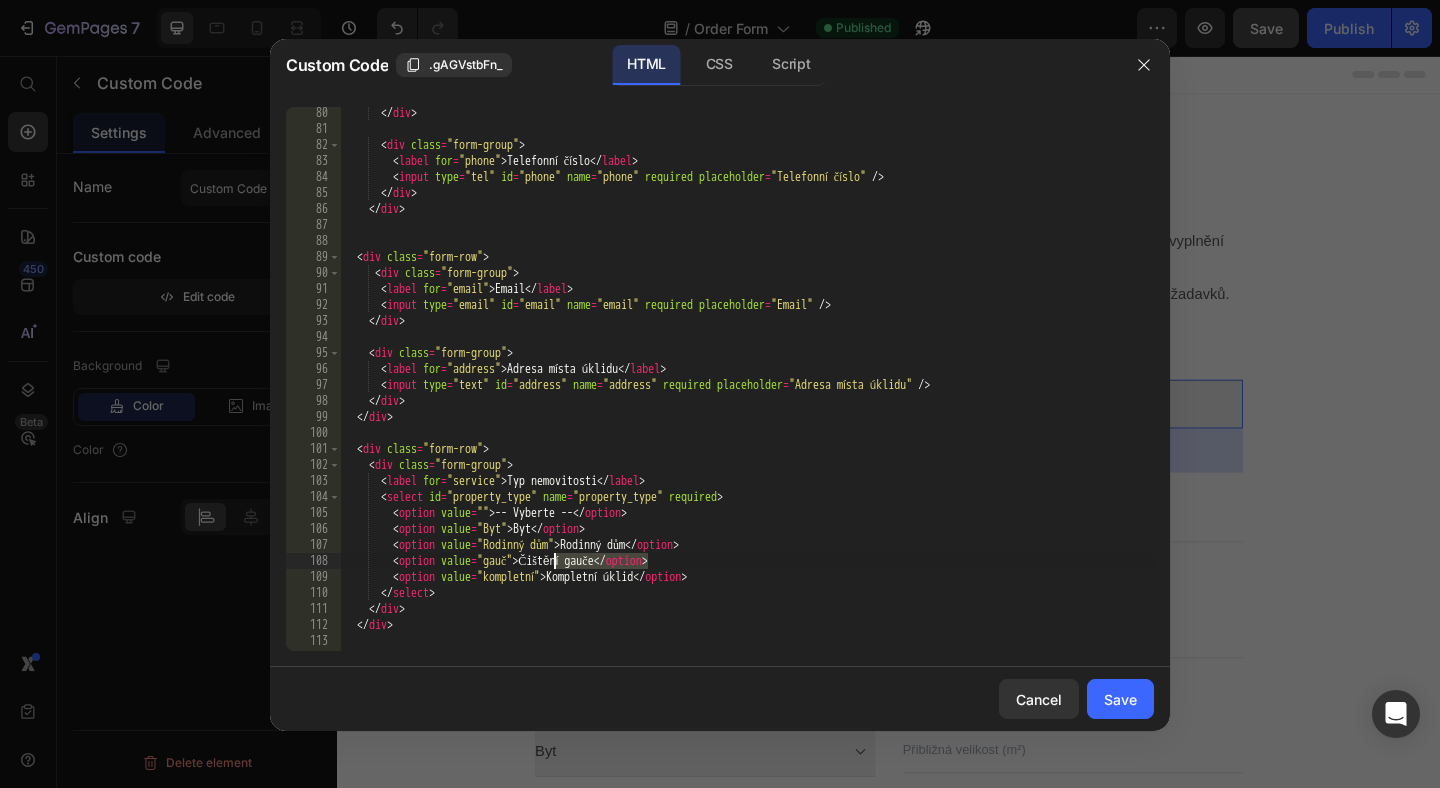 drag, startPoint x: 647, startPoint y: 559, endPoint x: 555, endPoint y: 556, distance: 92.0489 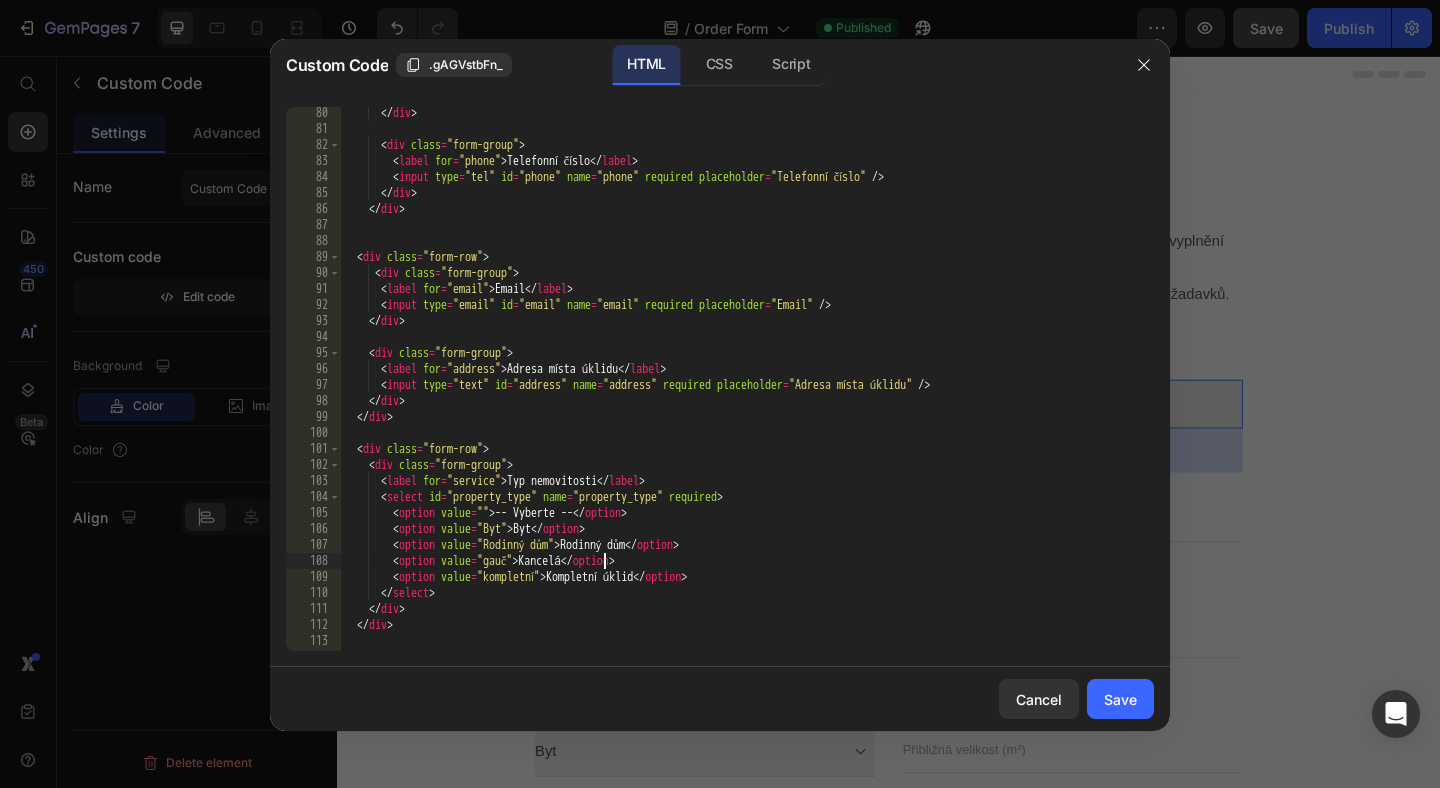 scroll, scrollTop: 0, scrollLeft: 21, axis: horizontal 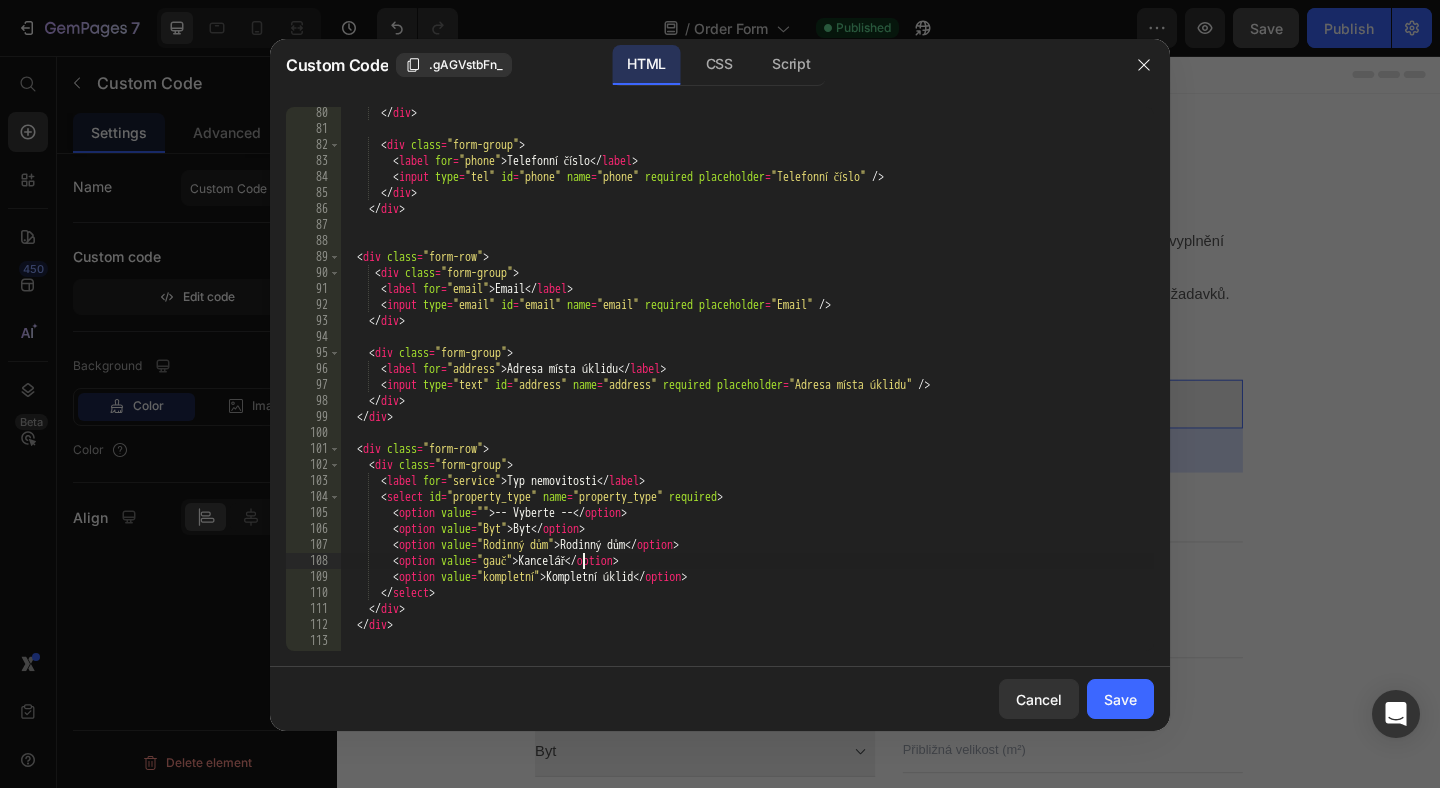 click on "</ div >            < div   class = "form-group" >           < label   for = "phone" > Telefonní číslo </ label >           < input   type = "tel"   id = "phone"   name = "phone"   required   placeholder = "Telefonní číslo"   />         </ div >      </ div >    < div   class = "form-row" >        < div   class = "form-group" >         < label   for = "email" > Email </ label >         < input   type = "email"   id = "email"   name = "email"   required   placeholder = "Email"   />      </ div >           < div   class = "form-group" >         < label   for = "address" > Adresa místa úklidu </ label >         < input   type = "text"   id = "address"   name = "address"   required   placeholder = "Adresa místa úklidu"   />      </ div >    </ div >       < div   class = "form-row" >      < div   class = "form-group" >         < label   for = "service" > Typ nemovitosti </ label >         < select   id = "property_type"   name = "property_type"   required >           < option   value = "" > </ >" at bounding box center [747, 393] 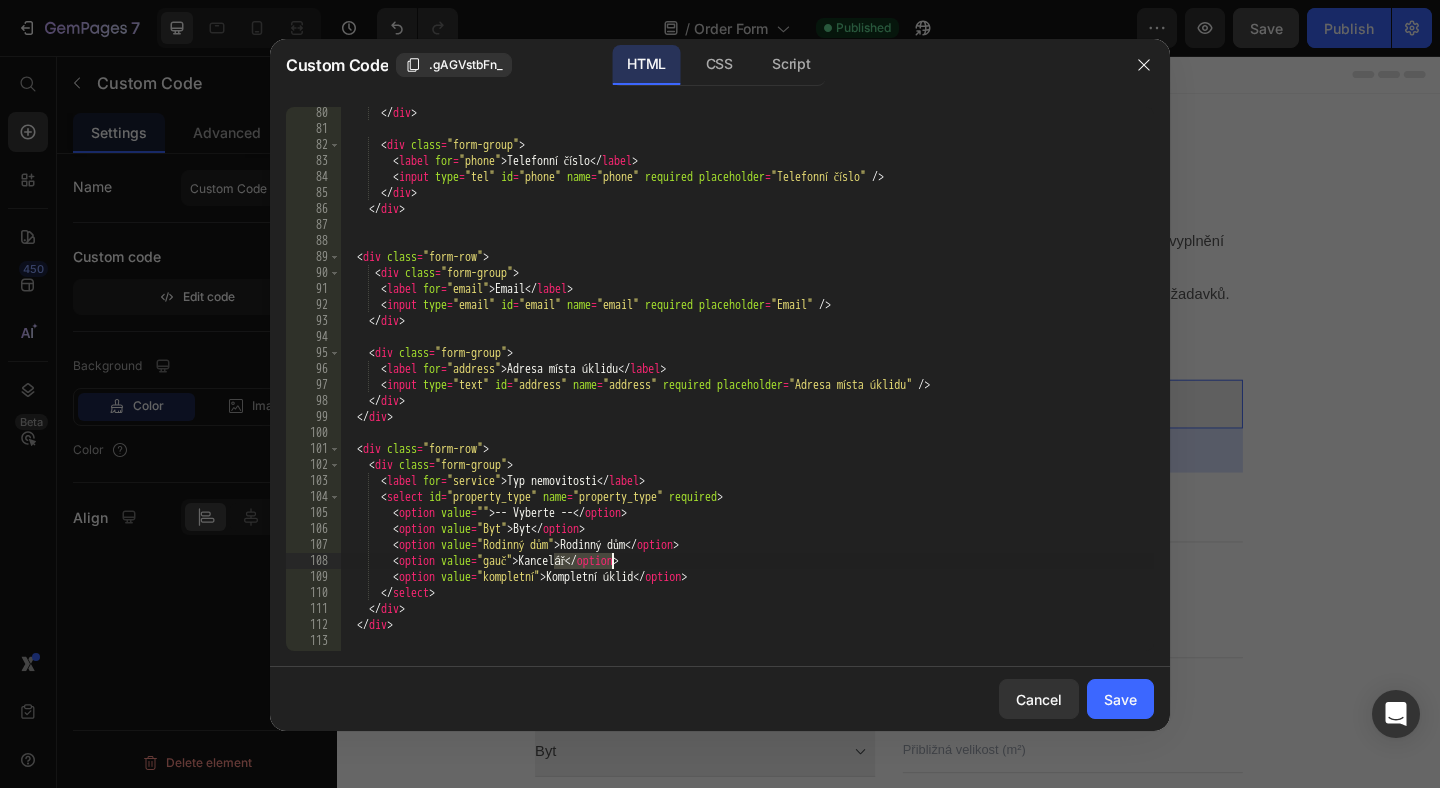click on "</ div >            < div   class = "form-group" >           < label   for = "phone" > Telefonní číslo </ label >           < input   type = "tel"   id = "phone"   name = "phone"   required   placeholder = "Telefonní číslo"   />         </ div >      </ div >    < div   class = "form-row" >        < div   class = "form-group" >         < label   for = "email" > Email </ label >         < input   type = "email"   id = "email"   name = "email"   required   placeholder = "Email"   />      </ div >           < div   class = "form-group" >         < label   for = "address" > Adresa místa úklidu </ label >         < input   type = "text"   id = "address"   name = "address"   required   placeholder = "Adresa místa úklidu"   />      </ div >    </ div >       < div   class = "form-row" >      < div   class = "form-group" >         < label   for = "service" > Typ nemovitosti </ label >         < select   id = "property_type"   name = "property_type"   required >           < option   value = "" > </ >" at bounding box center (747, 393) 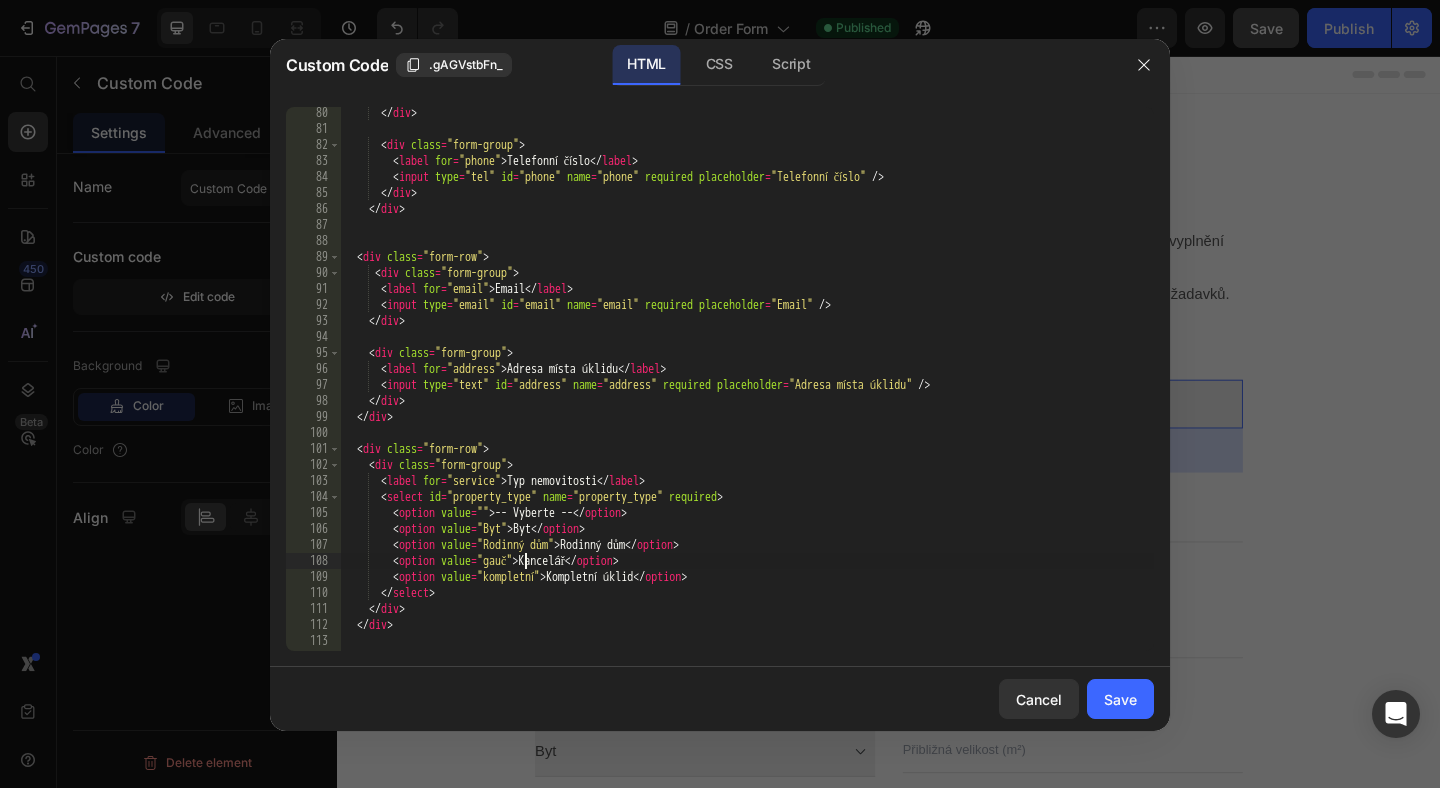 click on "</ div >            < div   class = "form-group" >           < label   for = "phone" > Telefonní číslo </ label >           < input   type = "tel"   id = "phone"   name = "phone"   required   placeholder = "Telefonní číslo"   />         </ div >      </ div >    < div   class = "form-row" >        < div   class = "form-group" >         < label   for = "email" > Email </ label >         < input   type = "email"   id = "email"   name = "email"   required   placeholder = "Email"   />      </ div >           < div   class = "form-group" >         < label   for = "address" > Adresa místa úklidu </ label >         < input   type = "text"   id = "address"   name = "address"   required   placeholder = "Adresa místa úklidu"   />      </ div >    </ div >       < div   class = "form-row" >      < div   class = "form-group" >         < label   for = "service" > Typ nemovitosti </ label >         < select   id = "property_type"   name = "property_type"   required >           < option   value = "" > </ >" at bounding box center (747, 393) 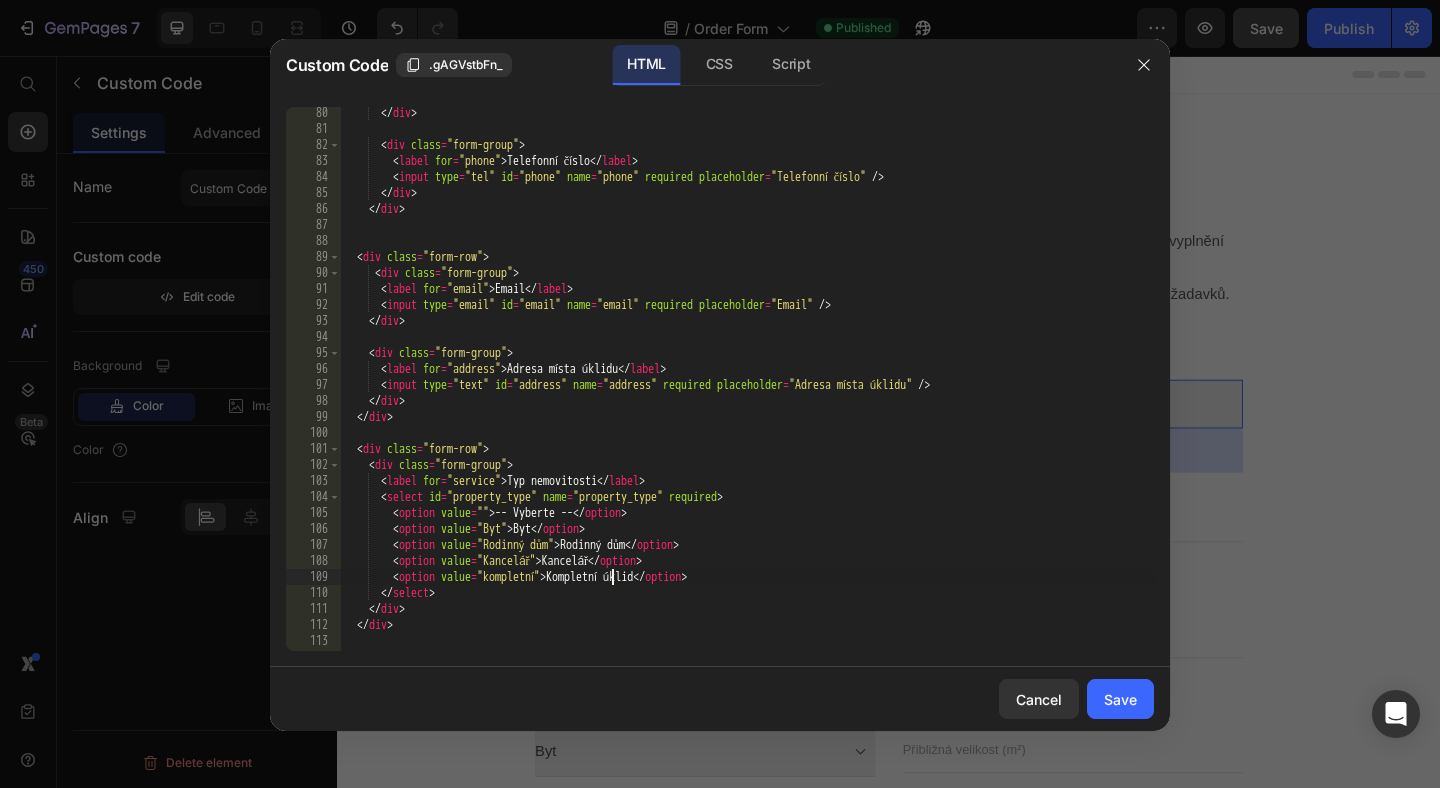 click on "</ div >            < div   class = "form-group" >           < label   for = "phone" > Telefonní číslo </ label >           < input   type = "tel"   id = "phone"   name = "phone"   required   placeholder = "Telefonní číslo"   />         </ div >      </ div >    < div   class = "form-row" >        < div   class = "form-group" >         < label   for = "email" > Email </ label >         < input   type = "email"   id = "email"   name = "email"   required   placeholder = "Email"   />      </ div >           < div   class = "form-group" >         < label   for = "address" > Adresa místa úklidu </ label >         < input   type = "text"   id = "address"   name = "address"   required   placeholder = "Adresa místa úklidu"   />      </ div >    </ div >       < div   class = "form-row" >      < div   class = "form-group" >         < label   for = "service" > Typ nemovitosti </ label >         < select   id = "property_type"   name = "property_type"   required >           < option   value = "" > </ >" at bounding box center [747, 393] 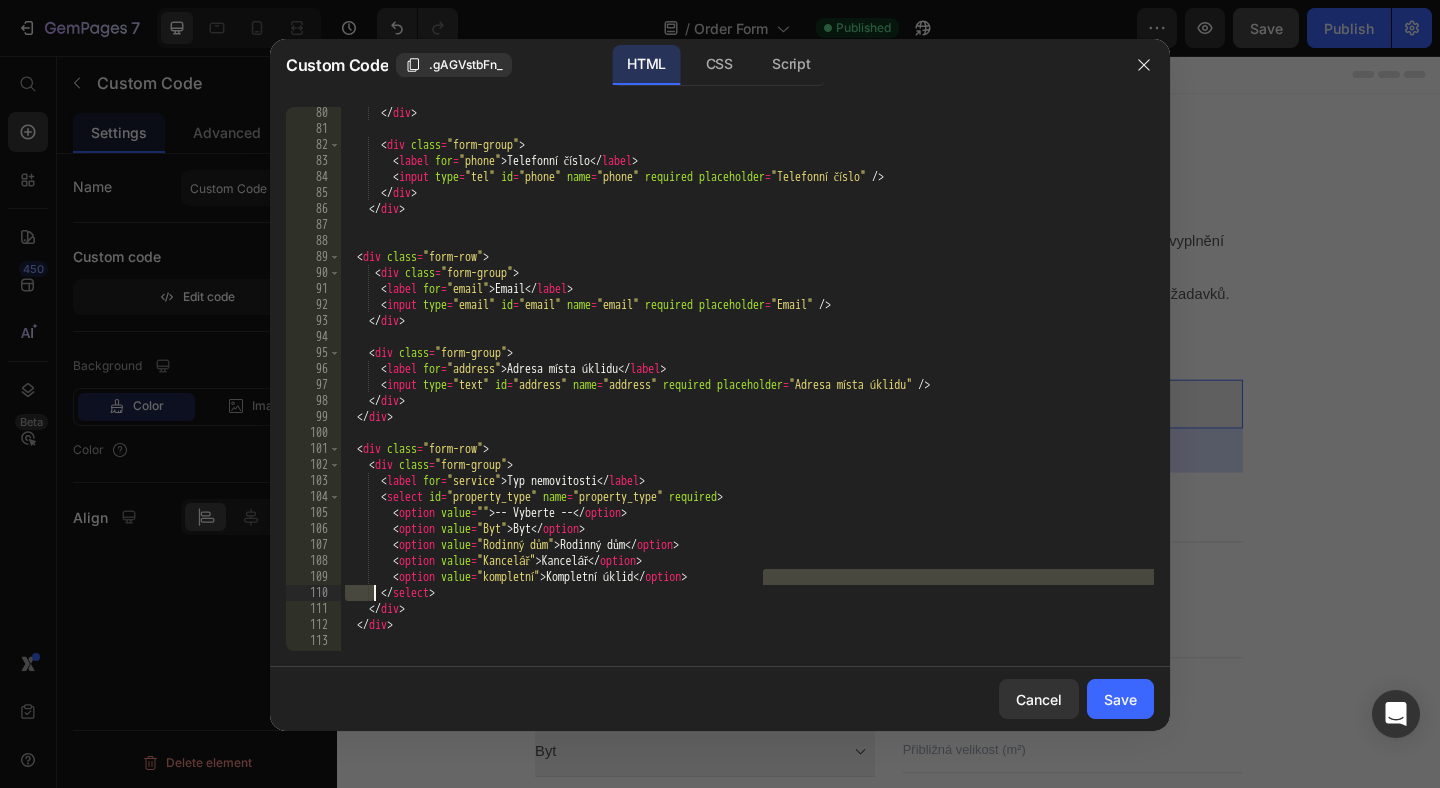 drag, startPoint x: 765, startPoint y: 579, endPoint x: 357, endPoint y: 586, distance: 408.06006 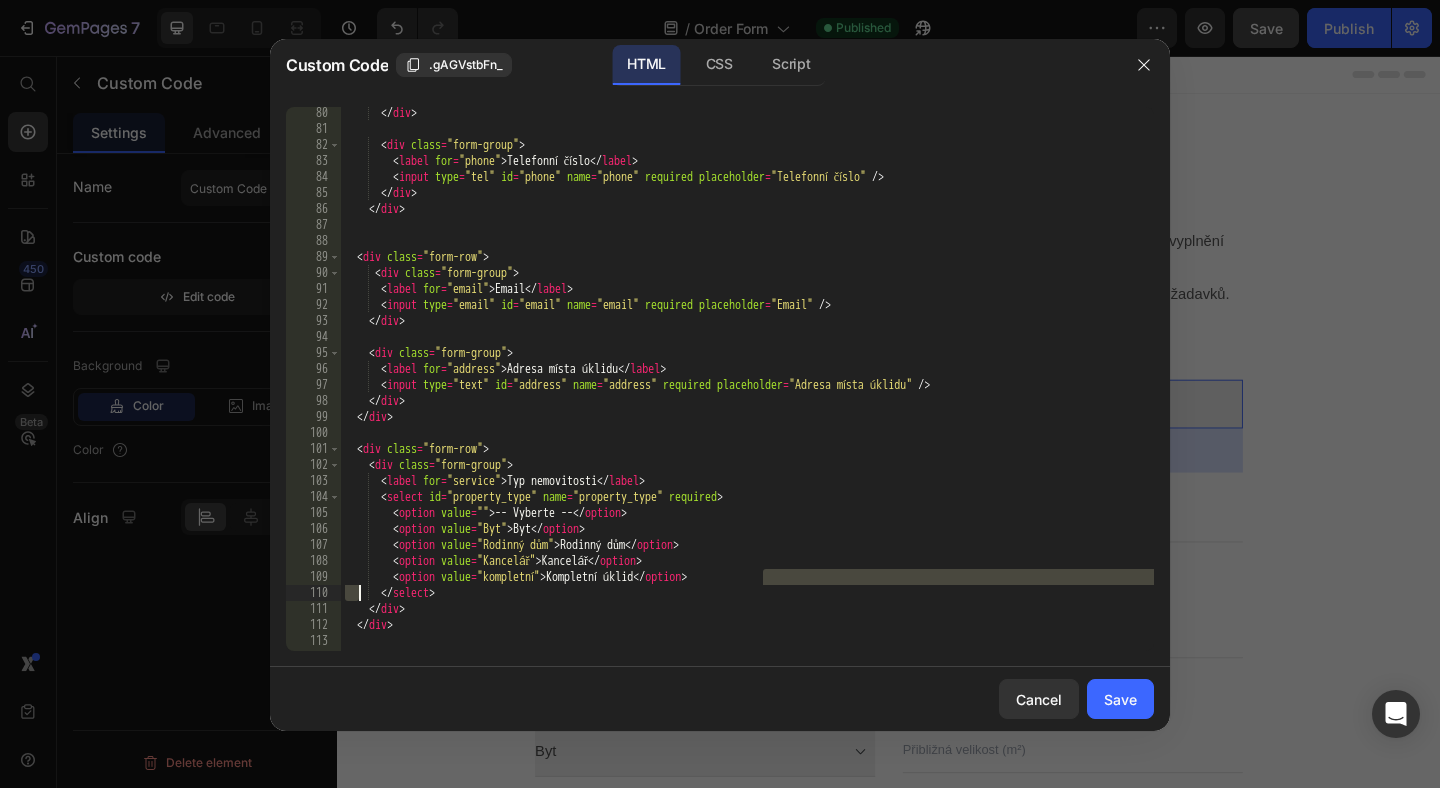 click on "</ div >            < div   class = "form-group" >           < label   for = "phone" > Telefonní číslo </ label >           < input   type = "tel"   id = "phone"   name = "phone"   required   placeholder = "Telefonní číslo"   />         </ div >      </ div >    < div   class = "form-row" >        < div   class = "form-group" >         < label   for = "email" > Email </ label >         < input   type = "email"   id = "email"   name = "email"   required   placeholder = "Email"   />      </ div >           < div   class = "form-group" >         < label   for = "address" > Adresa místa úklidu </ label >         < input   type = "text"   id = "address"   name = "address"   required   placeholder = "Adresa místa úklidu"   />      </ div >    </ div >       < div   class = "form-row" >      < div   class = "form-group" >         < label   for = "service" > Typ nemovitosti </ label >         < select   id = "property_type"   name = "property_type"   required >           < option   value = "" > </ >" at bounding box center [747, 393] 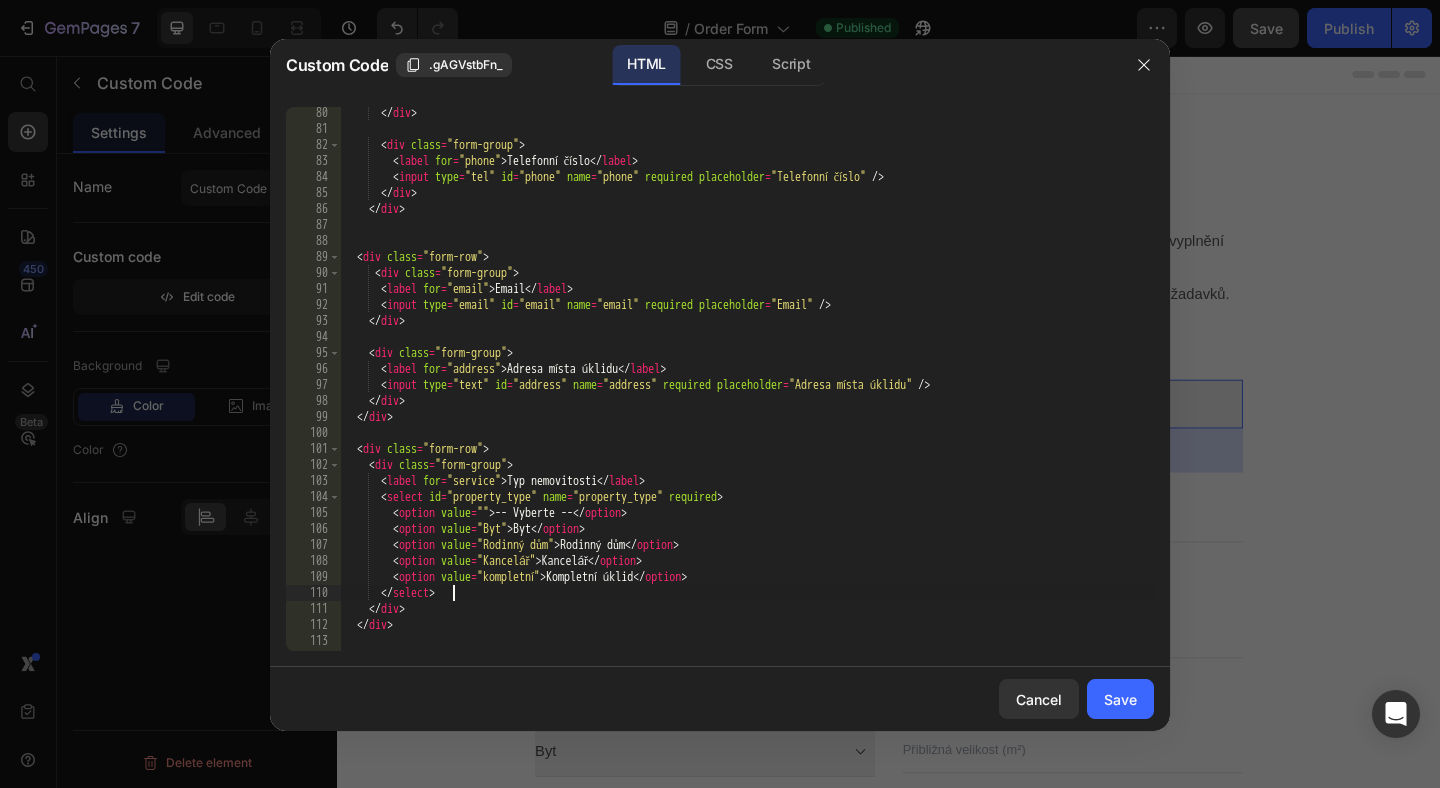 scroll, scrollTop: 0, scrollLeft: 8, axis: horizontal 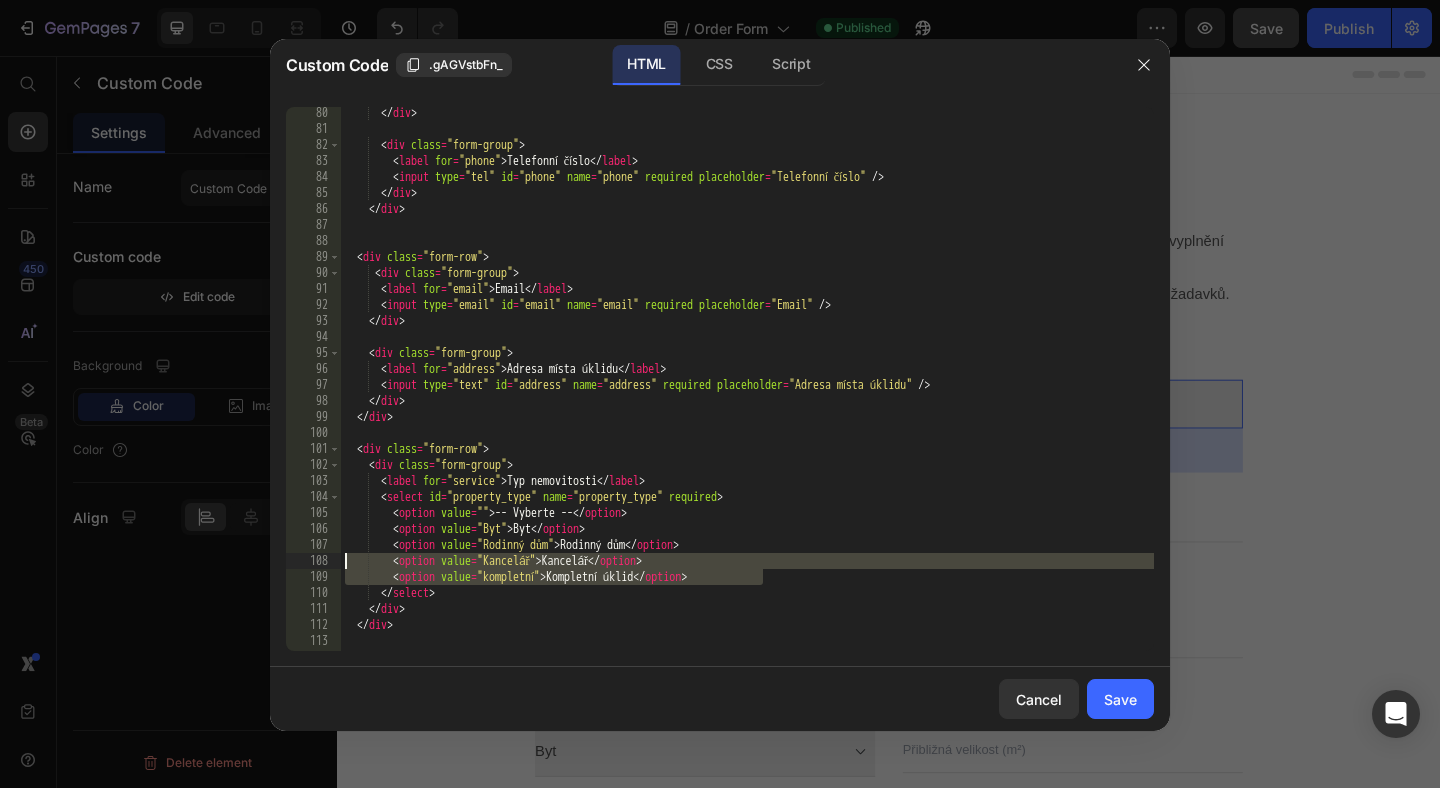 drag, startPoint x: 767, startPoint y: 581, endPoint x: 308, endPoint y: 567, distance: 459.21347 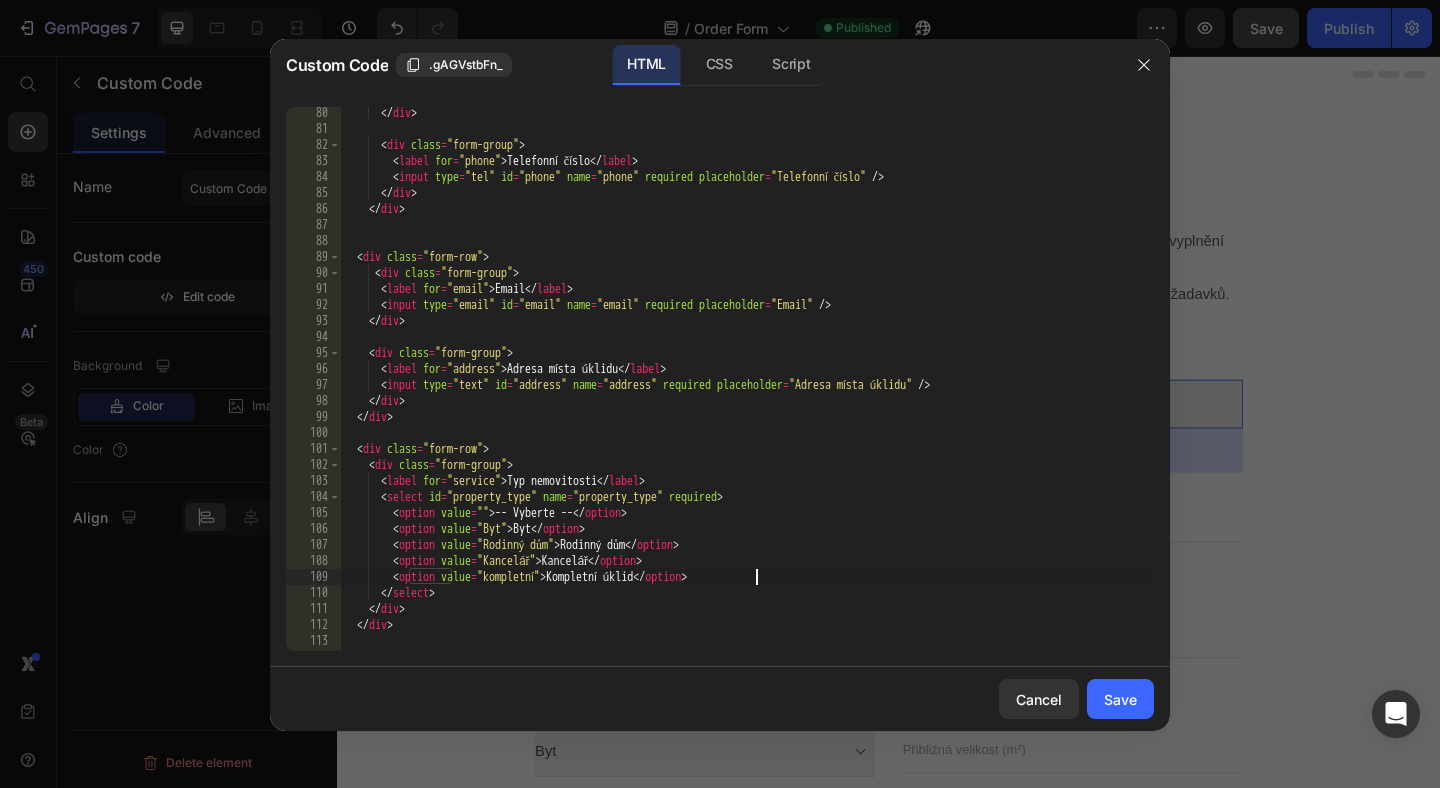 click on "</ div >            < div   class = "form-group" >           < label   for = "phone" > Telefonní číslo </ label >           < input   type = "tel"   id = "phone"   name = "phone"   required   placeholder = "Telefonní číslo"   />         </ div >      </ div >    < div   class = "form-row" >        < div   class = "form-group" >         < label   for = "email" > Email </ label >         < input   type = "email"   id = "email"   name = "email"   required   placeholder = "Email"   />      </ div >           < div   class = "form-group" >         < label   for = "address" > Adresa místa úklidu </ label >         < input   type = "text"   id = "address"   name = "address"   required   placeholder = "Adresa místa úklidu"   />      </ div >    </ div >       < div   class = "form-row" >      < div   class = "form-group" >         < label   for = "service" > Typ nemovitosti </ label >         < select   id = "property_type"   name = "property_type"   required >           < option   value = "" > </ >" at bounding box center [747, 393] 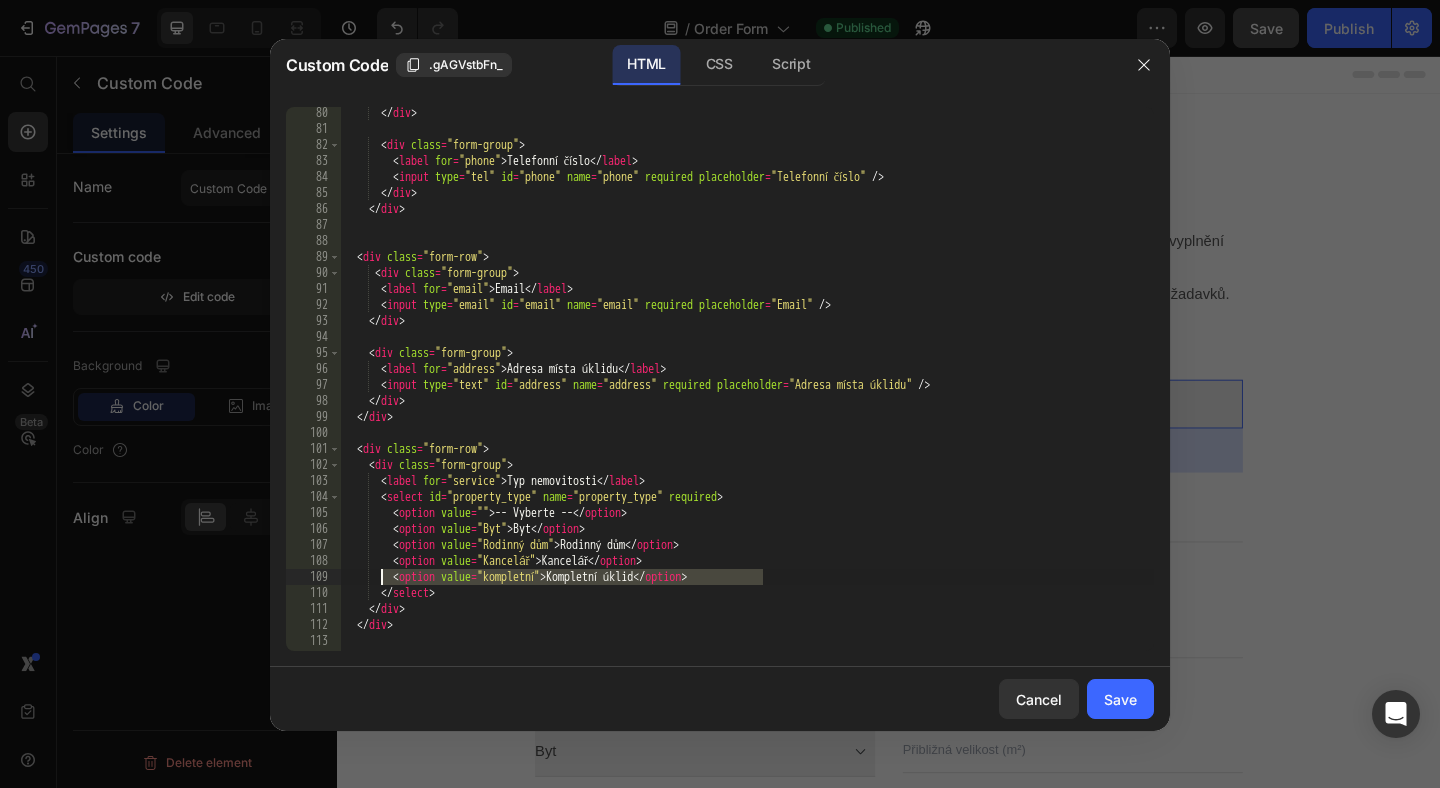 drag, startPoint x: 747, startPoint y: 575, endPoint x: 378, endPoint y: 572, distance: 369.0122 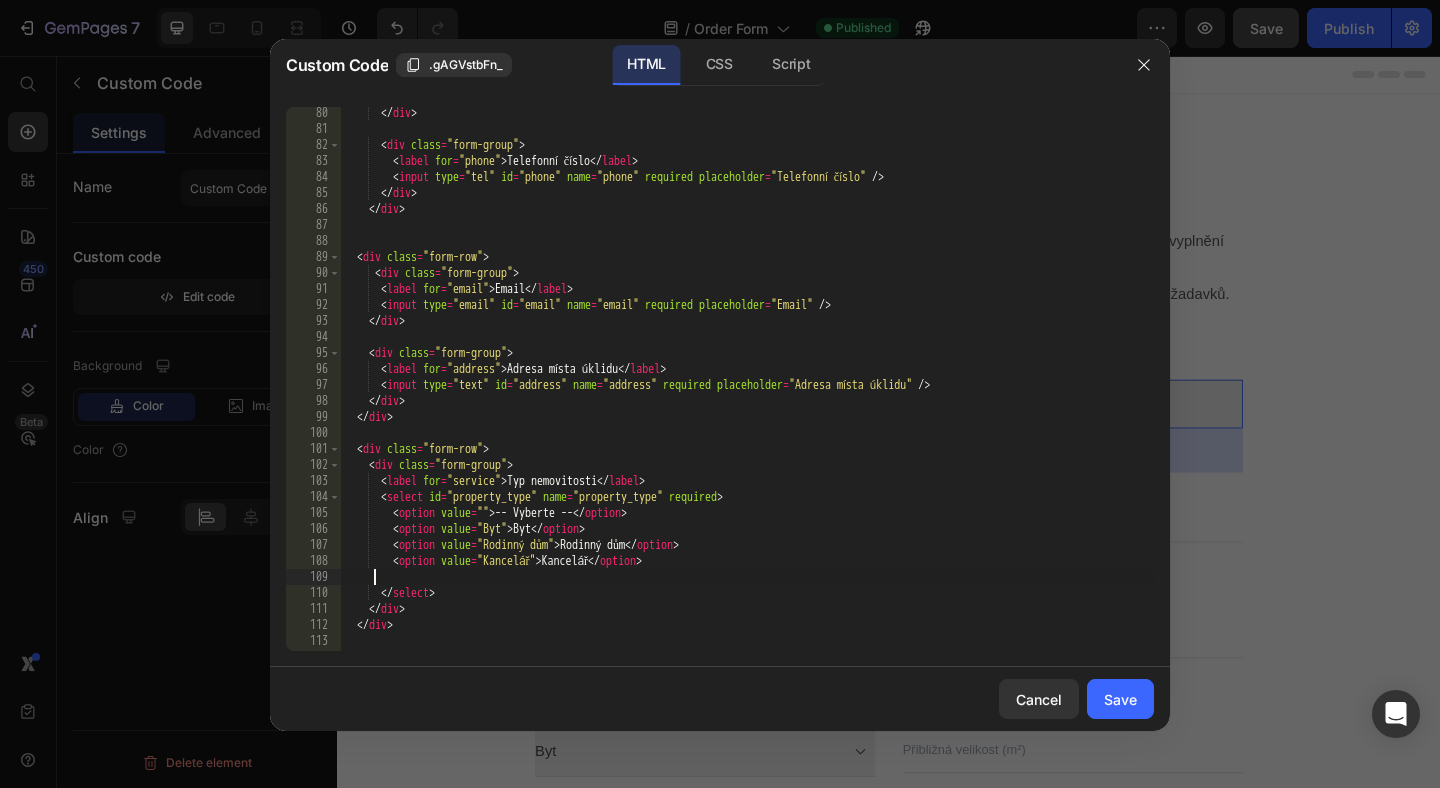 scroll, scrollTop: 0, scrollLeft: 0, axis: both 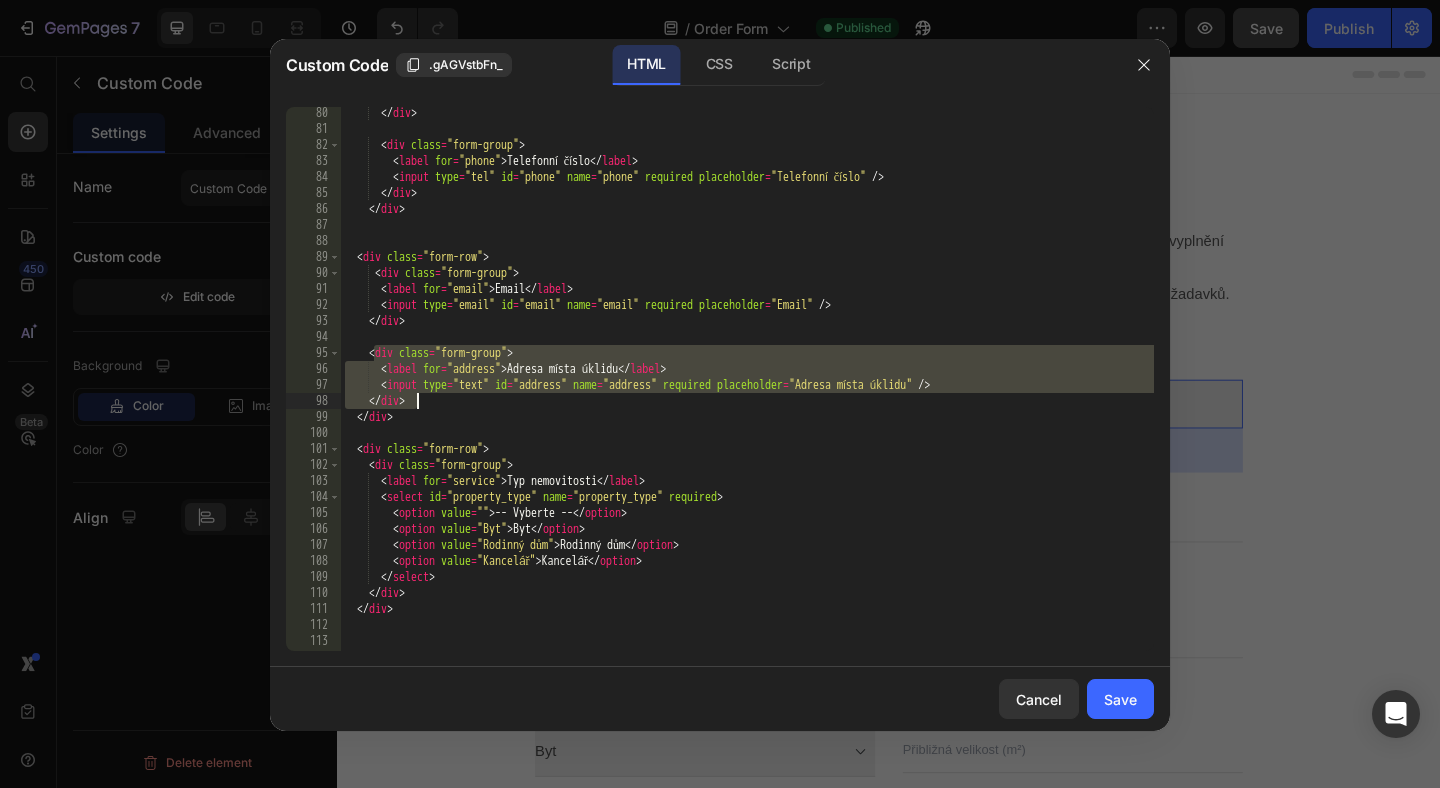 drag, startPoint x: 374, startPoint y: 357, endPoint x: 425, endPoint y: 398, distance: 65.43699 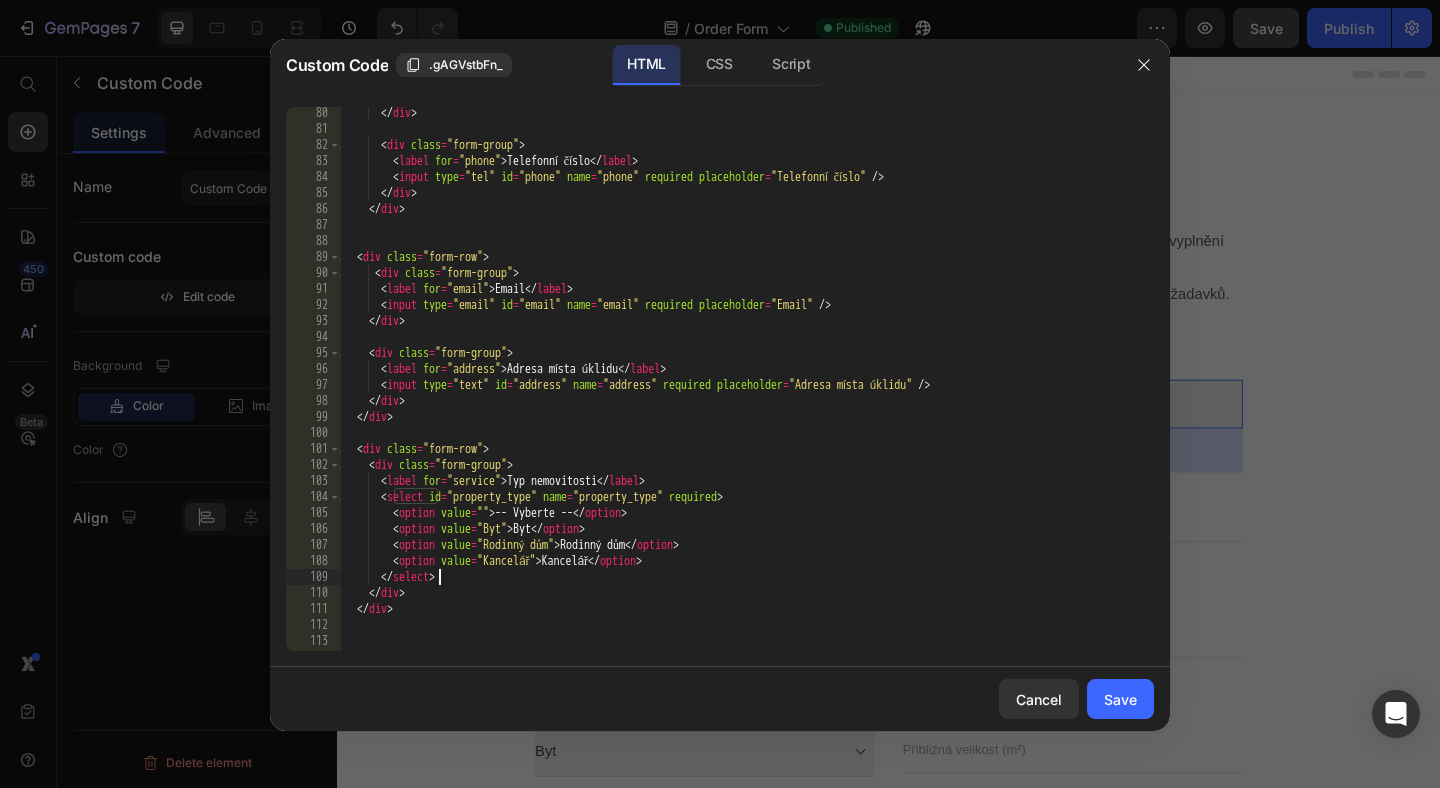 click on "</ div >            < div   class = "form-group" >           < label   for = "phone" > Telefonní číslo </ label >           < input   type = "tel"   id = "phone"   name = "phone"   required   placeholder = "Telefonní číslo"   />         </ div >      </ div >    < div   class = "form-row" >        < div   class = "form-group" >         < label   for = "email" > Email </ label >         < input   type = "email"   id = "email"   name = "email"   required   placeholder = "Email"   />      </ div >           < div   class = "form-group" >         < label   for = "address" > Adresa místa úklidu </ label >         < input   type = "text"   id = "address"   name = "address"   required   placeholder = "Adresa místa úklidu"   />      </ div >    </ div >       < div   class = "form-row" >      < div   class = "form-group" >         < label   for = "service" > Typ nemovitosti </ label >         < select   id = "property_type"   name = "property_type"   required >           < option   value = "" > </ >" at bounding box center (747, 393) 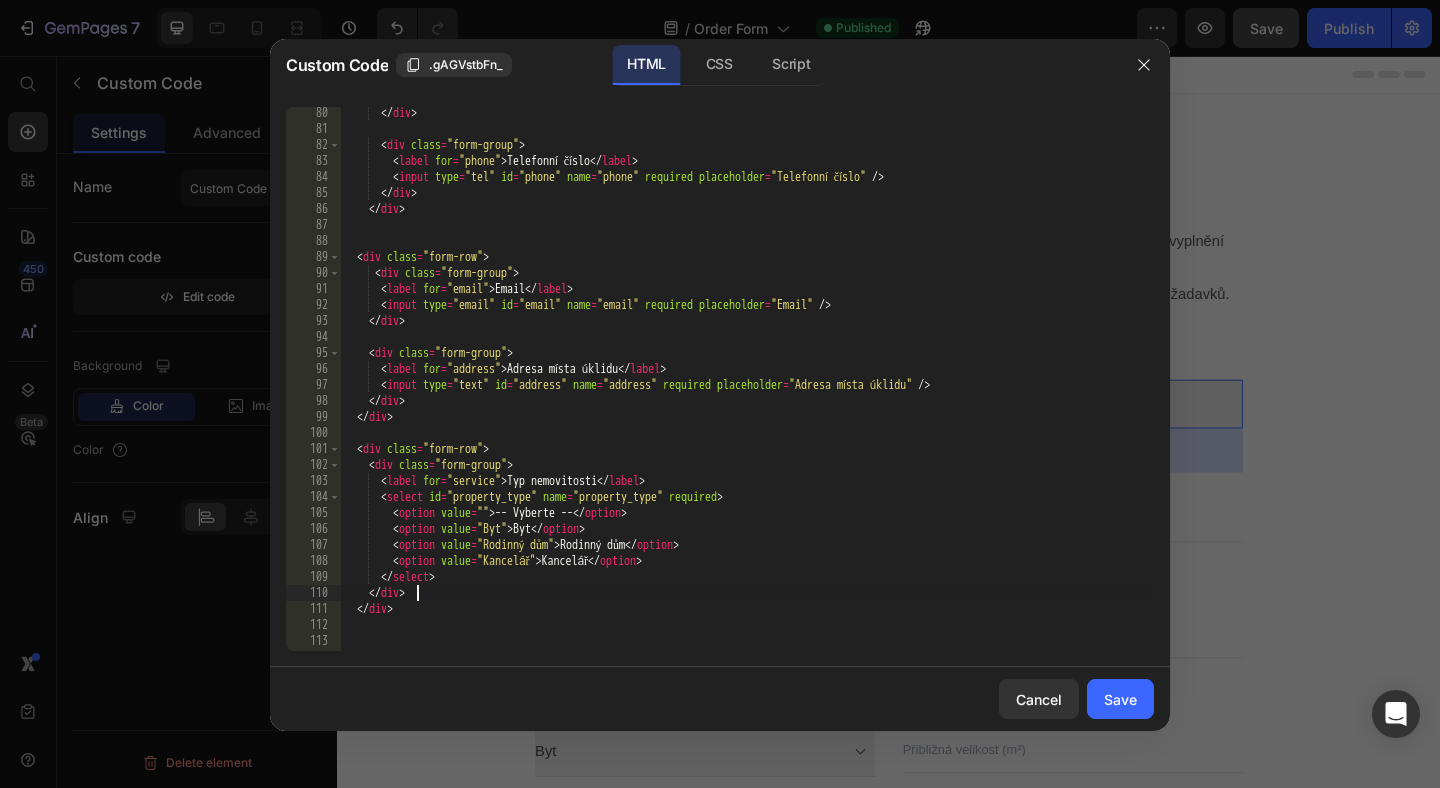 scroll, scrollTop: 0, scrollLeft: 1, axis: horizontal 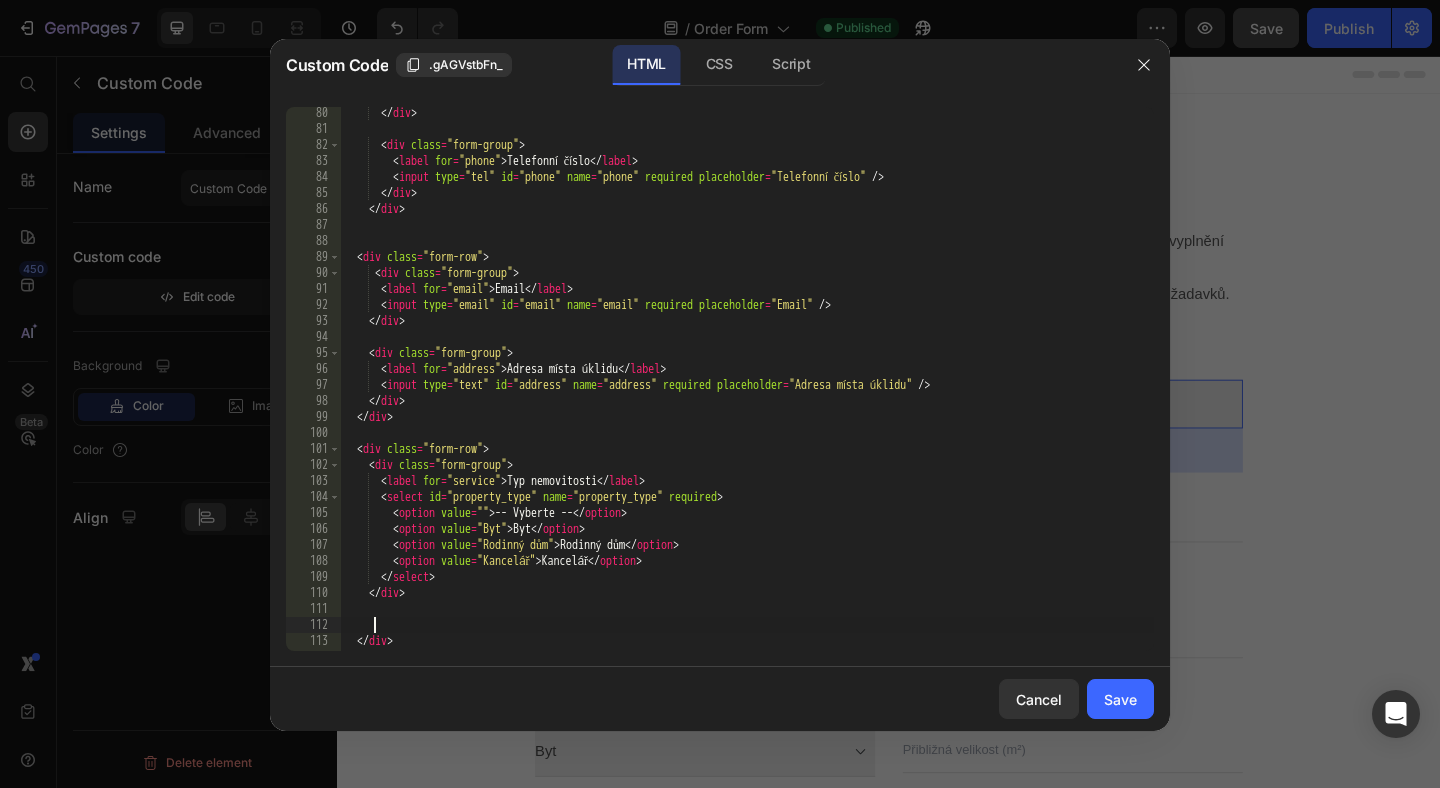 paste on "</div>" 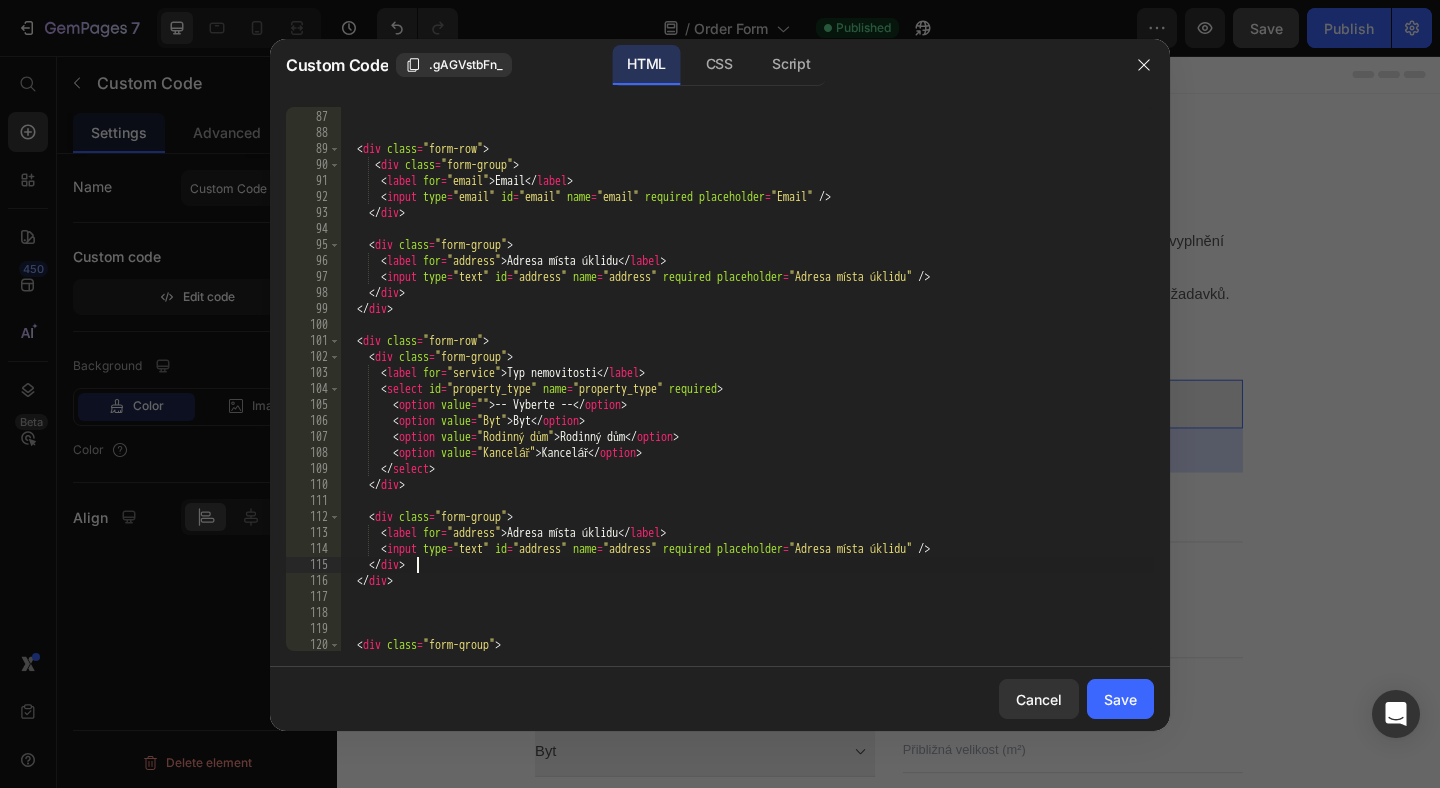 scroll, scrollTop: 1375, scrollLeft: 0, axis: vertical 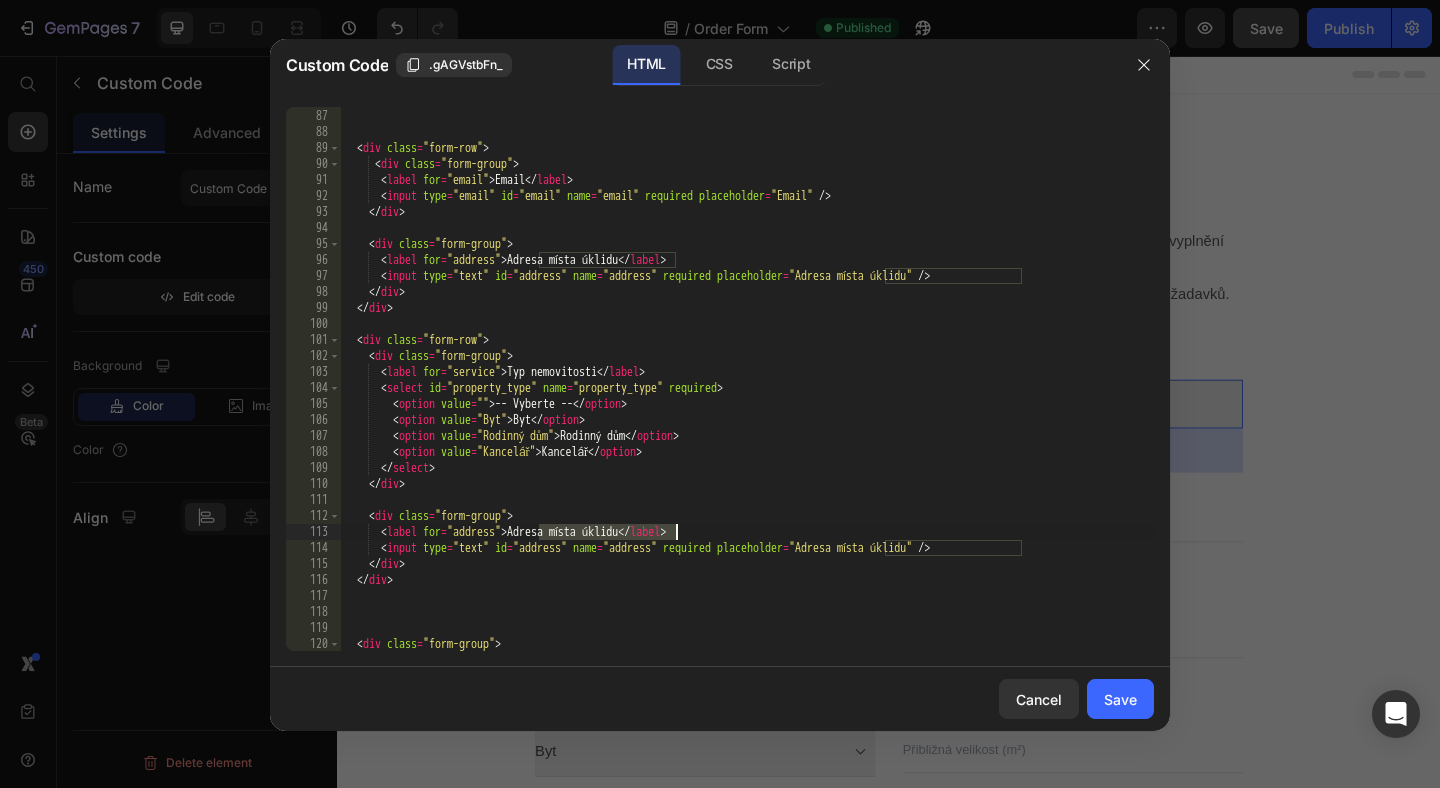 drag, startPoint x: 540, startPoint y: 531, endPoint x: 675, endPoint y: 534, distance: 135.03333 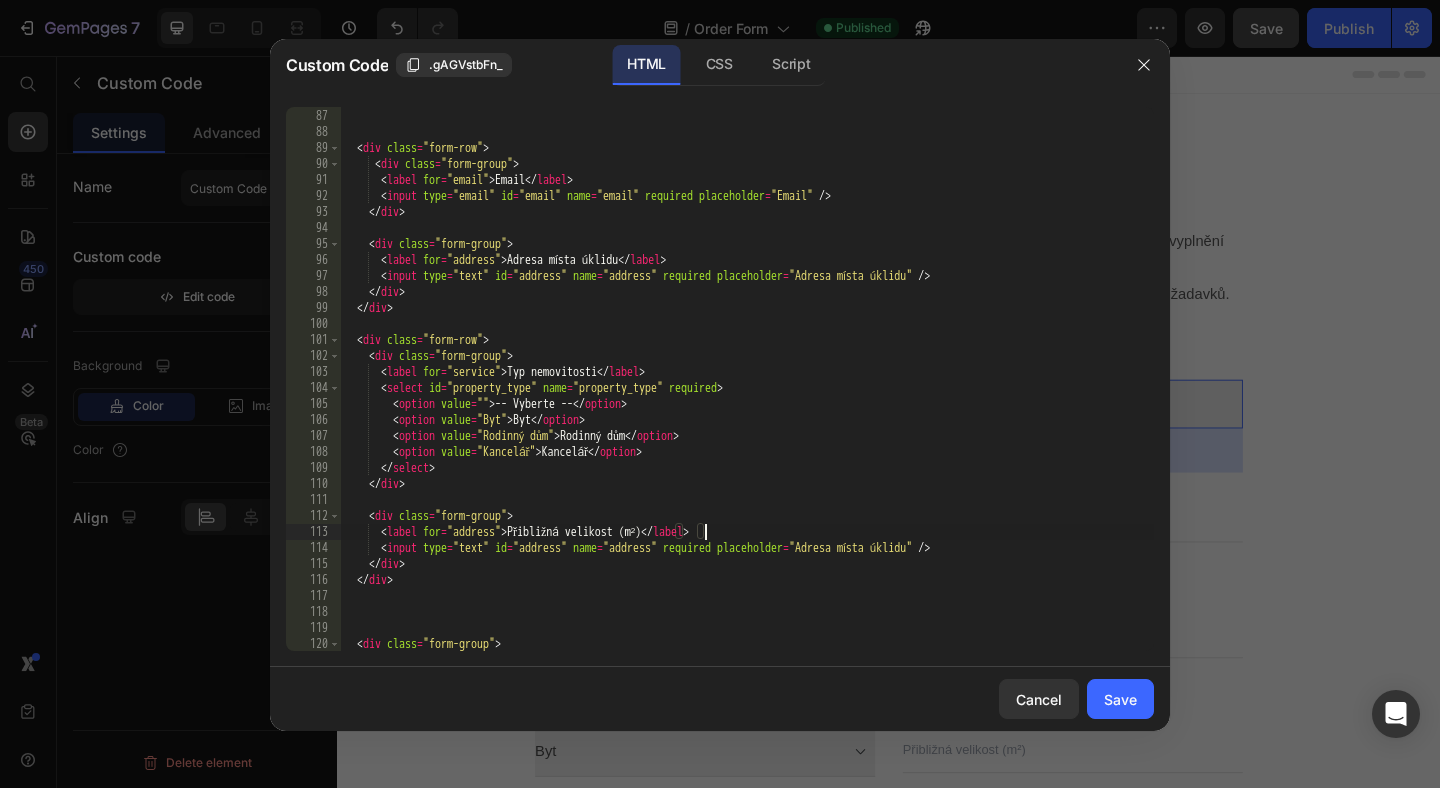 click on "</ div >    < div   class = "form-row" >        < div   class = "form-group" >         < label   for = "email" > Email </ label >         < input   type = "email"   id = "email"   name = "email"   required   placeholder = "Email"   />      </ div >           < div   class = "form-group" >         < label   for = "address" > Adresa místa úklidu </ label >         < input   type = "text"   id = "address"   name = "address"   required   placeholder = "Adresa místa úklidu"   />      </ div >    </ div >       < div   class = "form-row" >      < div   class = "form-group" >         < label   for = "service" > Typ nemovitosti </ label >         < select   id = "property_type"   name = "property_type"   required >           < option   value = "" > -- Vyberte -- </ option >           < option   value = "Byt" > Byt </ option >           < option   value = "Rodinný dům" > Rodinný dům </ option >           < option   value = "Kancelář" > Kancelář </ option >         </ select >      </ div >           <" at bounding box center [747, 380] 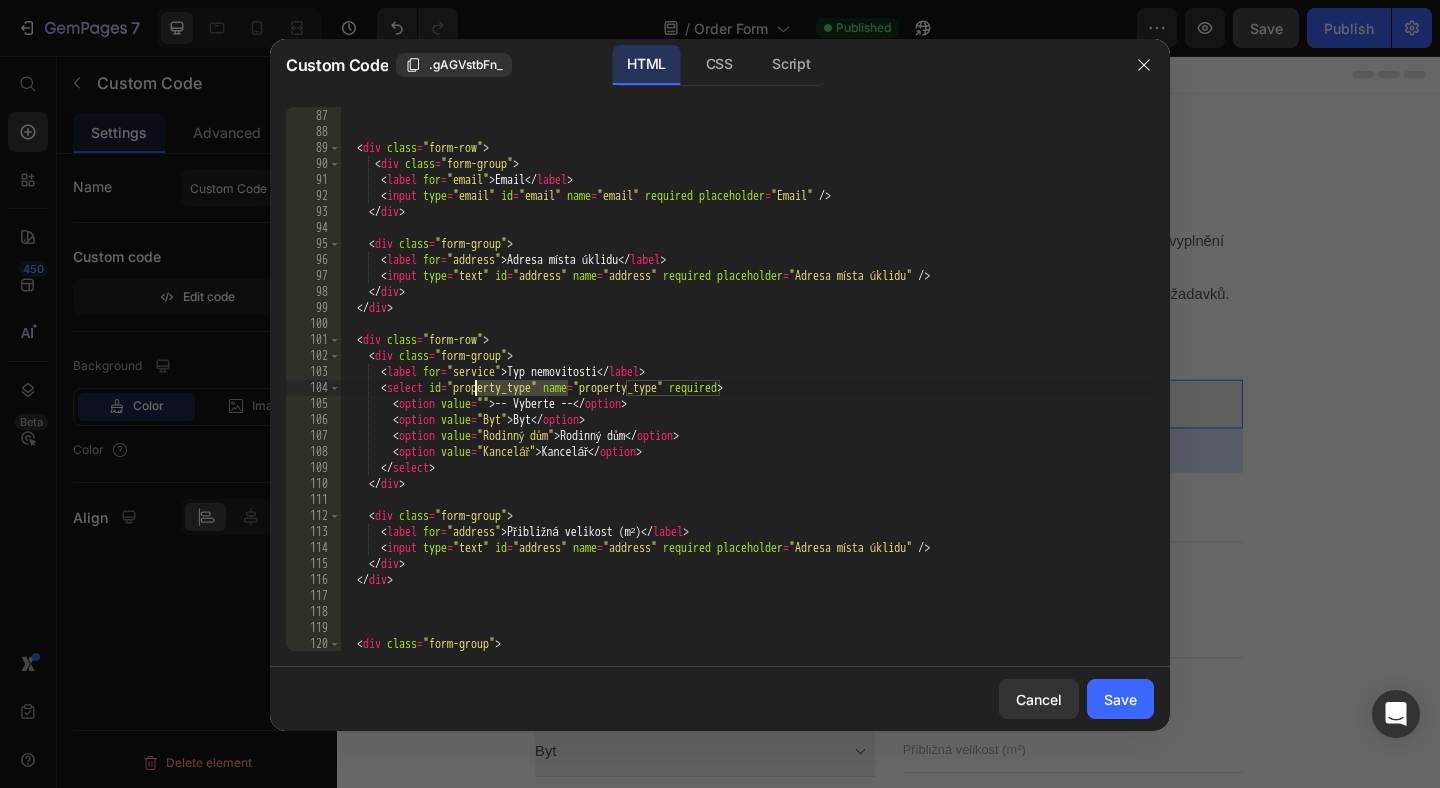 click on "</ div >    < div   class = "form-row" >        < div   class = "form-group" >         < label   for = "email" > Email </ label >         < input   type = "email"   id = "email"   name = "email"   required   placeholder = "Email"   />      </ div >           < div   class = "form-group" >         < label   for = "address" > Adresa místa úklidu </ label >         < input   type = "text"   id = "address"   name = "address"   required   placeholder = "Adresa místa úklidu"   />      </ div >    </ div >       < div   class = "form-row" >      < div   class = "form-group" >         < label   for = "service" > Typ nemovitosti </ label >         < select   id = "property_type"   name = "property_type"   required >           < option   value = "" > -- Vyberte -- </ option >           < option   value = "Byt" > Byt </ option >           < option   value = "Rodinný dům" > Rodinný dům </ option >           < option   value = "Kancelář" > Kancelář </ option >         </ select >      </ div >           <" at bounding box center [747, 380] 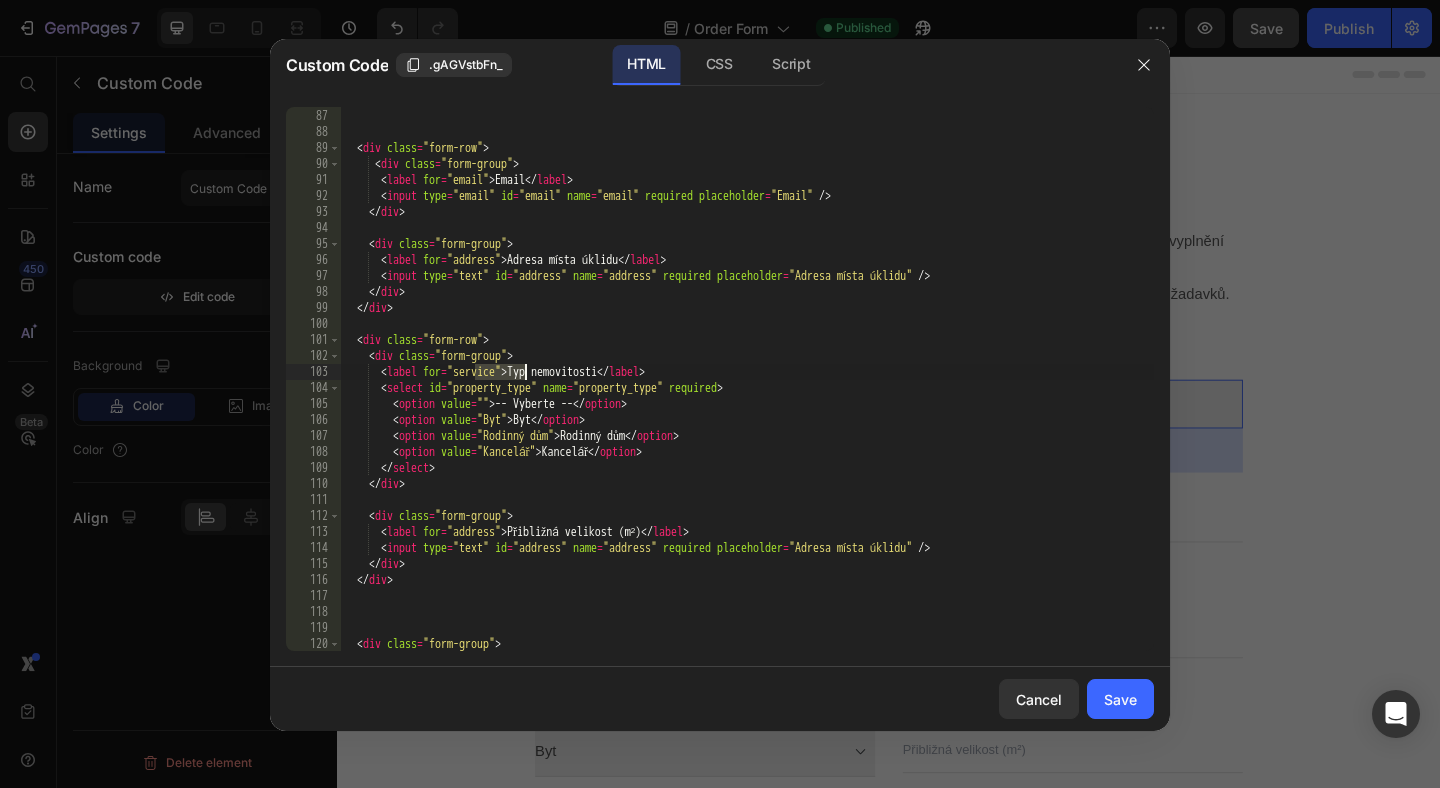 paste on "property_typ" 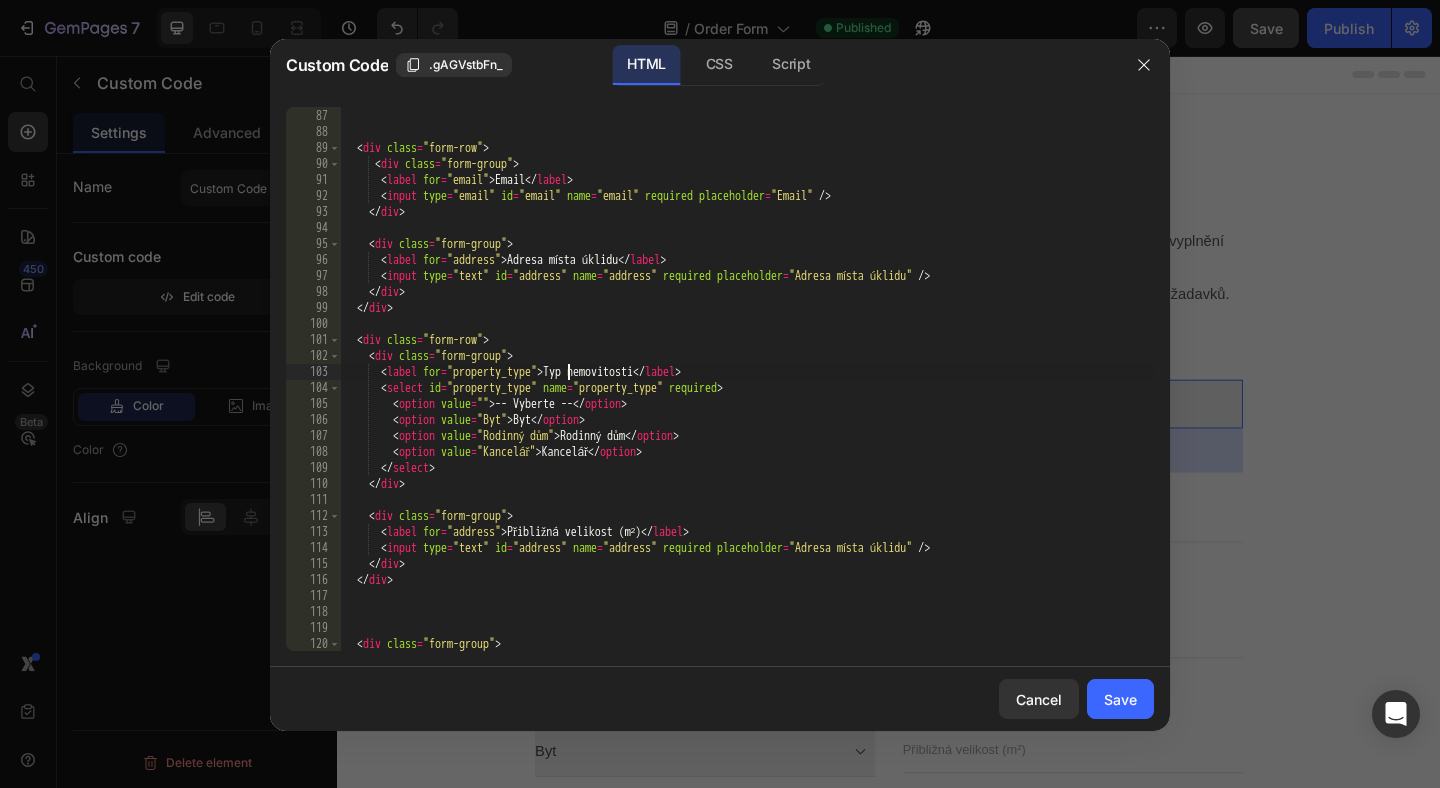 click on "</ div >    < div   class = "form-row" >        < div   class = "form-group" >         < label   for = "email" > Email </ label >         < input   type = "email"   id = "email"   name = "email"   required   placeholder = "Email"   />      </ div >           < div   class = "form-group" >         < label   for = "address" > Adresa místa úklidu </ label >         < input   type = "text"   id = "address"   name = "address"   required   placeholder = "Adresa místa úklidu"   />      </ div >    </ div >       < div   class = "form-row" >      < div   class = "form-group" >         < label   for = "property_type" > Typ nemovitosti </ label >         < select   id = "property_type"   name = "property_type"   required >           < option   value = "" > -- Vyberte -- </ option >           < option   value = "Byt" > Byt </ option >           < option   value = "Rodinný dům" > Rodinný dům </ option >           < option   value = "Kancelář" > Kancelář </ option >         </ select >      </ div >" at bounding box center [747, 380] 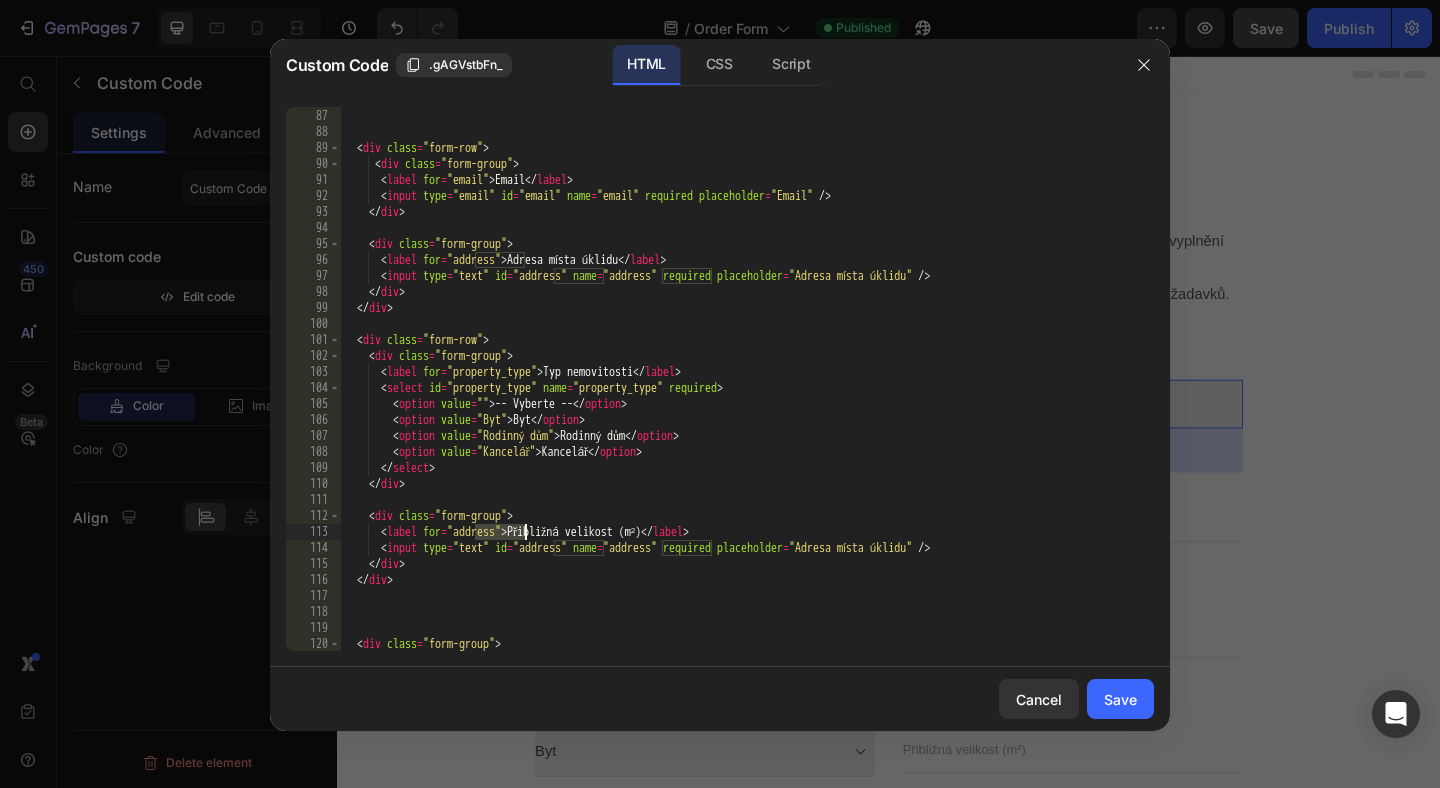 click on "</ div >    < div   class = "form-row" >        < div   class = "form-group" >         < label   for = "email" > Email </ label >         < input   type = "email"   id = "email"   name = "email"   required   placeholder = "Email"   />      </ div >           < div   class = "form-group" >         < label   for = "address" > Adresa místa úklidu </ label >         < input   type = "text"   id = "address"   name = "address"   required   placeholder = "Adresa místa úklidu"   />      </ div >    </ div >       < div   class = "form-row" >      < div   class = "form-group" >         < label   for = "property_type" > Typ nemovitosti </ label >         < select   id = "property_type"   name = "property_type"   required >           < option   value = "" > -- Vyberte -- </ option >           < option   value = "Byt" > Byt </ option >           < option   value = "Rodinný dům" > Rodinný dům </ option >           < option   value = "Kancelář" > Kancelář </ option >         </ select >      </ div >" at bounding box center [747, 380] 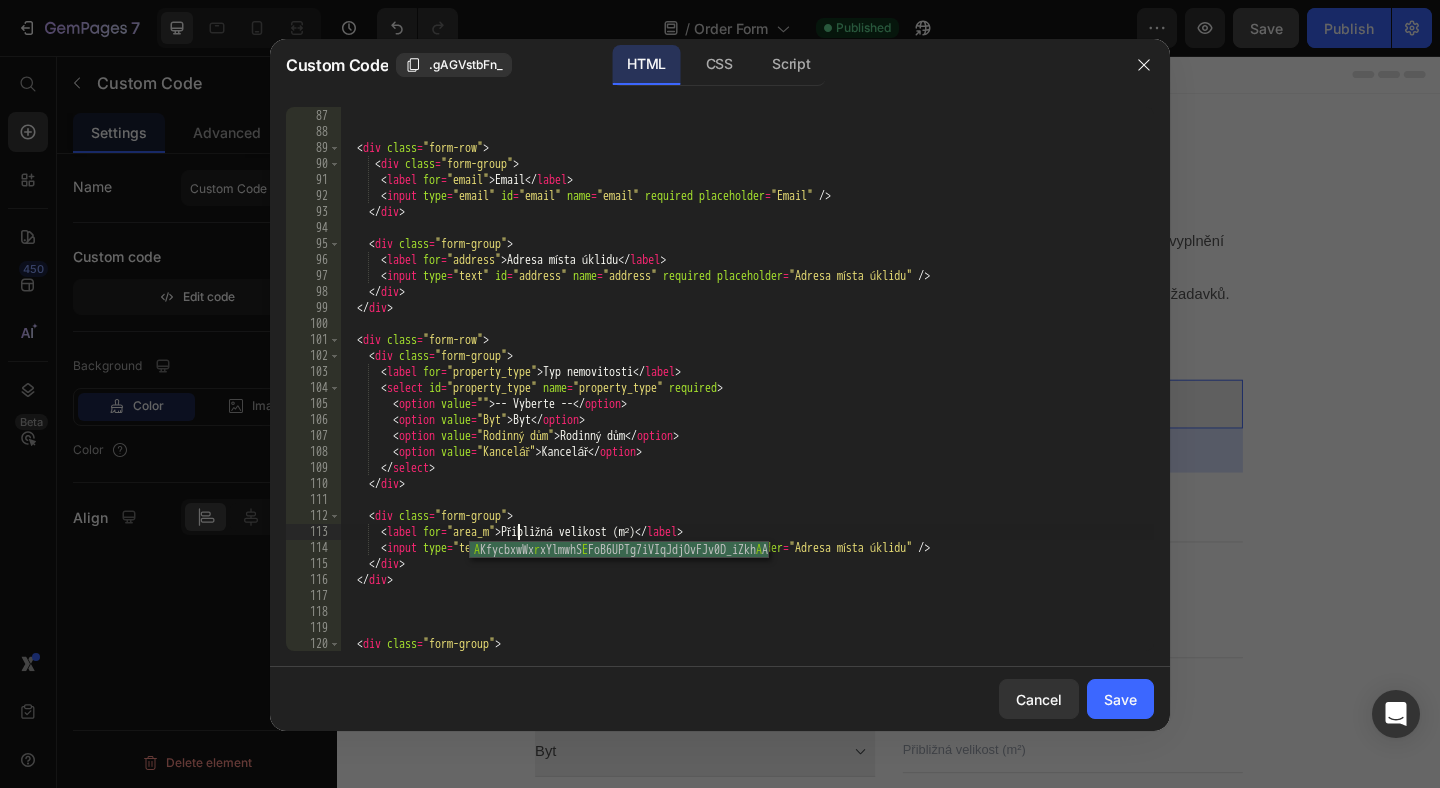 scroll, scrollTop: 0, scrollLeft: 14, axis: horizontal 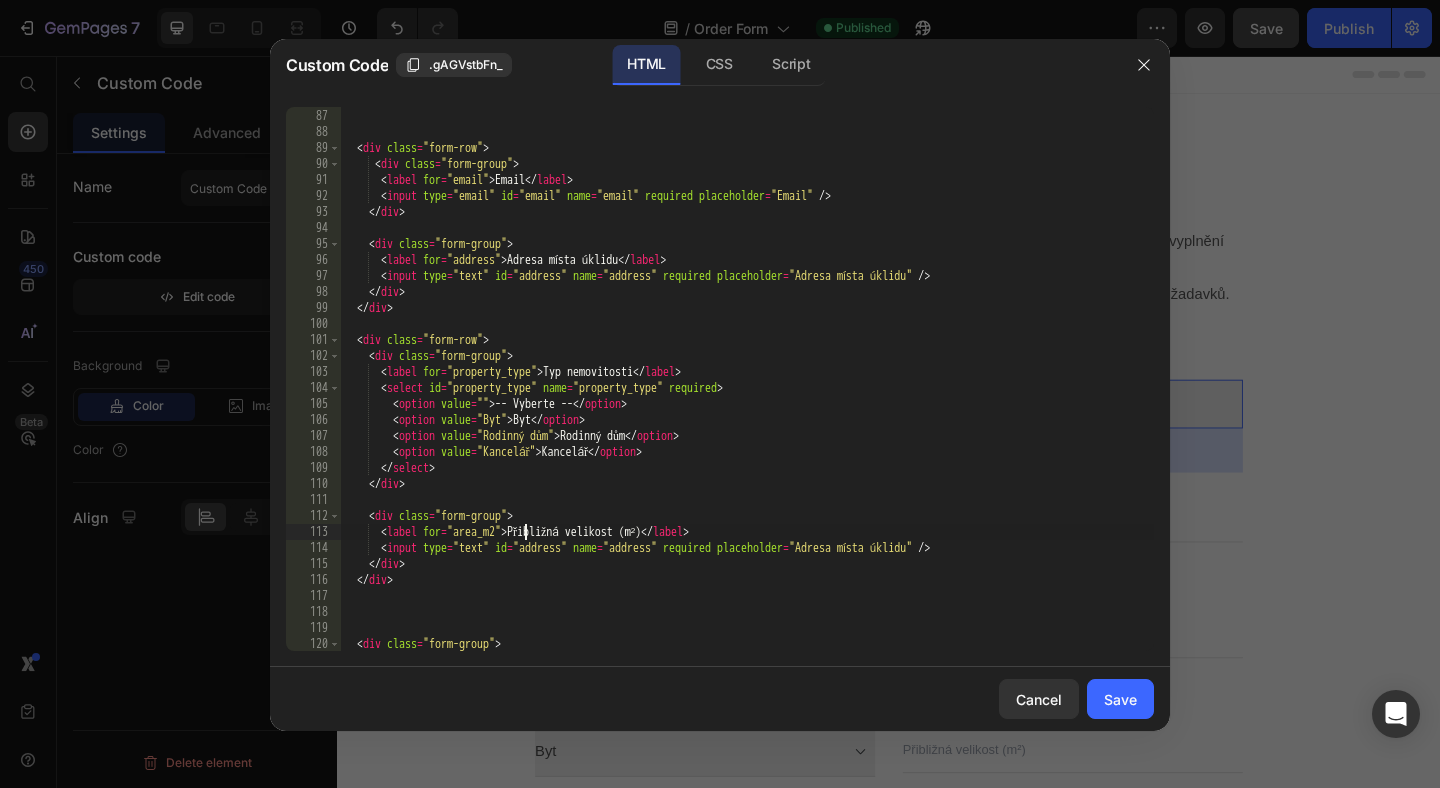 click on "</ div >    < div   class = "form-row" >        < div   class = "form-group" >         < label   for = "email" > Email </ label >         < input   type = "email"   id = "email"   name = "email"   required   placeholder = "Email"   />      </ div >           < div   class = "form-group" >         < label   for = "address" > Adresa místa úklidu </ label >         < input   type = "text"   id = "address"   name = "address"   required   placeholder = "Adresa místa úklidu"   />      </ div >    </ div >       < div   class = "form-row" >      < div   class = "form-group" >         < label   for = "property_type" > Typ nemovitosti </ label >         < select   id = "property_type"   name = "property_type"   required >           < option   value = "" > -- Vyberte -- </ option >           < option   value = "Byt" > Byt </ option >           < option   value = "Rodinný dům" > Rodinný dům </ option >           < option   value = "Kancelář" > Kancelář </ option >         </ select >      </ div >" at bounding box center [747, 380] 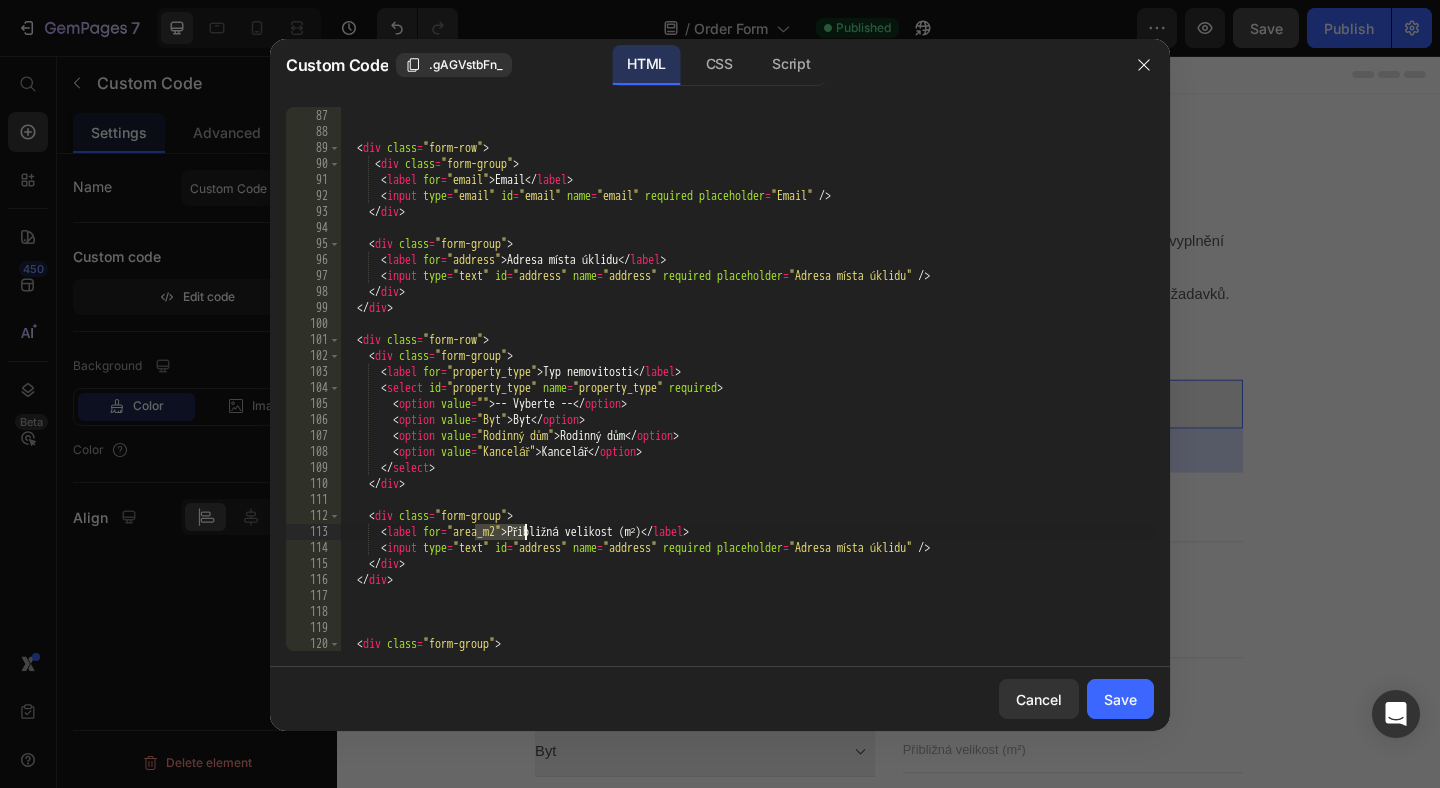 click on "</ div >    < div   class = "form-row" >        < div   class = "form-group" >         < label   for = "email" > Email </ label >         < input   type = "email"   id = "email"   name = "email"   required   placeholder = "Email"   />      </ div >           < div   class = "form-group" >         < label   for = "address" > Adresa místa úklidu </ label >         < input   type = "text"   id = "address"   name = "address"   required   placeholder = "Adresa místa úklidu"   />      </ div >    </ div >       < div   class = "form-row" >      < div   class = "form-group" >         < label   for = "property_type" > Typ nemovitosti </ label >         < select   id = "property_type"   name = "property_type"   required >           < option   value = "" > -- Vyberte -- </ option >           < option   value = "Byt" > Byt </ option >           < option   value = "Rodinný dům" > Rodinný dům </ option >           < option   value = "Kancelář" > Kancelář </ option >         </ select >      </ div >" at bounding box center [747, 380] 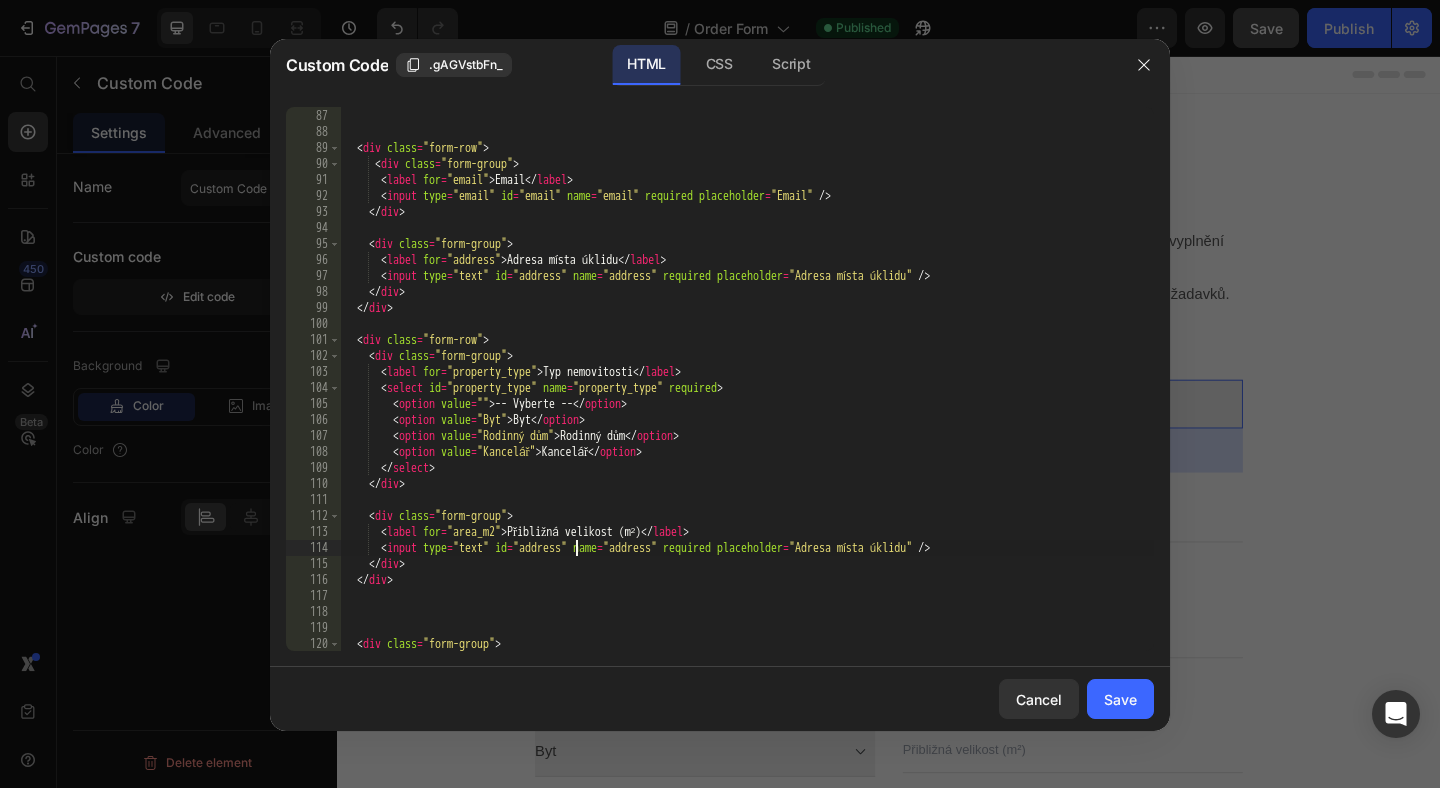 click on "</ div >    < div   class = "form-row" >        < div   class = "form-group" >         < label   for = "email" > Email </ label >         < input   type = "email"   id = "email"   name = "email"   required   placeholder = "Email"   />      </ div >           < div   class = "form-group" >         < label   for = "address" > Adresa místa úklidu </ label >         < input   type = "text"   id = "address"   name = "address"   required   placeholder = "Adresa místa úklidu"   />      </ div >    </ div >       < div   class = "form-row" >      < div   class = "form-group" >         < label   for = "property_type" > Typ nemovitosti </ label >         < select   id = "property_type"   name = "property_type"   required >           < option   value = "" > -- Vyberte -- </ option >           < option   value = "Byt" > Byt </ option >           < option   value = "Rodinný dům" > Rodinný dům </ option >           < option   value = "Kancelář" > Kancelář </ option >         </ select >      </ div >" at bounding box center [747, 380] 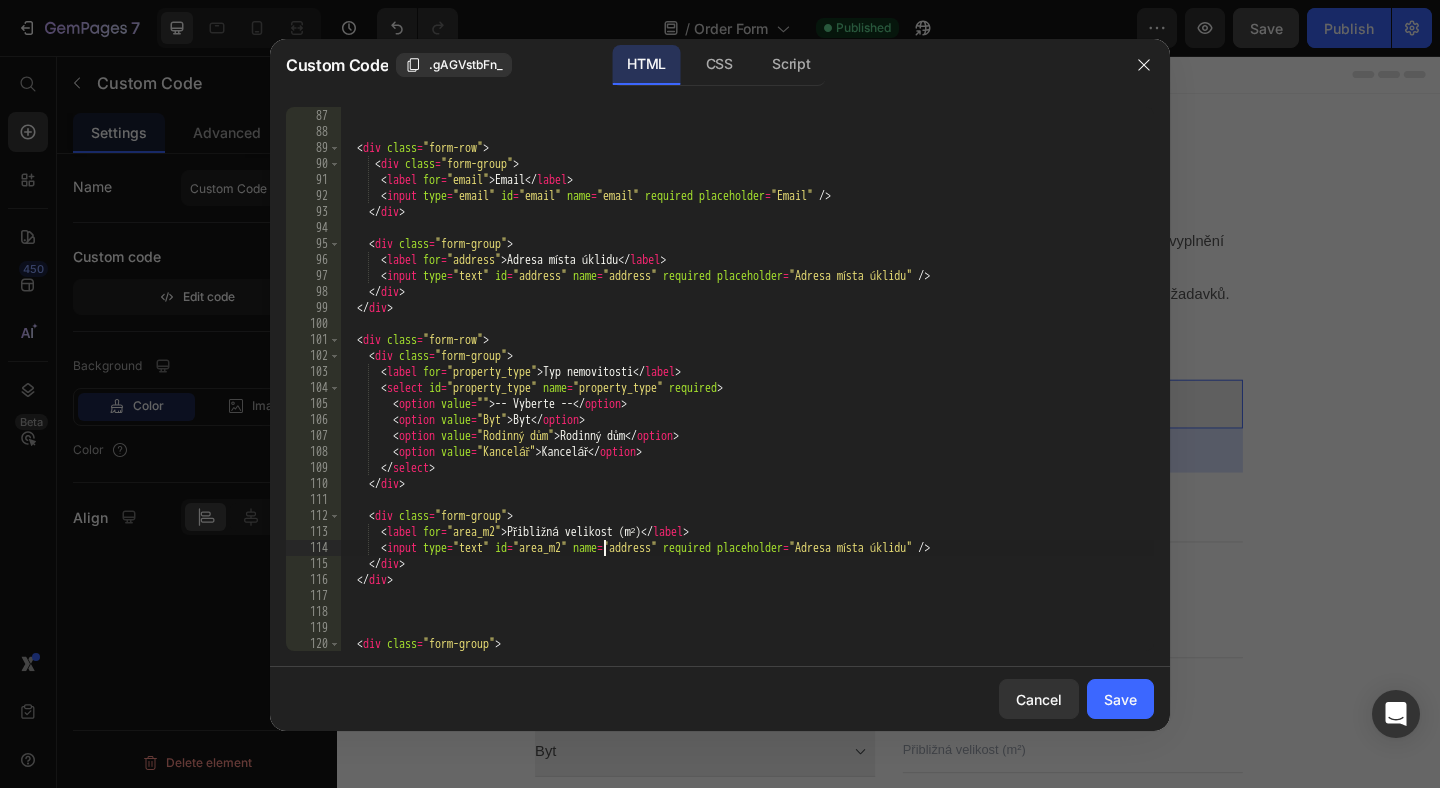 click on "</ div >    < div   class = "form-row" >        < div   class = "form-group" >         < label   for = "email" > Email </ label >         < input   type = "email"   id = "email"   name = "email"   required   placeholder = "Email"   />      </ div >           < div   class = "form-group" >         < label   for = "address" > Adresa místa úklidu </ label >         < input   type = "text"   id = "address"   name = "address"   required   placeholder = "Adresa místa úklidu"   />      </ div >    </ div >       < div   class = "form-row" >      < div   class = "form-group" >         < label   for = "property_type" > Typ nemovitosti </ label >         < select   id = "property_type"   name = "property_type"   required >           < option   value = "" > -- Vyberte -- </ option >           < option   value = "Byt" > Byt </ option >           < option   value = "Rodinný dům" > Rodinný dům </ option >           < option   value = "Kancelář" > Kancelář </ option >         </ select >      </ div >" at bounding box center (747, 380) 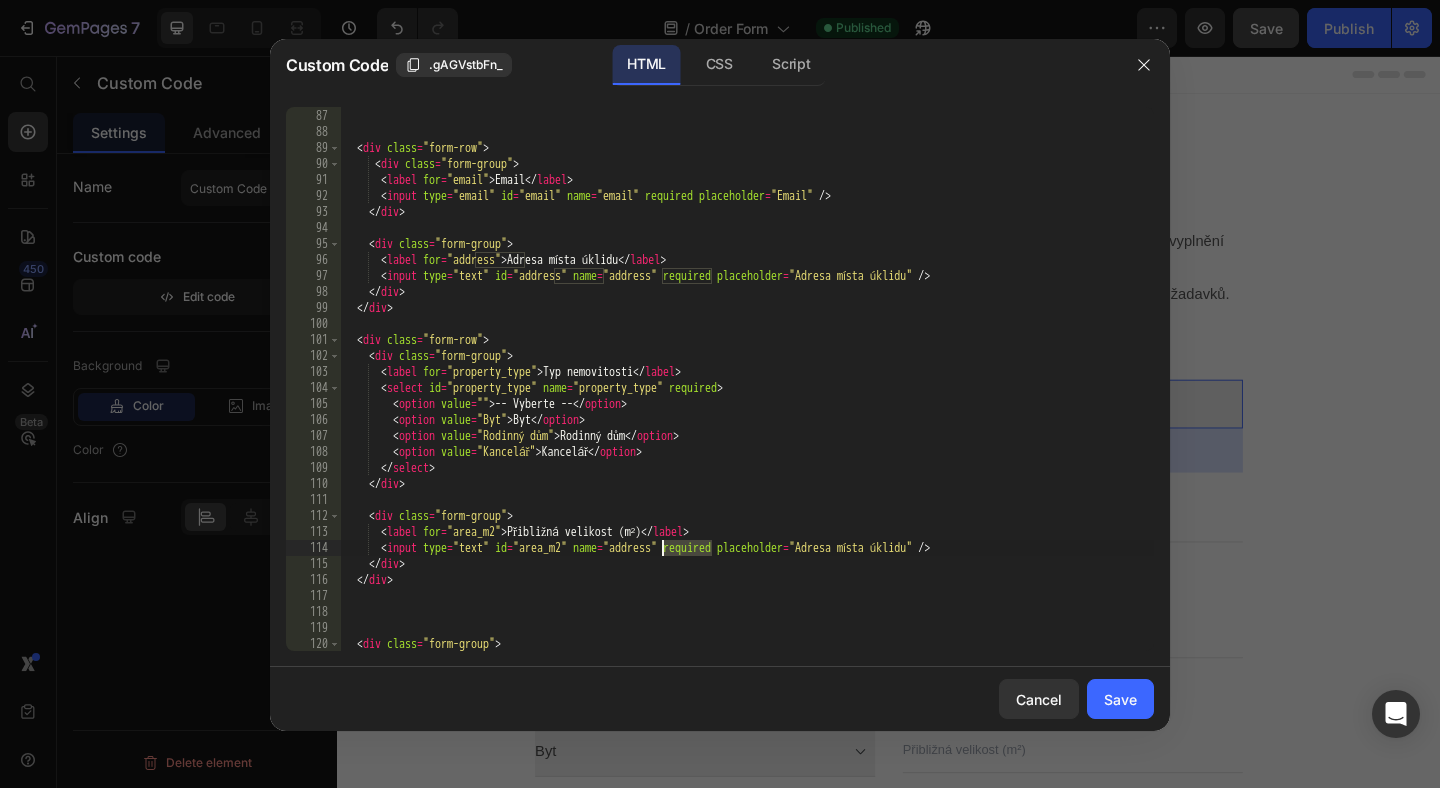 click on "</ div >    < div   class = "form-row" >        < div   class = "form-group" >         < label   for = "email" > Email </ label >         < input   type = "email"   id = "email"   name = "email"   required   placeholder = "Email"   />      </ div >           < div   class = "form-group" >         < label   for = "address" > Adresa místa úklidu </ label >         < input   type = "text"   id = "address"   name = "address"   required   placeholder = "Adresa místa úklidu"   />      </ div >    </ div >       < div   class = "form-row" >      < div   class = "form-group" >         < label   for = "property_type" > Typ nemovitosti </ label >         < select   id = "property_type"   name = "property_type"   required >           < option   value = "" > -- Vyberte -- </ option >           < option   value = "Byt" > Byt </ option >           < option   value = "Rodinný dům" > Rodinný dům </ option >           < option   value = "Kancelář" > Kancelář </ option >         </ select >      </ div >" at bounding box center (747, 380) 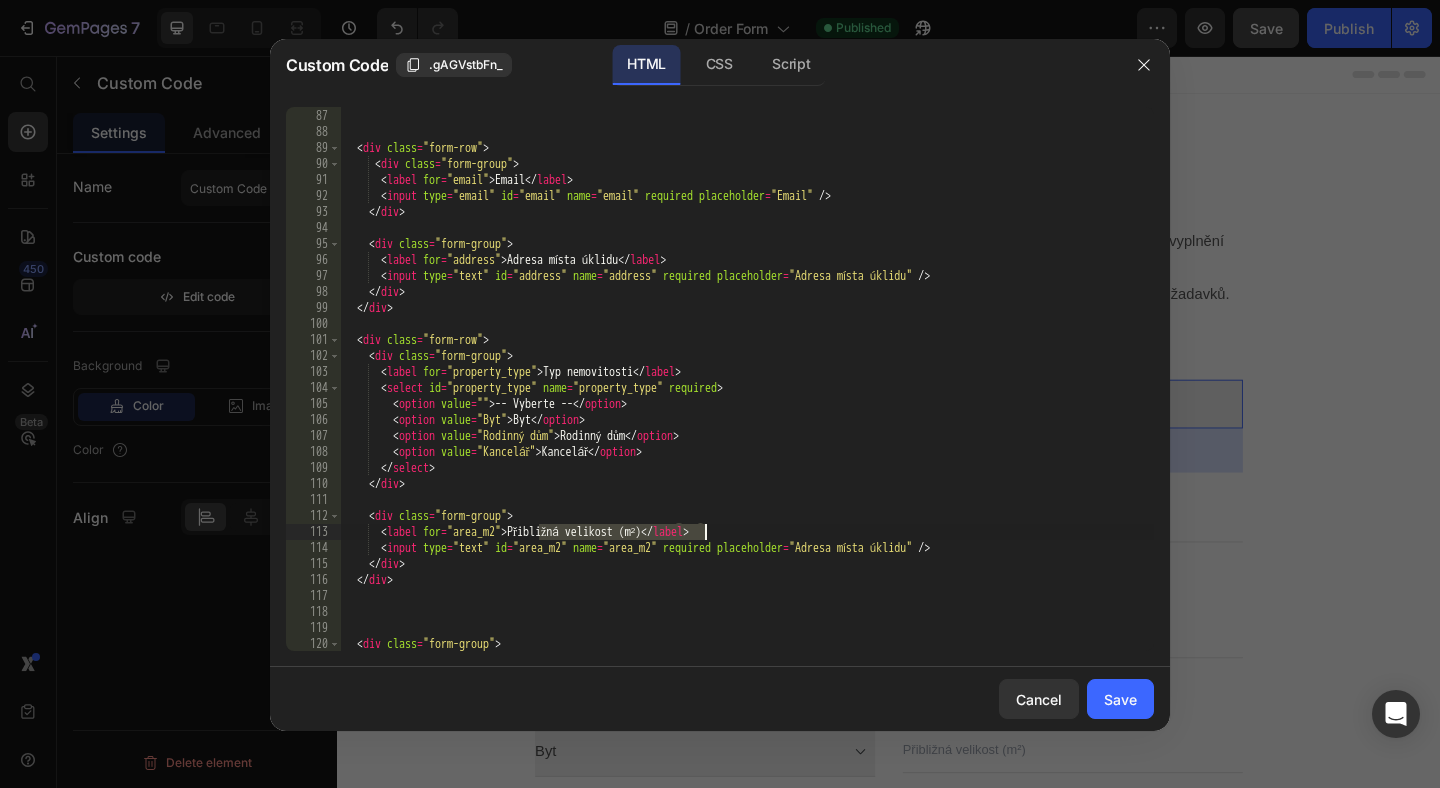 drag, startPoint x: 539, startPoint y: 532, endPoint x: 702, endPoint y: 531, distance: 163.00307 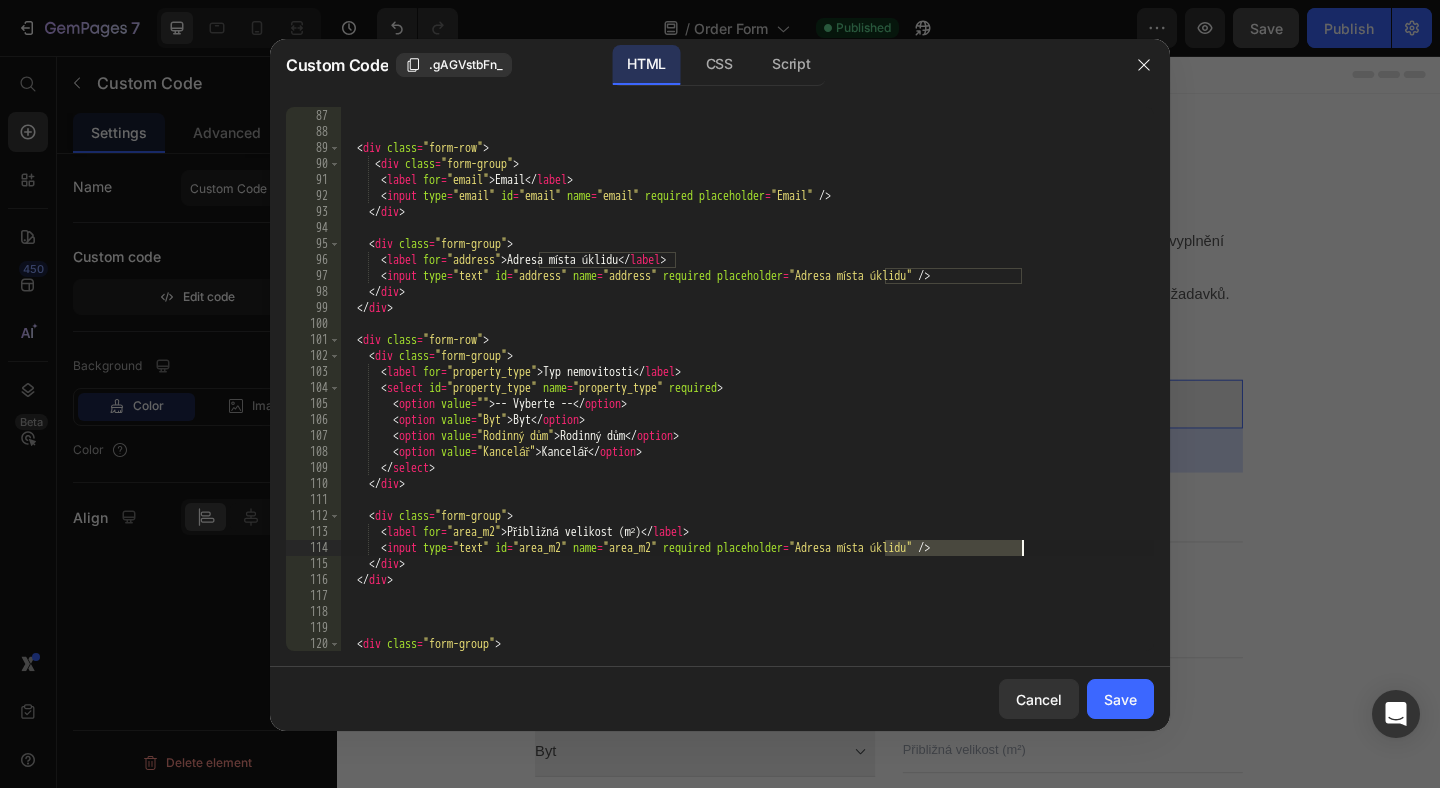 drag, startPoint x: 884, startPoint y: 548, endPoint x: 1022, endPoint y: 551, distance: 138.03261 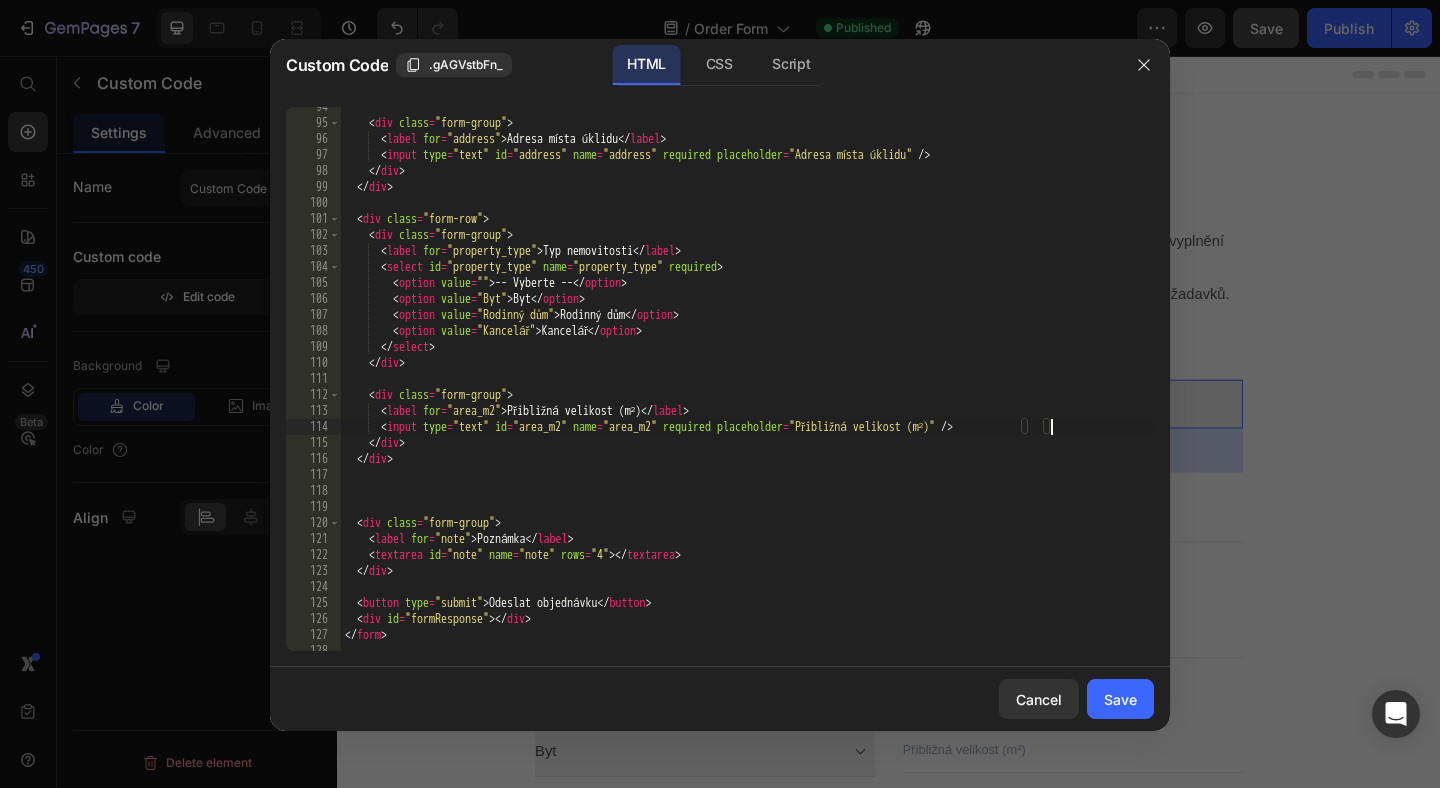 scroll, scrollTop: 1505, scrollLeft: 0, axis: vertical 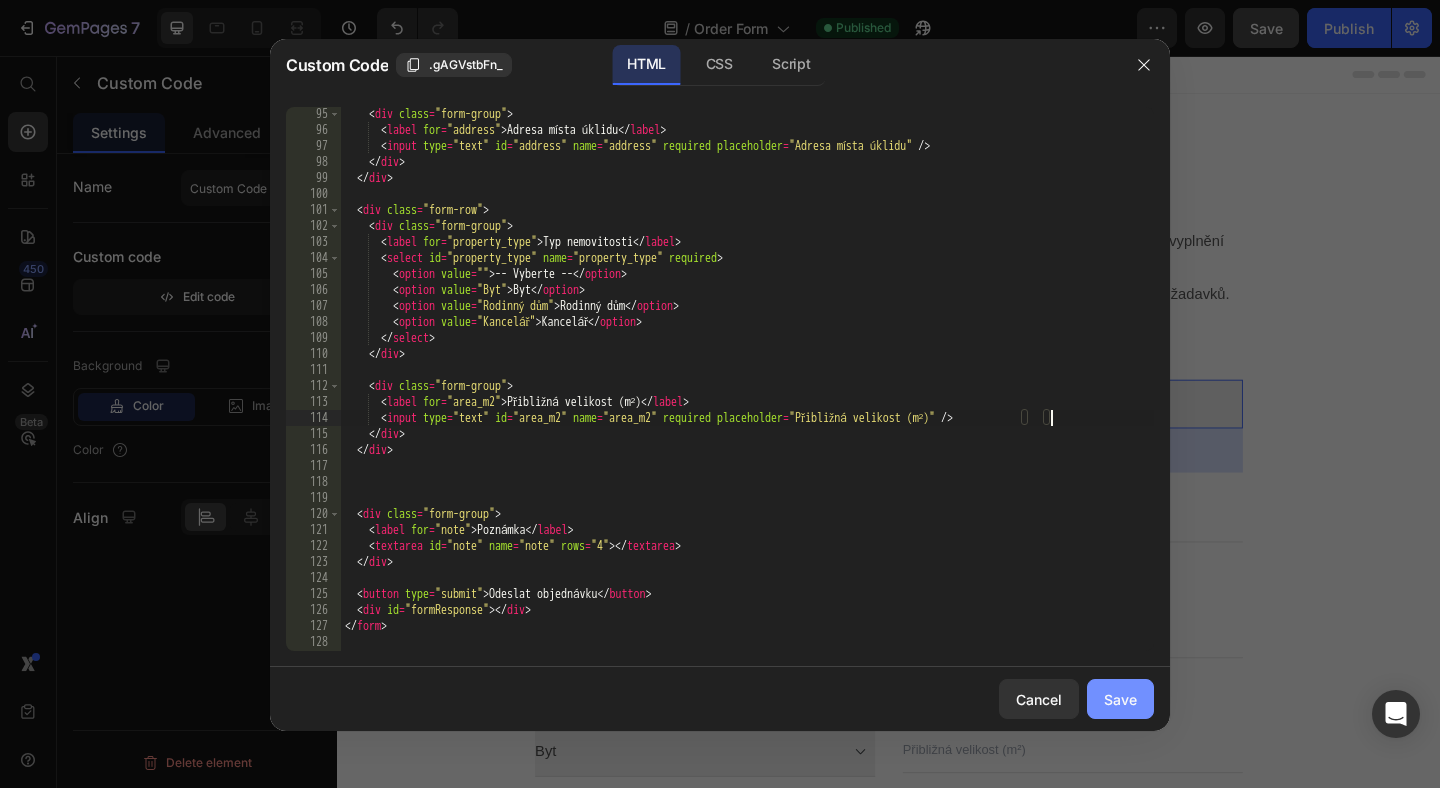 type on "<input type="text" id="area_m2" name="area_m2" required placeholder="Přibližná velikost (m²)" />" 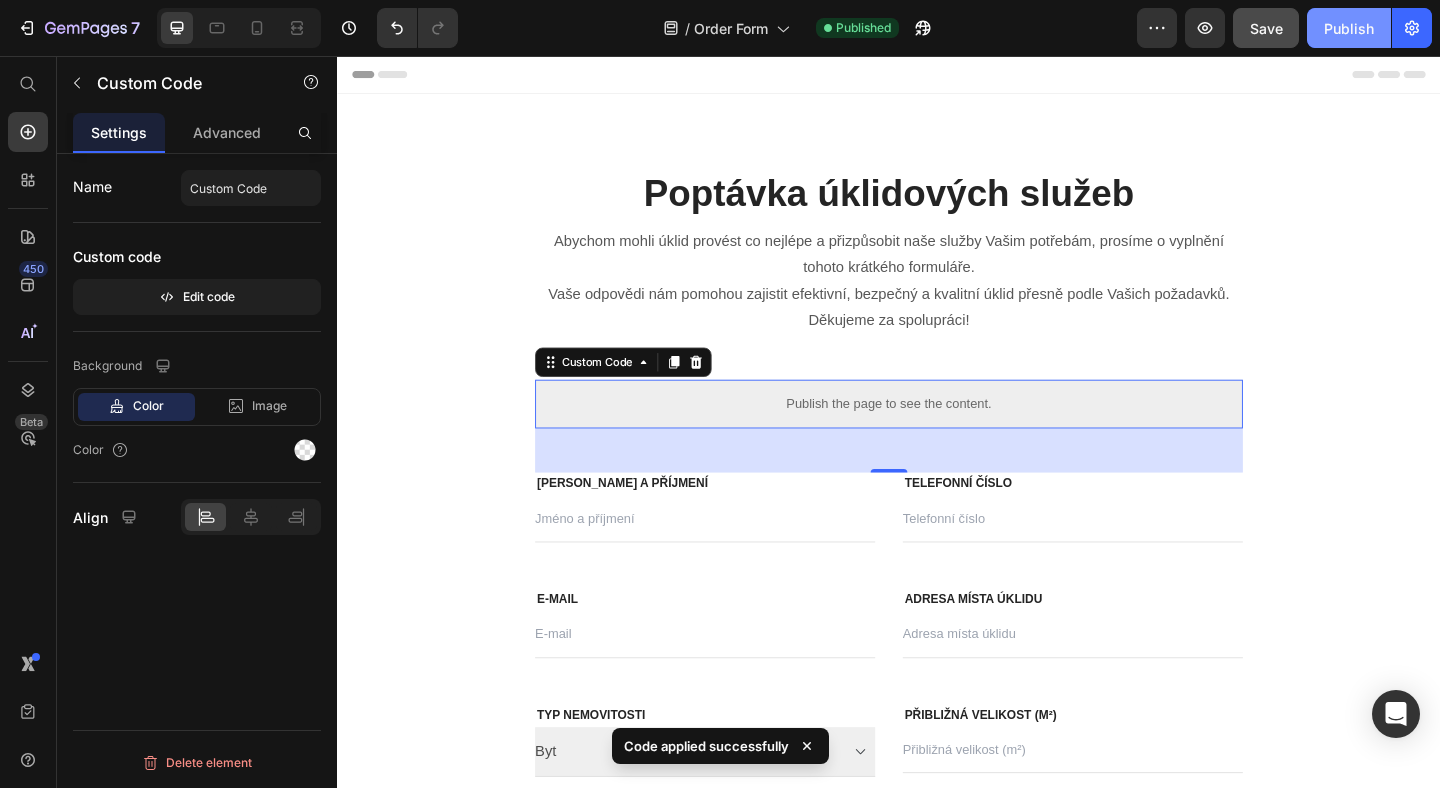 click on "Publish" at bounding box center [1349, 28] 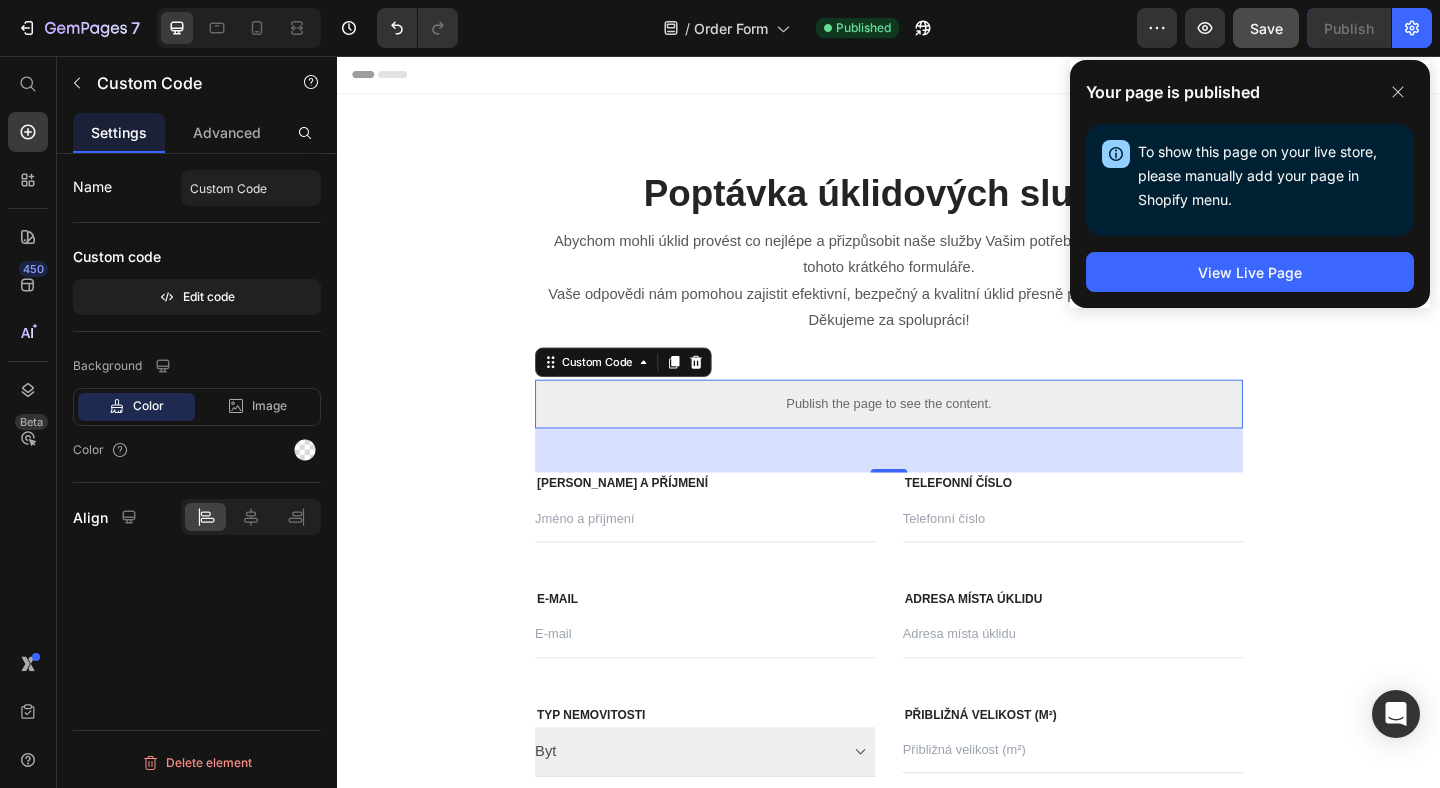 click on "Publish the page to see the content." at bounding box center [937, 434] 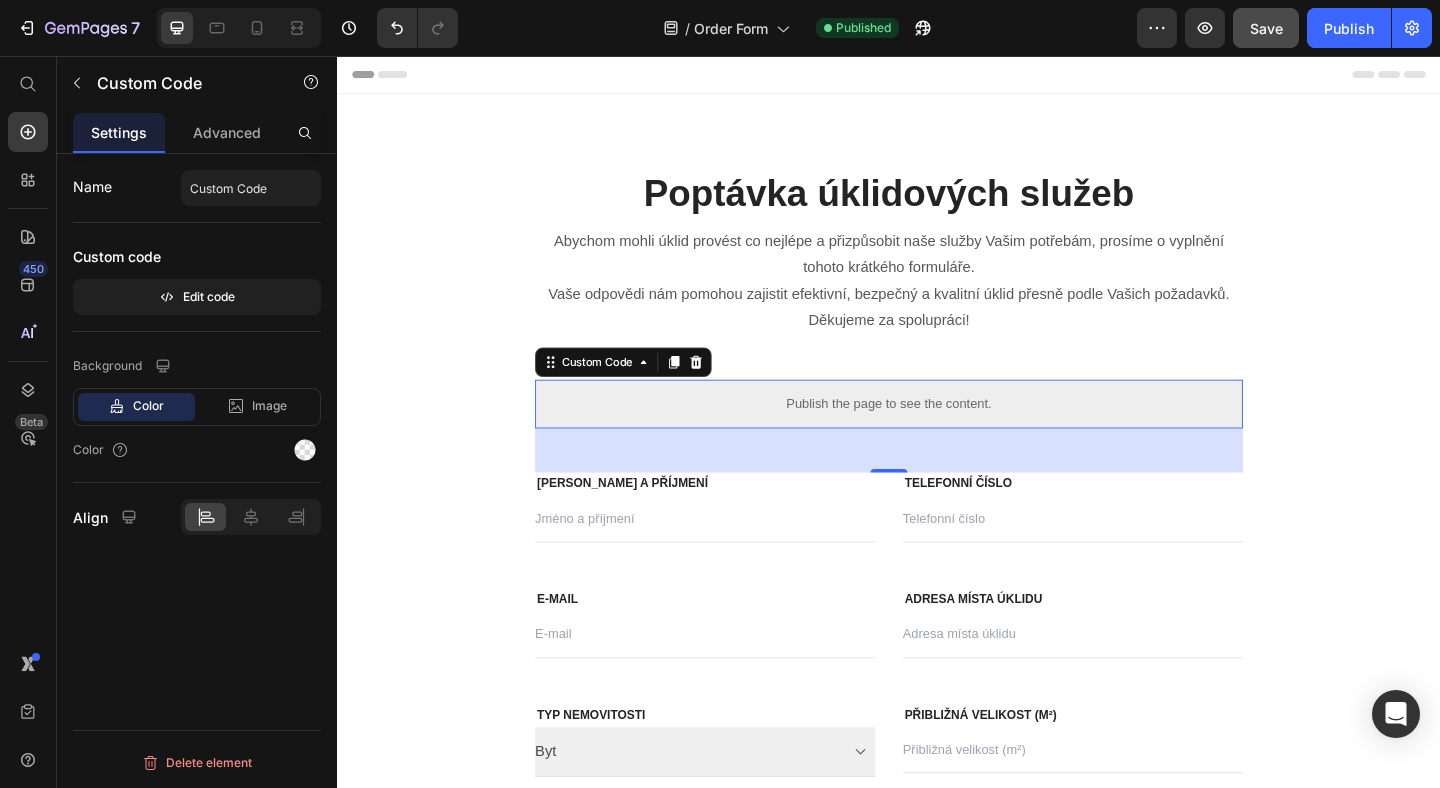 click on "Publish the page to see the content." at bounding box center [937, 434] 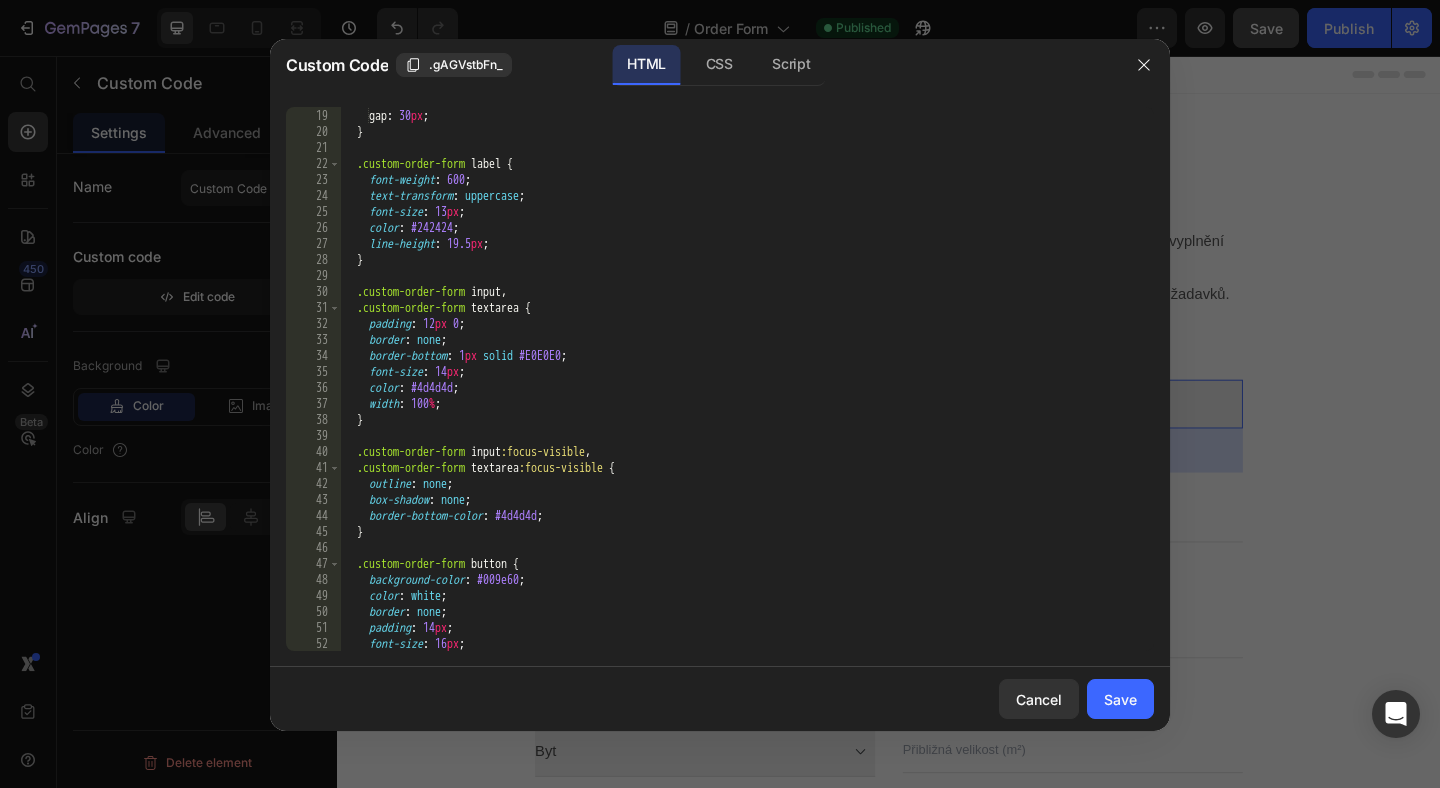 scroll, scrollTop: 286, scrollLeft: 0, axis: vertical 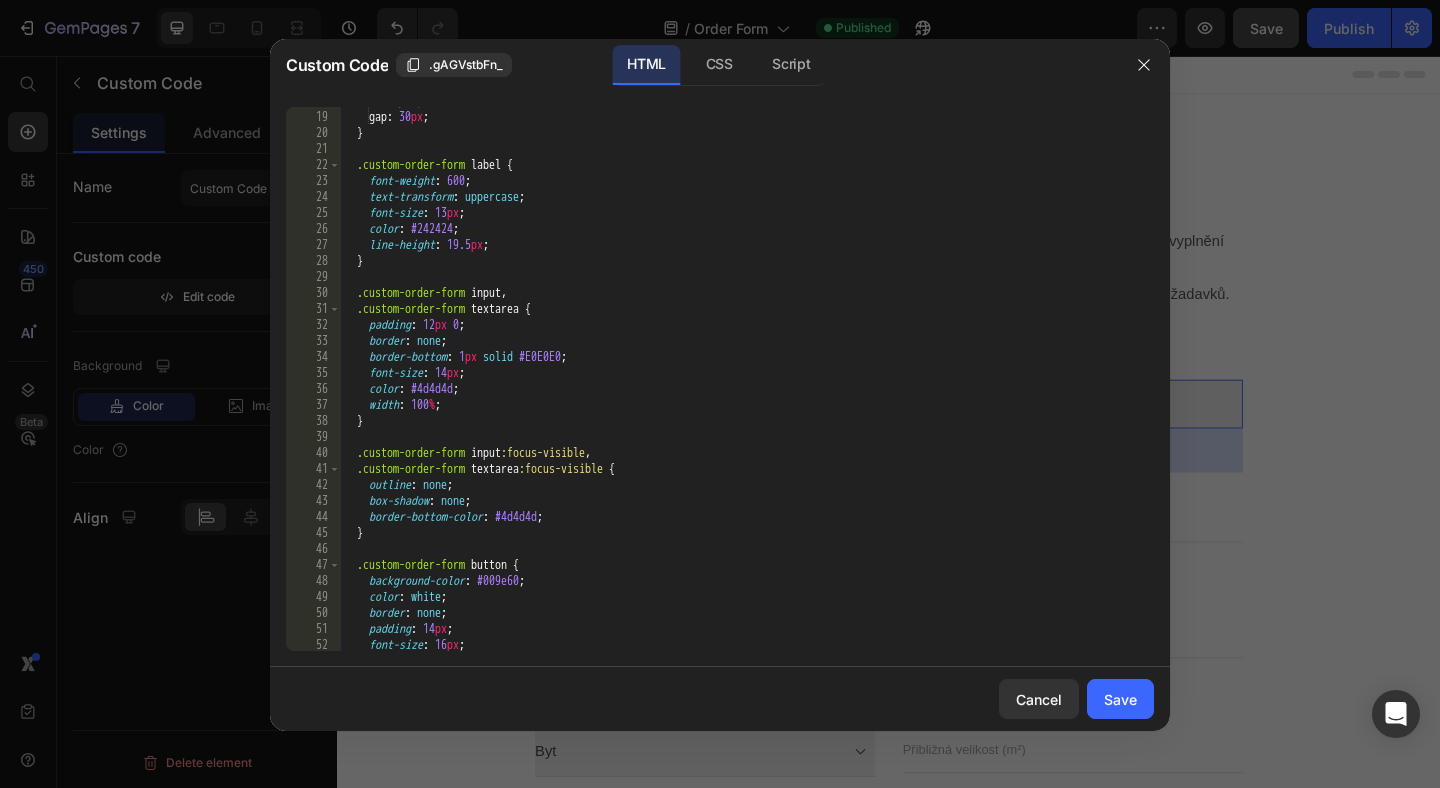 click on "display :   flex ;        gap :   30 px ;    }    .custom-order-form   label   {      font-weight :   600 ;      text-transform :   uppercase ;      font-size :   13 px ;      color :   #242424 ;      line-height :   19.5 px ;    }    .custom-order-form   input ,    .custom-order-form   textarea   {      padding :   12 px   0 ;      border :   none ;      border-bottom :   1 px   solid   #E0E0E0 ;      font-size :   14 px ;      color :   #4d4d4d ;      width :   100 % ;    }       .custom-order-form   input :focus-visible ,    .custom-order-form   textarea :focus-visible   {      outline :   none ;      box-shadow :   none ;      border-bottom-color :   #4d4d4d ;    }    .custom-order-form   button   {      background-color :   #009e60 ;      color :   white ;      border :   none ;      padding :   14 px ;      font-size :   16 px ;" at bounding box center (747, 381) 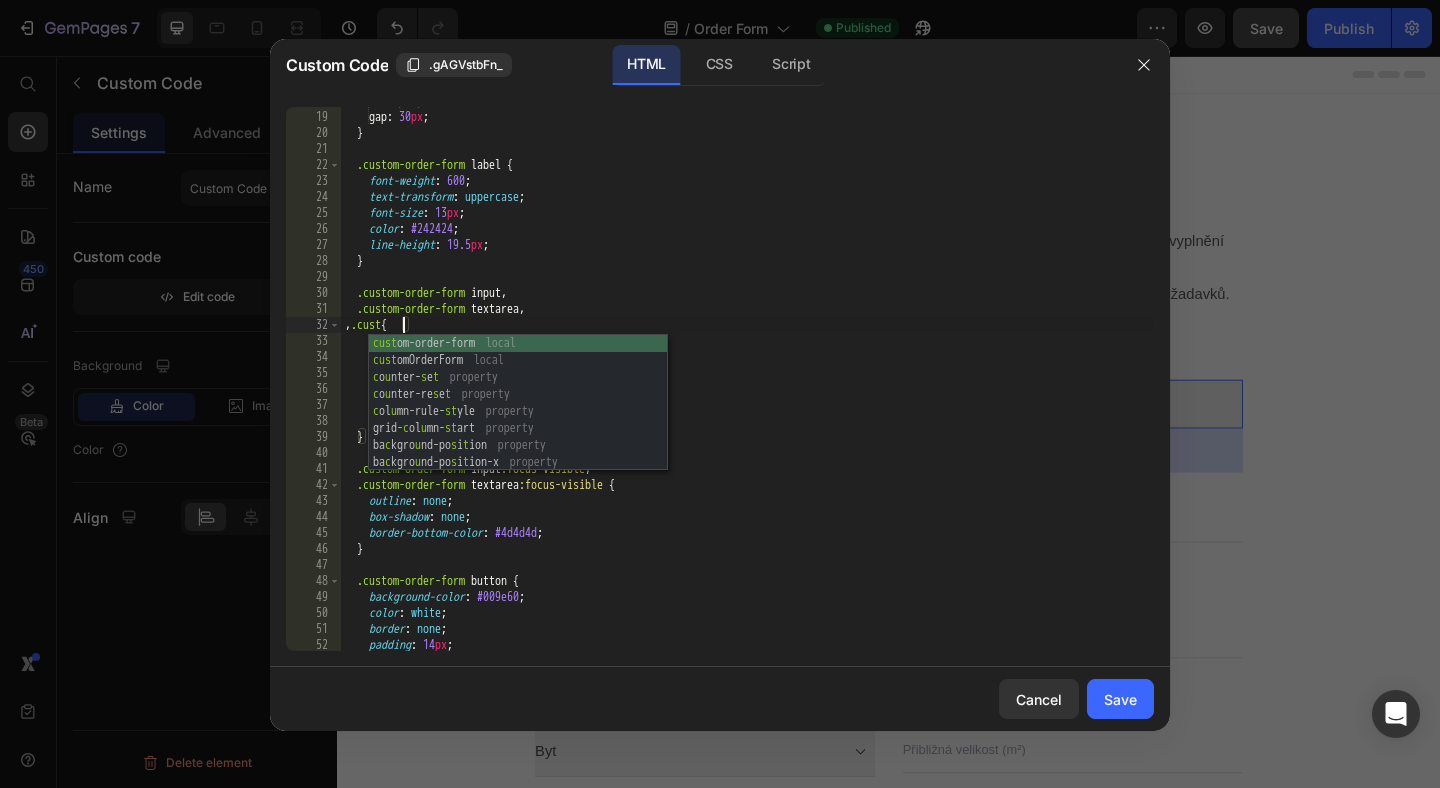 scroll, scrollTop: 0, scrollLeft: 5, axis: horizontal 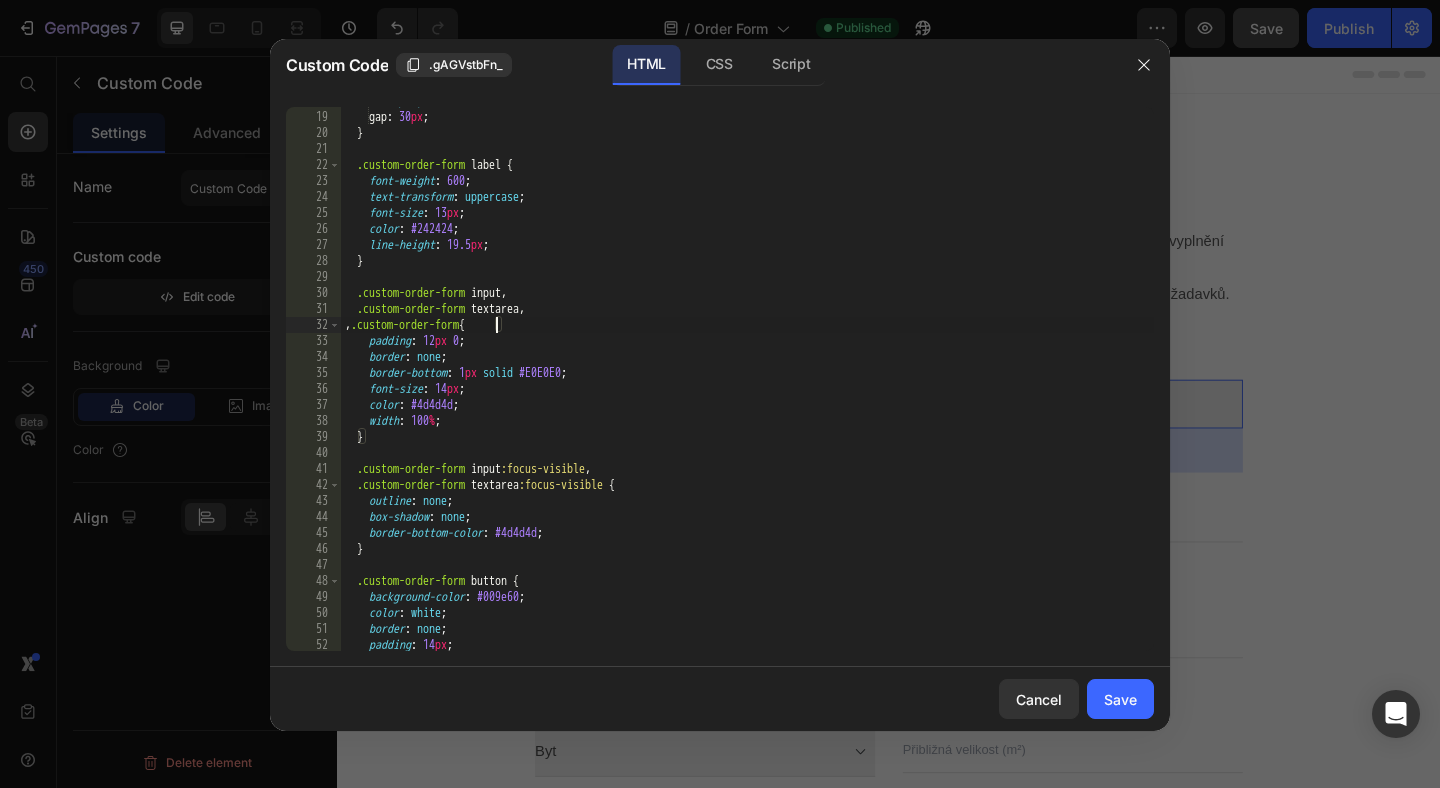 click on "display :   flex ;        gap :   30 px ;    }    .custom-order-form   label   {      font-weight :   600 ;      text-transform :   uppercase ;      font-size :   13 px ;      color :   #242424 ;      line-height :   19.5 px ;    }    .custom-order-form   input ,    .custom-order-form   textarea ,   , .custom-order-form {      padding :   12 px   0 ;      border :   none ;      border-bottom :   1 px   solid   #E0E0E0 ;      font-size :   14 px ;      color :   #4d4d4d ;      width :   100 % ;    }       .custom-order-form   input :focus-visible ,    .custom-order-form   textarea :focus-visible   {      outline :   none ;      box-shadow :   none ;      border-bottom-color :   #4d4d4d ;    }    .custom-order-form   button   {      background-color :   #009e60 ;      color :   white ;      border :   none ;      padding :   14 px ;" at bounding box center [747, 381] 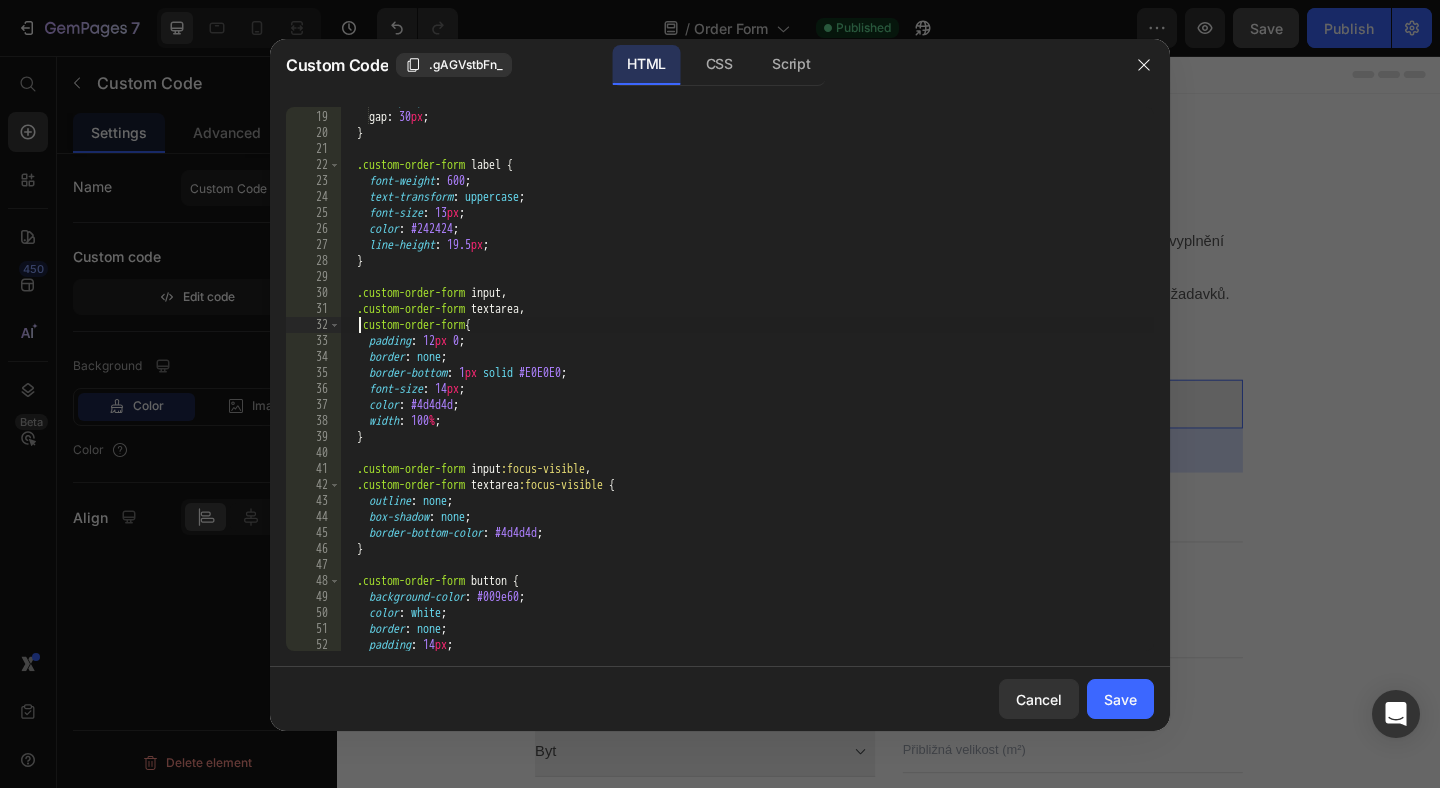 click on "display :   flex ;        gap :   30 px ;    }    .custom-order-form   label   {      font-weight :   600 ;      text-transform :   uppercase ;      font-size :   13 px ;      color :   #242424 ;      line-height :   19.5 px ;    }    .custom-order-form   input ,    .custom-order-form   textarea ,    .custom-order-form {      padding :   12 px   0 ;      border :   none ;      border-bottom :   1 px   solid   #E0E0E0 ;      font-size :   14 px ;      color :   #4d4d4d ;      width :   100 % ;    }       .custom-order-form   input :focus-visible ,    .custom-order-form   textarea :focus-visible   {      outline :   none ;      box-shadow :   none ;      border-bottom-color :   #4d4d4d ;    }    .custom-order-form   button   {      background-color :   #009e60 ;      color :   white ;      border :   none ;      padding :   14 px ;" at bounding box center [747, 381] 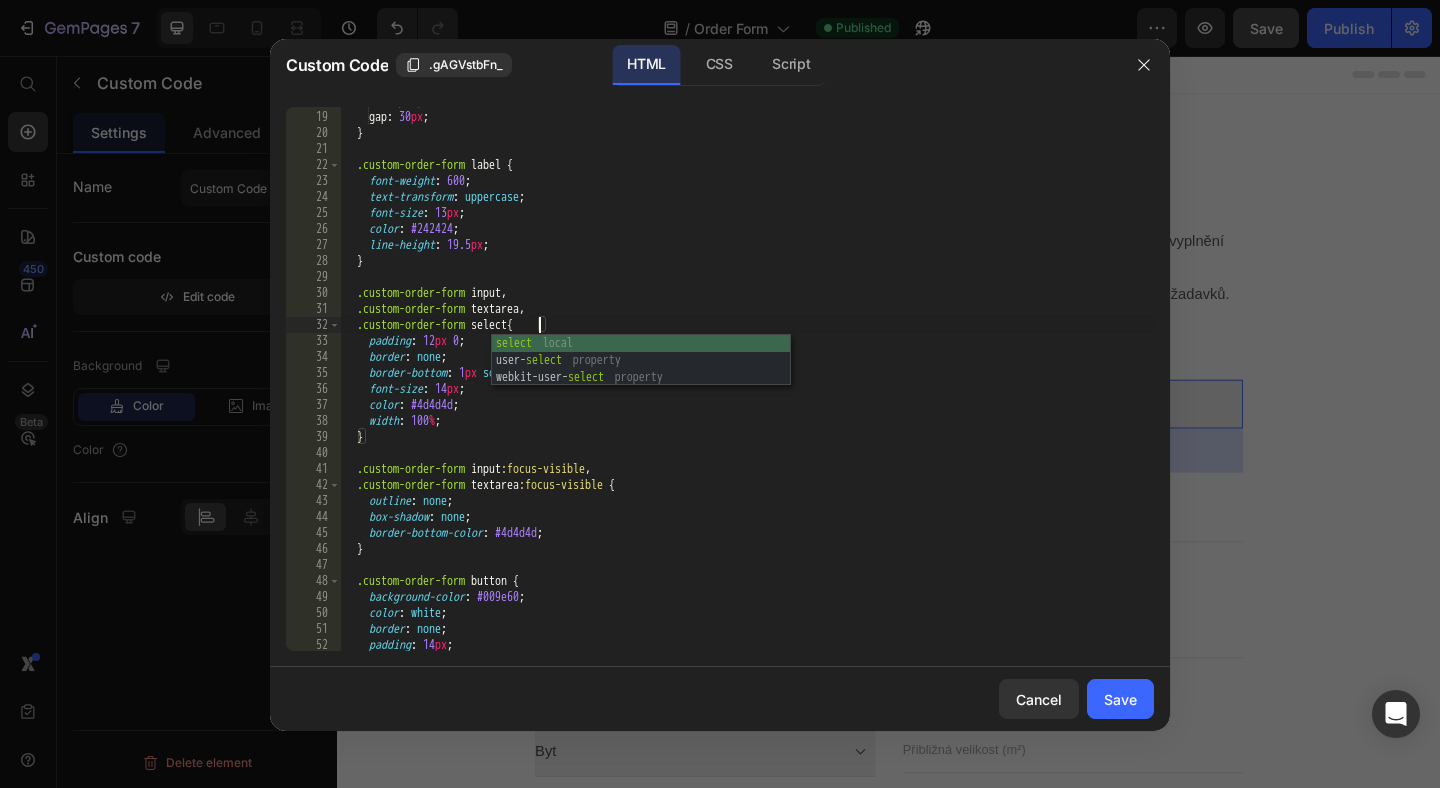 click on "display :   flex ;        gap :   30 px ;    }    .custom-order-form   label   {      font-weight :   600 ;      text-transform :   uppercase ;      font-size :   13 px ;      color :   #242424 ;      line-height :   19.5 px ;    }    .custom-order-form   input ,    .custom-order-form   textarea ,    .custom-order-form   select {      padding :   12 px   0 ;      border :   none ;      border-bottom :   1 px   solid   #E0E0E0 ;      font-size :   14 px ;      color :   #4d4d4d ;      width :   100 % ;    }       .custom-order-form   input :focus-visible ,    .custom-order-form   textarea :focus-visible   {      outline :   none ;      box-shadow :   none ;      border-bottom-color :   #4d4d4d ;    }    .custom-order-form   button   {      background-color :   #009e60 ;      color :   white ;      border :   none ;      padding :   14 px ;" at bounding box center [747, 381] 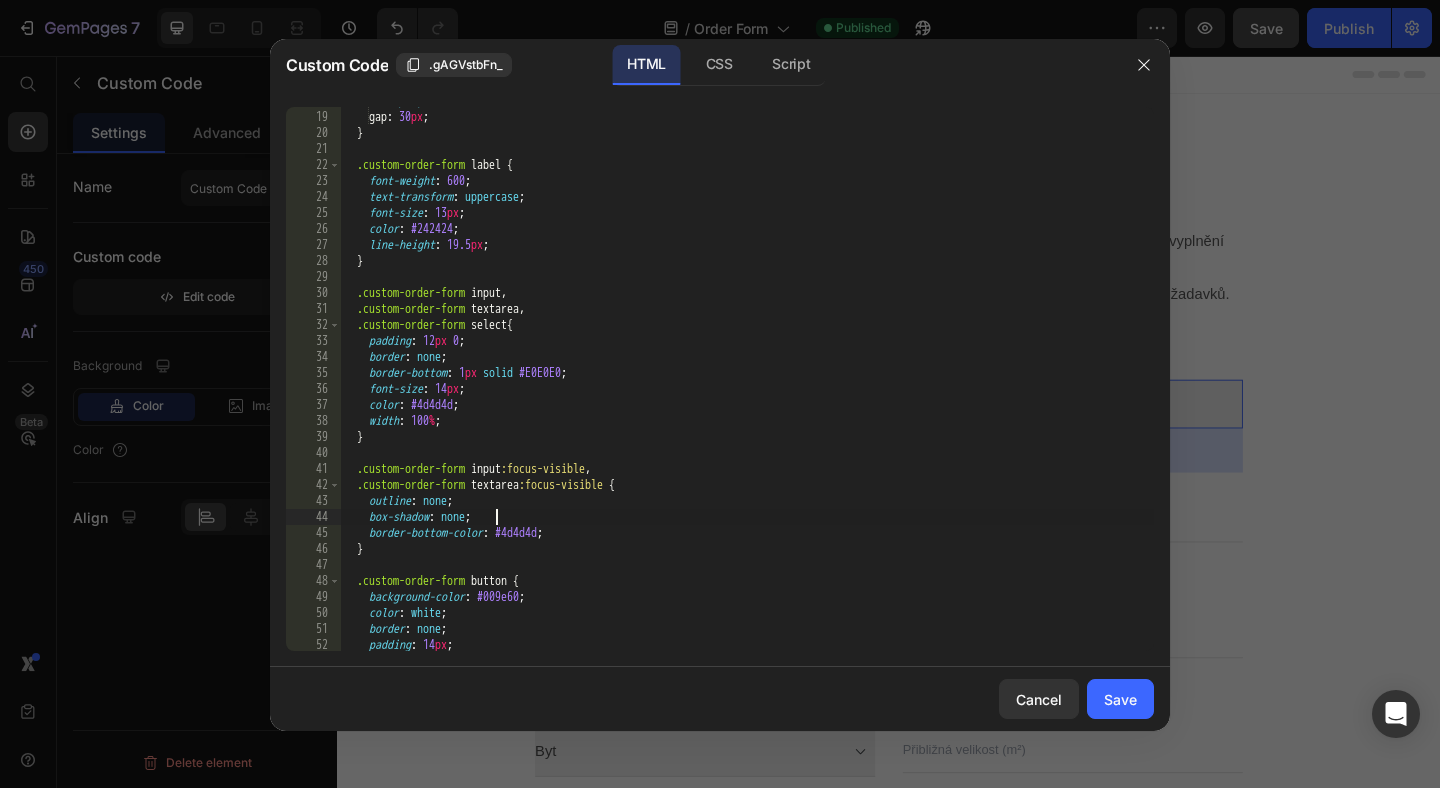 scroll, scrollTop: 0, scrollLeft: 11, axis: horizontal 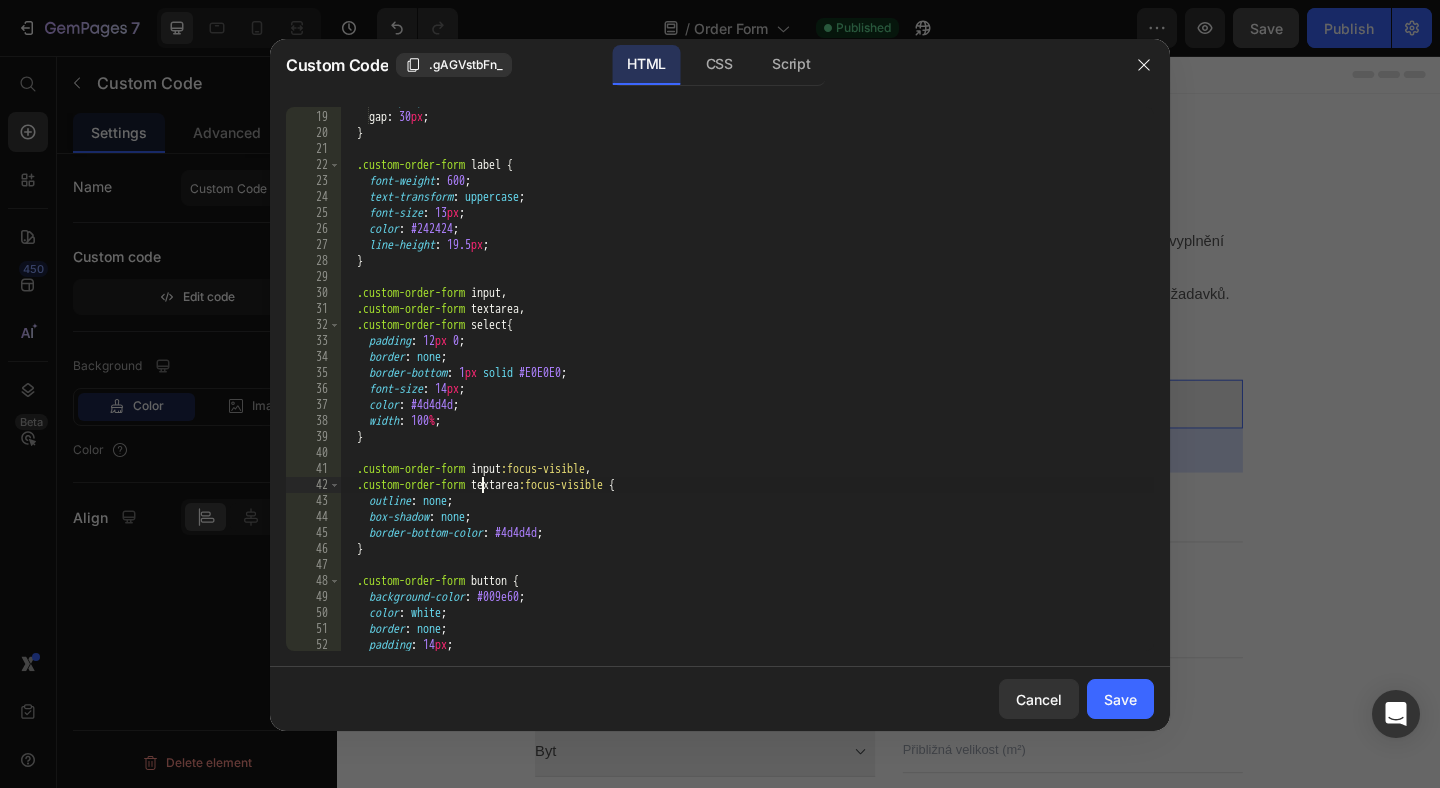 paste on "Přibližná velikost (m²)" 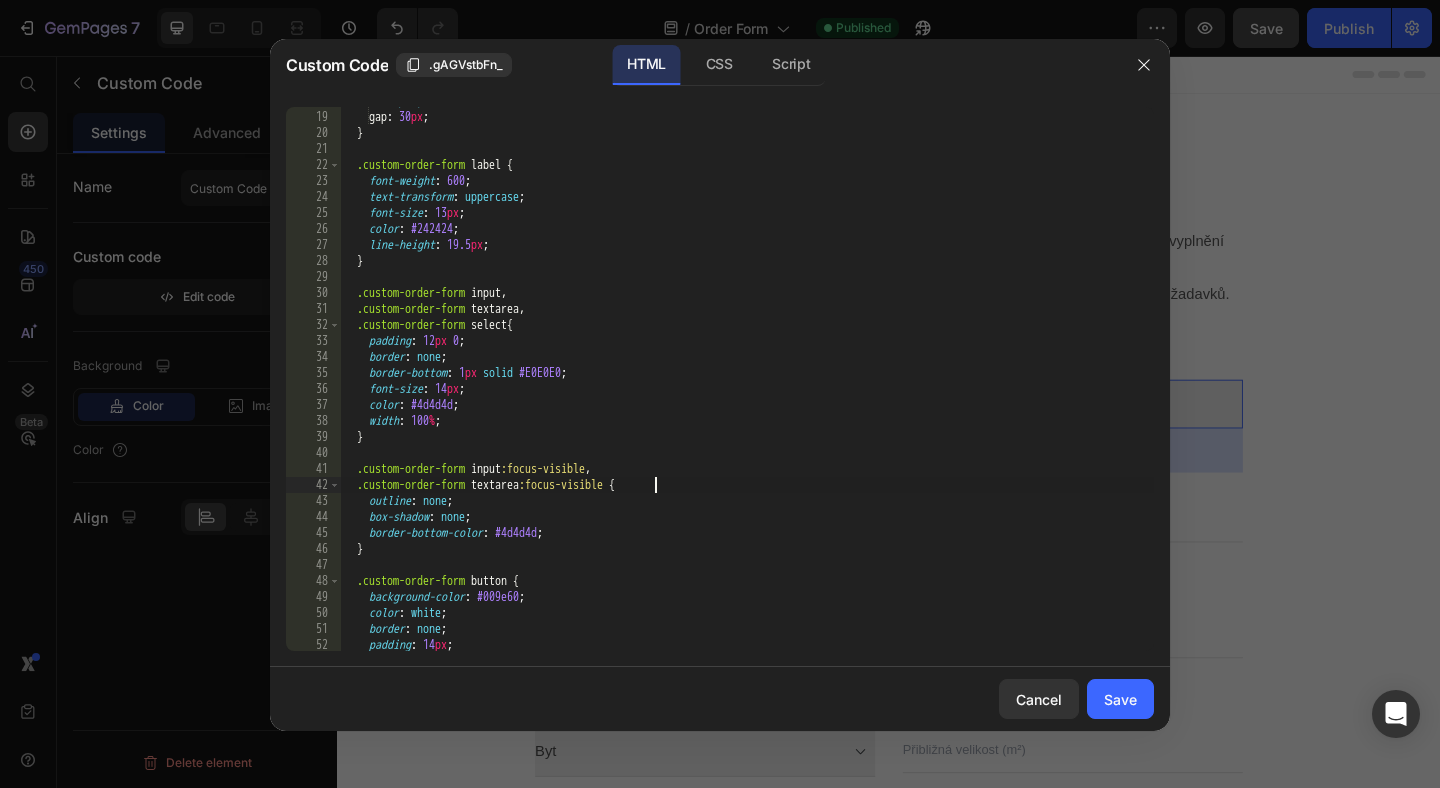 click on "display :   flex ;        gap :   30 px ;    }    .custom-order-form   label   {      font-weight :   600 ;      text-transform :   uppercase ;      font-size :   13 px ;      color :   #242424 ;      line-height :   19.5 px ;    }    .custom-order-form   input ,    .custom-order-form   textarea ,    .custom-order-form   select {      padding :   12 px   0 ;      border :   none ;      border-bottom :   1 px   solid   #E0E0E0 ;      font-size :   14 px ;      color :   #4d4d4d ;      width :   100 % ;    }       .custom-order-form   input :focus-visible ,    .custom-order-form   textarea :focus-visible   {      outline :   none ;      box-shadow :   none ;      border-bottom-color :   #4d4d4d ;    }    .custom-order-form   button   {      background-color :   #009e60 ;      color :   white ;      border :   none ;      padding :   14 px ;" at bounding box center (747, 381) 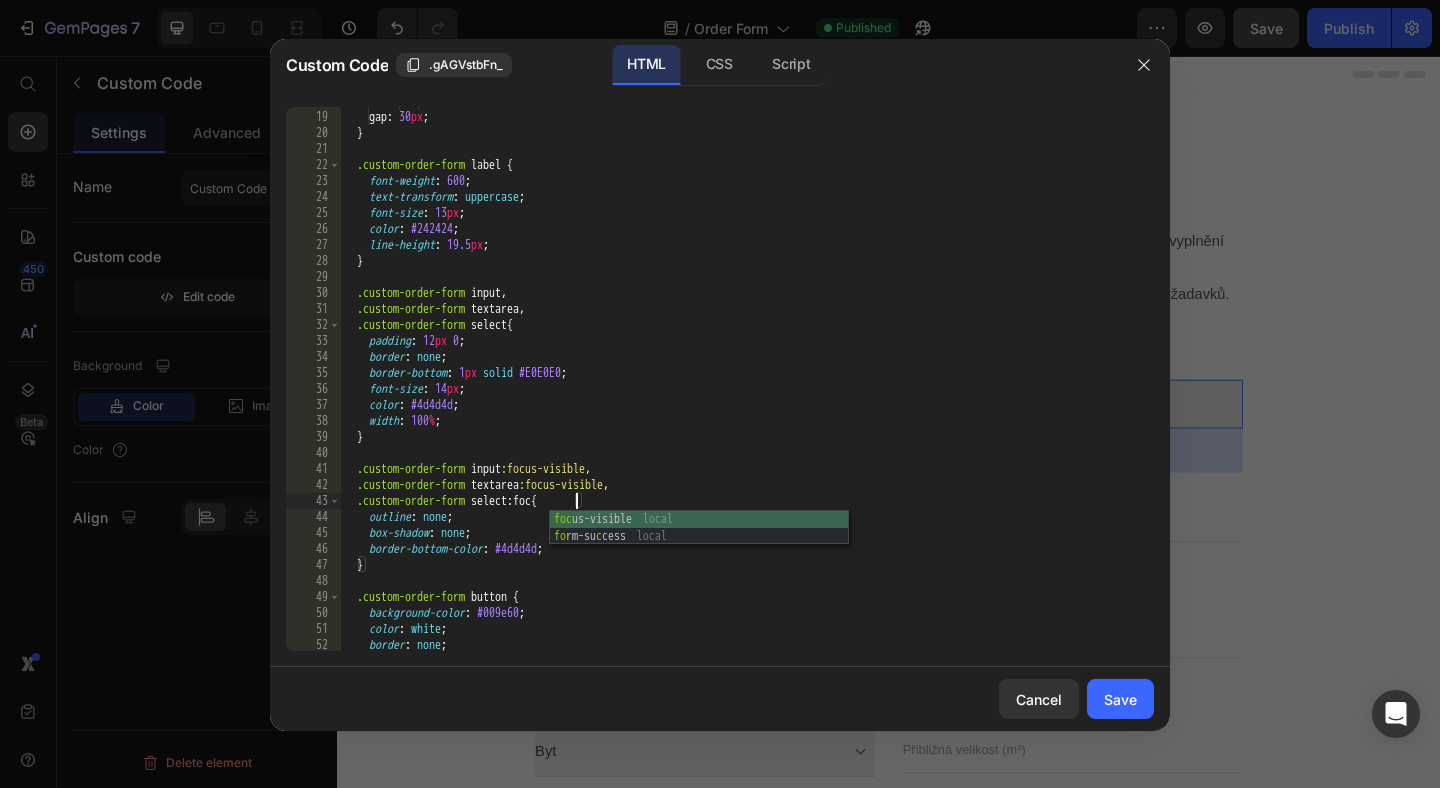 scroll, scrollTop: 0, scrollLeft: 20, axis: horizontal 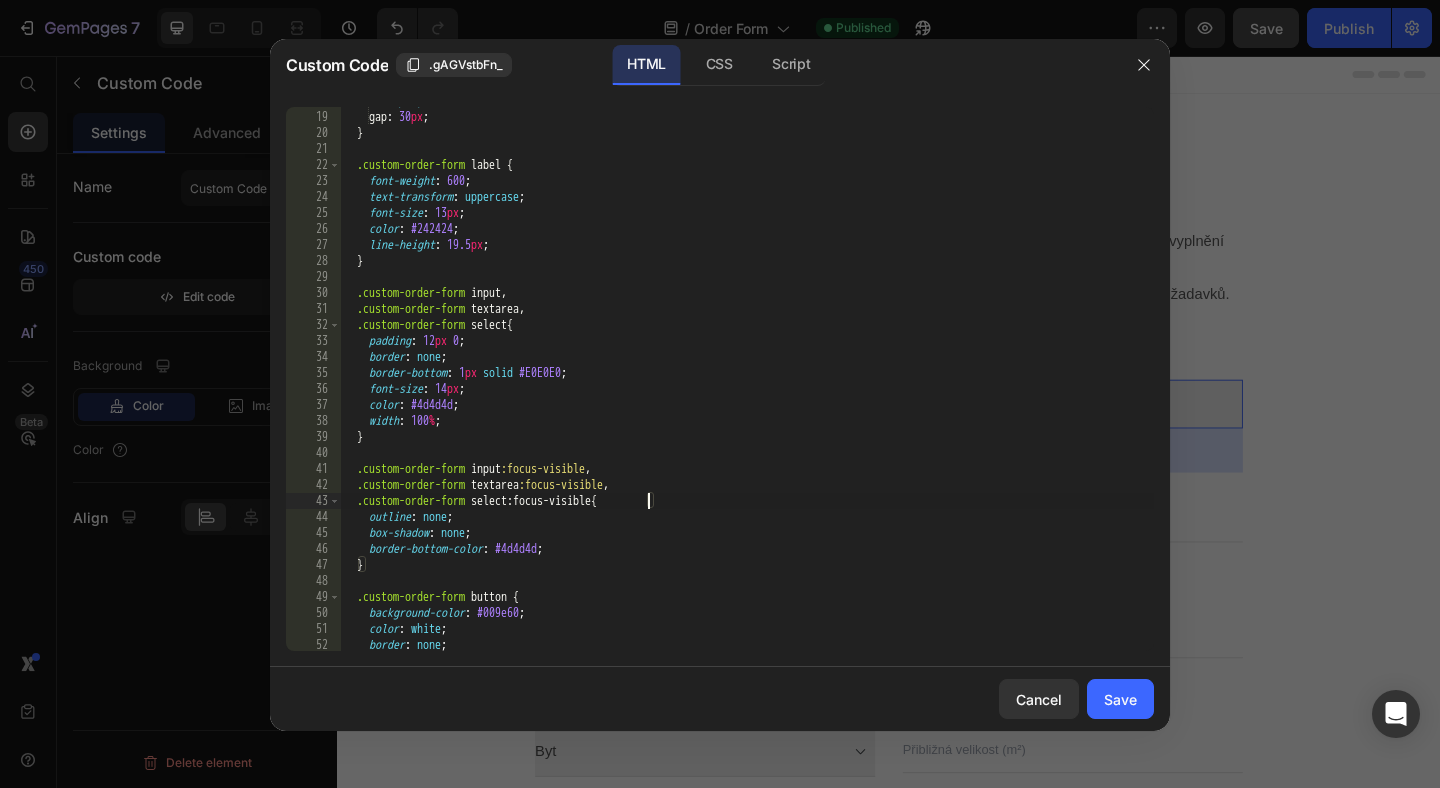 click on "display :   flex ;        gap :   30 px ;    }    .custom-order-form   label   {      font-weight :   600 ;      text-transform :   uppercase ;      font-size :   13 px ;      color :   #242424 ;      line-height :   19.5 px ;    }    .custom-order-form   input ,    .custom-order-form   textarea ,    .custom-order-form   select {      padding :   12 px   0 ;      border :   none ;      border-bottom :   1 px   solid   #E0E0E0 ;      font-size :   14 px ;      color :   #4d4d4d ;      width :   100 % ;    }       .custom-order-form   input :focus-visible ,    .custom-order-form   textarea :focus-visible ,    .custom-order-form   select :  focus-visible {      outline :   none ;      box-shadow :   none ;      border-bottom-color :   #4d4d4d ;    }    .custom-order-form   button   {      background-color :   #009e60 ;      color :   white ;      border :   none ;" at bounding box center (747, 381) 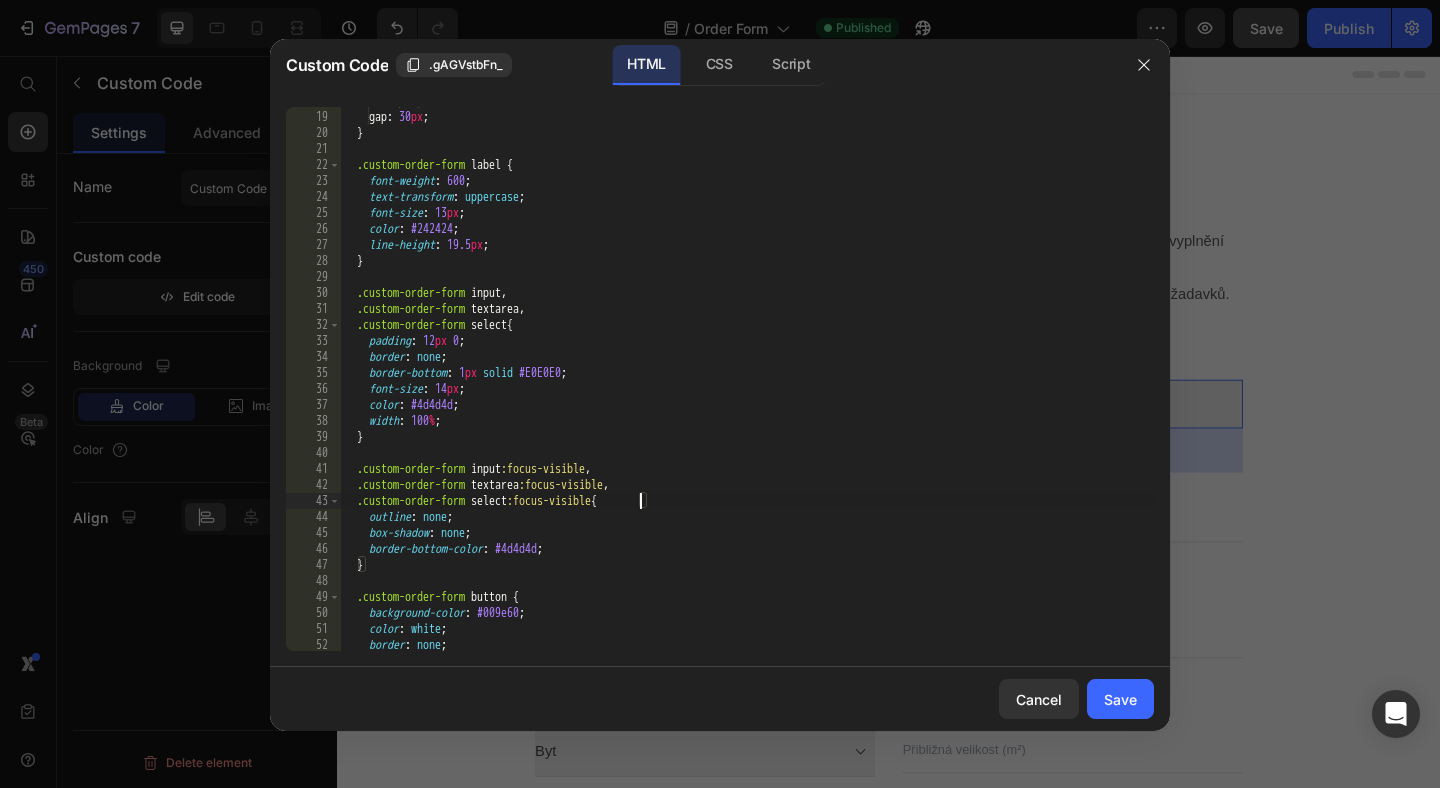 click on "display :   flex ;        gap :   30 px ;    }    .custom-order-form   label   {      font-weight :   600 ;      text-transform :   uppercase ;      font-size :   13 px ;      color :   #242424 ;      line-height :   19.5 px ;    }    .custom-order-form   input ,    .custom-order-form   textarea ,    .custom-order-form   select {      padding :   12 px   0 ;      border :   none ;      border-bottom :   1 px   solid   #E0E0E0 ;      font-size :   14 px ;      color :   #4d4d4d ;      width :   100 % ;    }       .custom-order-form   input :focus-visible ,    .custom-order-form   textarea :focus-visible ,    .custom-order-form   select :focus-visible {      outline :   none ;      box-shadow :   none ;      border-bottom-color :   #4d4d4d ;    }    .custom-order-form   button   {      background-color :   #009e60 ;      color :   white ;      border :   none ;" at bounding box center [747, 381] 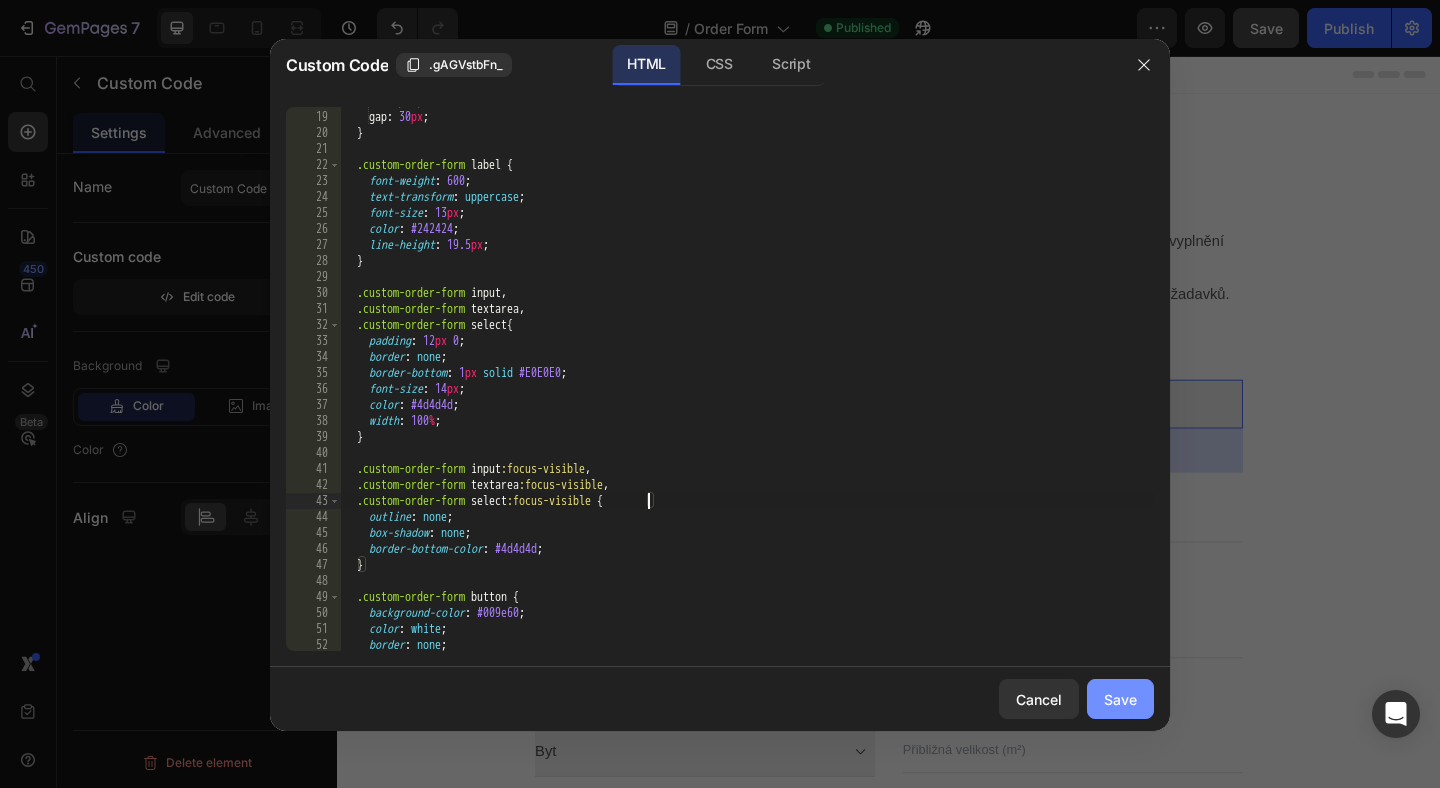 type on ".custom-order-form select:focus-visible {" 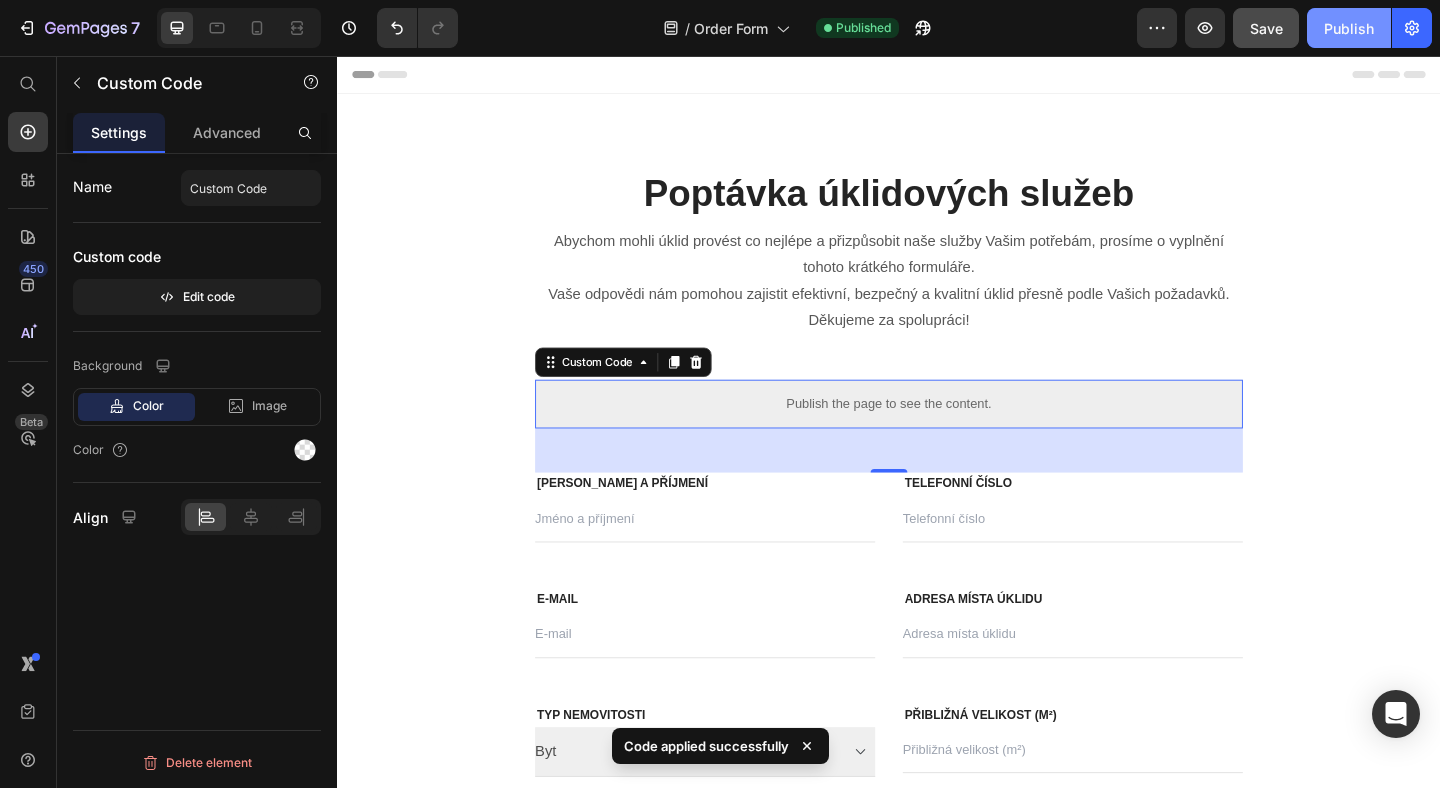 click on "Publish" at bounding box center [1349, 28] 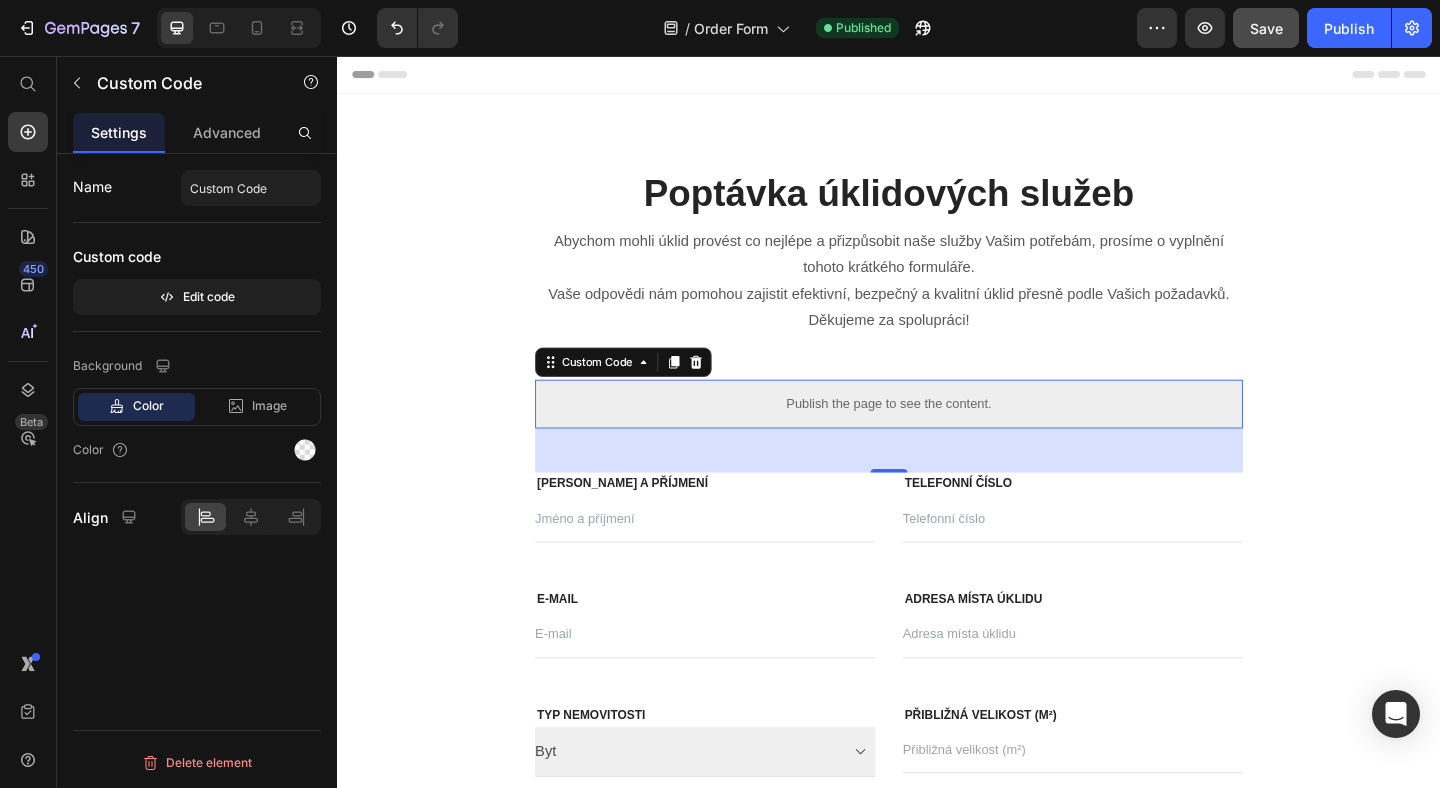 click on "Publish the page to see the content." at bounding box center [937, 434] 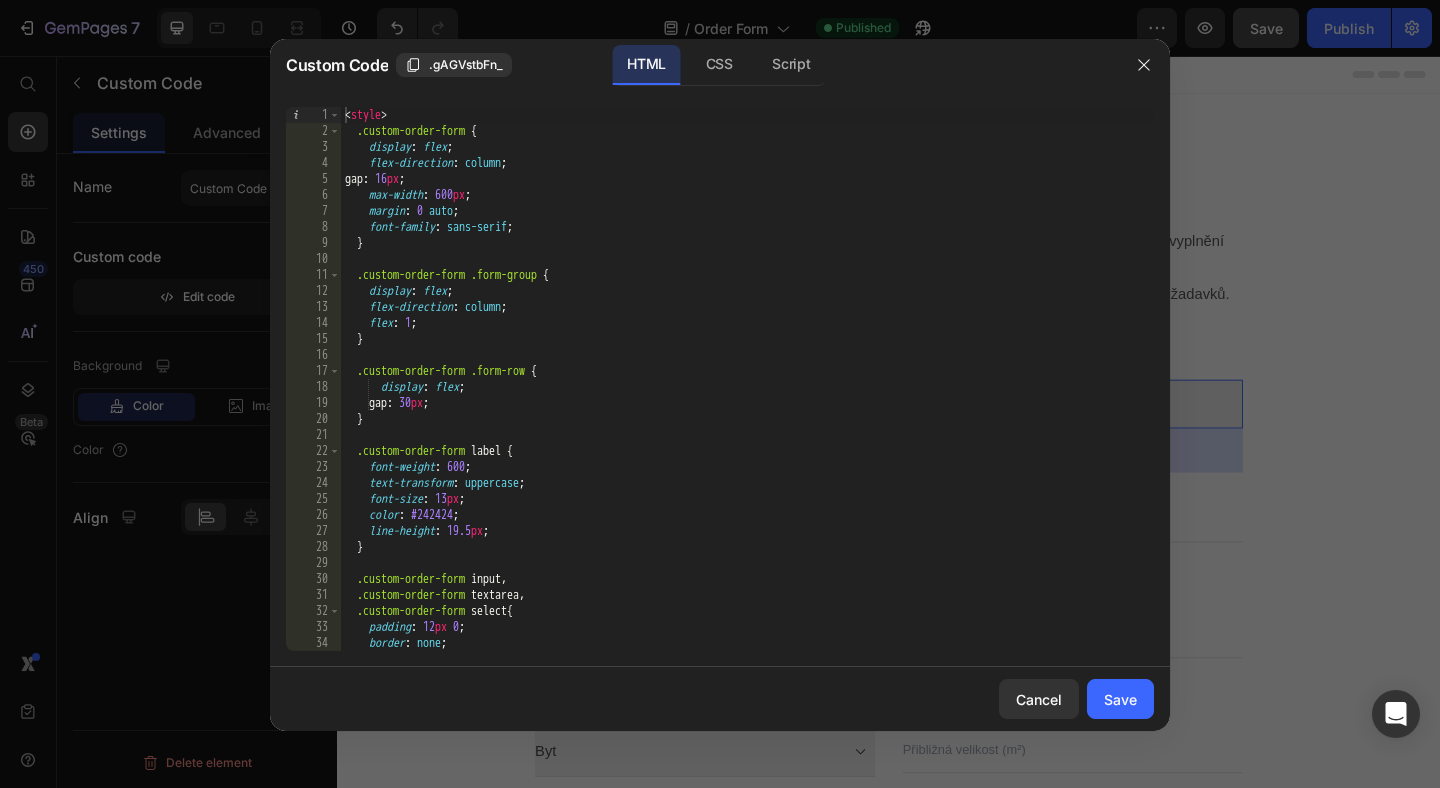 type on "gap: 30px;" 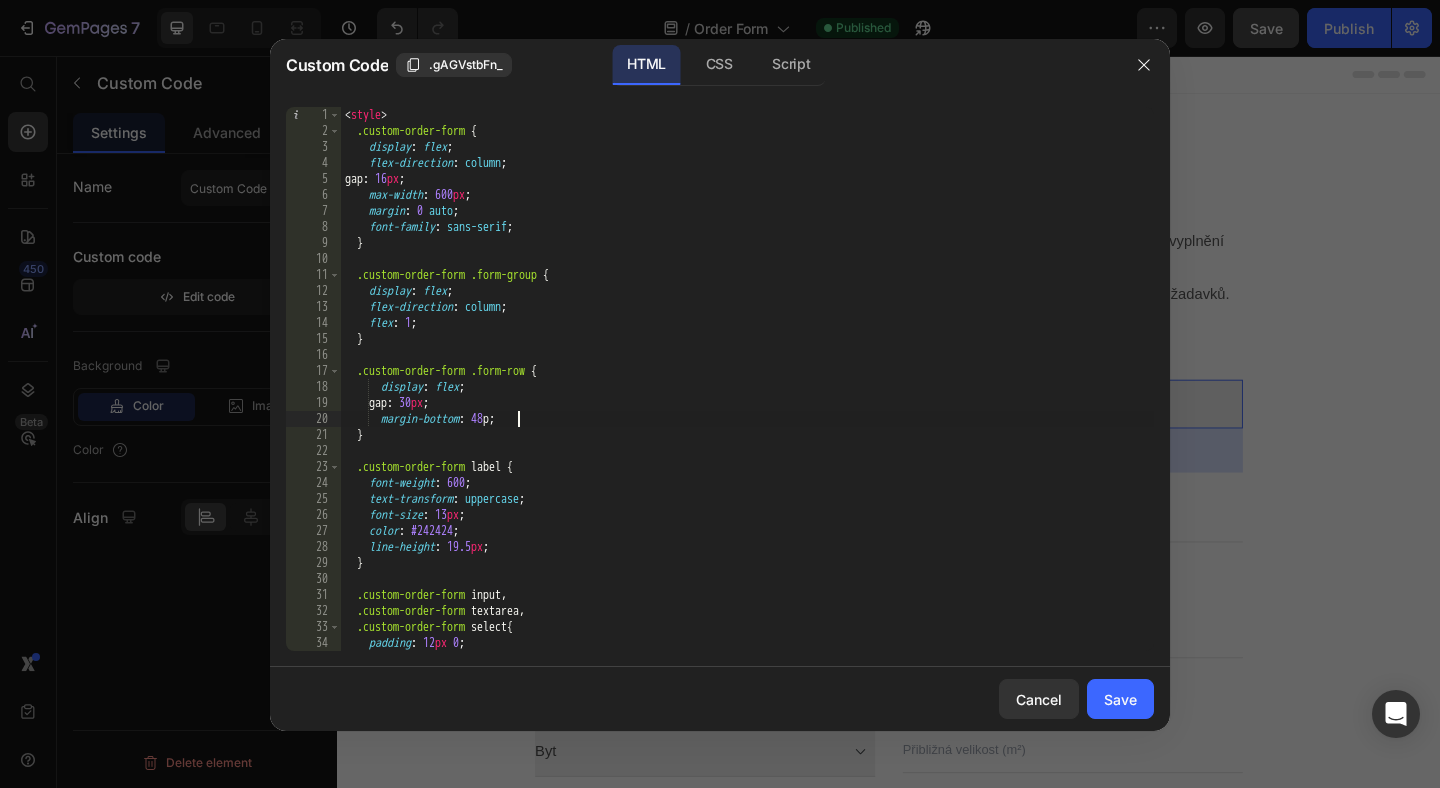scroll, scrollTop: 0, scrollLeft: 14, axis: horizontal 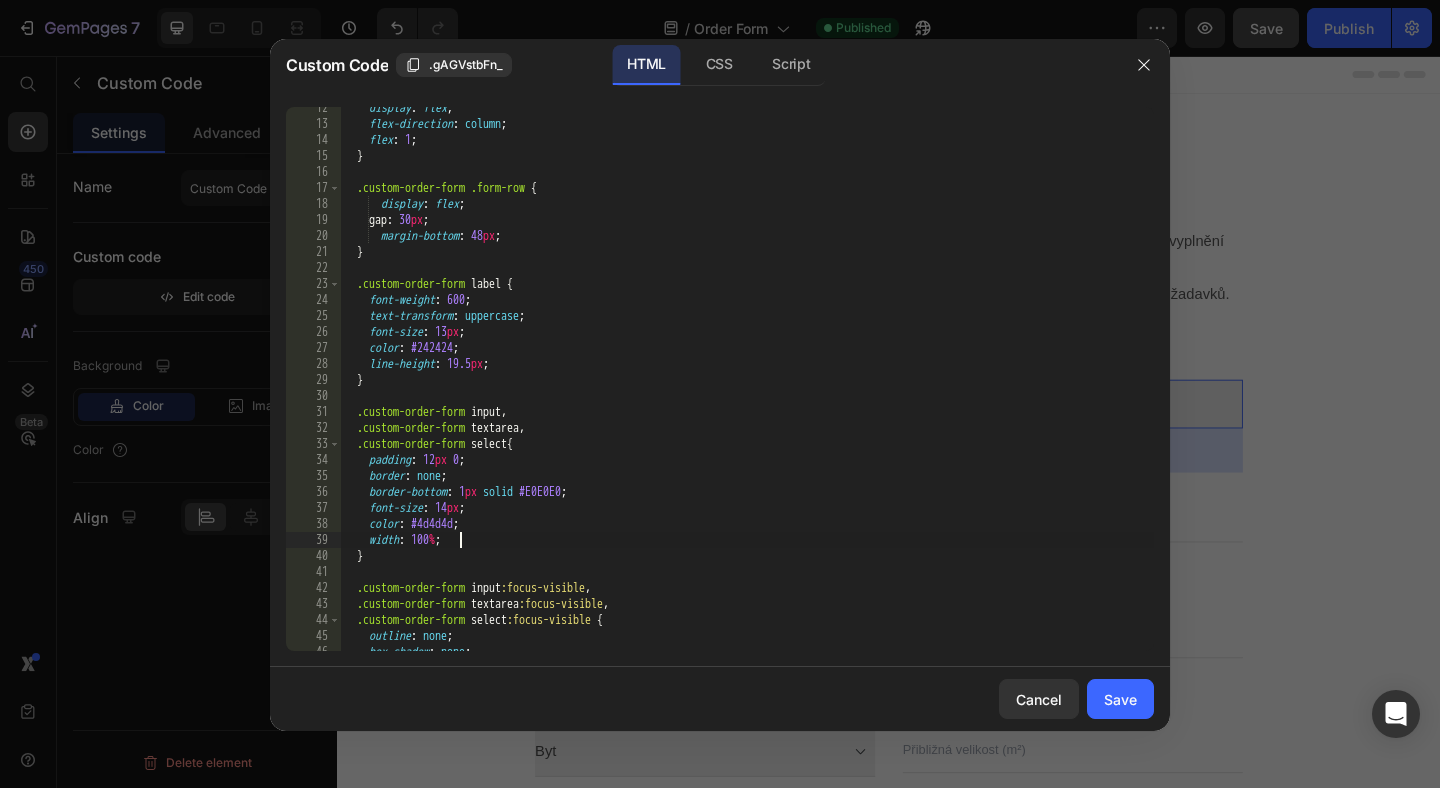 click on "display :   flex ;      flex-direction :   column ;      flex :   1 ;    }       .custom-order-form   .form-row   {         display :   flex ;        gap :   30 px ;         margin-bottom :   48 px ;    }    .custom-order-form   label   {      font-weight :   600 ;      text-transform :   uppercase ;      font-size :   13 px ;      color :   #242424 ;      line-height :   19.5 px ;    }    .custom-order-form   input ,    .custom-order-form   textarea ,    .custom-order-form   select {      padding :   12 px   0 ;      border :   none ;      border-bottom :   1 px   solid   #E0E0E0 ;      font-size :   14 px ;      color :   #4d4d4d ;      width :   100 % ;    }       .custom-order-form   input :focus-visible ,    .custom-order-form   textarea :focus-visible ,    .custom-order-form   select :focus-visible   {      outline :   none ;      box-shadow :   none ;" at bounding box center [747, 388] 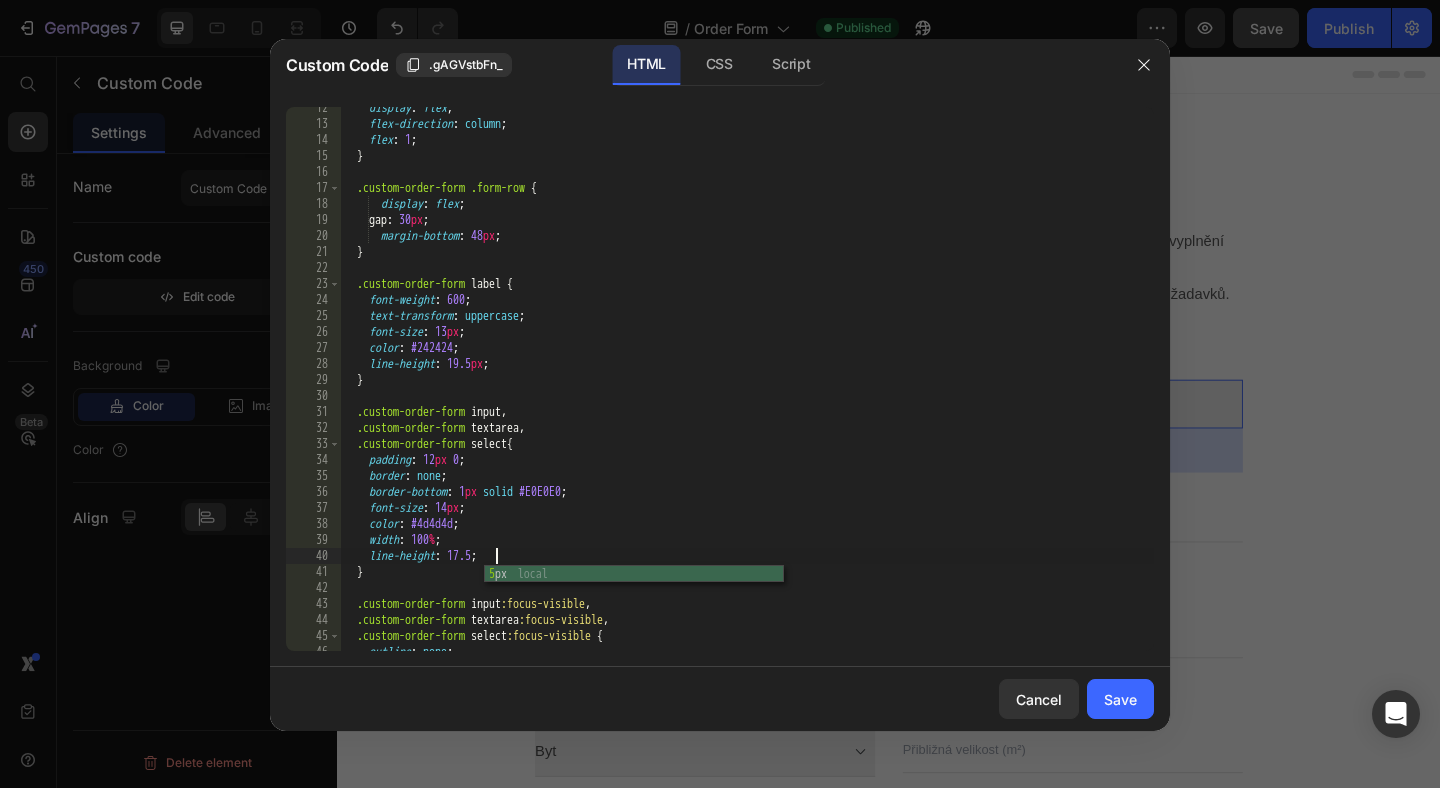 scroll, scrollTop: 0, scrollLeft: 13, axis: horizontal 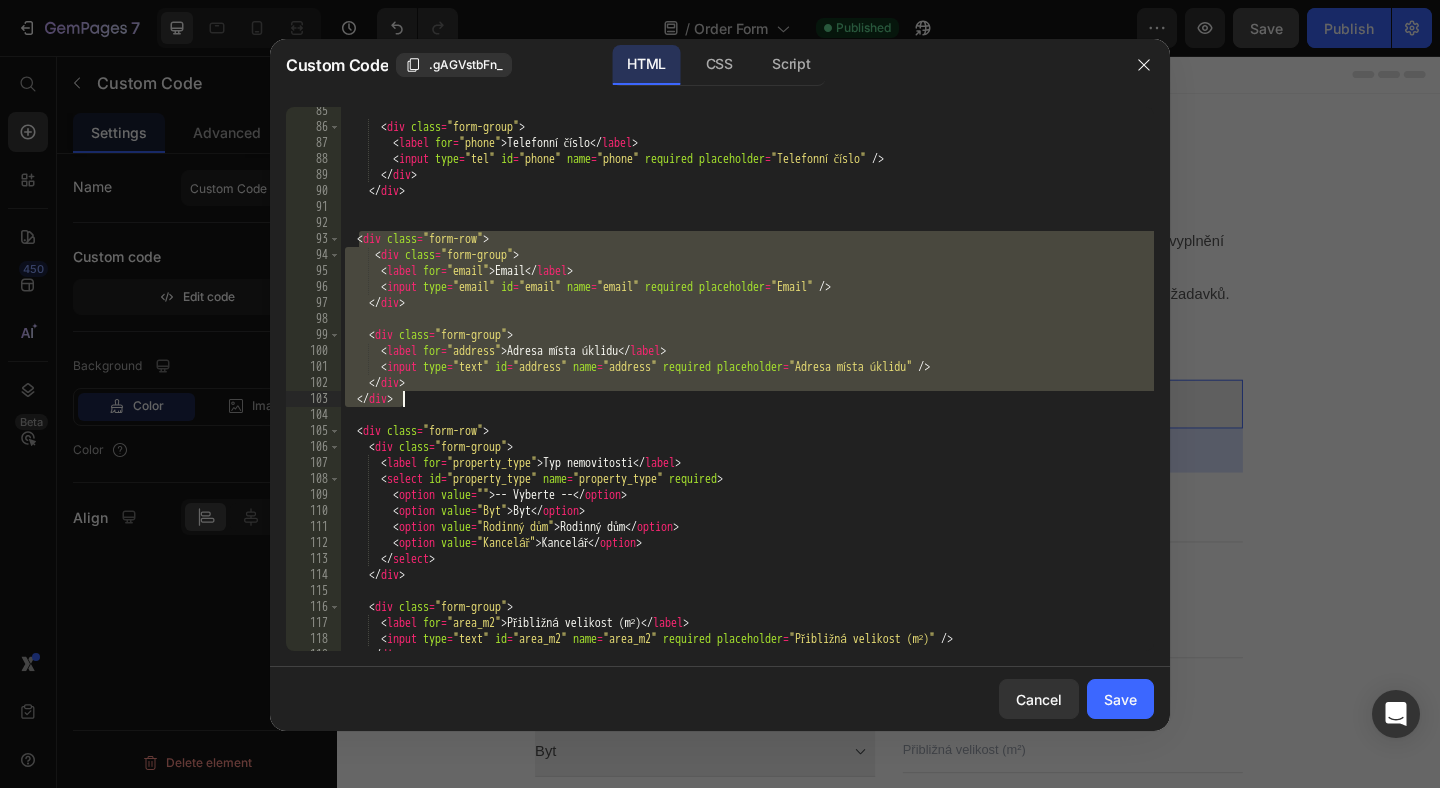 drag, startPoint x: 361, startPoint y: 242, endPoint x: 407, endPoint y: 396, distance: 160.72336 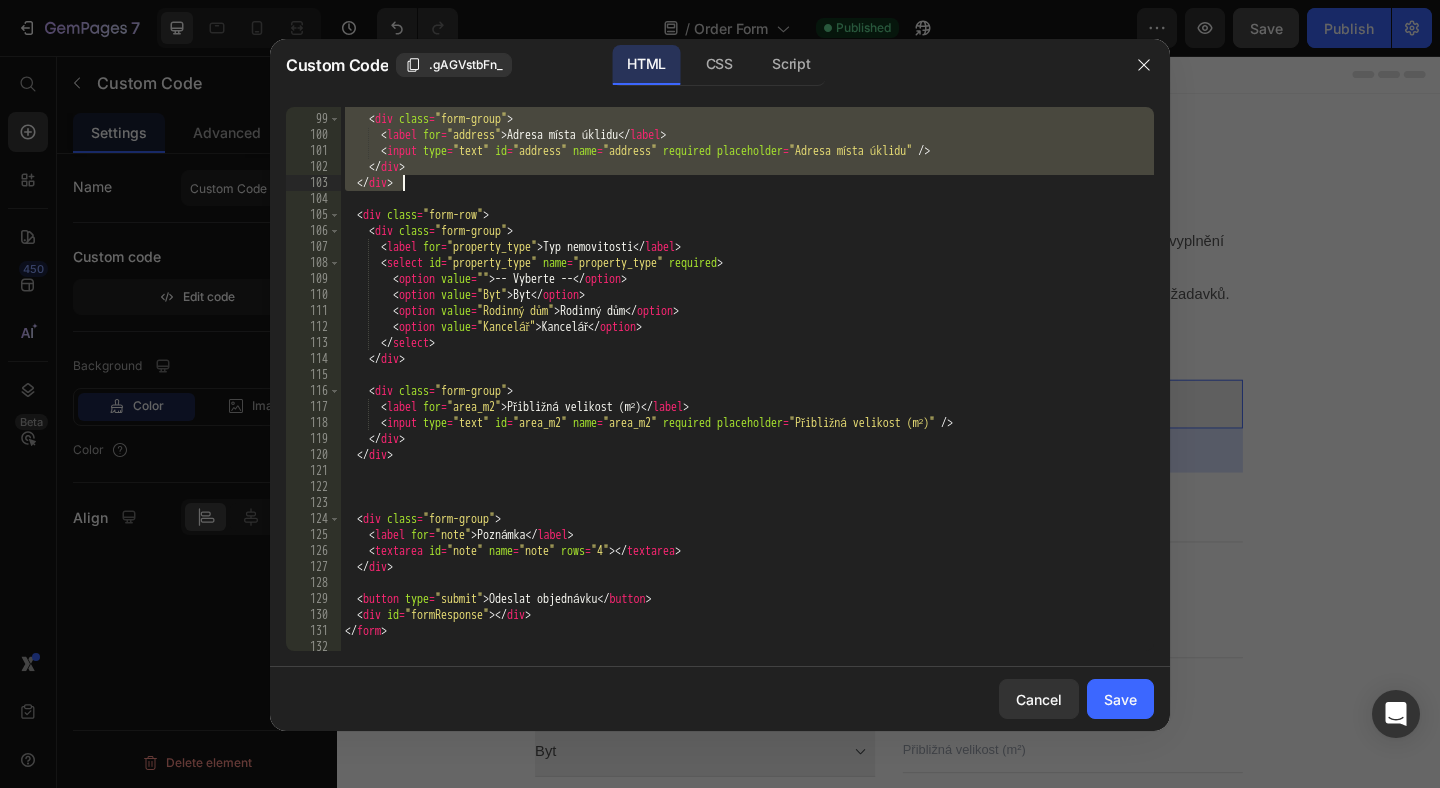 scroll, scrollTop: 1575, scrollLeft: 0, axis: vertical 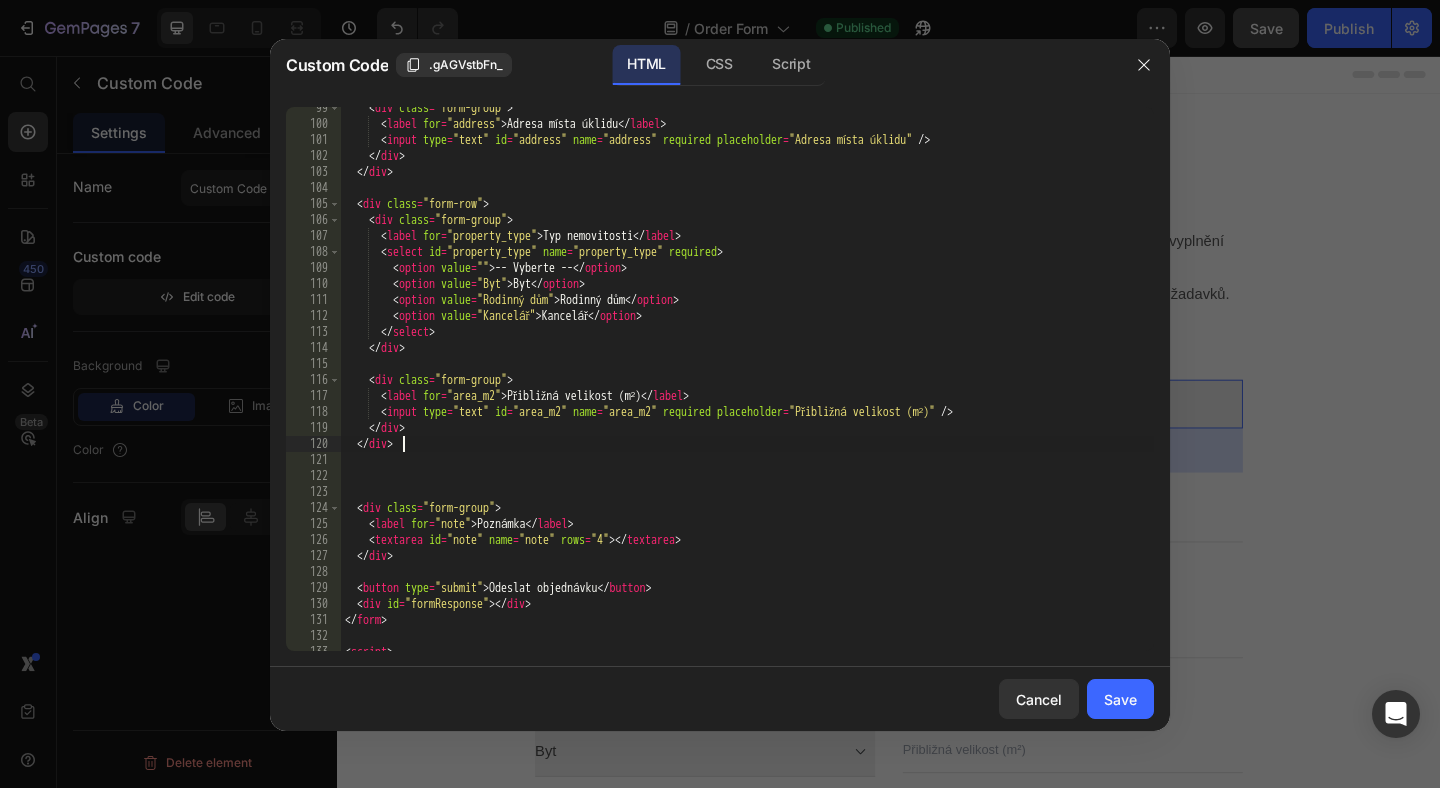 click on "< div   class = "form-group" >         < label   for = "address" > Adresa místa úklidu </ label >         < input   type = "text"   id = "address"   name = "address"   required   placeholder = "Adresa místa úklidu"   />      </ div >    </ div >       < div   class = "form-row" >      < div   class = "form-group" >         < label   for = "property_type" > Typ nemovitosti </ label >         < select   id = "property_type"   name = "property_type"   required >           < option   value = "" > -- Vyberte -- </ option >           < option   value = "Byt" > Byt </ option >           < option   value = "Rodinný dům" > Rodinný dům </ option >           < option   value = "Kancelář" > Kancelář </ option >         </ select >      </ div >           < div   class = "form-group" >         < label   for = "area_m2" > Přibližná velikost (m²) </ label >         < input   type = "text"   id = "area_m2"   name = "area_m2"   required   placeholder = "Přibližná velikost (m²)"   />      </ div >    >" at bounding box center [747, 388] 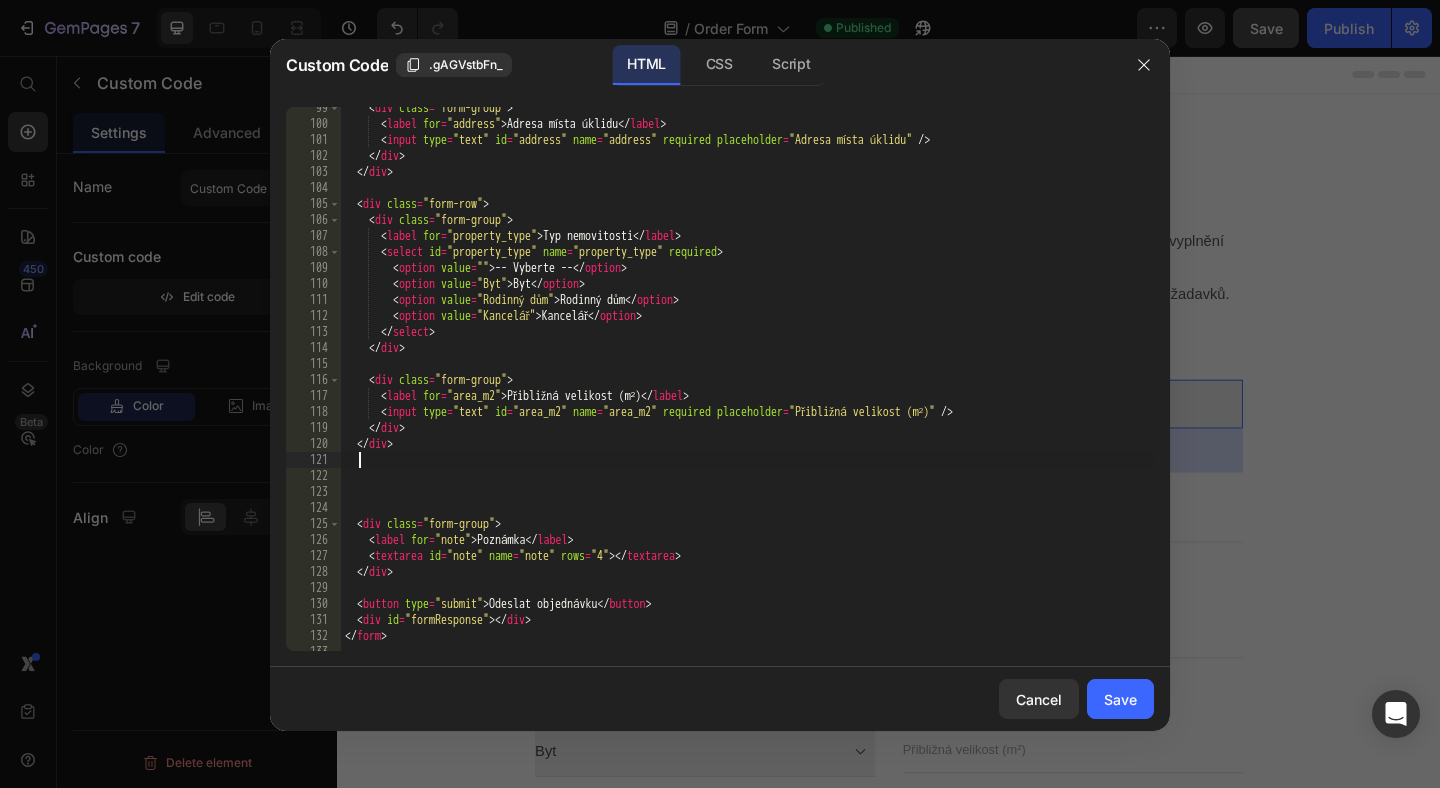 scroll, scrollTop: 0, scrollLeft: 0, axis: both 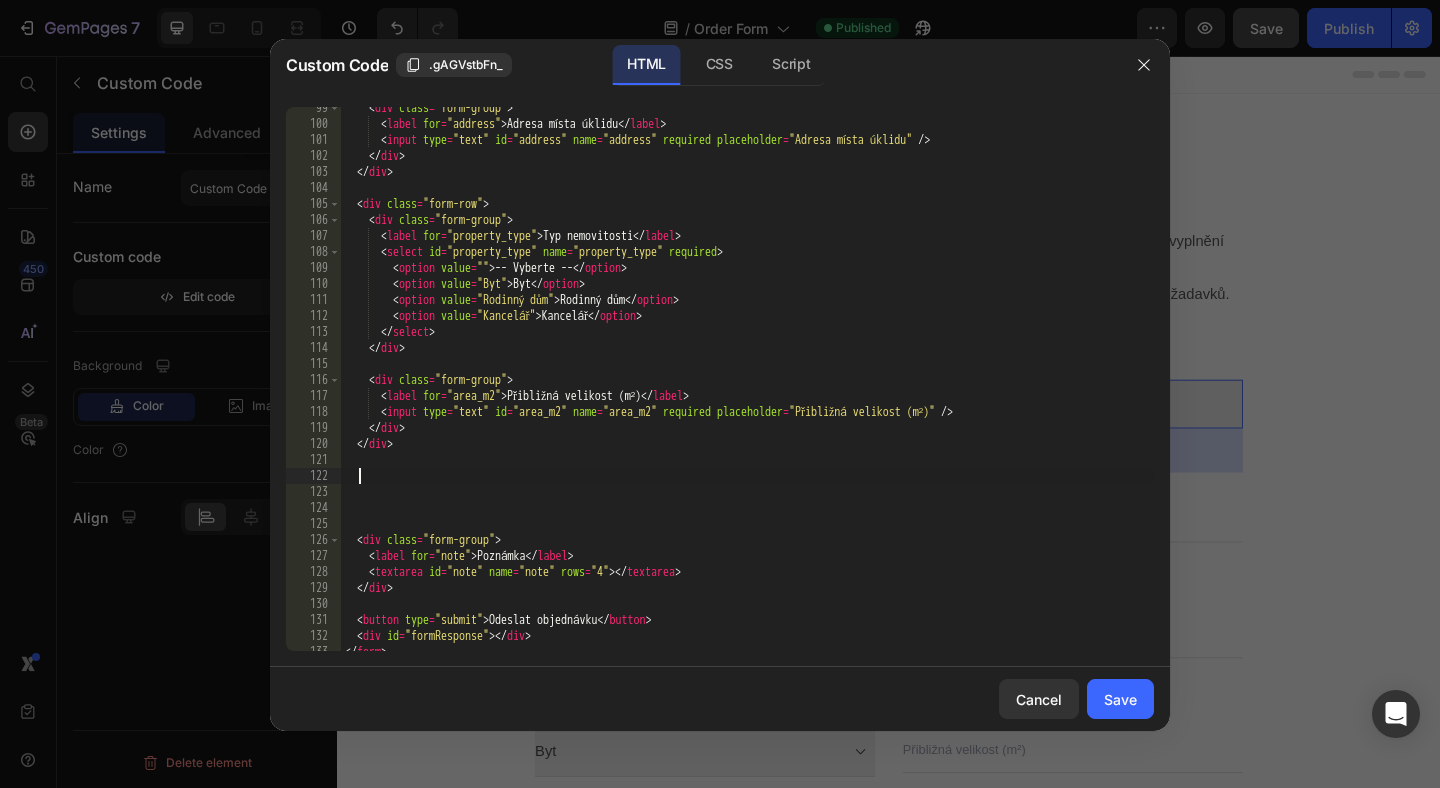 paste on "</div>" 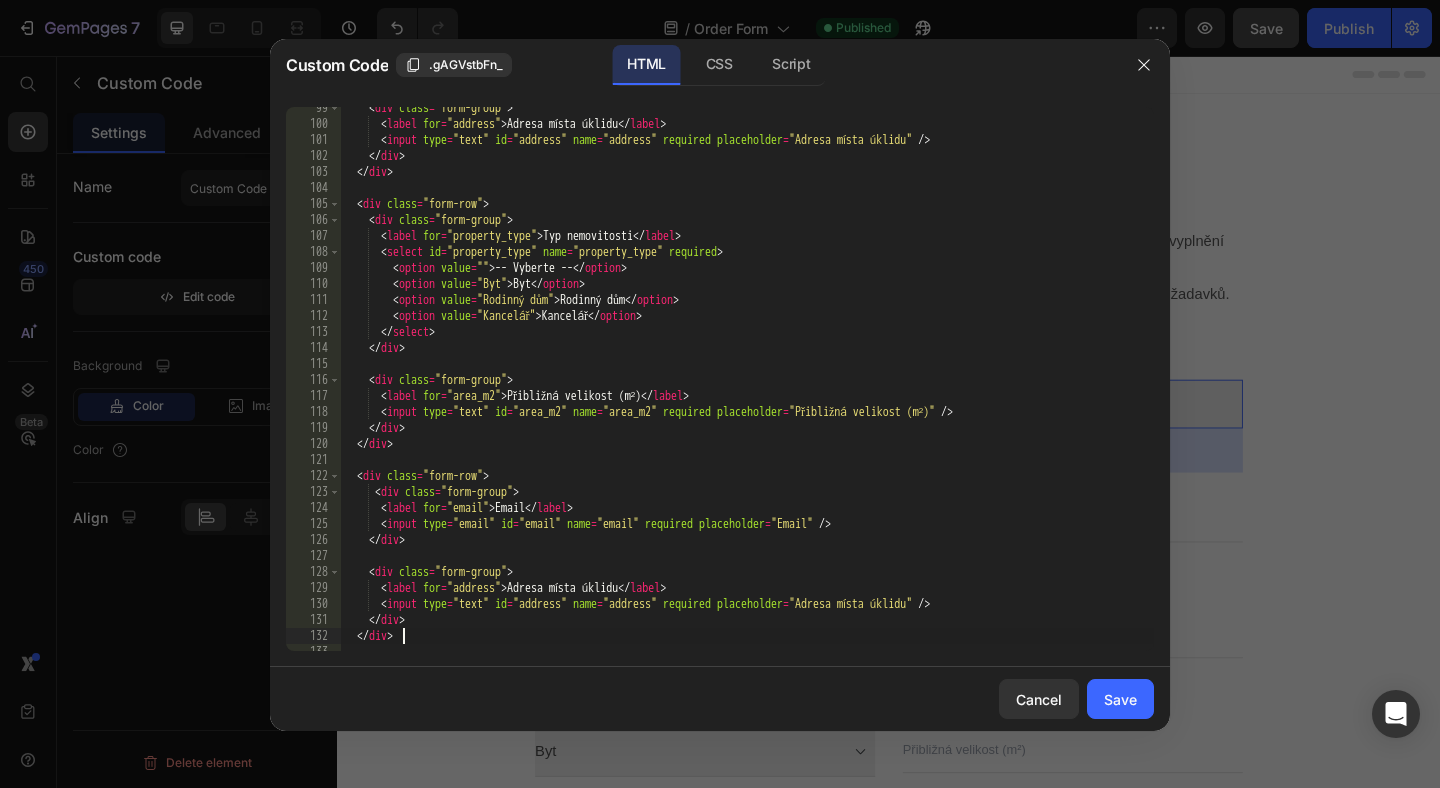 click on "< div   class = "form-group" >         < label   for = "address" > Adresa místa úklidu </ label >         < input   type = "text"   id = "address"   name = "address"   required   placeholder = "Adresa místa úklidu"   />      </ div >    </ div >       < div   class = "form-row" >      < div   class = "form-group" >         < label   for = "property_type" > Typ nemovitosti </ label >         < select   id = "property_type"   name = "property_type"   required >           < option   value = "" > -- Vyberte -- </ option >           < option   value = "Byt" > Byt </ option >           < option   value = "Rodinný dům" > Rodinný dům </ option >           < option   value = "Kancelář" > Kancelář </ option >         </ select >      </ div >           < div   class = "form-group" >         < label   for = "area_m2" > Přibližná velikost (m²) </ label >         < input   type = "text"   id = "area_m2"   name = "area_m2"   required   placeholder = "Přibližná velikost (m²)"   />      </ div >    >" at bounding box center [747, 388] 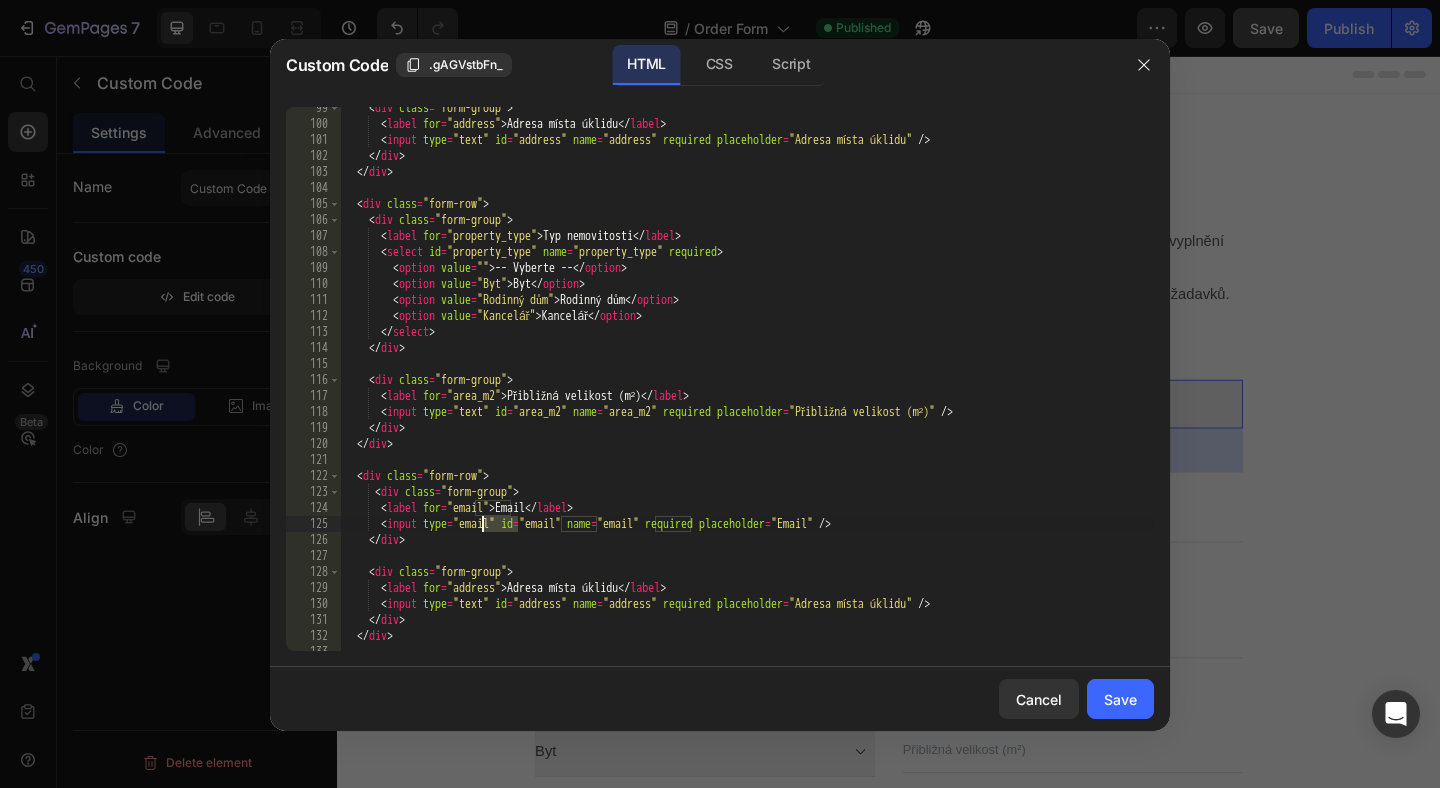 click on "< div   class = "form-group" >         < label   for = "address" > Adresa místa úklidu </ label >         < input   type = "text"   id = "address"   name = "address"   required   placeholder = "Adresa místa úklidu"   />      </ div >    </ div >       < div   class = "form-row" >      < div   class = "form-group" >         < label   for = "property_type" > Typ nemovitosti </ label >         < select   id = "property_type"   name = "property_type"   required >           < option   value = "" > -- Vyberte -- </ option >           < option   value = "Byt" > Byt </ option >           < option   value = "Rodinný dům" > Rodinný dům </ option >           < option   value = "Kancelář" > Kancelář </ option >         </ select >      </ div >           < div   class = "form-group" >         < label   for = "area_m2" > Přibližná velikost (m²) </ label >         < input   type = "text"   id = "area_m2"   name = "area_m2"   required   placeholder = "Přibližná velikost (m²)"   />      </ div >    >" at bounding box center [747, 388] 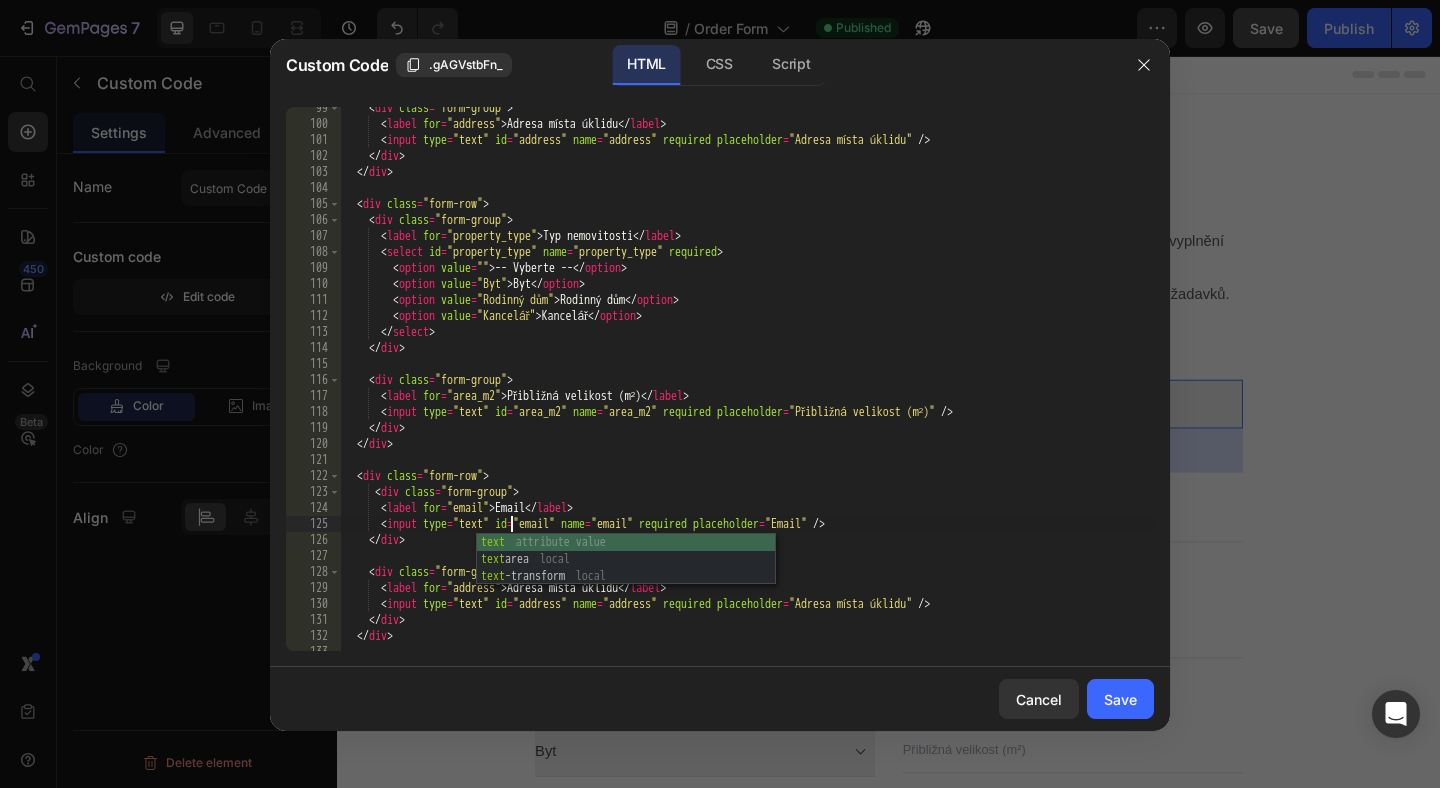 scroll, scrollTop: 0, scrollLeft: 13, axis: horizontal 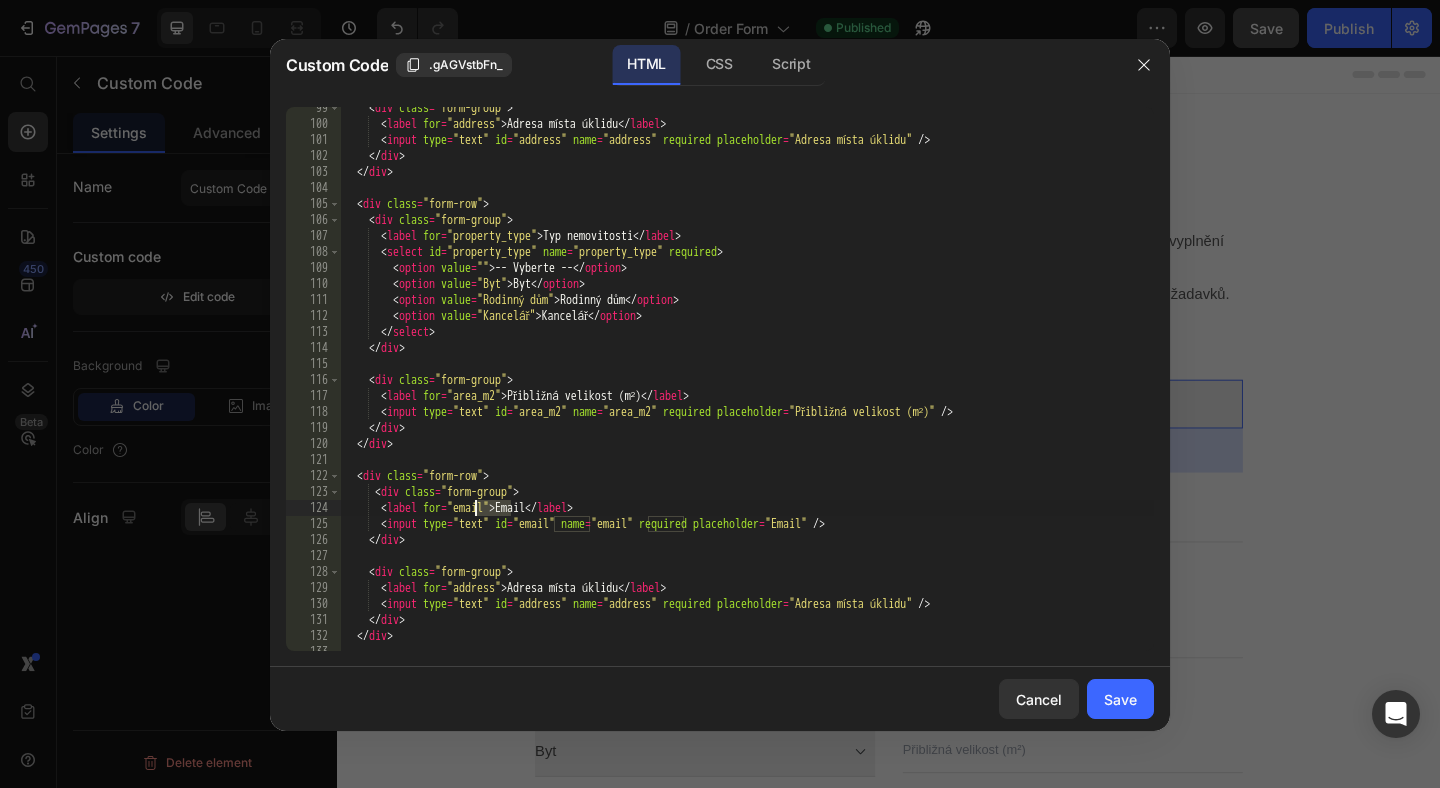 click on "< div   class = "form-group" >         < label   for = "address" > Adresa místa úklidu </ label >         < input   type = "text"   id = "address"   name = "address"   required   placeholder = "Adresa místa úklidu"   />      </ div >    </ div >       < div   class = "form-row" >      < div   class = "form-group" >         < label   for = "property_type" > Typ nemovitosti </ label >         < select   id = "property_type"   name = "property_type"   required >           < option   value = "" > -- Vyberte -- </ option >           < option   value = "Byt" > Byt </ option >           < option   value = "Rodinný dům" > Rodinný dům </ option >           < option   value = "Kancelář" > Kancelář </ option >         </ select >      </ div >           < div   class = "form-group" >         < label   for = "area_m2" > Přibližná velikost (m²) </ label >         < input   type = "text"   id = "area_m2"   name = "area_m2"   required   placeholder = "Přibližná velikost (m²)"   />      </ div >    >" at bounding box center [747, 388] 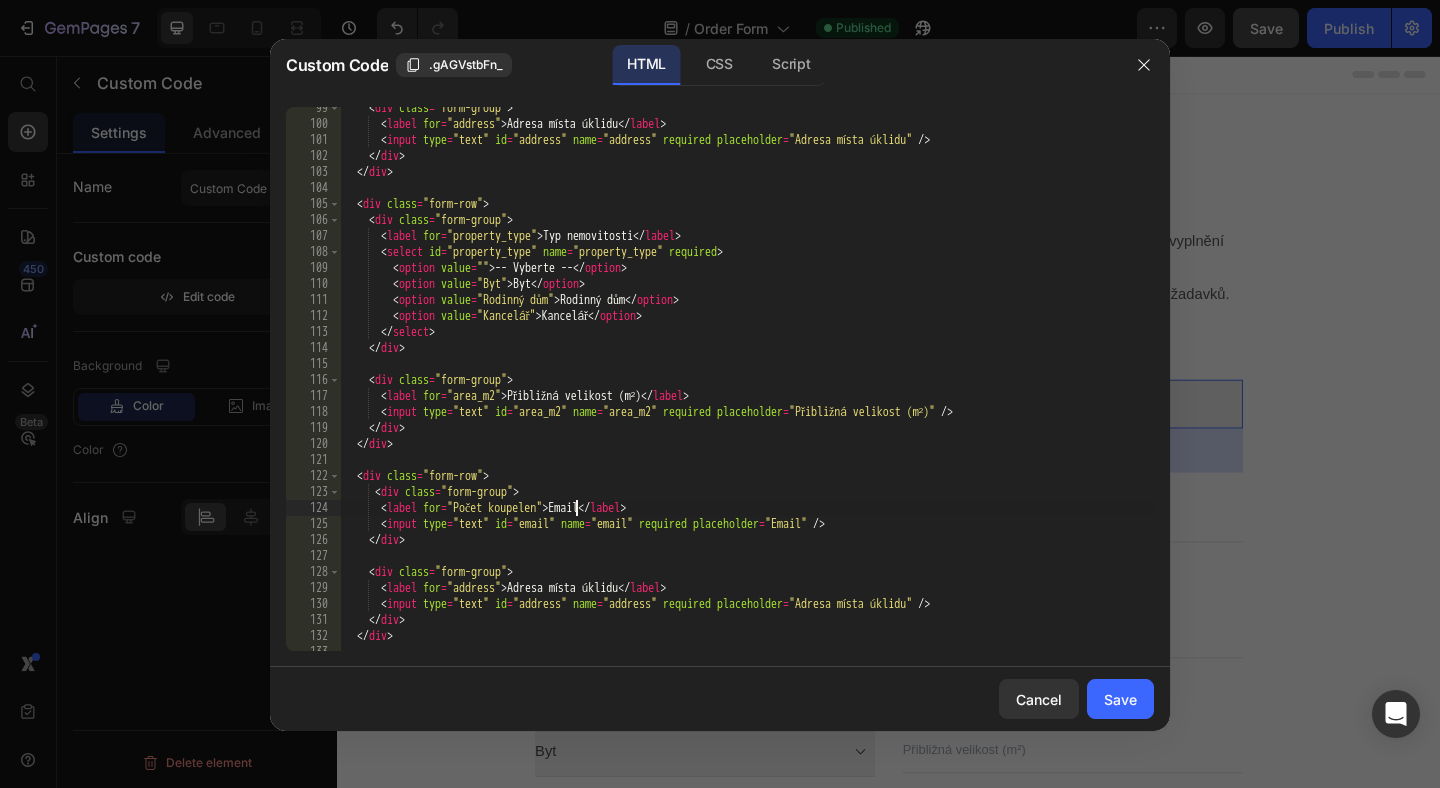 click on "< div   class = "form-group" >         < label   for = "address" > Adresa místa úklidu </ label >         < input   type = "text"   id = "address"   name = "address"   required   placeholder = "Adresa místa úklidu"   />      </ div >    </ div >       < div   class = "form-row" >      < div   class = "form-group" >         < label   for = "property_type" > Typ nemovitosti </ label >         < select   id = "property_type"   name = "property_type"   required >           < option   value = "" > -- Vyberte -- </ option >           < option   value = "Byt" > Byt </ option >           < option   value = "Rodinný dům" > Rodinný dům </ option >           < option   value = "Kancelář" > Kancelář </ option >         </ select >      </ div >           < div   class = "form-group" >         < label   for = "area_m2" > Přibližná velikost (m²) </ label >         < input   type = "text"   id = "area_m2"   name = "area_m2"   required   placeholder = "Přibližná velikost (m²)"   />      </ div >    >" at bounding box center [747, 388] 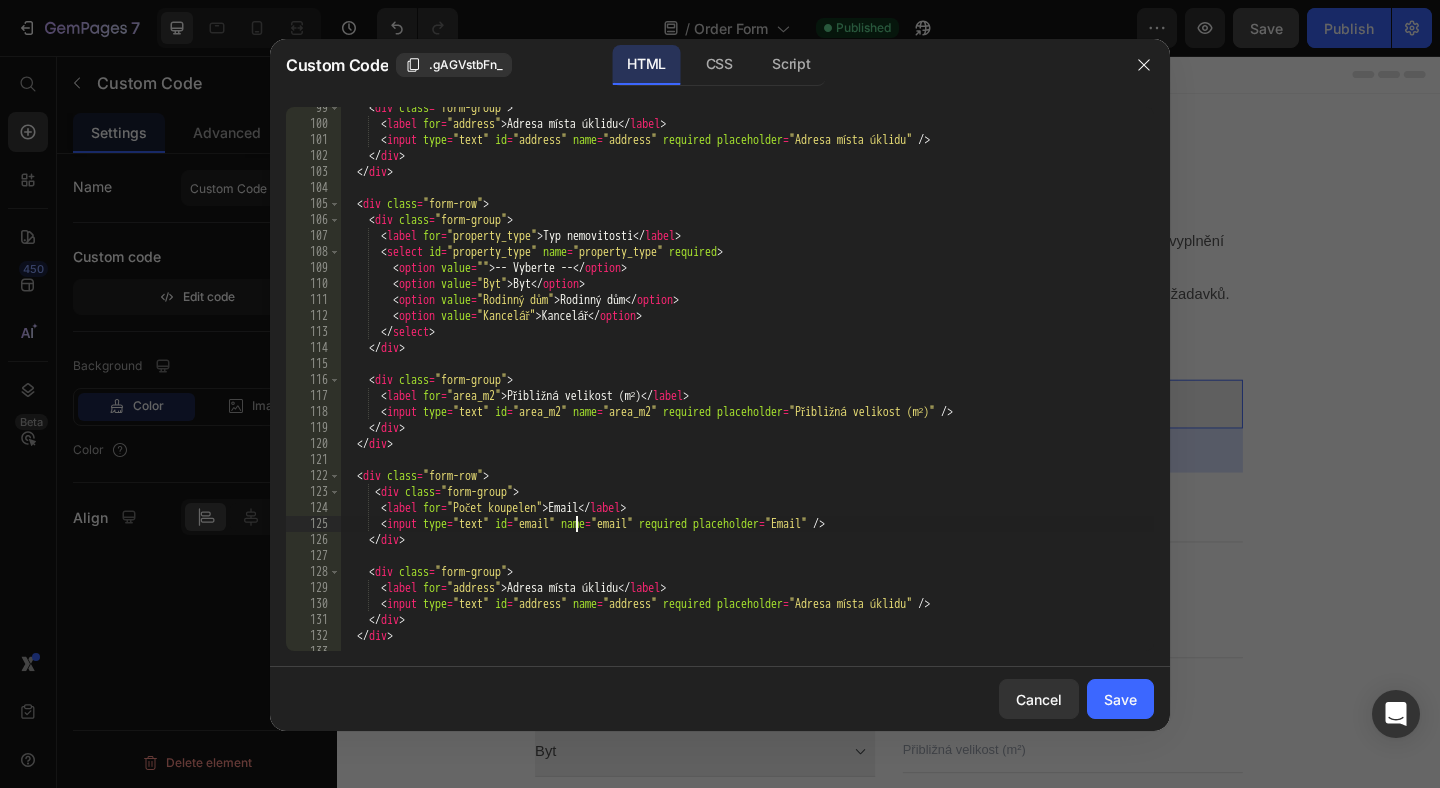 click on "< div   class = "form-group" >         < label   for = "address" > Adresa místa úklidu </ label >         < input   type = "text"   id = "address"   name = "address"   required   placeholder = "Adresa místa úklidu"   />      </ div >    </ div >       < div   class = "form-row" >      < div   class = "form-group" >         < label   for = "property_type" > Typ nemovitosti </ label >         < select   id = "property_type"   name = "property_type"   required >           < option   value = "" > -- Vyberte -- </ option >           < option   value = "Byt" > Byt </ option >           < option   value = "Rodinný dům" > Rodinný dům </ option >           < option   value = "Kancelář" > Kancelář </ option >         </ select >      </ div >           < div   class = "form-group" >         < label   for = "area_m2" > Přibližná velikost (m²) </ label >         < input   type = "text"   id = "area_m2"   name = "area_m2"   required   placeholder = "Přibližná velikost (m²)"   />      </ div >    >" at bounding box center (747, 388) 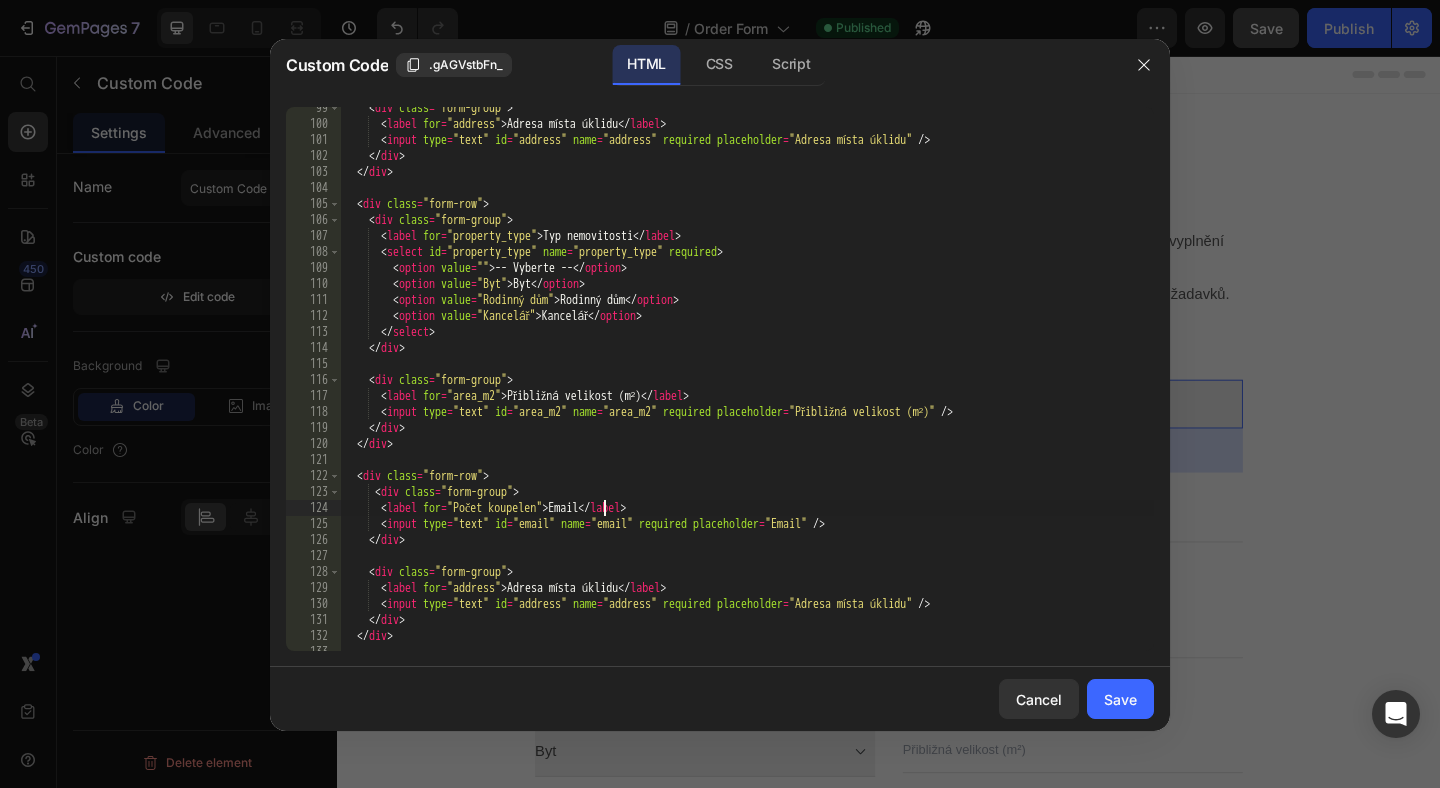 click on "< div   class = "form-group" >         < label   for = "address" > Adresa místa úklidu </ label >         < input   type = "text"   id = "address"   name = "address"   required   placeholder = "Adresa místa úklidu"   />      </ div >    </ div >       < div   class = "form-row" >      < div   class = "form-group" >         < label   for = "property_type" > Typ nemovitosti </ label >         < select   id = "property_type"   name = "property_type"   required >           < option   value = "" > -- Vyberte -- </ option >           < option   value = "Byt" > Byt </ option >           < option   value = "Rodinný dům" > Rodinný dům </ option >           < option   value = "Kancelář" > Kancelář </ option >         </ select >      </ div >           < div   class = "form-group" >         < label   for = "area_m2" > Přibližná velikost (m²) </ label >         < input   type = "text"   id = "area_m2"   name = "area_m2"   required   placeholder = "Přibližná velikost (m²)"   />      </ div >    >" at bounding box center [747, 388] 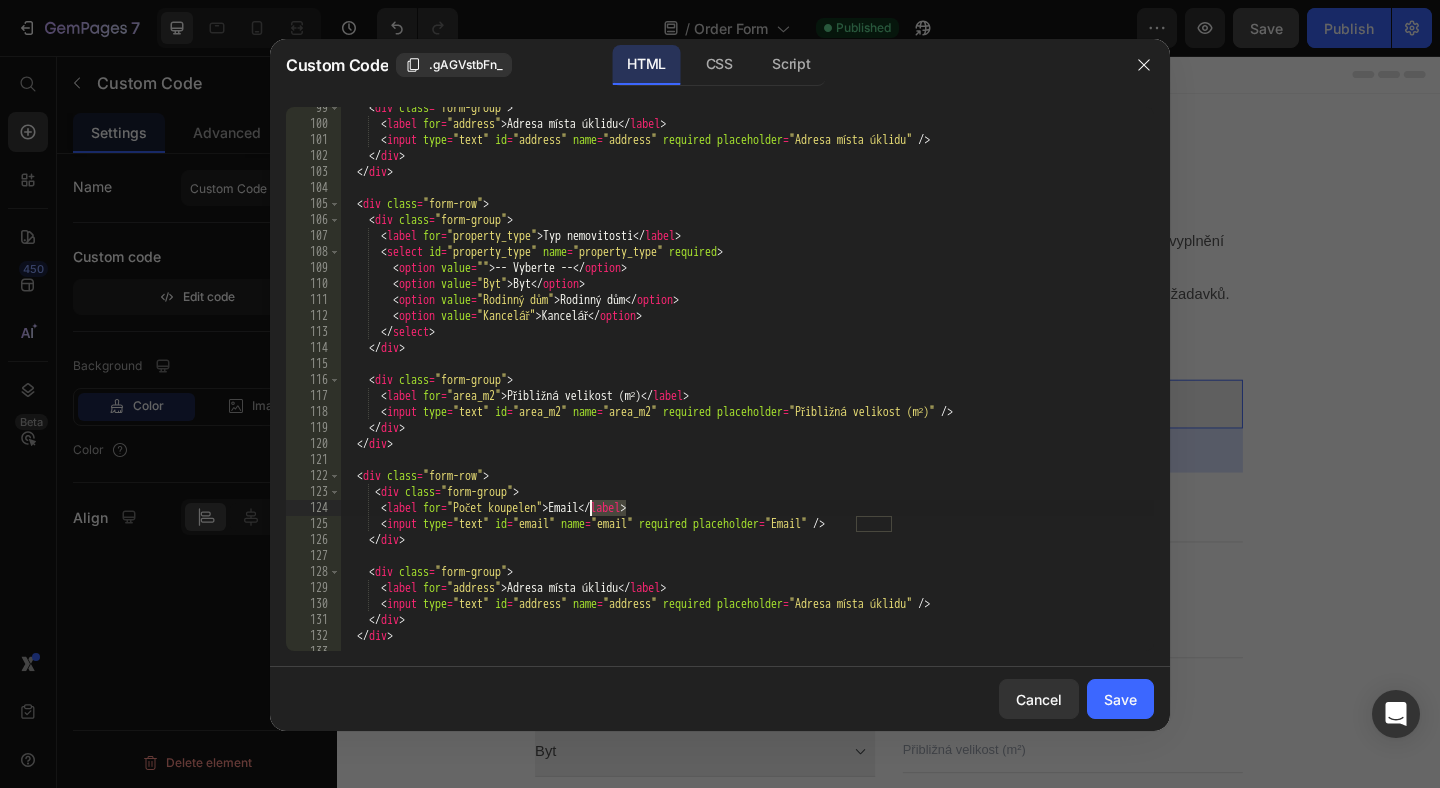 paste on "Počet koupelen" 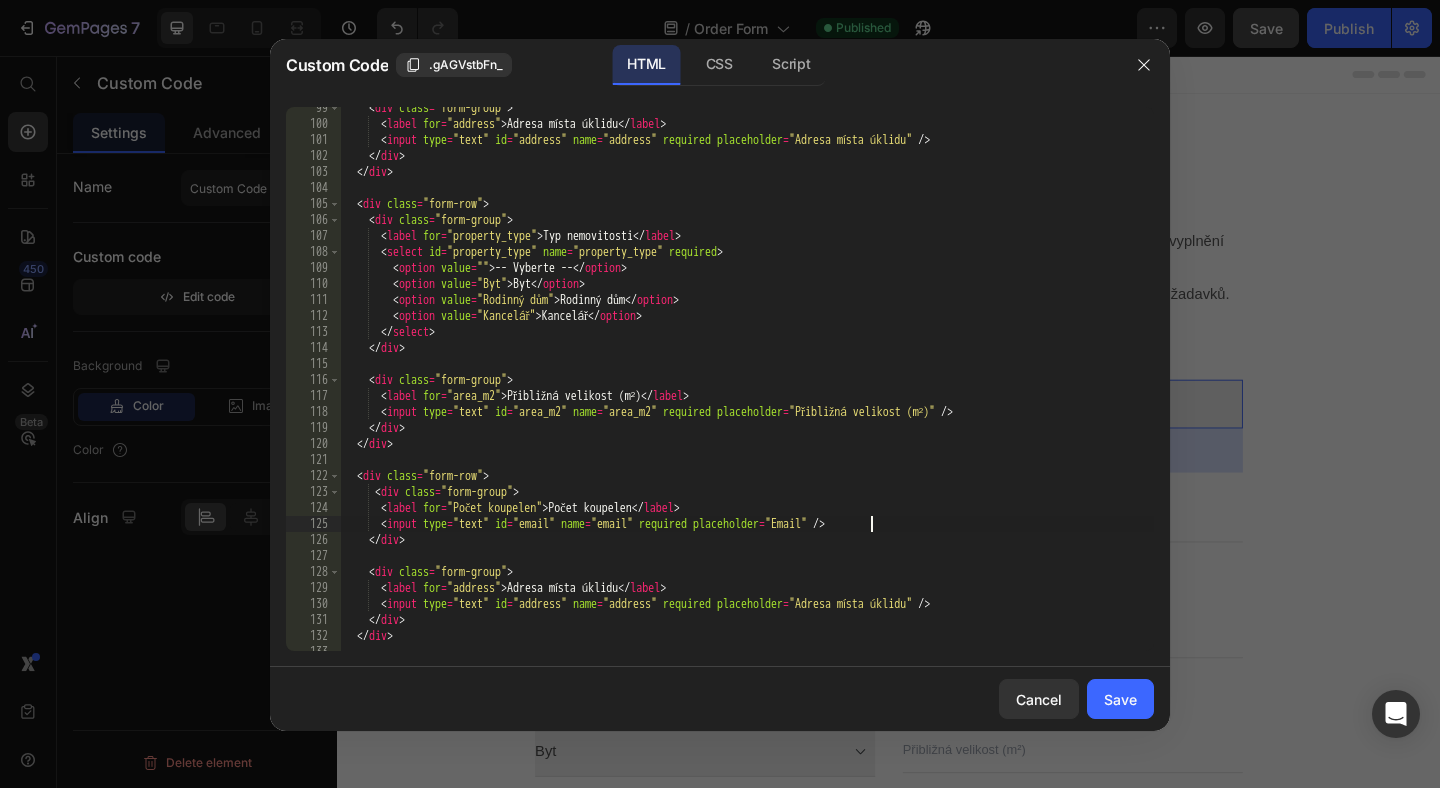 click on "< div   class = "form-group" >         < label   for = "address" > Adresa místa úklidu </ label >         < input   type = "text"   id = "address"   name = "address"   required   placeholder = "Adresa místa úklidu"   />      </ div >    </ div >       < div   class = "form-row" >      < div   class = "form-group" >         < label   for = "property_type" > Typ nemovitosti </ label >         < select   id = "property_type"   name = "property_type"   required >           < option   value = "" > -- Vyberte -- </ option >           < option   value = "Byt" > Byt </ option >           < option   value = "Rodinný dům" > Rodinný dům </ option >           < option   value = "Kancelář" > Kancelář </ option >         </ select >      </ div >           < div   class = "form-group" >         < label   for = "area_m2" > Přibližná velikost (m²) </ label >         < input   type = "text"   id = "area_m2"   name = "area_m2"   required   placeholder = "Přibližná velikost (m²)"   />      </ div >    >" at bounding box center [747, 388] 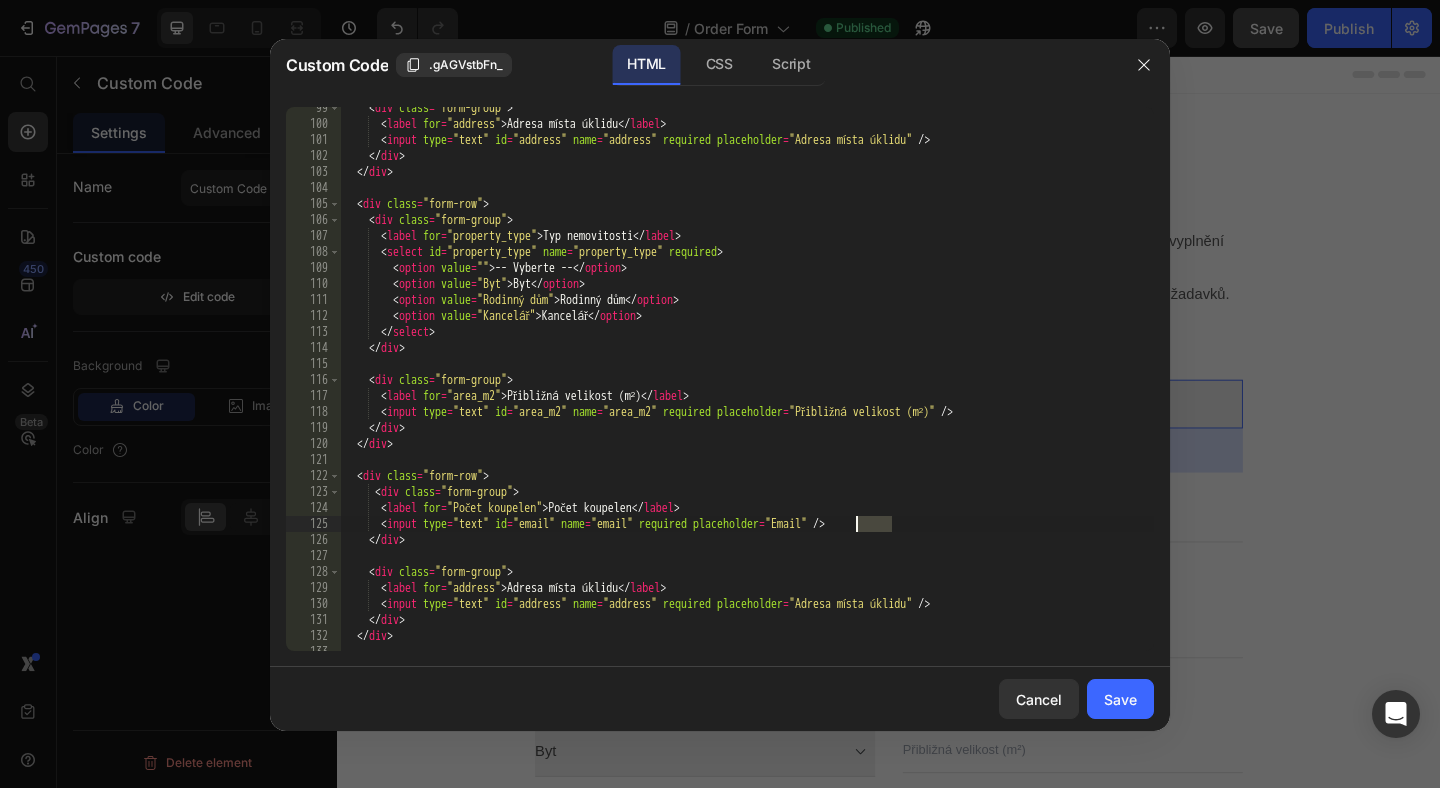 paste on "Počet koupelen" 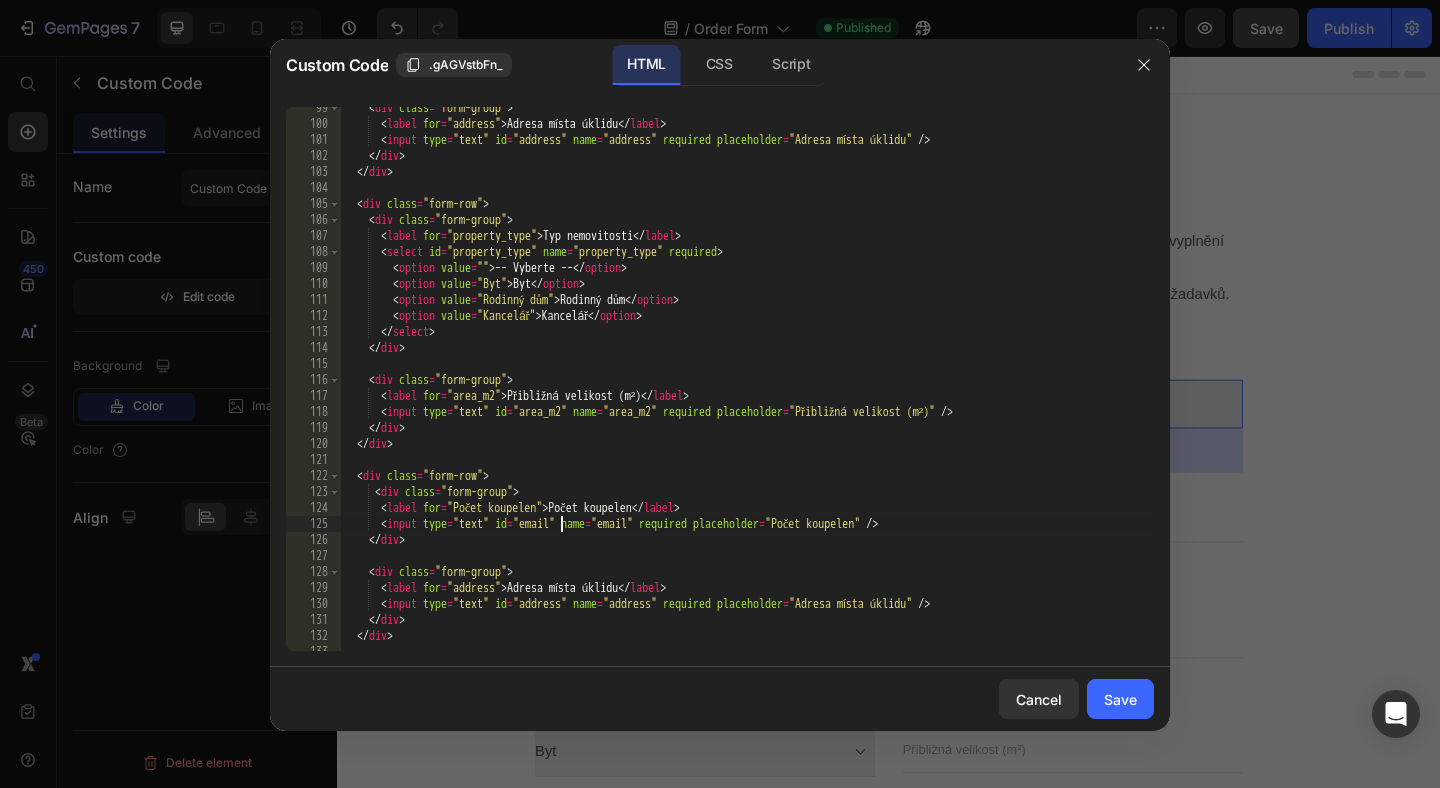 click on "< div   class = "form-group" >         < label   for = "address" > Adresa místa úklidu </ label >         < input   type = "text"   id = "address"   name = "address"   required   placeholder = "Adresa místa úklidu"   />      </ div >    </ div >       < div   class = "form-row" >      < div   class = "form-group" >         < label   for = "property_type" > Typ nemovitosti </ label >         < select   id = "property_type"   name = "property_type"   required >           < option   value = "" > -- Vyberte -- </ option >           < option   value = "Byt" > Byt </ option >           < option   value = "Rodinný dům" > Rodinný dům </ option >           < option   value = "Kancelář" > Kancelář </ option >         </ select >      </ div >           < div   class = "form-group" >         < label   for = "area_m2" > Přibližná velikost (m²) </ label >         < input   type = "text"   id = "area_m2"   name = "area_m2"   required   placeholder = "Přibližná velikost (m²)"   />      </ div >    >" at bounding box center [747, 388] 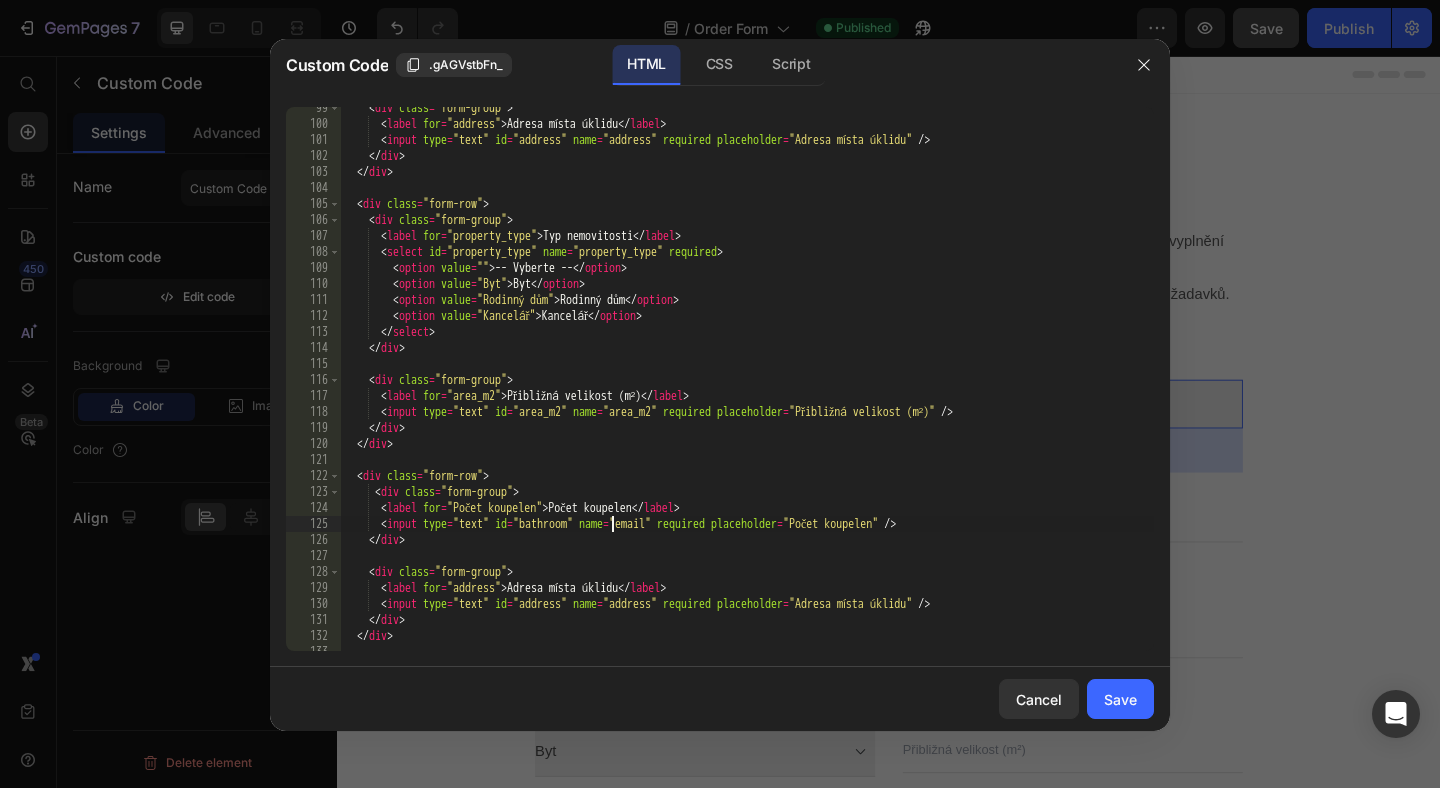 scroll, scrollTop: 0, scrollLeft: 22, axis: horizontal 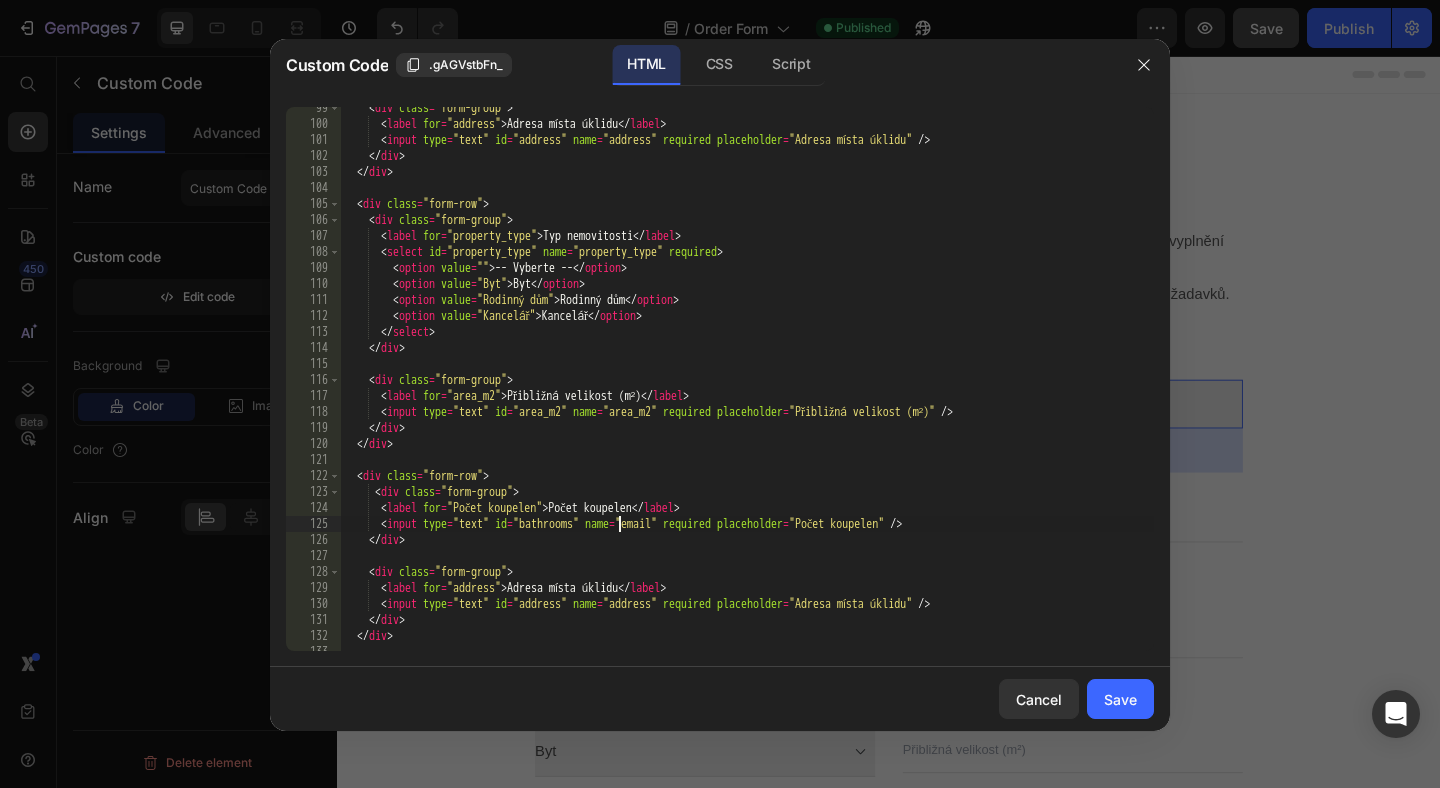 click on "< div   class = "form-group" >         < label   for = "address" > Adresa místa úklidu </ label >         < input   type = "text"   id = "address"   name = "address"   required   placeholder = "Adresa místa úklidu"   />      </ div >    </ div >       < div   class = "form-row" >      < div   class = "form-group" >         < label   for = "property_type" > Typ nemovitosti </ label >         < select   id = "property_type"   name = "property_type"   required >           < option   value = "" > -- Vyberte -- </ option >           < option   value = "Byt" > Byt </ option >           < option   value = "Rodinný dům" > Rodinný dům </ option >           < option   value = "Kancelář" > Kancelář </ option >         </ select >      </ div >           < div   class = "form-group" >         < label   for = "area_m2" > Přibližná velikost (m²) </ label >         < input   type = "text"   id = "area_m2"   name = "area_m2"   required   placeholder = "Přibližná velikost (m²)"   />      </ div >    >" at bounding box center (747, 388) 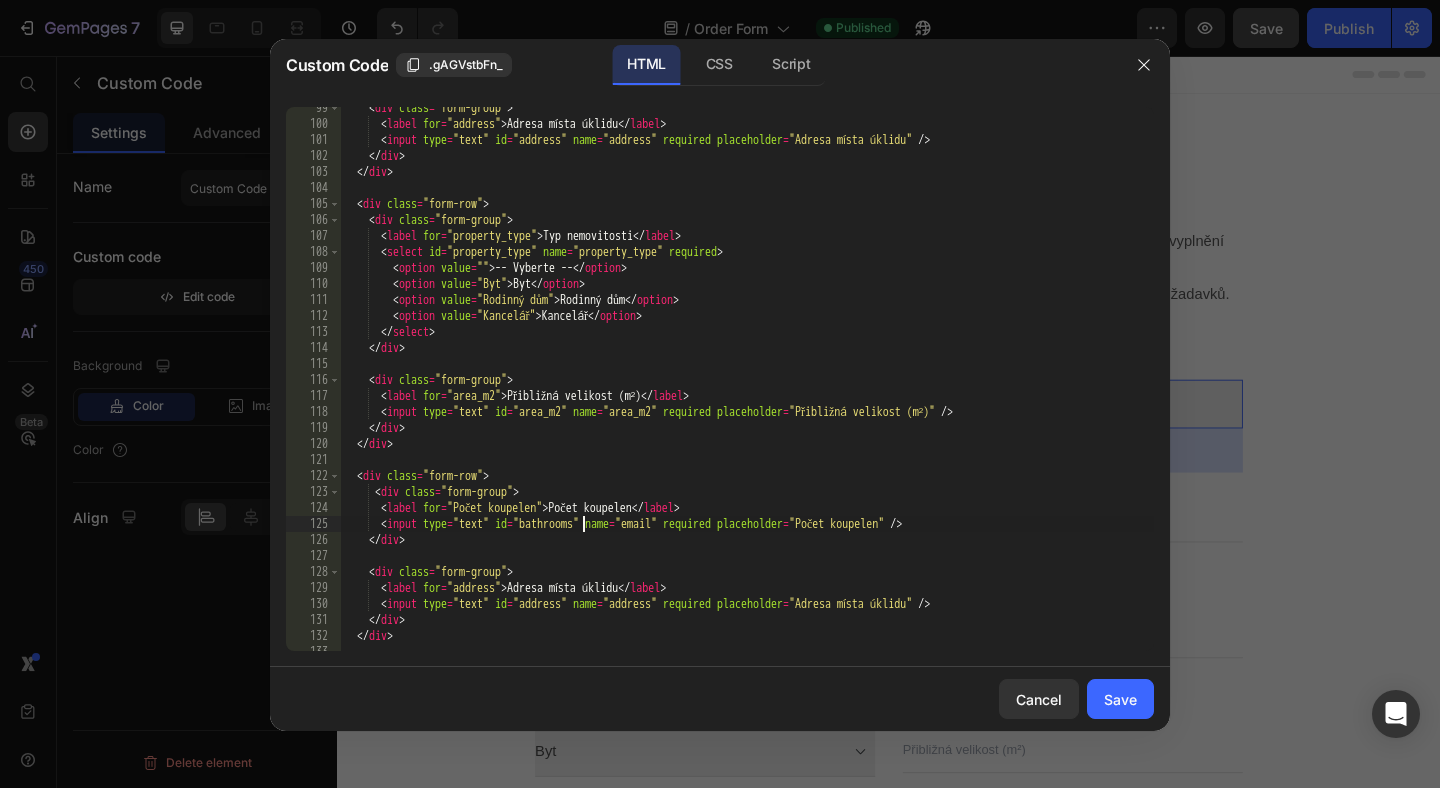 click on "< div   class = "form-group" >         < label   for = "address" > Adresa místa úklidu </ label >         < input   type = "text"   id = "address"   name = "address"   required   placeholder = "Adresa místa úklidu"   />      </ div >    </ div >       < div   class = "form-row" >      < div   class = "form-group" >         < label   for = "property_type" > Typ nemovitosti </ label >         < select   id = "property_type"   name = "property_type"   required >           < option   value = "" > -- Vyberte -- </ option >           < option   value = "Byt" > Byt </ option >           < option   value = "Rodinný dům" > Rodinný dům </ option >           < option   value = "Kancelář" > Kancelář </ option >         </ select >      </ div >           < div   class = "form-group" >         < label   for = "area_m2" > Přibližná velikost (m²) </ label >         < input   type = "text"   id = "area_m2"   name = "area_m2"   required   placeholder = "Přibližná velikost (m²)"   />      </ div >    >" at bounding box center [747, 388] 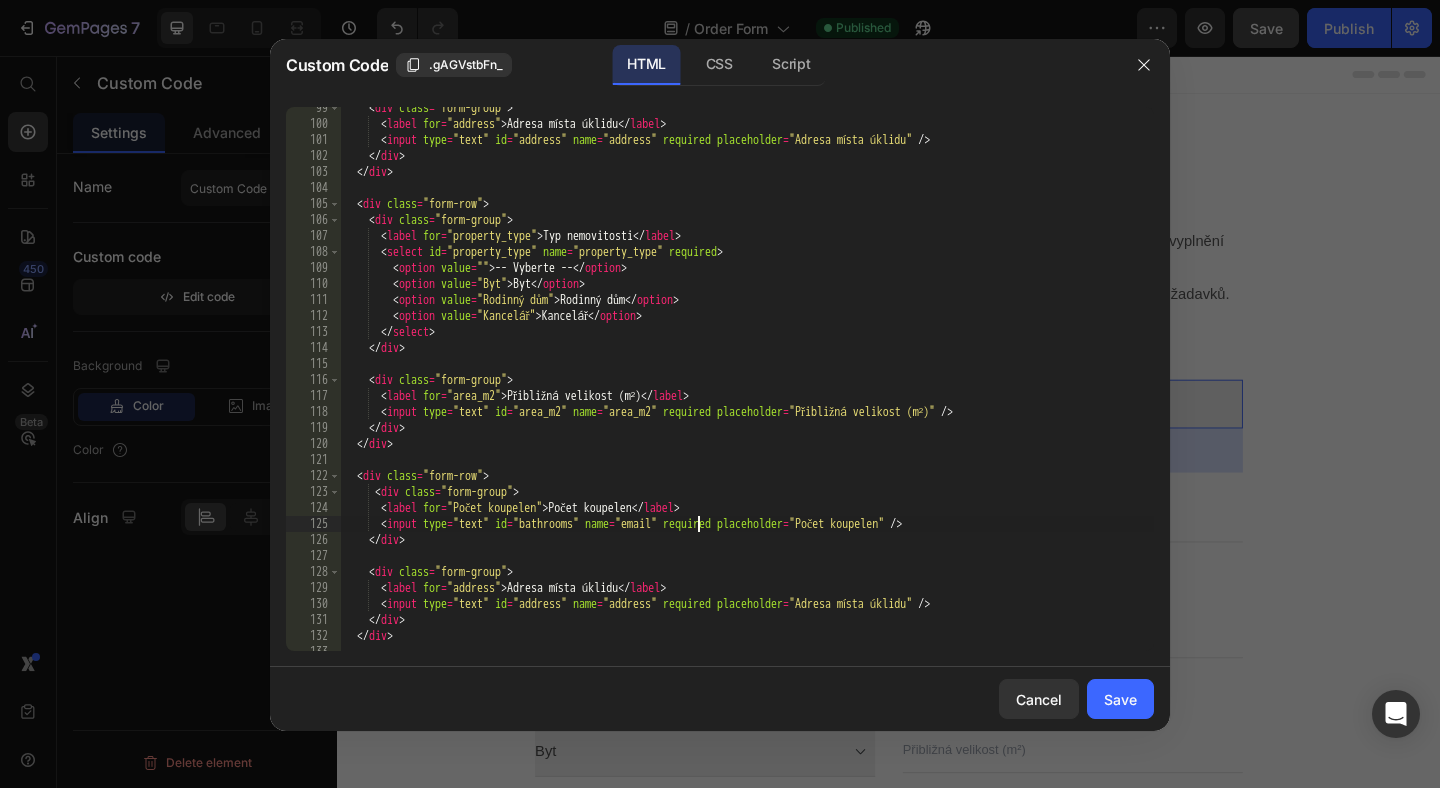 click on "< div   class = "form-group" >         < label   for = "address" > Adresa místa úklidu </ label >         < input   type = "text"   id = "address"   name = "address"   required   placeholder = "Adresa místa úklidu"   />      </ div >    </ div >       < div   class = "form-row" >      < div   class = "form-group" >         < label   for = "property_type" > Typ nemovitosti </ label >         < select   id = "property_type"   name = "property_type"   required >           < option   value = "" > -- Vyberte -- </ option >           < option   value = "Byt" > Byt </ option >           < option   value = "Rodinný dům" > Rodinný dům </ option >           < option   value = "Kancelář" > Kancelář </ option >         </ select >      </ div >           < div   class = "form-group" >         < label   for = "area_m2" > Přibližná velikost (m²) </ label >         < input   type = "text"   id = "area_m2"   name = "area_m2"   required   placeholder = "Přibližná velikost (m²)"   />      </ div >    >" at bounding box center [747, 388] 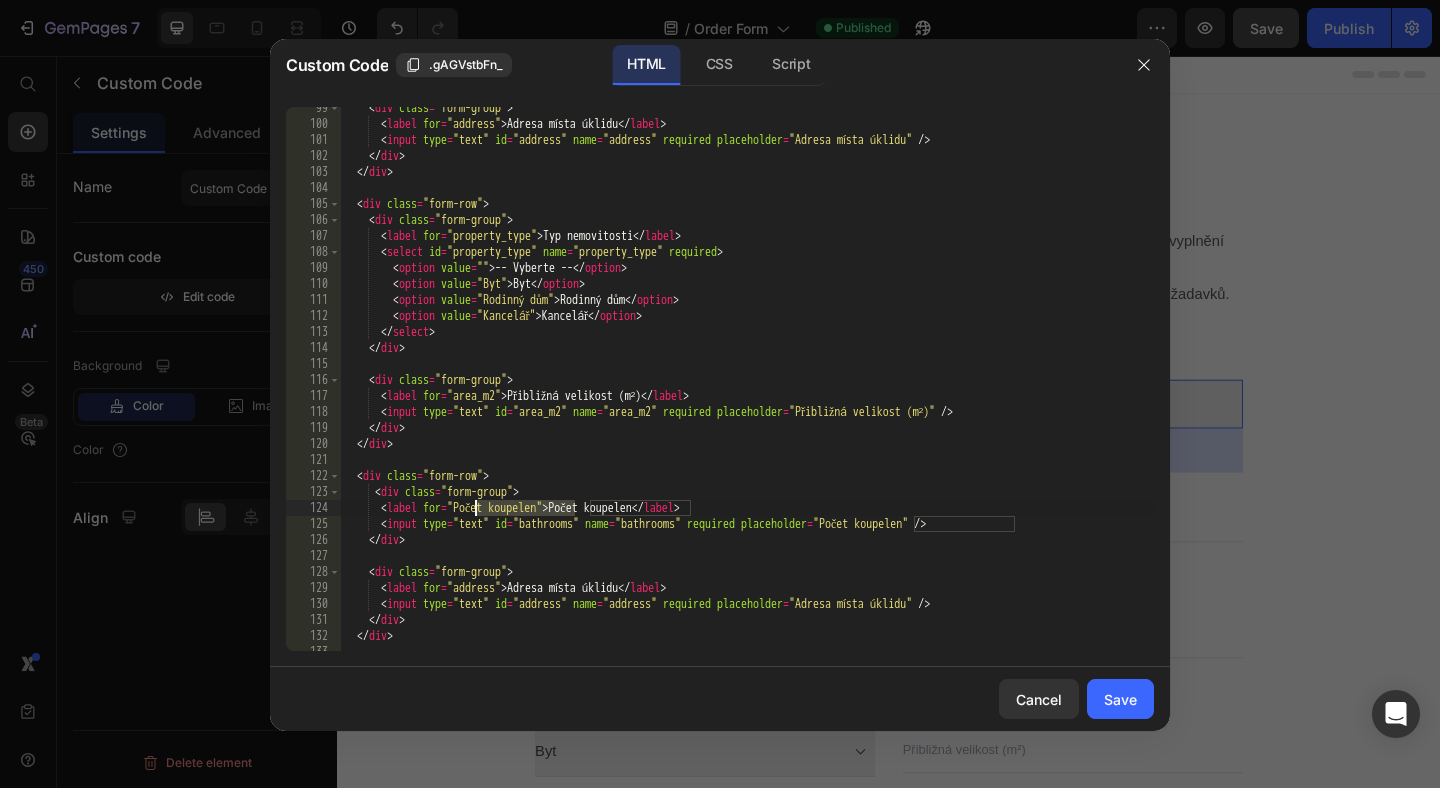 drag, startPoint x: 576, startPoint y: 509, endPoint x: 474, endPoint y: 510, distance: 102.0049 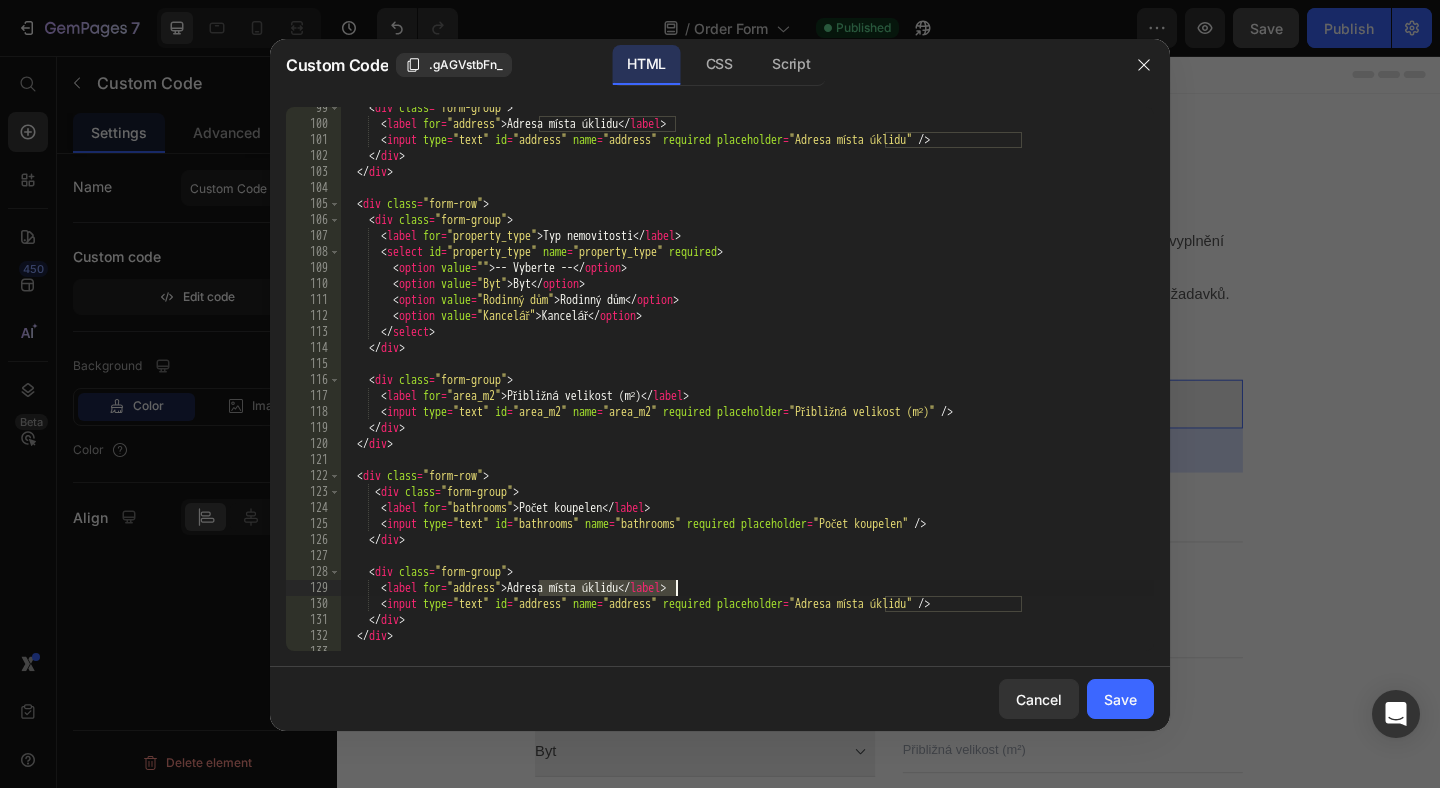 drag, startPoint x: 540, startPoint y: 591, endPoint x: 676, endPoint y: 588, distance: 136.03308 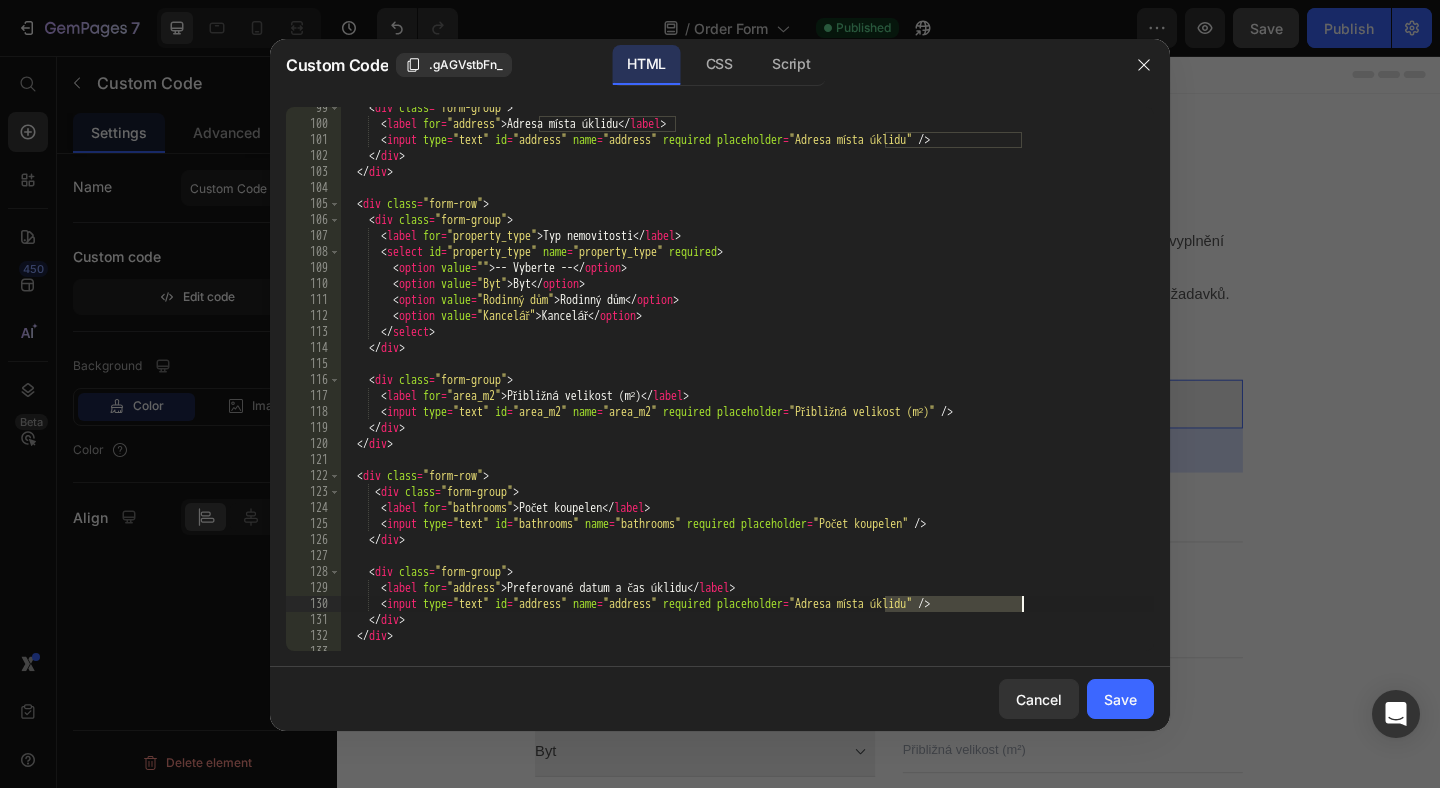drag, startPoint x: 885, startPoint y: 606, endPoint x: 1021, endPoint y: 599, distance: 136.18002 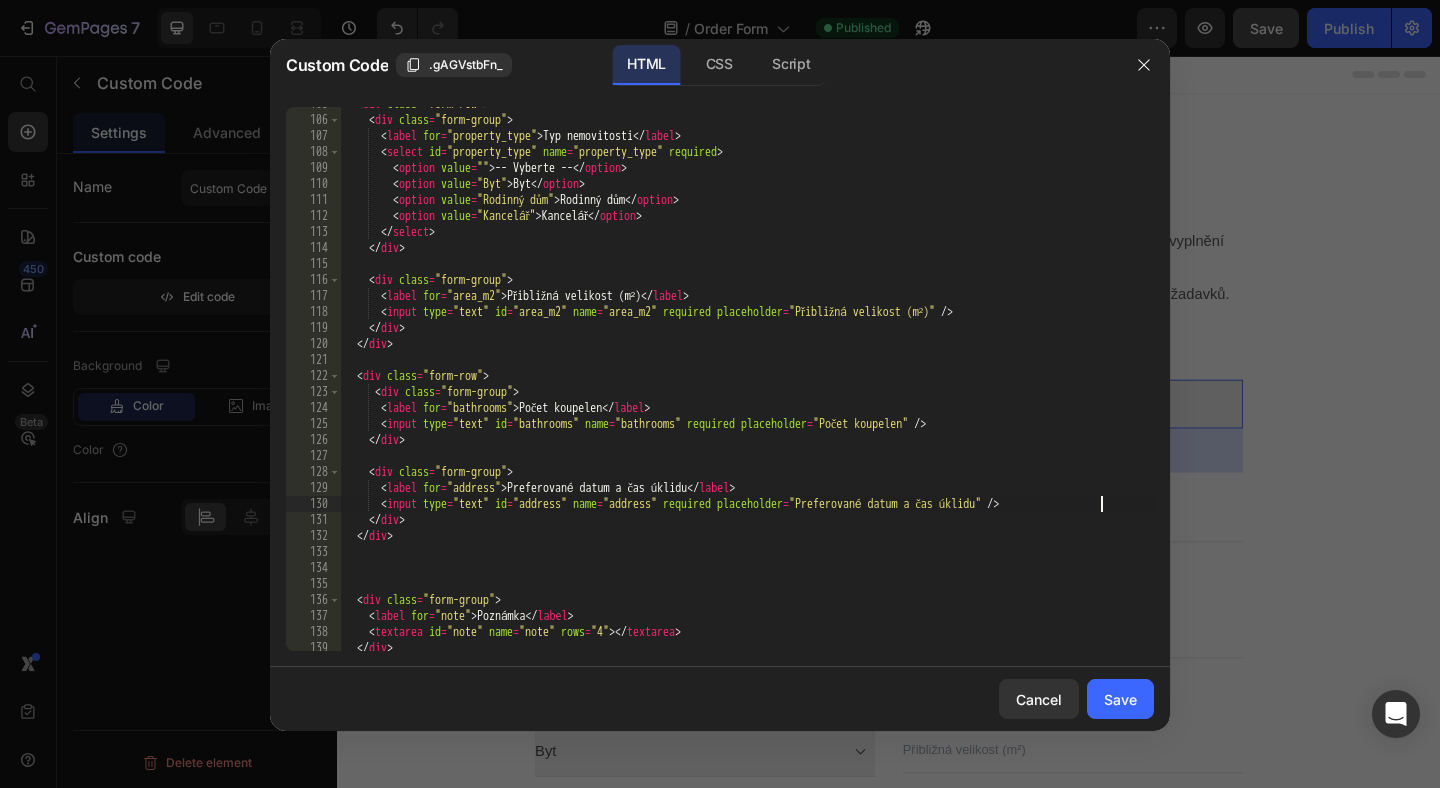 scroll, scrollTop: 1679, scrollLeft: 0, axis: vertical 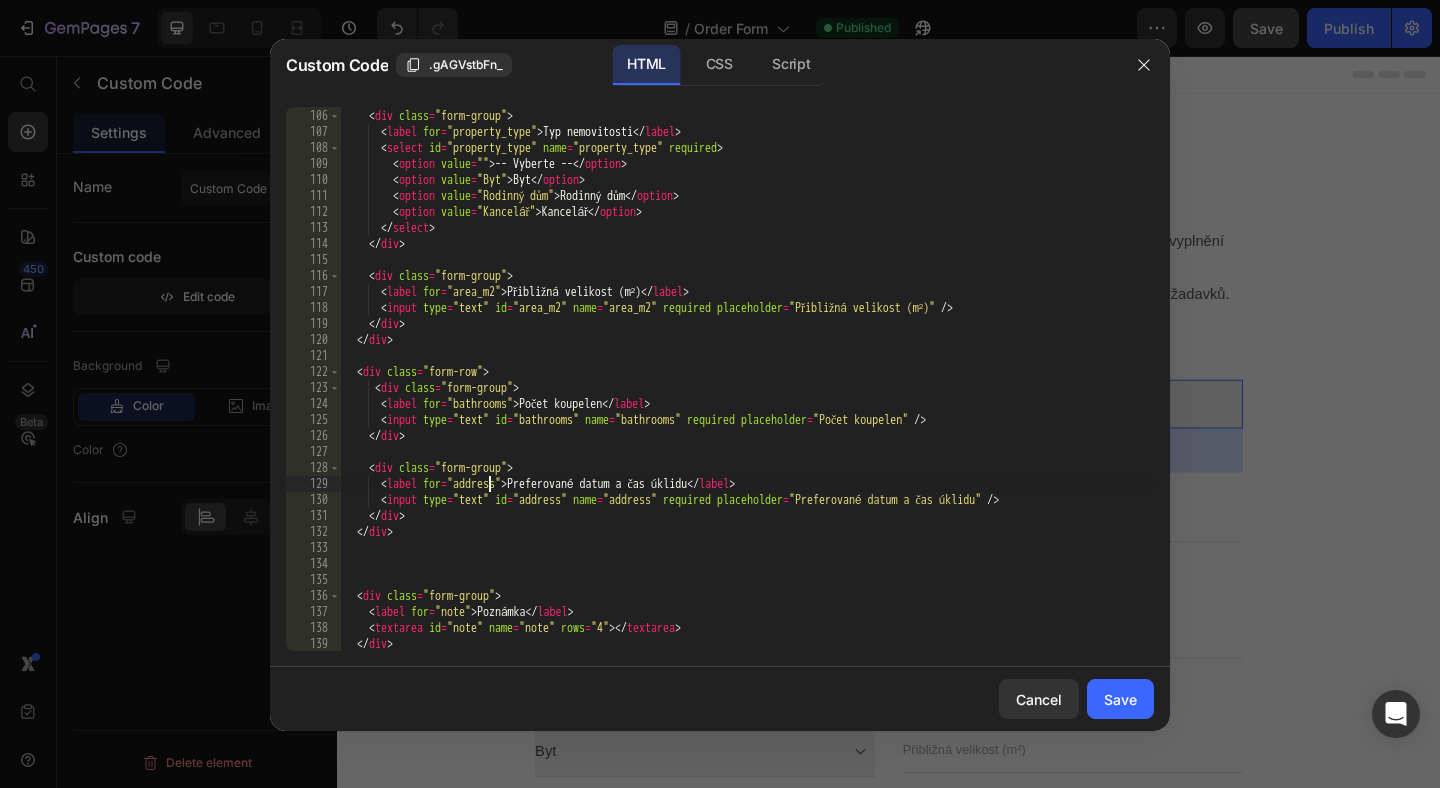 click on "< div   class = "form-row" >      < div   class = "form-group" >         < label   for = "property_type" > Typ nemovitosti </ label >         < select   id = "property_type"   name = "property_type"   required >           < option   value = "" > -- Vyberte -- </ option >           < option   value = "Byt" > Byt </ option >           < option   value = "Rodinný dům" > Rodinný dům </ option >           < option   value = "Kancelář" > Kancelář </ option >         </ select >      </ div >           < div   class = "form-group" >         < label   for = "area_m2" > Přibližná velikost (m²) </ label >         < input   type = "text"   id = "area_m2"   name = "area_m2"   required   placeholder = "Přibližná velikost (m²)"   />      </ div >    </ div >       < div   class = "form-row" >        < div   class = "form-group" >         < label   for = "bathrooms" > Počet koupelen </ label >         < input   type = "text"   id = "bathrooms"   name = "bathrooms"   required   placeholder =   />      </" at bounding box center [747, 380] 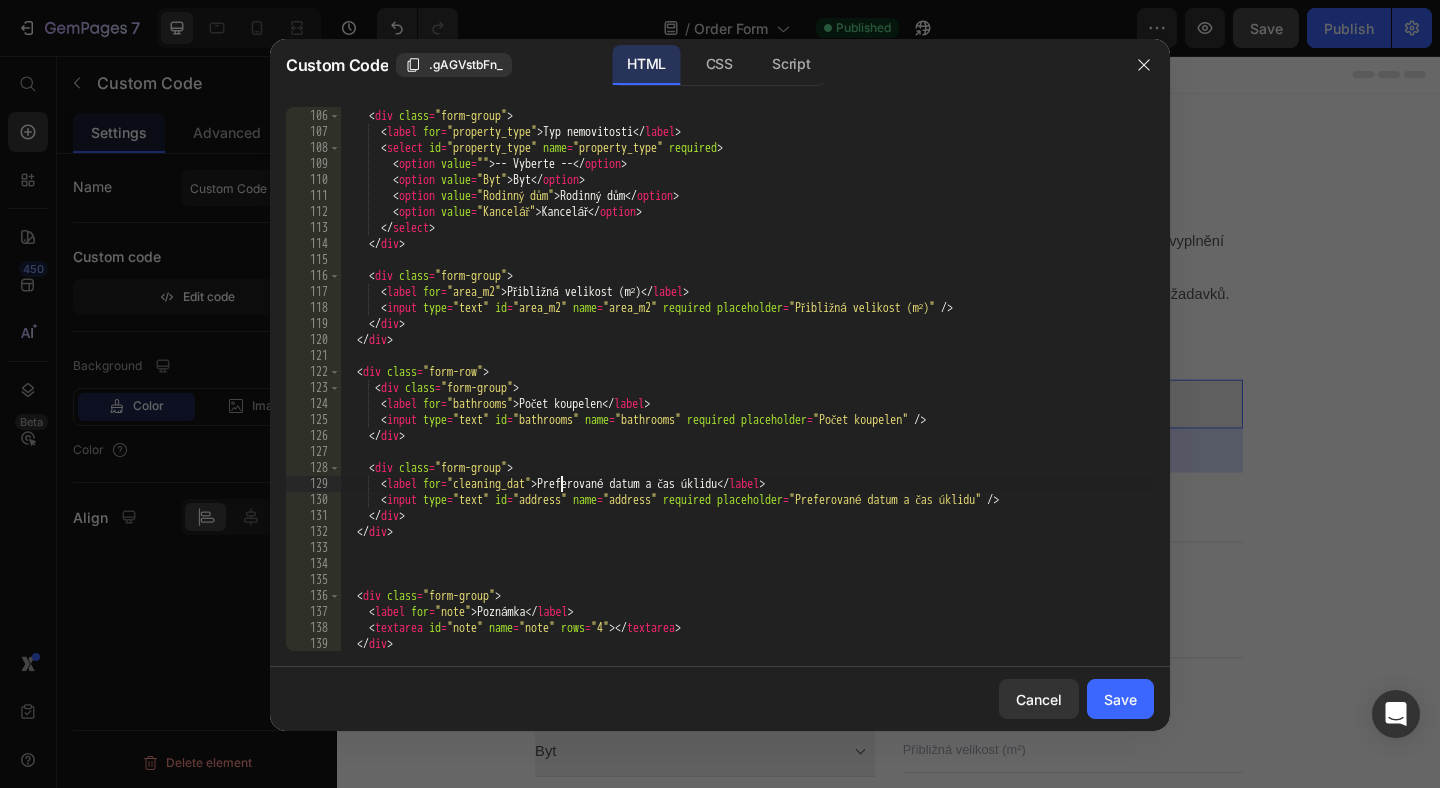 scroll, scrollTop: 0, scrollLeft: 18, axis: horizontal 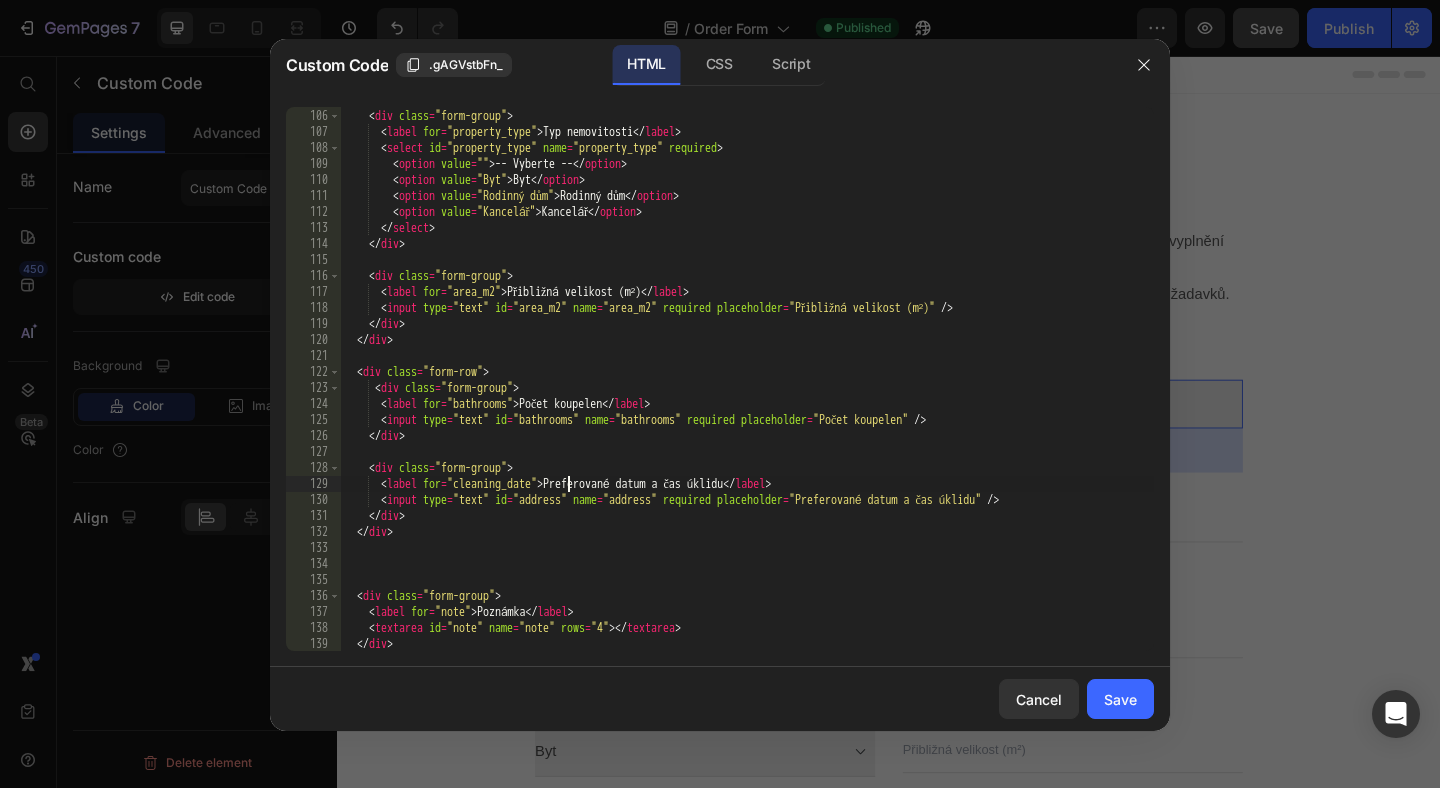 click on "< div   class = "form-row" >      < div   class = "form-group" >         < label   for = "property_type" > Typ nemovitosti </ label >         < select   id = "property_type"   name = "property_type"   required >           < option   value = "" > -- Vyberte -- </ option >           < option   value = "Byt" > Byt </ option >           < option   value = "Rodinný dům" > Rodinný dům </ option >           < option   value = "Kancelář" > Kancelář </ option >         </ select >      </ div >           < div   class = "form-group" >         < label   for = "area_m2" > Přibližná velikost (m²) </ label >         < input   type = "text"   id = "area_m2"   name = "area_m2"   required   placeholder = "Přibližná velikost (m²)"   />      </ div >    </ div >       < div   class = "form-row" >        < div   class = "form-group" >         < label   for = "bathrooms" > Počet koupelen </ label >         < input   type = "text"   id = "bathrooms"   name = "bathrooms"   required   placeholder =   />      </" at bounding box center [747, 380] 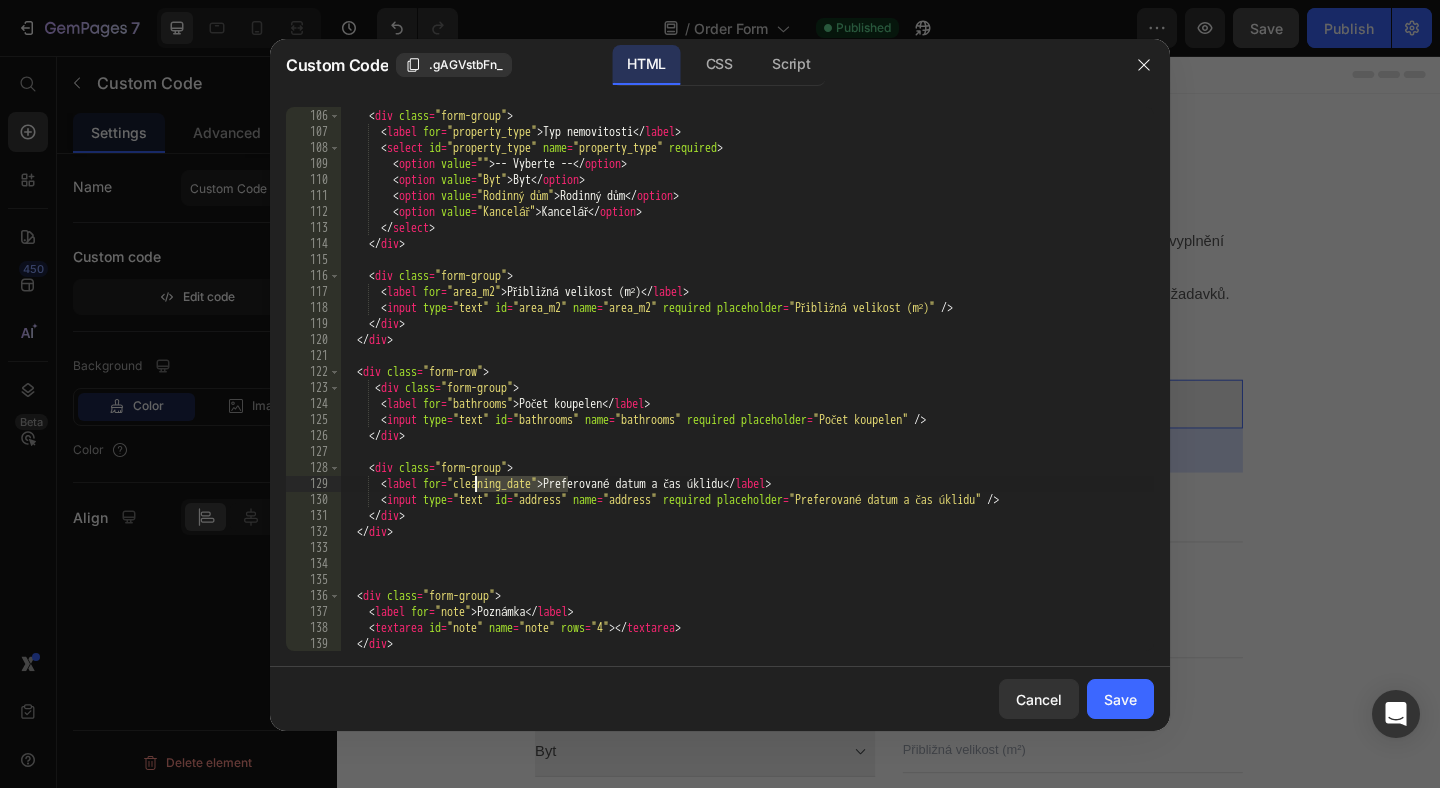 click on "< div   class = "form-row" >      < div   class = "form-group" >         < label   for = "property_type" > Typ nemovitosti </ label >         < select   id = "property_type"   name = "property_type"   required >           < option   value = "" > -- Vyberte -- </ option >           < option   value = "Byt" > Byt </ option >           < option   value = "Rodinný dům" > Rodinný dům </ option >           < option   value = "Kancelář" > Kancelář </ option >         </ select >      </ div >           < div   class = "form-group" >         < label   for = "area_m2" > Přibližná velikost (m²) </ label >         < input   type = "text"   id = "area_m2"   name = "area_m2"   required   placeholder = "Přibližná velikost (m²)"   />      </ div >    </ div >       < div   class = "form-row" >        < div   class = "form-group" >         < label   for = "bathrooms" > Počet koupelen </ label >         < input   type = "text"   id = "bathrooms"   name = "bathrooms"   required   placeholder =   />      </" at bounding box center (747, 380) 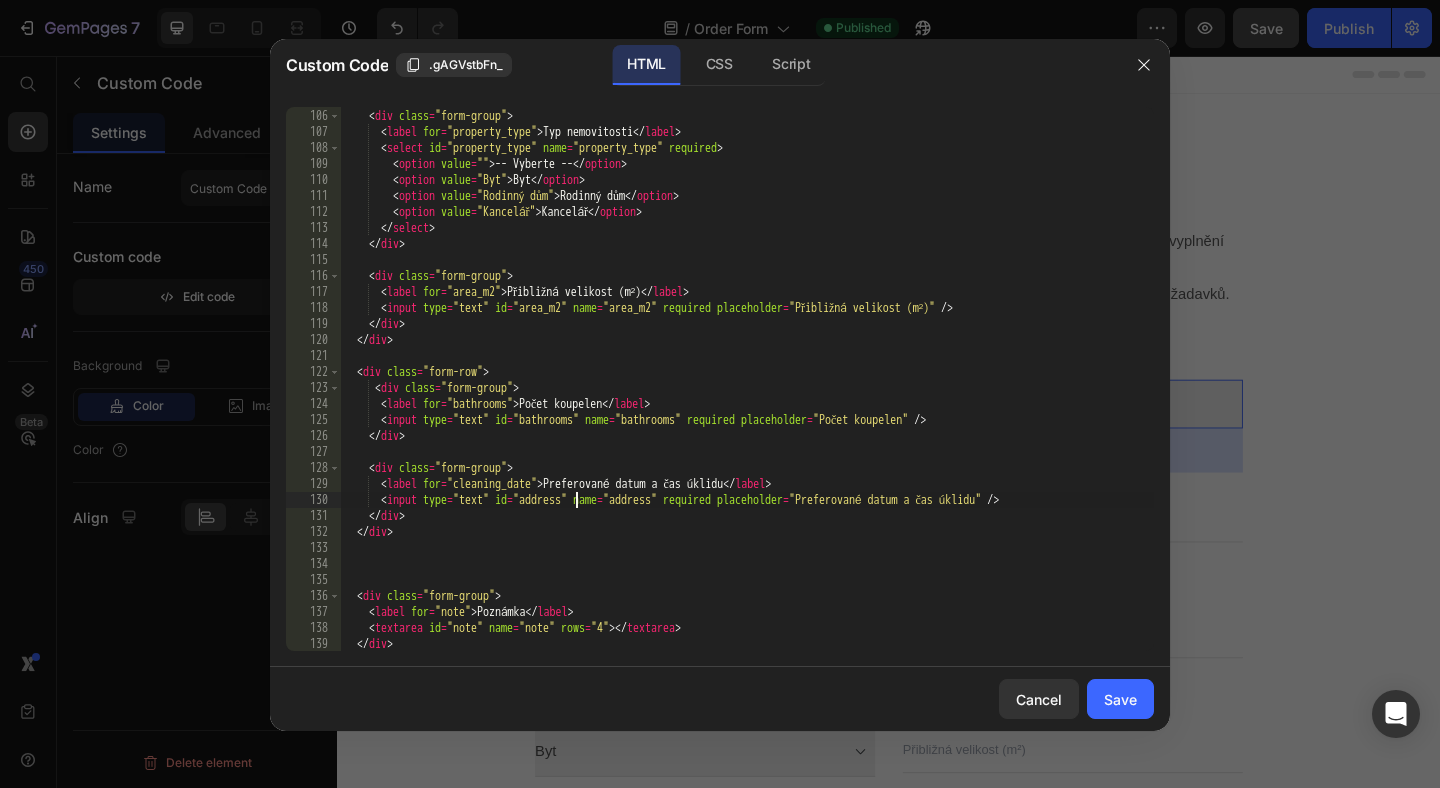 click on "< div   class = "form-row" >      < div   class = "form-group" >         < label   for = "property_type" > Typ nemovitosti </ label >         < select   id = "property_type"   name = "property_type"   required >           < option   value = "" > -- Vyberte -- </ option >           < option   value = "Byt" > Byt </ option >           < option   value = "Rodinný dům" > Rodinný dům </ option >           < option   value = "Kancelář" > Kancelář </ option >         </ select >      </ div >           < div   class = "form-group" >         < label   for = "area_m2" > Přibližná velikost (m²) </ label >         < input   type = "text"   id = "area_m2"   name = "area_m2"   required   placeholder = "Přibližná velikost (m²)"   />      </ div >    </ div >       < div   class = "form-row" >        < div   class = "form-group" >         < label   for = "bathrooms" > Počet koupelen </ label >         < input   type = "text"   id = "bathrooms"   name = "bathrooms"   required   placeholder =   />      </" at bounding box center [747, 380] 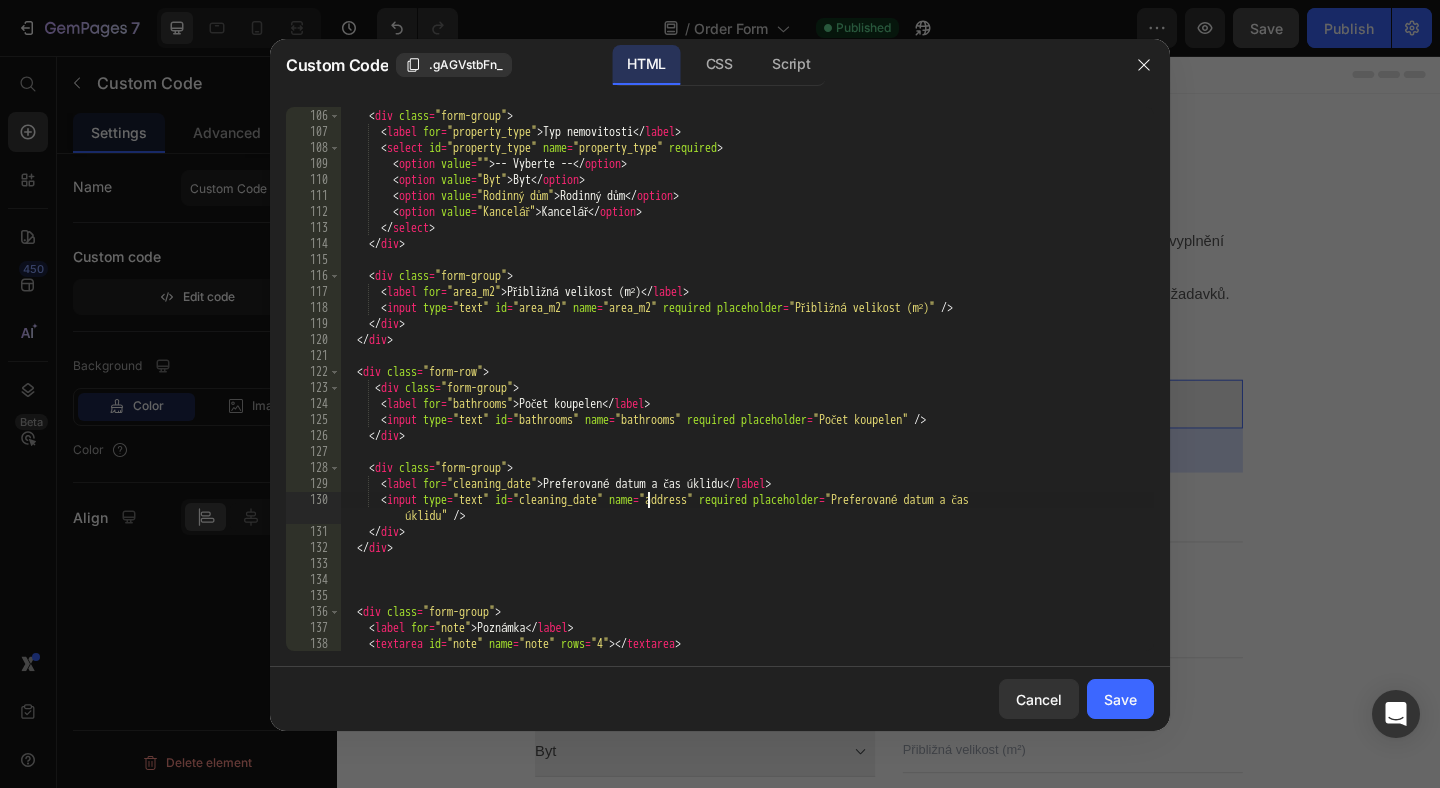 click on "< div   class = "form-row" >      < div   class = "form-group" >         < label   for = "property_type" > Typ nemovitosti </ label >         < select   id = "property_type"   name = "property_type"   required >           < option   value = "" > -- Vyberte -- </ option >           < option   value = "Byt" > Byt </ option >           < option   value = "Rodinný dům" > Rodinný dům </ option >           < option   value = "Kancelář" > Kancelář </ option >         </ select >      </ div >           < div   class = "form-group" >         < label   for = "area_m2" > Přibližná velikost (m²) </ label >         < input   type = "text"   id = "area_m2"   name = "area_m2"   required   placeholder = "Přibližná velikost (m²)"   />      </ div >    </ div >       < div   class = "form-row" >        < div   class = "form-group" >         < label   for = "bathrooms" > Počet koupelen </ label >         < input   type = "text"   id = "bathrooms"   name = "bathrooms"   required   placeholder =   />      </" at bounding box center (747, 380) 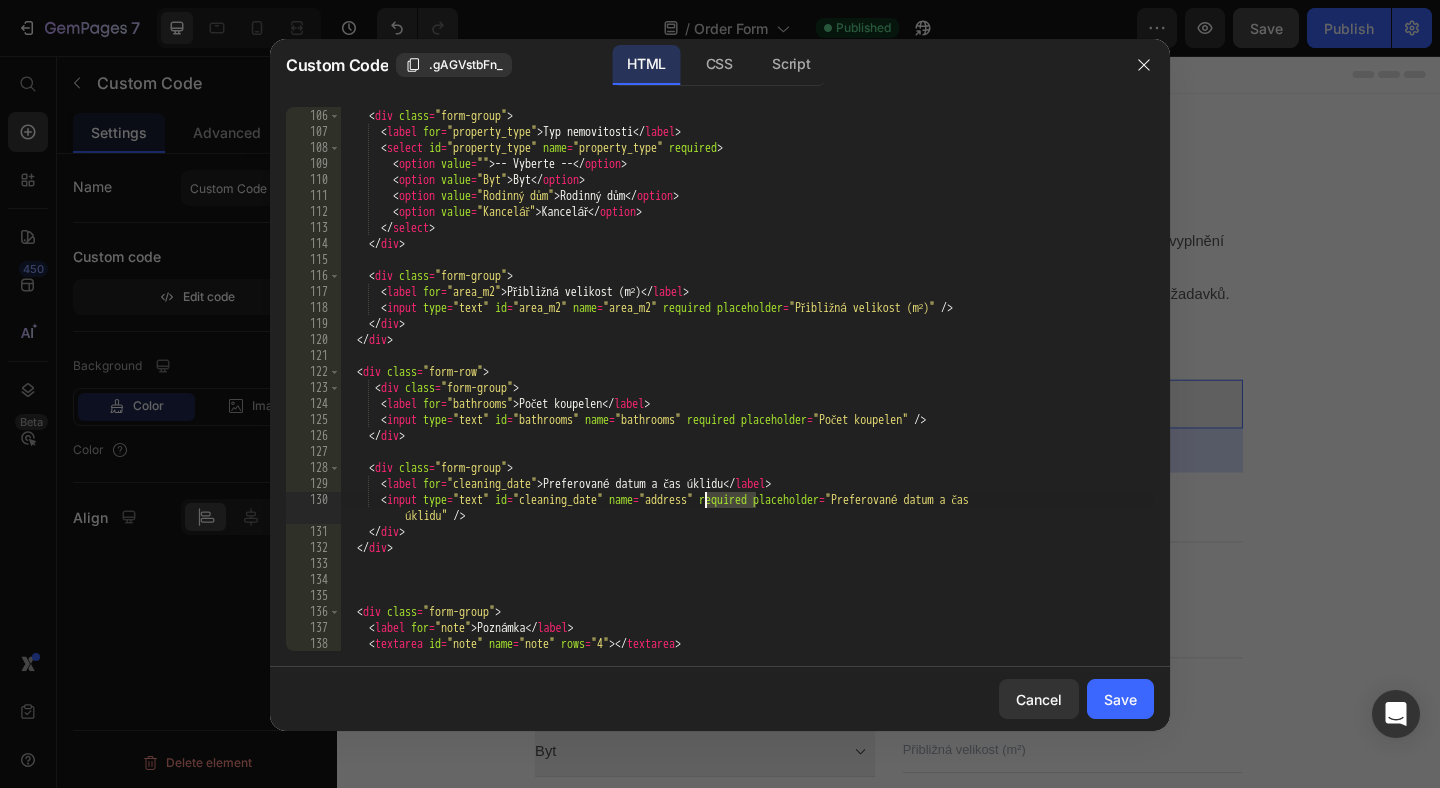 click on "< div   class = "form-row" >      < div   class = "form-group" >         < label   for = "property_type" > Typ nemovitosti </ label >         < select   id = "property_type"   name = "property_type"   required >           < option   value = "" > -- Vyberte -- </ option >           < option   value = "Byt" > Byt </ option >           < option   value = "Rodinný dům" > Rodinný dům </ option >           < option   value = "Kancelář" > Kancelář </ option >         </ select >      </ div >           < div   class = "form-group" >         < label   for = "area_m2" > Přibližná velikost (m²) </ label >         < input   type = "text"   id = "area_m2"   name = "area_m2"   required   placeholder = "Přibližná velikost (m²)"   />      </ div >    </ div >       < div   class = "form-row" >        < div   class = "form-group" >         < label   for = "bathrooms" > Počet koupelen </ label >         < input   type = "text"   id = "bathrooms"   name = "bathrooms"   required   placeholder =   />      </" at bounding box center [747, 380] 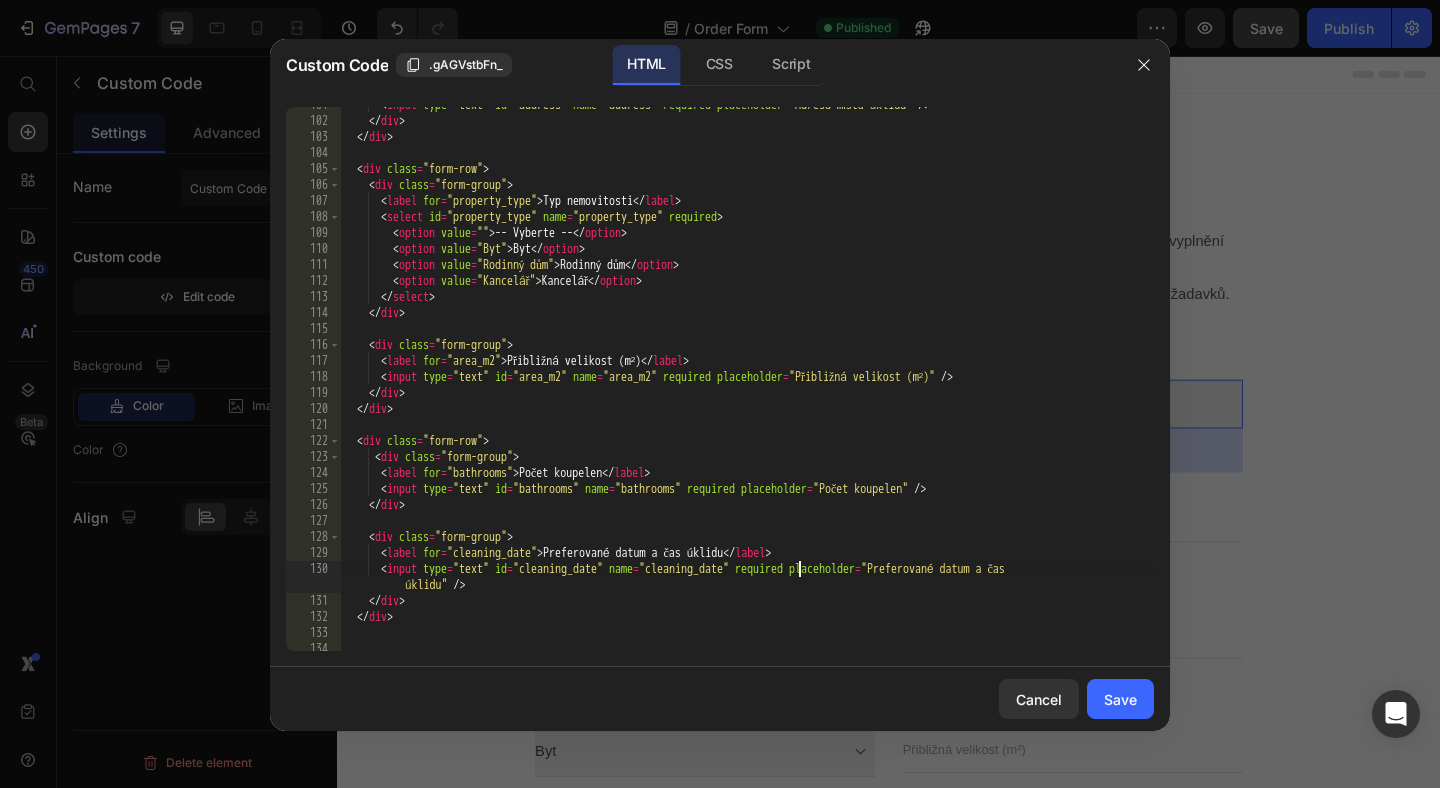 scroll, scrollTop: 1610, scrollLeft: 0, axis: vertical 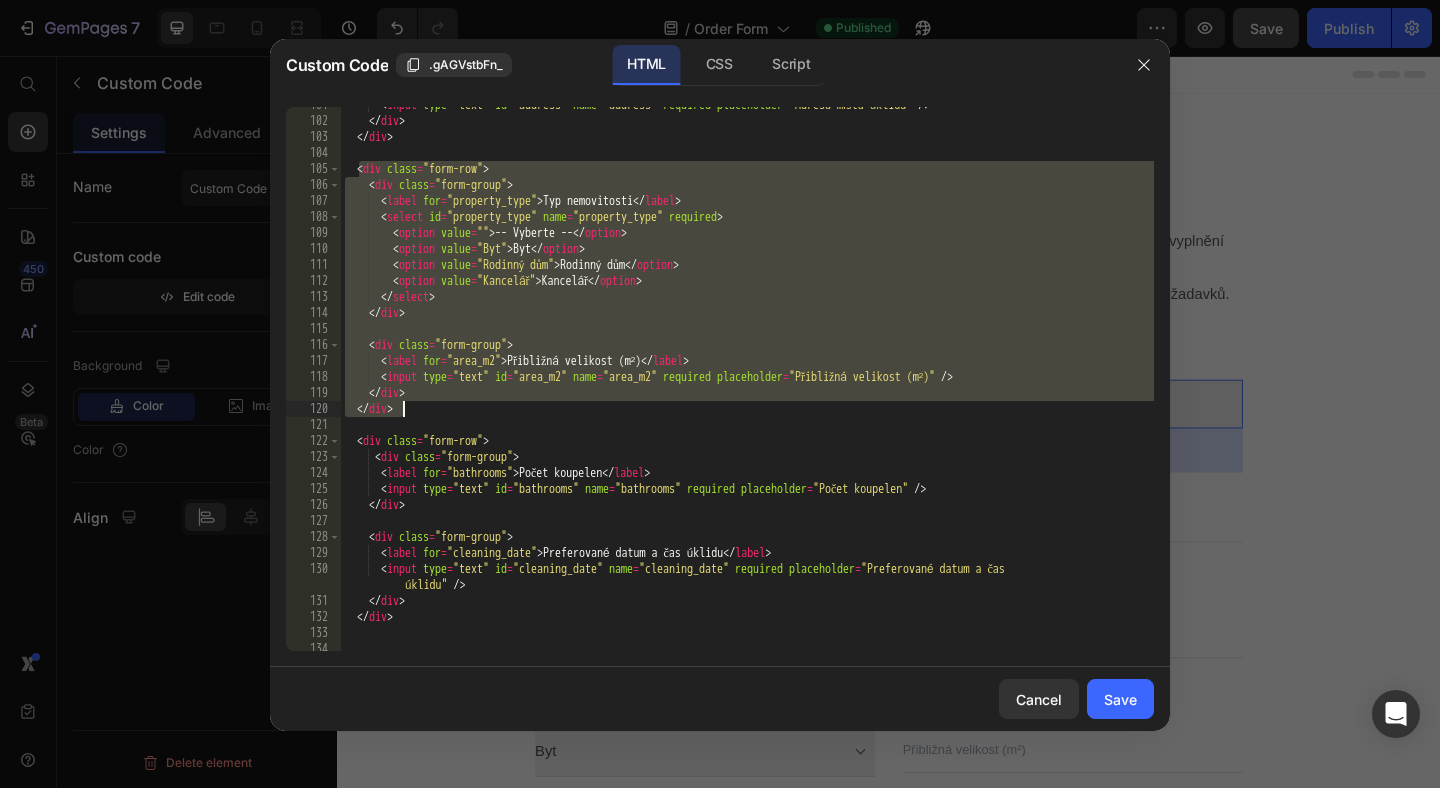 drag, startPoint x: 359, startPoint y: 174, endPoint x: 409, endPoint y: 409, distance: 240.26027 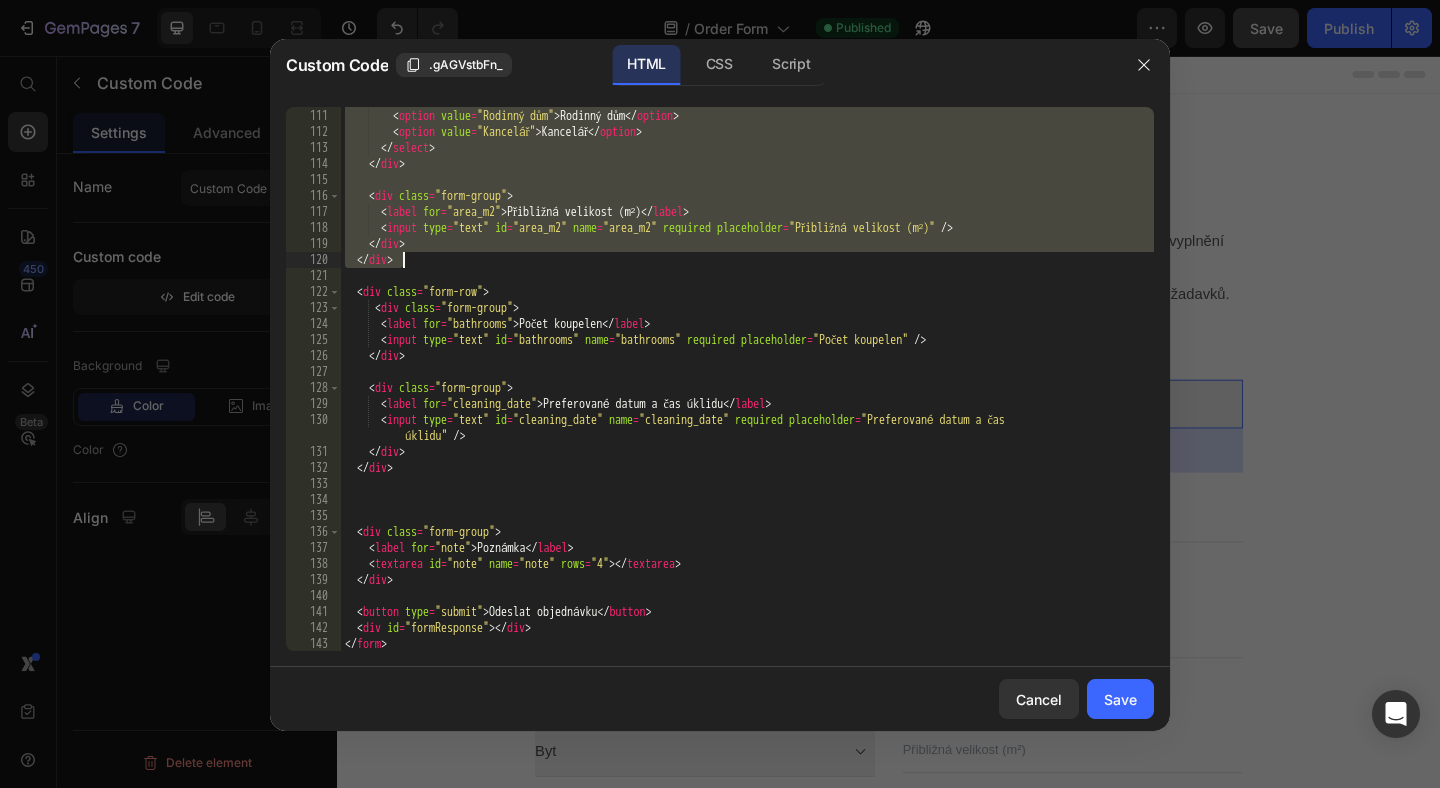 scroll, scrollTop: 1759, scrollLeft: 0, axis: vertical 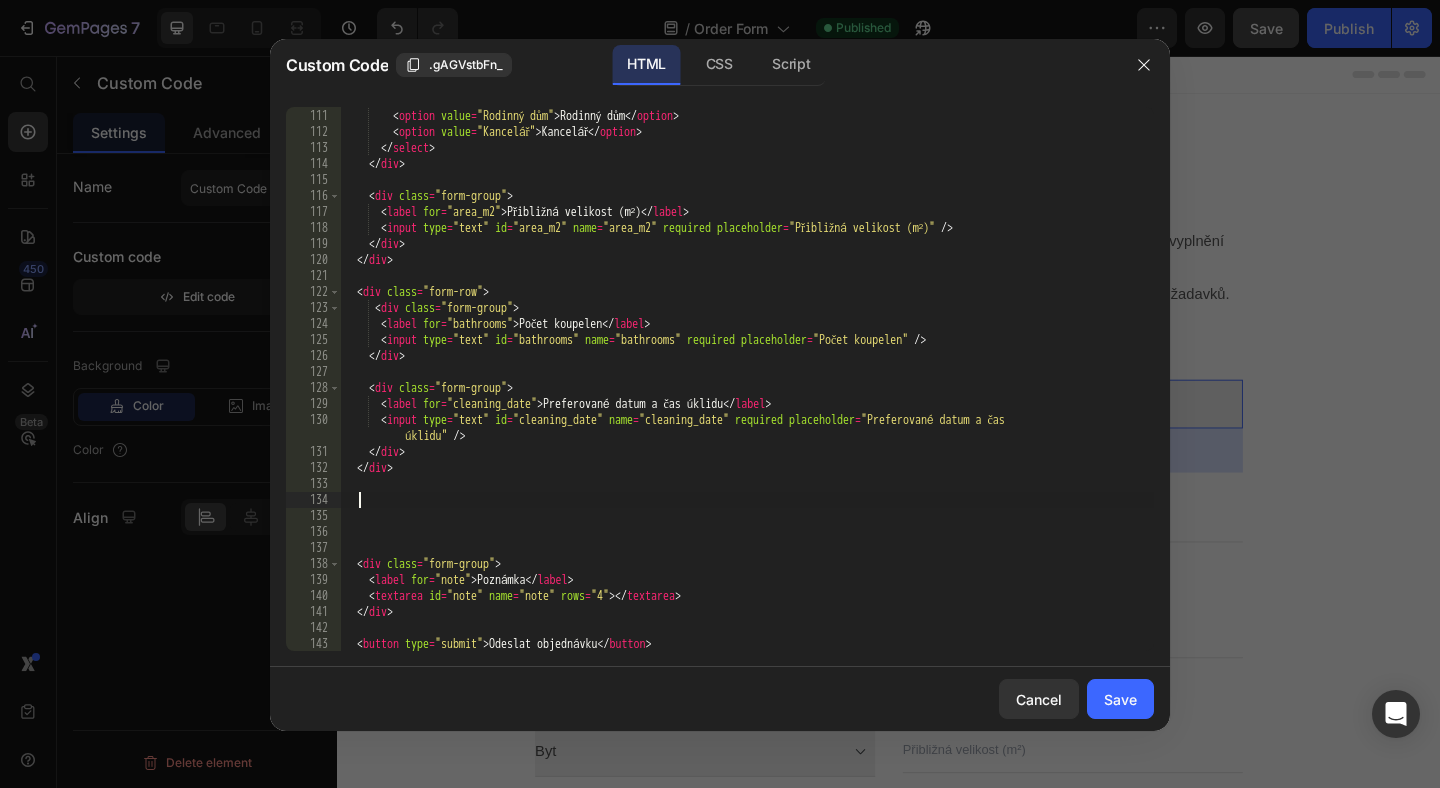 paste on "</div>" 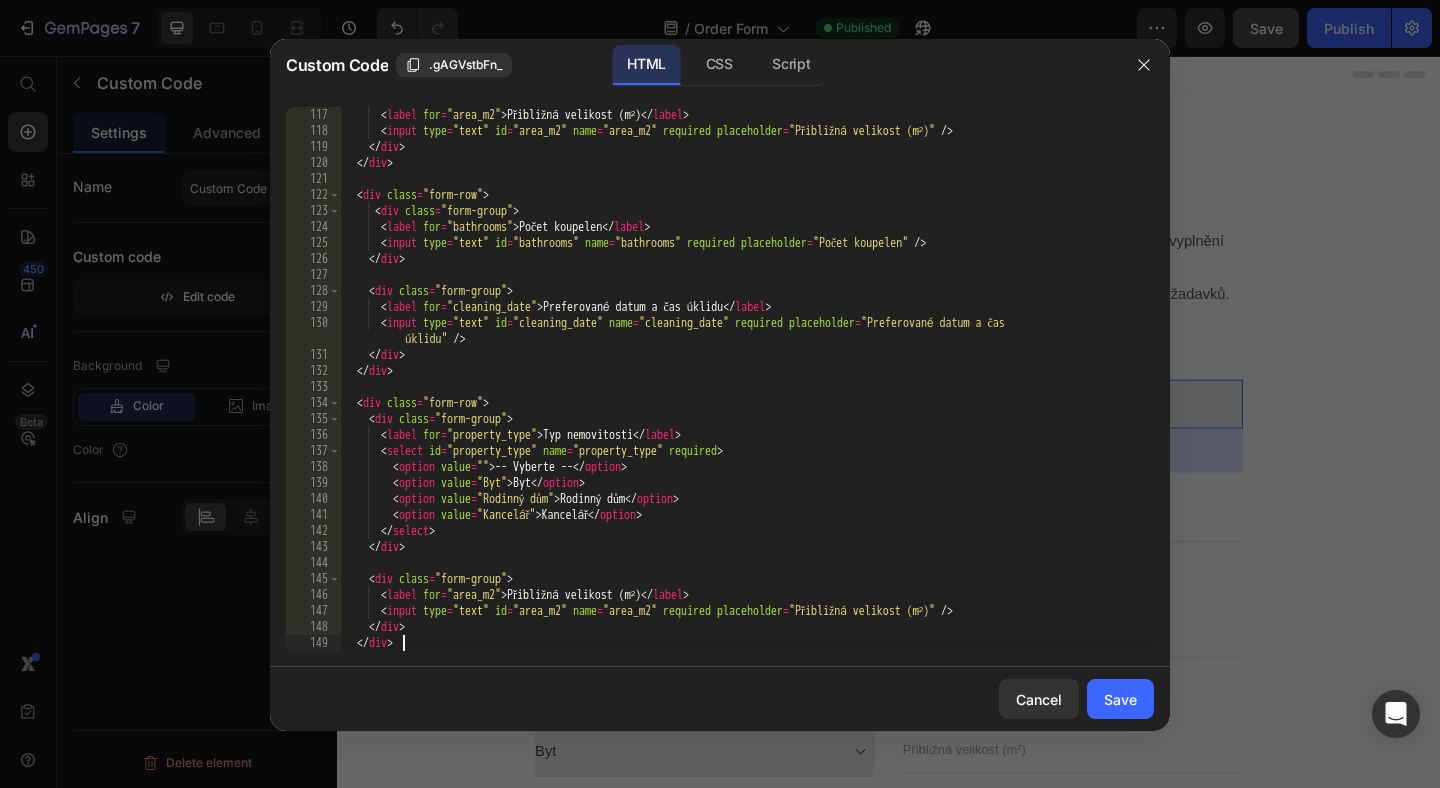 scroll, scrollTop: 1856, scrollLeft: 0, axis: vertical 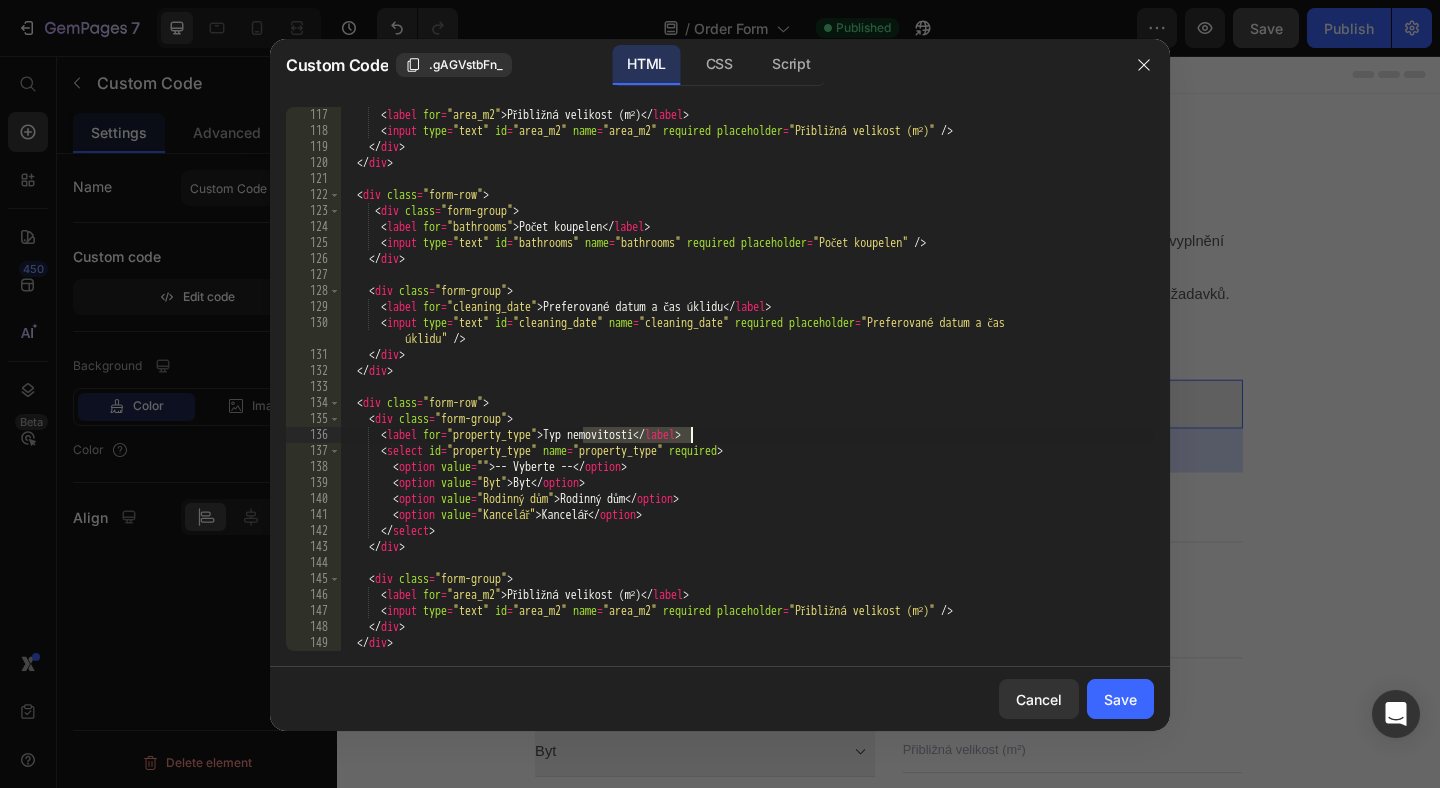 drag, startPoint x: 583, startPoint y: 436, endPoint x: 691, endPoint y: 435, distance: 108.00463 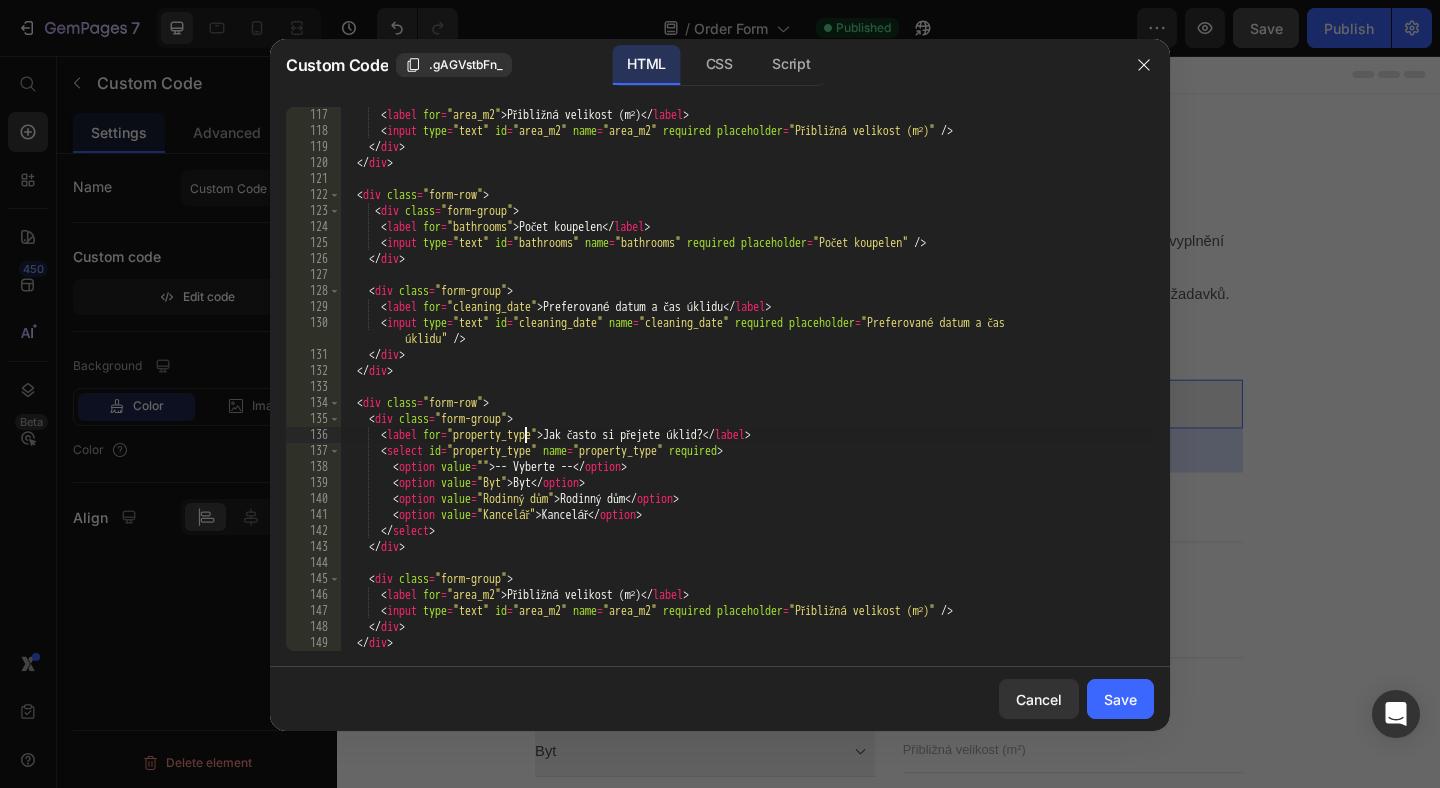 click on "< label   for = "area_m2" > Přibližná velikost (m²) </ label >         < input   type = "text"   id = "area_m2"   name = "area_m2"   required   placeholder = "Přibližná velikost (m²)"   />      </ div >    </ div >       < div   class = "form-row" >        < div   class = "form-group" >         < label   for = "bathrooms" > Počet koupelen </ label >         < input   type = "text"   id = "bathrooms"   name = "bathrooms"   required   placeholder = "Počet koupelen"   />      </ div >           < div   class = "form-group" >         < label   for = "cleaning_date" > Preferované datum a čas úklidu </ label >         < input   type = "text"   id = "cleaning_date"   name = "cleaning_date"   required   placeholder = "Preferované datum a čas             úklidu"   />      </ div >    </ div >       < div   class = "form-row" >      < div   class = "form-group" >         < label   for = "property_type" > Jak často si přejete úklid? </ label >         < select   id = "property_type"" at bounding box center [747, 395] 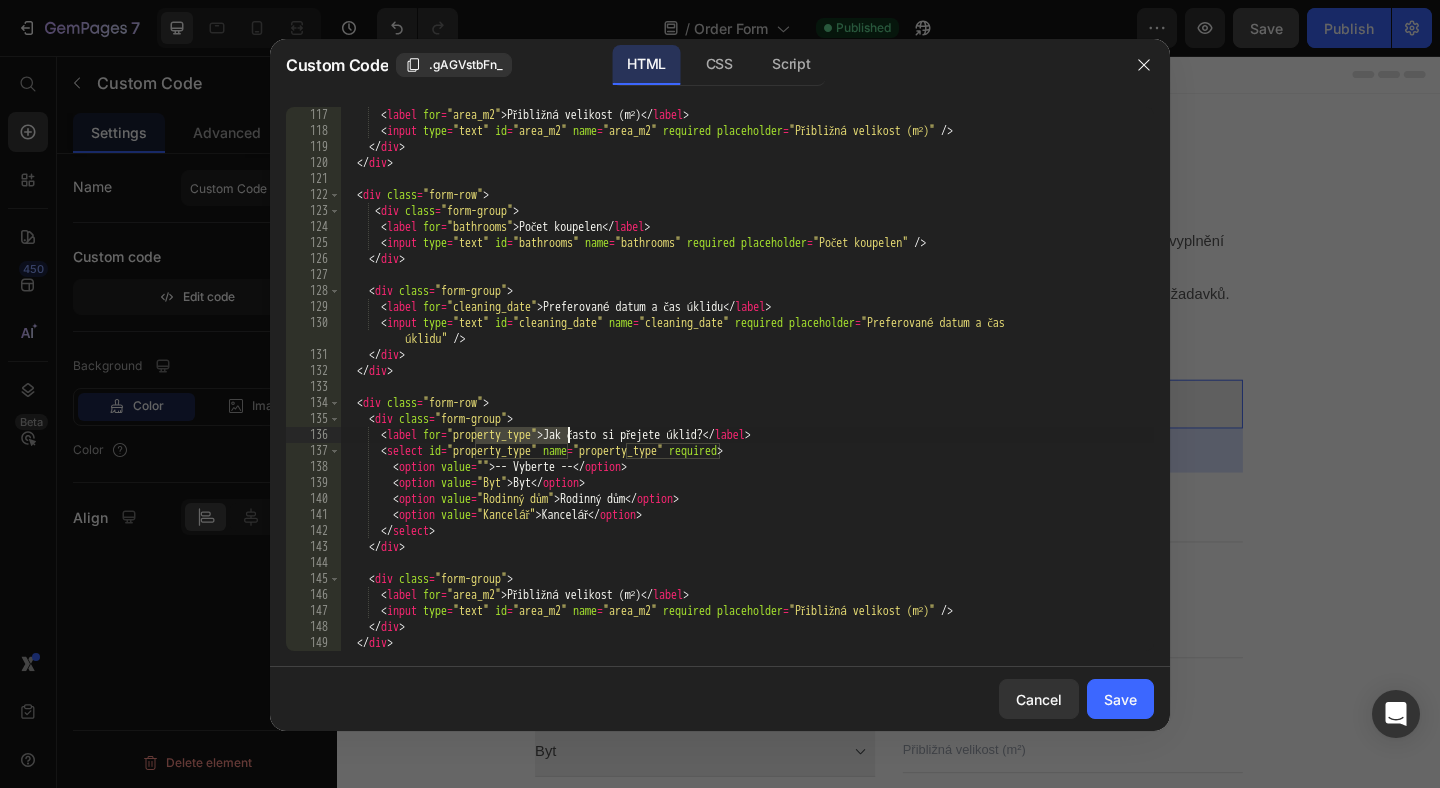 paste on "Frequency" 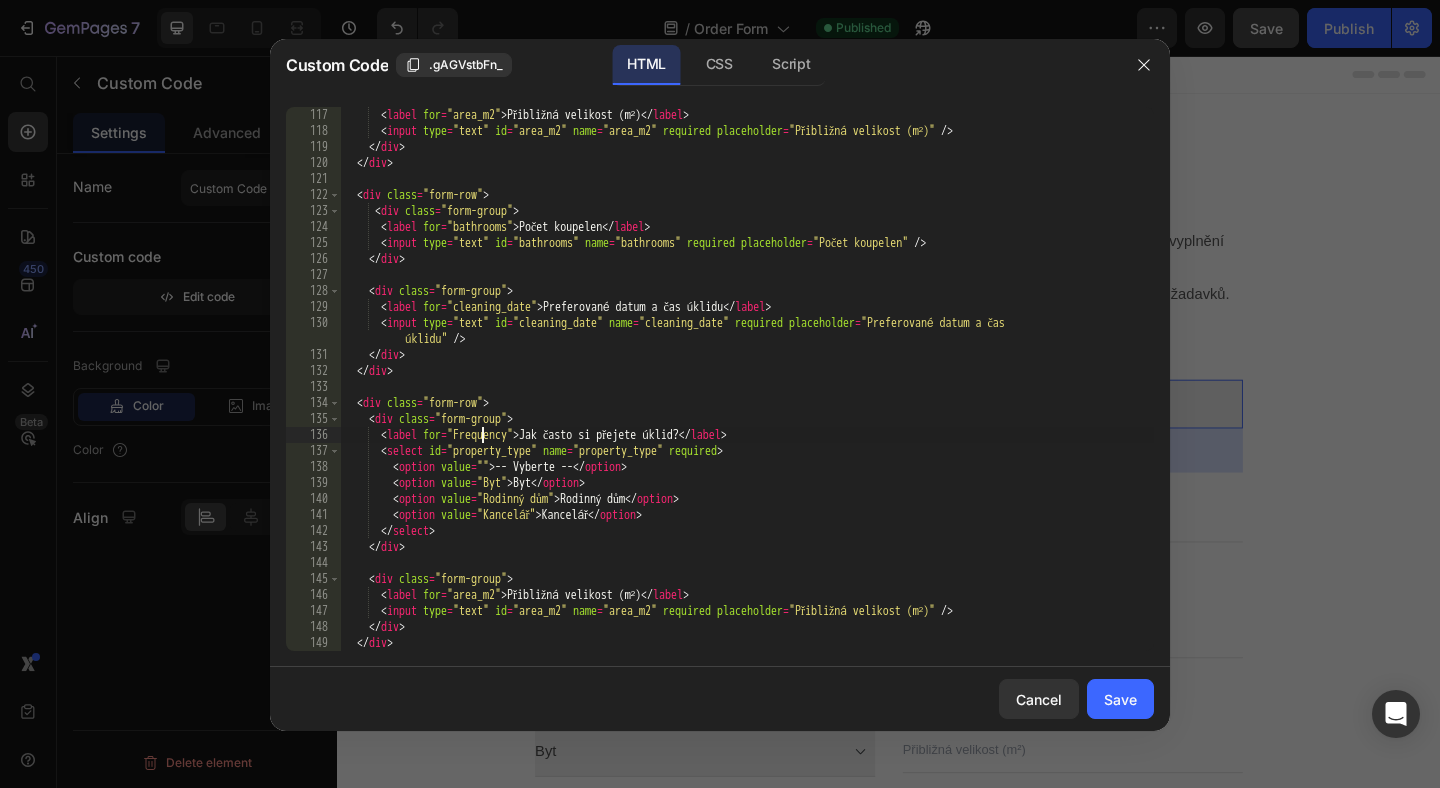 click on "< label   for = "area_m2" > Přibližná velikost (m²) </ label >         < input   type = "text"   id = "area_m2"   name = "area_m2"   required   placeholder = "Přibližná velikost (m²)"   />      </ div >    </ div >       < div   class = "form-row" >        < div   class = "form-group" >         < label   for = "bathrooms" > Počet koupelen </ label >         < input   type = "text"   id = "bathrooms"   name = "bathrooms"   required   placeholder = "Počet koupelen"   />      </ div >           < div   class = "form-group" >         < label   for = "cleaning_date" > Preferované datum a čas úklidu </ label >         < input   type = "text"   id = "cleaning_date"   name = "cleaning_date"   required   placeholder = "Preferované datum a čas             úklidu"   />      </ div >    </ div >       < div   class = "form-row" >      < div   class = "form-group" >         < label   for = "Frequency" > Jak často si přejete úklid? </ label >         < select   id = "property_type"   =" at bounding box center [747, 395] 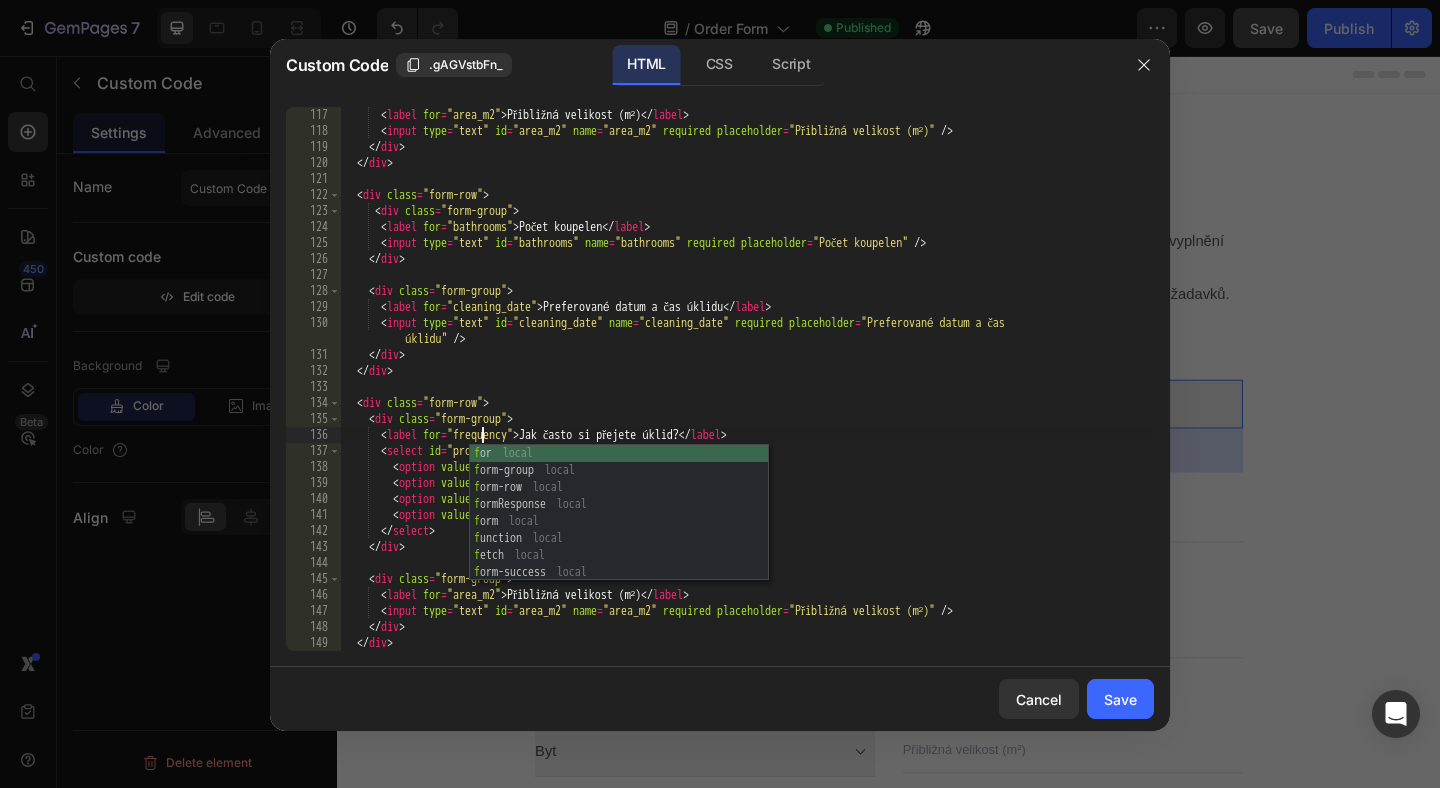 scroll, scrollTop: 0, scrollLeft: 11, axis: horizontal 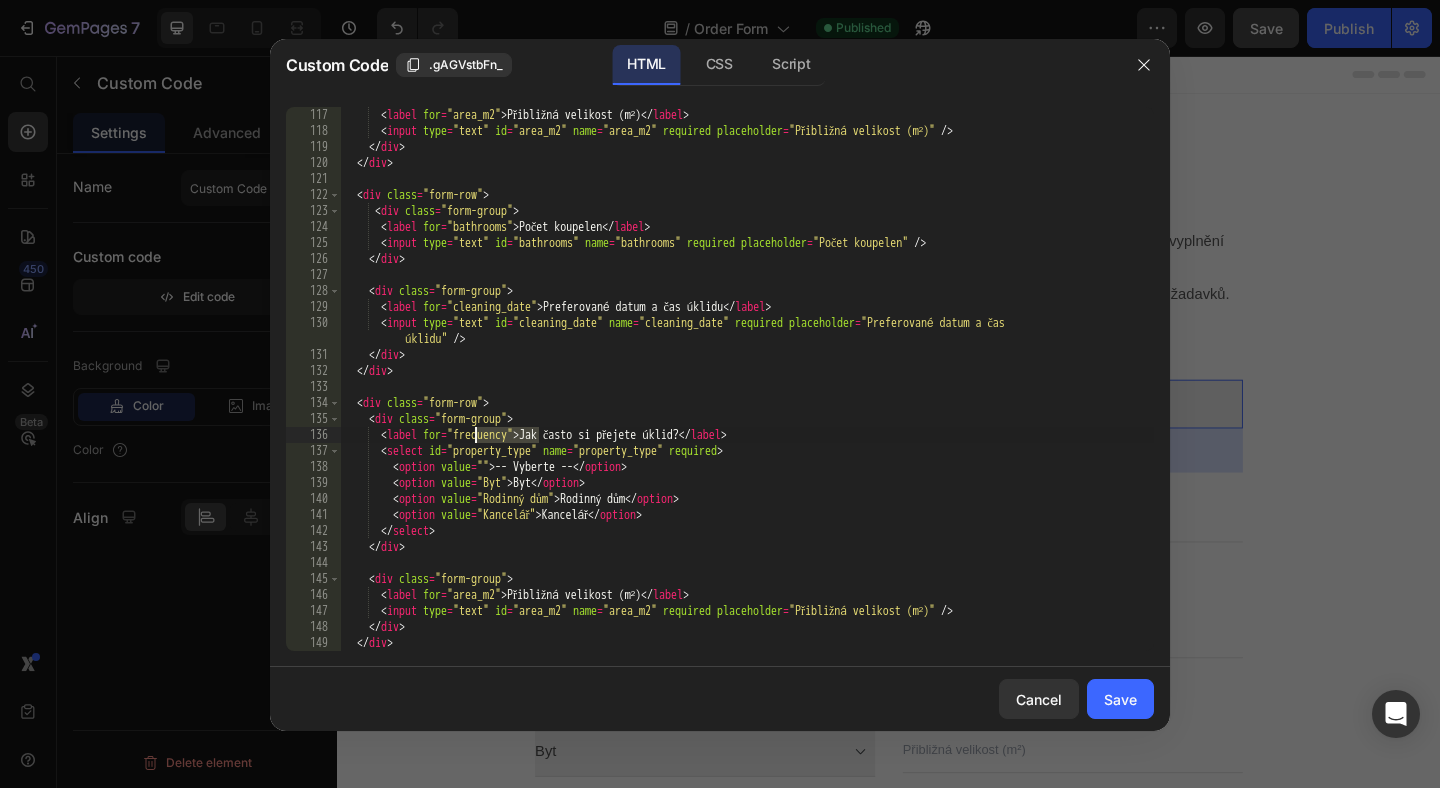 click on "< label   for = "area_m2" > Přibližná velikost (m²) </ label >         < input   type = "text"   id = "area_m2"   name = "area_m2"   required   placeholder = "Přibližná velikost (m²)"   />      </ div >    </ div >       < div   class = "form-row" >        < div   class = "form-group" >         < label   for = "bathrooms" > Počet koupelen </ label >         < input   type = "text"   id = "bathrooms"   name = "bathrooms"   required   placeholder = "Počet koupelen"   />      </ div >           < div   class = "form-group" >         < label   for = "cleaning_date" > Preferované datum a čas úklidu </ label >         < input   type = "text"   id = "cleaning_date"   name = "cleaning_date"   required   placeholder = "Preferované datum a čas             úklidu"   />      </ div >    </ div >       < div   class = "form-row" >      < div   class = "form-group" >         < label   for = "frequency" > Jak často si přejete úklid? </ label >         < select   id = "property_type"   =" at bounding box center (747, 395) 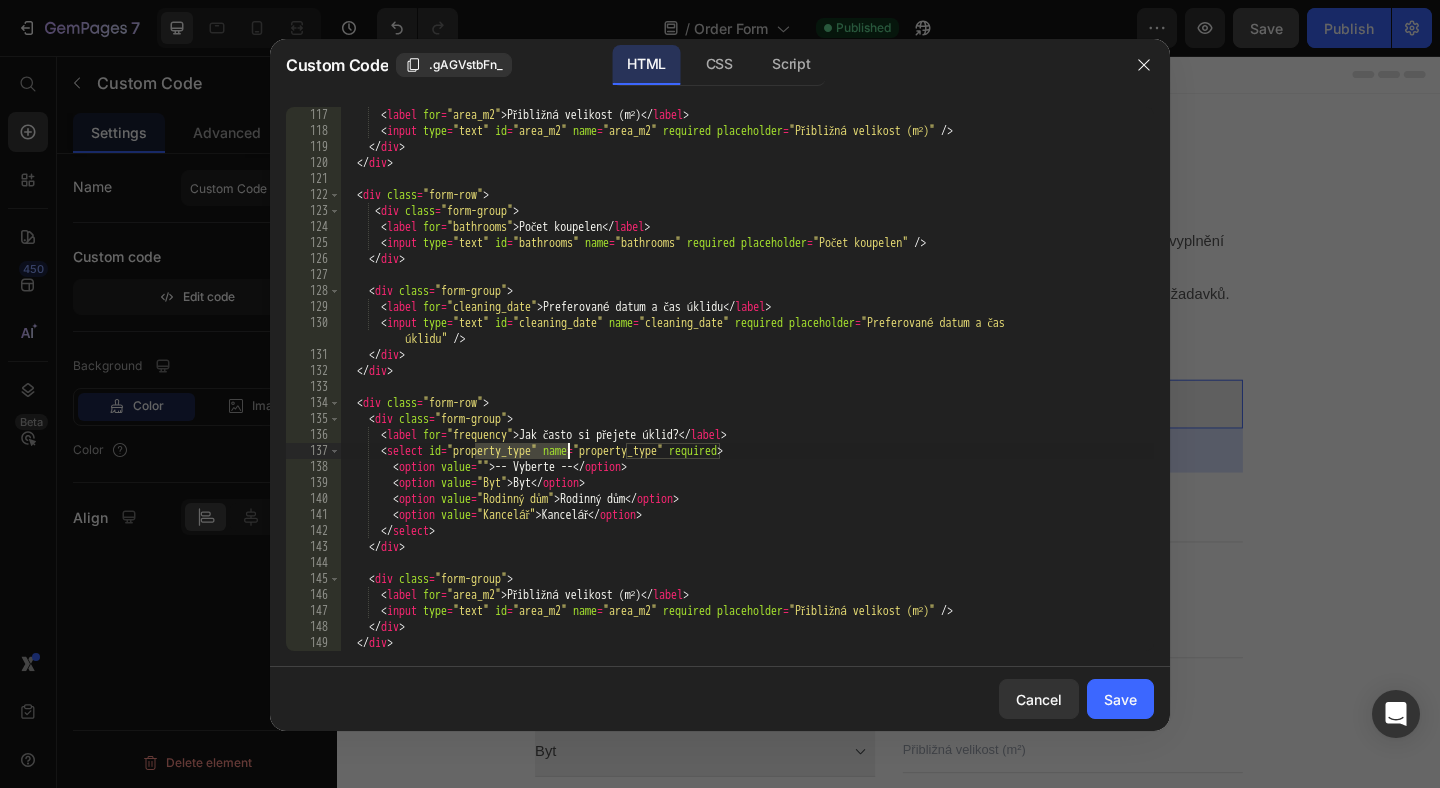 click on "< label   for = "area_m2" > Přibližná velikost (m²) </ label >         < input   type = "text"   id = "area_m2"   name = "area_m2"   required   placeholder = "Přibližná velikost (m²)"   />      </ div >    </ div >       < div   class = "form-row" >        < div   class = "form-group" >         < label   for = "bathrooms" > Počet koupelen </ label >         < input   type = "text"   id = "bathrooms"   name = "bathrooms"   required   placeholder = "Počet koupelen"   />      </ div >           < div   class = "form-group" >         < label   for = "cleaning_date" > Preferované datum a čas úklidu </ label >         < input   type = "text"   id = "cleaning_date"   name = "cleaning_date"   required   placeholder = "Preferované datum a čas             úklidu"   />      </ div >    </ div >       < div   class = "form-row" >      < div   class = "form-group" >         < label   for = "frequency" > Jak často si přejete úklid? </ label >         < select   id = "property_type"   =" at bounding box center [747, 395] 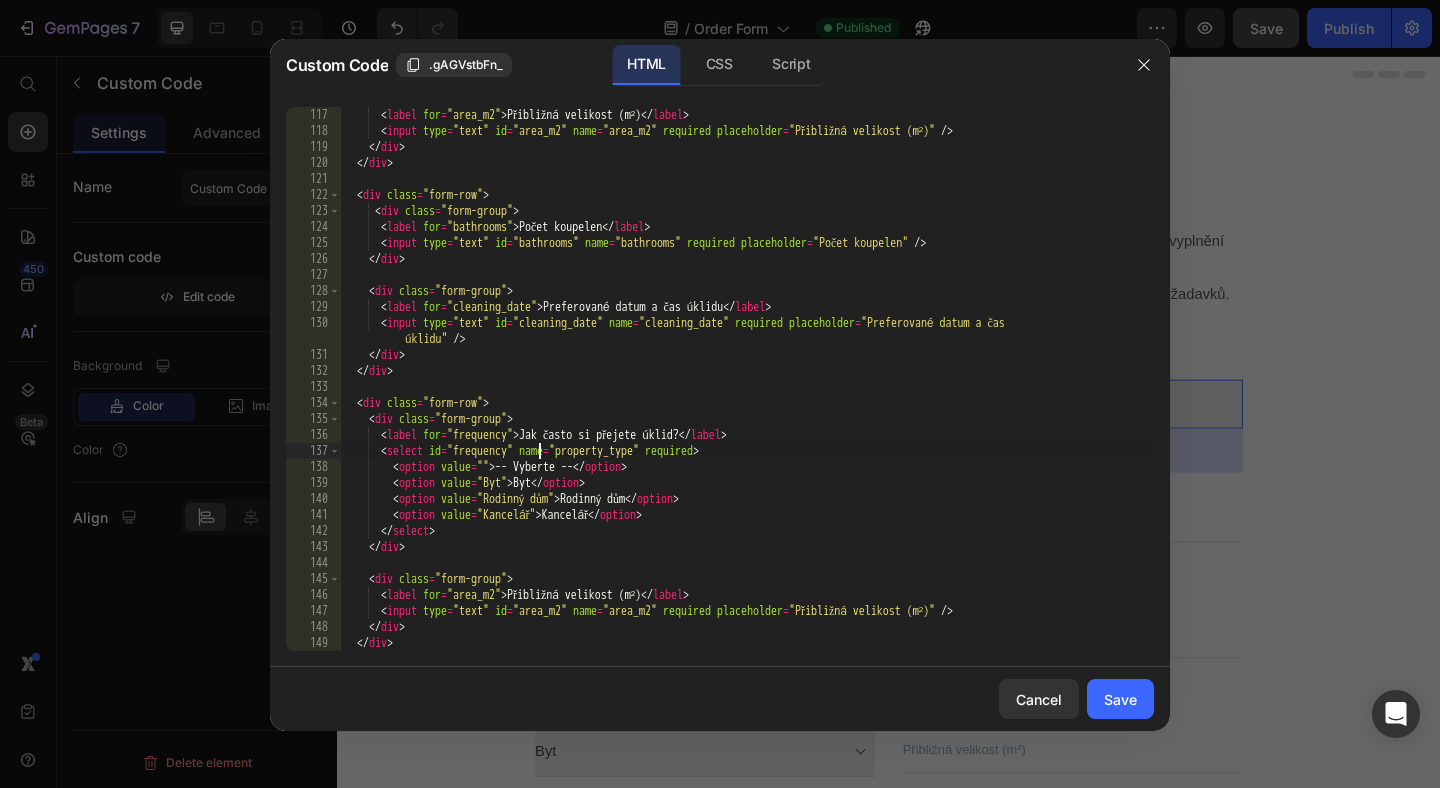 click on "< label   for = "area_m2" > Přibližná velikost (m²) </ label >         < input   type = "text"   id = "area_m2"   name = "area_m2"   required   placeholder = "Přibližná velikost (m²)"   />      </ div >    </ div >       < div   class = "form-row" >        < div   class = "form-group" >         < label   for = "bathrooms" > Počet koupelen </ label >         < input   type = "text"   id = "bathrooms"   name = "bathrooms"   required   placeholder = "Počet koupelen"   />      </ div >           < div   class = "form-group" >         < label   for = "cleaning_date" > Preferované datum a čas úklidu </ label >         < input   type = "text"   id = "cleaning_date"   name = "cleaning_date"   required   placeholder = "Preferované datum a čas             úklidu"   />      </ div >    </ div >       < div   class = "form-row" >      < div   class = "form-group" >         < label   for = "frequency" > Jak často si přejete úklid? </ label >         < select   id = "frequency"   name =" at bounding box center (747, 395) 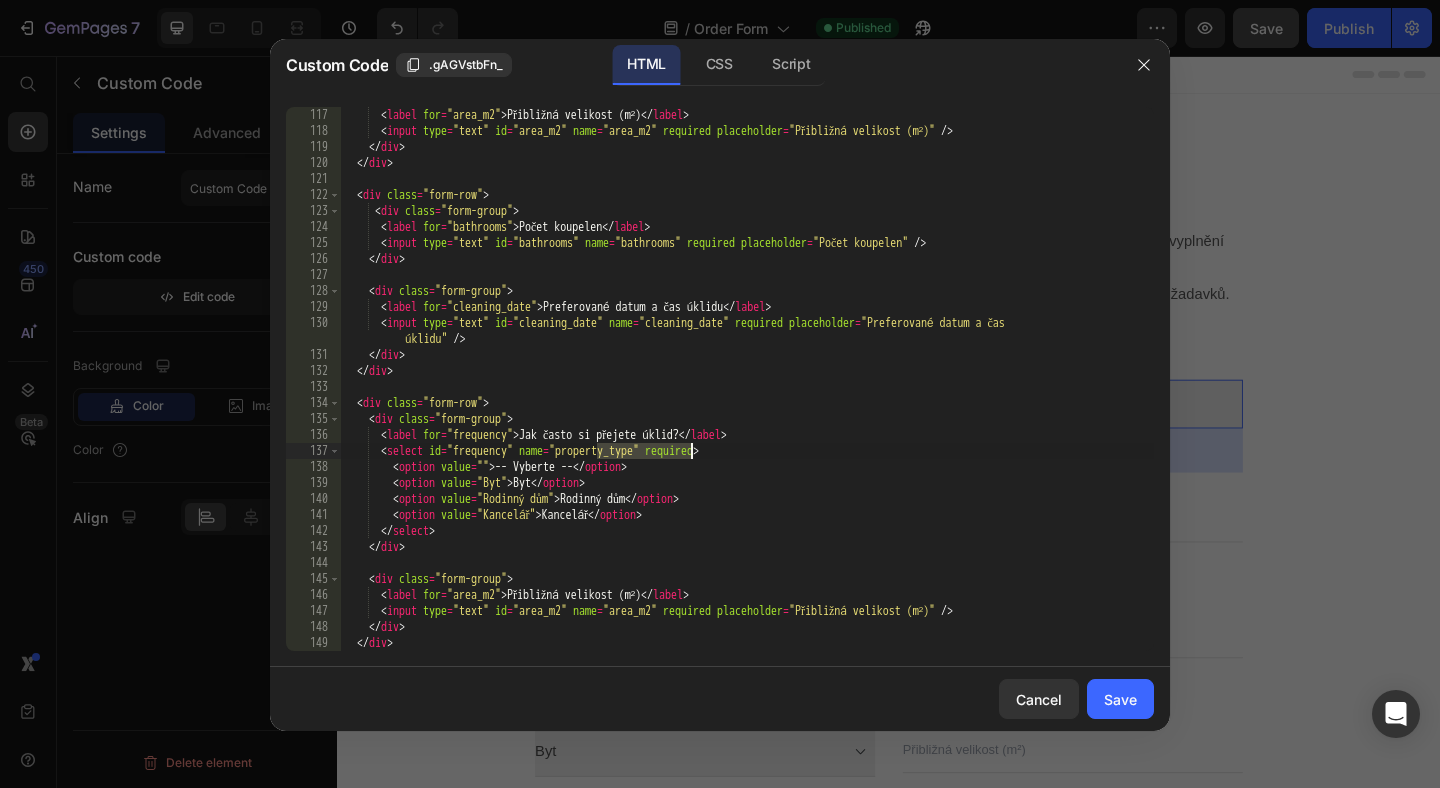 click on "< label   for = "area_m2" > Přibližná velikost (m²) </ label >         < input   type = "text"   id = "area_m2"   name = "area_m2"   required   placeholder = "Přibližná velikost (m²)"   />      </ div >    </ div >       < div   class = "form-row" >        < div   class = "form-group" >         < label   for = "bathrooms" > Počet koupelen </ label >         < input   type = "text"   id = "bathrooms"   name = "bathrooms"   required   placeholder = "Počet koupelen"   />      </ div >           < div   class = "form-group" >         < label   for = "cleaning_date" > Preferované datum a čas úklidu </ label >         < input   type = "text"   id = "cleaning_date"   name = "cleaning_date"   required   placeholder = "Preferované datum a čas             úklidu"   />      </ div >    </ div >       < div   class = "form-row" >      < div   class = "form-group" >         < label   for = "frequency" > Jak často si přejete úklid? </ label >         < select   id = "frequency"   name =" at bounding box center (747, 395) 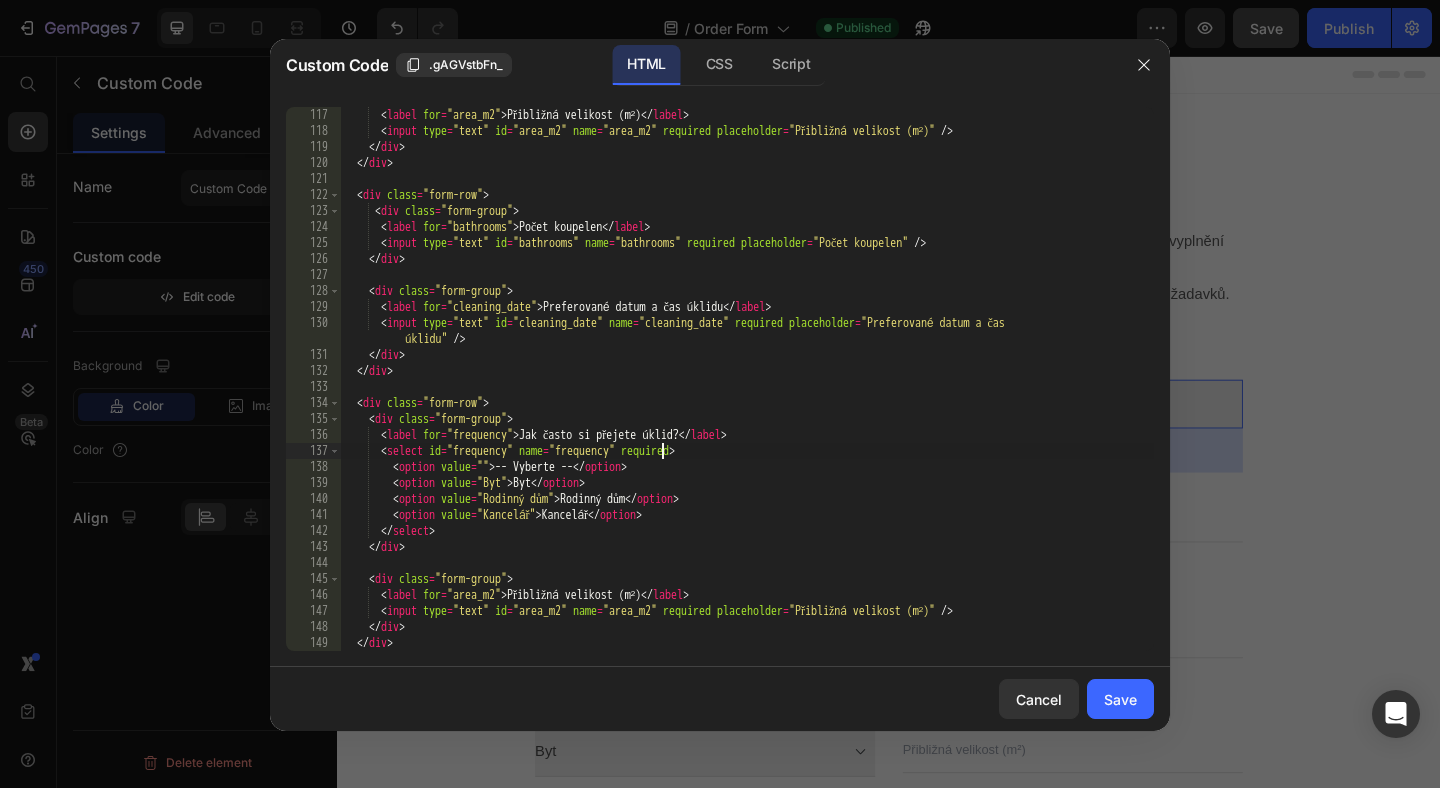 click on "< label   for = "area_m2" > Přibližná velikost (m²) </ label >         < input   type = "text"   id = "area_m2"   name = "area_m2"   required   placeholder = "Přibližná velikost (m²)"   />      </ div >    </ div >       < div   class = "form-row" >        < div   class = "form-group" >         < label   for = "bathrooms" > Počet koupelen </ label >         < input   type = "text"   id = "bathrooms"   name = "bathrooms"   required   placeholder = "Počet koupelen"   />      </ div >           < div   class = "form-group" >         < label   for = "cleaning_date" > Preferované datum a čas úklidu </ label >         < input   type = "text"   id = "cleaning_date"   name = "cleaning_date"   required   placeholder = "Preferované datum a čas             úklidu"   />      </ div >    </ div >       < div   class = "form-row" >      < div   class = "form-group" >         < label   for = "frequency" > Jak často si přejete úklid? </ label >         < select   id = "frequency"   name =" at bounding box center [747, 395] 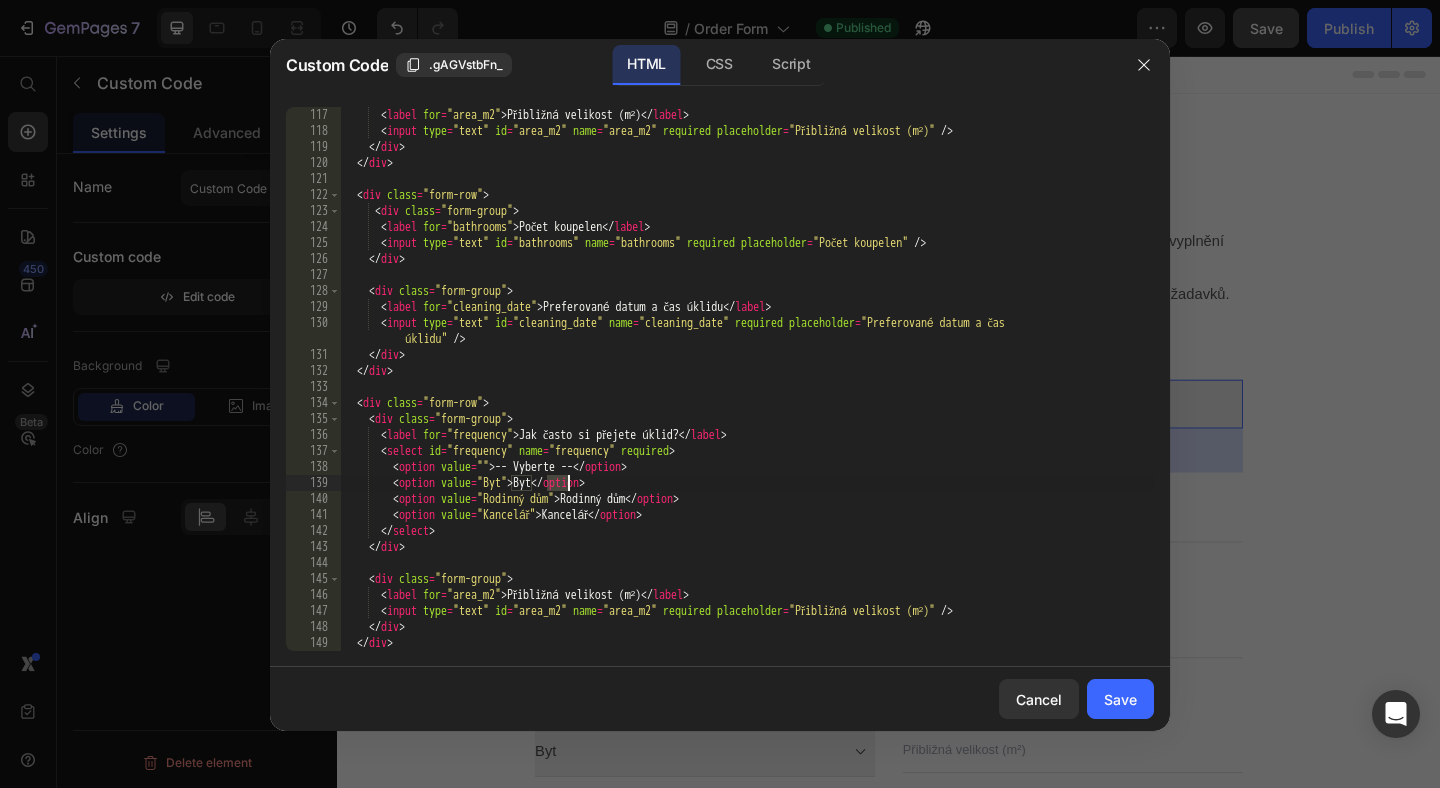 click on "< label   for = "area_m2" > Přibližná velikost (m²) </ label >         < input   type = "text"   id = "area_m2"   name = "area_m2"   required   placeholder = "Přibližná velikost (m²)"   />      </ div >    </ div >       < div   class = "form-row" >        < div   class = "form-group" >         < label   for = "bathrooms" > Počet koupelen </ label >         < input   type = "text"   id = "bathrooms"   name = "bathrooms"   required   placeholder = "Počet koupelen"   />      </ div >           < div   class = "form-group" >         < label   for = "cleaning_date" > Preferované datum a čas úklidu </ label >         < input   type = "text"   id = "cleaning_date"   name = "cleaning_date"   required   placeholder = "Preferované datum a čas             úklidu"   />      </ div >    </ div >       < div   class = "form-row" >      < div   class = "form-group" >         < label   for = "frequency" > Jak často si přejete úklid? </ label >         < select   id = "frequency"   name =" at bounding box center (747, 395) 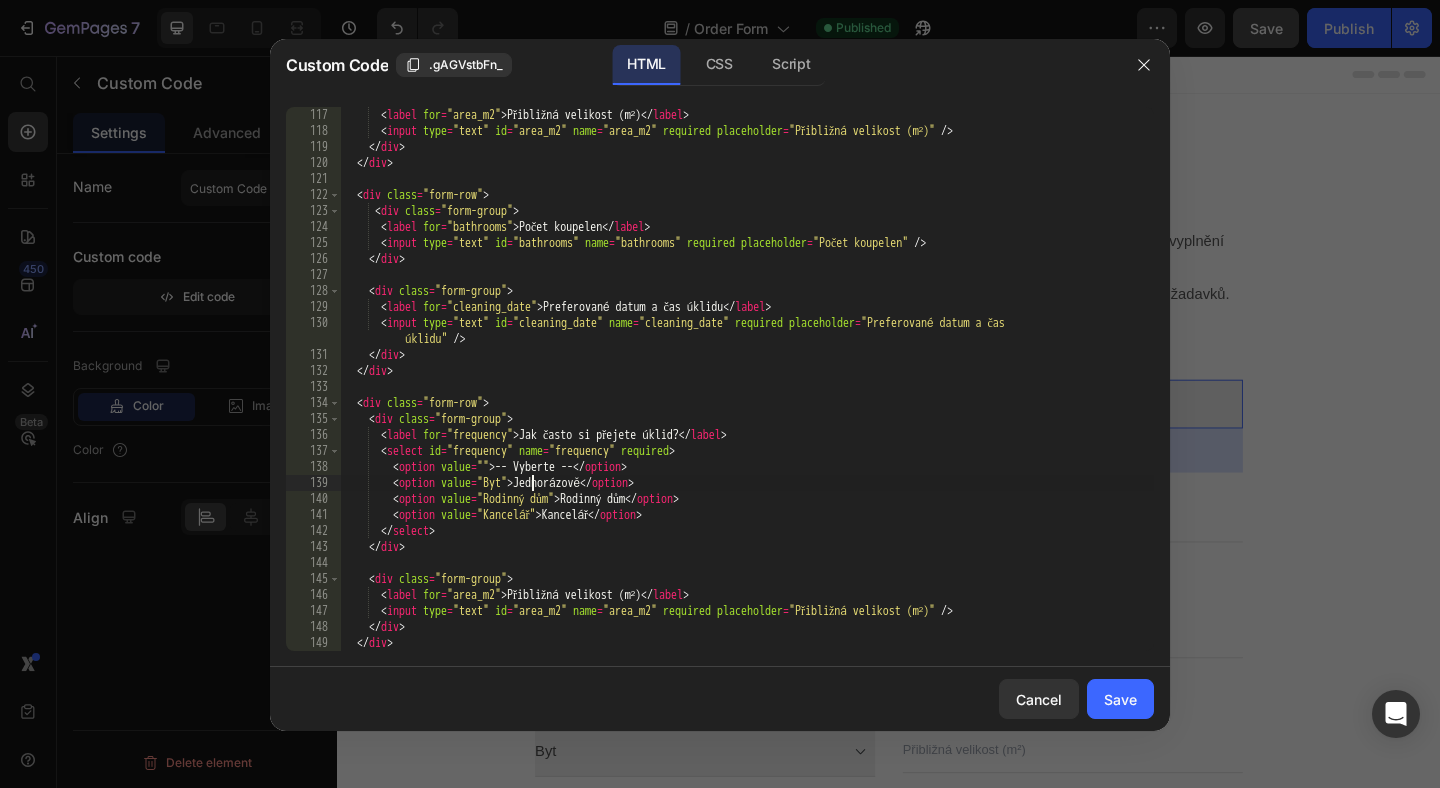click on "< label   for = "area_m2" > Přibližná velikost (m²) </ label >         < input   type = "text"   id = "area_m2"   name = "area_m2"   required   placeholder = "Přibližná velikost (m²)"   />      </ div >    </ div >       < div   class = "form-row" >        < div   class = "form-group" >         < label   for = "bathrooms" > Počet koupelen </ label >         < input   type = "text"   id = "bathrooms"   name = "bathrooms"   required   placeholder = "Počet koupelen"   />      </ div >           < div   class = "form-group" >         < label   for = "cleaning_date" > Preferované datum a čas úklidu </ label >         < input   type = "text"   id = "cleaning_date"   name = "cleaning_date"   required   placeholder = "Preferované datum a čas             úklidu"   />      </ div >    </ div >       < div   class = "form-row" >      < div   class = "form-group" >         < label   for = "frequency" > Jak často si přejete úklid? </ label >         < select   id = "frequency"   name =" at bounding box center (747, 395) 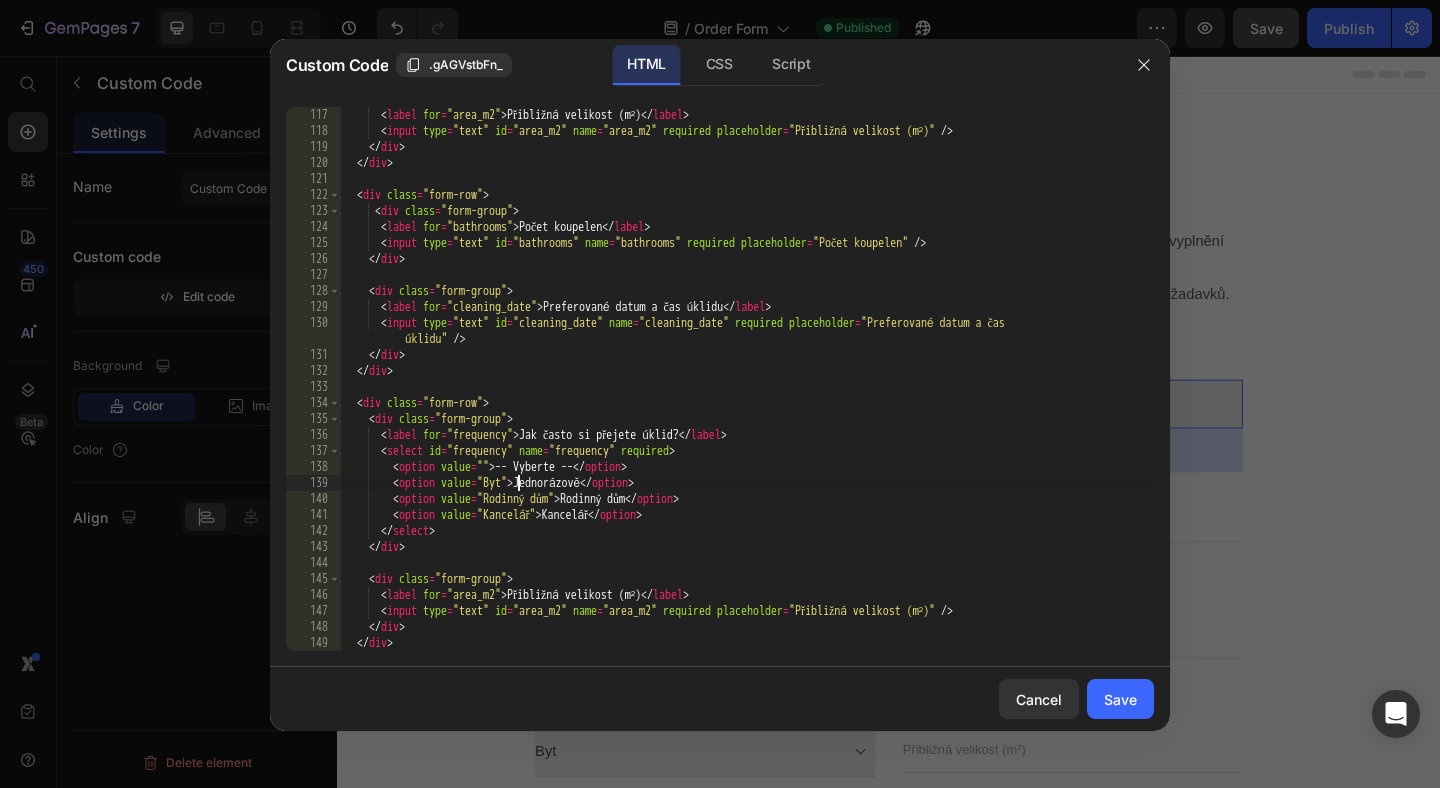 click on "< label   for = "area_m2" > Přibližná velikost (m²) </ label >         < input   type = "text"   id = "area_m2"   name = "area_m2"   required   placeholder = "Přibližná velikost (m²)"   />      </ div >    </ div >       < div   class = "form-row" >        < div   class = "form-group" >         < label   for = "bathrooms" > Počet koupelen </ label >         < input   type = "text"   id = "bathrooms"   name = "bathrooms"   required   placeholder = "Počet koupelen"   />      </ div >           < div   class = "form-group" >         < label   for = "cleaning_date" > Preferované datum a čas úklidu </ label >         < input   type = "text"   id = "cleaning_date"   name = "cleaning_date"   required   placeholder = "Preferované datum a čas             úklidu"   />      </ div >    </ div >       < div   class = "form-row" >      < div   class = "form-group" >         < label   for = "frequency" > Jak často si přejete úklid? </ label >         < select   id = "frequency"   name =" at bounding box center (747, 395) 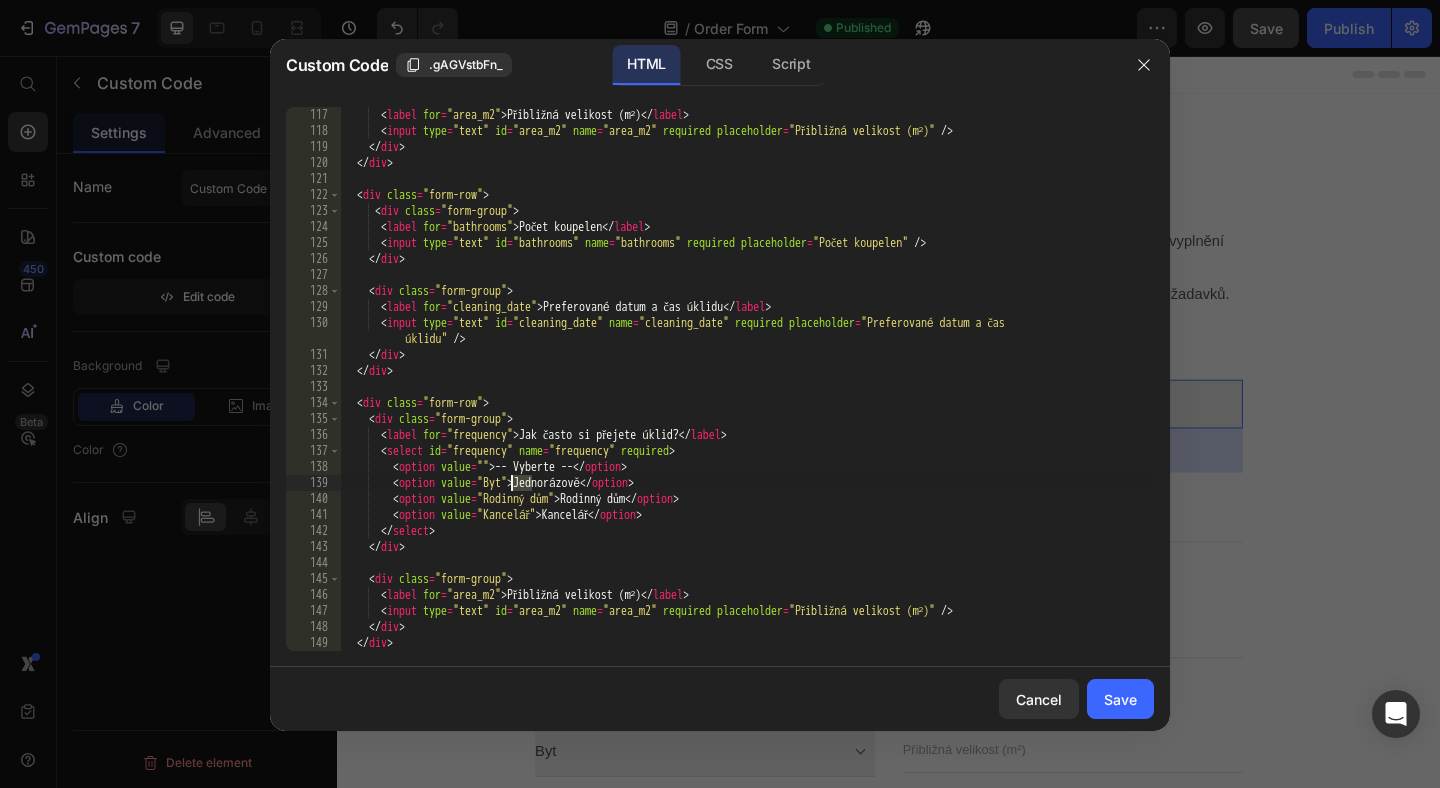 paste on "Jednorázově" 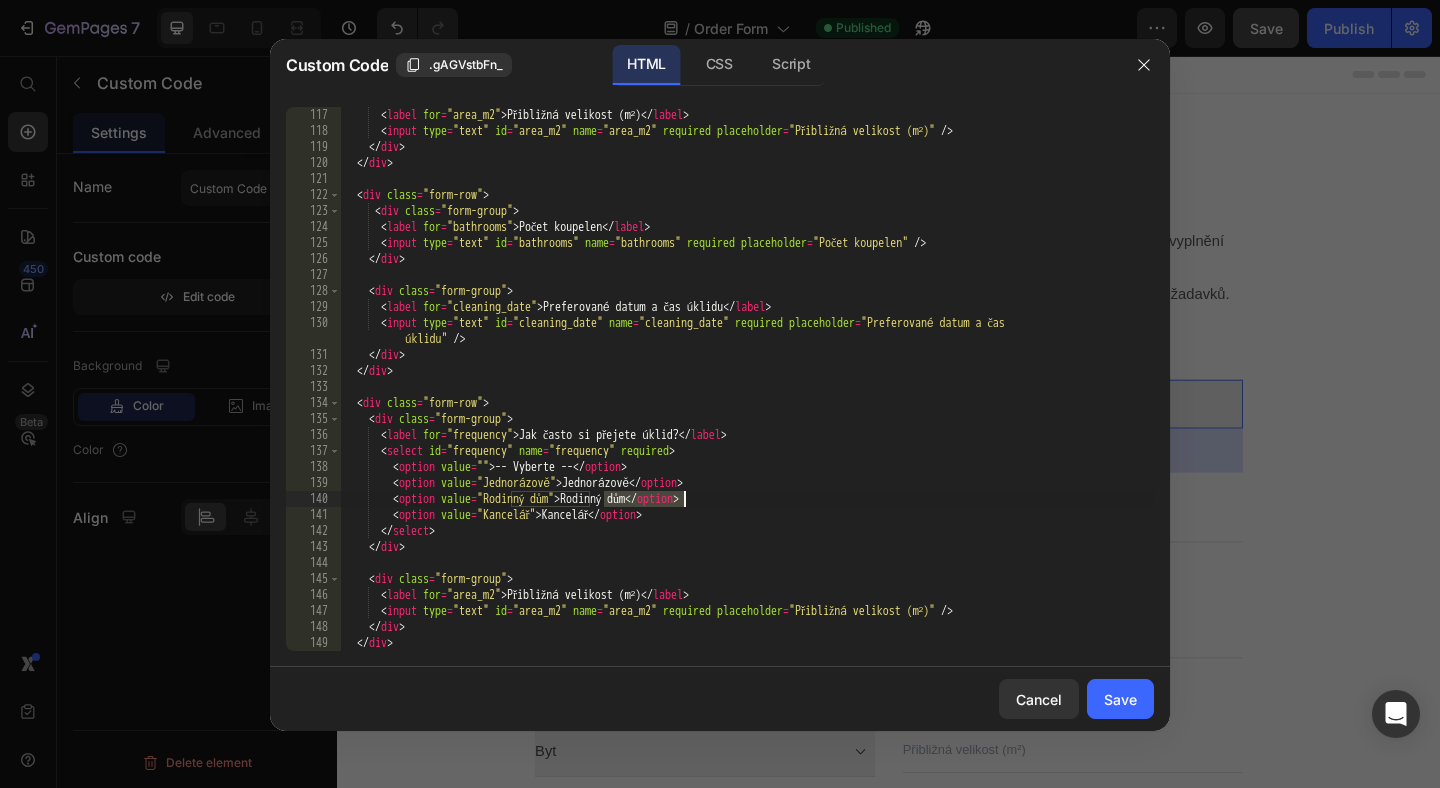 drag, startPoint x: 604, startPoint y: 499, endPoint x: 683, endPoint y: 499, distance: 79 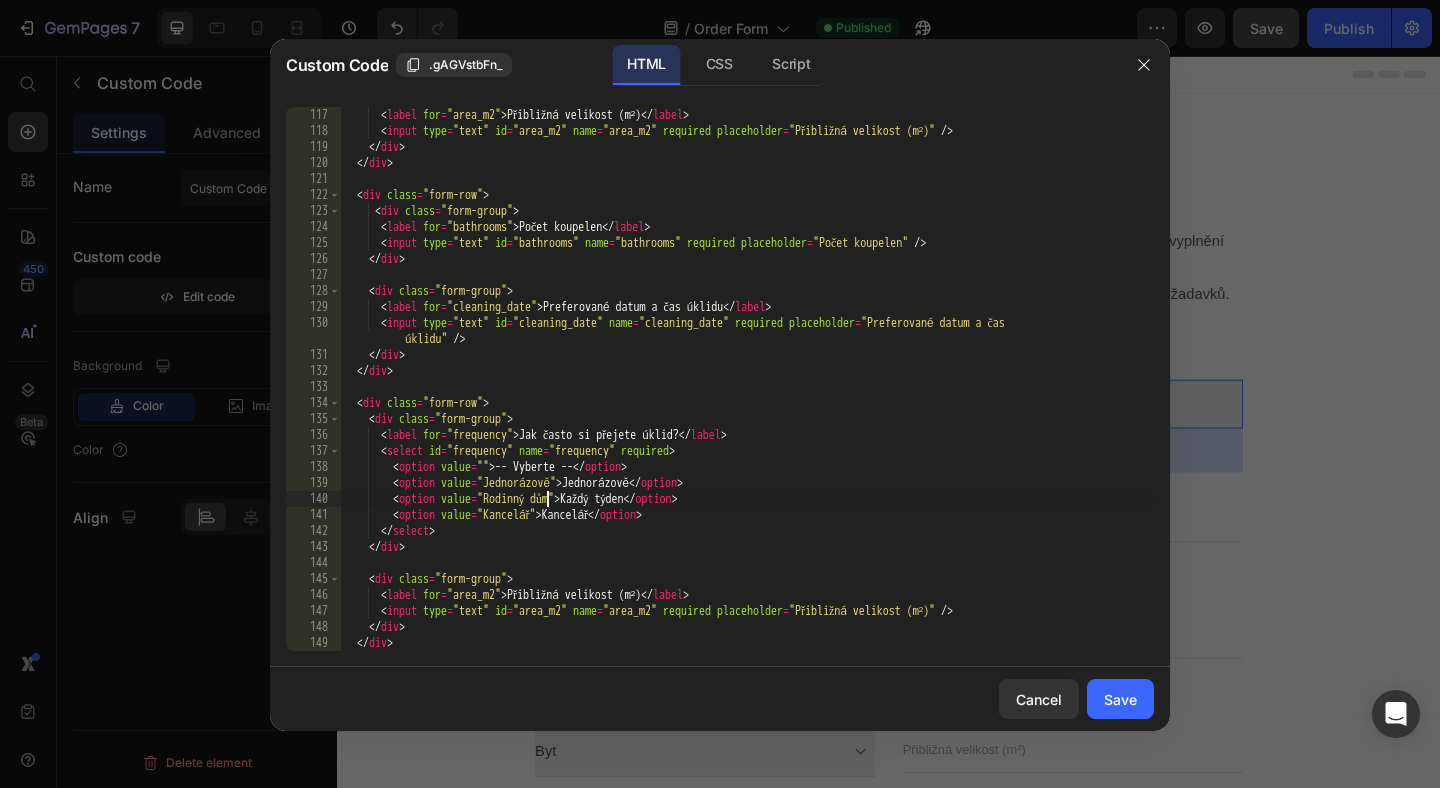 click on "< label   for = "area_m2" > Přibližná velikost (m²) </ label >         < input   type = "text"   id = "area_m2"   name = "area_m2"   required   placeholder = "Přibližná velikost (m²)"   />      </ div >    </ div >       < div   class = "form-row" >        < div   class = "form-group" >         < label   for = "bathrooms" > Počet koupelen </ label >         < input   type = "text"   id = "bathrooms"   name = "bathrooms"   required   placeholder = "Počet koupelen"   />      </ div >           < div   class = "form-group" >         < label   for = "cleaning_date" > Preferované datum a čas úklidu </ label >         < input   type = "text"   id = "cleaning_date"   name = "cleaning_date"   required   placeholder = "Preferované datum a čas             úklidu"   />      </ div >    </ div >       < div   class = "form-row" >      < div   class = "form-group" >         < label   for = "frequency" > Jak často si přejete úklid? </ label >         < select   id = "frequency"   name =" at bounding box center [747, 395] 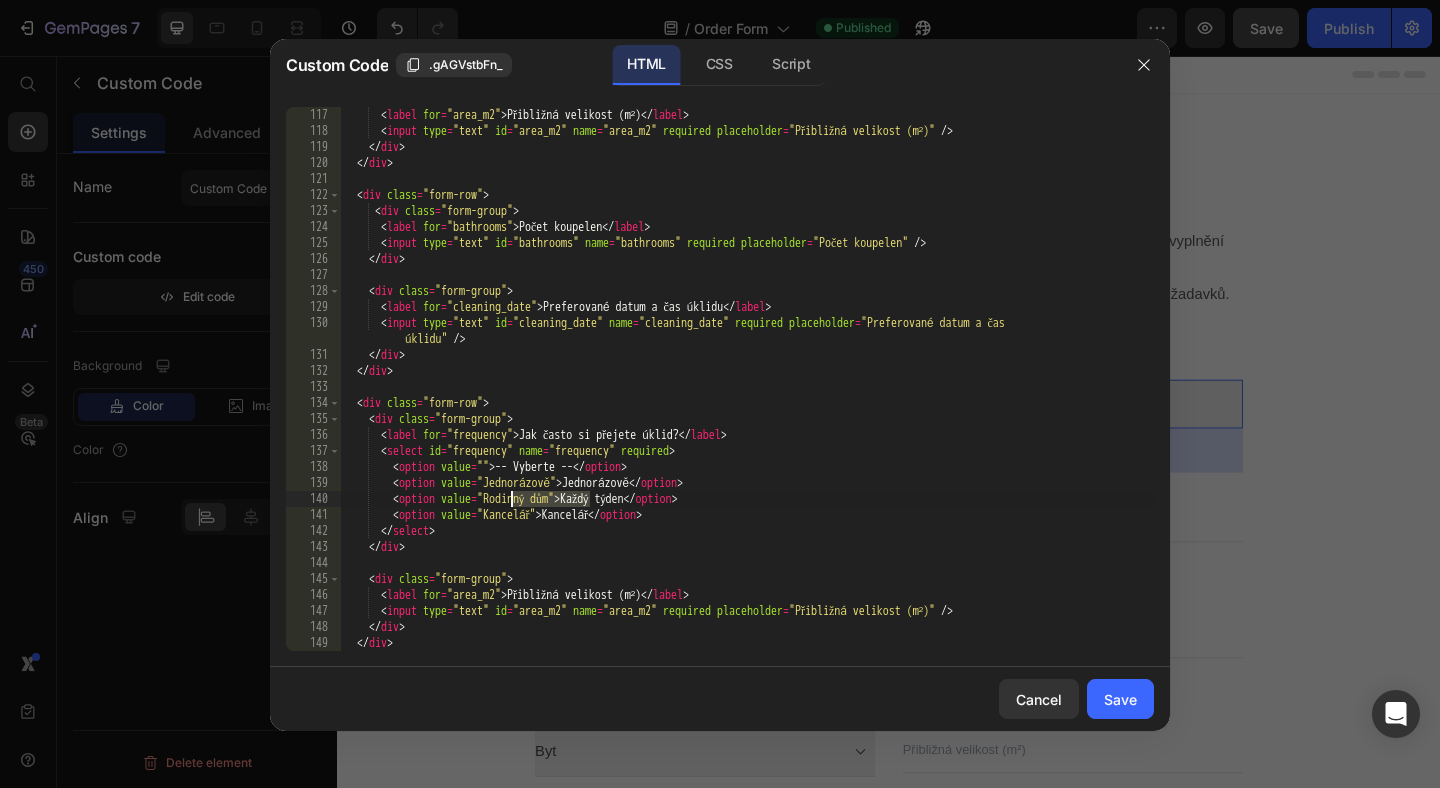 drag, startPoint x: 590, startPoint y: 503, endPoint x: 512, endPoint y: 503, distance: 78 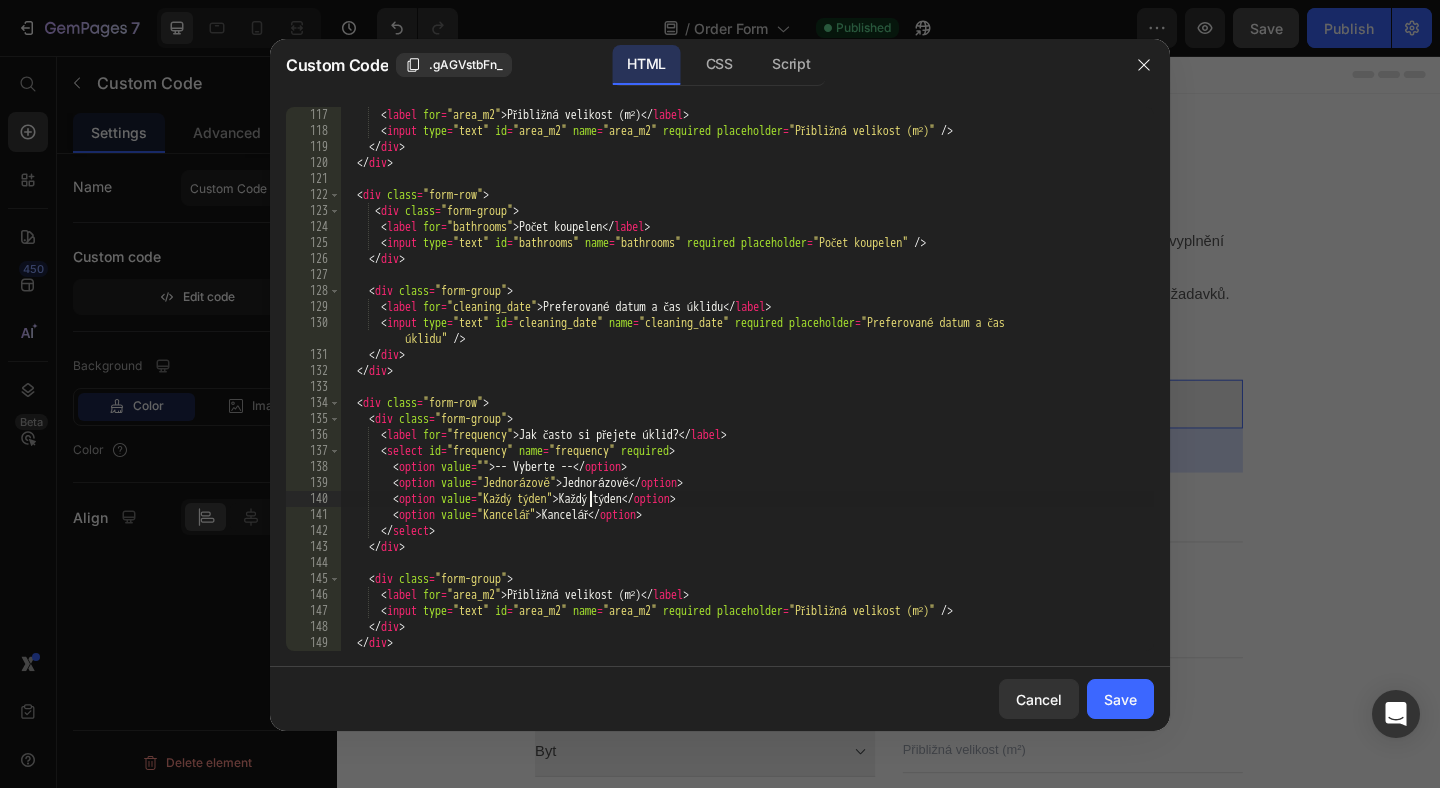 click on "< label   for = "area_m2" > Přibližná velikost (m²) </ label >         < input   type = "text"   id = "area_m2"   name = "area_m2"   required   placeholder = "Přibližná velikost (m²)"   />      </ div >    </ div >       < div   class = "form-row" >        < div   class = "form-group" >         < label   for = "bathrooms" > Počet koupelen </ label >         < input   type = "text"   id = "bathrooms"   name = "bathrooms"   required   placeholder = "Počet koupelen"   />      </ div >           < div   class = "form-group" >         < label   for = "cleaning_date" > Preferované datum a čas úklidu </ label >         < input   type = "text"   id = "cleaning_date"   name = "cleaning_date"   required   placeholder = "Preferované datum a čas             úklidu"   />      </ div >    </ div >       < div   class = "form-row" >      < div   class = "form-group" >         < label   for = "frequency" > Jak často si přejete úklid? </ label >         < select   id = "frequency"   name =" at bounding box center [747, 395] 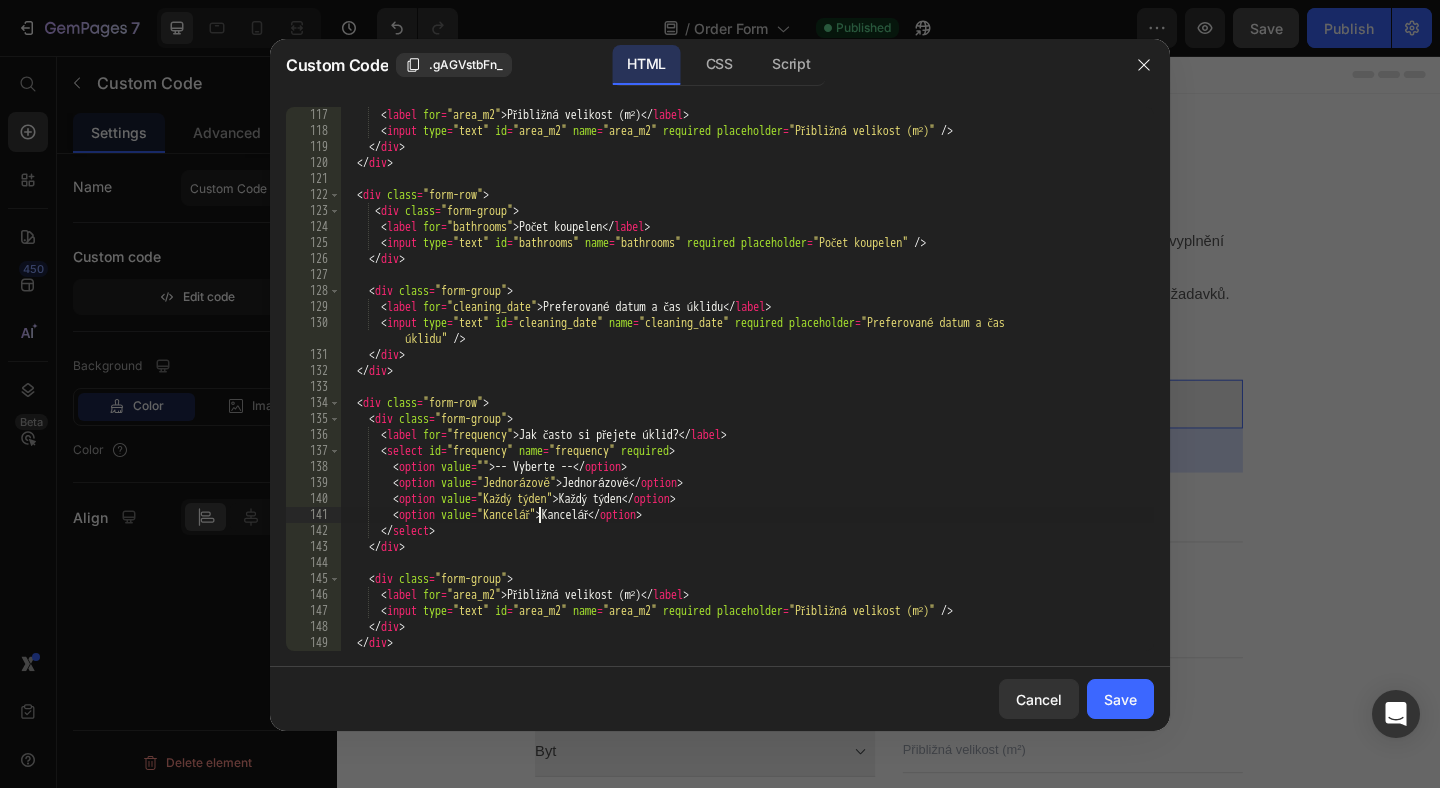 click on "< label   for = "area_m2" > Přibližná velikost (m²) </ label >         < input   type = "text"   id = "area_m2"   name = "area_m2"   required   placeholder = "Přibližná velikost (m²)"   />      </ div >    </ div >       < div   class = "form-row" >        < div   class = "form-group" >         < label   for = "bathrooms" > Počet koupelen </ label >         < input   type = "text"   id = "bathrooms"   name = "bathrooms"   required   placeholder = "Počet koupelen"   />      </ div >           < div   class = "form-group" >         < label   for = "cleaning_date" > Preferované datum a čas úklidu </ label >         < input   type = "text"   id = "cleaning_date"   name = "cleaning_date"   required   placeholder = "Preferované datum a čas             úklidu"   />      </ div >    </ div >       < div   class = "form-row" >      < div   class = "form-group" >         < label   for = "frequency" > Jak často si přejete úklid? </ label >         < select   id = "frequency"   name =" at bounding box center [747, 395] 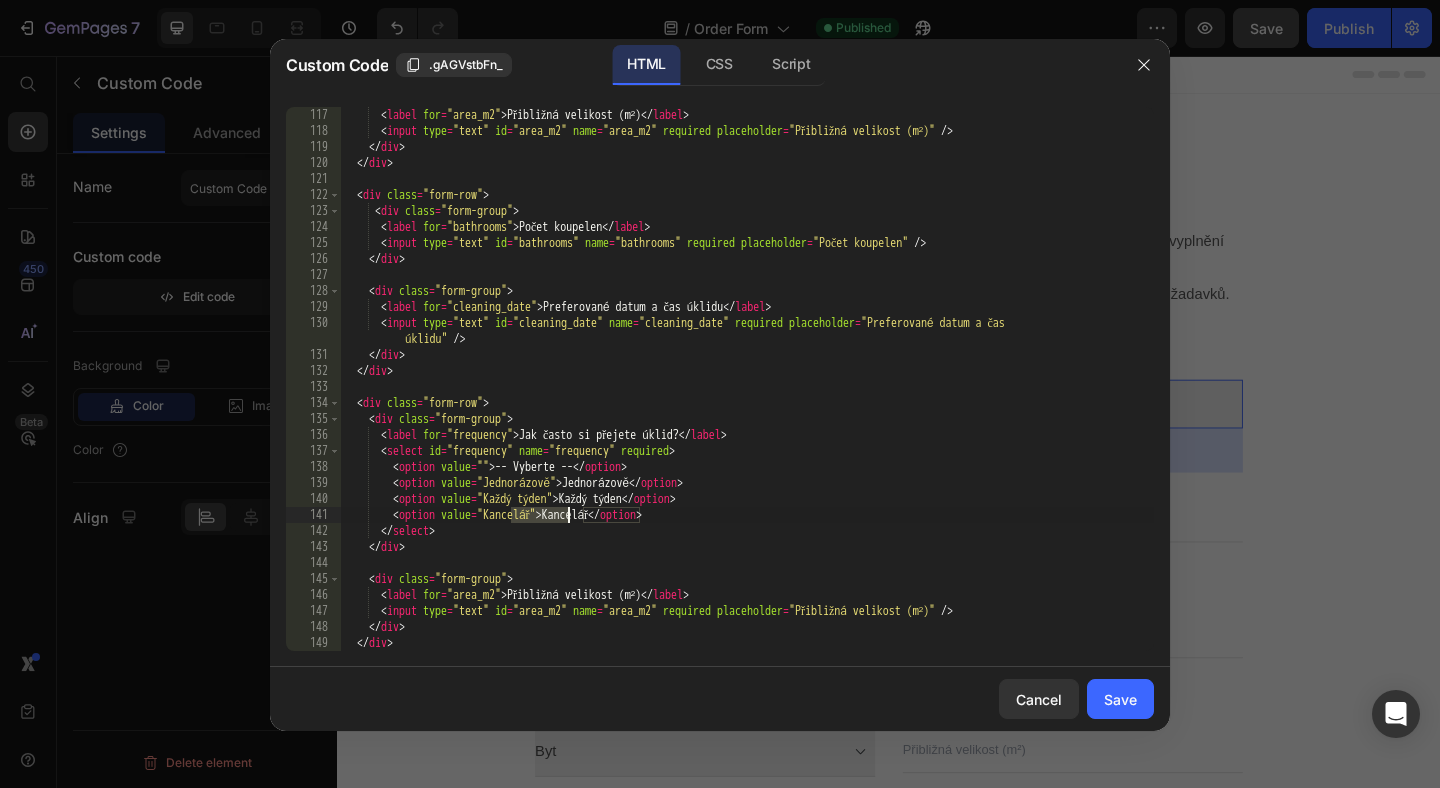 paste on "ždé dva týdny" 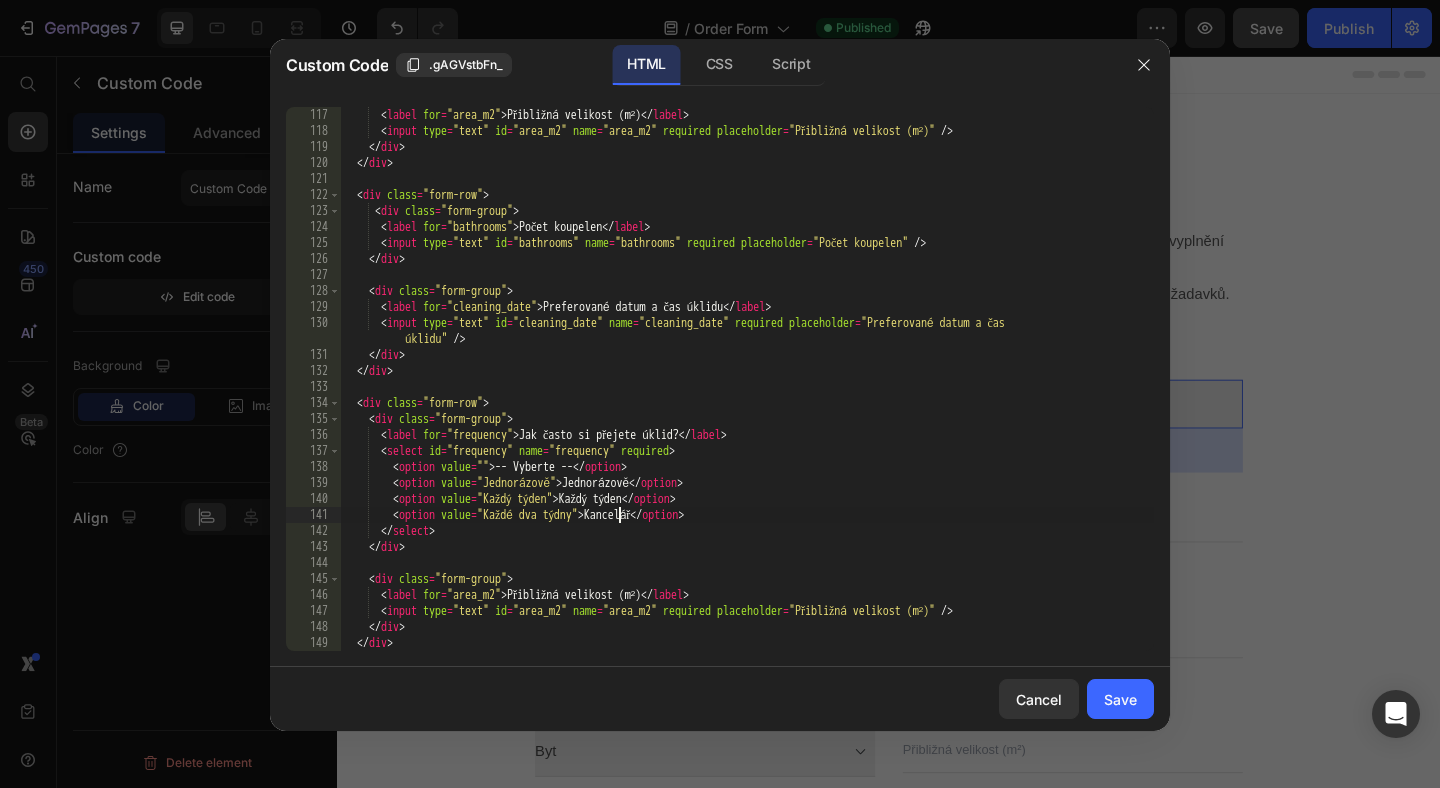 click on "< label   for = "area_m2" > Přibližná velikost (m²) </ label >         < input   type = "text"   id = "area_m2"   name = "area_m2"   required   placeholder = "Přibližná velikost (m²)"   />      </ div >    </ div >       < div   class = "form-row" >        < div   class = "form-group" >         < label   for = "bathrooms" > Počet koupelen </ label >         < input   type = "text"   id = "bathrooms"   name = "bathrooms"   required   placeholder = "Počet koupelen"   />      </ div >           < div   class = "form-group" >         < label   for = "cleaning_date" > Preferované datum a čas úklidu </ label >         < input   type = "text"   id = "cleaning_date"   name = "cleaning_date"   required   placeholder = "Preferované datum a čas             úklidu"   />      </ div >    </ div >       < div   class = "form-row" >      < div   class = "form-group" >         < label   for = "frequency" > Jak často si přejete úklid? </ label >         < select   id = "frequency"   name =" at bounding box center [747, 395] 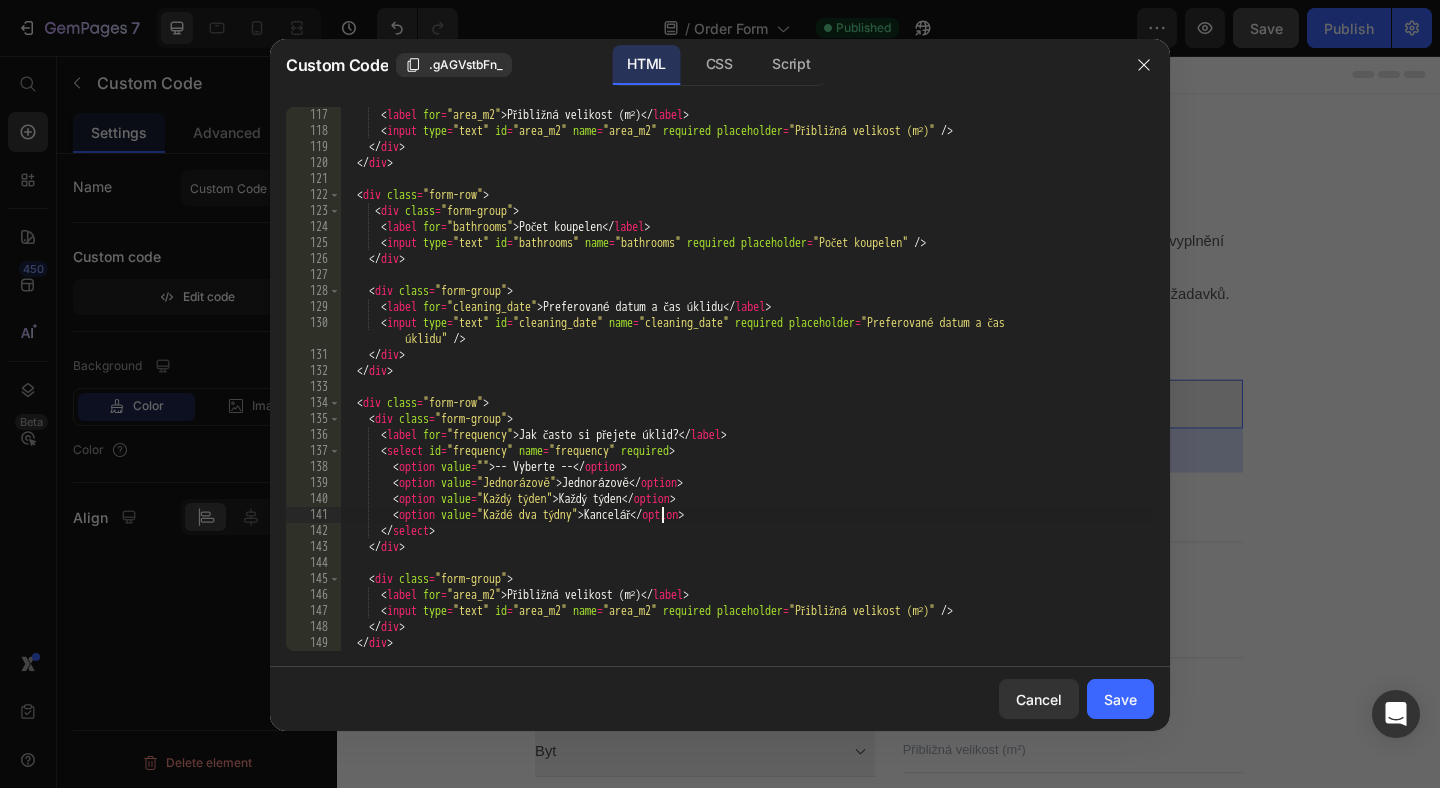 click on "< label   for = "area_m2" > Přibližná velikost (m²) </ label >         < input   type = "text"   id = "area_m2"   name = "area_m2"   required   placeholder = "Přibližná velikost (m²)"   />      </ div >    </ div >       < div   class = "form-row" >        < div   class = "form-group" >         < label   for = "bathrooms" > Počet koupelen </ label >         < input   type = "text"   id = "bathrooms"   name = "bathrooms"   required   placeholder = "Počet koupelen"   />      </ div >           < div   class = "form-group" >         < label   for = "cleaning_date" > Preferované datum a čas úklidu </ label >         < input   type = "text"   id = "cleaning_date"   name = "cleaning_date"   required   placeholder = "Preferované datum a čas             úklidu"   />      </ div >    </ div >       < div   class = "form-row" >      < div   class = "form-group" >         < label   for = "frequency" > Jak často si přejete úklid? </ label >         < select   id = "frequency"   name =" at bounding box center [747, 395] 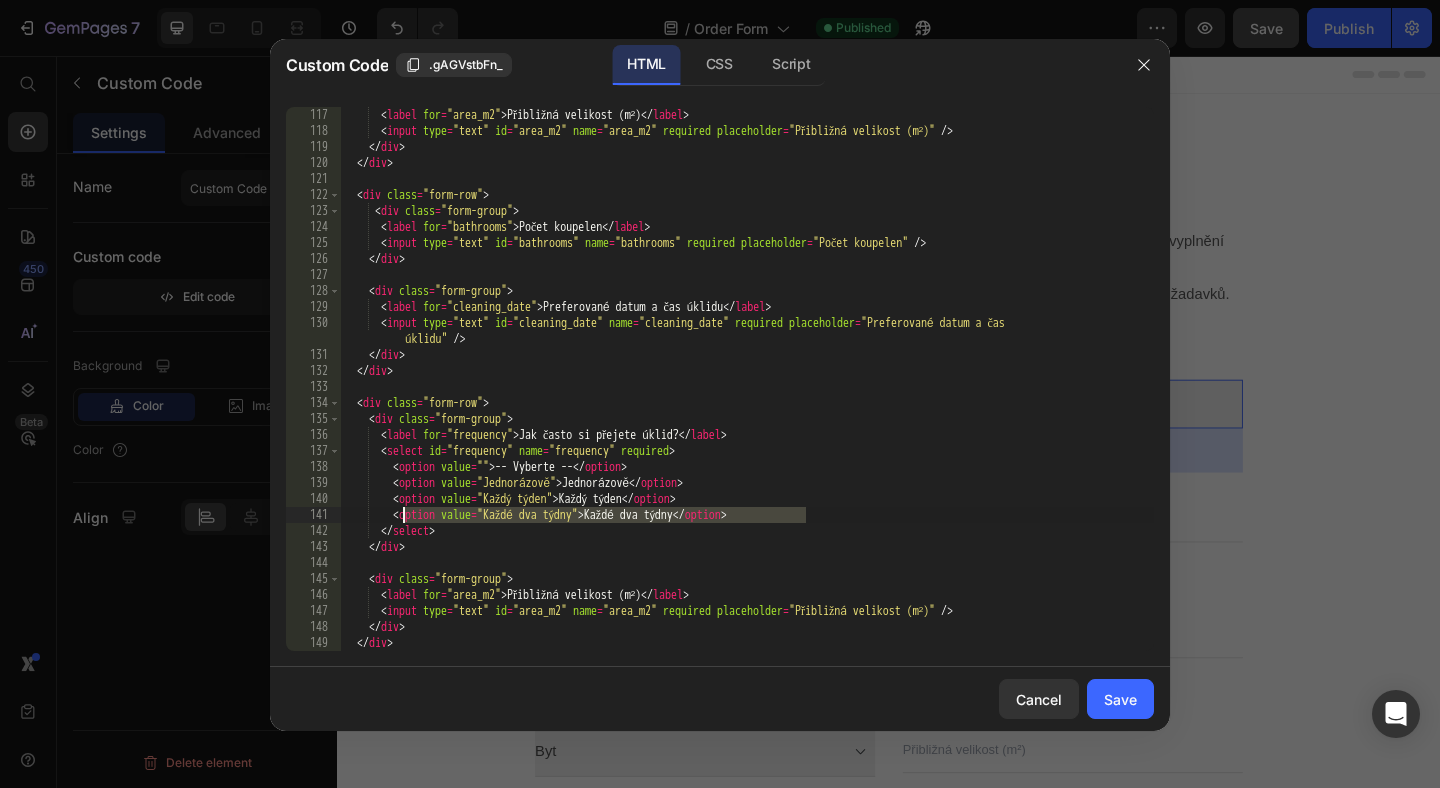 drag, startPoint x: 809, startPoint y: 517, endPoint x: 403, endPoint y: 518, distance: 406.00122 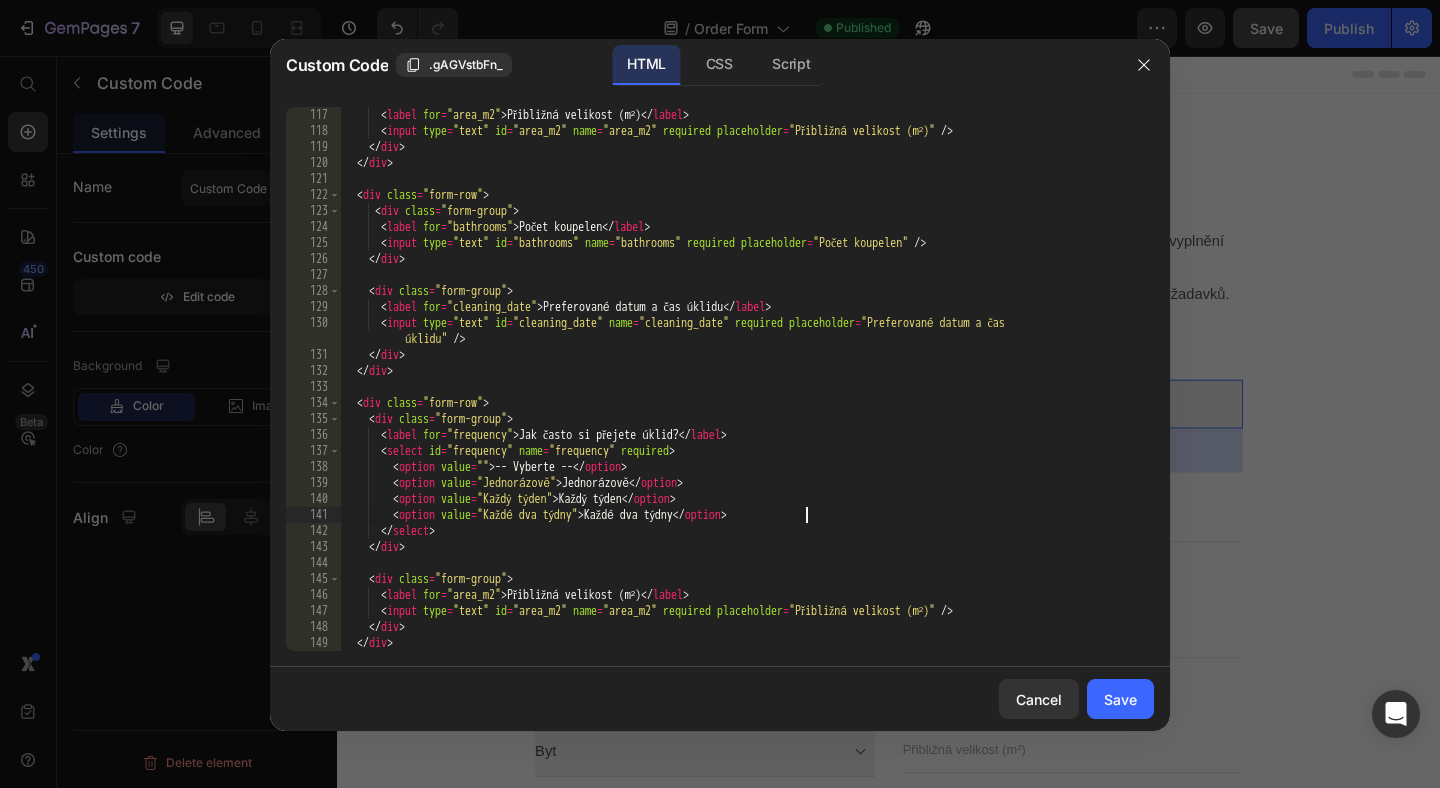 scroll, scrollTop: 0, scrollLeft: 4, axis: horizontal 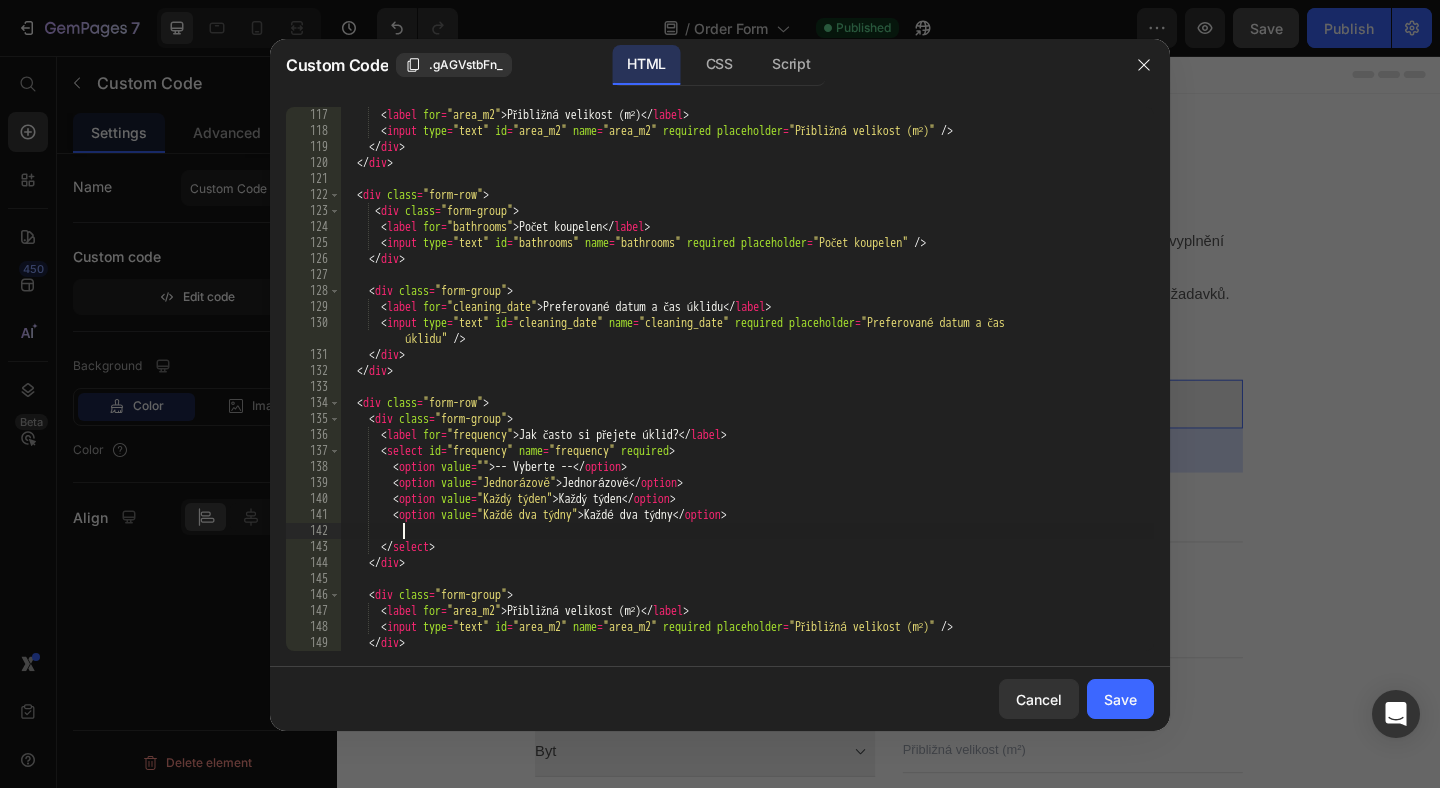 paste on "<option value="Každé dva týdny">Každé dva týdny</option>" 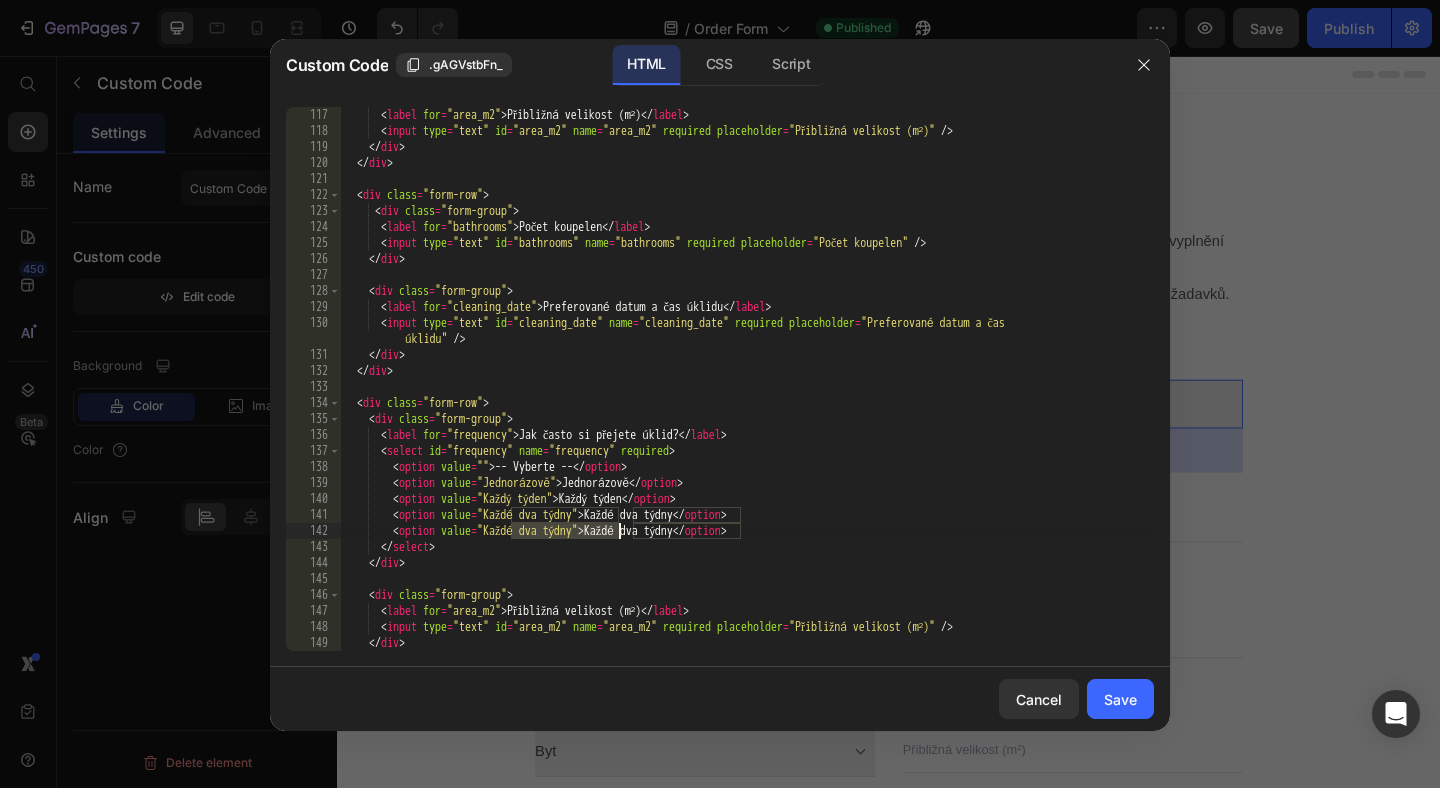drag, startPoint x: 510, startPoint y: 532, endPoint x: 616, endPoint y: 534, distance: 106.01887 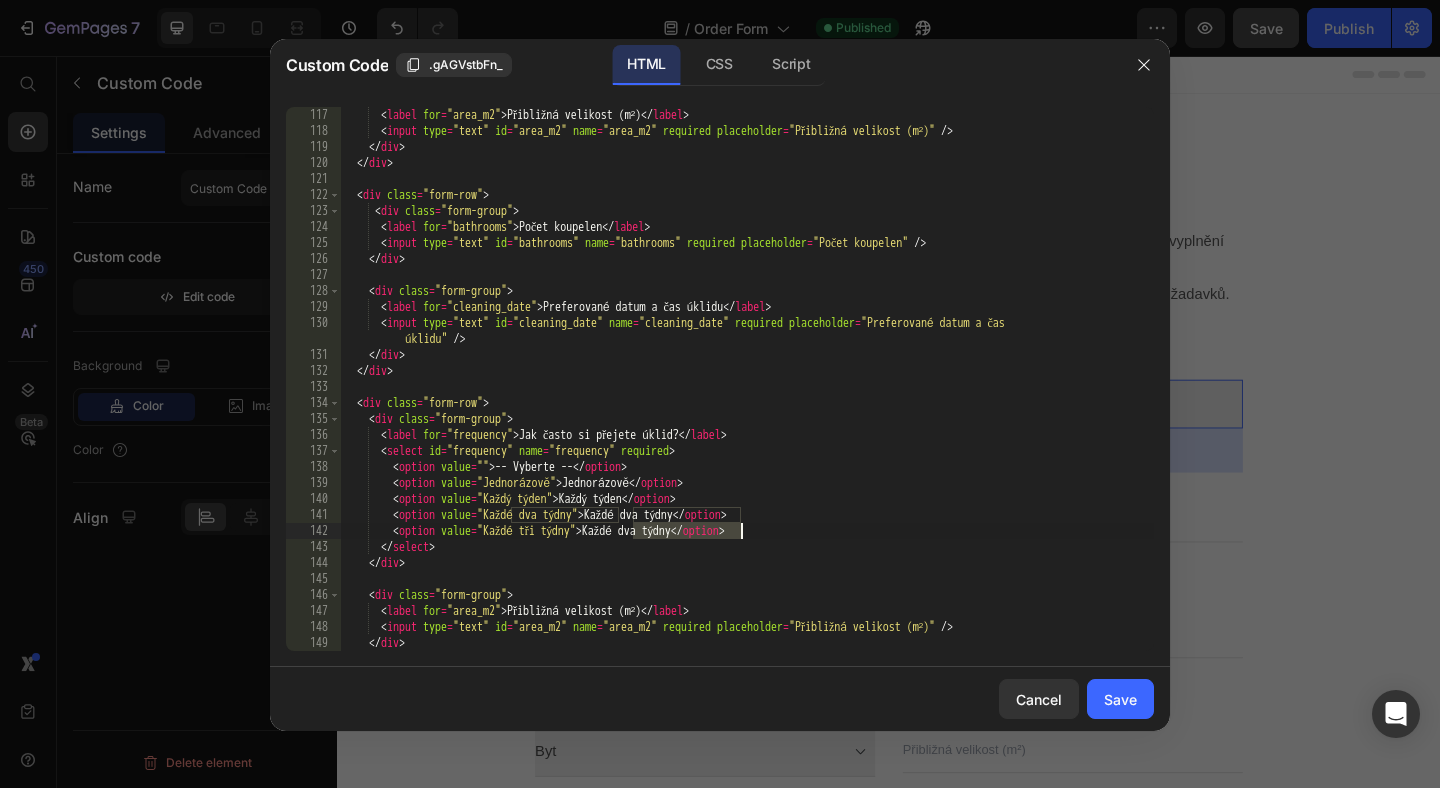 drag, startPoint x: 631, startPoint y: 531, endPoint x: 740, endPoint y: 532, distance: 109.004585 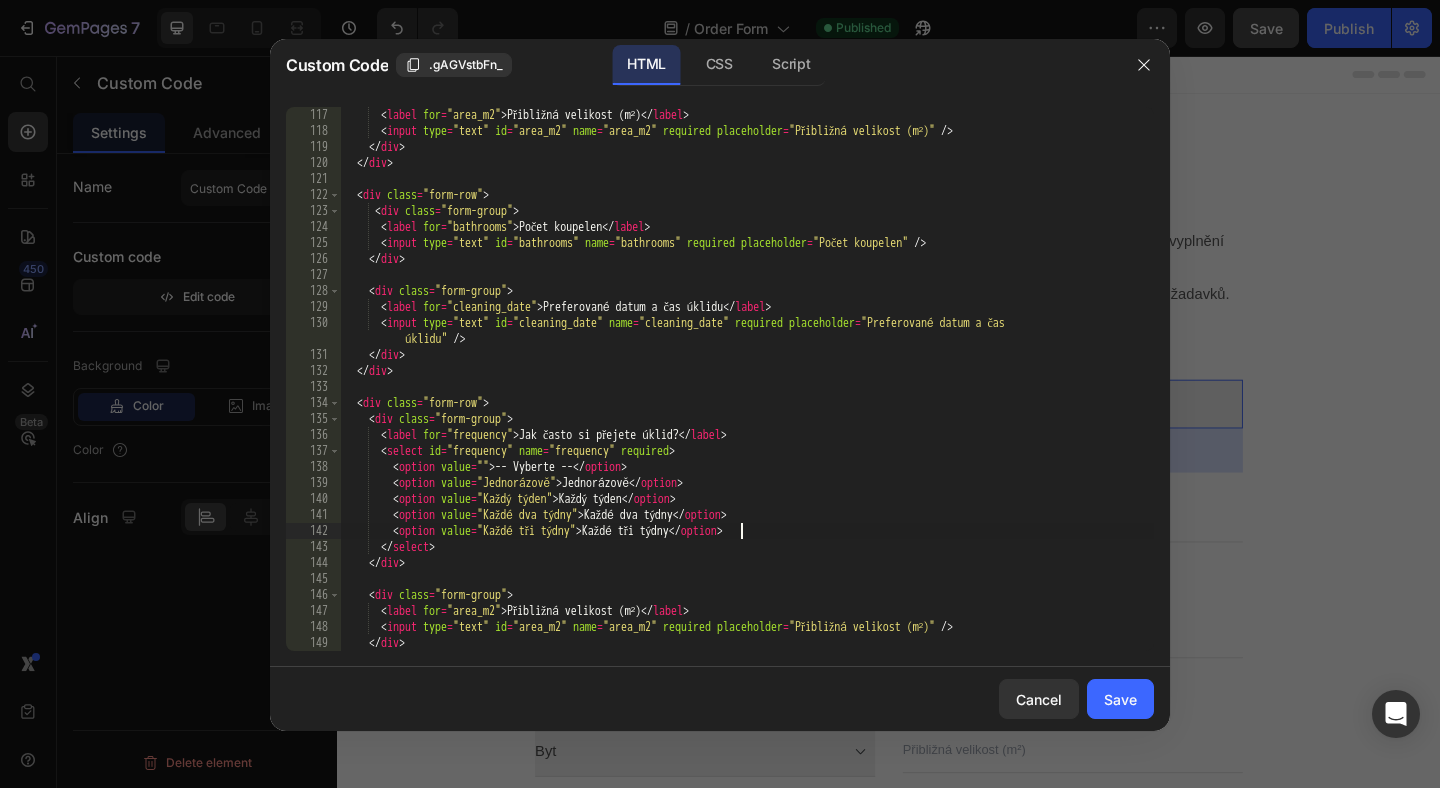 click on "< label   for = "area_m2" > Přibližná velikost (m²) </ label >         < input   type = "text"   id = "area_m2"   name = "area_m2"   required   placeholder = "Přibližná velikost (m²)"   />      </ div >    </ div >       < div   class = "form-row" >        < div   class = "form-group" >         < label   for = "bathrooms" > Počet koupelen </ label >         < input   type = "text"   id = "bathrooms"   name = "bathrooms"   required   placeholder = "Počet koupelen"   />      </ div >           < div   class = "form-group" >         < label   for = "cleaning_date" > Preferované datum a čas úklidu </ label >         < input   type = "text"   id = "cleaning_date"   name = "cleaning_date"   required   placeholder = "Preferované datum a čas             úklidu"   />      </ div >    </ div >       < div   class = "form-row" >      < div   class = "form-group" >         < label   for = "frequency" > Jak často si přejete úklid? </ label >         < select   id = "frequency"   name =" at bounding box center [747, 395] 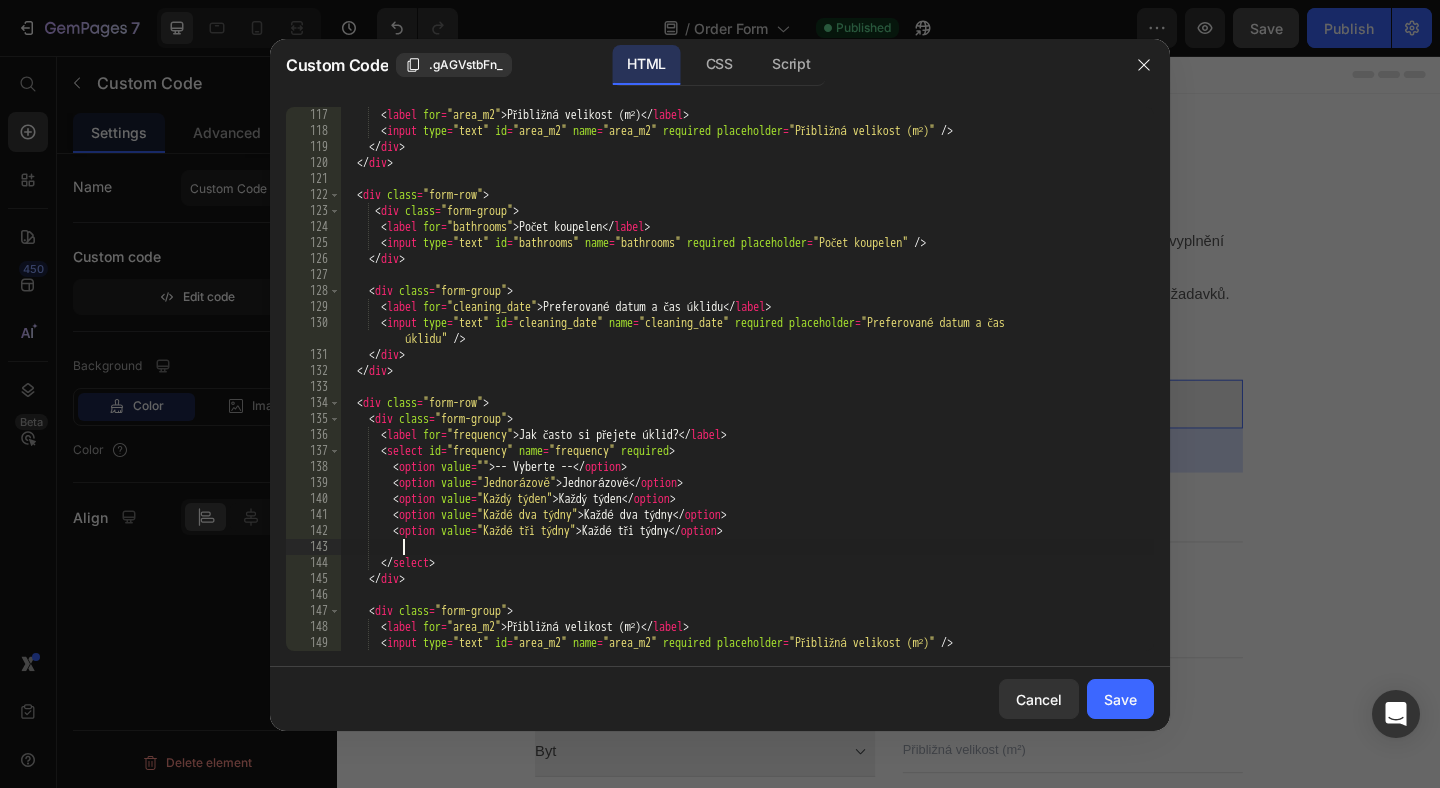 paste on "jednou měsíčně" 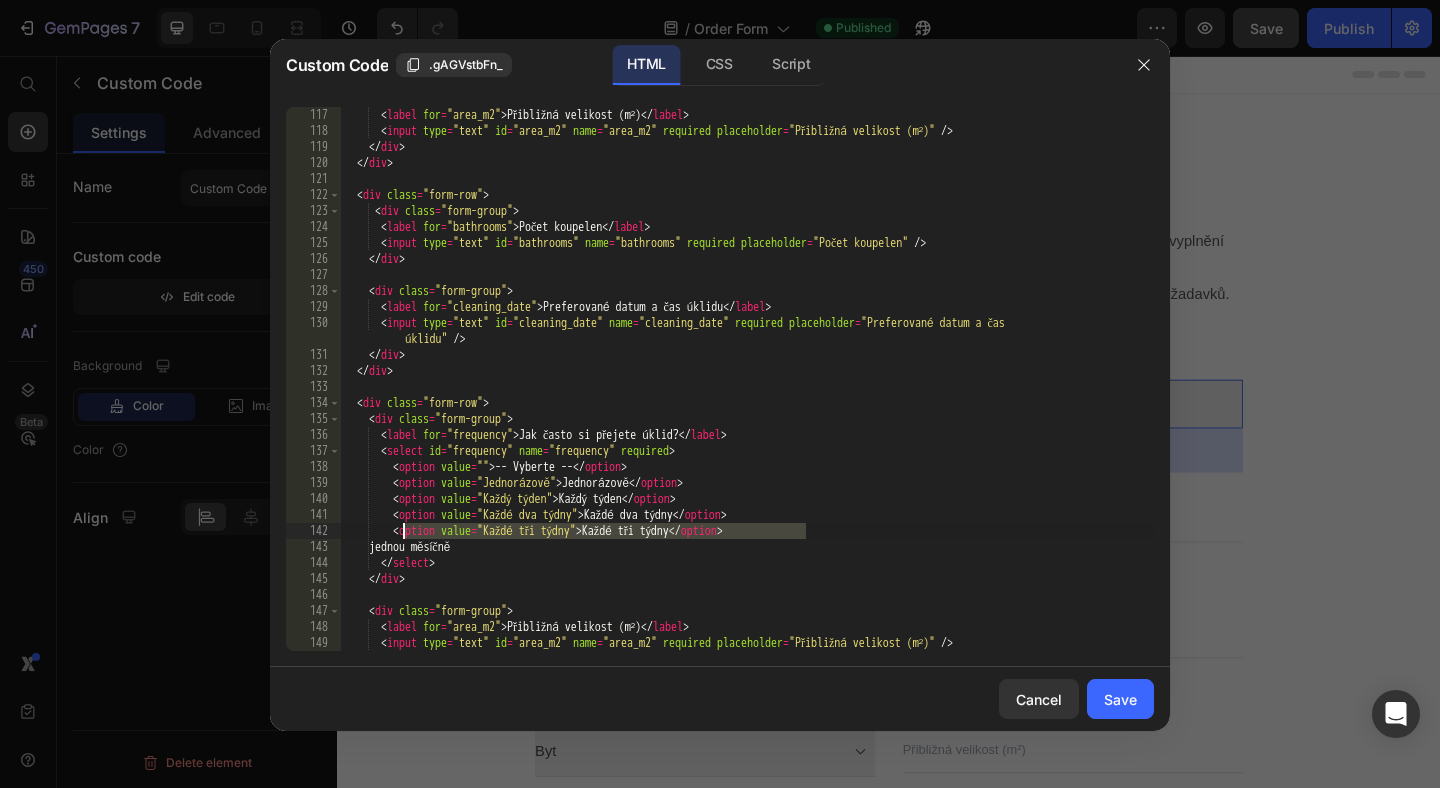 drag, startPoint x: 814, startPoint y: 538, endPoint x: 403, endPoint y: 536, distance: 411.00485 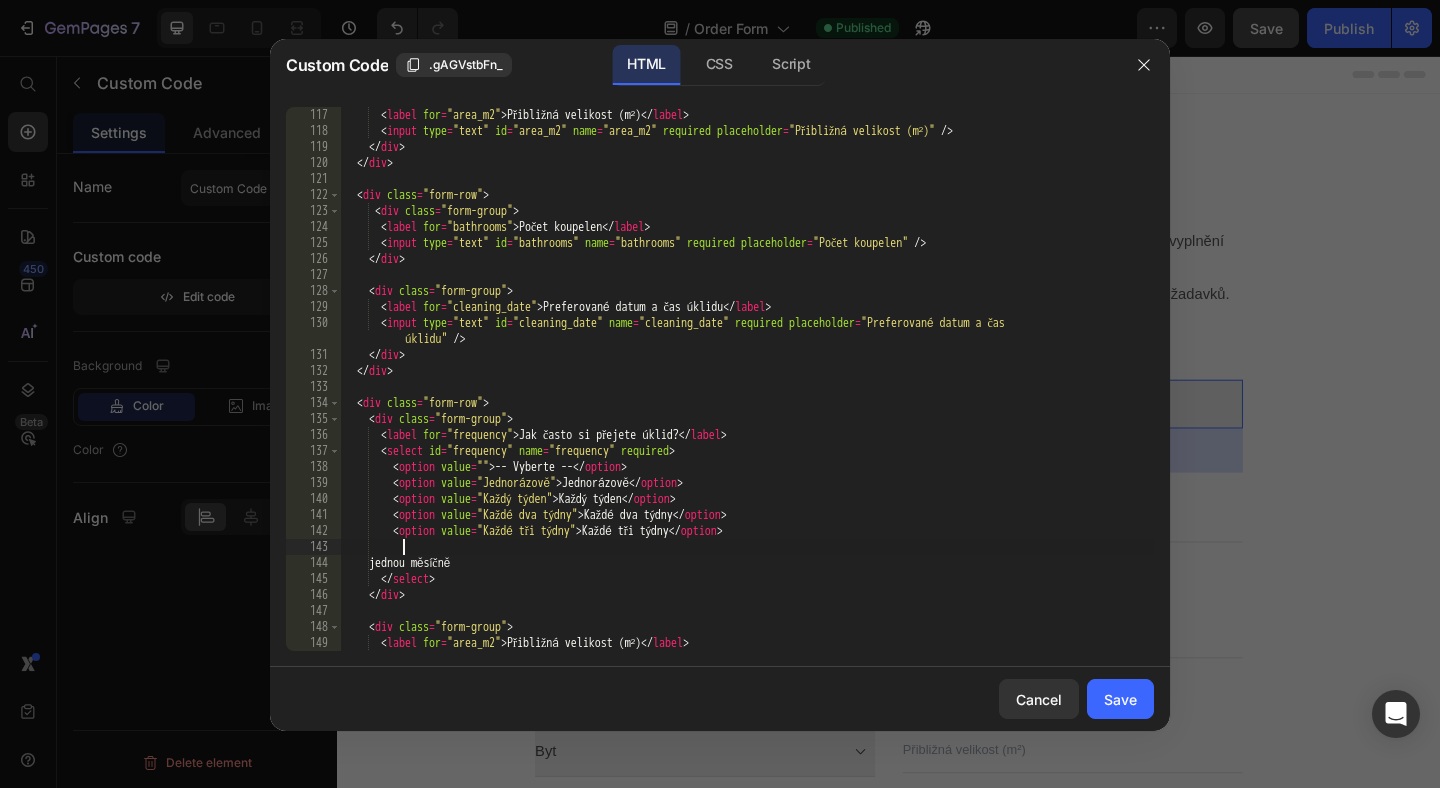 paste on "<option value="Každé tři týdny">Každé tři týdny</option>" 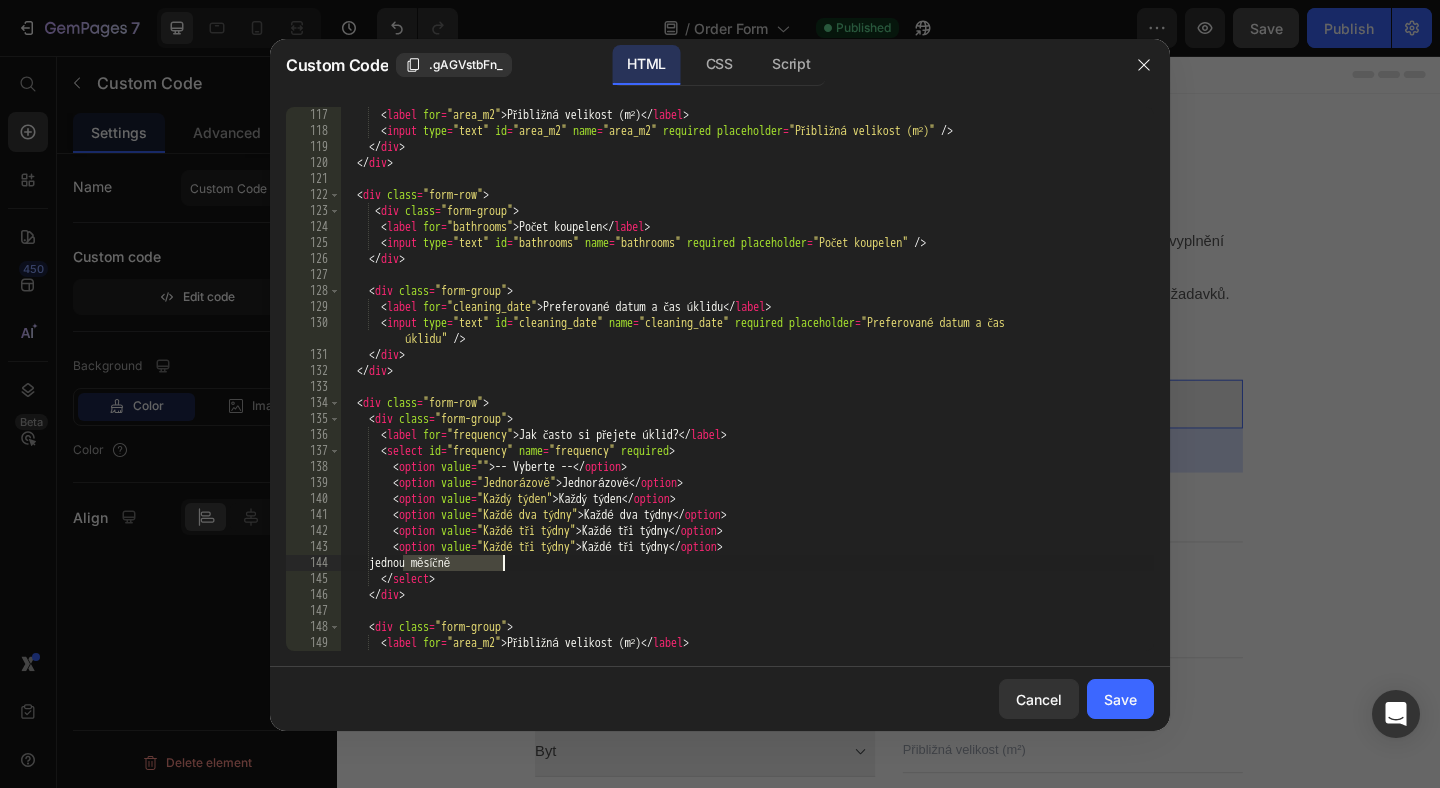 drag, startPoint x: 403, startPoint y: 559, endPoint x: 519, endPoint y: 559, distance: 116 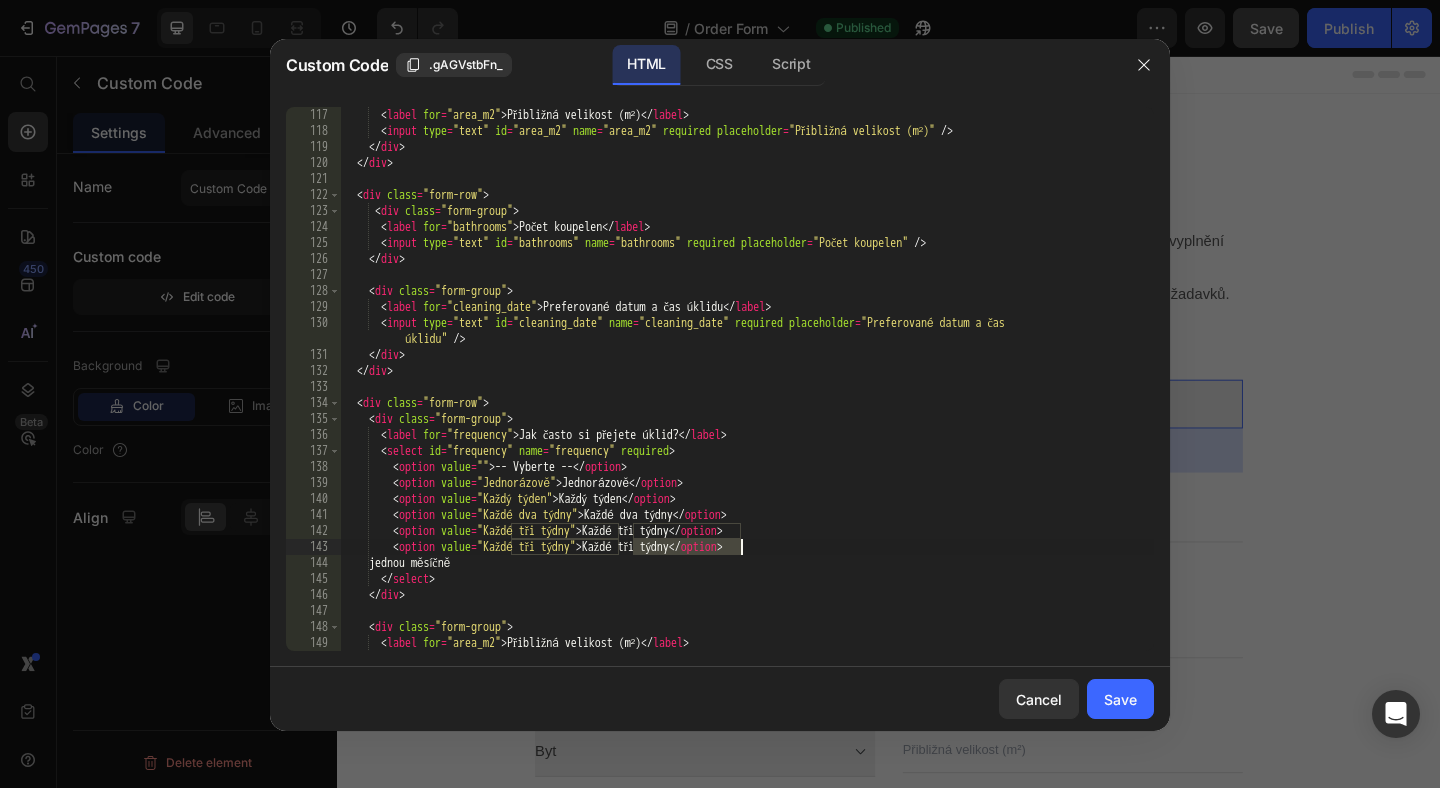 drag, startPoint x: 636, startPoint y: 551, endPoint x: 738, endPoint y: 552, distance: 102.0049 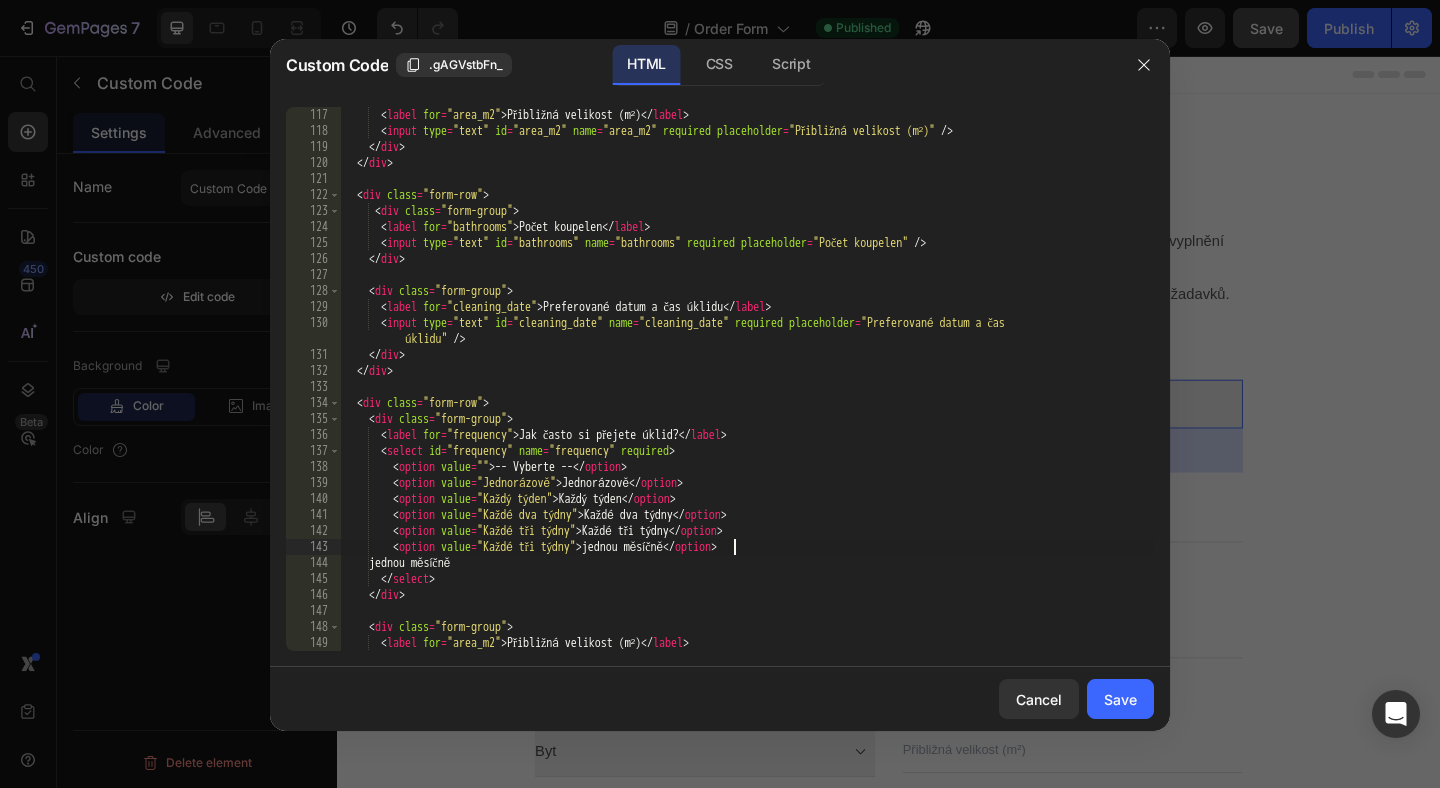 click on "< label   for = "area_m2" > Přibližná velikost (m²) </ label >         < input   type = "text"   id = "area_m2"   name = "area_m2"   required   placeholder = "Přibližná velikost (m²)"   />      </ div >    </ div >       < div   class = "form-row" >        < div   class = "form-group" >         < label   for = "bathrooms" > Počet koupelen </ label >         < input   type = "text"   id = "bathrooms"   name = "bathrooms"   required   placeholder = "Počet koupelen"   />      </ div >           < div   class = "form-group" >         < label   for = "cleaning_date" > Preferované datum a čas úklidu </ label >         < input   type = "text"   id = "cleaning_date"   name = "cleaning_date"   required   placeholder = "Preferované datum a čas             úklidu"   />      </ div >    </ div >       < div   class = "form-row" >      < div   class = "form-group" >         < label   for = "frequency" > Jak často si přejete úklid? </ label >         < select   id = "frequency"   name =" at bounding box center [747, 395] 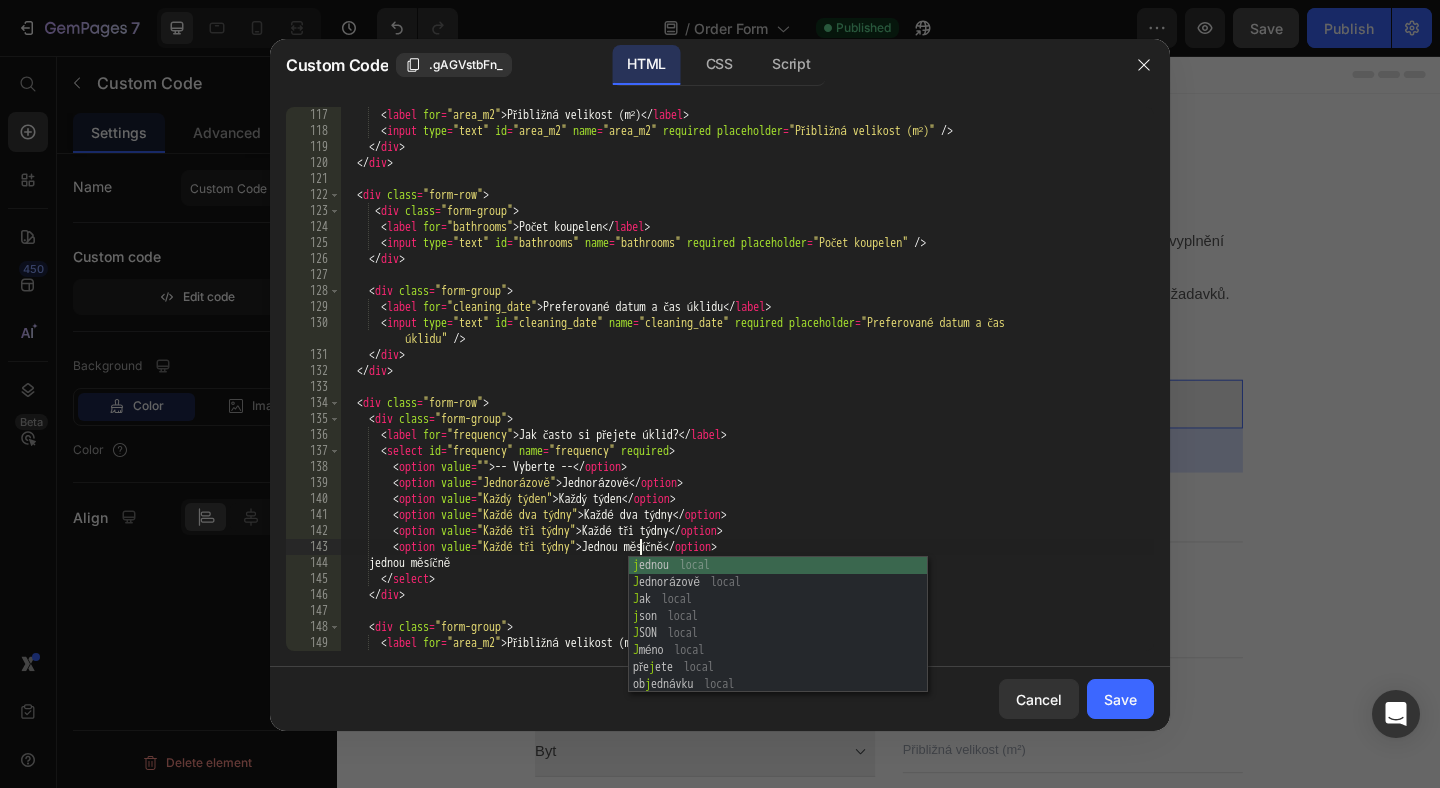 scroll, scrollTop: 0, scrollLeft: 24, axis: horizontal 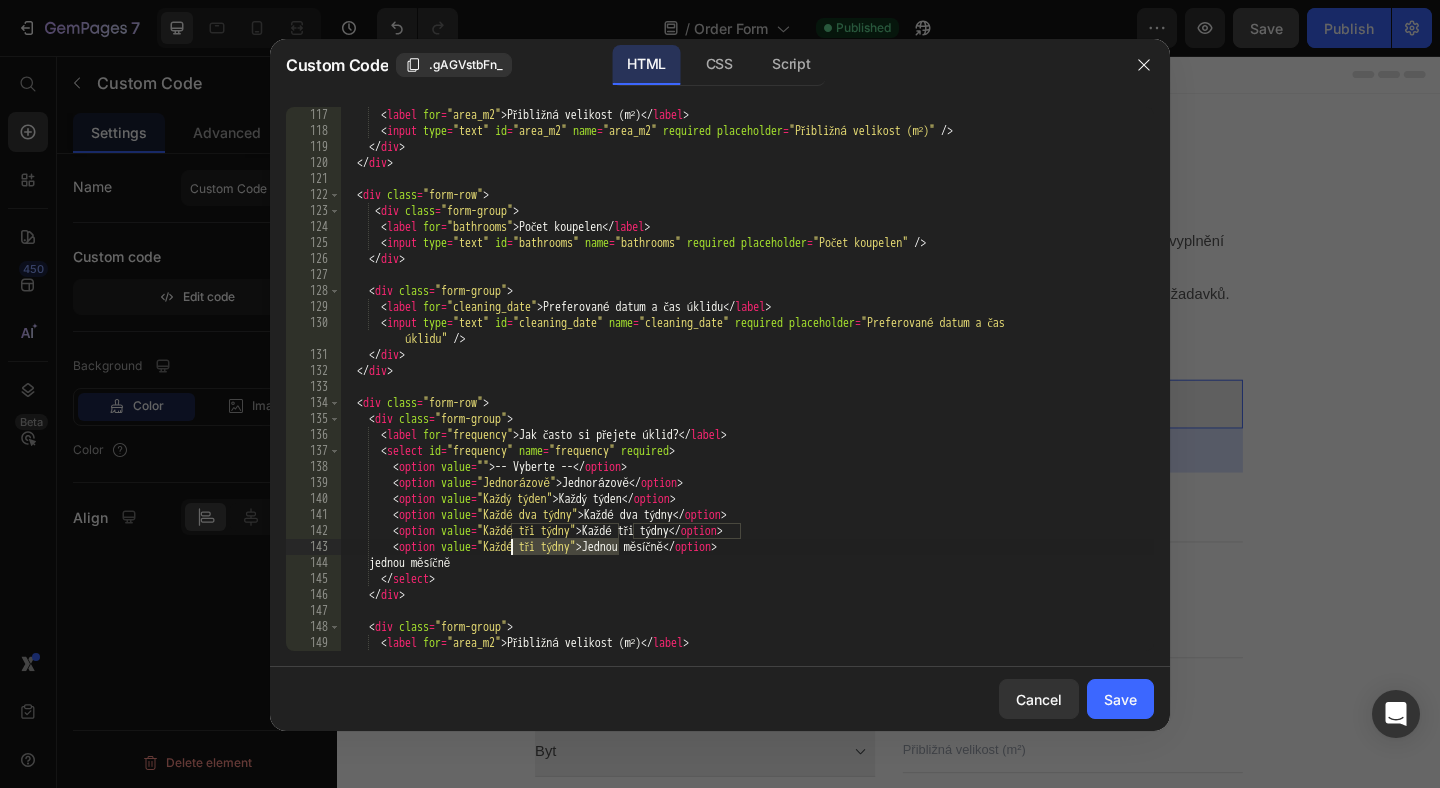 drag, startPoint x: 617, startPoint y: 547, endPoint x: 512, endPoint y: 547, distance: 105 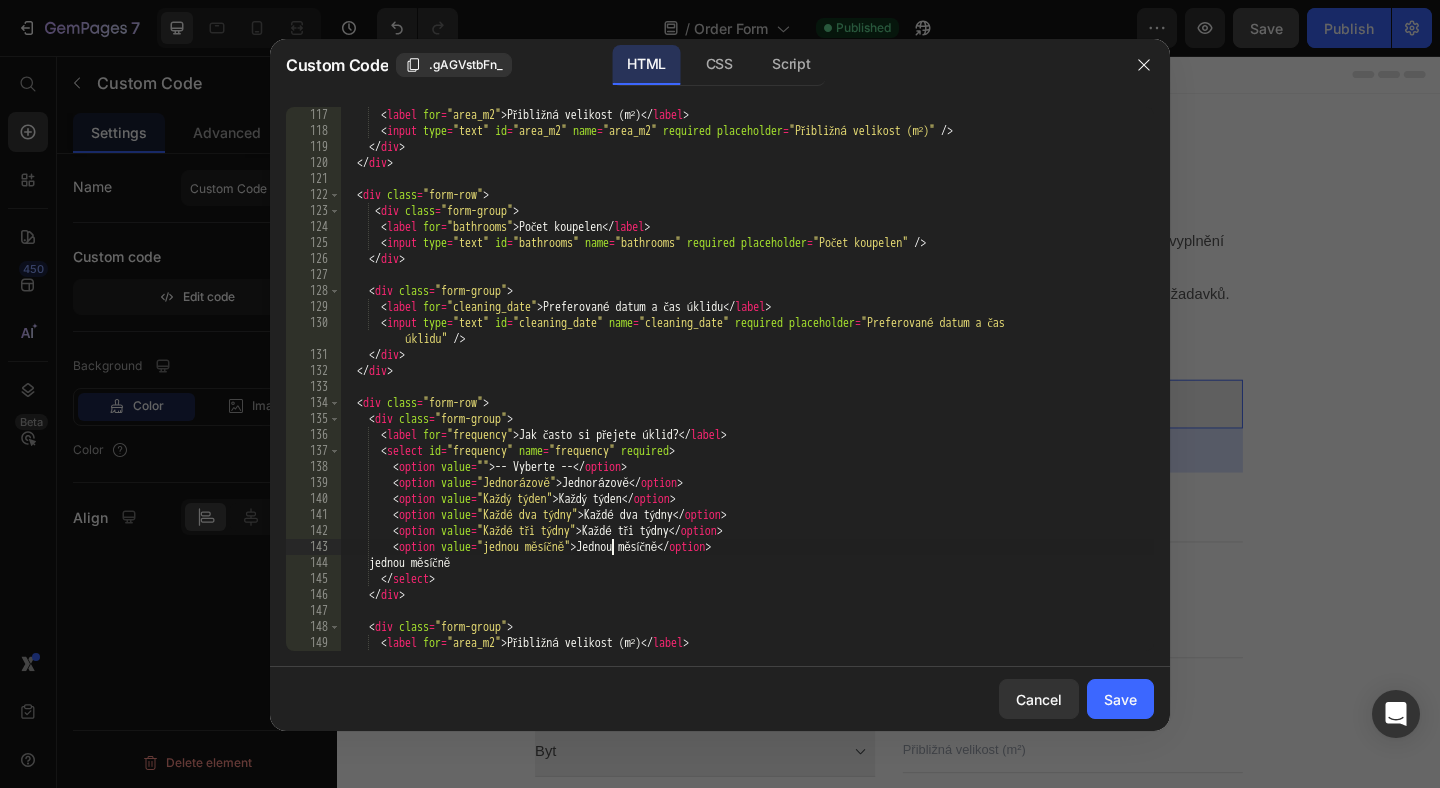 click on "< label   for = "area_m2" > Přibližná velikost (m²) </ label >         < input   type = "text"   id = "area_m2"   name = "area_m2"   required   placeholder = "Přibližná velikost (m²)"   />      </ div >    </ div >       < div   class = "form-row" >        < div   class = "form-group" >         < label   for = "bathrooms" > Počet koupelen </ label >         < input   type = "text"   id = "bathrooms"   name = "bathrooms"   required   placeholder = "Počet koupelen"   />      </ div >           < div   class = "form-group" >         < label   for = "cleaning_date" > Preferované datum a čas úklidu </ label >         < input   type = "text"   id = "cleaning_date"   name = "cleaning_date"   required   placeholder = "Preferované datum a čas             úklidu"   />      </ div >    </ div >       < div   class = "form-row" >      < div   class = "form-group" >         < label   for = "frequency" > Jak často si přejete úklid? </ label >         < select   id = "frequency"   name =" at bounding box center [747, 395] 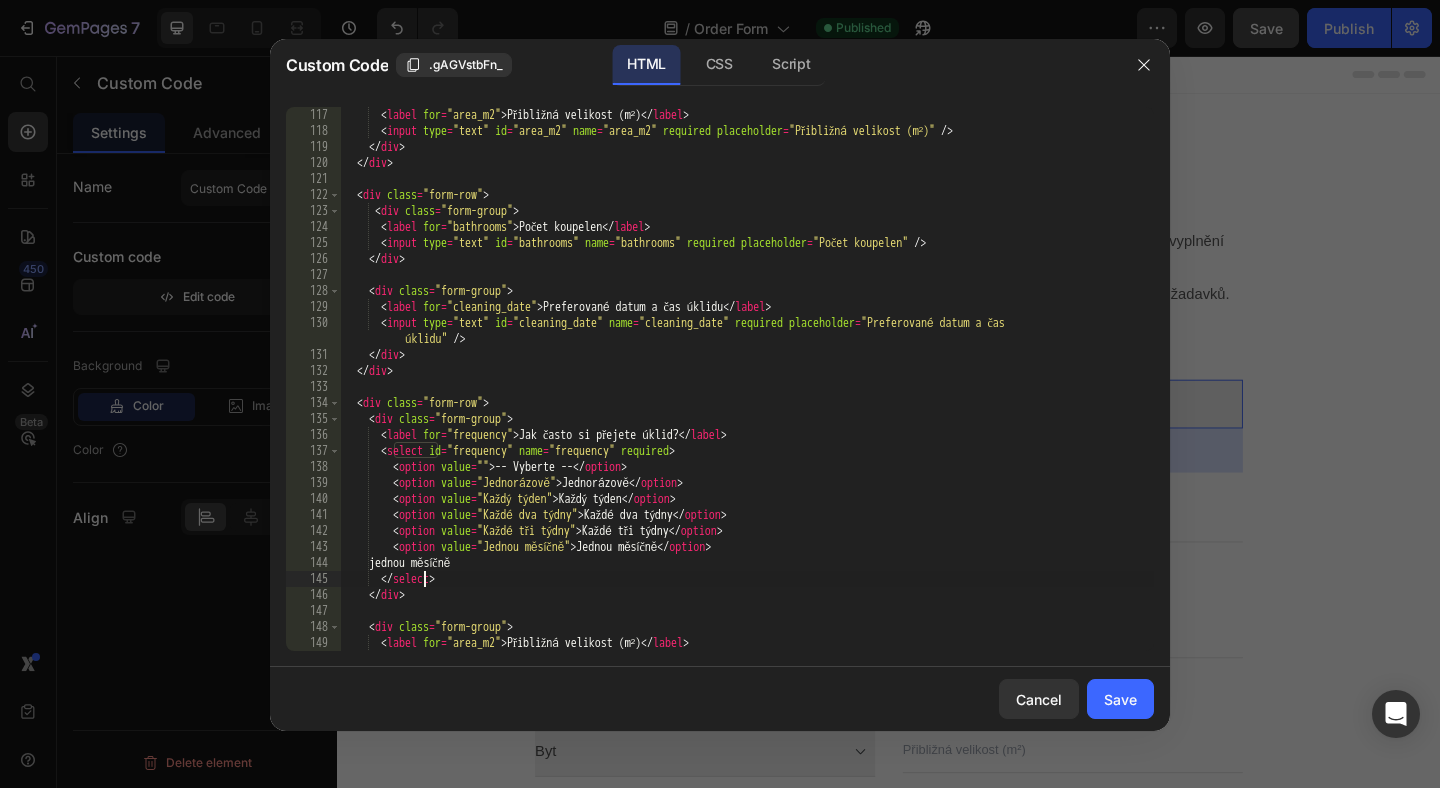 click on "< label   for = "area_m2" > Přibližná velikost (m²) </ label >         < input   type = "text"   id = "area_m2"   name = "area_m2"   required   placeholder = "Přibližná velikost (m²)"   />      </ div >    </ div >       < div   class = "form-row" >        < div   class = "form-group" >         < label   for = "bathrooms" > Počet koupelen </ label >         < input   type = "text"   id = "bathrooms"   name = "bathrooms"   required   placeholder = "Počet koupelen"   />      </ div >           < div   class = "form-group" >         < label   for = "cleaning_date" > Preferované datum a čas úklidu </ label >         < input   type = "text"   id = "cleaning_date"   name = "cleaning_date"   required   placeholder = "Preferované datum a čas             úklidu"   />      </ div >    </ div >       < div   class = "form-row" >      < div   class = "form-group" >         < label   for = "frequency" > Jak často si přejete úklid? </ label >         < select   id = "frequency"   name =" at bounding box center (747, 395) 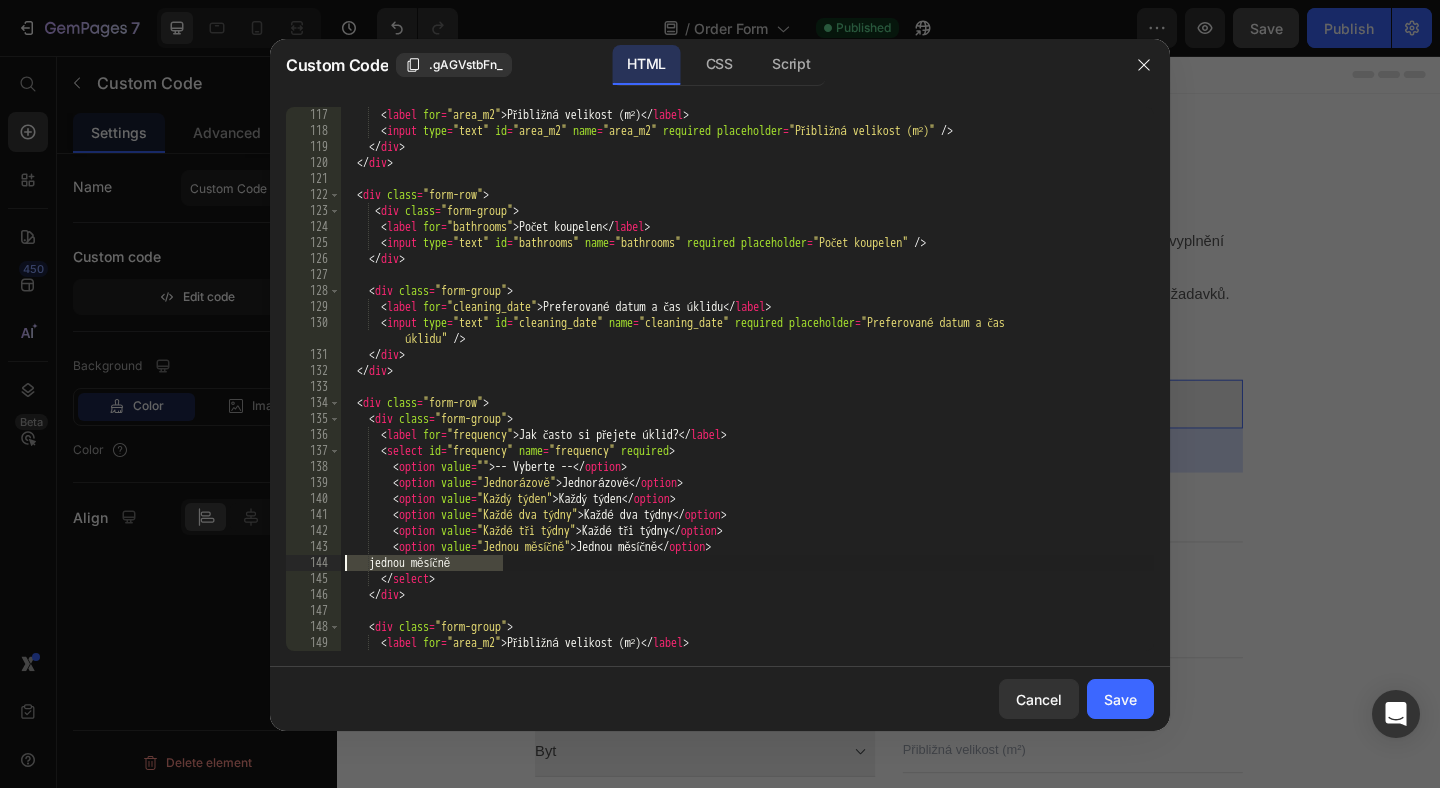 drag, startPoint x: 521, startPoint y: 566, endPoint x: 309, endPoint y: 567, distance: 212.00237 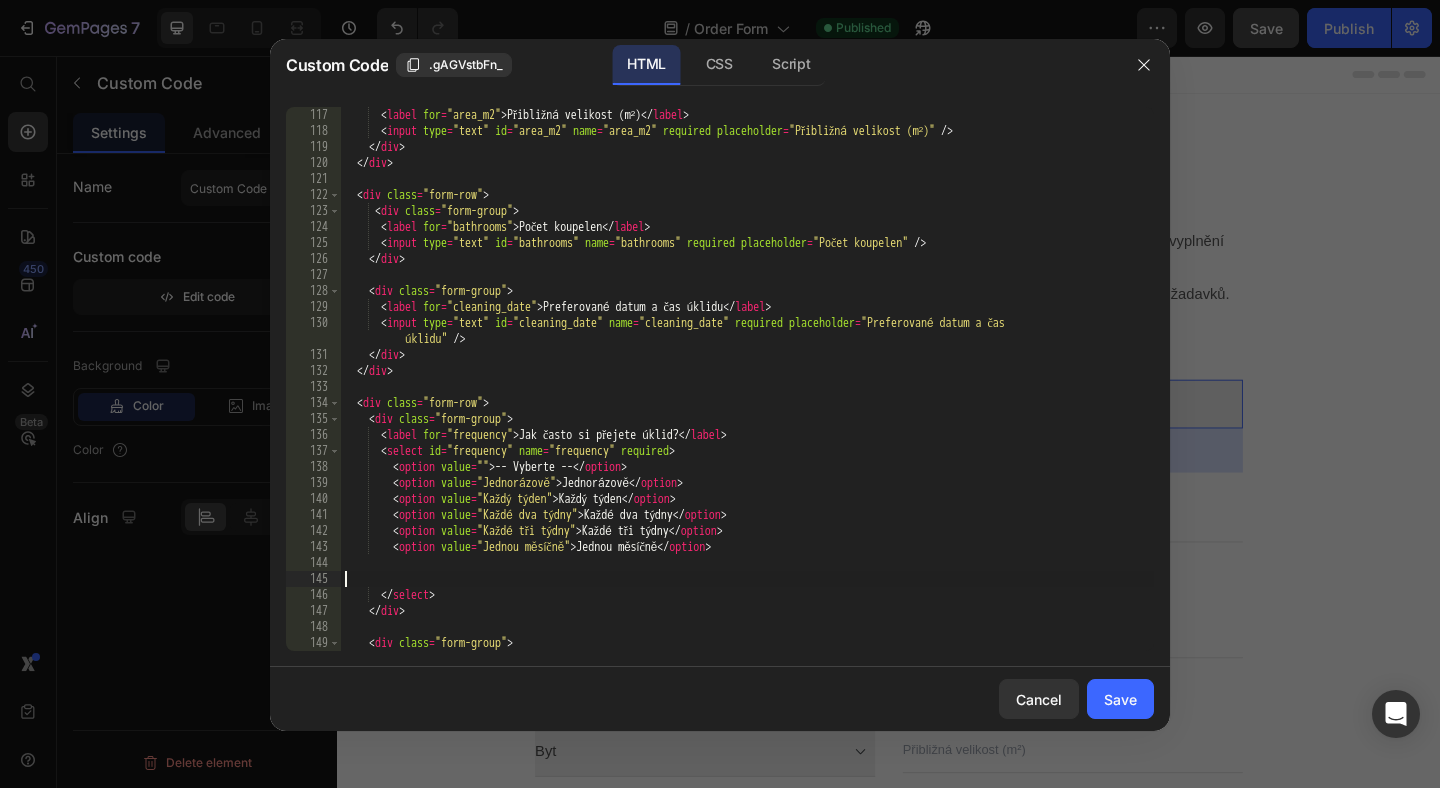 scroll, scrollTop: 0, scrollLeft: 0, axis: both 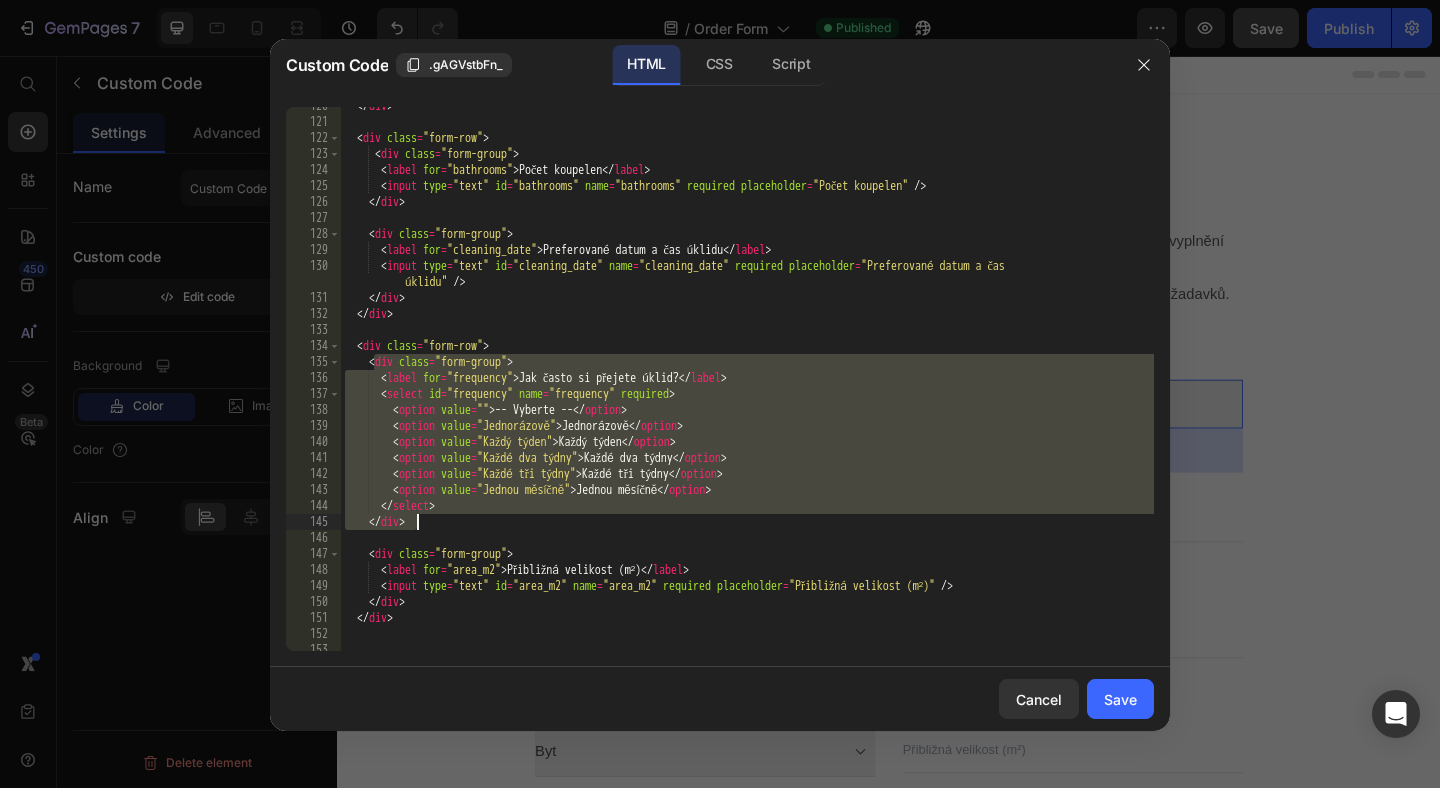 drag, startPoint x: 371, startPoint y: 366, endPoint x: 442, endPoint y: 521, distance: 170.48753 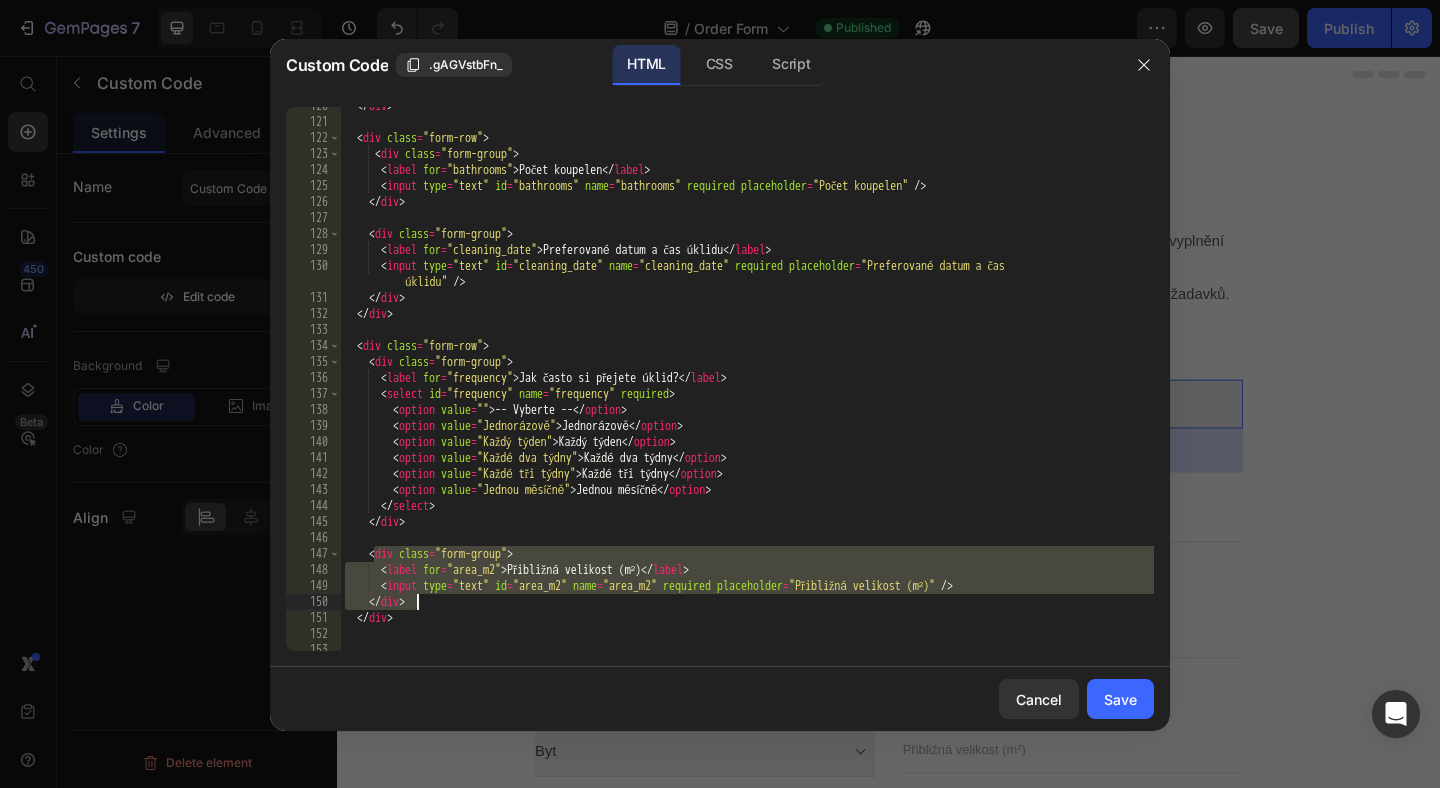 drag, startPoint x: 371, startPoint y: 557, endPoint x: 431, endPoint y: 600, distance: 73.817345 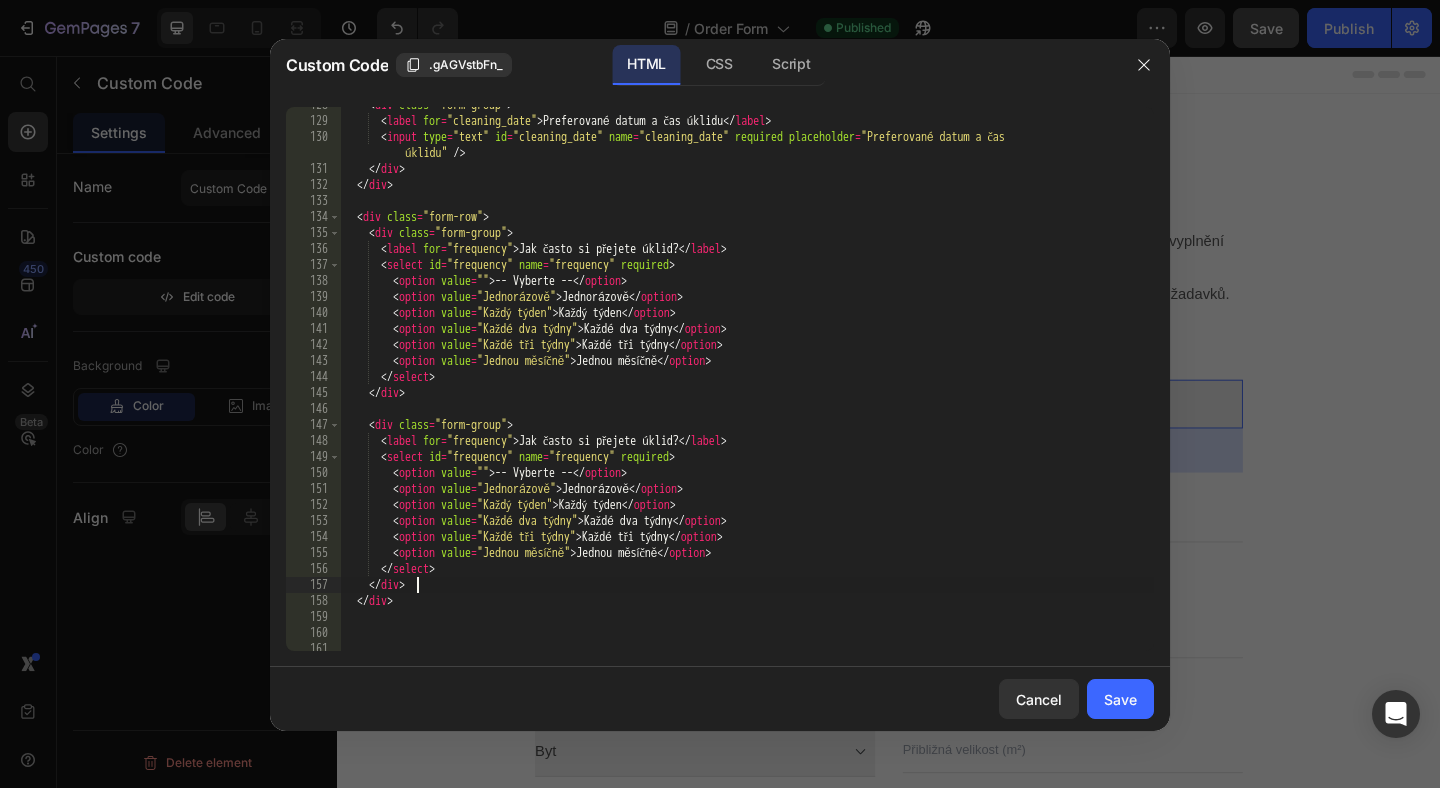 scroll, scrollTop: 2042, scrollLeft: 0, axis: vertical 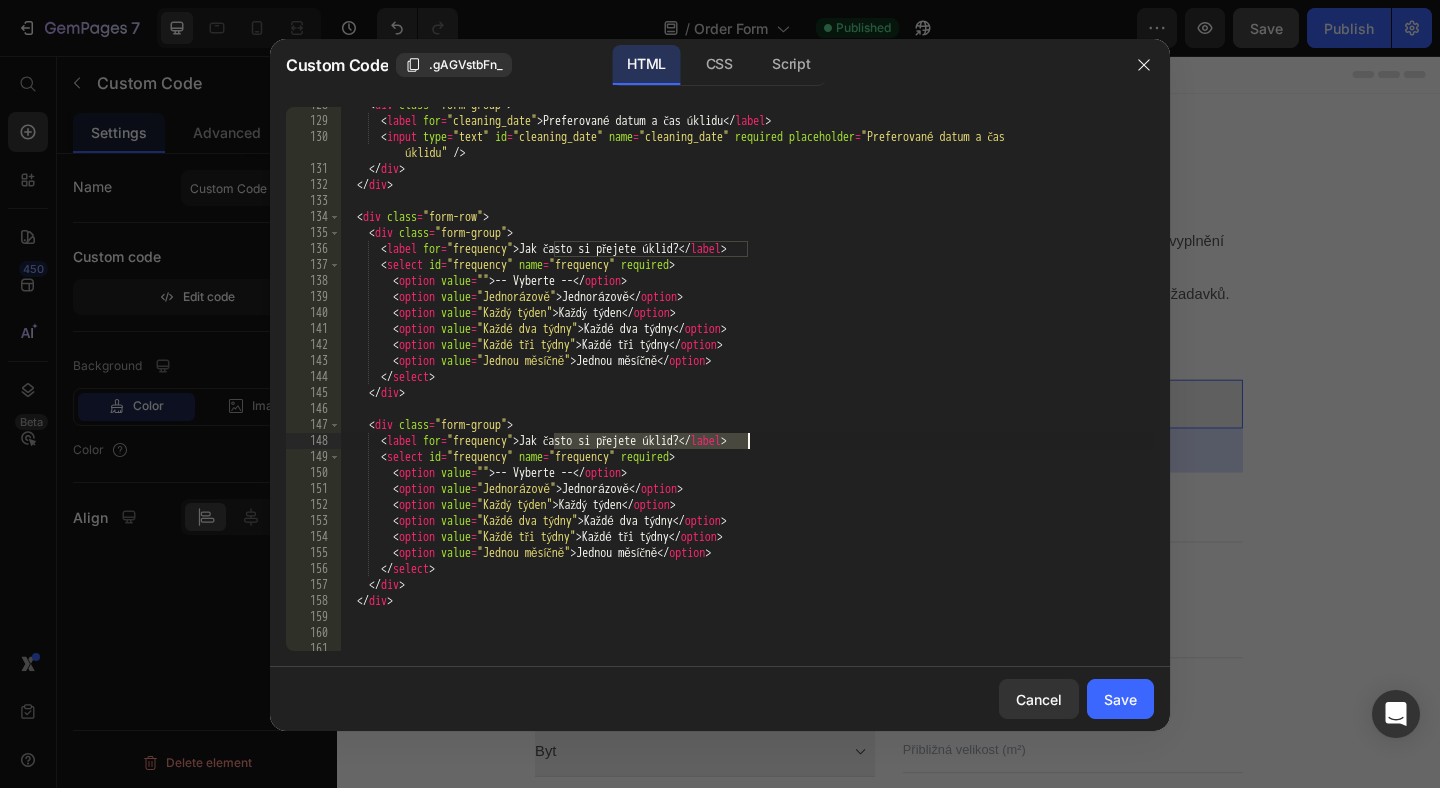 drag, startPoint x: 557, startPoint y: 437, endPoint x: 746, endPoint y: 438, distance: 189.00264 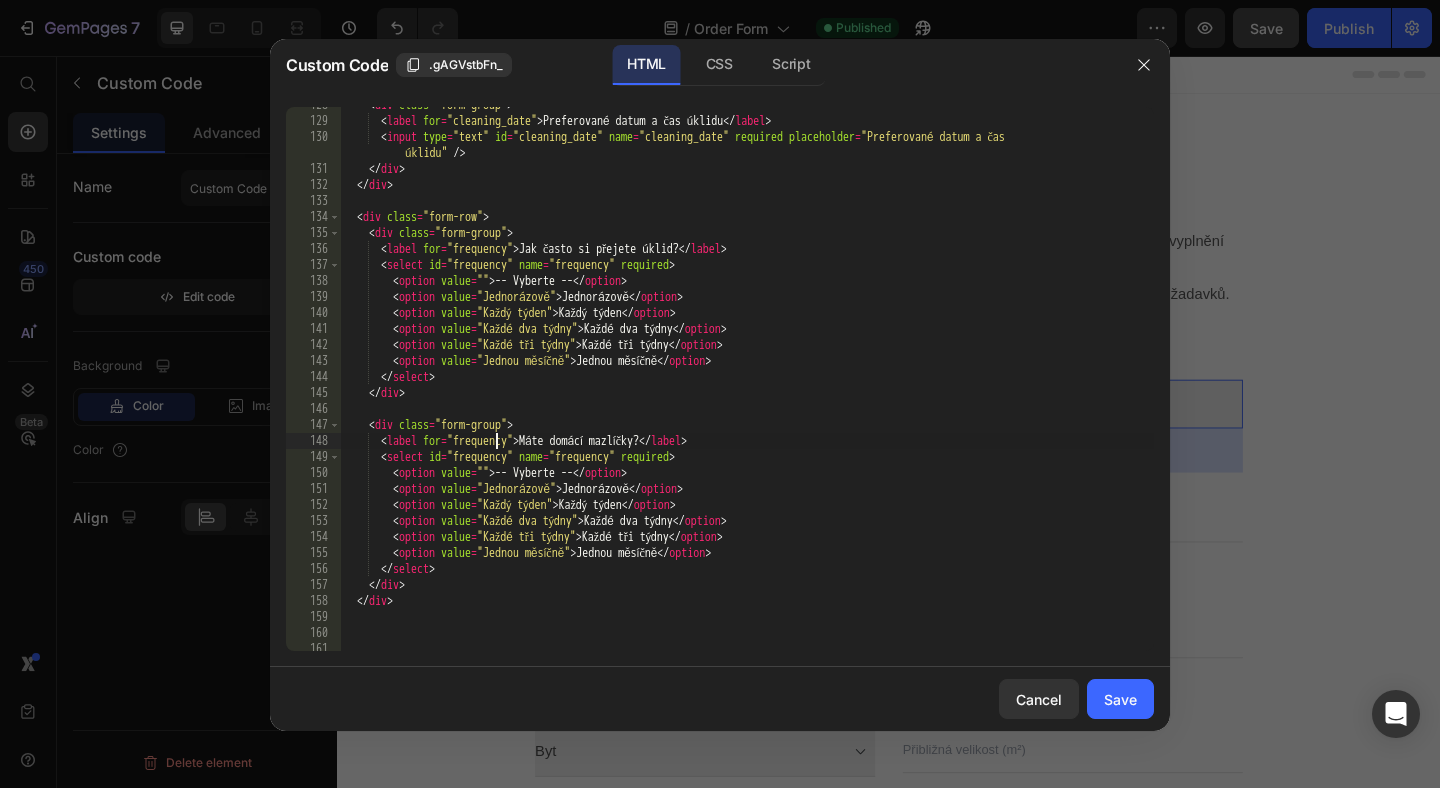 click on "< div   class = "form-group" >         < label   for = "cleaning_date" > Preferované datum a čas úklidu </ label >         < input   type = "text"   id = "cleaning_date"   name = "cleaning_date"   required   placeholder = "Preferované datum a čas             úklidu"   />      </ div >    </ div >       < div   class = "form-row" >      < div   class = "form-group" >         < label   for = "frequency" > Jak často si přejete úklid? </ label >         < select   id = "frequency"   name = "frequency"   required >           < option   value = "" > -- Vyberte -- </ option >           < option   value = "Jednorázově" > Jednorázově </ option >           < option   value = "Každý týden" > Každý týden </ option >           < option   value = "Každé dva týdny" > Každé dva týdny </ option >           < option   value = "Každé tři týdny" > Každé tři týdny </ option >           < option   value = "Jednou měsíčně" > Jednou měsíčně </ option >         </ select >" at bounding box center [747, 385] 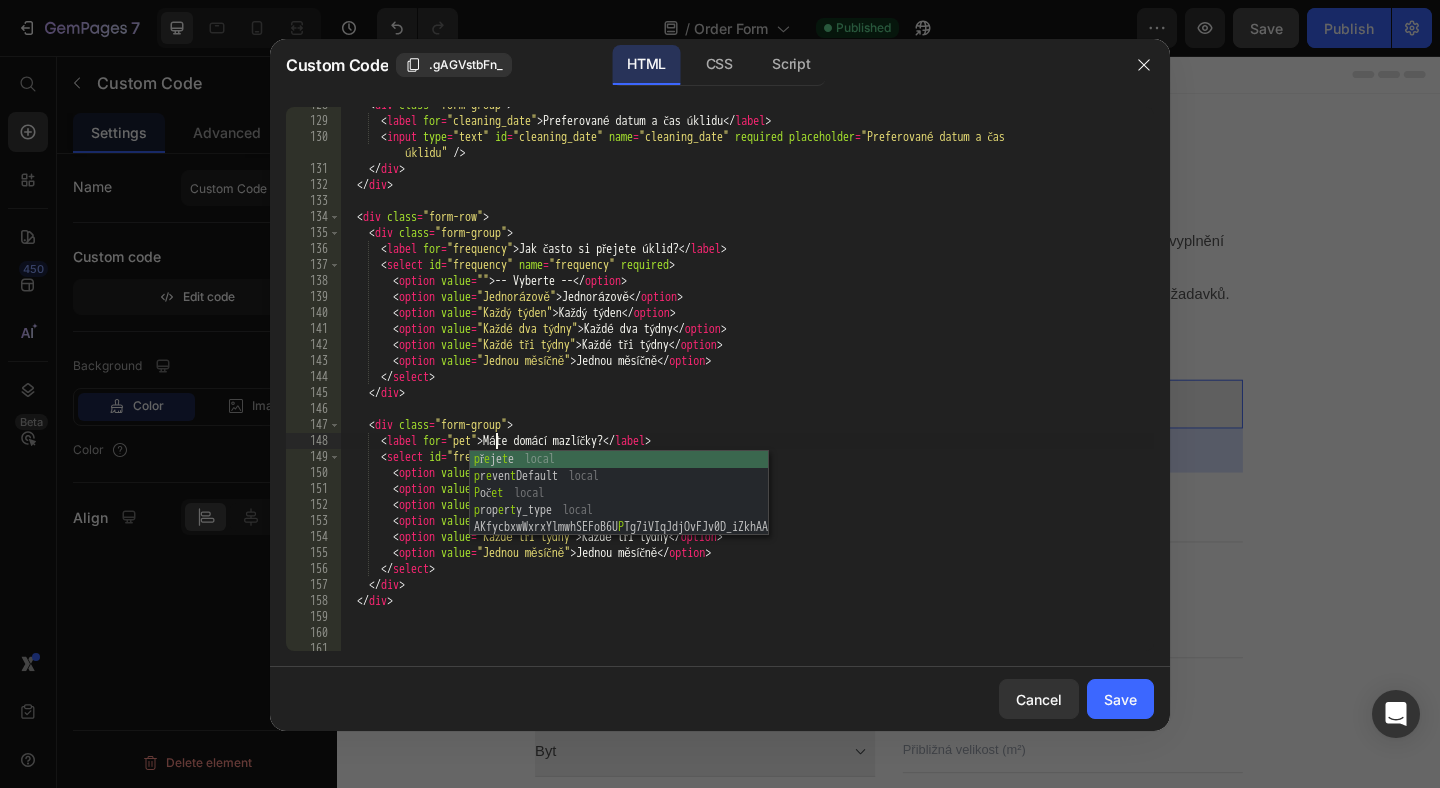 scroll, scrollTop: 0, scrollLeft: 12, axis: horizontal 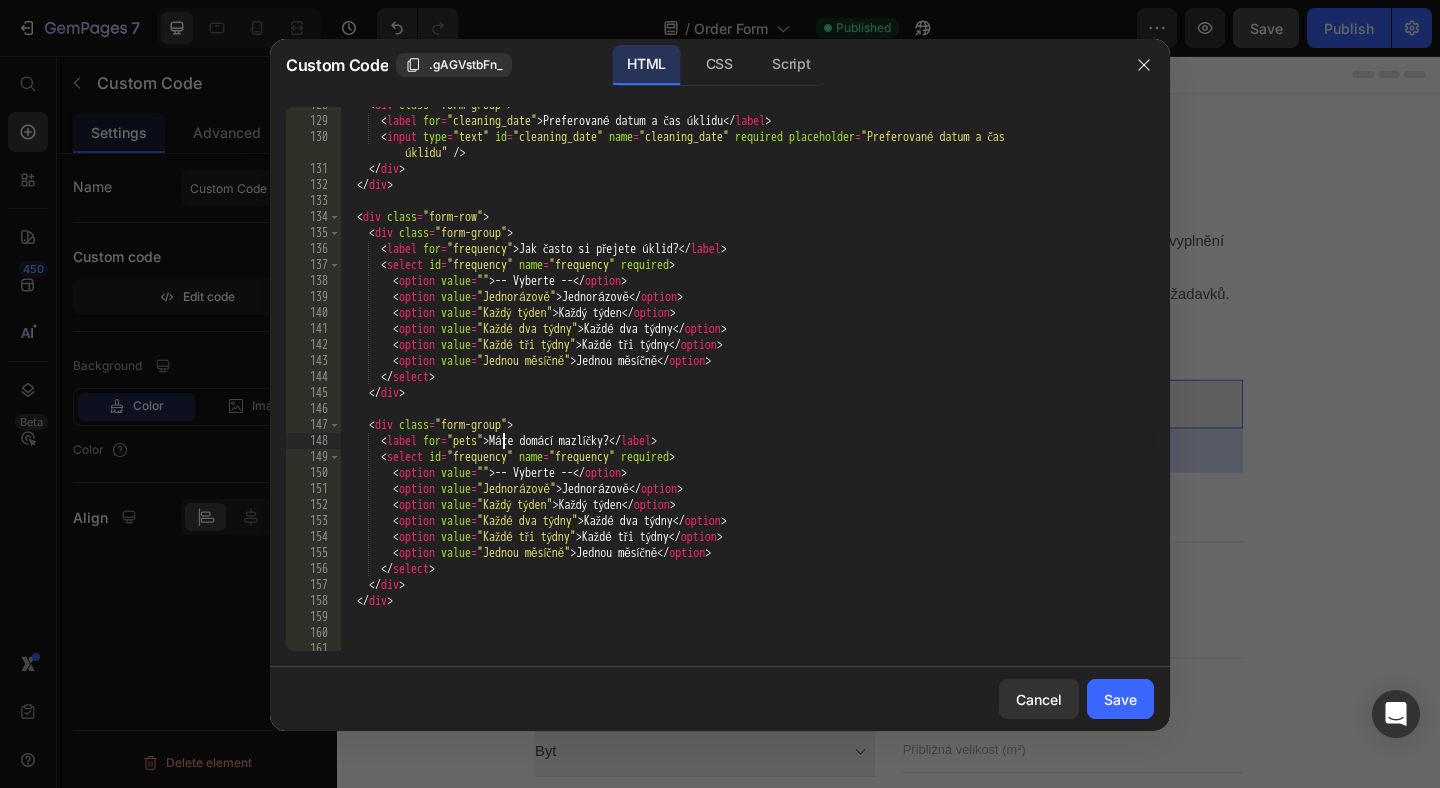 click on "< div   class = "form-group" >         < label   for = "cleaning_date" > Preferované datum a čas úklidu </ label >         < input   type = "text"   id = "cleaning_date"   name = "cleaning_date"   required   placeholder = "Preferované datum a čas             úklidu"   />      </ div >    </ div >       < div   class = "form-row" >      < div   class = "form-group" >         < label   for = "frequency" > Jak často si přejete úklid? </ label >         < select   id = "frequency"   name = "frequency"   required >           < option   value = "" > -- Vyberte -- </ option >           < option   value = "Jednorázově" > Jednorázově </ option >           < option   value = "Každý týden" > Každý týden </ option >           < option   value = "Každé dva týdny" > Každé dva týdny </ option >           < option   value = "Každé tři týdny" > Každé tři týdny </ option >           < option   value = "Jednou měsíčně" > Jednou měsíčně </ option >         </ select >" at bounding box center [747, 385] 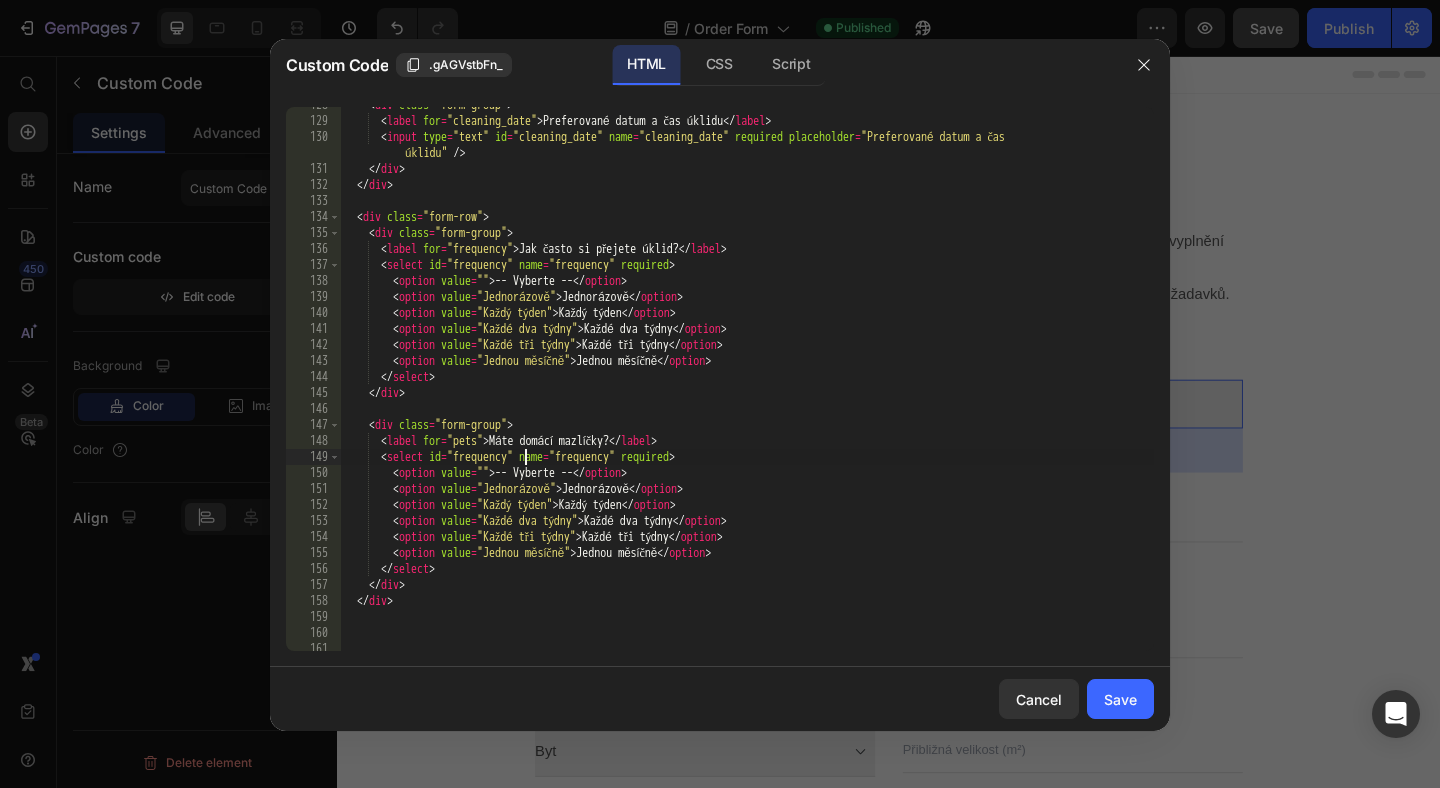 click on "< div   class = "form-group" >         < label   for = "cleaning_date" > Preferované datum a čas úklidu </ label >         < input   type = "text"   id = "cleaning_date"   name = "cleaning_date"   required   placeholder = "Preferované datum a čas             úklidu"   />      </ div >    </ div >       < div   class = "form-row" >      < div   class = "form-group" >         < label   for = "frequency" > Jak často si přejete úklid? </ label >         < select   id = "frequency"   name = "frequency"   required >           < option   value = "" > -- Vyberte -- </ option >           < option   value = "Jednorázově" > Jednorázově </ option >           < option   value = "Každý týden" > Každý týden </ option >           < option   value = "Každé dva týdny" > Každé dva týdny </ option >           < option   value = "Každé tři týdny" > Každé tři týdny </ option >           < option   value = "Jednou měsíčně" > Jednou měsíčně </ option >         </ select >" at bounding box center (747, 385) 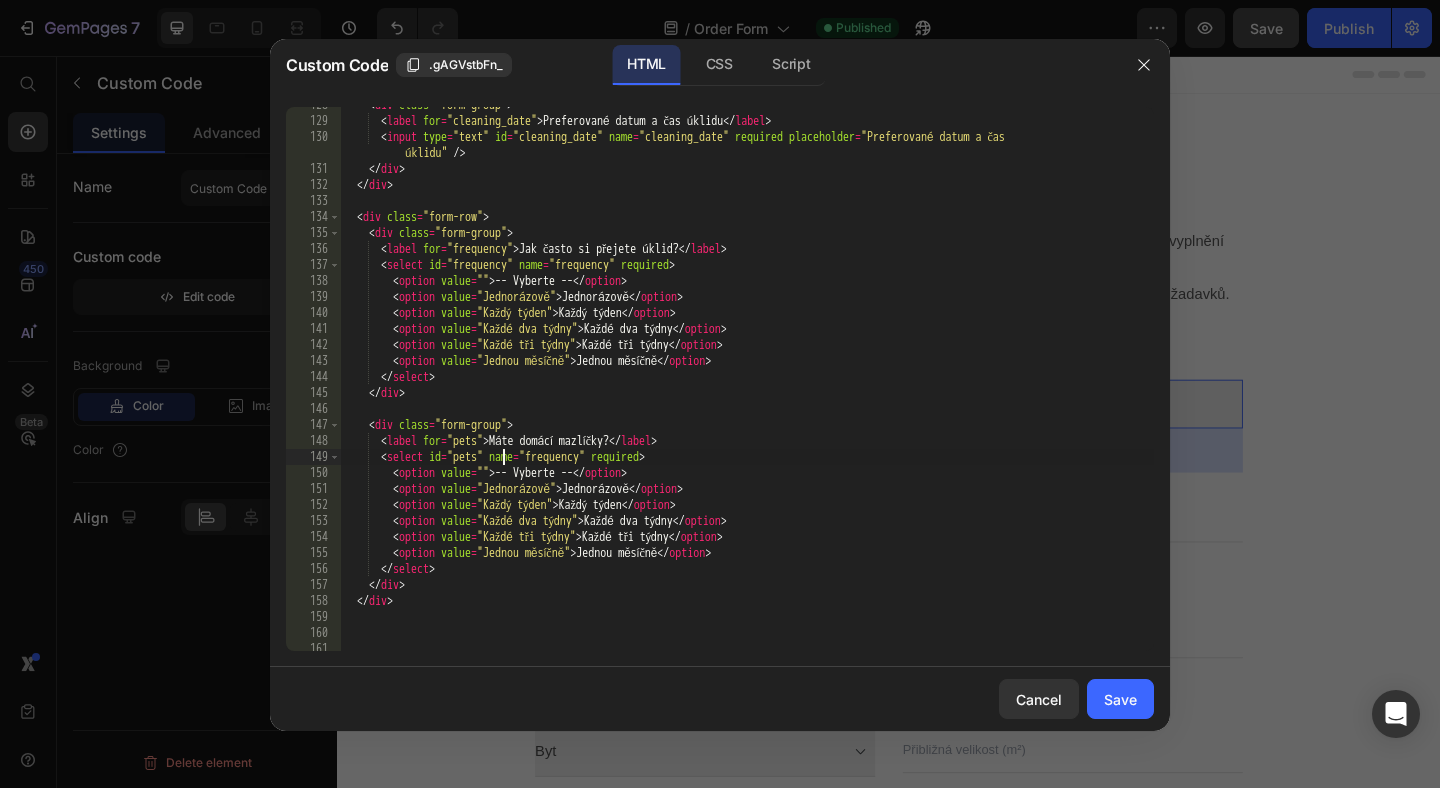 scroll, scrollTop: 0, scrollLeft: 12, axis: horizontal 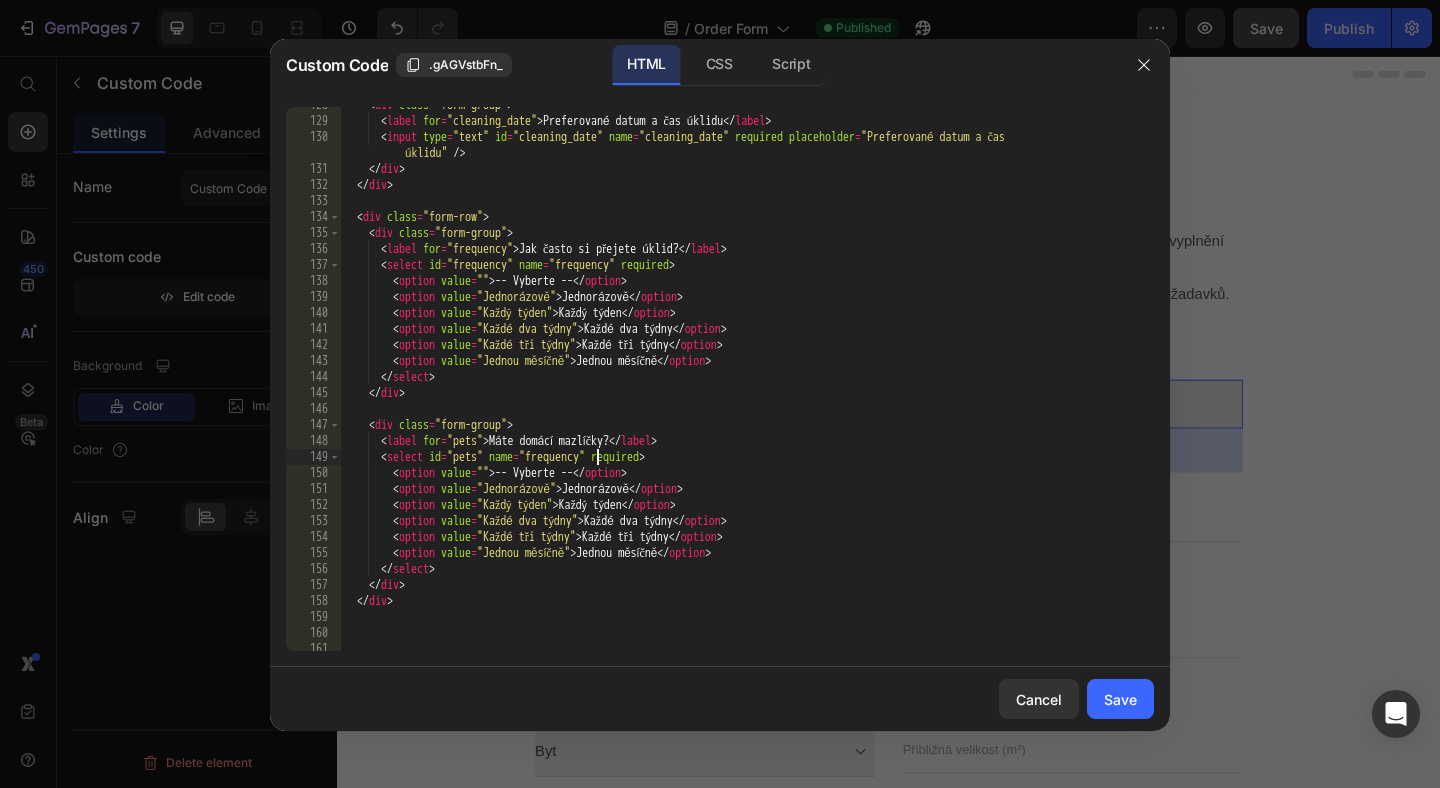 click on "< div   class = "form-group" >         < label   for = "cleaning_date" > Preferované datum a čas úklidu </ label >         < input   type = "text"   id = "cleaning_date"   name = "cleaning_date"   required   placeholder = "Preferované datum a čas             úklidu"   />      </ div >    </ div >       < div   class = "form-row" >      < div   class = "form-group" >         < label   for = "frequency" > Jak často si přejete úklid? </ label >         < select   id = "frequency"   name = "frequency"   required >           < option   value = "" > -- Vyberte -- </ option >           < option   value = "Jednorázově" > Jednorázově </ option >           < option   value = "Každý týden" > Každý týden </ option >           < option   value = "Každé dva týdny" > Každé dva týdny </ option >           < option   value = "Každé tři týdny" > Každé tři týdny </ option >           < option   value = "Jednou měsíčně" > Jednou měsíčně </ option >         </ select >" at bounding box center [747, 385] 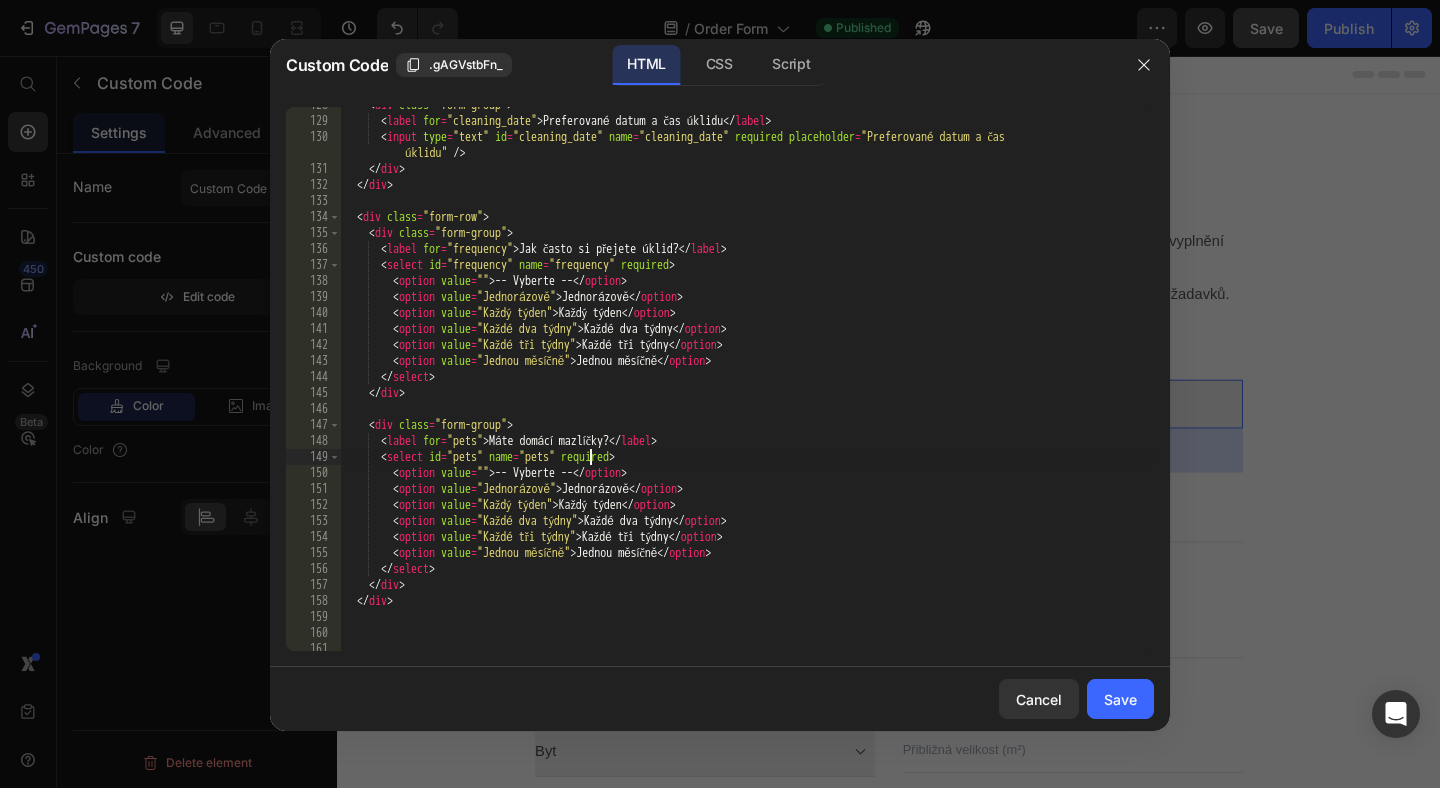 scroll, scrollTop: 0, scrollLeft: 20, axis: horizontal 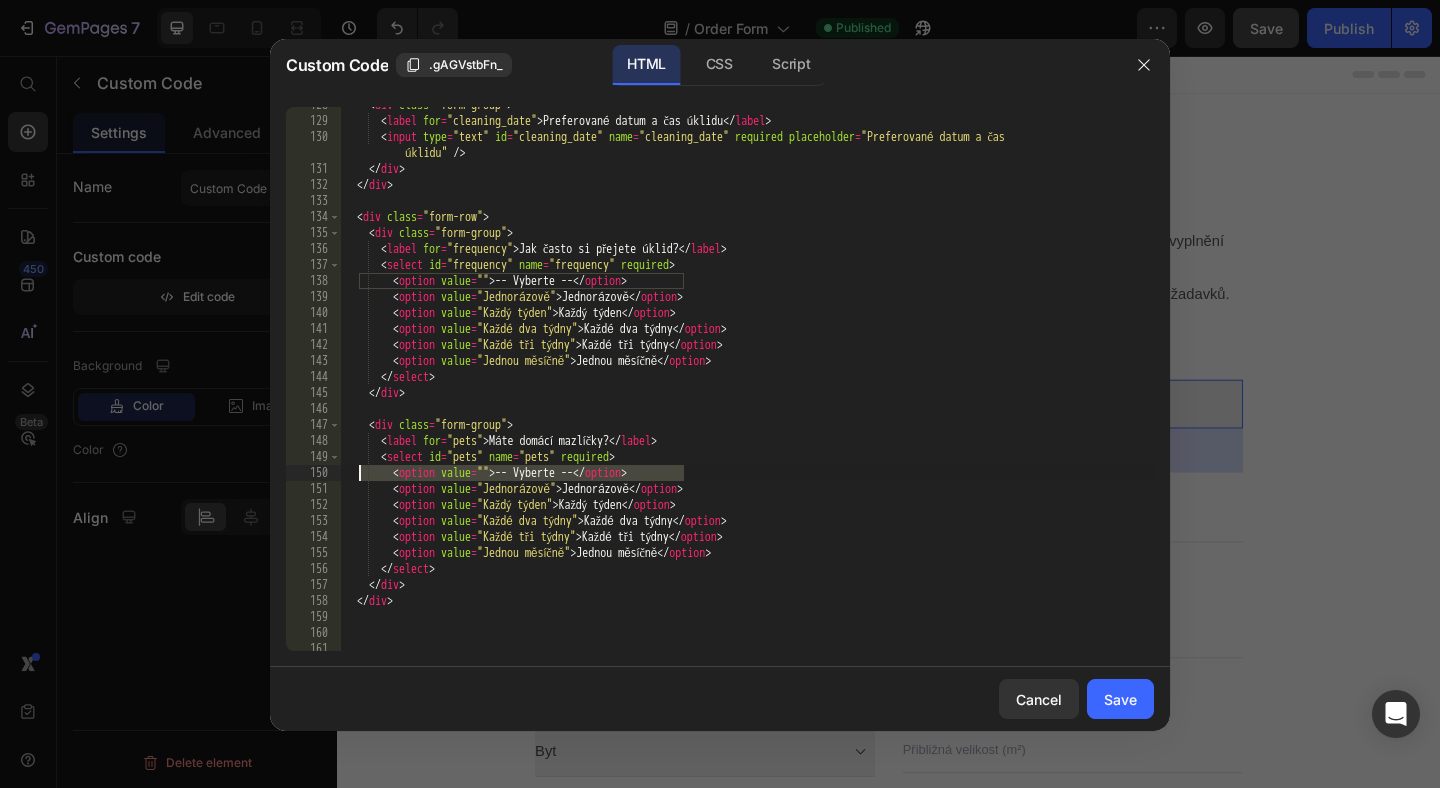 drag, startPoint x: 697, startPoint y: 475, endPoint x: 324, endPoint y: 471, distance: 373.02145 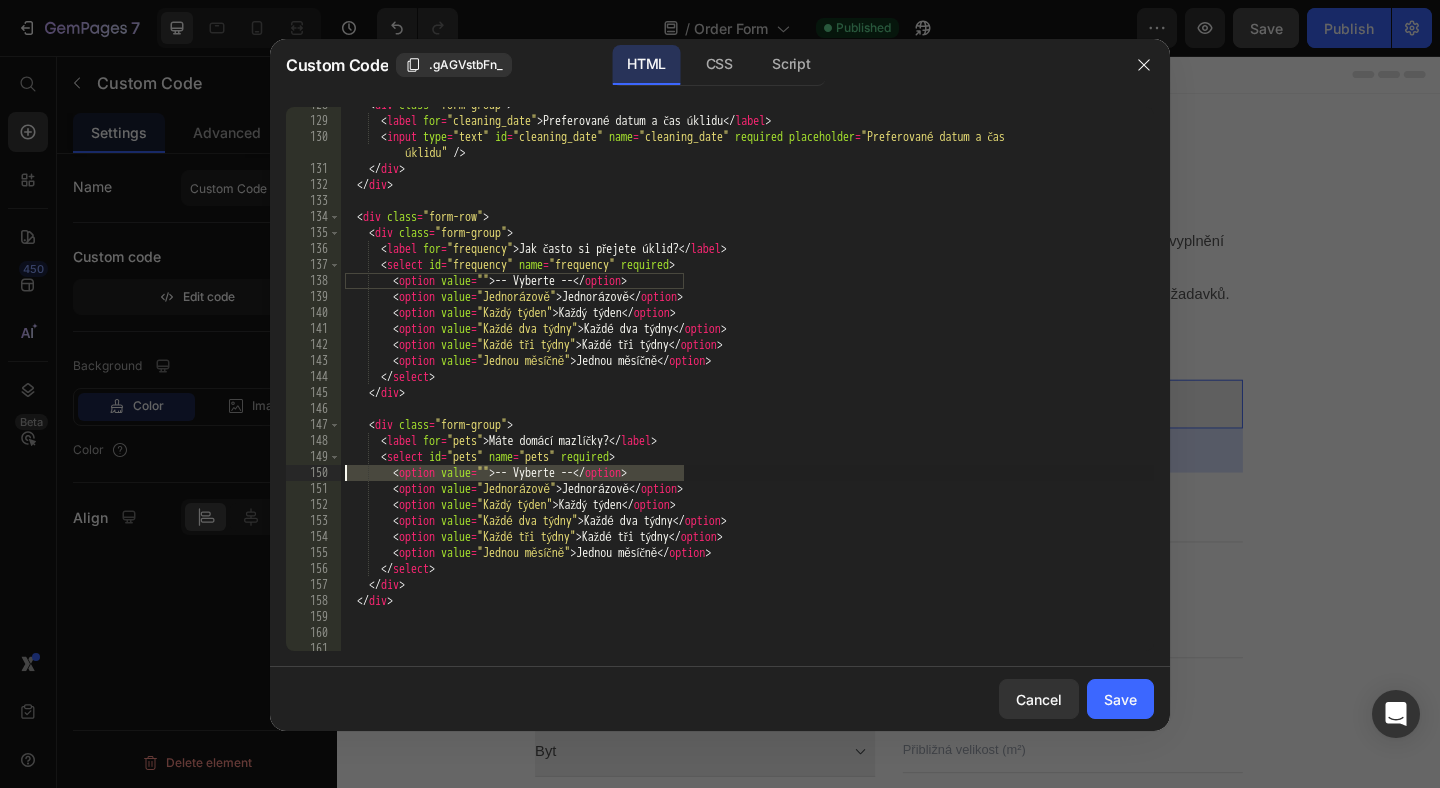 scroll, scrollTop: 0, scrollLeft: 0, axis: both 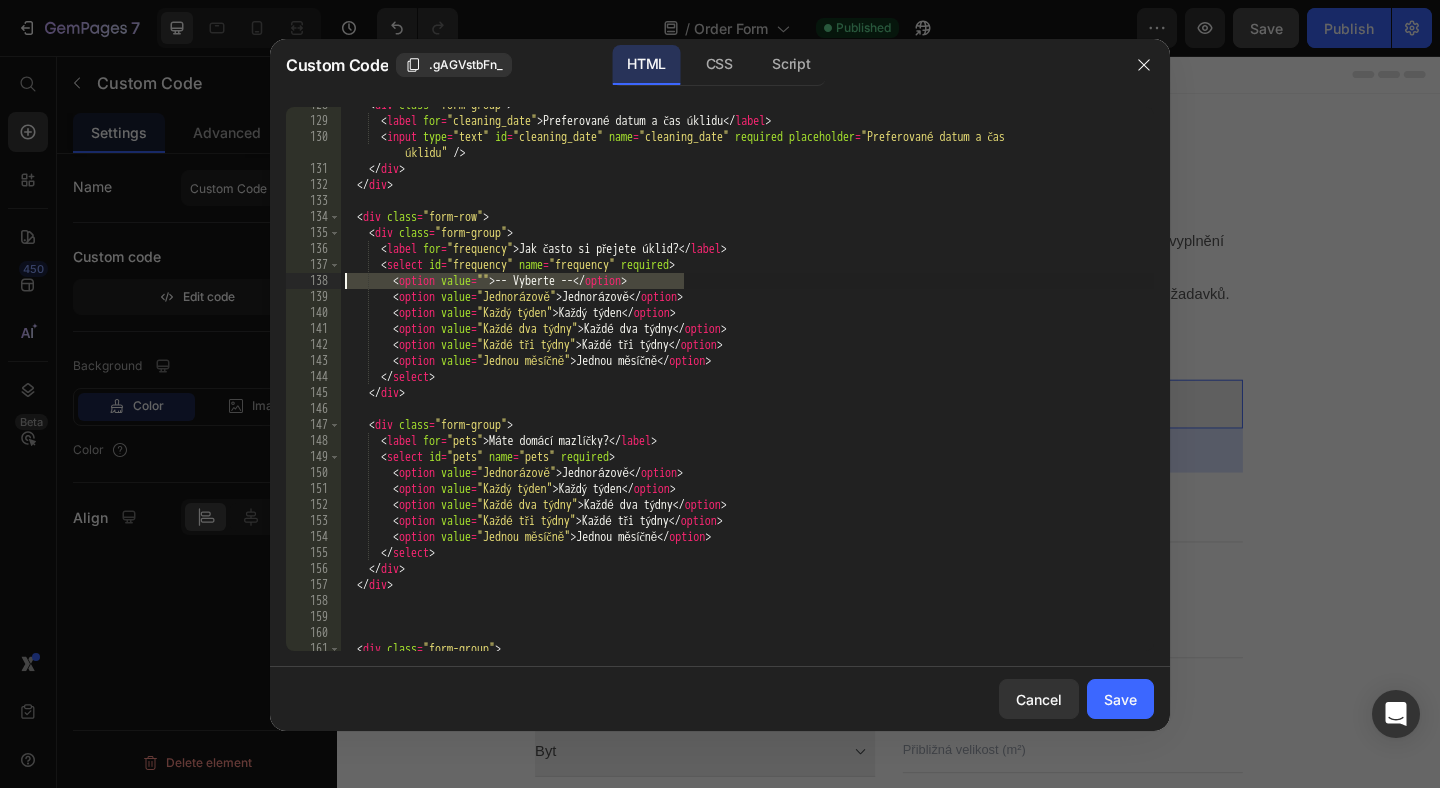 drag, startPoint x: 696, startPoint y: 284, endPoint x: 244, endPoint y: 292, distance: 452.0708 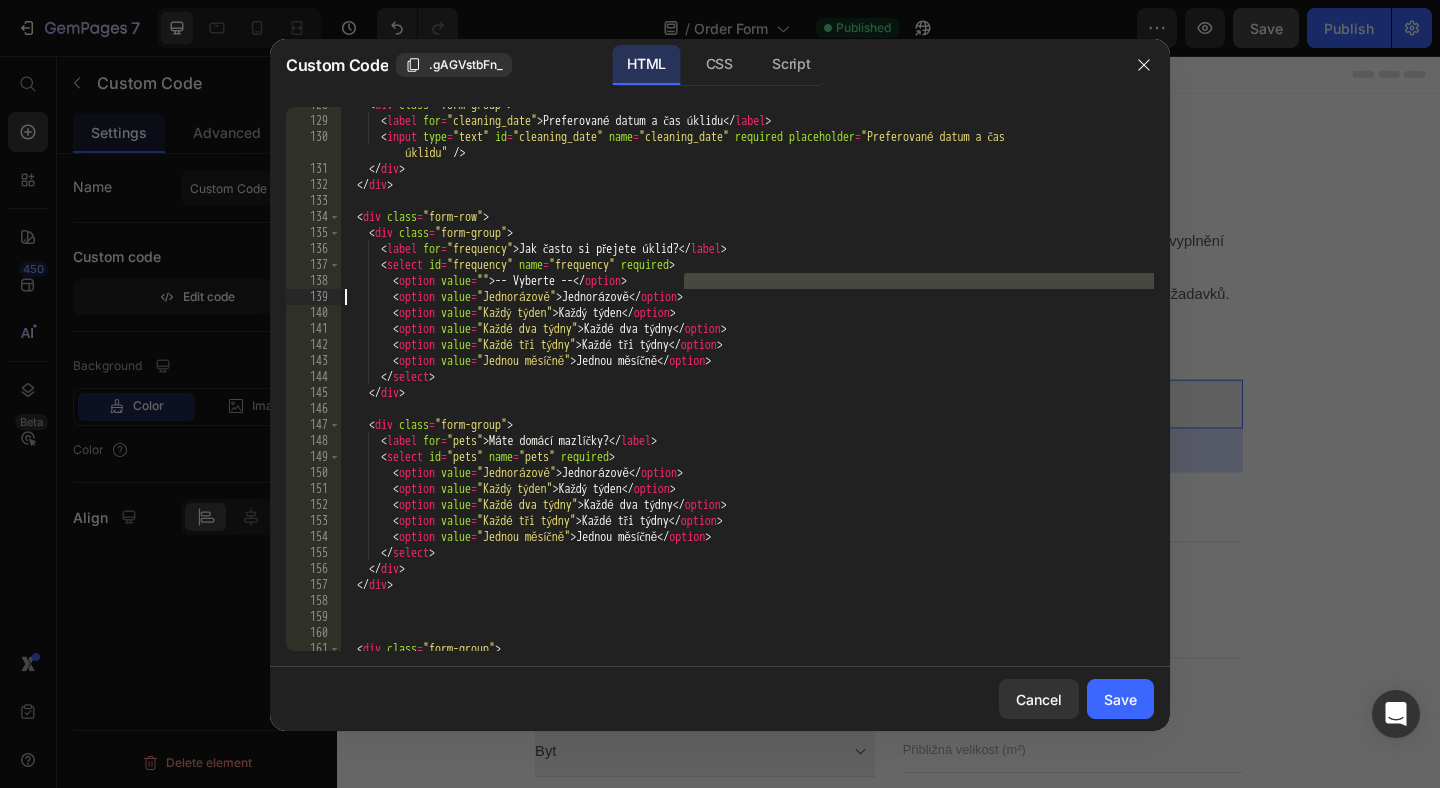 click on "< div   class = "form-group" >         < label   for = "cleaning_date" > Preferované datum a čas úklidu </ label >         < input   type = "text"   id = "cleaning_date"   name = "cleaning_date"   required   placeholder = "Preferované datum a čas             úklidu"   />      </ div >    </ div >       < div   class = "form-row" >      < div   class = "form-group" >         < label   for = "frequency" > Jak často si přejete úklid? </ label >         < select   id = "frequency"   name = "frequency"   required >           < option   value = "" > -- Vyberte -- </ option >           < option   value = "Jednorázově" > Jednorázově </ option >           < option   value = "Každý týden" > Každý týden </ option >           < option   value = "Každé dva týdny" > Každé dva týdny </ option >           < option   value = "Každé tři týdny" > Každé tři týdny </ option >           < option   value = "Jednou měsíčně" > Jednou měsíčně </ option >         </ select >" at bounding box center (747, 385) 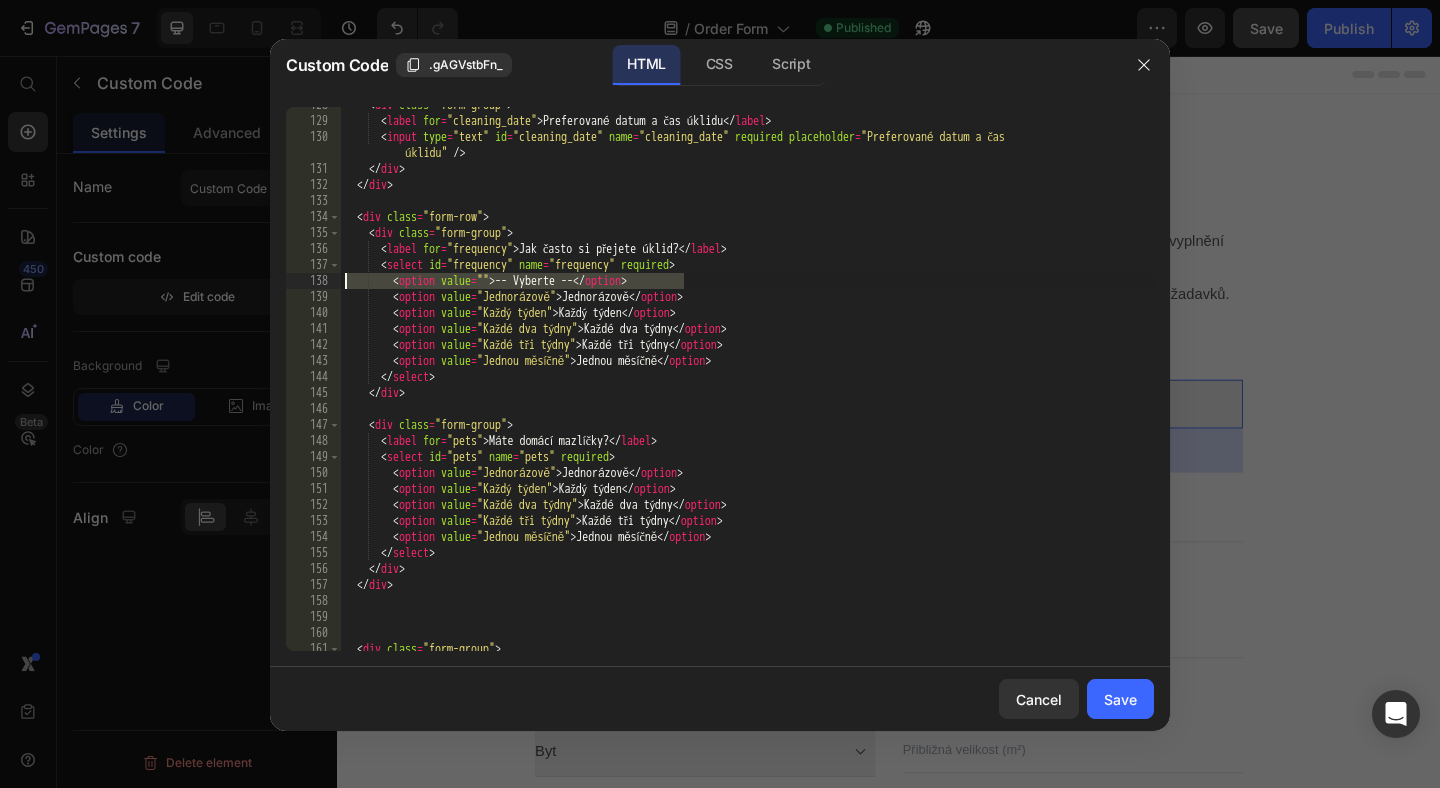 drag, startPoint x: 687, startPoint y: 284, endPoint x: 329, endPoint y: 285, distance: 358.0014 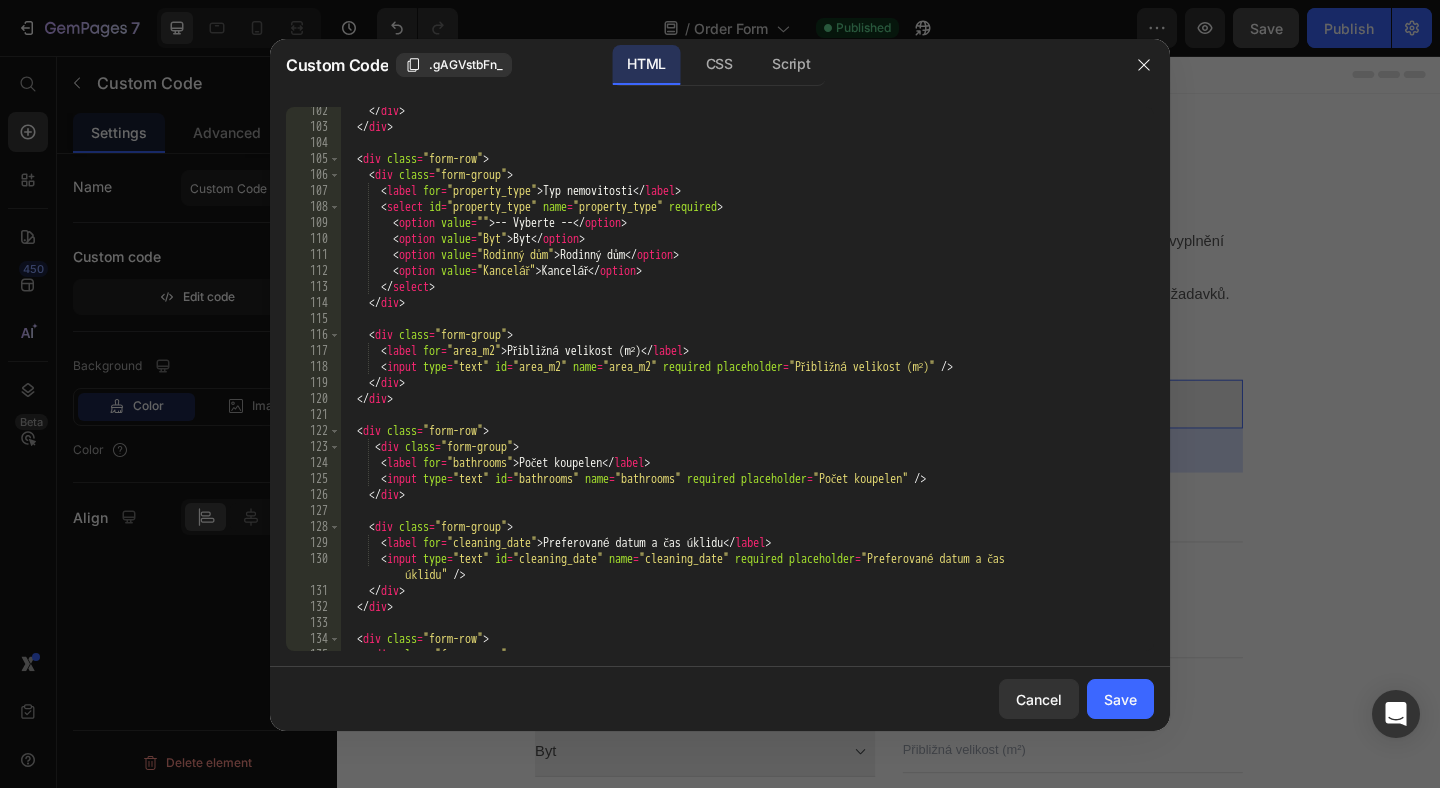 scroll, scrollTop: 1615, scrollLeft: 0, axis: vertical 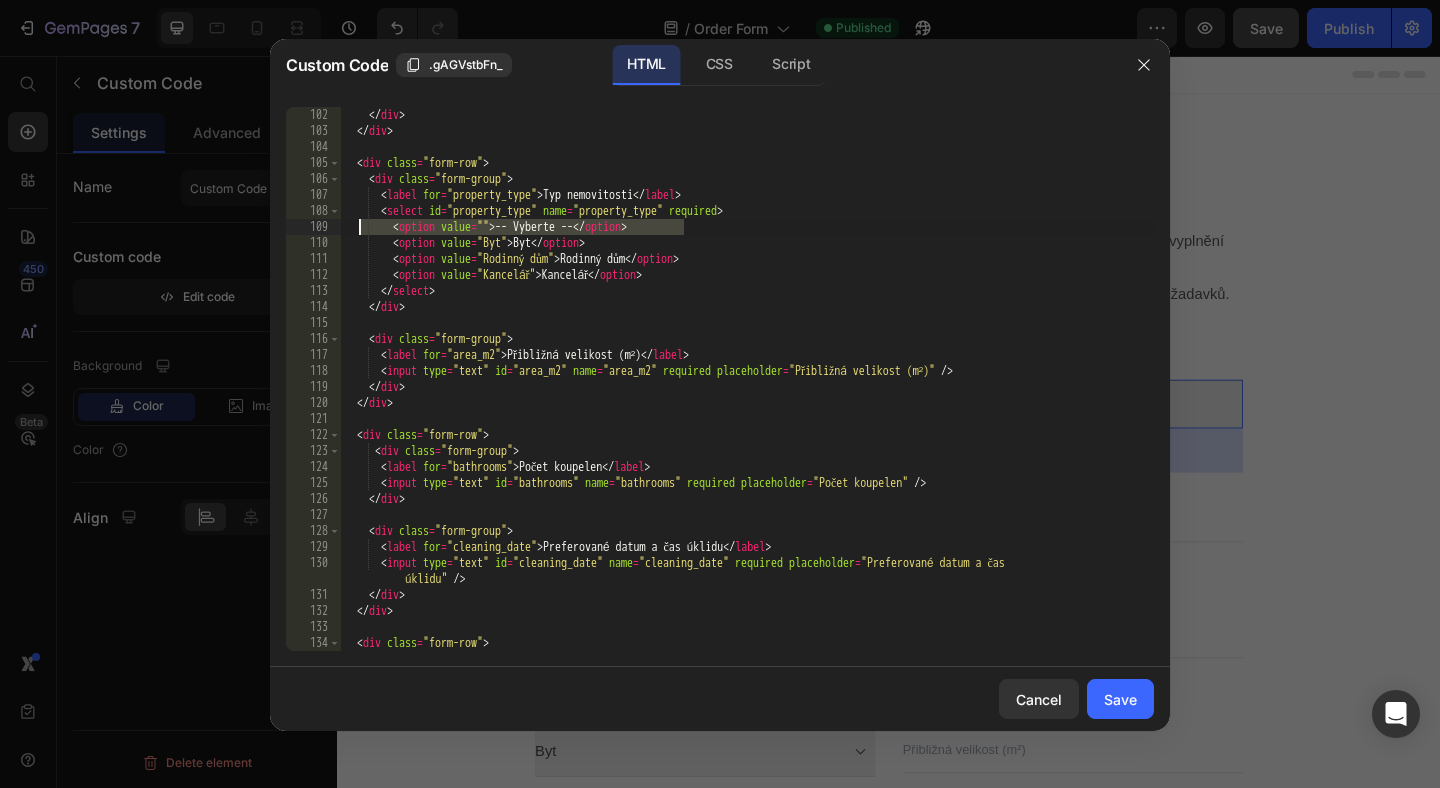 drag, startPoint x: 697, startPoint y: 231, endPoint x: 360, endPoint y: 223, distance: 337.09494 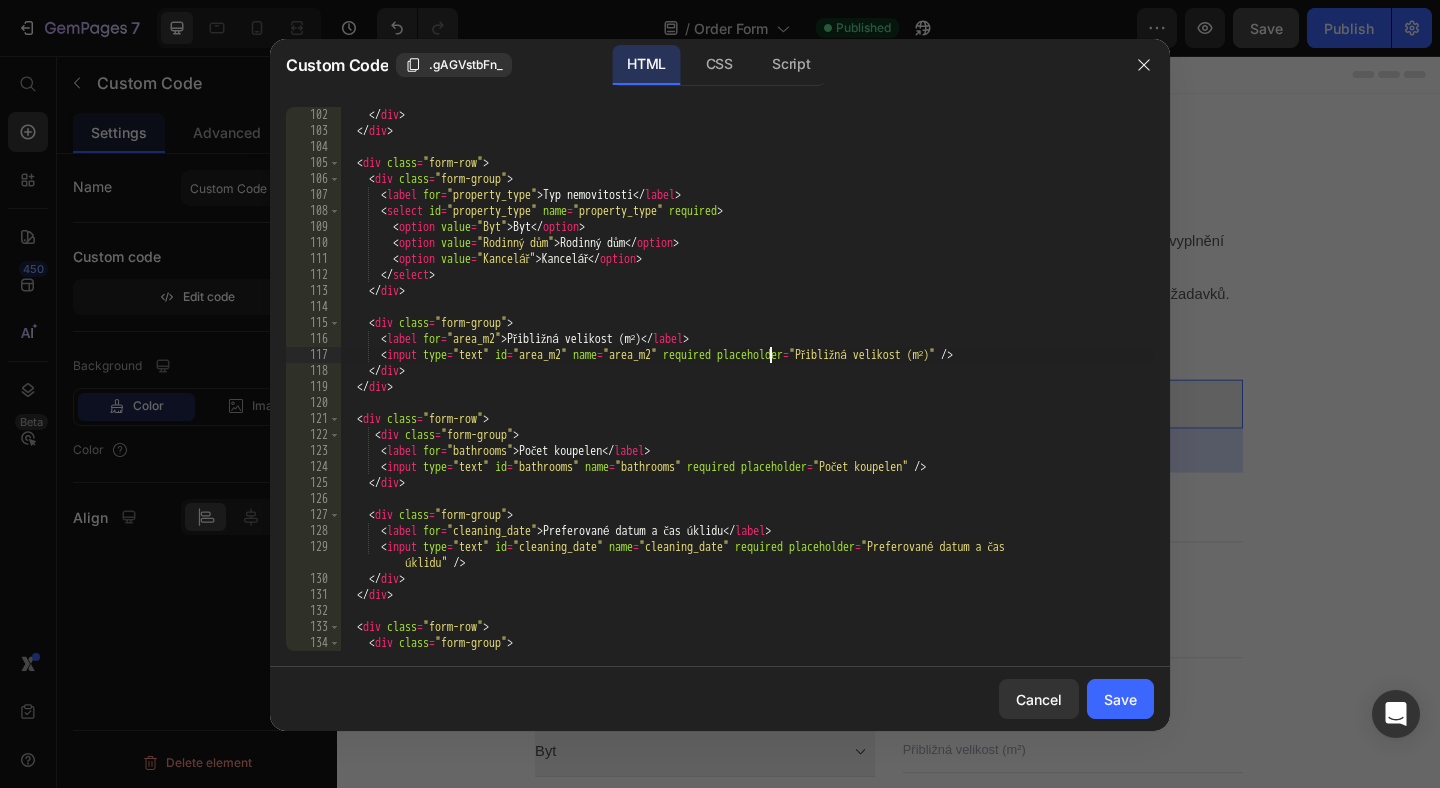click on "< input   type = "text"   id = "address"   name = "address"   required   placeholder = "Adresa místa úklidu"   />      </ div >    </ div >       < div   class = "form-row" >      < div   class = "form-group" >         < label   for = "property_type" > Typ nemovitosti </ label >         < select   id = "property_type"   name = "property_type"   required >           < option   value = "Byt" > Byt </ option >           < option   value = "Rodinný dům" > Rodinný dům </ option >           < option   value = "Kancelář" > Kancelář </ option >         </ select >      </ div >           < div   class = "form-group" >         < label   for = "area_m2" > Přibližná velikost (m²) </ label >         < input   type = "text"   id = "area_m2"   name = "area_m2"   required   placeholder = "Přibližná velikost (m²)"   />      </ div >    </ div >       < div   class = "form-row" >        < div   class = "form-group" >         < label   for = "bathrooms" > Počet koupelen </ label >         < input   =" at bounding box center (747, 379) 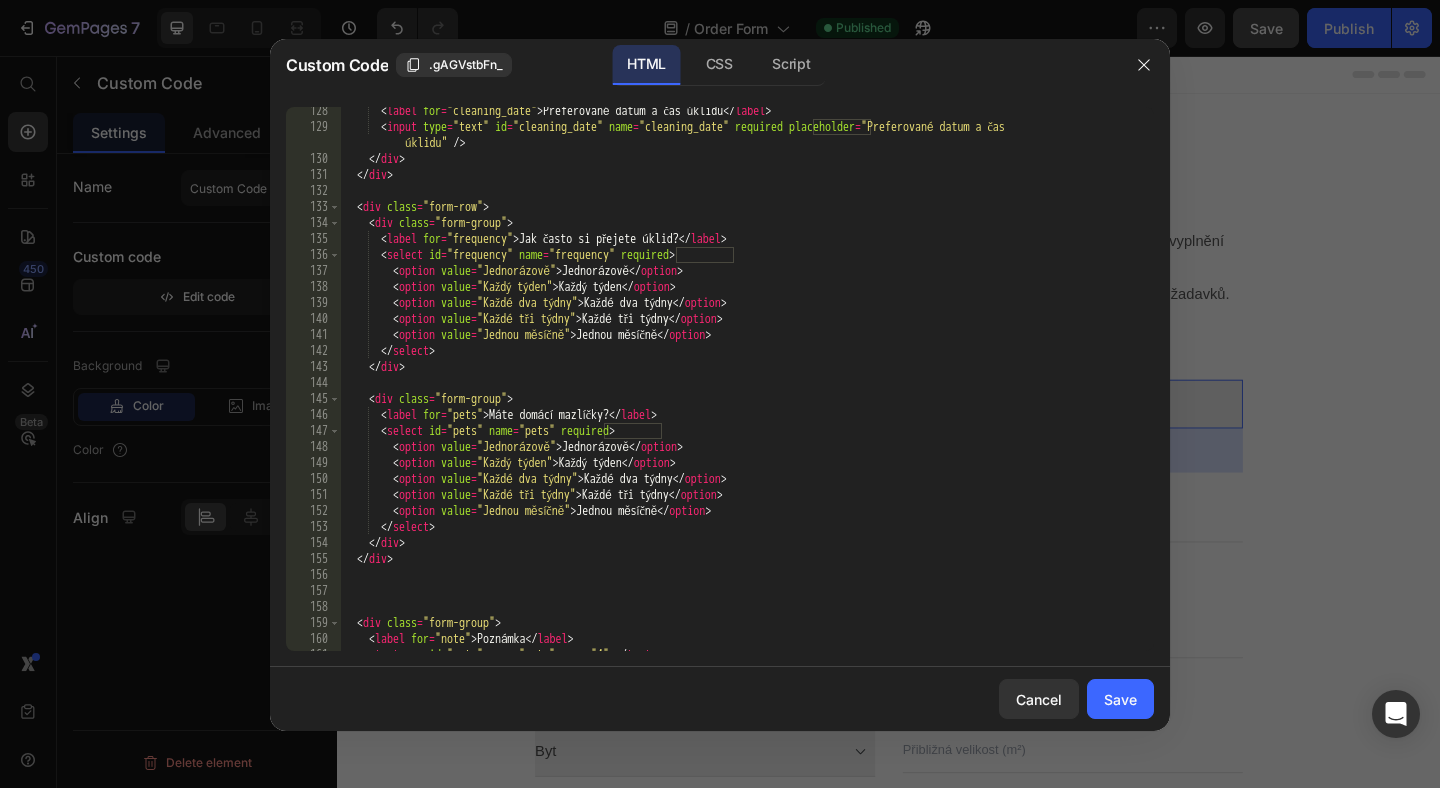 scroll, scrollTop: 2044, scrollLeft: 0, axis: vertical 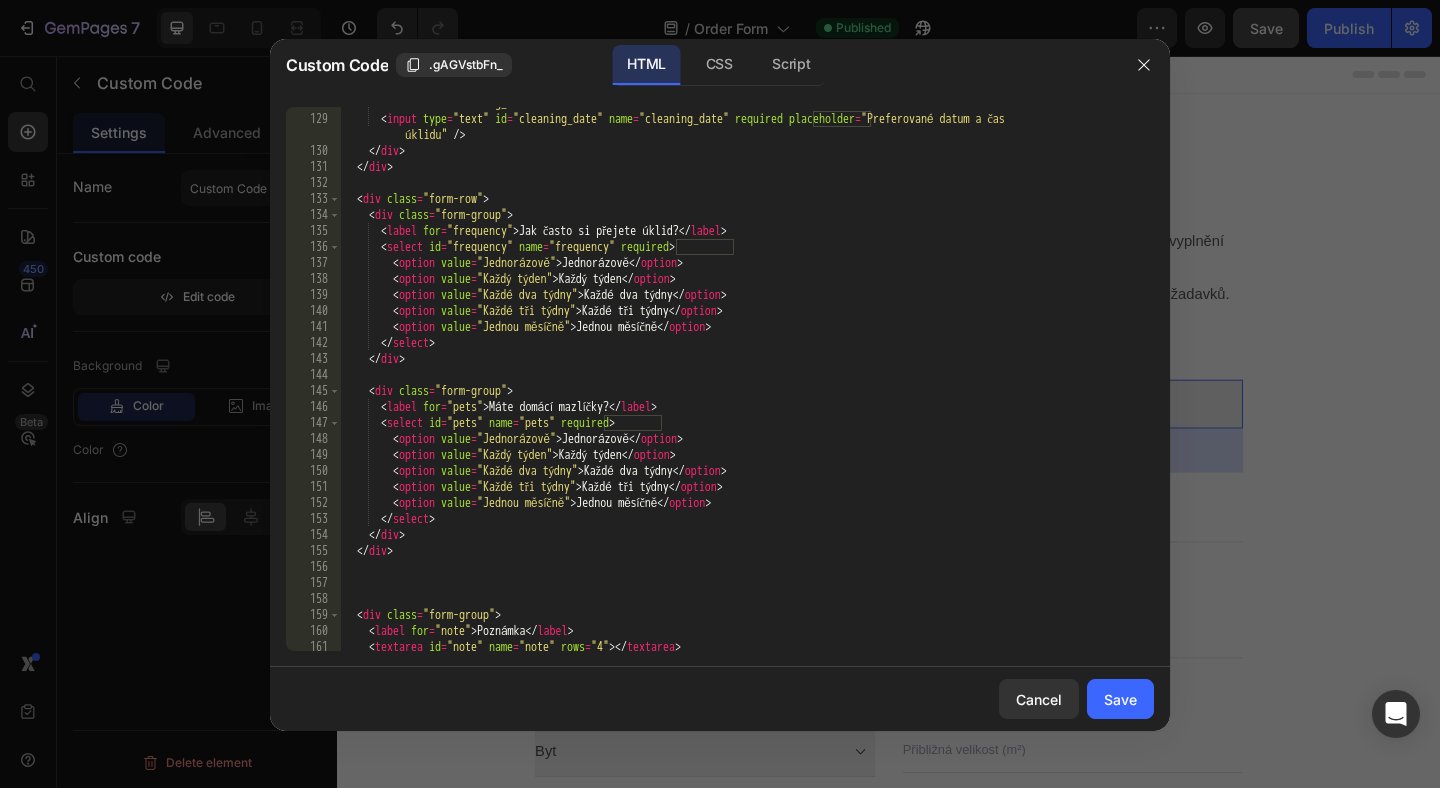 click on "< label   for = "cleaning_date" > Preferované datum a čas úklidu </ label >         < input   type = "text"   id = "cleaning_date"   name = "cleaning_date"   required   placeholder = "Preferované datum a čas             úklidu"   />      </ div >    </ div >       < div   class = "form-row" >      < div   class = "form-group" >         < label   for = "frequency" > Jak často si přejete úklid? </ label >         < select   id = "frequency"   name = "frequency"   required >           < option   value = "Jednorázově" > Jednorázově </ option >           < option   value = "Každý týden" > Každý týden </ option >           < option   value = "Každé dva týdny" > Každé dva týdny </ option >           < option   value = "Každé tři týdny" > Každé tři týdny </ option >           < option   value = "Jednou měsíčně" > Jednou měsíčně </ option >         </ select >      </ div >           < div   class = "form-group" >         < label   for = "pets" > </ label >" at bounding box center [747, 383] 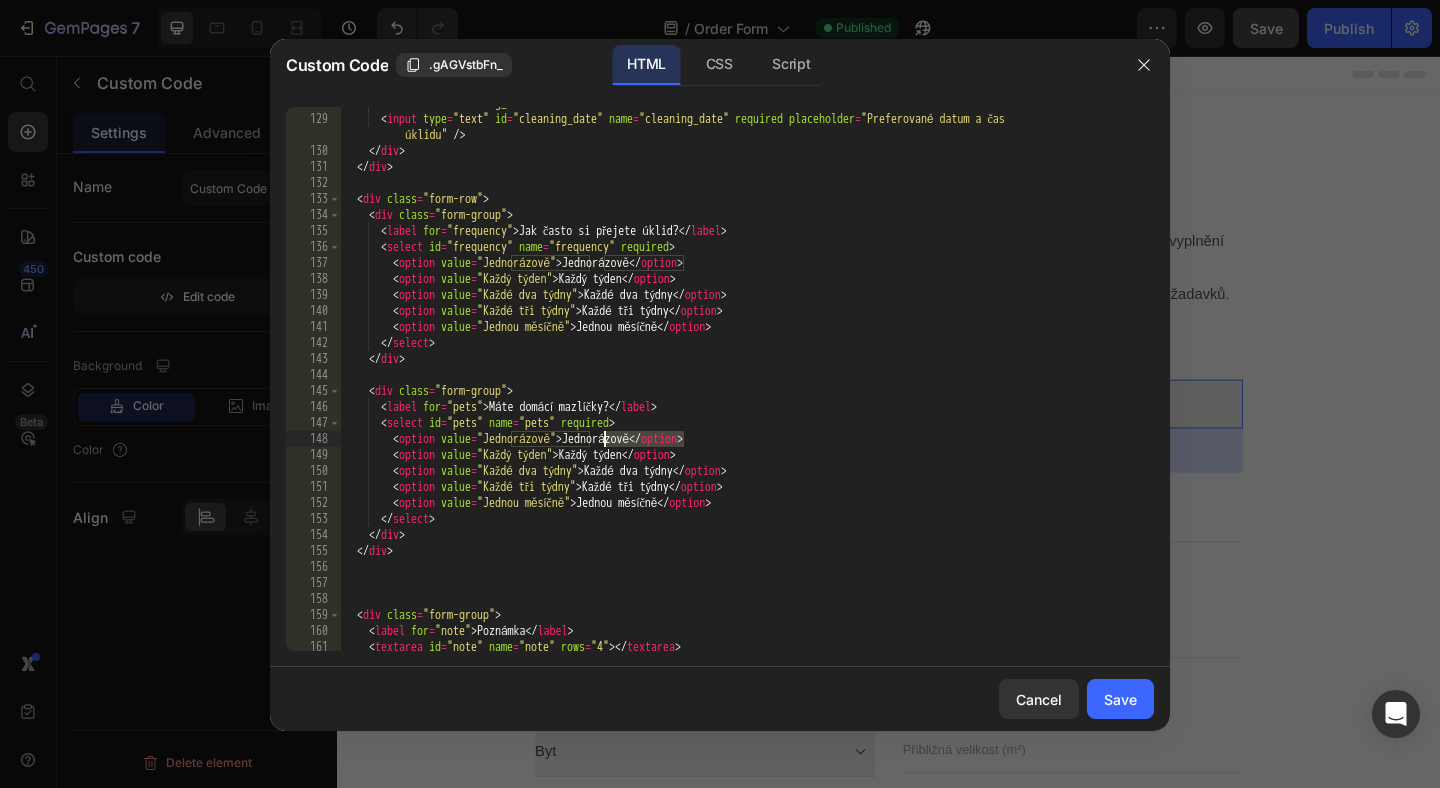 click on "< label   for = "cleaning_date" > Preferované datum a čas úklidu </ label >         < input   type = "text"   id = "cleaning_date"   name = "cleaning_date"   required   placeholder = "Preferované datum a čas             úklidu"   />      </ div >    </ div >       < div   class = "form-row" >      < div   class = "form-group" >         < label   for = "frequency" > Jak často si přejete úklid? </ label >         < select   id = "frequency"   name = "frequency"   required >           < option   value = "Jednorázově" > Jednorázově </ option >           < option   value = "Každý týden" > Každý týden </ option >           < option   value = "Každé dva týdny" > Každé dva týdny </ option >           < option   value = "Každé tři týdny" > Každé tři týdny </ option >           < option   value = "Jednou měsíčně" > Jednou měsíčně </ option >         </ select >      </ div >           < div   class = "form-group" >         < label   for = "pets" > </ label >" at bounding box center (747, 383) 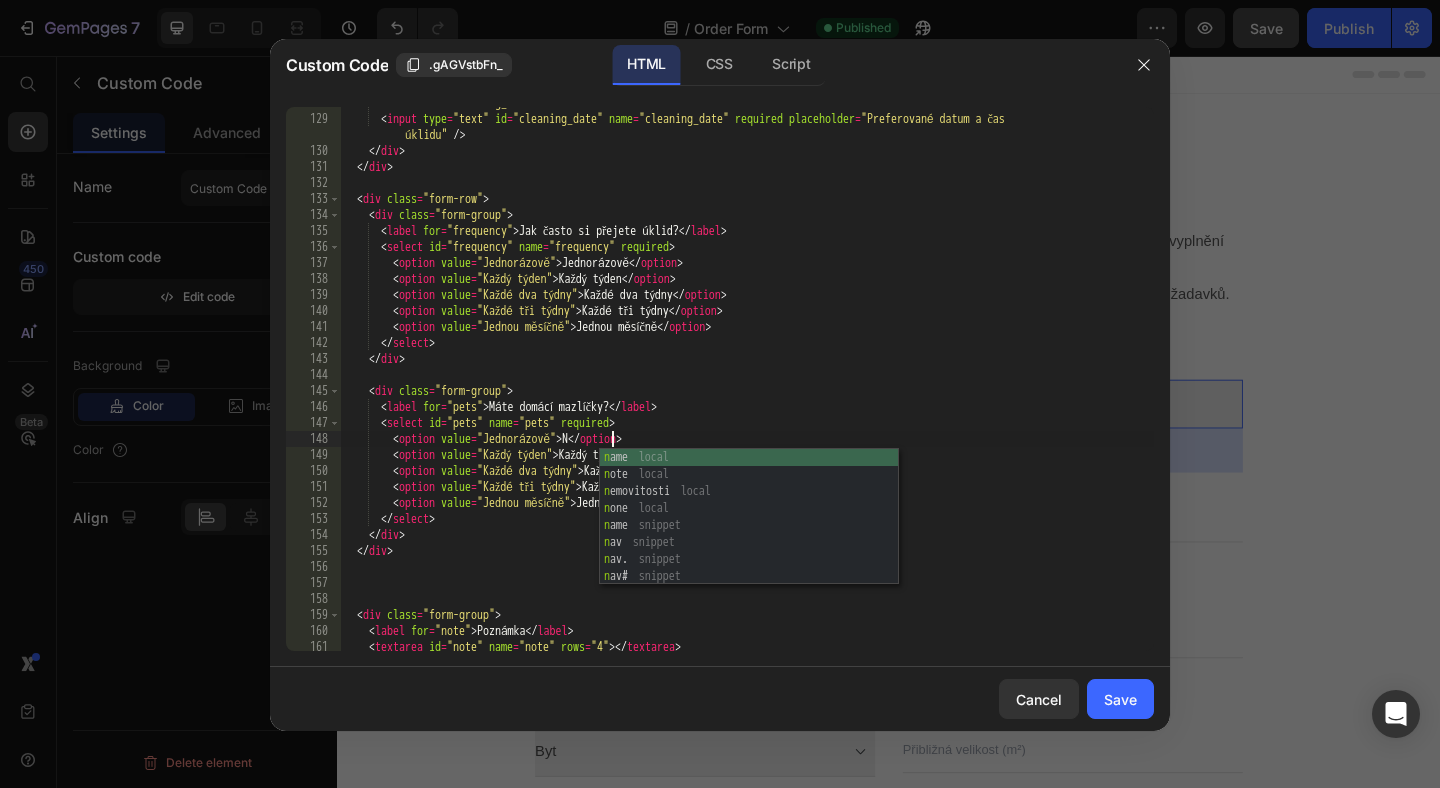 type on "<option value="Jednorázově">Ne</option>" 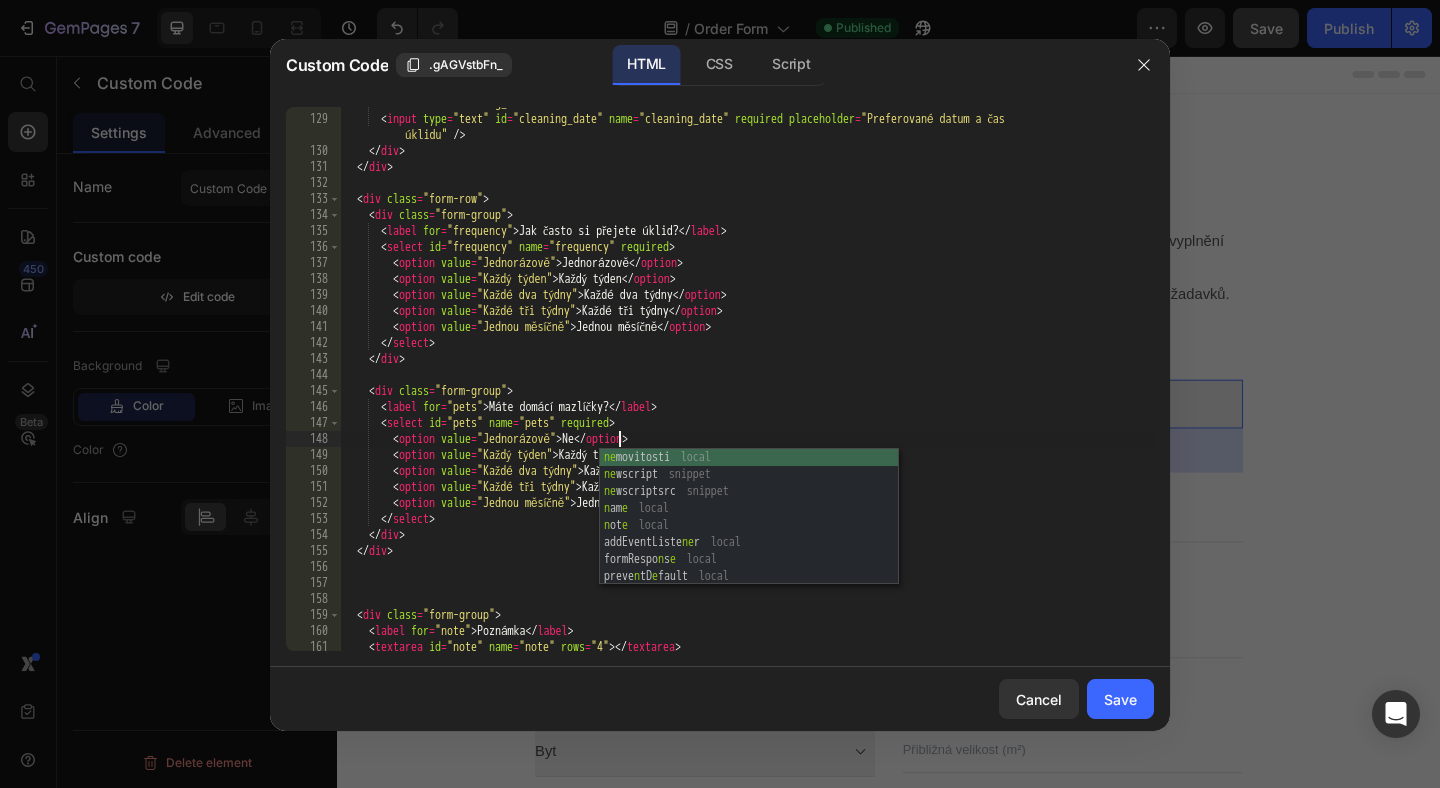 click on "< label   for = "cleaning_date" > Preferované datum a čas úklidu </ label >         < input   type = "text"   id = "cleaning_date"   name = "cleaning_date"   required   placeholder = "Preferované datum a čas             úklidu"   />      </ div >    </ div >       < div   class = "form-row" >      < div   class = "form-group" >         < label   for = "frequency" > Jak často si přejete úklid? </ label >         < select   id = "frequency"   name = "frequency"   required >           < option   value = "Jednorázově" > Jednorázově </ option >           < option   value = "Každý týden" > Každý týden </ option >           < option   value = "Každé dva týdny" > Každé dva týdny </ option >           < option   value = "Každé tři týdny" > Každé tři týdny </ option >           < option   value = "Jednou měsíčně" > Jednou měsíčně </ option >         </ select >      </ div >           < div   class = "form-group" >         < label   for = "pets" > </ label >" at bounding box center (747, 383) 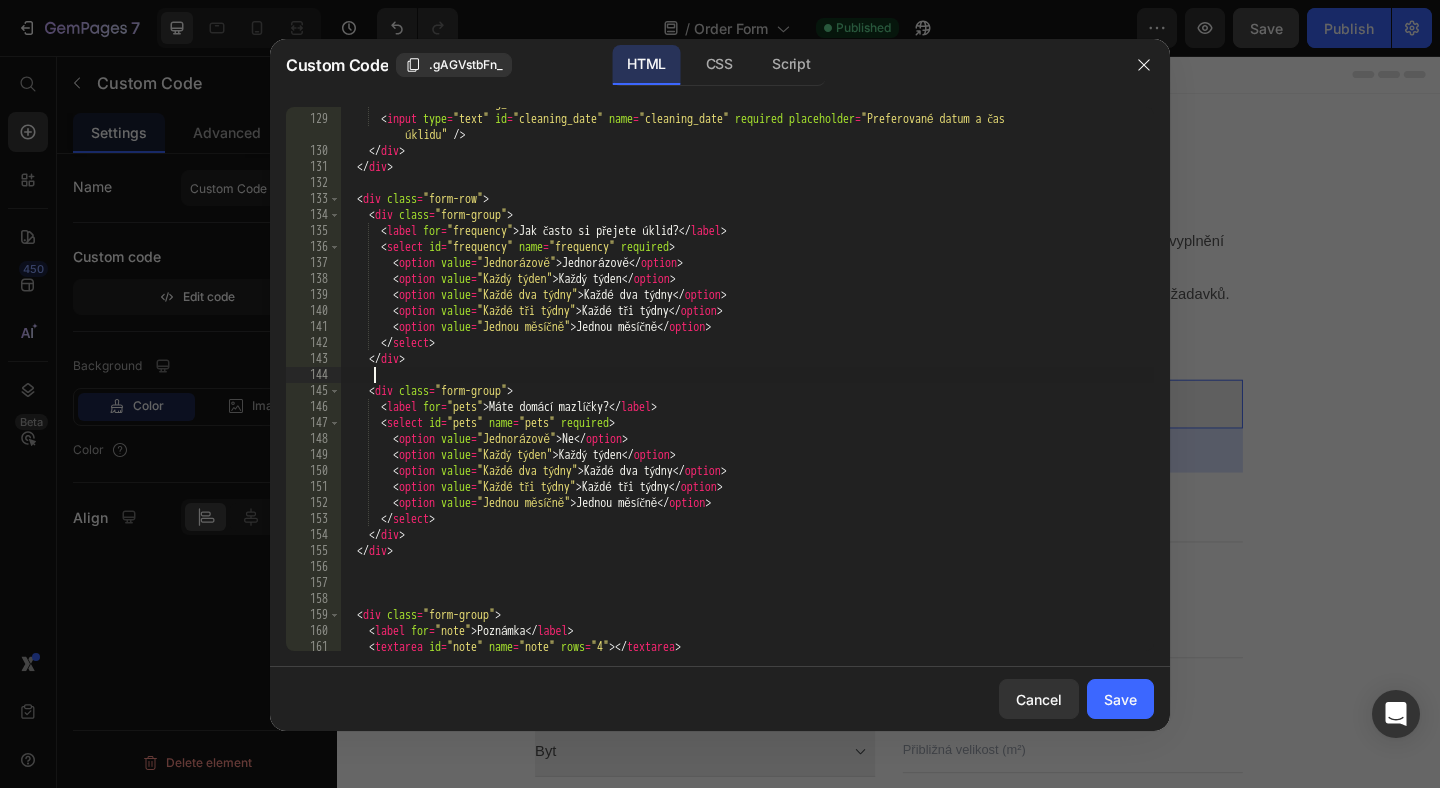 scroll, scrollTop: 0, scrollLeft: 1, axis: horizontal 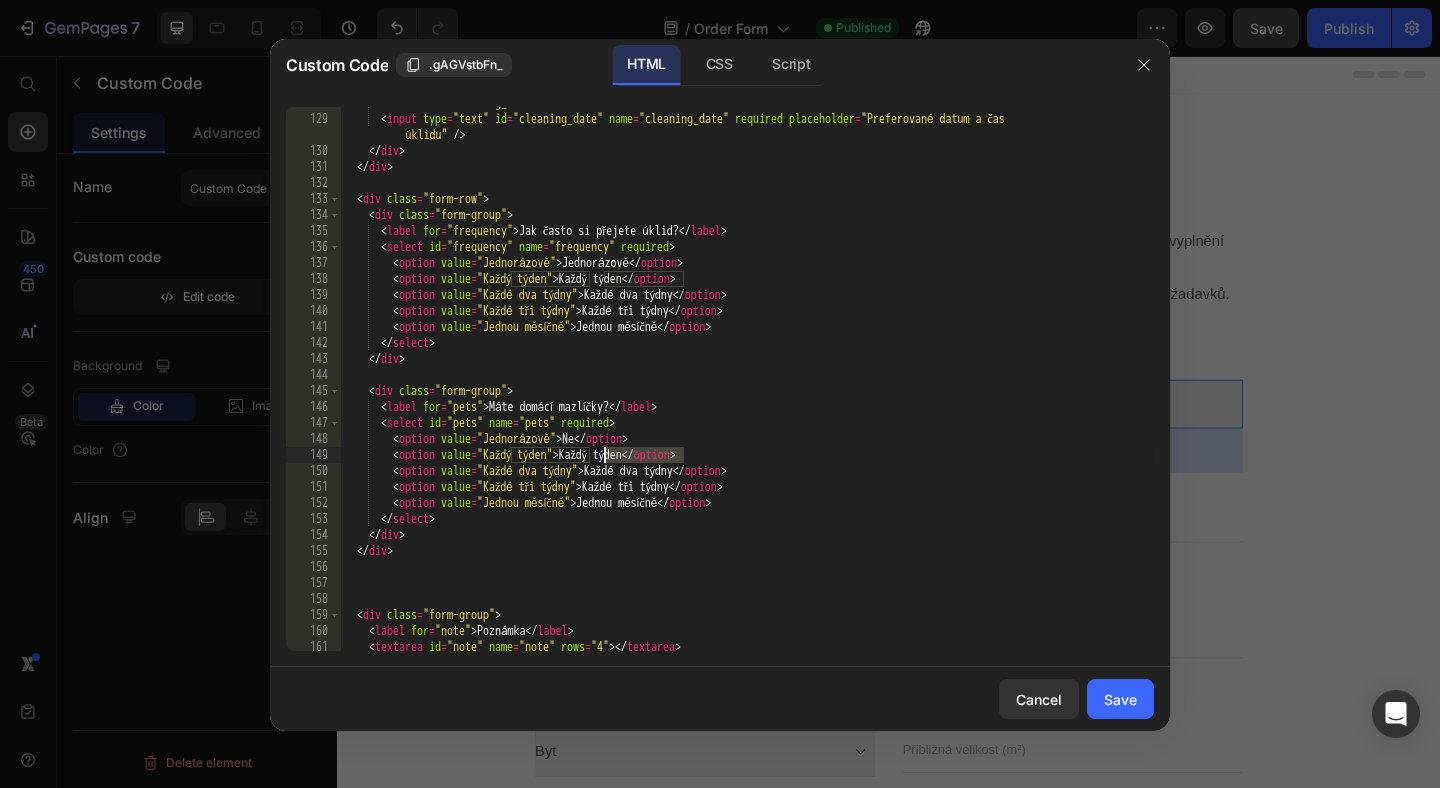 drag, startPoint x: 681, startPoint y: 461, endPoint x: 603, endPoint y: 461, distance: 78 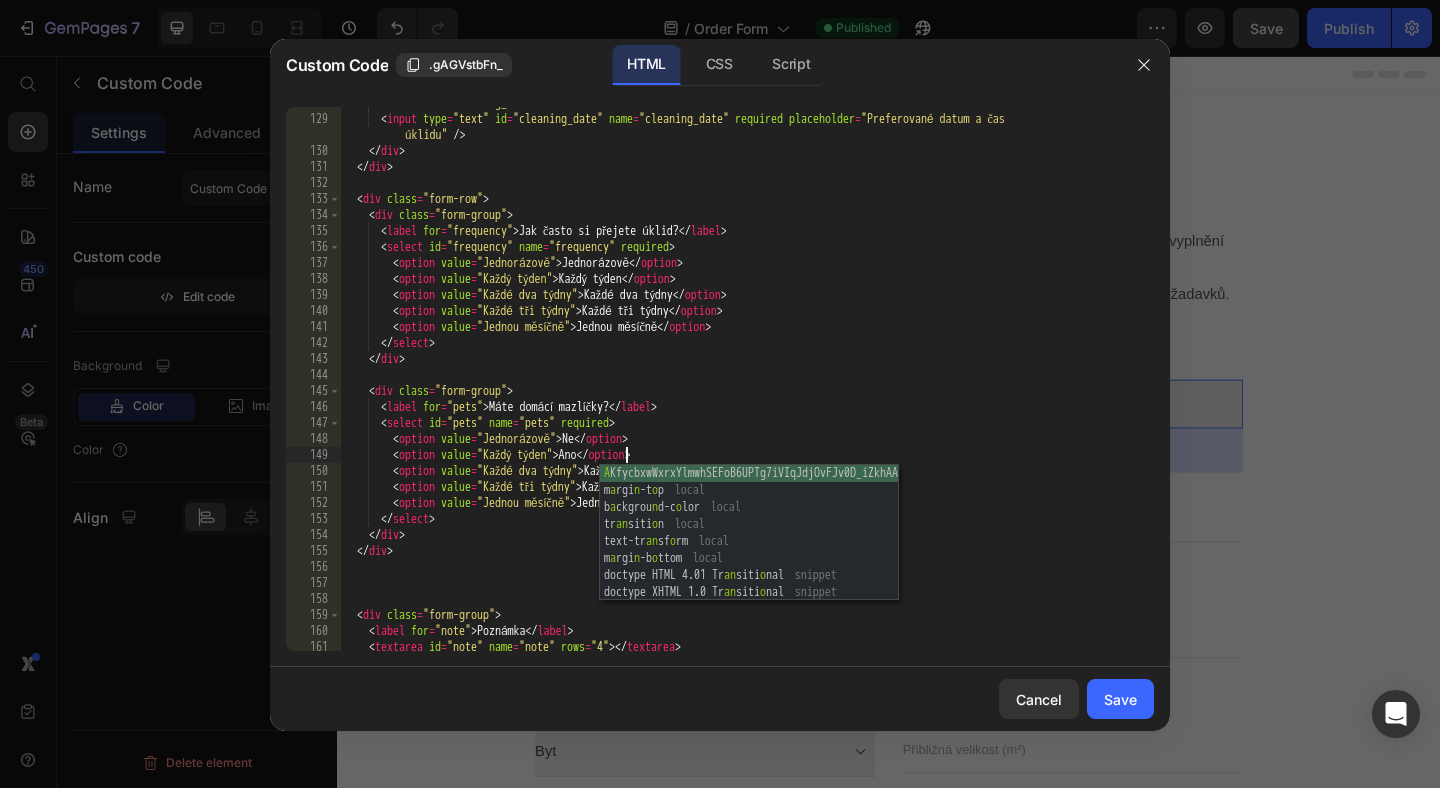 scroll, scrollTop: 0, scrollLeft: 23, axis: horizontal 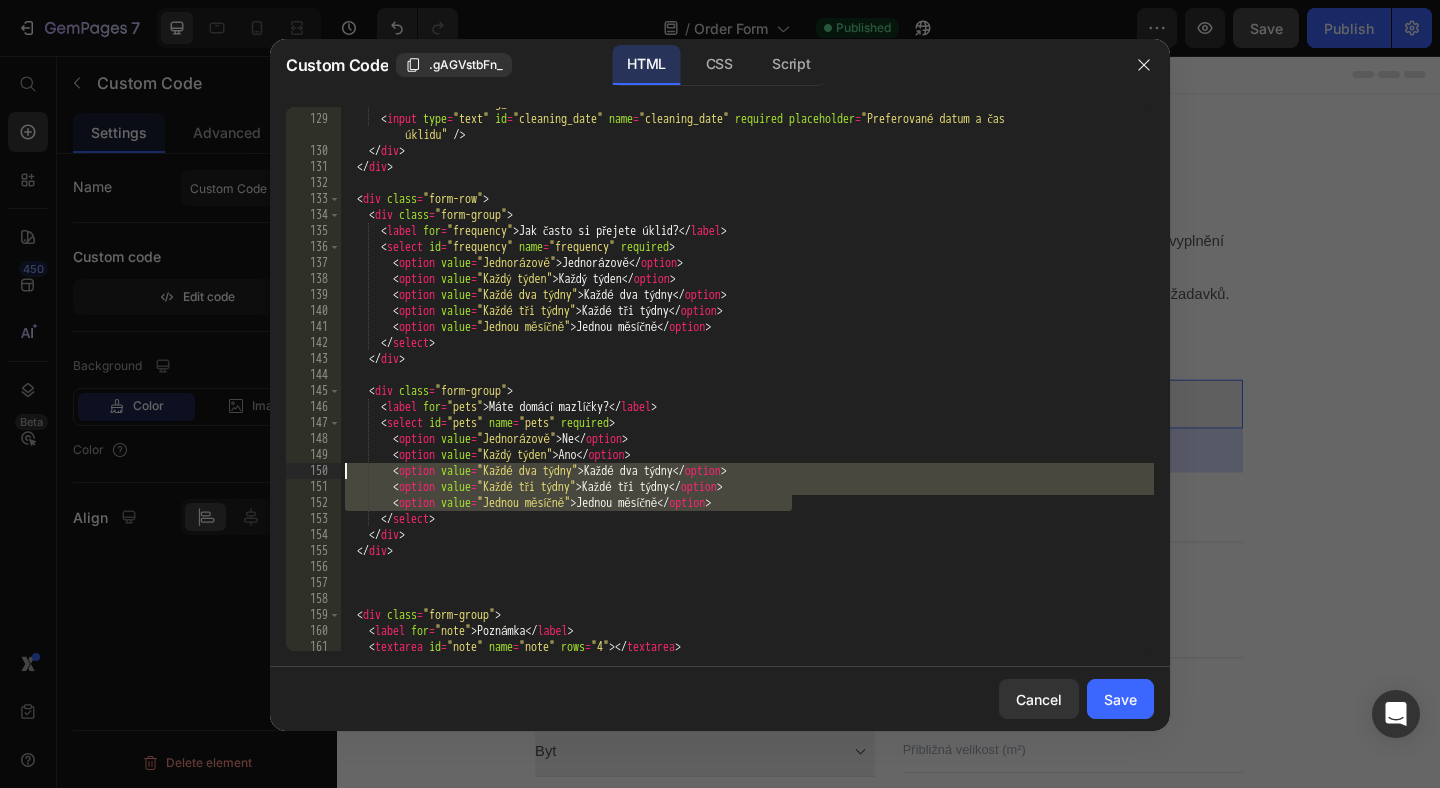 drag, startPoint x: 800, startPoint y: 505, endPoint x: 208, endPoint y: 475, distance: 592.75964 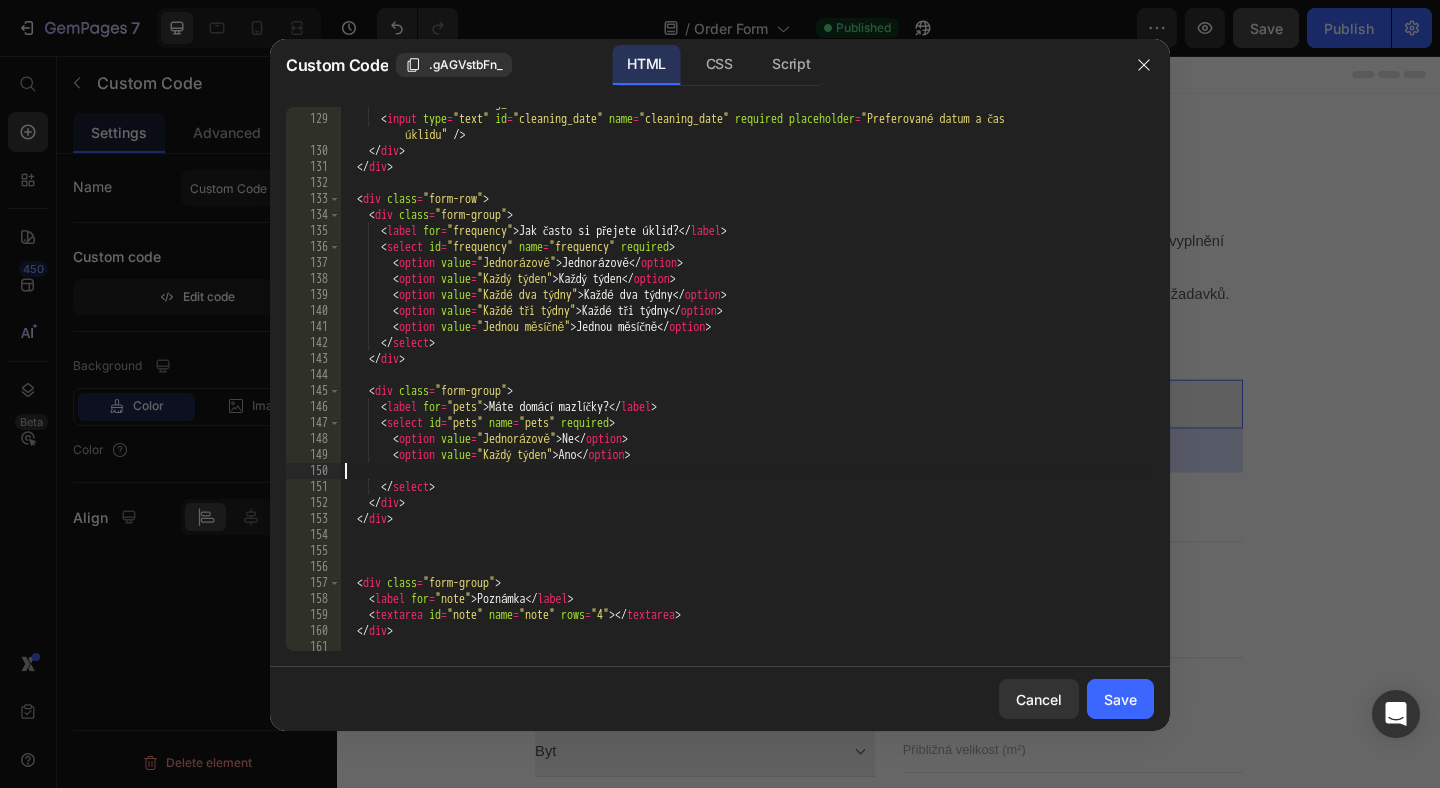scroll, scrollTop: 0, scrollLeft: 0, axis: both 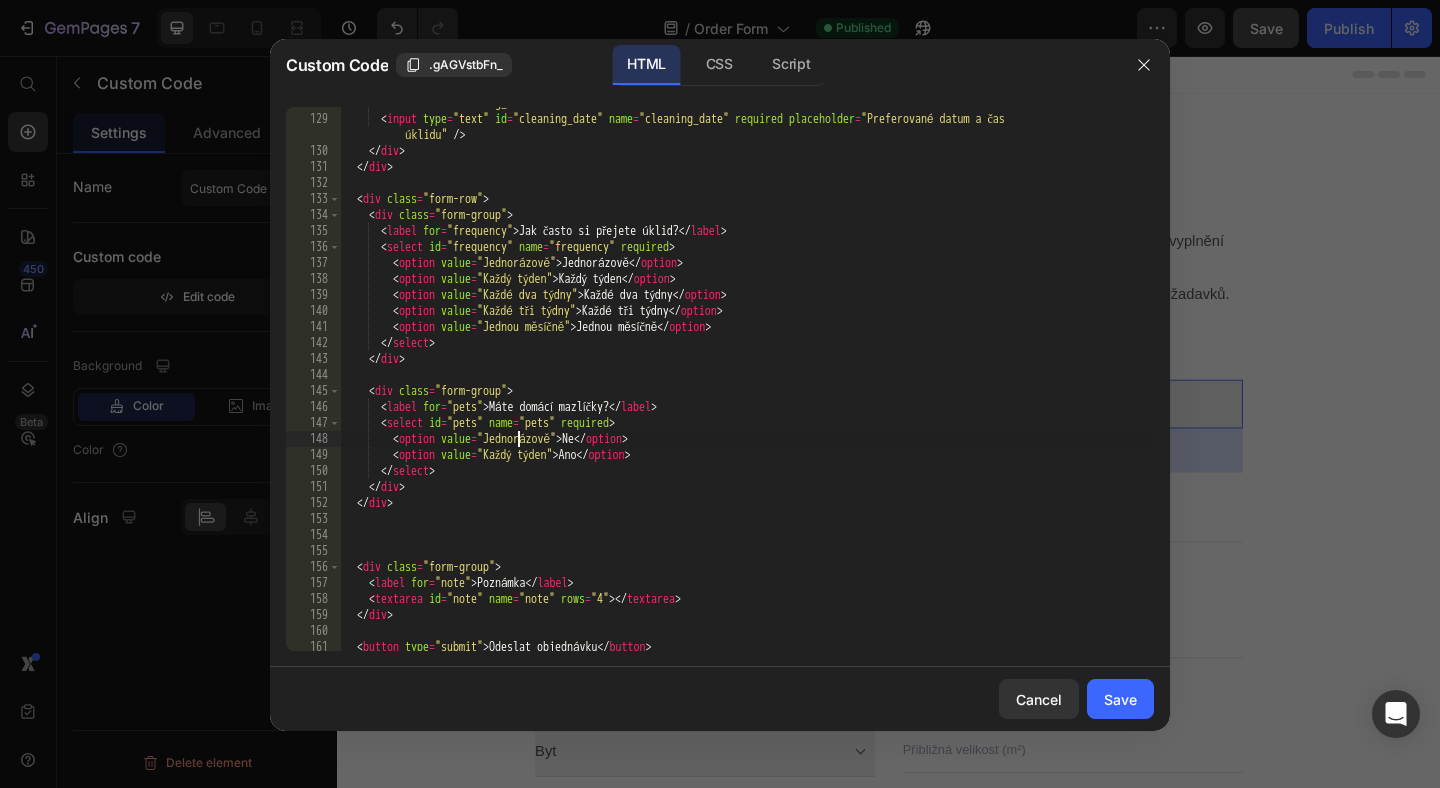 click on "< label   for = "cleaning_date" > Preferované datum a čas úklidu </ label >         < input   type = "text"   id = "cleaning_date"   name = "cleaning_date"   required   placeholder = "Preferované datum a čas             úklidu"   />      </ div >    </ div >       < div   class = "form-row" >      < div   class = "form-group" >         < label   for = "frequency" > Jak často si přejete úklid? </ label >         < select   id = "frequency"   name = "frequency"   required >           < option   value = "Jednorázově" > Jednorázově </ option >           < option   value = "Každý týden" > Každý týden </ option >           < option   value = "Každé dva týdny" > Každé dva týdny </ option >           < option   value = "Každé tři týdny" > Každé tři týdny </ option >           < option   value = "Jednou měsíčně" > Jednou měsíčně </ option >         </ select >      </ div >           < div   class = "form-group" >         < label   for = "pets" > </ label >" at bounding box center (747, 383) 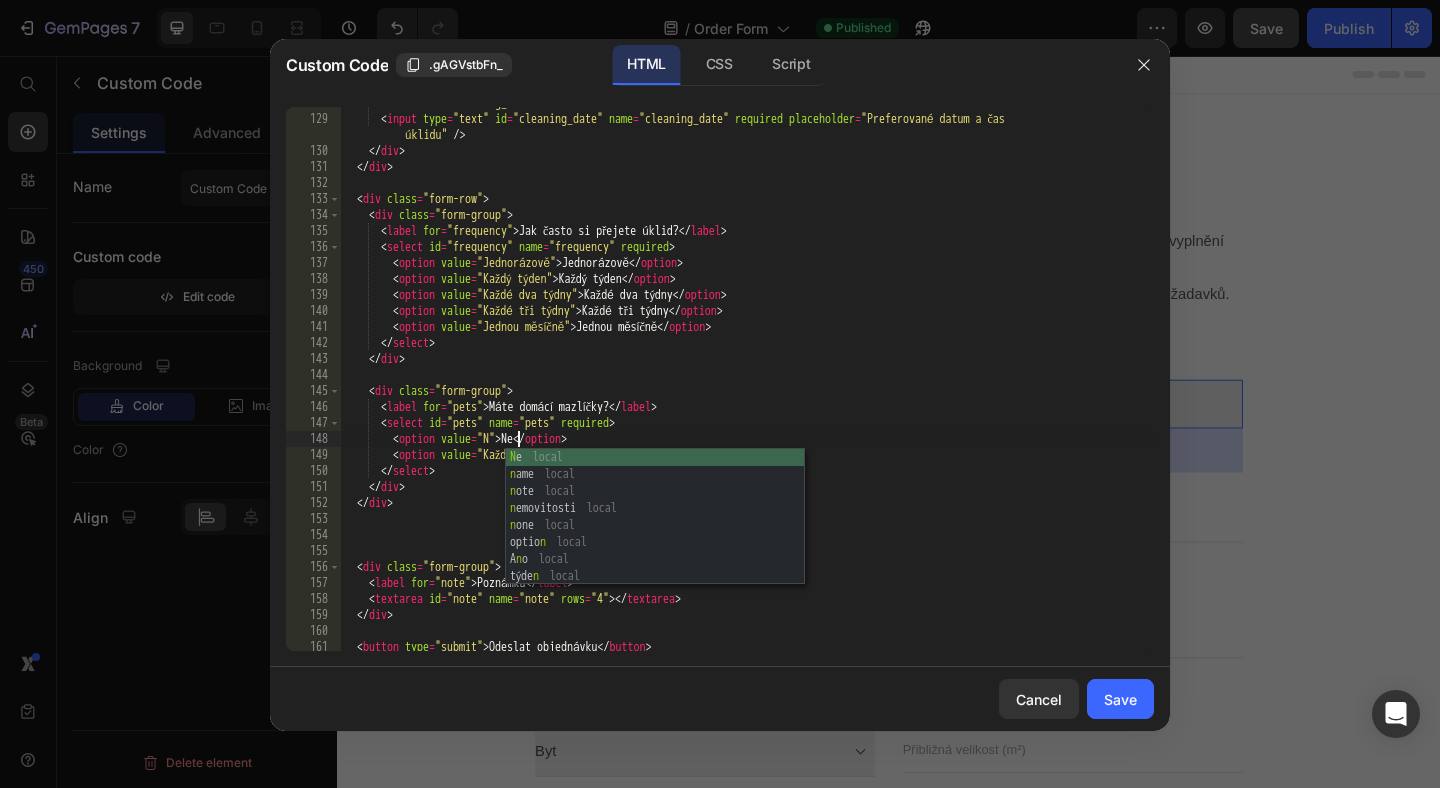 scroll, scrollTop: 0, scrollLeft: 14, axis: horizontal 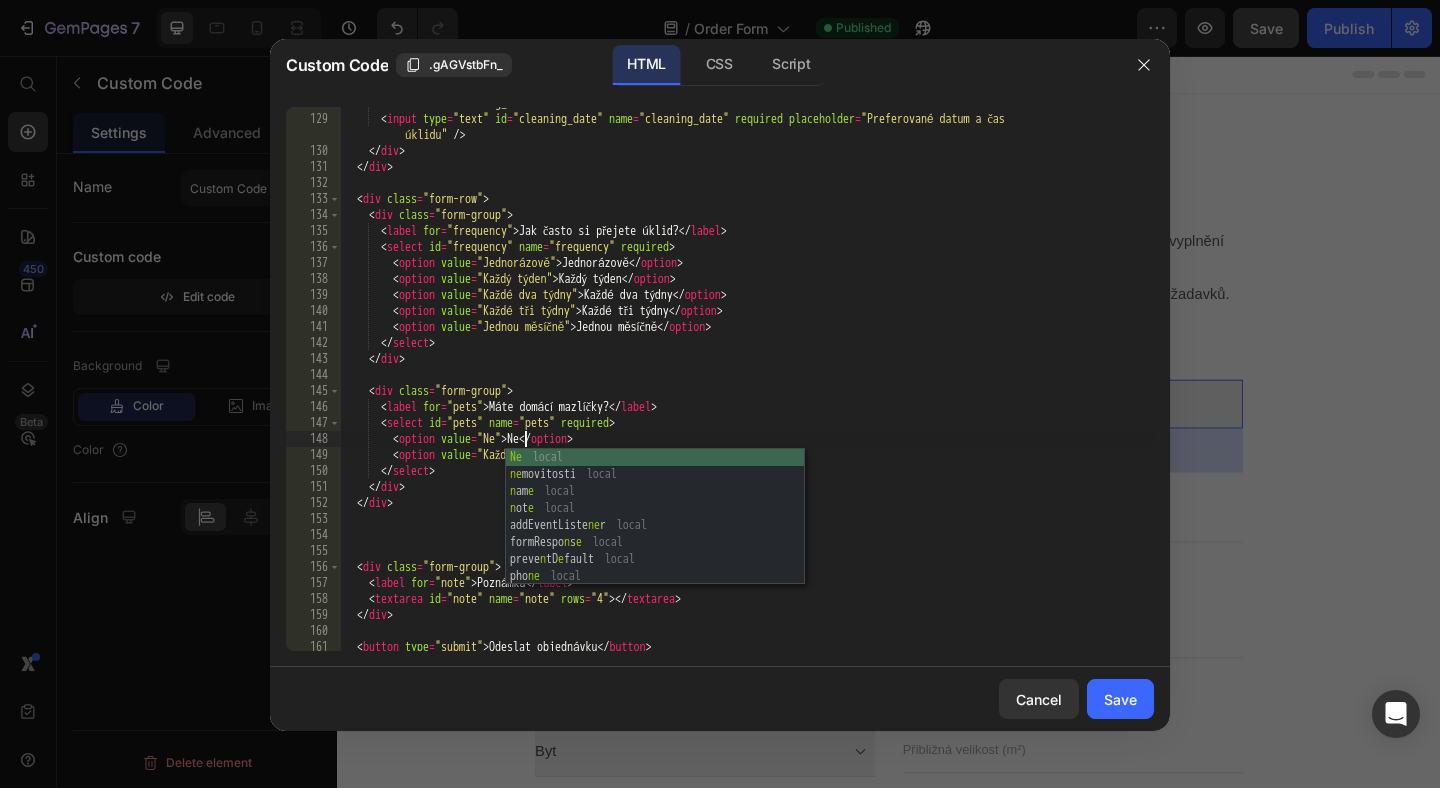 click on "< label   for = "cleaning_date" > Preferované datum a čas úklidu </ label >         < input   type = "text"   id = "cleaning_date"   name = "cleaning_date"   required   placeholder = "Preferované datum a čas             úklidu"   />      </ div >    </ div >       < div   class = "form-row" >      < div   class = "form-group" >         < label   for = "frequency" > Jak často si přejete úklid? </ label >         < select   id = "frequency"   name = "frequency"   required >           < option   value = "Jednorázově" > Jednorázově </ option >           < option   value = "Každý týden" > Každý týden </ option >           < option   value = "Každé dva týdny" > Každé dva týdny </ option >           < option   value = "Každé tři týdny" > Každé tři týdny </ option >           < option   value = "Jednou měsíčně" > Jednou měsíčně </ option >         </ select >      </ div >           < div   class = "form-group" >         < label   for = "pets" > </ label >" at bounding box center (747, 383) 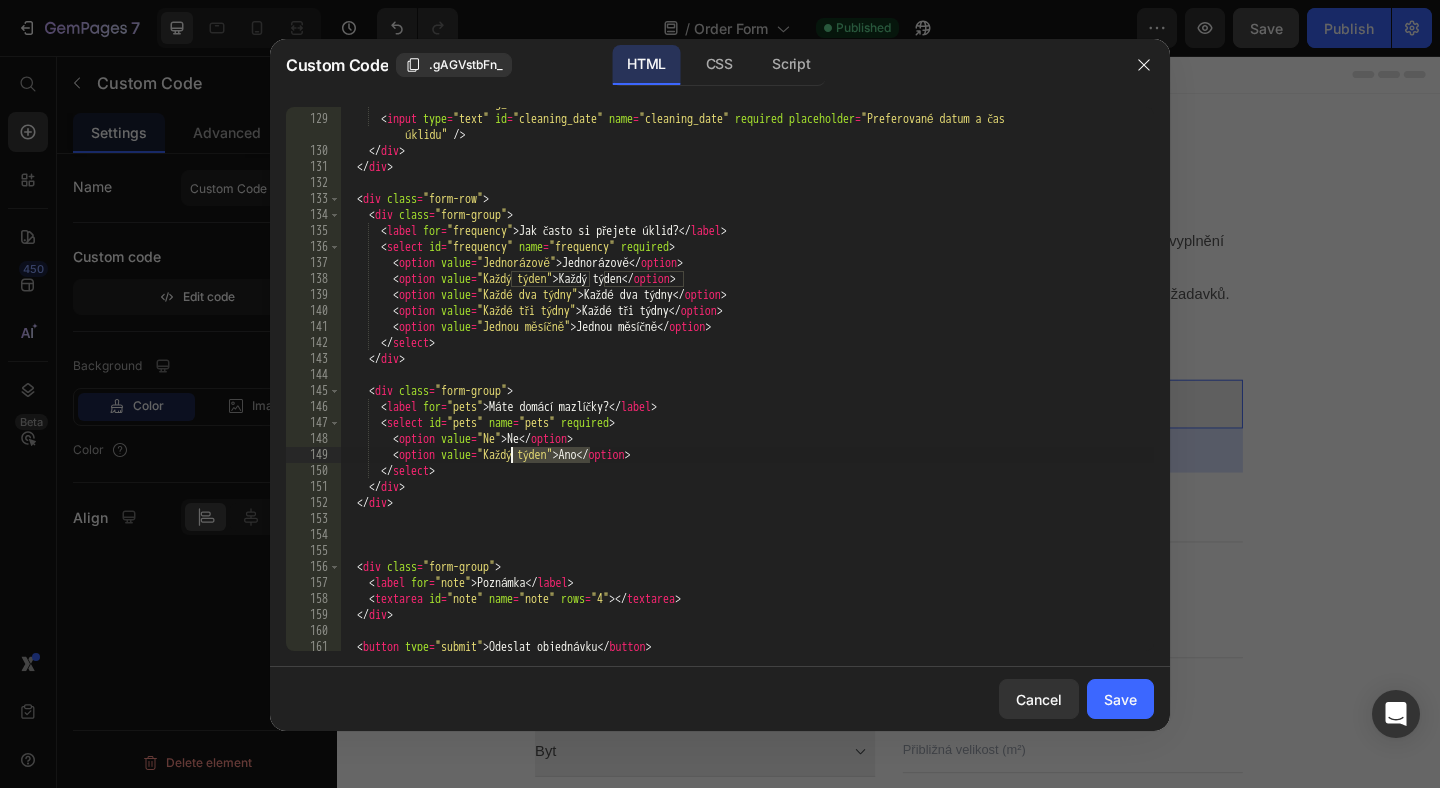 drag, startPoint x: 588, startPoint y: 459, endPoint x: 512, endPoint y: 462, distance: 76.05919 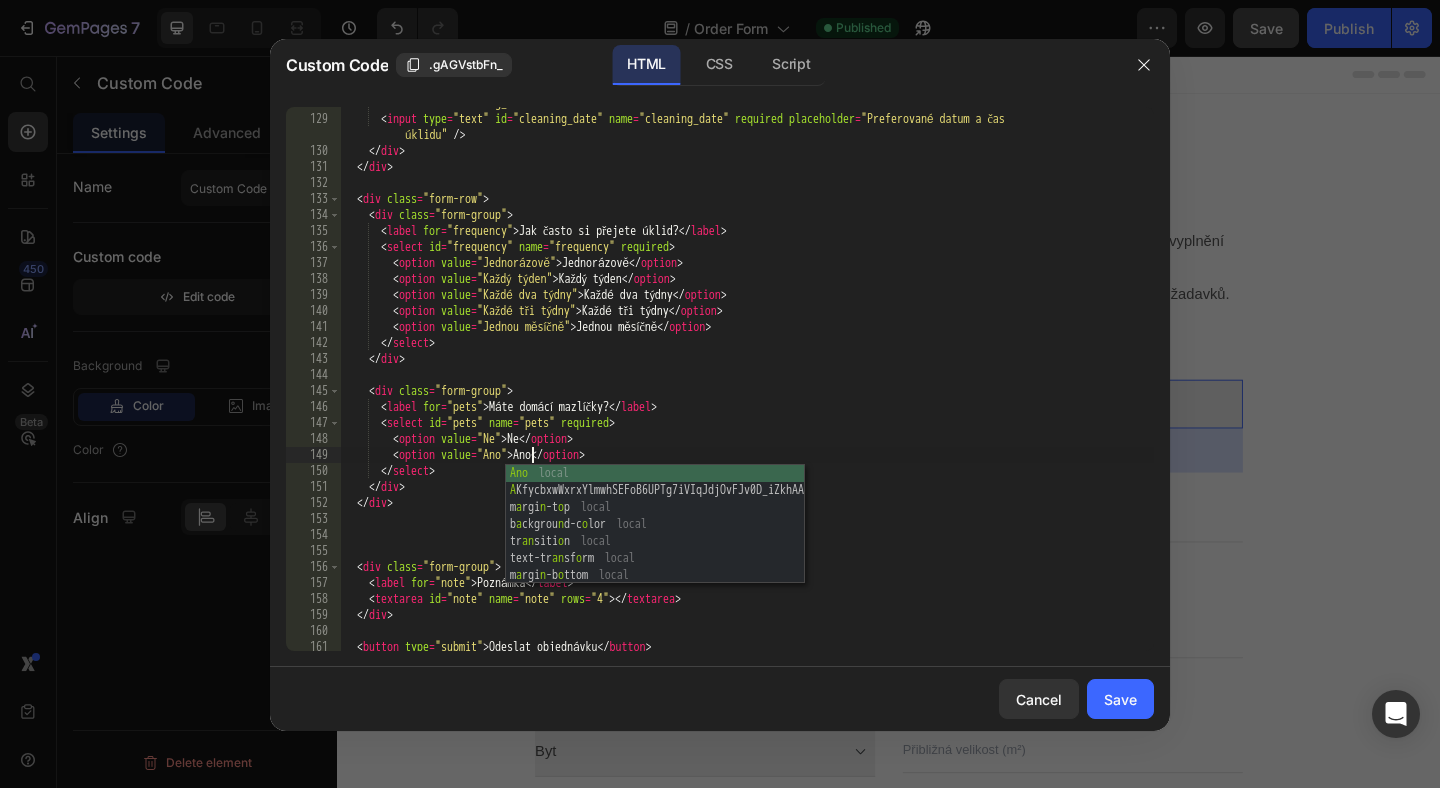 scroll, scrollTop: 0, scrollLeft: 15, axis: horizontal 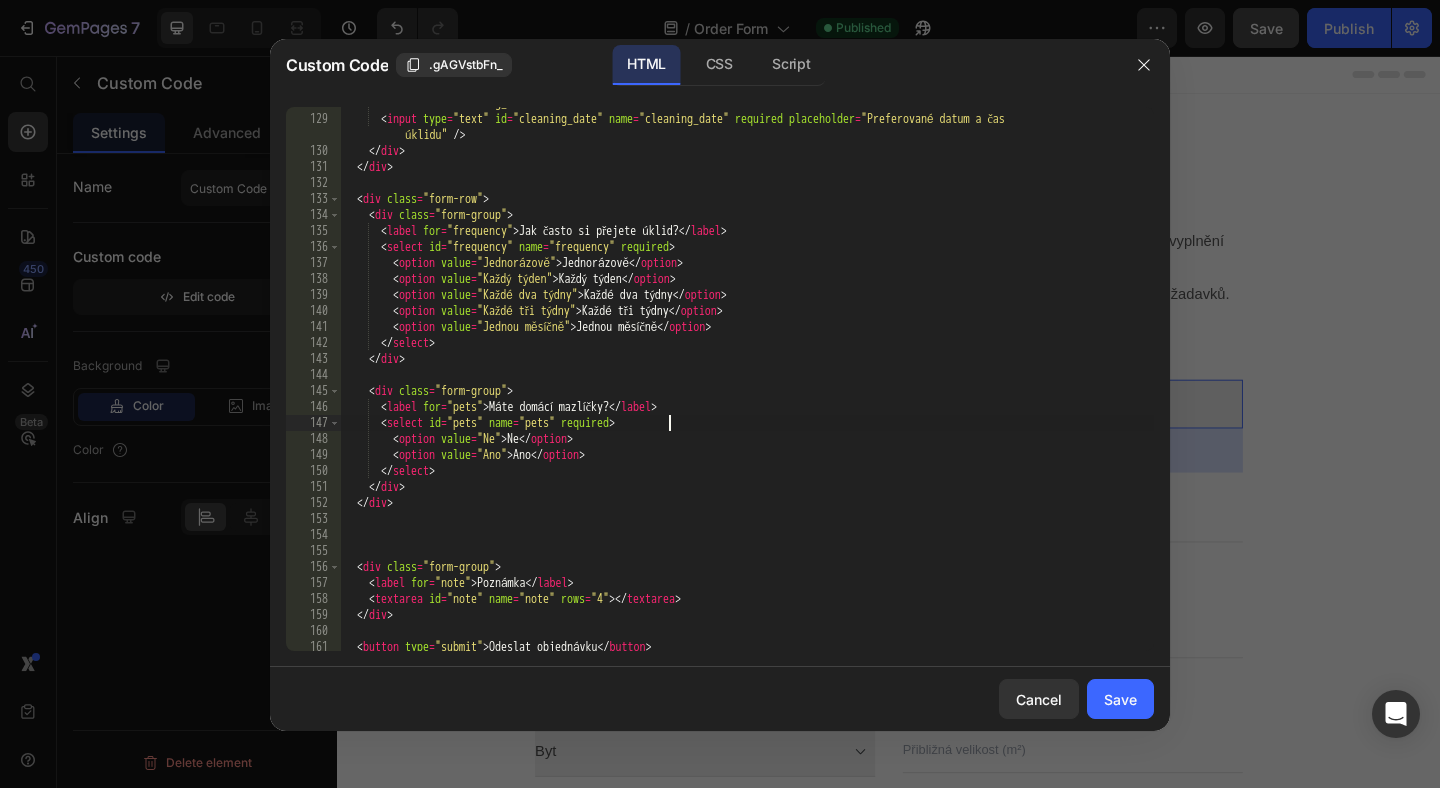click on "< label   for = "cleaning_date" > Preferované datum a čas úklidu </ label >         < input   type = "text"   id = "cleaning_date"   name = "cleaning_date"   required   placeholder = "Preferované datum a čas             úklidu"   />      </ div >    </ div >       < div   class = "form-row" >      < div   class = "form-group" >         < label   for = "frequency" > Jak často si přejete úklid? </ label >         < select   id = "frequency"   name = "frequency"   required >           < option   value = "Jednorázově" > Jednorázově </ option >           < option   value = "Každý týden" > Každý týden </ option >           < option   value = "Každé dva týdny" > Každé dva týdny </ option >           < option   value = "Každé tři týdny" > Každé tři týdny </ option >           < option   value = "Jednou měsíčně" > Jednou měsíčně </ option >         </ select >      </ div >           < div   class = "form-group" >         < label   for = "pets" > </ label >" at bounding box center (747, 383) 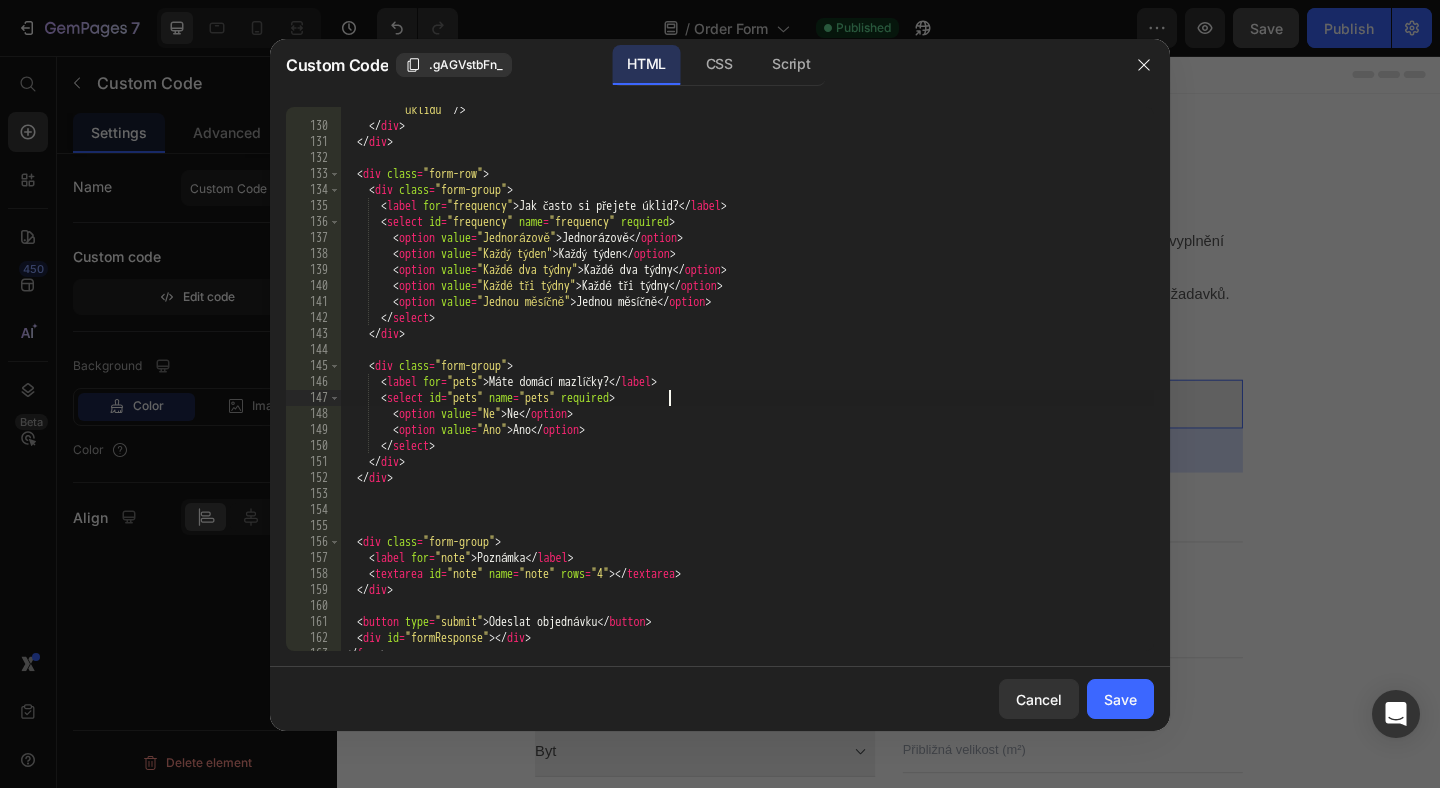scroll, scrollTop: 2070, scrollLeft: 0, axis: vertical 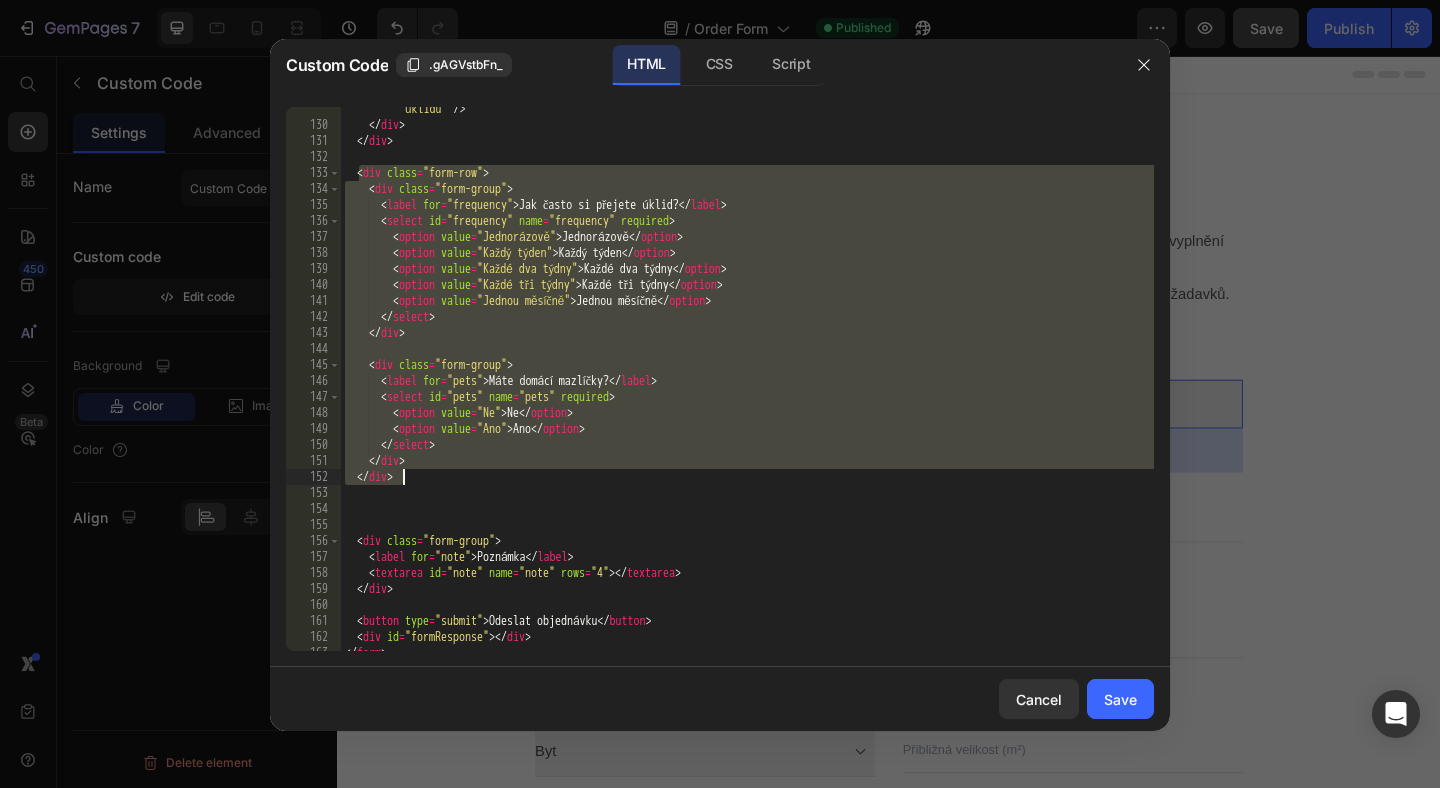 drag, startPoint x: 359, startPoint y: 176, endPoint x: 415, endPoint y: 483, distance: 312.0657 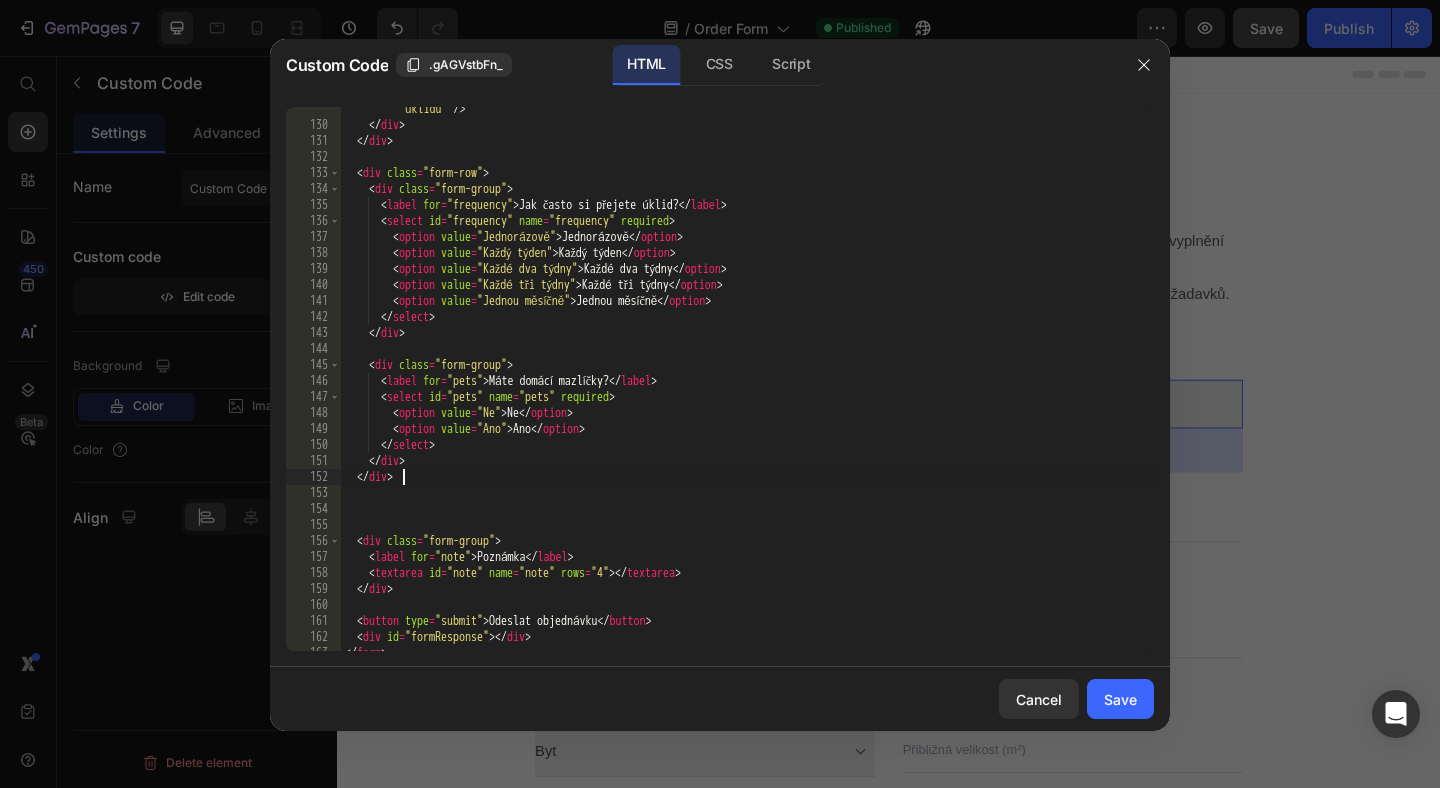 scroll, scrollTop: 0, scrollLeft: 0, axis: both 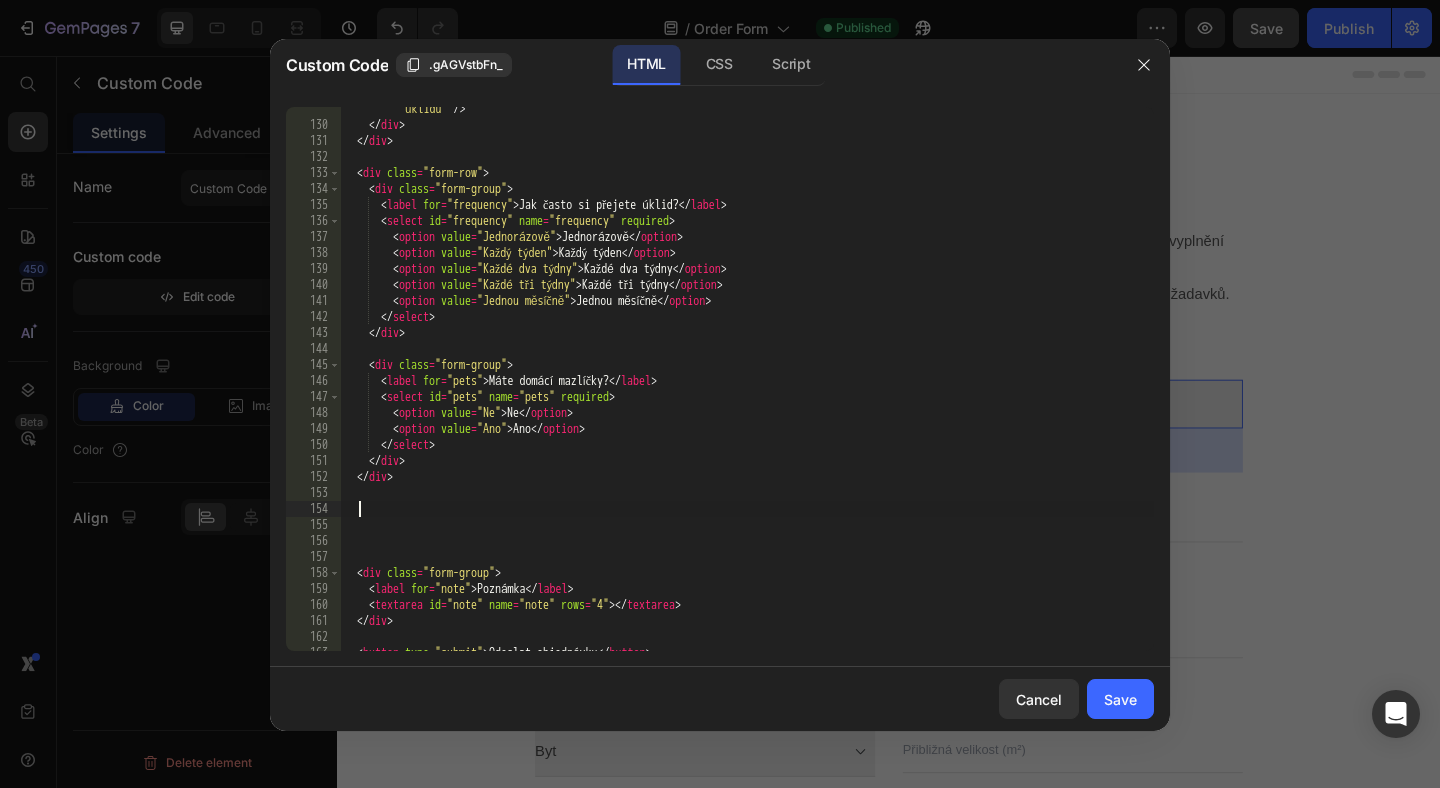 paste on "</div>" 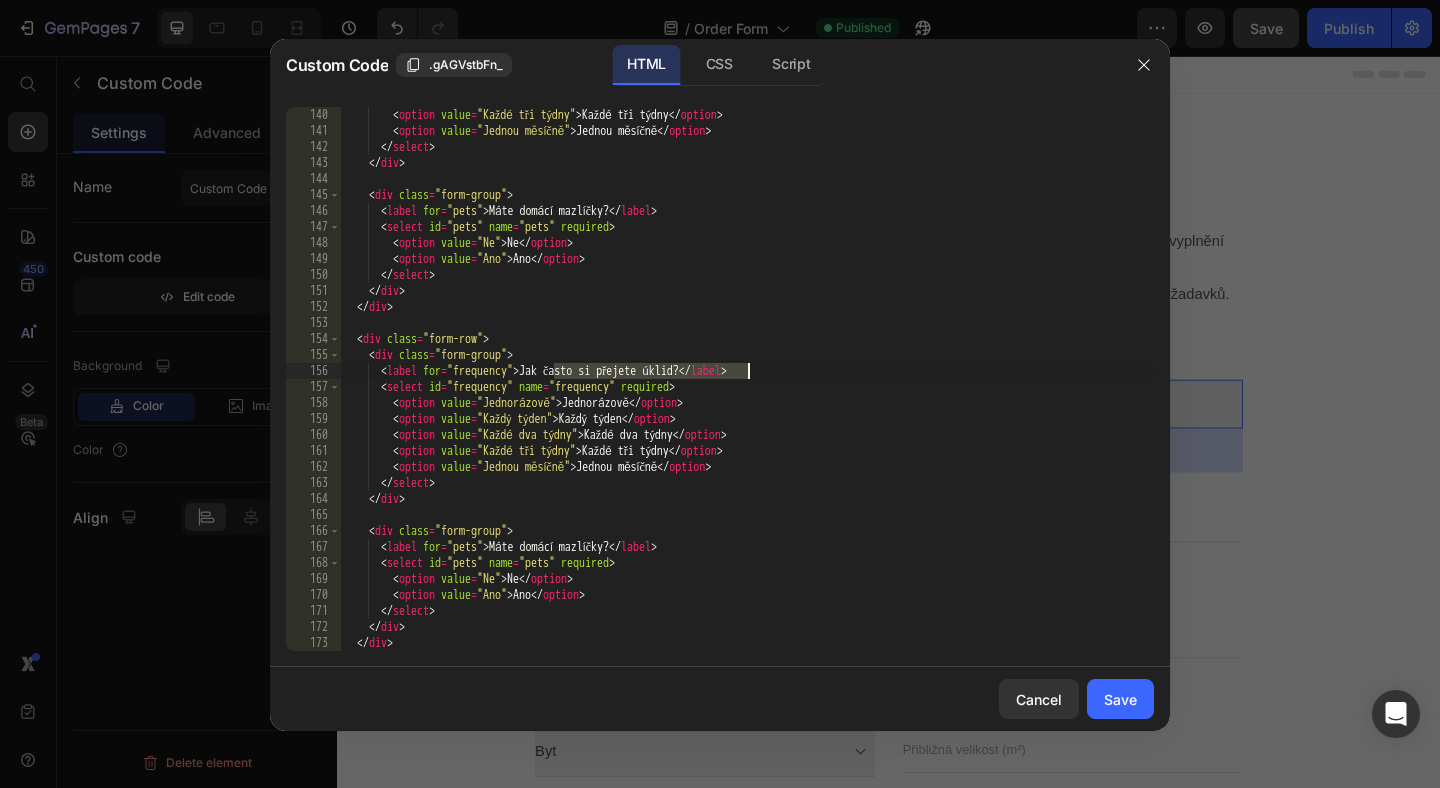 drag, startPoint x: 556, startPoint y: 370, endPoint x: 747, endPoint y: 367, distance: 191.02356 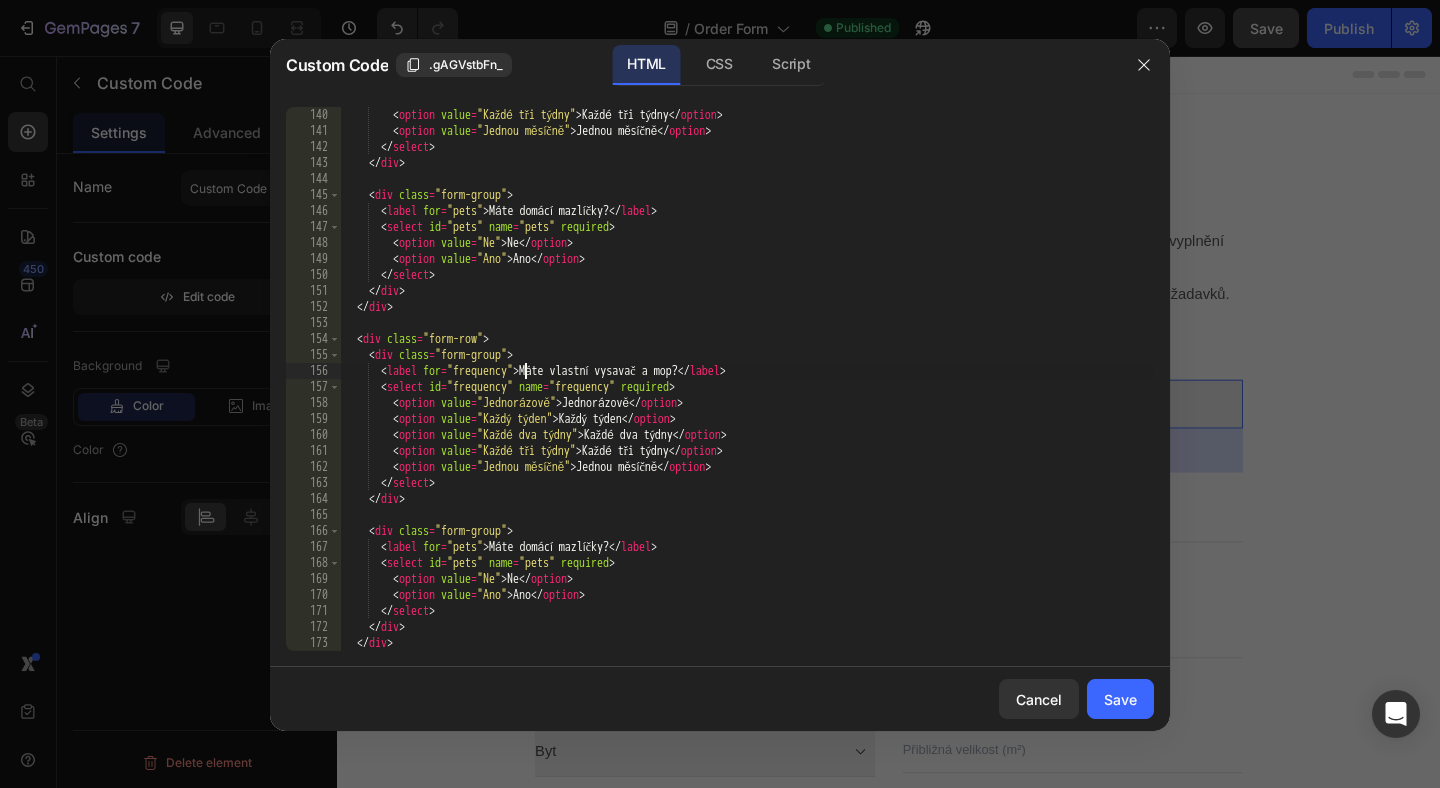 click on "< option   value = "Každé tři týdny" > Každé tři týdny </ option >           < option   value = "Jednou měsíčně" > Jednou měsíčně </ option >         </ select >      </ div >           < div   class = "form-group" >         < label   for = "pets" > Máte domácí mazlíčky? </ label >         < select   id = "pets"   name = "pets"   required >           < option   value = "Ne" > Ne </ option >           < option   value = "Ano" > Ano </ option >         </ select >      </ div >    </ div >       < div   class = "form-row" >      < div   class = "form-group" >         < label   for = "frequency" > Máte vlastní vysavač a mop? </ label >         < select   id = "frequency"   name = "frequency"   required >           < option   value = "Jednorázově" > Jednorázově </ option >           < option   value = "Každý týden" > Každý týden </ option >           < option   value = "Každé dva týdny" > Každé dva týdny </ option >           < option   value = > </ option >" at bounding box center [747, 395] 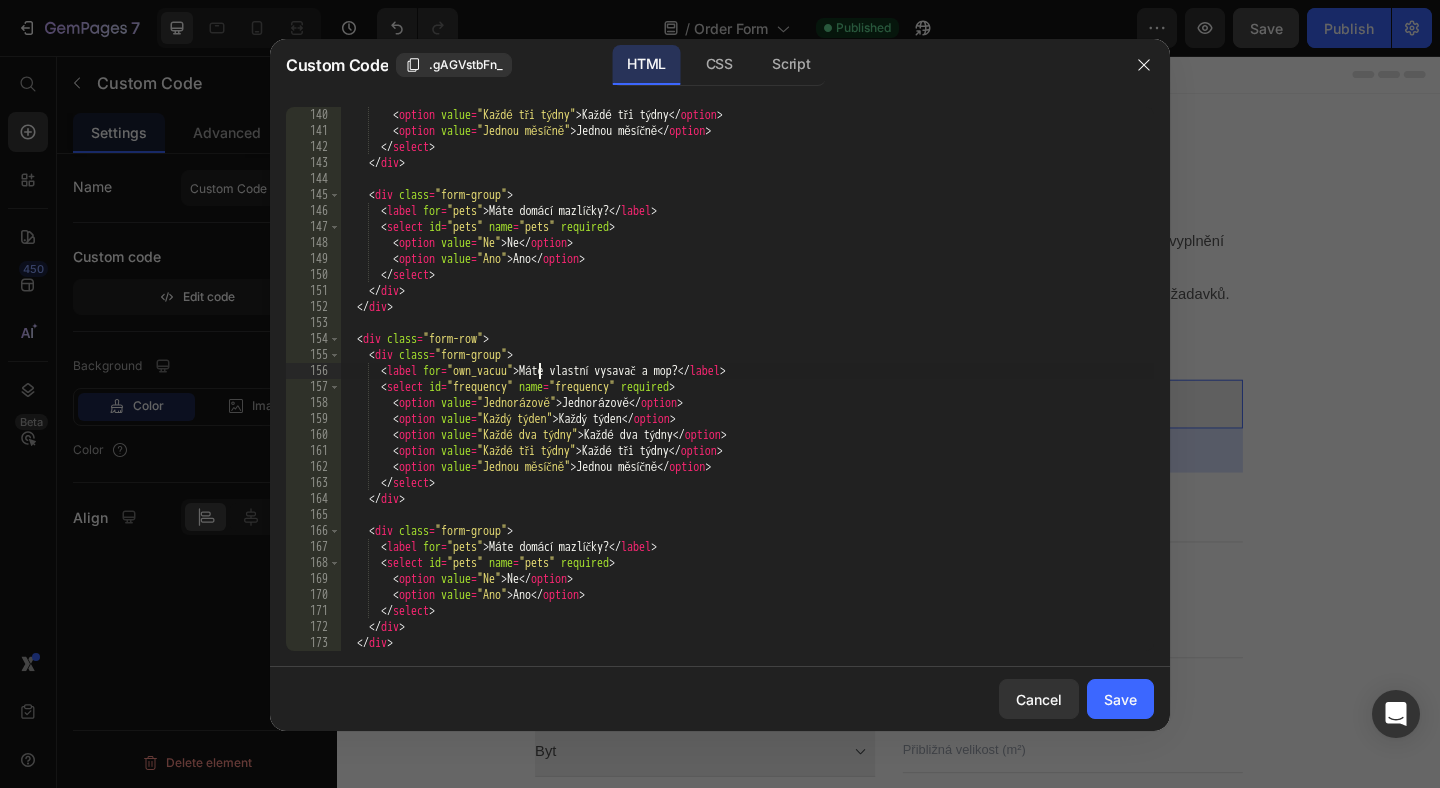 scroll, scrollTop: 0, scrollLeft: 16, axis: horizontal 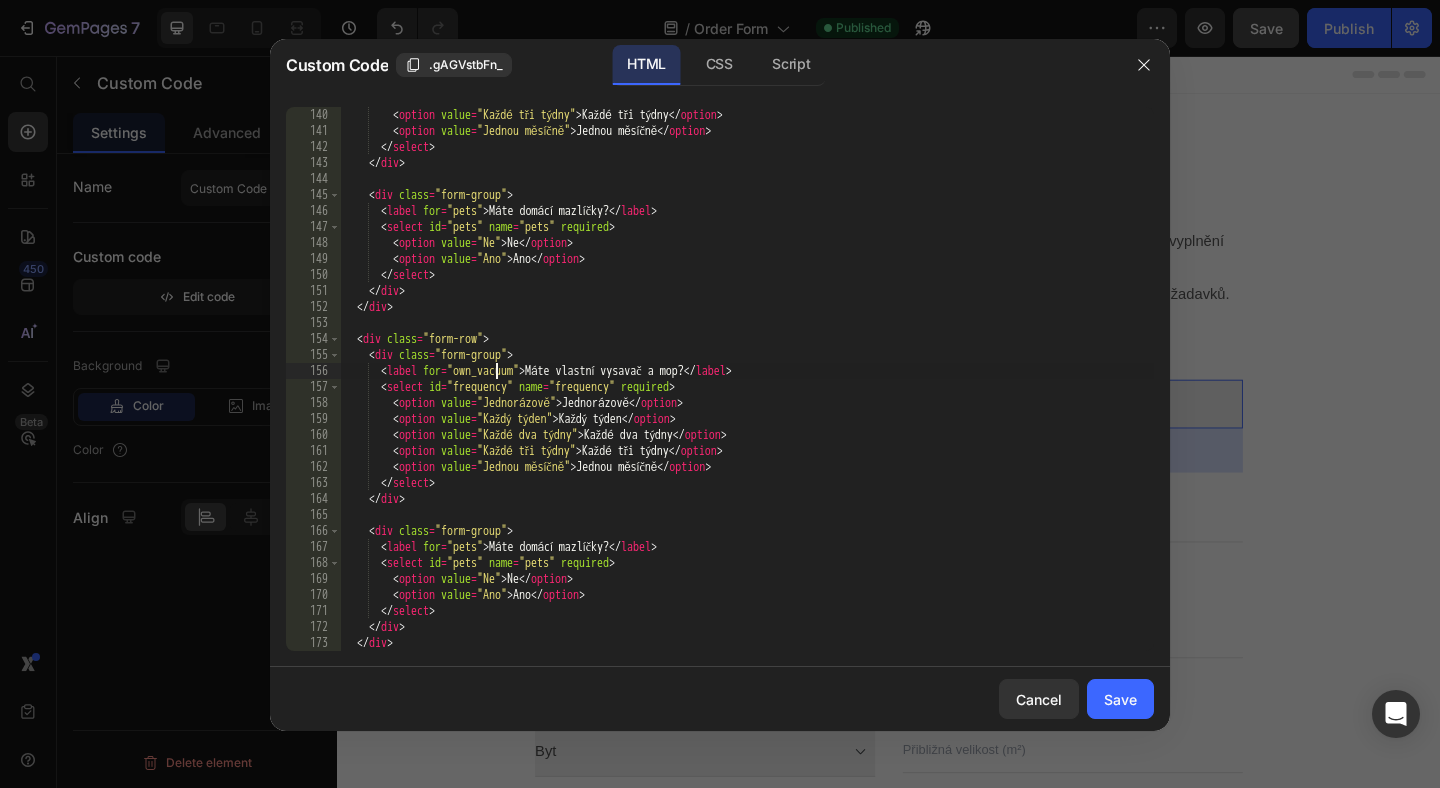 click on "< option   value = "Každé tři týdny" > Každé tři týdny </ option >           < option   value = "Jednou měsíčně" > Jednou měsíčně </ option >         </ select >      </ div >           < div   class = "form-group" >         < label   for = "pets" > Máte domácí mazlíčky? </ label >         < select   id = "pets"   name = "pets"   required >           < option   value = "Ne" > Ne </ option >           < option   value = "Ano" > Ano </ option >         </ select >      </ div >    </ div >       < div   class = "form-row" >      < div   class = "form-group" >         < label   for = "own_vacuum" > Máte vlastní vysavač a mop? </ label >         < select   id = "frequency"   name = "frequency"   required >           < option   value = "Jednorázově" > Jednorázově </ option >           < option   value = "Každý týden" > Každý týden </ option >           < option   value = "Každé dva týdny" > Každé dva týdny </ option >           < option   value = > </ option >" at bounding box center [747, 395] 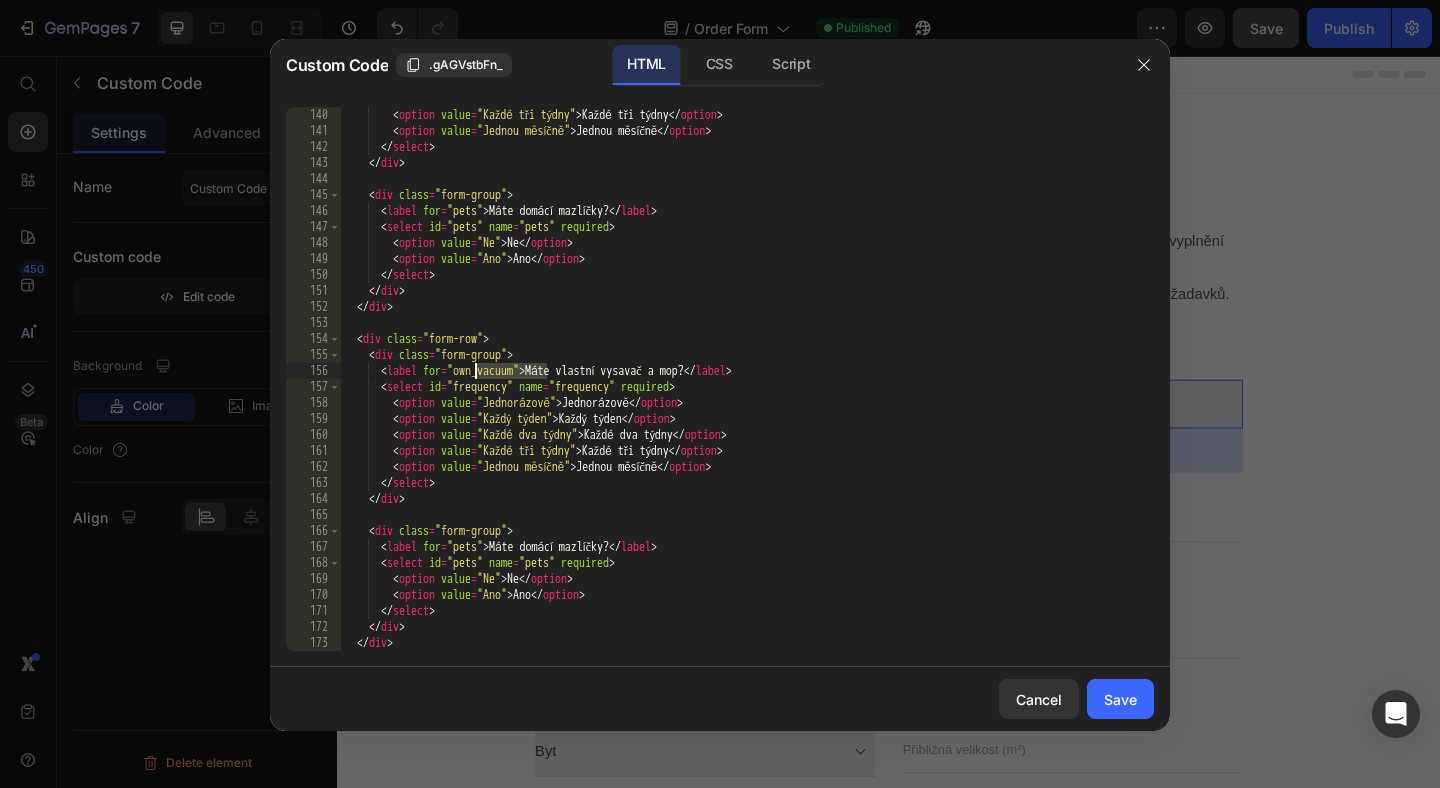 click on "< option   value = "Každé tři týdny" > Každé tři týdny </ option >           < option   value = "Jednou měsíčně" > Jednou měsíčně </ option >         </ select >      </ div >           < div   class = "form-group" >         < label   for = "pets" > Máte domácí mazlíčky? </ label >         < select   id = "pets"   name = "pets"   required >           < option   value = "Ne" > Ne </ option >           < option   value = "Ano" > Ano </ option >         </ select >      </ div >    </ div >       < div   class = "form-row" >      < div   class = "form-group" >         < label   for = "own_vacuum" > Máte vlastní vysavač a mop? </ label >         < select   id = "frequency"   name = "frequency"   required >           < option   value = "Jednorázově" > Jednorázově </ option >           < option   value = "Každý týden" > Každý týden </ option >           < option   value = "Každé dva týdny" > Každé dva týdny </ option >           < option   value = > </ option >" at bounding box center [747, 395] 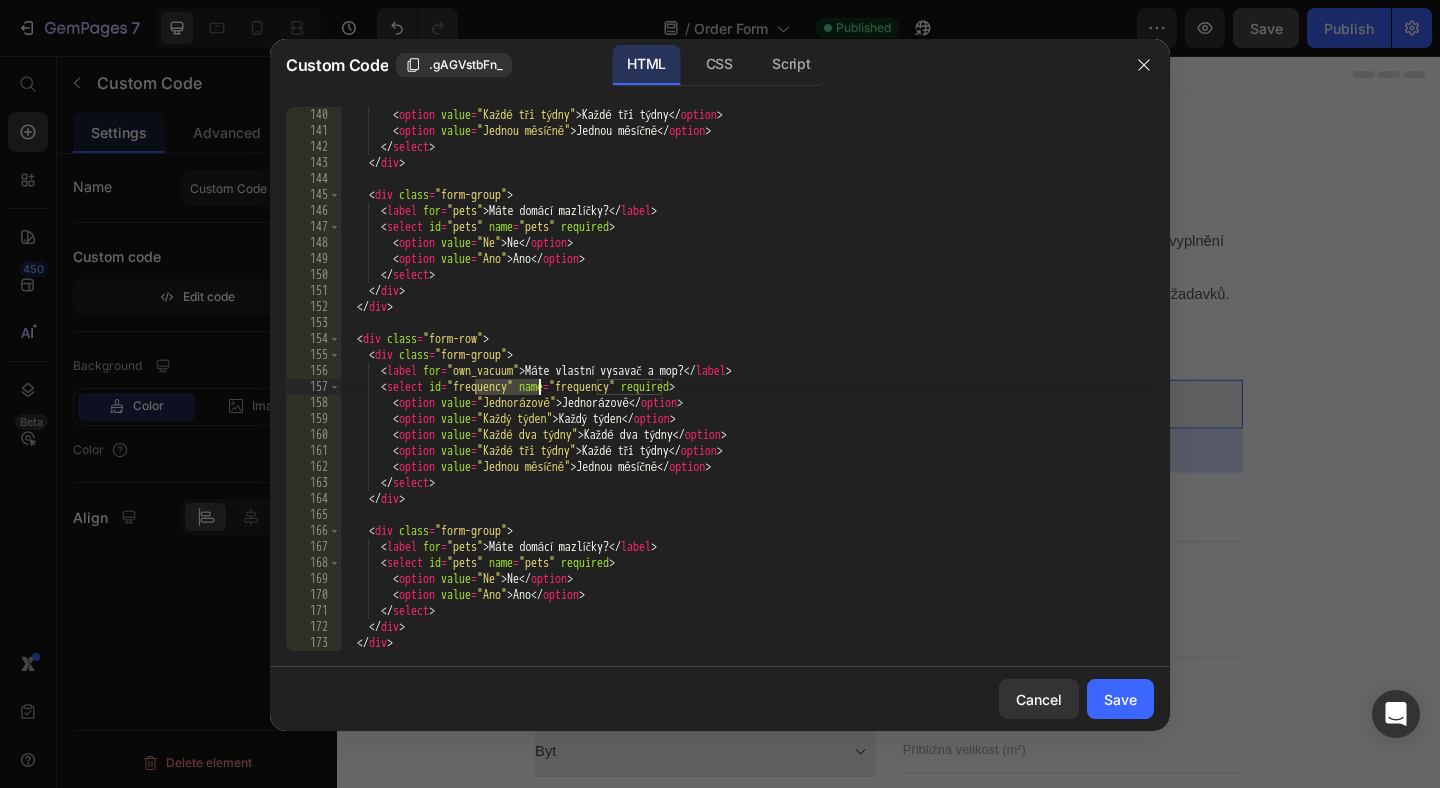 click on "< option   value = "Každé tři týdny" > Každé tři týdny </ option >           < option   value = "Jednou měsíčně" > Jednou měsíčně </ option >         </ select >      </ div >           < div   class = "form-group" >         < label   for = "pets" > Máte domácí mazlíčky? </ label >         < select   id = "pets"   name = "pets"   required >           < option   value = "Ne" > Ne </ option >           < option   value = "Ano" > Ano </ option >         </ select >      </ div >    </ div >       < div   class = "form-row" >      < div   class = "form-group" >         < label   for = "own_vacuum" > Máte vlastní vysavač a mop? </ label >         < select   id = "frequency"   name = "frequency"   required >           < option   value = "Jednorázově" > Jednorázově </ option >           < option   value = "Každý týden" > Každý týden </ option >           < option   value = "Každé dva týdny" > Každé dva týdny </ option >           < option   value = > </ option >" at bounding box center (747, 395) 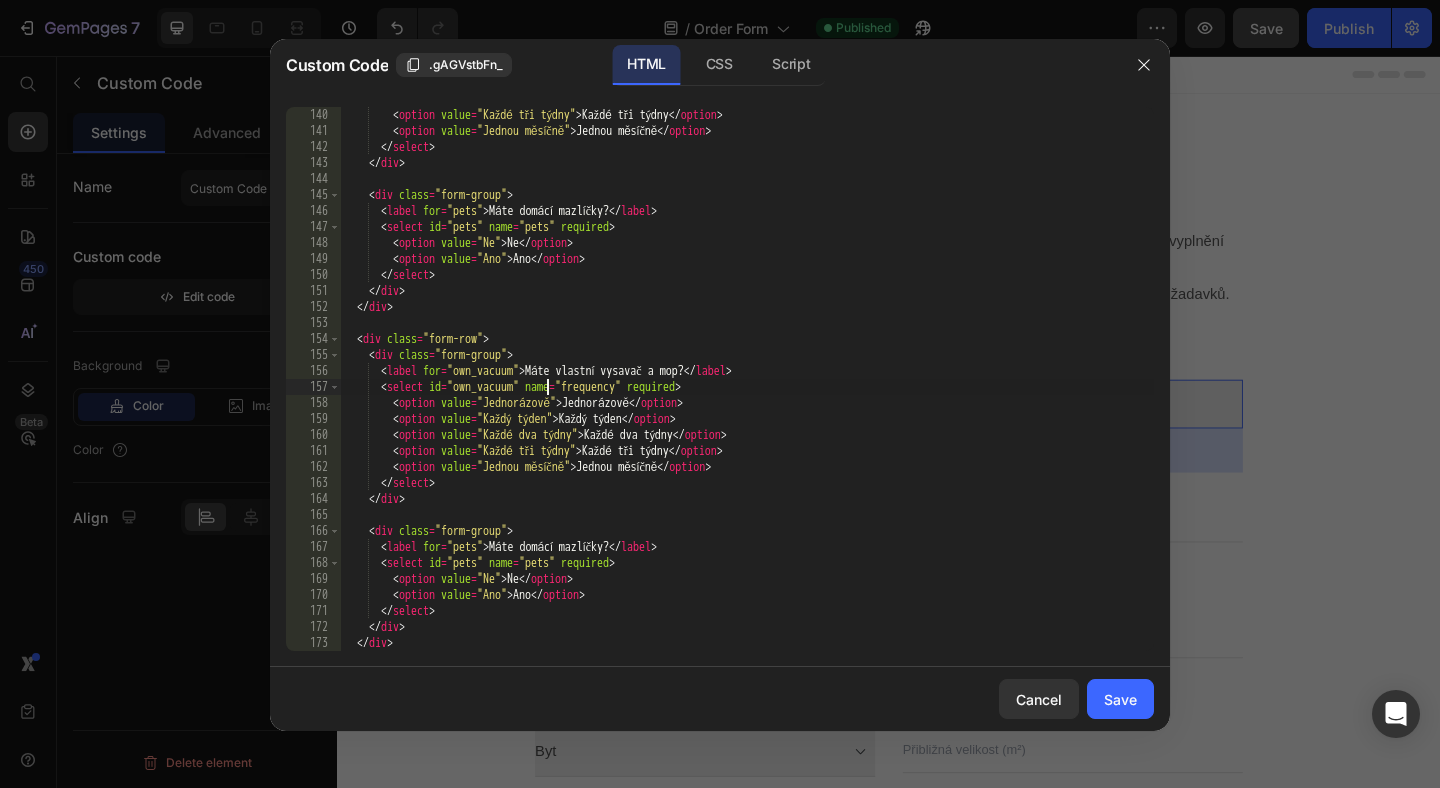 click on "< option   value = "Každé tři týdny" > Každé tři týdny </ option >           < option   value = "Jednou měsíčně" > Jednou měsíčně </ option >         </ select >      </ div >           < div   class = "form-group" >         < label   for = "pets" > Máte domácí mazlíčky? </ label >         < select   id = "pets"   name = "pets"   required >           < option   value = "Ne" > Ne </ option >           < option   value = "Ano" > Ano </ option >         </ select >      </ div >    </ div >       < div   class = "form-row" >      < div   class = "form-group" >         < label   for = "own_vacuum" > Máte vlastní vysavač a mop? </ label >         < select   id = "own_vacuum"   name = "frequency"   required >           < option   value = "Jednorázově" > Jednorázově </ option >           < option   value = "Každý týden" > Každý týden </ option >           < option   value = "Každé dva týdny" > Každé dva týdny </ option >           < option   value = > </ option > <" at bounding box center [747, 395] 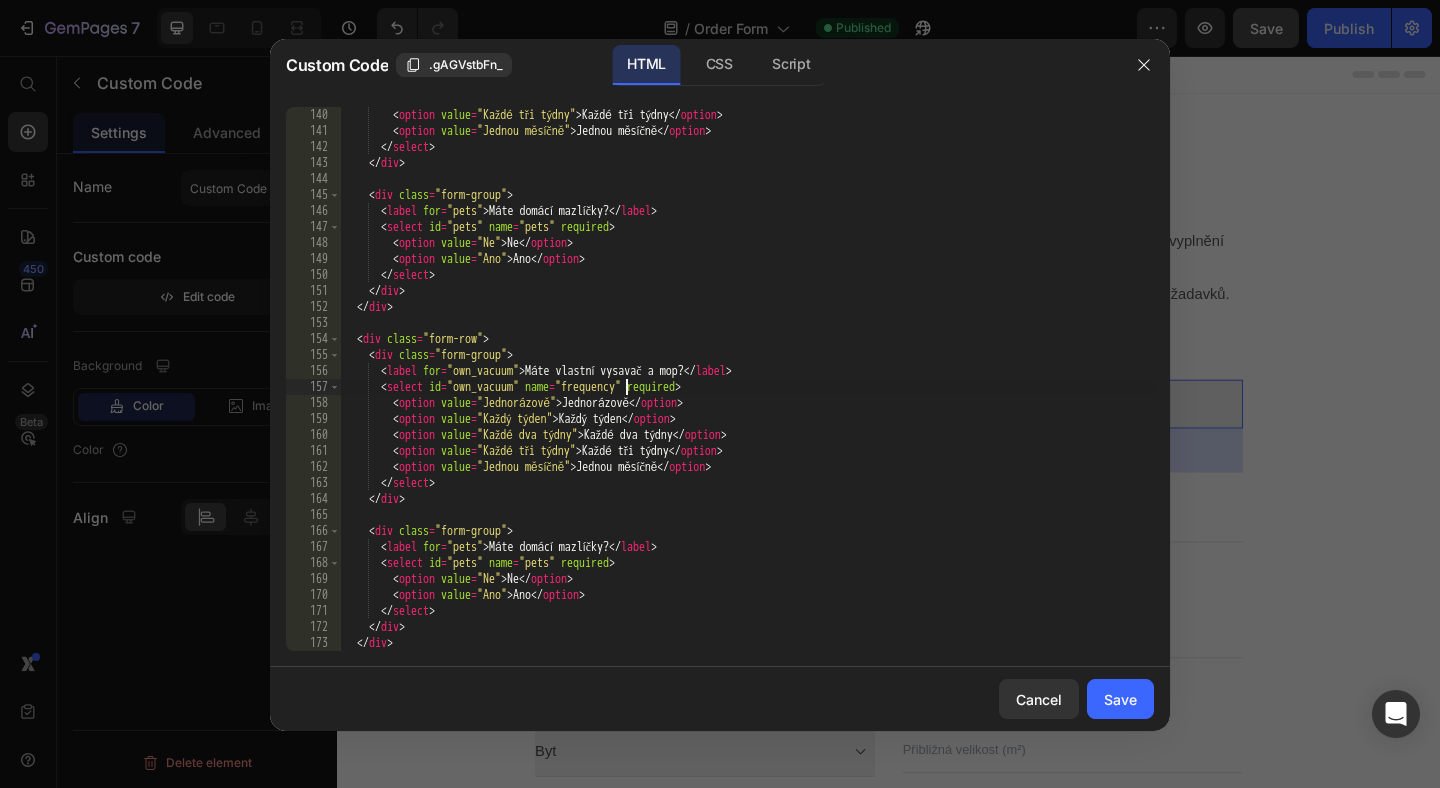 click on "< option   value = "Každé tři týdny" > Každé tři týdny </ option >           < option   value = "Jednou měsíčně" > Jednou měsíčně </ option >         </ select >      </ div >           < div   class = "form-group" >         < label   for = "pets" > Máte domácí mazlíčky? </ label >         < select   id = "pets"   name = "pets"   required >           < option   value = "Ne" > Ne </ option >           < option   value = "Ano" > Ano </ option >         </ select >      </ div >    </ div >       < div   class = "form-row" >      < div   class = "form-group" >         < label   for = "own_vacuum" > Máte vlastní vysavač a mop? </ label >         < select   id = "own_vacuum"   name = "frequency"   required >           < option   value = "Jednorázově" > Jednorázově </ option >           < option   value = "Každý týden" > Každý týden </ option >           < option   value = "Každé dva týdny" > Každé dva týdny </ option >           < option   value = > </ option > <" at bounding box center (747, 395) 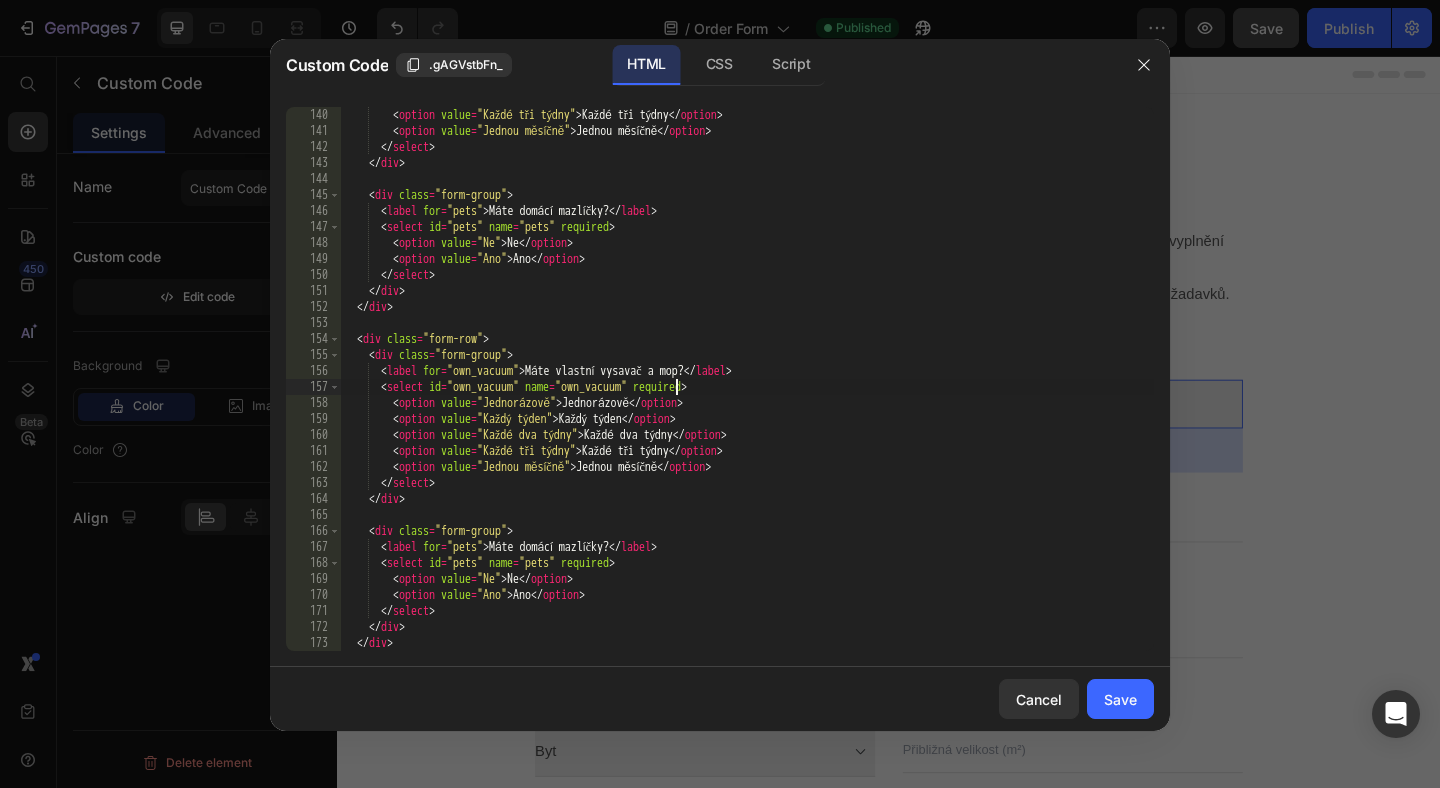 click on "< option   value = "Každé tři týdny" > Každé tři týdny </ option >           < option   value = "Jednou měsíčně" > Jednou měsíčně </ option >         </ select >      </ div >           < div   class = "form-group" >         < label   for = "pets" > Máte domácí mazlíčky? </ label >         < select   id = "pets"   name = "pets"   required >           < option   value = "Ne" > Ne </ option >           < option   value = "Ano" > Ano </ option >         </ select >      </ div >    </ div >       < div   class = "form-row" >      < div   class = "form-group" >         < label   for = "own_vacuum" > Máte vlastní vysavač a mop? </ label >         < select   id = "own_vacuum"   name = "own_vacuum"   required >           < option   value = "Jednorázově" > Jednorázově </ option >           < option   value = "Každý týden" > Každý týden </ option >           < option   value = "Každé dva týdny" > Každé dva týdny </ option >           < option   value = > </ option > <" at bounding box center (747, 395) 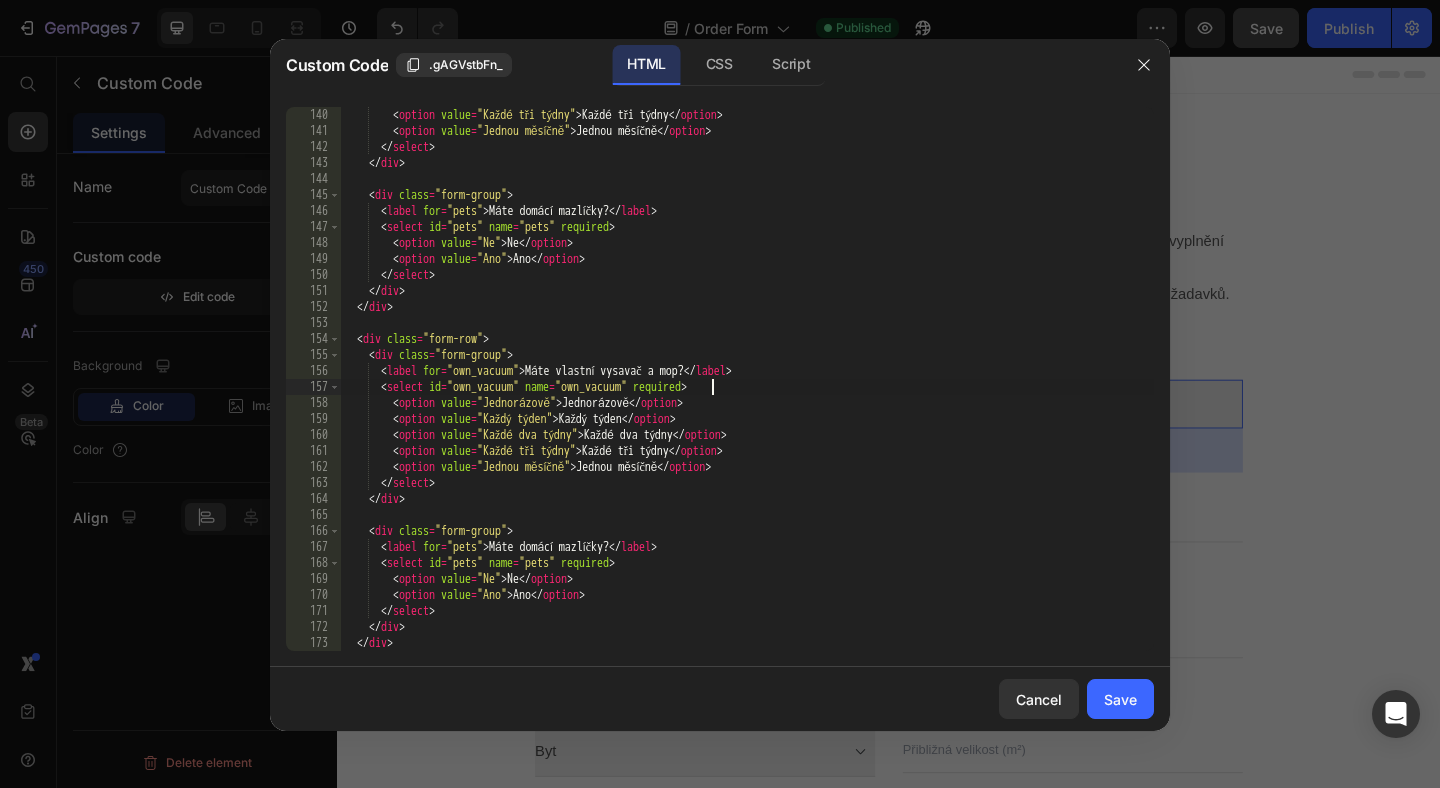 click on "< option   value = "Každé tři týdny" > Každé tři týdny </ option >           < option   value = "Jednou měsíčně" > Jednou měsíčně </ option >         </ select >      </ div >           < div   class = "form-group" >         < label   for = "pets" > Máte domácí mazlíčky? </ label >         < select   id = "pets"   name = "pets"   required >           < option   value = "Ne" > Ne </ option >           < option   value = "Ano" > Ano </ option >         </ select >      </ div >    </ div >       < div   class = "form-row" >      < div   class = "form-group" >         < label   for = "own_vacuum" > Máte vlastní vysavač a mop? </ label >         < select   id = "own_vacuum"   name = "own_vacuum"   required >           < option   value = "Jednorázově" > Jednorázově </ option >           < option   value = "Každý týden" > Každý týden </ option >           < option   value = "Každé dva týdny" > Každé dva týdny </ option >           < option   value = > </ option > <" at bounding box center [747, 395] 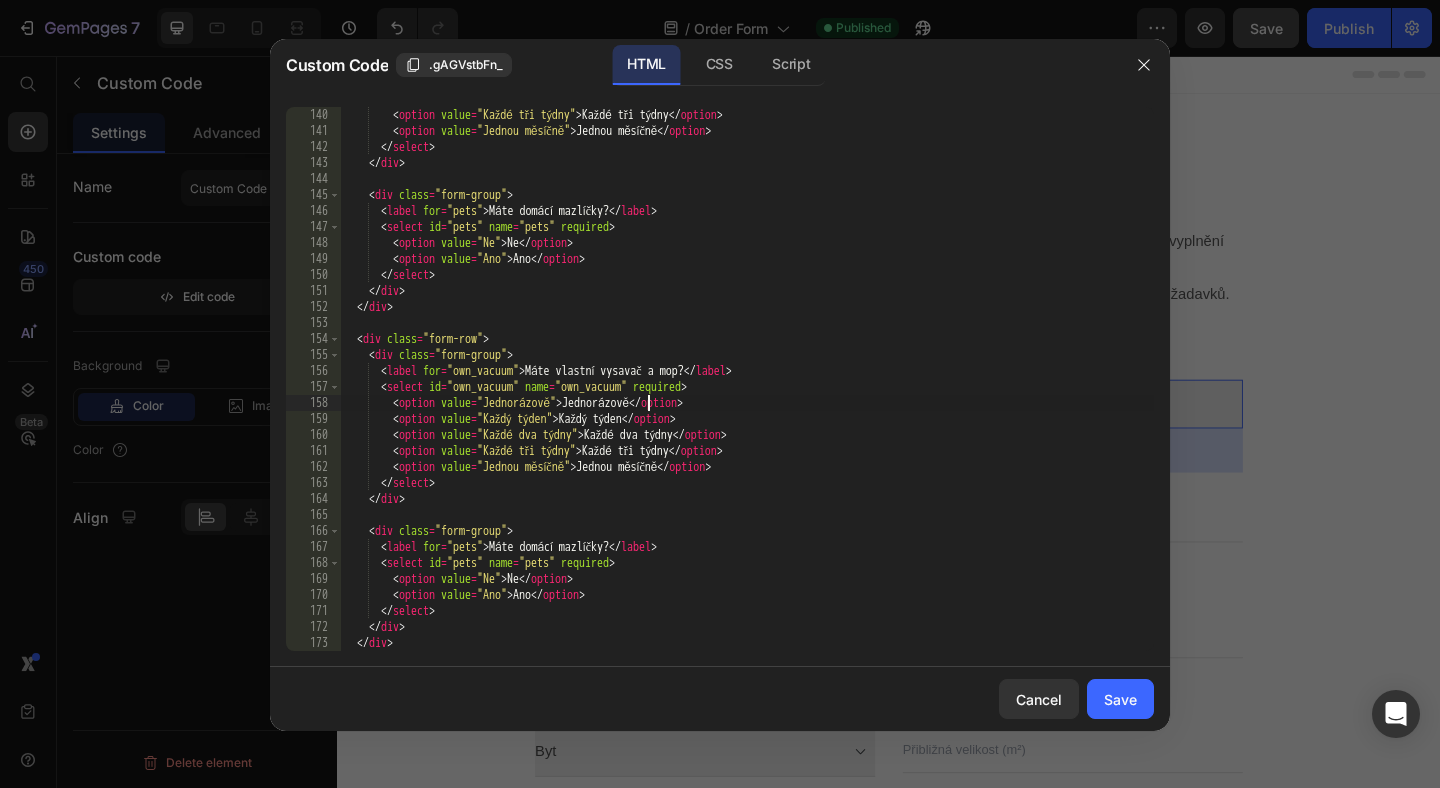 click on "< option   value = "Každé tři týdny" > Každé tři týdny </ option >           < option   value = "Jednou měsíčně" > Jednou měsíčně </ option >         </ select >      </ div >           < div   class = "form-group" >         < label   for = "pets" > Máte domácí mazlíčky? </ label >         < select   id = "pets"   name = "pets"   required >           < option   value = "Ne" > Ne </ option >           < option   value = "Ano" > Ano </ option >         </ select >      </ div >    </ div >       < div   class = "form-row" >      < div   class = "form-group" >         < label   for = "own_vacuum" > Máte vlastní vysavač a mop? </ label >         < select   id = "own_vacuum"   name = "own_vacuum"   required >           < option   value = "Jednorázově" > Jednorázově </ option >           < option   value = "Každý týden" > Každý týden </ option >           < option   value = "Každé dva týdny" > Každé dva týdny </ option >           < option   value = > </ option > <" at bounding box center (747, 395) 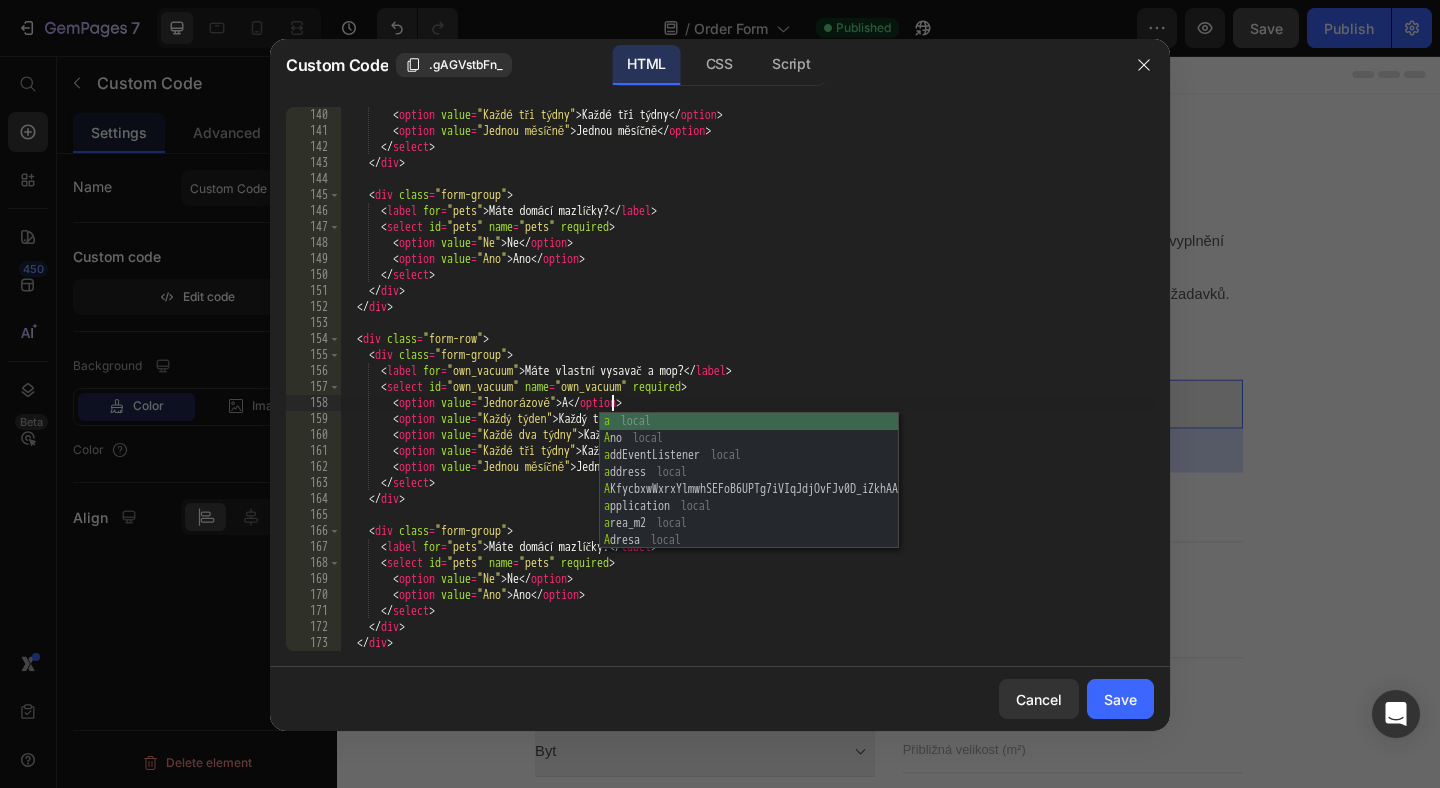 scroll, scrollTop: 0, scrollLeft: 23, axis: horizontal 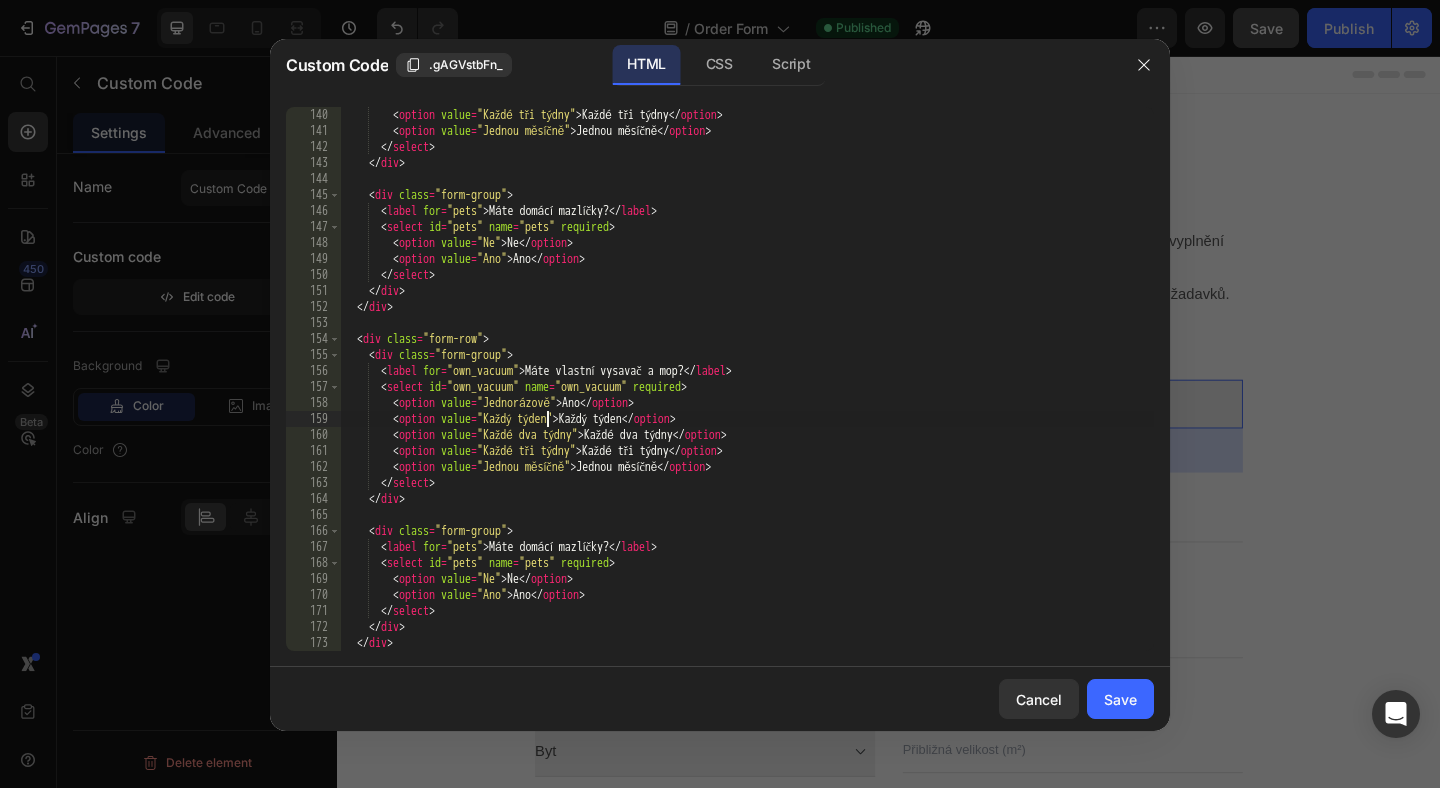 click on "< option   value = "Každé tři týdny" > Každé tři týdny </ option >           < option   value = "Jednou měsíčně" > Jednou měsíčně </ option >         </ select >      </ div >           < div   class = "form-group" >         < label   for = "pets" > Máte domácí mazlíčky? </ label >         < select   id = "pets"   name = "pets"   required >           < option   value = "Ne" > Ne </ option >           < option   value = "Ano" > Ano </ option >         </ select >      </ div >    </ div >       < div   class = "form-row" >      < div   class = "form-group" >         < label   for = "own_vacuum" > Máte vlastní vysavač a mop? </ label >         < select   id = "own_vacuum"   name = "own_vacuum"   required >           < option   value = "Jednorázově" > Ano </ option >           < option   value = "Každý týden" > Každý týden </ option >           < option   value = "Každé dva týdny" > Každé dva týdny </ option >           < option   value = "Každé tři týdny" > </" at bounding box center [747, 395] 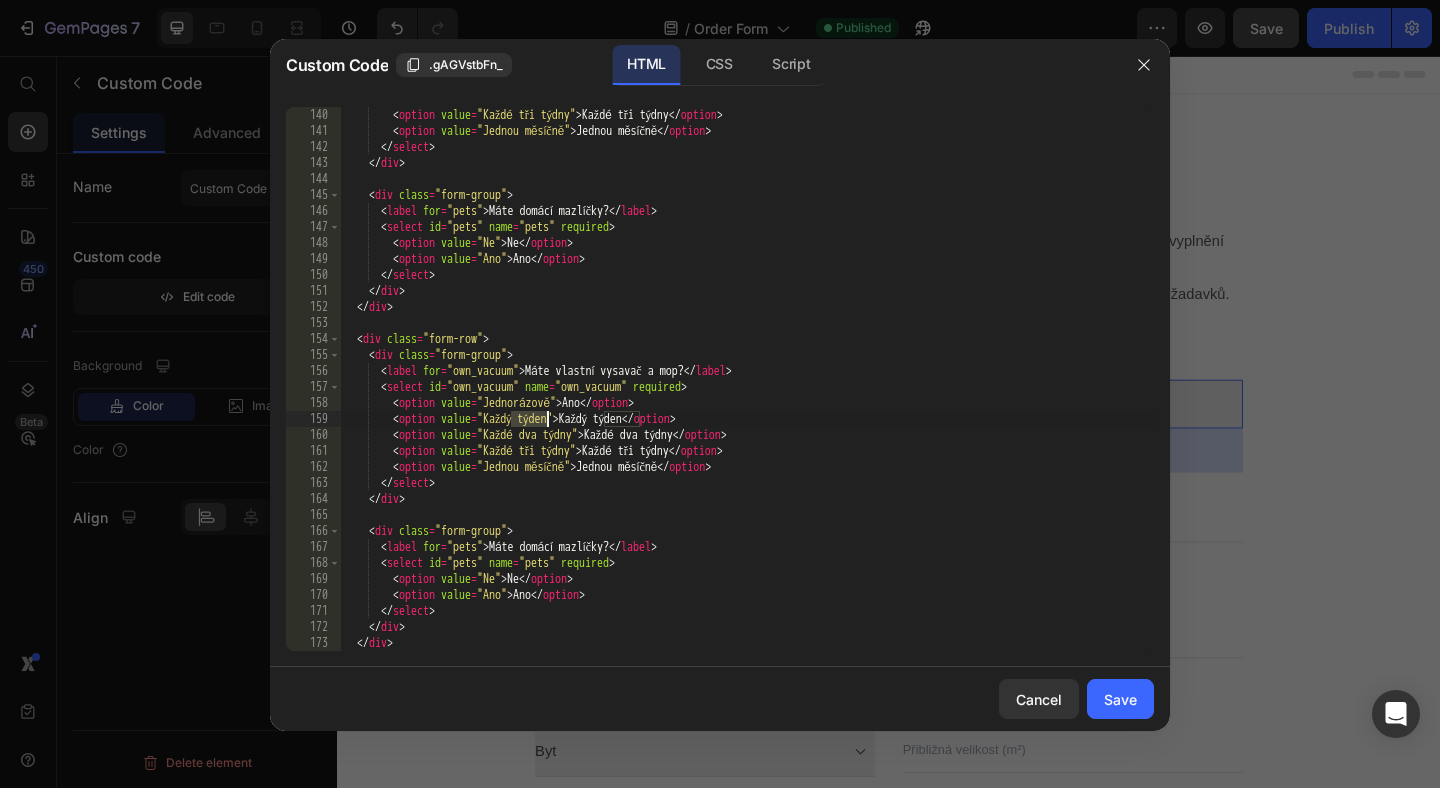 click on "< option   value = "Každé tři týdny" > Každé tři týdny </ option >           < option   value = "Jednou měsíčně" > Jednou měsíčně </ option >         </ select >      </ div >           < div   class = "form-group" >         < label   for = "pets" > Máte domácí mazlíčky? </ label >         < select   id = "pets"   name = "pets"   required >           < option   value = "Ne" > Ne </ option >           < option   value = "Ano" > Ano </ option >         </ select >      </ div >    </ div >       < div   class = "form-row" >      < div   class = "form-group" >         < label   for = "own_vacuum" > Máte vlastní vysavač a mop? </ label >         < select   id = "own_vacuum"   name = "own_vacuum"   required >           < option   value = "Jednorázově" > Ano </ option >           < option   value = "Každý týden" > Každý týden </ option >           < option   value = "Každé dva týdny" > Každé dva týdny </ option >           < option   value = "Každé tři týdny" > </" at bounding box center [747, 395] 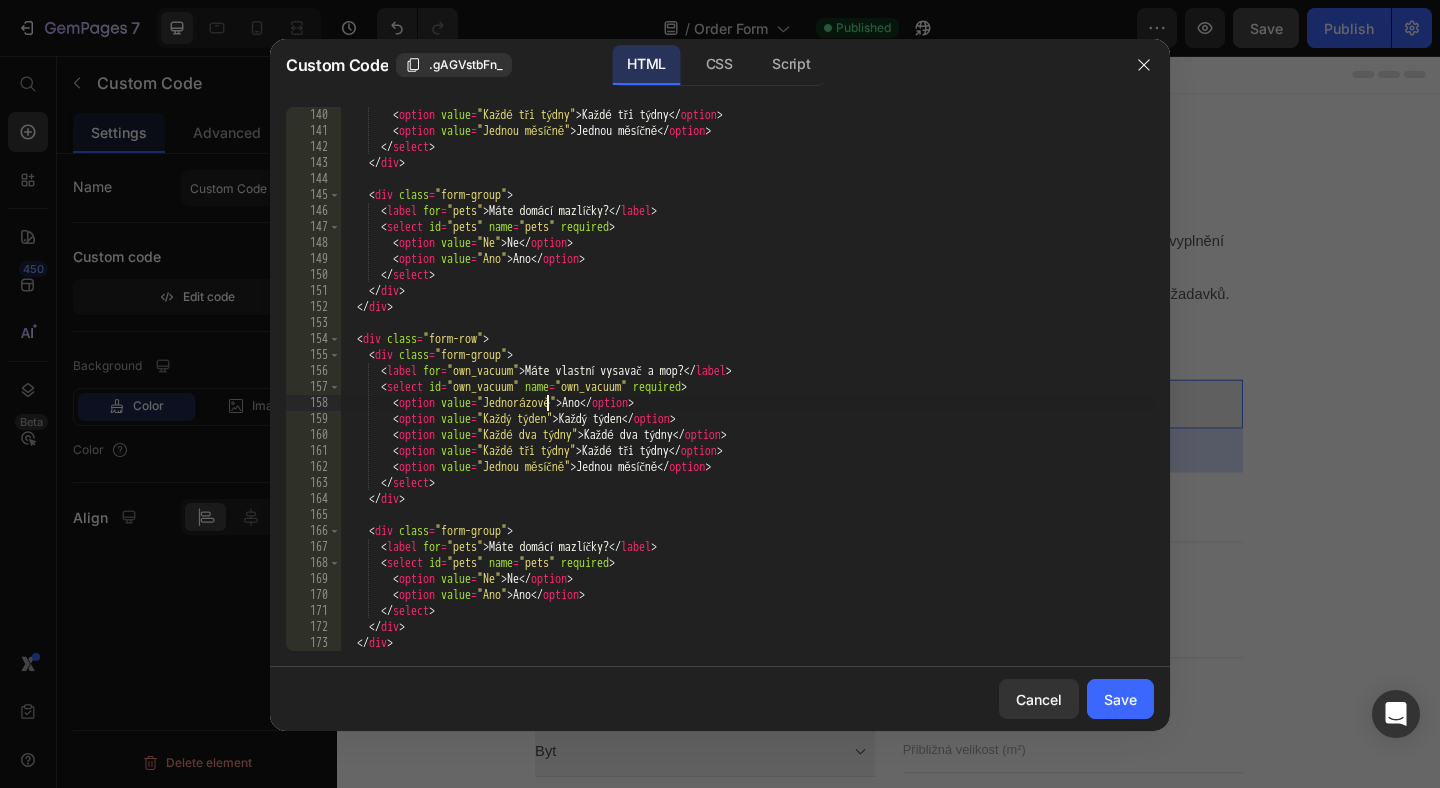 click on "< option   value = "Každé tři týdny" > Každé tři týdny </ option >           < option   value = "Jednou měsíčně" > Jednou měsíčně </ option >         </ select >      </ div >           < div   class = "form-group" >         < label   for = "pets" > Máte domácí mazlíčky? </ label >         < select   id = "pets"   name = "pets"   required >           < option   value = "Ne" > Ne </ option >           < option   value = "Ano" > Ano </ option >         </ select >      </ div >    </ div >       < div   class = "form-row" >      < div   class = "form-group" >         < label   for = "own_vacuum" > Máte vlastní vysavač a mop? </ label >         < select   id = "own_vacuum"   name = "own_vacuum"   required >           < option   value = "Jednorázově" > Ano </ option >           < option   value = "Každý týden" > Každý týden </ option >           < option   value = "Každé dva týdny" > Každé dva týdny </ option >           < option   value = "Každé tři týdny" > </" at bounding box center (747, 395) 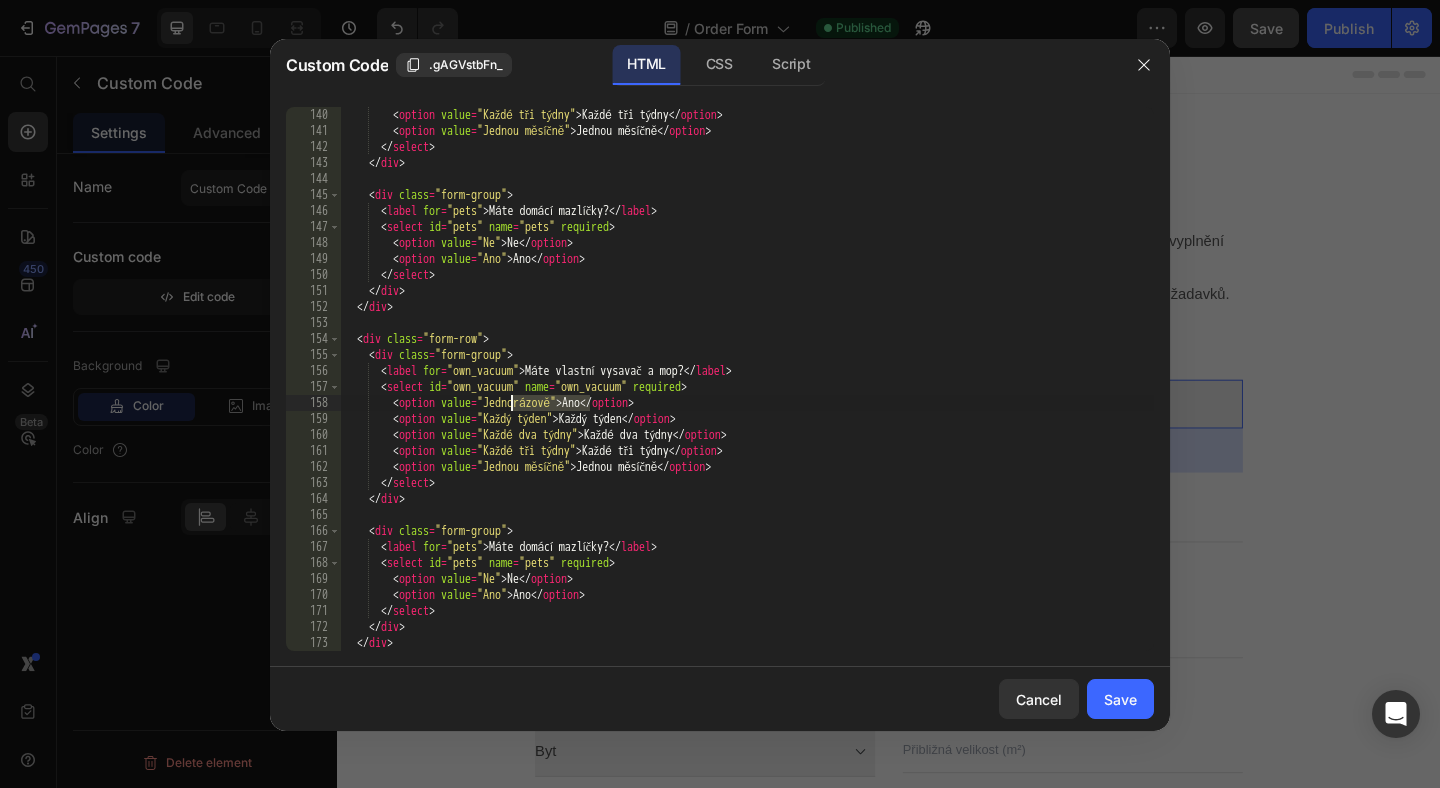 scroll, scrollTop: 0, scrollLeft: 15, axis: horizontal 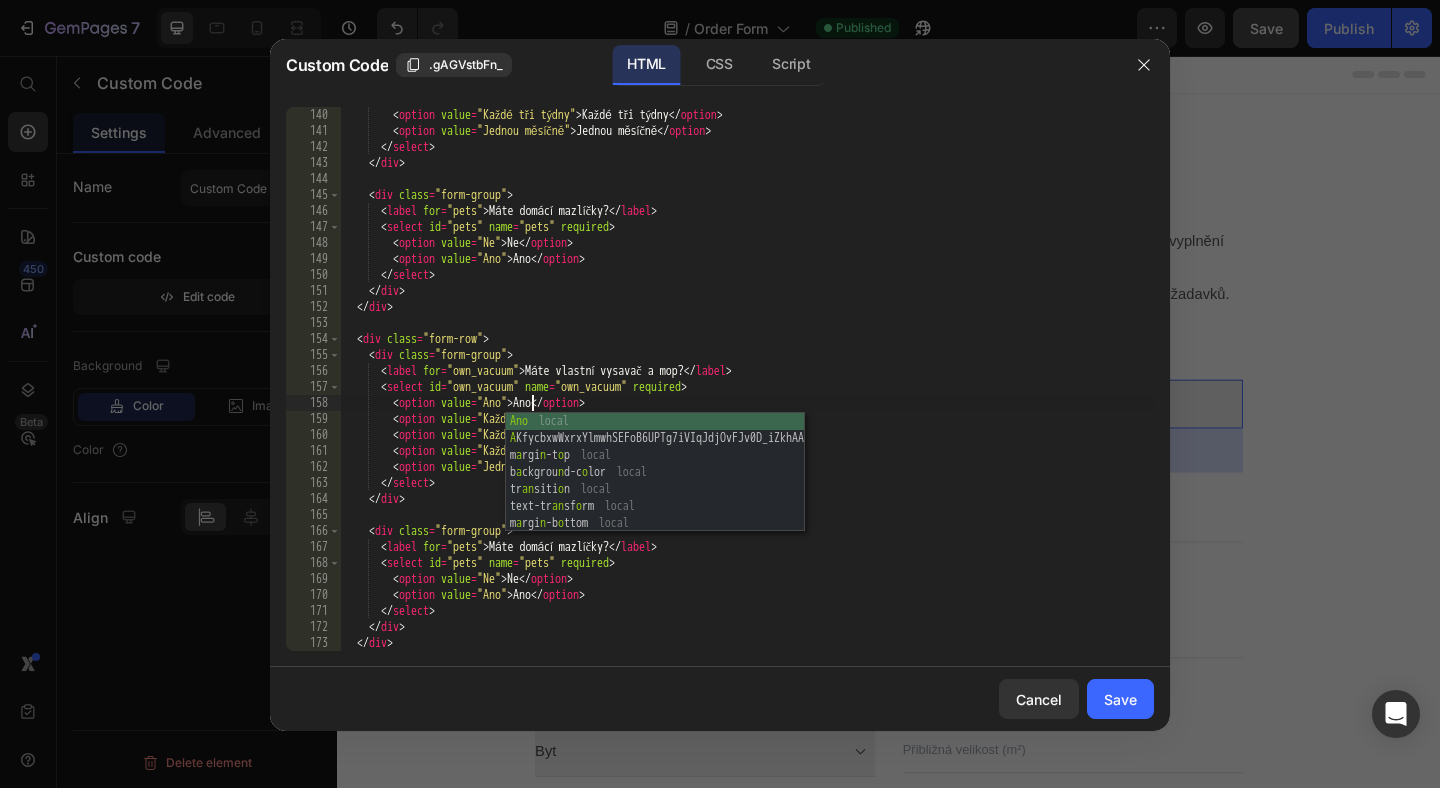 click on "< option   value = "Každé tři týdny" > Každé tři týdny </ option >           < option   value = "Jednou měsíčně" > Jednou měsíčně </ option >         </ select >      </ div >           < div   class = "form-group" >         < label   for = "pets" > Máte domácí mazlíčky? </ label >         < select   id = "pets"   name = "pets"   required >           < option   value = "Ne" > Ne </ option >           < option   value = "Ano" > Ano </ option >         </ select >      </ div >    </ div >       < div   class = "form-row" >      < div   class = "form-group" >         < label   for = "own_vacuum" > Máte vlastní vysavač a mop? </ label >         < select   id = "own_vacuum"   name = "own_vacuum"   required >           < option   value = "Ano" > Ano </ option >           < option   value = "Každý týden" > Každý týden </ option >           < option   value = "Každé dva týdny" > Každé dva týdny </ option >           < option   value = "Každé tři týdny" > </ option >" at bounding box center [747, 395] 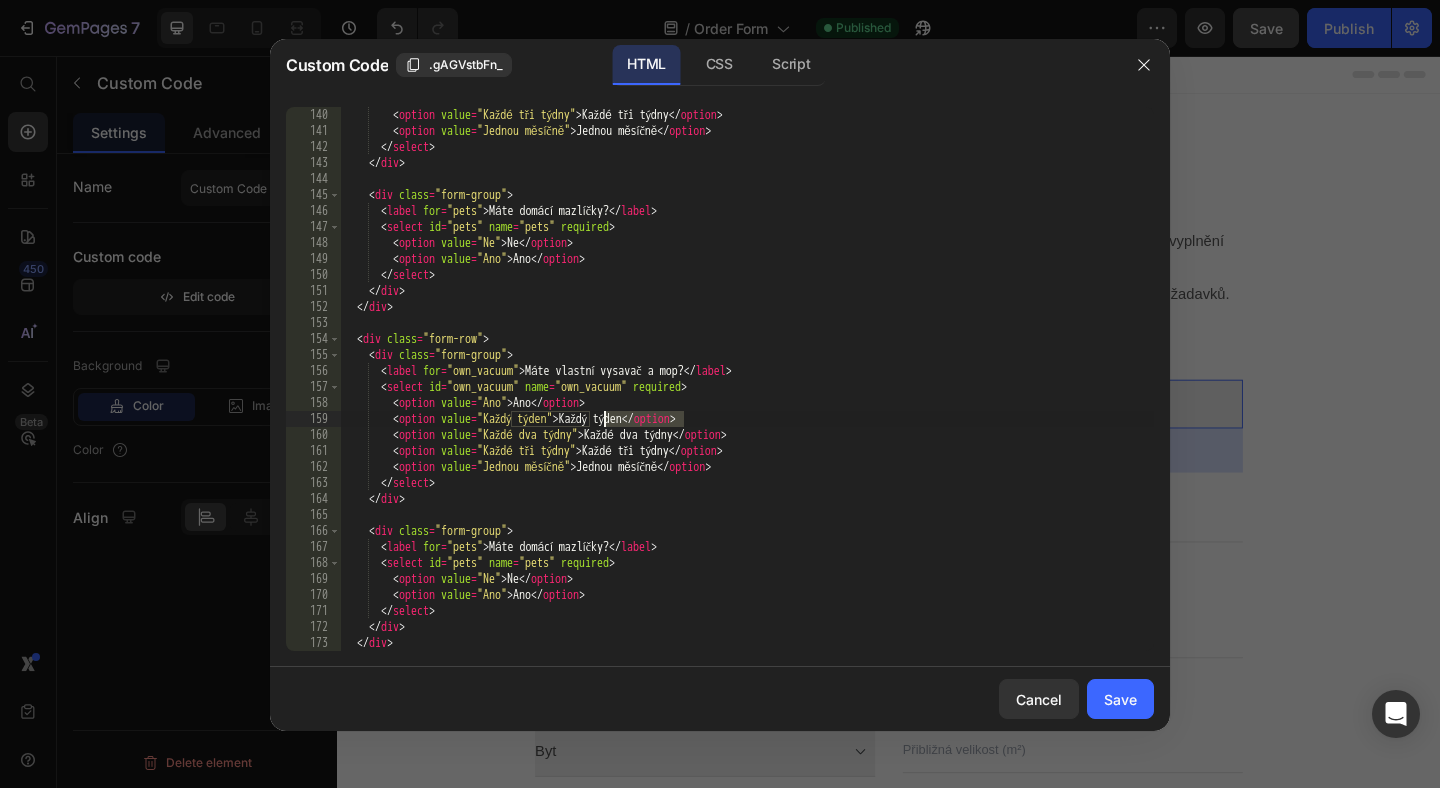 drag, startPoint x: 685, startPoint y: 423, endPoint x: 606, endPoint y: 422, distance: 79.00633 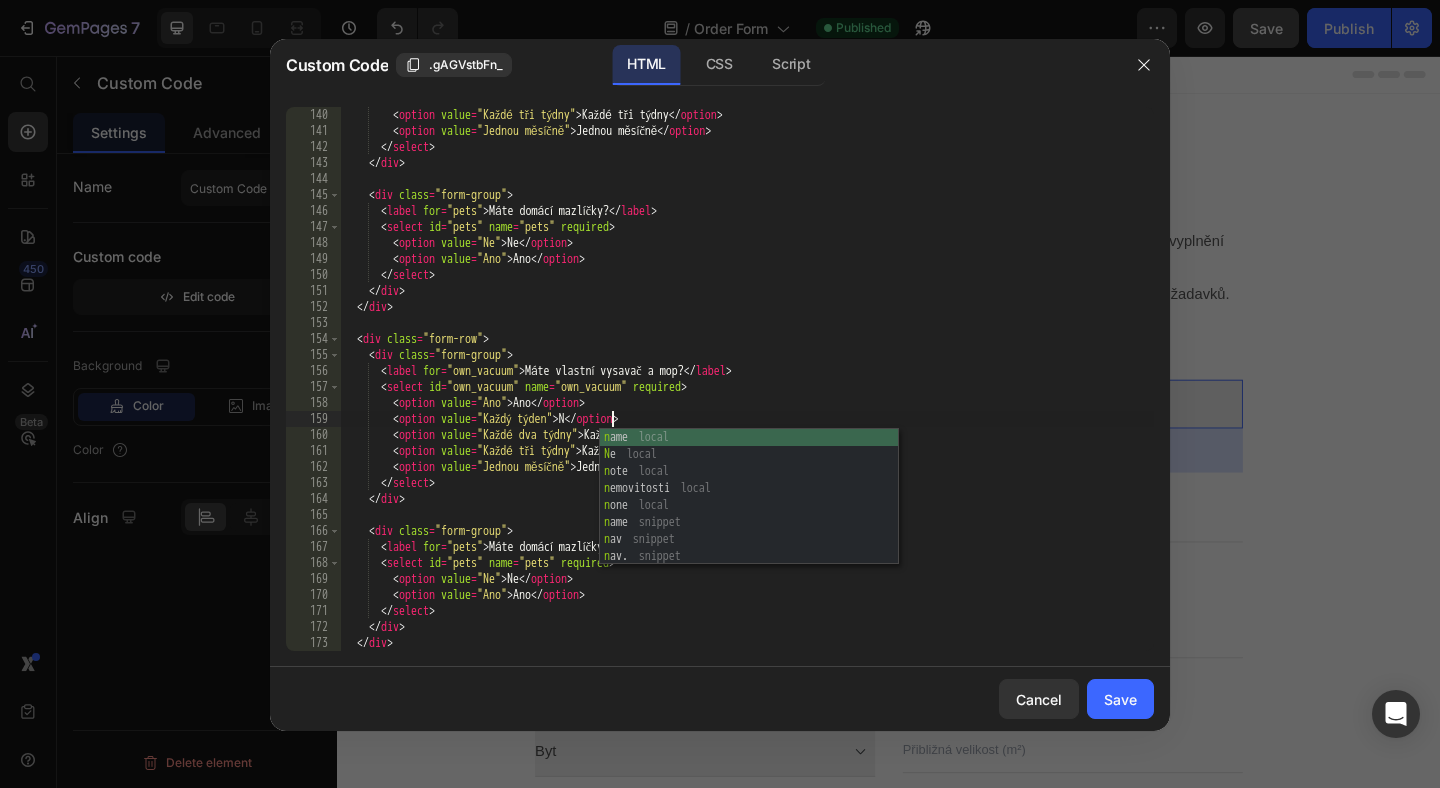 scroll, scrollTop: 0, scrollLeft: 22, axis: horizontal 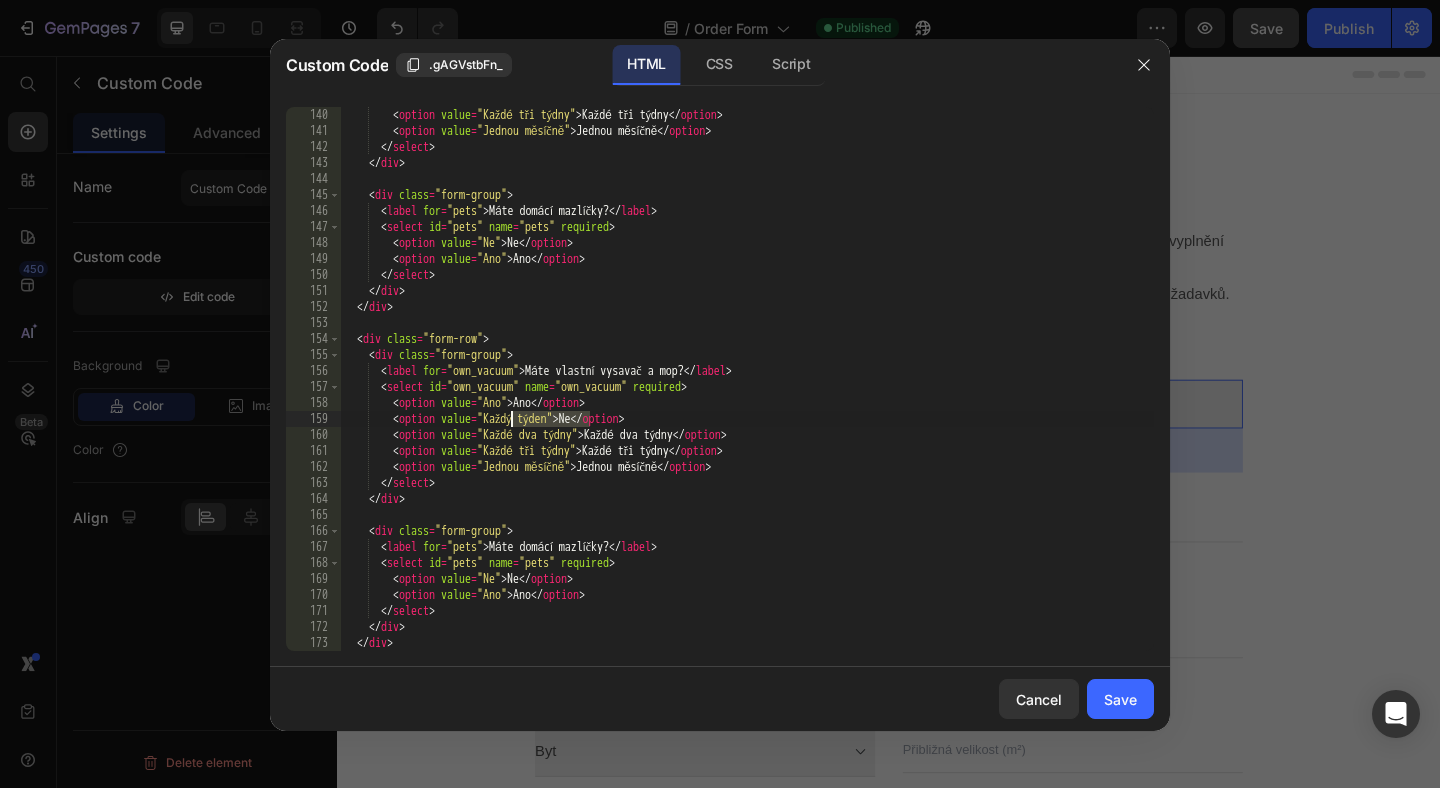 drag, startPoint x: 590, startPoint y: 422, endPoint x: 508, endPoint y: 422, distance: 82 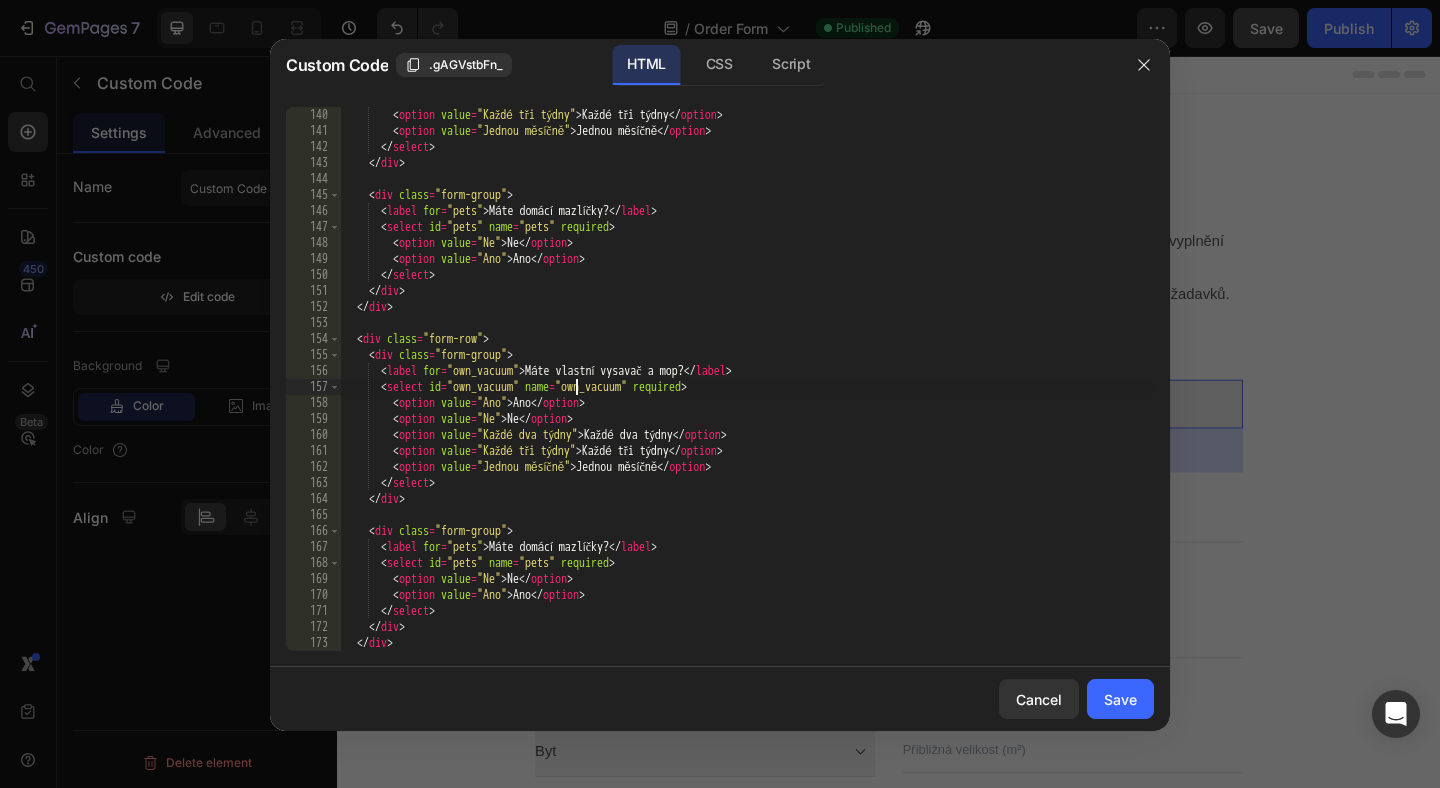 click on "< option   value = "Každé tři týdny" > Každé tři týdny </ option >           < option   value = "Jednou měsíčně" > Jednou měsíčně </ option >         </ select >      </ div >           < div   class = "form-group" >         < label   for = "pets" > Máte domácí mazlíčky? </ label >         < select   id = "pets"   name = "pets"   required >           < option   value = "Ne" > Ne </ option >           < option   value = "Ano" > Ano </ option >         </ select >      </ div >    </ div >       < div   class = "form-row" >      < div   class = "form-group" >         < label   for = "own_vacuum" > Máte vlastní vysavač a mop? </ label >         < select   id = "own_vacuum"   name = "own_vacuum"   required >           < option   value = "Ano" > Ano </ option >           < option   value = "Ne" > Ne </ option >           < option   value = "Každé dva týdny" > Každé dva týdny </ option >           < option   value = "Každé tři týdny" > Každé tři týdny </ option >" at bounding box center (747, 395) 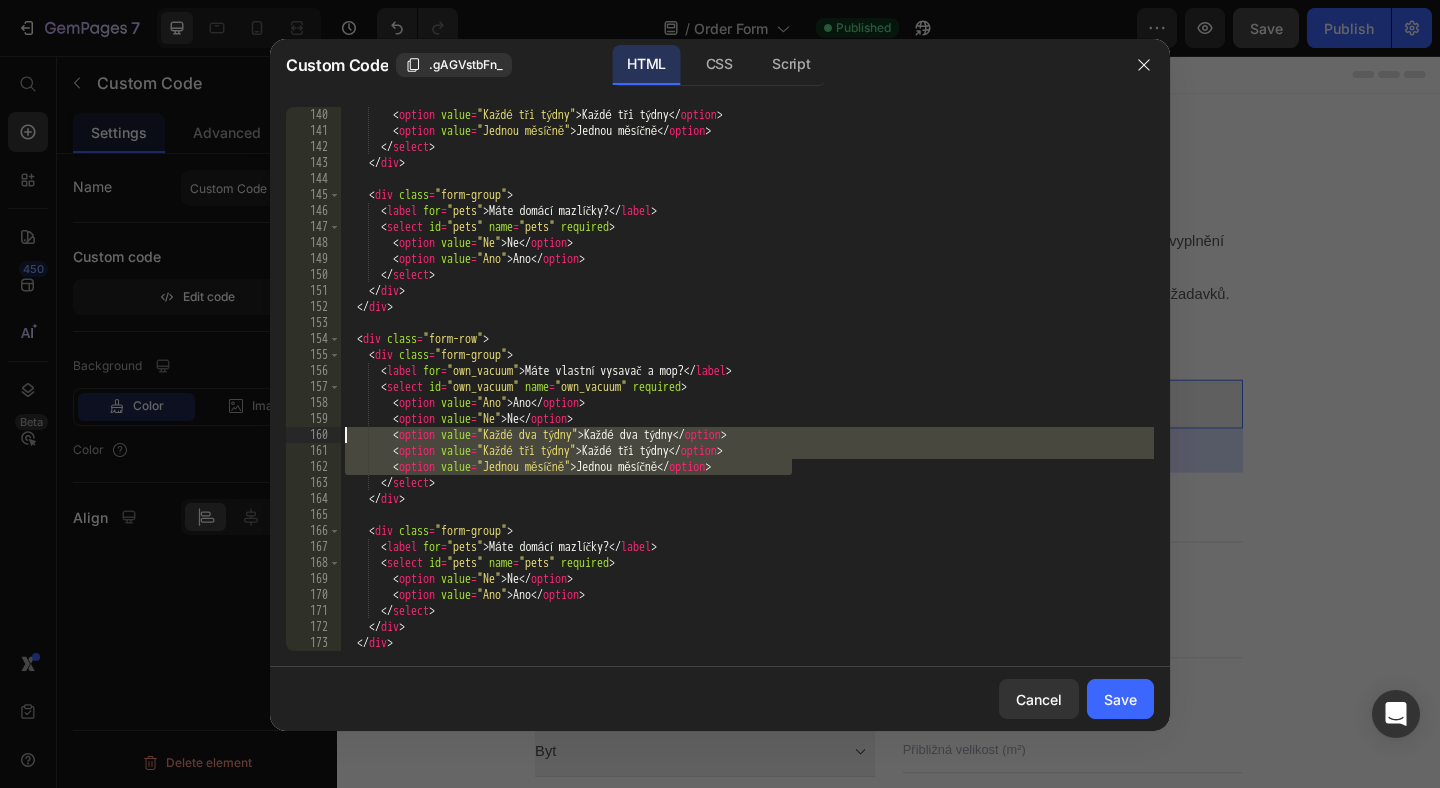 drag, startPoint x: 800, startPoint y: 469, endPoint x: 276, endPoint y: 433, distance: 525.23517 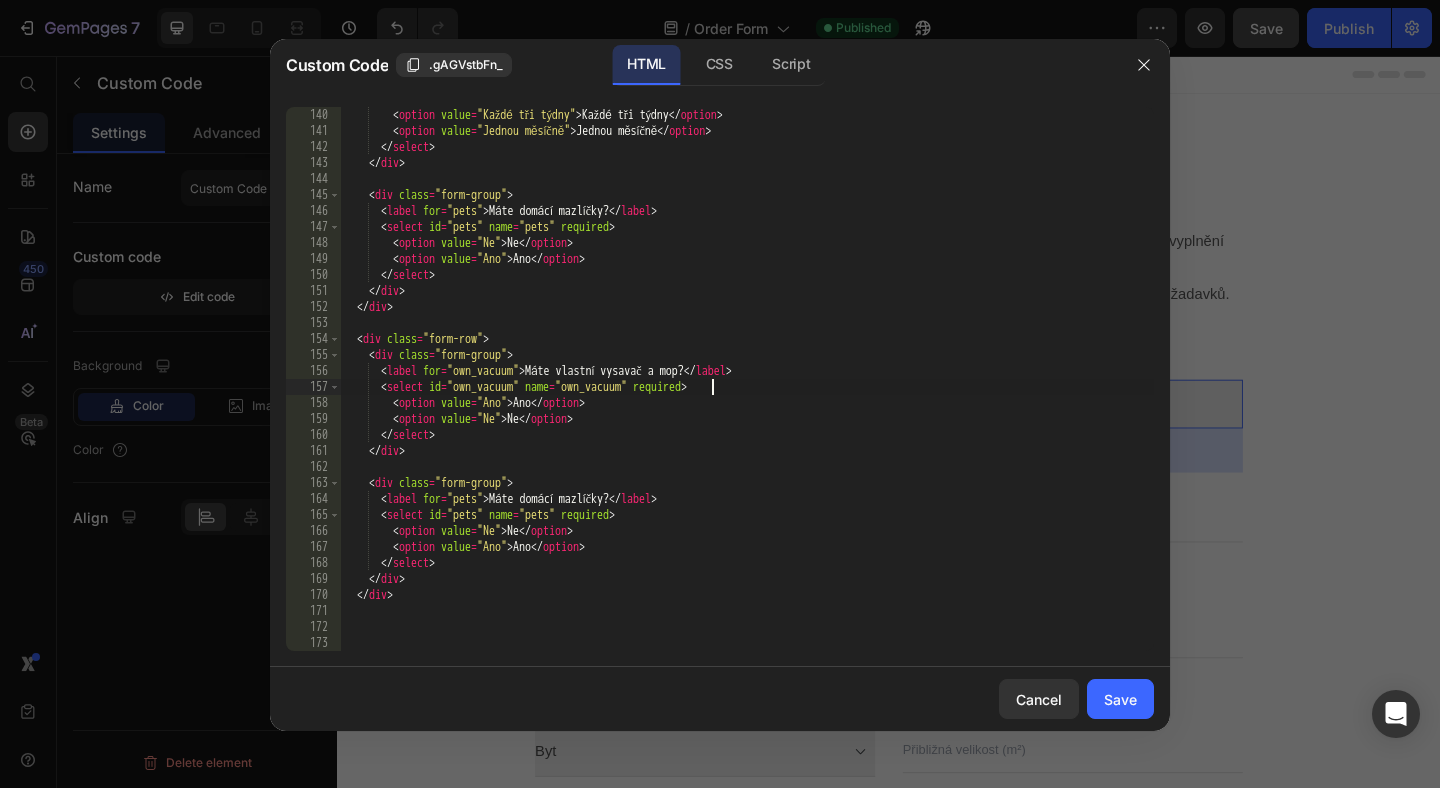 click on "< option   value = "Každé tři týdny" > Každé tři týdny </ option >           < option   value = "Jednou měsíčně" > Jednou měsíčně </ option >         </ select >      </ div >           < div   class = "form-group" >         < label   for = "pets" > Máte domácí mazlíčky? </ label >         < select   id = "pets"   name = "pets"   required >           < option   value = "Ne" > Ne </ option >           < option   value = "Ano" > Ano </ option >         </ select >      </ div >    </ div >       < div   class = "form-row" >      < div   class = "form-group" >         < label   for = "own_vacuum" > Máte vlastní vysavač a mop? </ label >         < select   id = "own_vacuum"   name = "own_vacuum"   required >           < option   value = "Ano" > Ano </ option >           < option   value = "Ne" > Ne </ option >         </ select >      </ div >           < div   class = "form-group" >         < label   for = "pets" > Máte domácí mazlíčky? </ label >         < select   id =" at bounding box center [747, 395] 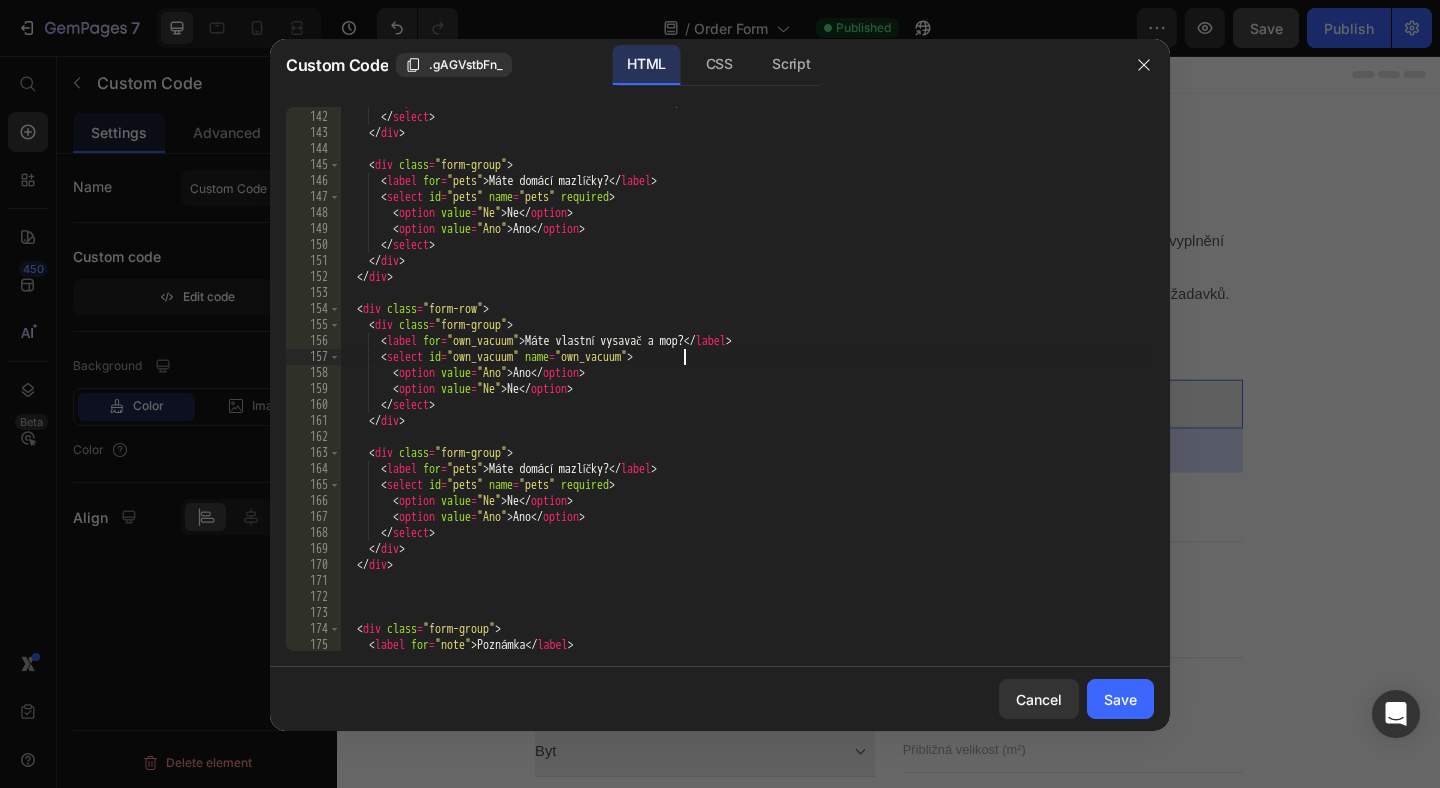 scroll, scrollTop: 2270, scrollLeft: 0, axis: vertical 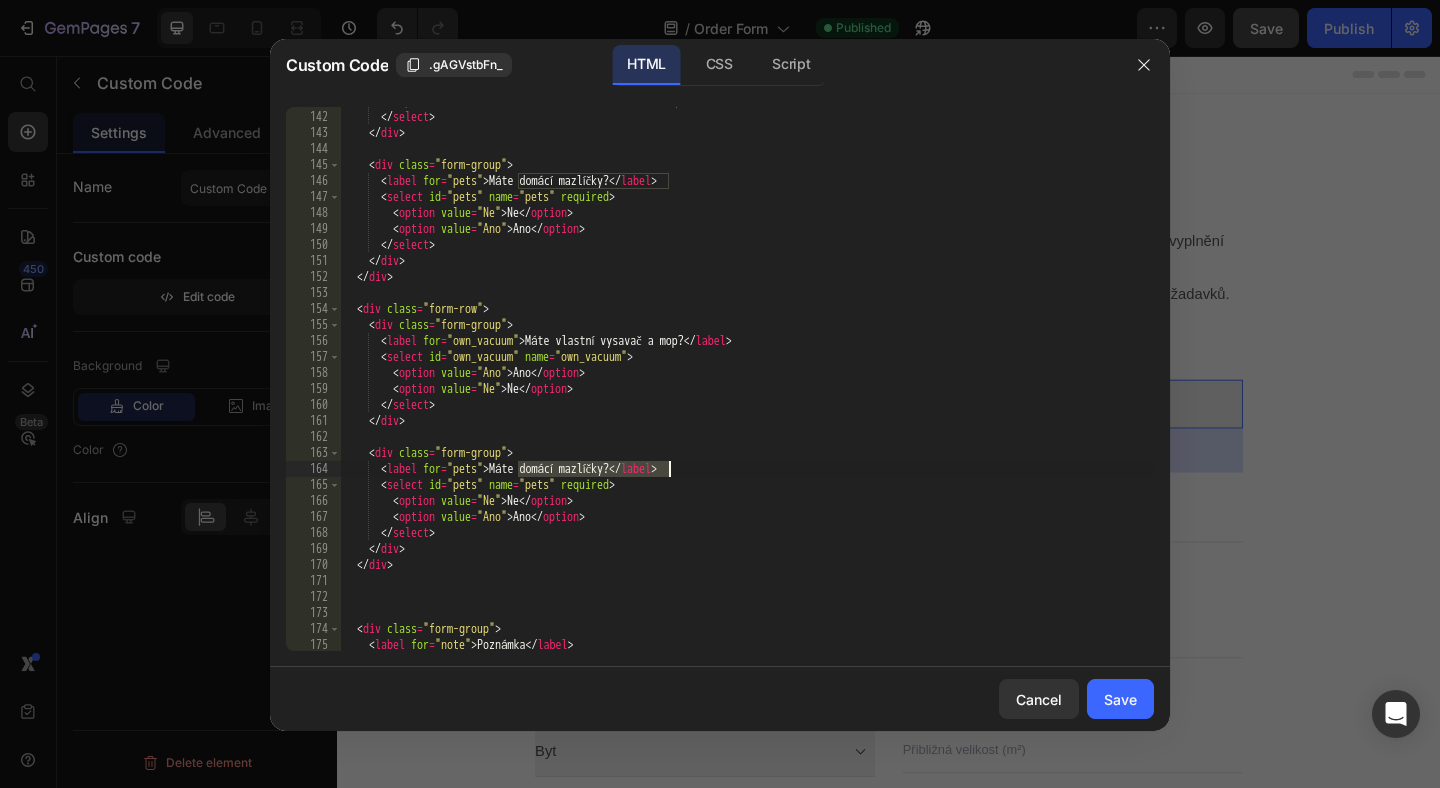 drag, startPoint x: 516, startPoint y: 467, endPoint x: 668, endPoint y: 466, distance: 152.0033 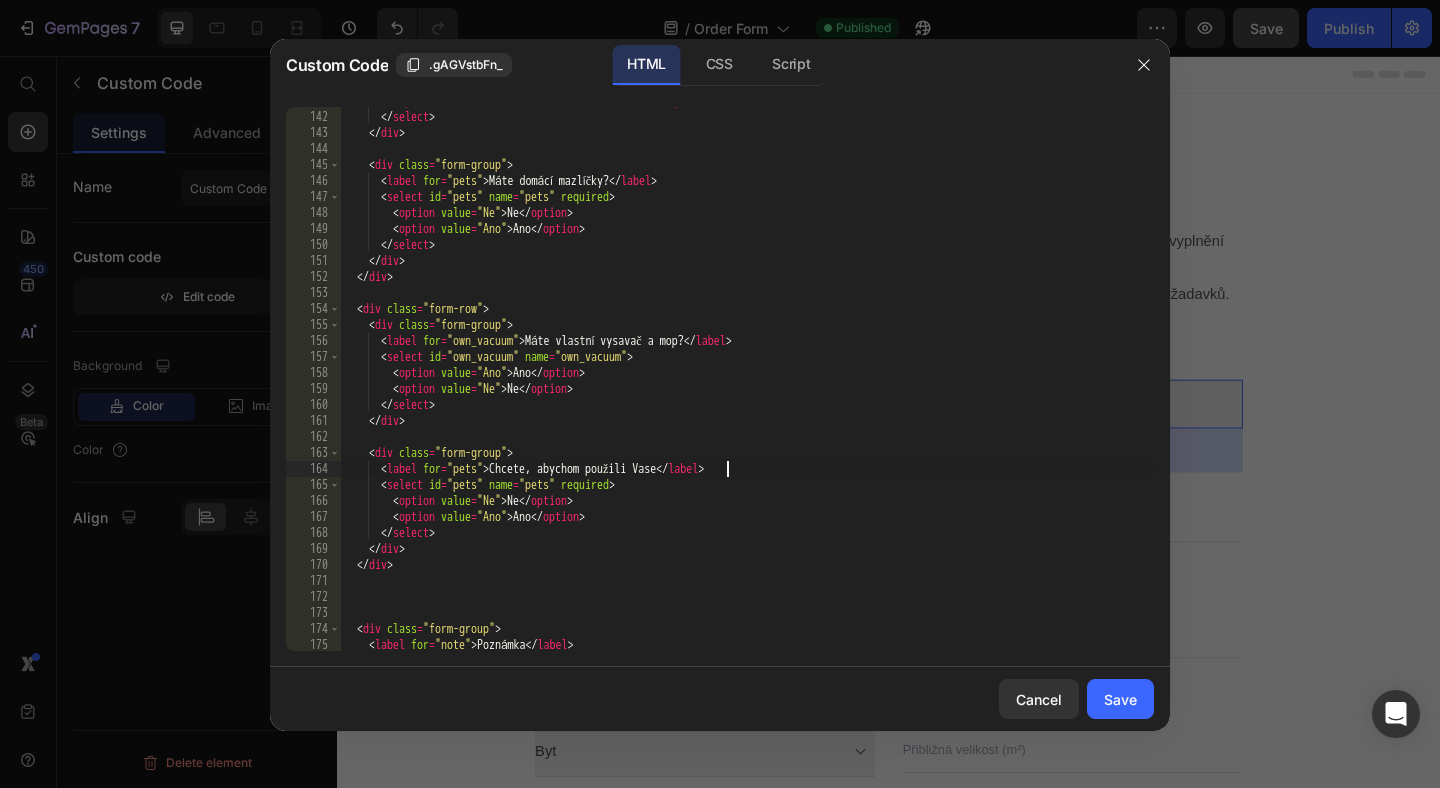 scroll, scrollTop: 0, scrollLeft: 31, axis: horizontal 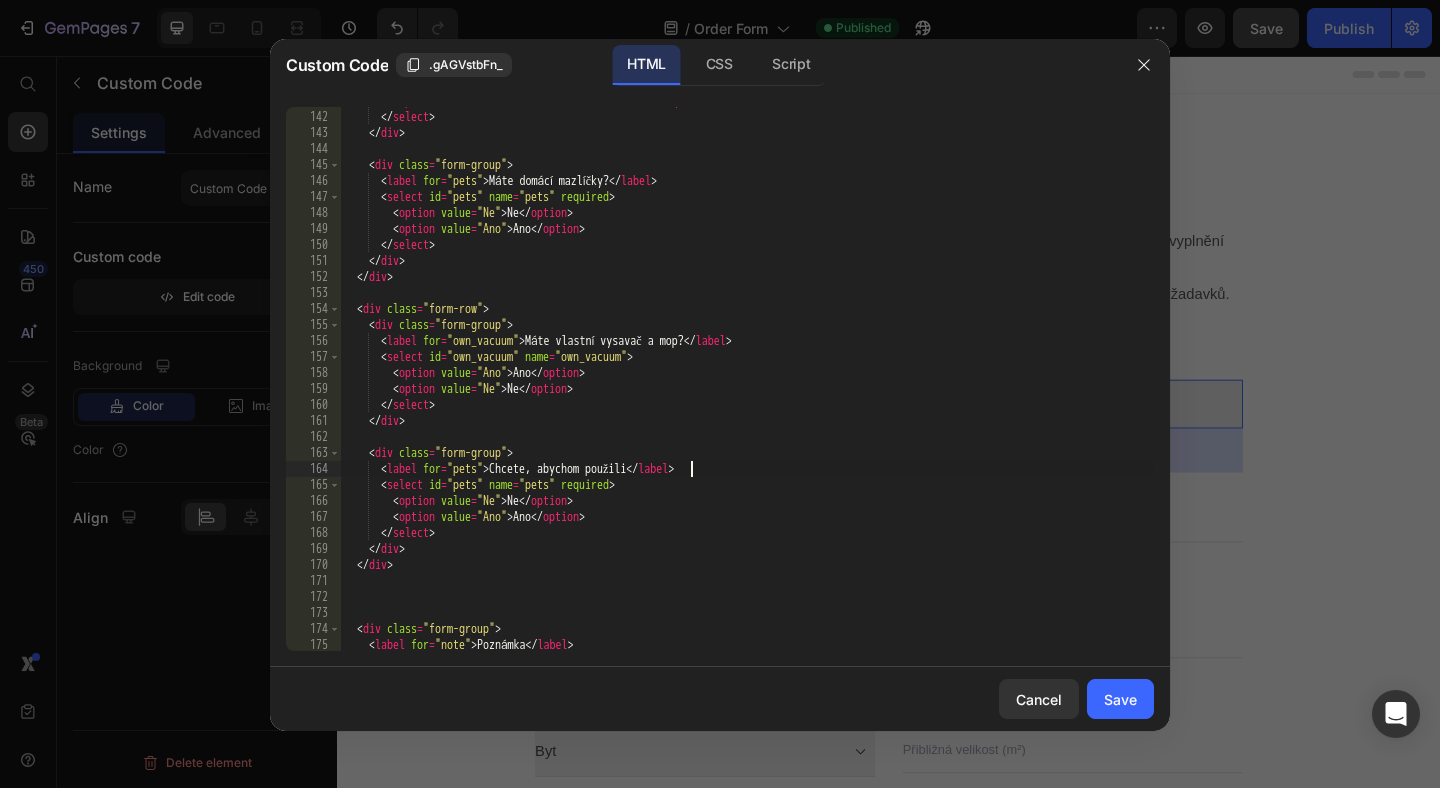 paste 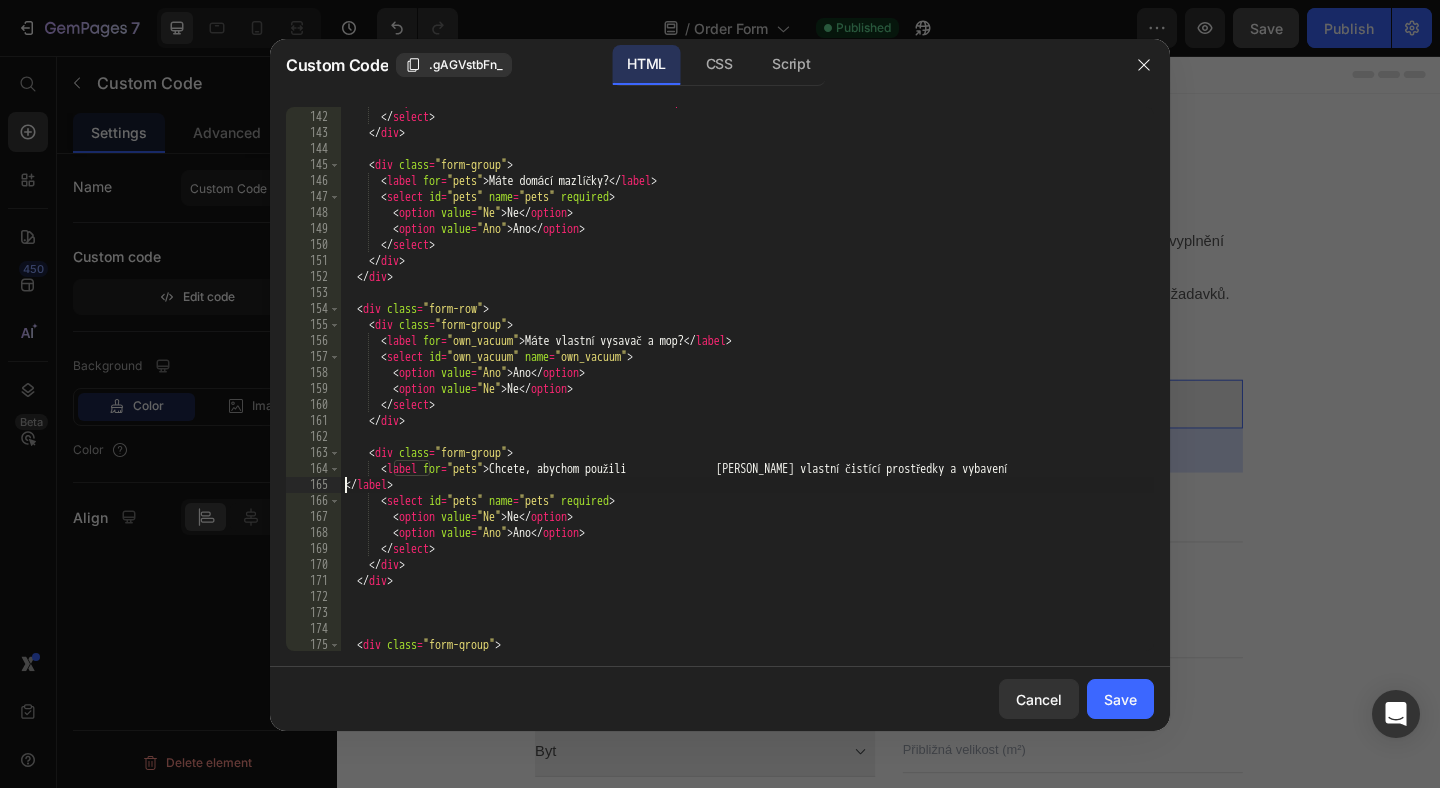 click on "< option   value = "Jednou měsíčně" > Jednou měsíčně </ option >         </ select >      </ div >           < div   class = "form-group" >         < label   for = "pets" > Máte domácí mazlíčky? </ label >         < select   id = "pets"   name = "pets"   required >           < option   value = "Ne" > Ne </ option >           < option   value = "Ano" > Ano </ option >         </ select >      </ div >    </ div >       < div   class = "form-row" >      < div   class = "form-group" >         < label   for = "own_vacuum" > Máte vlastní vysavač a mop? </ label >         < select   id = "own_vacuum"   name = "own_vacuum" >           < option   value = "Ano" > Ano </ option >           < option   value = "Ne" > Ne </ option >         </ select >      </ div >           < div   class = "form-group" >         < label   for = "pets" > Chcete, abychom použili               Vaše vlastní čistící prostředky a vybavení </ label >         < select   id = "pets"   name = "pets"   required >" at bounding box center (747, 381) 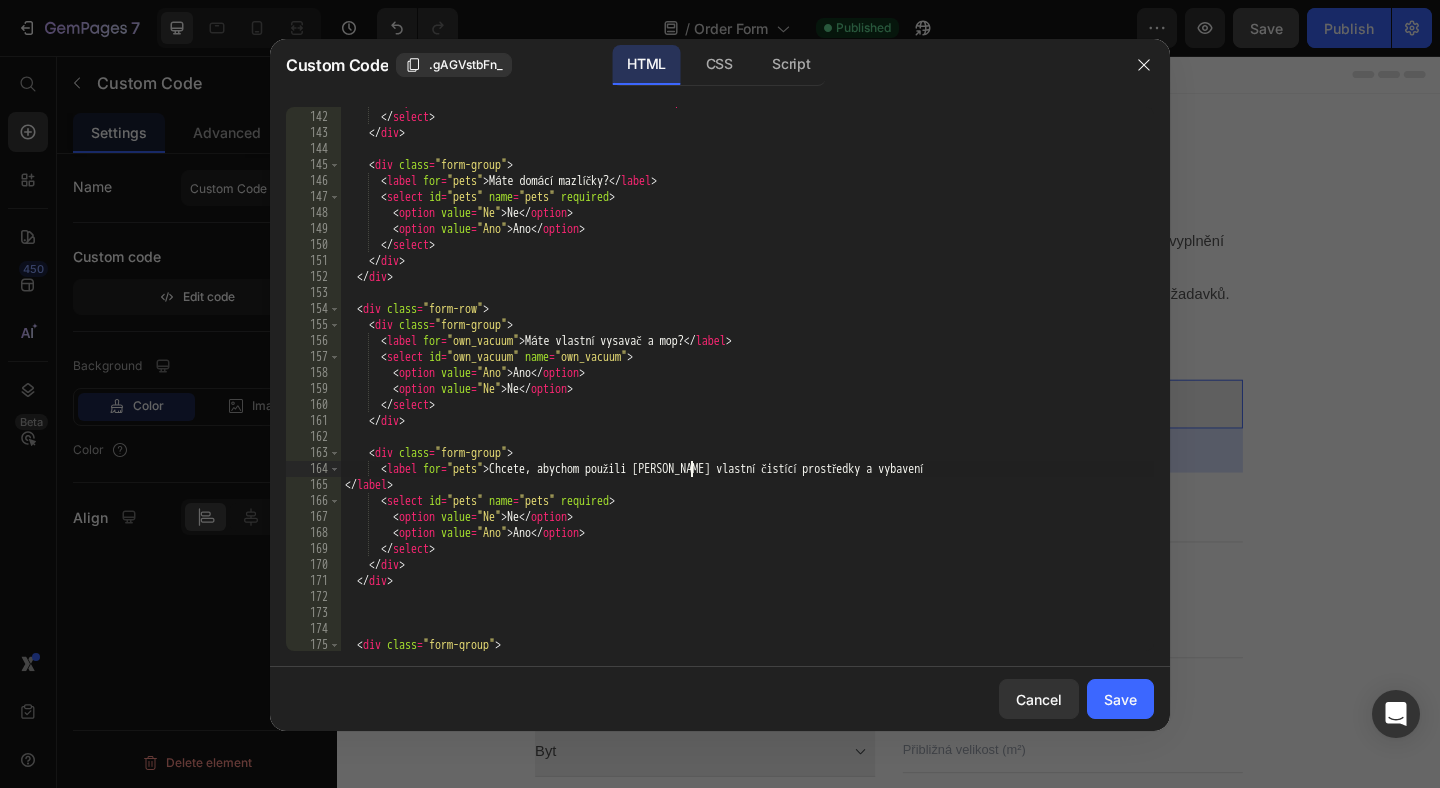 scroll, scrollTop: 0, scrollLeft: 28, axis: horizontal 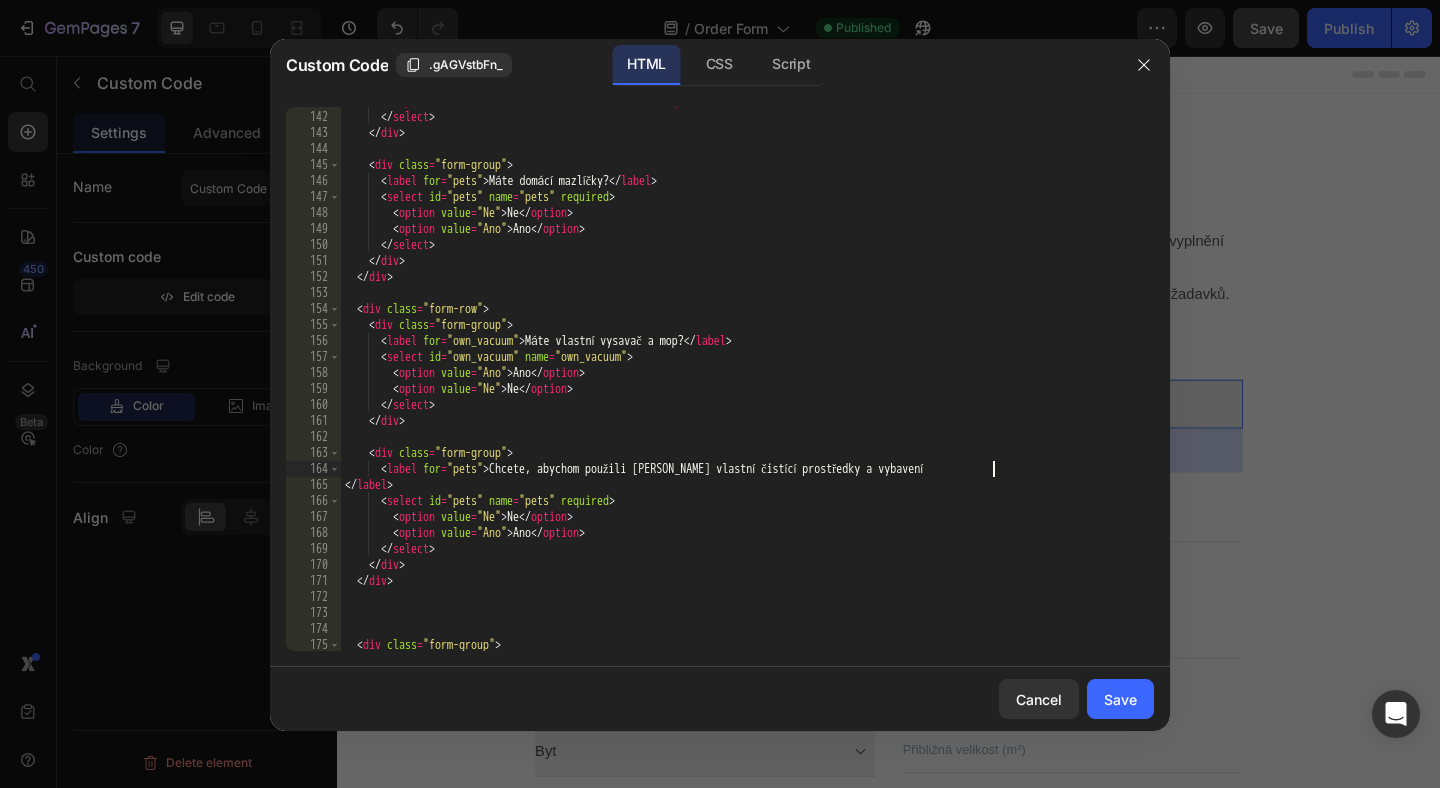click on "< option   value = "Jednou měsíčně" > Jednou měsíčně </ option >         </ select >      </ div >           < div   class = "form-group" >         < label   for = "pets" > Máte domácí mazlíčky? </ label >         < select   id = "pets"   name = "pets"   required >           < option   value = "Ne" > Ne </ option >           < option   value = "Ano" > Ano </ option >         </ select >      </ div >    </ div >       < div   class = "form-row" >      < div   class = "form-group" >         < label   for = "own_vacuum" > Máte vlastní vysavač a mop? </ label >         < select   id = "own_vacuum"   name = "own_vacuum" >           < option   value = "Ano" > Ano </ option >           < option   value = "Ne" > Ne </ option >         </ select >      </ div >           < div   class = "form-group" >         < label   for = "pets" > Chcete, abychom použili Vaše vlastní čistící prostředky a vybavení </ label >         < select   id = "pets"   name = "pets"   required >           <" at bounding box center (747, 381) 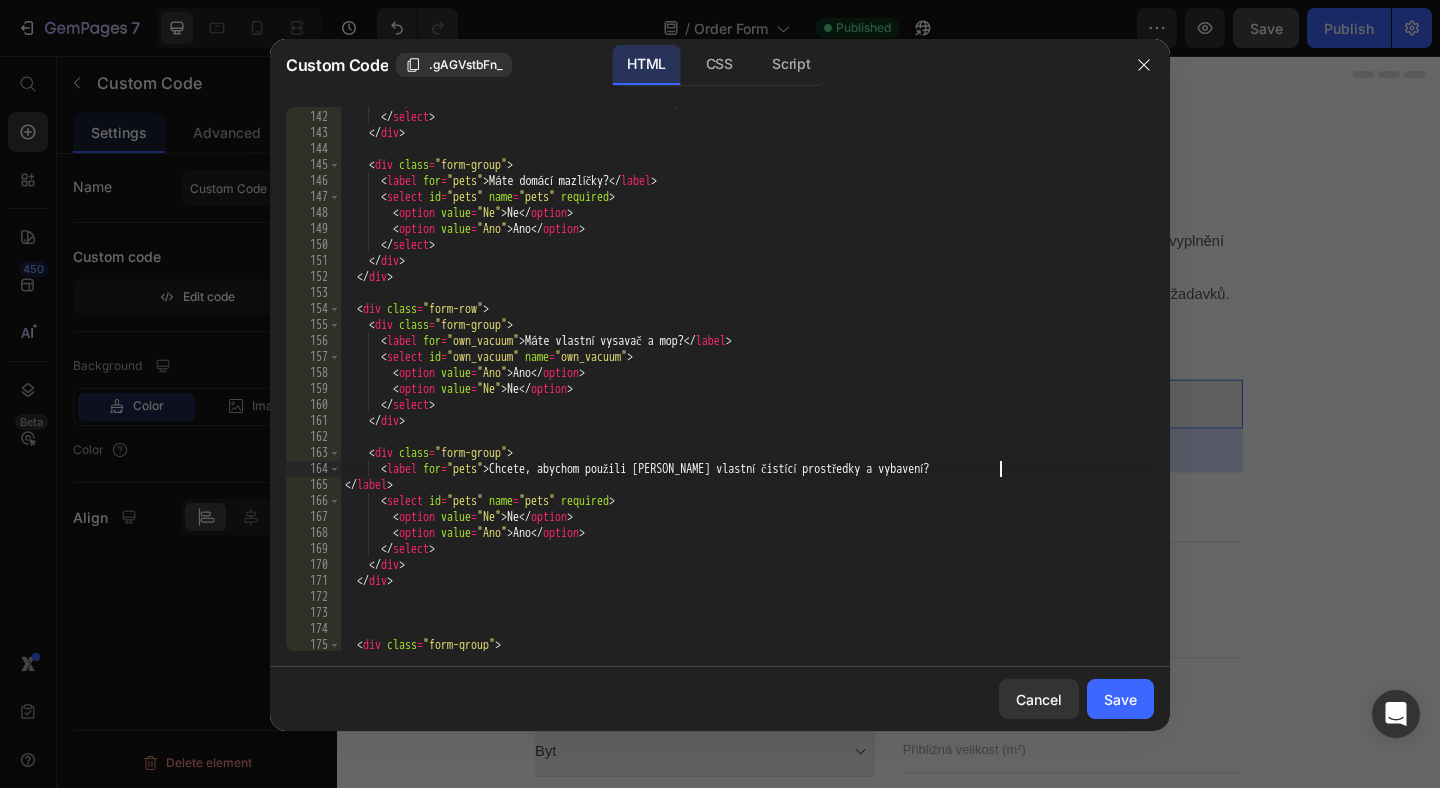 scroll, scrollTop: 0, scrollLeft: 53, axis: horizontal 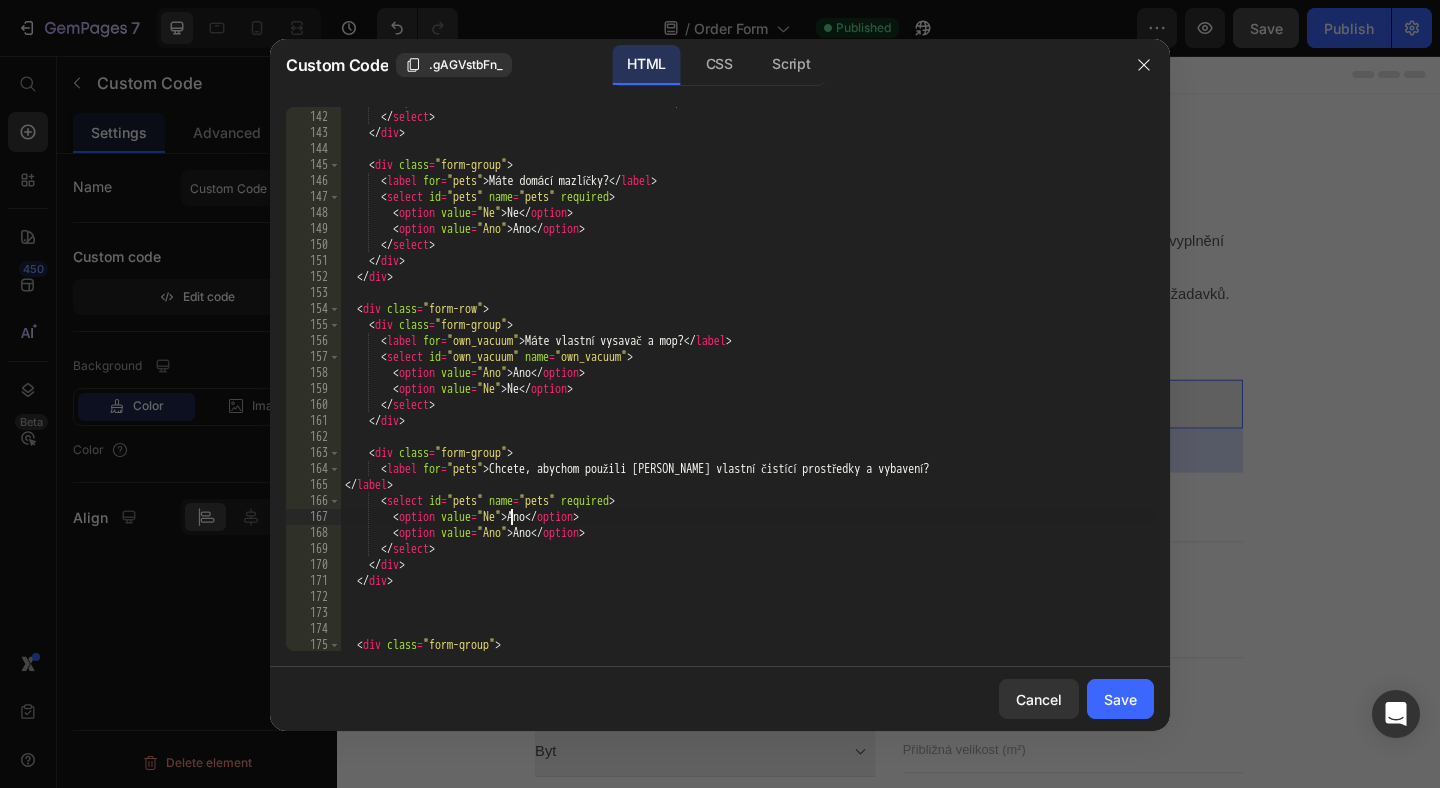 click on "< option   value = "Jednou měsíčně" > Jednou měsíčně </ option >         </ select >      </ div >           < div   class = "form-group" >         < label   for = "pets" > Máte domácí mazlíčky? </ label >         < select   id = "pets"   name = "pets"   required >           < option   value = "Ne" > Ne </ option >           < option   value = "Ano" > Ano </ option >         </ select >      </ div >    </ div >       < div   class = "form-row" >      < div   class = "form-group" >         < label   for = "own_vacuum" > Máte vlastní vysavač a mop? </ label >         < select   id = "own_vacuum"   name = "own_vacuum" >           < option   value = "Ano" > Ano </ option >           < option   value = "Ne" > Ne </ option >         </ select >      </ div >           < div   class = "form-group" >         < label   for = "pets" > Chcete, abychom použili Vaše vlastní čistící prostředky a vybavení? </ label >         < select   id = "pets"   name = "pets"   required >           <" at bounding box center [747, 381] 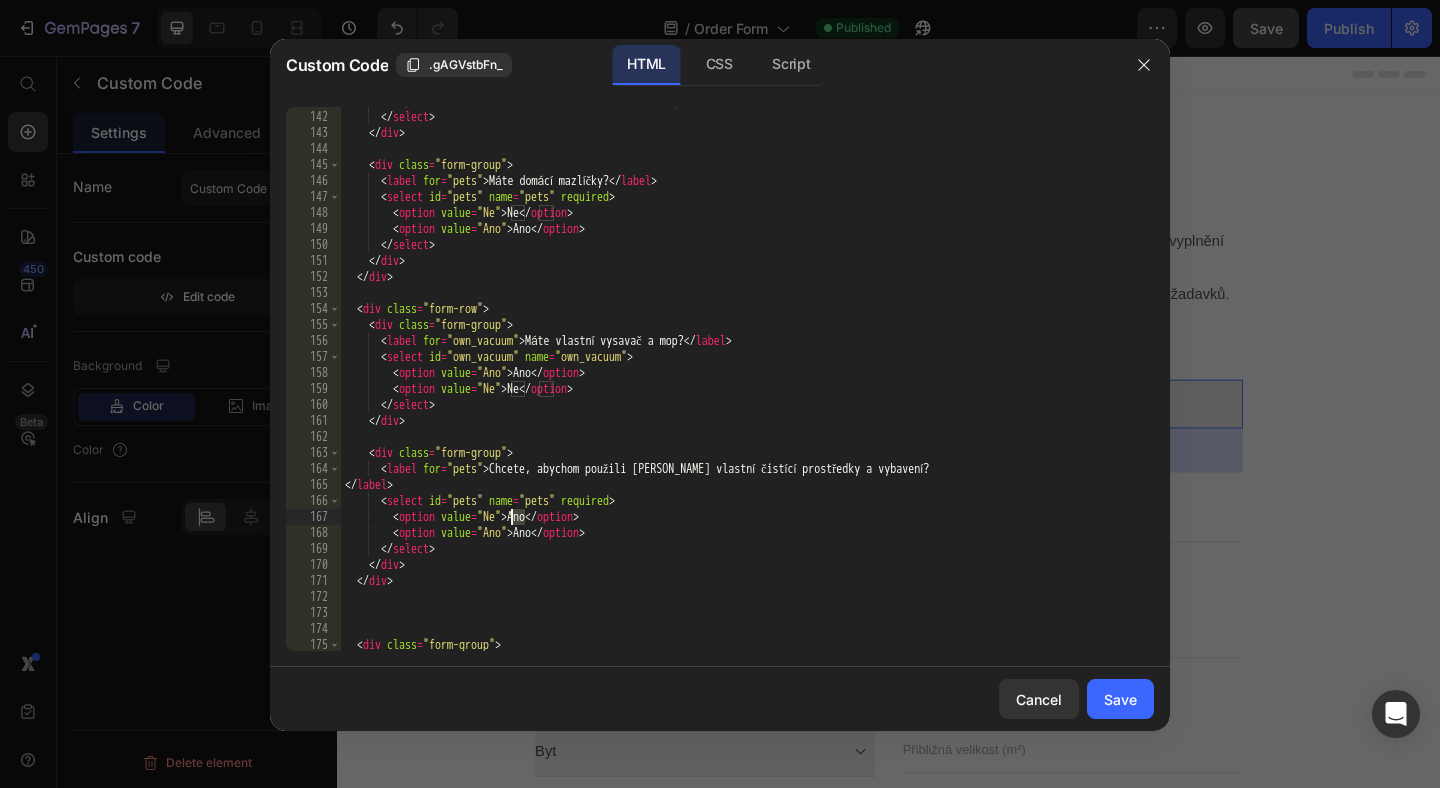 scroll, scrollTop: 0, scrollLeft: 15, axis: horizontal 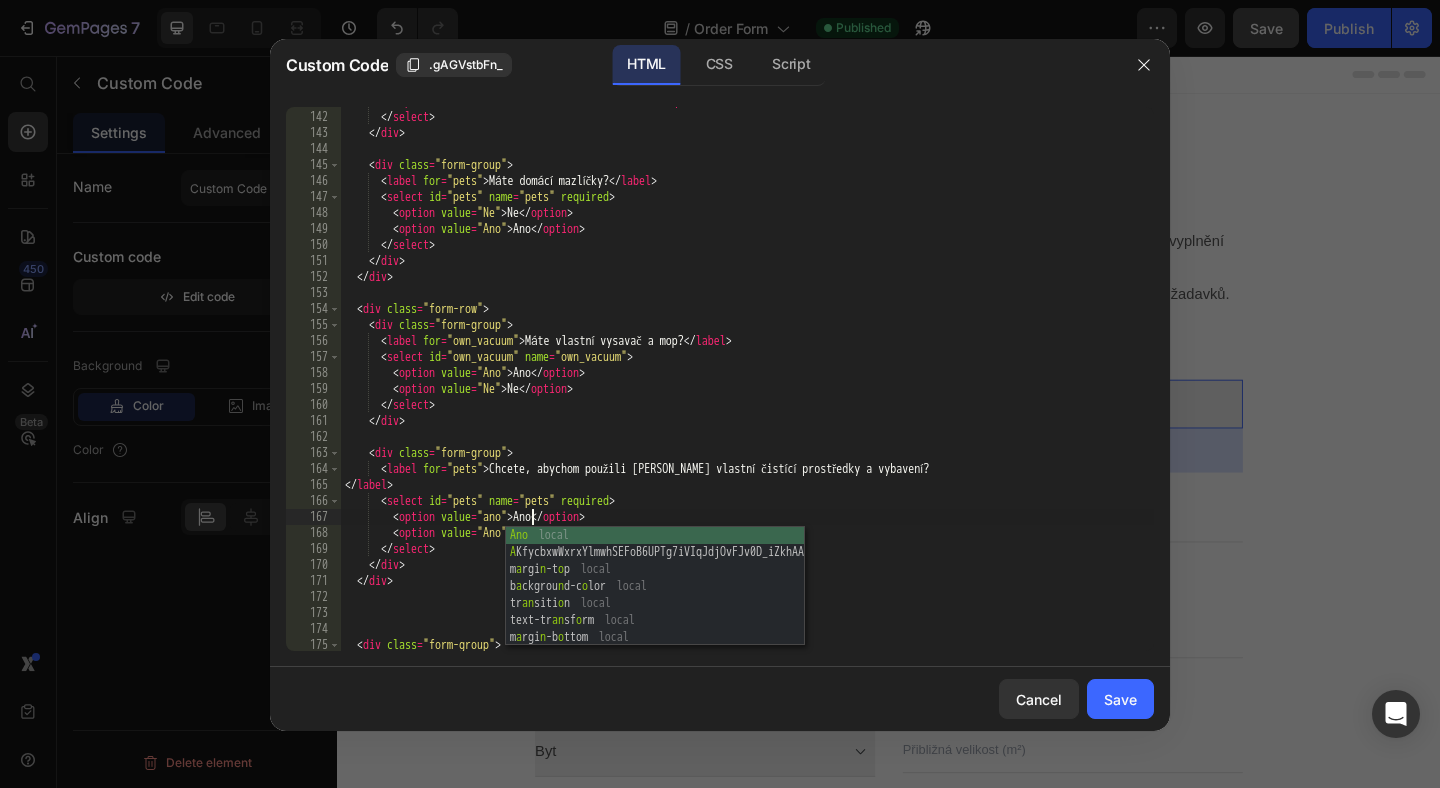 click on "< option   value = "Jednou měsíčně" > Jednou měsíčně </ option >         </ select >      </ div >           < div   class = "form-group" >         < label   for = "pets" > Máte domácí mazlíčky? </ label >         < select   id = "pets"   name = "pets"   required >           < option   value = "Ne" > Ne </ option >           < option   value = "Ano" > Ano </ option >         </ select >      </ div >    </ div >       < div   class = "form-row" >      < div   class = "form-group" >         < label   for = "own_vacuum" > Máte vlastní vysavač a mop? </ label >         < select   id = "own_vacuum"   name = "own_vacuum" >           < option   value = "Ano" > Ano </ option >           < option   value = "Ne" > Ne </ option >         </ select >      </ div >           < div   class = "form-group" >         < label   for = "pets" > Chcete, abychom použili Vaše vlastní čistící prostředky a vybavení? </ label >         < select   id = "pets"   name = "pets"   required >           <" at bounding box center (747, 381) 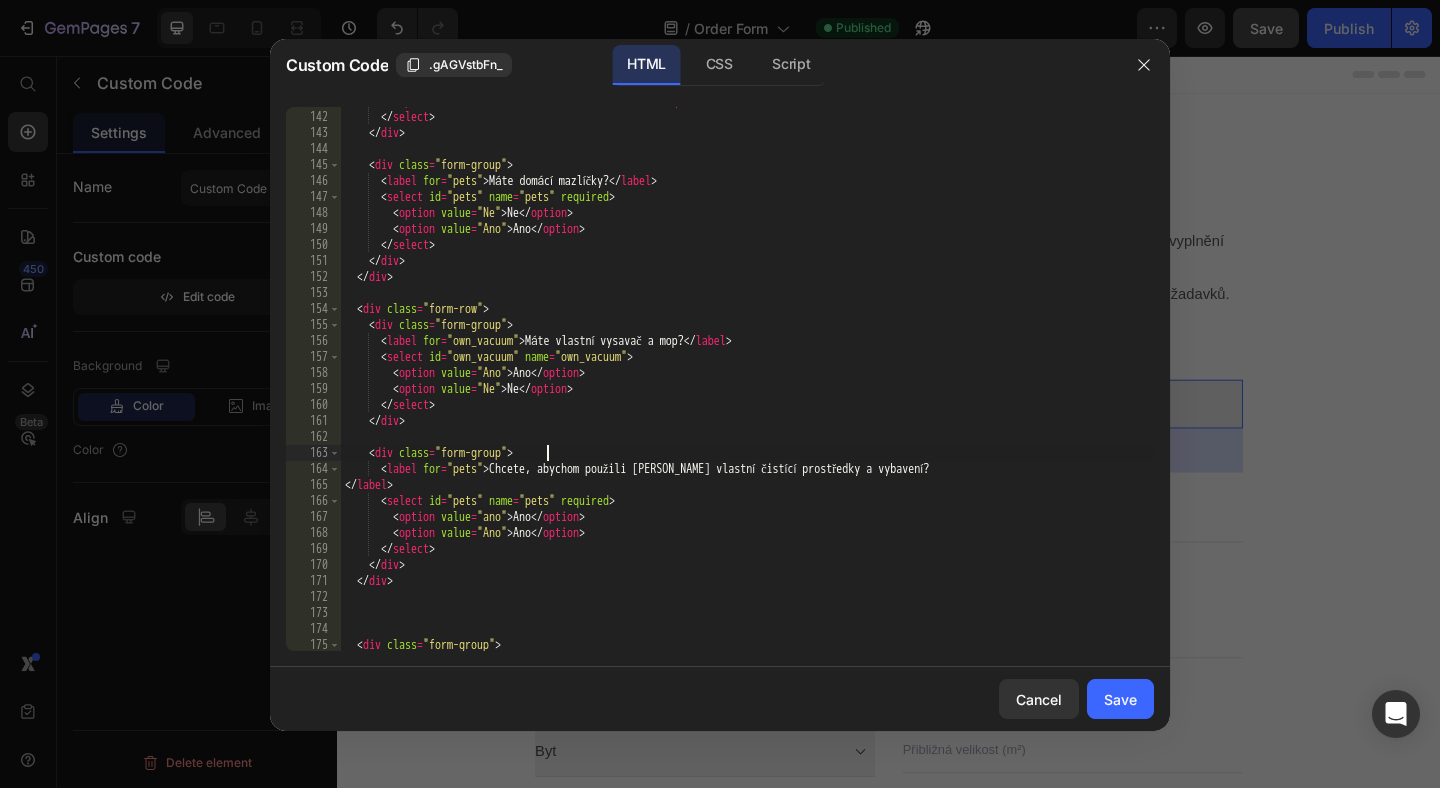 click on "< option   value = "Jednou měsíčně" > Jednou měsíčně </ option >         </ select >      </ div >           < div   class = "form-group" >         < label   for = "pets" > Máte domácí mazlíčky? </ label >         < select   id = "pets"   name = "pets"   required >           < option   value = "Ne" > Ne </ option >           < option   value = "Ano" > Ano </ option >         </ select >      </ div >    </ div >       < div   class = "form-row" >      < div   class = "form-group" >         < label   for = "own_vacuum" > Máte vlastní vysavač a mop? </ label >         < select   id = "own_vacuum"   name = "own_vacuum" >           < option   value = "Ano" > Ano </ option >           < option   value = "Ne" > Ne </ option >         </ select >      </ div >           < div   class = "form-group" >         < label   for = "pets" > Chcete, abychom použili Vaše vlastní čistící prostředky a vybavení? </ label >         < select   id = "pets"   name = "pets"   required >           <" at bounding box center [747, 381] 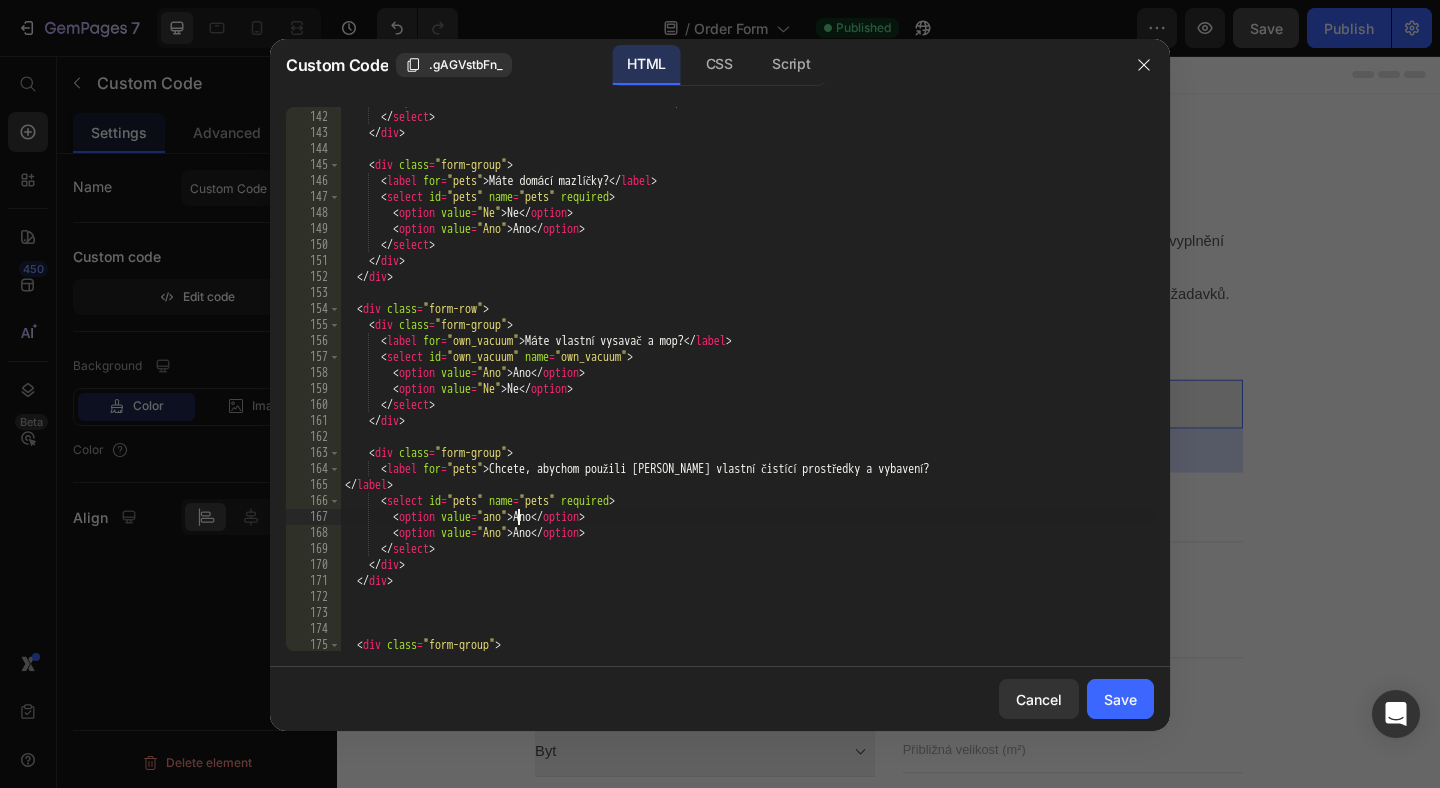 scroll, scrollTop: 0, scrollLeft: 5, axis: horizontal 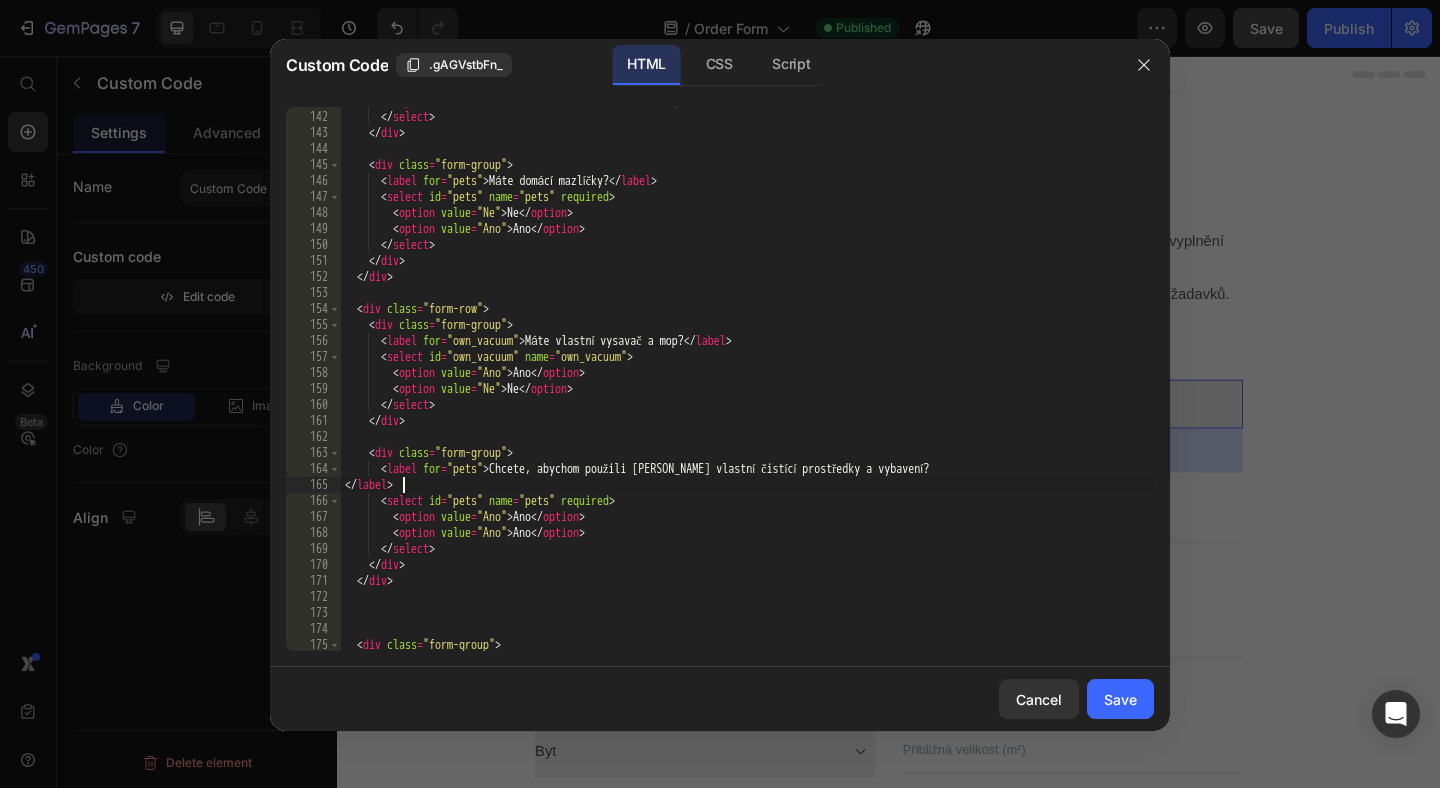 click on "< option   value = "Jednou měsíčně" > Jednou měsíčně </ option >         </ select >      </ div >           < div   class = "form-group" >         < label   for = "pets" > Máte domácí mazlíčky? </ label >         < select   id = "pets"   name = "pets"   required >           < option   value = "Ne" > Ne </ option >           < option   value = "Ano" > Ano </ option >         </ select >      </ div >    </ div >       < div   class = "form-row" >      < div   class = "form-group" >         < label   for = "own_vacuum" > Máte vlastní vysavač a mop? </ label >         < select   id = "own_vacuum"   name = "own_vacuum" >           < option   value = "Ano" > Ano </ option >           < option   value = "Ne" > Ne </ option >         </ select >      </ div >           < div   class = "form-group" >         < label   for = "pets" > Chcete, abychom použili Vaše vlastní čistící prostředky a vybavení? </ label >         < select   id = "pets"   name = "pets"   required >           <" at bounding box center (747, 381) 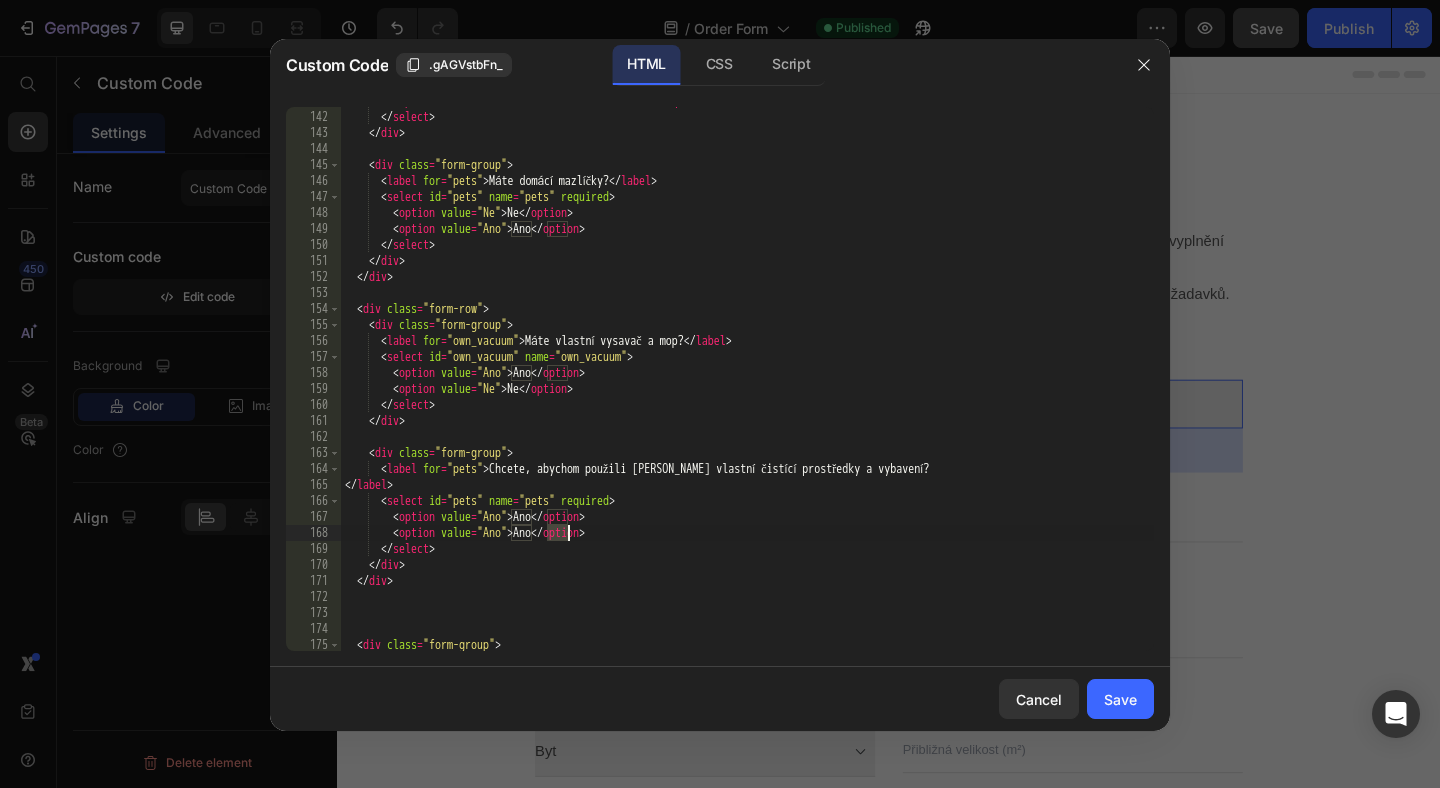 click on "< option   value = "Jednou měsíčně" > Jednou měsíčně </ option >         </ select >      </ div >           < div   class = "form-group" >         < label   for = "pets" > Máte domácí mazlíčky? </ label >         < select   id = "pets"   name = "pets"   required >           < option   value = "Ne" > Ne </ option >           < option   value = "Ano" > Ano </ option >         </ select >      </ div >    </ div >       < div   class = "form-row" >      < div   class = "form-group" >         < label   for = "own_vacuum" > Máte vlastní vysavač a mop? </ label >         < select   id = "own_vacuum"   name = "own_vacuum" >           < option   value = "Ano" > Ano </ option >           < option   value = "Ne" > Ne </ option >         </ select >      </ div >           < div   class = "form-group" >         < label   for = "pets" > Chcete, abychom použili Vaše vlastní čistící prostředky a vybavení? </ label >         < select   id = "pets"   name = "pets"   required >           <" at bounding box center [747, 381] 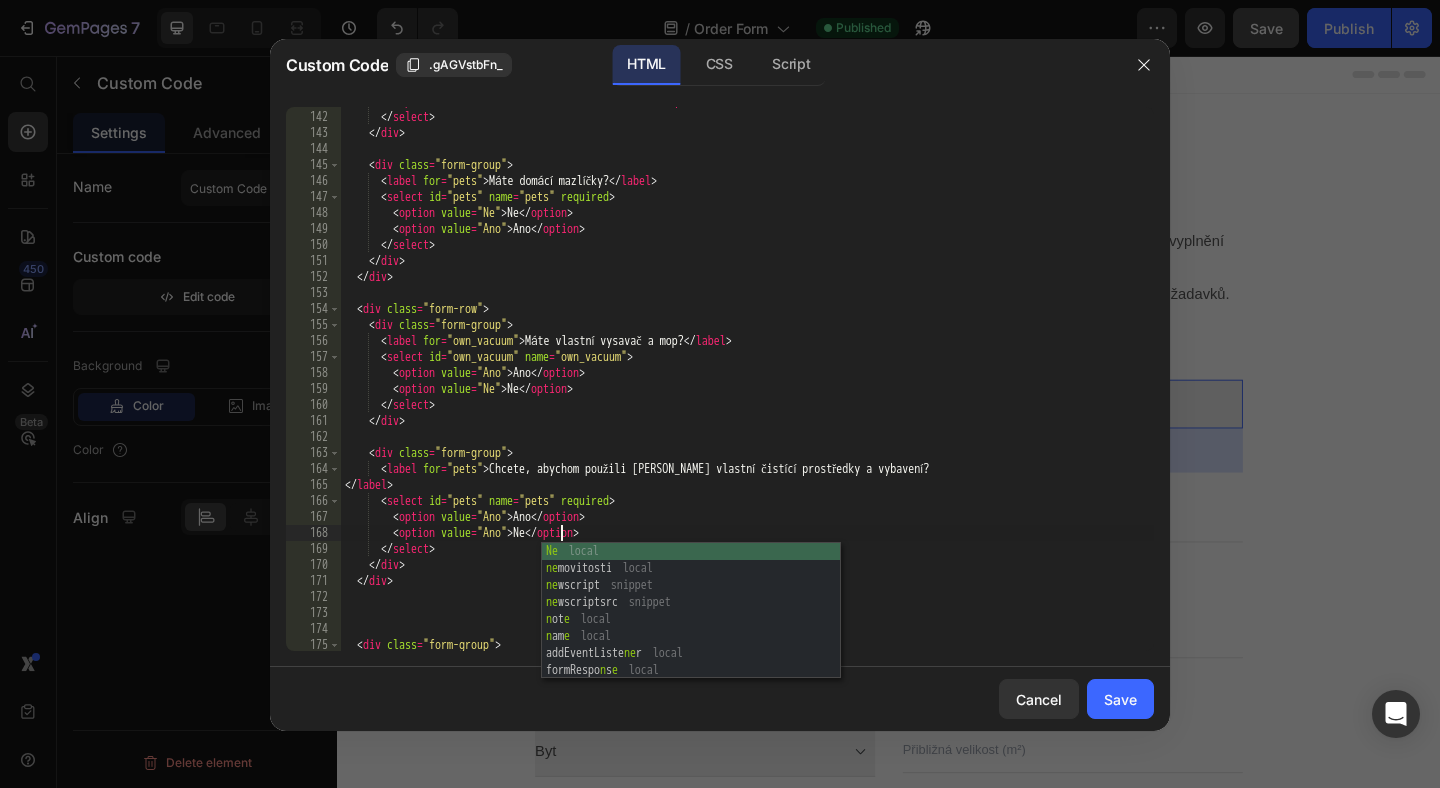 scroll, scrollTop: 0, scrollLeft: 17, axis: horizontal 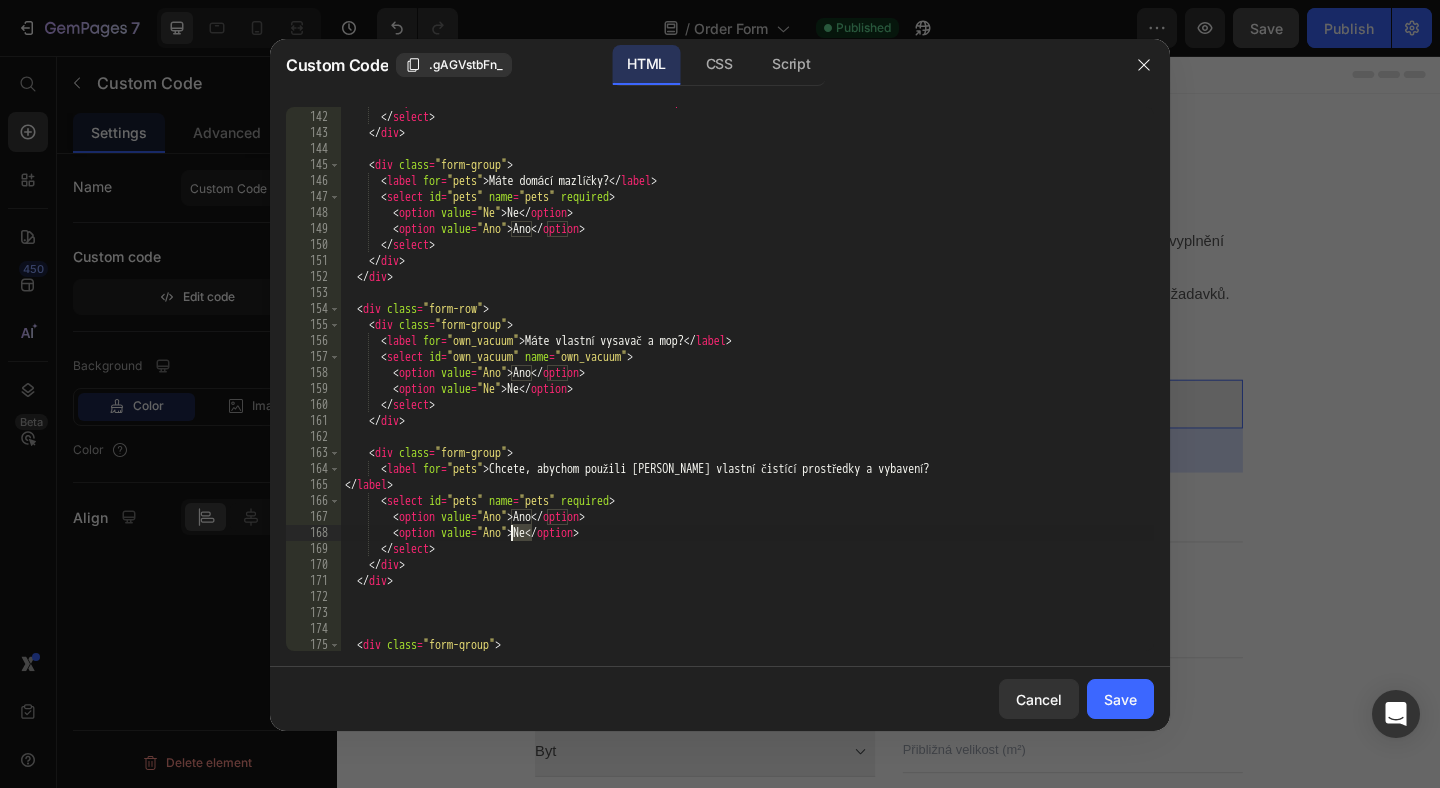 click on "< option   value = "Jednou měsíčně" > Jednou měsíčně </ option >         </ select >      </ div >           < div   class = "form-group" >         < label   for = "pets" > Máte domácí mazlíčky? </ label >         < select   id = "pets"   name = "pets"   required >           < option   value = "Ne" > Ne </ option >           < option   value = "Ano" > Ano </ option >         </ select >      </ div >    </ div >       < div   class = "form-row" >      < div   class = "form-group" >         < label   for = "own_vacuum" > Máte vlastní vysavač a mop? </ label >         < select   id = "own_vacuum"   name = "own_vacuum" >           < option   value = "Ano" > Ano </ option >           < option   value = "Ne" > Ne </ option >         </ select >      </ div >           < div   class = "form-group" >         < label   for = "pets" > Chcete, abychom použili Vaše vlastní čistící prostředky a vybavení? </ label >         < select   id = "pets"   name = "pets"   required >           <" at bounding box center [747, 381] 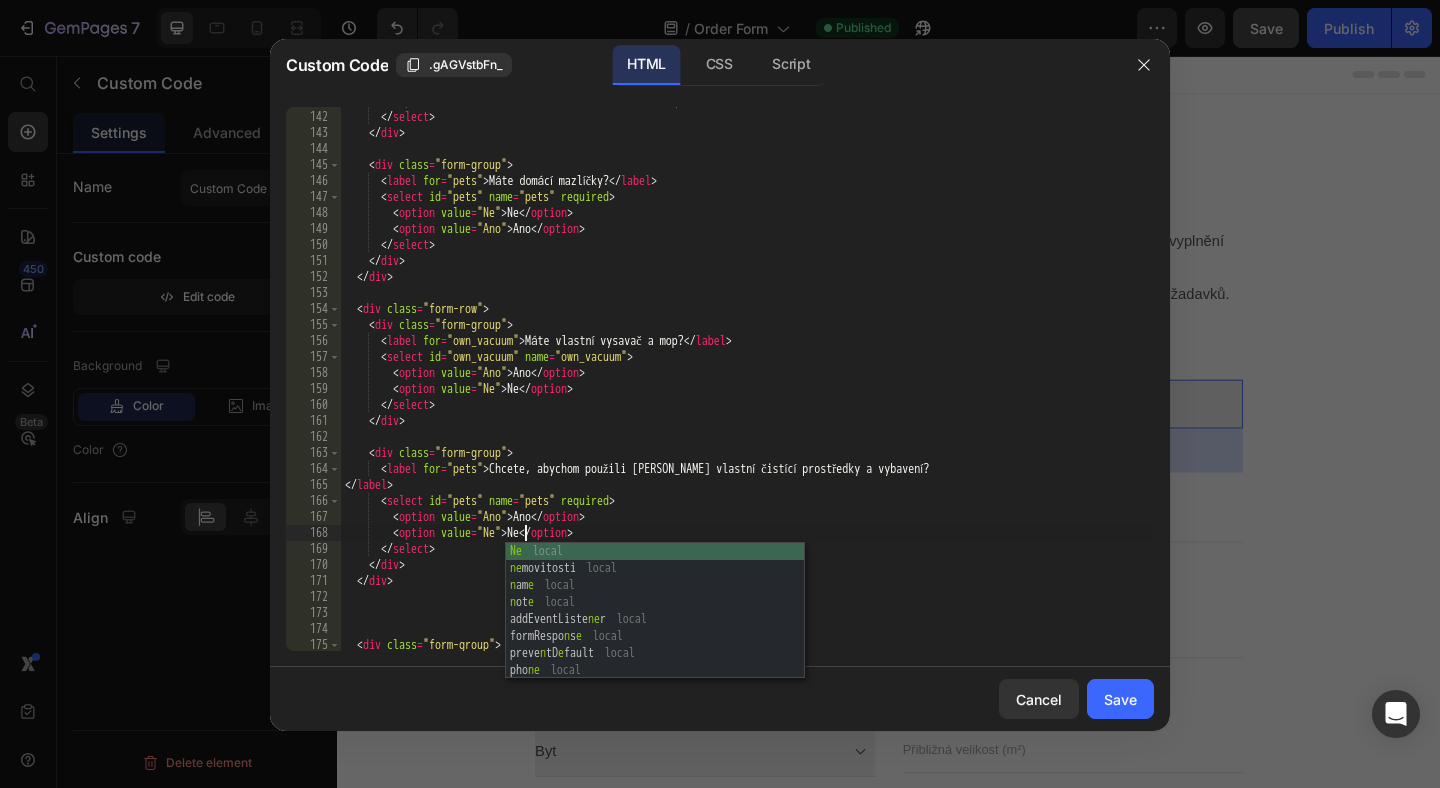 click on "< option   value = "Jednou měsíčně" > Jednou měsíčně </ option >         </ select >      </ div >           < div   class = "form-group" >         < label   for = "pets" > Máte domácí mazlíčky? </ label >         < select   id = "pets"   name = "pets"   required >           < option   value = "Ne" > Ne </ option >           < option   value = "Ano" > Ano </ option >         </ select >      </ div >    </ div >       < div   class = "form-row" >      < div   class = "form-group" >         < label   for = "own_vacuum" > Máte vlastní vysavač a mop? </ label >         < select   id = "own_vacuum"   name = "own_vacuum" >           < option   value = "Ano" > Ano </ option >           < option   value = "Ne" > Ne </ option >         </ select >      </ div >           < div   class = "form-group" >         < label   for = "pets" > Chcete, abychom použili Vaše vlastní čistící prostředky a vybavení? </ label >         < select   id = "pets"   name = "pets"   required >           <" at bounding box center (747, 381) 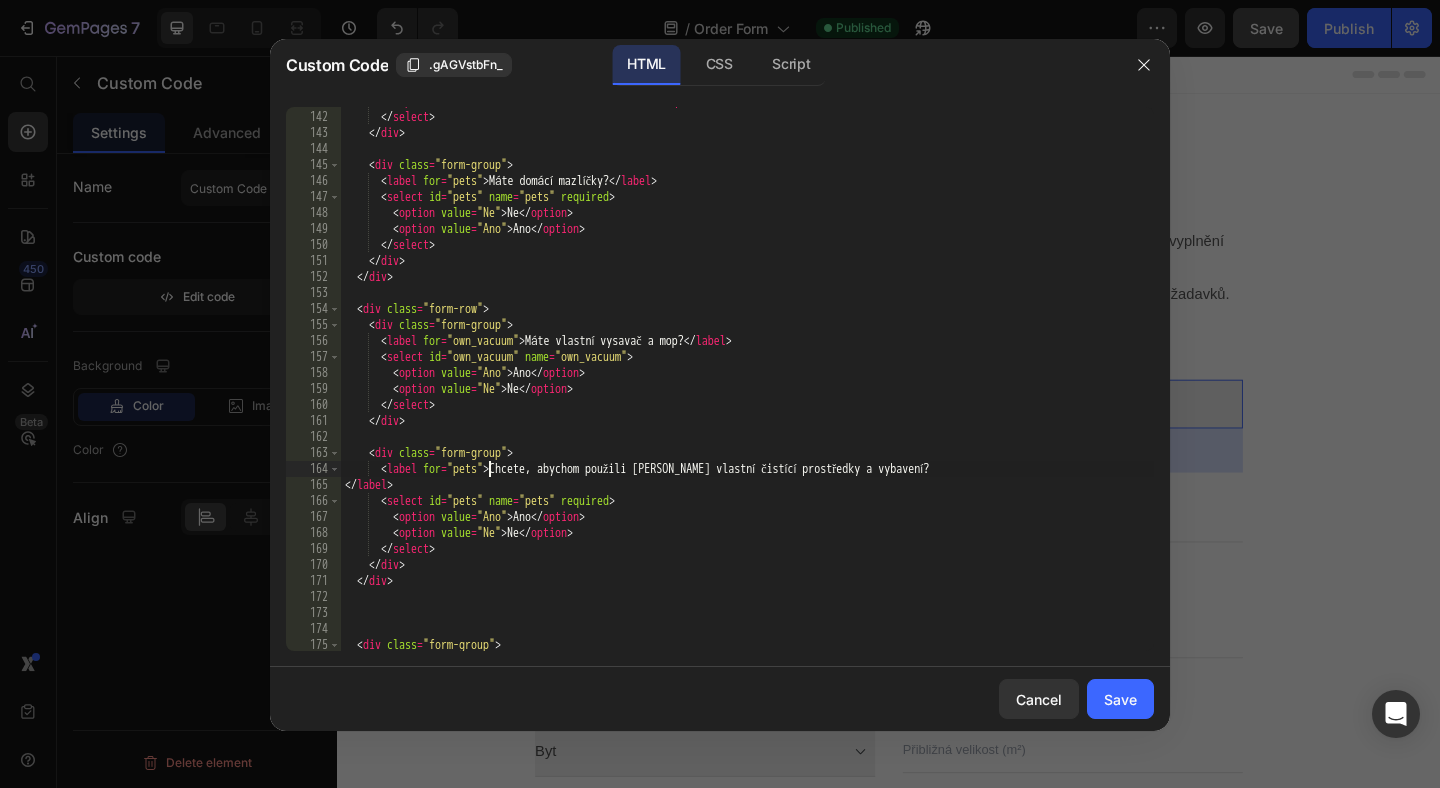 click on "< option   value = "Jednou měsíčně" > Jednou měsíčně </ option >         </ select >      </ div >           < div   class = "form-group" >         < label   for = "pets" > Máte domácí mazlíčky? </ label >         < select   id = "pets"   name = "pets"   required >           < option   value = "Ne" > Ne </ option >           < option   value = "Ano" > Ano </ option >         </ select >      </ div >    </ div >       < div   class = "form-row" >      < div   class = "form-group" >         < label   for = "own_vacuum" > Máte vlastní vysavač a mop? </ label >         < select   id = "own_vacuum"   name = "own_vacuum" >           < option   value = "Ano" > Ano </ option >           < option   value = "Ne" > Ne </ option >         </ select >      </ div >           < div   class = "form-group" >         < label   for = "pets" > Chcete, abychom použili Vaše vlastní čistící prostředky a vybavení? </ label >         < select   id = "pets"   name = "pets"   required >           <" at bounding box center (747, 381) 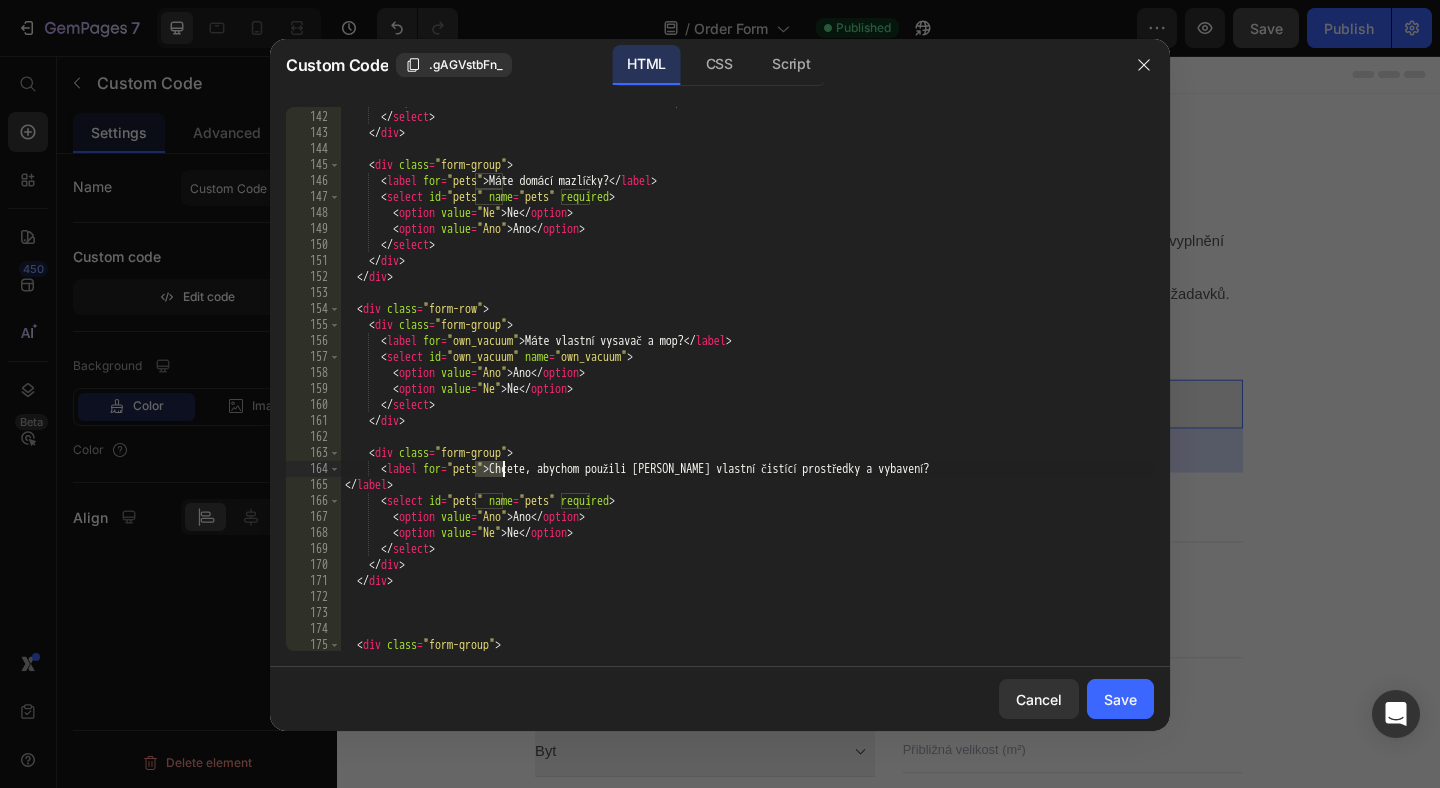paste on "Equipment" 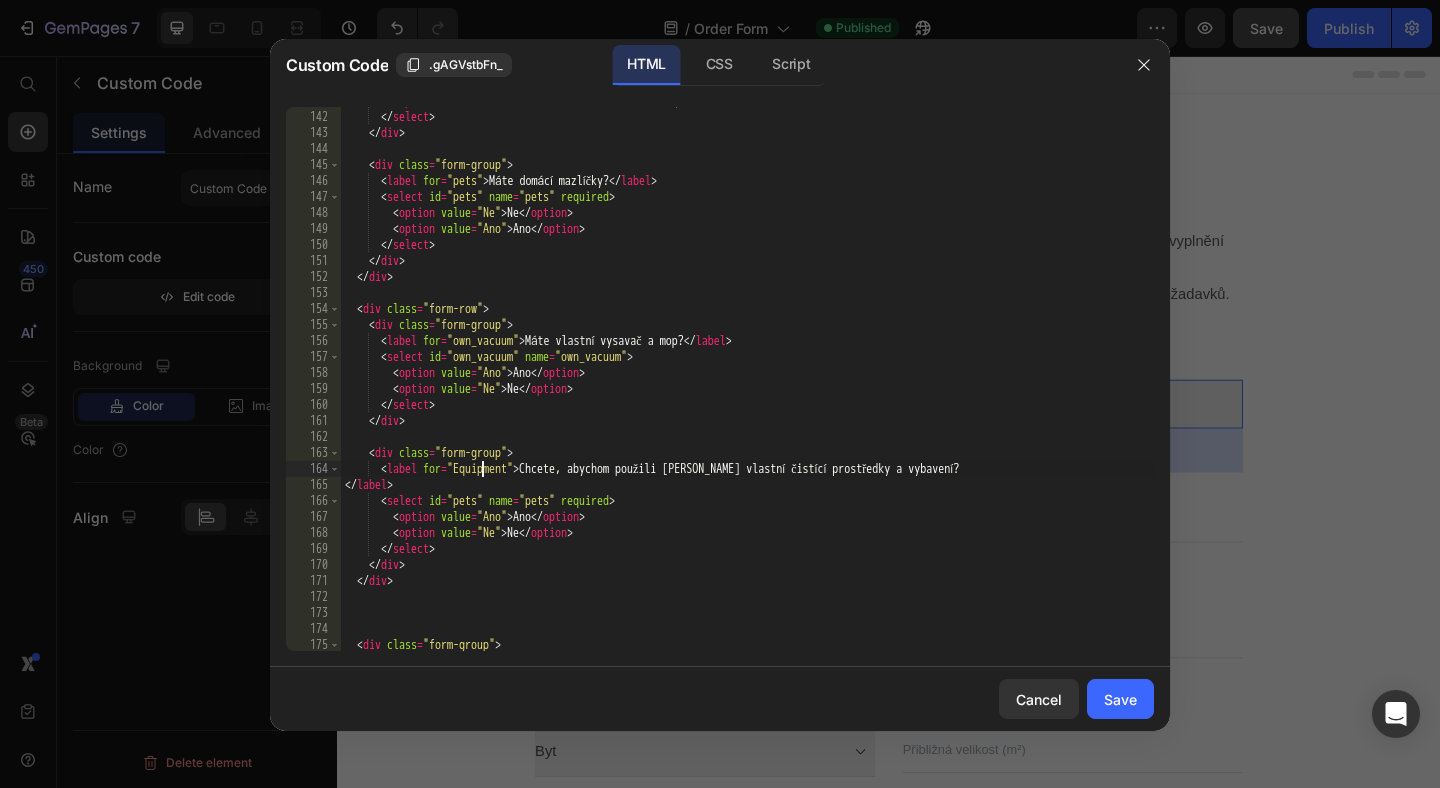click on "< option   value = "Jednou měsíčně" > Jednou měsíčně </ option >         </ select >      </ div >           < div   class = "form-group" >         < label   for = "pets" > Máte domácí mazlíčky? </ label >         < select   id = "pets"   name = "pets"   required >           < option   value = "Ne" > Ne </ option >           < option   value = "Ano" > Ano </ option >         </ select >      </ div >    </ div >       < div   class = "form-row" >      < div   class = "form-group" >         < label   for = "own_vacuum" > Máte vlastní vysavač a mop? </ label >         < select   id = "own_vacuum"   name = "own_vacuum" >           < option   value = "Ano" > Ano </ option >           < option   value = "Ne" > Ne </ option >         </ select >      </ div >           < div   class = "form-group" >         < label   for = "Equipment" > Chcete, abychom použili Vaše vlastní čistící prostředky a vybavení? </ label >         < select   id = "pets"   name = "pets"   required >      <" at bounding box center [747, 381] 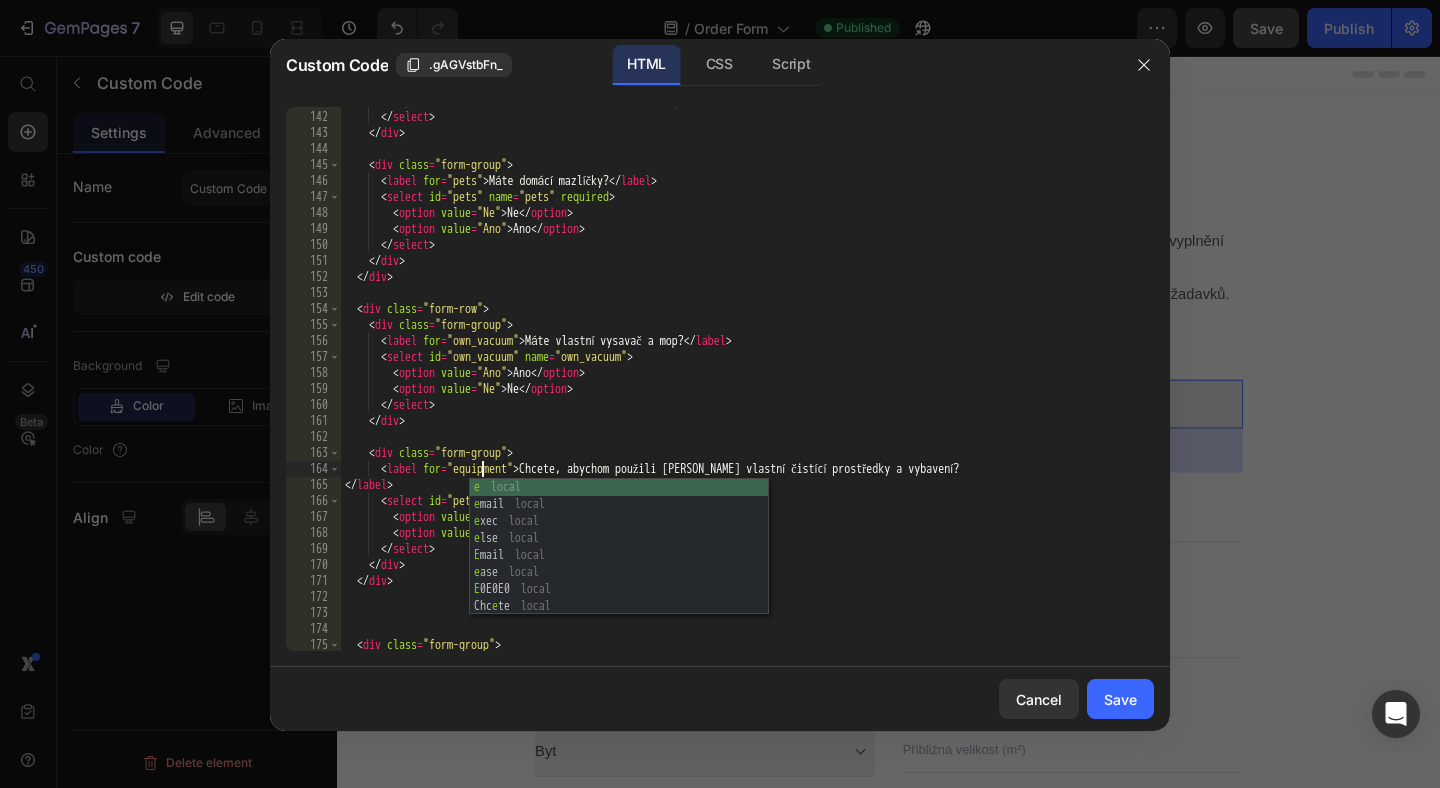 scroll, scrollTop: 0, scrollLeft: 12, axis: horizontal 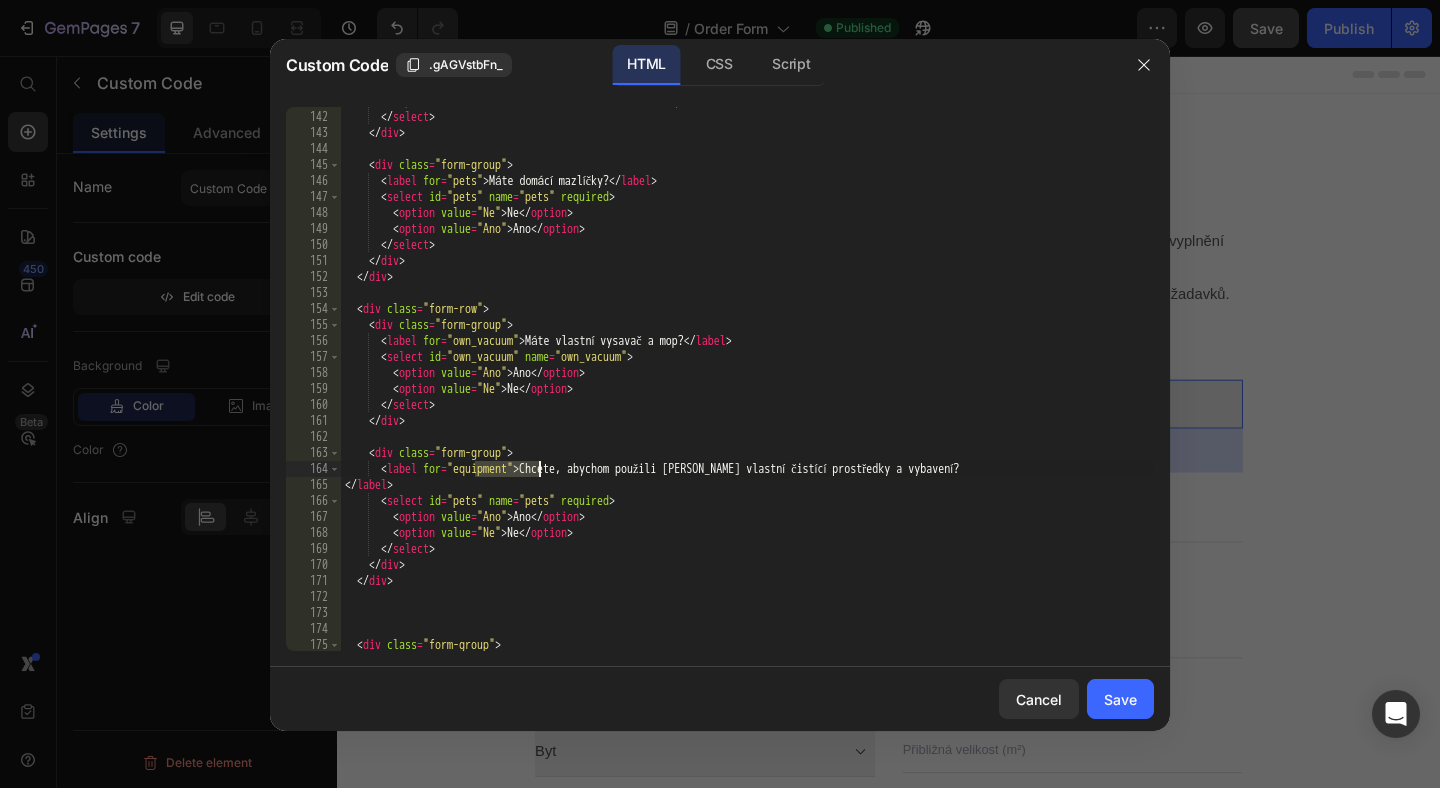 click on "< option   value = "Jednou měsíčně" > Jednou měsíčně </ option >         </ select >      </ div >           < div   class = "form-group" >         < label   for = "pets" > Máte domácí mazlíčky? </ label >         < select   id = "pets"   name = "pets"   required >           < option   value = "Ne" > Ne </ option >           < option   value = "Ano" > Ano </ option >         </ select >      </ div >    </ div >       < div   class = "form-row" >      < div   class = "form-group" >         < label   for = "own_vacuum" > Máte vlastní vysavač a mop? </ label >         < select   id = "own_vacuum"   name = "own_vacuum" >           < option   value = "Ano" > Ano </ option >           < option   value = "Ne" > Ne </ option >         </ select >      </ div >           < div   class = "form-group" >         < label   for = "equipment" > Chcete, abychom použili Vaše vlastní čistící prostředky a vybavení? </ label >         < select   id = "pets"   name = "pets"   required >      <" at bounding box center (747, 381) 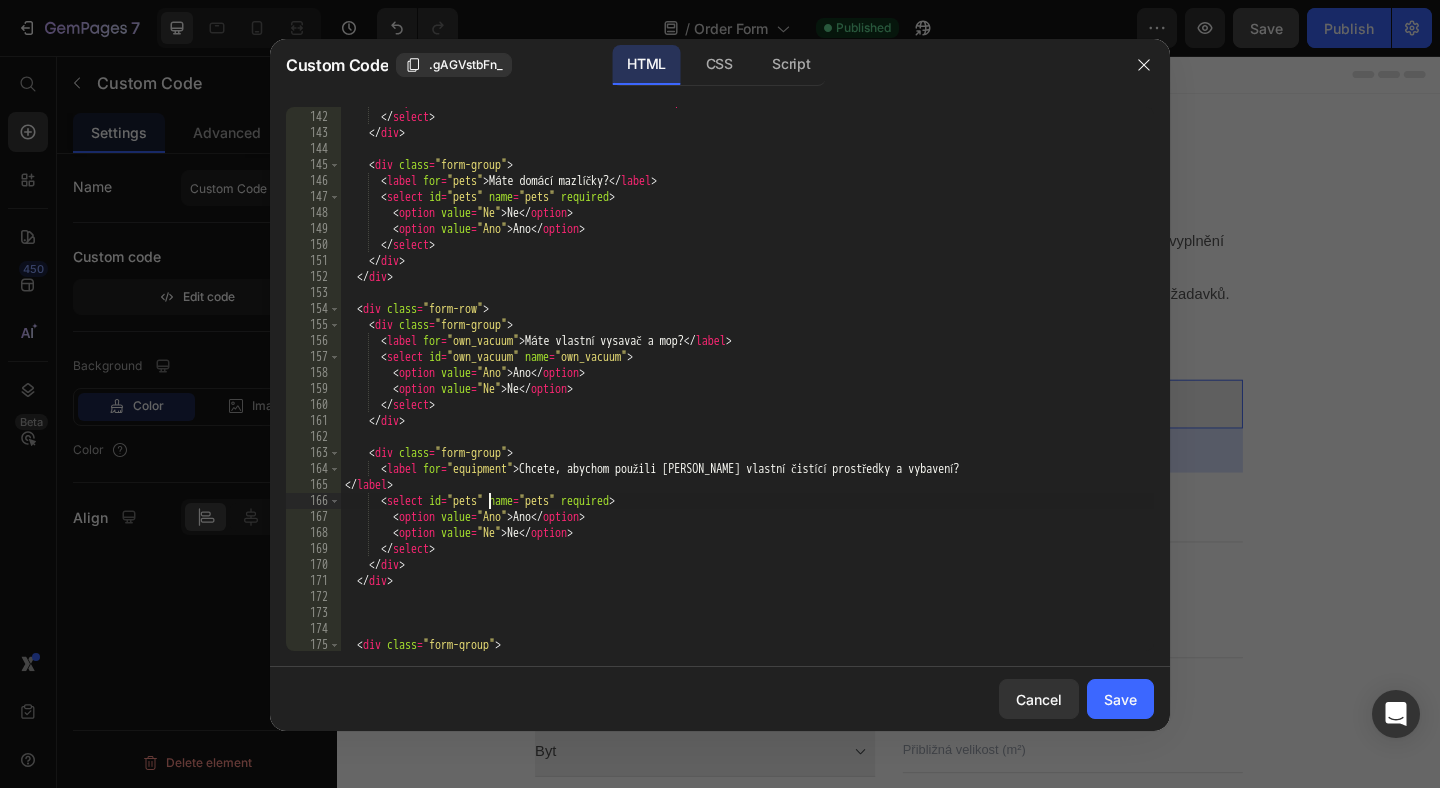 click on "< option   value = "Jednou měsíčně" > Jednou měsíčně </ option >         </ select >      </ div >           < div   class = "form-group" >         < label   for = "pets" > Máte domácí mazlíčky? </ label >         < select   id = "pets"   name = "pets"   required >           < option   value = "Ne" > Ne </ option >           < option   value = "Ano" > Ano </ option >         </ select >      </ div >    </ div >       < div   class = "form-row" >      < div   class = "form-group" >         < label   for = "own_vacuum" > Máte vlastní vysavač a mop? </ label >         < select   id = "own_vacuum"   name = "own_vacuum" >           < option   value = "Ano" > Ano </ option >           < option   value = "Ne" > Ne </ option >         </ select >      </ div >           < div   class = "form-group" >         < label   for = "equipment" > Chcete, abychom použili Vaše vlastní čistící prostředky a vybavení? </ label >         < select   id = "pets"   name = "pets"   required >      <" at bounding box center (747, 381) 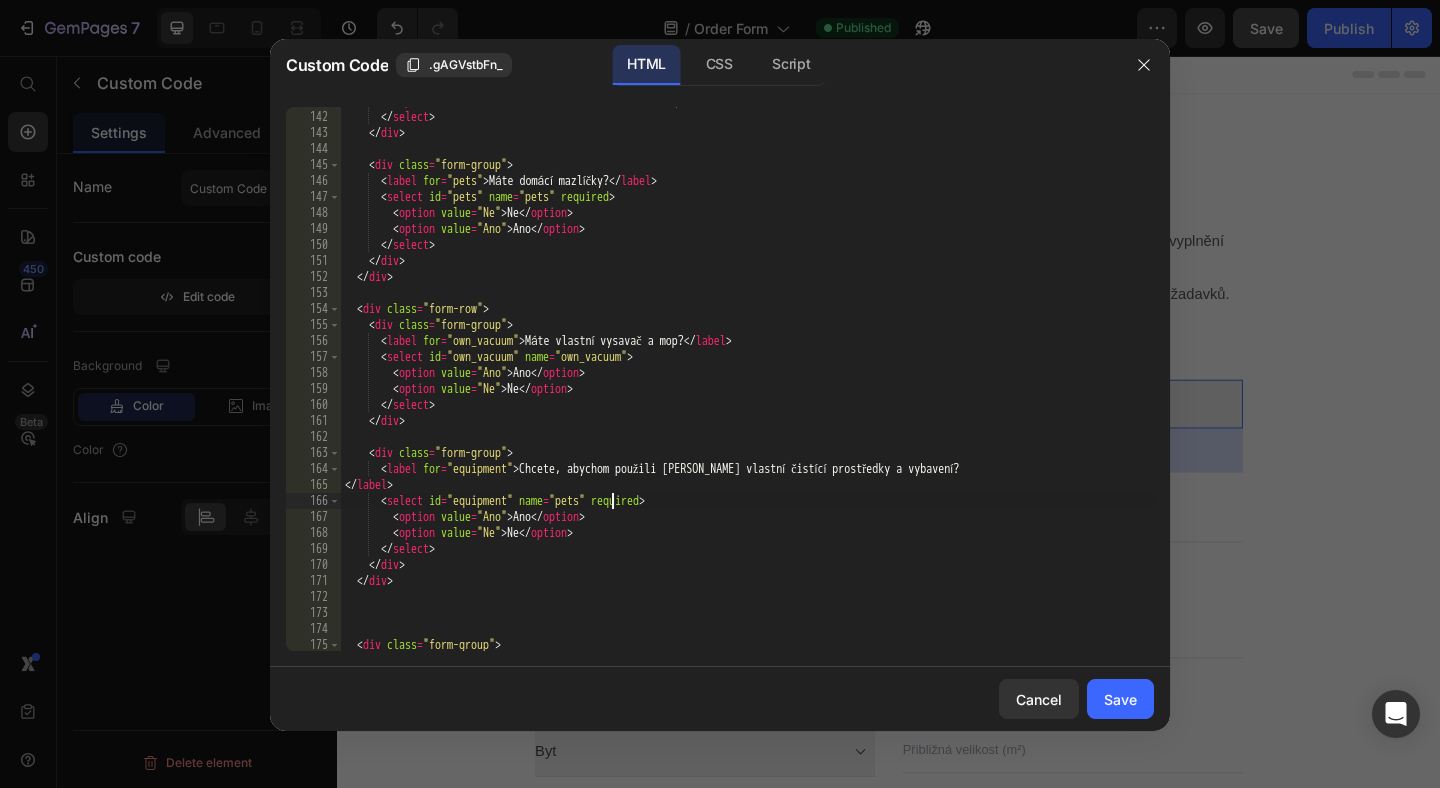 click on "< option   value = "Jednou měsíčně" > Jednou měsíčně </ option >         </ select >      </ div >           < div   class = "form-group" >         < label   for = "pets" > Máte domácí mazlíčky? </ label >         < select   id = "pets"   name = "pets"   required >           < option   value = "Ne" > Ne </ option >           < option   value = "Ano" > Ano </ option >         </ select >      </ div >    </ div >       < div   class = "form-row" >      < div   class = "form-group" >         < label   for = "own_vacuum" > Máte vlastní vysavač a mop? </ label >         < select   id = "own_vacuum"   name = "own_vacuum" >           < option   value = "Ano" > Ano </ option >           < option   value = "Ne" > Ne </ option >         </ select >      </ div >           < div   class = "form-group" >         < label   for = "equipment" > Chcete, abychom použili Vaše vlastní čistící prostředky a vybavení? </ label >         < select   id = "equipment"   name = "pets"   required > <" at bounding box center (747, 381) 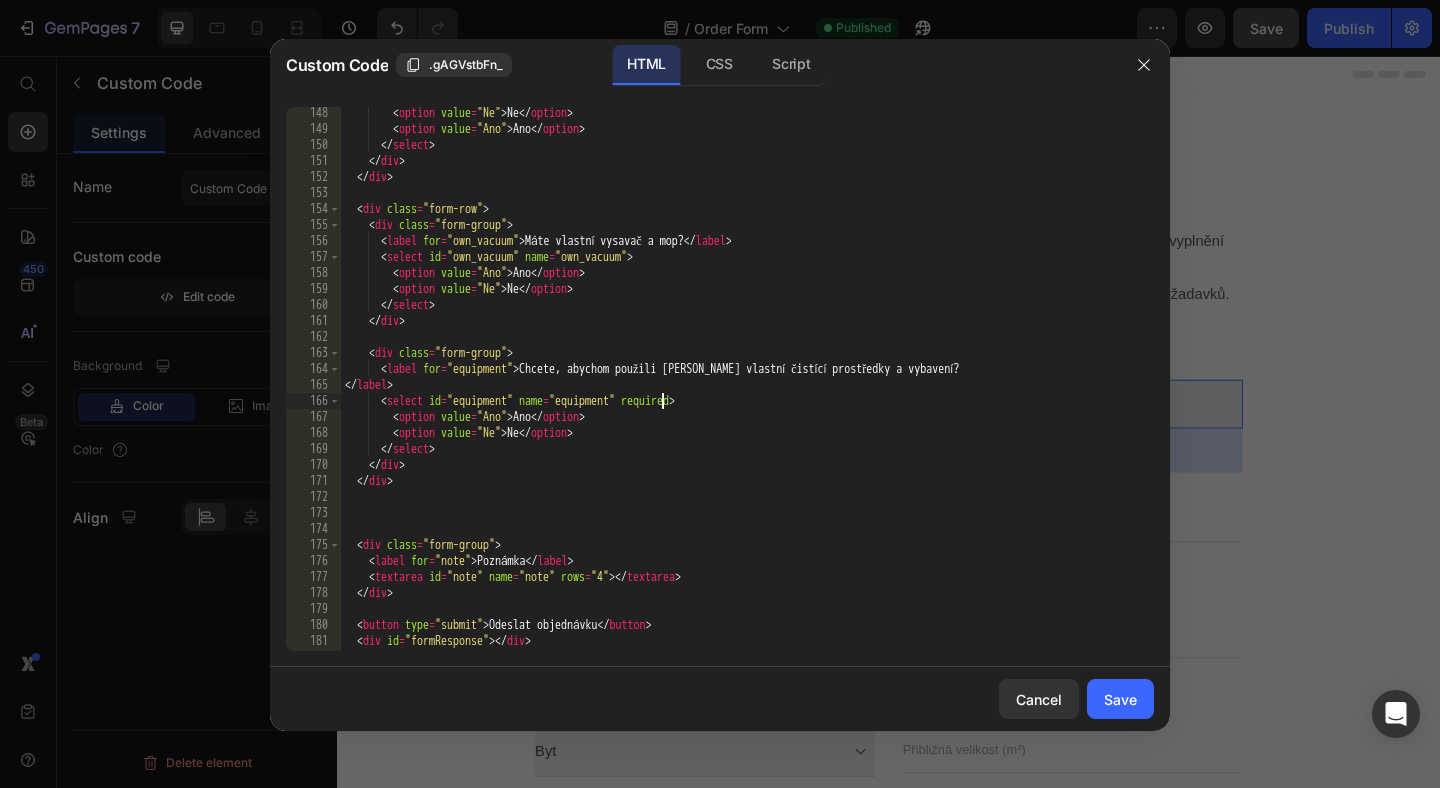 scroll, scrollTop: 2383, scrollLeft: 0, axis: vertical 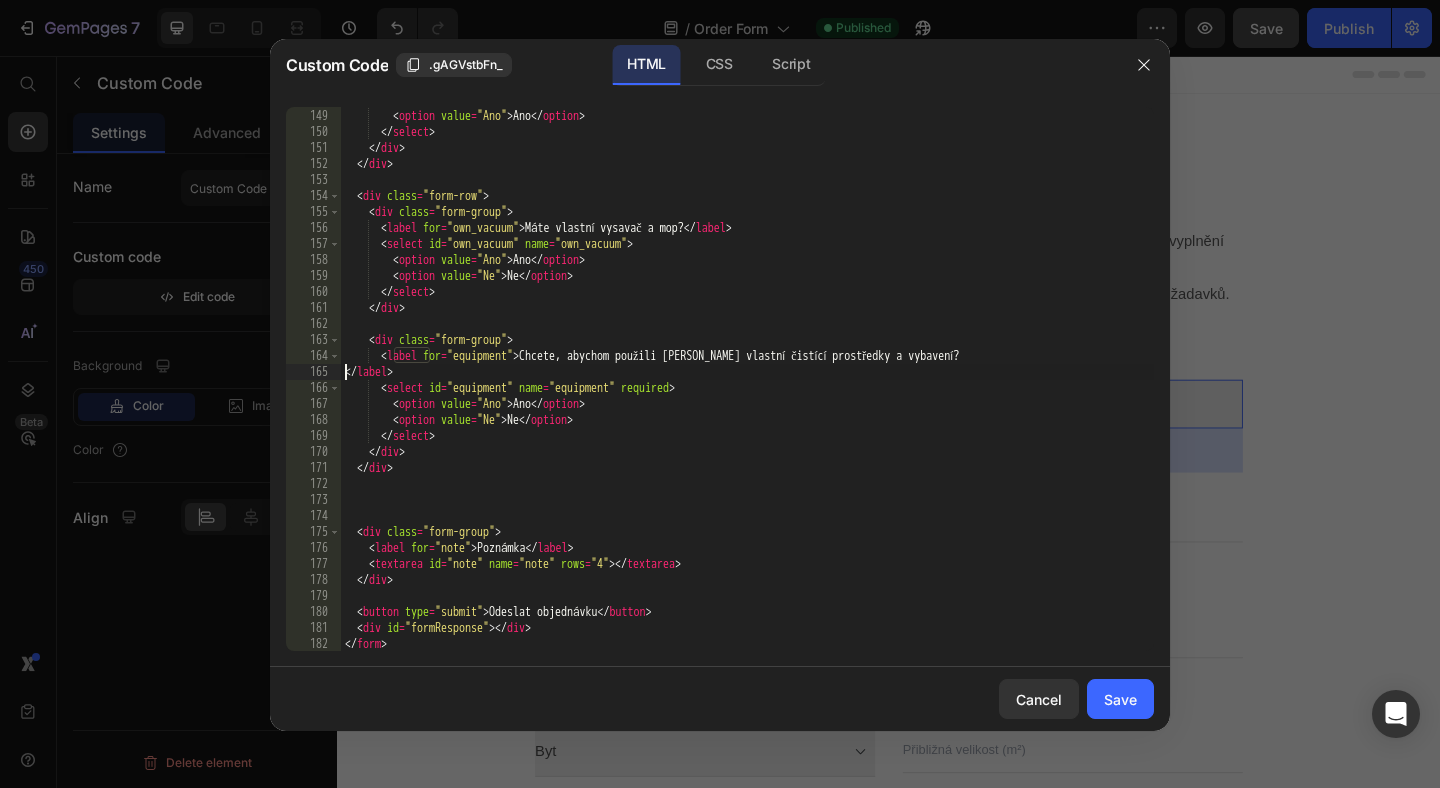 click on "< option   value = "Ne" > Ne </ option >           < option   value = "Ano" > Ano </ option >         </ select >      </ div >    </ div >       < div   class = "form-row" >      < div   class = "form-group" >         < label   for = "own_vacuum" > Máte vlastní vysavač a mop? </ label >         < select   id = "own_vacuum"   name = "own_vacuum" >           < option   value = "Ano" > Ano </ option >           < option   value = "Ne" > Ne </ option >         </ select >      </ div >           < div   class = "form-group" >         < label   for = "equipment" > Chcete, abychom použili Vaše vlastní čistící prostředky a vybavení? </ label >         < select   id = "equipment"   name = "equipment"   required >           < option   value = "Ano" > Ano </ option >           < option   value = "Ne" > Ne </ option >         </ select >      </ div >    </ div >          < div   class = "form-group" >      < label   for = "note" > Poznámka </ label >      < textarea   id = "note"   name = "note"" at bounding box center [747, 380] 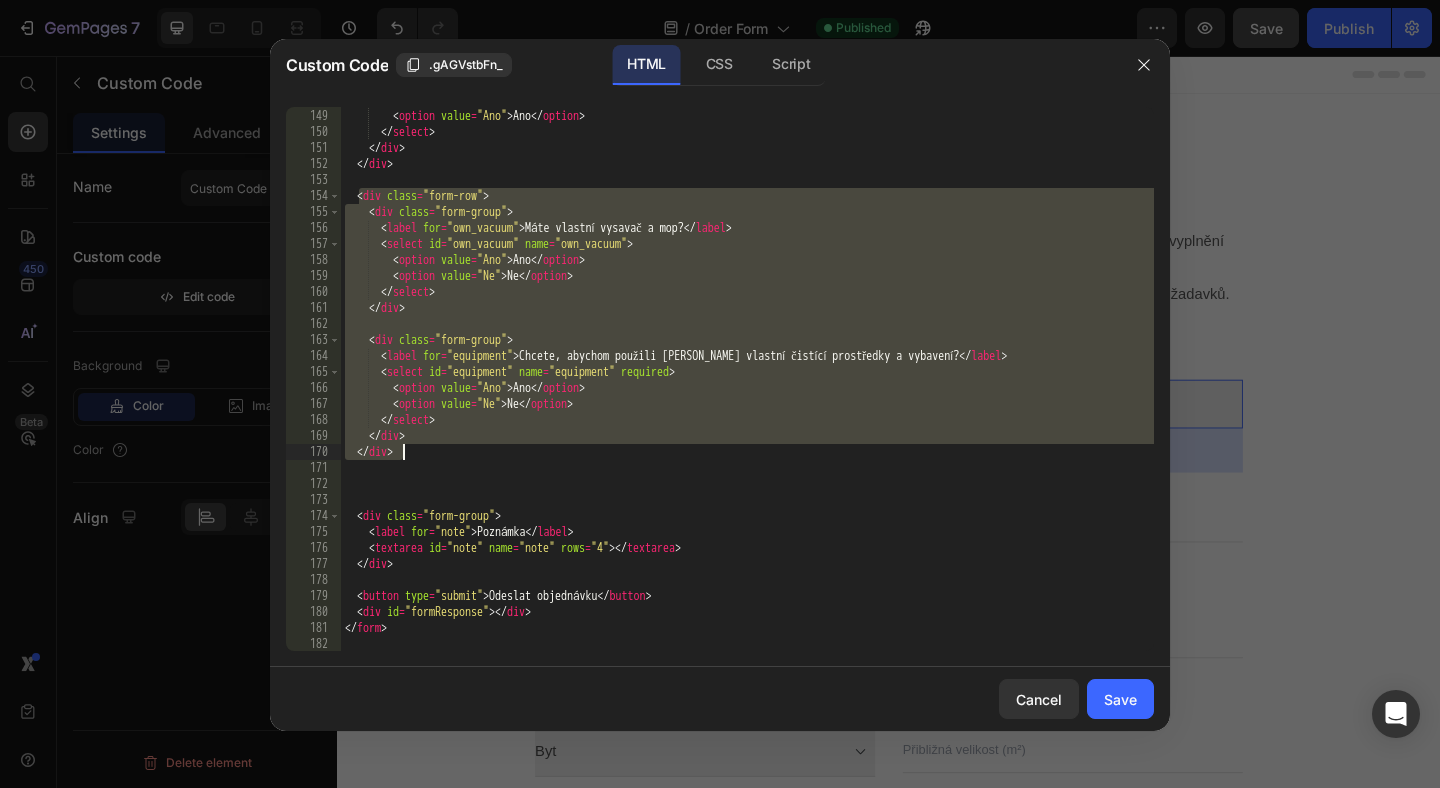 drag, startPoint x: 358, startPoint y: 197, endPoint x: 410, endPoint y: 453, distance: 261.22787 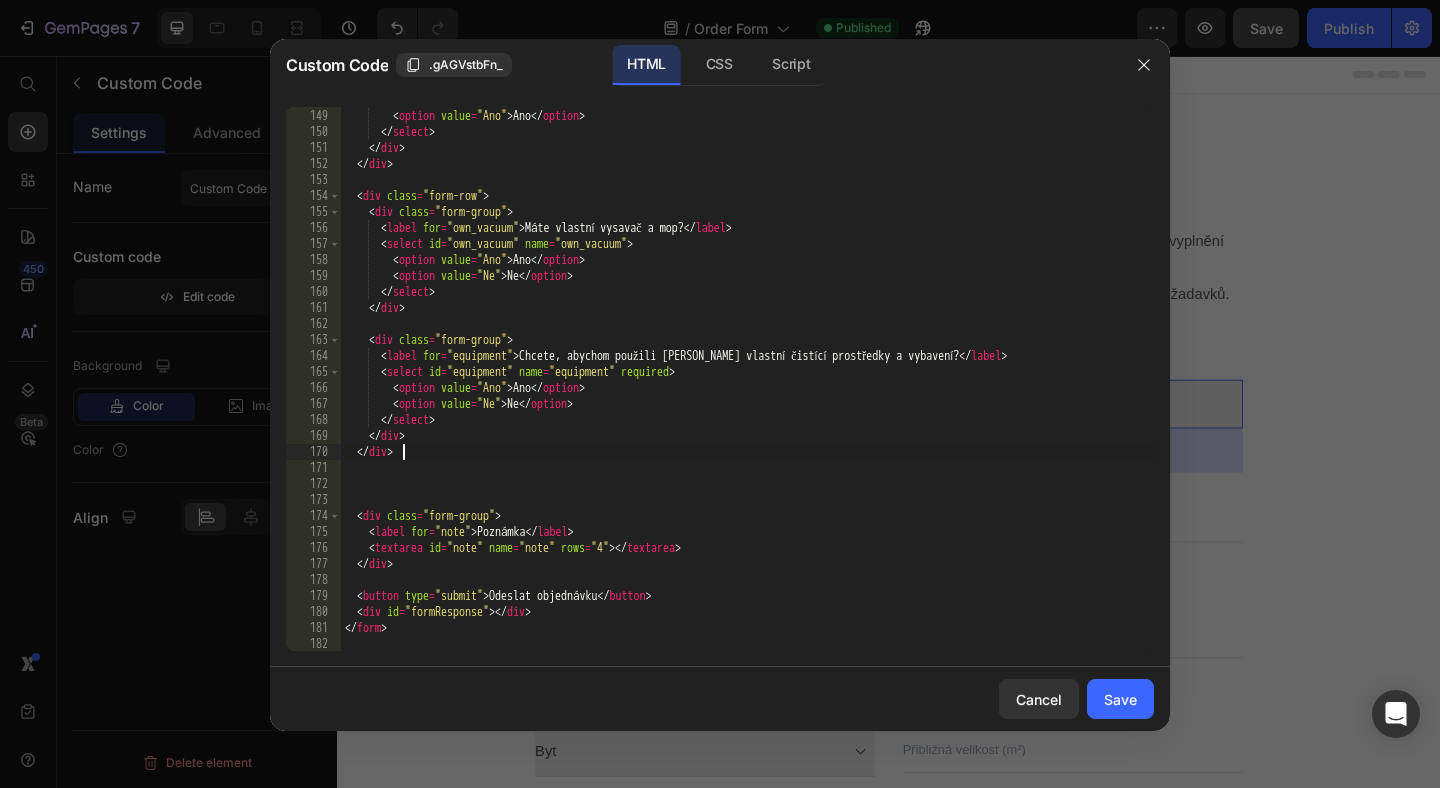 scroll, scrollTop: 0, scrollLeft: 0, axis: both 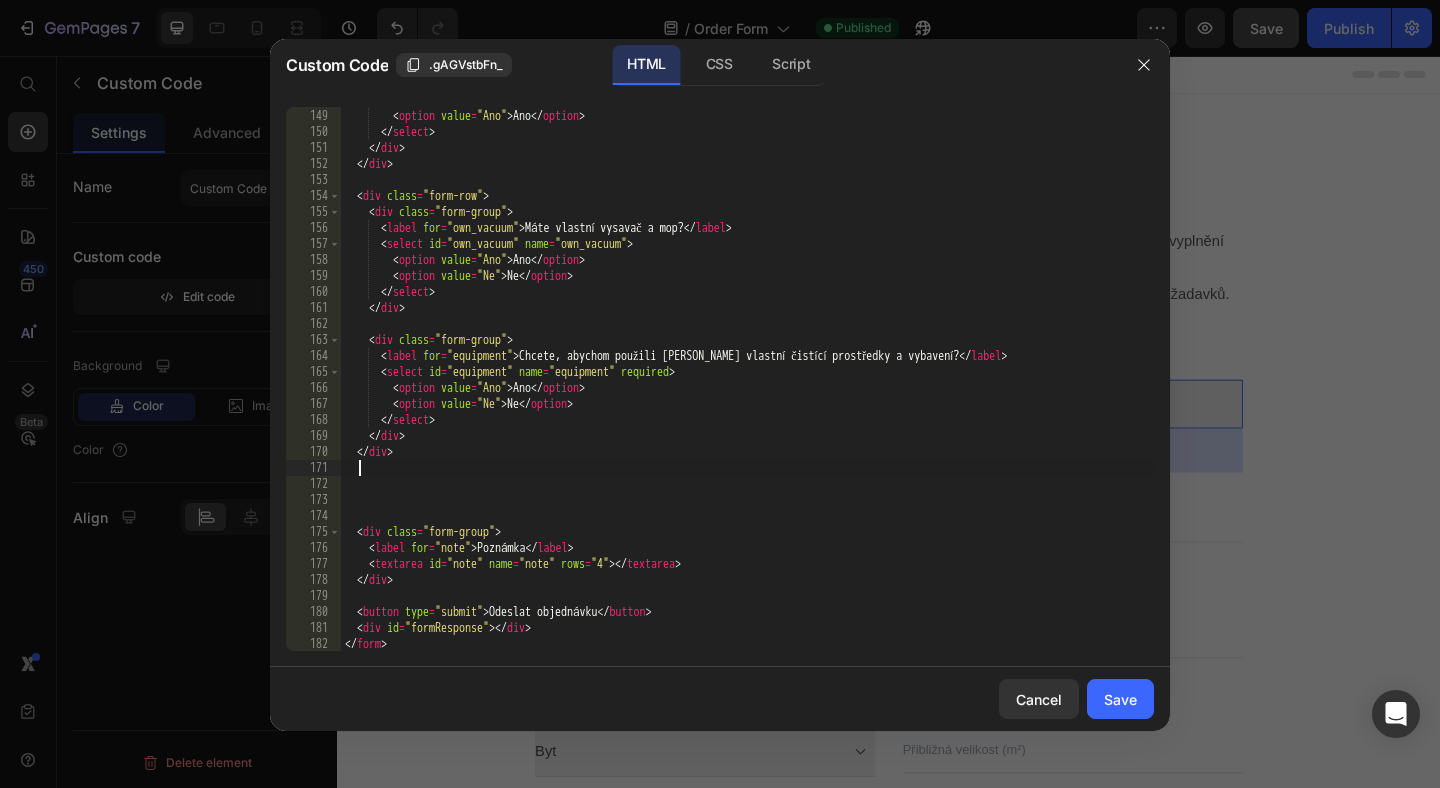 paste on "</div>" 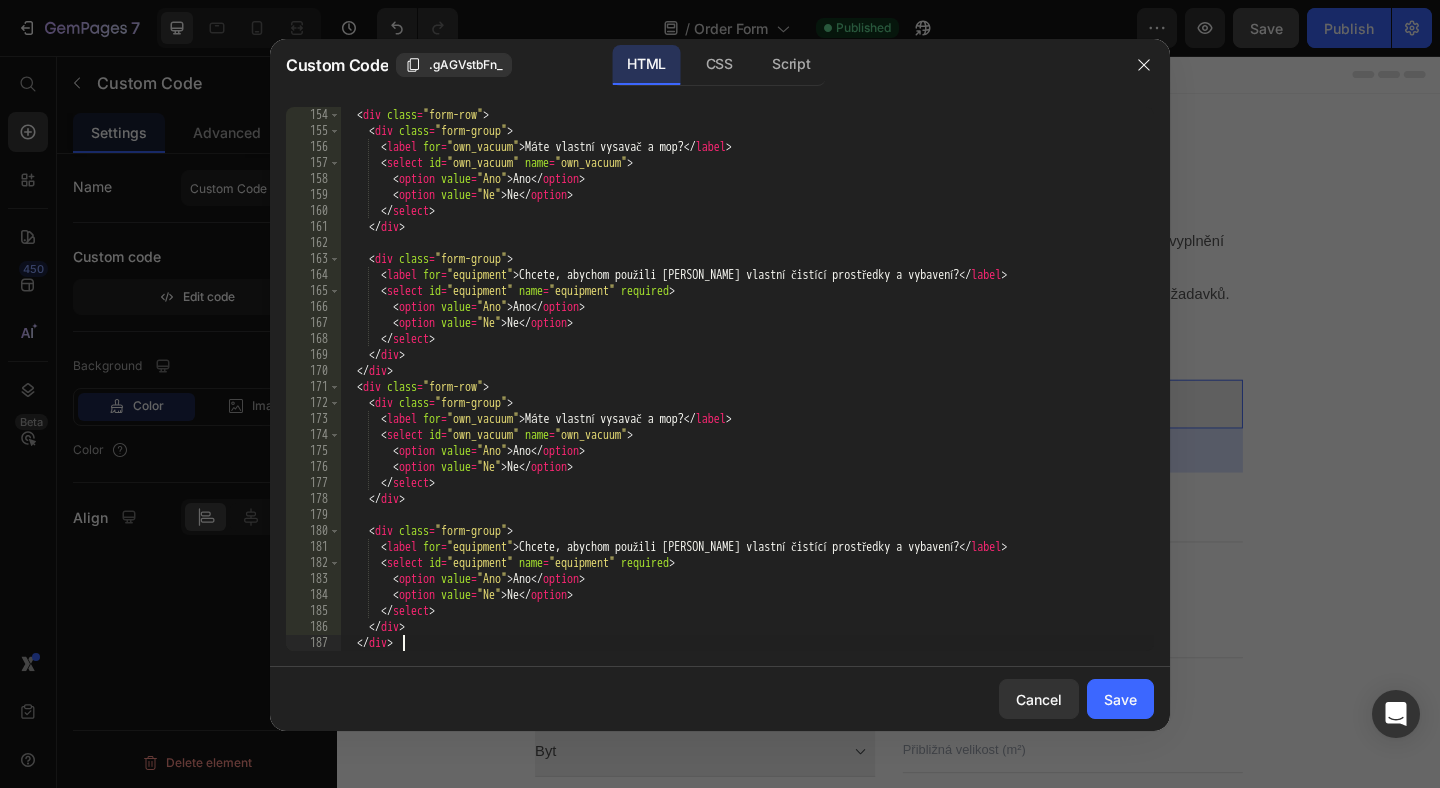 scroll, scrollTop: 2464, scrollLeft: 0, axis: vertical 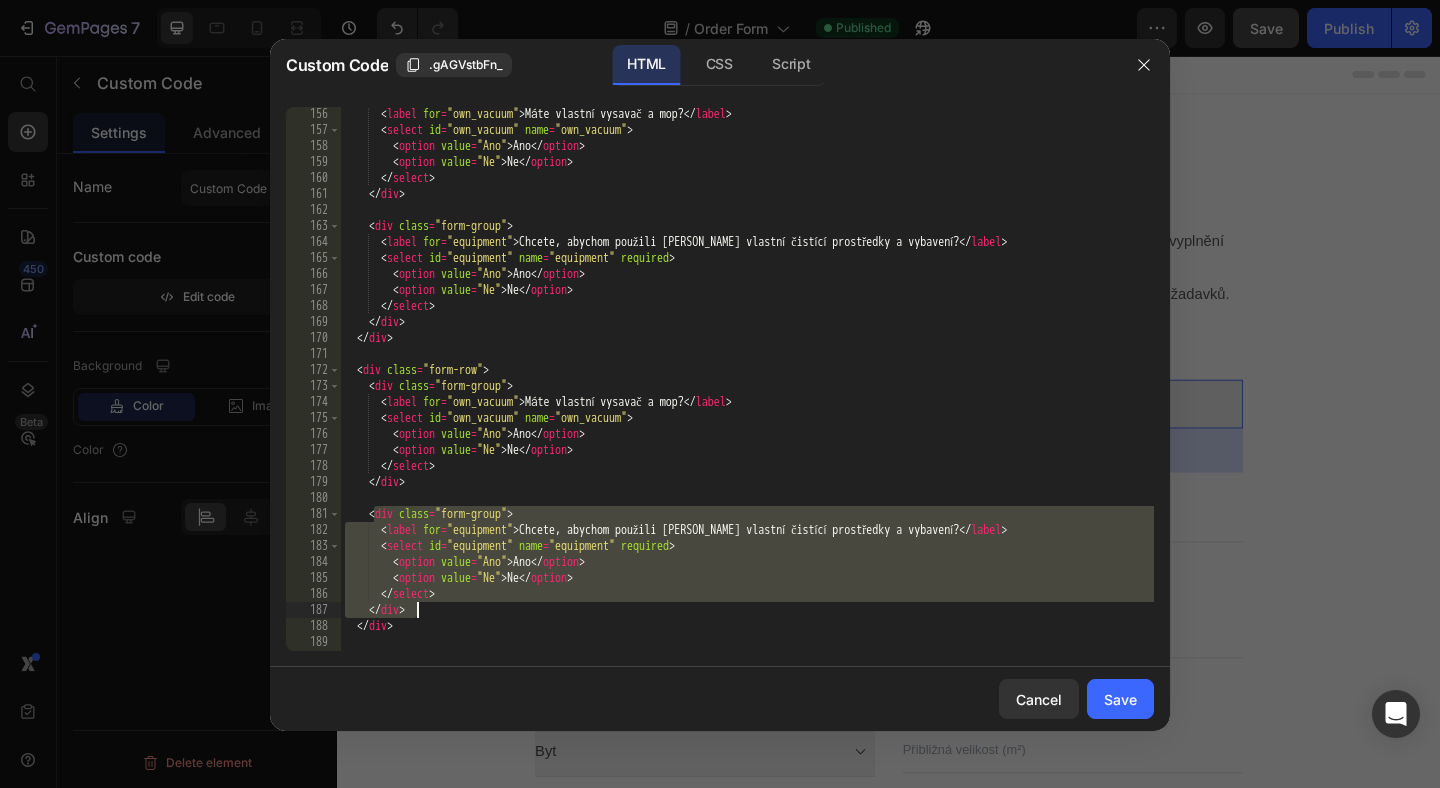 drag, startPoint x: 372, startPoint y: 516, endPoint x: 423, endPoint y: 605, distance: 102.5768 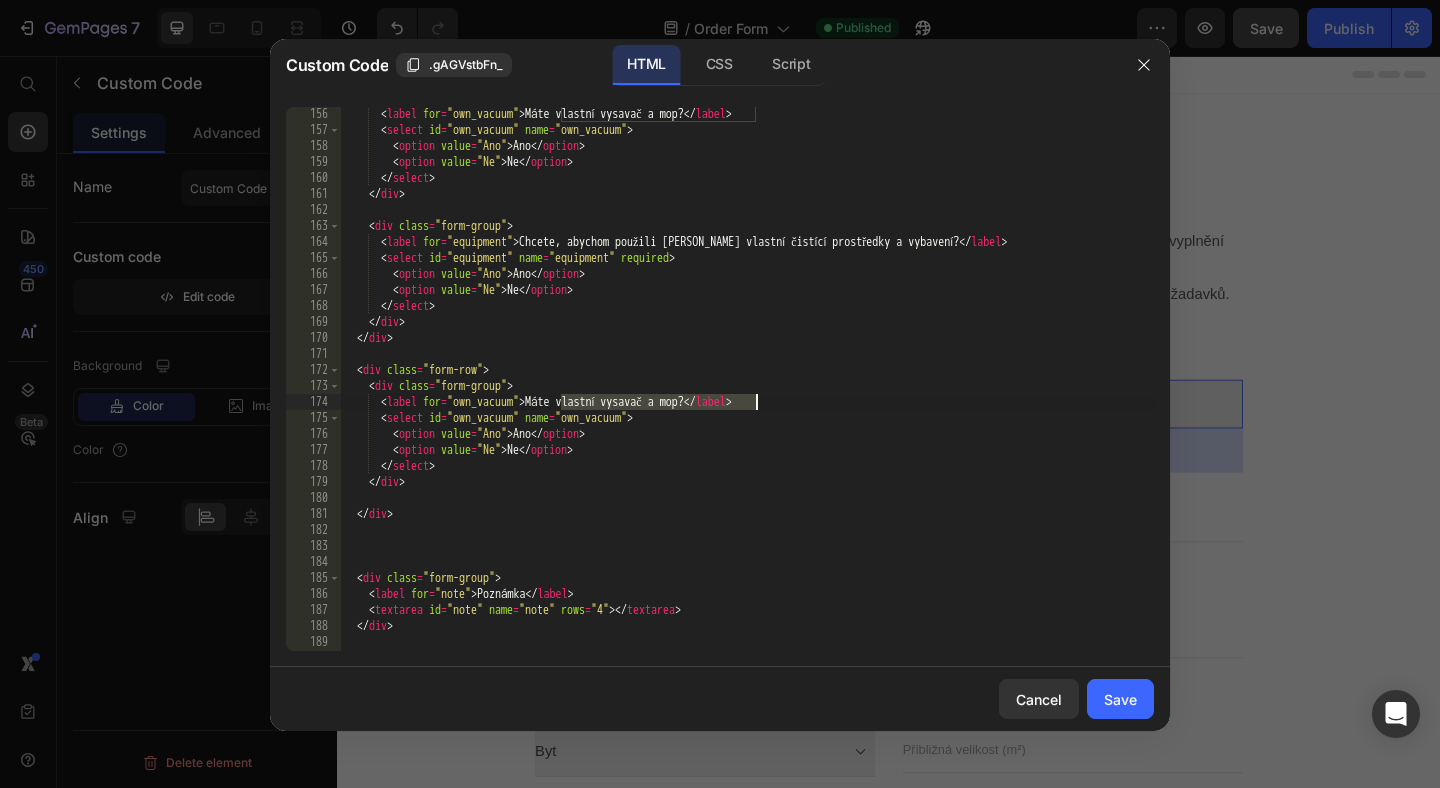 drag, startPoint x: 563, startPoint y: 402, endPoint x: 752, endPoint y: 395, distance: 189.12958 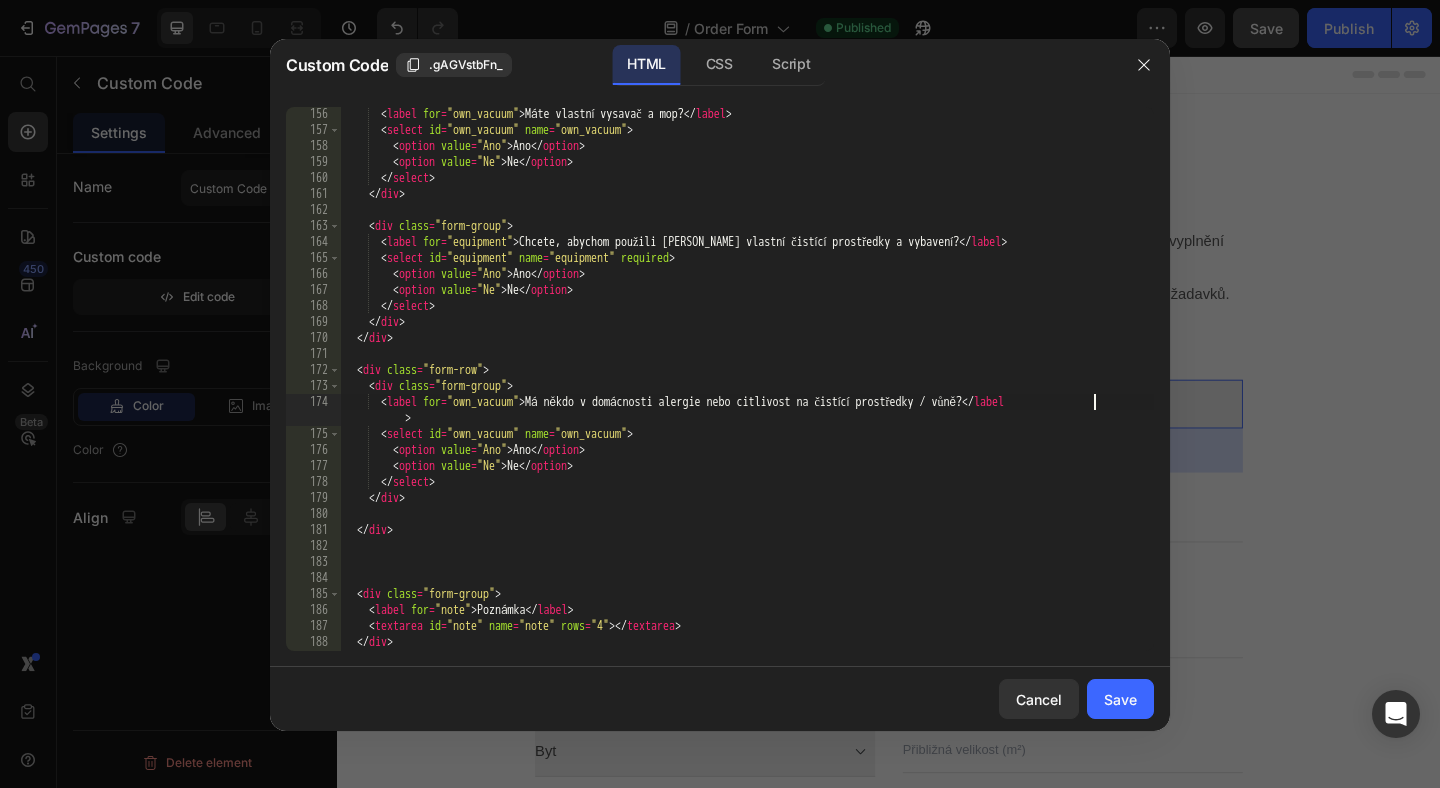 click on "< label   for = "own_vacuum" > Máte vlastní vysavač a mop? </ label >         < select   id = "own_vacuum"   name = "own_vacuum" >           < option   value = "Ano" > Ano </ option >           < option   value = "Ne" > Ne </ option >         </ select >      </ div >           < div   class = "form-group" >         < label   for = "equipment" > Chcete, abychom použili Vaše vlastní čistící prostředky a vybavení? </ label >         < select   id = "equipment"   name = "equipment"   required >           < option   value = "Ano" > Ano </ option >           < option   value = "Ne" > Ne </ option >         </ select >      </ div >    </ div >       < div   class = "form-row" >      < div   class = "form-group" >         < label   for = "own_vacuum" > Má někdo v domácnosti alergie nebo citlivost na čistící prostředky / vůně? </ label            >         < select   id = "own_vacuum"   name = "own_vacuum" >           < option   value = "Ano" > Ano </ option >           < option" at bounding box center (747, 394) 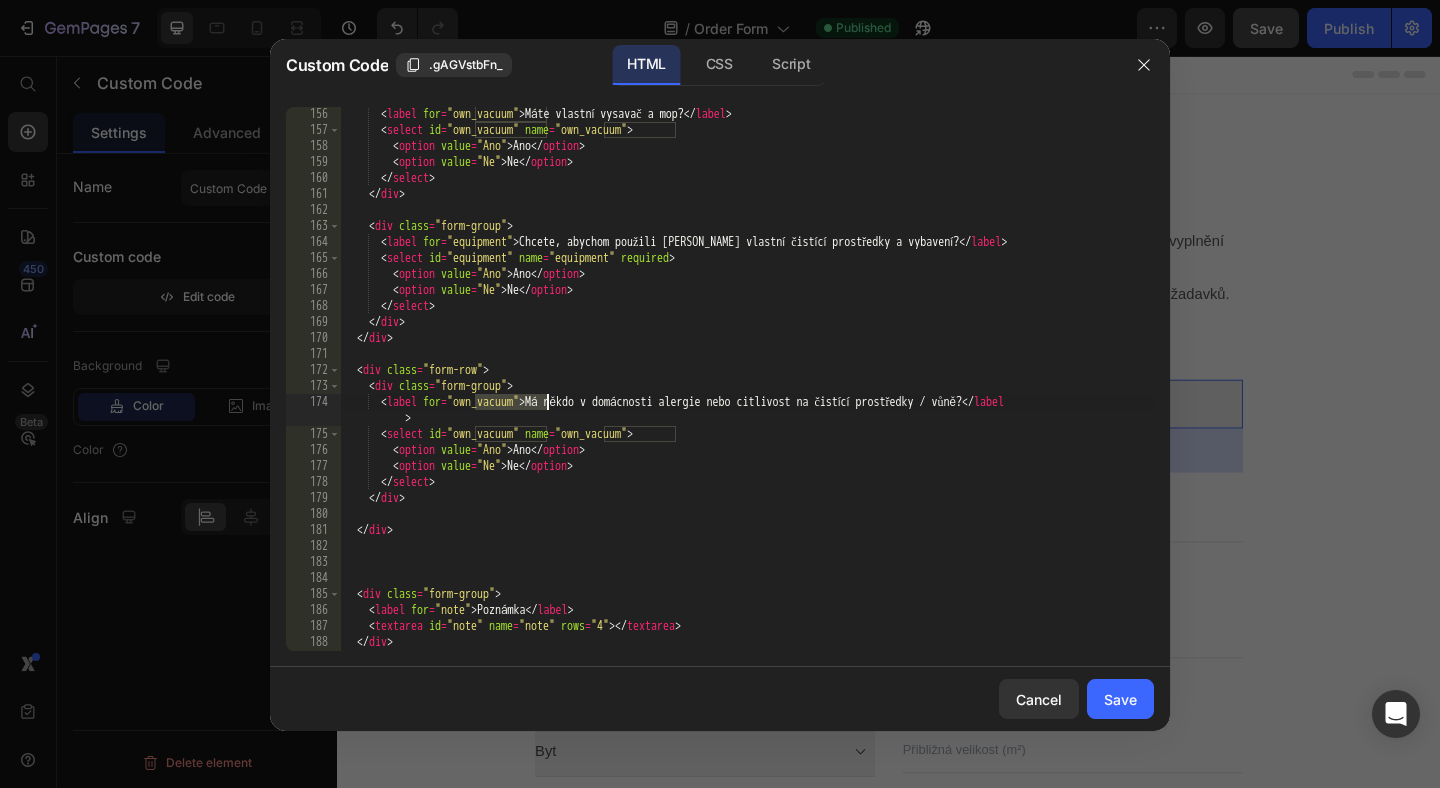 click on "< label   for = "own_vacuum" > Máte vlastní vysavač a mop? </ label >         < select   id = "own_vacuum"   name = "own_vacuum" >           < option   value = "Ano" > Ano </ option >           < option   value = "Ne" > Ne </ option >         </ select >      </ div >           < div   class = "form-group" >         < label   for = "equipment" > Chcete, abychom použili Vaše vlastní čistící prostředky a vybavení? </ label >         < select   id = "equipment"   name = "equipment"   required >           < option   value = "Ano" > Ano </ option >           < option   value = "Ne" > Ne </ option >         </ select >      </ div >    </ div >       < div   class = "form-row" >      < div   class = "form-group" >         < label   for = "own_vacuum" > Má někdo v domácnosti alergie nebo citlivost na čistící prostředky / vůně? </ label            >         < select   id = "own_vacuum"   name = "own_vacuum" >           < option   value = "Ano" > Ano </ option >           < option" at bounding box center (747, 394) 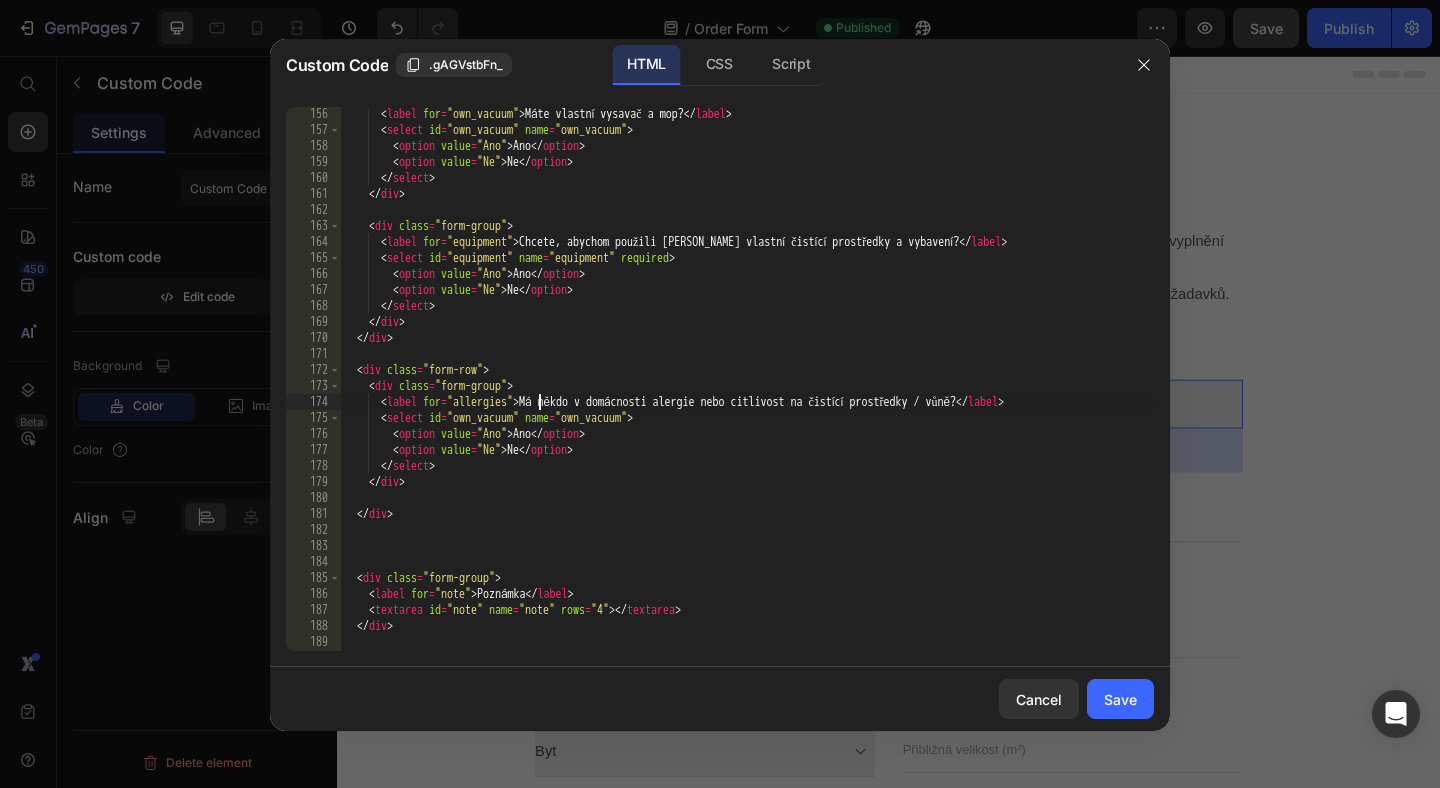 scroll, scrollTop: 0, scrollLeft: 15, axis: horizontal 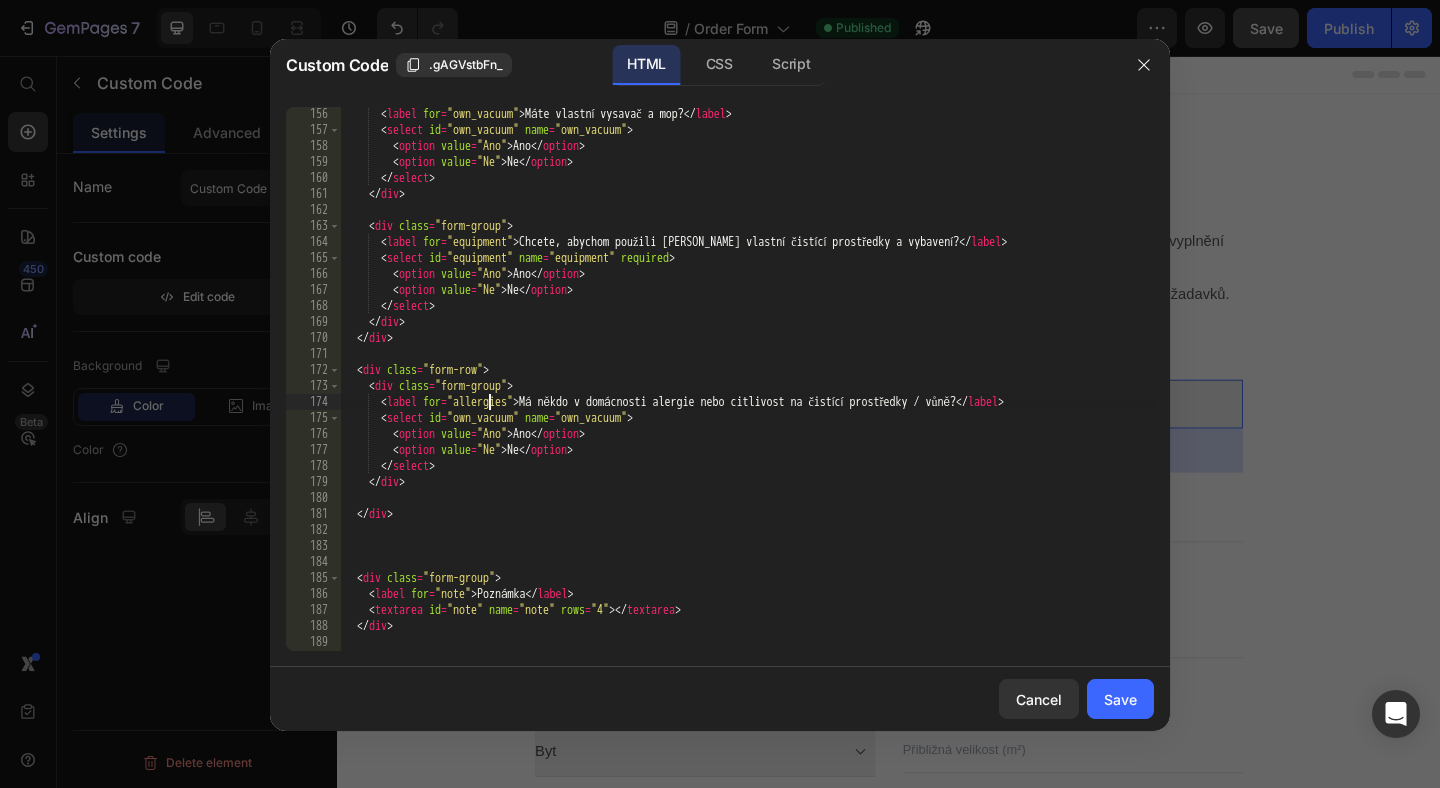 click on "< label   for = "own_vacuum" > Máte vlastní vysavač a mop? </ label >         < select   id = "own_vacuum"   name = "own_vacuum" >           < option   value = "Ano" > Ano </ option >           < option   value = "Ne" > Ne </ option >         </ select >      </ div >           < div   class = "form-group" >         < label   for = "equipment" > Chcete, abychom použili Vaše vlastní čistící prostředky a vybavení? </ label >         < select   id = "equipment"   name = "equipment"   required >           < option   value = "Ano" > Ano </ option >           < option   value = "Ne" > Ne </ option >         </ select >      </ div >    </ div >       < div   class = "form-row" >      < div   class = "form-group" >         < label   for = "allergies" > Má někdo v domácnosti alergie nebo citlivost na čistící prostředky / vůně? </ label >         < select   id = "own_vacuum"   name = "own_vacuum" >           < option   value = "Ano" > Ano </ option >           < option   value = "Ne" > Ne >" at bounding box center (747, 394) 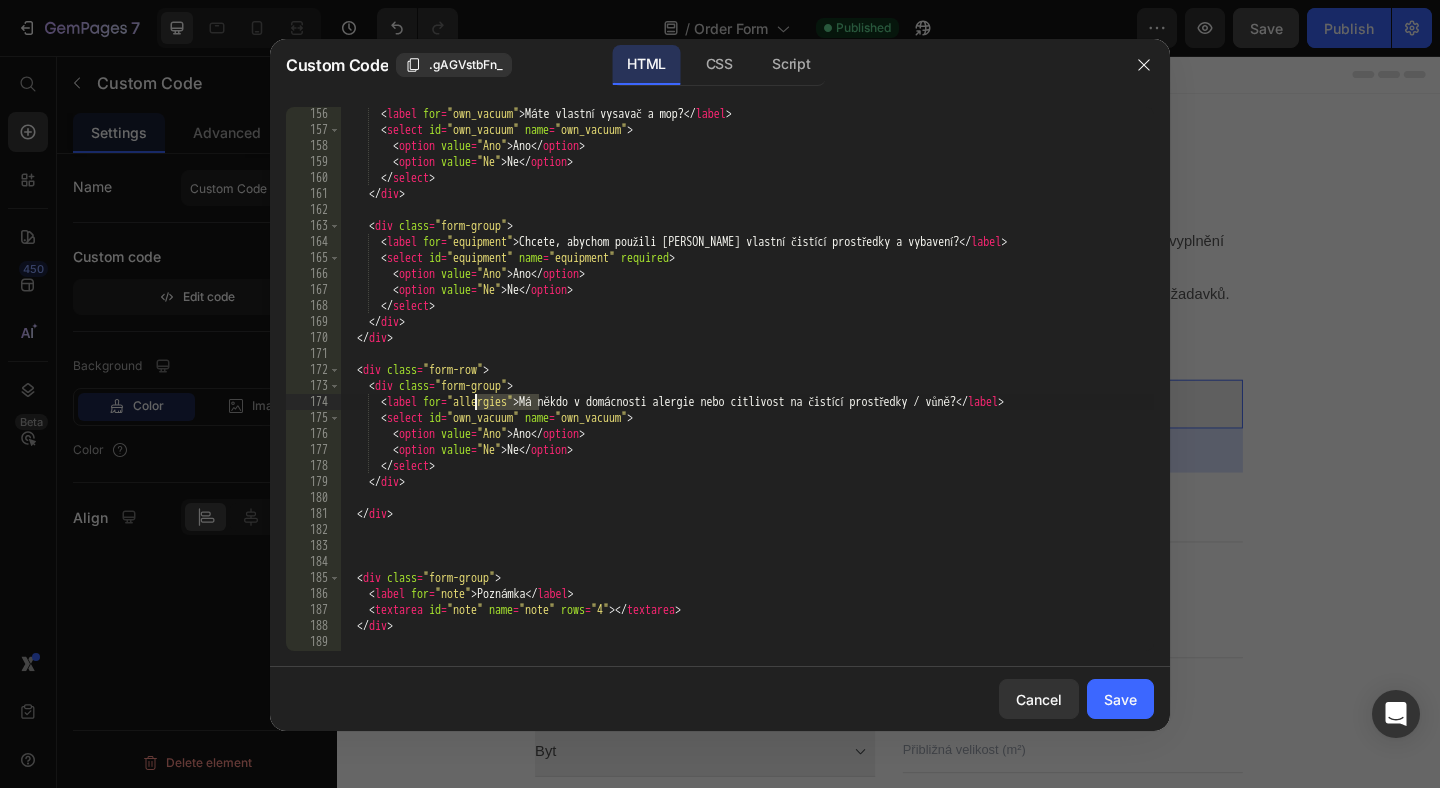 click on "< label   for = "own_vacuum" > Máte vlastní vysavač a mop? </ label >         < select   id = "own_vacuum"   name = "own_vacuum" >           < option   value = "Ano" > Ano </ option >           < option   value = "Ne" > Ne </ option >         </ select >      </ div >           < div   class = "form-group" >         < label   for = "equipment" > Chcete, abychom použili Vaše vlastní čistící prostředky a vybavení? </ label >         < select   id = "equipment"   name = "equipment"   required >           < option   value = "Ano" > Ano </ option >           < option   value = "Ne" > Ne </ option >         </ select >      </ div >    </ div >       < div   class = "form-row" >      < div   class = "form-group" >         < label   for = "allergies" > Má někdo v domácnosti alergie nebo citlivost na čistící prostředky / vůně? </ label >         < select   id = "own_vacuum"   name = "own_vacuum" >           < option   value = "Ano" > Ano </ option >           < option   value = "Ne" > Ne >" at bounding box center (747, 394) 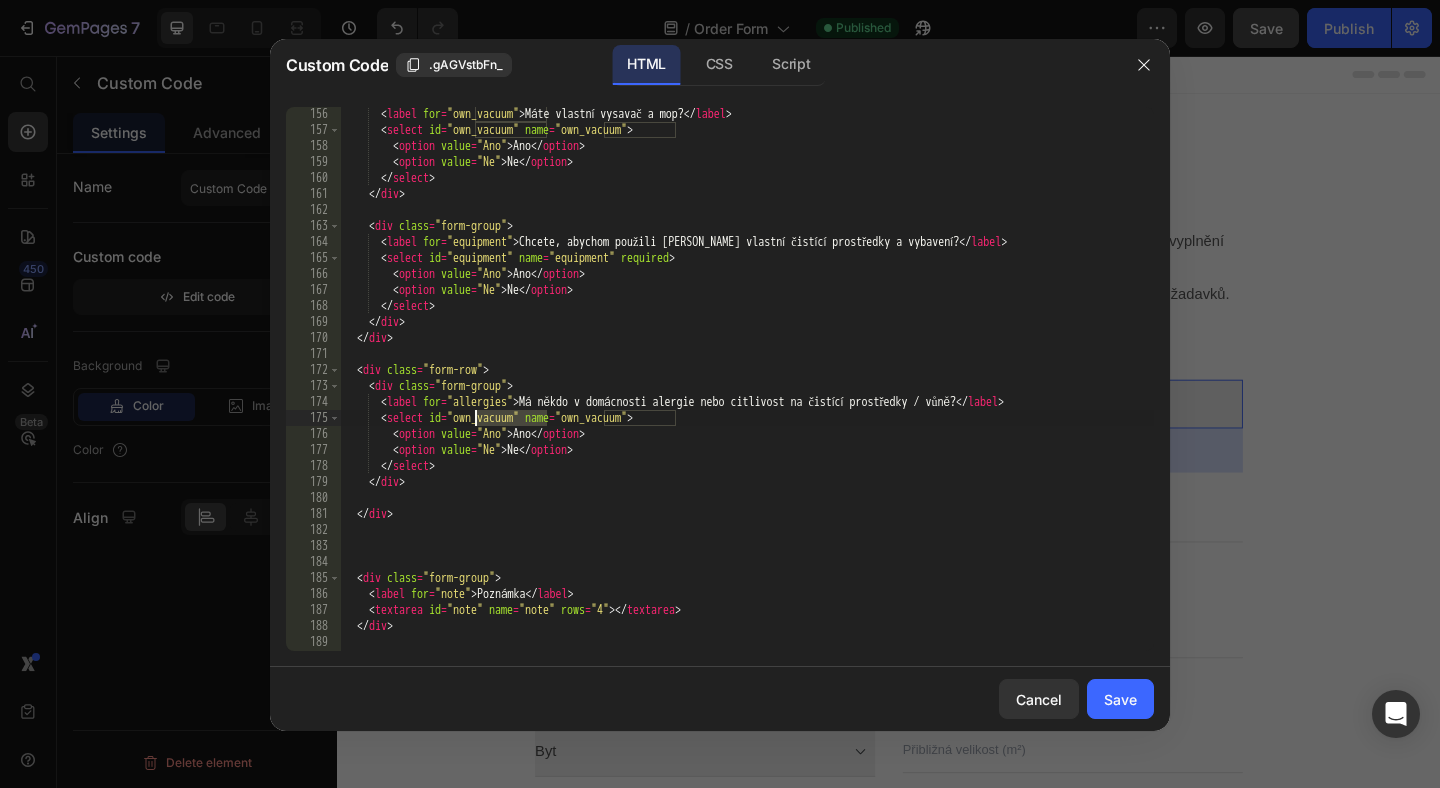 click on "< label   for = "own_vacuum" > Máte vlastní vysavač a mop? </ label >         < select   id = "own_vacuum"   name = "own_vacuum" >           < option   value = "Ano" > Ano </ option >           < option   value = "Ne" > Ne </ option >         </ select >      </ div >           < div   class = "form-group" >         < label   for = "equipment" > Chcete, abychom použili Vaše vlastní čistící prostředky a vybavení? </ label >         < select   id = "equipment"   name = "equipment"   required >           < option   value = "Ano" > Ano </ option >           < option   value = "Ne" > Ne </ option >         </ select >      </ div >    </ div >       < div   class = "form-row" >      < div   class = "form-group" >         < label   for = "allergies" > Má někdo v domácnosti alergie nebo citlivost na čistící prostředky / vůně? </ label >         < select   id = "own_vacuum"   name = "own_vacuum" >           < option   value = "Ano" > Ano </ option >           < option   value = "Ne" > Ne >" at bounding box center (747, 394) 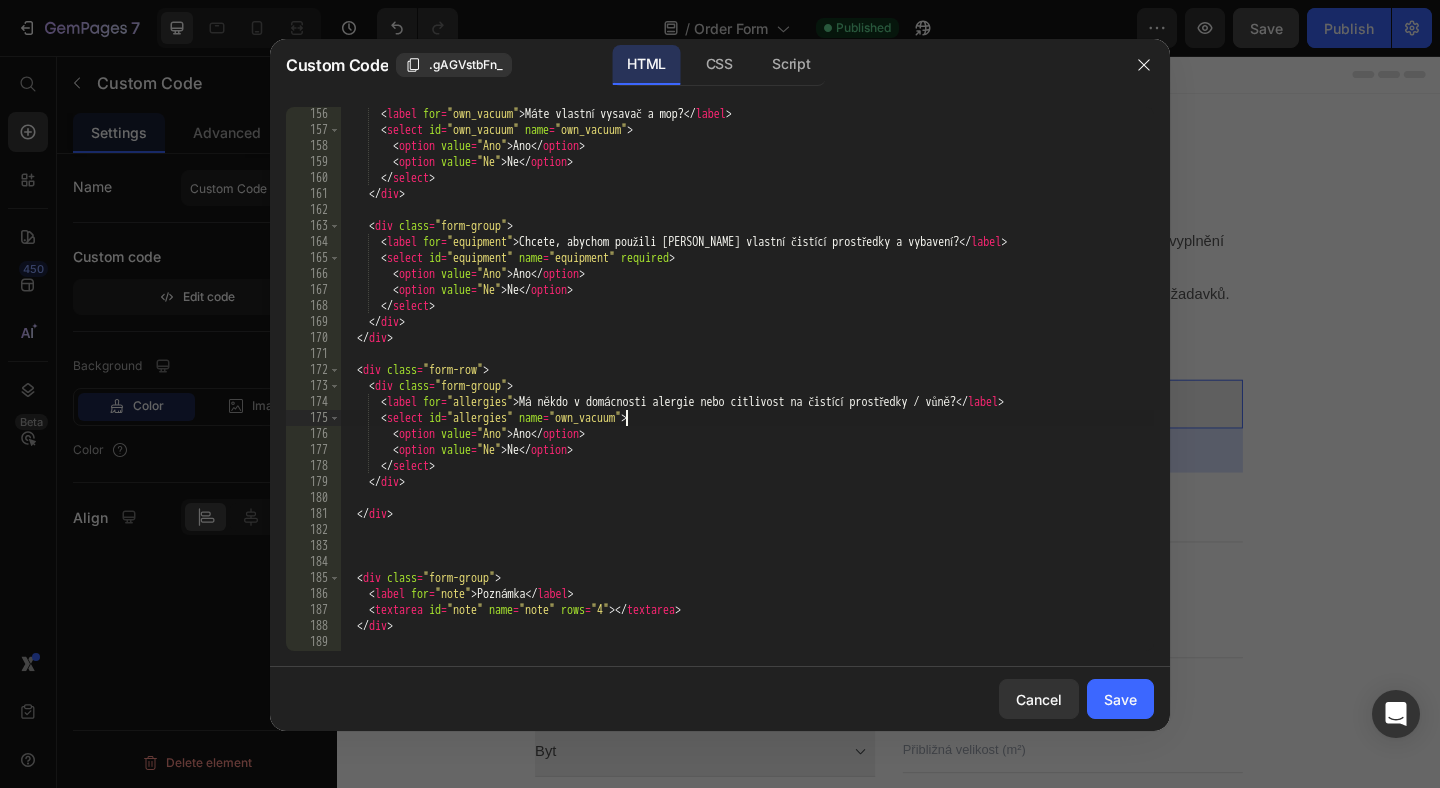 click on "< label   for = "own_vacuum" > Máte vlastní vysavač a mop? </ label >         < select   id = "own_vacuum"   name = "own_vacuum" >           < option   value = "Ano" > Ano </ option >           < option   value = "Ne" > Ne </ option >         </ select >      </ div >           < div   class = "form-group" >         < label   for = "equipment" > Chcete, abychom použili Vaše vlastní čistící prostředky a vybavení? </ label >         < select   id = "equipment"   name = "equipment"   required >           < option   value = "Ano" > Ano </ option >           < option   value = "Ne" > Ne </ option >         </ select >      </ div >    </ div >       < div   class = "form-row" >      < div   class = "form-group" >         < label   for = "allergies" > Má někdo v domácnosti alergie nebo citlivost na čistící prostředky / vůně? </ label >         < select   id = "allergies"   name = "own_vacuum" >           < option   value = "Ano" > Ano </ option >           < option   value = "Ne" > Ne </" at bounding box center [747, 394] 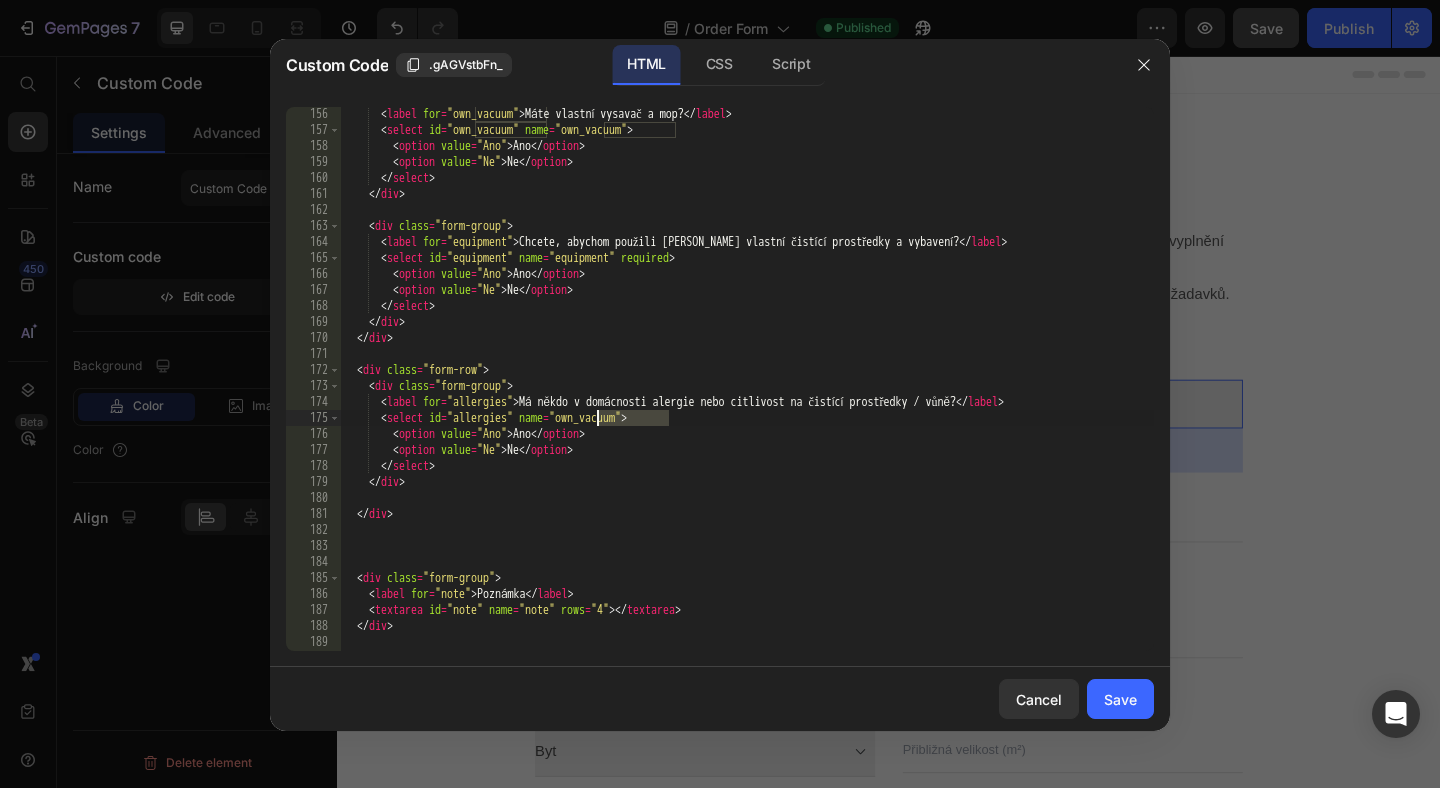 paste on "allergies" 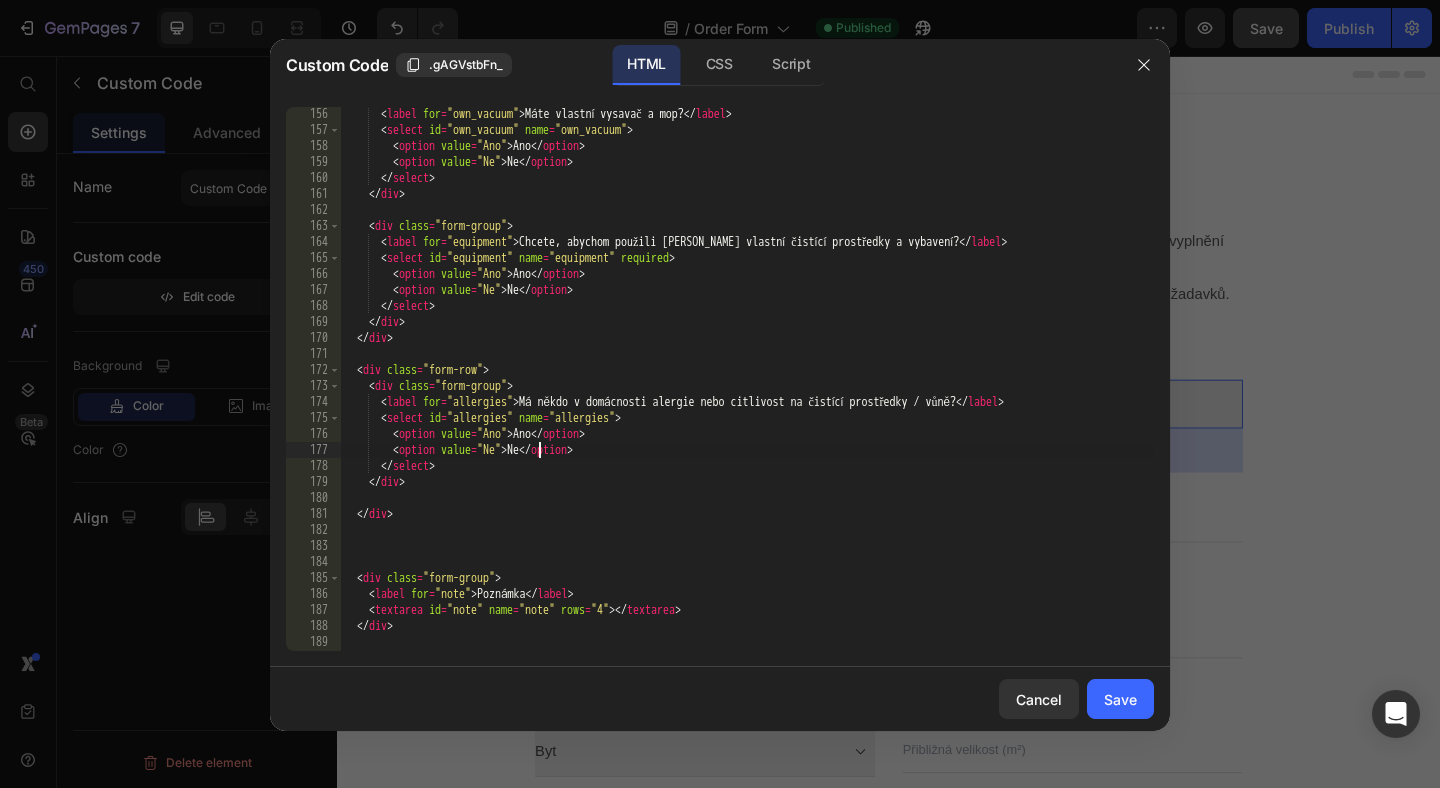click on "< label   for = "own_vacuum" > Máte vlastní vysavač a mop? </ label >         < select   id = "own_vacuum"   name = "own_vacuum" >           < option   value = "Ano" > Ano </ option >           < option   value = "Ne" > Ne </ option >         </ select >      </ div >           < div   class = "form-group" >         < label   for = "equipment" > Chcete, abychom použili Vaše vlastní čistící prostředky a vybavení? </ label >         < select   id = "equipment"   name = "equipment"   required >           < option   value = "Ano" > Ano </ option >           < option   value = "Ne" > Ne </ option >         </ select >      </ div >    </ div >       < div   class = "form-row" >      < div   class = "form-group" >         < label   for = "allergies" > Má někdo v domácnosti alergie nebo citlivost na čistící prostředky / vůně? </ label >         < select   id = "allergies"   name = "allergies" >           < option   value = "Ano" > Ano </ option >           < option   value = "Ne" > Ne </" at bounding box center (747, 394) 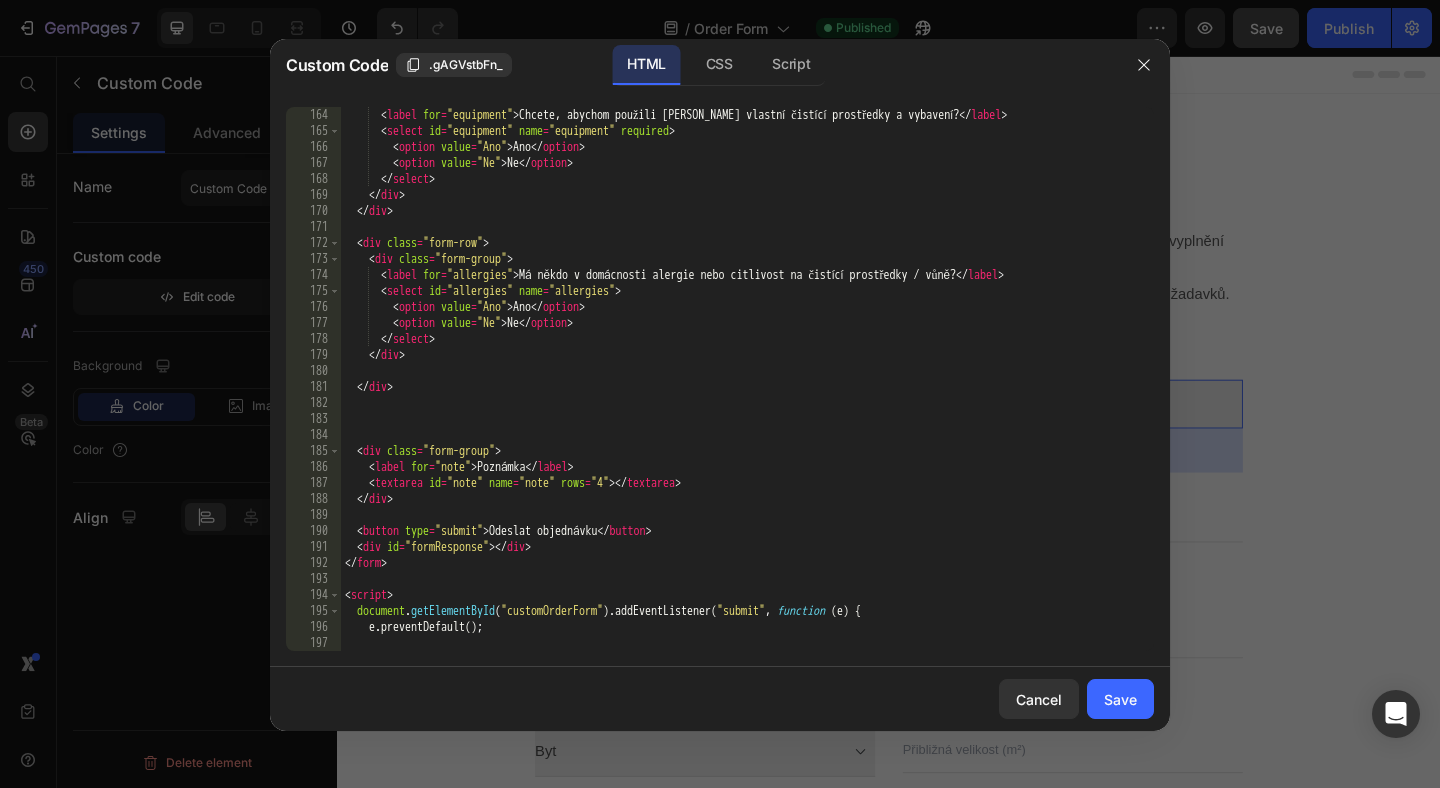 scroll, scrollTop: 2623, scrollLeft: 0, axis: vertical 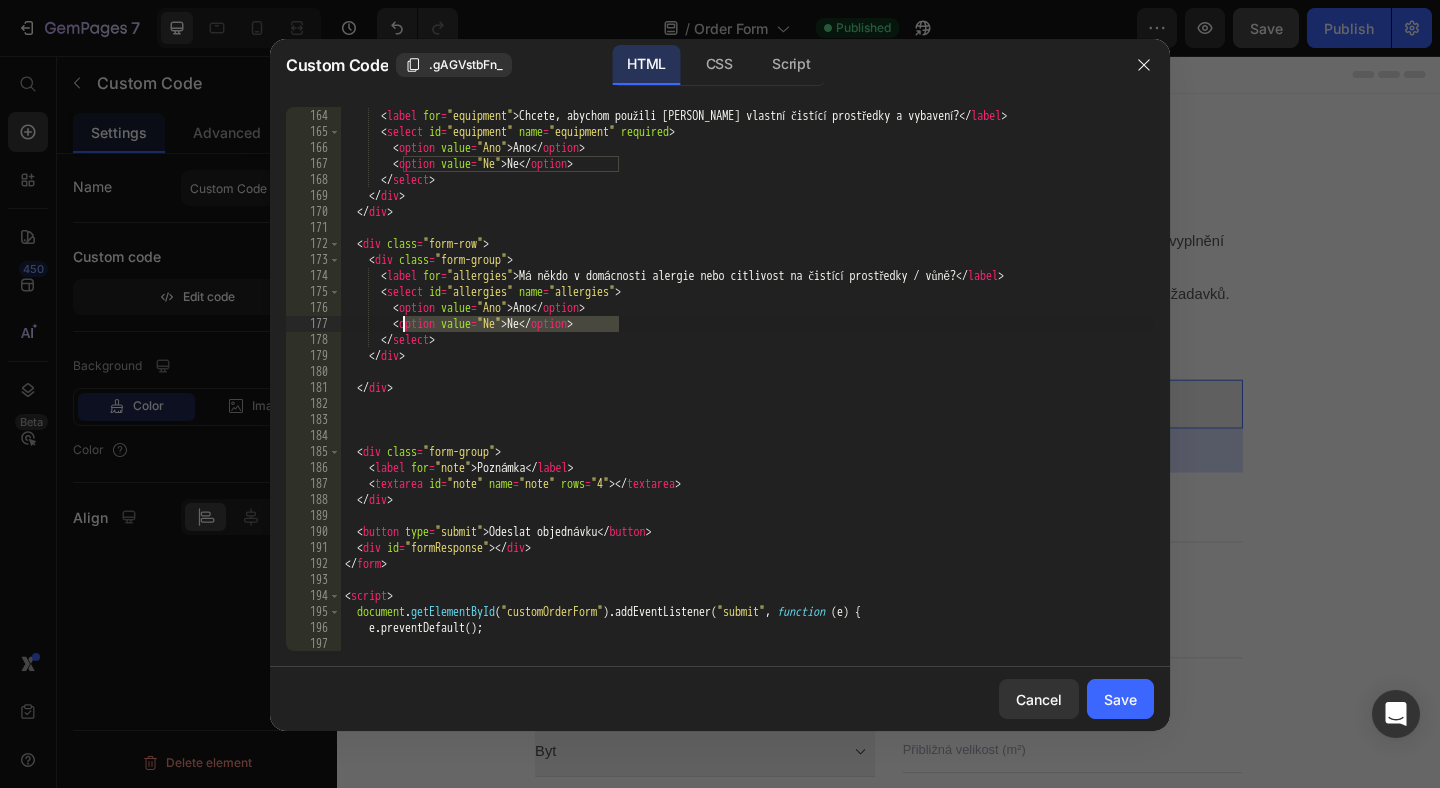 drag, startPoint x: 628, startPoint y: 324, endPoint x: 405, endPoint y: 324, distance: 223 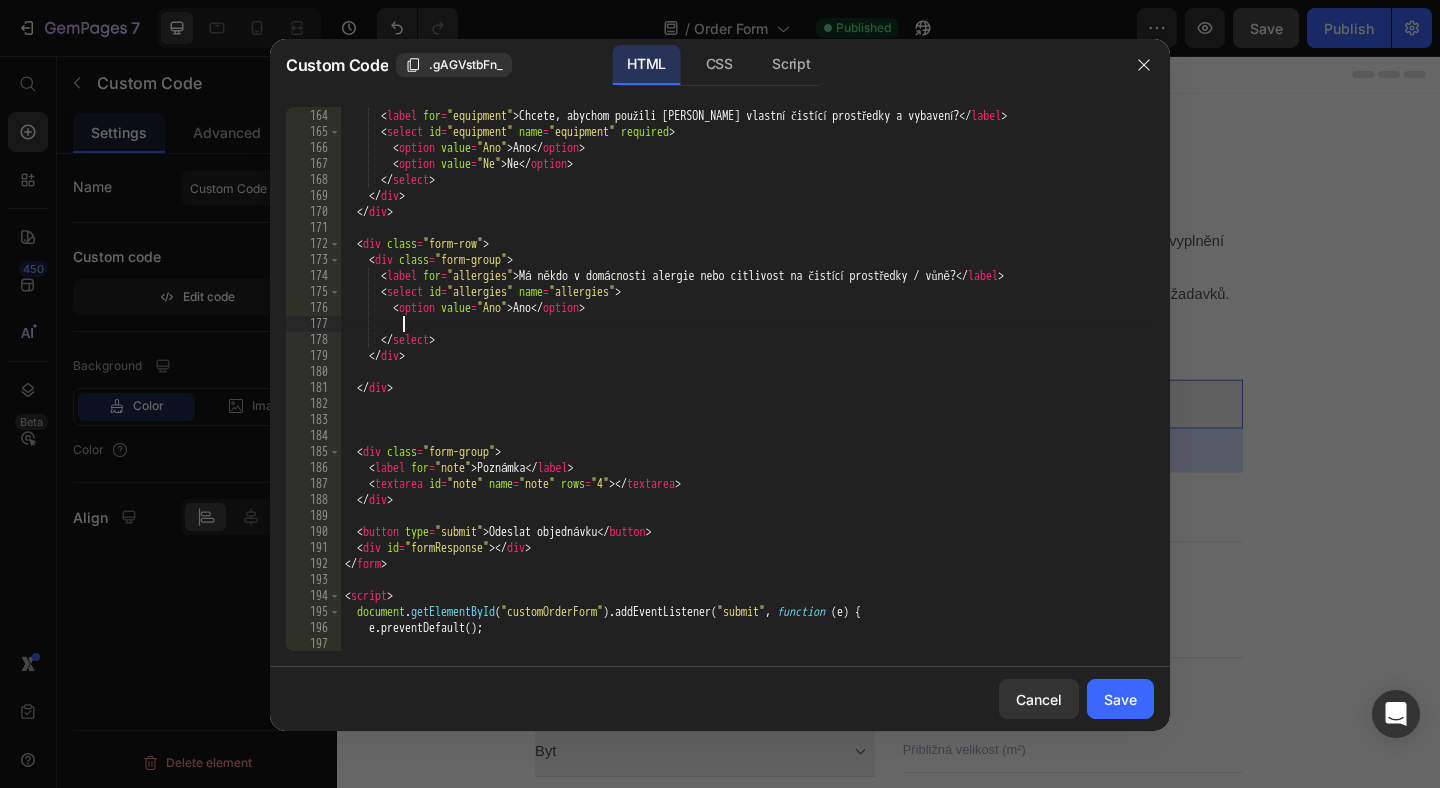 click on "< div   class = "form-group" >         < label   for = "equipment" > Chcete, abychom použili Vaše vlastní čistící prostředky a vybavení? </ label >         < select   id = "equipment"   name = "equipment"   required >           < option   value = "Ano" > Ano </ option >           < option   value = "Ne" > Ne </ option >         </ select >      </ div >    </ div >       < div   class = "form-row" >      < div   class = "form-group" >         < label   for = "allergies" > Má někdo v domácnosti alergie nebo citlivost na čistící prostředky / vůně? </ label >         < select   id = "allergies"   name = "allergies" >           < option   value = "Ano" > Ano </ option >                   </ select >      </ div >         </ div >          < div   class = "form-group" >      < label   for = "note" > Poznámka </ label >      < textarea   id = "note"   name = "note"   rows = "4" > </ textarea >    </ div >    < button   type = "submit" > Odeslat objednávku </ button >    < div   id = > </ div" at bounding box center (747, 380) 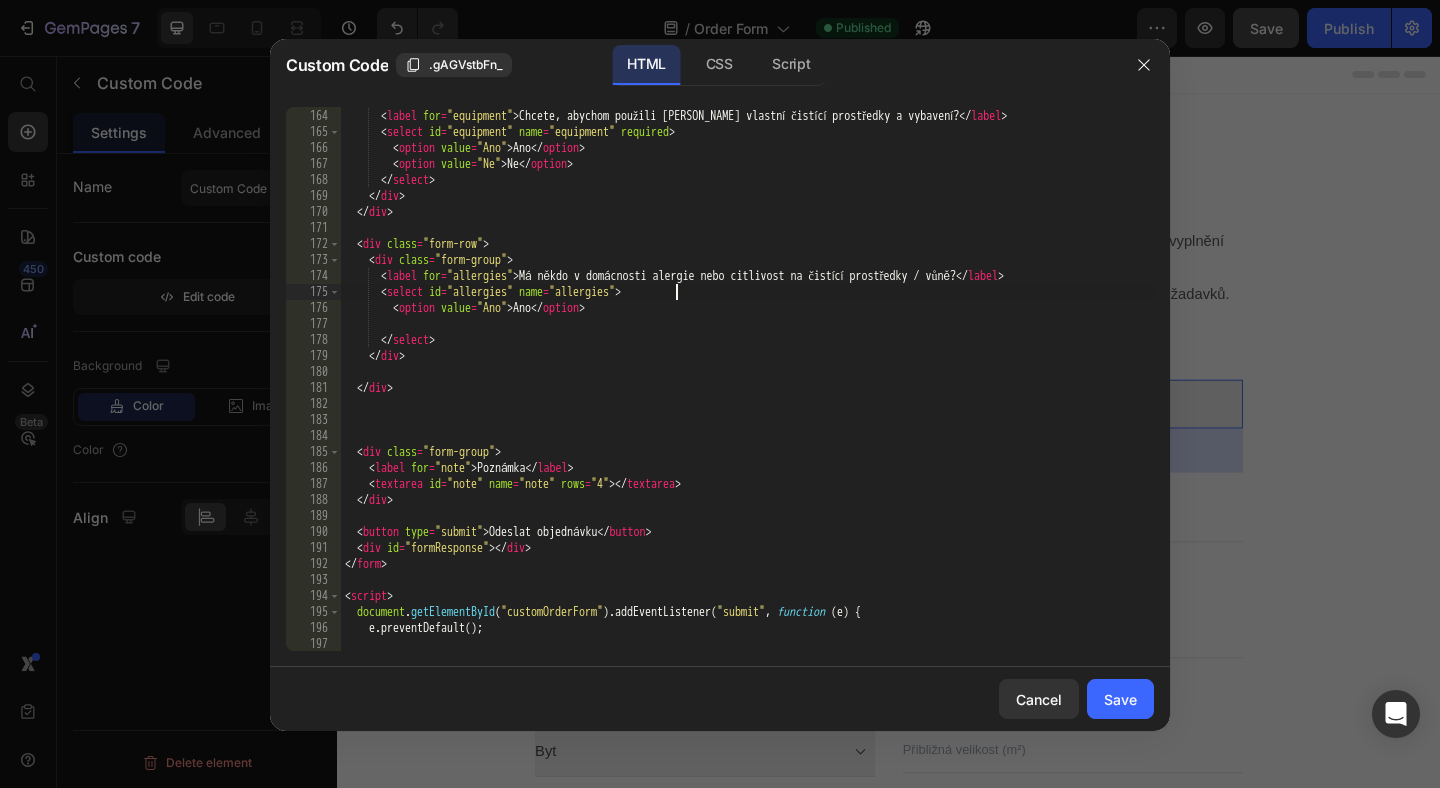 scroll, scrollTop: 0, scrollLeft: 5, axis: horizontal 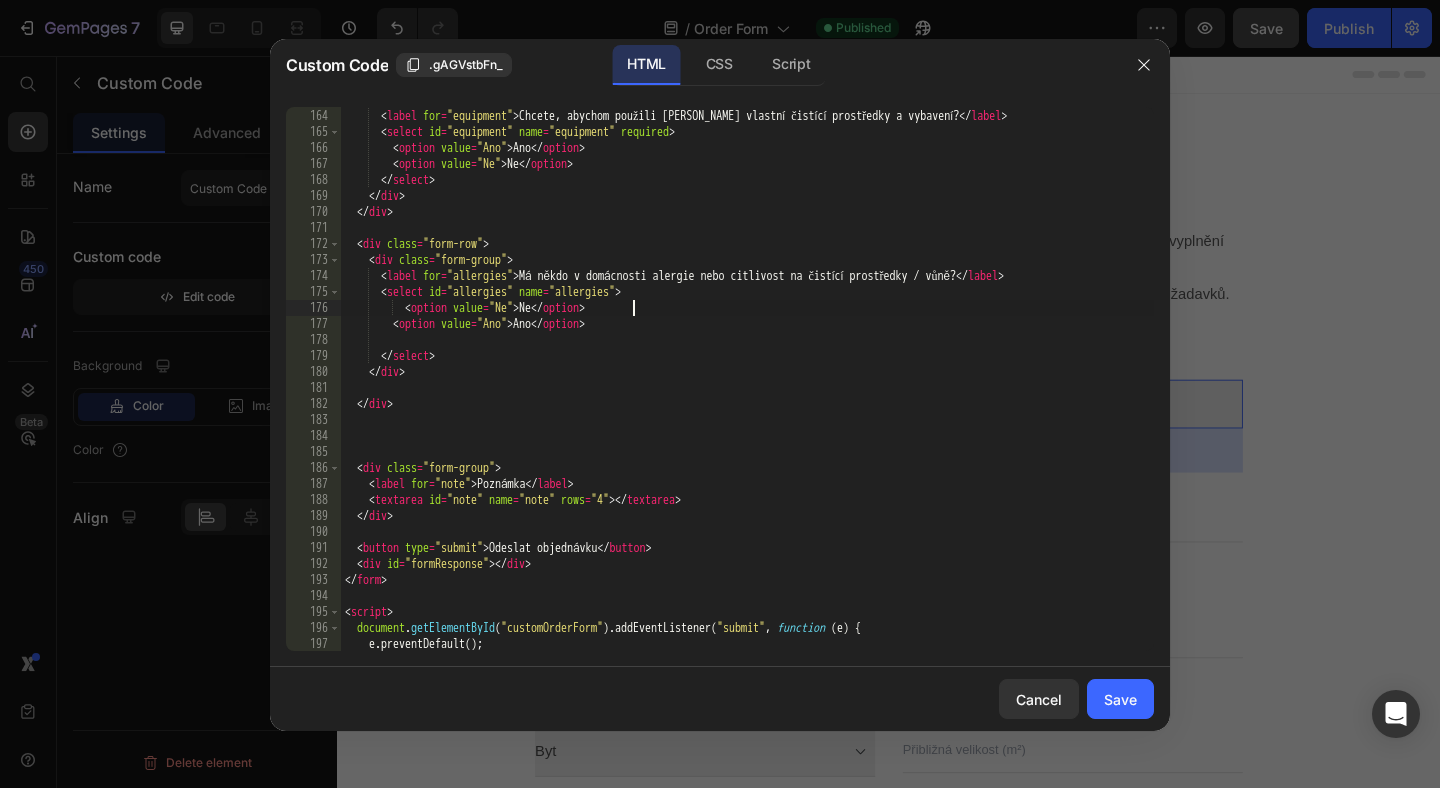click on "< div   class = "form-group" >         < label   for = "equipment" > Chcete, abychom použili Vaše vlastní čistící prostředky a vybavení? </ label >         < select   id = "equipment"   name = "equipment"   required >           < option   value = "Ano" > Ano </ option >           < option   value = "Ne" > Ne </ option >         </ select >      </ div >    </ div >       < div   class = "form-row" >      < div   class = "form-group" >         < label   for = "allergies" > Má někdo v domácnosti alergie nebo citlivost na čistící prostředky / vůně? </ label >         < select   id = "allergies"   name = "allergies" >              < option   value = "Ne" > Ne </ option >           < option   value = "Ano" > Ano </ option >                   </ select >      </ div >         </ div >          < div   class = "form-group" >      < label   for = "note" > Poznámka </ label >      < textarea   id = "note"   name = "note"   rows = "4" > </ textarea >    </ div >    < button   type = "submit" > </" at bounding box center (747, 380) 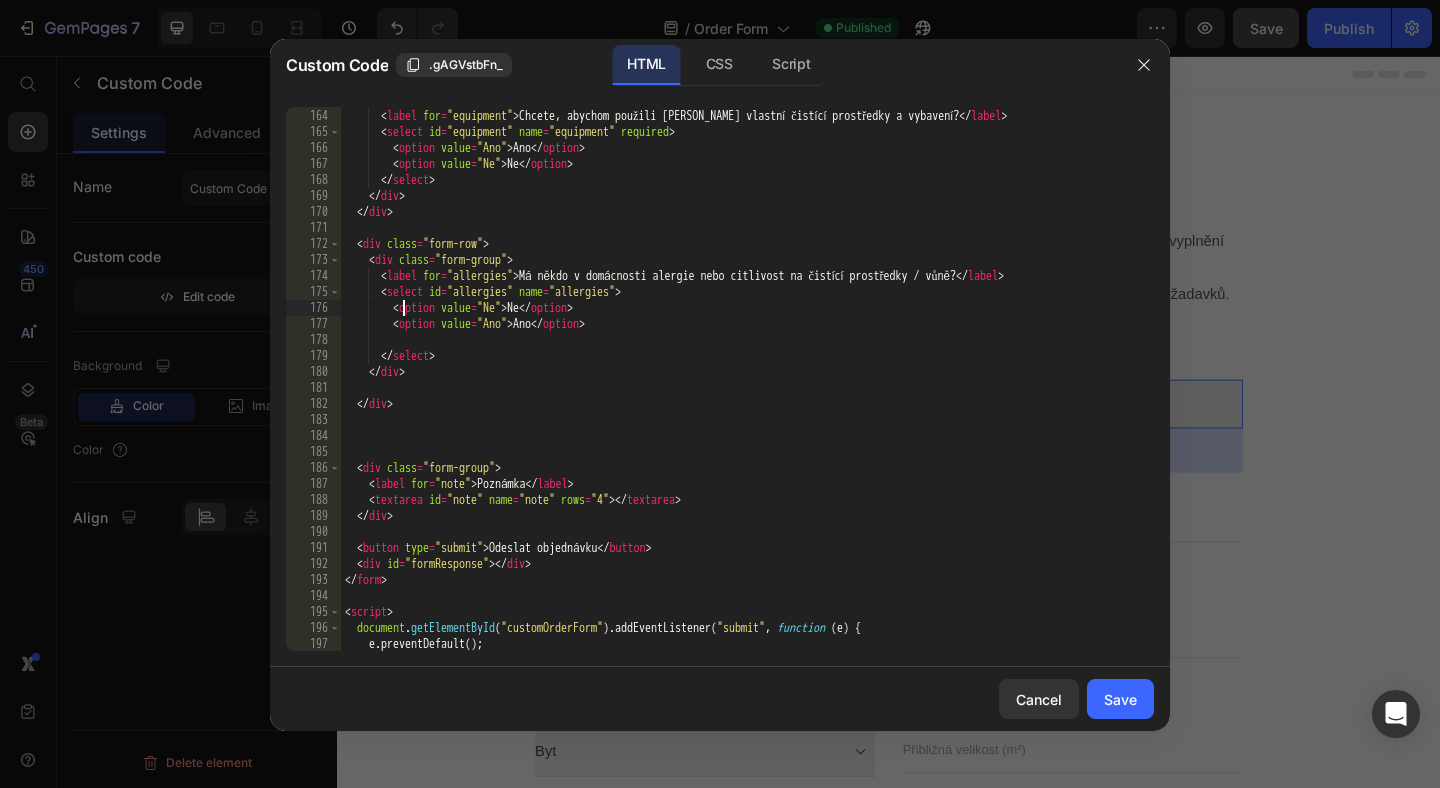 type on "<option value="Ano">Ano</option>" 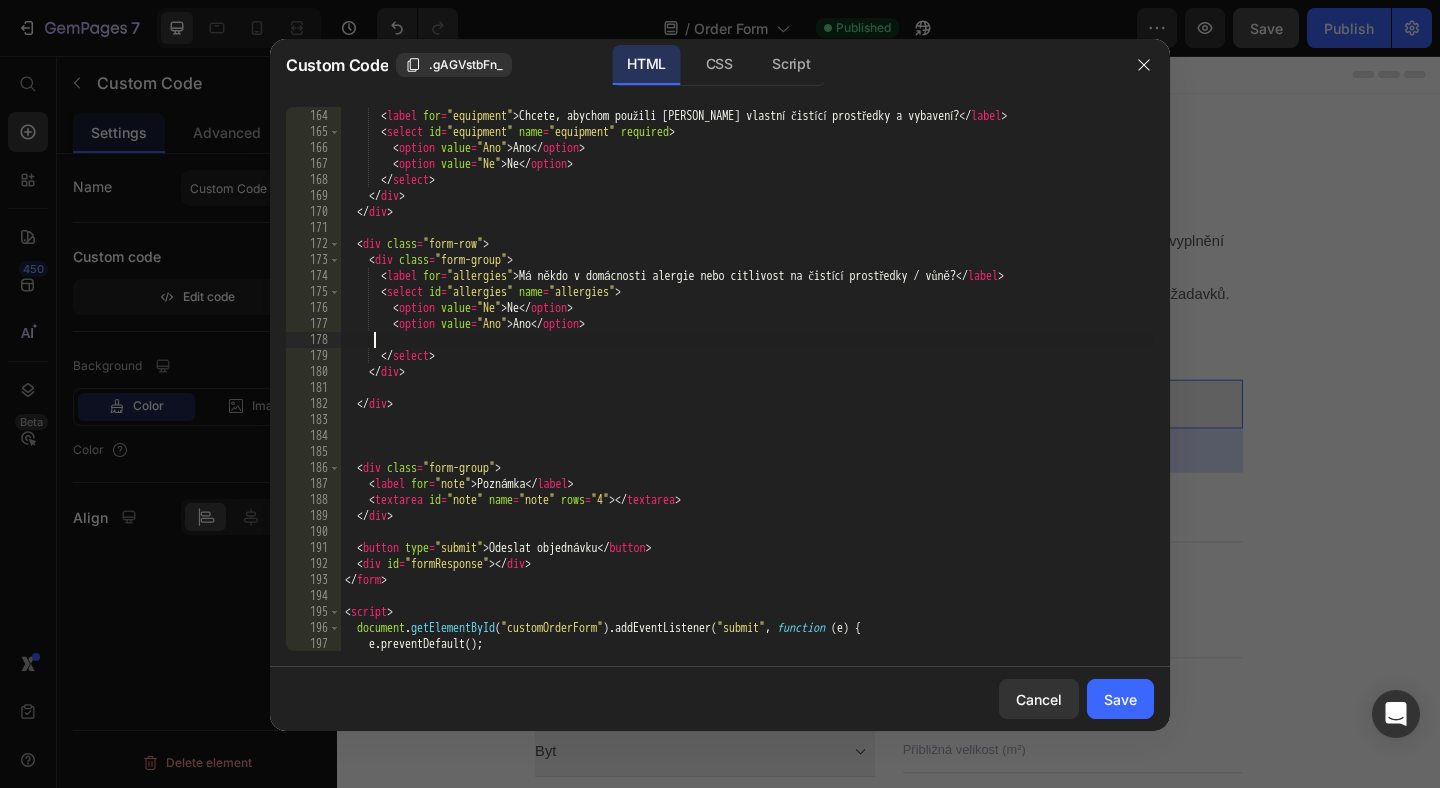 scroll, scrollTop: 0, scrollLeft: 0, axis: both 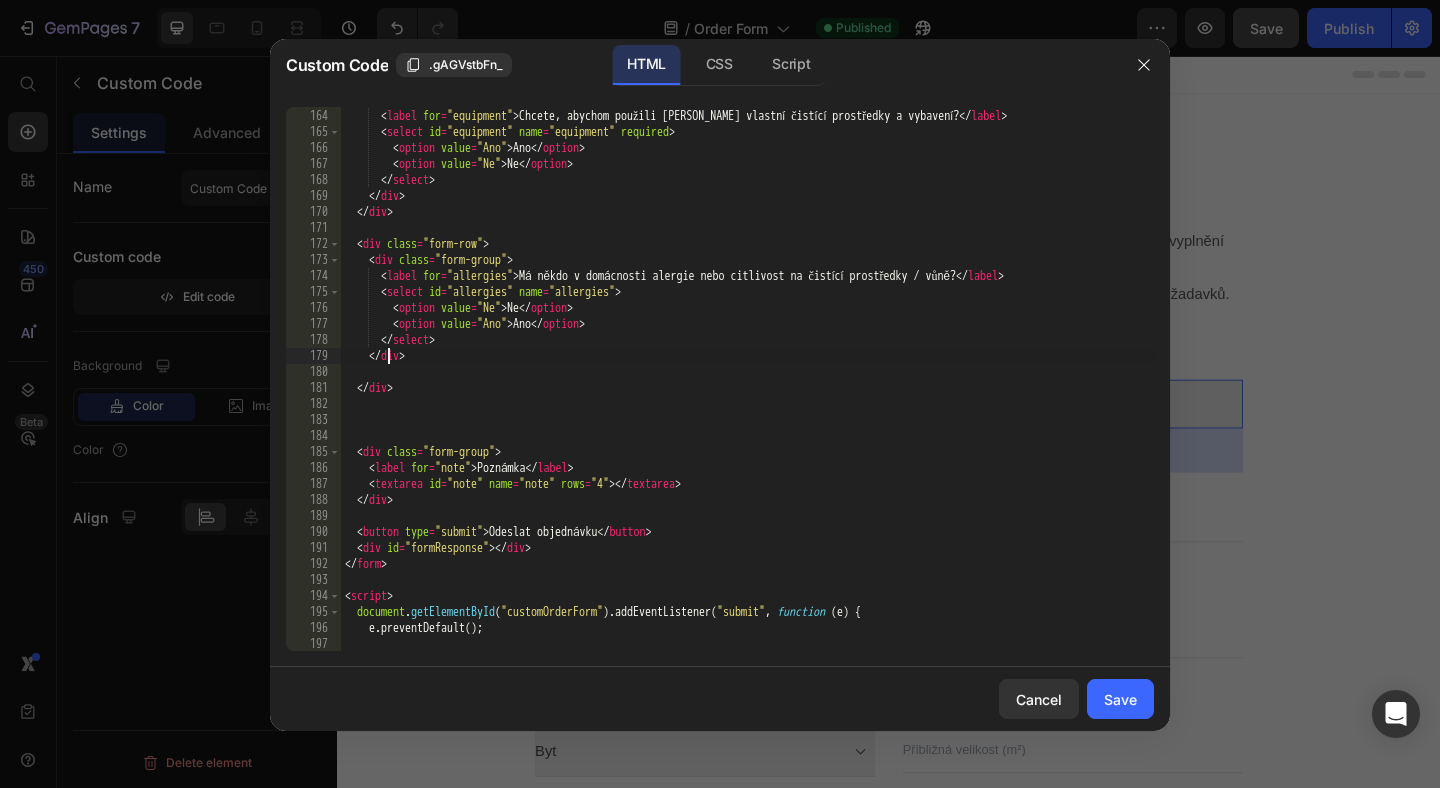 click on "< div   class = "form-group" >         < label   for = "equipment" > Chcete, abychom použili Vaše vlastní čistící prostředky a vybavení? </ label >         < select   id = "equipment"   name = "equipment"   required >           < option   value = "Ano" > Ano </ option >           < option   value = "Ne" > Ne </ option >         </ select >      </ div >    </ div >       < div   class = "form-row" >      < div   class = "form-group" >         < label   for = "allergies" > Má někdo v domácnosti alergie nebo citlivost na čistící prostředky / vůně? </ label >         < select   id = "allergies"   name = "allergies" >           < option   value = "Ne" > Ne </ option >           < option   value = "Ano" > Ano </ option >         </ select >      </ div >         </ div >          < div   class = "form-group" >      < label   for = "note" > Poznámka </ label >      < textarea   id = "note"   name = "note"   rows = "4" > </ textarea >    </ div >    < button   type = "submit" > </ button >" at bounding box center [747, 380] 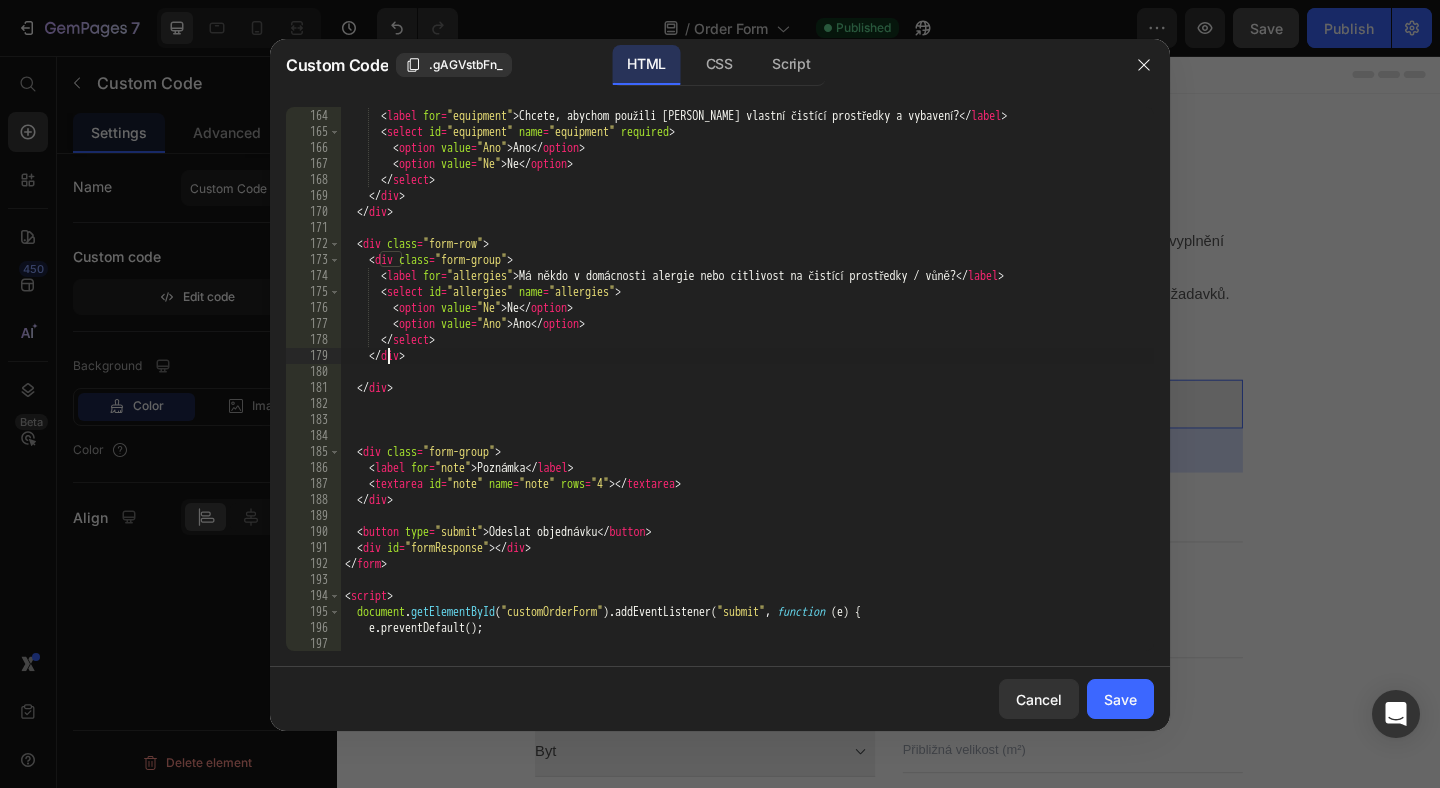 click on "< div   class = "form-group" >         < label   for = "equipment" > Chcete, abychom použili Vaše vlastní čistící prostředky a vybavení? </ label >         < select   id = "equipment"   name = "equipment"   required >           < option   value = "Ano" > Ano </ option >           < option   value = "Ne" > Ne </ option >         </ select >      </ div >    </ div >       < div   class = "form-row" >      < div   class = "form-group" >         < label   for = "allergies" > Má někdo v domácnosti alergie nebo citlivost na čistící prostředky / vůně? </ label >         < select   id = "allergies"   name = "allergies" >           < option   value = "Ne" > Ne </ option >           < option   value = "Ano" > Ano </ option >         </ select >      </ div >         </ div >          < div   class = "form-group" >      < label   for = "note" > Poznámka </ label >      < textarea   id = "note"   name = "note"   rows = "4" > </ textarea >    </ div >    < button   type = "submit" > </ button >" at bounding box center (747, 380) 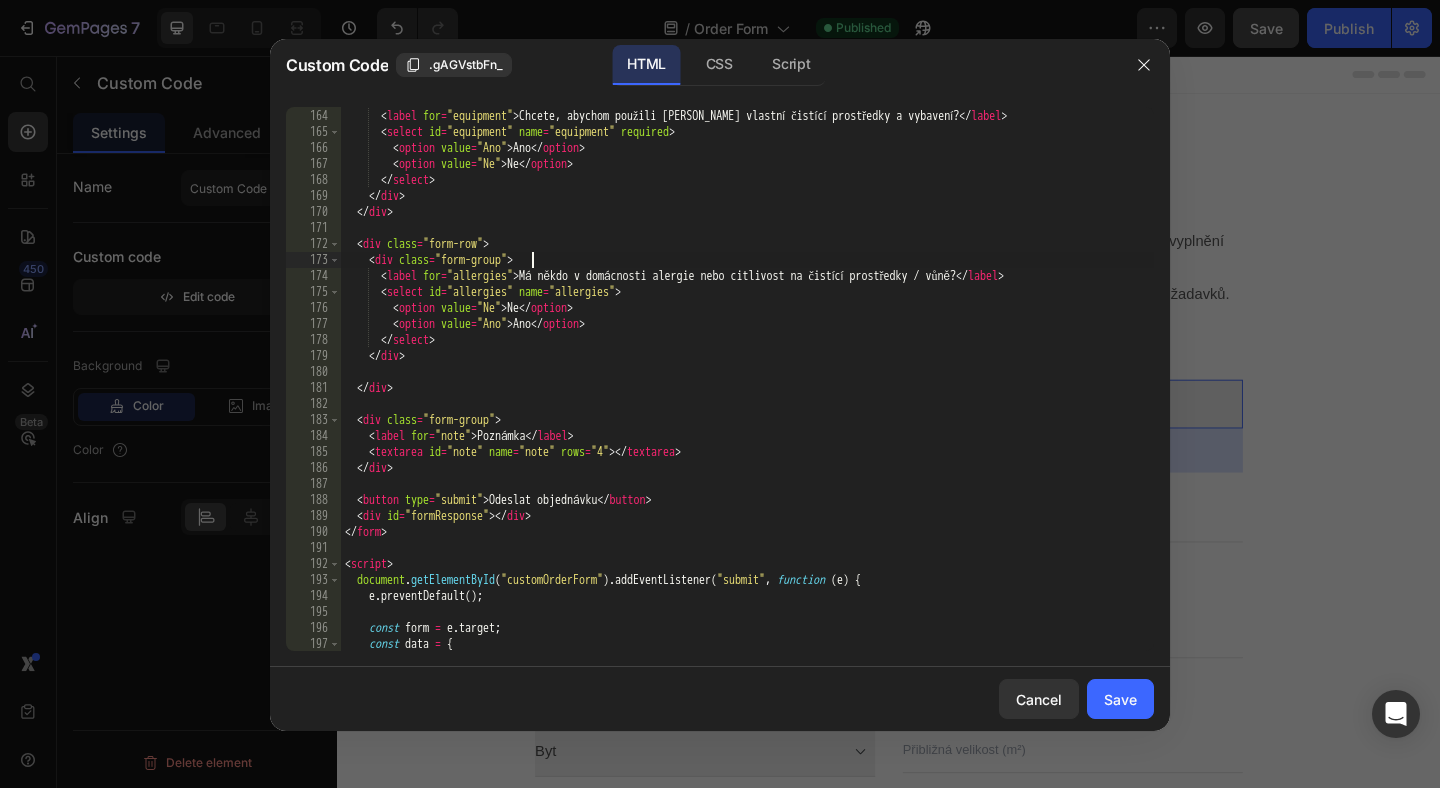 click on "< div   class = "form-group" >         < label   for = "equipment" > Chcete, abychom použili Vaše vlastní čistící prostředky a vybavení? </ label >         < select   id = "equipment"   name = "equipment"   required >           < option   value = "Ano" > Ano </ option >           < option   value = "Ne" > Ne </ option >         </ select >      </ div >    </ div >       < div   class = "form-row" >      < div   class = "form-group" >         < label   for = "allergies" > Má někdo v domácnosti alergie nebo citlivost na čistící prostředky / vůně? </ label >         < select   id = "allergies"   name = "allergies" >           < option   value = "Ne" > Ne </ option >           < option   value = "Ano" > Ano </ option >         </ select >      </ div >         </ div >       < div   class = "form-group" >      < label   for = "note" > Poznámka </ label >      < textarea   id = "note"   name = "note"   rows = "4" > </ textarea >    </ div >    < button   type = "submit" > </ button >    <" at bounding box center (747, 380) 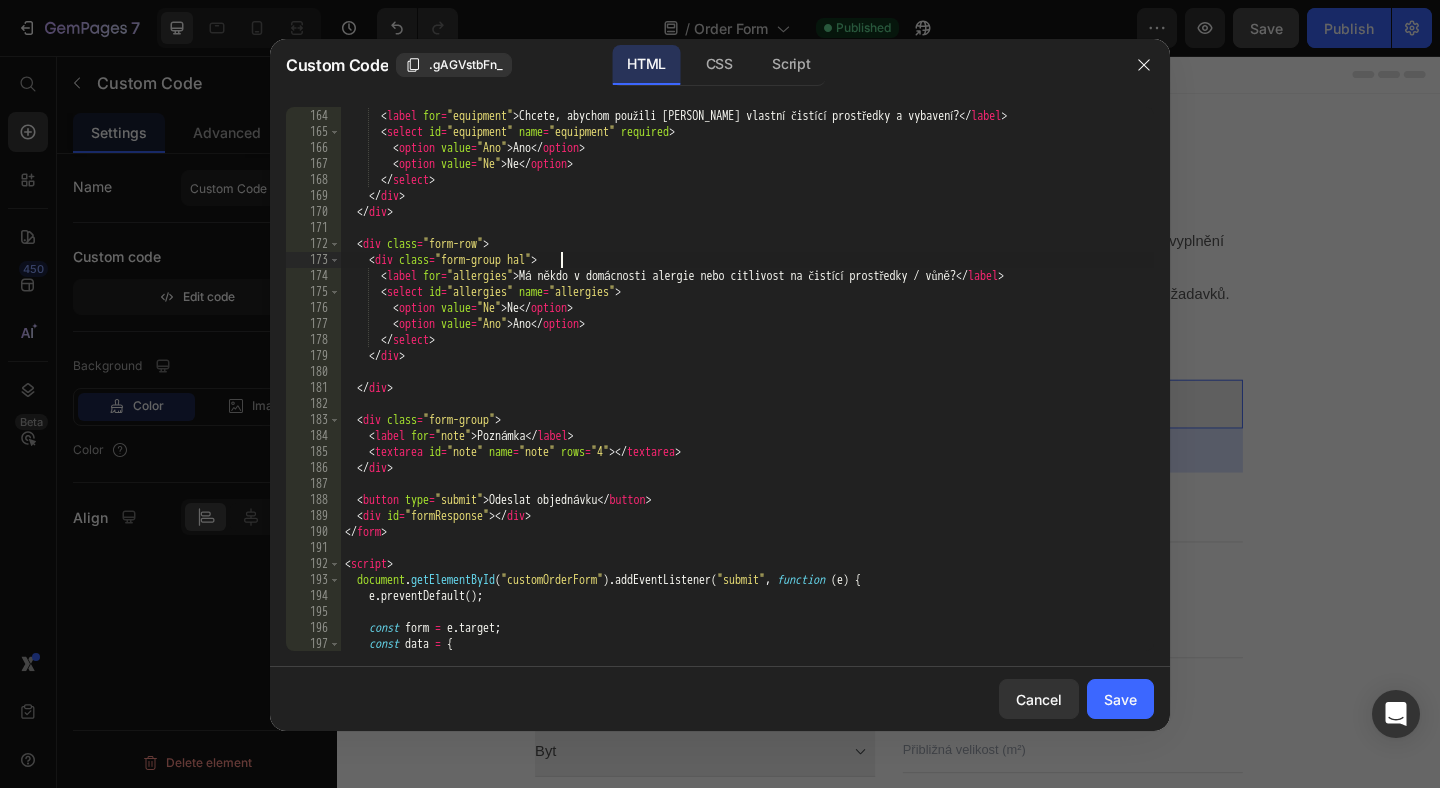 scroll, scrollTop: 0, scrollLeft: 18, axis: horizontal 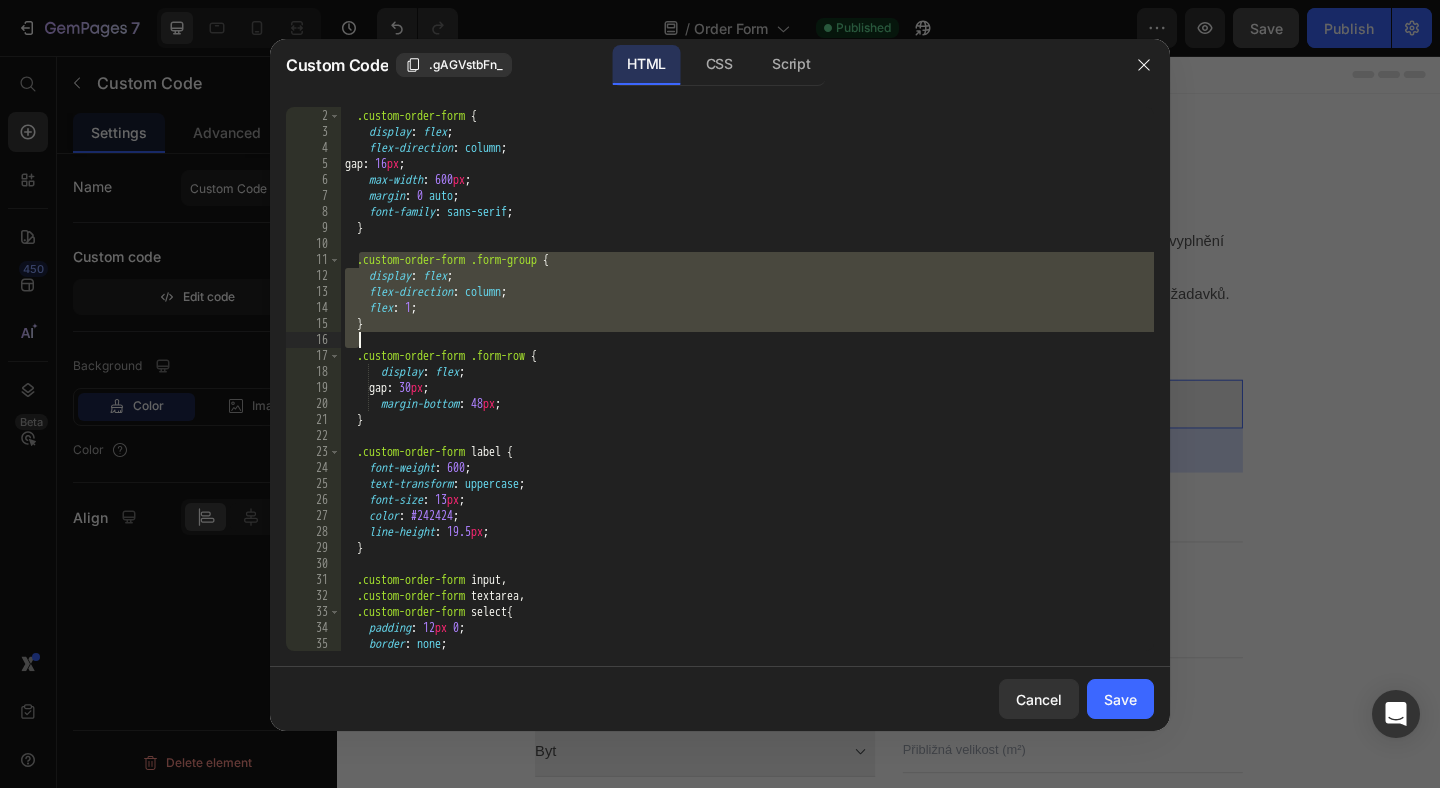 drag, startPoint x: 359, startPoint y: 264, endPoint x: 385, endPoint y: 335, distance: 75.61085 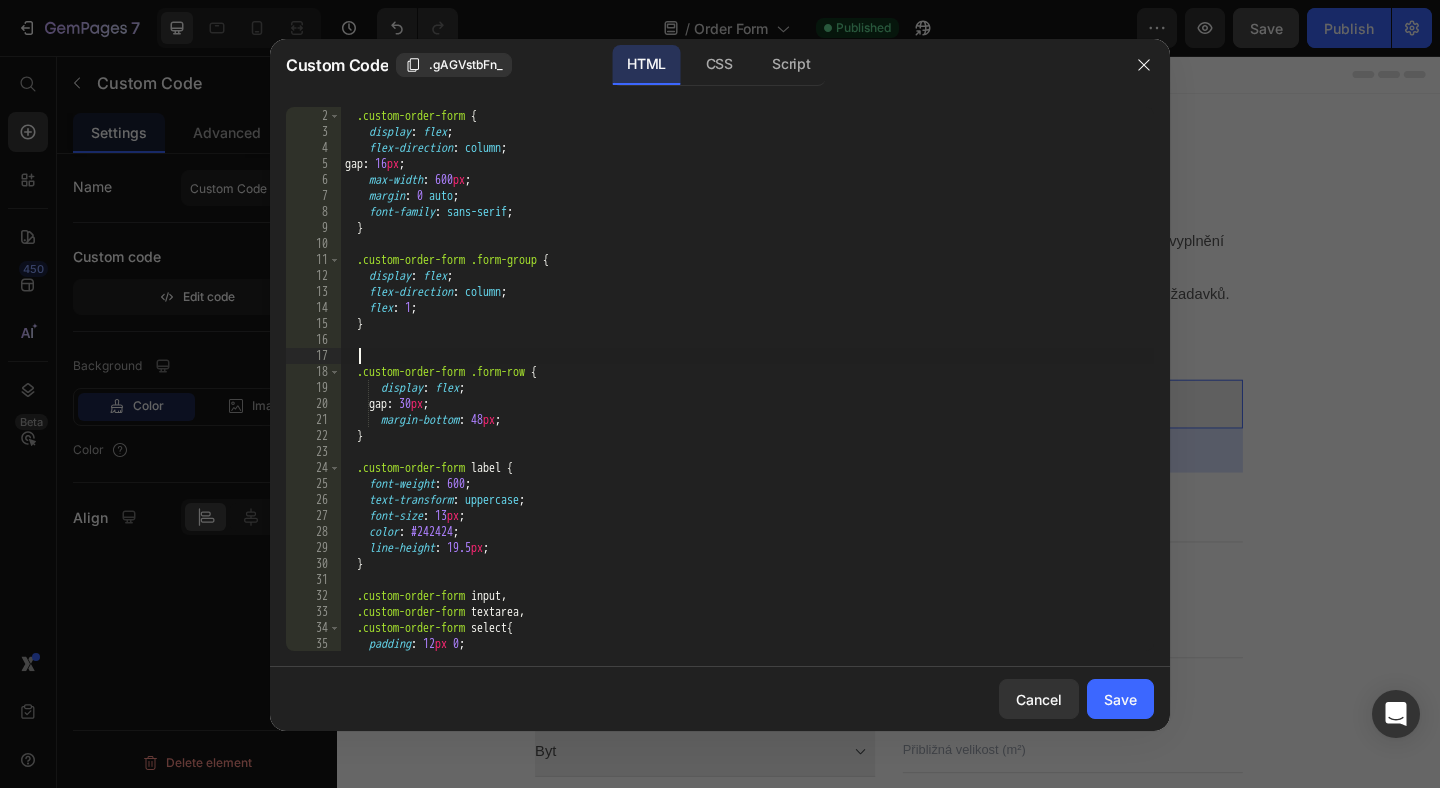 paste on ".custom-order-form .form-group {" 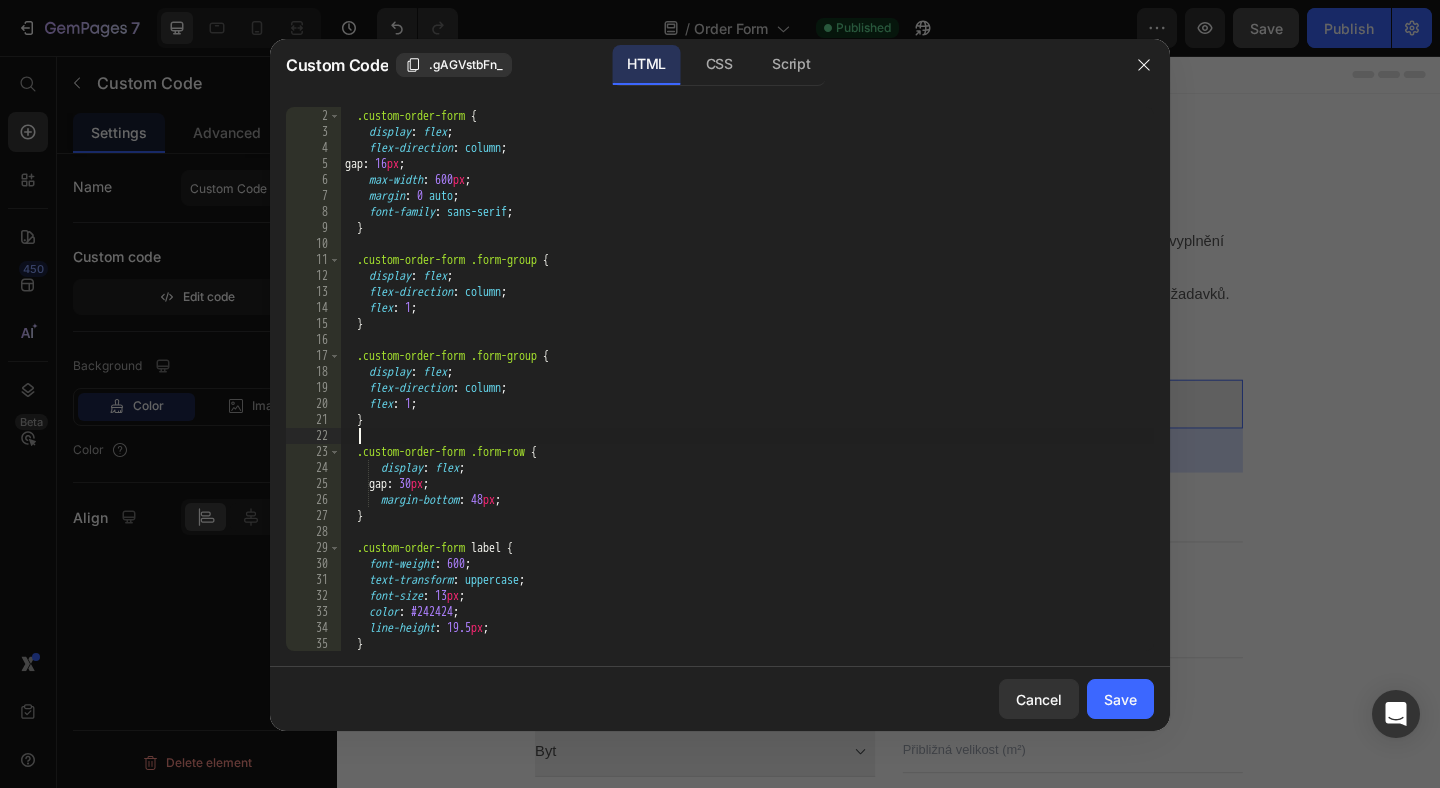 click on "< style >    .custom-order-form   {      display :   flex ;      flex-direction :   column ;     gap :   16 px ;      max-width :   600 px ;      margin :   0   auto ;      font-family :   sans-serif ;    }    .custom-order-form   .form-group   {      display :   flex ;      flex-direction :   column ;      flex :   1 ;    }       .custom-order-form   .form-group   {      display :   flex ;      flex-direction :   column ;      flex :   1 ;    }       .custom-order-form   .form-row   {         display :   flex ;        gap :   30 px ;         margin-bottom :   48 px ;    }    .custom-order-form   label   {      font-weight :   600 ;      text-transform :   uppercase ;      font-size :   13 px ;      color :   #242424 ;      line-height :   19.5 px ;    }" at bounding box center (747, 380) 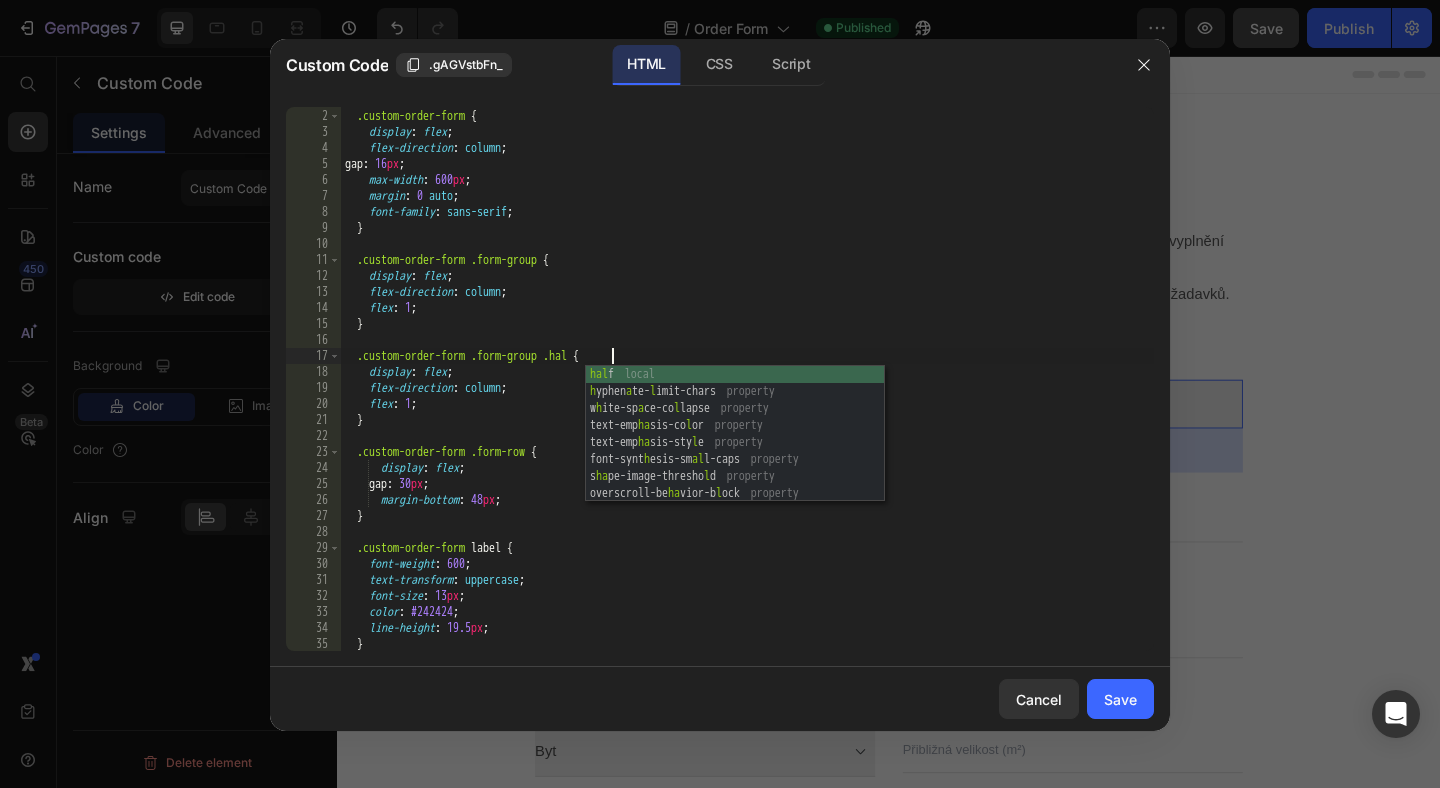 scroll, scrollTop: 0, scrollLeft: 22, axis: horizontal 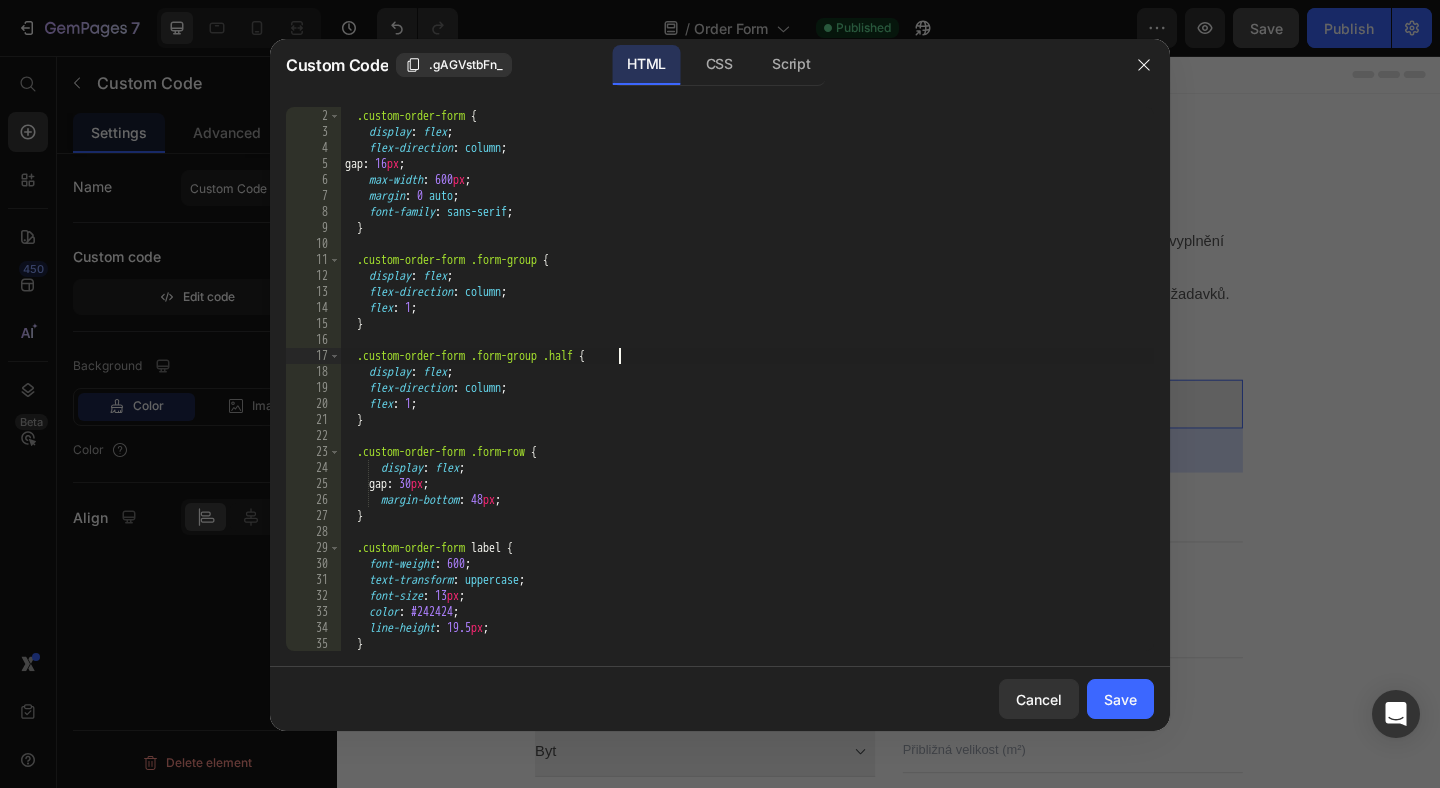 click on "< style >    .custom-order-form   {      display :   flex ;      flex-direction :   column ;     gap :   16 px ;      max-width :   600 px ;      margin :   0   auto ;      font-family :   sans-serif ;    }    .custom-order-form   .form-group   {      display :   flex ;      flex-direction :   column ;      flex :   1 ;    }       .custom-order-form   .form-group   .half   {      display :   flex ;      flex-direction :   column ;      flex :   1 ;    }       .custom-order-form   .form-row   {         display :   flex ;        gap :   30 px ;         margin-bottom :   48 px ;    }    .custom-order-form   label   {      font-weight :   600 ;      text-transform :   uppercase ;      font-size :   13 px ;      color :   #242424 ;      line-height :   19.5 px ;    }" at bounding box center [747, 380] 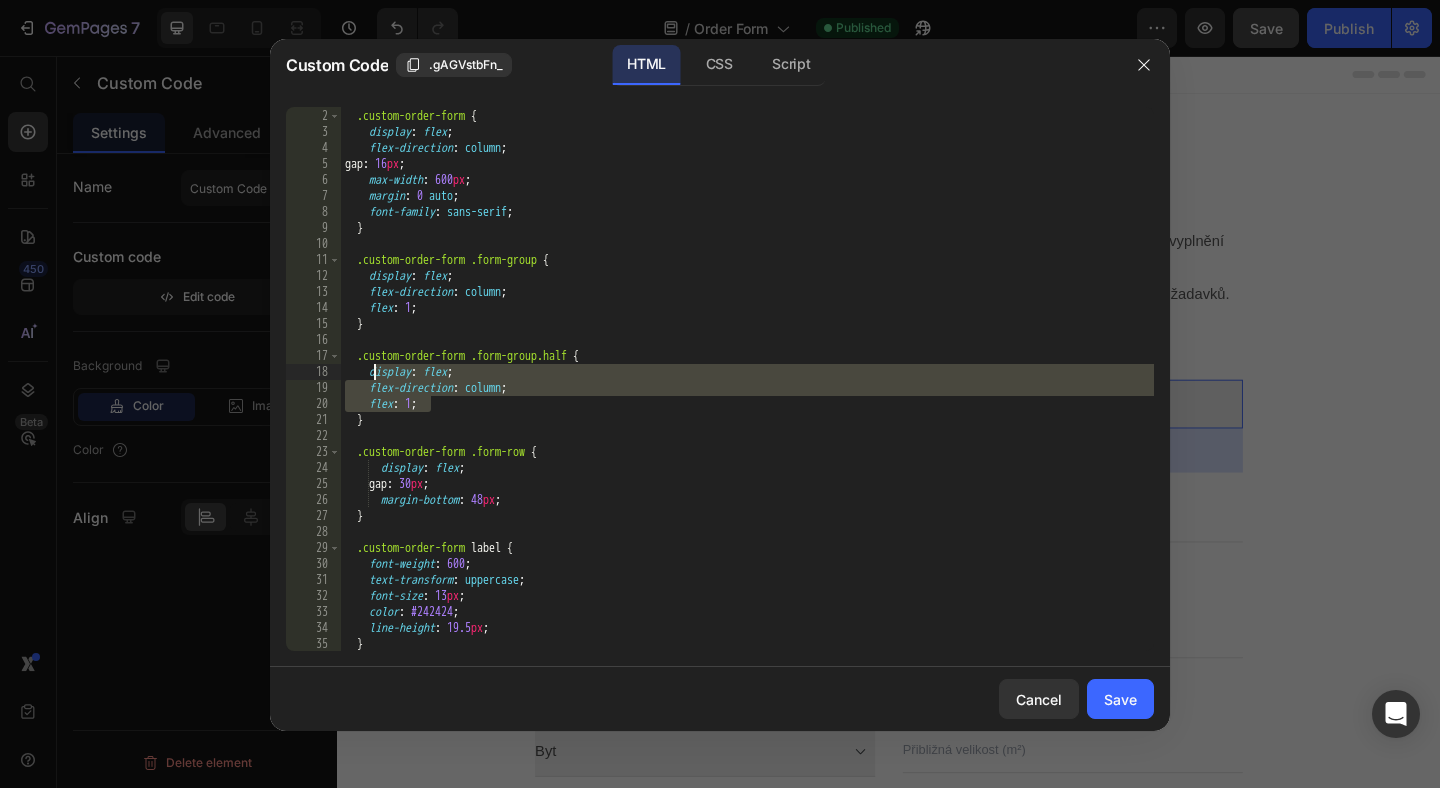 drag, startPoint x: 440, startPoint y: 410, endPoint x: 375, endPoint y: 374, distance: 74.30343 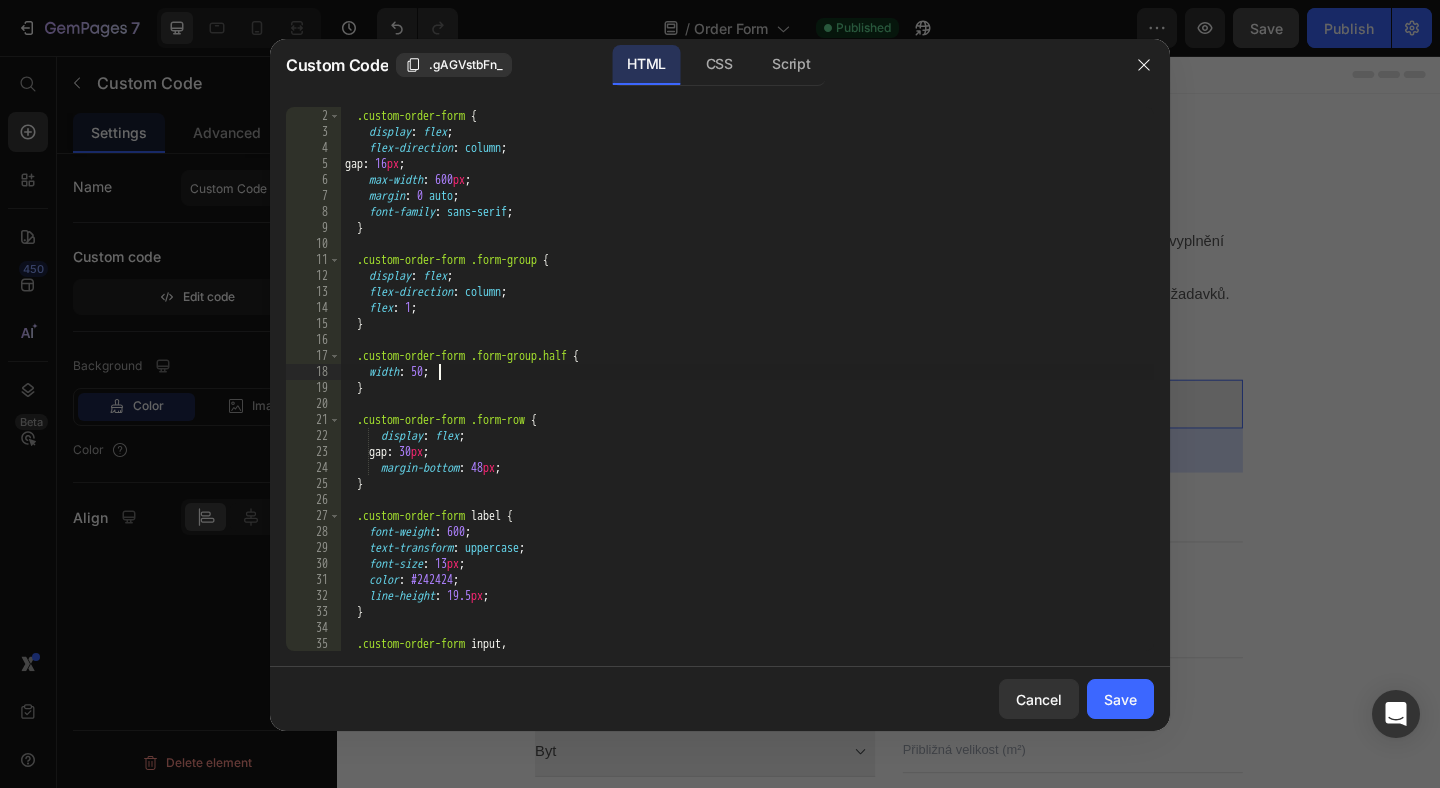 scroll, scrollTop: 0, scrollLeft: 7, axis: horizontal 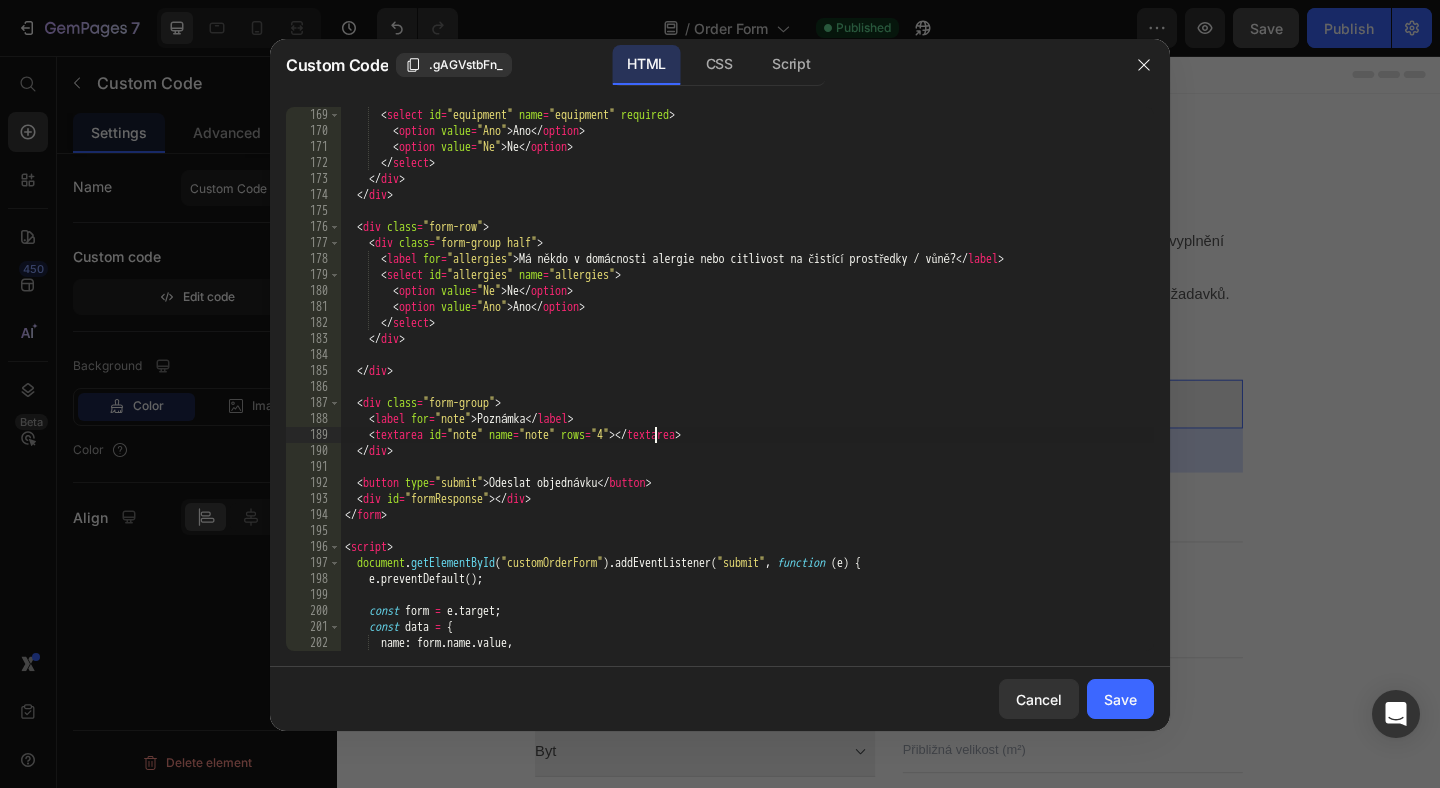click on "< label   for = "equipment" > Chcete, abychom použili Vaše vlastní čistící prostředky a vybavení? </ label >         < select   id = "equipment"   name = "equipment"   required >           < option   value = "Ano" > Ano </ option >           < option   value = "Ne" > Ne </ option >         </ select >      </ div >    </ div >       < div   class = "form-row" >      < div   class = "form-group half" >         < label   for = "allergies" > Má někdo v domácnosti alergie nebo citlivost na čistící prostředky / vůně? </ label >         < select   id = "allergies"   name = "allergies" >           < option   value = "Ne" > Ne </ option >           < option   value = "Ano" > Ano </ option >         </ select >      </ div >         </ div >       < div   class = "form-group" >      < label   for = "note" > Poznámka </ label >      < textarea   id = "note"   name = "note"   rows = "4" > </ textarea >    </ div >    < button   type = "submit" > Odeslat objednávku </ button >    < div   id = >" at bounding box center (747, 379) 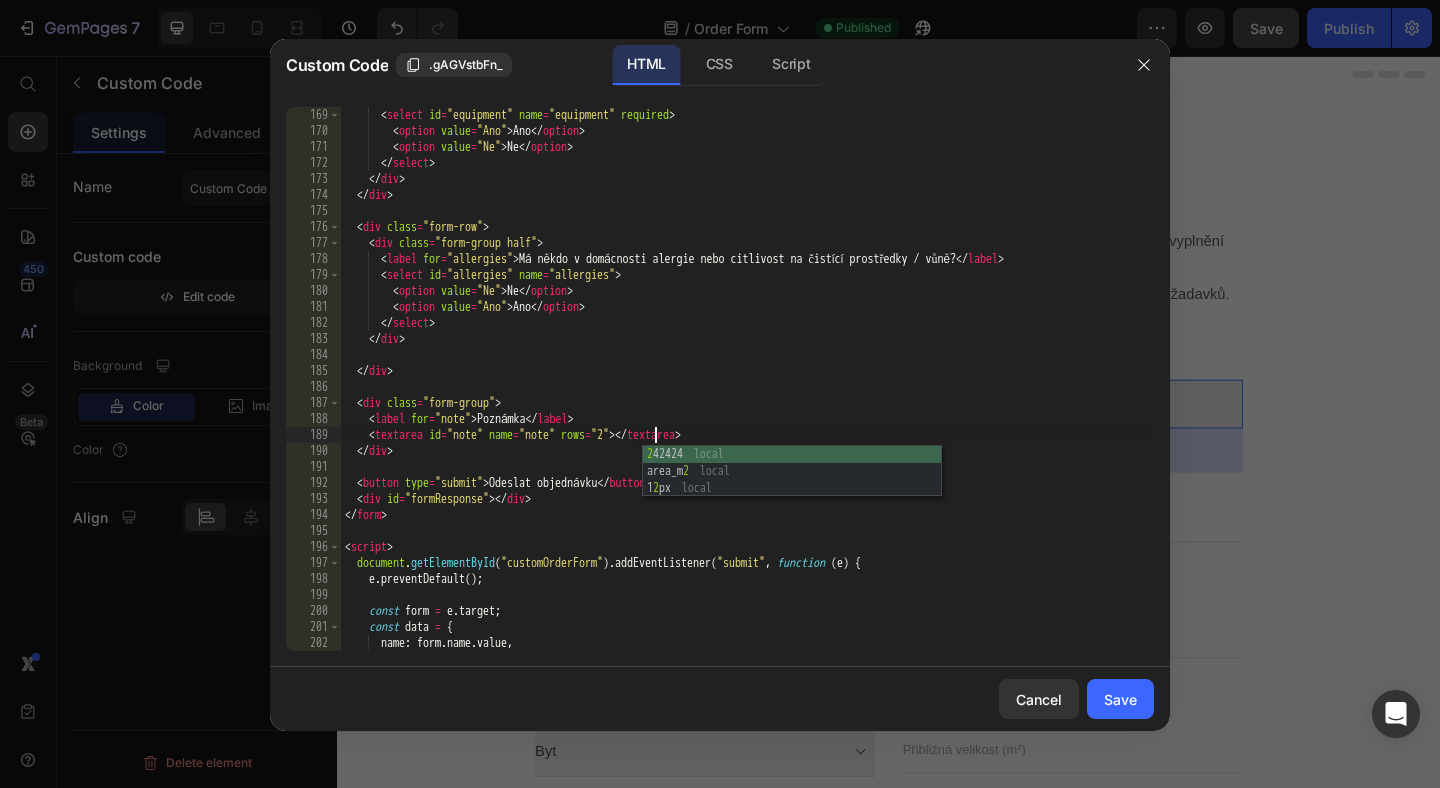 click on "< label   for = "equipment" > Chcete, abychom použili Vaše vlastní čistící prostředky a vybavení? </ label >         < select   id = "equipment"   name = "equipment"   required >           < option   value = "Ano" > Ano </ option >           < option   value = "Ne" > Ne </ option >         </ select >      </ div >    </ div >       < div   class = "form-row" >      < div   class = "form-group half" >         < label   for = "allergies" > Má někdo v domácnosti alergie nebo citlivost na čistící prostředky / vůně? </ label >         < select   id = "allergies"   name = "allergies" >           < option   value = "Ne" > Ne </ option >           < option   value = "Ano" > Ano </ option >         </ select >      </ div >         </ div >       < div   class = "form-group" >      < label   for = "note" > Poznámka </ label >      < textarea   id = "note"   name = "note"   rows = "2" > </ textarea >    </ div >    < button   type = "submit" > Odeslat objednávku </ button >    < div   id = >" at bounding box center (747, 379) 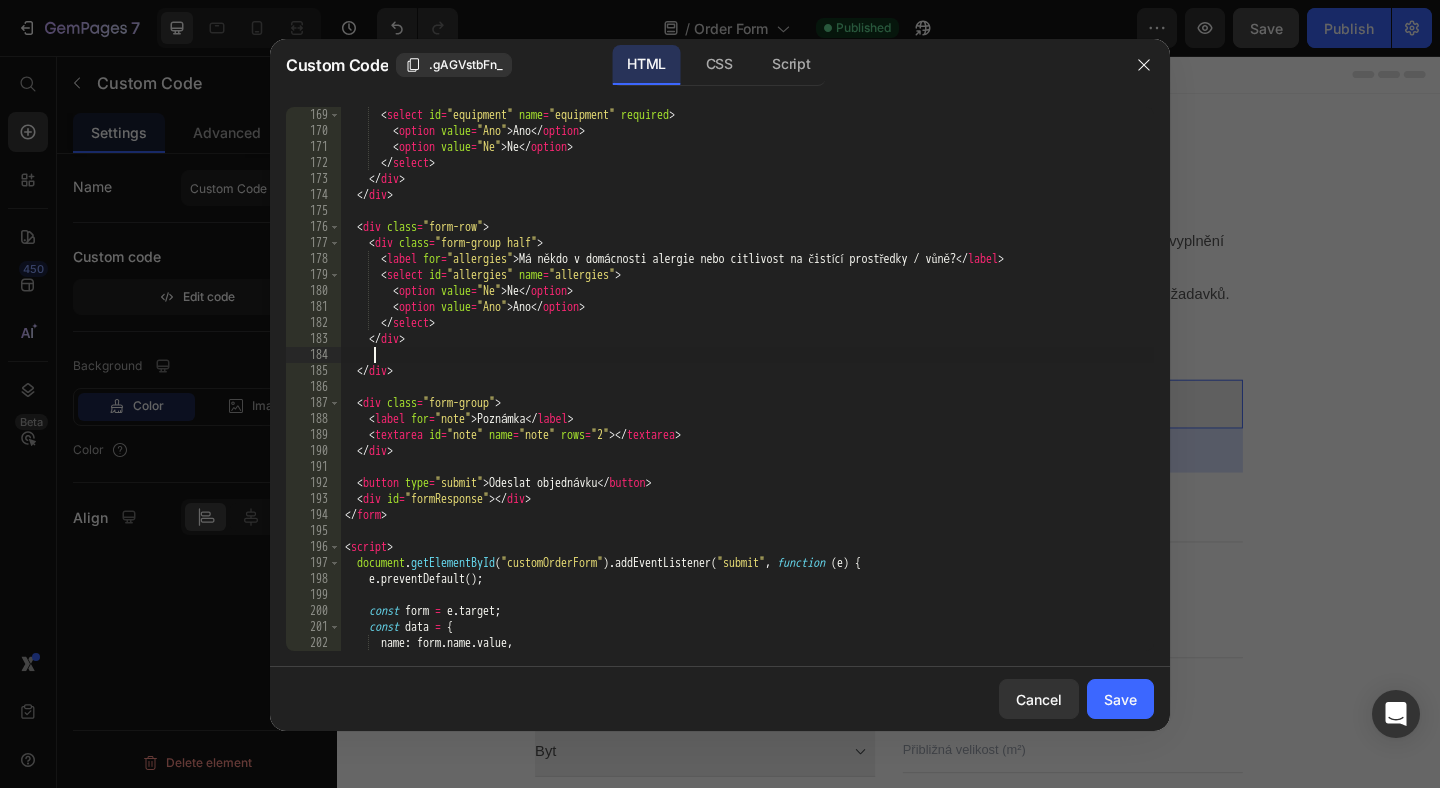 scroll, scrollTop: 0, scrollLeft: 1, axis: horizontal 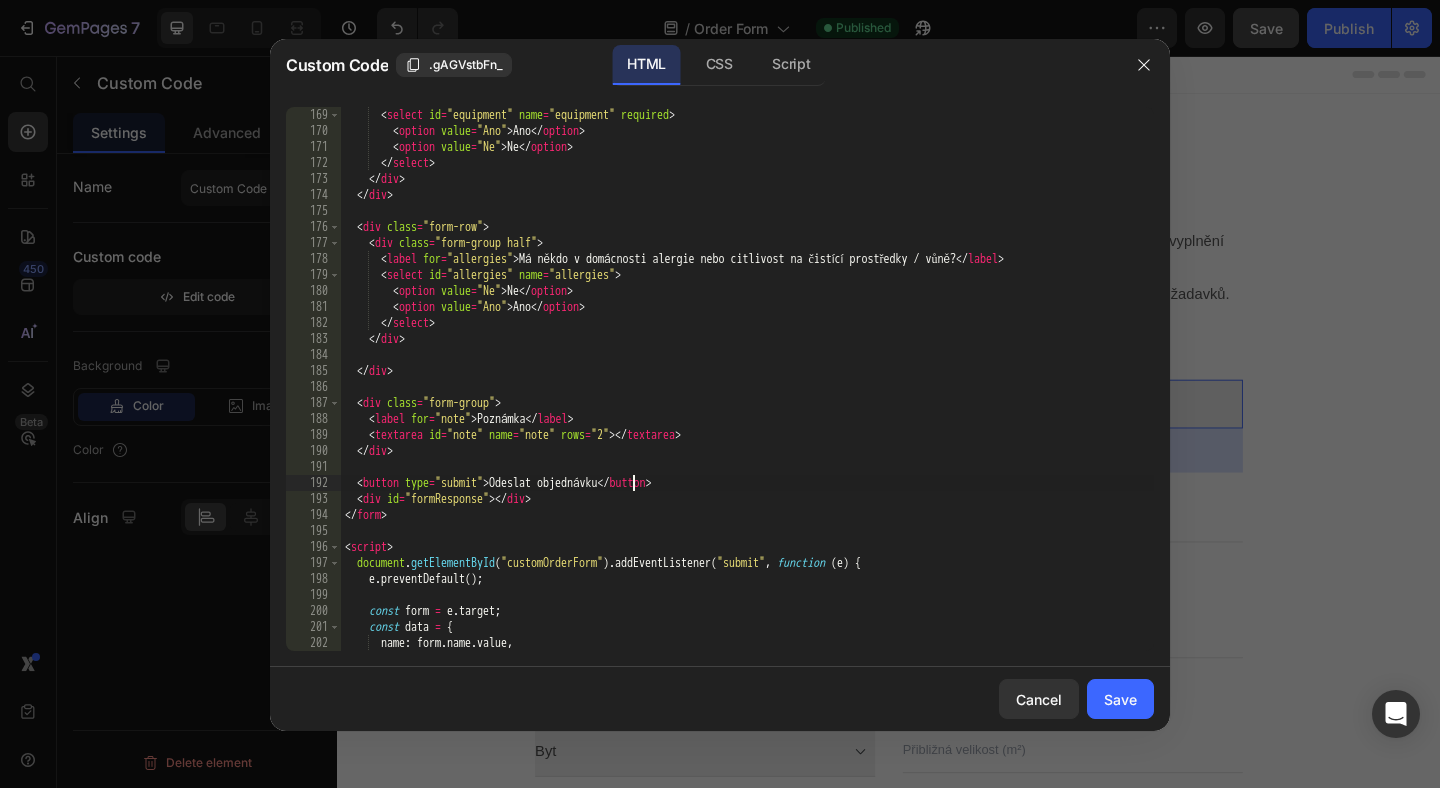 click on "< label   for = "equipment" > Chcete, abychom použili Vaše vlastní čistící prostředky a vybavení? </ label >         < select   id = "equipment"   name = "equipment"   required >           < option   value = "Ano" > Ano </ option >           < option   value = "Ne" > Ne </ option >         </ select >      </ div >    </ div >       < div   class = "form-row" >      < div   class = "form-group half" >         < label   for = "allergies" > Má někdo v domácnosti alergie nebo citlivost na čistící prostředky / vůně? </ label >         < select   id = "allergies"   name = "allergies" >           < option   value = "Ne" > Ne </ option >           < option   value = "Ano" > Ano </ option >         </ select >      </ div >         </ div >       < div   class = "form-group" >      < label   for = "note" > Poznámka </ label >      < textarea   id = "note"   name = "note"   rows = "2" > </ textarea >    </ div >    < button   type = "submit" > Odeslat objednávku </ button >    < div   id = >" at bounding box center [747, 379] 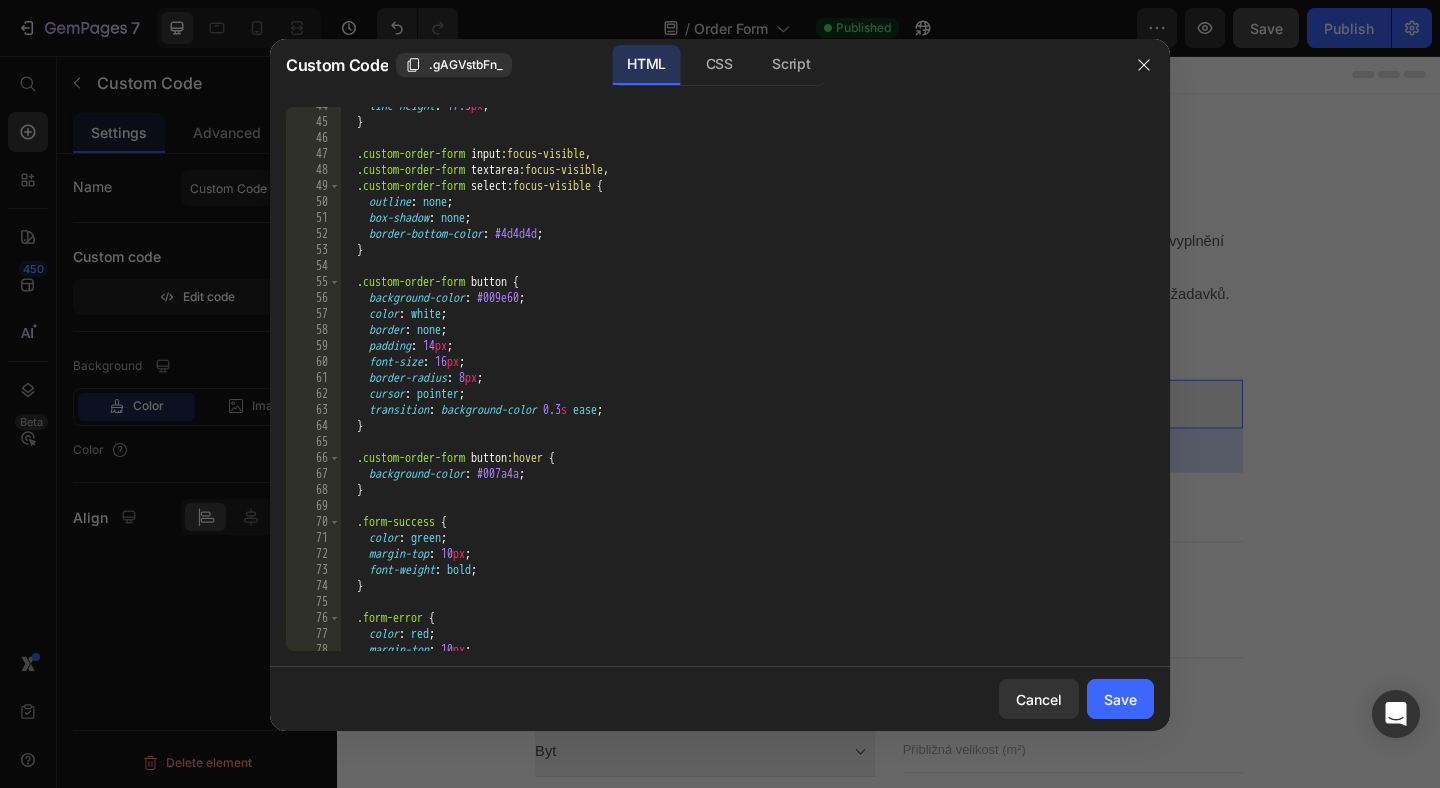 scroll, scrollTop: 704, scrollLeft: 0, axis: vertical 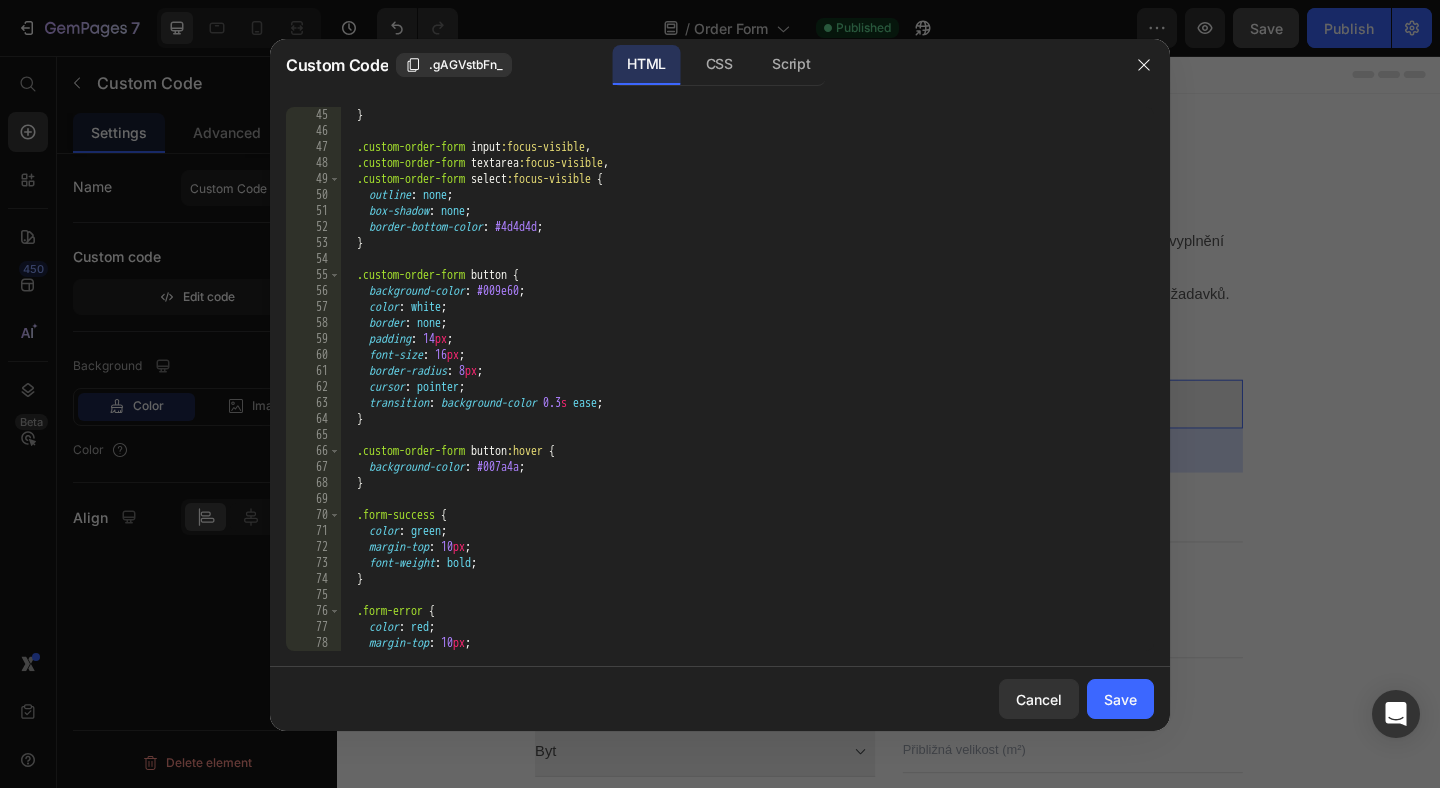 click on "line-height :   17.5 px ;    }       .custom-order-form   input :focus-visible ,    .custom-order-form   textarea :focus-visible ,    .custom-order-form   select :focus-visible   {      outline :   none ;      box-shadow :   none ;      border-bottom-color :   #4d4d4d ;    }    .custom-order-form   button   {      background-color :   #009e60 ;      color :   white ;      border :   none ;      padding :   14 px ;      font-size :   16 px ;      border-radius :   8 px ;      cursor :   pointer ;      transition :   background-color   0.3 s   ease ;    }    .custom-order-form   button :hover   {      background-color :   #007a4a ;    }    .form-success   {      color :   green ;      margin-top :   10 px ;      font-weight :   bold ;    }    .form-error   {      color :   red ;      margin-top :   10 px ;" at bounding box center [747, 379] 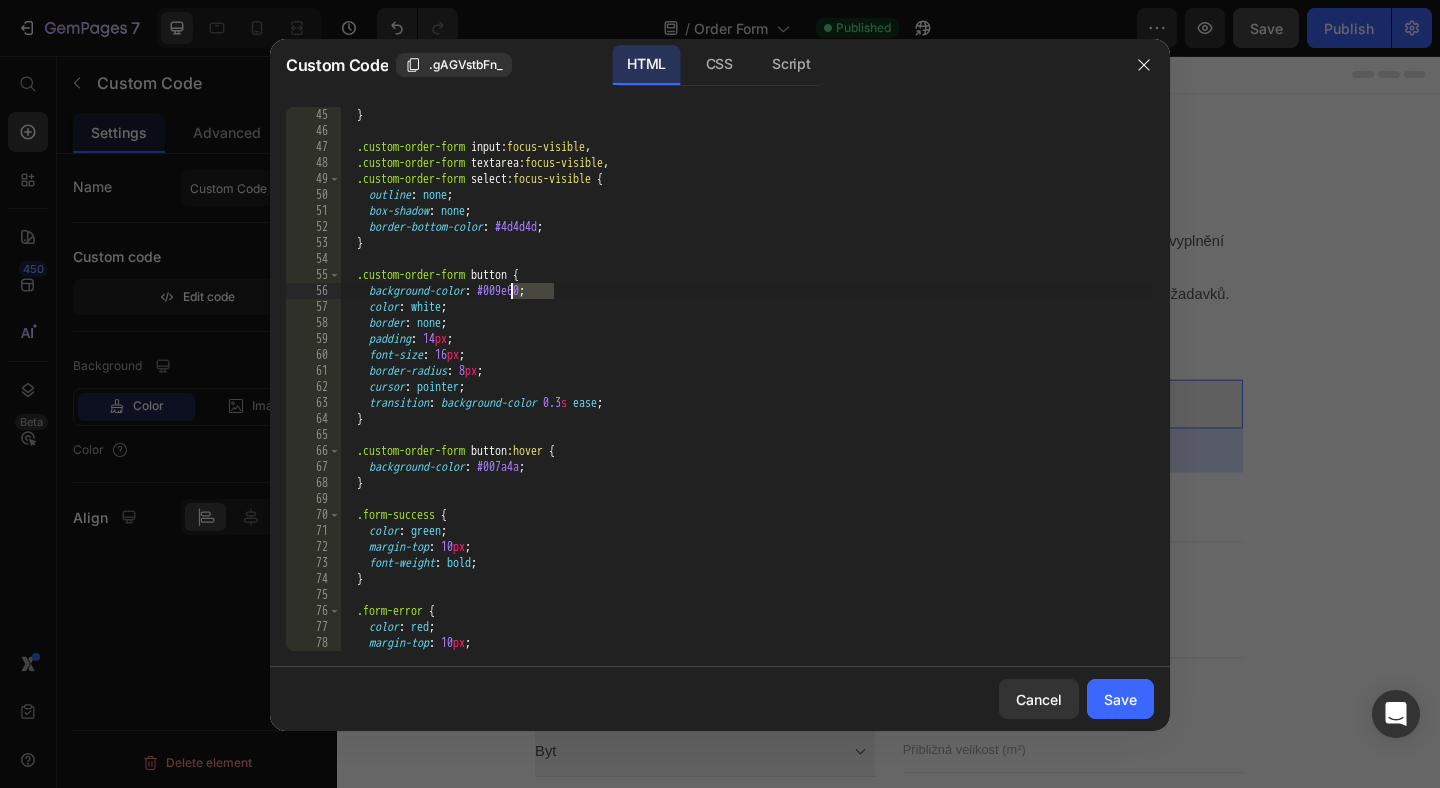 paste on "#15b7b9" 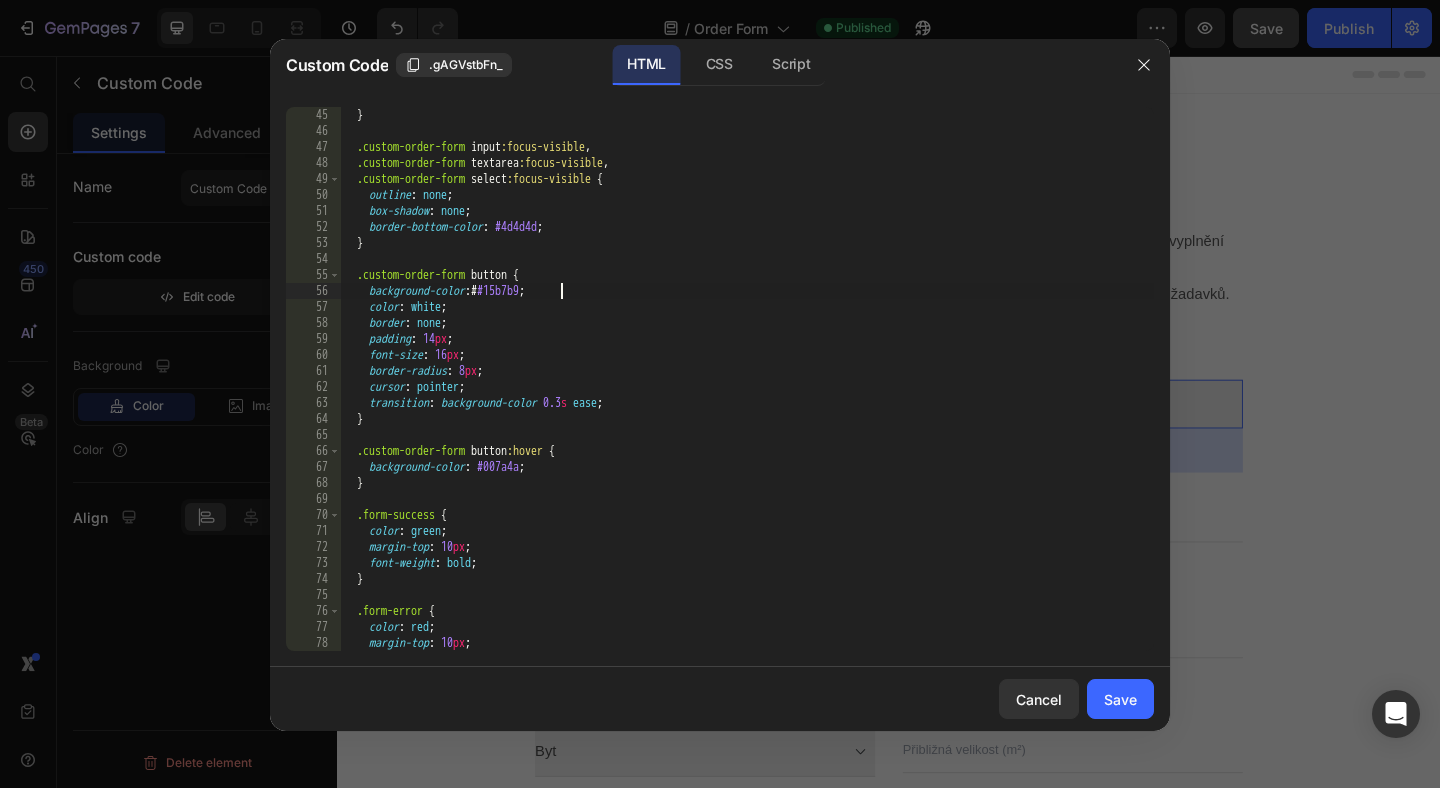 click on "line-height :   17.5 px ;    }       .custom-order-form   input :focus-visible ,    .custom-order-form   textarea :focus-visible ,    .custom-order-form   select :focus-visible   {      outline :   none ;      box-shadow :   none ;      border-bottom-color :   #4d4d4d ;    }    .custom-order-form   button   {      background-color :  # #15b7b9 ;      color :   white ;      border :   none ;      padding :   14 px ;      font-size :   16 px ;      border-radius :   8 px ;      cursor :   pointer ;      transition :   background-color   0.3 s   ease ;    }    .custom-order-form   button :hover   {      background-color :   #007a4a ;    }    .form-success   {      color :   green ;      margin-top :   10 px ;      font-weight :   bold ;    }    .form-error   {      color :   red ;      margin-top :   10 px ;" at bounding box center [747, 379] 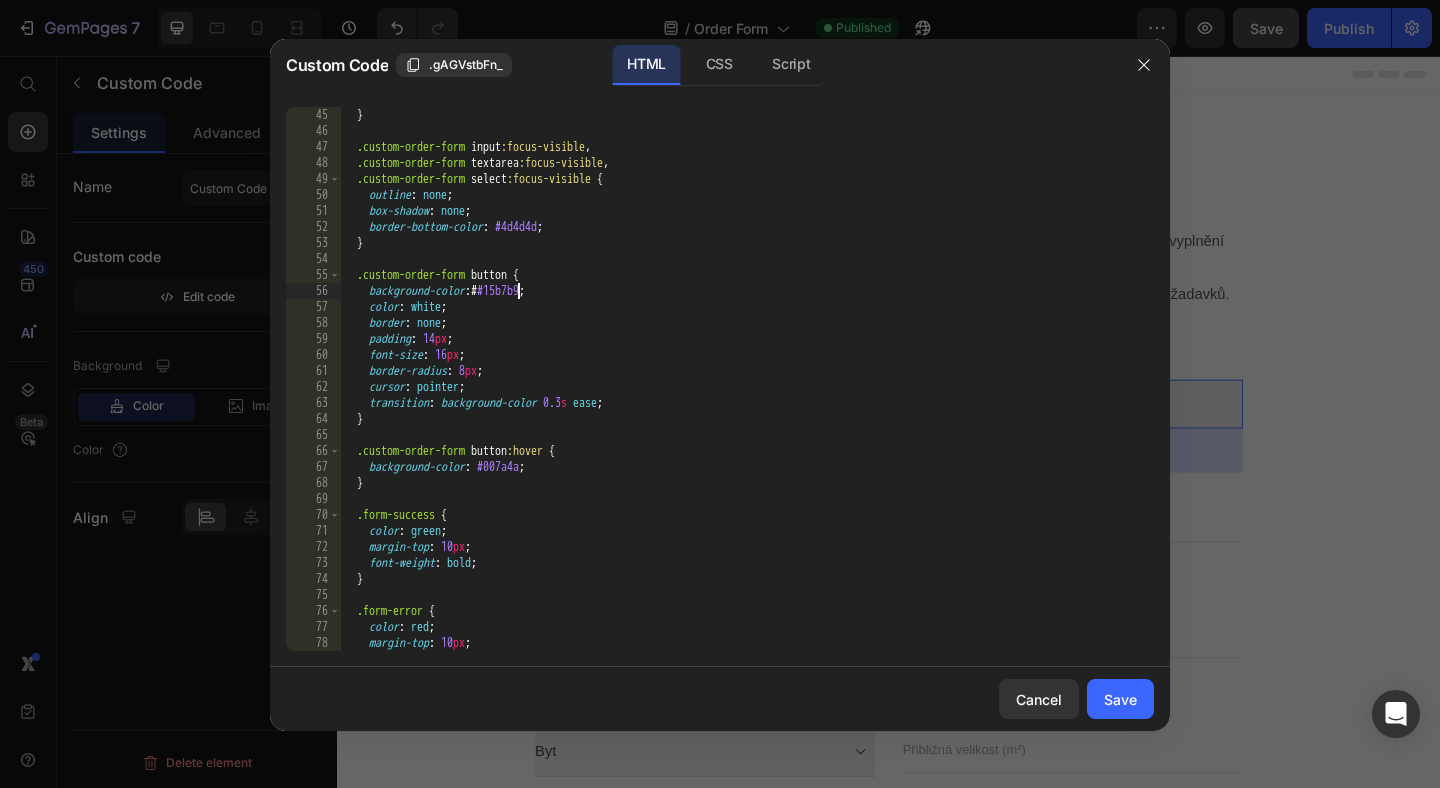 click on "line-height :   17.5 px ;    }       .custom-order-form   input :focus-visible ,    .custom-order-form   textarea :focus-visible ,    .custom-order-form   select :focus-visible   {      outline :   none ;      box-shadow :   none ;      border-bottom-color :   #4d4d4d ;    }    .custom-order-form   button   {      background-color :  # #15b7b9 ;      color :   white ;      border :   none ;      padding :   14 px ;      font-size :   16 px ;      border-radius :   8 px ;      cursor :   pointer ;      transition :   background-color   0.3 s   ease ;    }    .custom-order-form   button :hover   {      background-color :   #007a4a ;    }    .form-success   {      color :   green ;      margin-top :   10 px ;      font-weight :   bold ;    }    .form-error   {      color :   red ;      margin-top :   10 px ;" at bounding box center (747, 379) 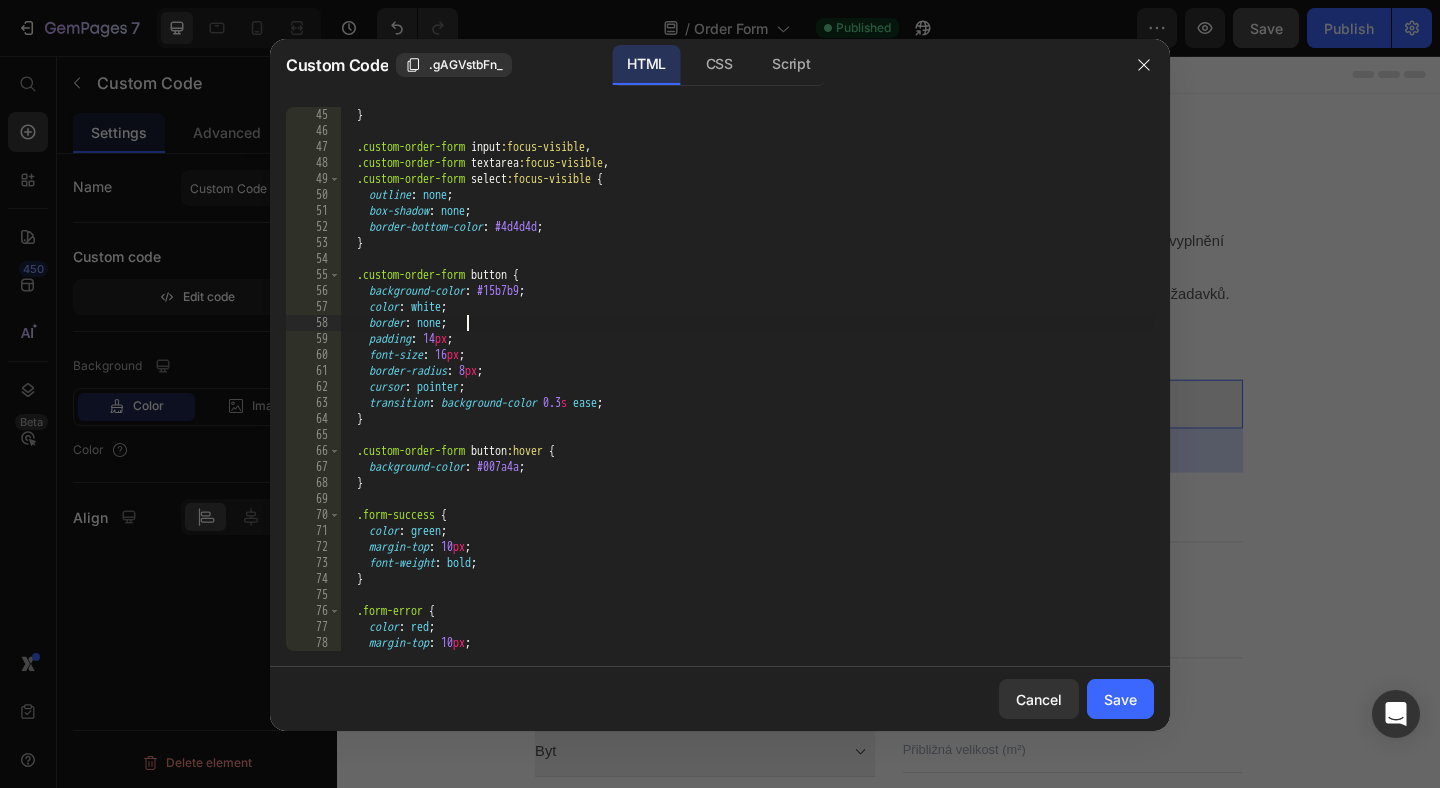 click on "line-height :   17.5 px ;    }       .custom-order-form   input :focus-visible ,    .custom-order-form   textarea :focus-visible ,    .custom-order-form   select :focus-visible   {      outline :   none ;      box-shadow :   none ;      border-bottom-color :   #4d4d4d ;    }    .custom-order-form   button   {      background-color :   #15b7b9 ;      color :   white ;      border :   none ;      padding :   14 px ;      font-size :   16 px ;      border-radius :   8 px ;      cursor :   pointer ;      transition :   background-color   0.3 s   ease ;    }    .custom-order-form   button :hover   {      background-color :   #007a4a ;    }    .form-success   {      color :   green ;      margin-top :   10 px ;      font-weight :   bold ;    }    .form-error   {      color :   red ;      margin-top :   10 px ;" at bounding box center (747, 379) 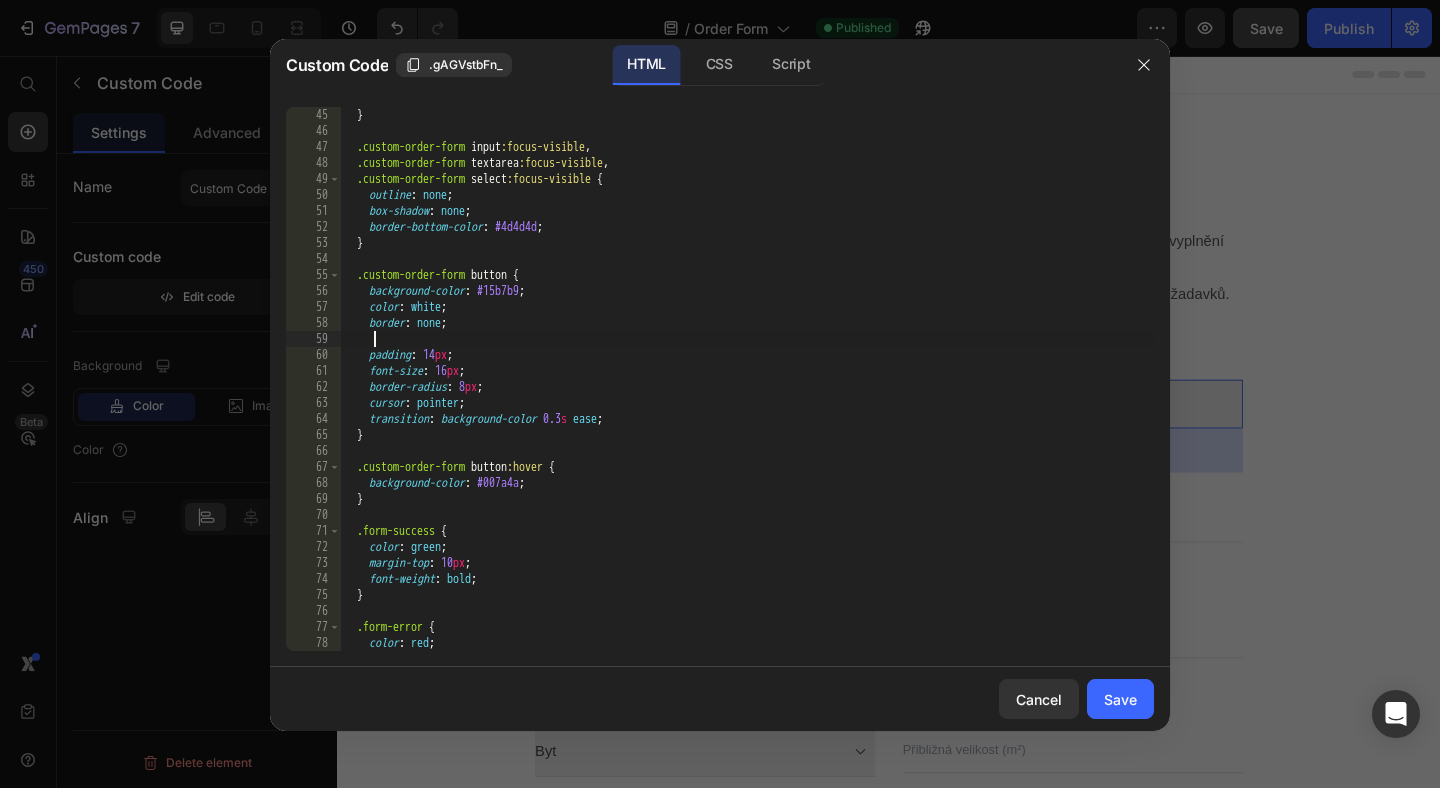 type on "o" 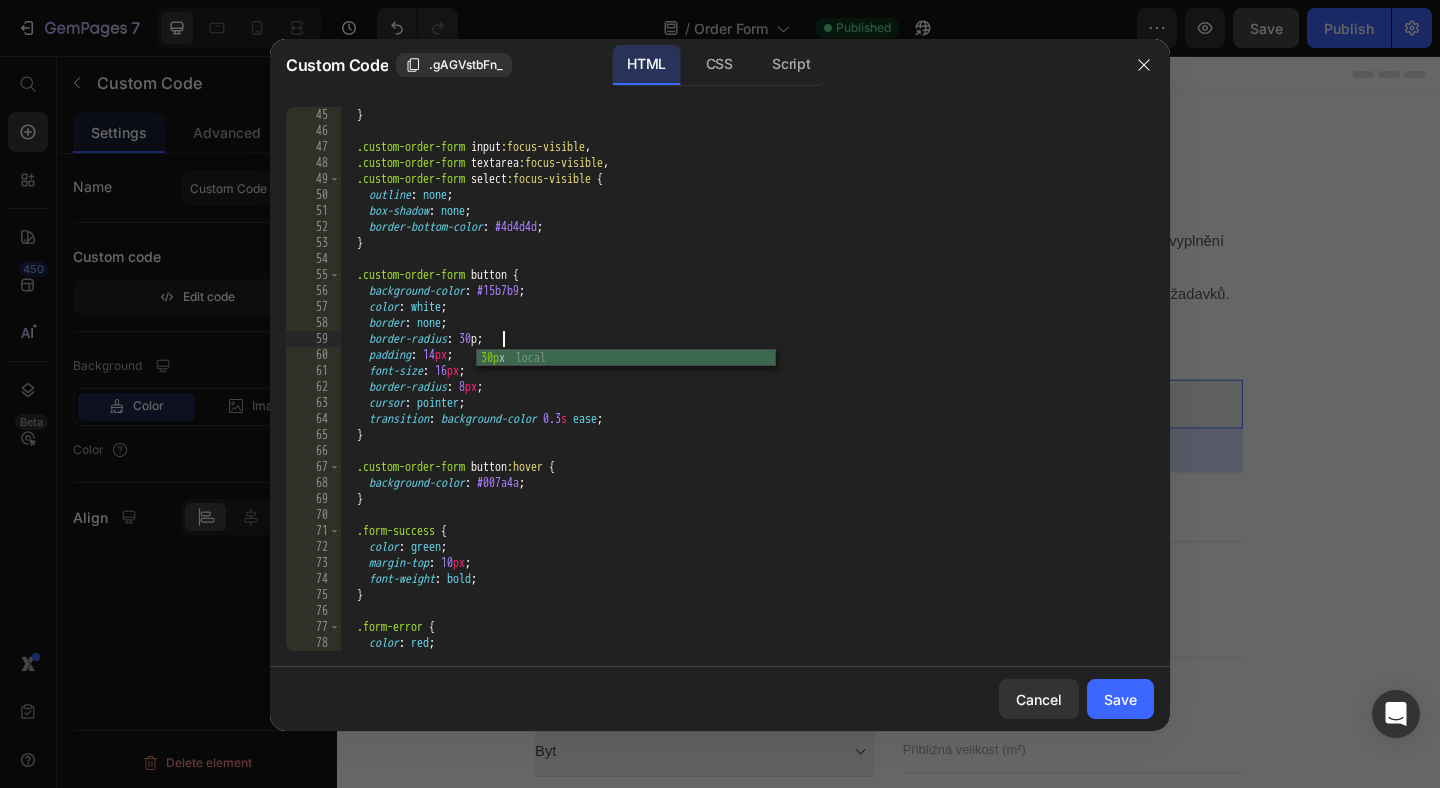 scroll, scrollTop: 0, scrollLeft: 13, axis: horizontal 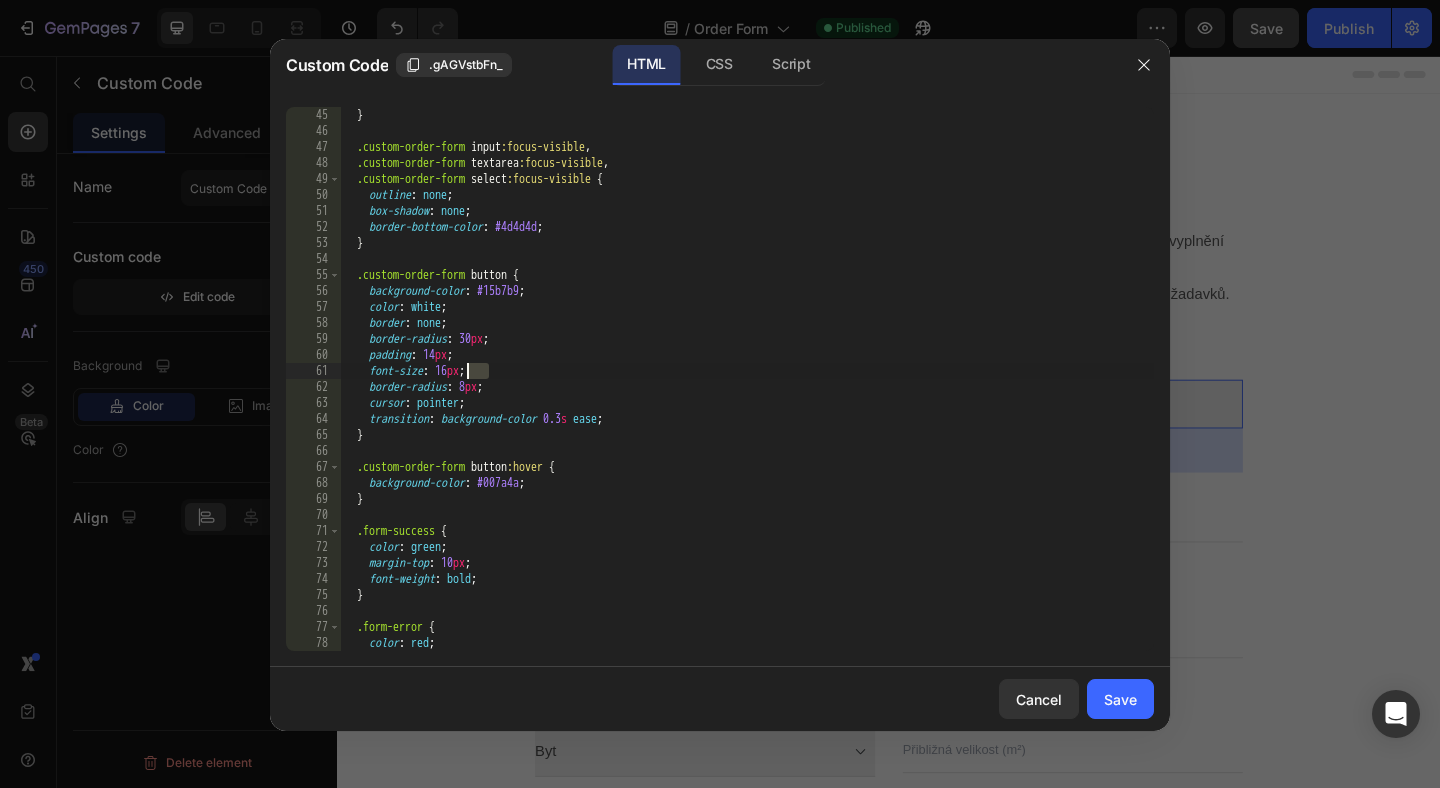 drag, startPoint x: 505, startPoint y: 372, endPoint x: 460, endPoint y: 370, distance: 45.044422 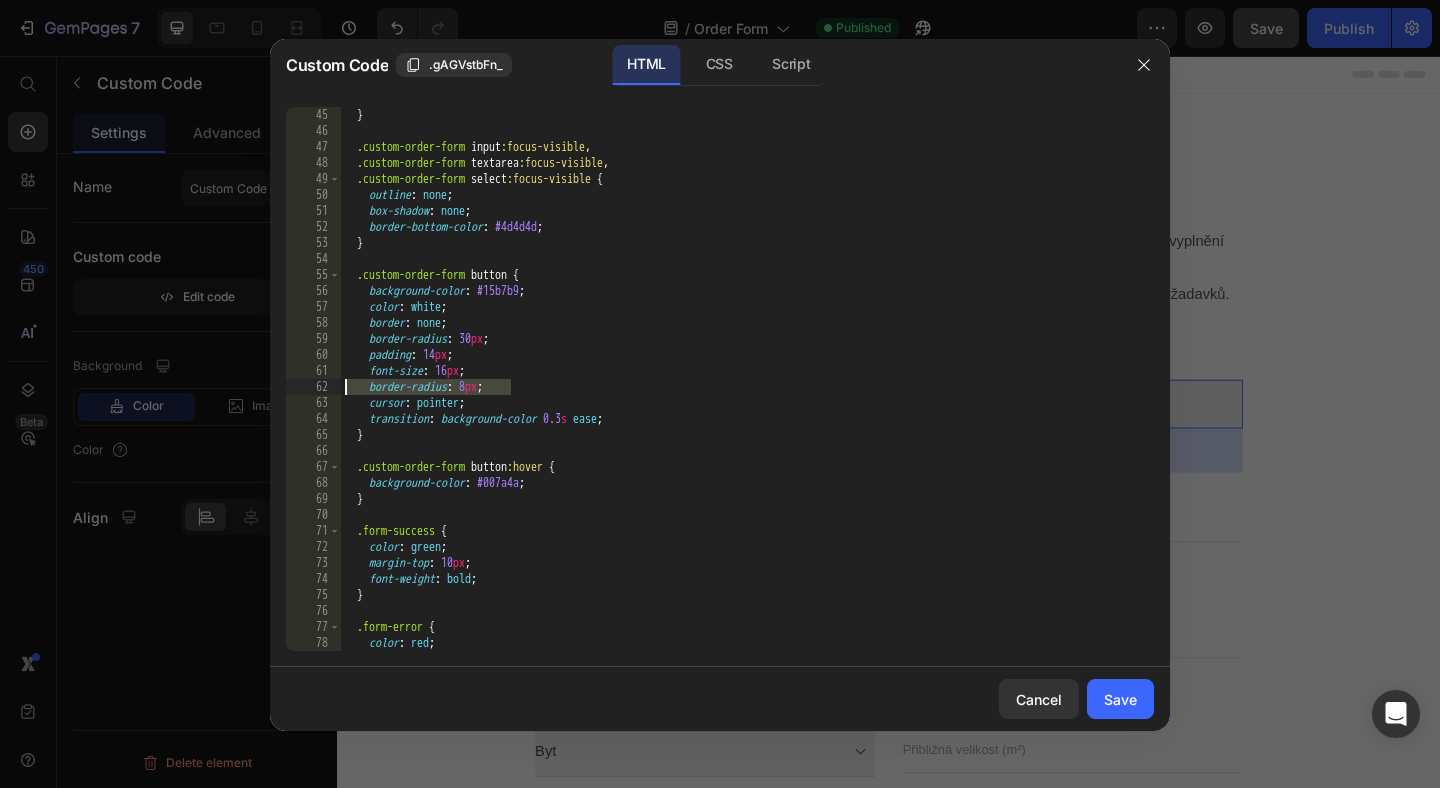 drag, startPoint x: 519, startPoint y: 388, endPoint x: 242, endPoint y: 388, distance: 277 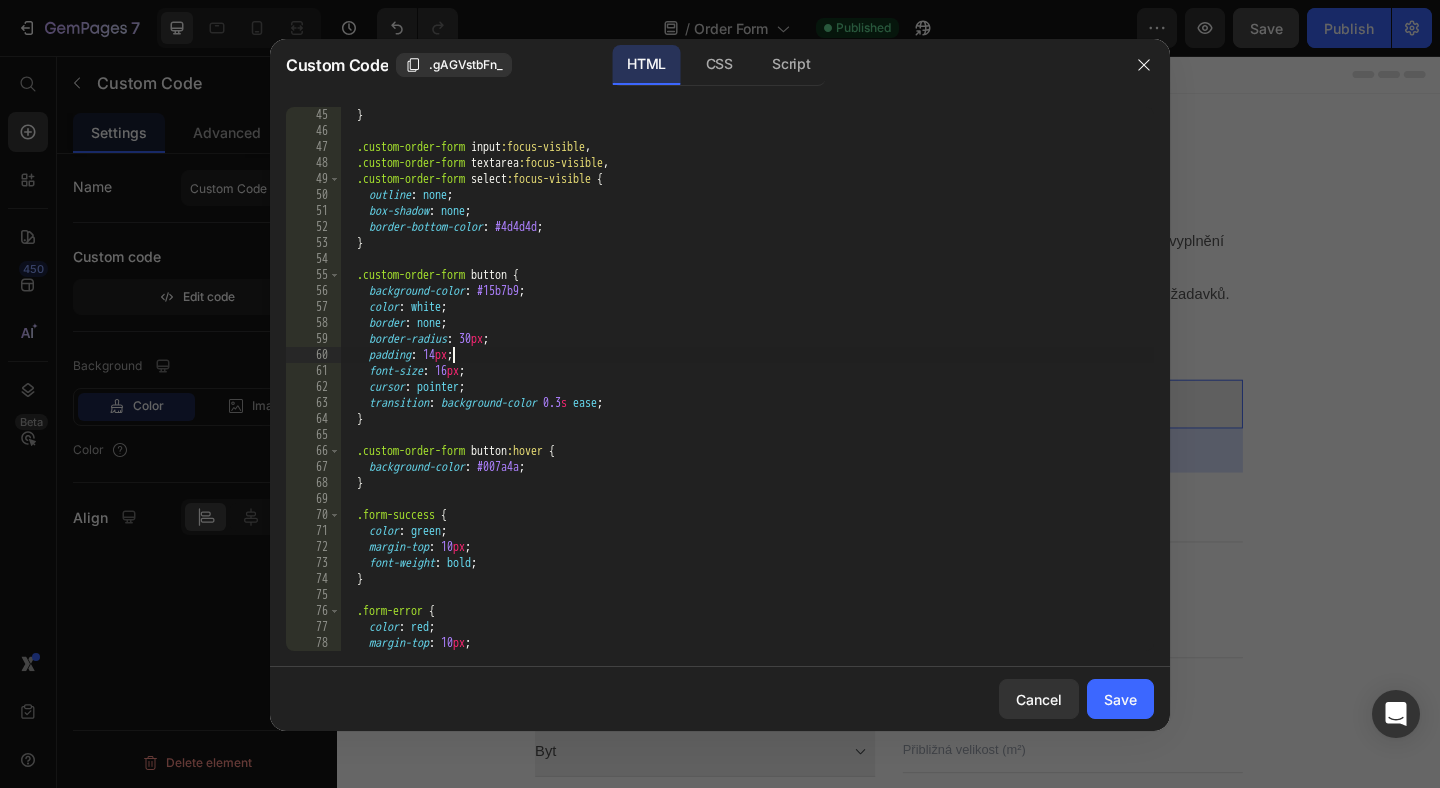 click on "line-height :   17.5 px ;    }       .custom-order-form   input :focus-visible ,    .custom-order-form   textarea :focus-visible ,    .custom-order-form   select :focus-visible   {      outline :   none ;      box-shadow :   none ;      border-bottom-color :   #4d4d4d ;    }    .custom-order-form   button   {      background-color :   #15b7b9 ;      color :   white ;      border :   none ;      border-radius :   30 px ;      padding :   14 px ;      font-size :   16 px ;      cursor :   pointer ;      transition :   background-color   0.3 s   ease ;    }    .custom-order-form   button :hover   {      background-color :   #007a4a ;    }    .form-success   {      color :   green ;      margin-top :   10 px ;      font-weight :   bold ;    }    .form-error   {      color :   red ;      margin-top :   10 px ;" at bounding box center (747, 379) 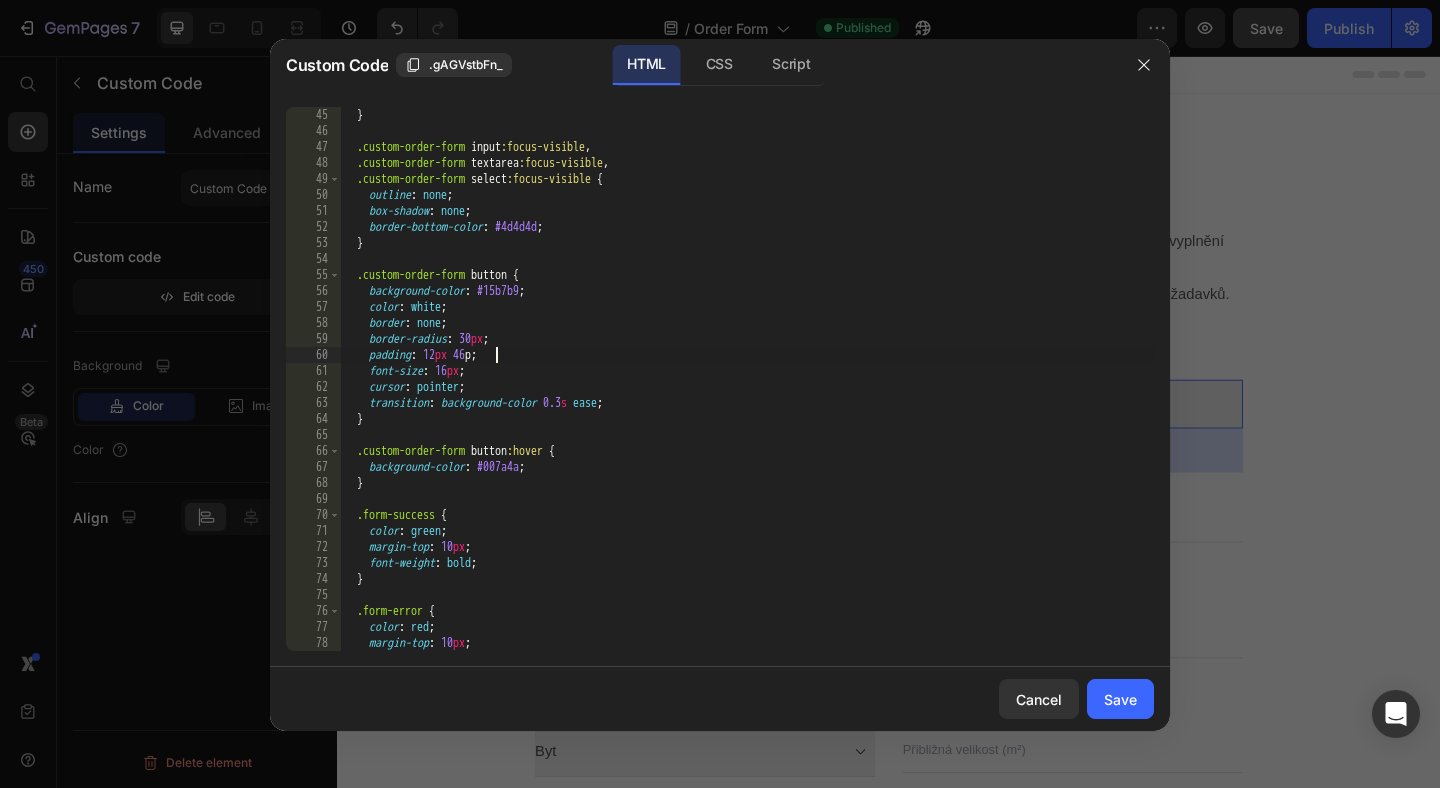 scroll, scrollTop: 0, scrollLeft: 12, axis: horizontal 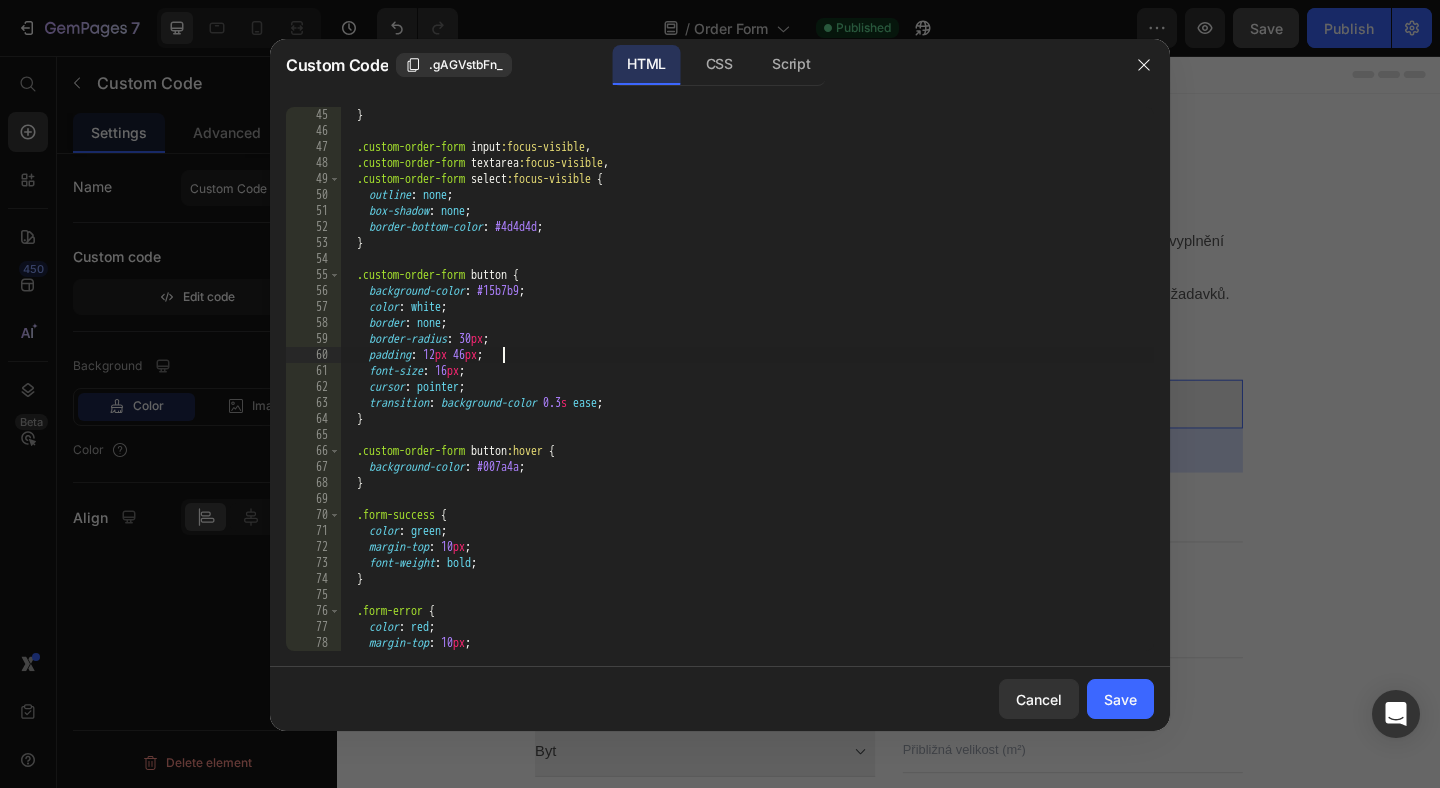 click on "line-height :   17.5 px ;    }       .custom-order-form   input :focus-visible ,    .custom-order-form   textarea :focus-visible ,    .custom-order-form   select :focus-visible   {      outline :   none ;      box-shadow :   none ;      border-bottom-color :   #4d4d4d ;    }    .custom-order-form   button   {      background-color :   #15b7b9 ;      color :   white ;      border :   none ;      border-radius :   30 px ;      padding :   12 px   46 px ;      font-size :   16 px ;      cursor :   pointer ;      transition :   background-color   0.3 s   ease ;    }    .custom-order-form   button :hover   {      background-color :   #007a4a ;    }    .form-success   {      color :   green ;      margin-top :   10 px ;      font-weight :   bold ;    }    .form-error   {      color :   red ;      margin-top :   10 px ;" at bounding box center (747, 379) 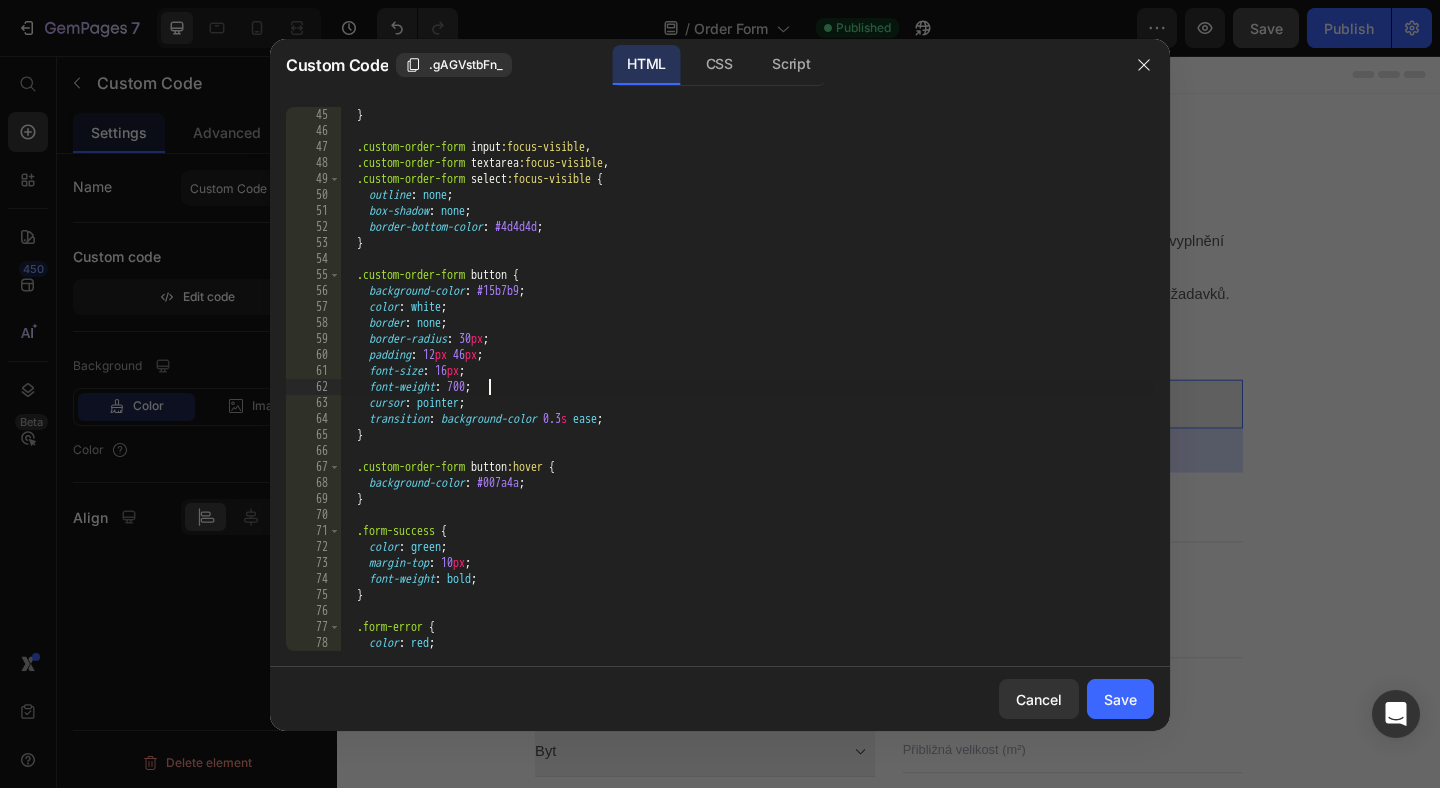 scroll, scrollTop: 0, scrollLeft: 11, axis: horizontal 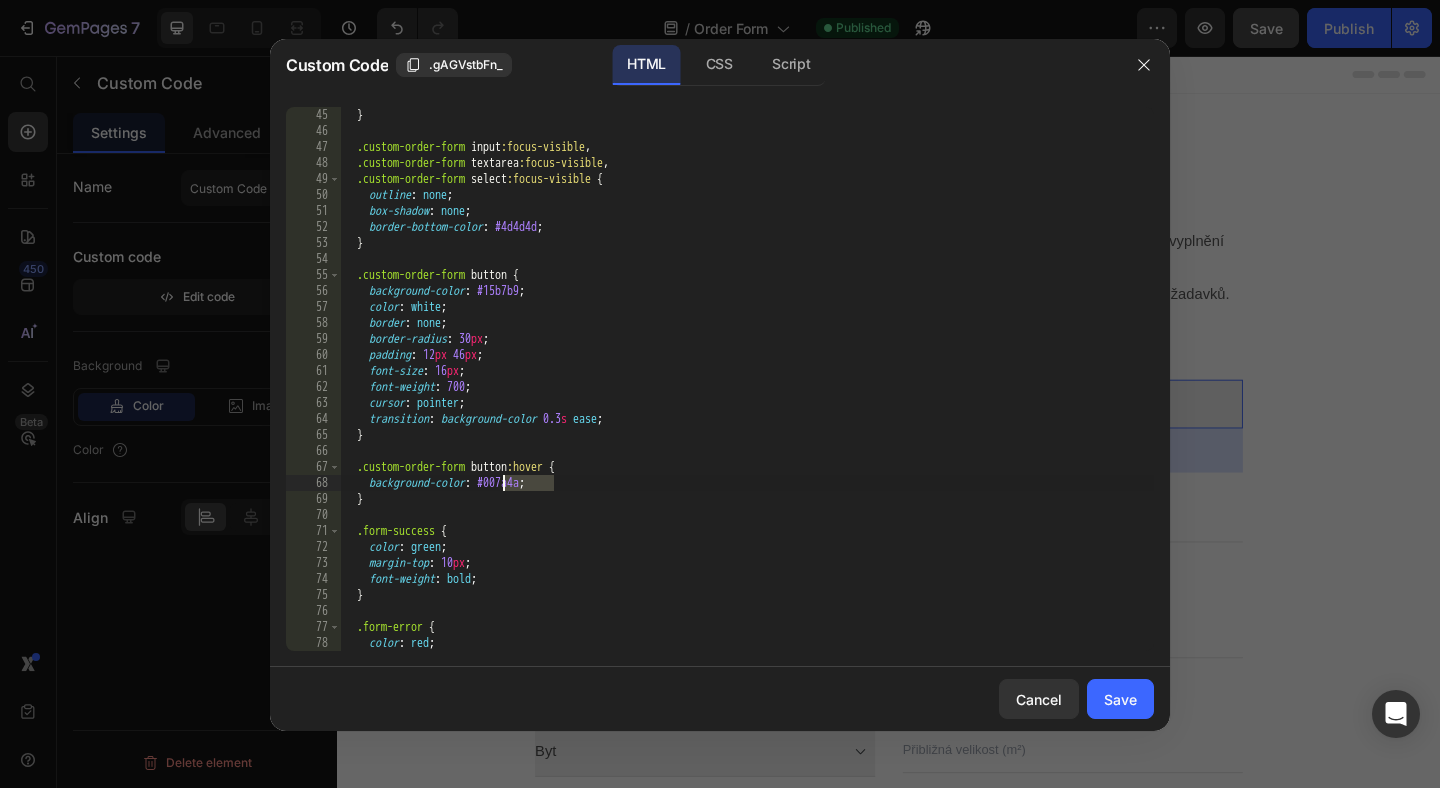 drag, startPoint x: 553, startPoint y: 485, endPoint x: 503, endPoint y: 484, distance: 50.01 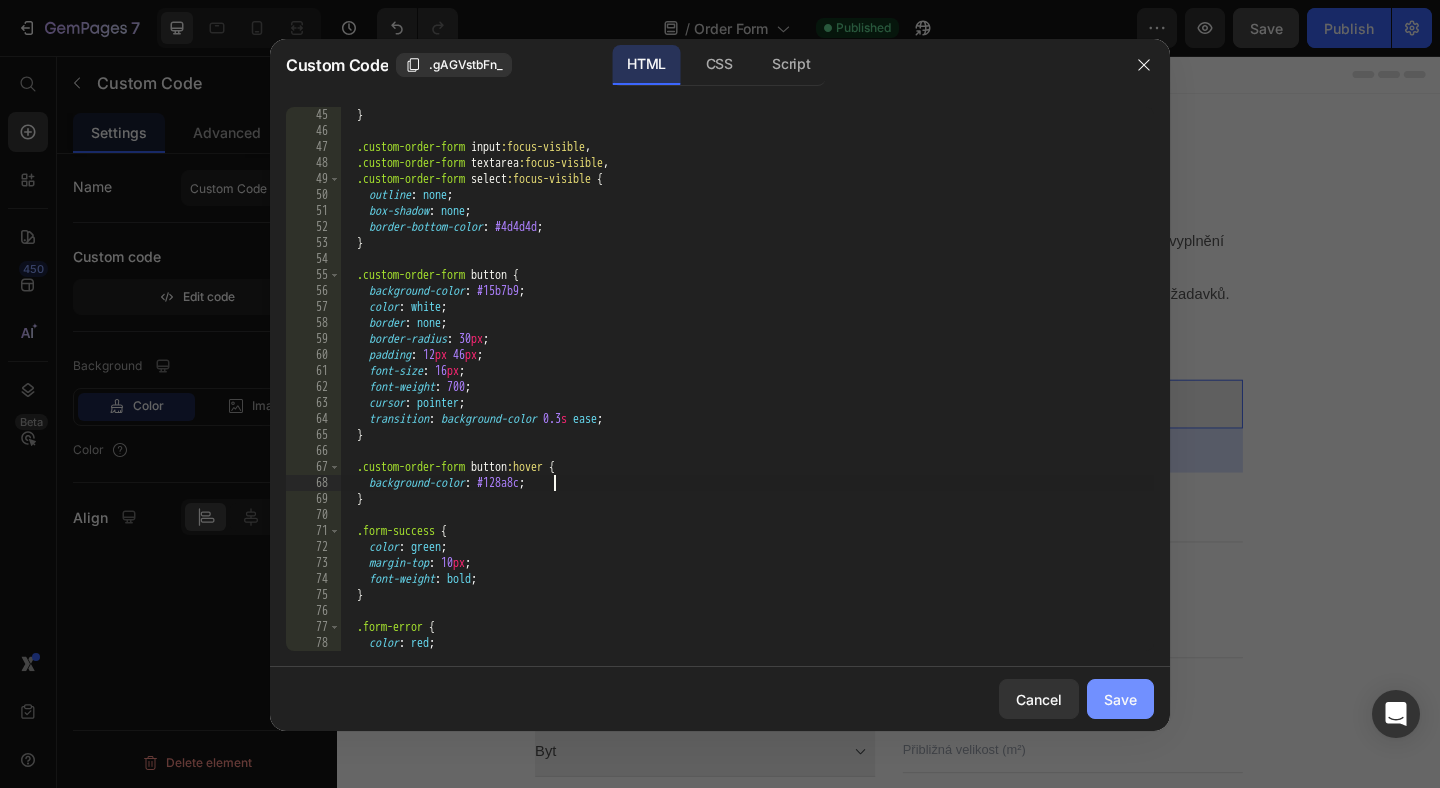click on "Save" at bounding box center (1120, 699) 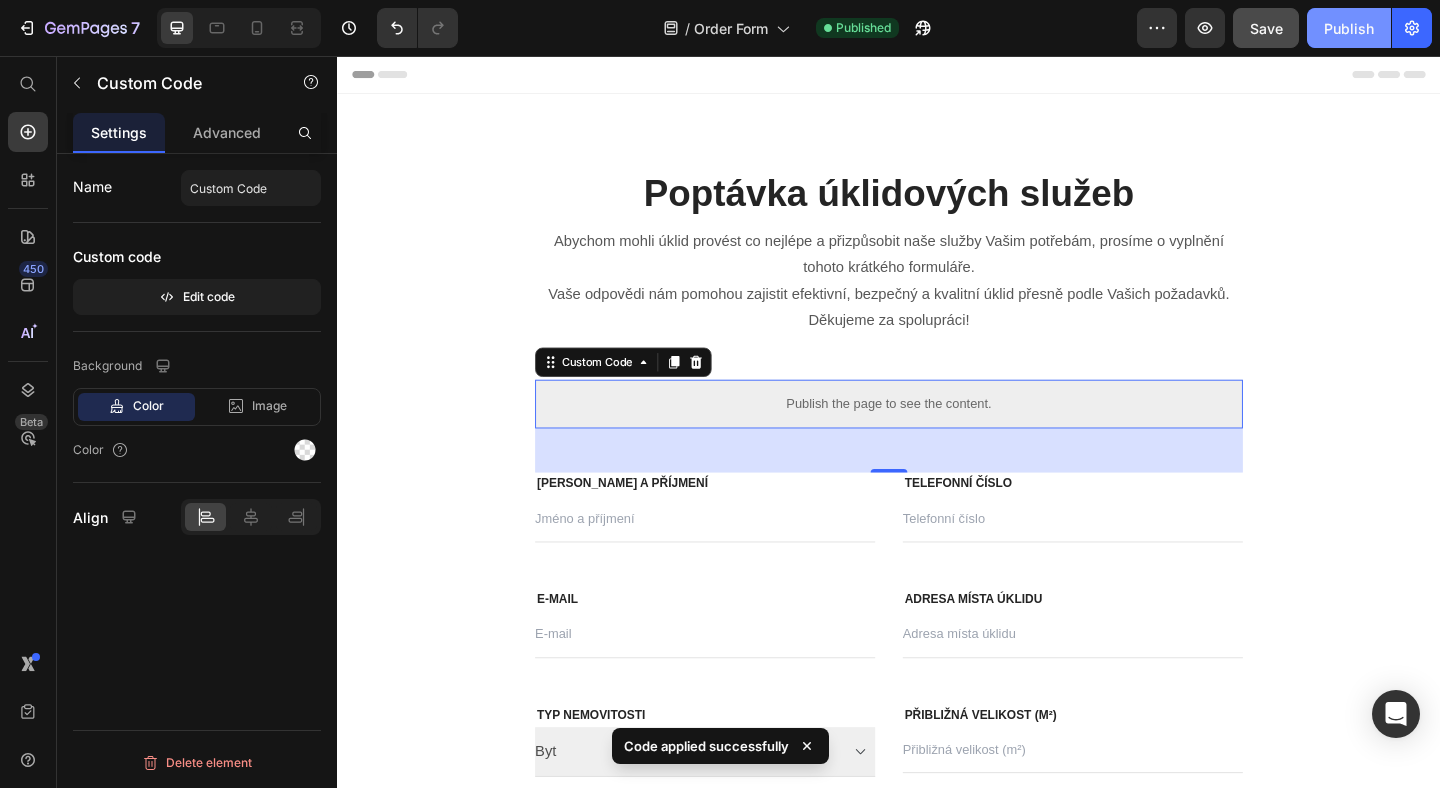 click on "Publish" at bounding box center [1349, 28] 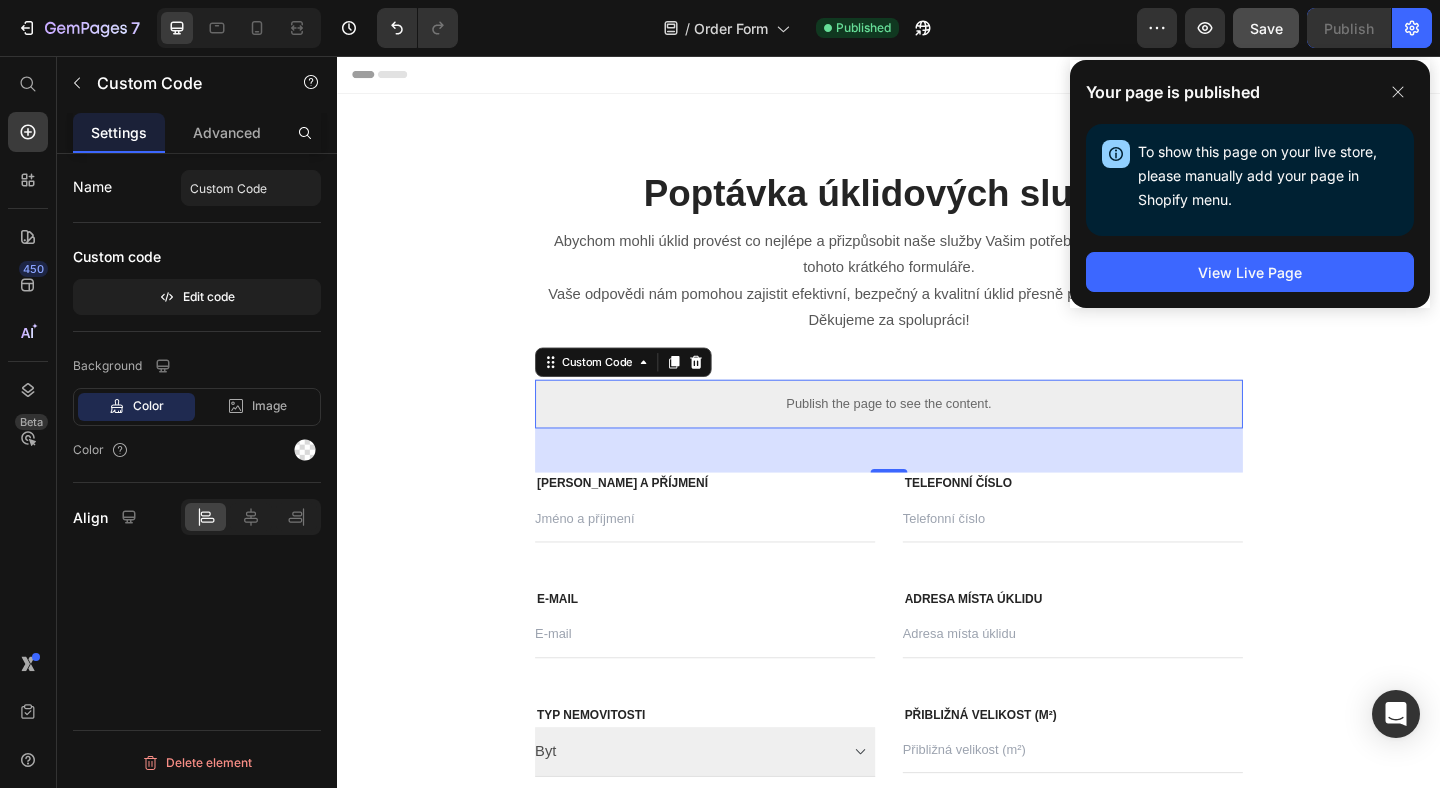 click on "Publish the page to see the content." at bounding box center (937, 434) 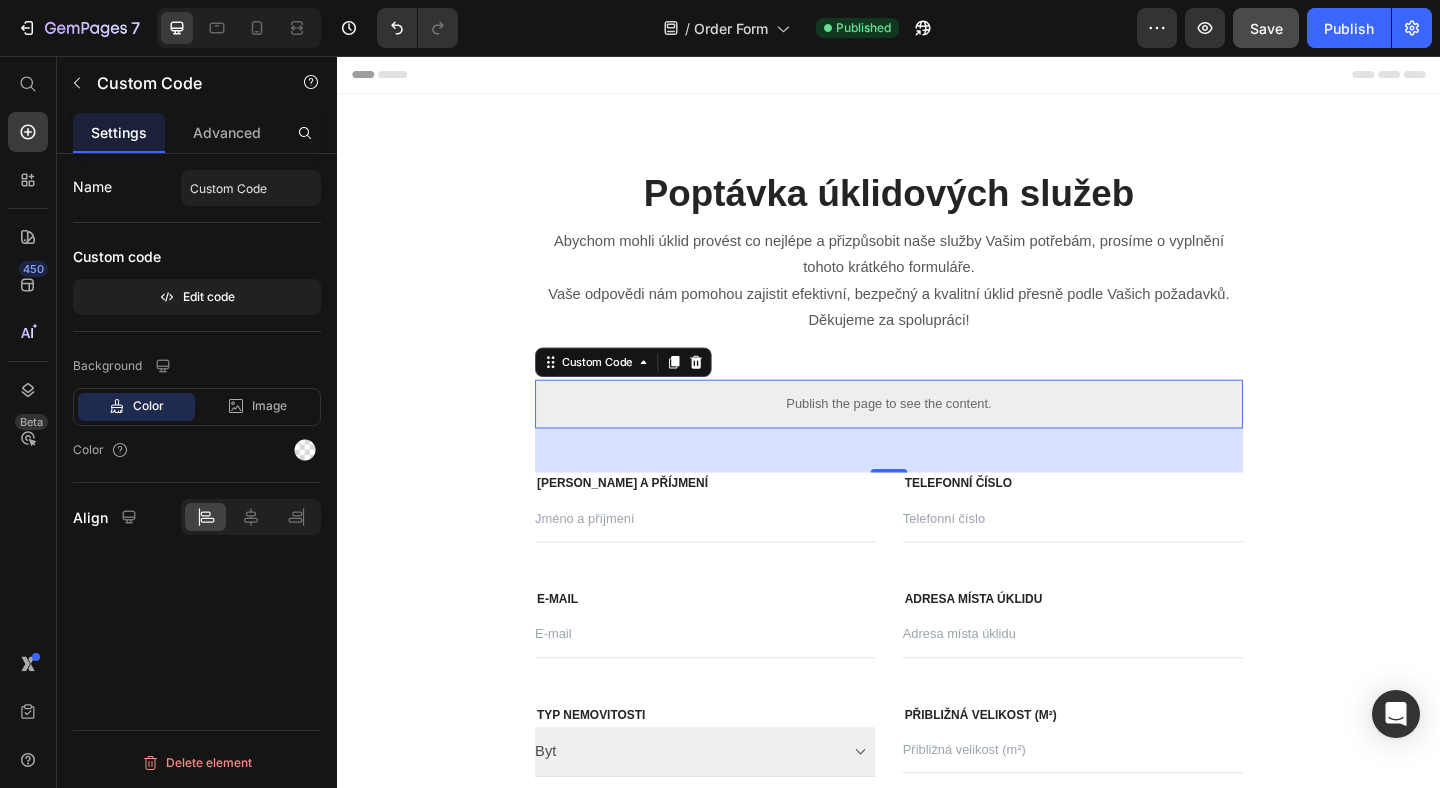 click on "Publish the page to see the content." at bounding box center [937, 434] 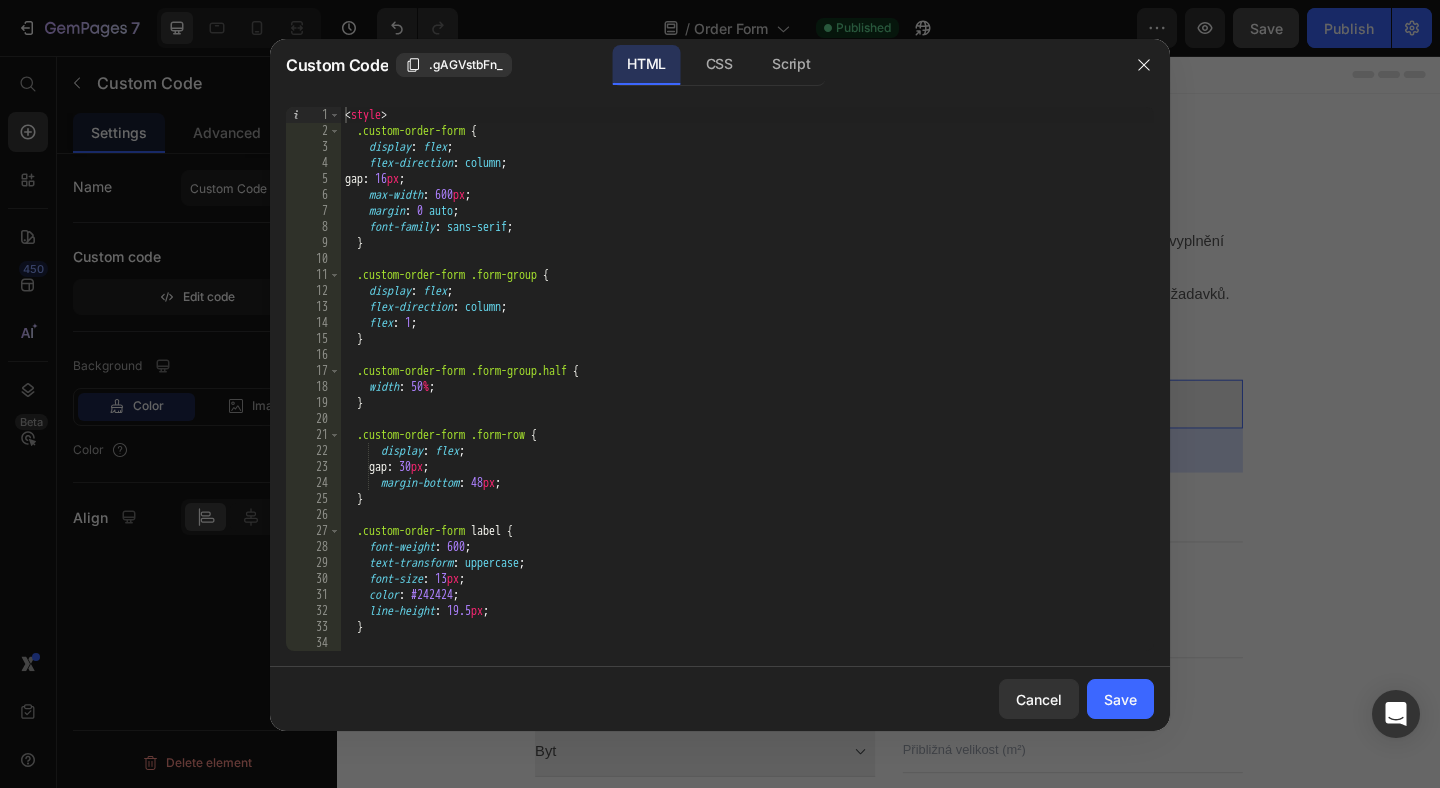 type on "gap: 30px;" 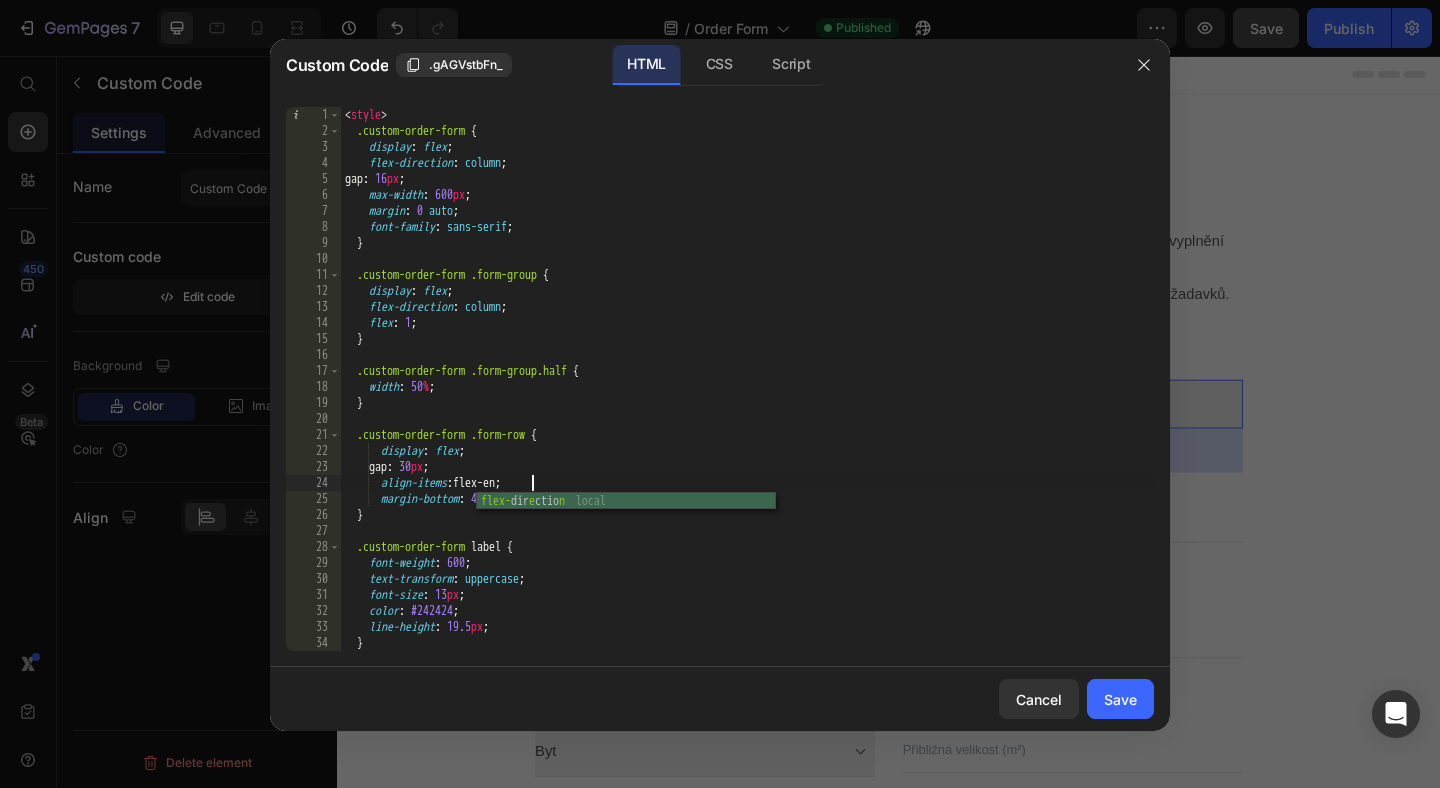 scroll, scrollTop: 0, scrollLeft: 15, axis: horizontal 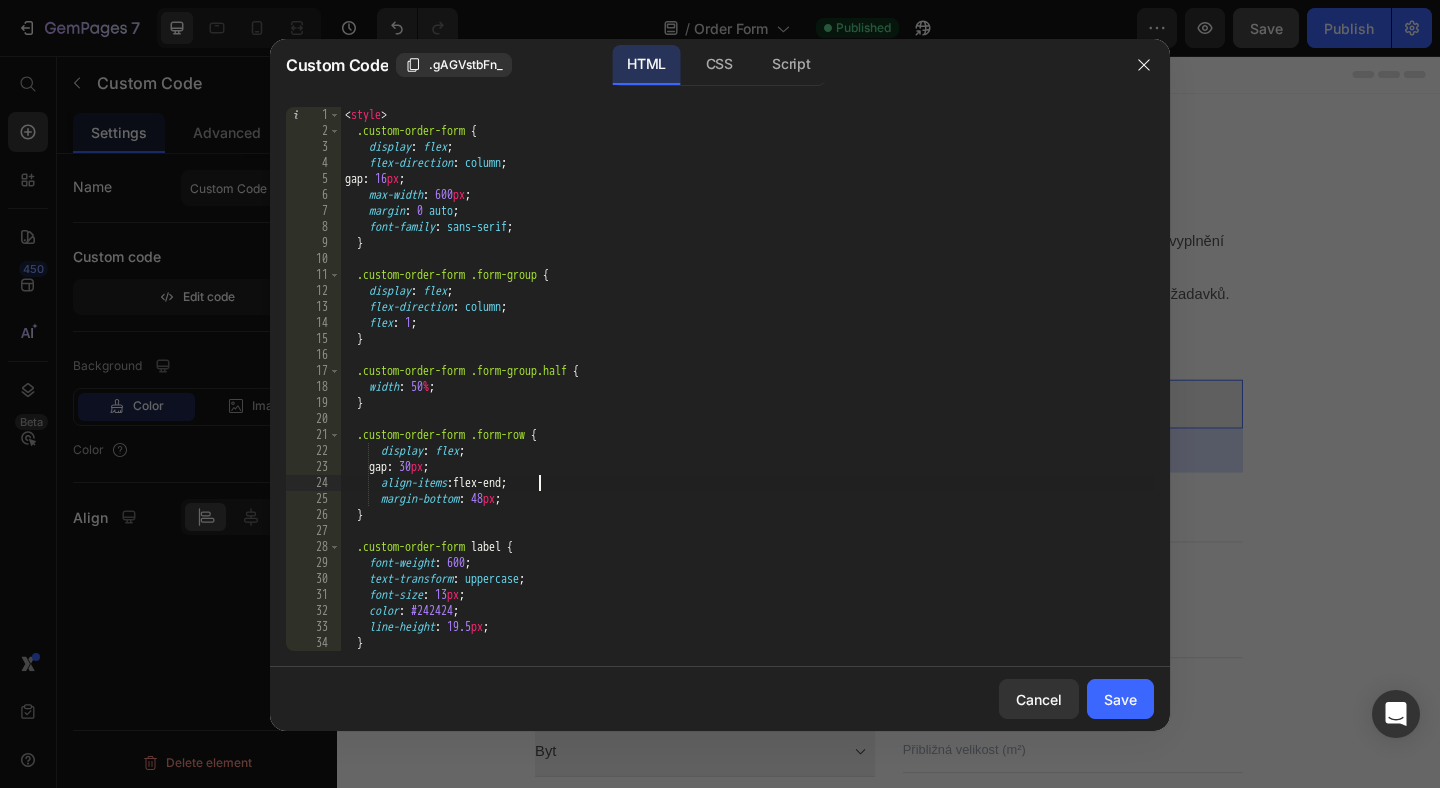 click on "< style >    .custom-order-form   {      display :   flex ;      flex-direction :   column ;     gap :   16 px ;      max-width :   600 px ;      margin :   0   auto ;      font-family :   sans-serif ;    }    .custom-order-form   .form-group   {      display :   flex ;      flex-direction :   column ;      flex :   1 ;    }       .custom-order-form   .form-group.half   {      width :   50 % ;    }       .custom-order-form   .form-row   {         display :   flex ;        gap :   30 px ;         align-items :  flex-end ;         margin-bottom :   48 px ;    }    .custom-order-form   label   {      font-weight :   600 ;      text-transform :   uppercase ;      font-size :   13 px ;      color :   #242424 ;      line-height :   19.5 px ;    }" at bounding box center (747, 395) 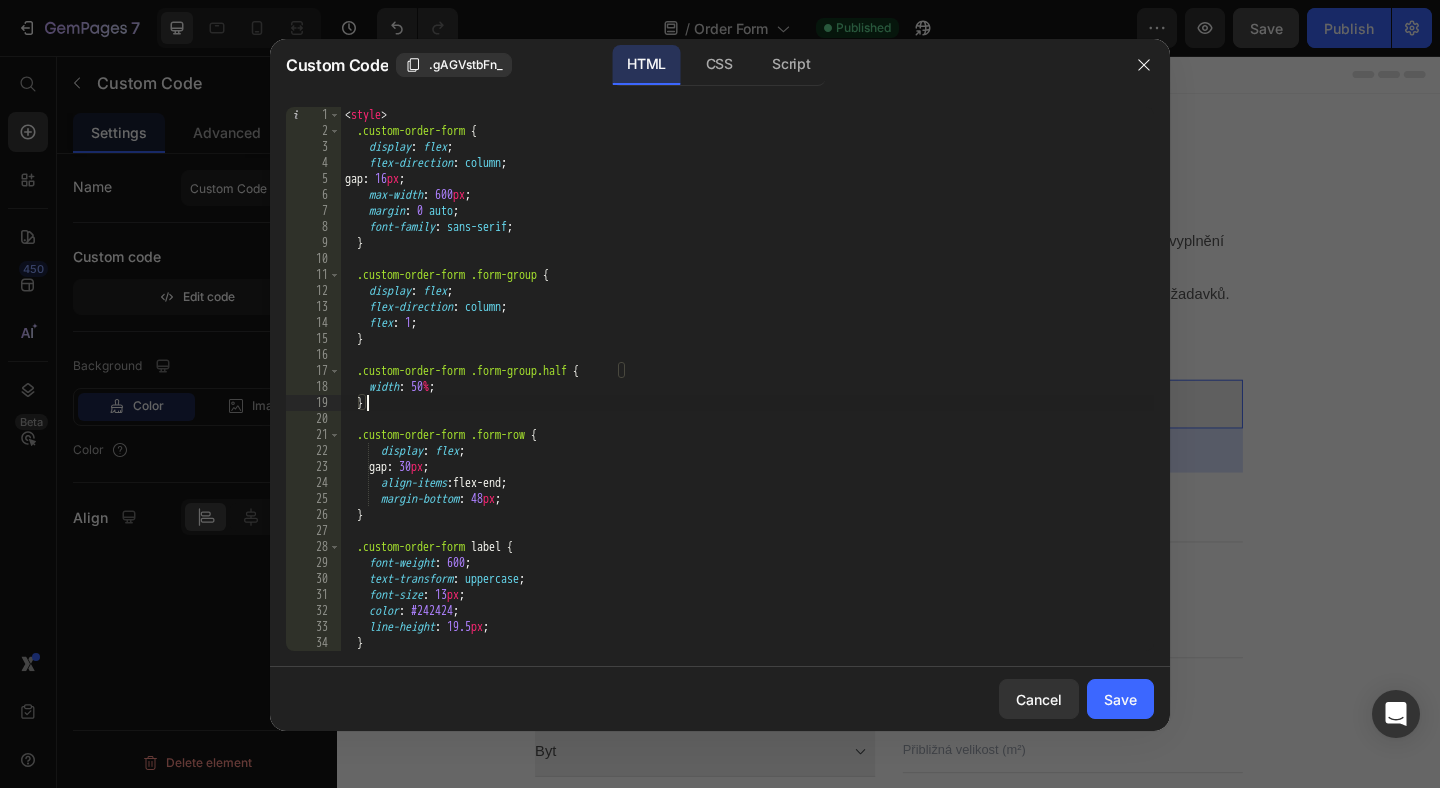scroll, scrollTop: 0, scrollLeft: 1, axis: horizontal 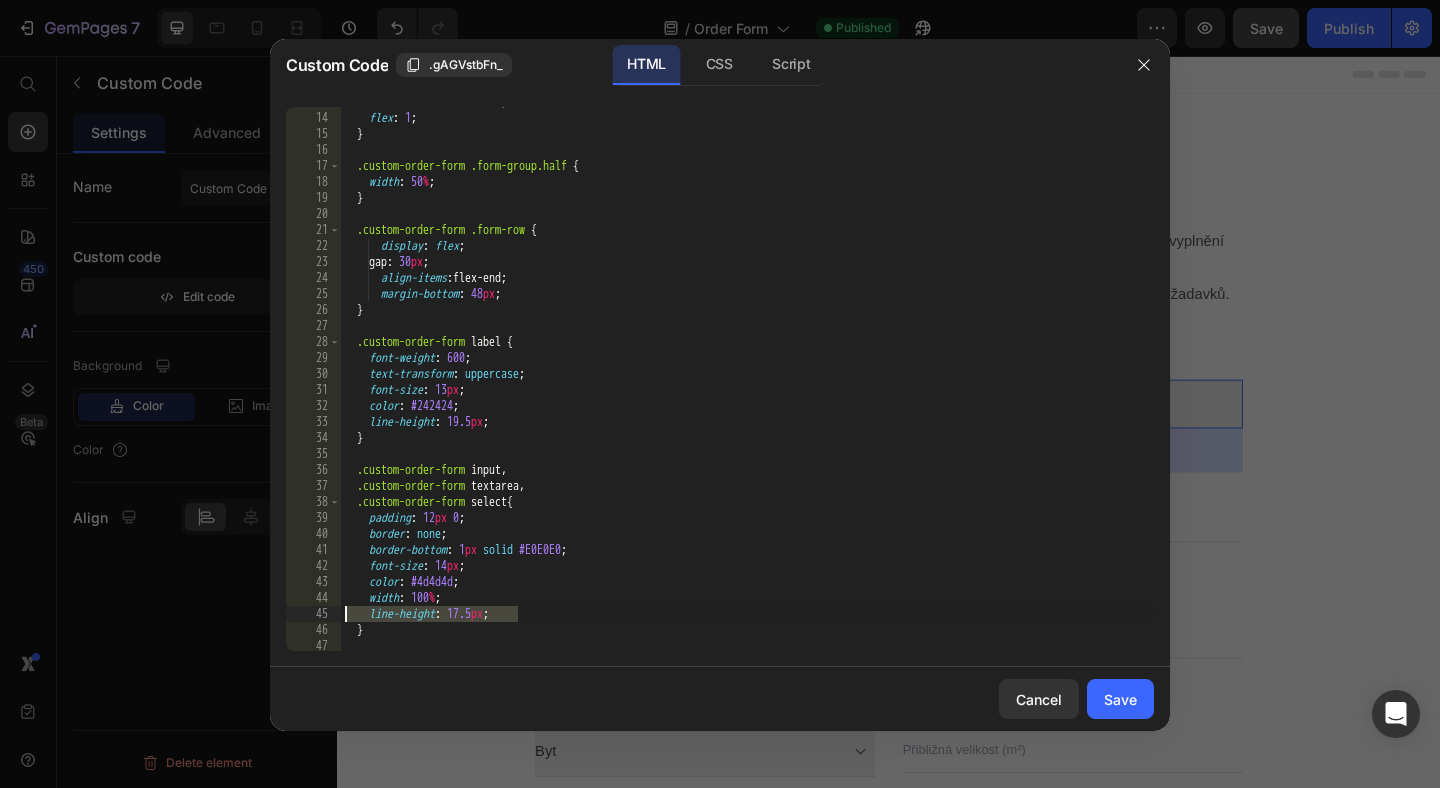 drag, startPoint x: 522, startPoint y: 616, endPoint x: 230, endPoint y: 615, distance: 292.0017 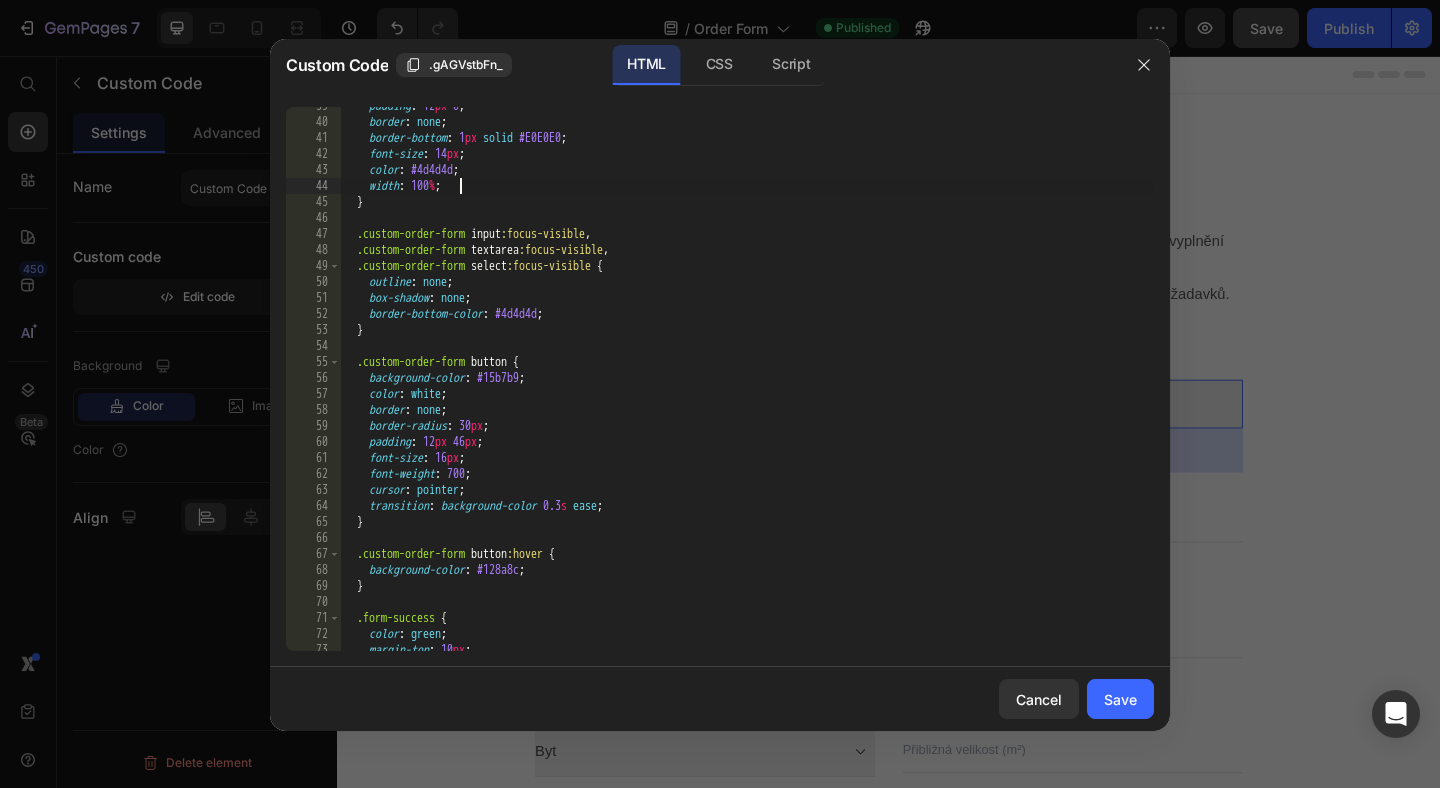 scroll, scrollTop: 619, scrollLeft: 0, axis: vertical 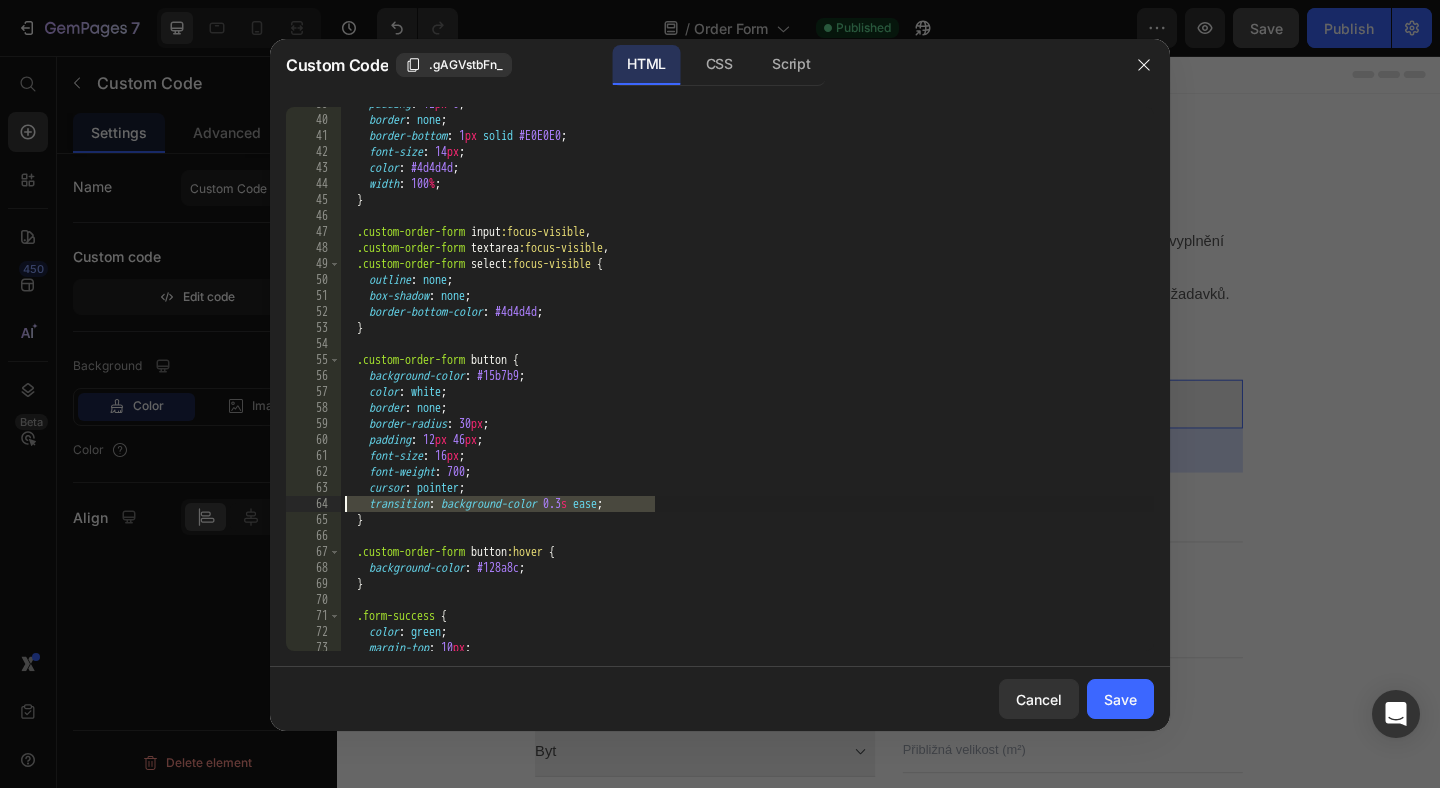 drag, startPoint x: 667, startPoint y: 505, endPoint x: 270, endPoint y: 507, distance: 397.00504 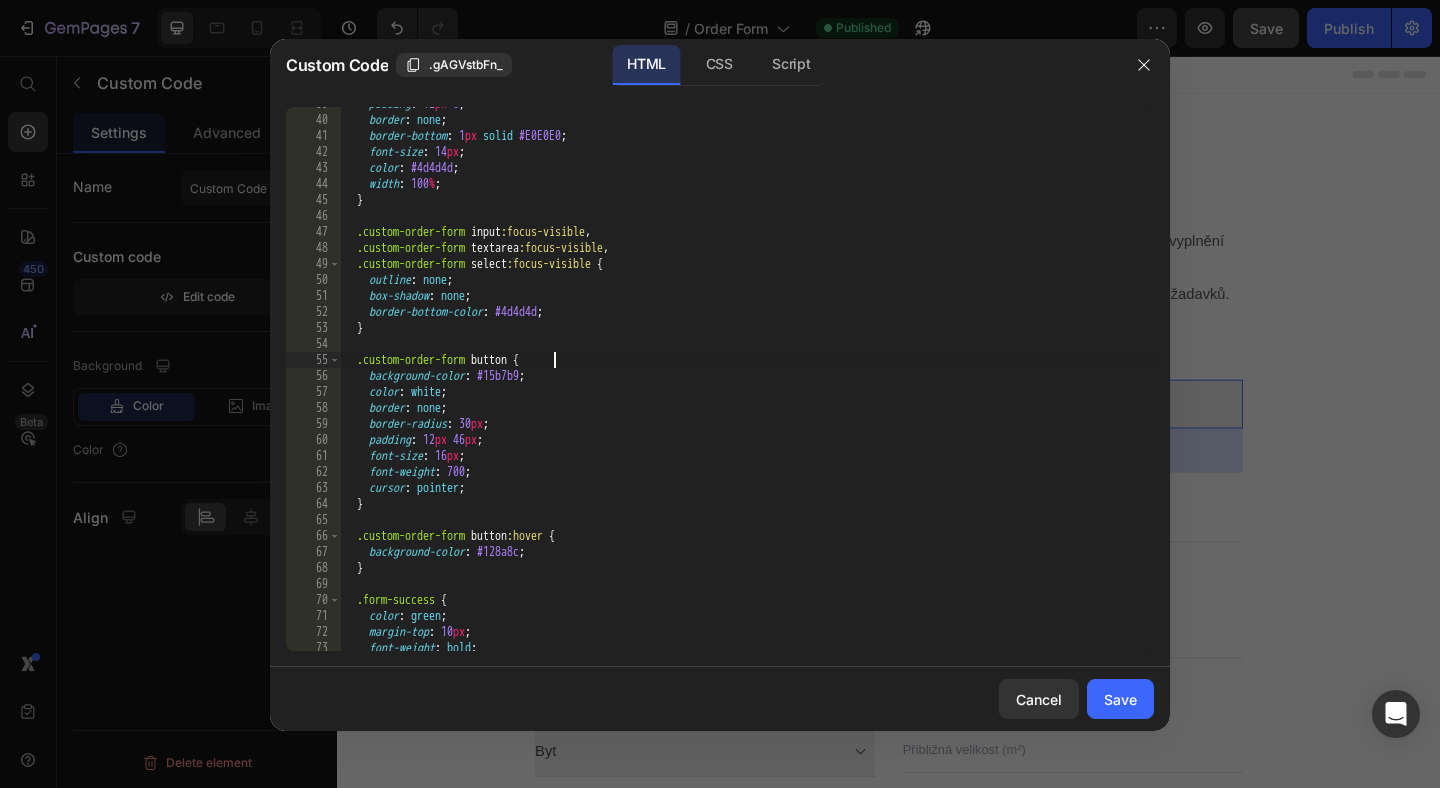 click on "padding :   12 px   0 ;      border :   none ;      border-bottom :   1 px   solid   #E0E0E0 ;      font-size :   14 px ;      color :   #4d4d4d ;      width :   100 % ;    }       .custom-order-form   input :focus-visible ,    .custom-order-form   textarea :focus-visible ,    .custom-order-form   select :focus-visible   {      outline :   none ;      box-shadow :   none ;      border-bottom-color :   #4d4d4d ;    }    .custom-order-form   button   {      background-color :   #15b7b9 ;      color :   white ;      border :   none ;      border-radius :   30 px ;      padding :   12 px   46 px ;      font-size :   16 px ;      font-weight :   700 ;      cursor :   pointer ;    }    .custom-order-form   button :hover   {      background-color :   #128a8c ;    }    .form-success   {      color :   green ;      margin-top :   10 px ;      font-weight :   bold ;" at bounding box center (747, 384) 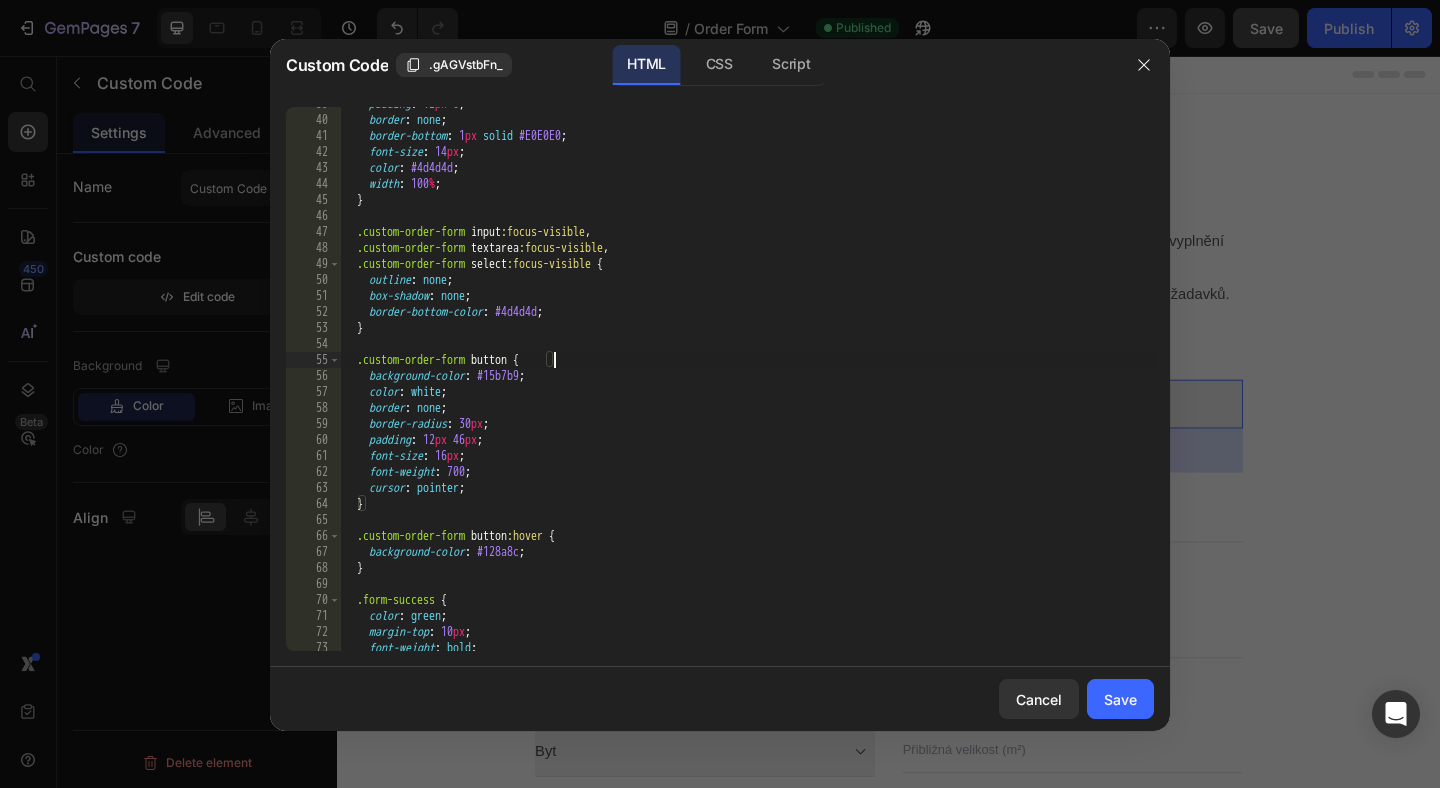 scroll, scrollTop: 0, scrollLeft: 2, axis: horizontal 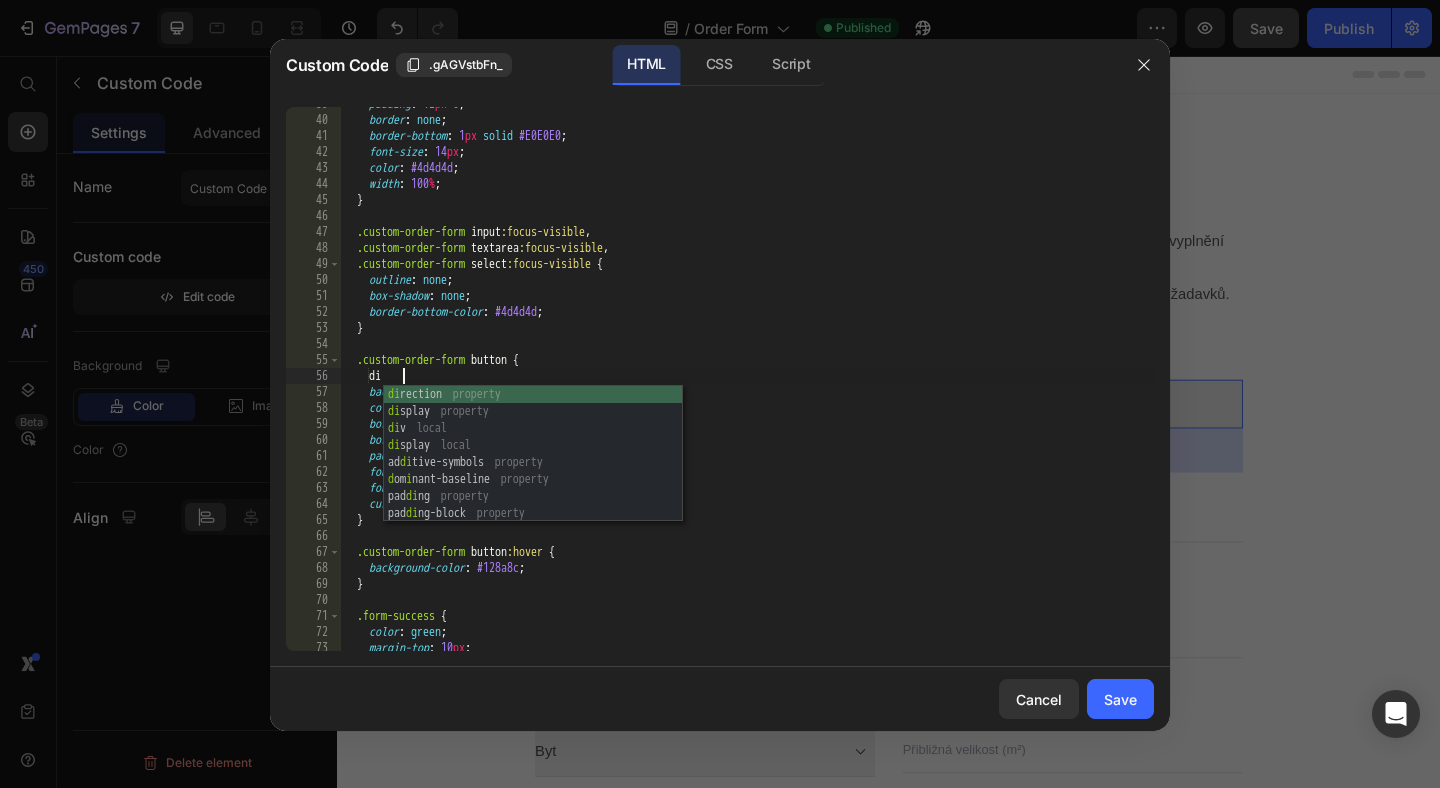 type on "d" 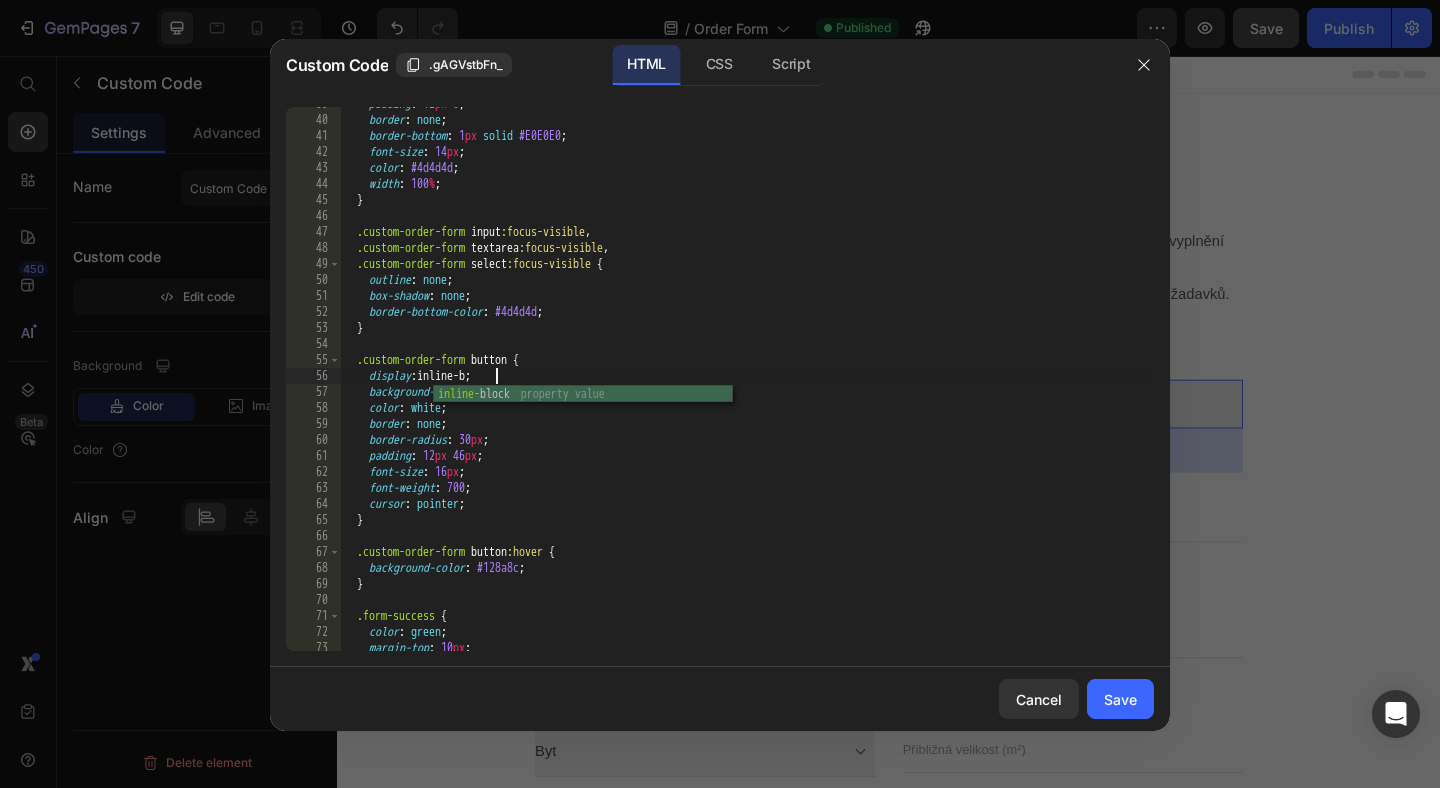 scroll, scrollTop: 0, scrollLeft: 12, axis: horizontal 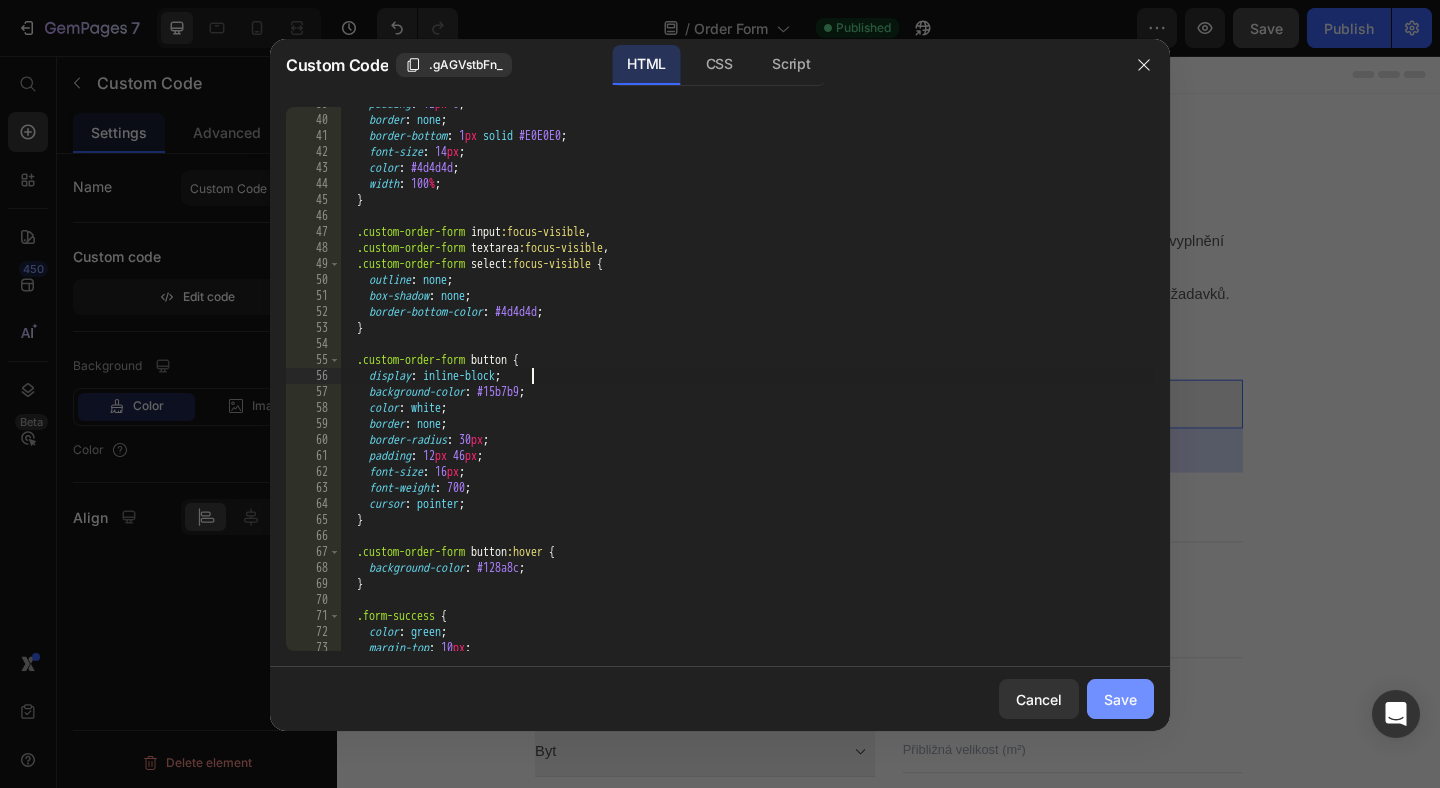 type on "display: inline-block;" 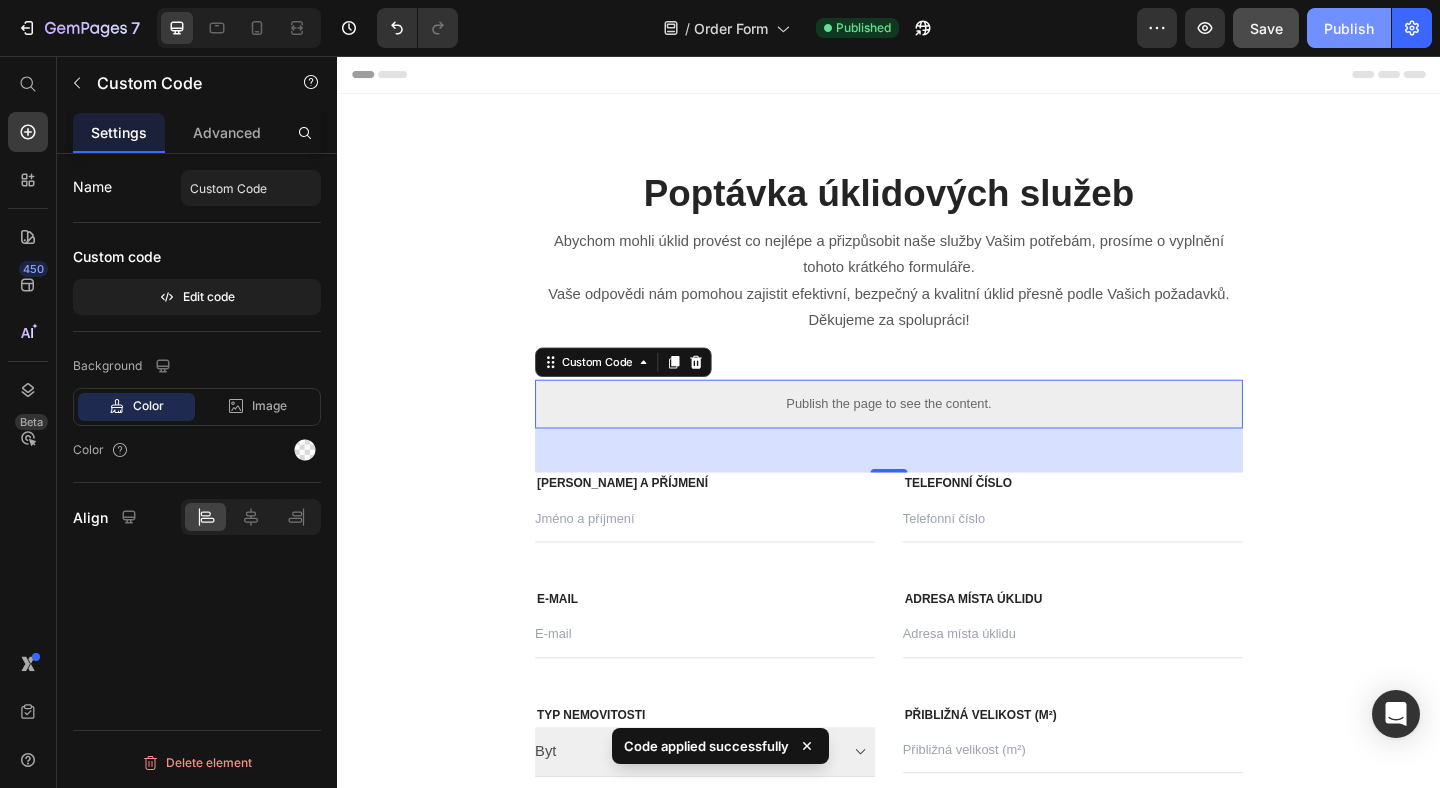 click on "Publish" at bounding box center [1349, 28] 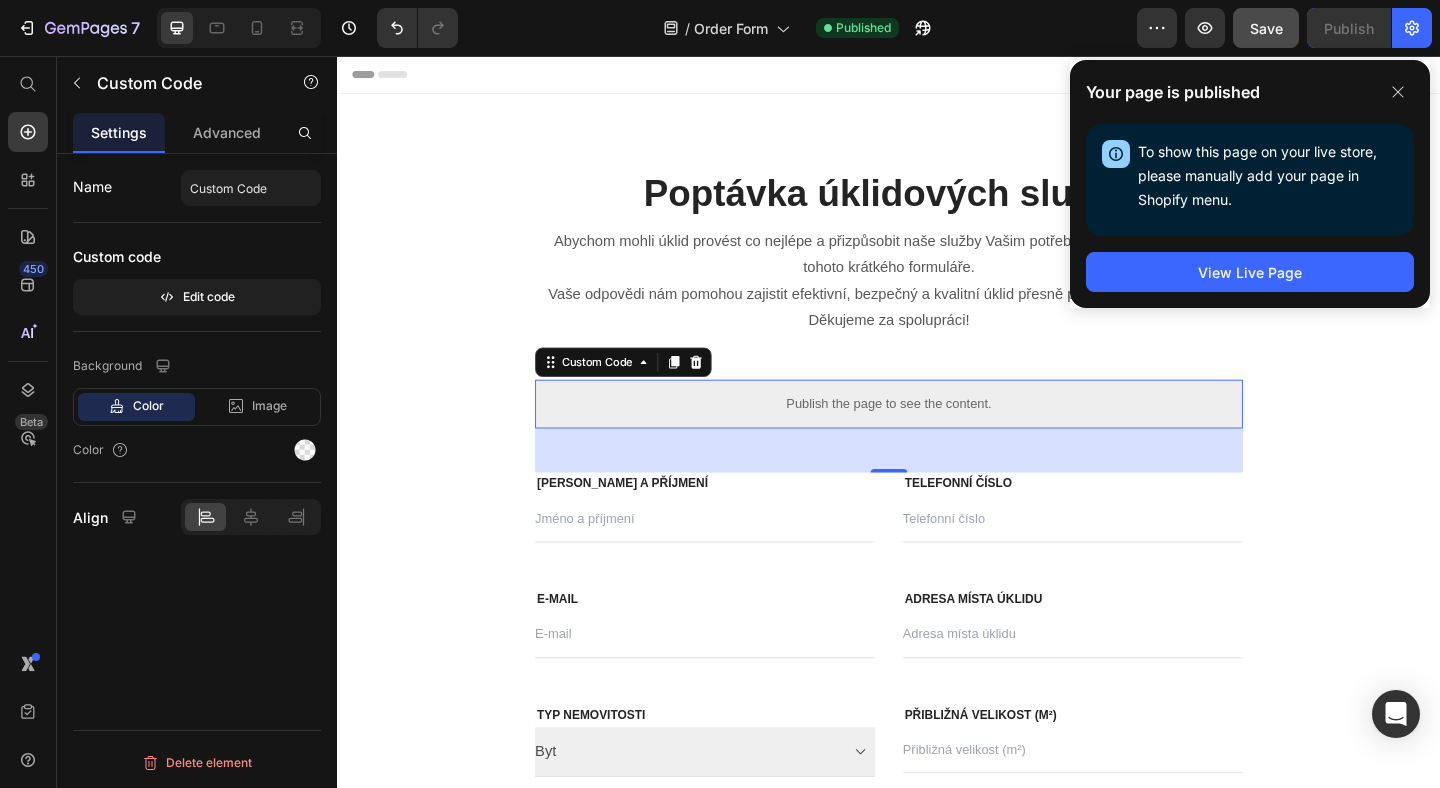 click on "Publish the page to see the content." at bounding box center [937, 434] 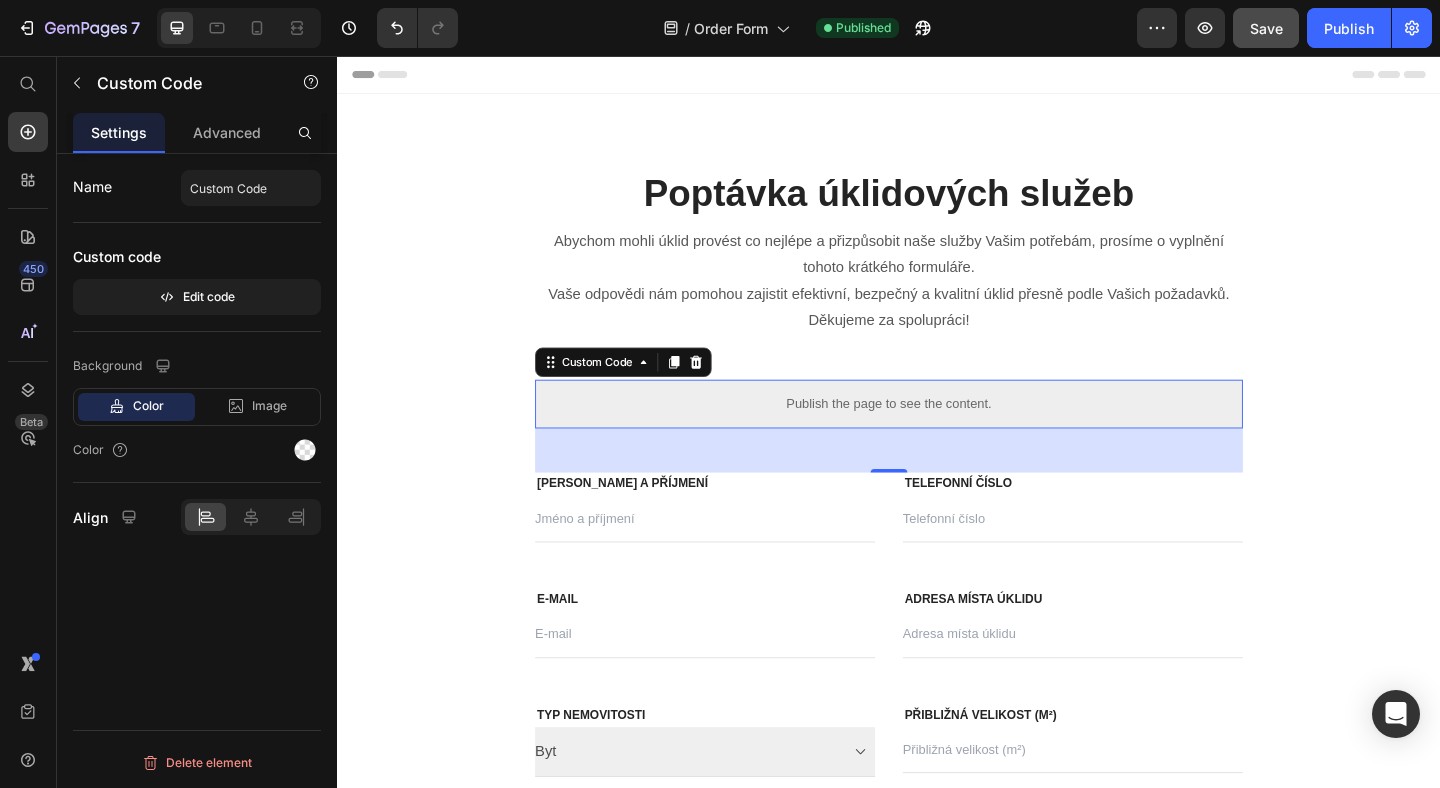 click on "Publish the page to see the content." at bounding box center [937, 434] 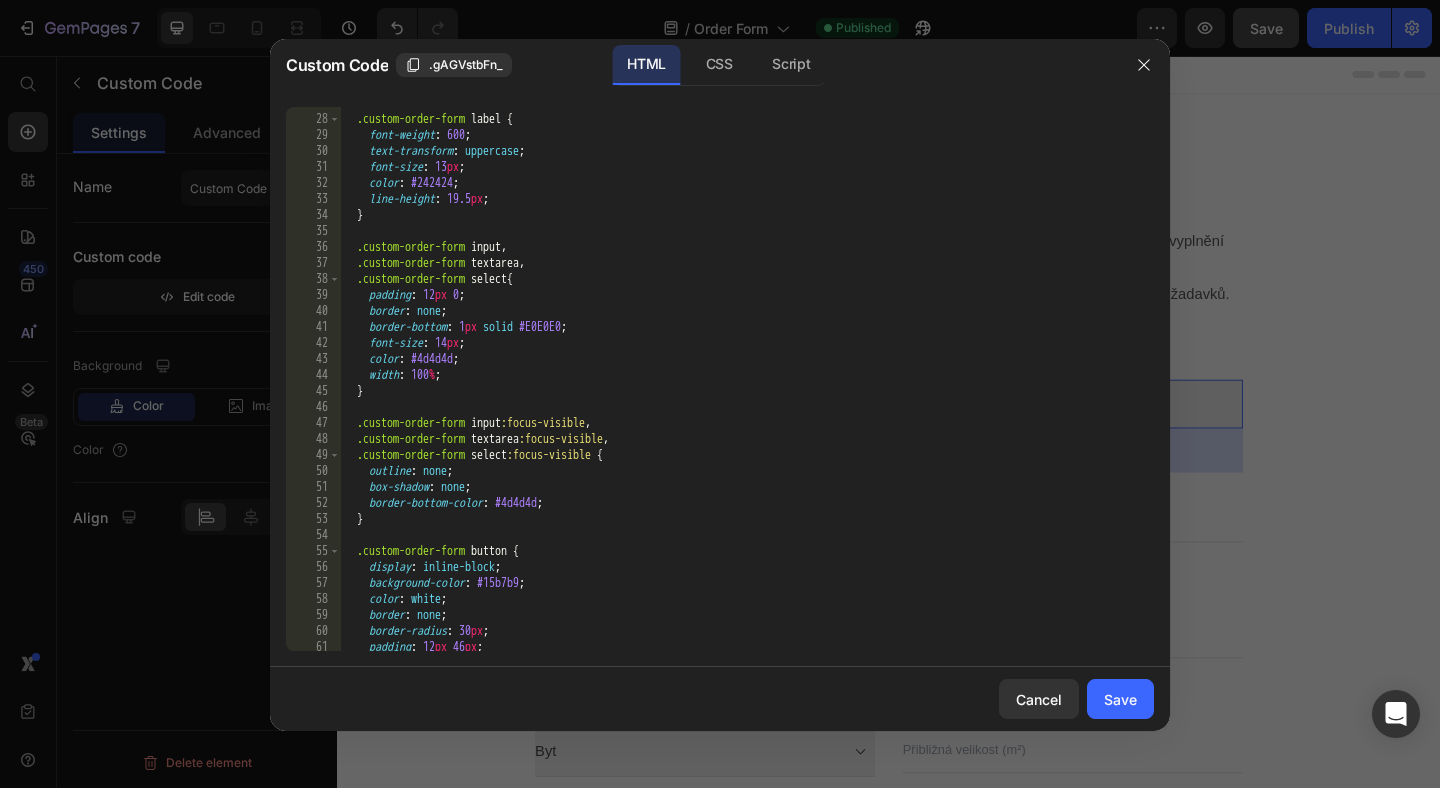 scroll, scrollTop: 430, scrollLeft: 0, axis: vertical 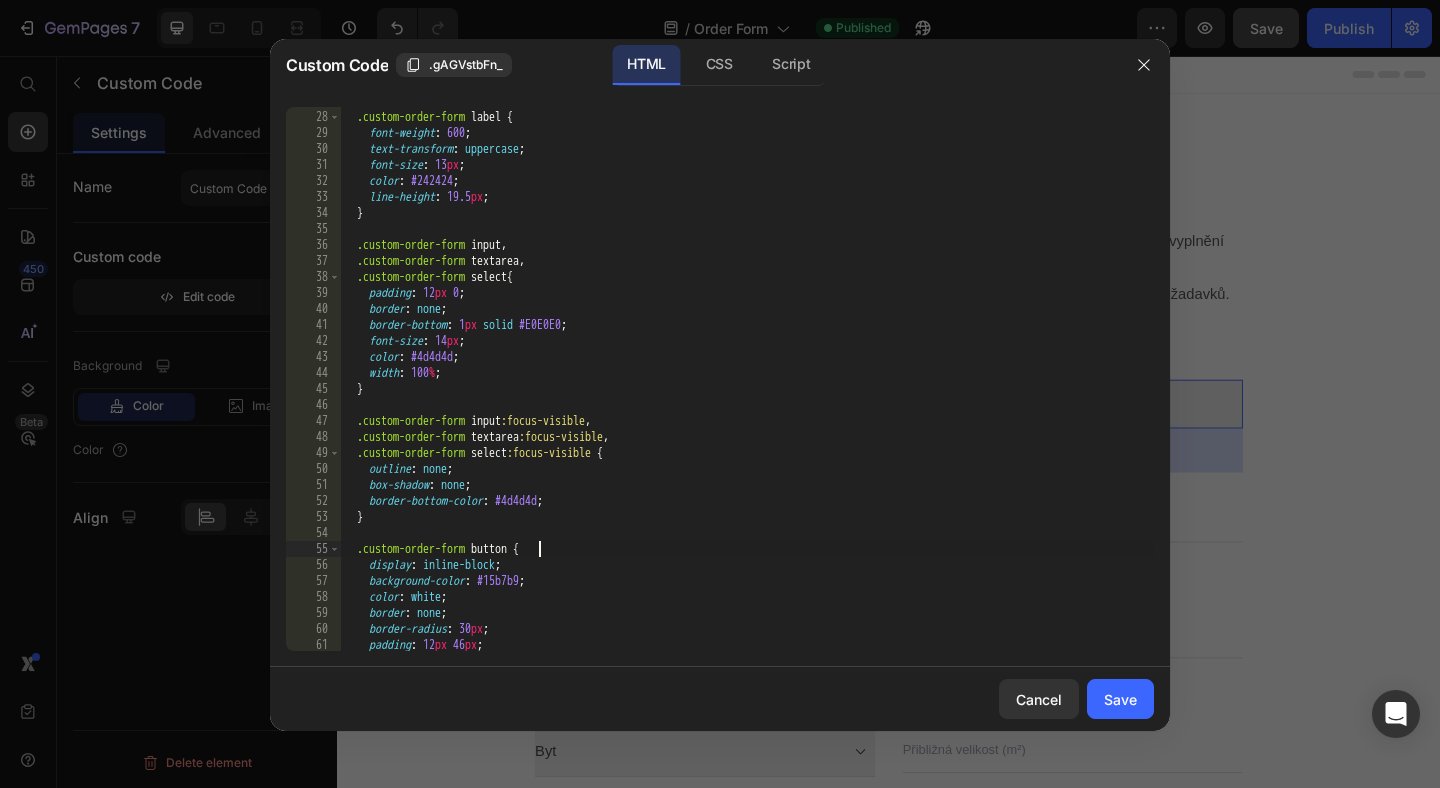 click on ".custom-order-form   label   {      font-weight :   600 ;      text-transform :   uppercase ;      font-size :   13 px ;      color :   #242424 ;      line-height :   19.5 px ;    }    .custom-order-form   input ,    .custom-order-form   textarea ,    .custom-order-form   select {      padding :   12 px   0 ;      border :   none ;      border-bottom :   1 px   solid   #E0E0E0 ;      font-size :   14 px ;      color :   #4d4d4d ;      width :   100 % ;    }       .custom-order-form   input :focus-visible ,    .custom-order-form   textarea :focus-visible ,    .custom-order-form   select :focus-visible   {      outline :   none ;      box-shadow :   none ;      border-bottom-color :   #4d4d4d ;    }    .custom-order-form   button   {      display :   inline-block ;      background-color :   #15b7b9 ;      color :   white ;      border :   none ;      border-radius :   30 px ;      padding :   12 px   46 px ;" at bounding box center (747, 381) 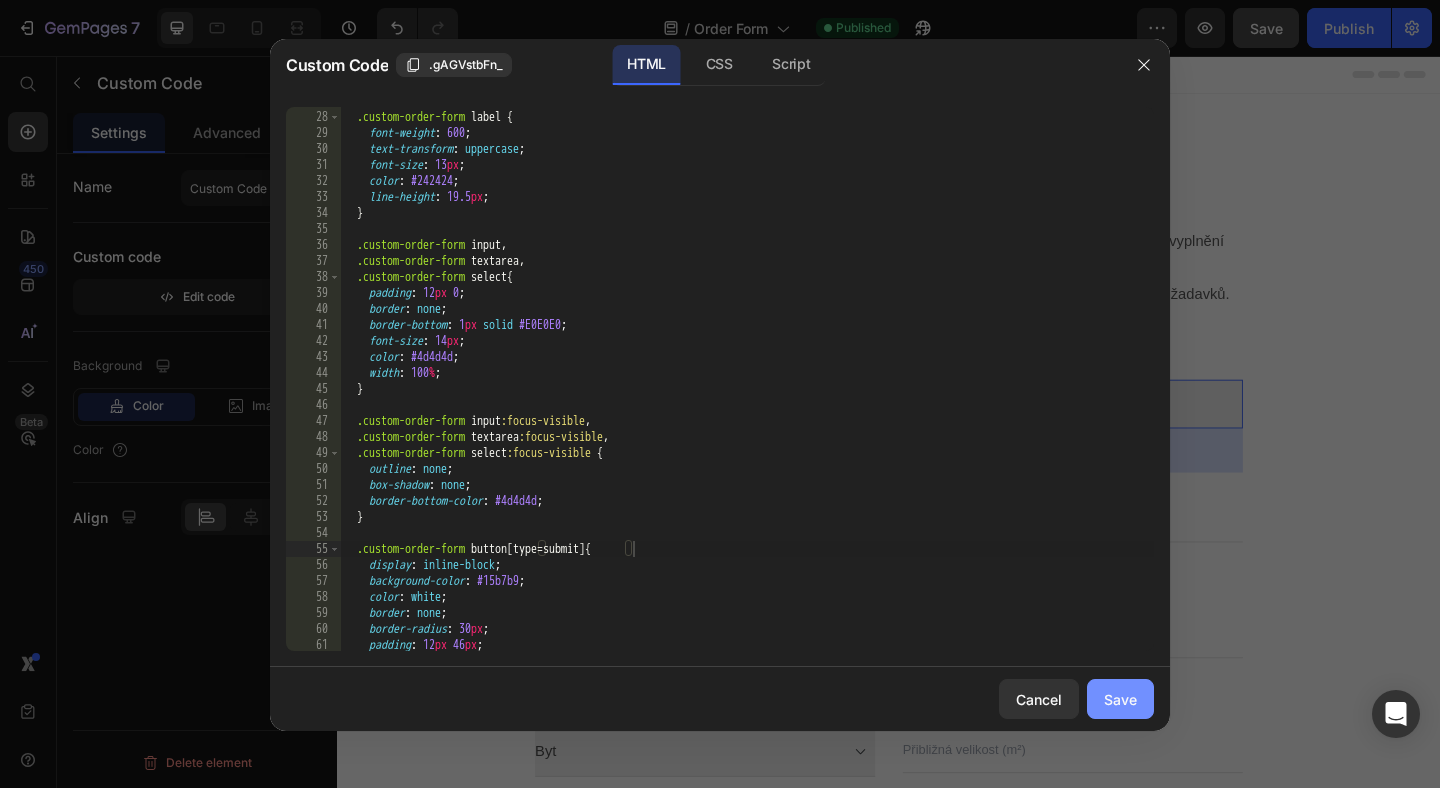 click on "Save" at bounding box center [1120, 699] 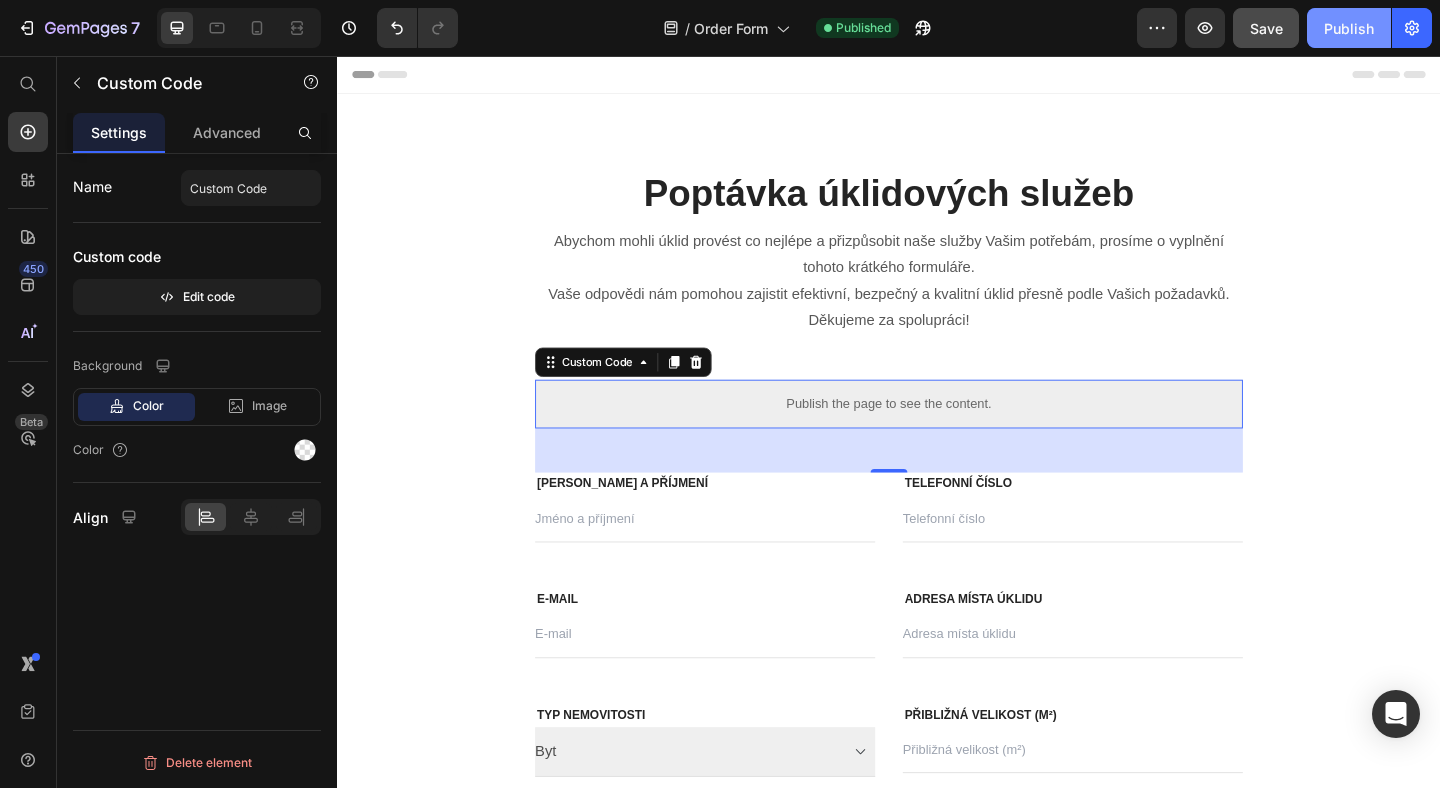 click on "Publish" at bounding box center [1349, 28] 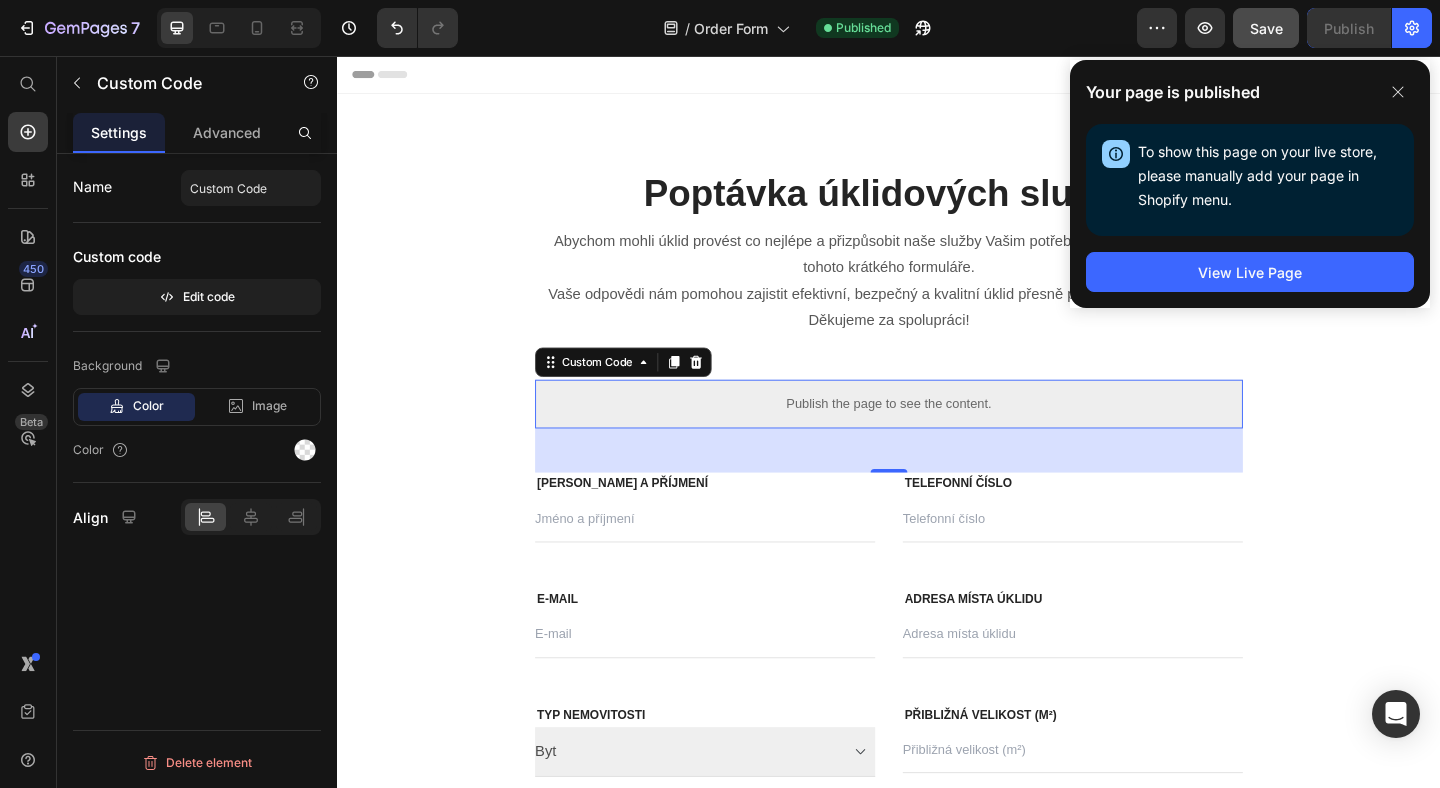 click on "Publish the page to see the content." at bounding box center [937, 434] 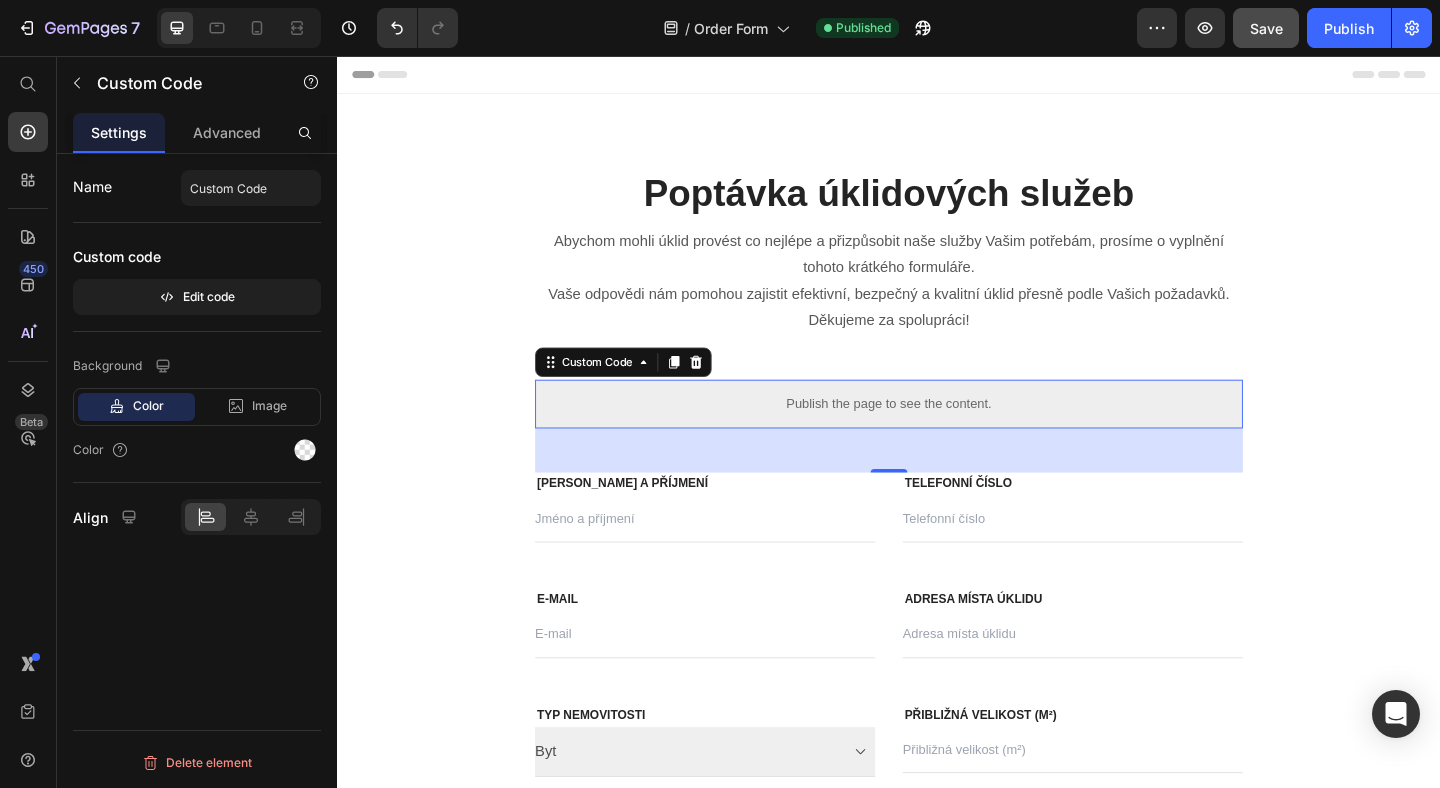 click on "Publish the page to see the content." at bounding box center [937, 434] 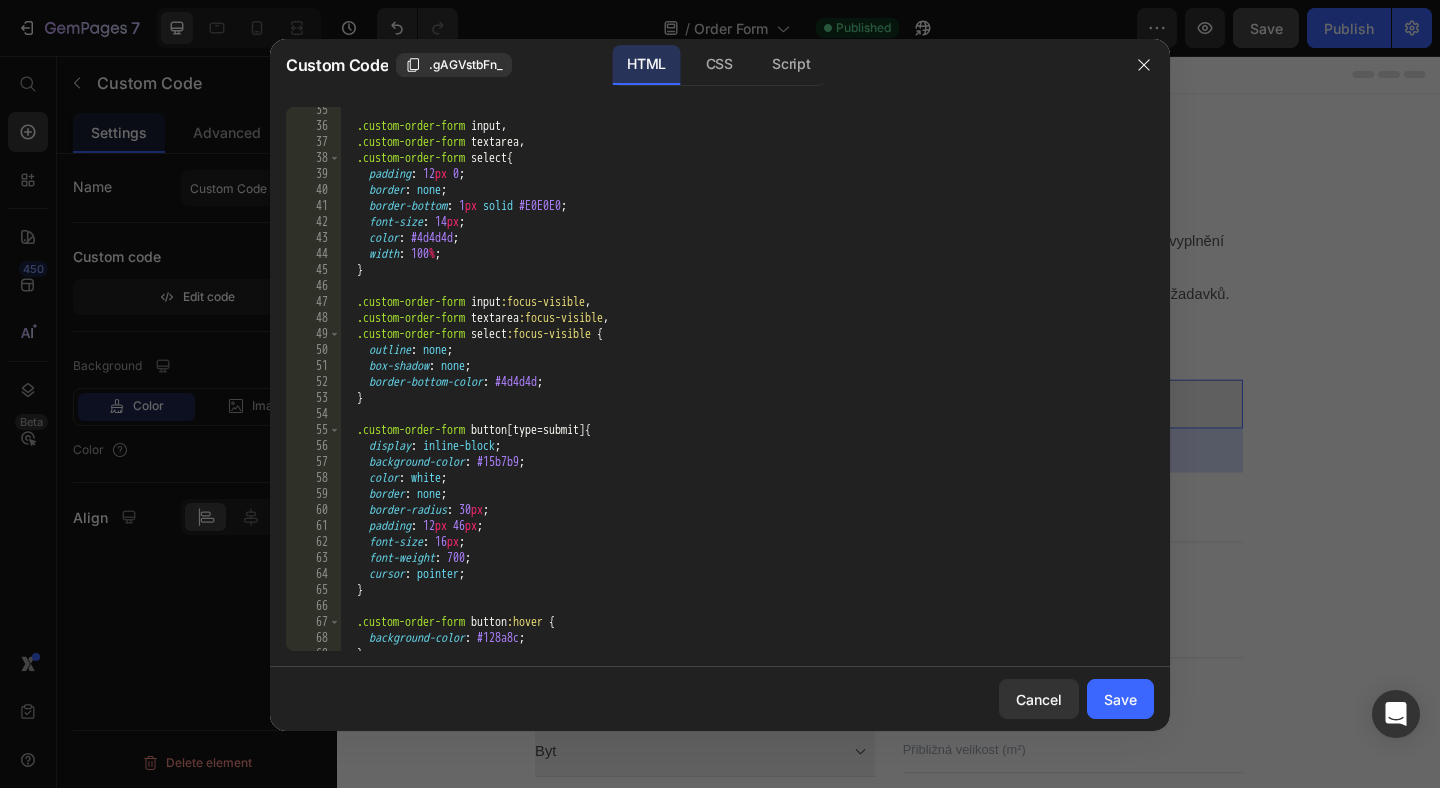 scroll, scrollTop: 560, scrollLeft: 0, axis: vertical 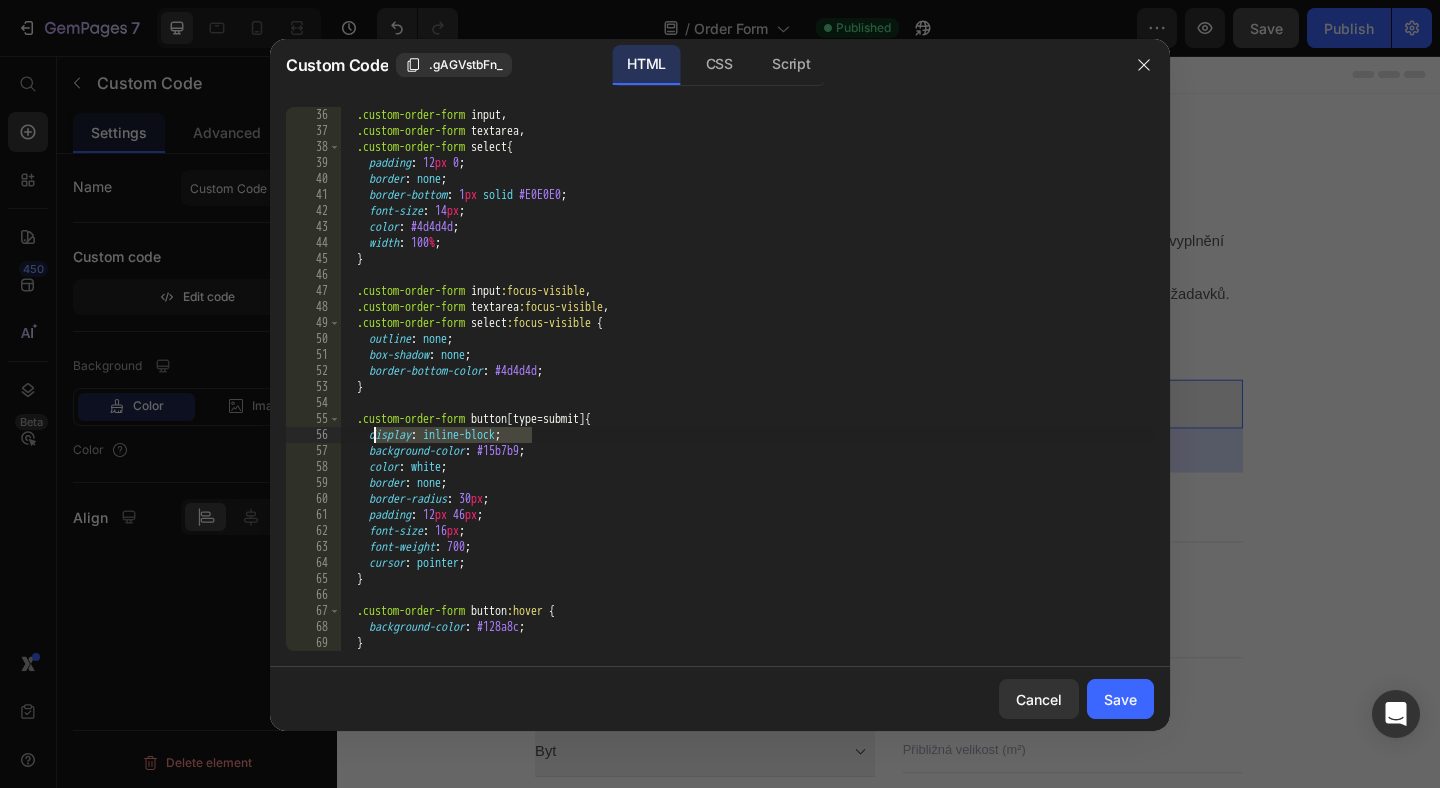drag, startPoint x: 545, startPoint y: 438, endPoint x: 377, endPoint y: 434, distance: 168.0476 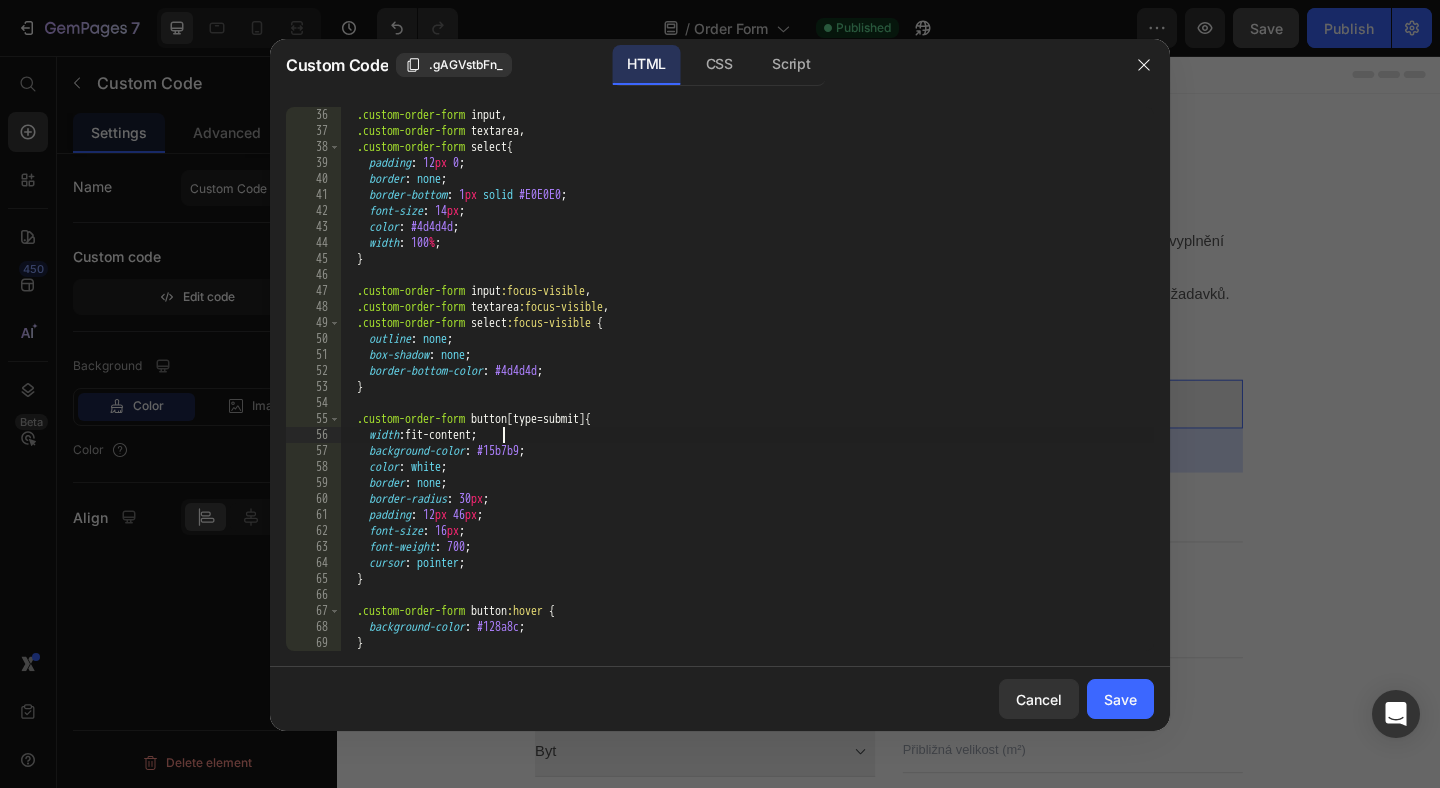 scroll, scrollTop: 0, scrollLeft: 12, axis: horizontal 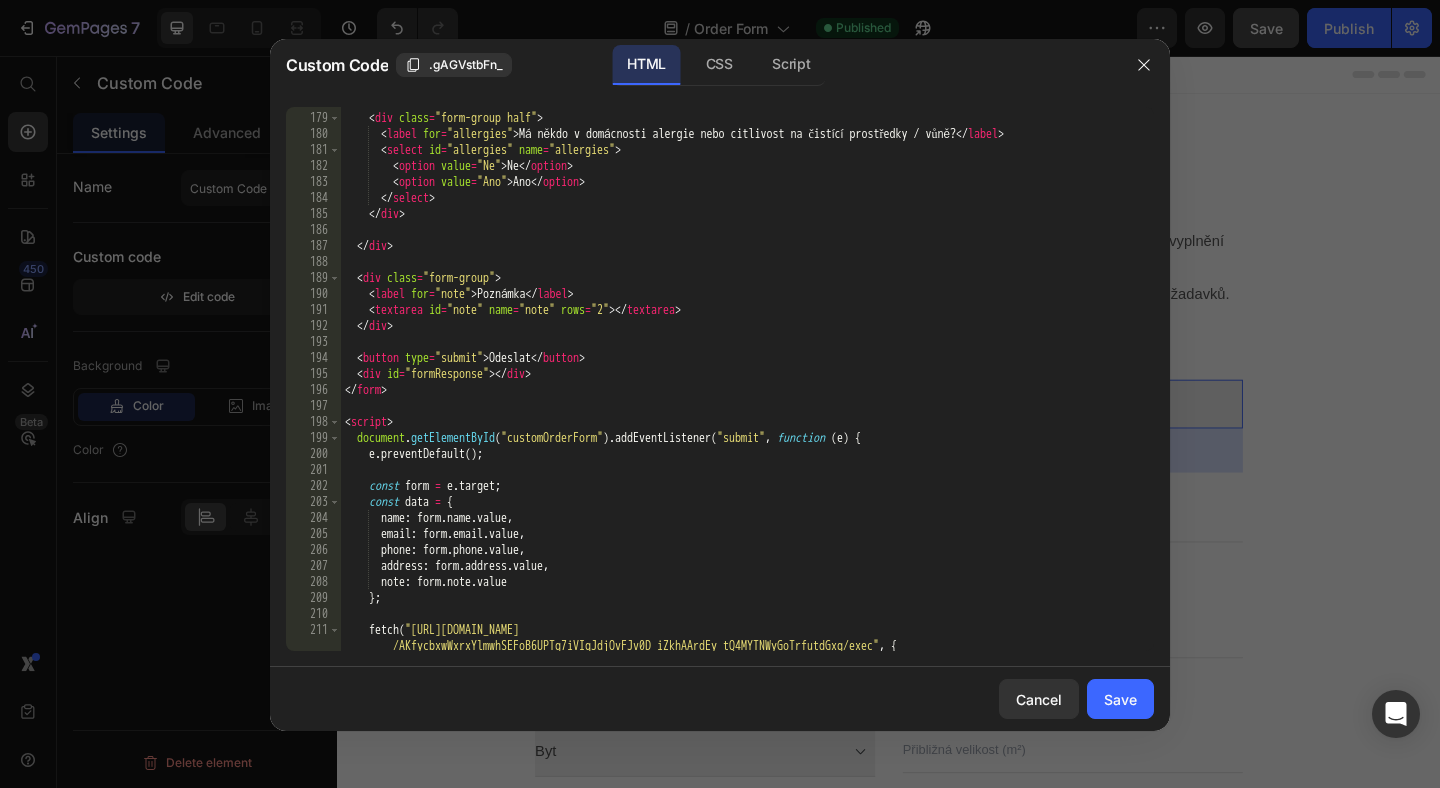 click on "< div   class = "form-row" >      < div   class = "form-group half" >         < label   for = "allergies" > Má někdo v domácnosti alergie nebo citlivost na čistící prostředky / vůně? </ label >         < select   id = "allergies"   name = "allergies" >           < option   value = "Ne" > Ne </ option >           < option   value = "Ano" > Ano </ option >         </ select >      </ div >         </ div >       < div   class = "form-group" >      < label   for = "note" > Poznámka </ label >      < textarea   id = "note"   name = "note"   rows = "2" > </ textarea >    </ div >    < button   type = "submit" > Odeslat </ button >    < div   id = "formResponse" > </ div > </ form > < script >    document . getElementById ( "customOrderForm" ) . addEventListener ( "submit" ,   function   ( e )   {      e . preventDefault ( ) ;      const   form   =   e . target ;      const   data   =   {         name :   form . name . value ,         email :   form . email . value ,         phone :   form . phone . ," at bounding box center (747, 390) 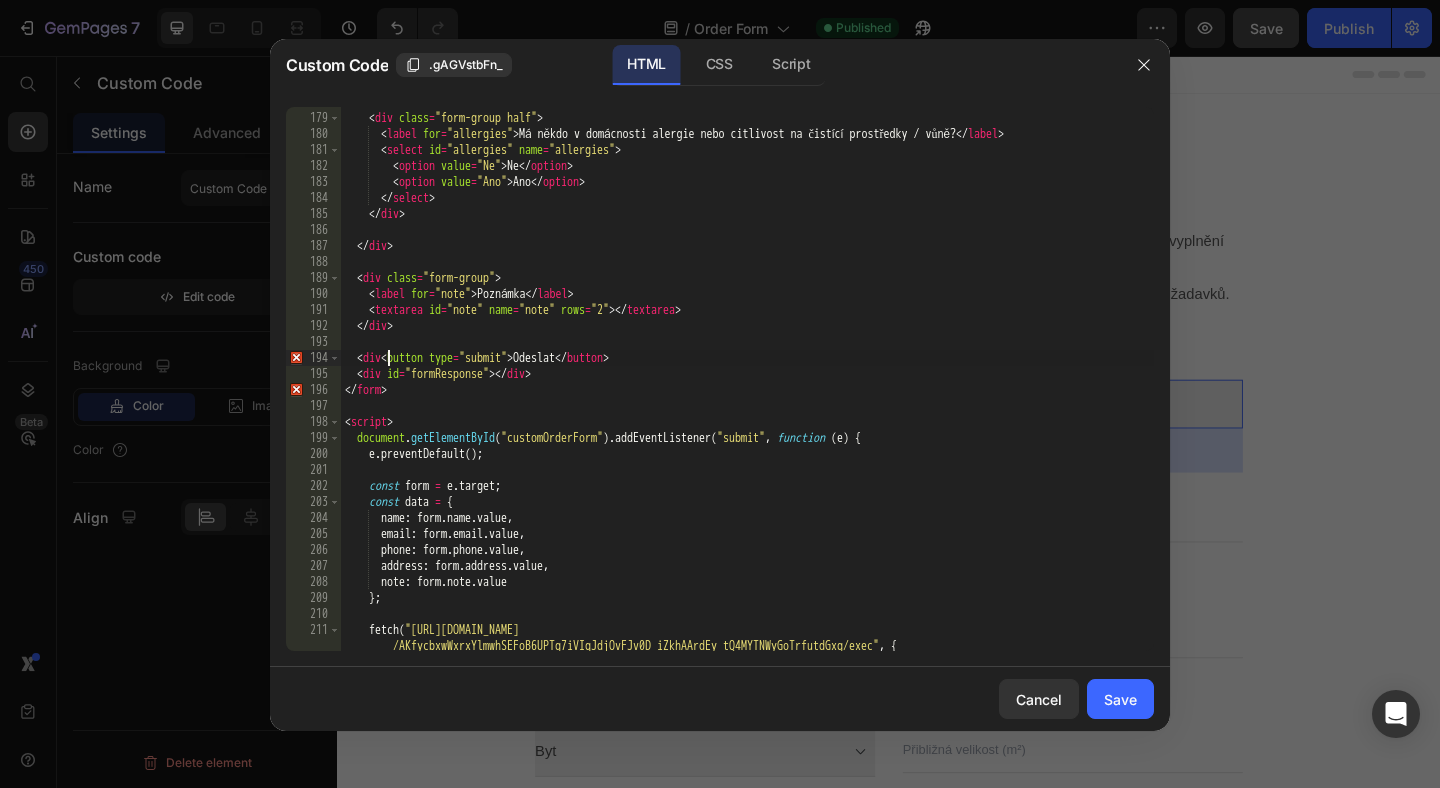 type on "<div><button type="submit">Odeslat</button>" 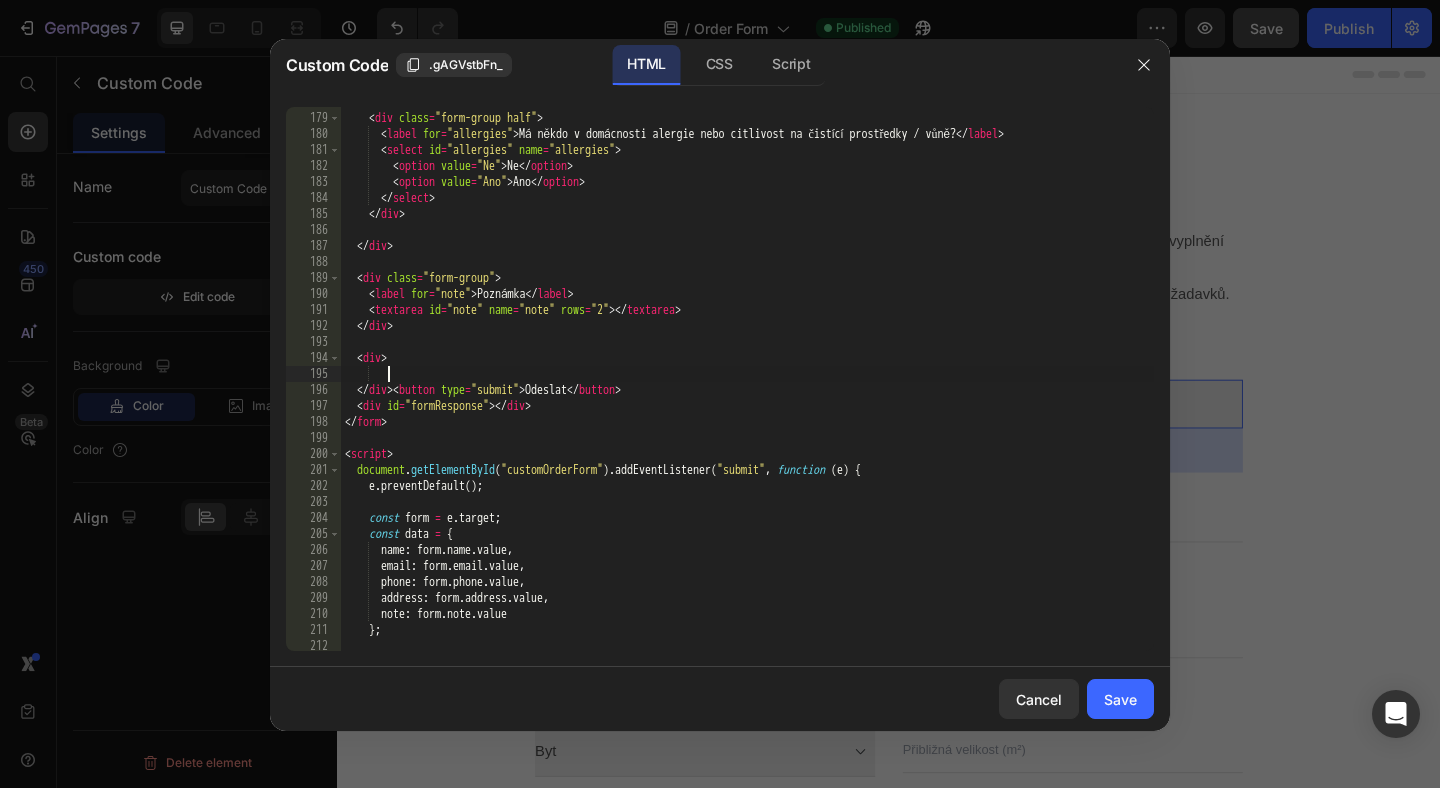 scroll, scrollTop: 0, scrollLeft: 2, axis: horizontal 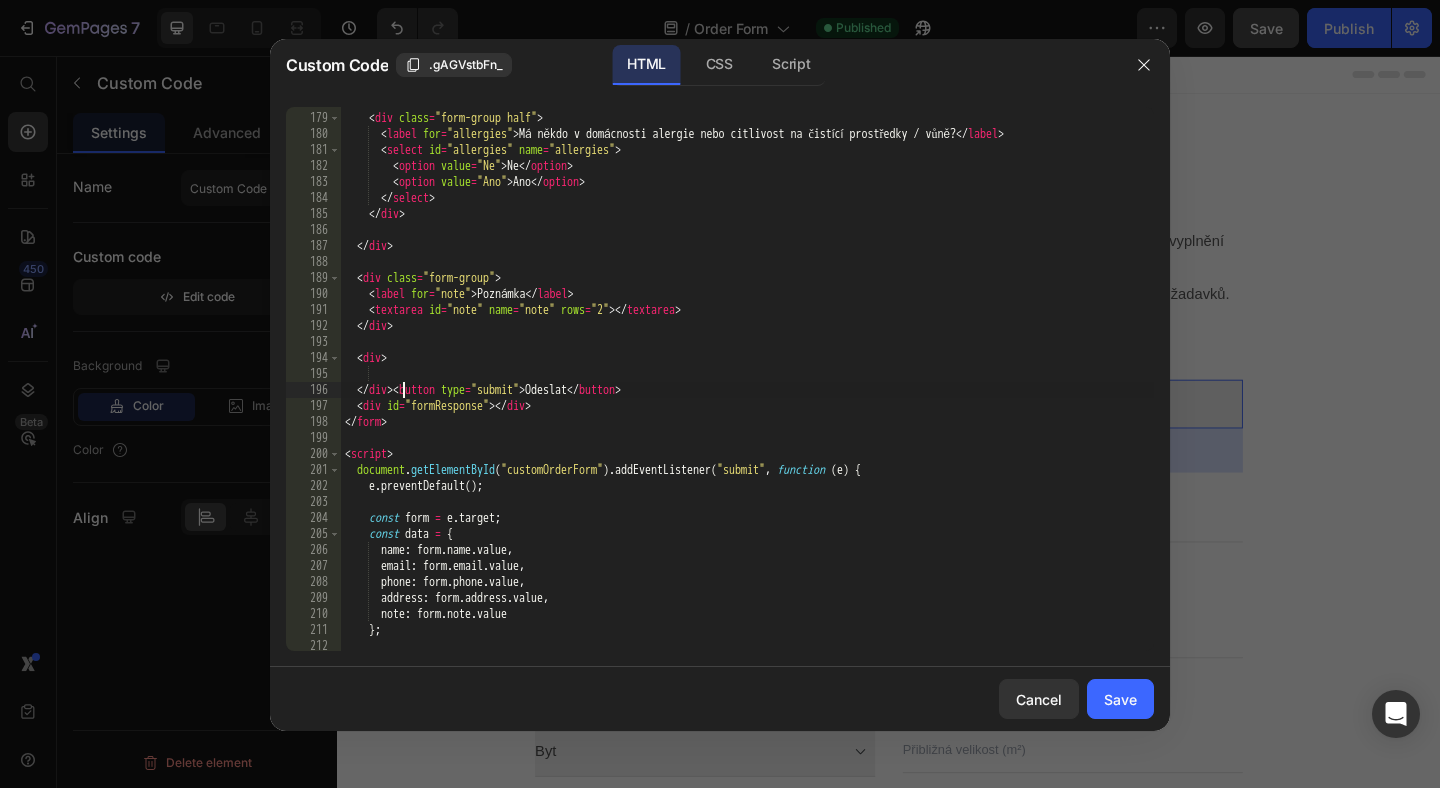 click on "< div   class = "form-row" >      < div   class = "form-group half" >         < label   for = "allergies" > Má někdo v domácnosti alergie nebo citlivost na čistící prostředky / vůně? </ label >         < select   id = "allergies"   name = "allergies" >           < option   value = "Ne" > Ne </ option >           < option   value = "Ano" > Ano </ option >         </ select >      </ div >         </ div >       < div   class = "form-group" >      < label   for = "note" > Poznámka </ label >      < textarea   id = "note"   name = "note"   rows = "2" > </ textarea >    </ div >    < div >            </ div > < button   type = "submit" > Odeslat </ button >    < div   id = "formResponse" > </ div > </ form > < script >    document . getElementById ( "customOrderForm" ) . addEventListener ( "submit" ,   function   ( e )   {      e . preventDefault ( ) ;      const   form   =   e . target ;      const   data   =   {         name :   form . name . value ,         email :   form . email . value ," at bounding box center [747, 382] 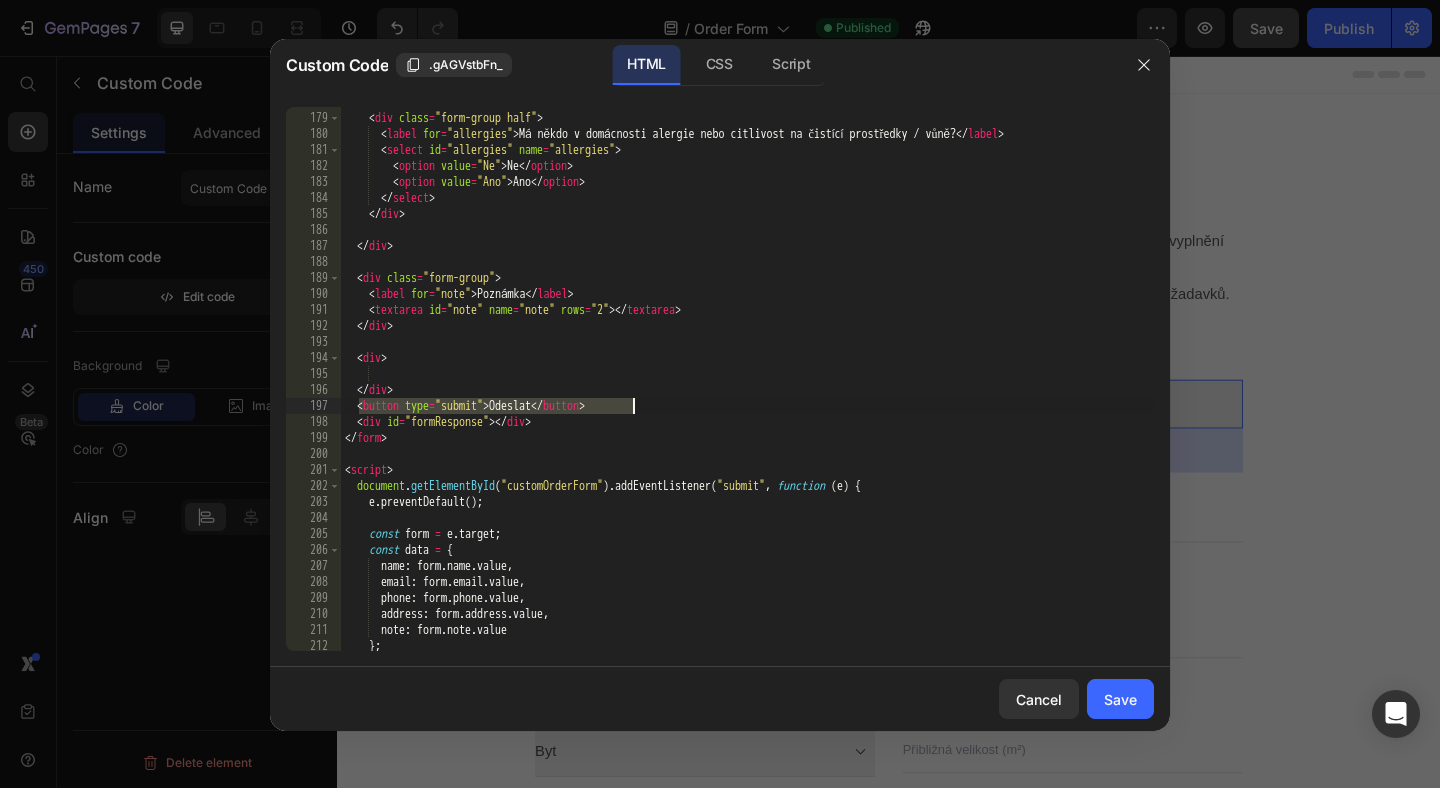 drag, startPoint x: 365, startPoint y: 406, endPoint x: 694, endPoint y: 405, distance: 329.00153 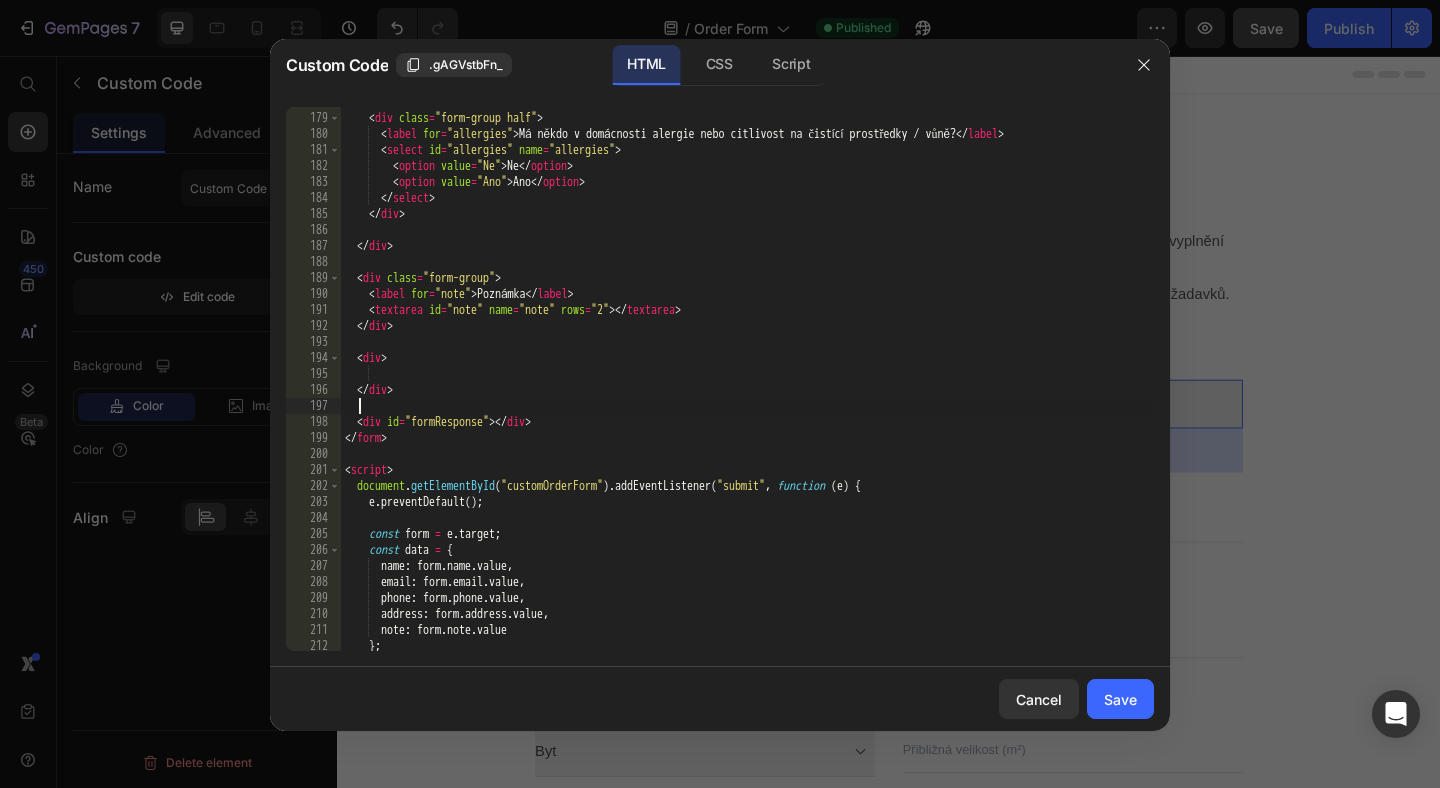 click on "< div   class = "form-row" >      < div   class = "form-group half" >         < label   for = "allergies" > Má někdo v domácnosti alergie nebo citlivost na čistící prostředky / vůně? </ label >         < select   id = "allergies"   name = "allergies" >           < option   value = "Ne" > Ne </ option >           < option   value = "Ano" > Ano </ option >         </ select >      </ div >         </ div >       < div   class = "form-group" >      < label   for = "note" > Poznámka </ label >      < textarea   id = "note"   name = "note"   rows = "2" > </ textarea >    </ div >    < div >            </ div >       < div   id = "formResponse" > </ div > </ form > < script >    document . getElementById ( "customOrderForm" ) . addEventListener ( "submit" ,   function   ( e )   {      e . preventDefault ( ) ;      const   form   =   e . target ;      const   data   =   {         name :   form . name . value ,         email :   form . email . value ,         phone :   form . phone . value ,         :" at bounding box center (747, 382) 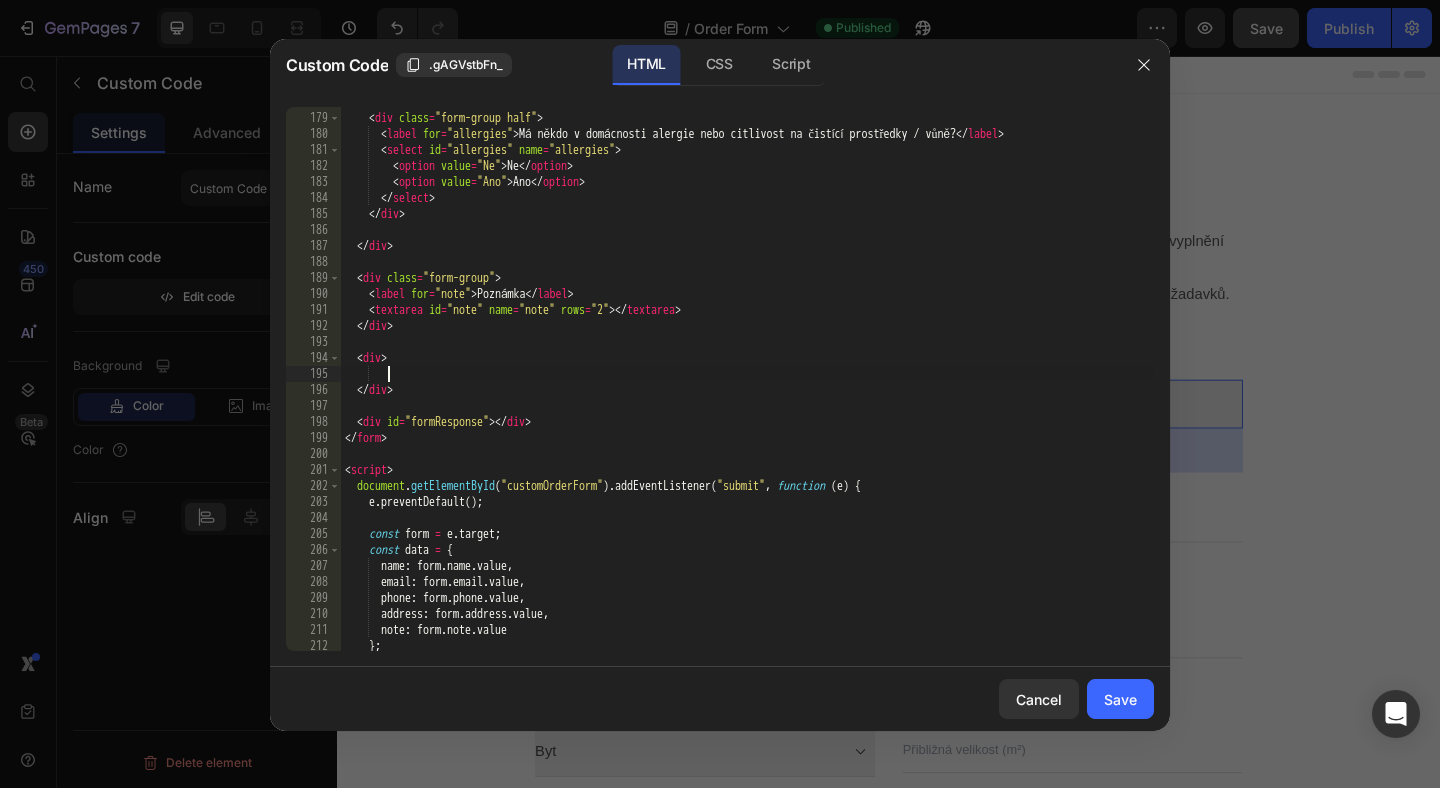 paste on "<button type="submit">Odeslat</button>" 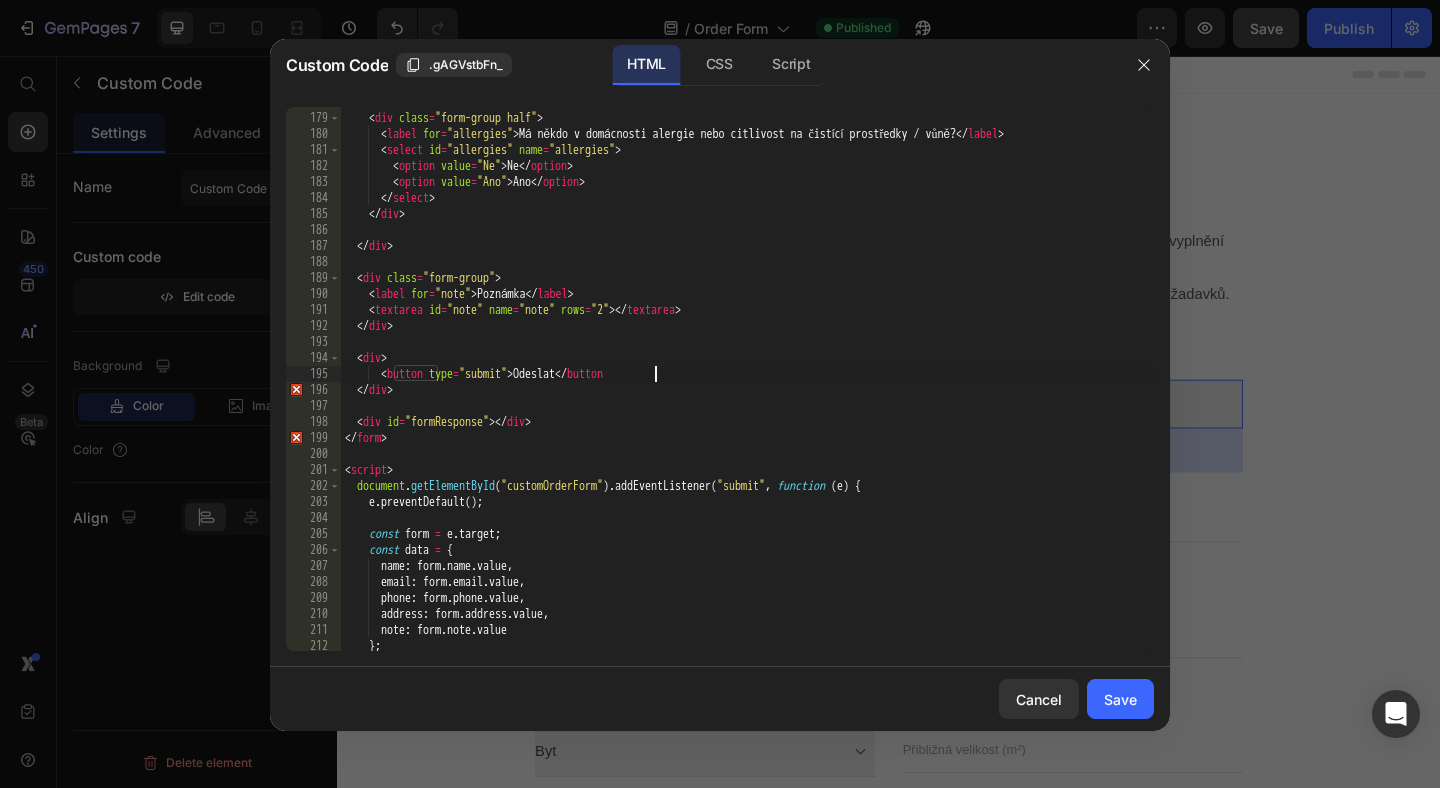type on "<button type="submit">Odeslat</button>" 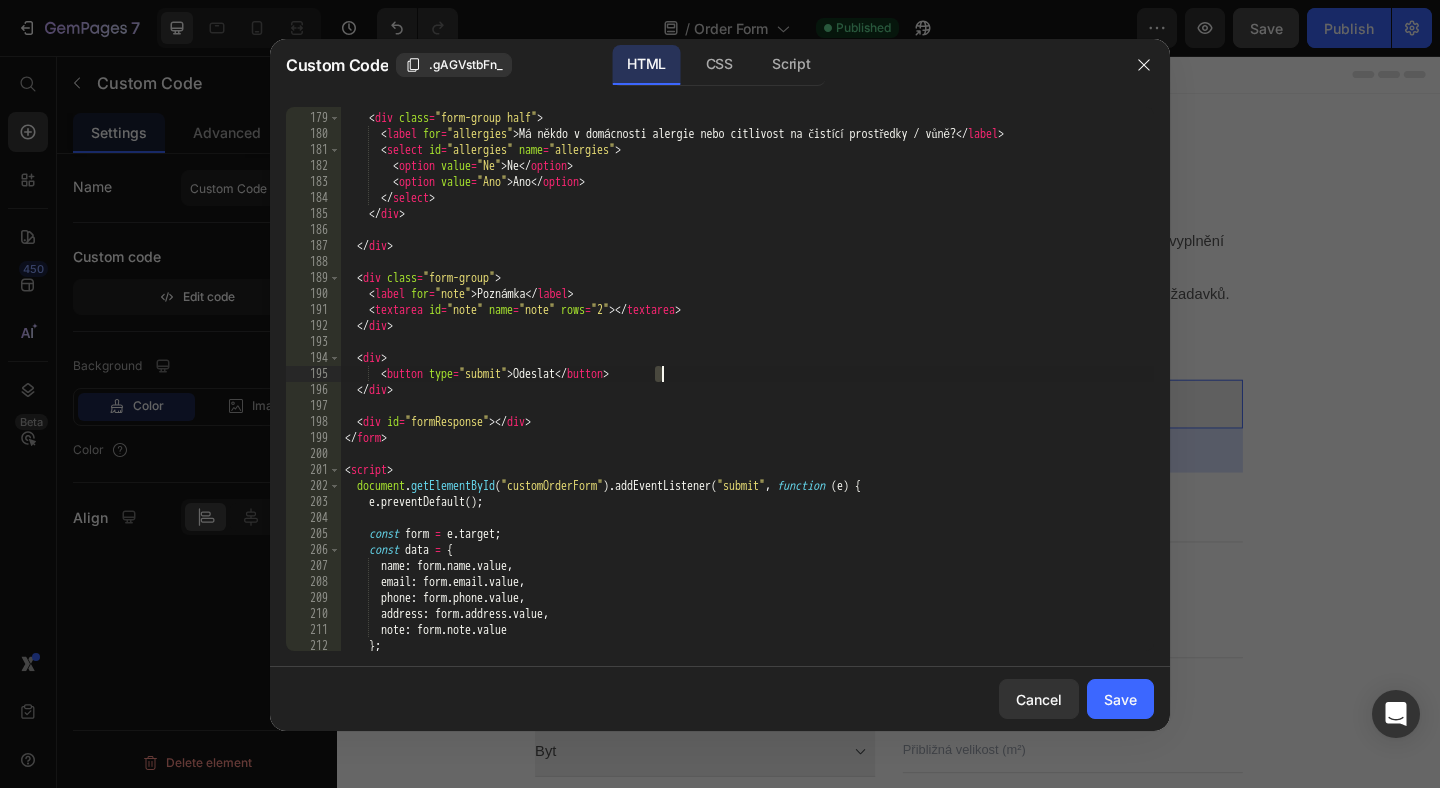 click on "< div   class = "form-row" >      < div   class = "form-group half" >         < label   for = "allergies" > Má někdo v domácnosti alergie nebo citlivost na čistící prostředky / vůně? </ label >         < select   id = "allergies"   name = "allergies" >           < option   value = "Ne" > Ne </ option >           < option   value = "Ano" > Ano </ option >         </ select >      </ div >         </ div >       < div   class = "form-group" >      < label   for = "note" > Poznámka </ label >      < textarea   id = "note"   name = "note"   rows = "2" > </ textarea >    </ div >    < div >         < button   type = "submit" > Odeslat </ button >    </ div >       < div   id = "formResponse" > </ div > </ form > < script >    document . getElementById ( "customOrderForm" ) . addEventListener ( "submit" ,   function   ( e )   {      e . preventDefault ( ) ;      const   form   =   e . target ;      const   data   =   {         name :   form . name . value ,         email :   form . email . value ," at bounding box center [747, 382] 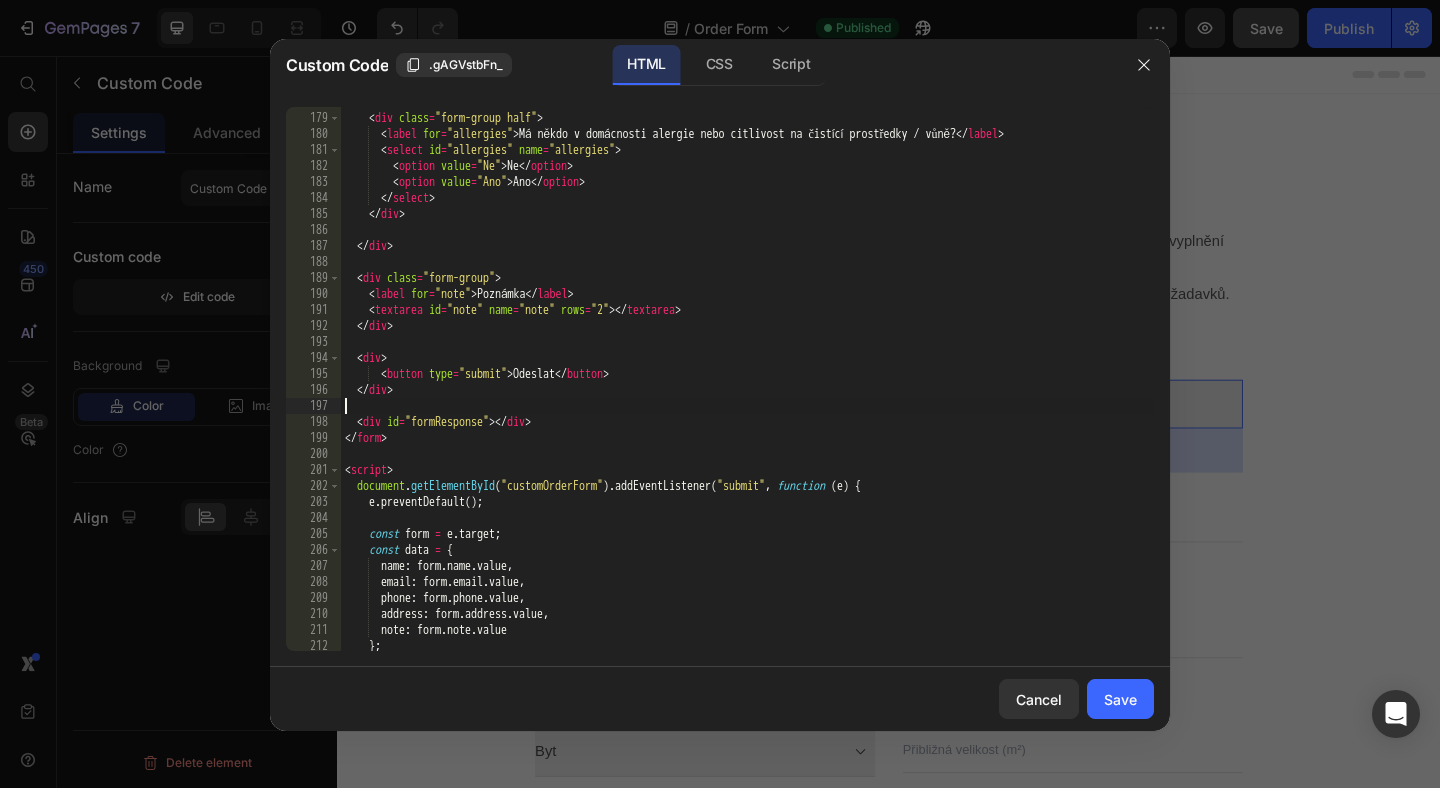 click on "< div   class = "form-row" >      < div   class = "form-group half" >         < label   for = "allergies" > Má někdo v domácnosti alergie nebo citlivost na čistící prostředky / vůně? </ label >         < select   id = "allergies"   name = "allergies" >           < option   value = "Ne" > Ne </ option >           < option   value = "Ano" > Ano </ option >         </ select >      </ div >         </ div >       < div   class = "form-group" >      < label   for = "note" > Poznámka </ label >      < textarea   id = "note"   name = "note"   rows = "2" > </ textarea >    </ div >    < div >         < button   type = "submit" > Odeslat </ button >    </ div >      < div   id = "formResponse" > </ div > </ form > < script >    document . getElementById ( "customOrderForm" ) . addEventListener ( "submit" ,   function   ( e )   {      e . preventDefault ( ) ;      const   form   =   e . target ;      const   data   =   {         name :   form . name . value ,         email :   form . email . value ," at bounding box center (747, 382) 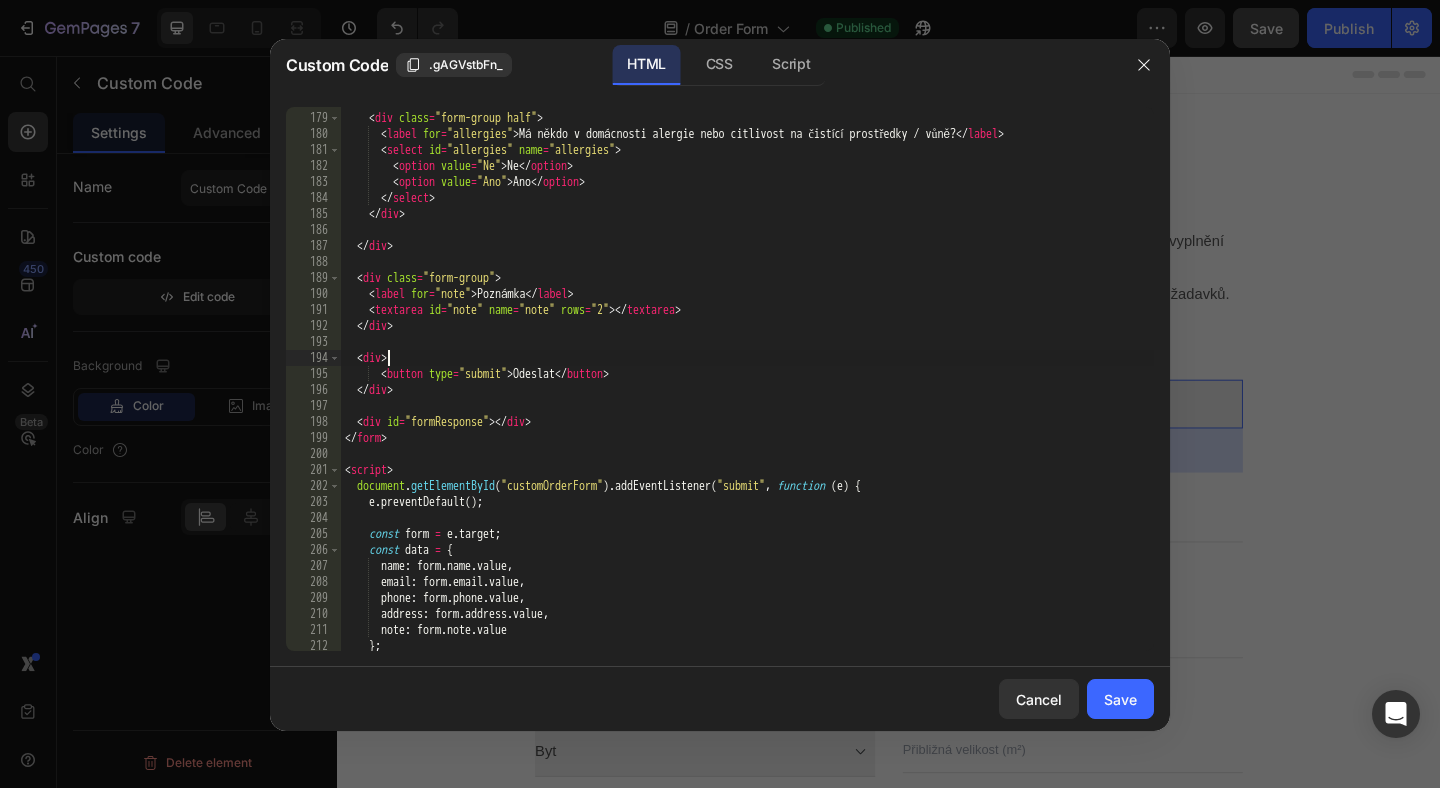 click on "< div   class = "form-row" >      < div   class = "form-group half" >         < label   for = "allergies" > Má někdo v domácnosti alergie nebo citlivost na čistící prostředky / vůně? </ label >         < select   id = "allergies"   name = "allergies" >           < option   value = "Ne" > Ne </ option >           < option   value = "Ano" > Ano </ option >         </ select >      </ div >         </ div >       < div   class = "form-group" >      < label   for = "note" > Poznámka </ label >      < textarea   id = "note"   name = "note"   rows = "2" > </ textarea >    </ div >    < div >         < button   type = "submit" > Odeslat </ button >    </ div >      < div   id = "formResponse" > </ div > </ form > < script >    document . getElementById ( "customOrderForm" ) . addEventListener ( "submit" ,   function   ( e )   {      e . preventDefault ( ) ;      const   form   =   e . target ;      const   data   =   {         name :   form . name . value ,         email :   form . email . value ," at bounding box center [747, 382] 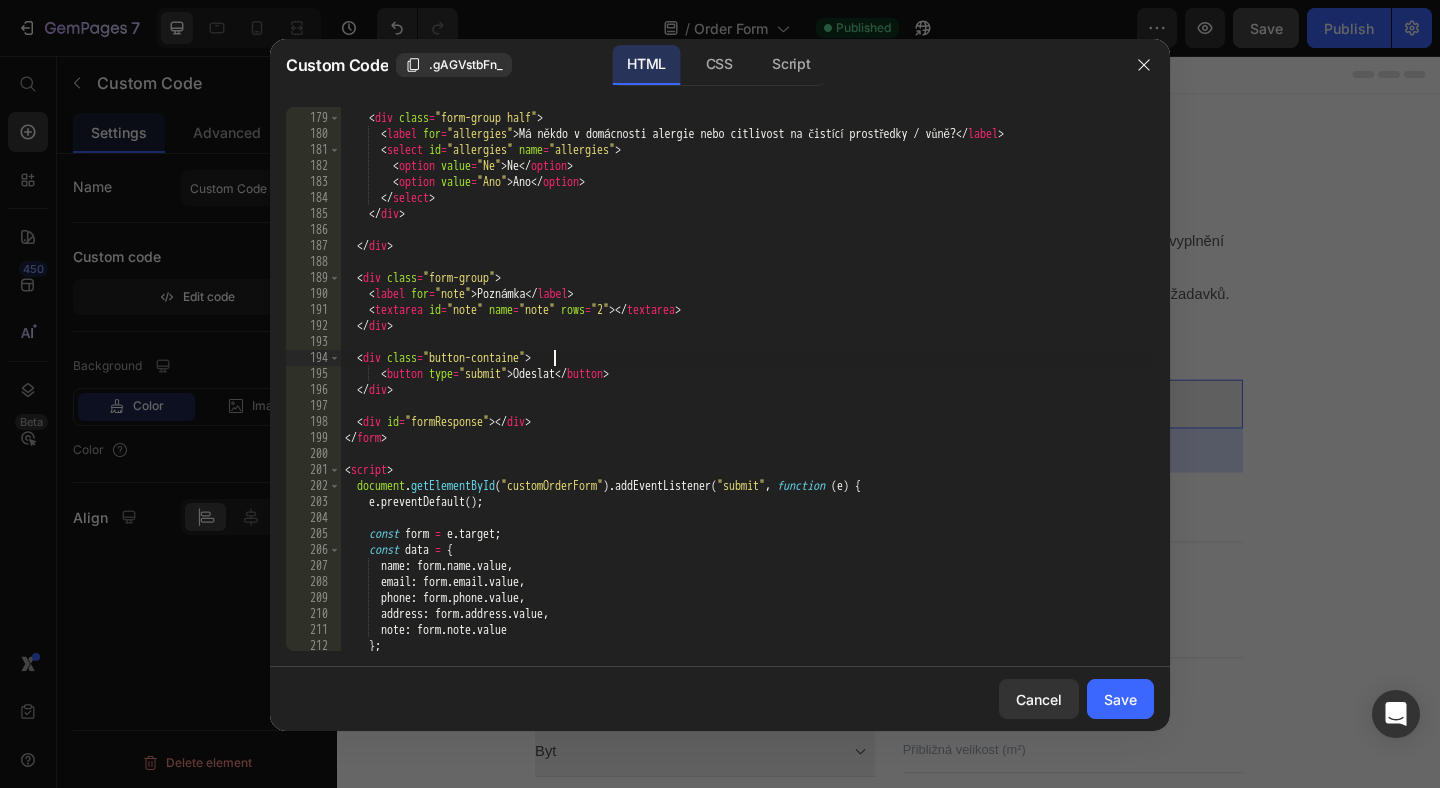 scroll, scrollTop: 0, scrollLeft: 17, axis: horizontal 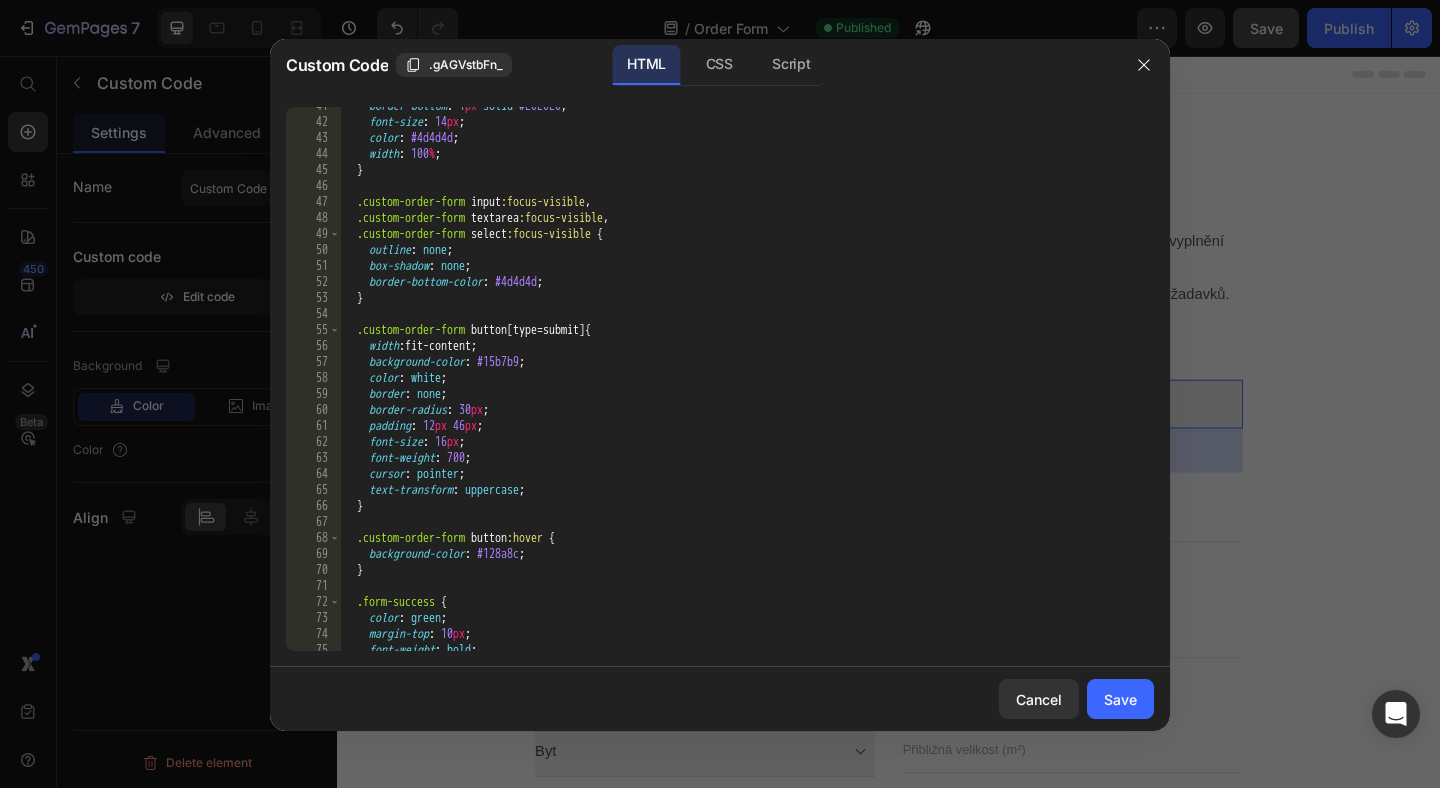 click on "border-bottom :   1 px   solid   #E0E0E0 ;      font-size :   14 px ;      color :   #4d4d4d ;      width :   100 % ;    }       .custom-order-form   input :focus-visible ,    .custom-order-form   textarea :focus-visible ,    .custom-order-form   select :focus-visible   {      outline :   none ;      box-shadow :   none ;      border-bottom-color :   #4d4d4d ;    }    .custom-order-form   button [ type = submit ]  {      width :  fit-content ;      background-color :   #15b7b9 ;      color :   white ;      border :   none ;      border-radius :   30 px ;      padding :   12 px   46 px ;      font-size :   16 px ;      font-weight :   700 ;      cursor :   pointer ;      text-transform :   uppercase ;    }    .custom-order-form   button :hover   {      background-color :   #128a8c ;    }    .form-success   {      color :   green ;      margin-top :   10 px ;      font-weight :   bold ;" at bounding box center (747, 386) 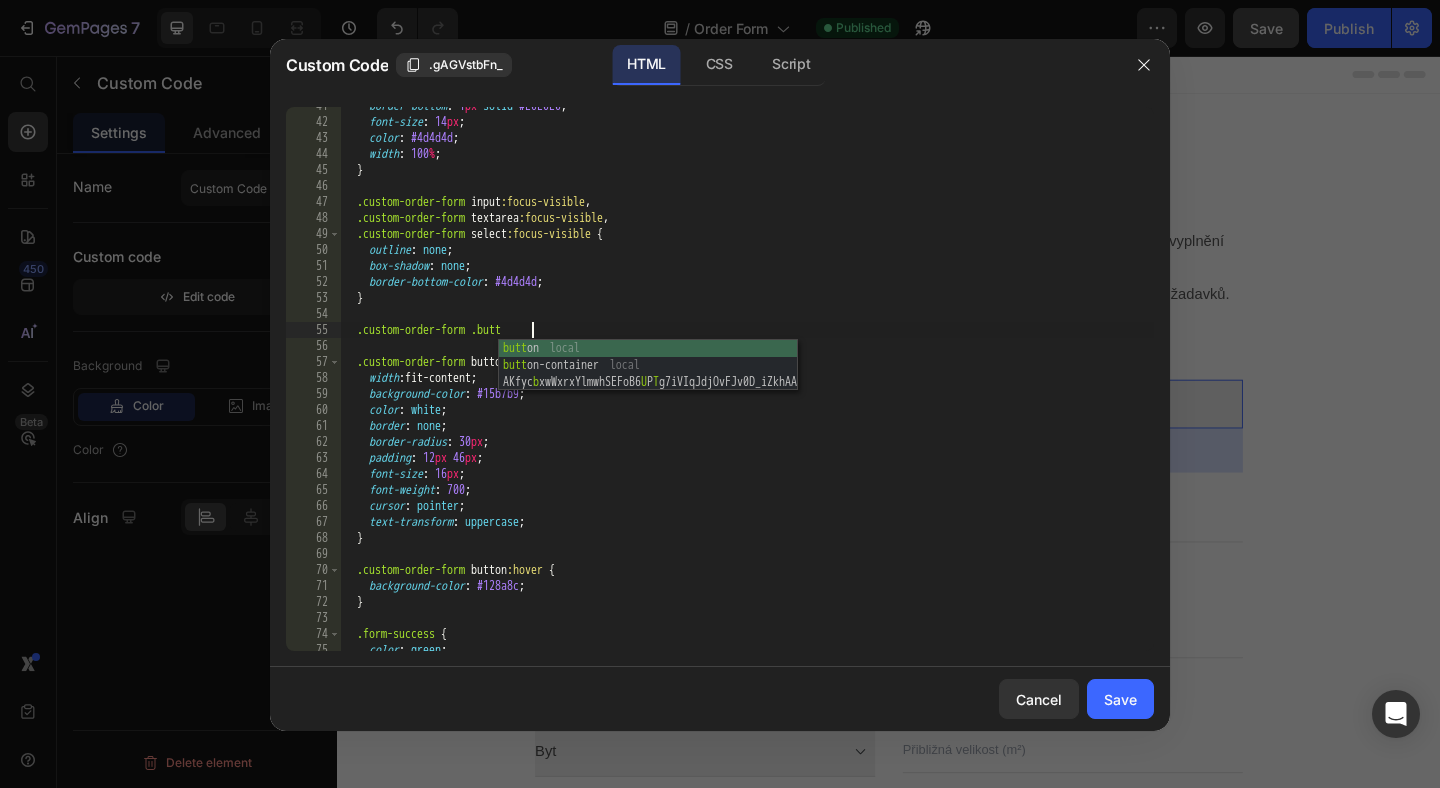 scroll, scrollTop: 0, scrollLeft: 15, axis: horizontal 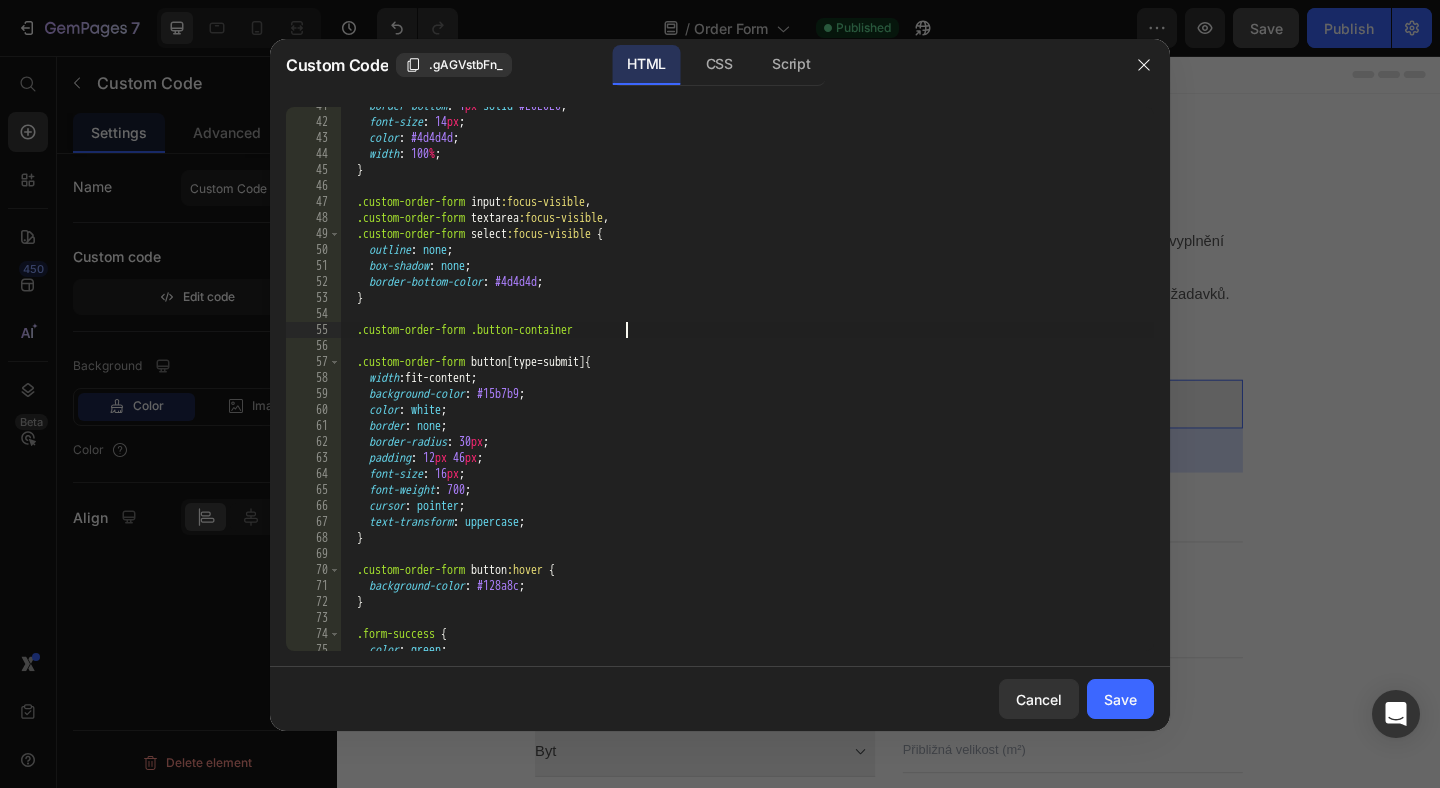 type on ".custom-order-form .button-container {}" 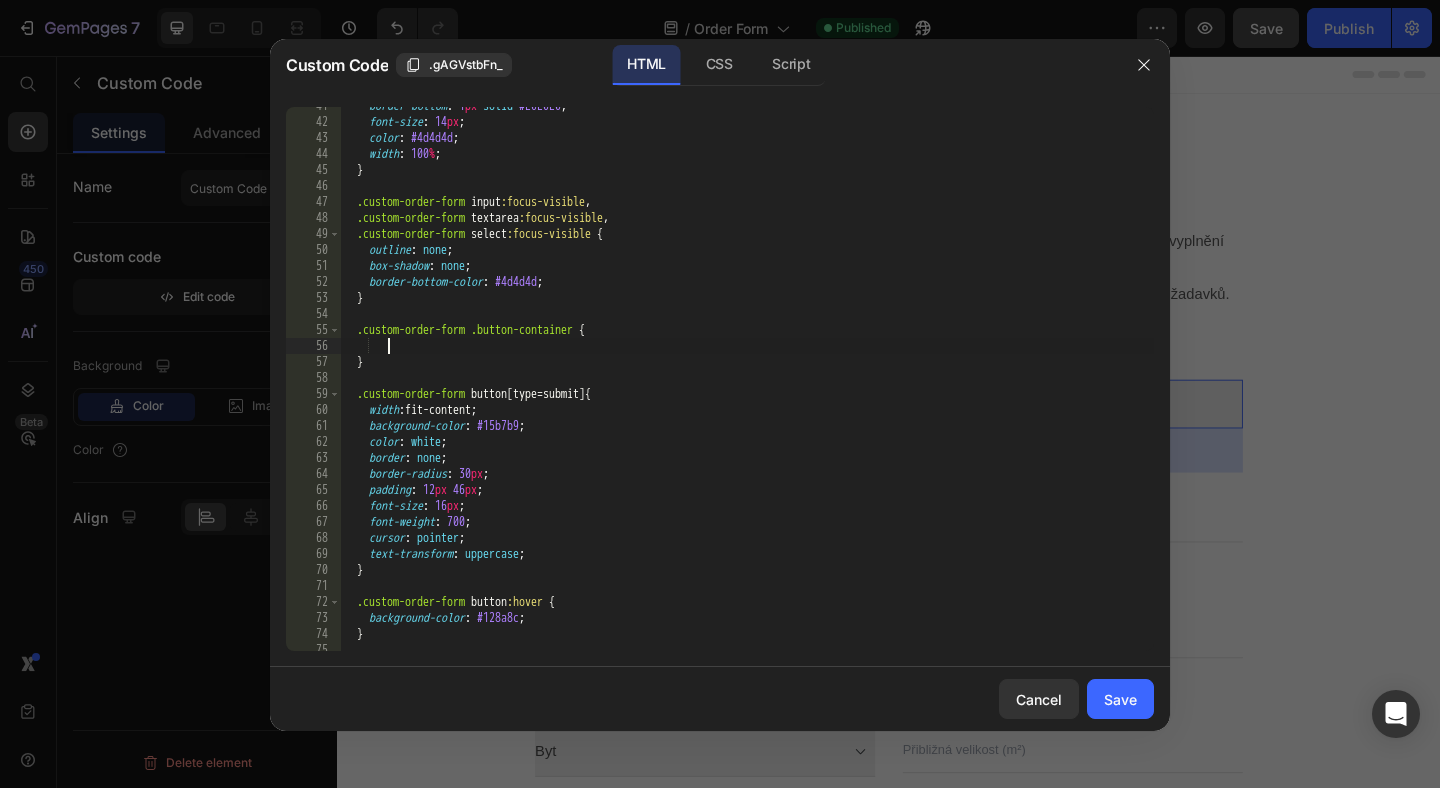 scroll, scrollTop: 0, scrollLeft: 3, axis: horizontal 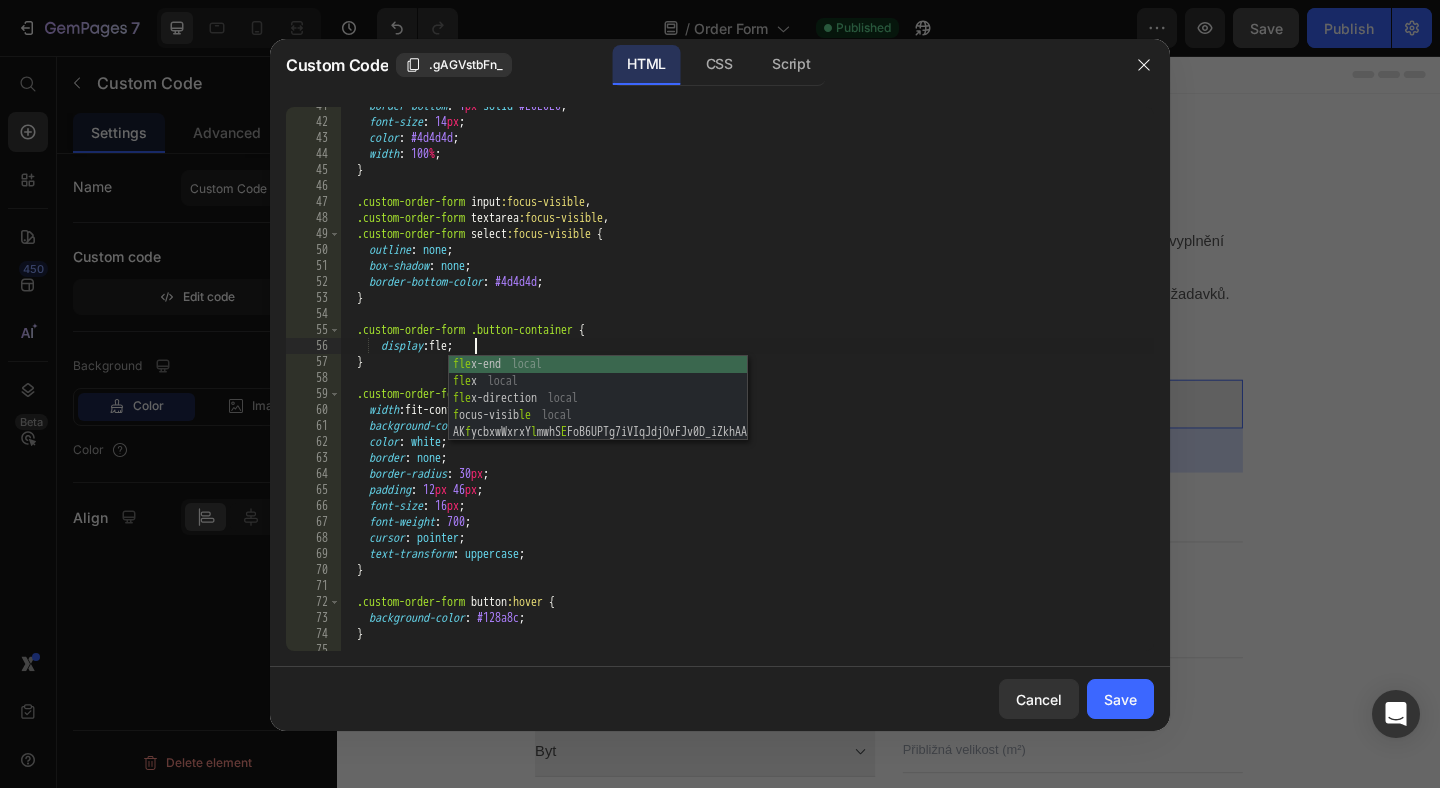 type on "display: flex;" 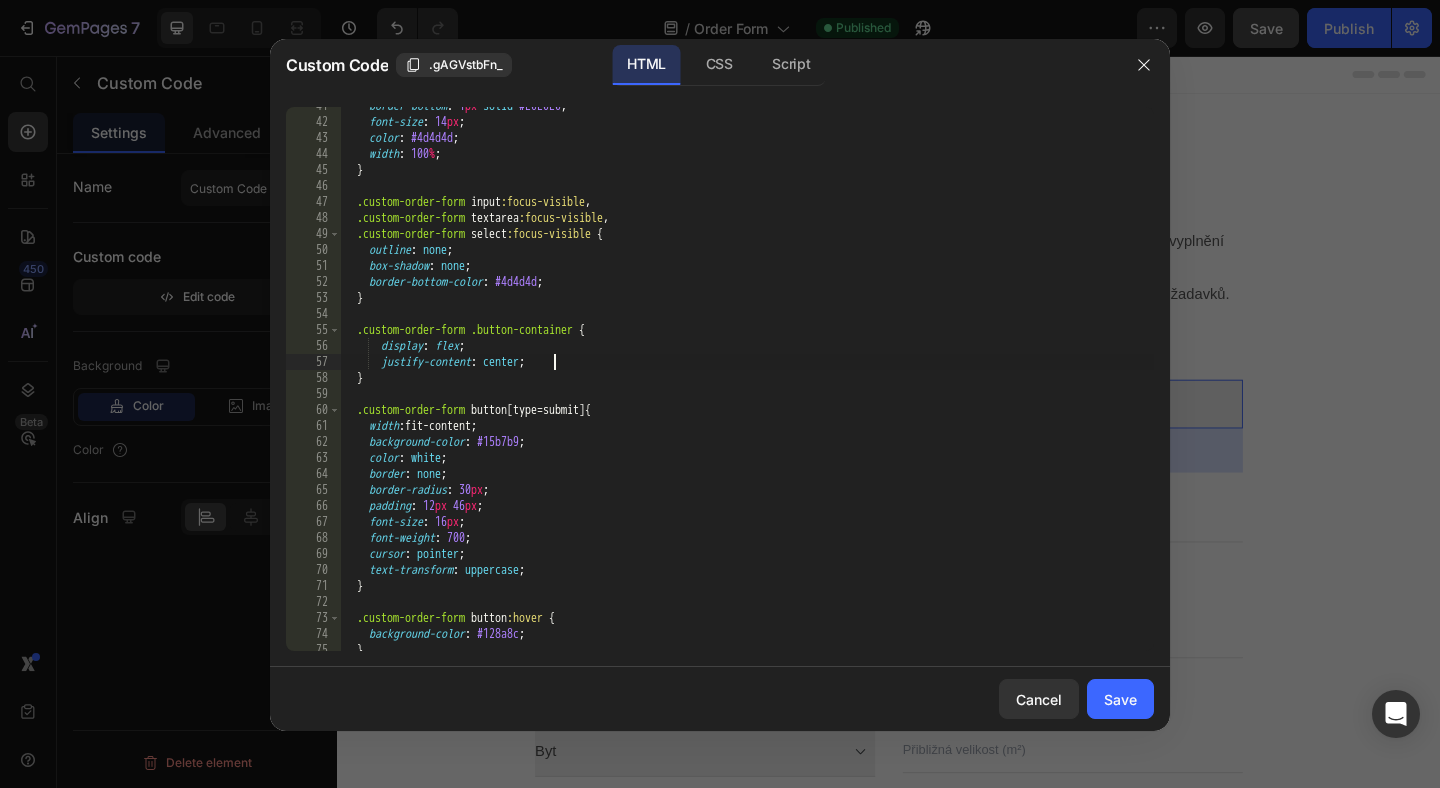 scroll, scrollTop: 0, scrollLeft: 17, axis: horizontal 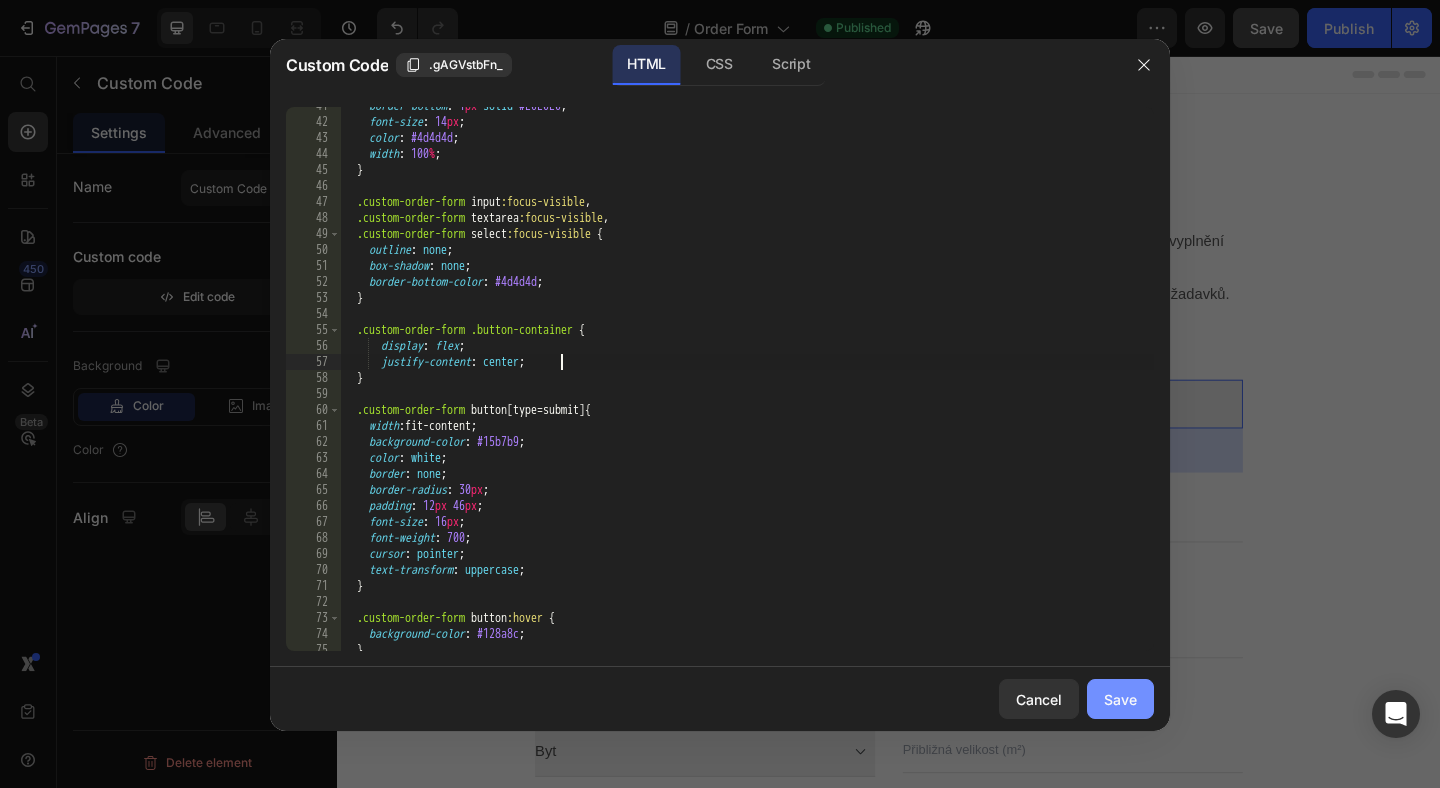 type on "justify-content: center;;" 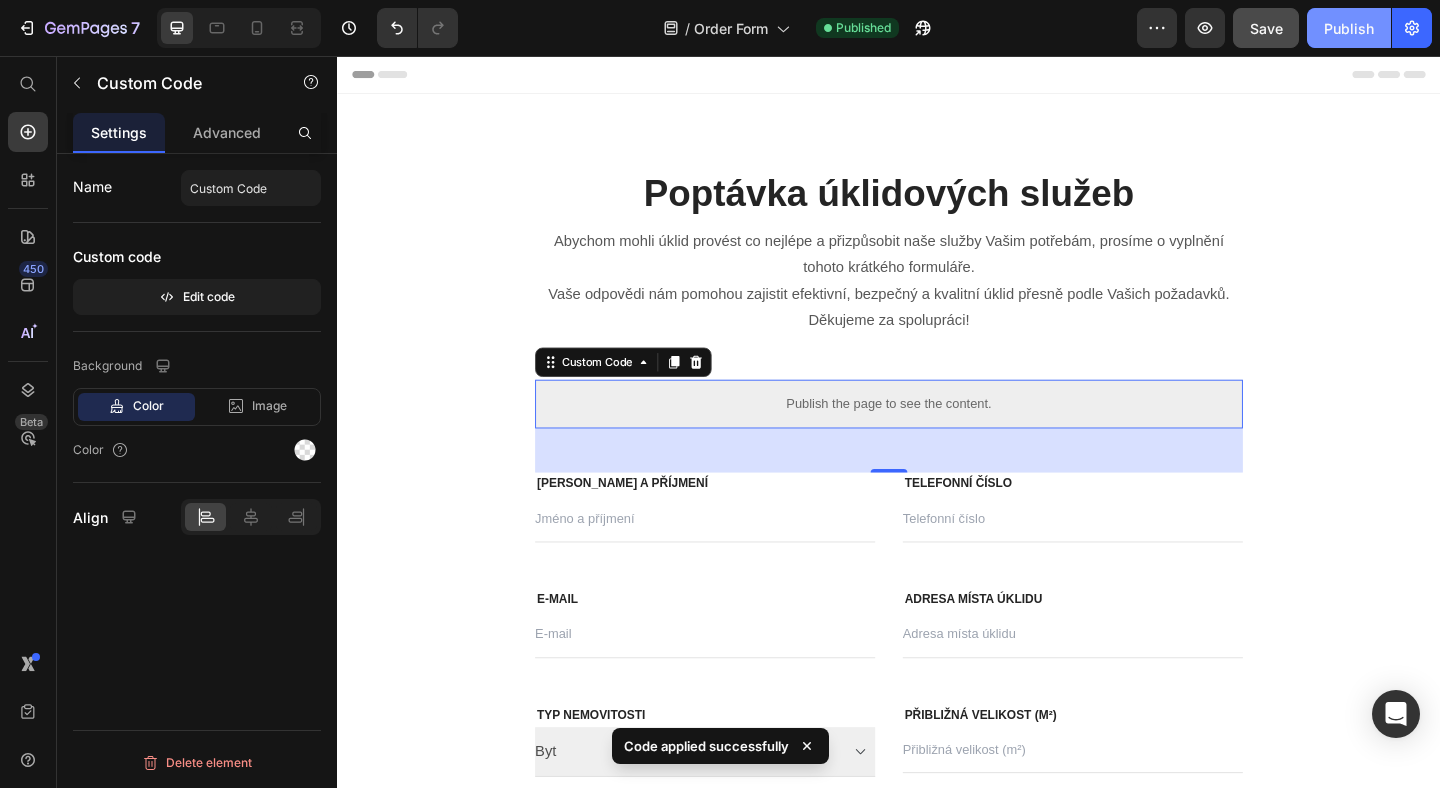 click on "Publish" at bounding box center (1349, 28) 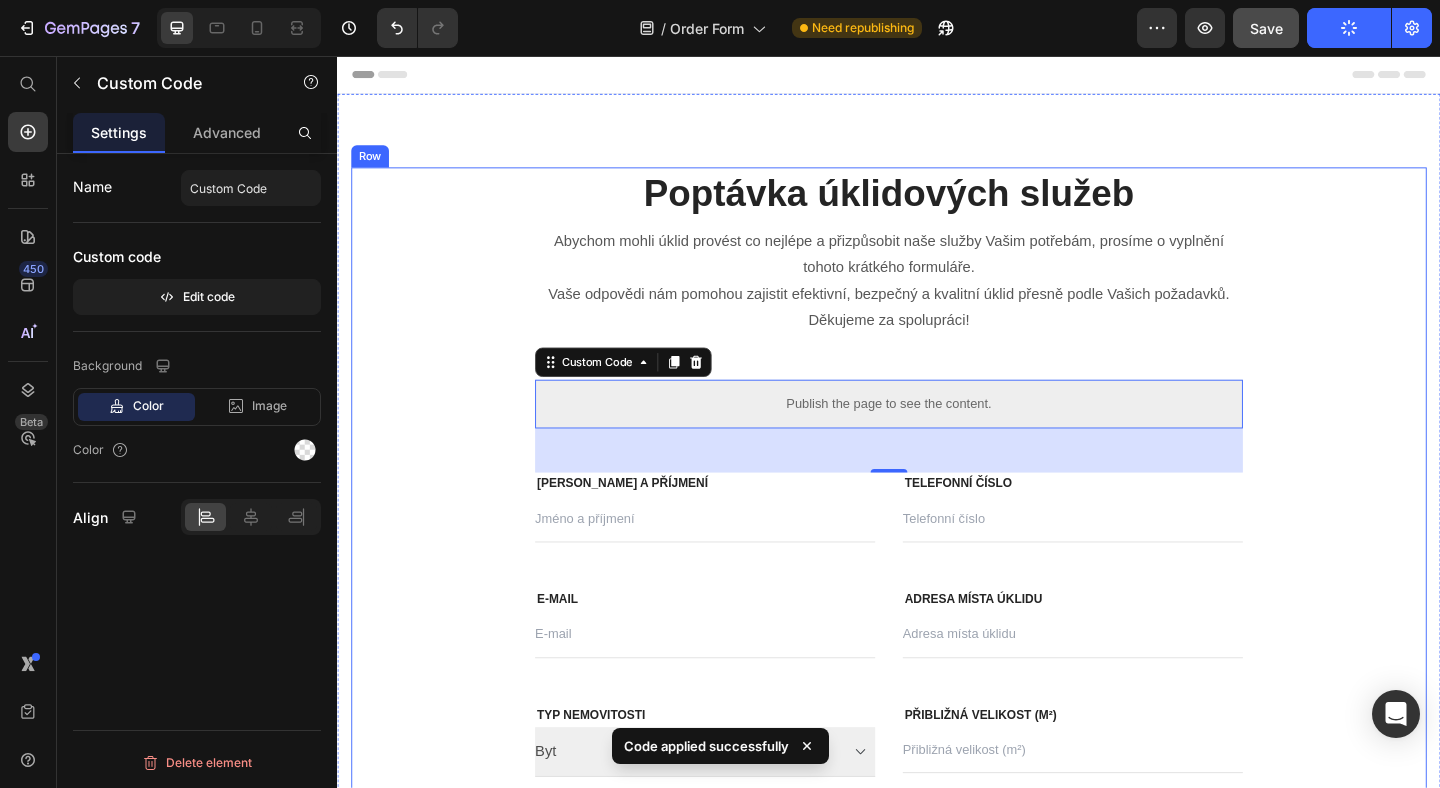 click on "Poptávka úklidových služeb Heading Abychom mohli úklid provést co nejlépe a přizpůsobit naše služby Vašim potřebám, prosíme o vyplnění tohoto krátkého formuláře. Vaše odpovědi nám pomohou zajistit efektivní, bezpečný a kvalitní úklid přesně podle Vašich požadavků. Děkujeme za spolupráci! Text block Row
Publish the page to see the content.
Custom Code   48 Jméno a příjmení Text block Text Field Telefonní číslo Text block Text Field Row E-mail Text block Email Field Adresa místa úklidu Text block Text Field Row Typ nemovitosti Text block Byt Rodinný dům Kancelář Dropdown Přibližná velikost (m²) Text block Text Field Row Počet koupelen Text block Text Field Preferované datum a čas úklidu Text block Text Field Row Jak často si přejete úklid? Text block Jednorázově Každý týden Každé dva týdny Každé tři týdny Každý měsíc Dropdown Máte domácí mazlíčky? Text block Ne Ano Dropdown Row Chcete, abychom použili Text block" at bounding box center (937, 887) 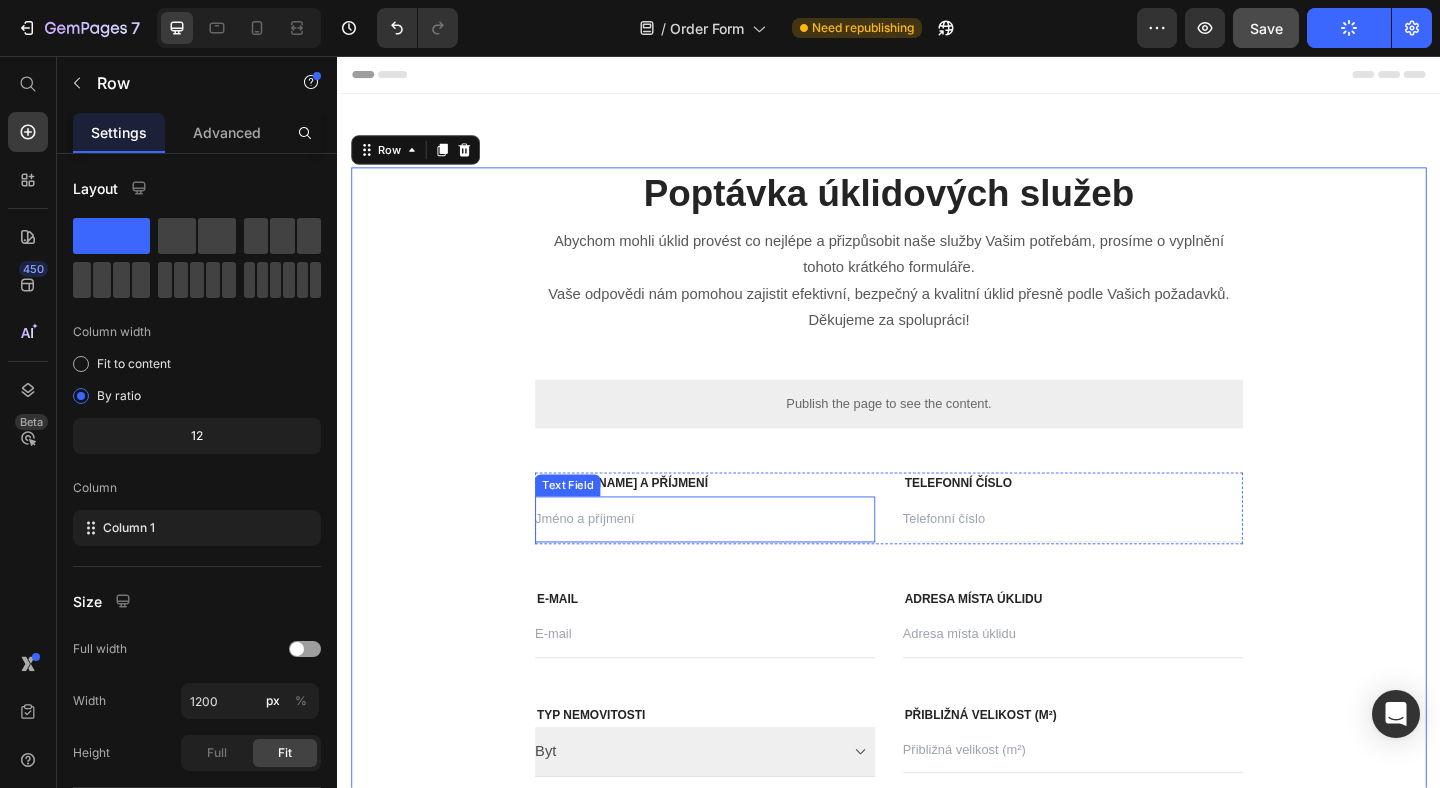 click at bounding box center (737, 560) 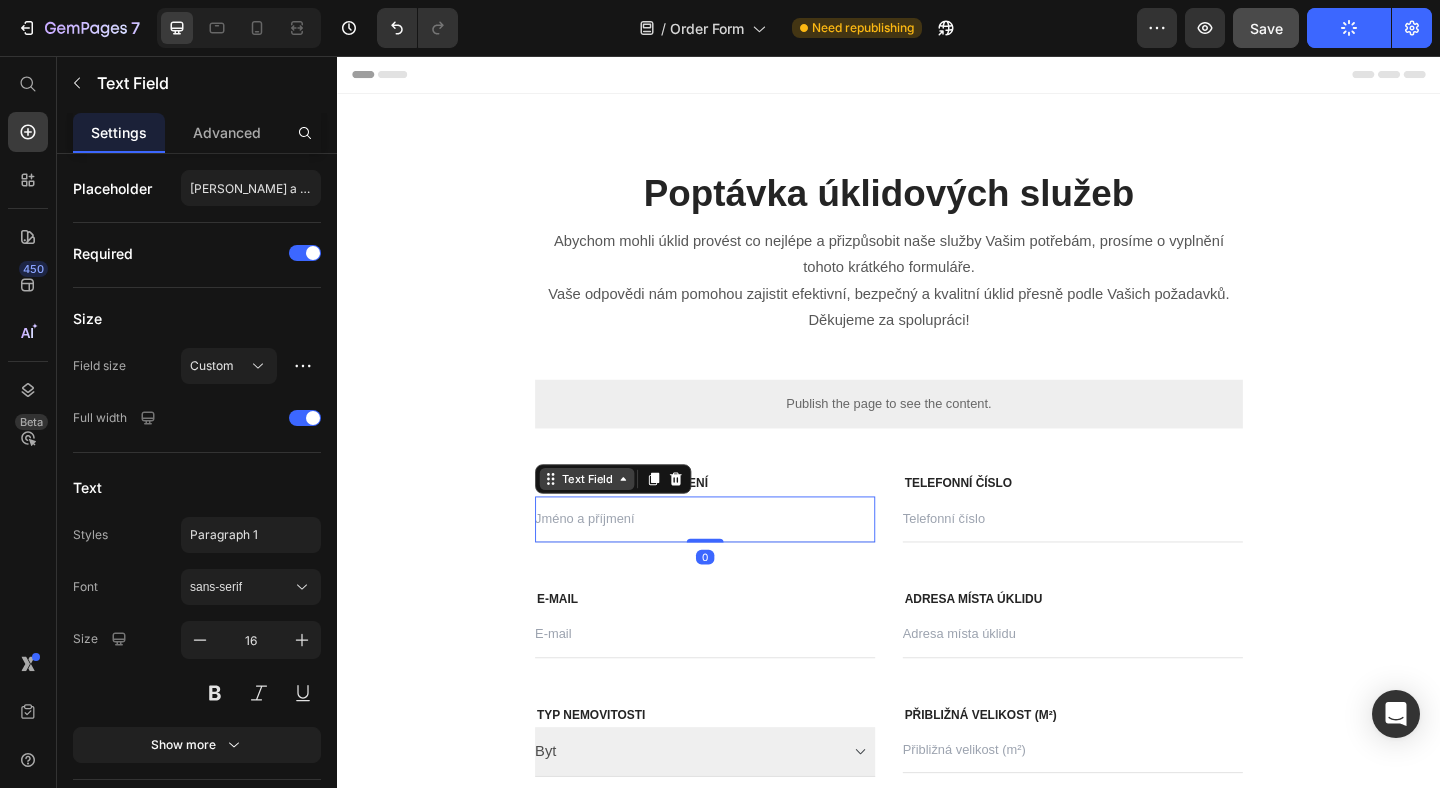 click on "Text Field" at bounding box center (608, 516) 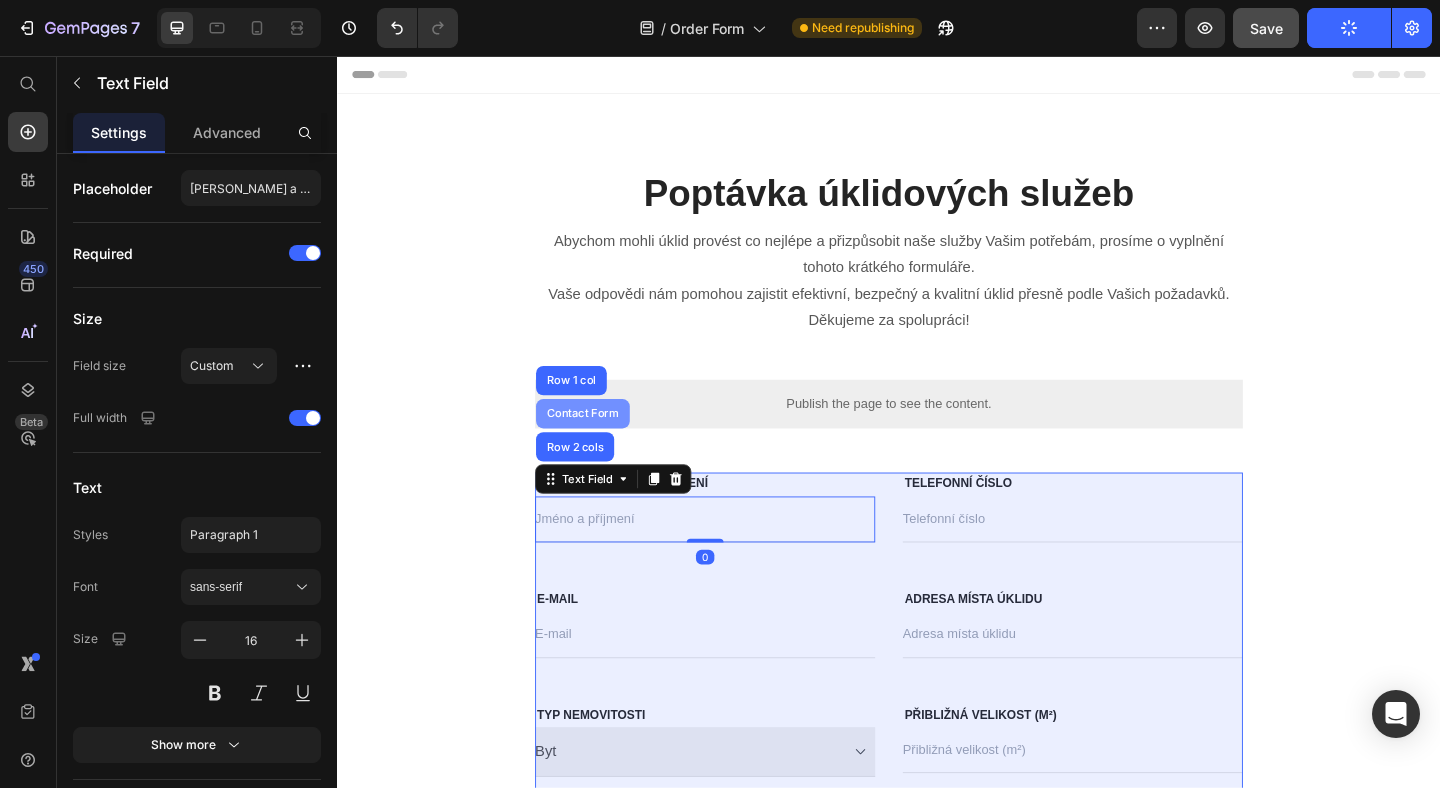 click on "Contact Form" at bounding box center [604, 445] 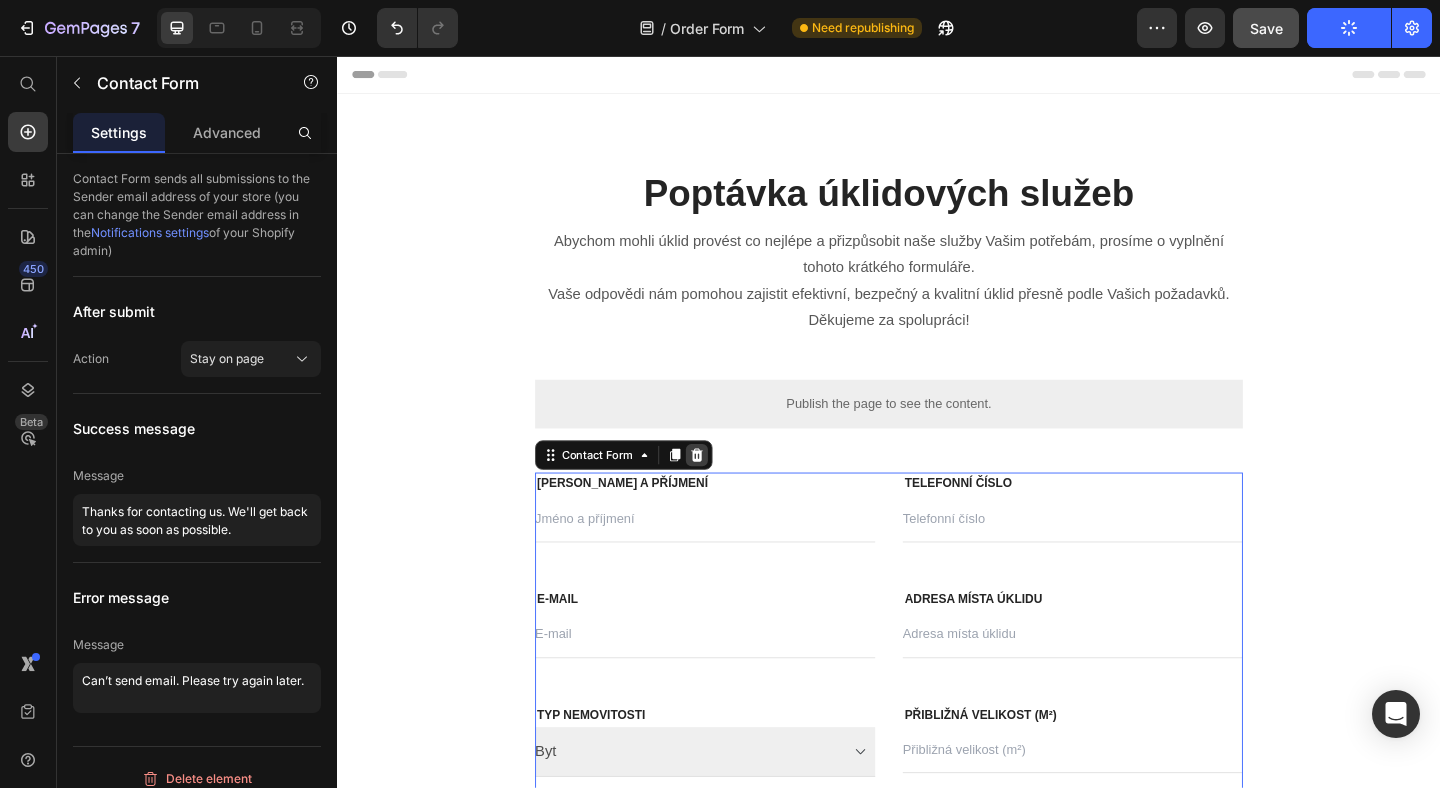 click 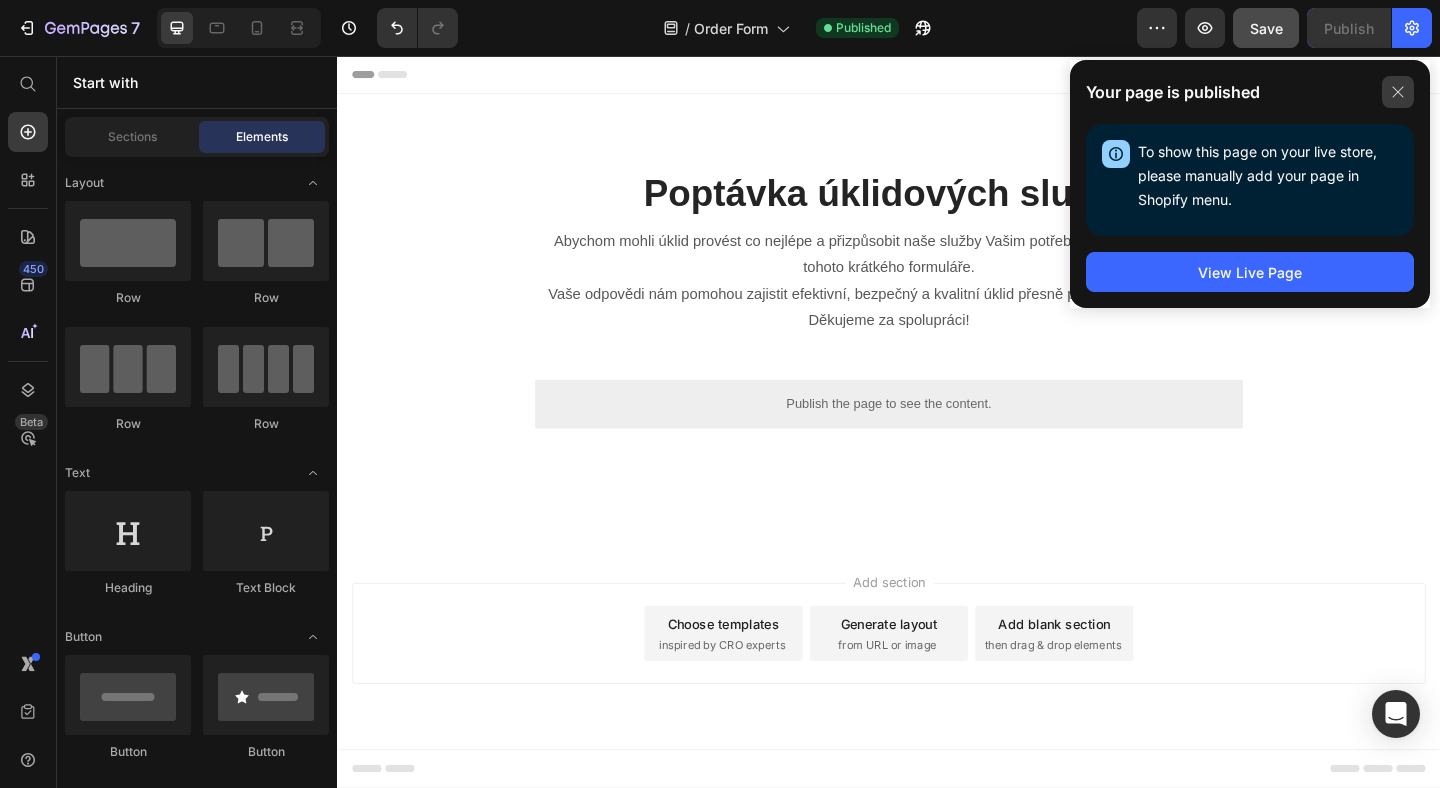 click 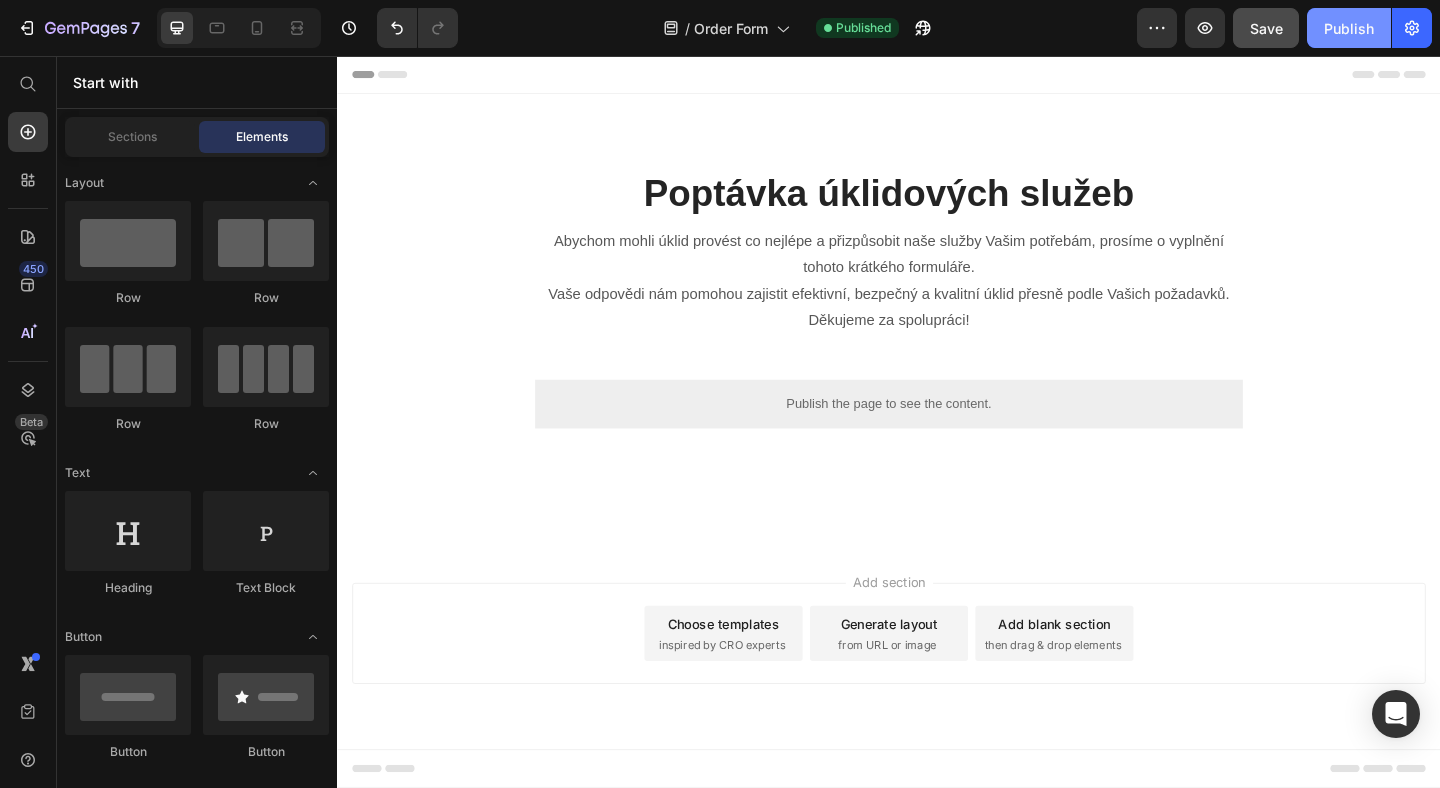 click on "Publish" at bounding box center (1349, 28) 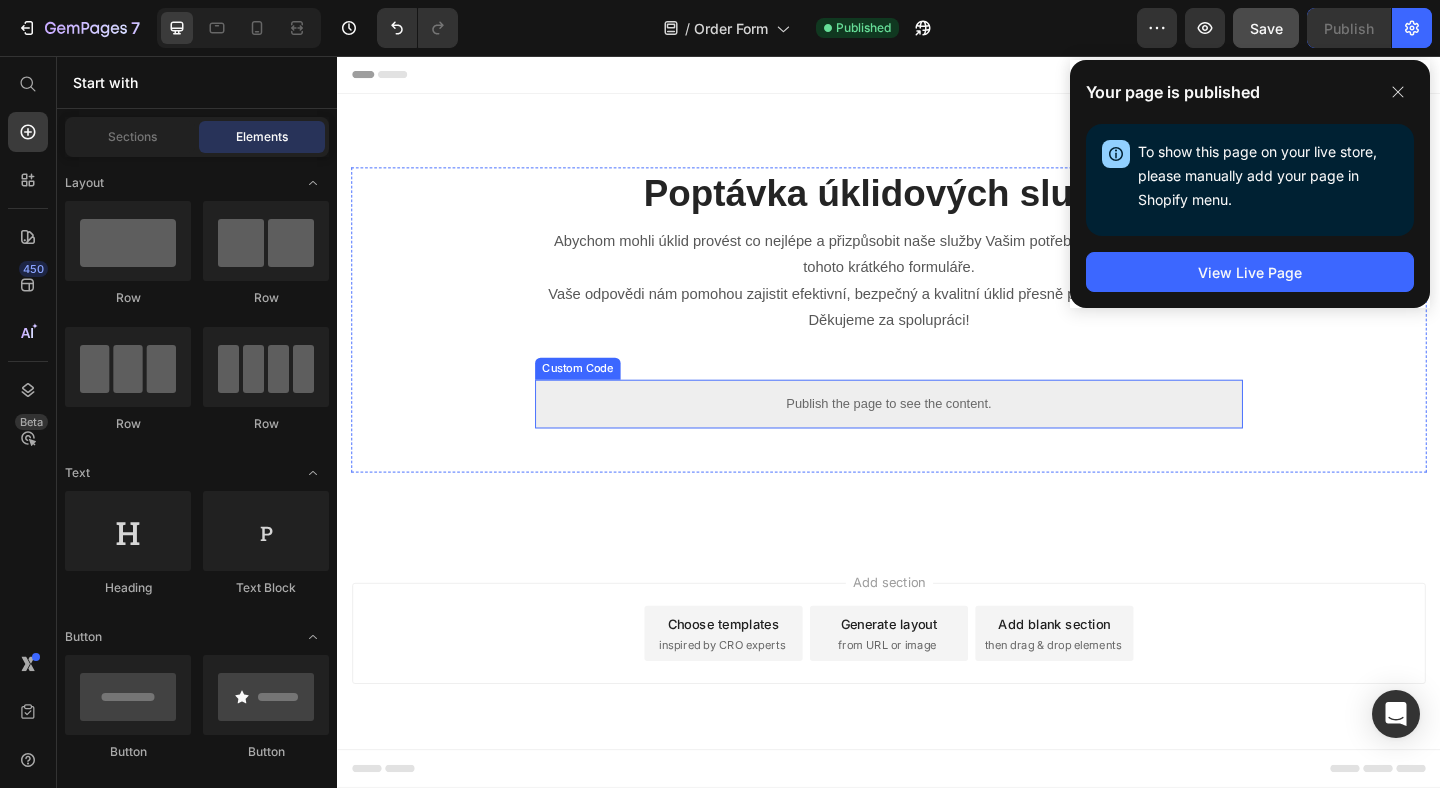 click on "Publish the page to see the content." at bounding box center (937, 434) 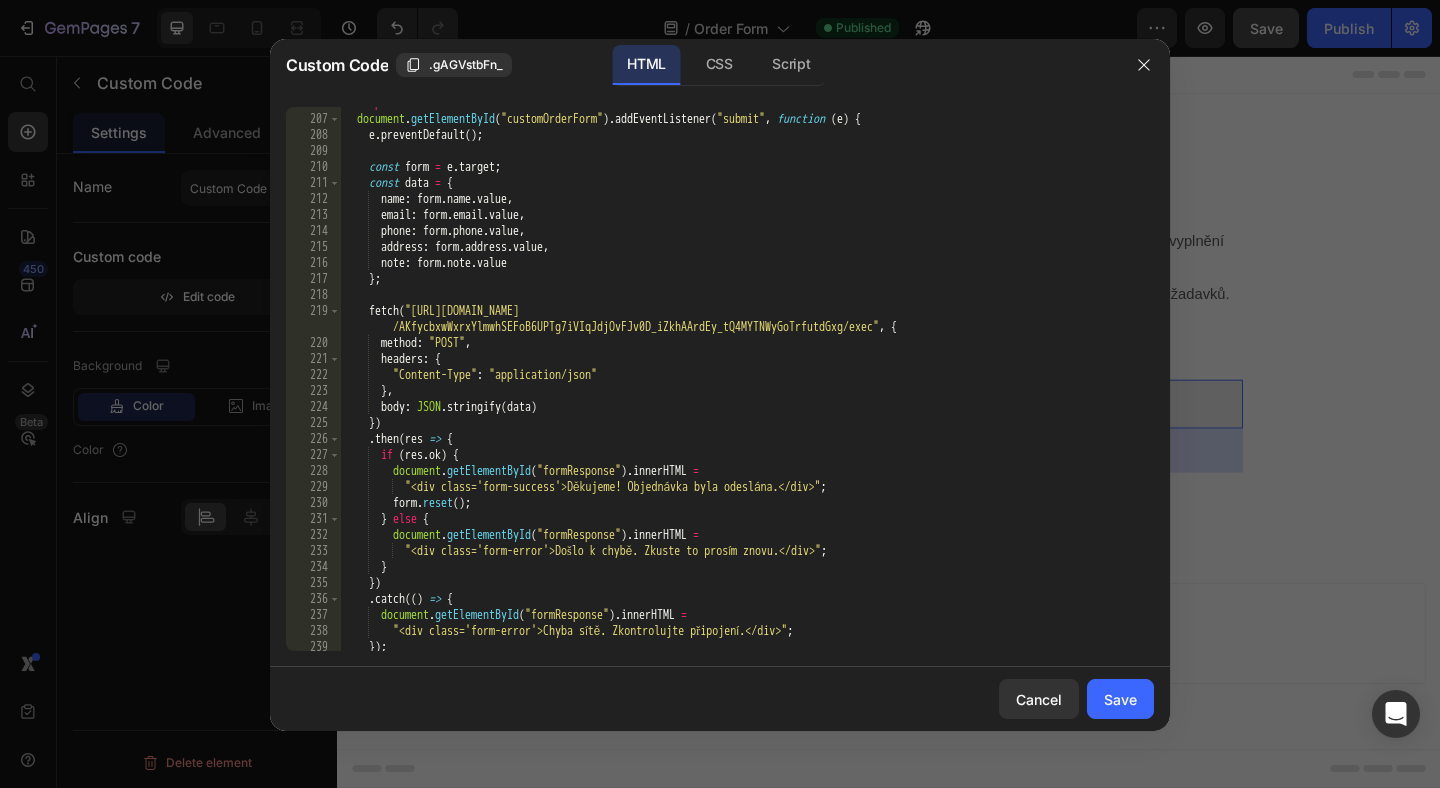 scroll, scrollTop: 3308, scrollLeft: 0, axis: vertical 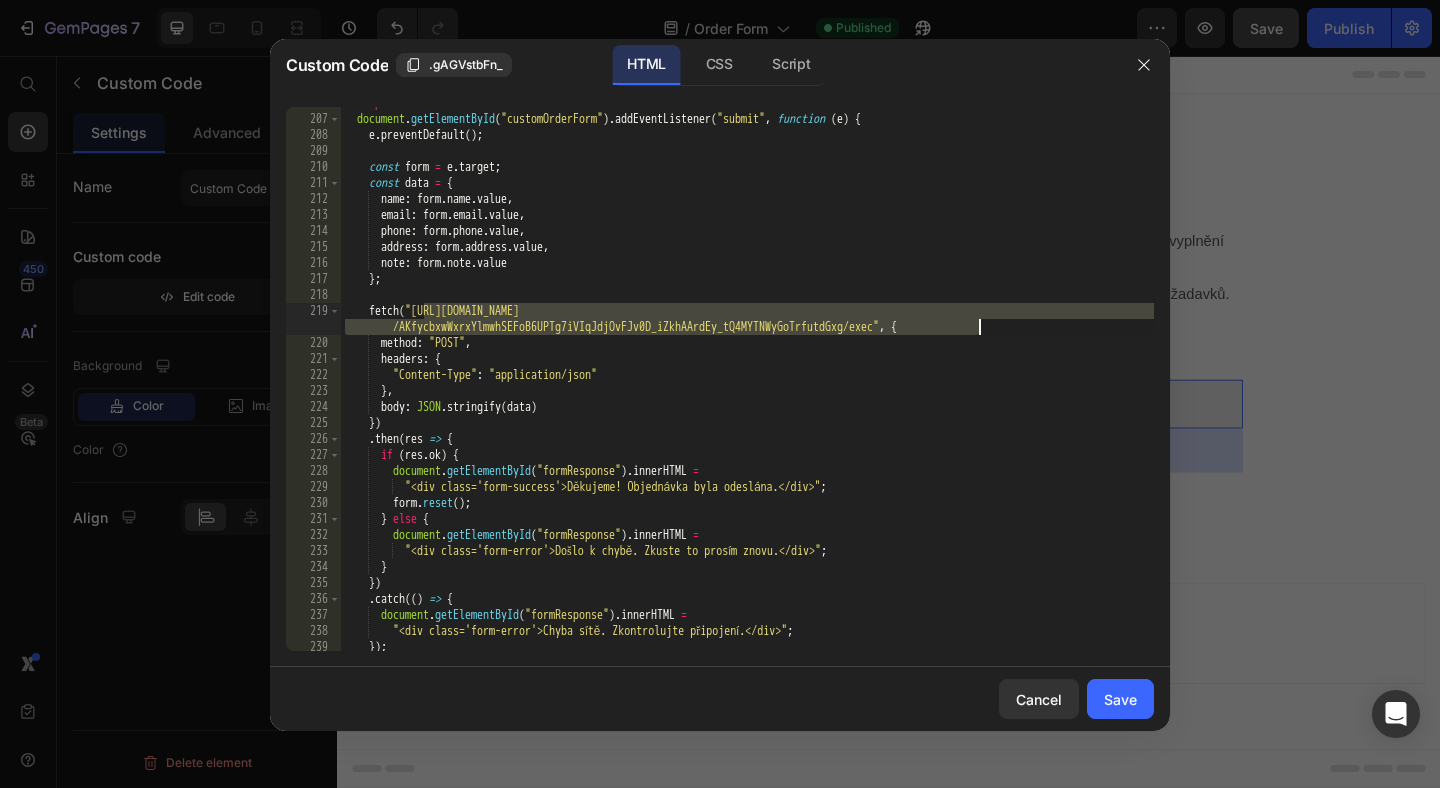 drag, startPoint x: 425, startPoint y: 314, endPoint x: 980, endPoint y: 333, distance: 555.32513 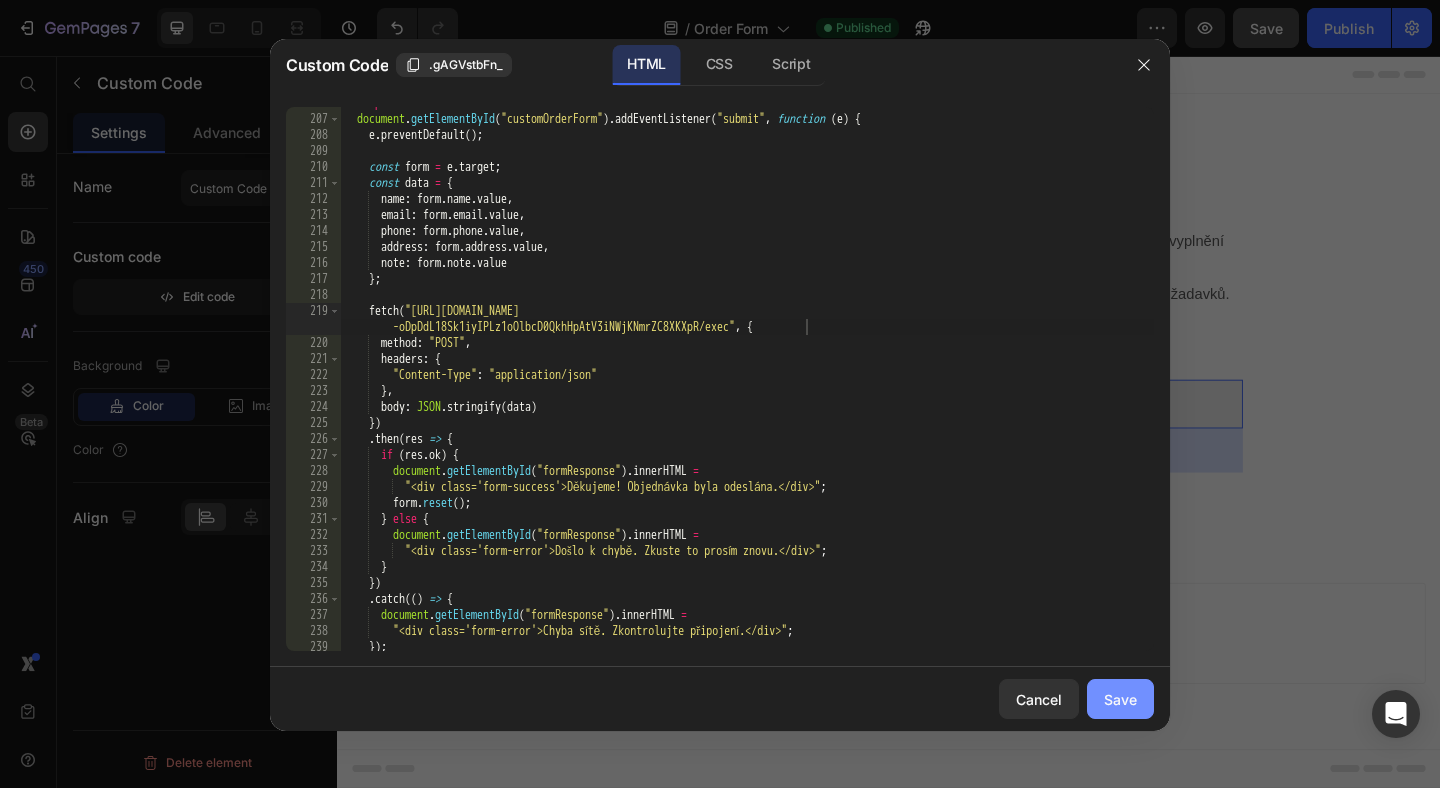click on "Save" at bounding box center [1120, 699] 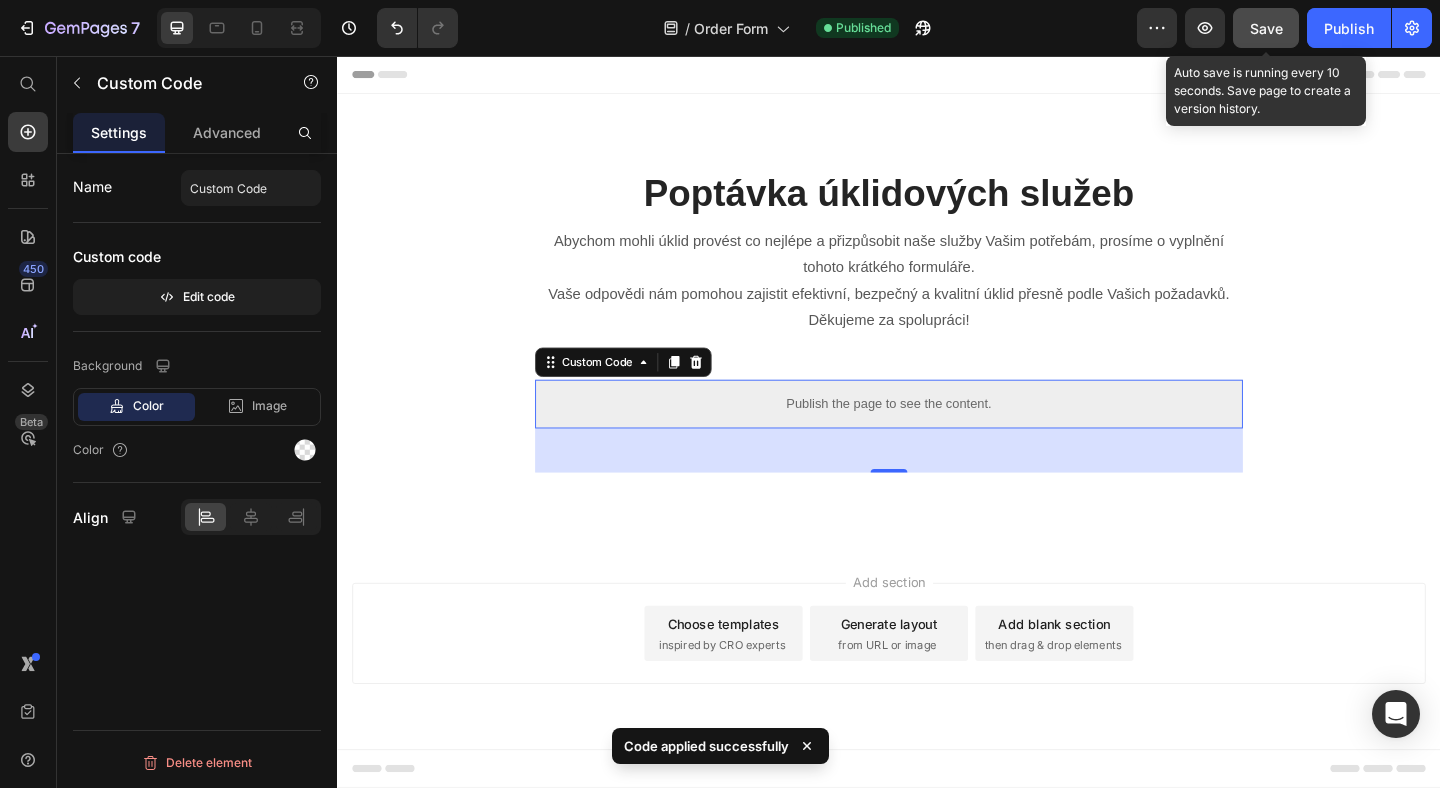 click on "Save" at bounding box center (1266, 28) 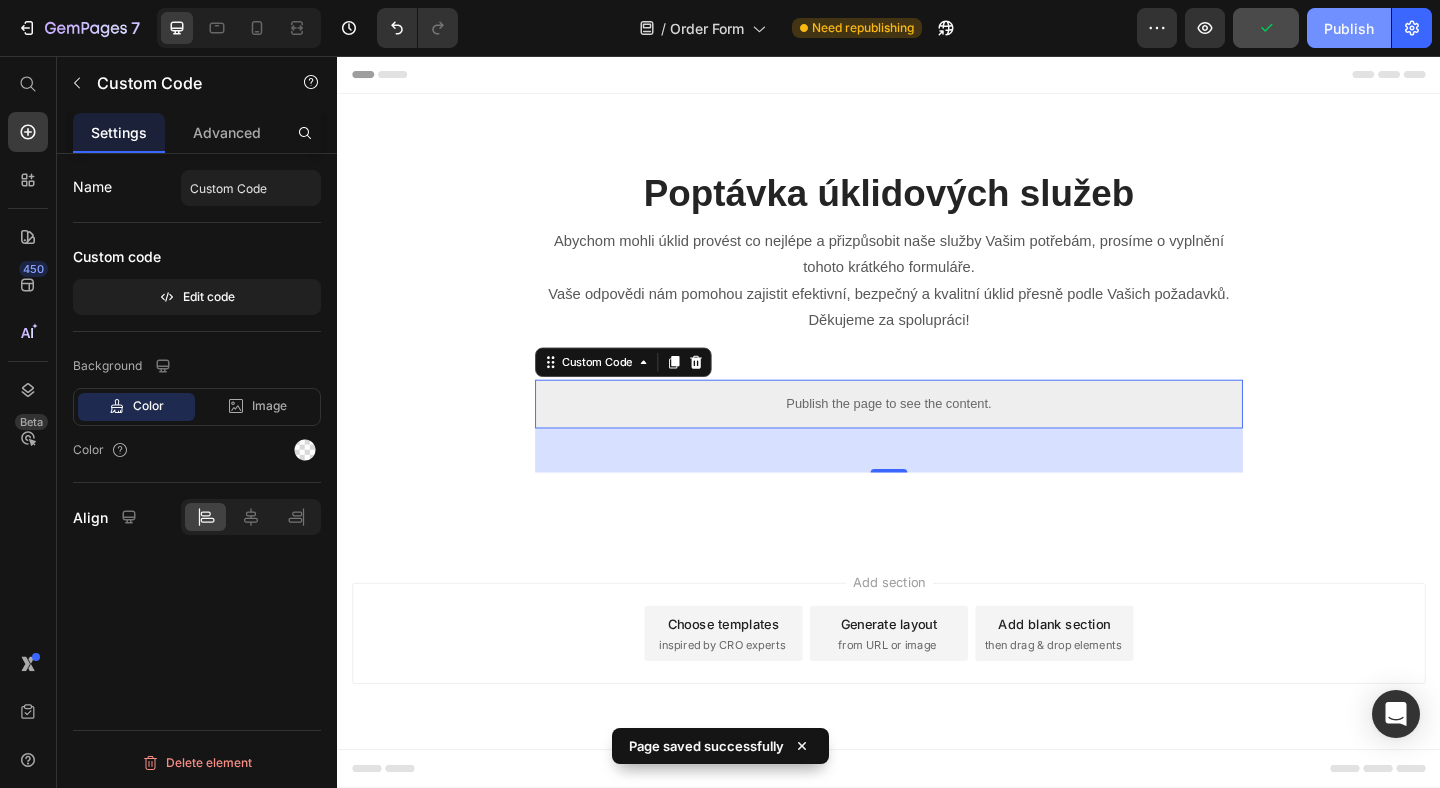 click on "Publish" 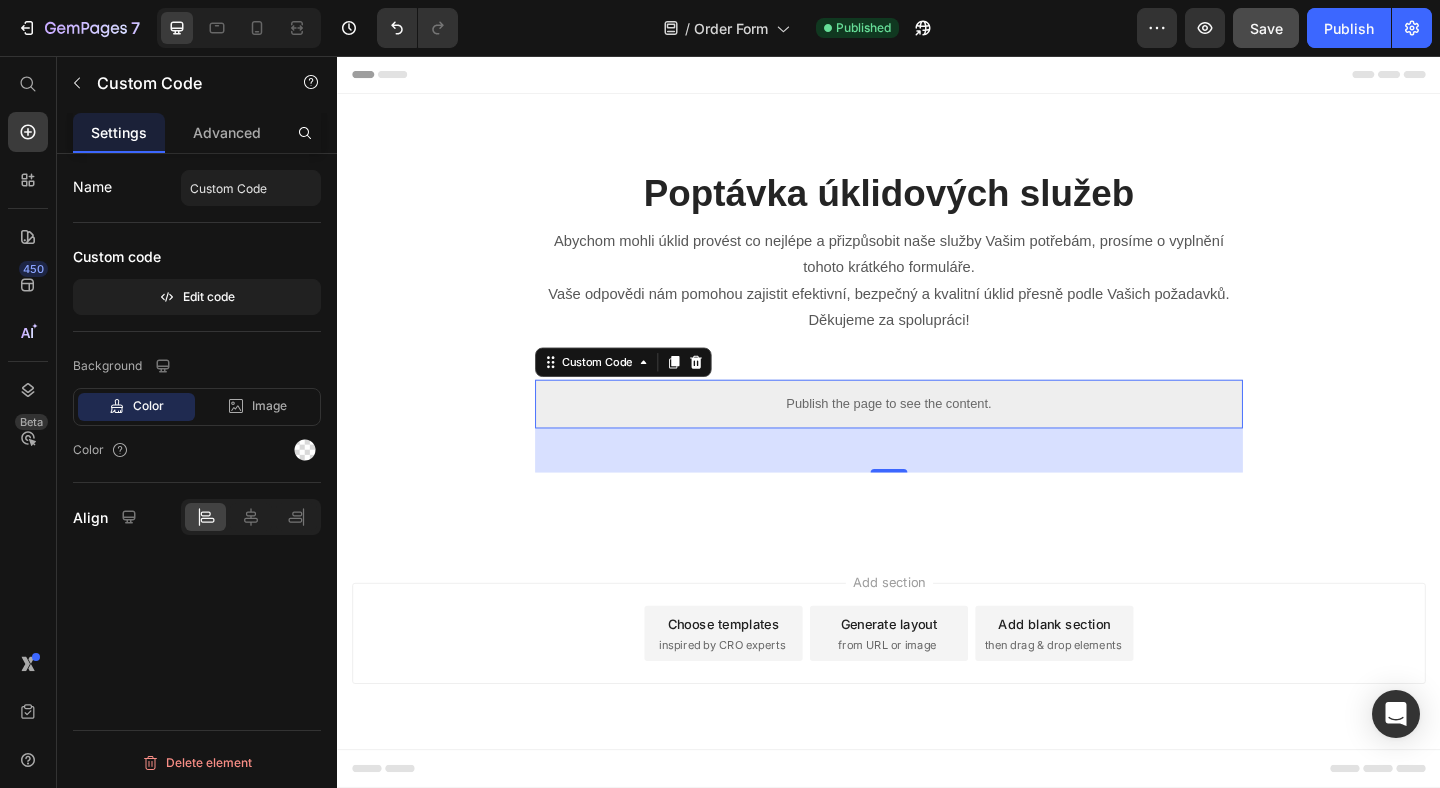 click on "Publish the page to see the content." at bounding box center [937, 434] 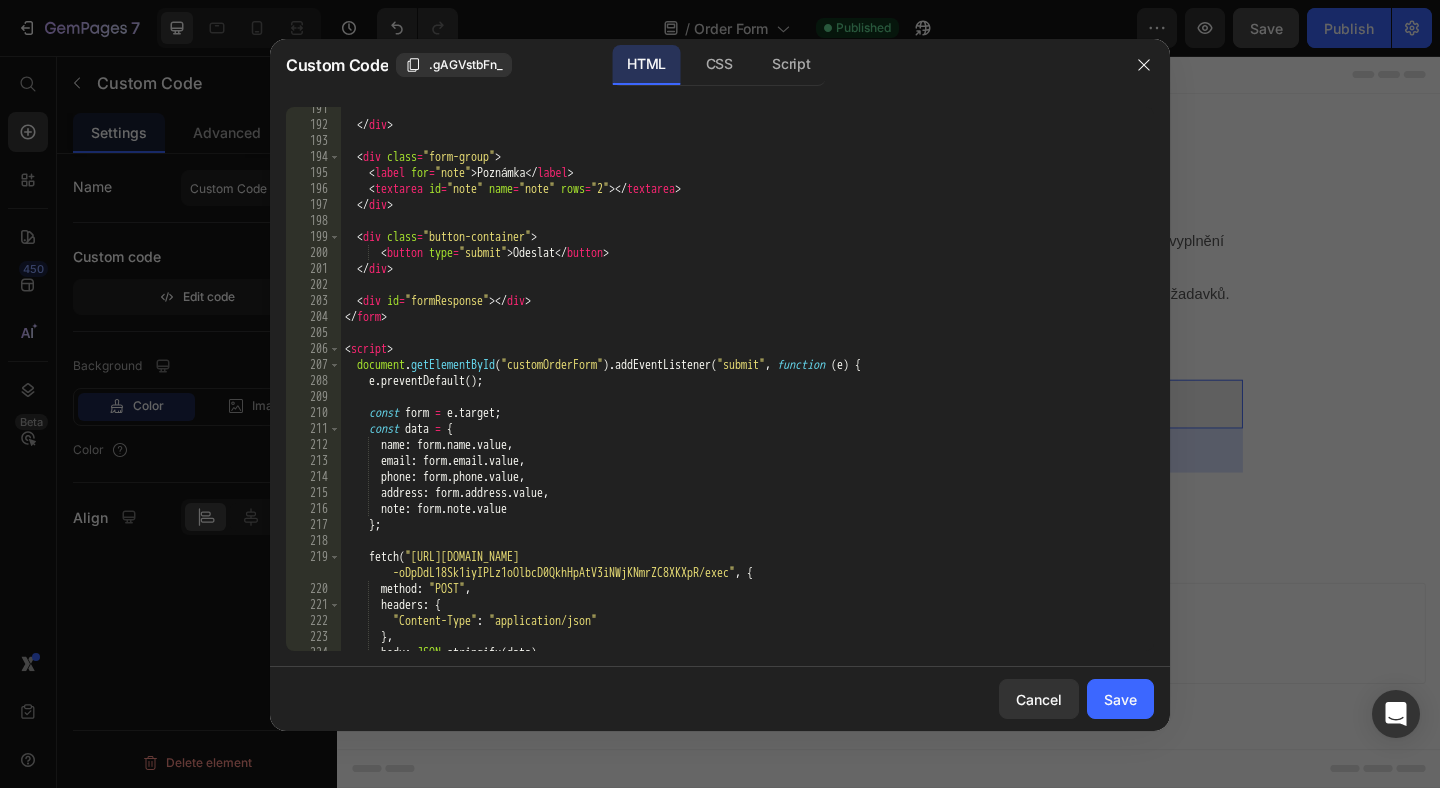 scroll, scrollTop: 3062, scrollLeft: 0, axis: vertical 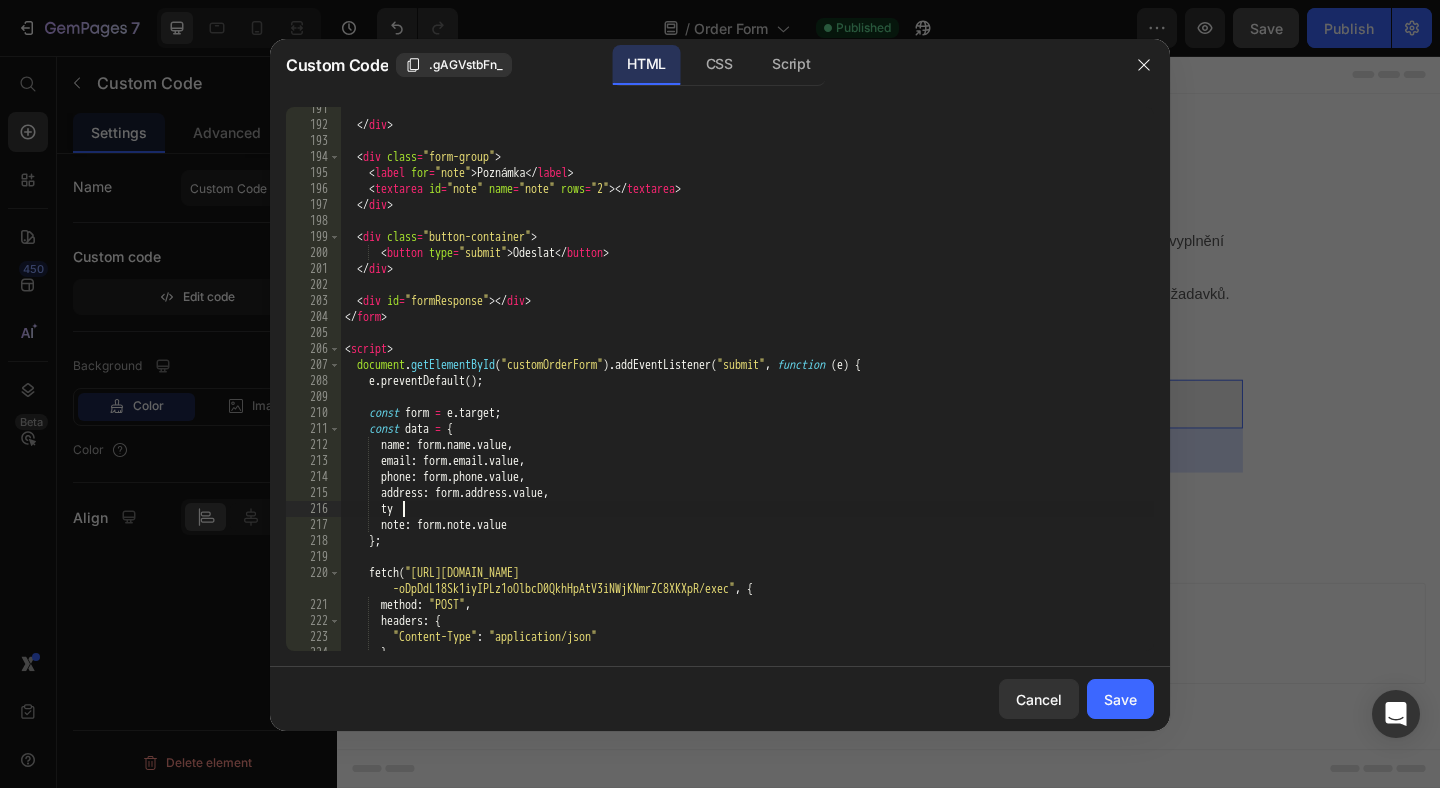 type on "t" 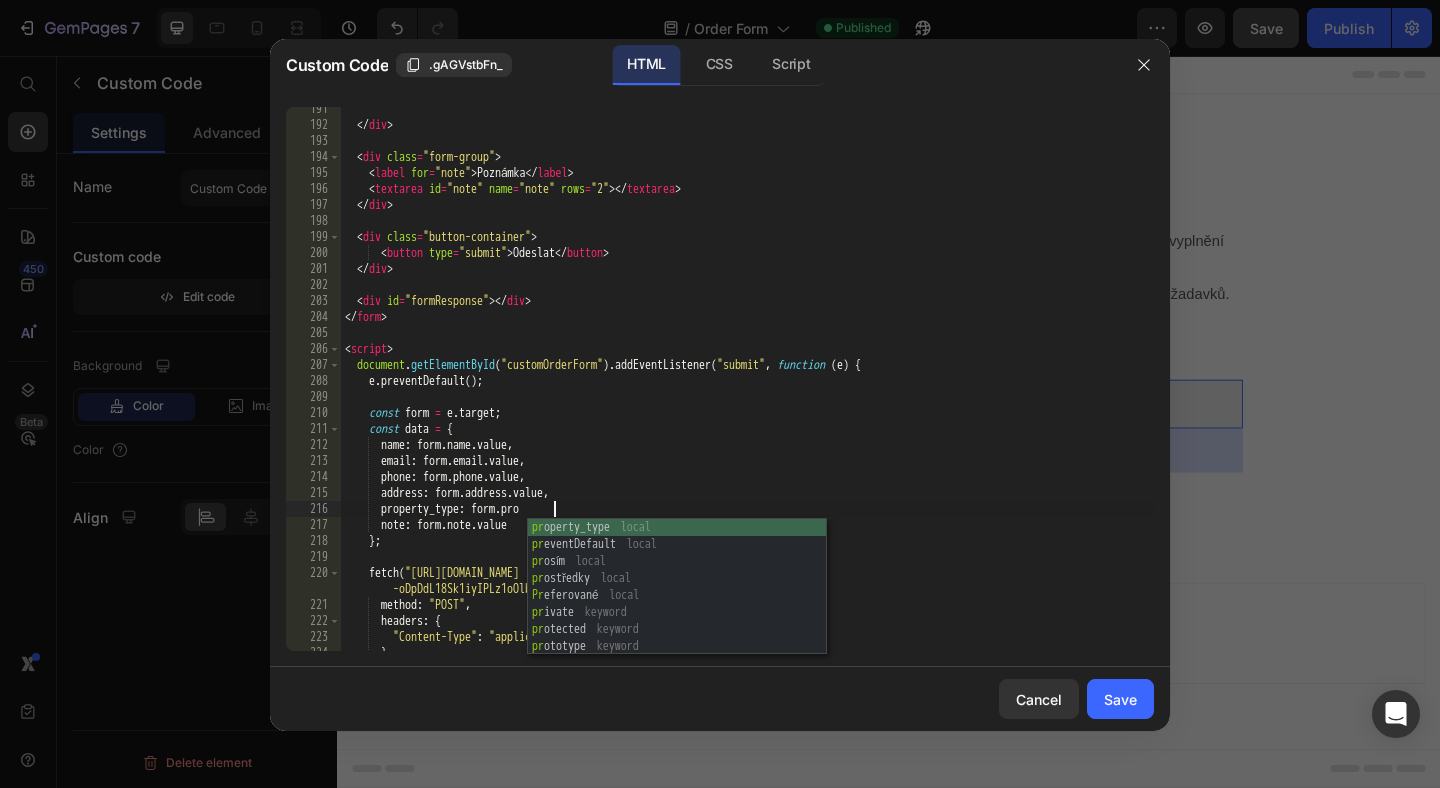 scroll, scrollTop: 0, scrollLeft: 17, axis: horizontal 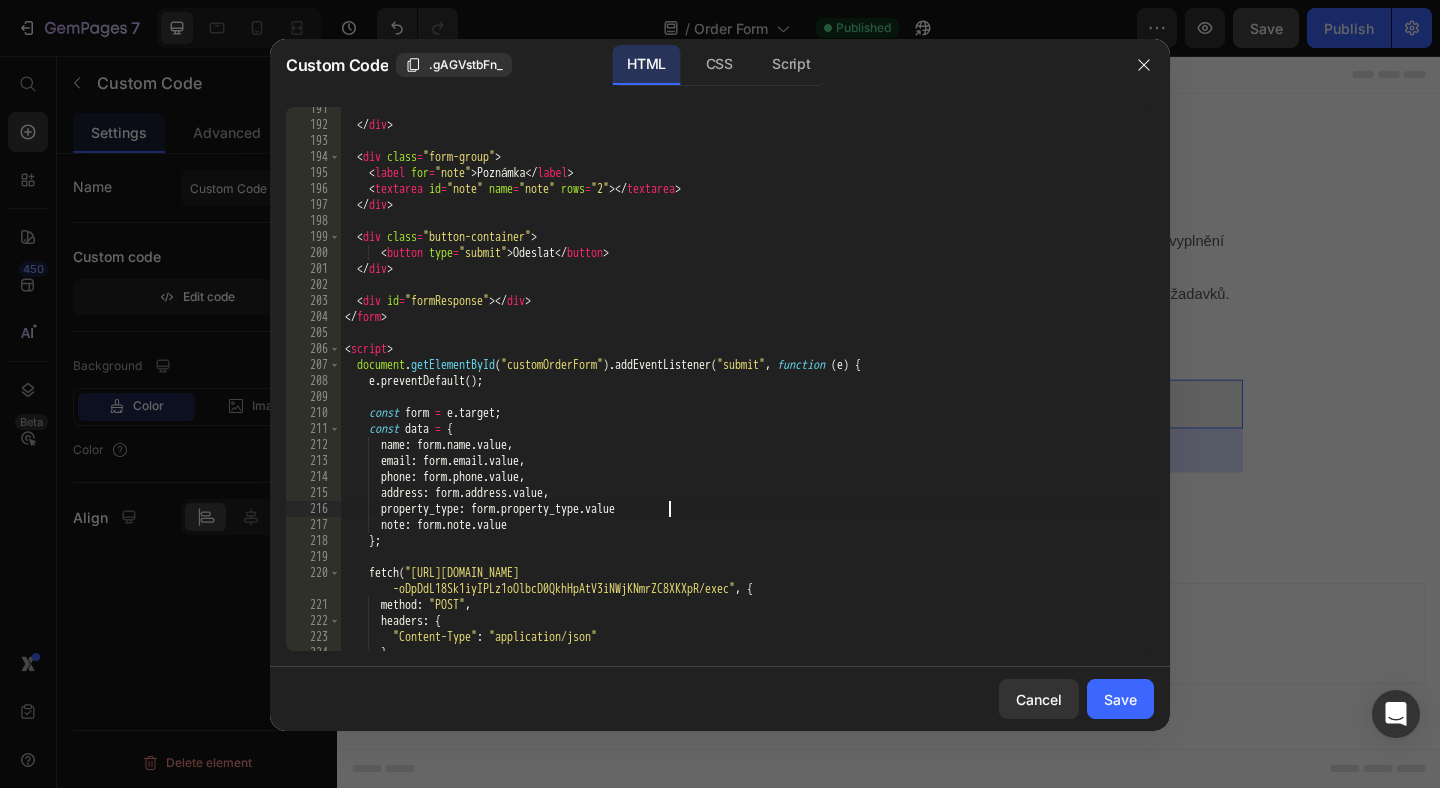 type on "property_type: form.property_type.value," 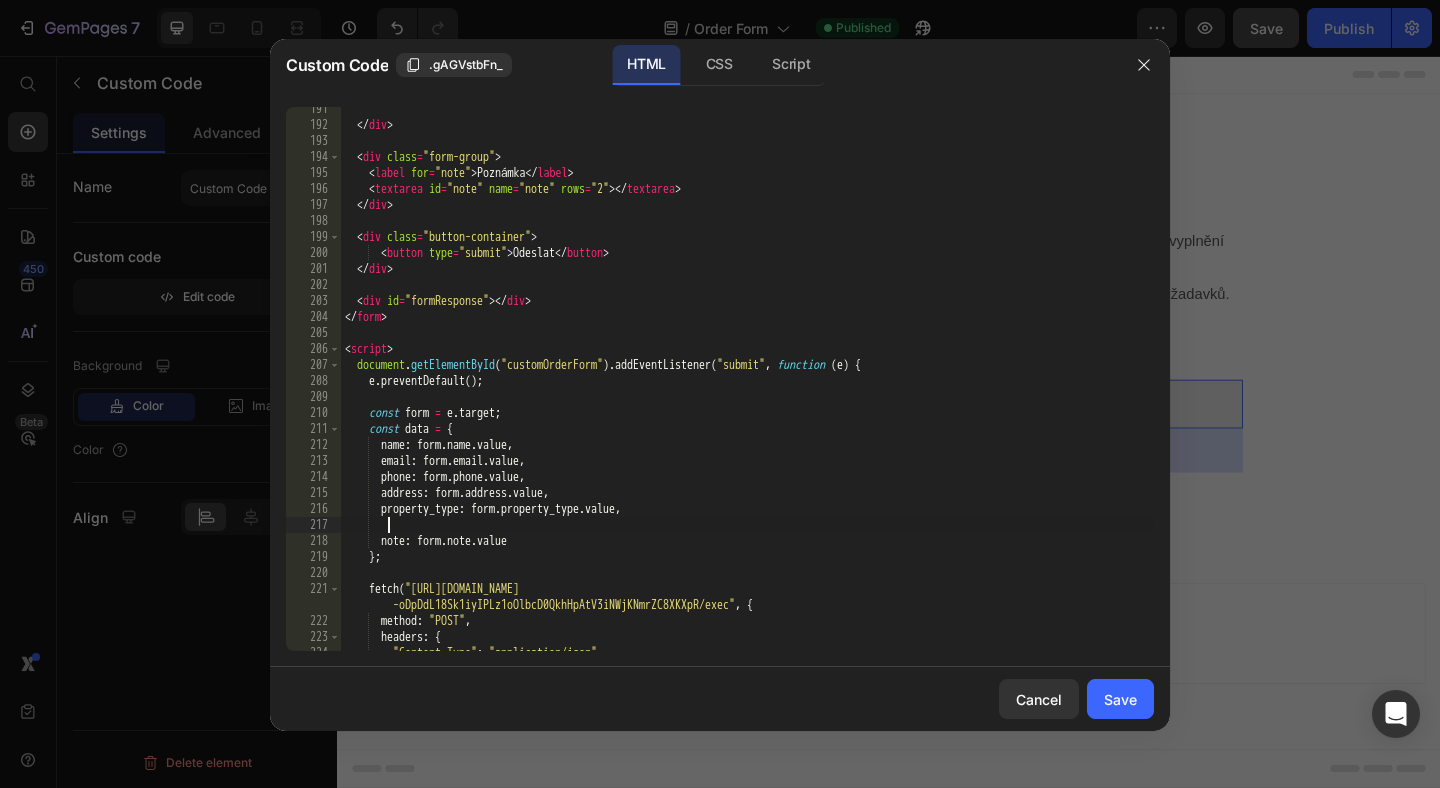 scroll, scrollTop: 0, scrollLeft: 2, axis: horizontal 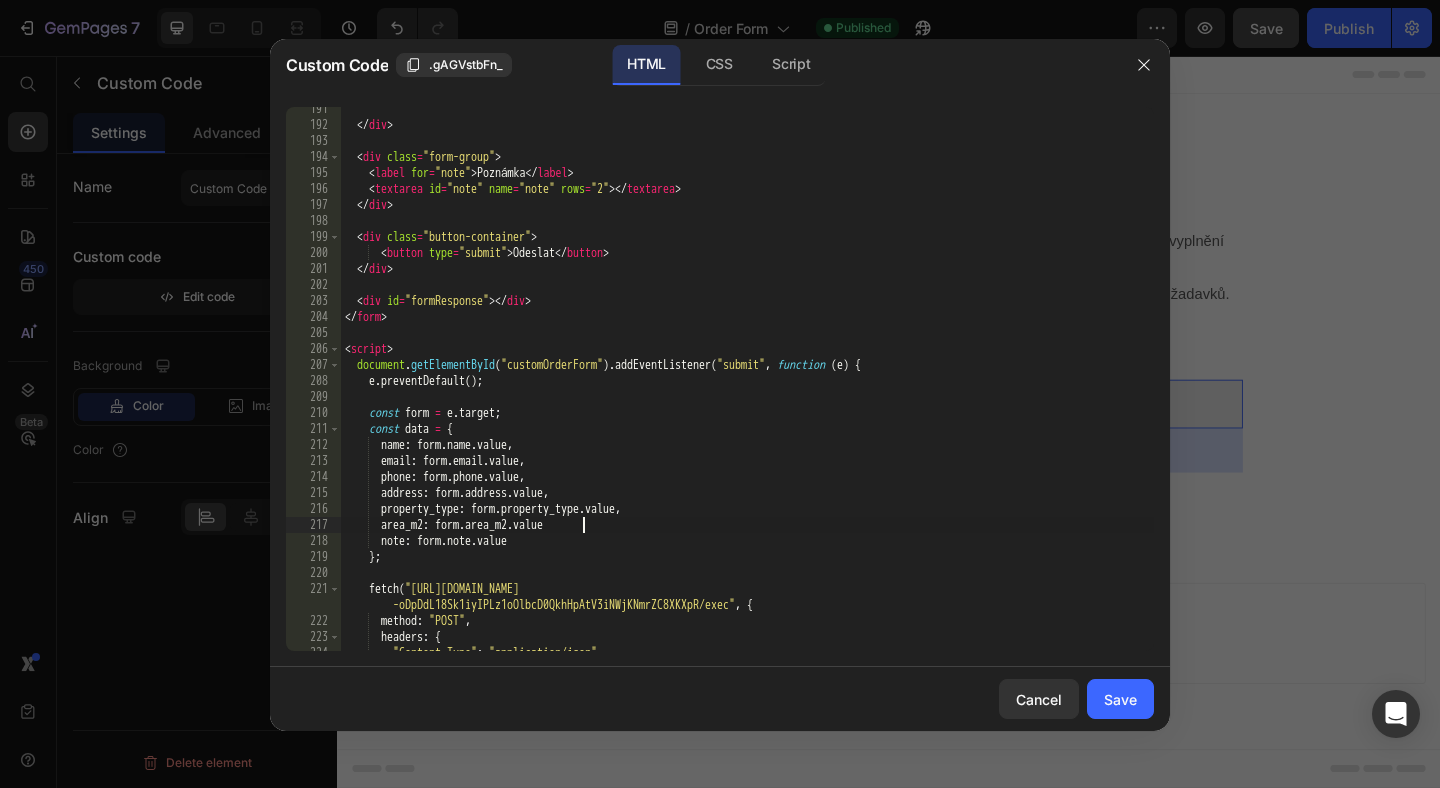 type on "area_m2: form.area_m2.value," 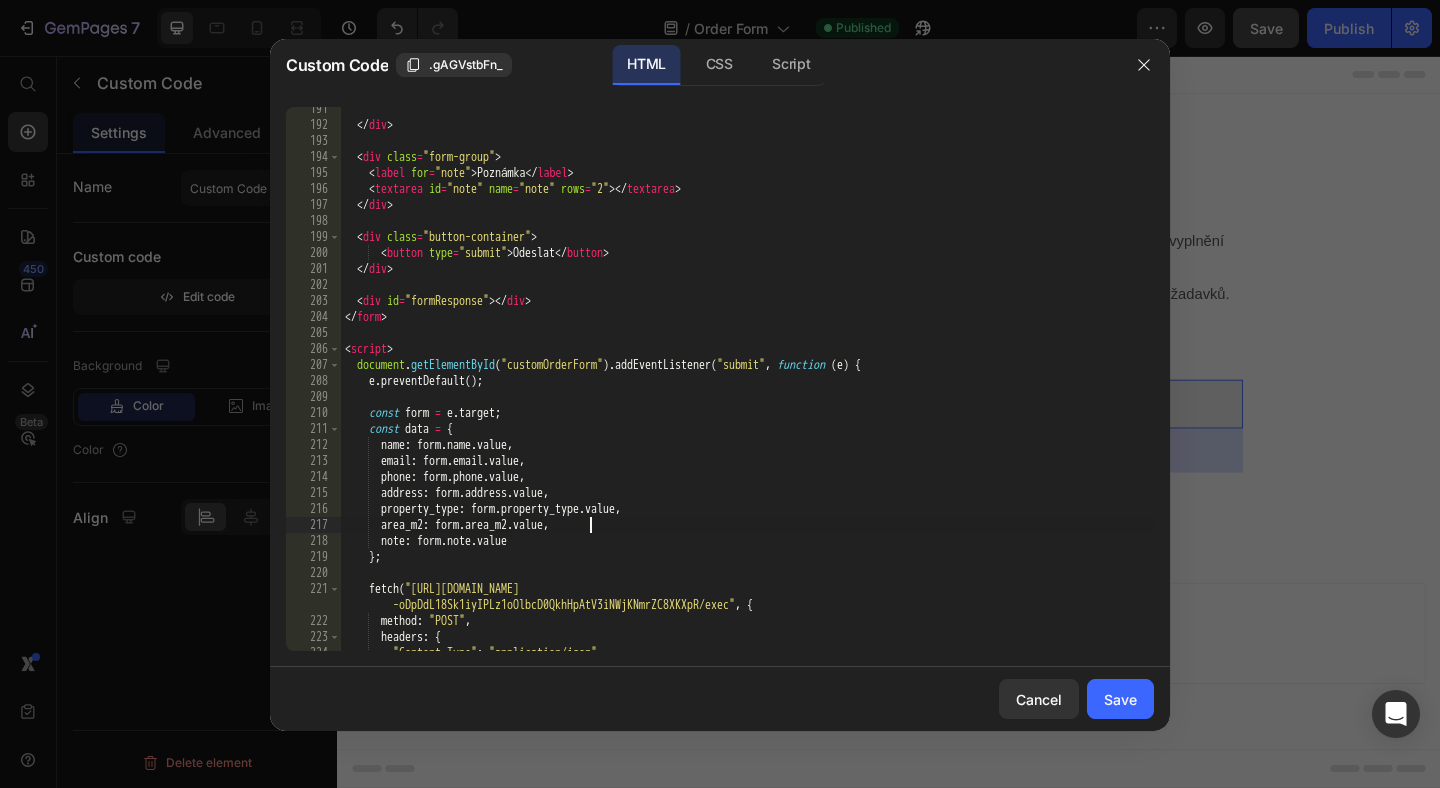 scroll, scrollTop: 0, scrollLeft: 2, axis: horizontal 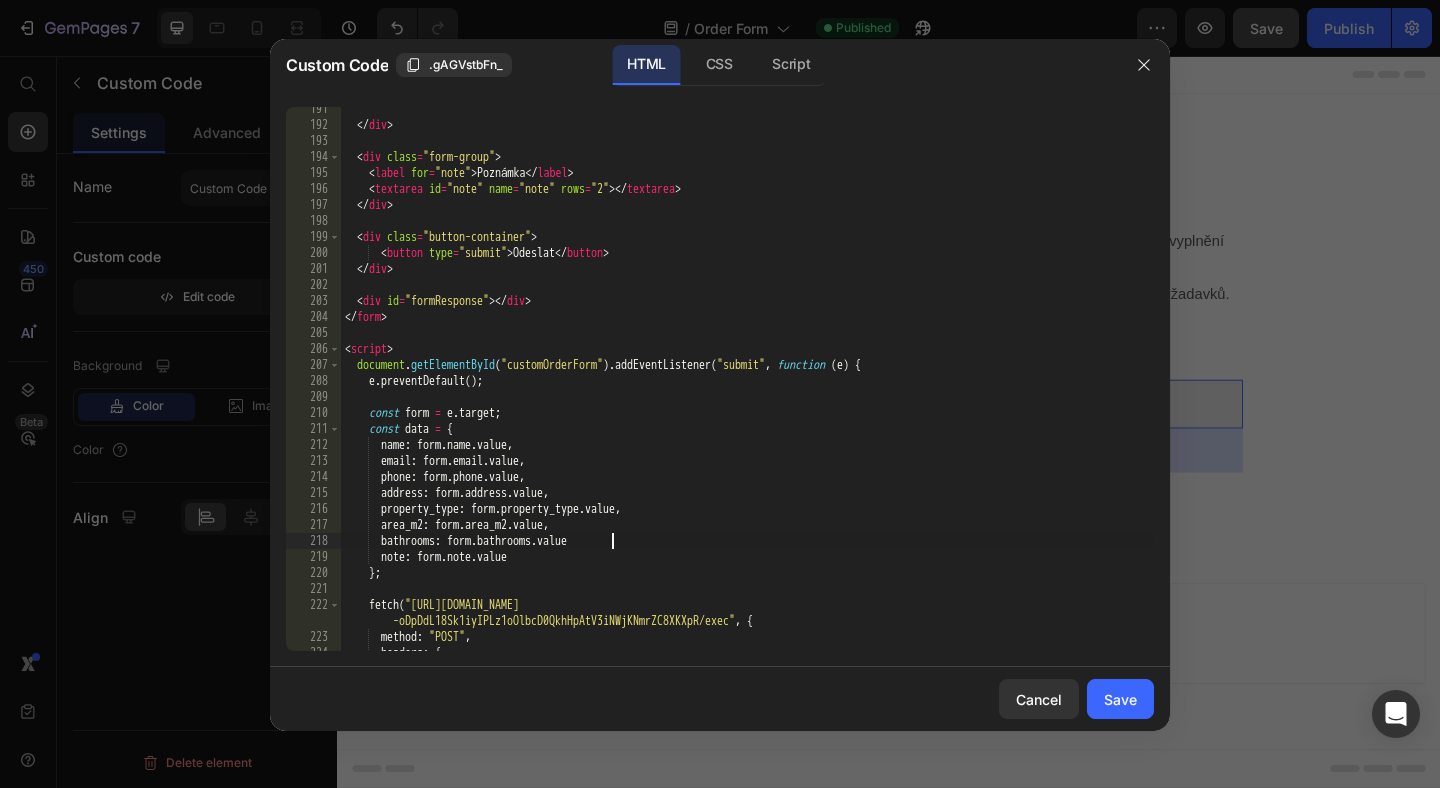 type on "bathrooms: form.bathrooms.value," 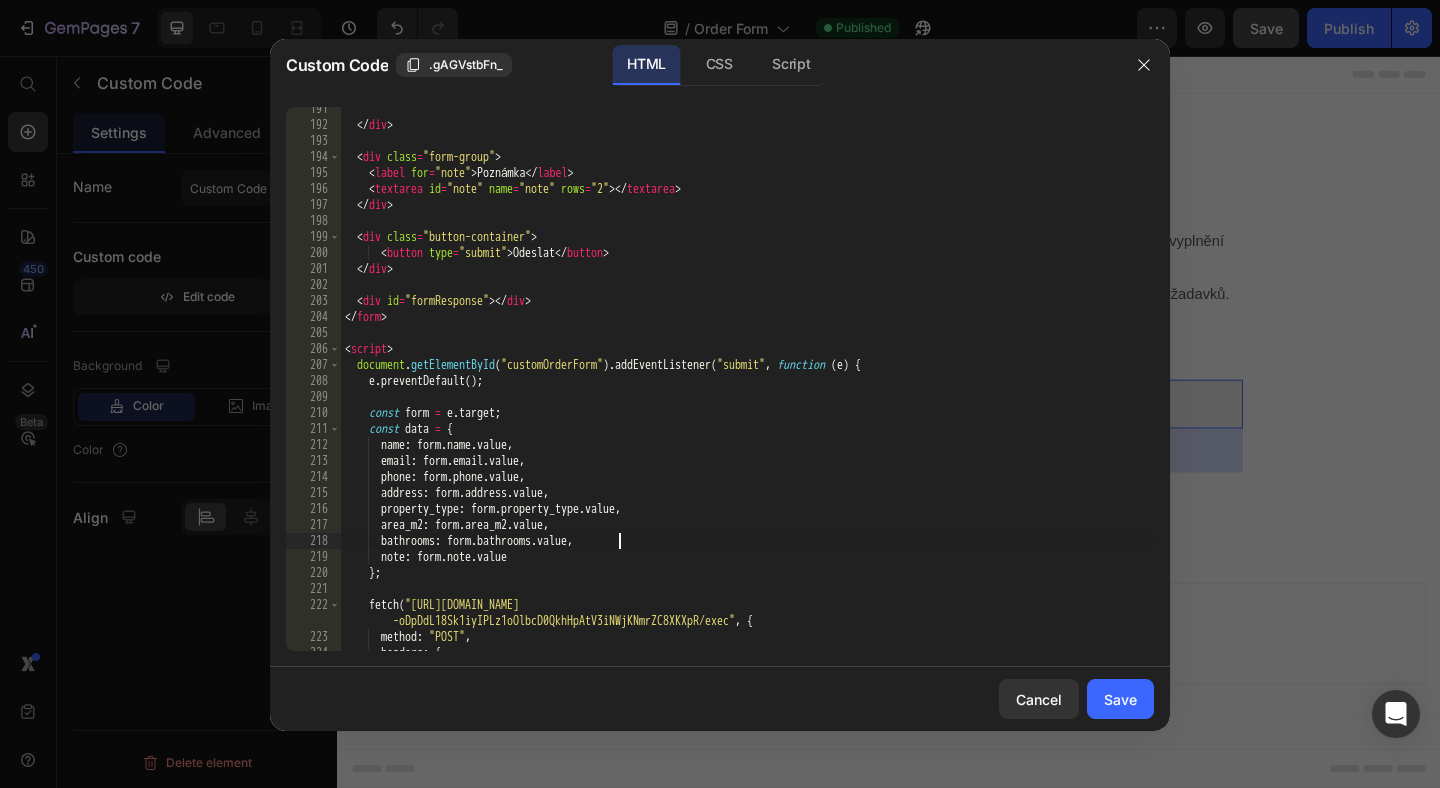 scroll, scrollTop: 0, scrollLeft: 2, axis: horizontal 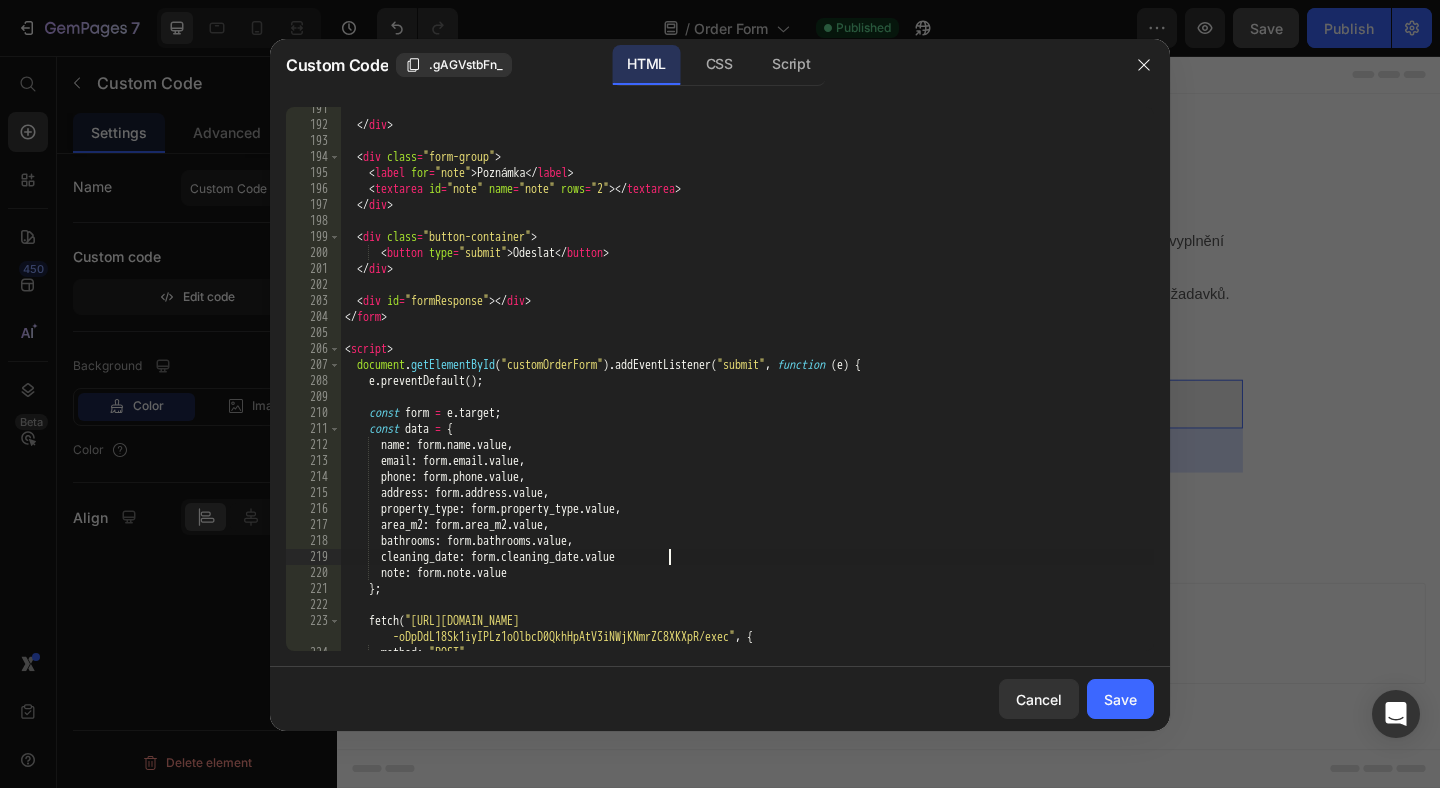 type on "cleaning_date: form.cleaning_date.value," 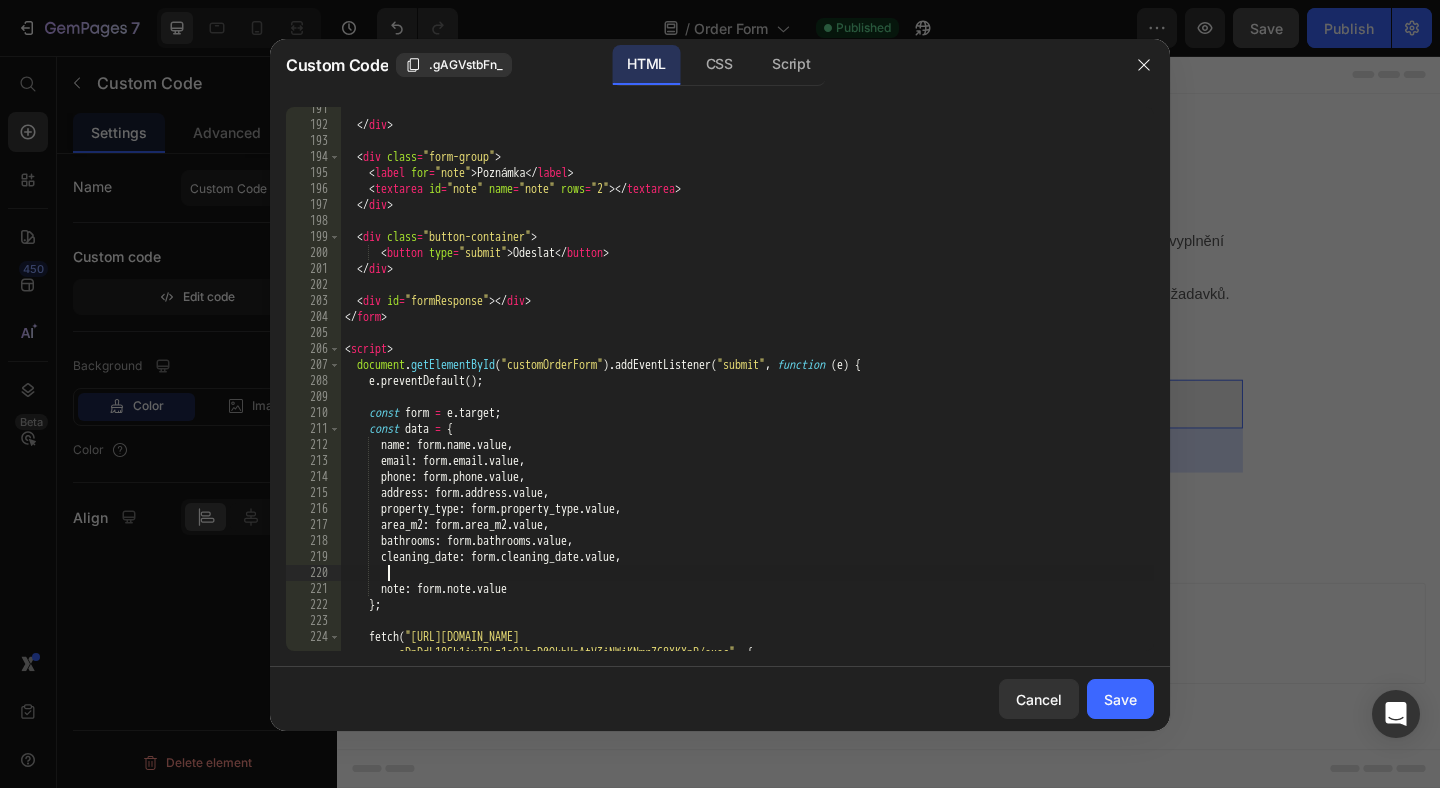 scroll, scrollTop: 0, scrollLeft: 2, axis: horizontal 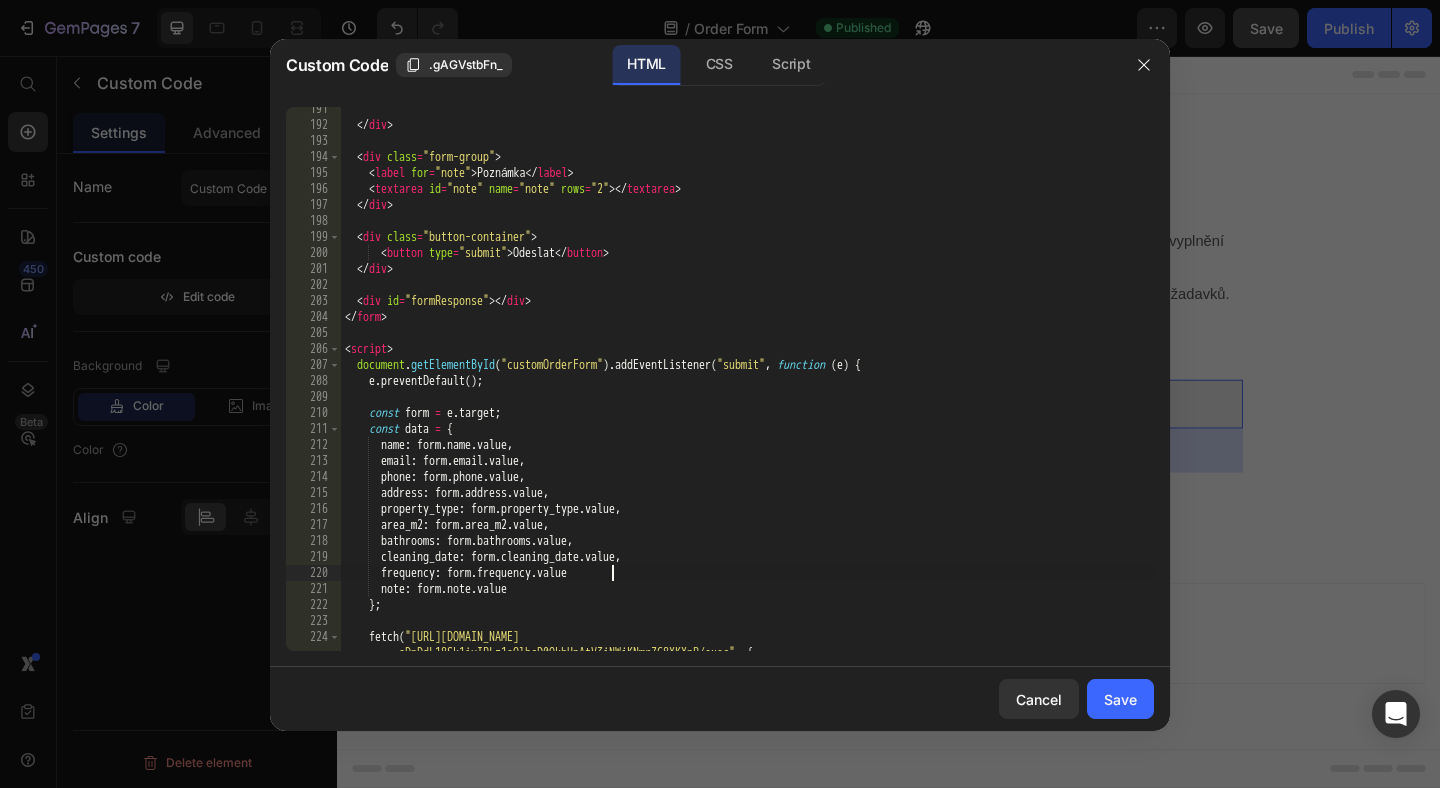 type on "frequency: form.frequency.value," 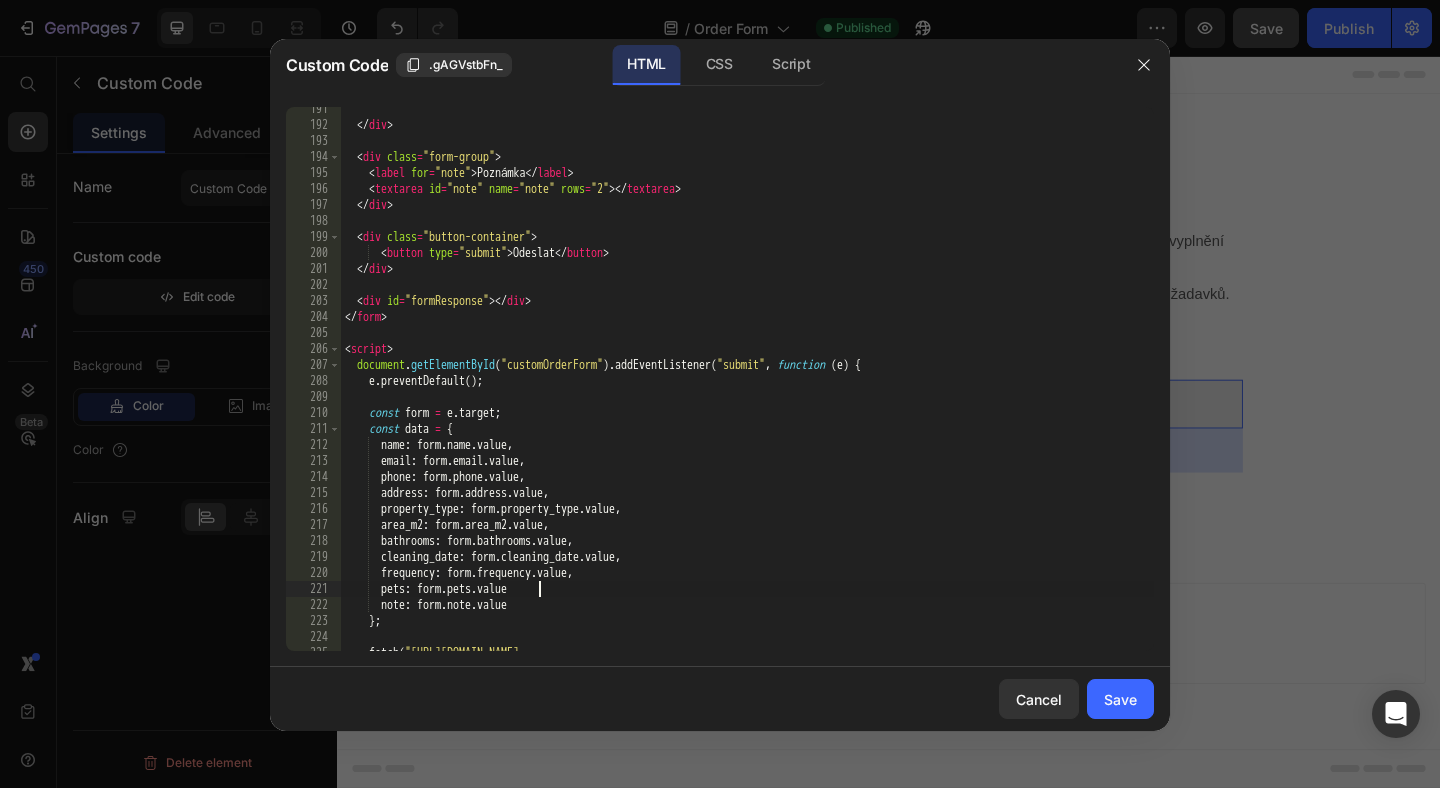 type on "pets: form.pets.value," 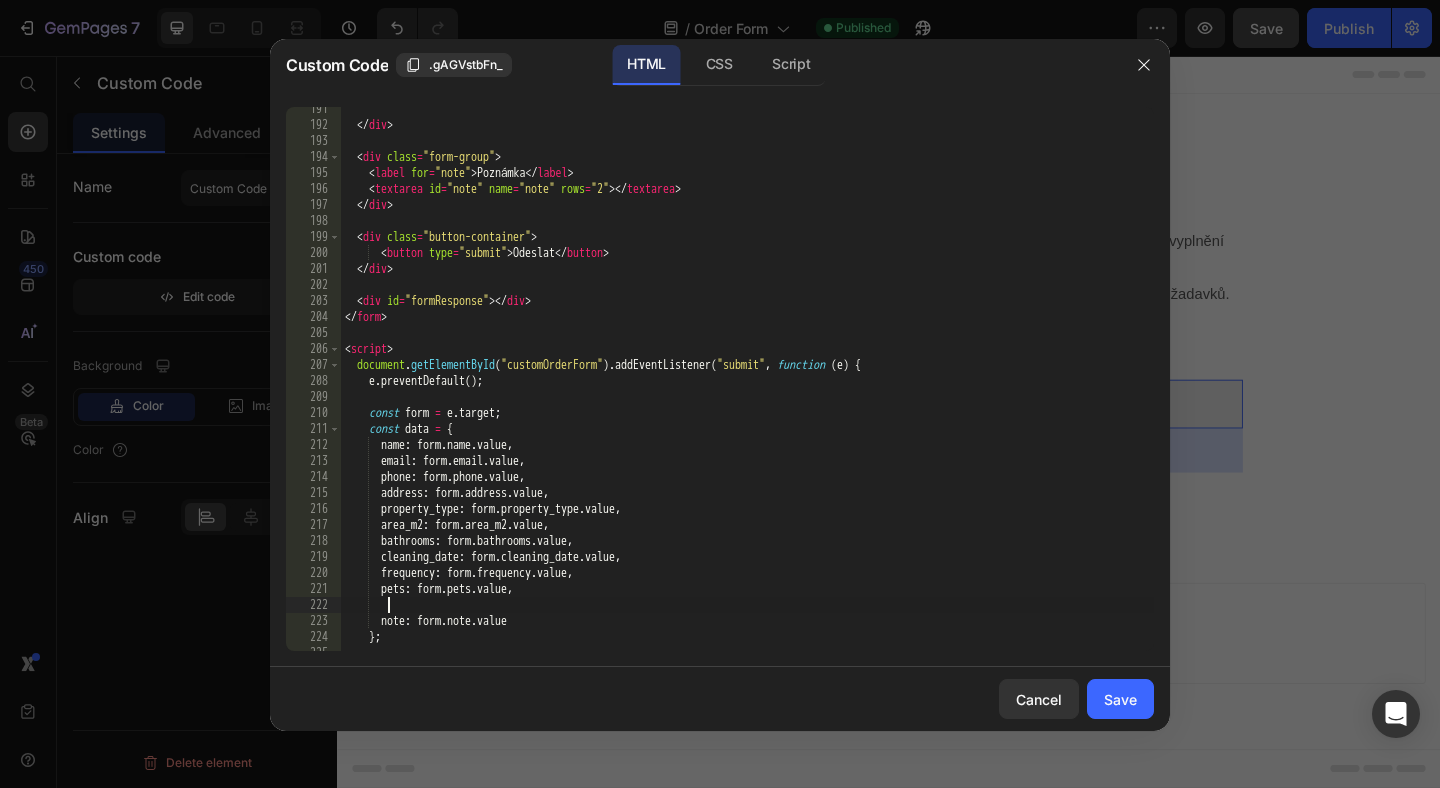 scroll, scrollTop: 0, scrollLeft: 2, axis: horizontal 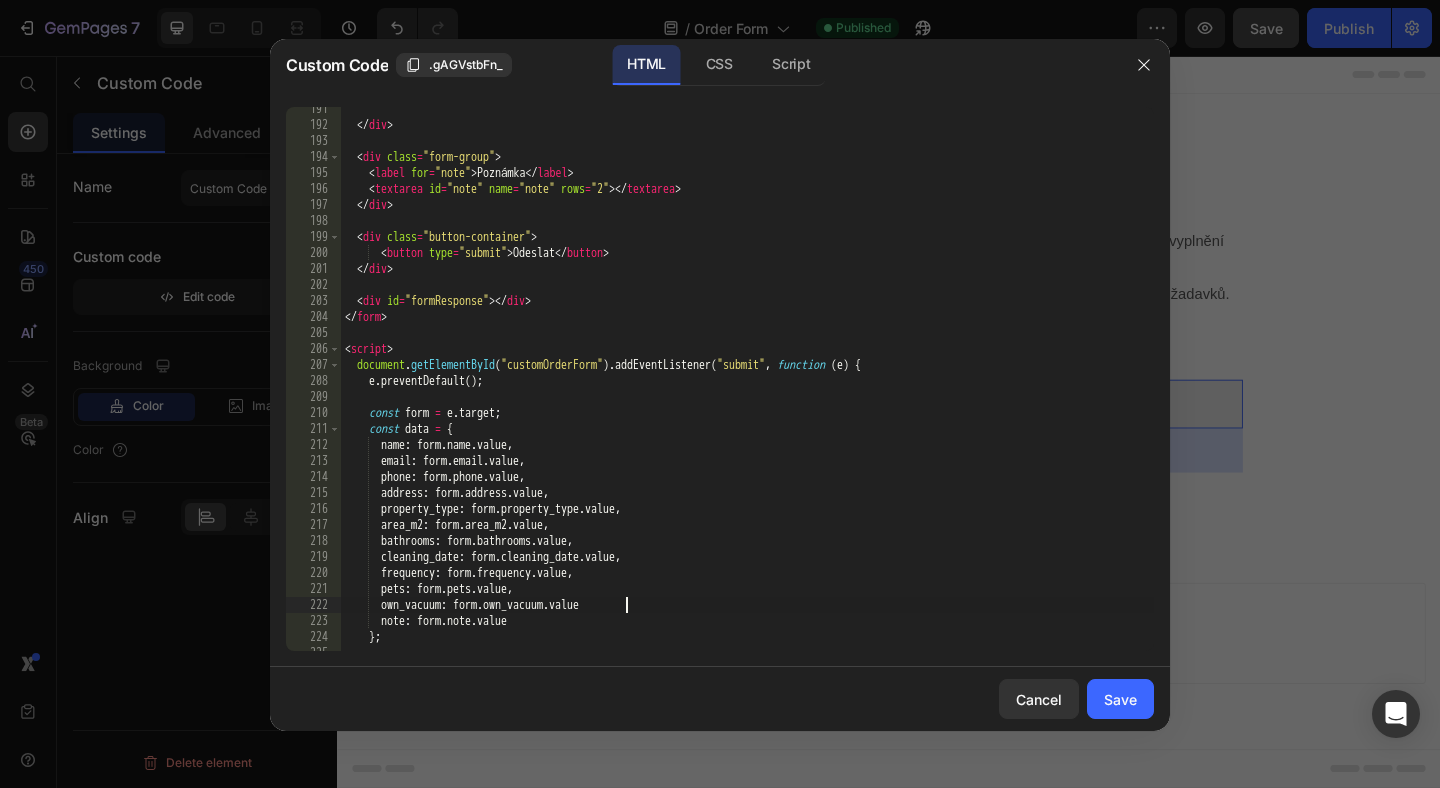type on "own_vacuum: form.own_vacuum.value," 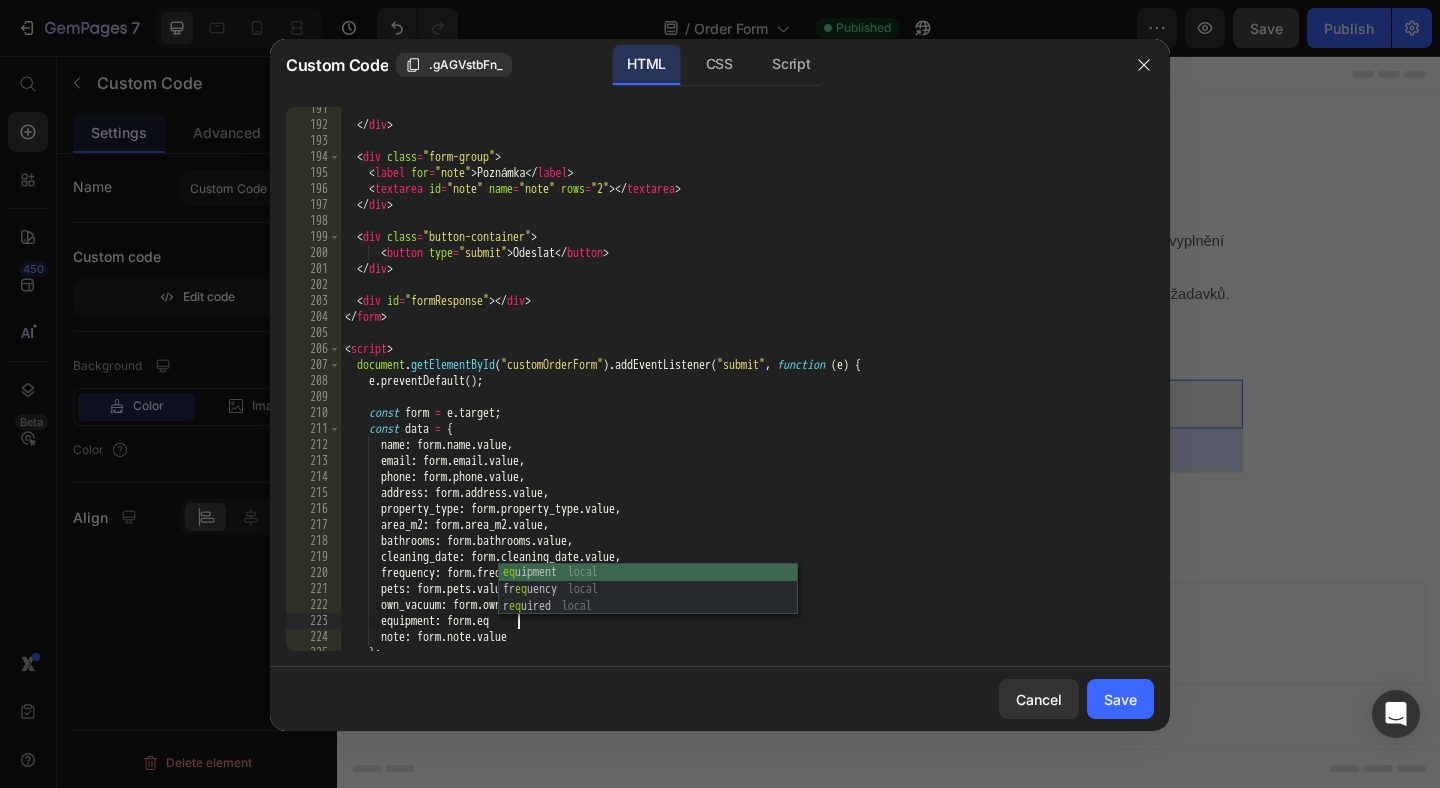 scroll, scrollTop: 0, scrollLeft: 14, axis: horizontal 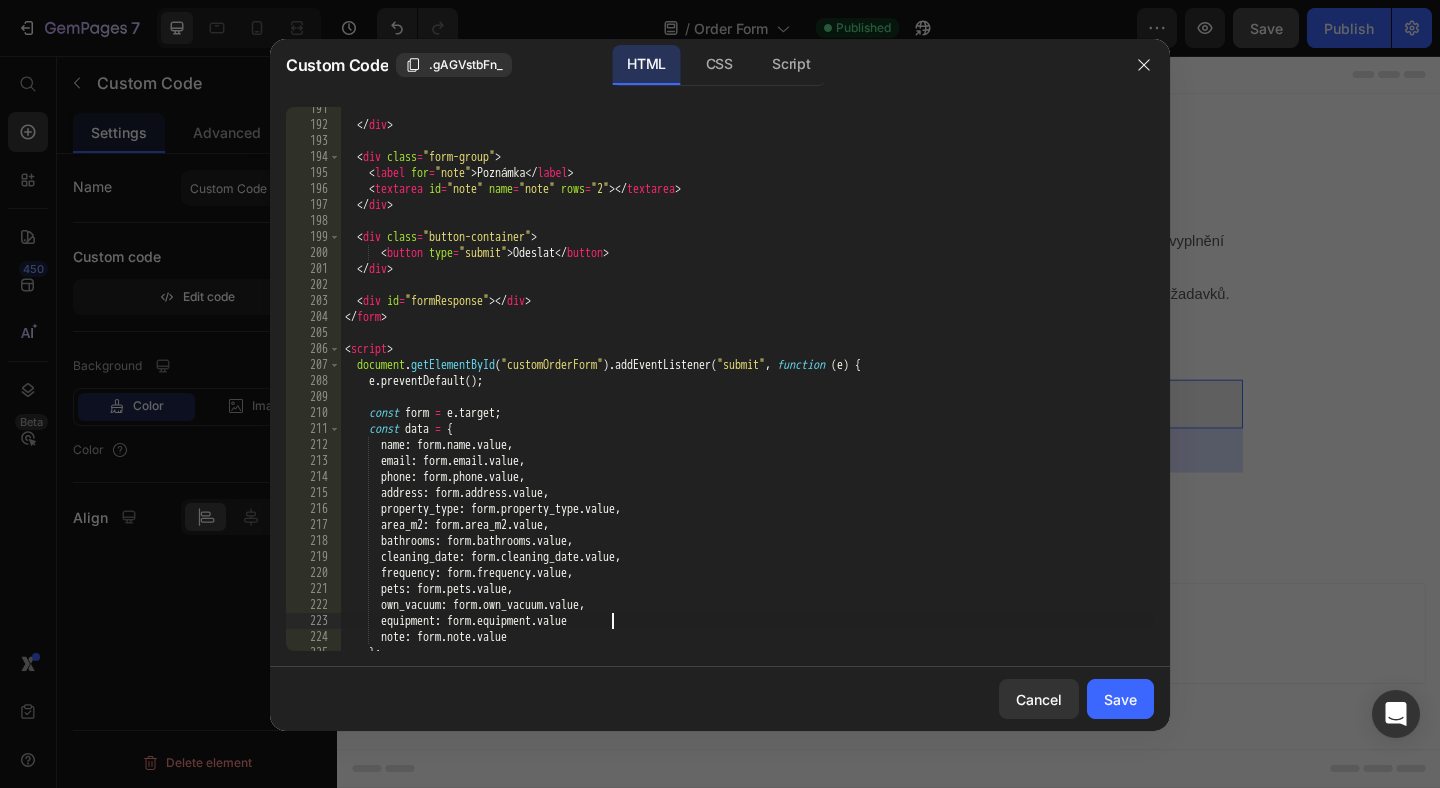 type on "equipment: form.equipment.value," 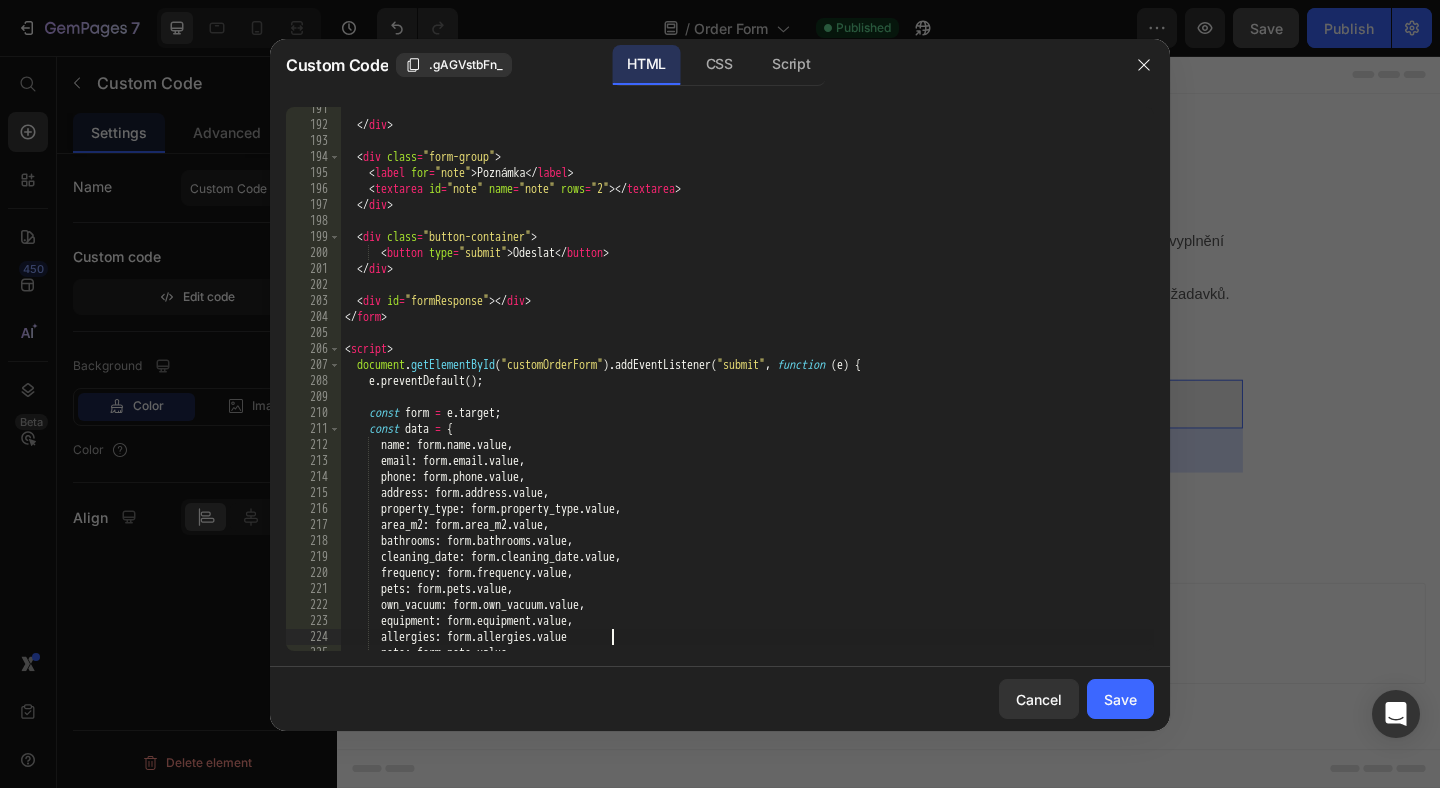 type on "allergies: form.allergies.value," 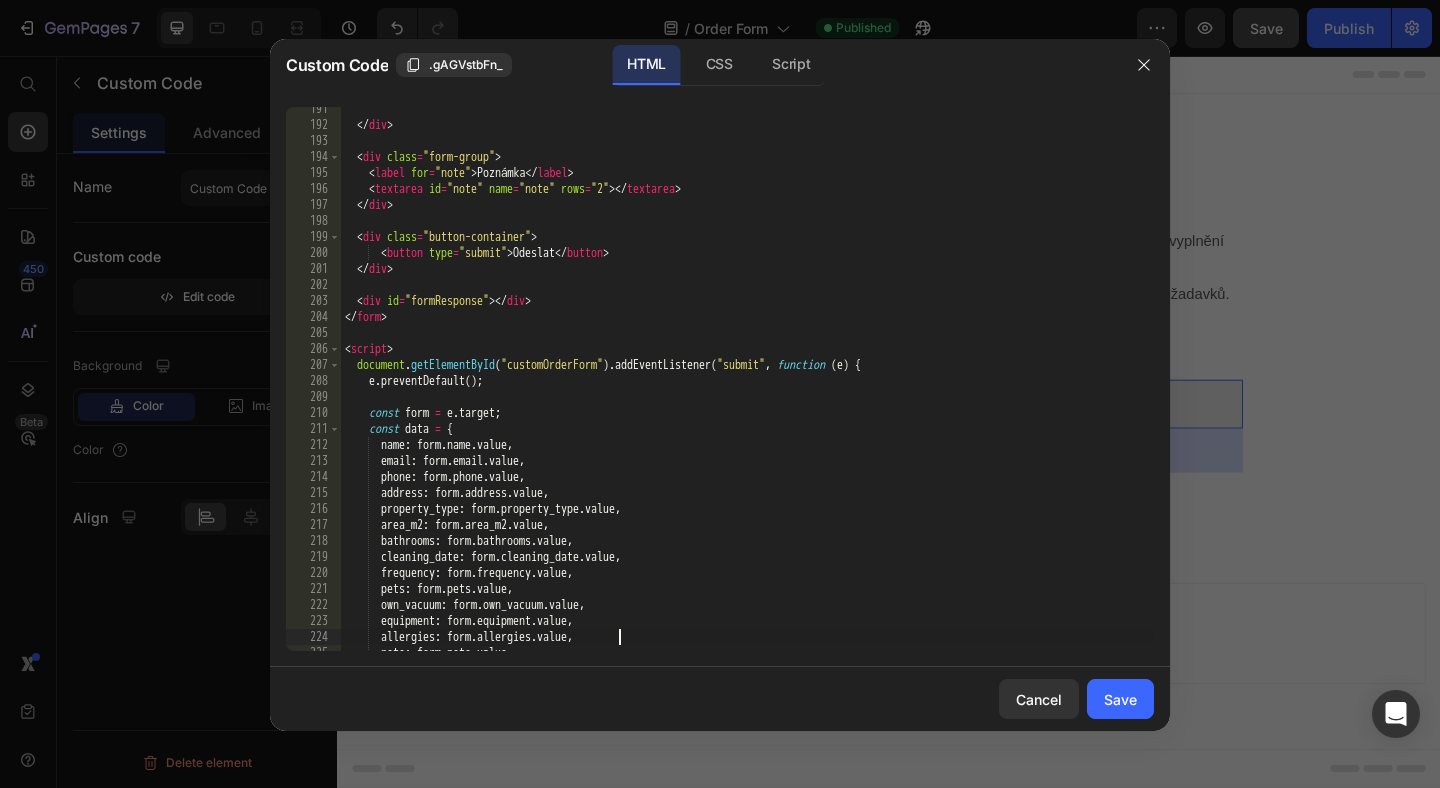 scroll, scrollTop: 0, scrollLeft: 21, axis: horizontal 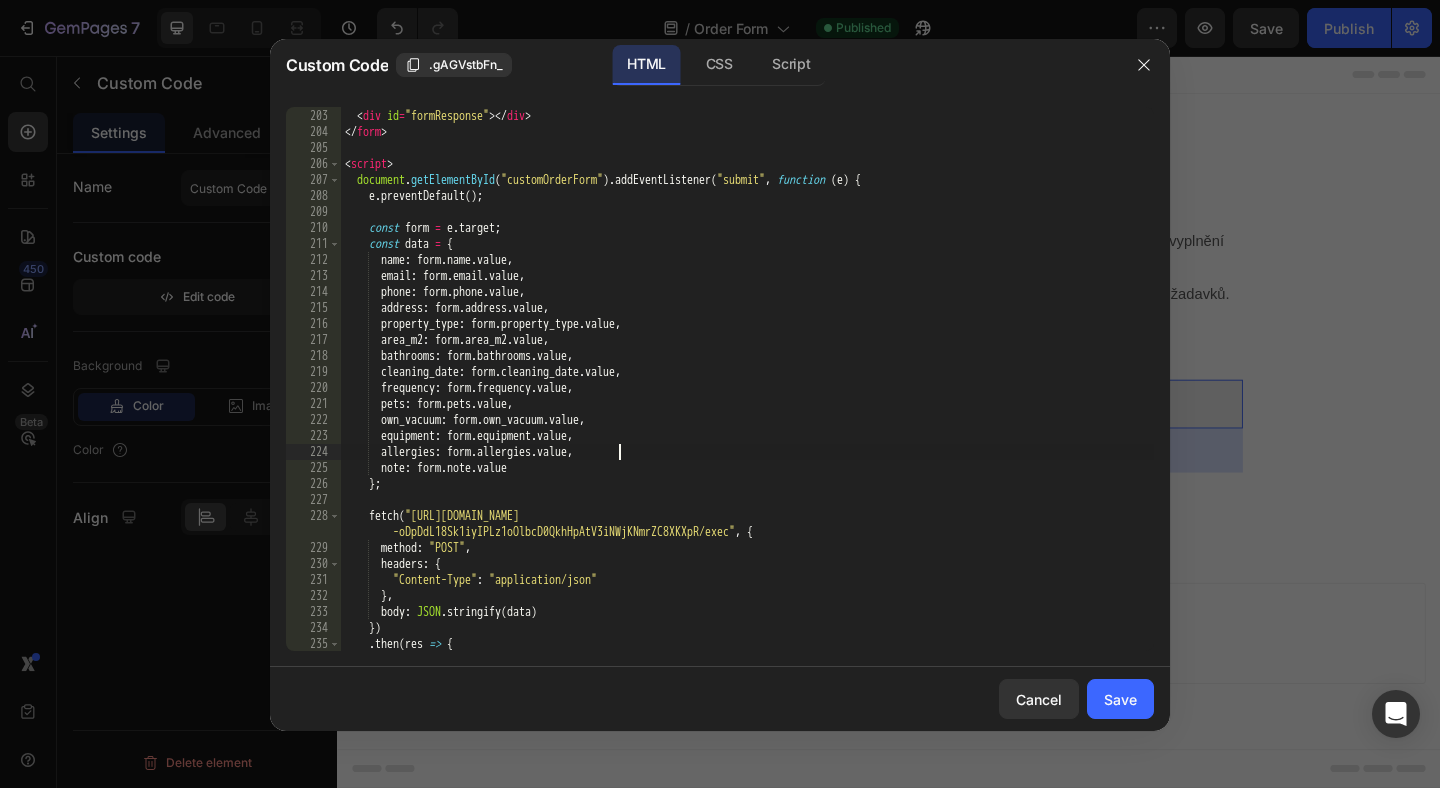 type on "allergies: form.allergies.value," 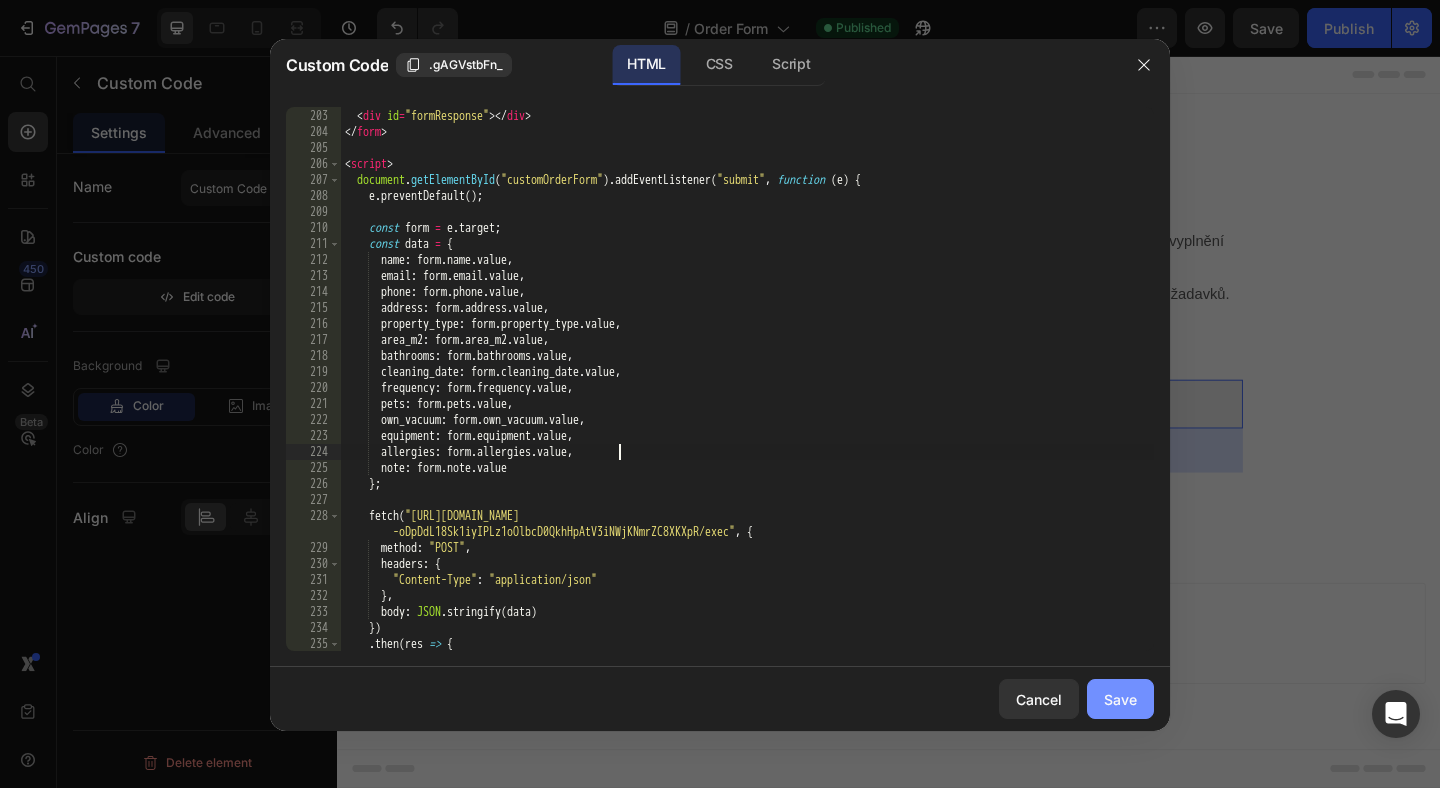 click on "Save" at bounding box center [1120, 699] 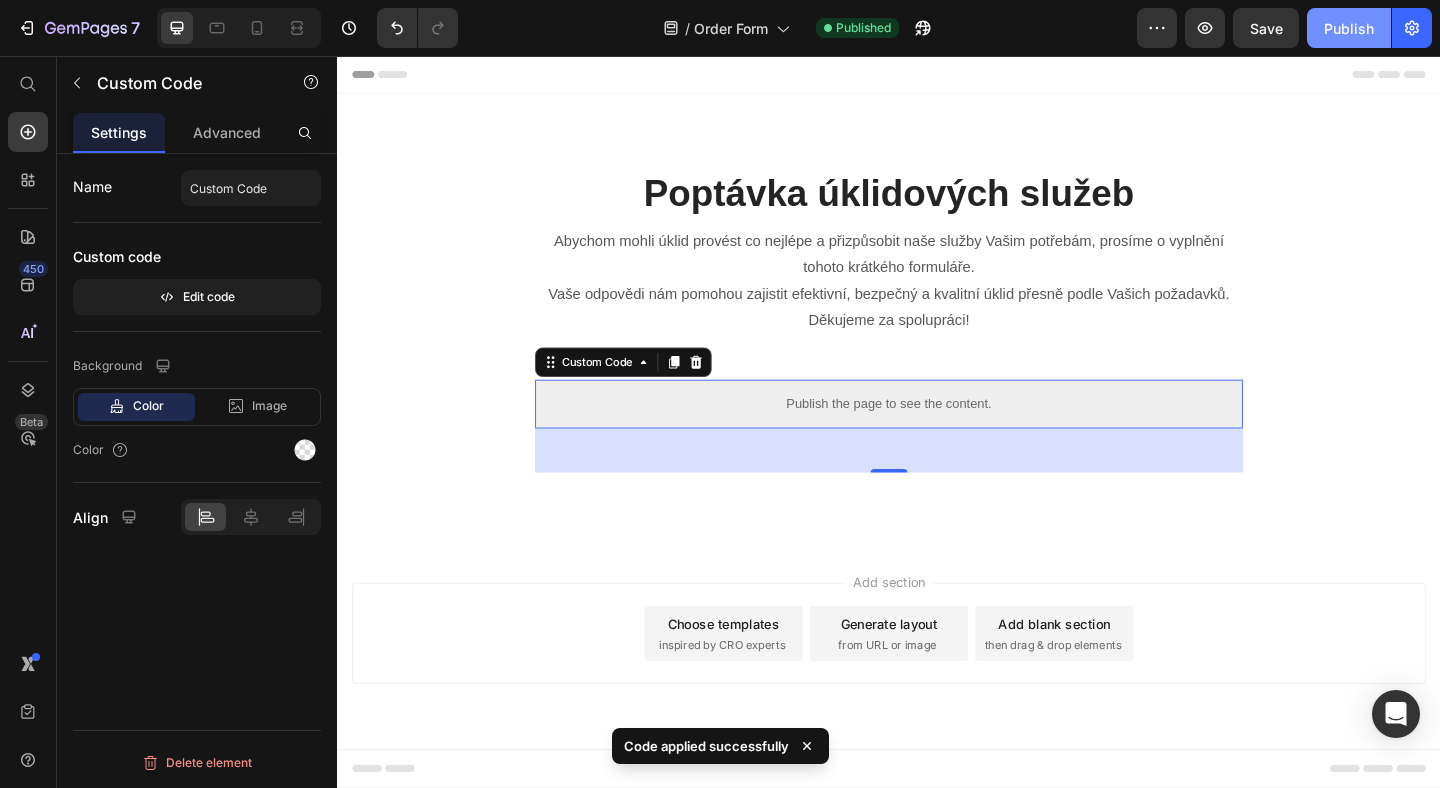 click on "Publish" at bounding box center [1349, 28] 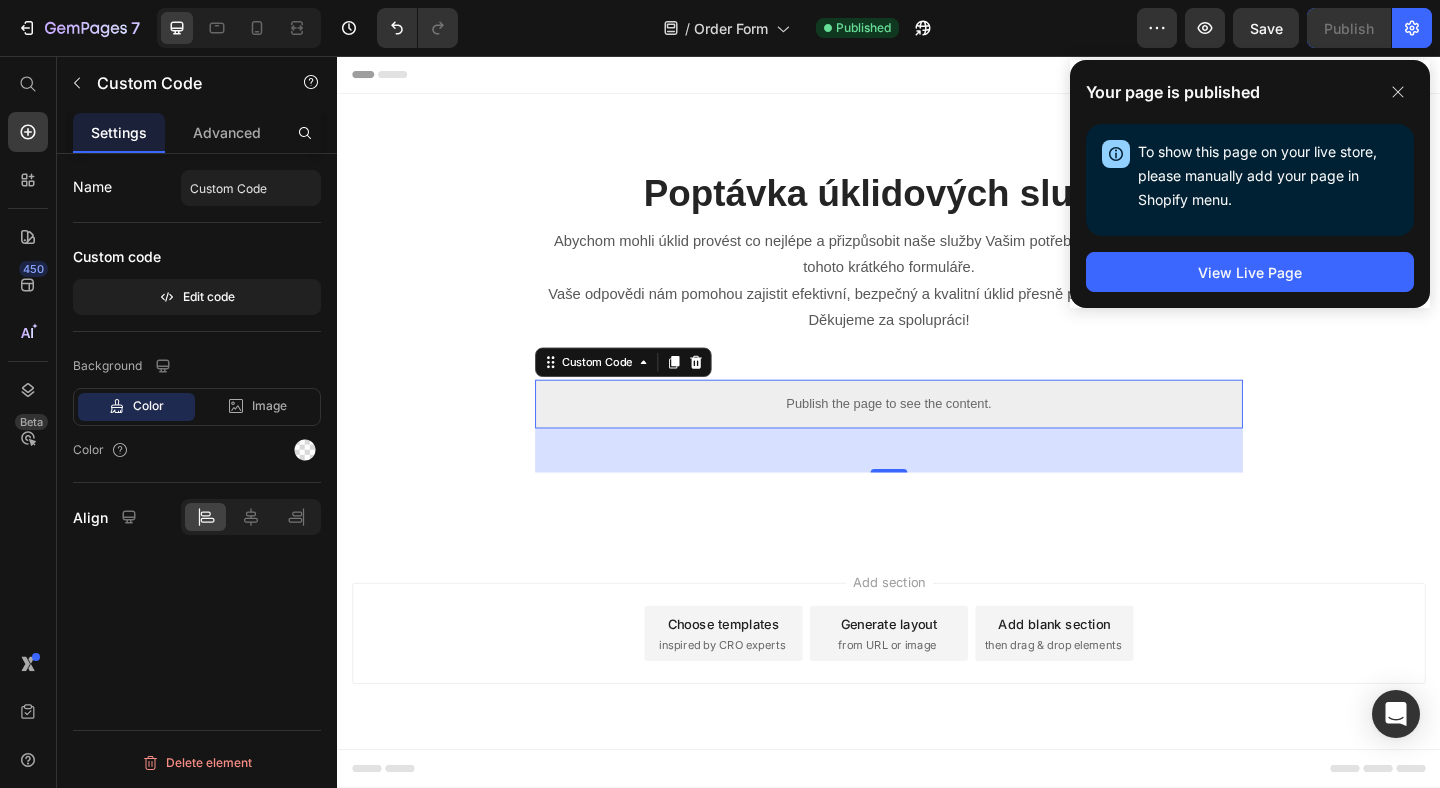 click on "Publish the page to see the content." at bounding box center [937, 434] 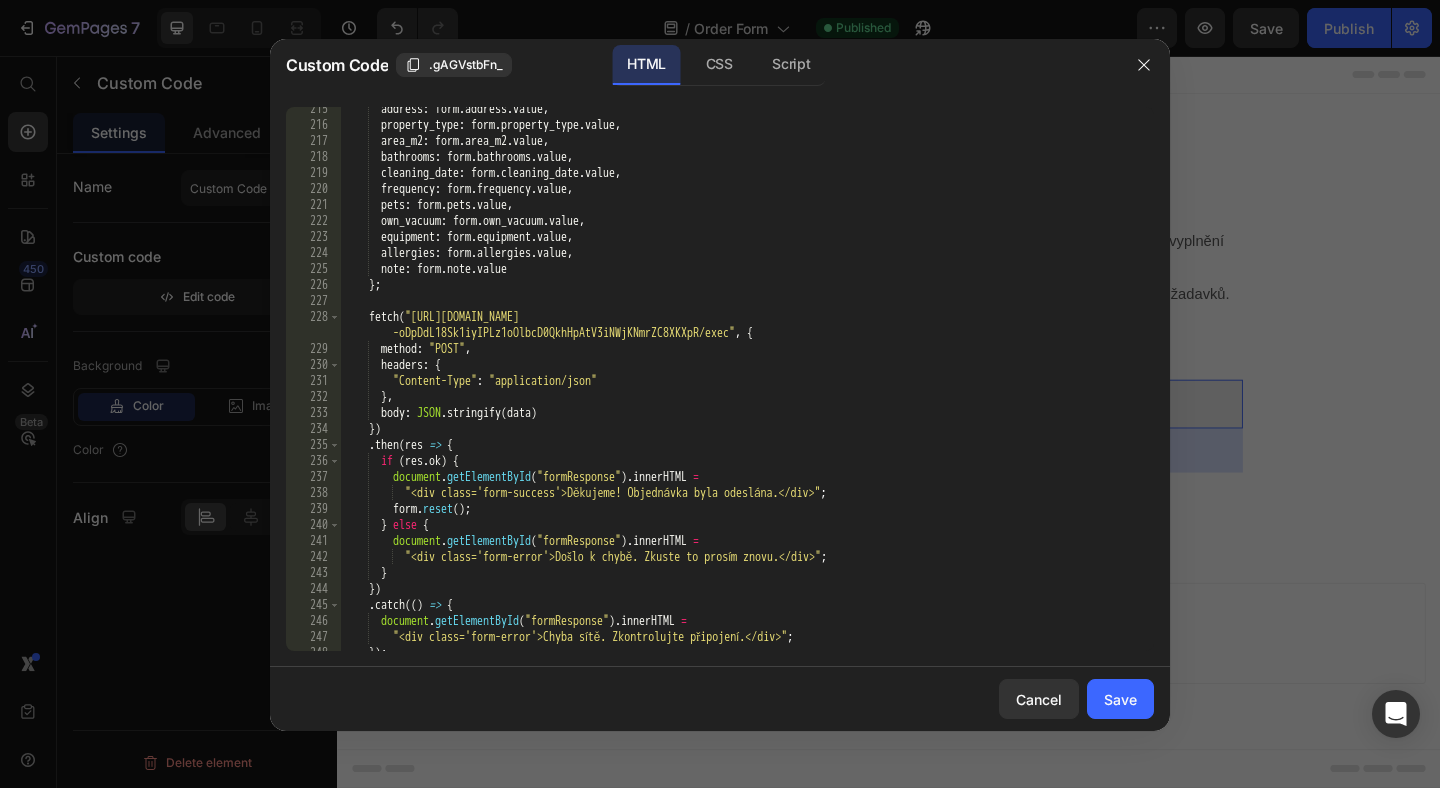 scroll, scrollTop: 3504, scrollLeft: 0, axis: vertical 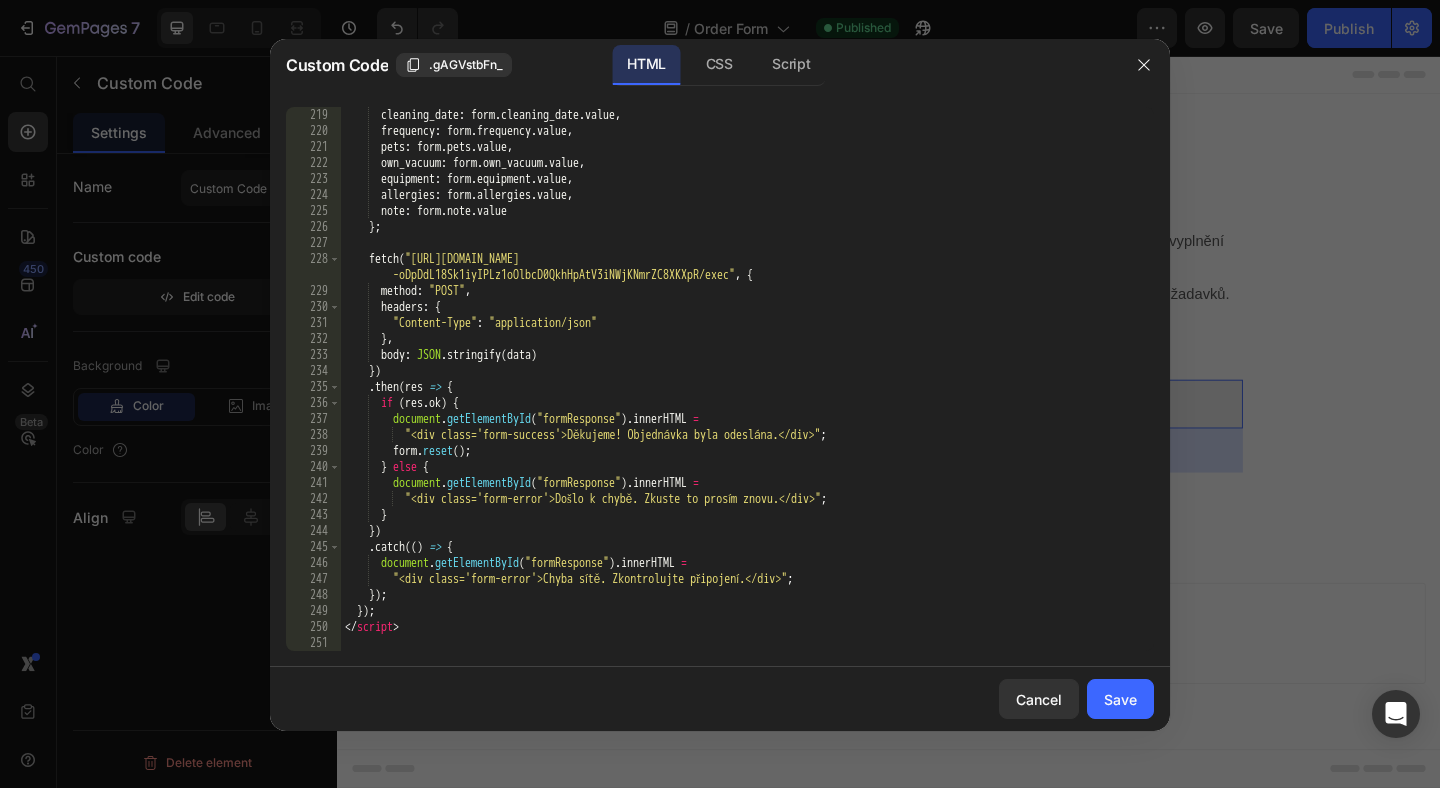 type on "fetch("[URL][DOMAIN_NAME]", {" 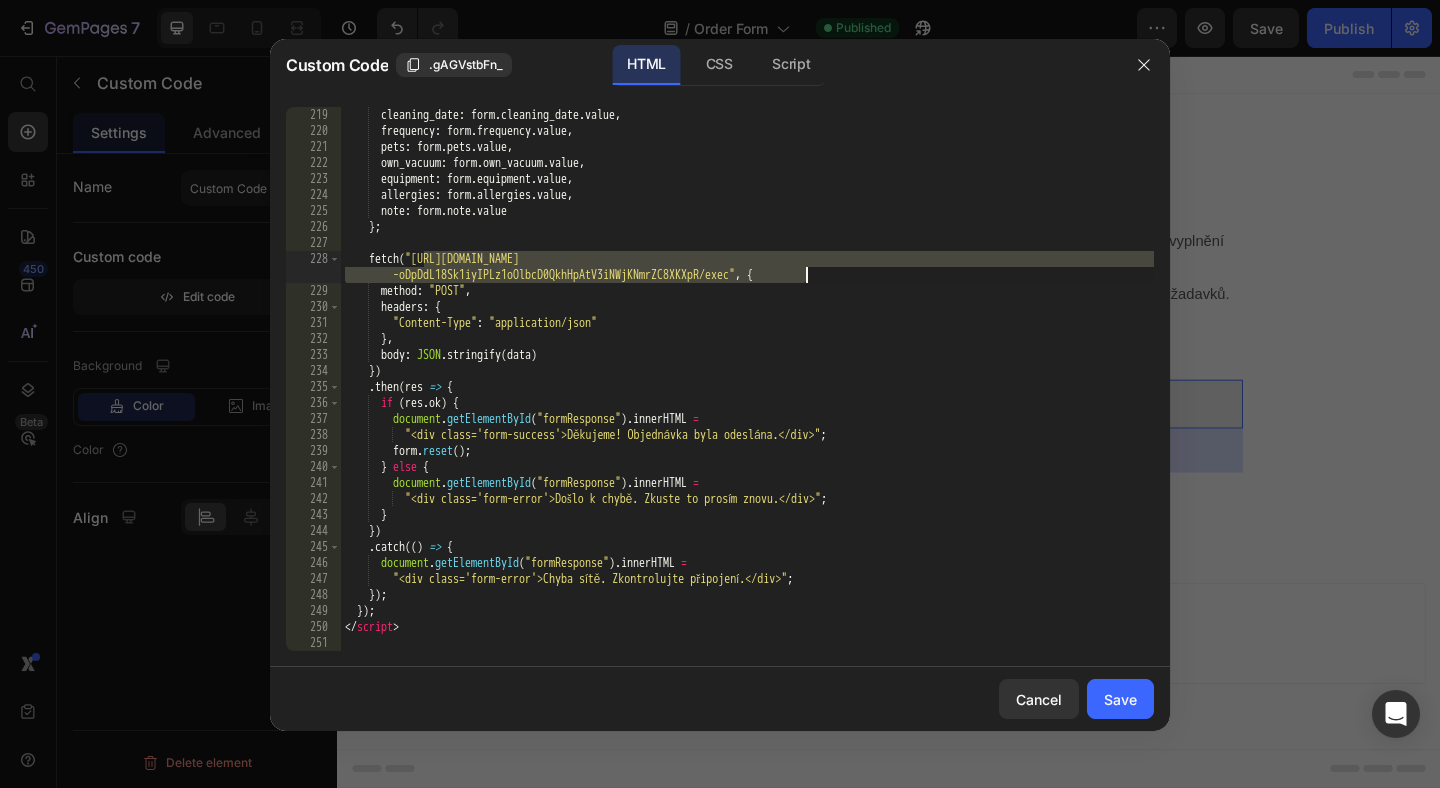 drag, startPoint x: 424, startPoint y: 260, endPoint x: 806, endPoint y: 279, distance: 382.47223 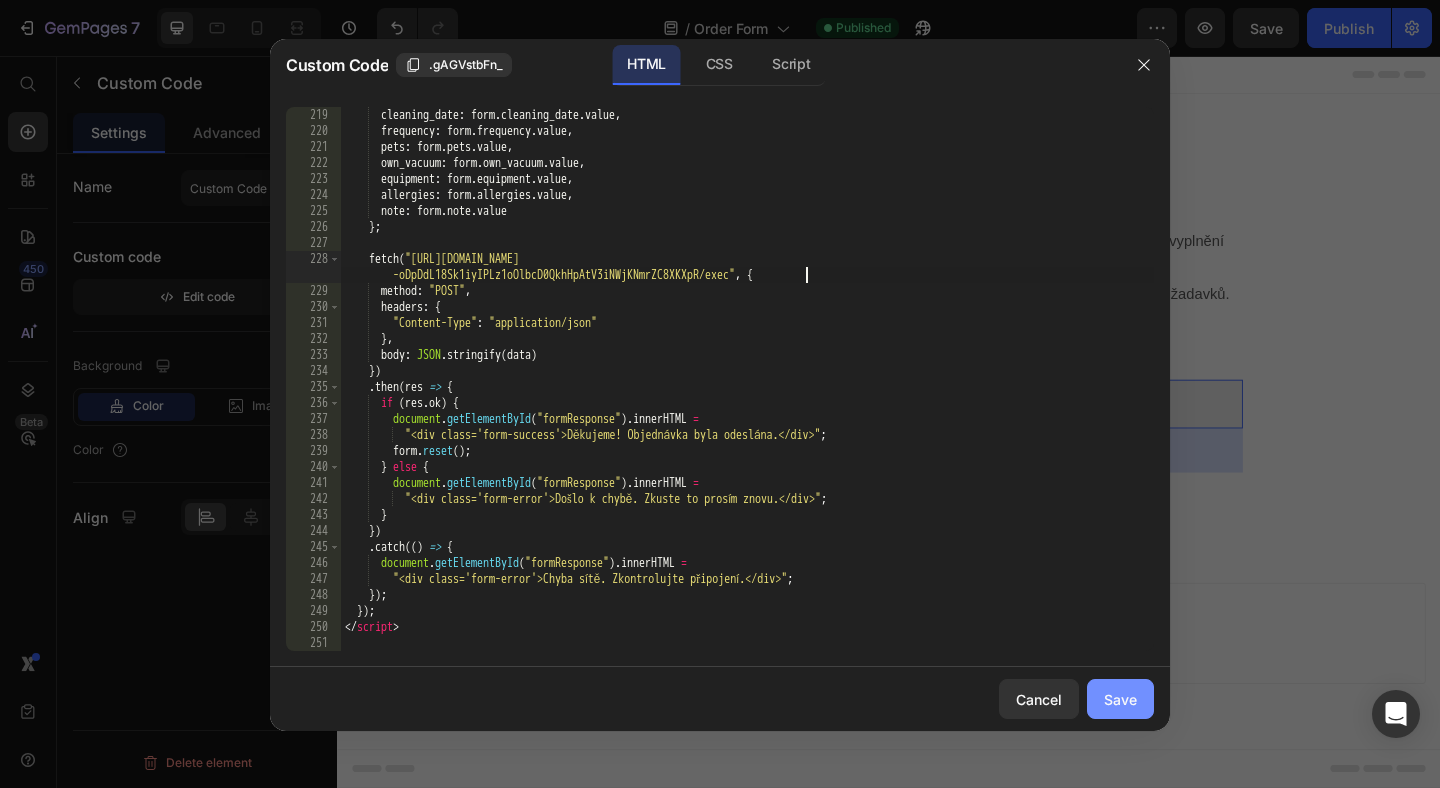 click on "Save" 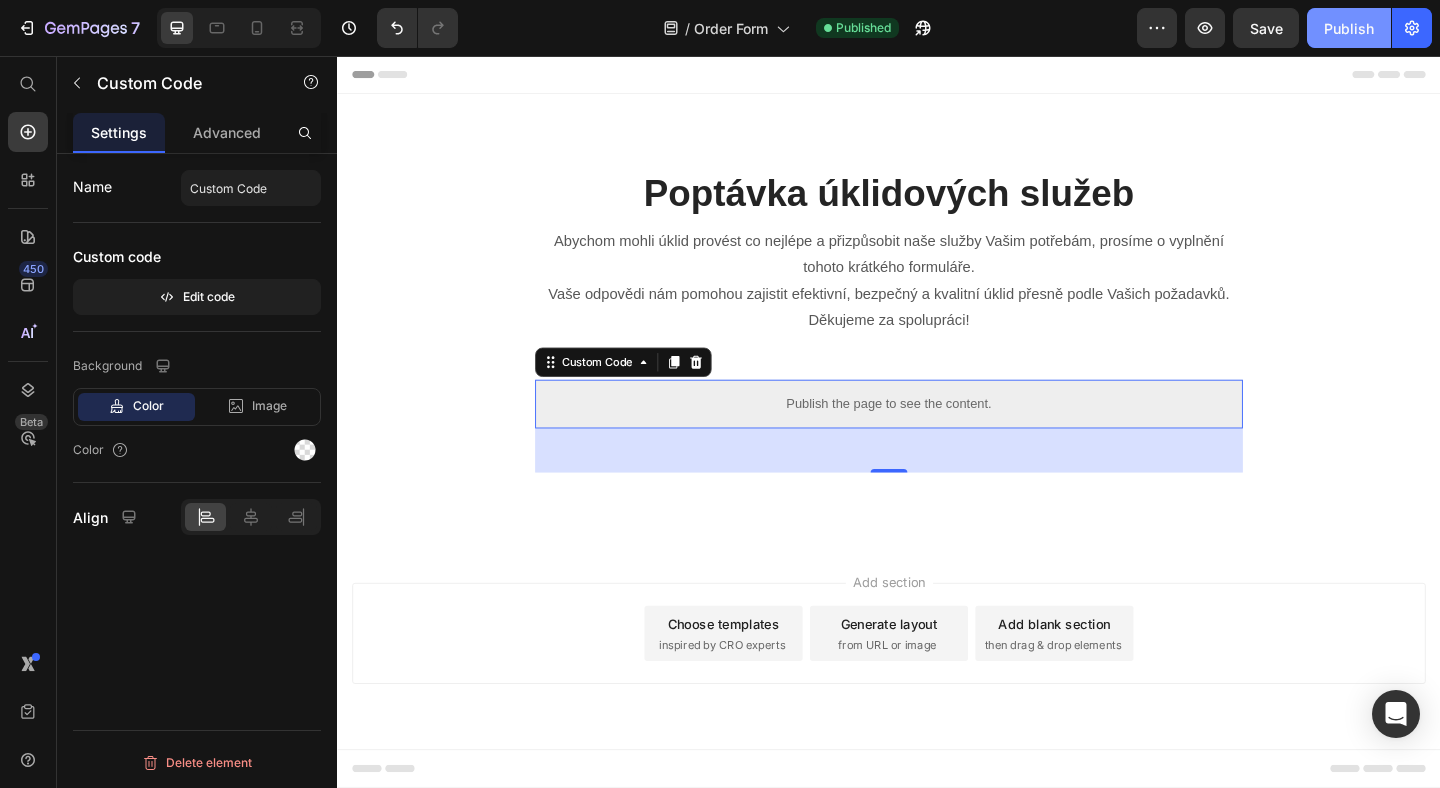 click on "Publish" at bounding box center [1349, 28] 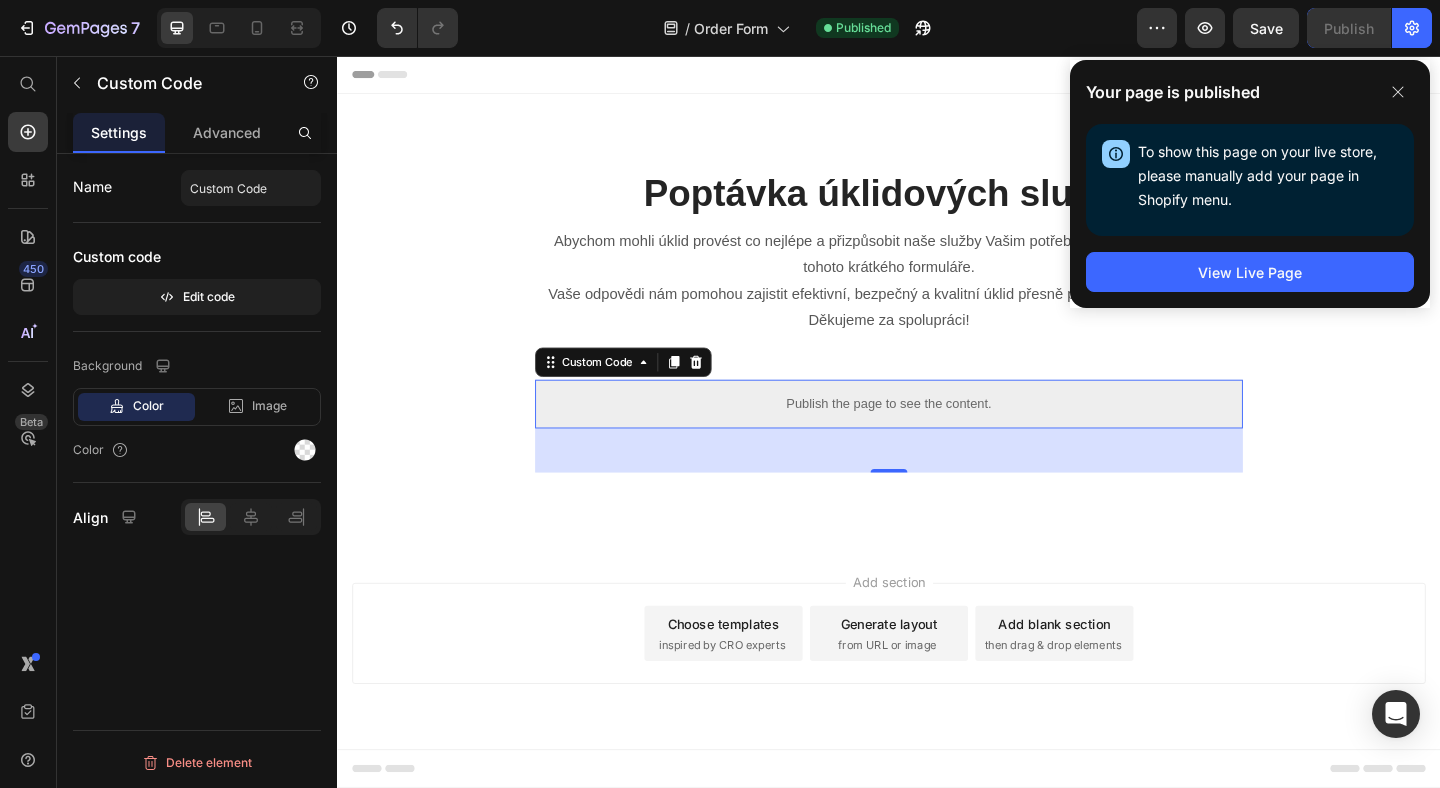 click on "Publish the page to see the content." at bounding box center [937, 434] 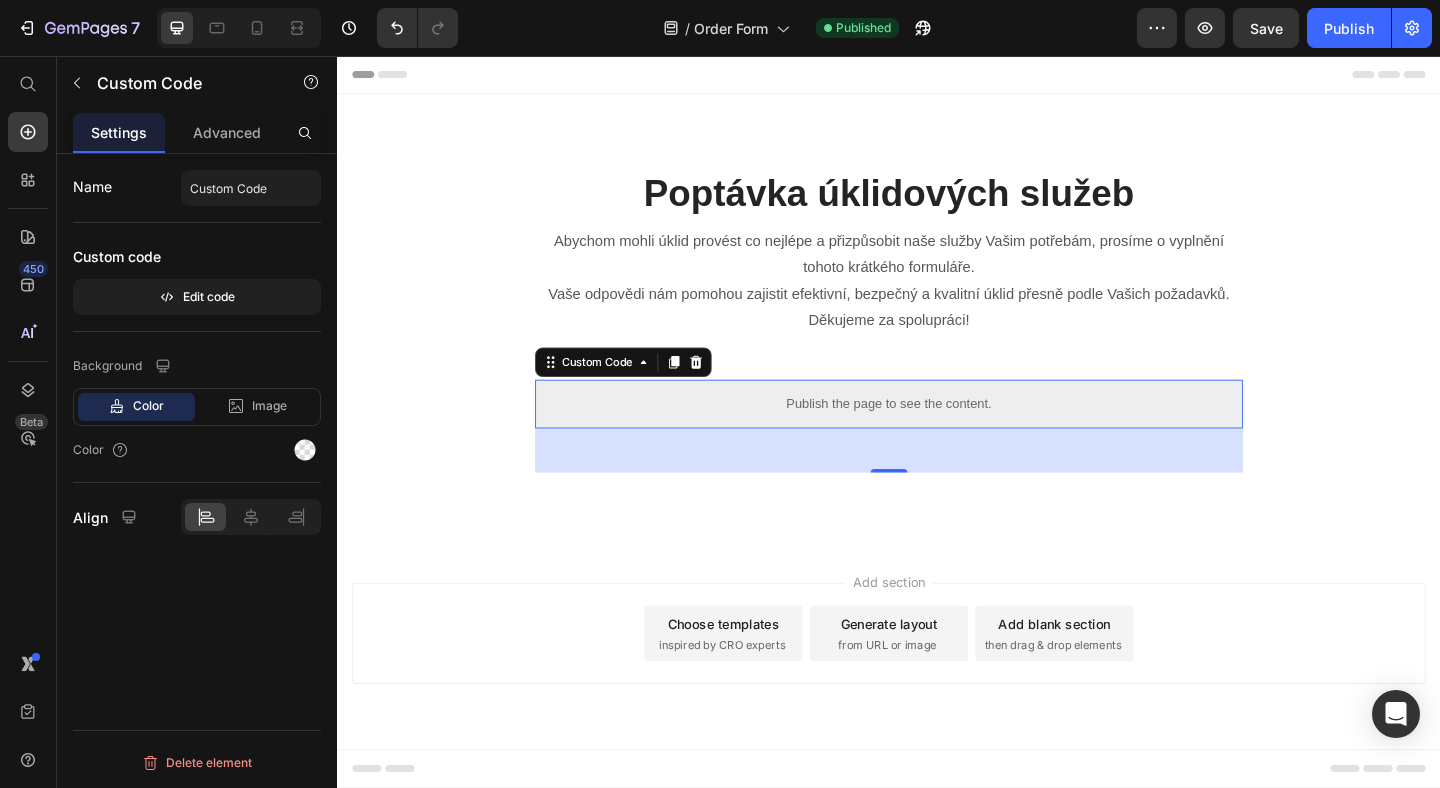 click on "Publish the page to see the content." at bounding box center [937, 434] 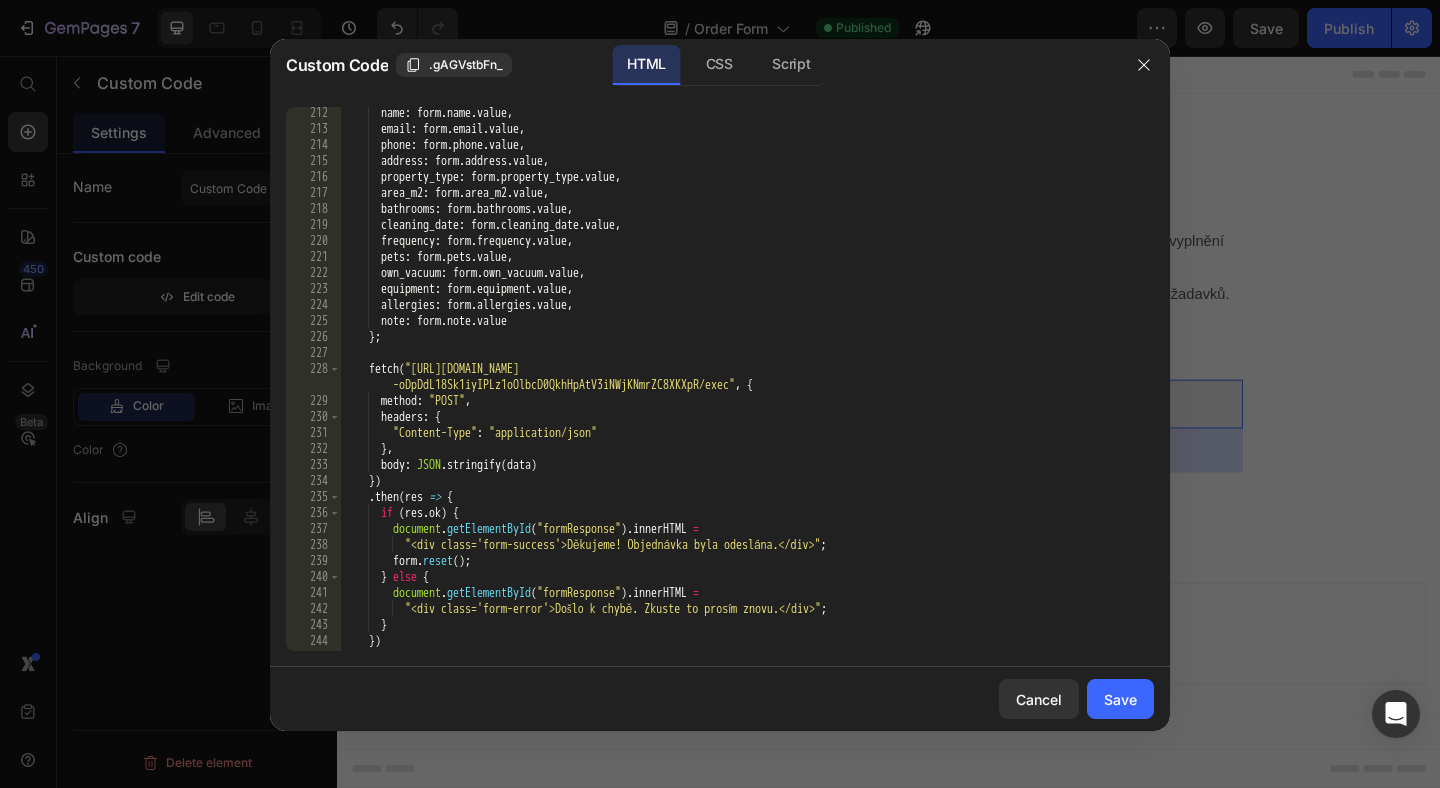 scroll, scrollTop: 3504, scrollLeft: 0, axis: vertical 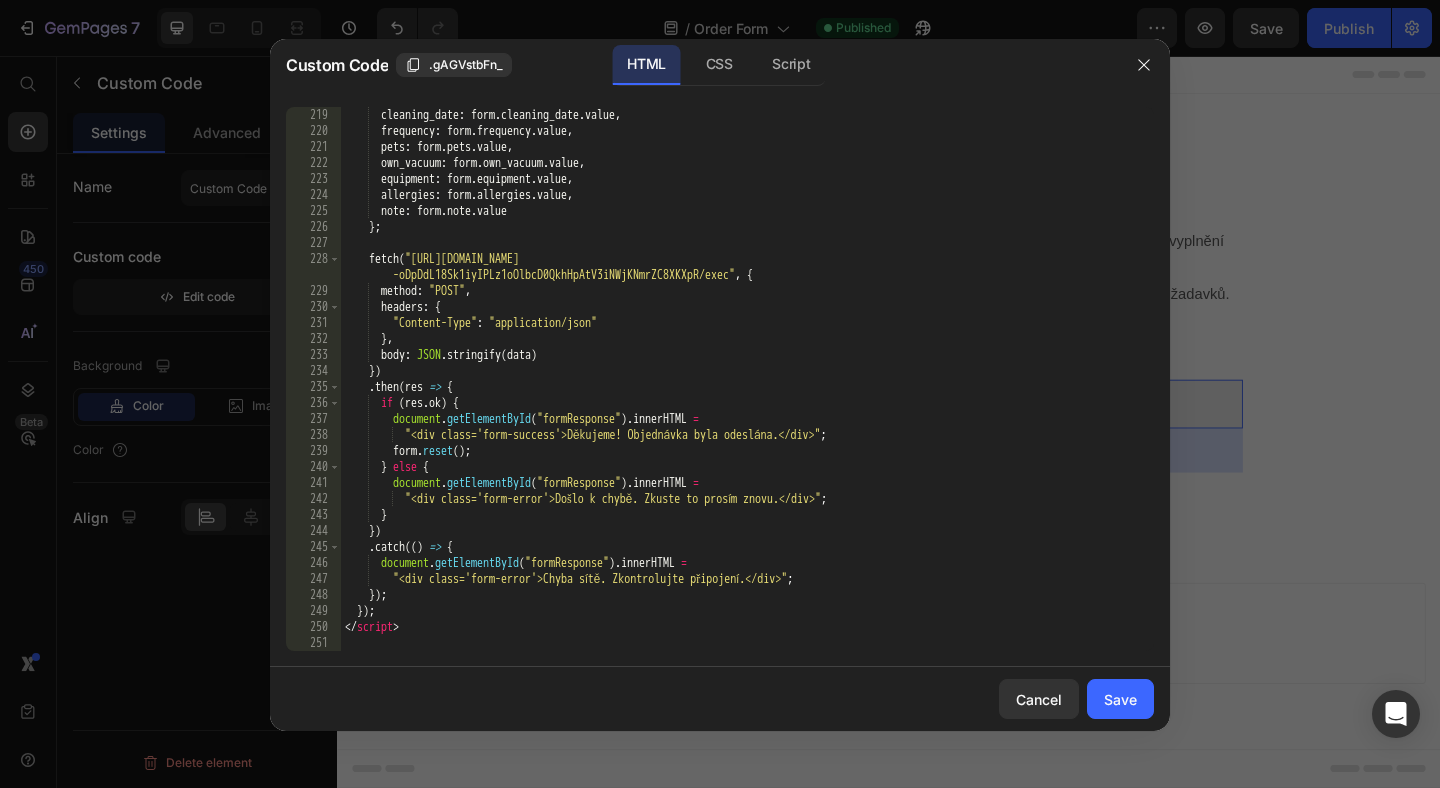 type on "fetch("[URL][DOMAIN_NAME]", {" 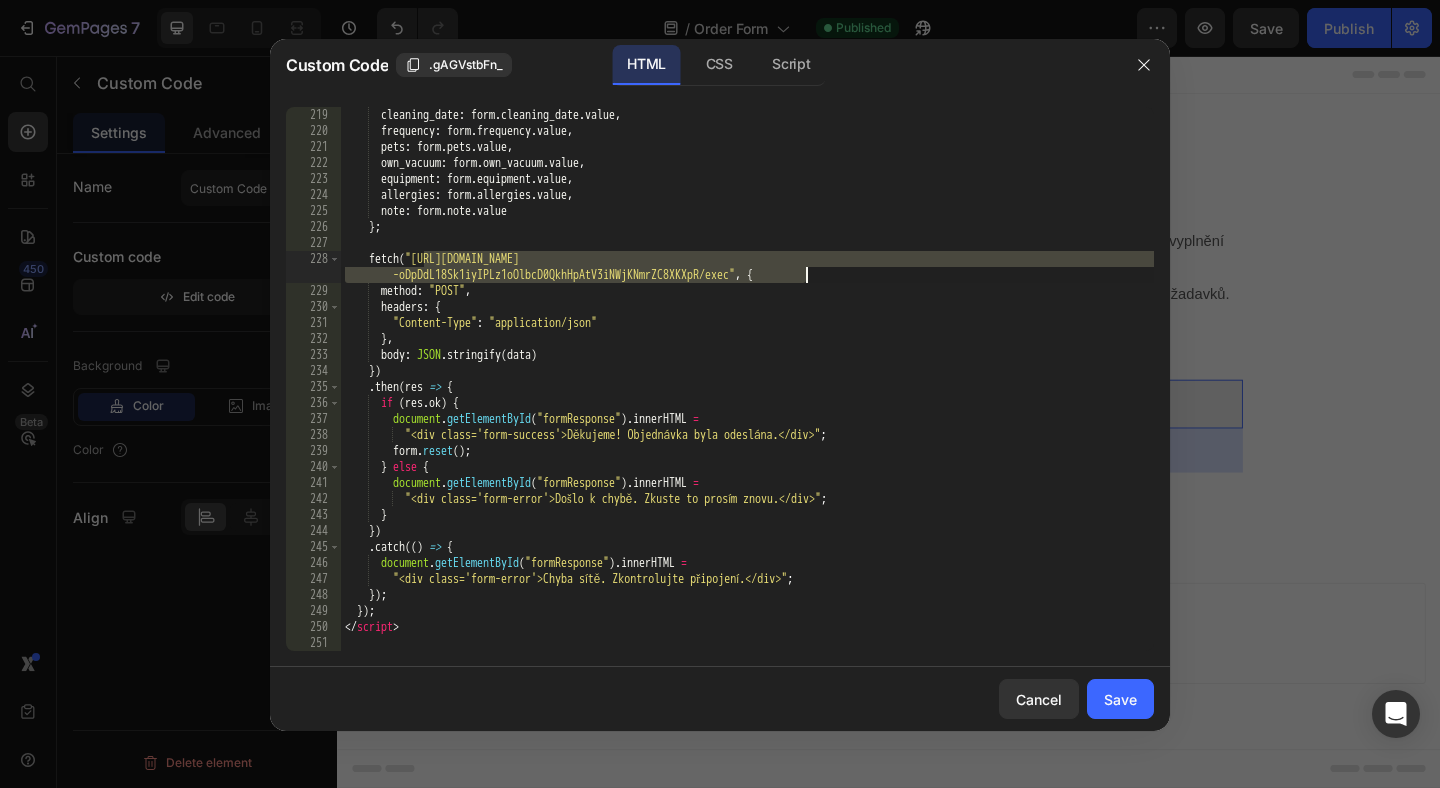 drag, startPoint x: 424, startPoint y: 254, endPoint x: 809, endPoint y: 278, distance: 385.7473 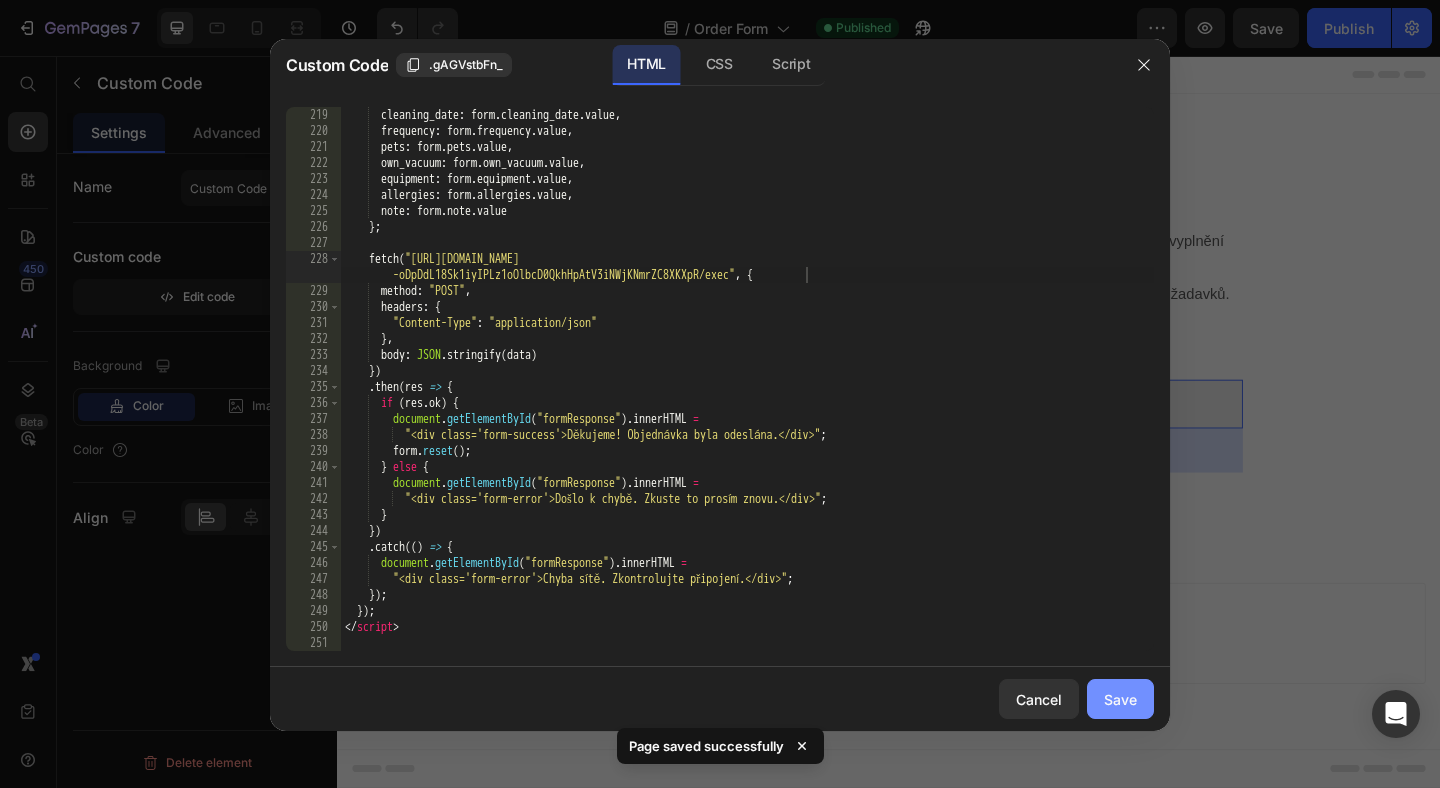 click on "Save" at bounding box center (1120, 699) 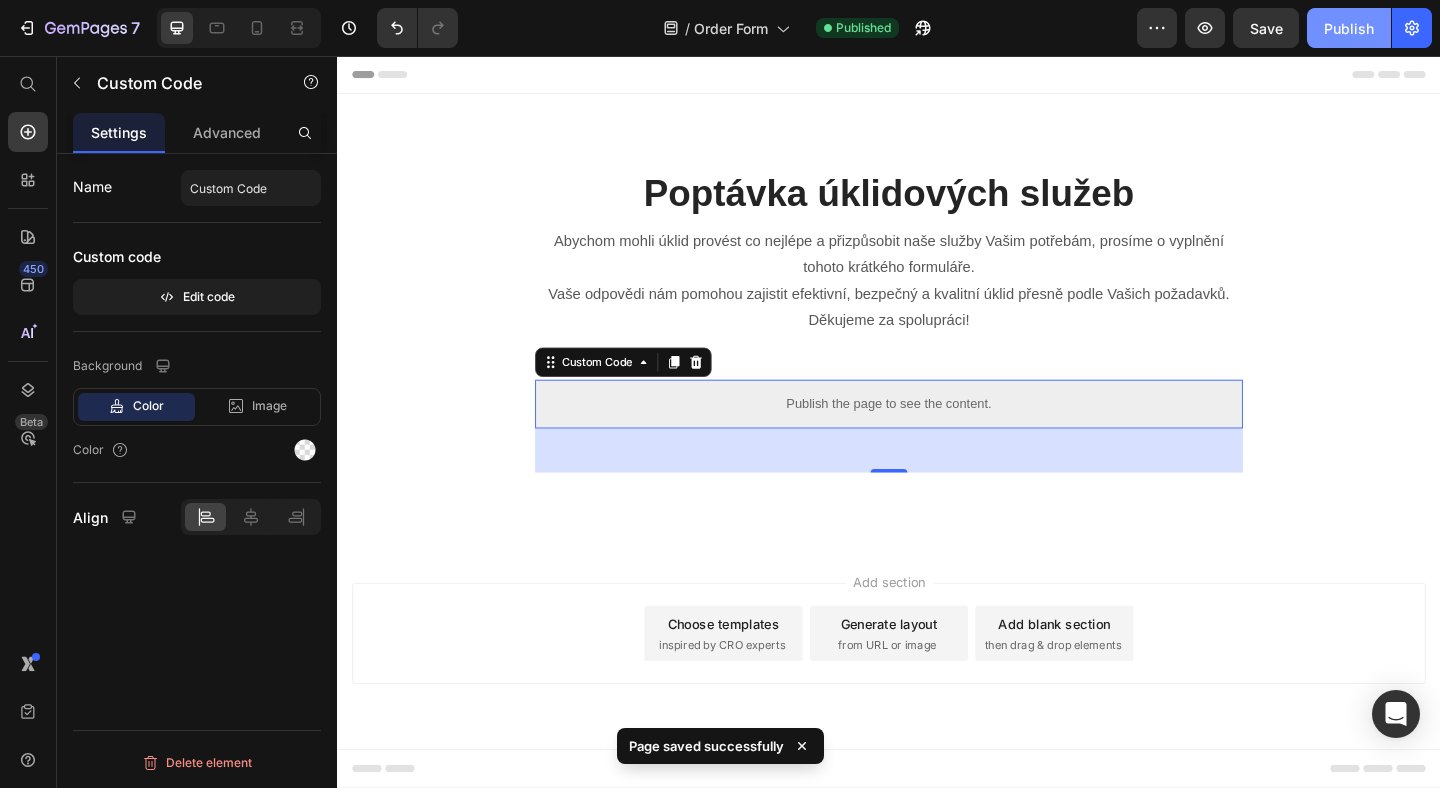 click on "Publish" at bounding box center (1349, 28) 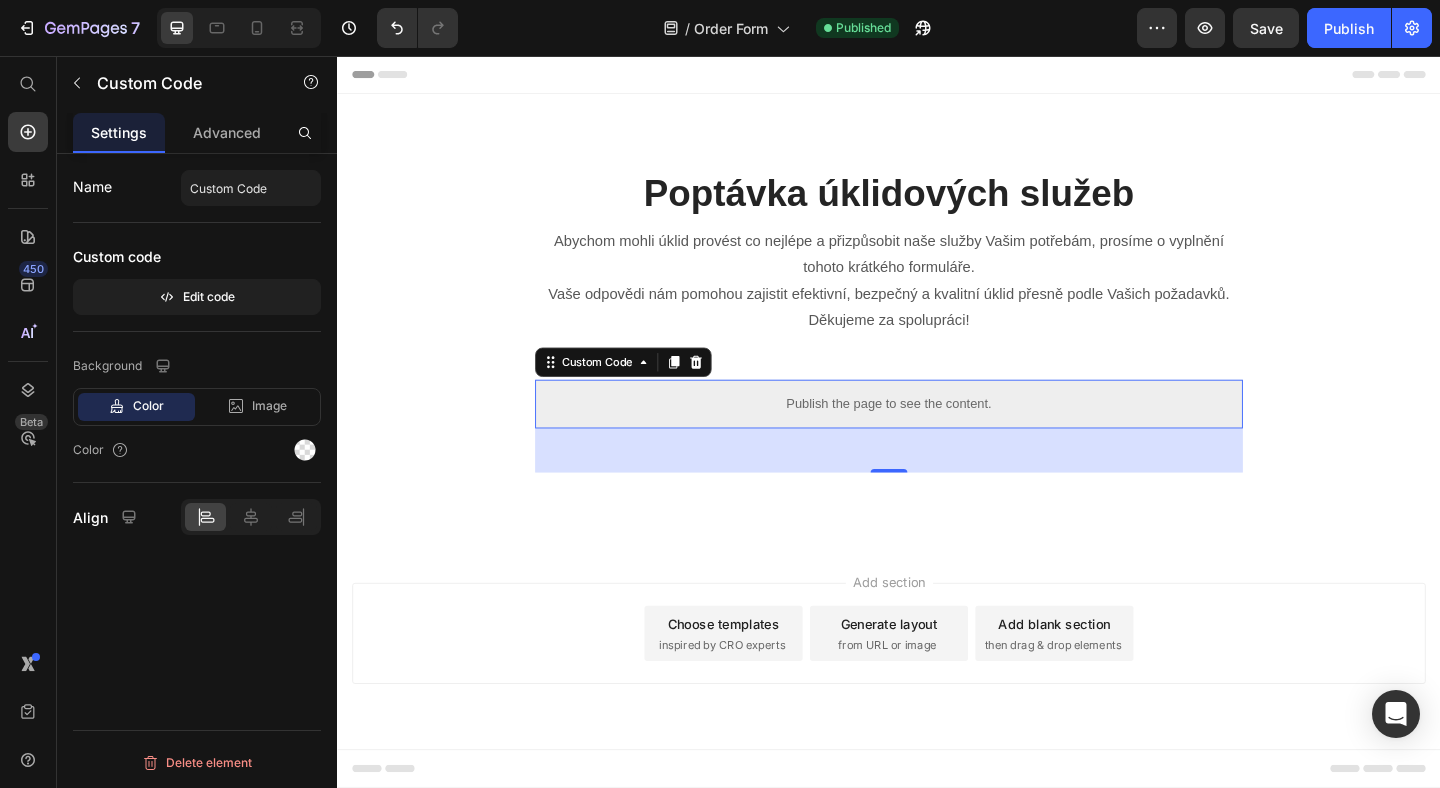 click on "Publish the page to see the content." at bounding box center (937, 434) 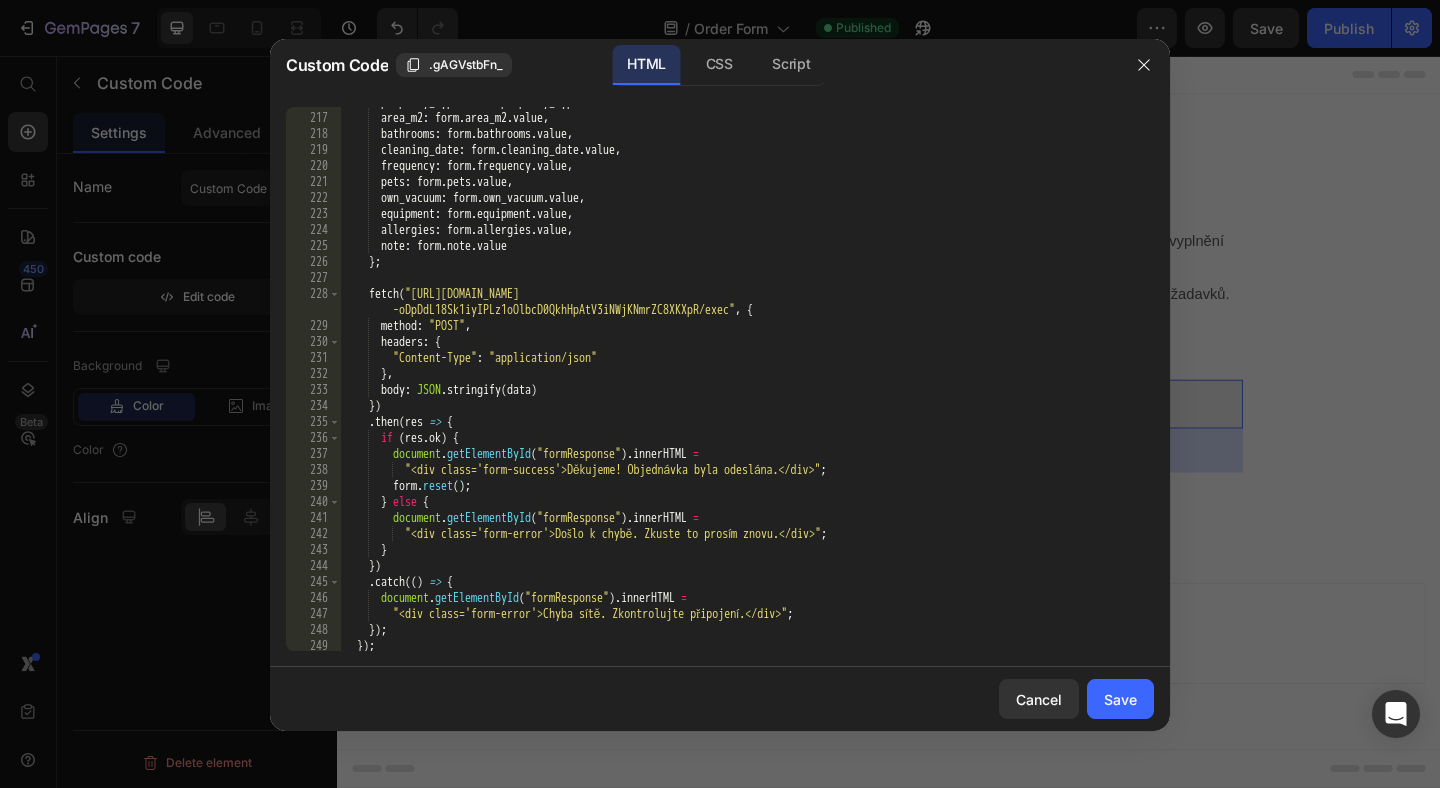 scroll, scrollTop: 3504, scrollLeft: 0, axis: vertical 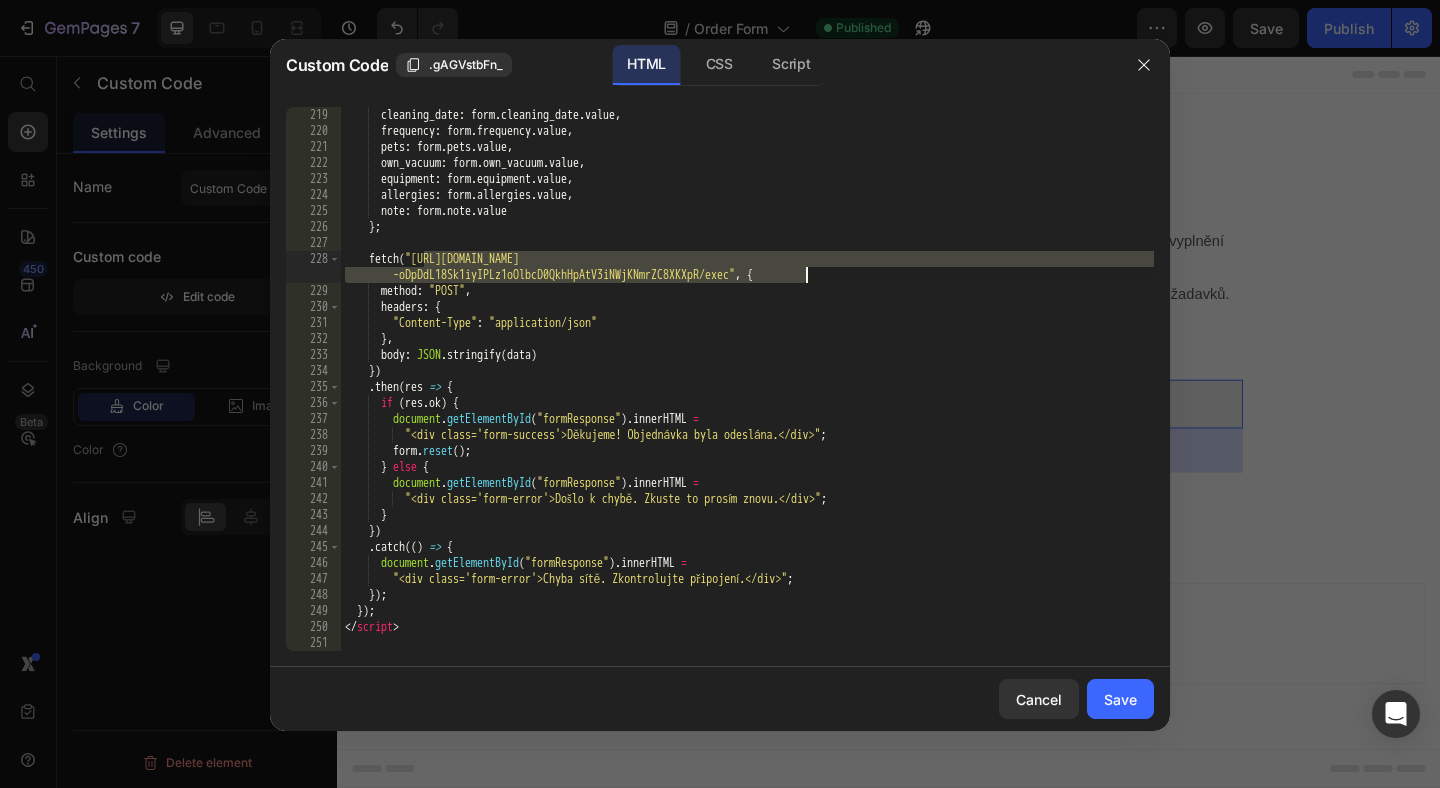 drag, startPoint x: 423, startPoint y: 260, endPoint x: 804, endPoint y: 277, distance: 381.3791 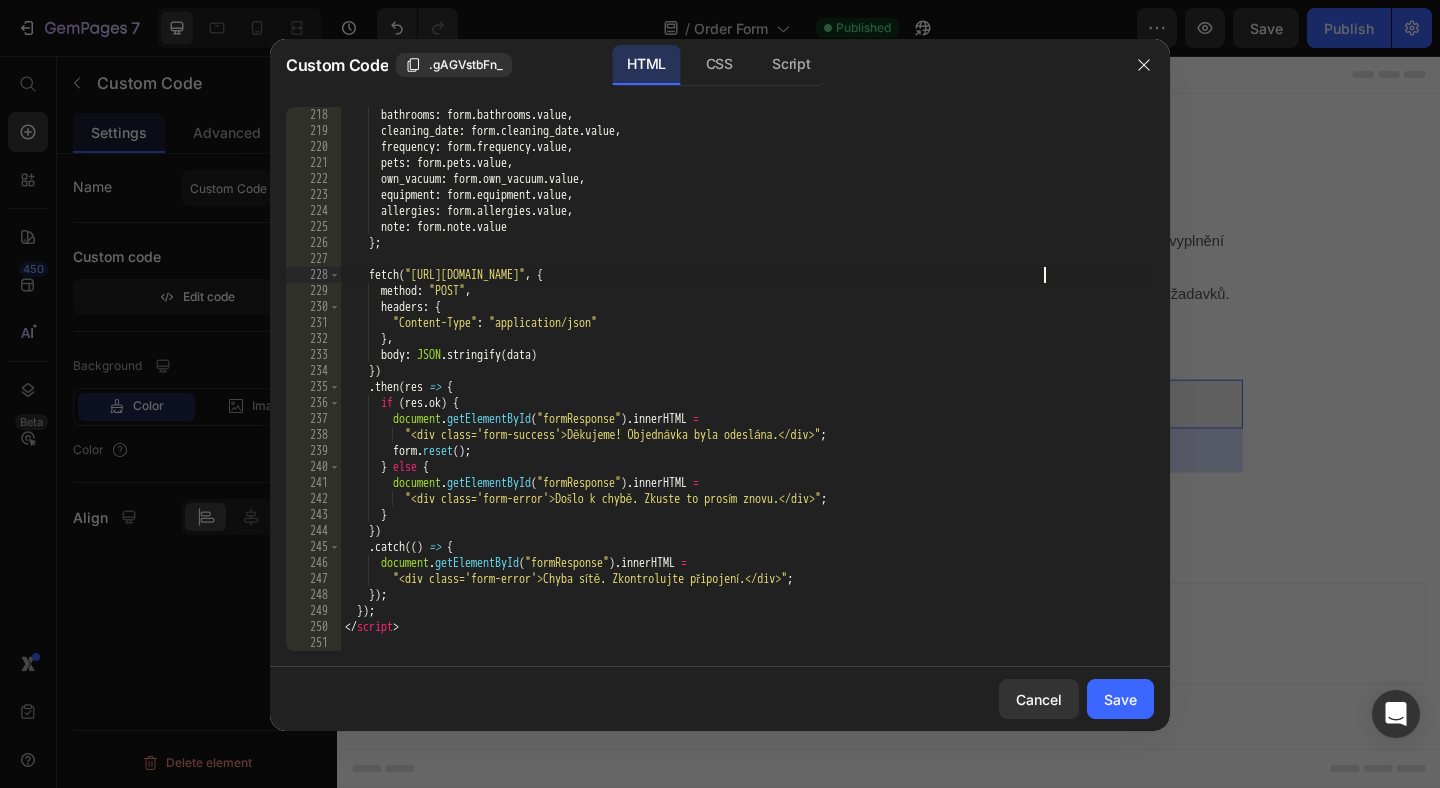 scroll, scrollTop: 3488, scrollLeft: 0, axis: vertical 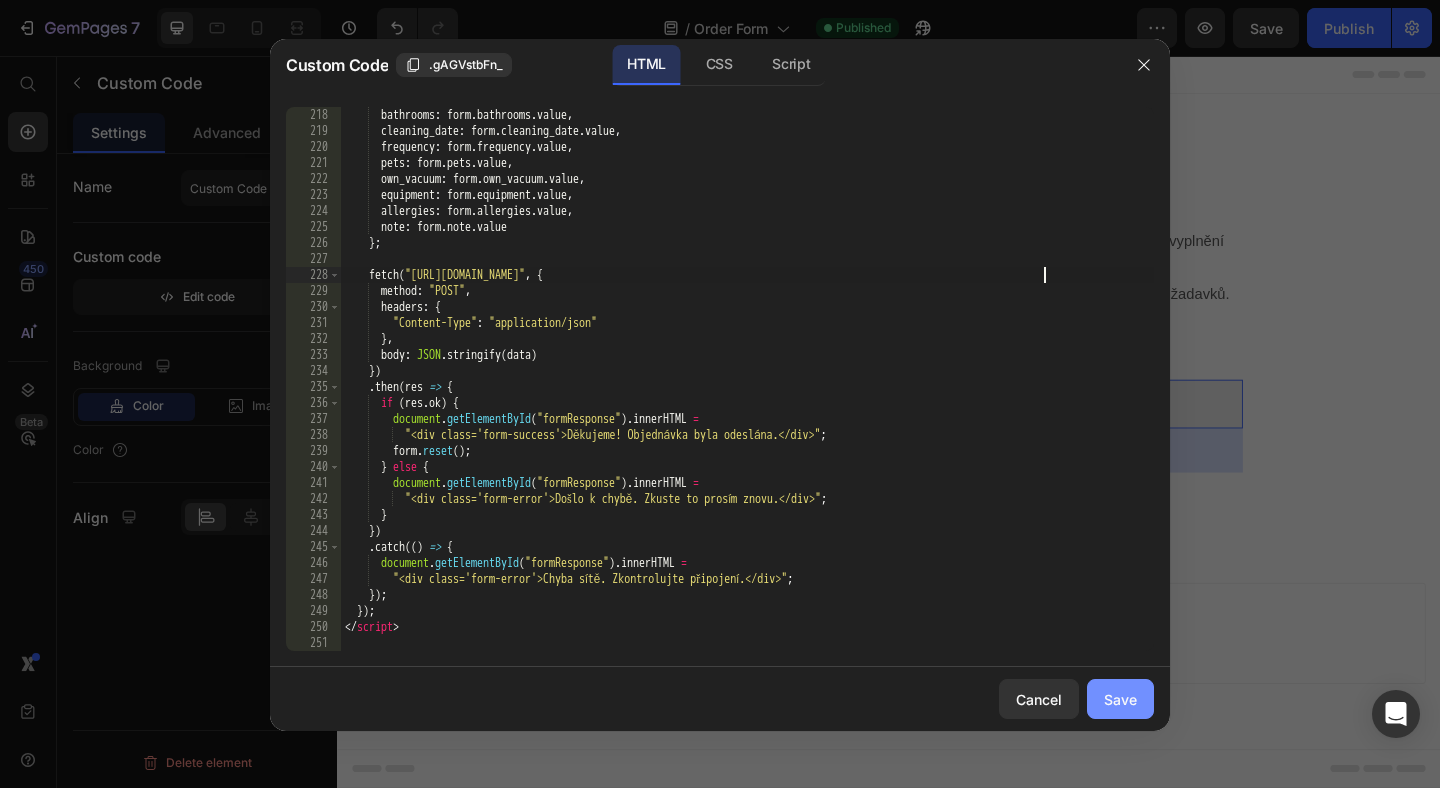 click on "Save" 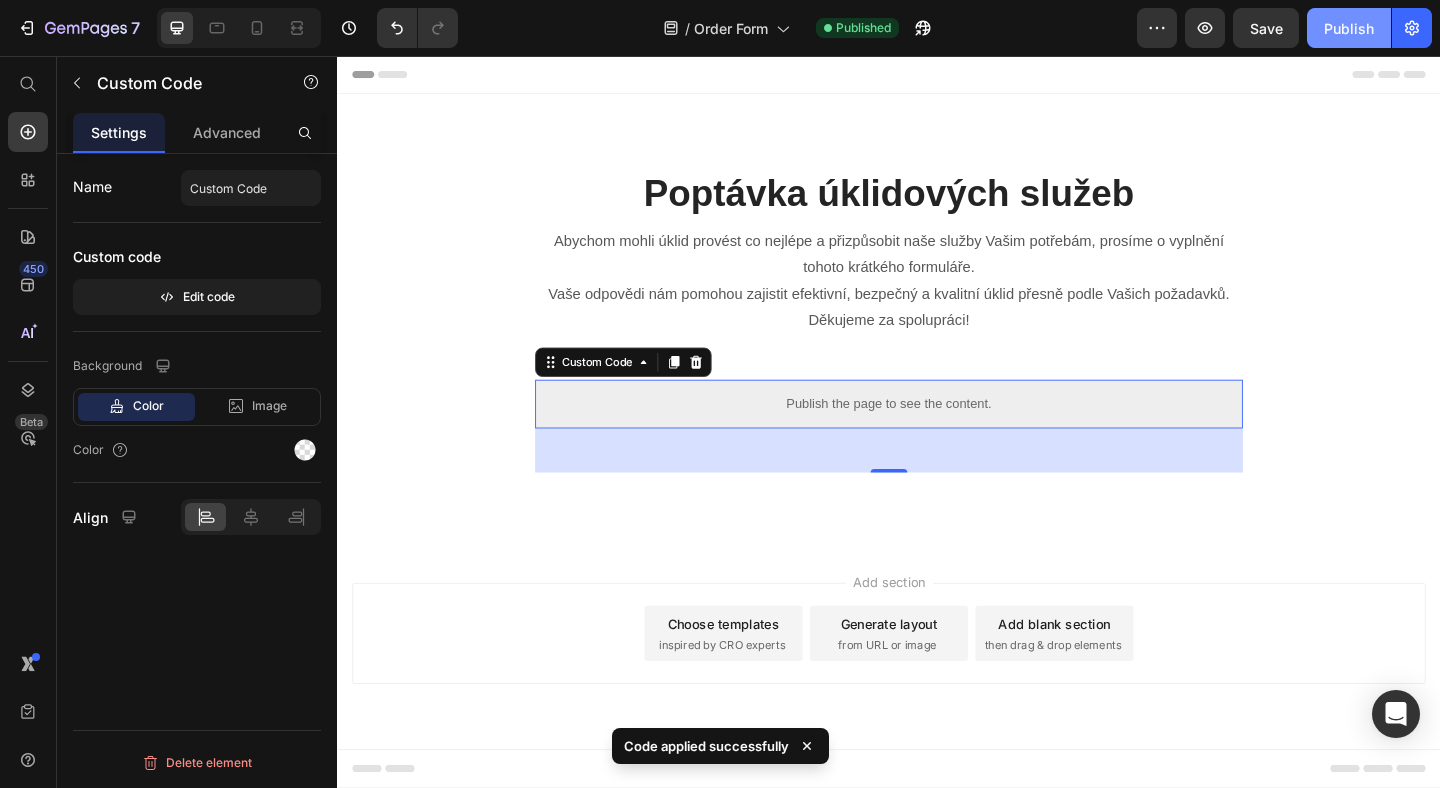 click on "Publish" 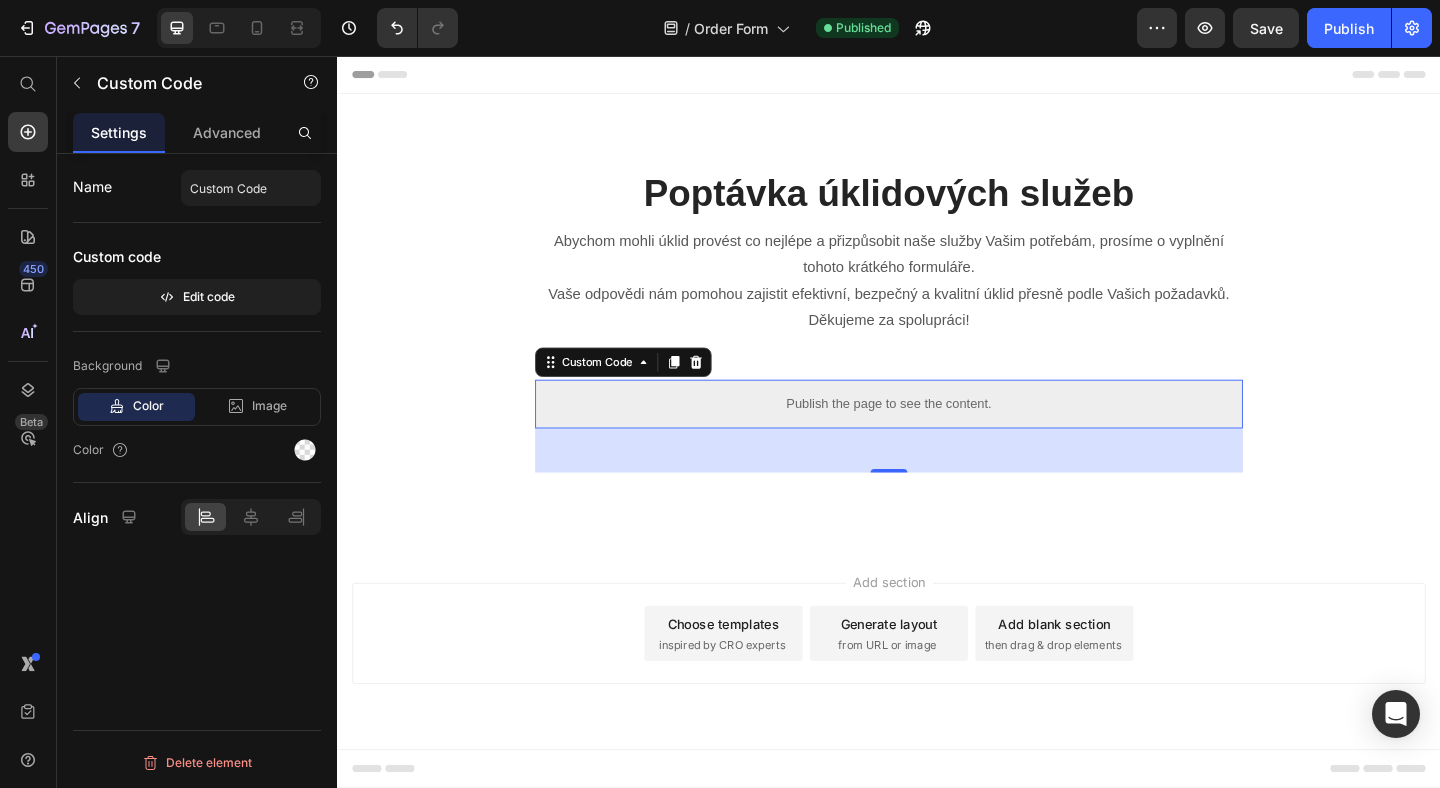 click on "Publish the page to see the content." at bounding box center (937, 434) 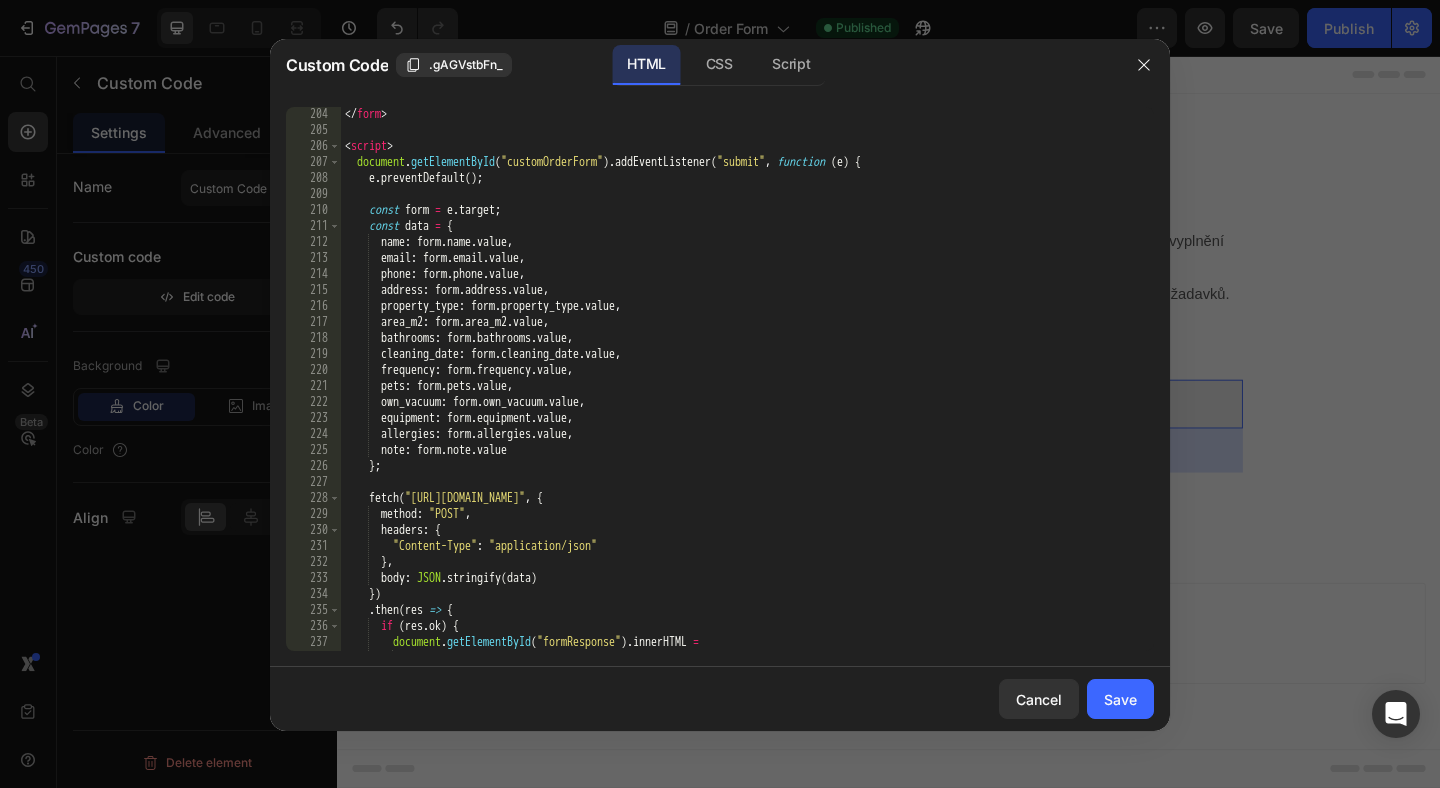 scroll, scrollTop: 3488, scrollLeft: 0, axis: vertical 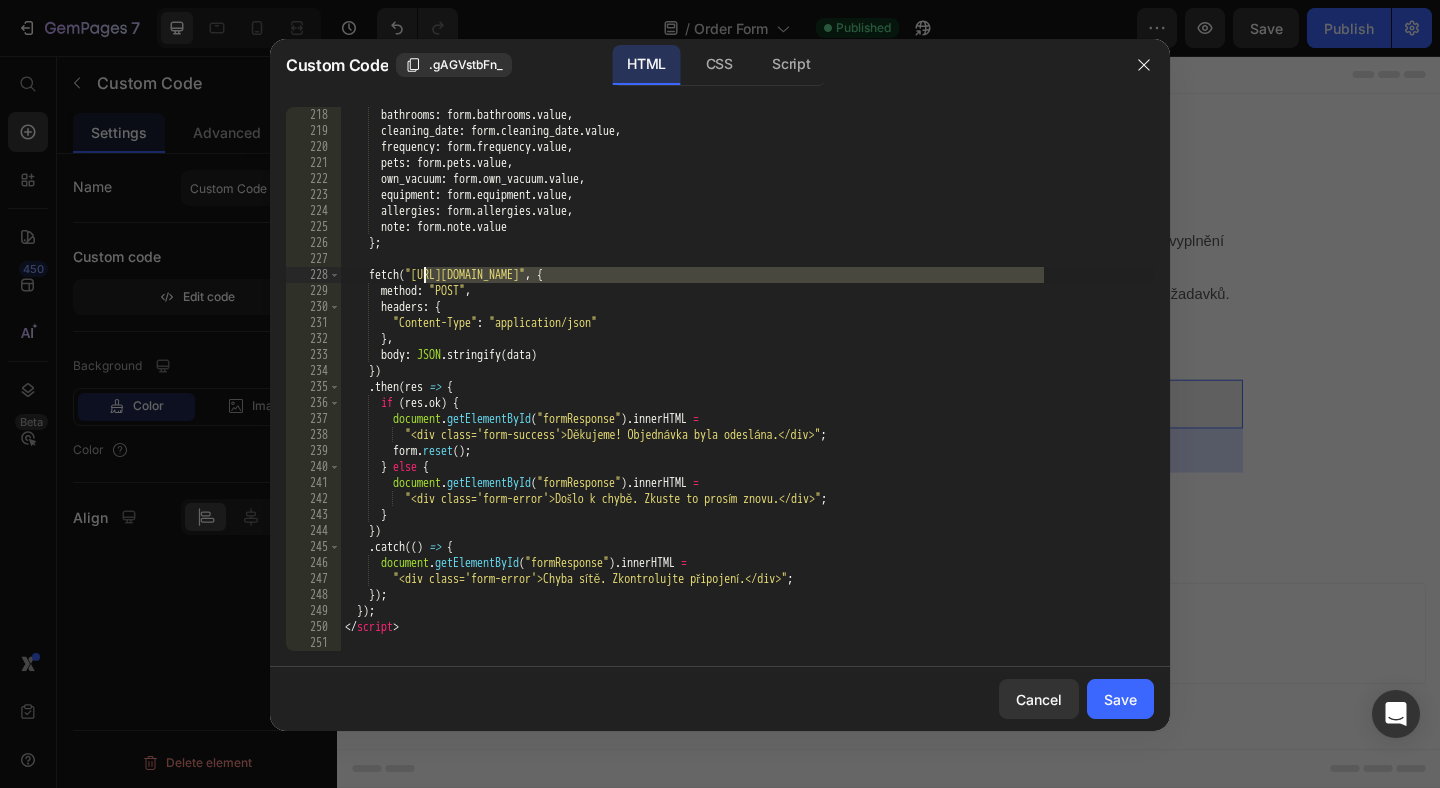 drag, startPoint x: 1044, startPoint y: 276, endPoint x: 425, endPoint y: 278, distance: 619.00323 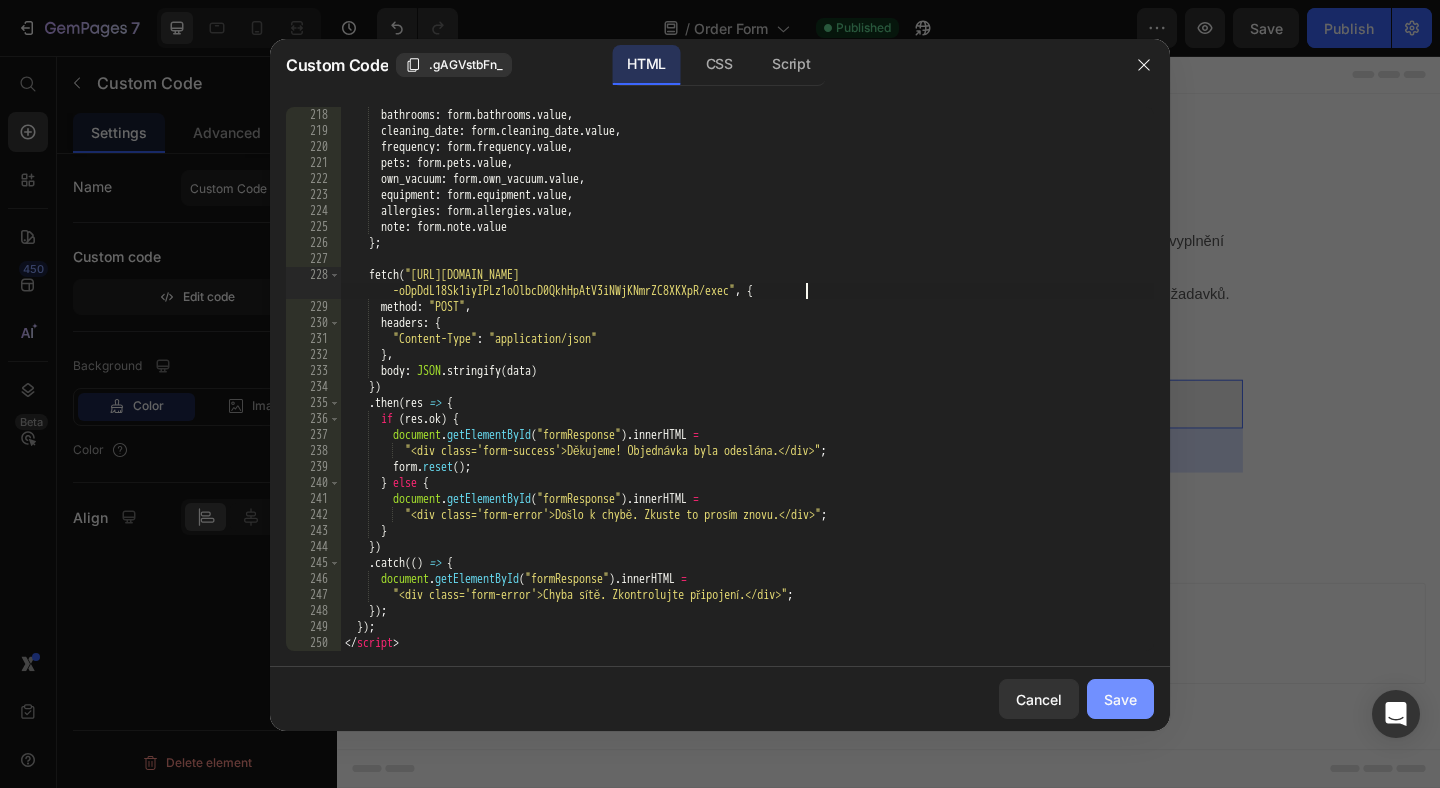 click on "Save" at bounding box center (1120, 699) 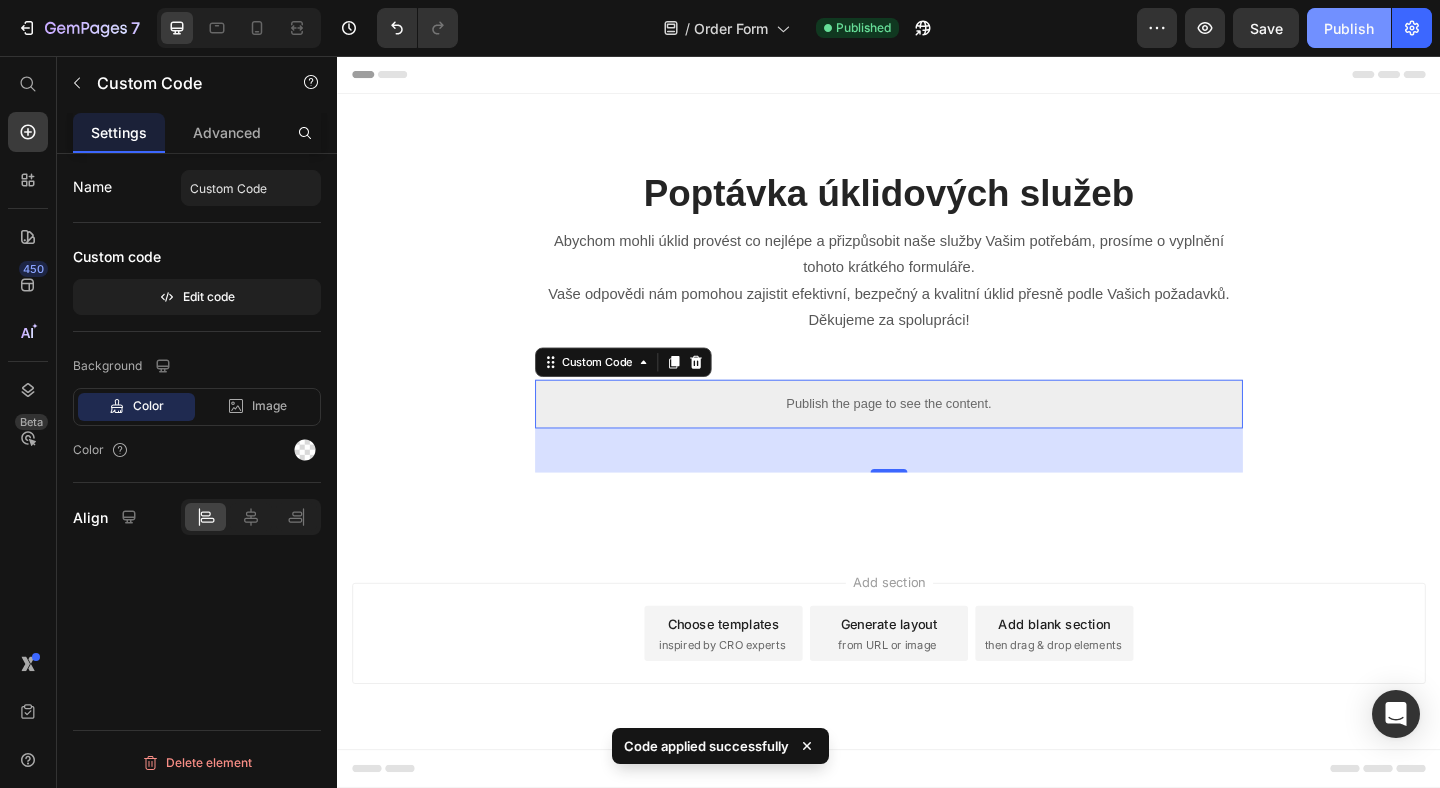 click on "Publish" at bounding box center (1349, 28) 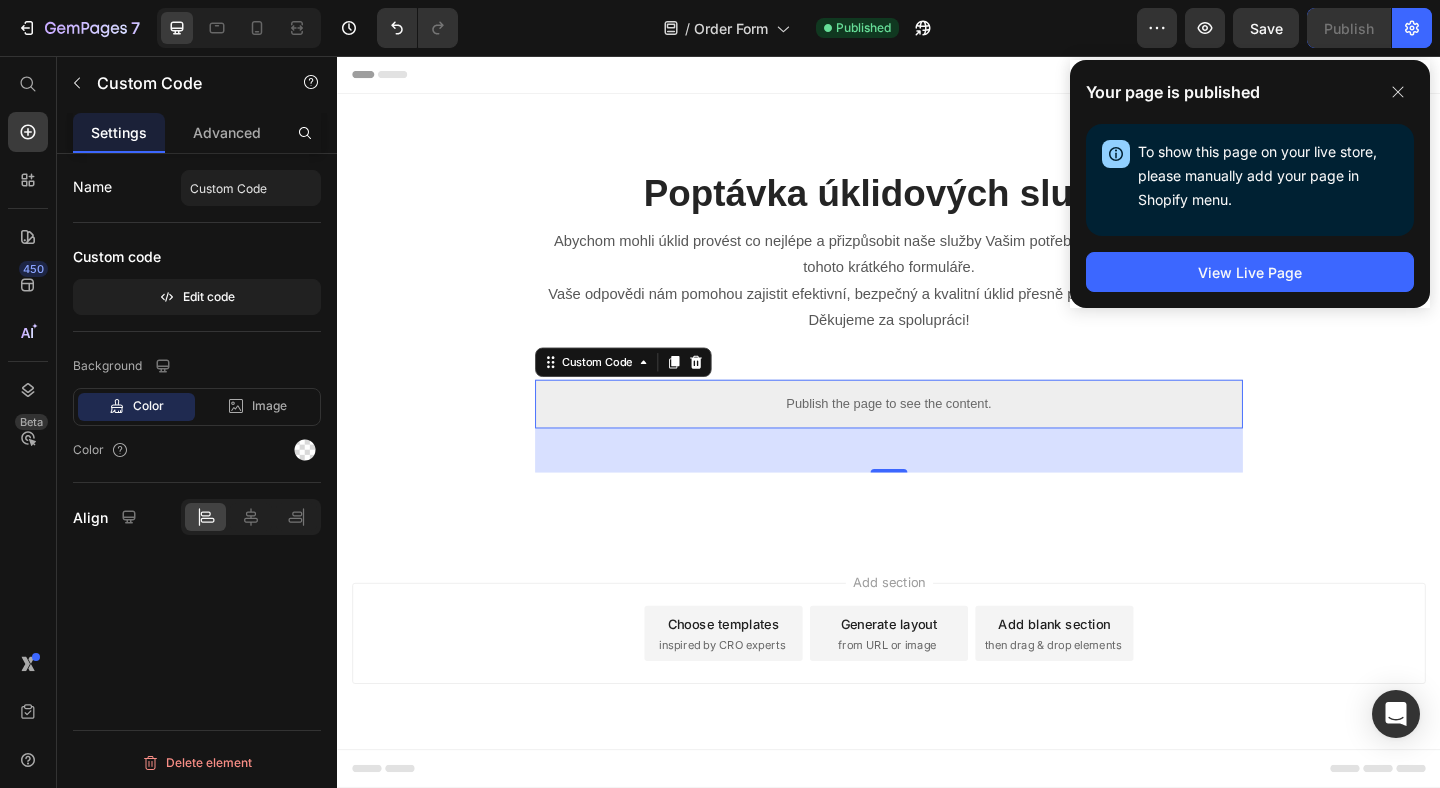 click on "Publish the page to see the content." at bounding box center [937, 434] 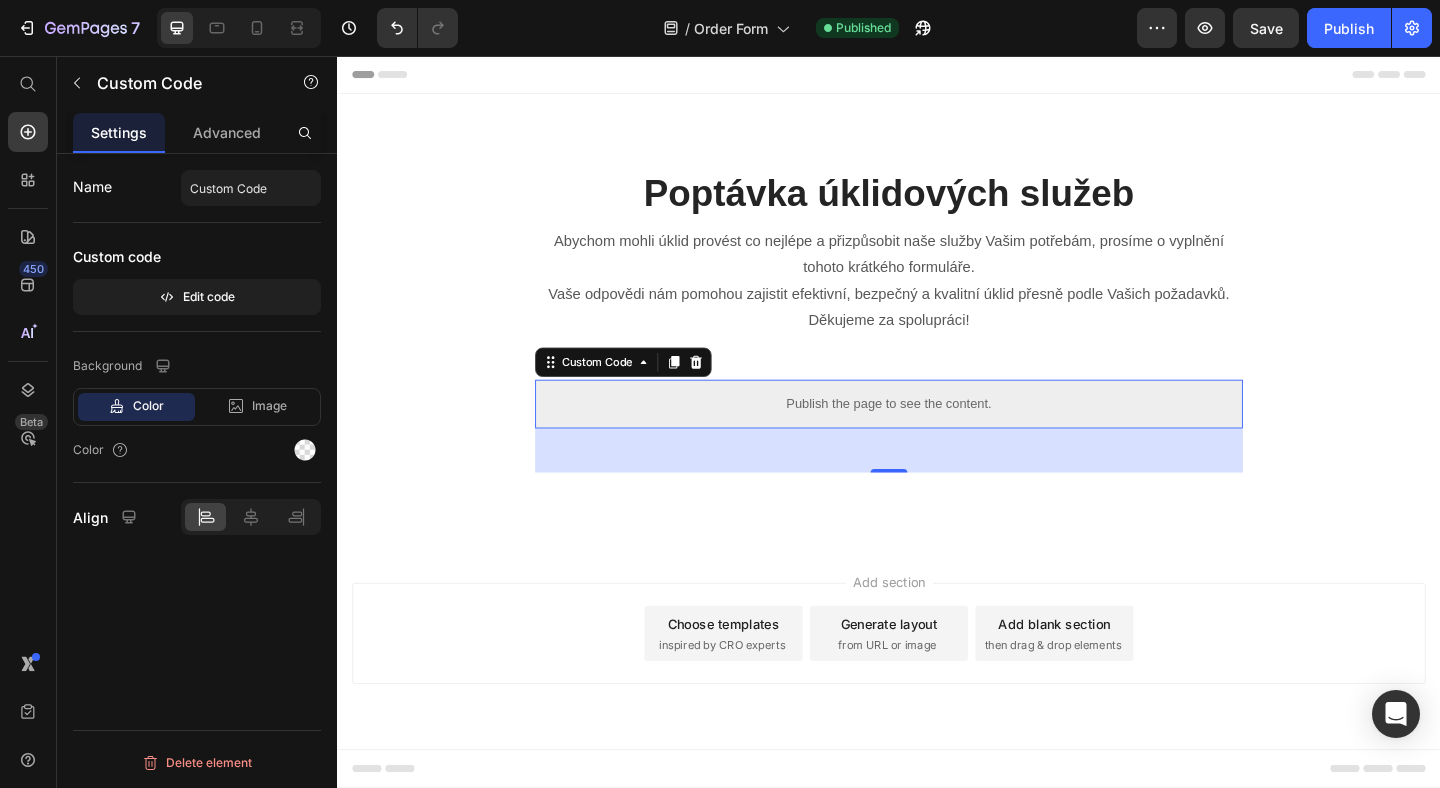 click on "Publish the page to see the content." at bounding box center (937, 434) 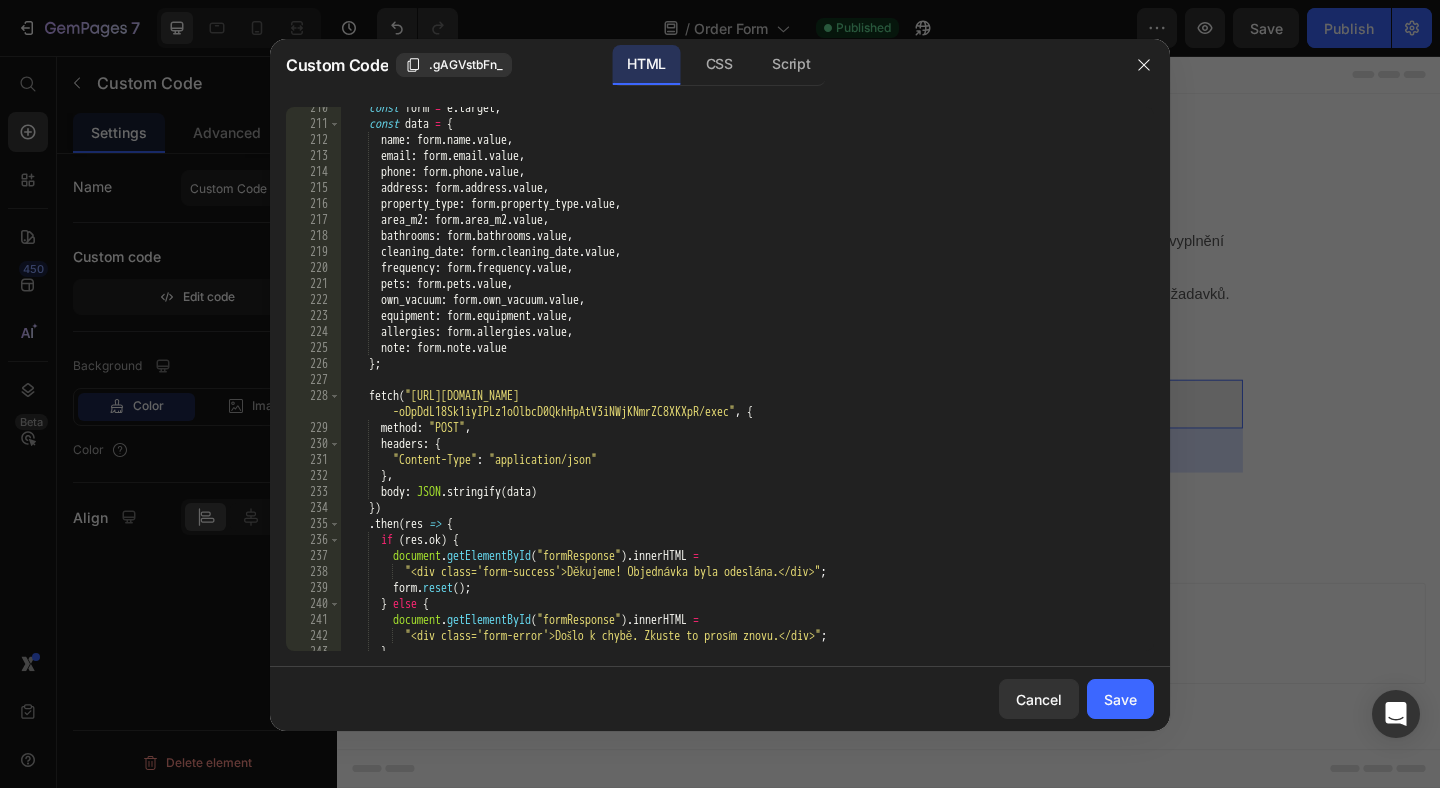 scroll, scrollTop: 3504, scrollLeft: 0, axis: vertical 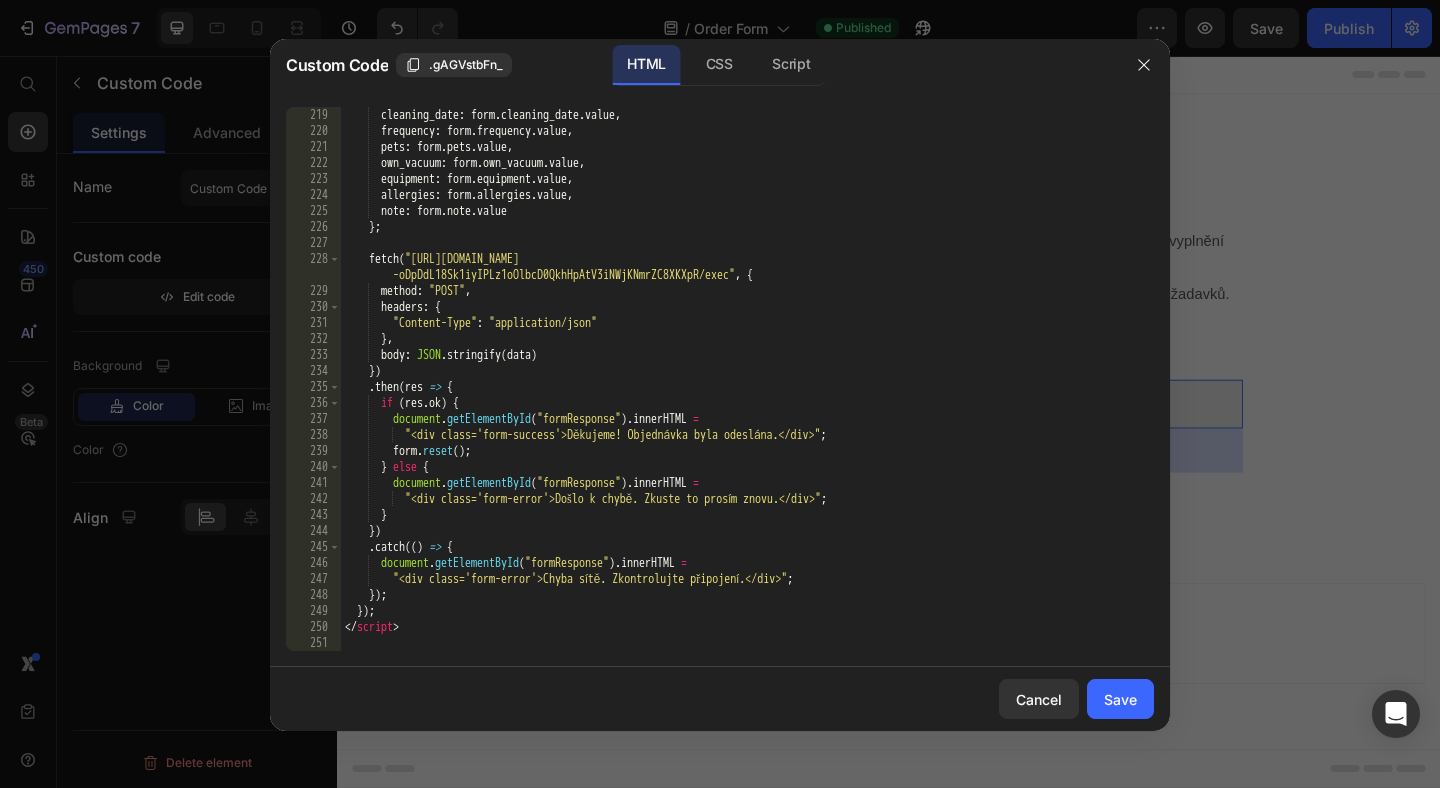 type on "fetch("[URL][DOMAIN_NAME]", {" 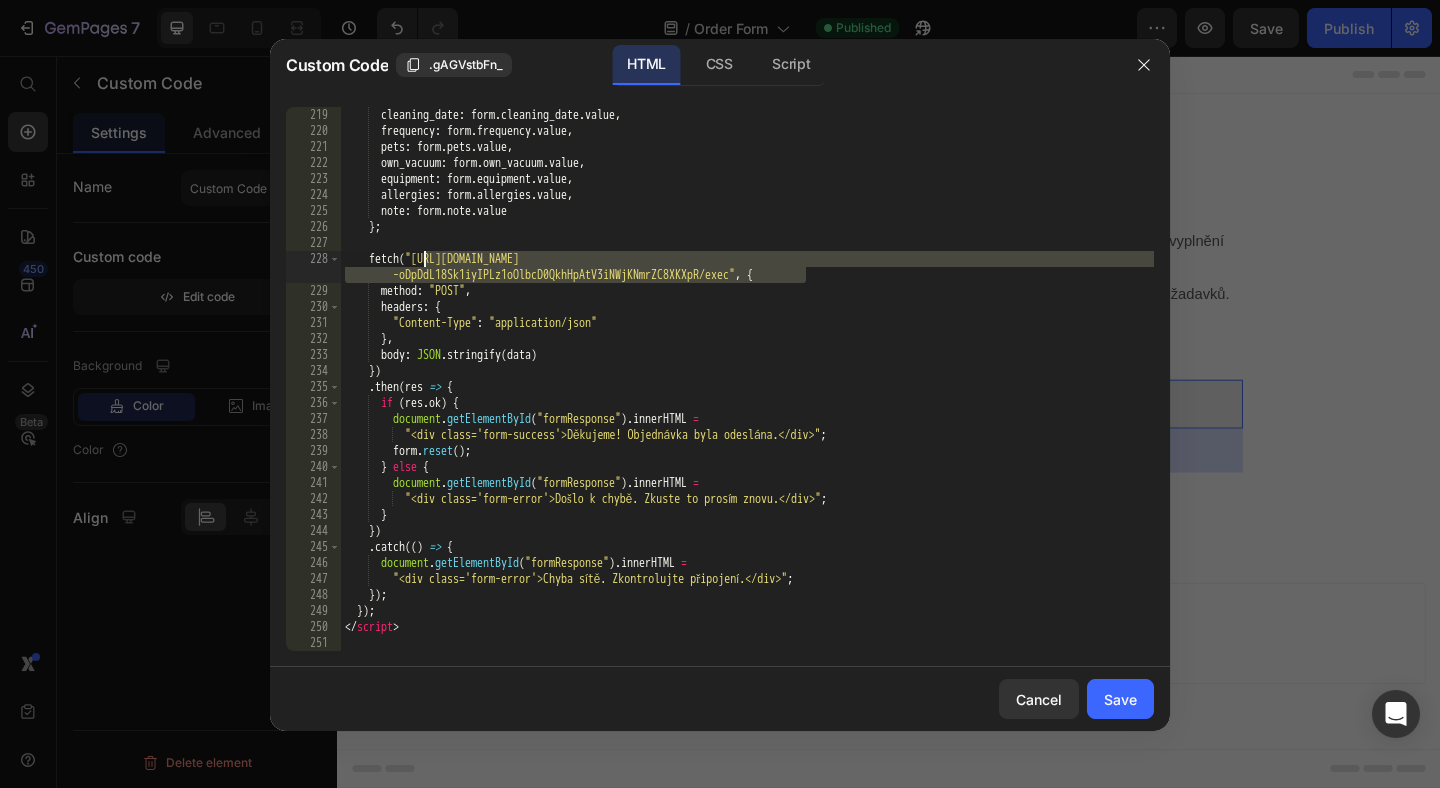 drag, startPoint x: 807, startPoint y: 281, endPoint x: 424, endPoint y: 266, distance: 383.2936 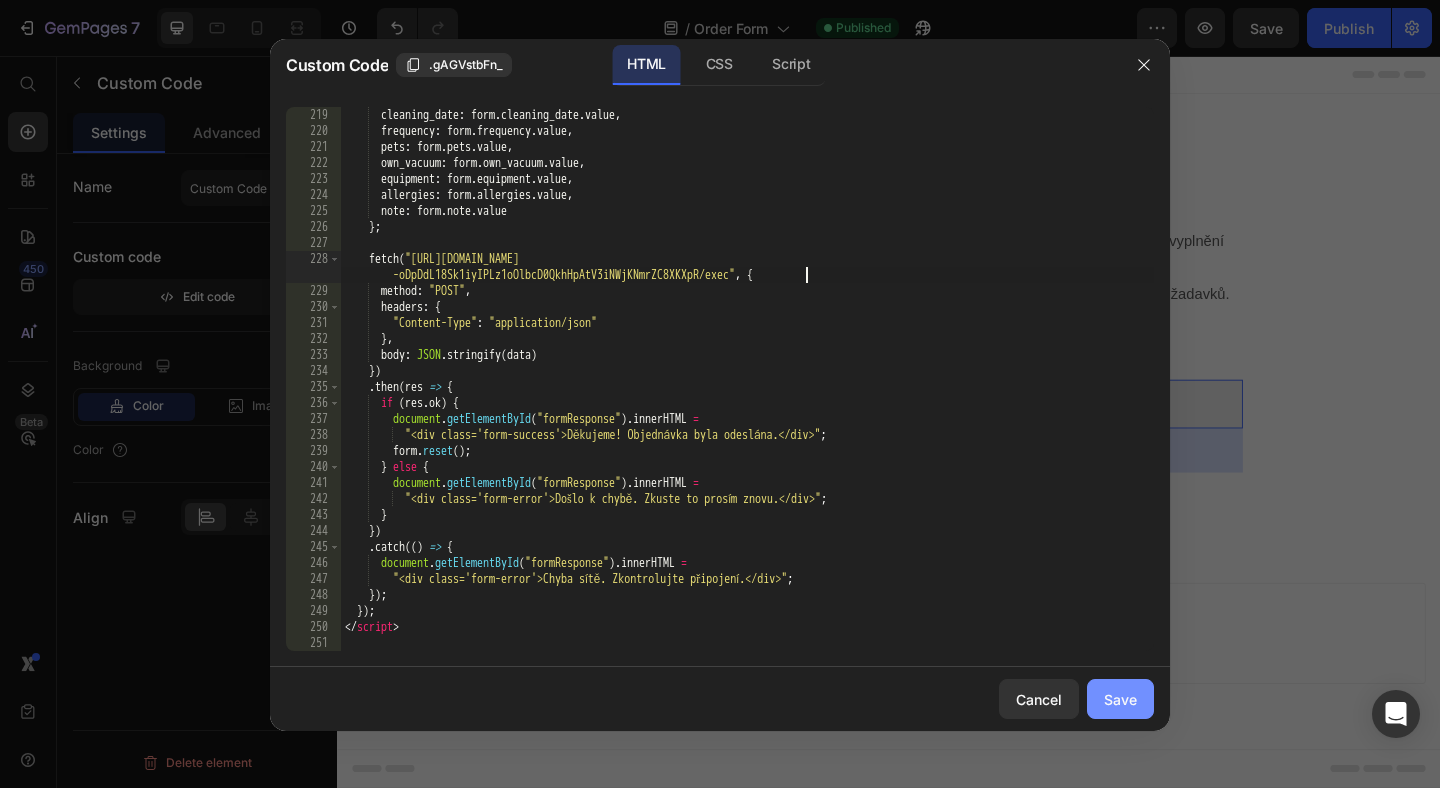 click on "Save" at bounding box center [1120, 699] 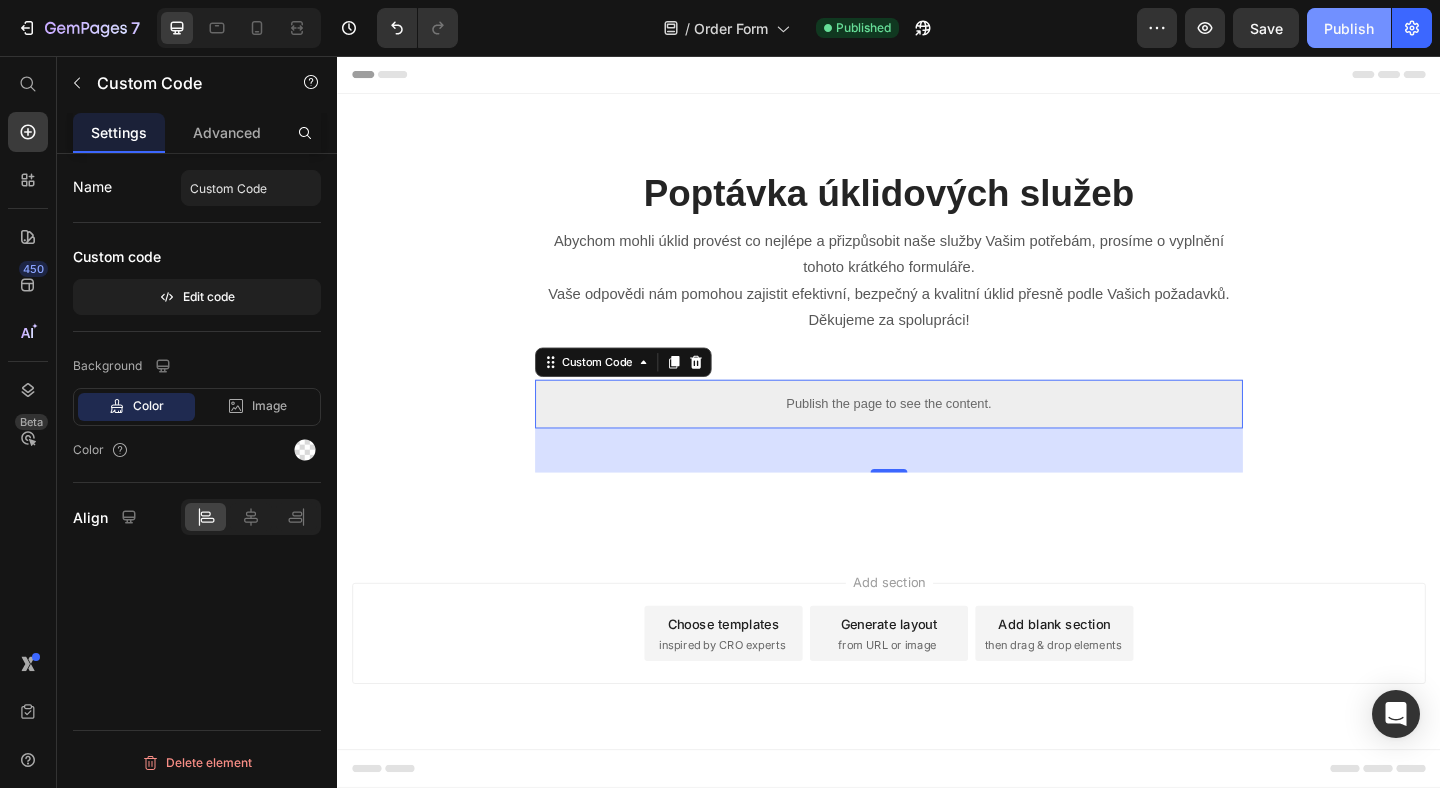 click on "Publish" at bounding box center (1349, 28) 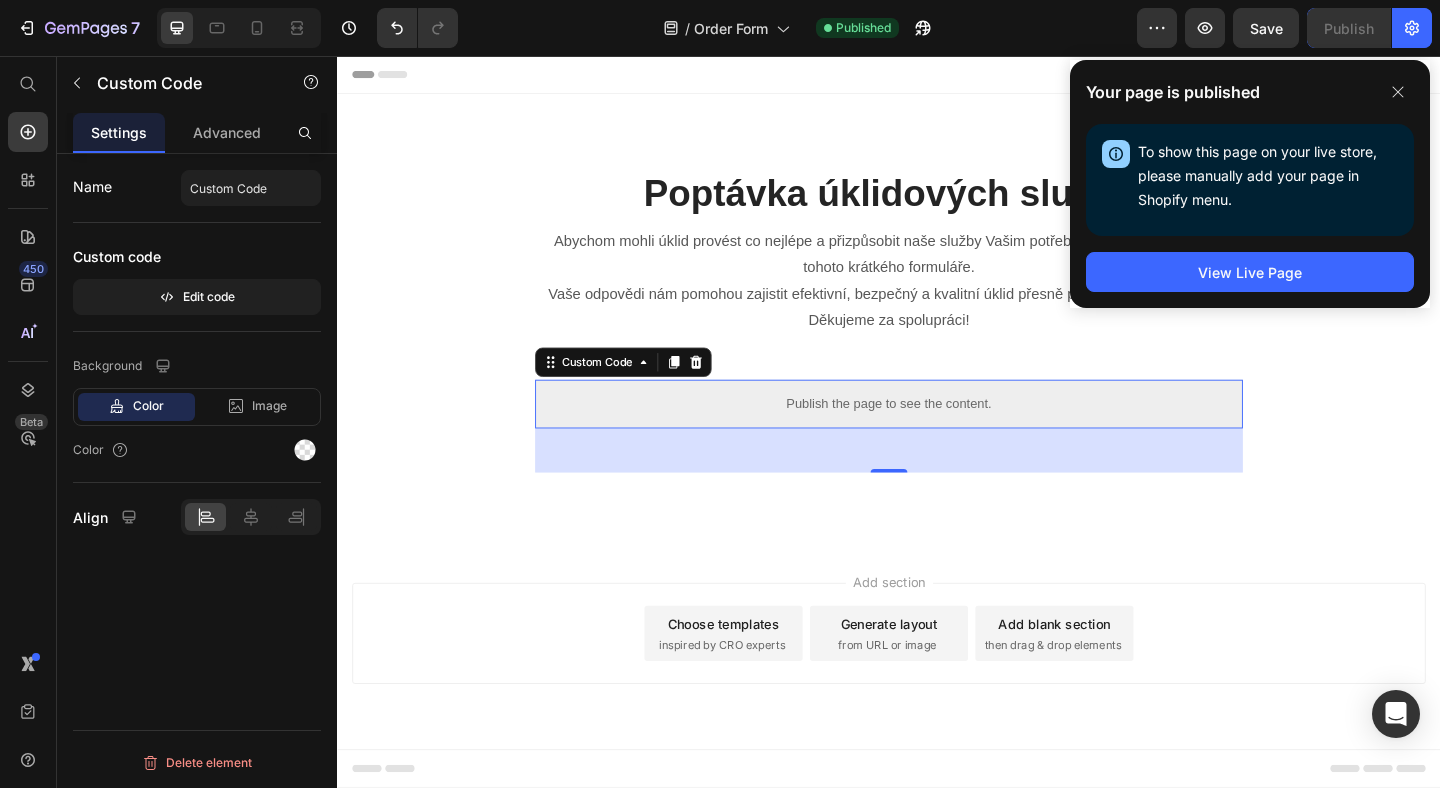 click on "Publish the page to see the content." at bounding box center (937, 434) 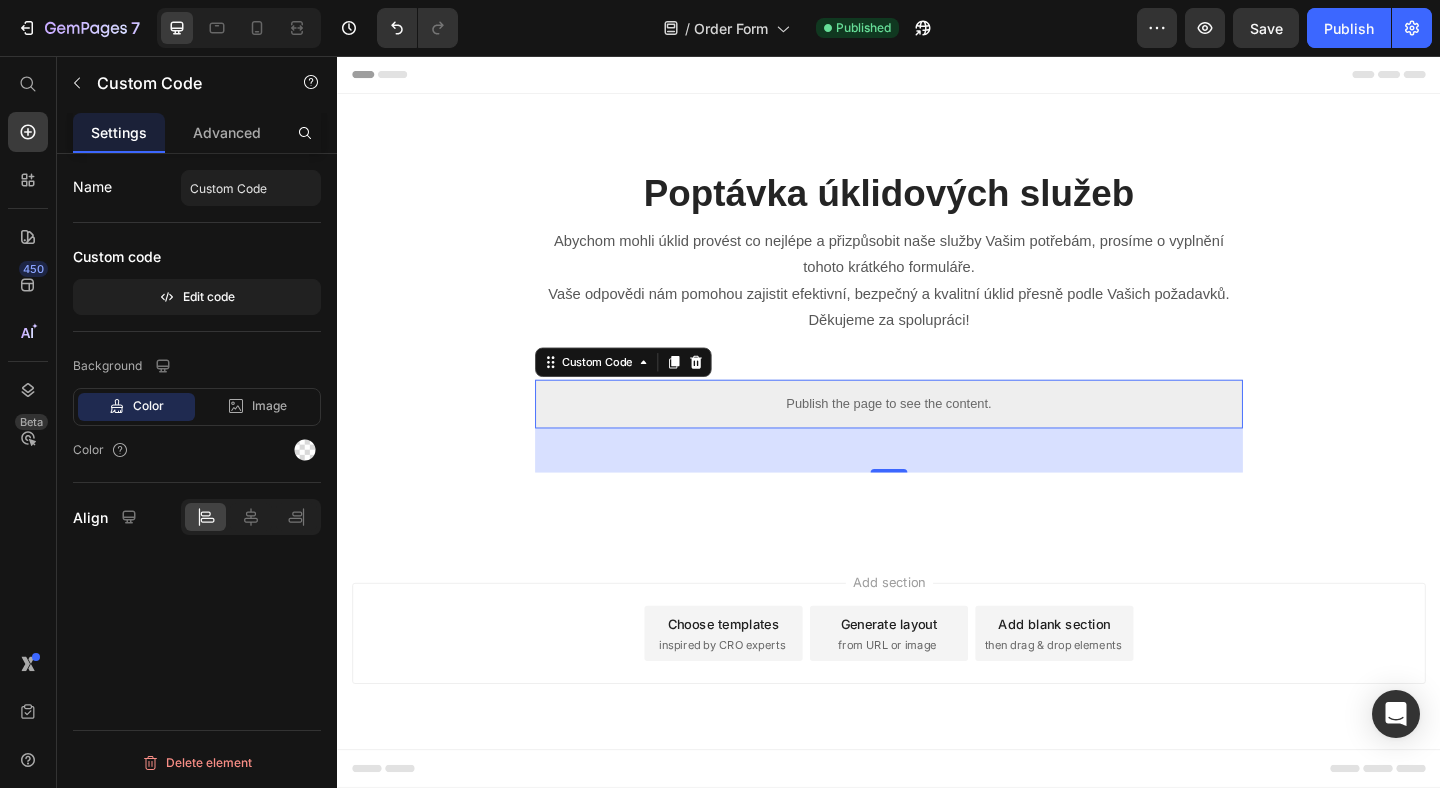 click on "Publish the page to see the content." at bounding box center (937, 434) 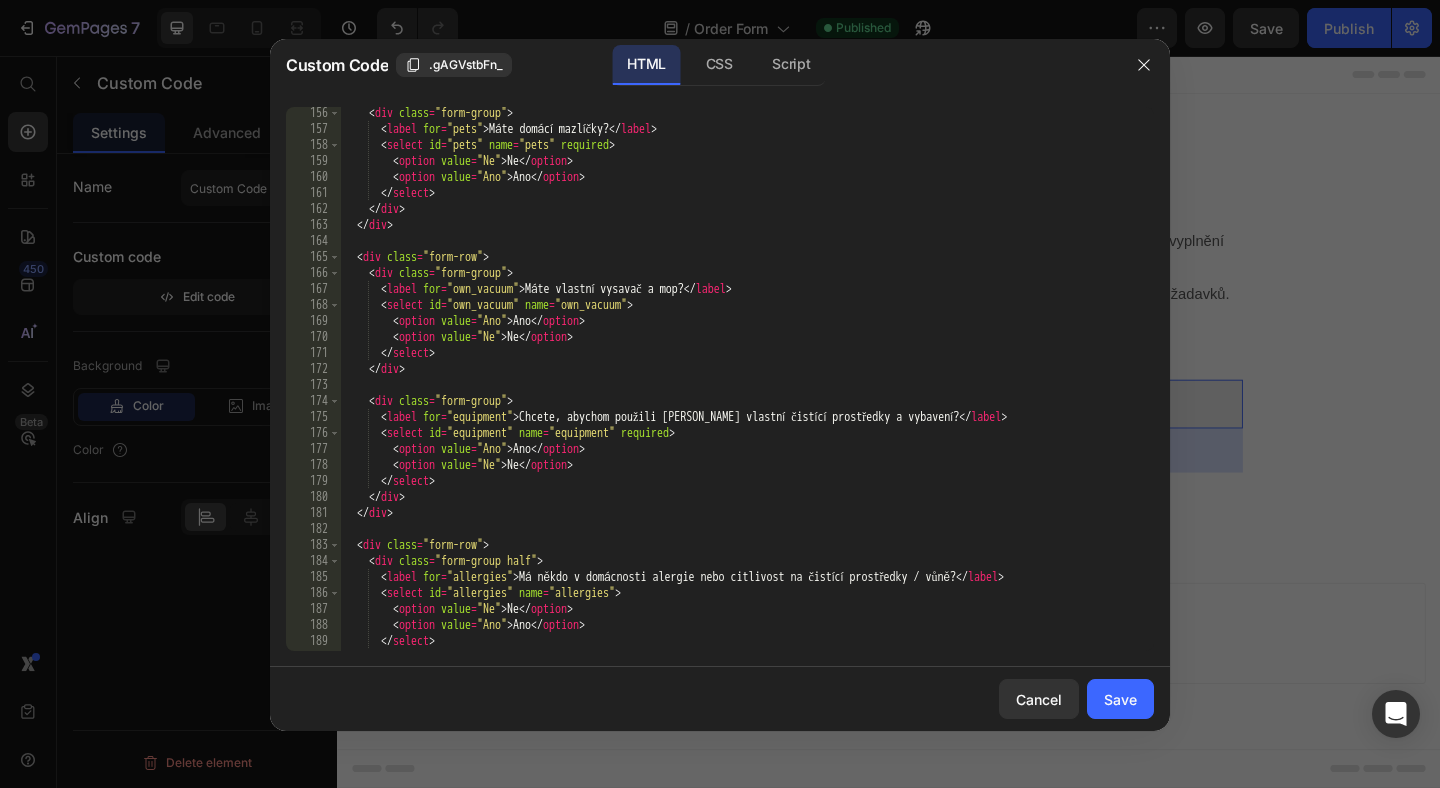 scroll, scrollTop: 3504, scrollLeft: 0, axis: vertical 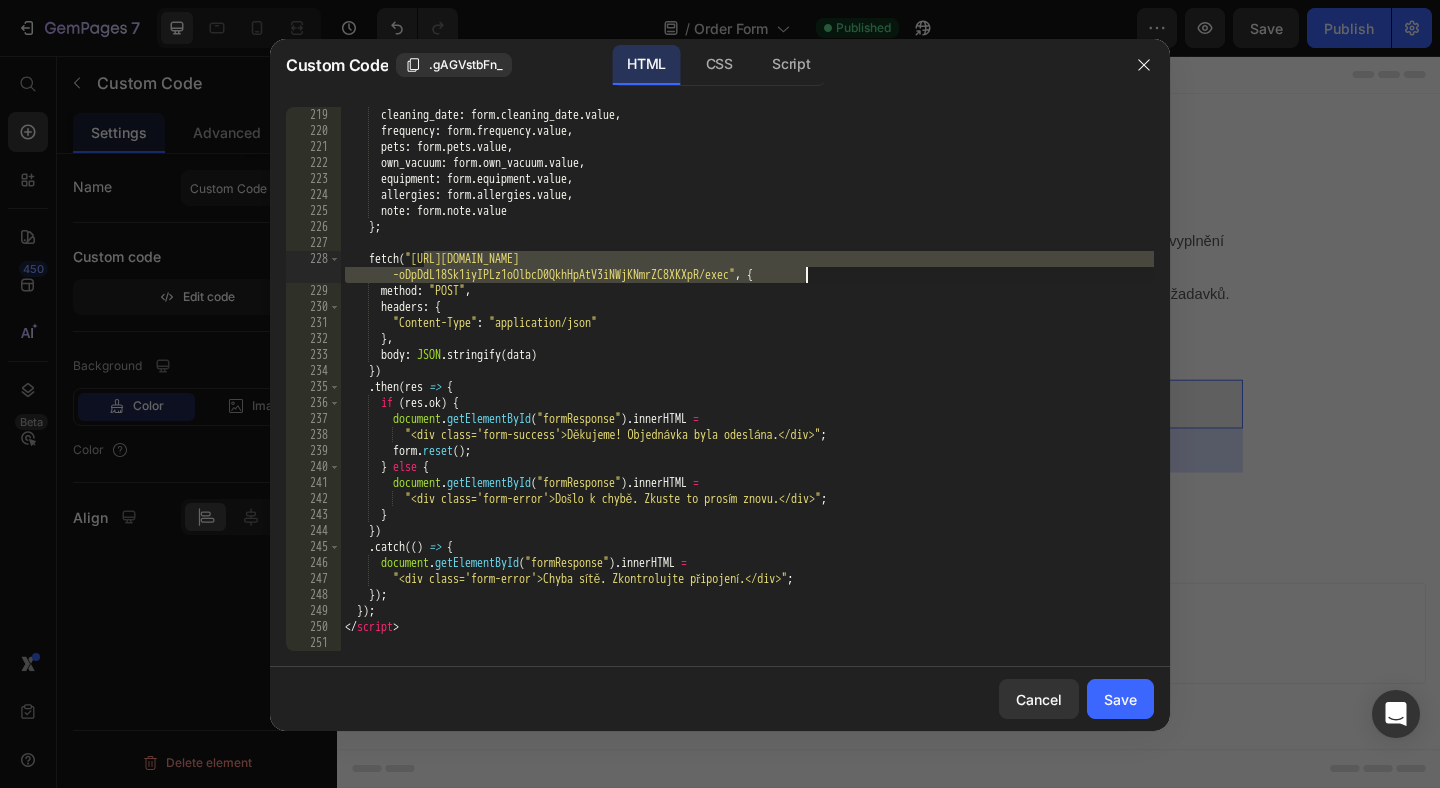 drag, startPoint x: 423, startPoint y: 258, endPoint x: 809, endPoint y: 270, distance: 386.1865 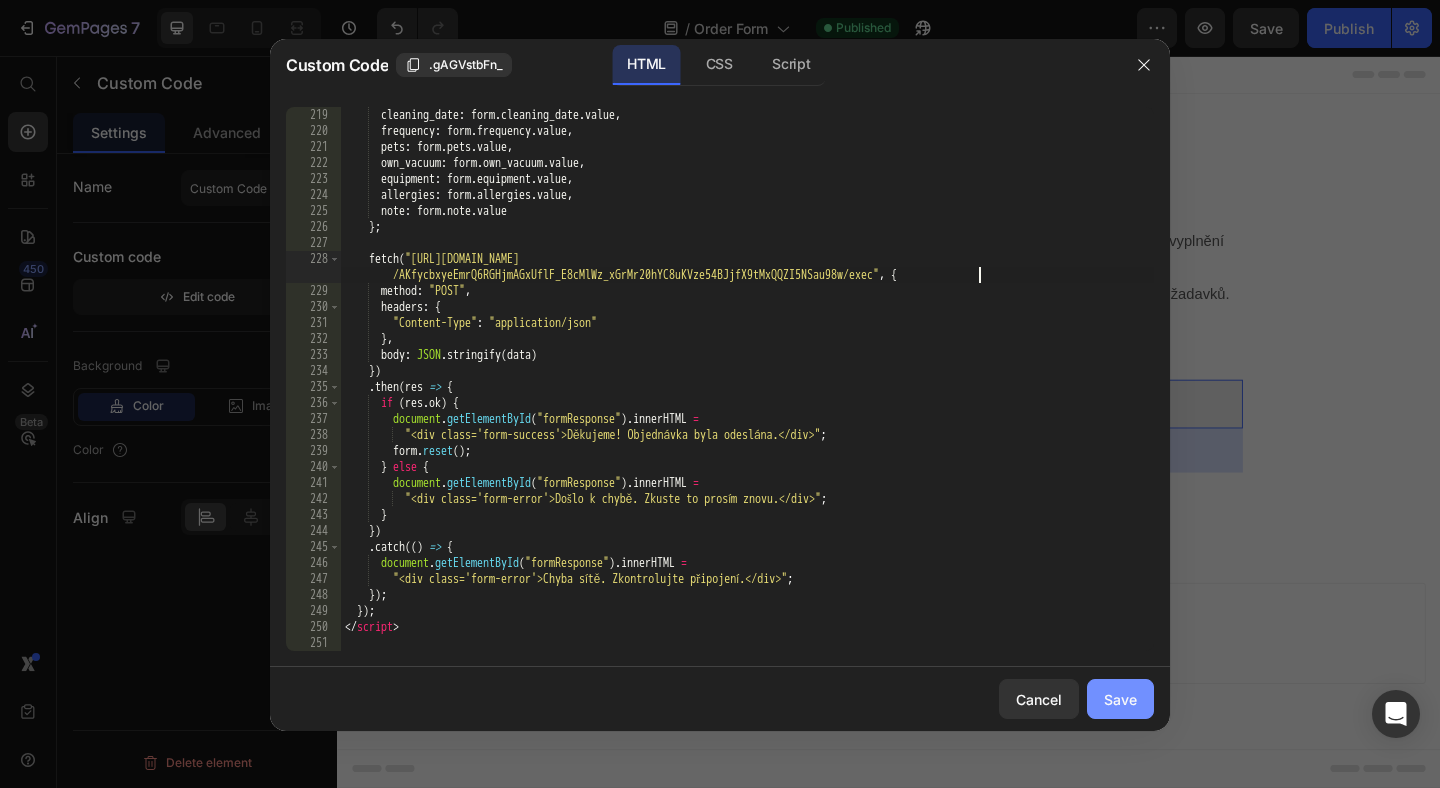 click on "Save" at bounding box center [1120, 699] 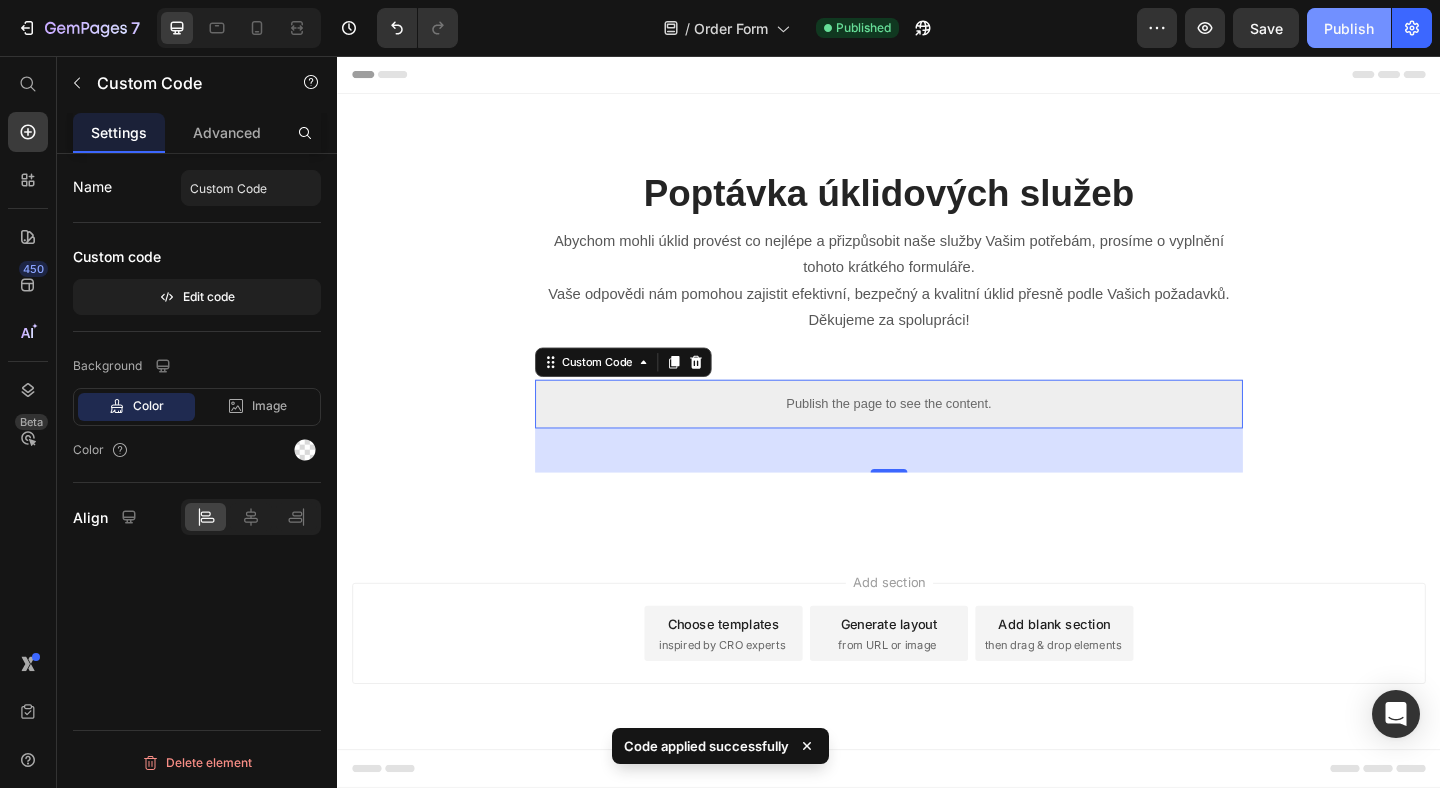 click on "Publish" at bounding box center [1349, 28] 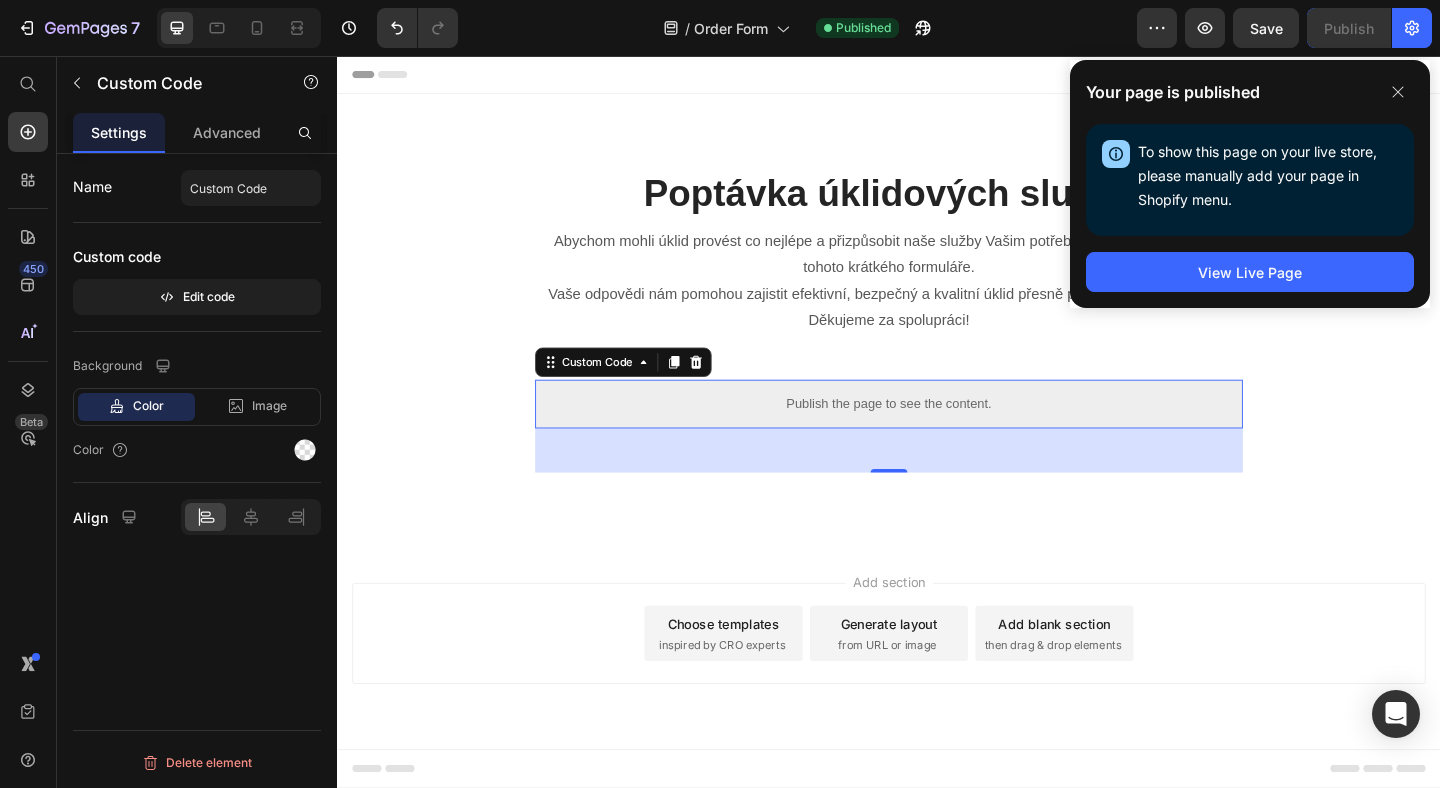 click on "Publish the page to see the content." at bounding box center (937, 434) 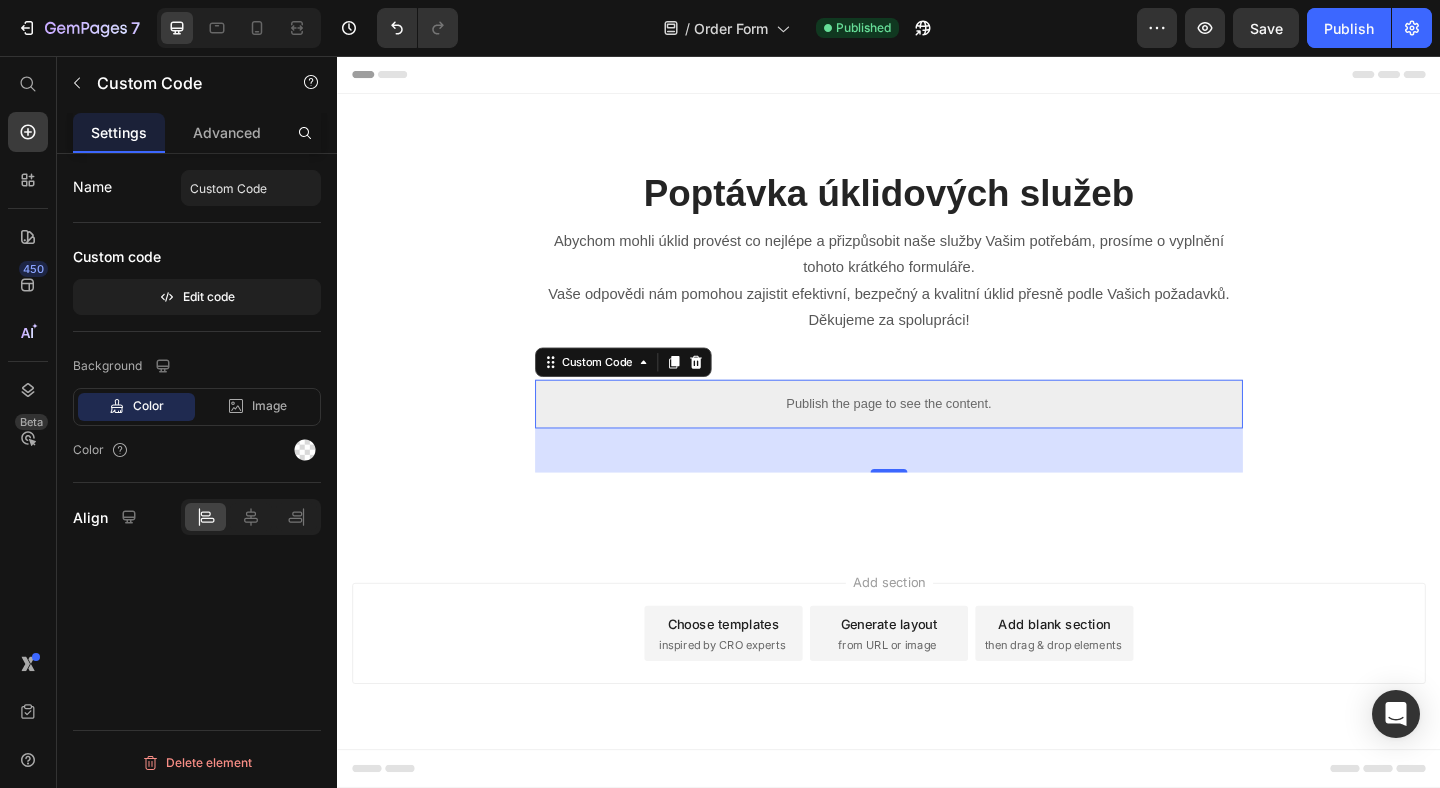 click on "Publish the page to see the content." at bounding box center (937, 434) 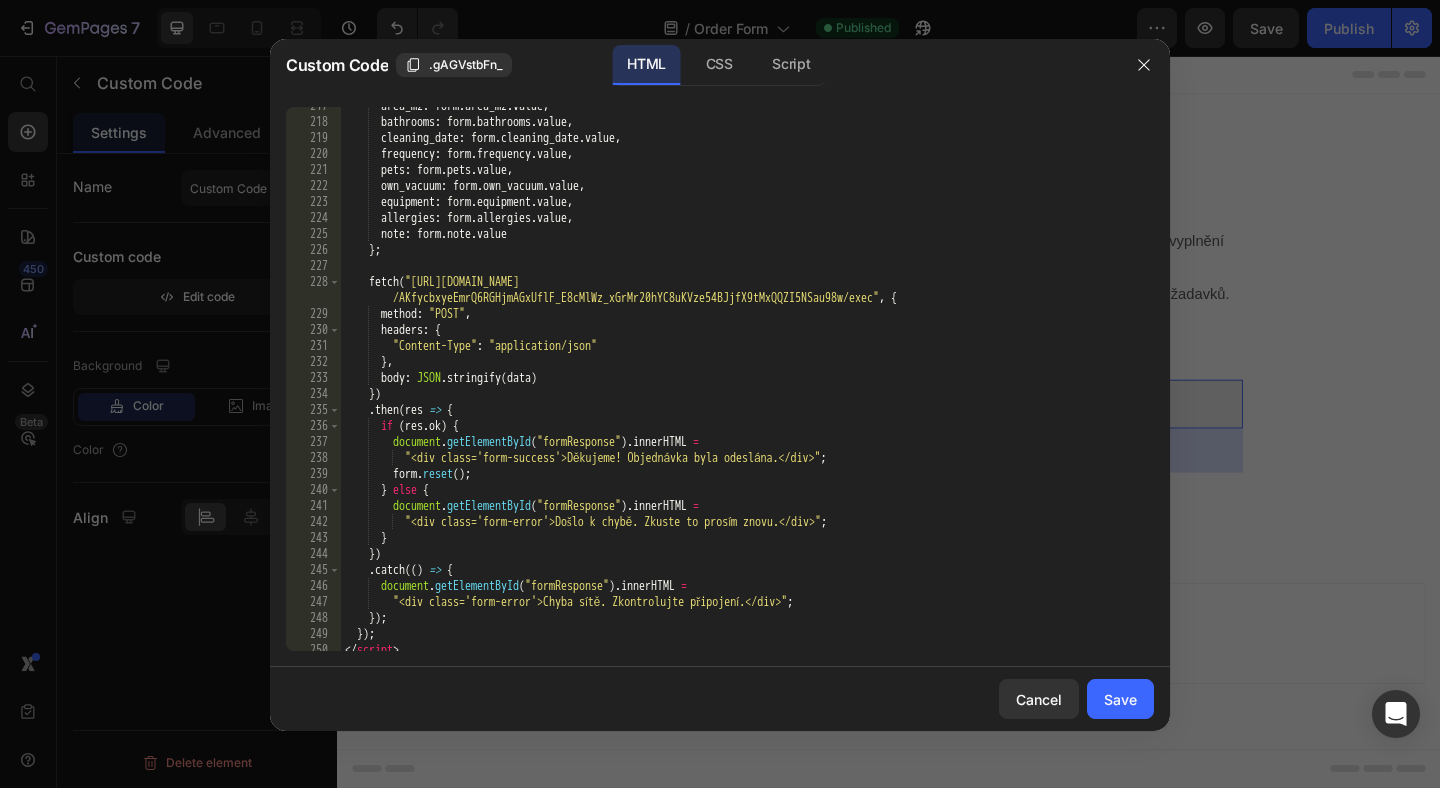 scroll, scrollTop: 3504, scrollLeft: 0, axis: vertical 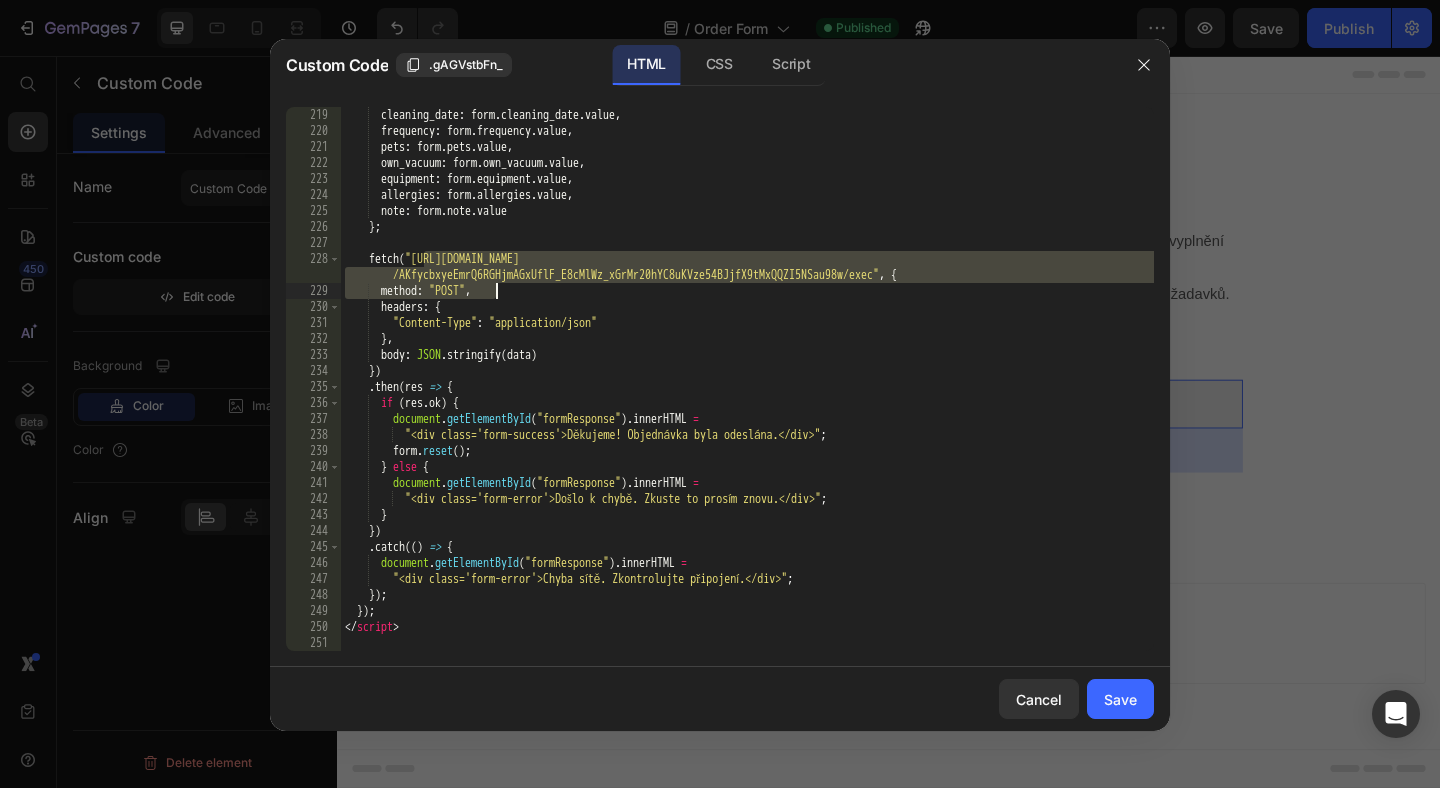 drag, startPoint x: 423, startPoint y: 262, endPoint x: 974, endPoint y: 284, distance: 551.439 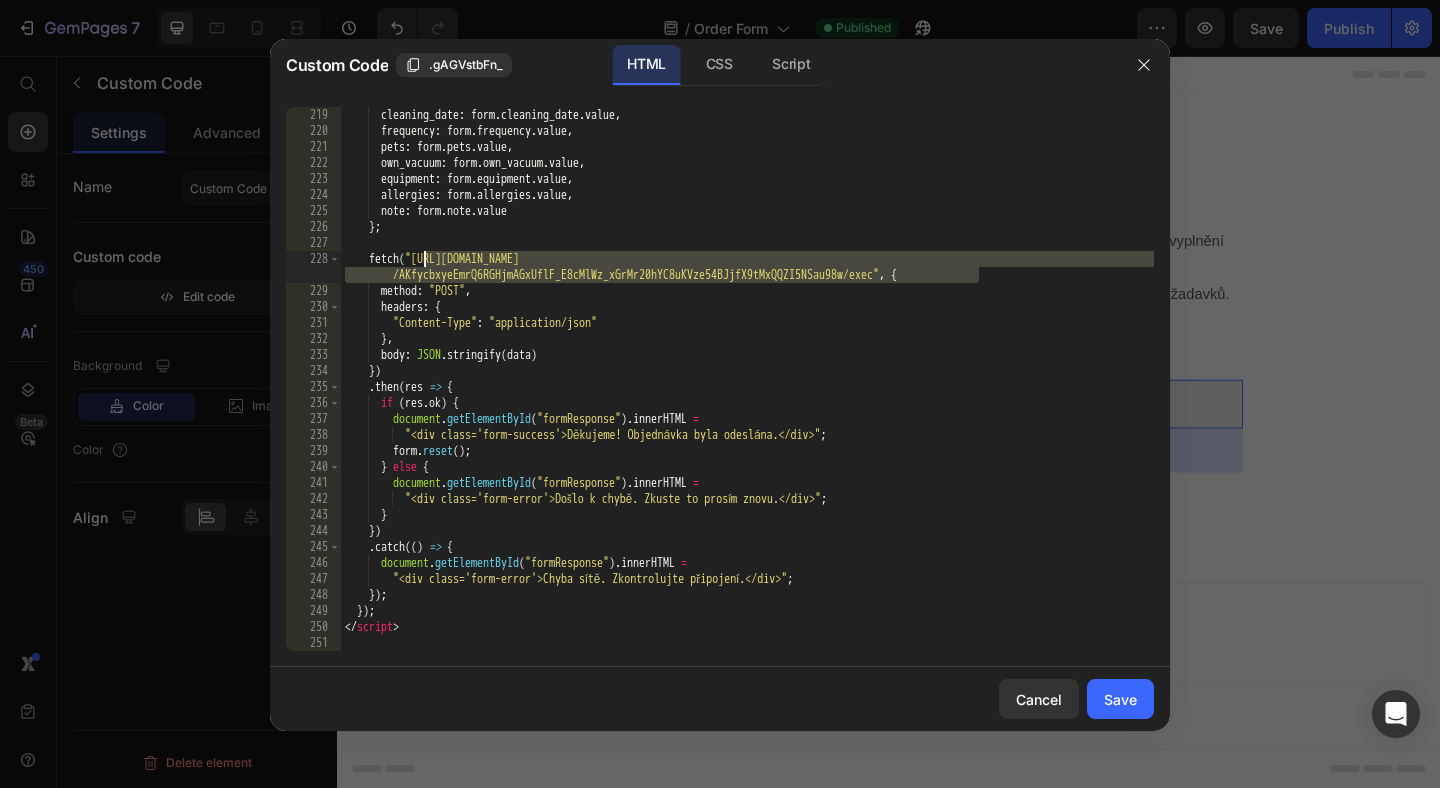 drag, startPoint x: 981, startPoint y: 280, endPoint x: 424, endPoint y: 263, distance: 557.25934 